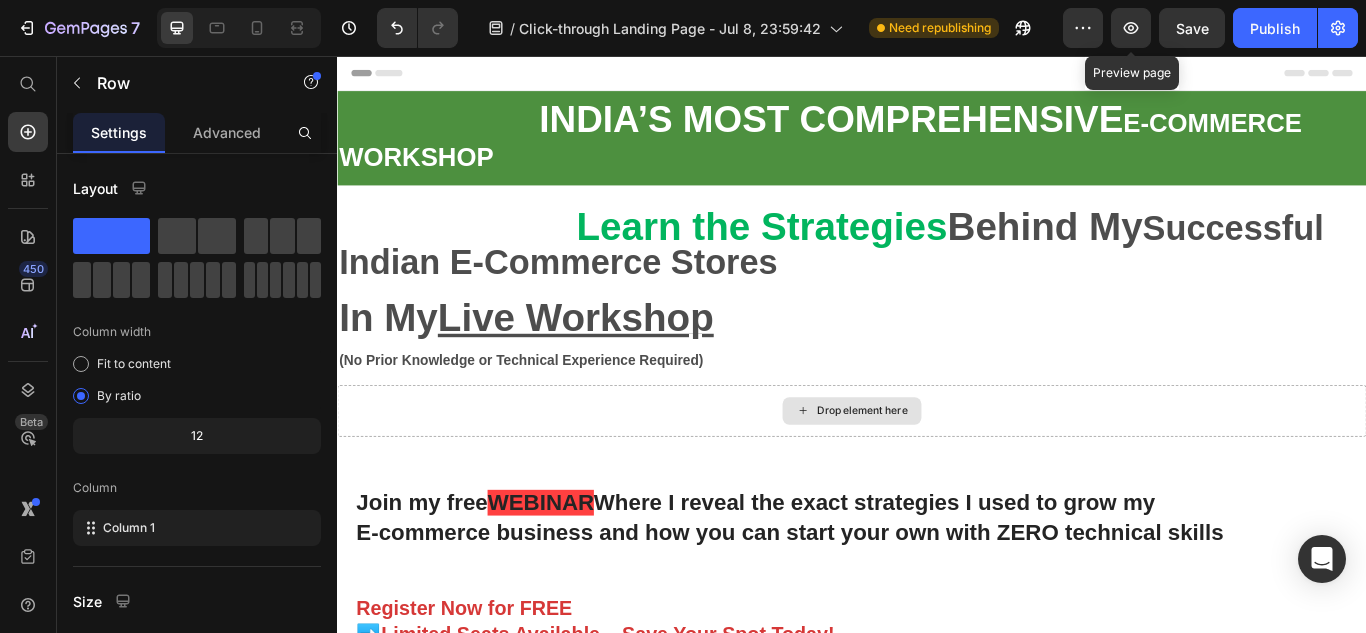 scroll, scrollTop: 0, scrollLeft: 0, axis: both 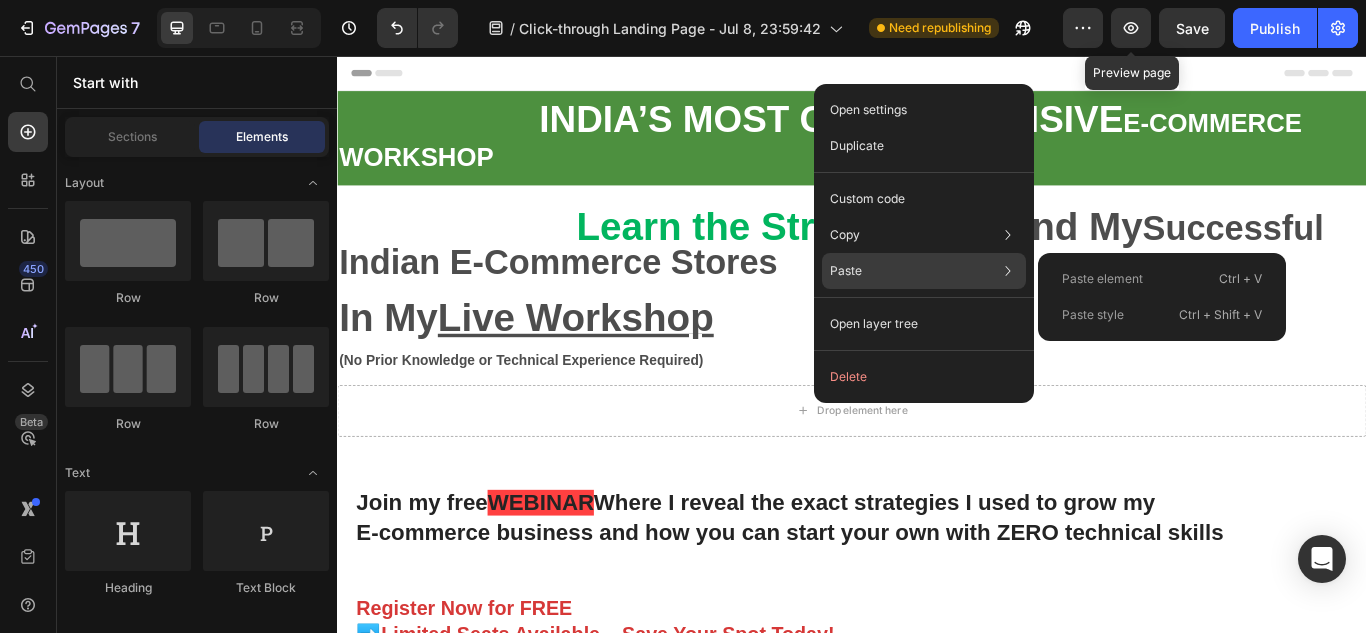 click on "Paste Paste element  Ctrl + V Paste style  Ctrl + Shift + V" 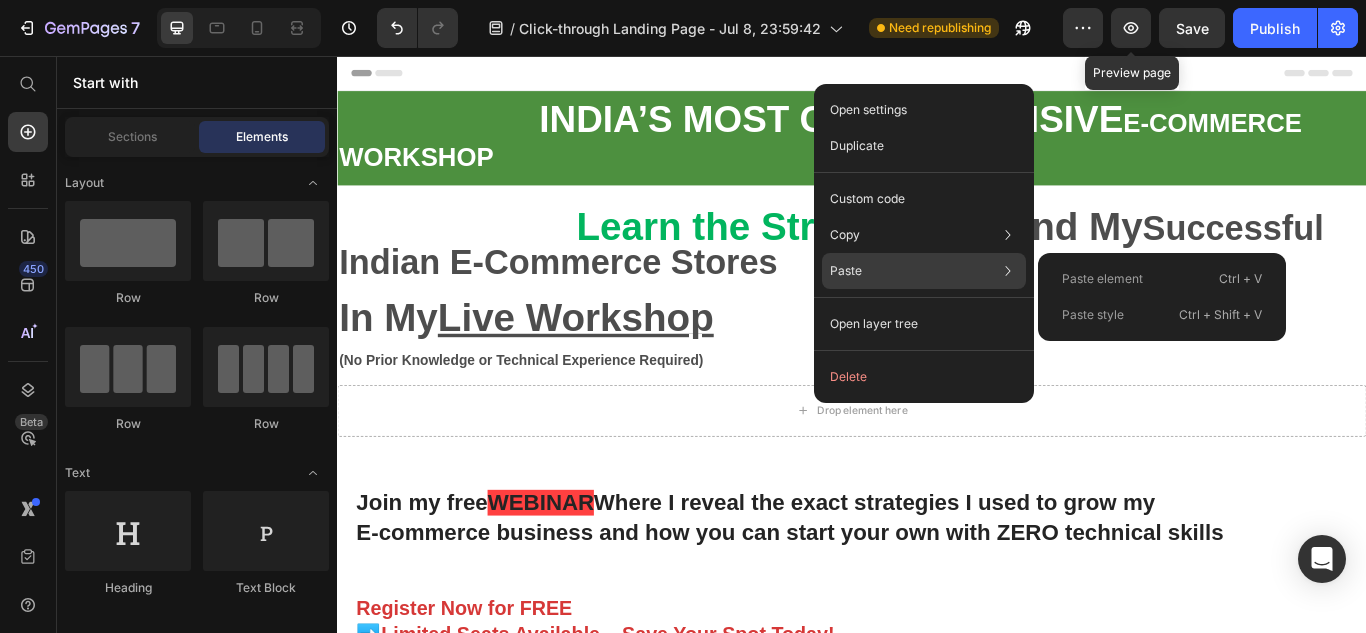 click on "Paste element" at bounding box center (1102, 279) 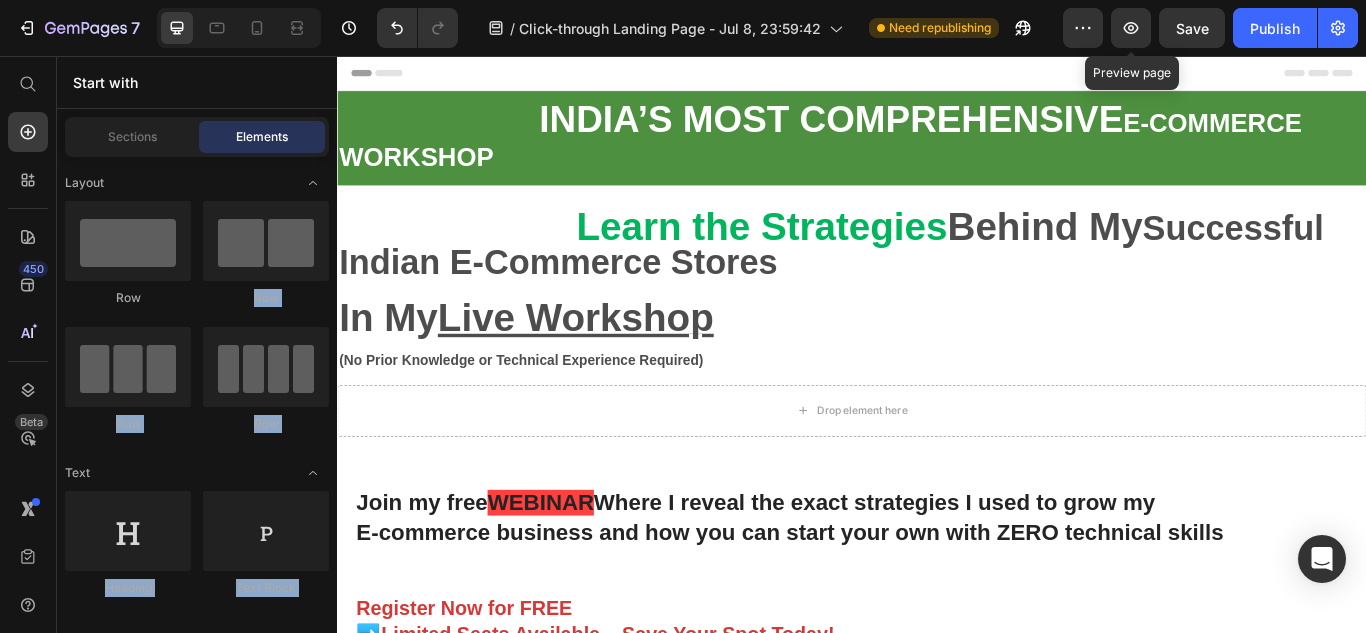 drag, startPoint x: 672, startPoint y: 289, endPoint x: 338, endPoint y: 356, distance: 340.65378 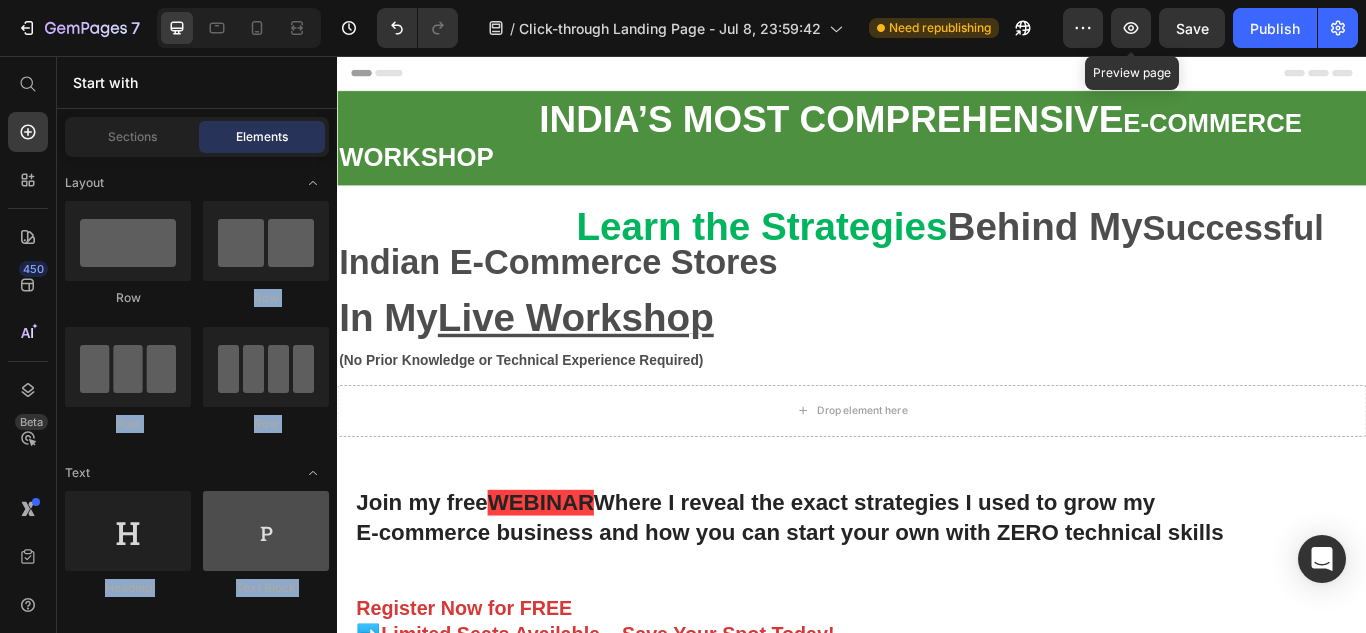 click at bounding box center (266, 531) 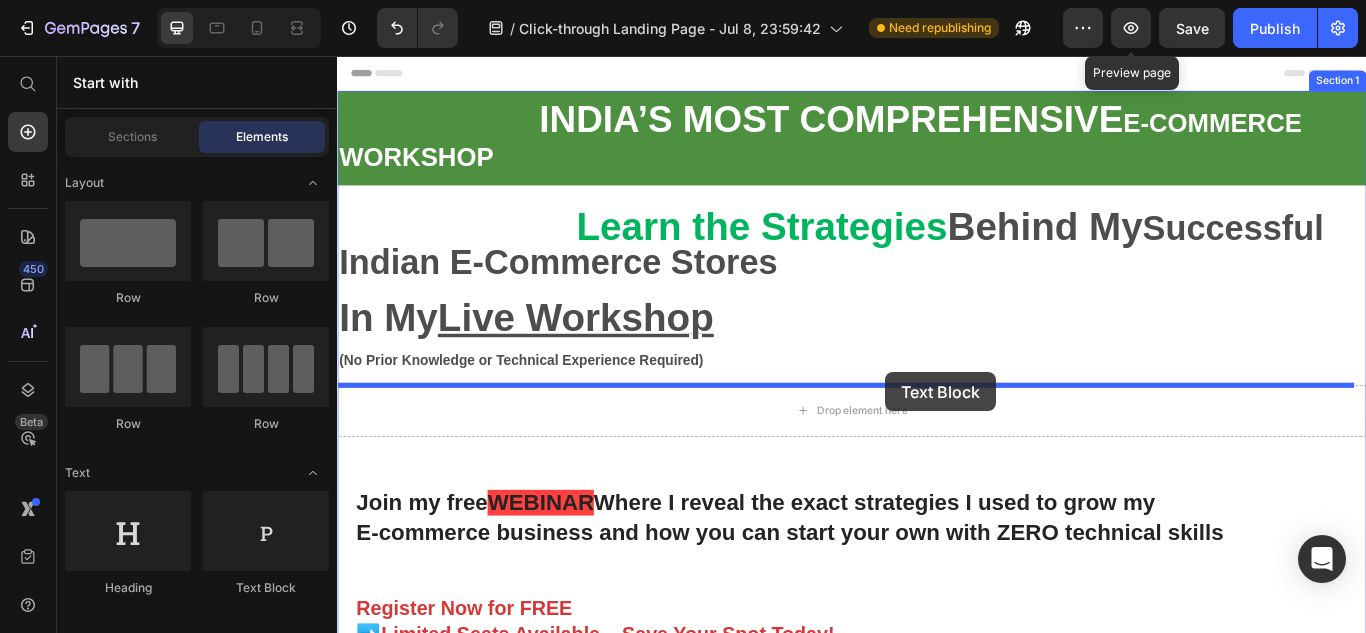 drag, startPoint x: 645, startPoint y: 595, endPoint x: 976, endPoint y: 425, distance: 372.1035 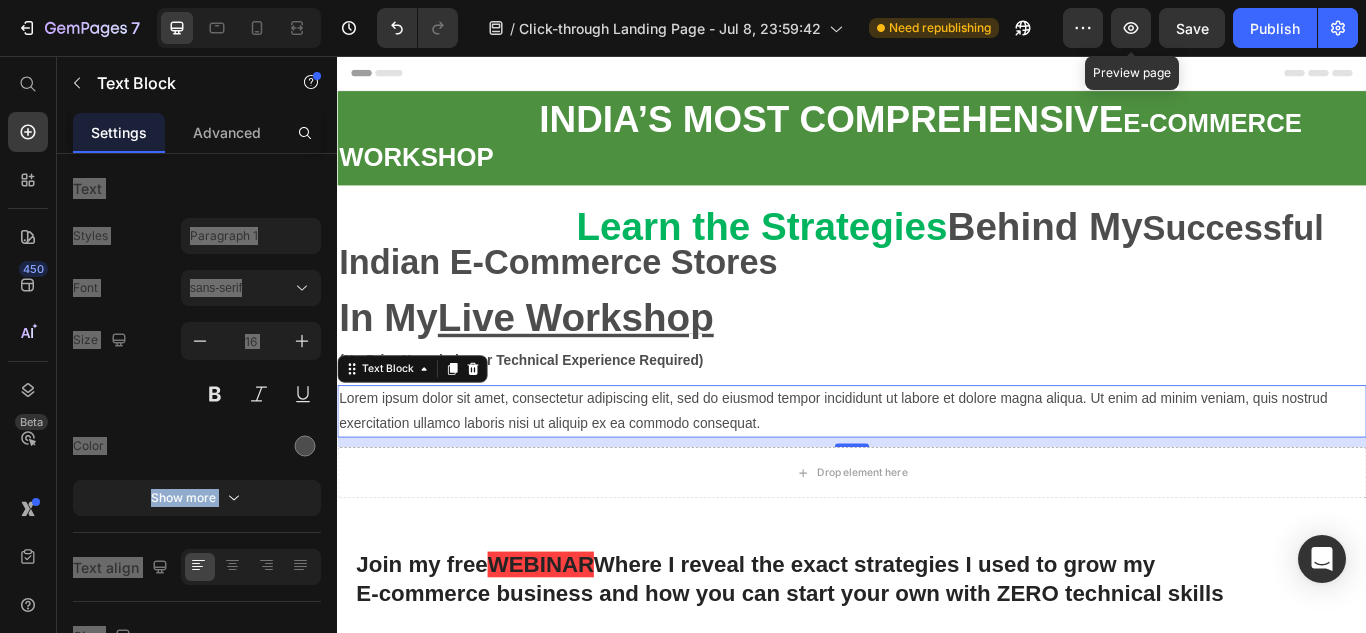 click on "Lorem ipsum dolor sit amet, consectetur adipiscing elit, sed do eiusmod tempor incididunt ut labore et dolore magna aliqua. Ut enim ad minim veniam, quis nostrud exercitation ullamco laboris nisi ut aliquip ex ea commodo consequat." at bounding box center [937, 471] 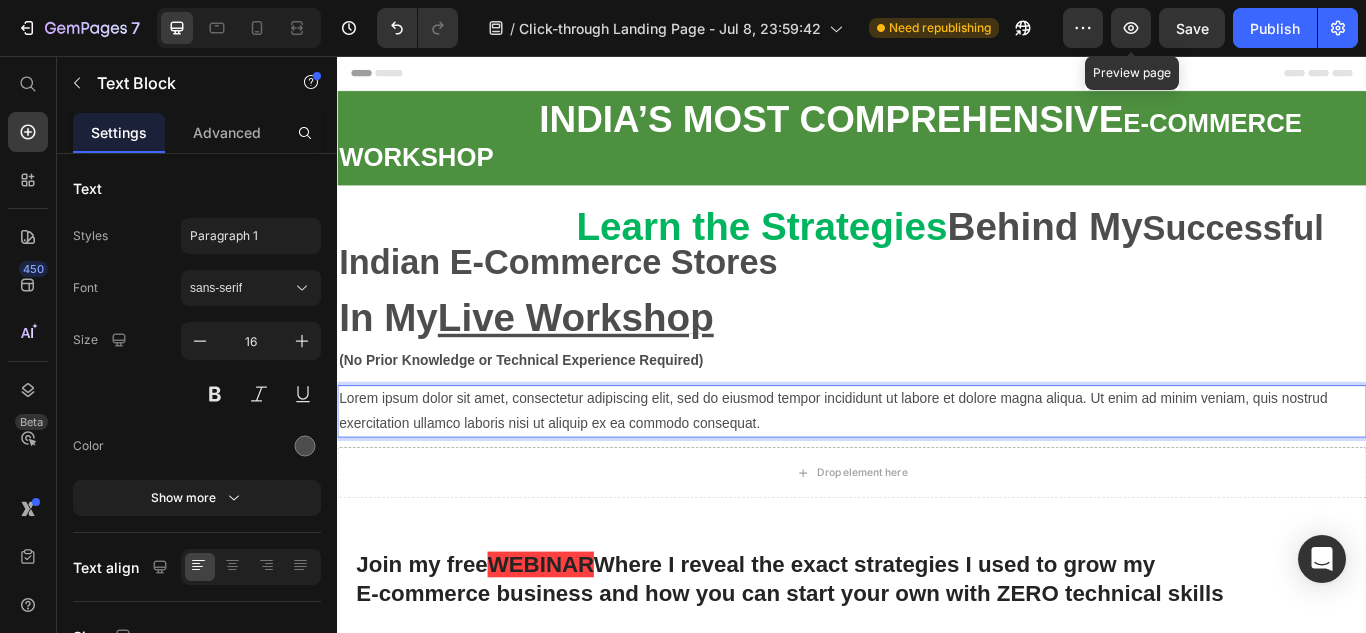 click on "Lorem ipsum dolor sit amet, consectetur adipiscing elit, sed do eiusmod tempor incididunt ut labore et dolore magna aliqua. Ut enim ad minim veniam, quis nostrud exercitation ullamco laboris nisi ut aliquip ex ea commodo consequat." at bounding box center [937, 471] 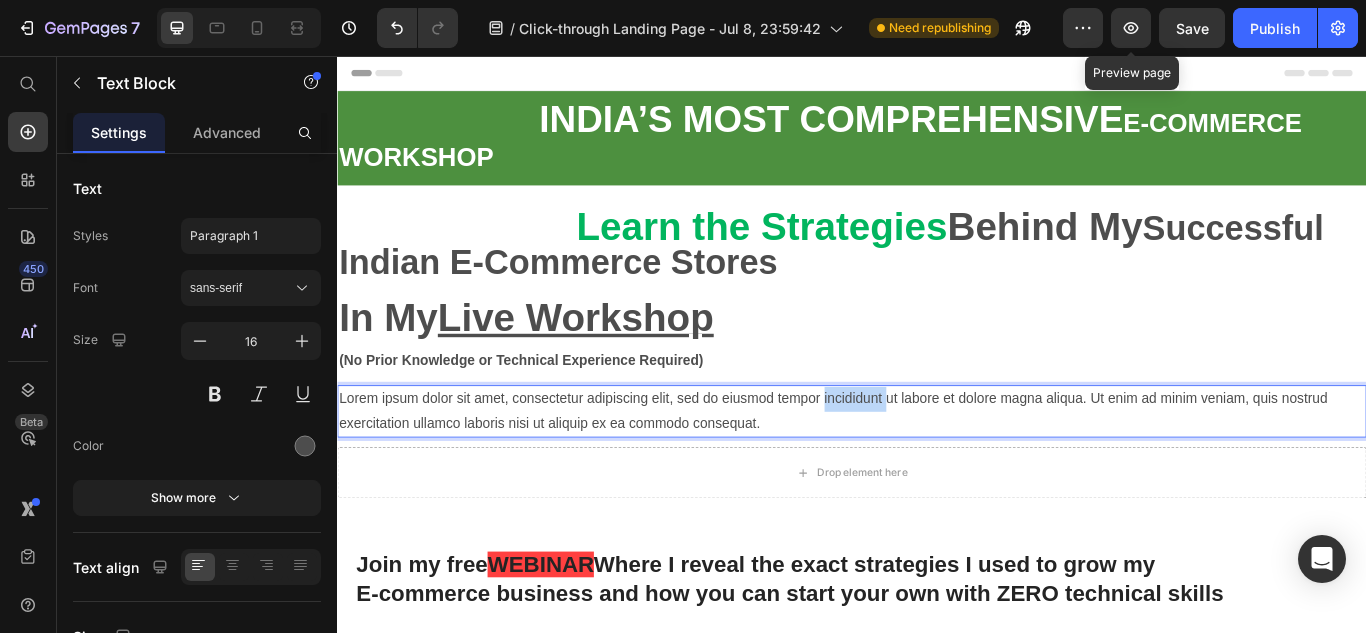 click on "Lorem ipsum dolor sit amet, consectetur adipiscing elit, sed do eiusmod tempor incididunt ut labore et dolore magna aliqua. Ut enim ad minim veniam, quis nostrud exercitation ullamco laboris nisi ut aliquip ex ea commodo consequat." at bounding box center (937, 471) 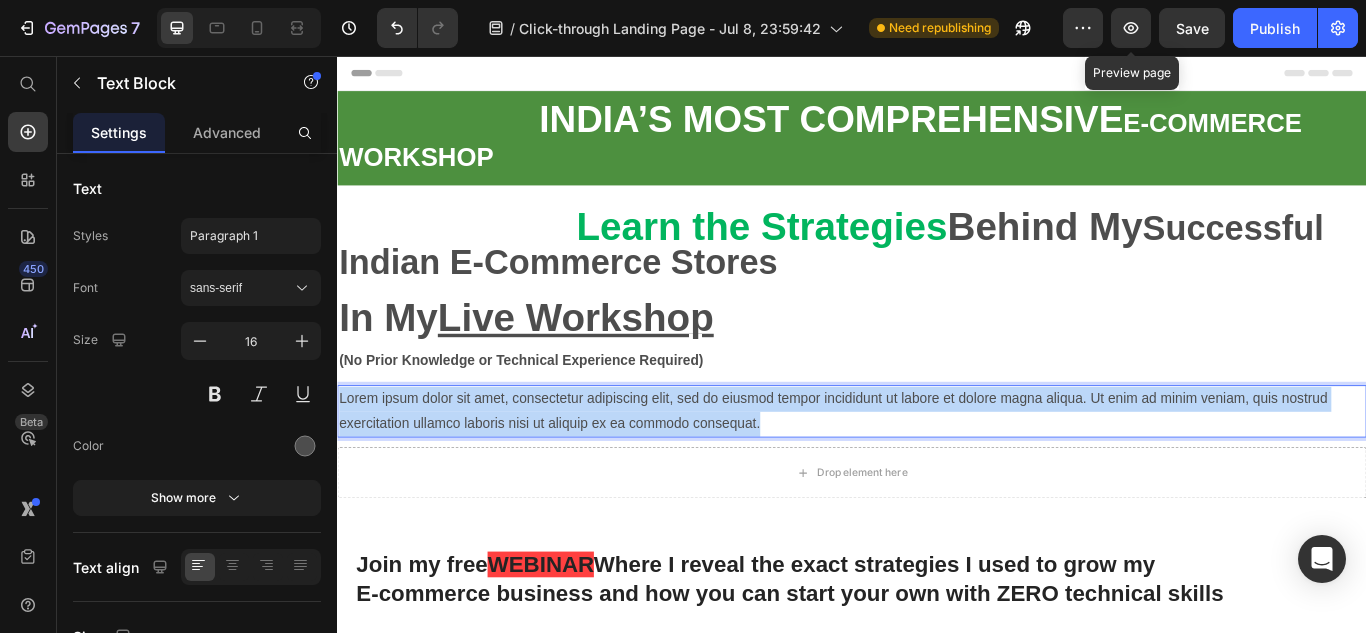 click on "Lorem ipsum dolor sit amet, consectetur adipiscing elit, sed do eiusmod tempor incididunt ut labore et dolore magna aliqua. Ut enim ad minim veniam, quis nostrud exercitation ullamco laboris nisi ut aliquip ex ea commodo consequat." at bounding box center [937, 471] 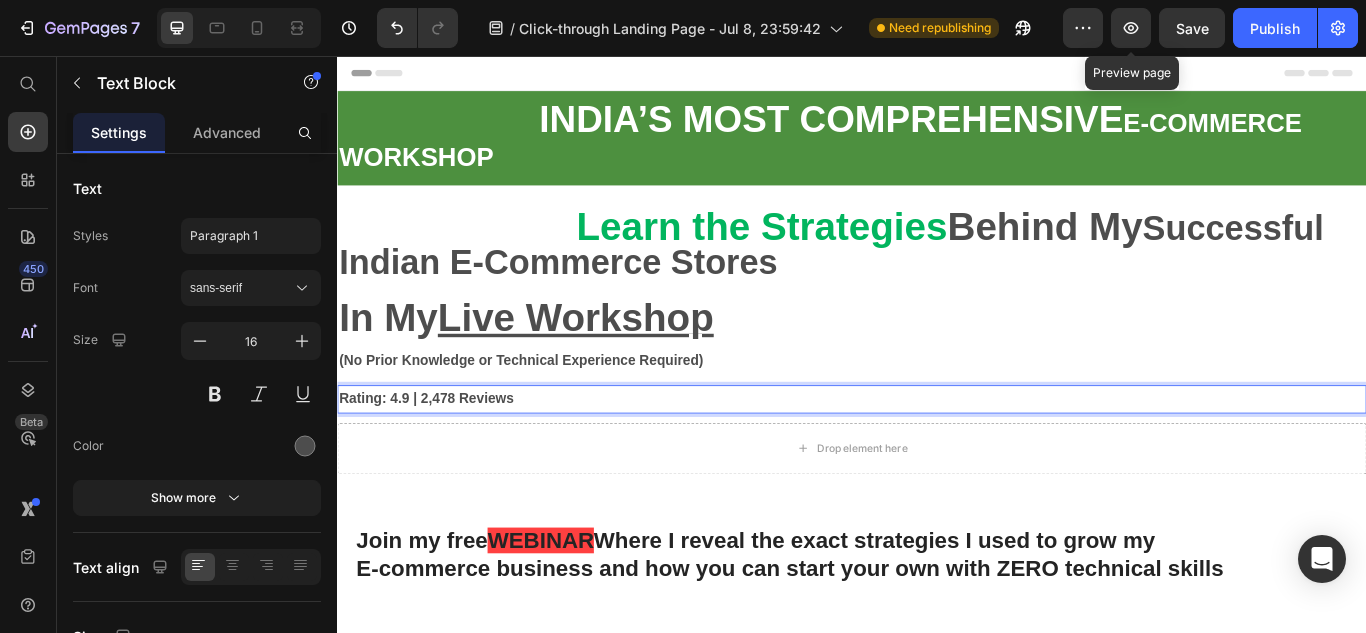 click on "Rating: 4.9 | 2,478 Reviews" at bounding box center [441, 455] 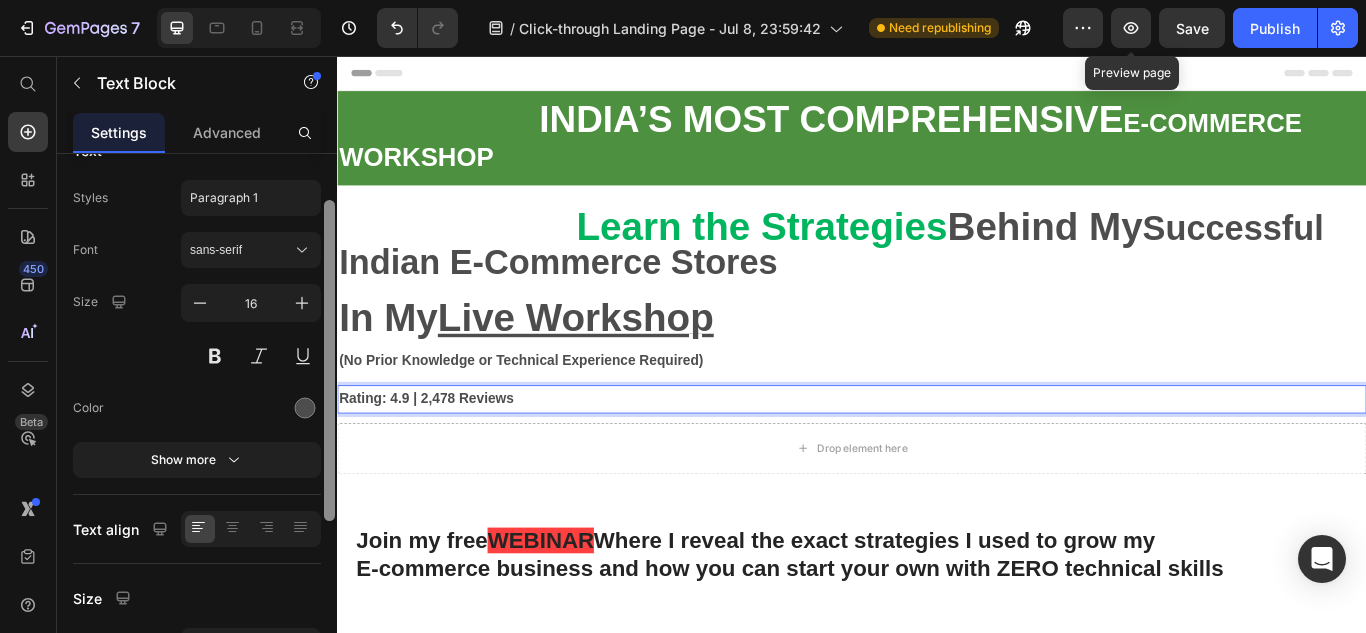 scroll, scrollTop: 90, scrollLeft: 0, axis: vertical 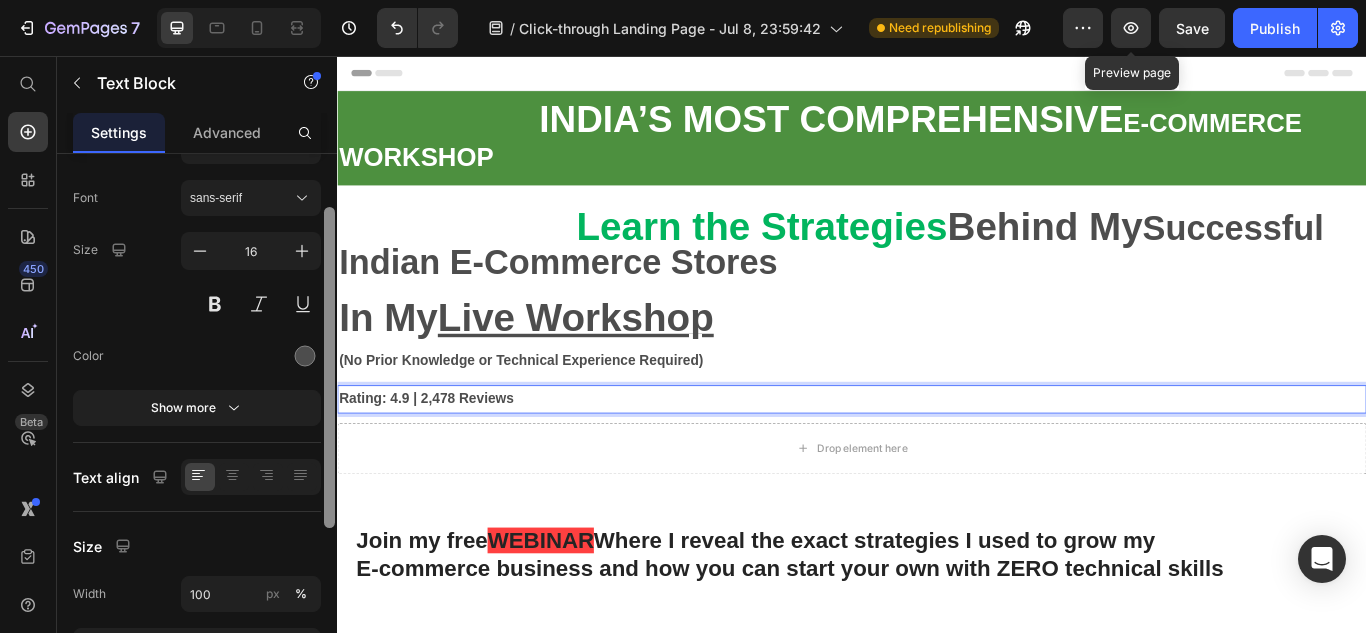 drag, startPoint x: 671, startPoint y: 376, endPoint x: 340, endPoint y: 450, distance: 339.17105 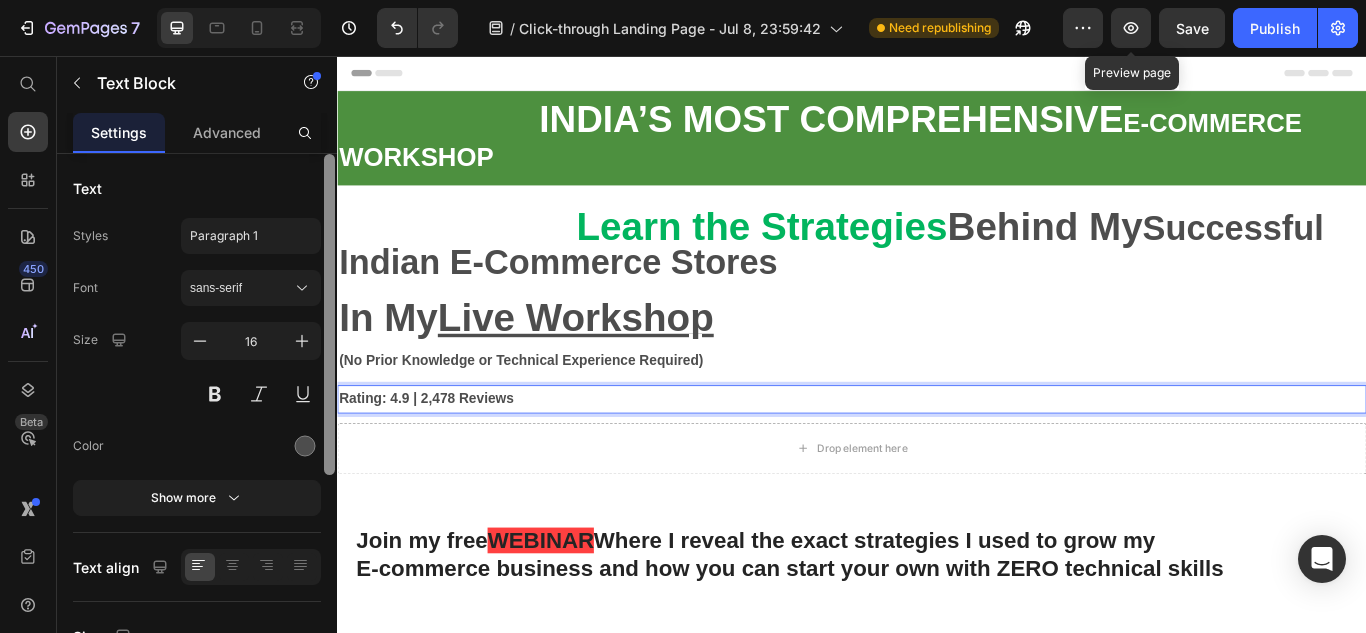 scroll, scrollTop: 52, scrollLeft: 0, axis: vertical 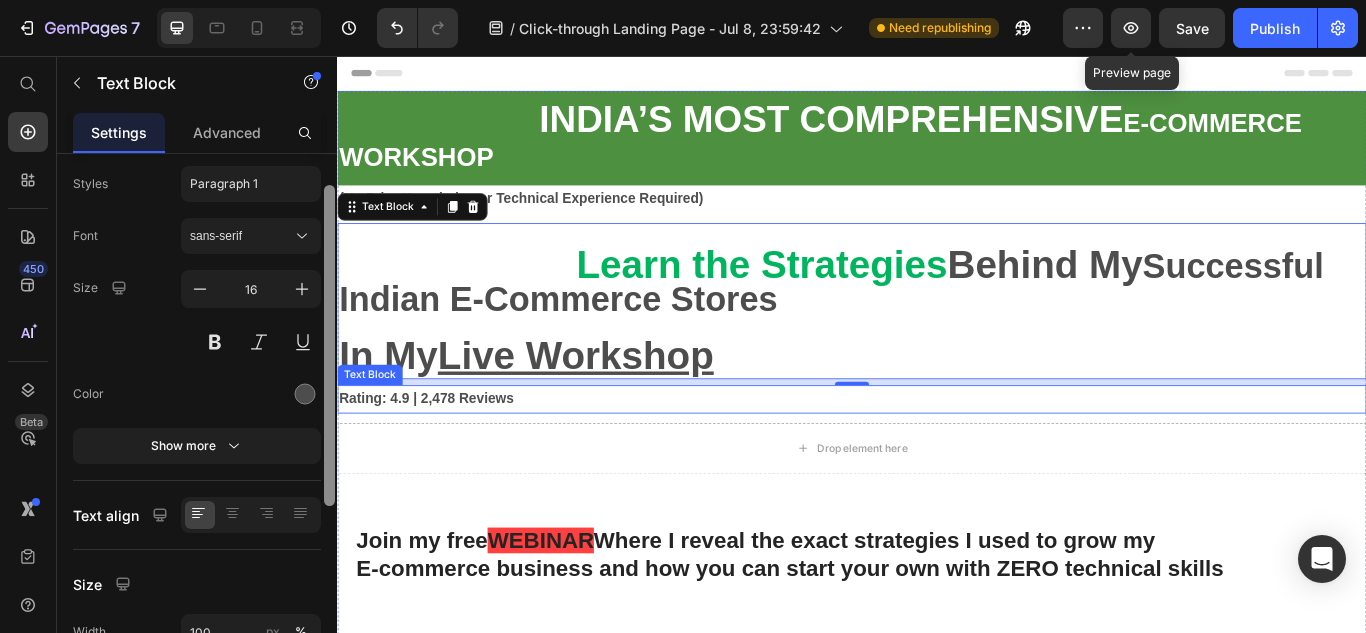 click on "INDIA’S MOST COMPREHENSIVE                                                                              E-COMMERCE WORKSHOP Text Block Row                                                                               (No Prior Knowledge or Technical Experience Required) Text Block                                                                                Learn the Strategies  Behind My                                        Successful Indian E-Commerce Stores                                 In My  Live Workshop Text Block   0                                                                                                                     Rating: 4.9 | 2,478 Reviews Text Block
Drop element here Row Join my free   WEBINAR  Heading" at bounding box center (937, 614) 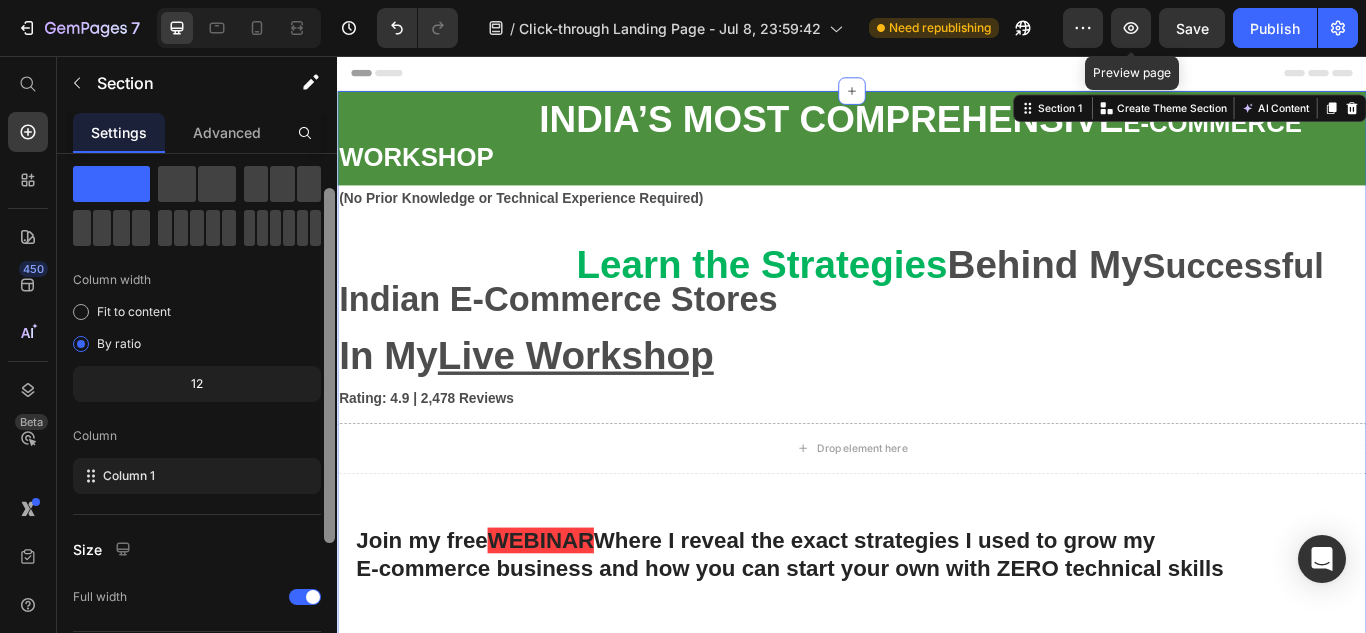scroll, scrollTop: 0, scrollLeft: 0, axis: both 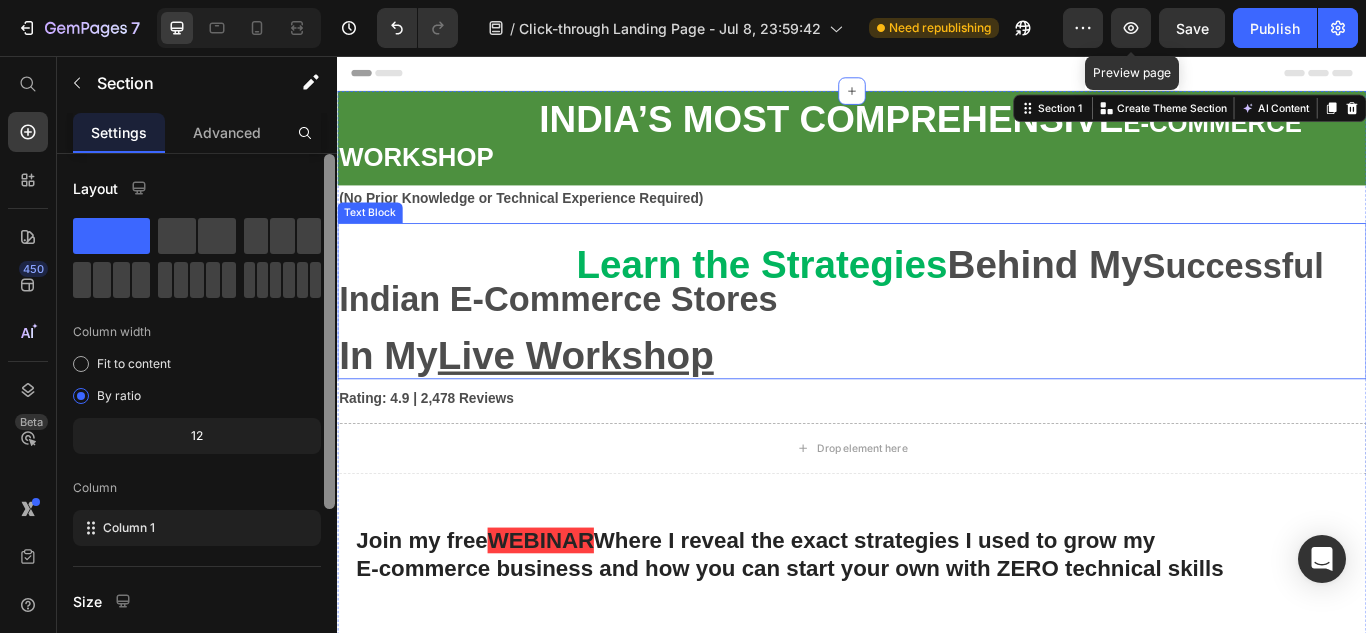 click on "In My  Live Workshop" at bounding box center (557, 405) 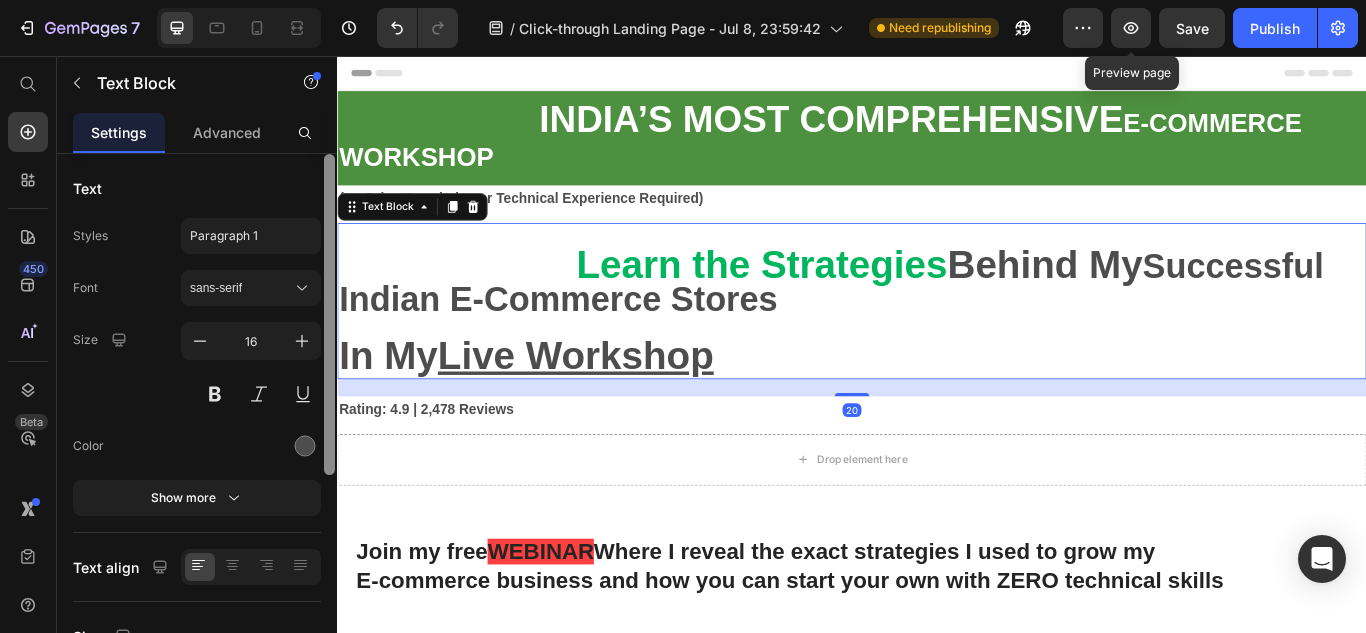 drag, startPoint x: 938, startPoint y: 438, endPoint x: 941, endPoint y: 451, distance: 13.341664 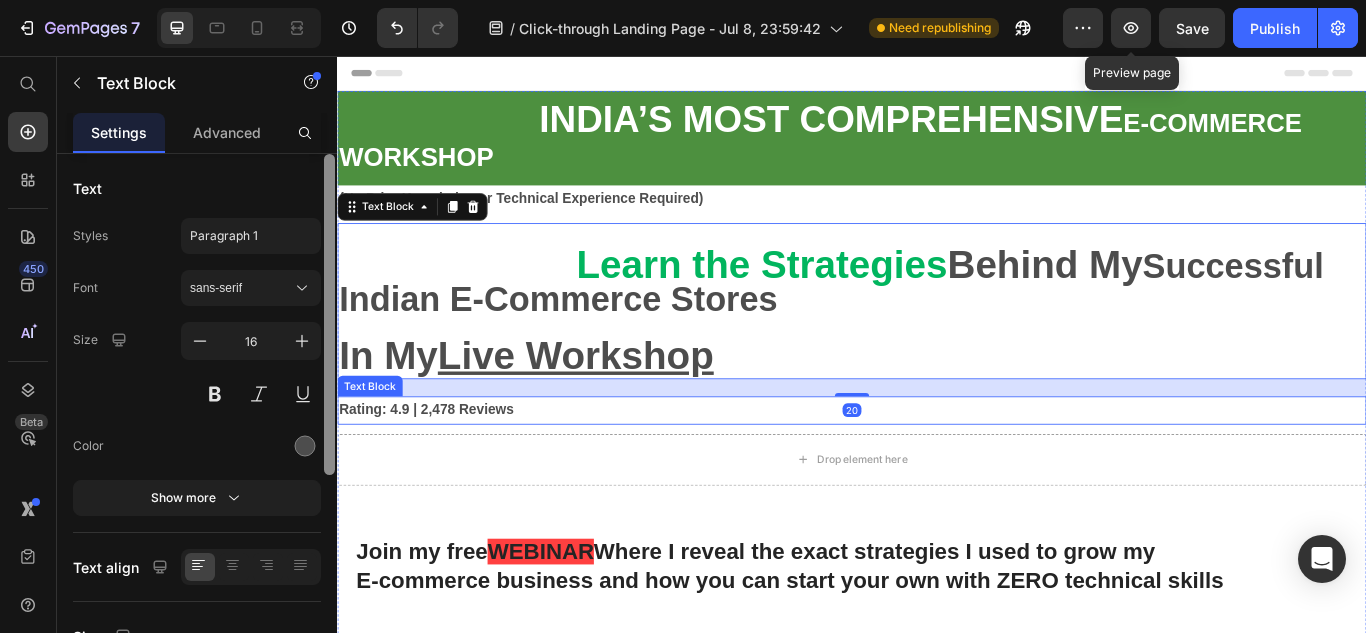 click on "Rating: 4.9 | 2,478 Reviews" at bounding box center (441, 468) 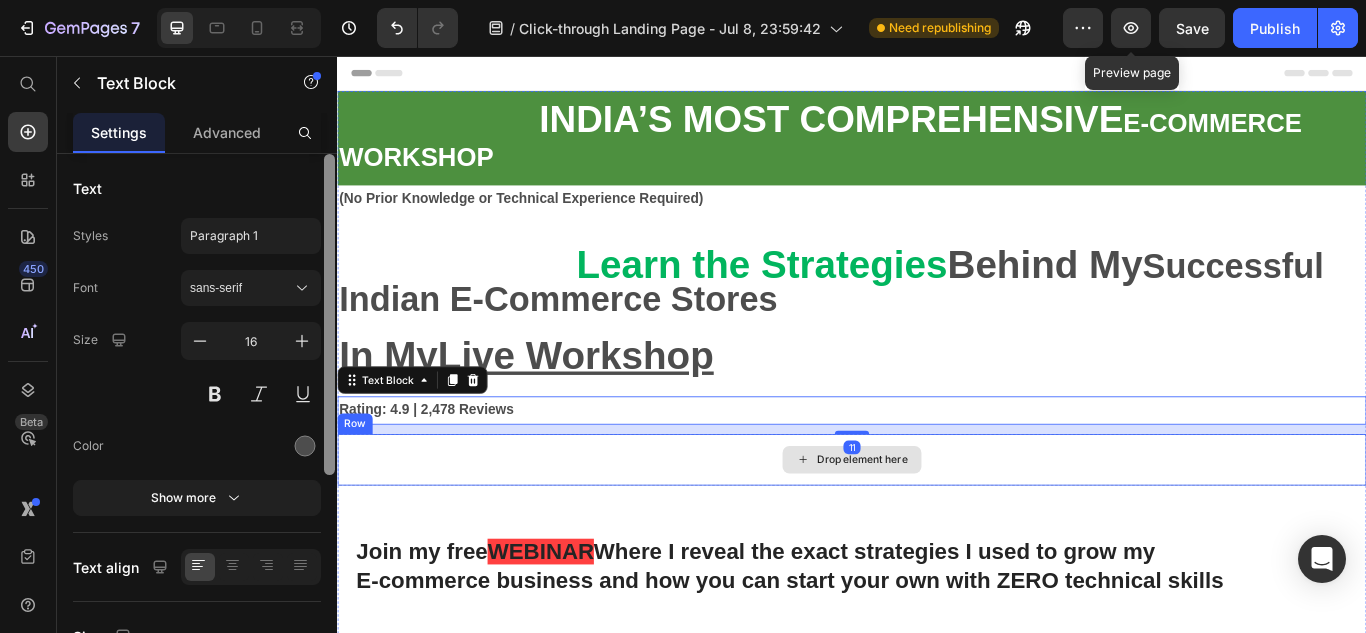 click on "Drop element here" at bounding box center (937, 527) 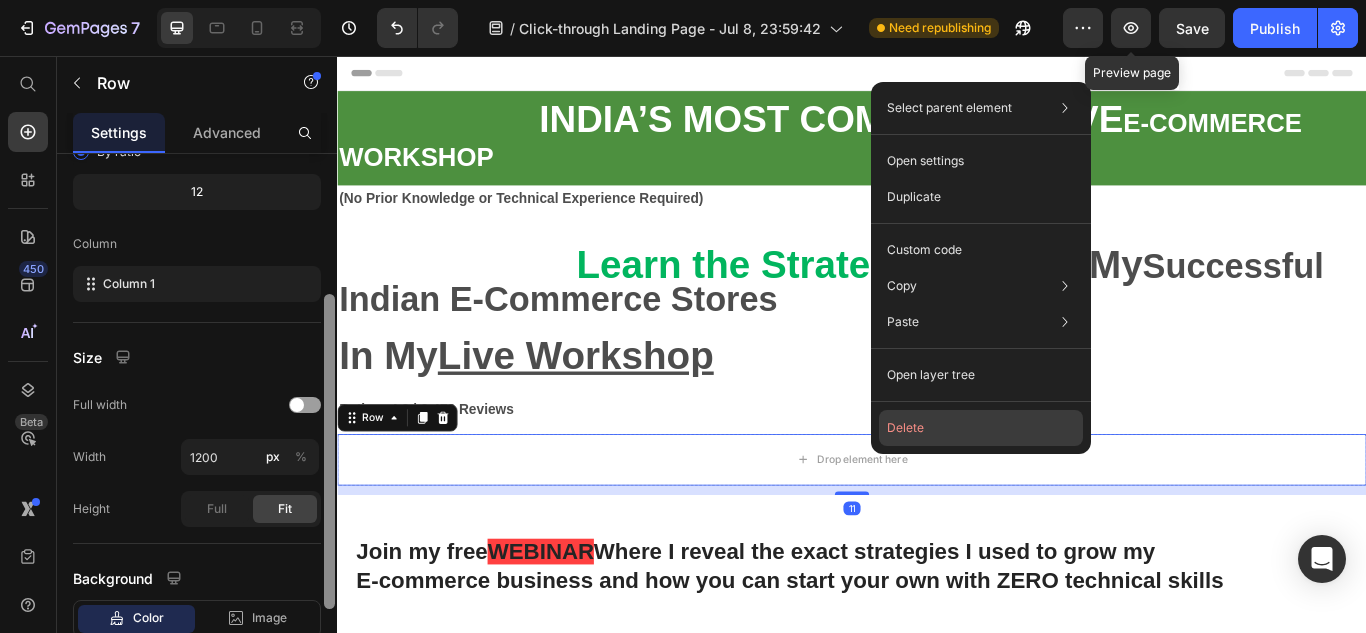 scroll, scrollTop: 242, scrollLeft: 0, axis: vertical 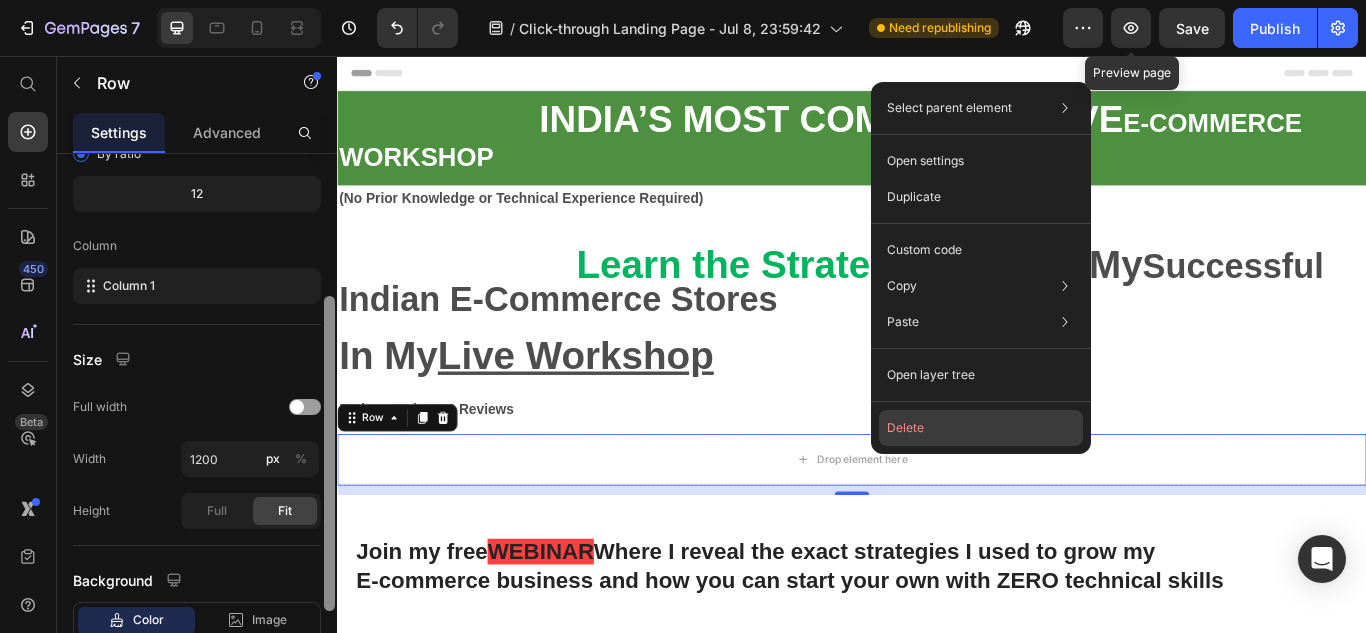 click on "Delete" 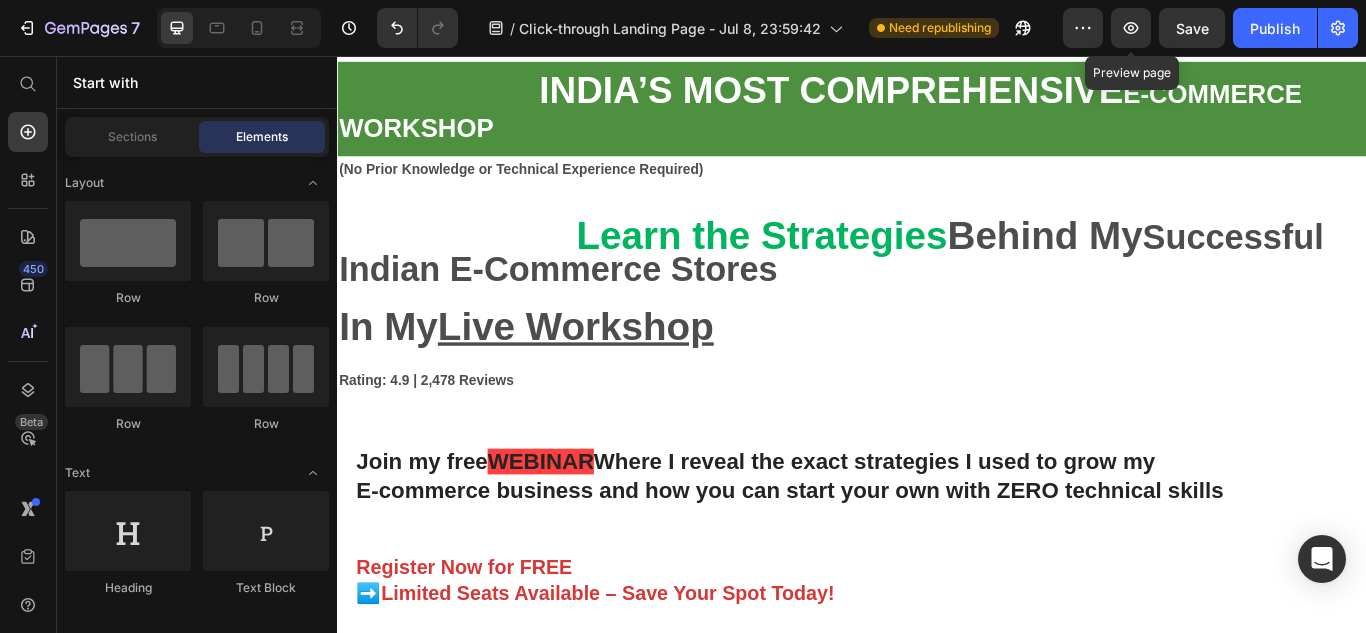 scroll, scrollTop: 0, scrollLeft: 0, axis: both 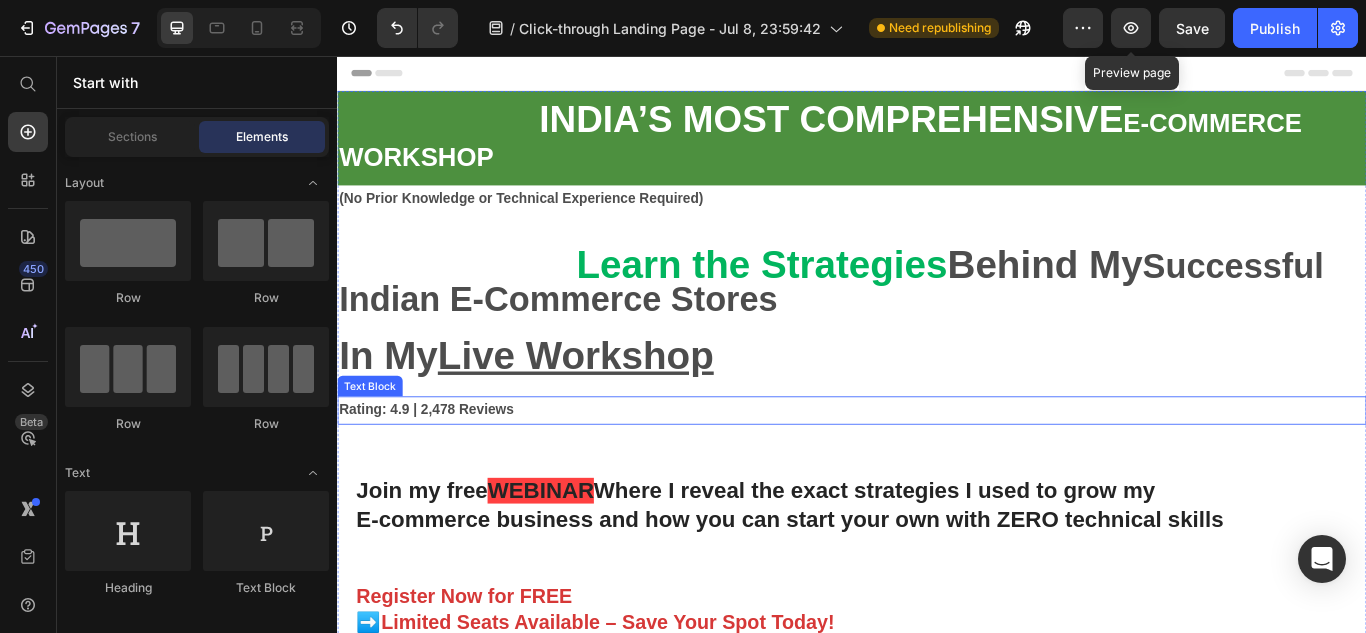 click on "Rating: 4.9 | 2,478 Reviews" at bounding box center [441, 468] 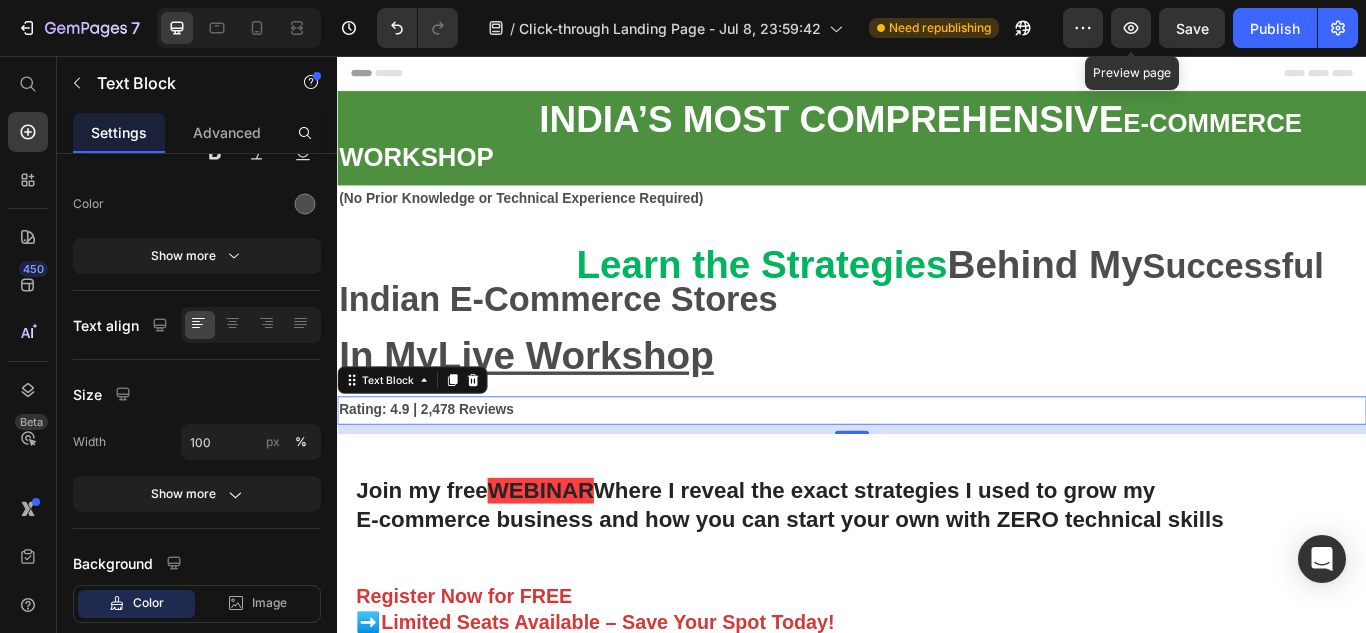 scroll, scrollTop: 0, scrollLeft: 0, axis: both 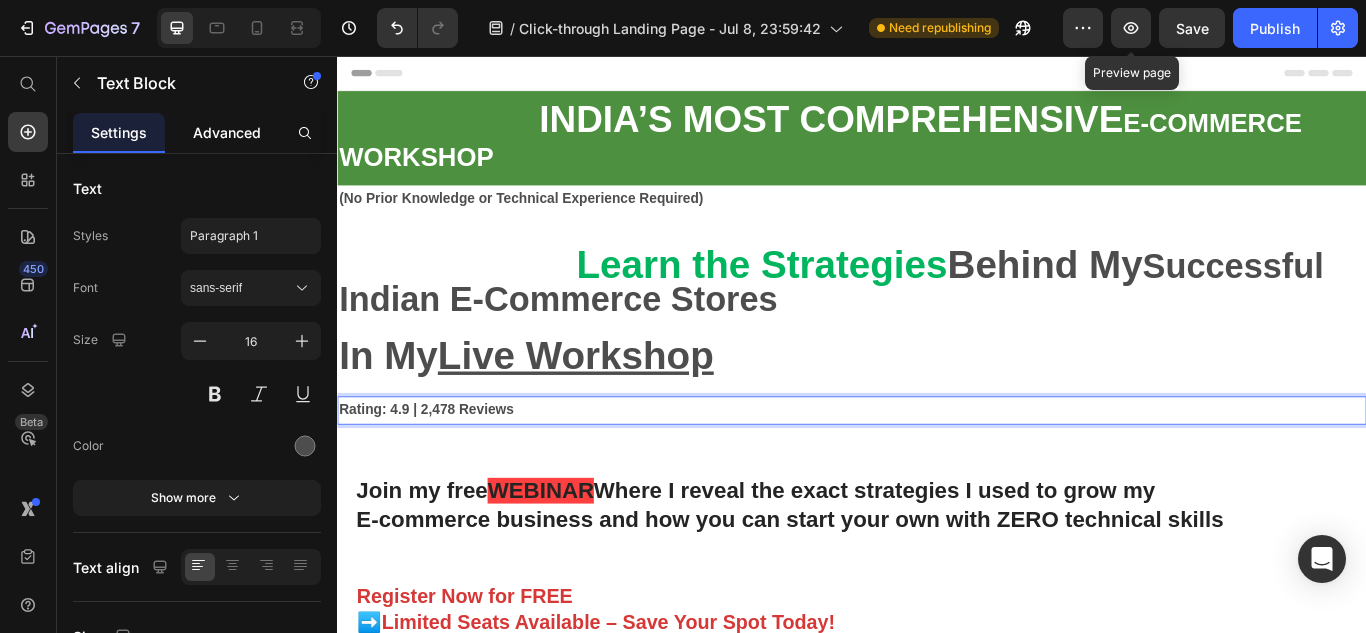 click on "Advanced" at bounding box center [227, 132] 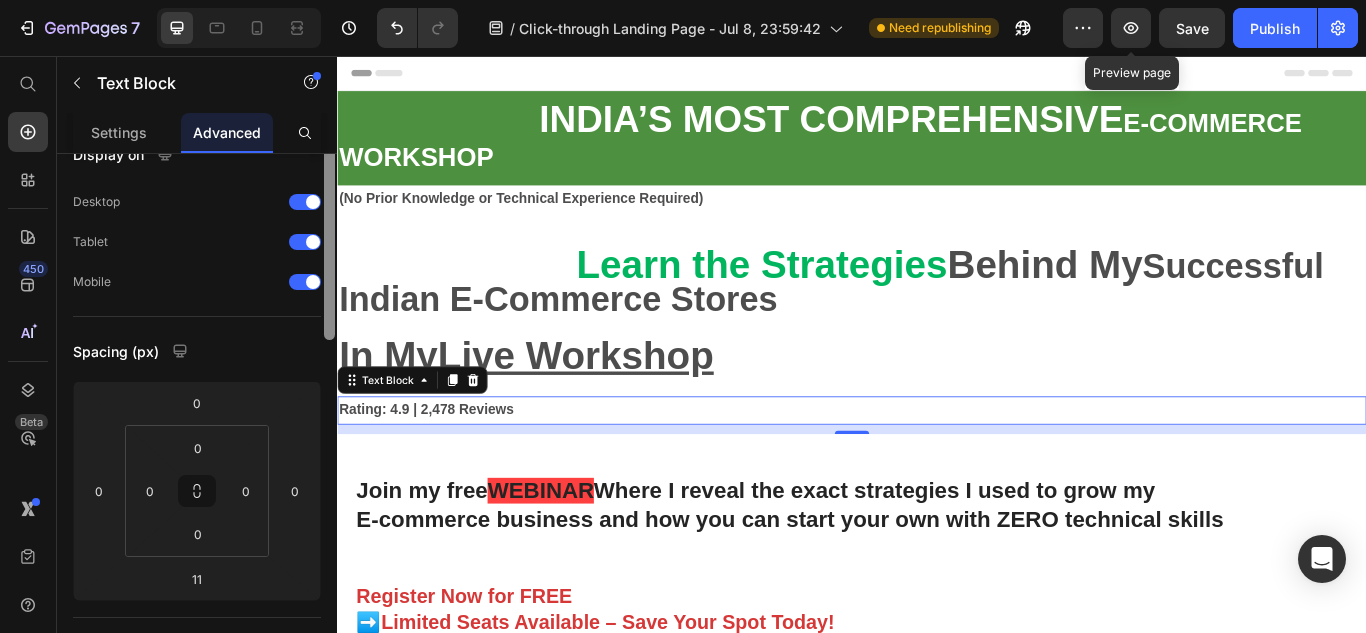 scroll, scrollTop: 0, scrollLeft: 0, axis: both 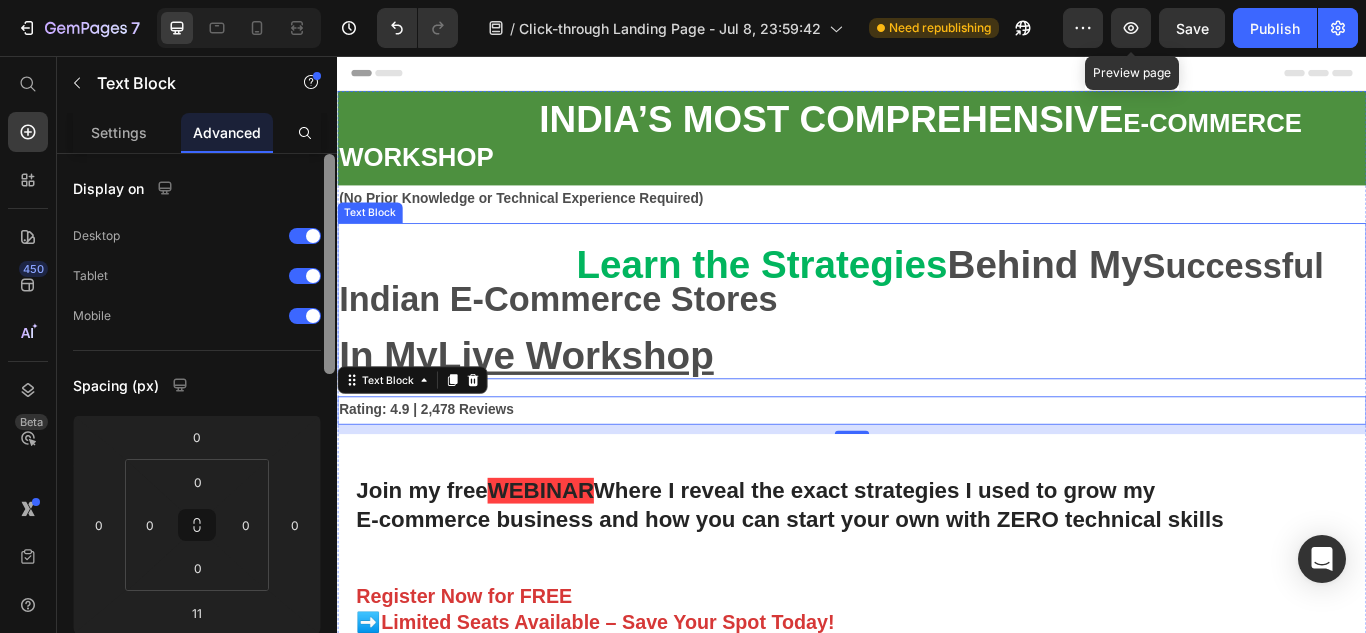 drag, startPoint x: 664, startPoint y: 410, endPoint x: 340, endPoint y: 221, distance: 375.09598 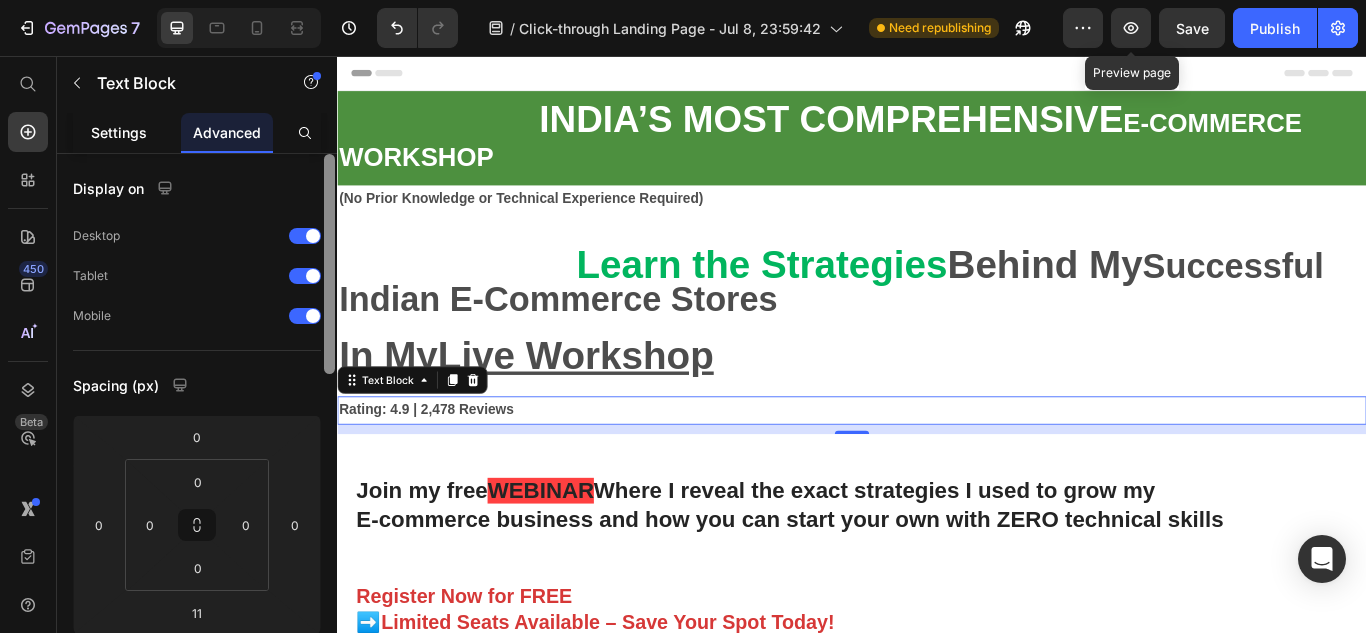 click on "Settings" at bounding box center (119, 132) 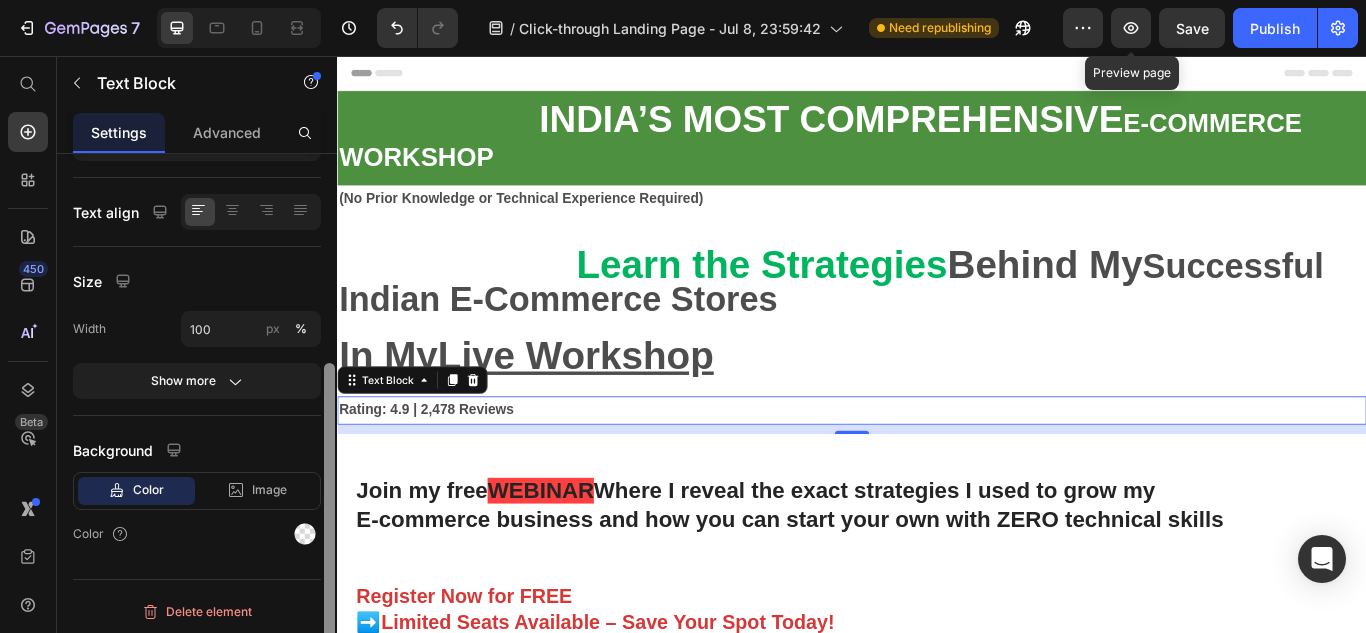 scroll, scrollTop: 359, scrollLeft: 0, axis: vertical 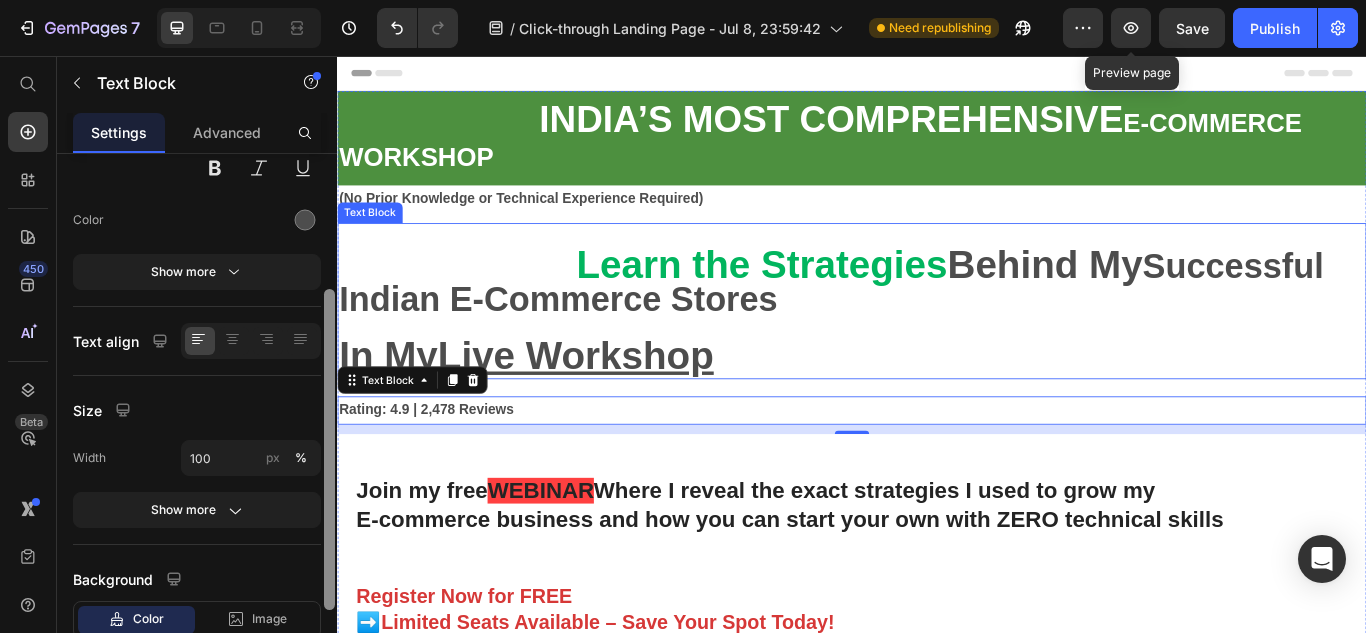 drag, startPoint x: 674, startPoint y: 373, endPoint x: 339, endPoint y: 382, distance: 335.12088 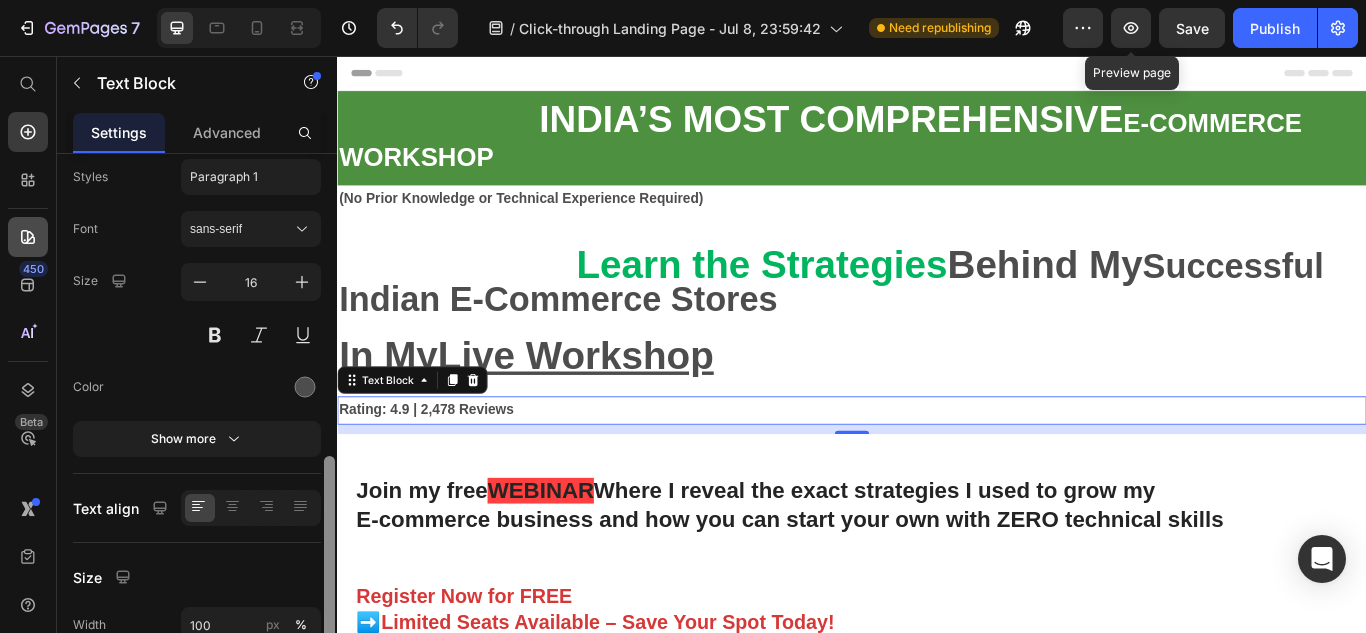 scroll, scrollTop: 0, scrollLeft: 0, axis: both 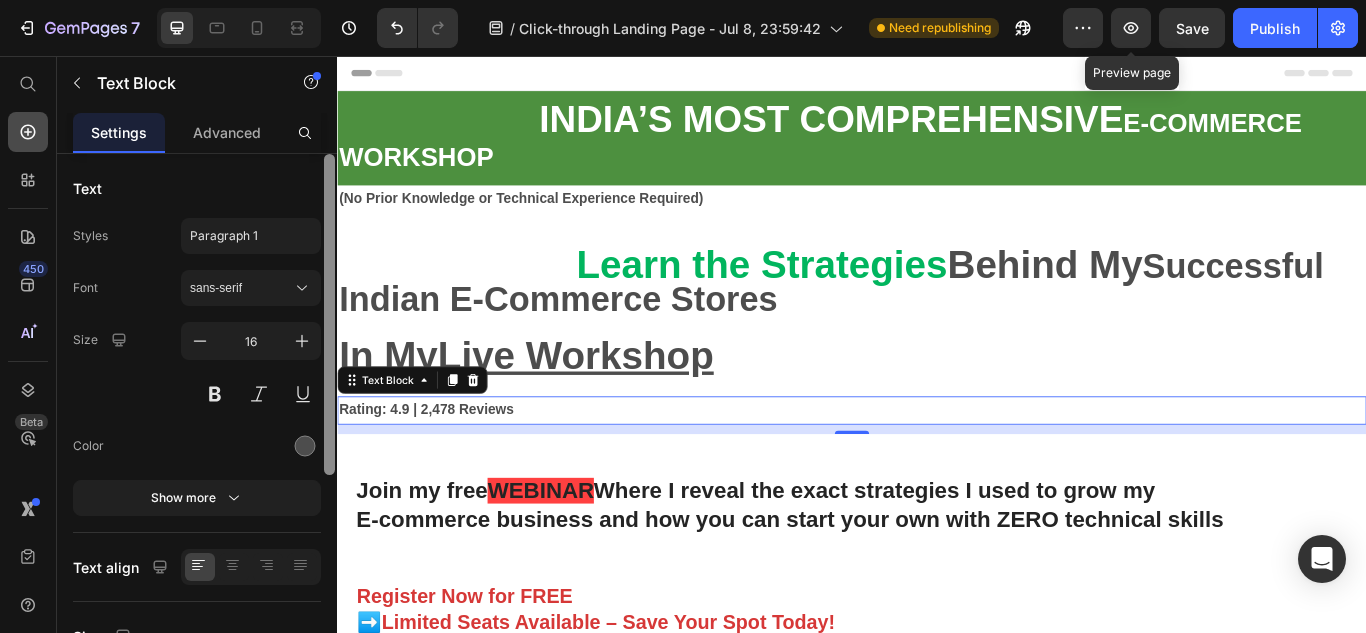 click 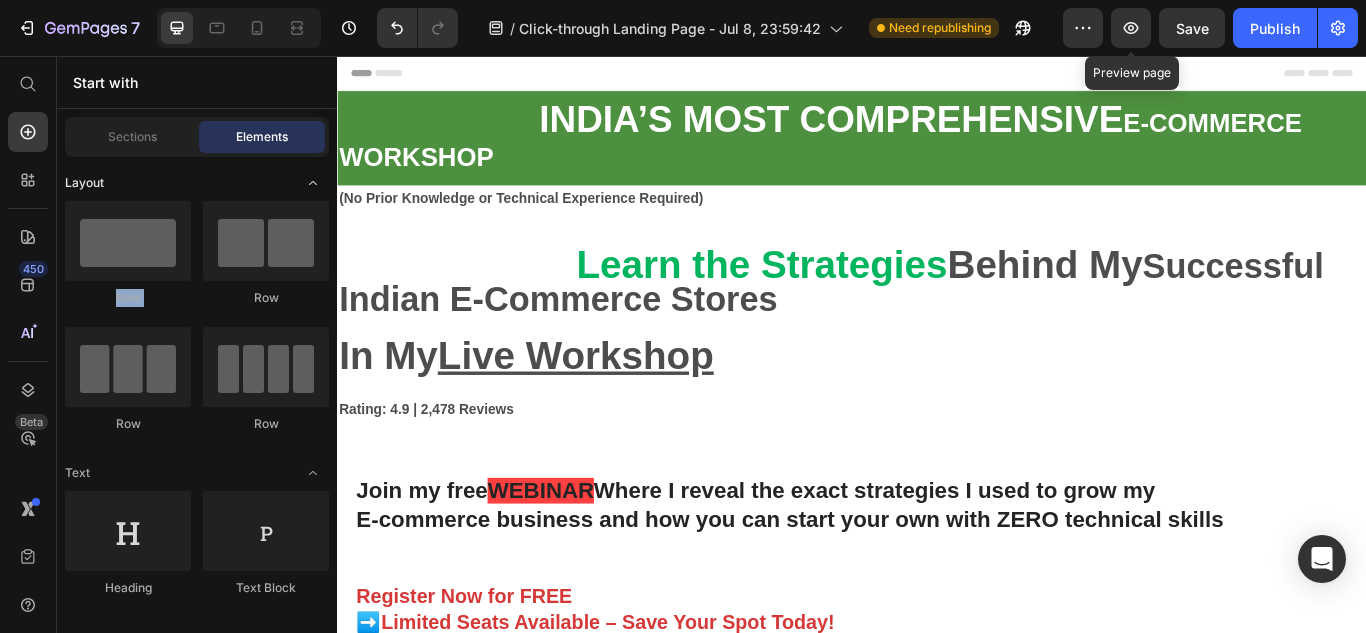 drag, startPoint x: 333, startPoint y: 173, endPoint x: 215, endPoint y: 178, distance: 118.10589 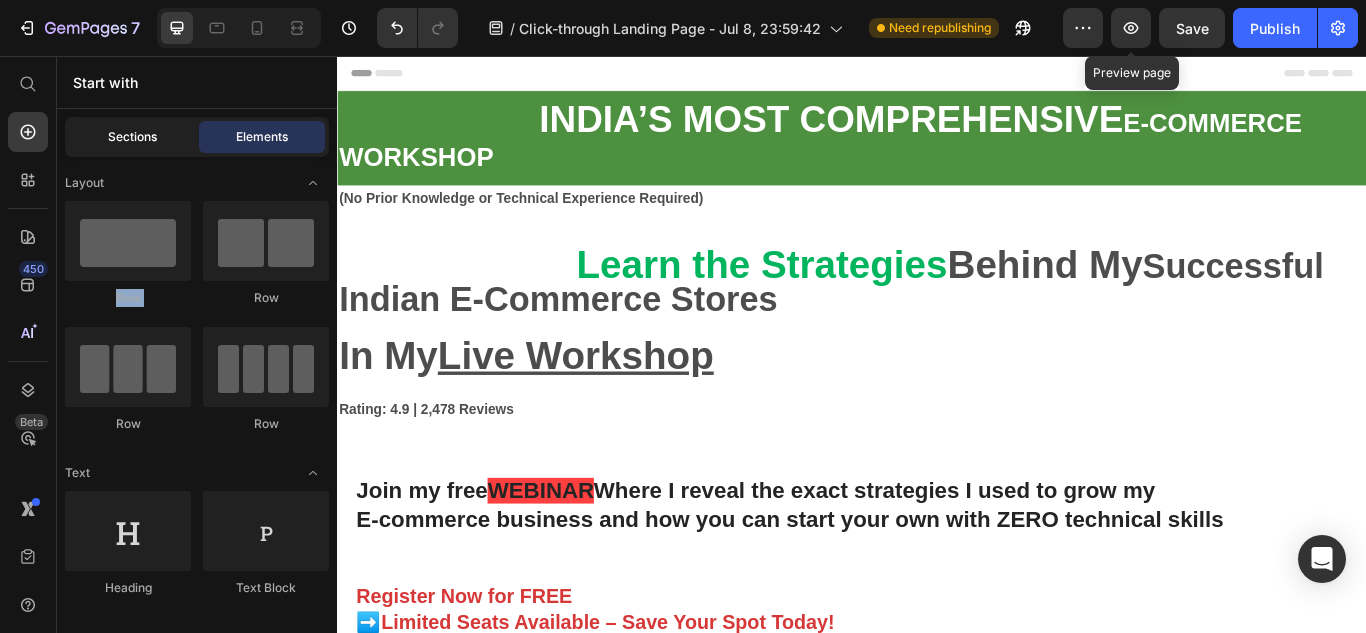 click on "Sections" 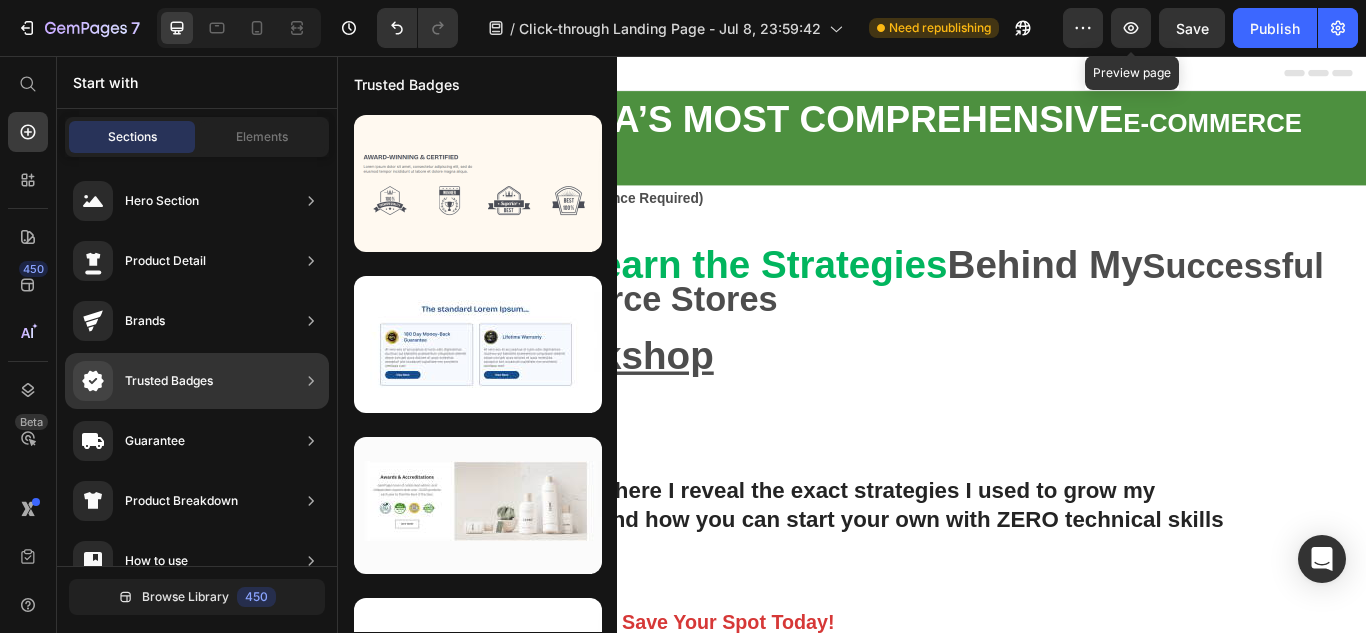 click 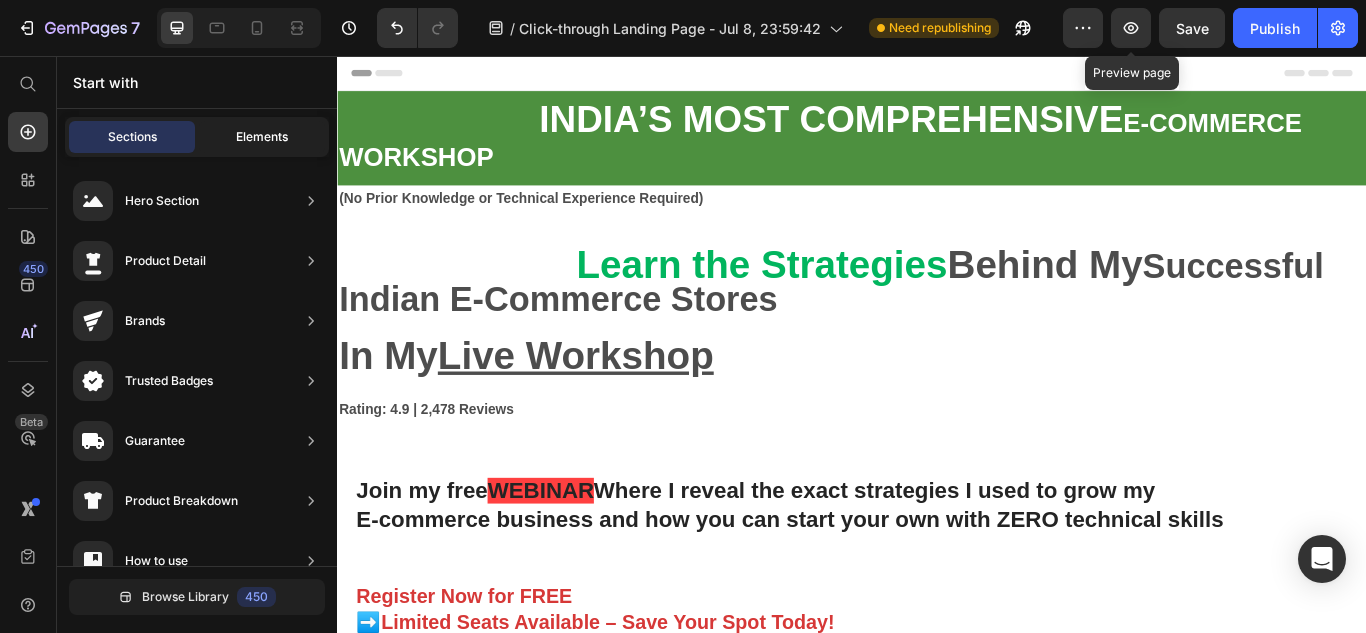 click on "Elements" at bounding box center [262, 137] 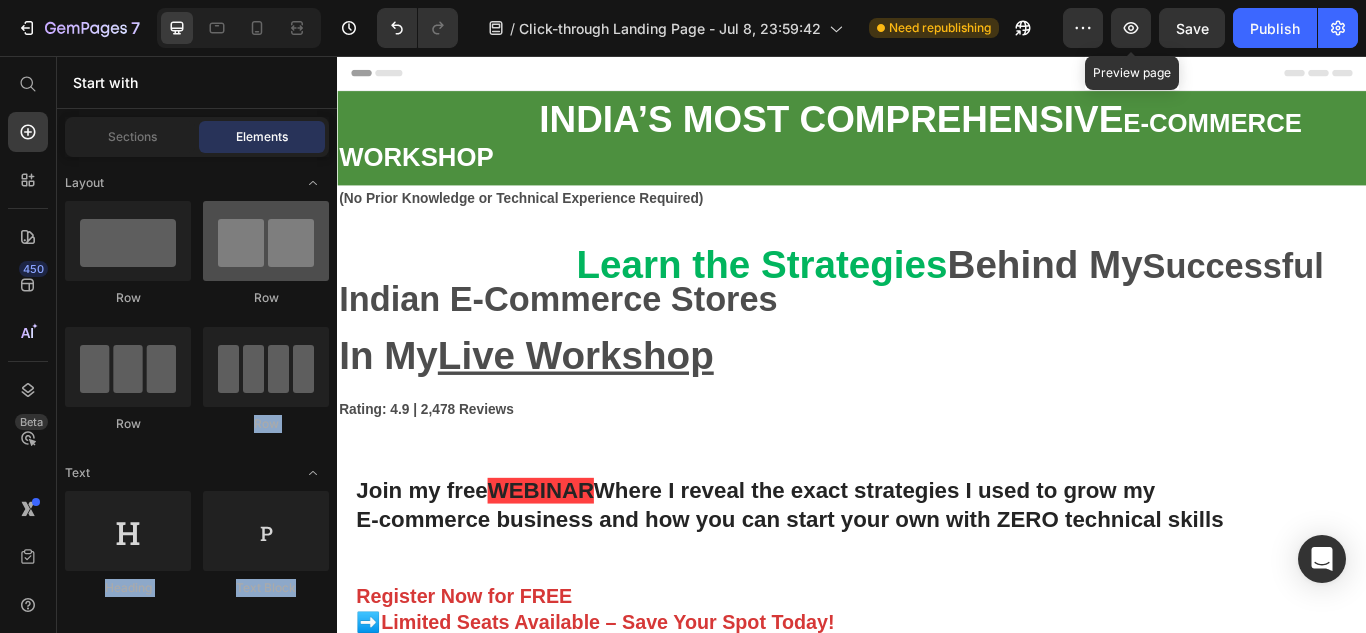 drag, startPoint x: 331, startPoint y: 581, endPoint x: 313, endPoint y: 260, distance: 321.50427 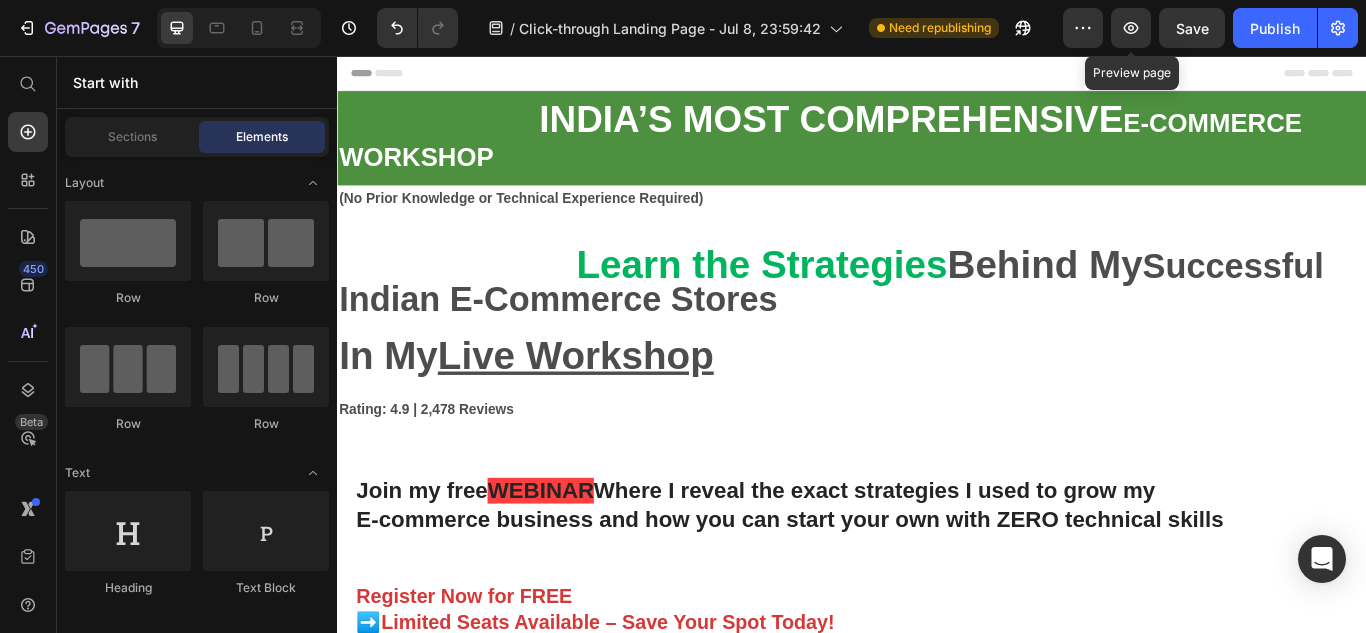 click on "Layout
Row
Row
Row
Row Text
Heading
Text Block Button
Button
Button
Sticky Back to top Media
Image
Image
Video
Video Banner" at bounding box center [197, 3246] 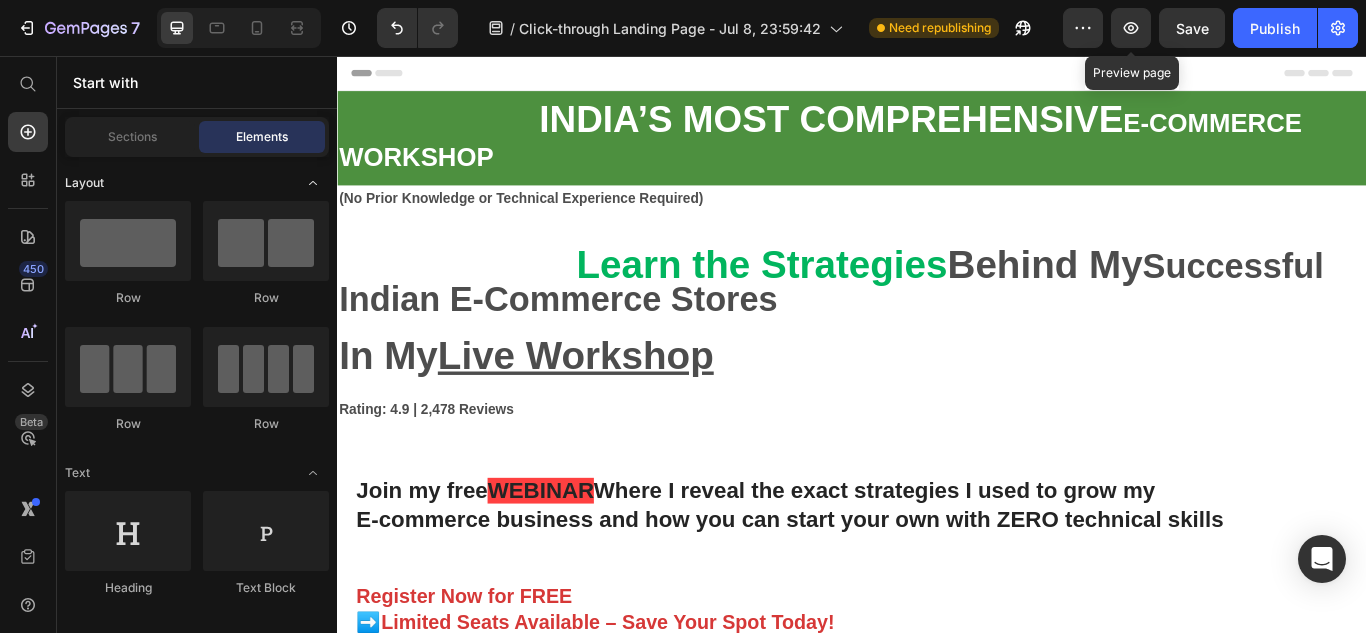 click 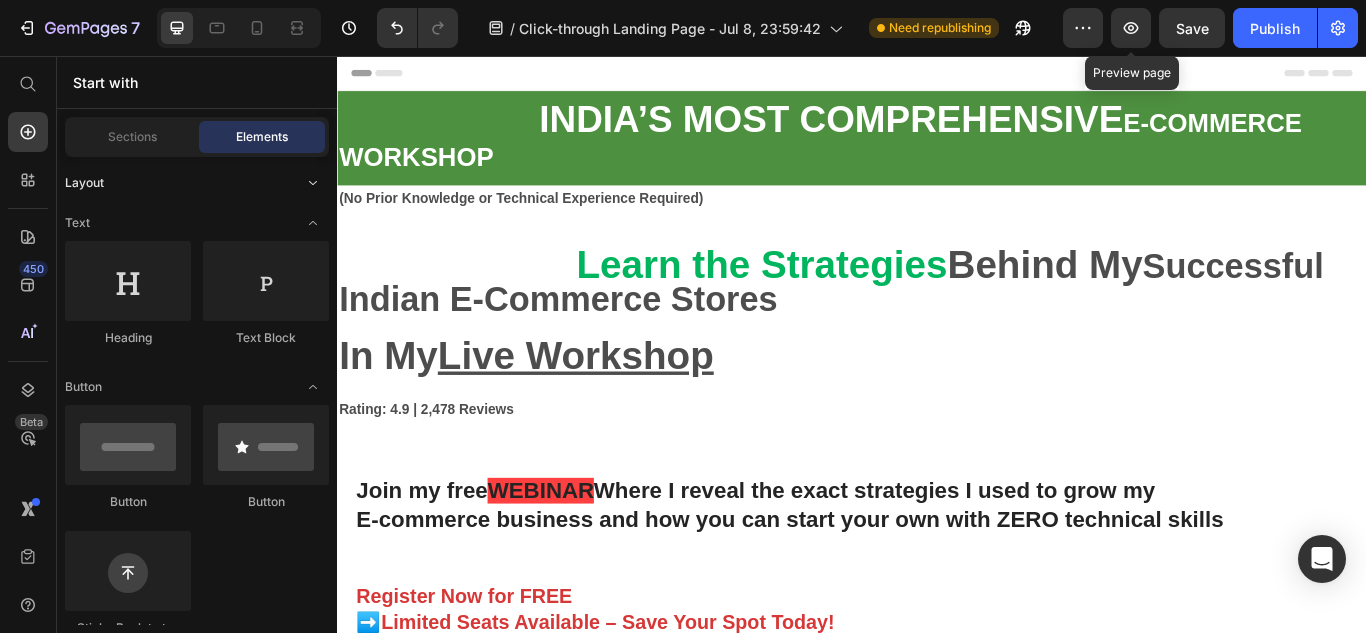 click 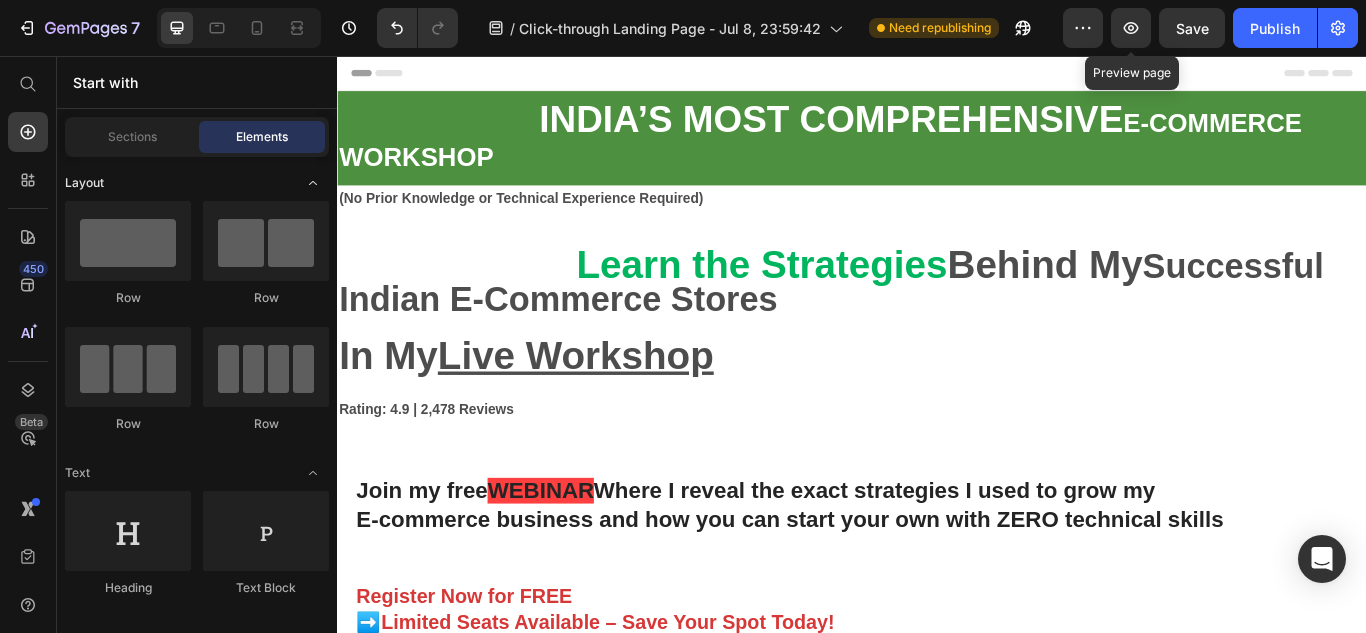 click 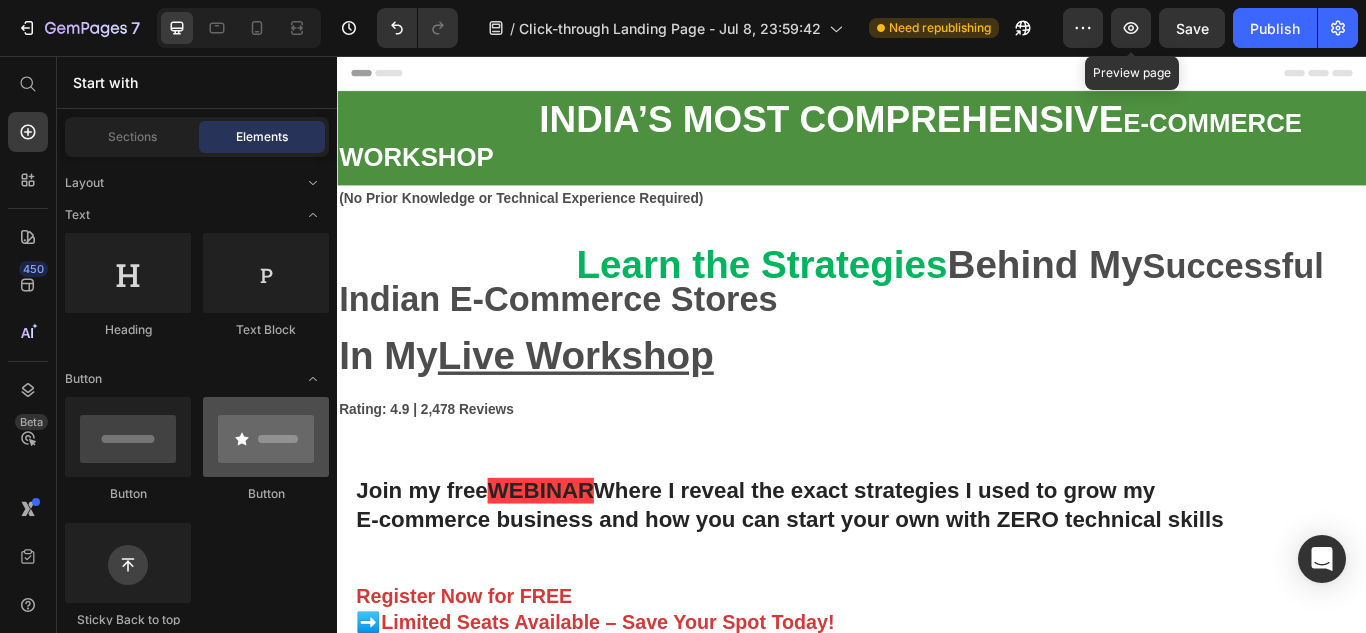 click at bounding box center [266, 437] 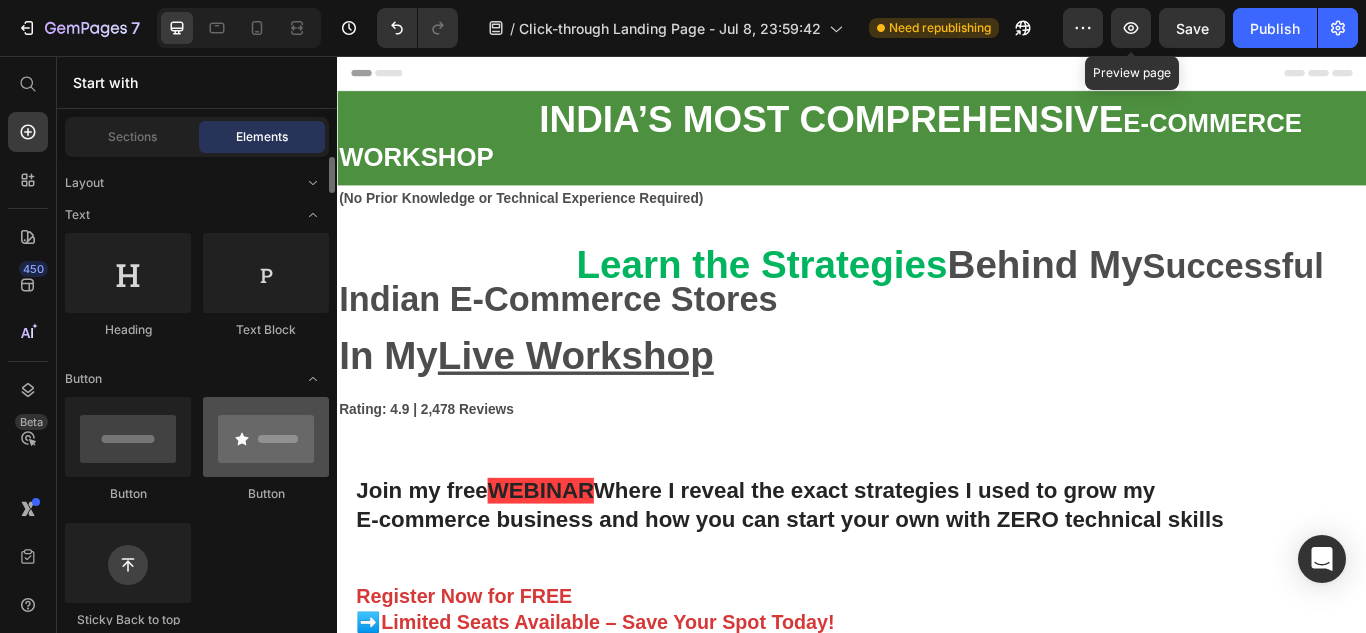 click at bounding box center (266, 437) 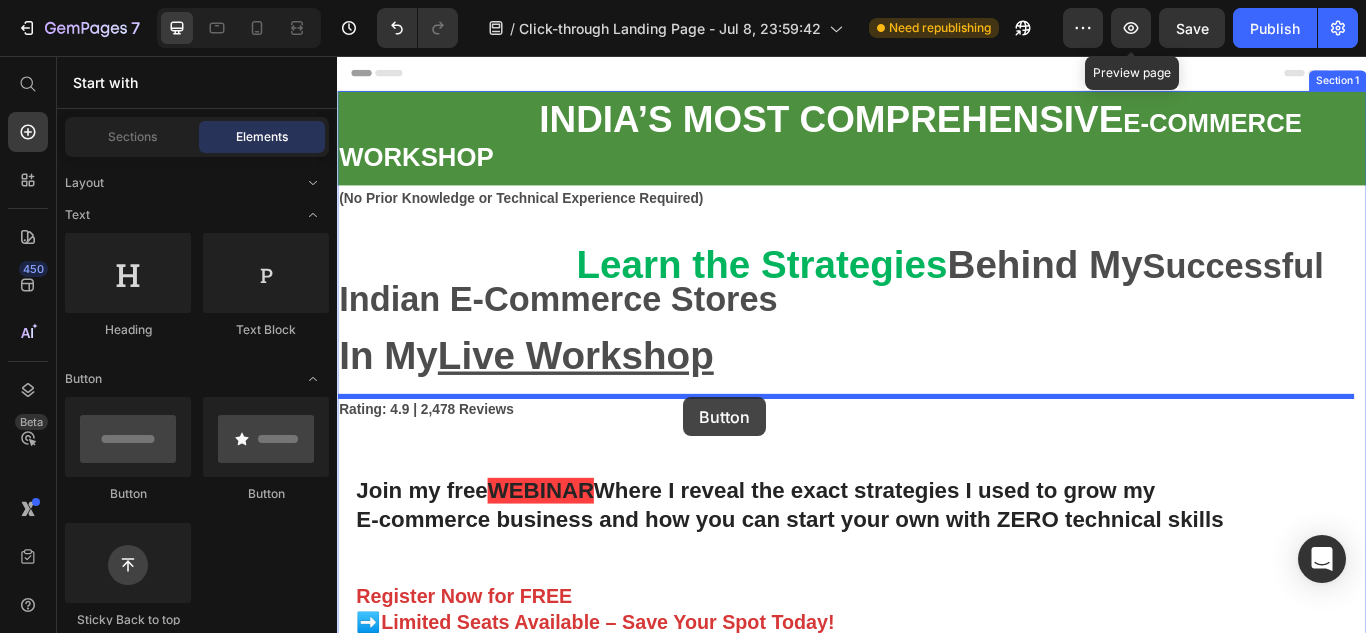 drag, startPoint x: 605, startPoint y: 509, endPoint x: 740, endPoint y: 454, distance: 145.7738 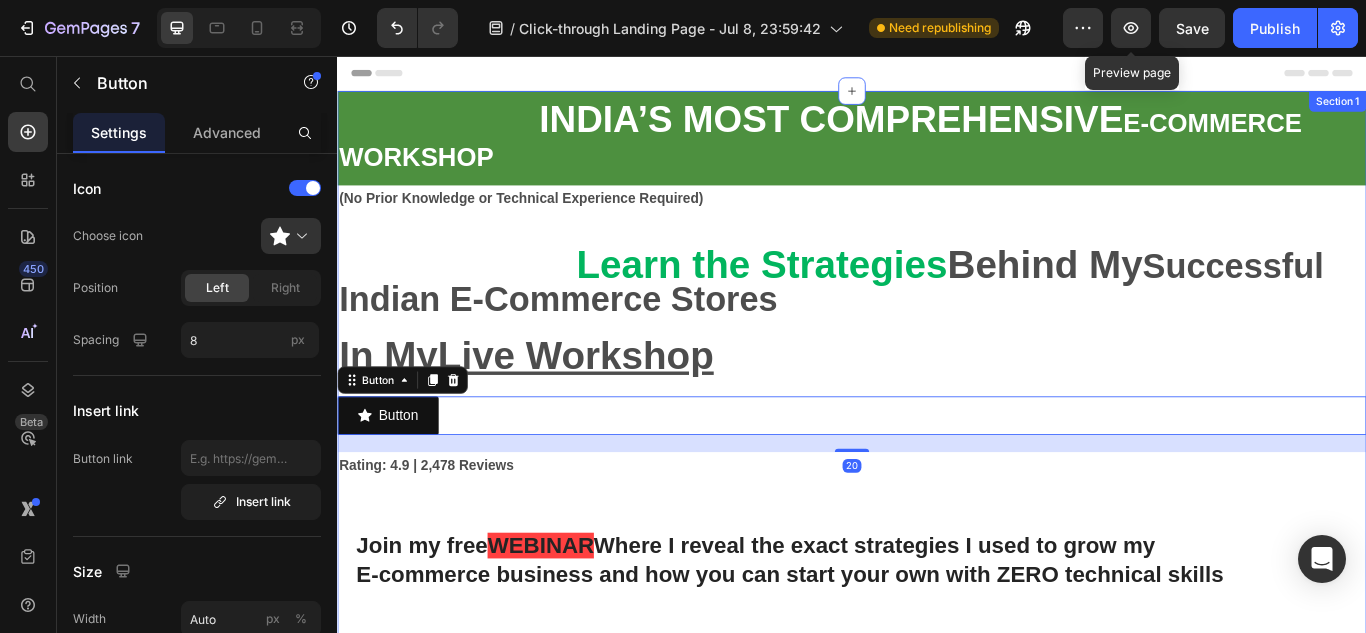 click on "INDIA’S MOST COMPREHENSIVE                                                                              E-COMMERCE WORKSHOP Text Block Row                                                                               (No Prior Knowledge or Technical Experience Required) Text Block                                                                                Learn the Strategies  Behind My                                        Successful Indian E-Commerce Stores                                 In My  Live Workshop Text Block   Button Button   20                                                                                                                     Rating: 4.9 | 2,478 Reviews Text Block Join my free   WEBINAR  Heading Register Now for FREE" at bounding box center (937, 618) 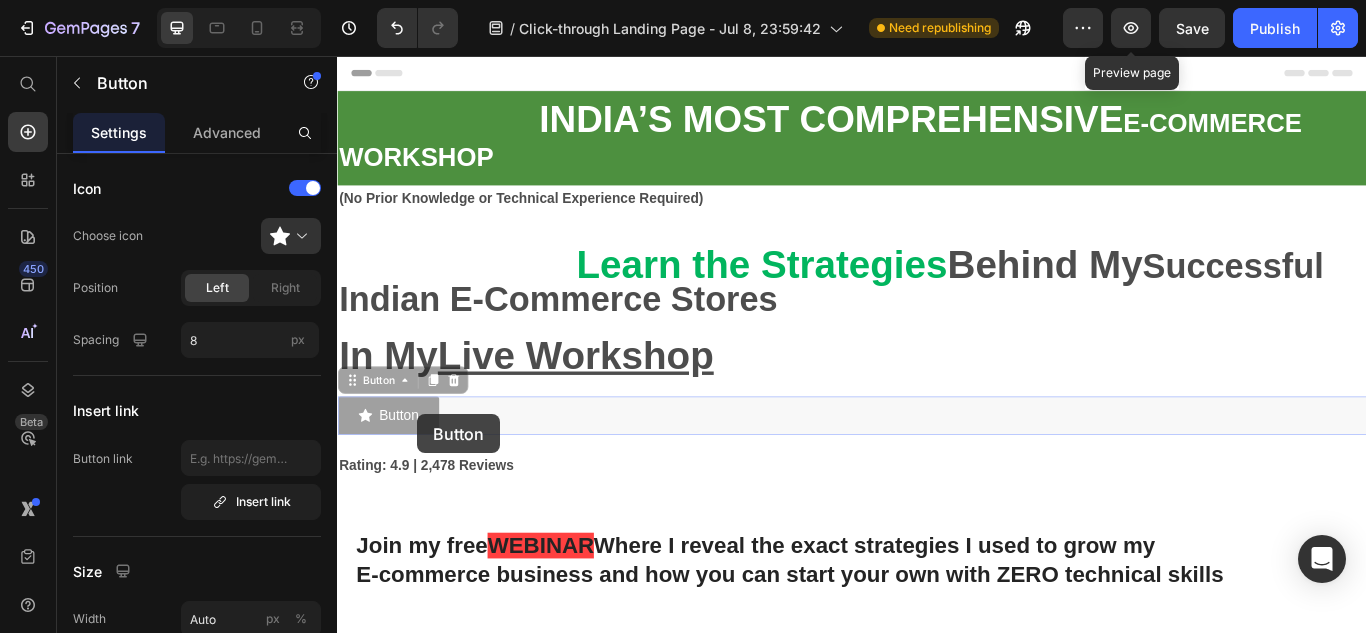 drag, startPoint x: 430, startPoint y: 474, endPoint x: 699, endPoint y: 513, distance: 271.81244 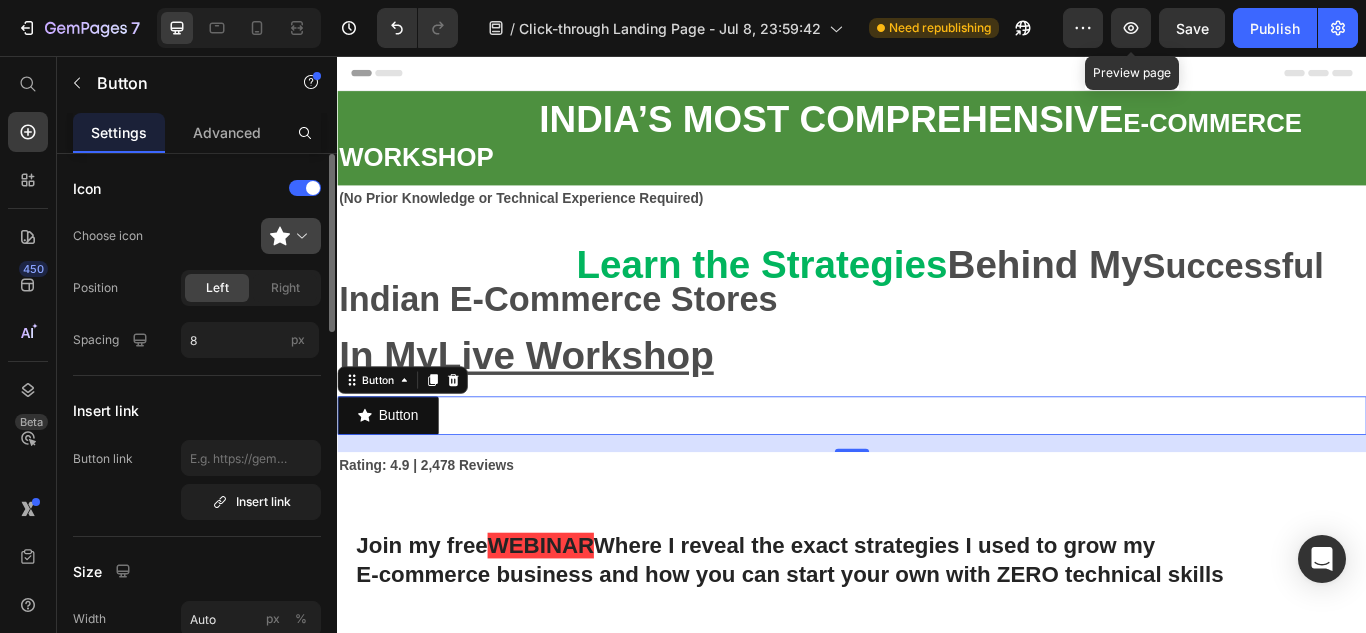 click at bounding box center (299, 236) 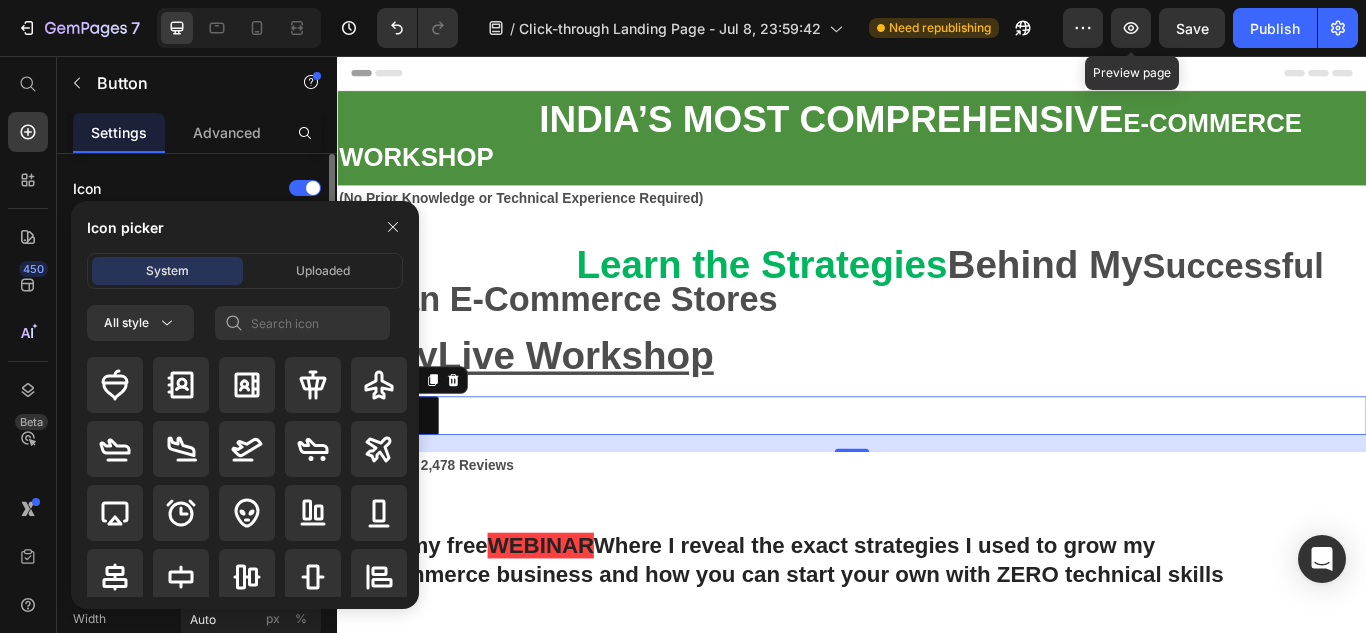 click on "Icon picker" at bounding box center [245, 227] 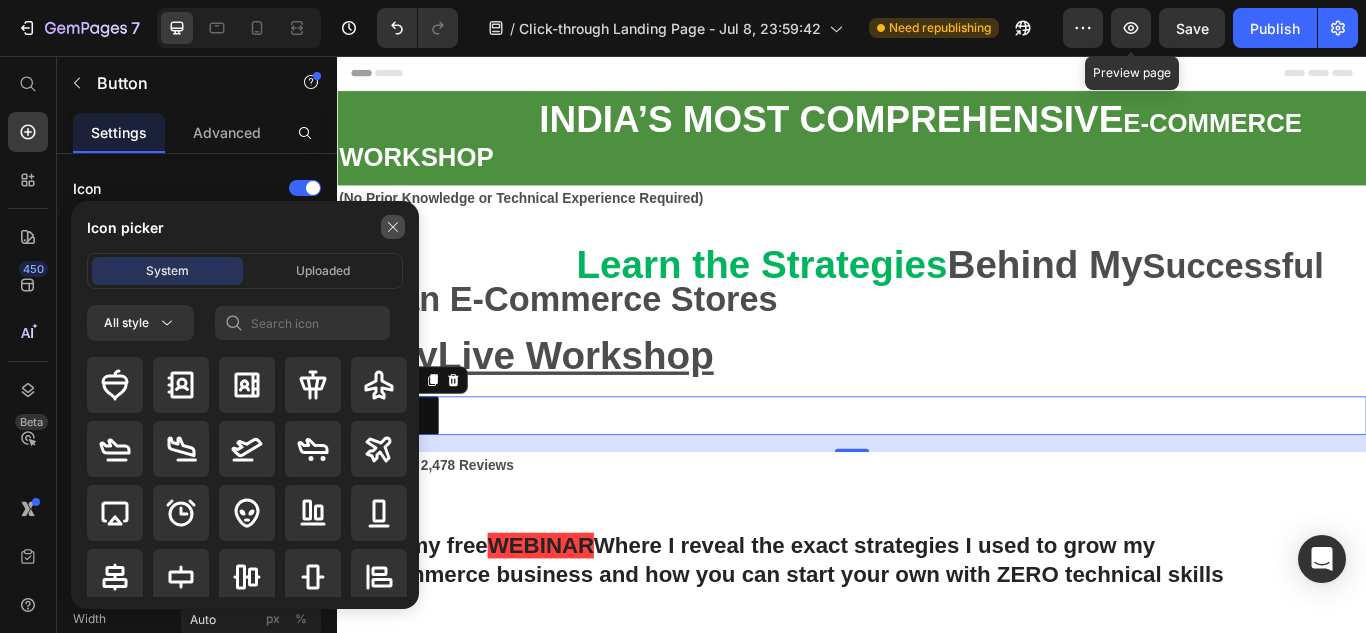 click at bounding box center [393, 227] 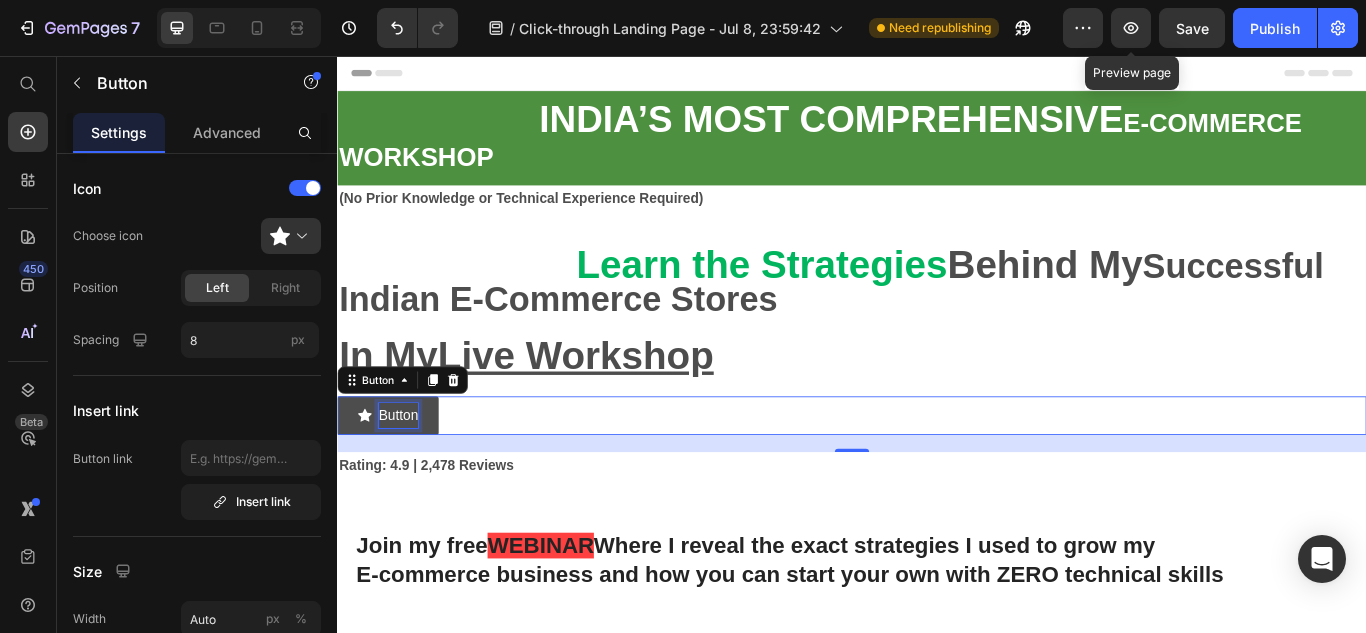 click on "Button" at bounding box center (408, 475) 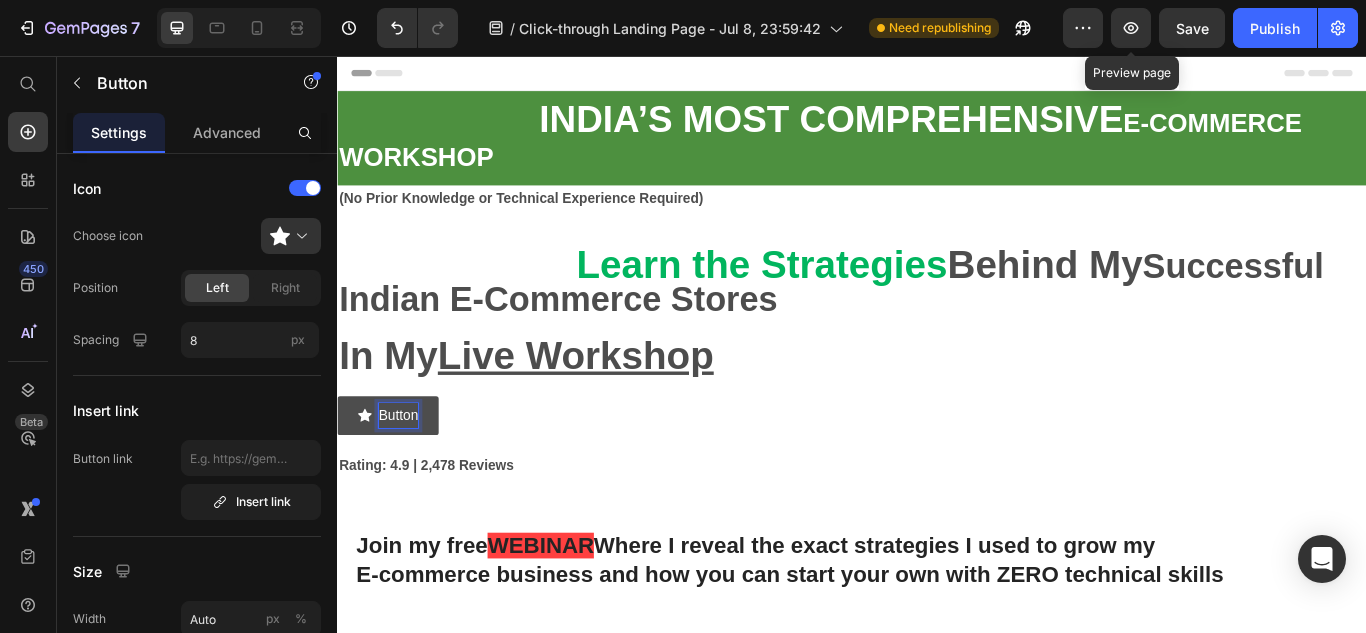 click on "Button" at bounding box center [408, 475] 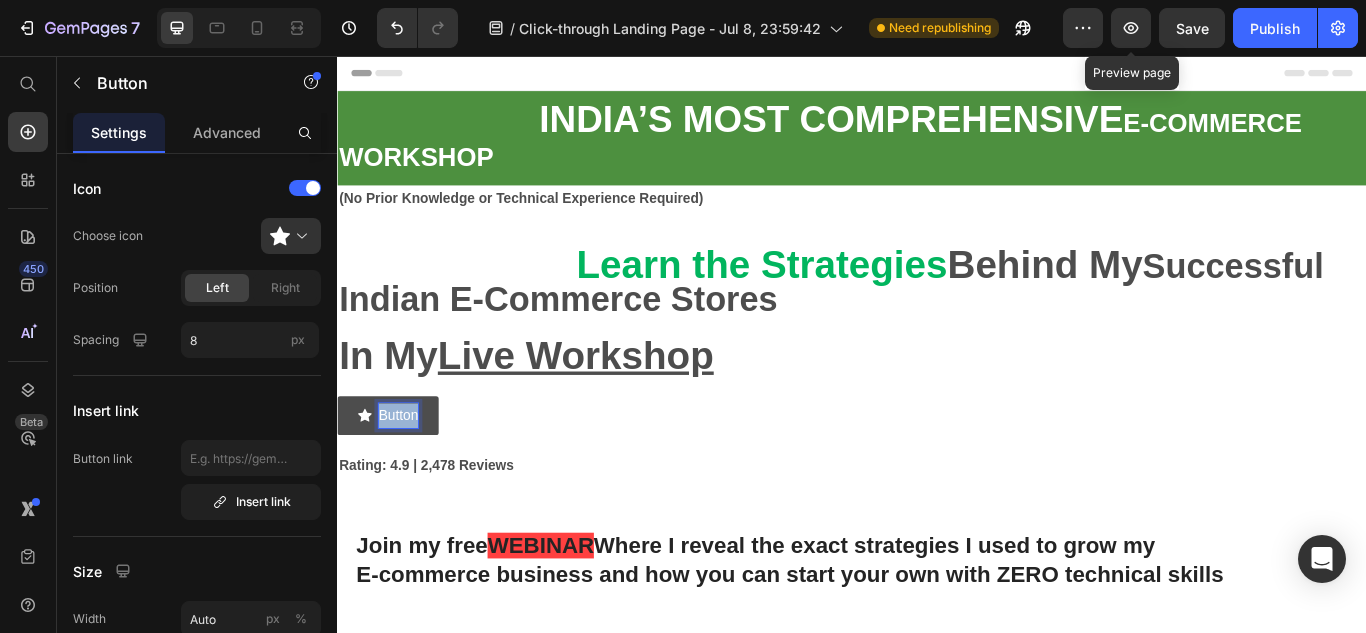 click on "Button" at bounding box center (408, 475) 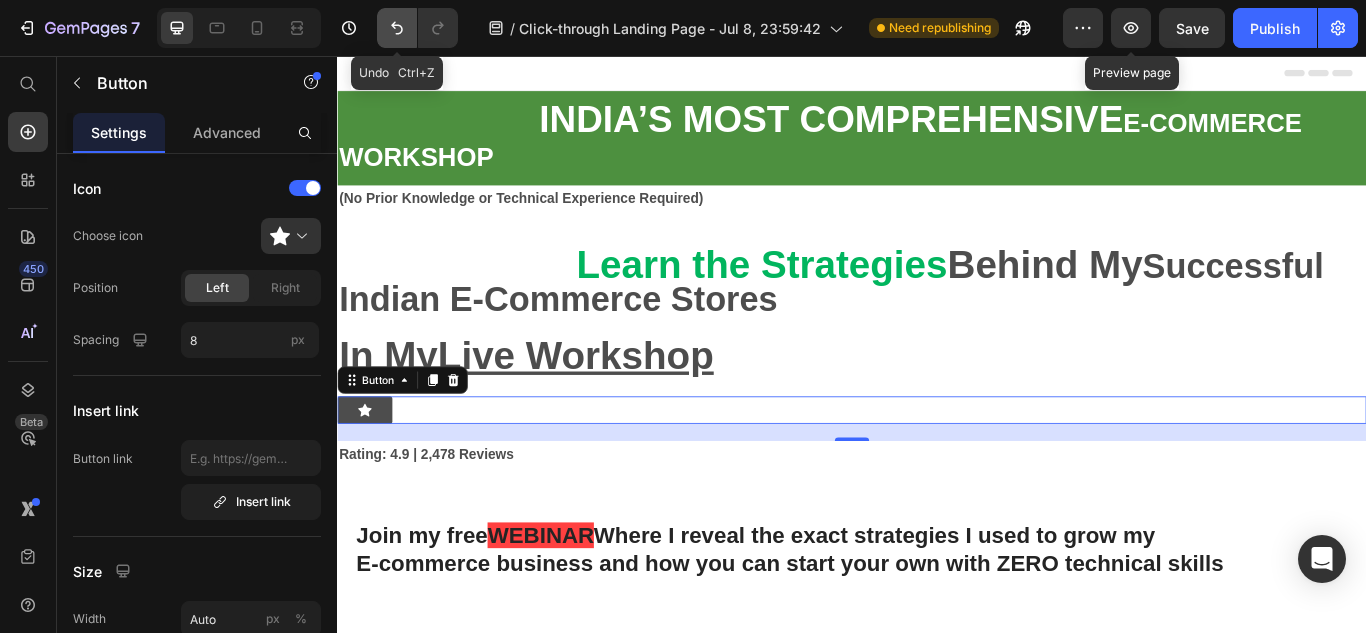 click 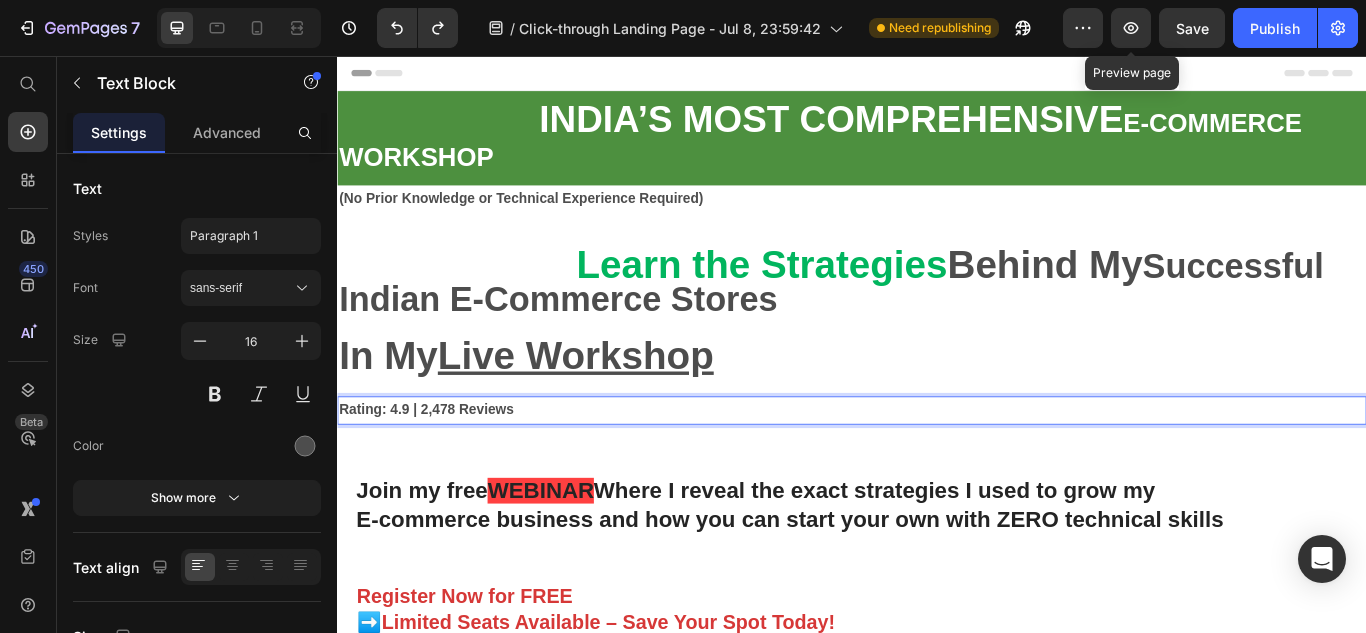click on "Rating: 4.9 | 2,478 Reviews" at bounding box center (441, 468) 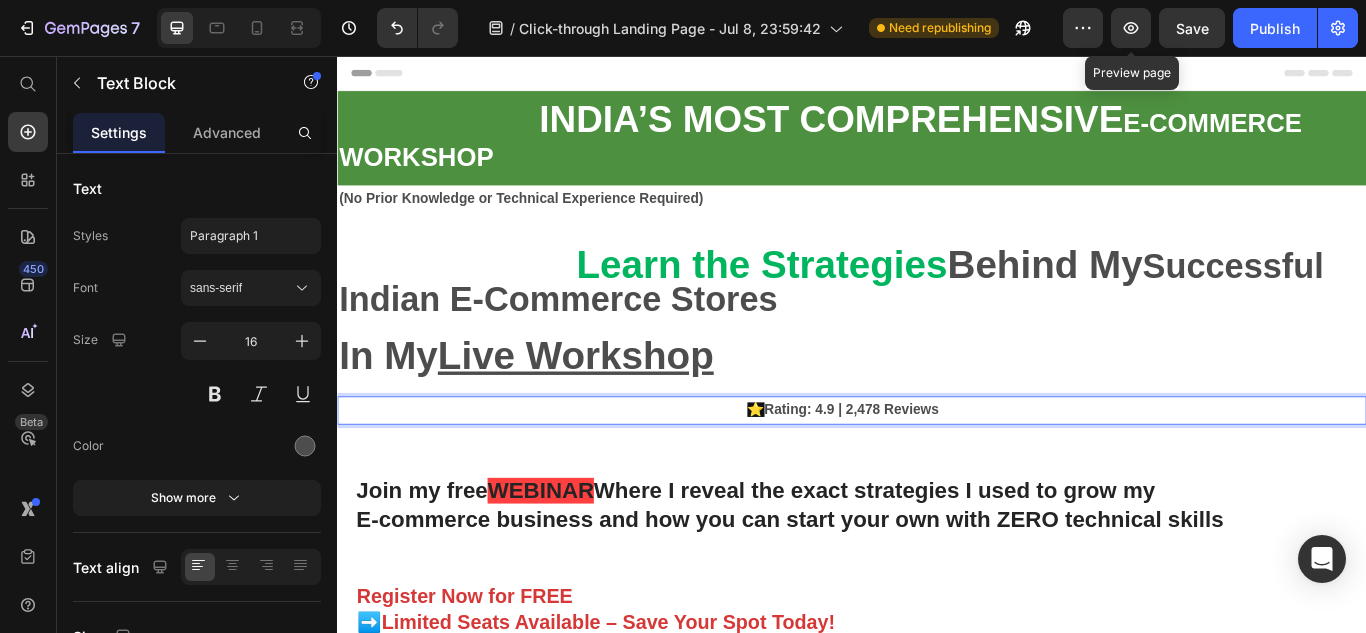 click on "⭐          Rating: 4.9 | 2,478 Reviews" at bounding box center (937, 469) 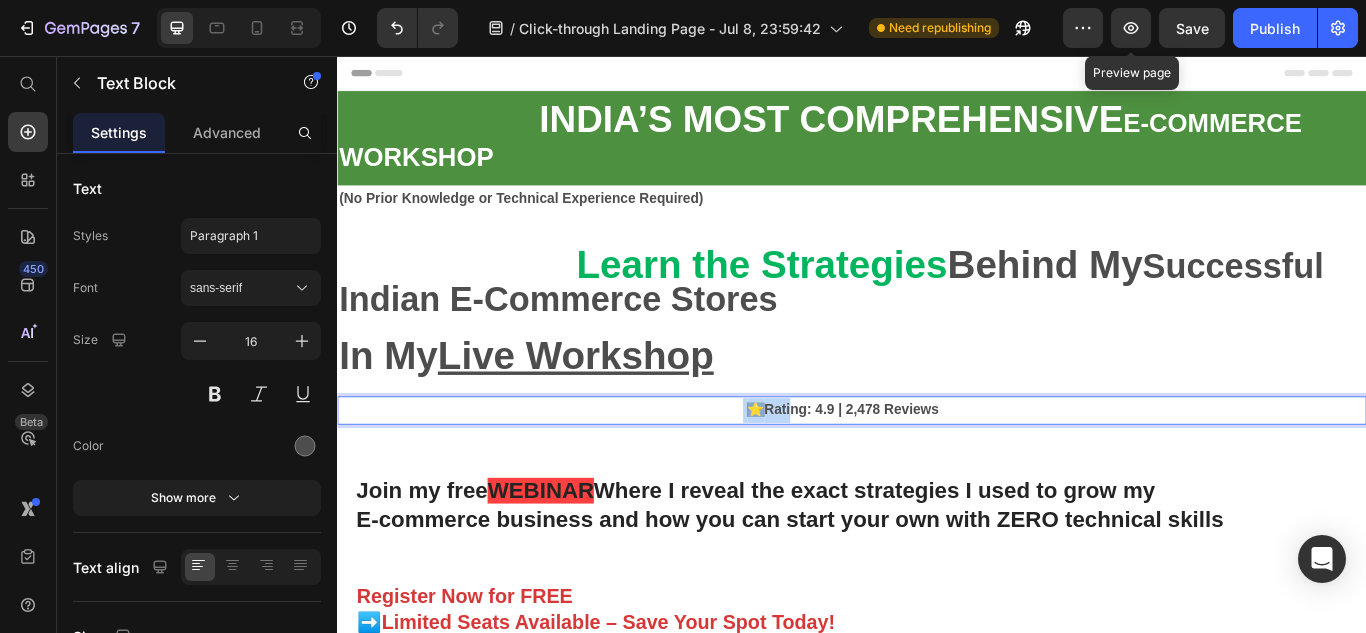 drag, startPoint x: 854, startPoint y: 457, endPoint x: 811, endPoint y: 457, distance: 43 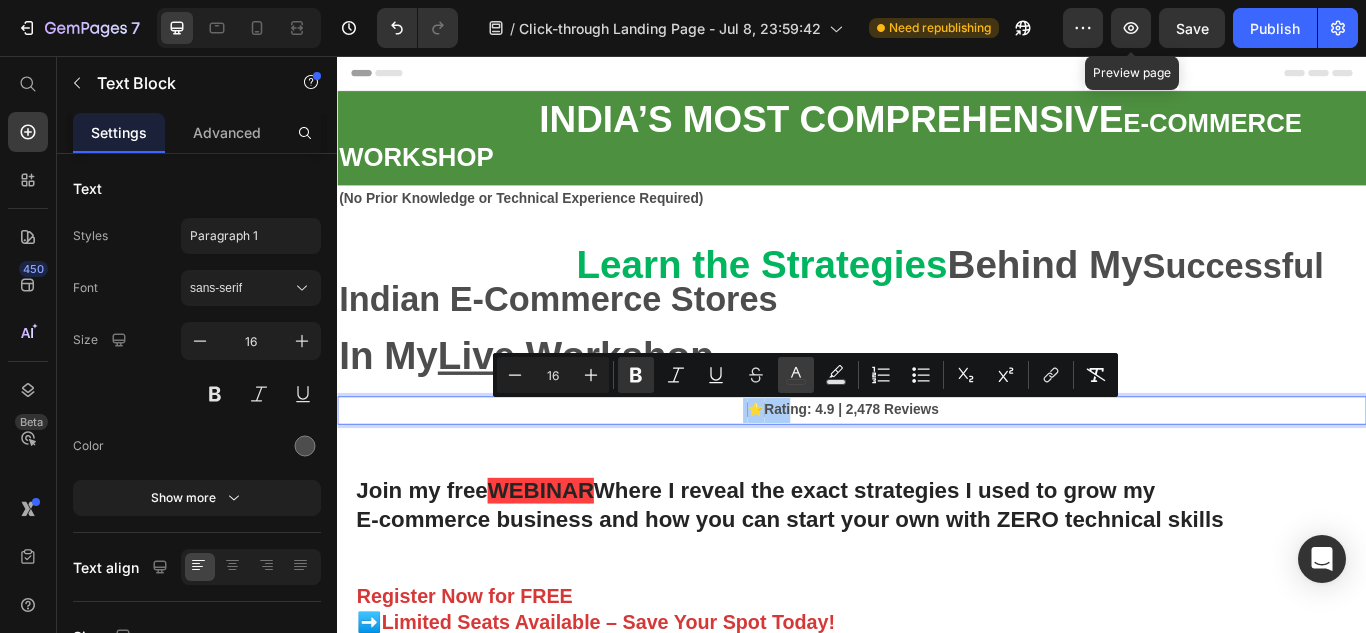 click 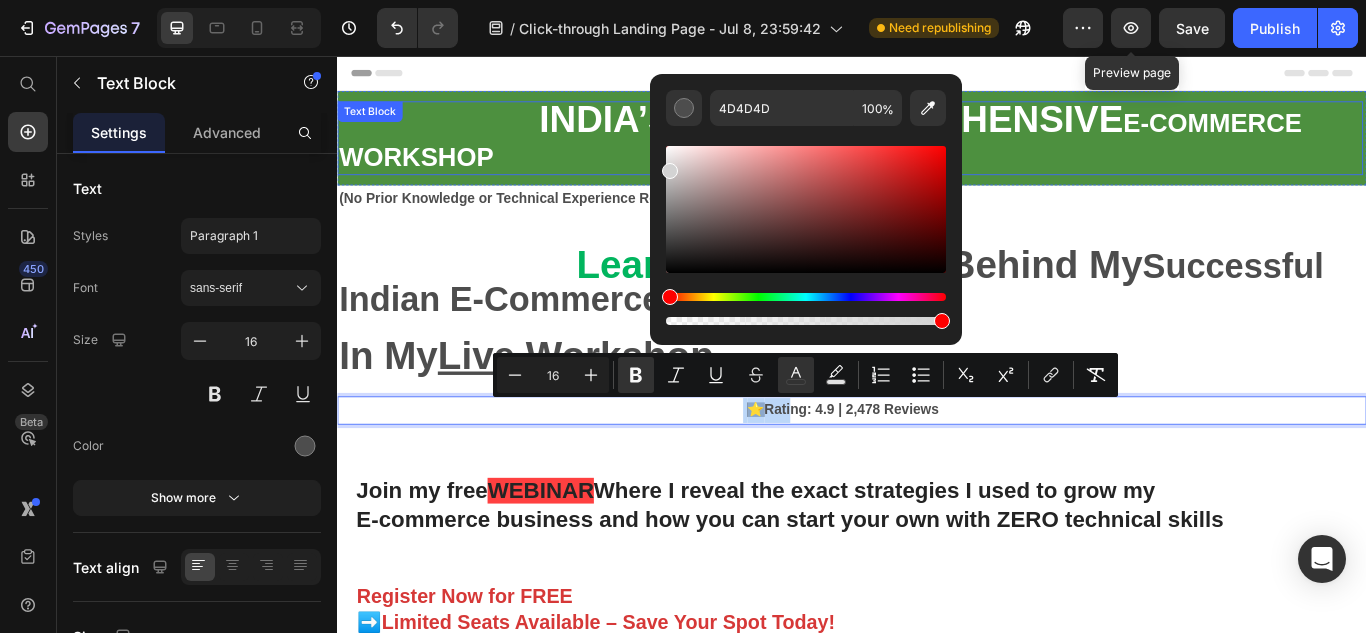 drag, startPoint x: 1016, startPoint y: 300, endPoint x: 676, endPoint y: 123, distance: 383.3132 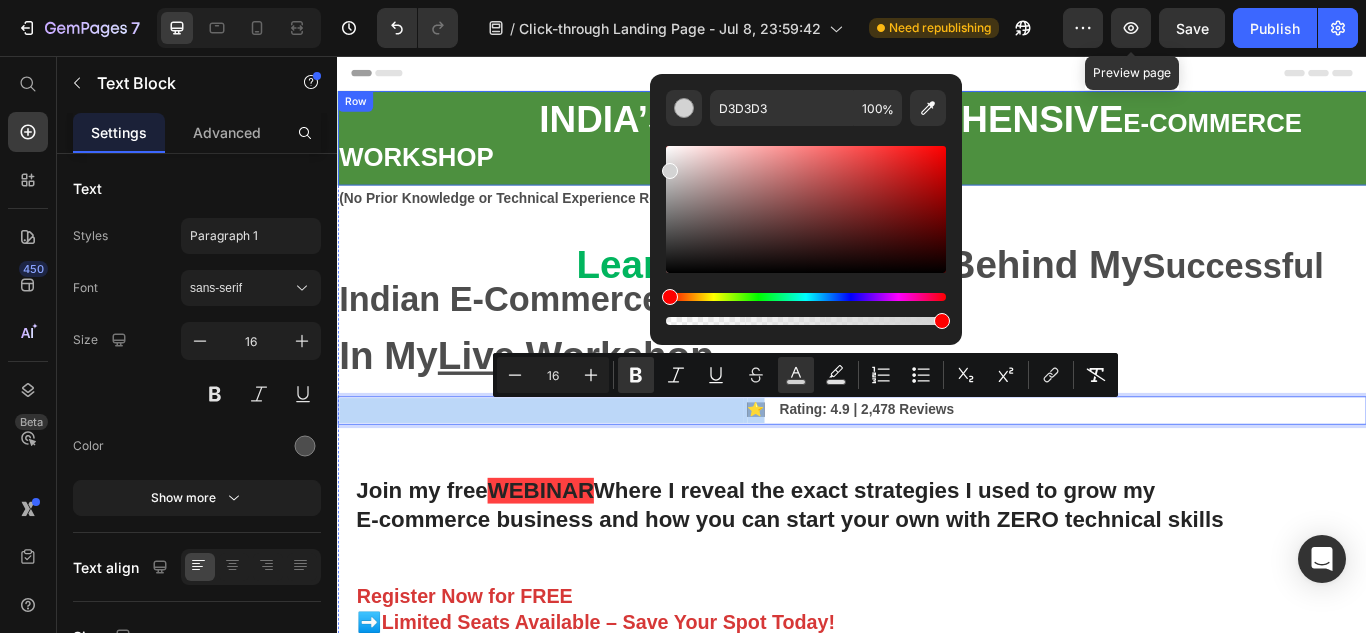 click on "(No Prior Knowledge or Technical Experience Required)" at bounding box center (551, 222) 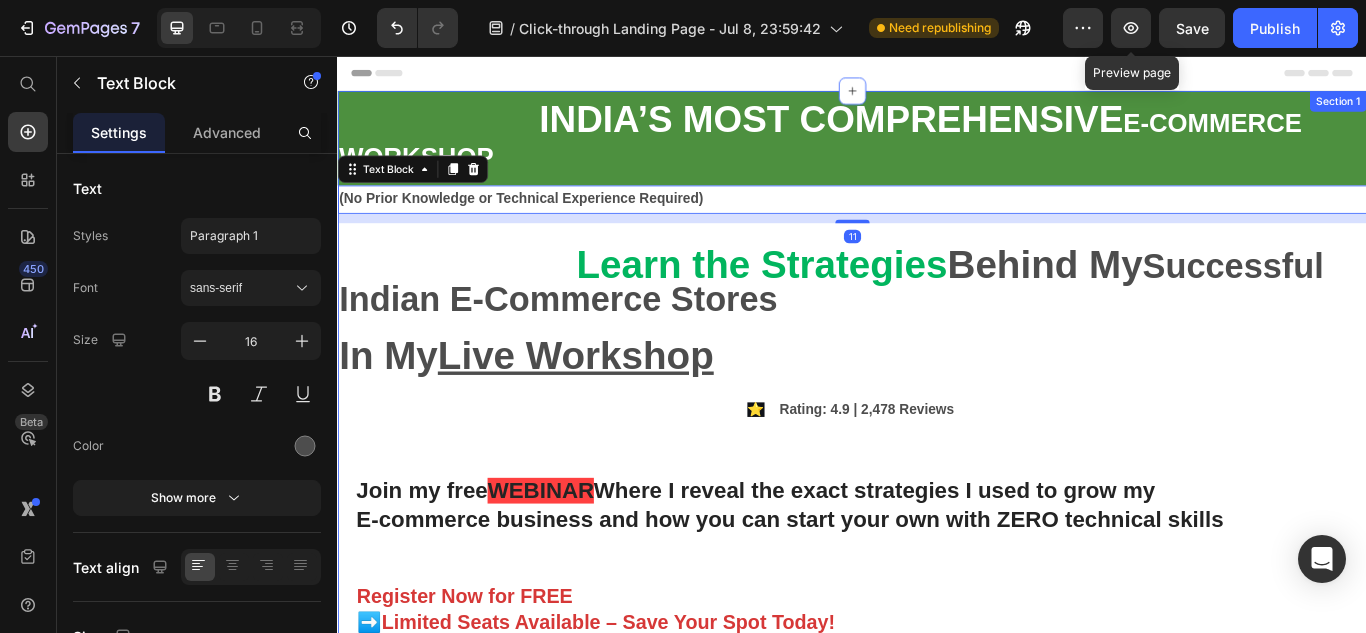 click at bounding box center [844, 468] 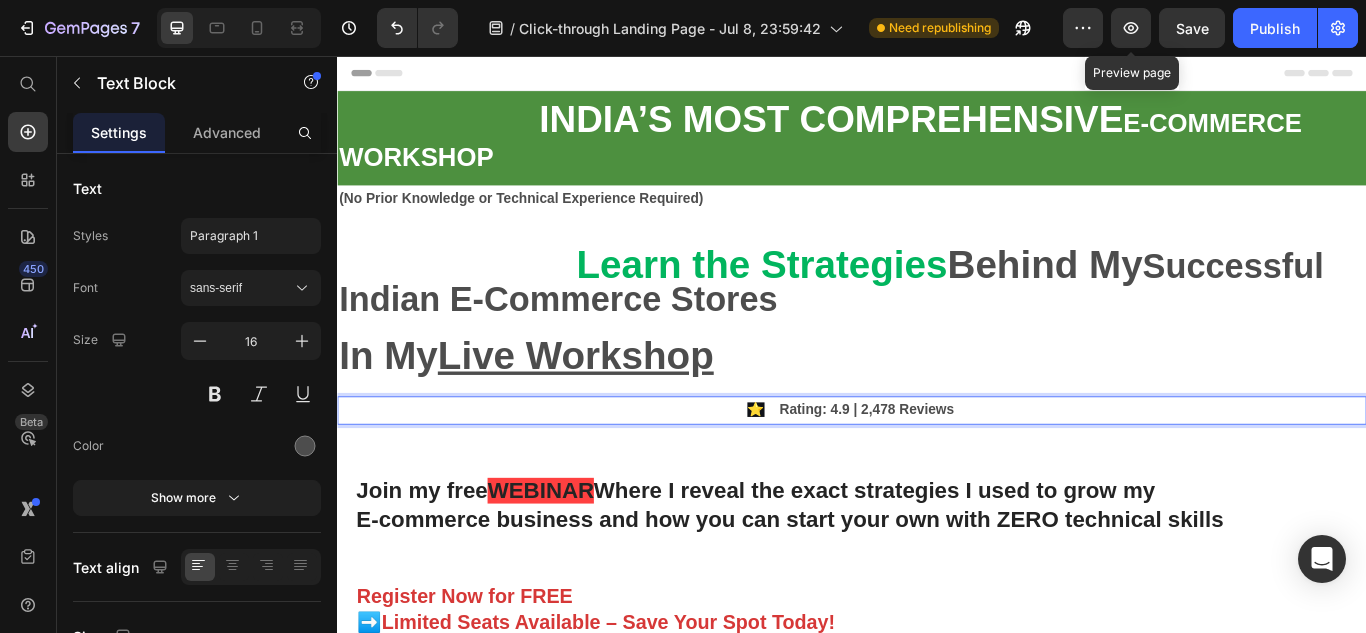 drag, startPoint x: 844, startPoint y: 461, endPoint x: 819, endPoint y: 462, distance: 25.019993 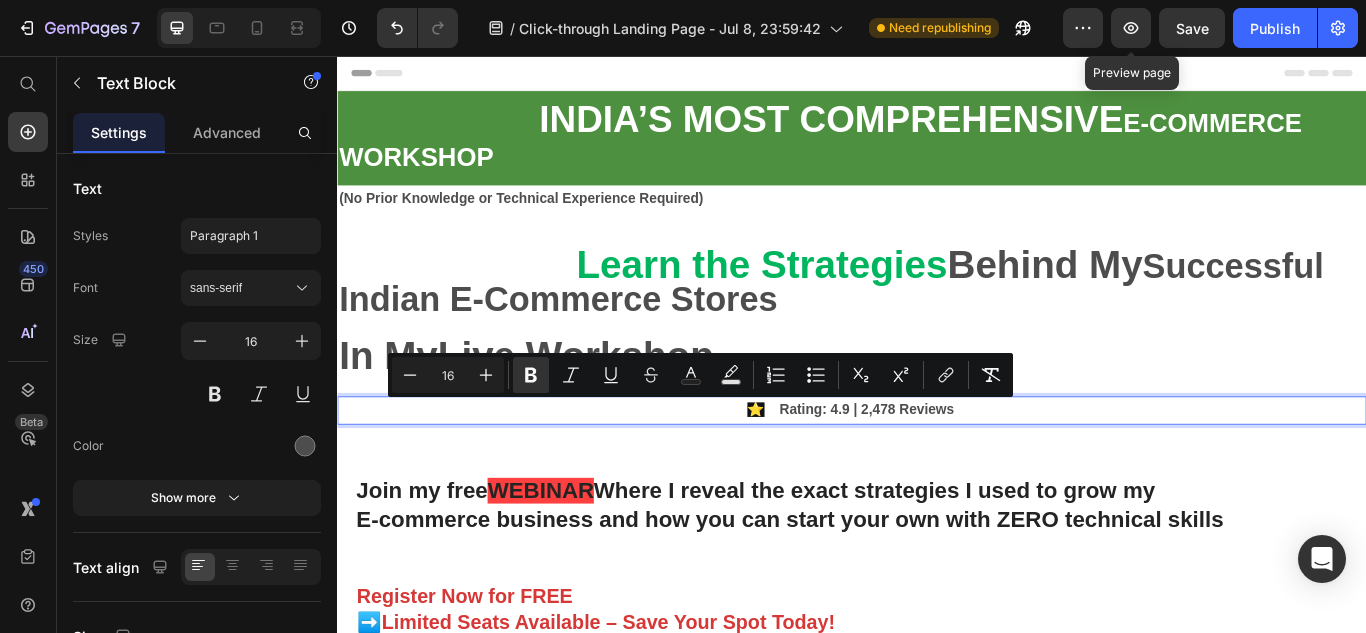 click on "⭐" at bounding box center [825, 468] 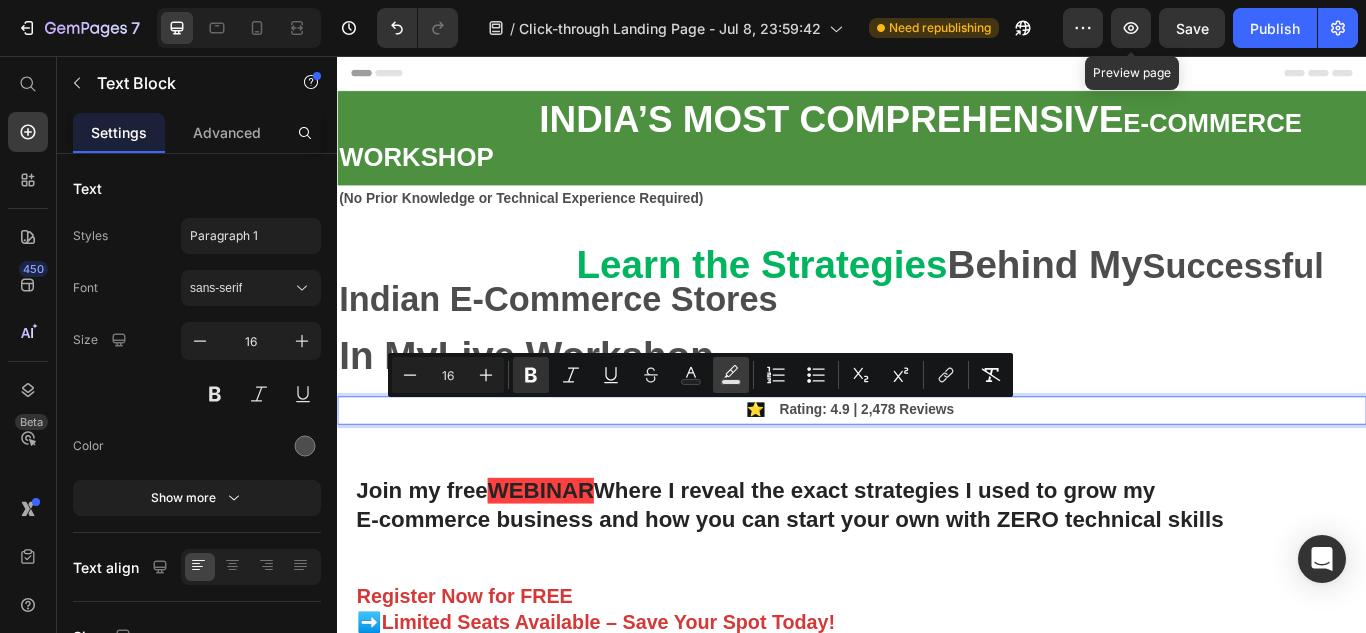 click 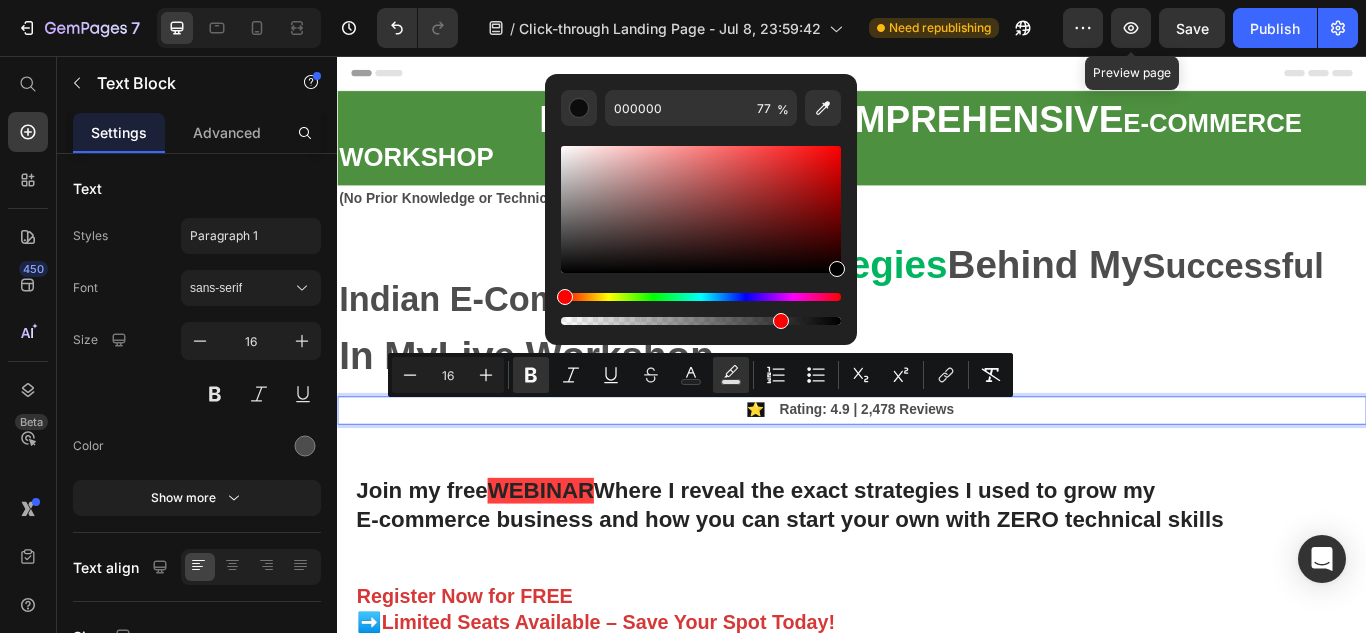 drag, startPoint x: 577, startPoint y: 173, endPoint x: 837, endPoint y: 283, distance: 282.3119 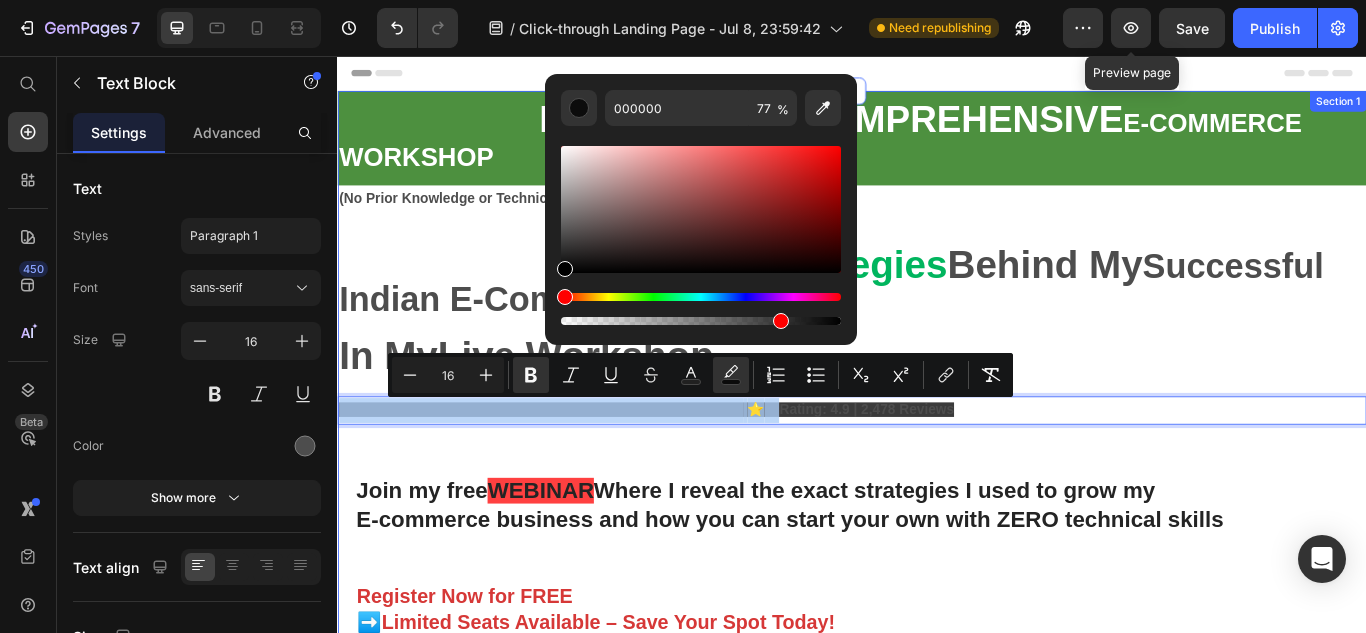 click on "Join my free   WEBINAR    Where I reveal the exact strategies I used to grow my  E-commerce business and how you can start your own with ZERO technical skills Heading Register Now for FREE ➡️Limited Seats Available – Save Your Spot Today! Text Block
Enhanced Immunity
Improved Energy Levels
Support for Heart Health
Joint and Bone Health Item List Instant Health Boost Button
Icon Try it & love it for  30 days or your money back Text Block Row Row Video Row" at bounding box center [937, 785] 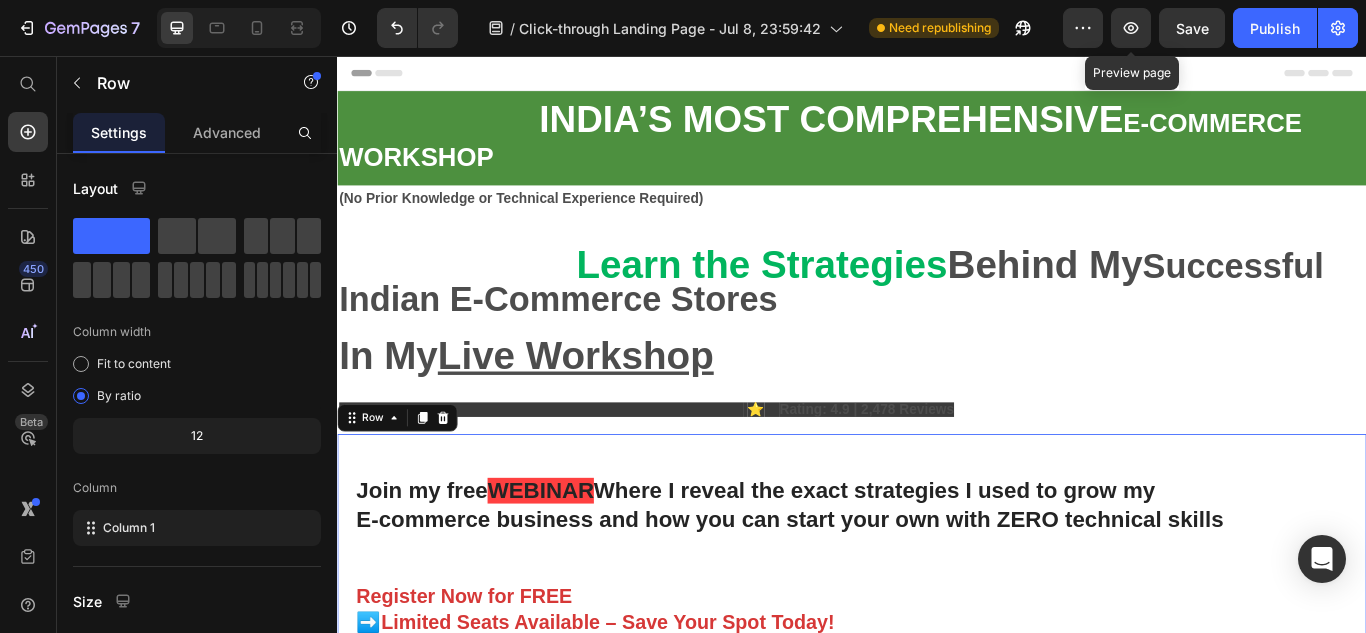 click on "Join my free   WEBINAR    Where I reveal the exact strategies I used to grow my  E-commerce business and how you can start your own with ZERO technical skills Heading Register Now for FREE ➡️Limited Seats Available – Save Your Spot Today! Text Block
Enhanced Immunity
Improved Energy Levels
Support for Heart Health
Joint and Bone Health Item List Instant Health Boost Button
Icon Try it & love it for  30 days or your money back Text Block Row Row Video Row   0" at bounding box center [937, 785] 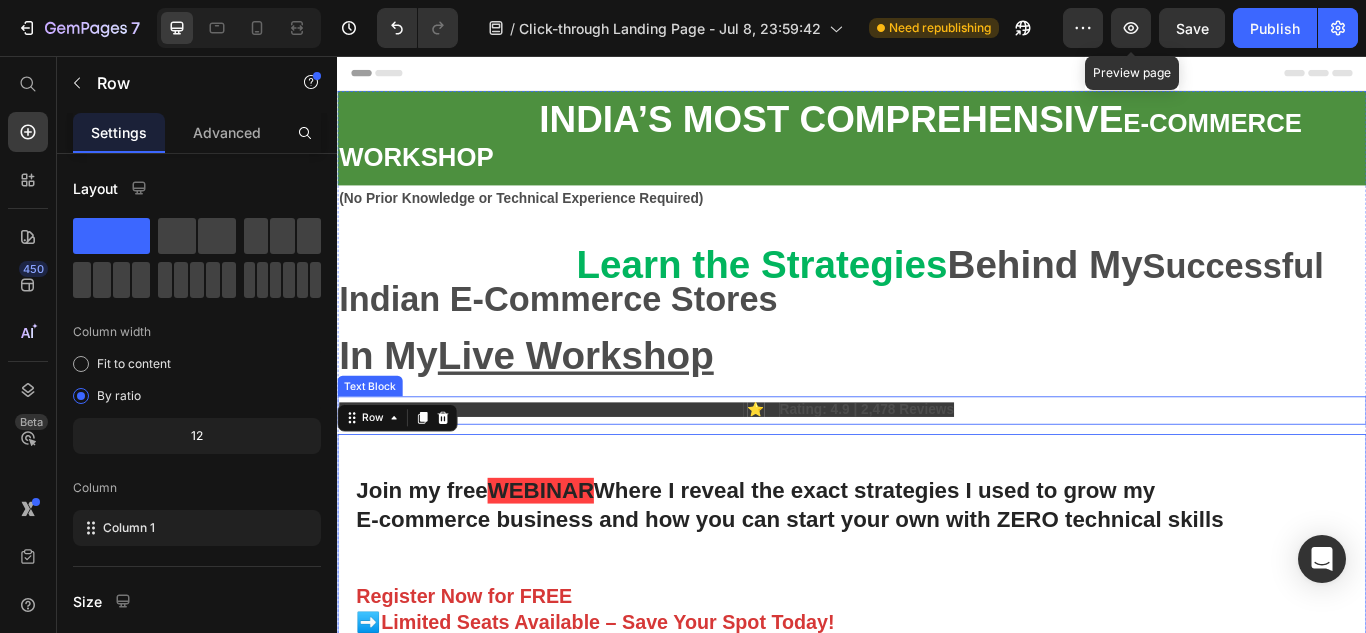 click on "Rating: 4.9 | 2,478 Reviews" at bounding box center (954, 468) 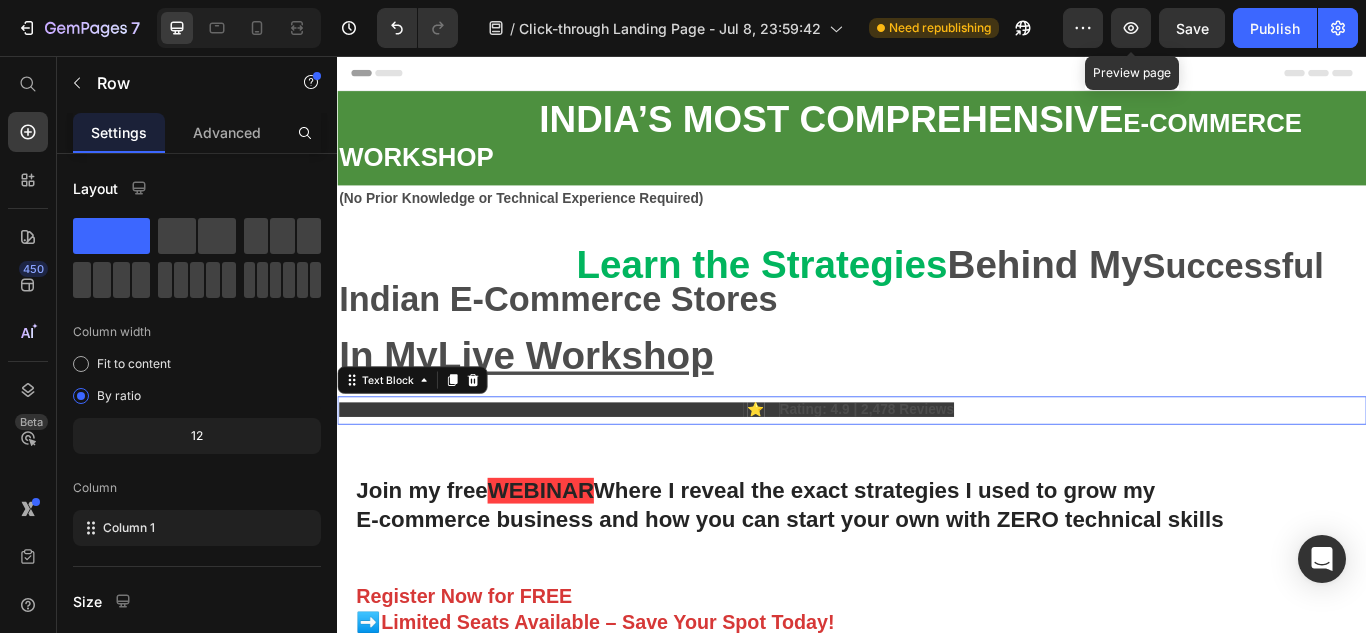 click on "⭐           Rating: 4.9 | 2,478 Reviews" at bounding box center [937, 469] 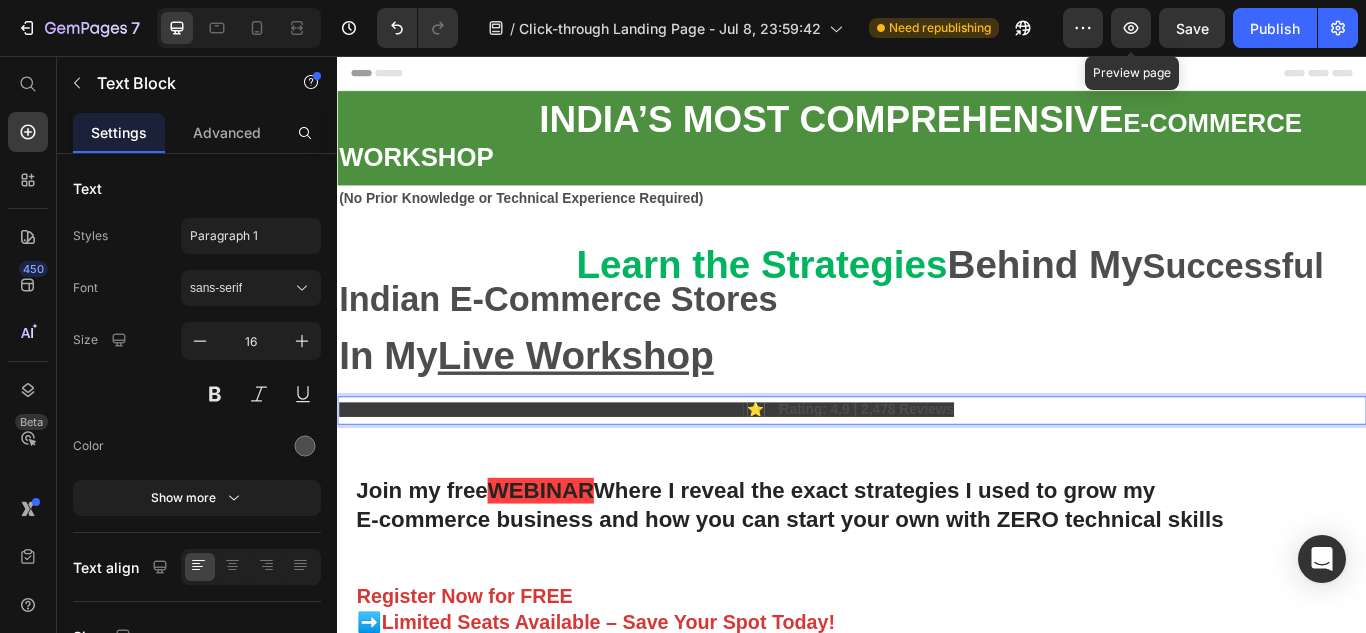 click on "Rating: 4.9 | 2,478 Reviews" at bounding box center [954, 468] 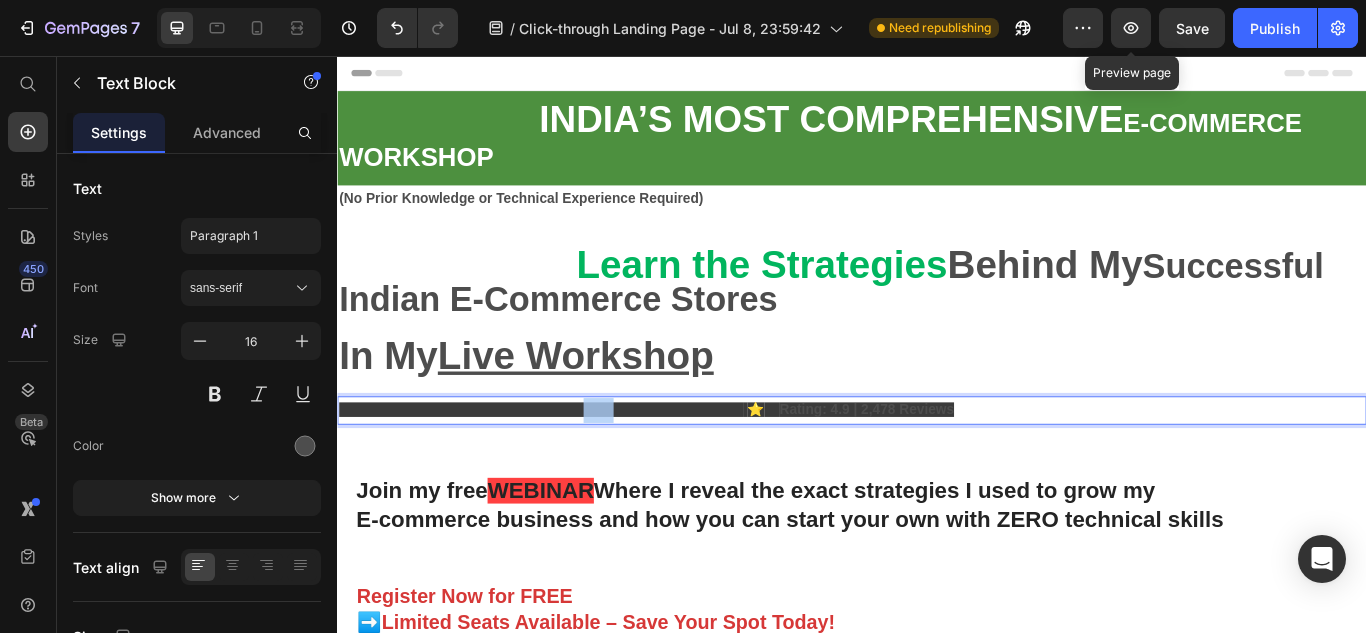 drag, startPoint x: 625, startPoint y: 462, endPoint x: 657, endPoint y: 467, distance: 32.38827 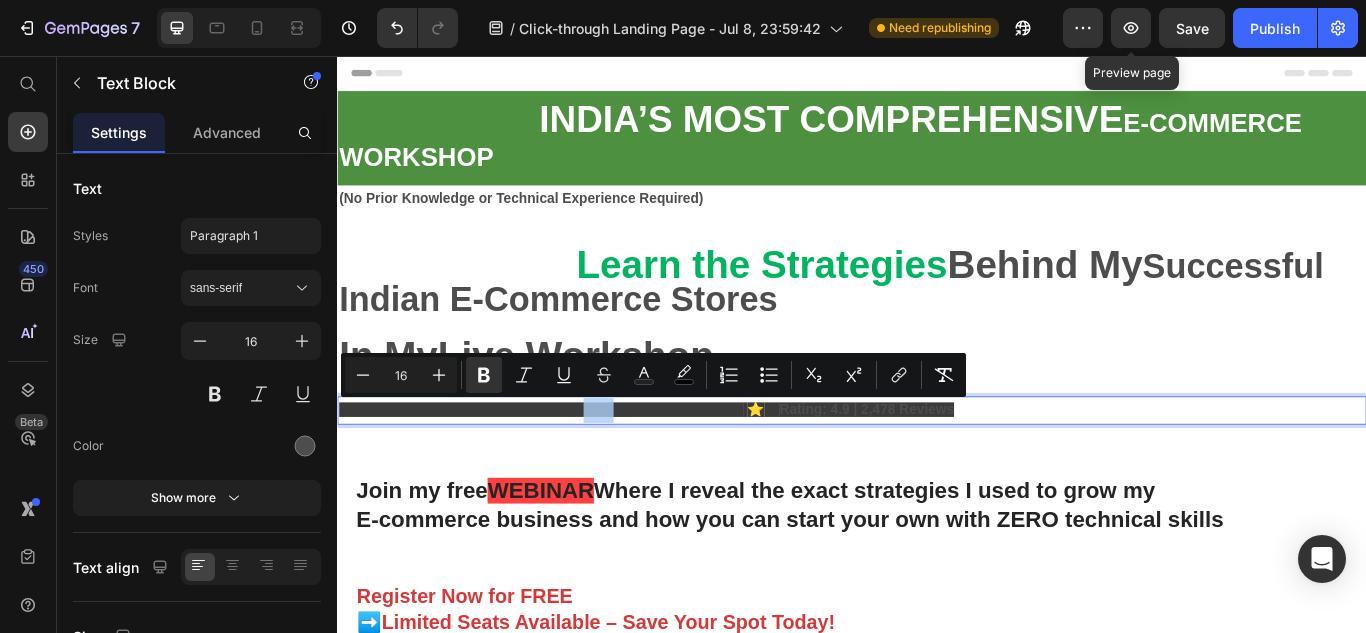 click at bounding box center [574, 468] 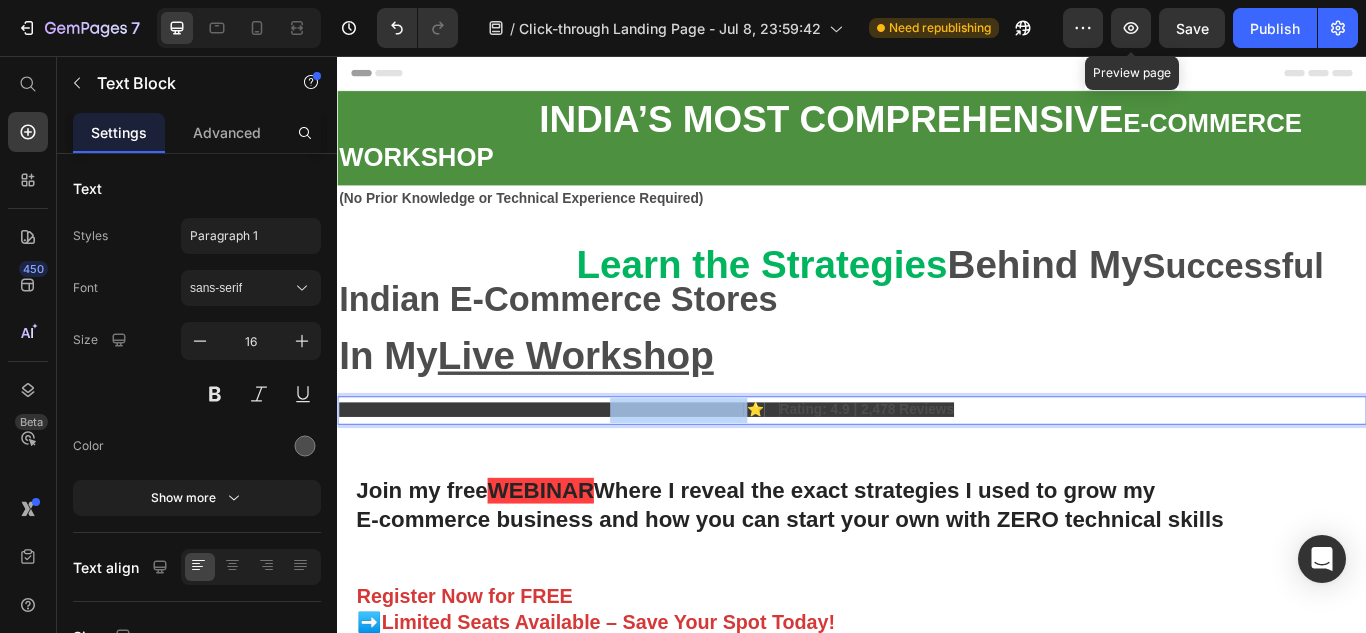 click at bounding box center [574, 468] 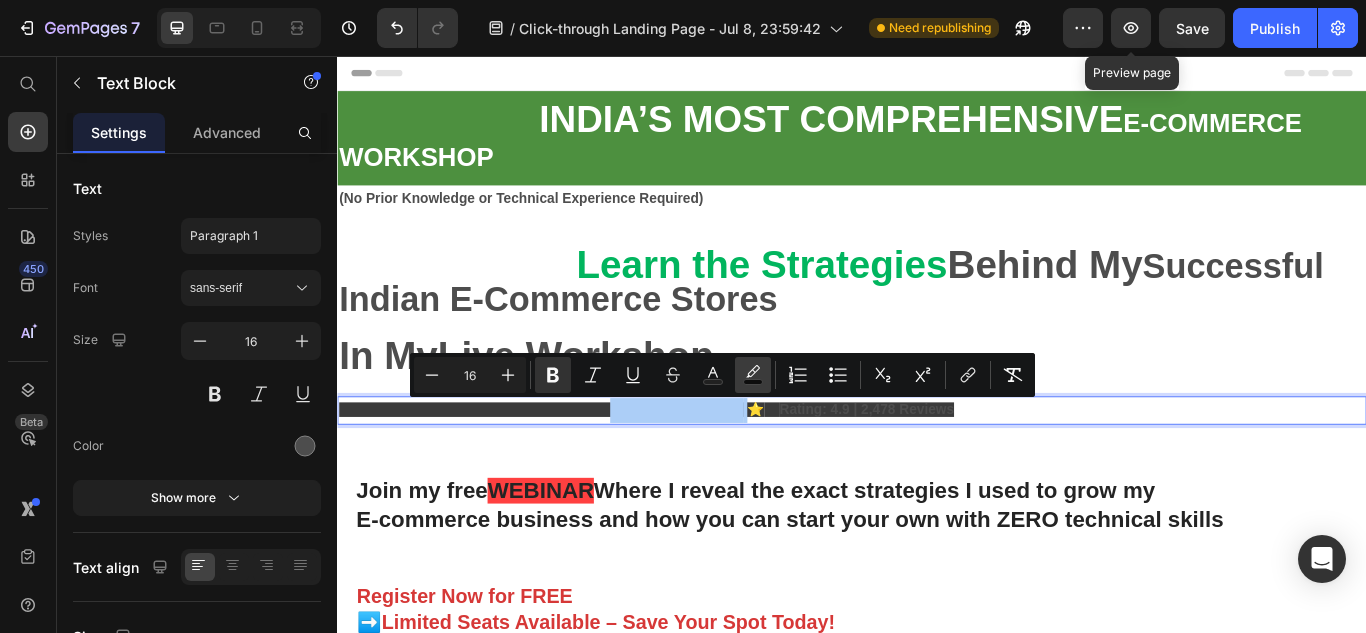 click 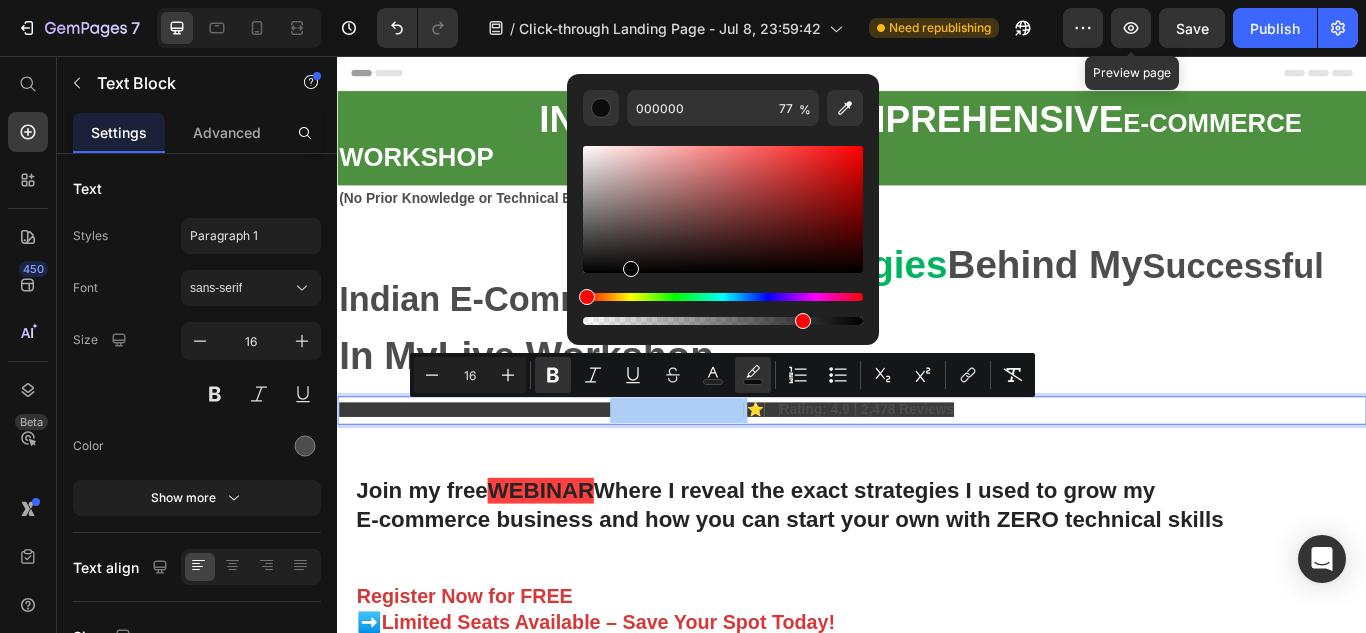 drag, startPoint x: 644, startPoint y: 249, endPoint x: 629, endPoint y: 318, distance: 70.61161 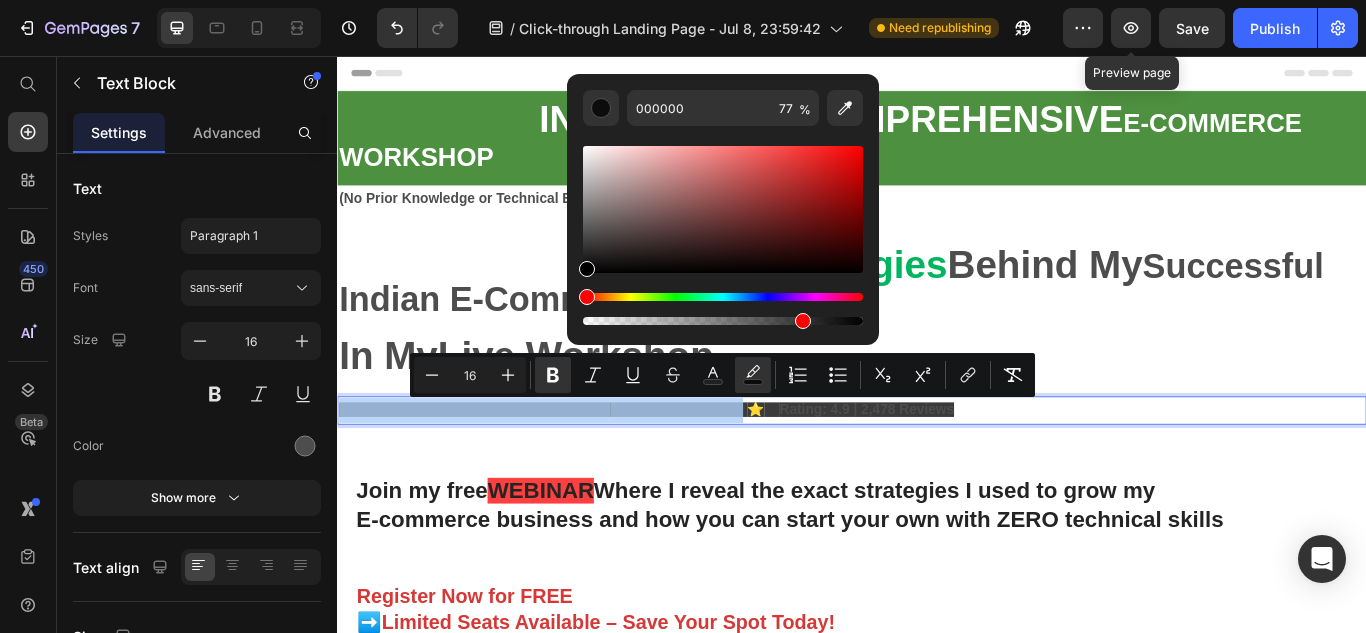 click on "Join my free   WEBINAR    Where I reveal the exact strategies I used to grow my  E-commerce business and how you can start your own with ZERO technical skills Heading Register Now for FREE ➡️Limited Seats Available – Save Your Spot Today! Text Block
Enhanced Immunity
Improved Energy Levels
Support for Heart Health
Joint and Bone Health Item List Instant Health Boost Button
Icon Try it & love it for  30 days or your money back Text Block Row Row Video Row" at bounding box center (937, 785) 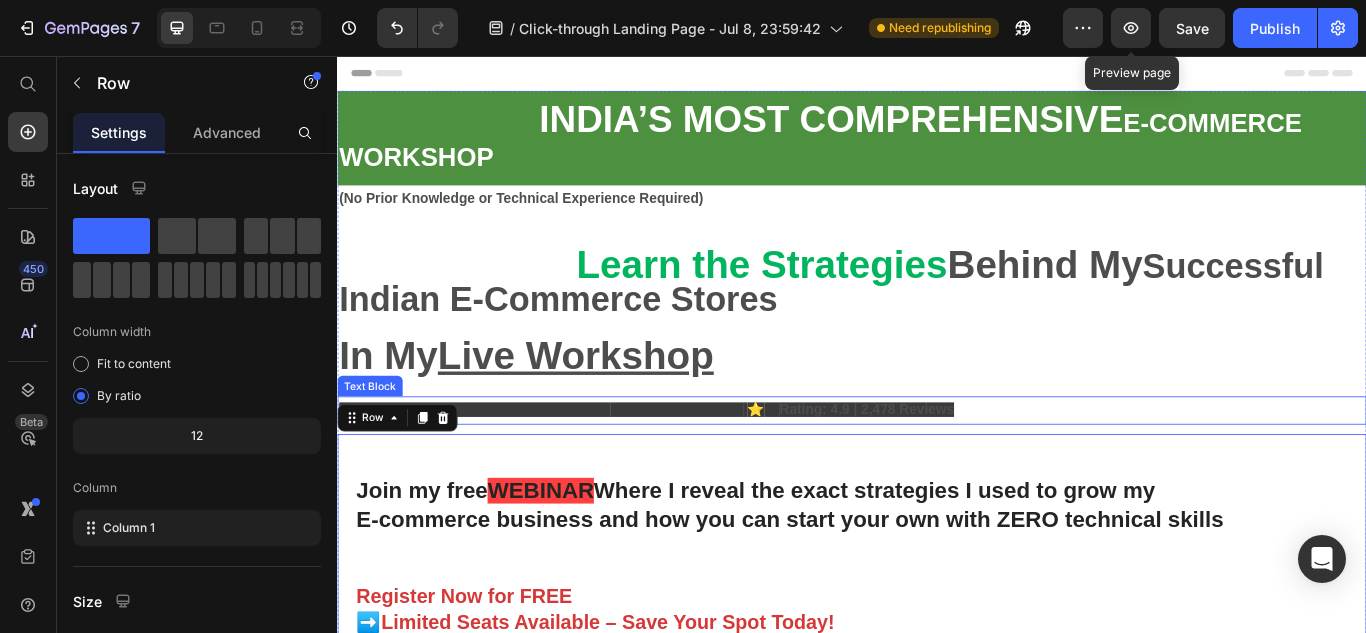 click on "⭐           Rating: 4.9 | 2,478 Reviews" at bounding box center [937, 469] 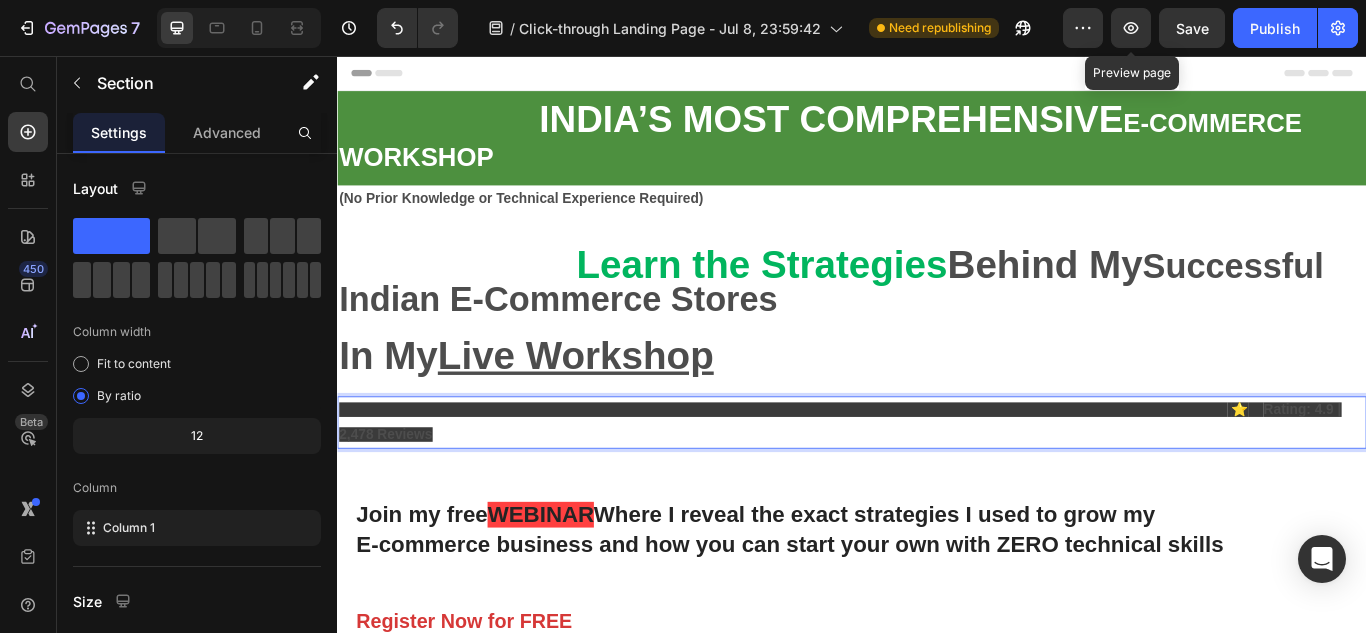 click on "INDIA’S MOST COMPREHENSIVE                                                                              E-COMMERCE WORKSHOP Text Block Row                                                                               (No Prior Knowledge or Technical Experience Required) Text Block                                                                                Learn the Strategies  Behind My                                        Successful Indian E-Commerce Stores                                 In My  Live Workshop Text Block   ⭐           Rating: 4.9 | 2,478 Reviews Text Block   11 Join my free   WEBINAR    Where I reveal the exact strategies I used to grow my  E-commerce business and how you can start your own with ZERO technical skills Heading Register Now for FREE Text Block
Button" at bounding box center (937, 600) 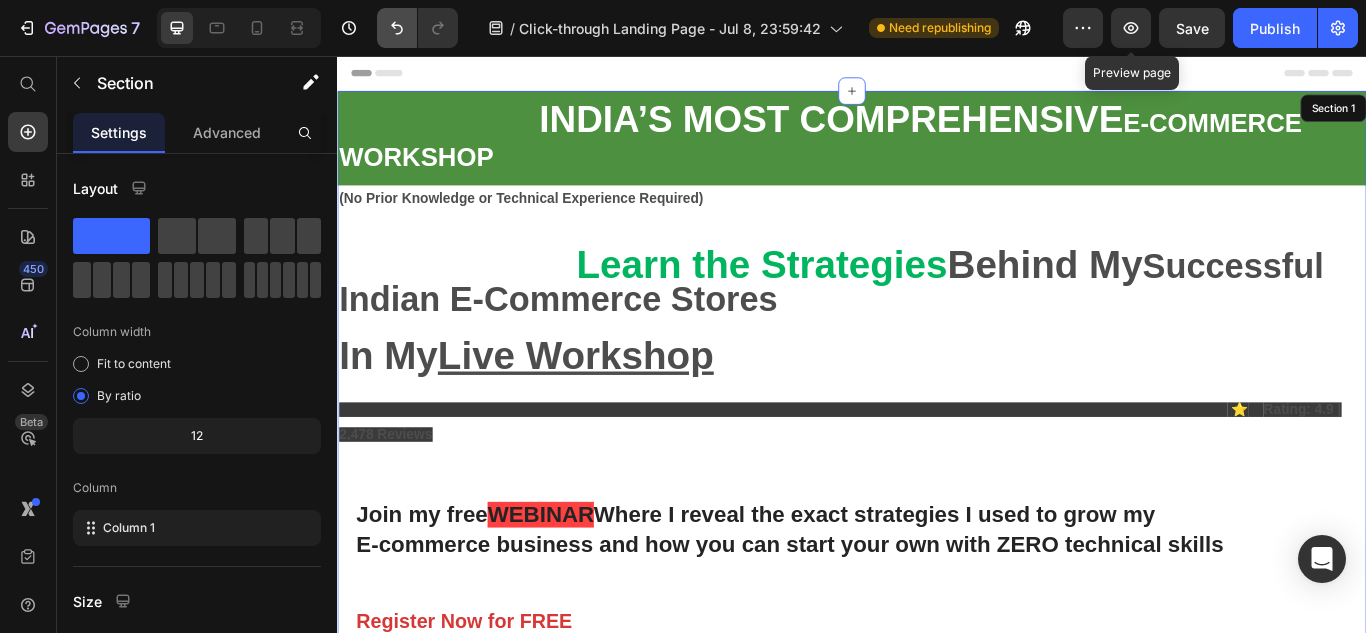 click 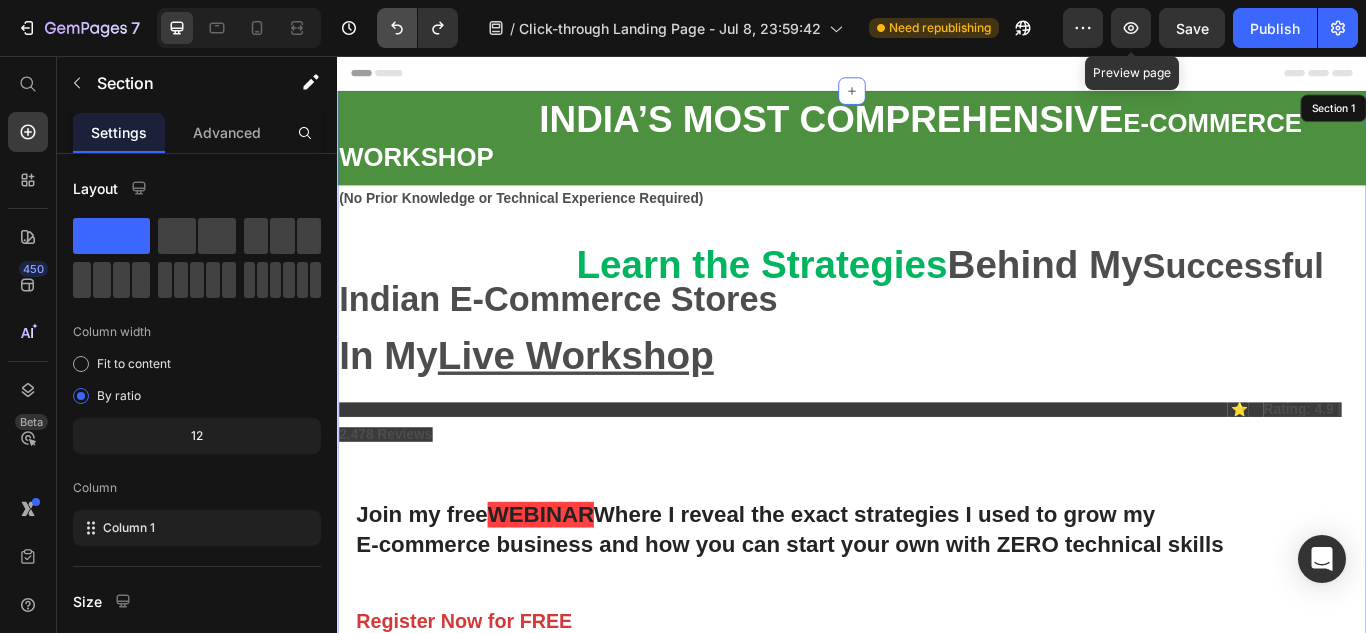 click 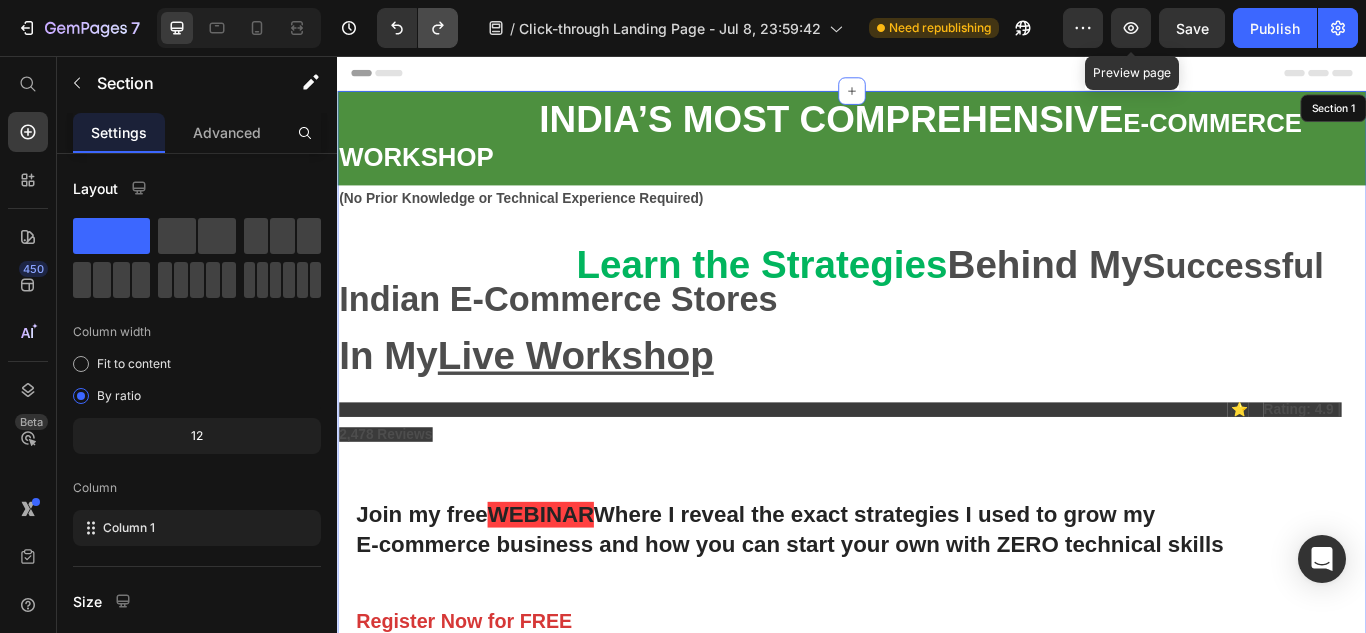 click 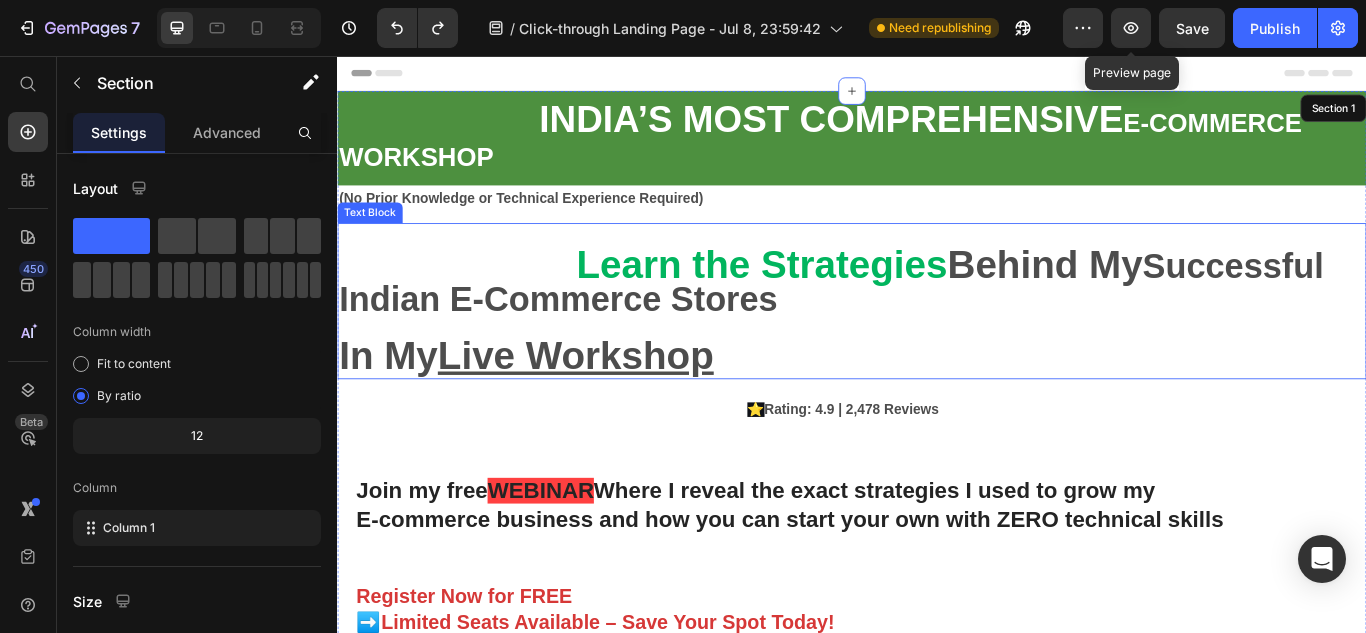 click on "Rating: 4.9 | 2,478 Reviews" at bounding box center (937, 468) 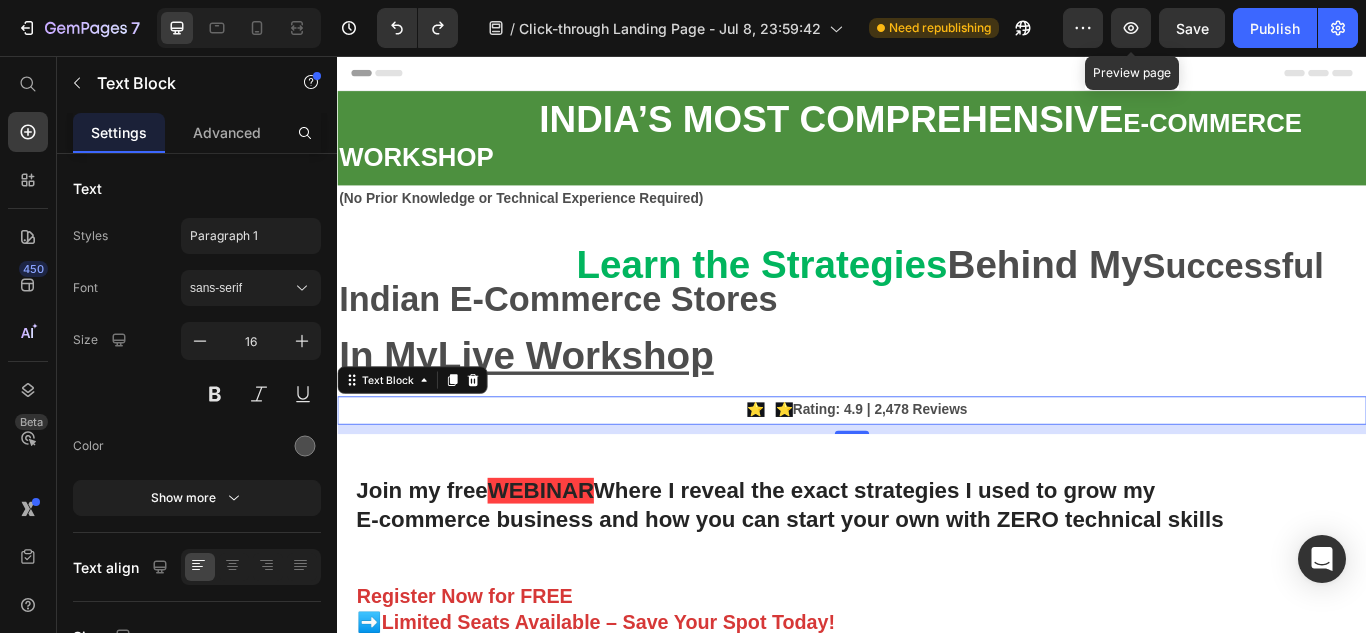 drag, startPoint x: 892, startPoint y: 461, endPoint x: 806, endPoint y: 458, distance: 86.05231 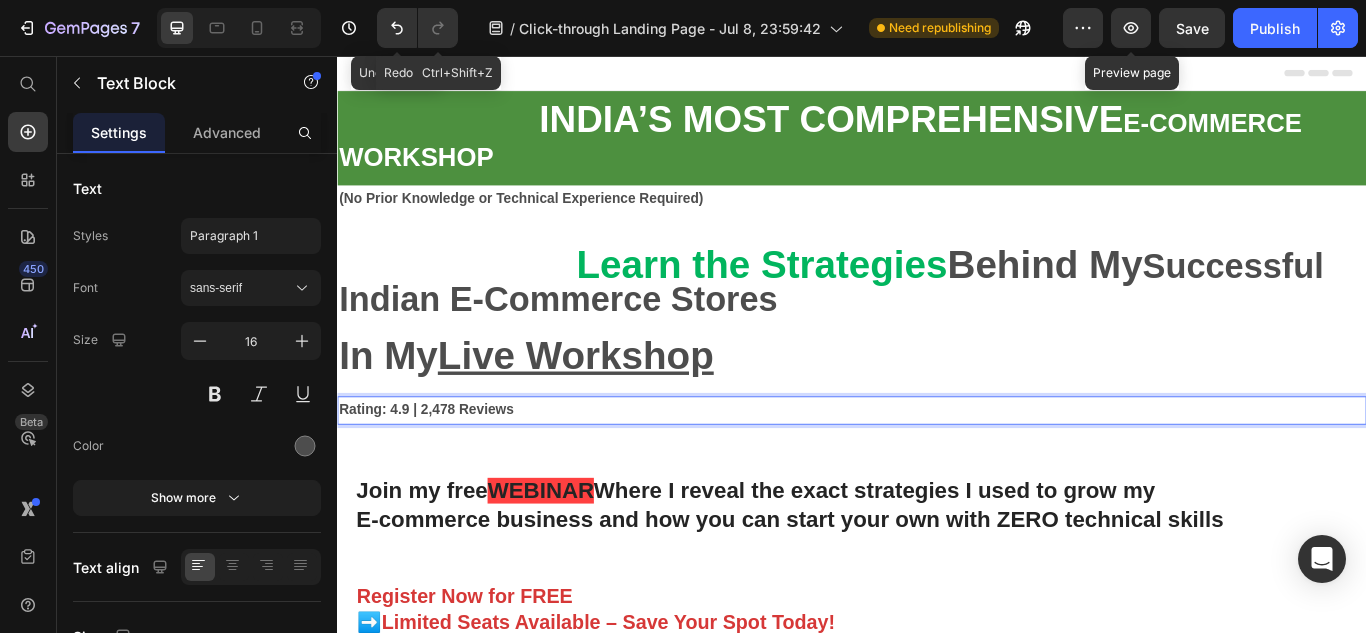 click on "Rating: 4.9 | 2,478 Reviews" at bounding box center (441, 468) 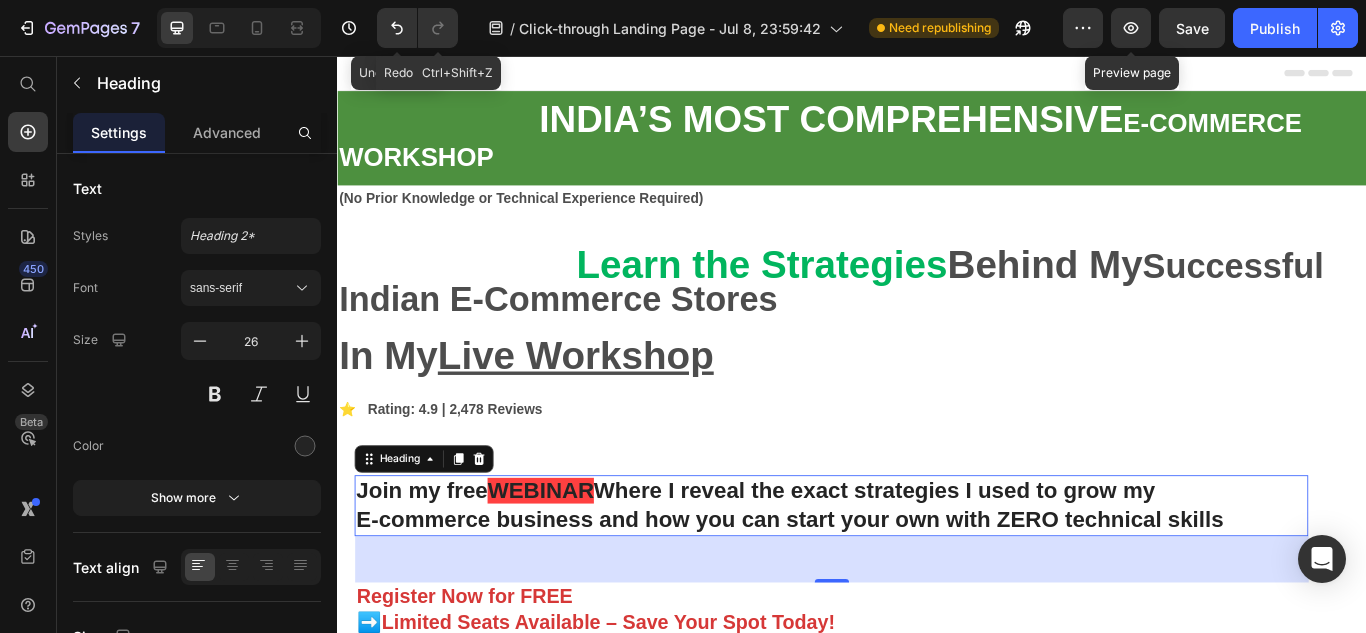 drag, startPoint x: 908, startPoint y: 567, endPoint x: 1004, endPoint y: 700, distance: 164.02744 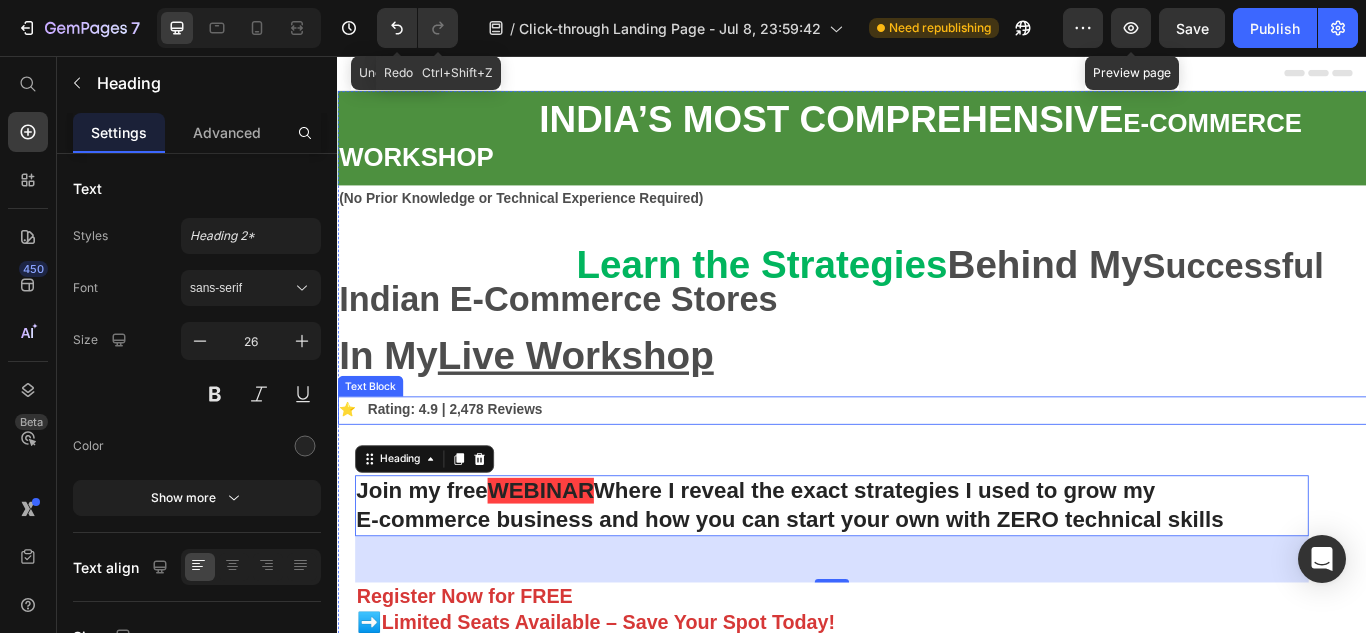 click on "⭐   Rating: 4.9 | 2,478 Reviews" at bounding box center (457, 468) 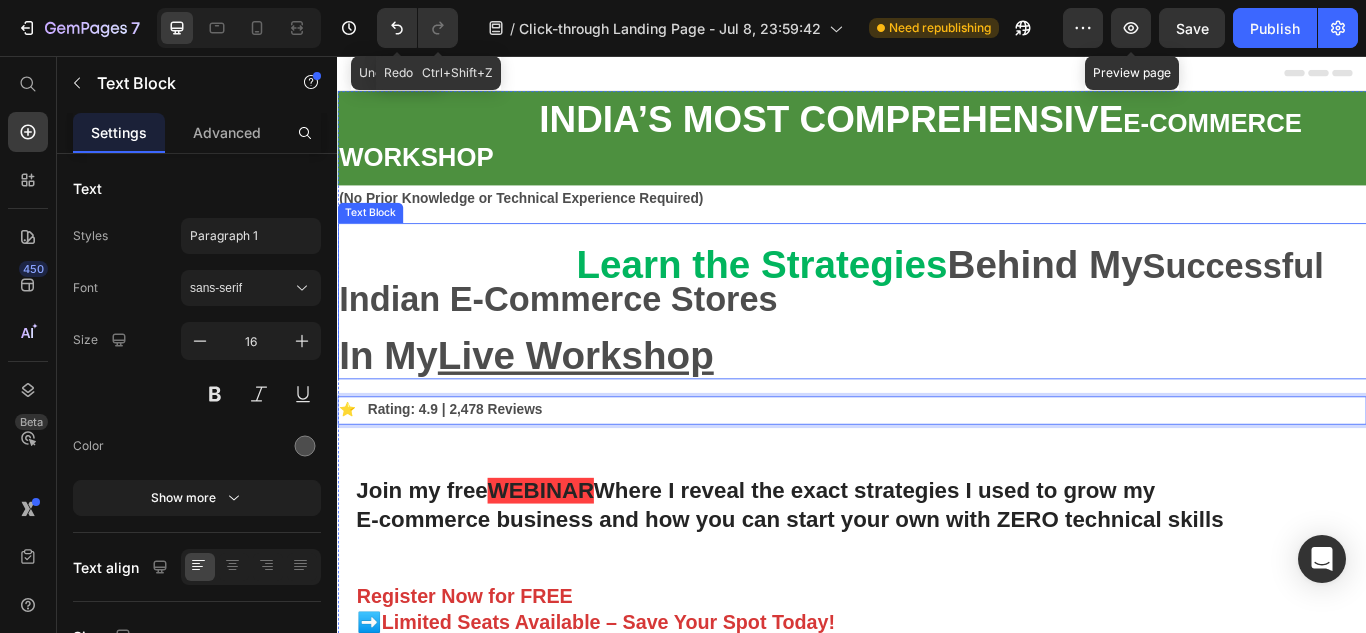 drag, startPoint x: 827, startPoint y: 365, endPoint x: 815, endPoint y: 431, distance: 67.08204 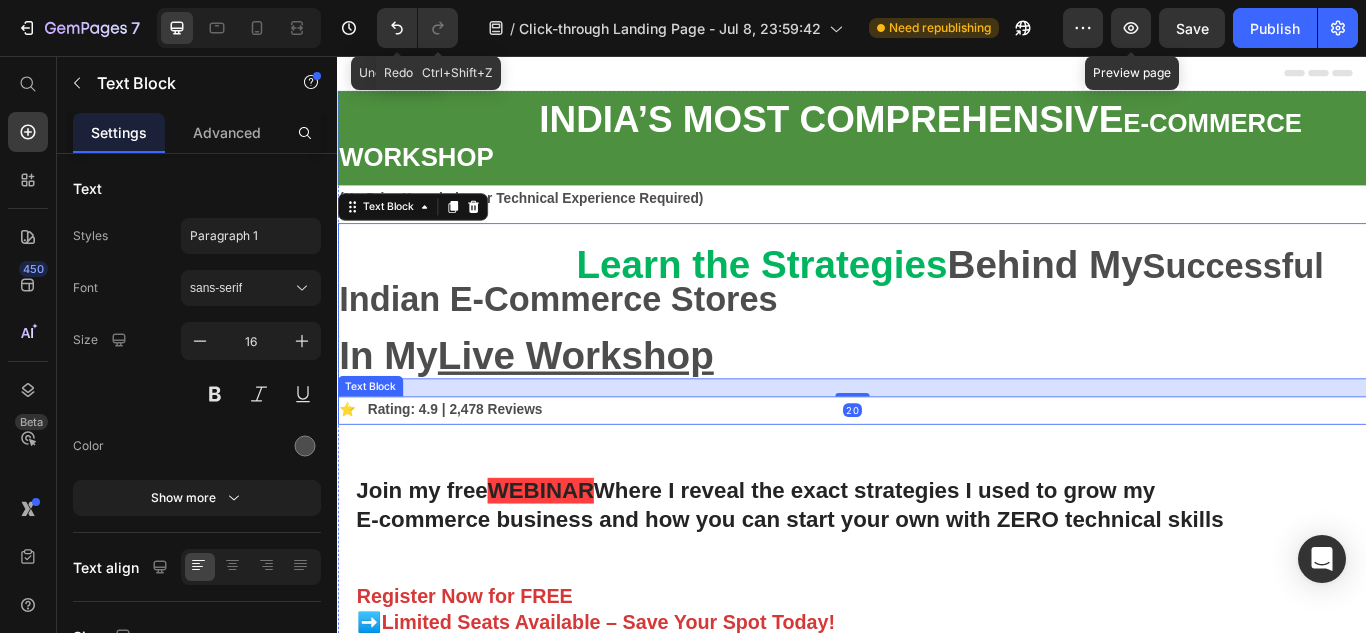 click on "INDIA’S MOST COMPREHENSIVE                                                                              E-COMMERCE WORKSHOP Text Block Row                                                                               (No Prior Knowledge or Technical Experience Required) Text Block                                                                                Learn the Strategies  Behind My                                        Successful Indian E-Commerce Stores                                 In My  Live Workshop Text Block   20                                                                                                       ⭐   Rating: 4.9 | 2,478 Reviews Text Block Join my free   WEBINAR    Where I reveal the exact strategies I used to grow my" at bounding box center [937, 585] 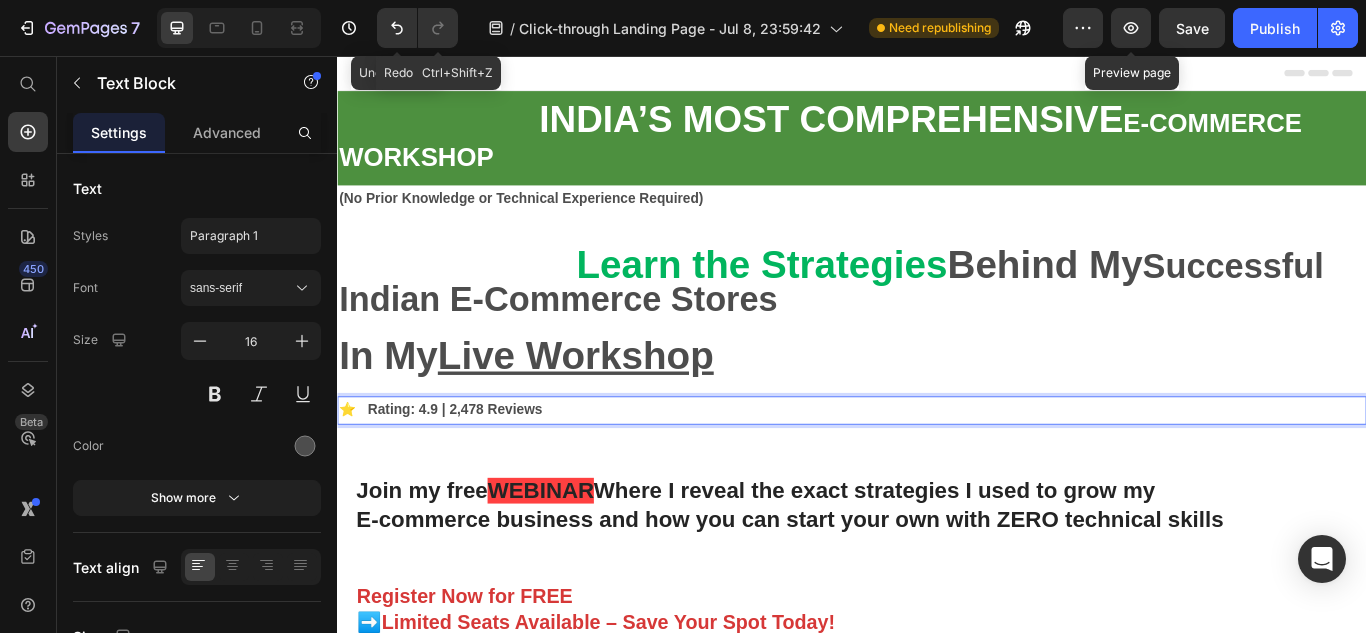 click on "⭐   Rating: 4.9 | 2,478 Reviews" at bounding box center (457, 468) 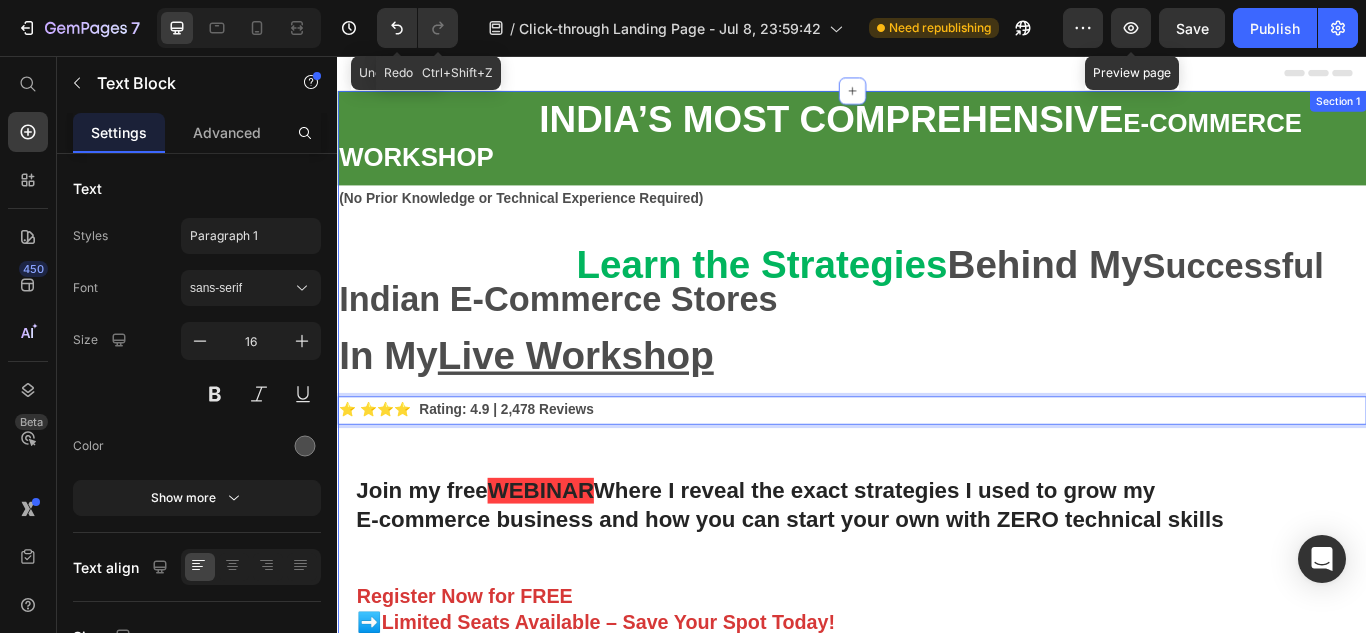 click on "Join my free   WEBINAR    Where I reveal the exact strategies I used to grow my  E-commerce business and how you can start your own with ZERO technical skills Heading Register Now for FREE ➡️Limited Seats Available – Save Your Spot Today! Text Block
Enhanced Immunity
Improved Energy Levels
Support for Heart Health
Joint and Bone Health Item List Instant Health Boost Button
Icon Try it & love it for  30 days or your money back Text Block Row Row Video Row" at bounding box center (937, 785) 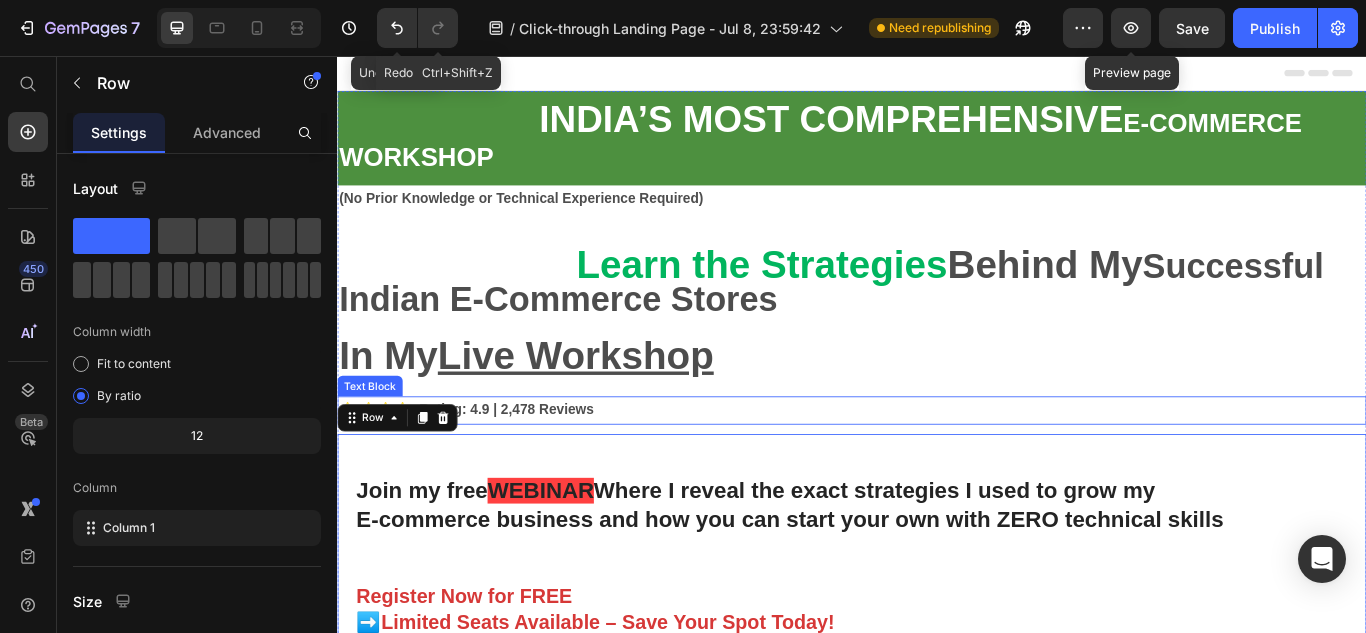click on "⭐ ⭐⭐⭐  Rating: 4.9 | 2,478 Reviews" at bounding box center [937, 469] 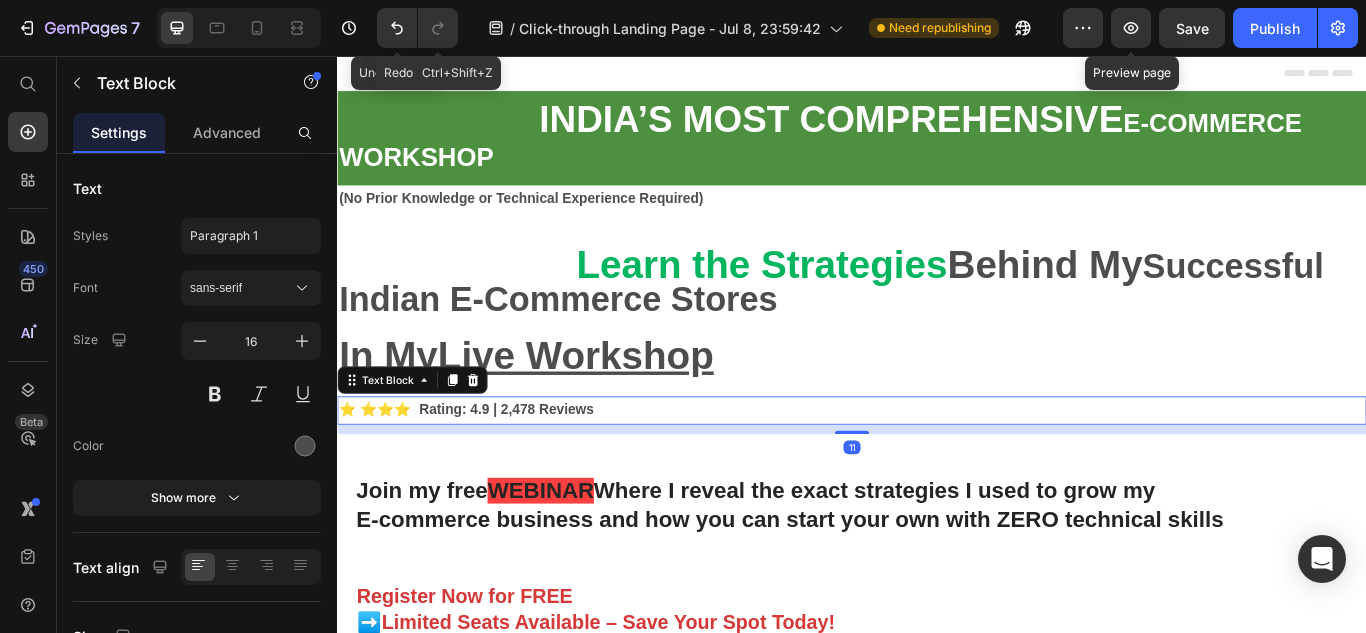 click on "⭐ ⭐⭐⭐  Rating: 4.9 | 2,478 Reviews" at bounding box center [487, 468] 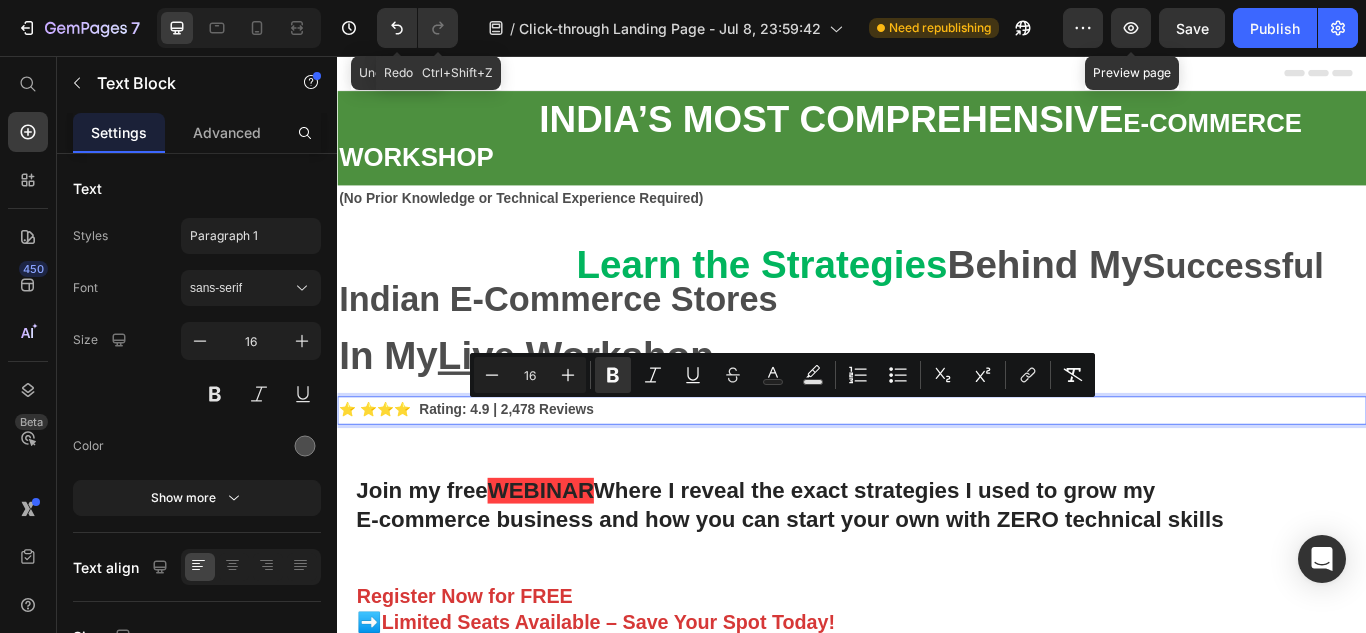 click on "⭐ ⭐⭐⭐  Rating: 4.9 | 2,478 Reviews" at bounding box center [487, 468] 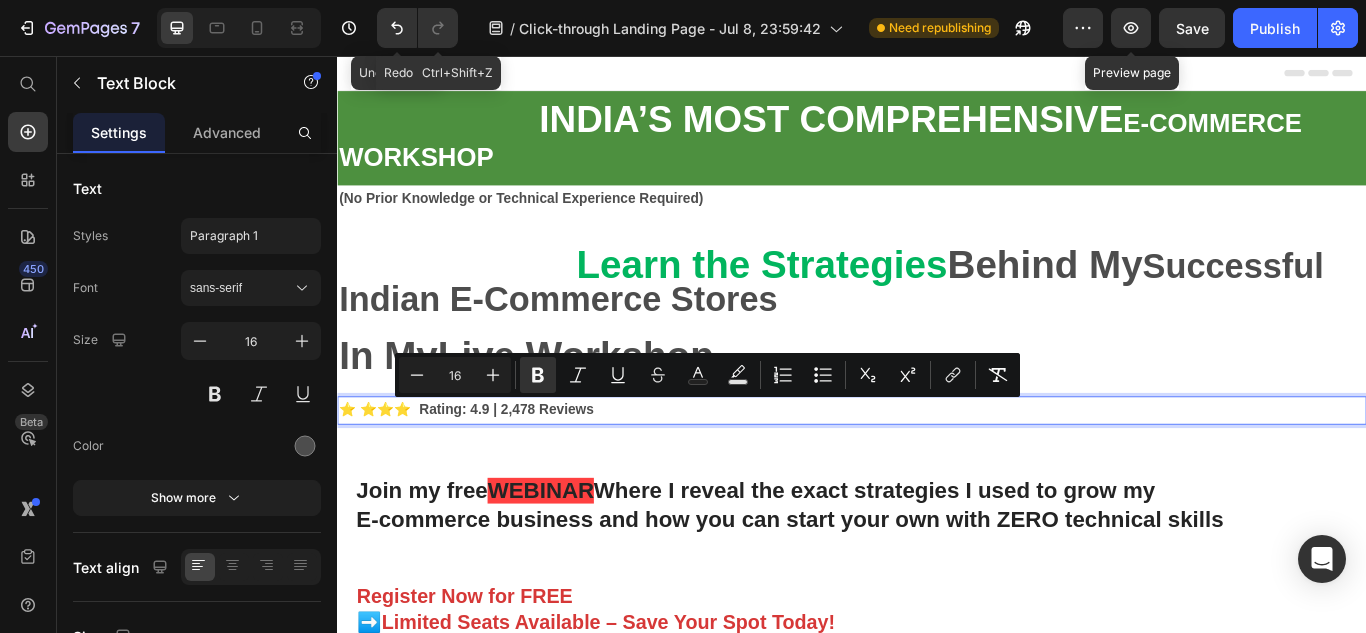 click on "⭐ ⭐⭐⭐  Rating: 4.9 | 2,478 Reviews" at bounding box center (487, 468) 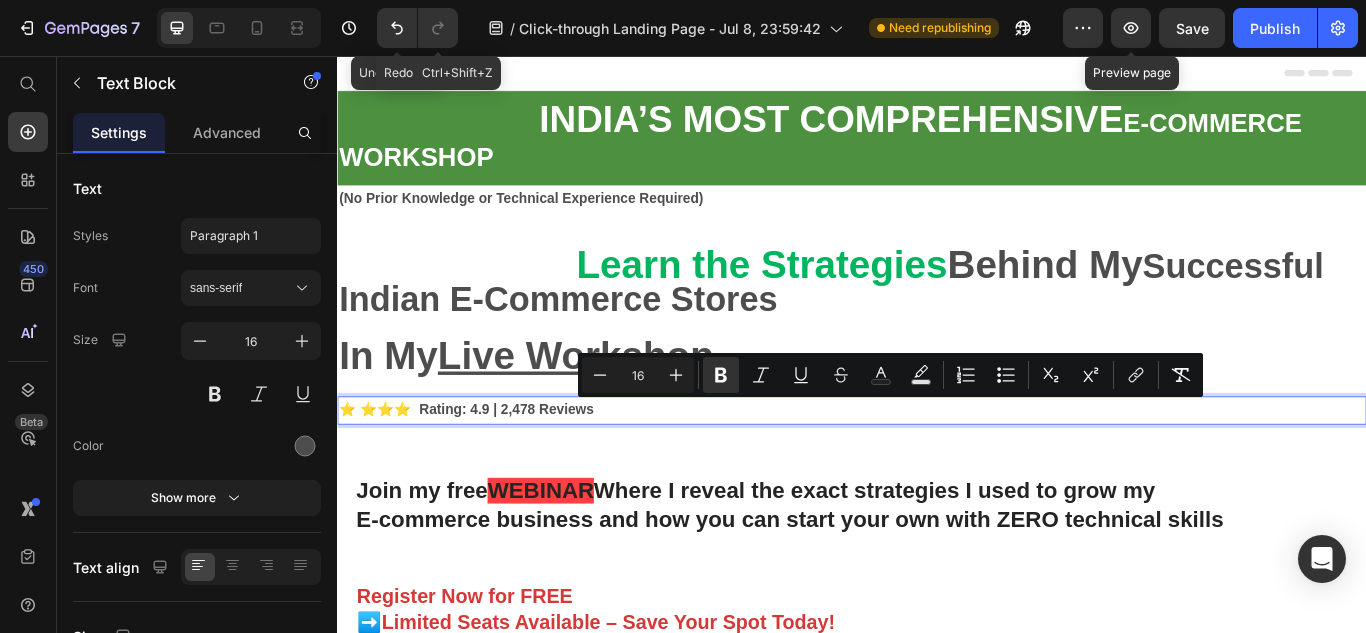 drag, startPoint x: 767, startPoint y: 460, endPoint x: 1123, endPoint y: 465, distance: 356.03513 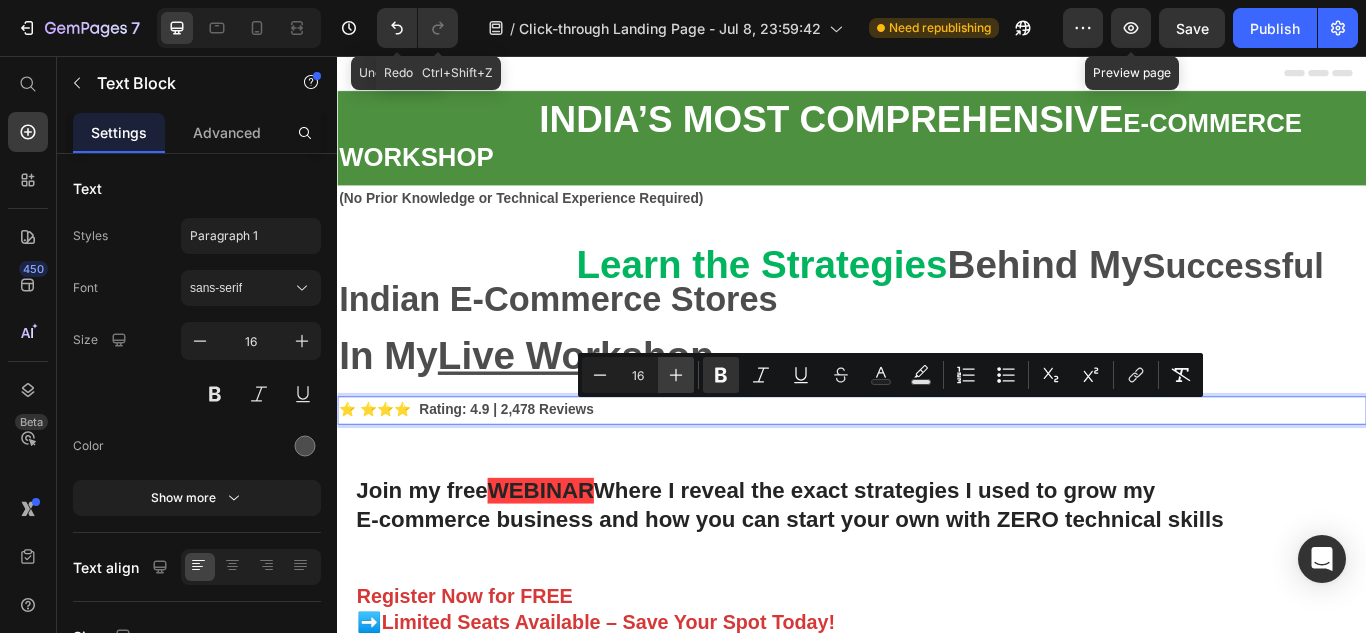 click on "Plus" at bounding box center (676, 375) 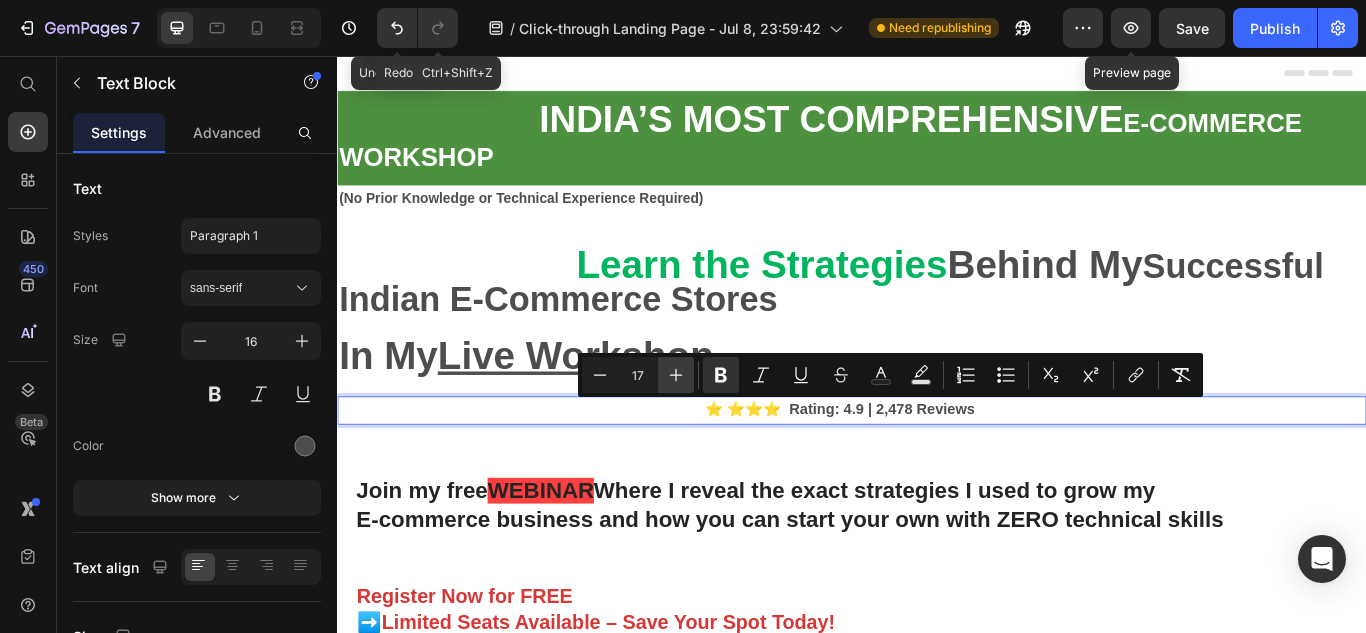 click on "Plus" at bounding box center [676, 375] 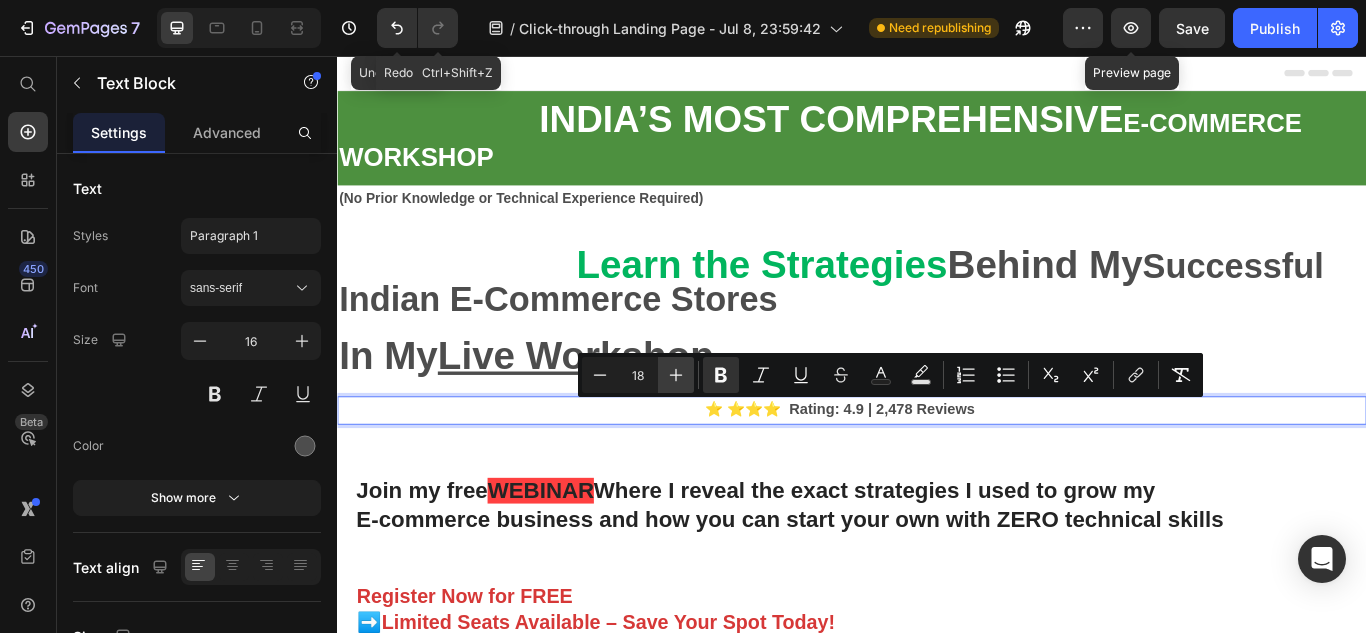 click on "Plus" at bounding box center (676, 375) 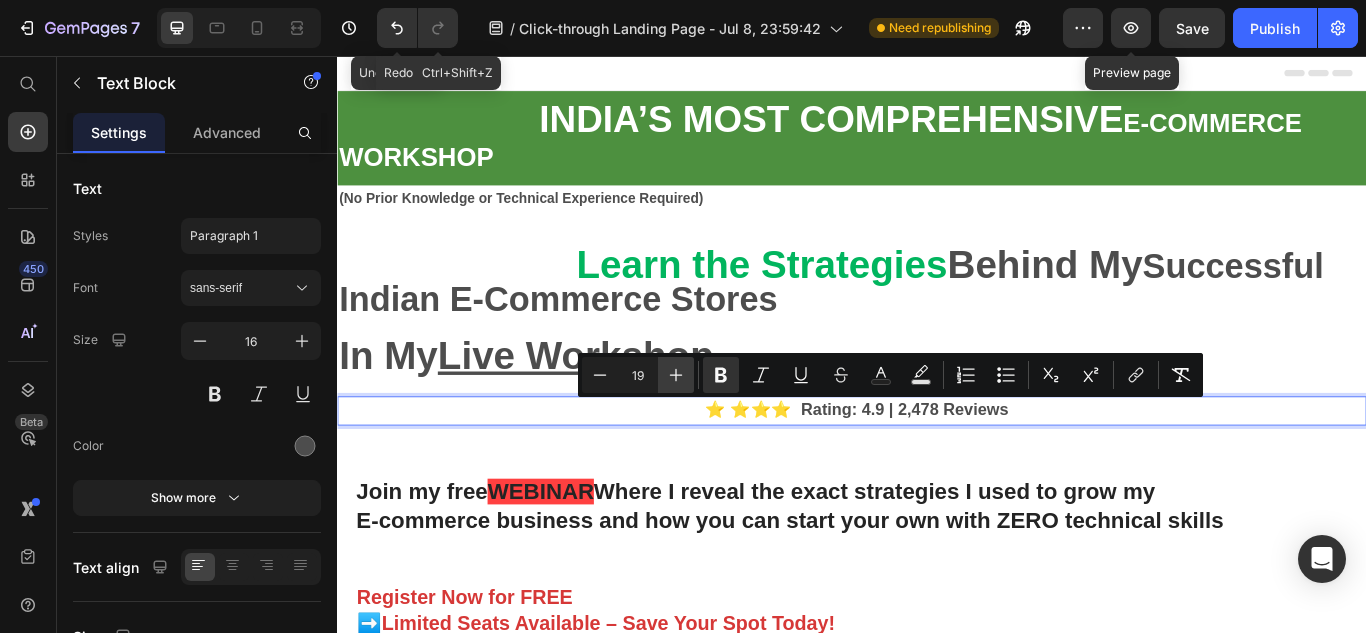 click on "Plus" at bounding box center [676, 375] 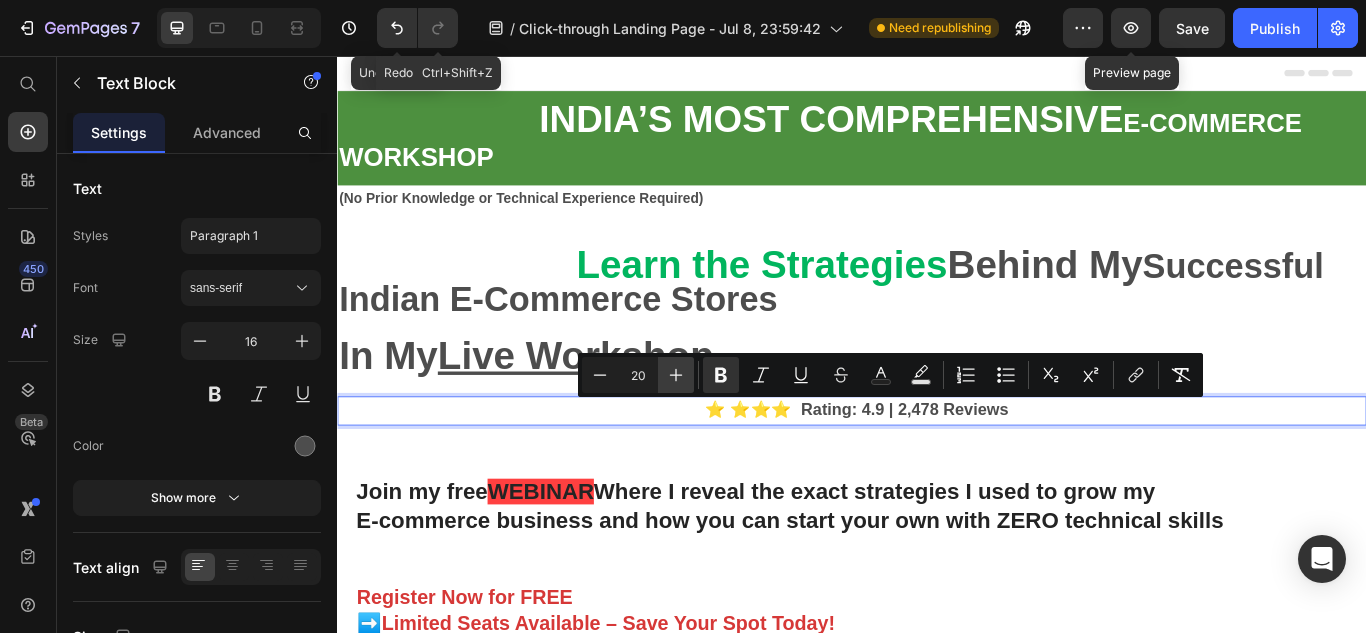 click on "Plus" at bounding box center (676, 375) 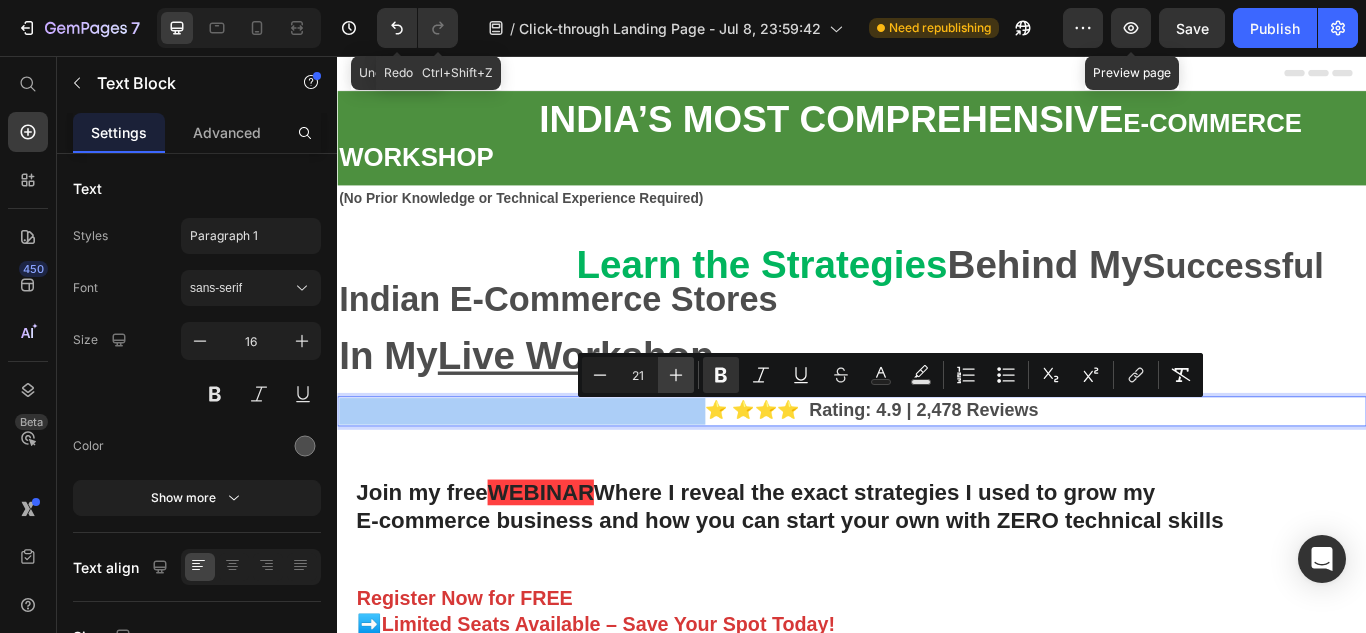 click on "Plus" at bounding box center [676, 375] 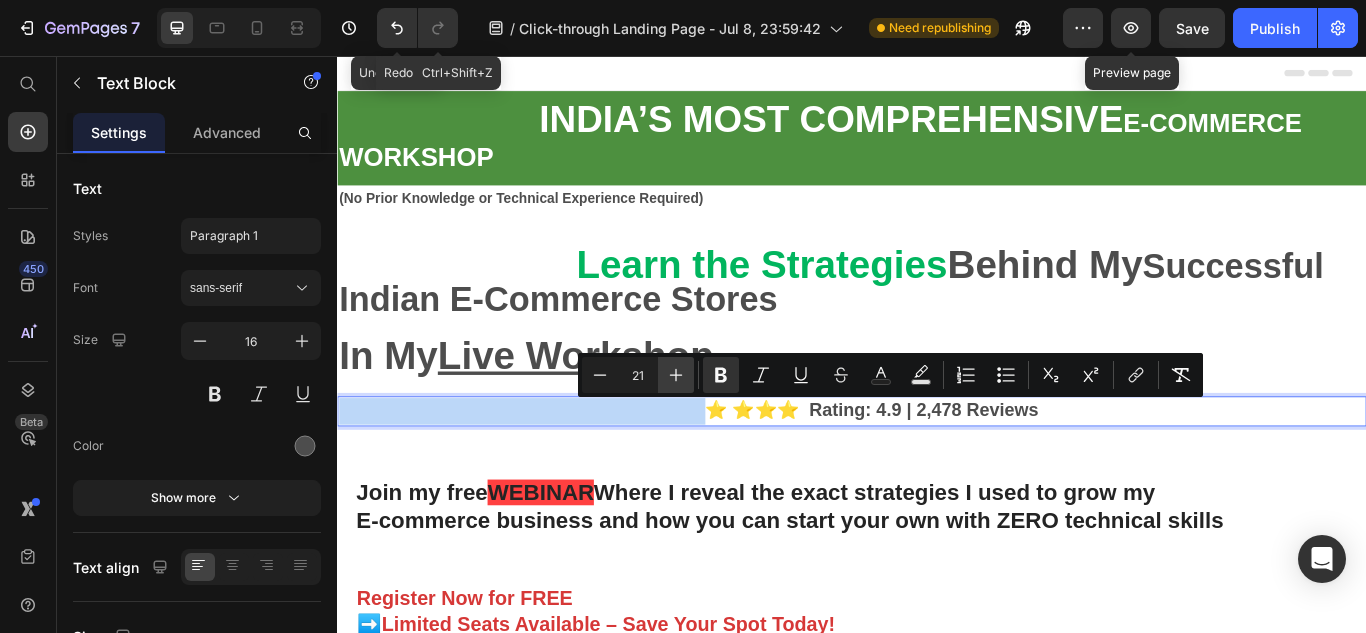 type on "22" 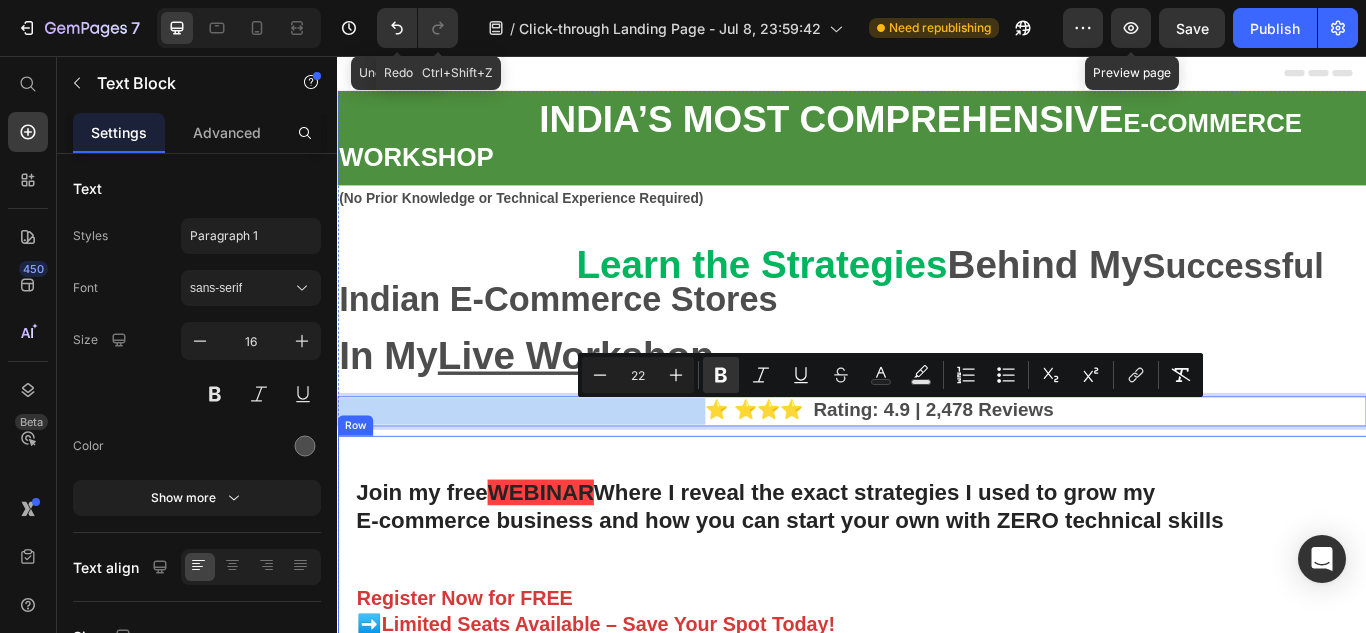 click on "Join my free   WEBINAR    Where I reveal the exact strategies I used to grow my  E-commerce business and how you can start your own with ZERO technical skills Heading Register Now for FREE ➡️Limited Seats Available – Save Your Spot Today! Text Block
Enhanced Immunity
Improved Energy Levels
Support for Heart Health
Joint and Bone Health Item List Instant Health Boost Button
Icon Try it & love it for  30 days or your money back Text Block Row Row Video Row" at bounding box center (937, 787) 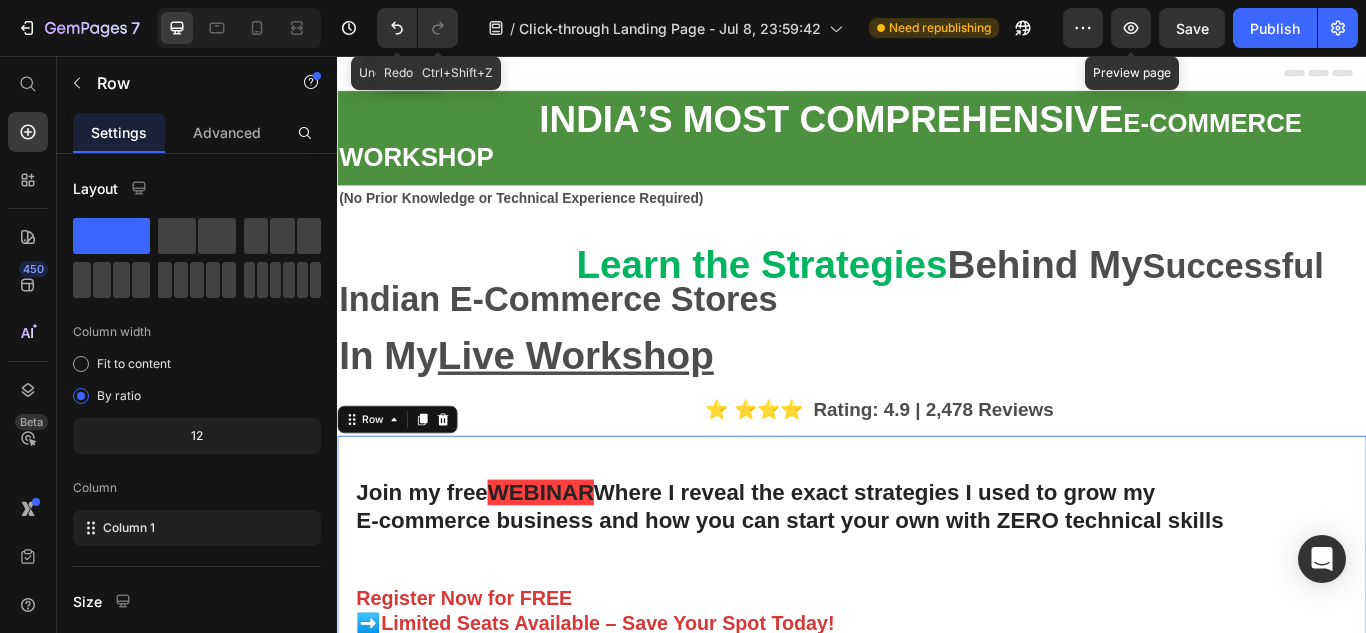 click on "⭐ ⭐⭐⭐  Rating: 4.9 | 2,478 Reviews" at bounding box center (969, 468) 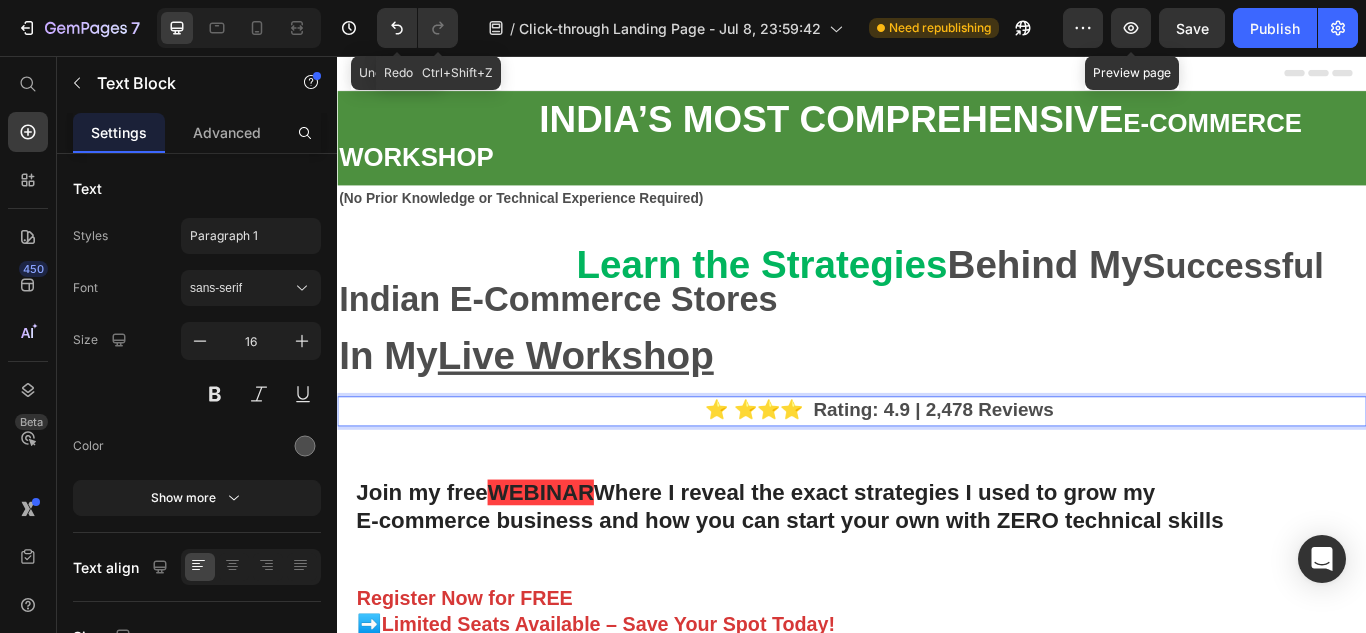 click on "⭐ ⭐⭐⭐  Rating: 4.9 | 2,478 Reviews" at bounding box center (969, 468) 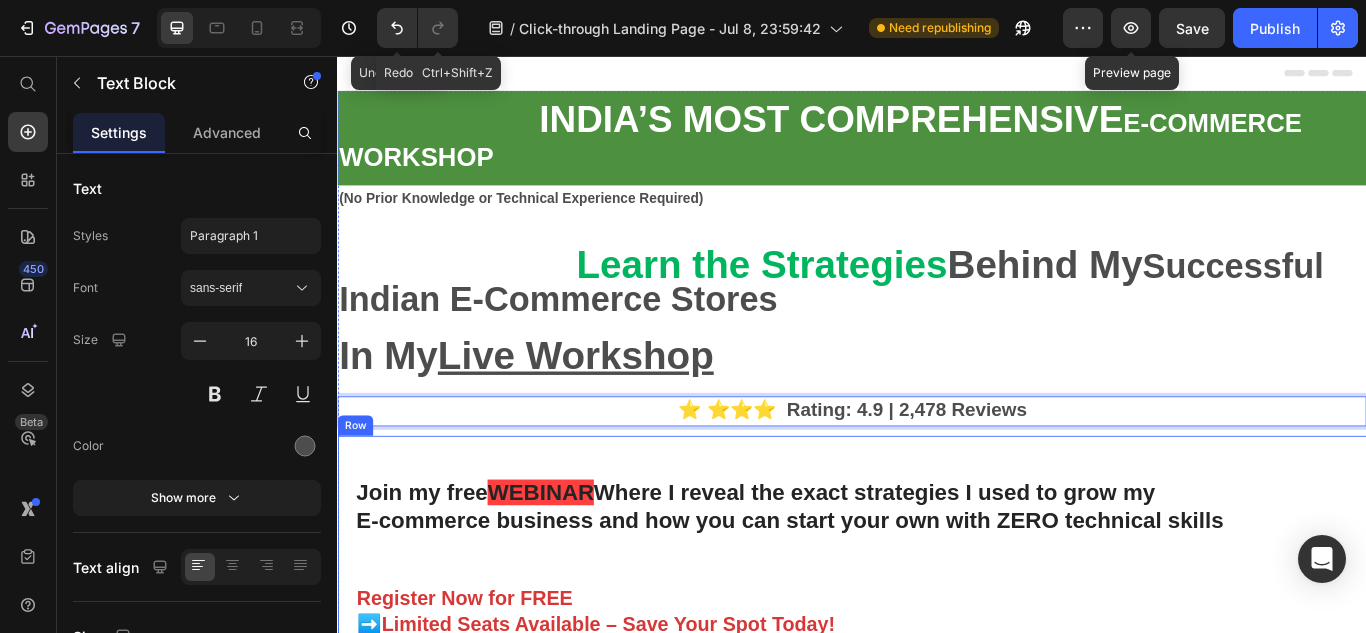 click on "Join my free   WEBINAR    Where I reveal the exact strategies I used to grow my  E-commerce business and how you can start your own with ZERO technical skills Heading Register Now for FREE ➡️Limited Seats Available – Save Your Spot Today! Text Block
Enhanced Immunity
Improved Energy Levels
Support for Heart Health
Joint and Bone Health Item List Instant Health Boost Button
Icon Try it & love it for  30 days or your money back Text Block Row Row Video Row" at bounding box center (937, 787) 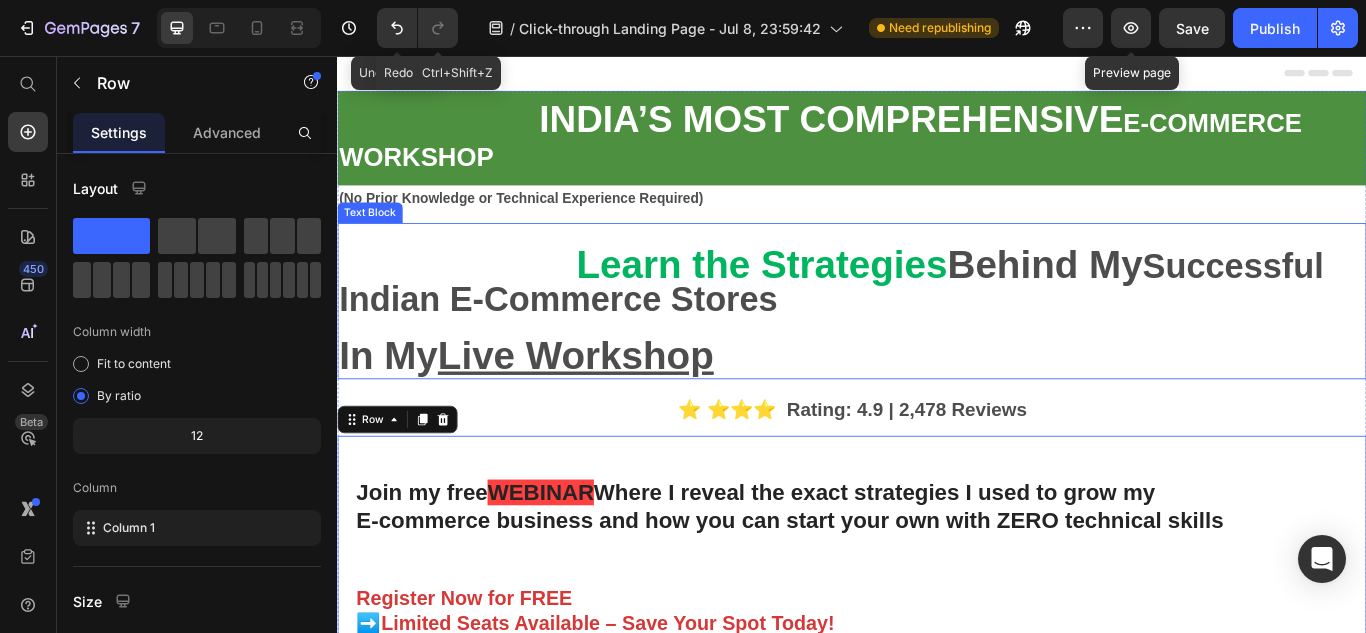 click on "Learn the Strategies" at bounding box center [832, 299] 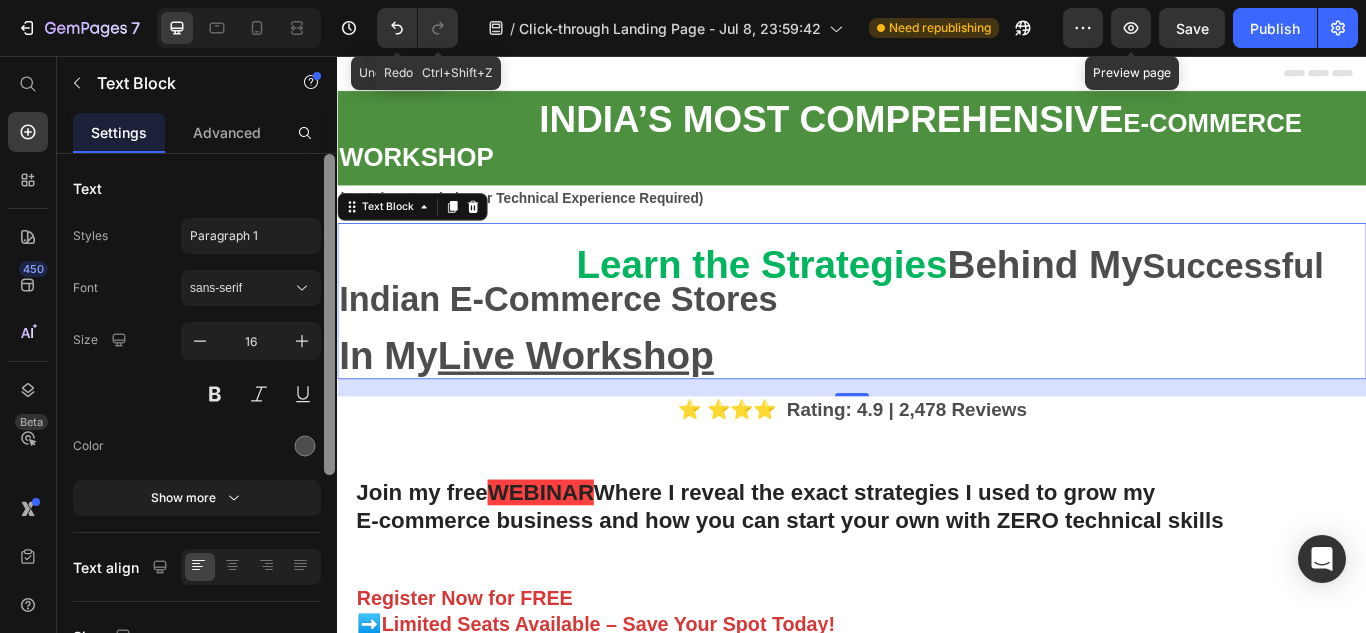 scroll, scrollTop: 359, scrollLeft: 0, axis: vertical 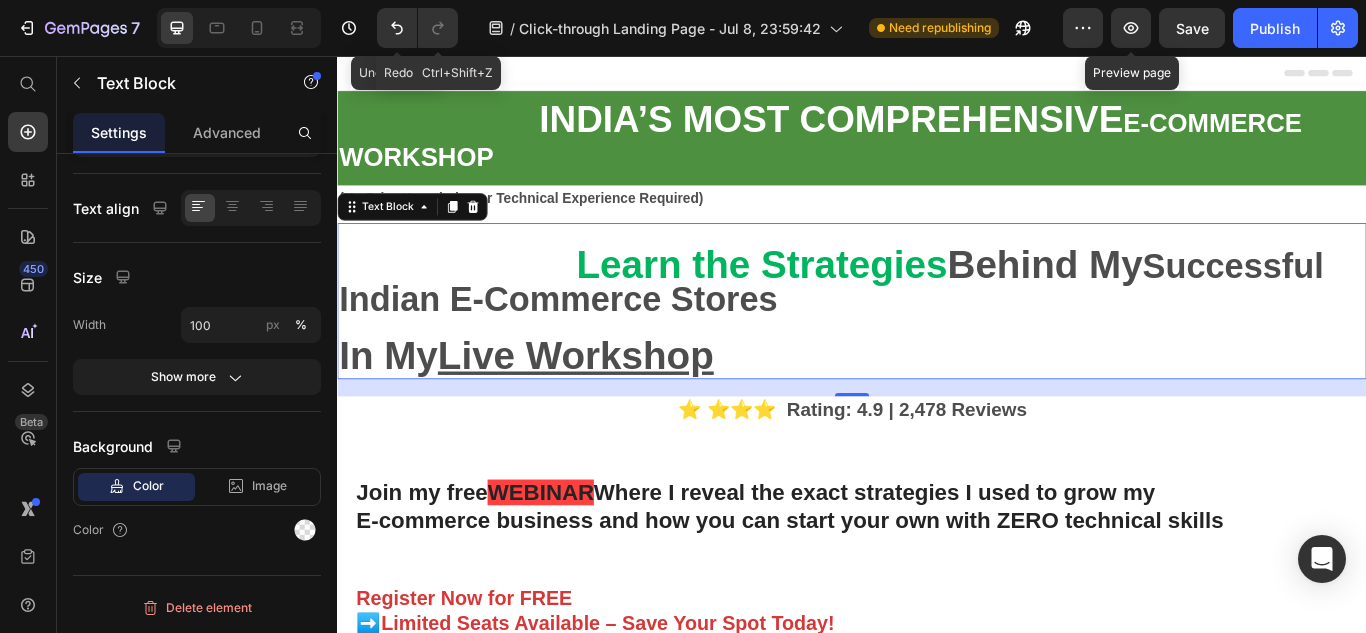 drag, startPoint x: 335, startPoint y: 335, endPoint x: 337, endPoint y: 259, distance: 76.02631 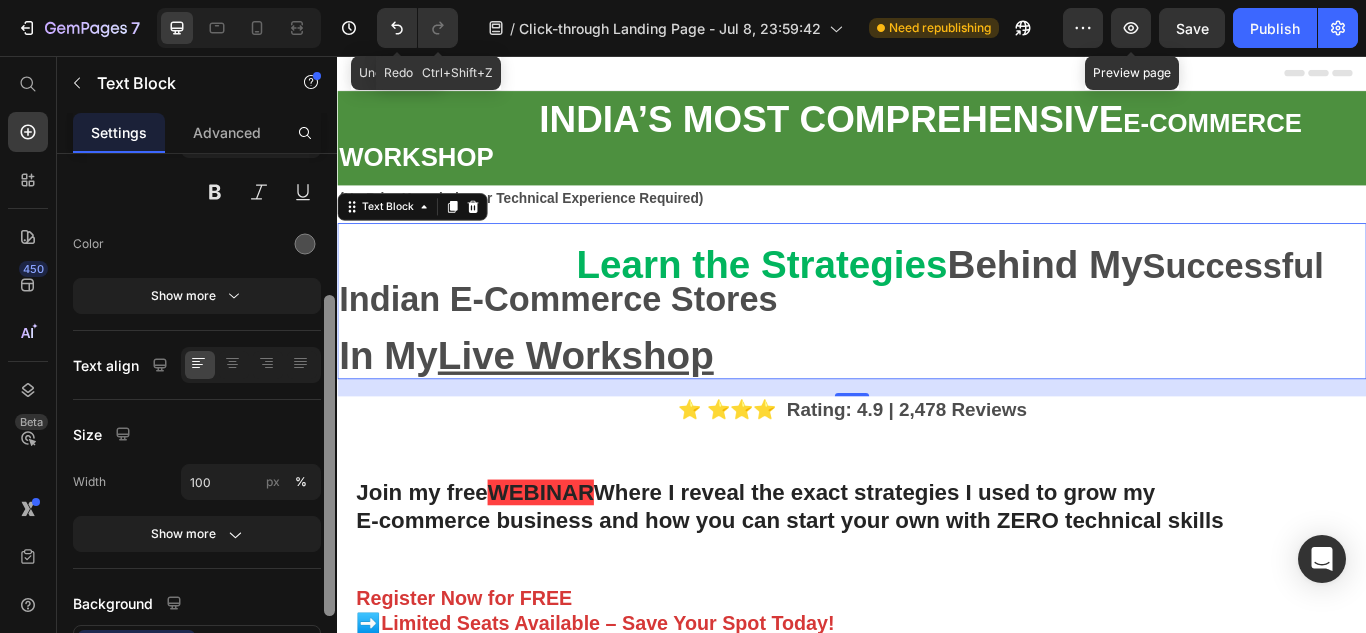 scroll, scrollTop: 187, scrollLeft: 0, axis: vertical 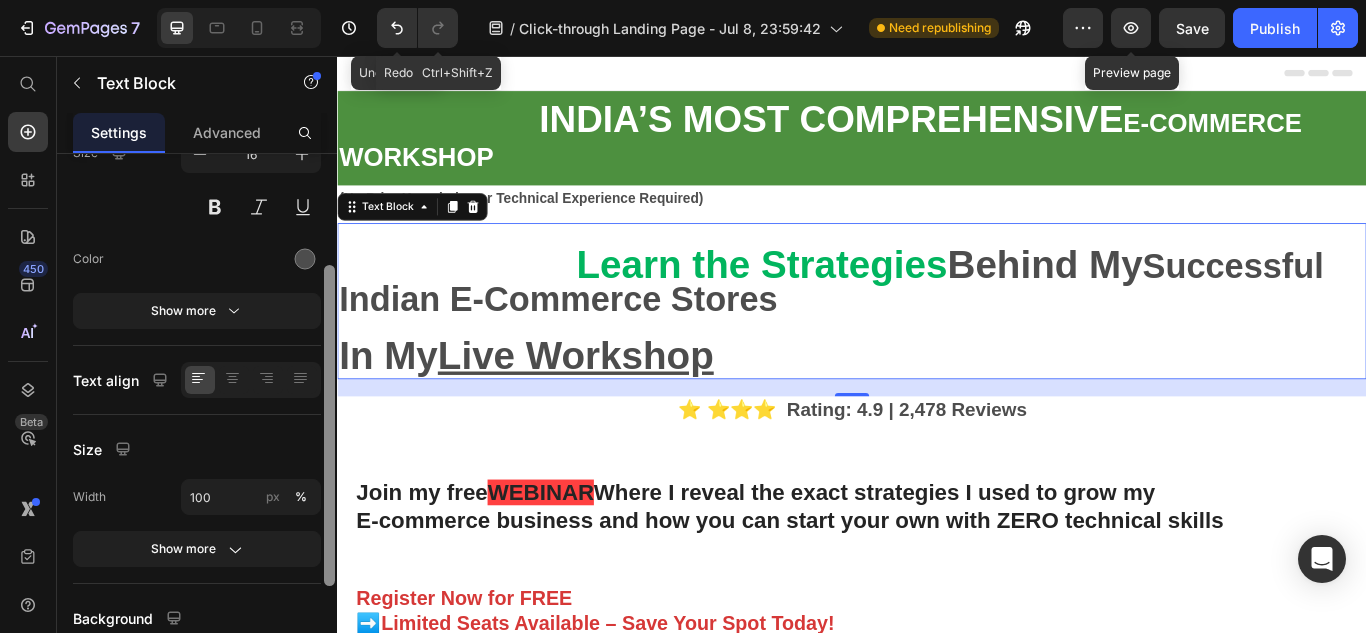 click at bounding box center [451, 306] 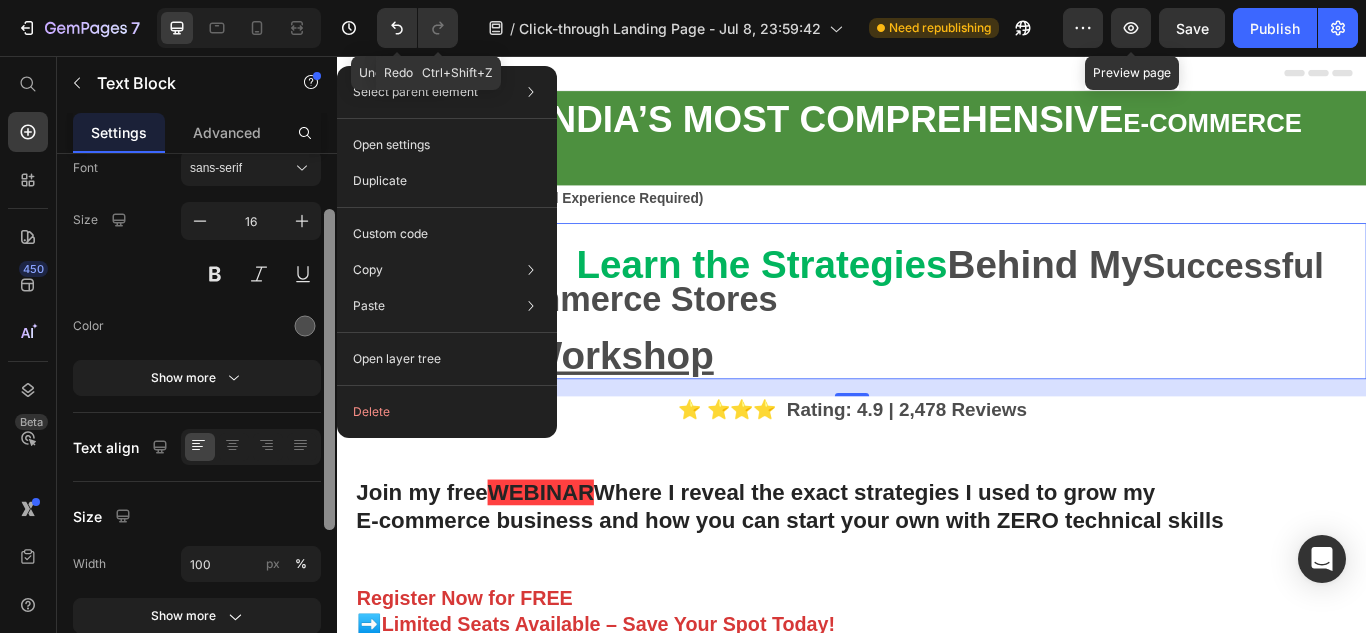 scroll, scrollTop: 109, scrollLeft: 0, axis: vertical 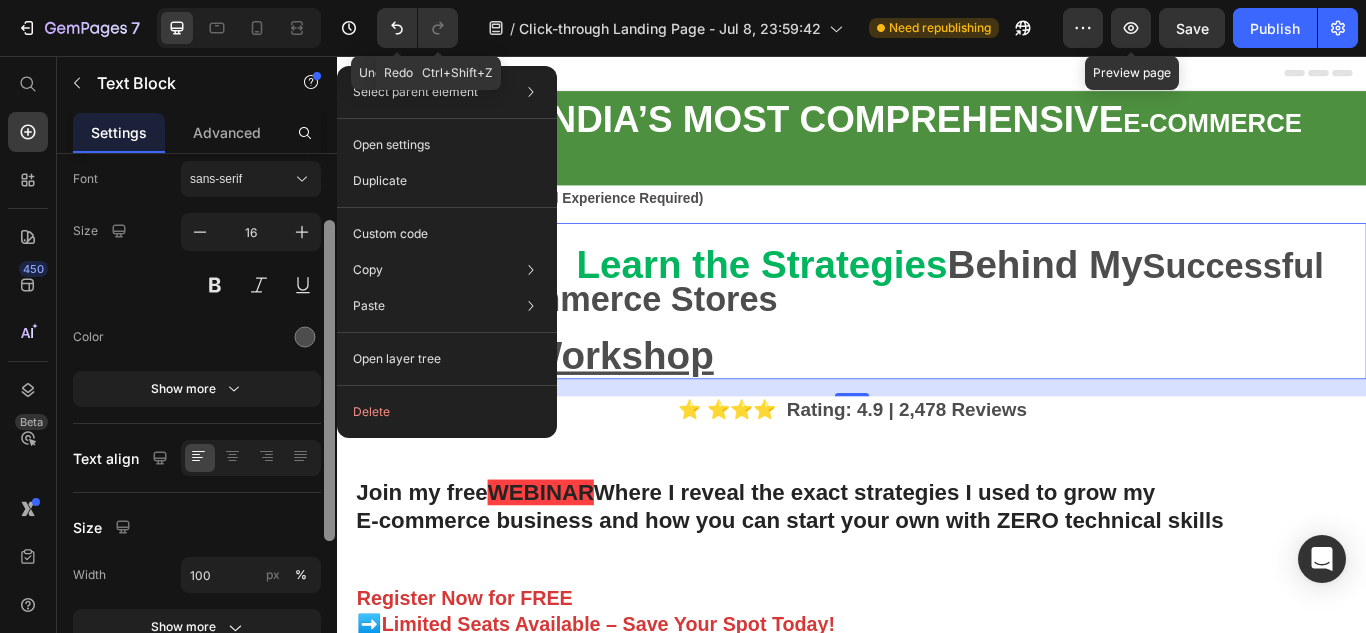 drag, startPoint x: 327, startPoint y: 298, endPoint x: 338, endPoint y: 250, distance: 49.24429 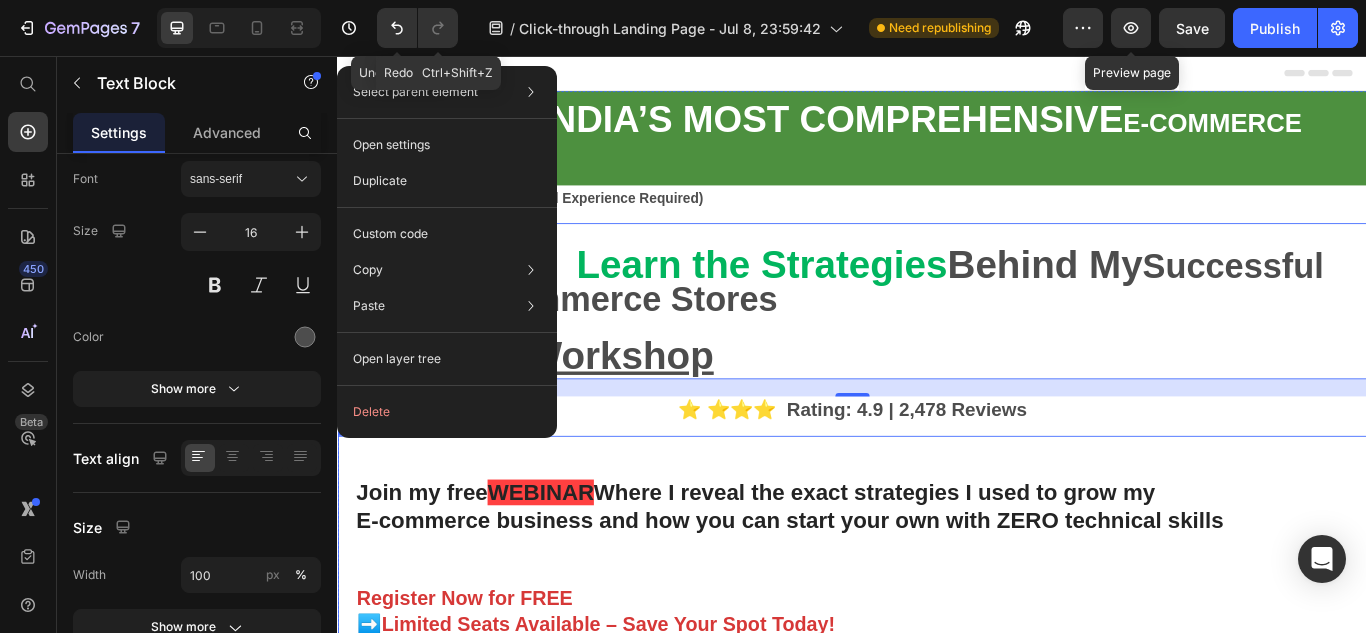 click on "Join my free   WEBINAR    Where I reveal the exact strategies I used to grow my  E-commerce business and how you can start your own with ZERO technical skills Heading Register Now for FREE ➡️Limited Seats Available – Save Your Spot Today! Text Block
Enhanced Immunity
Improved Energy Levels
Support for Heart Health
Joint and Bone Health Item List Instant Health Boost Button
Icon Try it & love it for  30 days or your money back Text Block Row Row Video Row" at bounding box center (937, 787) 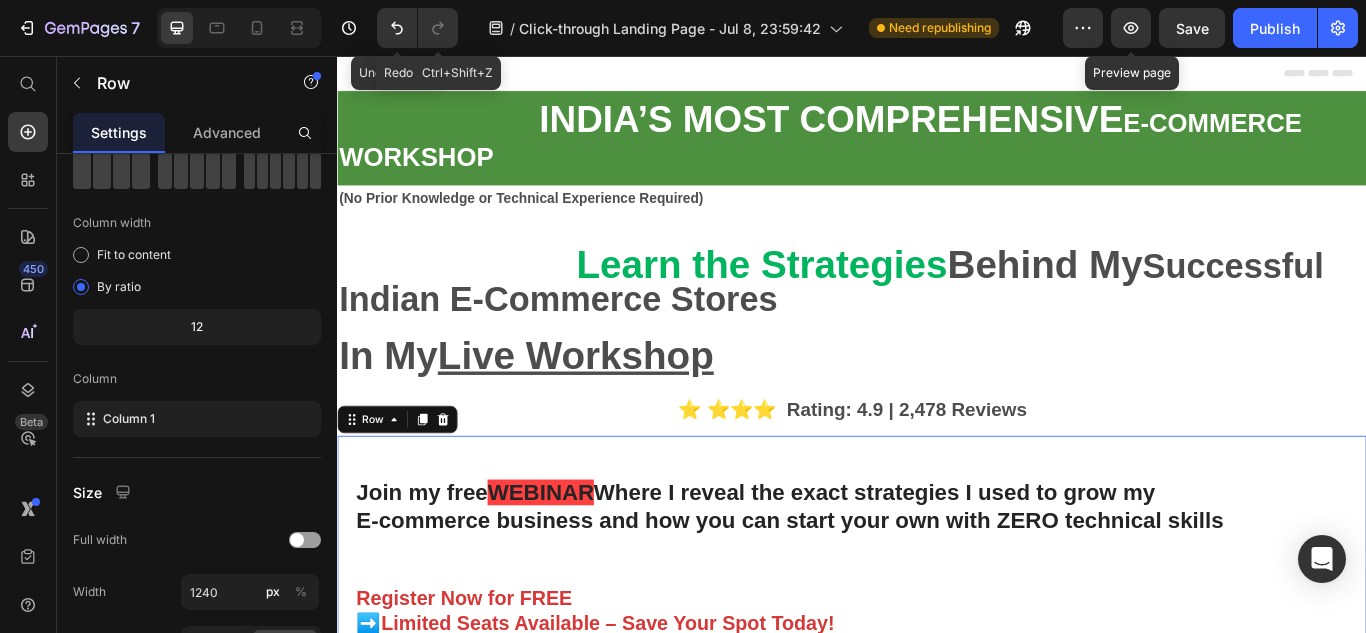 scroll, scrollTop: 0, scrollLeft: 0, axis: both 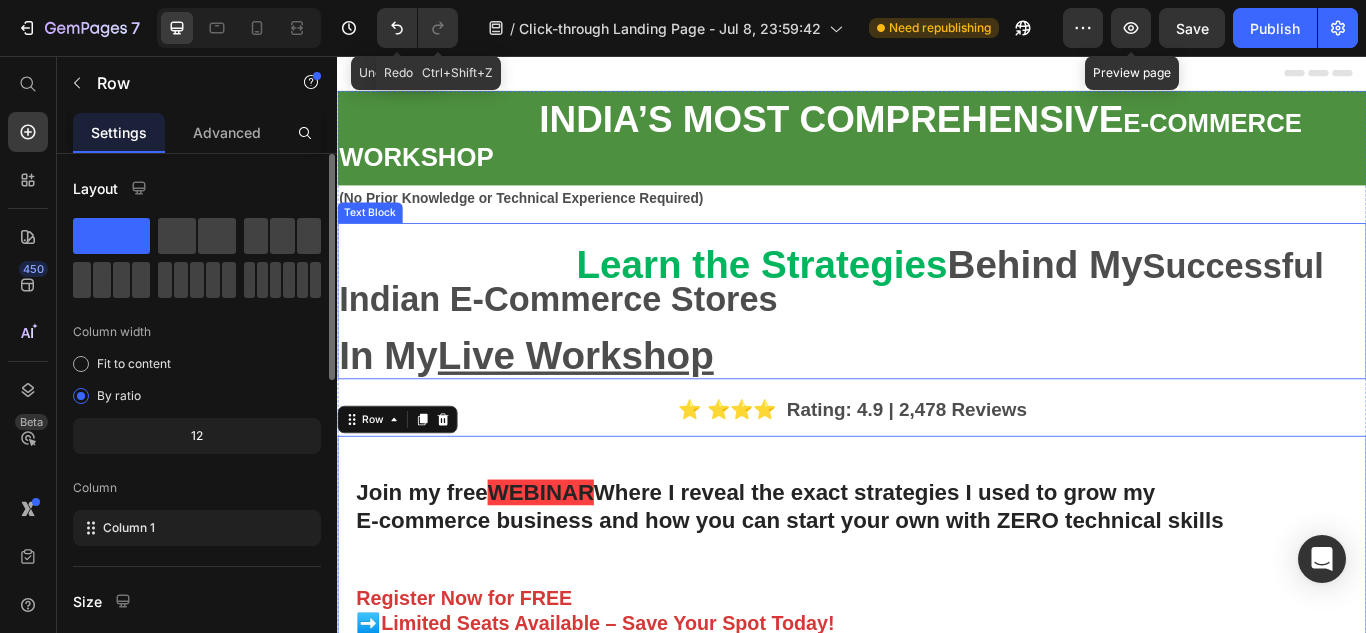 click at bounding box center (937, 377) 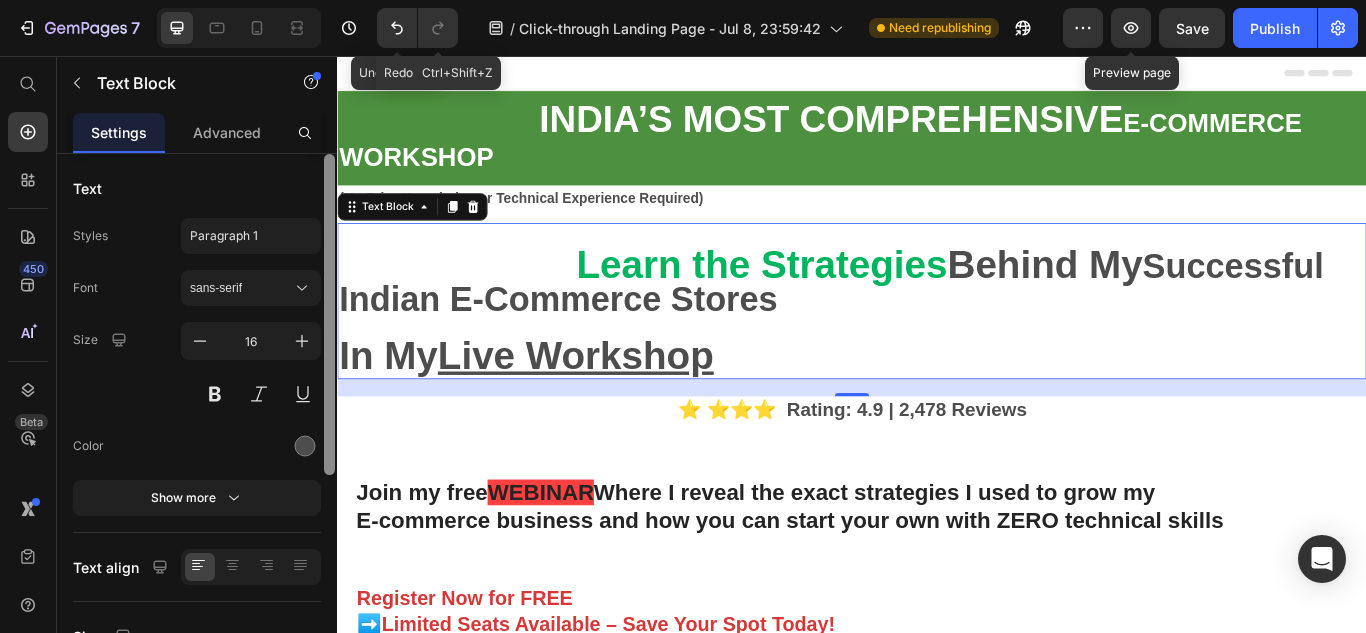 drag, startPoint x: 332, startPoint y: 437, endPoint x: 332, endPoint y: 400, distance: 37 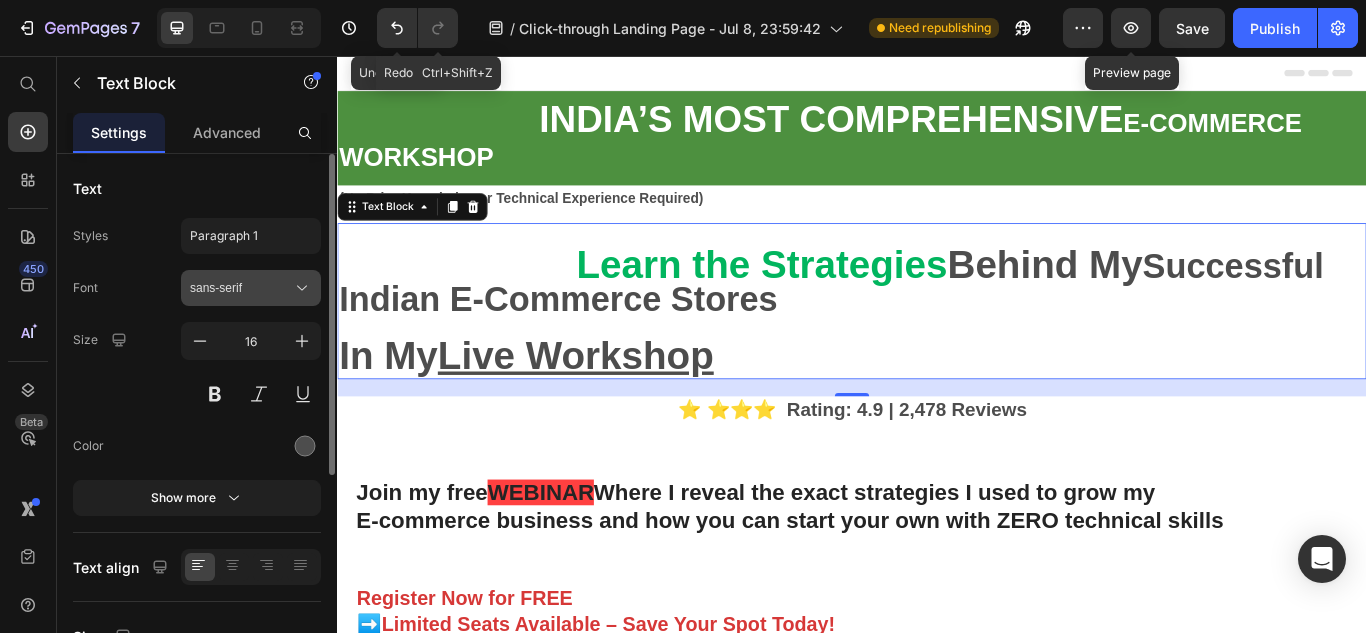 click on "sans-serif" at bounding box center (241, 288) 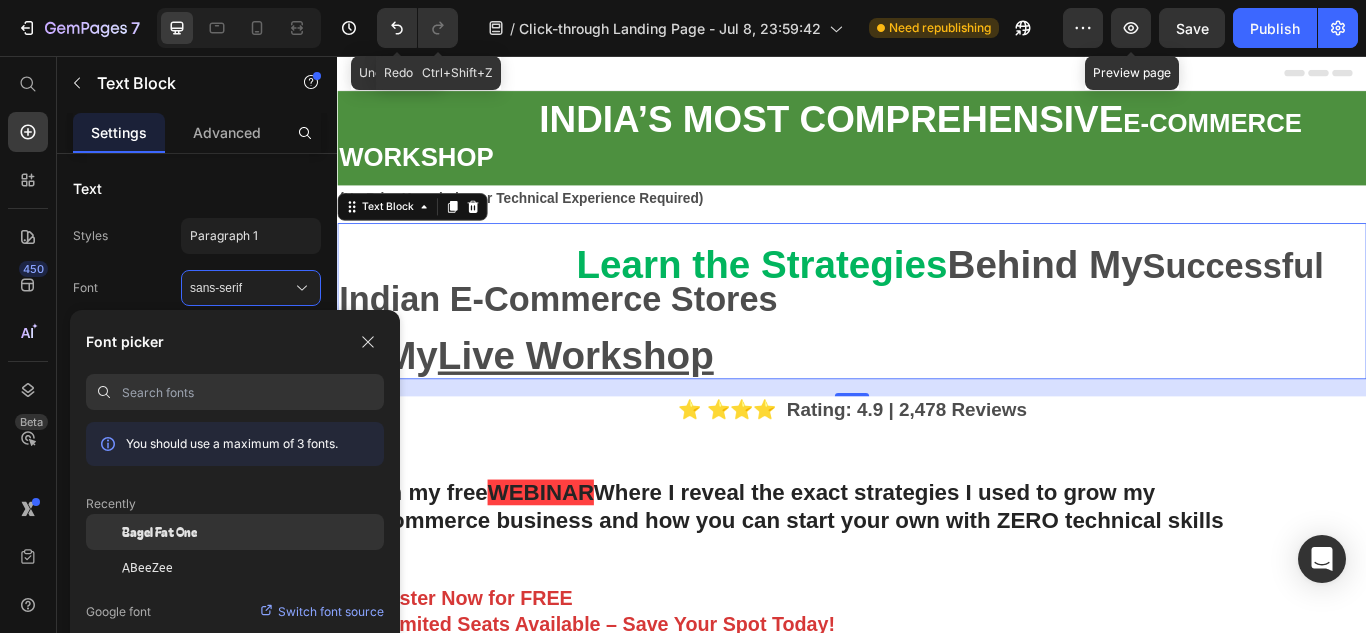 click on "Bagel Fat One" 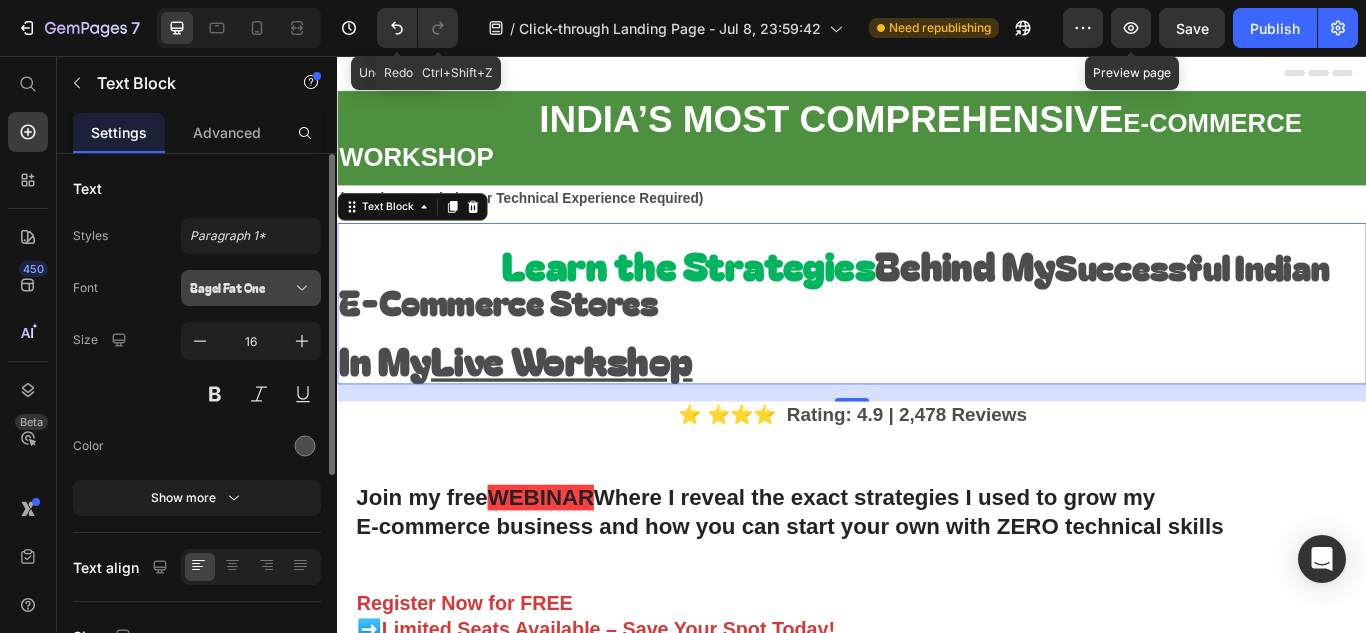 click on "Bagel Fat One" at bounding box center [241, 288] 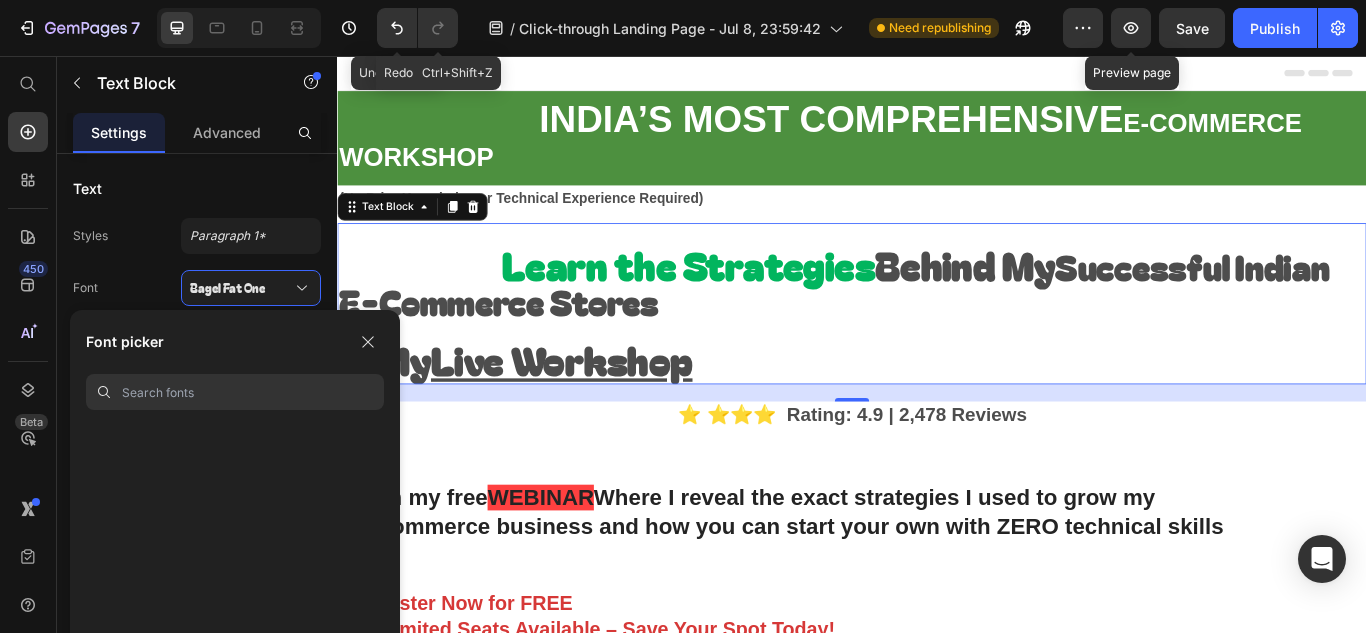 scroll, scrollTop: 3572, scrollLeft: 0, axis: vertical 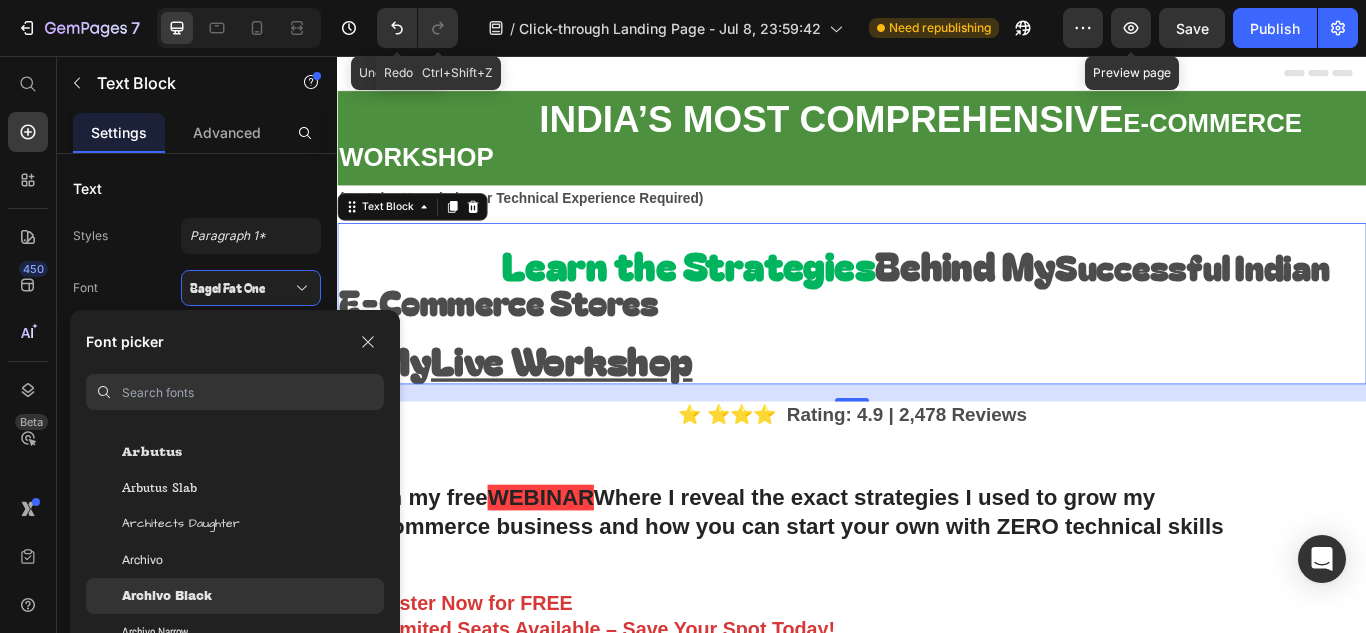 click on "Archivo Black" 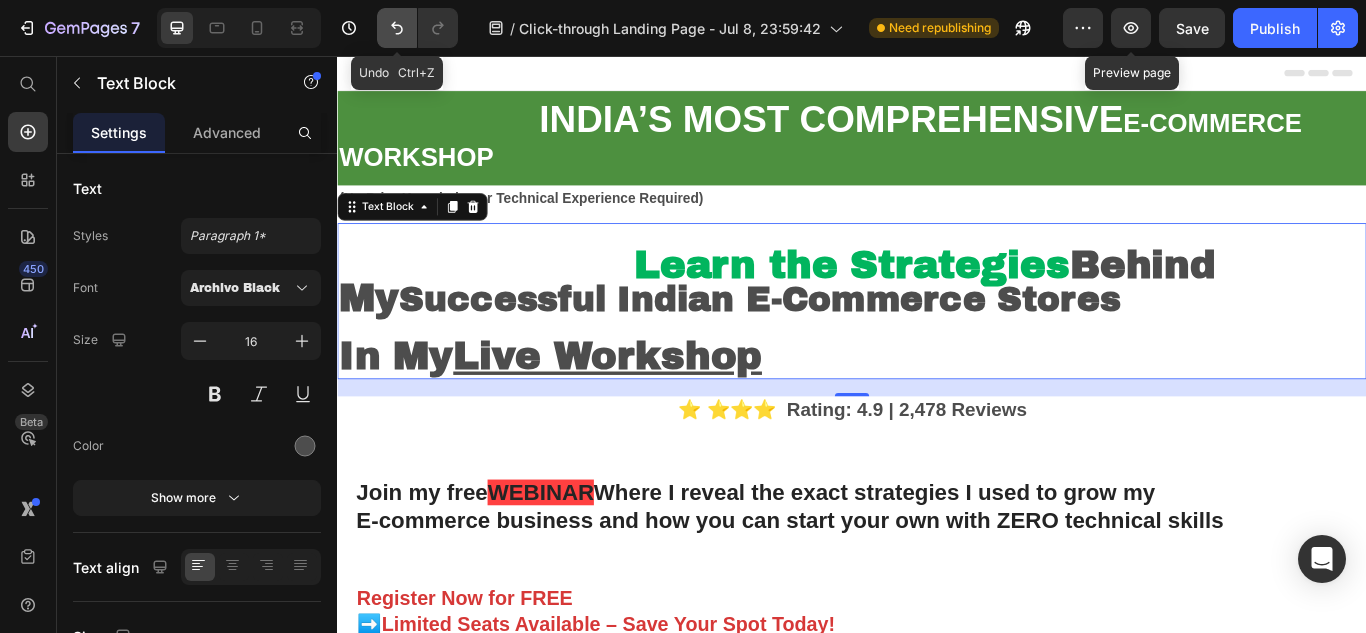 click 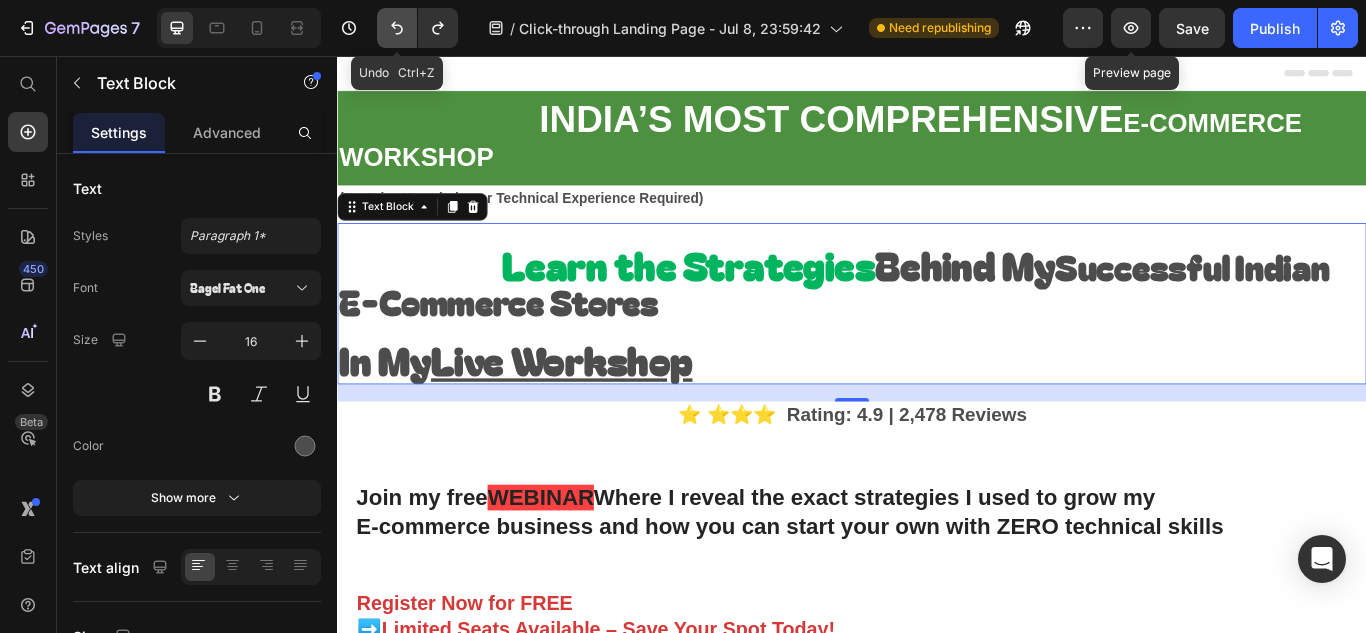 click 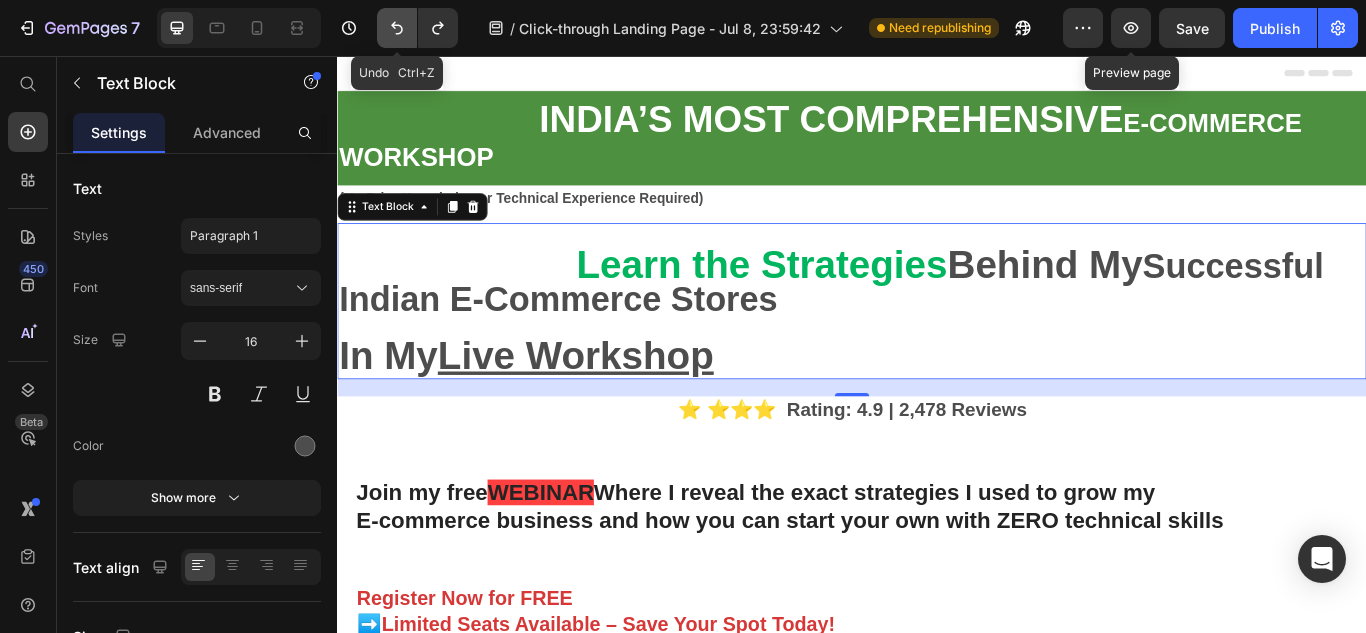 click 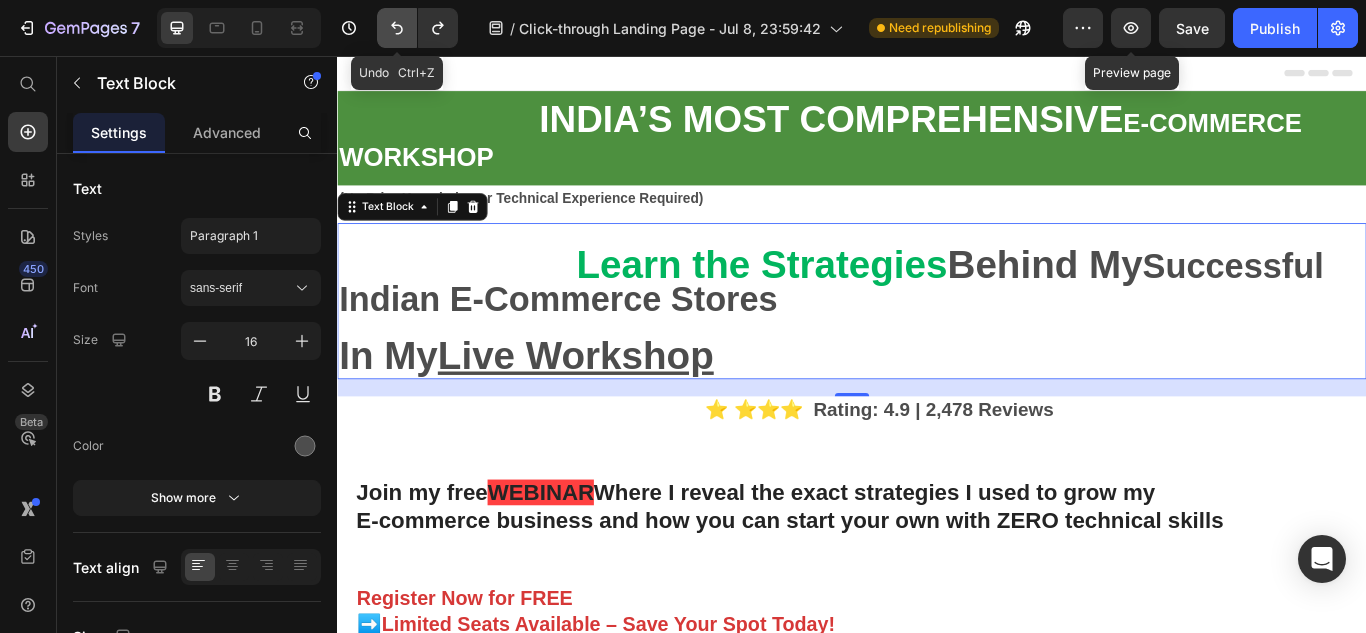 click 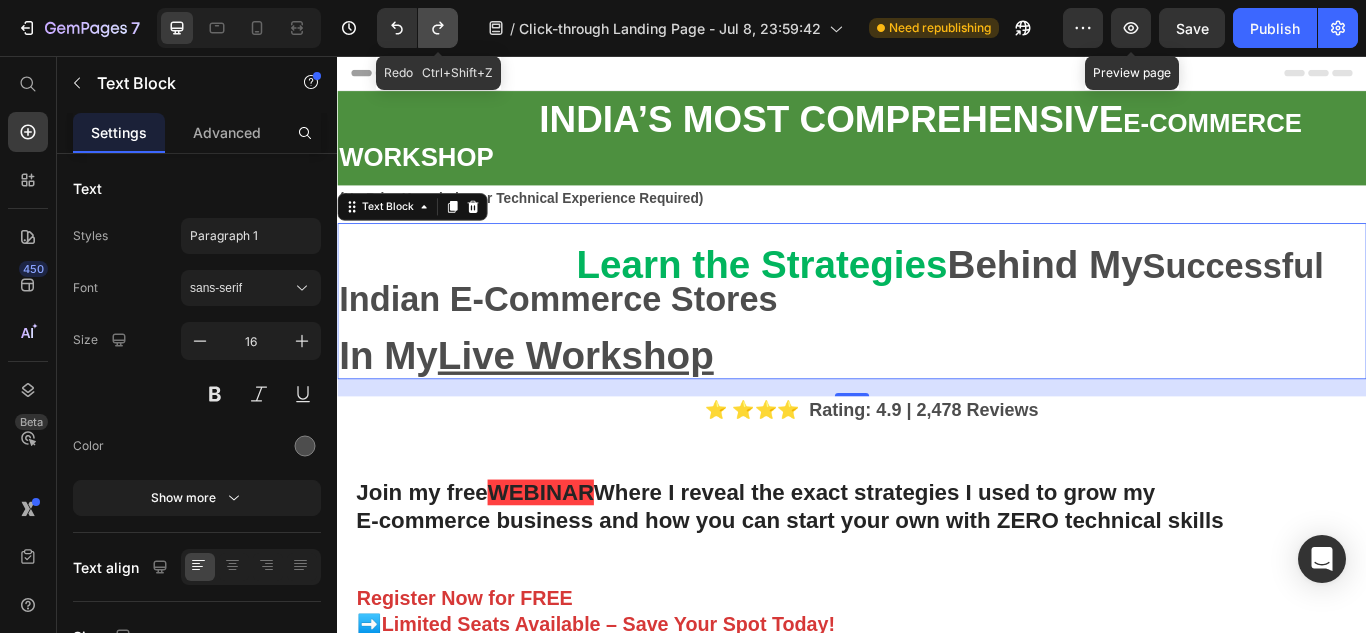 click 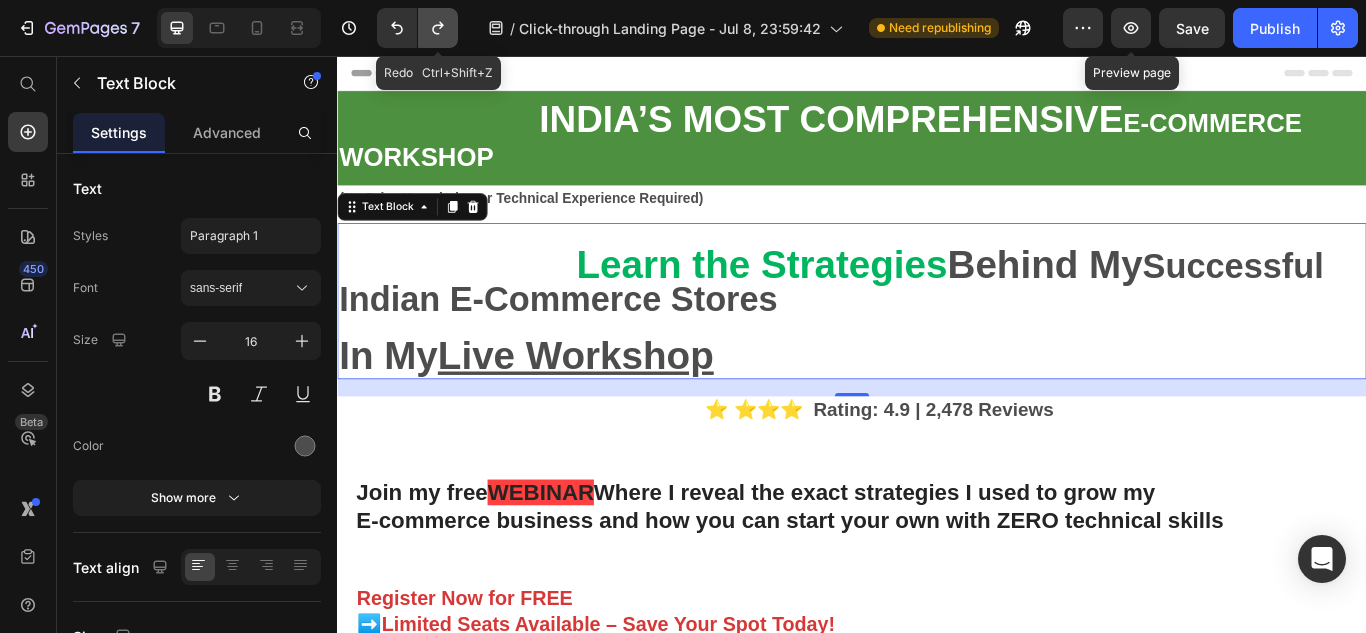 click 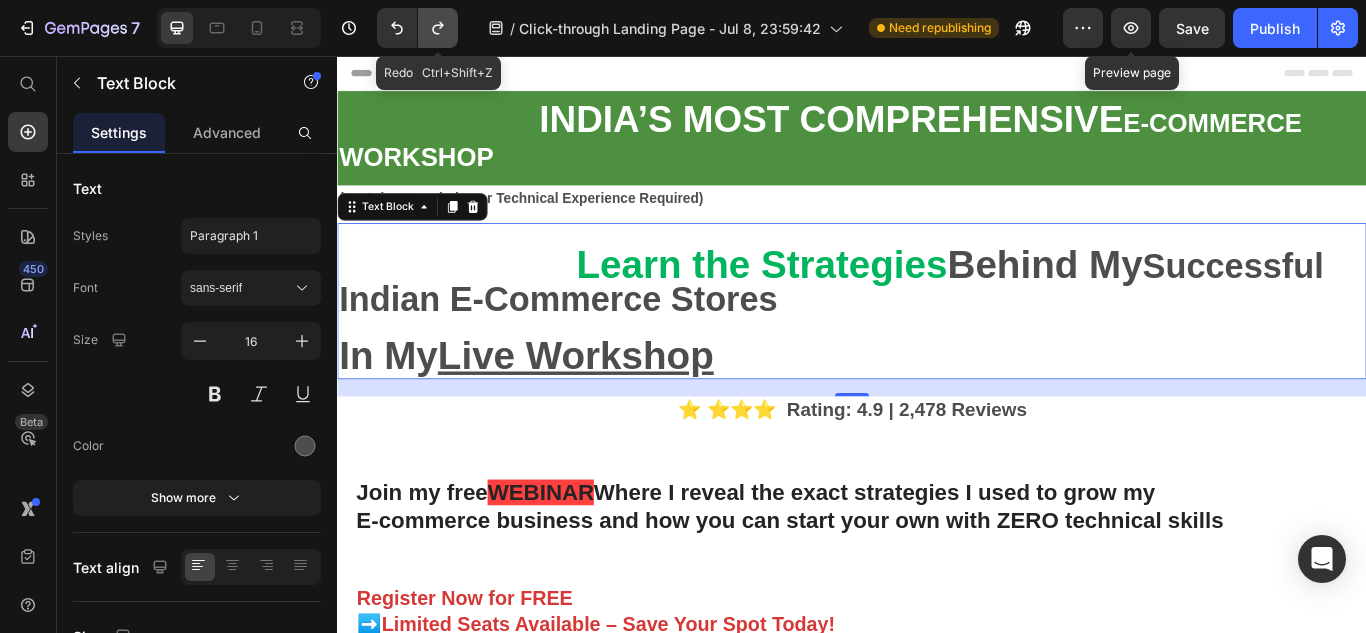 click 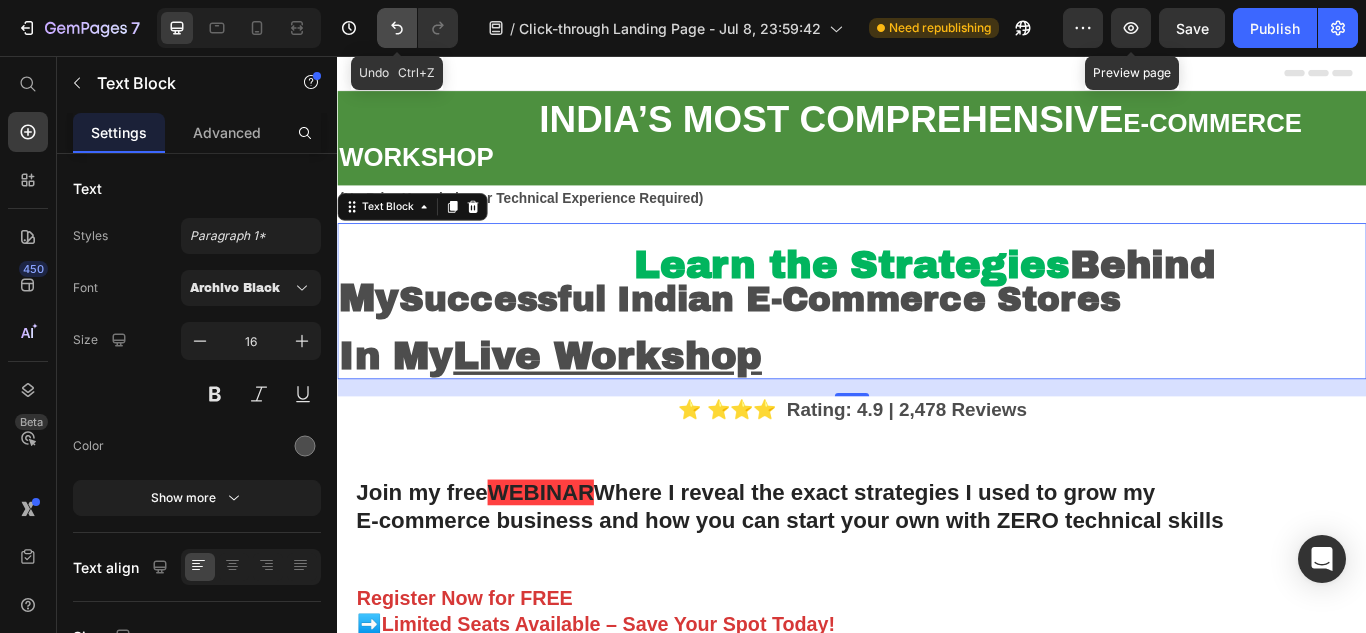 click 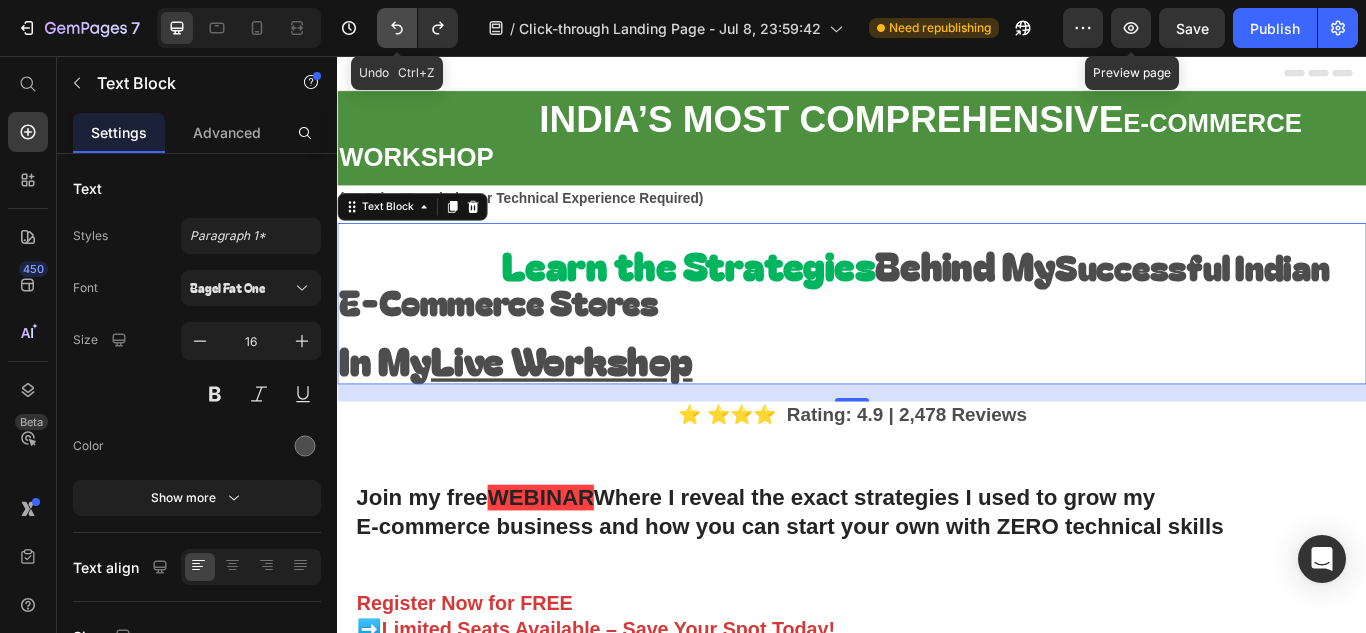 click 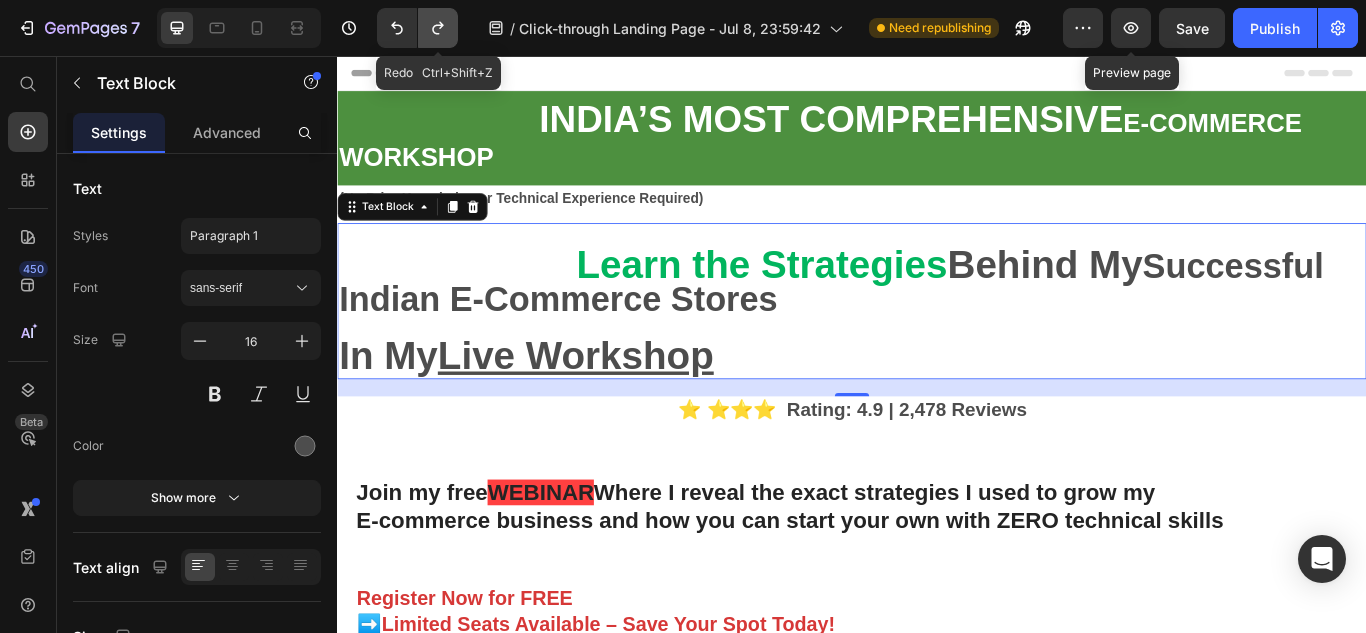 click 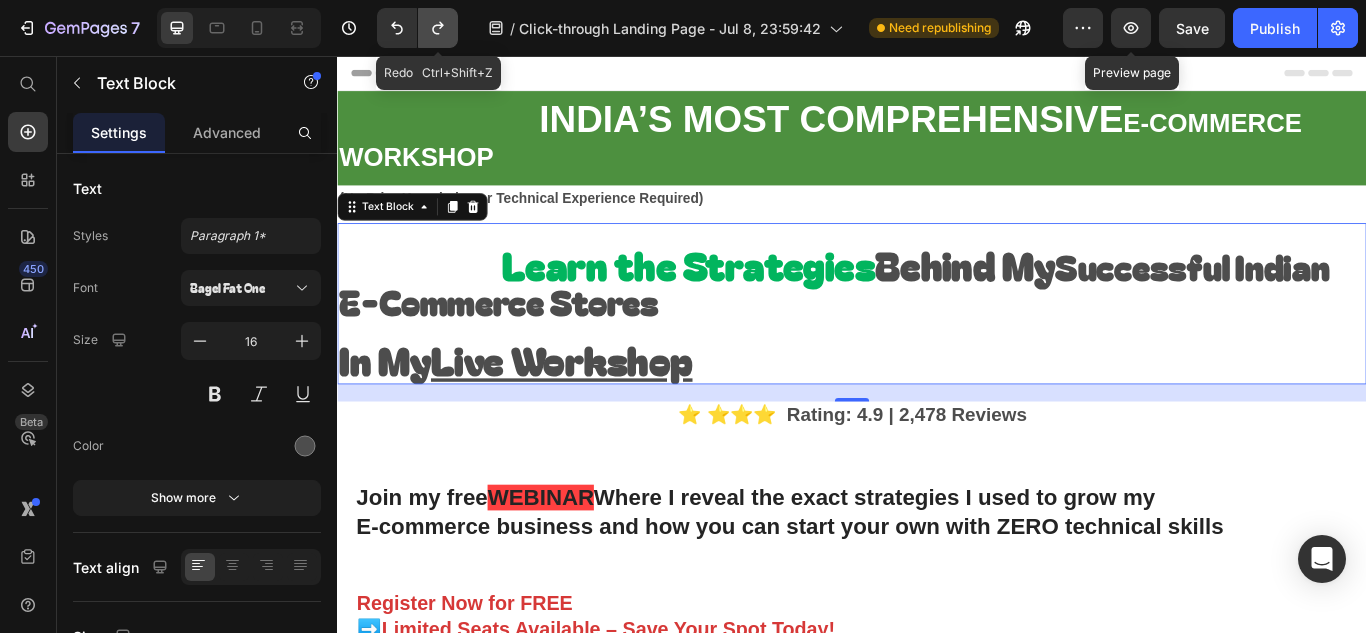 click 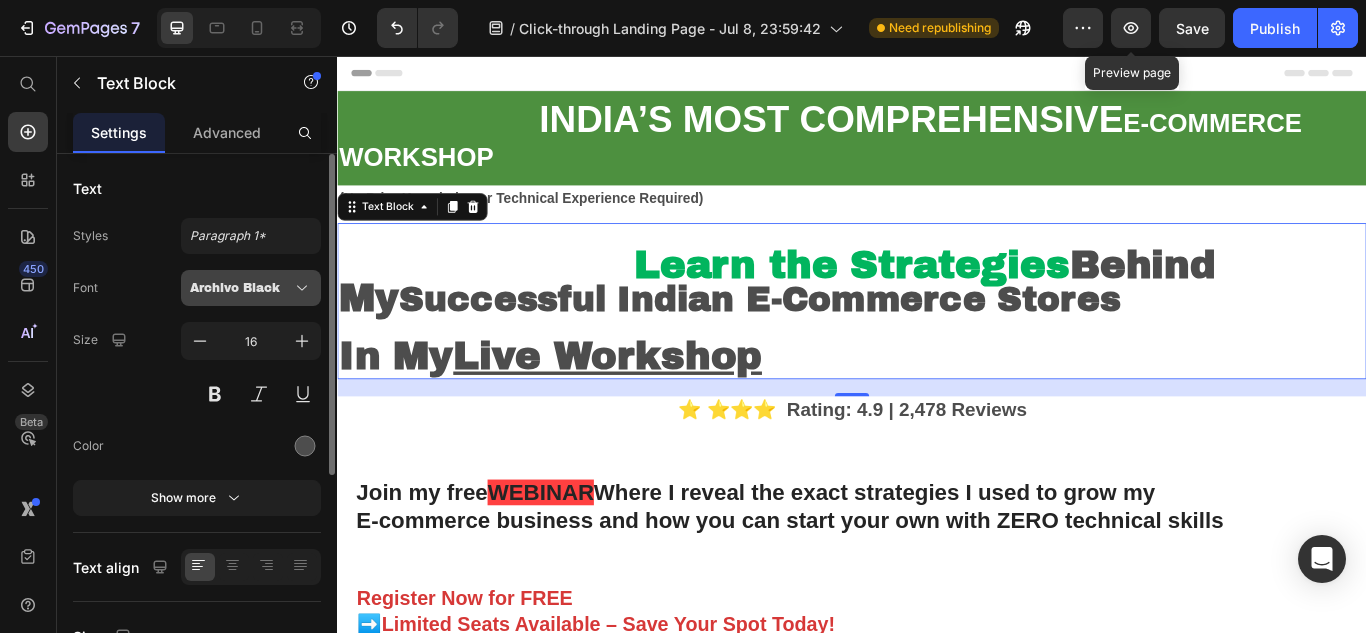 click on "Archivo Black" at bounding box center [241, 288] 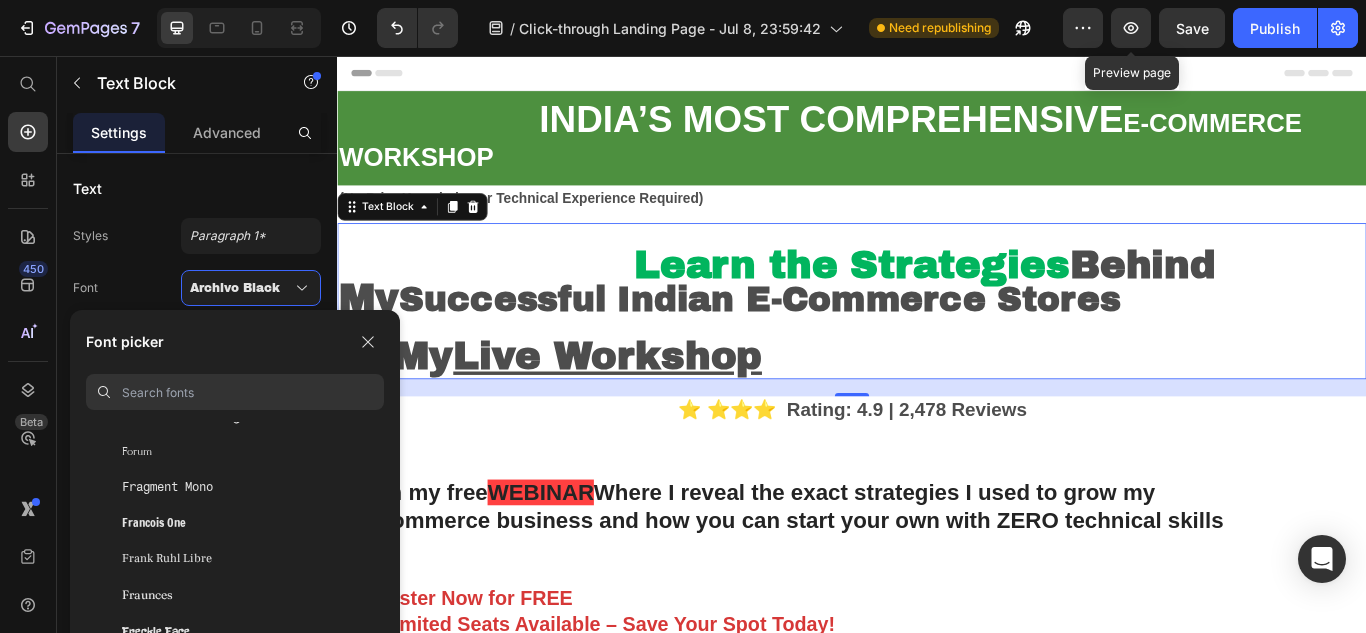 scroll, scrollTop: 18195, scrollLeft: 0, axis: vertical 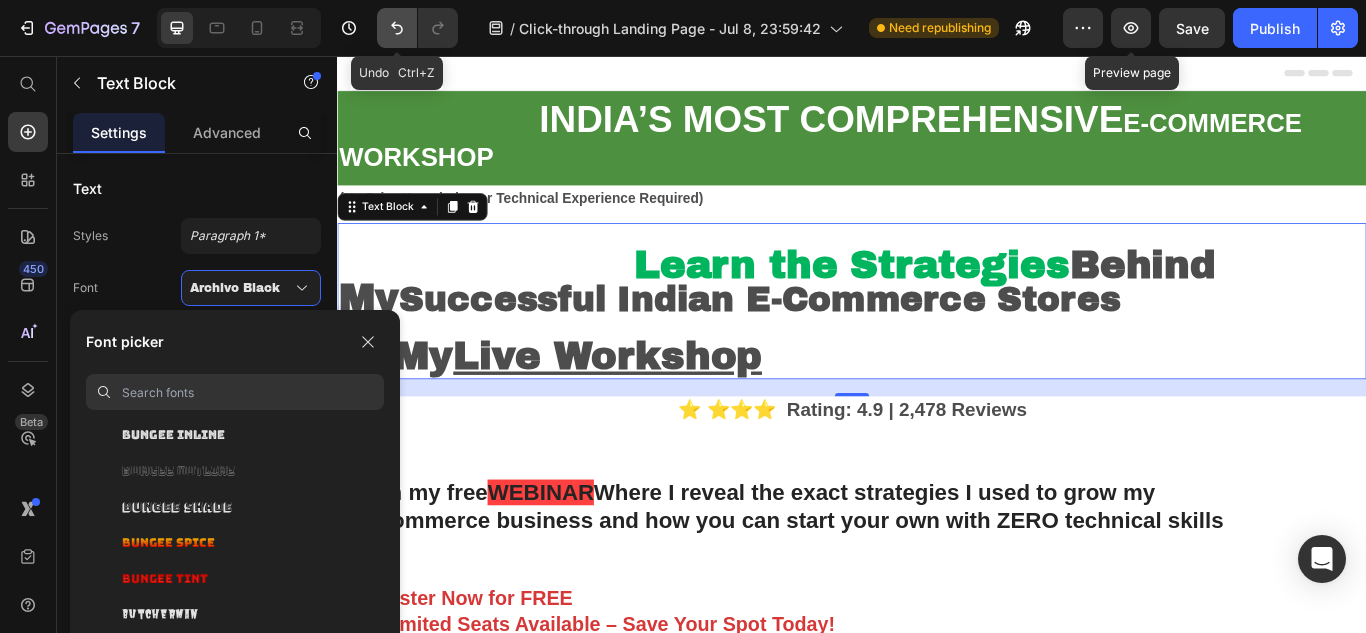 click 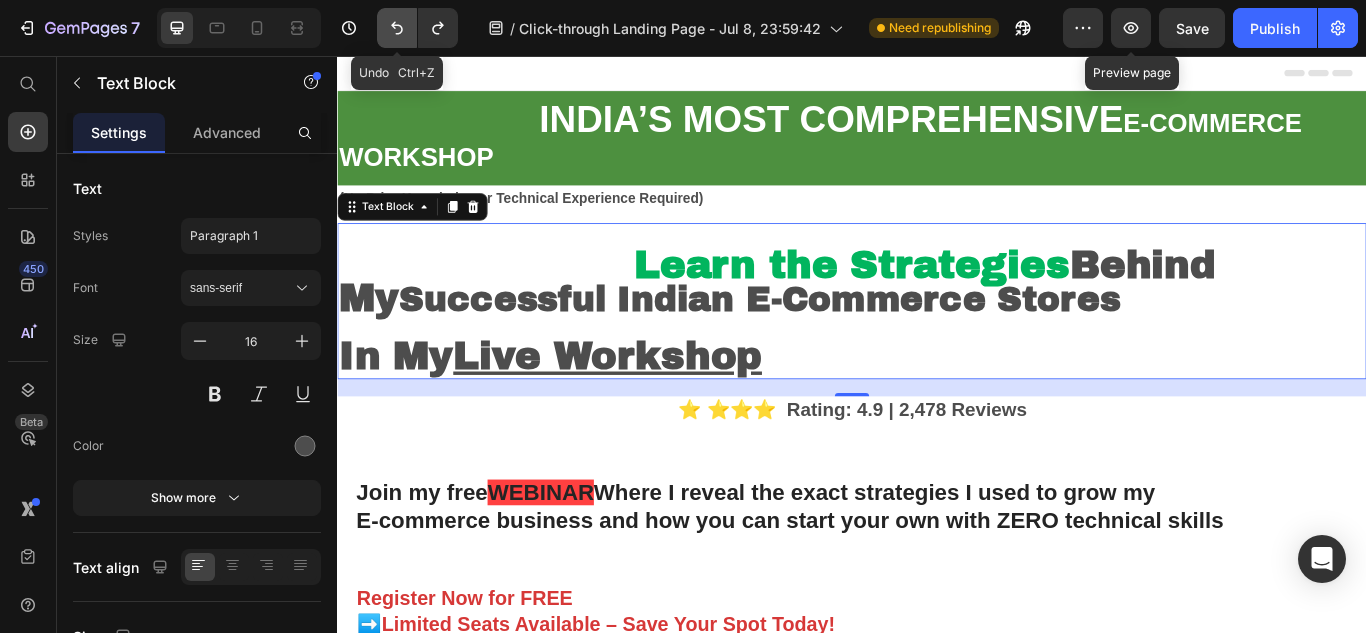 click 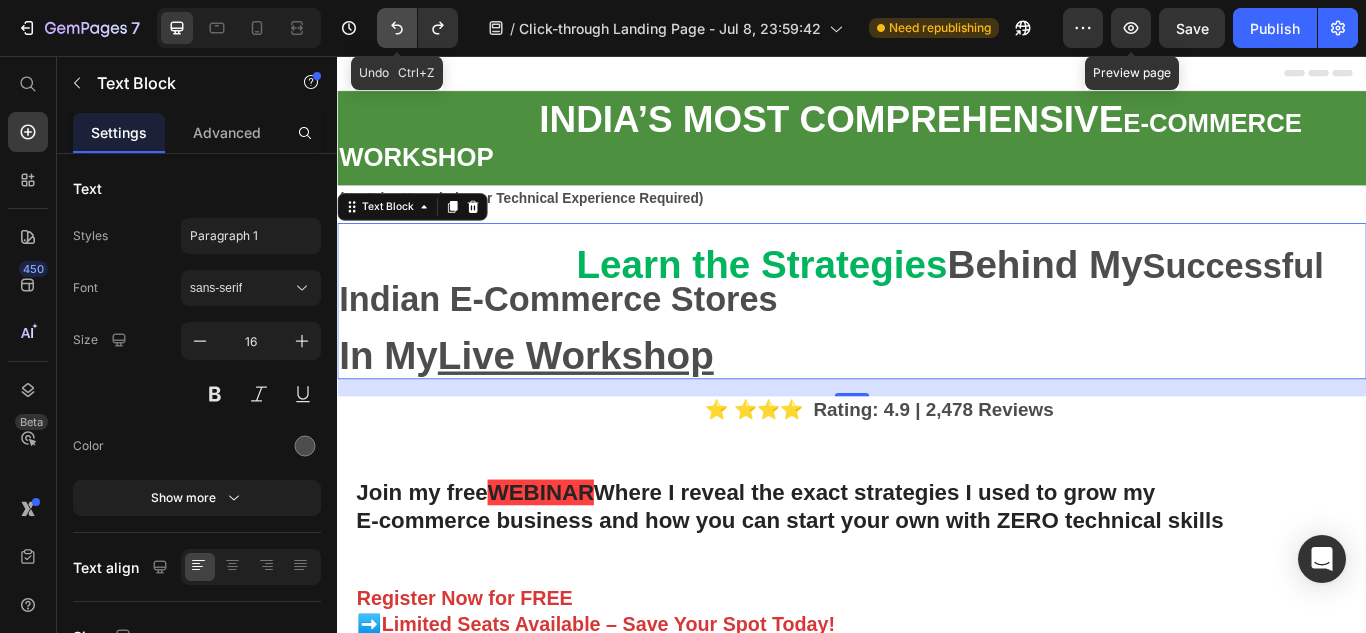 click 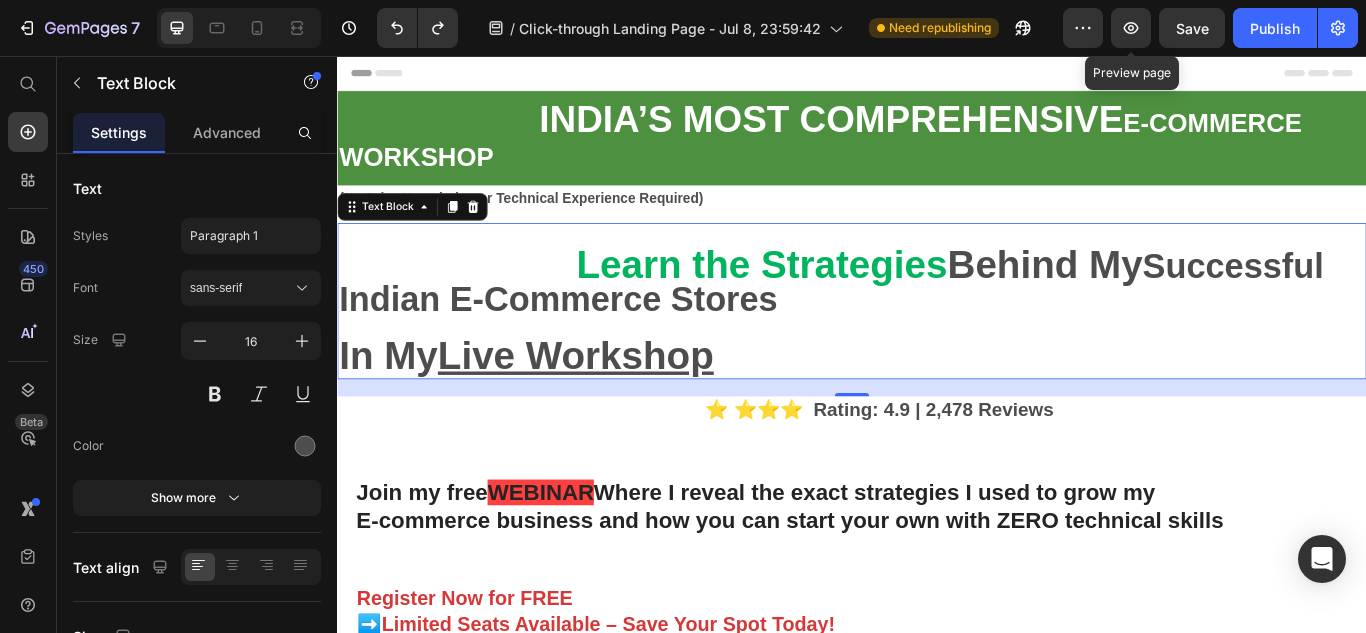 drag, startPoint x: 625, startPoint y: 272, endPoint x: 626, endPoint y: 302, distance: 30.016663 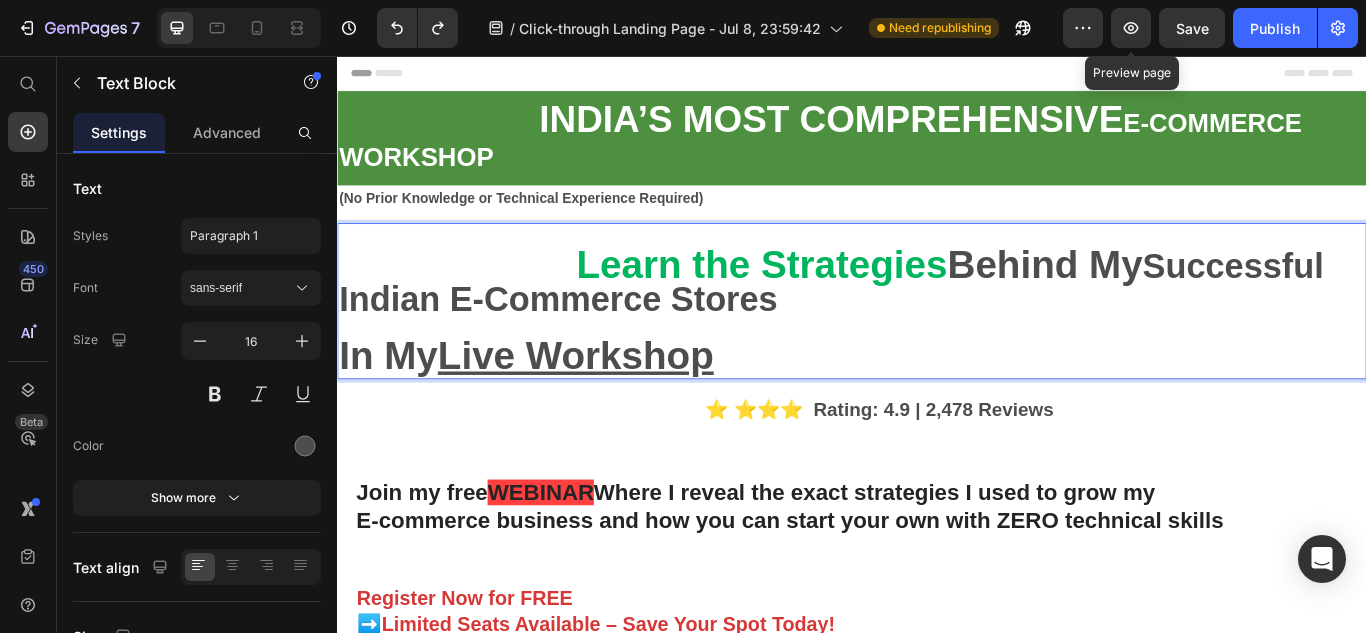 click on "Learn the Strategies" at bounding box center (832, 299) 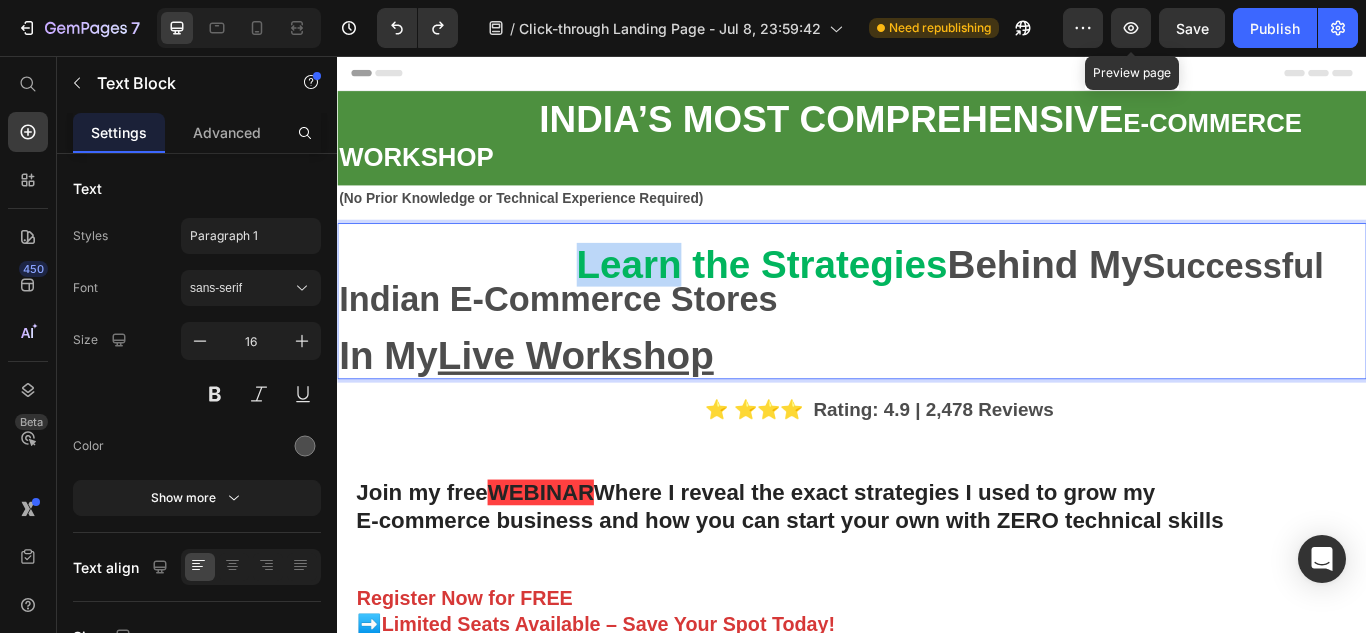 click on "Learn the Strategies" at bounding box center (832, 299) 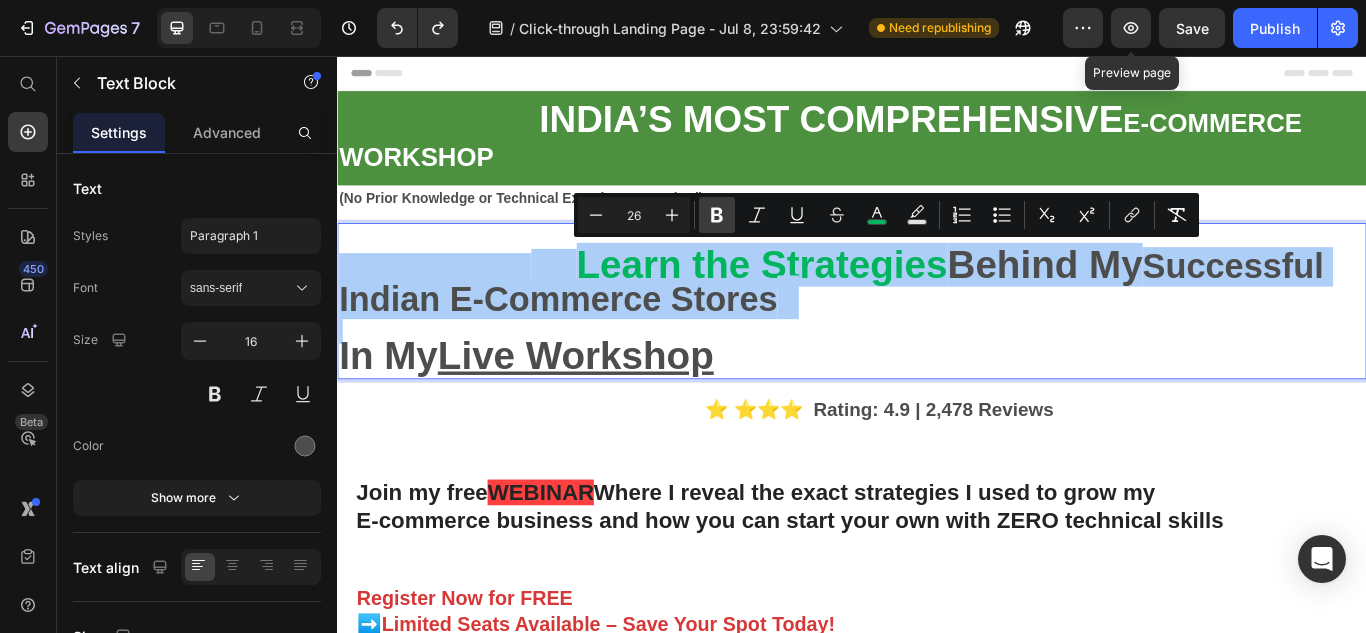 click 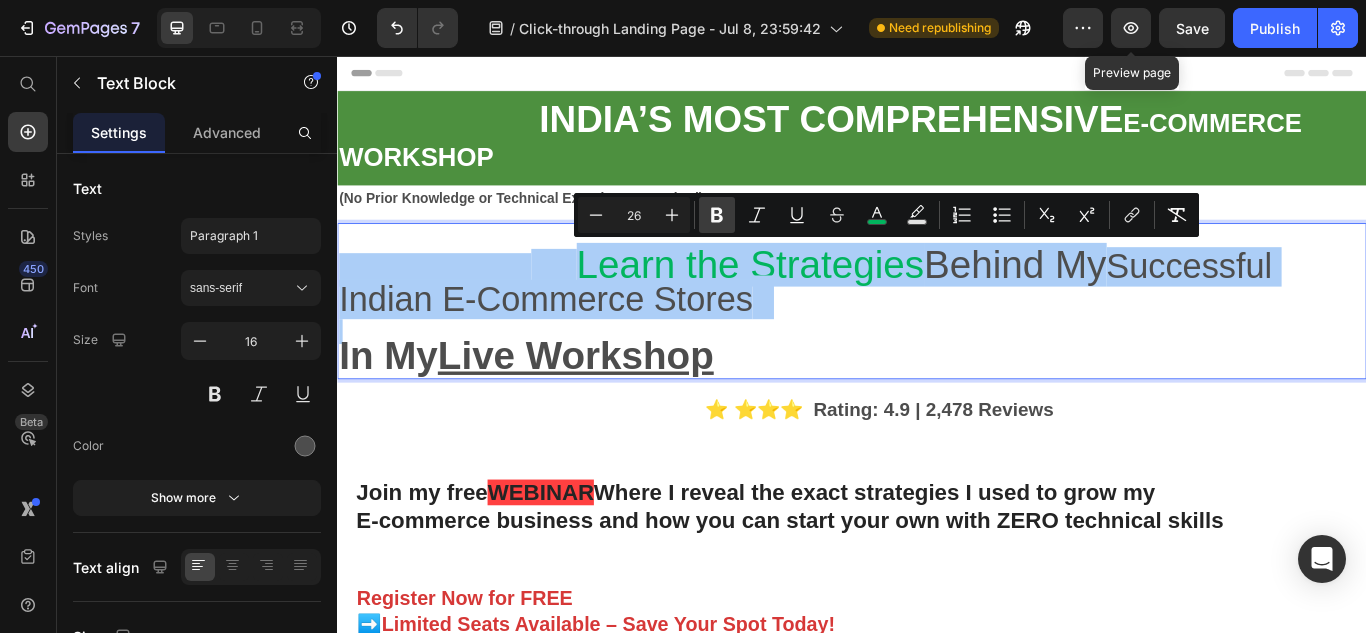 click 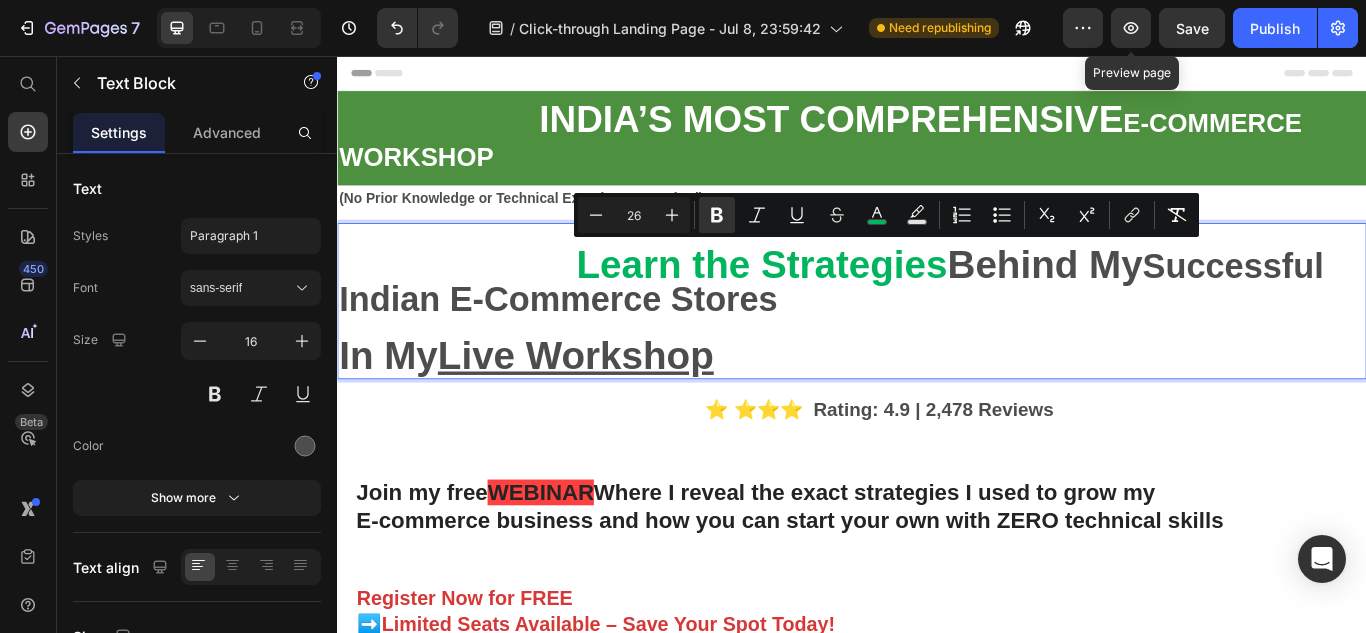 click at bounding box center [937, 377] 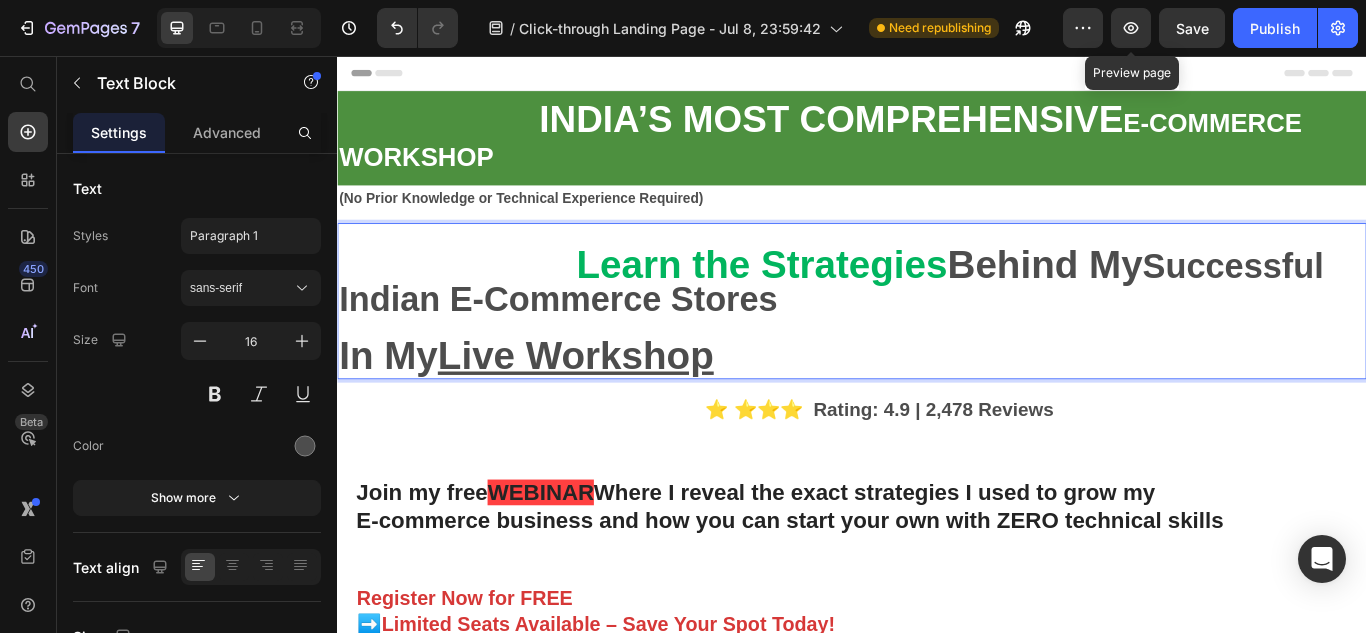 click at bounding box center [937, 377] 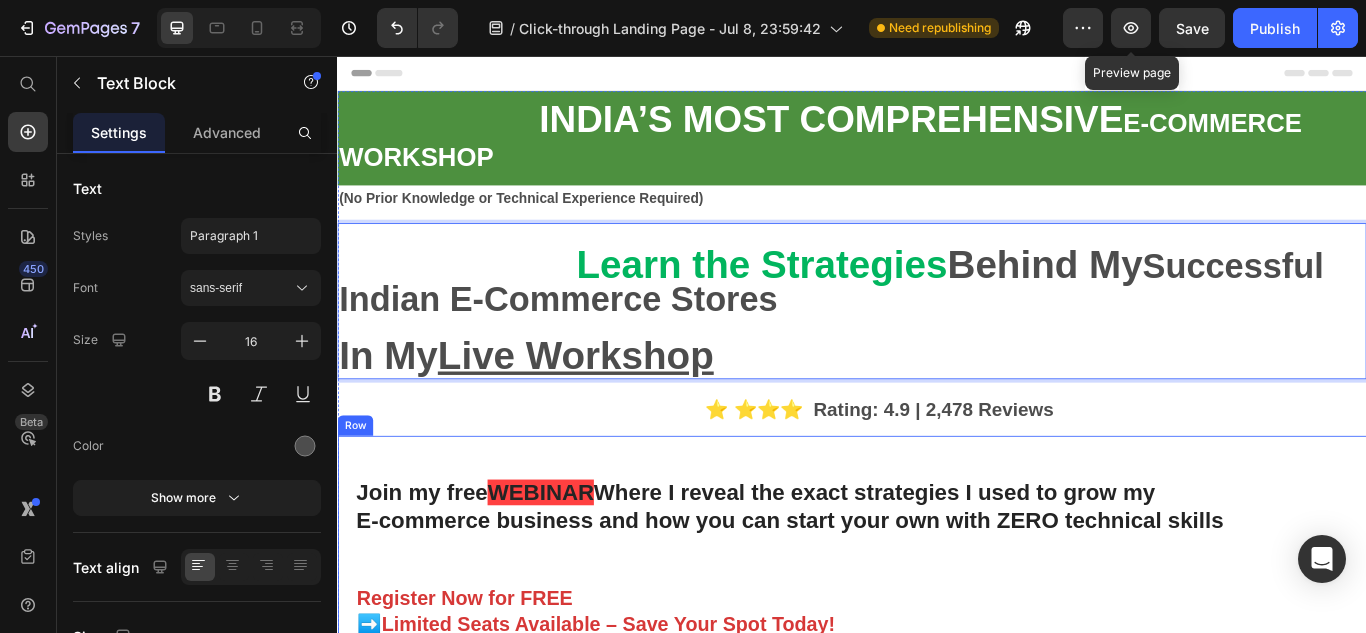 click on "⭐ ⭐⭐⭐  Rating: 4.9 | 2,478 Reviews" at bounding box center [937, 470] 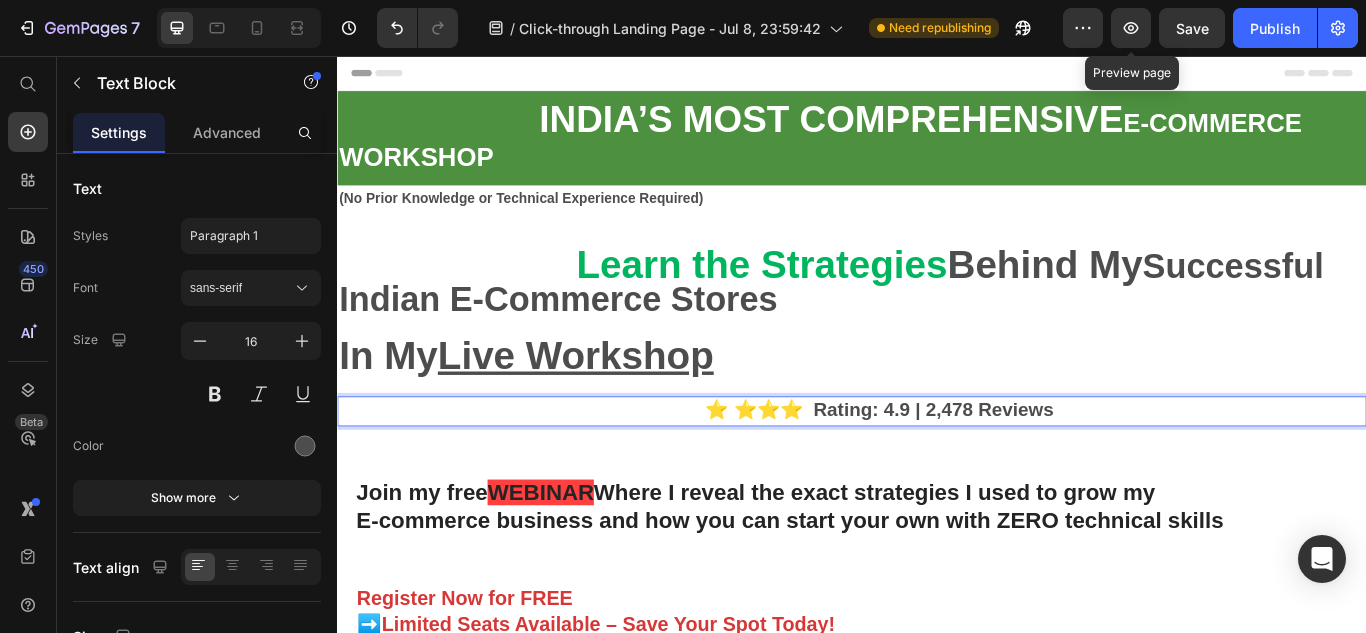 click on "⭐ ⭐⭐⭐  Rating: 4.9 | 2,478 Reviews" at bounding box center (969, 468) 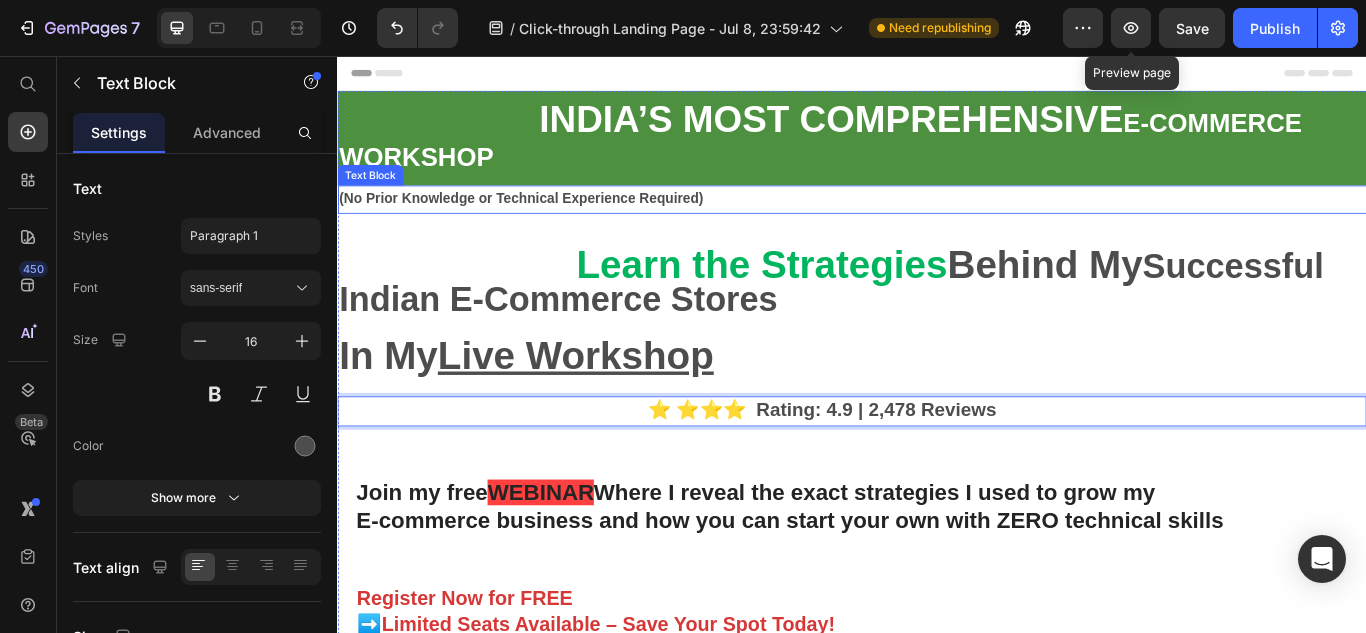 drag, startPoint x: 819, startPoint y: 230, endPoint x: 637, endPoint y: 137, distance: 204.38445 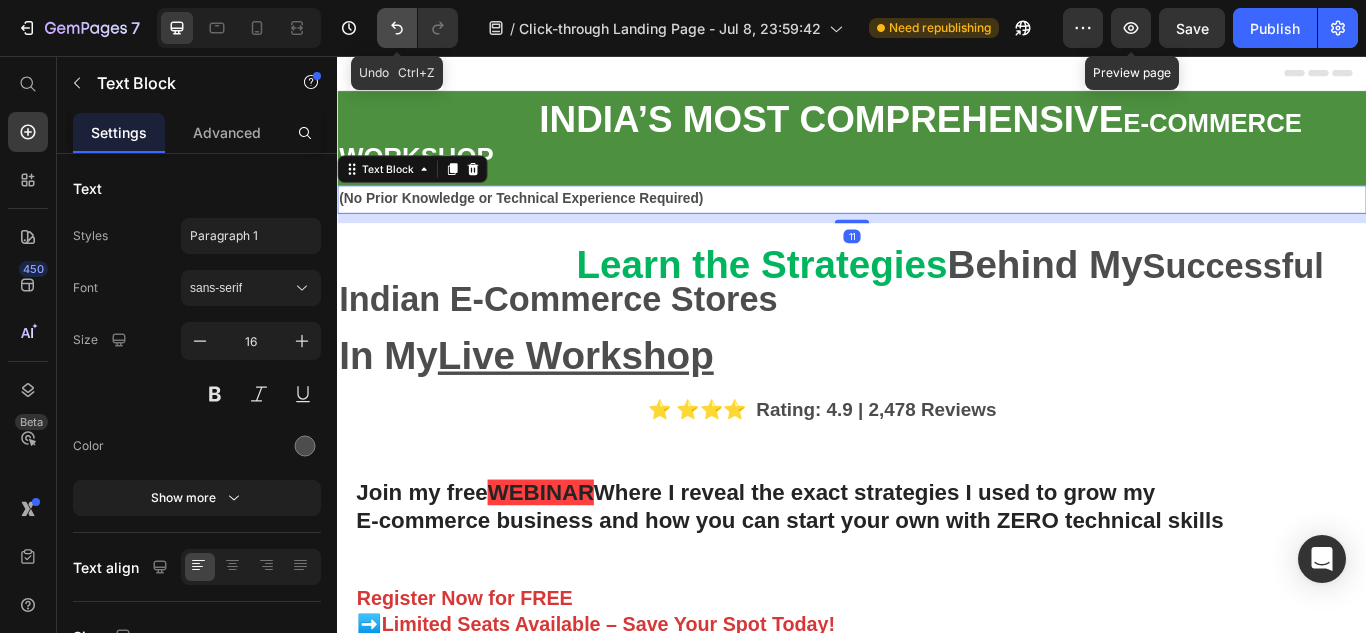 click 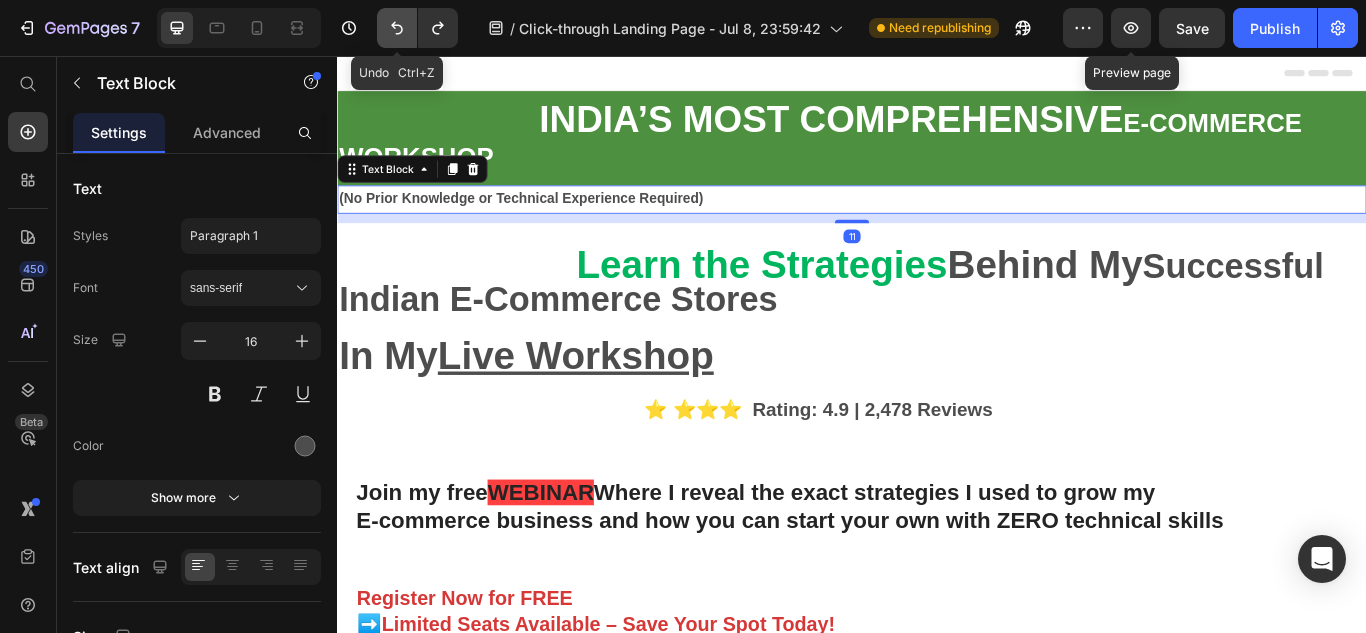 click 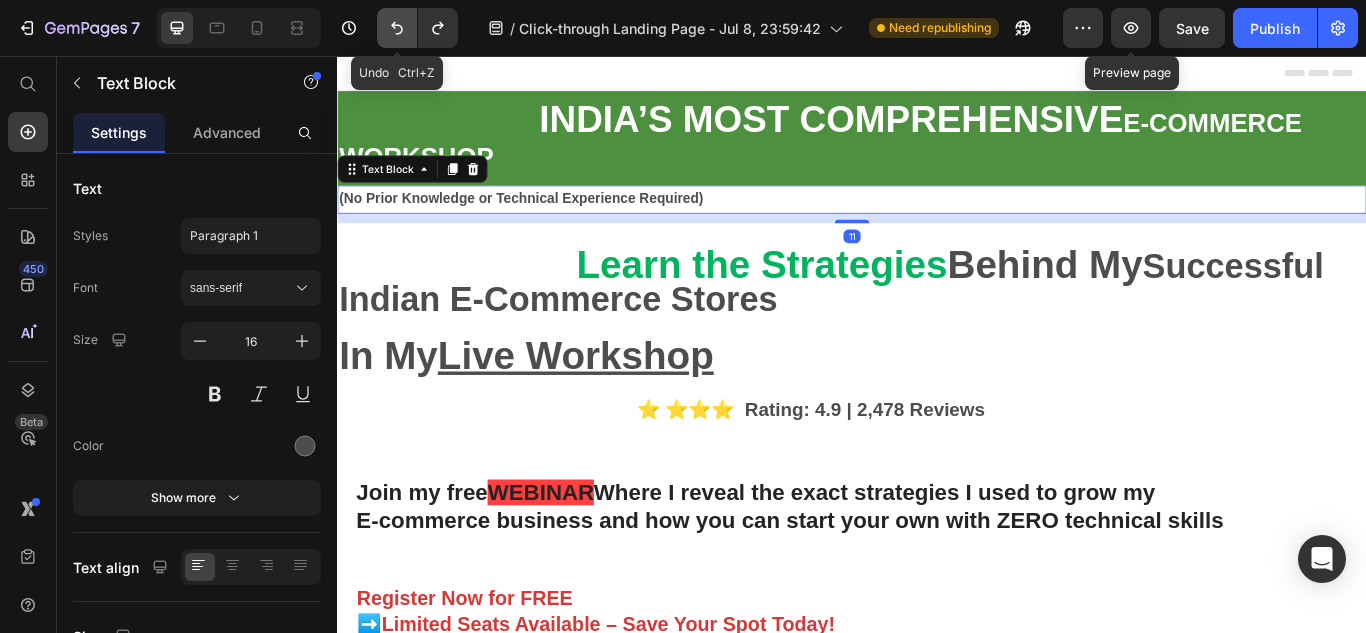click 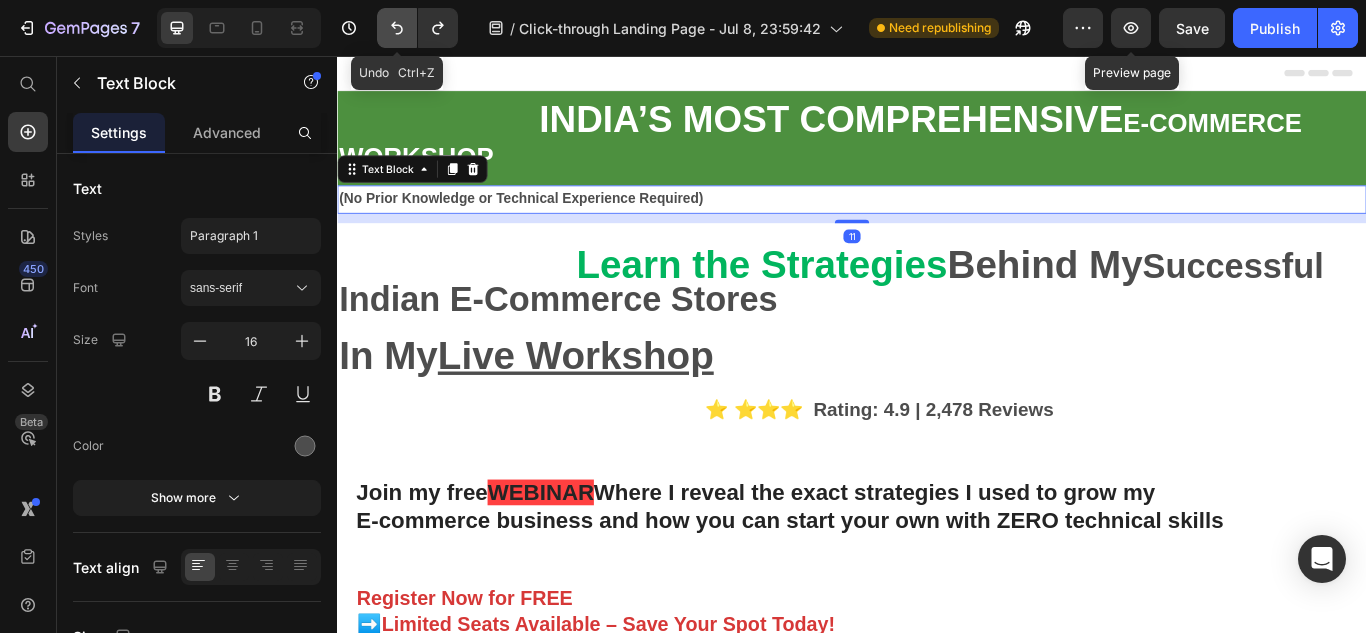 click 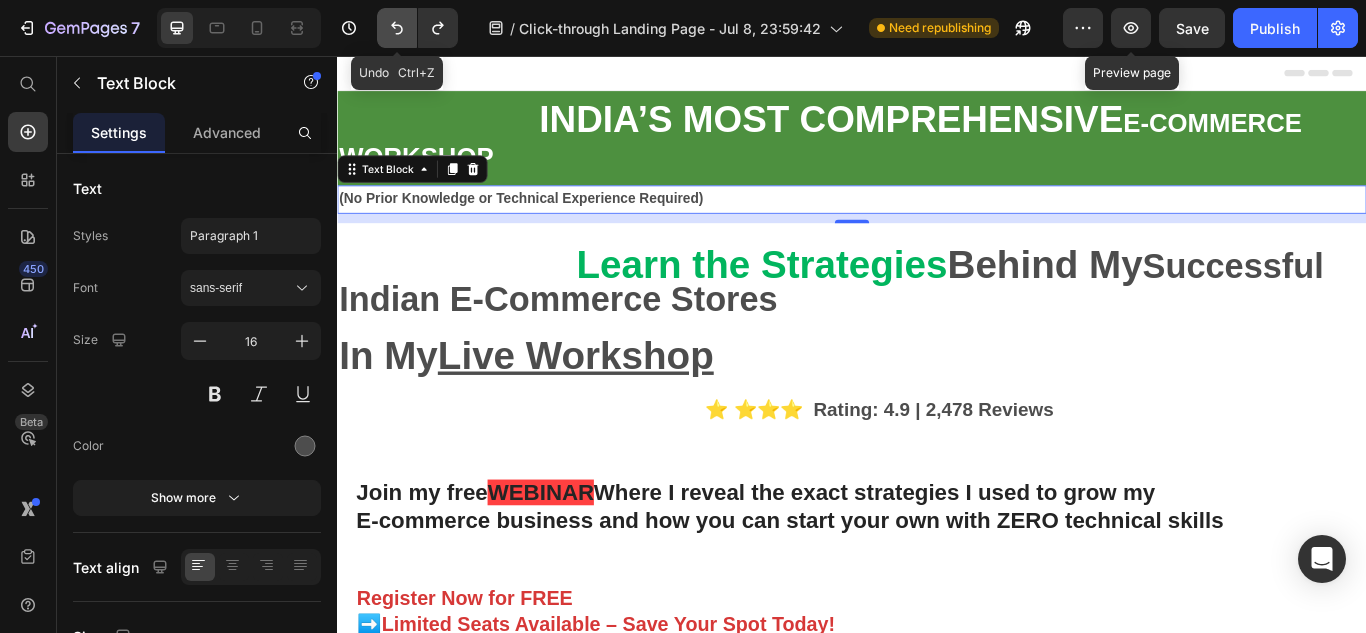 click 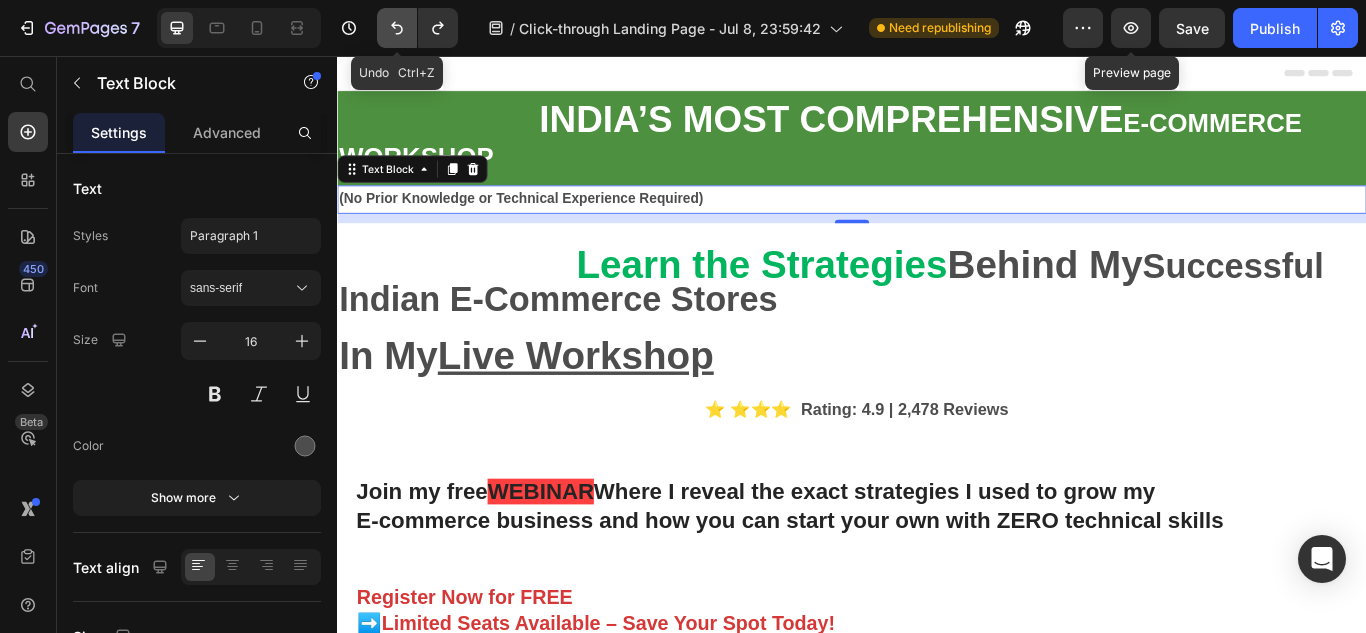 click 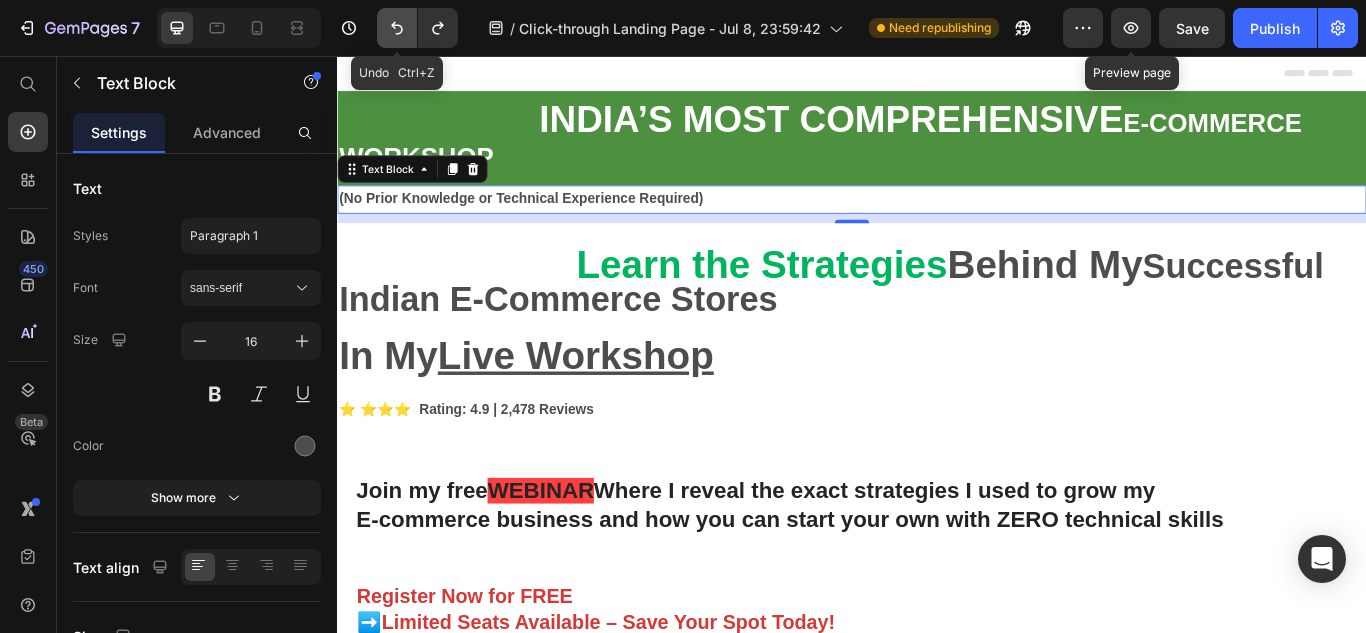 click 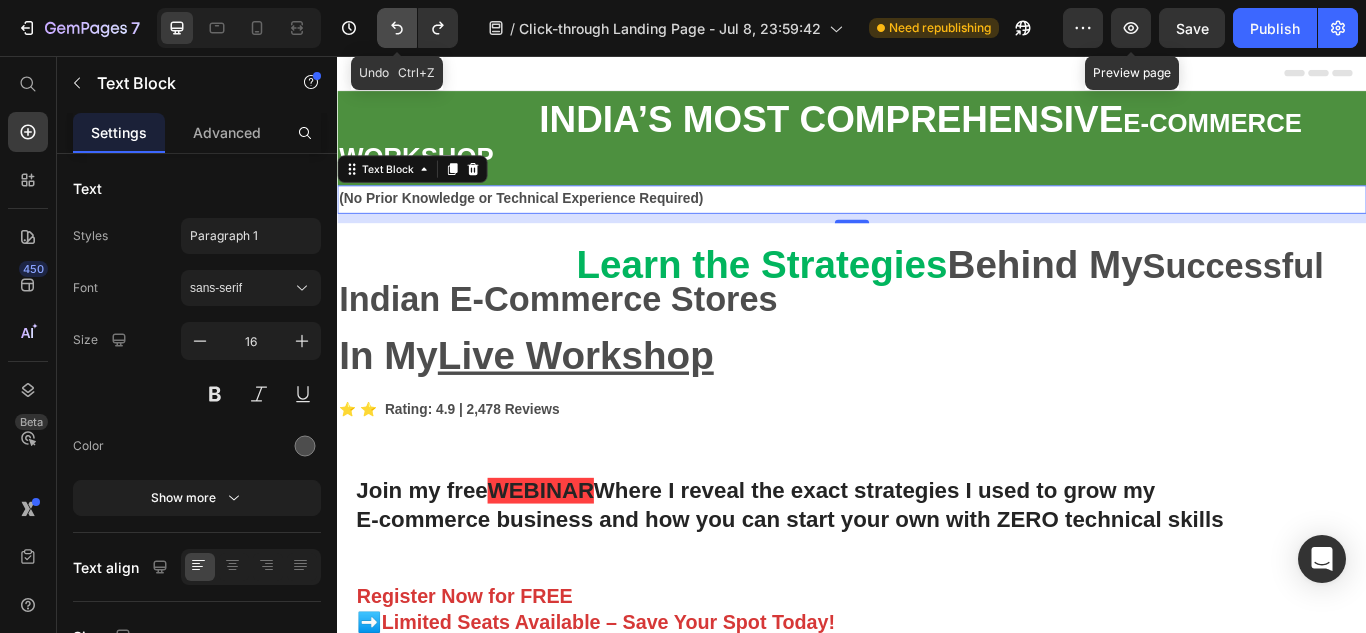 click 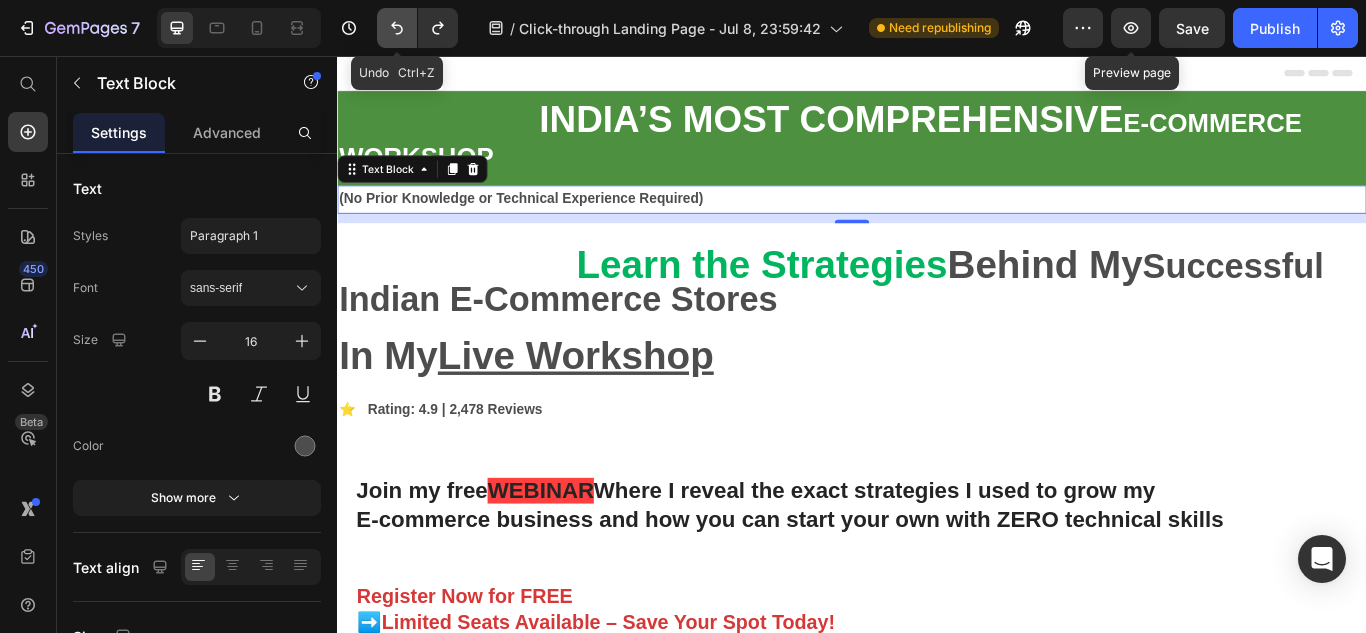 click 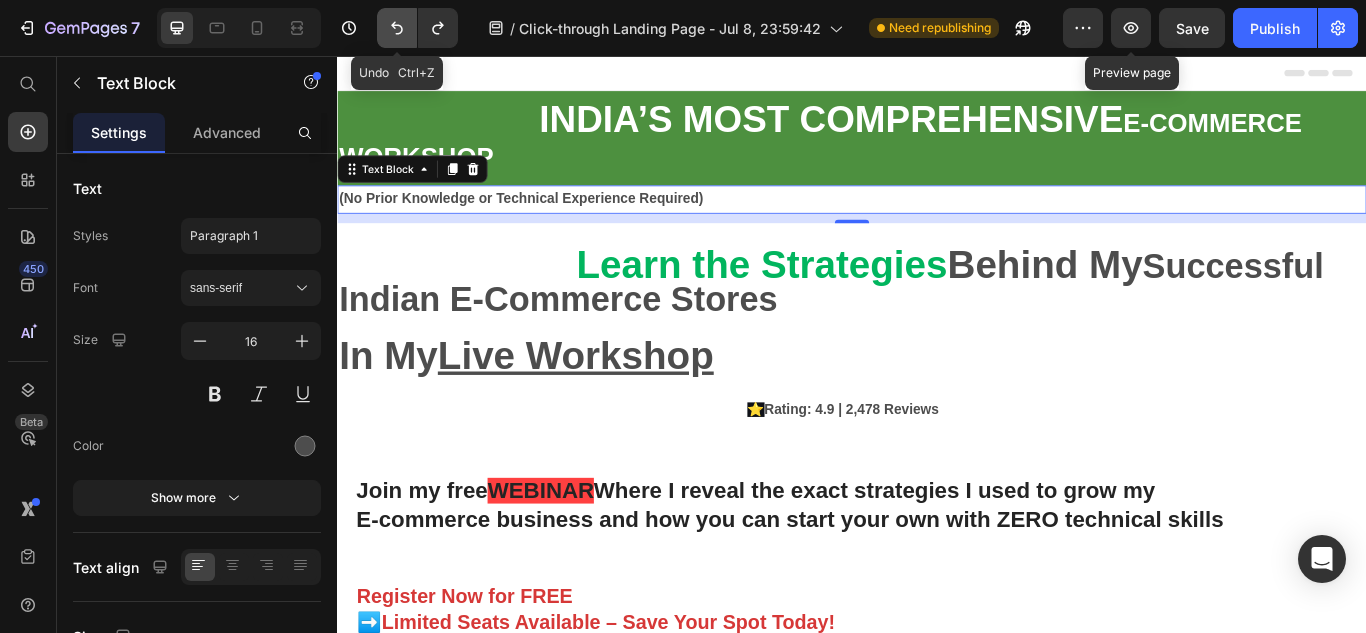 click 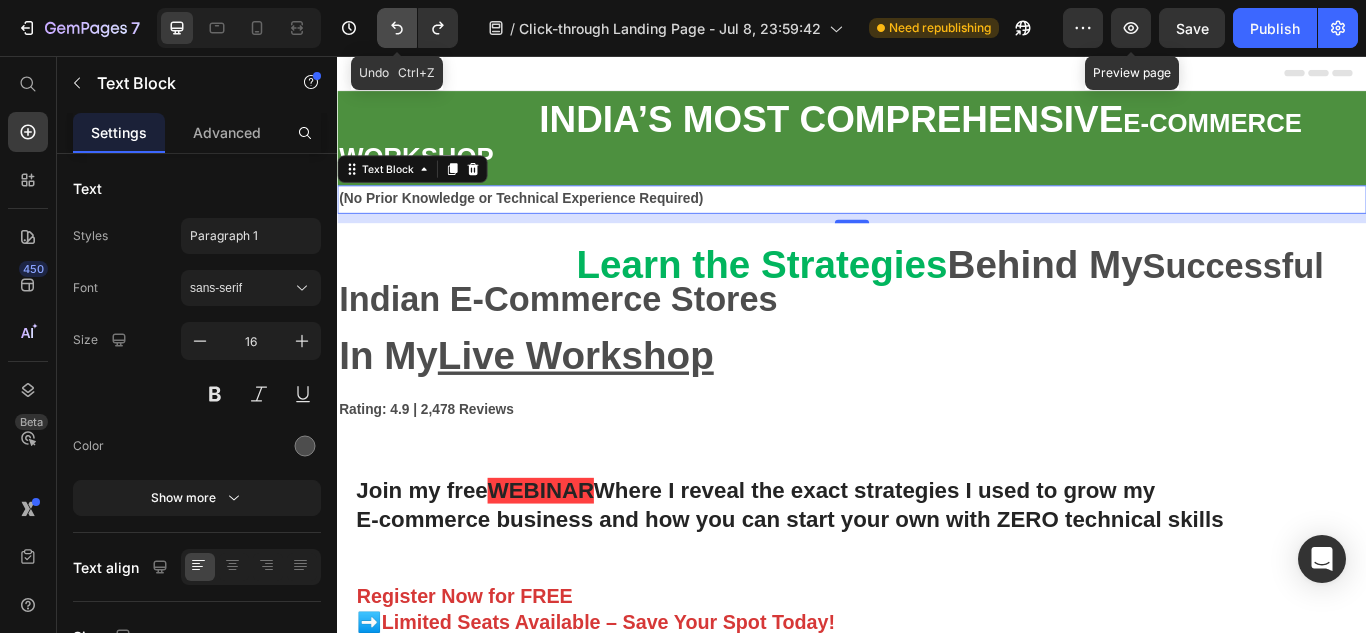 click 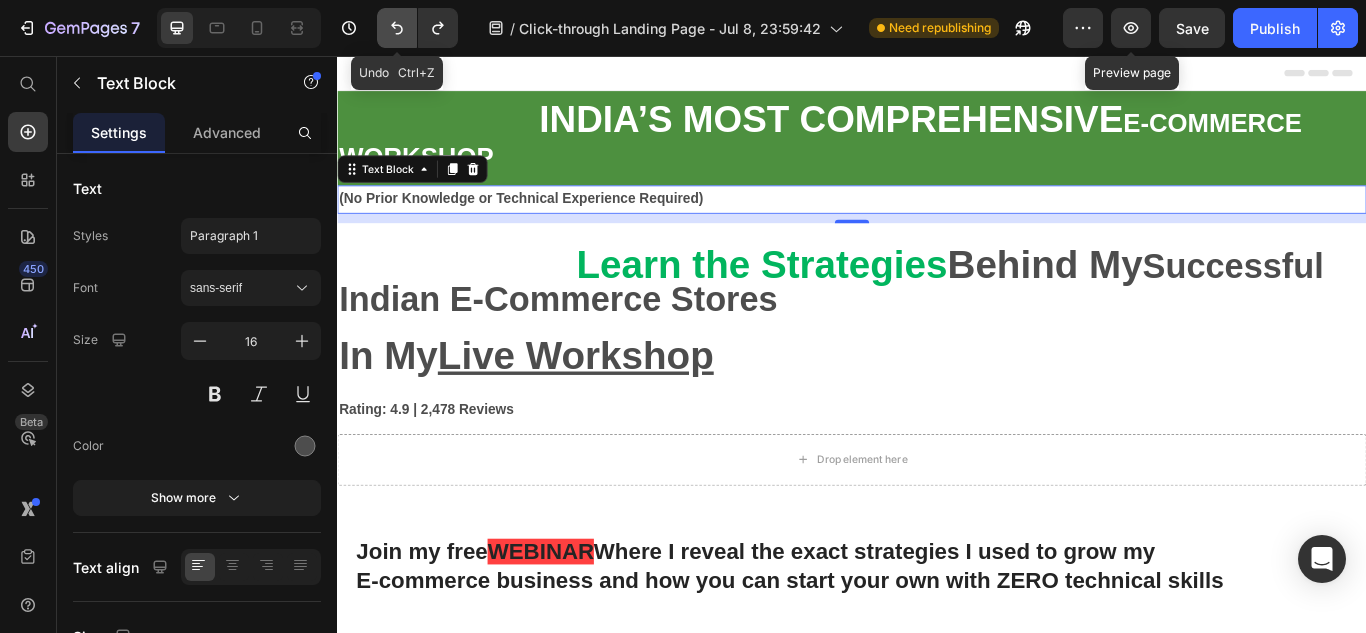 click 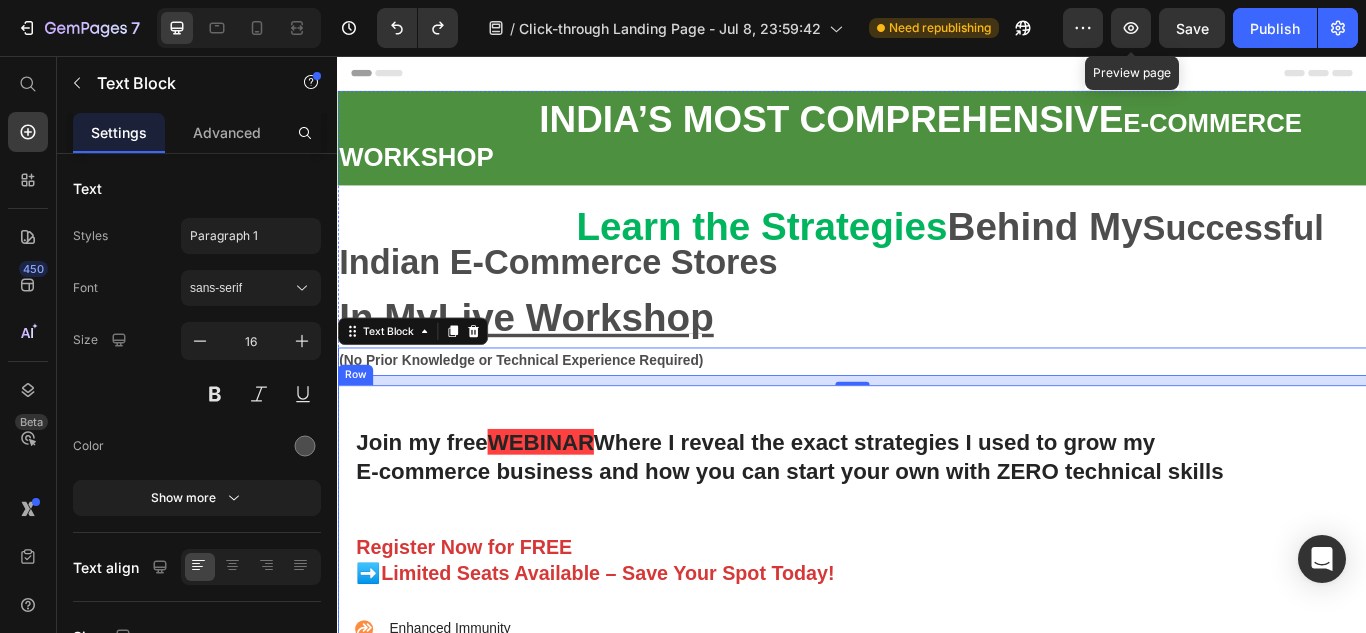 click on "Join my free   WEBINAR    Where I reveal the exact strategies I used to grow my  E-commerce business and how you can start your own with ZERO technical skills Heading Register Now for FREE ➡️Limited Seats Available – Save Your Spot Today! Text Block
Enhanced Immunity
Improved Energy Levels
Support for Heart Health
Joint and Bone Health Item List Instant Health Boost Button
Icon Try it & love it for  30 days or your money back Text Block Row Row Video Row" at bounding box center [937, 728] 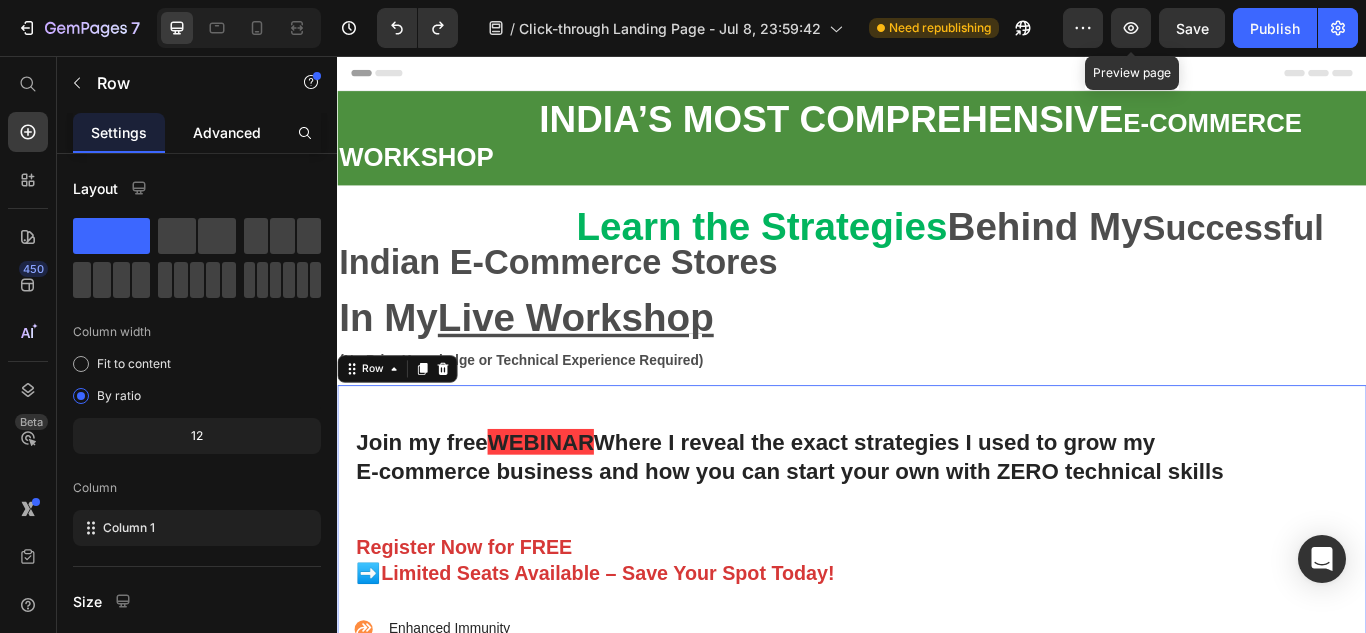 click on "Advanced" at bounding box center (227, 132) 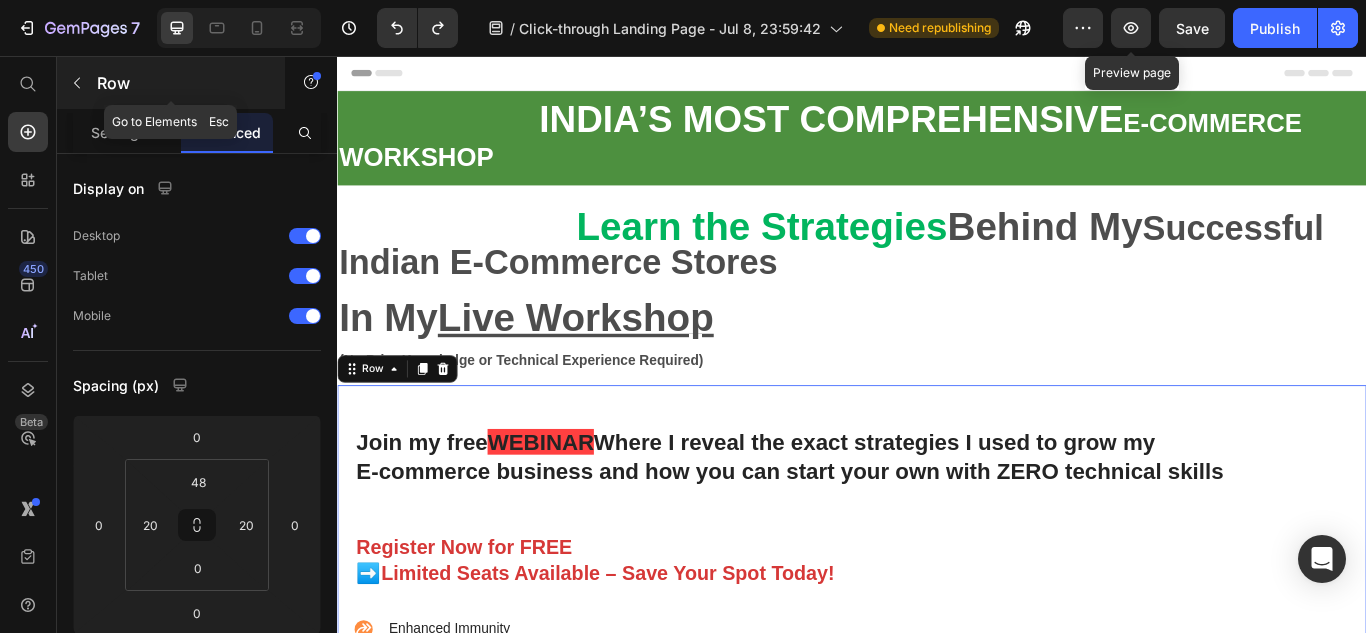 click at bounding box center [77, 83] 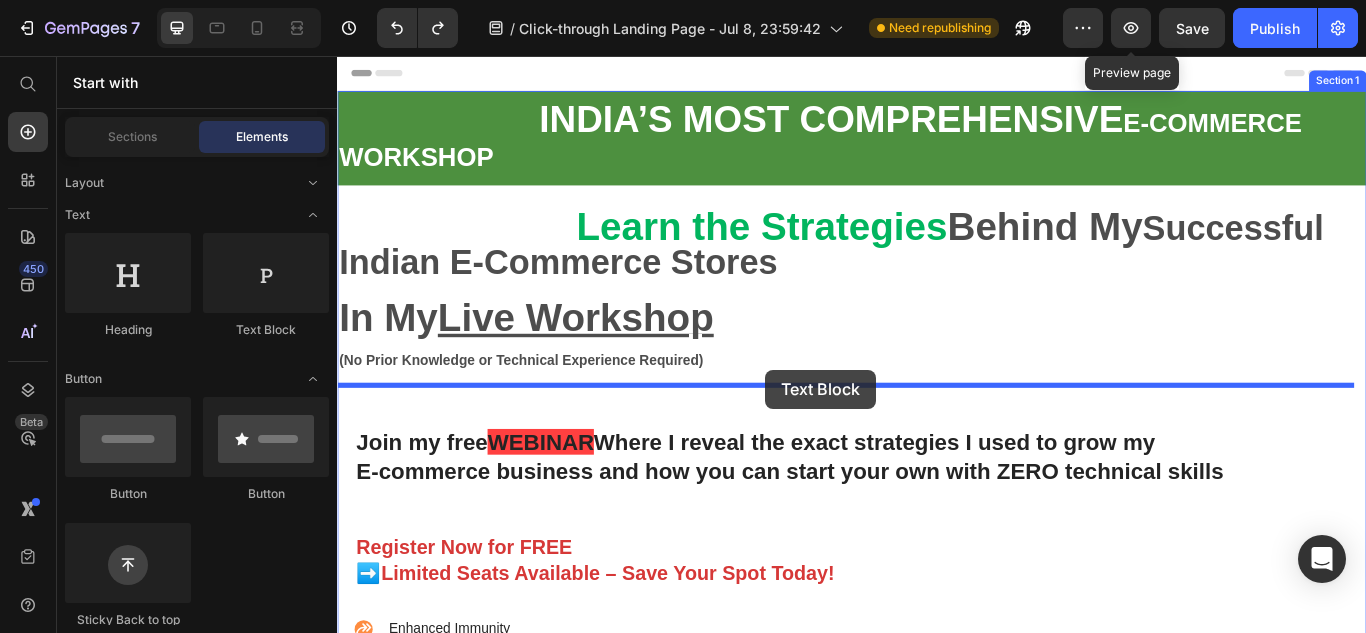 drag, startPoint x: 594, startPoint y: 382, endPoint x: 837, endPoint y: 421, distance: 246.10973 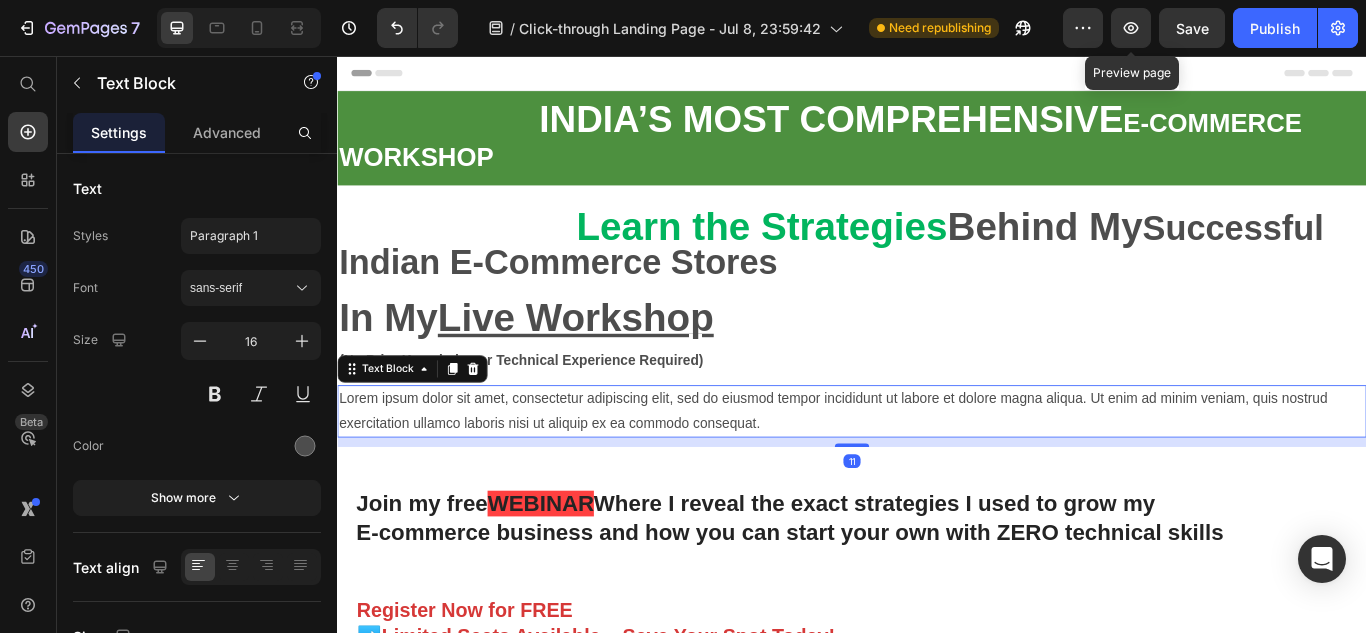 click on "Lorem ipsum dolor sit amet, consectetur adipiscing elit, sed do eiusmod tempor incididunt ut labore et dolore magna aliqua. Ut enim ad minim veniam, quis nostrud exercitation ullamco laboris nisi ut aliquip ex ea commodo consequat." at bounding box center [937, 471] 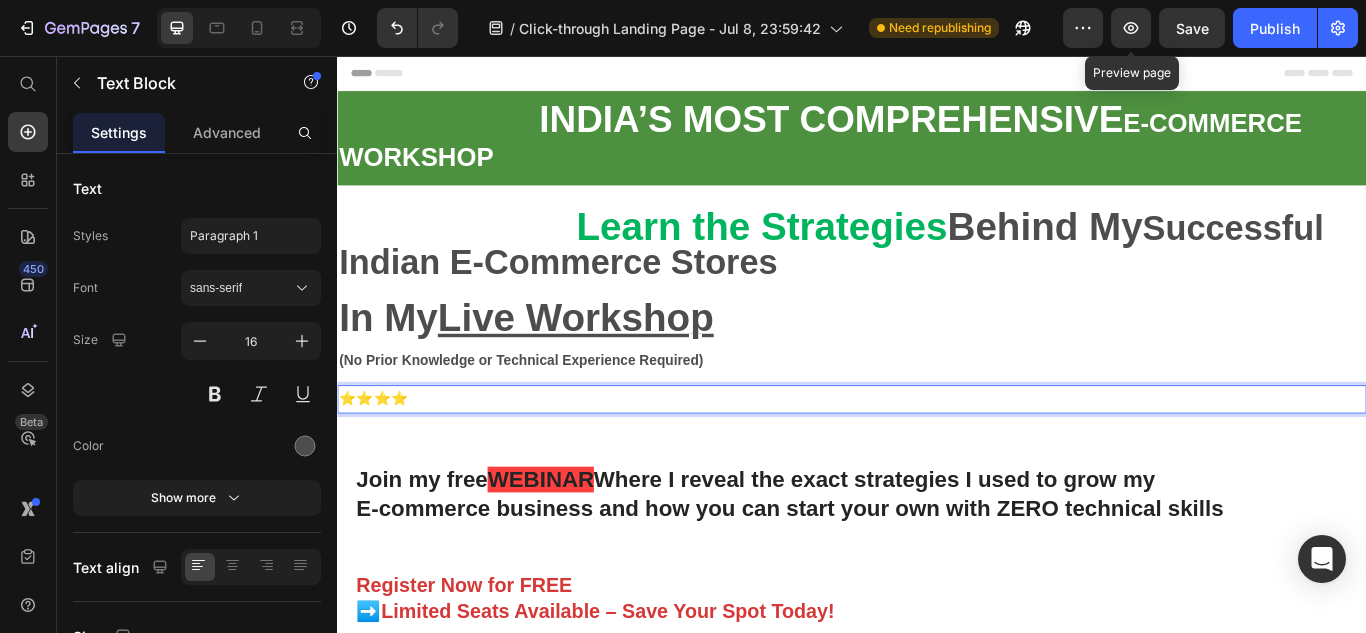 click on "⭐⭐⭐⭐" at bounding box center [937, 456] 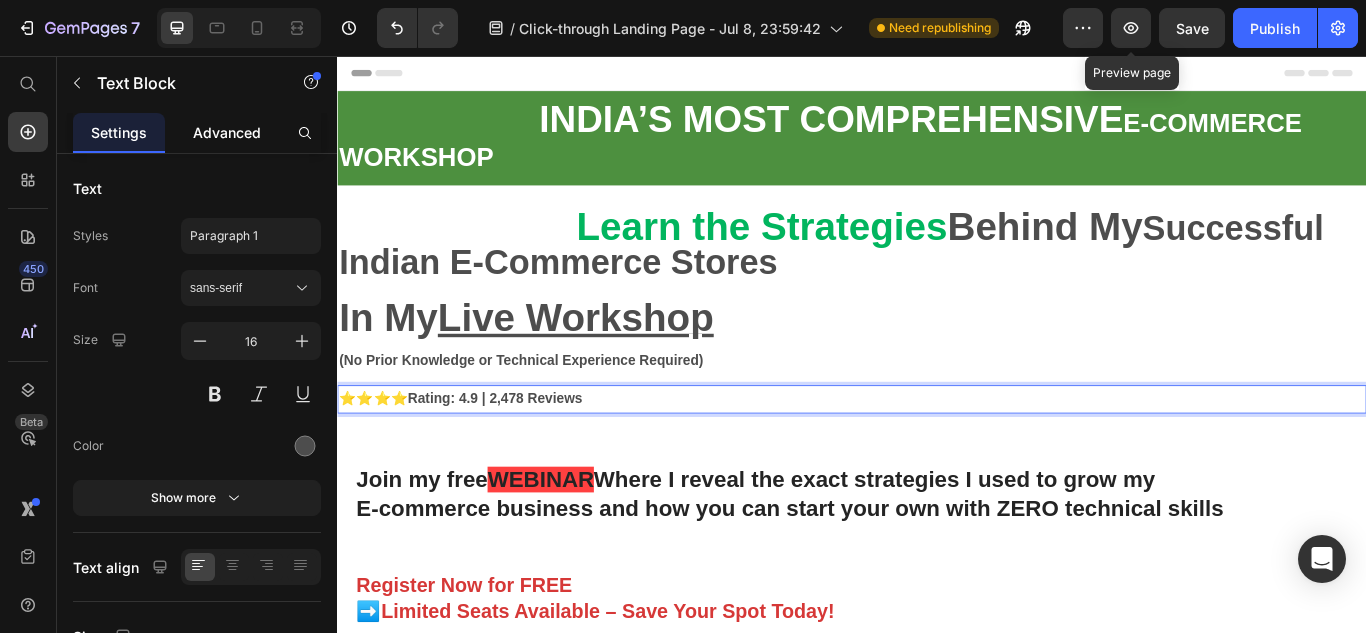 click on "Advanced" at bounding box center (227, 132) 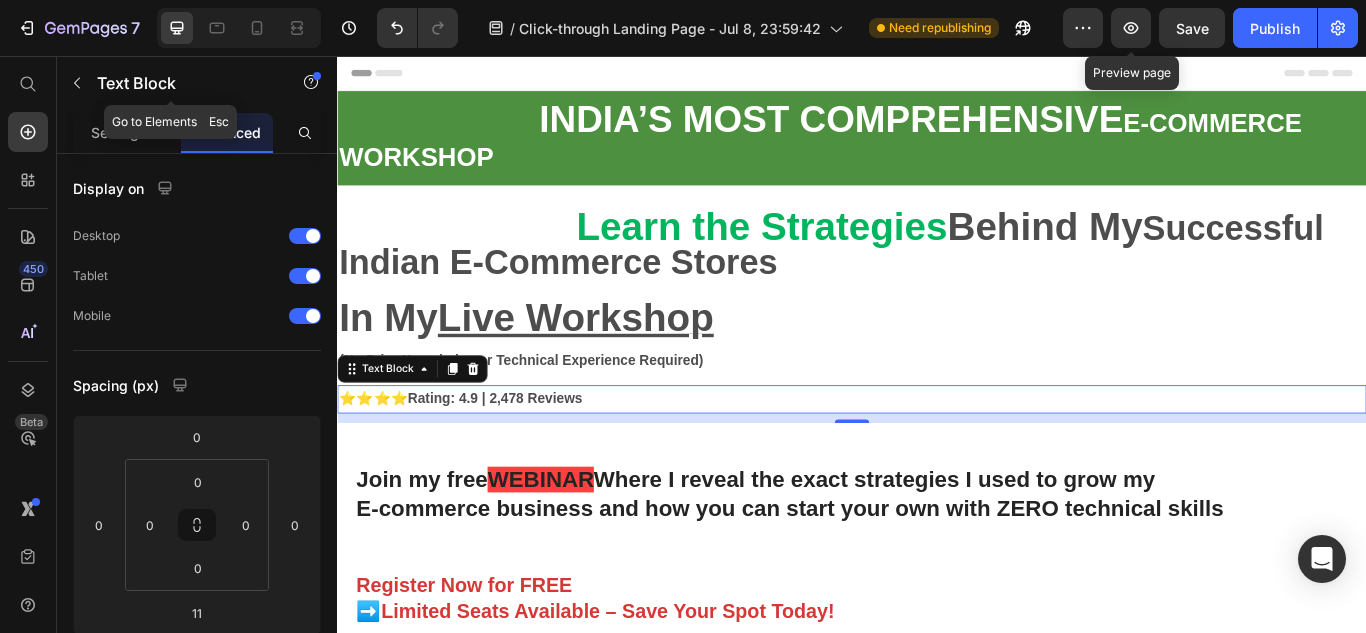 click at bounding box center (77, 83) 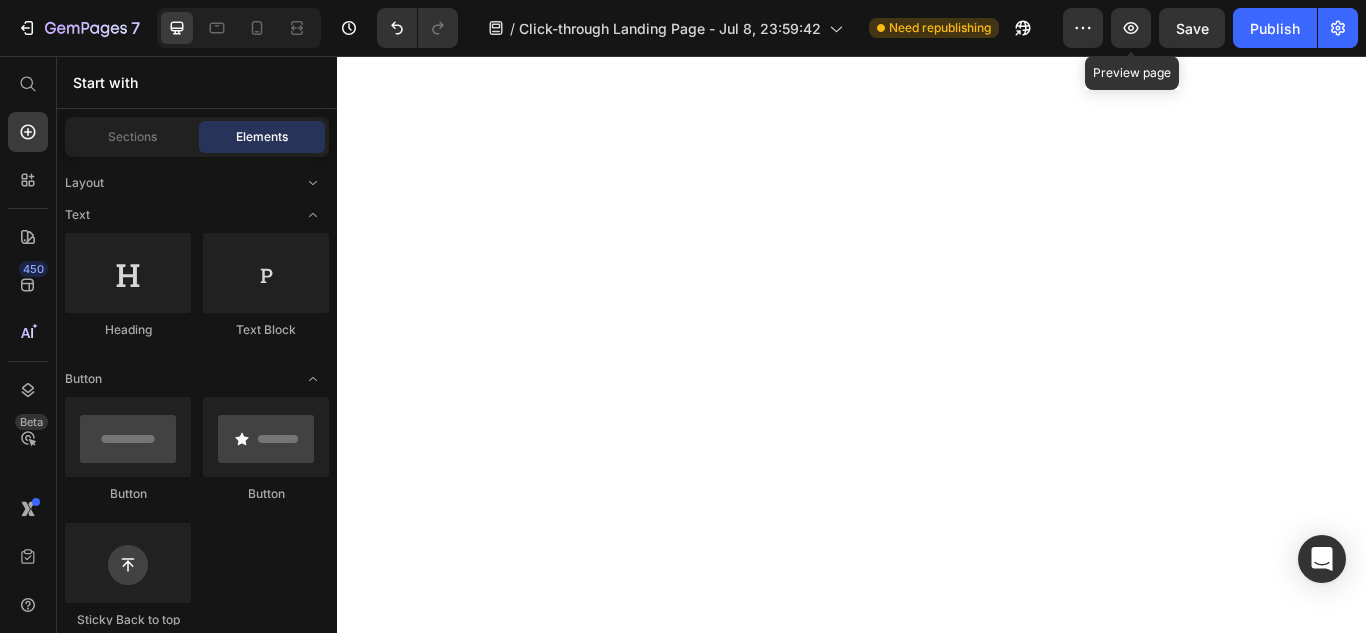 scroll, scrollTop: 0, scrollLeft: 0, axis: both 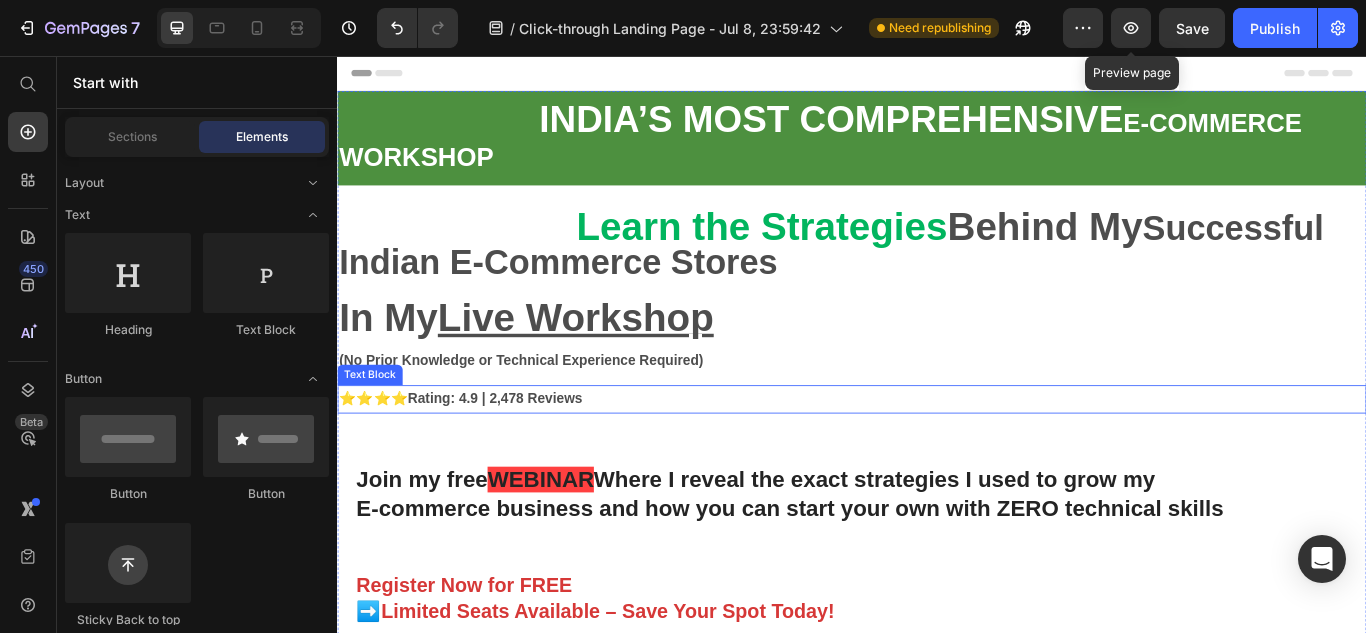 click on "⭐⭐⭐⭐ Rating: 4.9 | 2,478 Reviews" at bounding box center [937, 456] 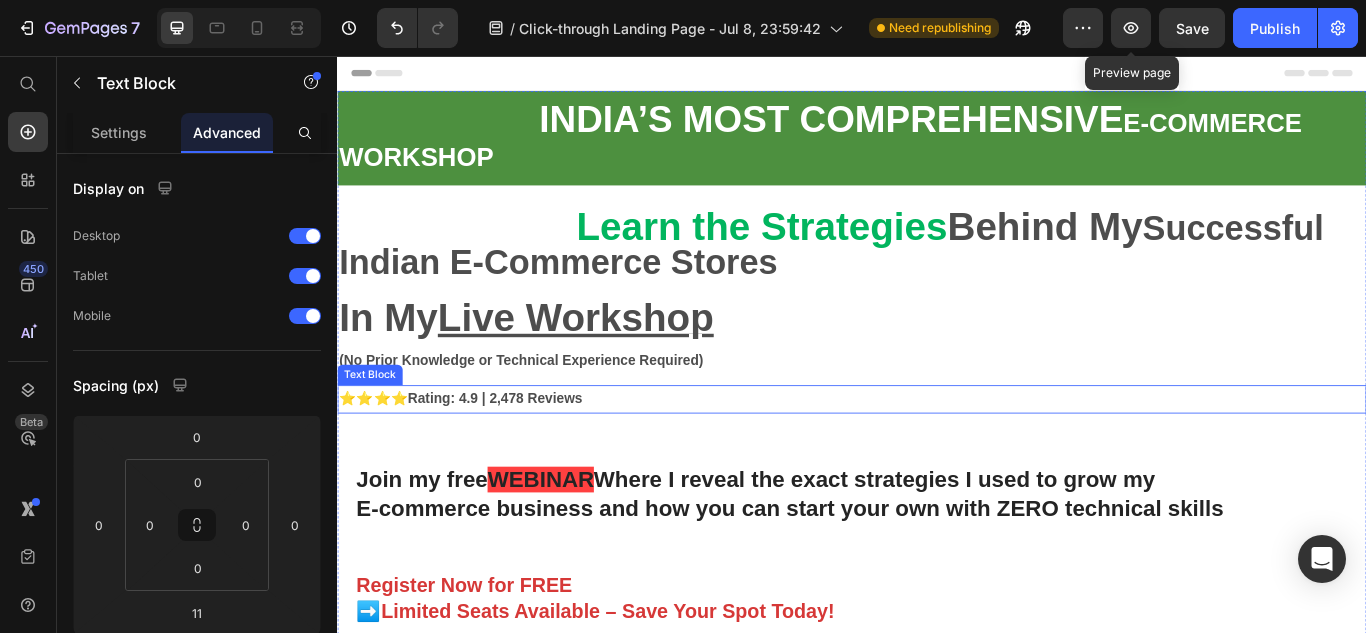 click on "⭐⭐⭐⭐ Rating: 4.9 | 2,478 Reviews" at bounding box center [937, 456] 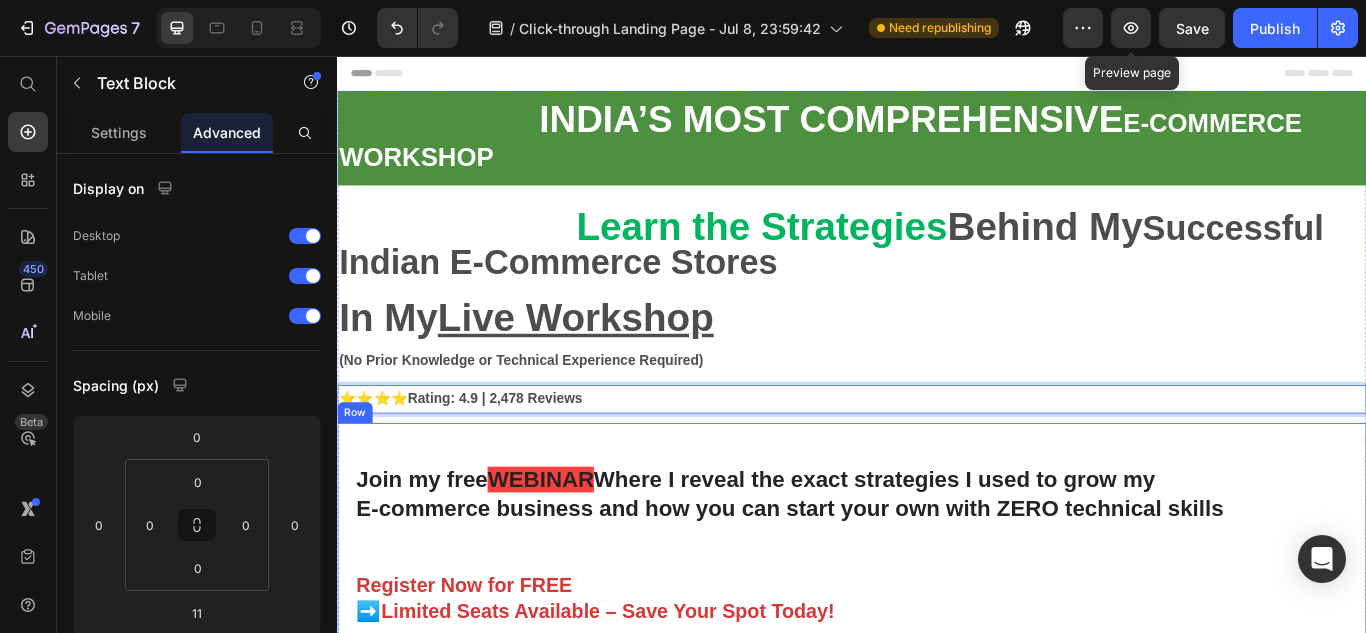 click on "Join my free   WEBINAR    Where I reveal the exact strategies I used to grow my  E-commerce business and how you can start your own with ZERO technical skills Heading Register Now for FREE ➡️Limited Seats Available – Save Your Spot Today! Text Block
Enhanced Immunity
Improved Energy Levels
Support for Heart Health
Joint and Bone Health Item List Instant Health Boost Button
Icon Try it & love it for  30 days or your money back Text Block Row Row Video Row" at bounding box center (937, 772) 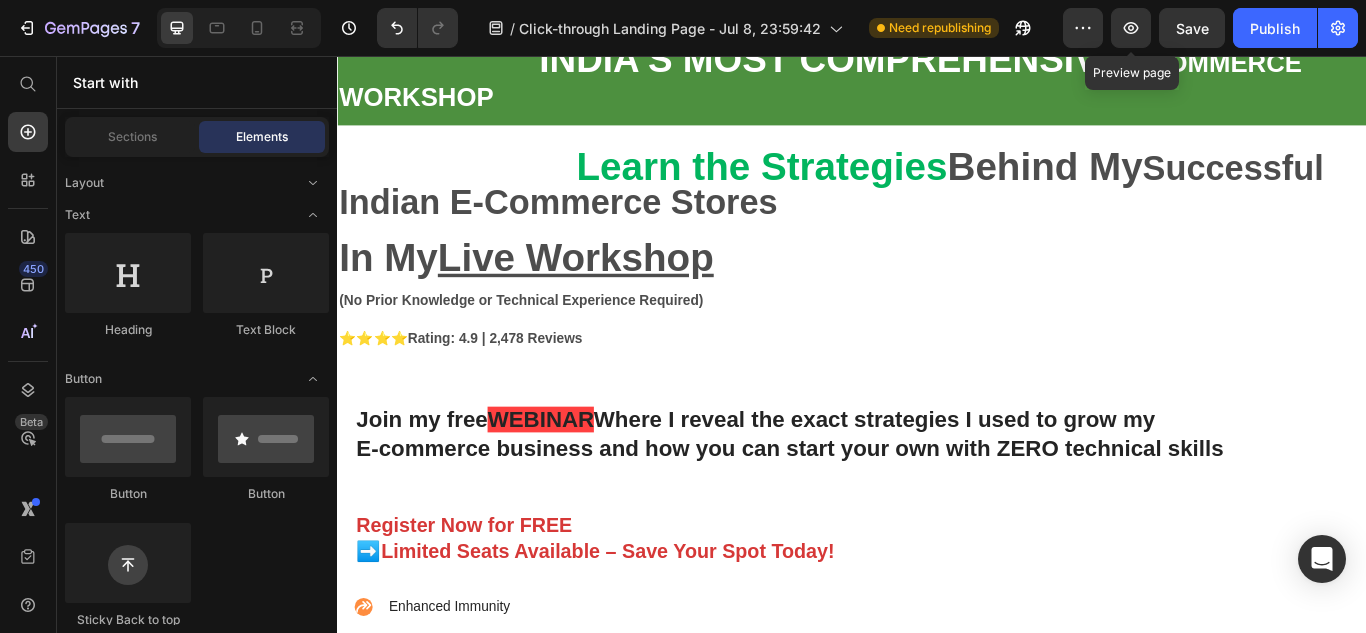 scroll, scrollTop: 19, scrollLeft: 0, axis: vertical 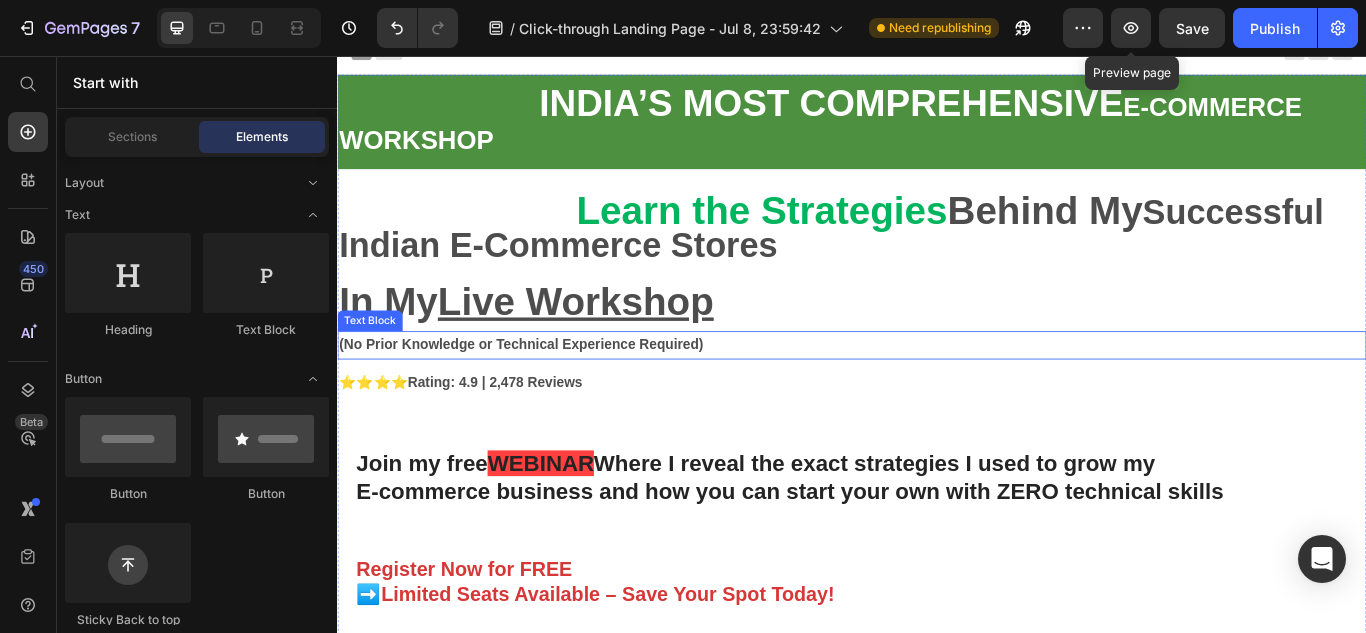 click on "(No Prior Knowledge or Technical Experience Required)" at bounding box center (937, 393) 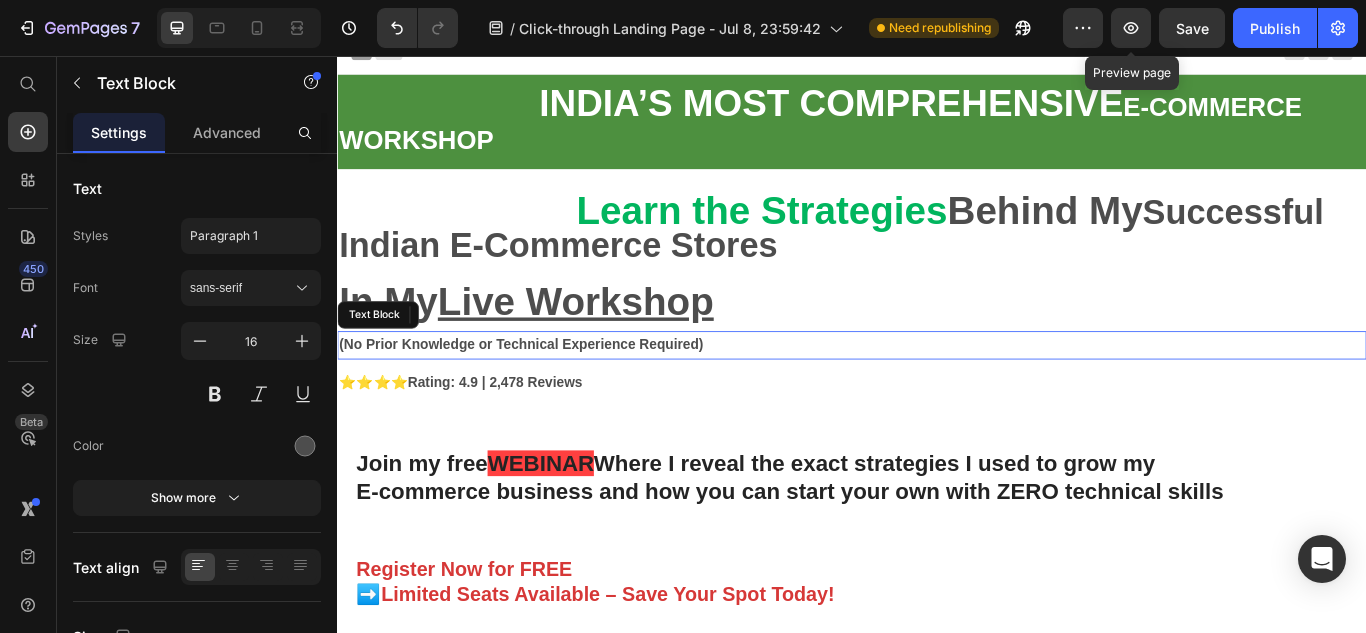 click on "(No Prior Knowledge or Technical Experience Required)" at bounding box center [937, 393] 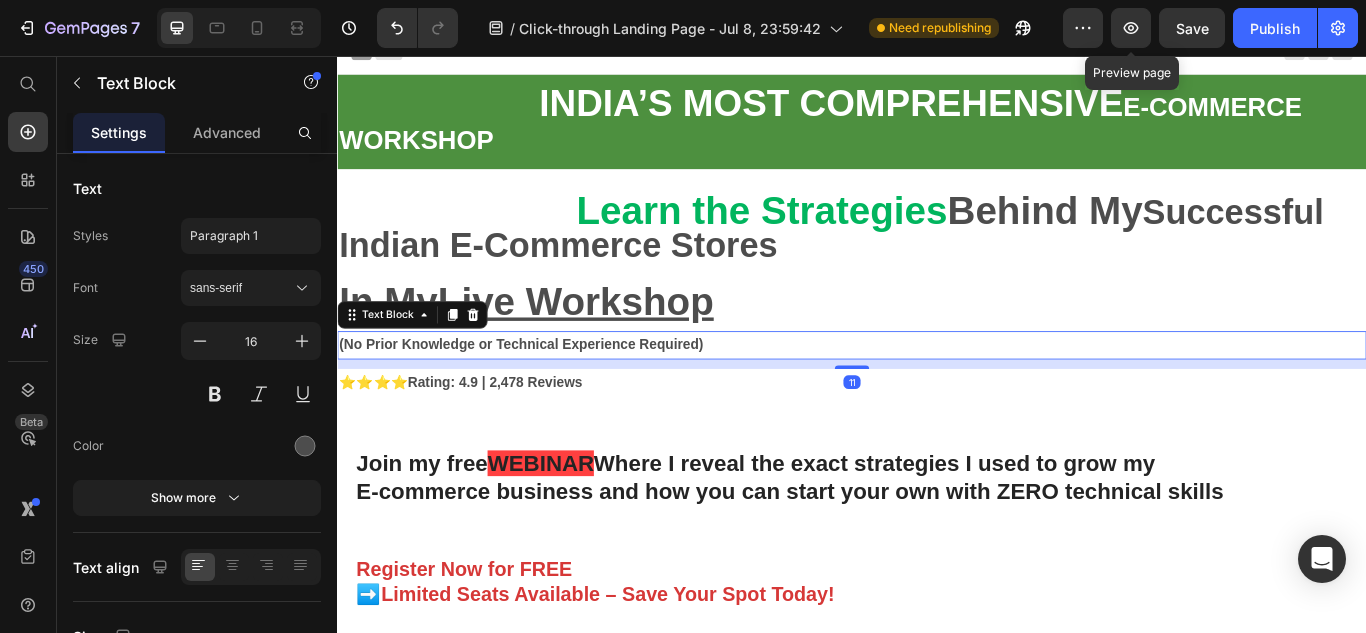 click on "(No Prior Knowledge or Technical Experience Required)" at bounding box center (937, 393) 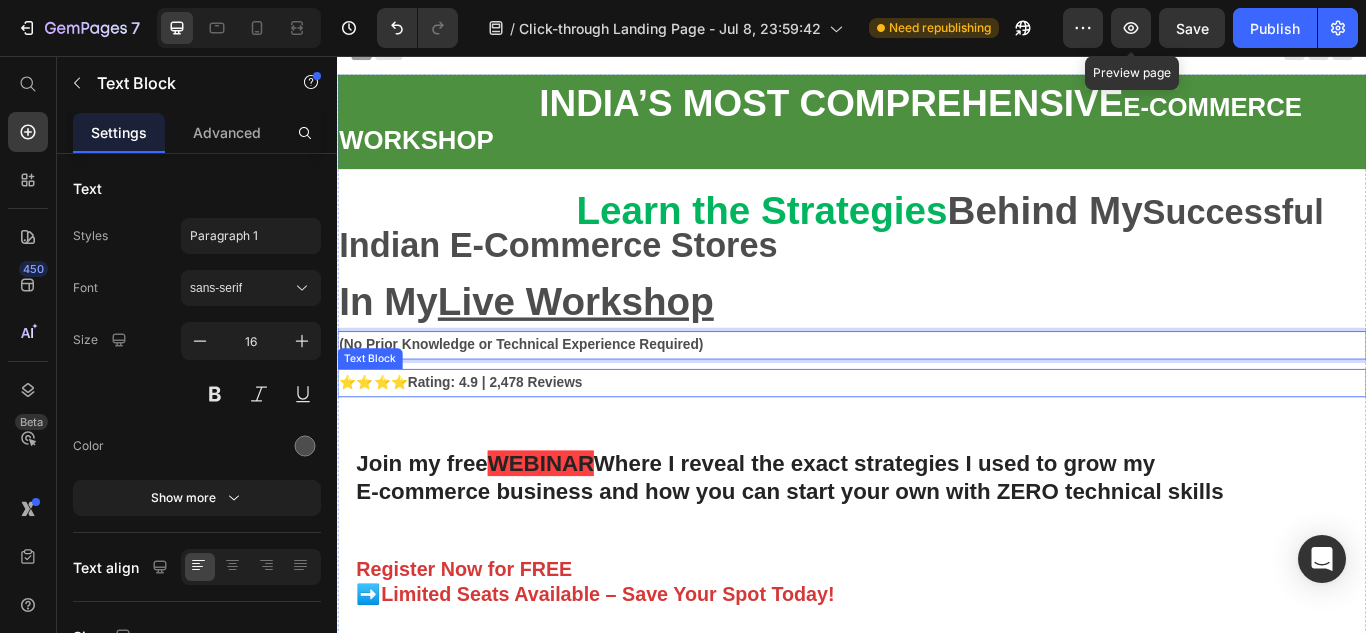 click on "⭐⭐⭐⭐ Rating: 4.9 | 2,478 Reviews" at bounding box center [937, 437] 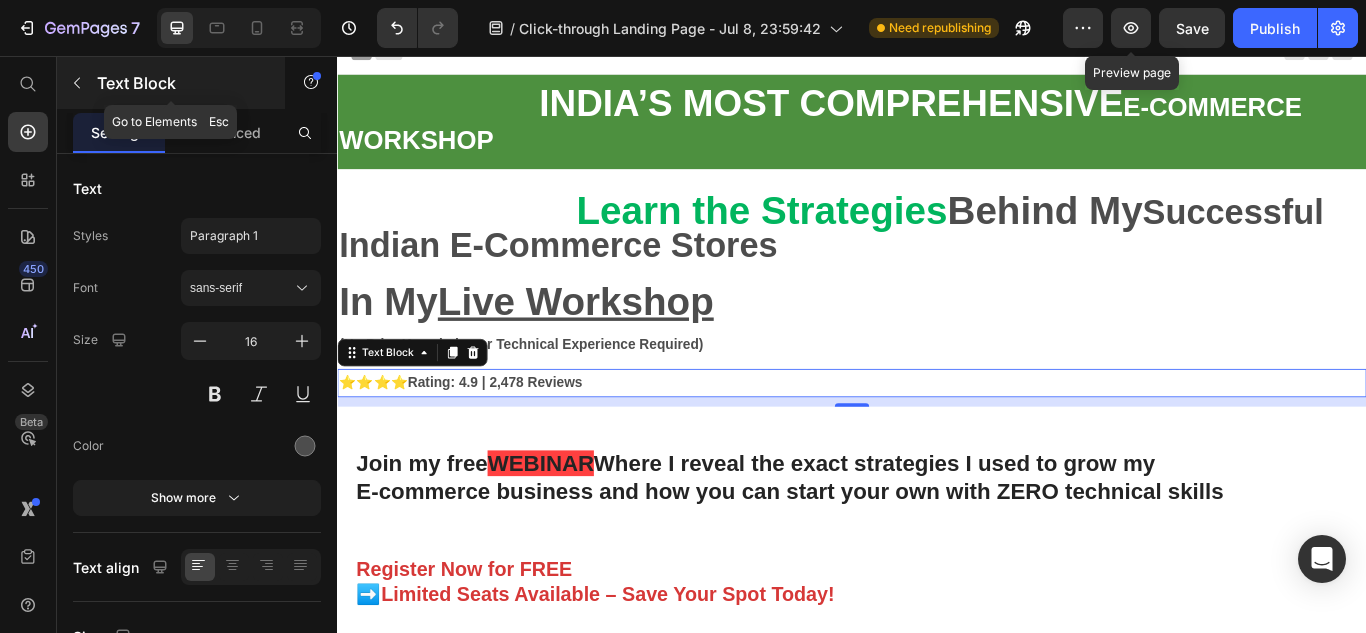 click at bounding box center [77, 83] 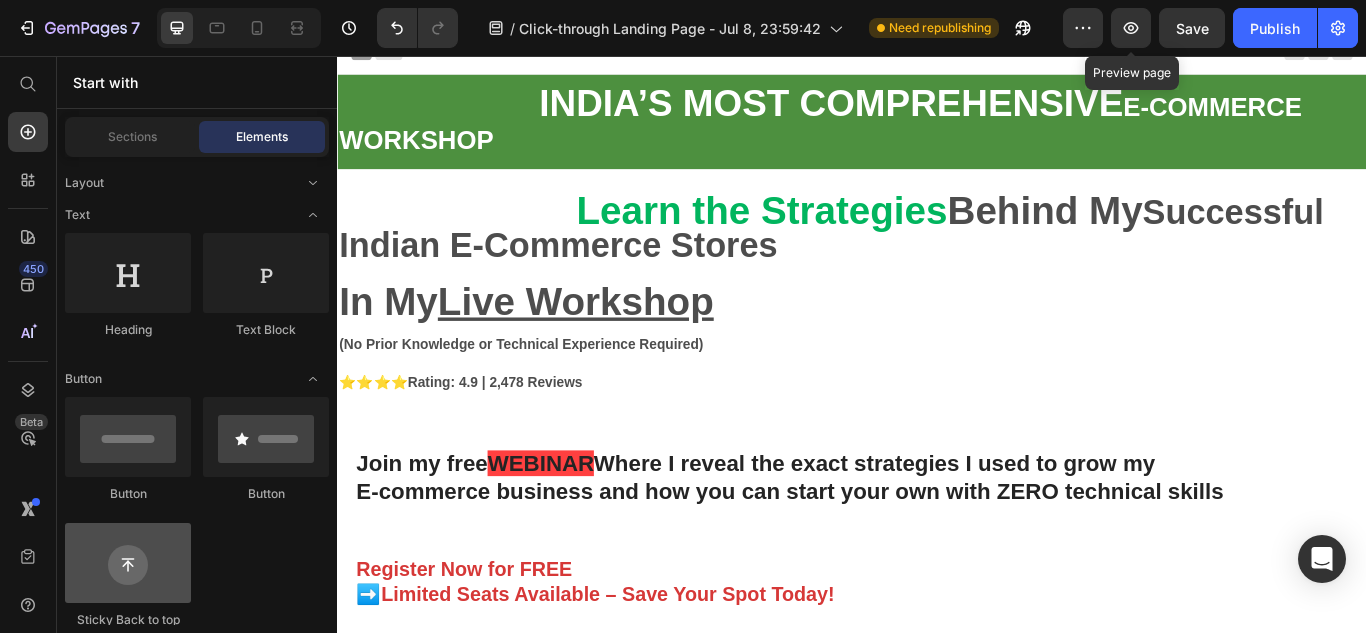 click at bounding box center (128, 563) 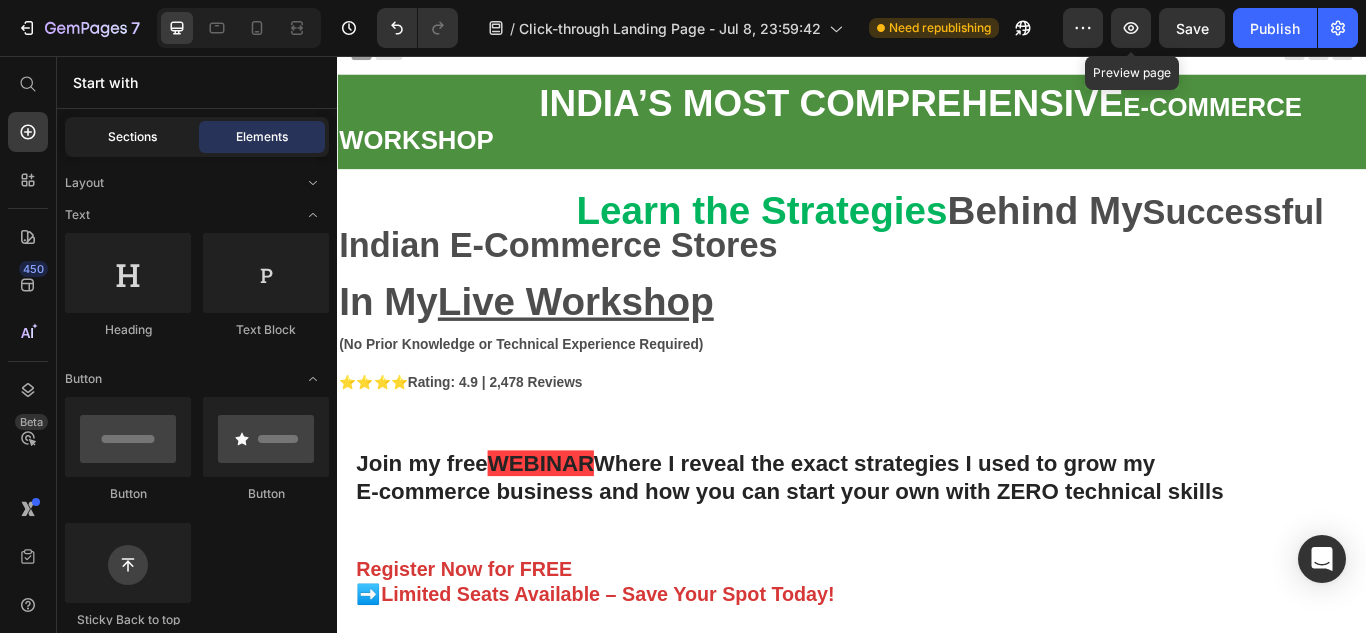 click on "Sections" 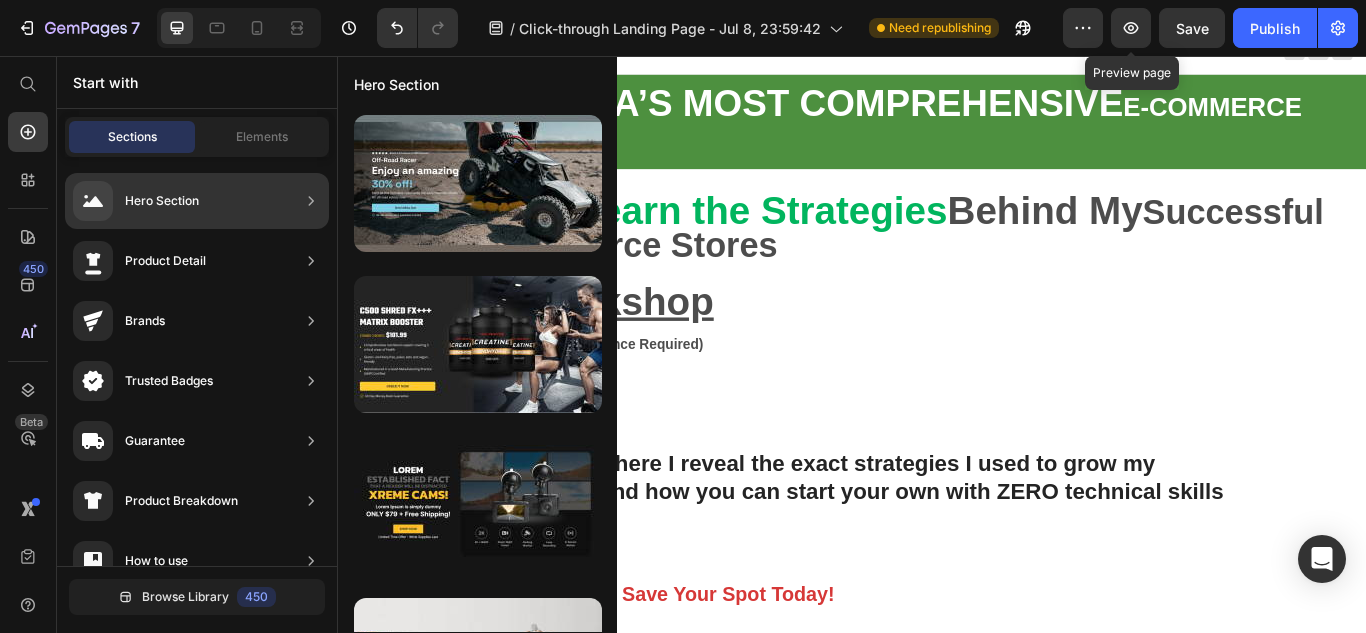 click 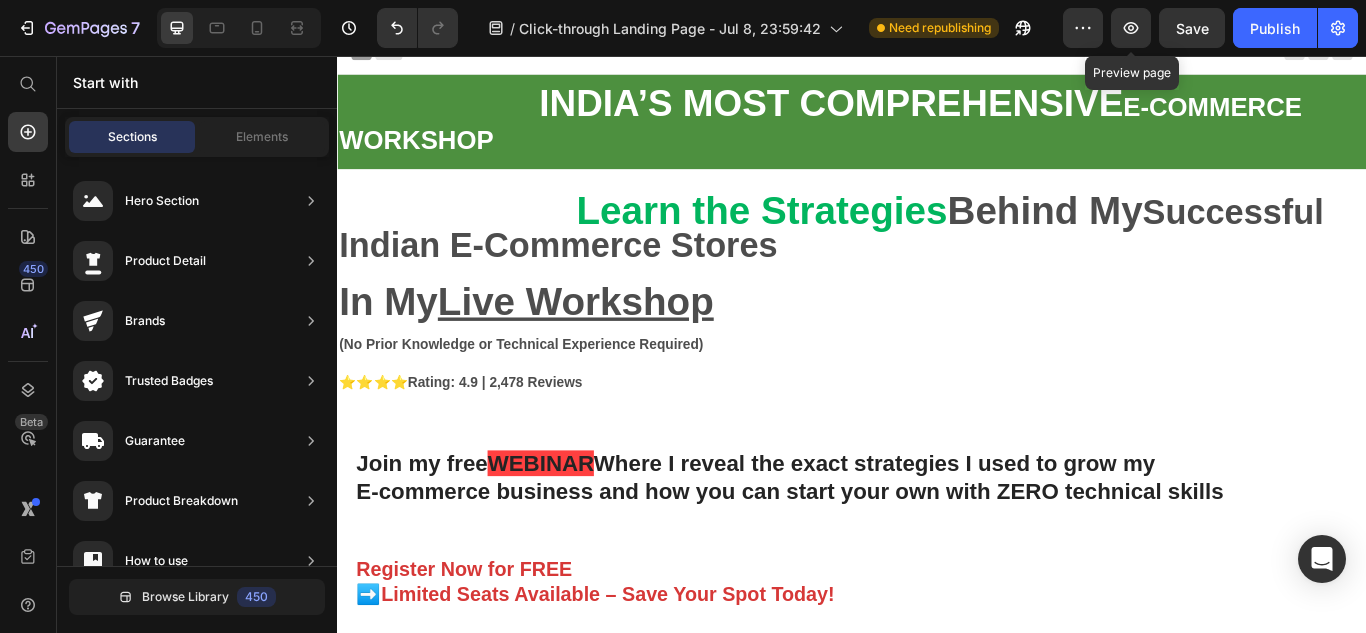 drag, startPoint x: 283, startPoint y: 346, endPoint x: 220, endPoint y: 628, distance: 288.95154 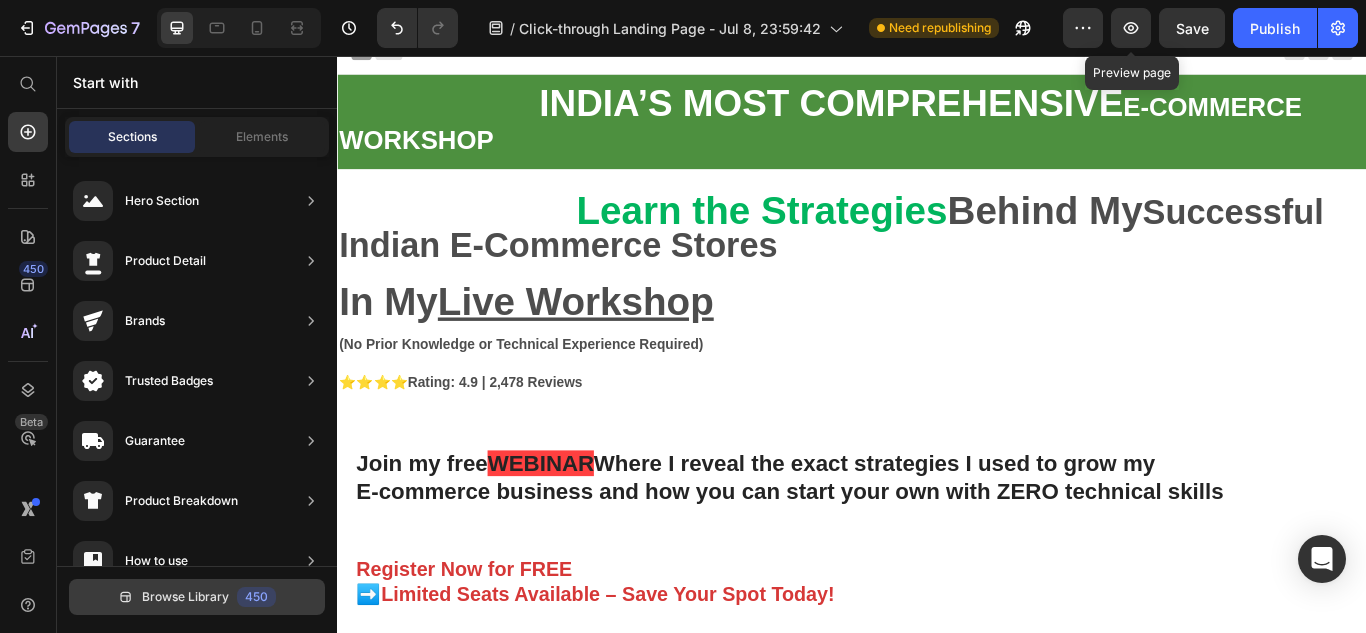 click on "Browse Library 450" at bounding box center (197, 597) 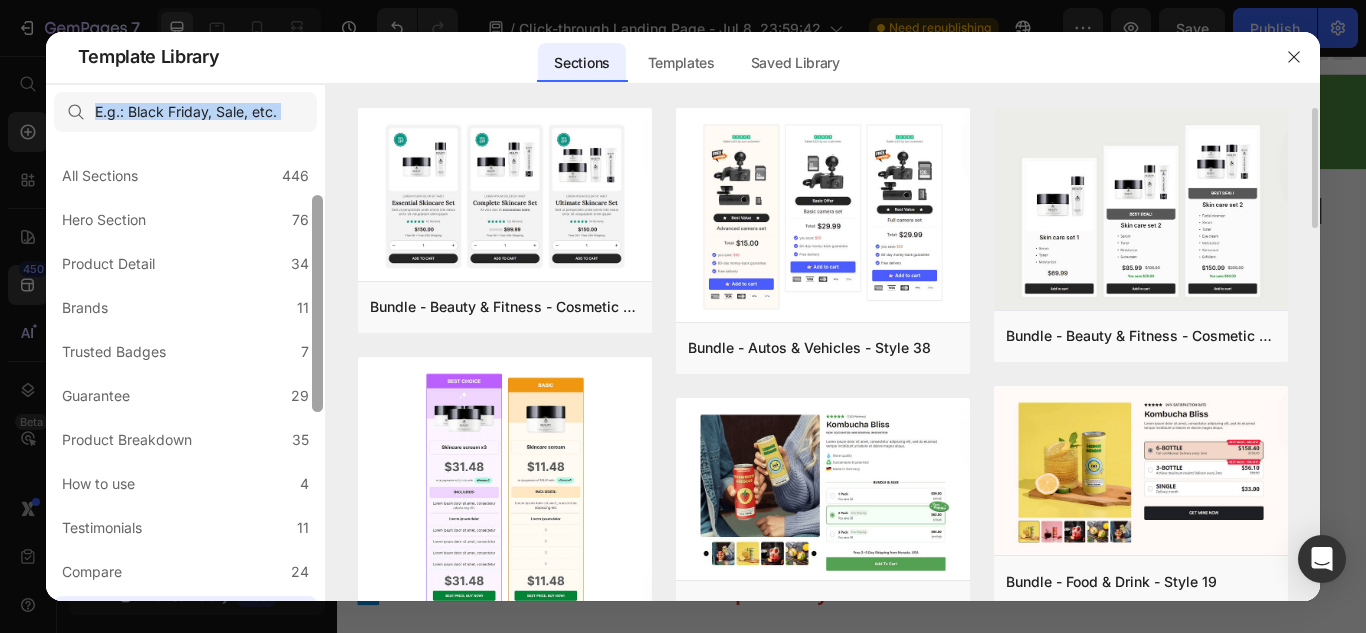 scroll, scrollTop: 129, scrollLeft: 0, axis: vertical 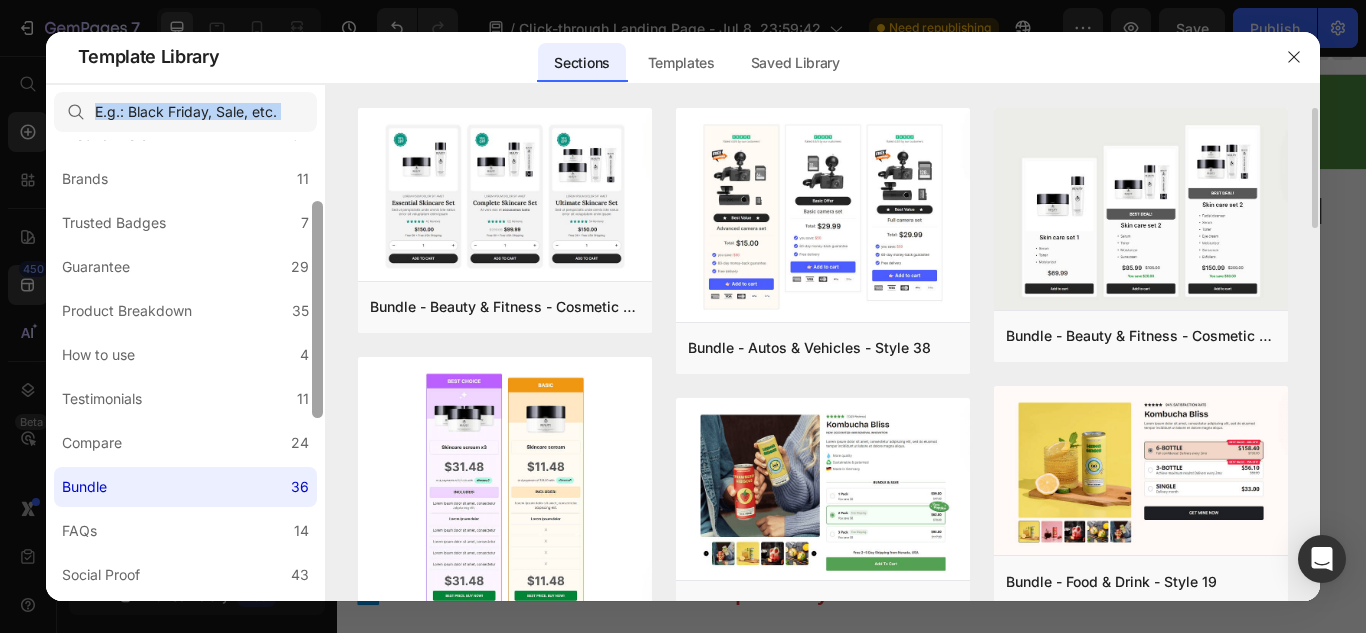 drag, startPoint x: 322, startPoint y: 224, endPoint x: 329, endPoint y: 267, distance: 43.56604 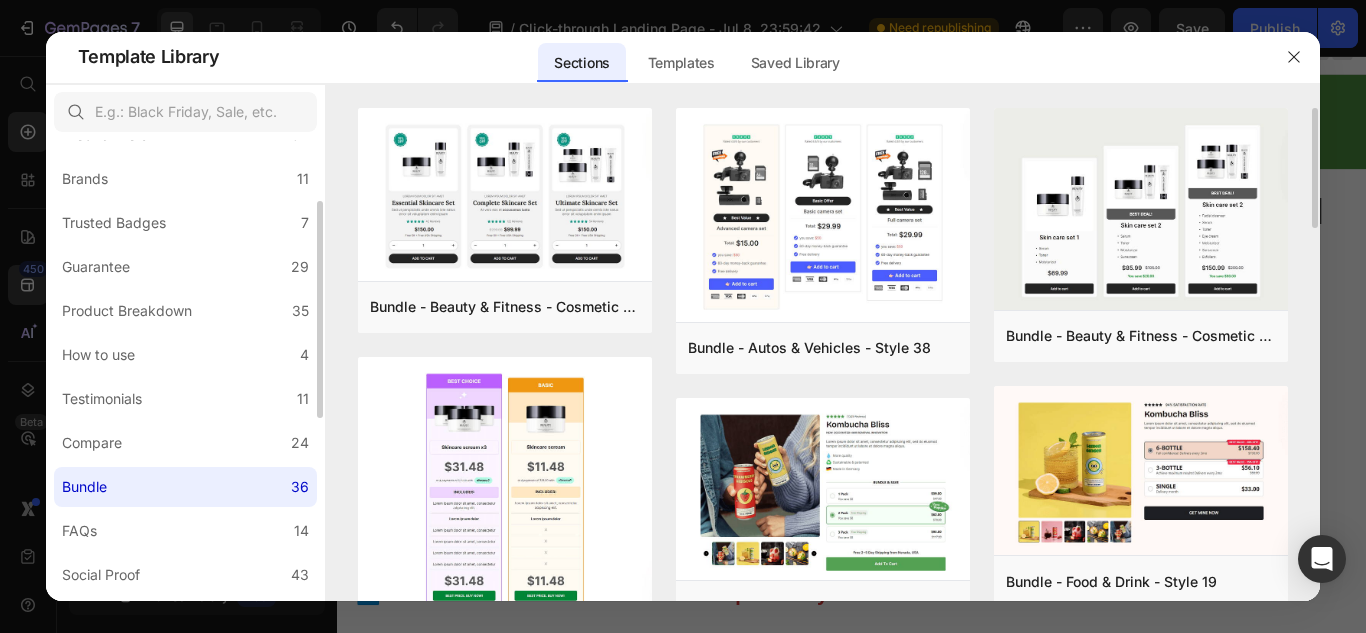 click on "Bundle -  Beauty & Fitness - Cosmetic - Style 8 Add to page  Preview  Bundle - Beauty & Fitness - Cosmetic - Style 10 Add to page  Preview  Bundle - Health - Vitamins - Style 30 Add to page  Preview  Bundle - Health - Vitamins - Style 25 Add to page  Preview  Bundle - Food & Drink - Style 35 Add to page  Preview  Bundle - Health - Vitamins - Style 23 Add to page  Preview  Bundle - Autos & Vehicles - Style 38 Add to page  Preview  Bundle - Food & Drink - Style 20 Add to page  Preview  Bundle - Pet & Animals - Style 33 Add to page  Preview  Bundle - Food & Drink - Style 28 Add to page  Preview  Bundle - Health - Vitamins - Style 32 Add to page  Preview  Bundle - Food & Drink - Style 12 Add to page  Preview  Pumper Bundles Volume Discount Upsell, Bundles & Volume Discount without any resistance. Pumper Bundles Volume Discount  Try now  Bundle - Beauty & Fitness - Cosmetic - Style 11 Add to page  Preview  Bundle - Food & Drink - Style 19 Add to page  Preview  Bundle - Food & Drink - Style 36 Add to page  Preview" at bounding box center [823, 355] 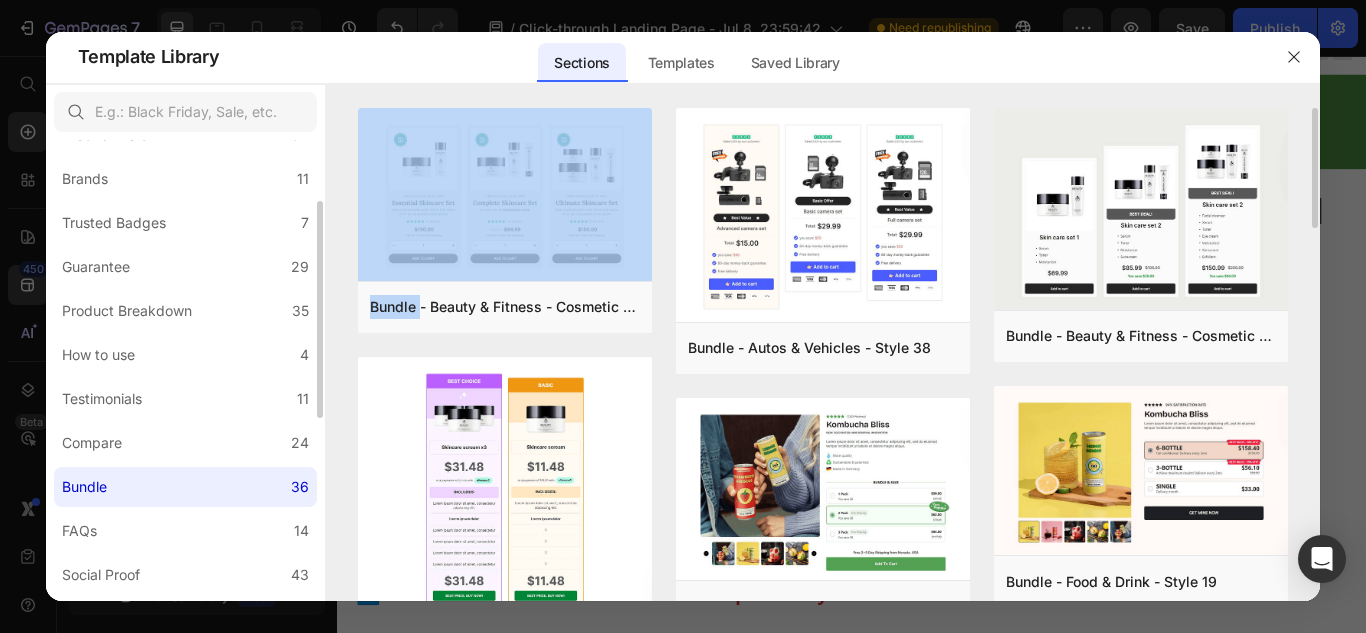 click on "Bundle -  Beauty & Fitness - Cosmetic - Style 8 Add to page  Preview  Bundle - Beauty & Fitness - Cosmetic - Style 10 Add to page  Preview  Bundle - Health - Vitamins - Style 30 Add to page  Preview  Bundle - Health - Vitamins - Style 25 Add to page  Preview  Bundle - Food & Drink - Style 35 Add to page  Preview  Bundle - Health - Vitamins - Style 23 Add to page  Preview  Bundle - Autos & Vehicles - Style 38 Add to page  Preview  Bundle - Food & Drink - Style 20 Add to page  Preview  Bundle - Pet & Animals - Style 33 Add to page  Preview  Bundle - Food & Drink - Style 28 Add to page  Preview  Bundle - Health - Vitamins - Style 32 Add to page  Preview  Bundle - Food & Drink - Style 12 Add to page  Preview  Pumper Bundles Volume Discount Upsell, Bundles & Volume Discount without any resistance. Pumper Bundles Volume Discount  Try now  Bundle - Beauty & Fitness - Cosmetic - Style 11 Add to page  Preview  Bundle - Food & Drink - Style 19 Add to page  Preview  Bundle - Food & Drink - Style 36 Add to page  Preview" at bounding box center (823, 355) 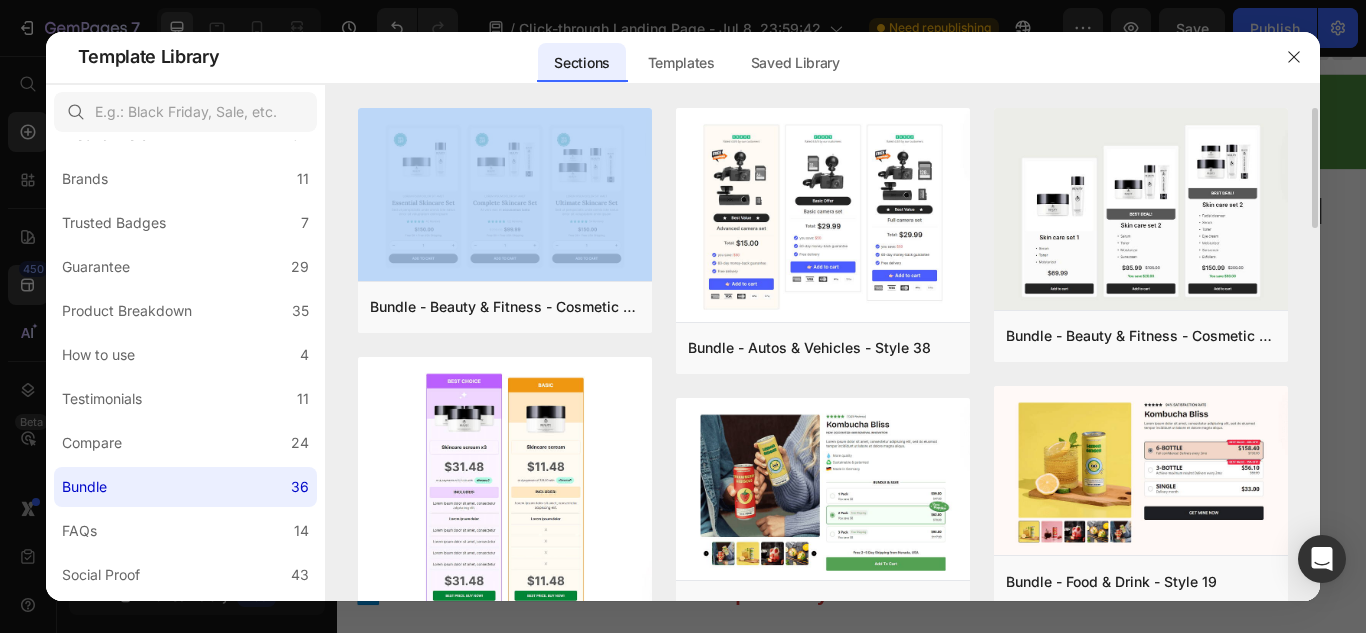 drag, startPoint x: 329, startPoint y: 267, endPoint x: 333, endPoint y: 297, distance: 30.265491 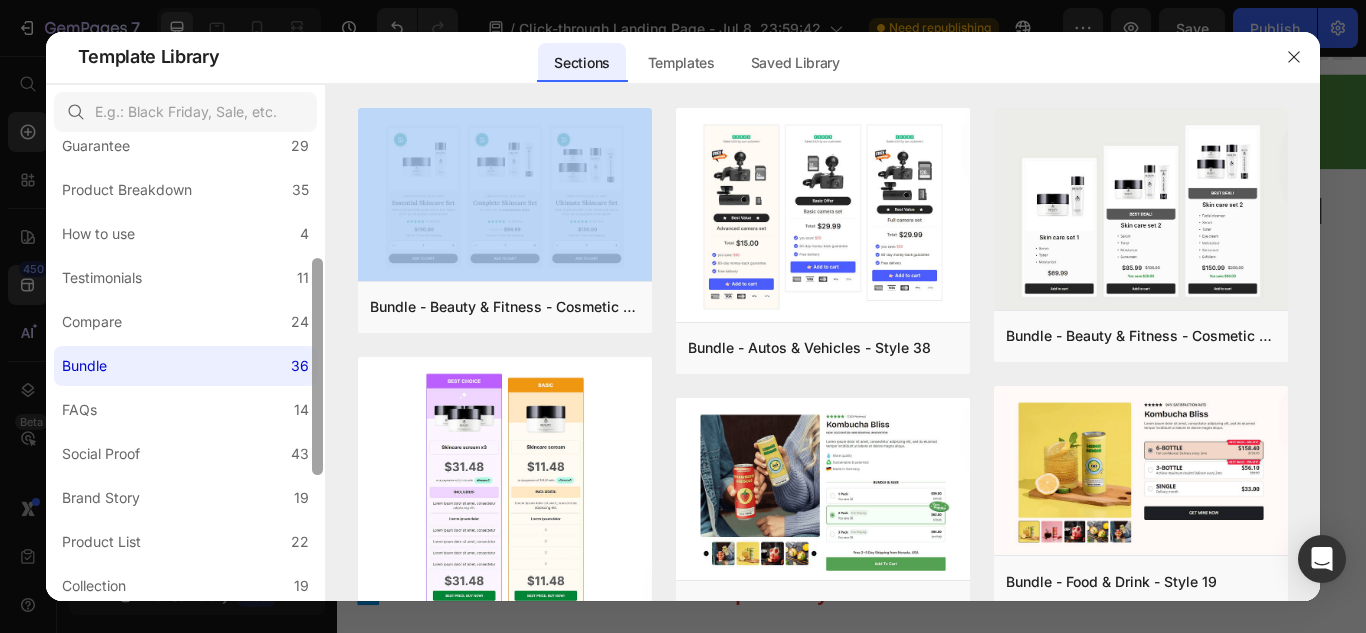 drag, startPoint x: 316, startPoint y: 323, endPoint x: 315, endPoint y: 361, distance: 38.013157 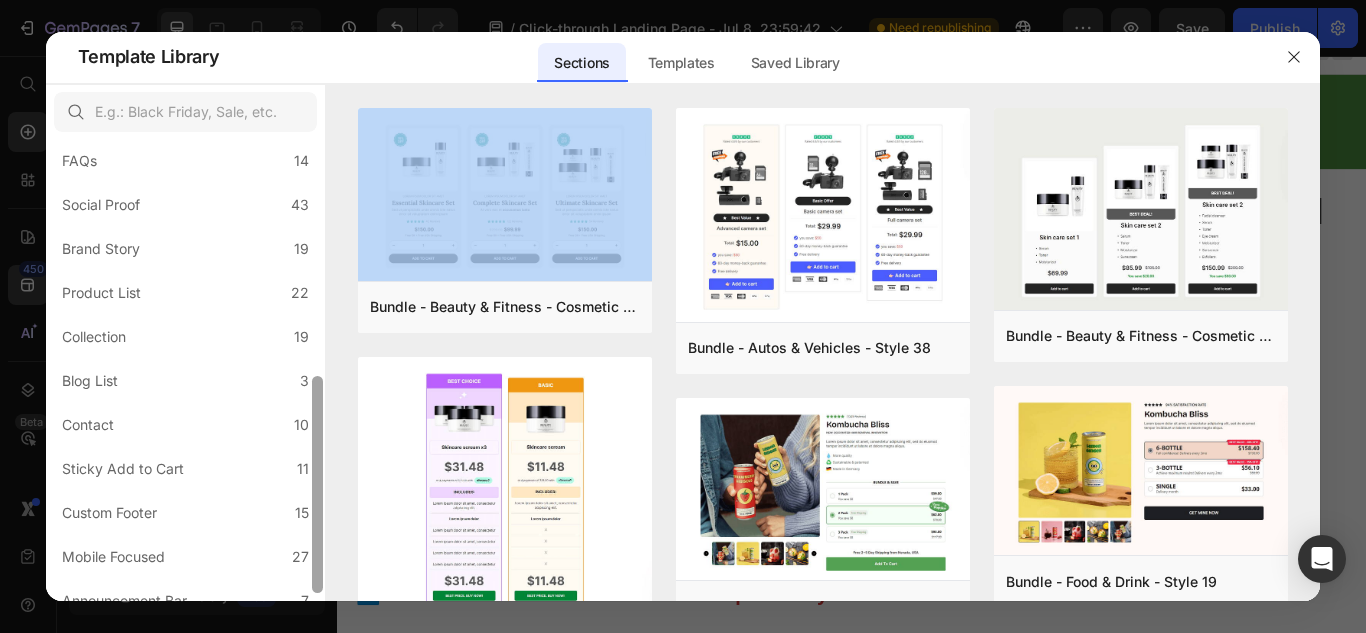 scroll, scrollTop: 518, scrollLeft: 0, axis: vertical 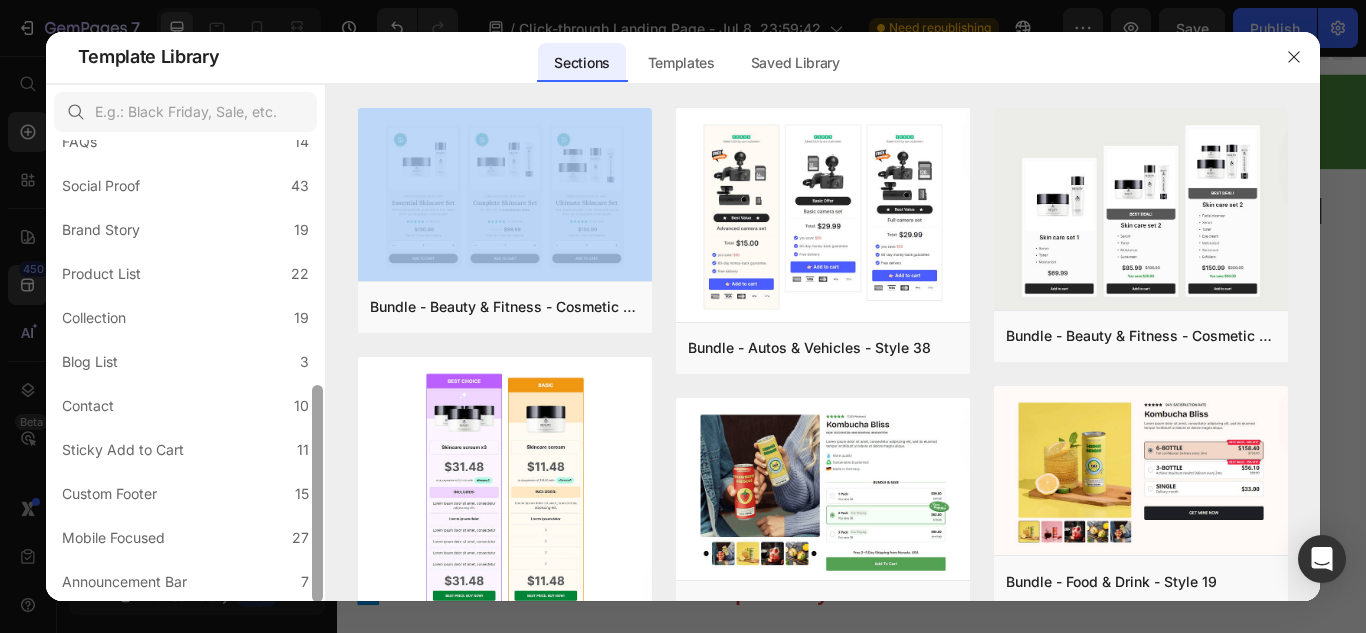drag, startPoint x: 315, startPoint y: 362, endPoint x: 321, endPoint y: 508, distance: 146.12323 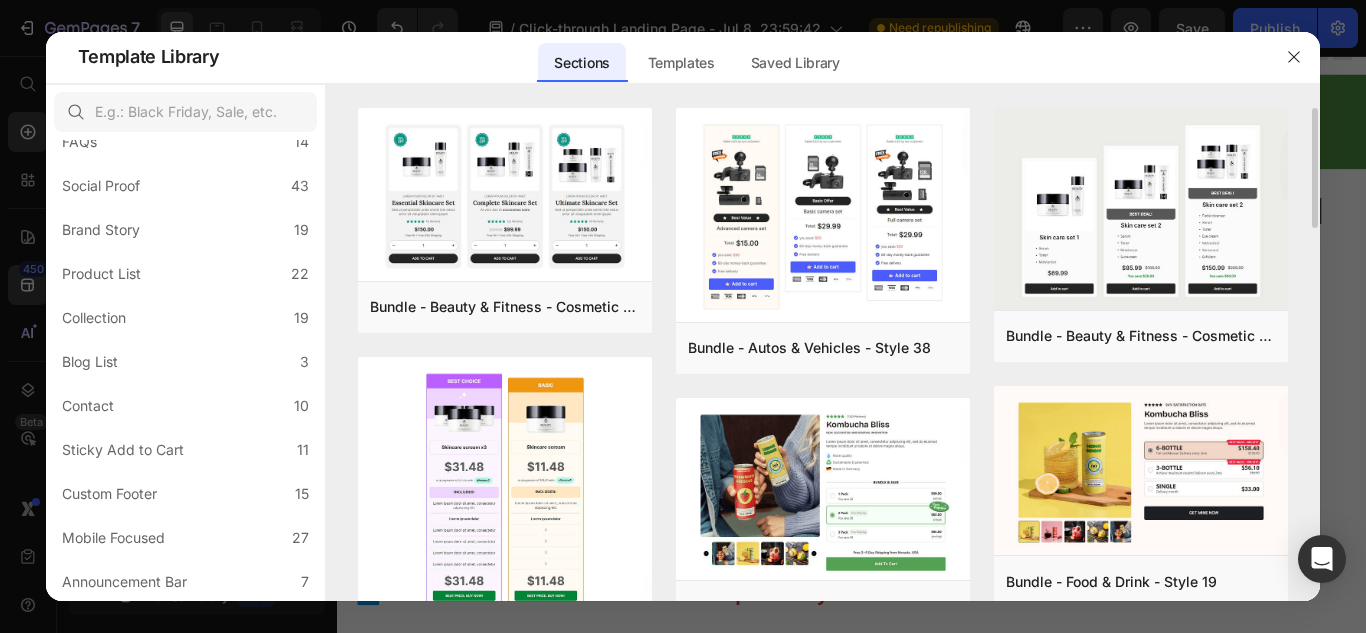 drag, startPoint x: 1316, startPoint y: 170, endPoint x: 1319, endPoint y: 200, distance: 30.149628 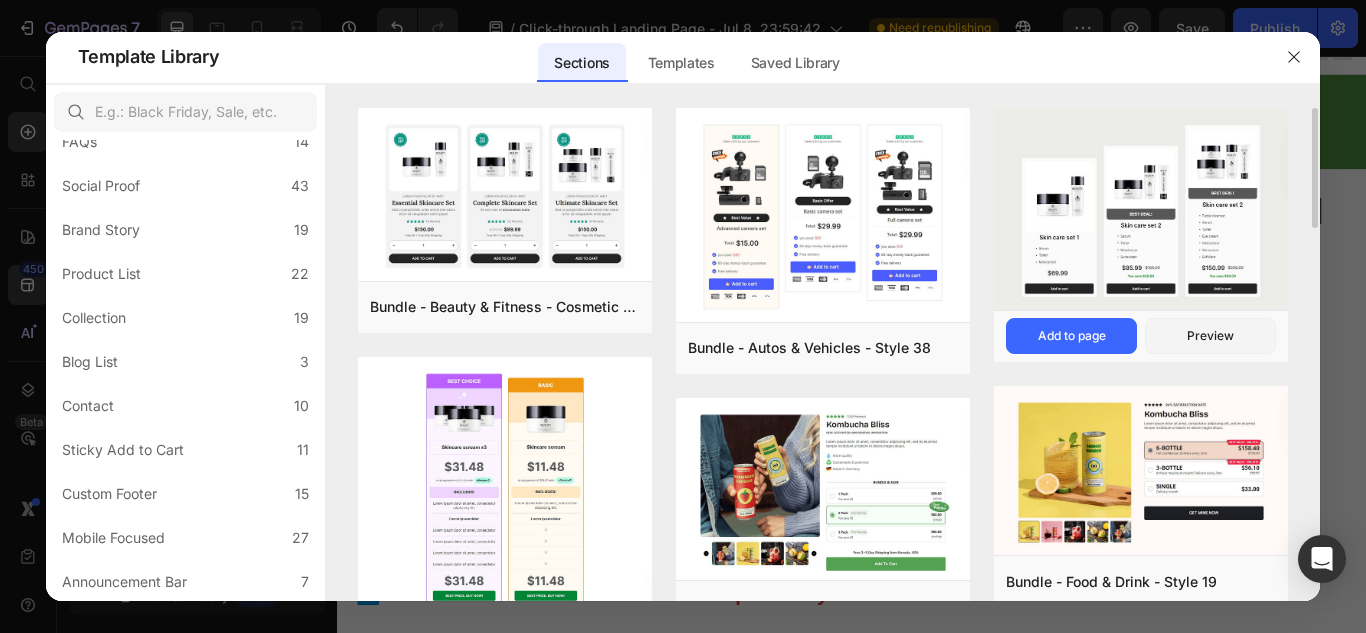 drag, startPoint x: 1317, startPoint y: 204, endPoint x: 1108, endPoint y: 216, distance: 209.34421 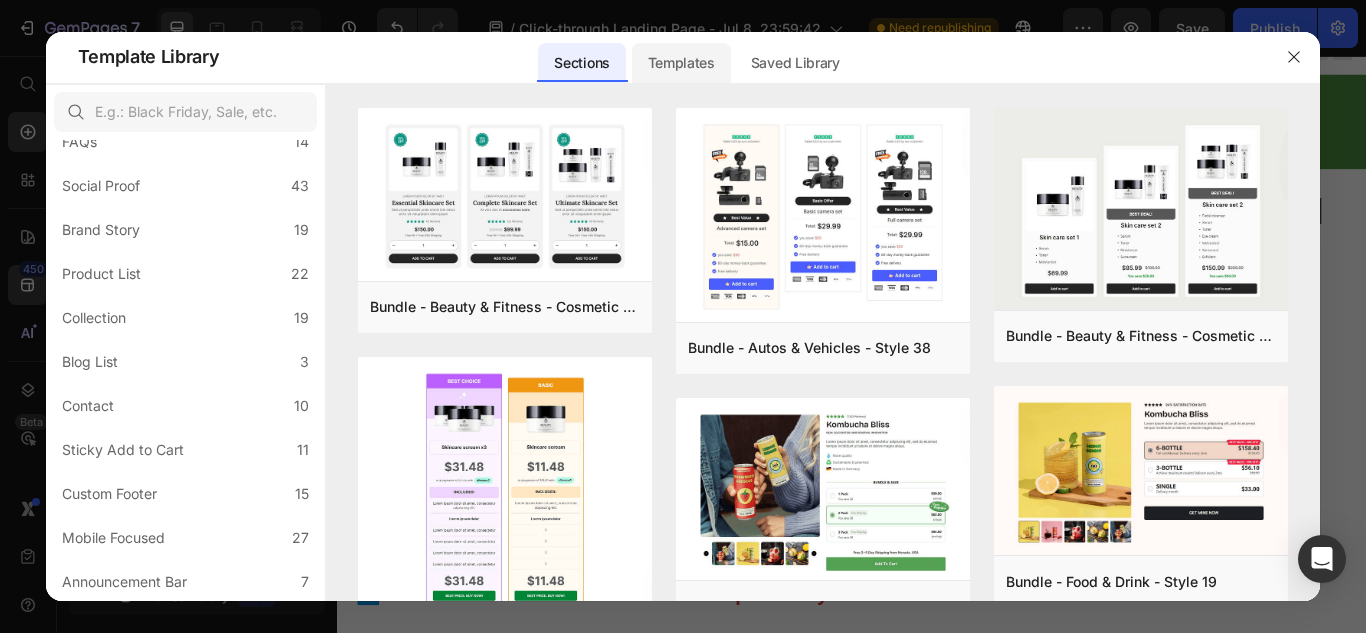 click on "Templates" 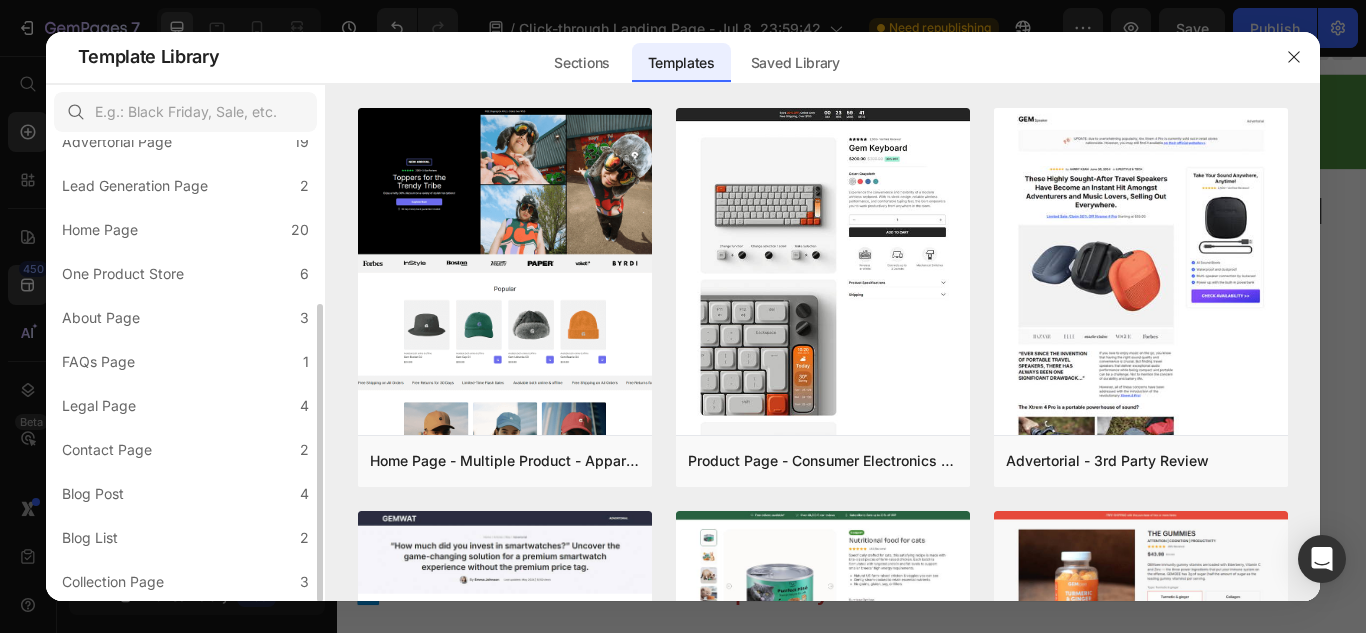 scroll, scrollTop: 254, scrollLeft: 0, axis: vertical 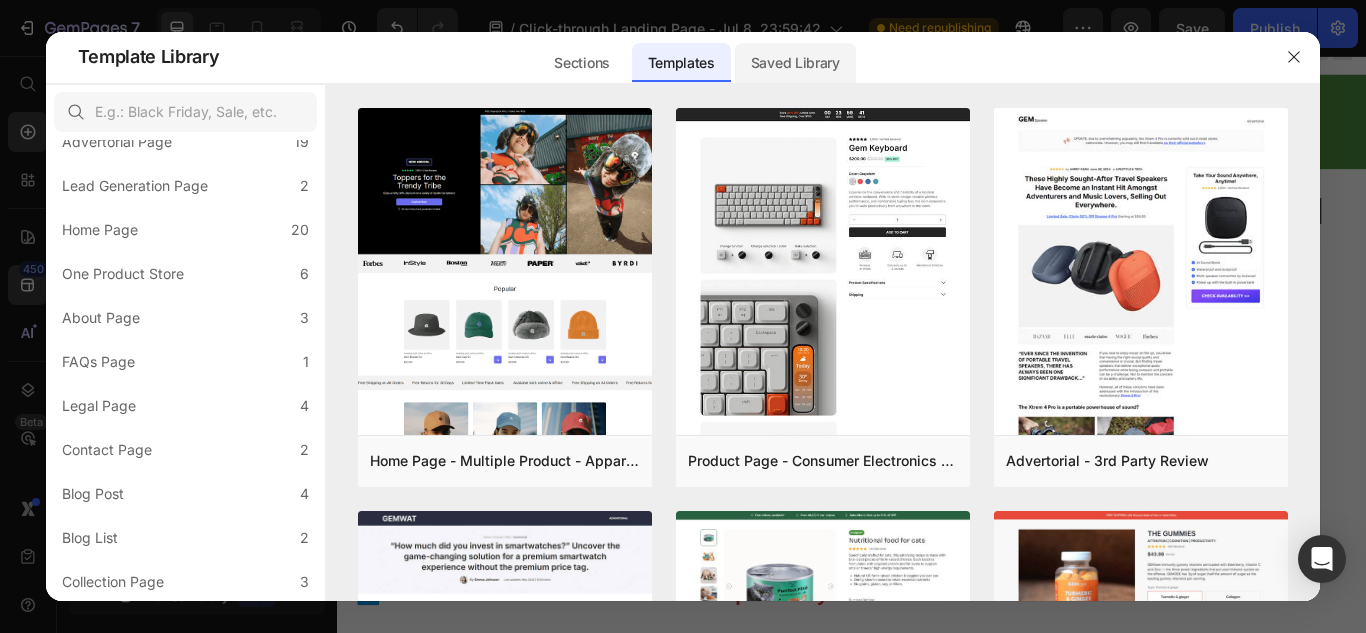 click on "Saved Library" 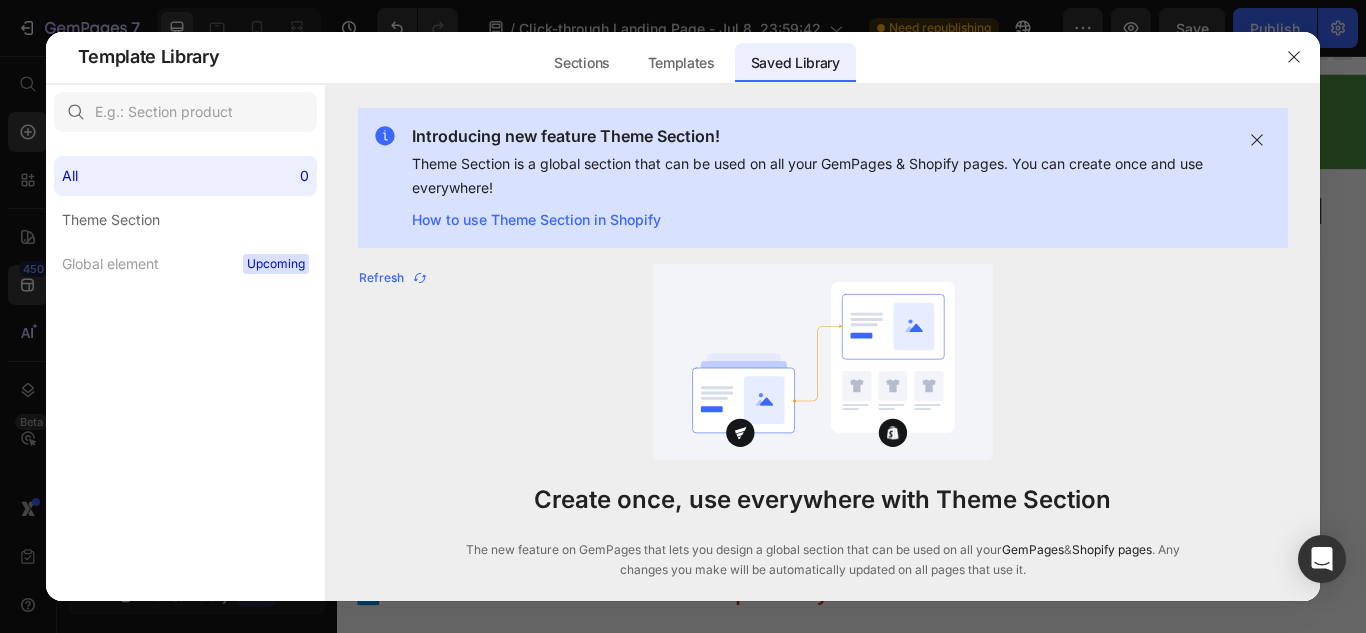 scroll, scrollTop: 0, scrollLeft: 0, axis: both 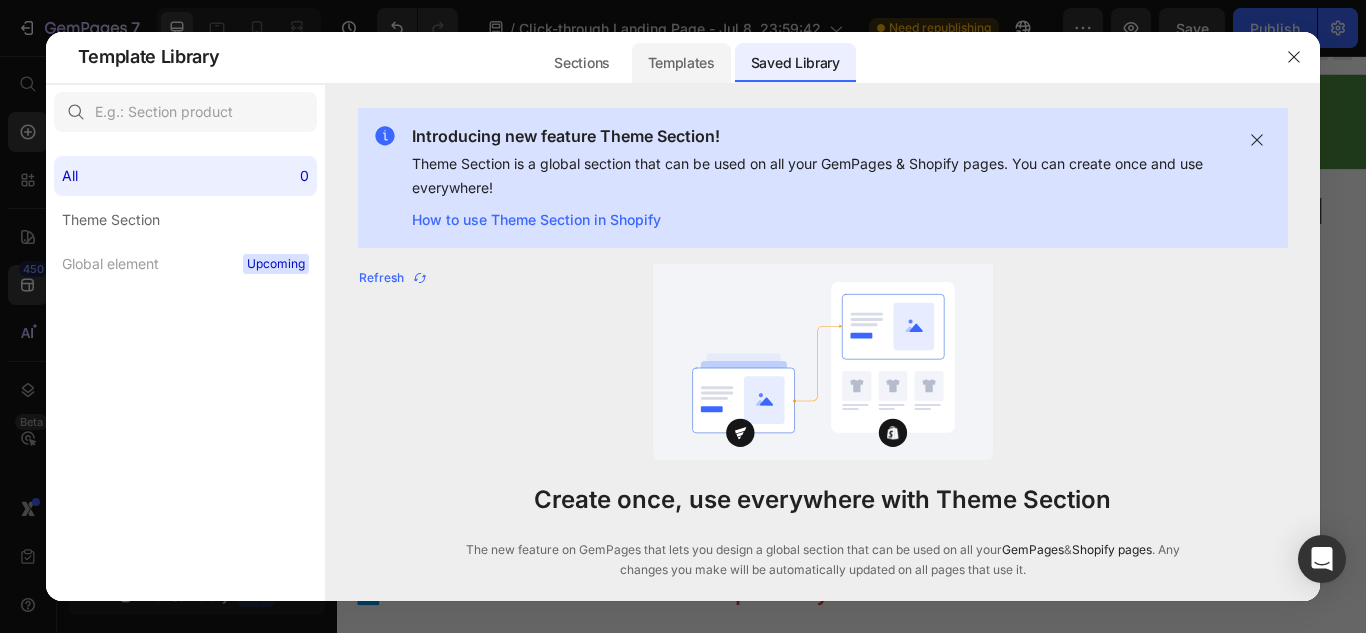 click on "Templates" 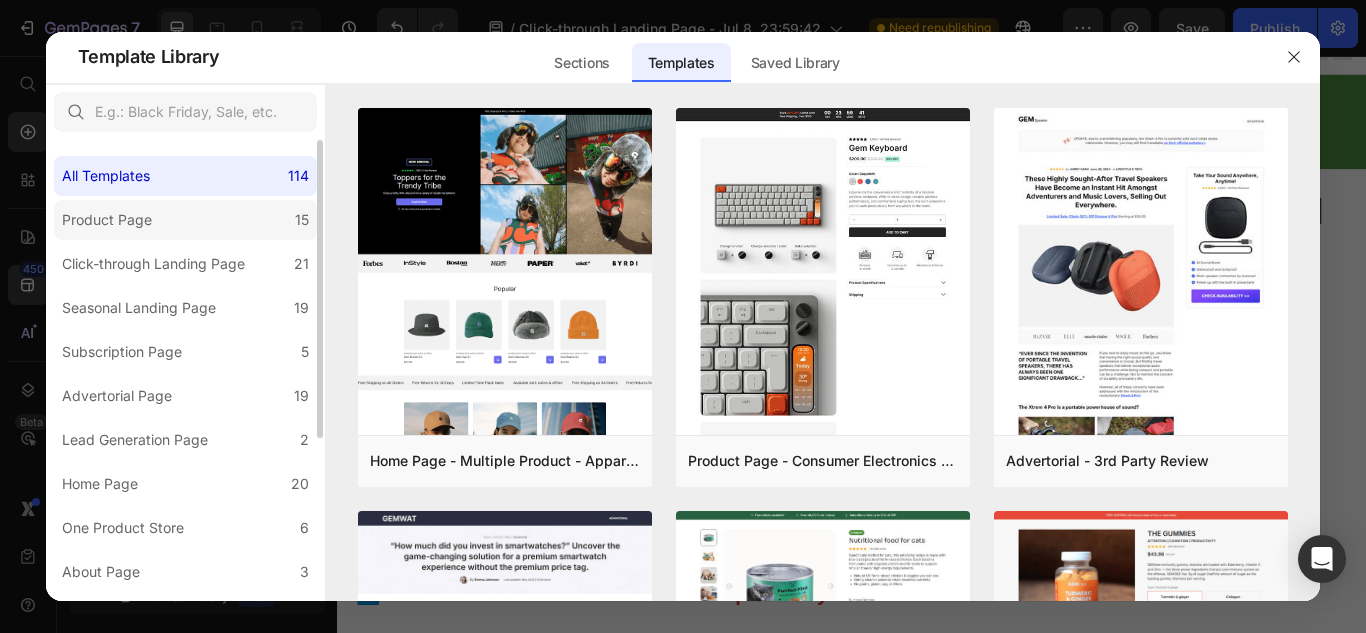 click on "Product Page 15" 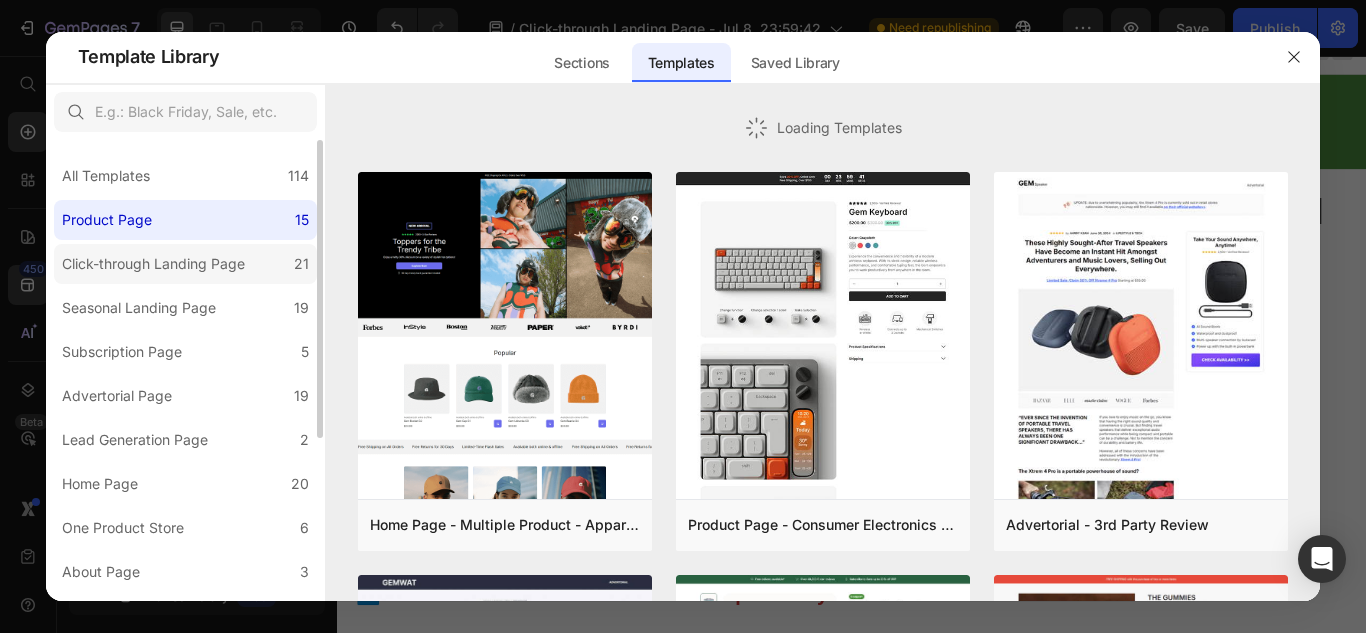 click on "Click-through Landing Page 21" 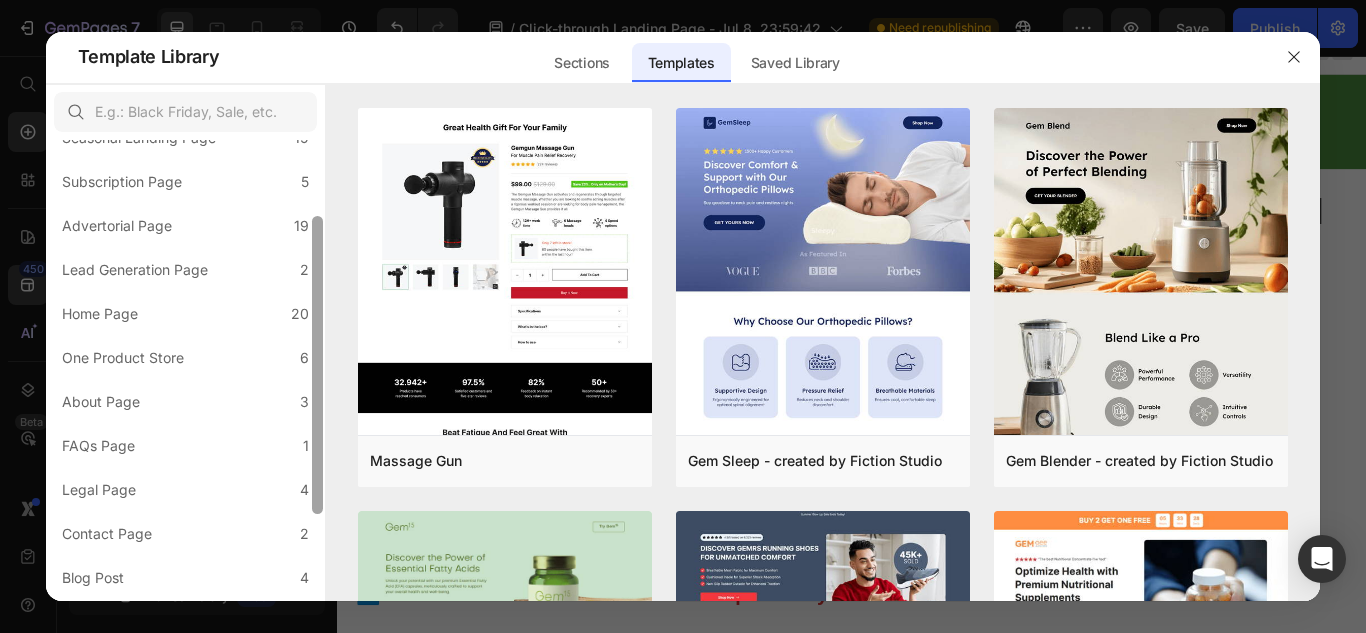 scroll, scrollTop: 172, scrollLeft: 0, axis: vertical 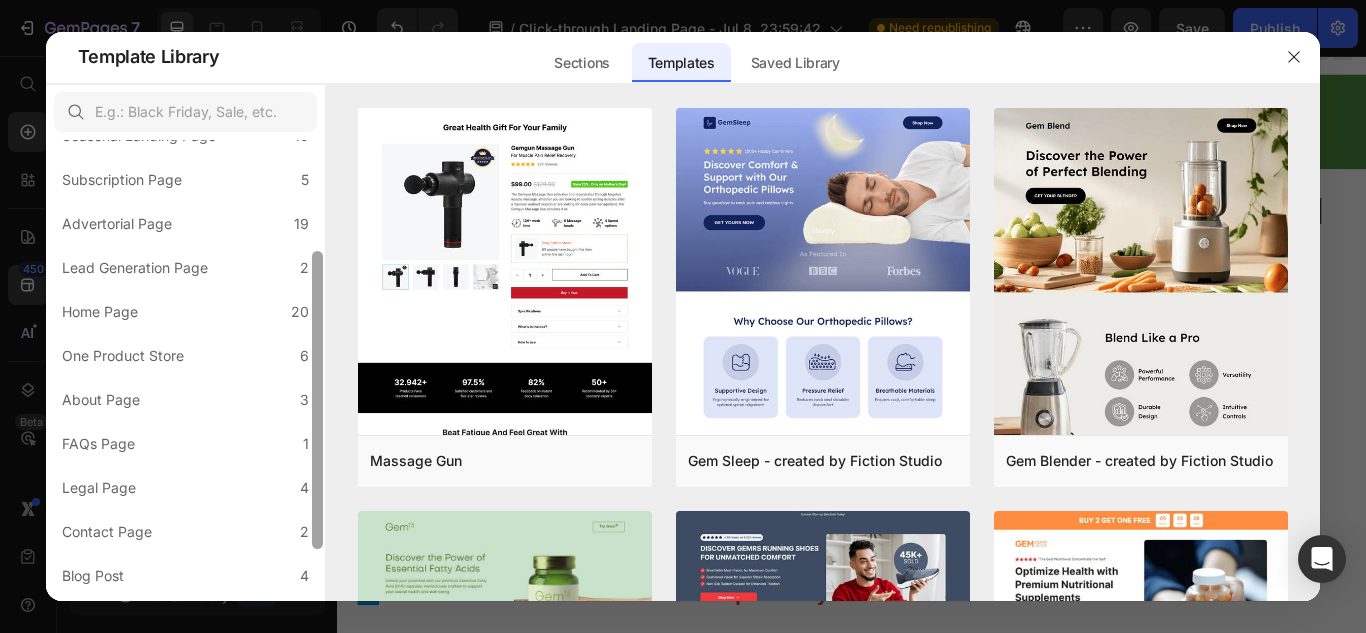 drag, startPoint x: 319, startPoint y: 391, endPoint x: 321, endPoint y: 474, distance: 83.02409 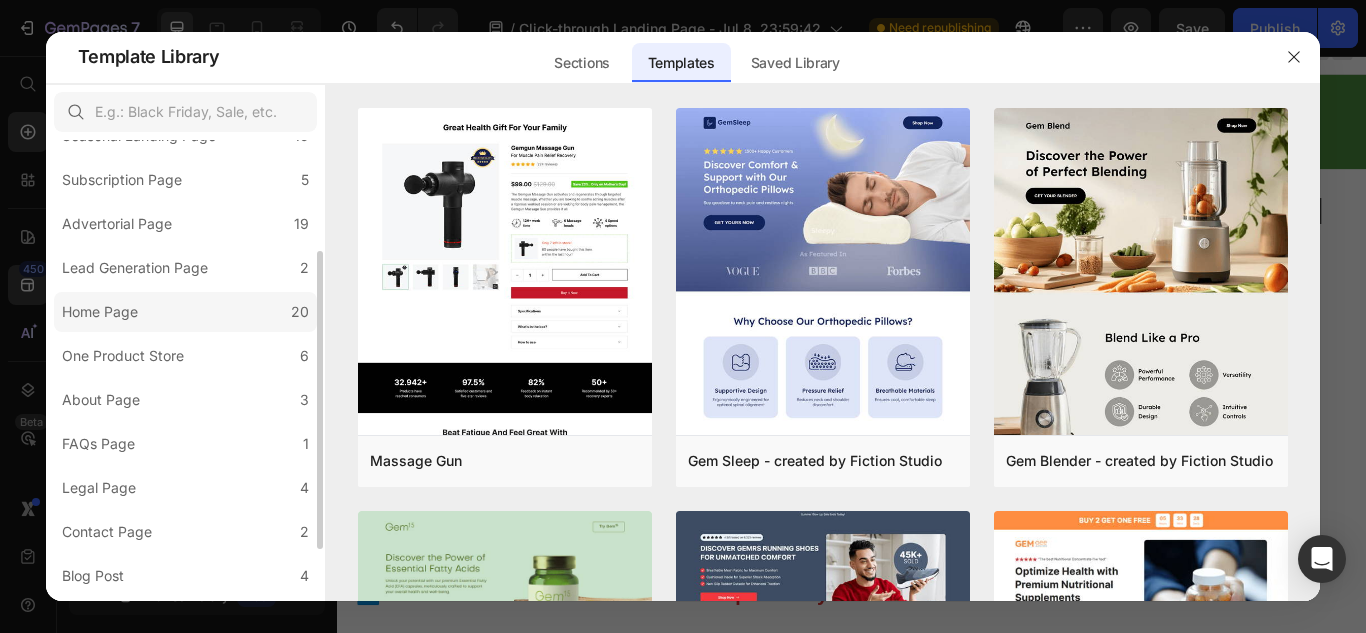 click on "Home Page 20" 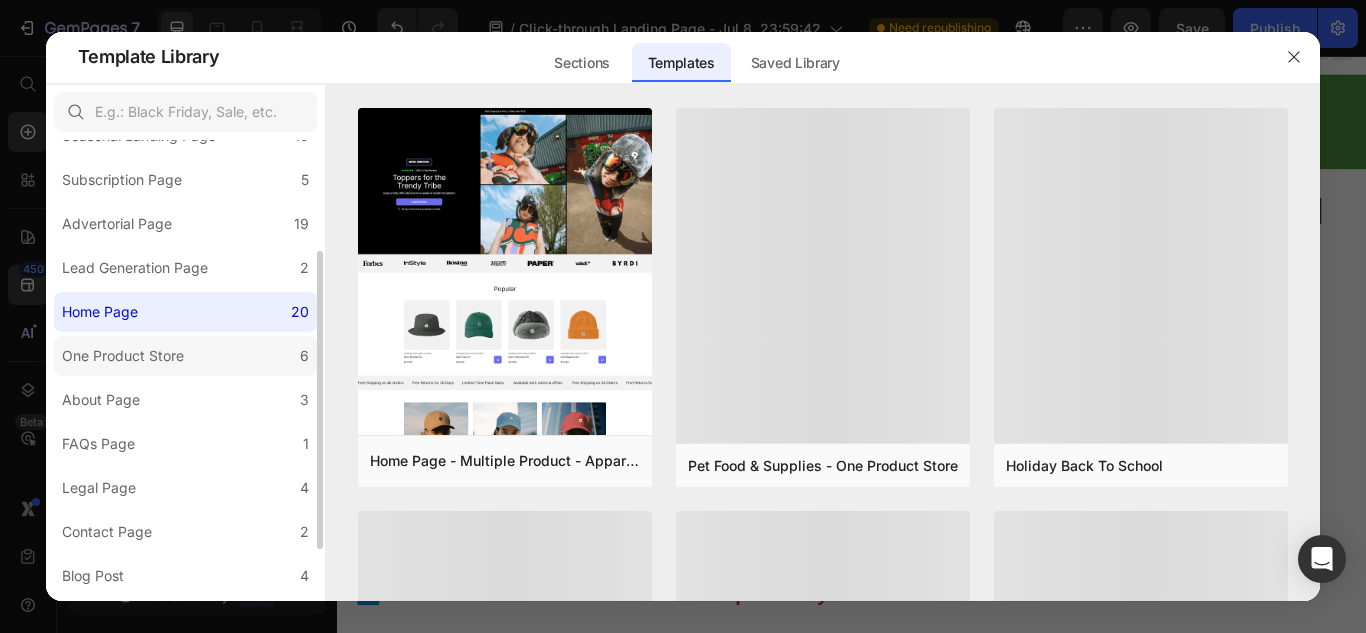 click on "One Product Store" at bounding box center [123, 356] 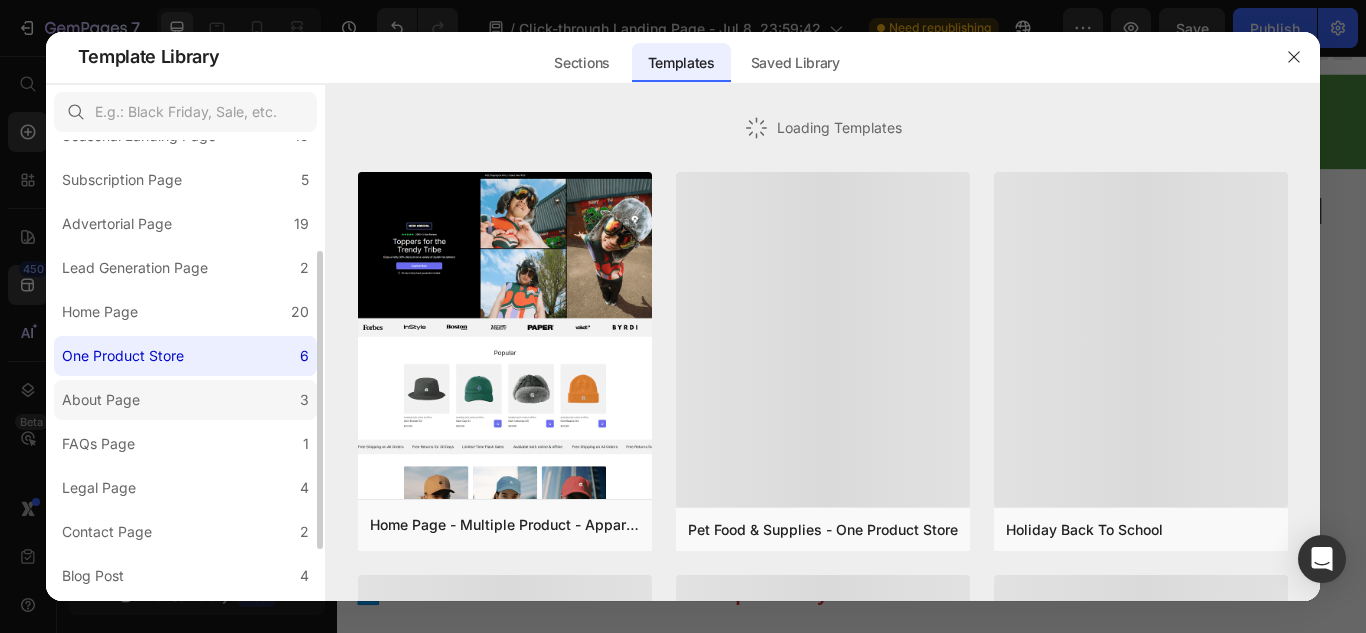click on "About Page 3" 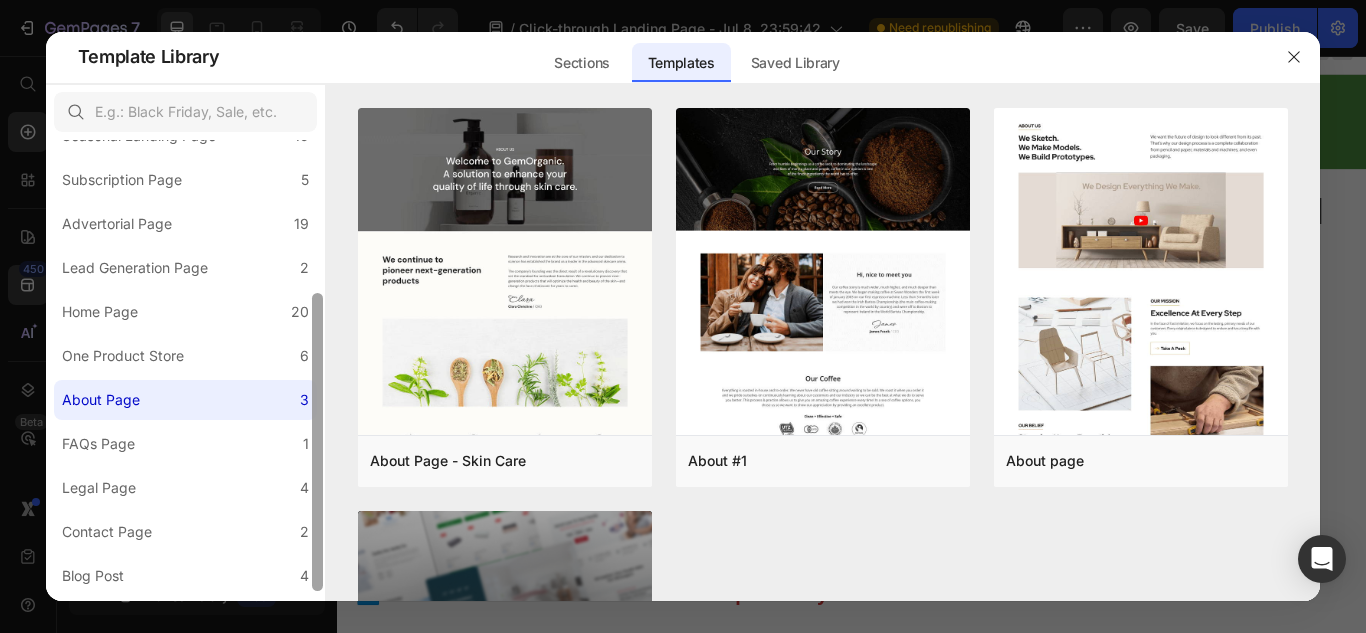 scroll, scrollTop: 254, scrollLeft: 0, axis: vertical 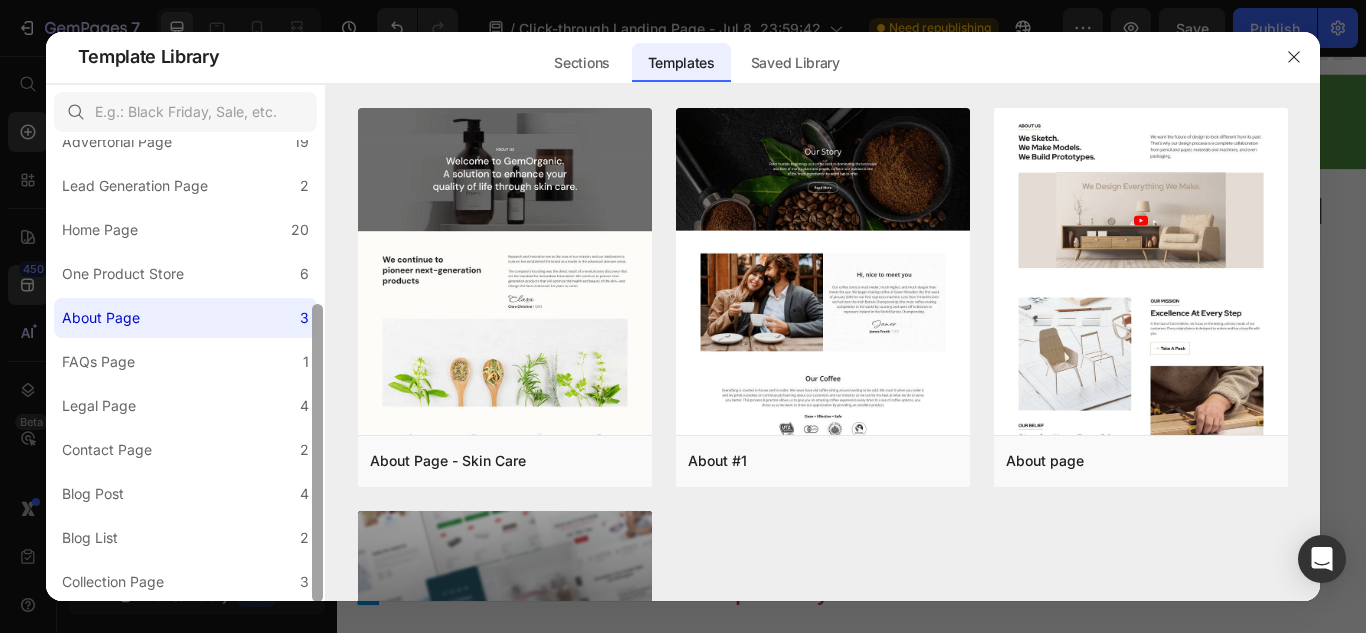 drag, startPoint x: 320, startPoint y: 449, endPoint x: 212, endPoint y: 515, distance: 126.57014 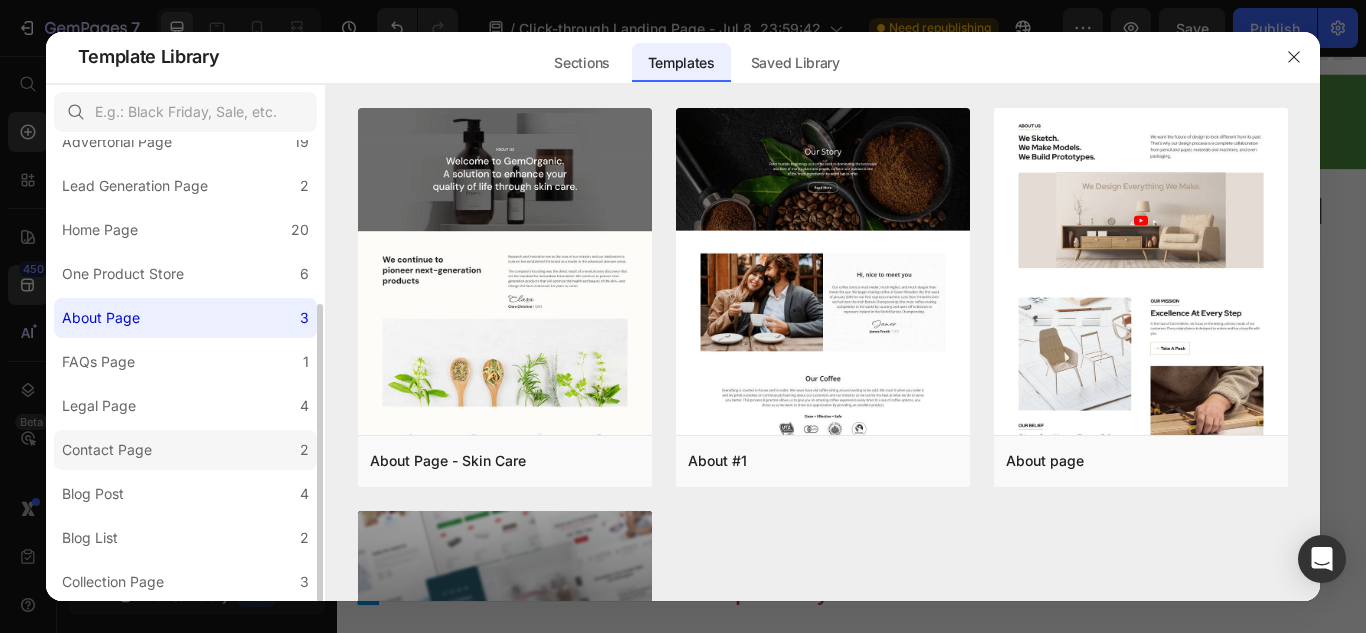 click on "Contact Page 2" 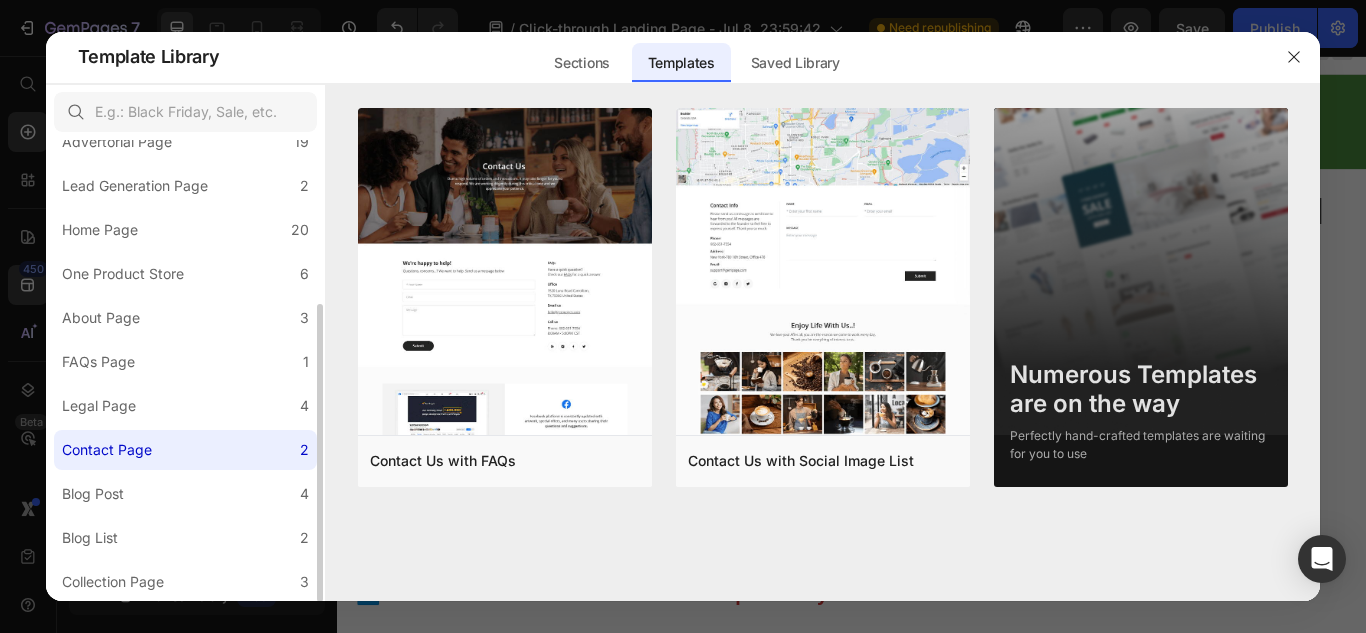 drag, startPoint x: 322, startPoint y: 445, endPoint x: 292, endPoint y: 466, distance: 36.619667 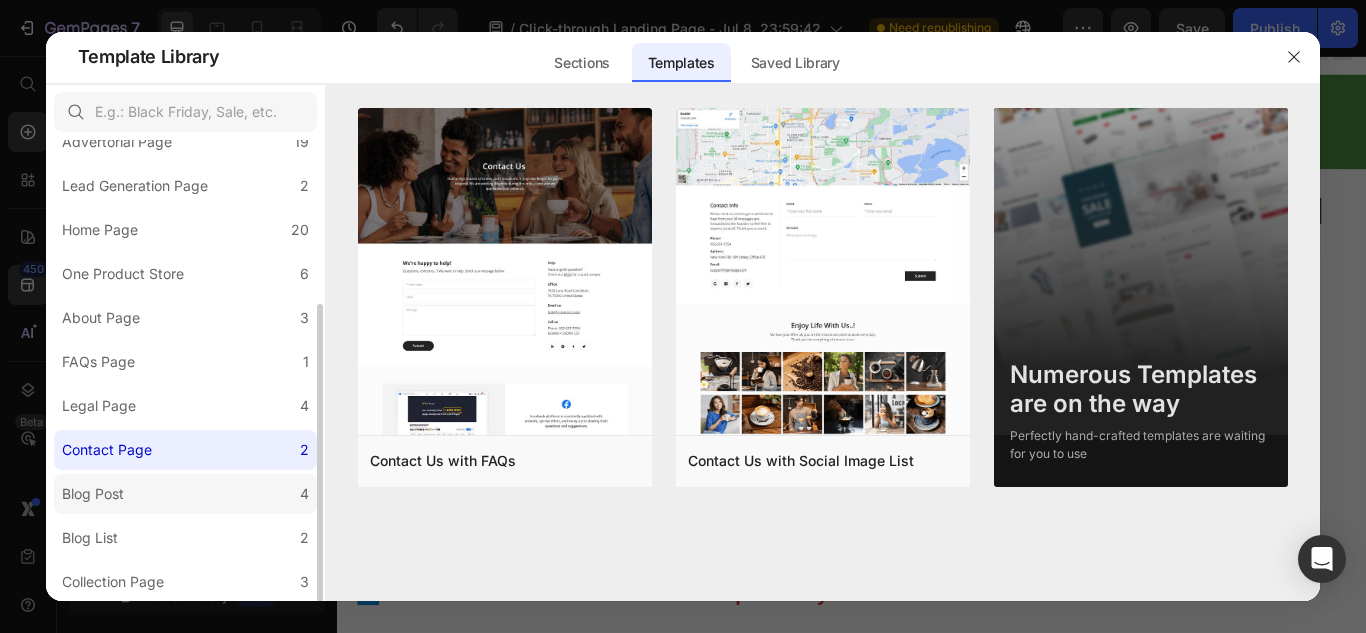 click on "Blog Post 4" 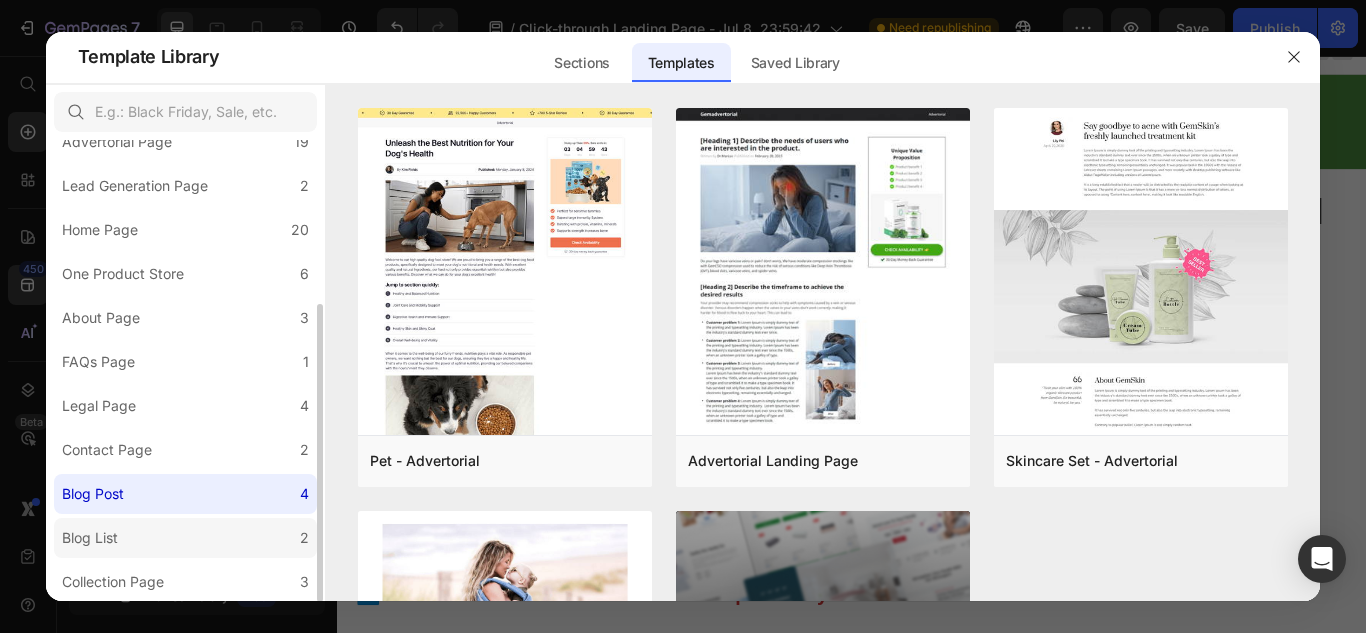 click on "Blog List 2" 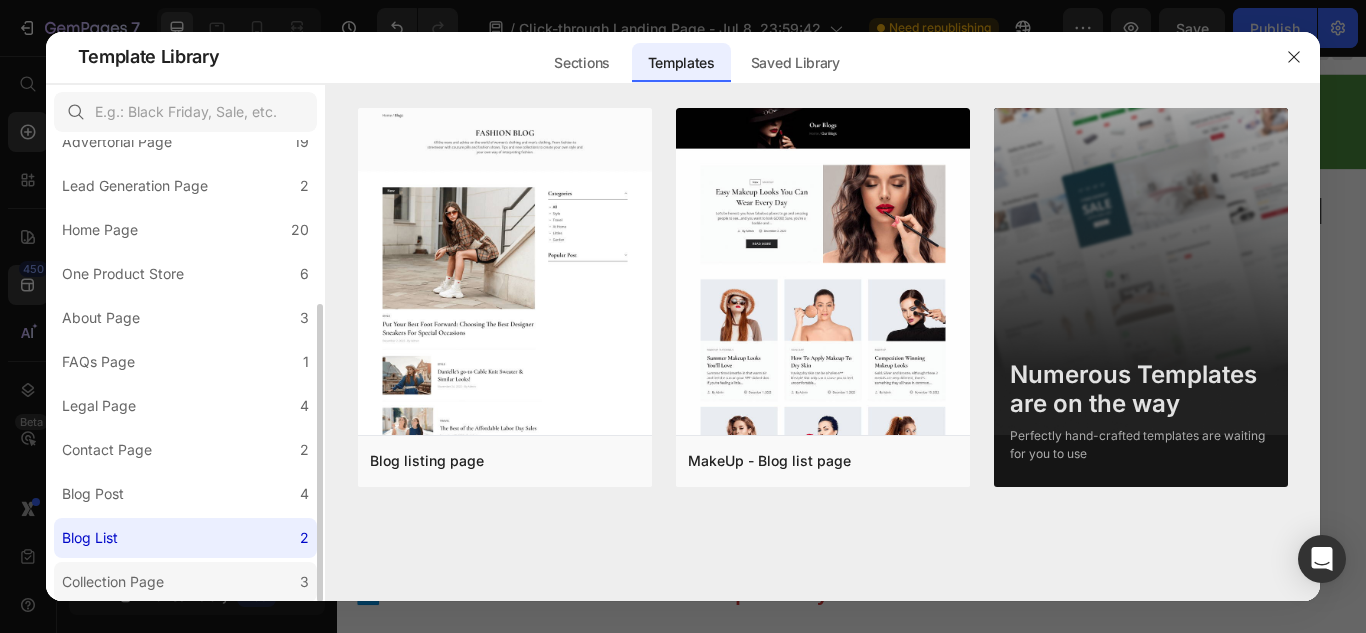 click on "Collection Page 3" 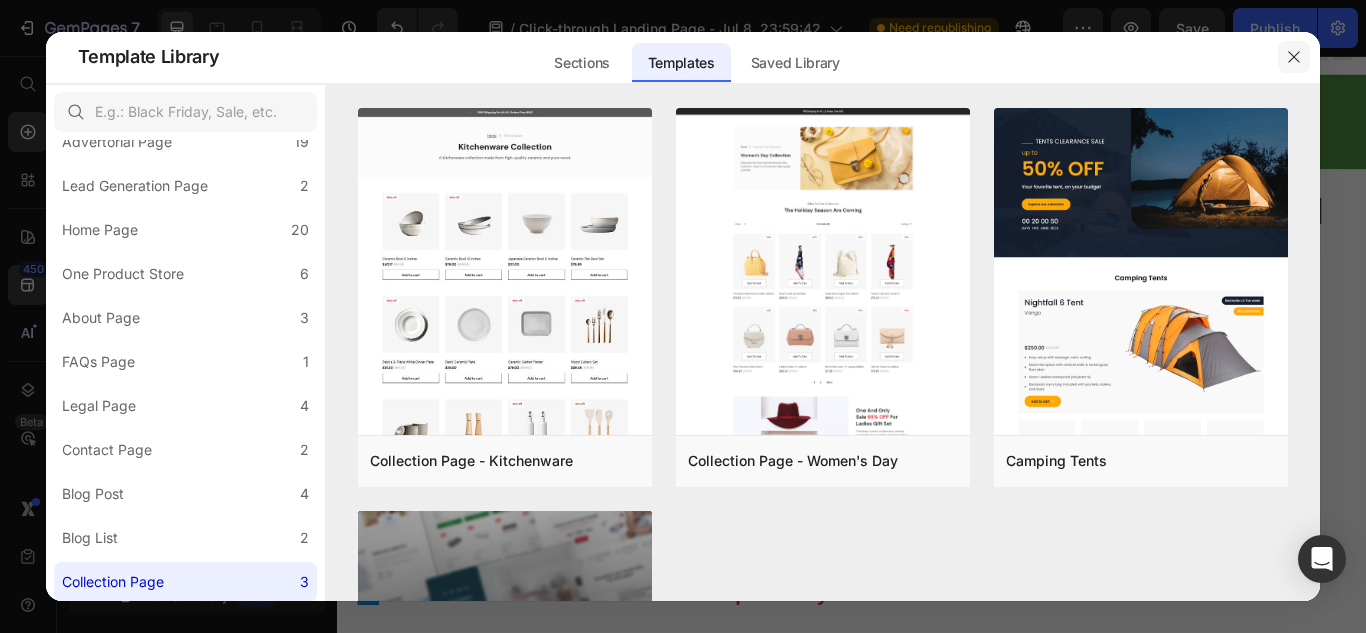 click 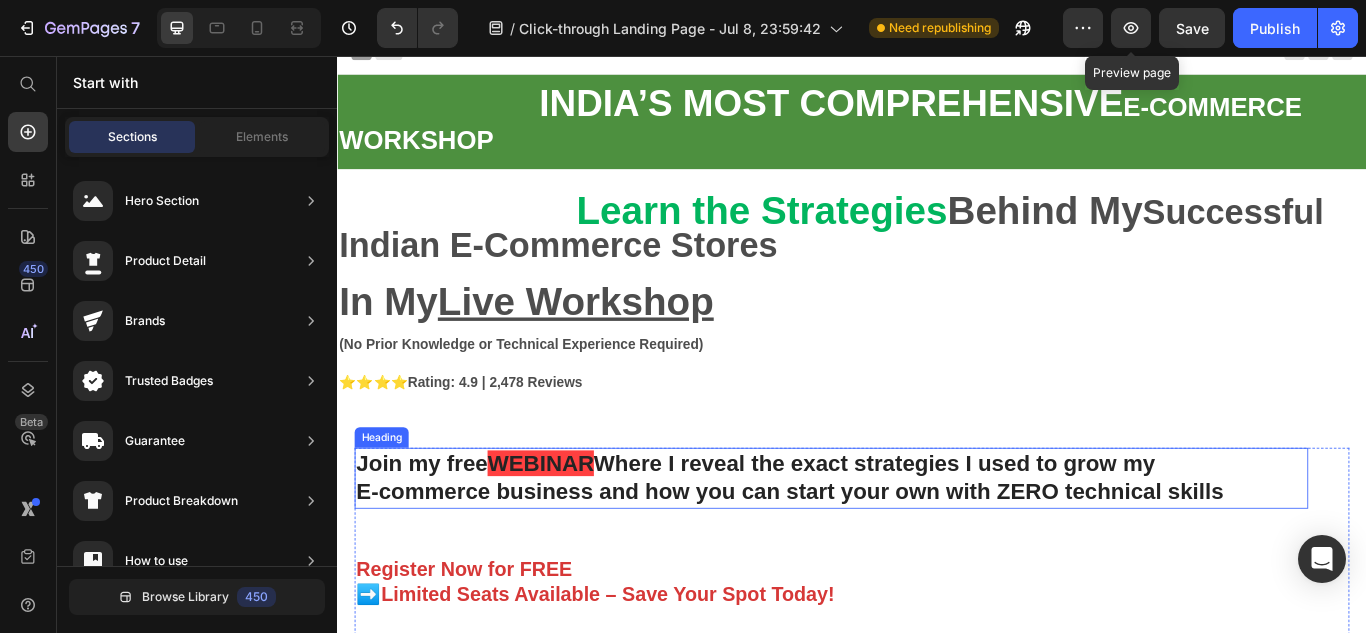 click on "Join my free   WEBINAR    Where I reveal the exact strategies I used to grow my  E-commerce business and how you can start your own with ZERO technical skills" at bounding box center [913, 549] 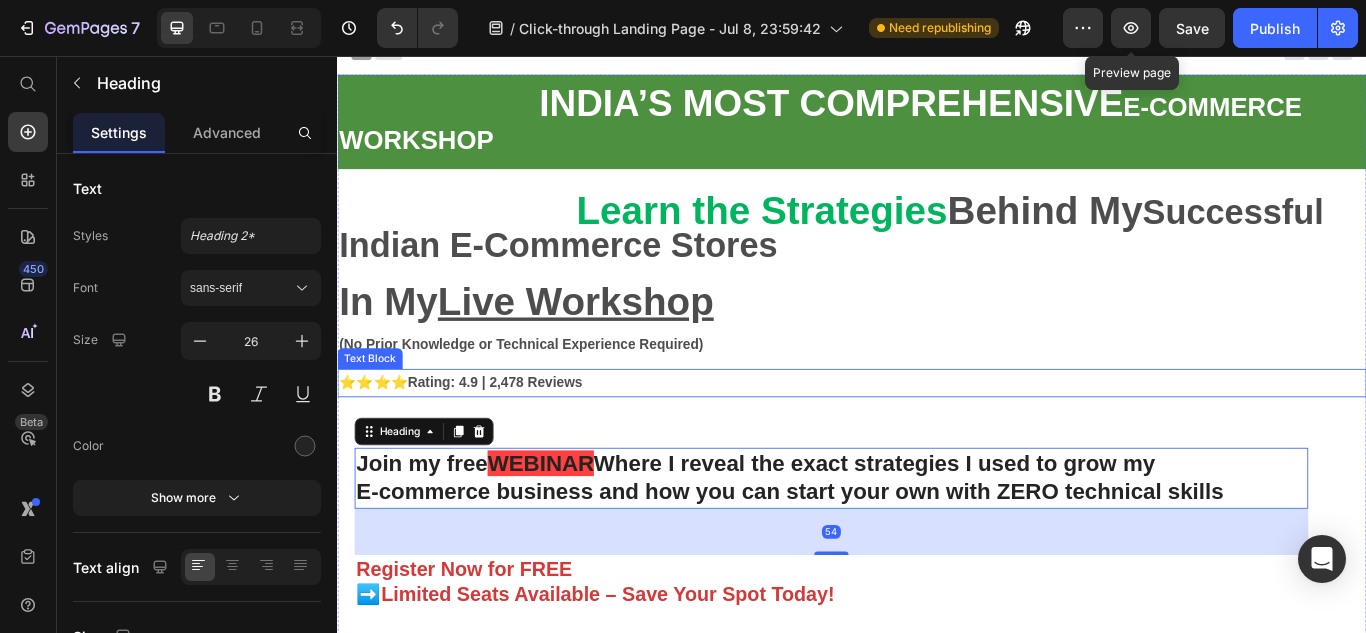 click on "⭐⭐⭐⭐ Rating: 4.9 | 2,478 Reviews" at bounding box center [937, 437] 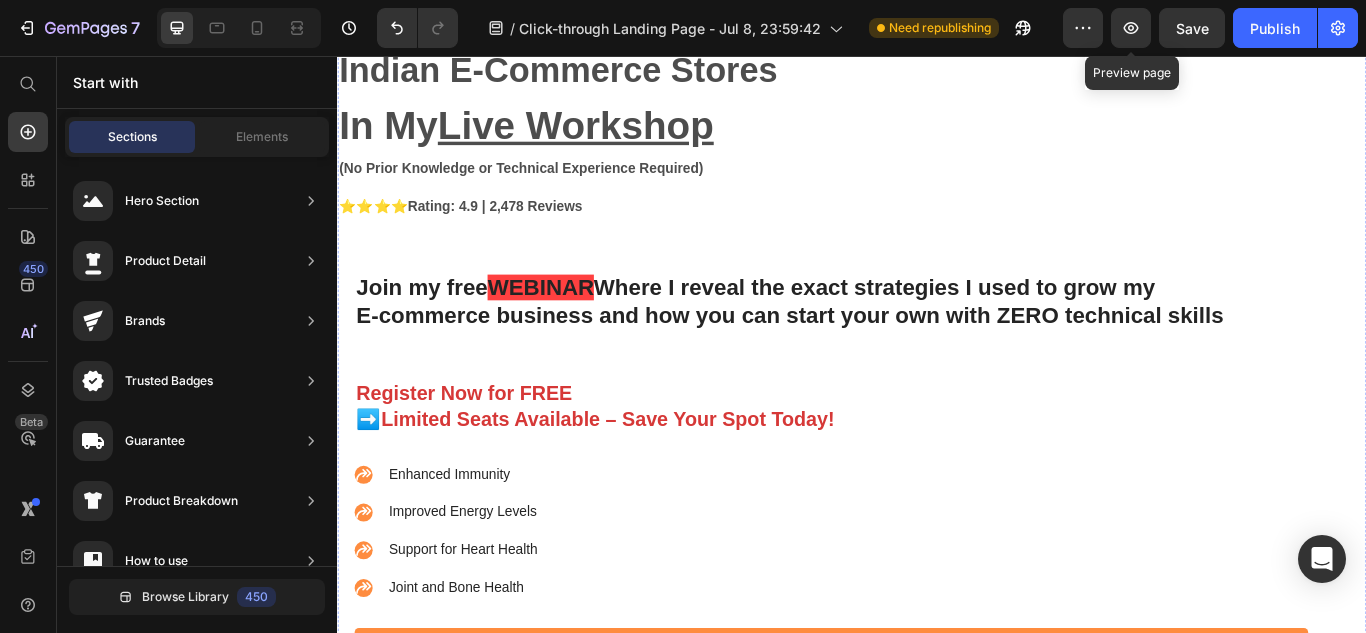 scroll, scrollTop: 70, scrollLeft: 0, axis: vertical 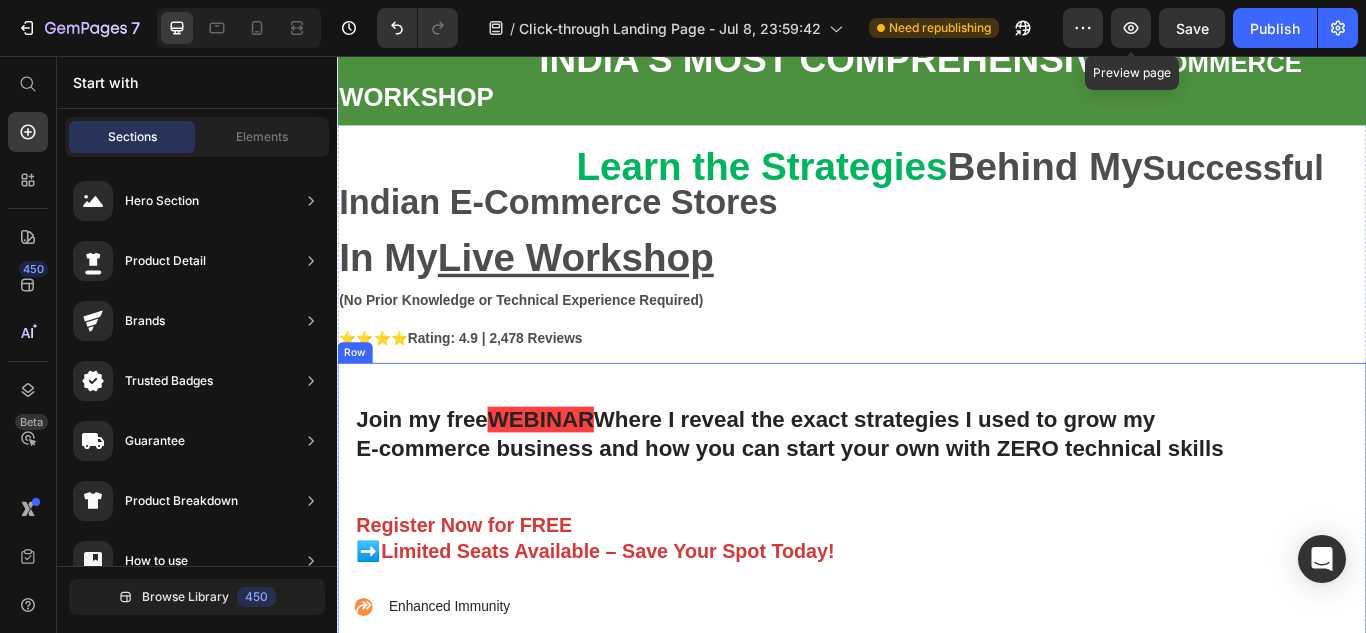 click on "Join my free   WEBINAR    Where I reveal the exact strategies I used to grow my  E-commerce business and how you can start your own with ZERO technical skills" at bounding box center (913, 498) 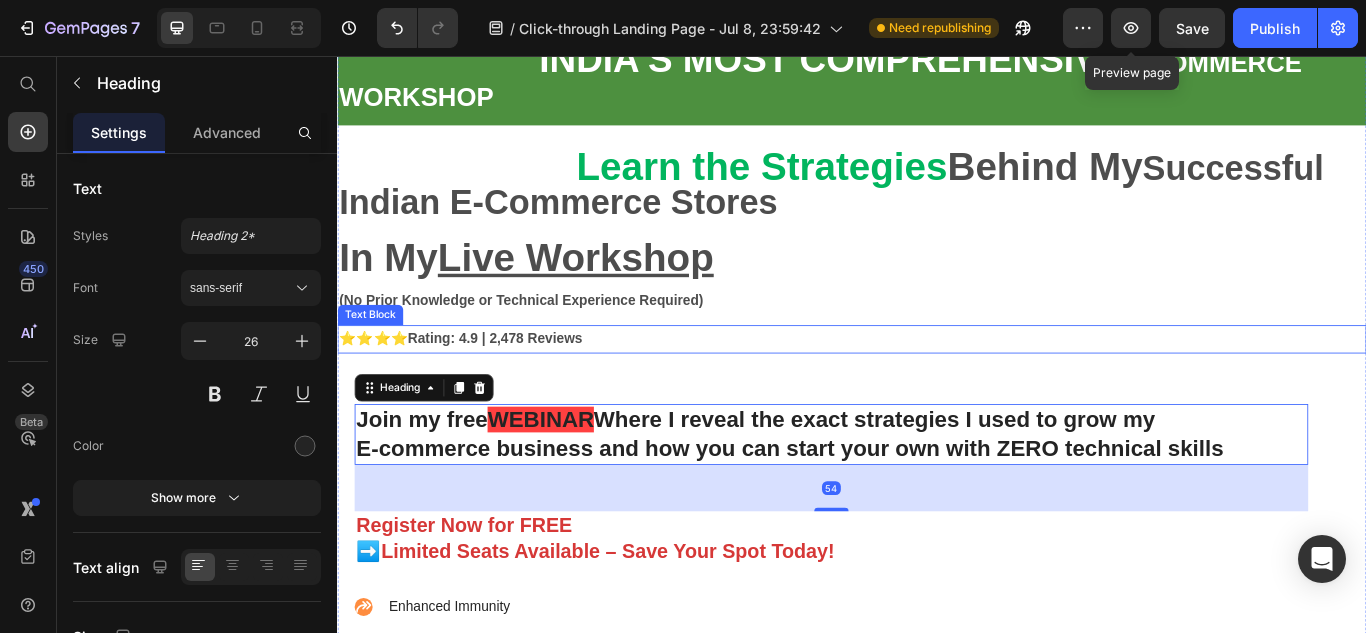 click on "⭐⭐⭐⭐ Rating: 4.9 | 2,478 Reviews" at bounding box center (937, 386) 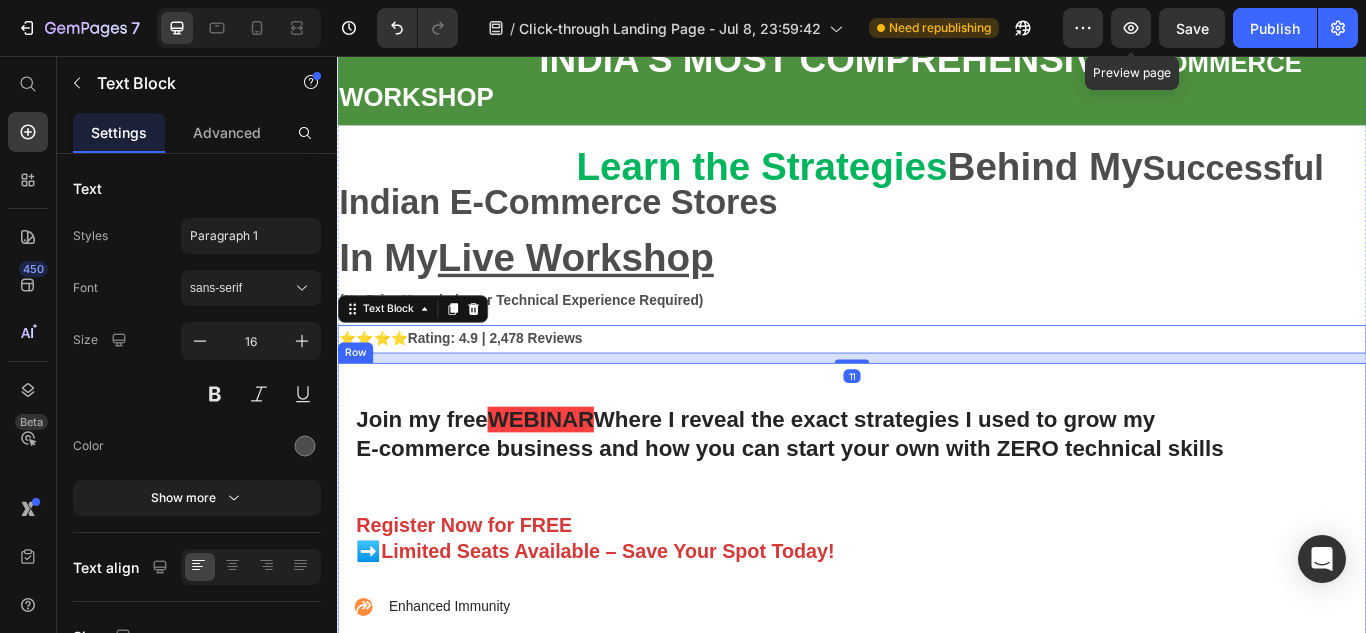click on "Join my free   WEBINAR    Where I reveal the exact strategies I used to grow my  E-commerce business and how you can start your own with ZERO technical skills Heading Register Now for FREE ➡️Limited Seats Available – Save Your Spot Today! Text Block
Enhanced Immunity
Improved Energy Levels
Support for Heart Health
Joint and Bone Health Item List Instant Health Boost Button
Icon Try it & love it for  30 days or your money back Text Block Row Row Video Row" at bounding box center [937, 702] 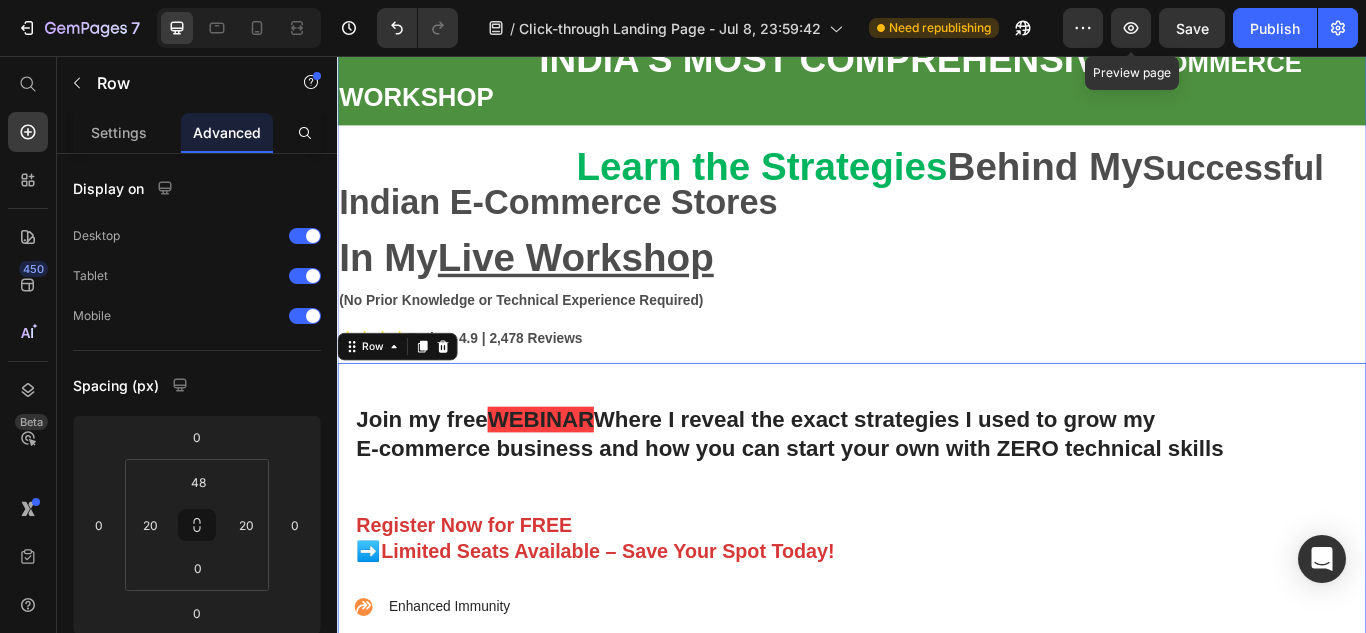 click on "INDIA’S MOST COMPREHENSIVE                                                                              E-COMMERCE WORKSHOP Text Block Row                                                                                Learn the Strategies  Behind My                                        Successful Indian E-Commerce Stores                                 In My  Live Workshop Text Block                                                                               (No Prior Knowledge or Technical Experience Required) Text Block                                                                                          ⭐⭐⭐⭐ Rating: 4.9 | 2,478 Reviews Text Block Join my free   WEBINAR    Where I reveal the exact strategies I used to grow my  Heading Text Block" at bounding box center (937, 509) 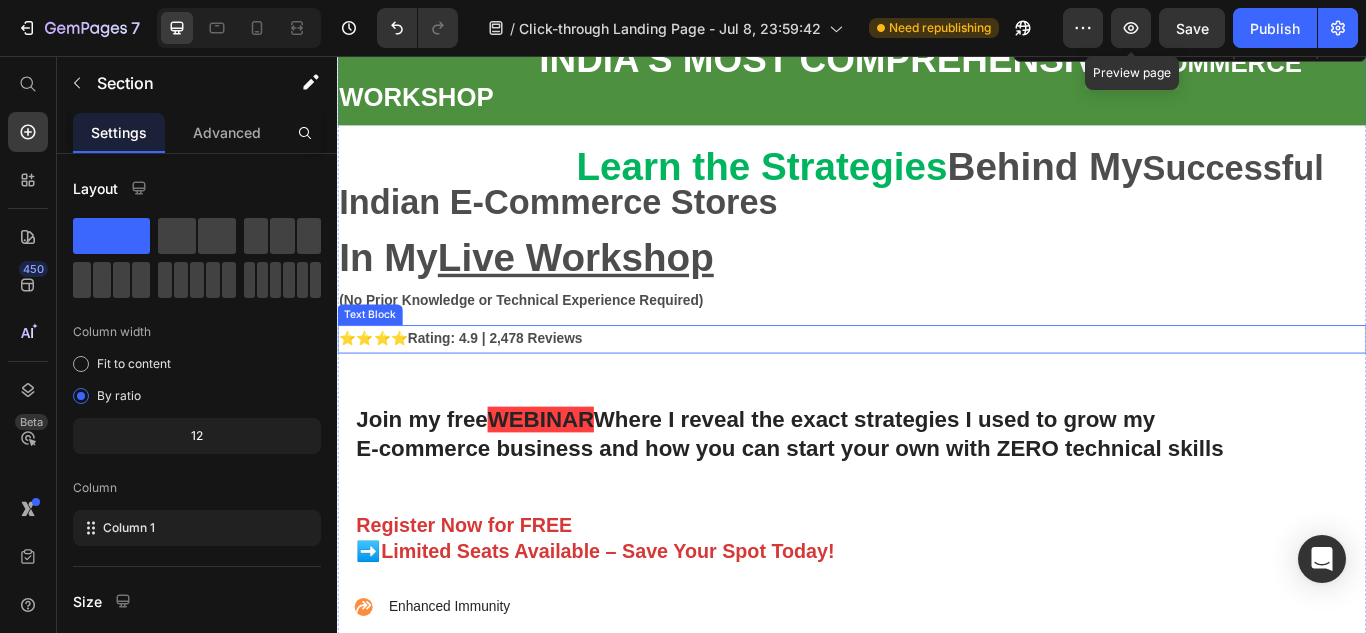 click on "Rating: 4.9 | 2,478 Reviews" at bounding box center [521, 385] 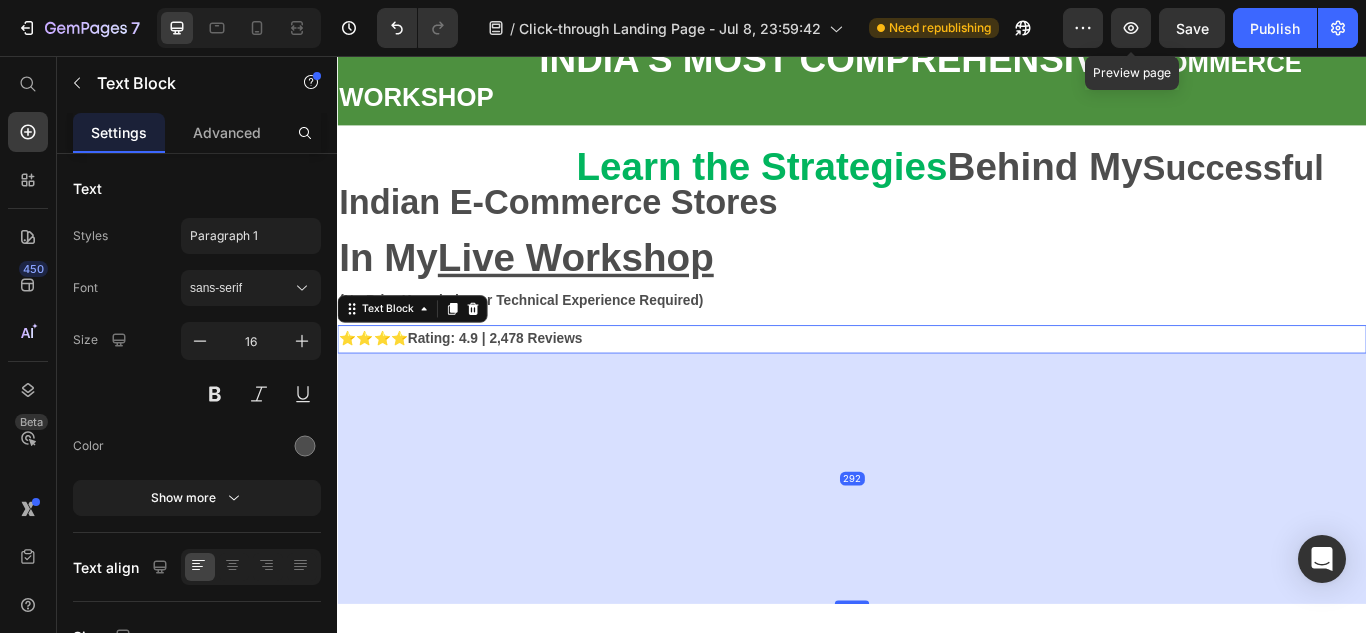drag, startPoint x: 941, startPoint y: 410, endPoint x: 930, endPoint y: 567, distance: 157.38487 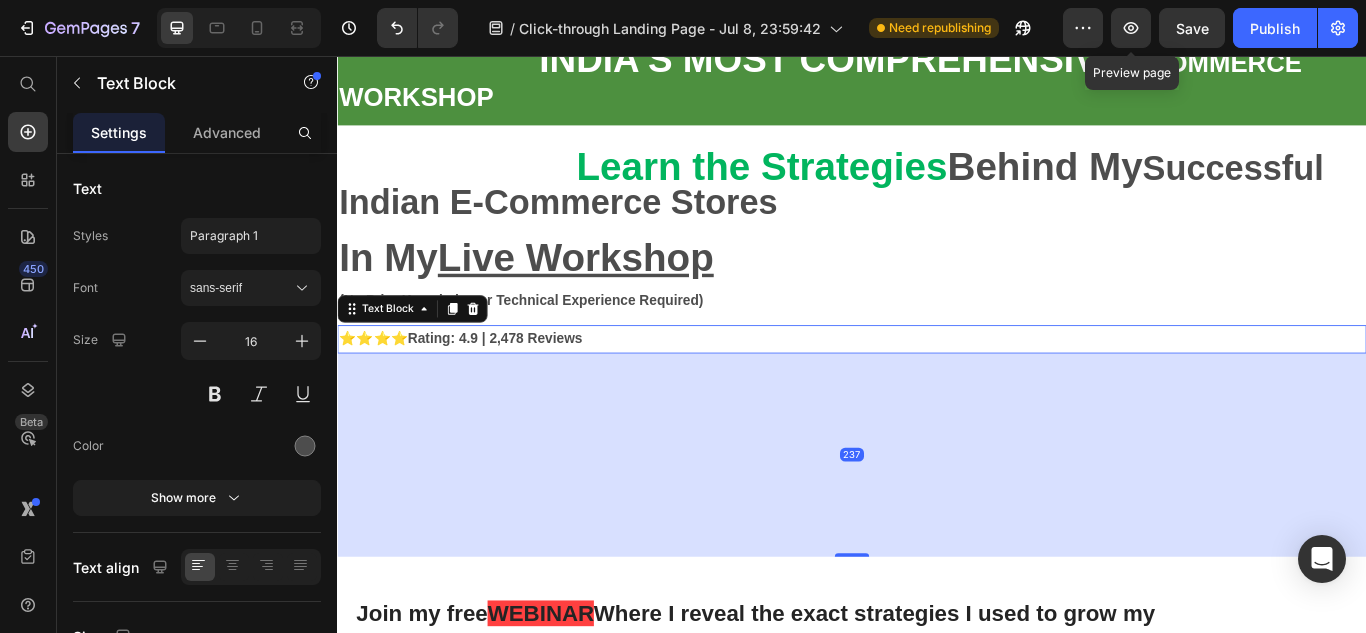 drag, startPoint x: 930, startPoint y: 567, endPoint x: 909, endPoint y: 429, distance: 139.58868 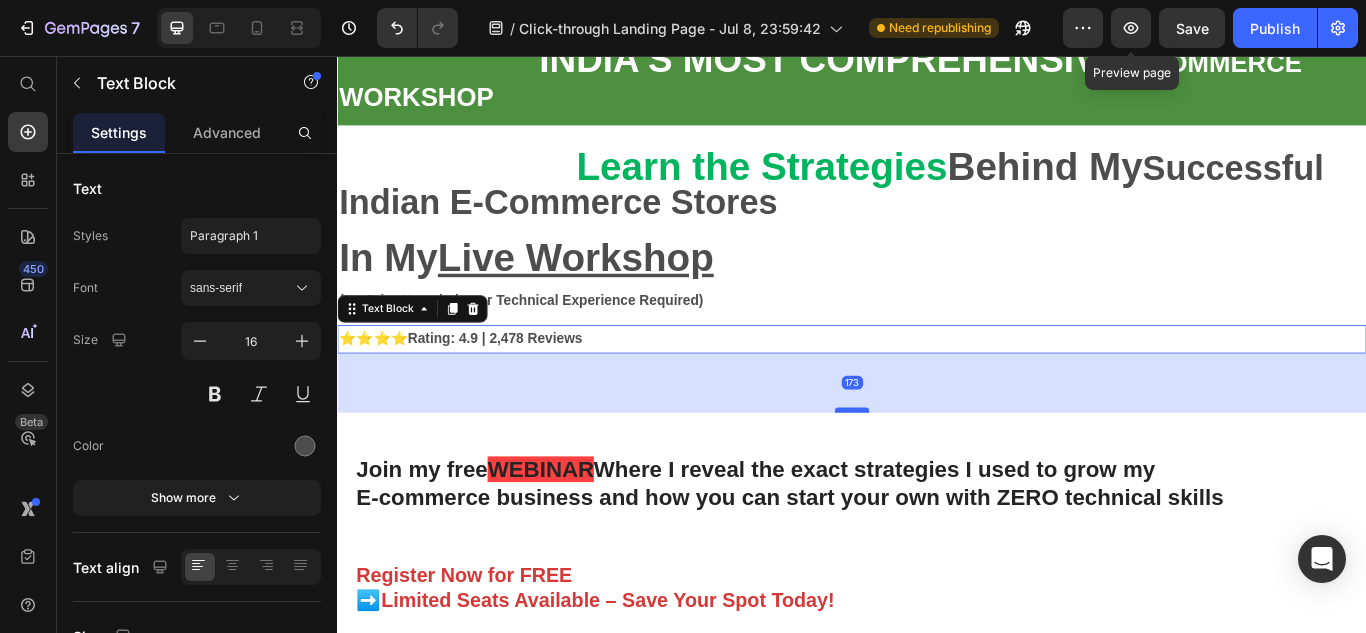 drag, startPoint x: 931, startPoint y: 635, endPoint x: 925, endPoint y: 467, distance: 168.1071 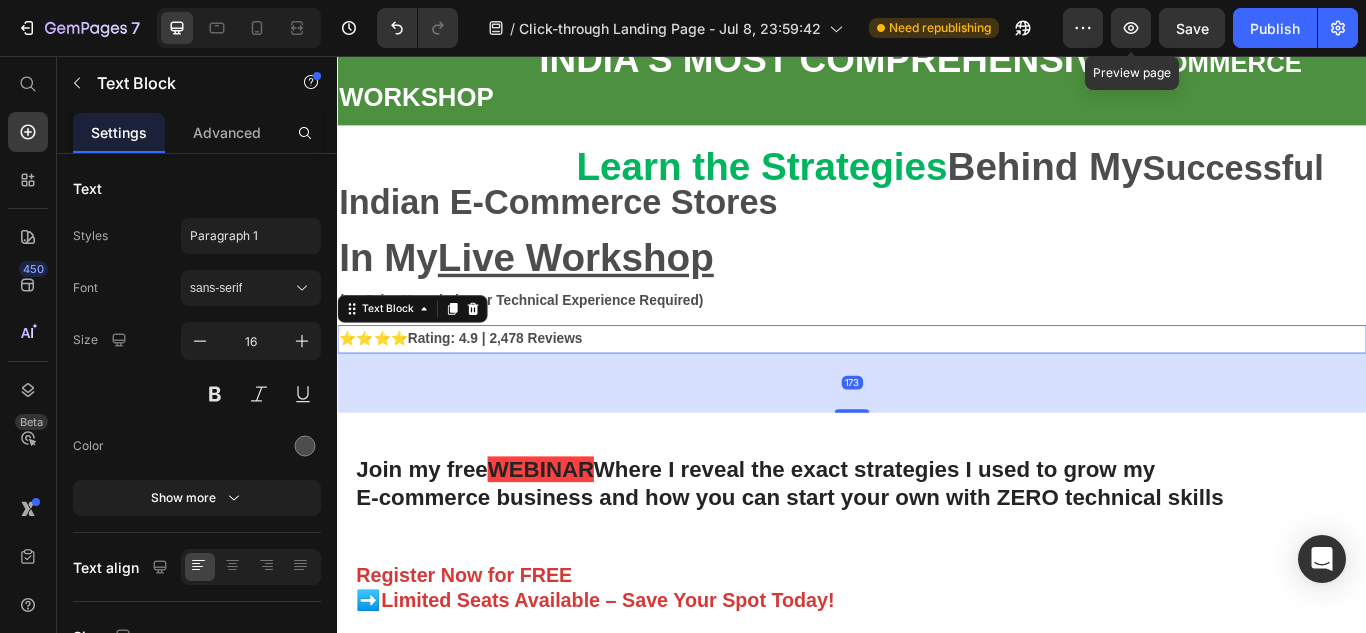 click on "Join my free   WEBINAR    Where I reveal the exact strategies I used to grow my  E-commerce business and how you can start your own with ZERO technical skills Heading Register Now for FREE ➡️Limited Seats Available – Save Your Spot Today! Text Block
Enhanced Immunity
Improved Energy Levels
Support for Heart Health
Joint and Bone Health Item List Instant Health Boost Button
Icon Try it & love it for  30 days or your money back Text Block Row Row Video Row" at bounding box center (937, 760) 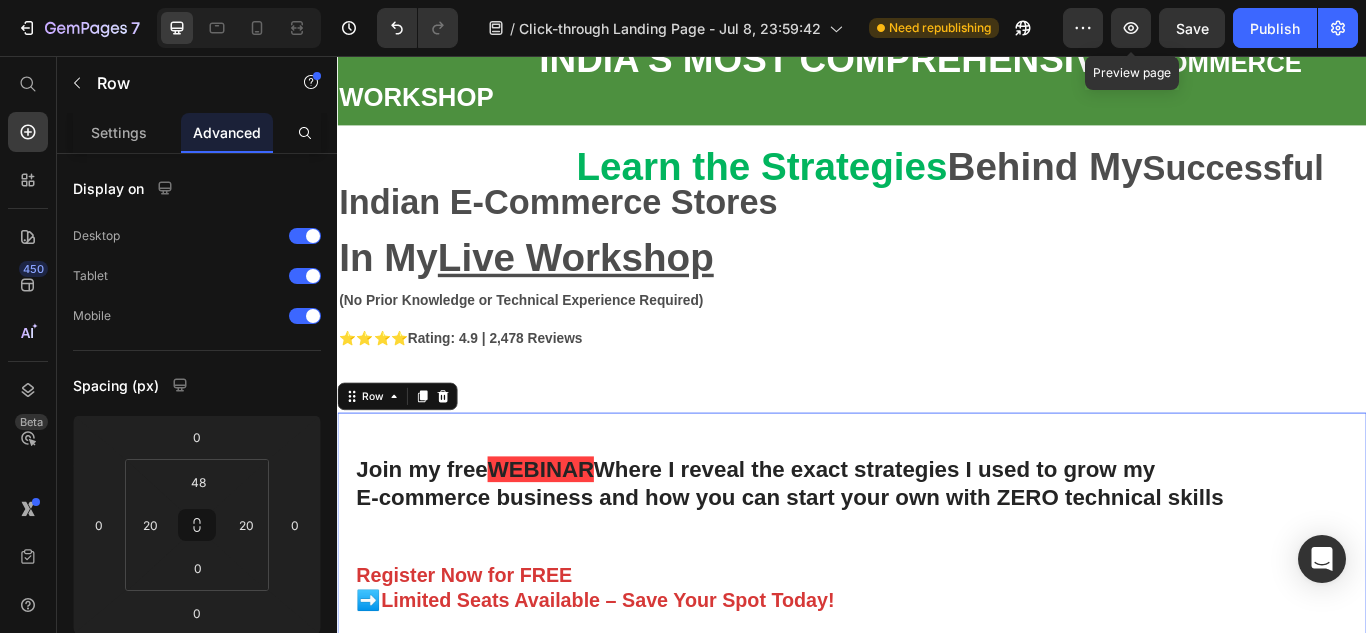 click on "Join my free   WEBINAR    Where I reveal the exact strategies I used to grow my  E-commerce business and how you can start your own with ZERO technical skills Heading Register Now for FREE ➡️Limited Seats Available – Save Your Spot Today! Text Block
Enhanced Immunity
Improved Energy Levels
Support for Heart Health
Joint and Bone Health Item List Instant Health Boost Button
Icon Try it & love it for  30 days or your money back Text Block Row Row Video Row   0" at bounding box center [937, 760] 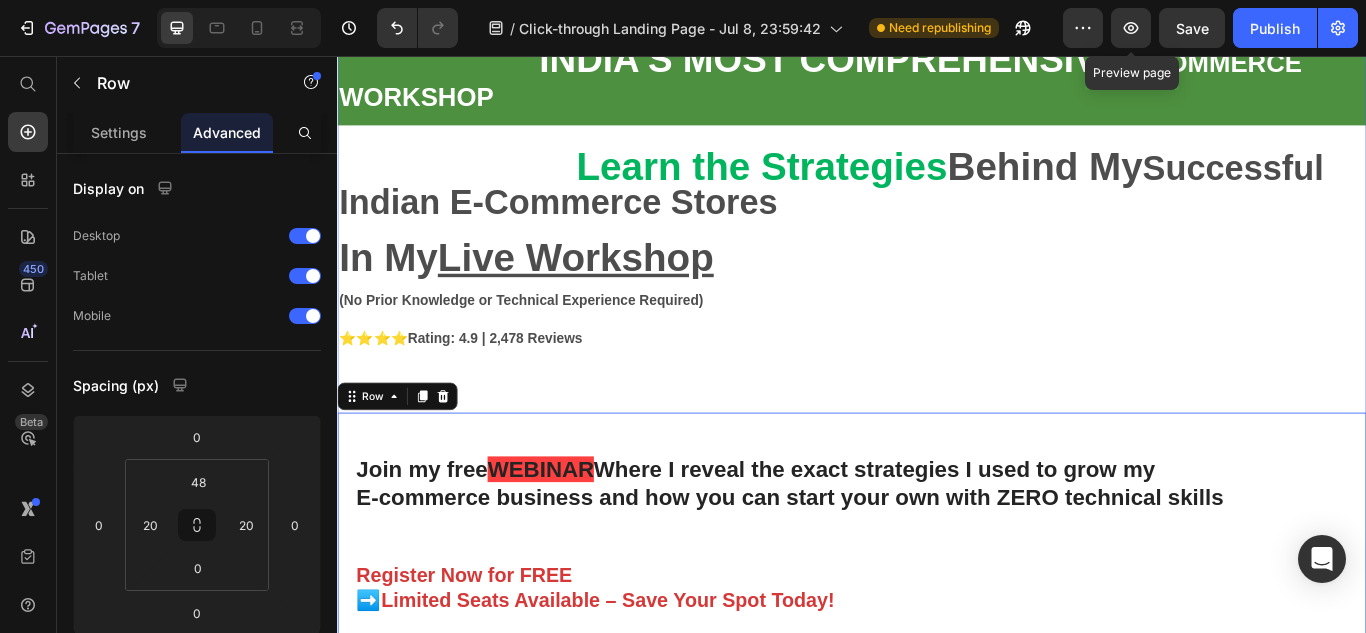 click on "INDIA’S MOST COMPREHENSIVE                                                                              E-COMMERCE WORKSHOP Text Block Row                                                                                Learn the Strategies  Behind My                                        Successful Indian E-Commerce Stores                                 In My  Live Workshop Text Block                                                                               (No Prior Knowledge or Technical Experience Required) Text Block                                                                                          ⭐⭐⭐⭐ Rating: 4.9 | 2,478 Reviews Text Block Join my free   WEBINAR    Where I reveal the exact strategies I used to grow my  Heading Text Block" at bounding box center [937, 538] 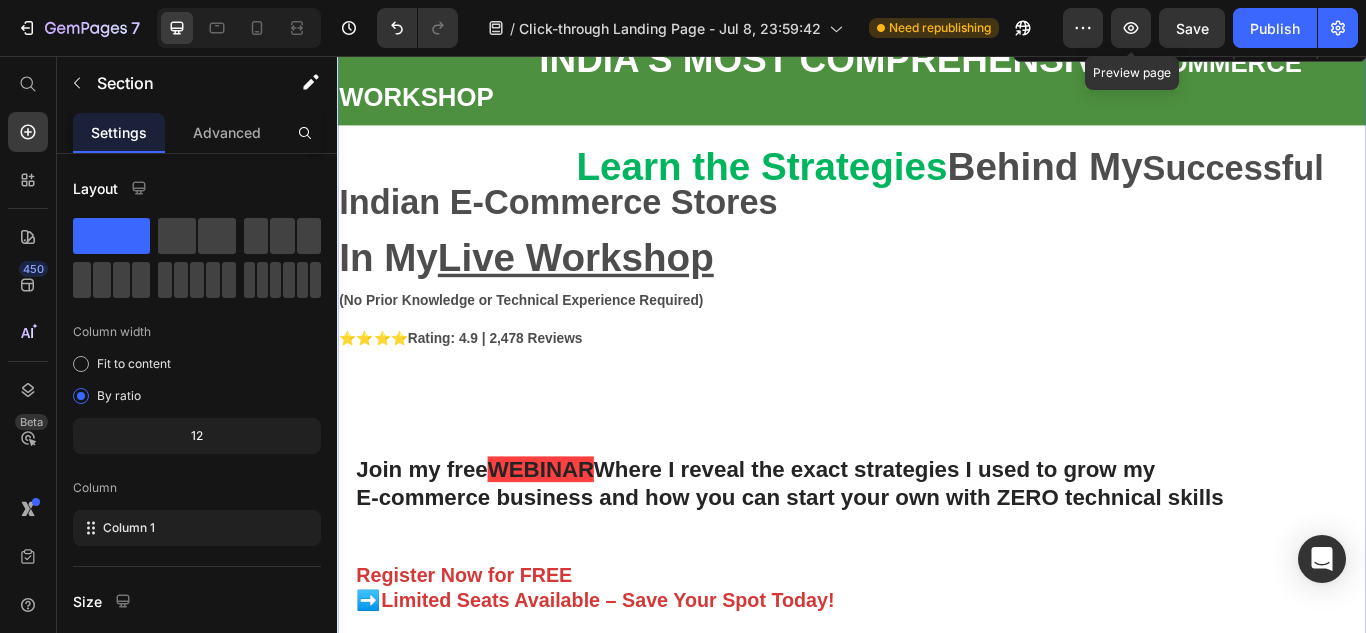 click on "INDIA’S MOST COMPREHENSIVE                                                                              E-COMMERCE WORKSHOP Text Block Row                                                                                Learn the Strategies  Behind My                                        Successful Indian E-Commerce Stores                                 In My  Live Workshop Text Block                                                                               (No Prior Knowledge or Technical Experience Required) Text Block                                                                                          ⭐⭐⭐⭐ Rating: 4.9 | 2,478 Reviews Text Block Join my free   WEBINAR    Where I reveal the exact strategies I used to grow my  Heading Text Block" at bounding box center [937, 538] 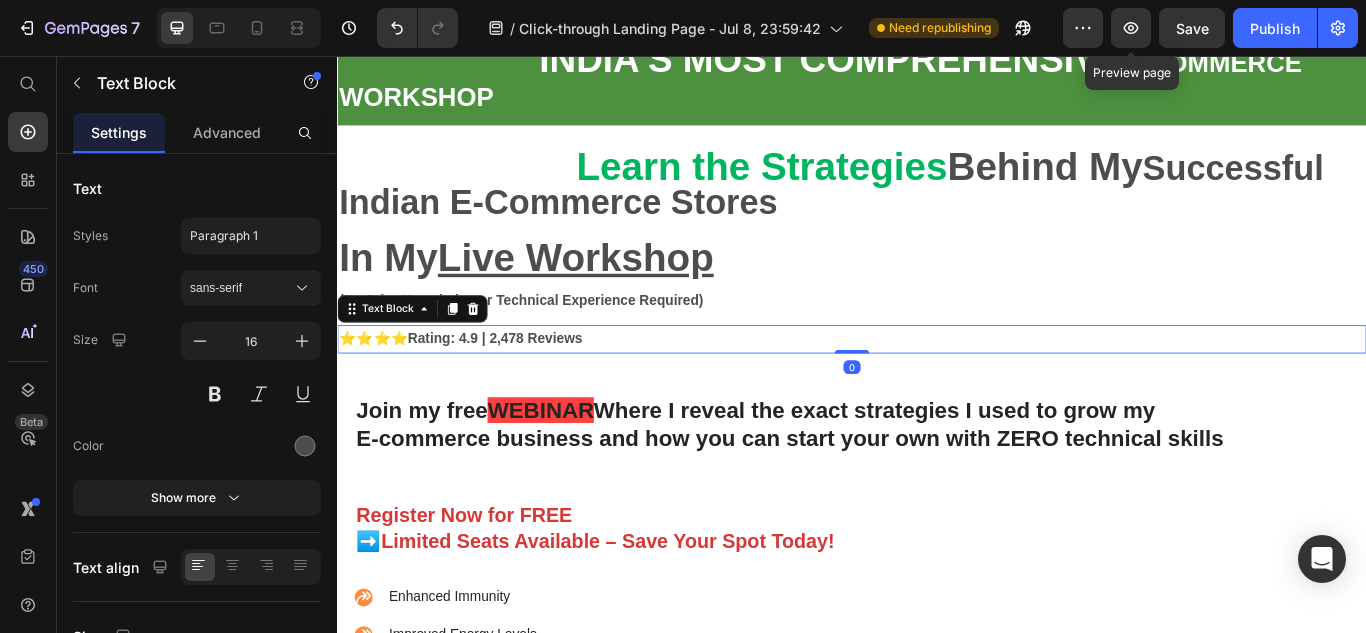 drag, startPoint x: 932, startPoint y: 468, endPoint x: 922, endPoint y: 394, distance: 74.672615 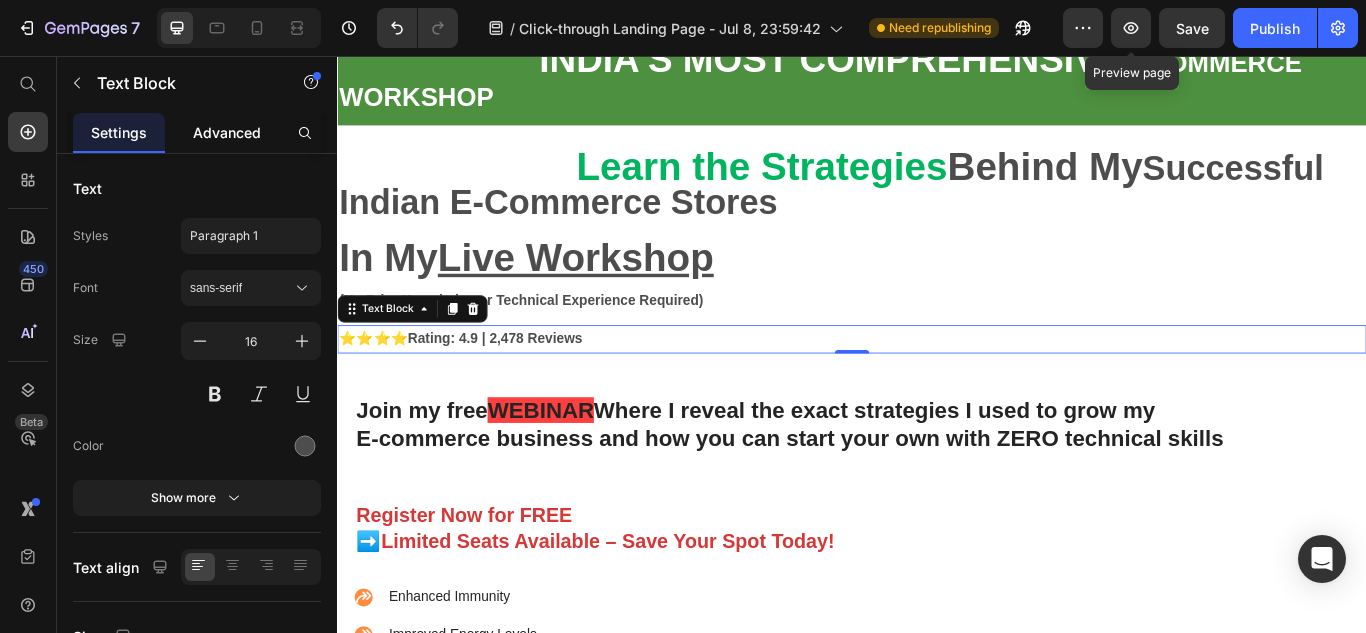 click on "Advanced" at bounding box center [227, 132] 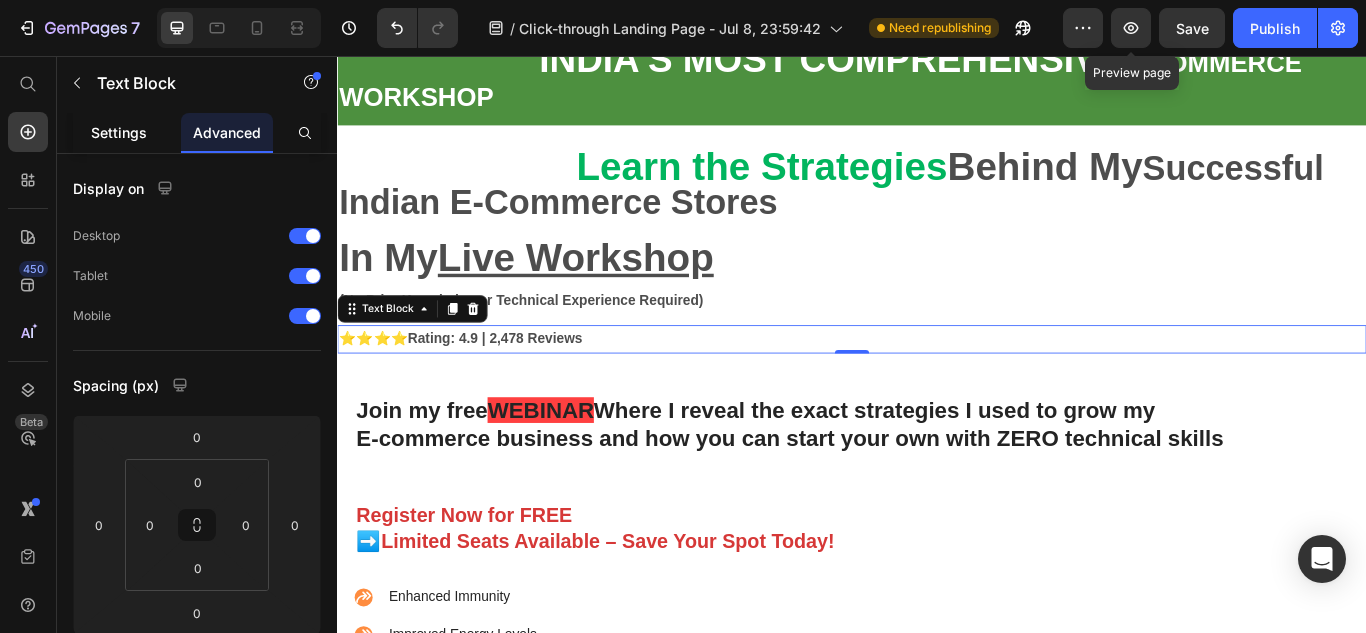click on "Settings" 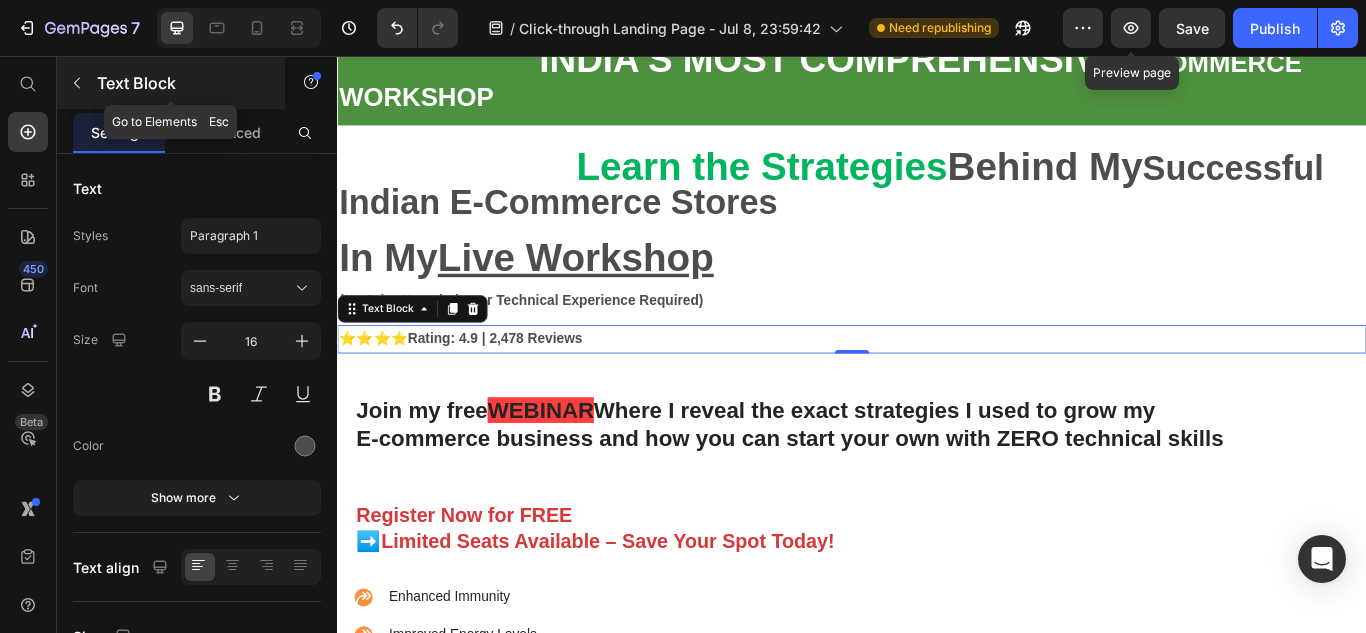 click at bounding box center (77, 83) 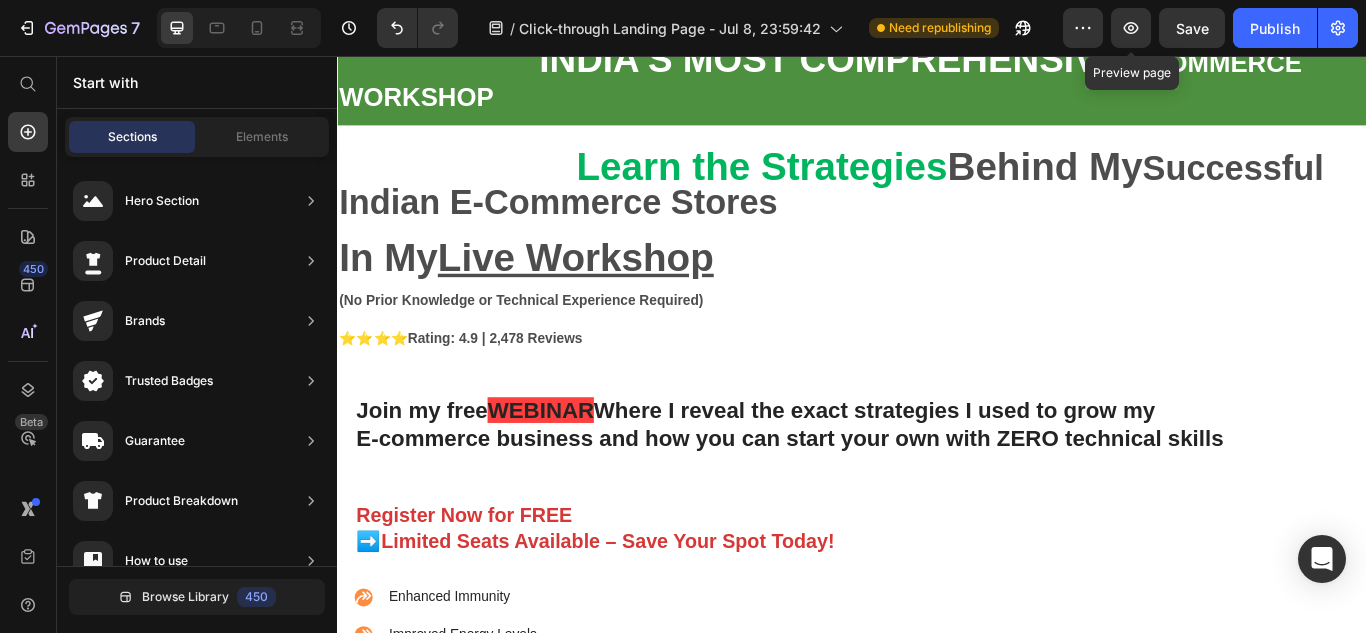 click on "Start with" at bounding box center [197, 82] 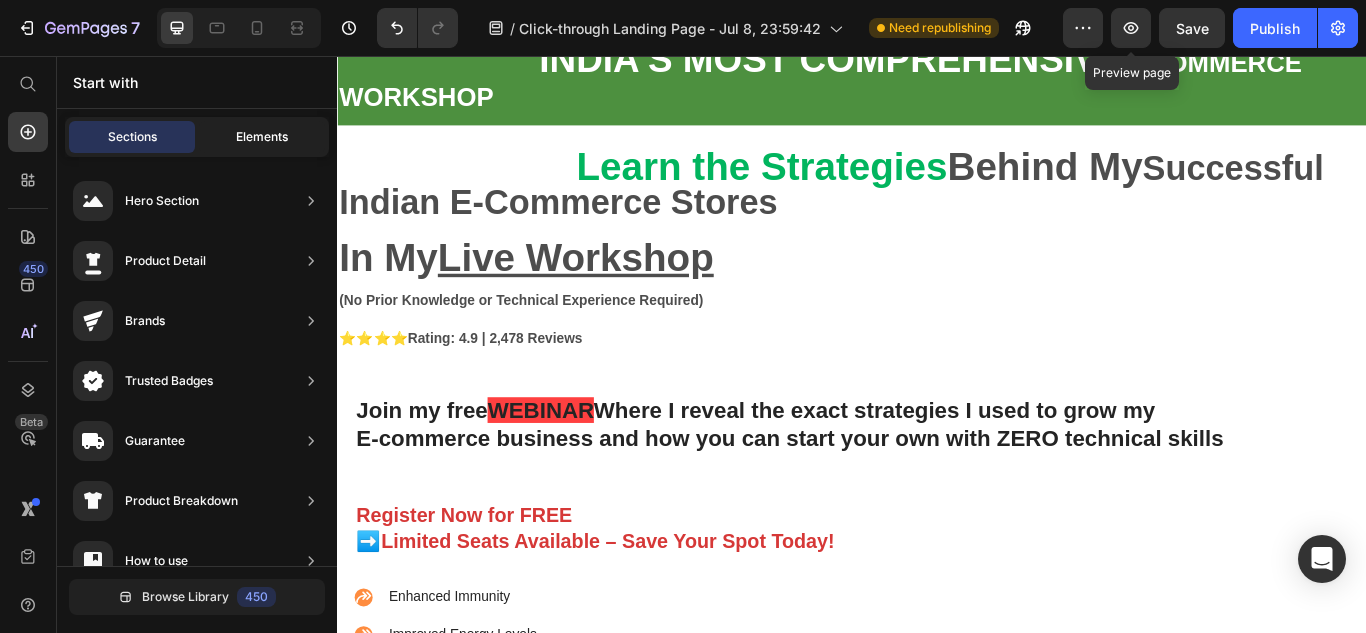 click on "Elements" 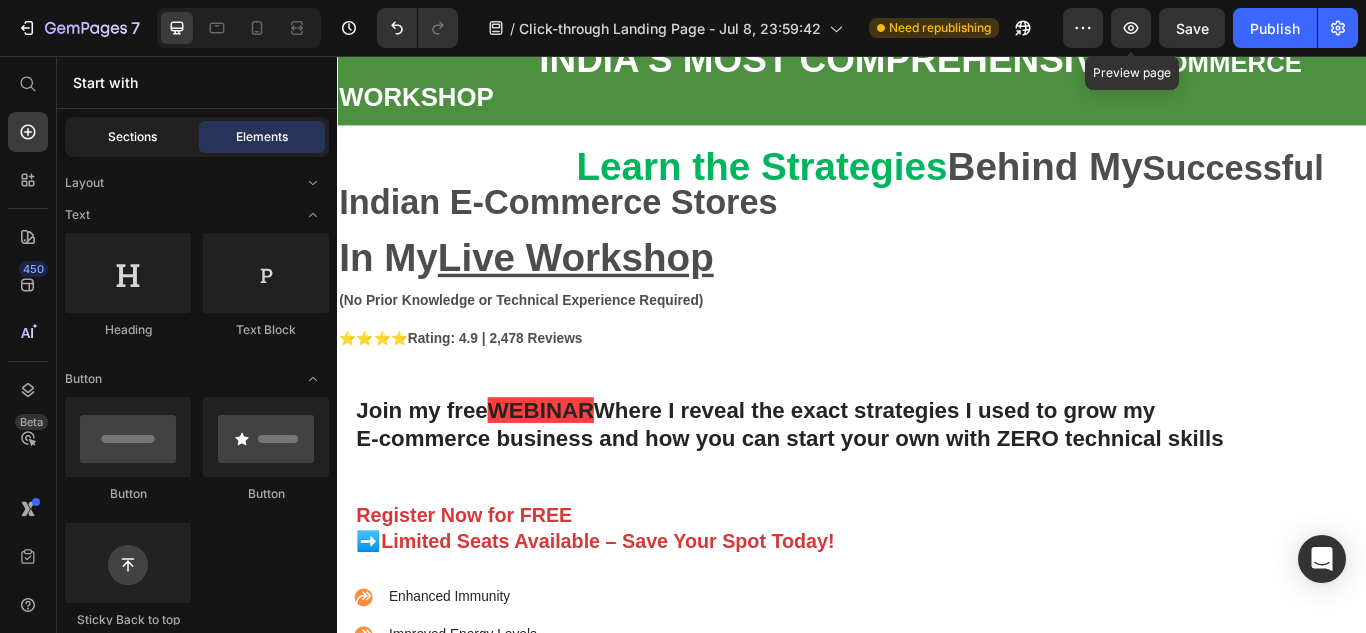 click on "Sections" 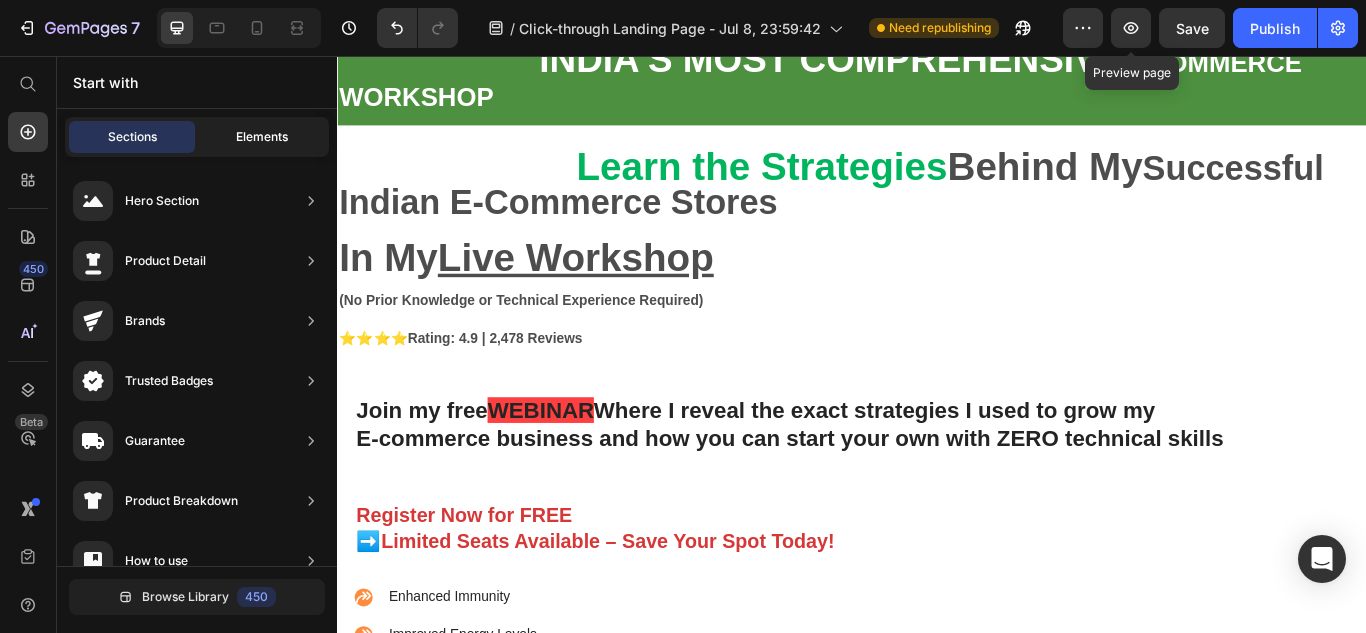 click on "Elements" 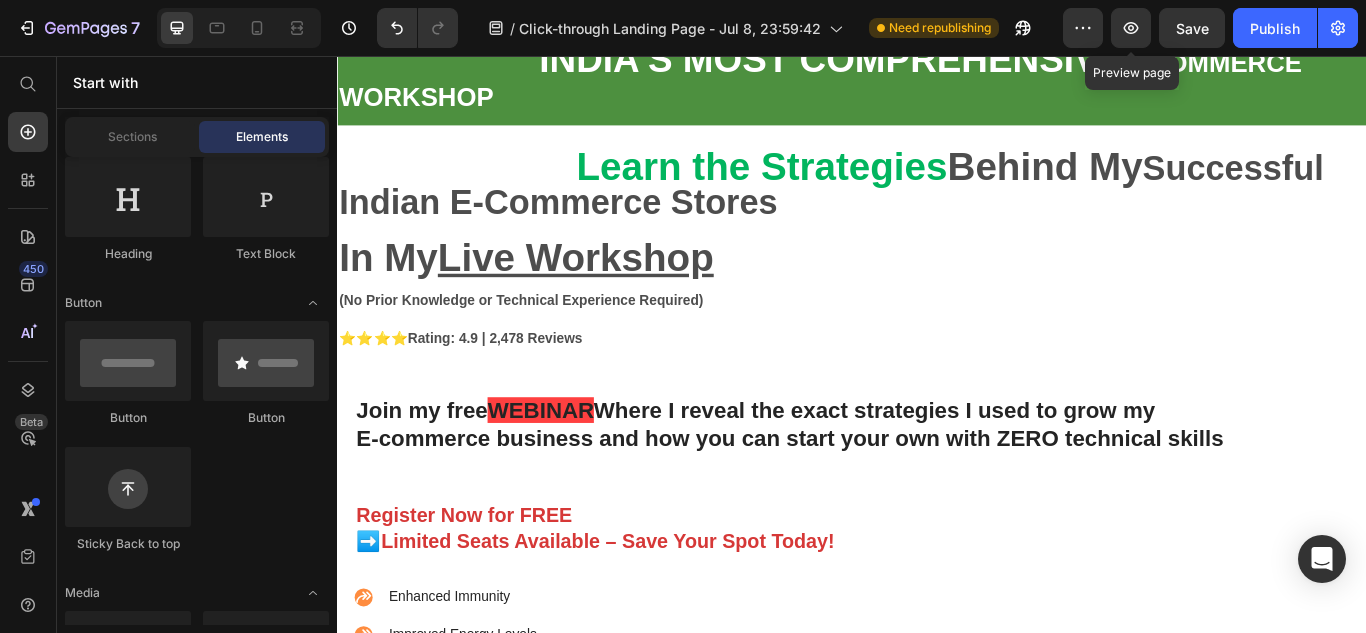 scroll, scrollTop: 0, scrollLeft: 0, axis: both 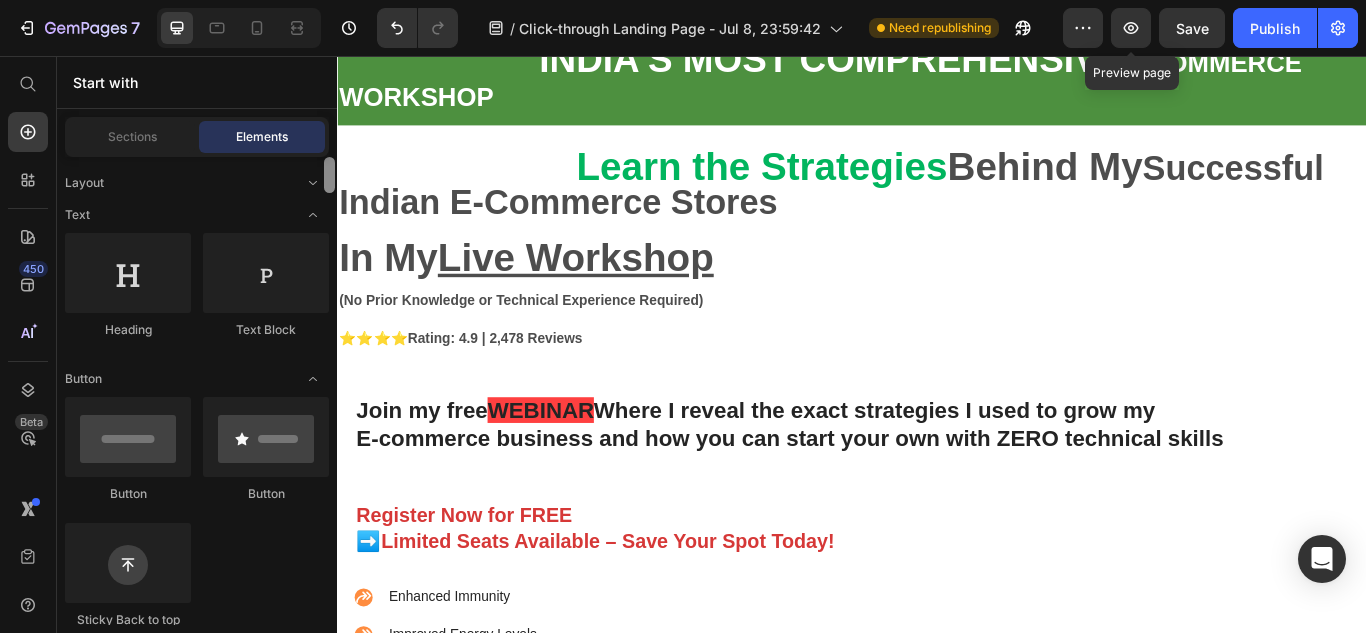 drag, startPoint x: 332, startPoint y: 182, endPoint x: 331, endPoint y: 157, distance: 25.019993 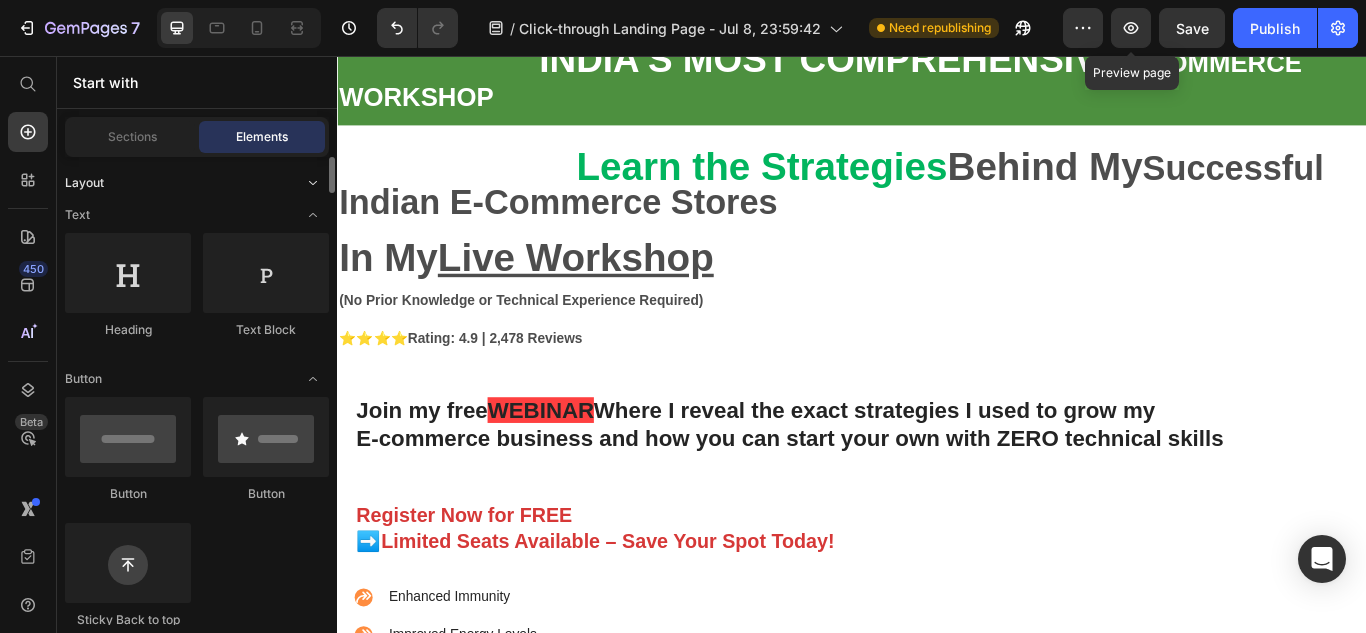 click 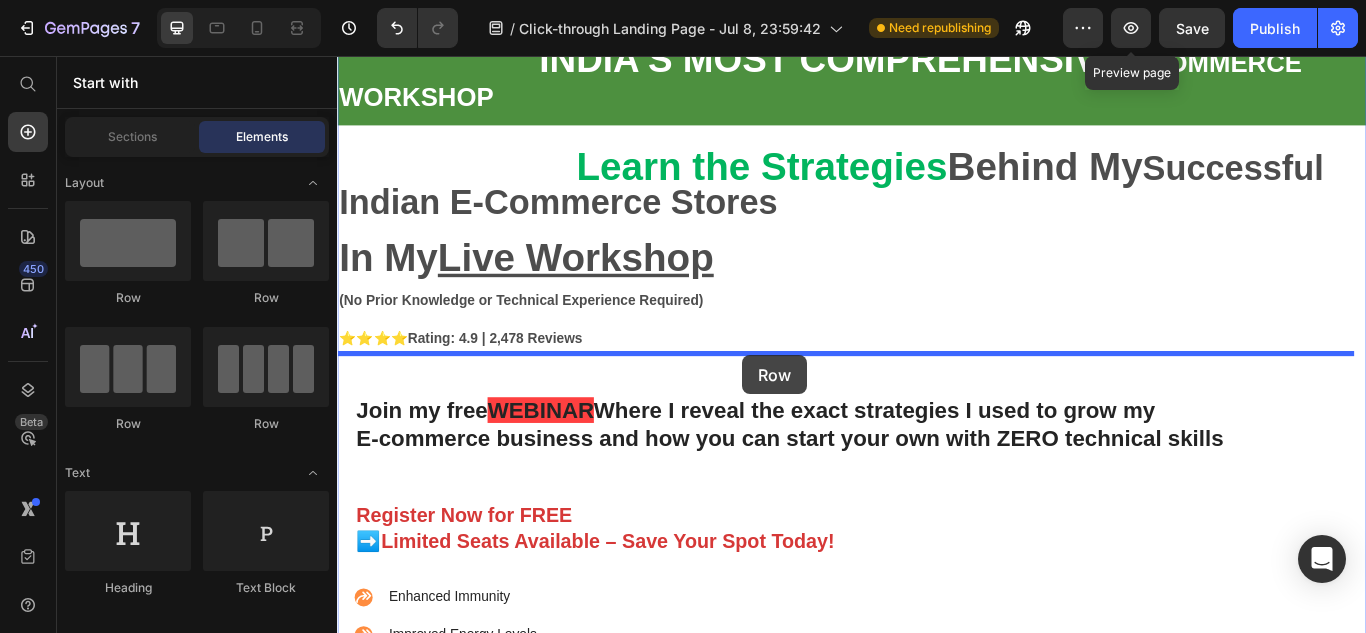 drag, startPoint x: 603, startPoint y: 319, endPoint x: 812, endPoint y: 407, distance: 226.77081 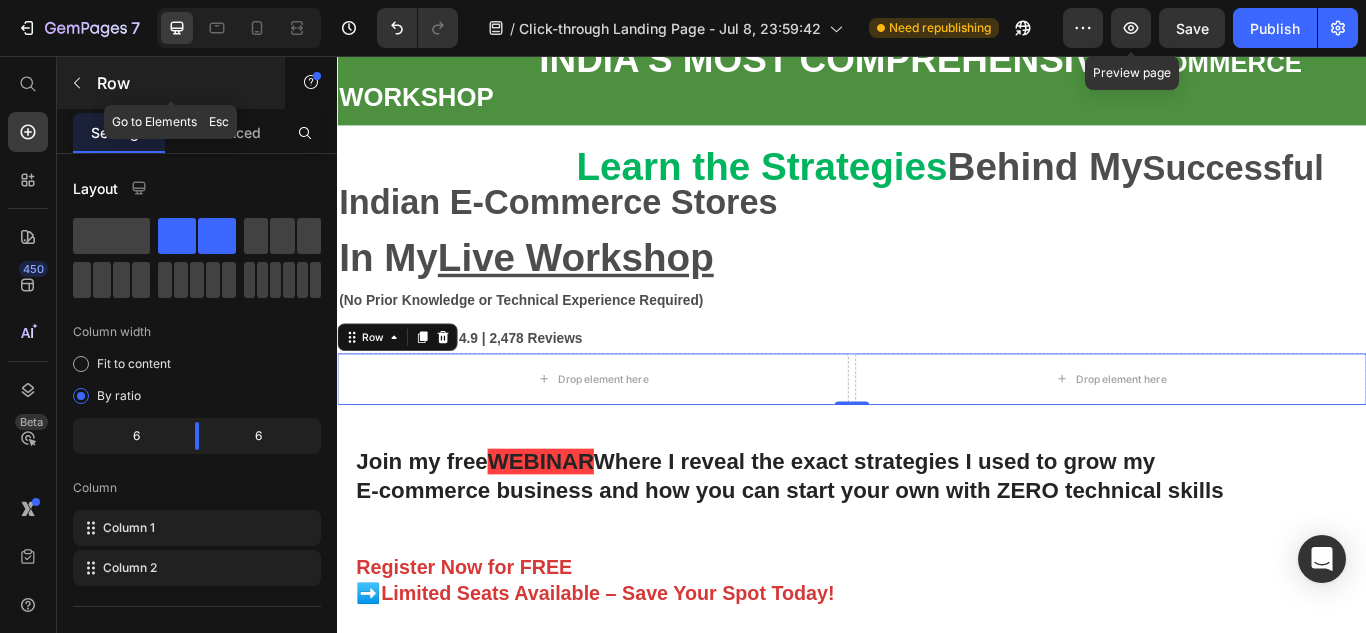 click 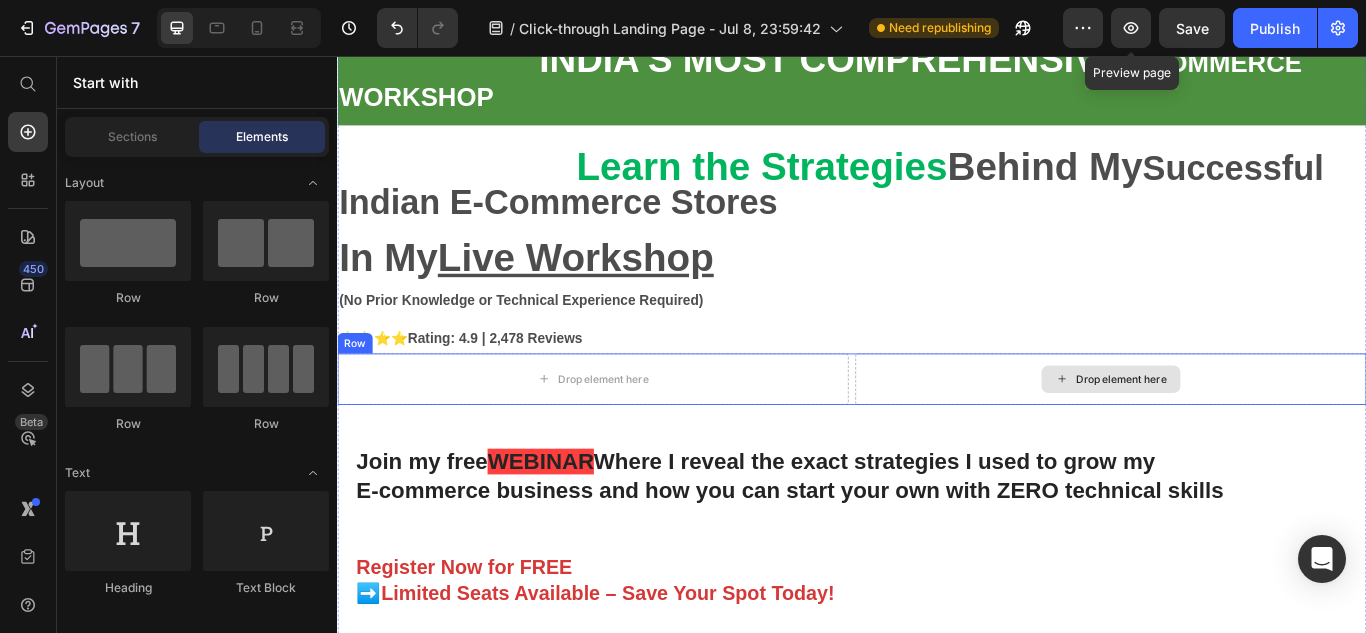 click on "Drop element here" at bounding box center [1239, 433] 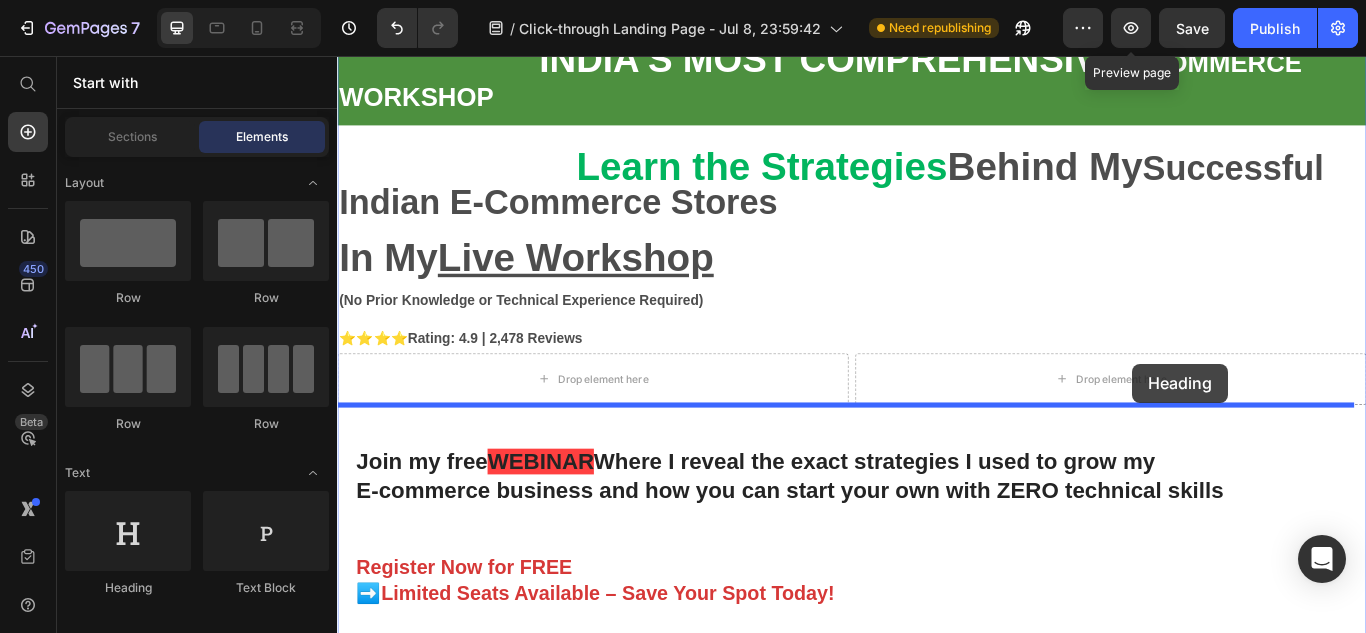 drag, startPoint x: 628, startPoint y: 601, endPoint x: 1264, endPoint y: 411, distance: 663.77405 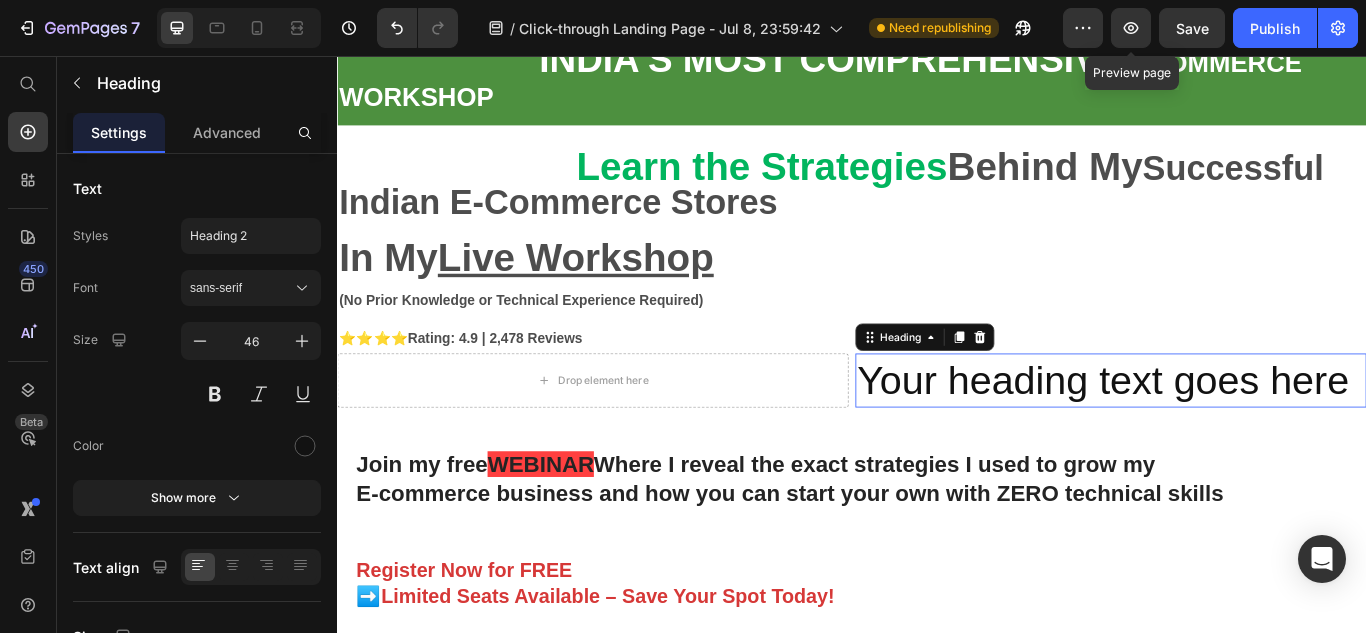 click on "Your heading text goes here" at bounding box center (1239, 435) 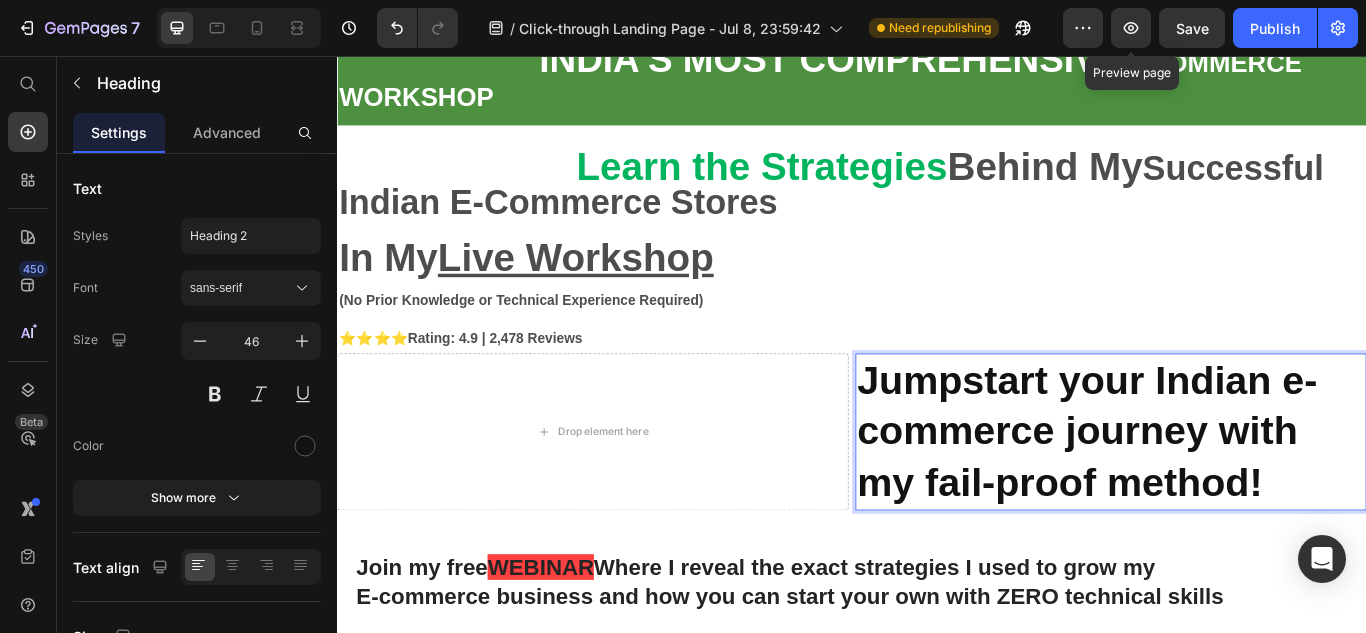 click on "Jumpstart your Indian e-commerce journey with my fail-proof method!" at bounding box center [1211, 494] 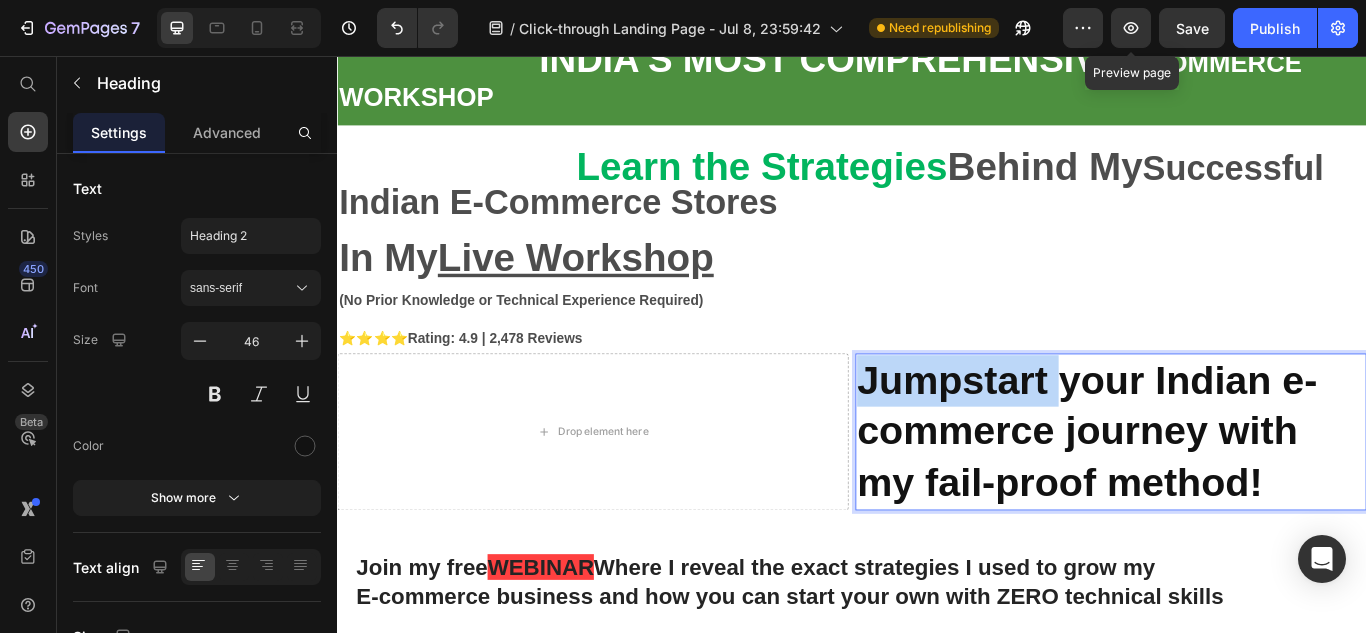 click on "Jumpstart your Indian e-commerce journey with my fail-proof method!" at bounding box center (1211, 494) 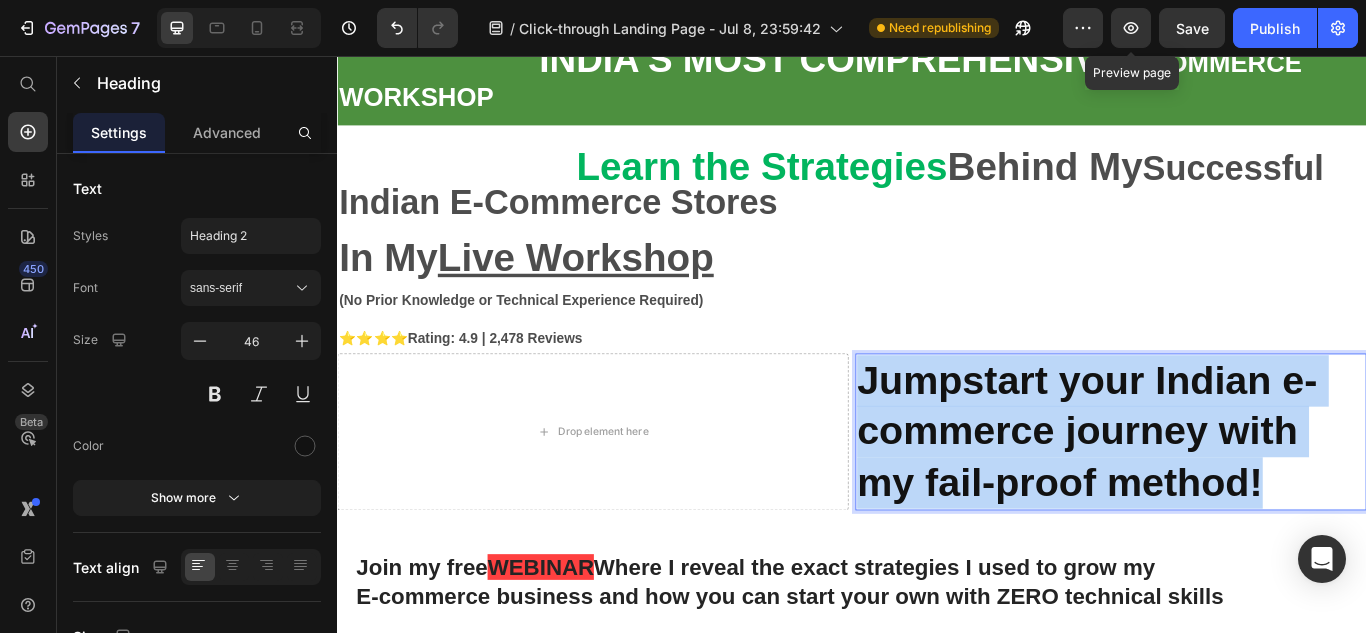 click on "Jumpstart your Indian e-commerce journey with my fail-proof method!" at bounding box center [1211, 494] 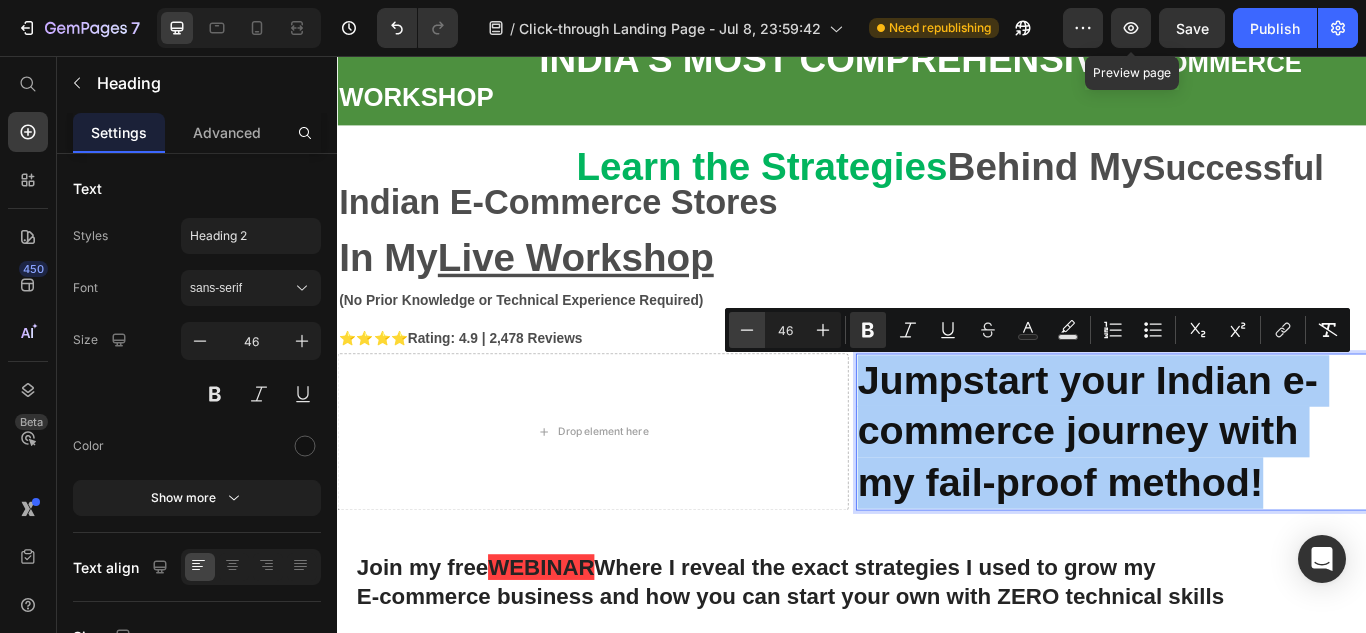 click 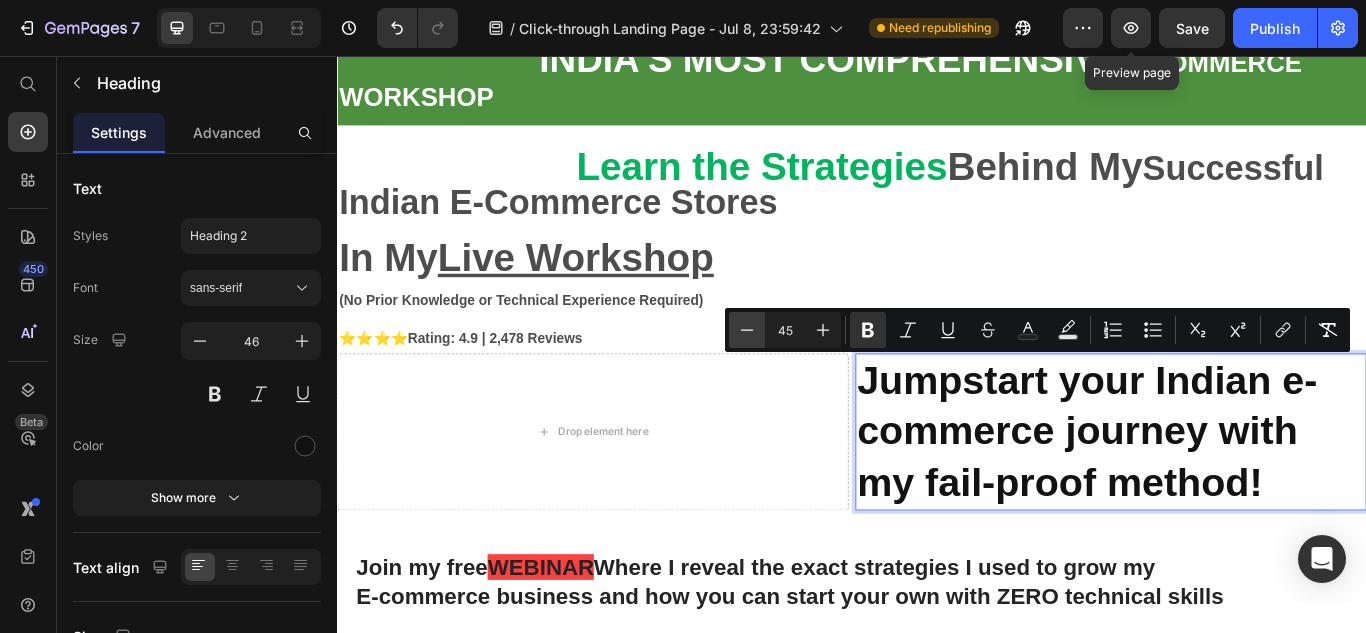 click 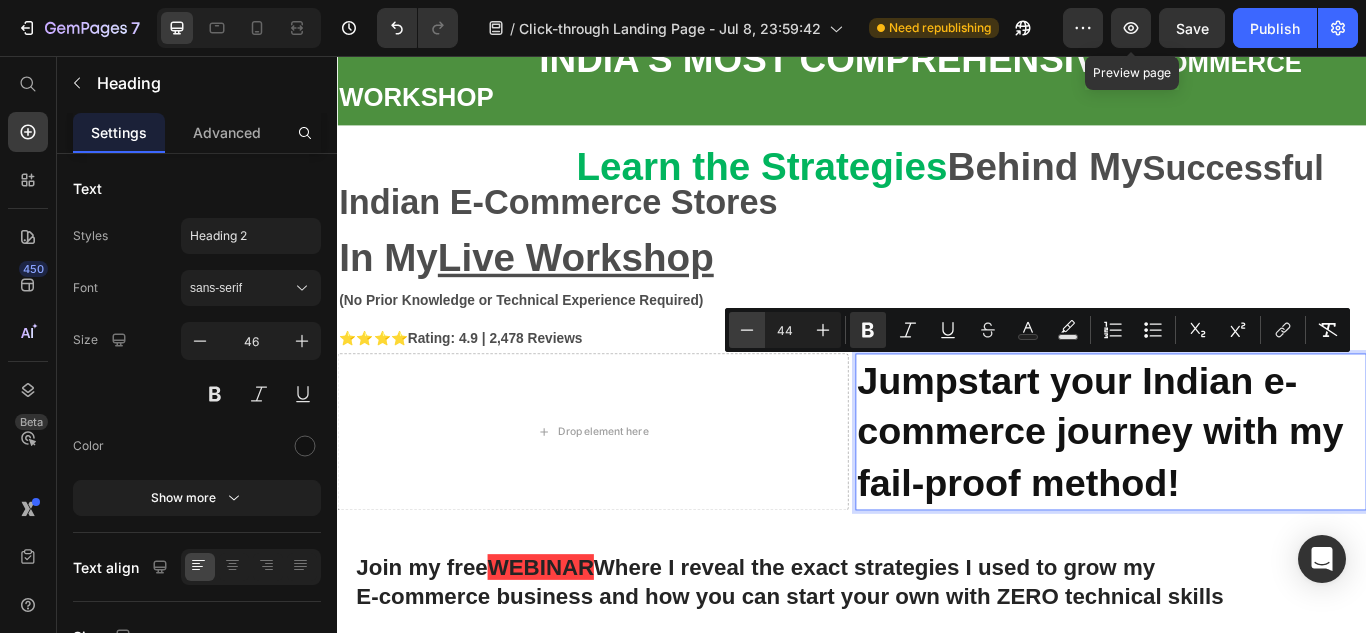 click 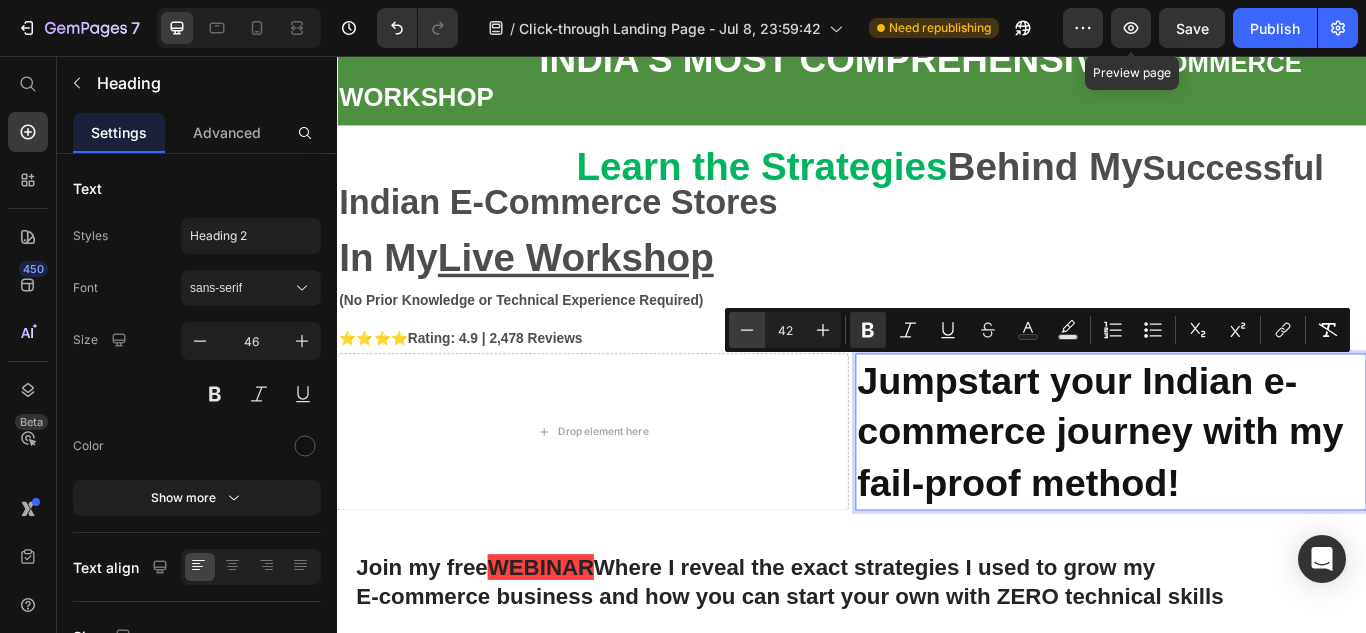 click 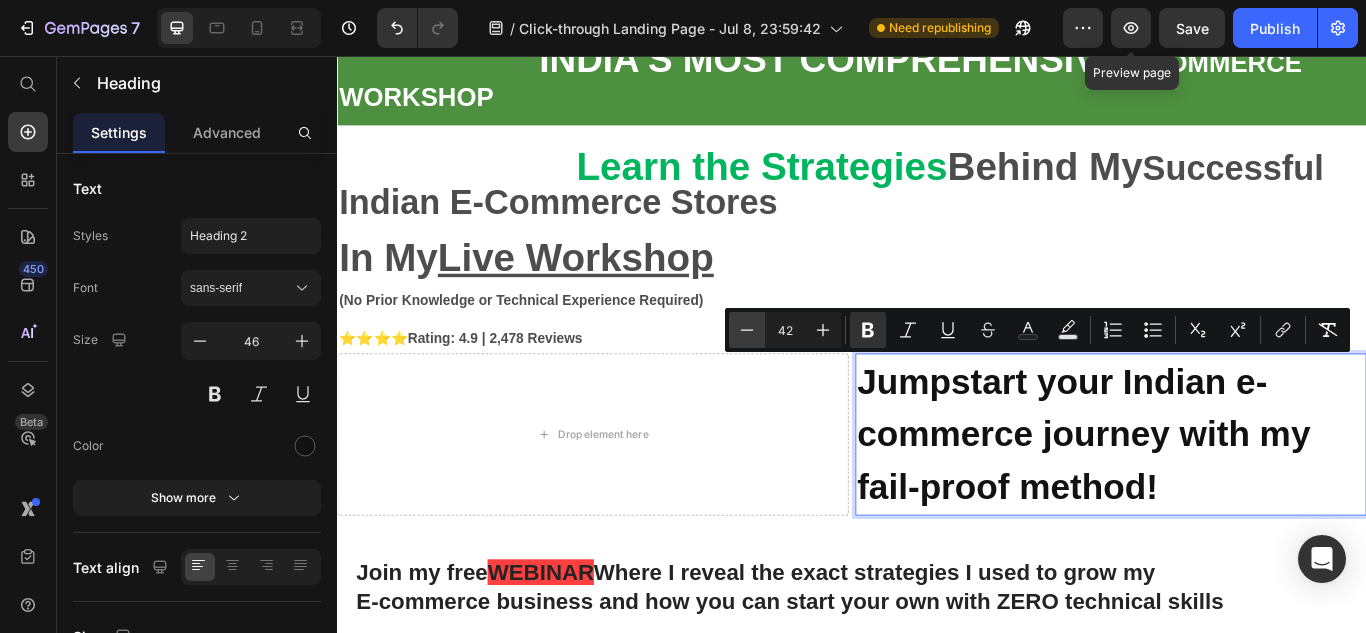 click 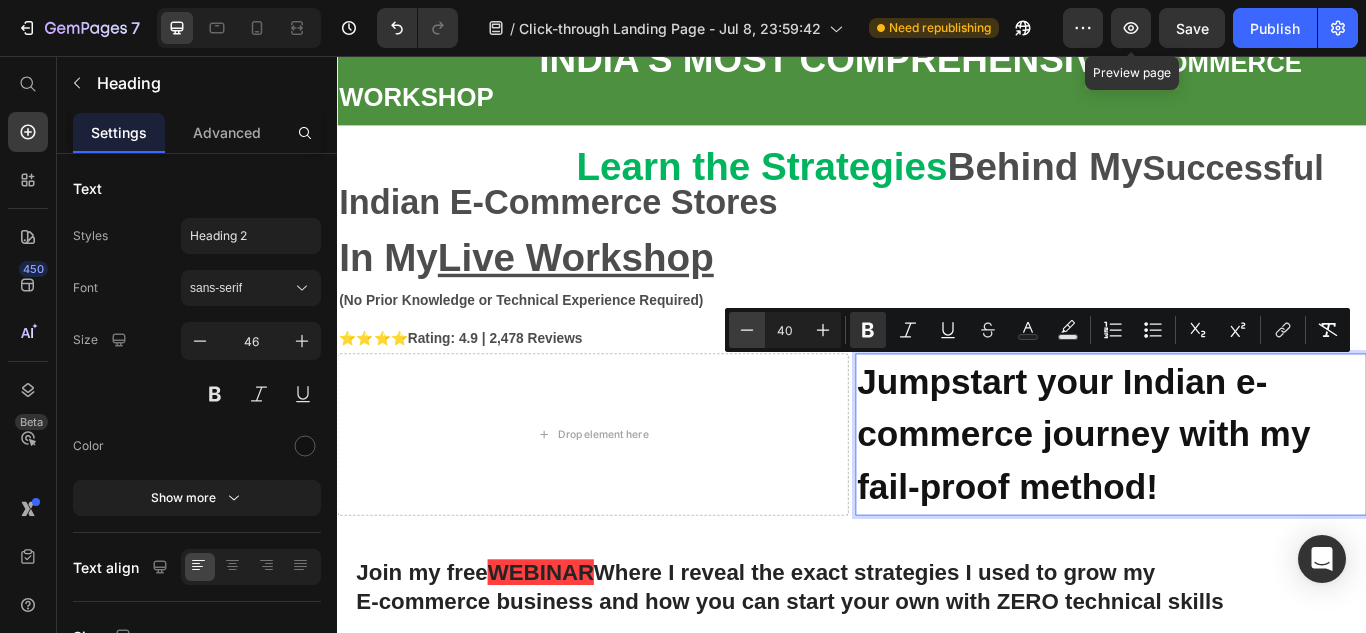 click 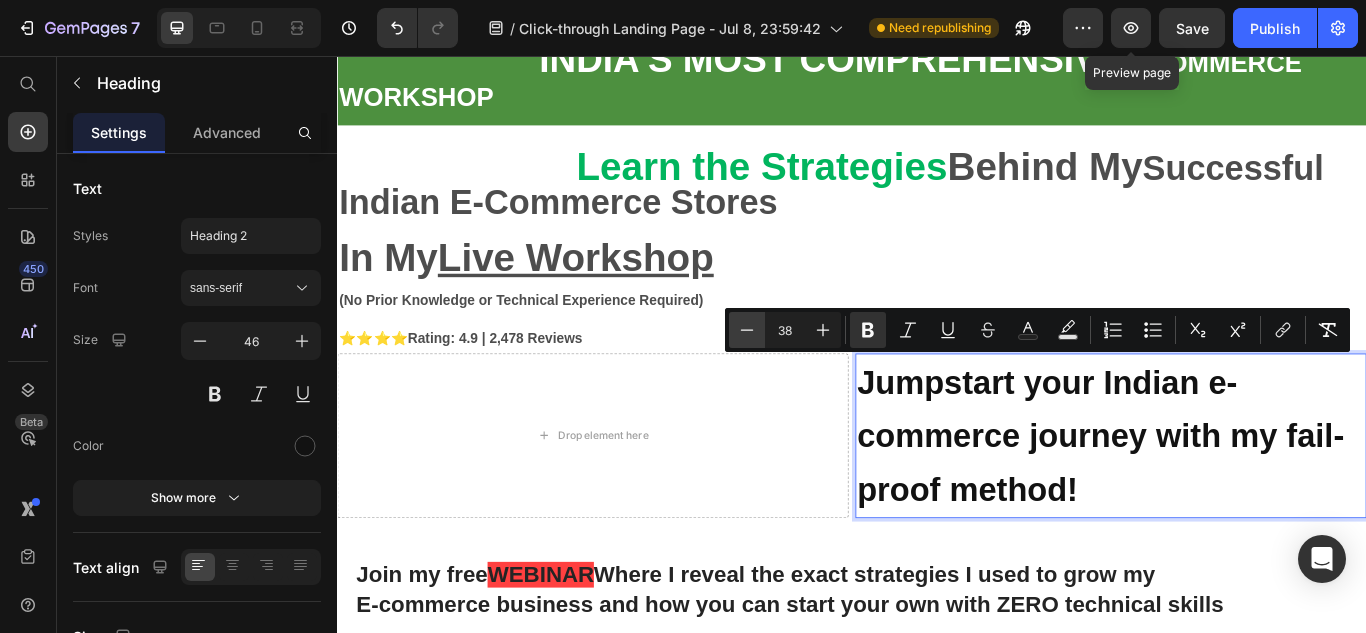 click 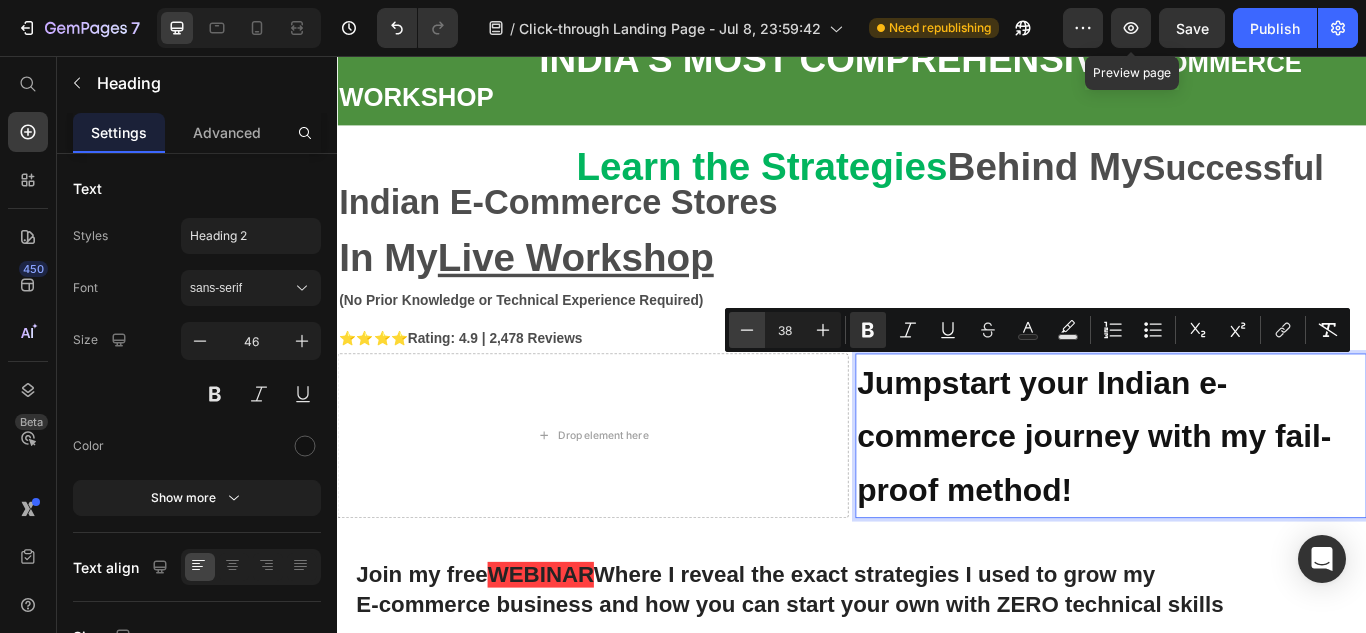 click 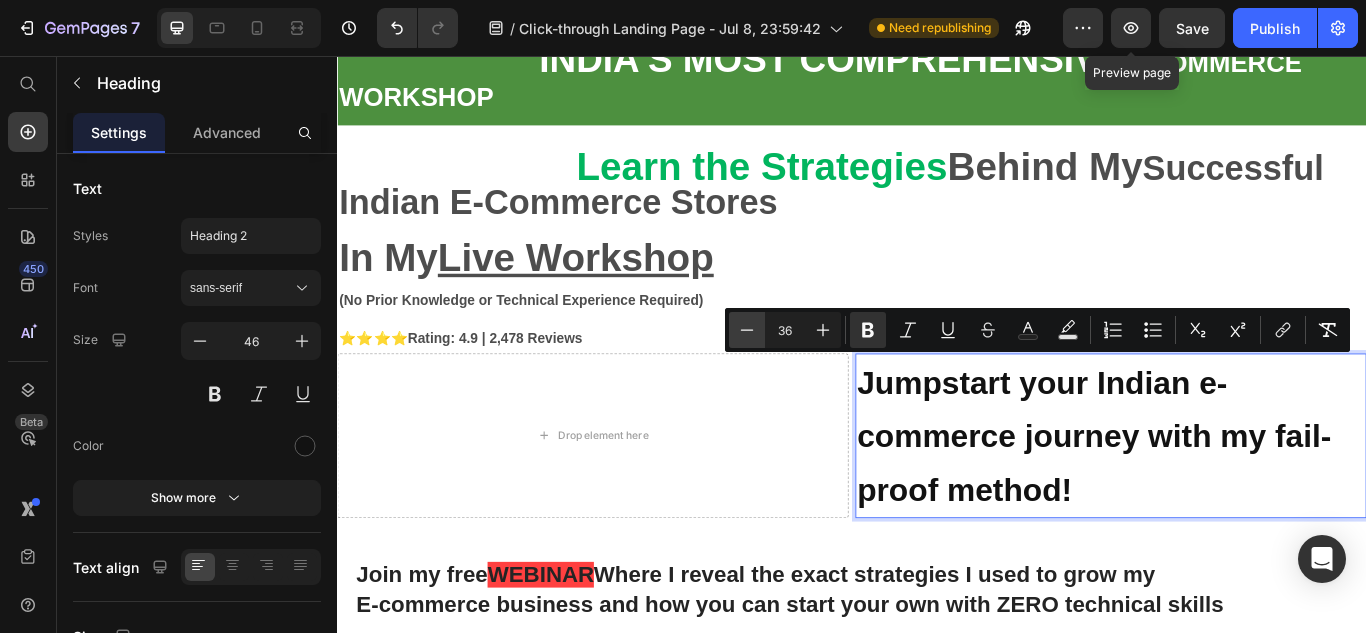 click 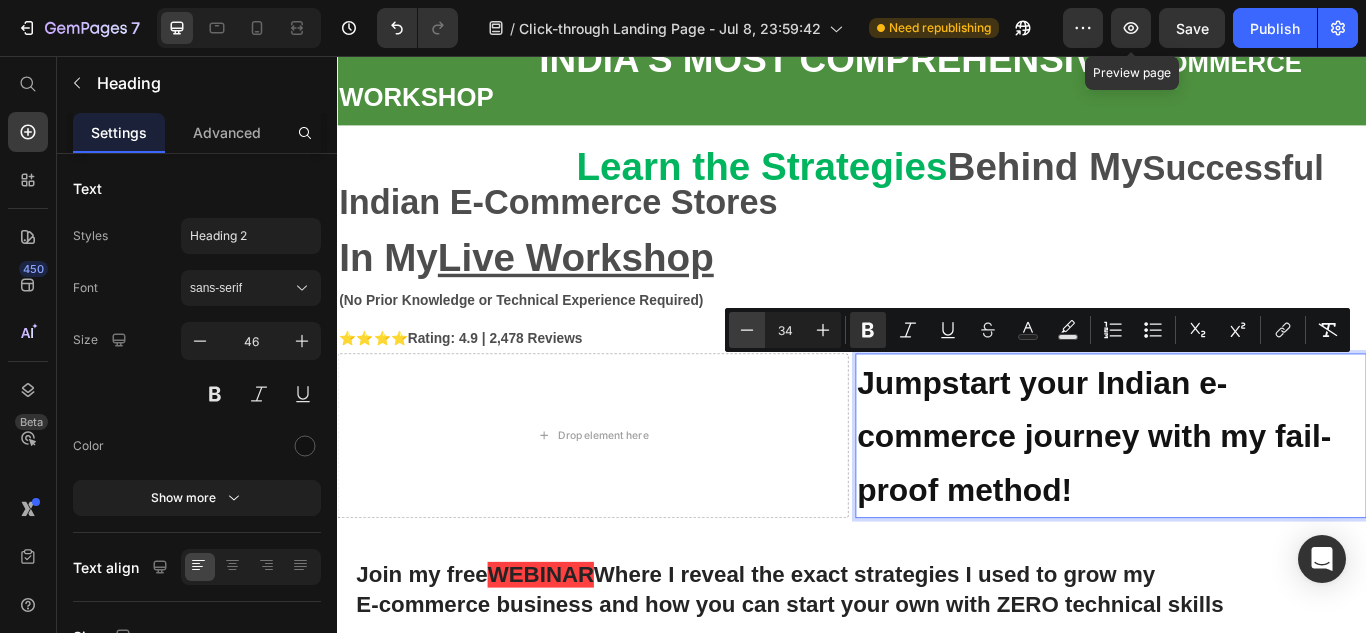 click 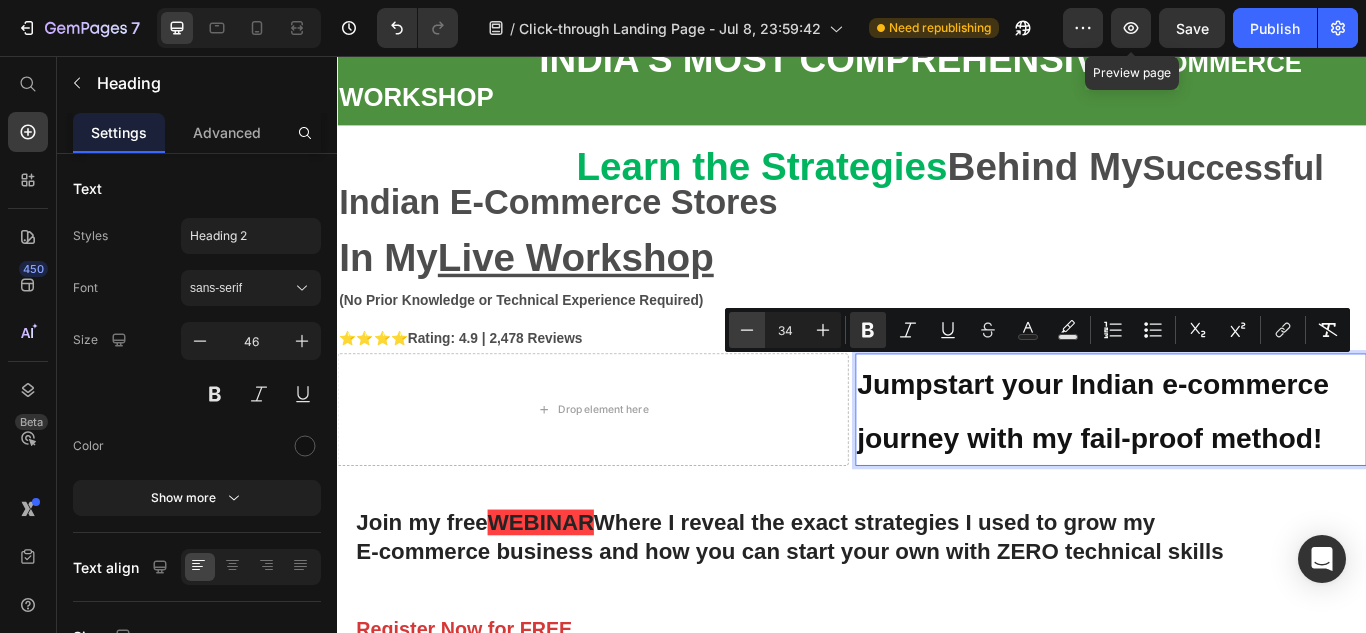 click 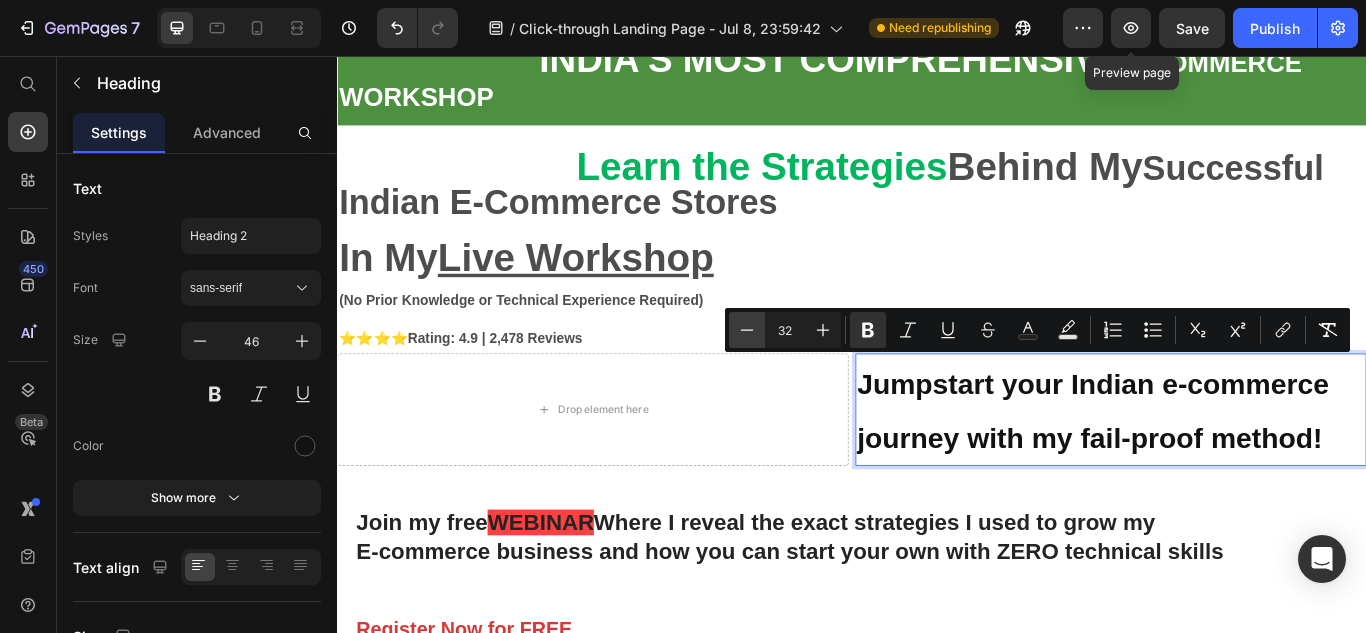 click 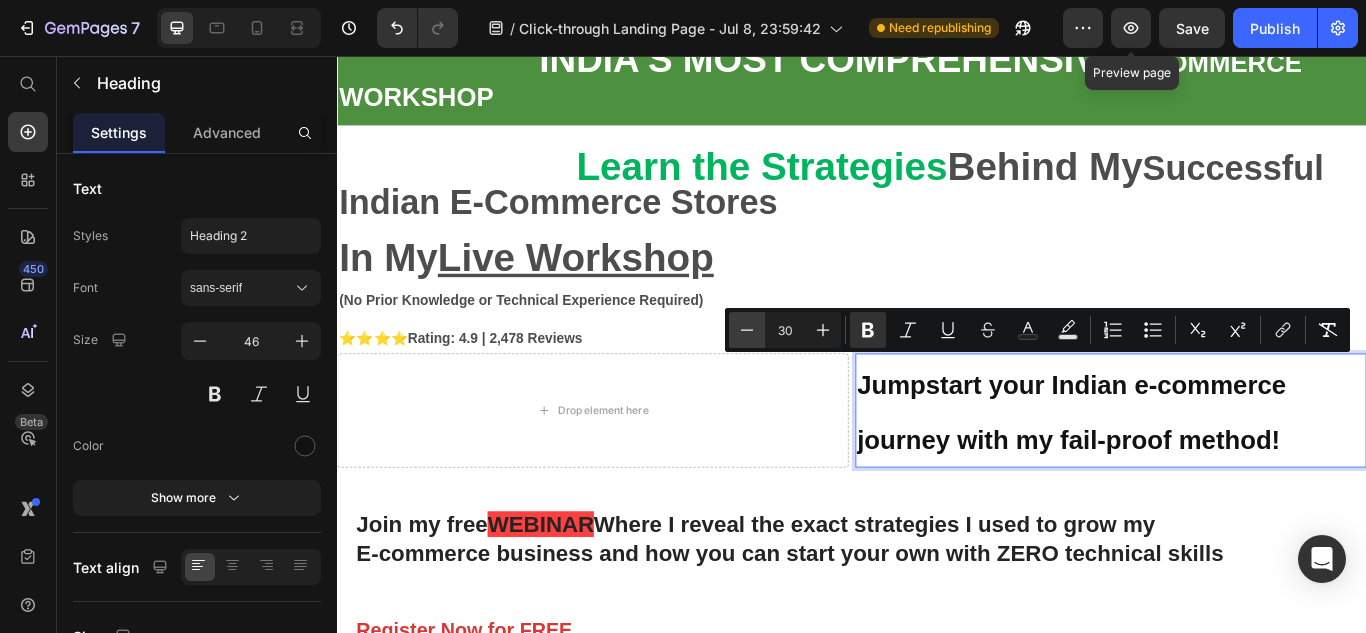 click 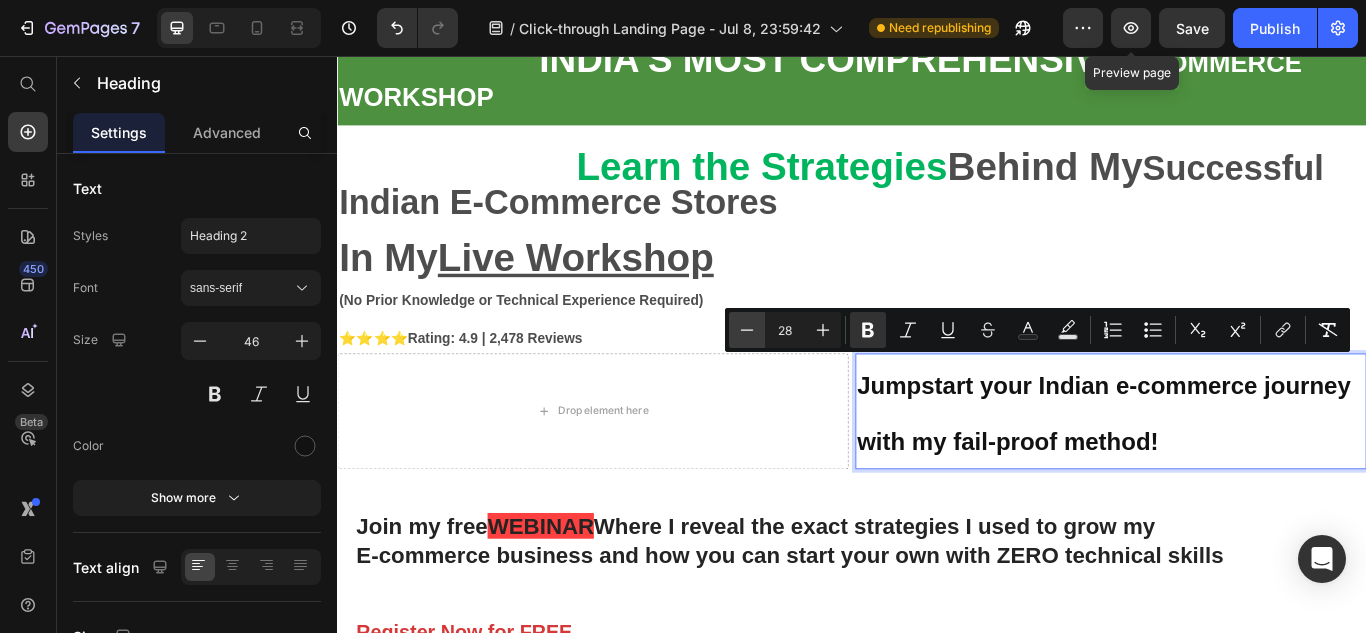 click 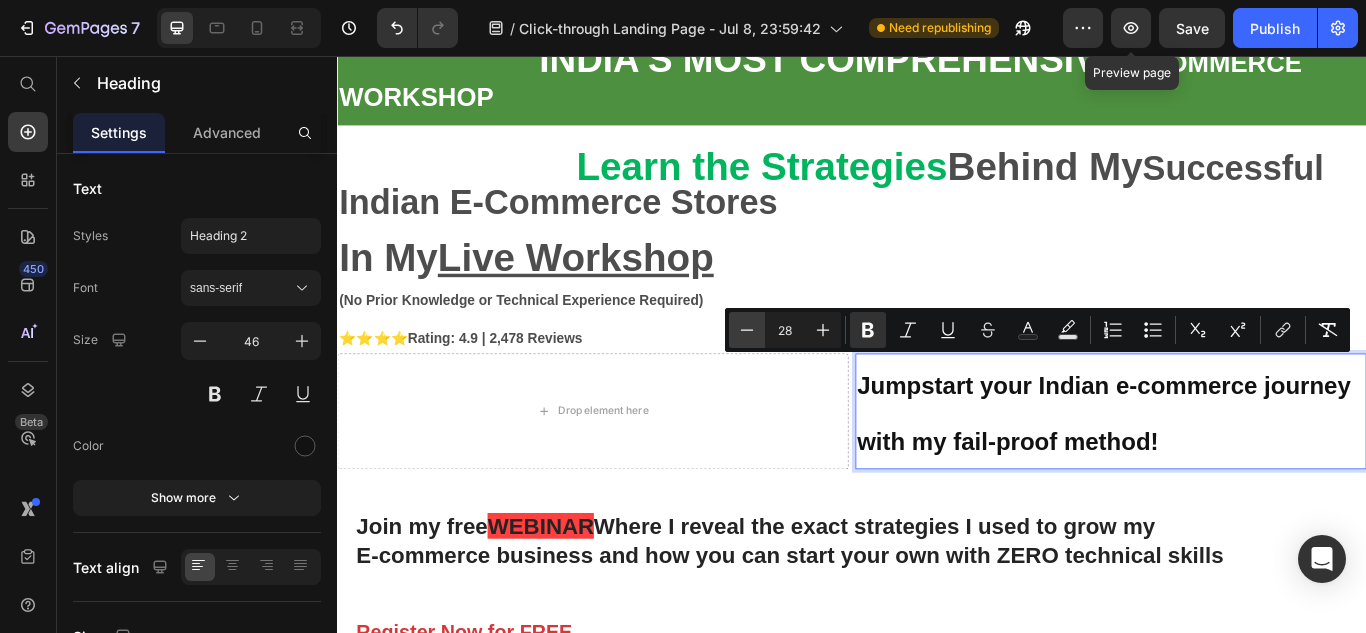 type on "26" 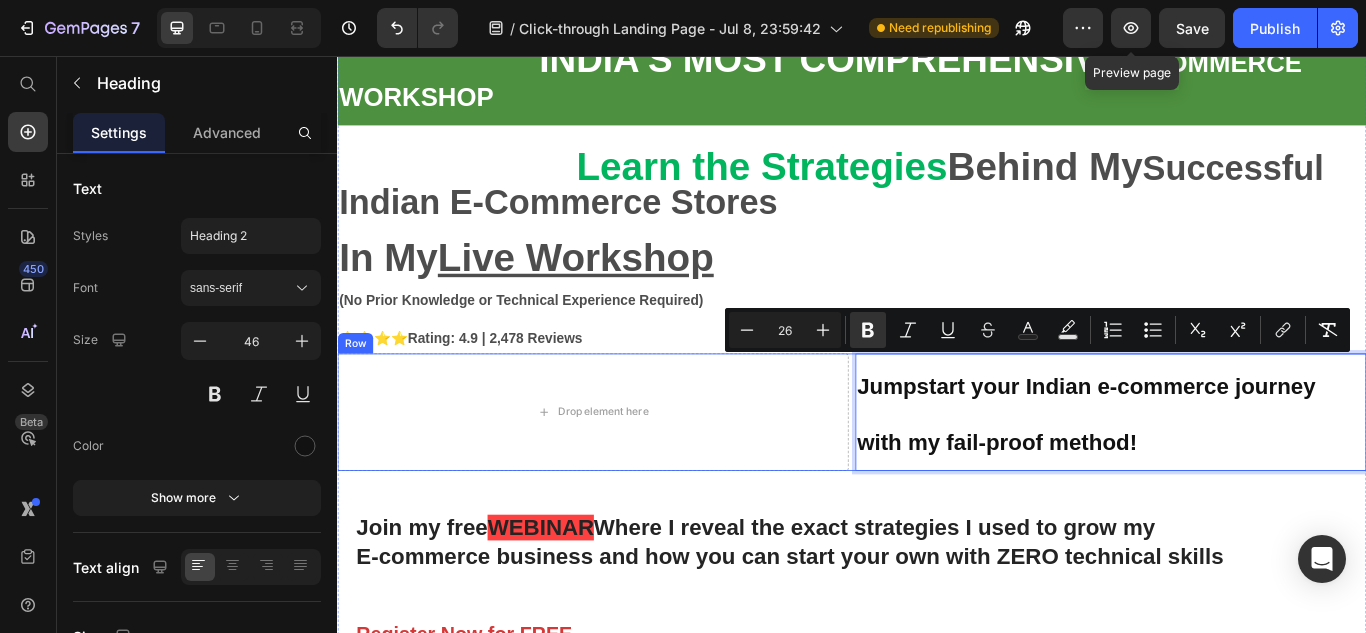 click on "Jumpstart your Indian e-commerce journey with my fail-proof method!" at bounding box center (1239, 472) 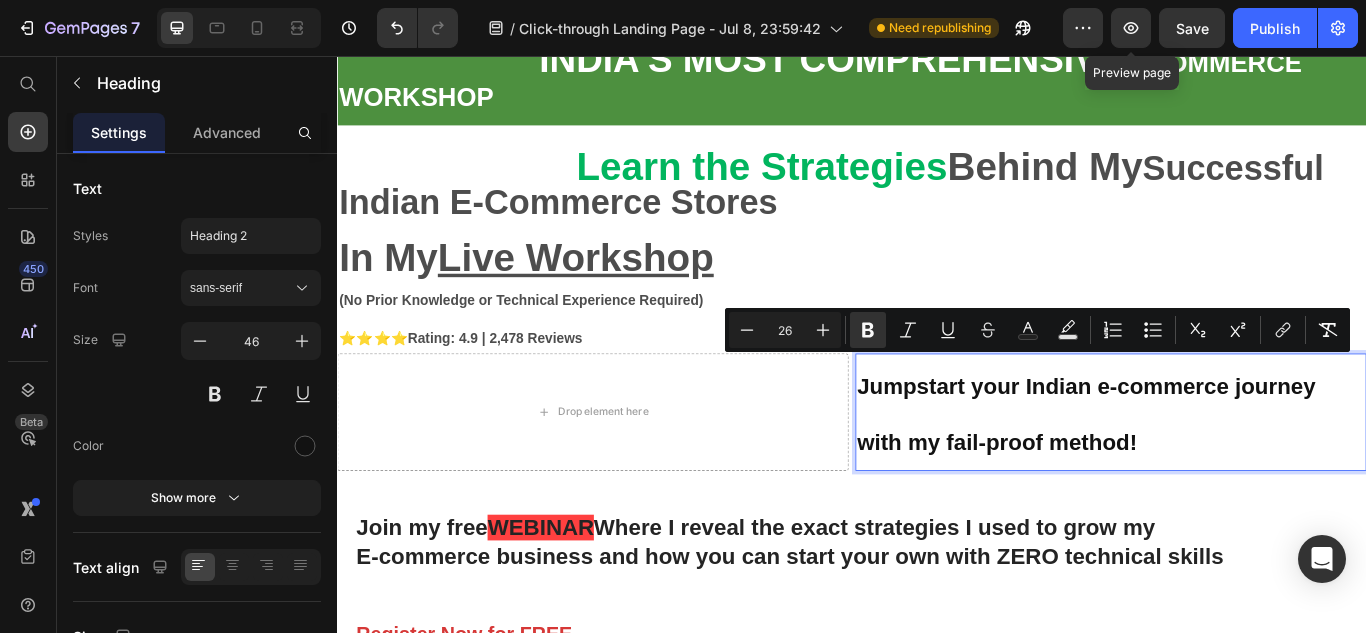 click on "Jumpstart your Indian e-commerce journey with my fail-proof method!" at bounding box center (1239, 472) 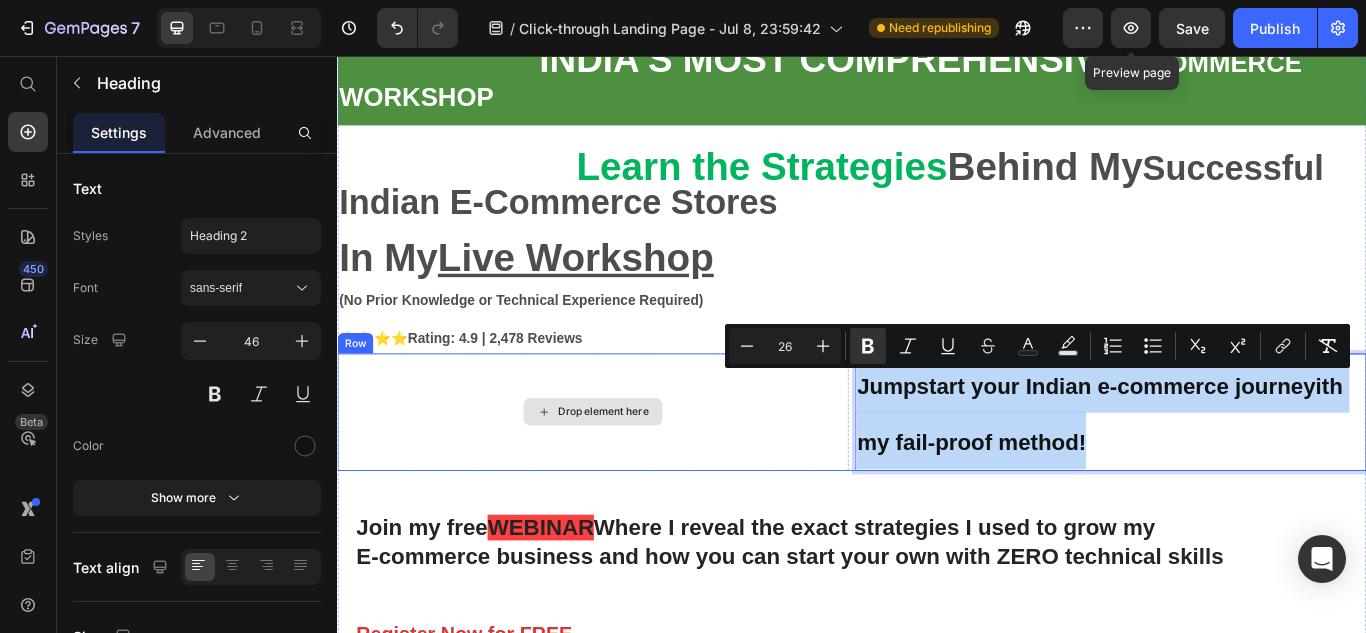 drag, startPoint x: 1216, startPoint y: 510, endPoint x: 909, endPoint y: 435, distance: 316.02847 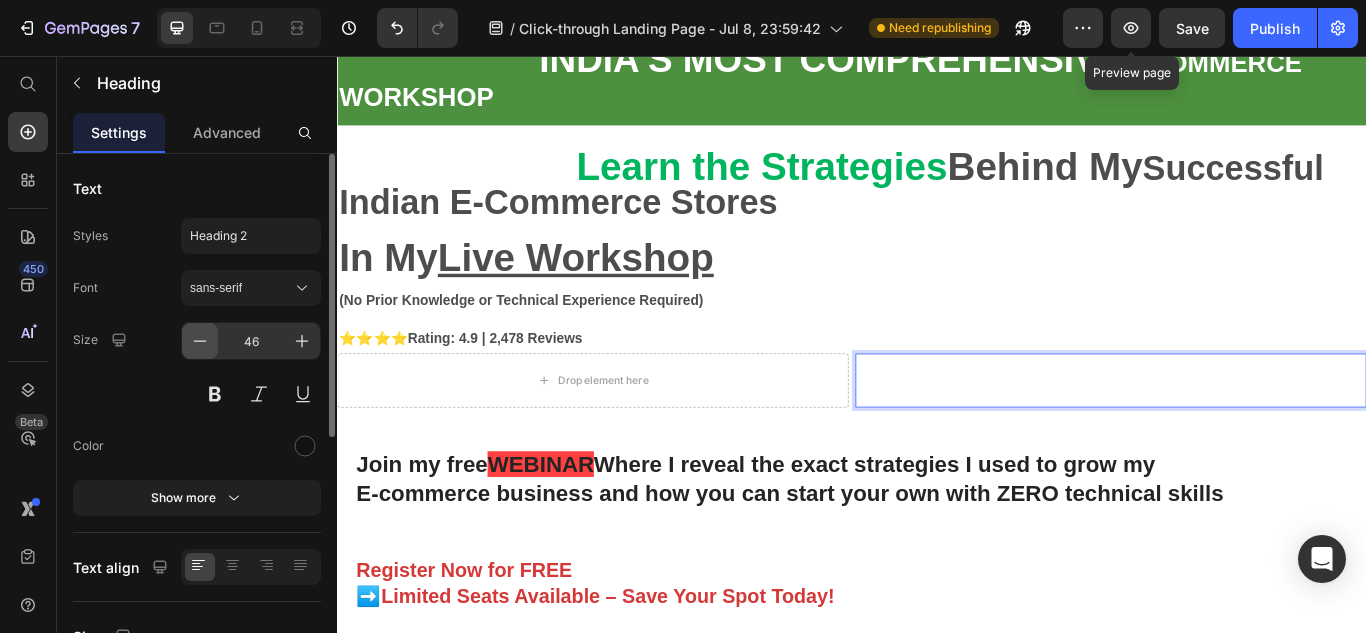 click at bounding box center (200, 341) 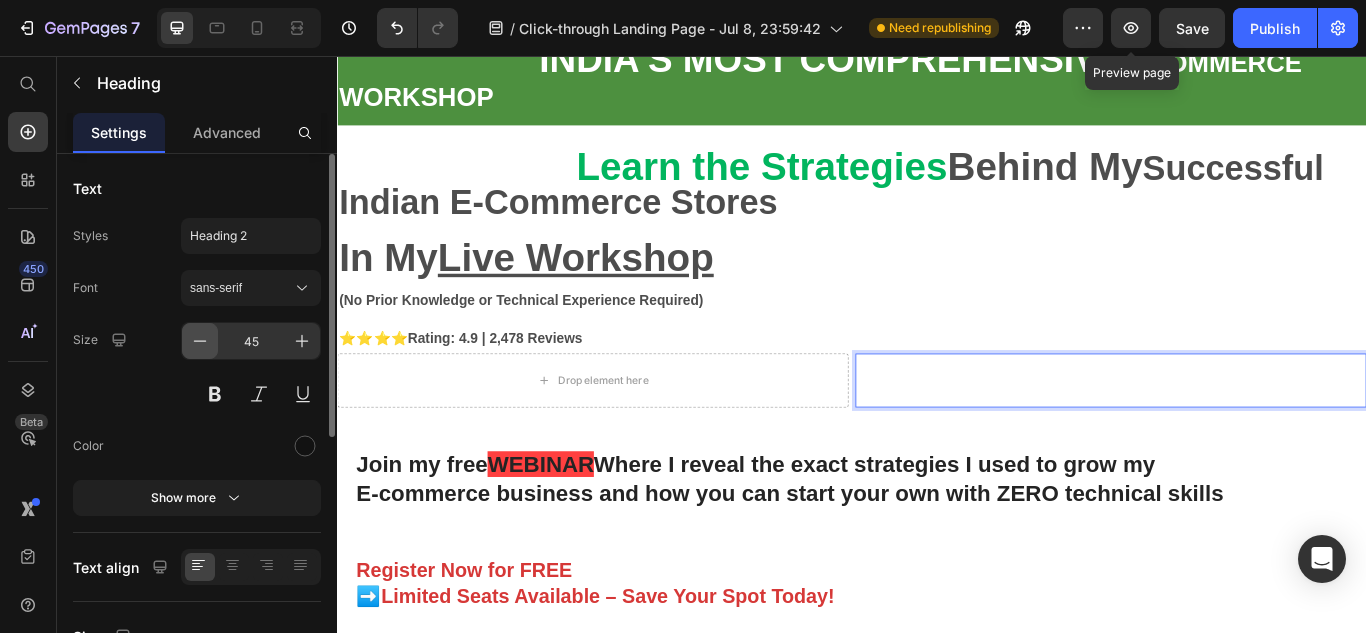 click at bounding box center [200, 341] 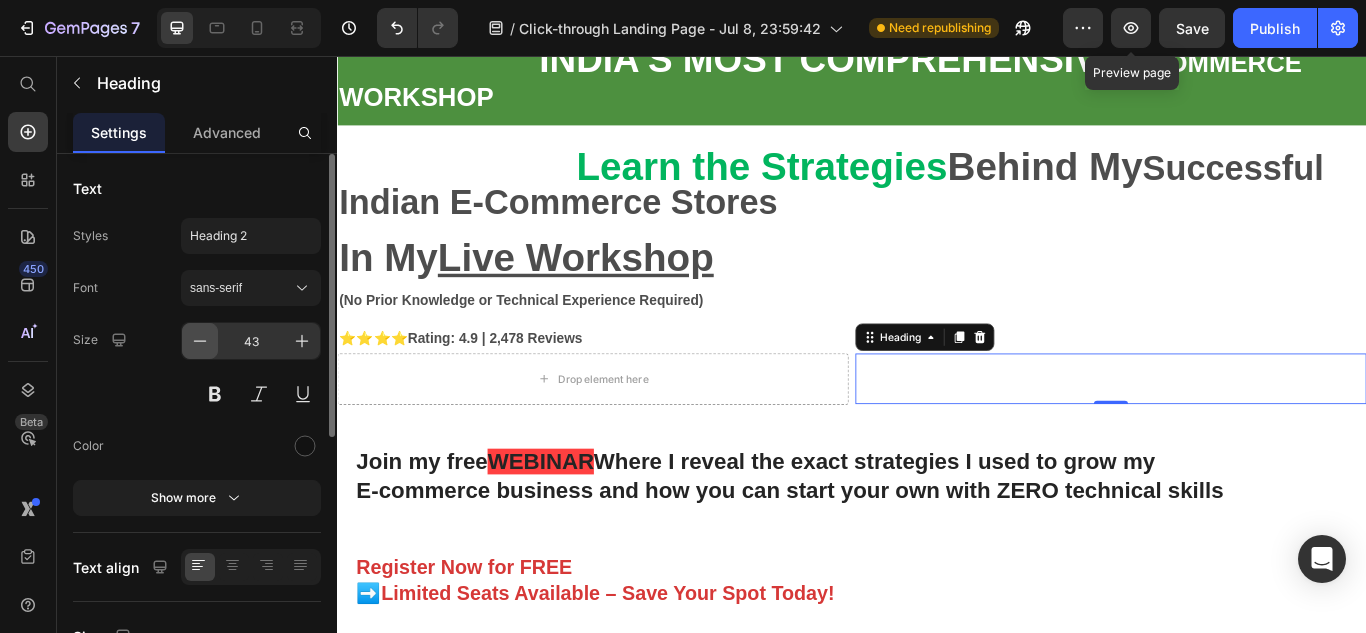 click at bounding box center [200, 341] 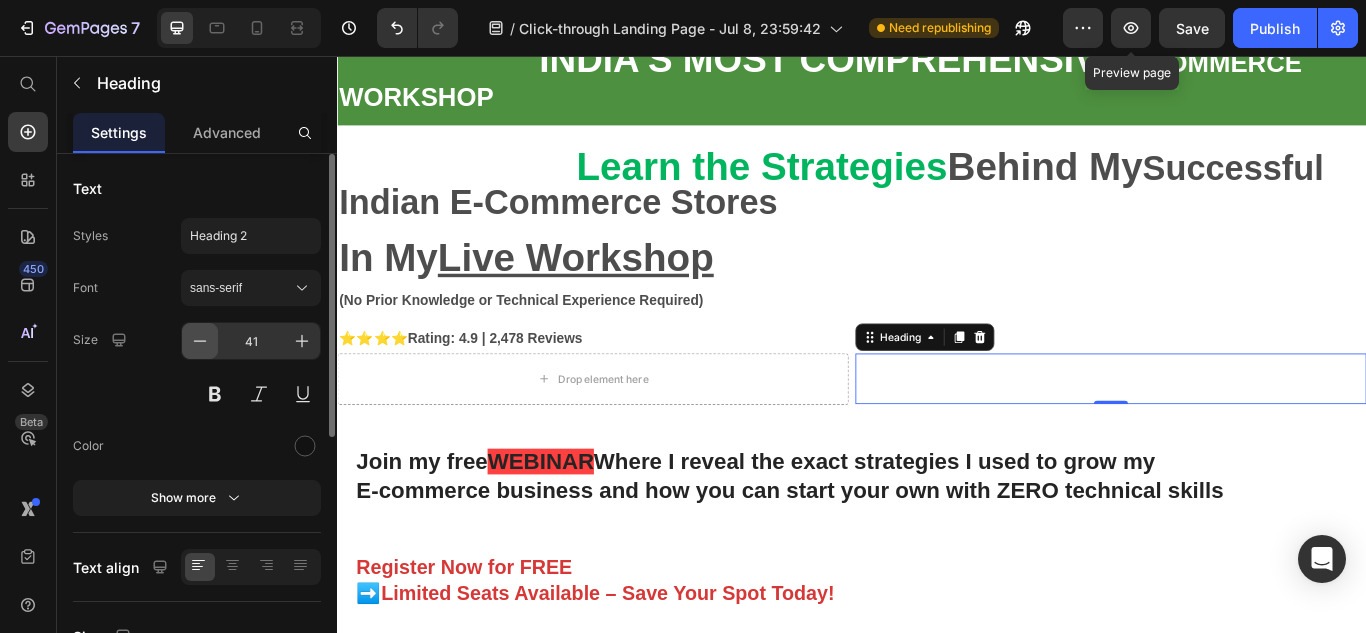click at bounding box center (200, 341) 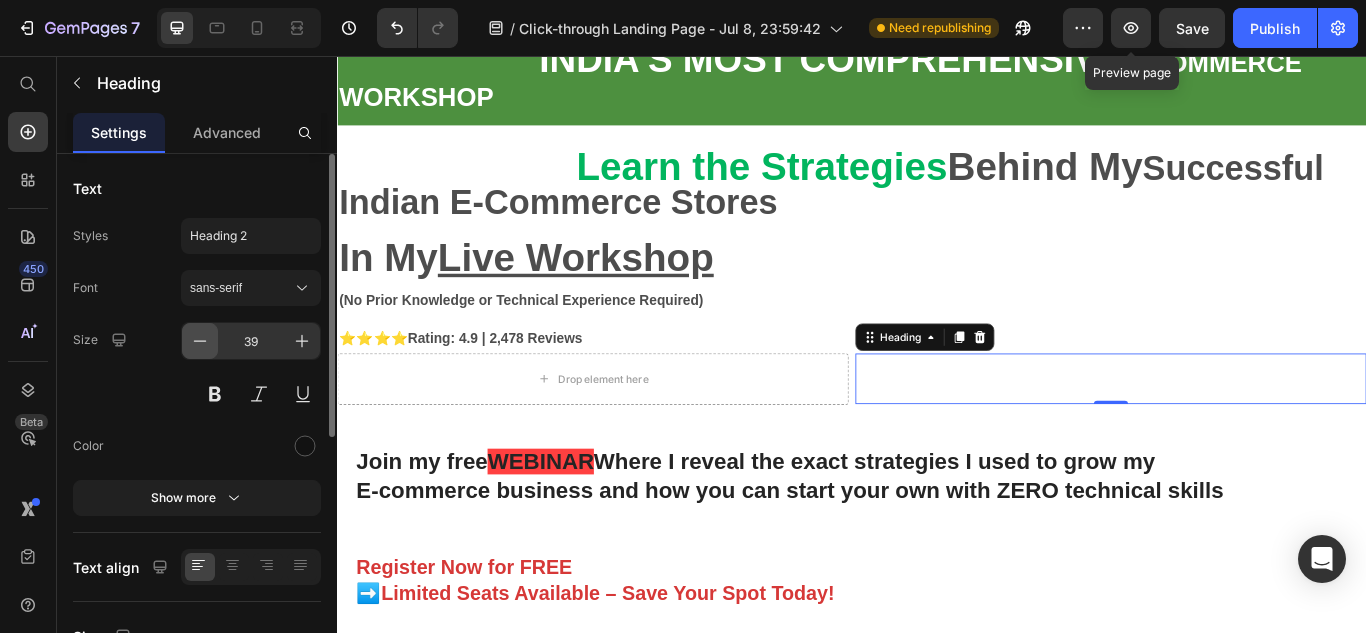 click at bounding box center [200, 341] 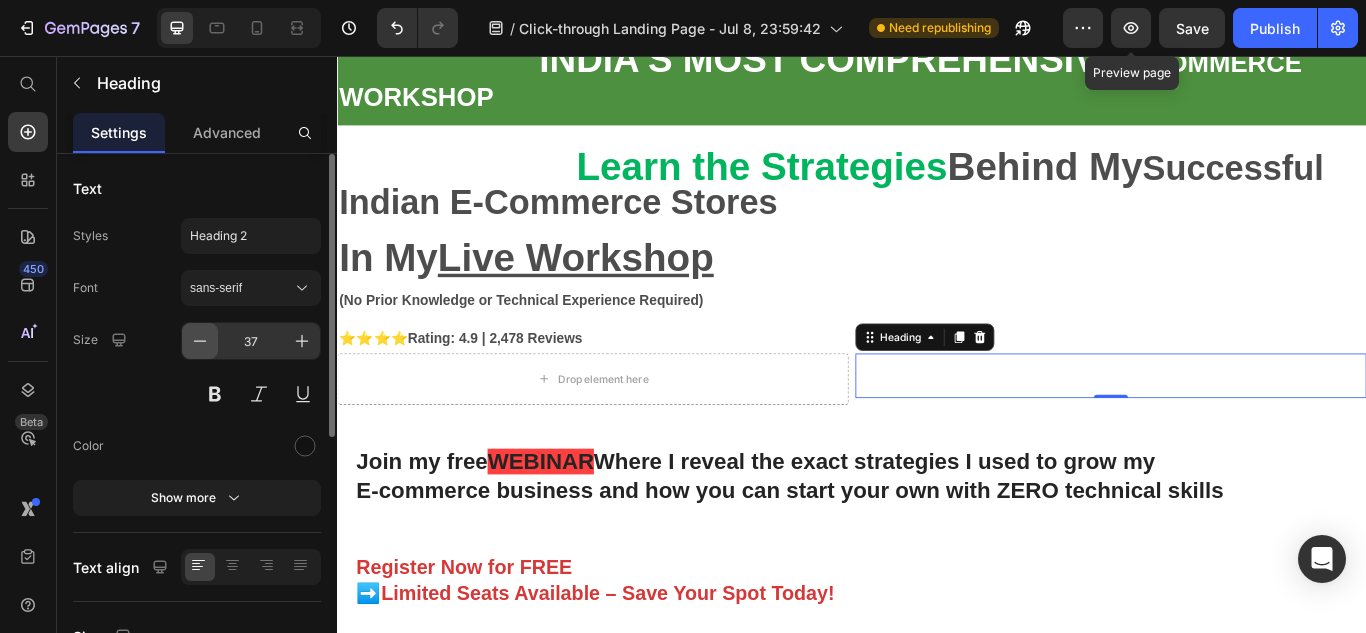 click at bounding box center (200, 341) 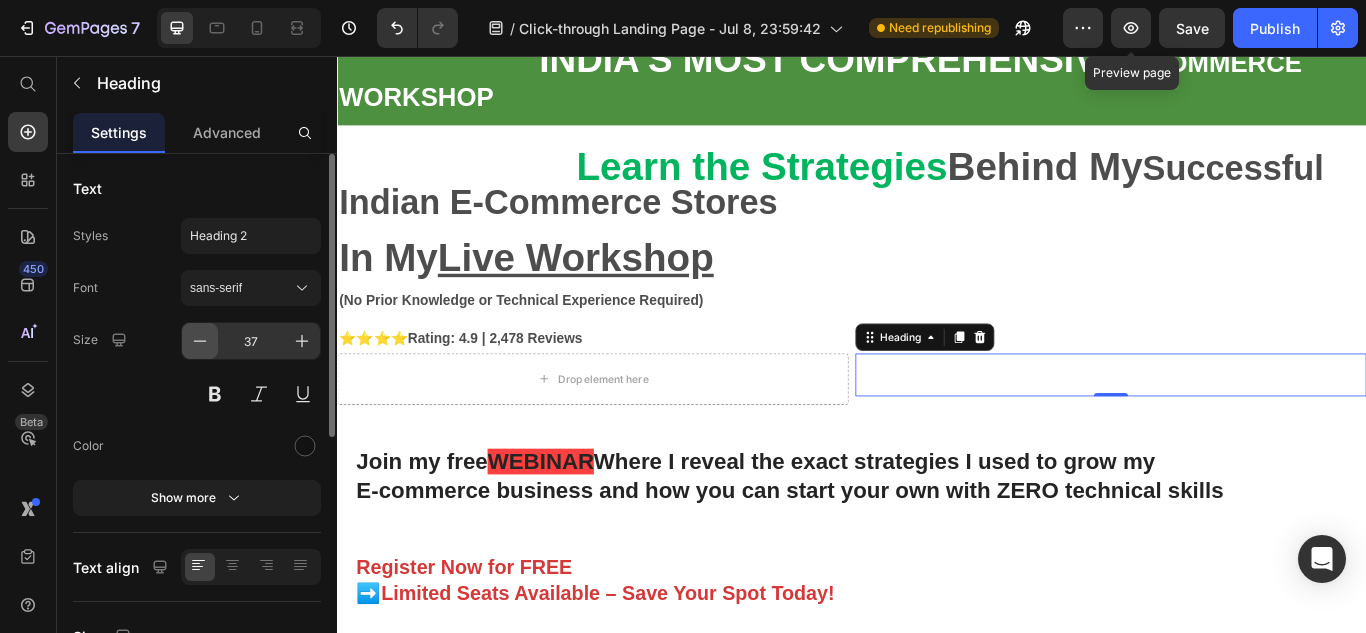 click at bounding box center [200, 341] 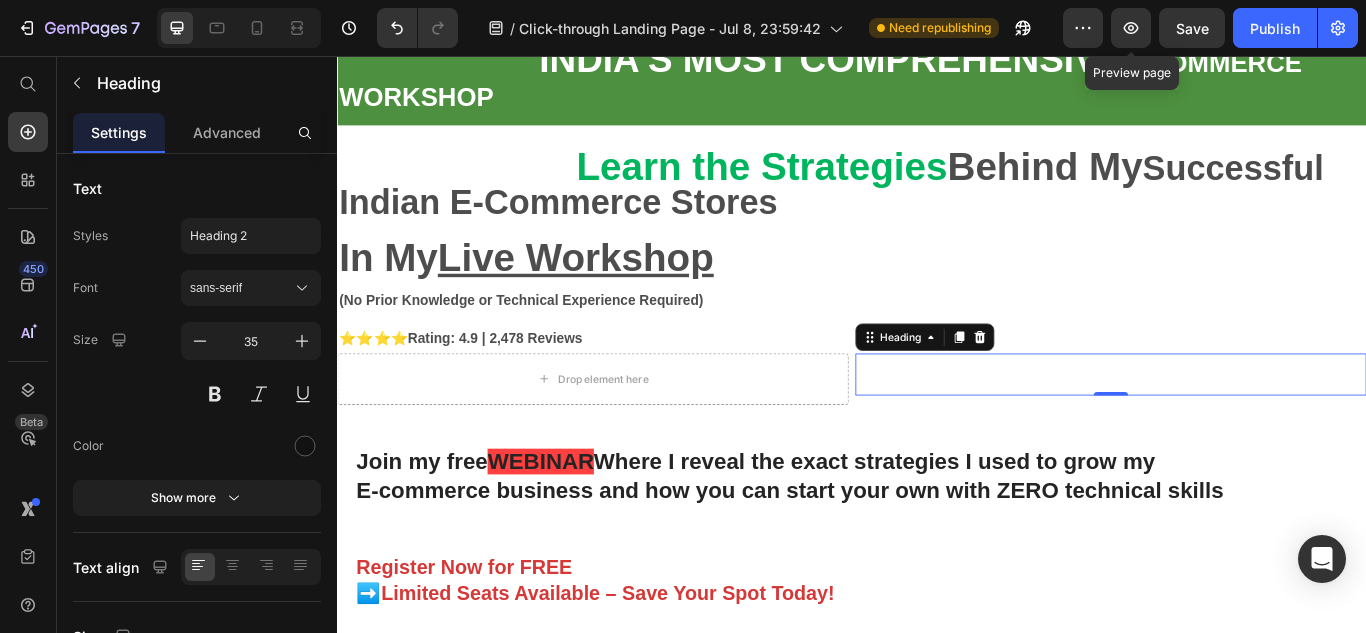 click at bounding box center (1239, 428) 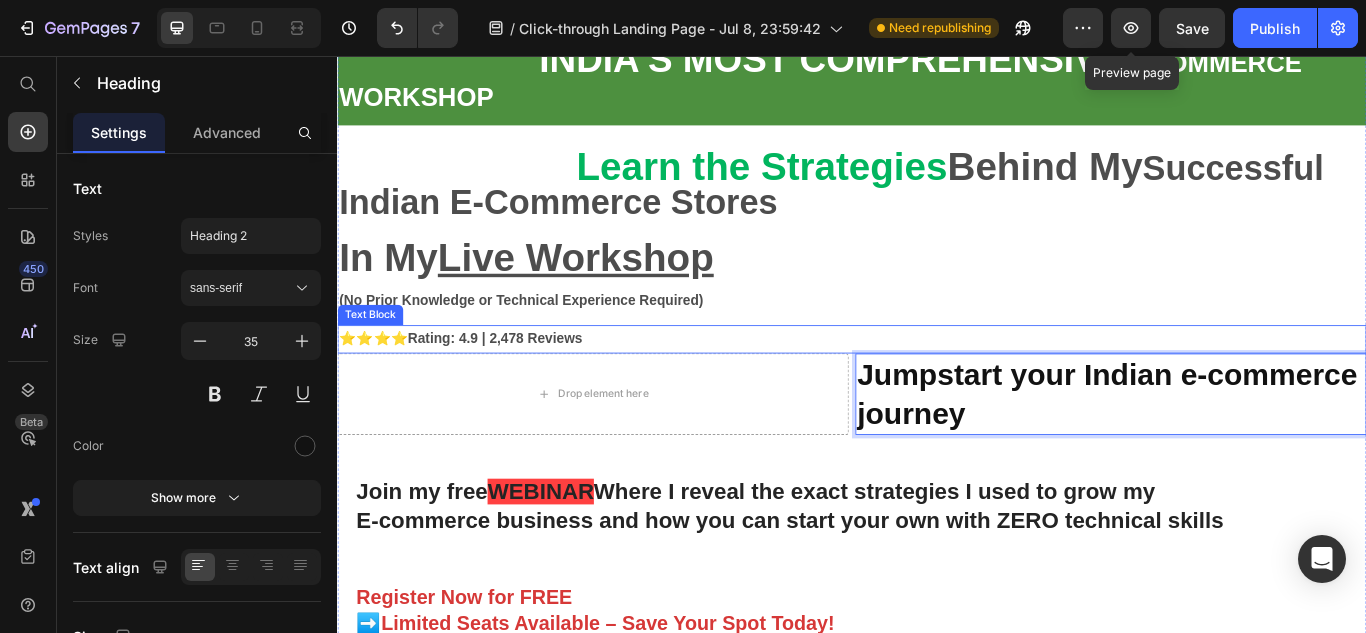click on "Rating: 4.9 | 2,478 Reviews" at bounding box center [521, 385] 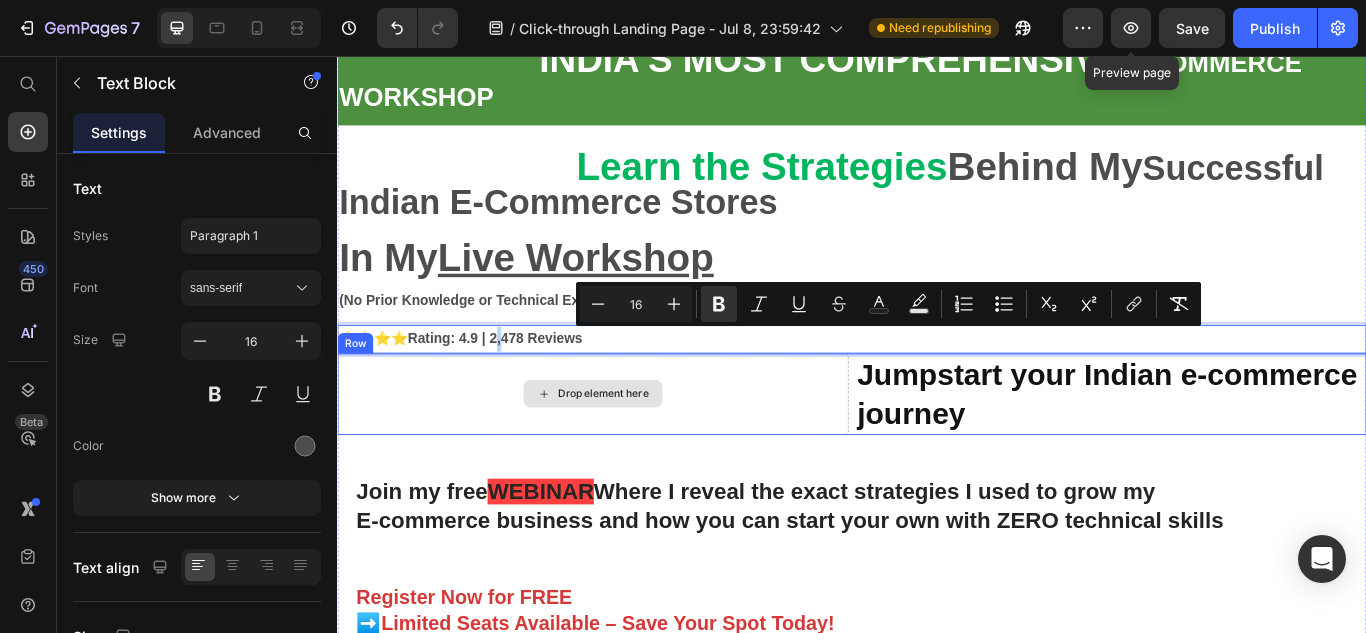 click on "Drop element here" at bounding box center (635, 450) 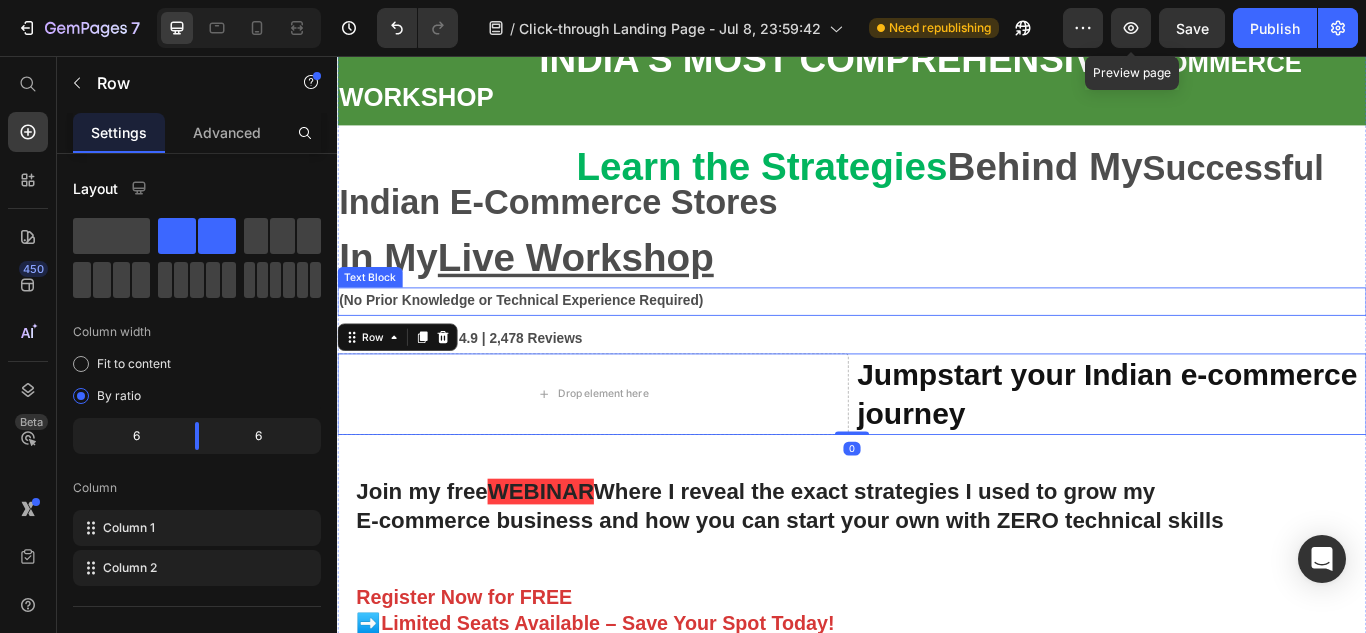 click on "(No Prior Knowledge or Technical Experience Required)" at bounding box center [551, 341] 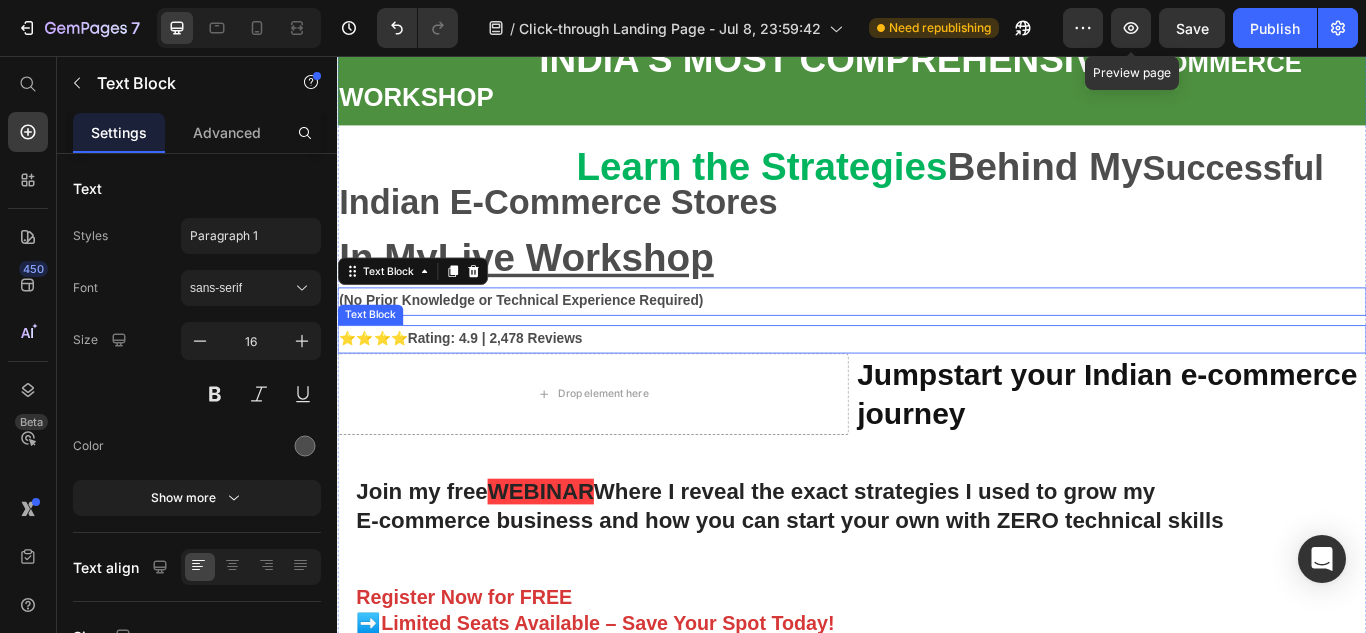click on "⭐⭐⭐⭐ Rating: 4.9 | 2,478 Reviews" at bounding box center [937, 386] 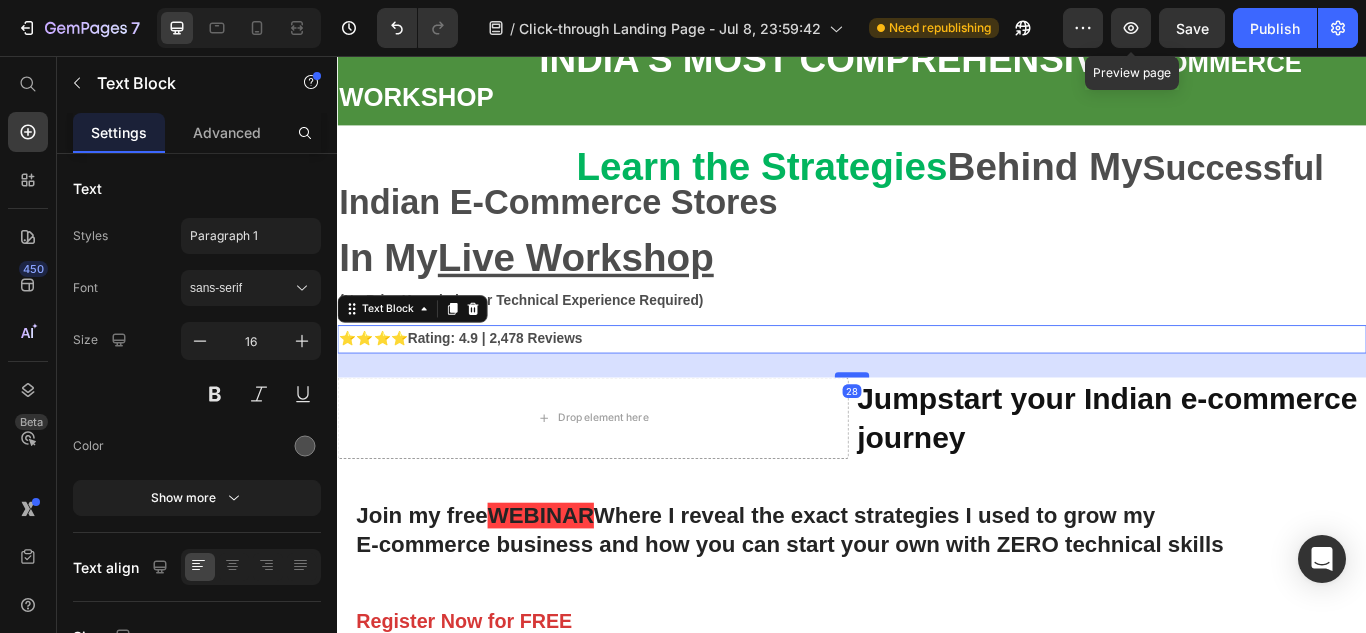 drag, startPoint x: 924, startPoint y: 398, endPoint x: 931, endPoint y: 426, distance: 28.86174 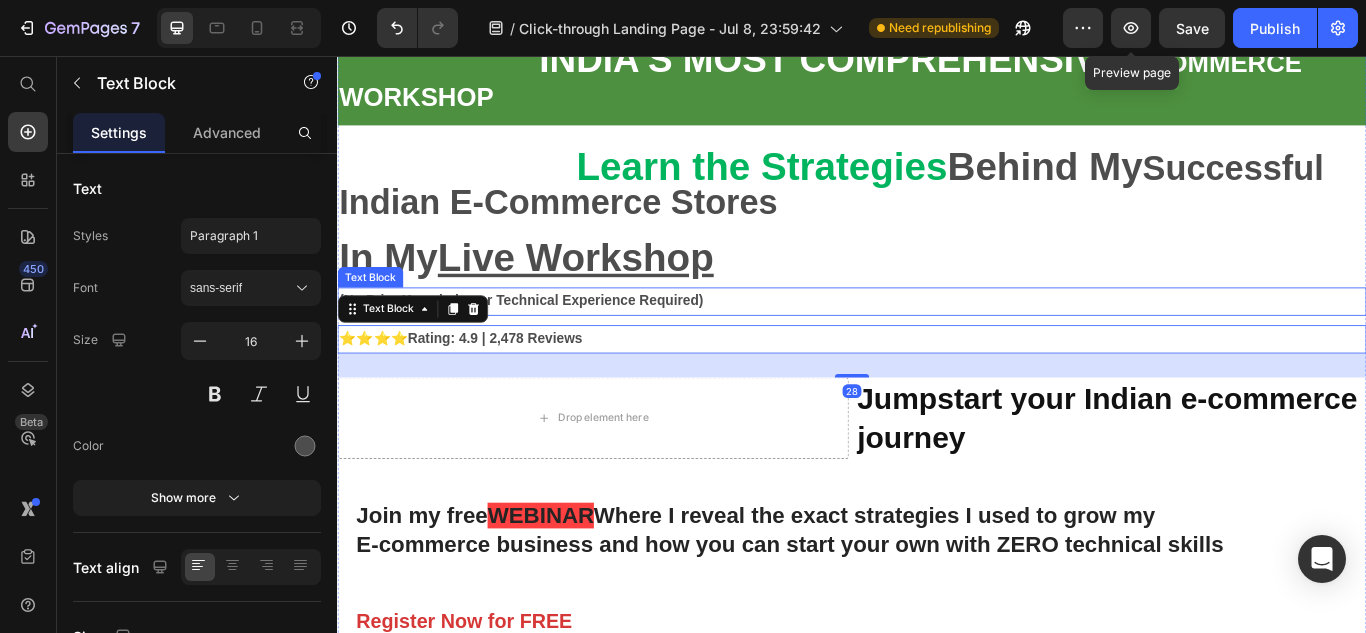 click on "(No Prior Knowledge or Technical Experience Required)" at bounding box center [937, 342] 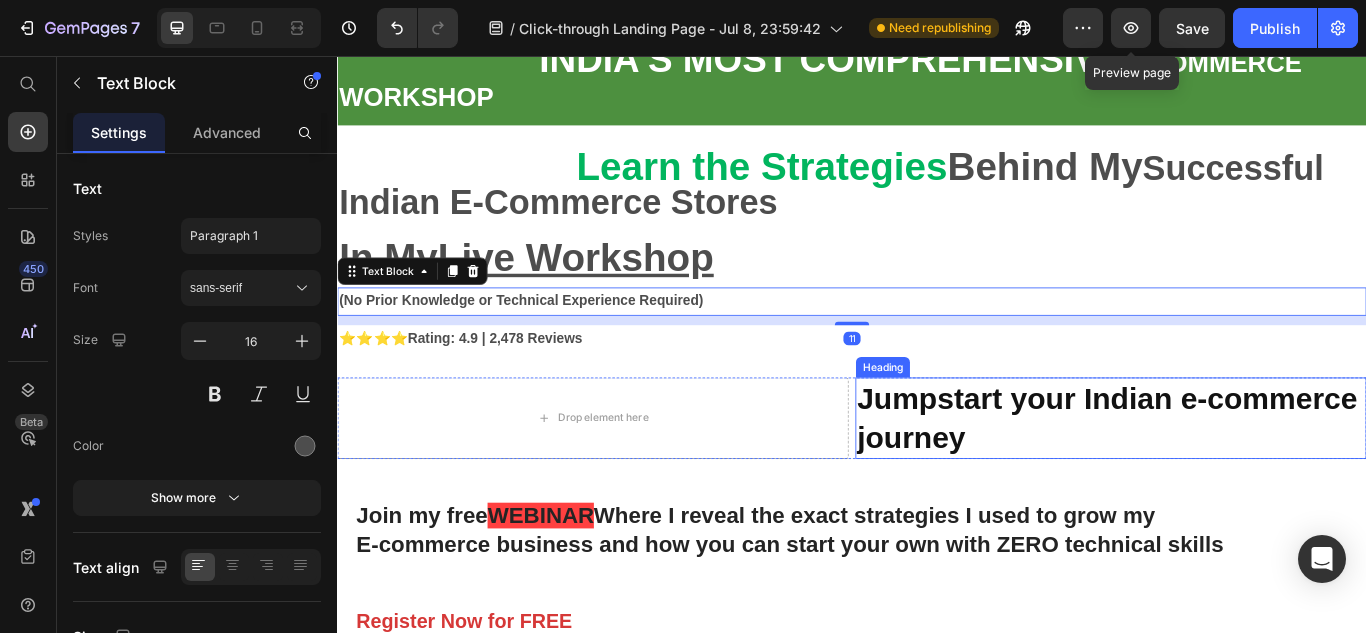 click on "⁠⁠⁠⁠⁠⁠⁠ Jumpstart your Indian e-commerce journey" at bounding box center [1239, 478] 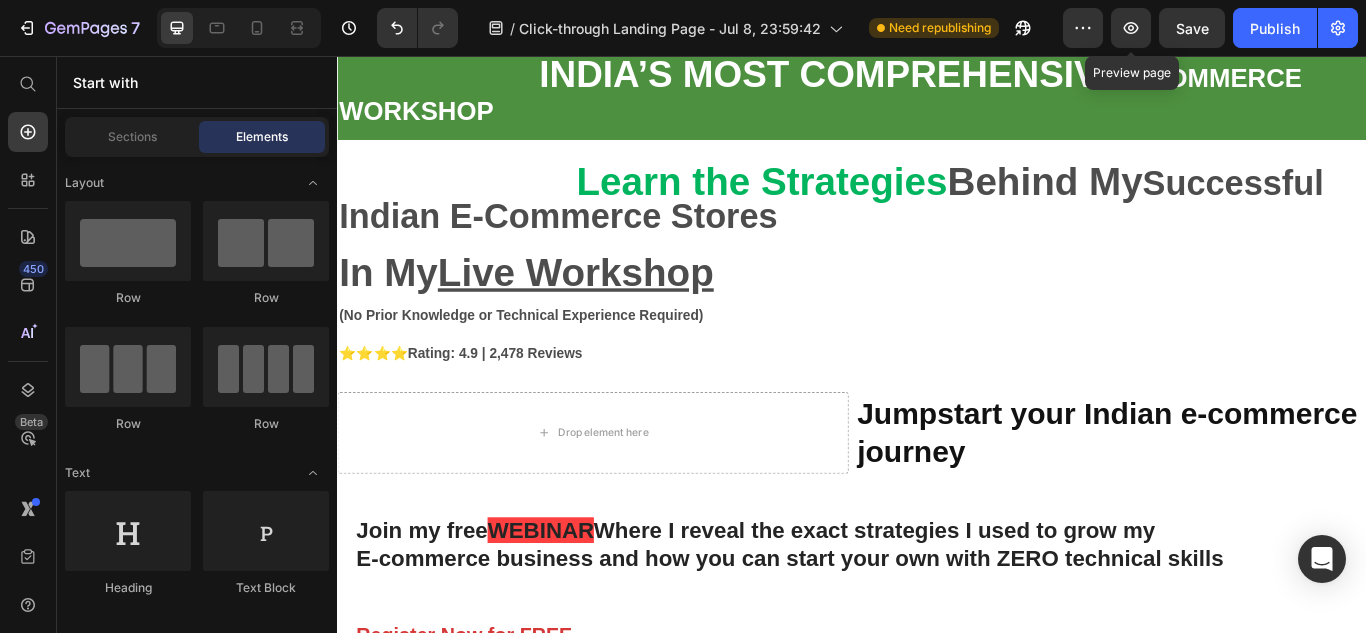 scroll, scrollTop: 19, scrollLeft: 0, axis: vertical 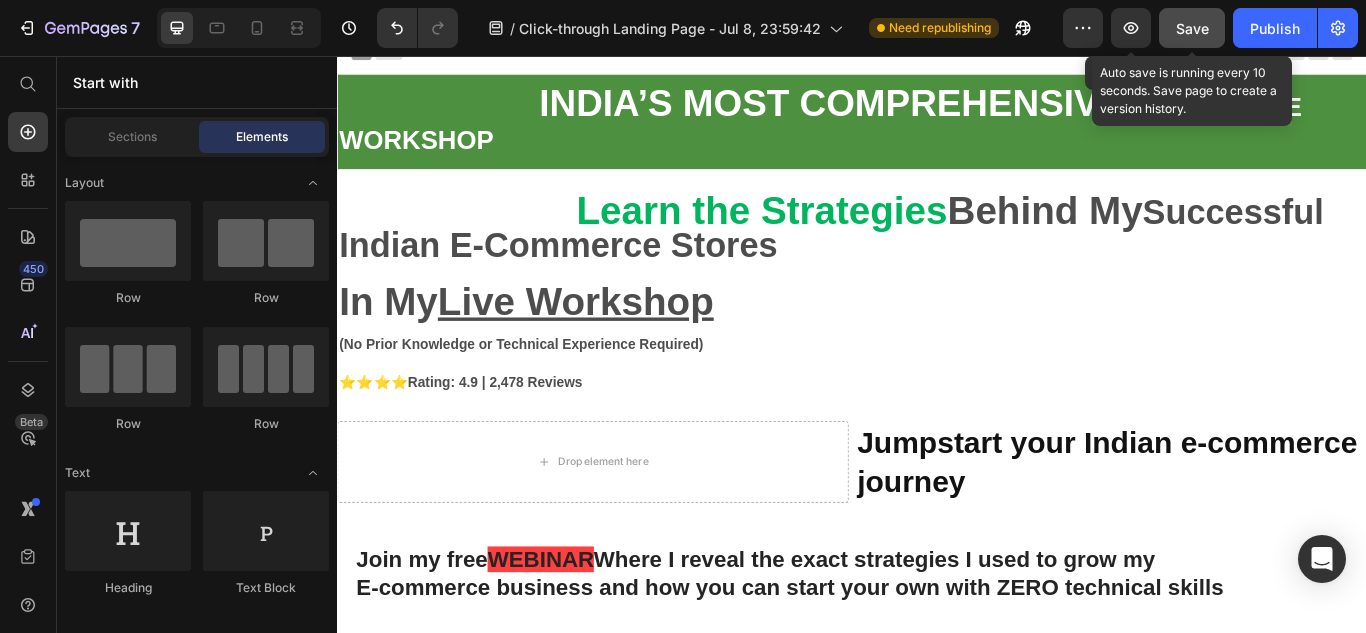 click on "Save" at bounding box center (1192, 28) 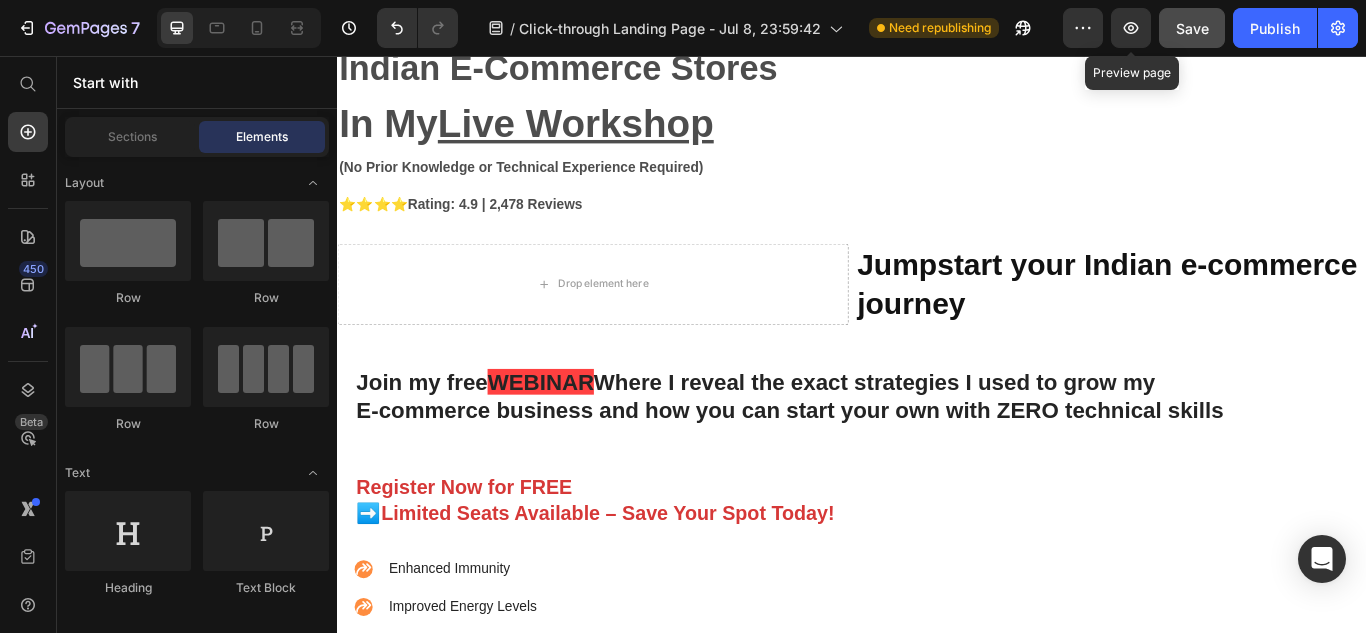 scroll, scrollTop: 208, scrollLeft: 0, axis: vertical 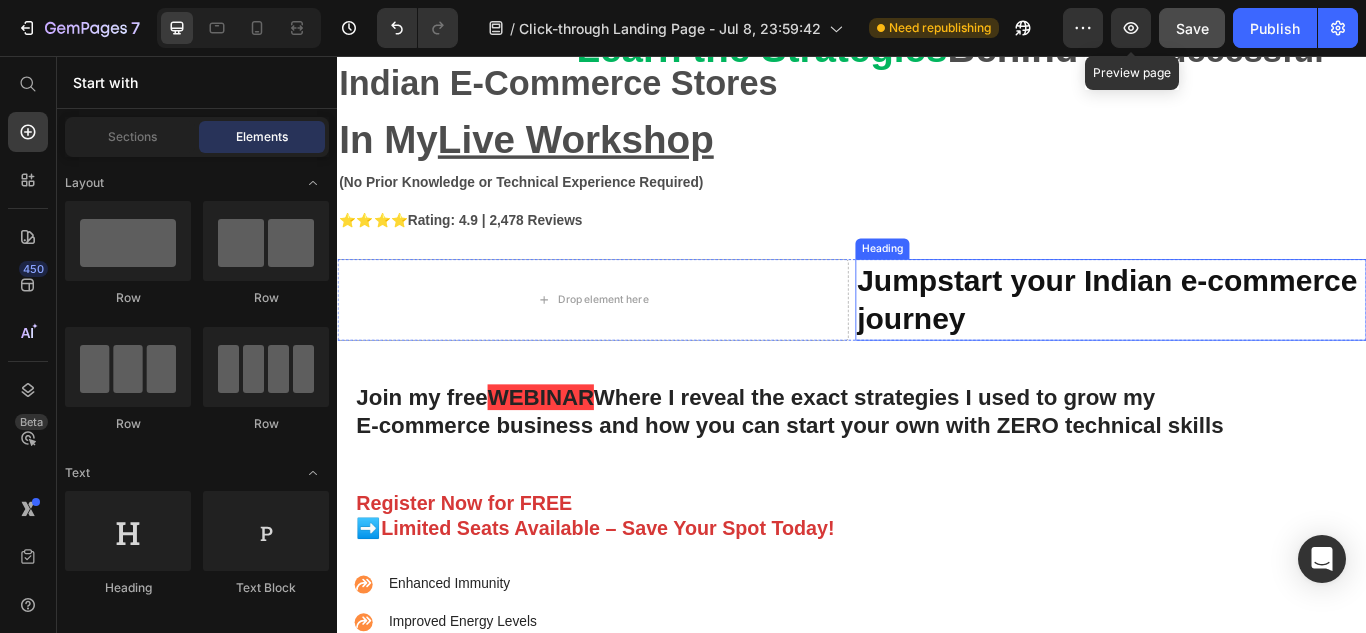 click on "Jumpstart your Indian e-commerce journey" at bounding box center [1235, 340] 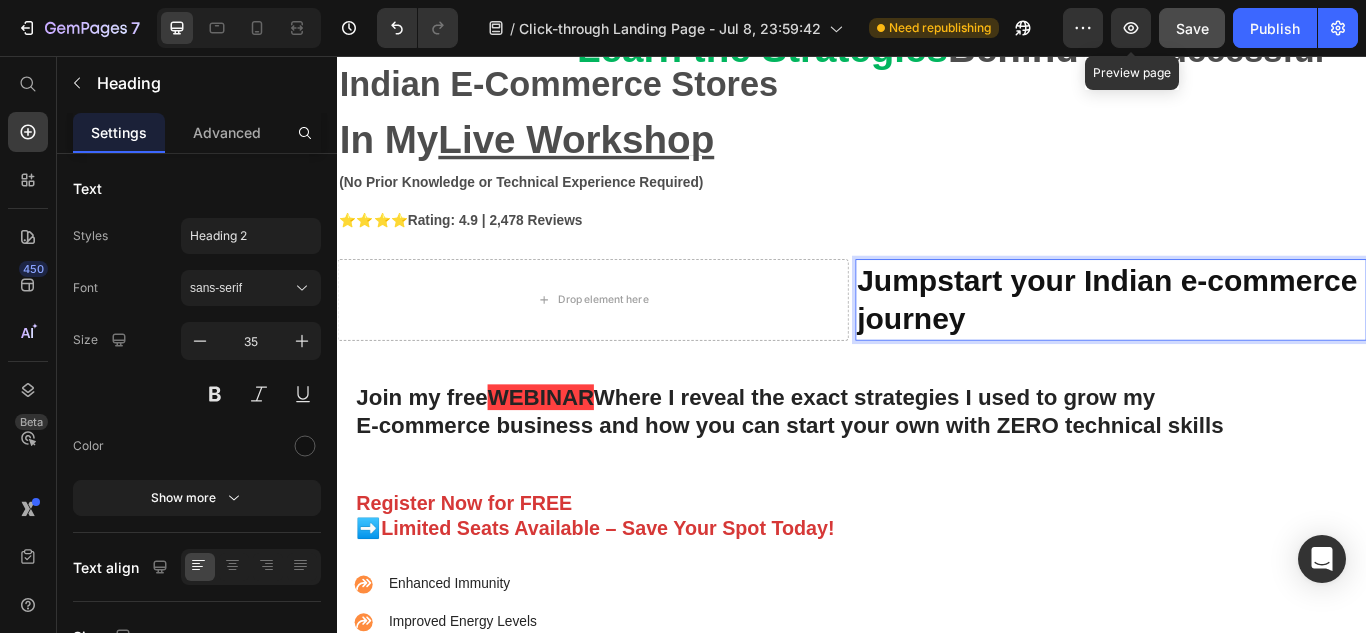 click on "Jumpstart your Indian e-commerce journey" at bounding box center [1239, 340] 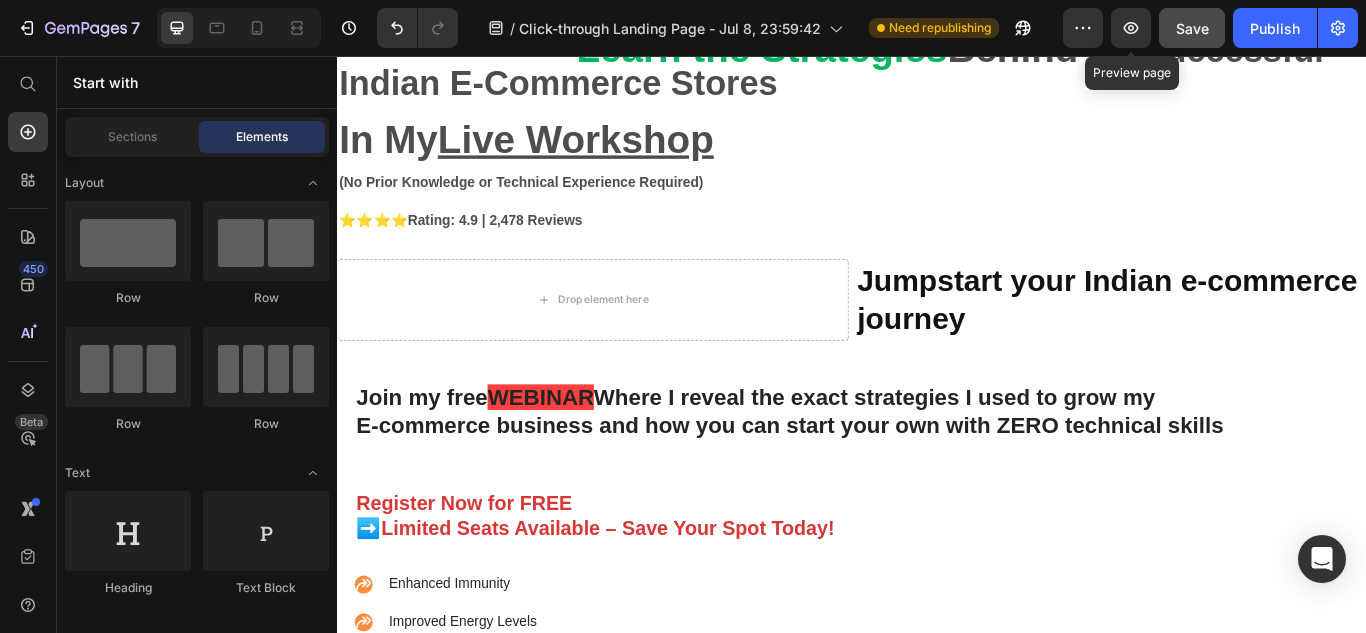 scroll, scrollTop: 0, scrollLeft: 0, axis: both 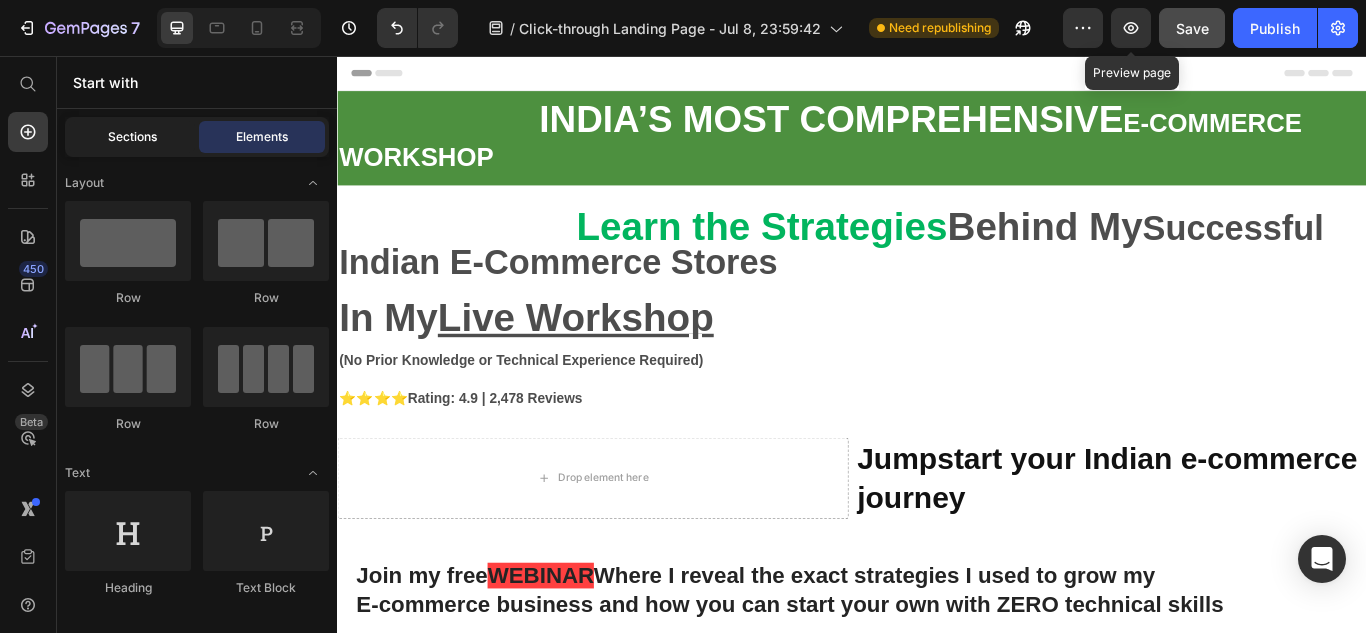 click on "Sections" at bounding box center [132, 137] 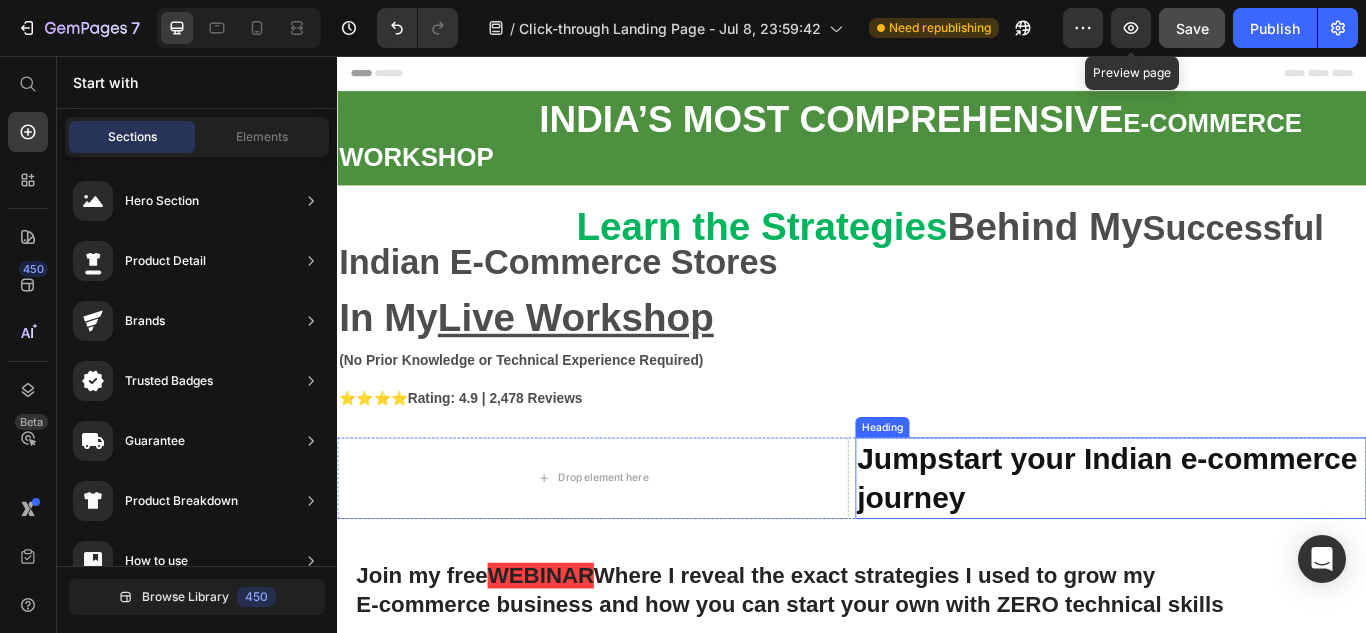 click on "⁠⁠⁠⁠⁠⁠⁠ Jumpstart your Indian e-commerce journey" at bounding box center (1239, 548) 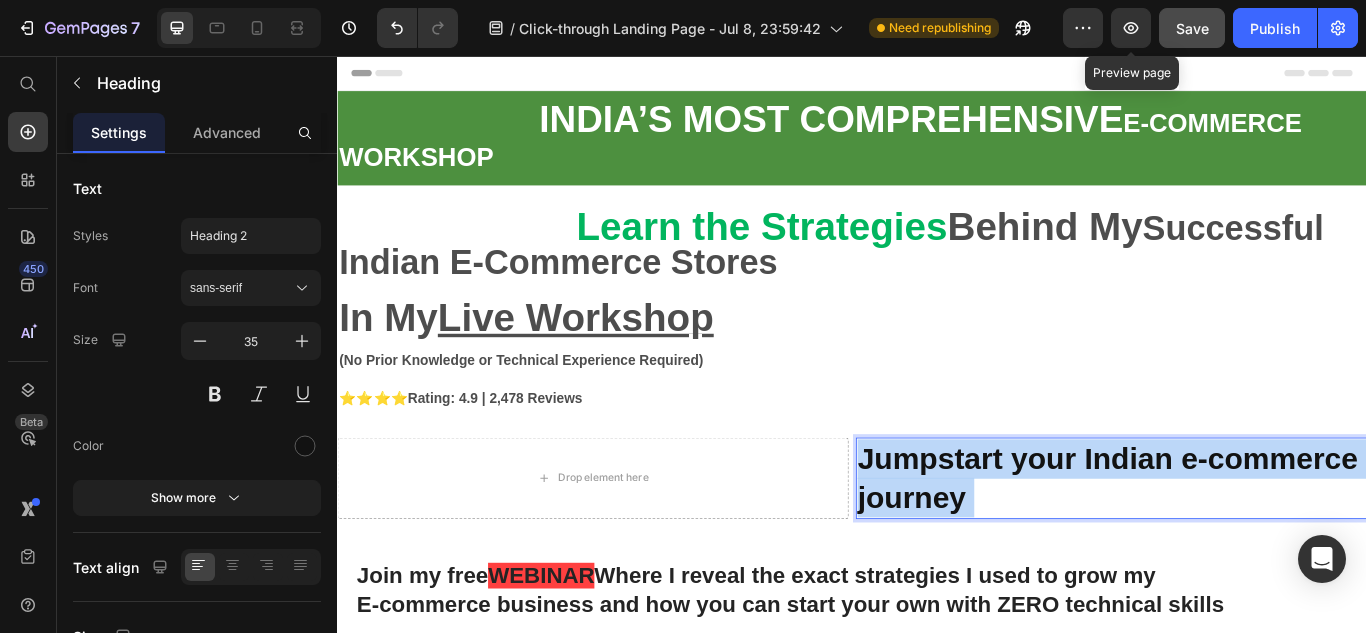 drag, startPoint x: 1091, startPoint y: 548, endPoint x: 985, endPoint y: 513, distance: 111.62885 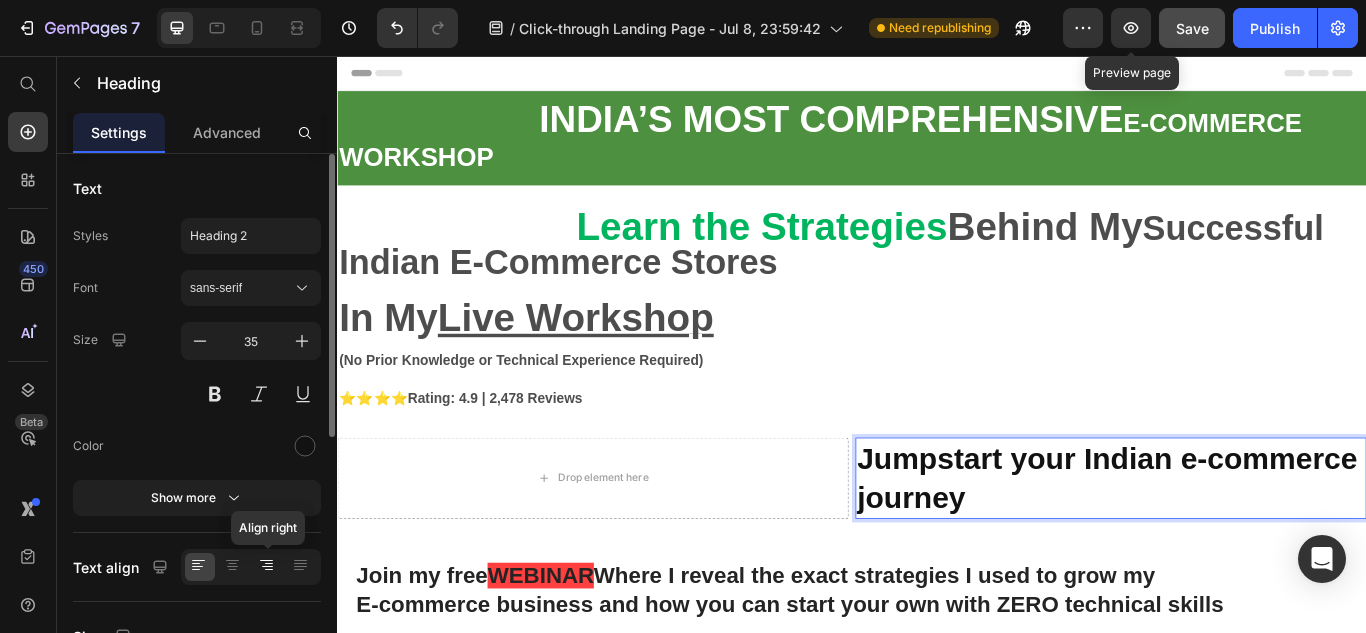 click 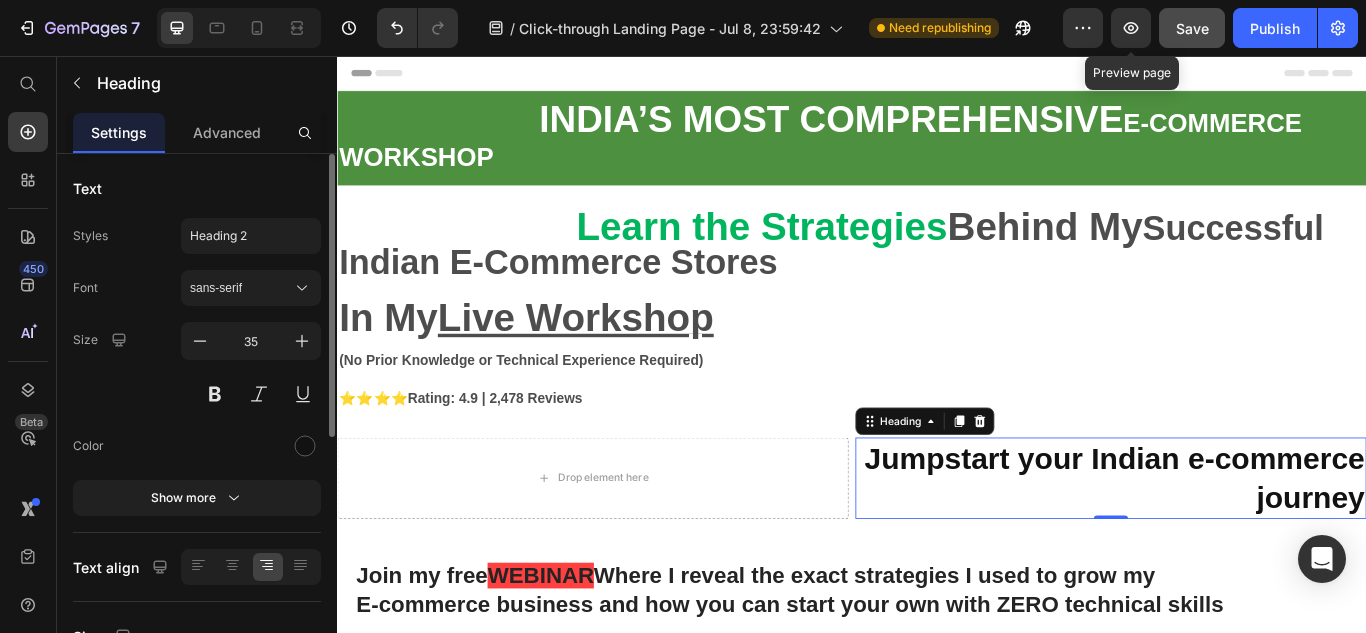 click 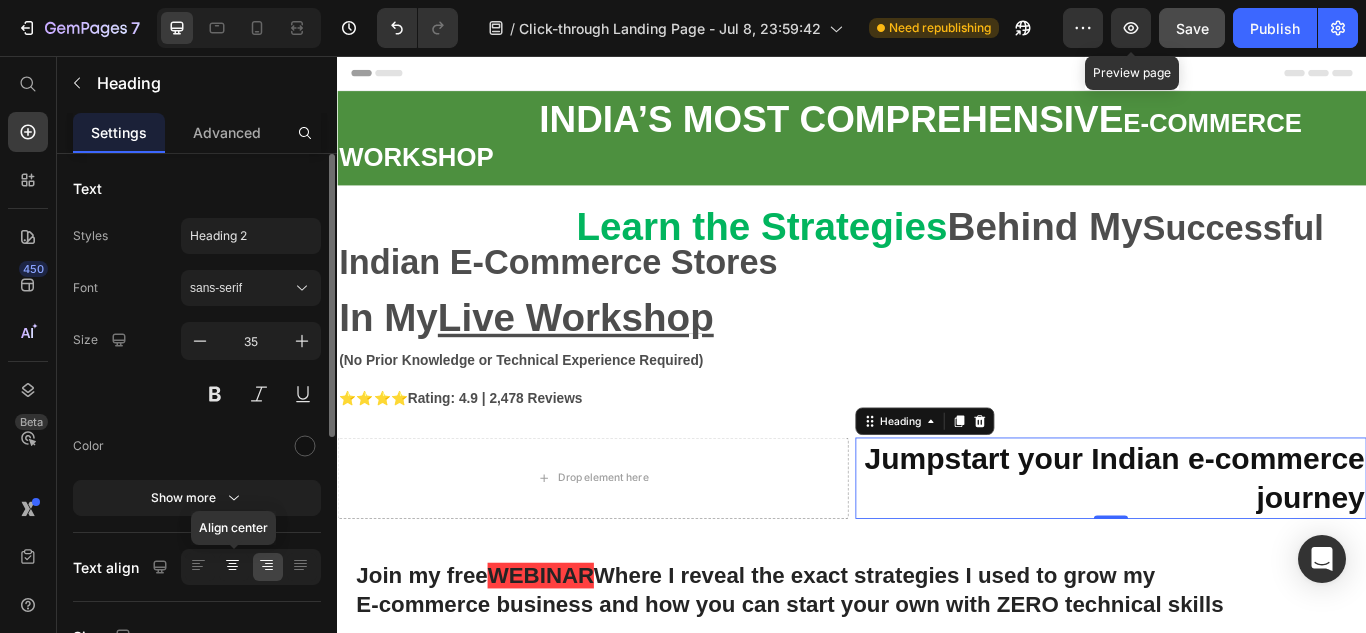 click 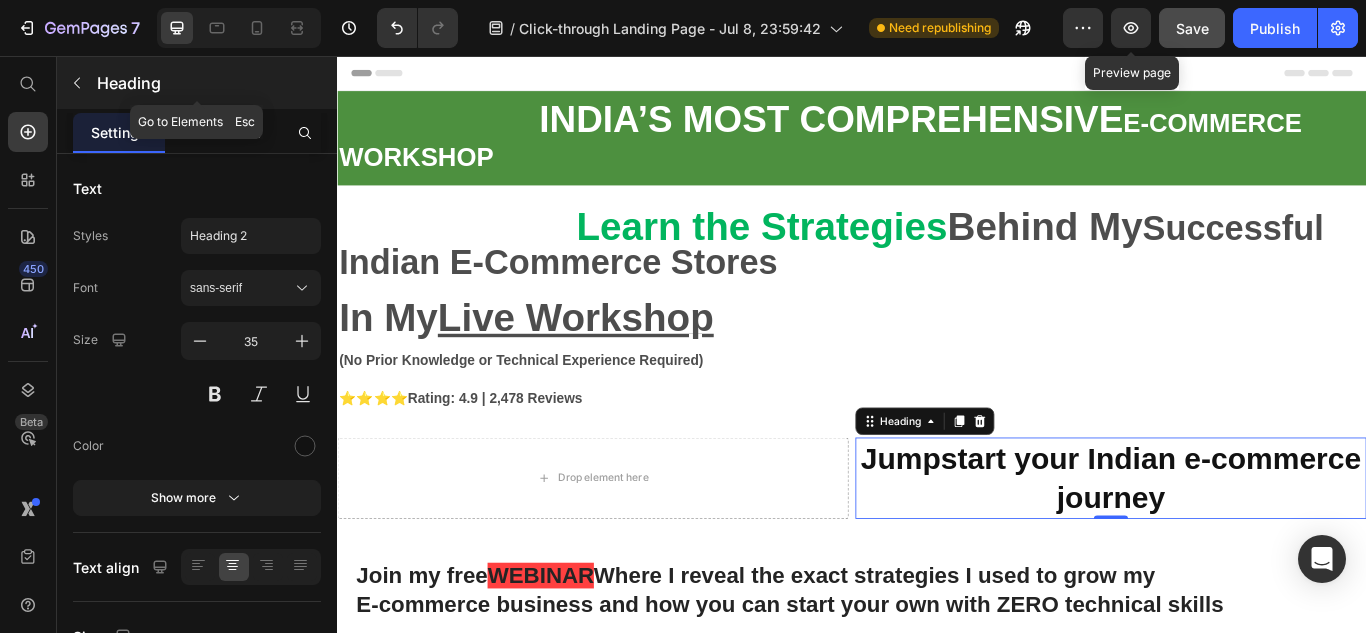 click 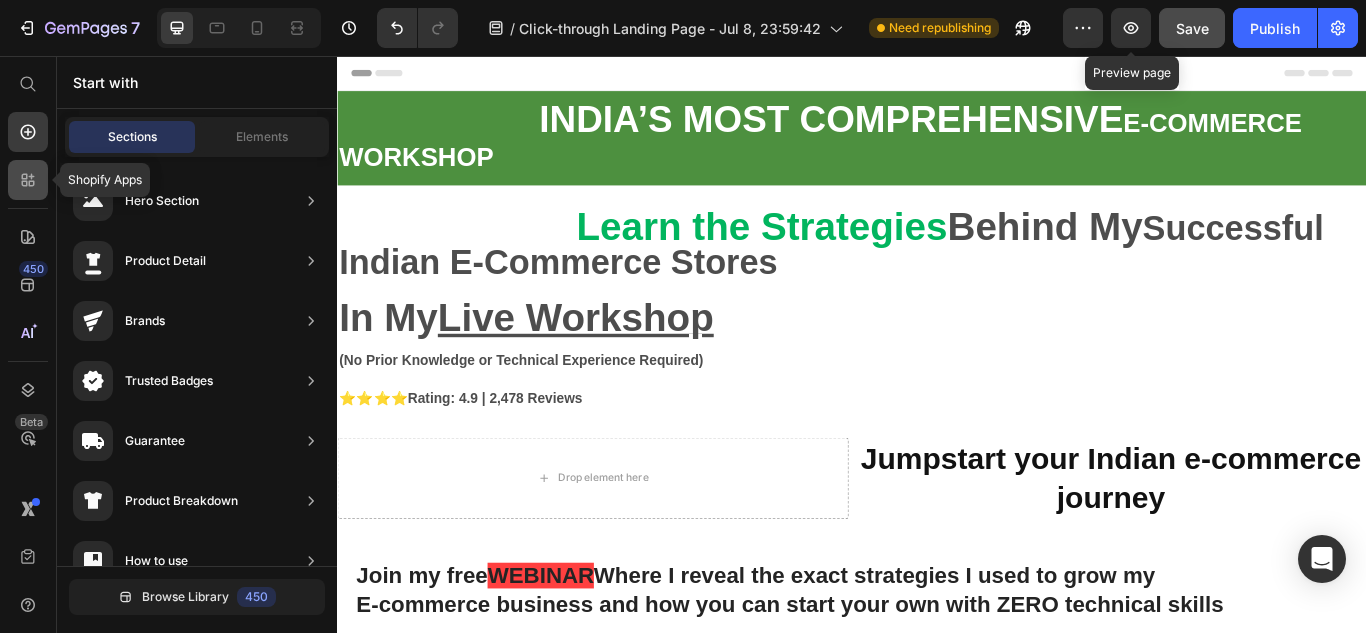 click 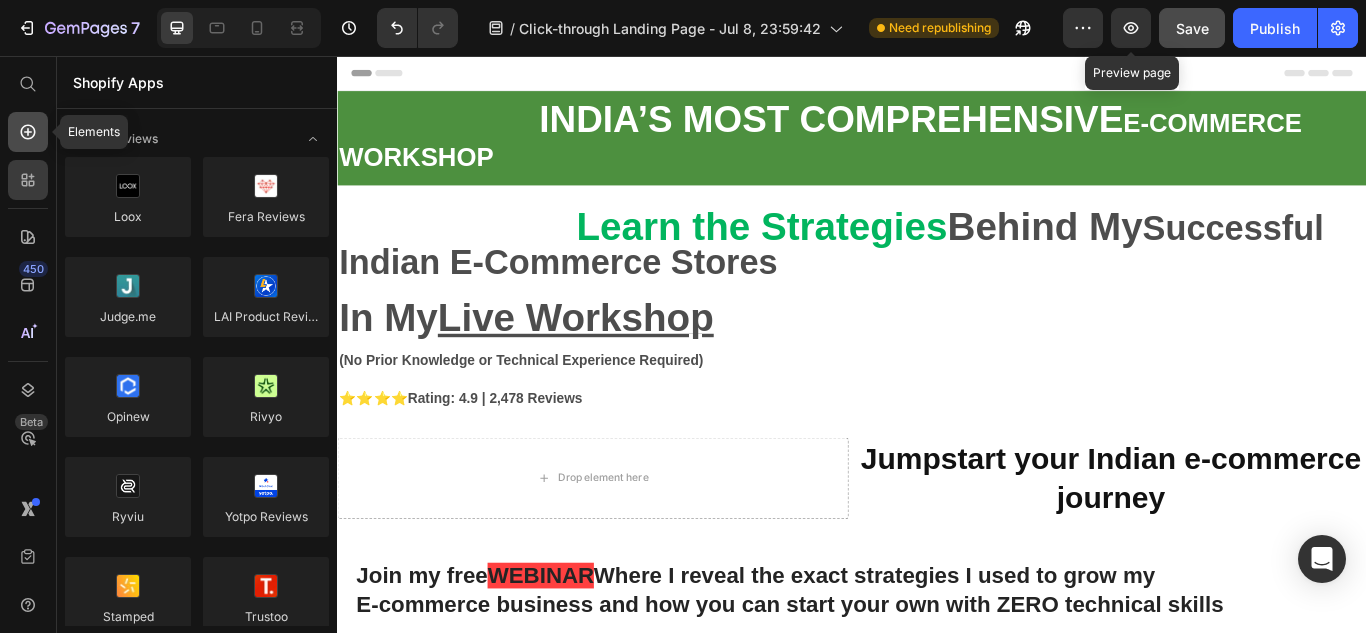 click 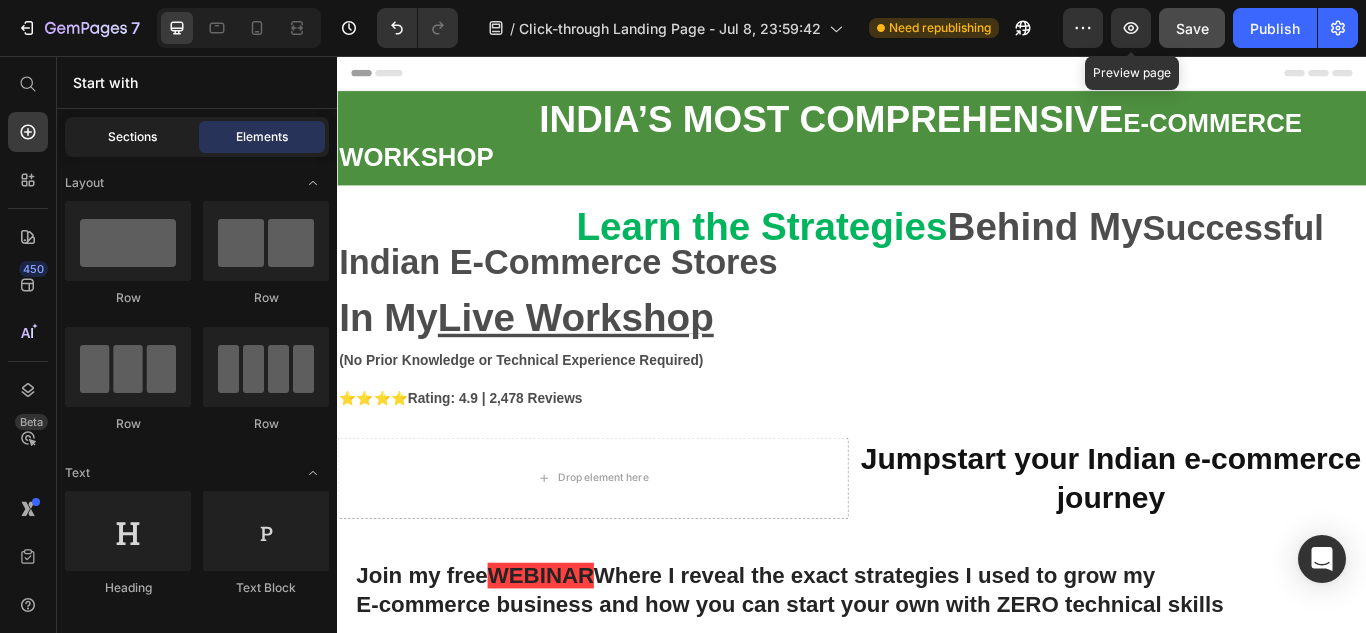 click on "Sections" 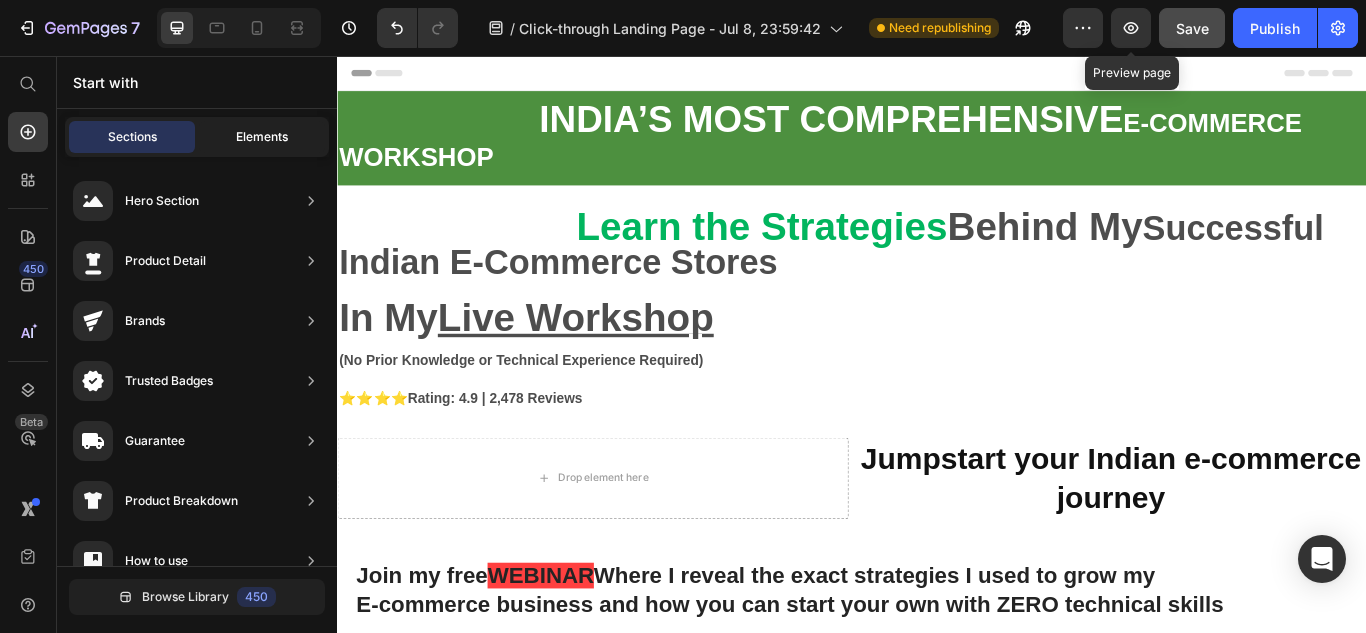 click on "Elements" at bounding box center (262, 137) 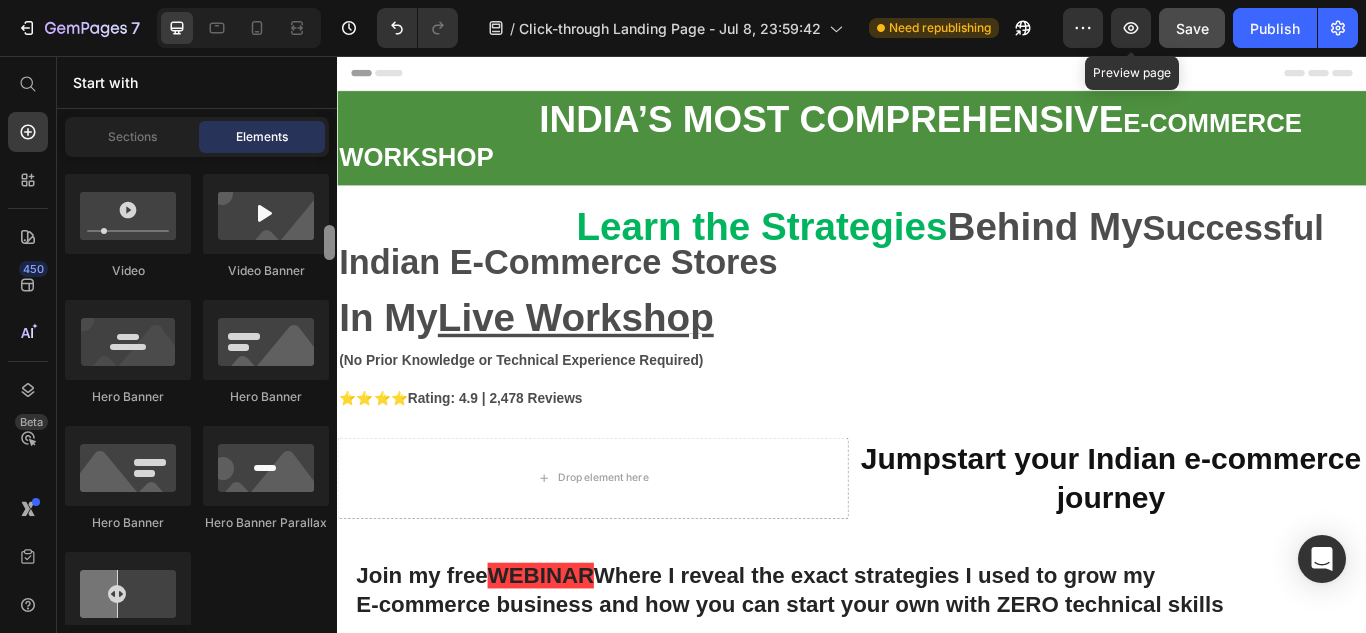 drag, startPoint x: 329, startPoint y: 185, endPoint x: 336, endPoint y: 251, distance: 66.37017 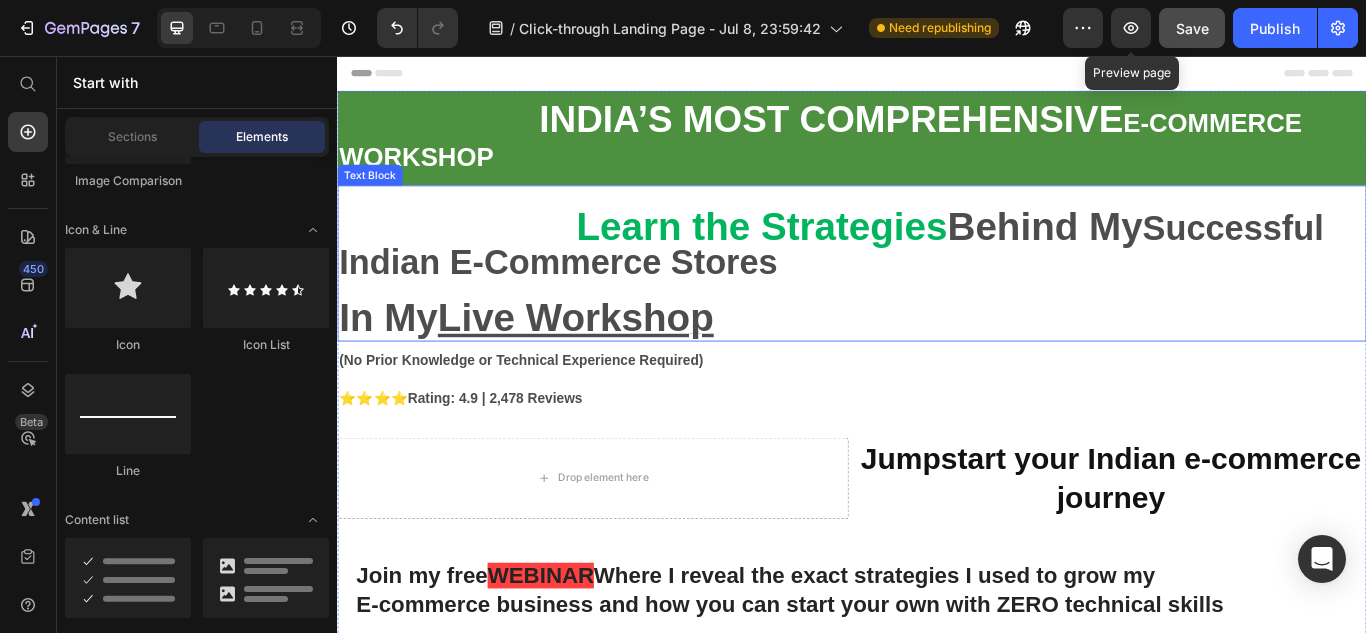 drag, startPoint x: 673, startPoint y: 307, endPoint x: 340, endPoint y: 341, distance: 334.73123 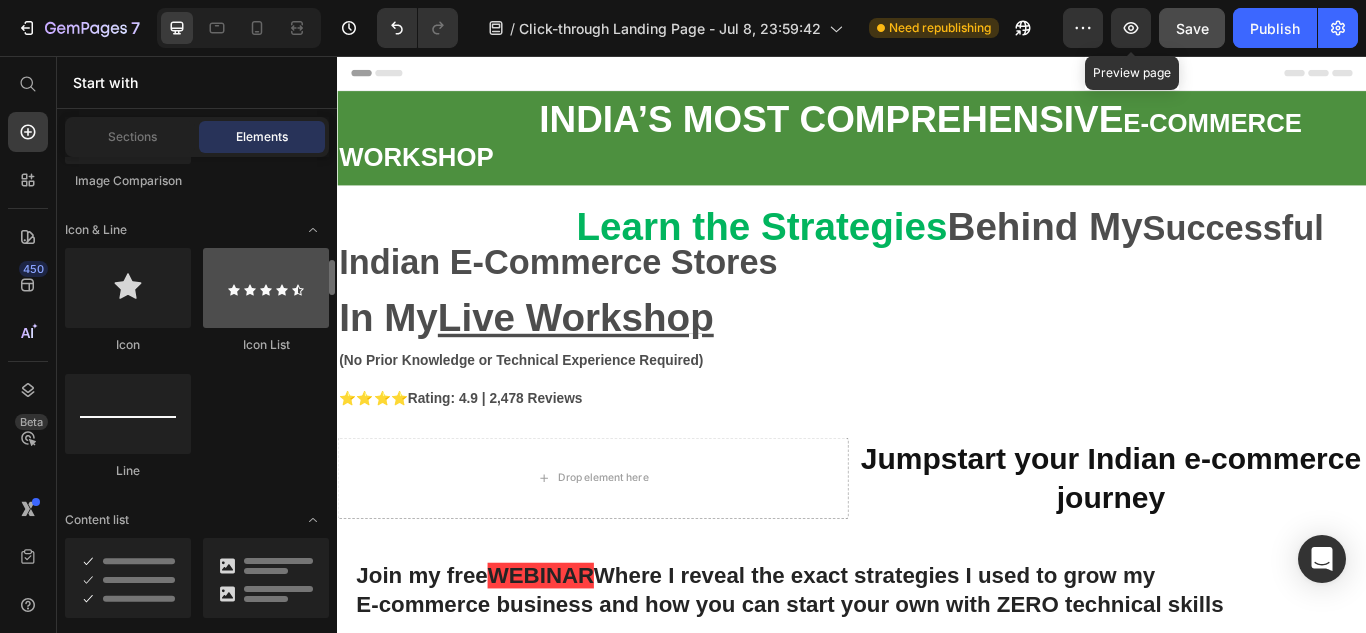 click at bounding box center (266, 288) 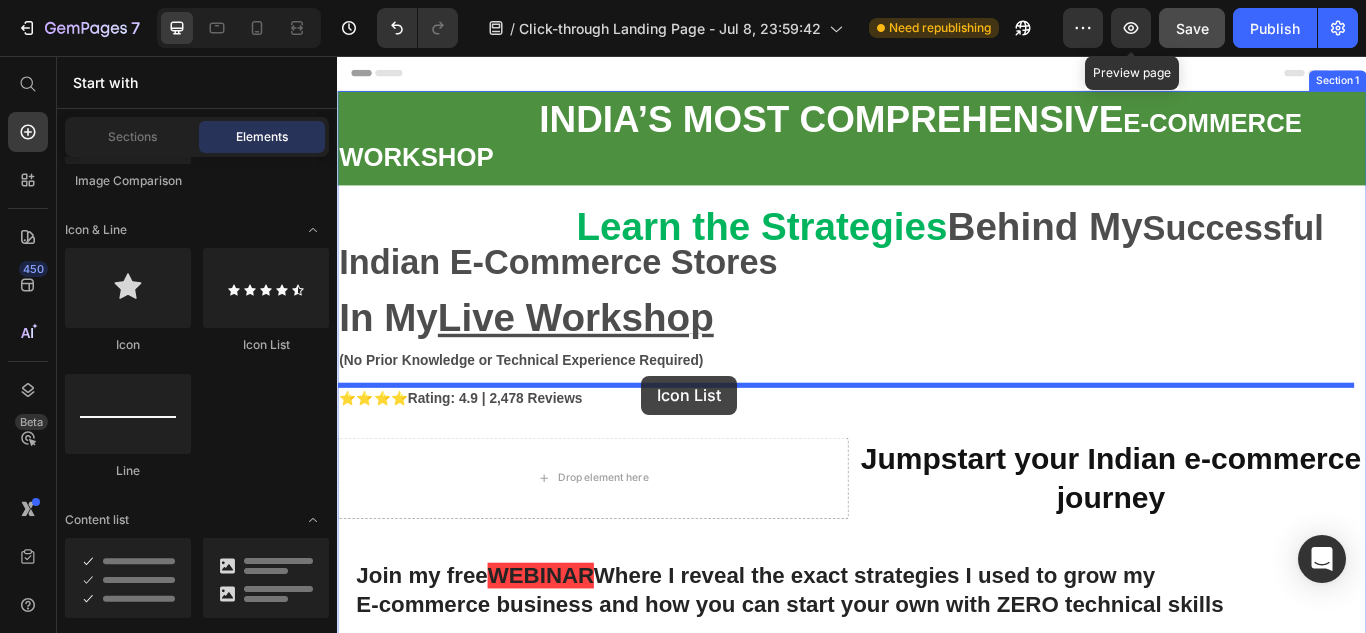 drag, startPoint x: 612, startPoint y: 357, endPoint x: 692, endPoint y: 429, distance: 107.62899 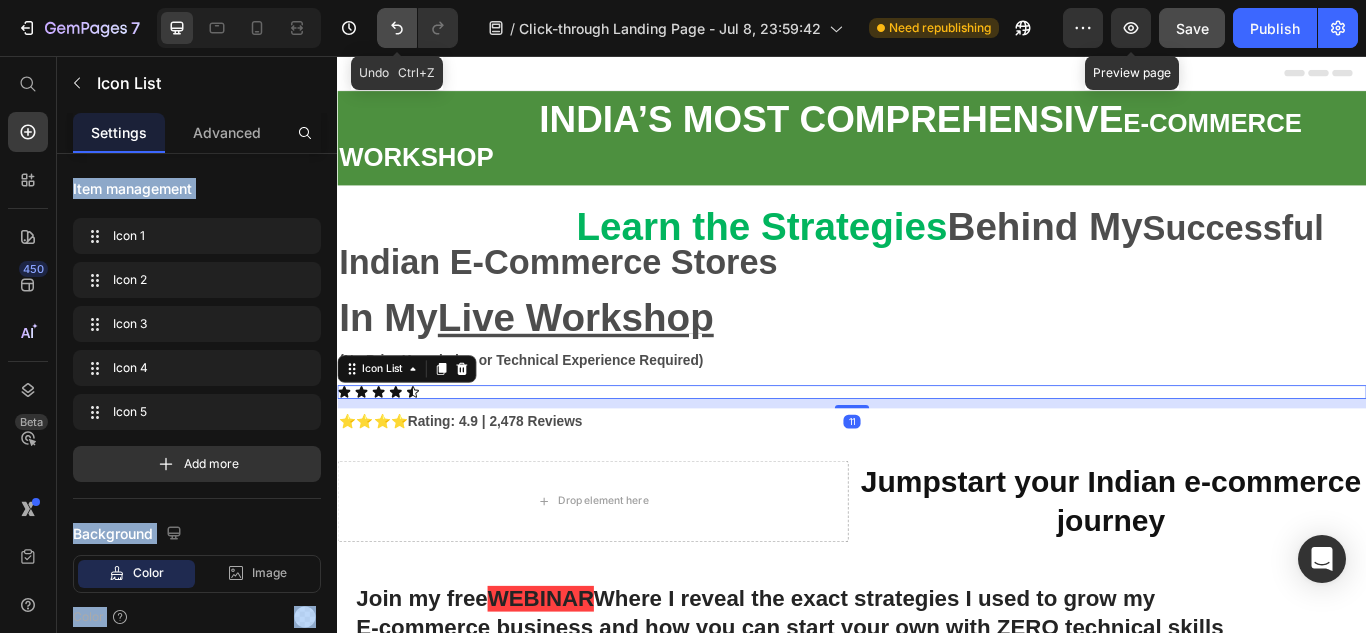 click 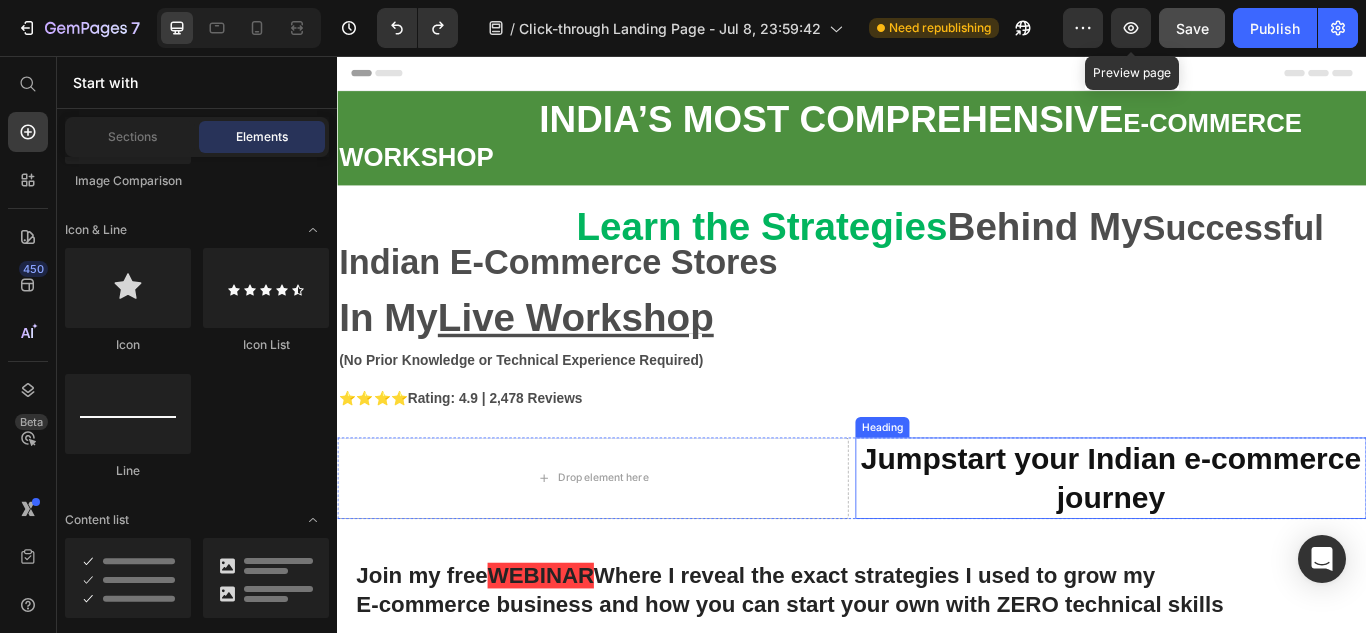 click on "Jumpstart your Indian e-commerce journey" at bounding box center [1239, 548] 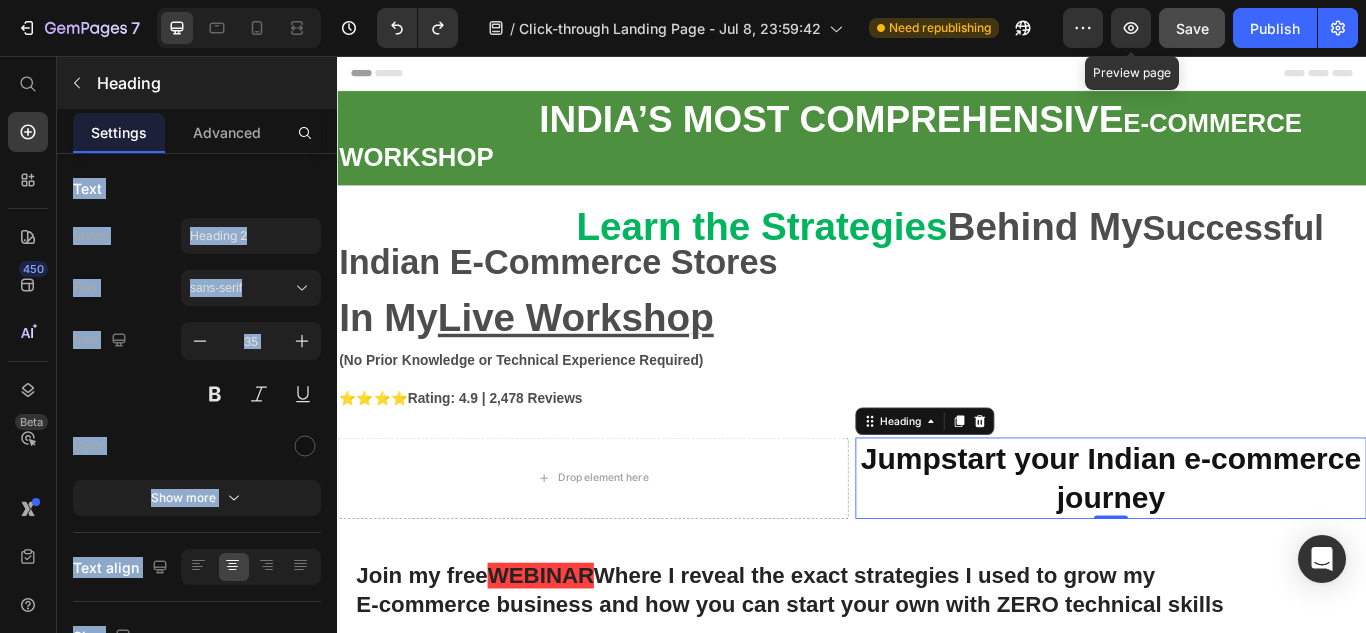 click 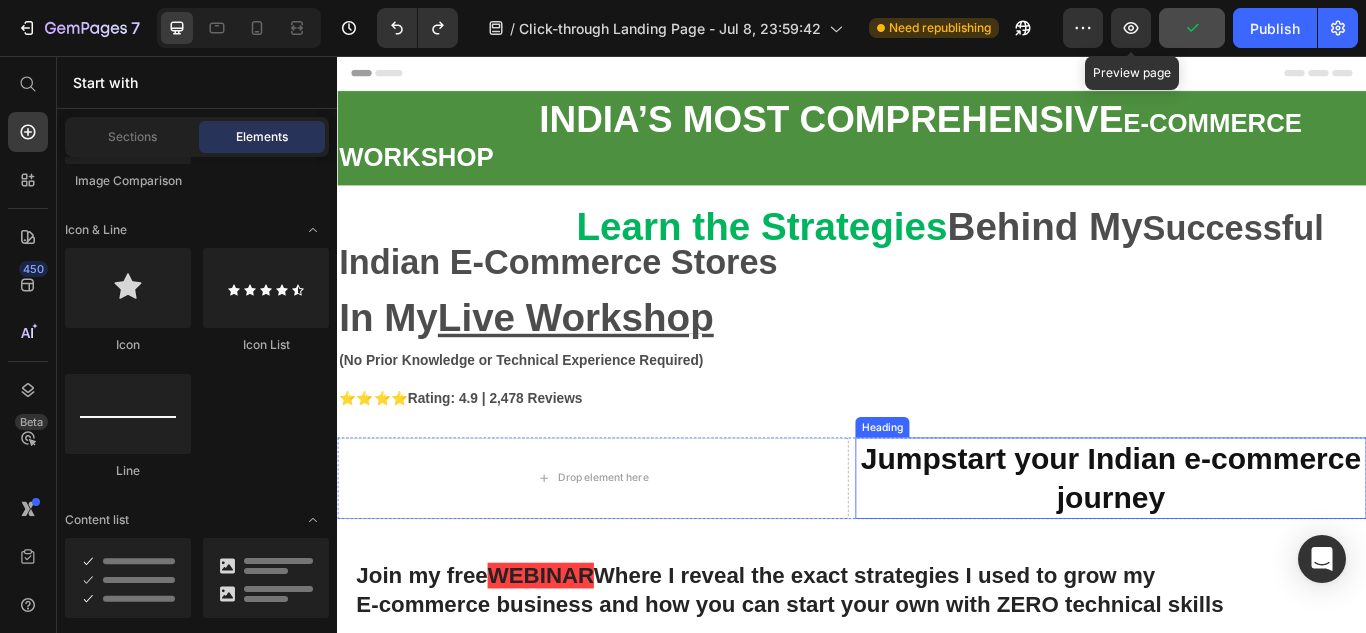 click on "⁠⁠⁠⁠⁠⁠⁠ Jumpstart your Indian e-commerce journey" at bounding box center [1239, 548] 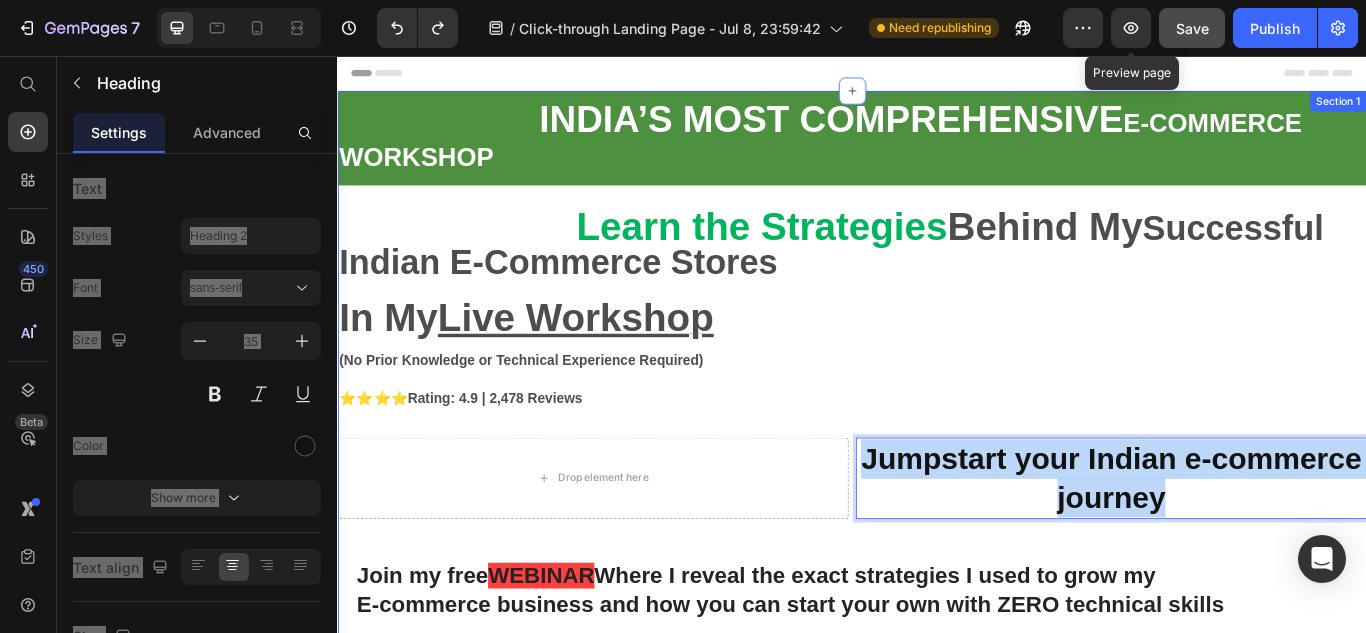 drag, startPoint x: 1351, startPoint y: 565, endPoint x: 910, endPoint y: 488, distance: 447.67175 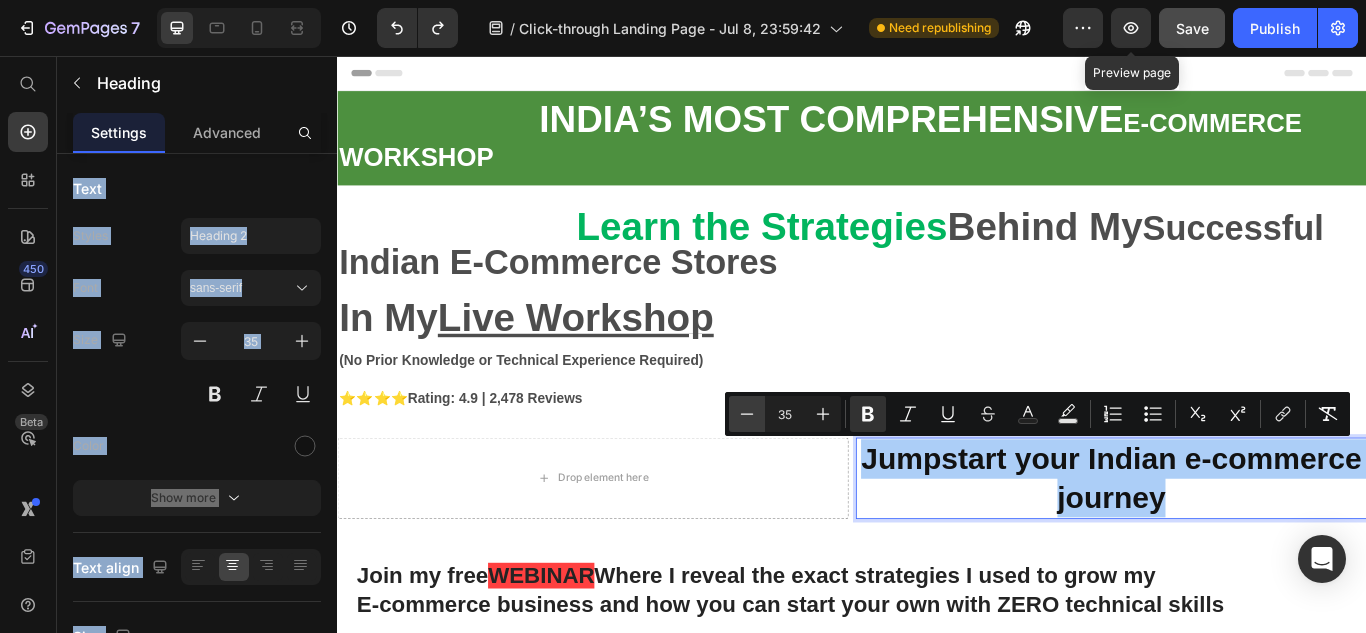 click 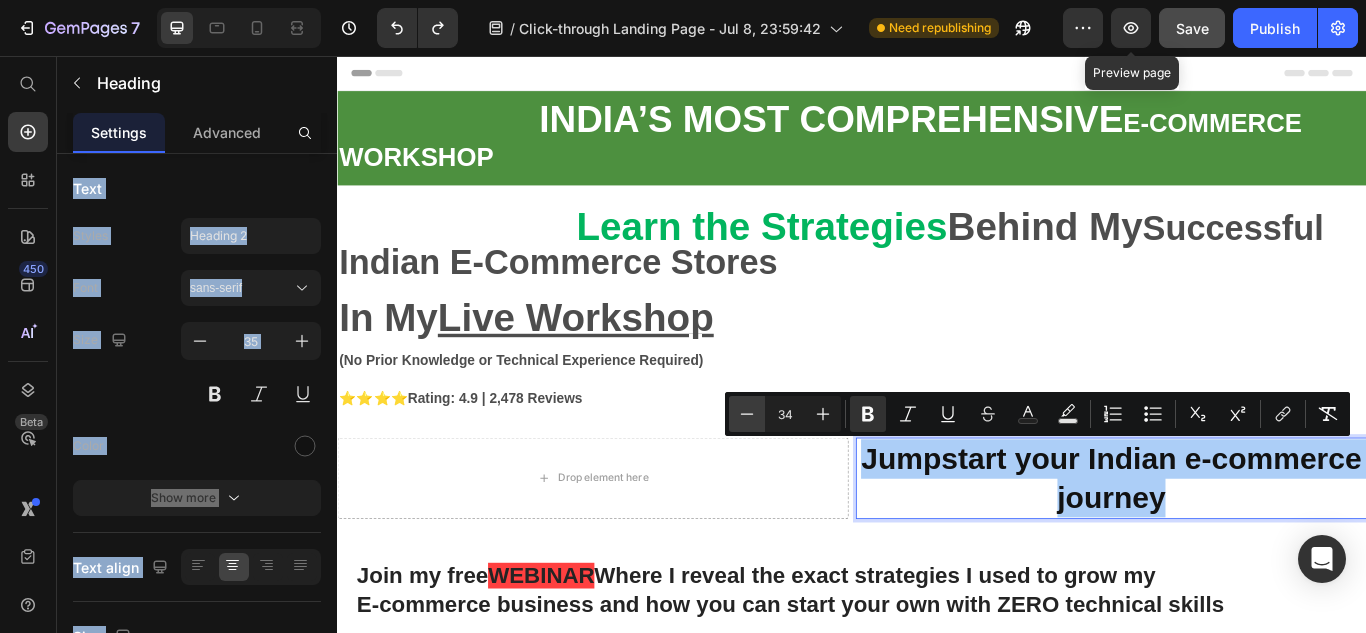 click 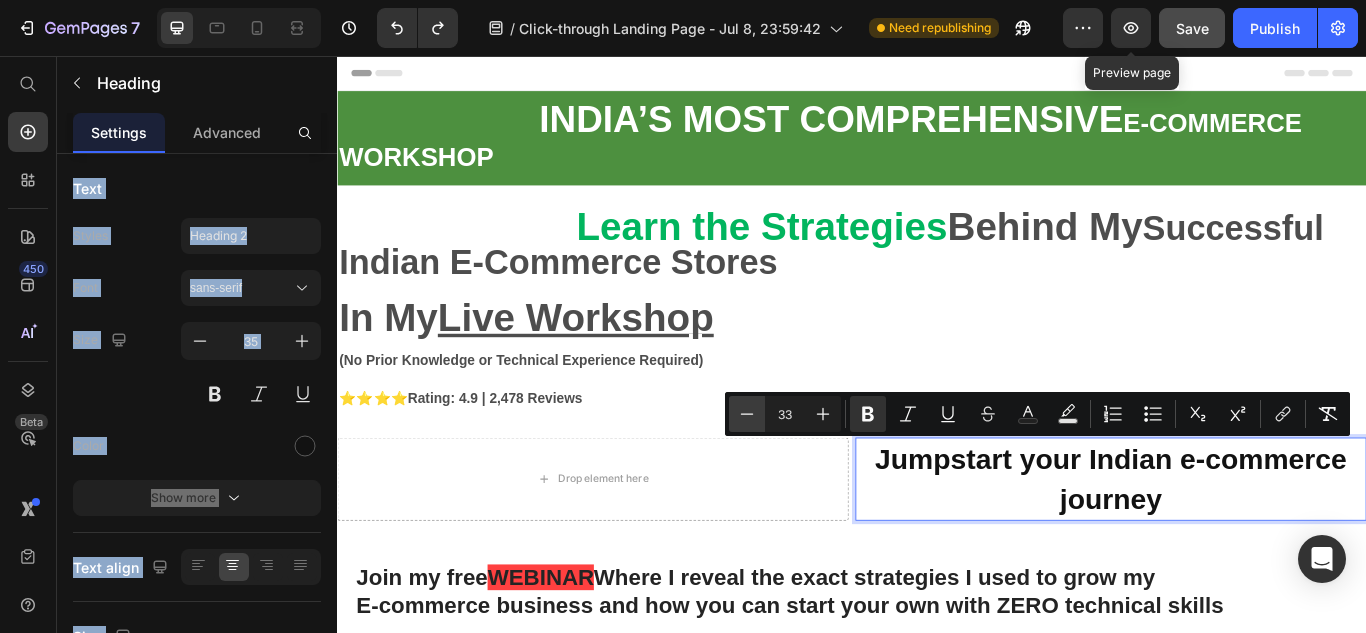 click 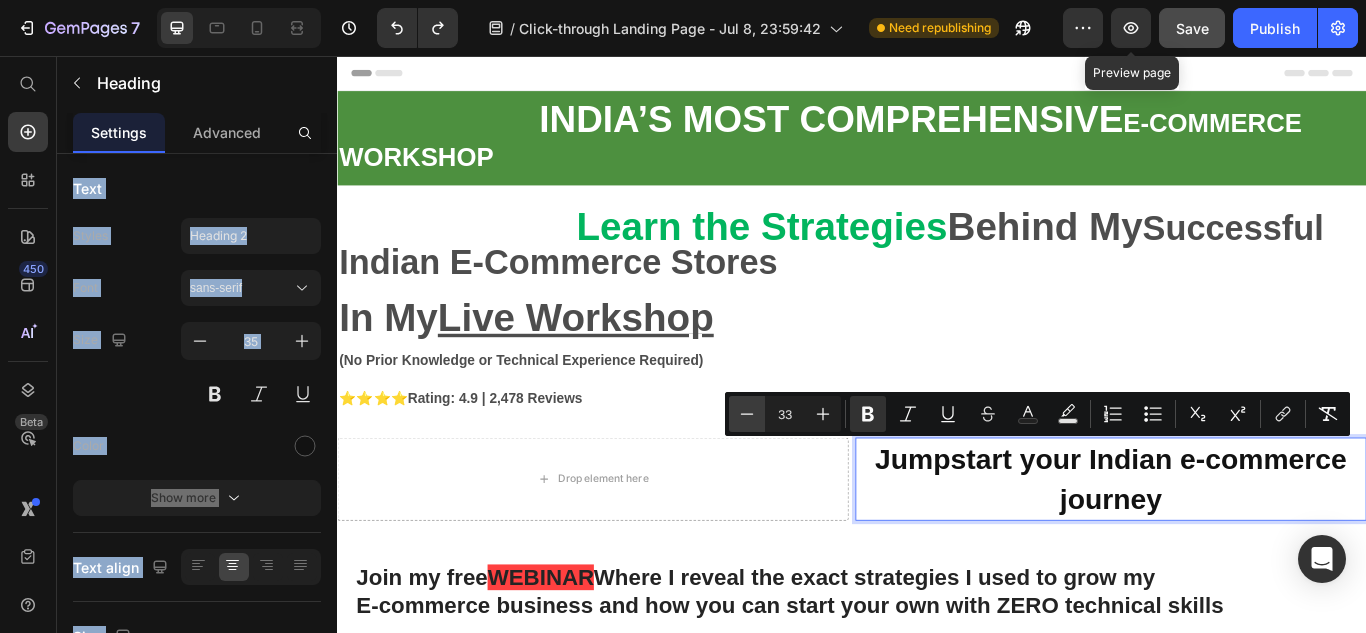 click 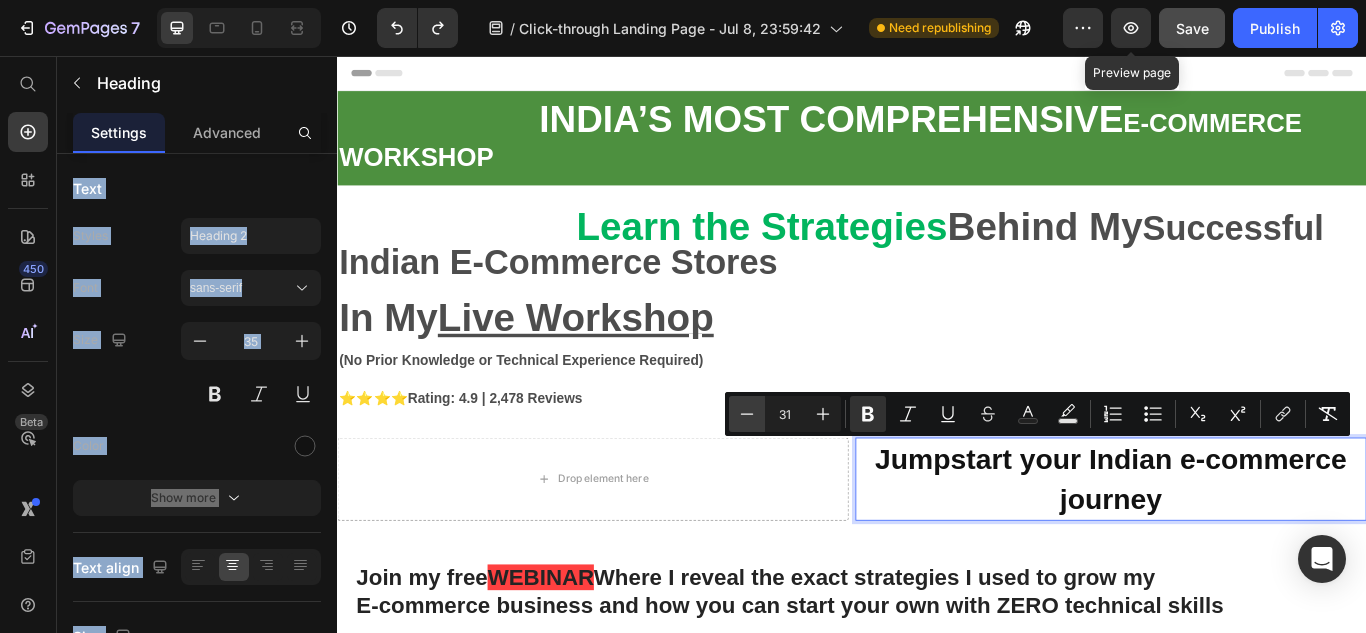 click 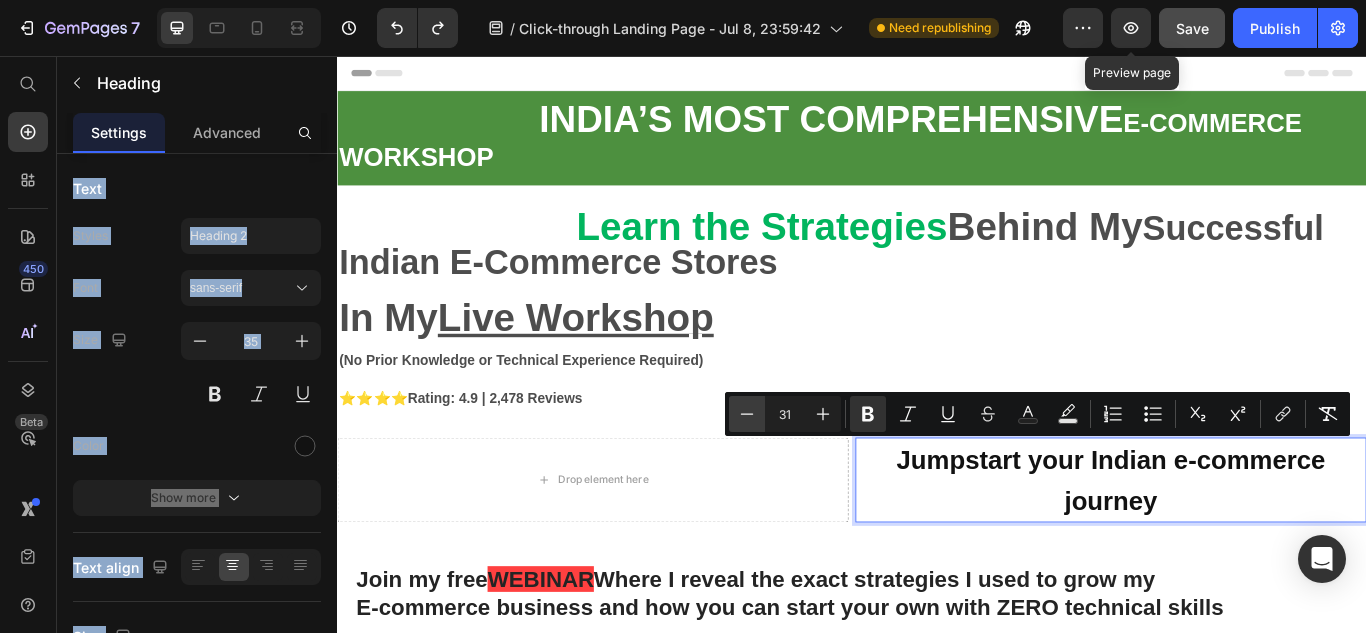 click 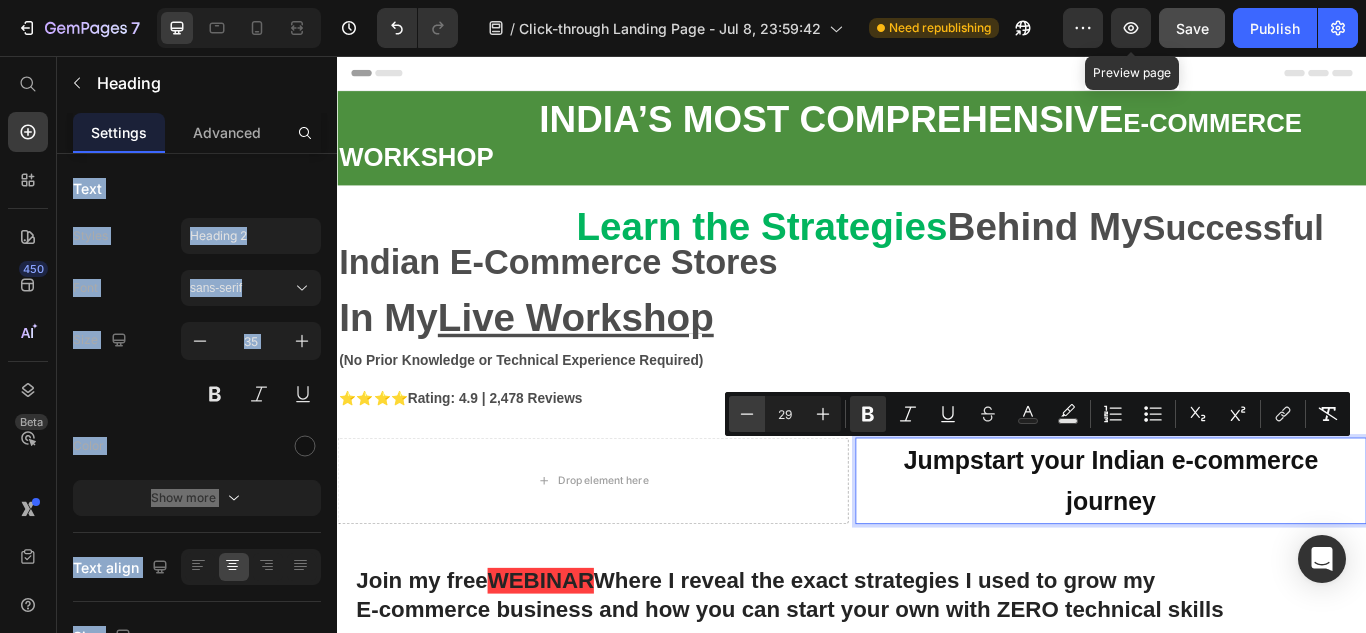 click 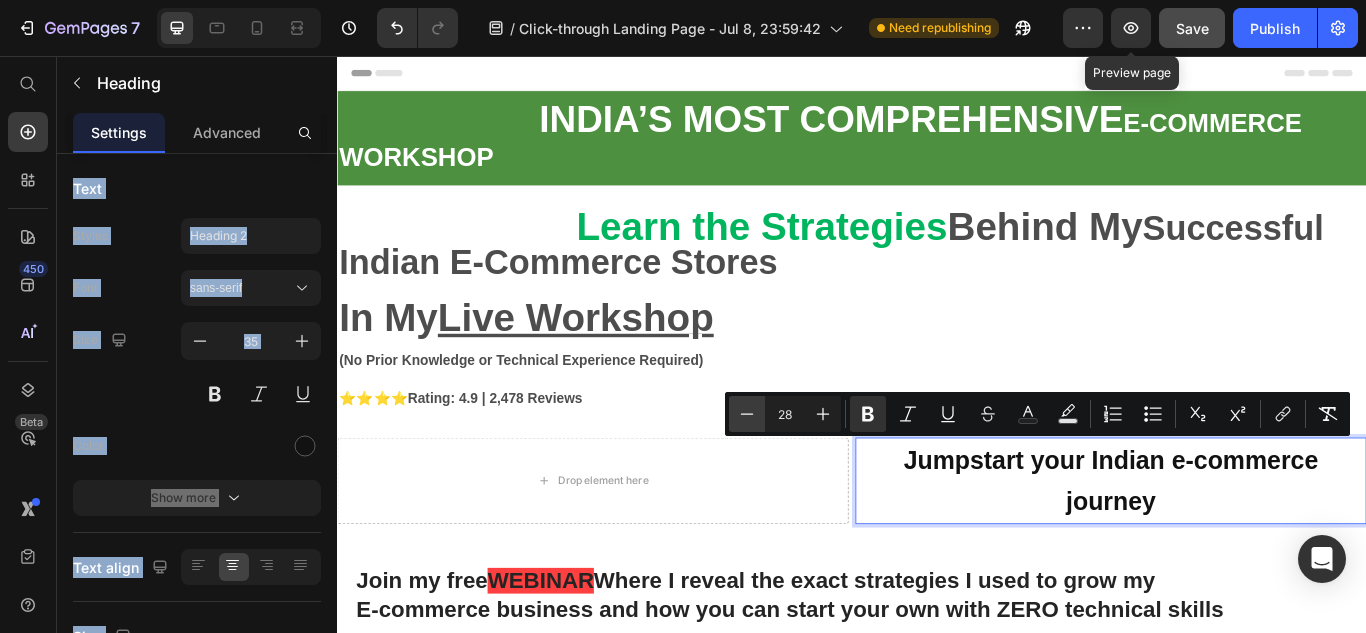 click 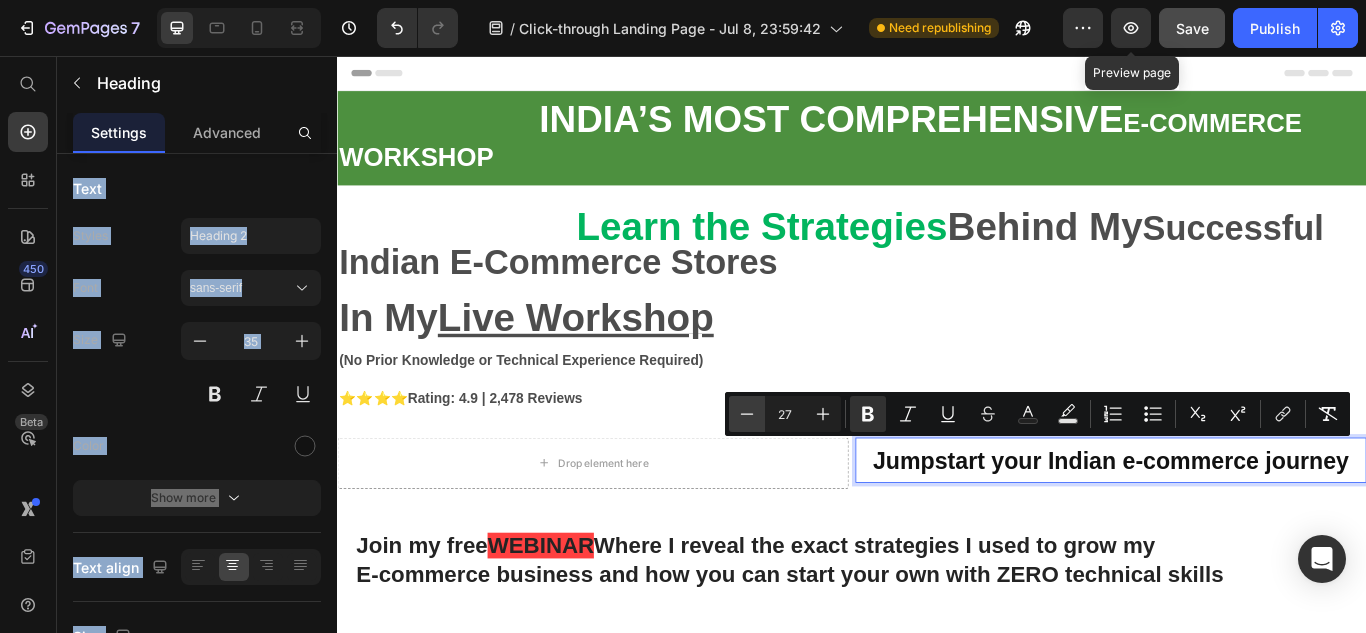 click 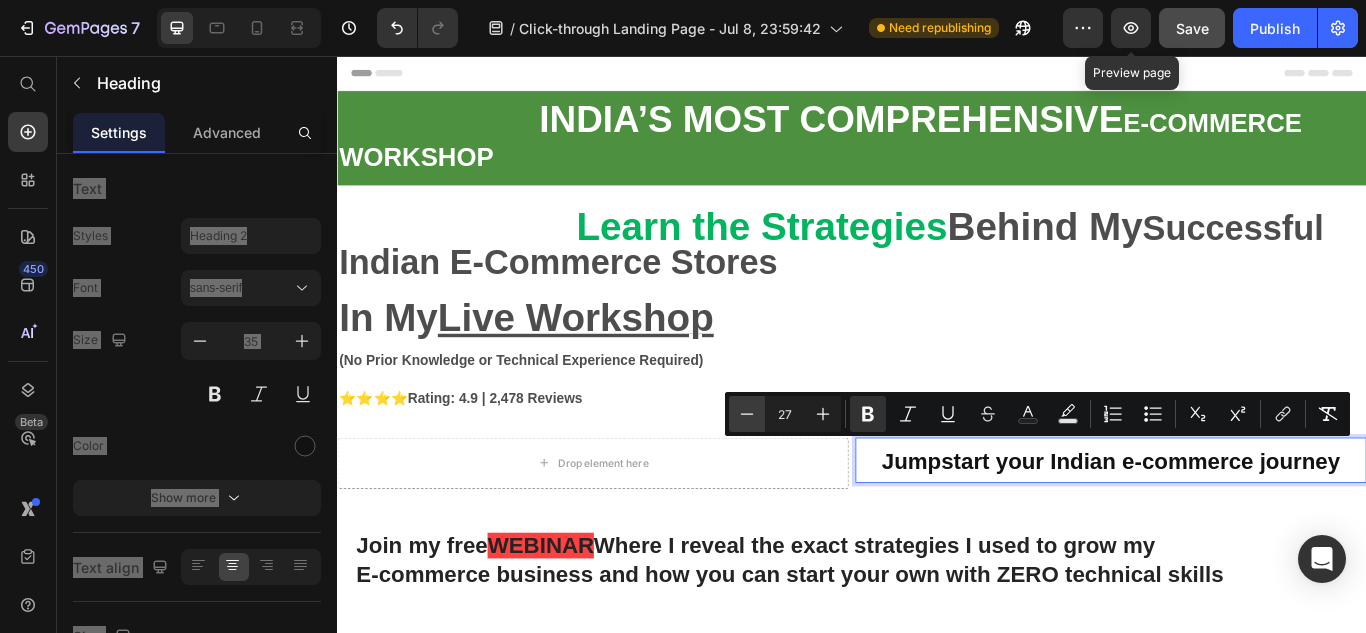 type on "26" 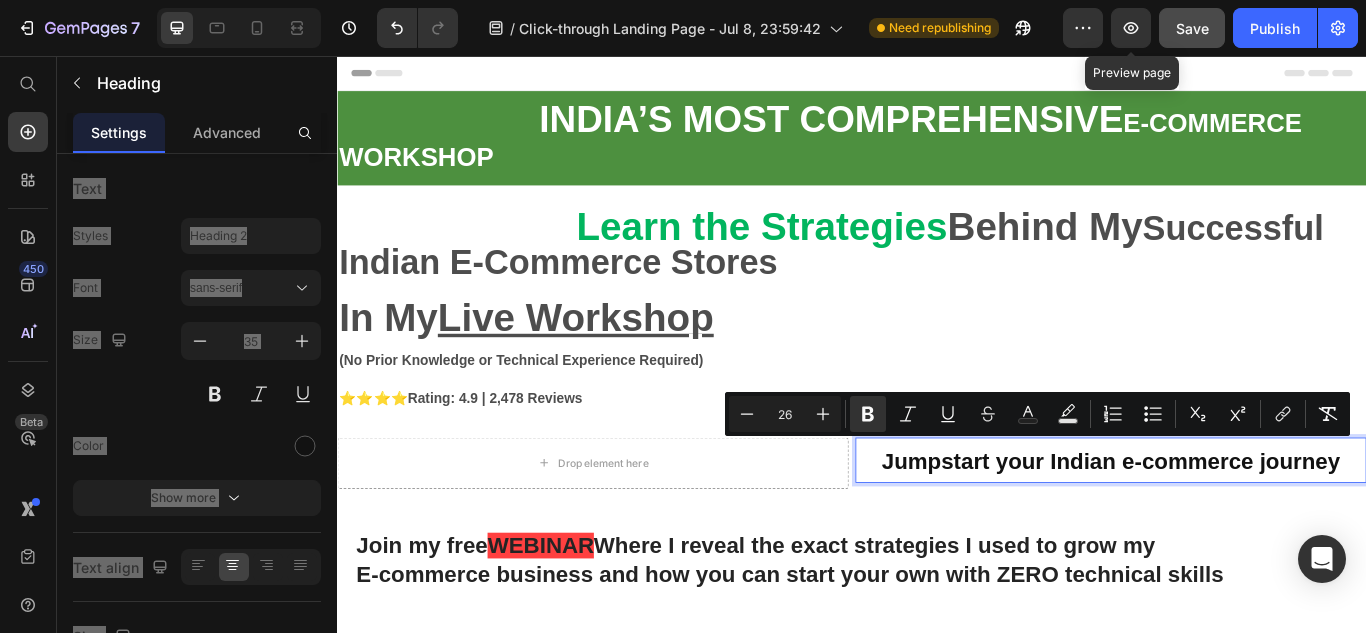 click on "Jumpstart your Indian e-commerce journey" at bounding box center [1239, 529] 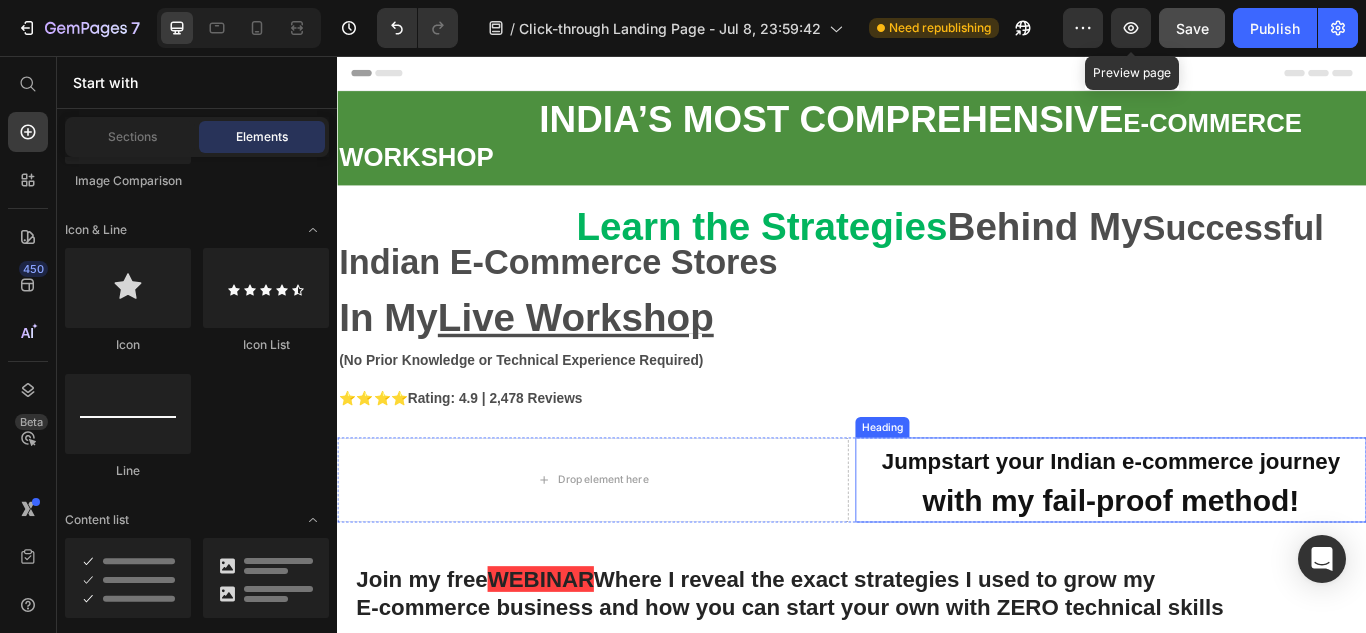click on "Jumpstart your Indian e-commerce journey" at bounding box center [1239, 529] 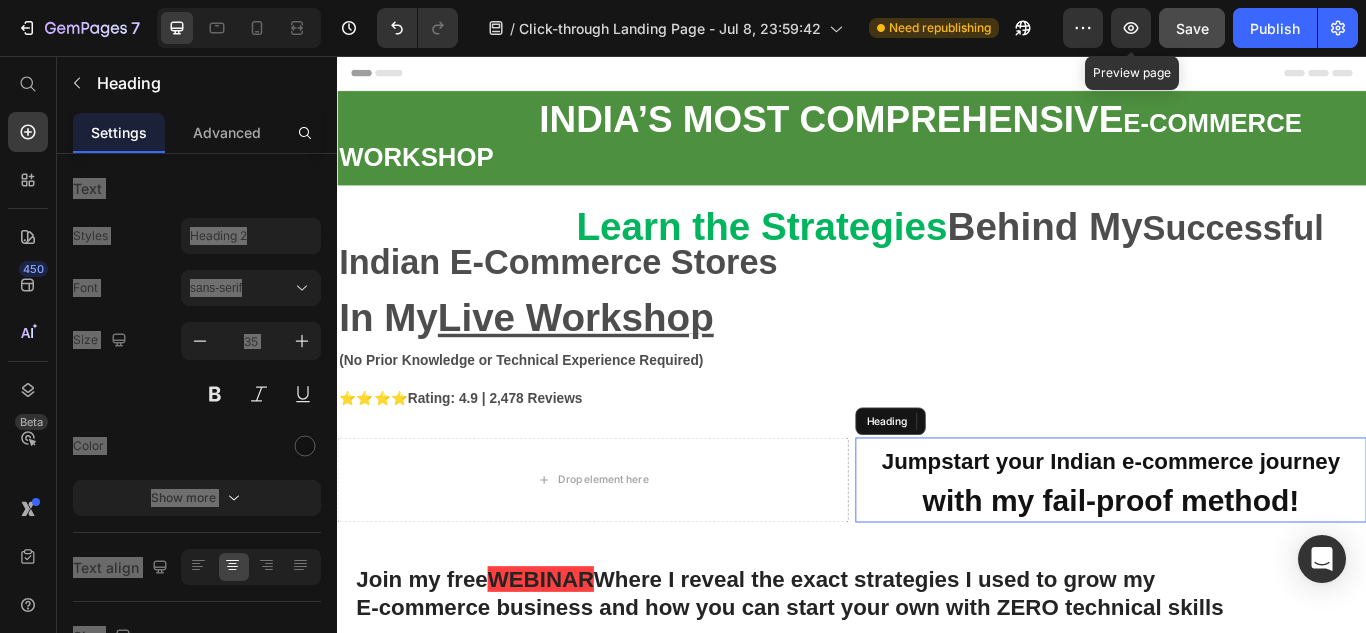 scroll, scrollTop: 172, scrollLeft: 0, axis: vertical 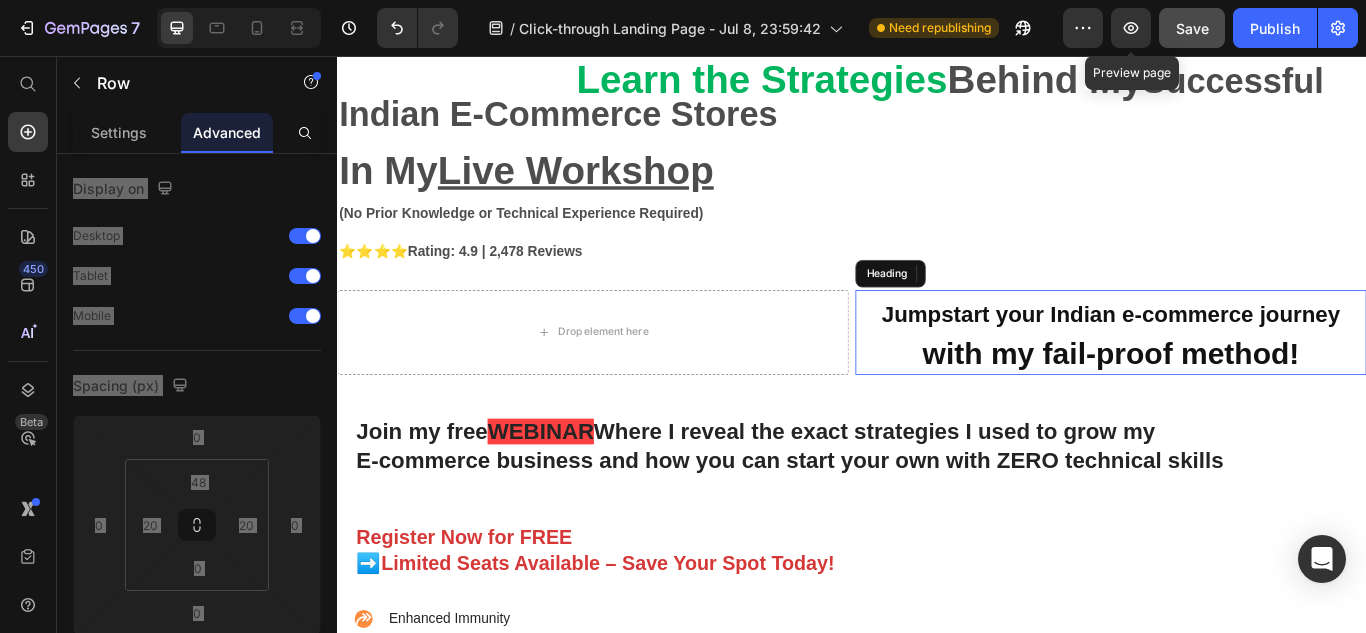 click on "Join my free   WEBINAR    Where I reveal the exact strategies I used to grow my  E-commerce business and how you can start your own with ZERO technical skills Heading Register Now for FREE ➡️Limited Seats Available – Save Your Spot Today! Text Block
Enhanced Immunity
Improved Energy Levels
Support for Heart Health
Joint and Bone Health Item List Instant Health Boost Button
Icon Try it & love it for  30 days or your money back Text Block Row Row Video Row" at bounding box center [937, 716] 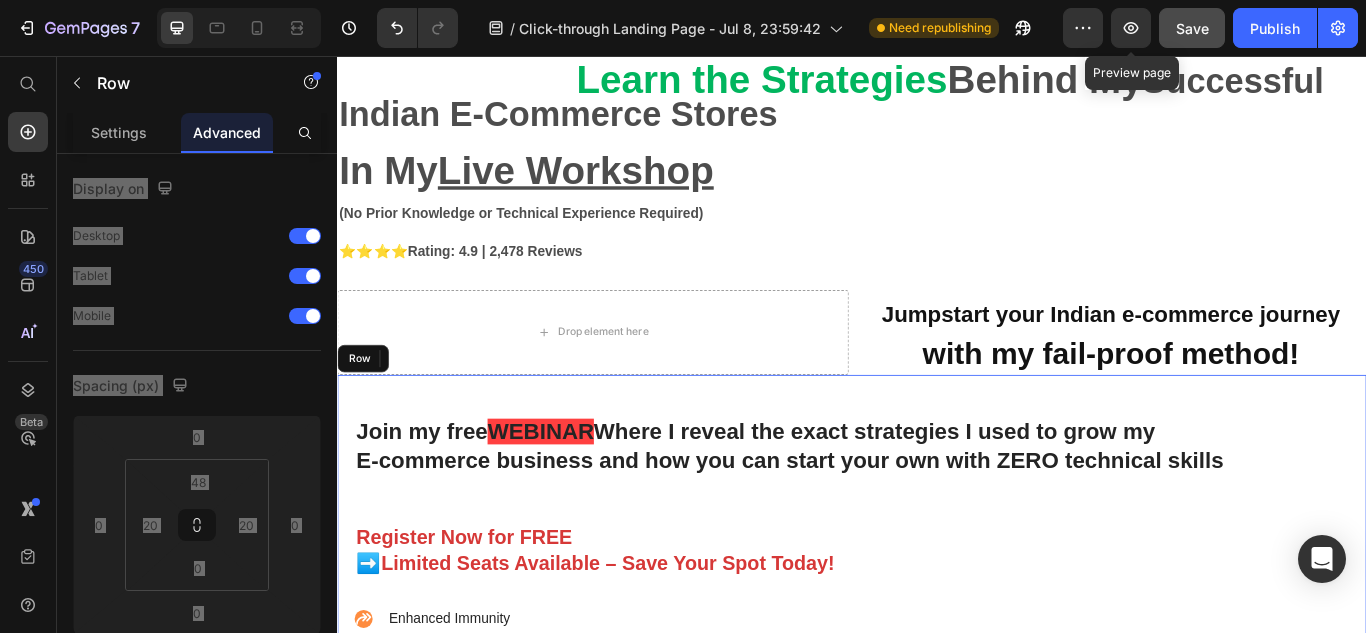 click on "⭐⭐⭐⭐ Rating: 4.9 | 2,478 Reviews" at bounding box center (937, 284) 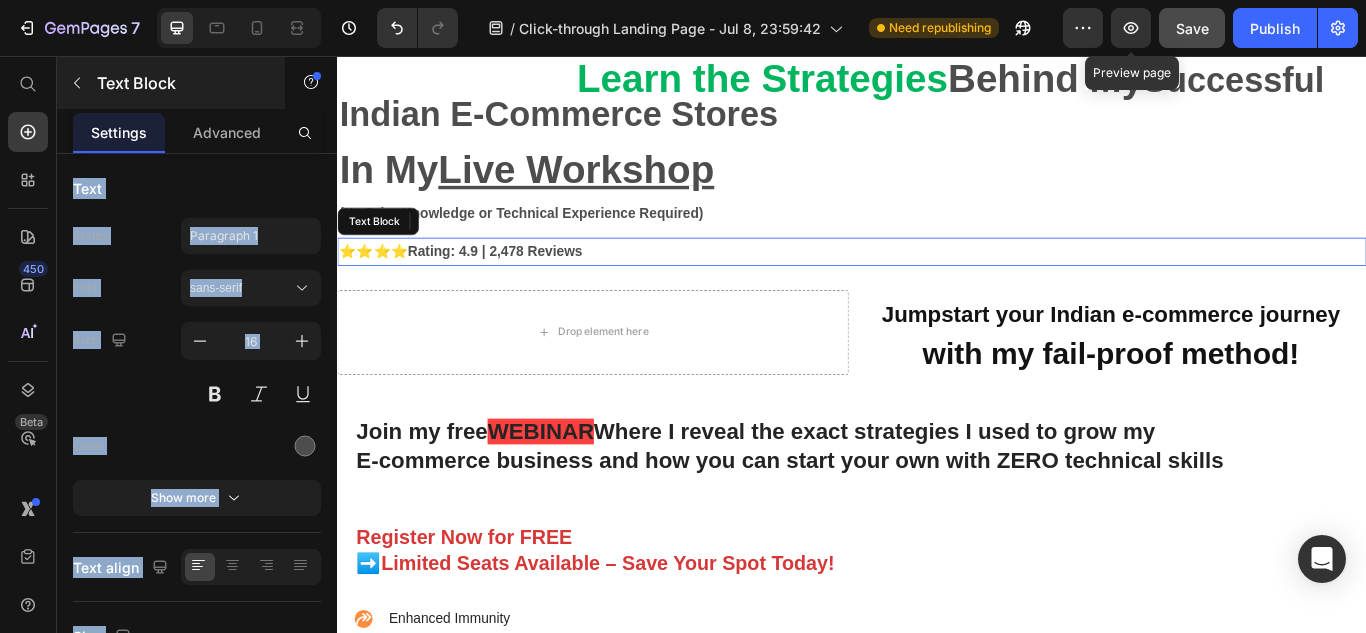click 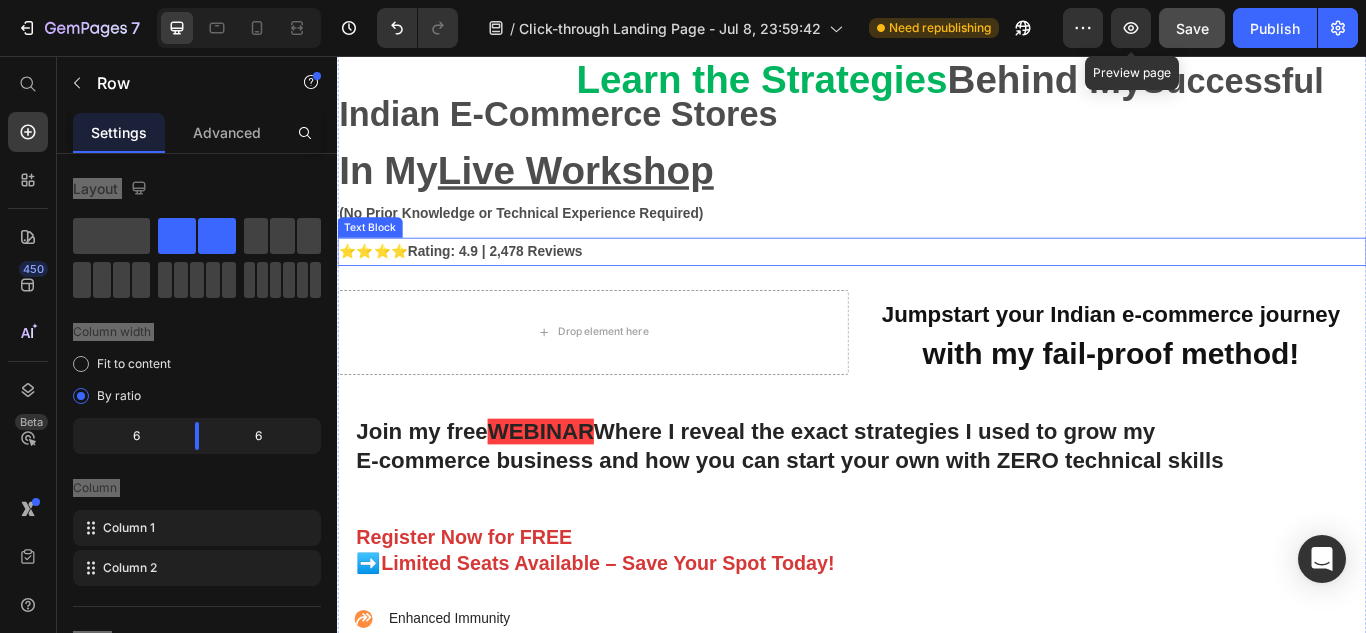 click on "Drop element here" at bounding box center (635, 378) 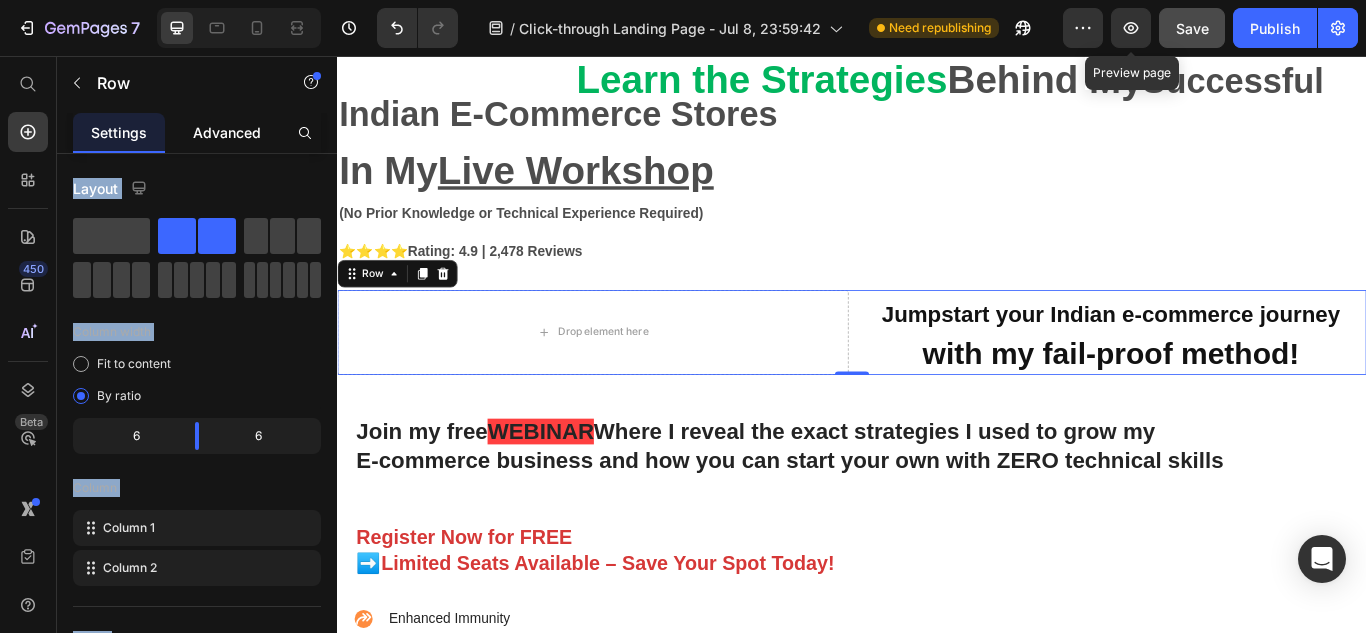 click on "Advanced" at bounding box center (227, 132) 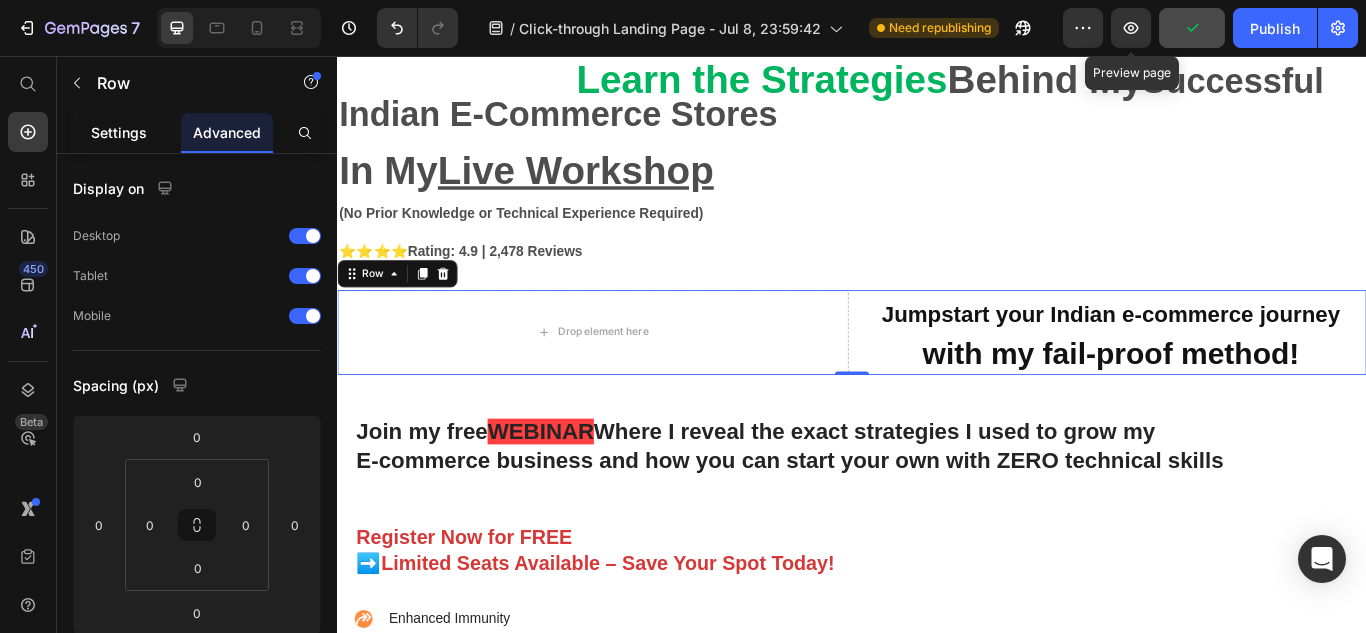 click on "Settings" at bounding box center [119, 132] 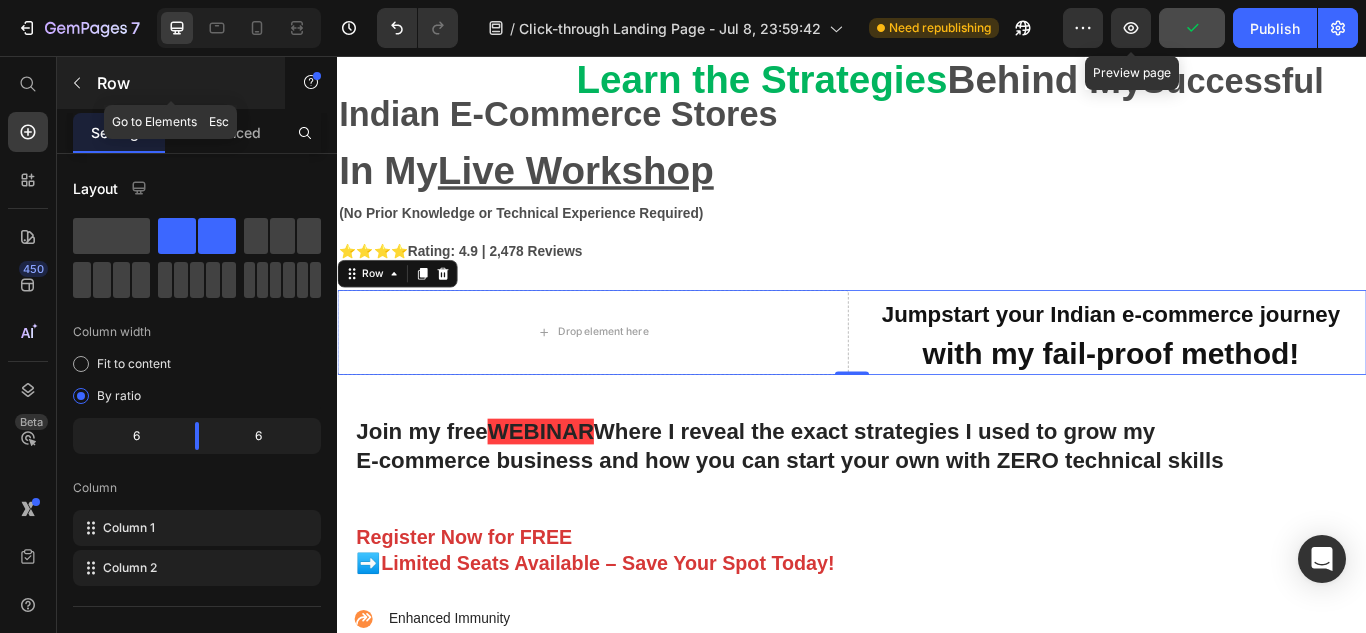click 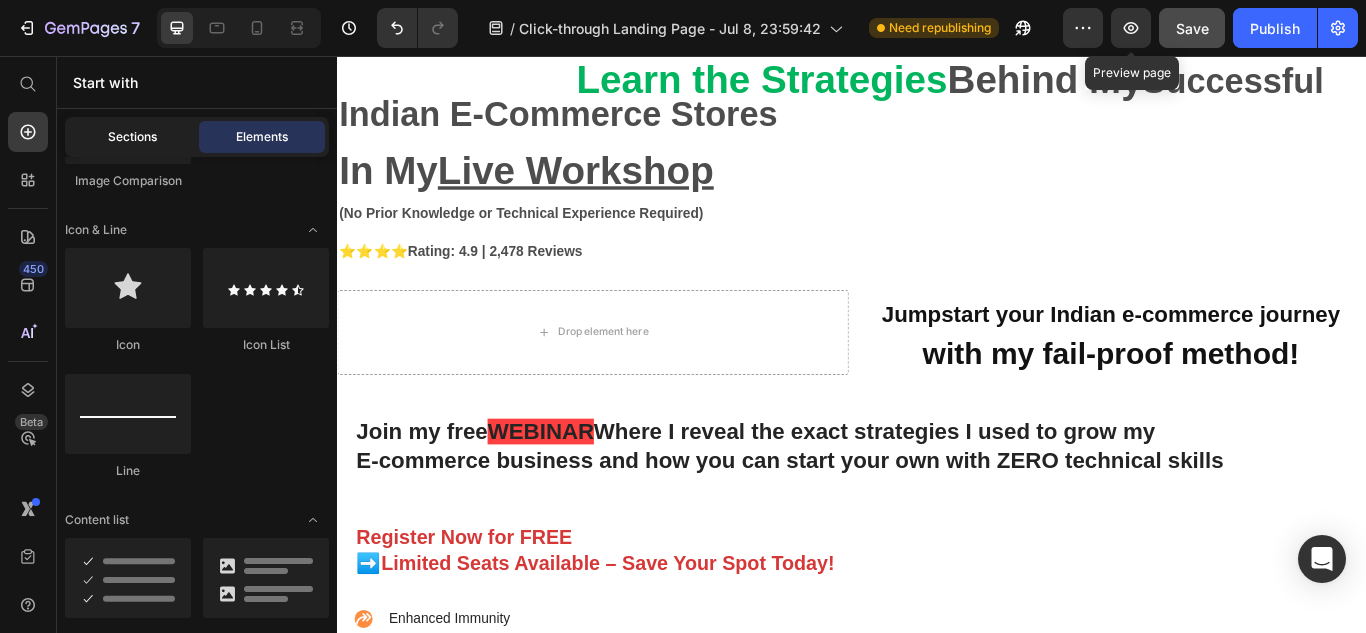 click on "Sections" 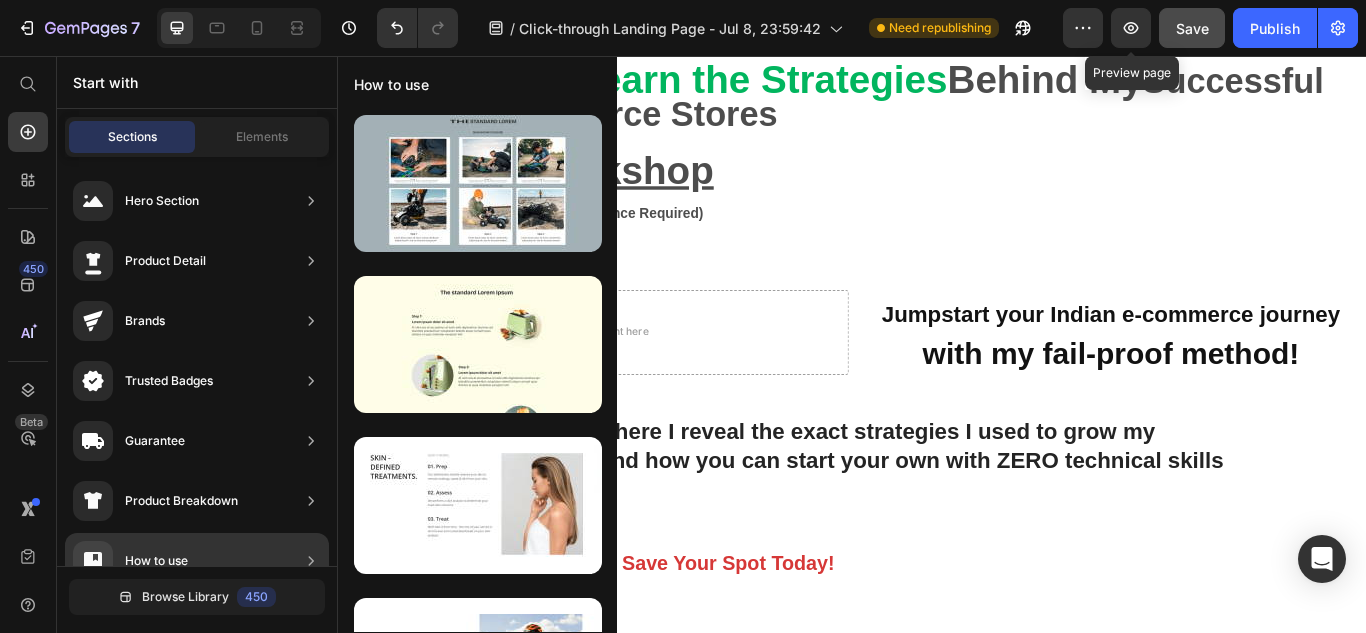click on "How to use" 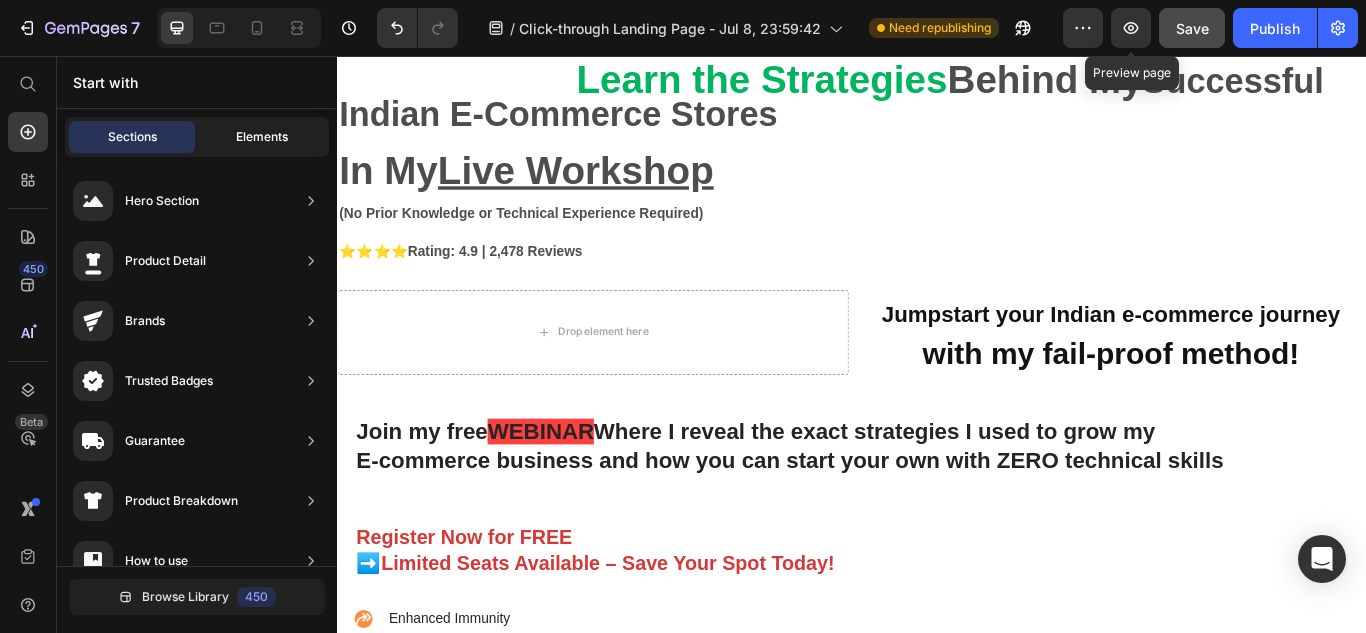 click on "Elements" at bounding box center (262, 137) 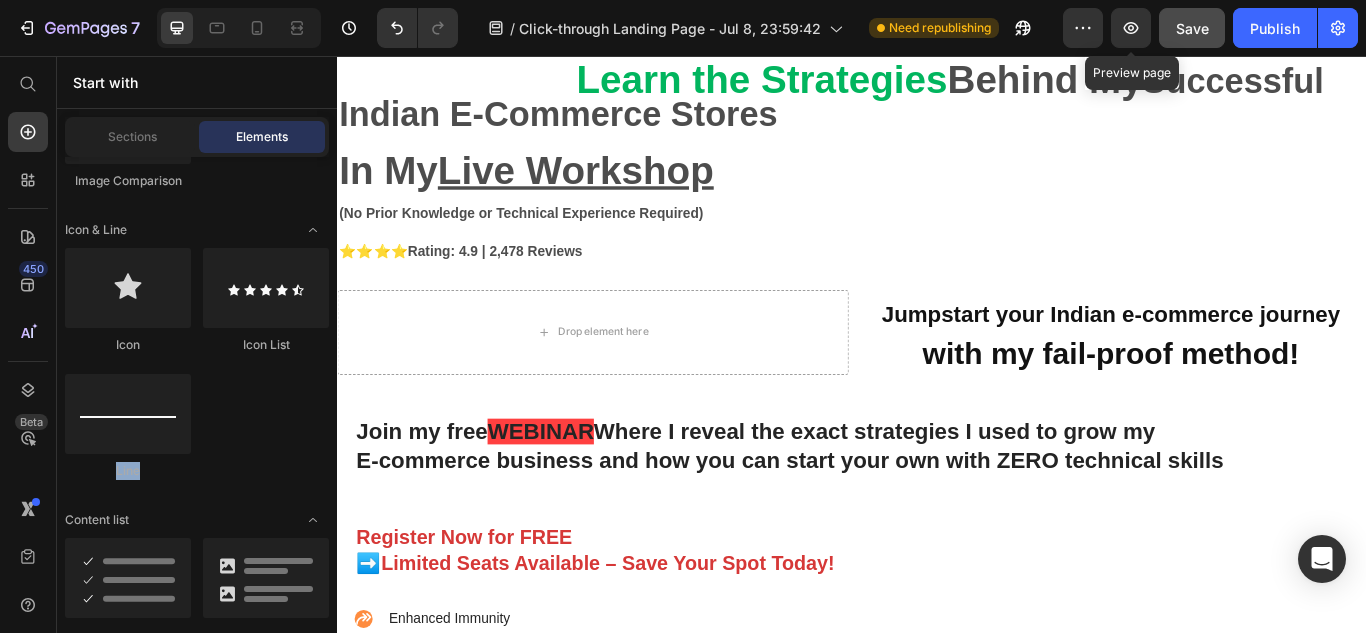 drag, startPoint x: 317, startPoint y: 482, endPoint x: 312, endPoint y: 396, distance: 86.145226 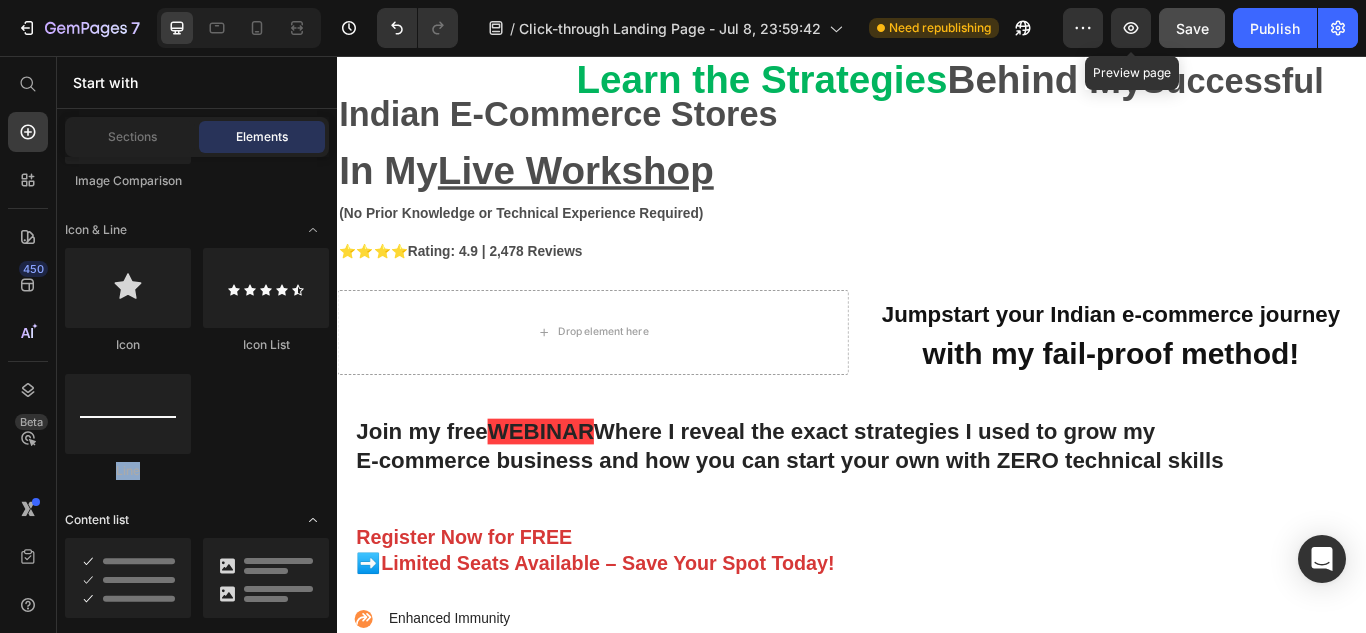 click 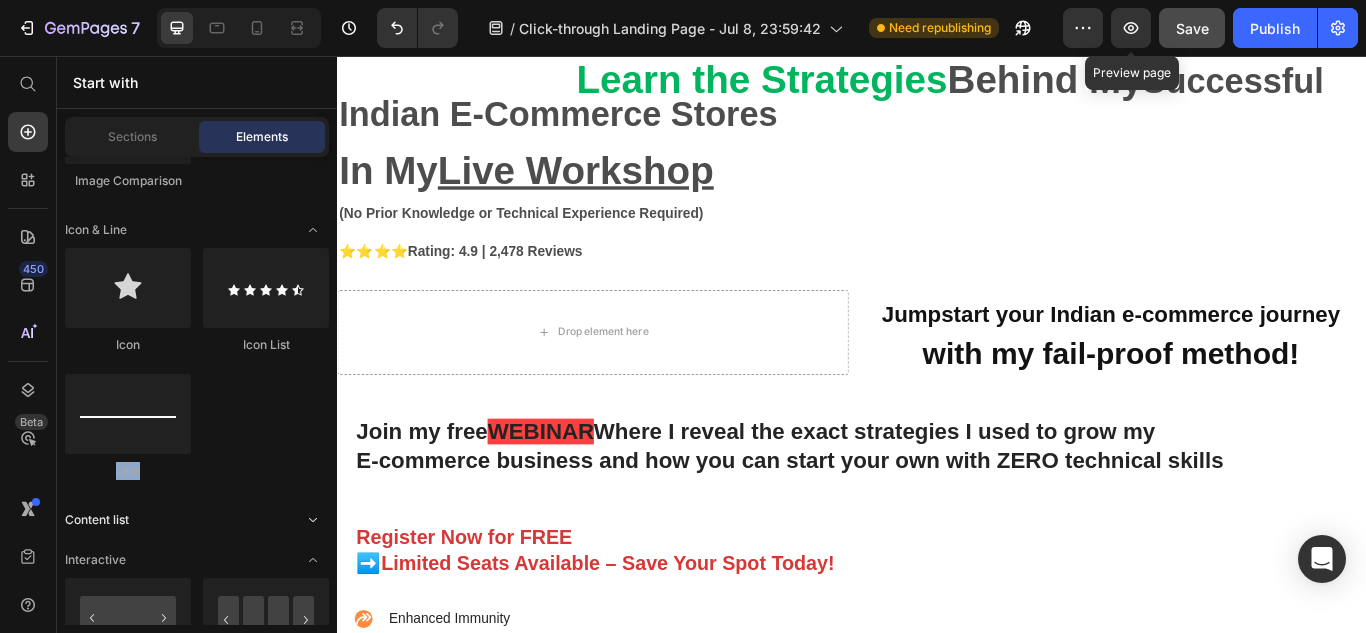 click 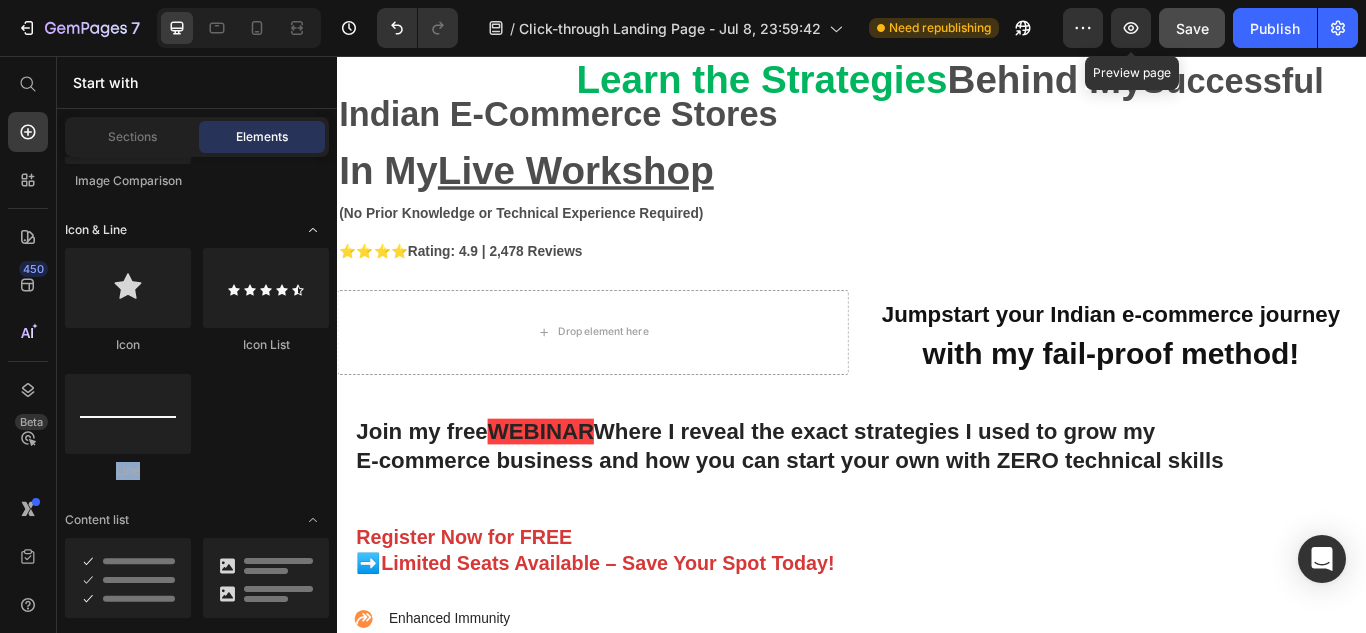 click 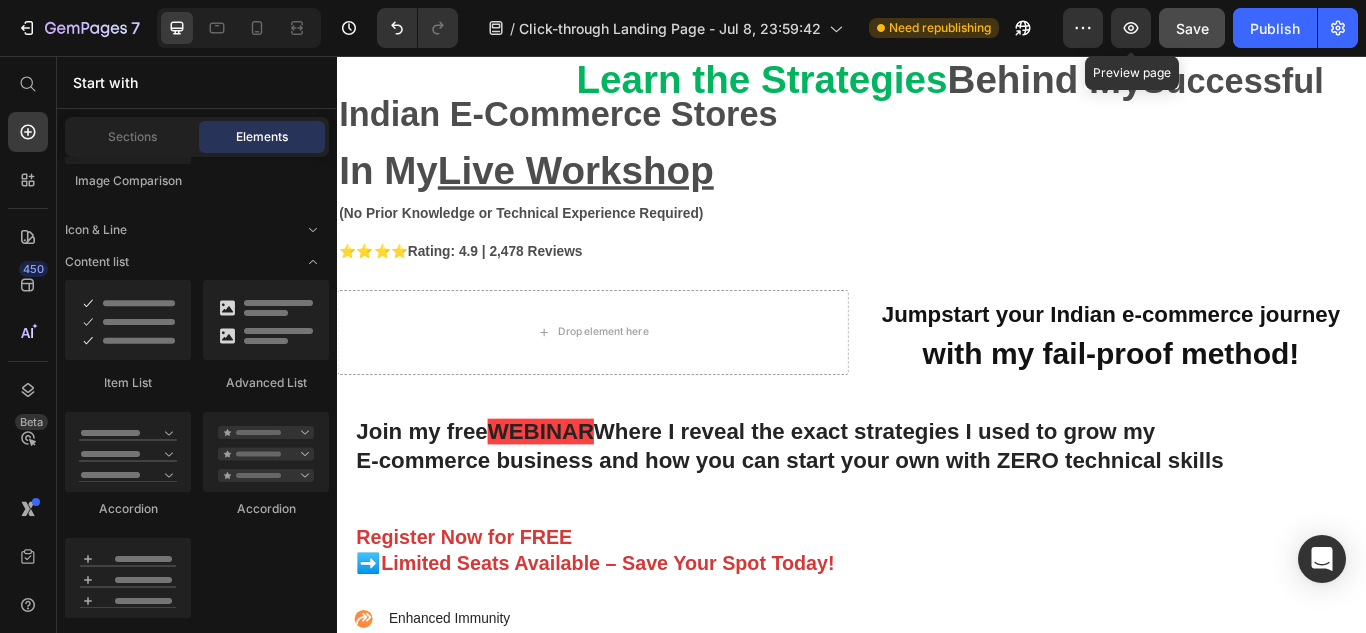 click on "Layout
Row
Row
Row
Row Text
Heading
Text Block Button
Button
Button
Sticky Back to top Media
Image
Image
Video
Video Banner" at bounding box center [197, 1752] 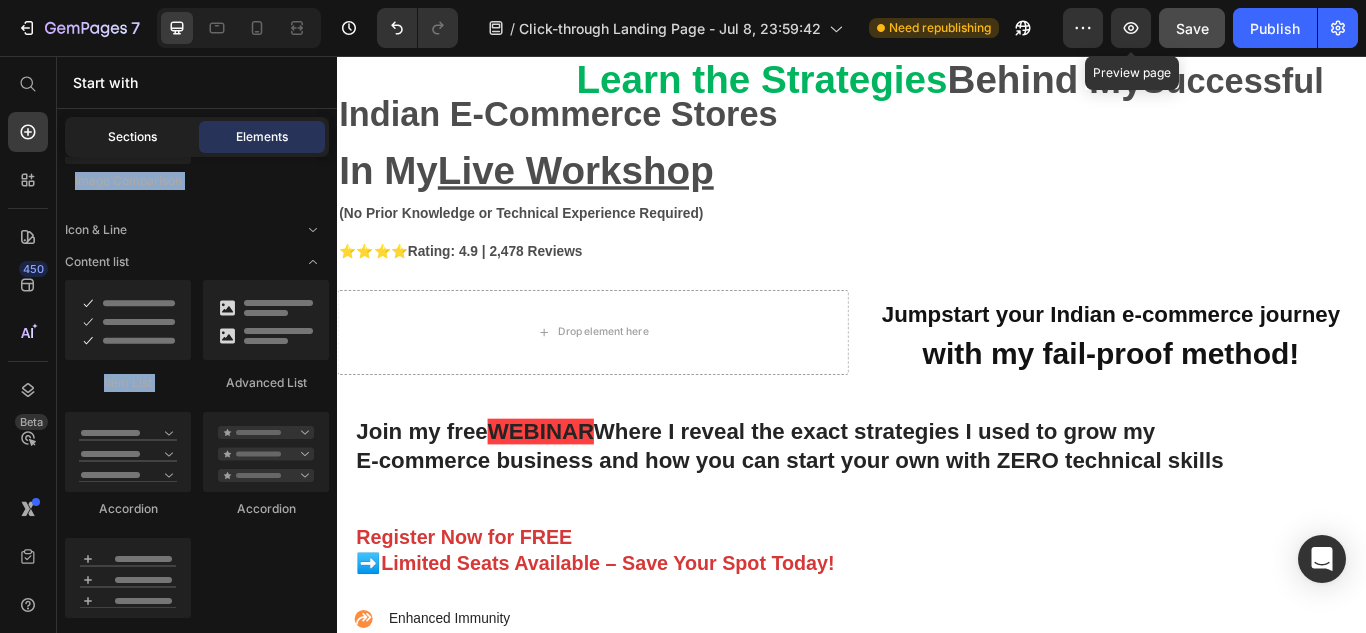 click on "Sections" at bounding box center [132, 137] 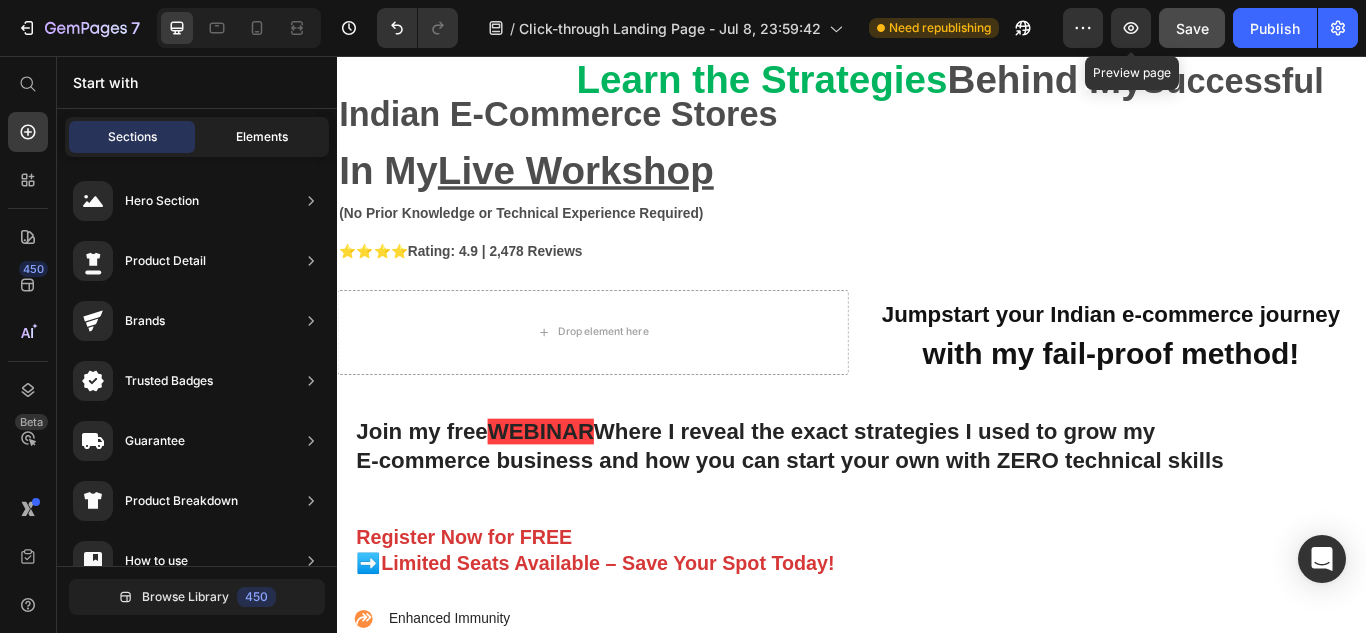 click on "Elements" 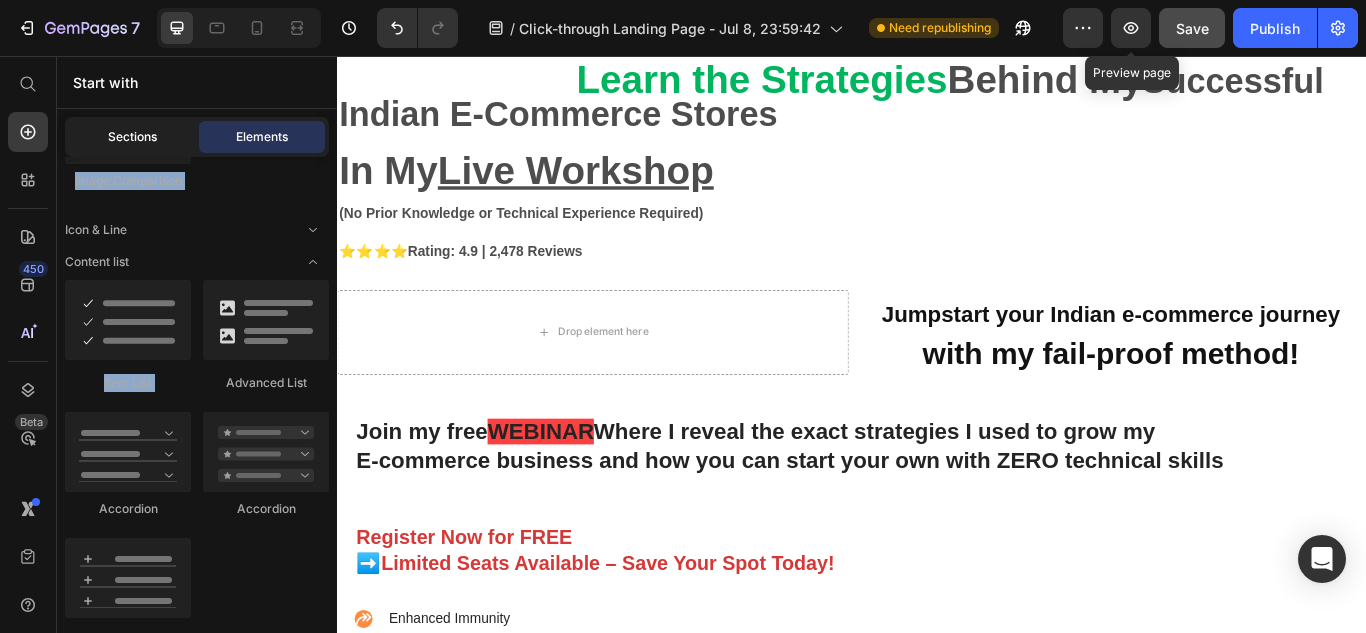 click on "Sections" at bounding box center [132, 137] 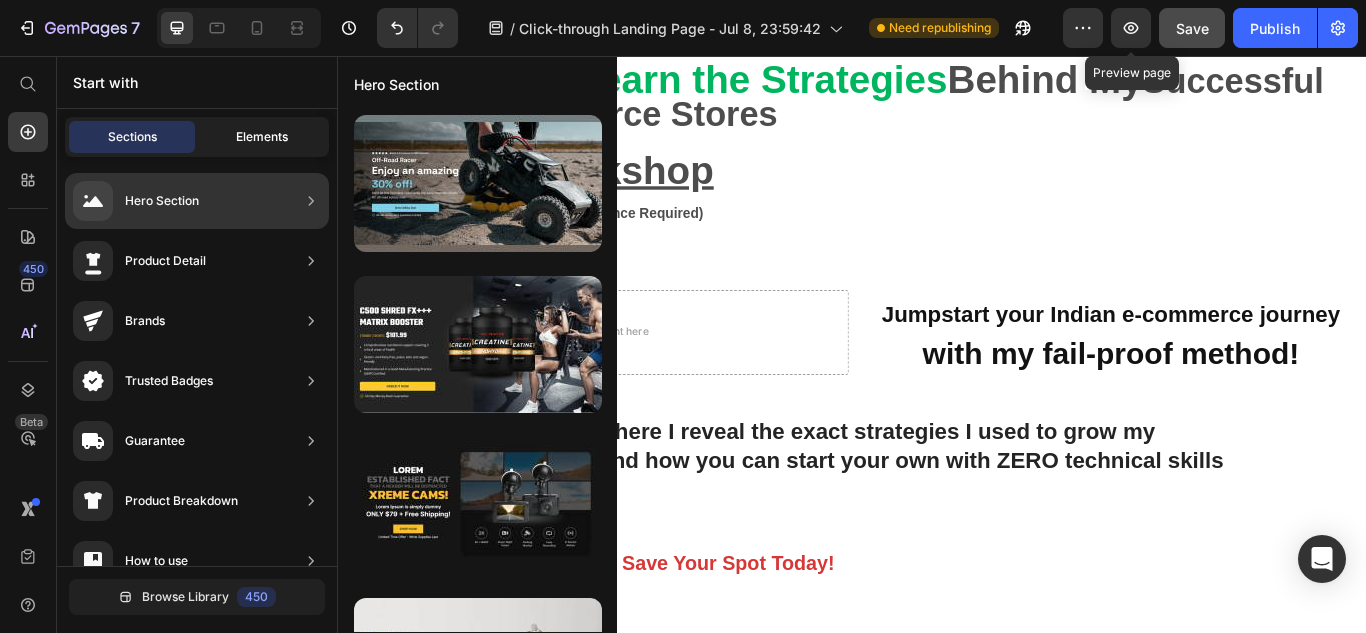 drag, startPoint x: 195, startPoint y: 166, endPoint x: 258, endPoint y: 143, distance: 67.06713 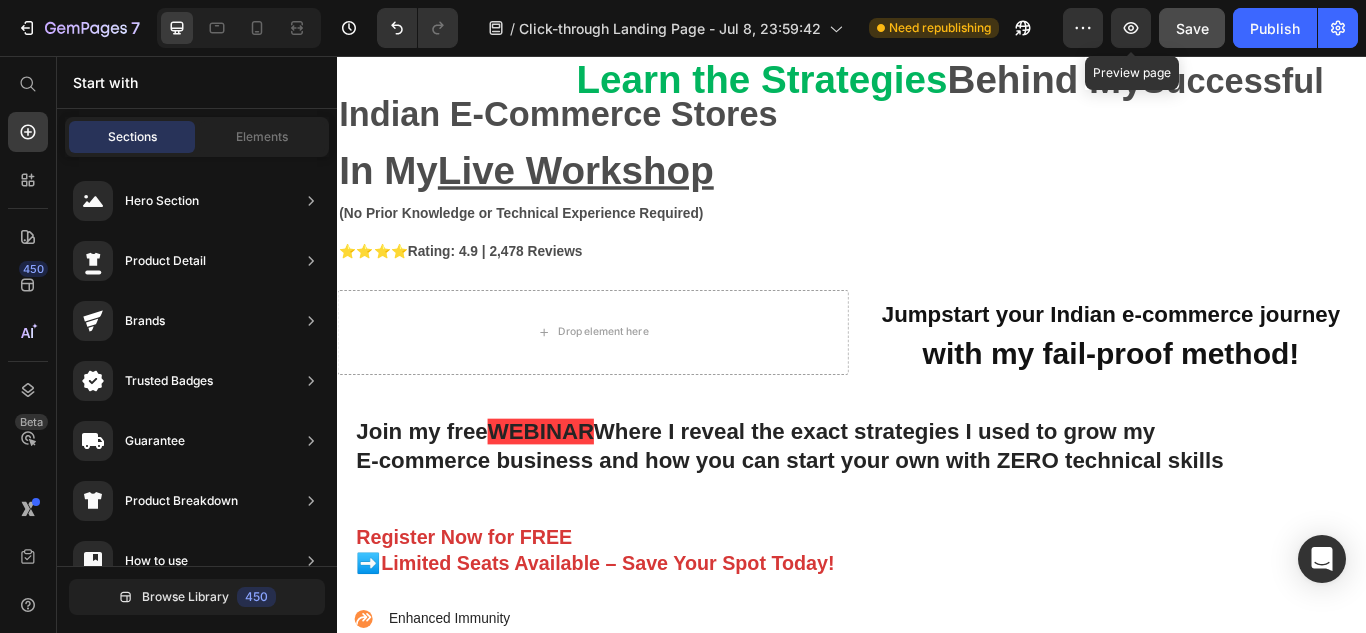 click on "Start with" at bounding box center (197, 82) 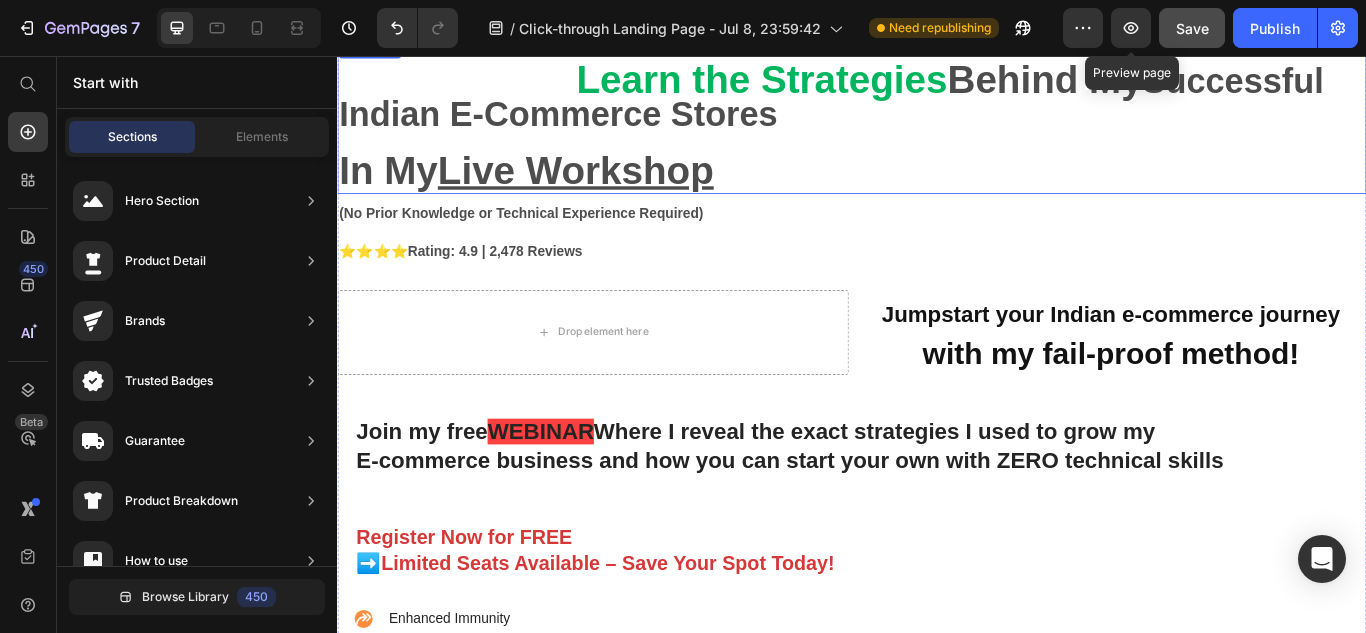 click on "Behind My" at bounding box center (1162, 83) 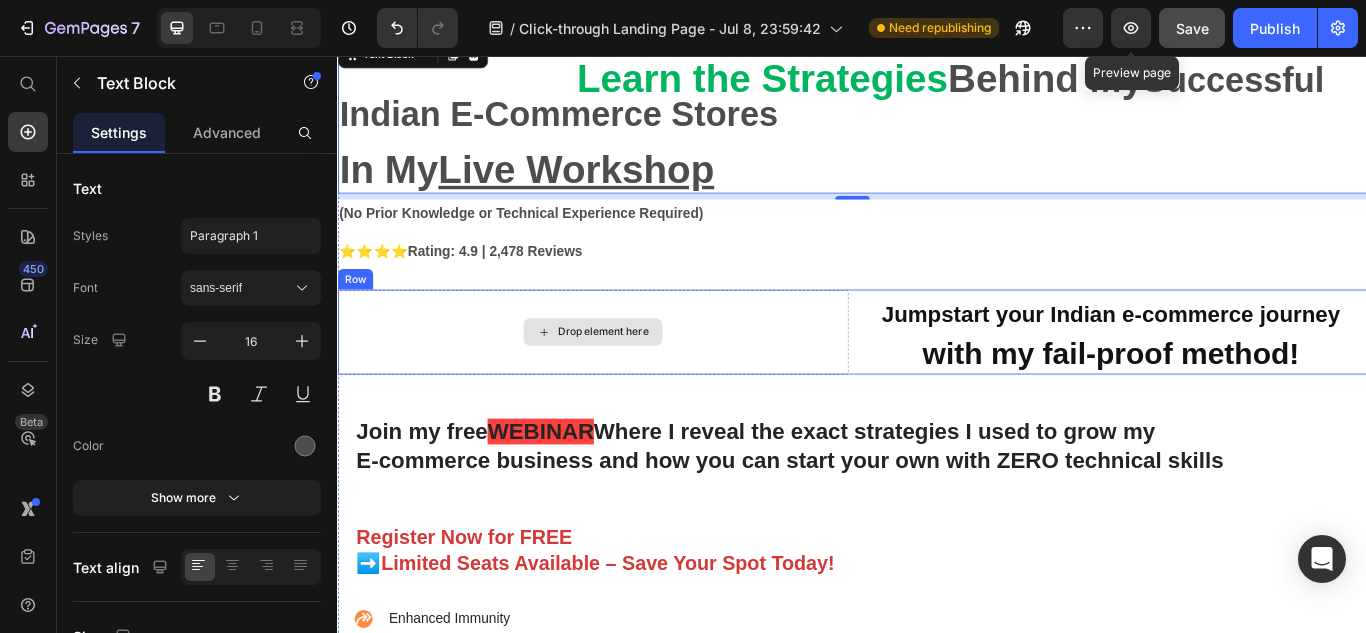 click on "Drop element here" at bounding box center [635, 378] 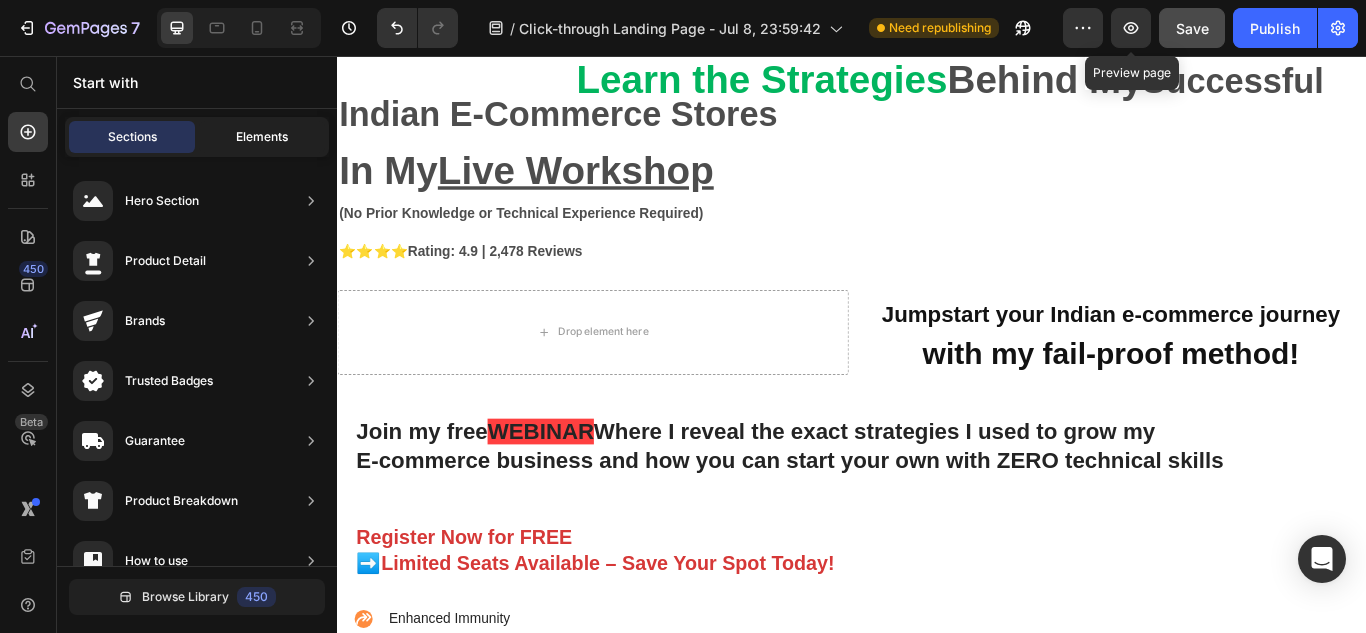 click on "Elements" 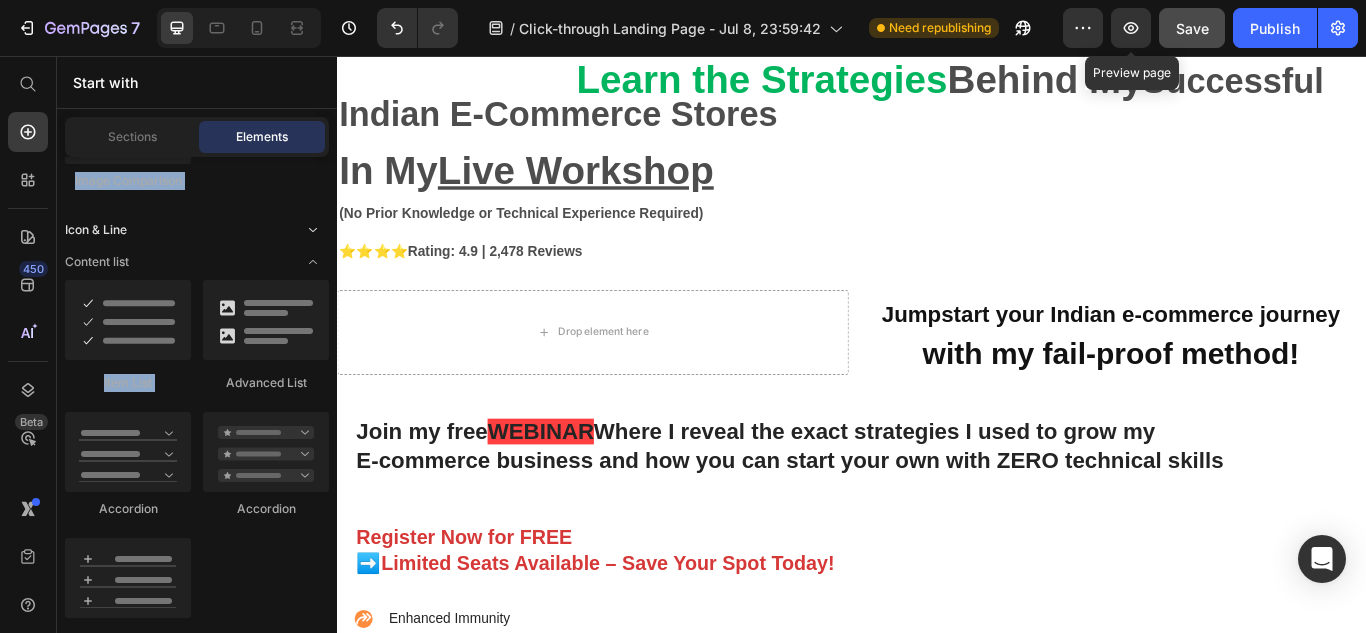 click on "Icon & Line" 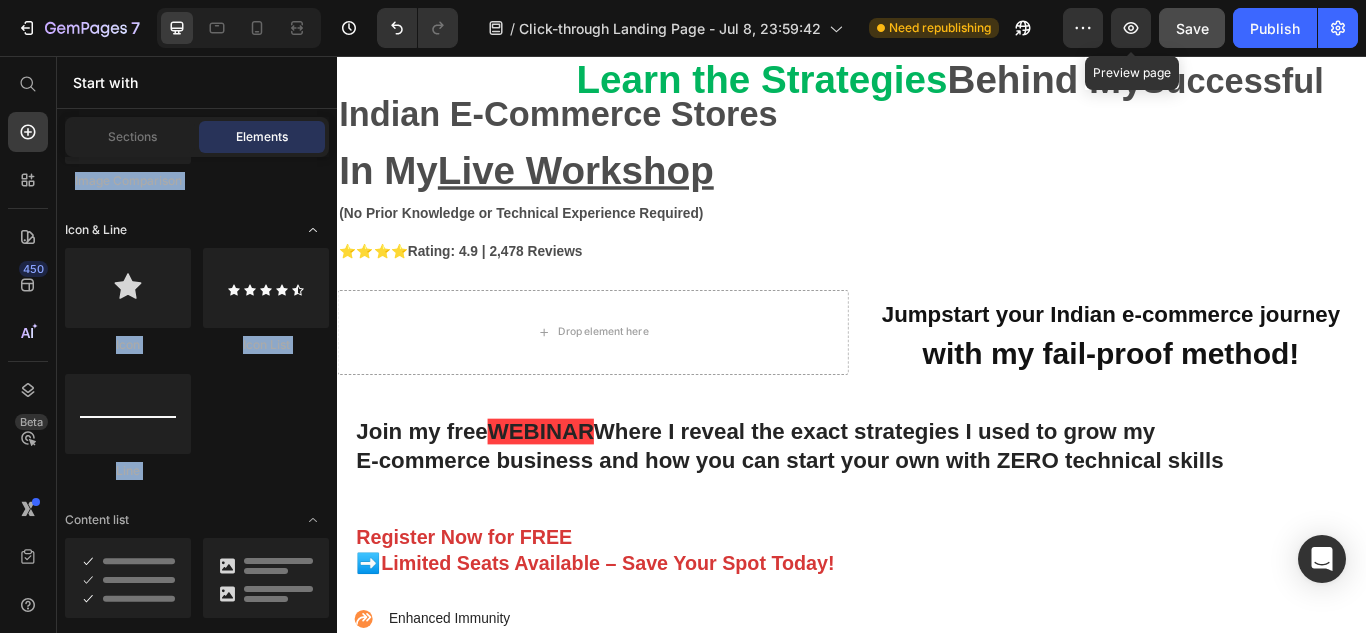 click on "Icon & Line" 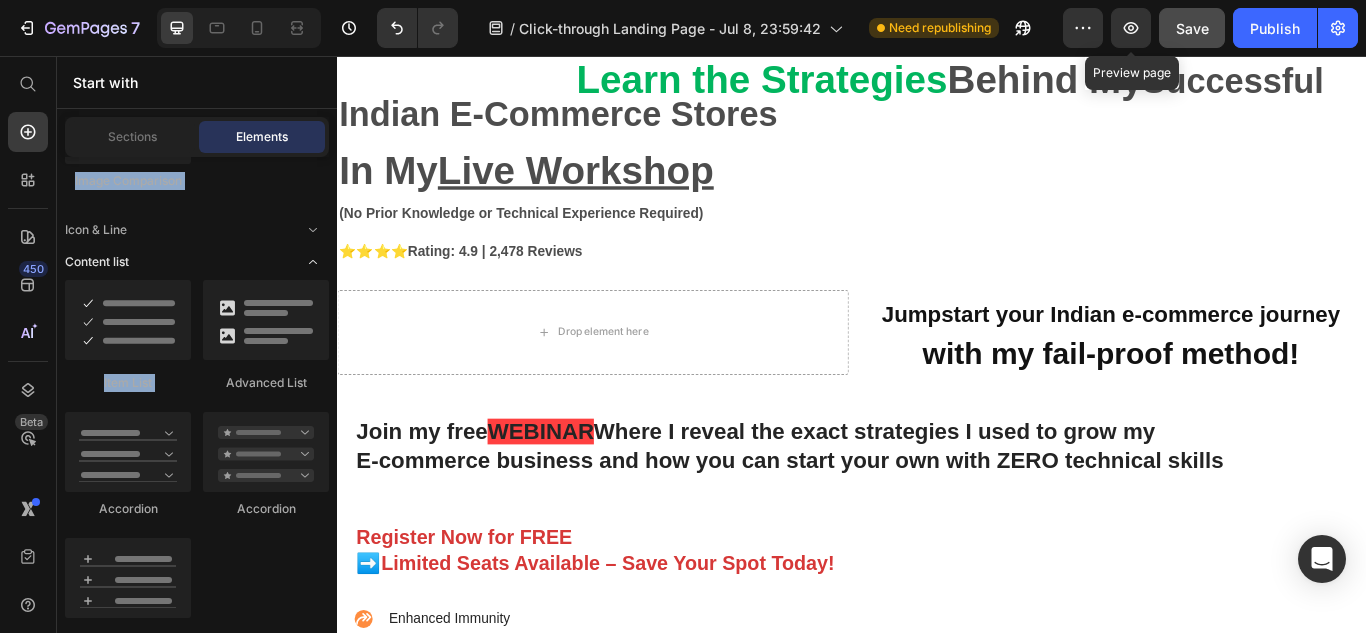 click 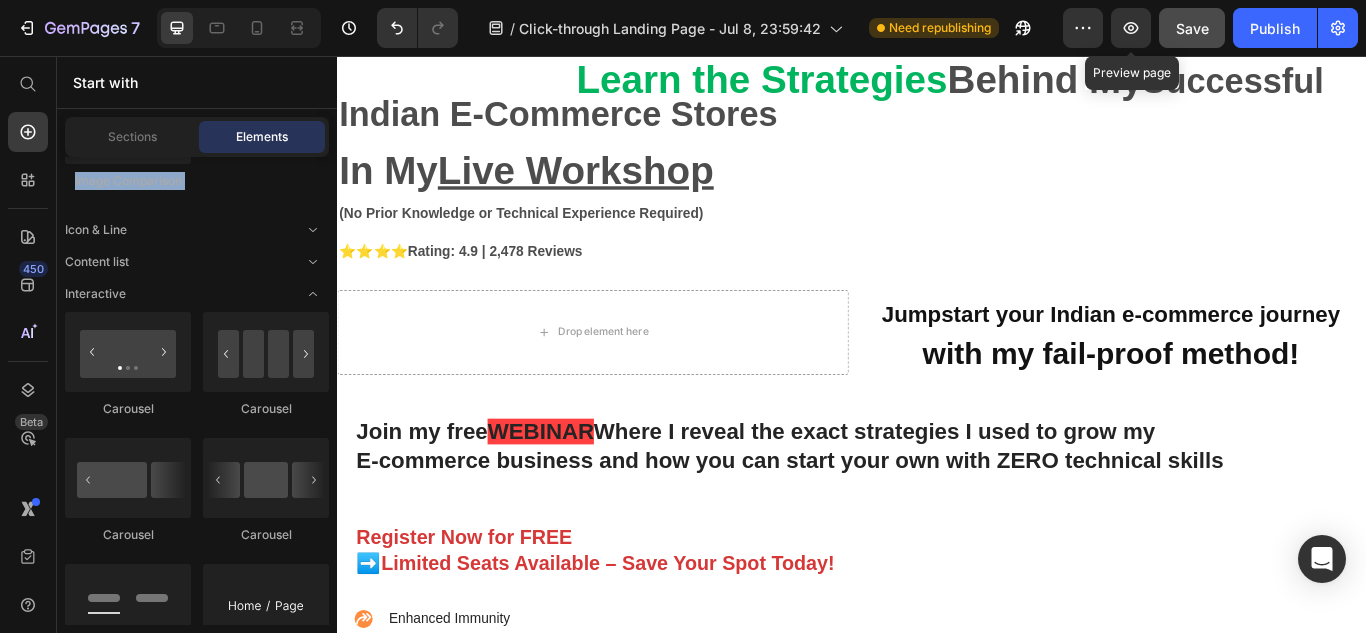 drag, startPoint x: 249, startPoint y: 261, endPoint x: 183, endPoint y: 651, distance: 395.5452 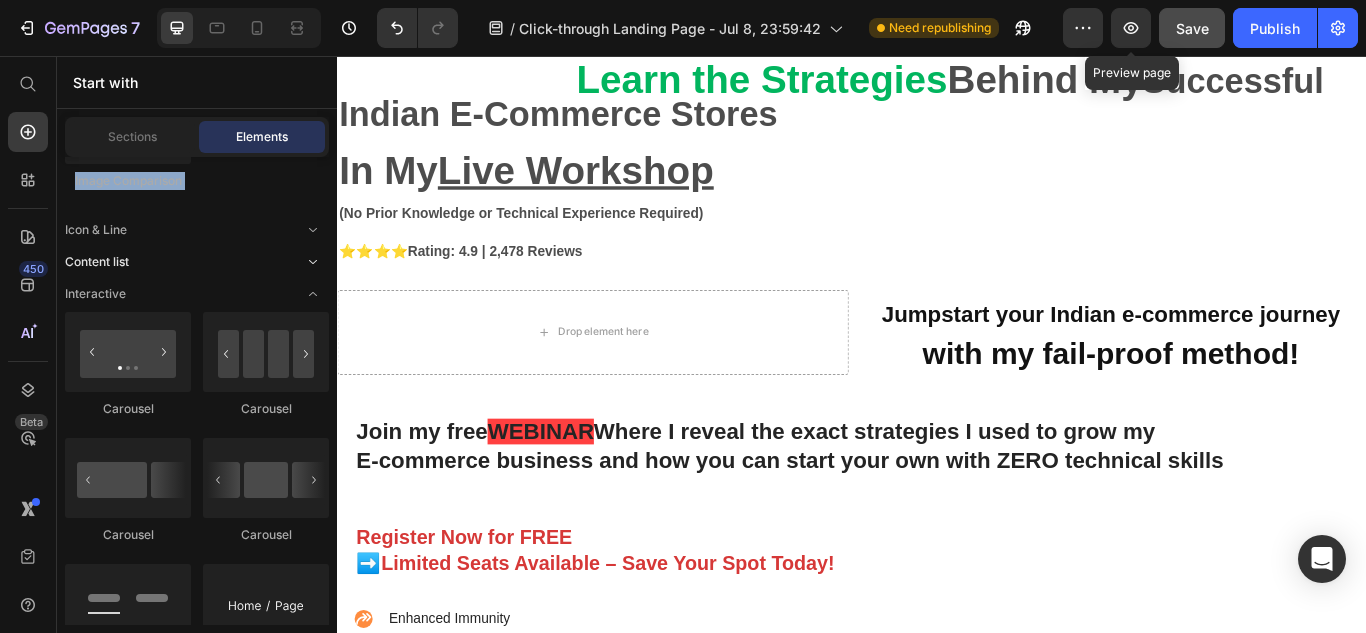 click on "Content list" 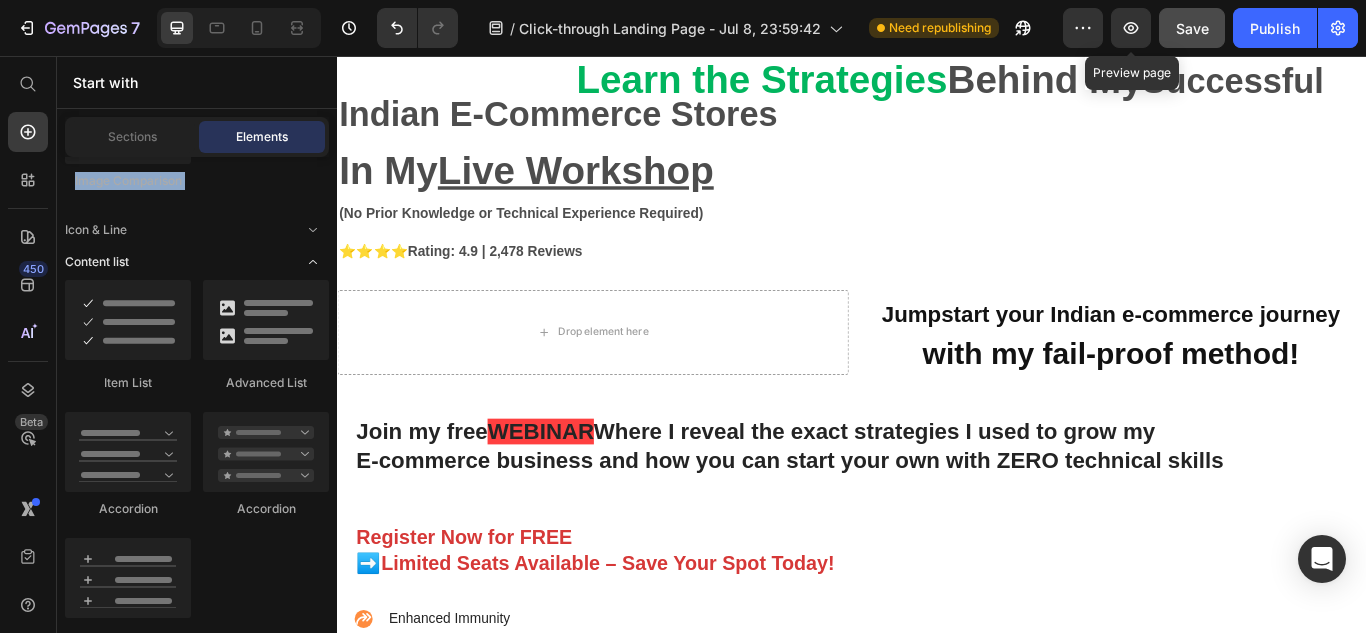 click on "Content list" 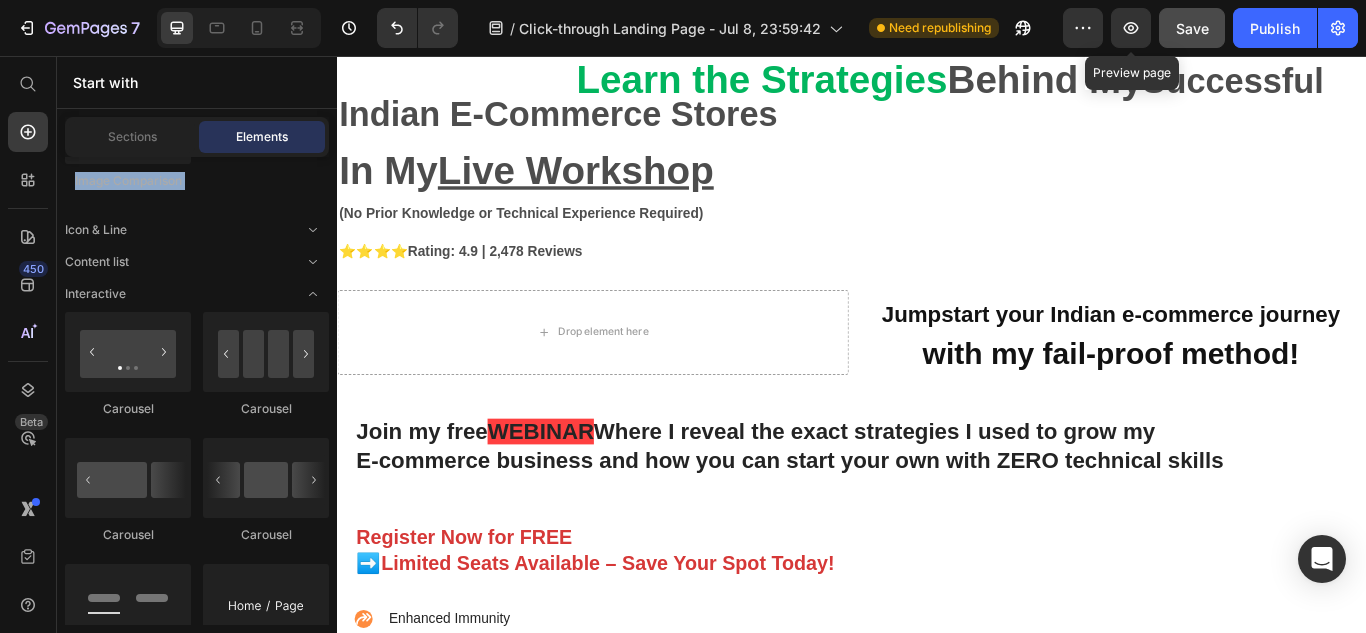 click on "Layout
Row
Row
Row
Row Text
Heading
Text Block Button
Button
Button
Sticky Back to top Media
Image
Image
Video
Video Banner" at bounding box center (197, 1557) 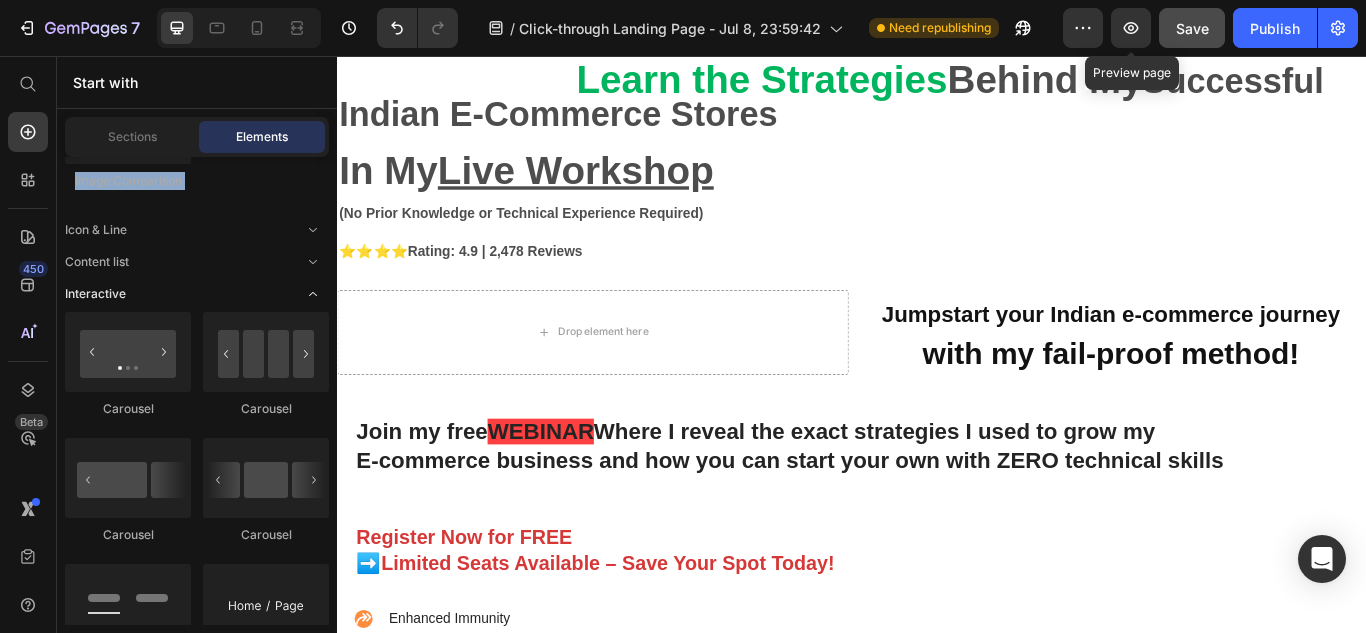 click 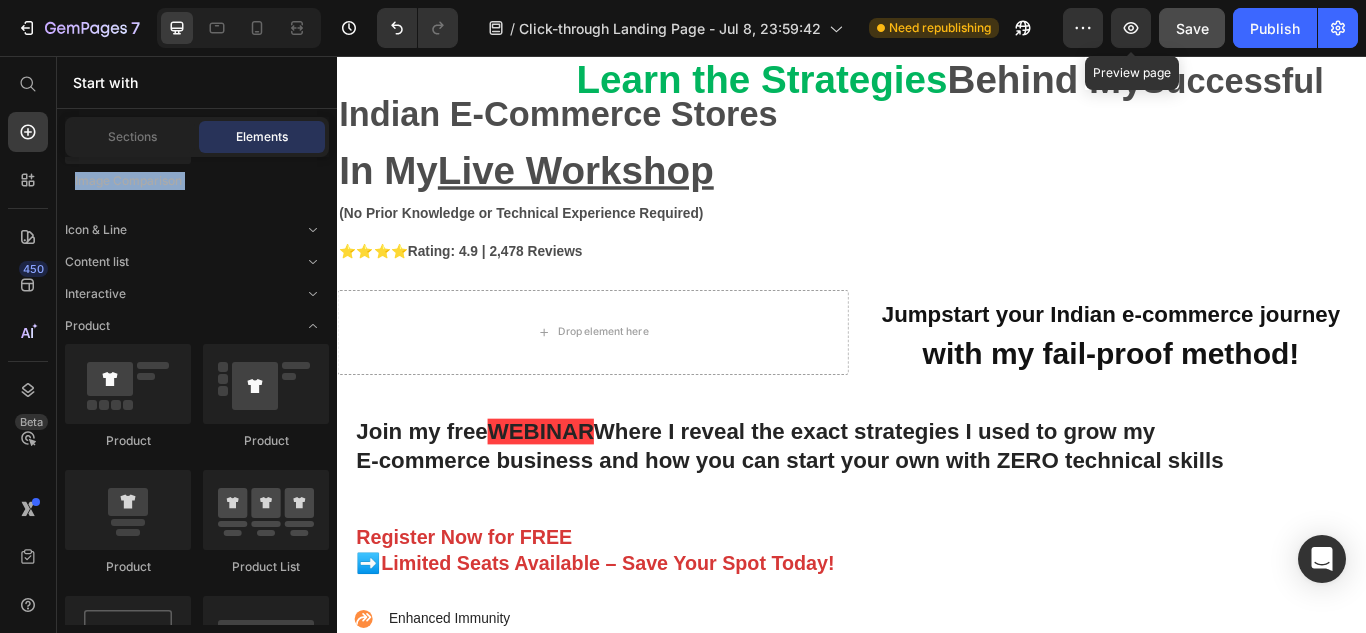 drag, startPoint x: 1535, startPoint y: 103, endPoint x: 571, endPoint y: 458, distance: 1027.2882 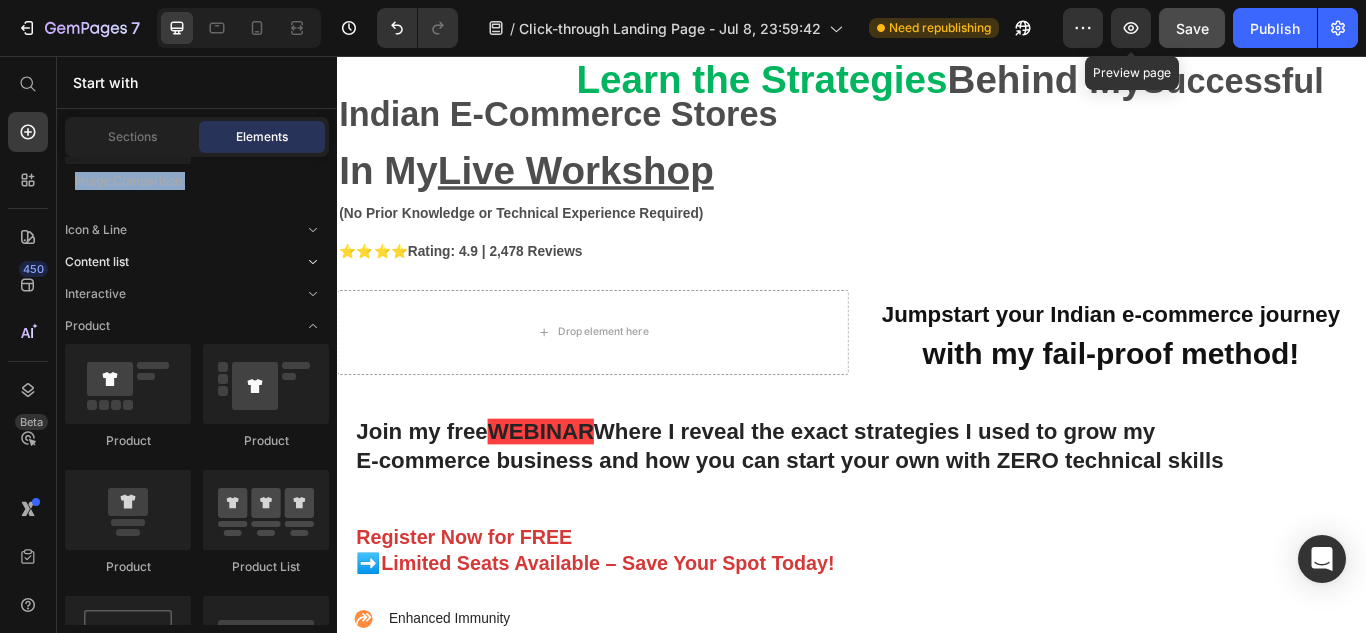 scroll, scrollTop: 500, scrollLeft: 0, axis: vertical 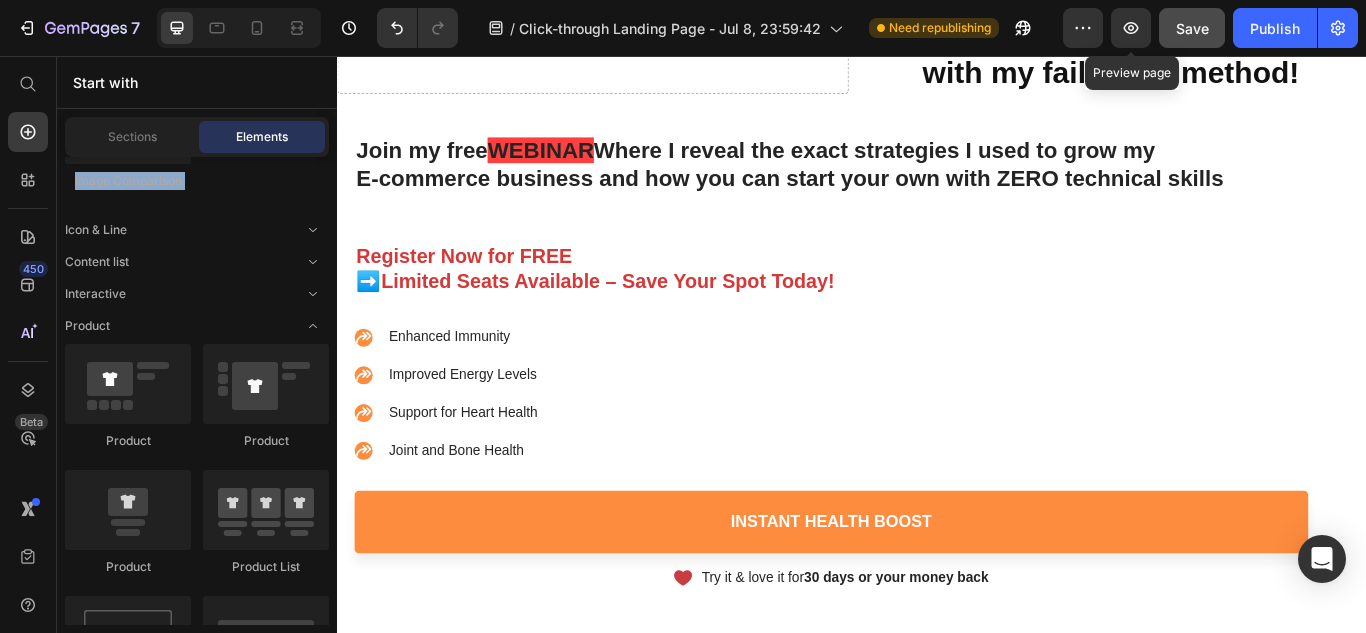 click on "Image
Image
Video
Video Banner
Hero Banner
Hero Banner
Hero Banner
Hero Banner Parallax
Image Comparison" 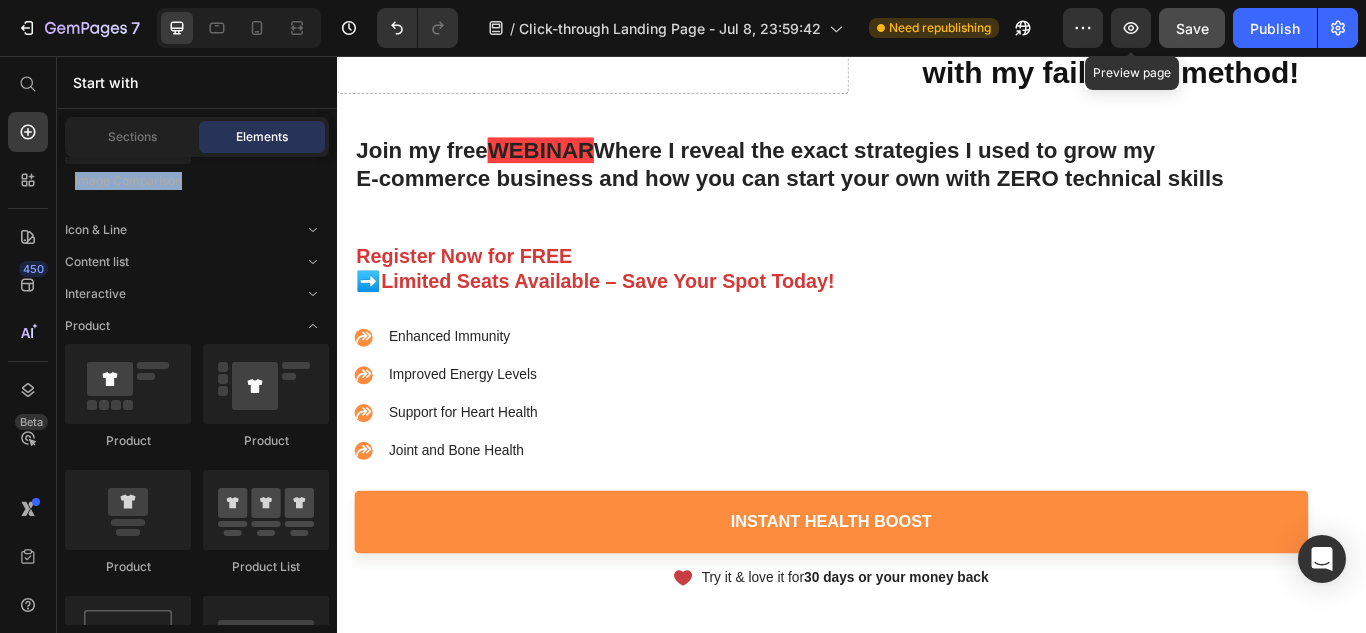 click on "Image
Image
Video
Video Banner
Hero Banner
Hero Banner
Hero Banner
Hero Banner Parallax
Image Comparison" 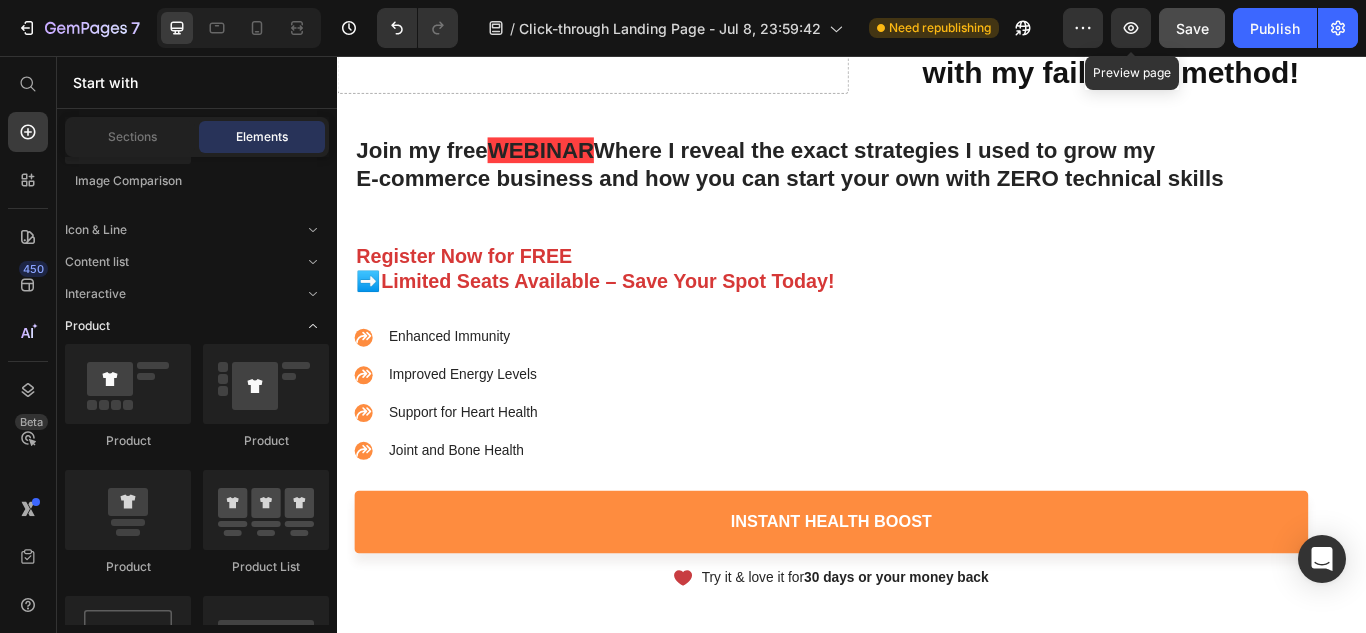 drag, startPoint x: 201, startPoint y: 197, endPoint x: 190, endPoint y: 325, distance: 128.47179 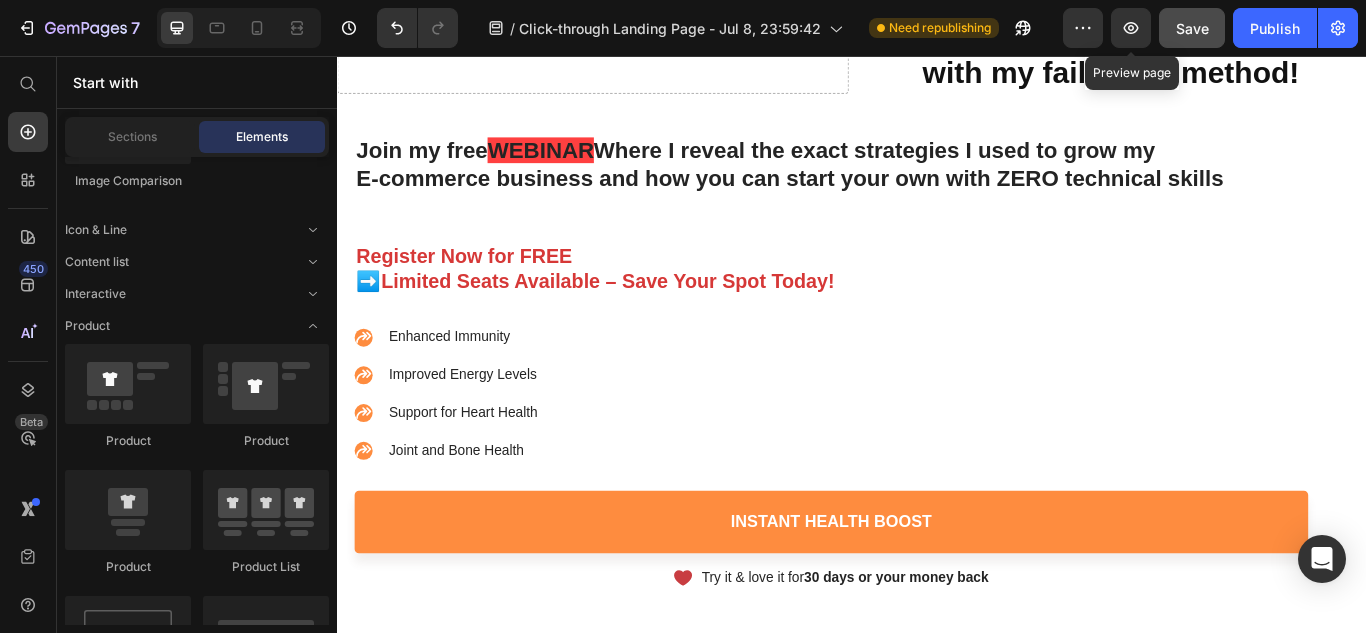 click on "Layout
Row
Row
Row
Row Text
Heading
Text Block Button
Button
Button
Sticky Back to top Media
Image
Image
Video
Video Banner" at bounding box center (197, 1299) 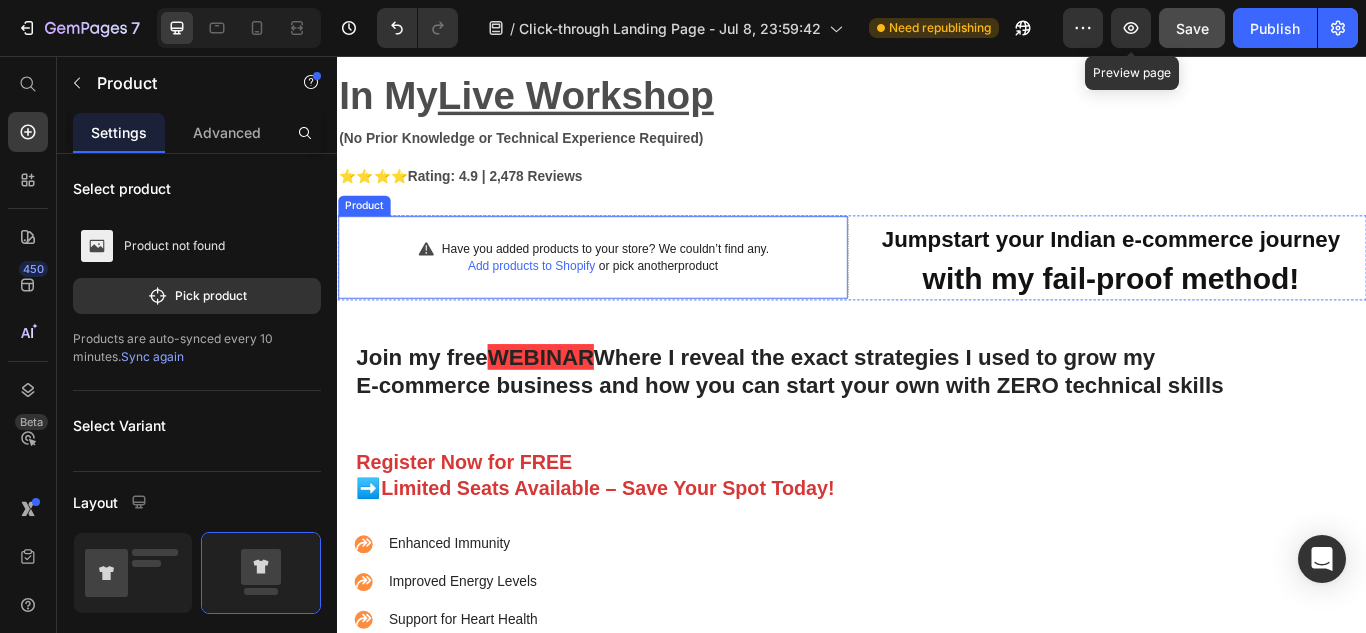 click on "Add products to Shopify" at bounding box center [563, 301] 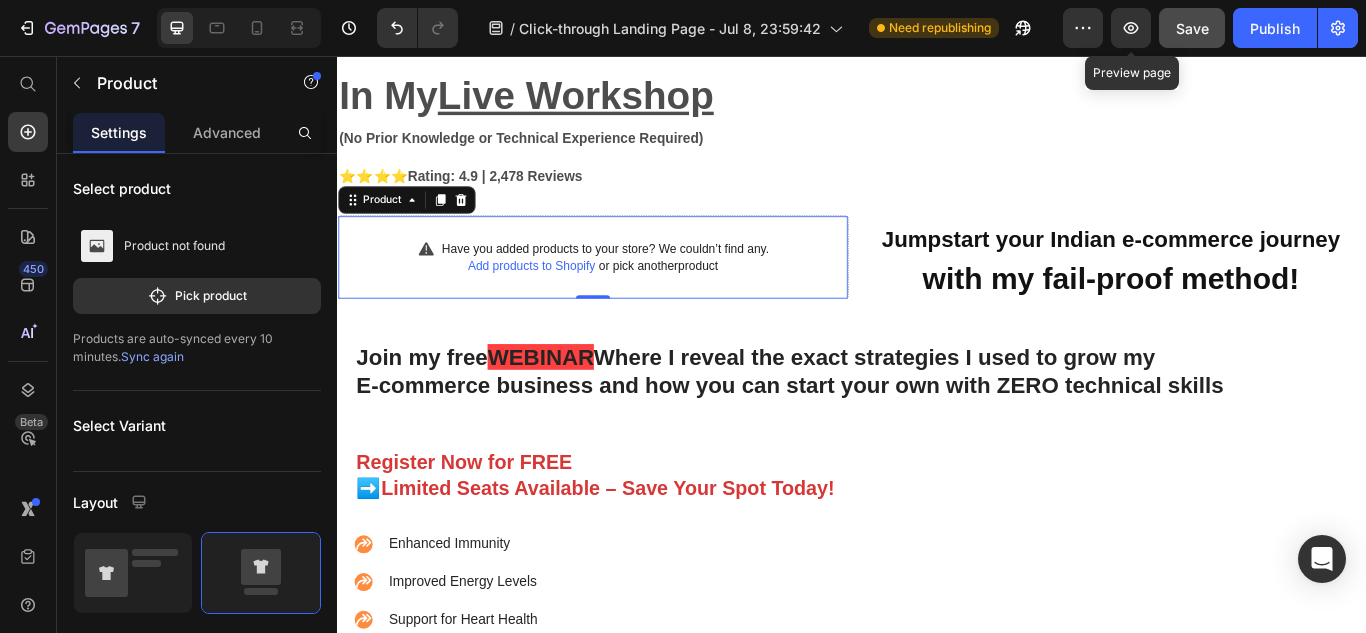 click 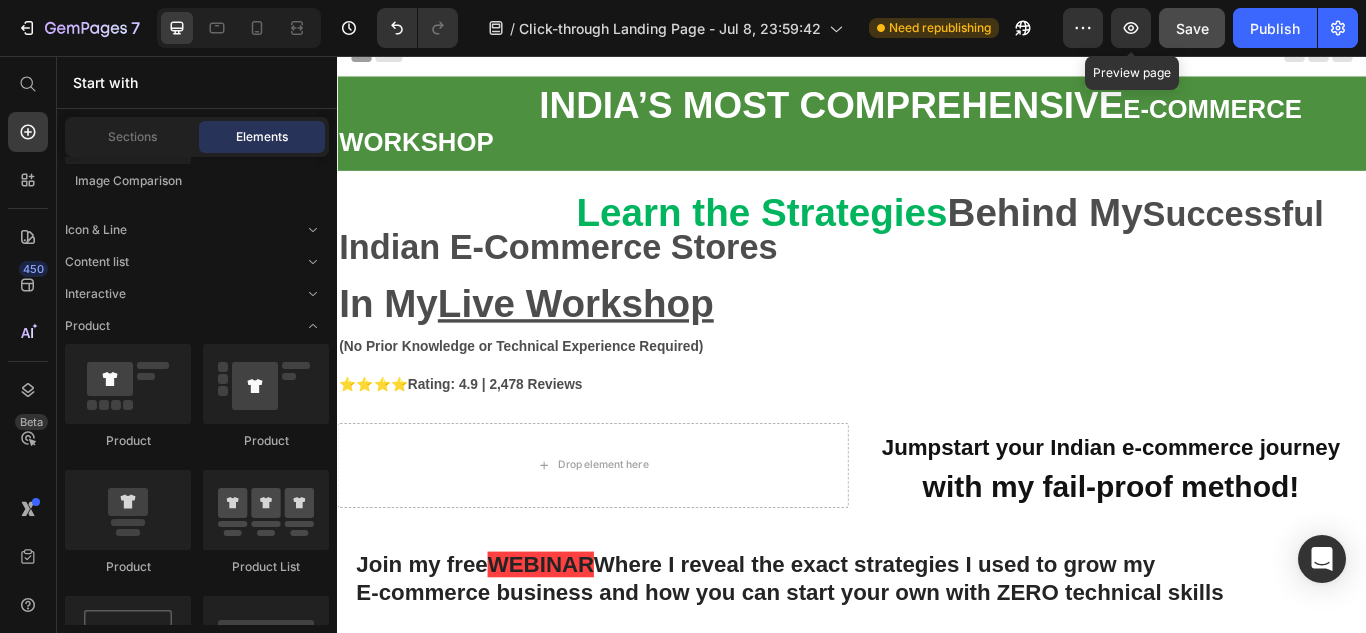 scroll, scrollTop: 0, scrollLeft: 0, axis: both 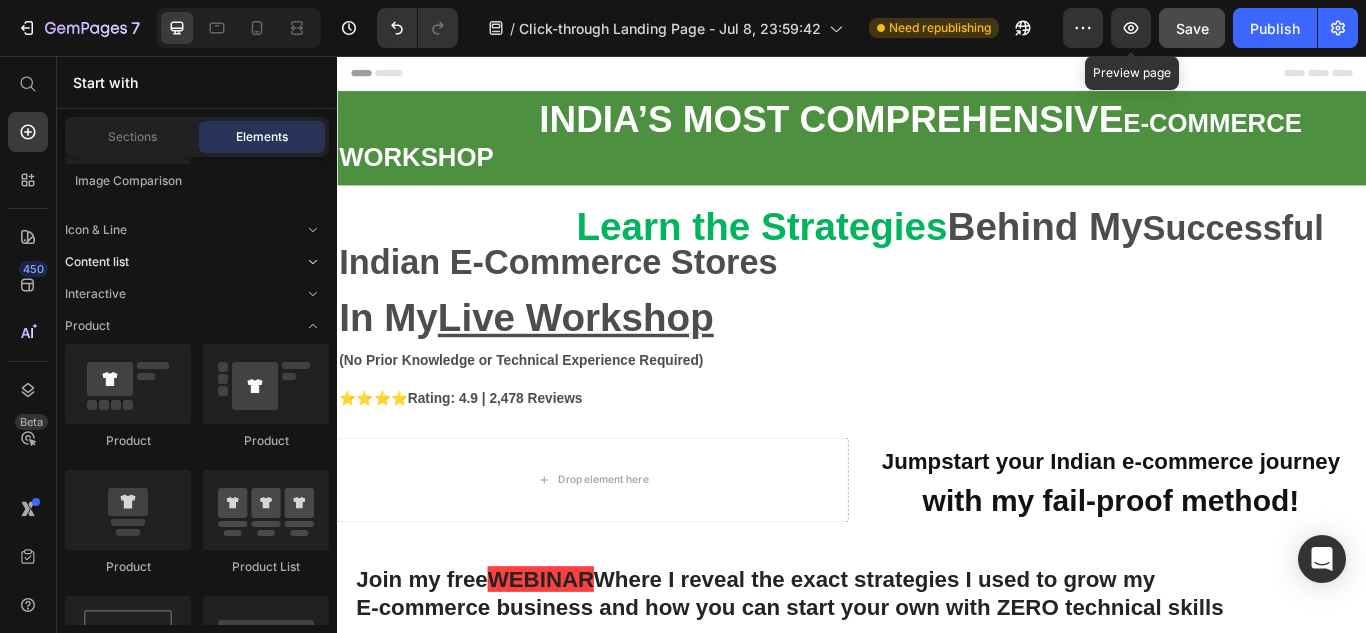 click on "Content list" 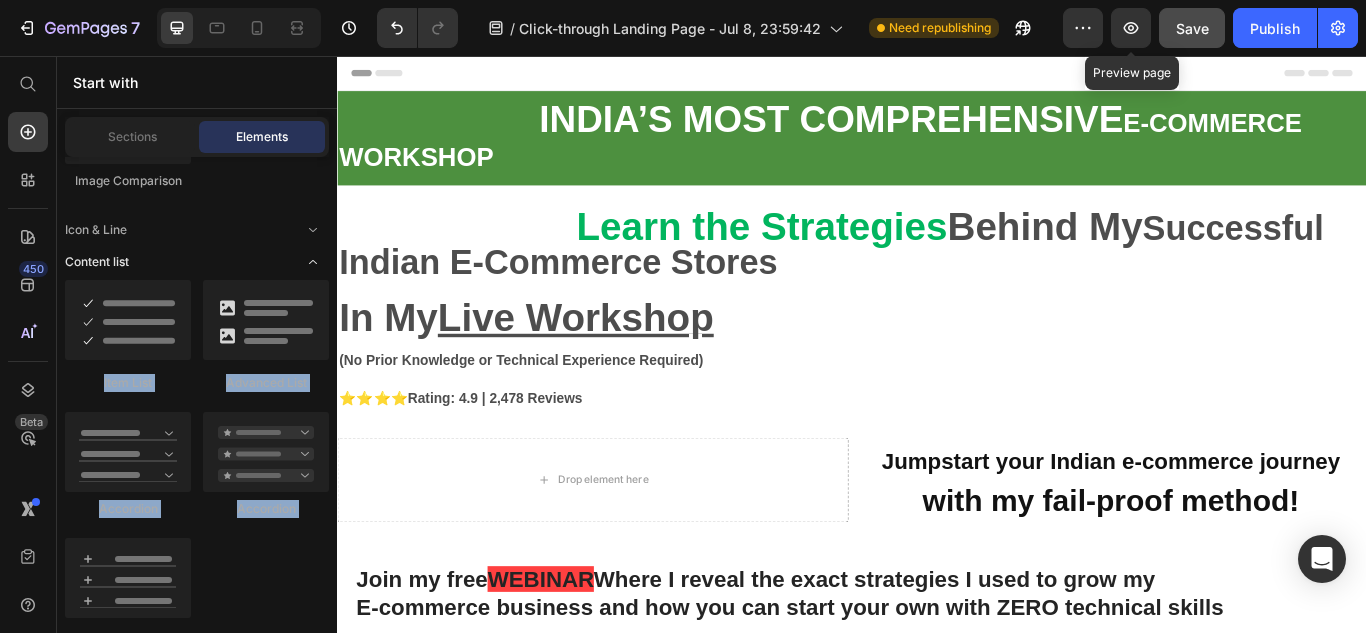 click on "Content list" 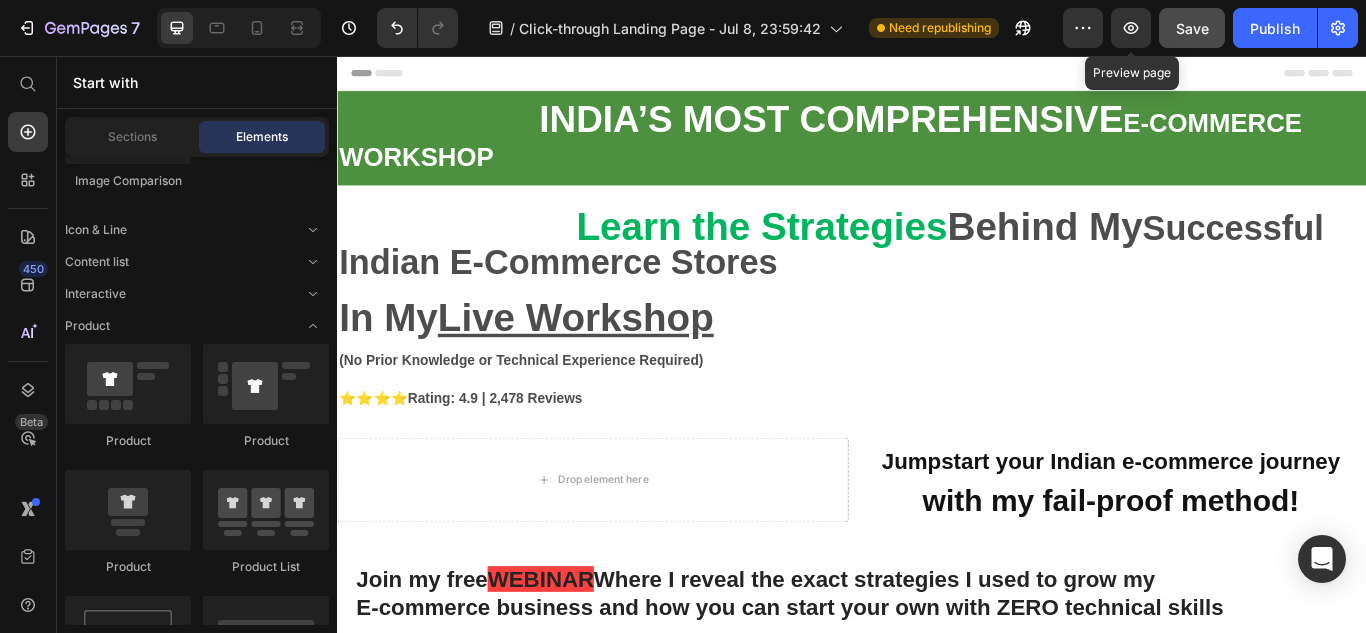 click on "Sections Elements" at bounding box center (197, 137) 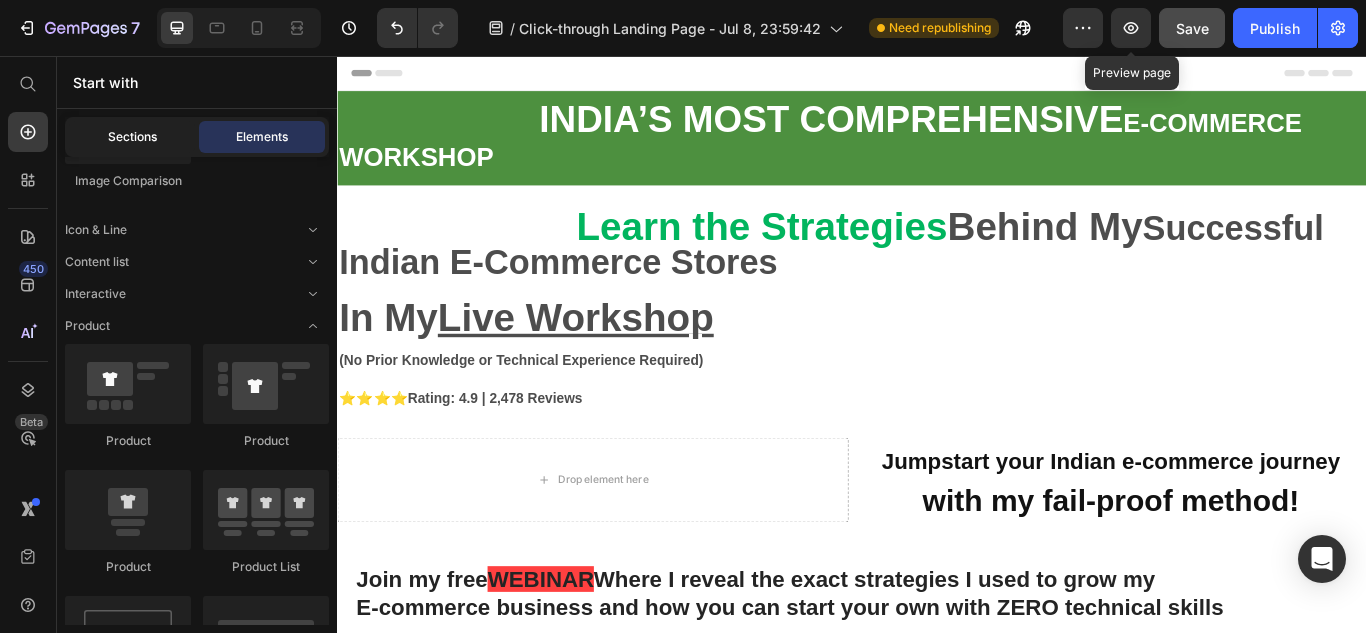 click on "Sections" 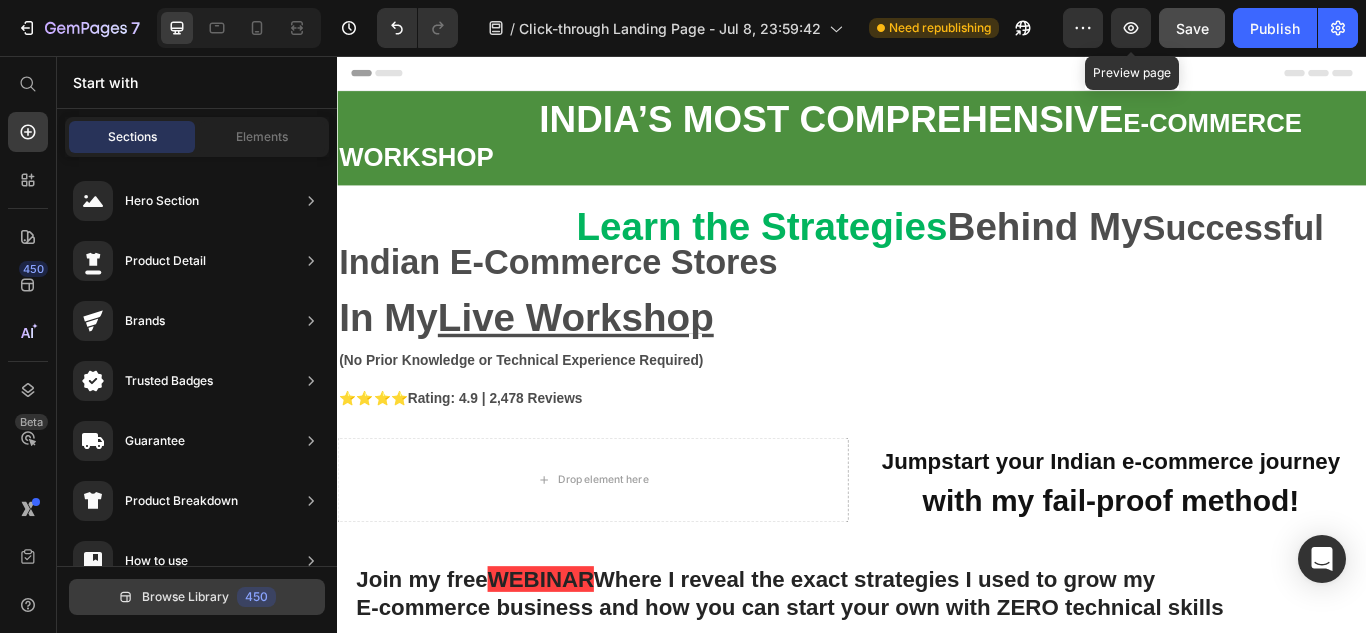 click on "450" at bounding box center (256, 597) 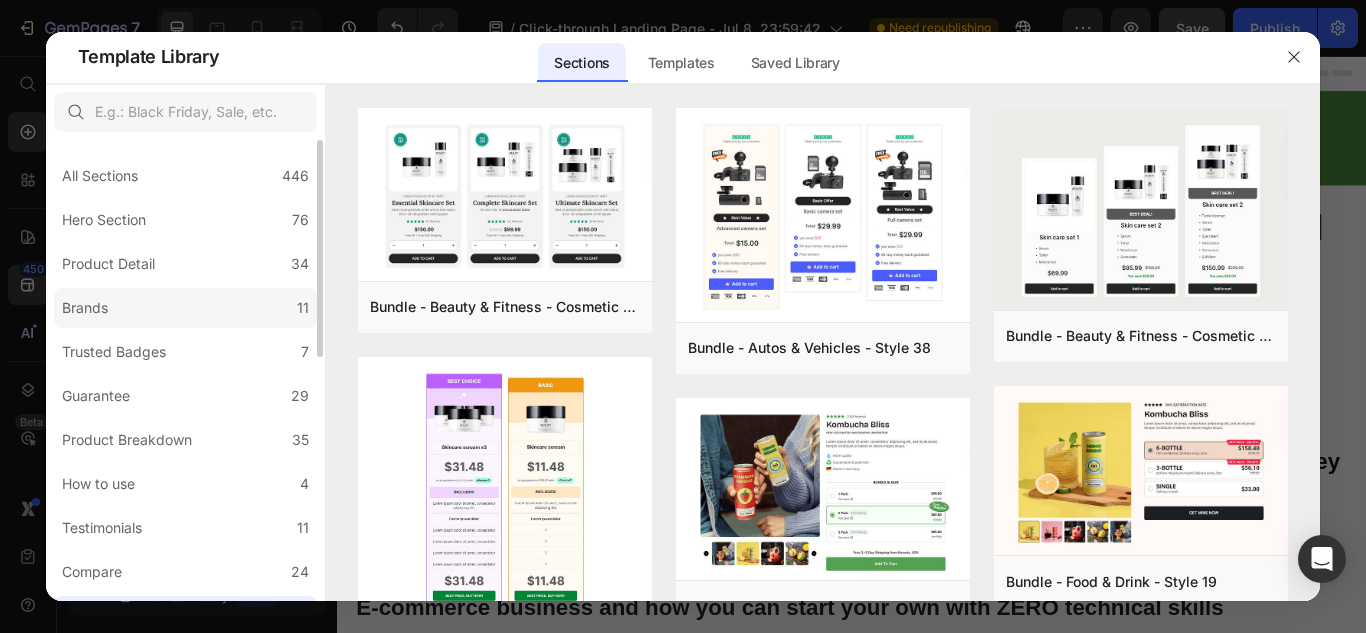 click on "Brands" at bounding box center (85, 308) 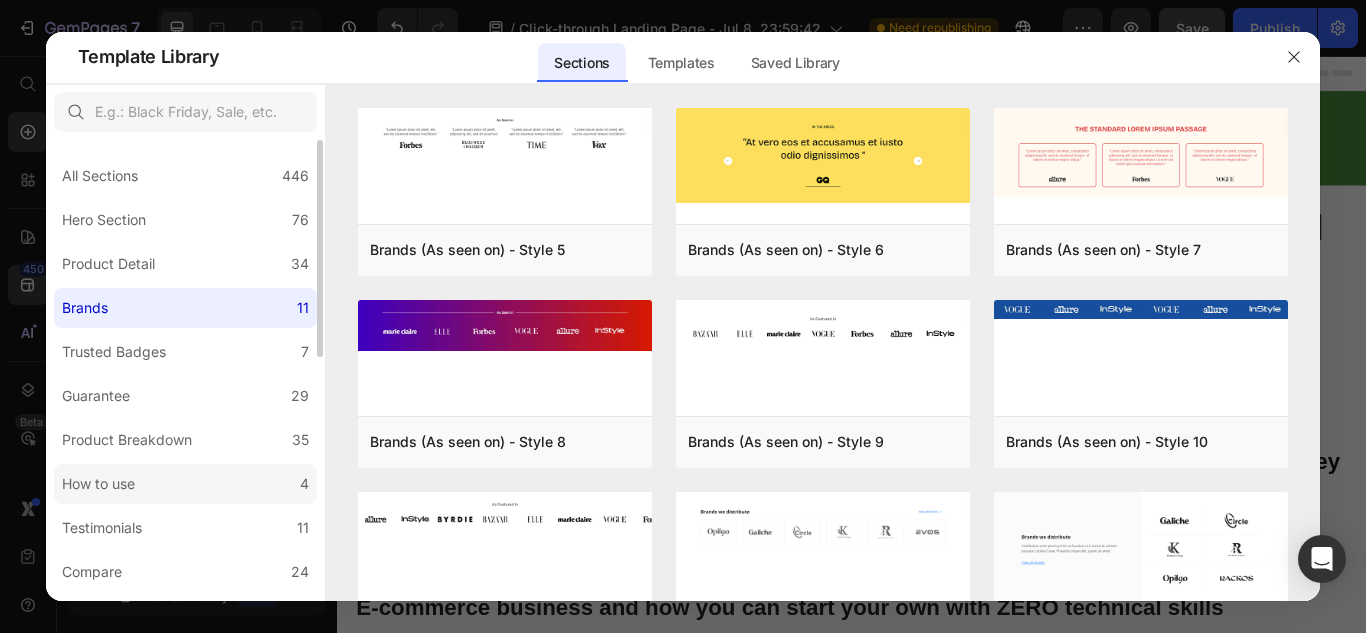 click on "How to use 4" 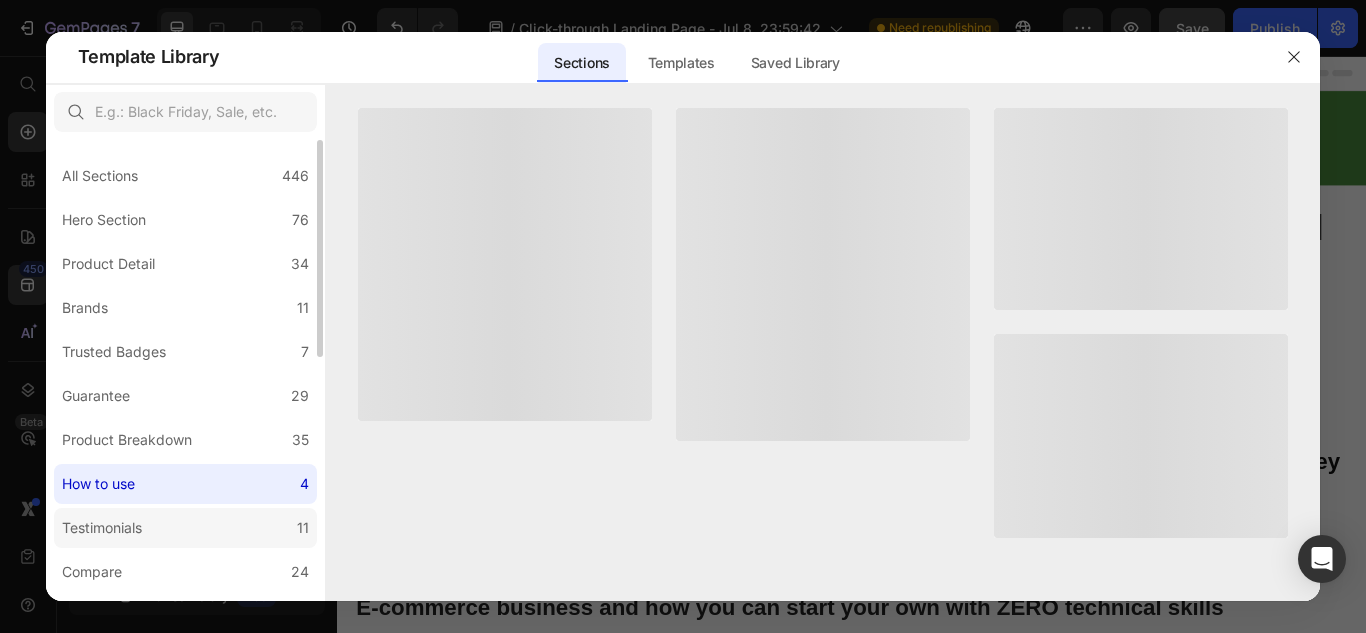 click on "Testimonials" at bounding box center (106, 528) 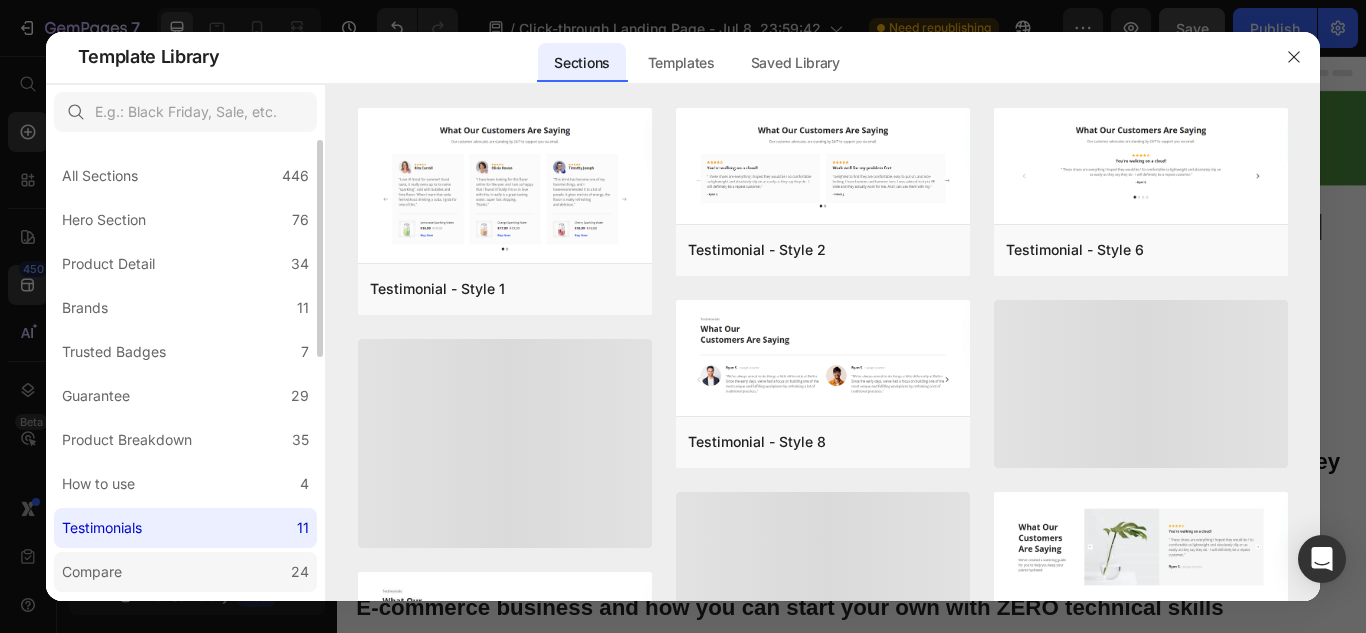 click on "Compare 24" 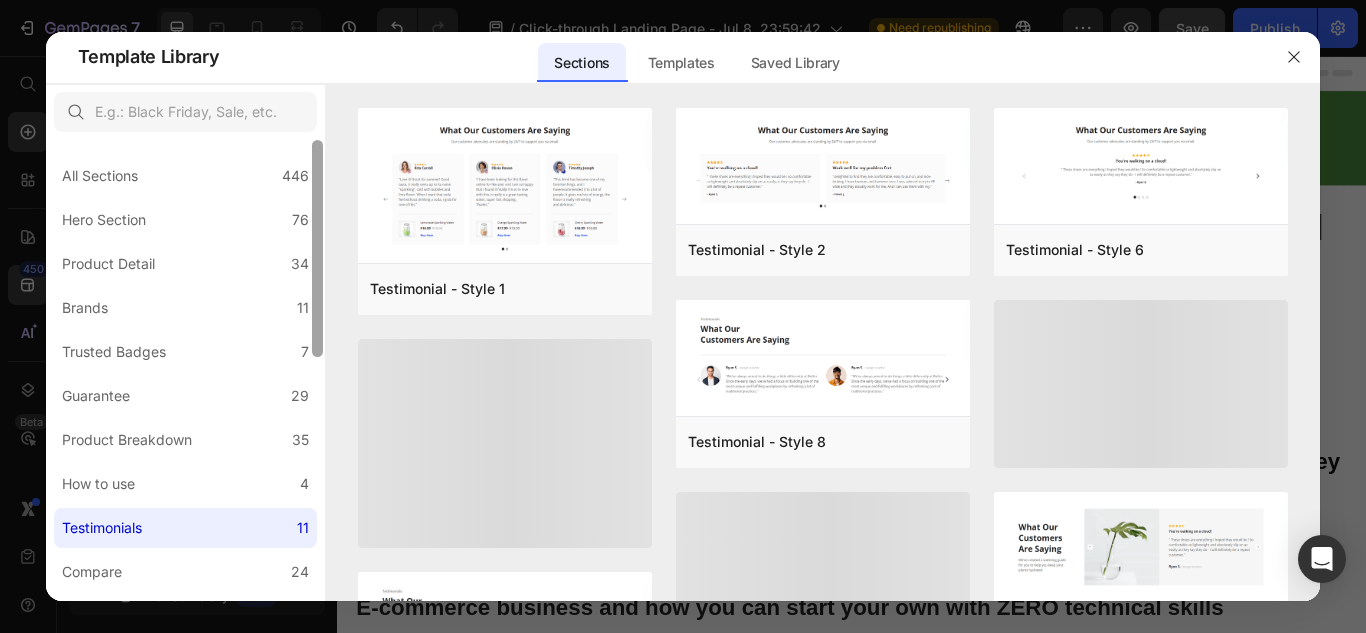 click on "All Sections 446 Hero Section 76 Product Detail 34 Brands 11 Trusted Badges 7 Guarantee 29 Product Breakdown 35 How to use 4 Testimonials 11 Compare 24 Bundle 36 FAQs 14 Social Proof 43 Brand Story 19 Product List 22 Collection 19 Blog List 3 Contact 10 Sticky Add to Cart 11 Custom Footer 15 Mobile Focused 27 Announcement Bar 7 Refresh  Create once, use everywhere with Theme Section   The new feature on GemPages that lets you design a global section that can be used on all your  GemPages  &  Shopify pages . Any changes you make will be automatically updated on all pages that use it.  Learn more about Theme Section Testimonial - Style 1 Add to page  Preview  Testimonial - Style 10 Add to page  Preview  Testimonial - Style 12 Add to page  Preview  Trustoo.io reviews Product reviews Photos/videos product reviews for social proof, SEO & UGC Trustoo.io reviews Product reviews  Try now  Testimonial - Style 2 Add to page  Preview  Testimonial - Style 8 Add to page  Preview  Testimonial - Style 5 Add to page" 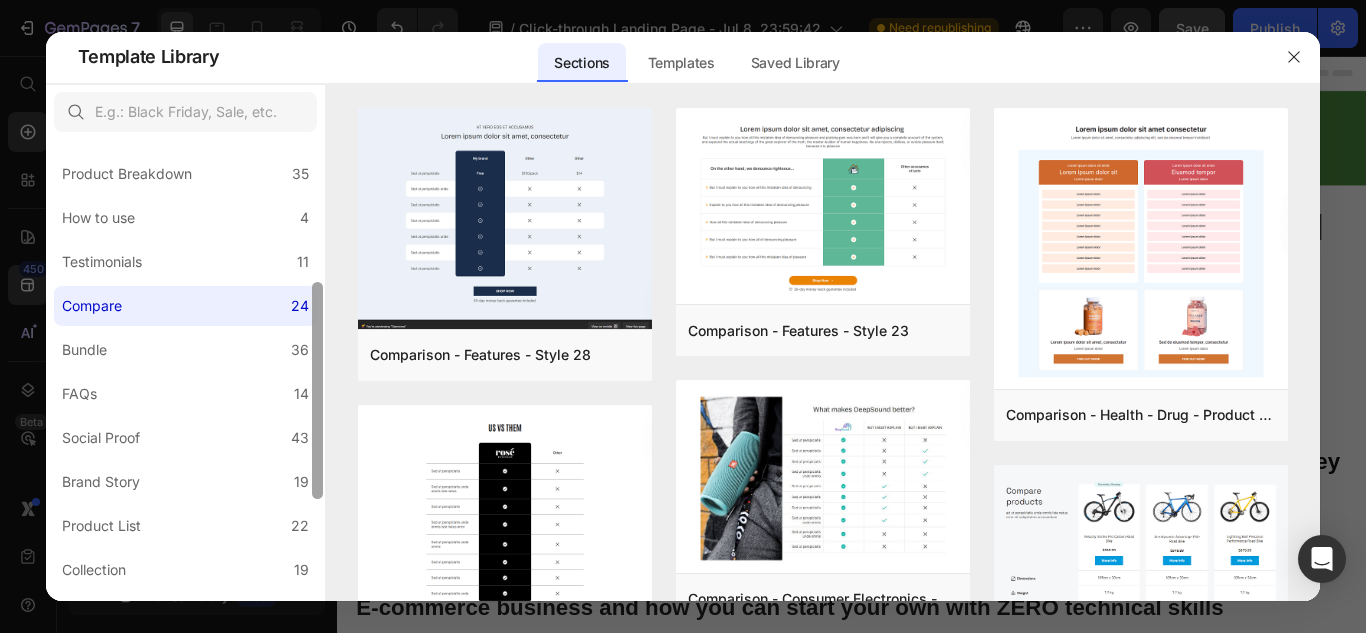 scroll, scrollTop: 294, scrollLeft: 0, axis: vertical 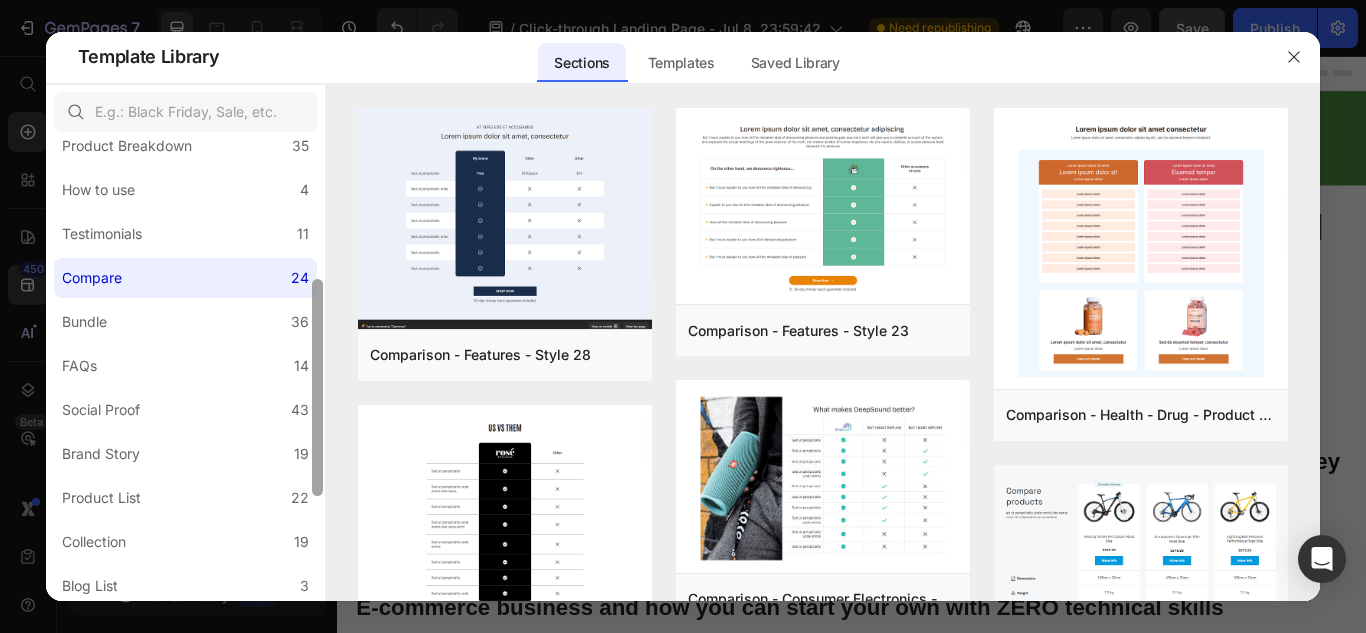 drag, startPoint x: 320, startPoint y: 352, endPoint x: 321, endPoint y: 485, distance: 133.00375 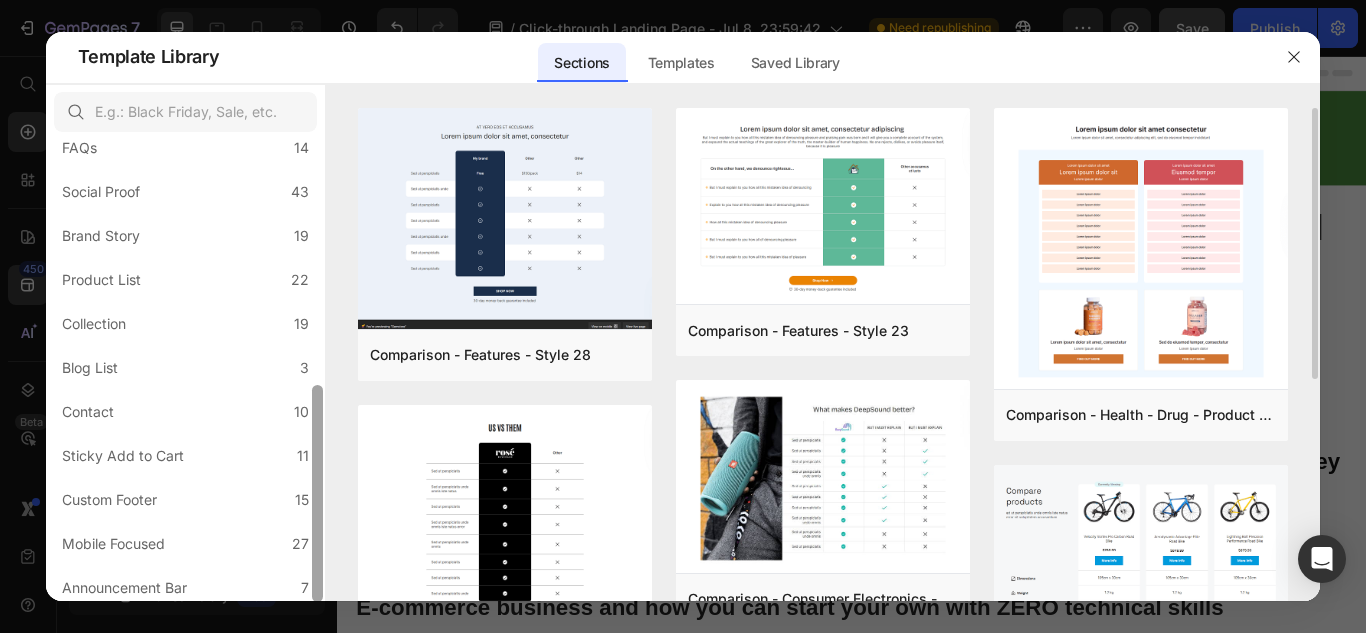 scroll, scrollTop: 518, scrollLeft: 0, axis: vertical 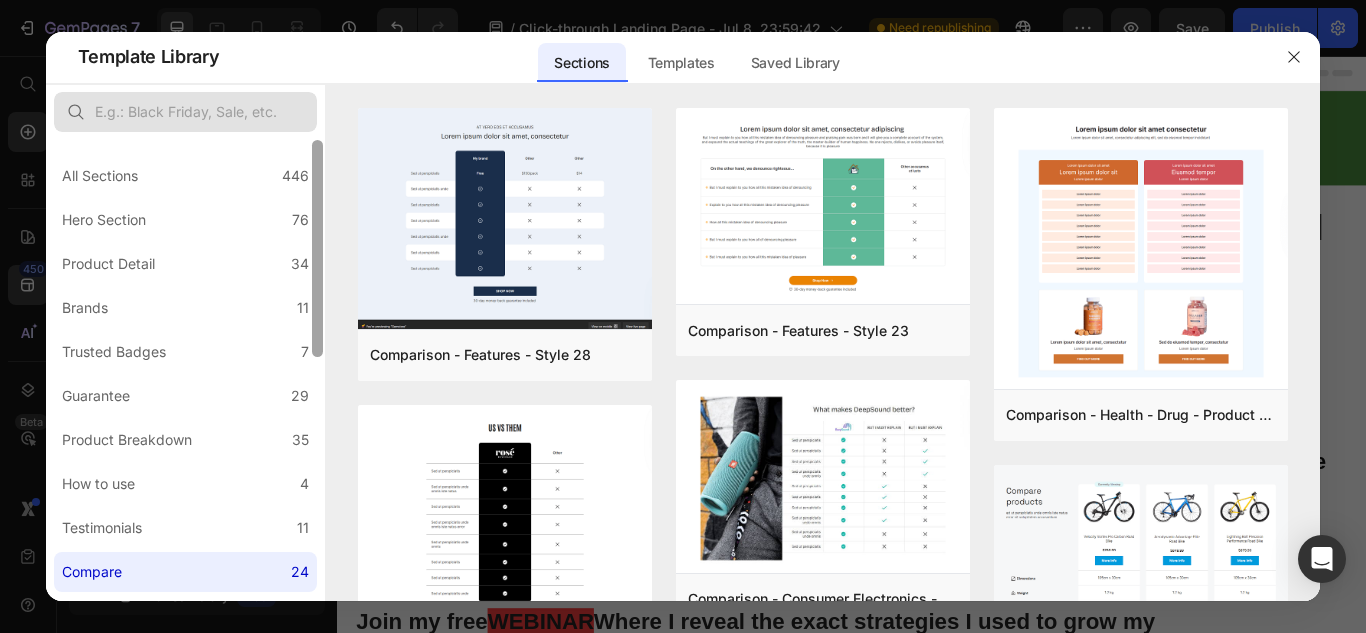 click on "All Sections 446 Hero Section 76 Product Detail 34 Brands 11 Trusted Badges 7 Guarantee 29 Product Breakdown 35 How to use 4 Testimonials 11 Compare 24 Bundle 36 FAQs 14 Social Proof 43 Brand Story 19 Product List 22 Collection 19 Blog List 3 Contact 10 Sticky Add to Cart 11 Custom Footer 15 Mobile Focused 27 Announcement Bar 7" 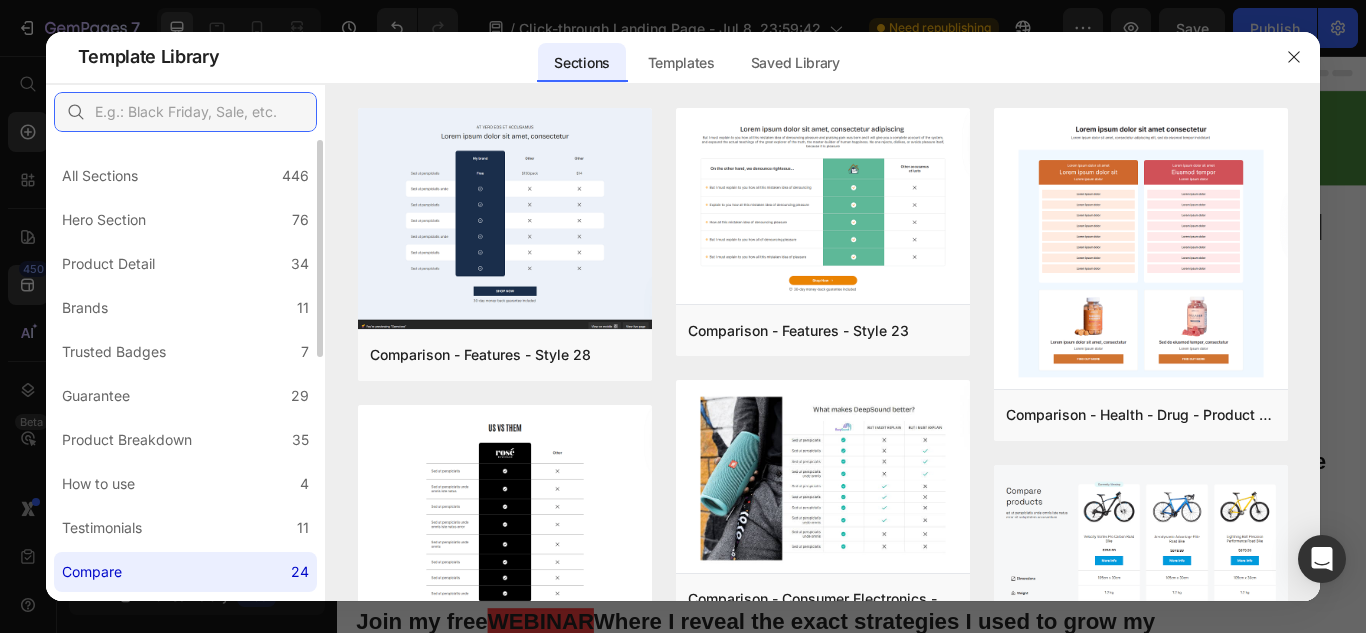 click at bounding box center [185, 112] 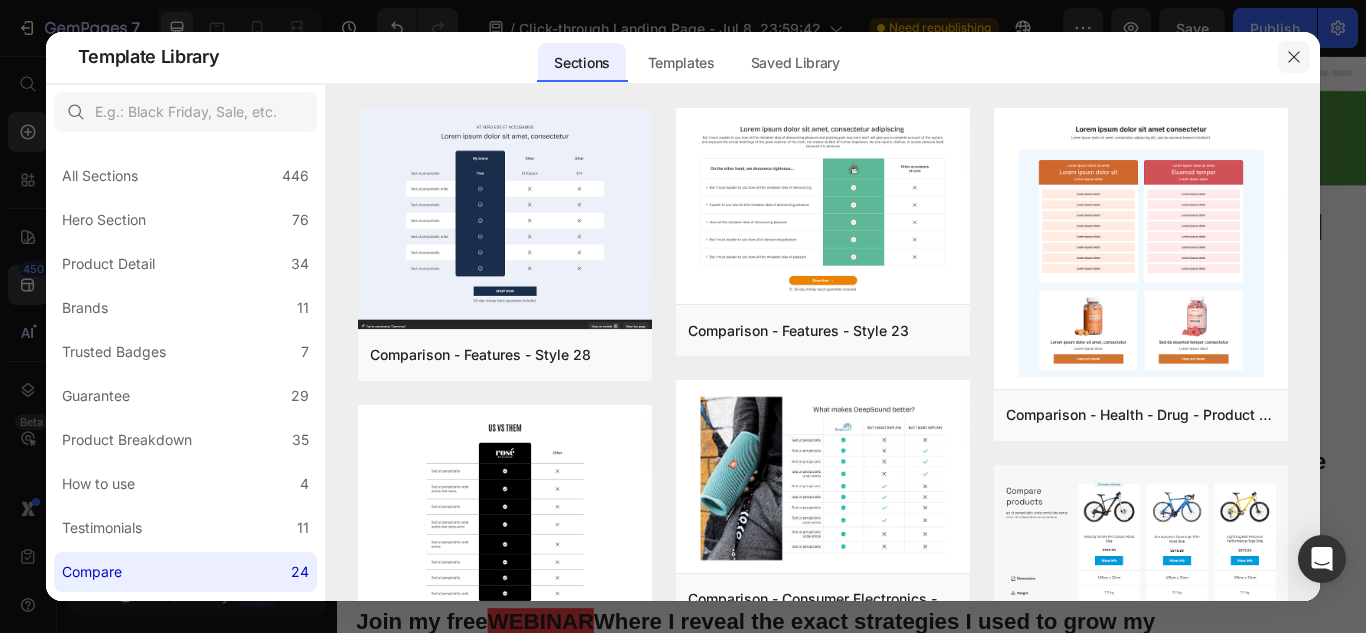 click at bounding box center (1294, 57) 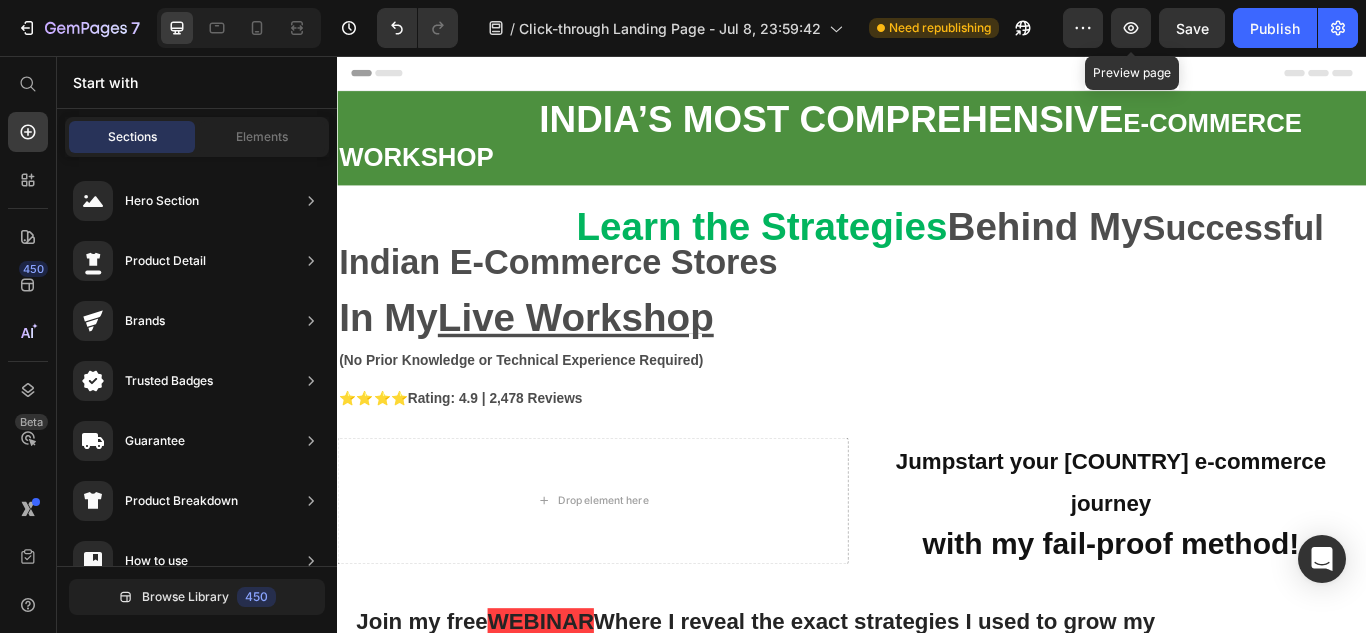 click on "Start with" at bounding box center (197, 82) 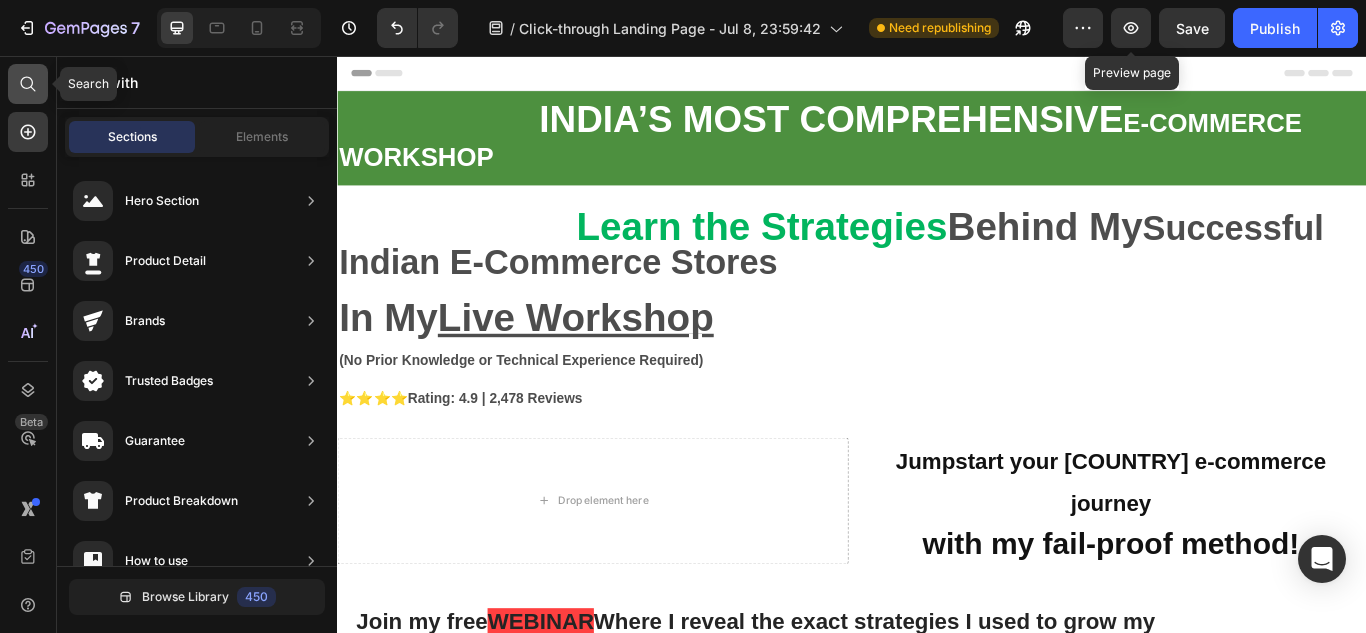 click 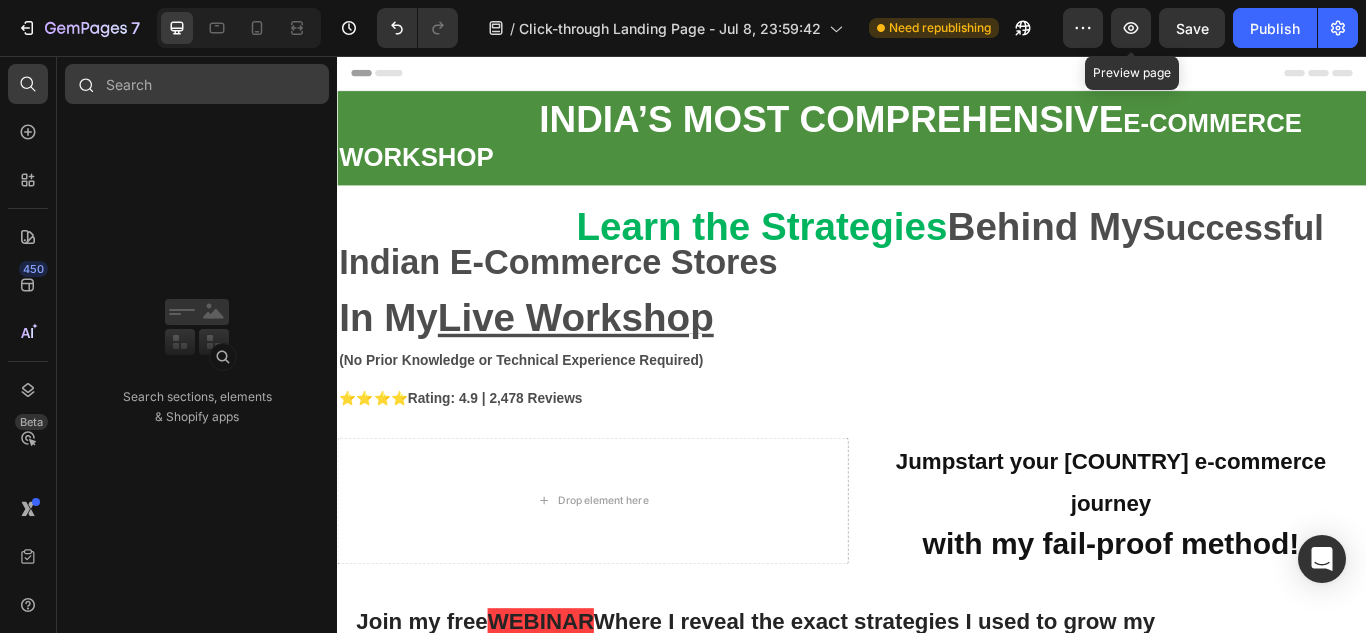 type on "b" 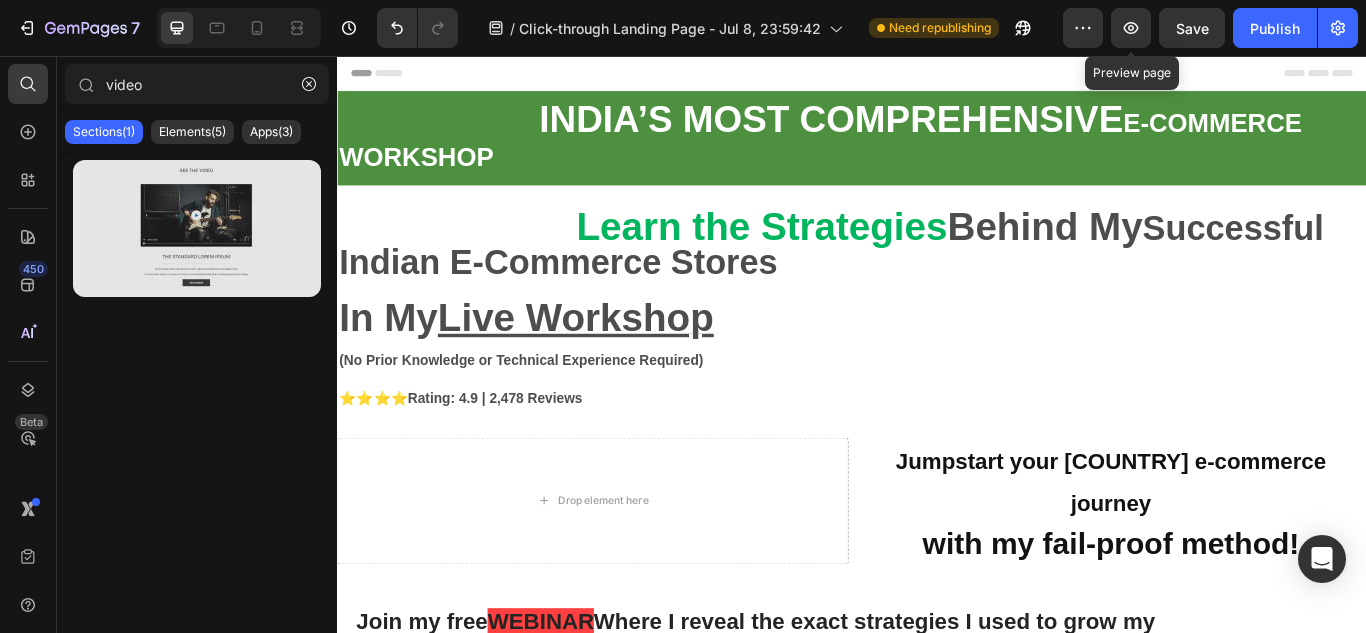 type on "video" 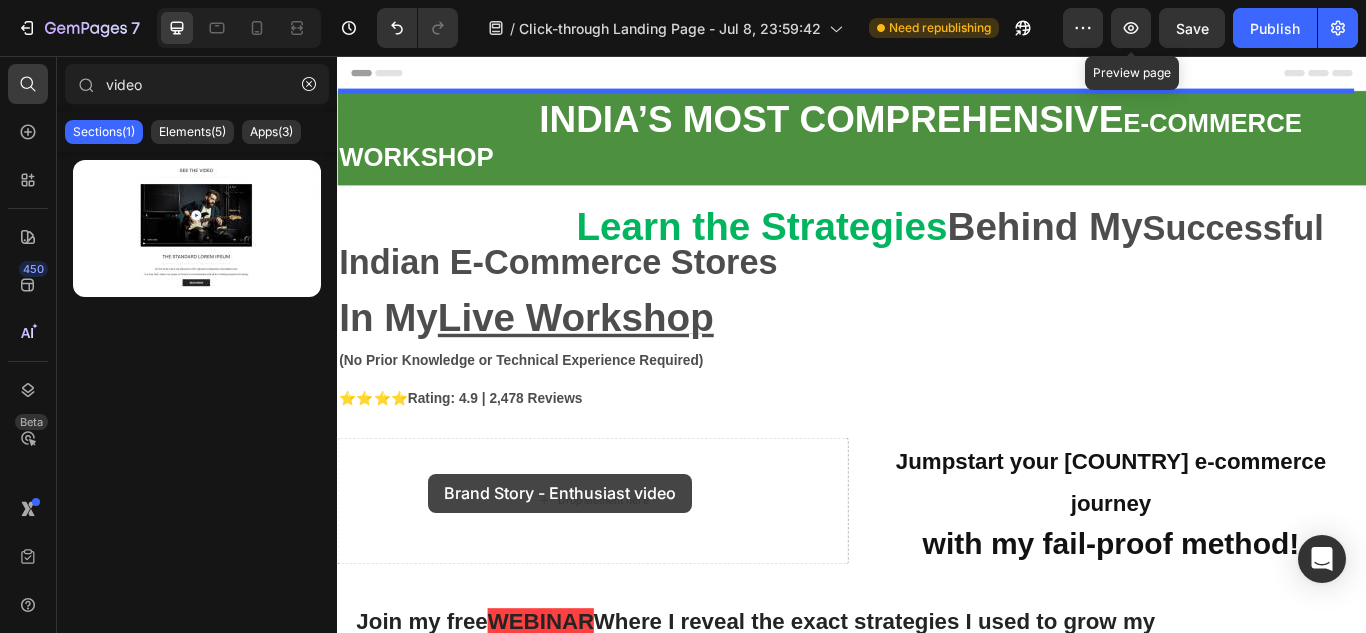 drag, startPoint x: 576, startPoint y: 291, endPoint x: 443, endPoint y: 543, distance: 284.94385 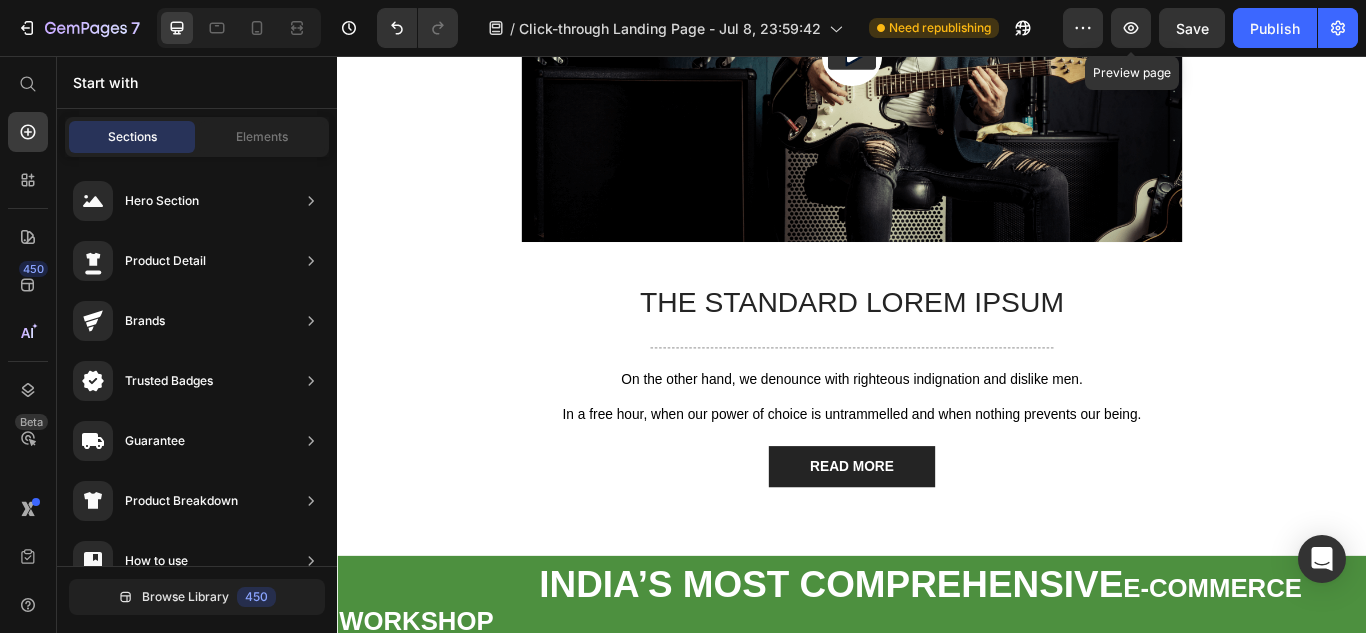 scroll, scrollTop: 743, scrollLeft: 0, axis: vertical 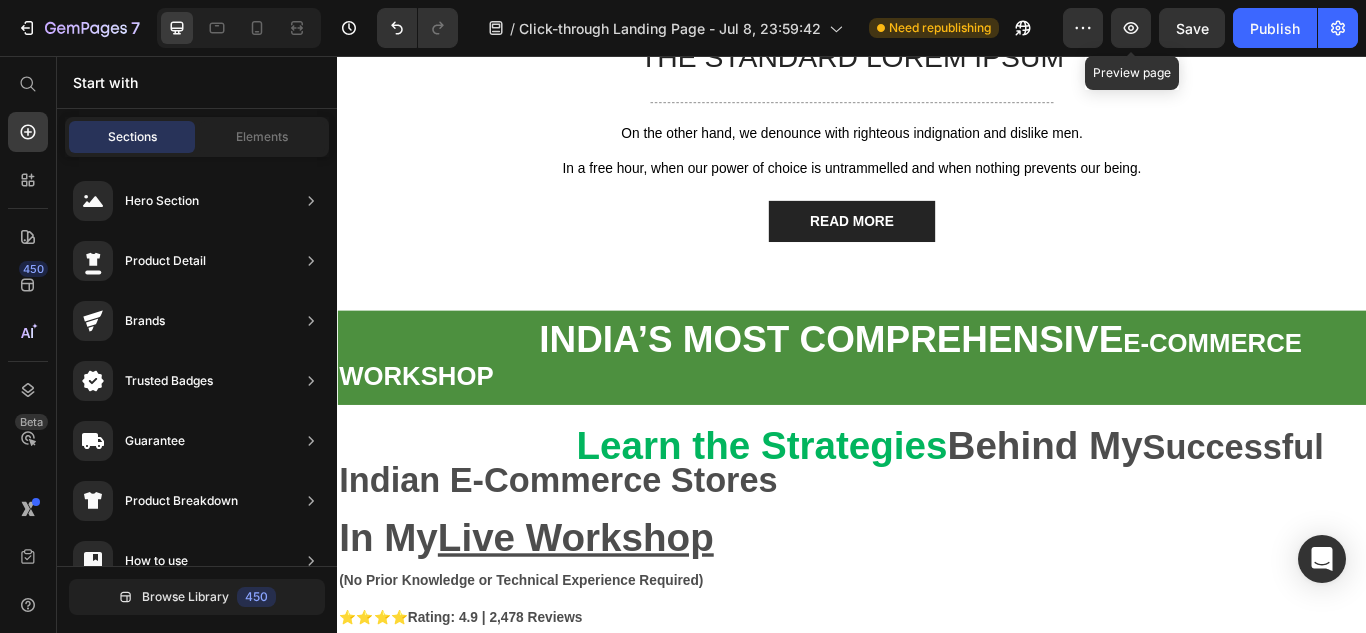 click on "SEE THE VIDEO" at bounding box center (937, -543) 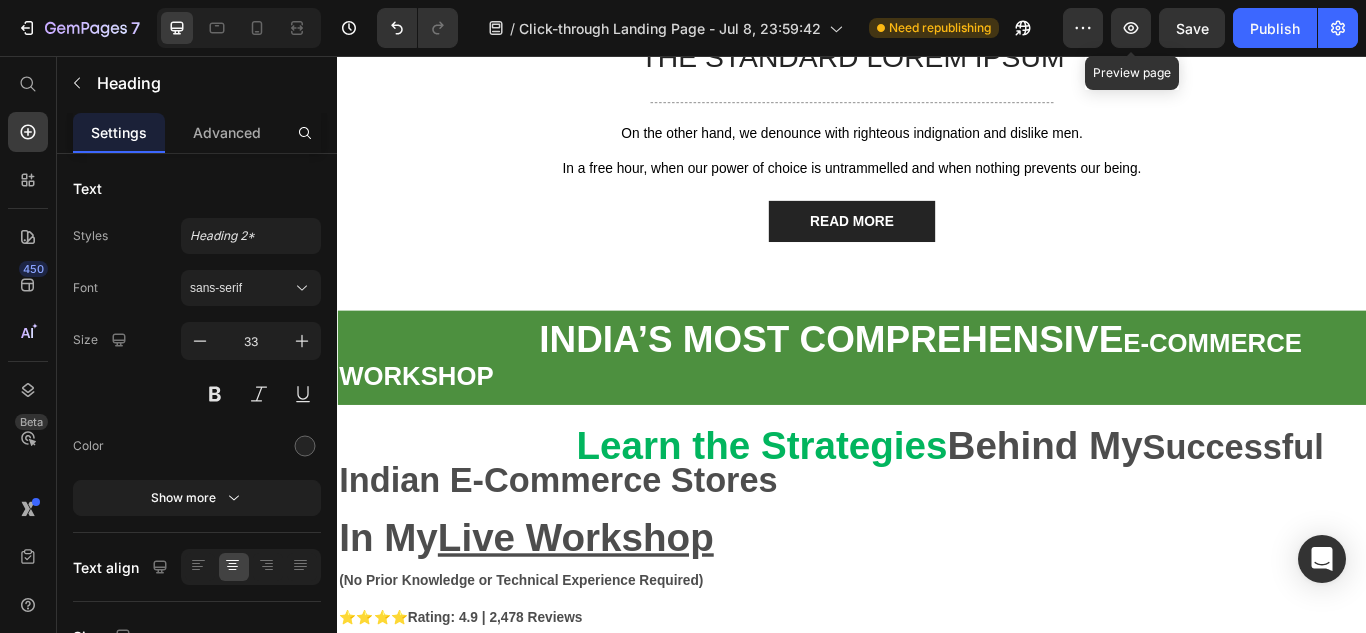 click on "SEE THE VIDEO" at bounding box center (937, -543) 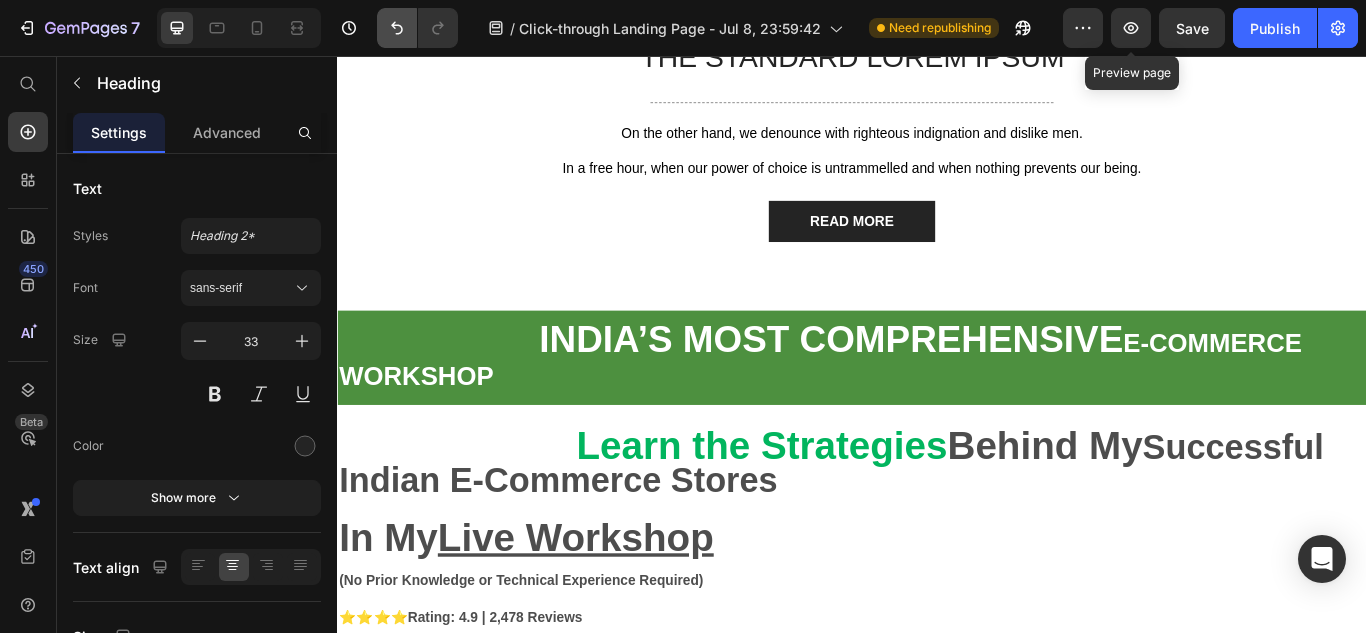 click 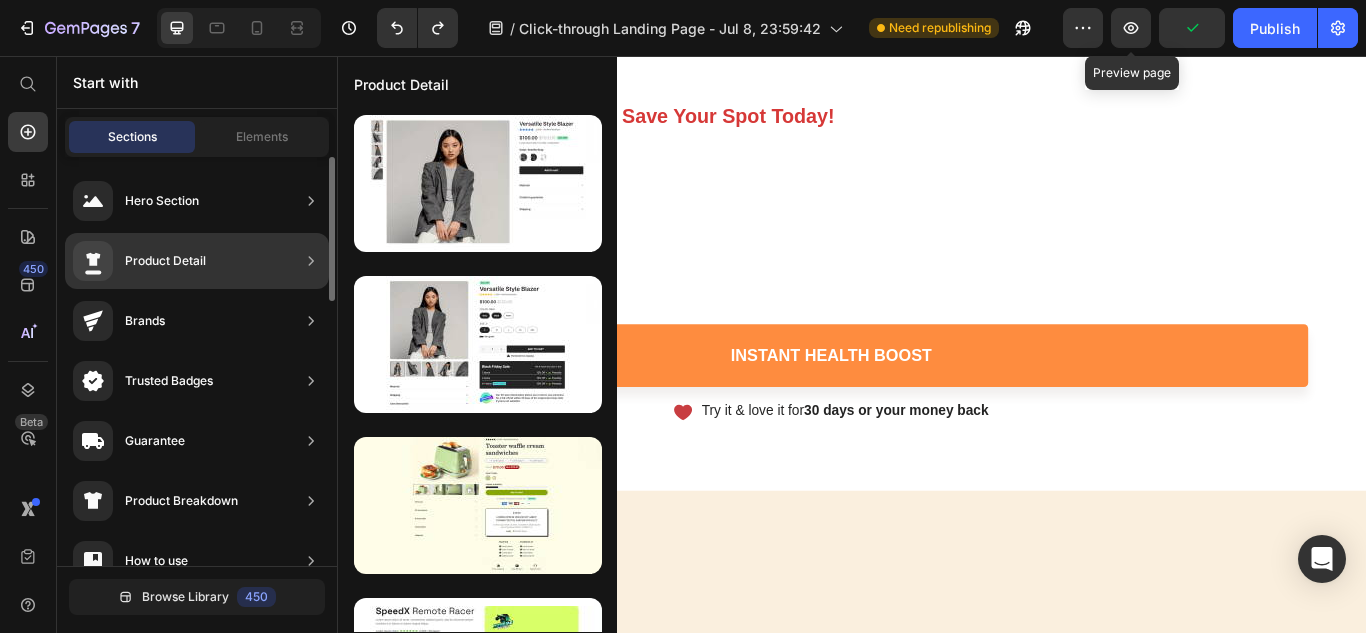 scroll, scrollTop: 0, scrollLeft: 0, axis: both 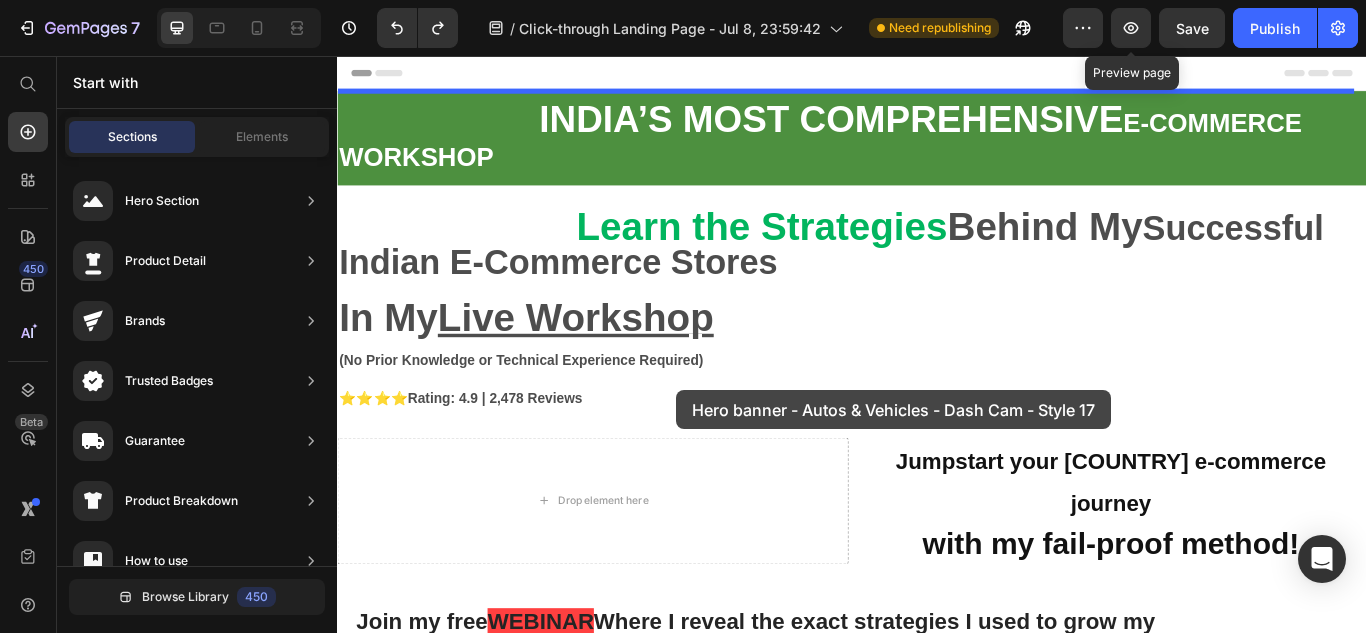 drag, startPoint x: 755, startPoint y: 442, endPoint x: 732, endPoint y: 446, distance: 23.345236 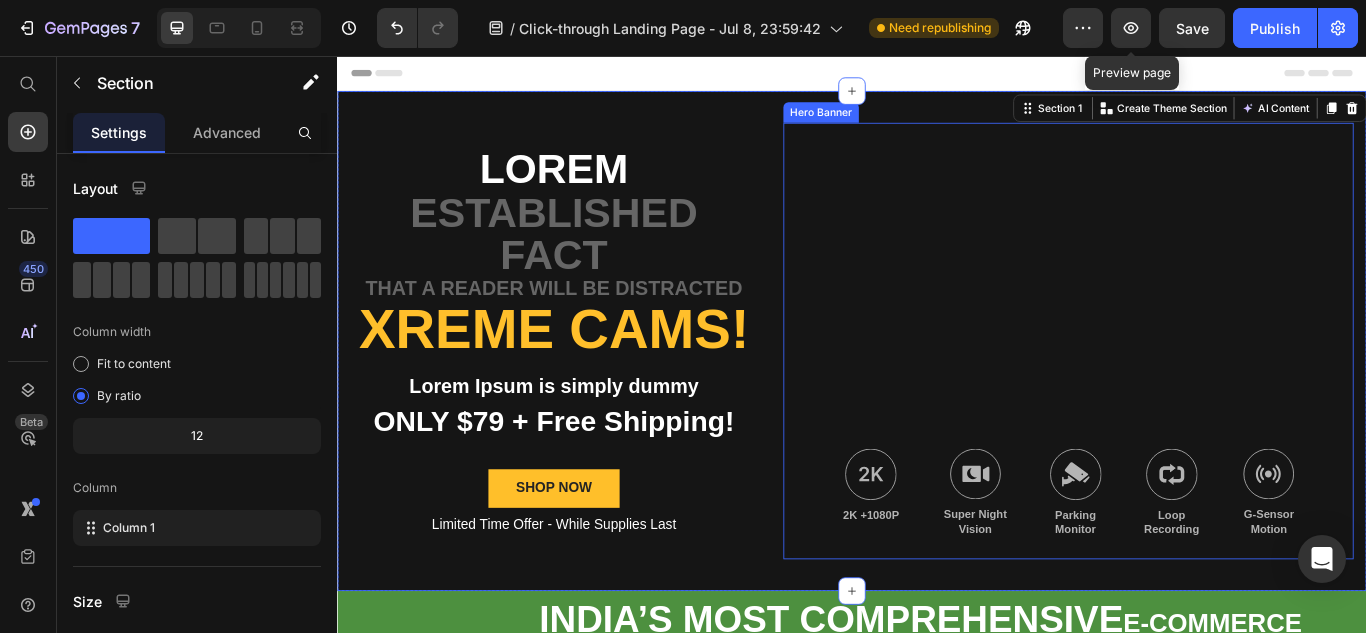 click at bounding box center [1189, 388] 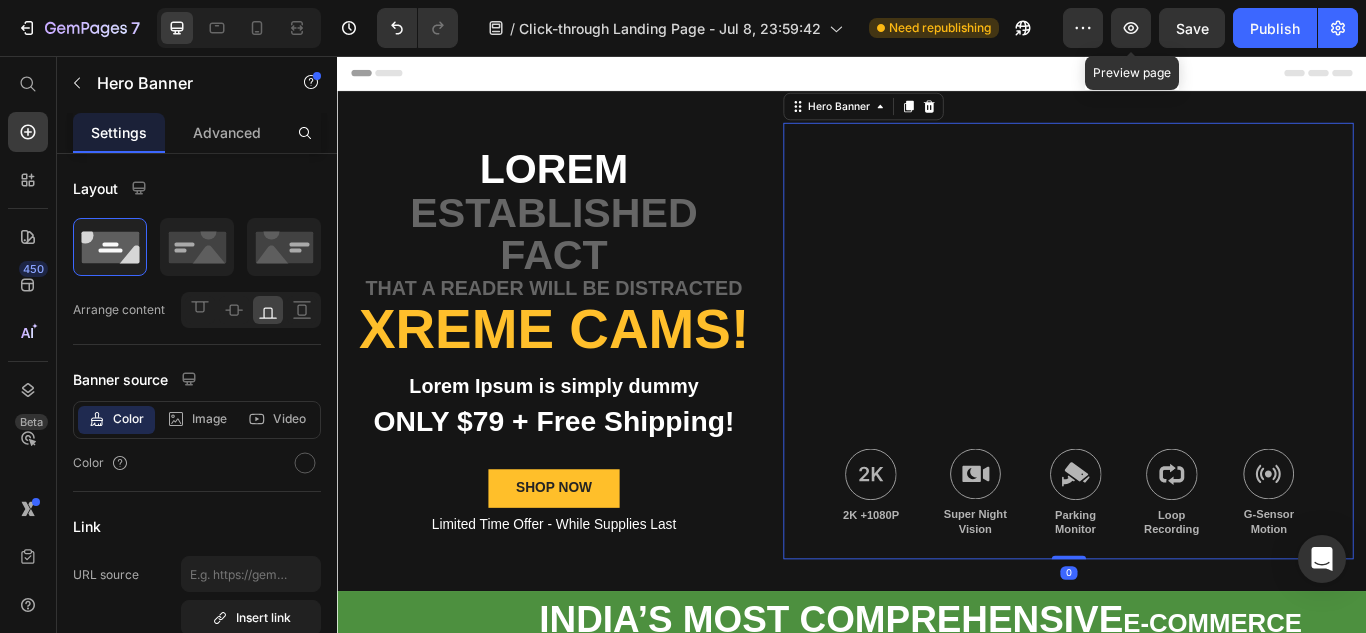 click at bounding box center [1189, 388] 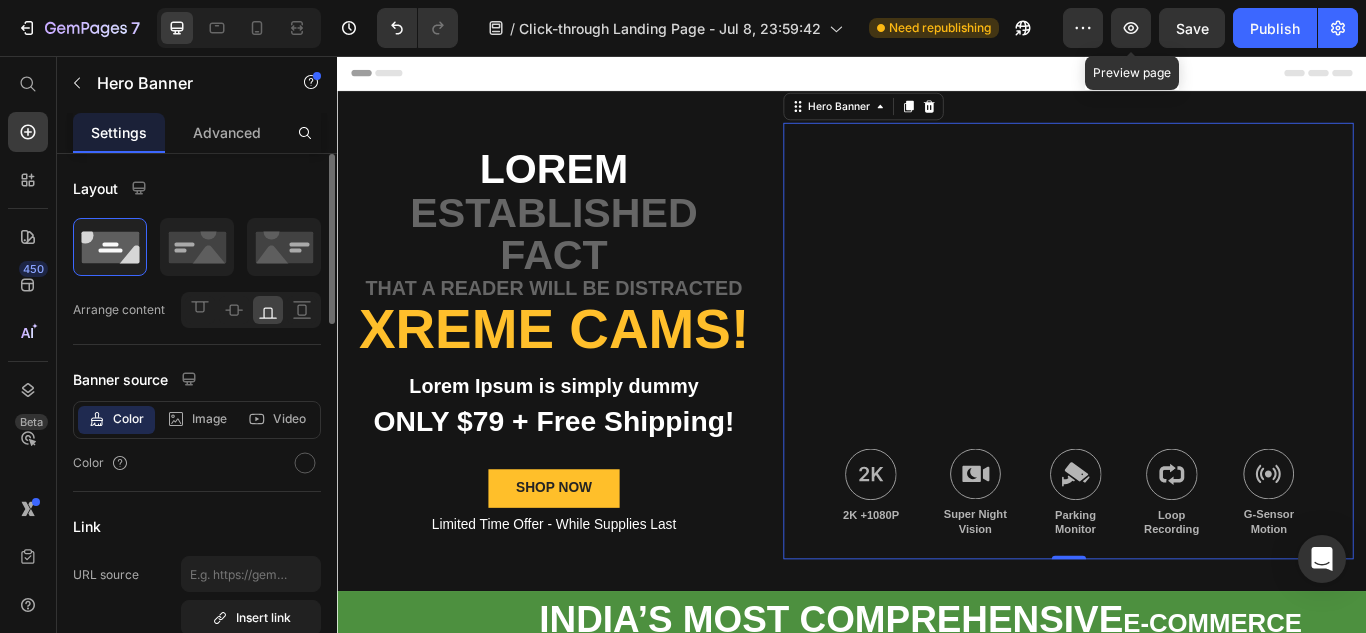 click on "Color Image Video" at bounding box center [197, 420] 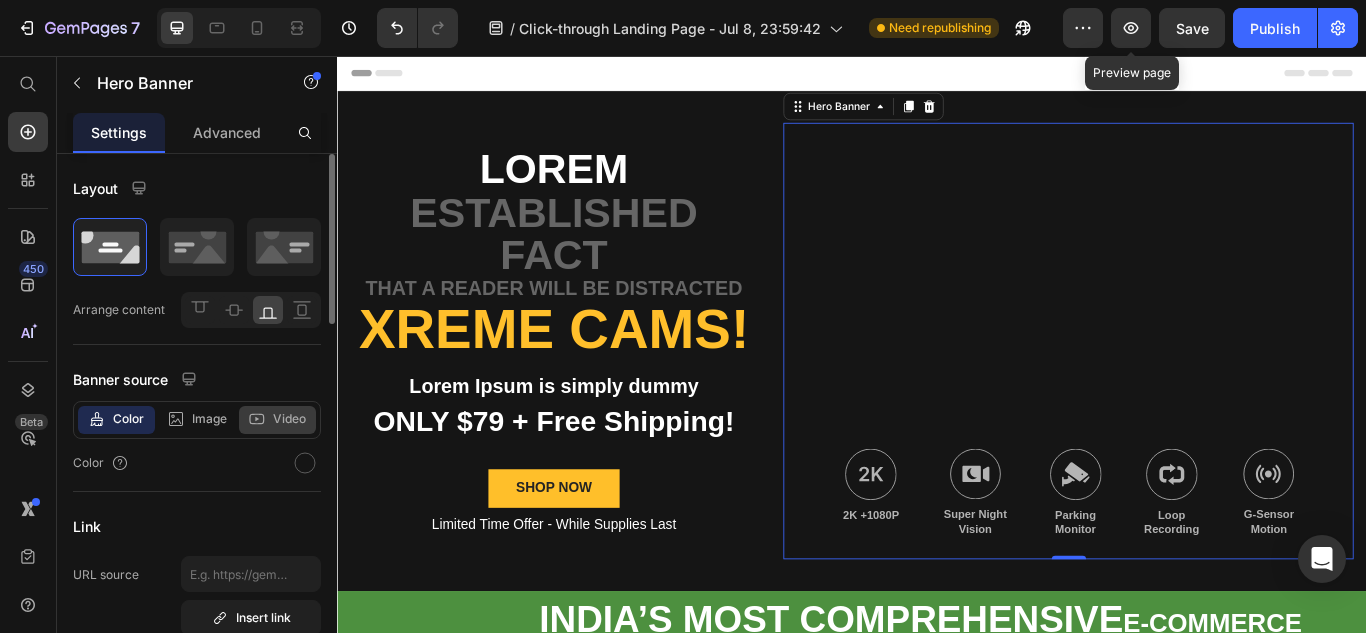 click on "Video" at bounding box center [289, 419] 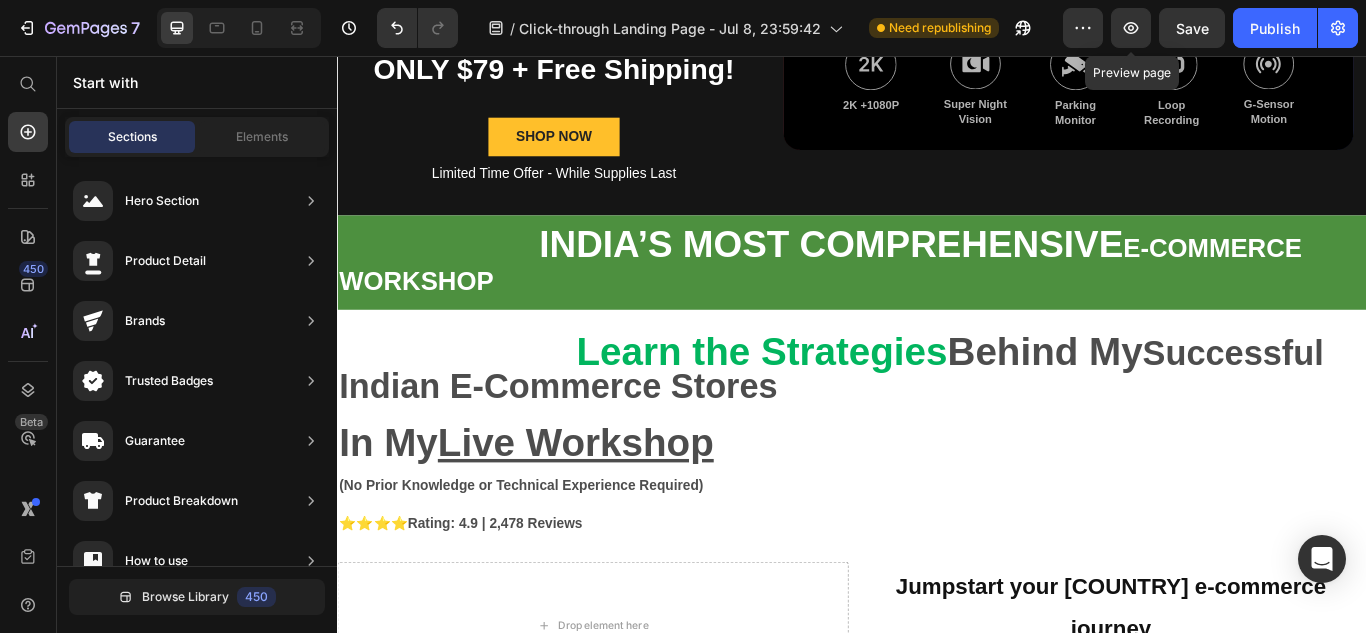 scroll, scrollTop: 491, scrollLeft: 0, axis: vertical 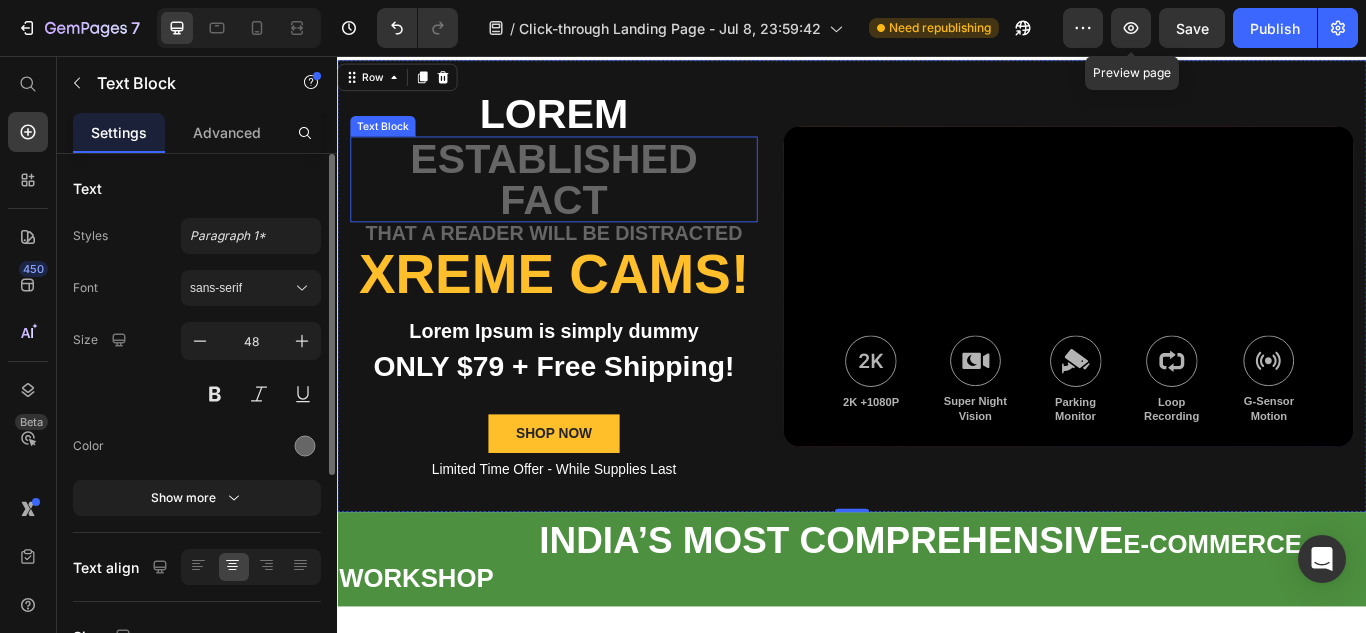 click on "established fact" at bounding box center (589, 200) 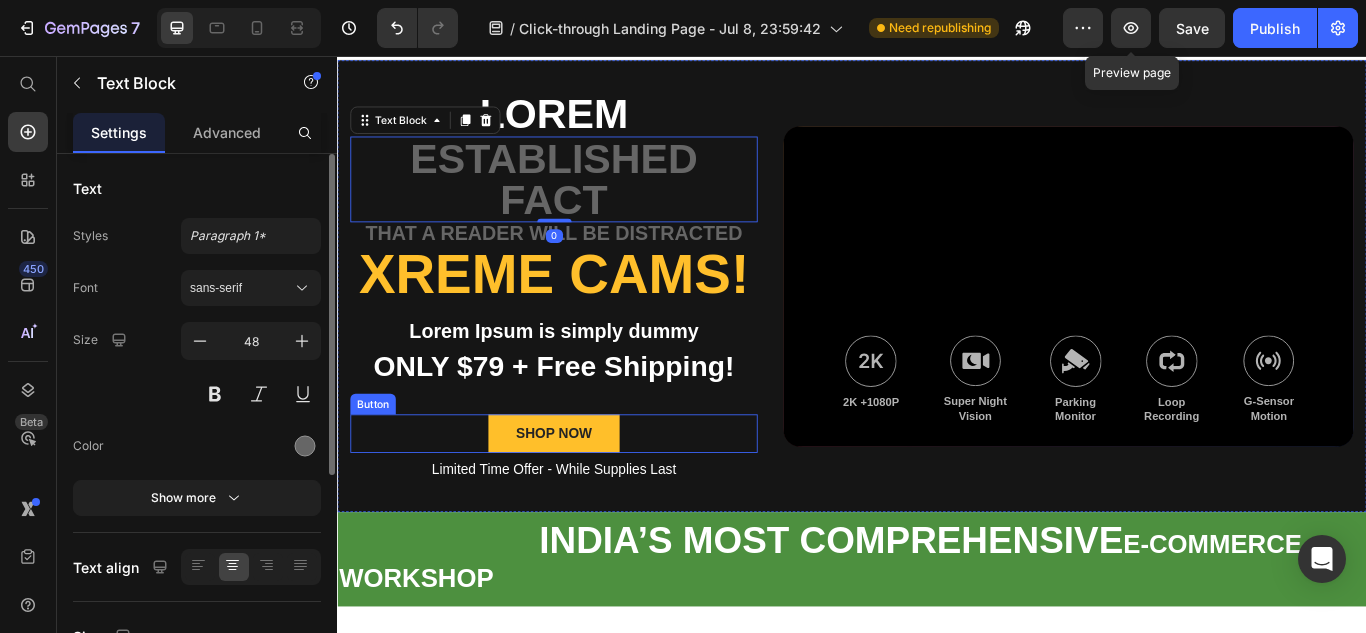 click on "SHOP NOW Button" at bounding box center (589, 496) 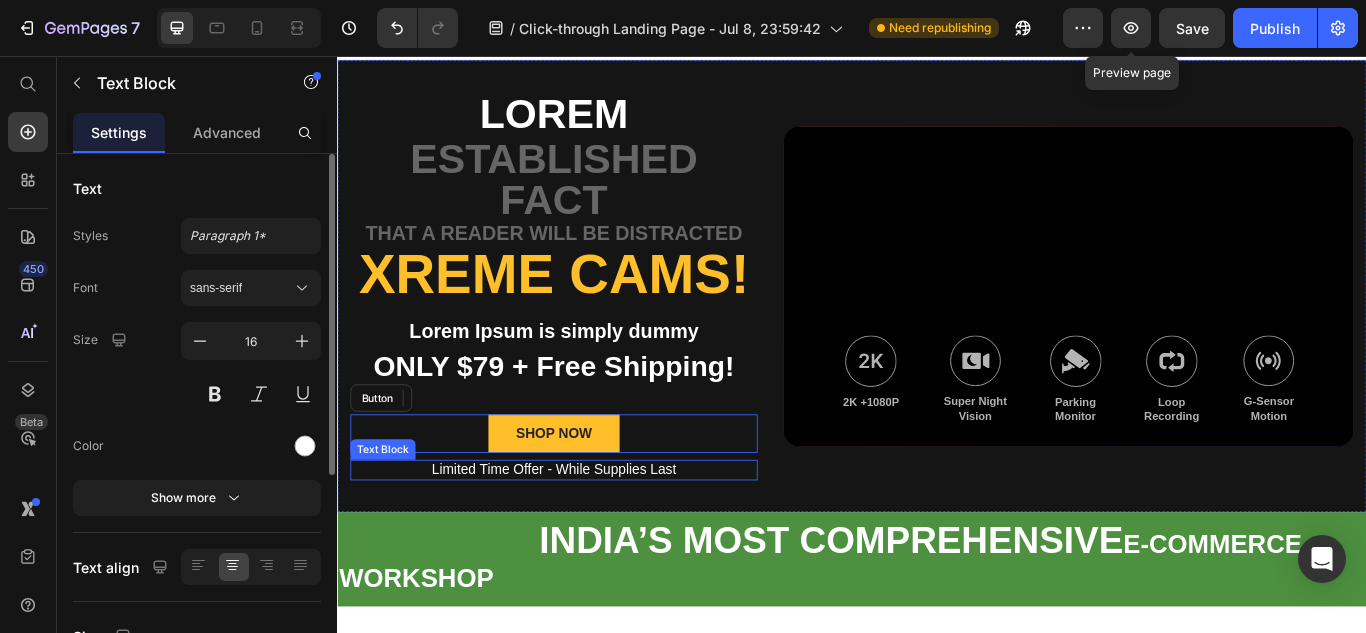 click on "Limited Time Offer - While Supplies Last" at bounding box center [589, 539] 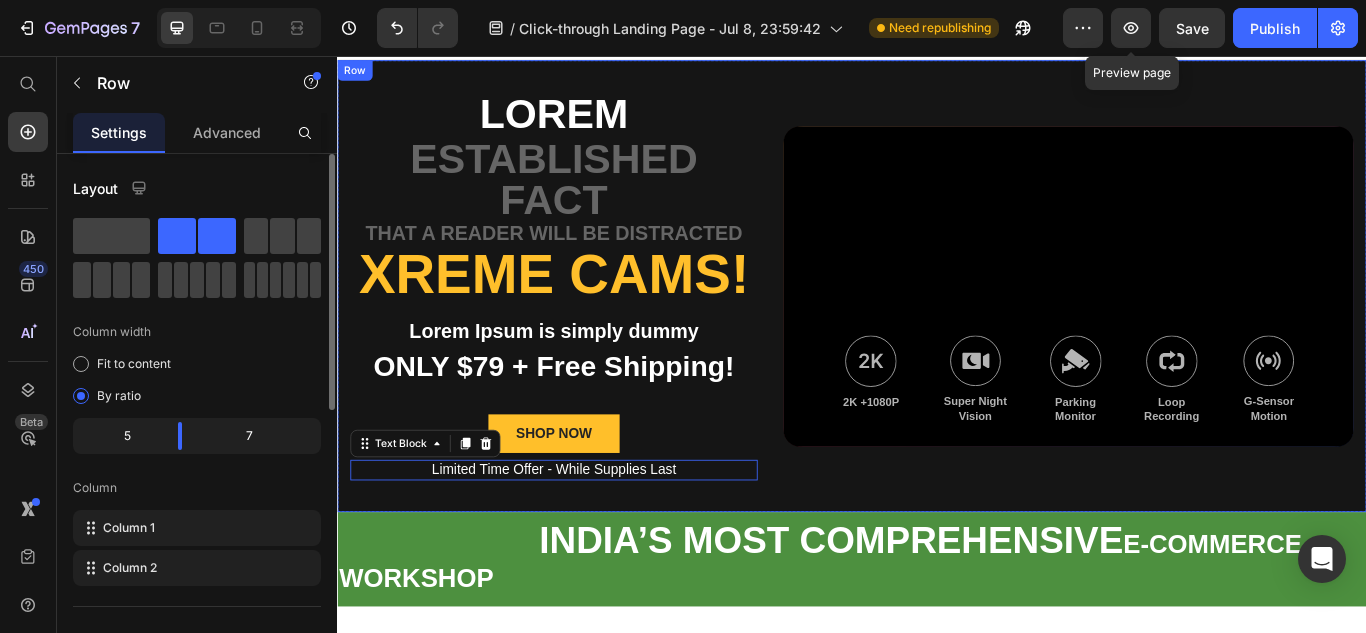 click on "Lorem Text Block established fact Text Block that a reader will be distracted Text Block Xreme CAMs! Heading Lorem Ipsum is simply dummy Text Block ONLY $79 + Free Shipping! Text Block SHOP NOW Button Limited Time Offer - While Supplies Last Text Block   0 Image 2K +1080P Text Block Image Super Night Vision Text Block Image Parking Monitor Text Block Image Loop Recording Text Block Image G-Sensor Motion Text Block Row Hero Banner Row" at bounding box center [937, 324] 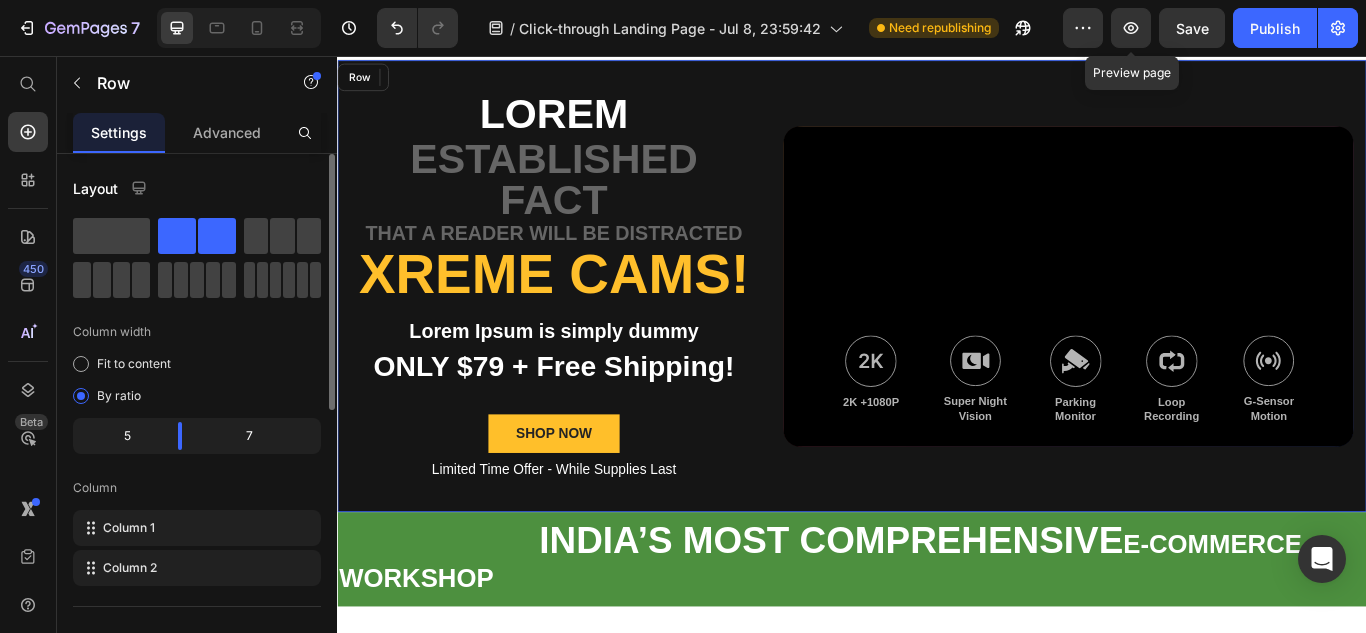 click on "Lorem Text Block established fact Text Block that a reader will be distracted Text Block Xreme CAMs! Heading Lorem Ipsum is simply dummy Text Block ONLY $79 + Free Shipping! Text Block SHOP NOW Button Limited Time Offer - While Supplies Last Text Block   0 Image 2K +1080P Text Block Image Super Night Vision Text Block Image Parking Monitor Text Block Image Loop Recording Text Block Image G-Sensor Motion Text Block Row Hero Banner Row" at bounding box center (937, 324) 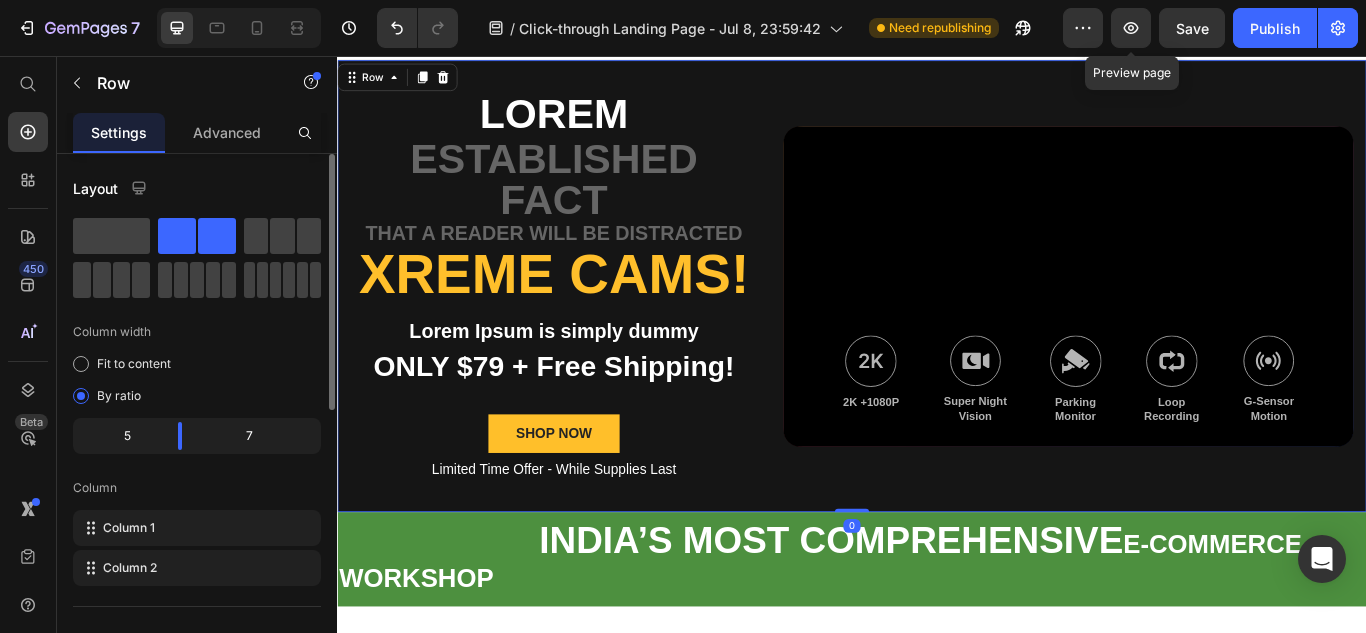 click on "Limited Time Offer - While Supplies Last" at bounding box center (589, 539) 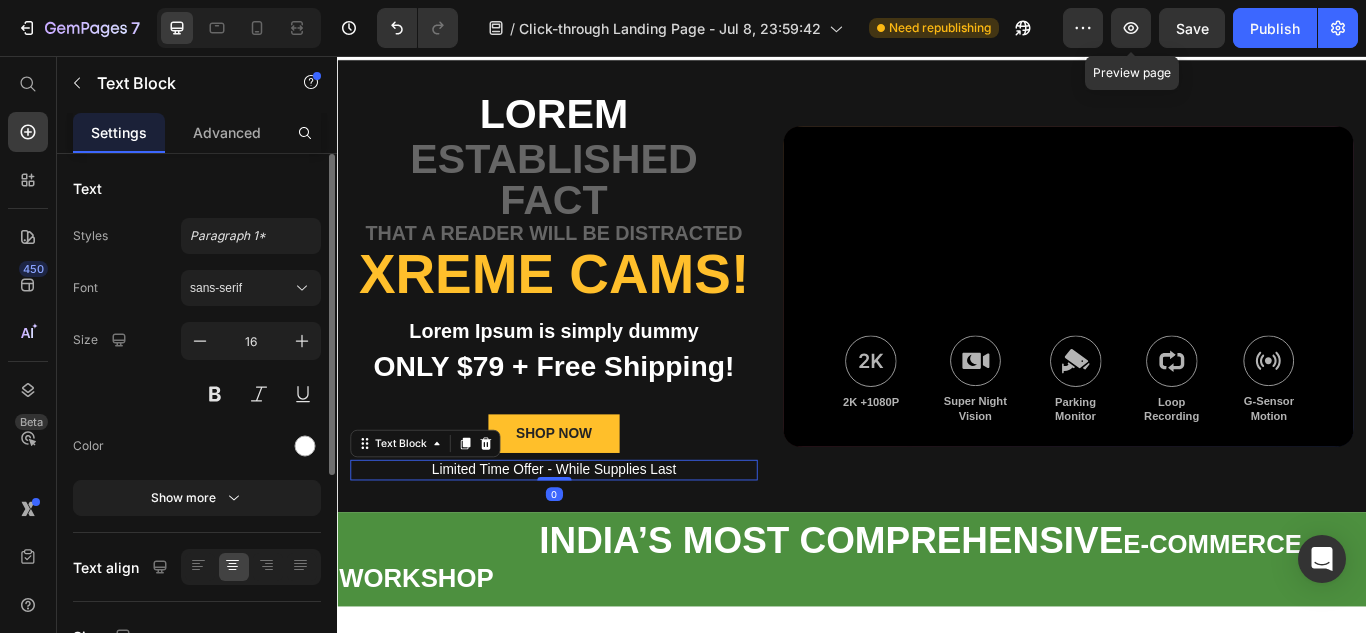 click at bounding box center [251, 446] 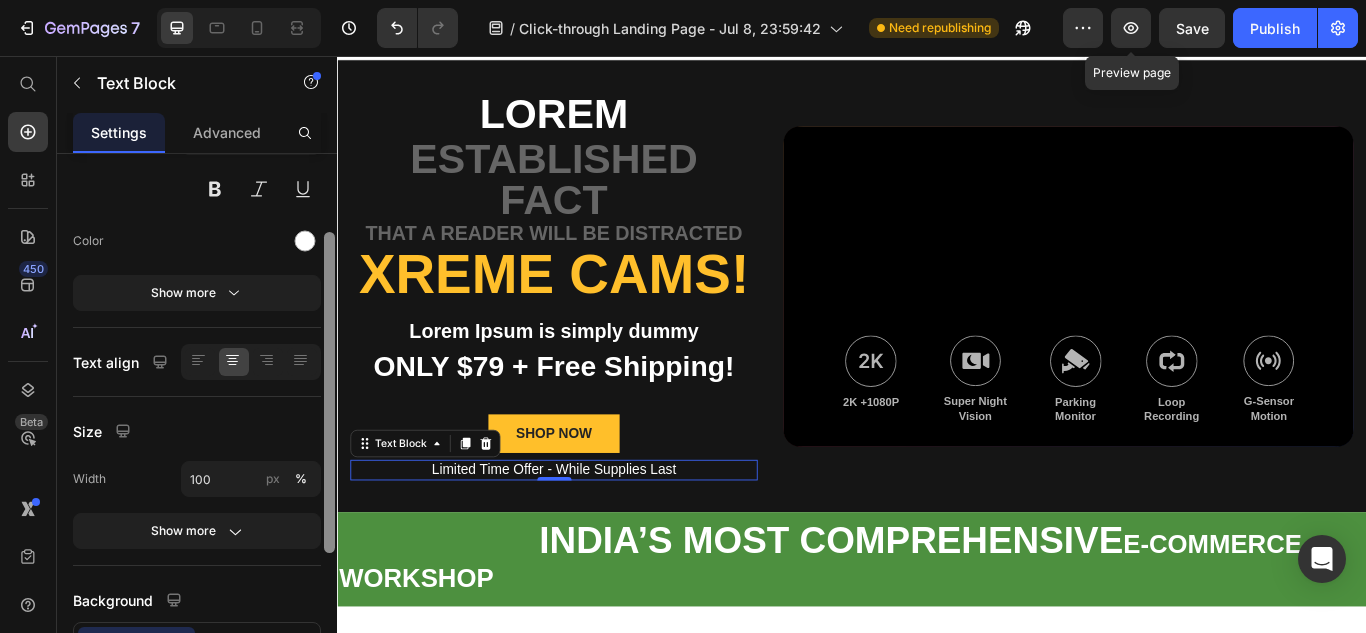 drag, startPoint x: 332, startPoint y: 282, endPoint x: 326, endPoint y: 372, distance: 90.199776 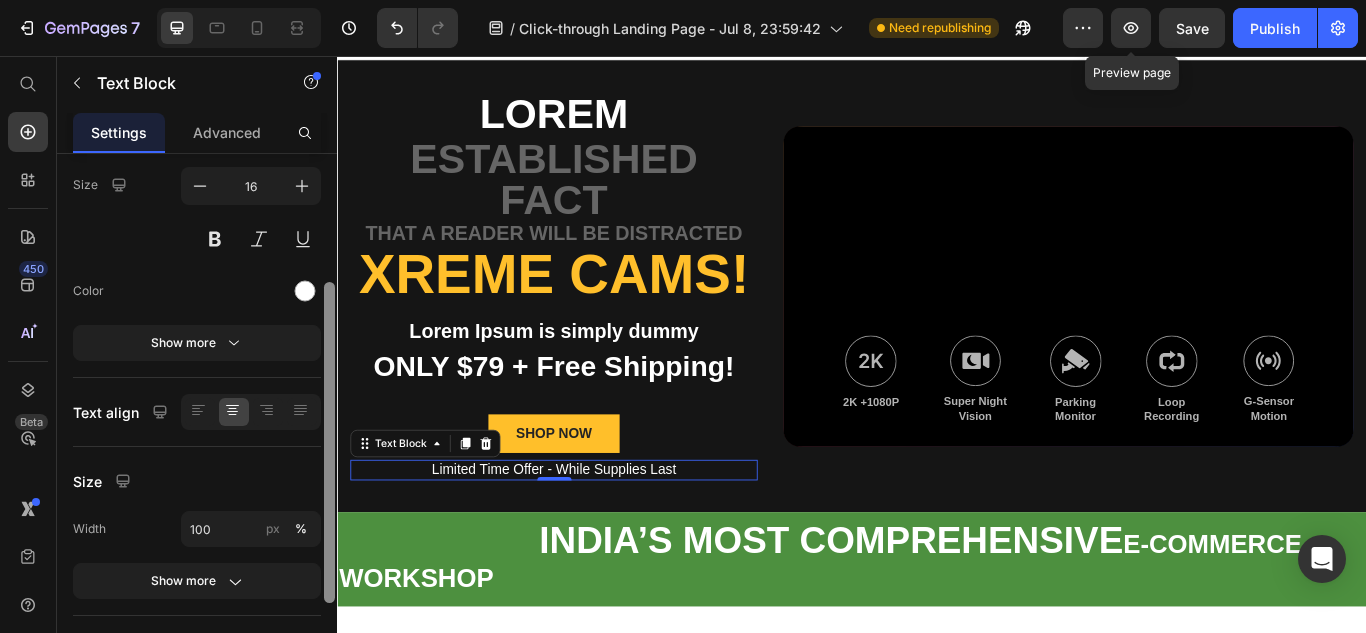 drag, startPoint x: 326, startPoint y: 372, endPoint x: 328, endPoint y: 343, distance: 29.068884 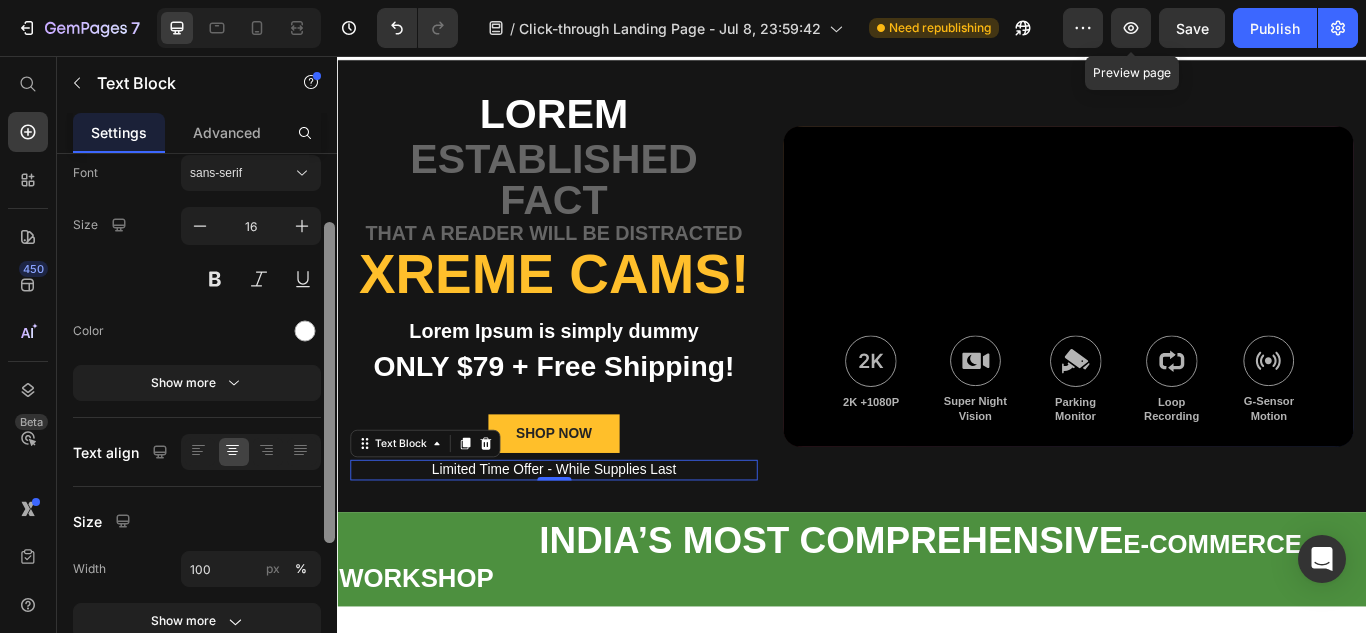 click at bounding box center [329, 382] 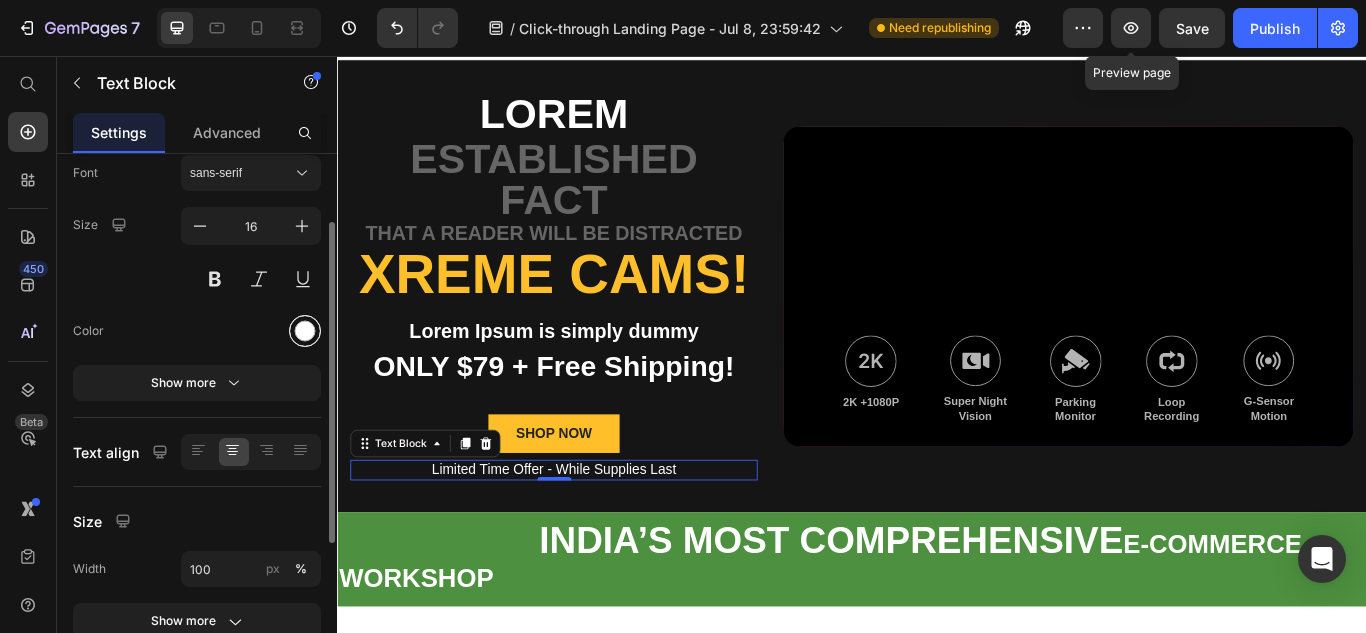 click at bounding box center [305, 331] 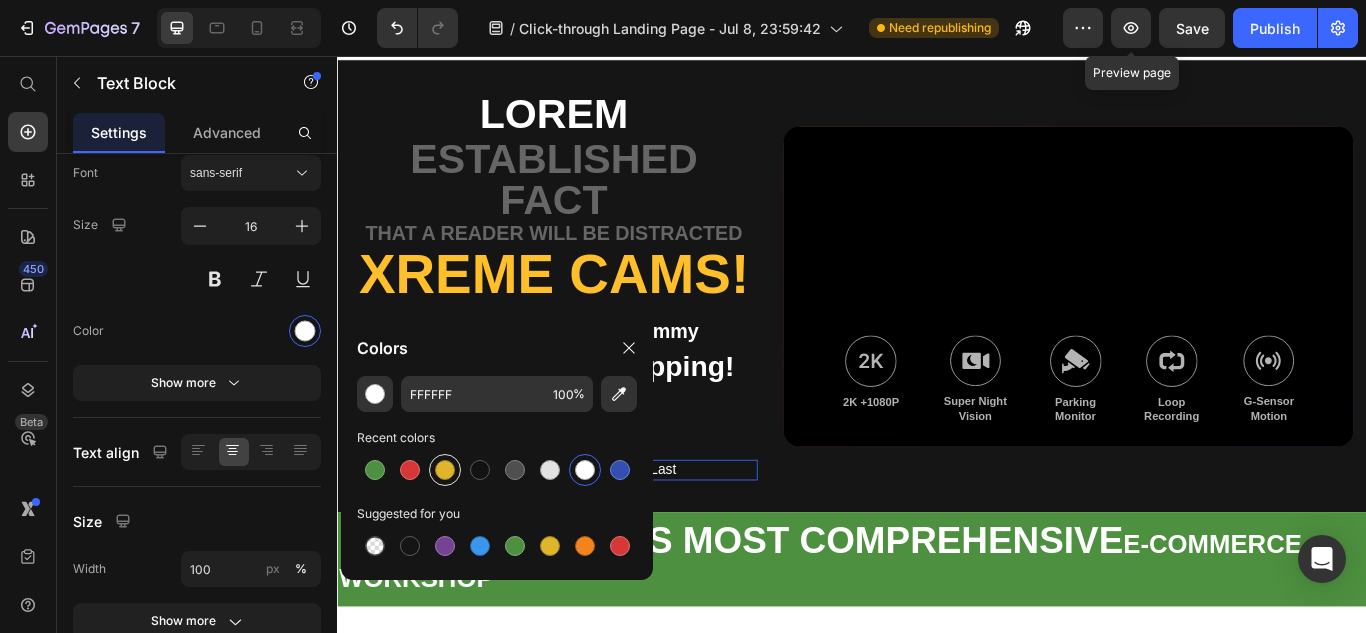 click at bounding box center [445, 470] 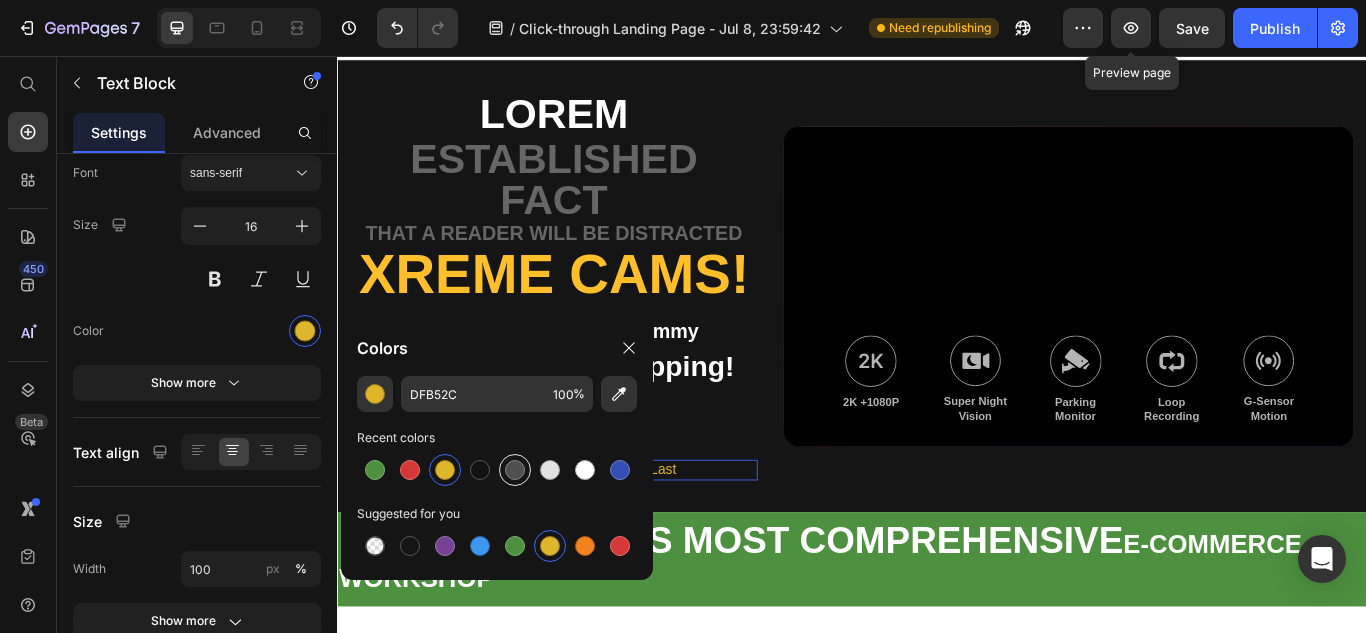 click at bounding box center [515, 470] 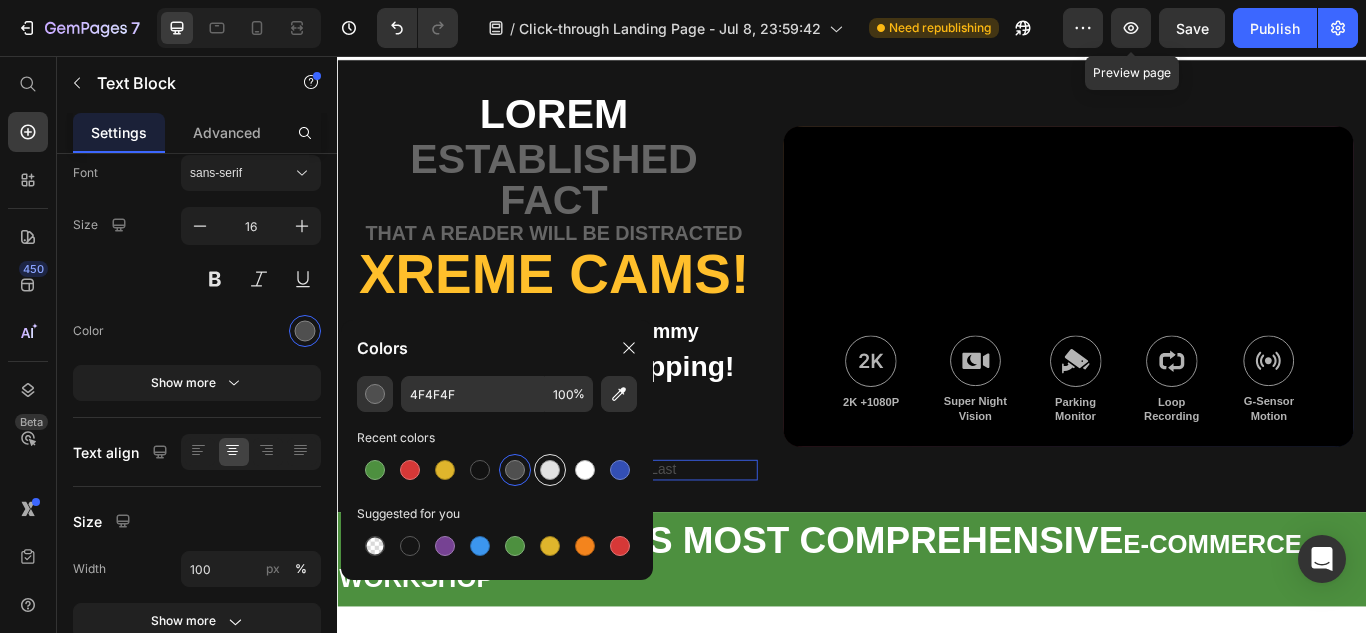 click at bounding box center (550, 470) 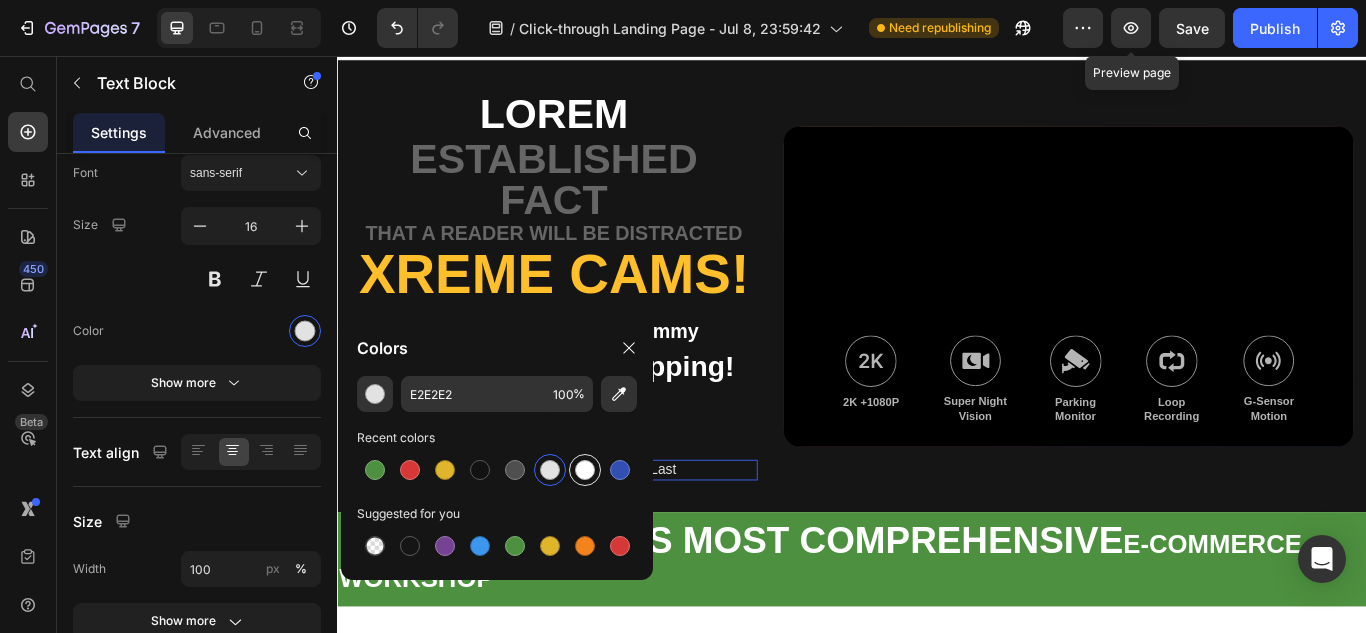 click at bounding box center [585, 470] 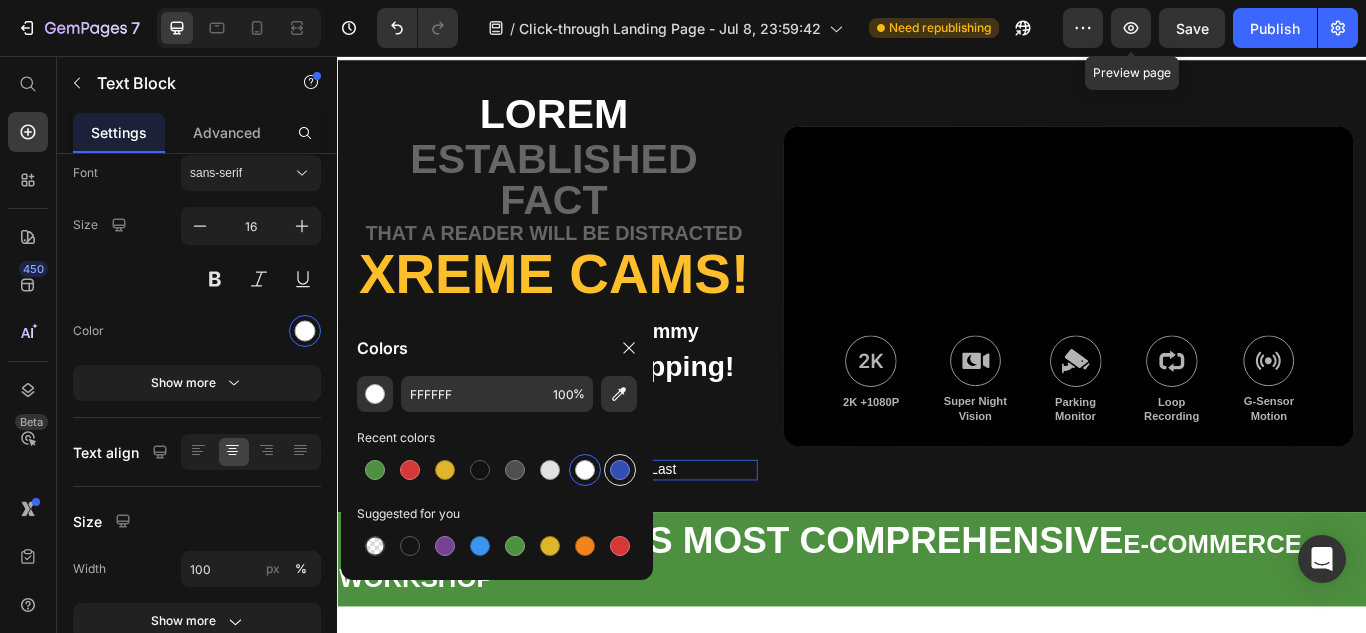 click at bounding box center [620, 470] 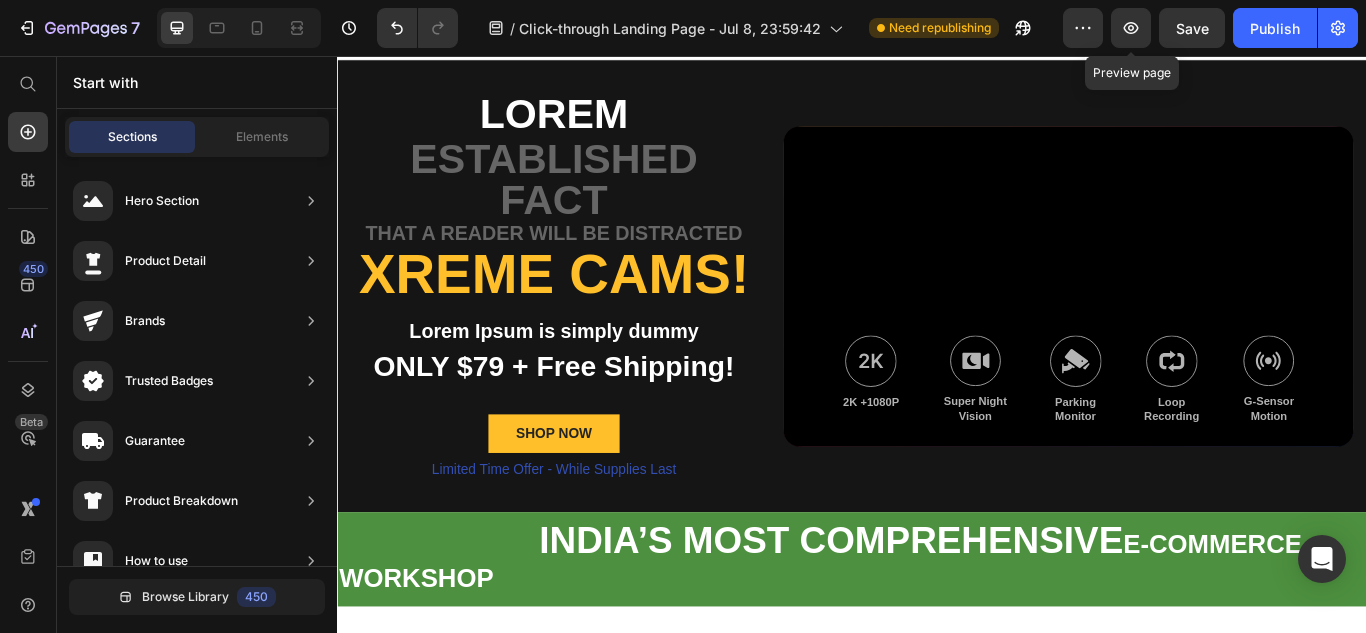 scroll, scrollTop: 0, scrollLeft: 0, axis: both 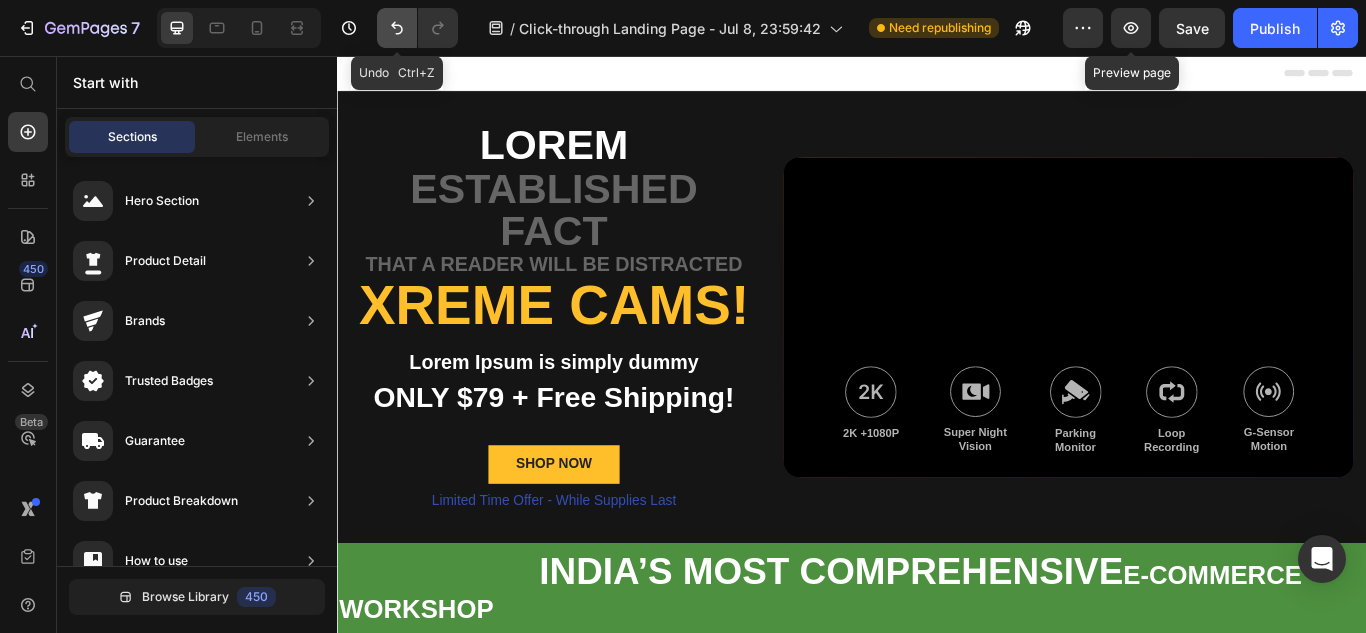 click 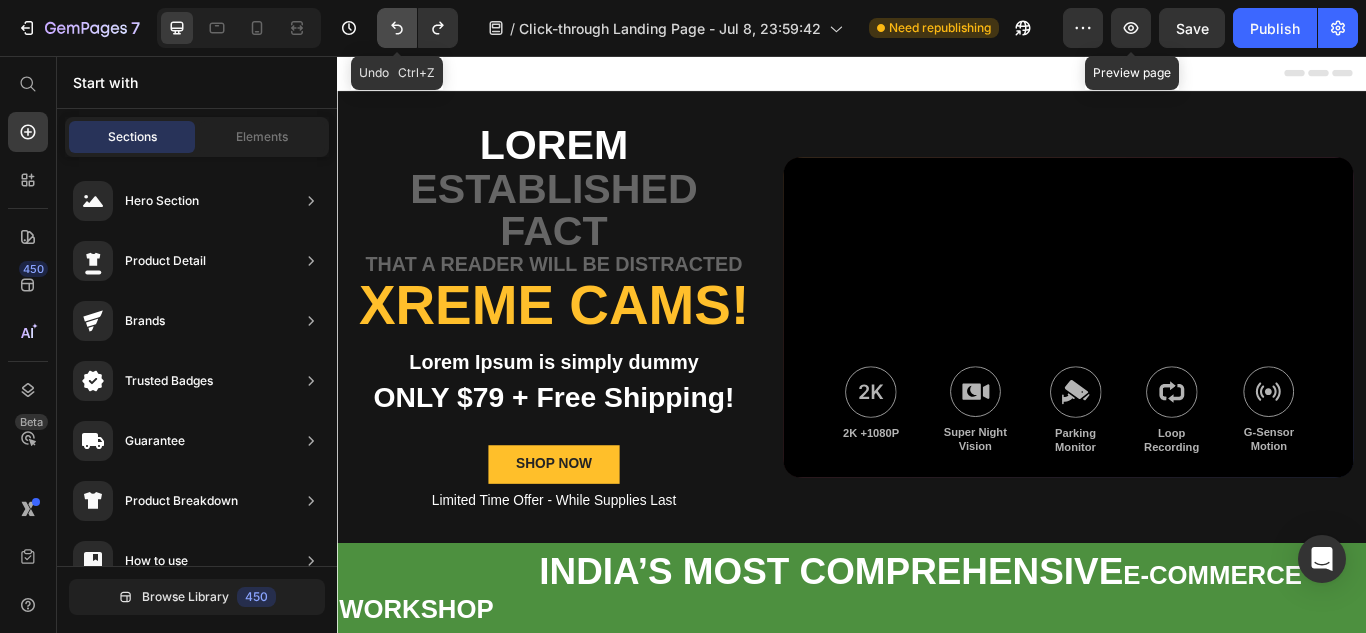 click 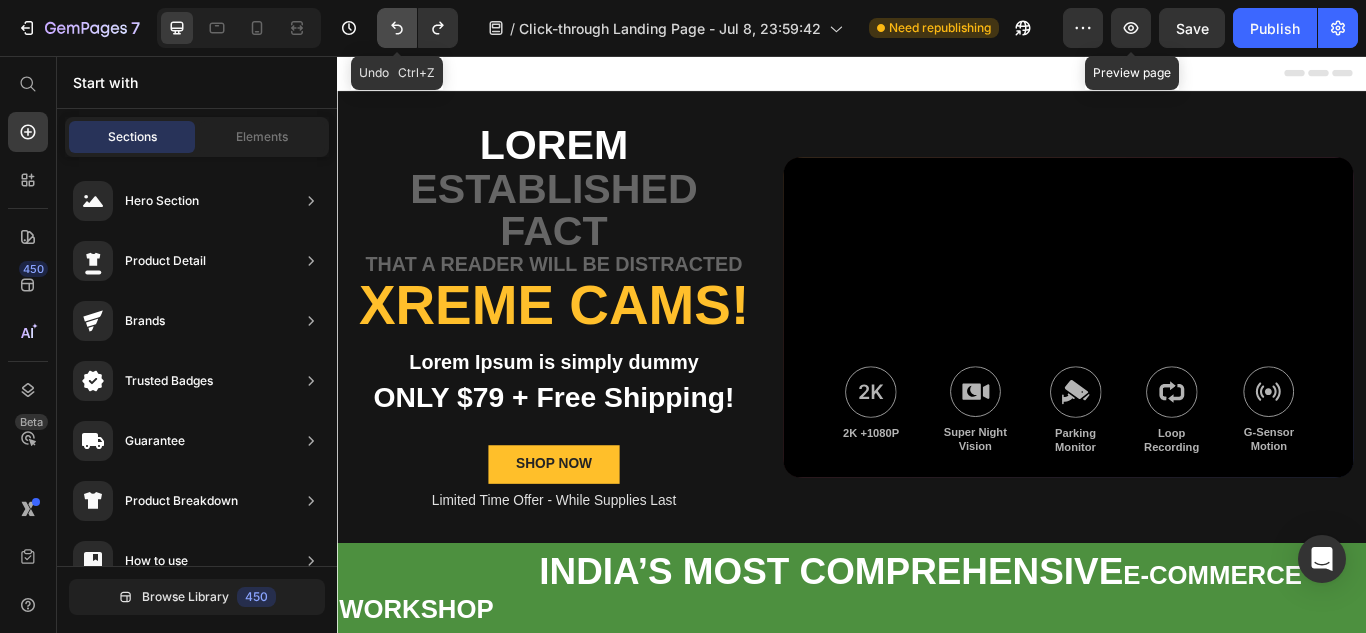 click 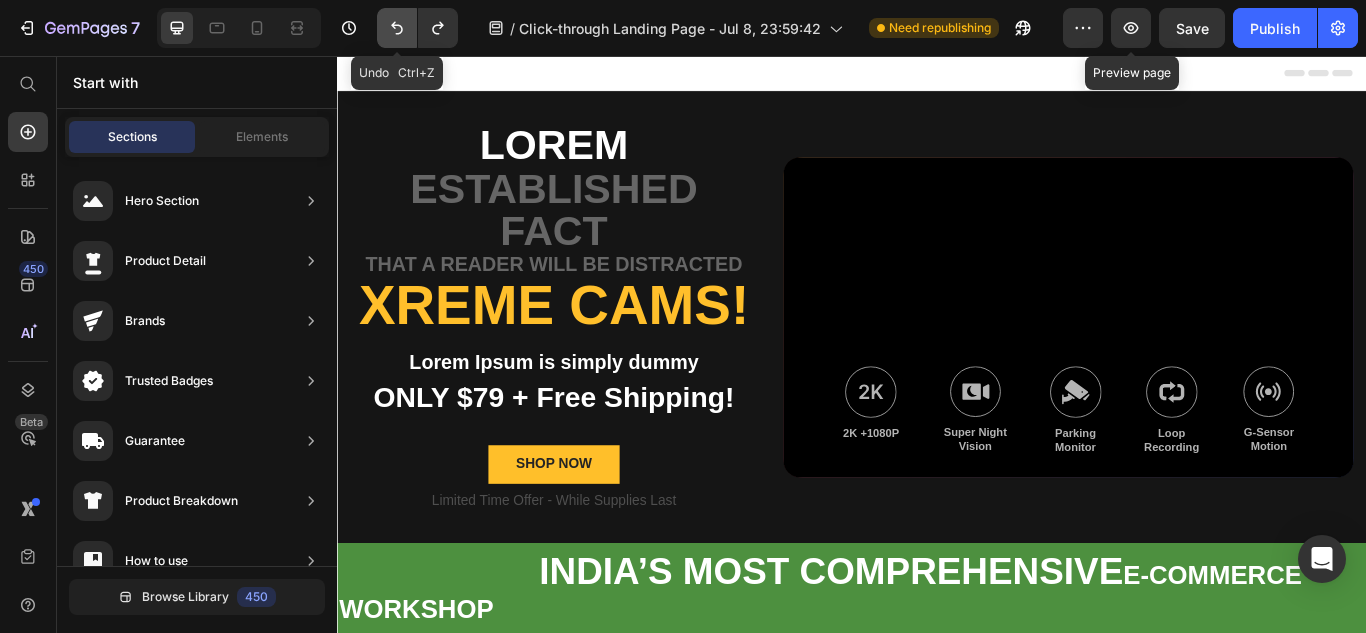 click 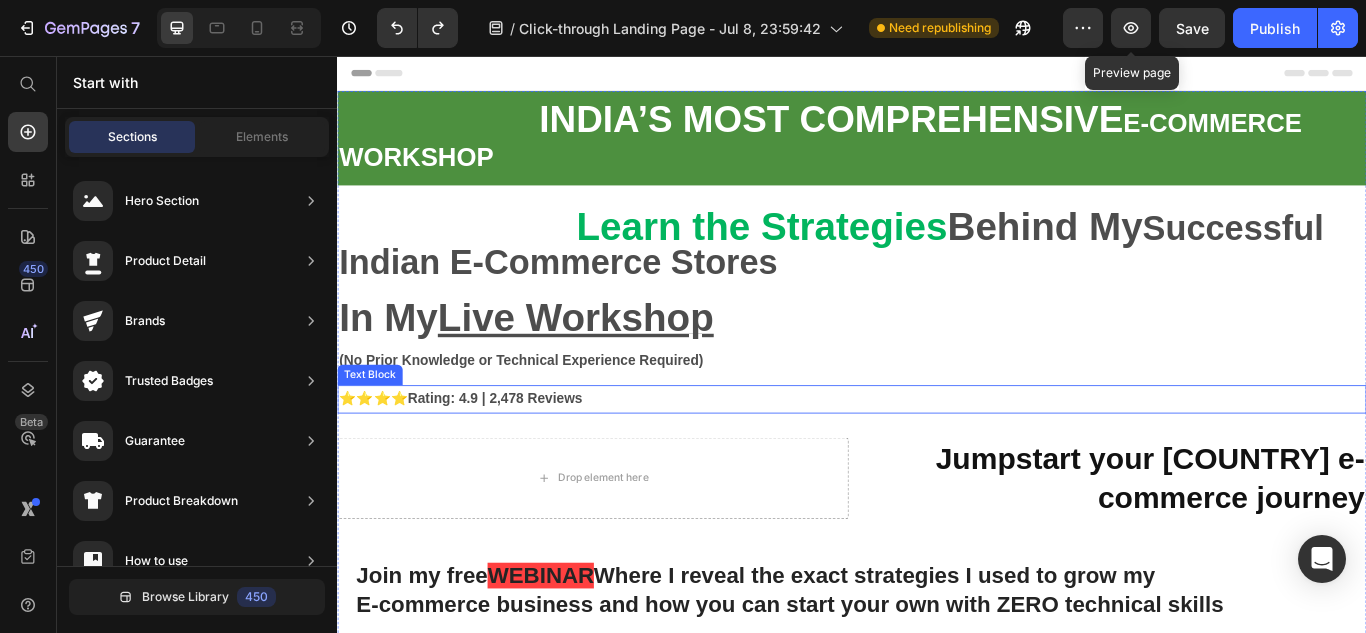 click on "⭐⭐⭐⭐ Rating: 4.9 | 2,478 Reviews" at bounding box center (937, 456) 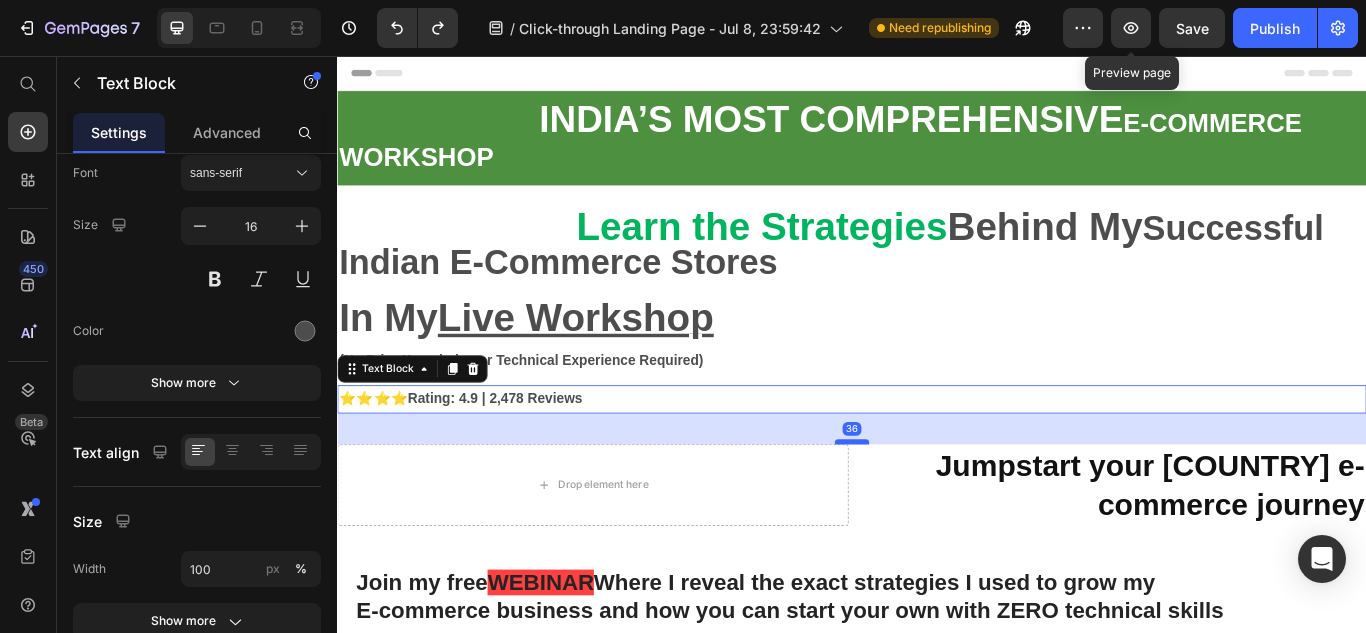 click at bounding box center [937, 506] 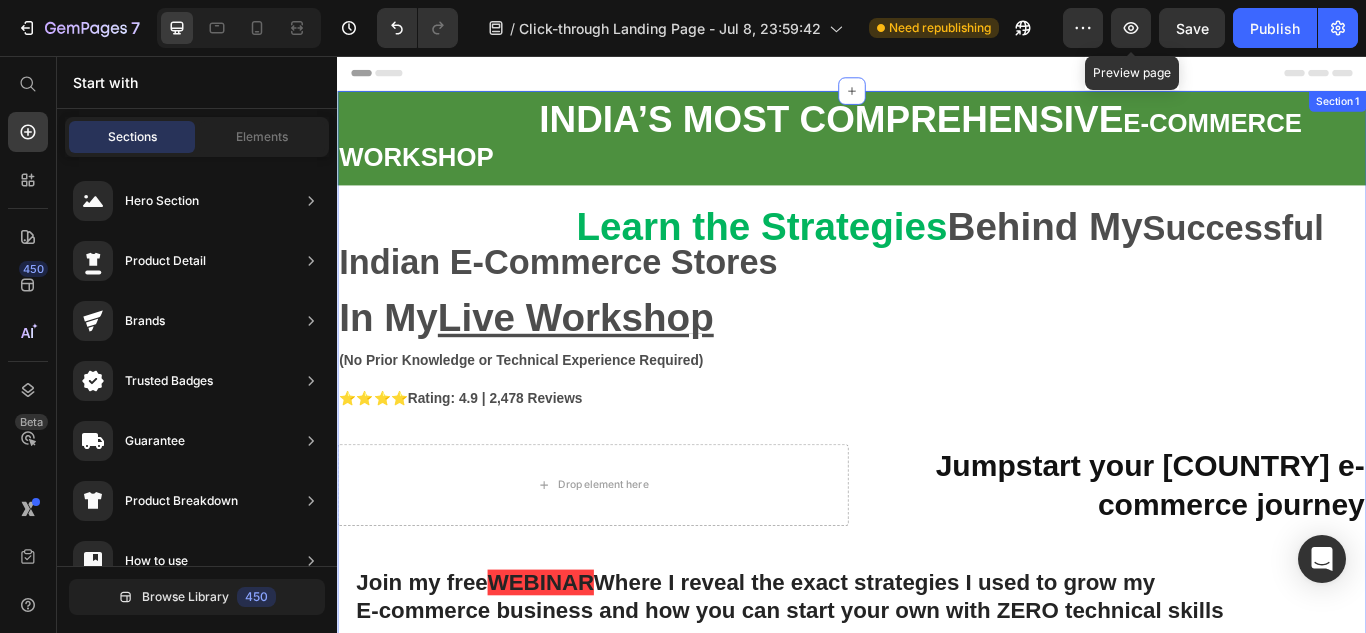 scroll, scrollTop: 241, scrollLeft: 0, axis: vertical 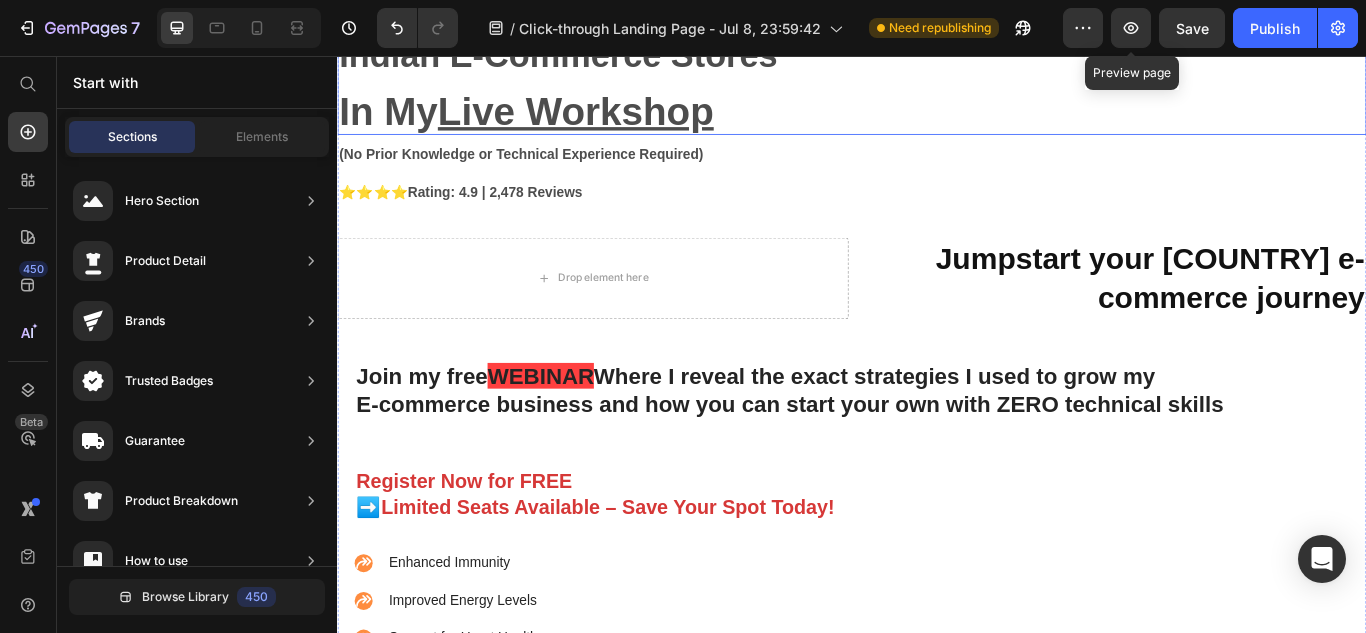 click on "Live Workshop" at bounding box center [615, 120] 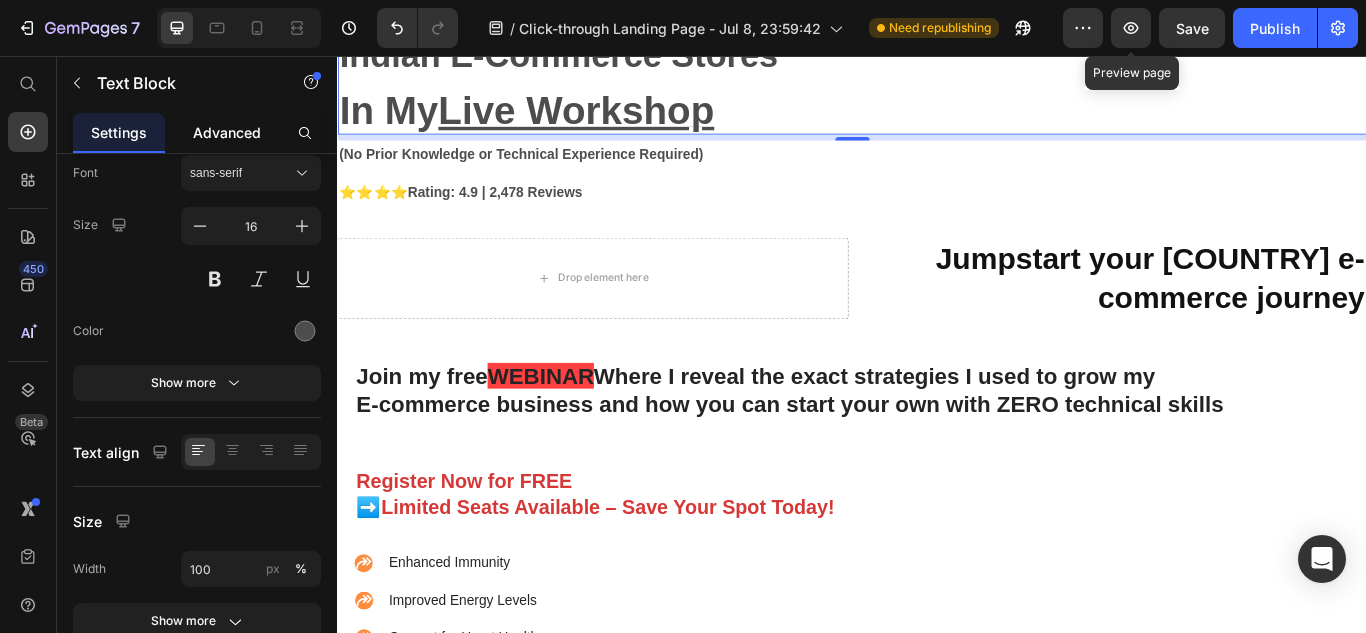 click on "Advanced" at bounding box center [227, 132] 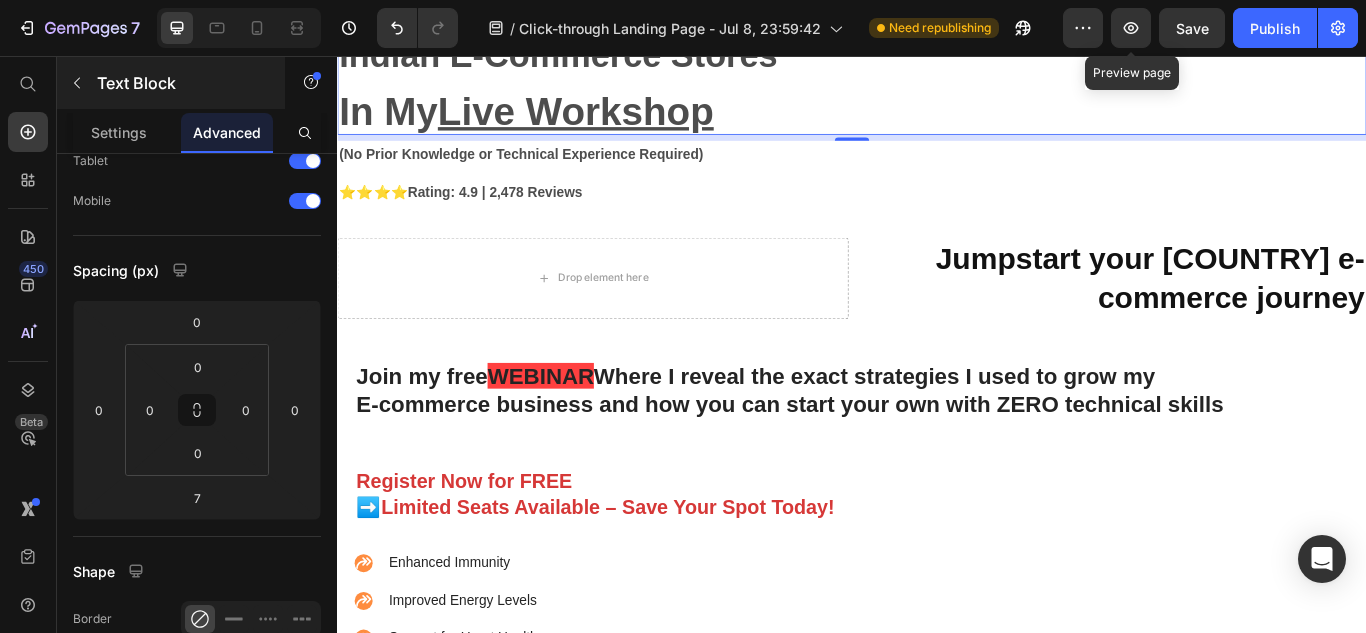 scroll, scrollTop: 0, scrollLeft: 0, axis: both 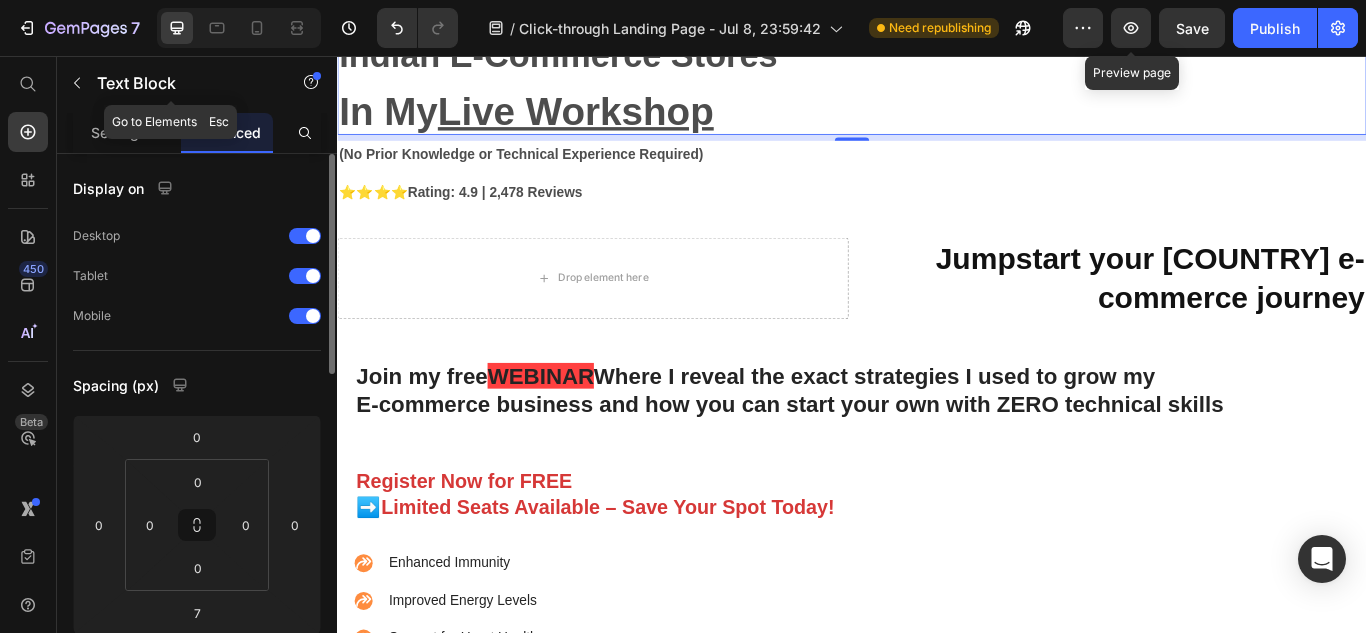 click at bounding box center [77, 83] 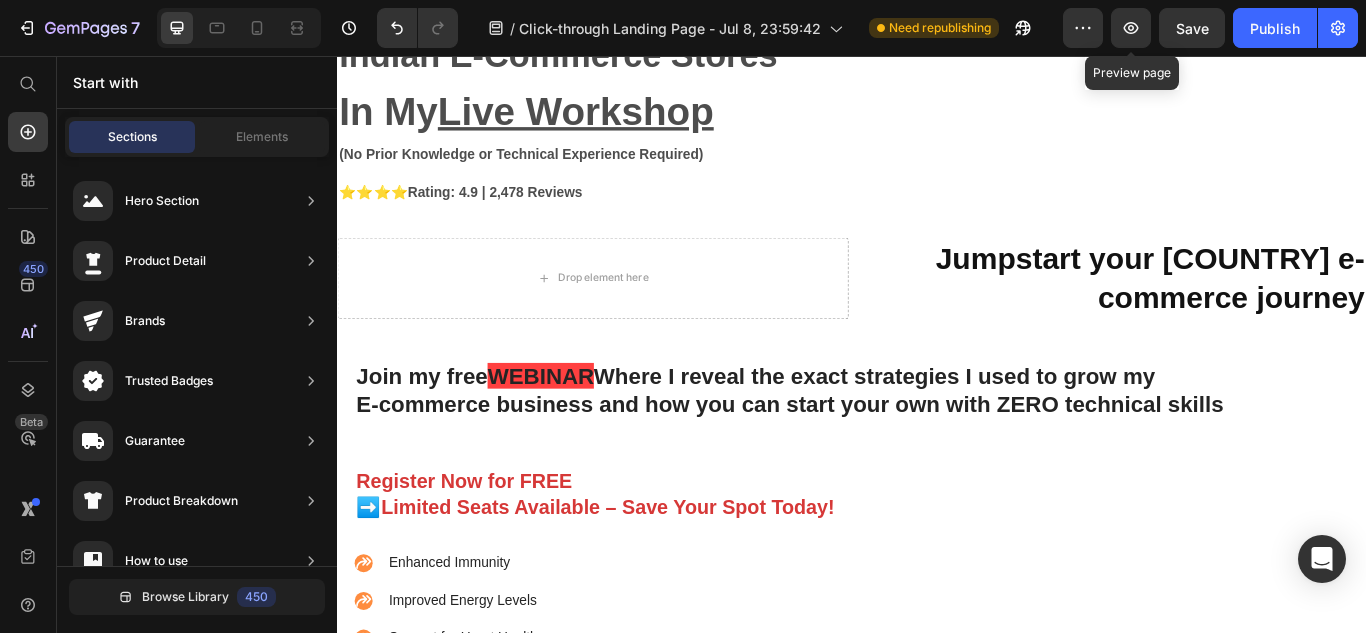 scroll, scrollTop: 0, scrollLeft: 0, axis: both 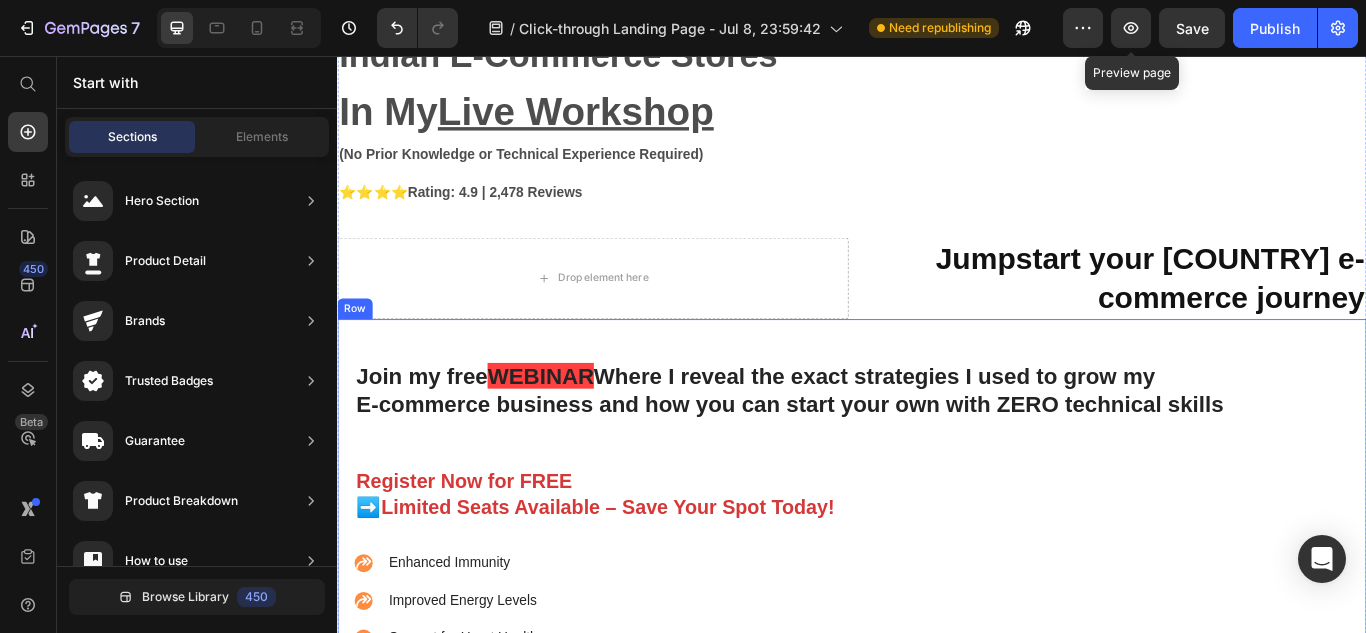 drag, startPoint x: 952, startPoint y: 360, endPoint x: 654, endPoint y: 386, distance: 299.13208 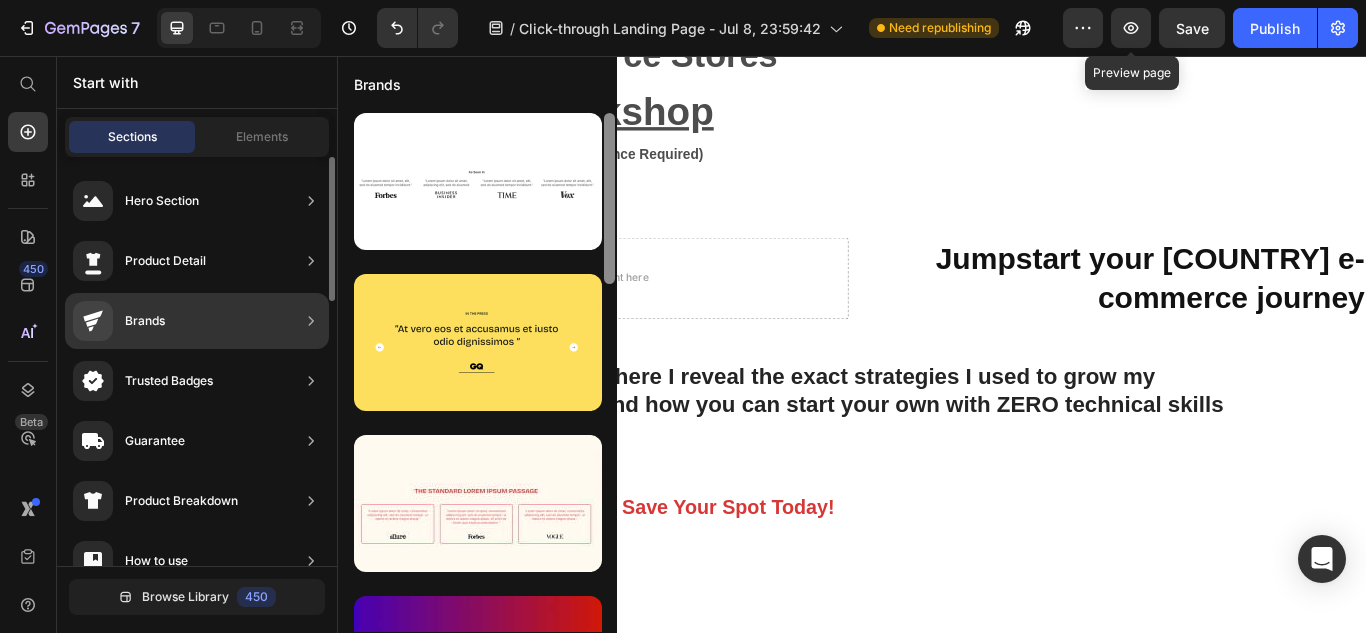 scroll, scrollTop: 0, scrollLeft: 0, axis: both 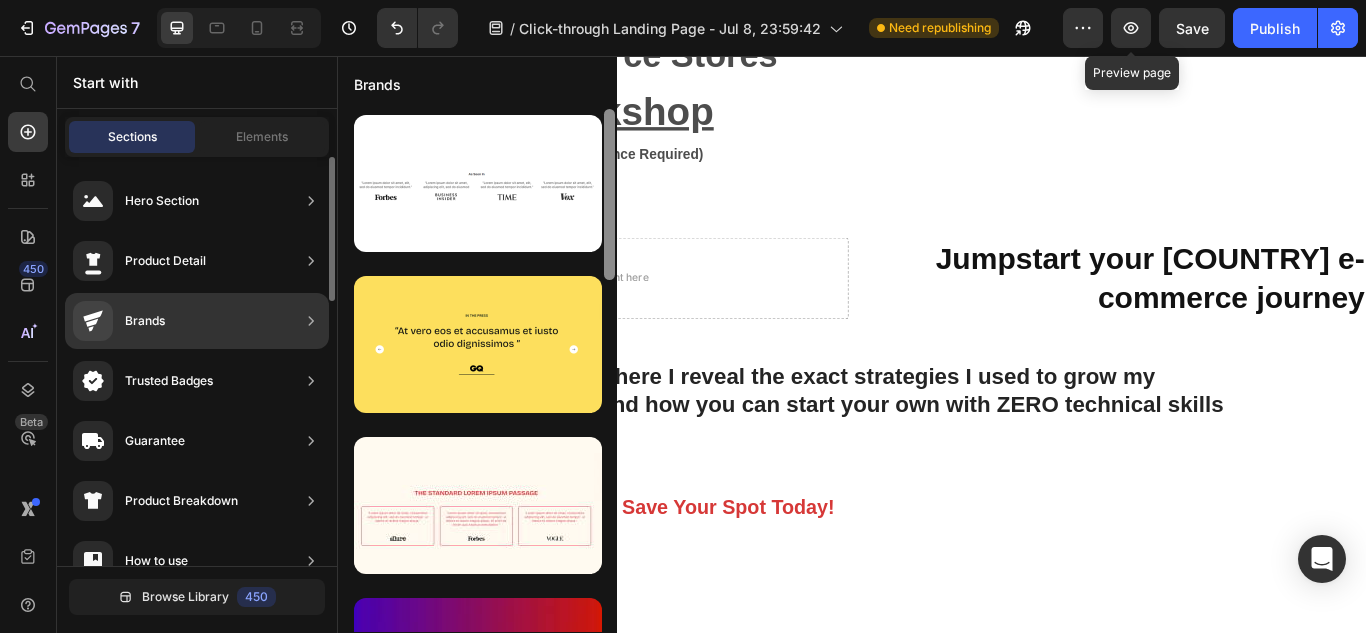 click on "Product Detail" 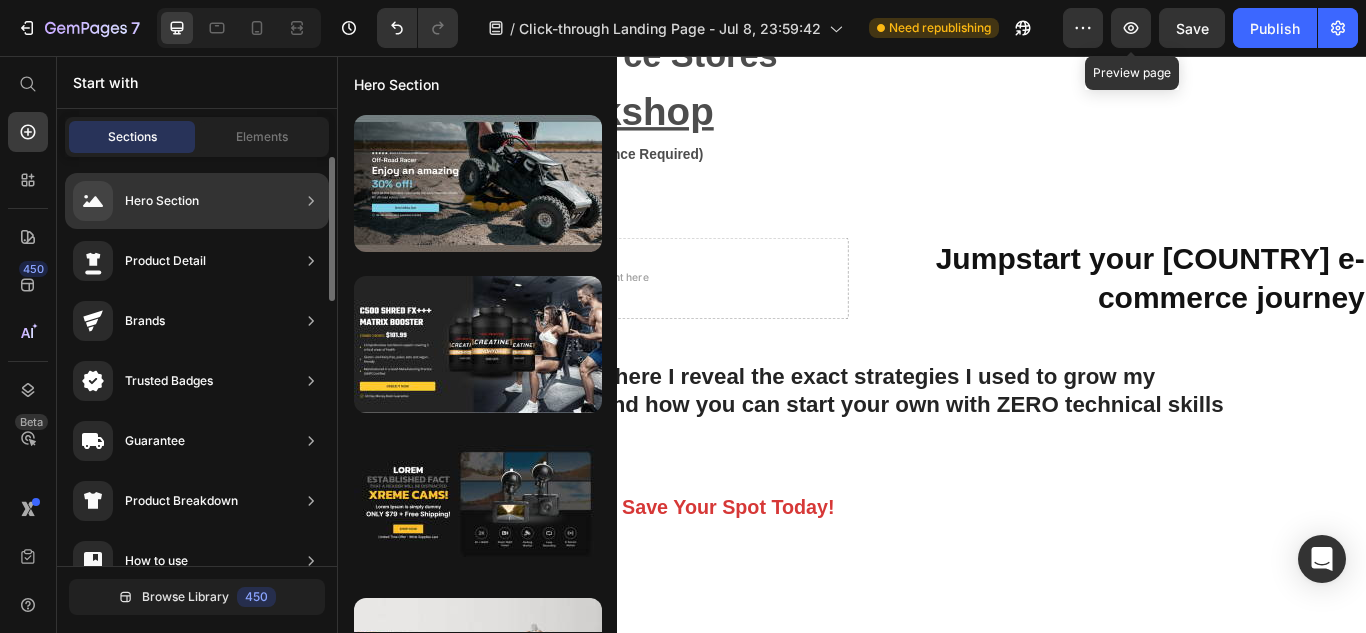 click on "Hero Section" 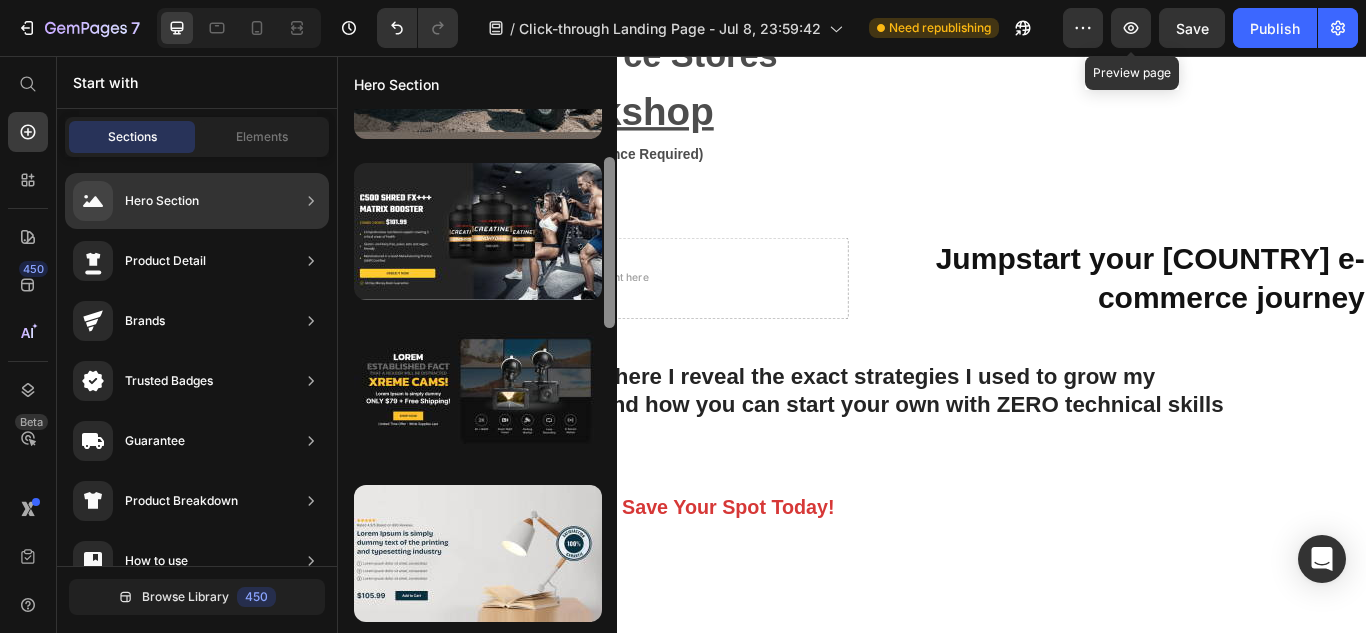 scroll, scrollTop: 0, scrollLeft: 0, axis: both 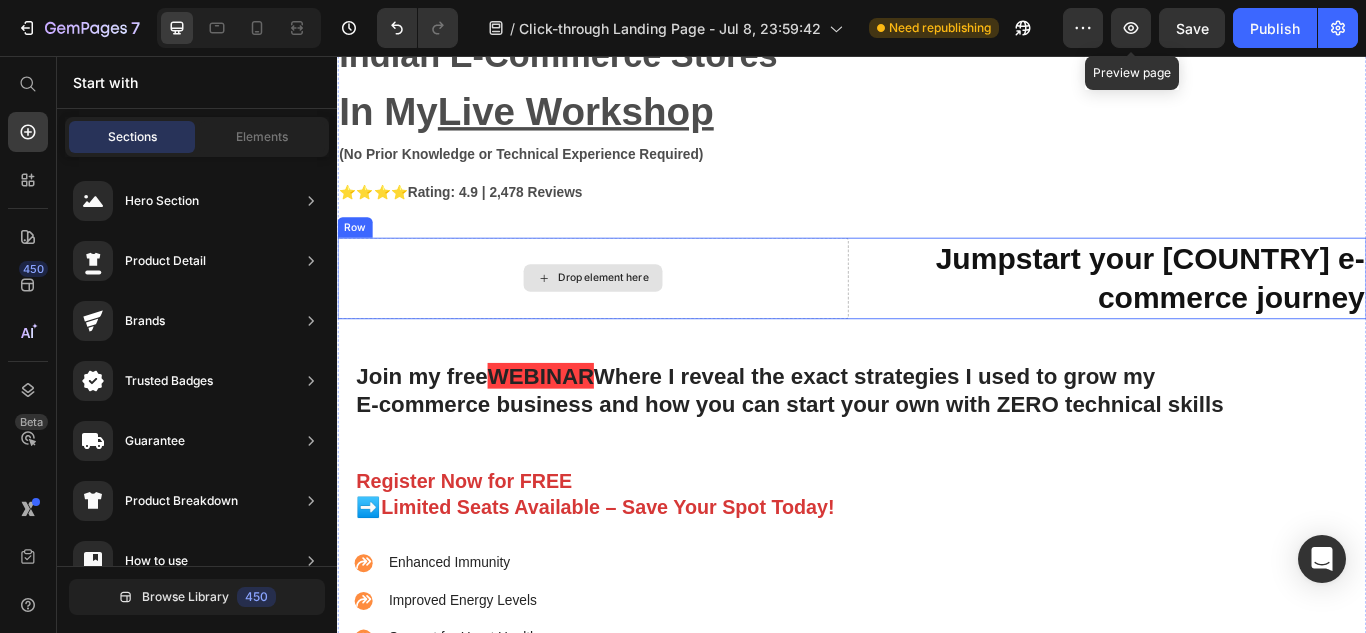 drag, startPoint x: 945, startPoint y: 274, endPoint x: 953, endPoint y: 326, distance: 52.611786 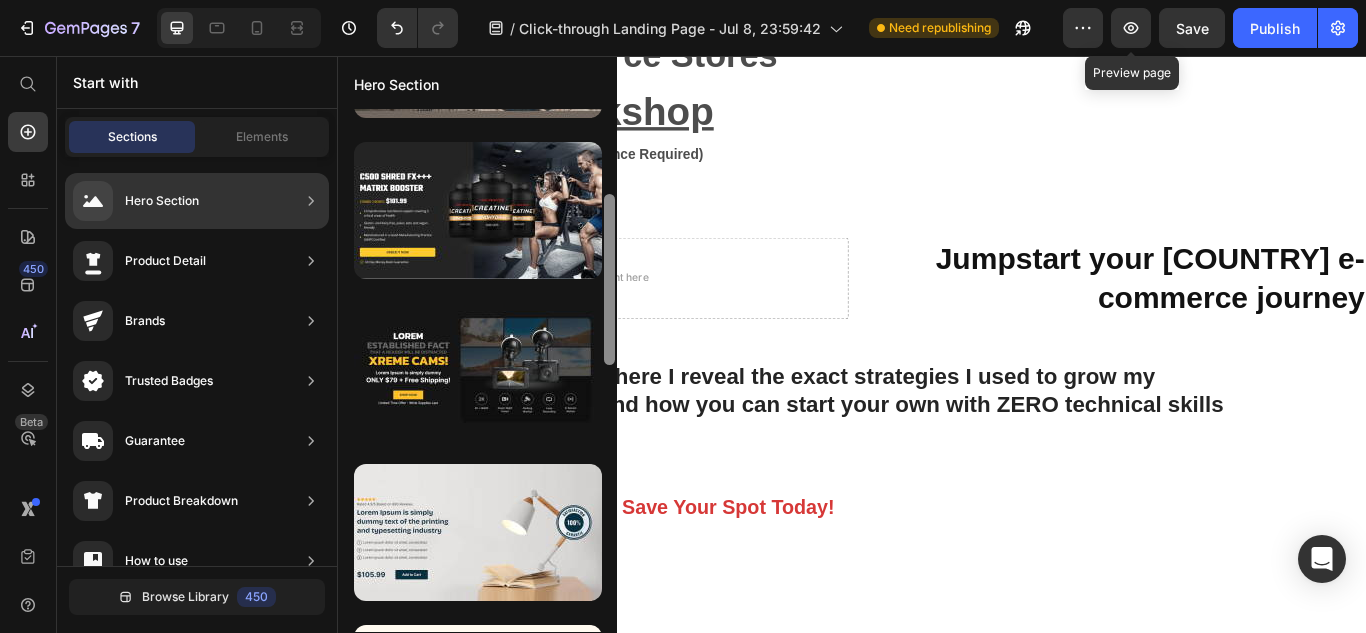 scroll, scrollTop: 0, scrollLeft: 0, axis: both 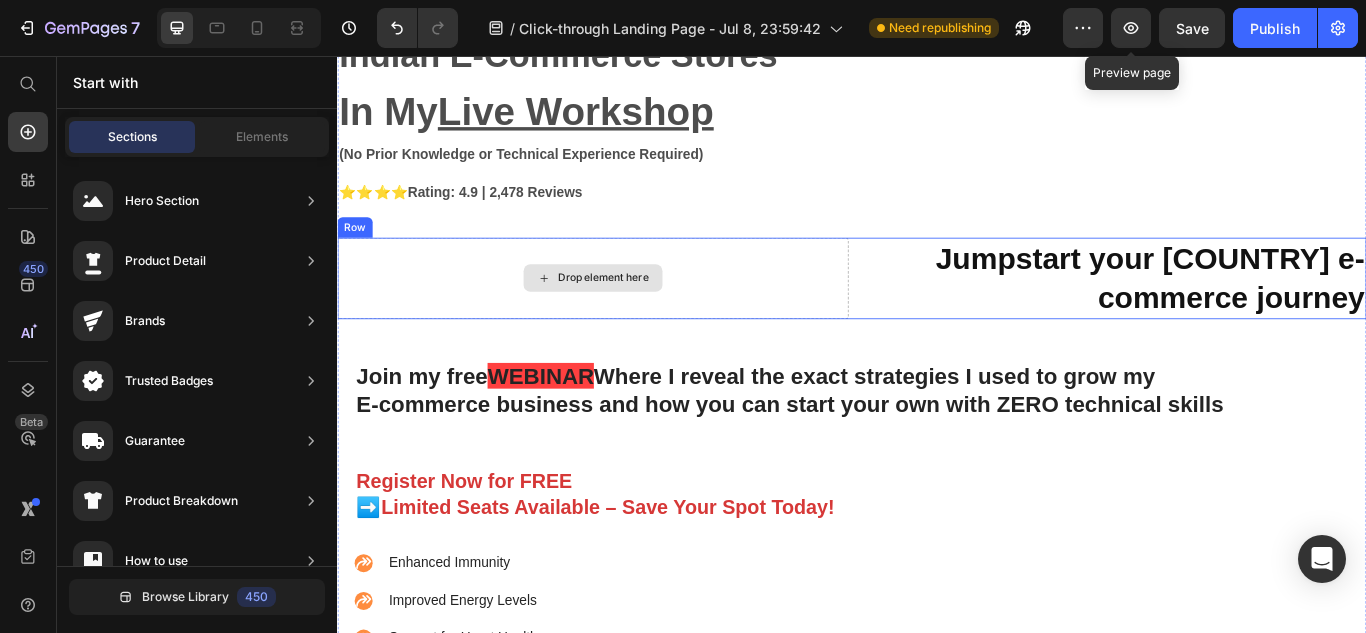 drag, startPoint x: 948, startPoint y: 250, endPoint x: 669, endPoint y: 314, distance: 286.2464 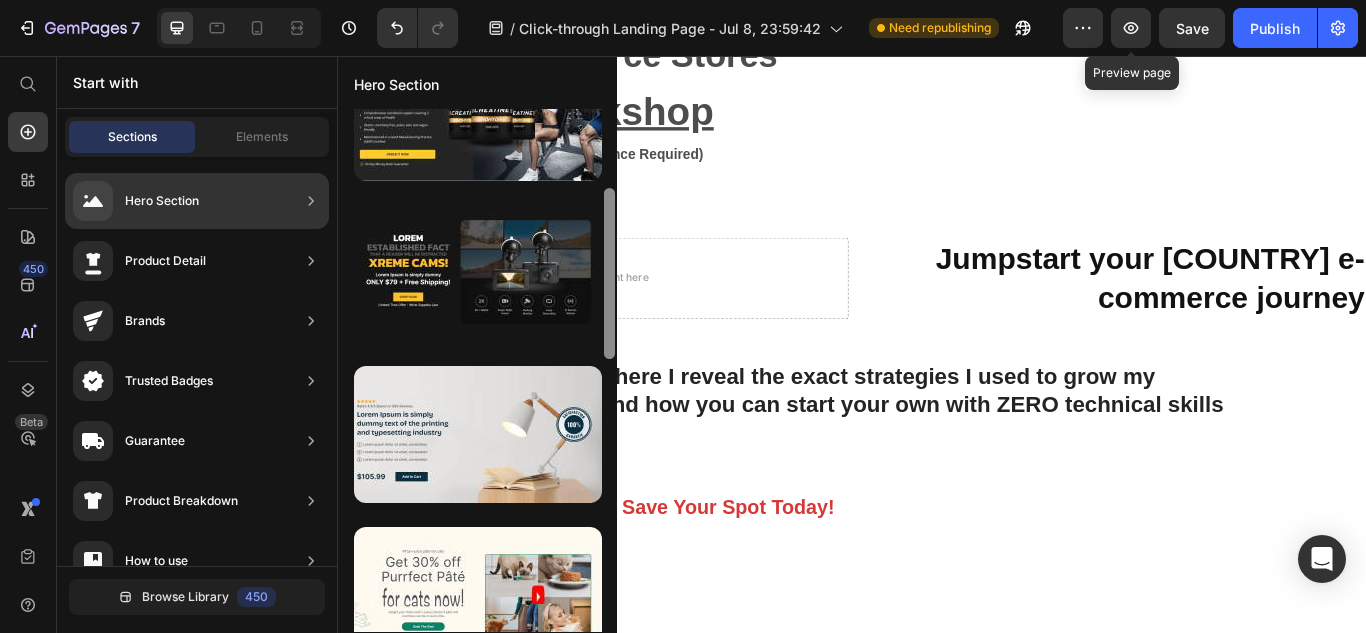 scroll, scrollTop: 0, scrollLeft: 0, axis: both 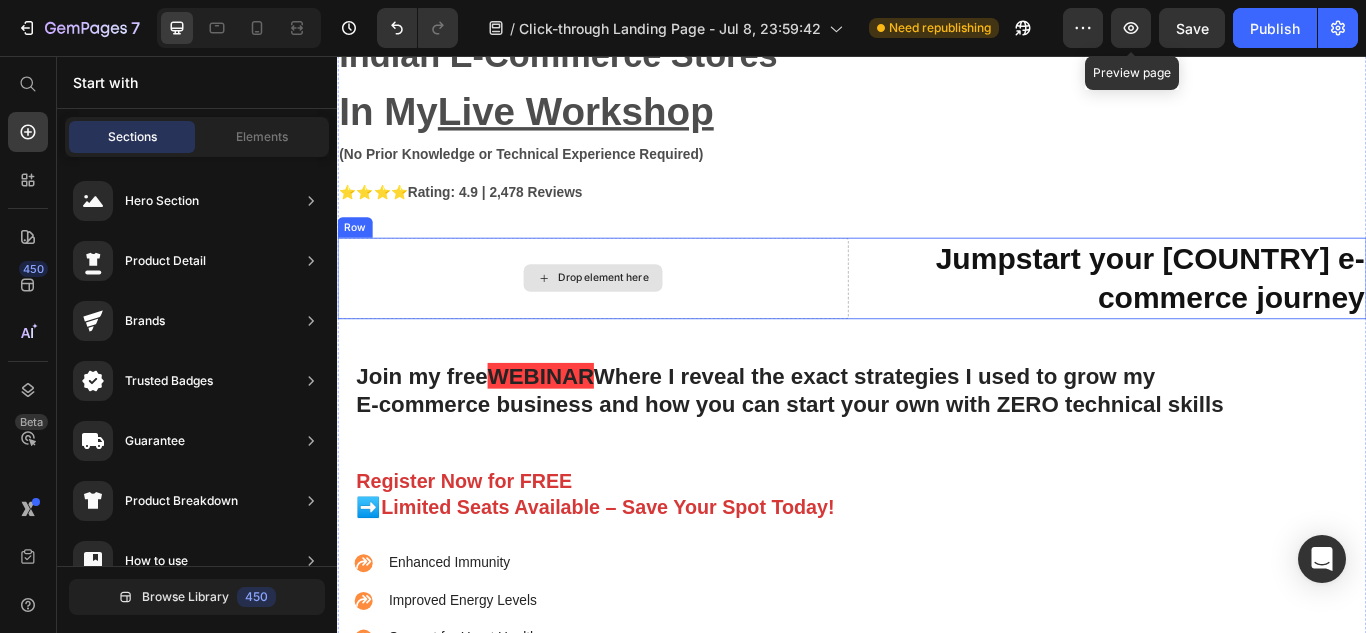 drag, startPoint x: 941, startPoint y: 245, endPoint x: 667, endPoint y: 324, distance: 285.16135 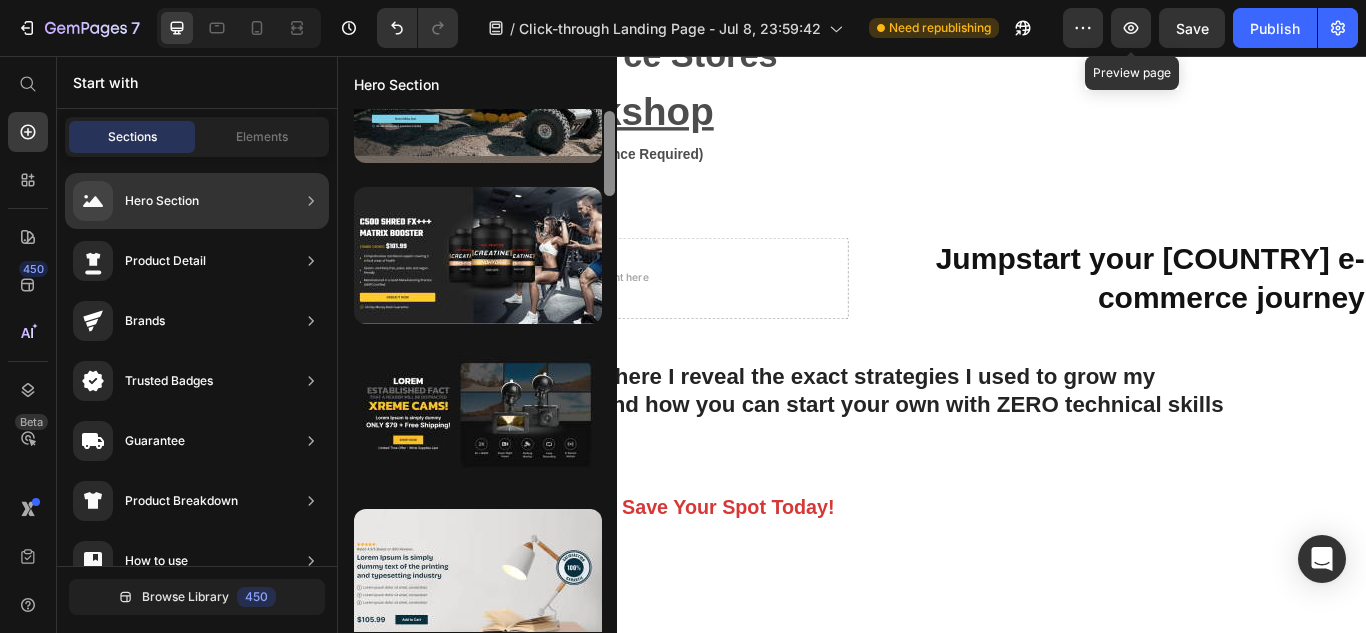 scroll, scrollTop: 153, scrollLeft: 0, axis: vertical 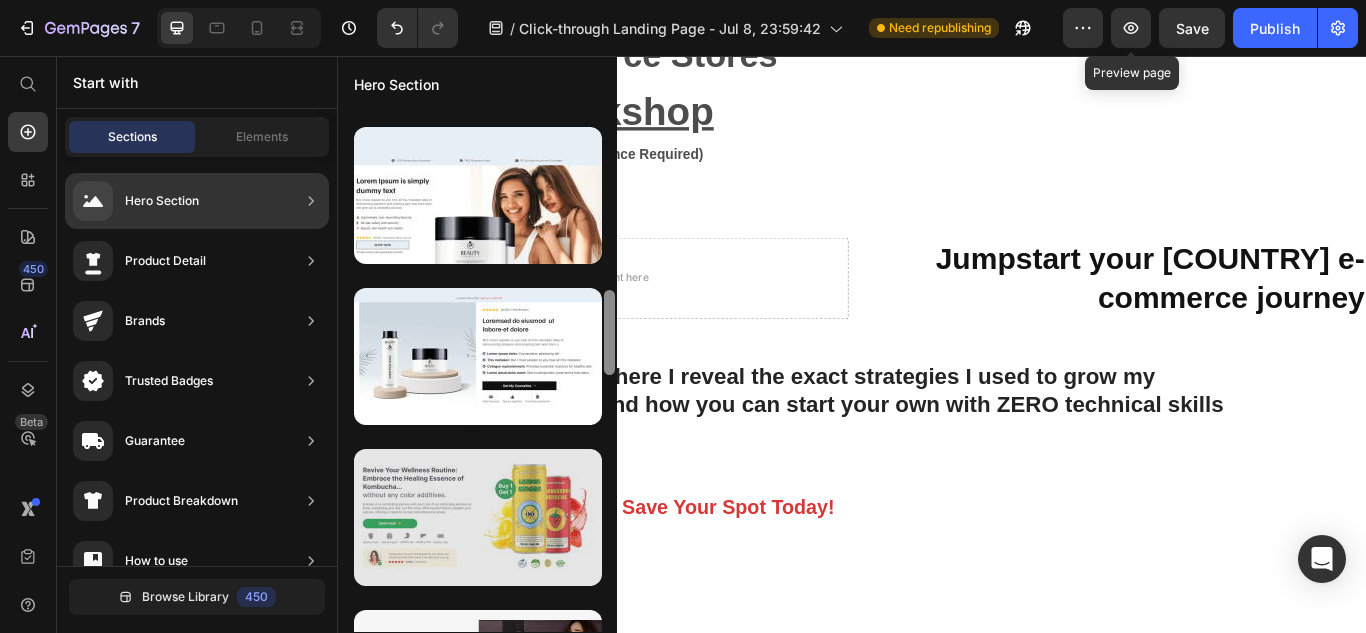 click at bounding box center (478, 517) 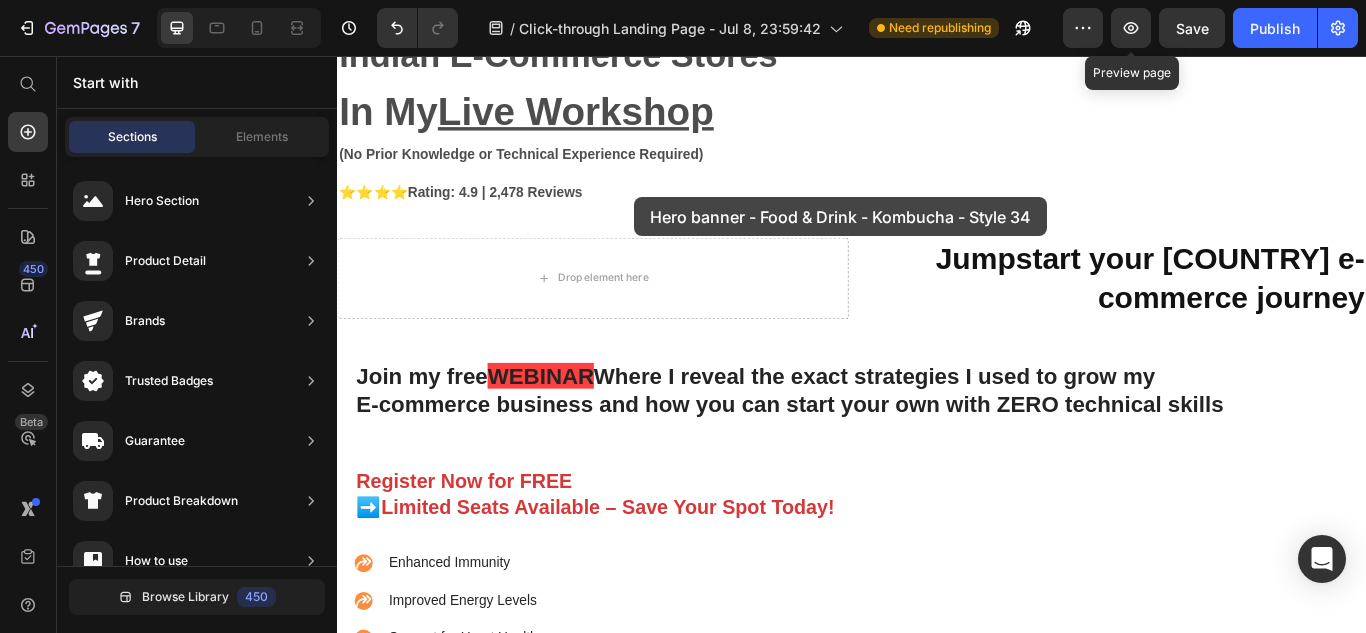 drag, startPoint x: 829, startPoint y: 610, endPoint x: 683, endPoint y: 221, distance: 415.4961 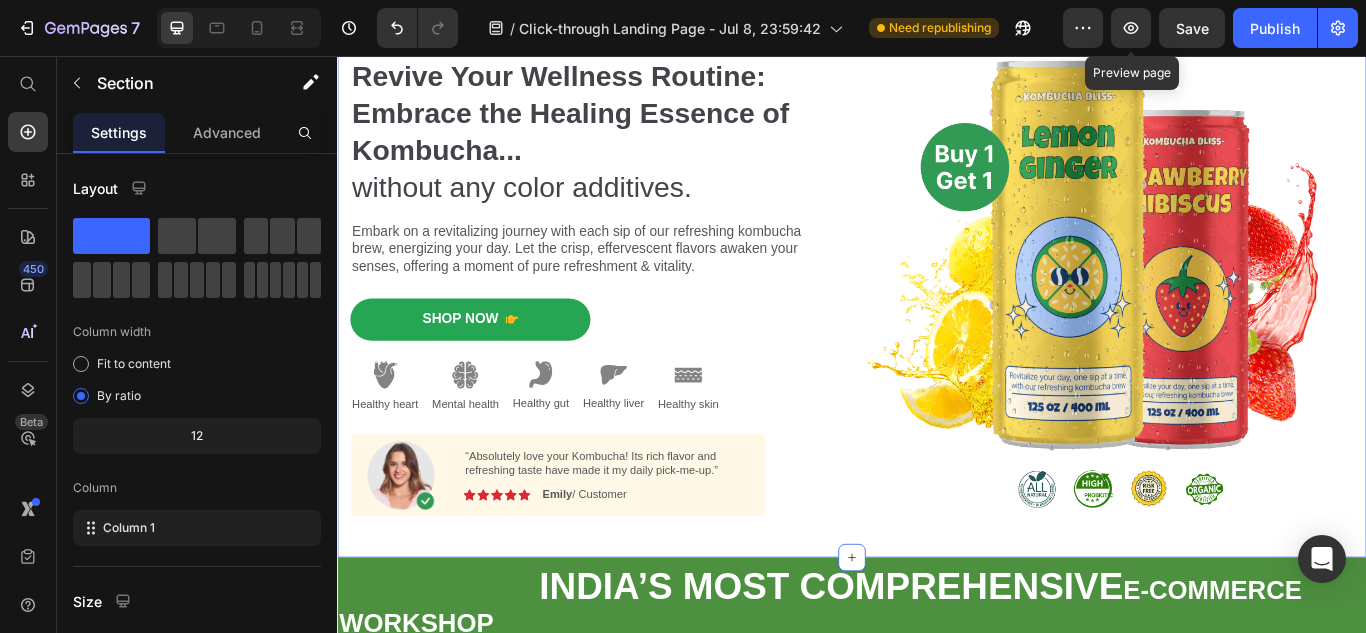 scroll, scrollTop: 0, scrollLeft: 0, axis: both 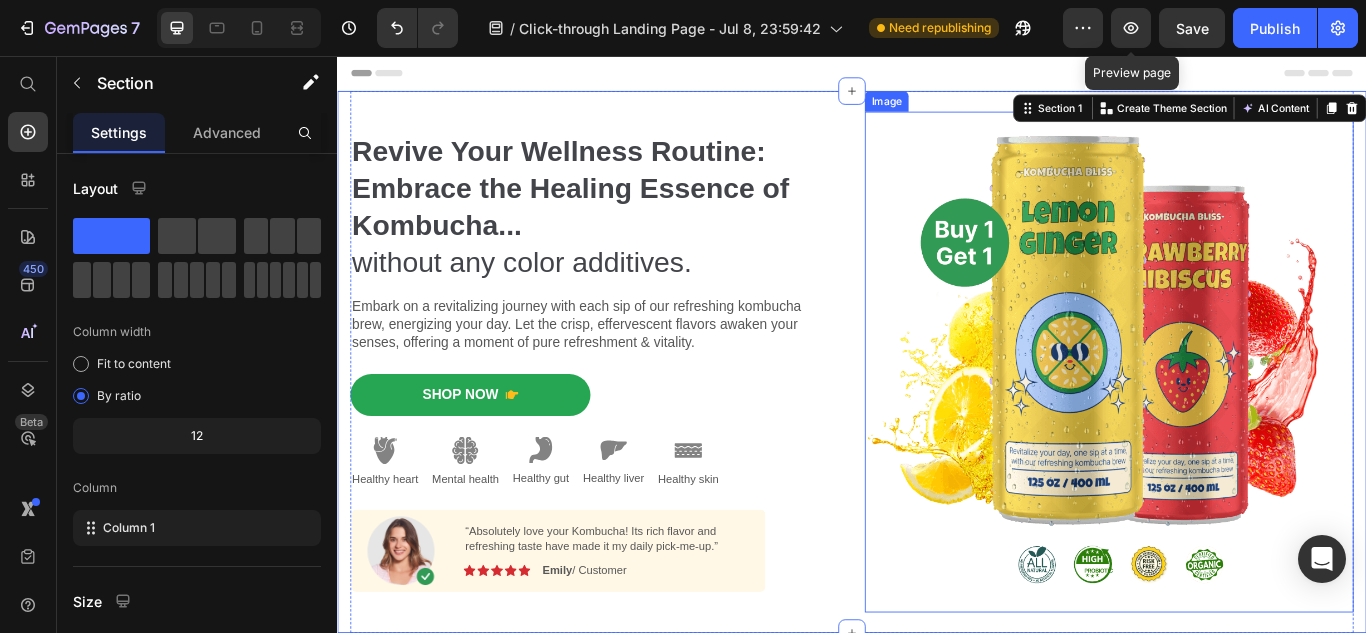 click at bounding box center (1237, 413) 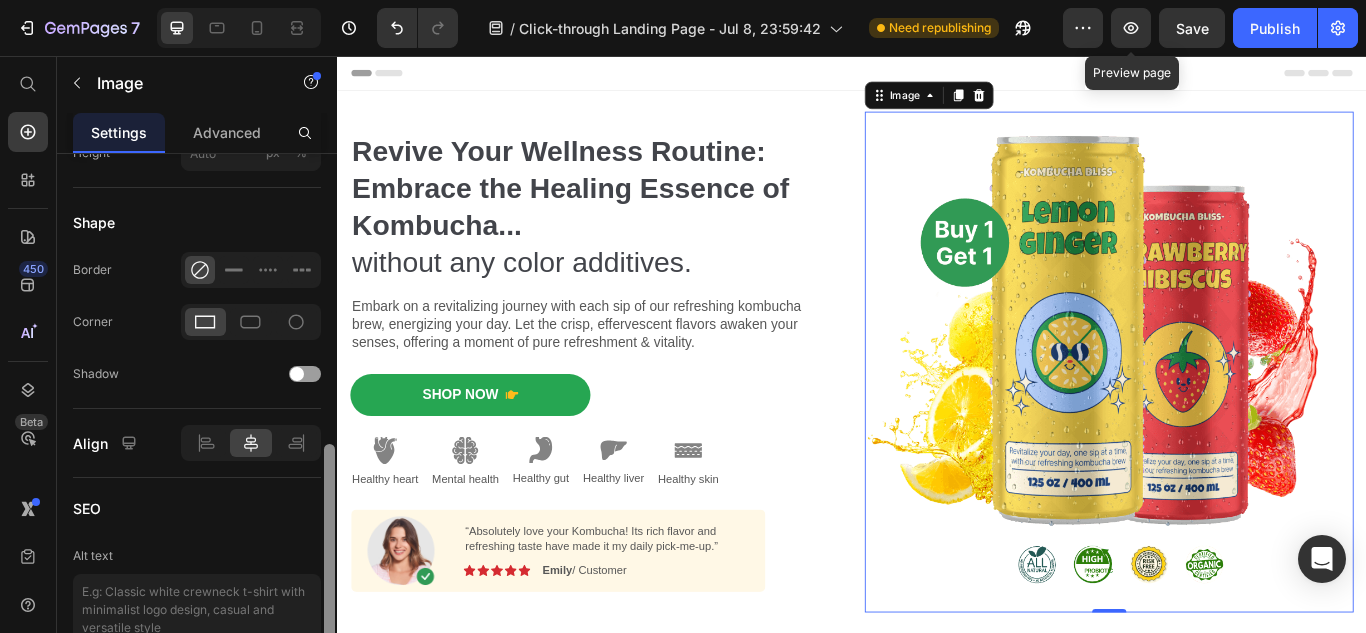 scroll, scrollTop: 784, scrollLeft: 0, axis: vertical 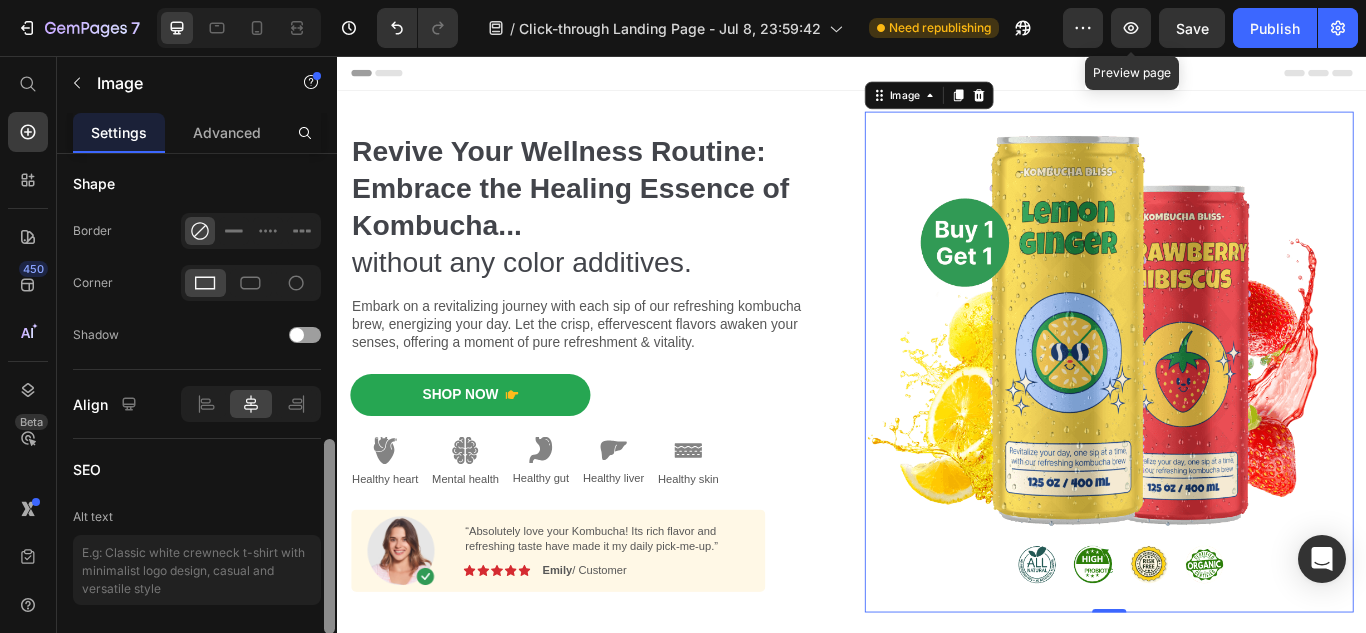 drag, startPoint x: 329, startPoint y: 282, endPoint x: 323, endPoint y: 569, distance: 287.0627 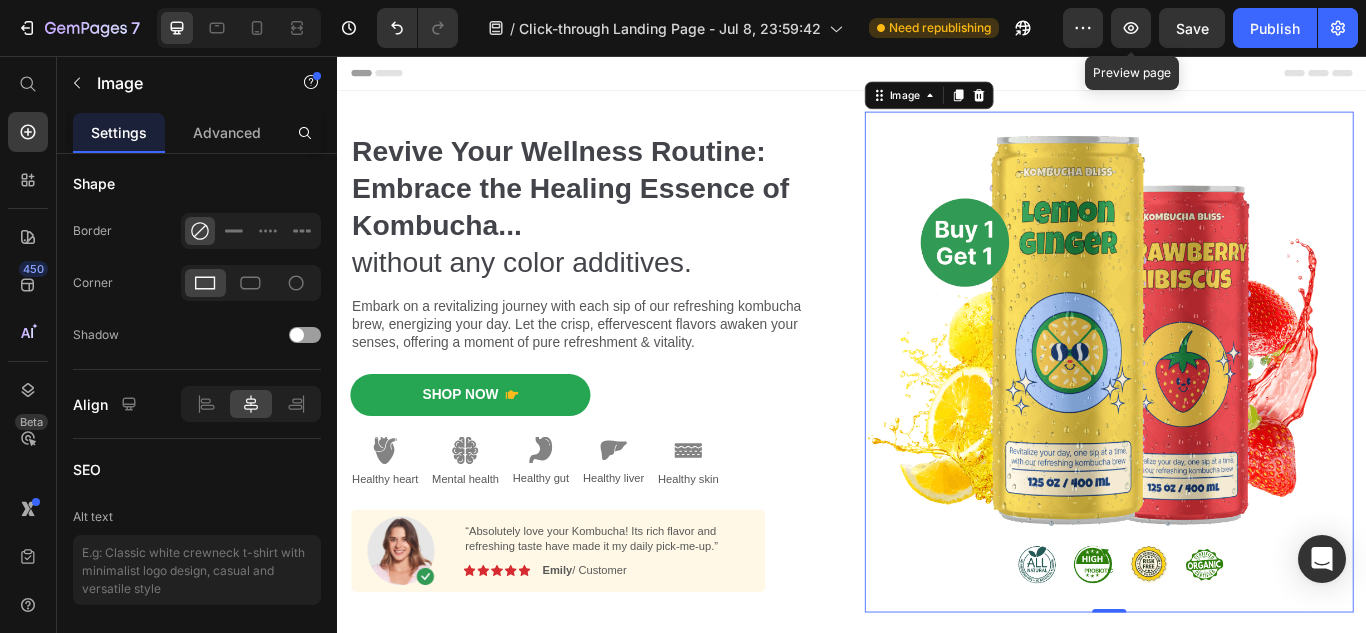 click at bounding box center (1237, 413) 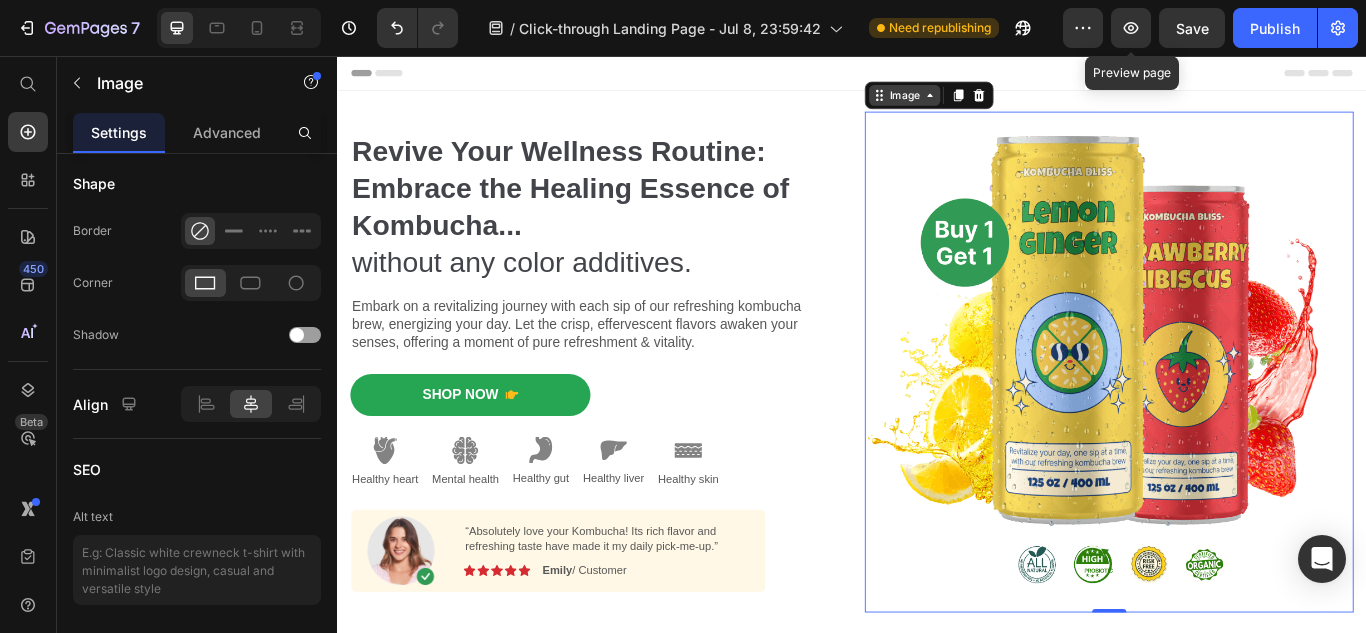 click on "Image" at bounding box center [998, 102] 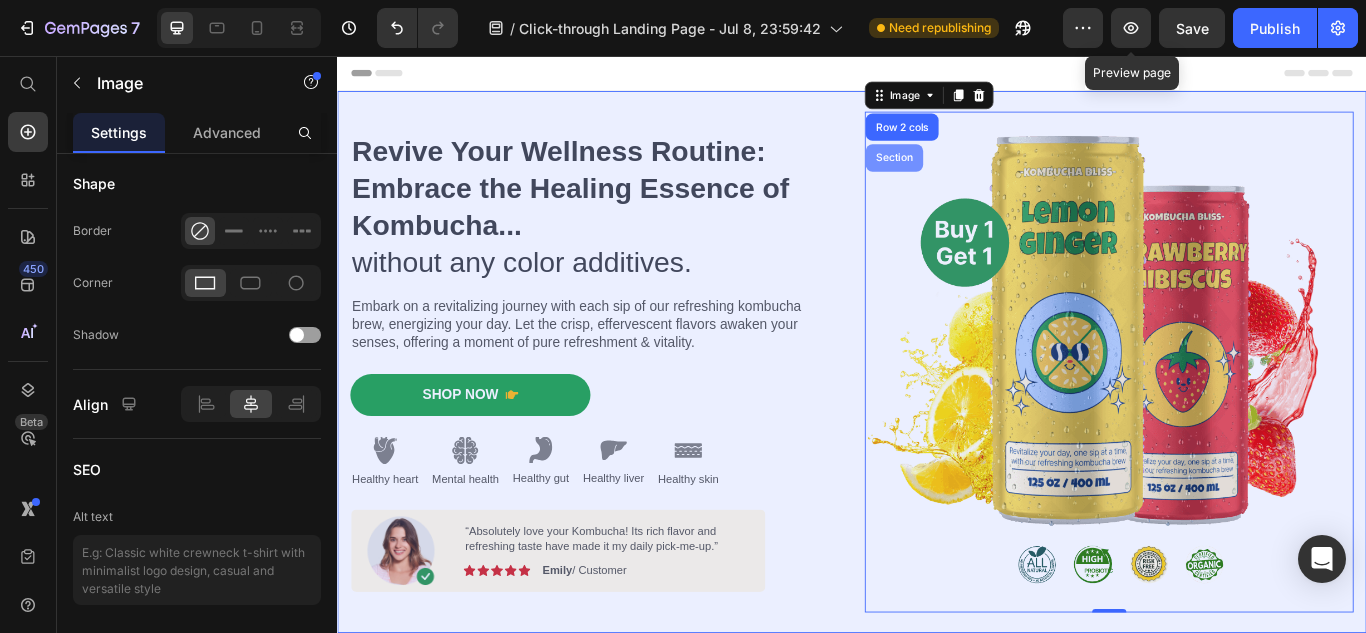 click on "Section" at bounding box center [986, 175] 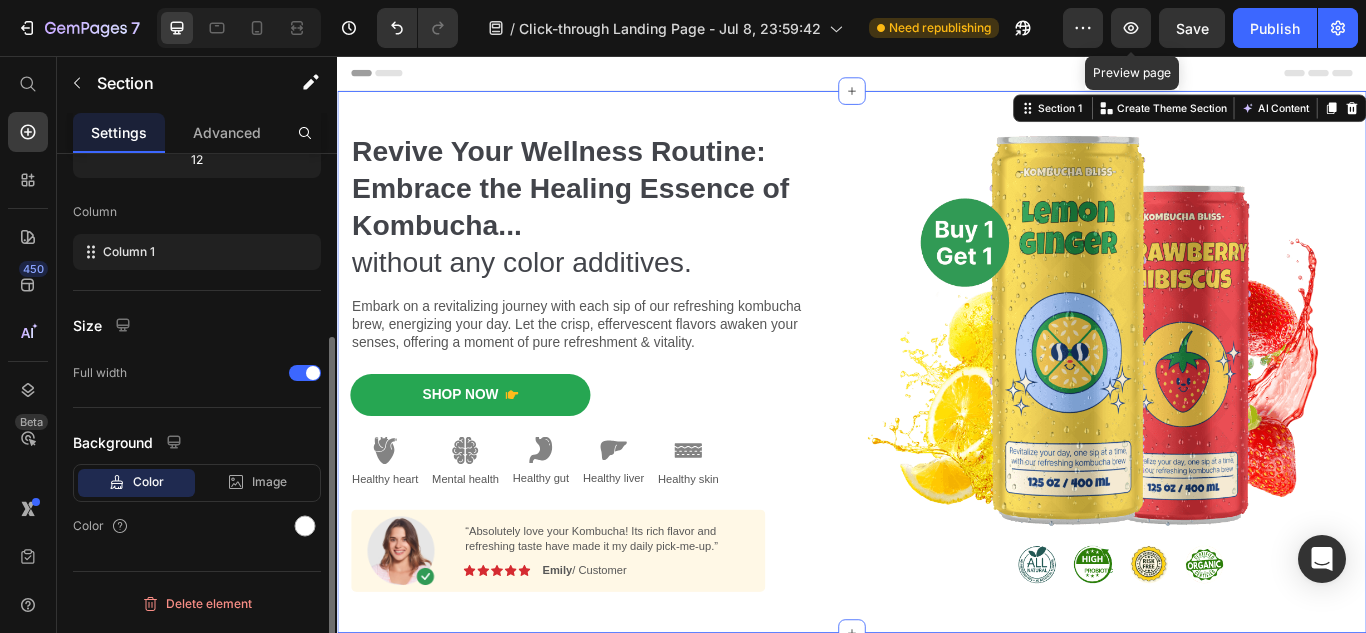 scroll, scrollTop: 0, scrollLeft: 0, axis: both 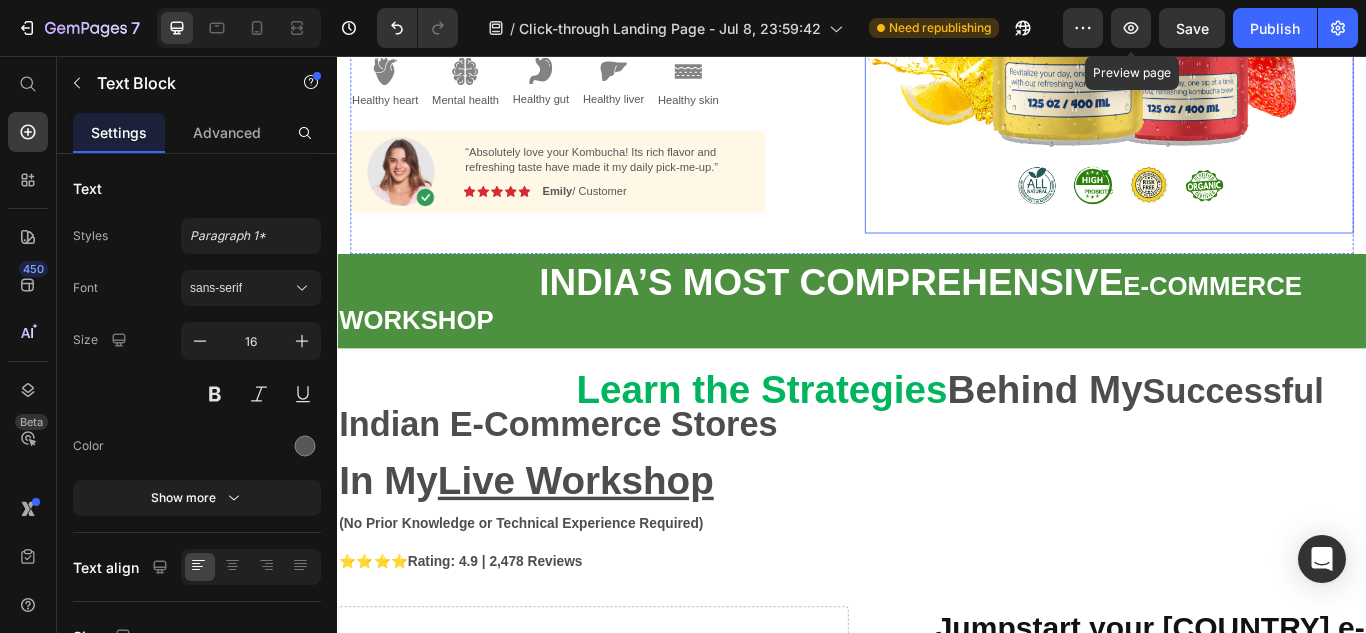 click on "Embark on a revitalizing journey with each sip of our refreshing kombucha brew, energizing your day. Let the crisp, effervescent flavors awaken your senses, offering a moment of pure refreshment & vitality." at bounding box center (637, -72) 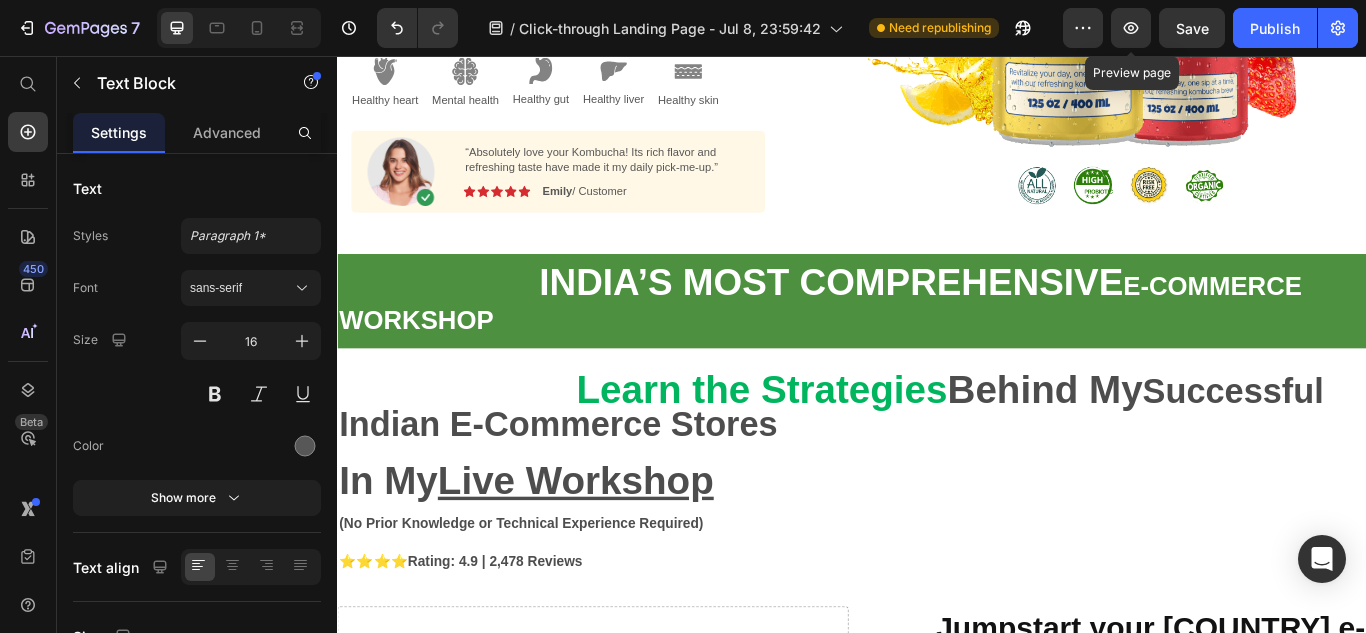 scroll, scrollTop: 129, scrollLeft: 0, axis: vertical 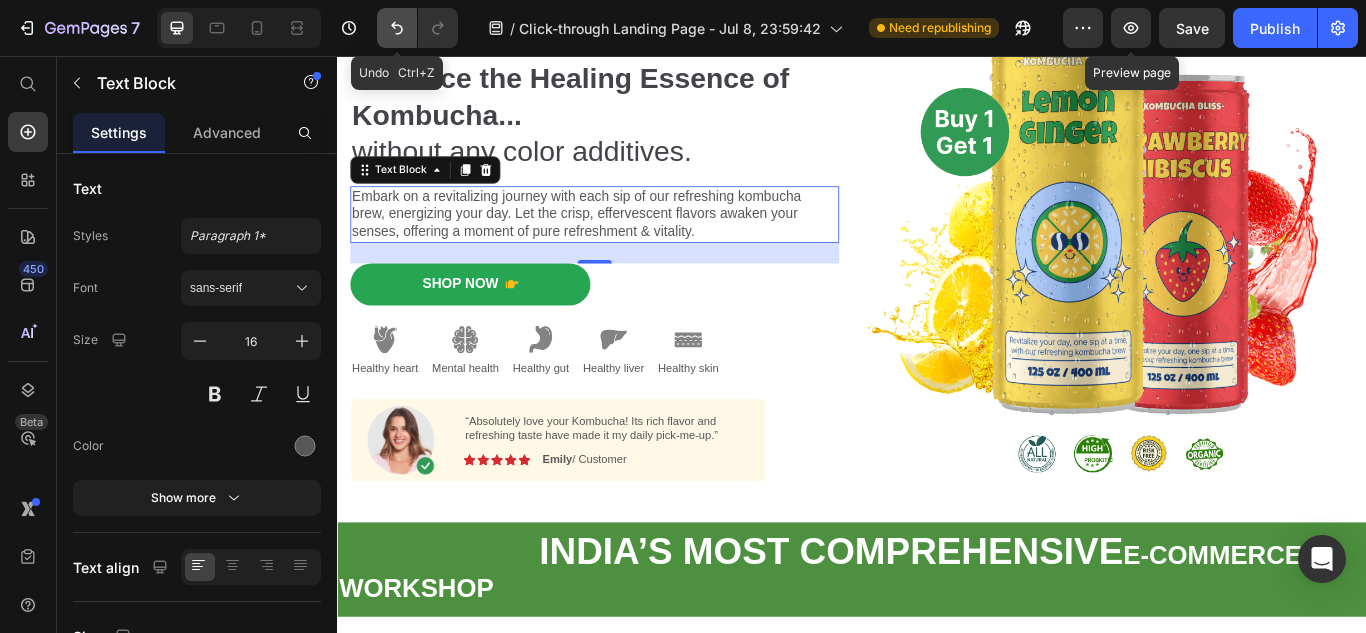 click 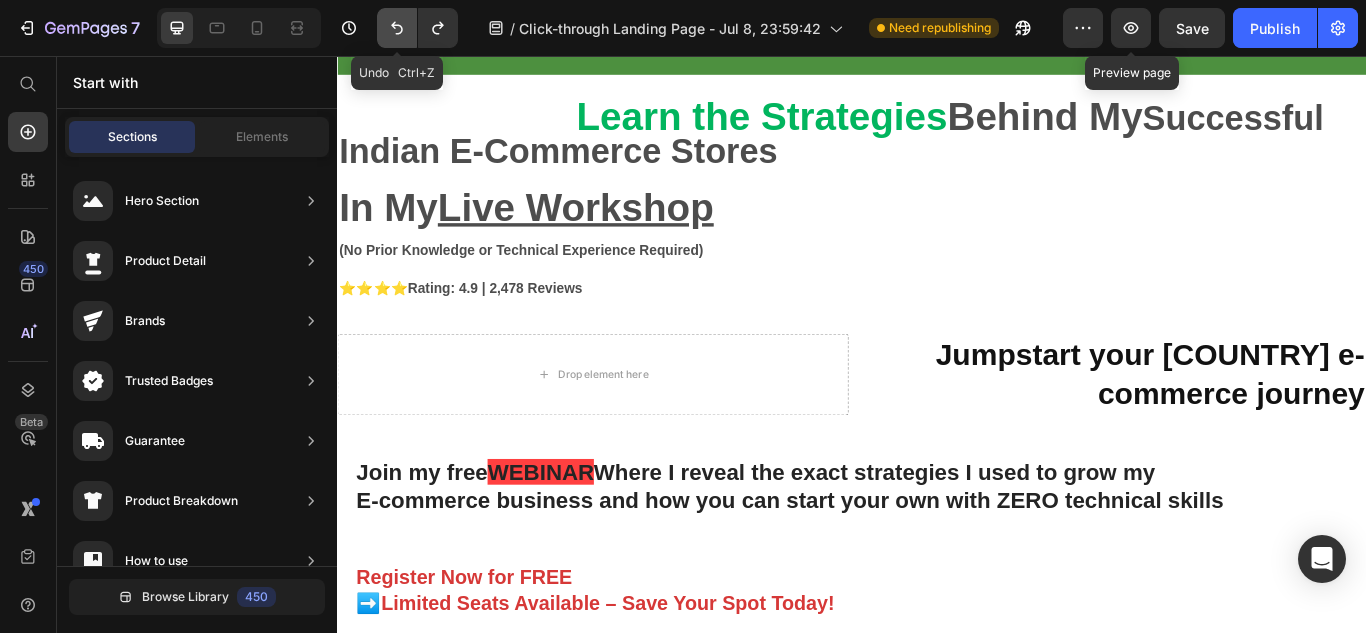 scroll, scrollTop: 0, scrollLeft: 0, axis: both 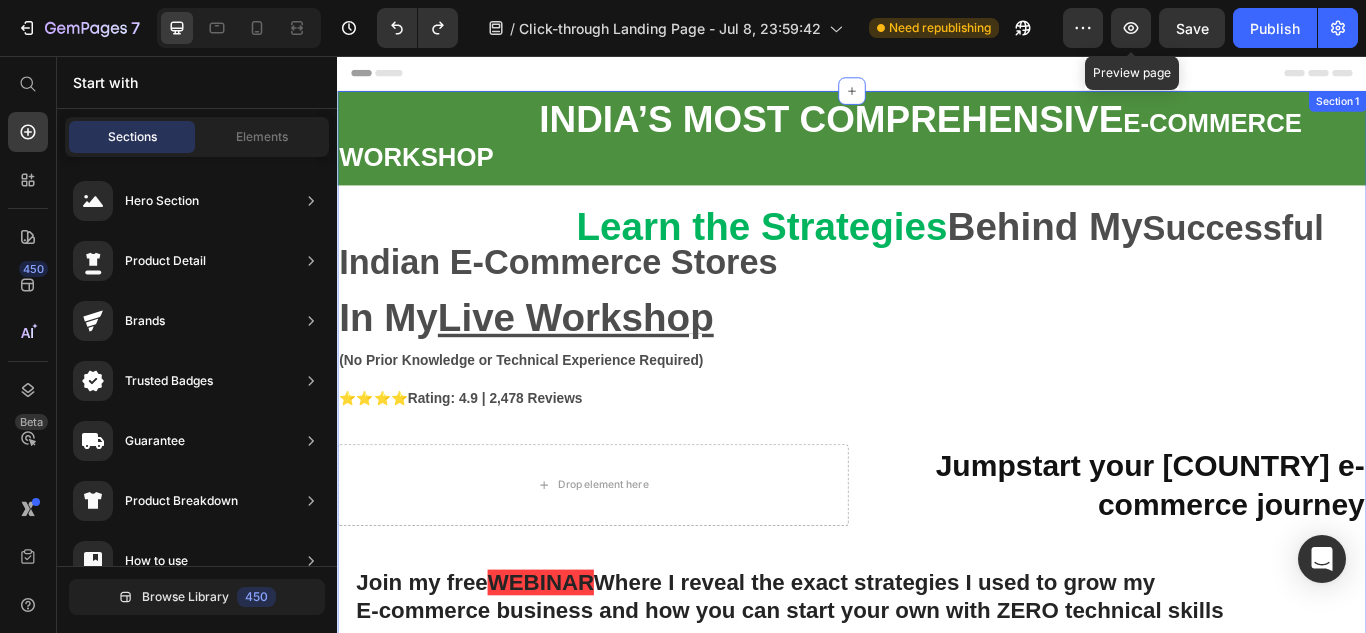 click on "[COUNTRY]’S MOST COMPREHENSIVE                                                                              E-COMMERCE WORKSHOP Text Block Row                                                                                Learn the Strategies  Behind My                                        Successful [COUNTRY] E-Commerce Stores                                 In My  Live Workshop Text Block                                                                               (No Prior Knowledge or Technical Experience Required) Text Block                                                                                          ⭐⭐⭐⭐ Rating: 4.9 | 2,478 Reviews Text Block
Drop element here Jumpstart your [COUNTRY] e-commerce journey Heading Row Join my free" at bounding box center (937, 639) 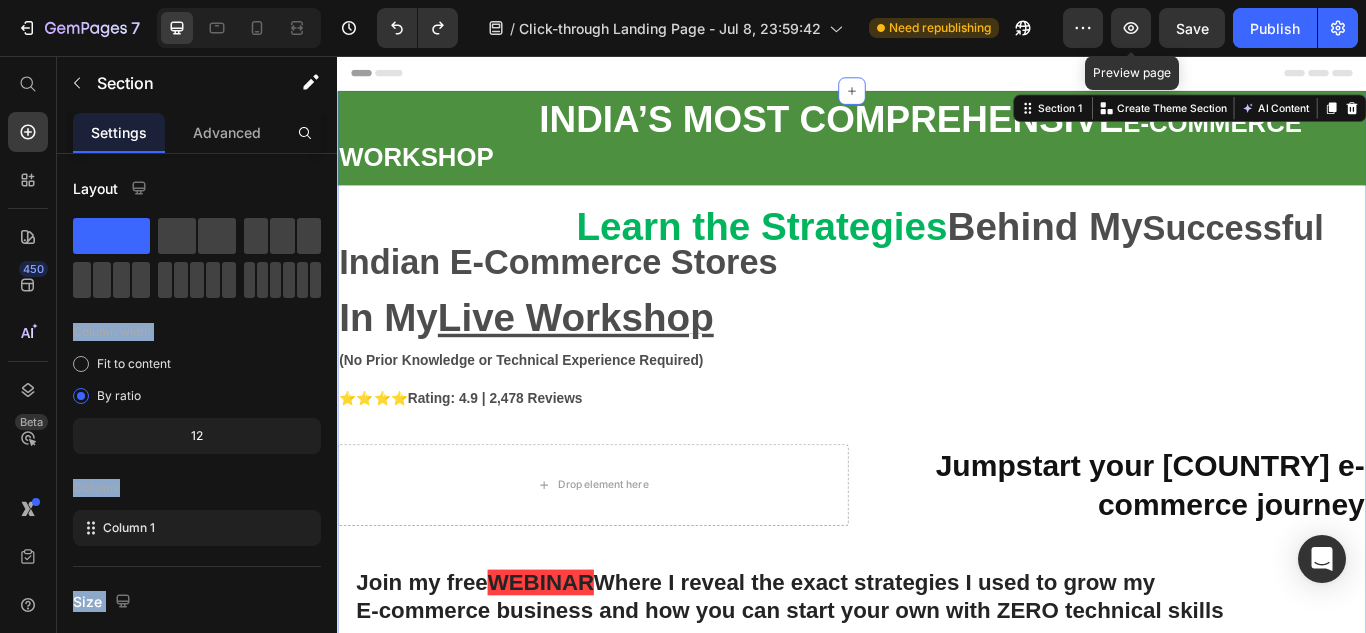 drag, startPoint x: 448, startPoint y: 304, endPoint x: 935, endPoint y: 482, distance: 518.5104 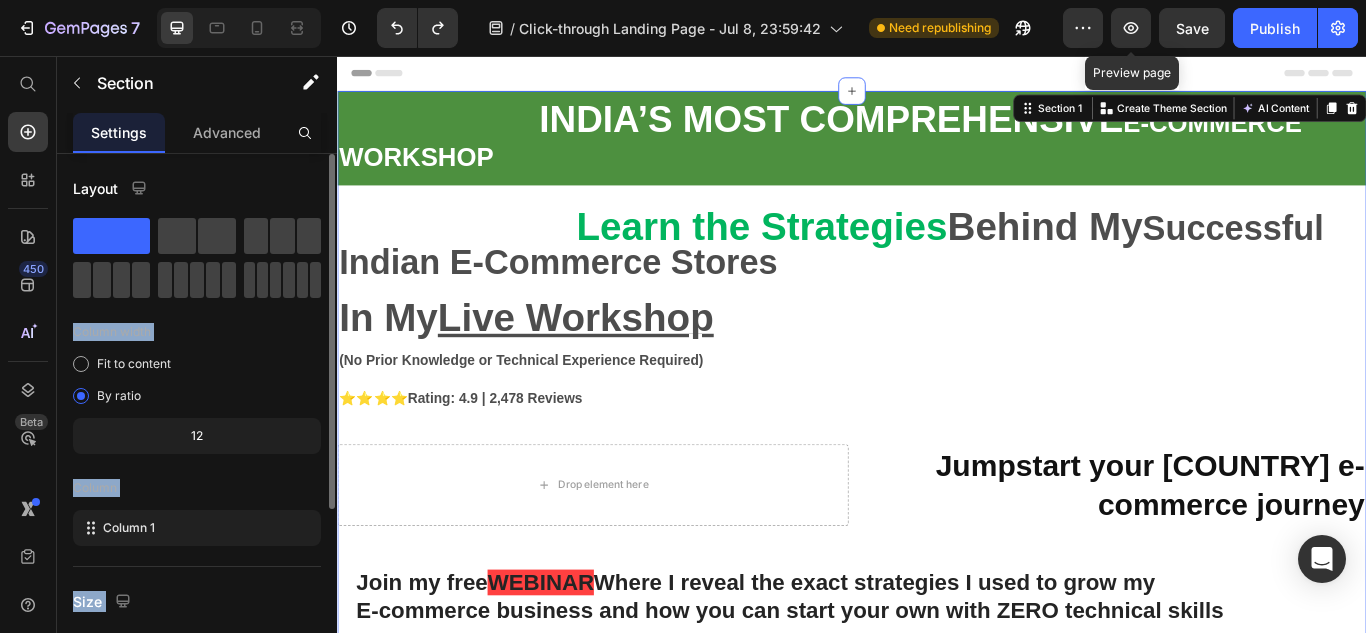 click 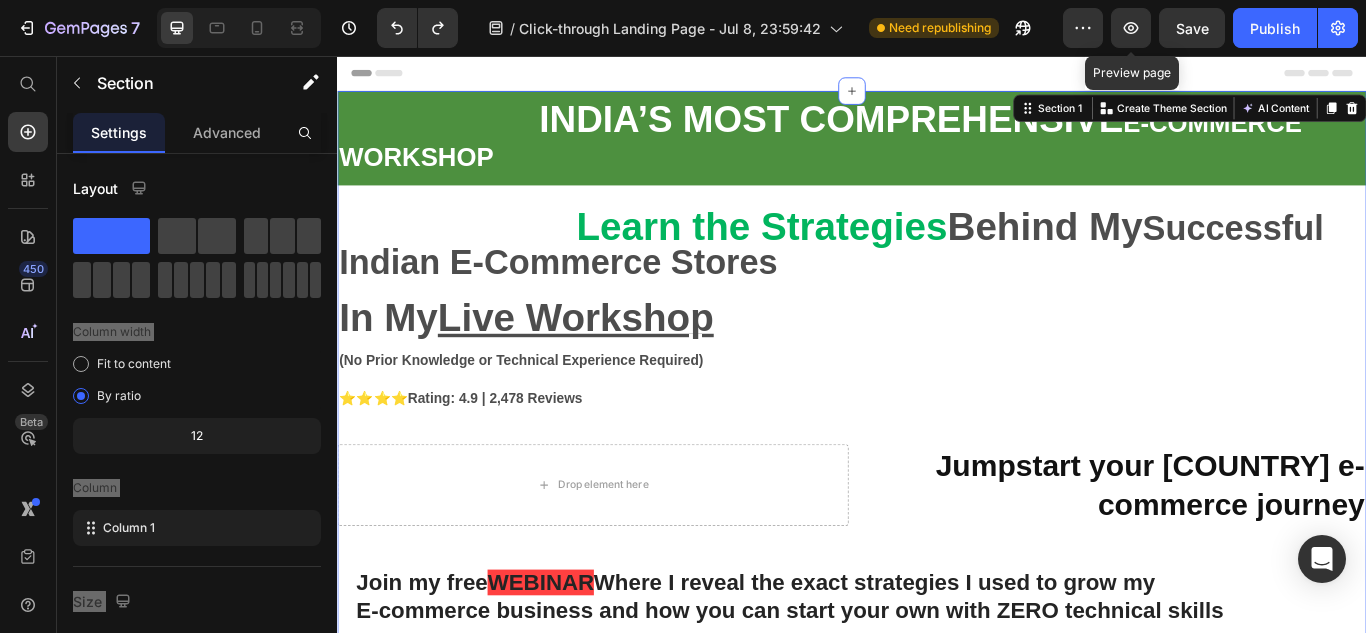 click on "[COUNTRY]’S MOST COMPREHENSIVE                                                                              E-COMMERCE WORKSHOP Text Block Row                                                                                Learn the Strategies  Behind My                                        Successful [COUNTRY] E-Commerce Stores                                 In My  Live Workshop Text Block                                                                               (No Prior Knowledge or Technical Experience Required) Text Block                                                                                          ⭐⭐⭐⭐ Rating: 4.9 | 2,478 Reviews Text Block
Drop element here Jumpstart your [COUNTRY] e-commerce journey Heading Row Join my free" at bounding box center [937, 639] 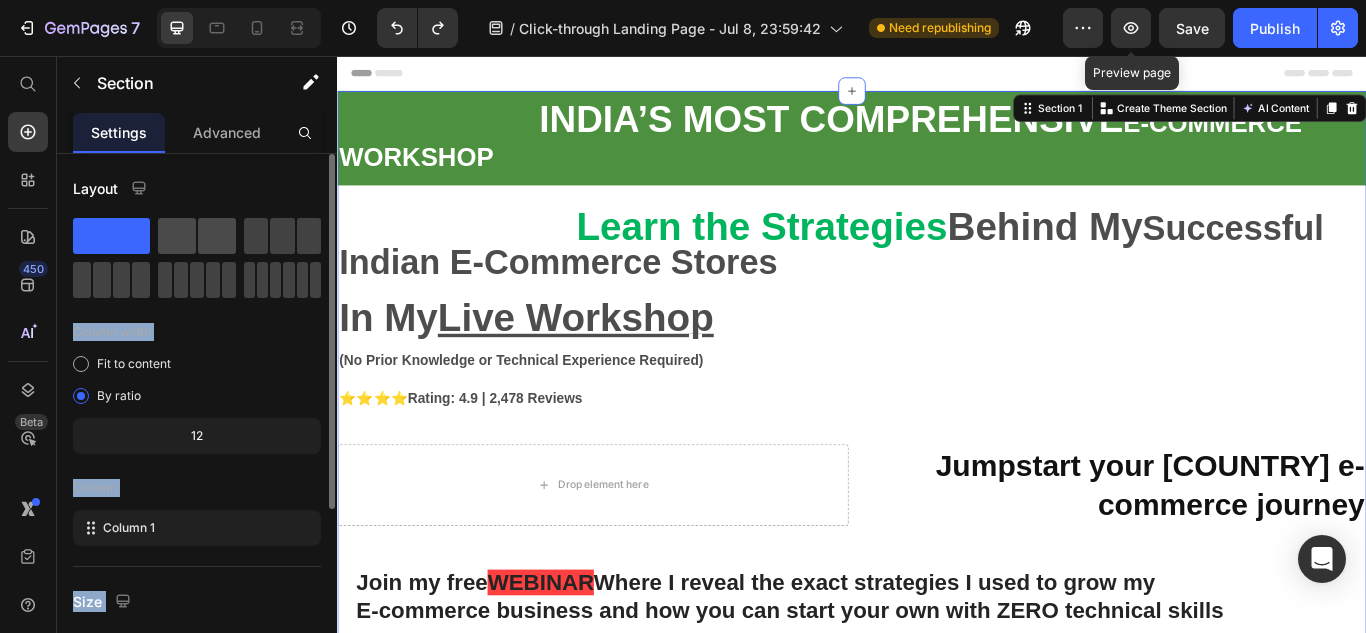 click 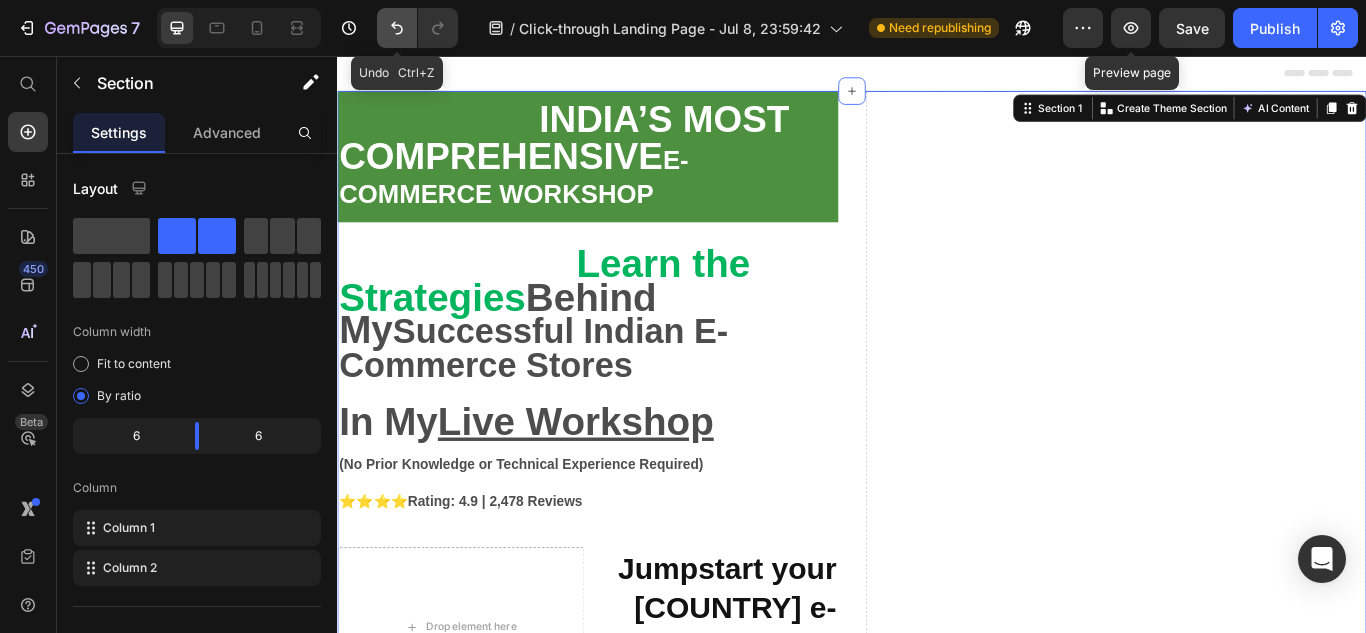 click 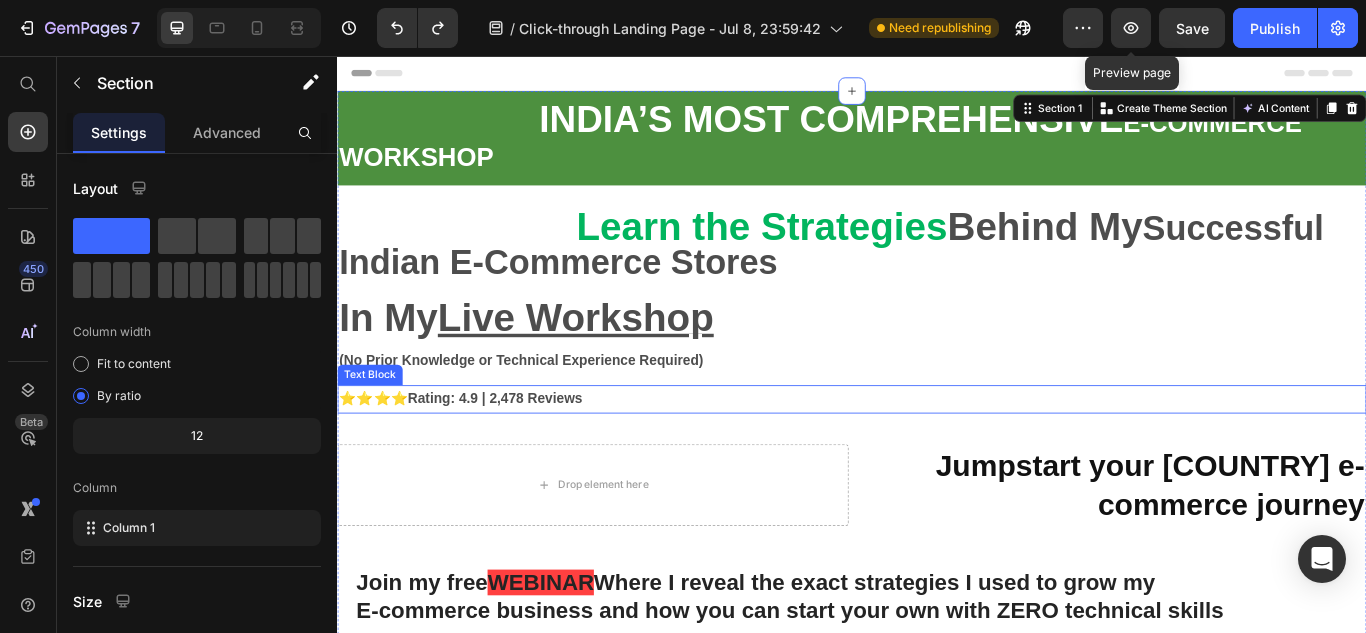 click on "⭐⭐⭐⭐ Rating: 4.9 | 2,478 Reviews" at bounding box center (937, 456) 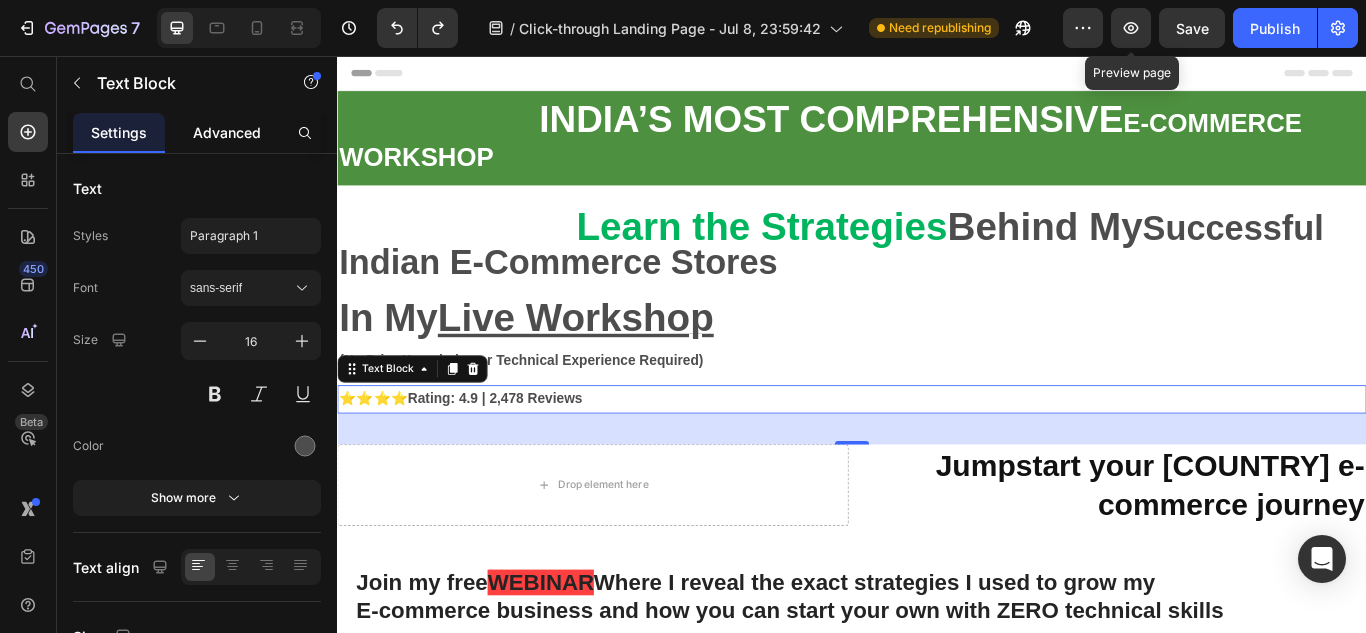click on "Advanced" at bounding box center [227, 132] 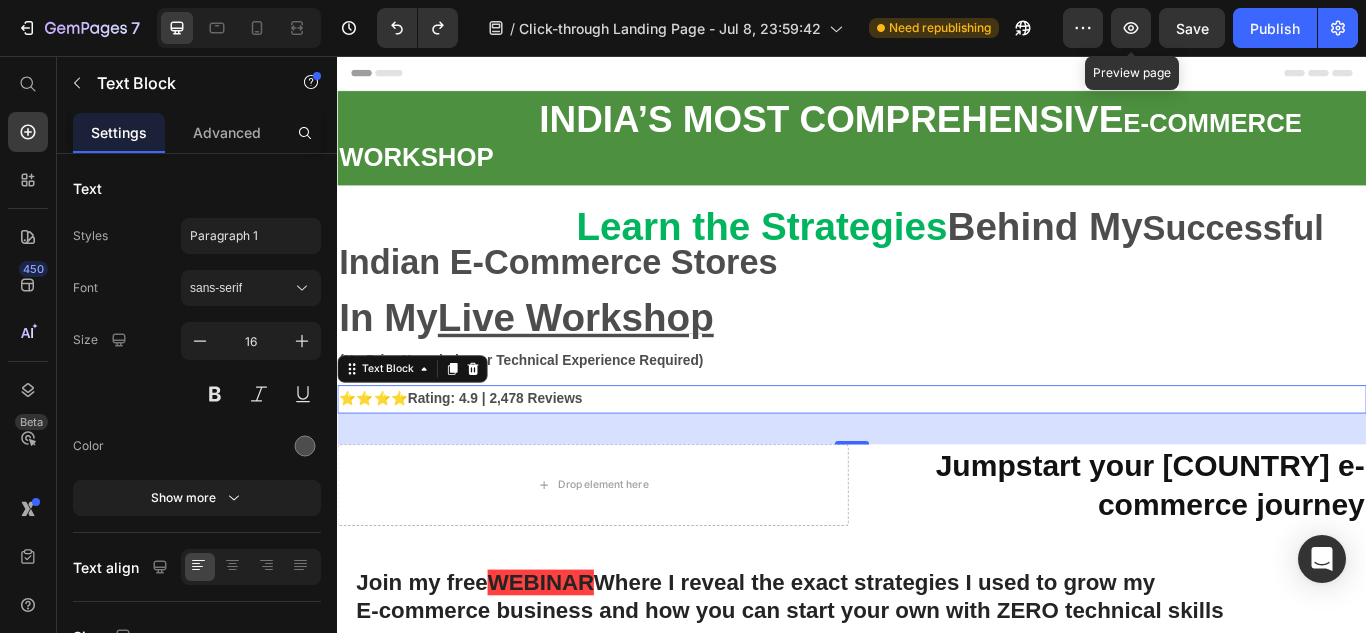 click 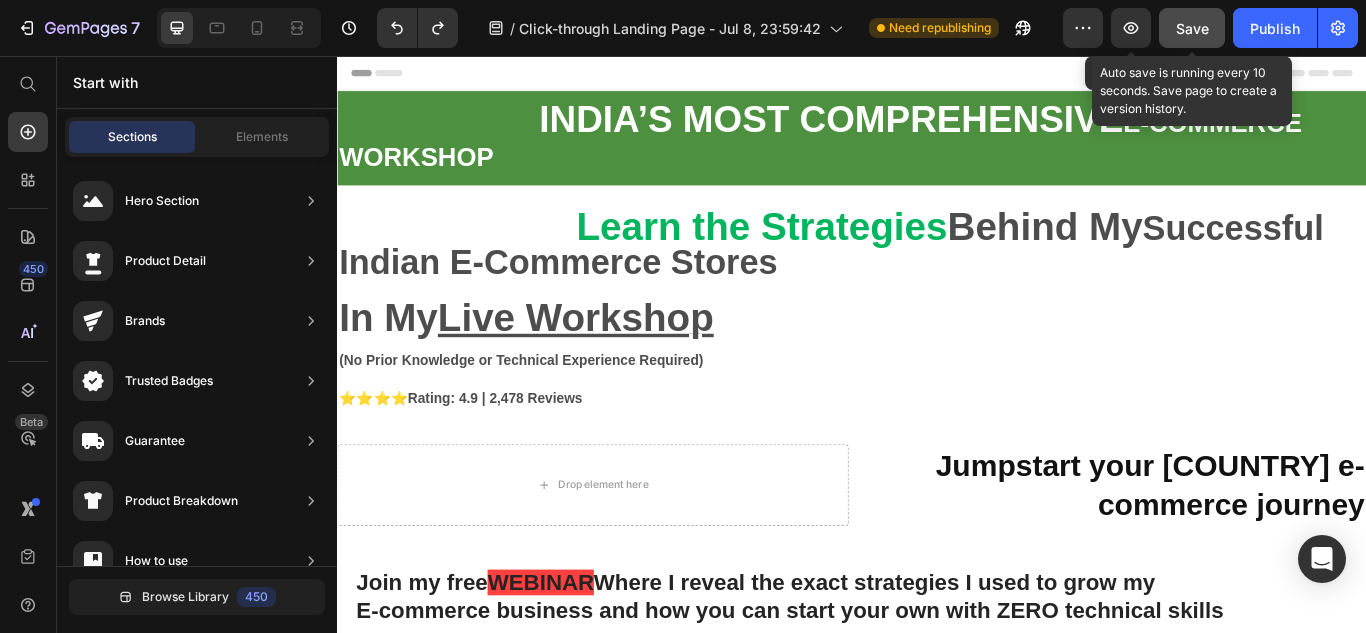click on "Save" 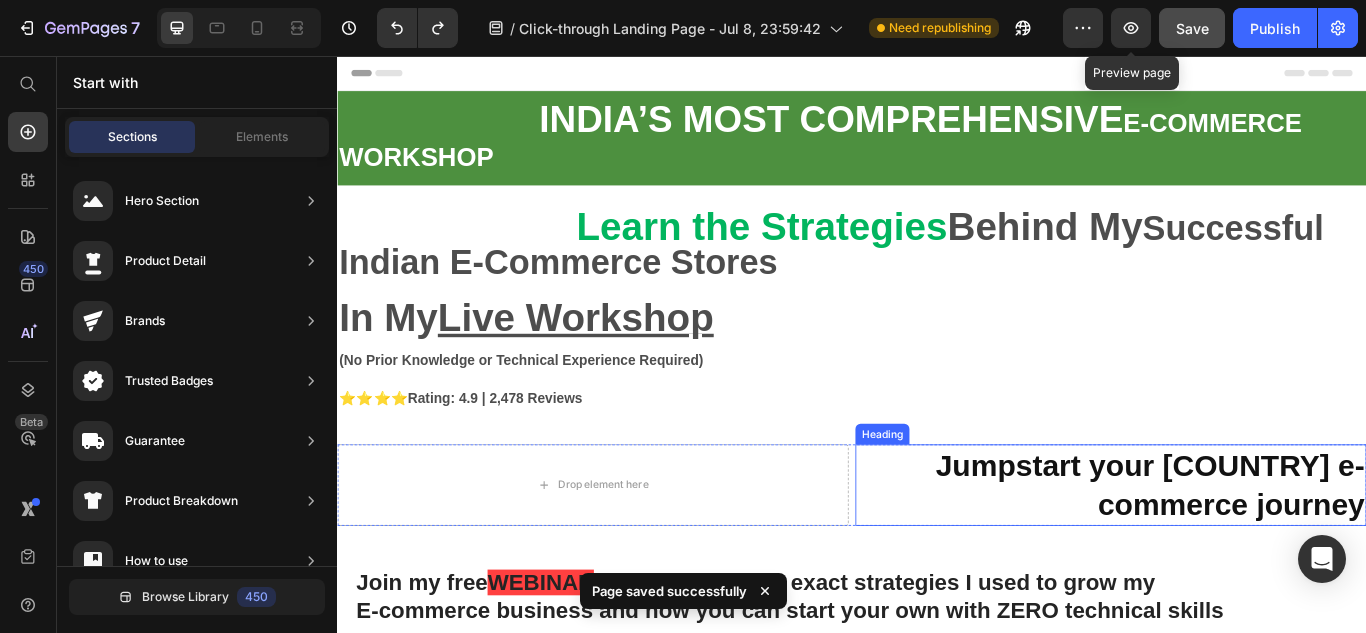 click on "Jumpstart your [COUNTRY] e-commerce journey" at bounding box center [1239, 556] 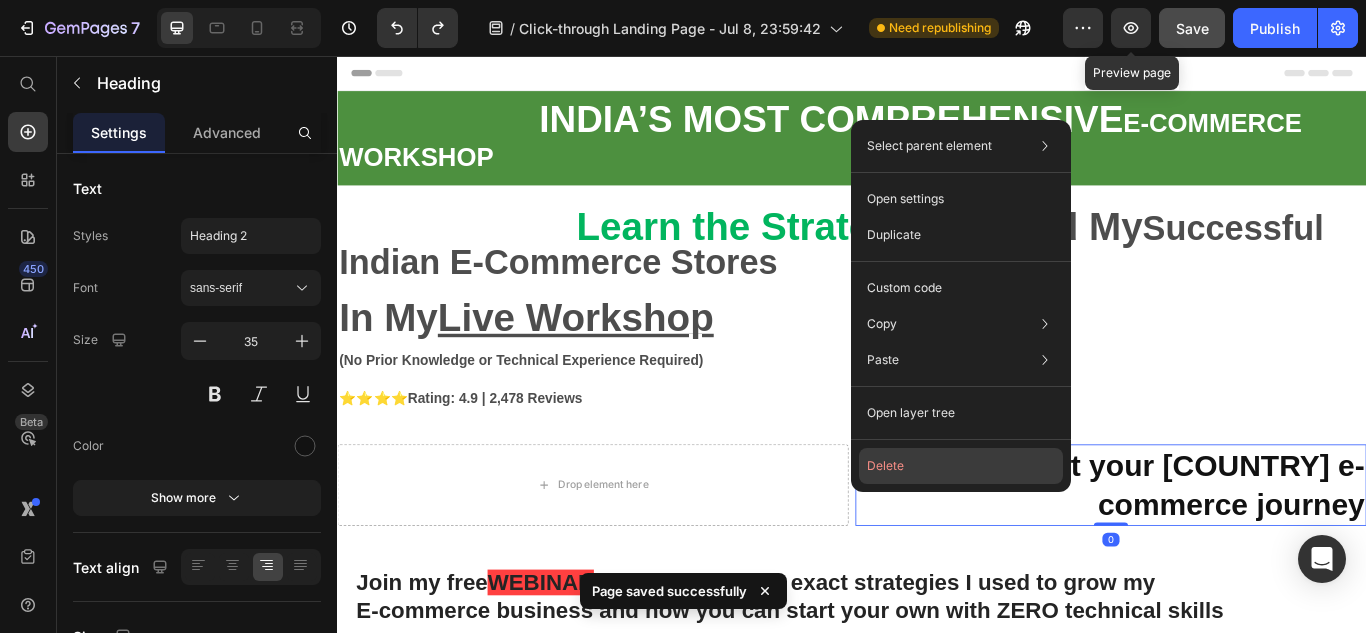 click on "Delete" 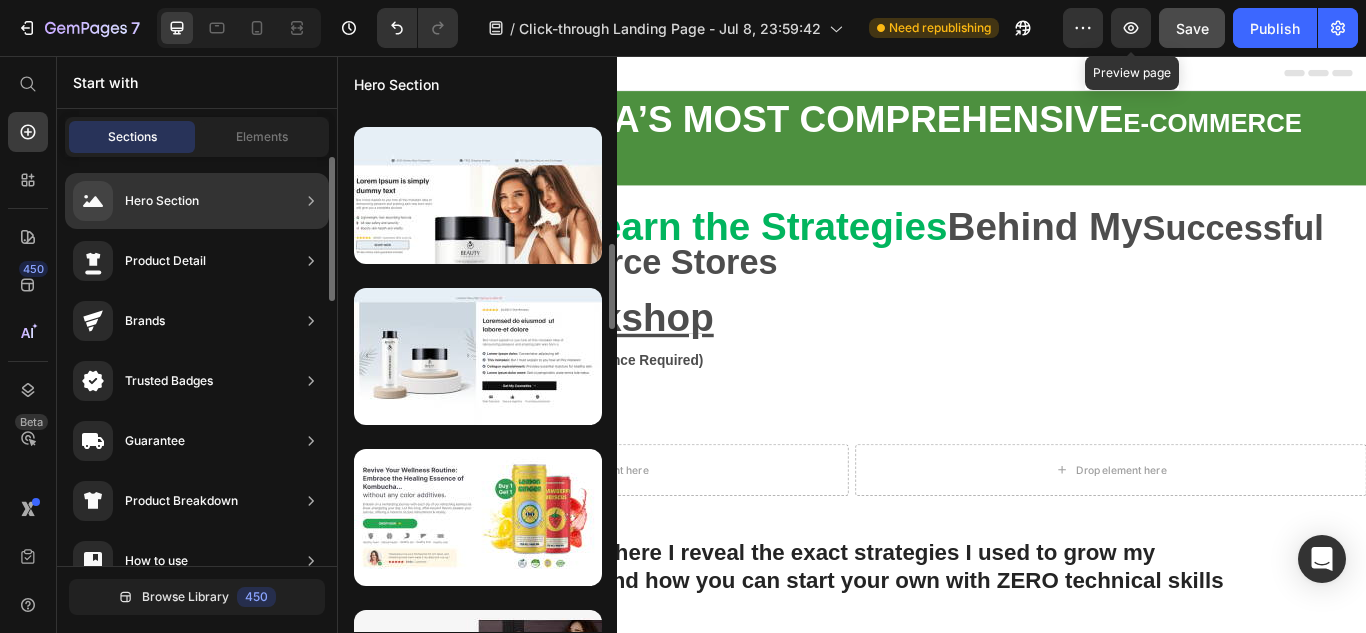 scroll, scrollTop: 1075, scrollLeft: 0, axis: vertical 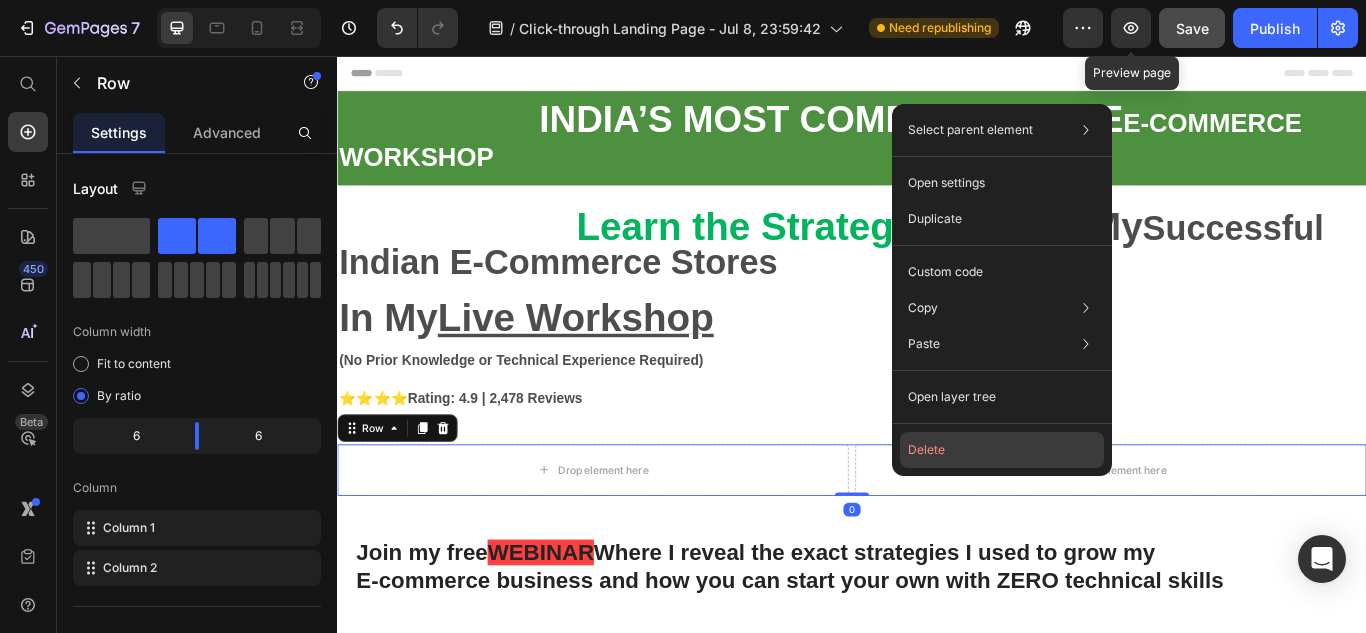 click on "Delete" 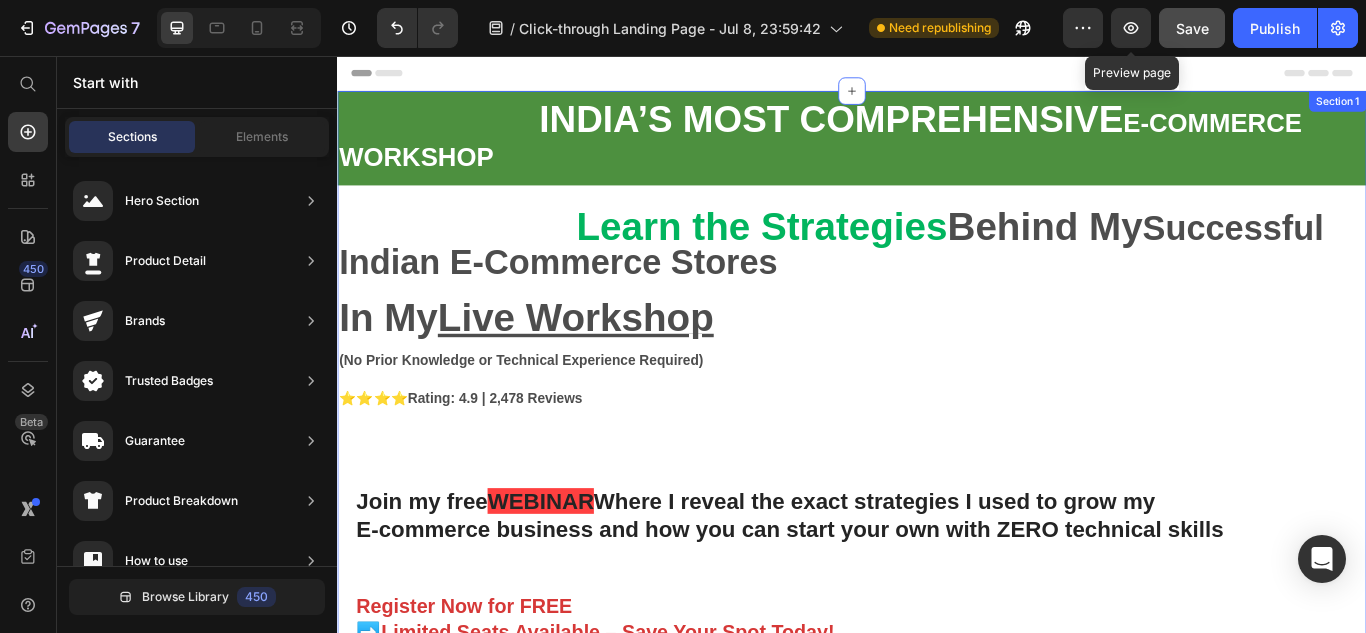 click on "[COUNTRY]’S MOST COMPREHENSIVE                                                                              E-COMMERCE WORKSHOP Text Block Row                                                                                Learn the Strategies  Behind My                                        Successful [COUNTRY] E-Commerce Stores                                 In My  Live Workshop Text Block                                                                               (No Prior Knowledge or Technical Experience Required) Text Block                                                                                          ⭐⭐⭐⭐ Rating: 4.9 | 2,478 Reviews Text Block Join my free   WEBINAR    Where I reveal the exact strategies I used to grow my  Heading Text Block" at bounding box center (937, 591) 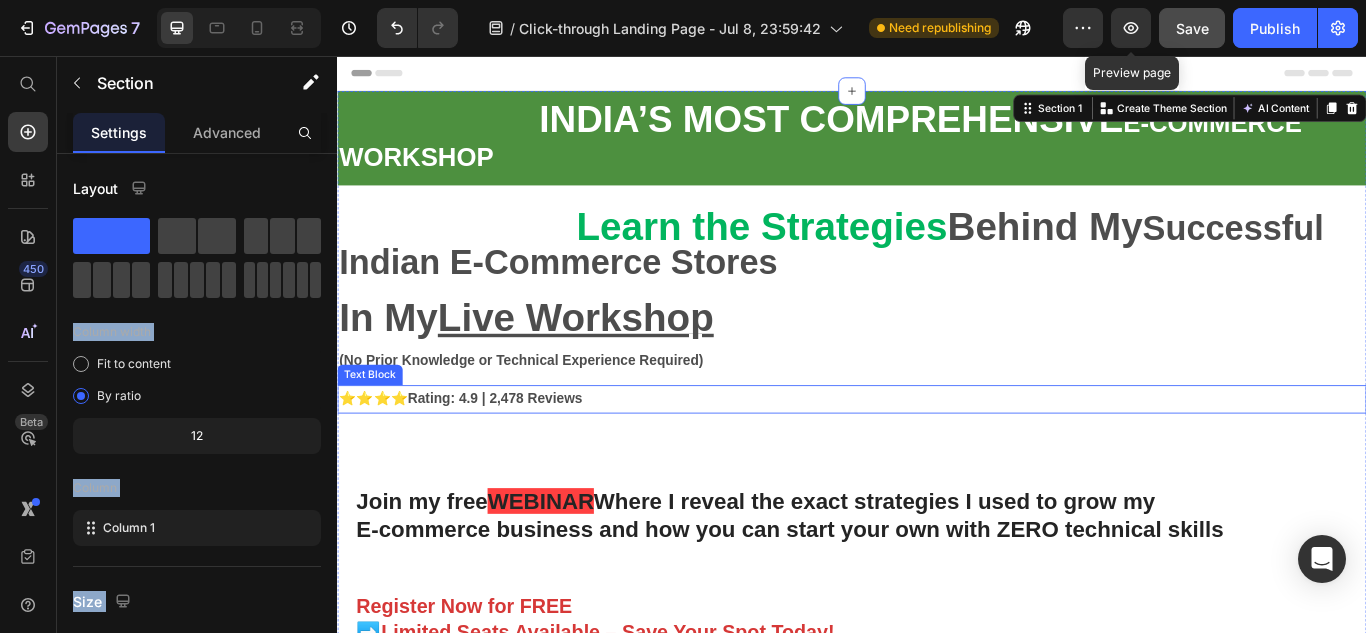 drag, startPoint x: 437, startPoint y: 296, endPoint x: 831, endPoint y: 469, distance: 430.30804 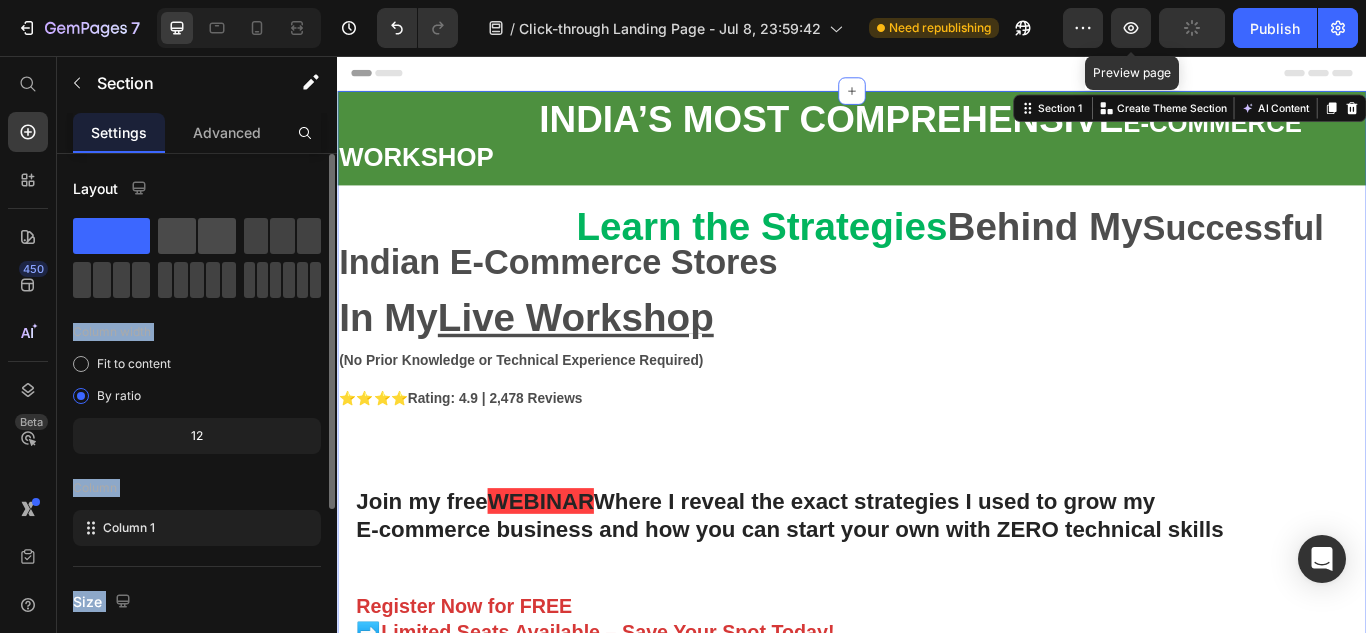 click 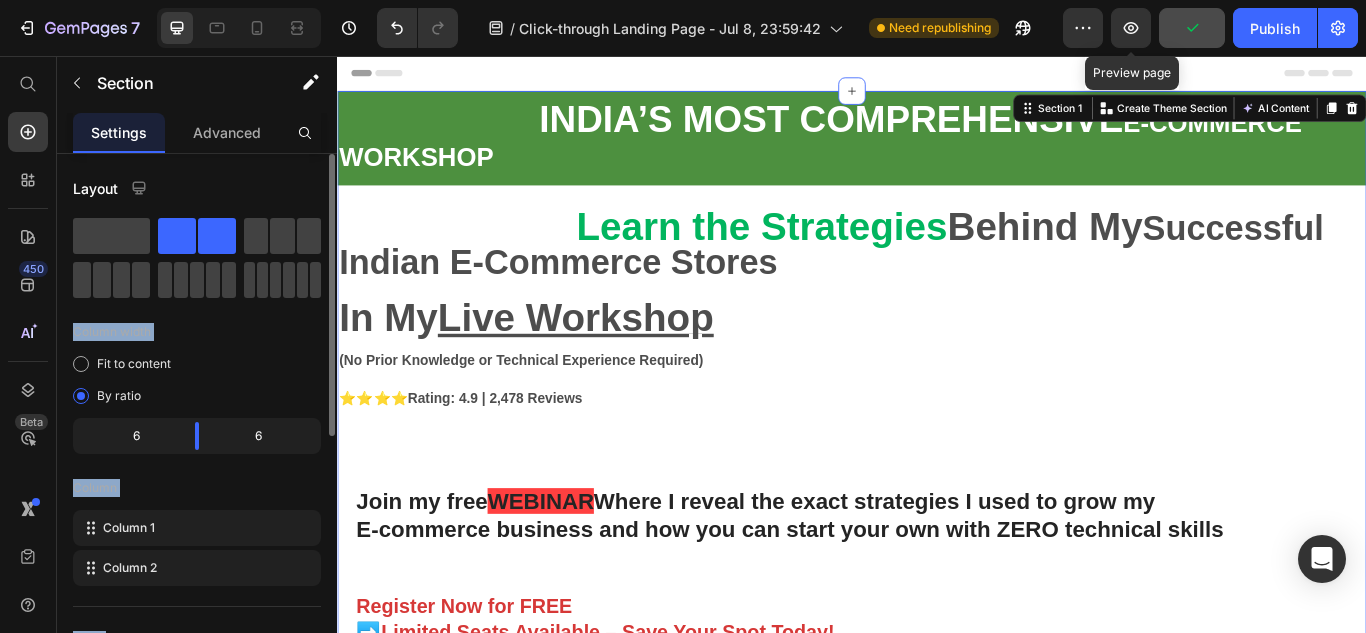 click 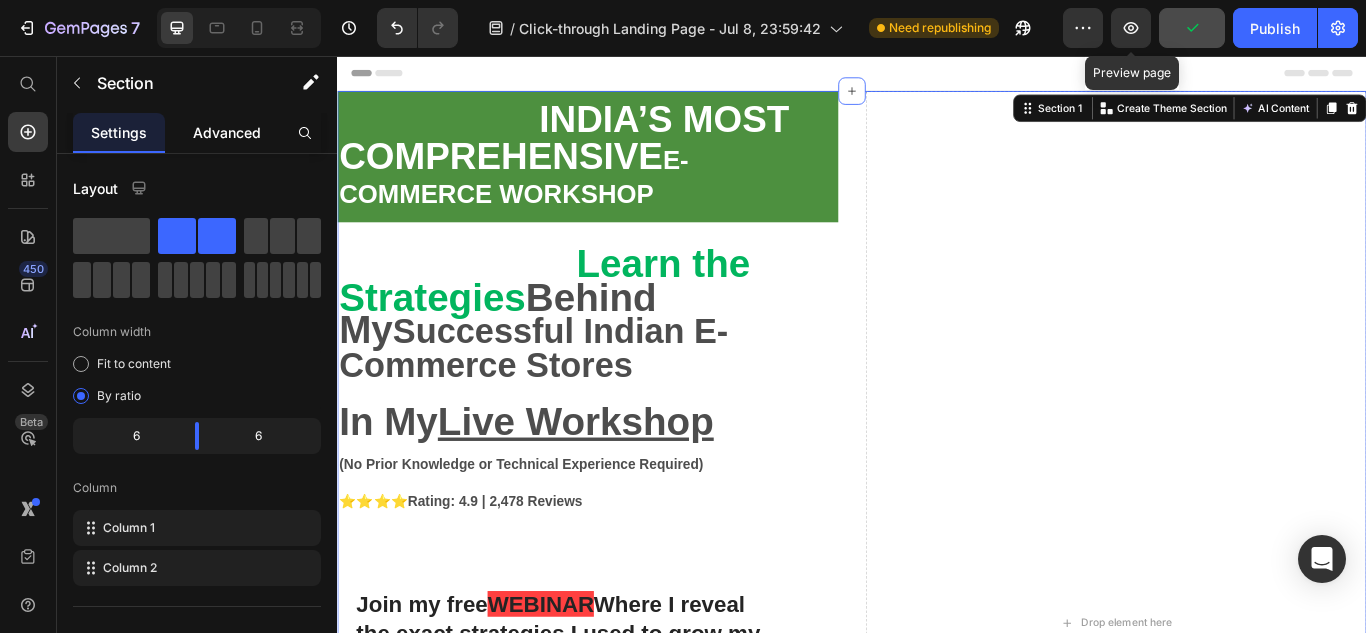 click on "Advanced" 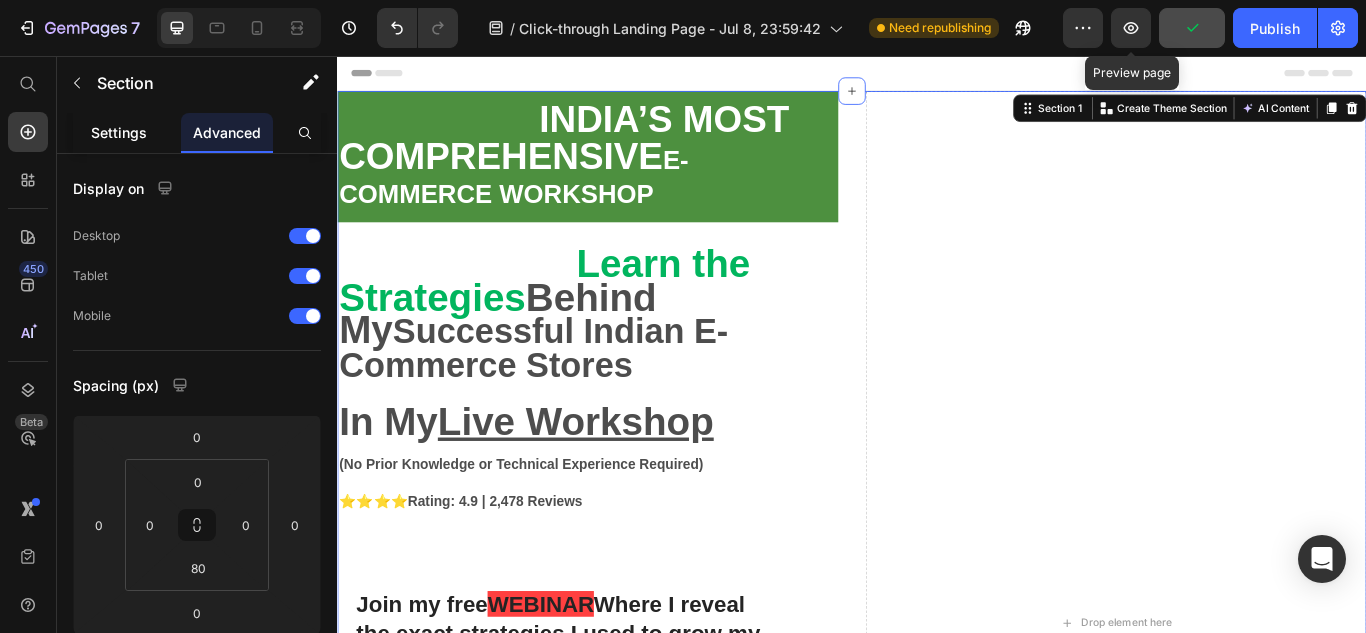 click on "Settings" at bounding box center (119, 132) 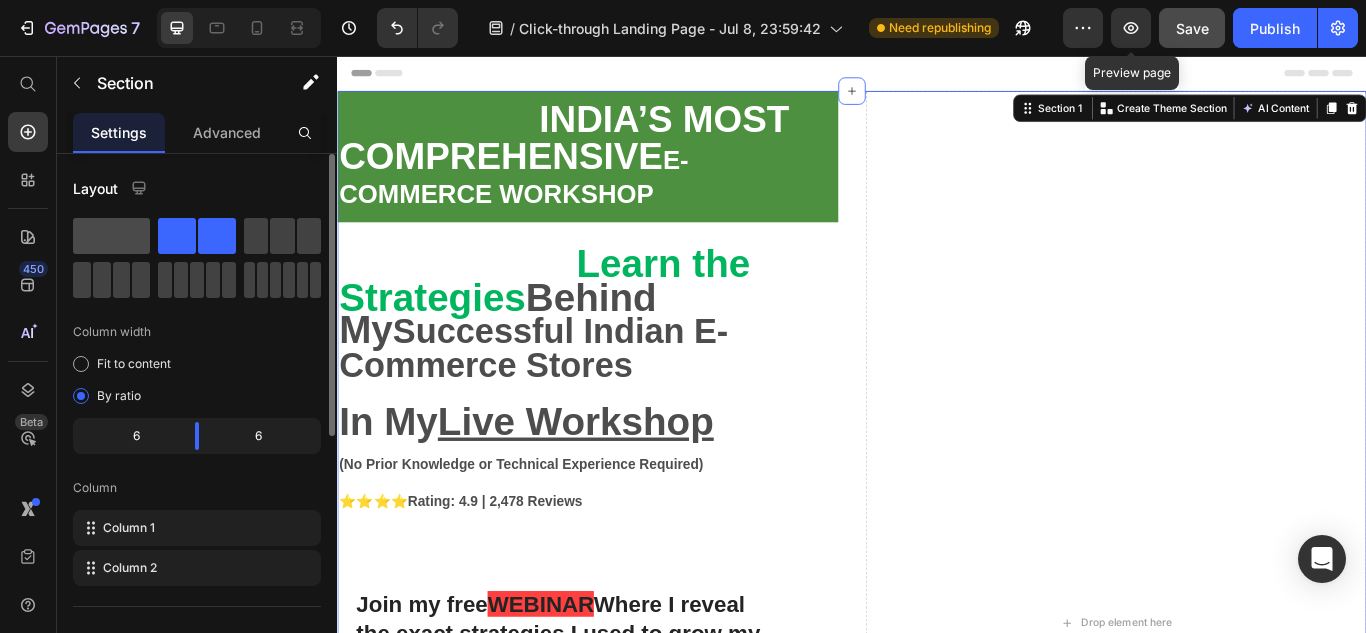 click 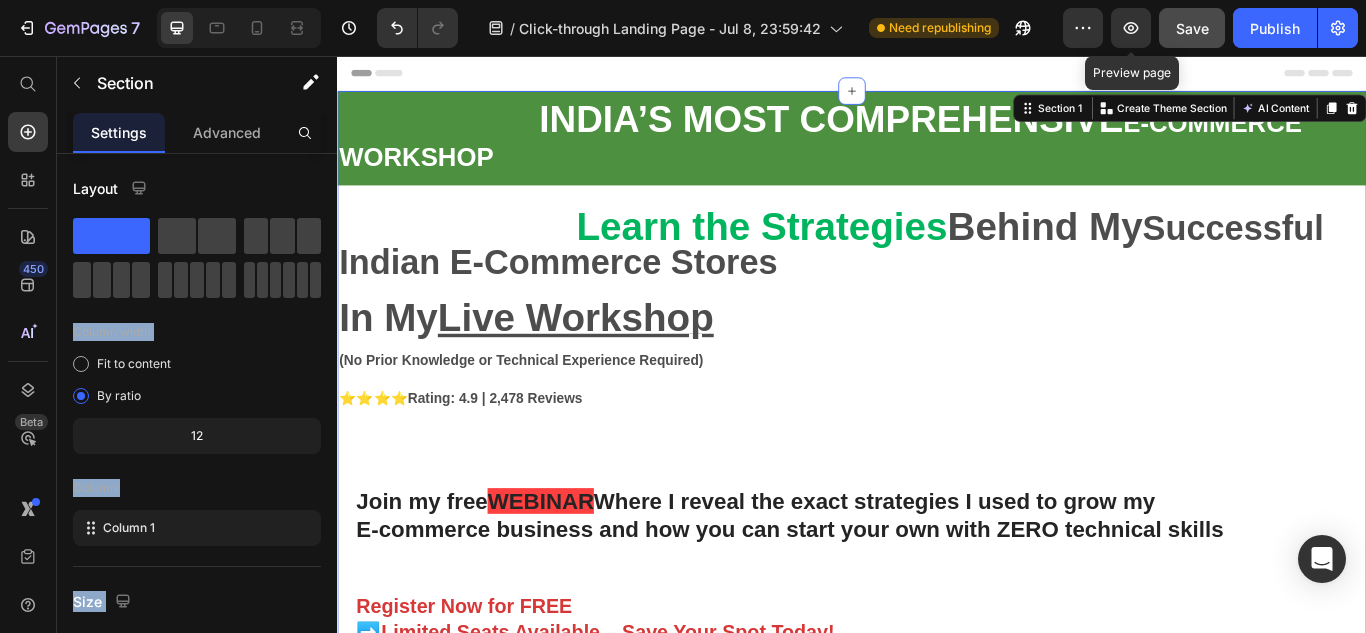 drag, startPoint x: 442, startPoint y: 294, endPoint x: 572, endPoint y: 432, distance: 189.58904 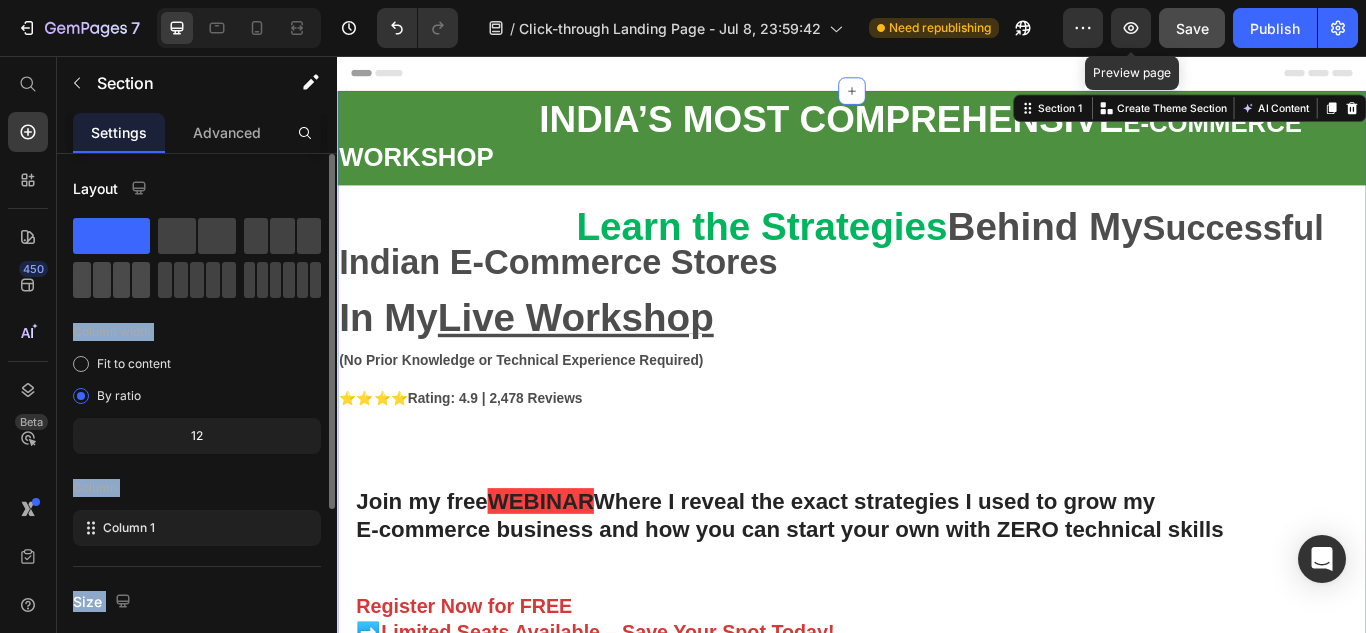 click 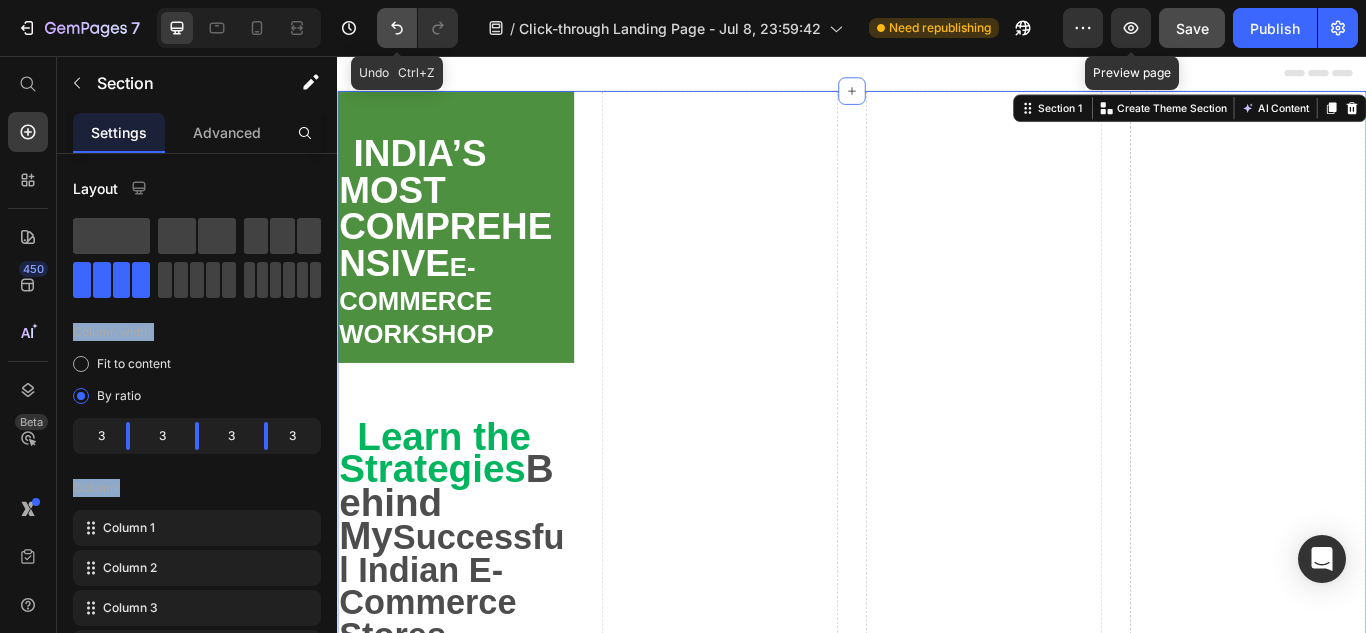 click 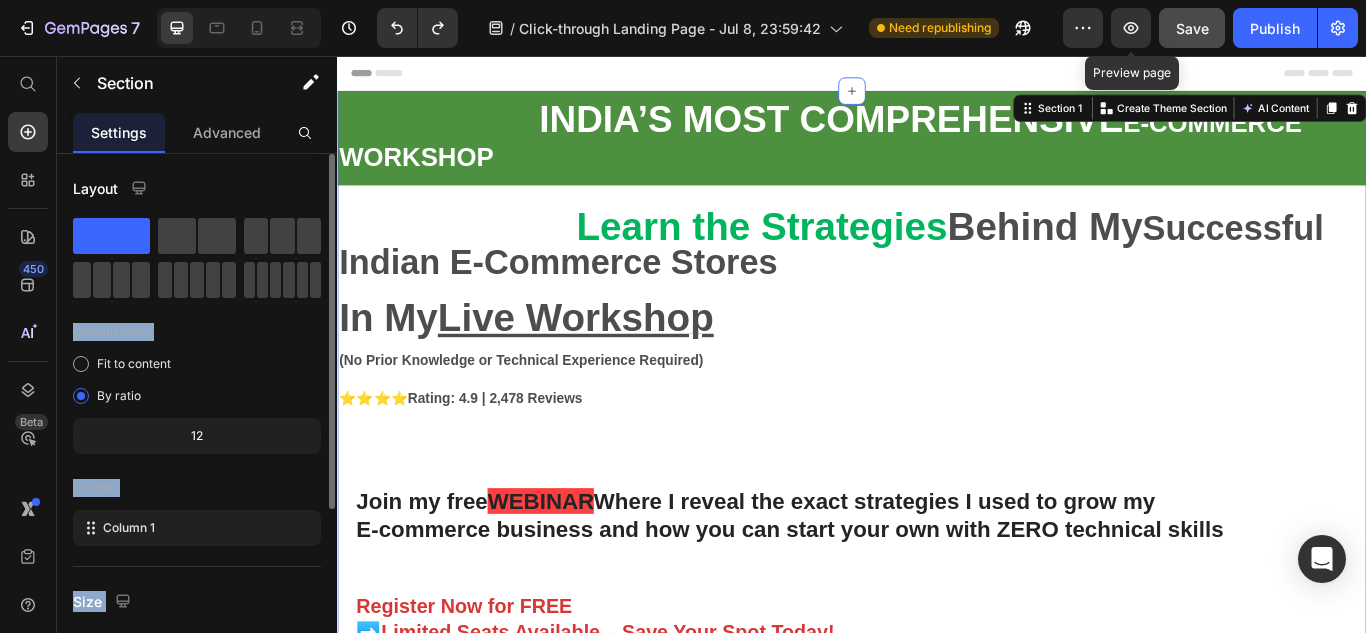 click on "Layout Column width Fit to content By ratio 12 Column Column 1" 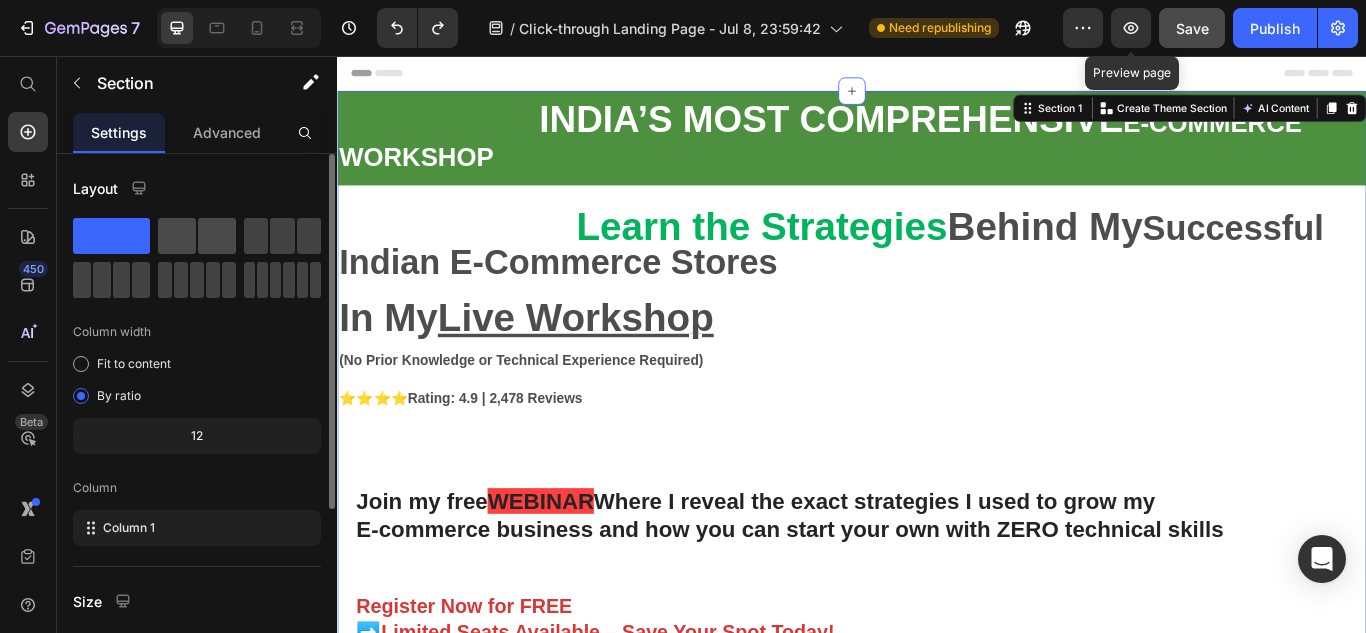 click 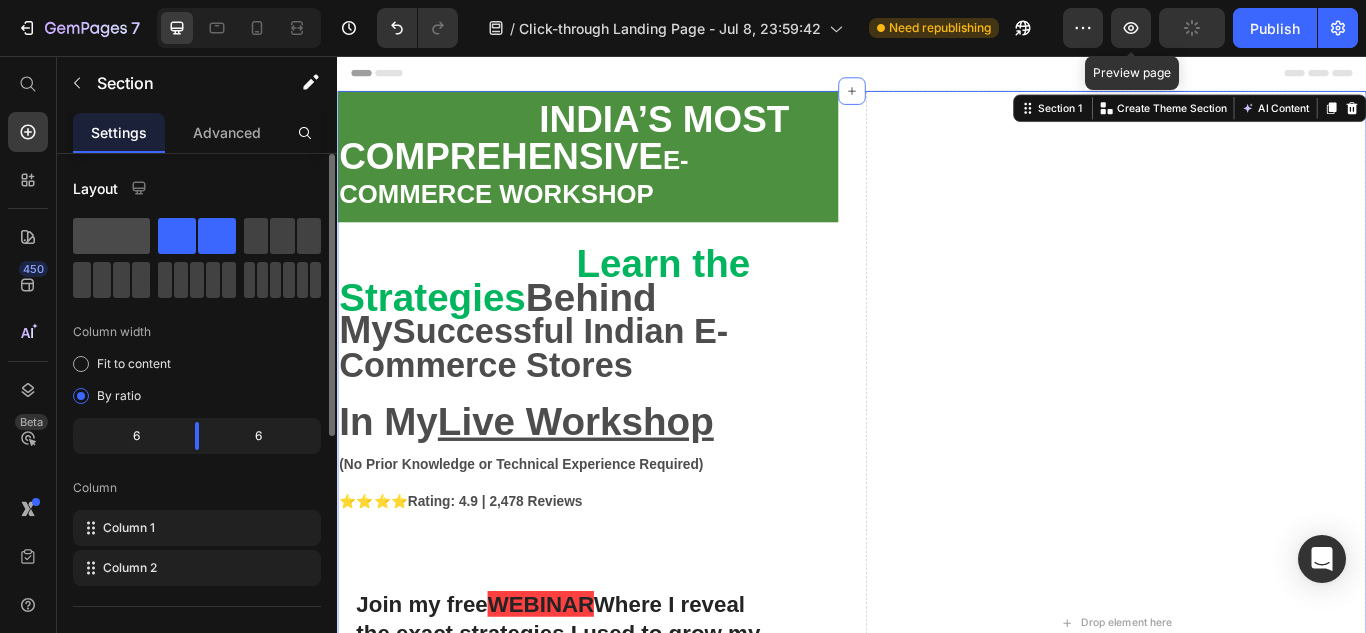 click 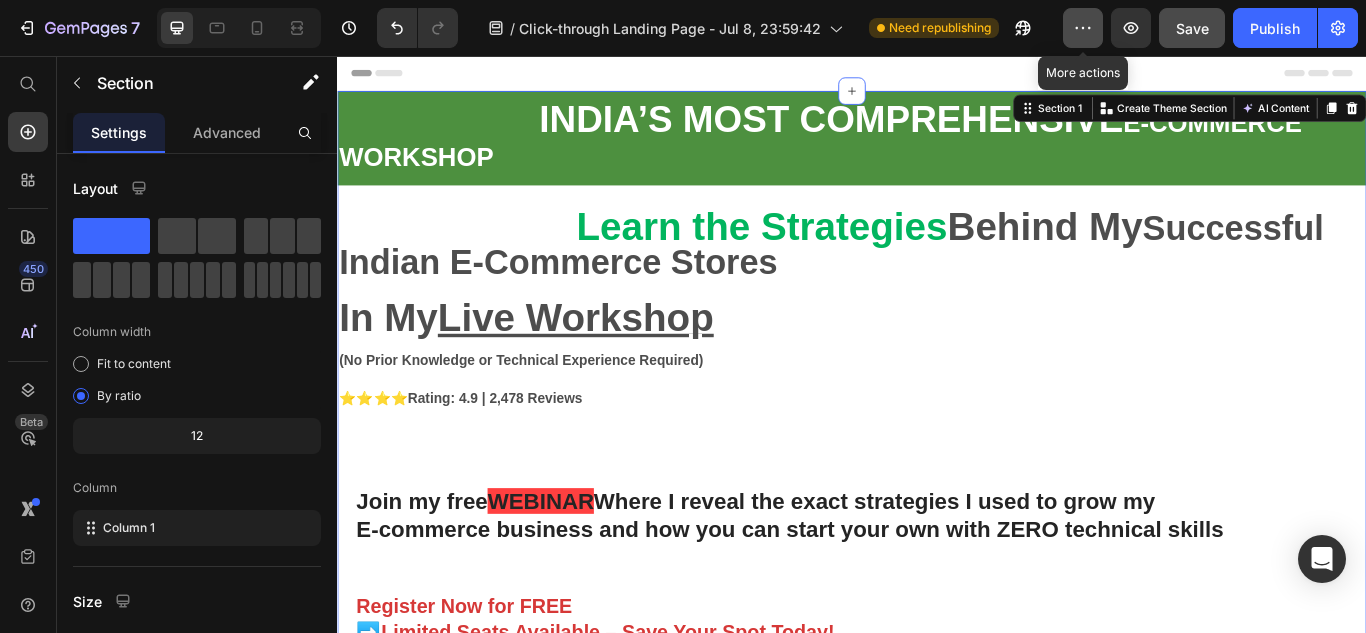 click 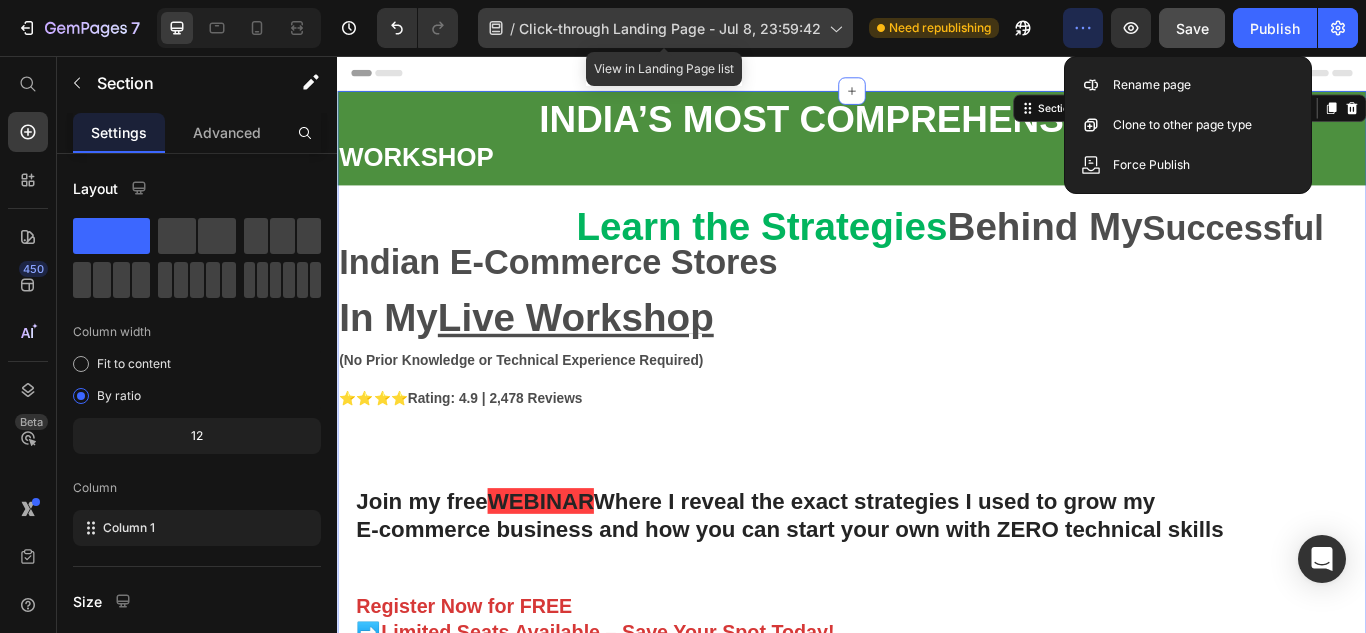 click on "Click-through Landing Page - Jul 8, 23:59:42" at bounding box center (670, 28) 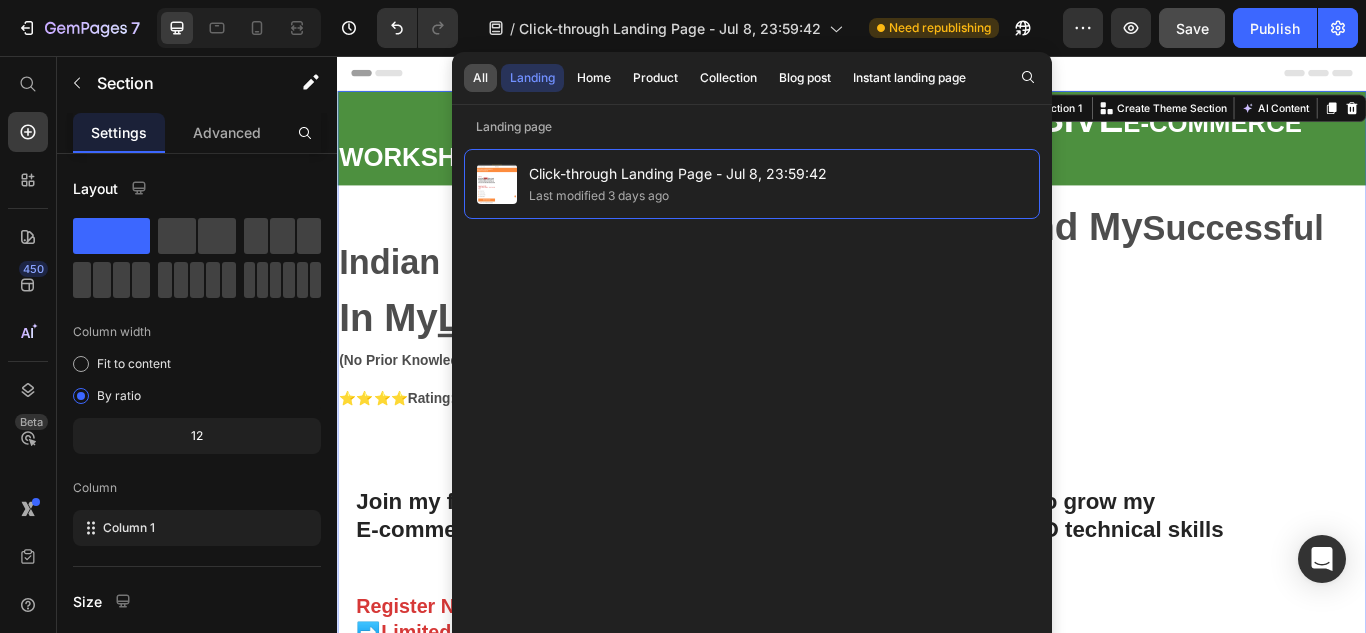click on "All" at bounding box center [480, 78] 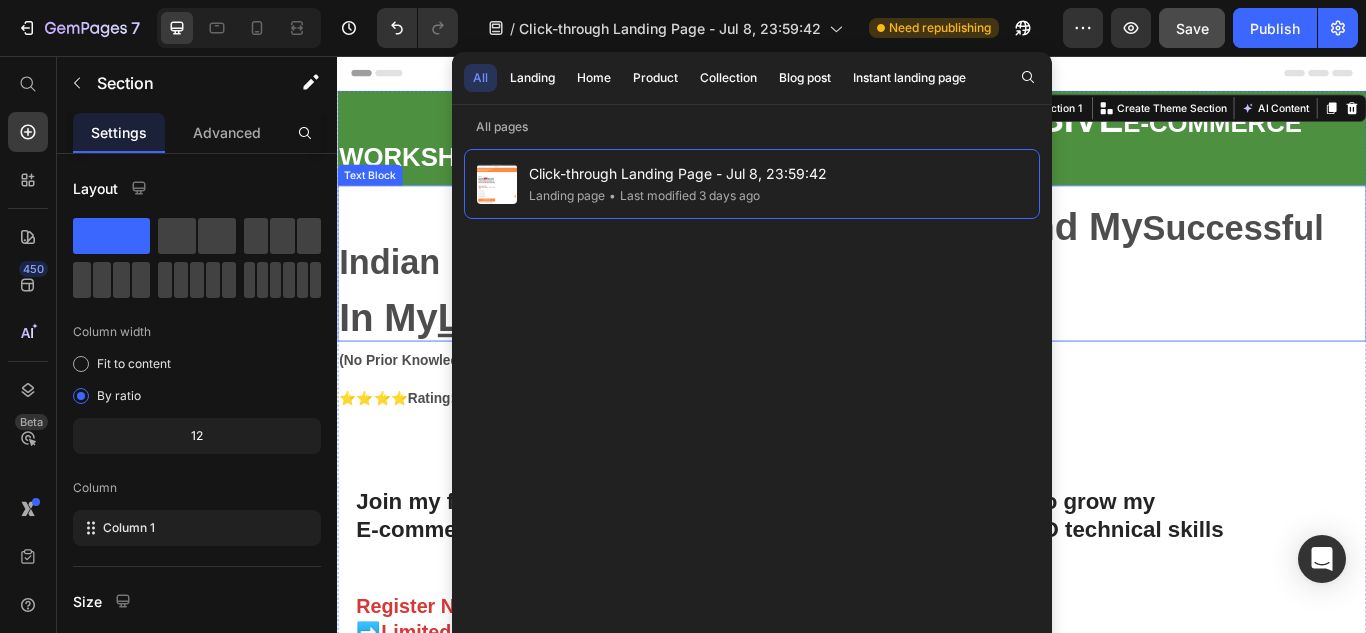click on "Behind My" at bounding box center [1162, 255] 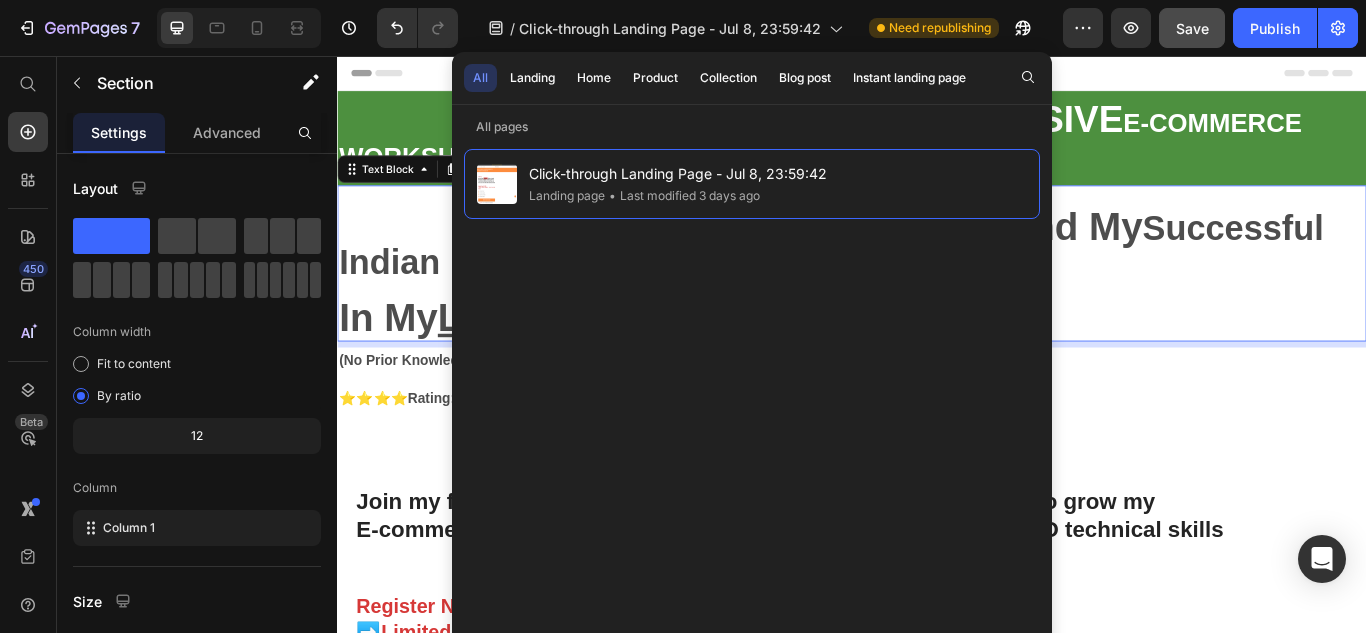 click on "Behind My" at bounding box center (1162, 255) 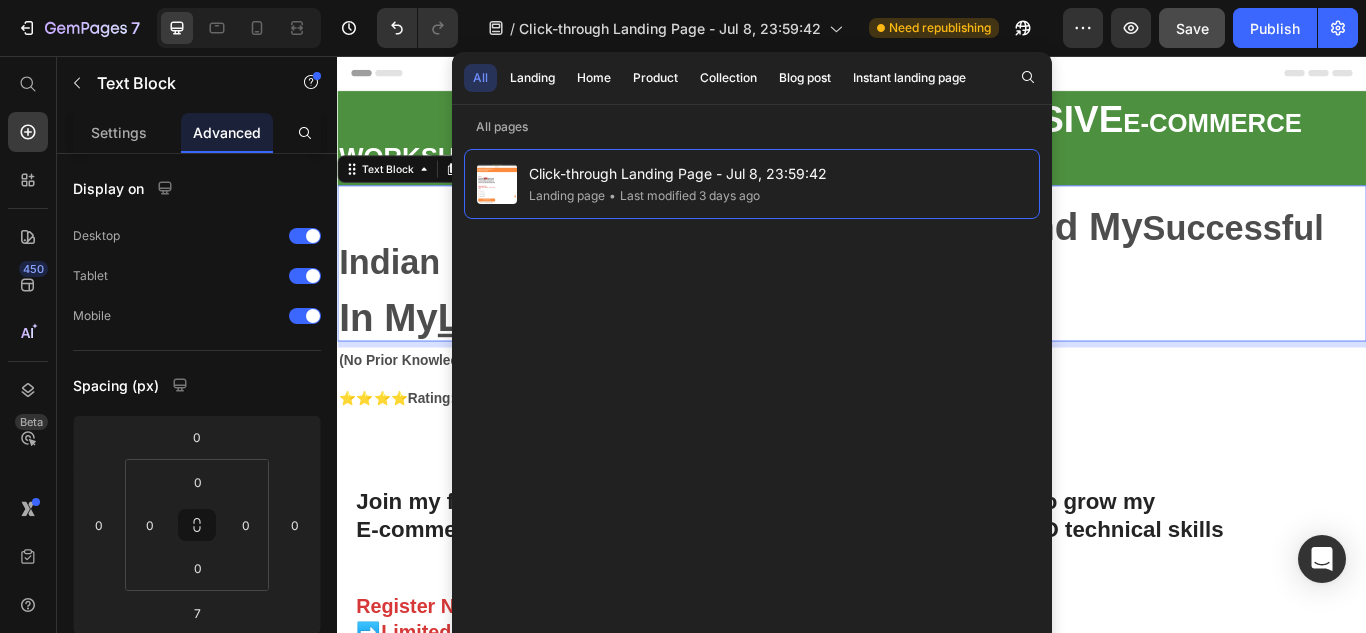 click on "Successful Indian E-Commerce Stores" at bounding box center [913, 276] 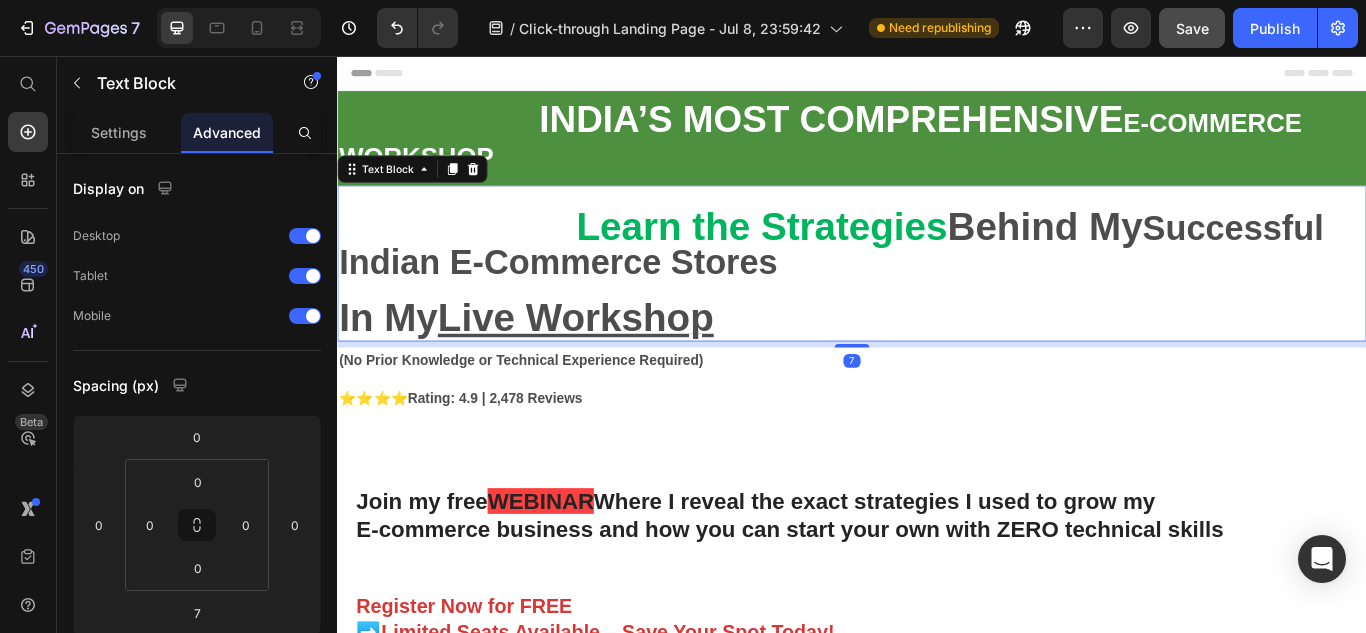 click on "Save" at bounding box center (1192, 28) 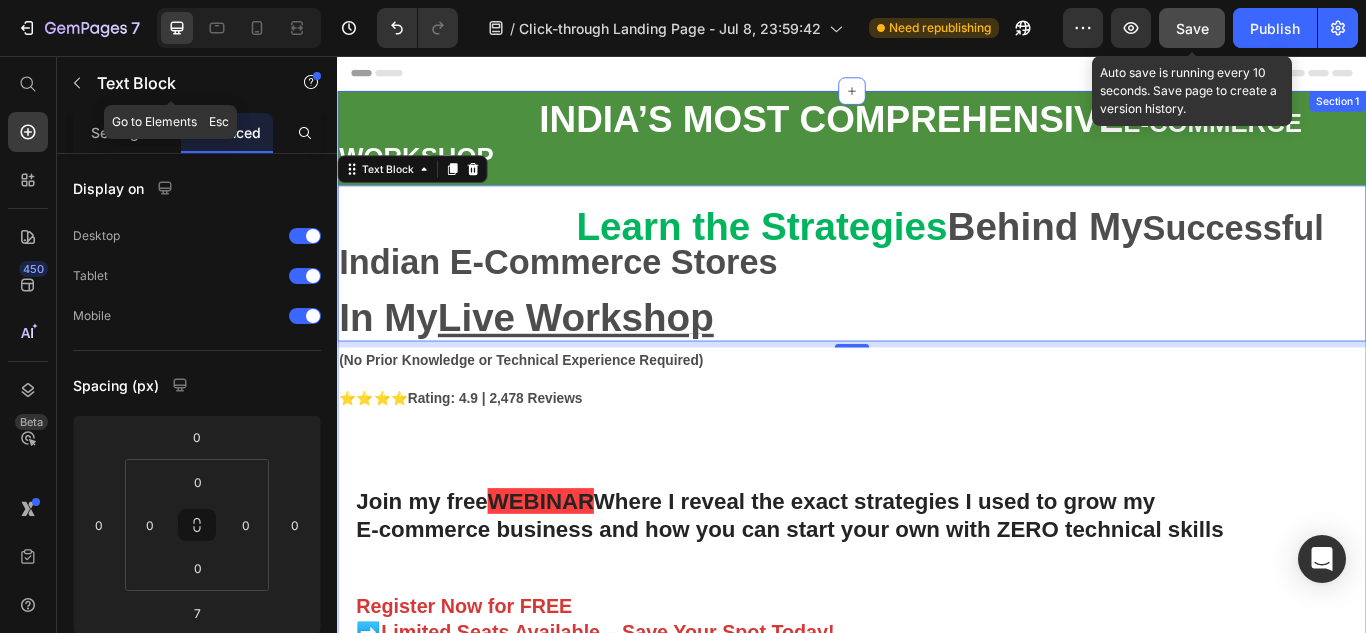 click on "[COUNTRY]’S MOST COMPREHENSIVE                                                                              E-COMMERCE WORKSHOP Text Block Row                                                                                Learn the Strategies  Behind My                                        Successful [COUNTRY] E-Commerce Stores                               In My  Live Workshop Text Block   7                                                                                          ⭐⭐⭐⭐ Rating: 4.9 | 2,478 Reviews Text Block Join my free   WEBINAR    Where I reveal the exact strategies I used to grow my  Heading Text Block" at bounding box center [937, 591] 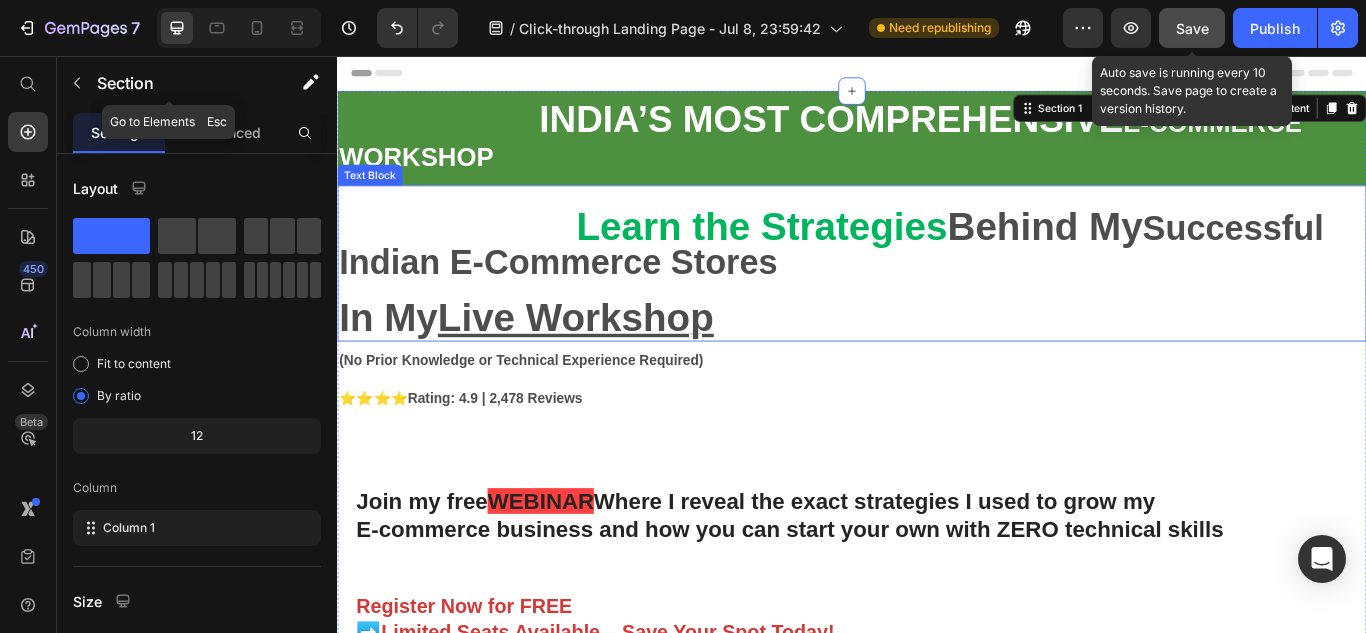click on "Learn the Strategies" at bounding box center [832, 255] 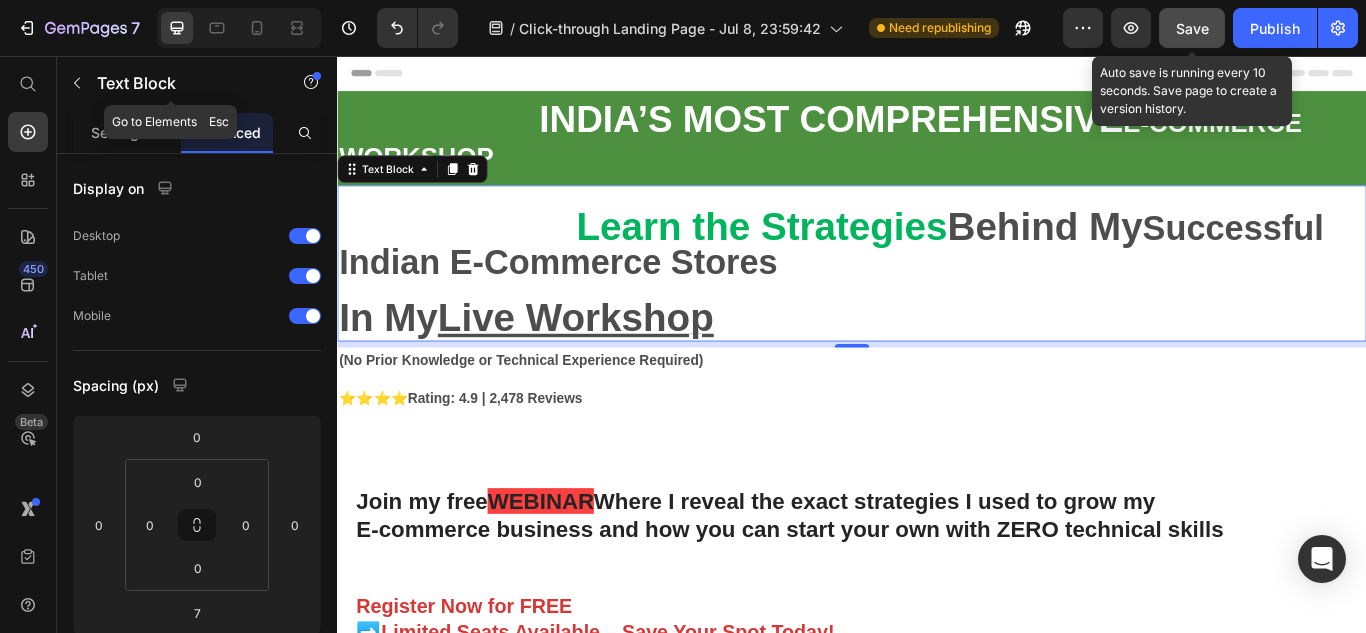 click on "Learn the Strategies" at bounding box center (832, 255) 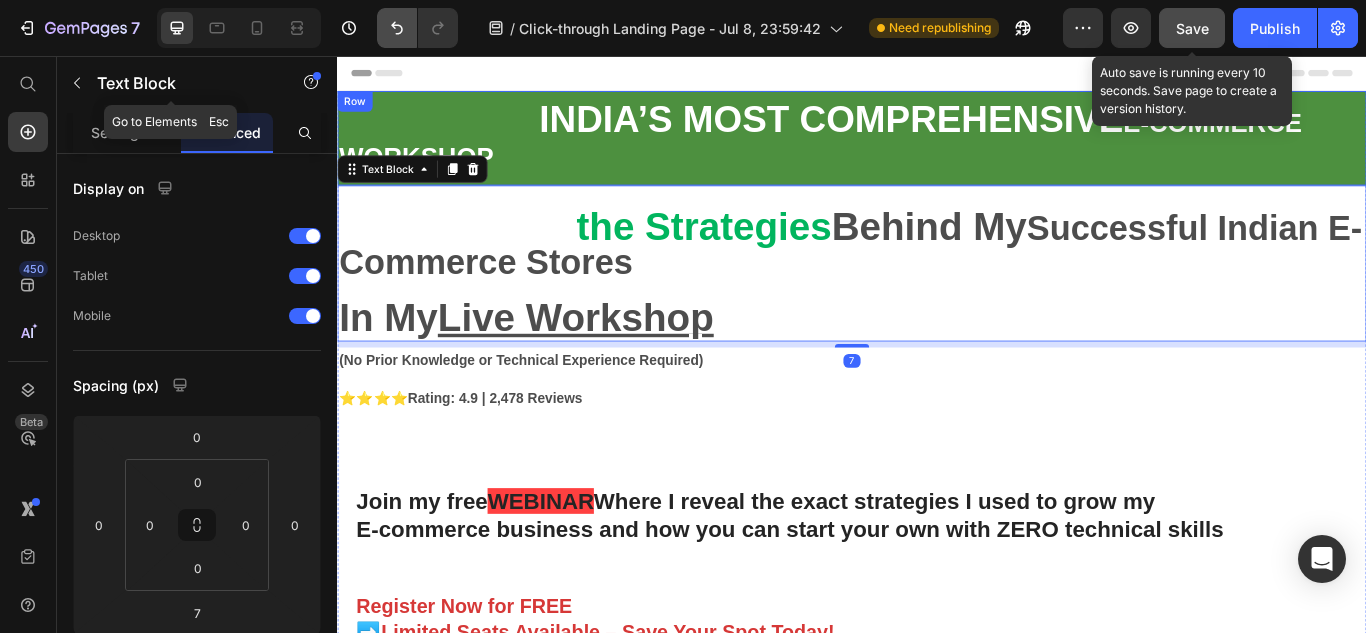 click 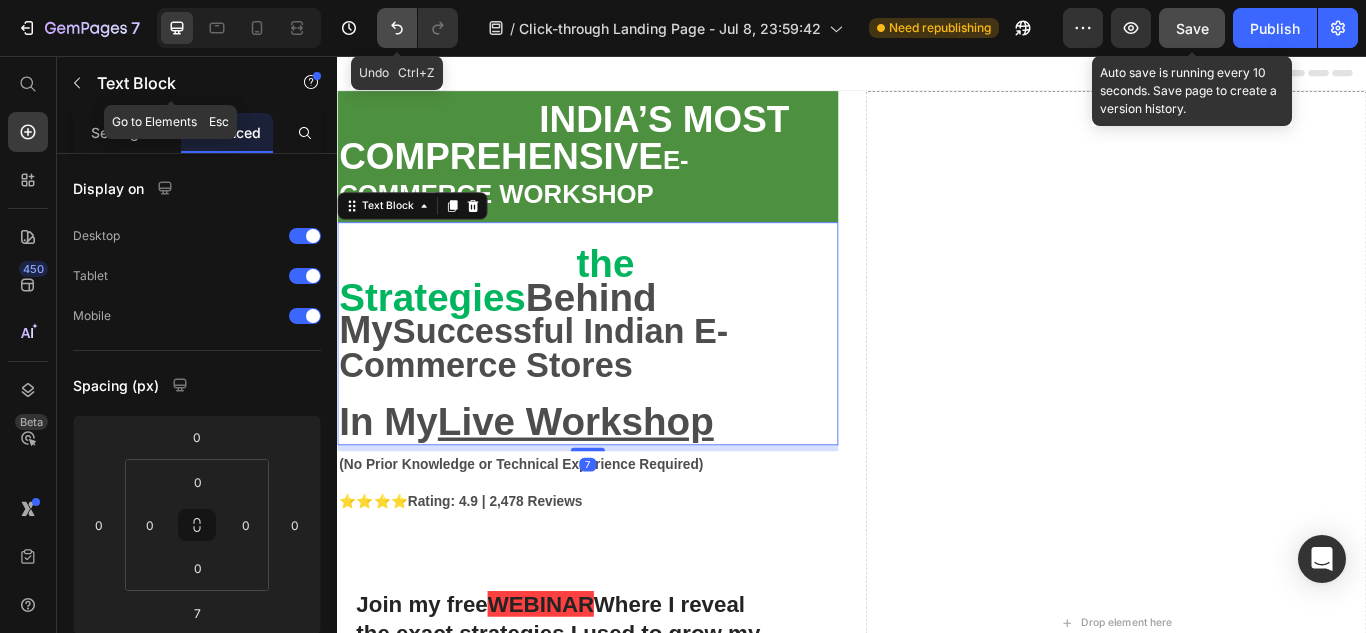 click 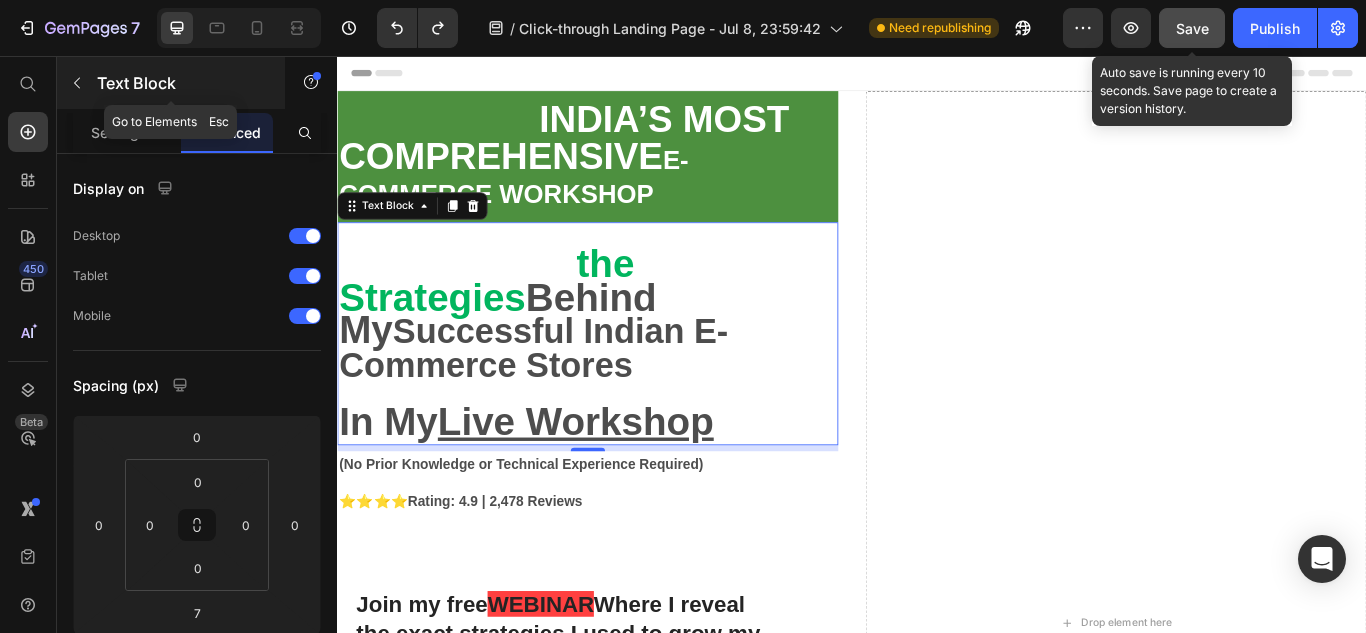 click 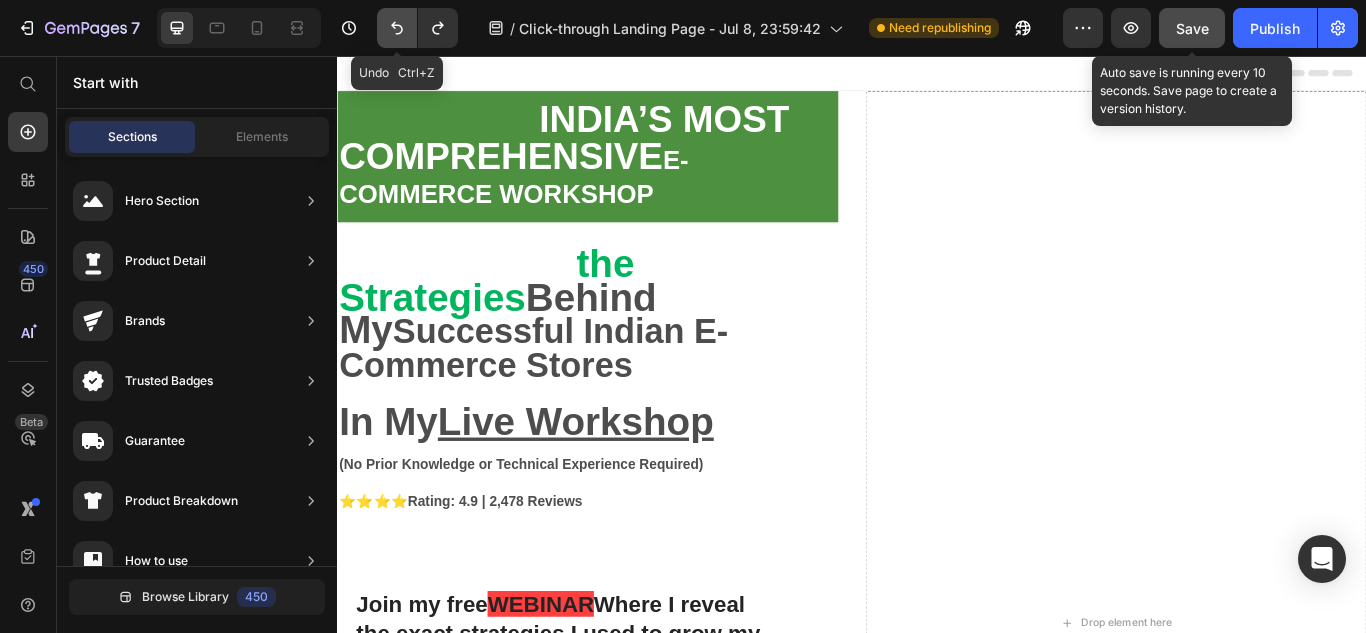 click 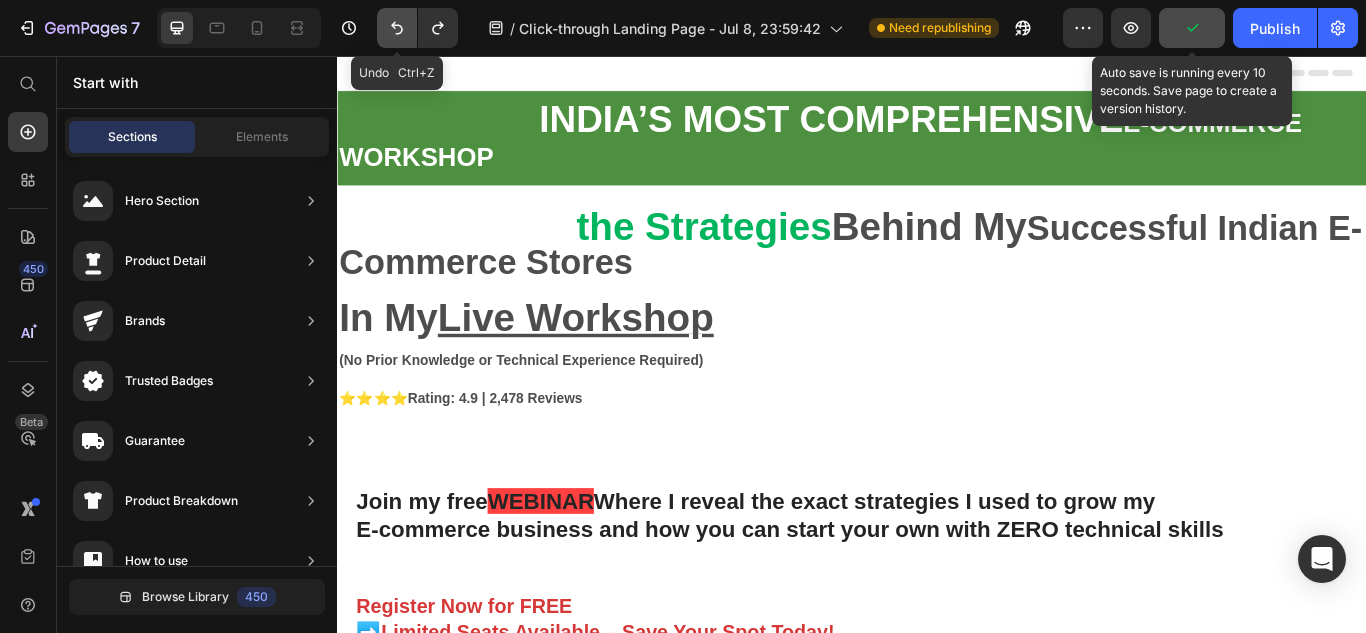 click 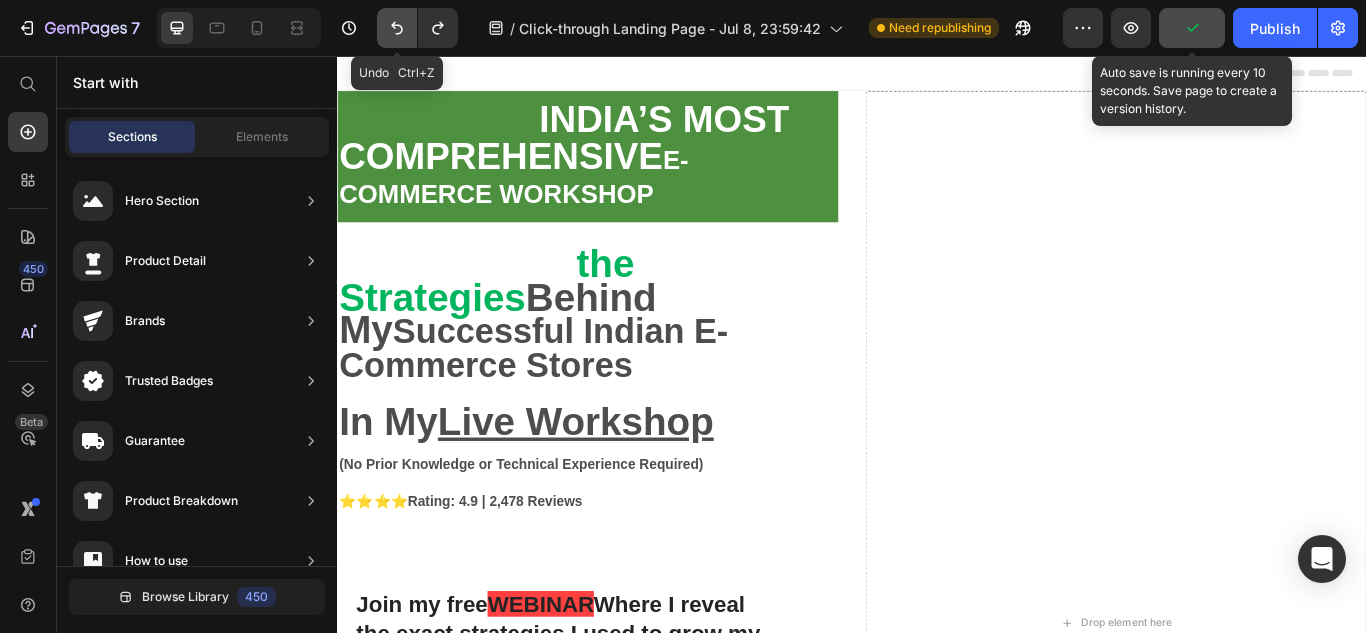 click 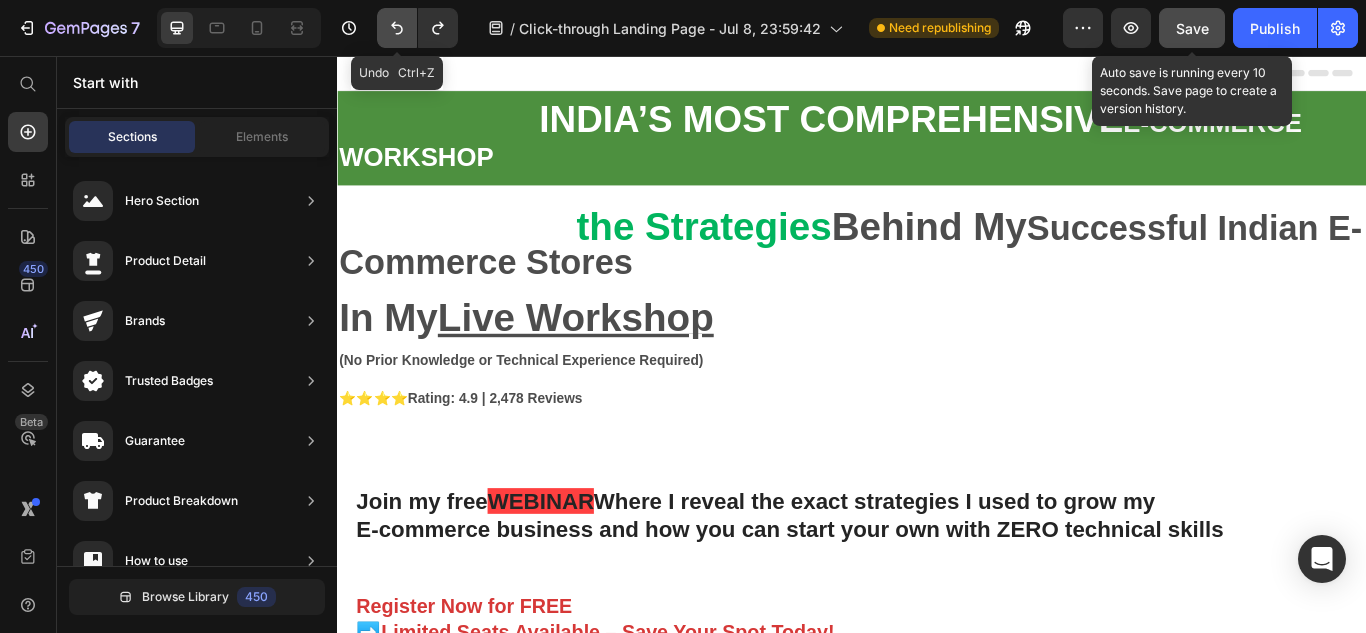 click 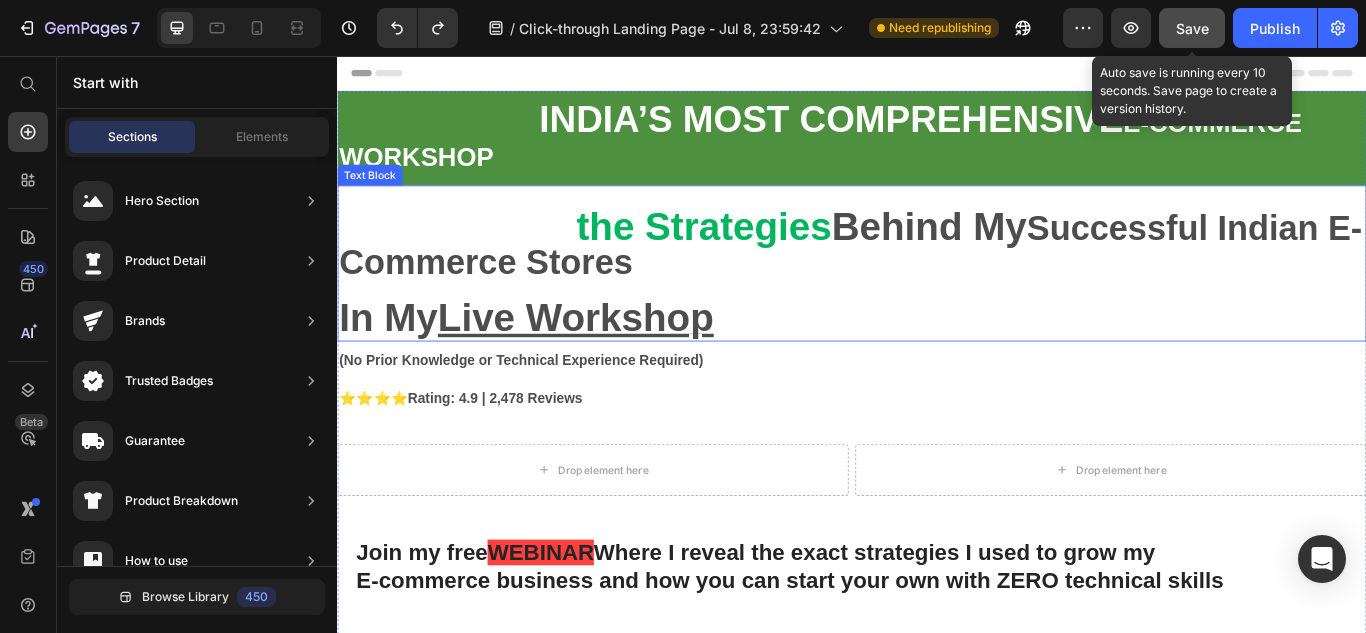 click on "In My  Live Workshop" at bounding box center [557, 361] 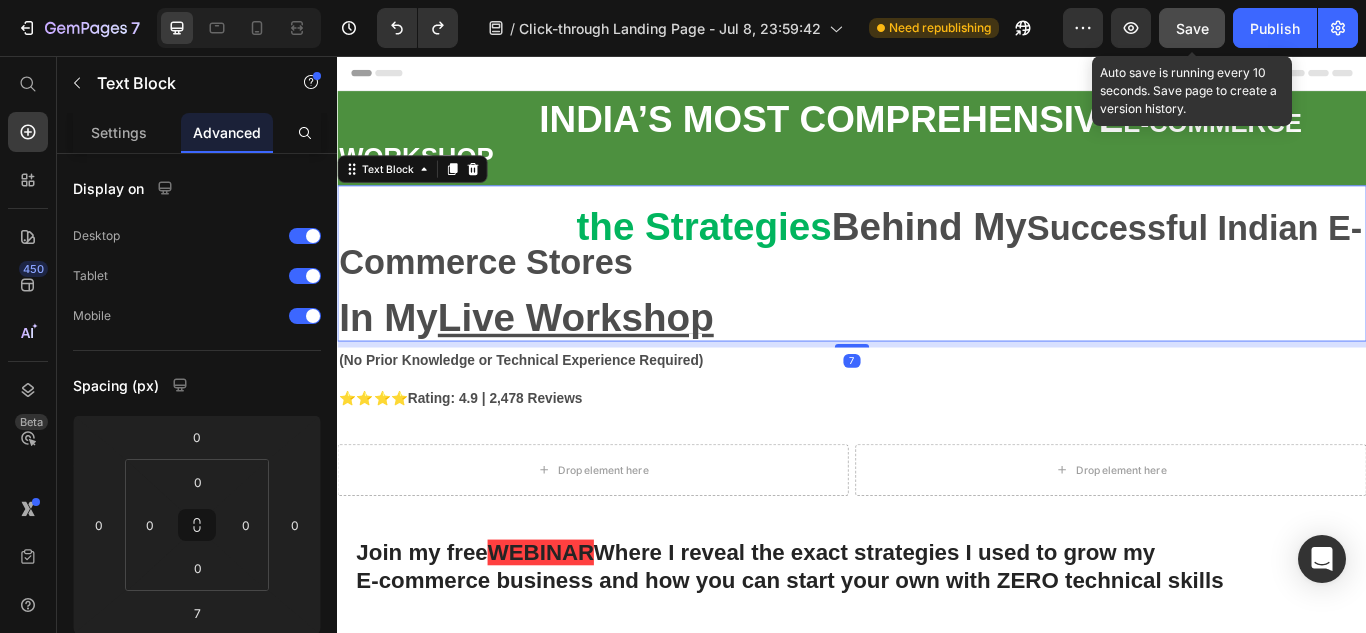 click on "In My  Live Workshop" at bounding box center (557, 361) 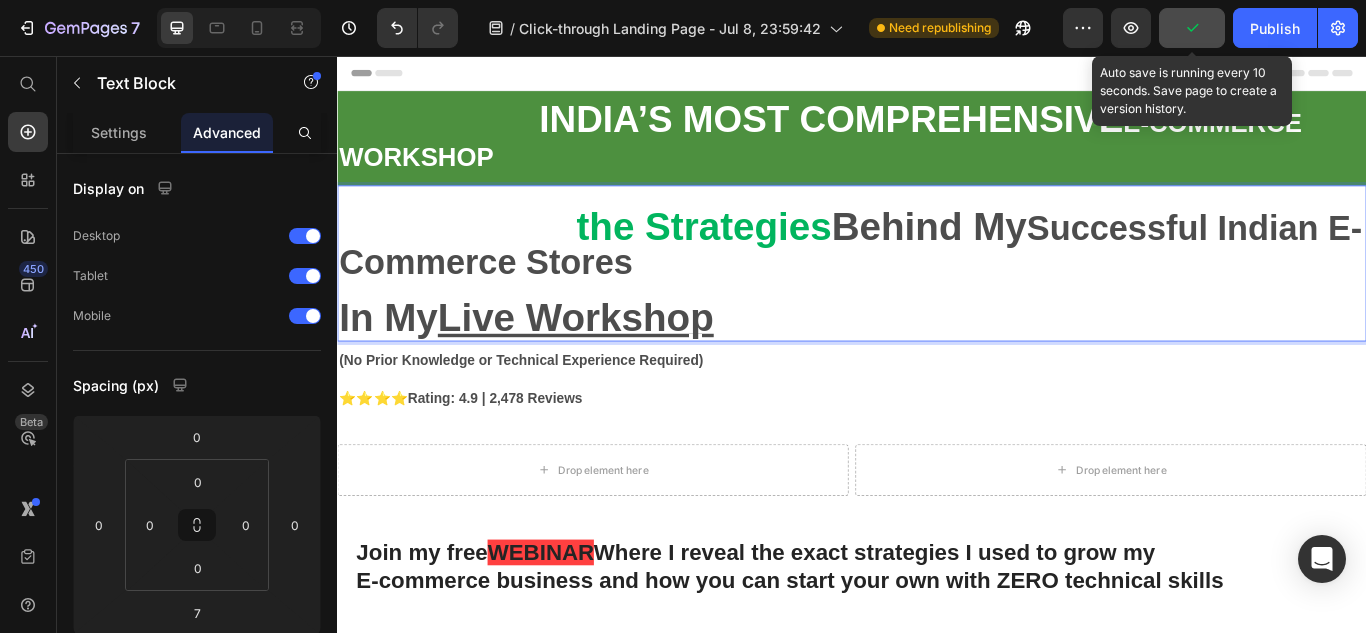 click on "Successful Indian E-Commerce Stores" at bounding box center [935, 276] 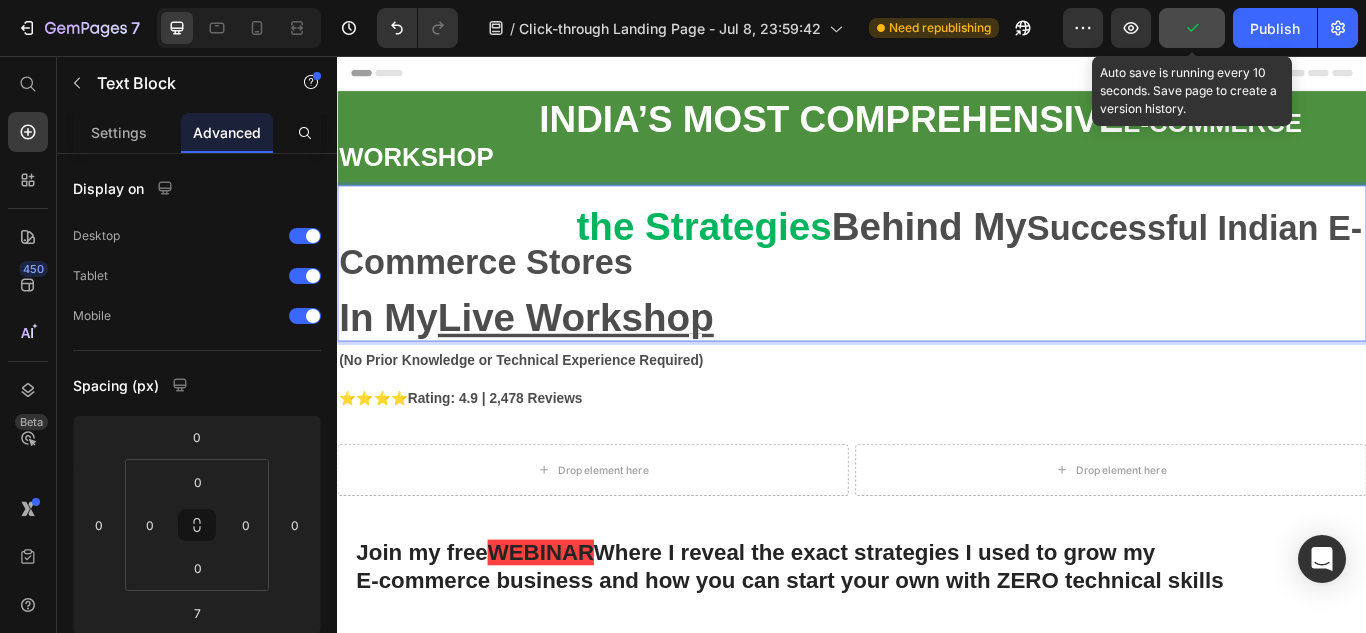 click on "Behind My" at bounding box center [1027, 255] 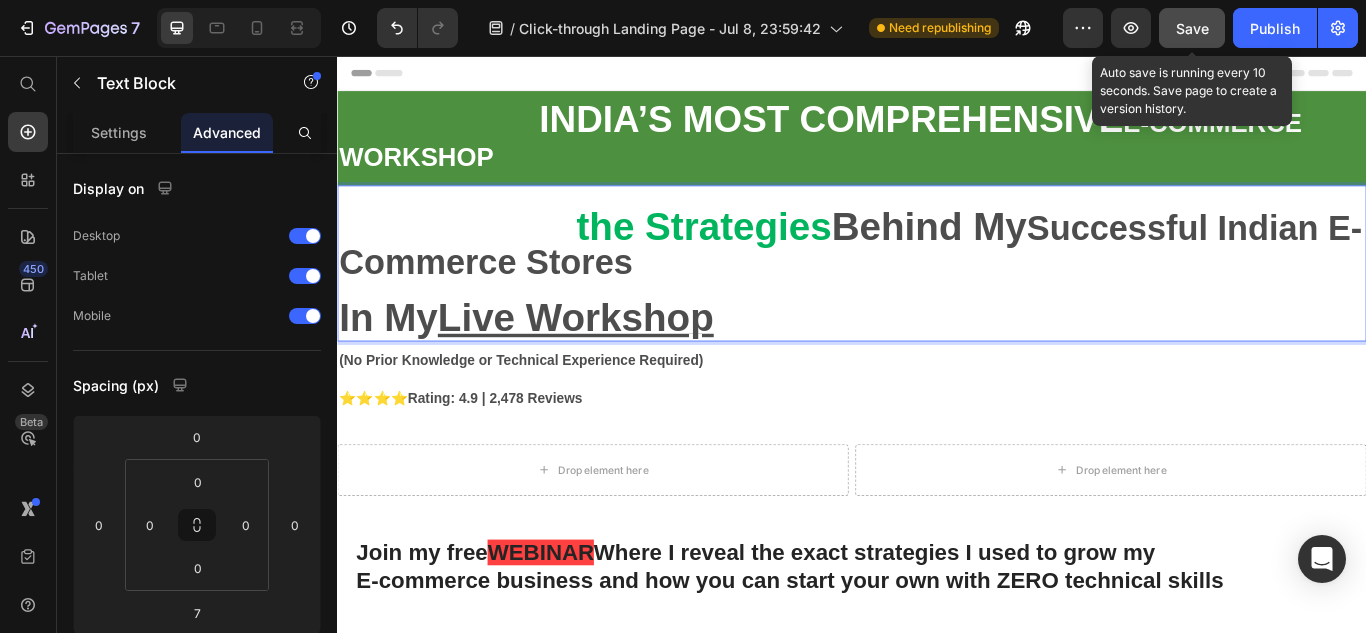 click at bounding box center (937, 333) 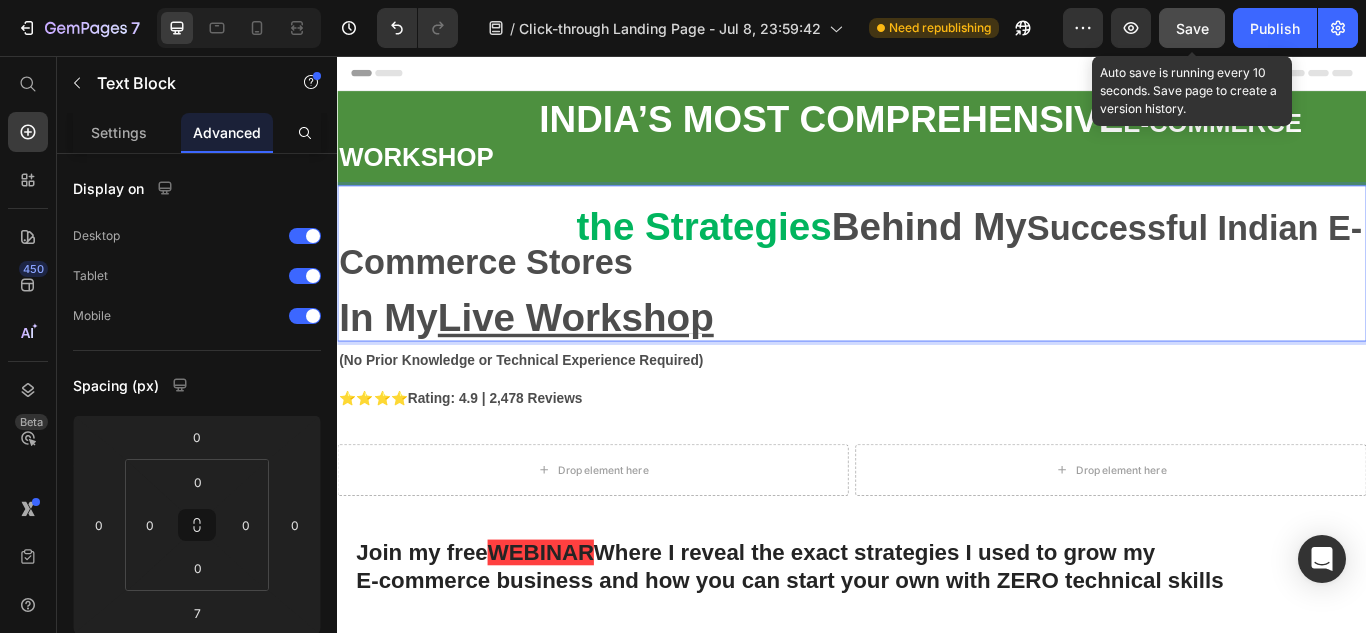 click on "In My  Live Workshop" at bounding box center [557, 361] 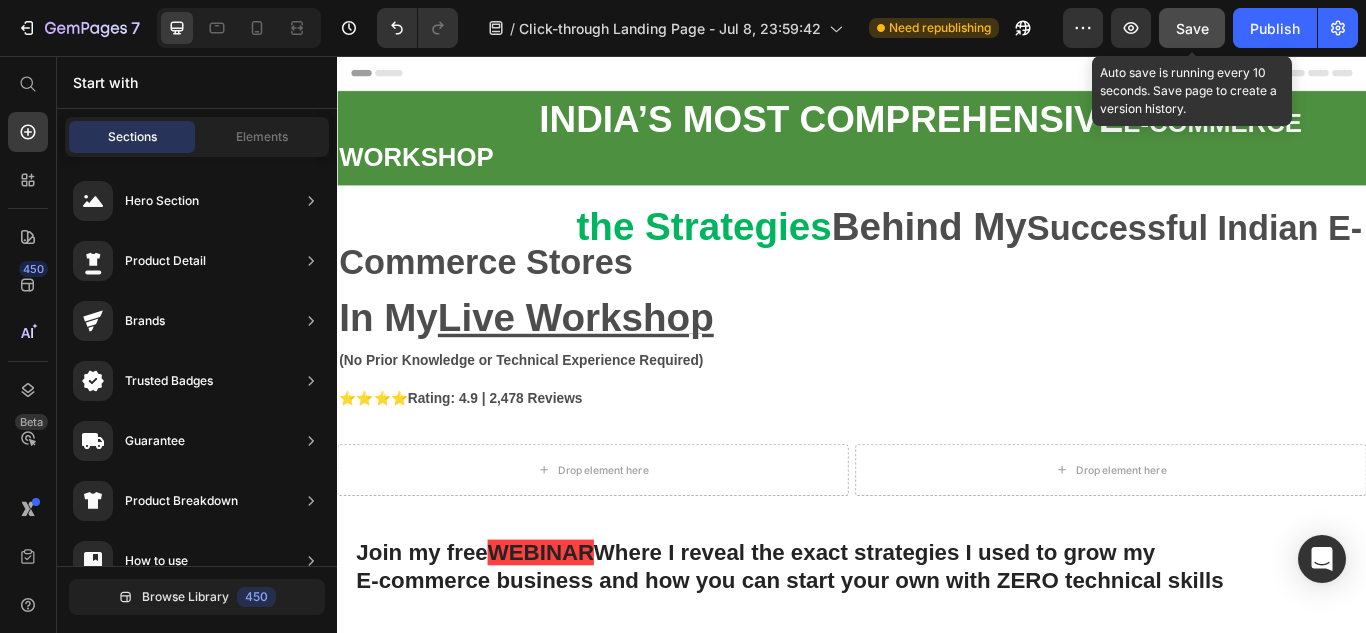 click on "Save" at bounding box center (1192, 28) 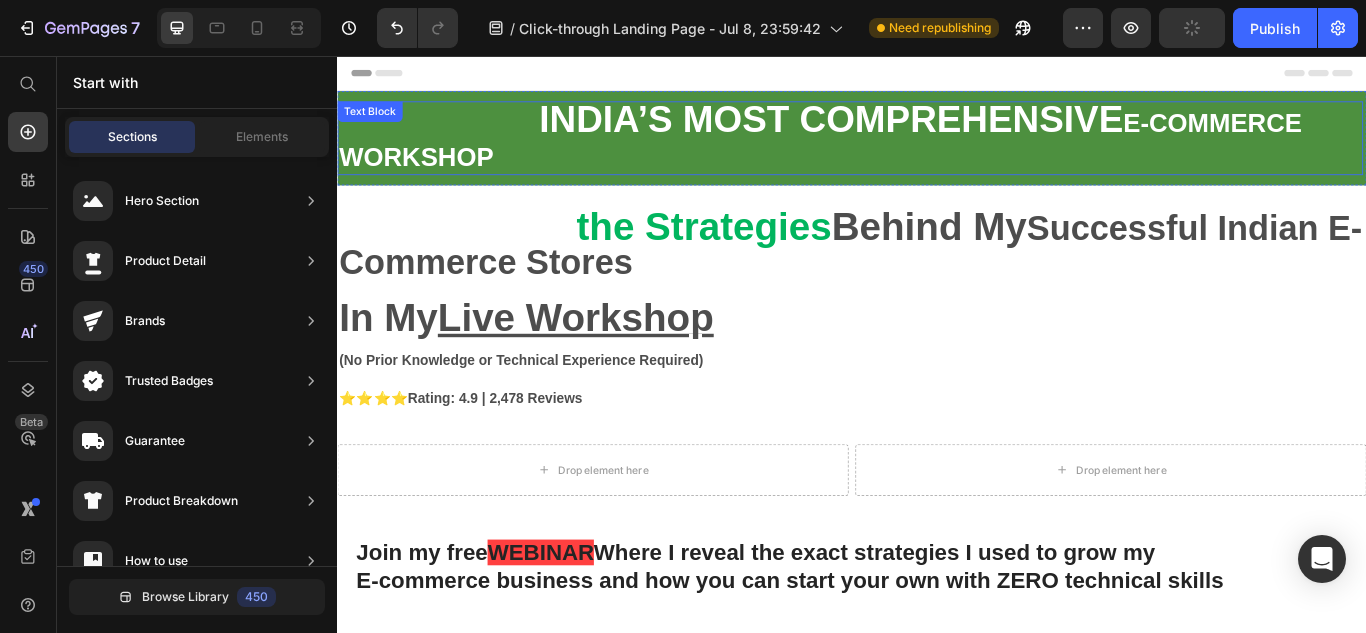 click on "[COUNTRY]’S MOST COMPREHENSIVE                                                                              E-COMMERCE WORKSHOP" at bounding box center (935, 152) 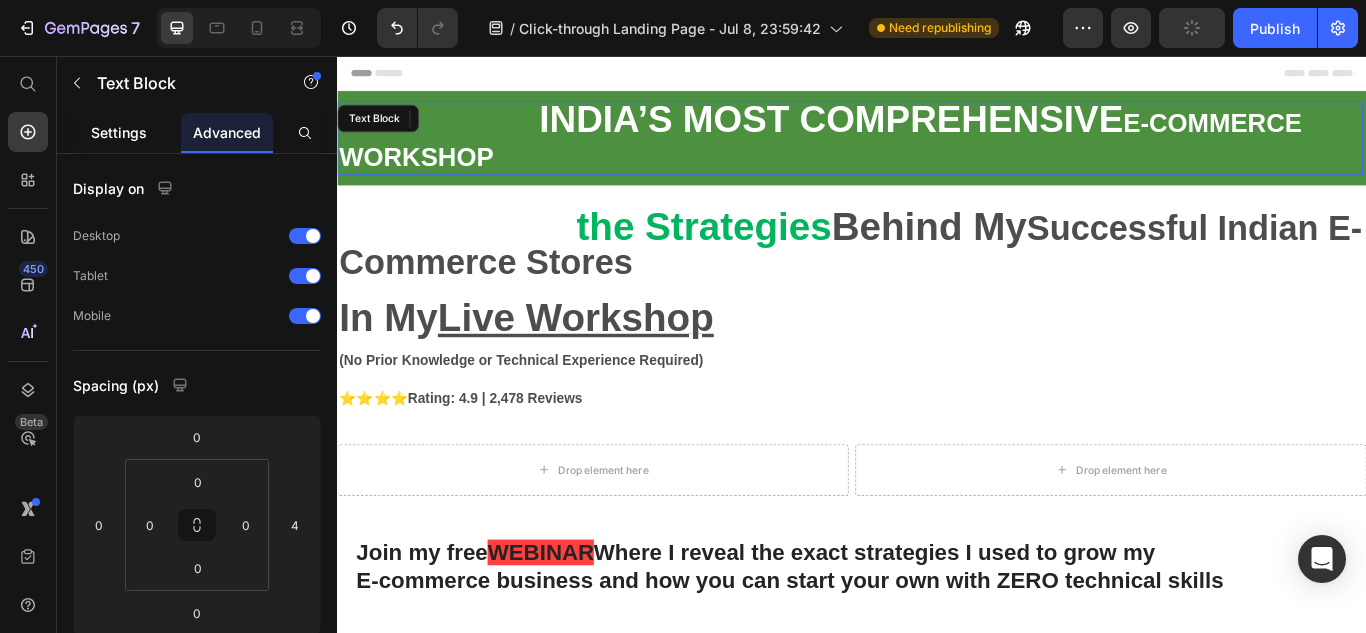 click on "Settings" at bounding box center [119, 132] 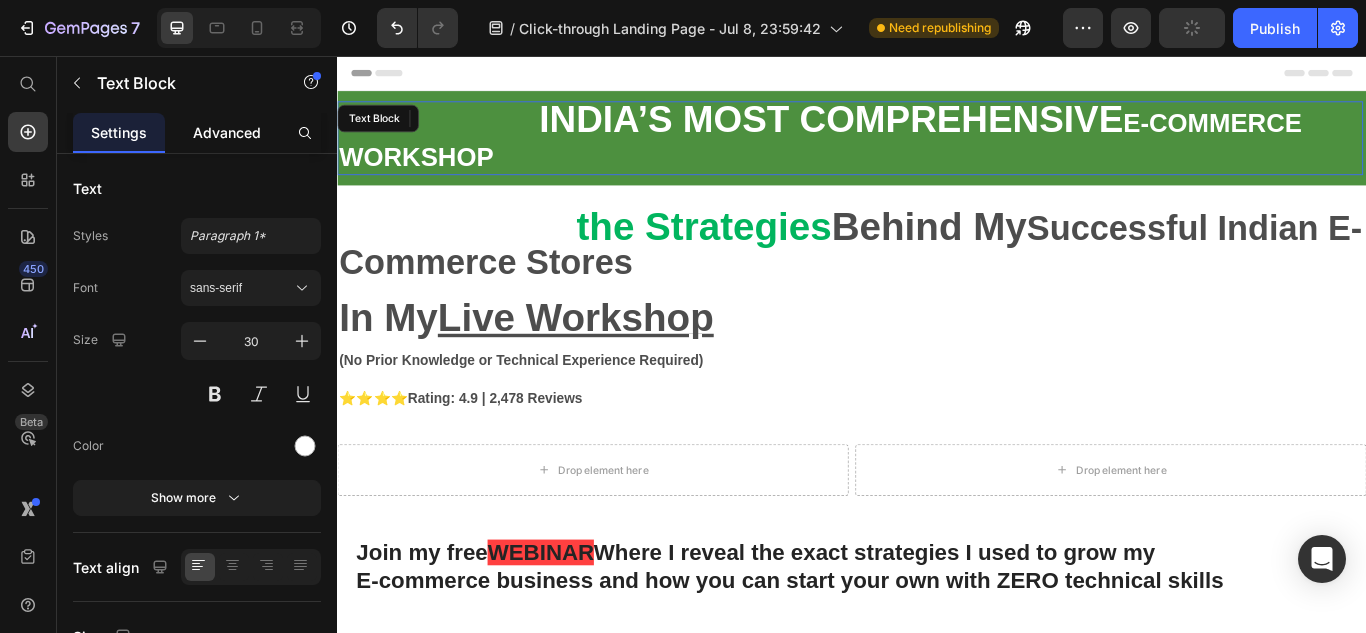 click on "Advanced" 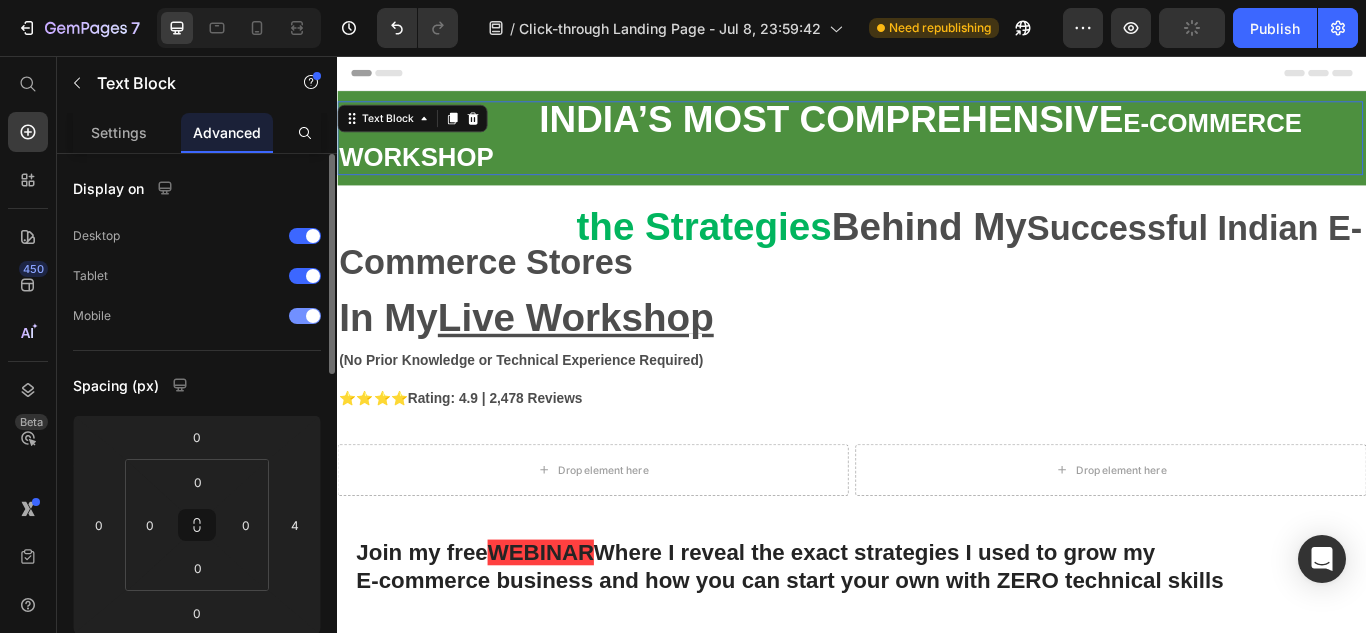 click at bounding box center [305, 316] 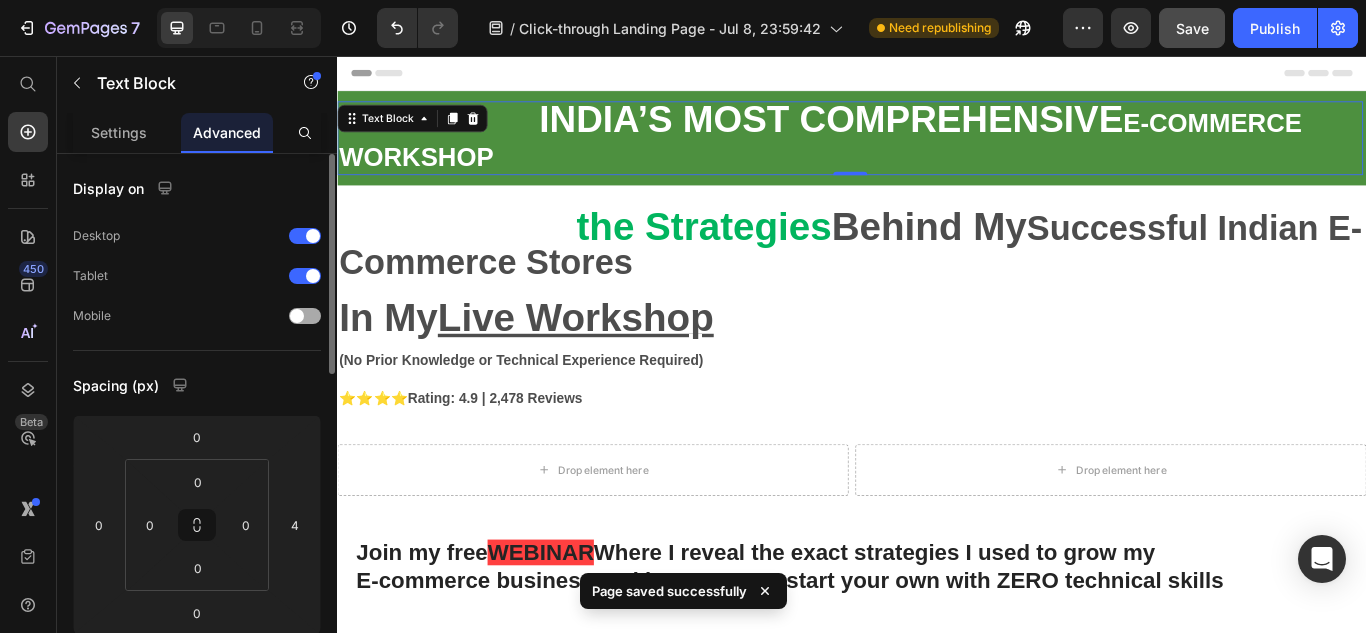 click at bounding box center [297, 316] 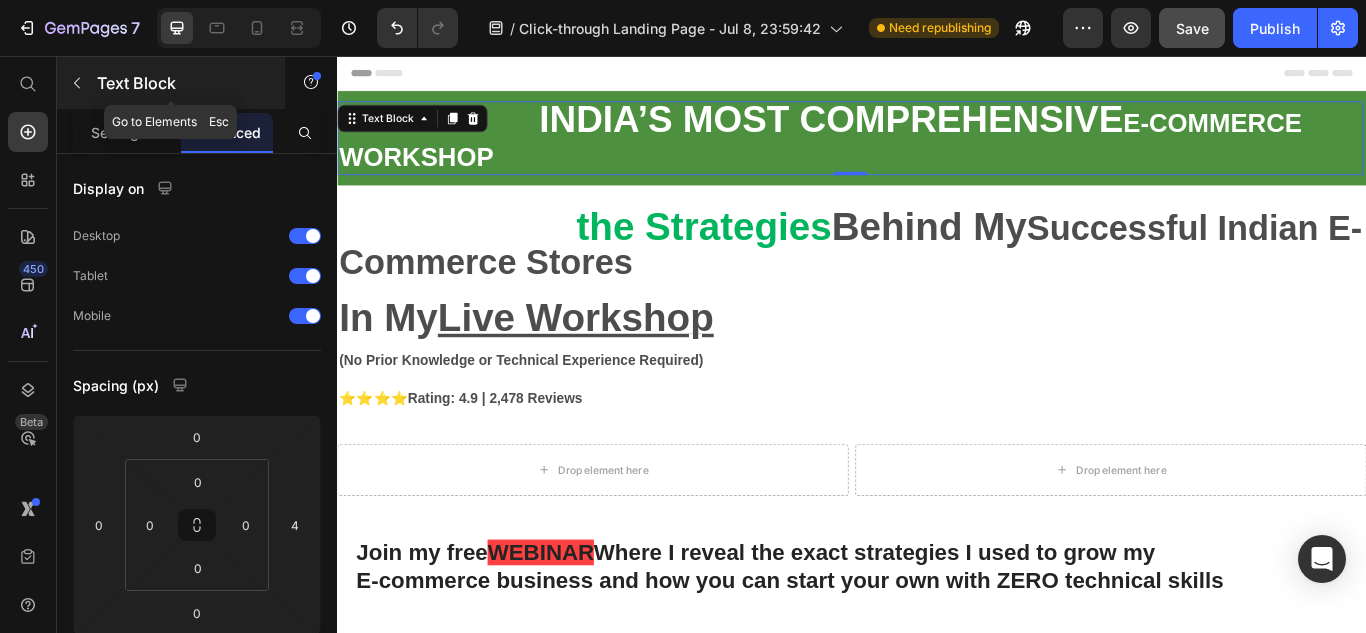 click 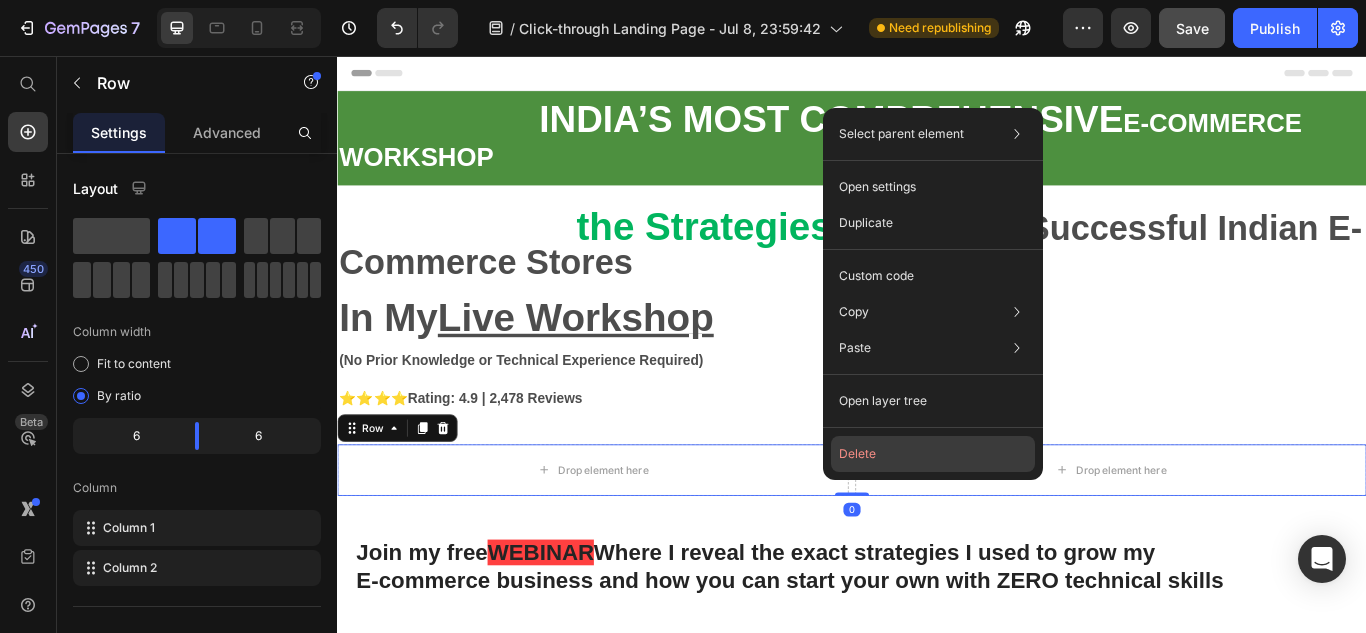 click on "Delete" 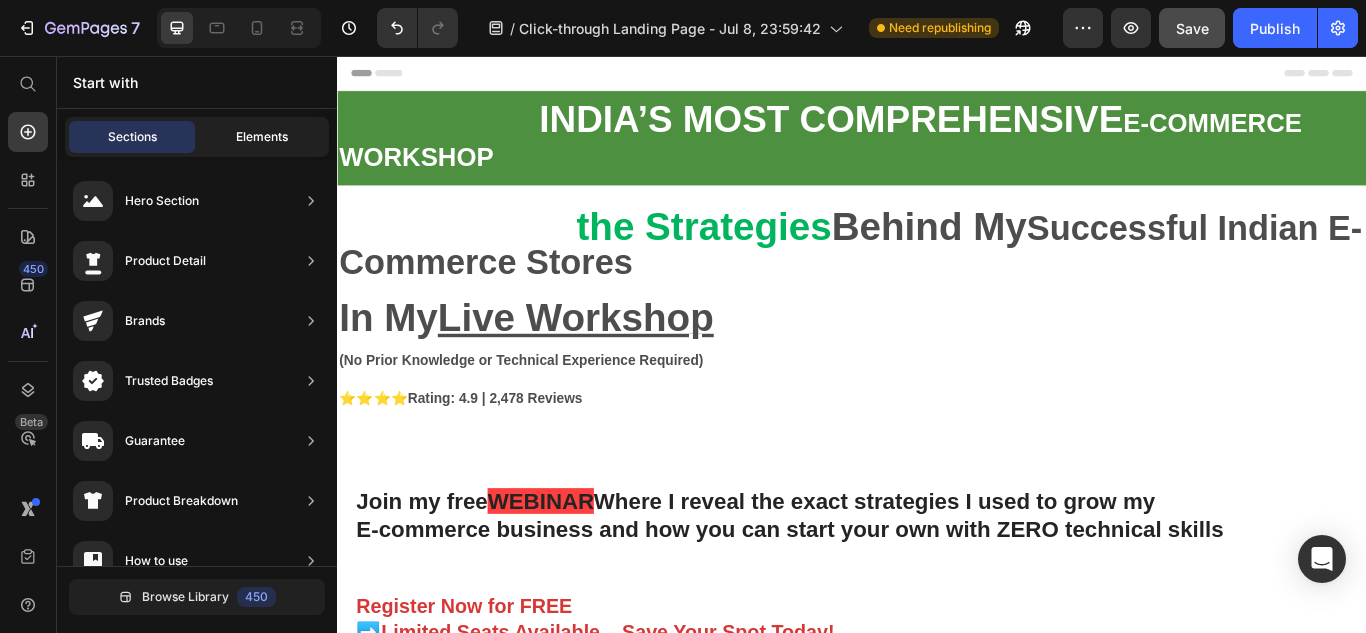 click on "Elements" 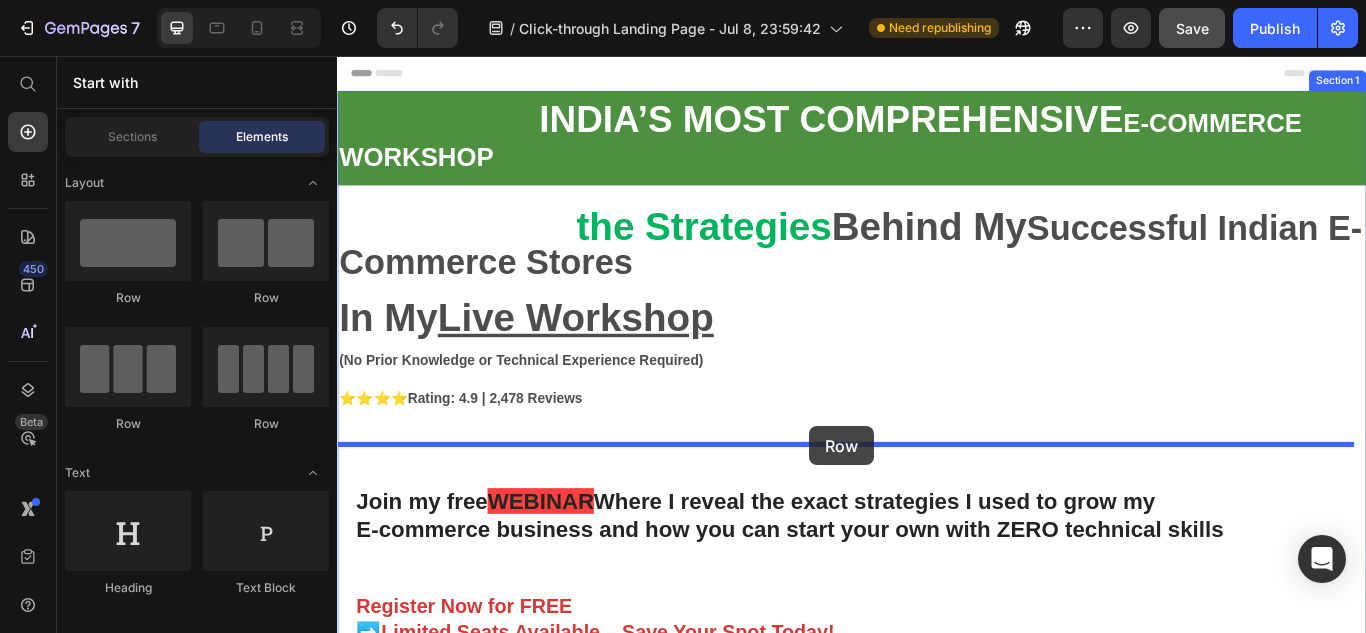 drag, startPoint x: 457, startPoint y: 301, endPoint x: 879, endPoint y: 488, distance: 461.57666 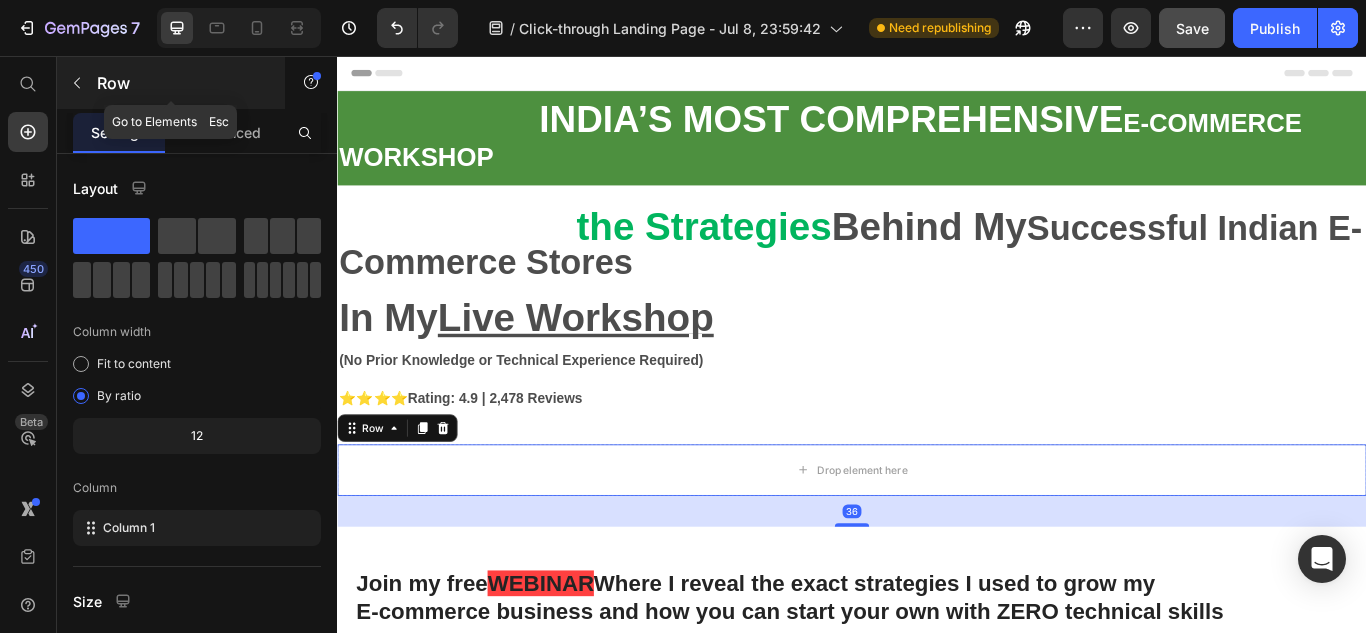click 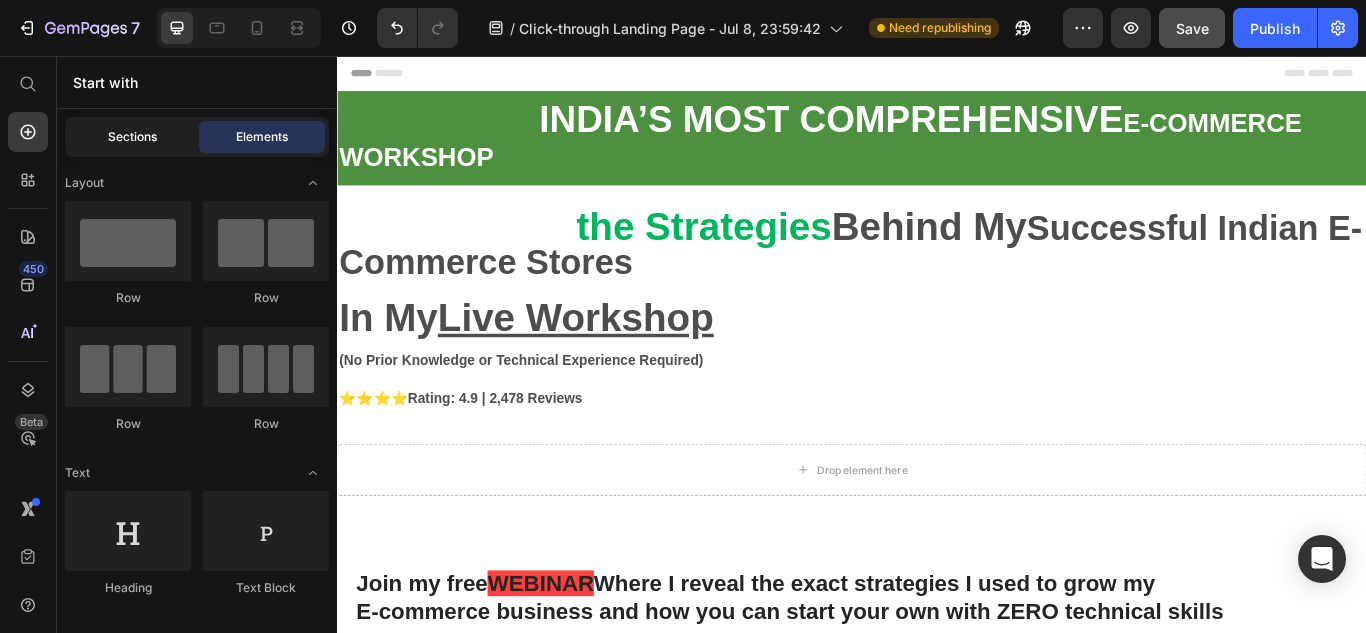 click on "Sections" at bounding box center [132, 137] 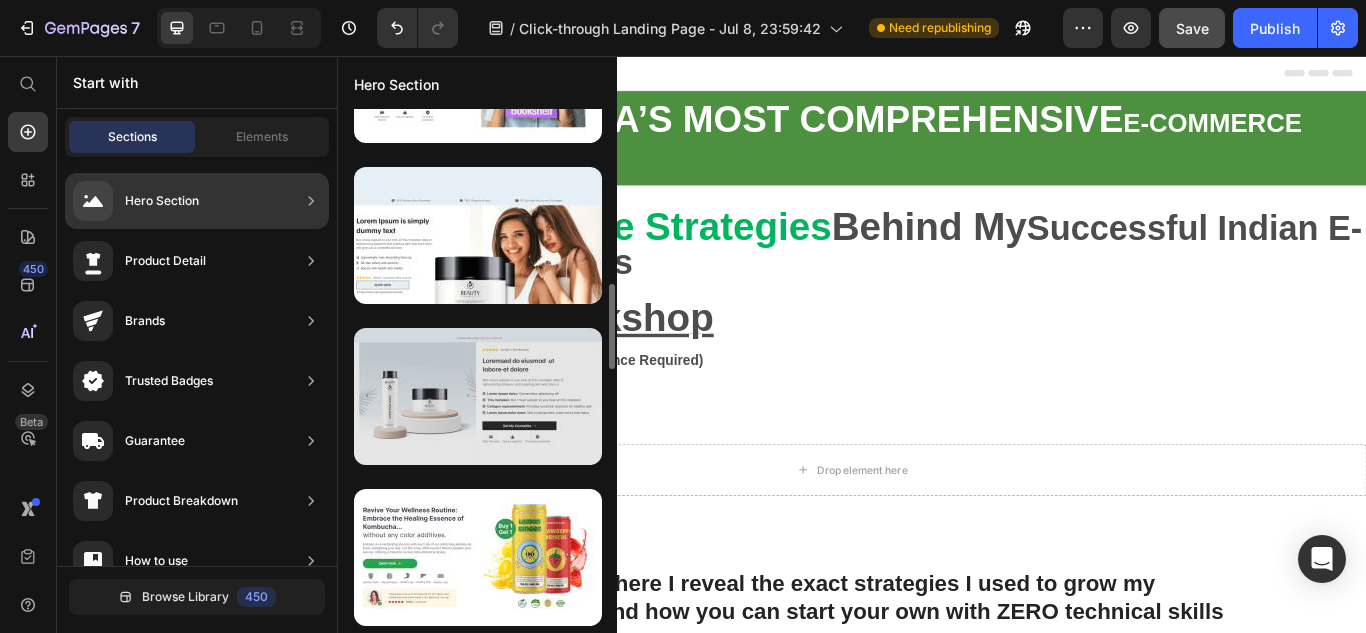 click at bounding box center [478, 396] 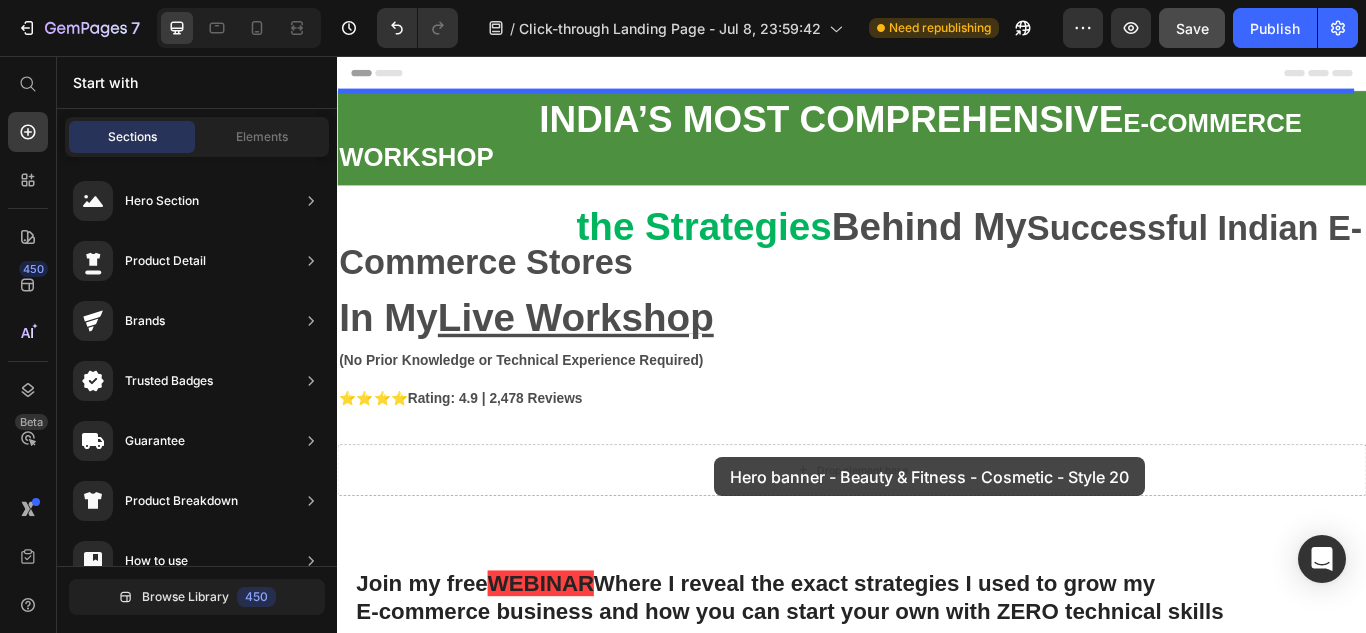 drag, startPoint x: 844, startPoint y: 438, endPoint x: 776, endPoint y: 524, distance: 109.63576 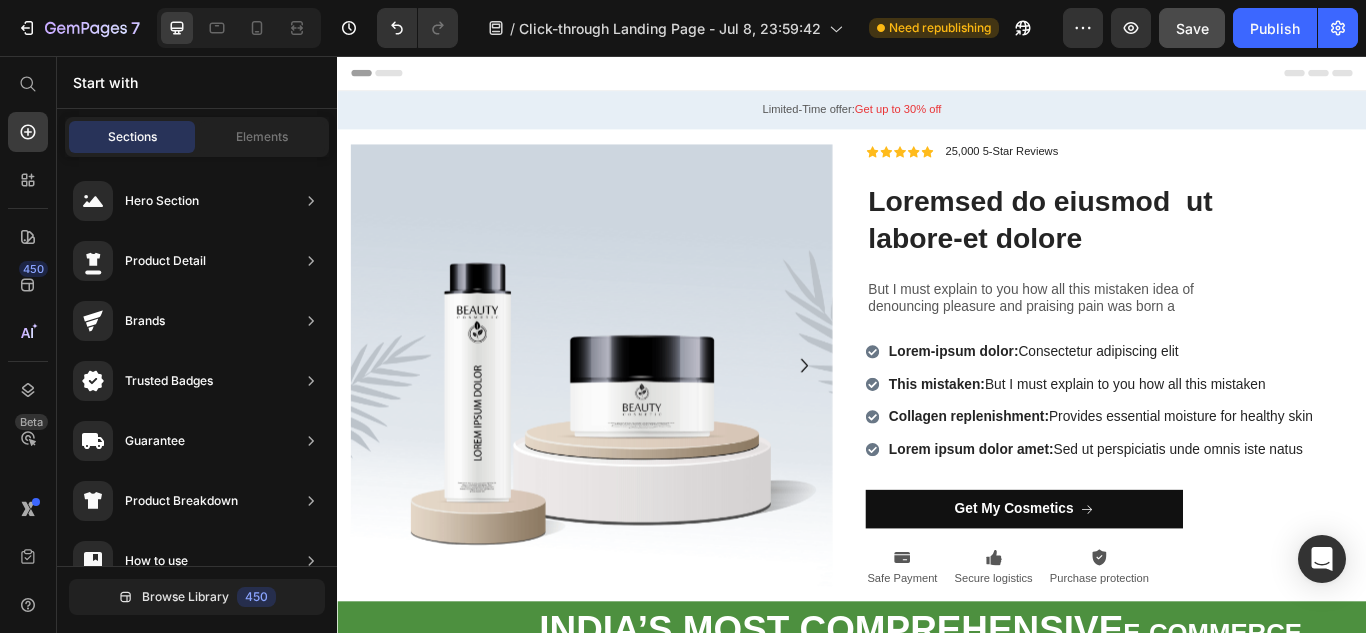 scroll, scrollTop: 293, scrollLeft: 0, axis: vertical 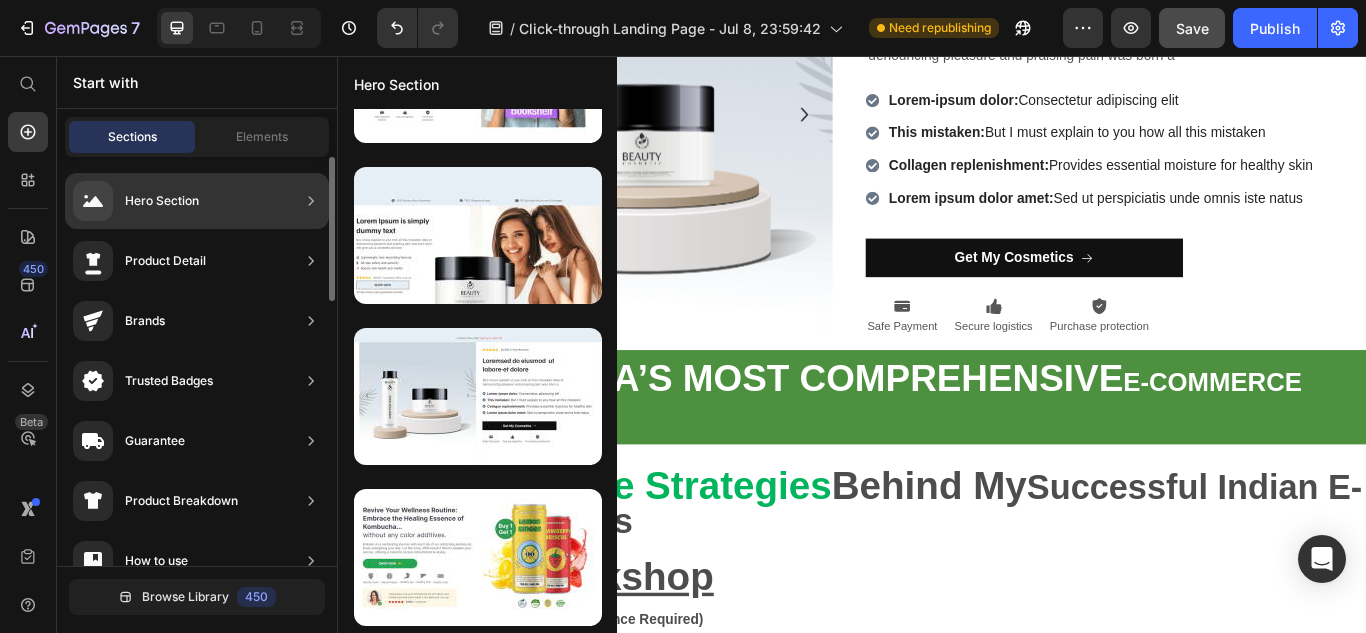 click 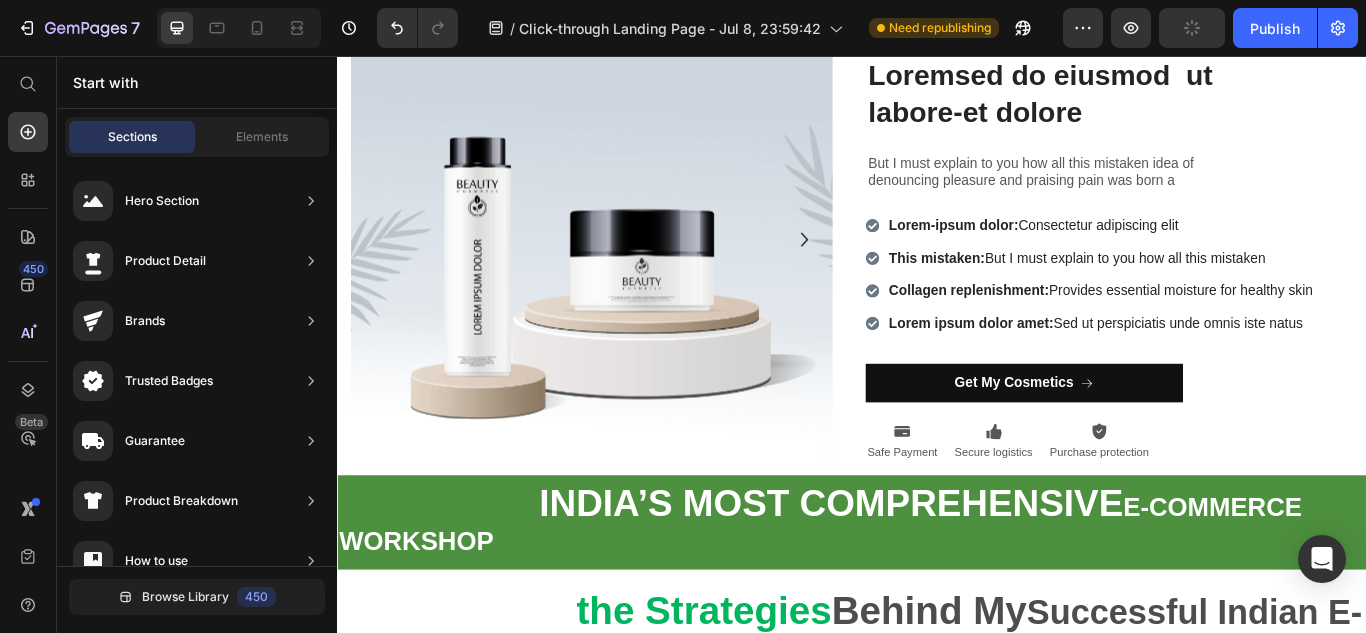 scroll, scrollTop: 0, scrollLeft: 0, axis: both 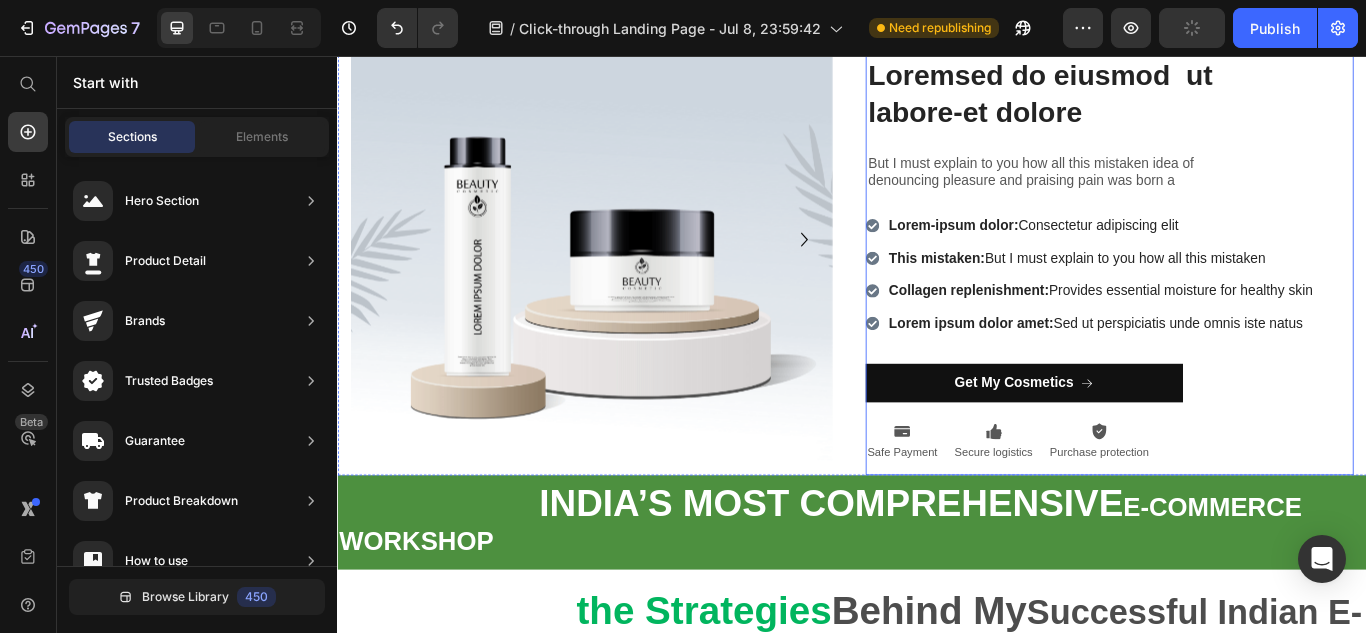 click on "Icon Icon Icon Icon Icon Icon List 25,000 5-Star Reviews Text Block Row Loremsed do eiusmod  ut labore-et dolore Heading But I must explain to you how all this mistaken idea of denouncing pleasure and praising pain was born a Text Block Row Lorem-ipsum dolor:  Consectetur adipiscing elit This mistaken:  But I must explain to you how all this mistaken Collagen replenishment:  Provides essential moisture for healthy skin Lorem ipsum dolor amet:  Sed ut perspiciatis unde omnis iste natus Item List
Get My Cosmetics Button
Icon Safe Payment Text Block
Icon Secure logistics Text Block
Icon Purchase protection Text Block Row" at bounding box center (1237, 270) 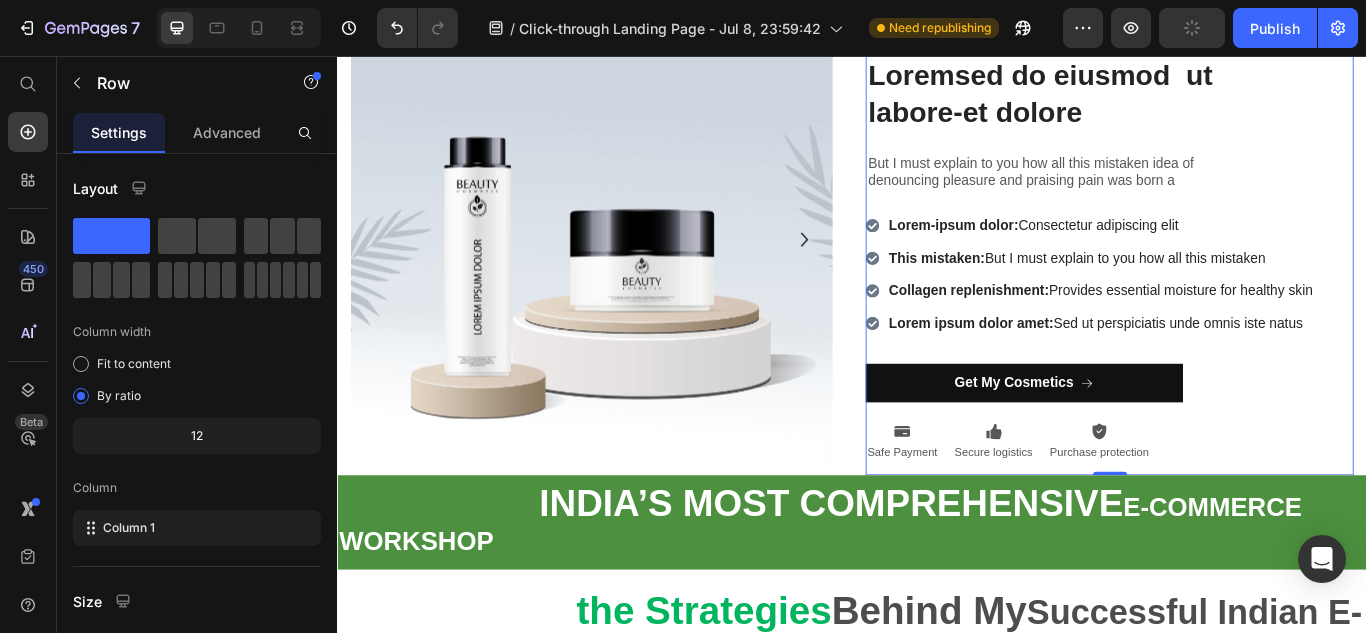 click on "Icon Icon Icon Icon Icon Icon List 25,000 5-Star Reviews Text Block Row Loremsed do eiusmod  ut labore-et dolore Heading But I must explain to you how all this mistaken idea of denouncing pleasure and praising pain was born a Text Block Row Lorem-ipsum dolor:  Consectetur adipiscing elit This mistaken:  But I must explain to you how all this mistaken Collagen replenishment:  Provides essential moisture for healthy skin Lorem ipsum dolor amet:  Sed ut perspiciatis unde omnis iste natus Item List
Get My Cosmetics Button
Icon Safe Payment Text Block
Icon Secure logistics Text Block
Icon Purchase protection Text Block Row" at bounding box center (1237, 270) 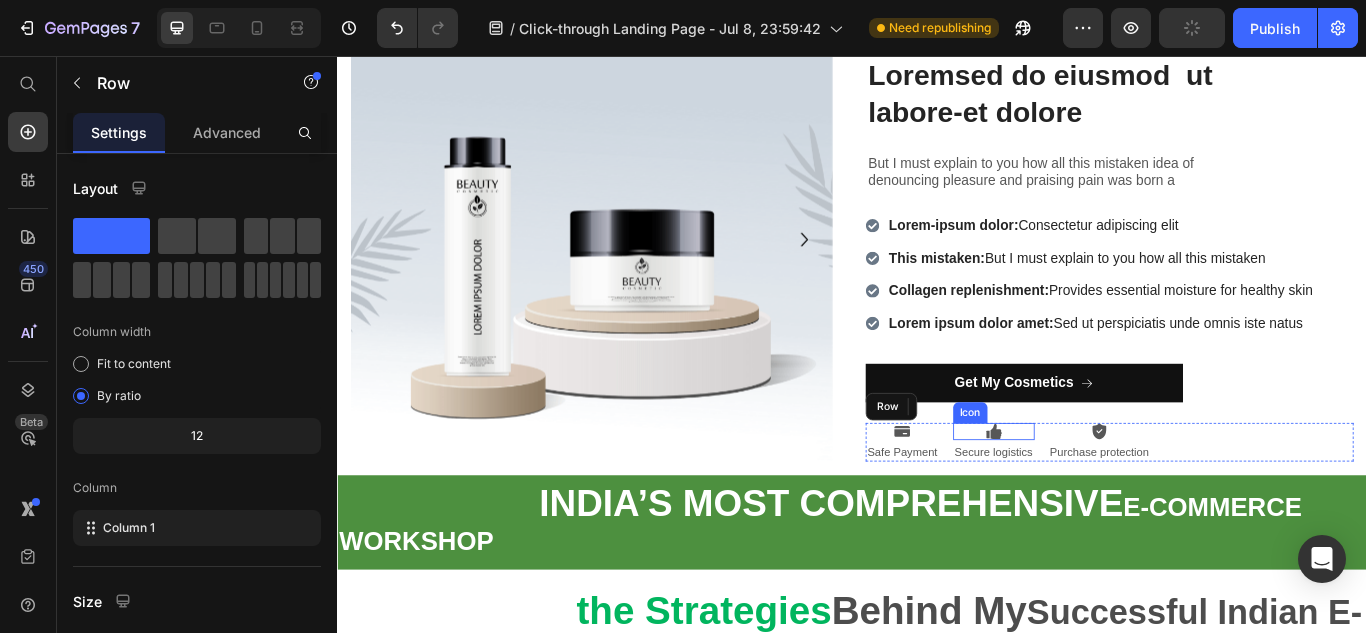 click on "Icon Safe Payment Text Block
Icon Secure logistics Text Block
Icon Purchase protection Text Block Row" at bounding box center (1237, 506) 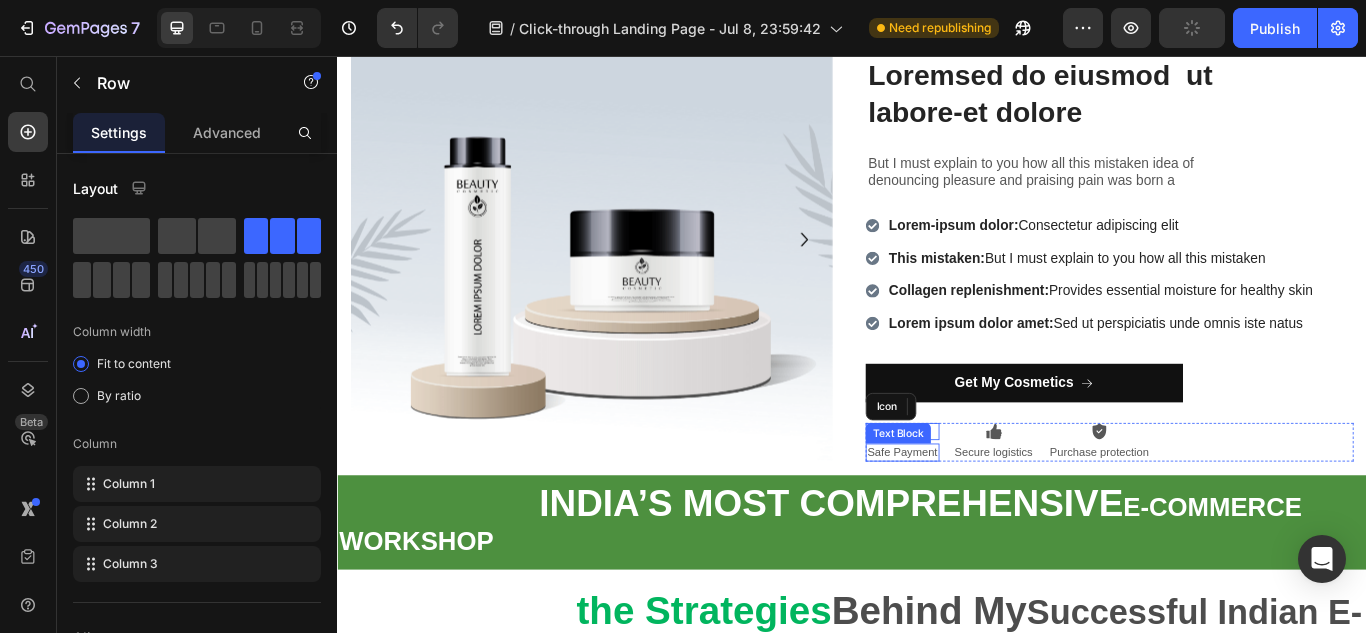 click on "Icon Safe Payment Text Block
Icon Secure logistics Text Block
Icon Purchase protection Text Block Row" at bounding box center (1237, 506) 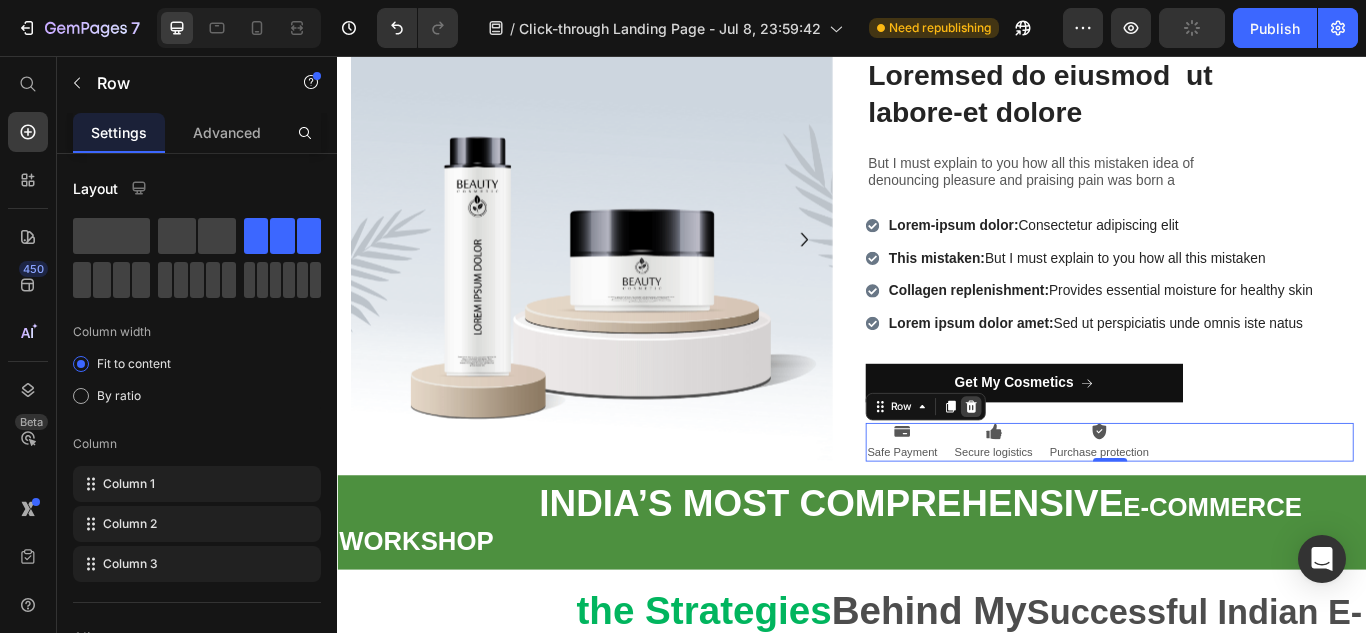 click 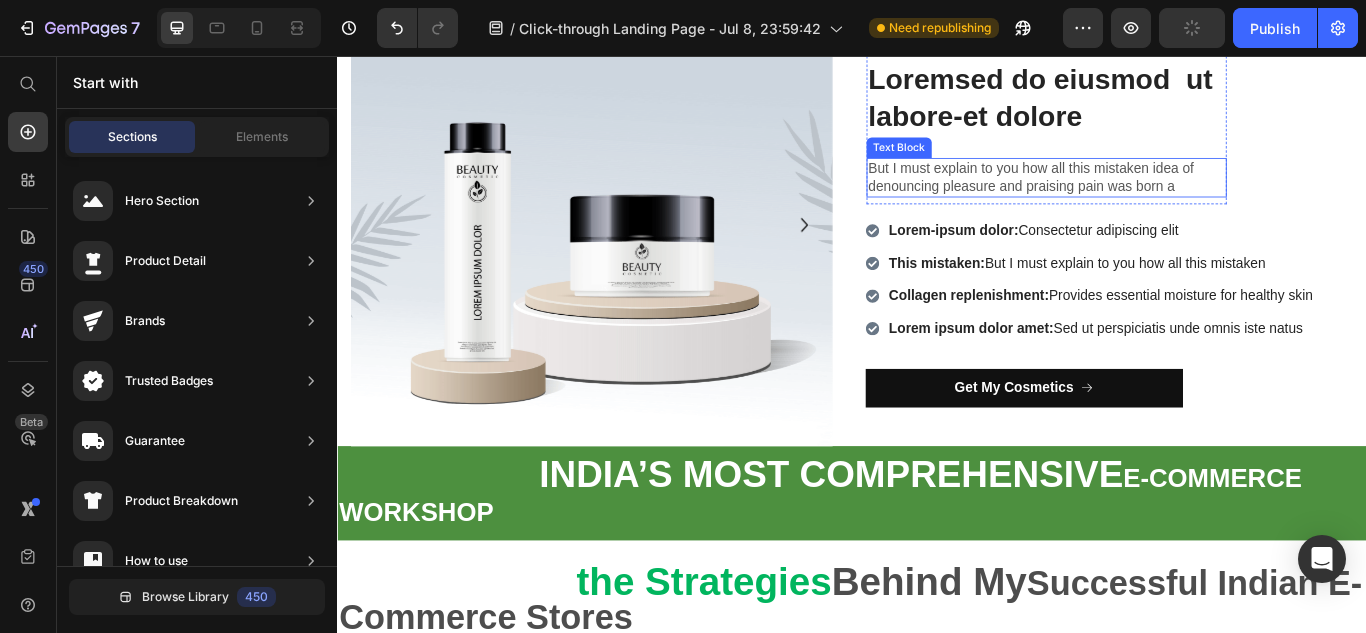 click at bounding box center [633, 253] 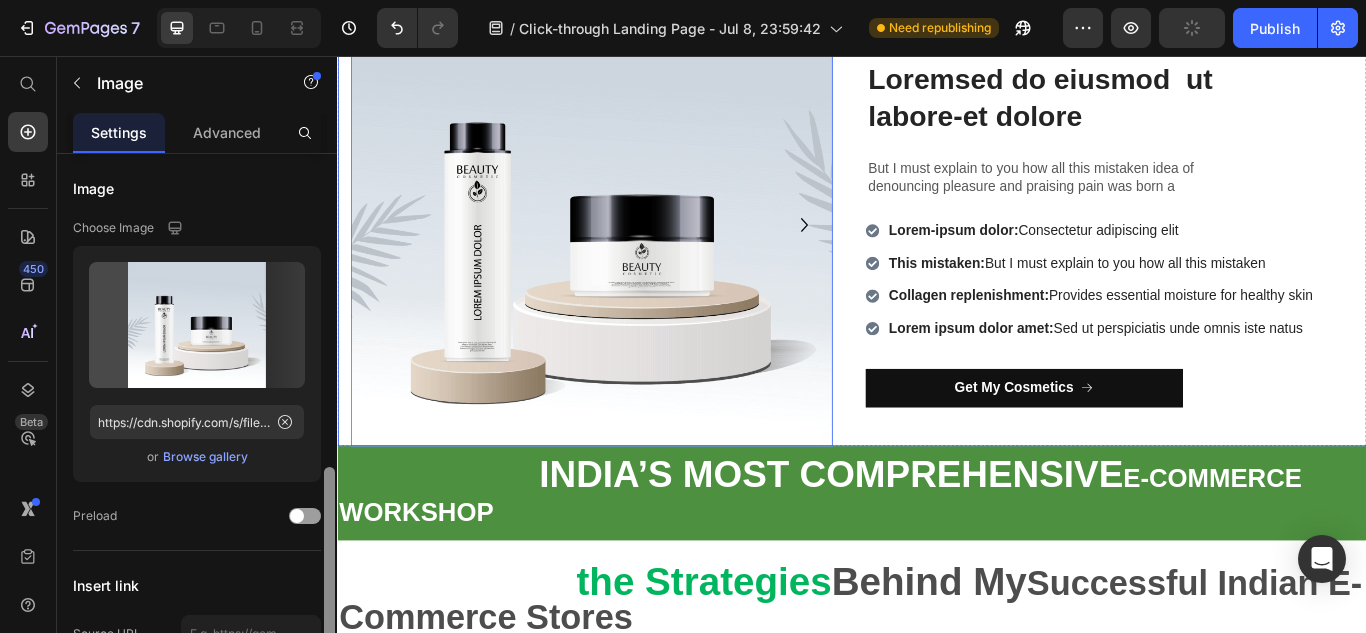 scroll, scrollTop: 230, scrollLeft: 0, axis: vertical 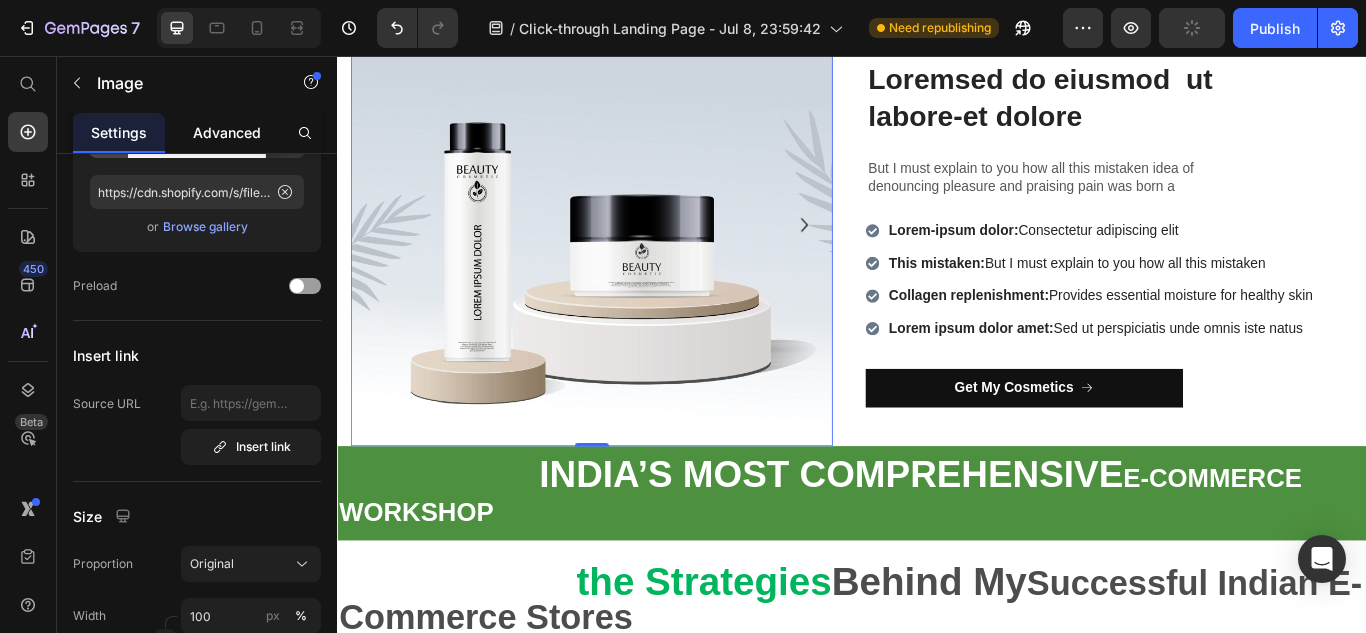 drag, startPoint x: 326, startPoint y: 265, endPoint x: 271, endPoint y: 142, distance: 134.73679 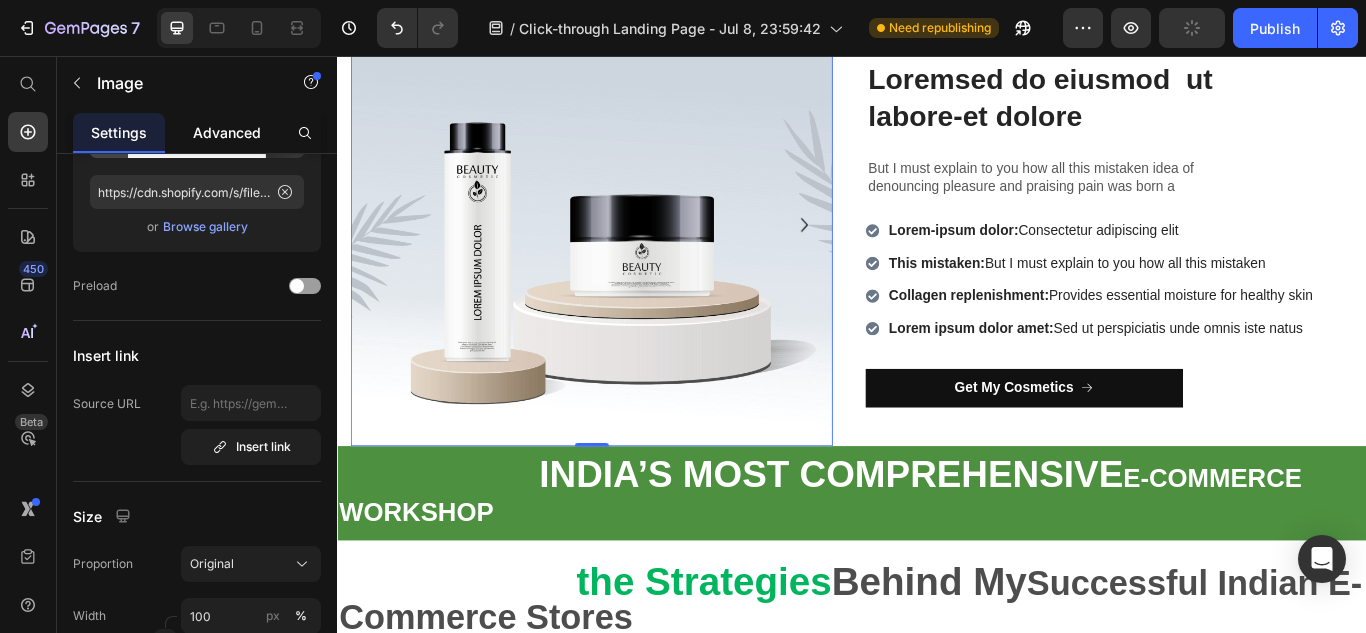 click on "Advanced" at bounding box center [227, 132] 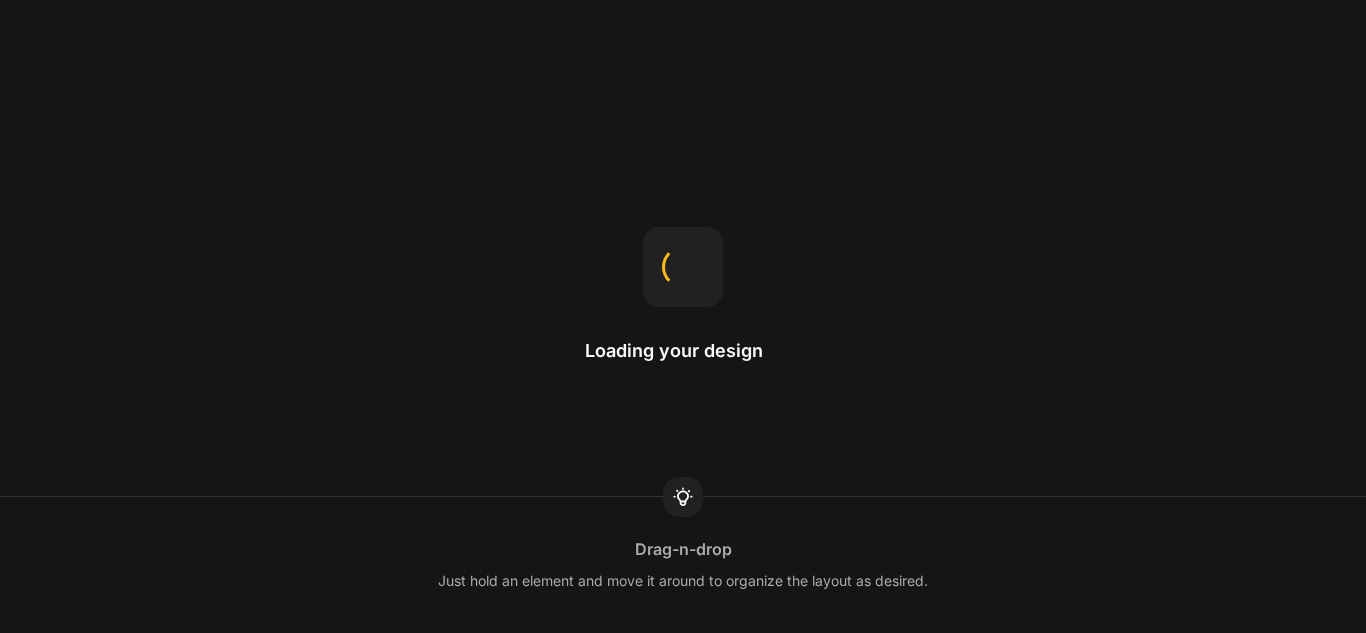 scroll, scrollTop: 0, scrollLeft: 0, axis: both 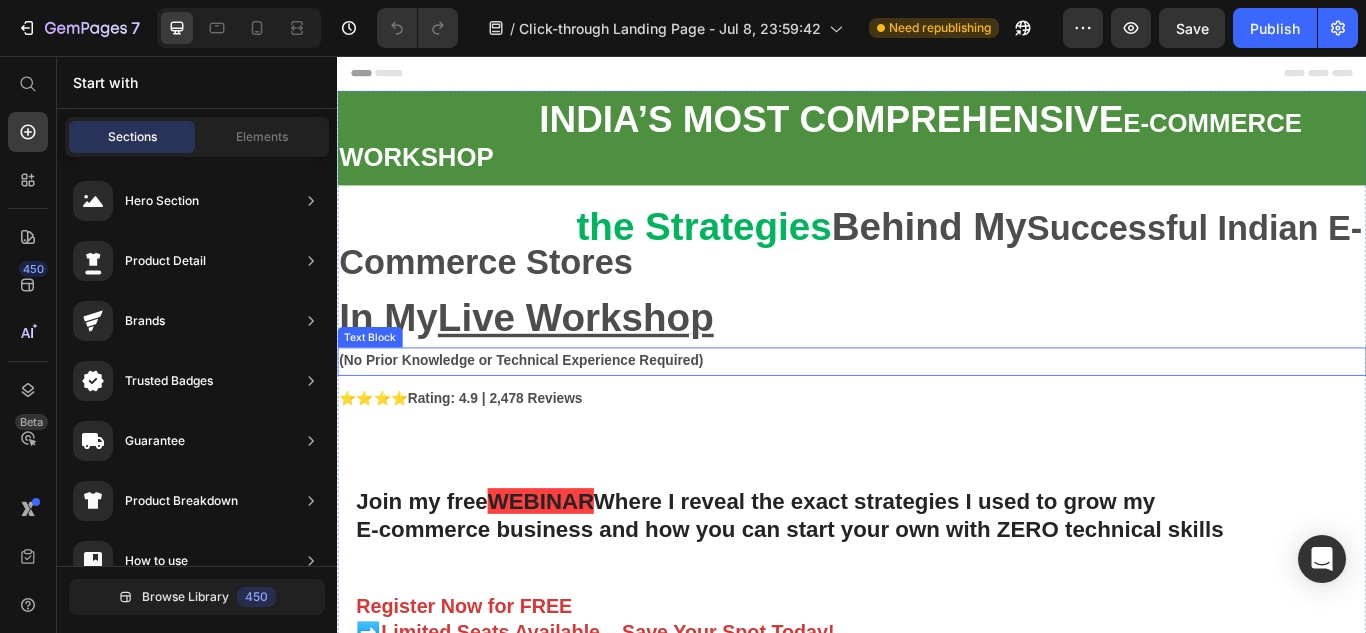 click on "(No Prior Knowledge or Technical Experience Required)" at bounding box center (551, 411) 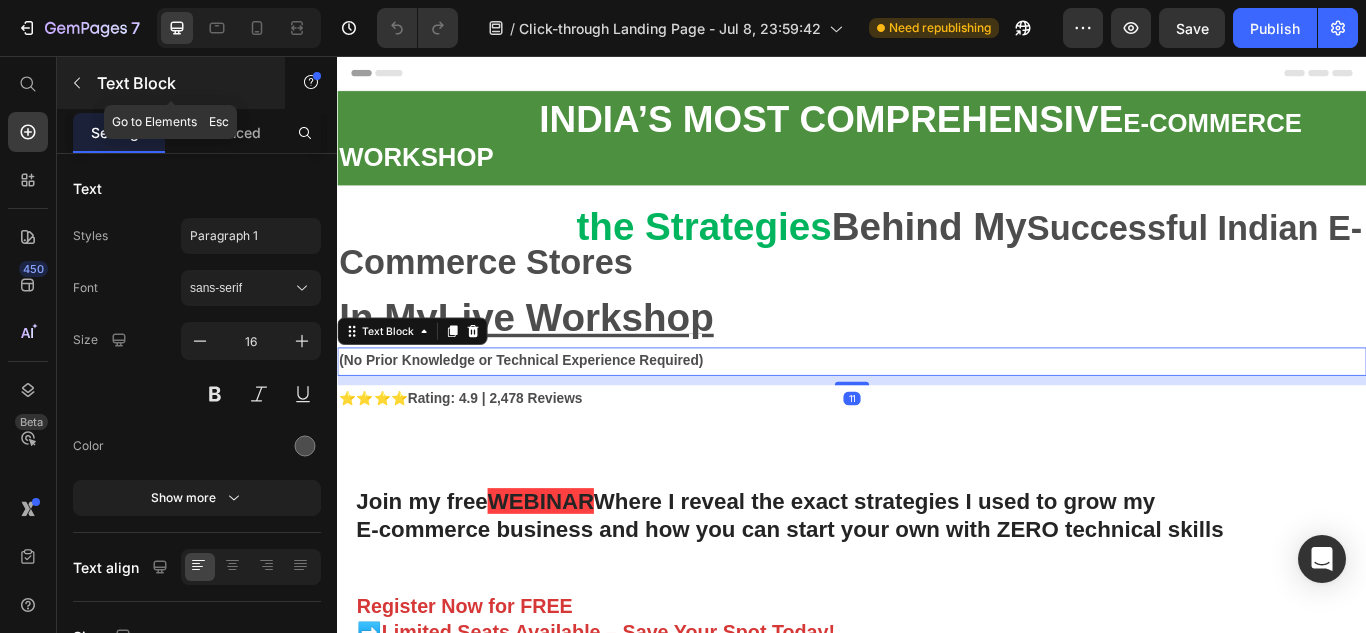 click 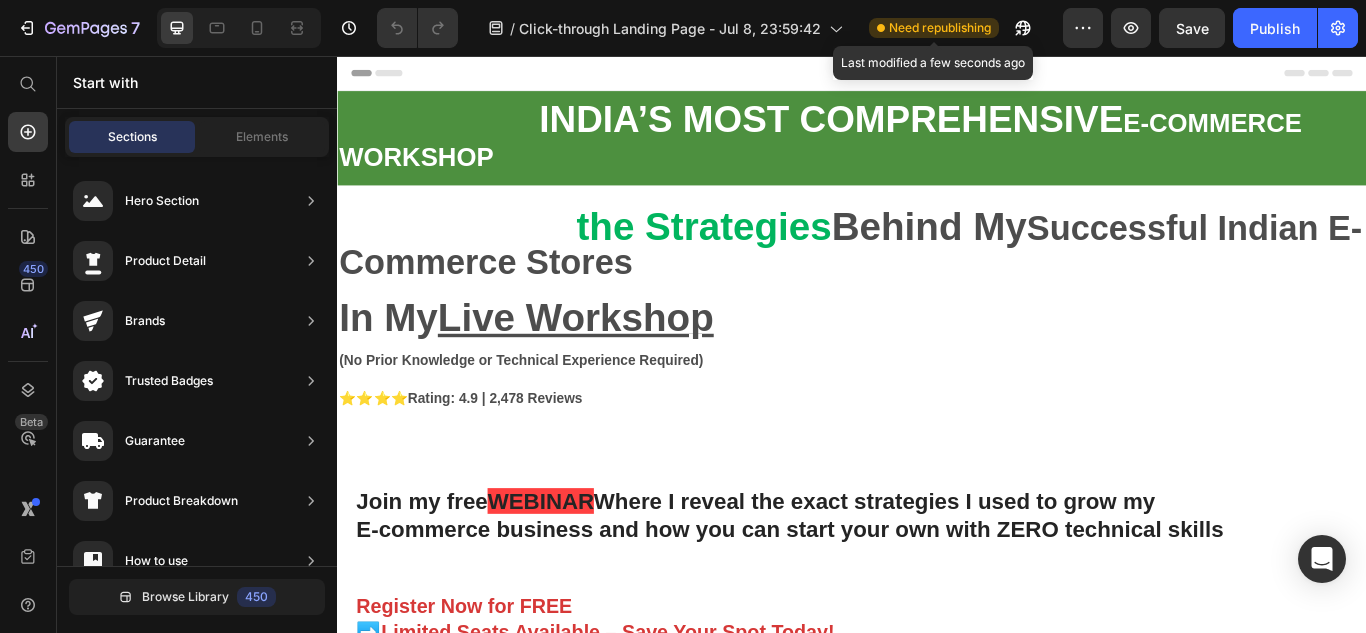 click on "Need republishing" at bounding box center (940, 28) 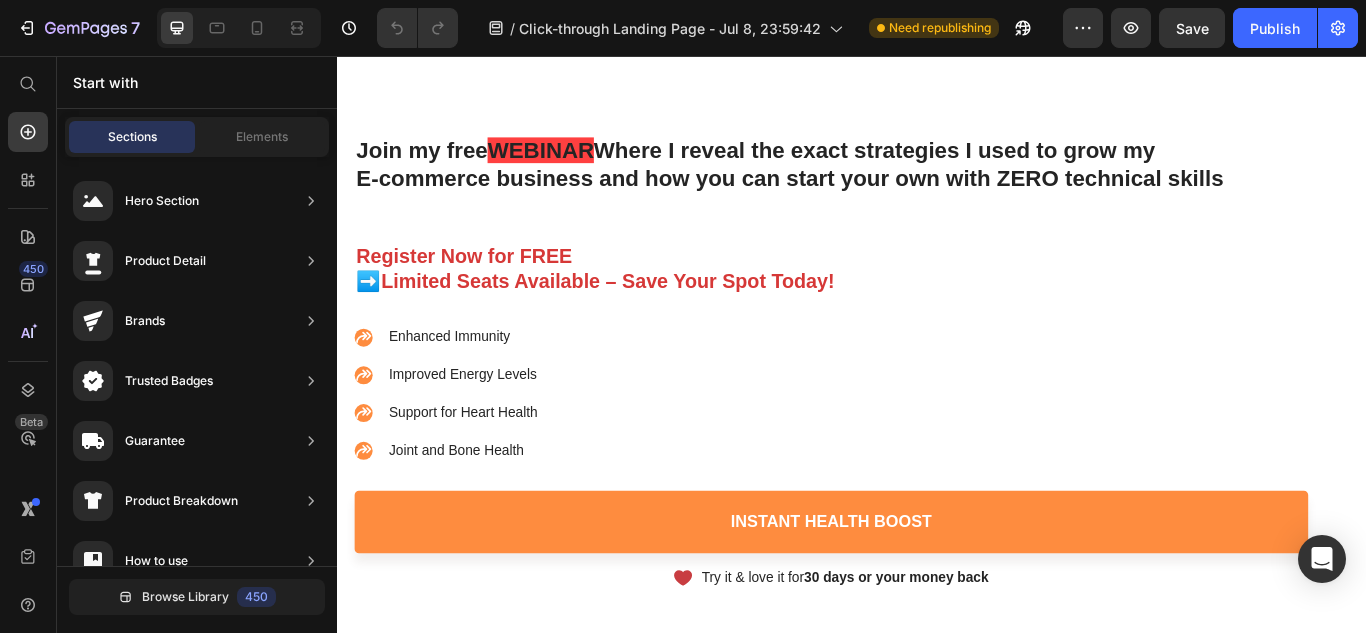 scroll, scrollTop: 446, scrollLeft: 0, axis: vertical 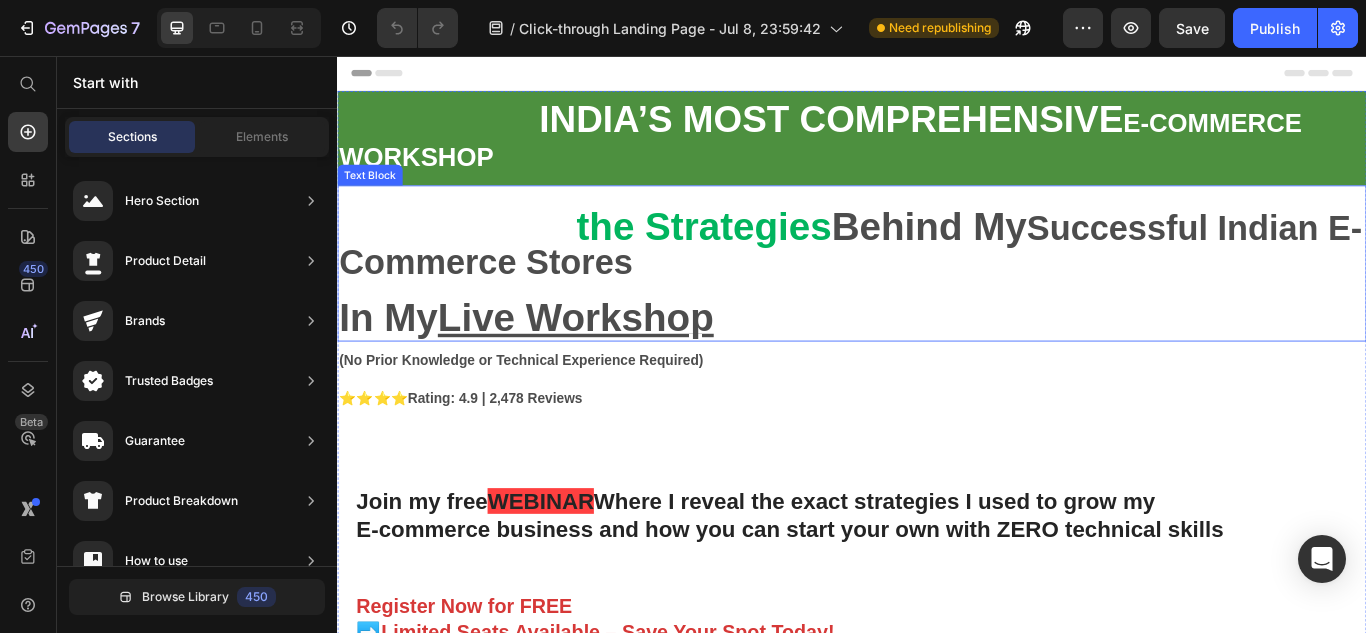 click at bounding box center (937, 225) 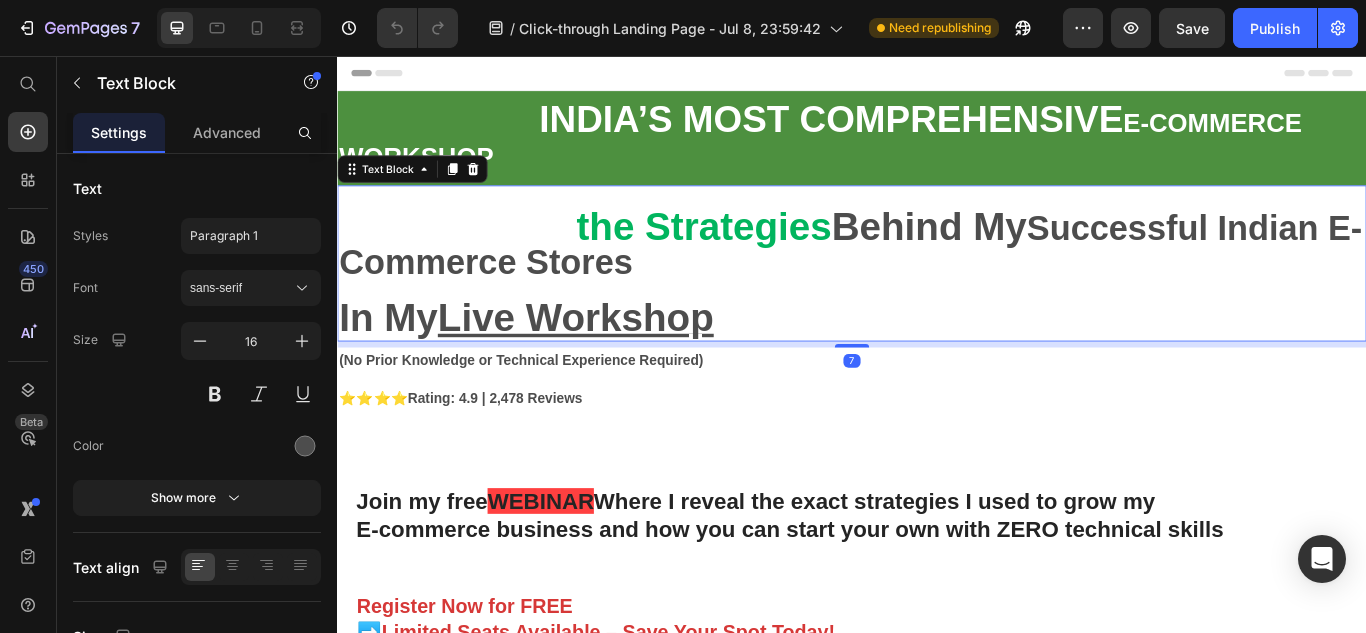 click on "the Strategies" at bounding box center (765, 255) 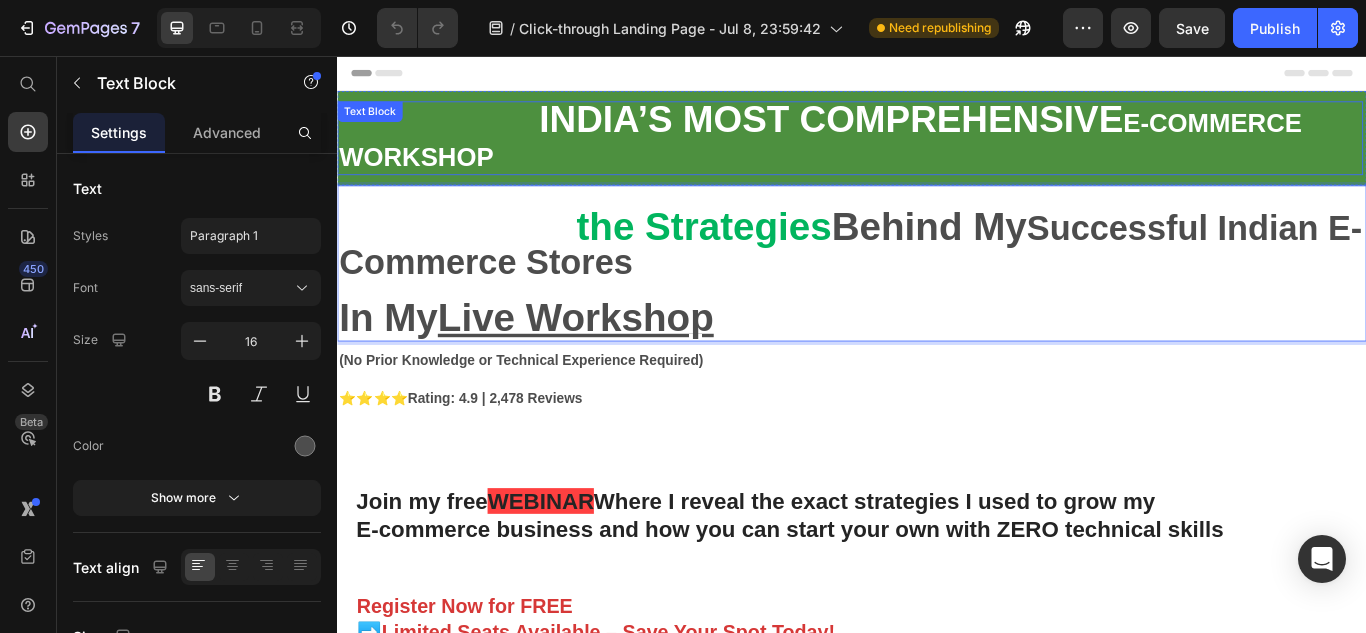 click on "INDIA’S MOST COMPREHENSIVE" at bounding box center (912, 130) 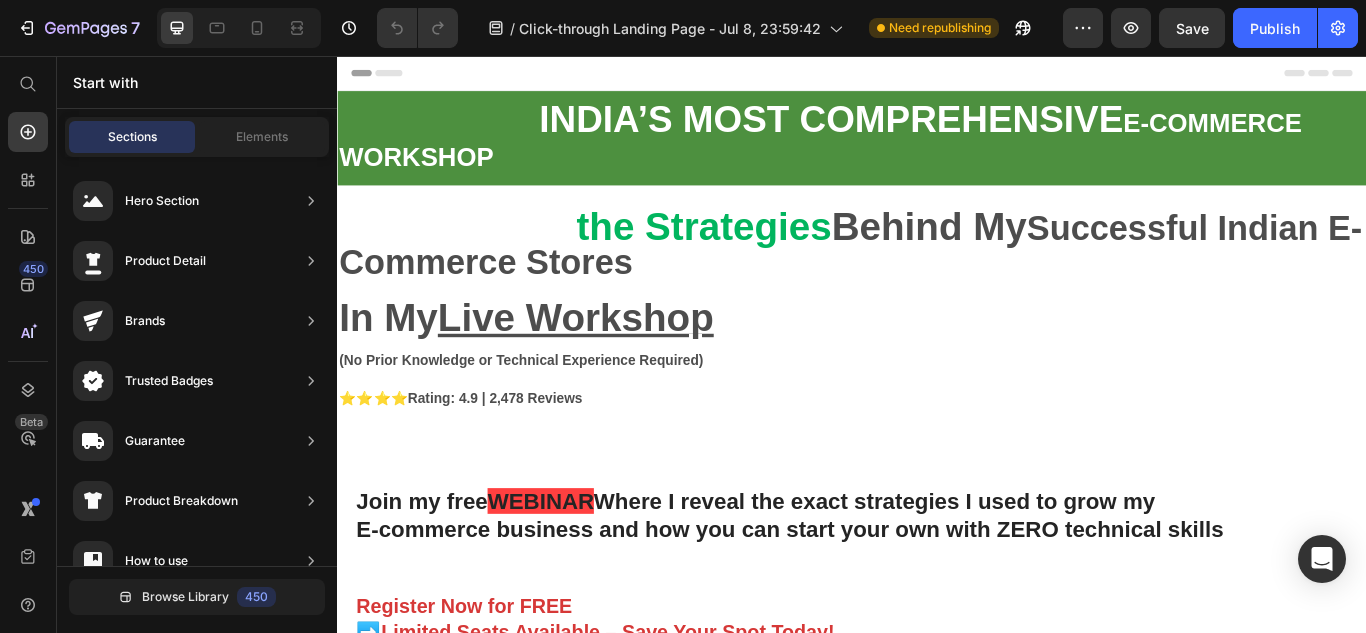 click on "Header" at bounding box center [394, 76] 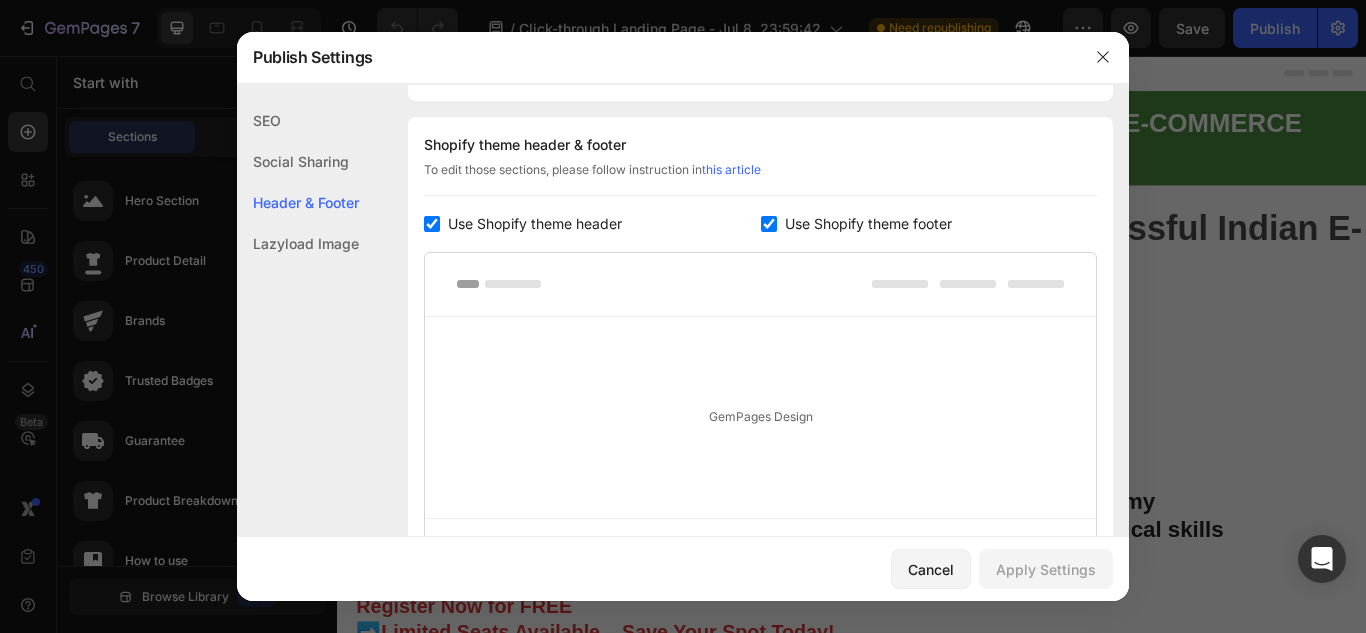 scroll, scrollTop: 937, scrollLeft: 0, axis: vertical 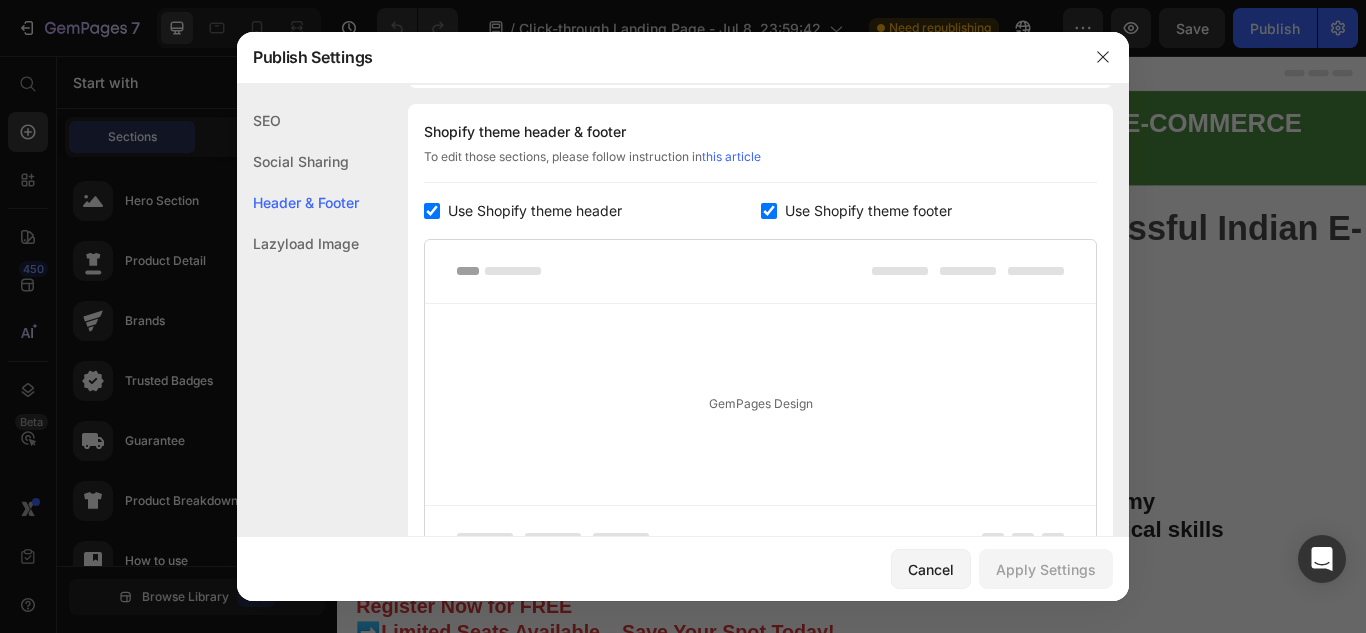 click at bounding box center (432, 211) 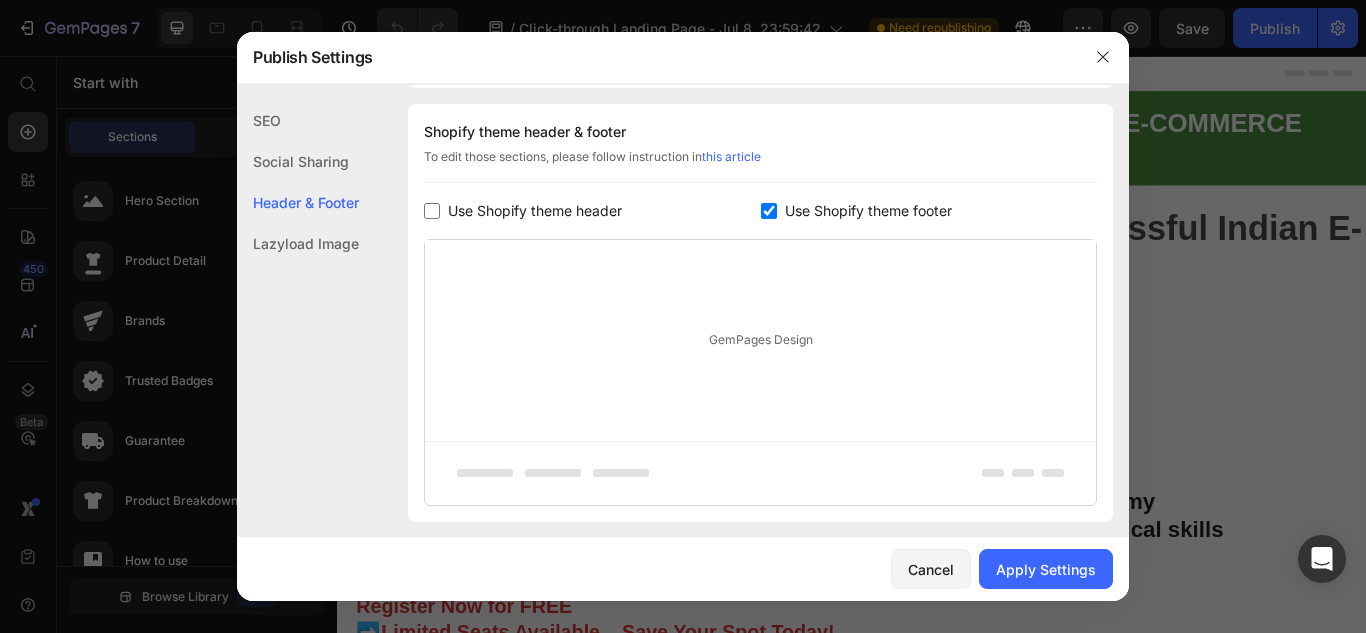 click on "Use Shopify theme header" at bounding box center [592, 211] 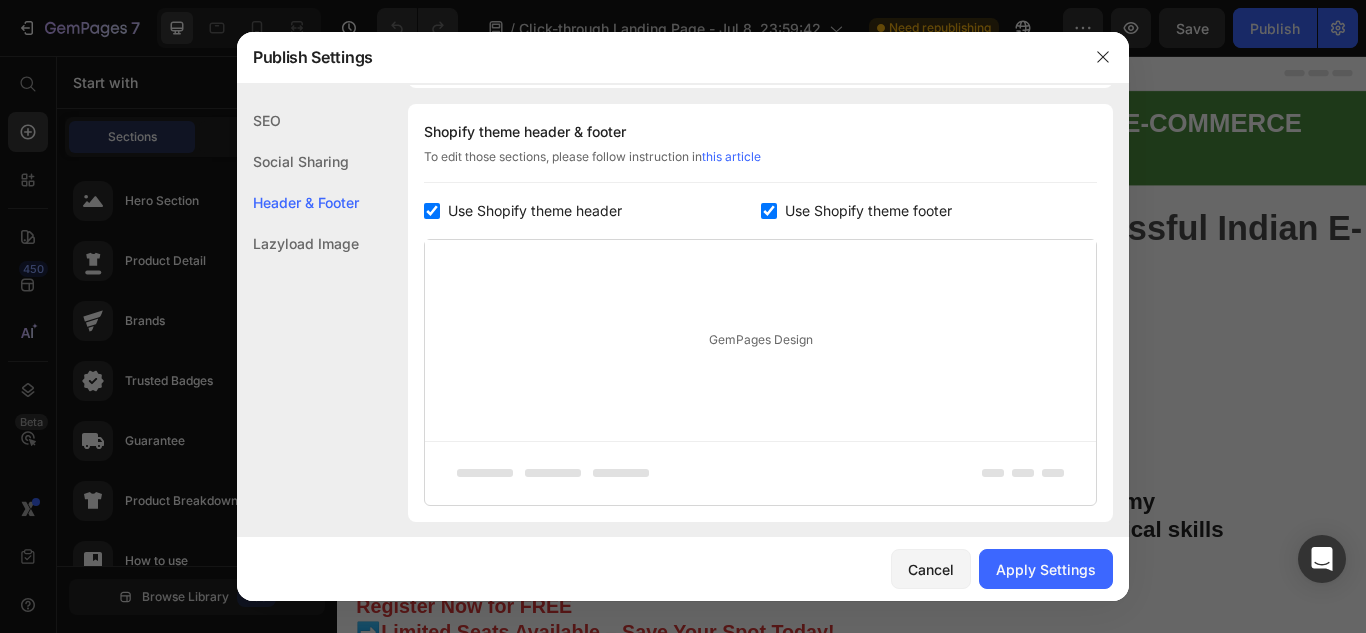 checkbox on "true" 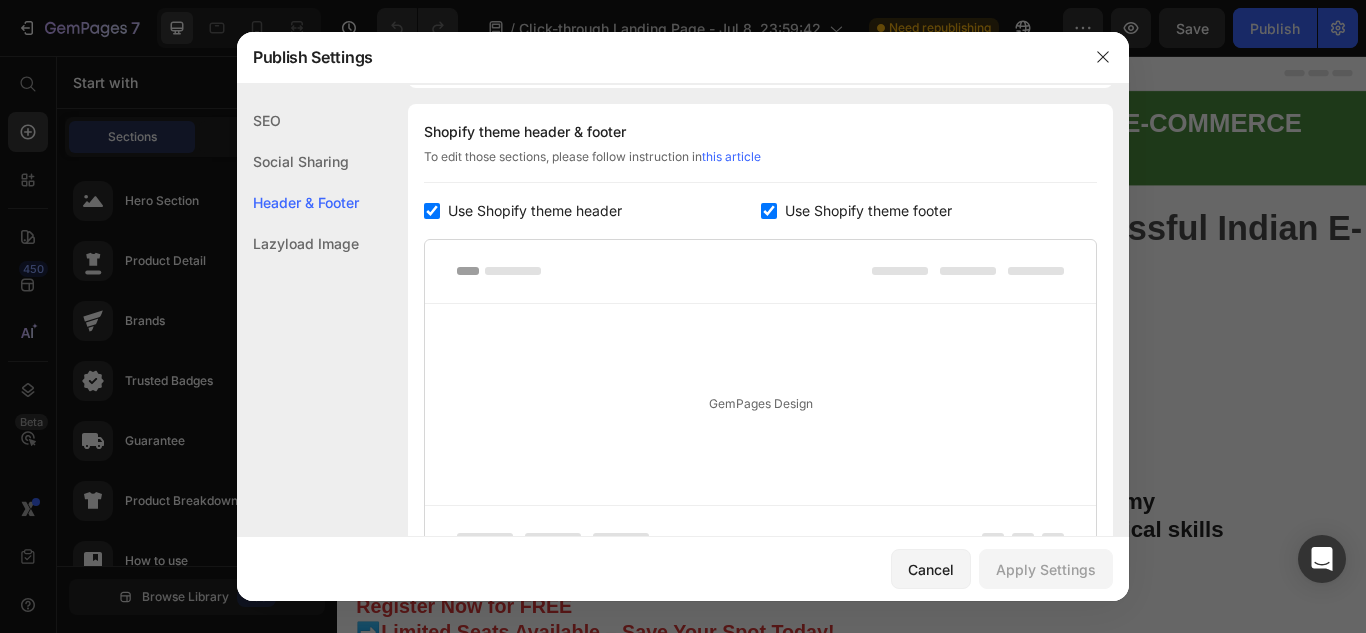 click at bounding box center [769, 211] 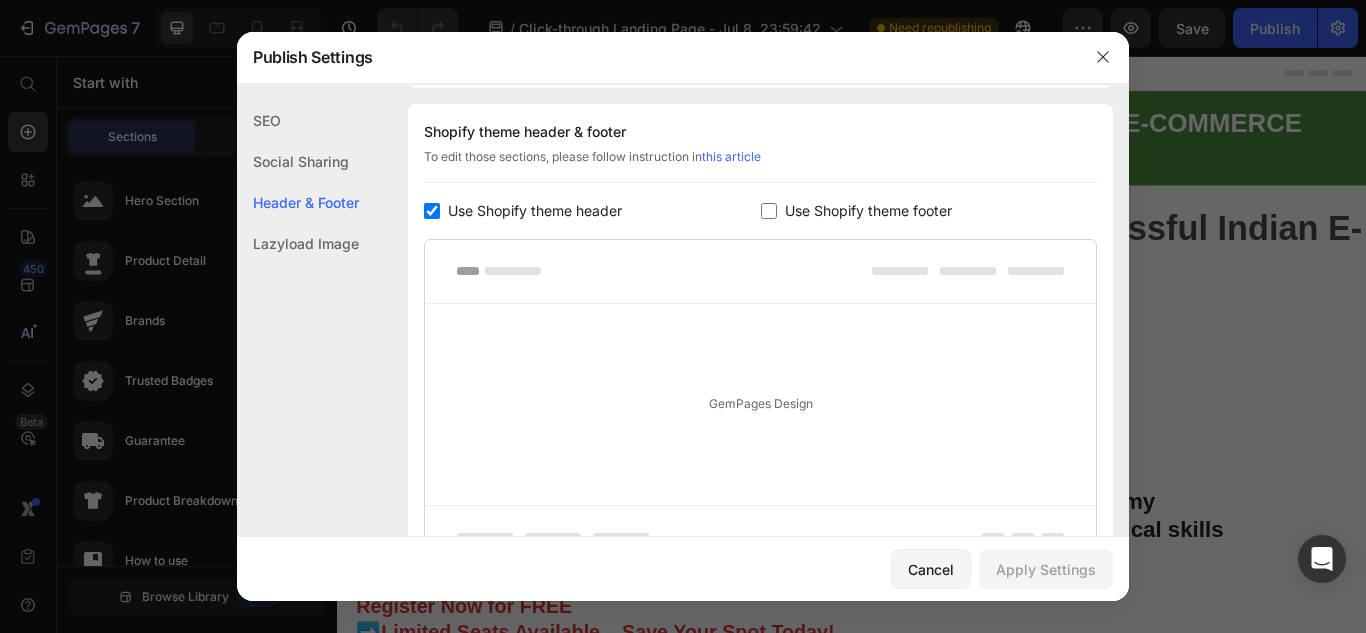 checkbox on "false" 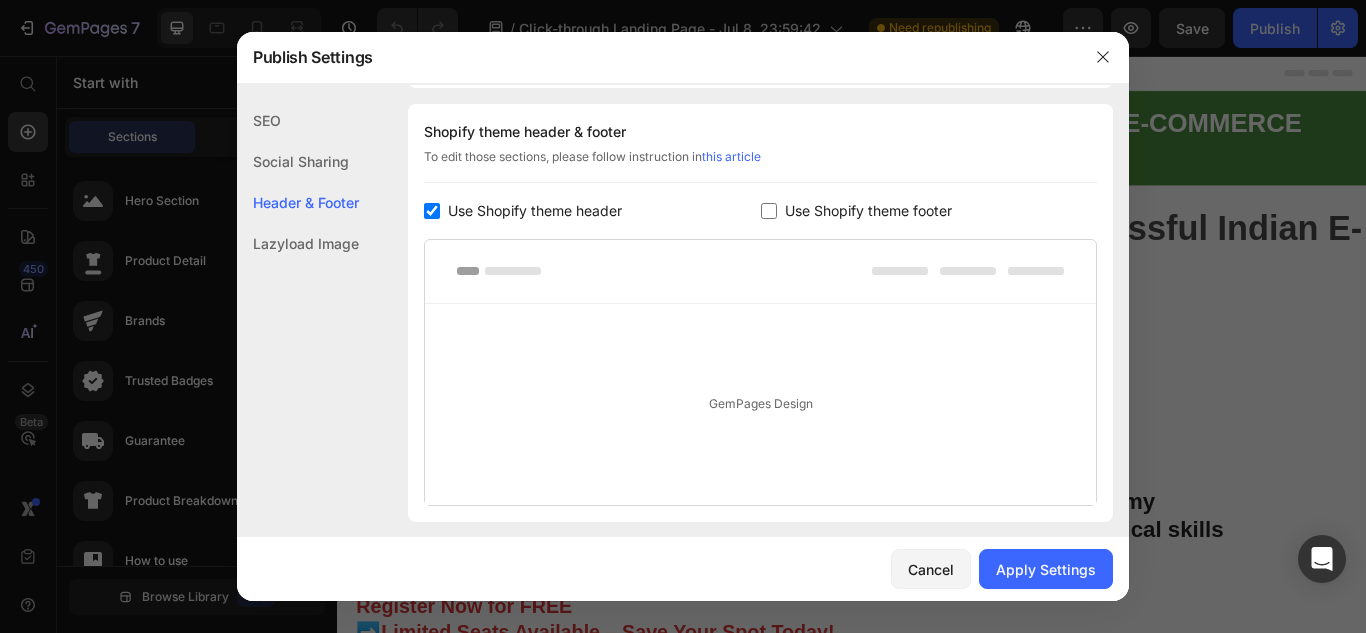 click at bounding box center (432, 211) 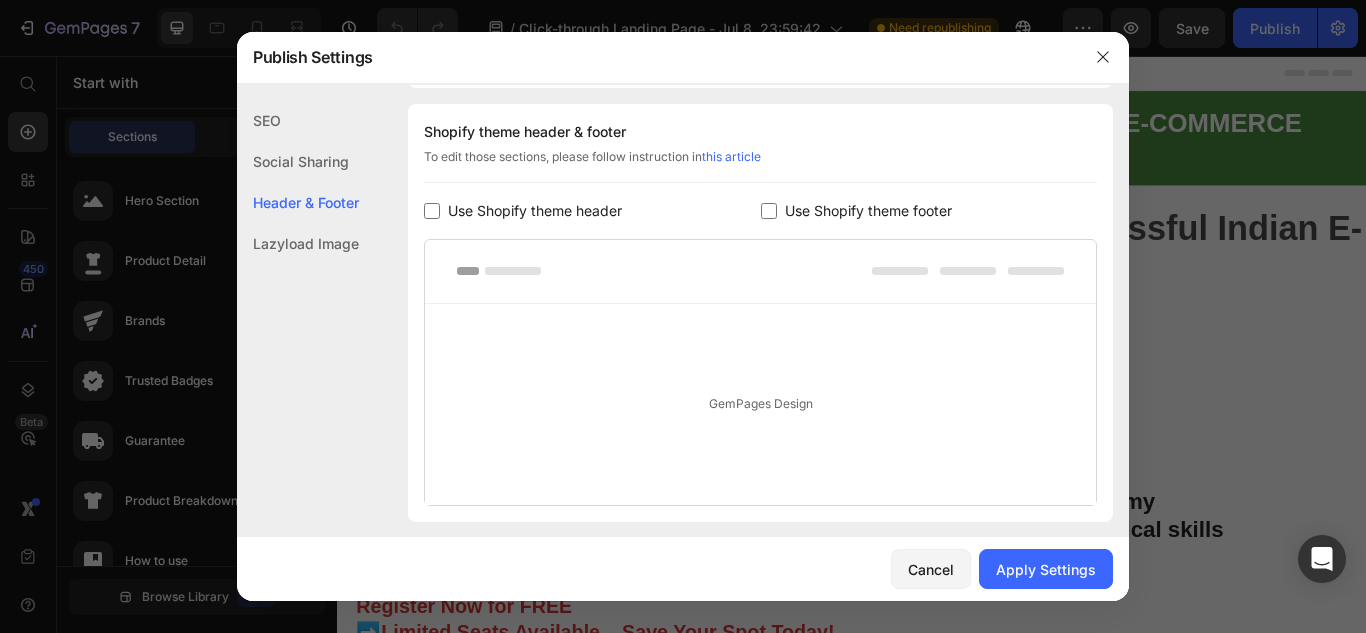 checkbox on "false" 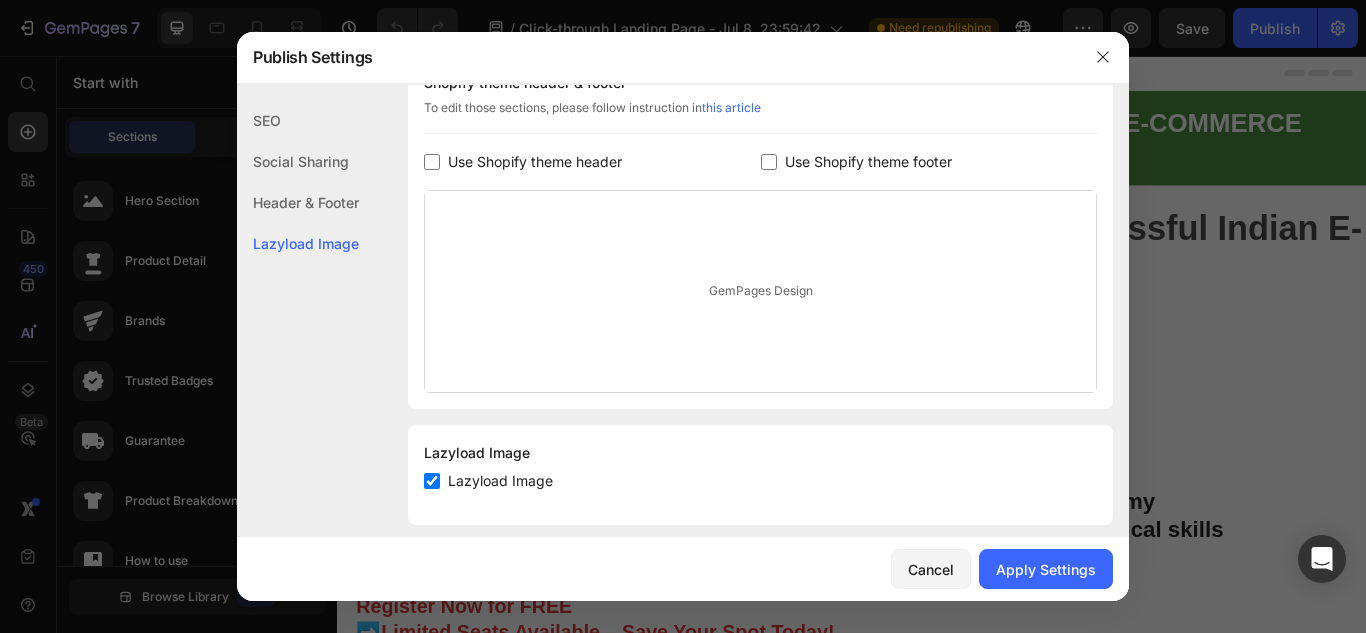 scroll, scrollTop: 1005, scrollLeft: 0, axis: vertical 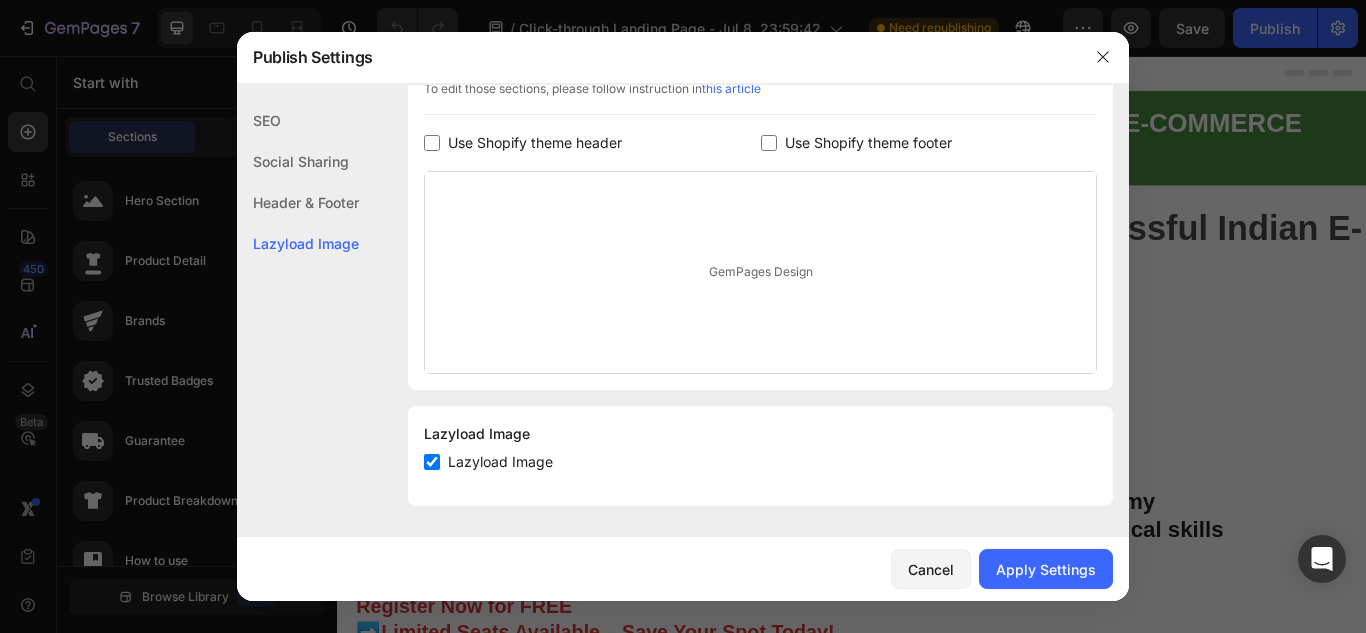 click on "Header & Footer" 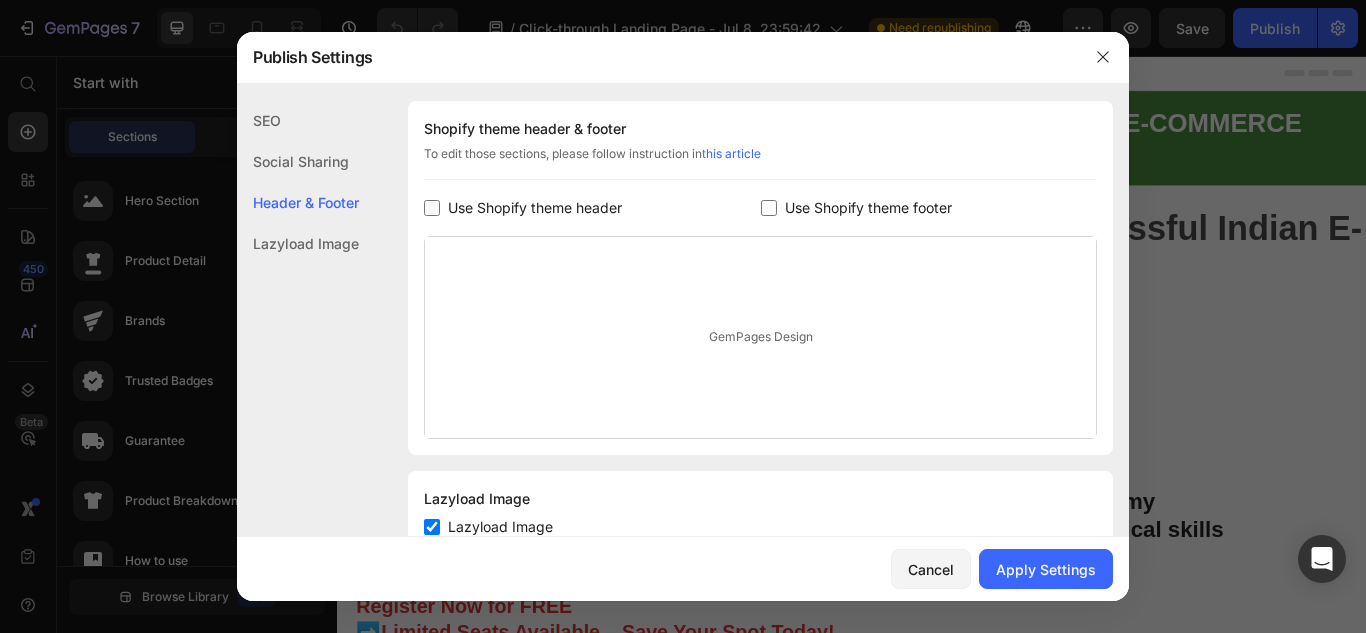 scroll, scrollTop: 937, scrollLeft: 0, axis: vertical 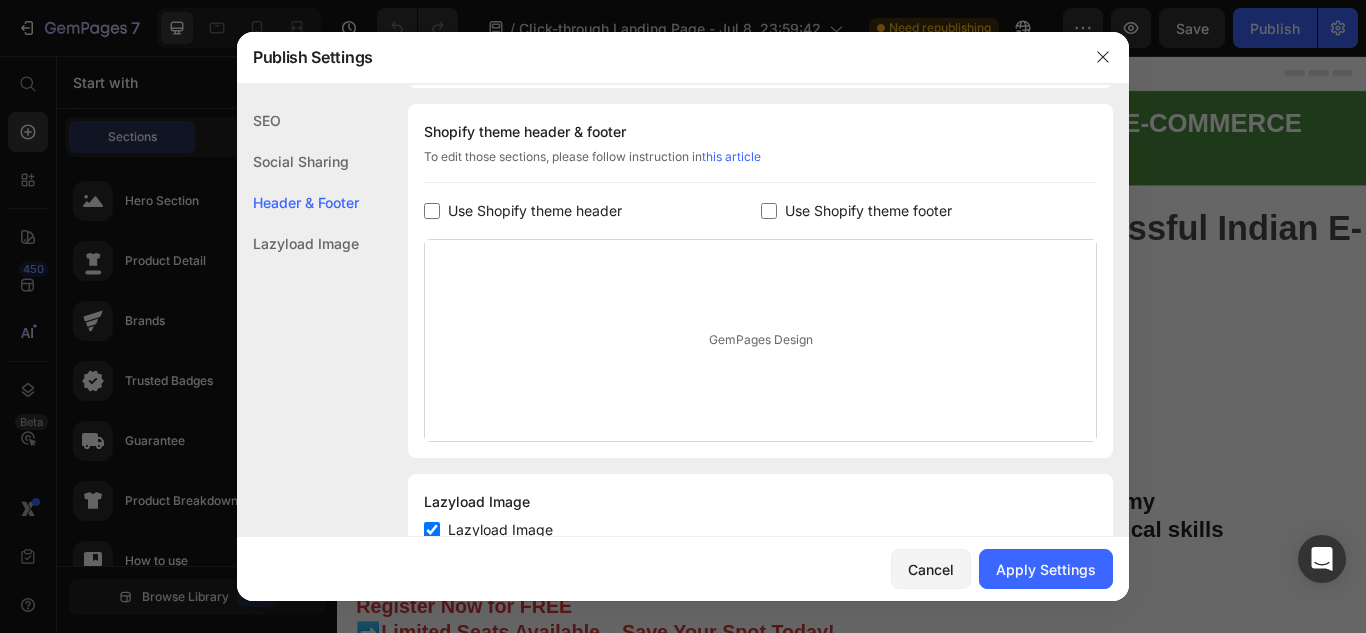 click on "Social Sharing" 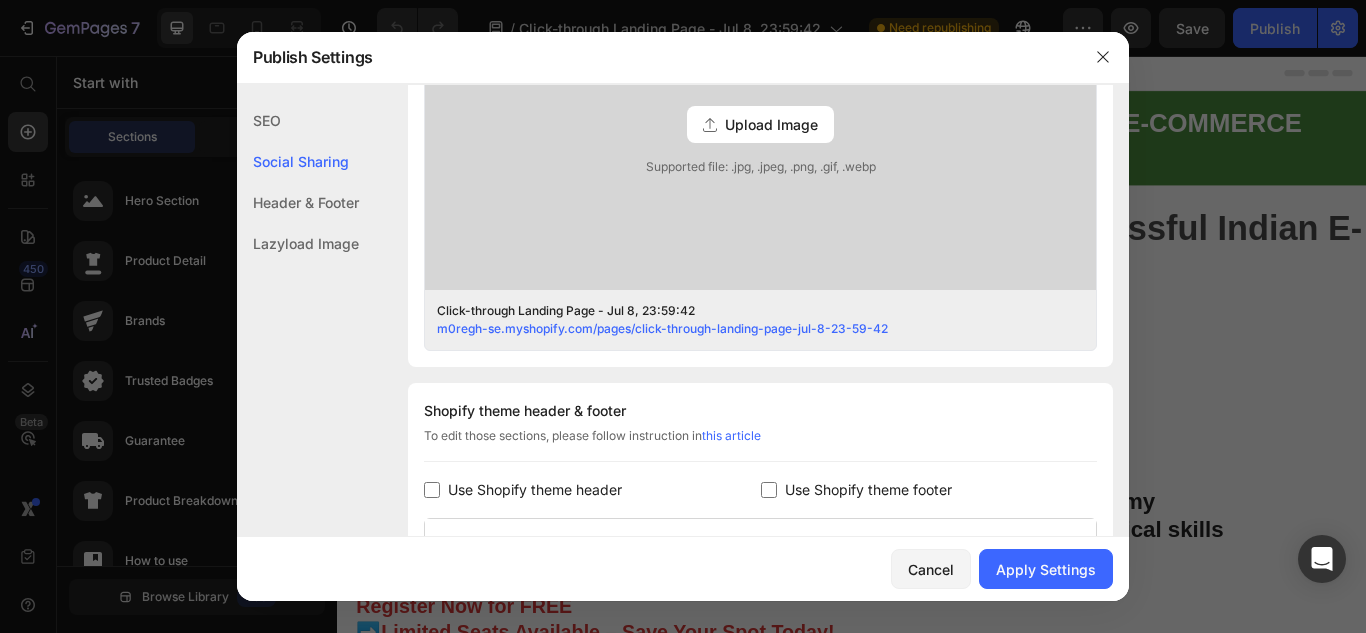 scroll, scrollTop: 457, scrollLeft: 0, axis: vertical 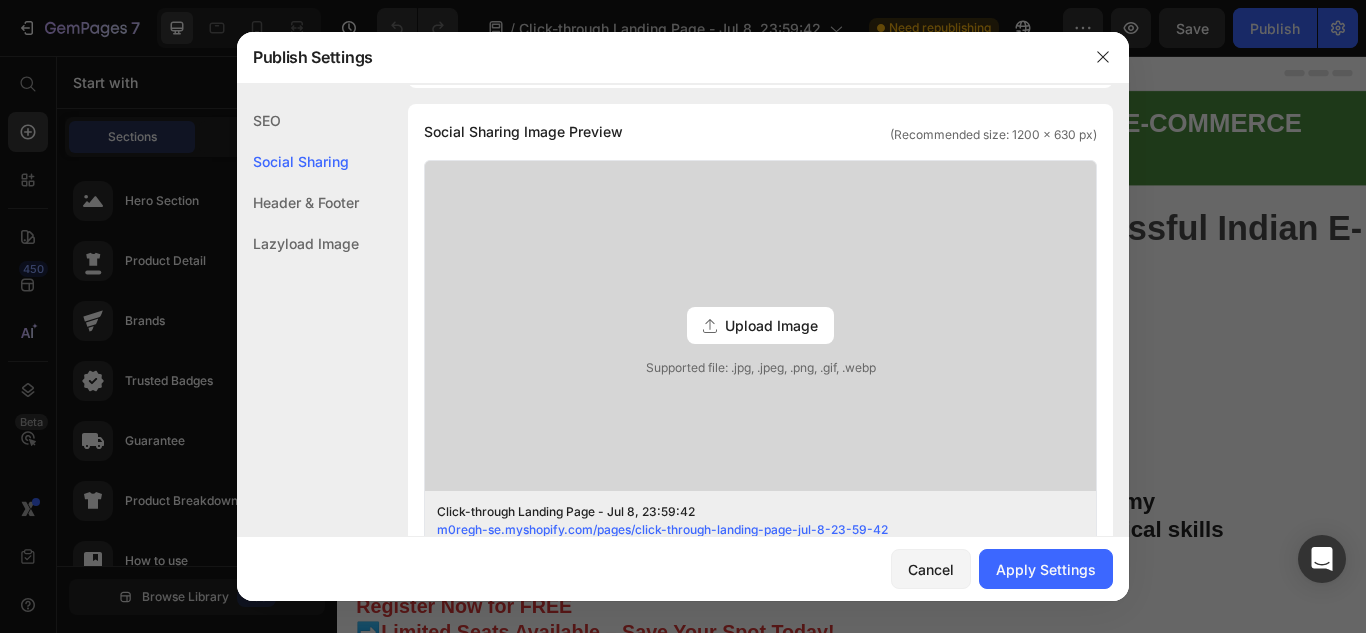 click on "SEO" 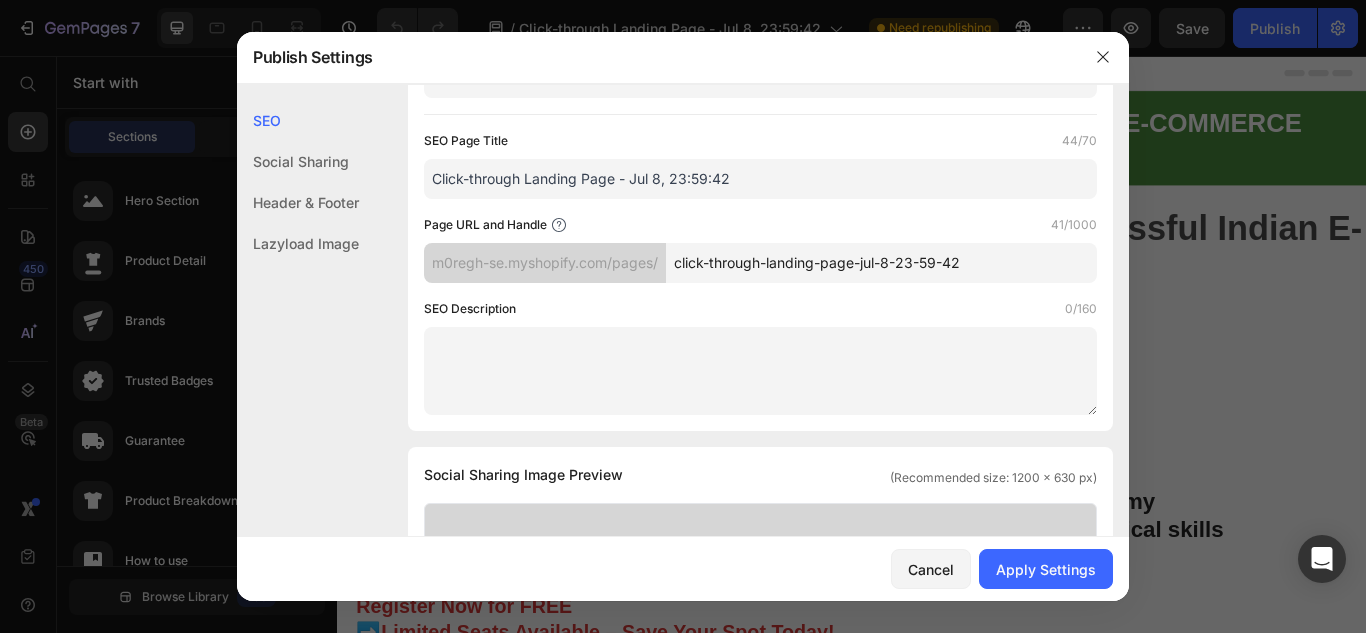 scroll, scrollTop: 0, scrollLeft: 0, axis: both 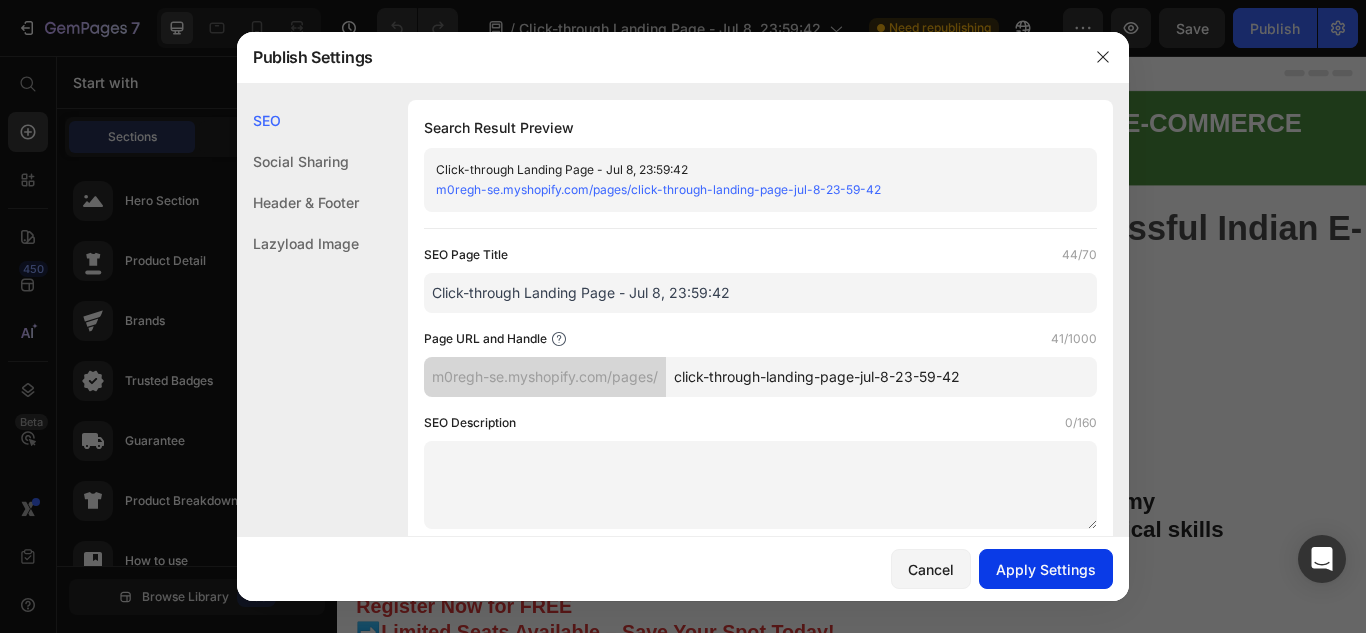 click on "Apply Settings" at bounding box center [1046, 569] 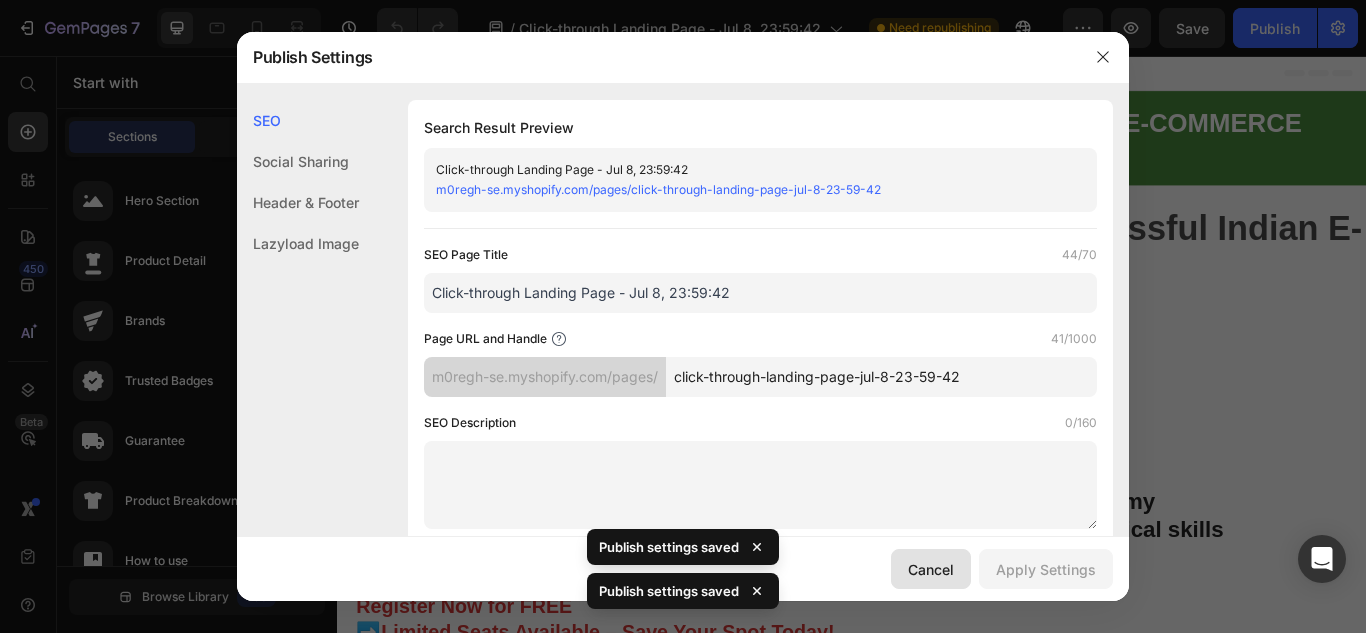 click on "Cancel" at bounding box center [931, 569] 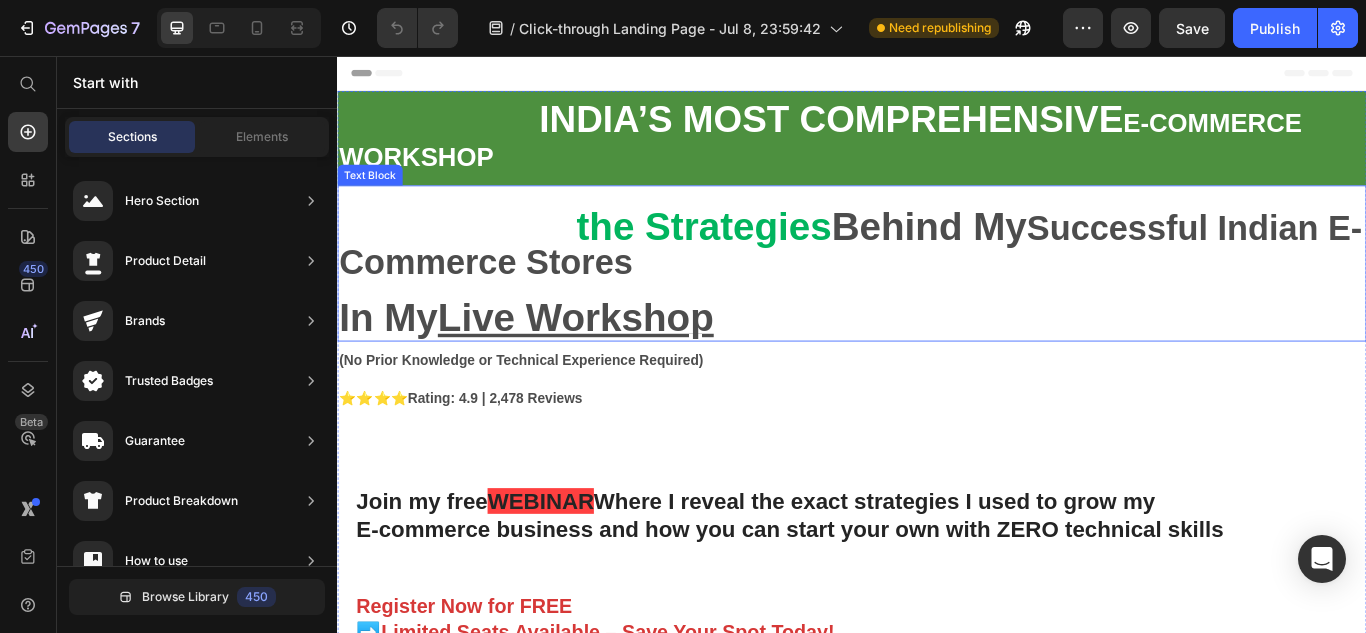 click at bounding box center [937, 225] 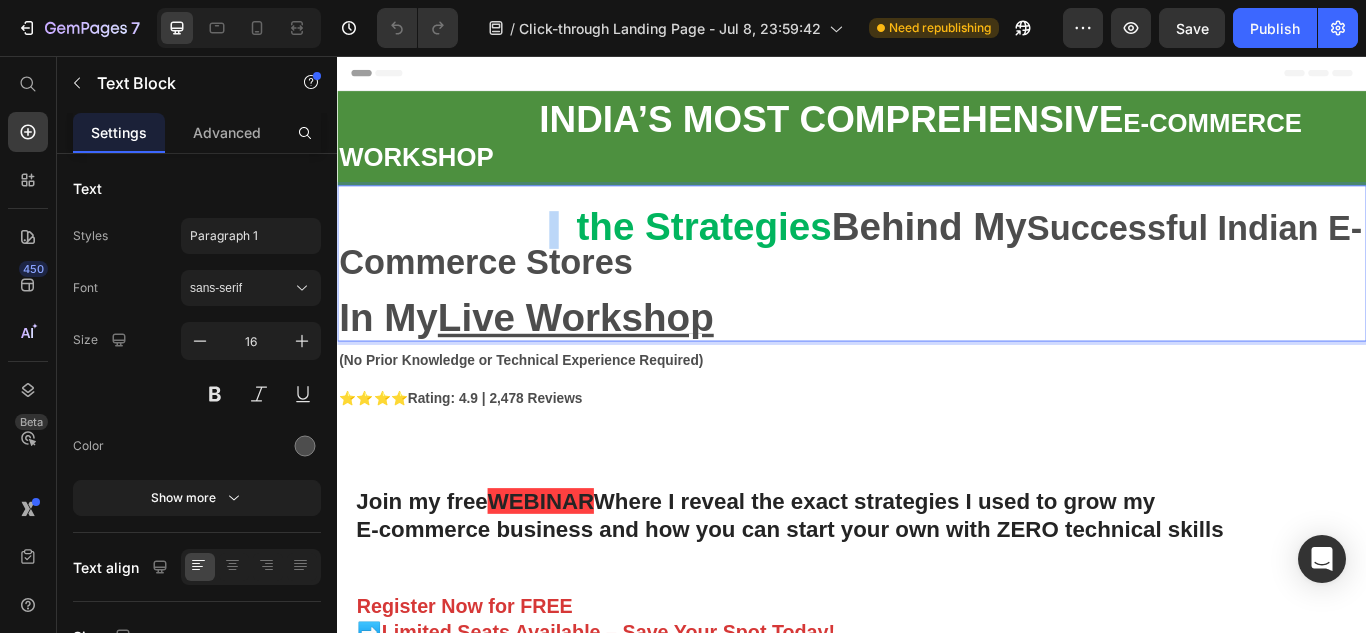 click at bounding box center (589, 258) 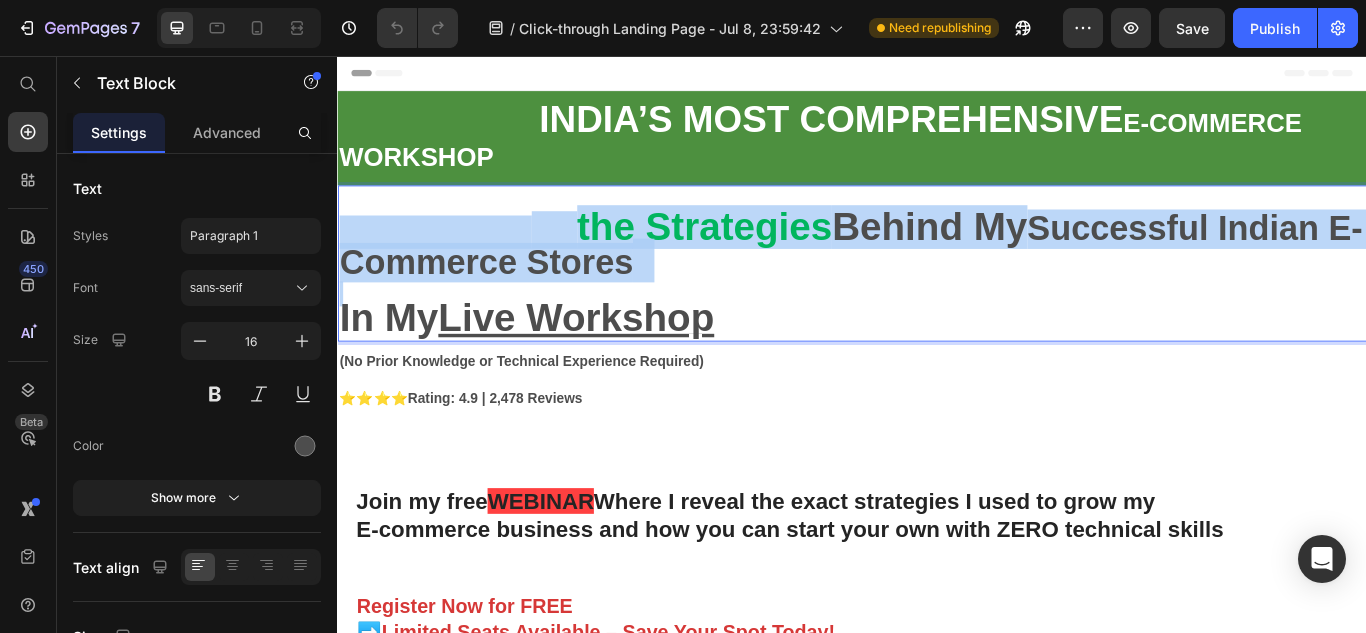 click at bounding box center (589, 258) 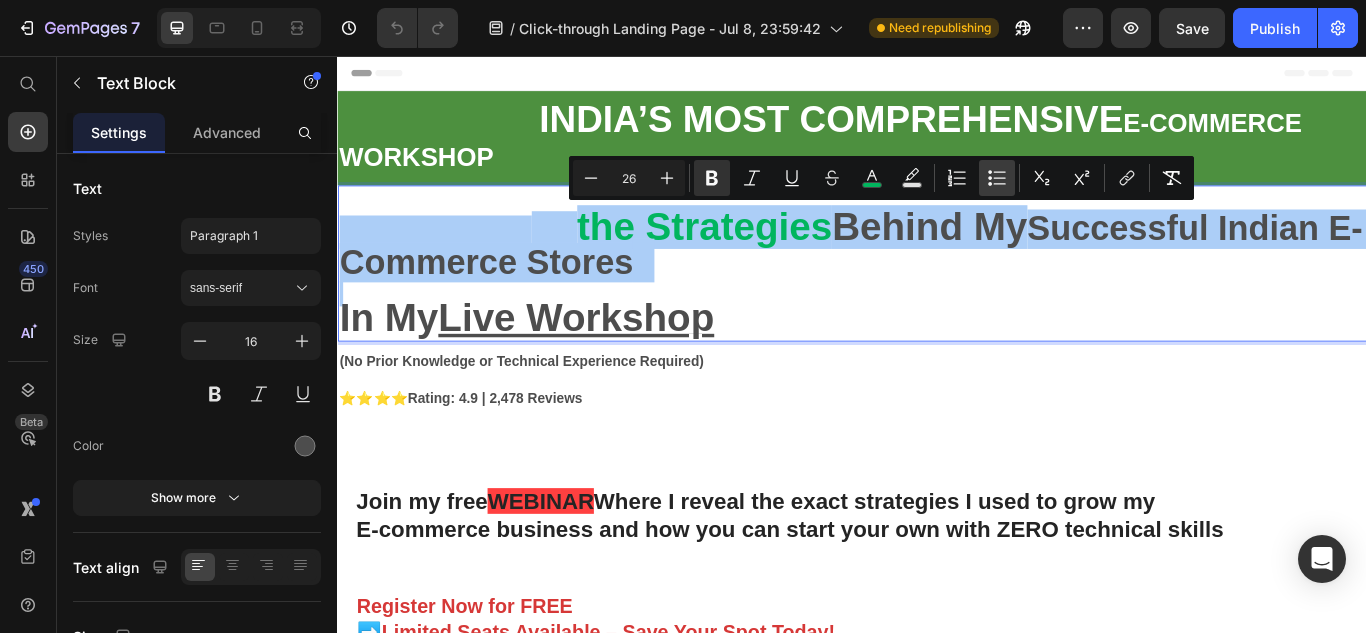 click 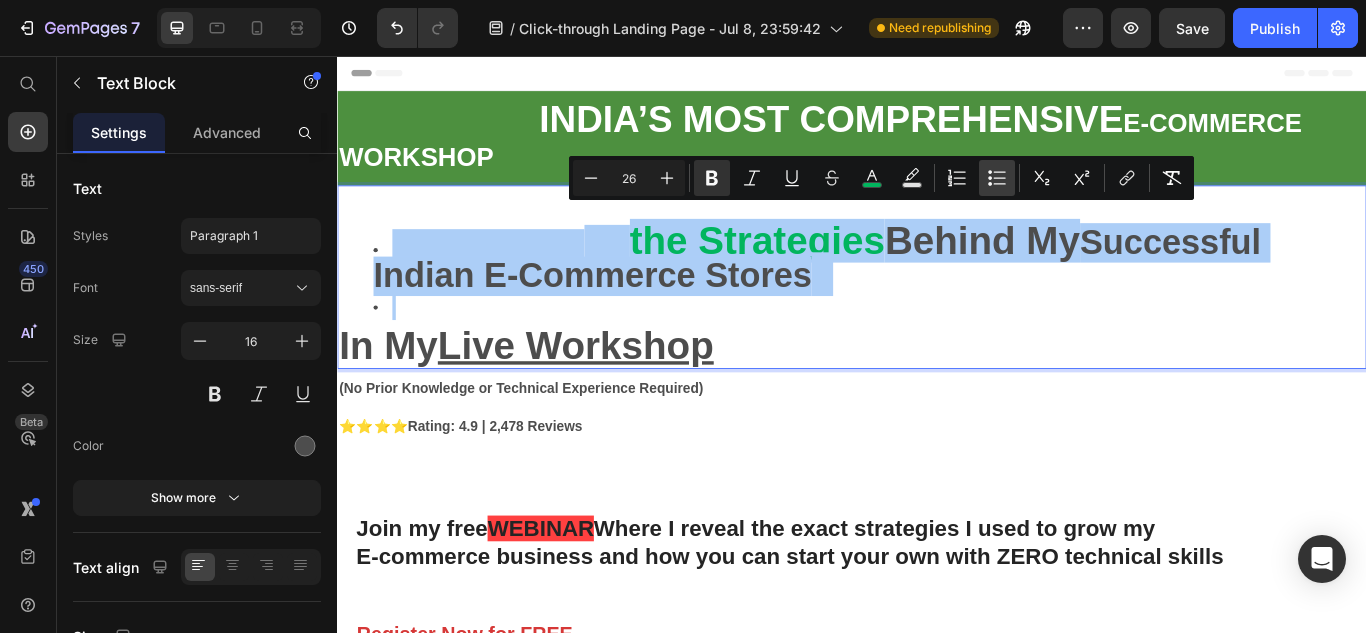 click 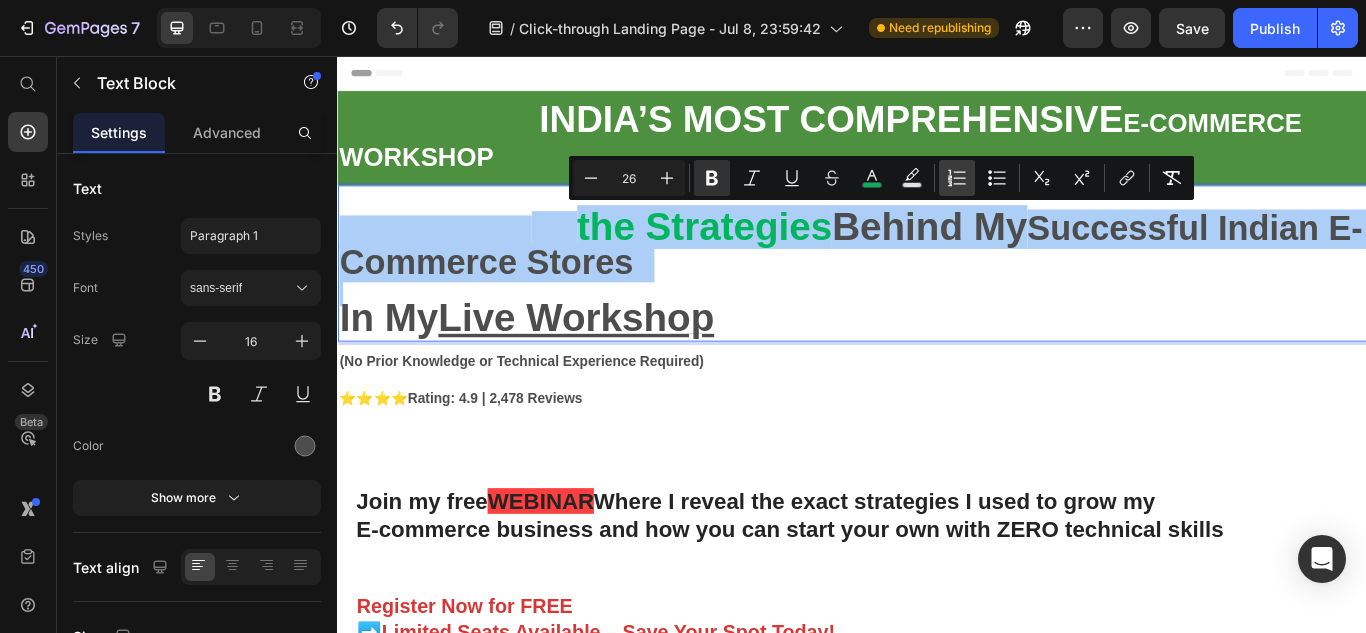 click on "Numbered List" at bounding box center (957, 178) 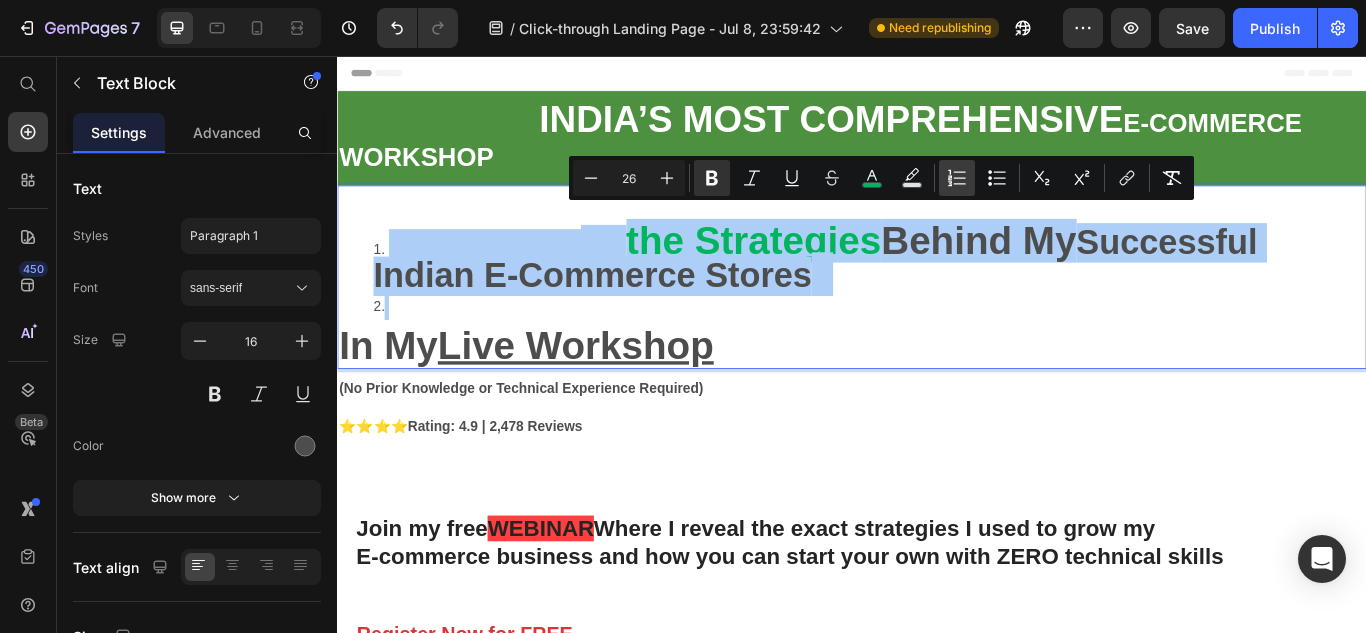 click on "Numbered List" at bounding box center (957, 178) 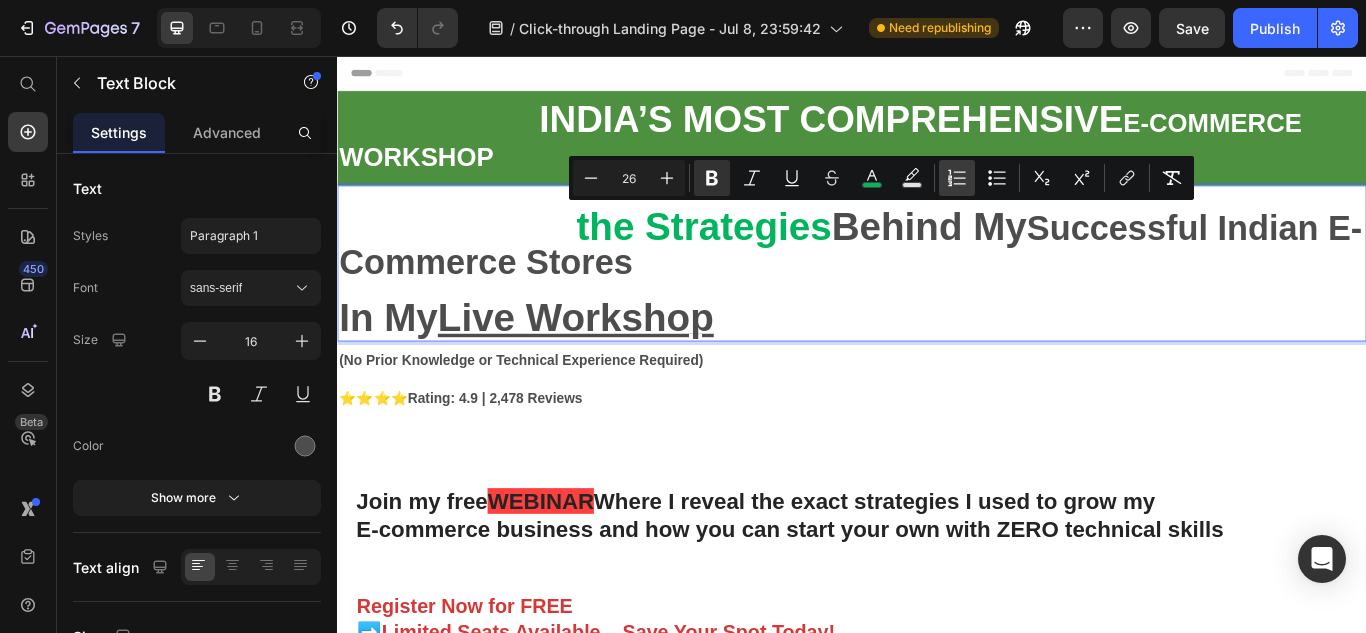 click on "Numbered List" at bounding box center (957, 178) 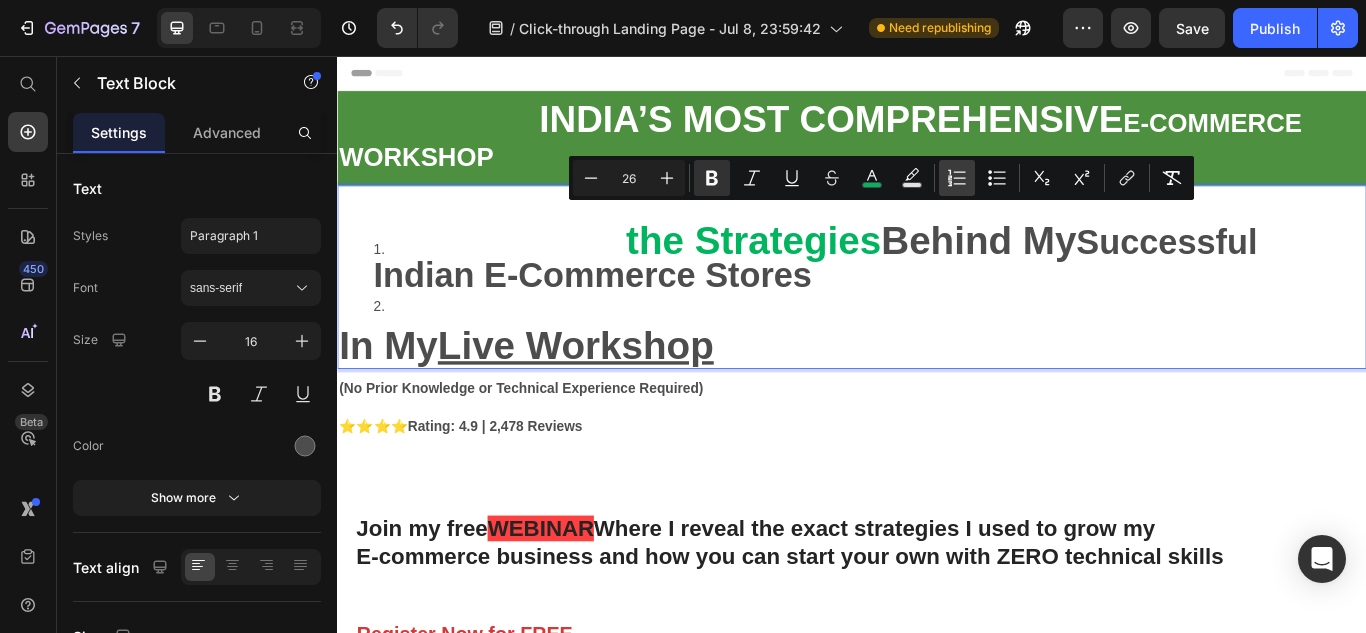 click on "Numbered List" at bounding box center [957, 178] 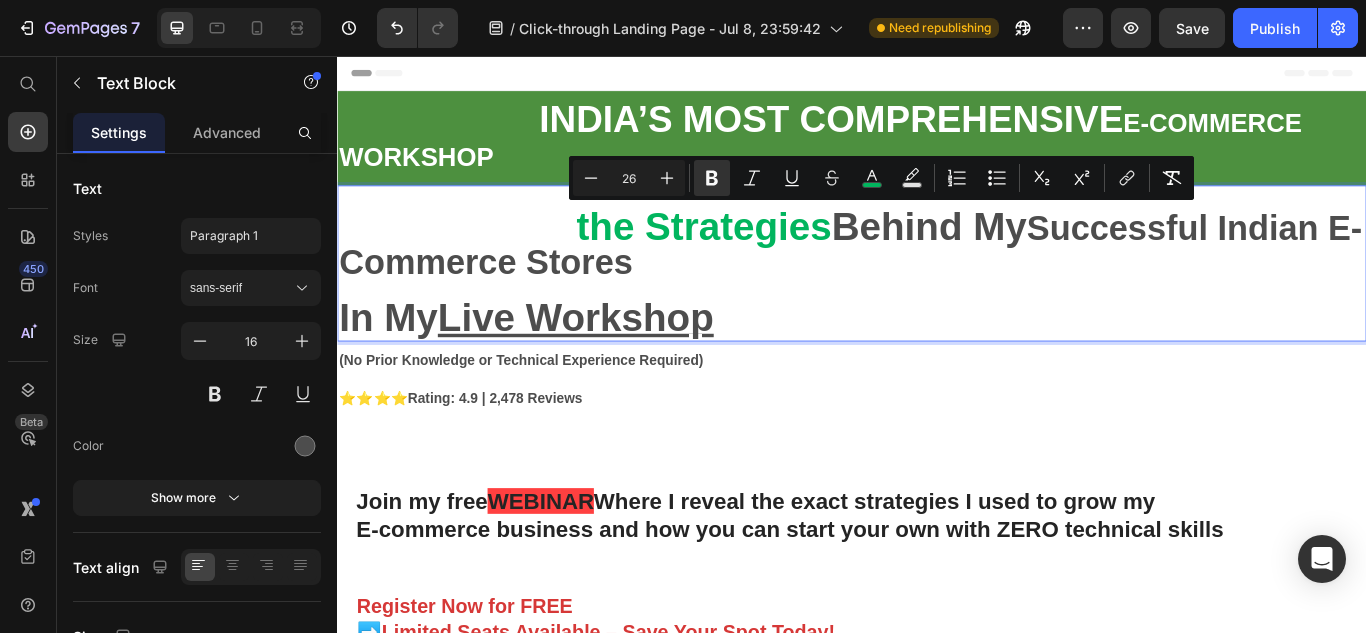 click at bounding box center [937, 333] 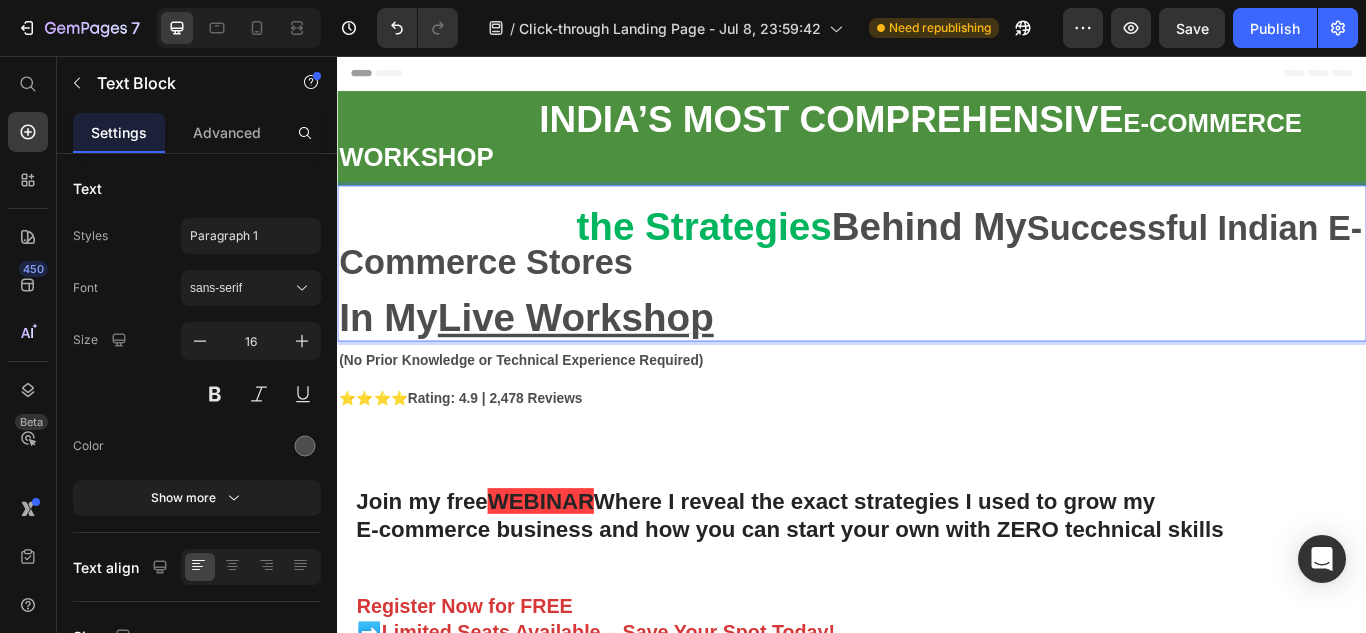 click on "the Strategies" at bounding box center [765, 255] 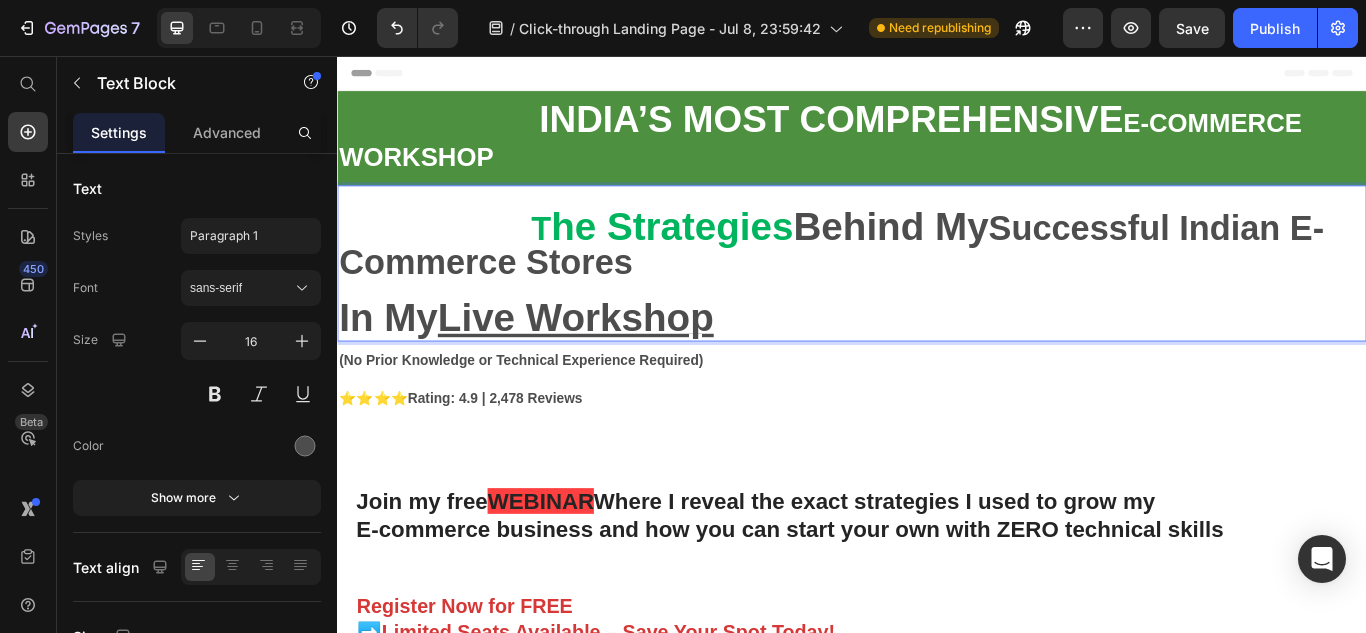 click on "he Strategies" at bounding box center (727, 255) 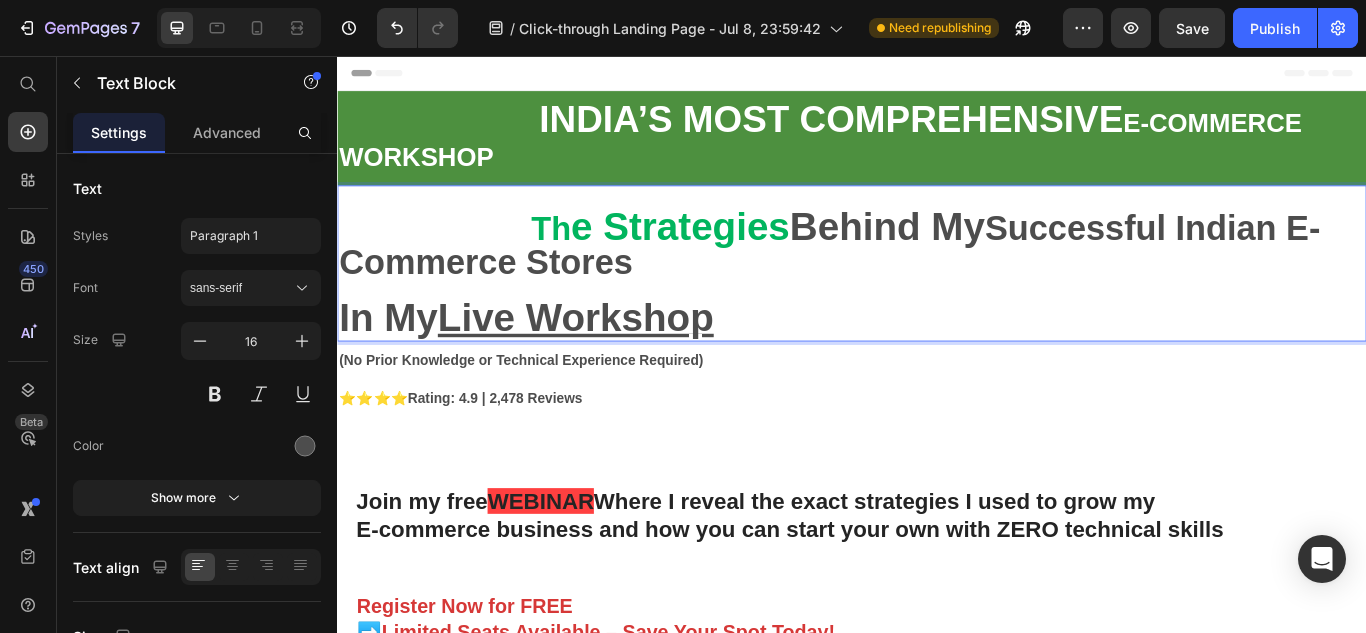 click at bounding box center (937, 333) 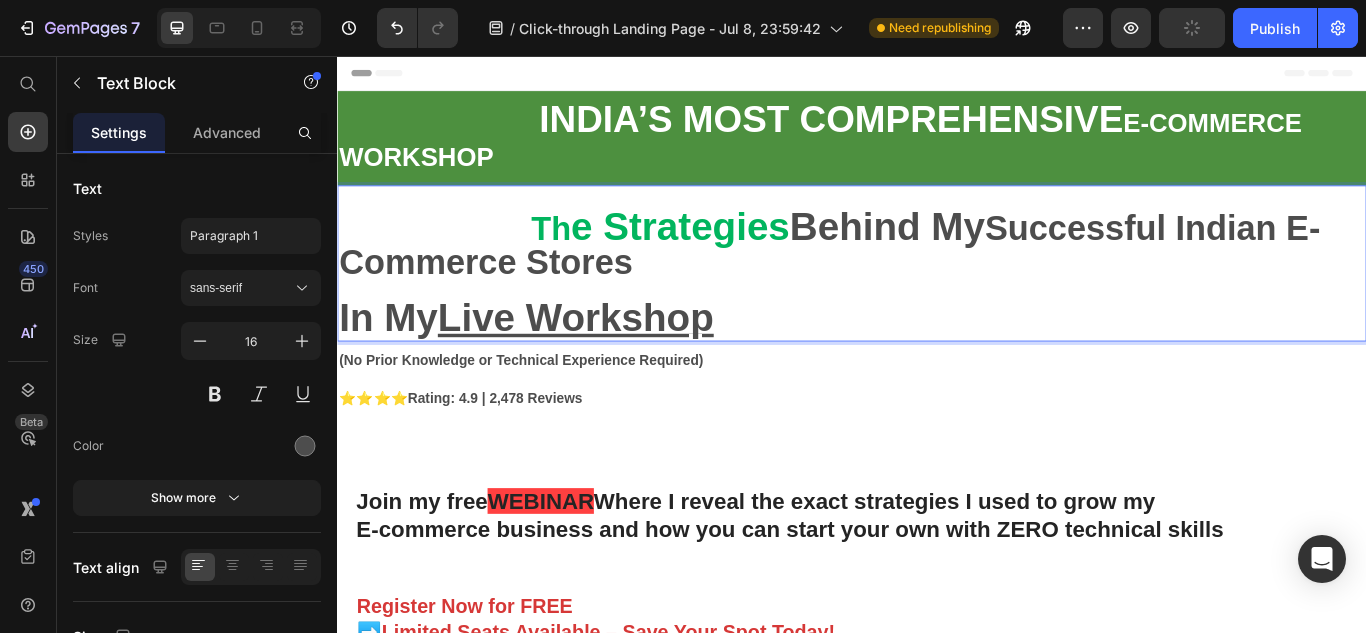 click on "Successful Indian E-Commerce Stores" at bounding box center [911, 276] 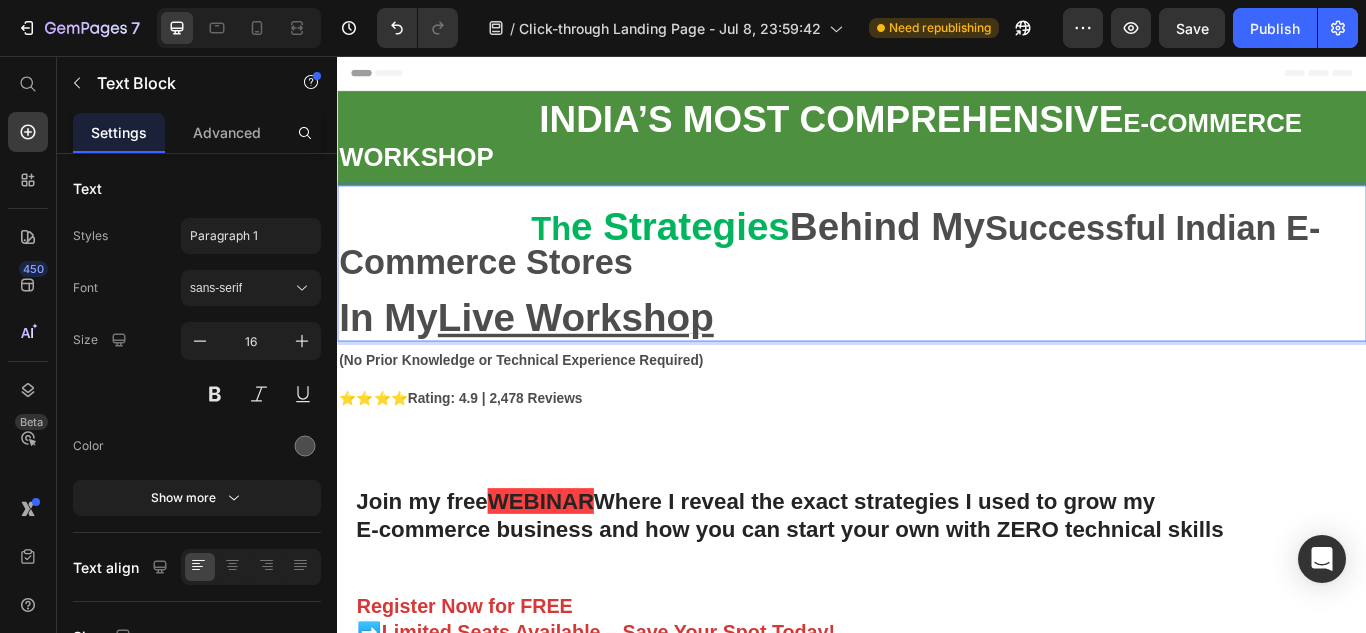 click on "Th" at bounding box center [586, 258] 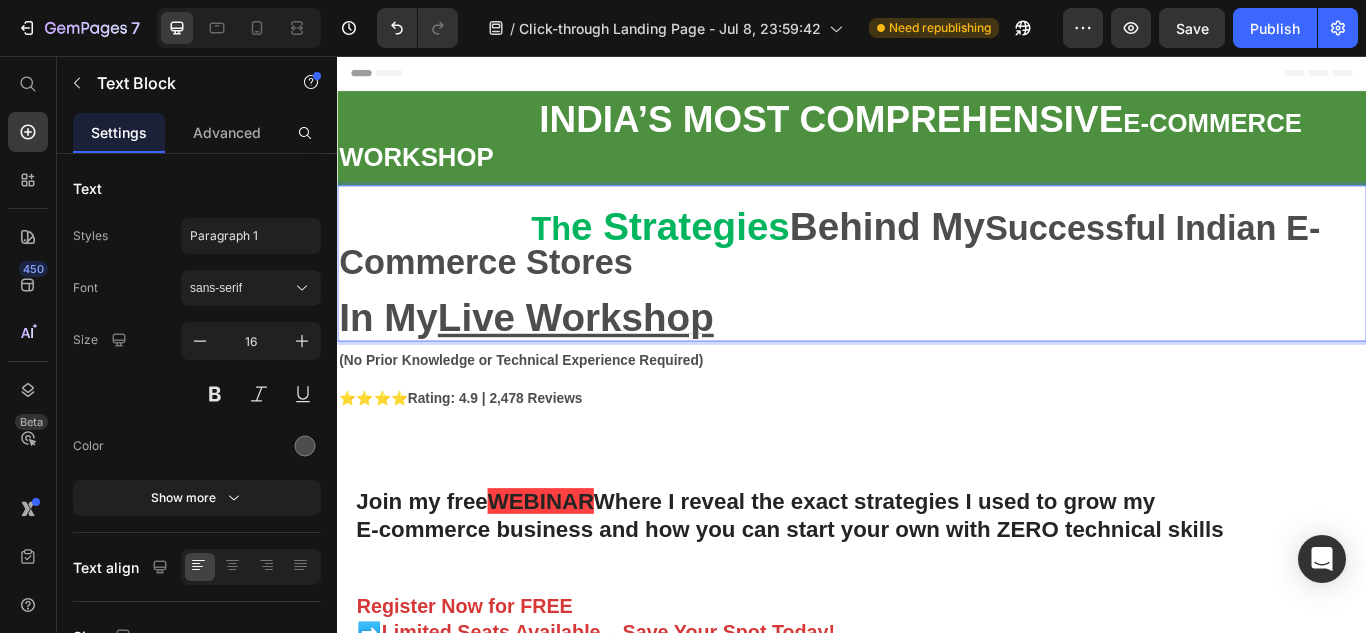 click on "In My  Live Workshop" at bounding box center [557, 361] 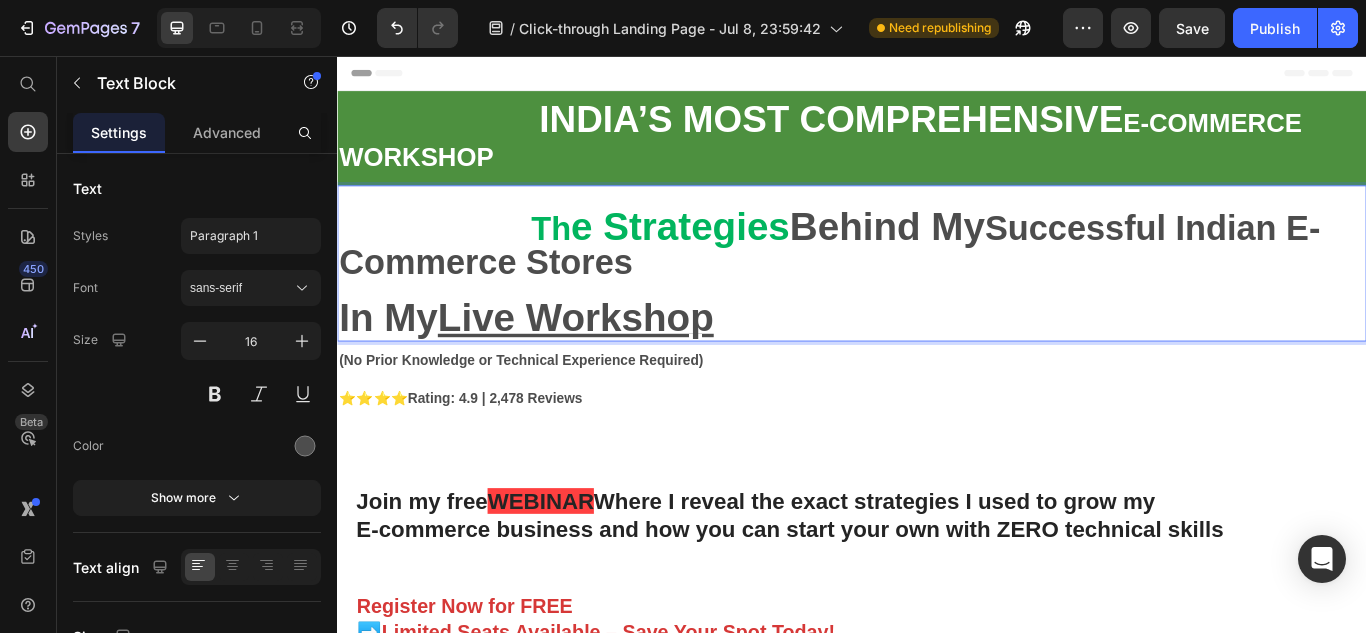 click on "In My  Live Workshop" at bounding box center (557, 361) 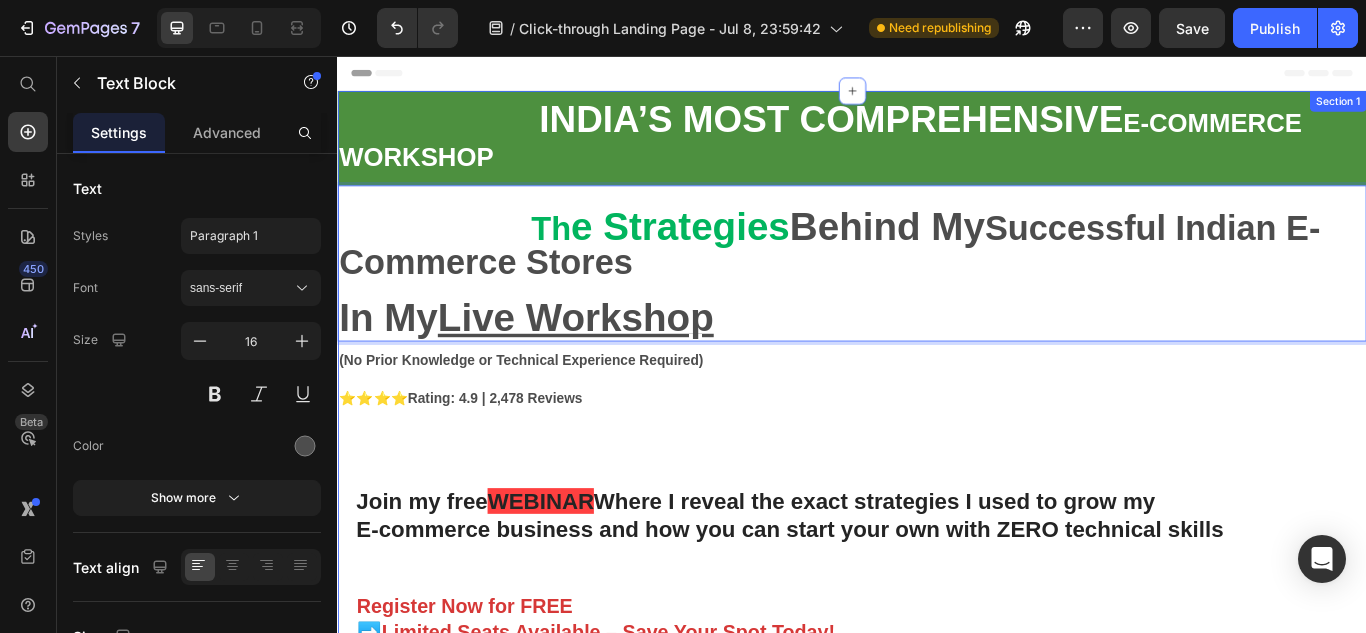 click on "INDIA’S MOST COMPREHENSIVE                                                                              E-COMMERCE WORKSHOP Text Block Row                                                                                Th e Strategies  Behind My                                               Successful Indian E-Commerce Stores                             In My  Live Workshop Text Block   7                                                                               (No Prior Knowledge or Technical Experience Required) Text Block                                                                                          ⭐⭐⭐⭐ Rating: 4.9 | 2,478 Reviews Text Block Join my free   WEBINAR    Where I reveal the exact strategies I used to grow my  Heading Button" at bounding box center (937, 591) 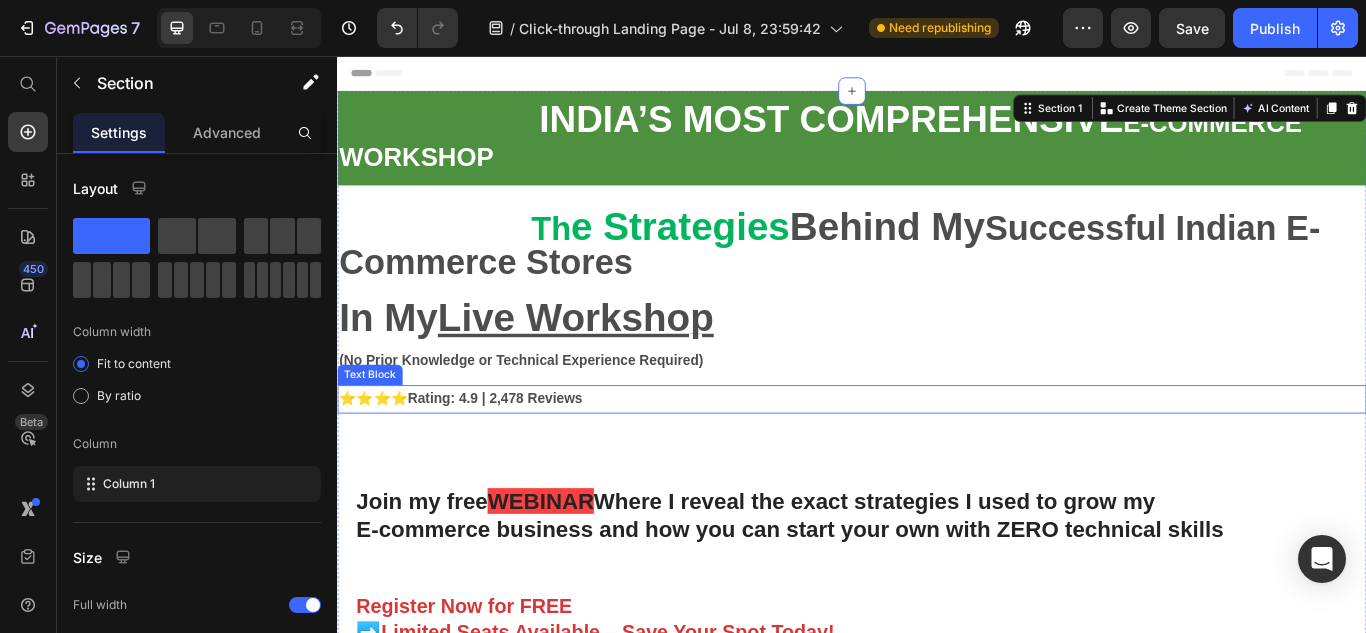 click on "⭐⭐⭐⭐ Rating: 4.9 | 2,478 Reviews" at bounding box center [937, 456] 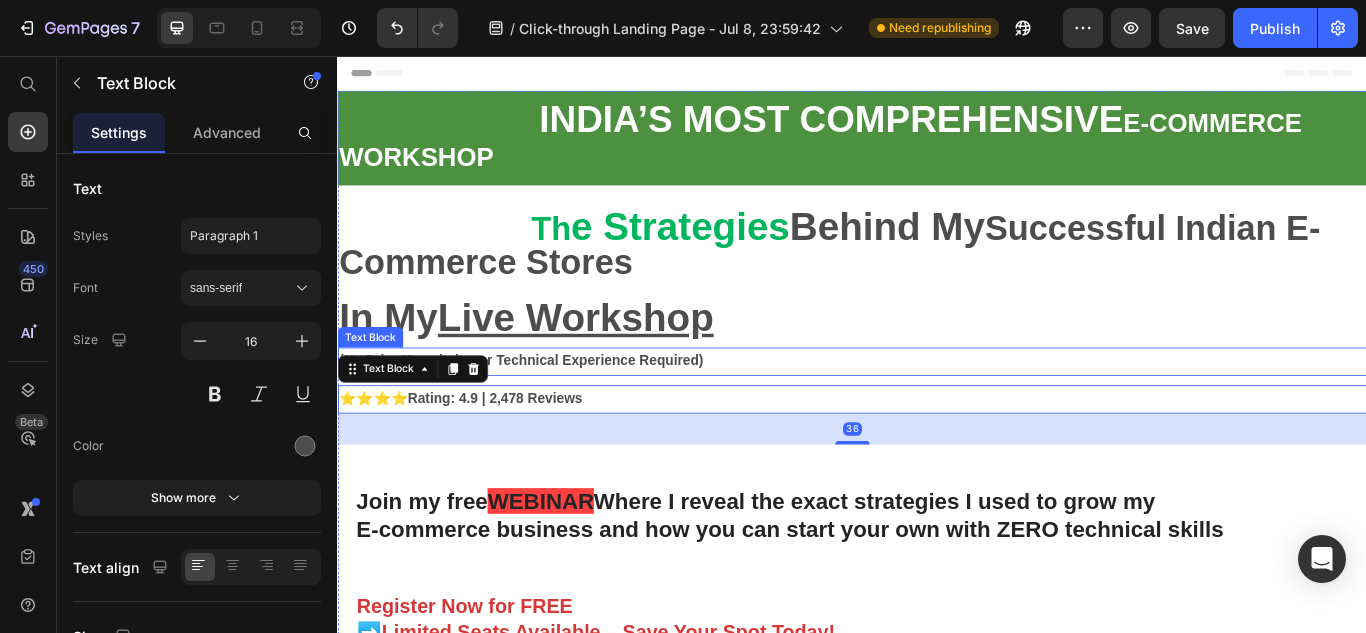 click on "(No Prior Knowledge or Technical Experience Required)" at bounding box center (937, 412) 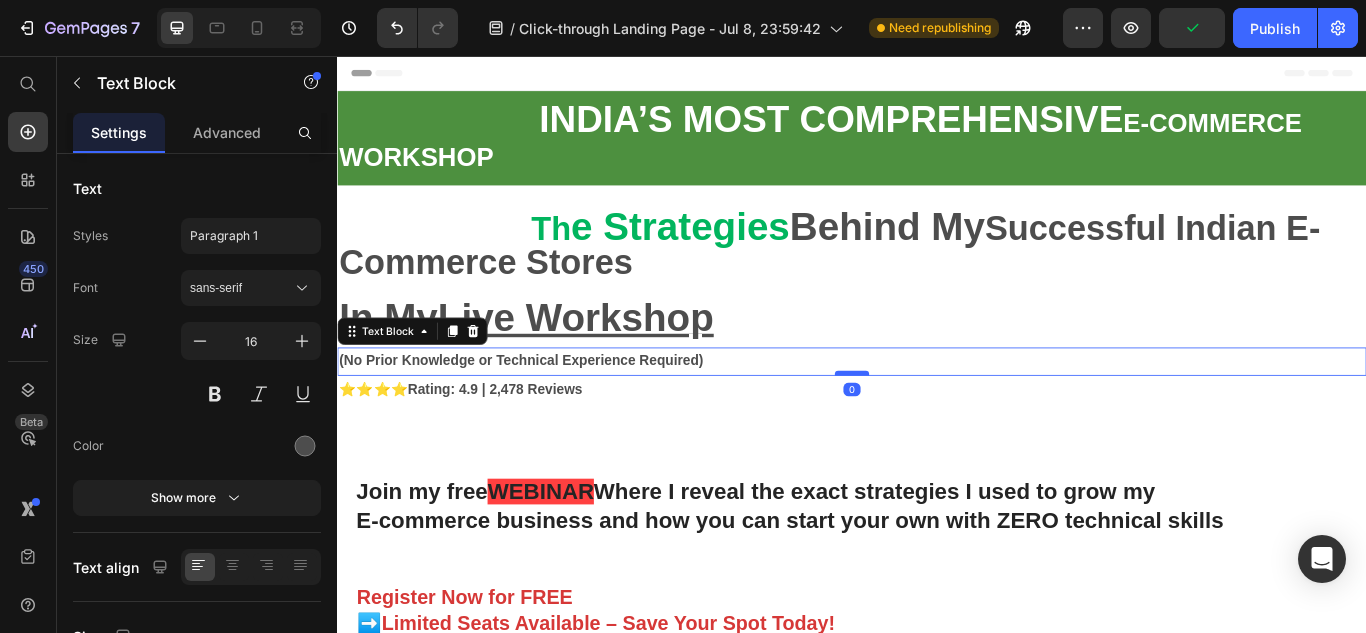 drag, startPoint x: 929, startPoint y: 439, endPoint x: 927, endPoint y: 422, distance: 17.117243 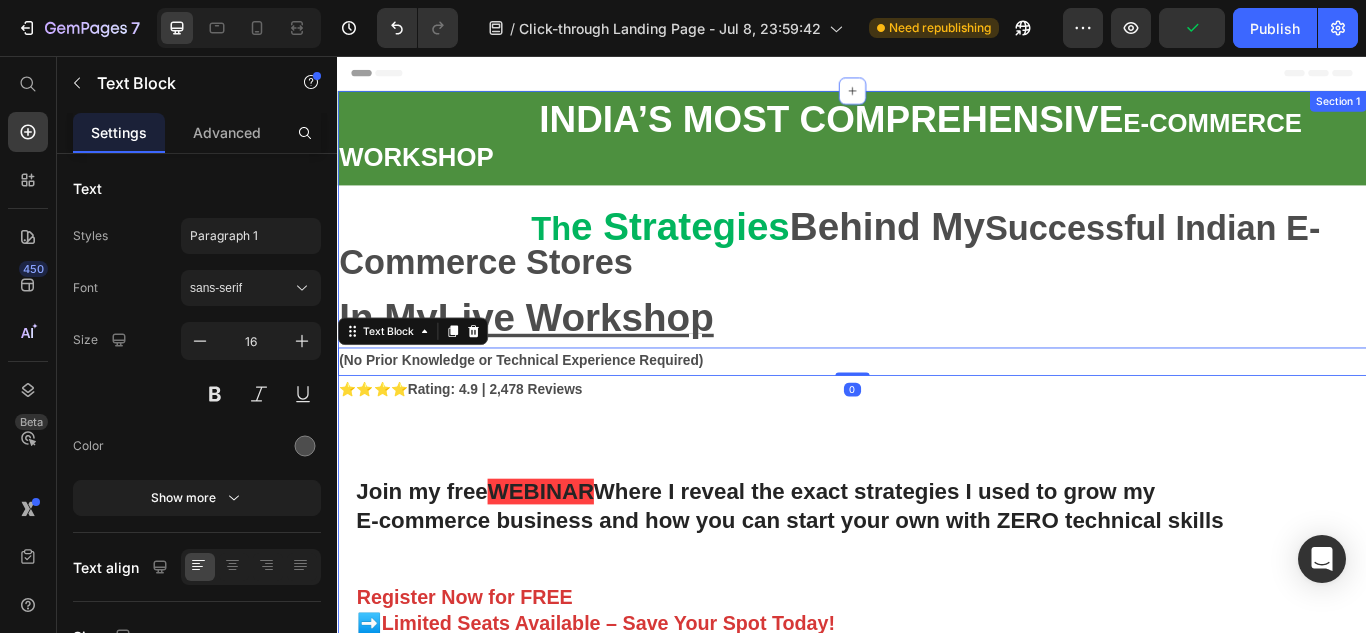 click on "INDIA’S MOST COMPREHENSIVE                                                                              E-COMMERCE WORKSHOP Text Block Row                                                                                Th e Strategies  Behind My                                               Successful Indian E-Commerce Stores                             In My  Live Workshop Text Block                                                                               (No Prior Knowledge or Technical Experience Required) Text Block   0                                                                                          ⭐⭐⭐⭐ Rating: 4.9 | 2,478 Reviews Text Block Join my free   WEBINAR    Where I reveal the exact strategies I used to grow my  Heading Button" at bounding box center (937, 586) 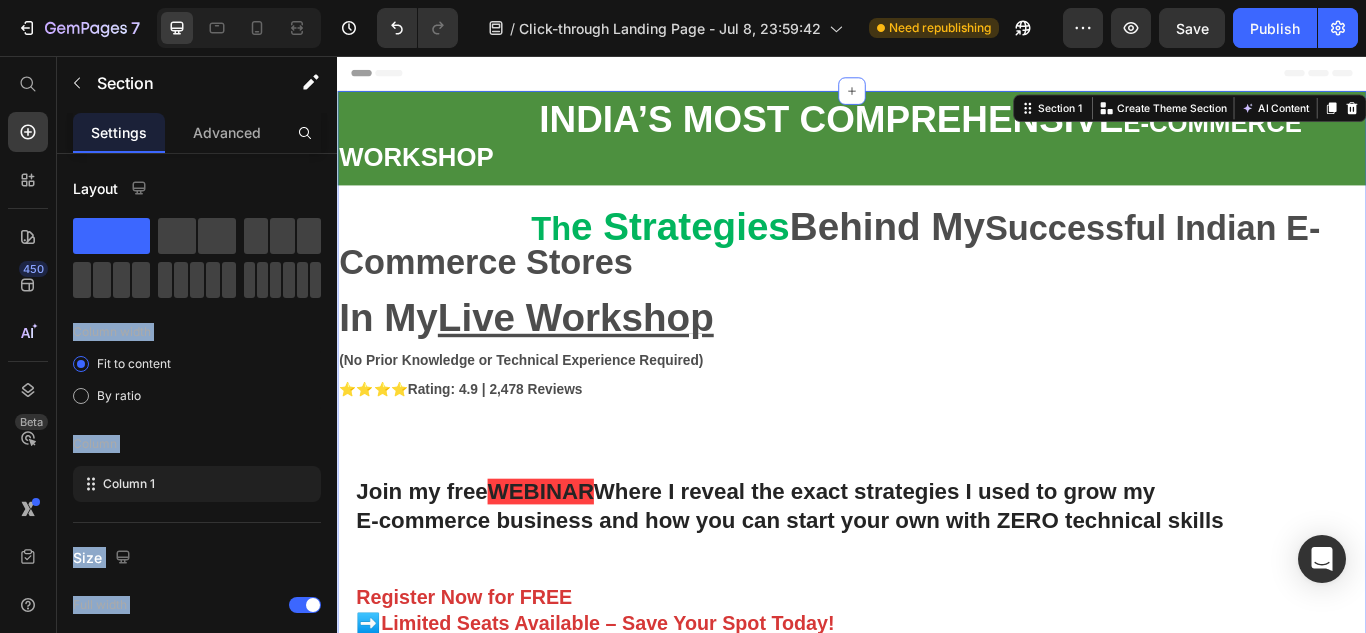 drag, startPoint x: 438, startPoint y: 288, endPoint x: 776, endPoint y: 506, distance: 402.20392 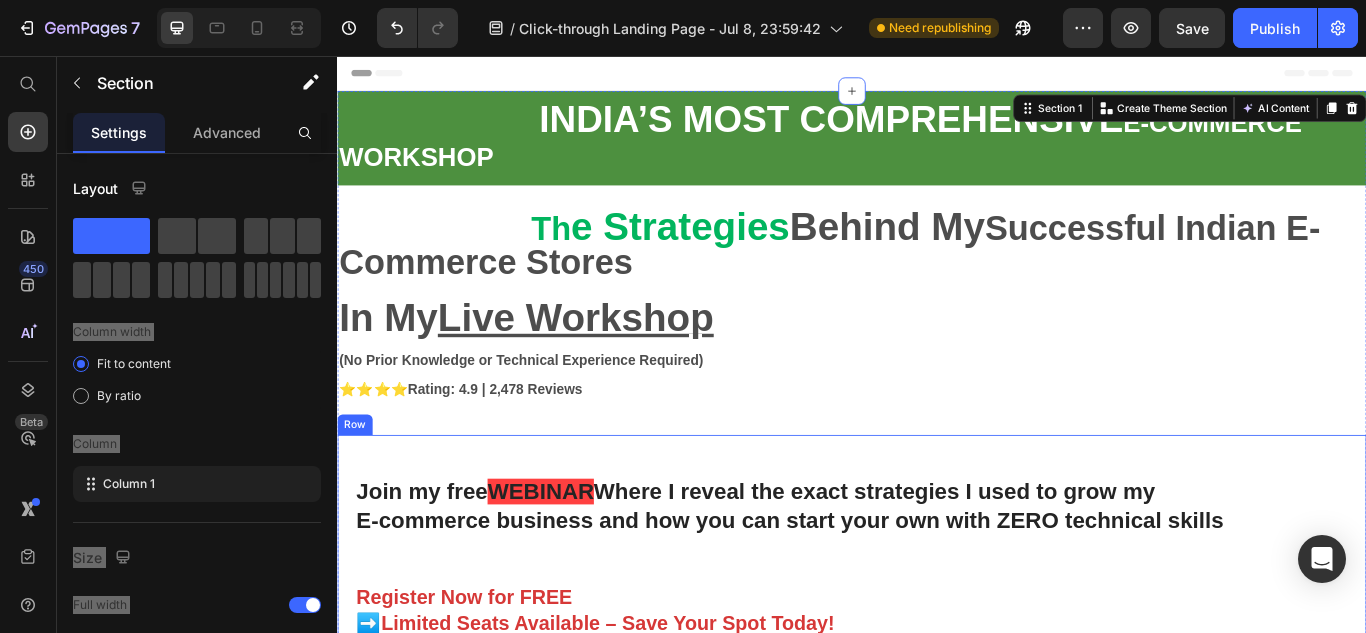 drag, startPoint x: 783, startPoint y: 514, endPoint x: 847, endPoint y: 467, distance: 79.40403 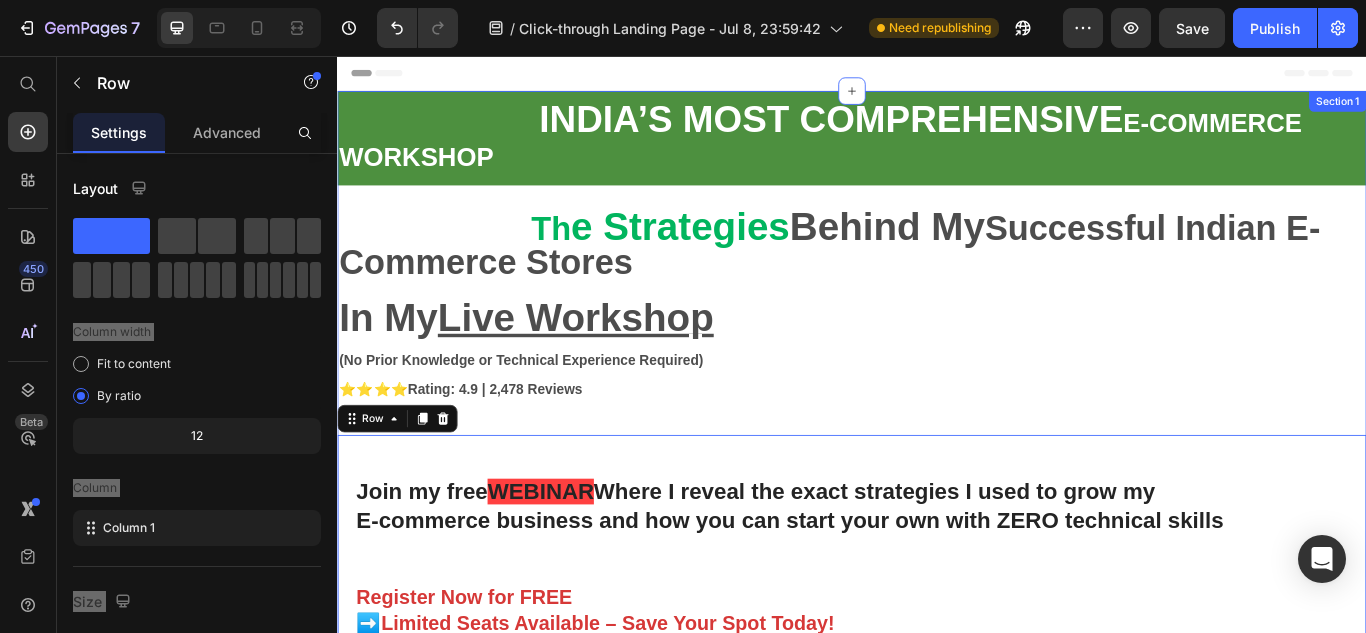 click on "INDIA’S MOST COMPREHENSIVE                                                                              E-COMMERCE WORKSHOP Text Block Row                                                                                Th e Strategies  Behind My                                               Successful Indian E-Commerce Stores                             In My  Live Workshop Text Block                                                                               (No Prior Knowledge or Technical Experience Required) Text Block                                                                                          ⭐⭐⭐⭐ Rating: 4.9 | 2,478 Reviews Text Block Join my free   WEBINAR    Where I reveal the exact strategies I used to grow my  Heading Text Block" at bounding box center [937, 586] 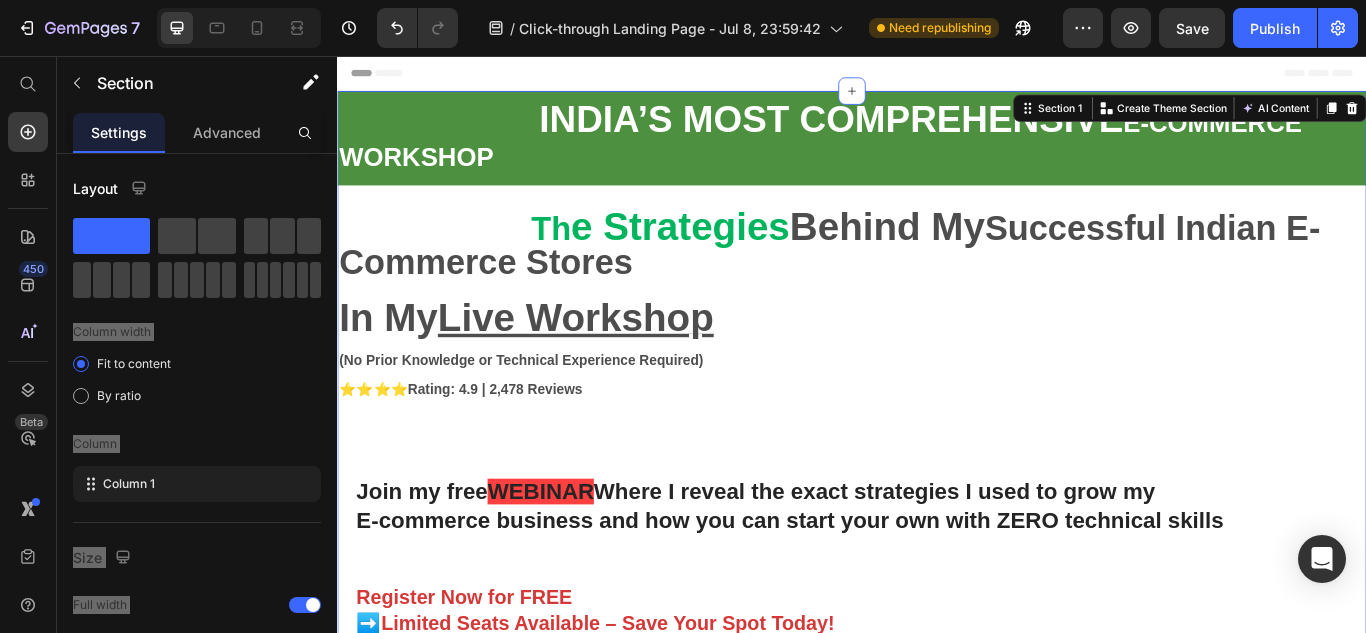 click on "⭐⭐⭐⭐ Rating: 4.9 | 2,478 Reviews" at bounding box center (937, 445) 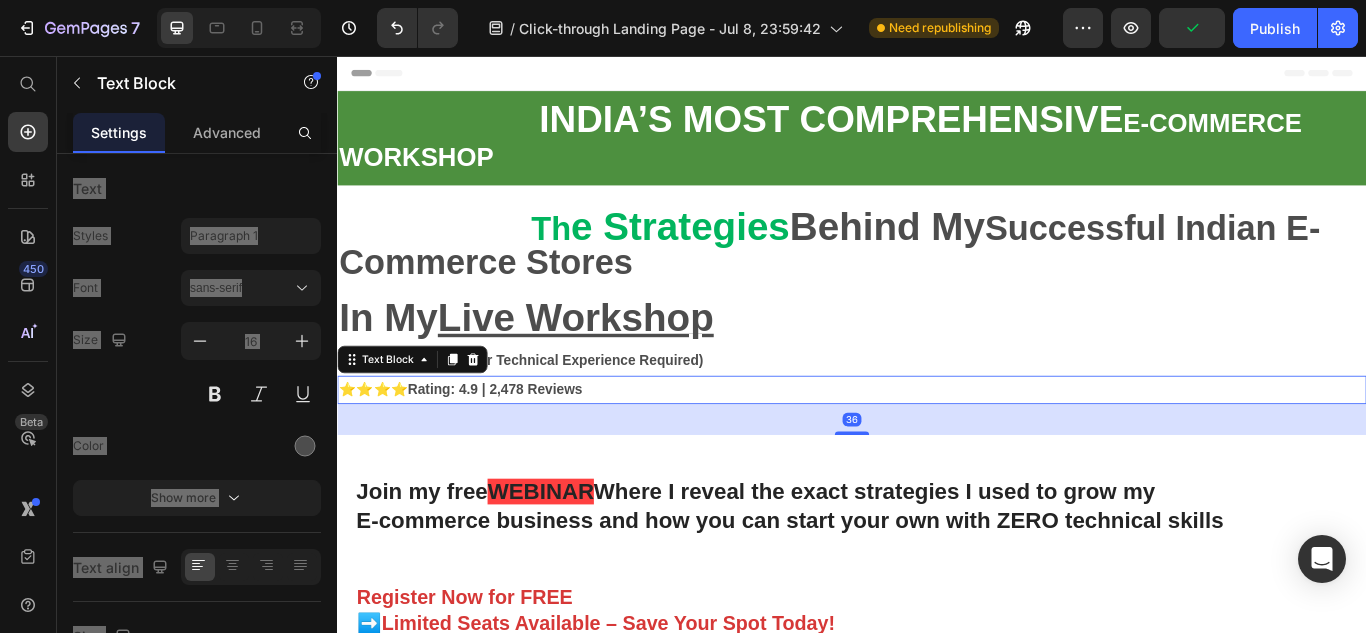click on "36" at bounding box center (937, 480) 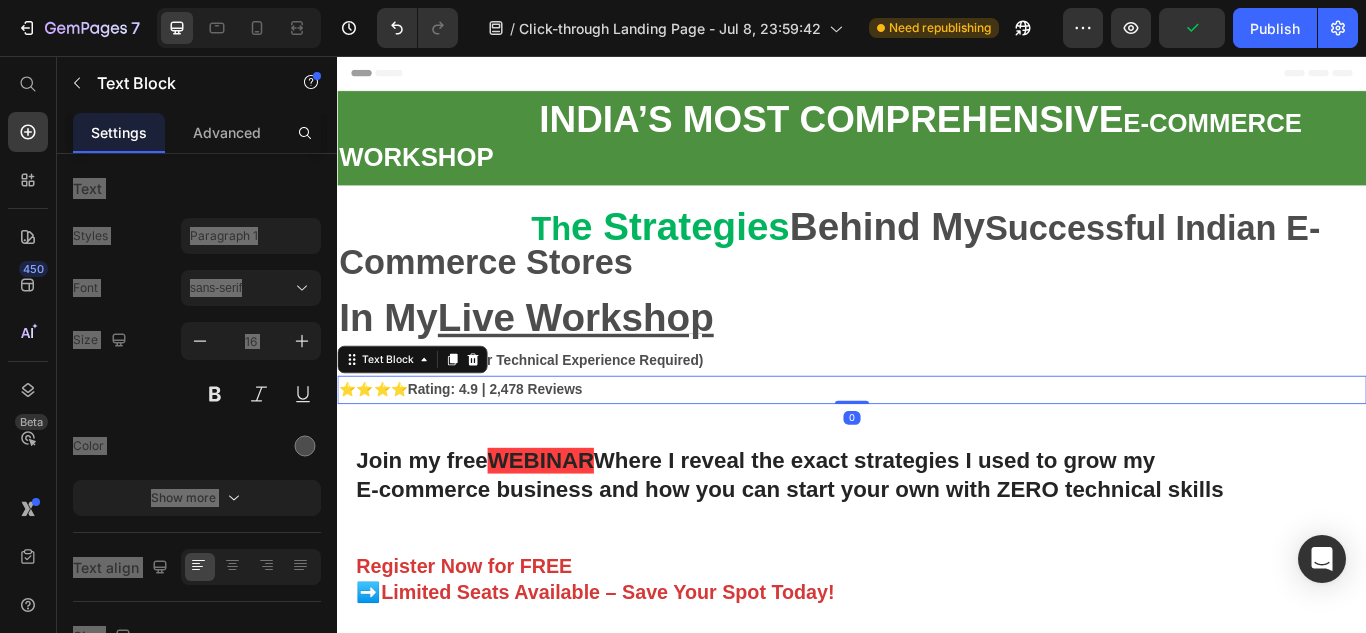 drag, startPoint x: 932, startPoint y: 495, endPoint x: 932, endPoint y: 453, distance: 42 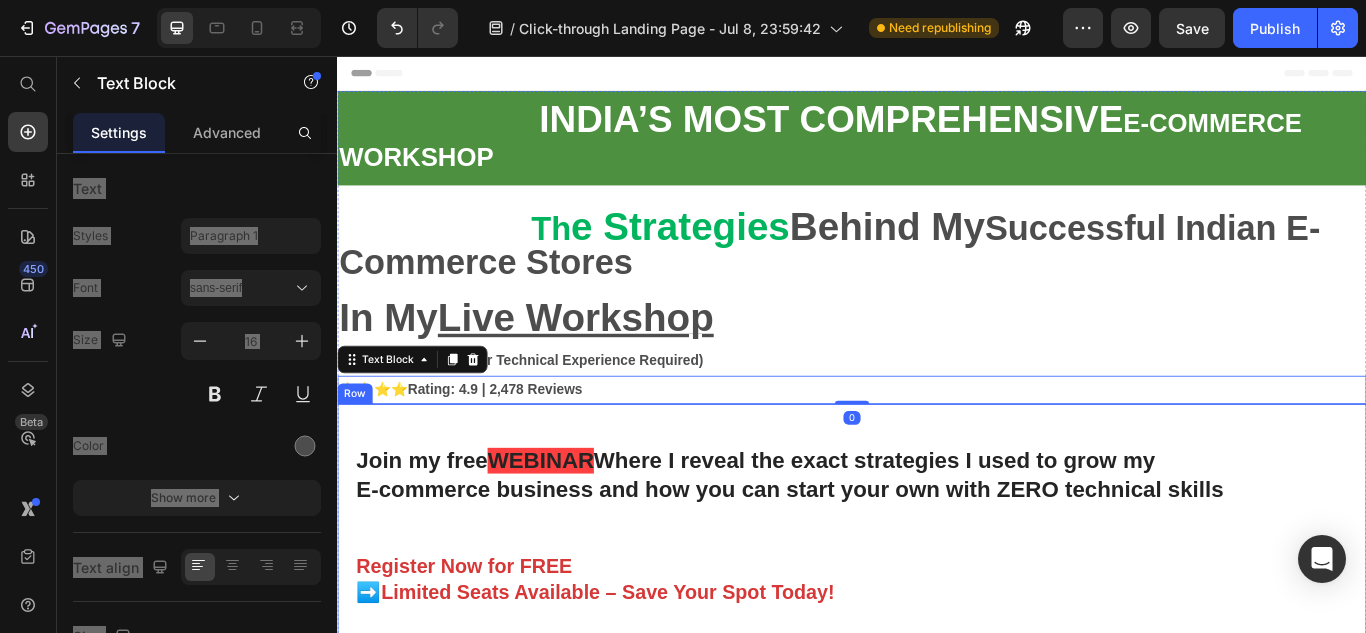 click on "Join my free   WEBINAR    Where I reveal the exact strategies I used to grow my  E-commerce business and how you can start your own with ZERO technical skills Heading Register Now for FREE ➡️Limited Seats Available – Save Your Spot Today! Text Block
Enhanced Immunity
Improved Energy Levels
Support for Heart Health
Joint and Bone Health Item List Instant Health Boost Button
Icon Try it & love it for  30 days or your money back Text Block Row Row Video Row" at bounding box center [937, 750] 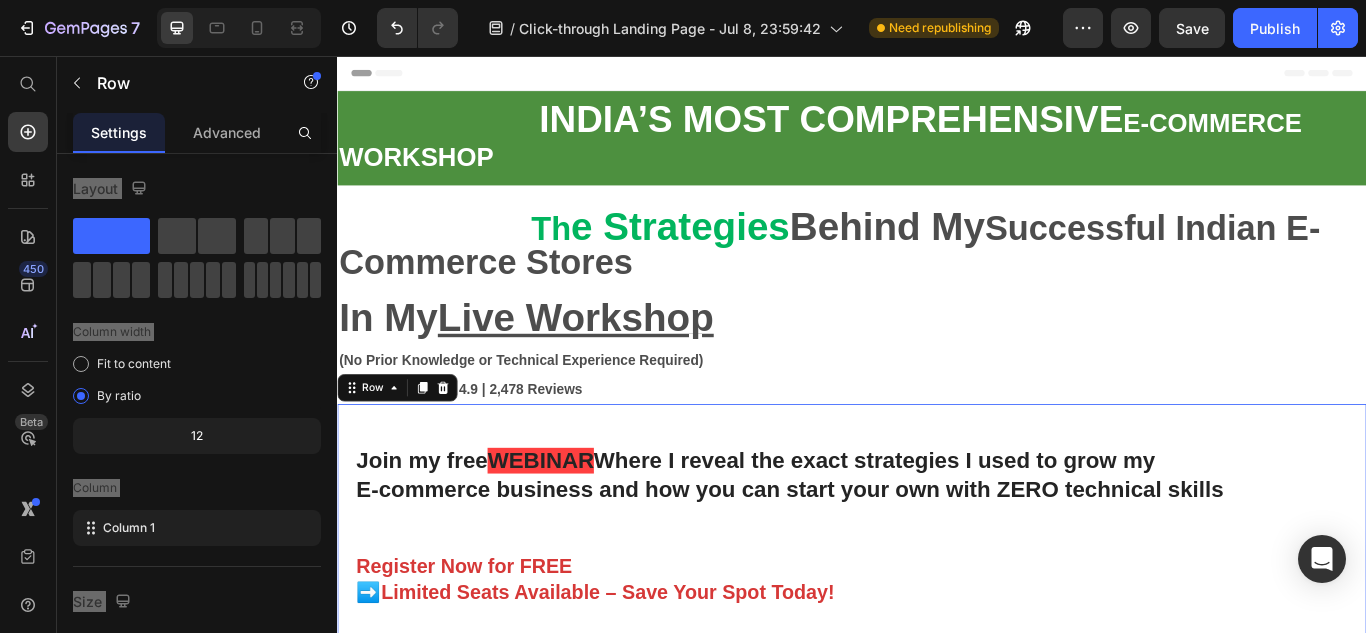click on "Join my free   WEBINAR    Where I reveal the exact strategies I used to grow my  E-commerce business and how you can start your own with ZERO technical skills Heading Register Now for FREE ➡️Limited Seats Available – Save Your Spot Today! Text Block
Enhanced Immunity
Improved Energy Levels
Support for Heart Health
Joint and Bone Health Item List Instant Health Boost Button
Icon Try it & love it for  30 days or your money back Text Block Row Row Video Row   0" at bounding box center [937, 750] 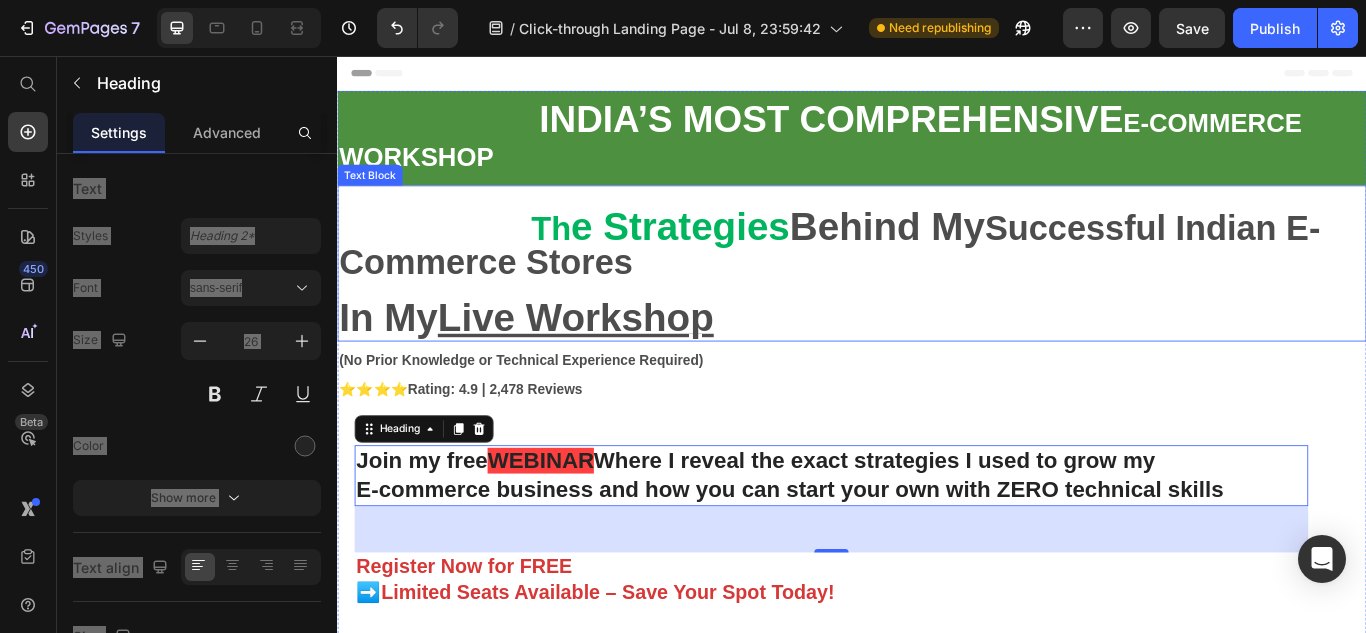 click at bounding box center (937, 333) 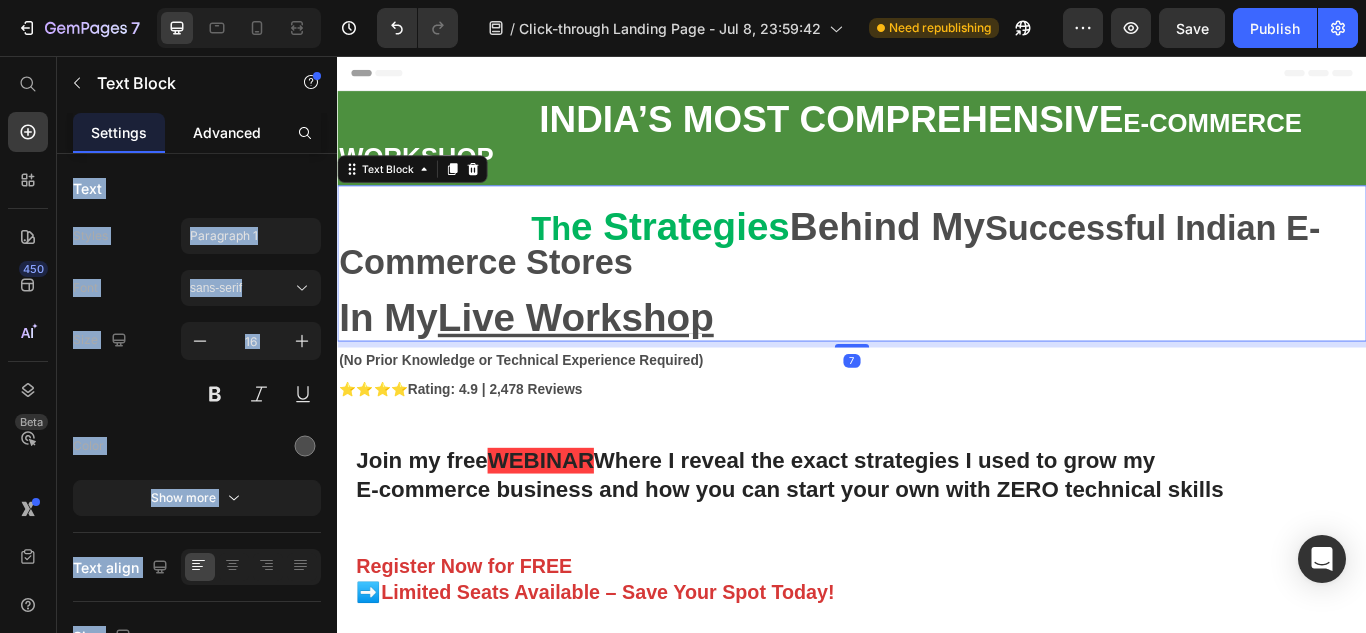 click on "Advanced" at bounding box center [227, 132] 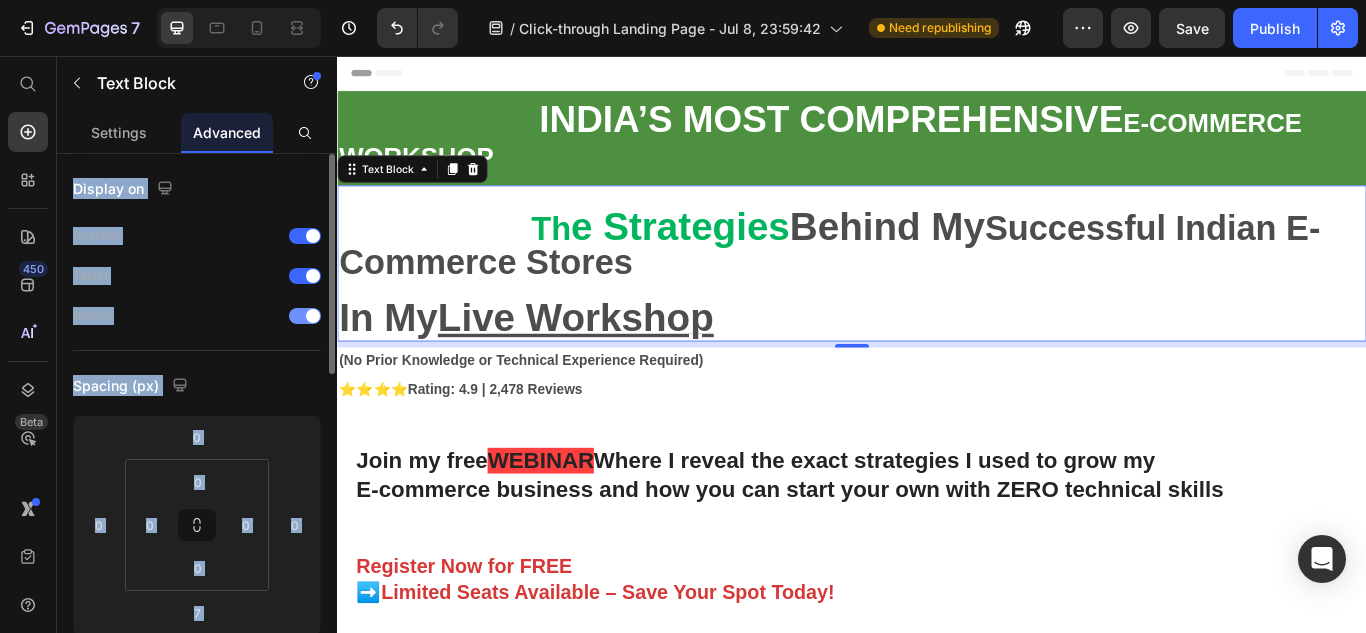 click at bounding box center (216, 316) 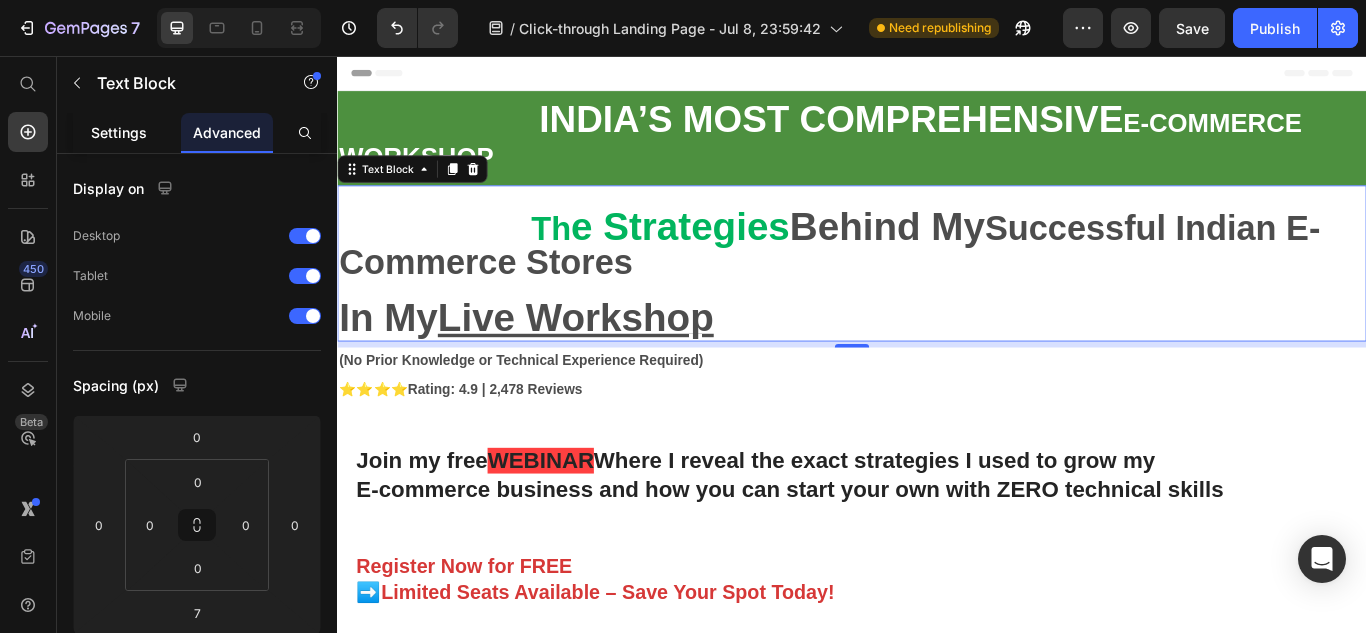 click on "Settings" at bounding box center [119, 132] 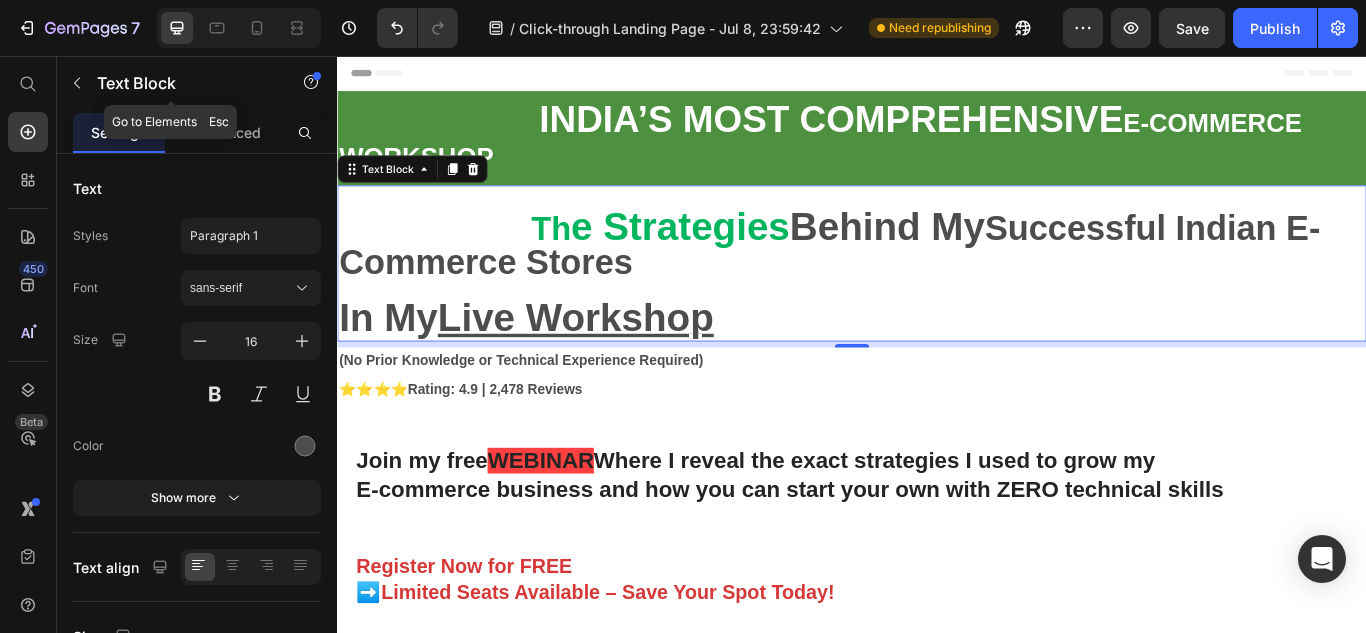 click 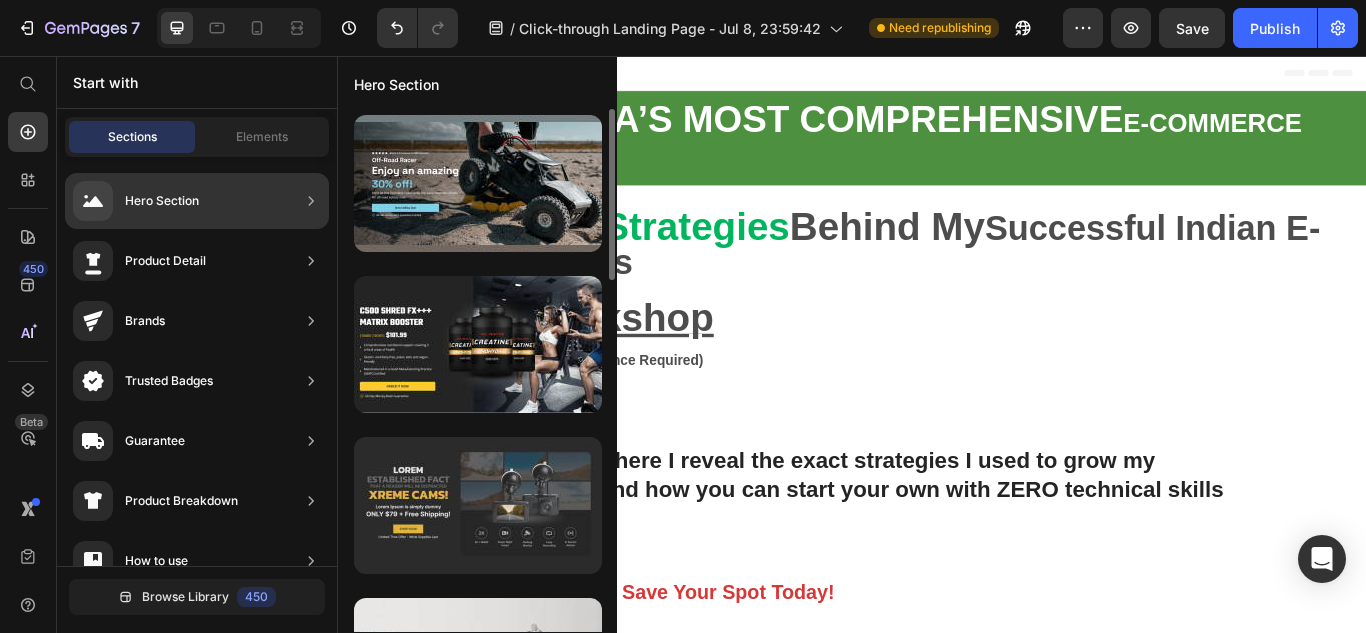 click at bounding box center (478, 505) 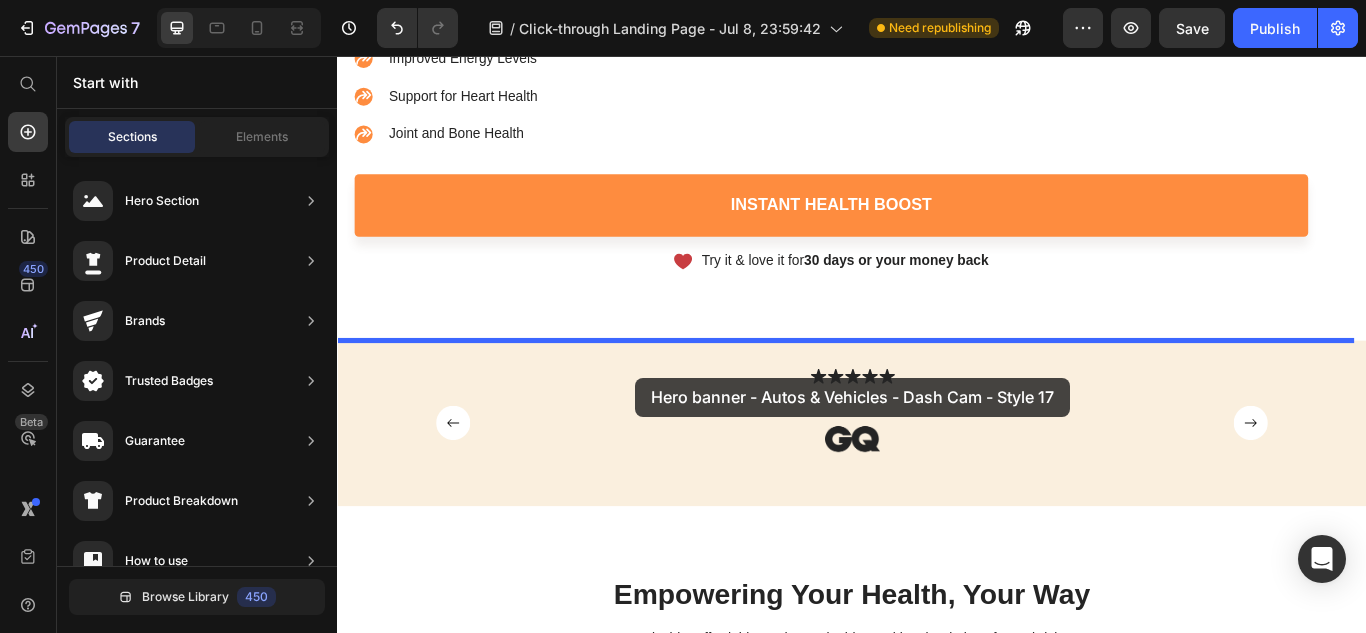 scroll, scrollTop: 796, scrollLeft: 0, axis: vertical 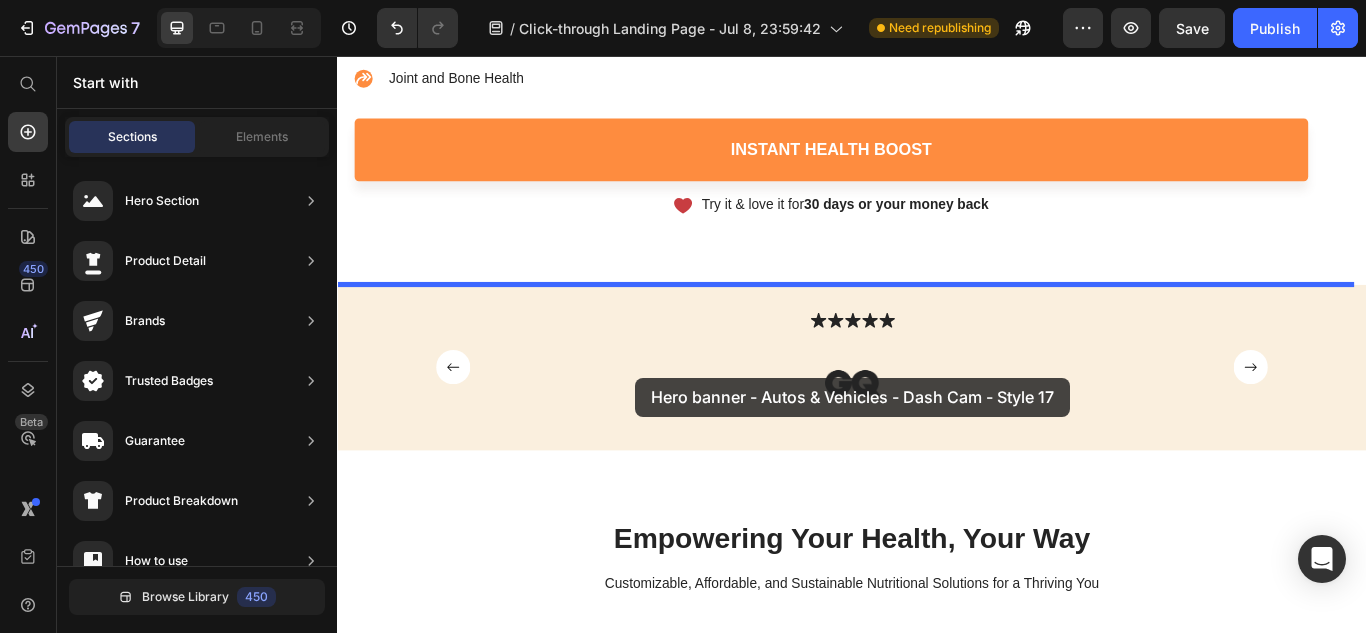 drag, startPoint x: 868, startPoint y: 533, endPoint x: 685, endPoint y: 431, distance: 209.50656 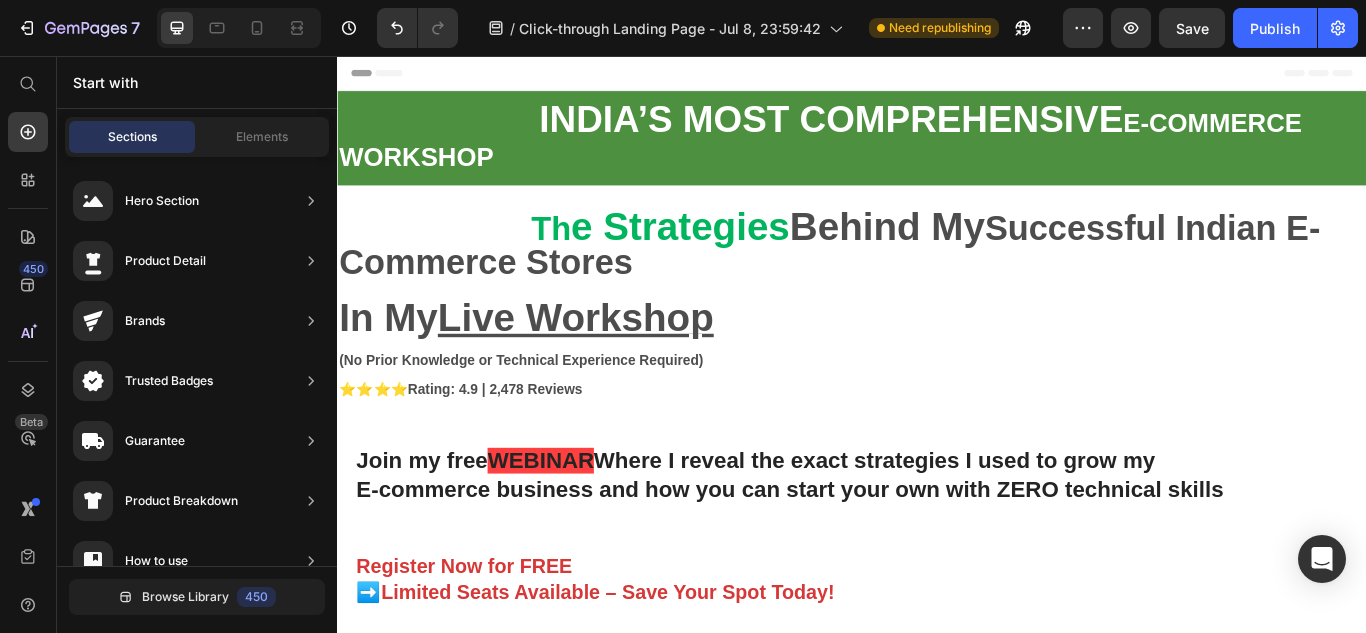 scroll, scrollTop: 465, scrollLeft: 0, axis: vertical 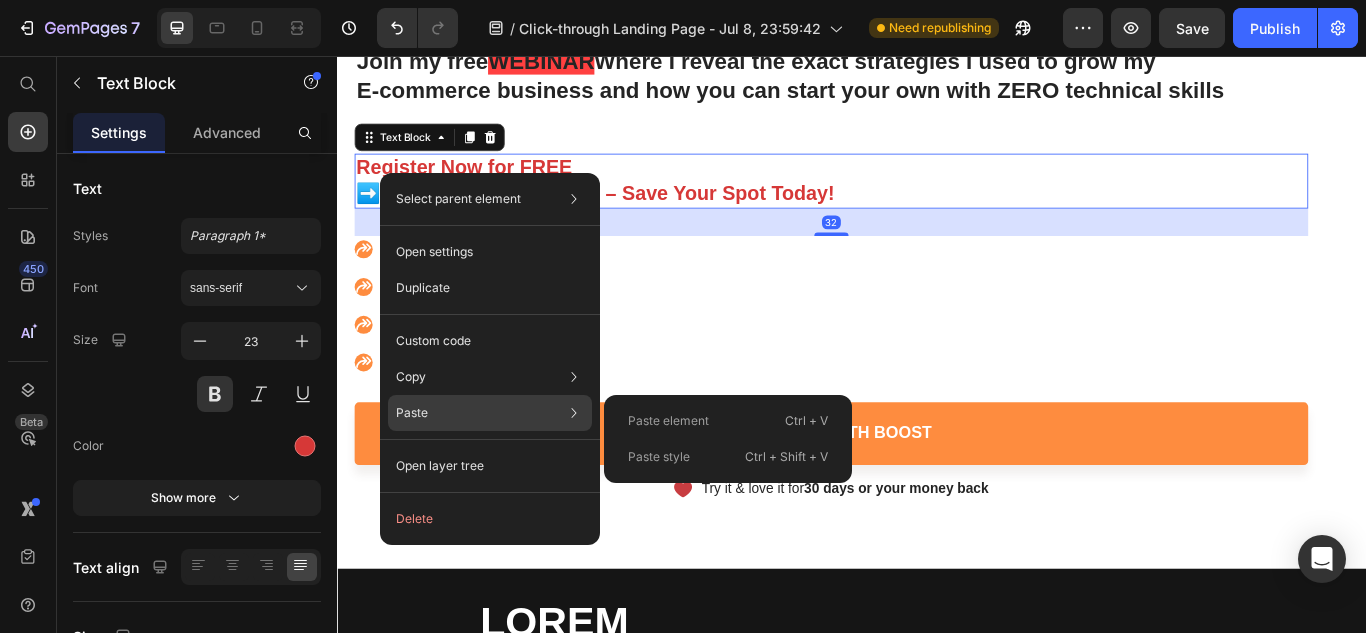 click on "Paste Paste element  Ctrl + V Paste style  Ctrl + Shift + V" 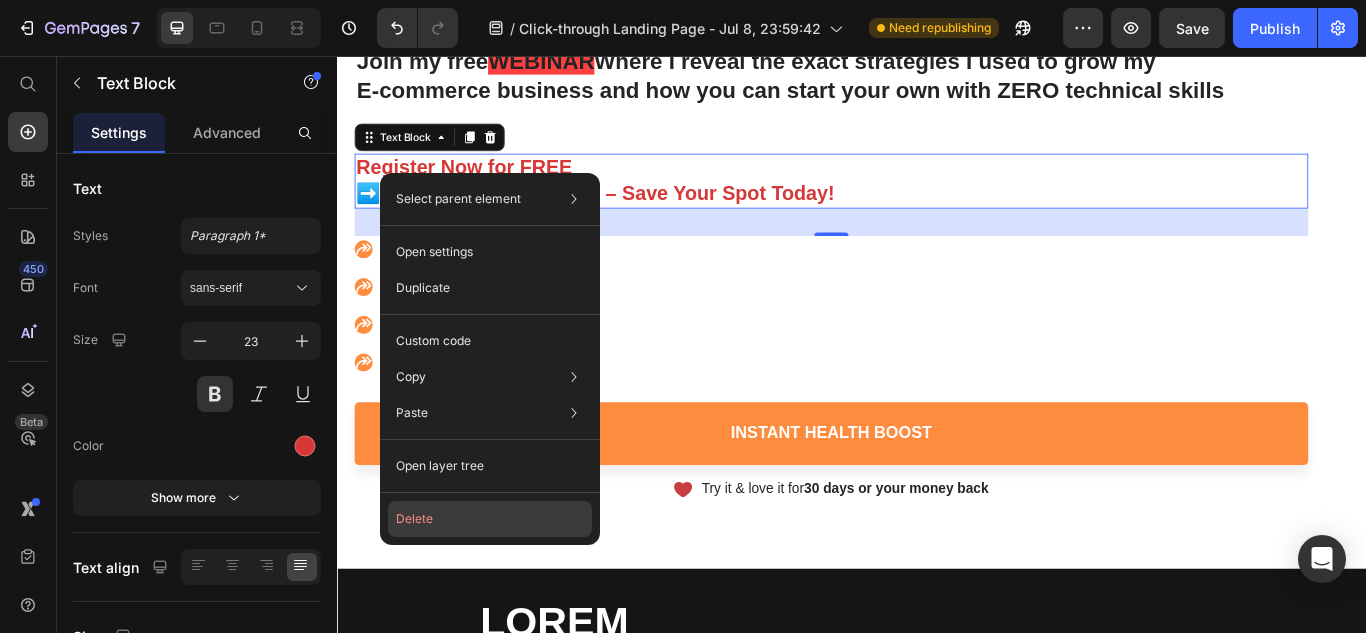 click on "Delete" 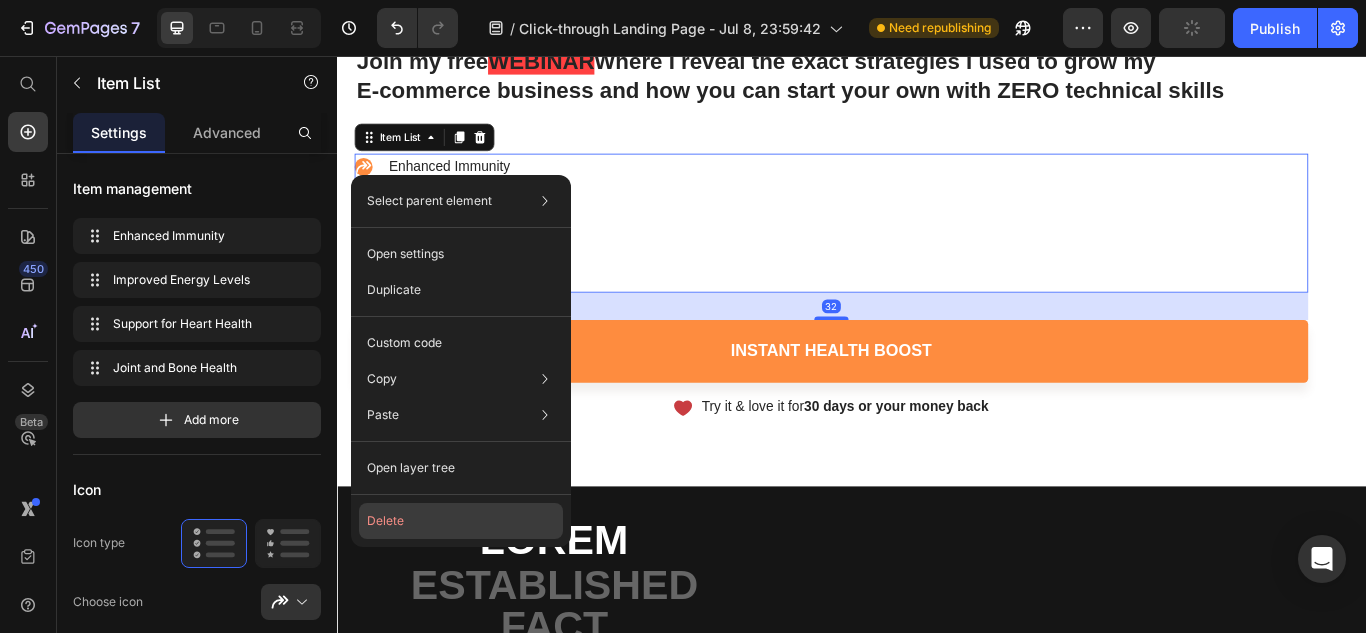 click on "Delete" 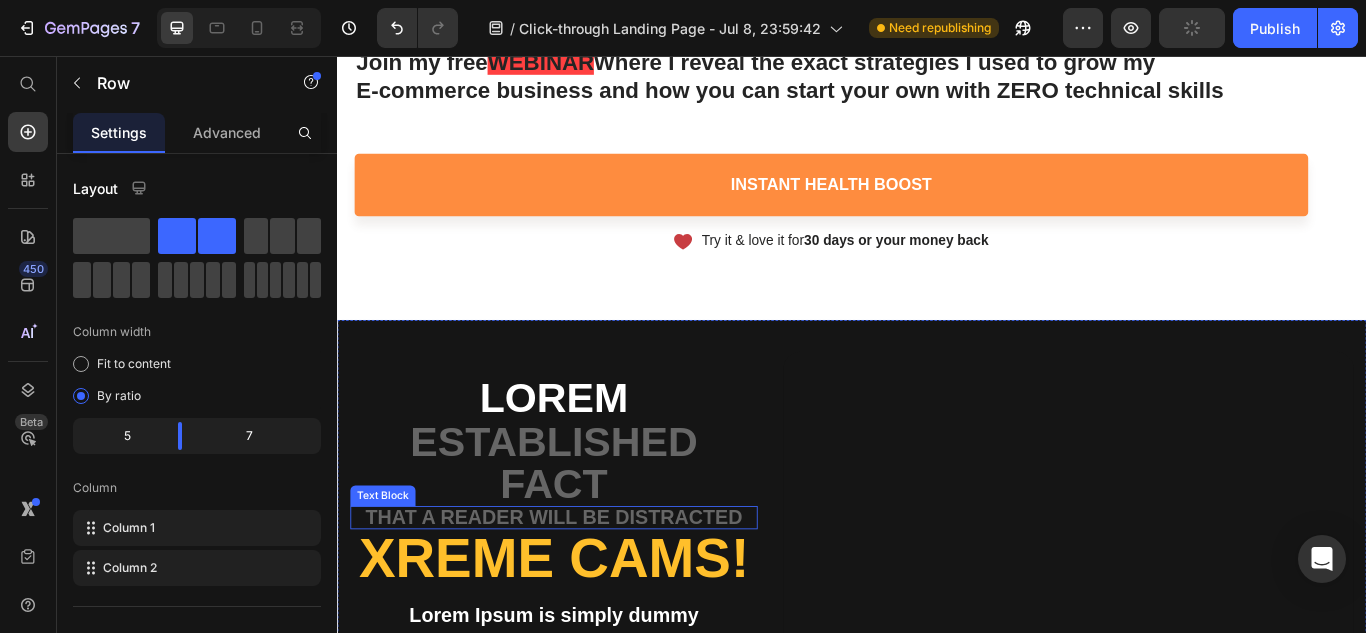 click on "Lorem Text Block established fact Text Block that a reader will be distracted Text Block Xreme CAMs! Heading Lorem Ipsum is simply dummy Text Block ONLY $79 + Free Shipping! Text Block SHOP NOW Button Limited Time Offer - While Supplies Last Text Block Image 2K +1080P Text Block Image Super Night Vision Text Block Image Parking Monitor Text Block Image Loop Recording Text Block Image G-Sensor Motion Text Block Row Hero Banner Row" at bounding box center [937, 655] 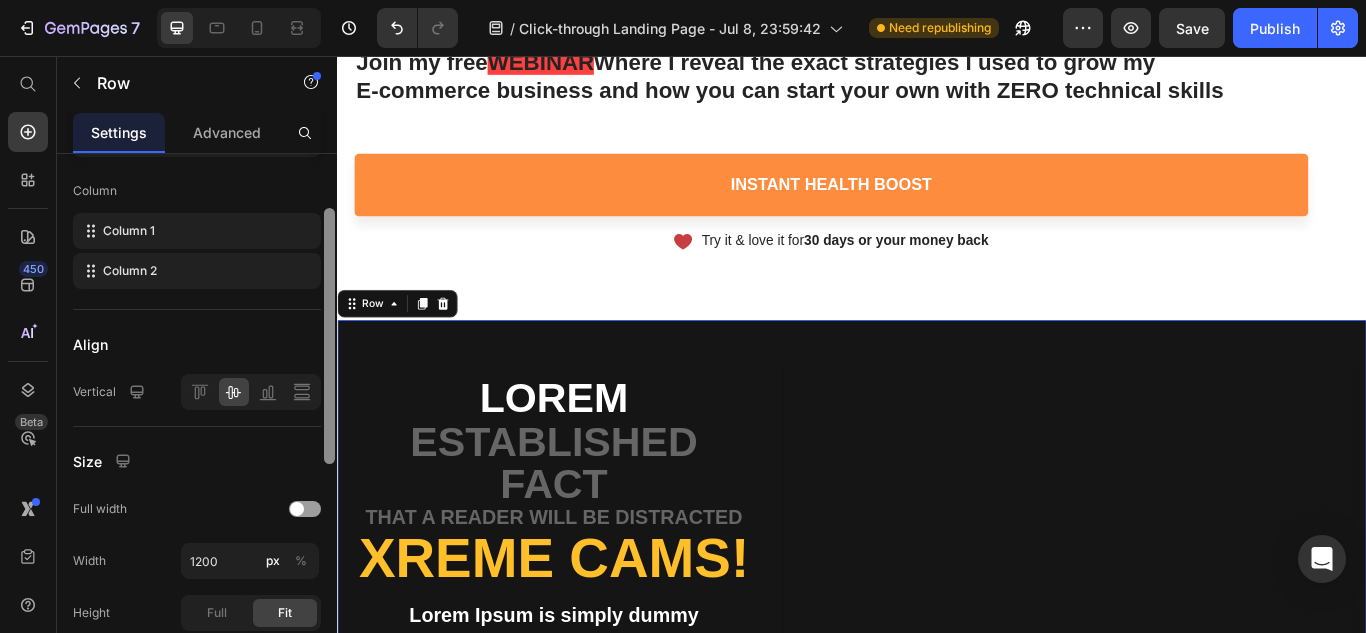 scroll, scrollTop: 324, scrollLeft: 0, axis: vertical 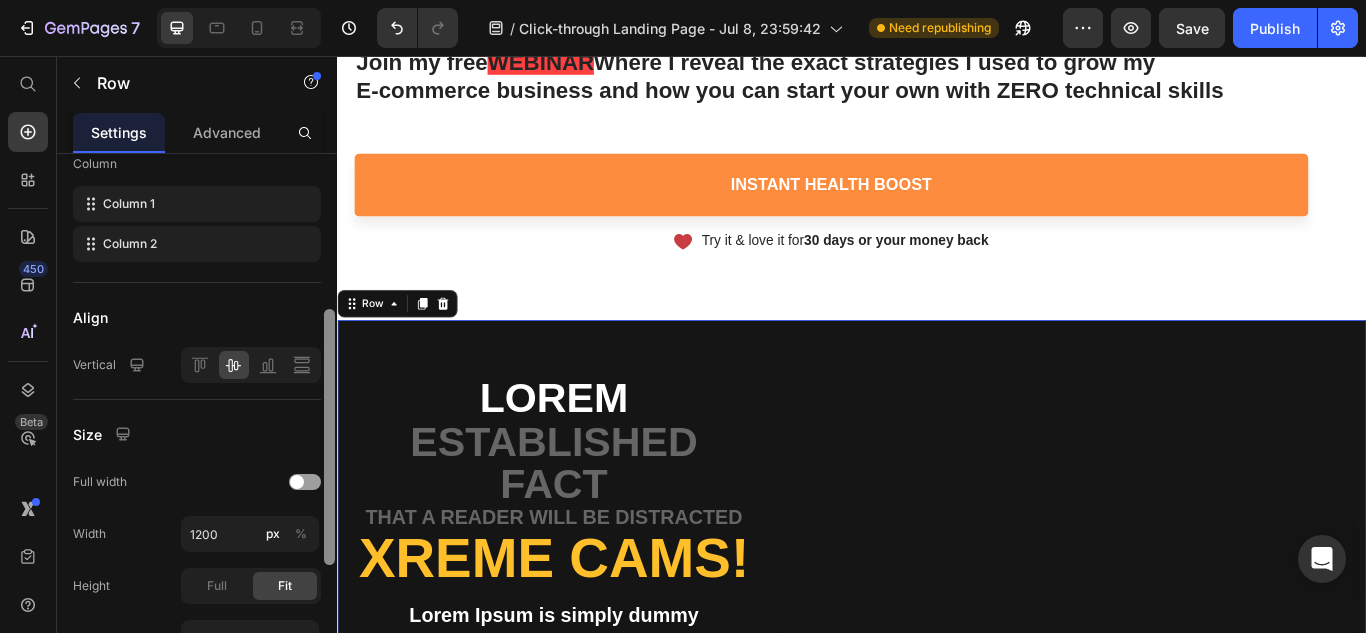 drag, startPoint x: 331, startPoint y: 235, endPoint x: 336, endPoint y: 390, distance: 155.08063 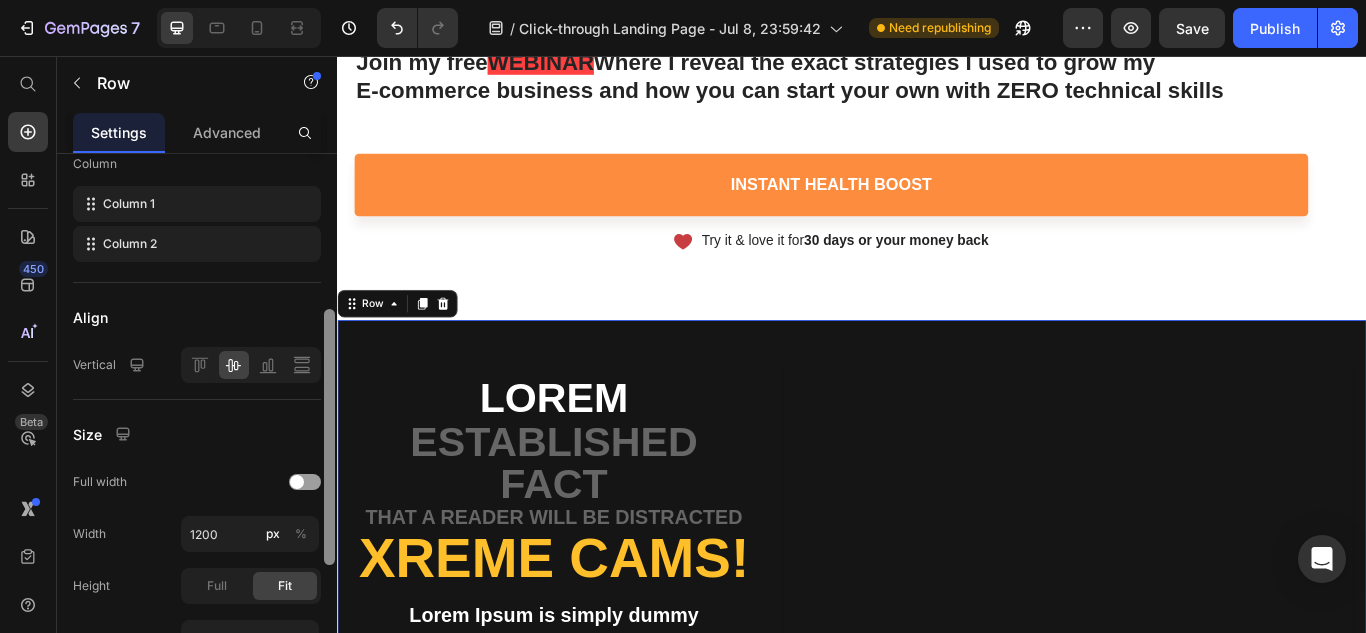 click at bounding box center [329, 422] 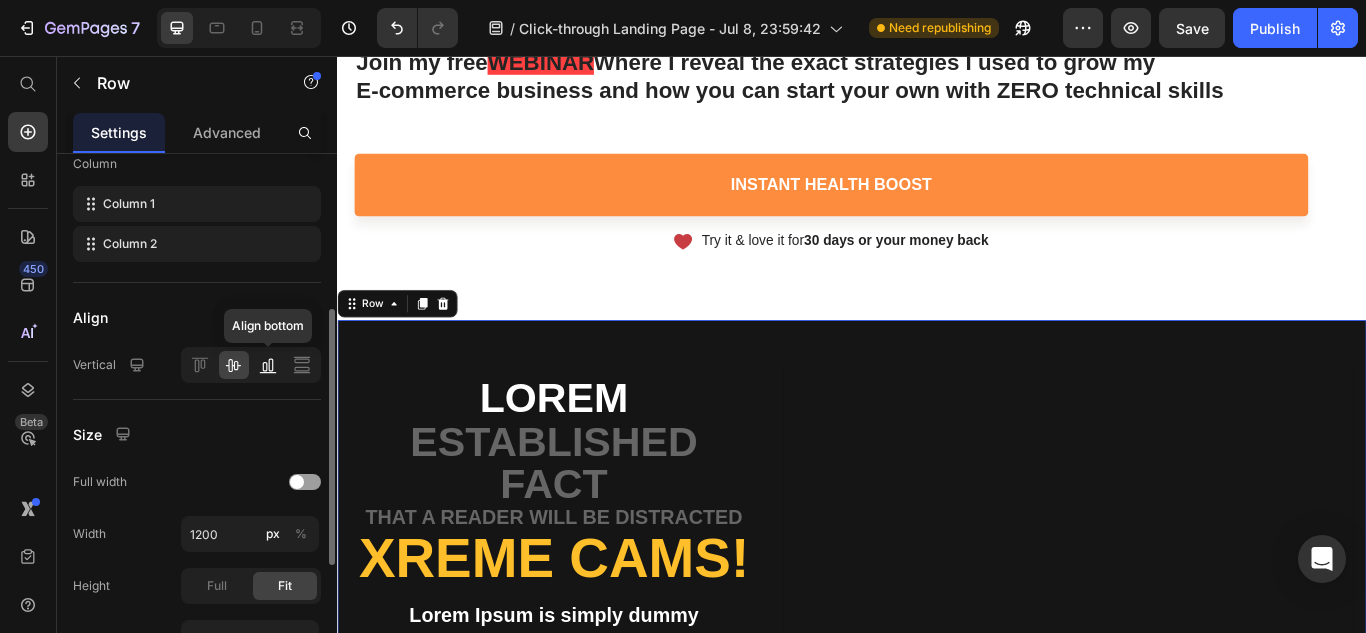 click 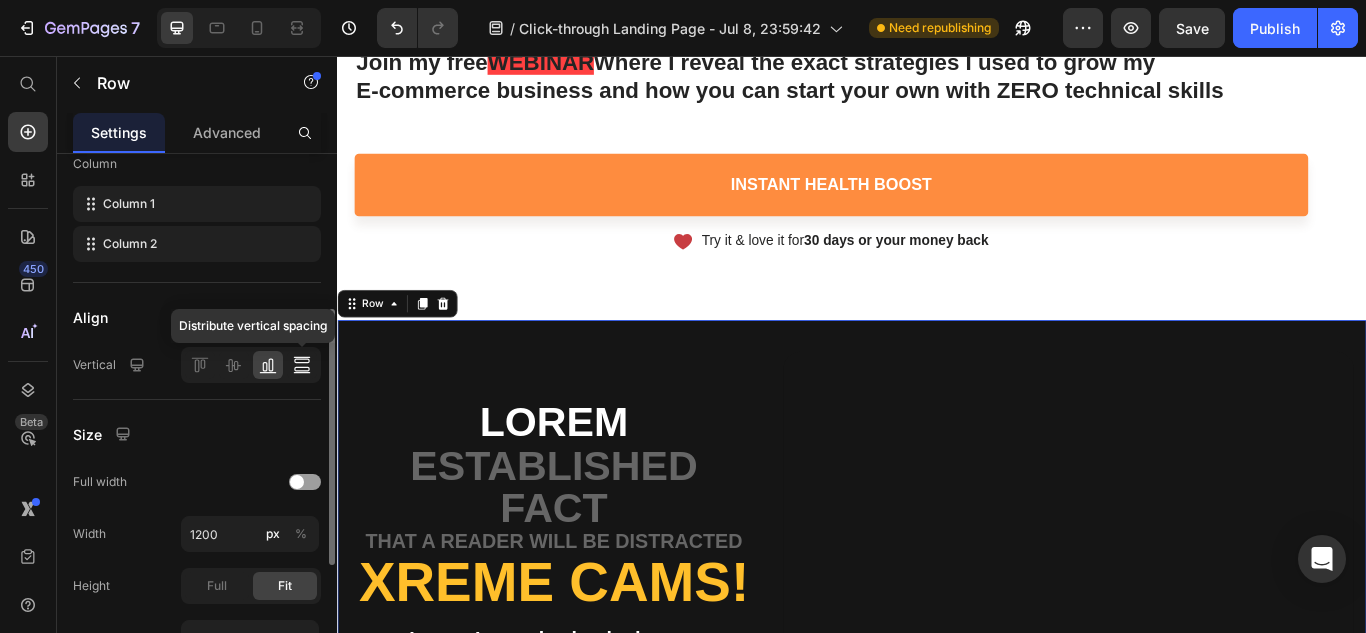 click 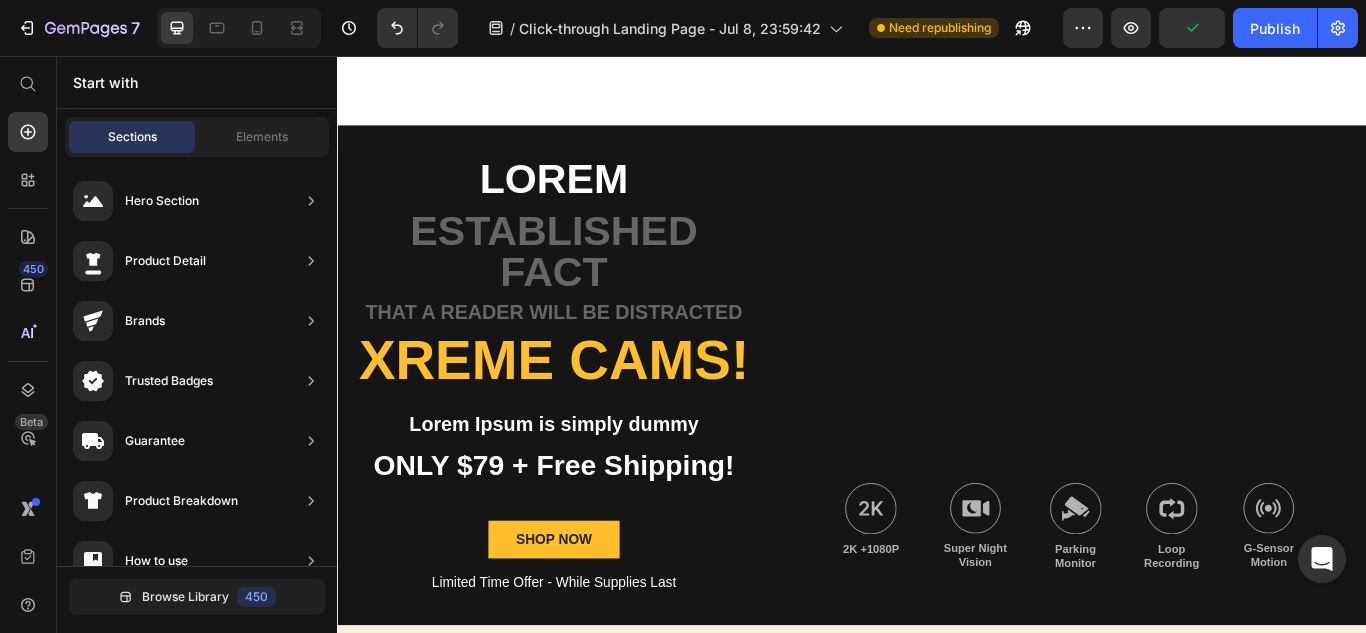 scroll, scrollTop: 579, scrollLeft: 0, axis: vertical 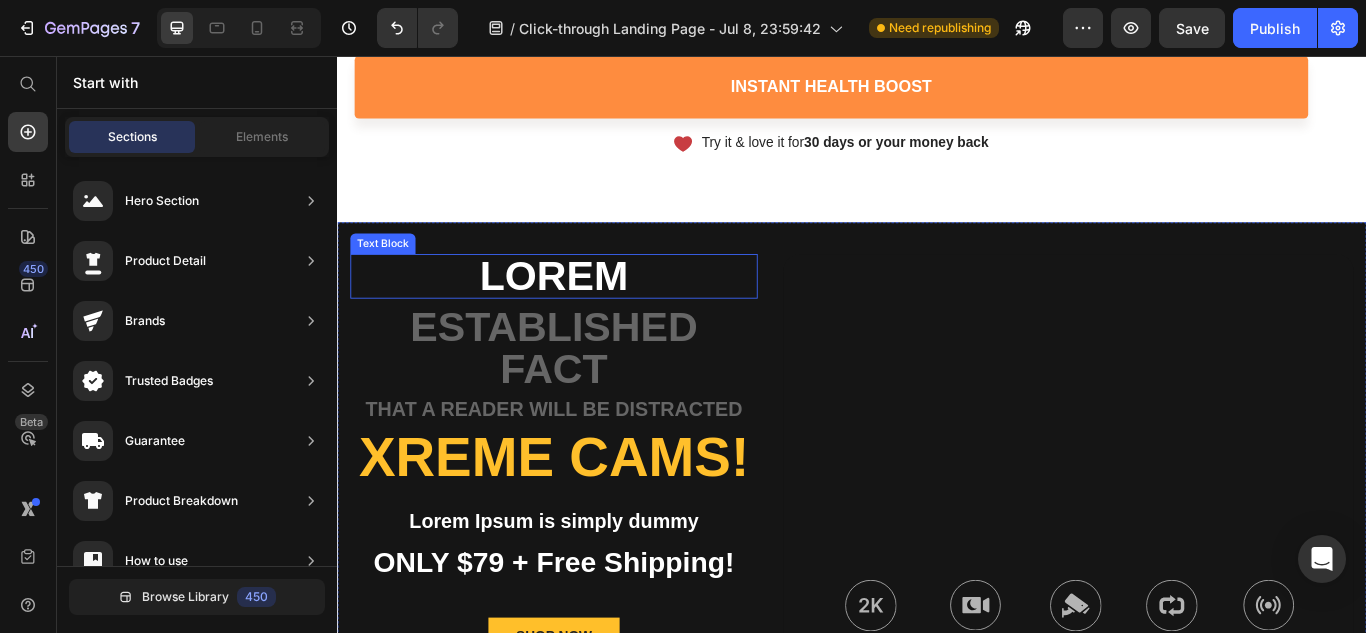 click on "Lorem" at bounding box center [589, 313] 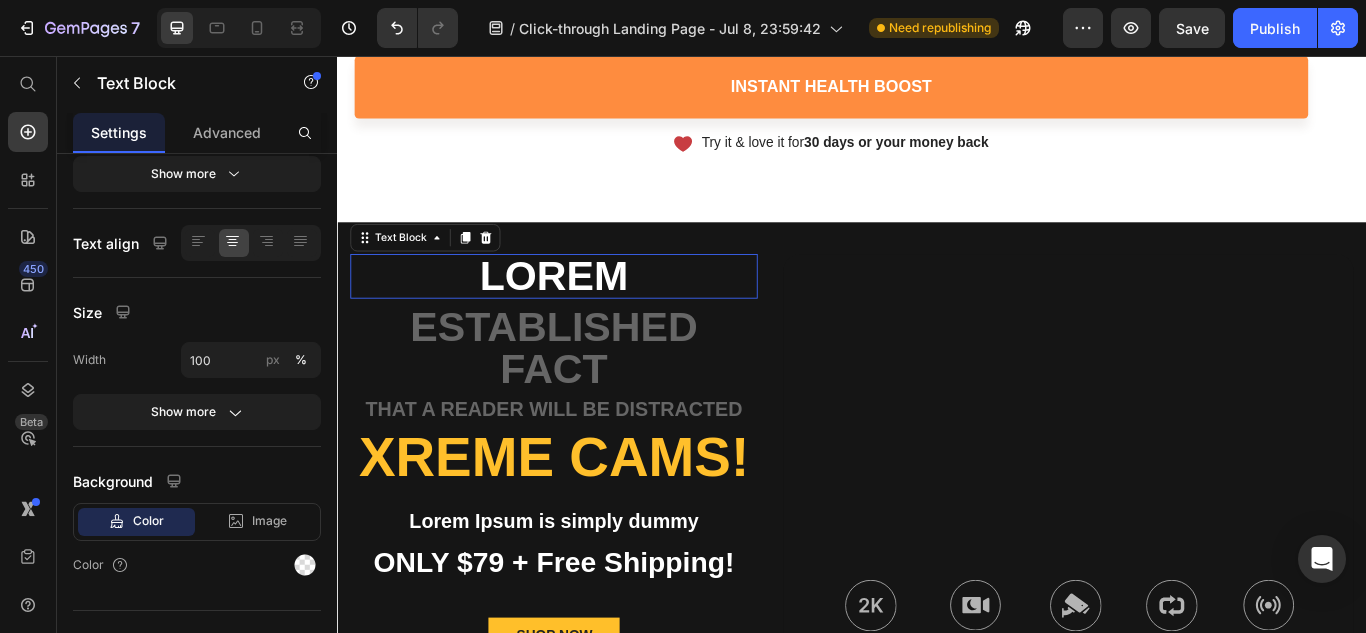 scroll, scrollTop: 0, scrollLeft: 0, axis: both 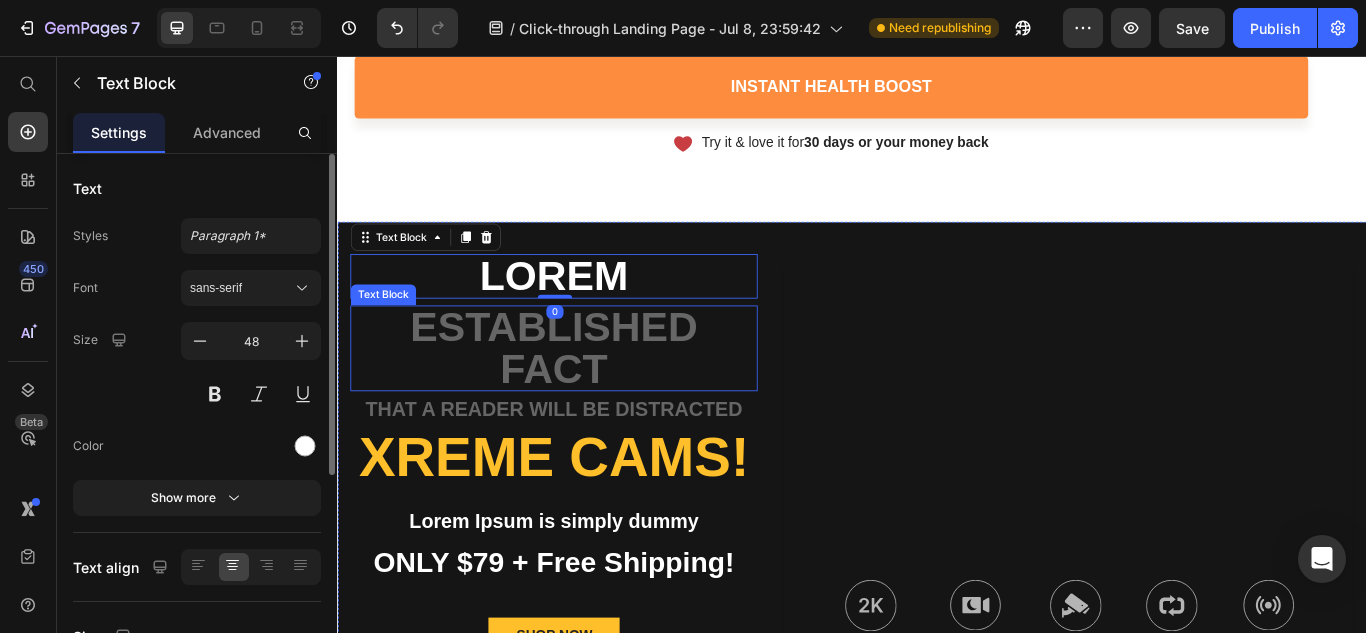click on "established fact" at bounding box center [589, 397] 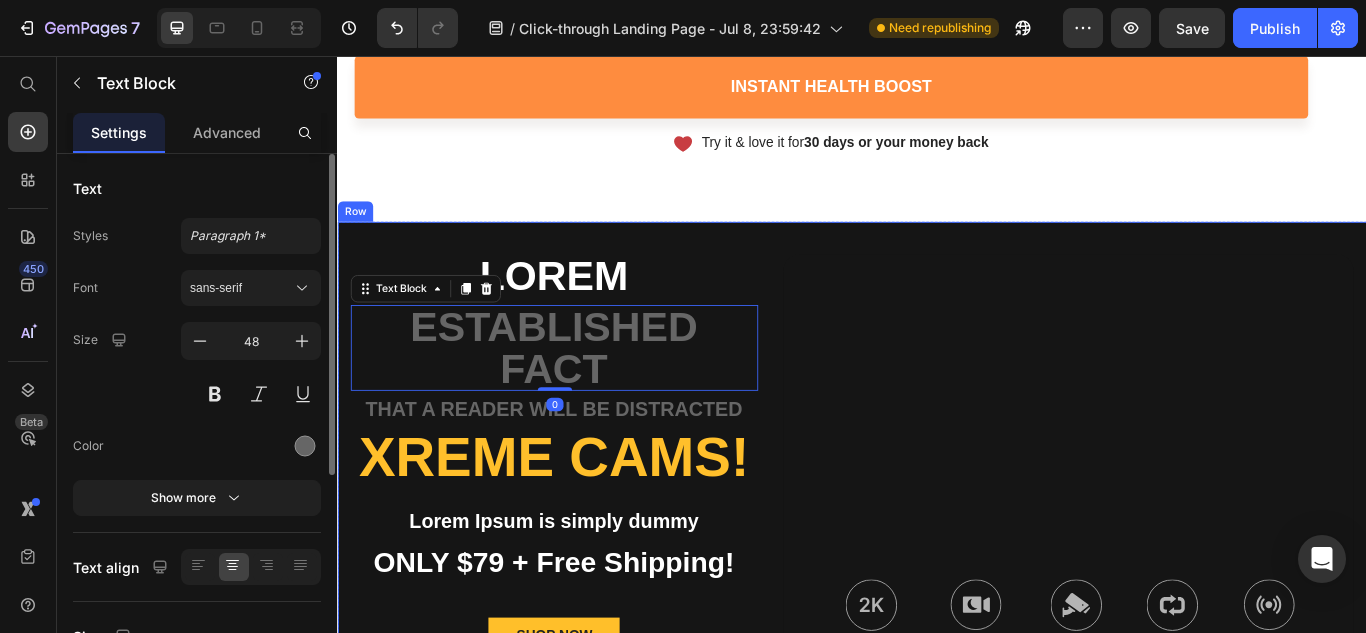 click on "Lorem Text Block established fact Text Block   0 that a reader will be distracted Text Block Xreme CAMs! Heading Lorem Ipsum is simply dummy Text Block ONLY $79 + Free Shipping! Text Block SHOP NOW Button Limited Time Offer - While Supplies Last Text Block Image 2K +1080P Text Block Image Super Night Vision Text Block Image Parking Monitor Text Block Image Loop Recording Text Block Image G-Sensor Motion Text Block Row Hero Banner Row" at bounding box center [937, 541] 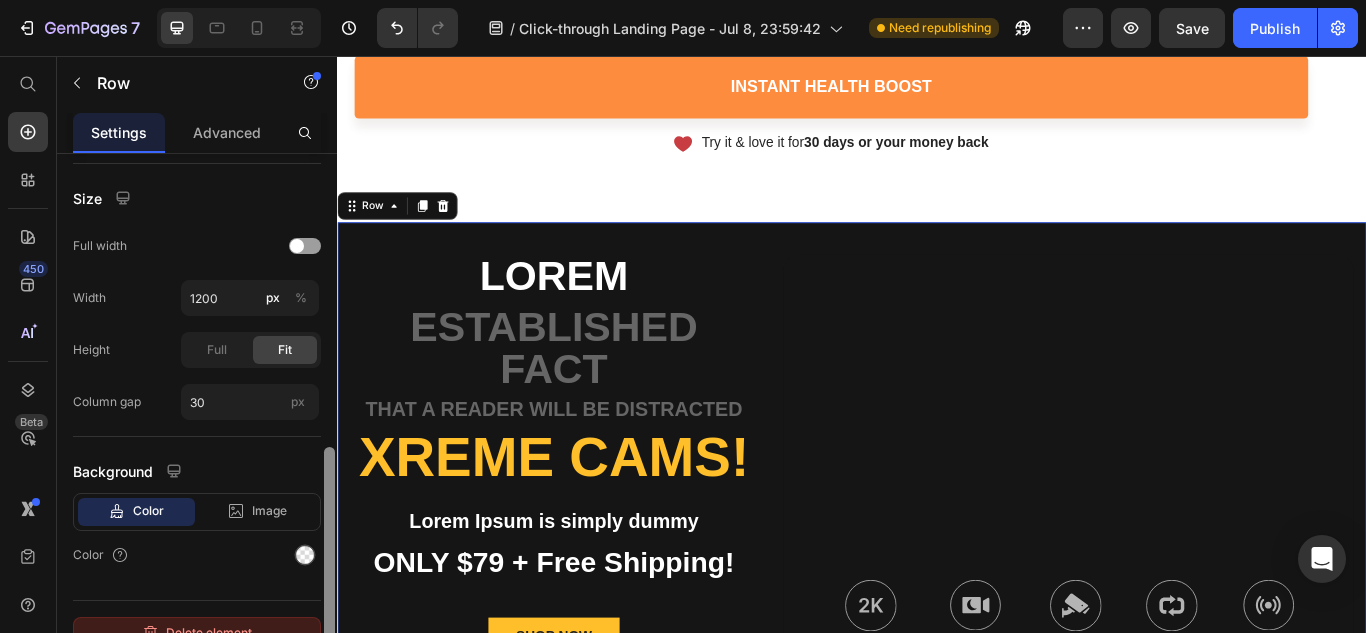 scroll, scrollTop: 585, scrollLeft: 0, axis: vertical 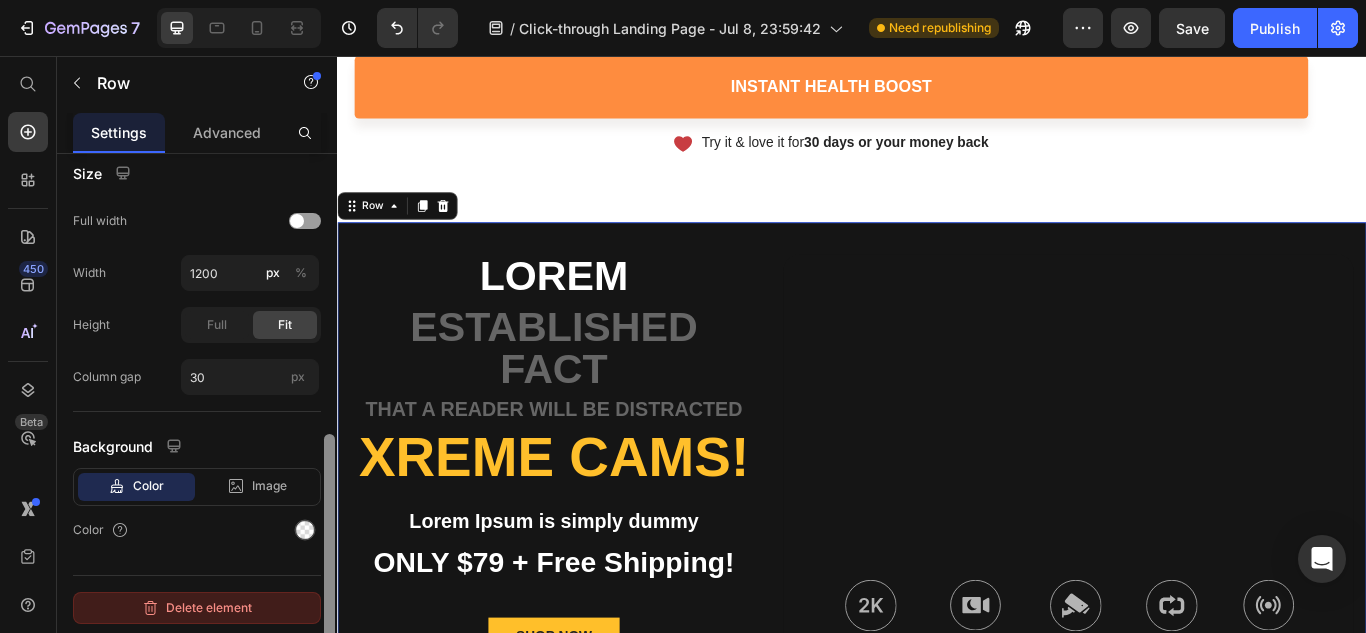 drag, startPoint x: 331, startPoint y: 339, endPoint x: 306, endPoint y: 623, distance: 285.09824 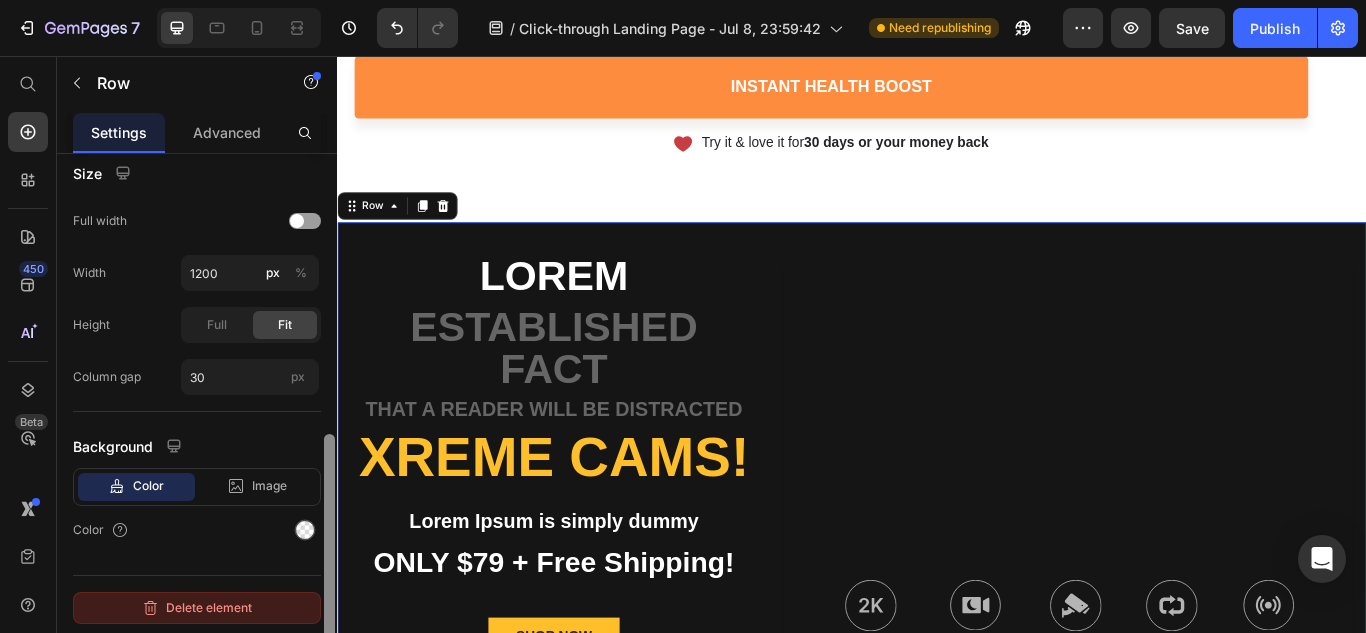 click on "Layout Column width Fit to content By ratio 5 7 Column Column 1 Column 2 Align Vertical
Size Full width Width 1200 px % Height Full Fit Column gap 30 px Background Color Image Video  Color   Delete element" at bounding box center (197, 422) 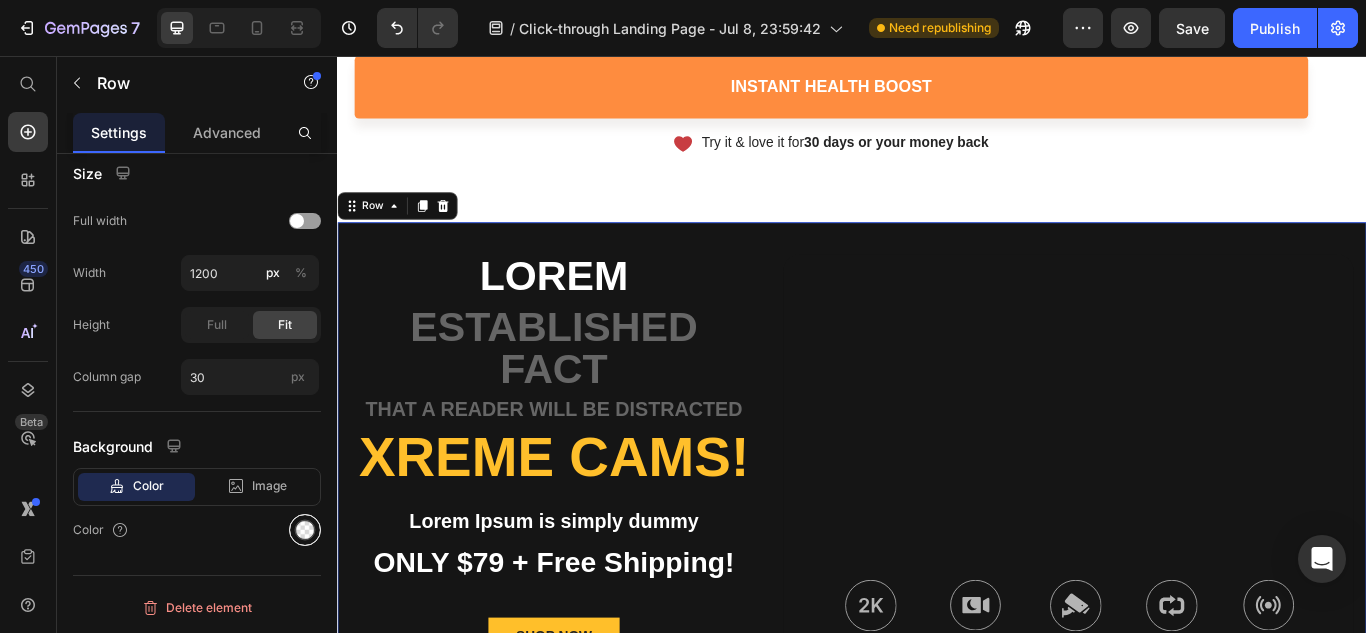 click at bounding box center (305, 530) 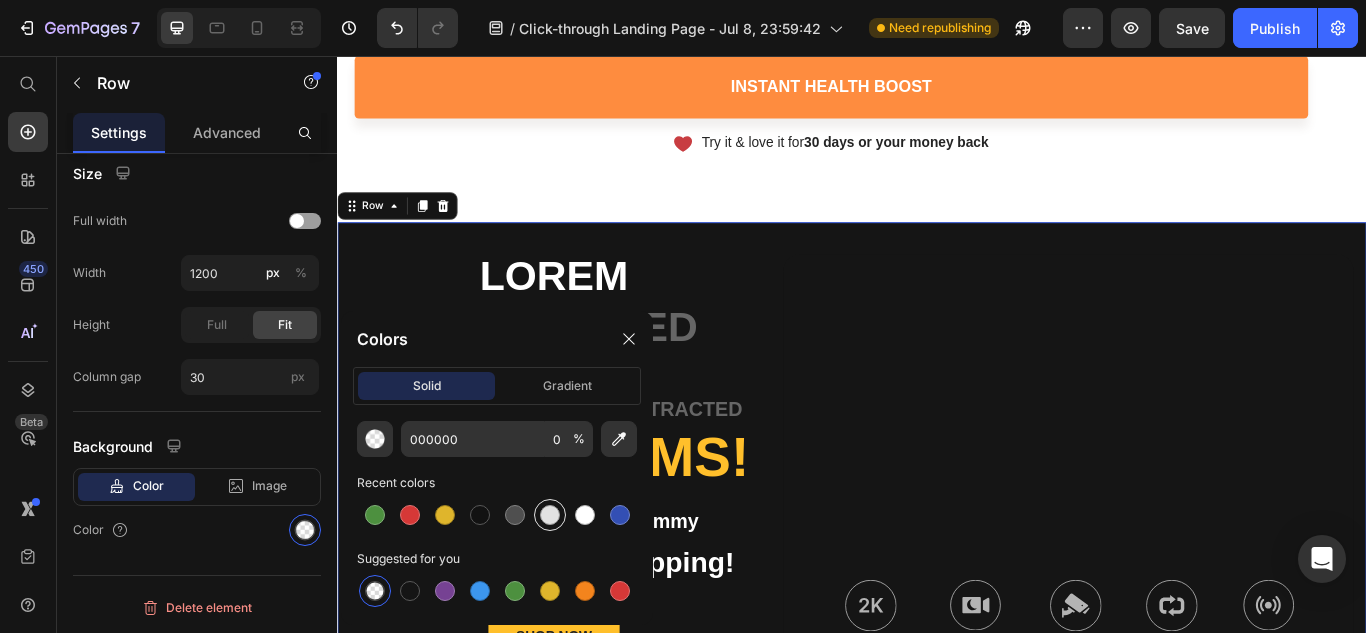 click at bounding box center (550, 515) 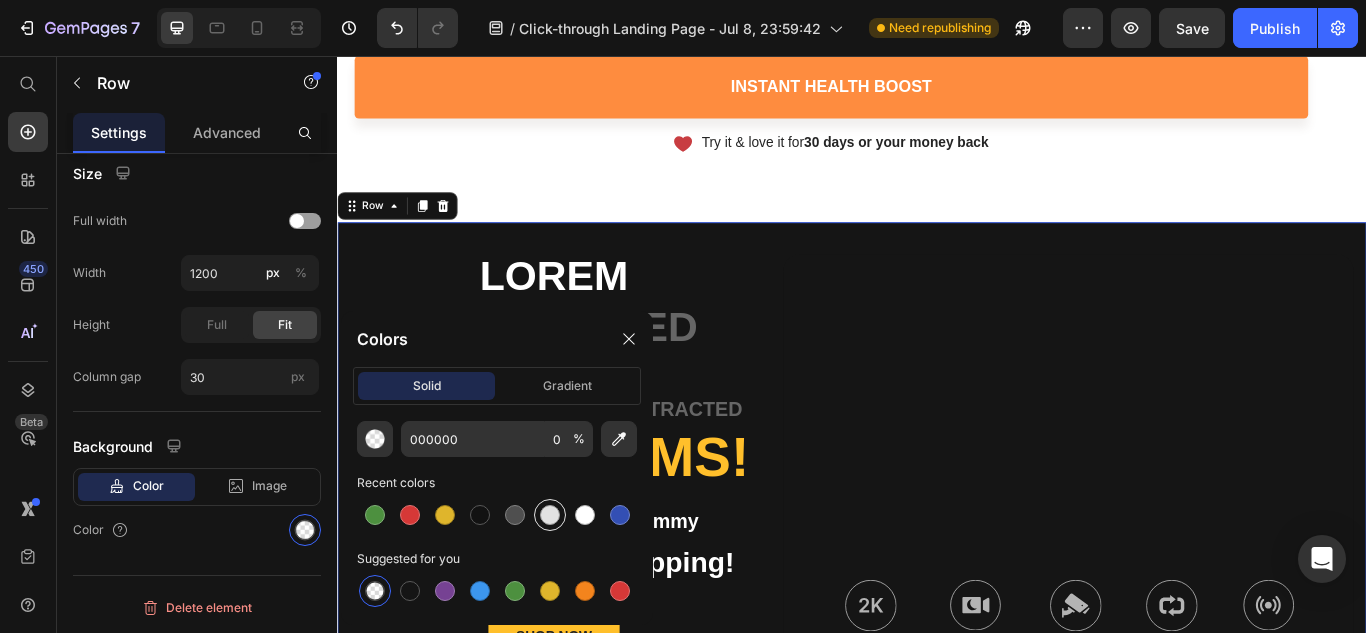 type on "E2E2E2" 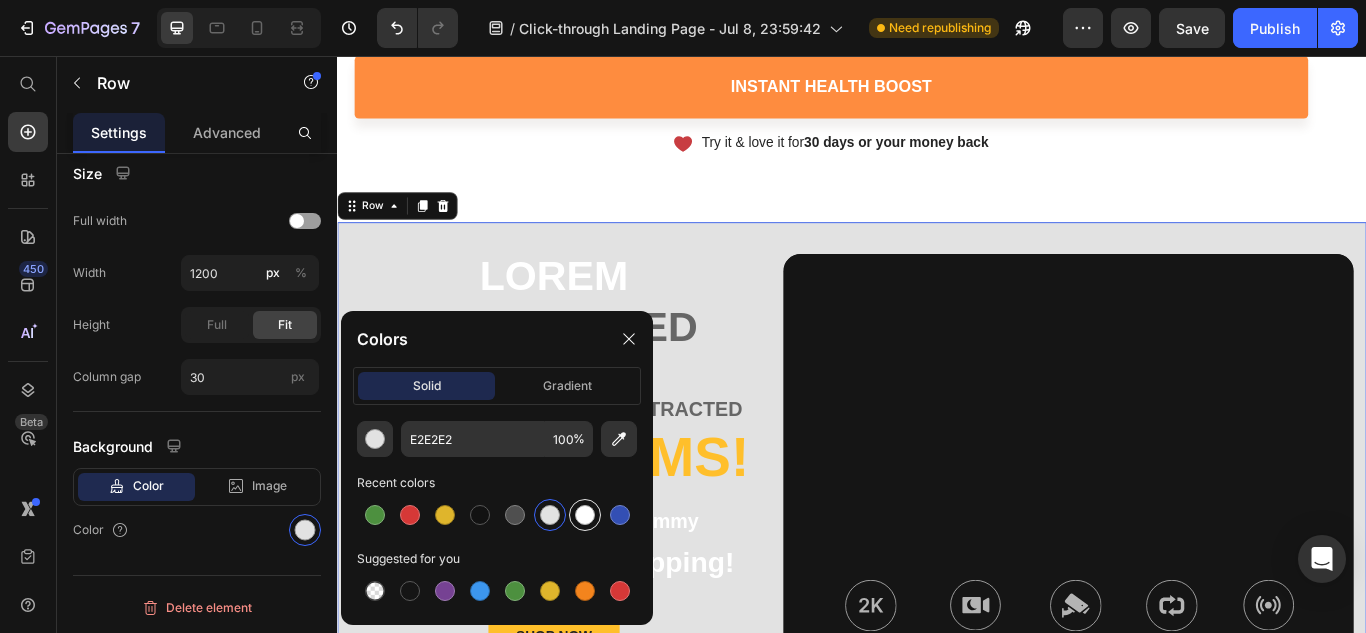 click at bounding box center (585, 515) 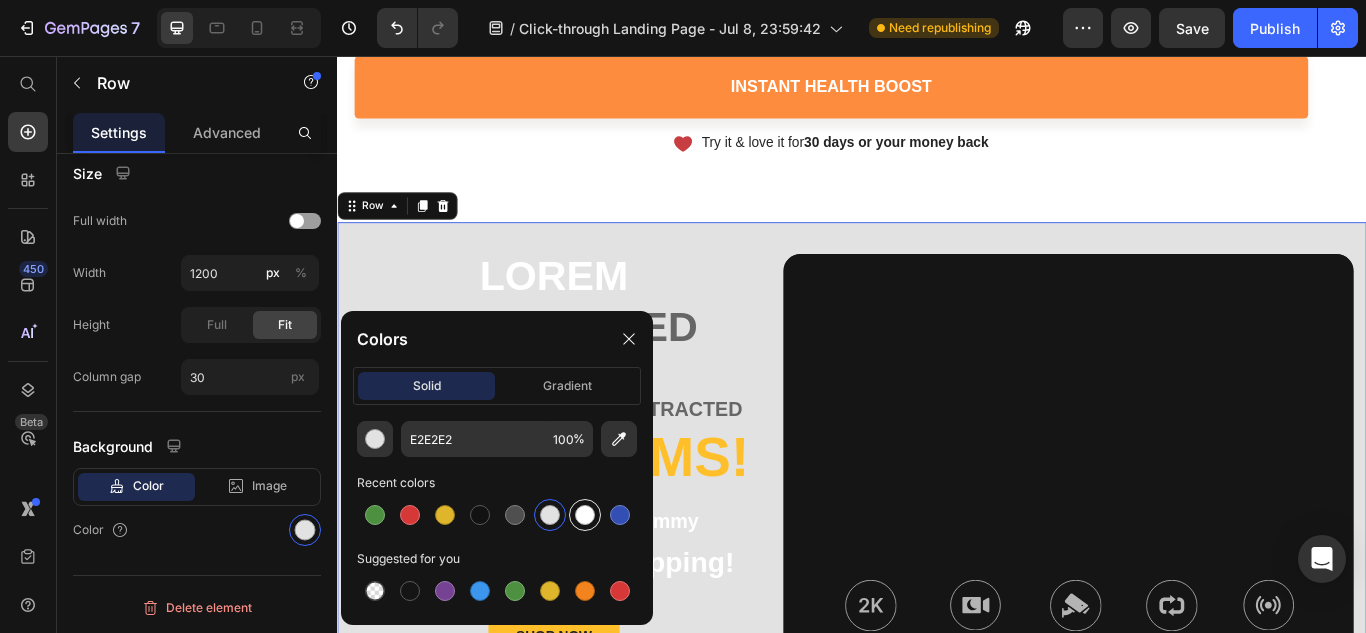 type on "FFFFFF" 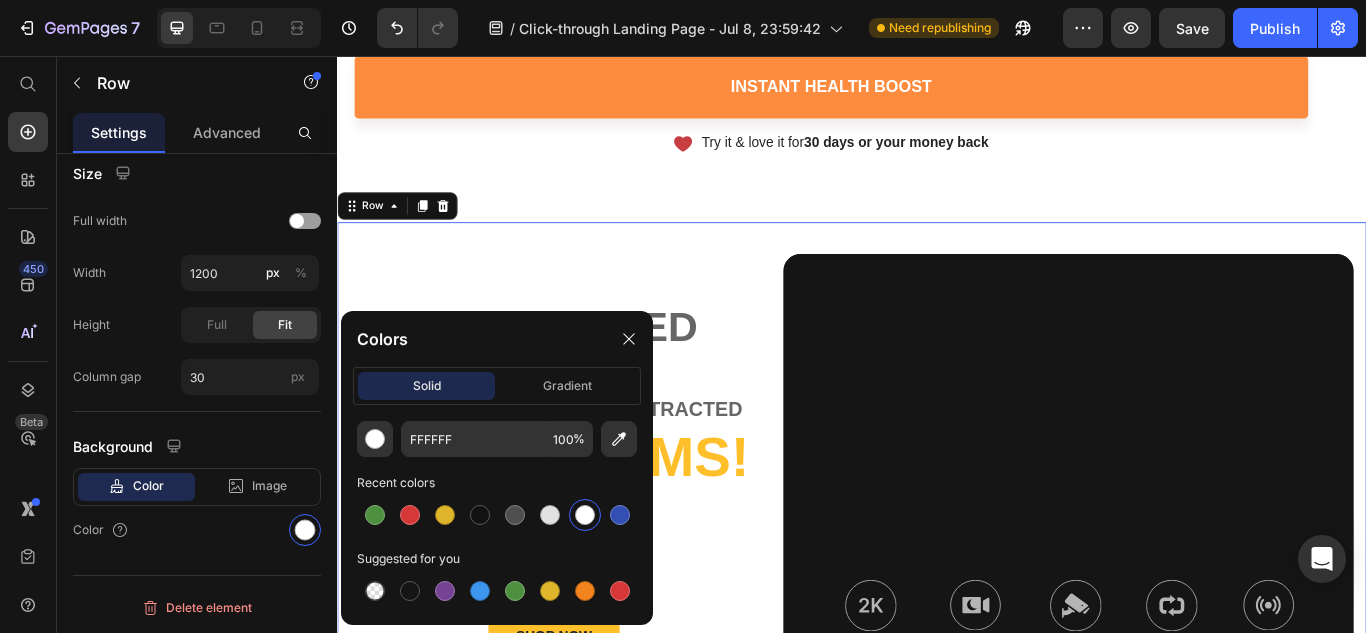 click on "Lorem Text Block established fact Text Block that a reader will be distracted Text Block Xreme CAMs! Heading Lorem Ipsum is simply dummy Text Block ONLY $79 + Free Shipping! Text Block SHOP NOW Button Limited Time Offer - While Supplies Last Text Block Image 2K +1080P Text Block Image Super Night Vision Text Block Image Parking Monitor Text Block Image Loop Recording Text Block Image G-Sensor Motion Text Block Row Hero Banner Row   0" at bounding box center [937, 541] 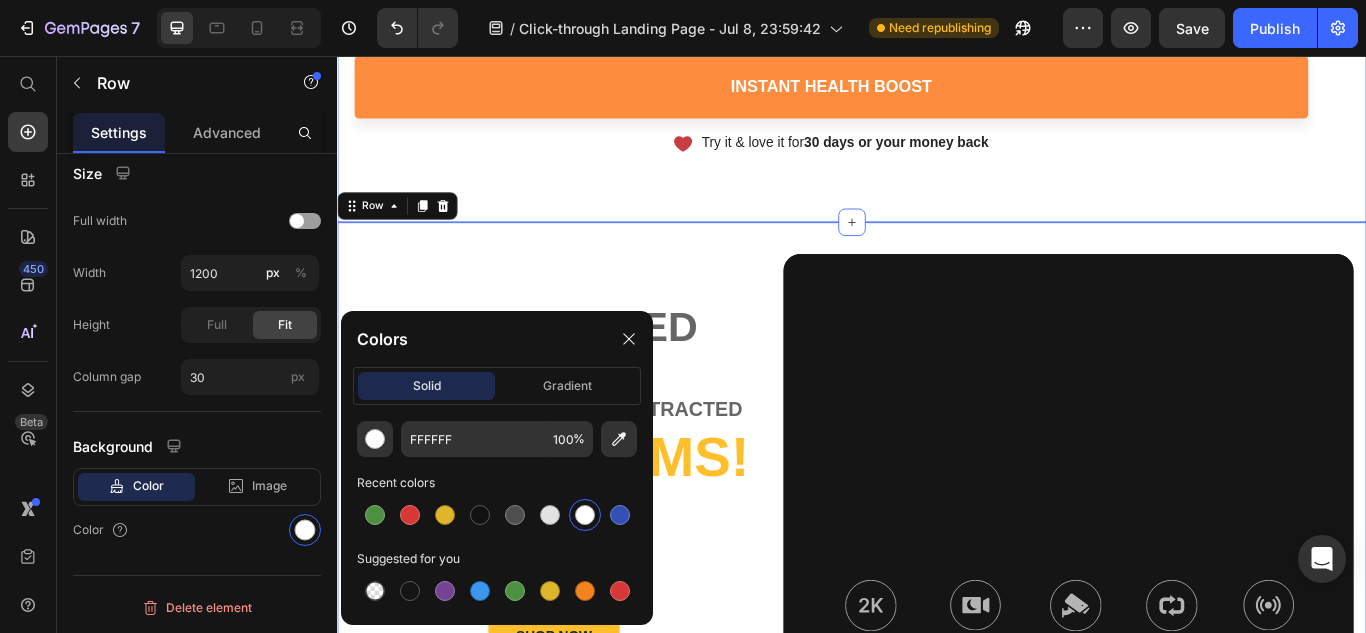 click on "INDIA’S MOST COMPREHENSIVE                                                                              E-COMMERCE WORKSHOP Text Block Row                                                                                Th e Strategies  Behind My                                               Successful Indian E-Commerce Stores                             In My  Live Workshop Text Block                                                                               (No Prior Knowledge or Technical Experience Required) Text Block                                                                                          ⭐⭐⭐⭐ Rating: 4.9 | 2,478 Reviews Text Block Join my free   WEBINAR    Where I reveal the exact strategies I used to grow my  Heading Button Icon" at bounding box center [937, -116] 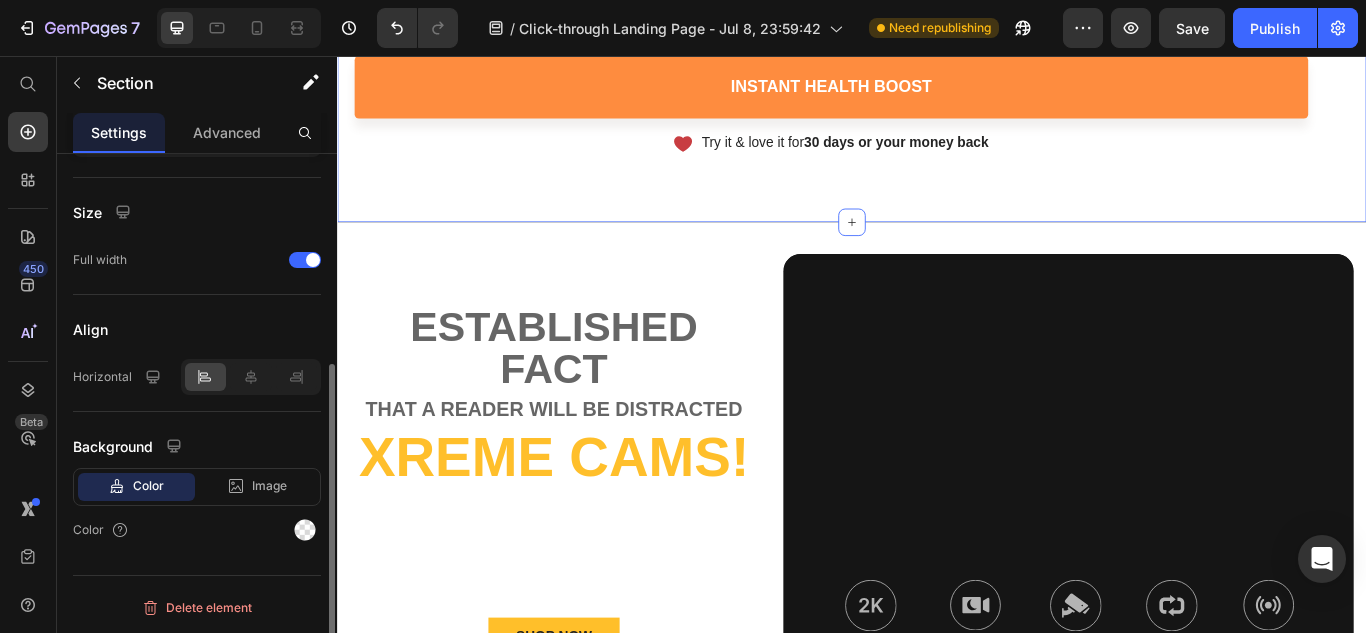 scroll, scrollTop: 0, scrollLeft: 0, axis: both 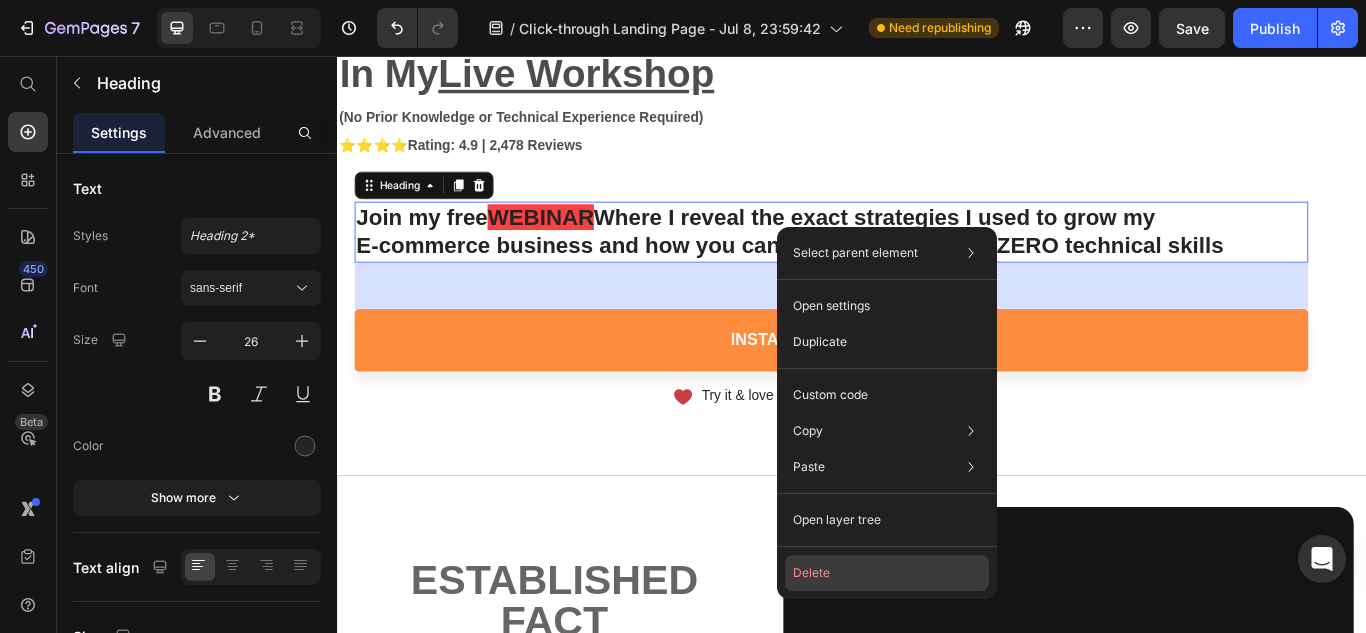 click on "Delete" 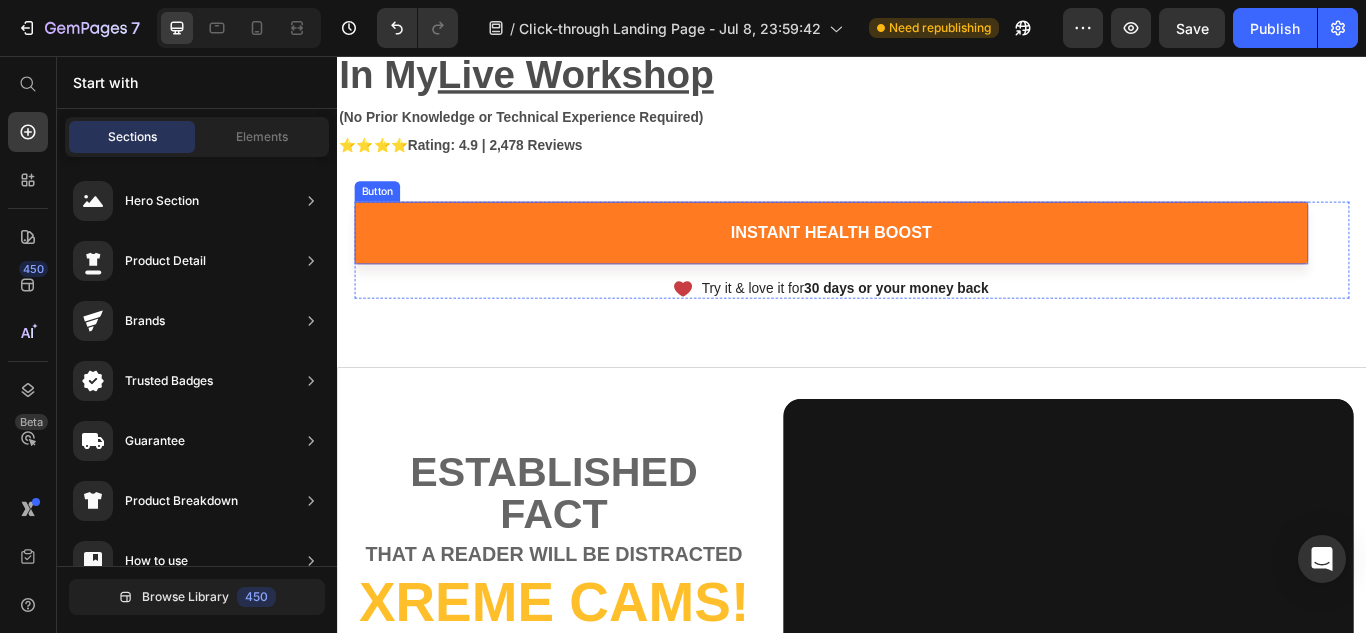 click on "Instant Health Boost" at bounding box center [913, 262] 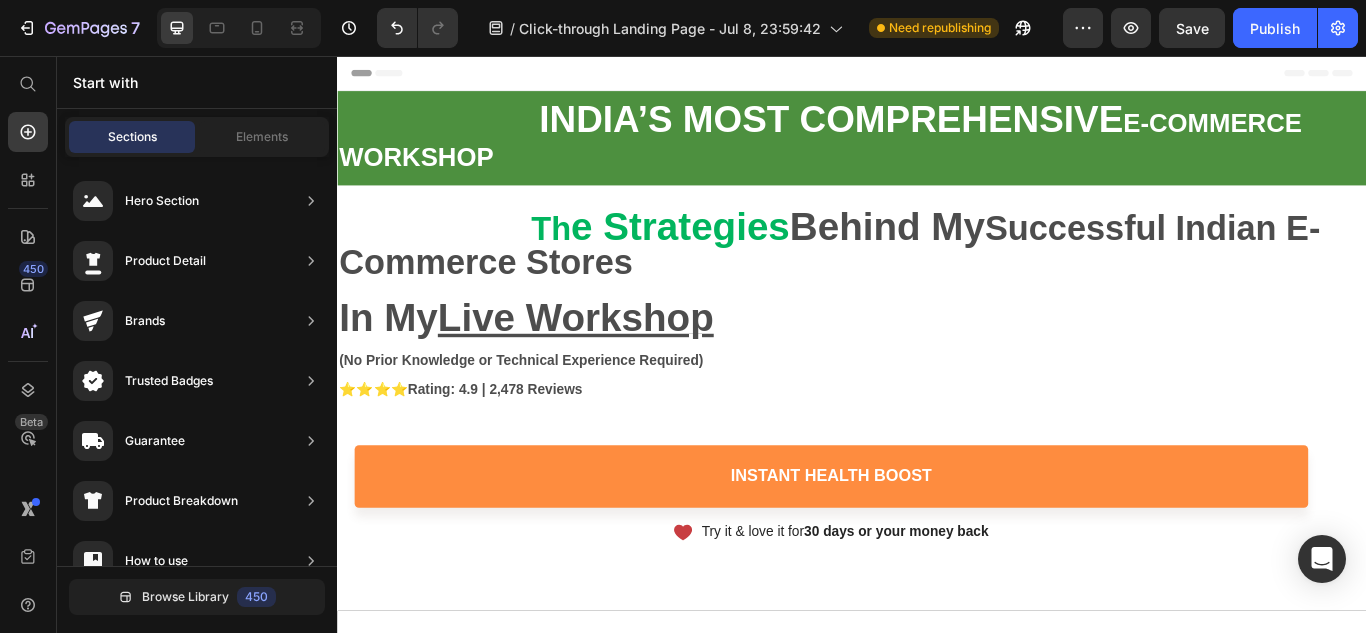 scroll, scrollTop: 40, scrollLeft: 0, axis: vertical 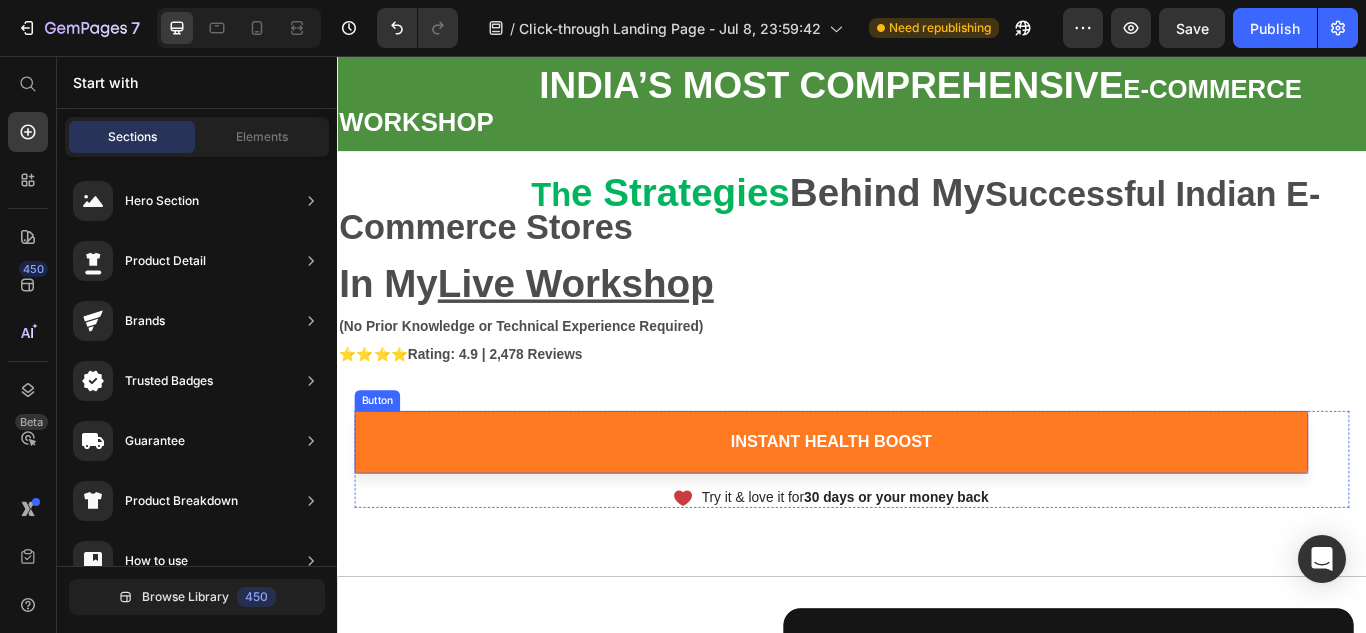 click on "Instant Health Boost" at bounding box center (913, 506) 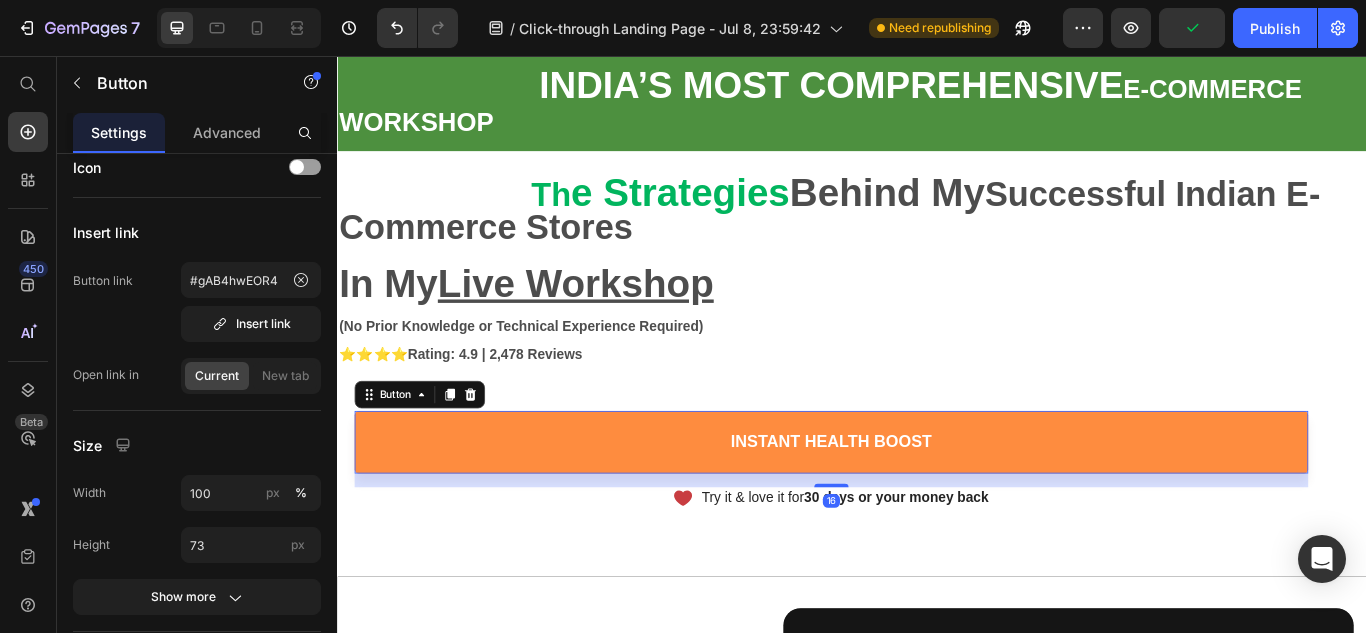 scroll, scrollTop: 781, scrollLeft: 0, axis: vertical 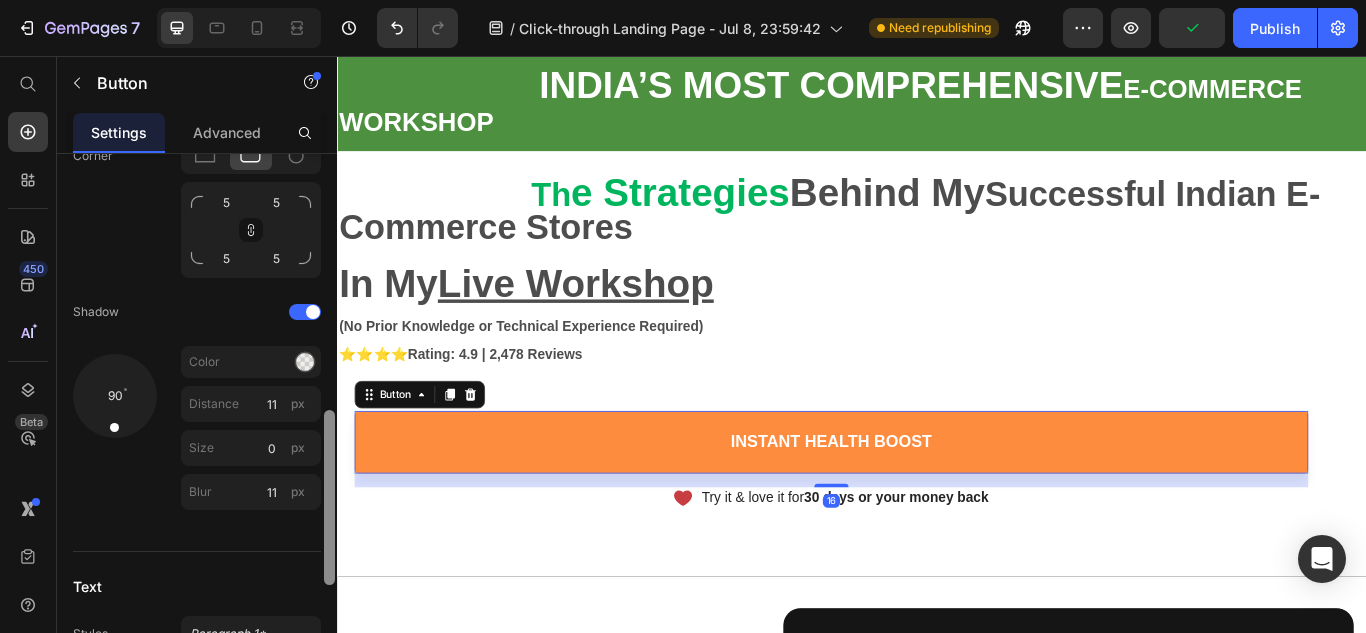 drag, startPoint x: 328, startPoint y: 172, endPoint x: 312, endPoint y: 426, distance: 254.50343 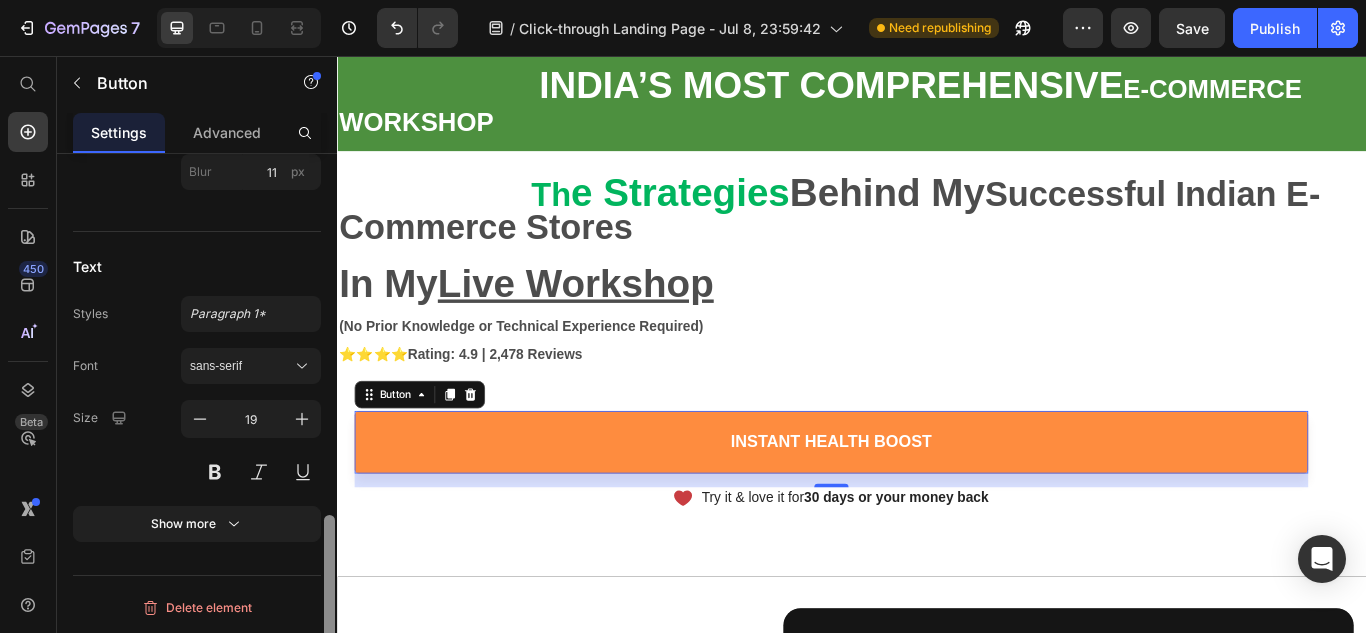 drag, startPoint x: 326, startPoint y: 424, endPoint x: 328, endPoint y: 523, distance: 99.0202 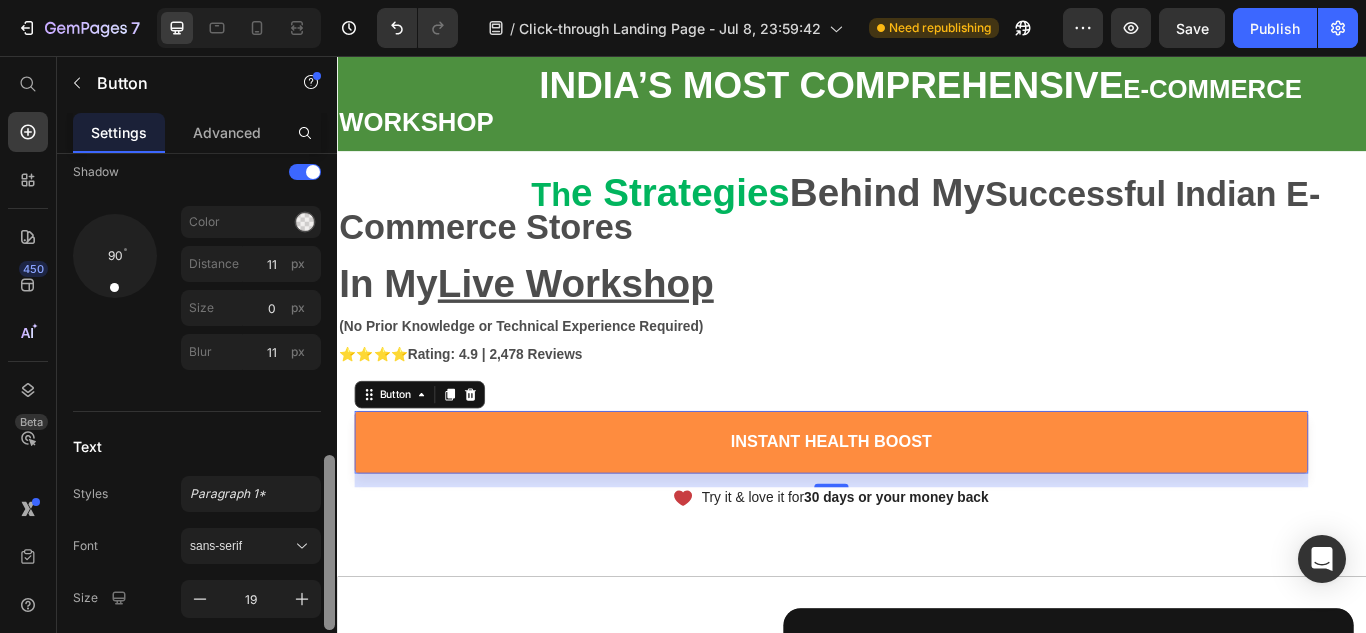 drag, startPoint x: 326, startPoint y: 485, endPoint x: 323, endPoint y: 445, distance: 40.112343 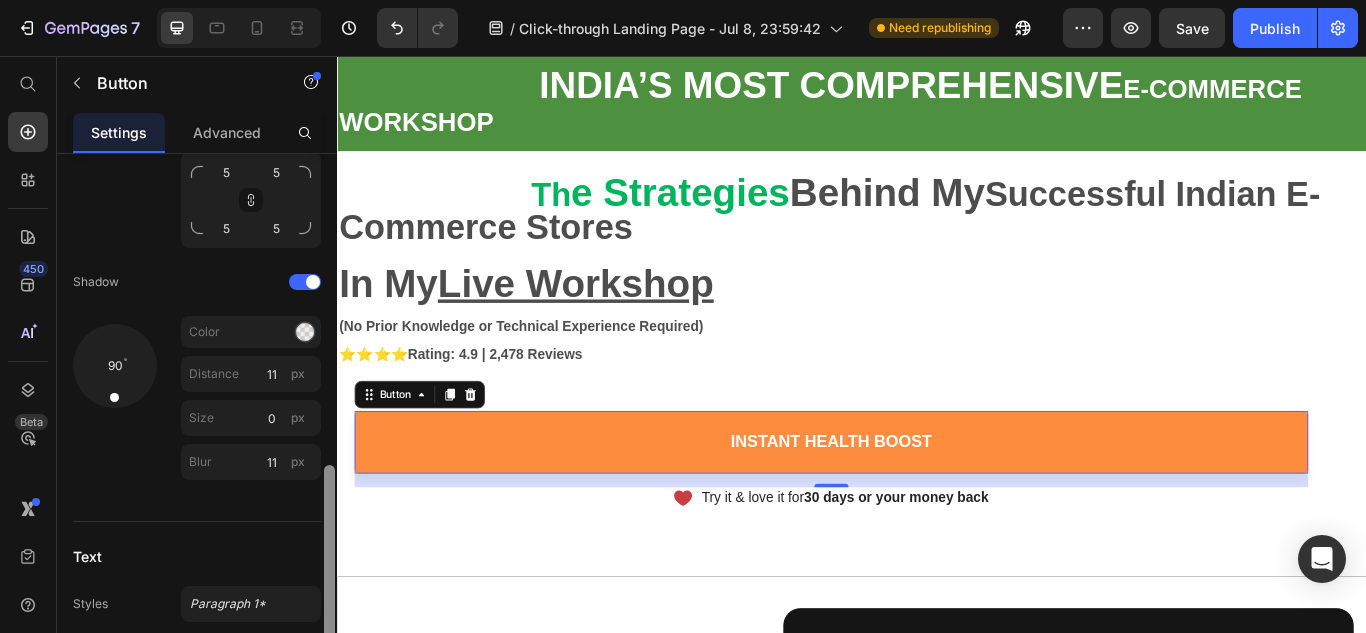 scroll, scrollTop: 775, scrollLeft: 0, axis: vertical 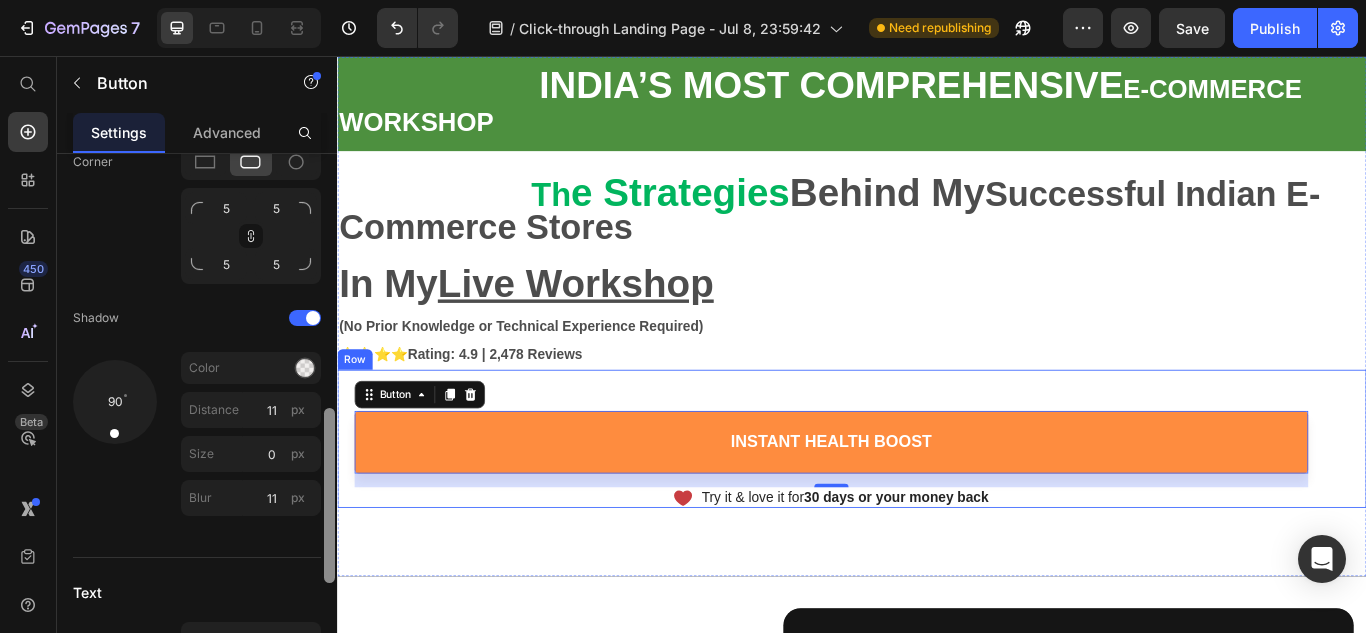 drag, startPoint x: 668, startPoint y: 539, endPoint x: 347, endPoint y: 467, distance: 328.97568 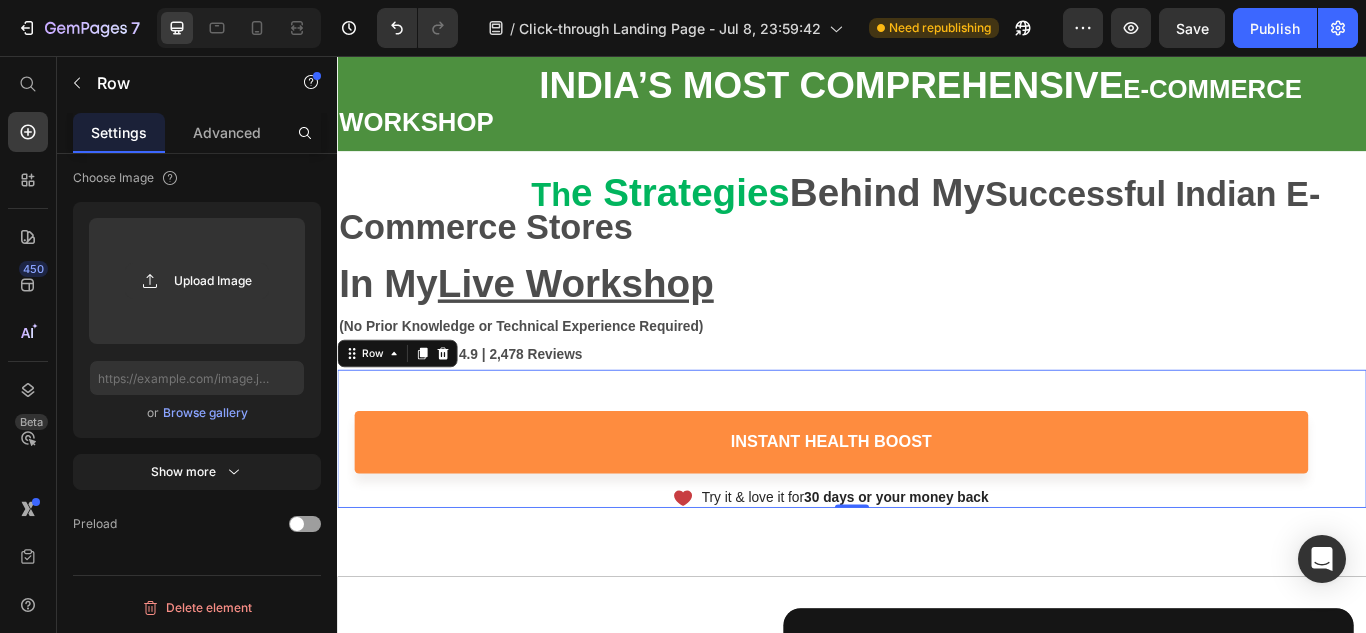 scroll, scrollTop: 0, scrollLeft: 0, axis: both 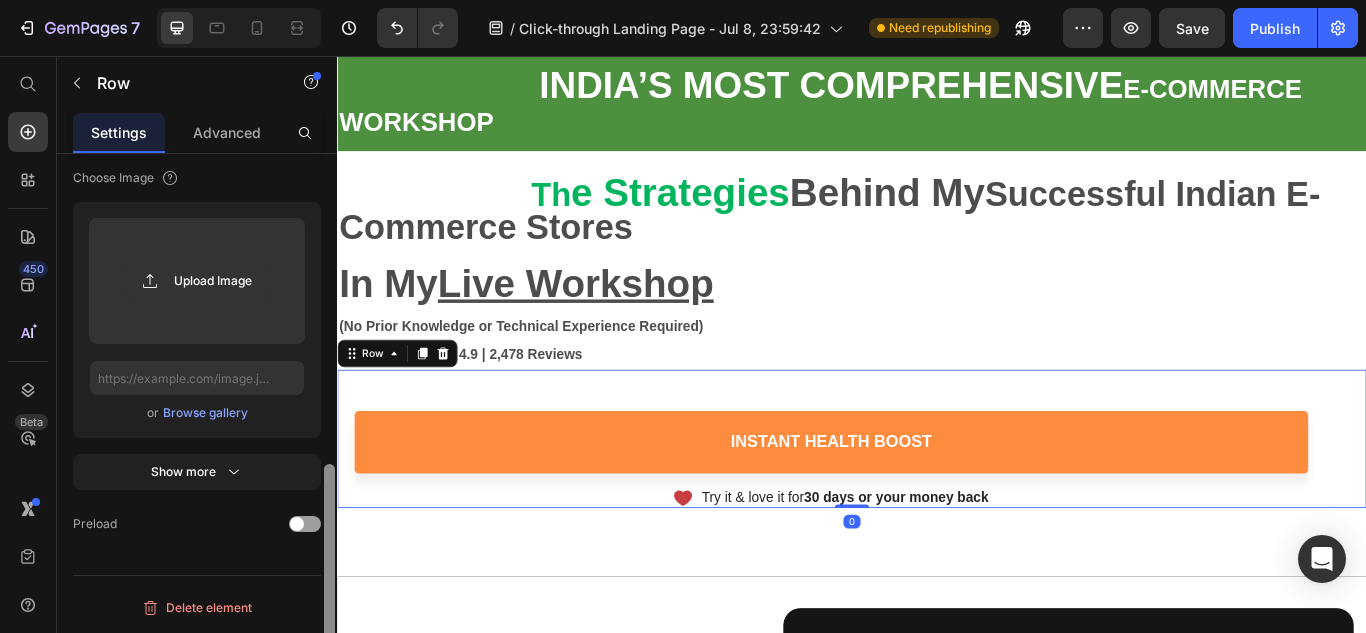 click at bounding box center (329, 422) 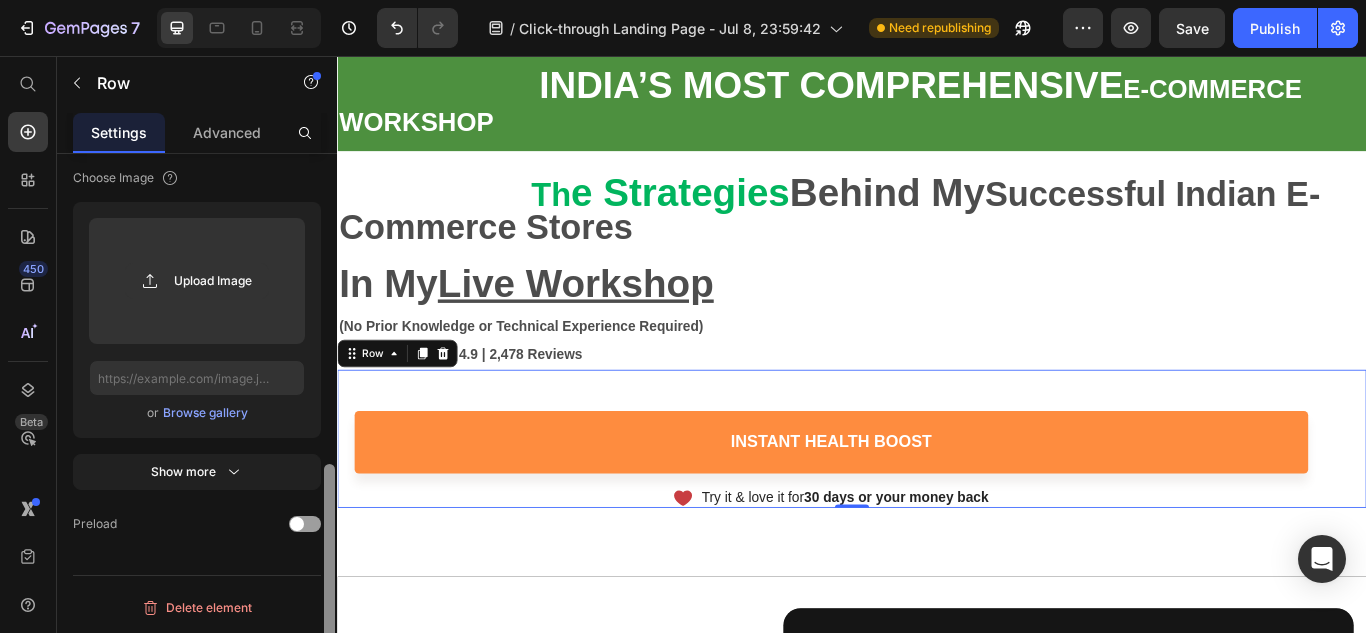 scroll, scrollTop: 730, scrollLeft: 0, axis: vertical 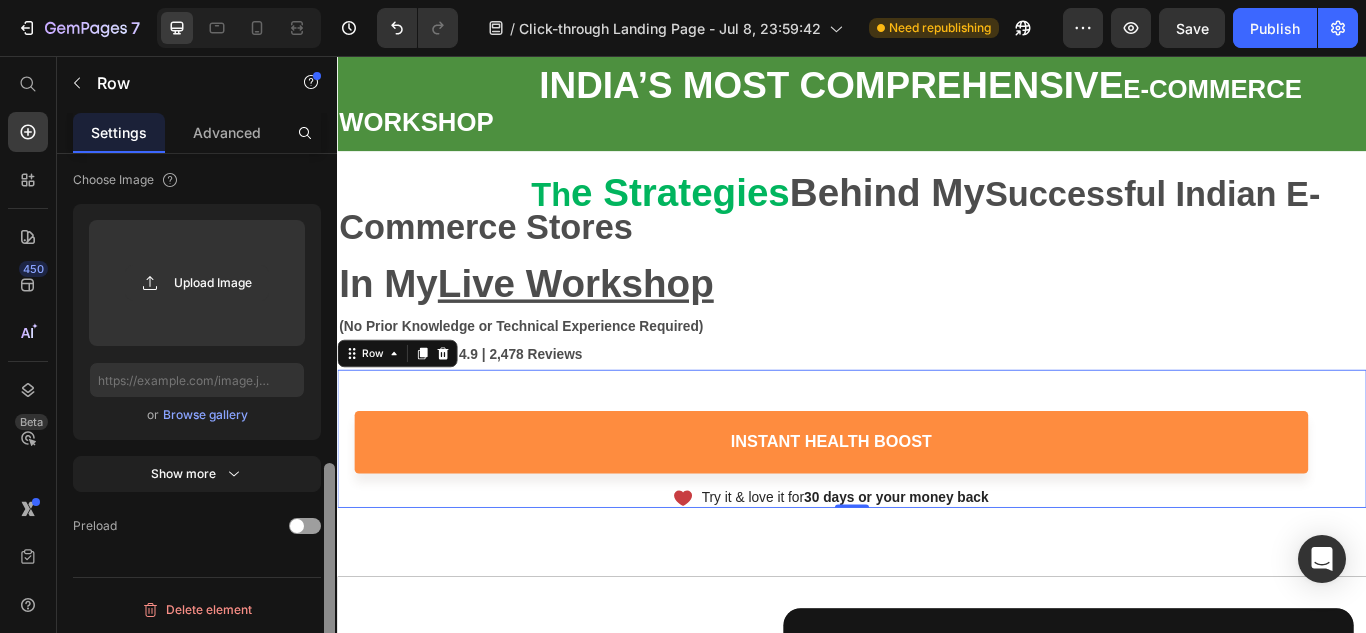 drag, startPoint x: 671, startPoint y: 537, endPoint x: 348, endPoint y: 474, distance: 329.0866 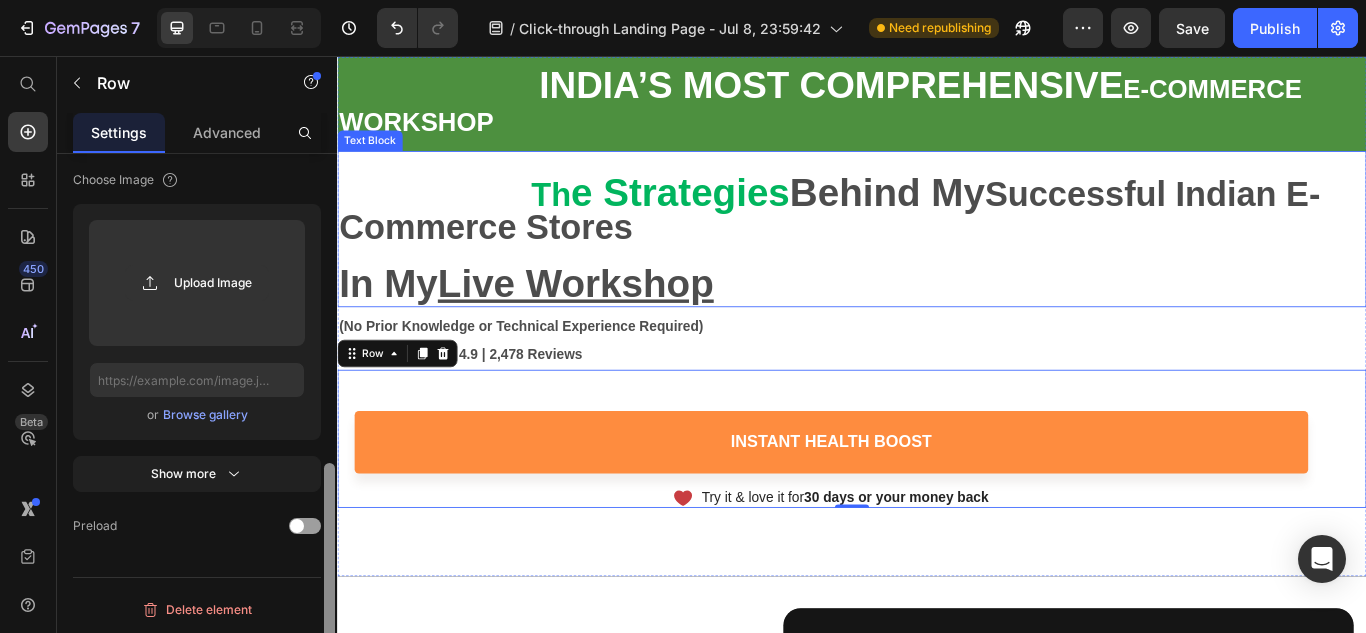 click on "In My  Live Workshop" at bounding box center (557, 321) 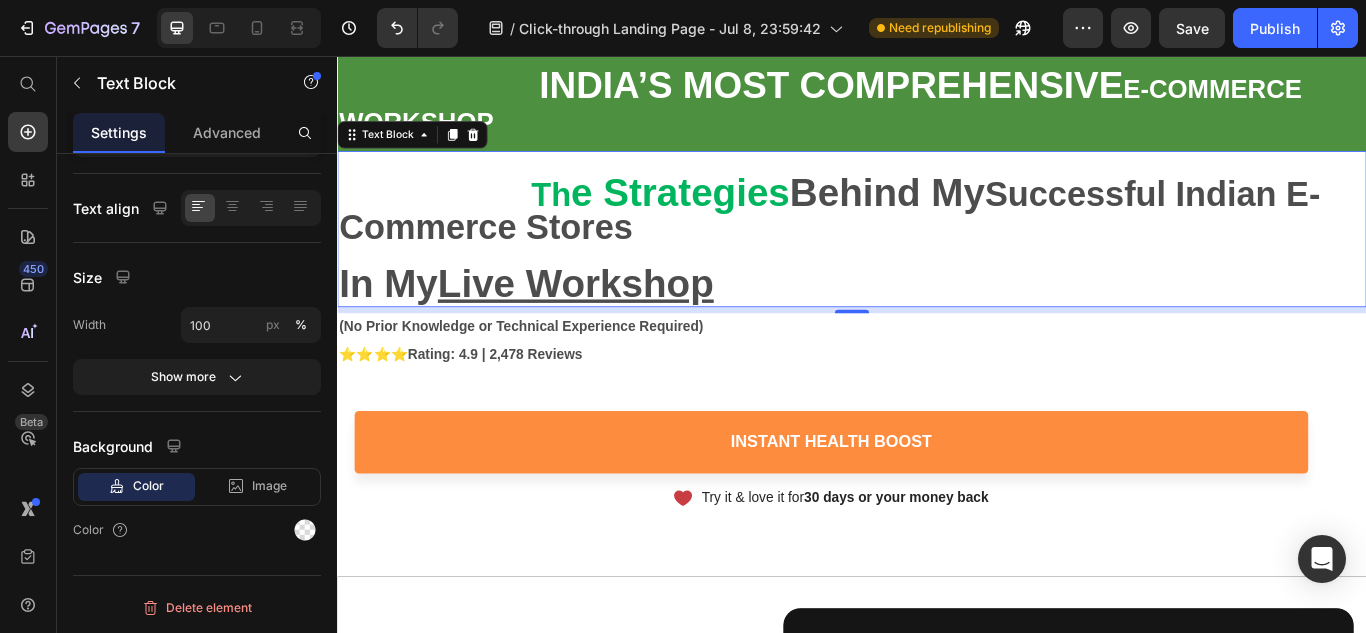 scroll, scrollTop: 0, scrollLeft: 0, axis: both 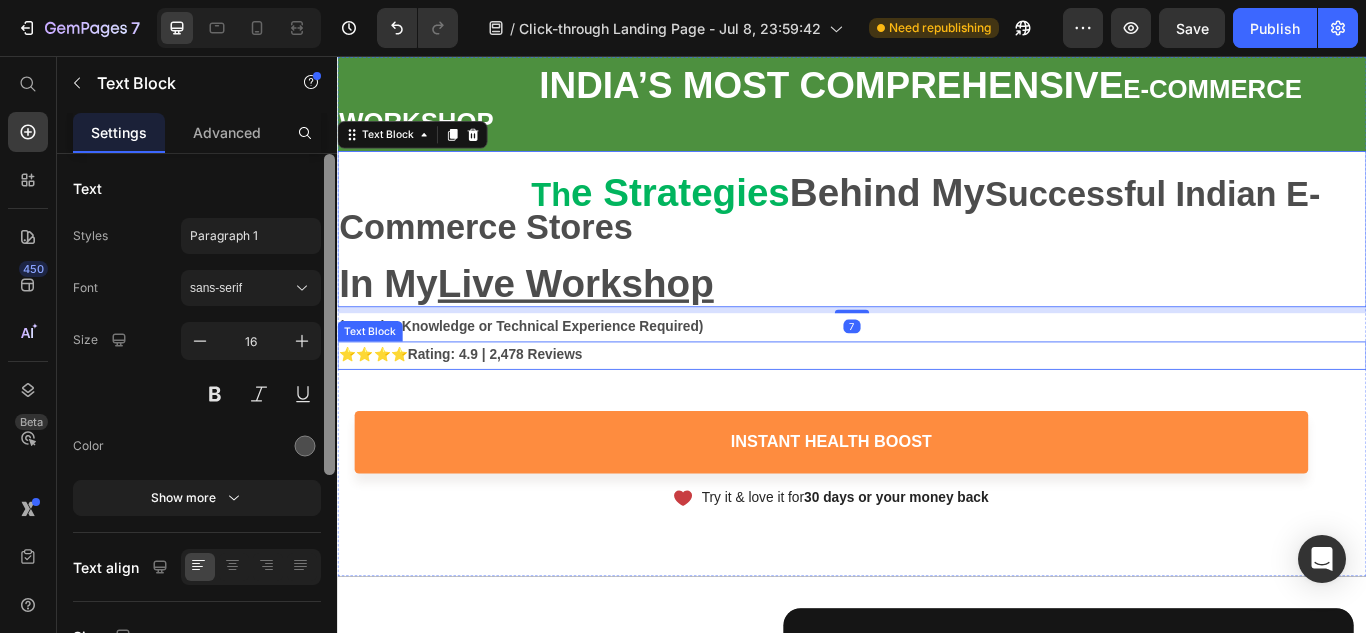click on "⭐⭐⭐⭐ Rating: 4.9 | 2,478 Reviews" at bounding box center (937, 405) 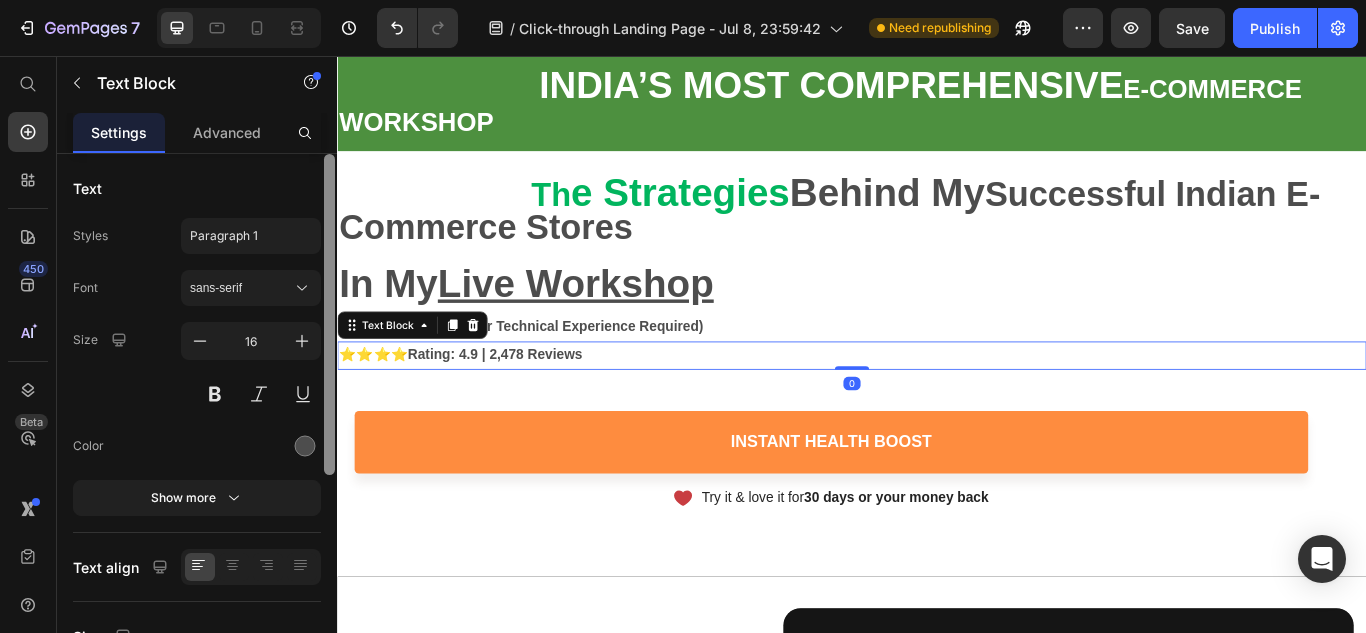 scroll, scrollTop: 359, scrollLeft: 0, axis: vertical 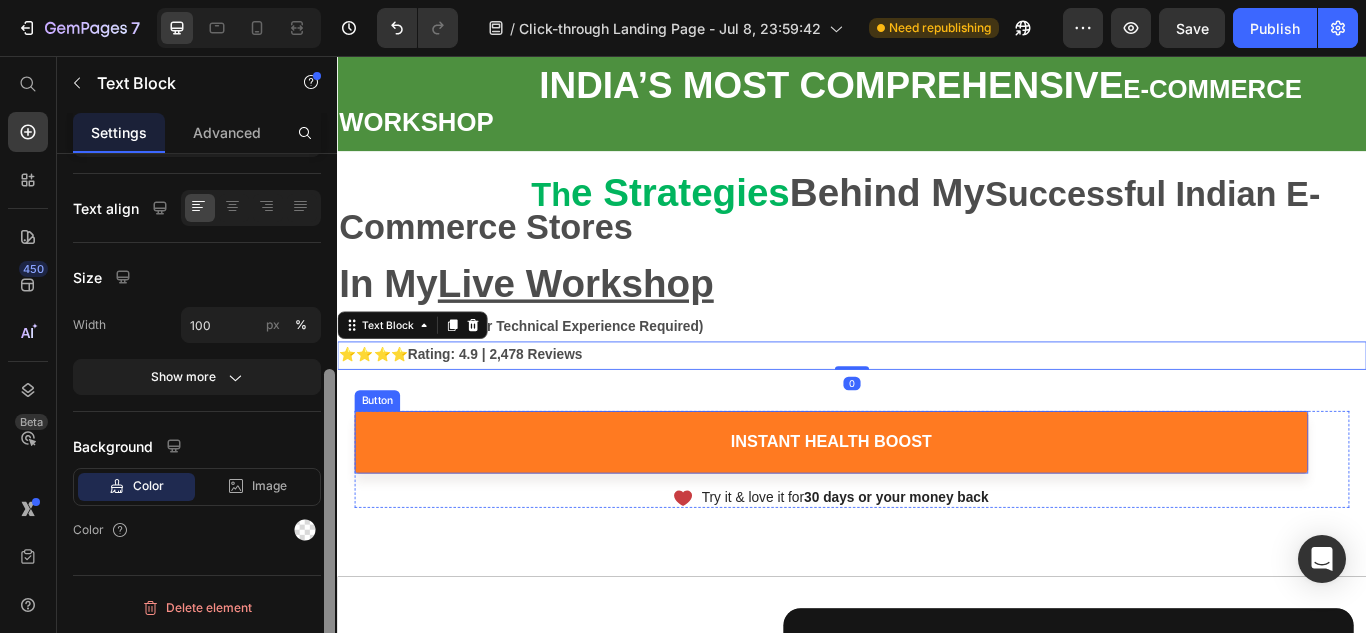 click on "Instant Health Boost" at bounding box center [913, 506] 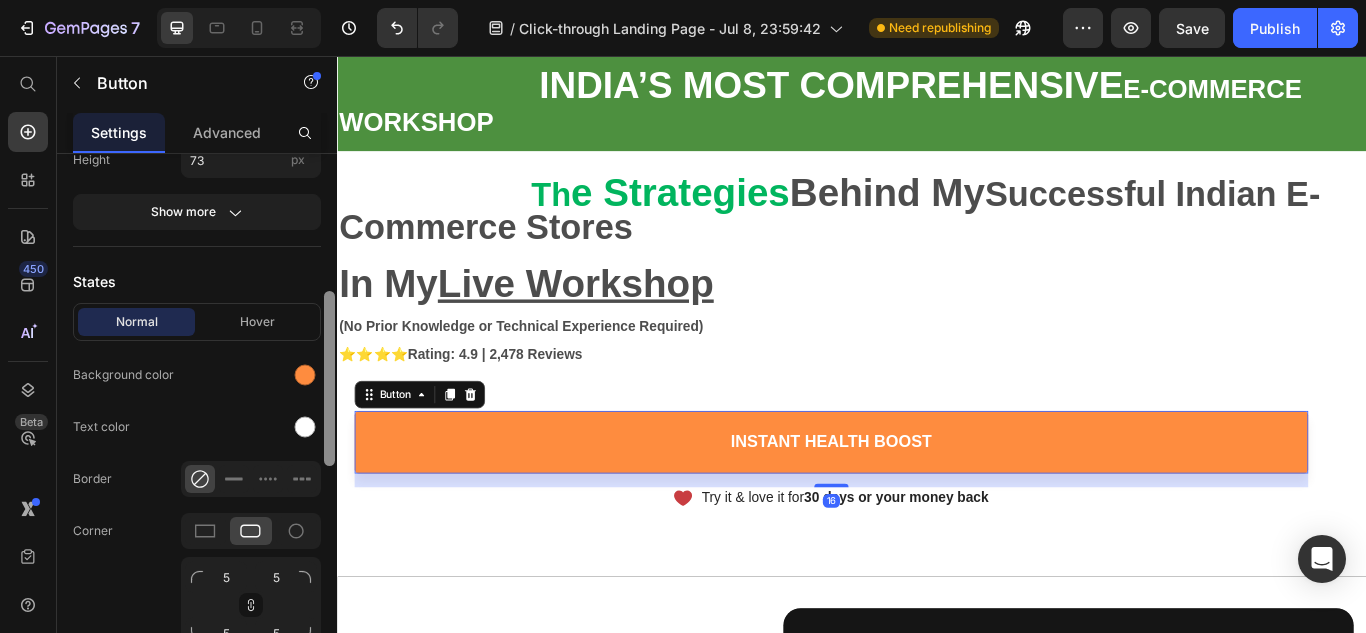 scroll, scrollTop: 409, scrollLeft: 0, axis: vertical 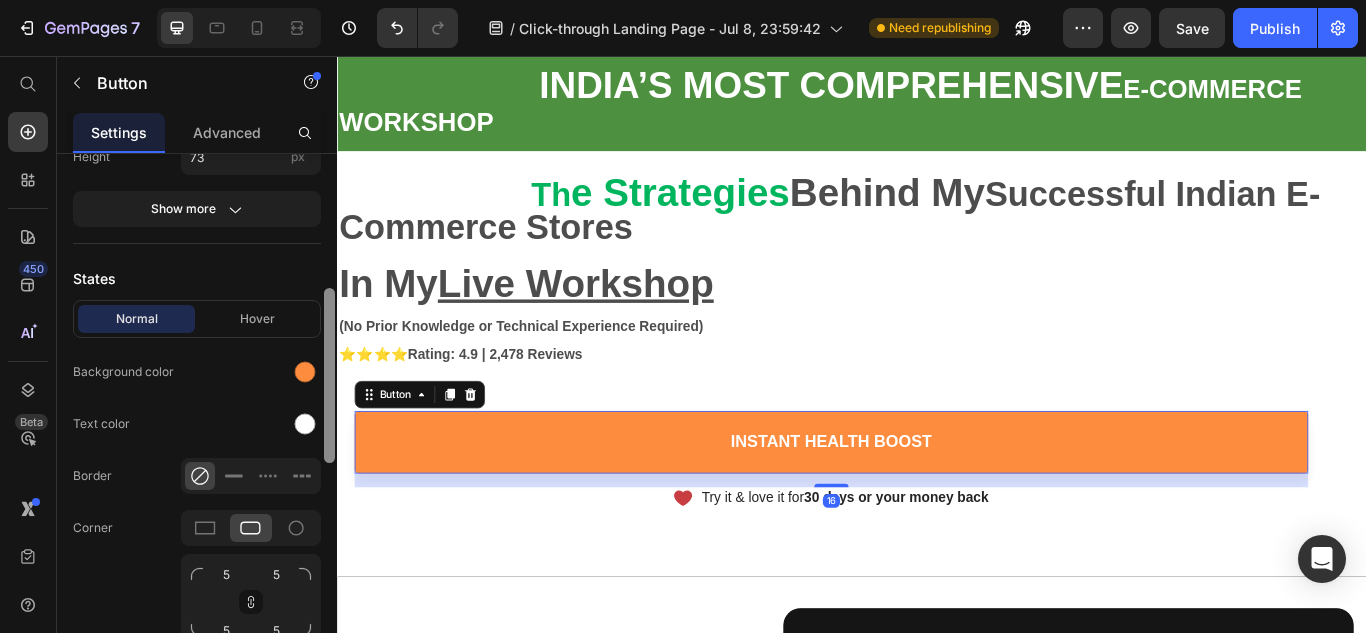 click on "Normal Hover Background color Text color Border Corner 5 5 5 5 Shadow 90 Color Distance 11 px Size 0 px Blur 11 px" 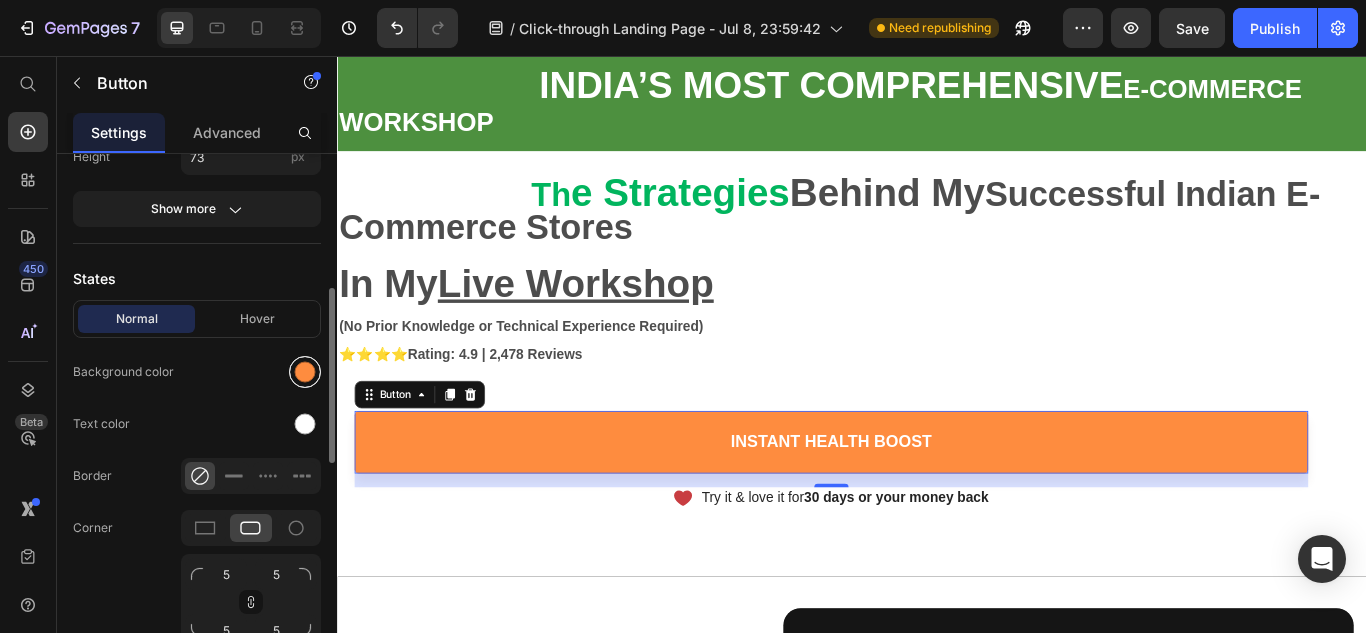 click at bounding box center [305, 372] 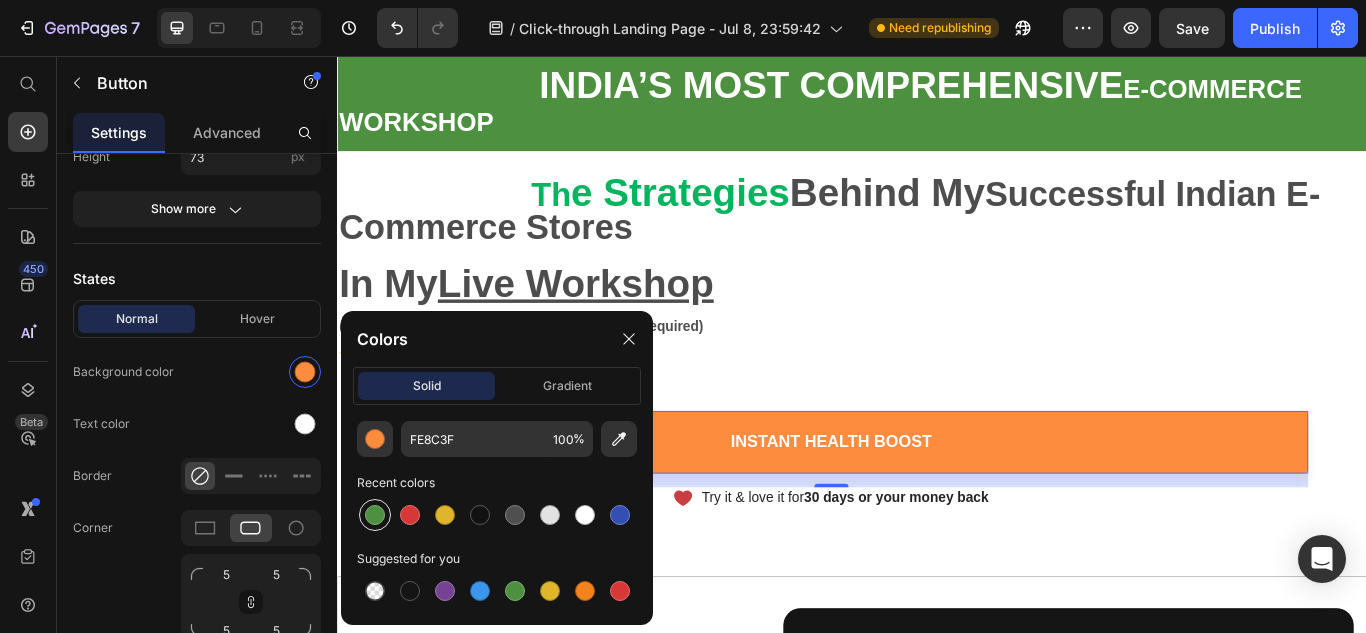 click at bounding box center (375, 515) 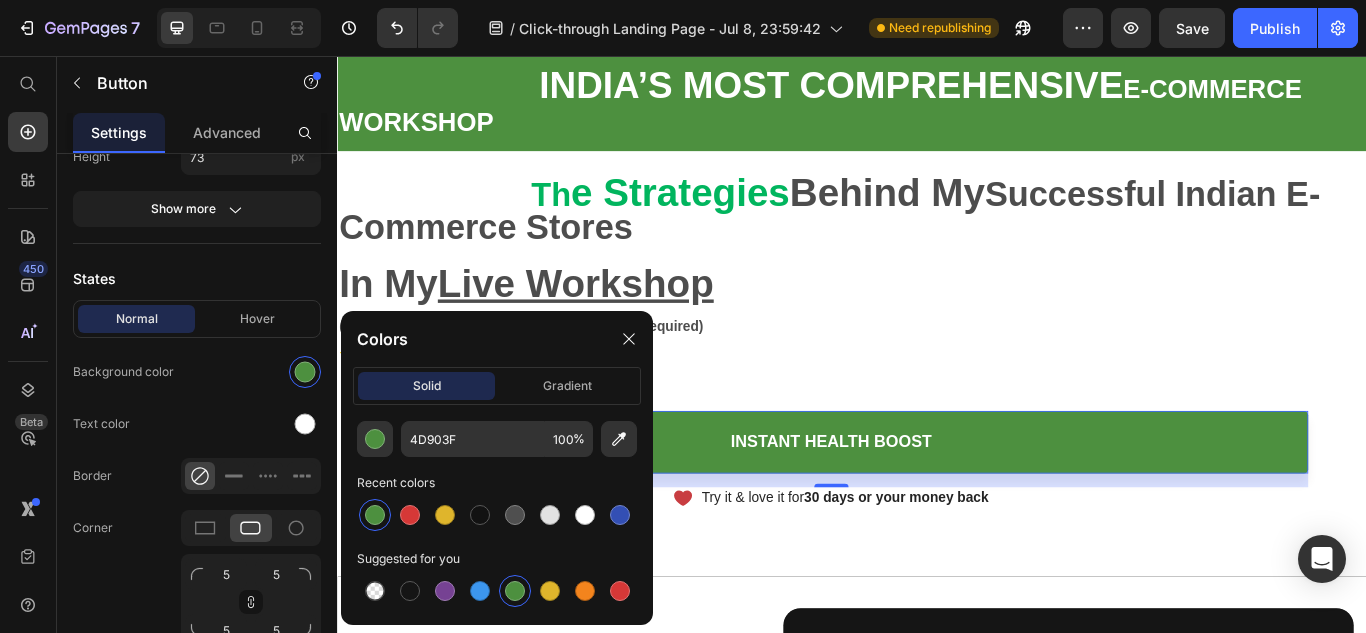 click at bounding box center (375, 515) 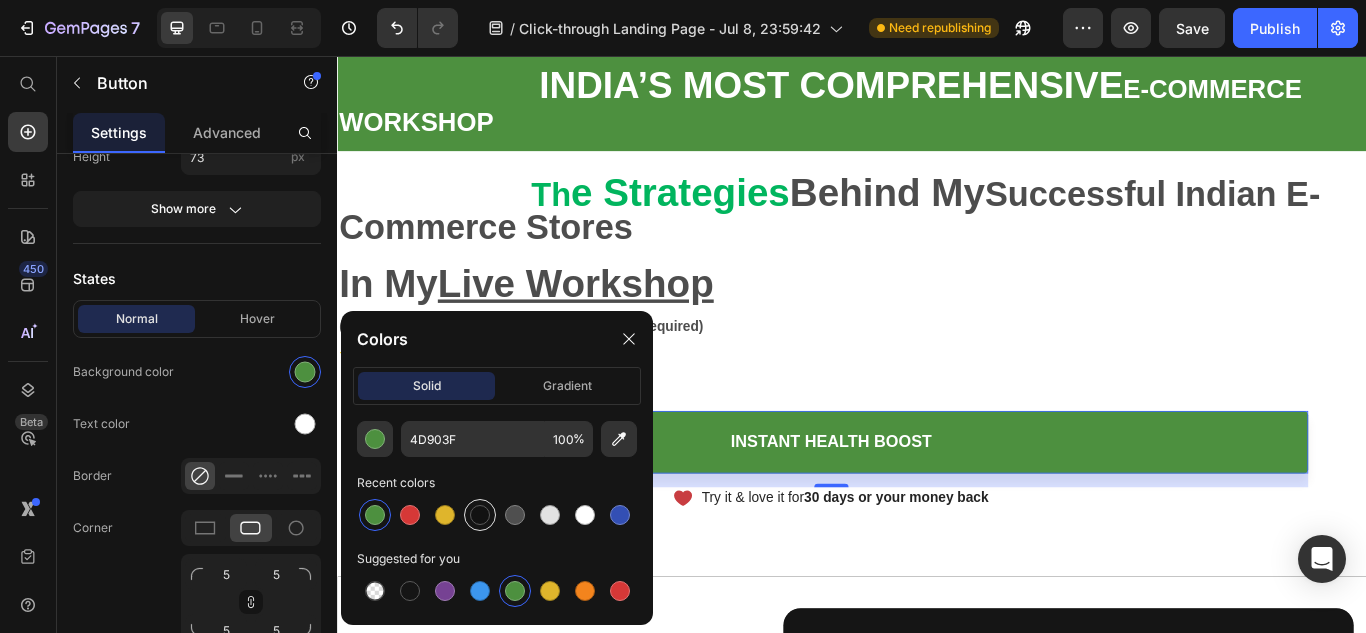 click at bounding box center [480, 515] 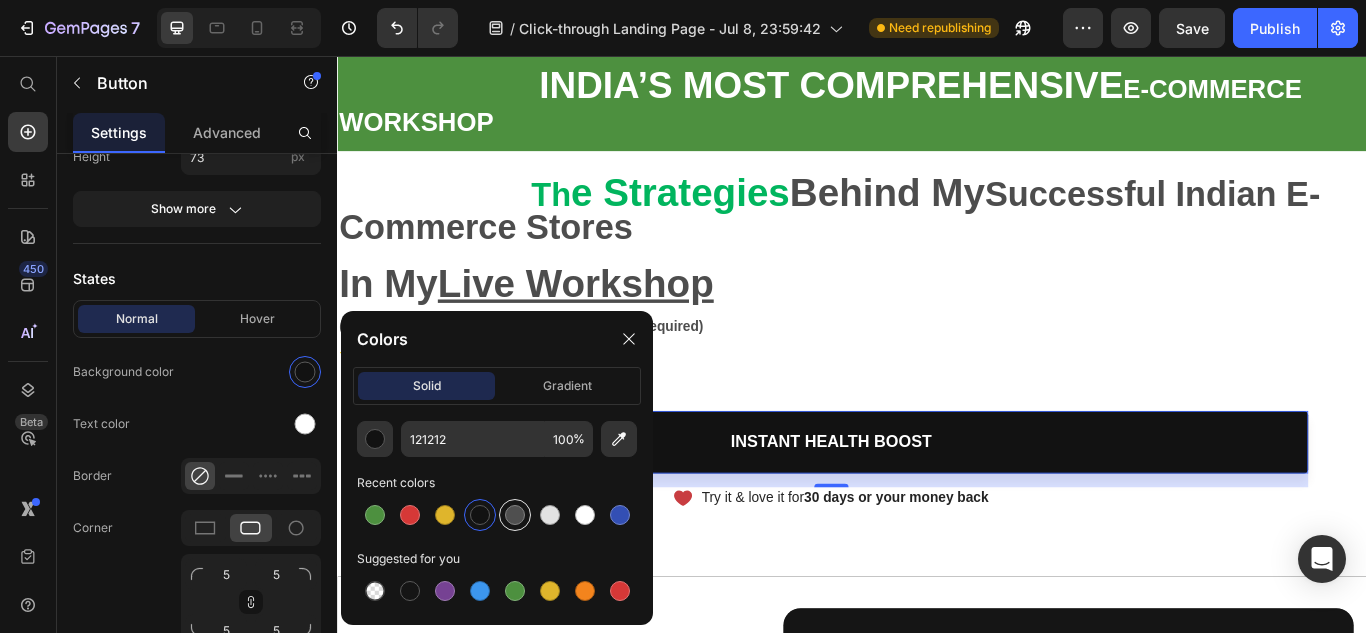 click at bounding box center [515, 515] 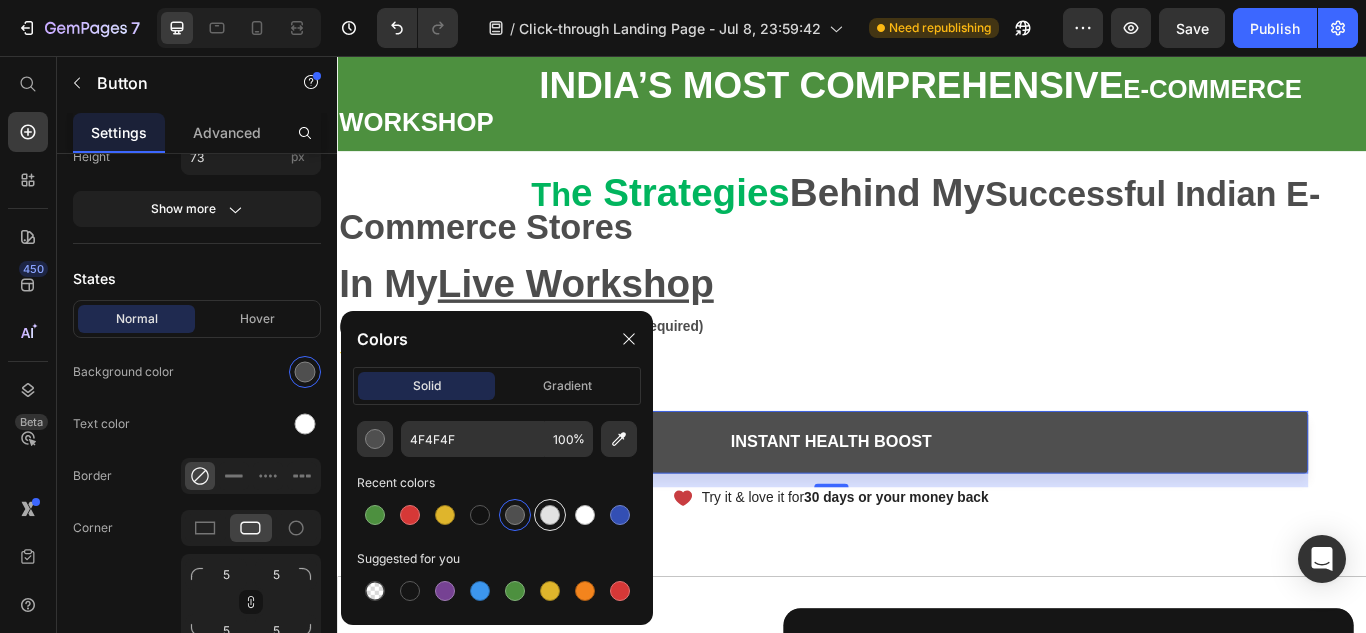 click at bounding box center [550, 515] 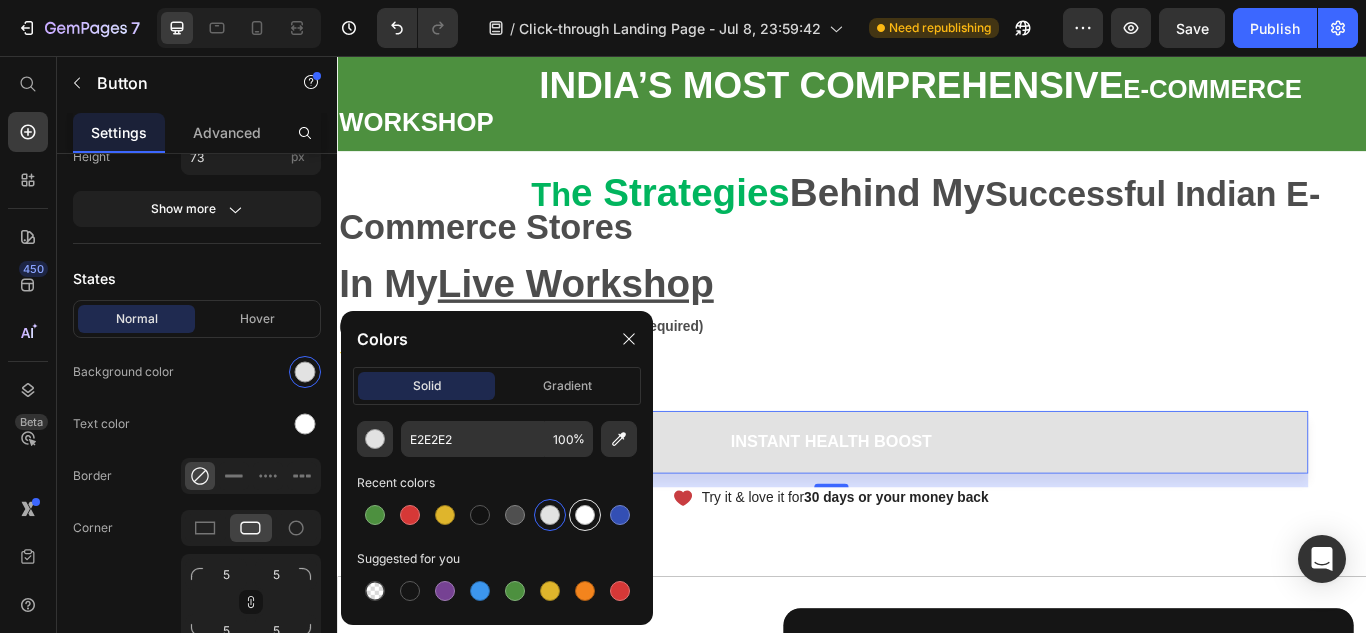 click at bounding box center [585, 515] 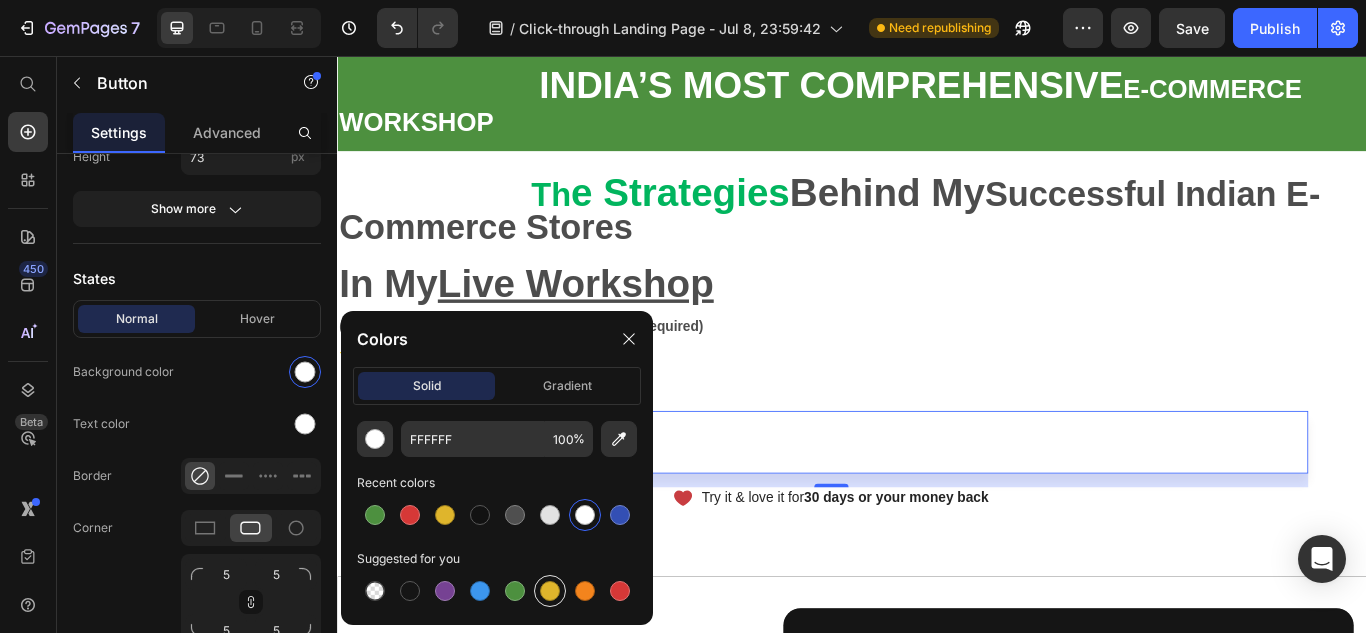 click at bounding box center [550, 591] 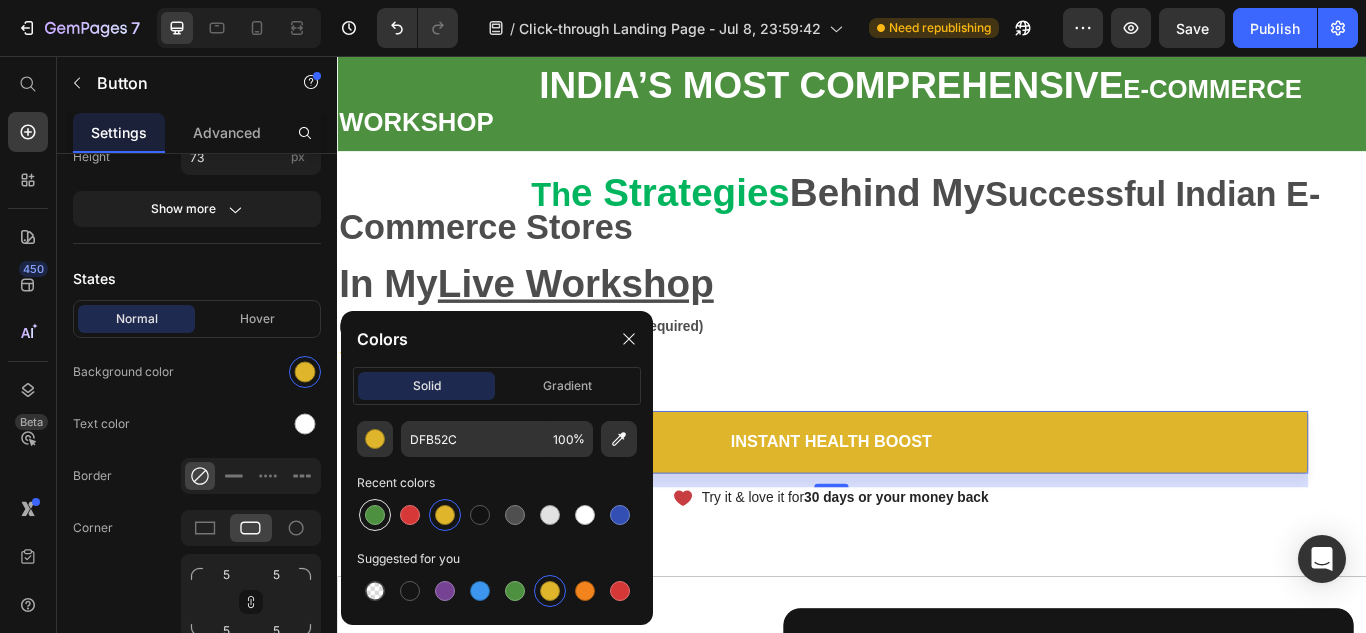 click at bounding box center [375, 515] 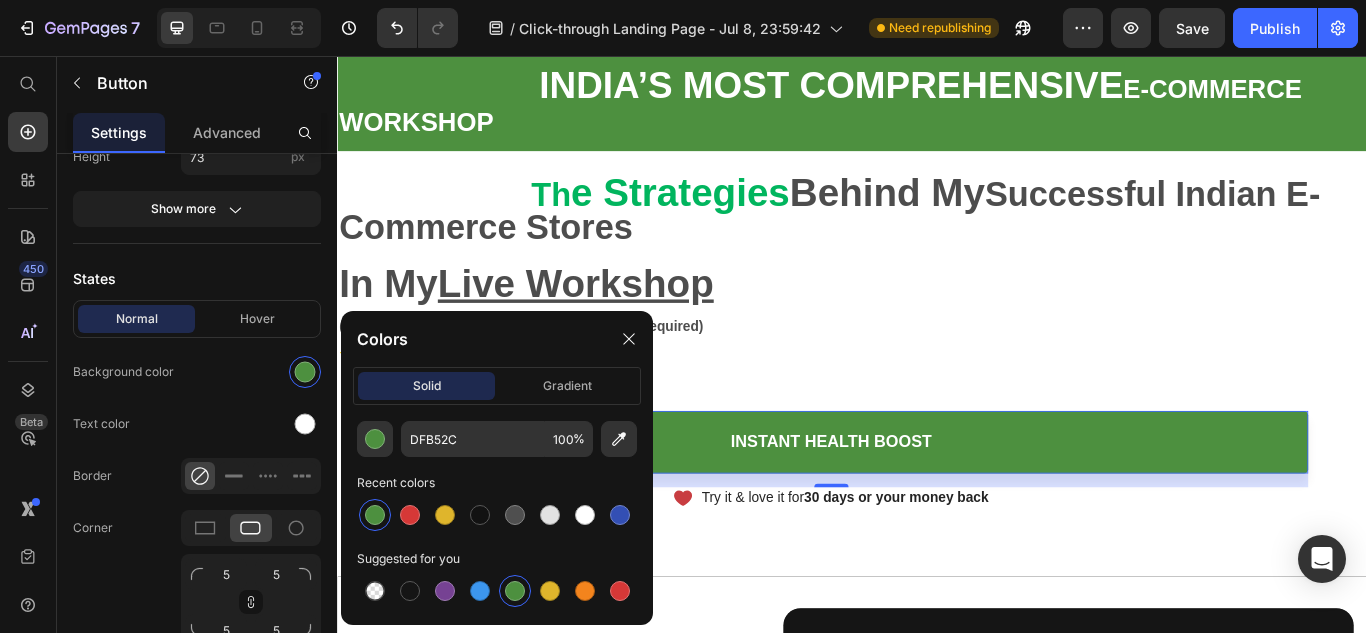 type on "4D903F" 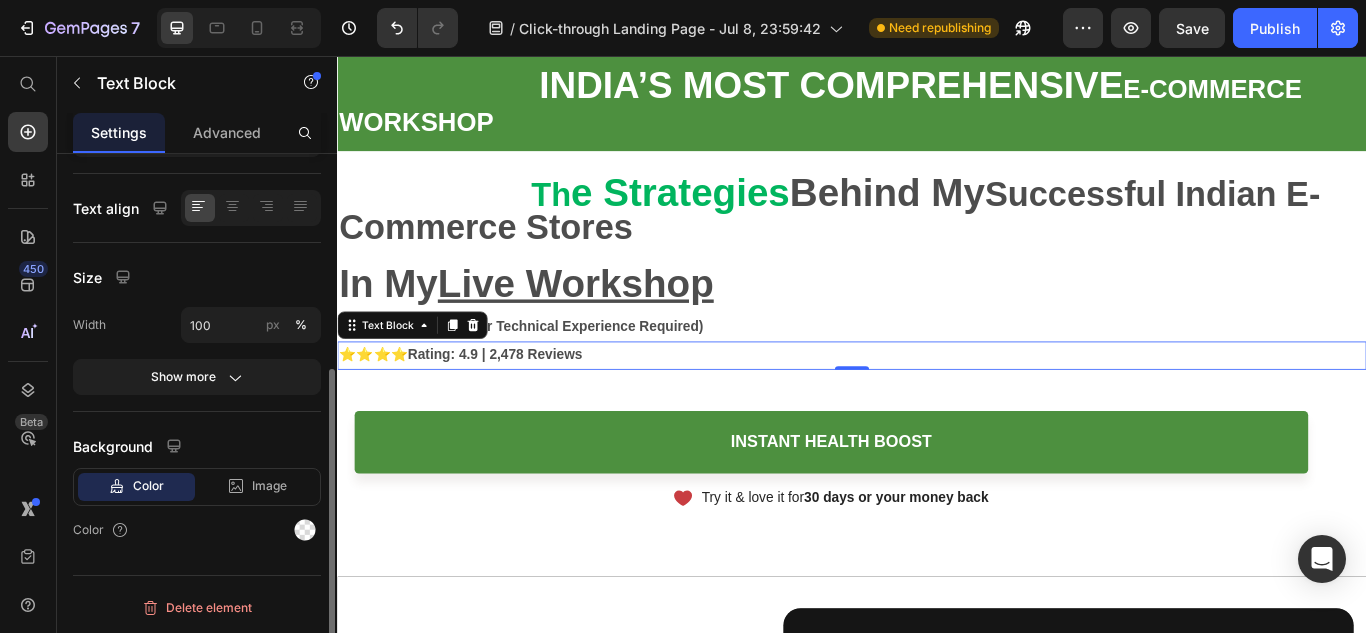 scroll, scrollTop: 0, scrollLeft: 0, axis: both 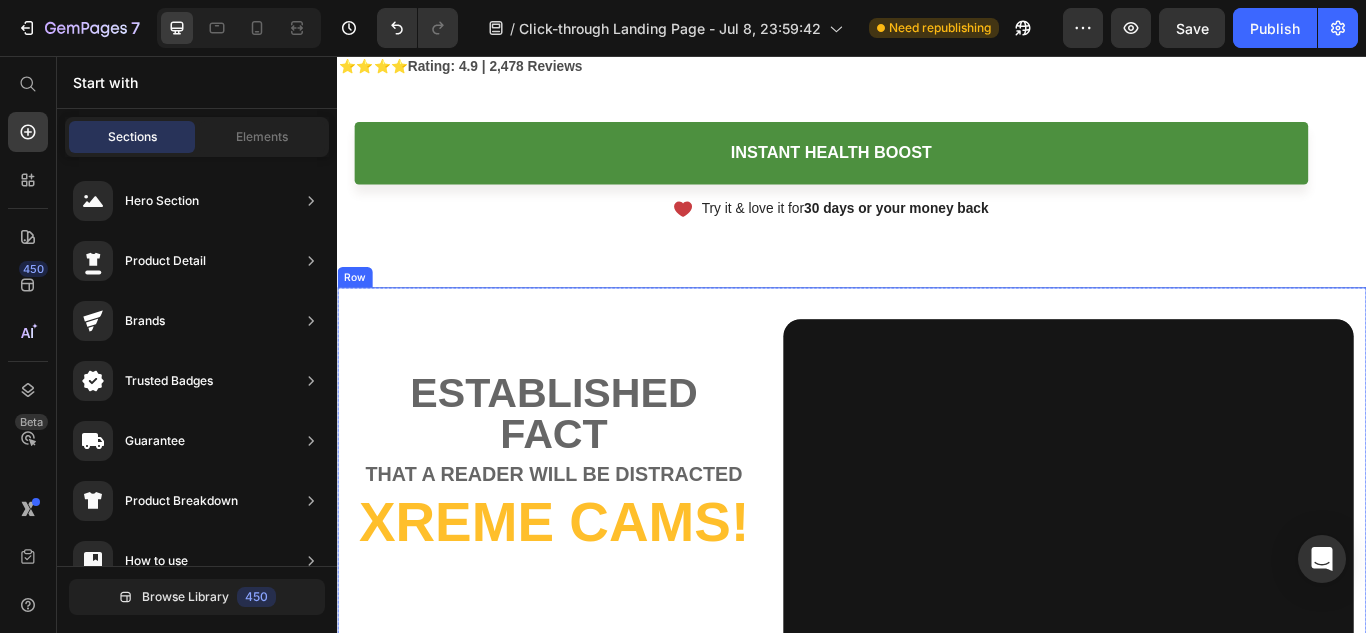 click on "Lorem Text Block established fact Text Block that a reader will be distracted Text Block Xreme CAMs! Heading Lorem Ipsum is simply dummy Text Block ONLY $79 + Free Shipping! Text Block SHOP NOW Button Limited Time Offer - While Supplies Last Text Block Image 2K +1080P Text Block Image Super Night Vision Text Block Image Parking Monitor Text Block Image Loop Recording Text Block Image G-Sensor Motion Text Block Row Hero Banner Row" at bounding box center [937, 617] 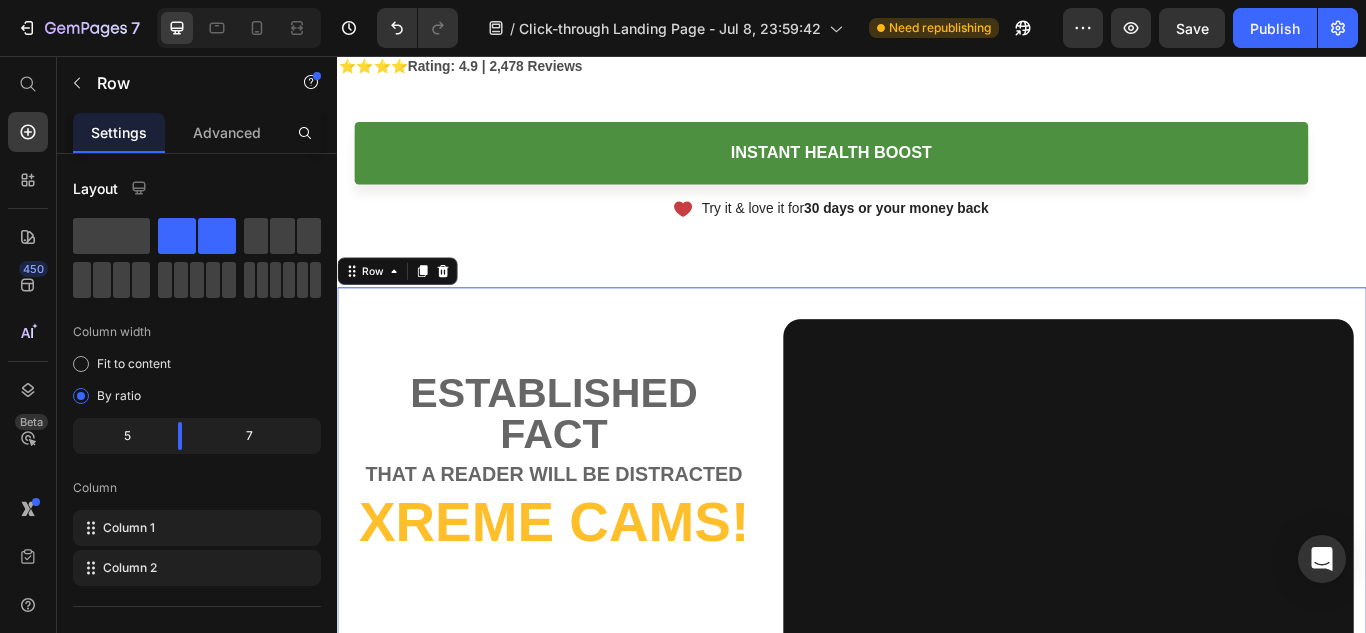 click on "Lorem Text Block established fact Text Block that a reader will be distracted Text Block Xreme CAMs! Heading Lorem Ipsum is simply dummy Text Block ONLY $79 + Free Shipping! Text Block SHOP NOW Button Limited Time Offer - While Supplies Last Text Block Image 2K +1080P Text Block Image Super Night Vision Text Block Image Parking Monitor Text Block Image Loop Recording Text Block Image G-Sensor Motion Text Block Row Hero Banner Row   0" at bounding box center [937, 617] 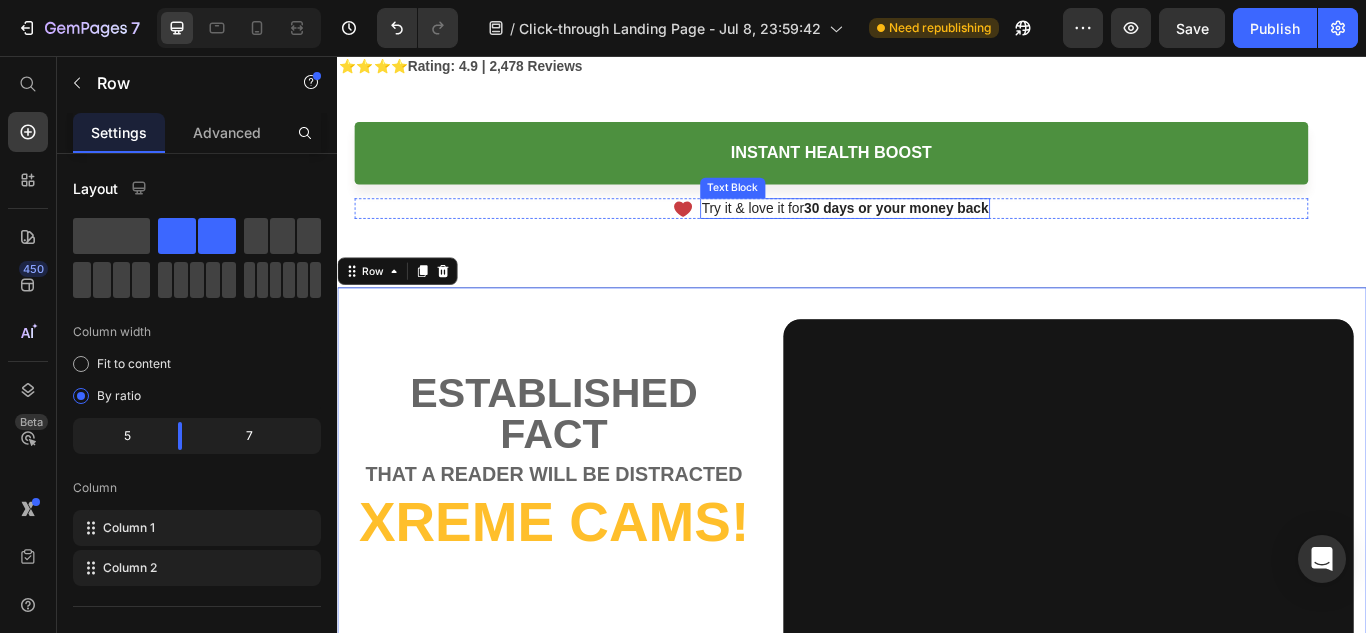 click on "Try it & love it for  30 days or your money back" at bounding box center [929, 234] 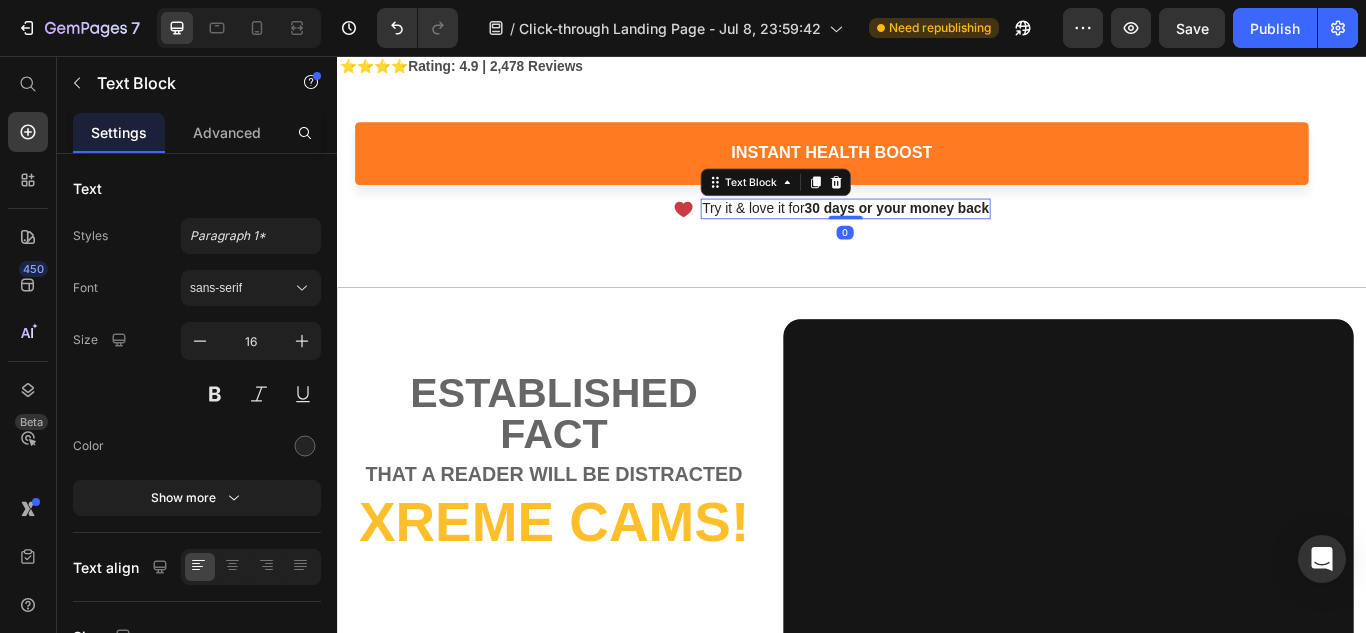 drag, startPoint x: 925, startPoint y: 244, endPoint x: 927, endPoint y: 193, distance: 51.0392 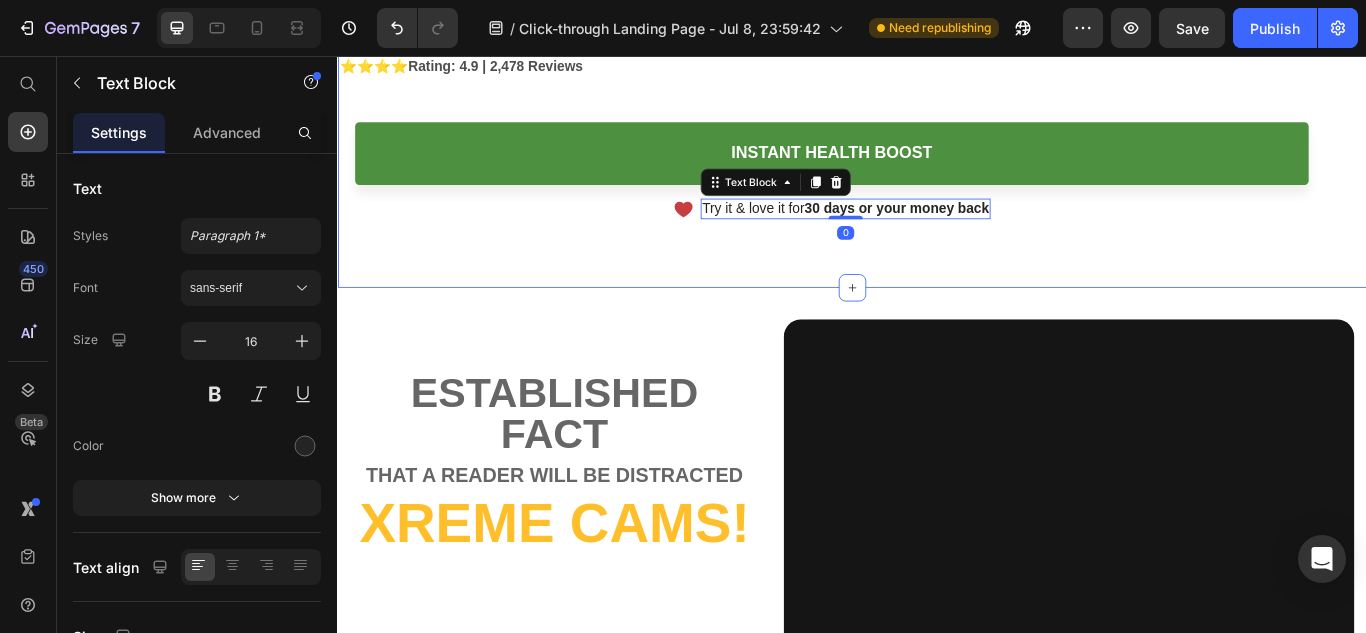 click on "Lorem Text Block established fact Text Block that a reader will be distracted Text Block Xreme CAMs! Heading Lorem Ipsum is simply dummy Text Block ONLY $79 + Free Shipping! Text Block SHOP NOW Button Limited Time Offer - While Supplies Last Text Block Image 2K +1080P Text Block Image Super Night Vision Text Block Image Parking Monitor Text Block Image Loop Recording Text Block Image G-Sensor Motion Text Block Row Hero Banner Row" at bounding box center [937, 617] 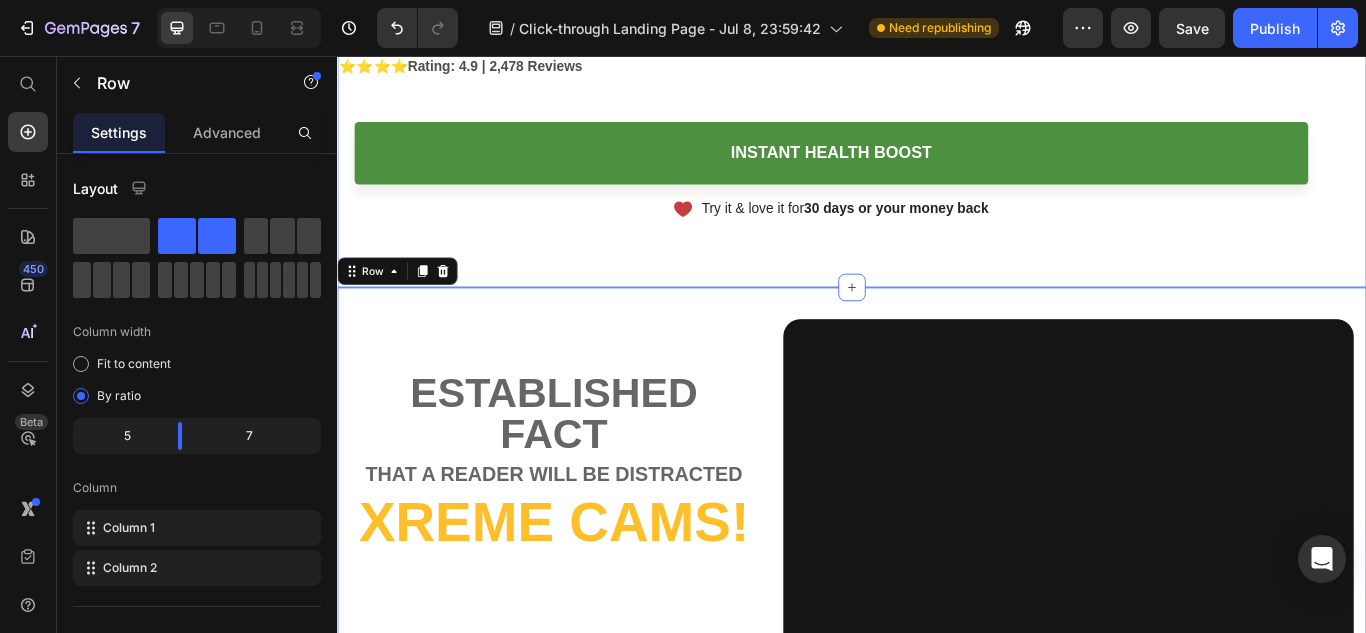 click on "INDIA’S MOST COMPREHENSIVE                                                                              E-COMMERCE WORKSHOP Text Block Row                                                                                Th e Strategies  Behind My                                               Successful Indian E-Commerce Stores                               In My  Live Workshop Text Block                                                                               (No Prior Knowledge or Technical Experience Required) Text Block                                                                                          ⭐⭐⭐⭐ Rating: 4.9 | 2,478 Reviews Text Block Instant Health Boost Button
Icon Try it & love it for  30 days or your money back Row" at bounding box center (937, 23) 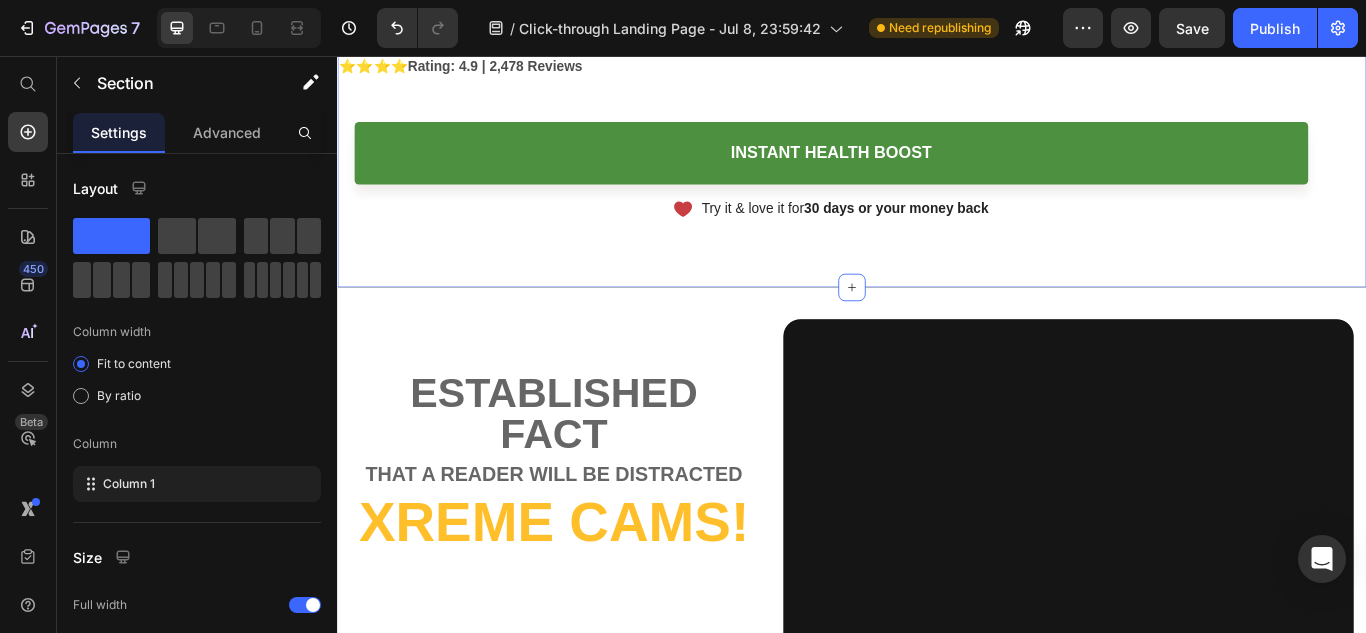 click on "INDIA’S MOST COMPREHENSIVE                                                                              E-COMMERCE WORKSHOP Text Block Row                                                                                Th e Strategies  Behind My                                               Successful Indian E-Commerce Stores                               In My  Live Workshop Text Block                                                                               (No Prior Knowledge or Technical Experience Required) Text Block                                                                                          ⭐⭐⭐⭐ Rating: 4.9 | 2,478 Reviews Text Block Instant Health Boost Button
Icon Try it & love it for  30 days or your money back Row" at bounding box center (937, 23) 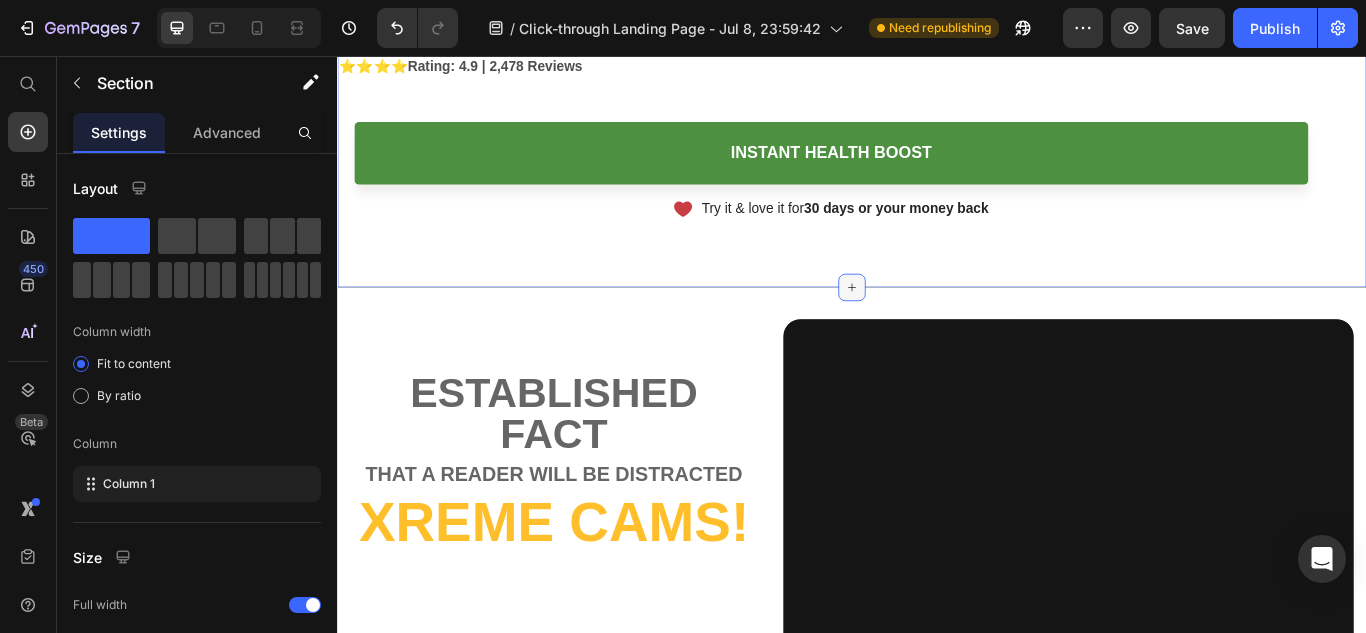 click 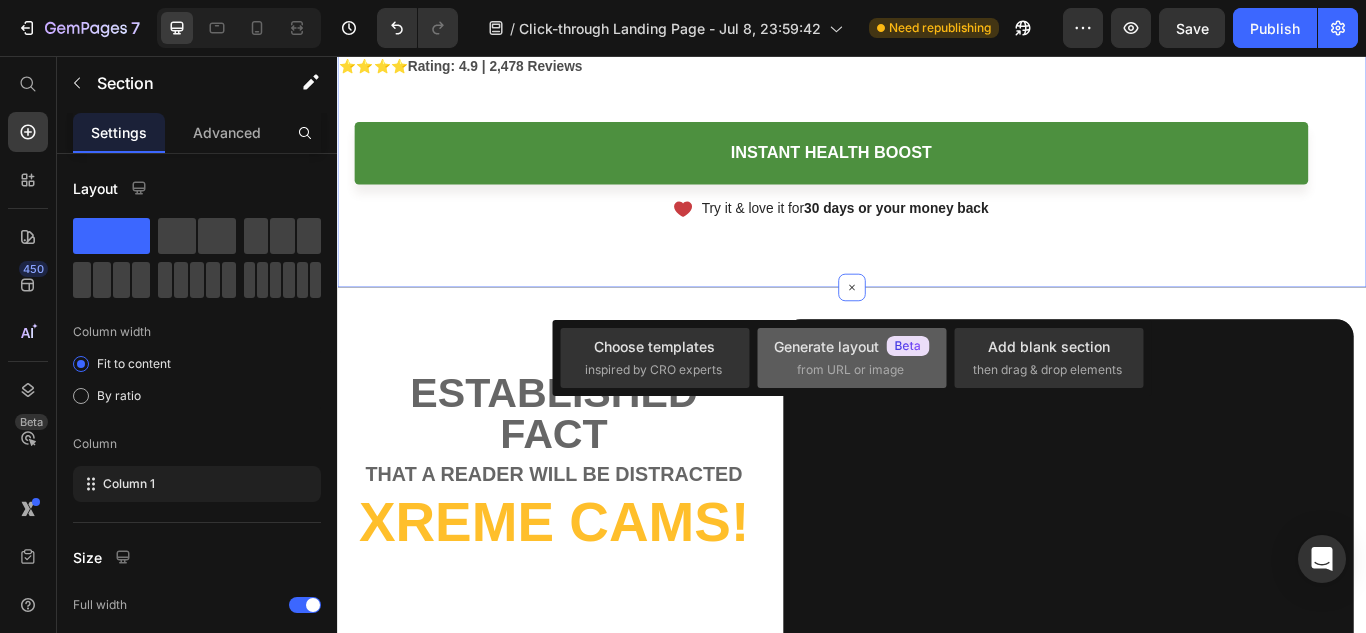 click on "Generate layout" at bounding box center (852, 346) 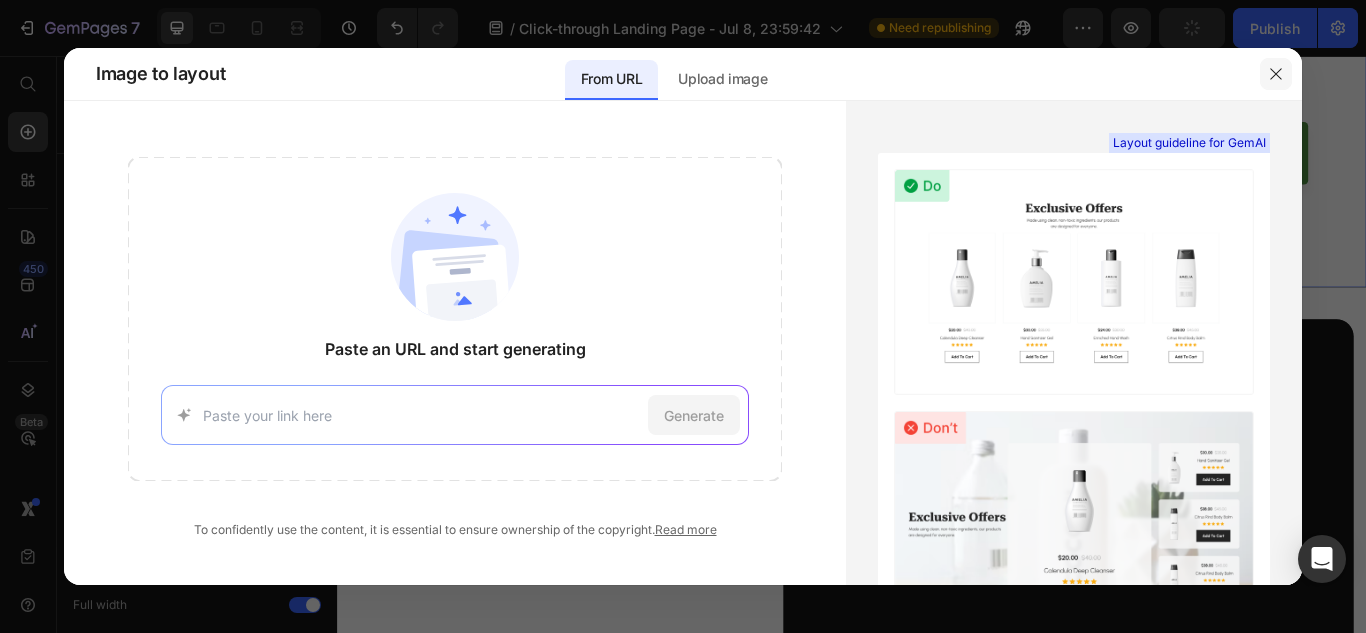 click 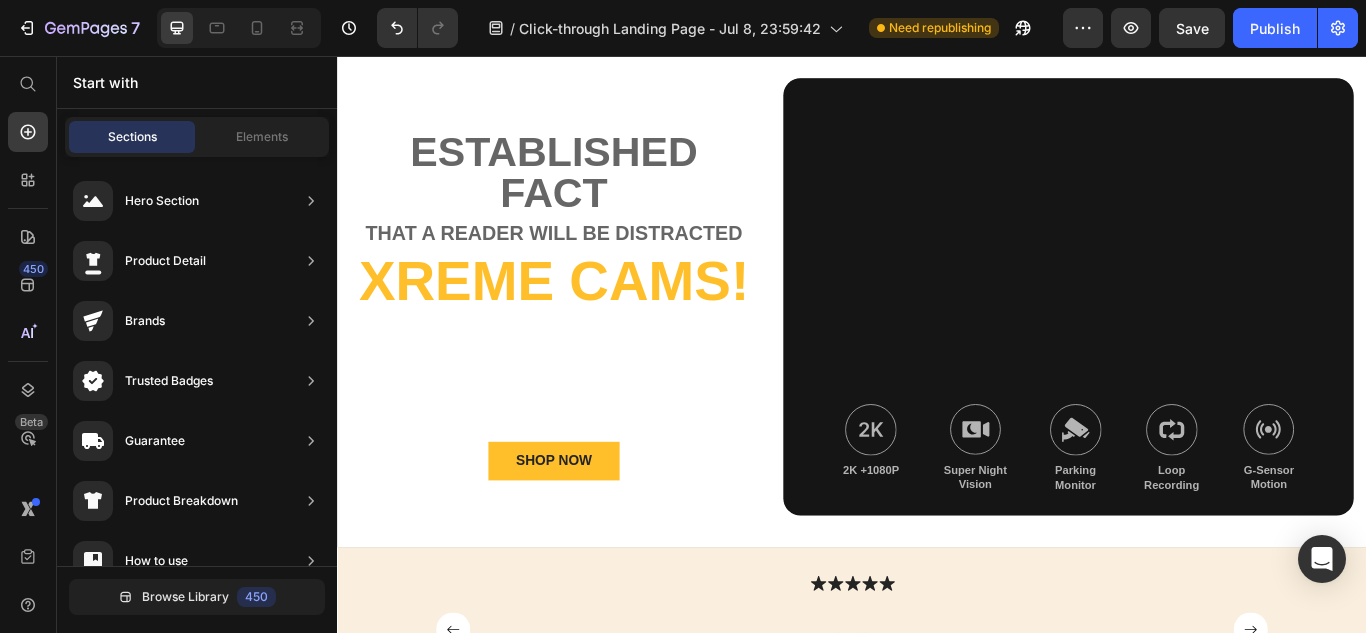 scroll, scrollTop: 639, scrollLeft: 0, axis: vertical 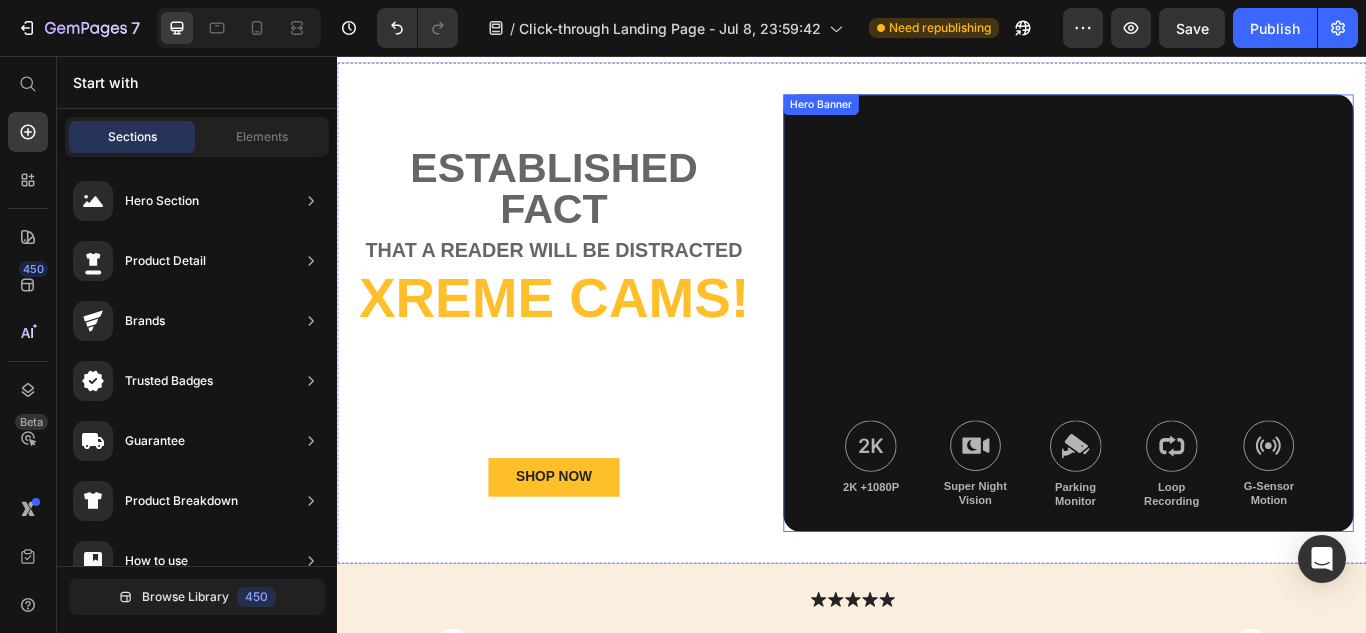 click at bounding box center [1189, 355] 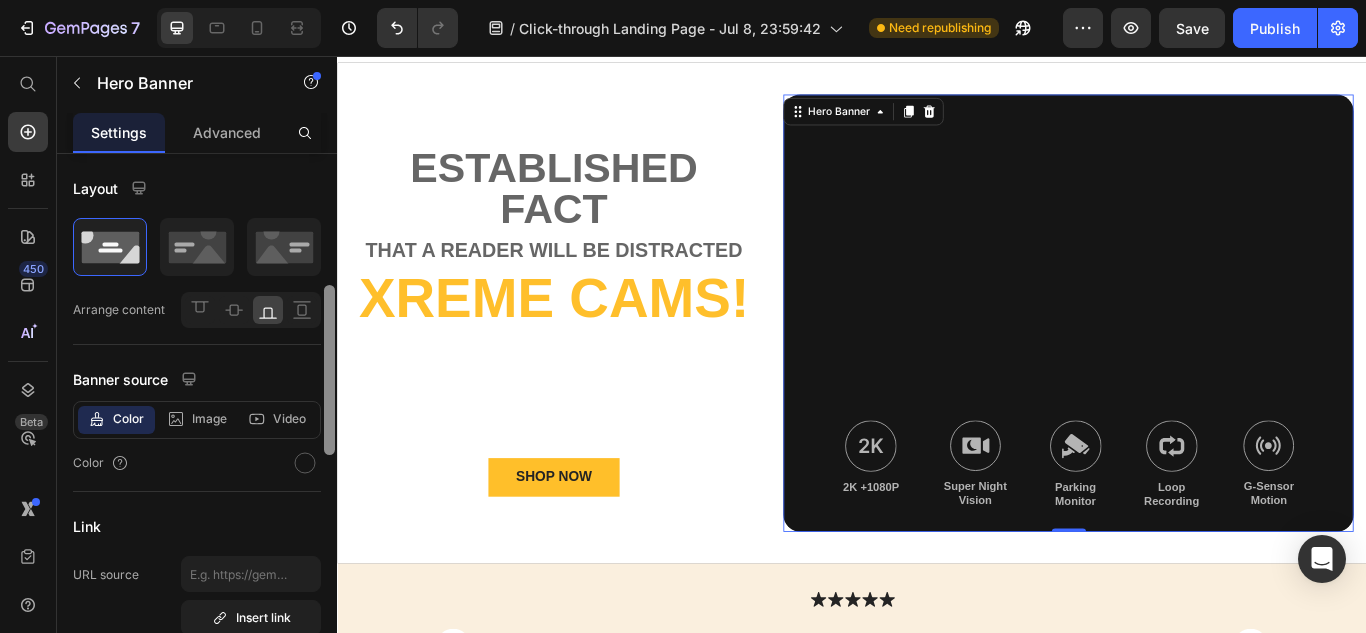 scroll, scrollTop: 122, scrollLeft: 0, axis: vertical 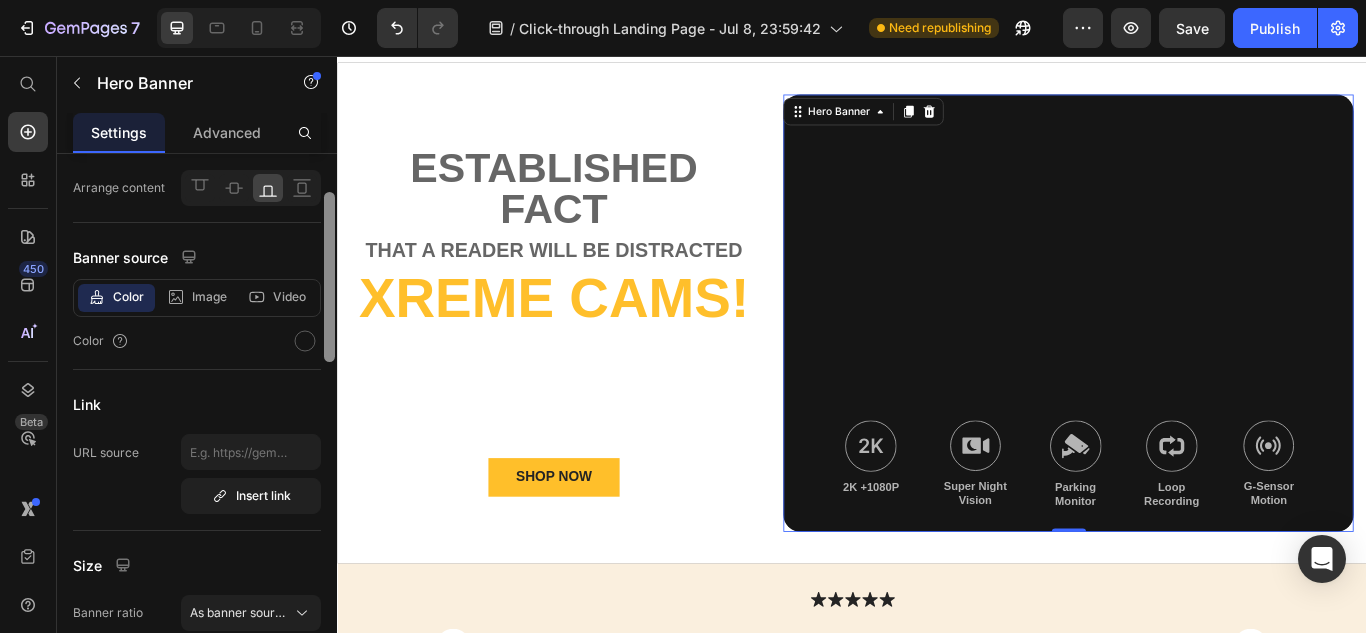 click at bounding box center [329, 277] 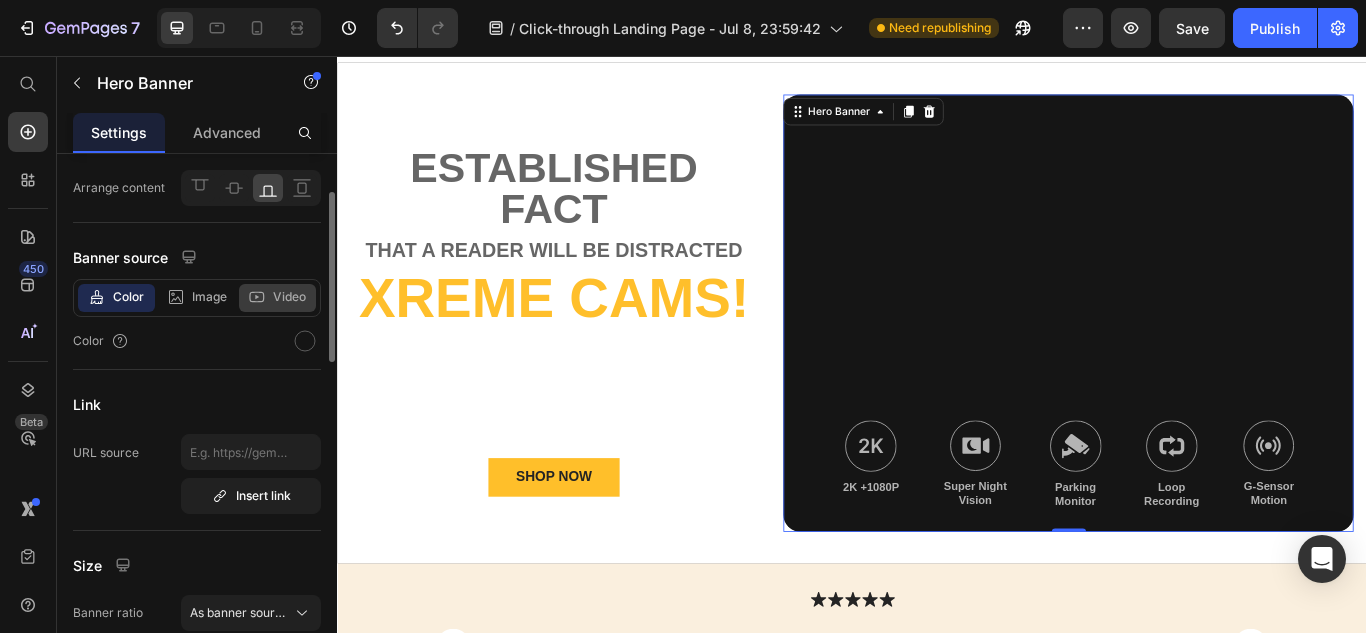 click on "Video" 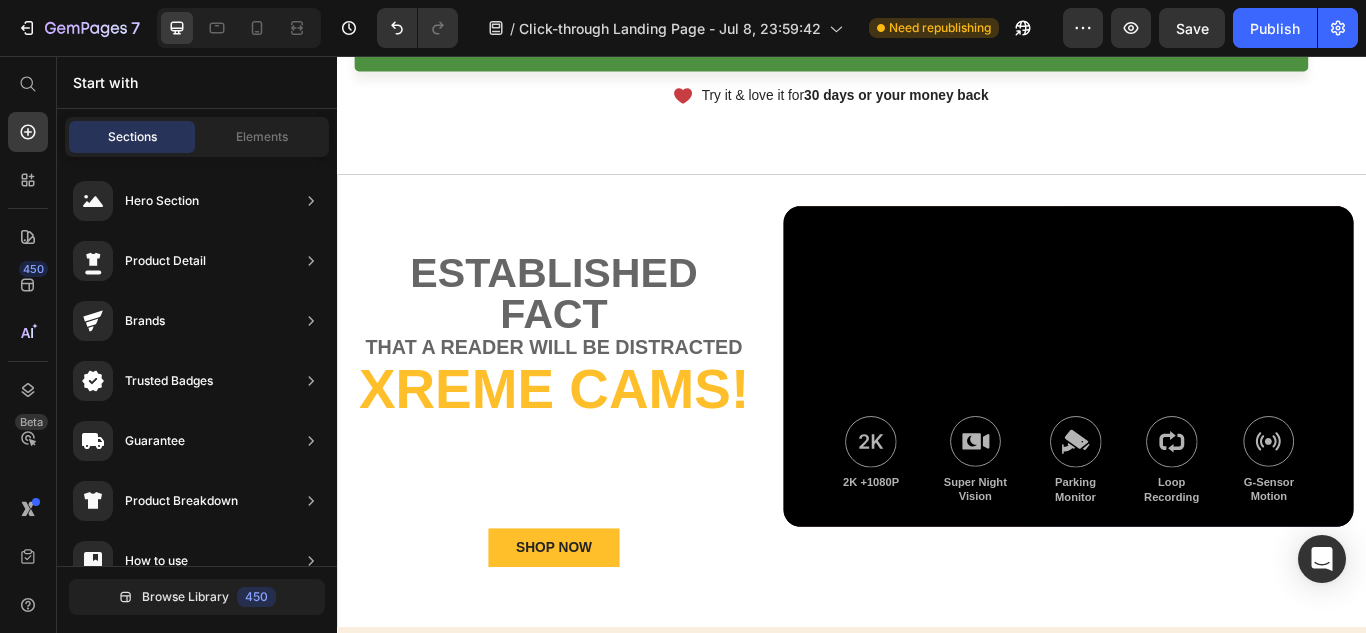 scroll, scrollTop: 490, scrollLeft: 0, axis: vertical 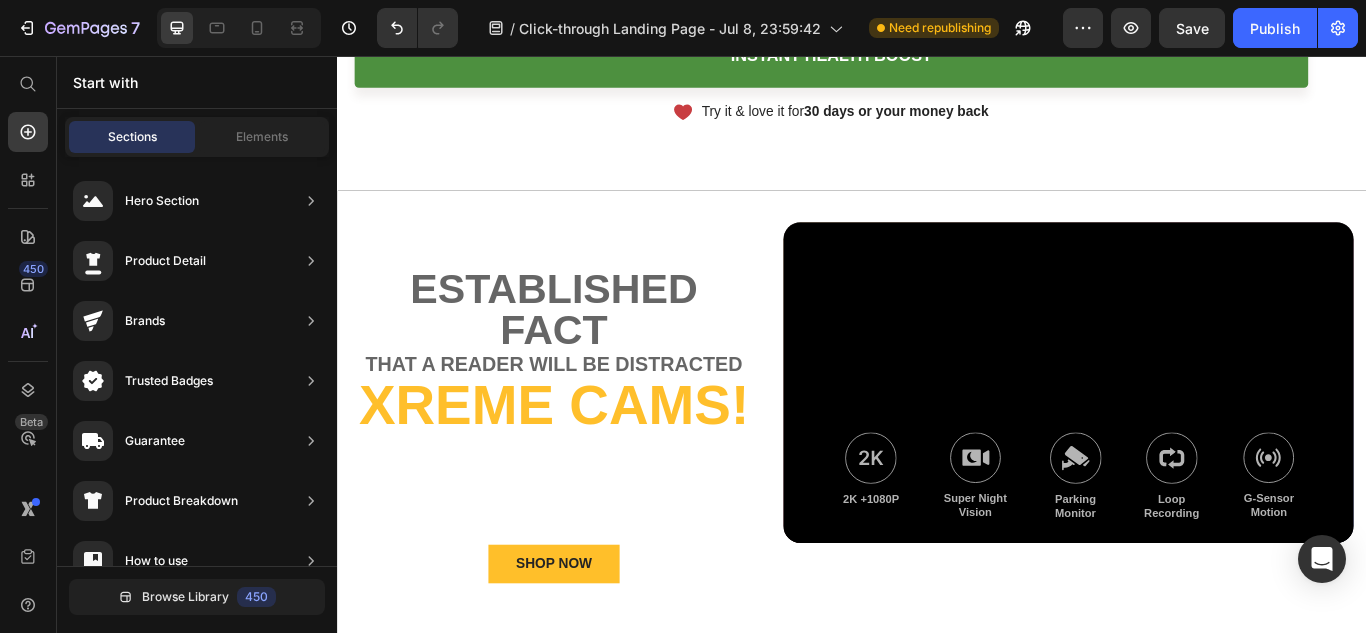 drag, startPoint x: 1533, startPoint y: 143, endPoint x: 873, endPoint y: 192, distance: 661.81647 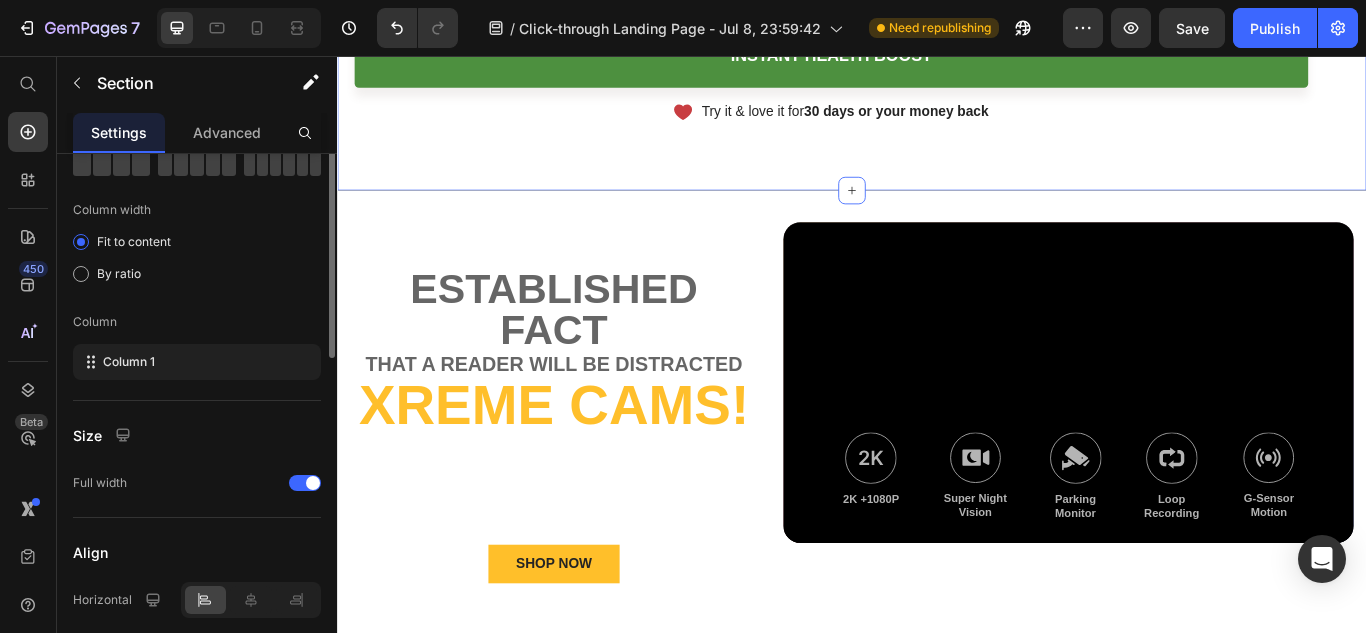 scroll, scrollTop: 0, scrollLeft: 0, axis: both 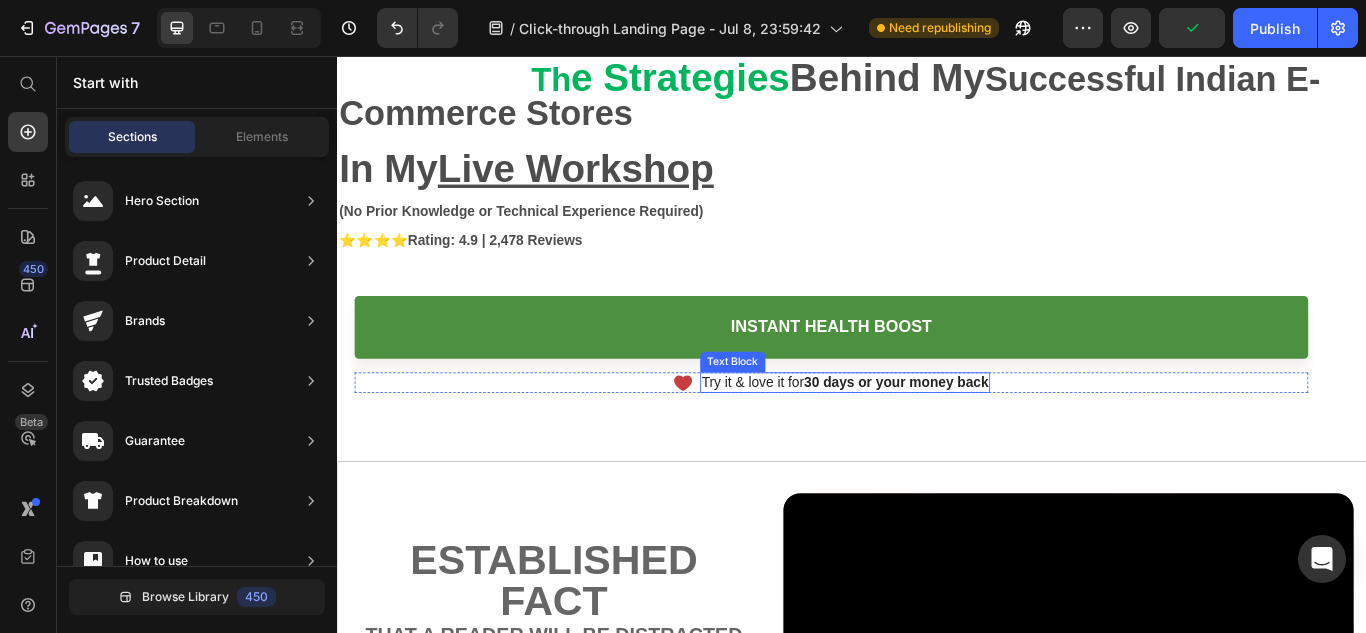 click on "30 days or your money back" at bounding box center [988, 436] 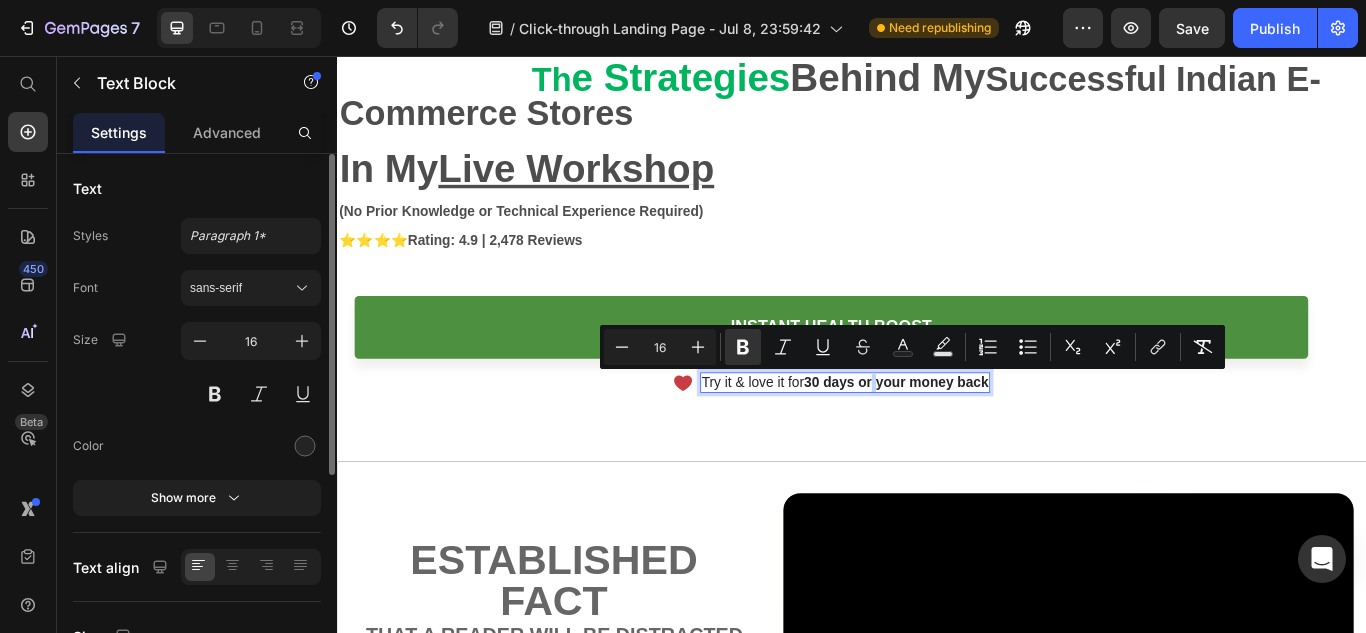 click on "INDIA’S MOST COMPREHENSIVE                                                                              E-COMMERCE WORKSHOP Text Block Row                                                                                Th e Strategies  Behind My                                               Successful Indian E-Commerce Stores                               In My  Live Workshop Text Block                                                                               (No Prior Knowledge or Technical Experience Required) Text Block                                                                                          ⭐⭐⭐⭐ Rating: 4.9 | 2,478 Reviews Text Block Instant Health Boost Button
Icon Try it & love it for  30 days or your money back   0" at bounding box center [937, 226] 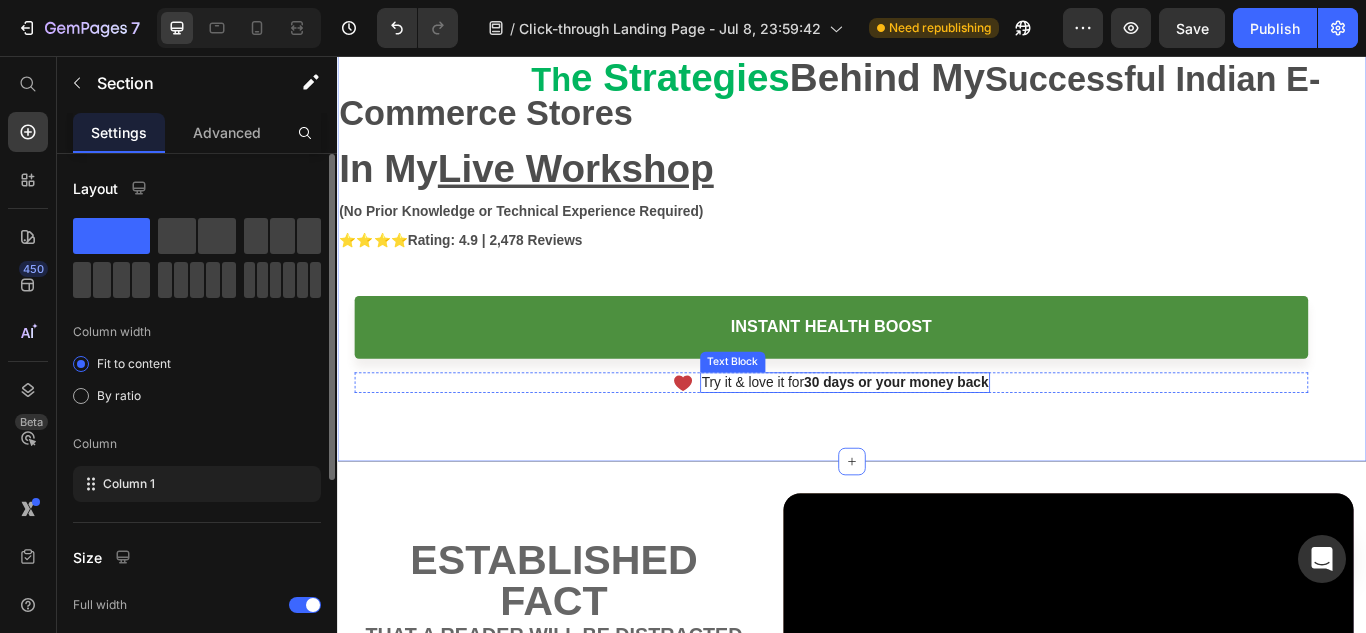 click on "30 days or your money back" at bounding box center (988, 436) 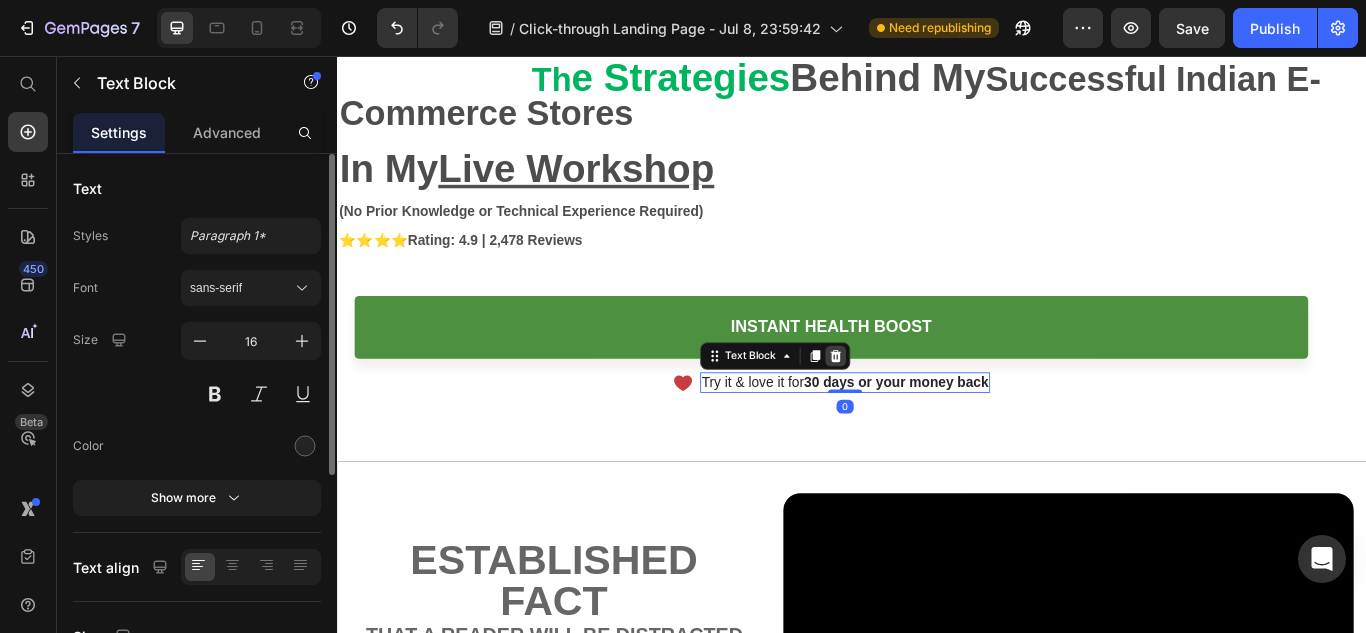 click 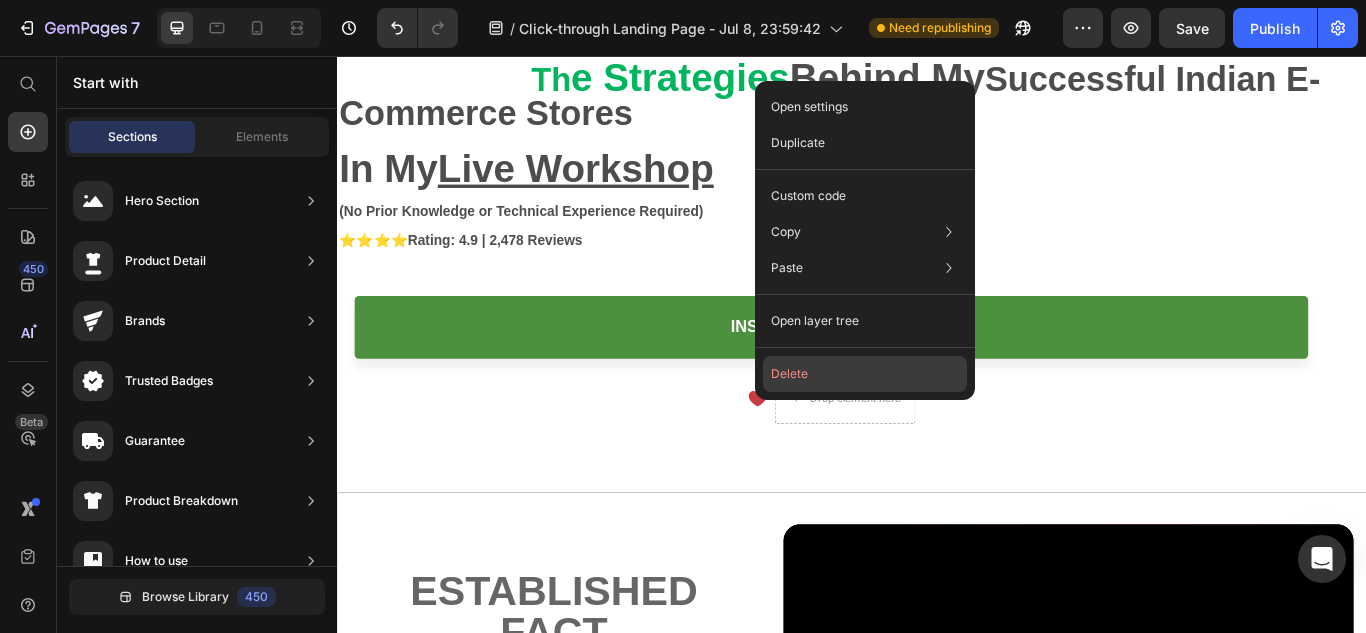 click on "Delete" 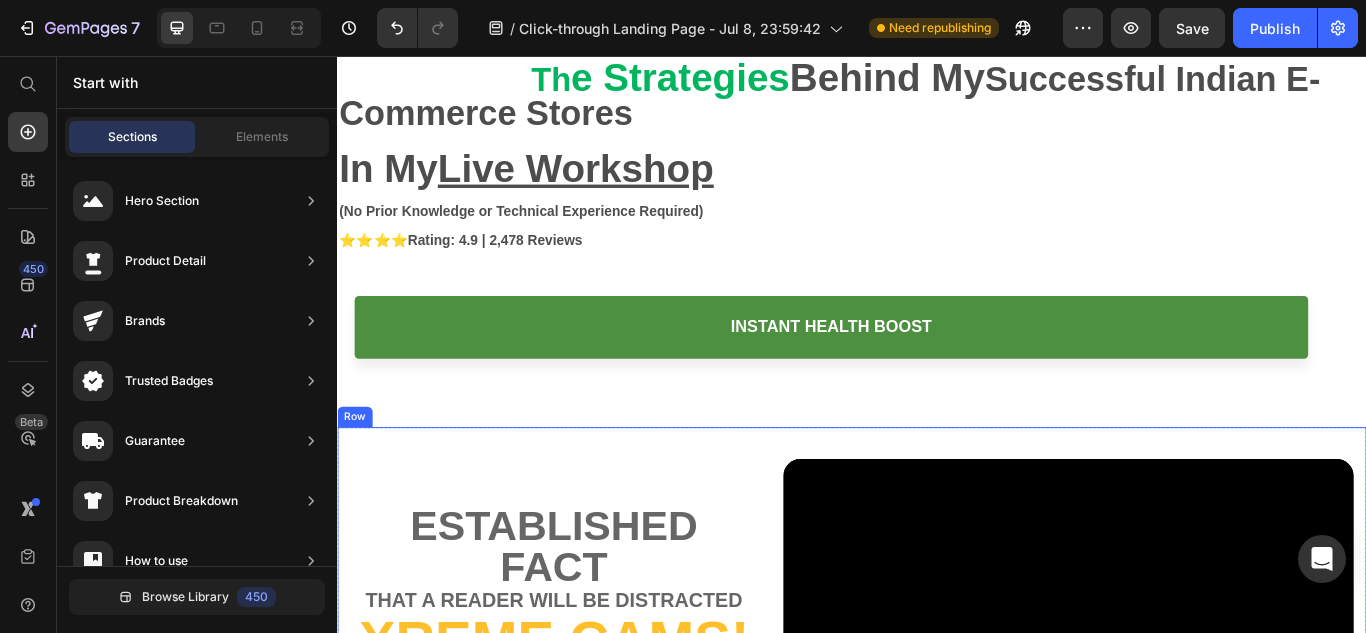 click on "Lorem Text Block established fact Text Block that a reader will be distracted Text Block Xreme CAMs! Heading Lorem Ipsum is simply dummy Text Block ONLY $79 + Free Shipping! Text Block SHOP NOW Button Limited Time Offer - While Supplies Last Text Block Image 2K +1080P Text Block Image Super Night Vision Text Block Image Parking Monitor Text Block Image Loop Recording Text Block Image G-Sensor Motion Text Block Row Hero Banner Row" at bounding box center [937, 752] 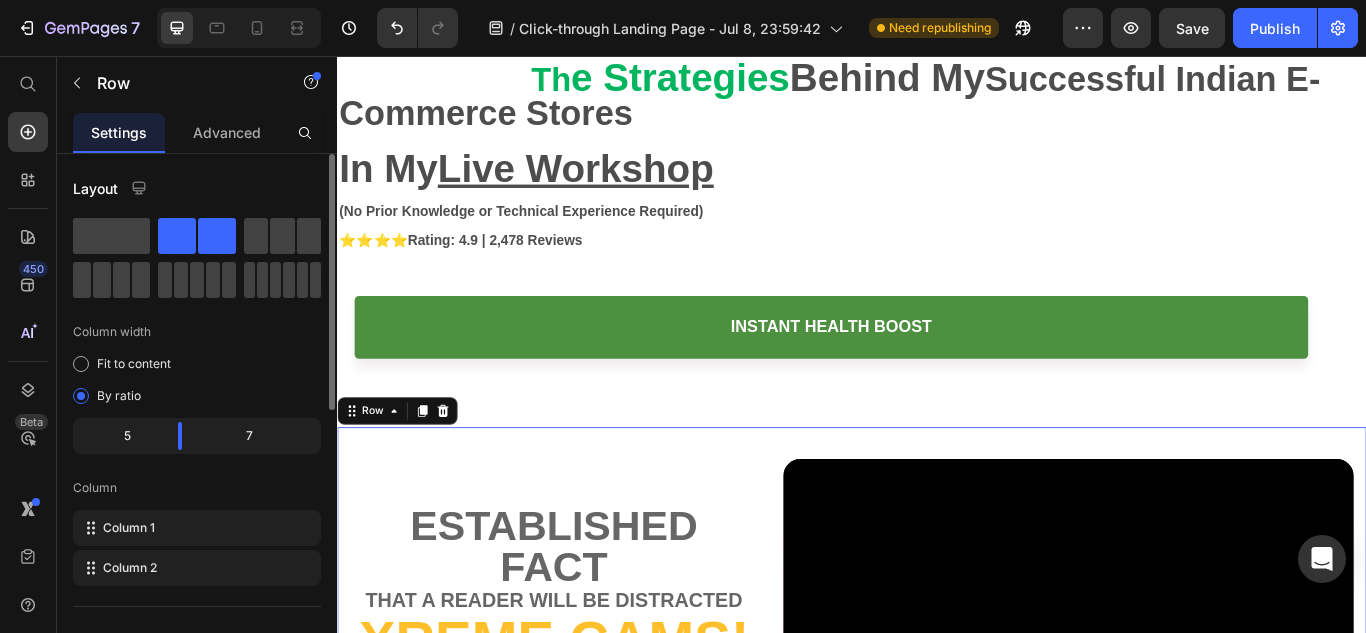 click 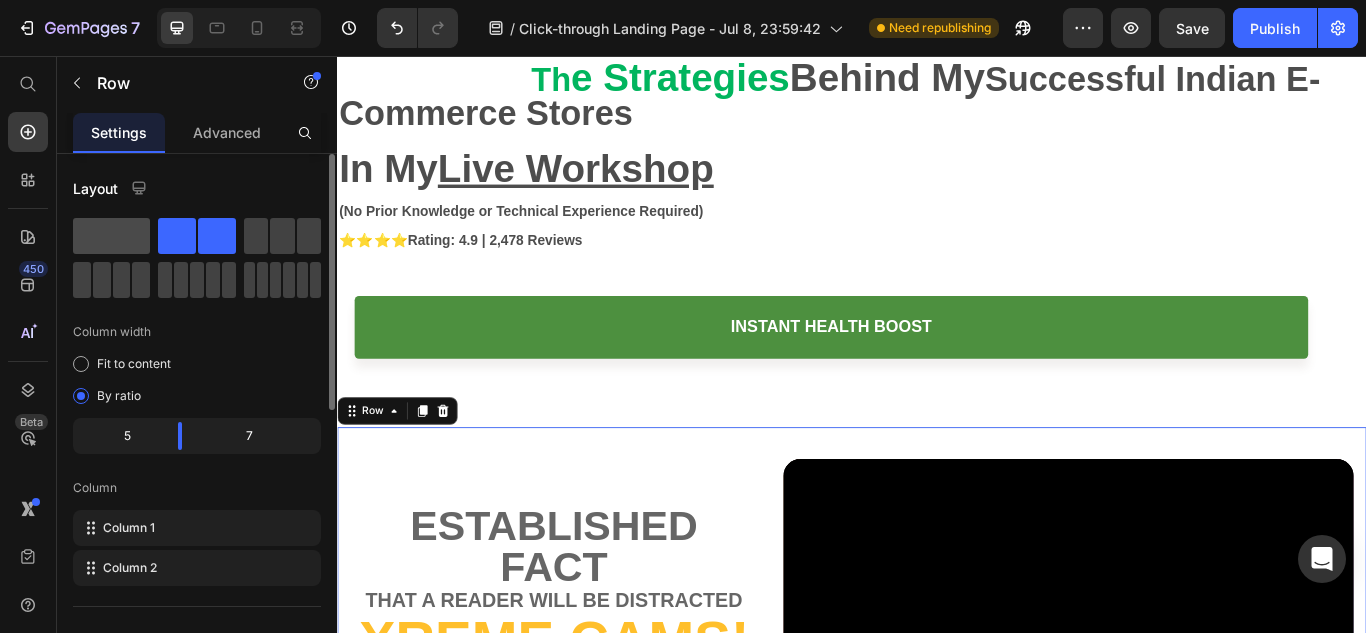 click 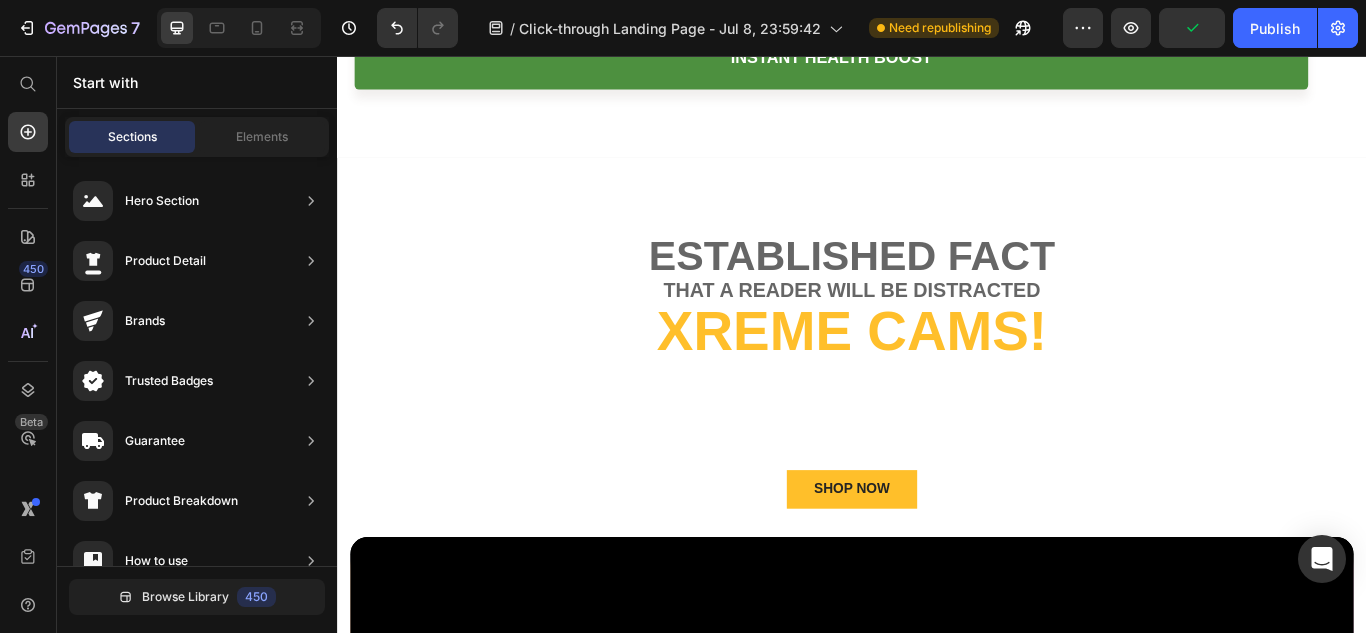 scroll, scrollTop: 36, scrollLeft: 0, axis: vertical 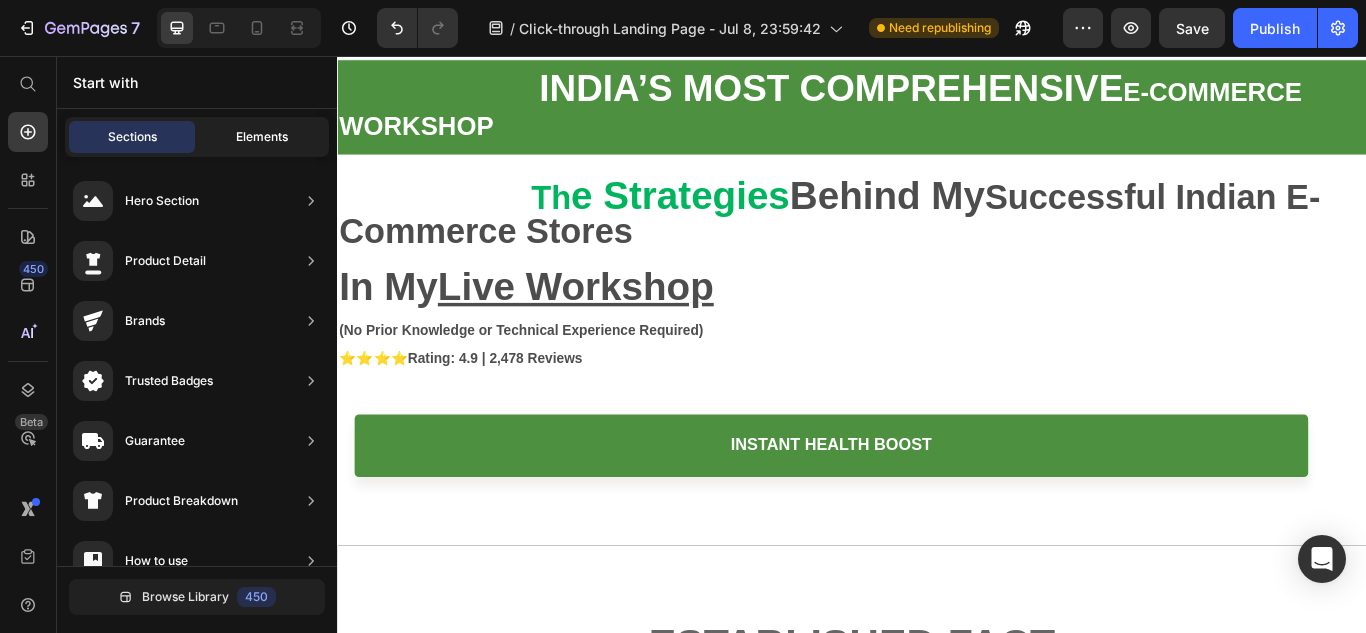 click on "Elements" 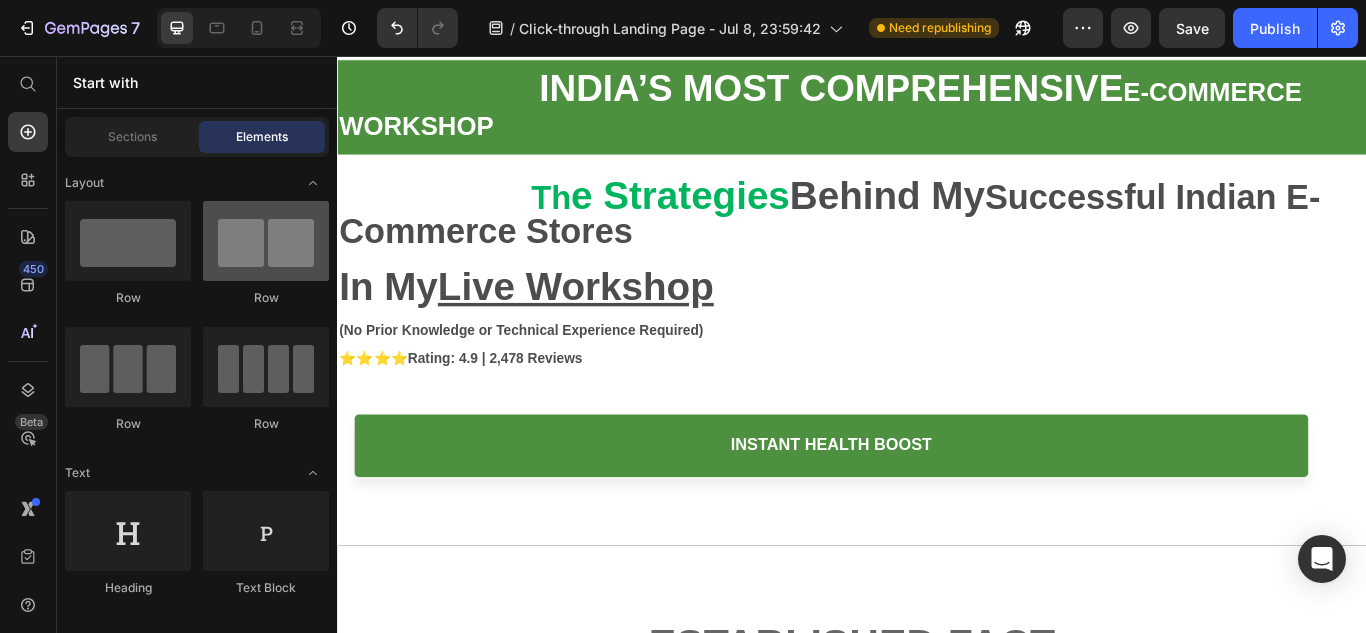 click at bounding box center [266, 241] 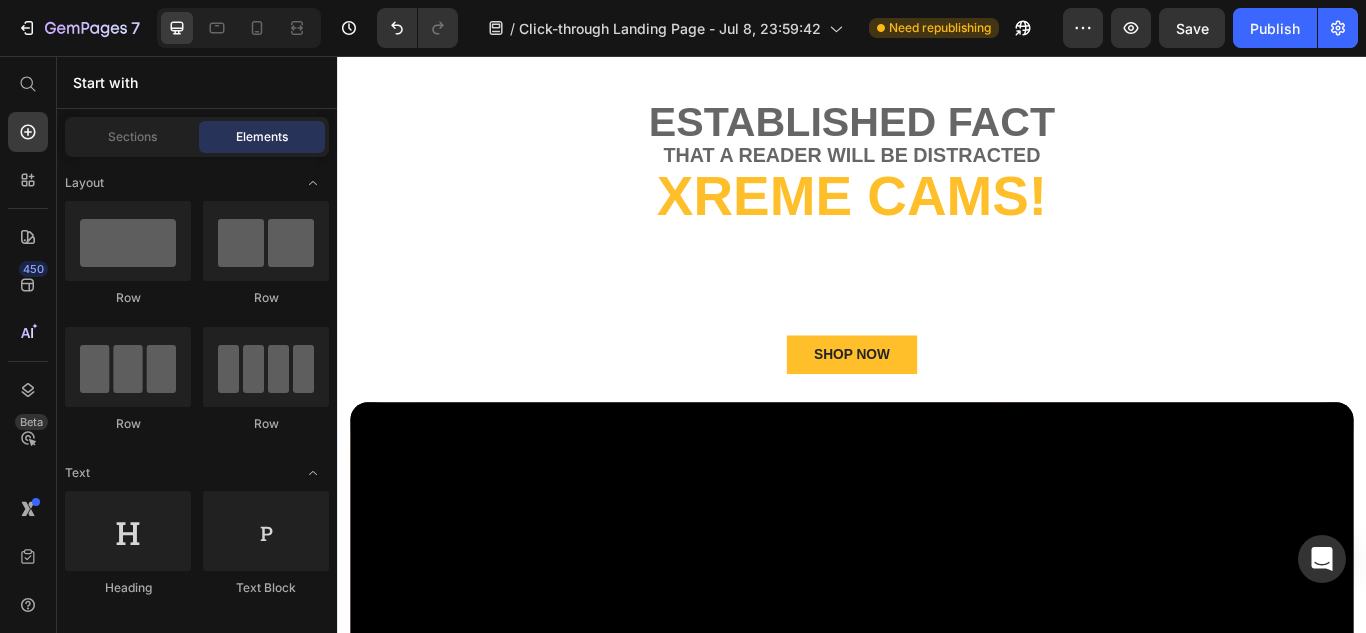 scroll, scrollTop: 842, scrollLeft: 0, axis: vertical 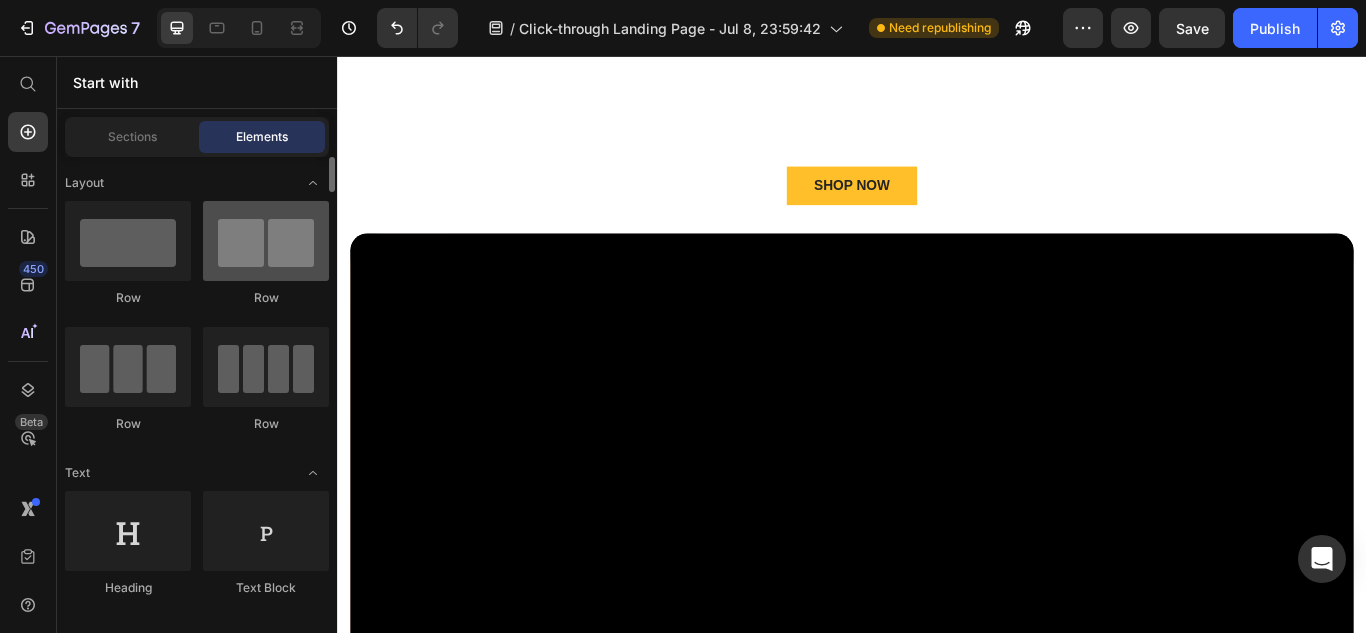 click at bounding box center (266, 241) 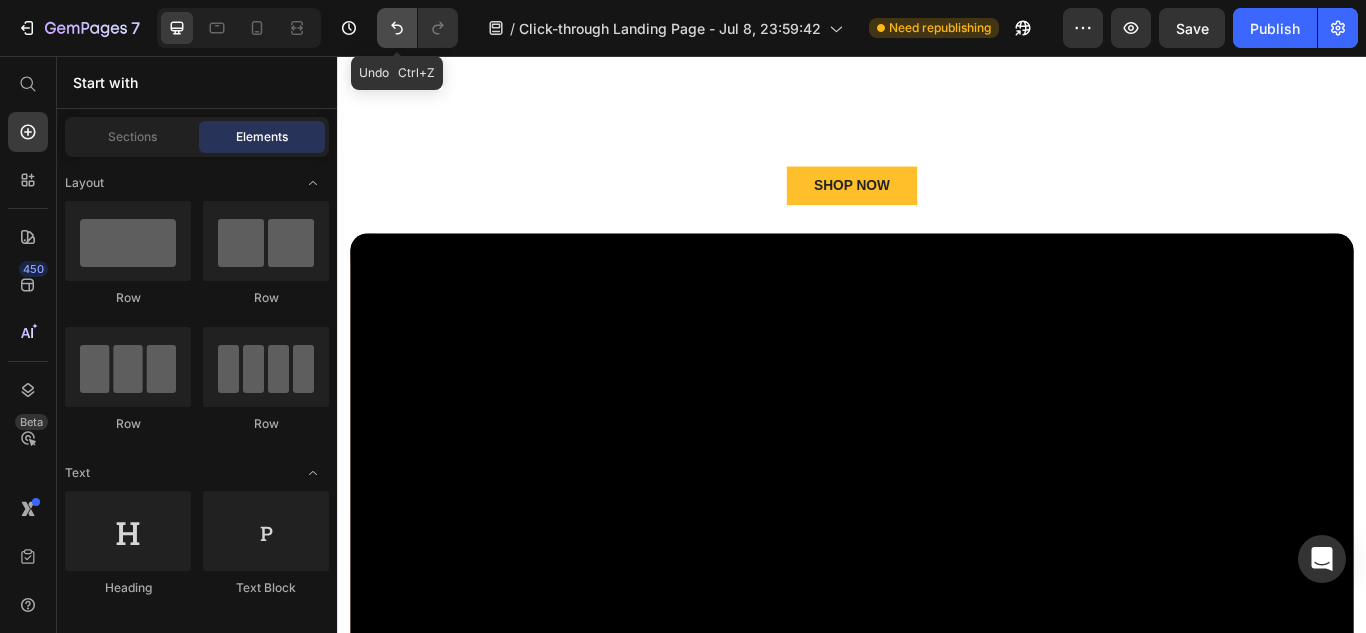 click 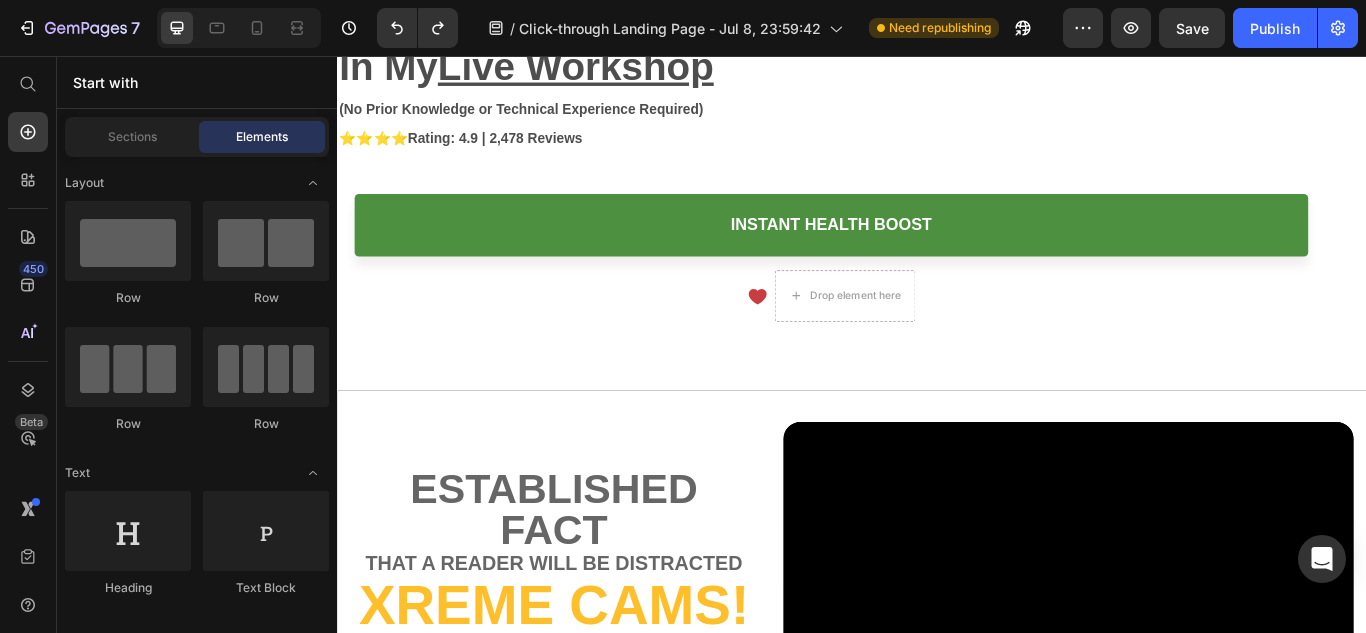 scroll, scrollTop: 275, scrollLeft: 0, axis: vertical 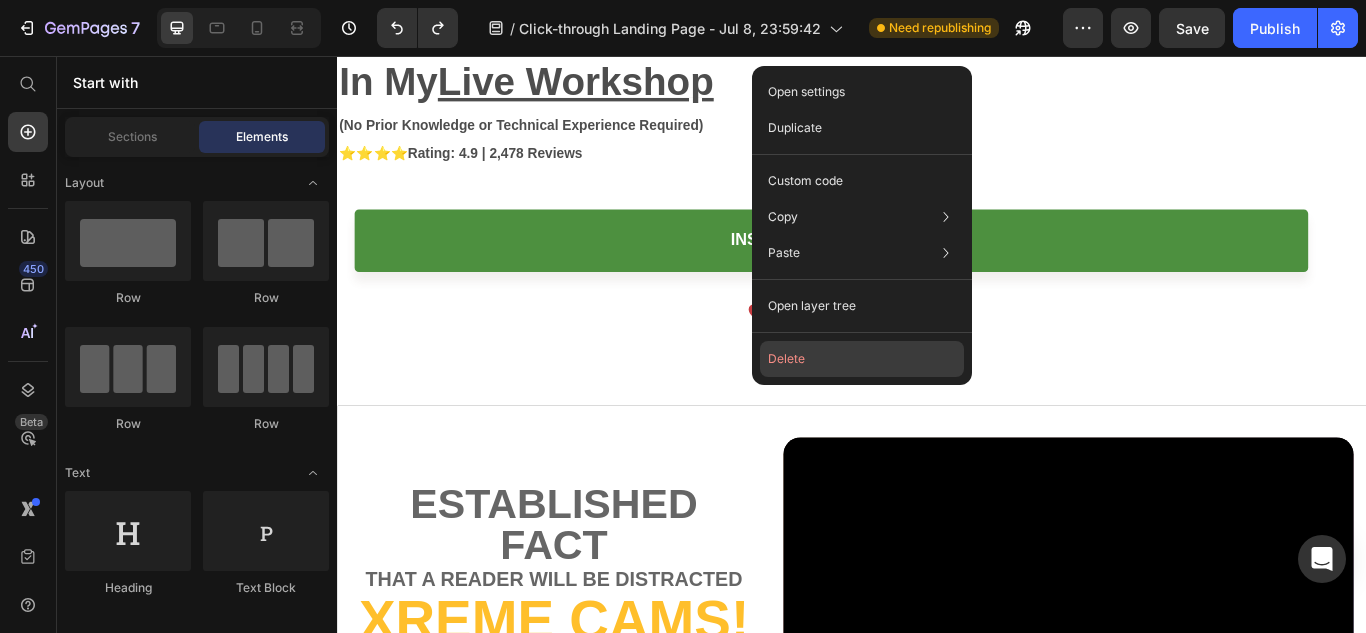 click on "Delete" 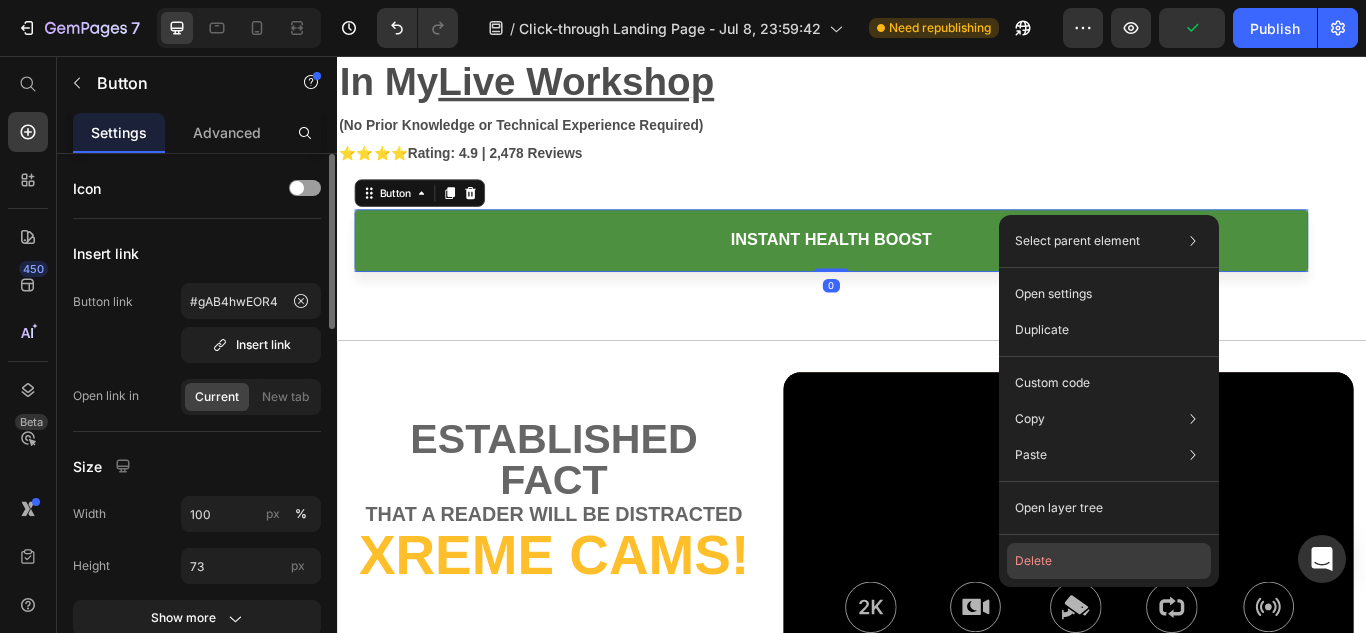 click on "Delete" 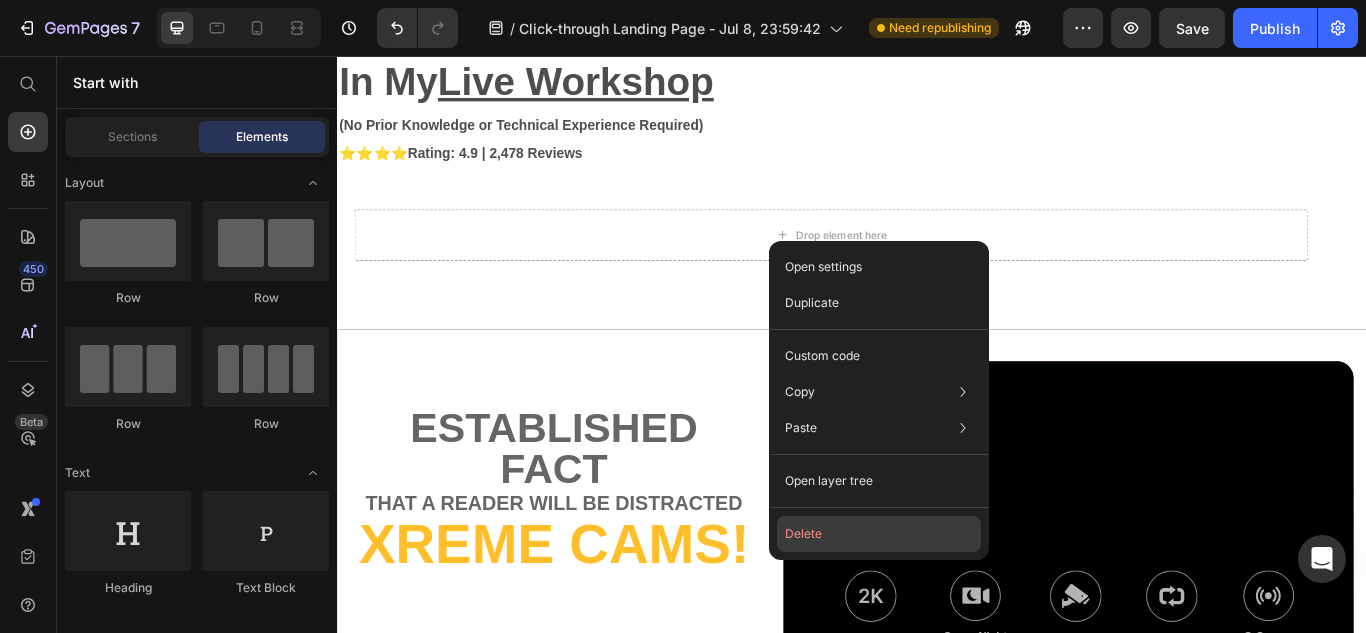 drag, startPoint x: 821, startPoint y: 544, endPoint x: 564, endPoint y: 570, distance: 258.31183 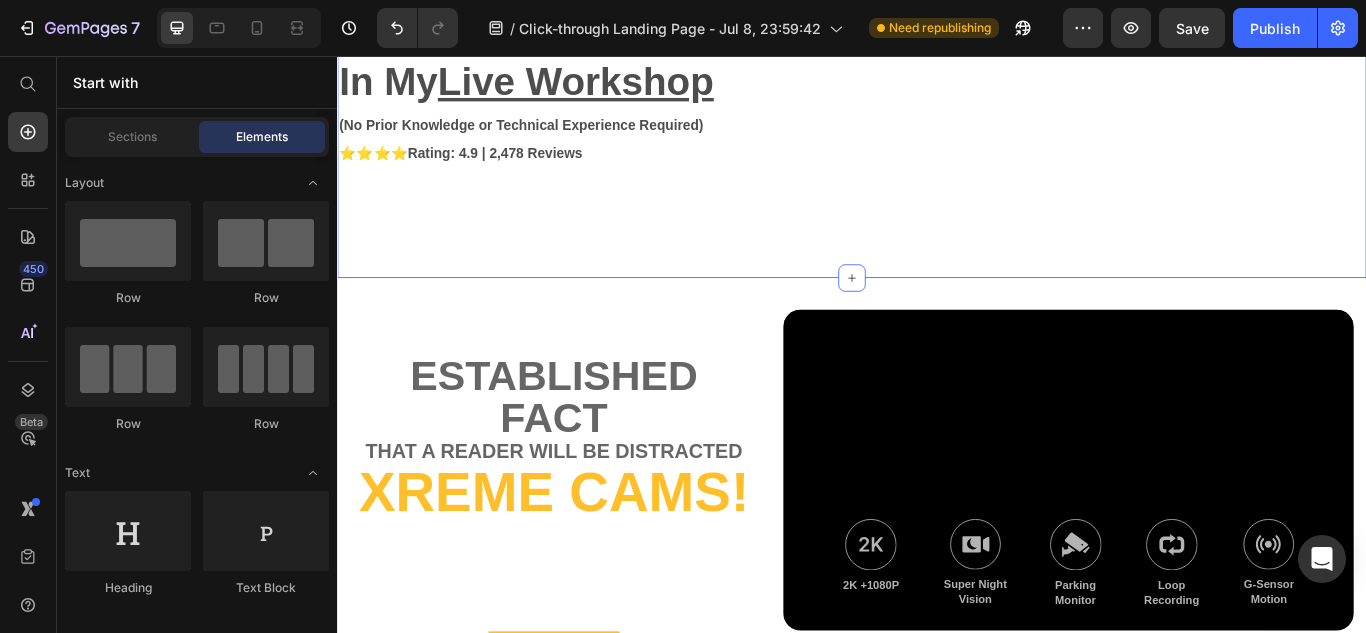 click on "INDIA’S MOST COMPREHENSIVE                                                                              E-COMMERCE WORKSHOP Text Block Row                                                                                Th e Strategies  Behind My                                               Successful Indian E-Commerce Stores                               In My  Live Workshop Text Block                                                                               (No Prior Knowledge or Technical Experience Required) Text Block                                                                                          ⭐⭐⭐⭐ Rating: 4.9 | 2,478 Reviews Text Block Video Row Section 1" at bounding box center (937, 68) 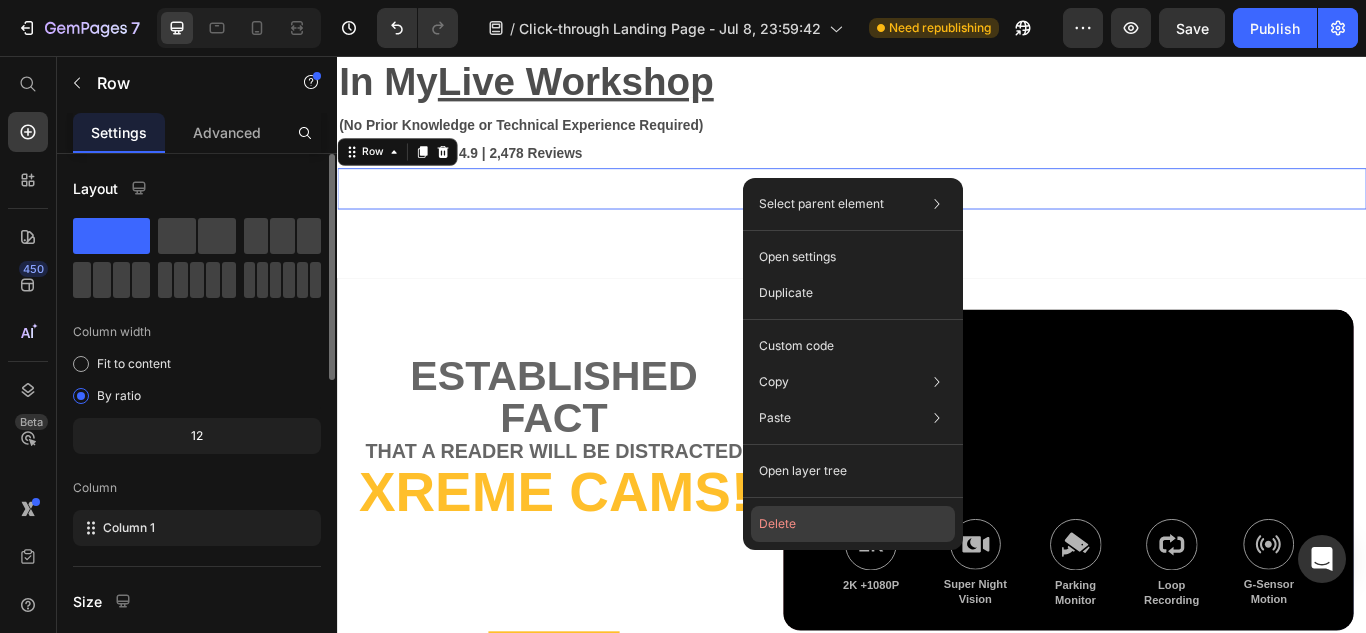click on "Delete" 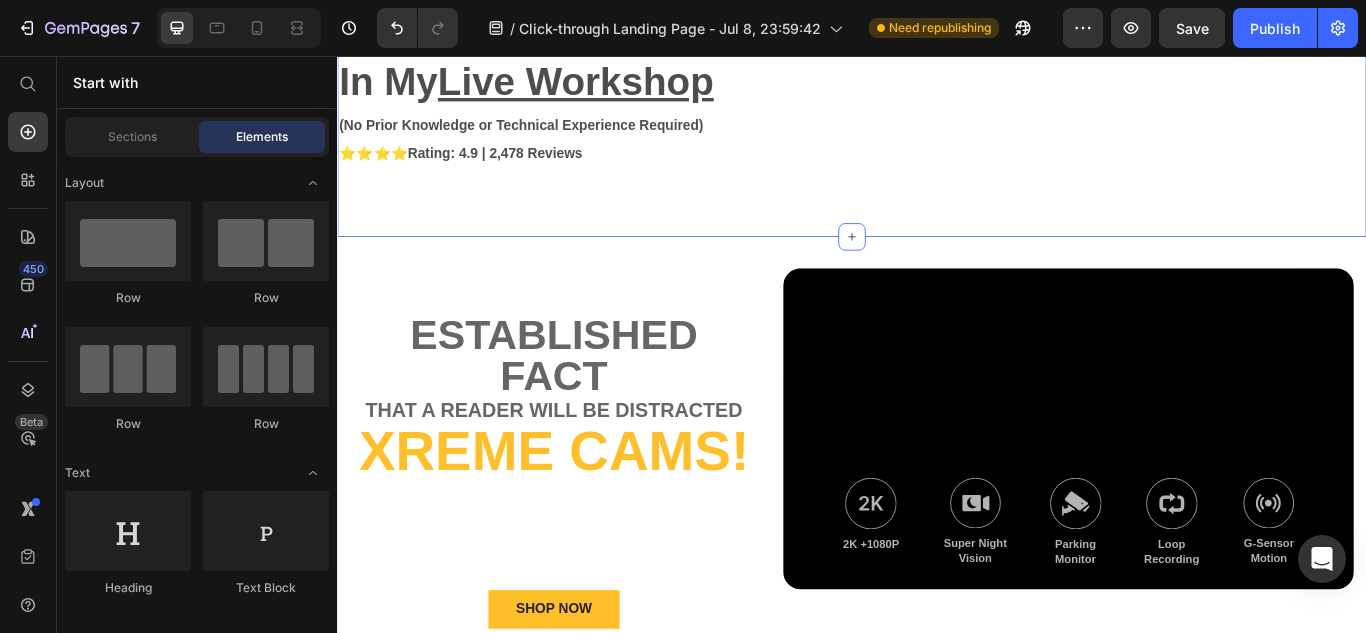 click on "INDIA’S MOST COMPREHENSIVE                                                                              E-COMMERCE WORKSHOP Text Block Row                                                                                Th e Strategies  Behind My                                               Successful Indian E-Commerce Stores                               In My  Live Workshop Text Block                                                                               (No Prior Knowledge or Technical Experience Required) Text Block                                                                                          ⭐⭐⭐⭐ Rating: 4.9 | 2,478 Reviews Text Block Section 1" at bounding box center [937, 44] 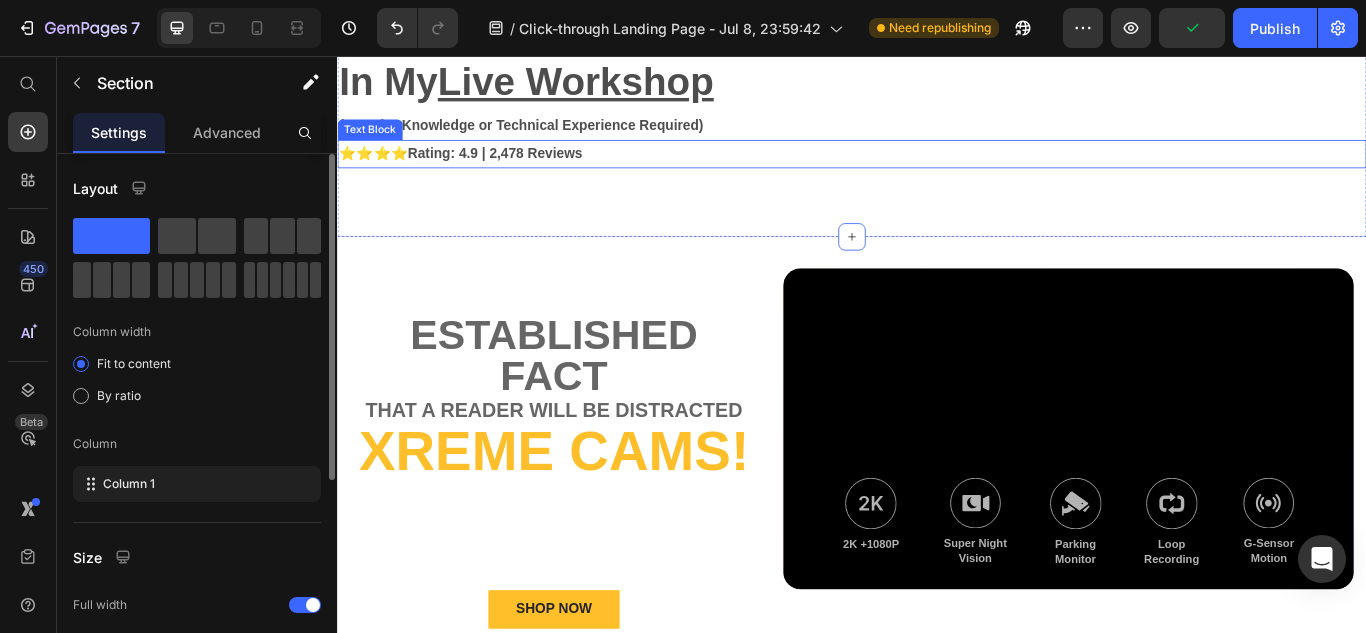 click on "⭐⭐⭐⭐ Rating: 4.9 | 2,478 Reviews" at bounding box center [937, 170] 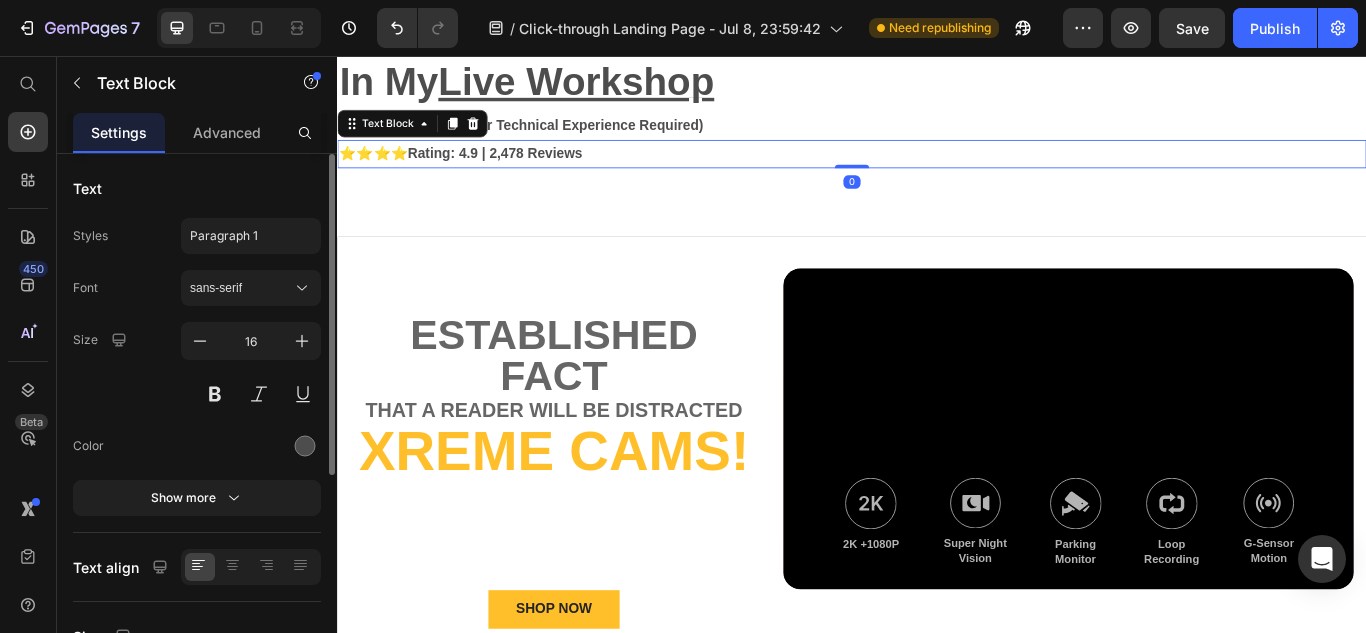 drag, startPoint x: 924, startPoint y: 180, endPoint x: 943, endPoint y: 164, distance: 24.839485 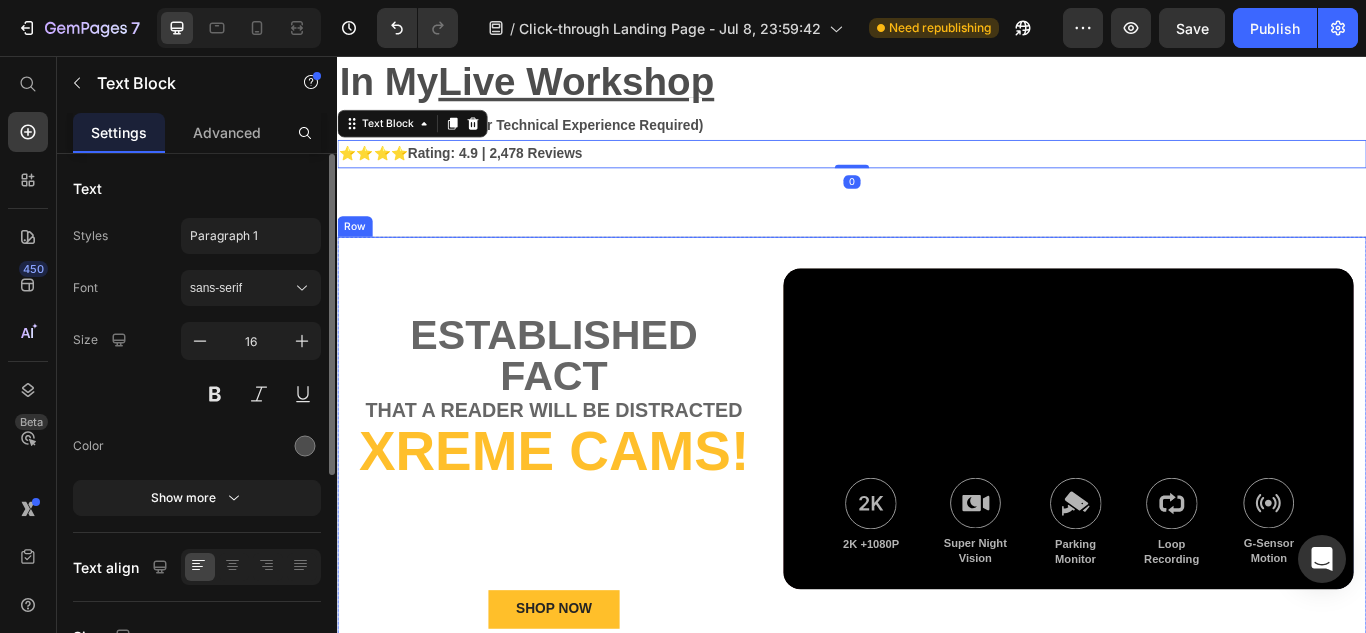 click on "Lorem Text Block established fact Text Block that a reader will be distracted Text Block Xreme CAMs! Heading Lorem Ipsum is simply dummy Text Block ONLY $79 + Free Shipping! Text Block SHOP NOW Button Limited Time Offer - While Supplies Last Text Block Image 2K +1080P Text Block Image Super Night Vision Text Block Image Parking Monitor Text Block Image Loop Recording Text Block Image G-Sensor Motion Text Block Row Hero Banner Row" at bounding box center (937, 530) 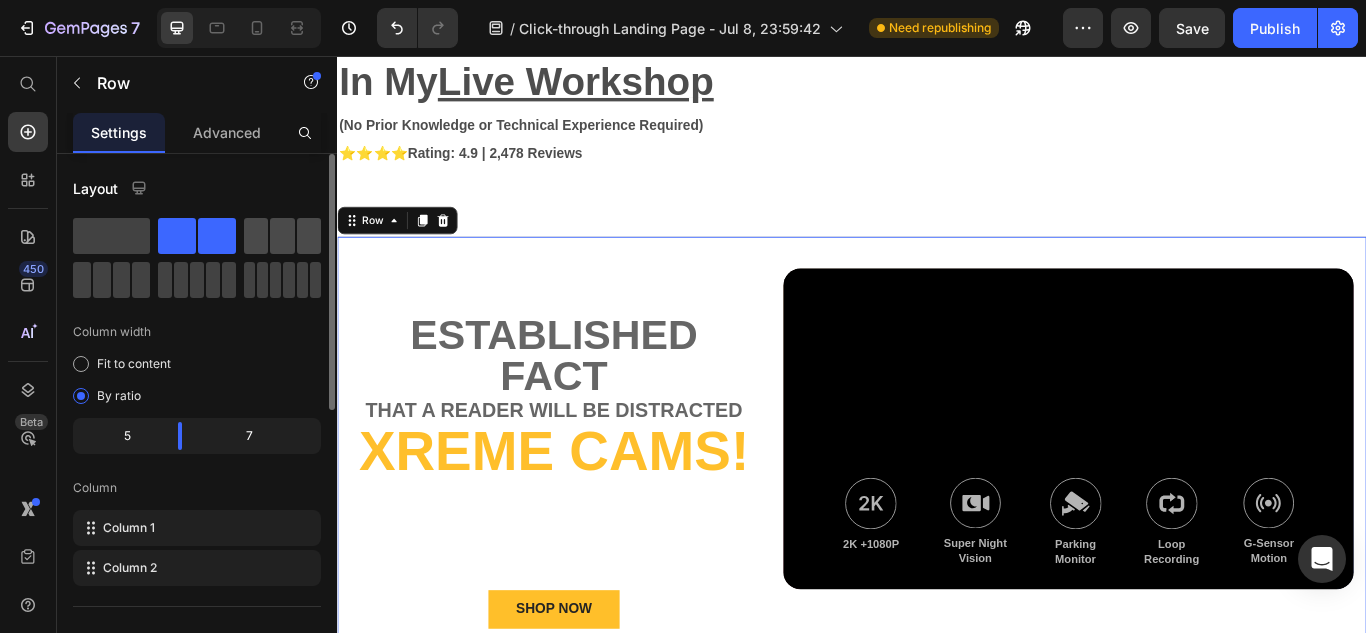 click 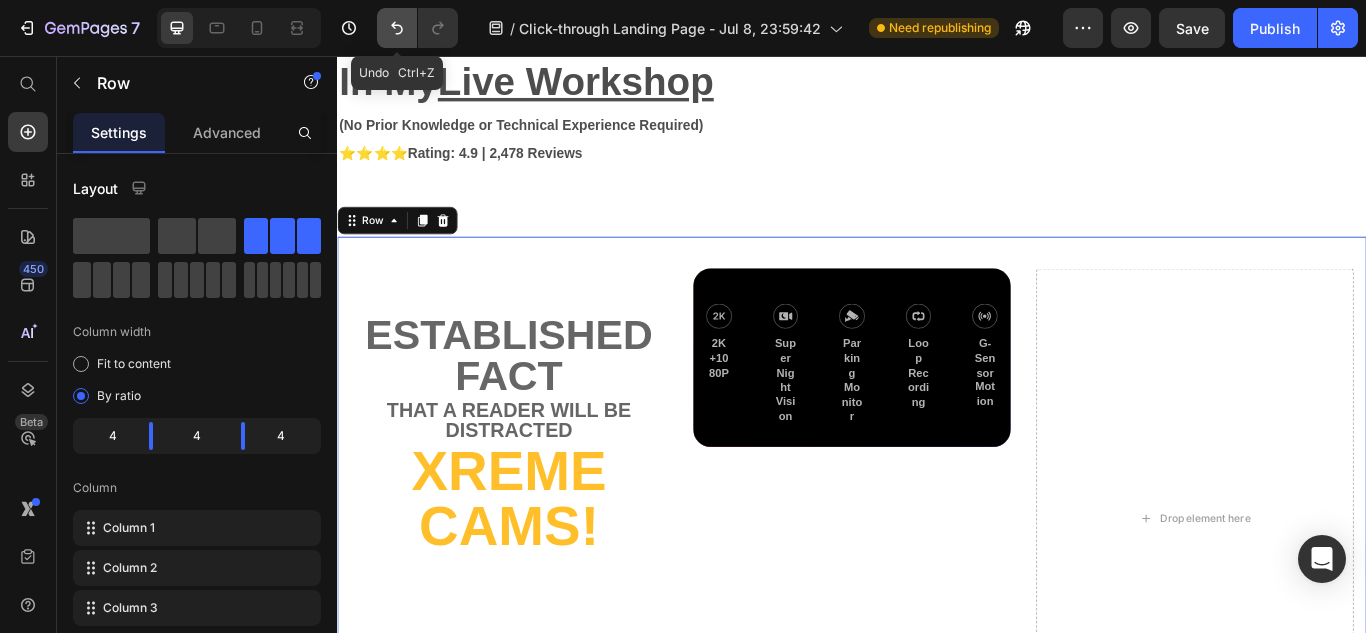 click 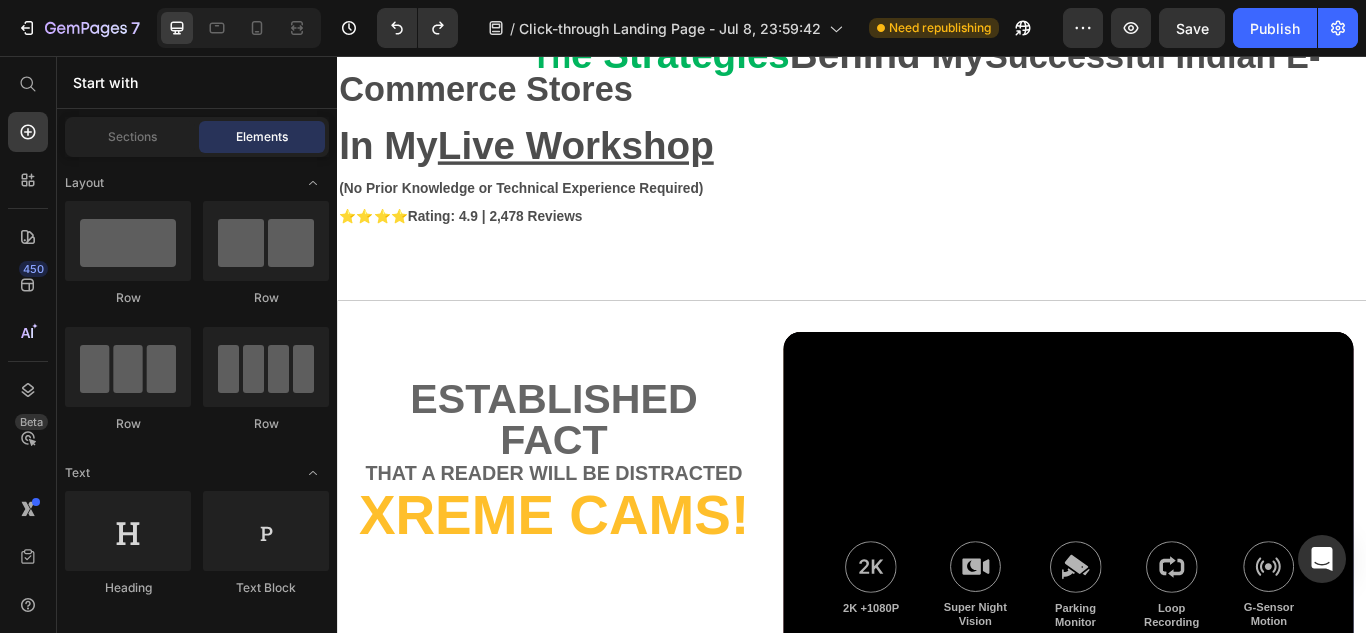 scroll, scrollTop: 0, scrollLeft: 0, axis: both 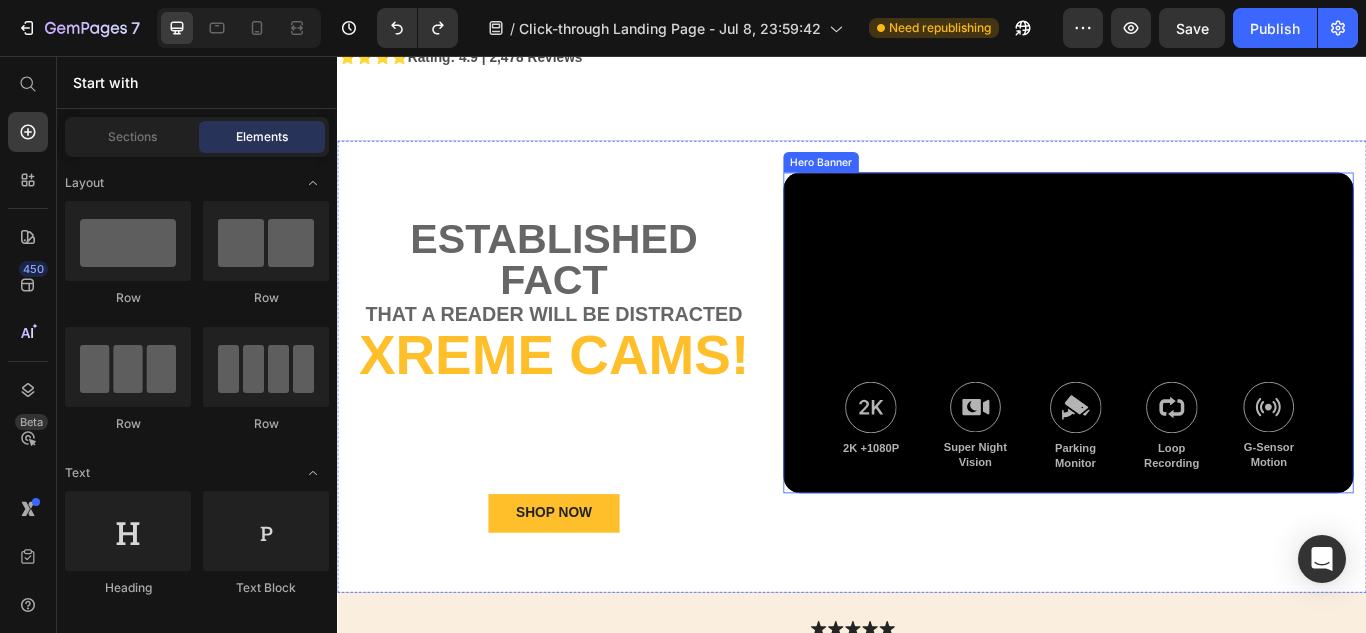 click on "Lorem Text Block established fact Text Block that a reader will be distracted Text Block Xreme CAMs! Heading Lorem Ipsum is simply dummy Text Block ONLY $79 + Free Shipping! Text Block SHOP NOW Button Limited Time Offer - While Supplies Last Text Block" at bounding box center (589, 418) 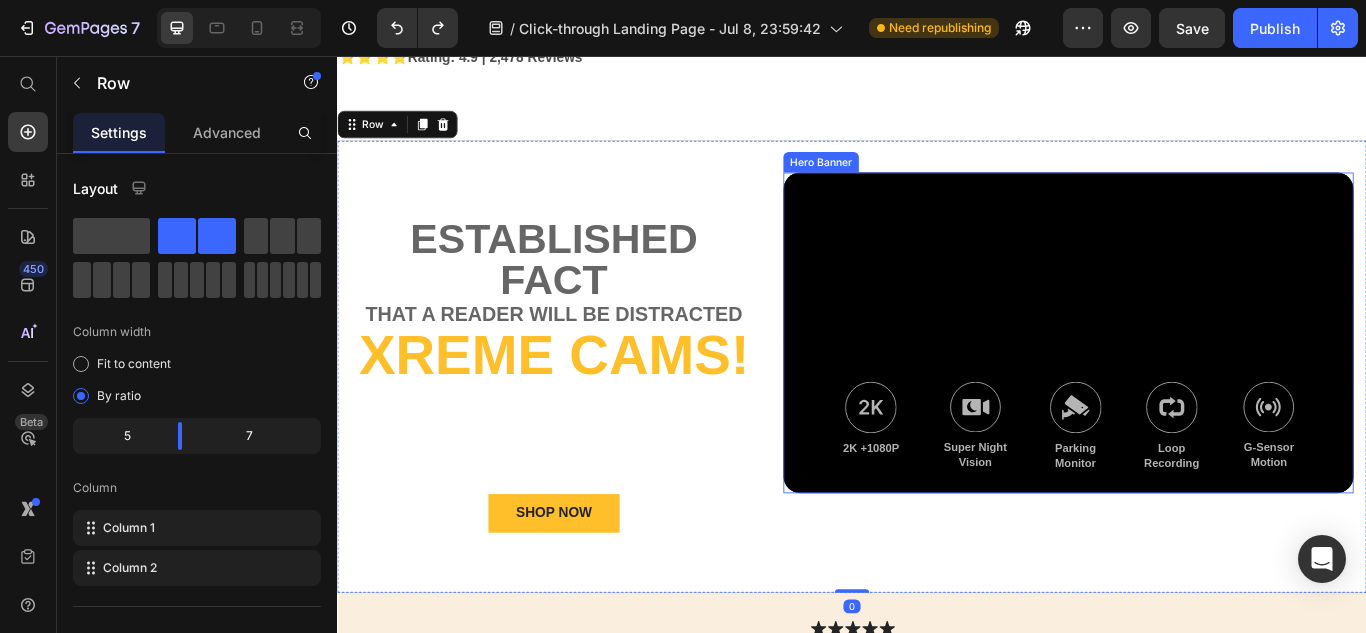 click on "Image 2K +1080P Text Block Image Super Night Vision Text Block Image Parking Monitor Text Block Image Loop Recording Text Block Image G-Sensor Motion Text Block Row" at bounding box center (1189, 485) 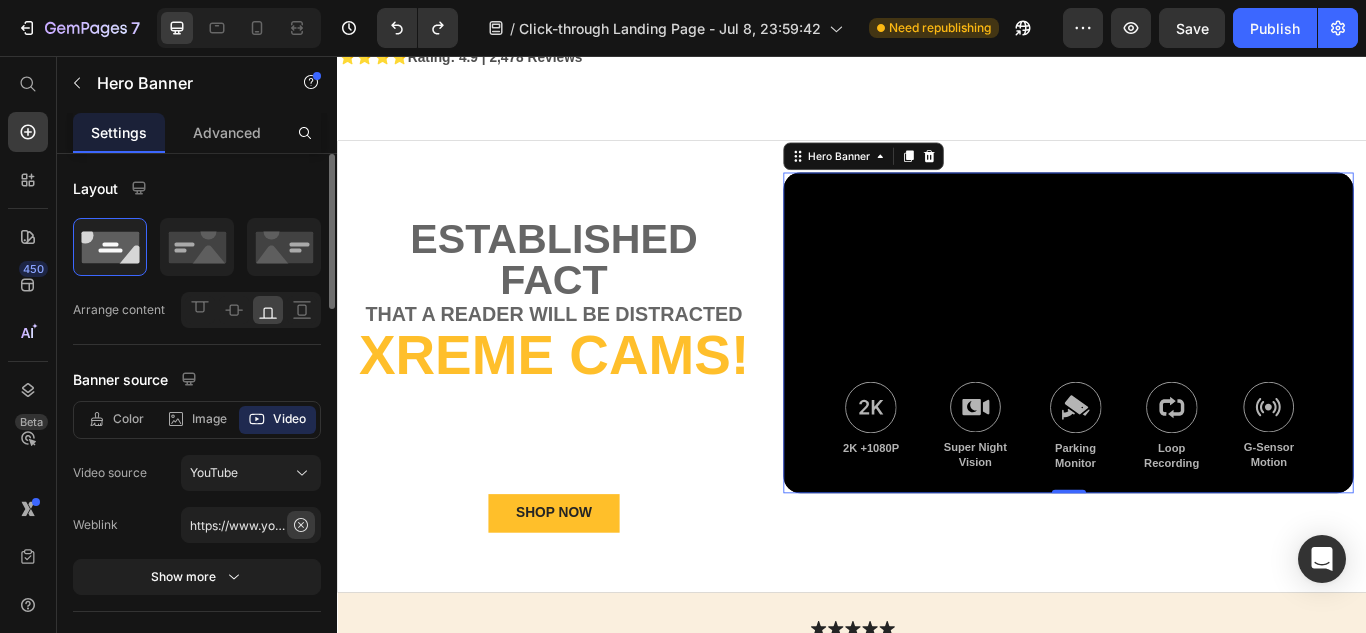 click 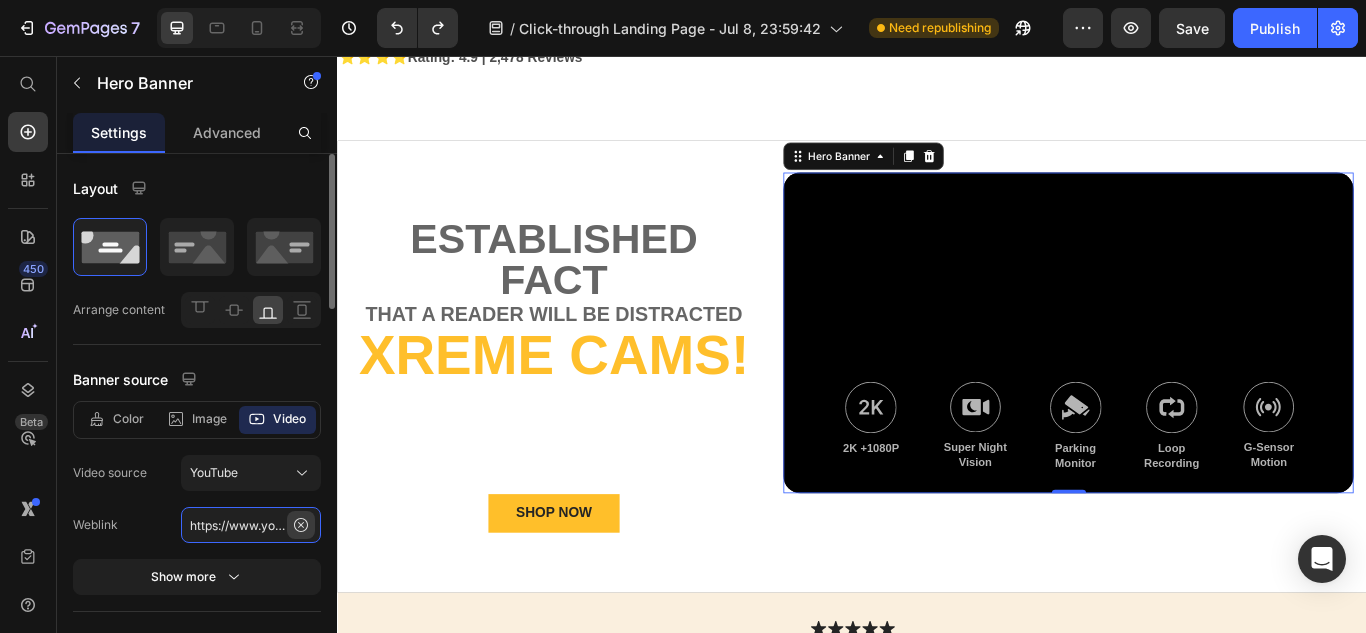 type 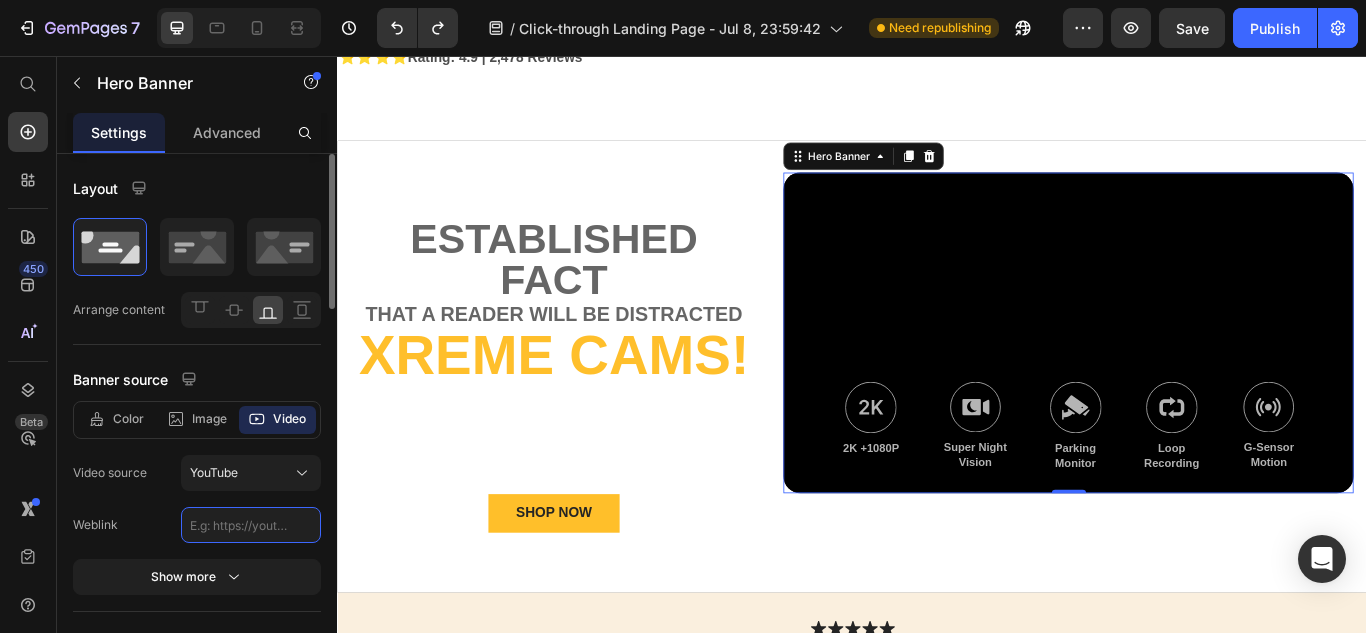 scroll, scrollTop: 0, scrollLeft: 0, axis: both 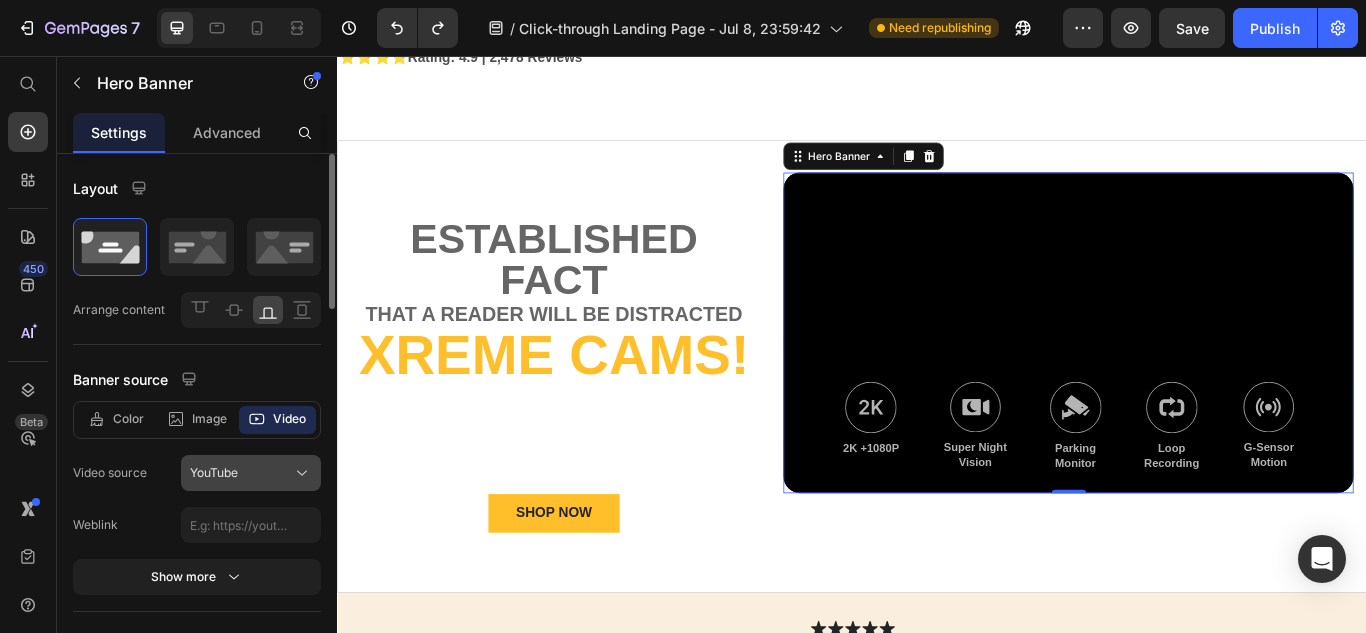 click on "YouTube" at bounding box center (251, 473) 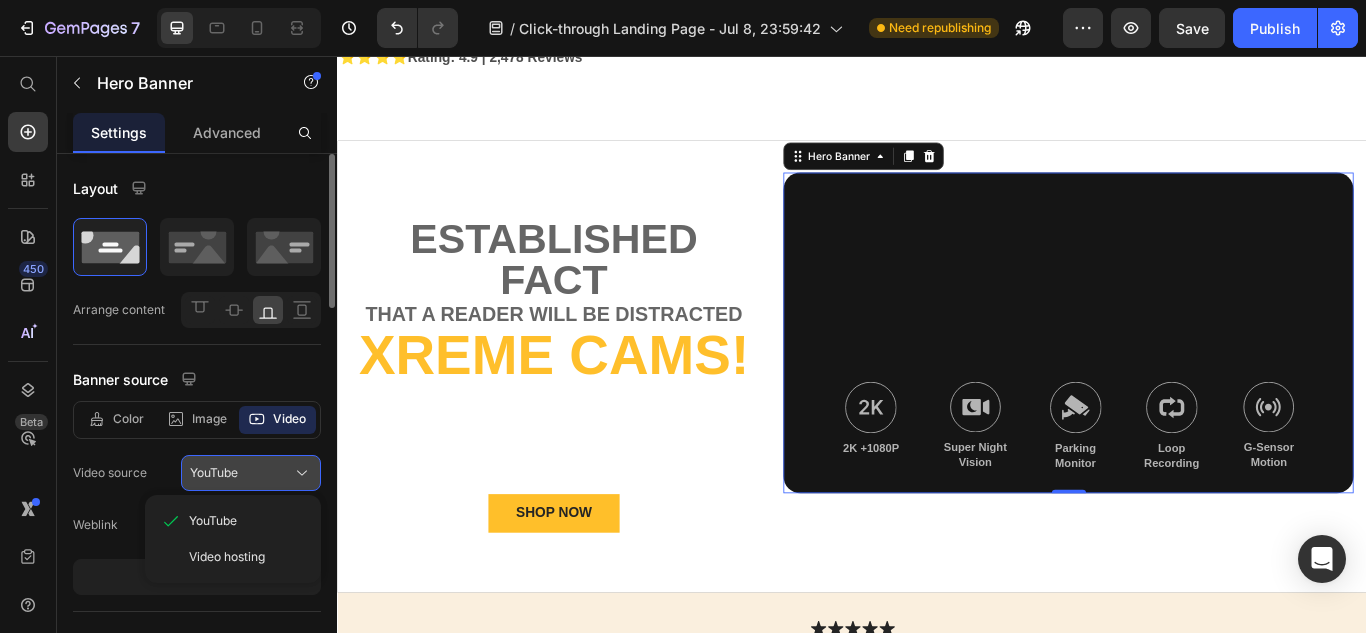 click 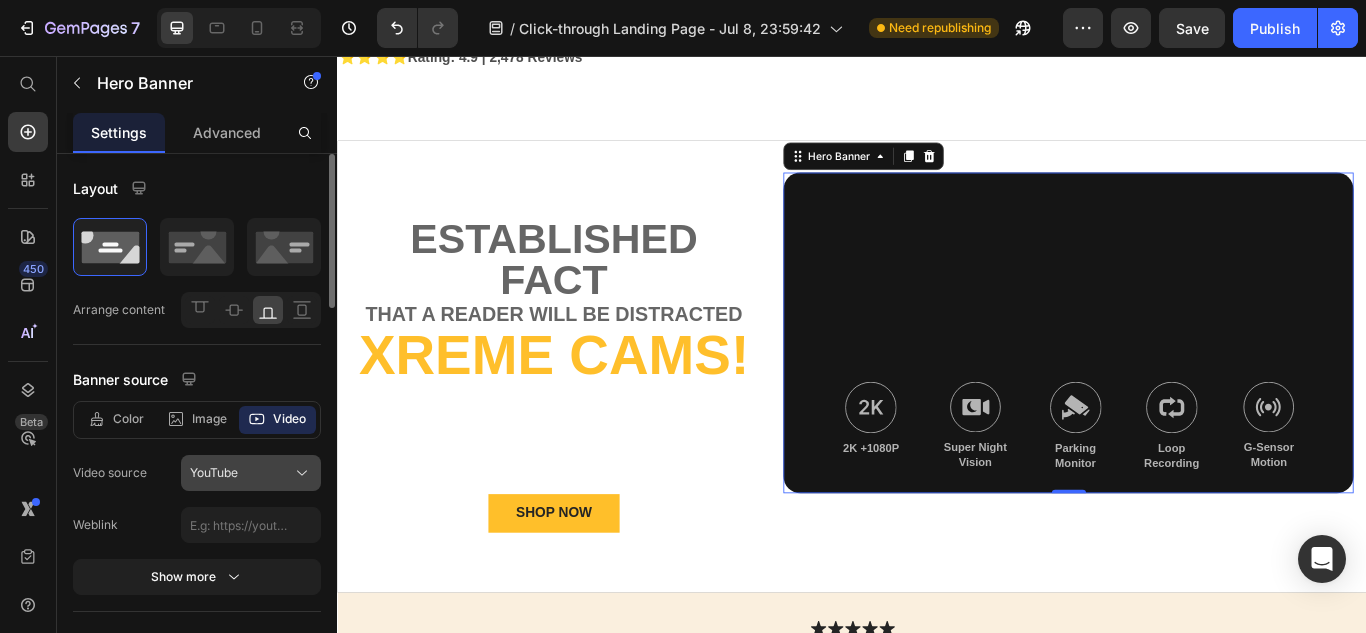 click 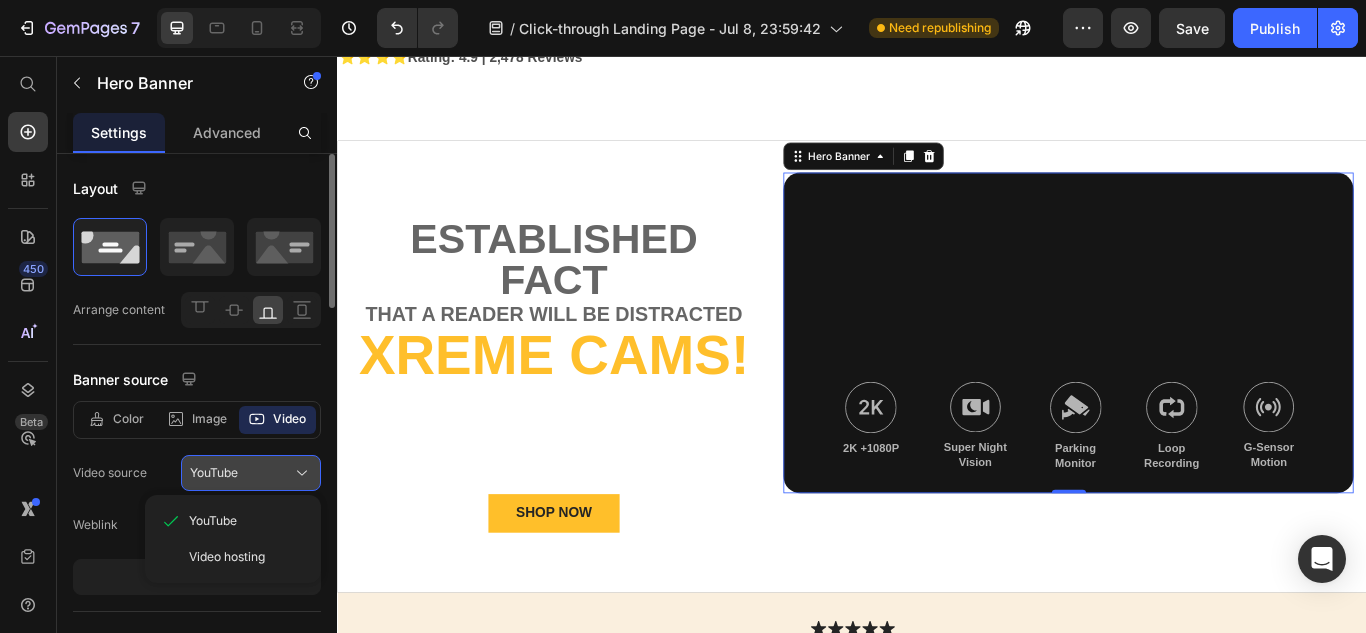 click 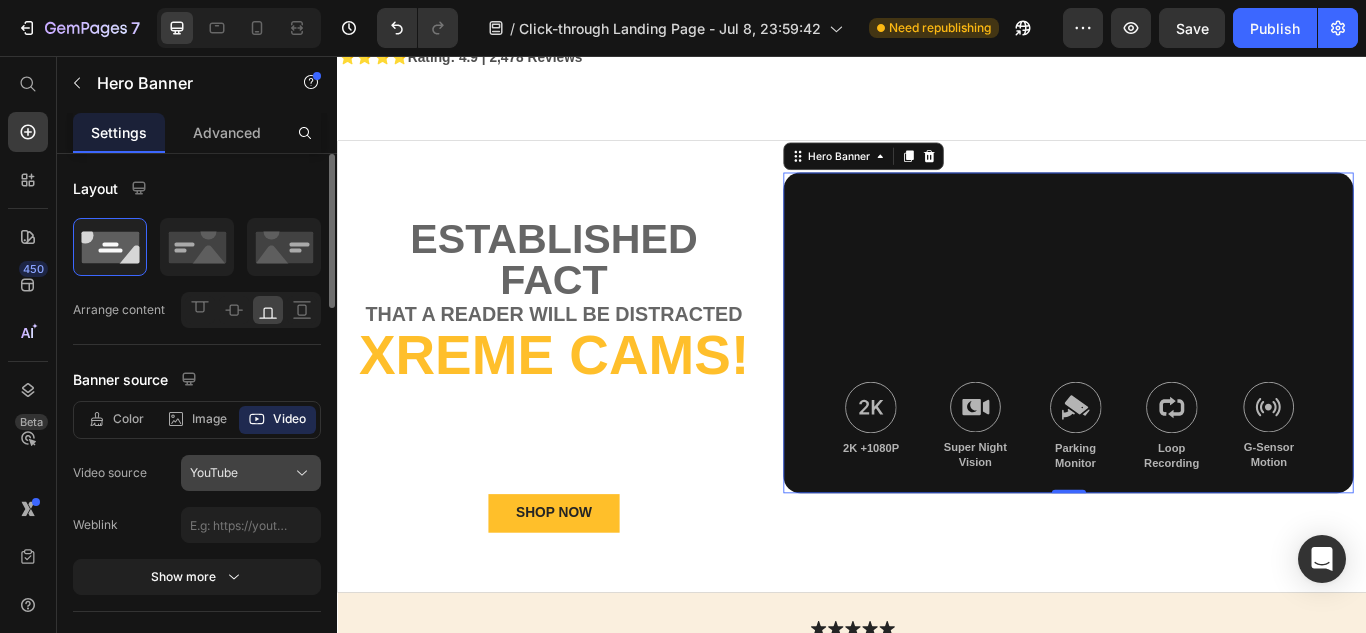 click 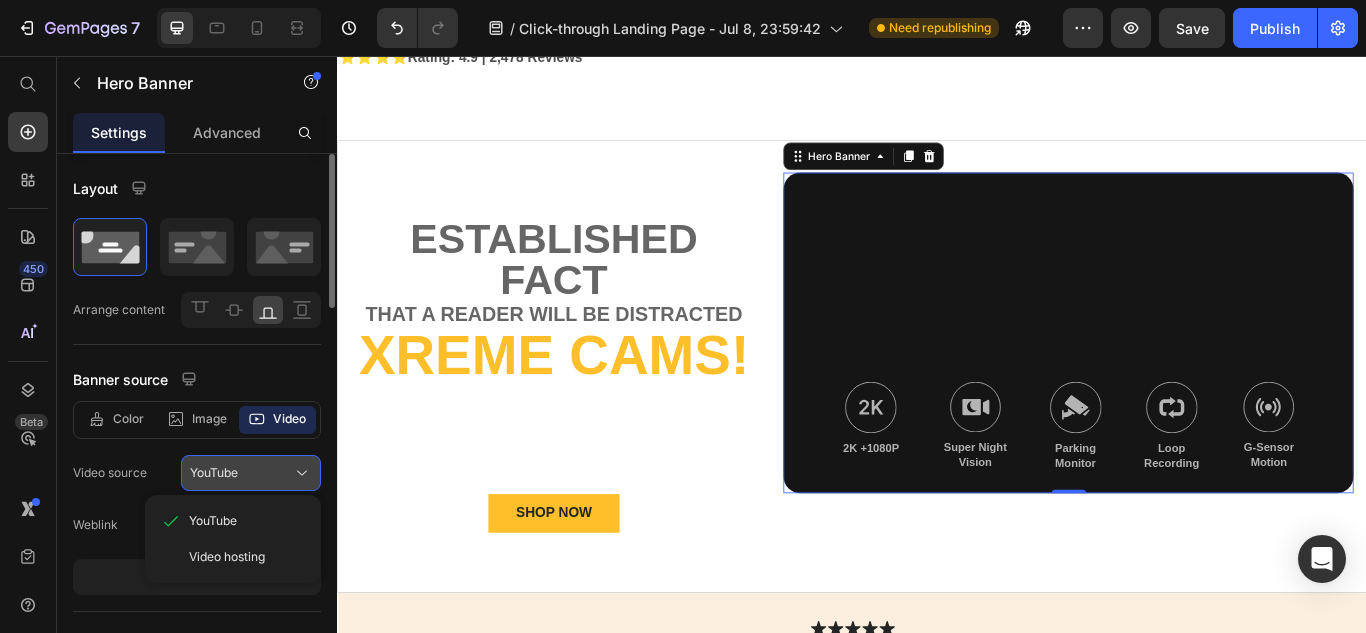 click 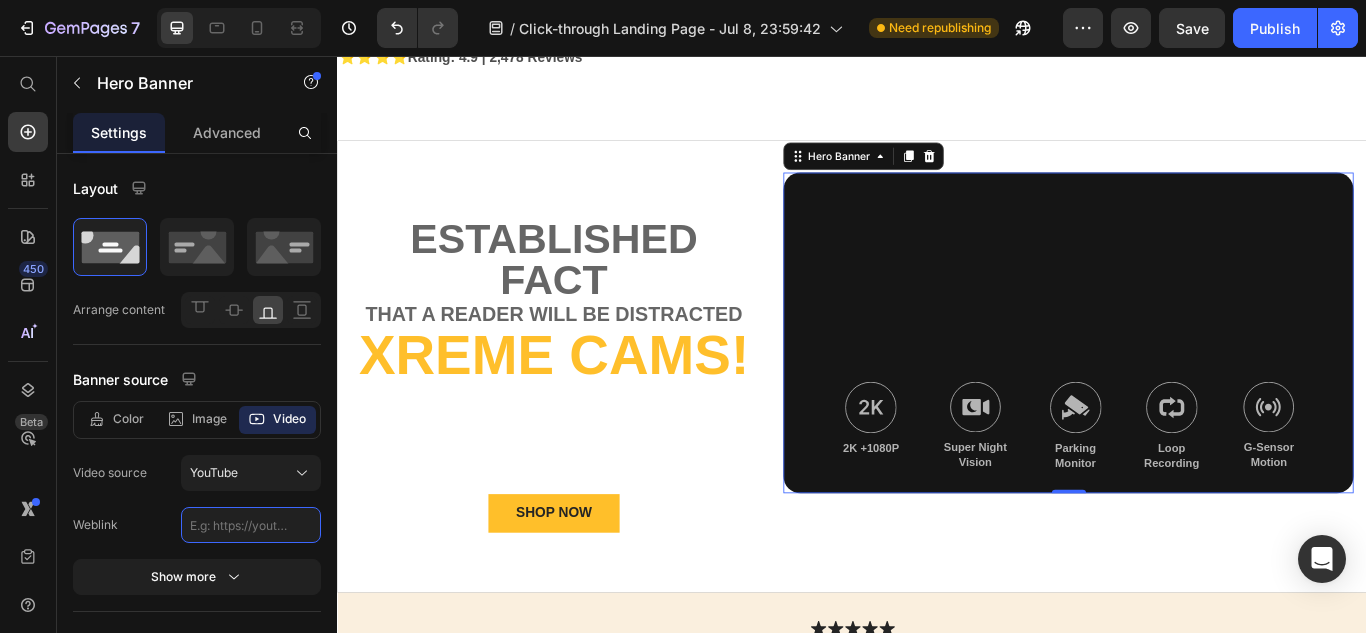 click 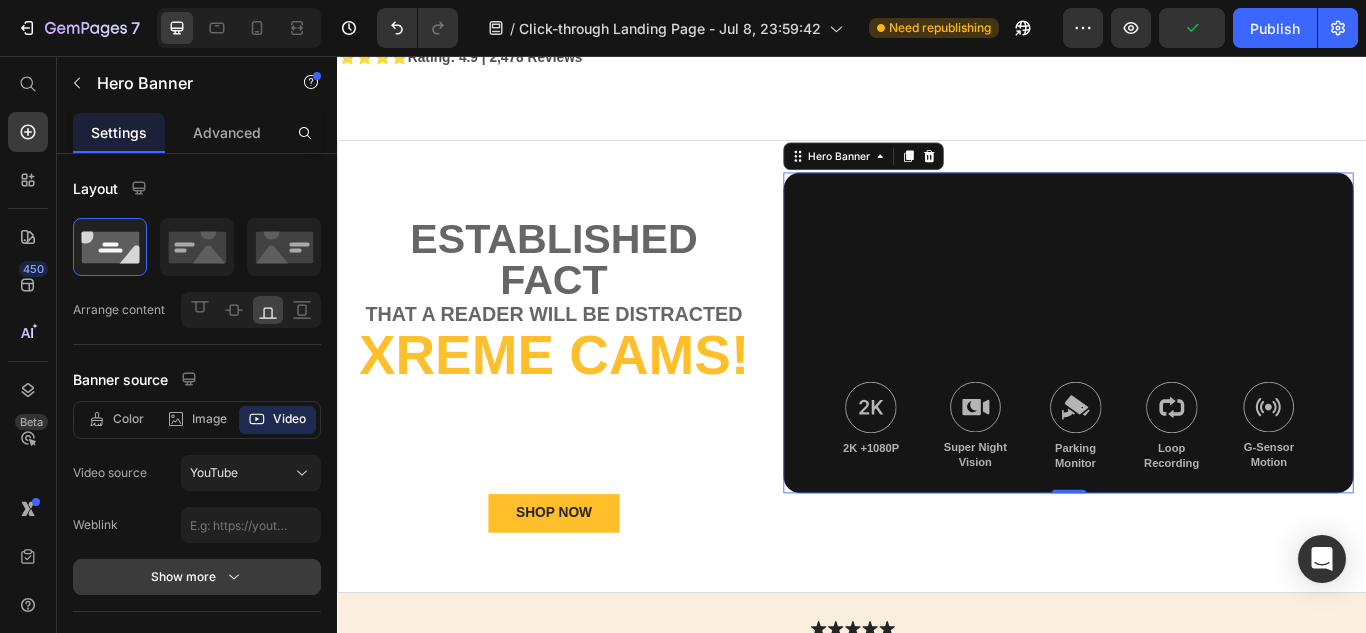 click on "Show more" at bounding box center [197, 577] 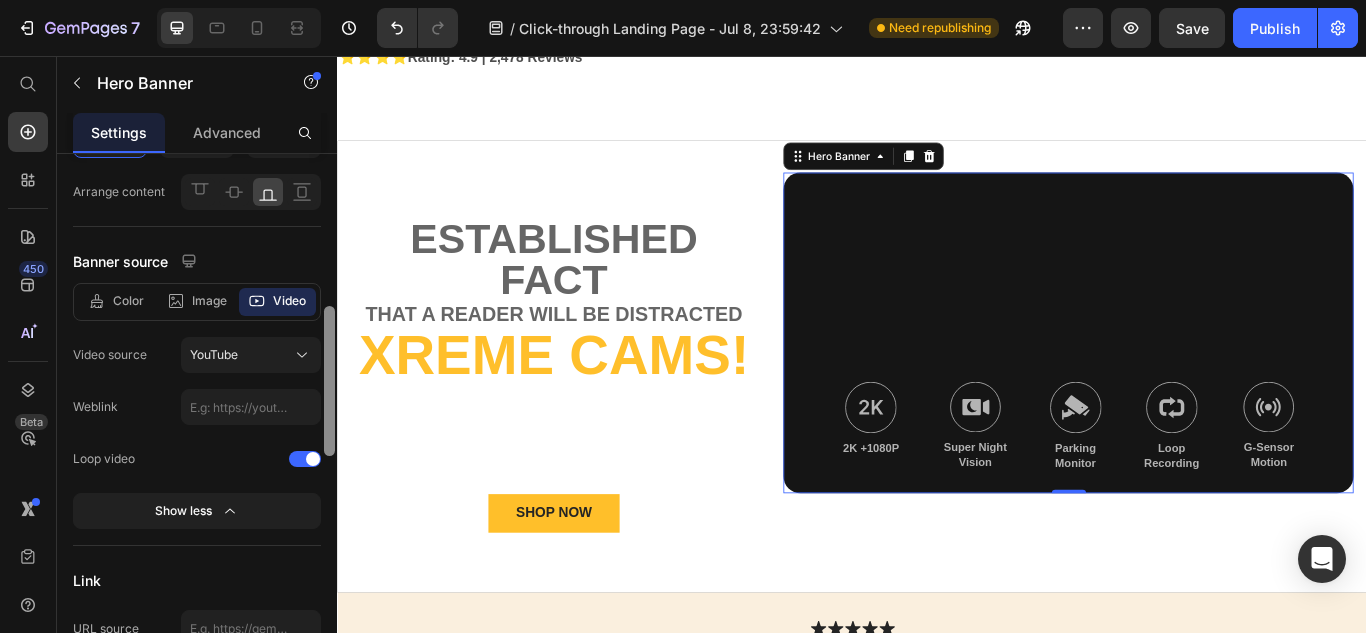 scroll, scrollTop: 239, scrollLeft: 0, axis: vertical 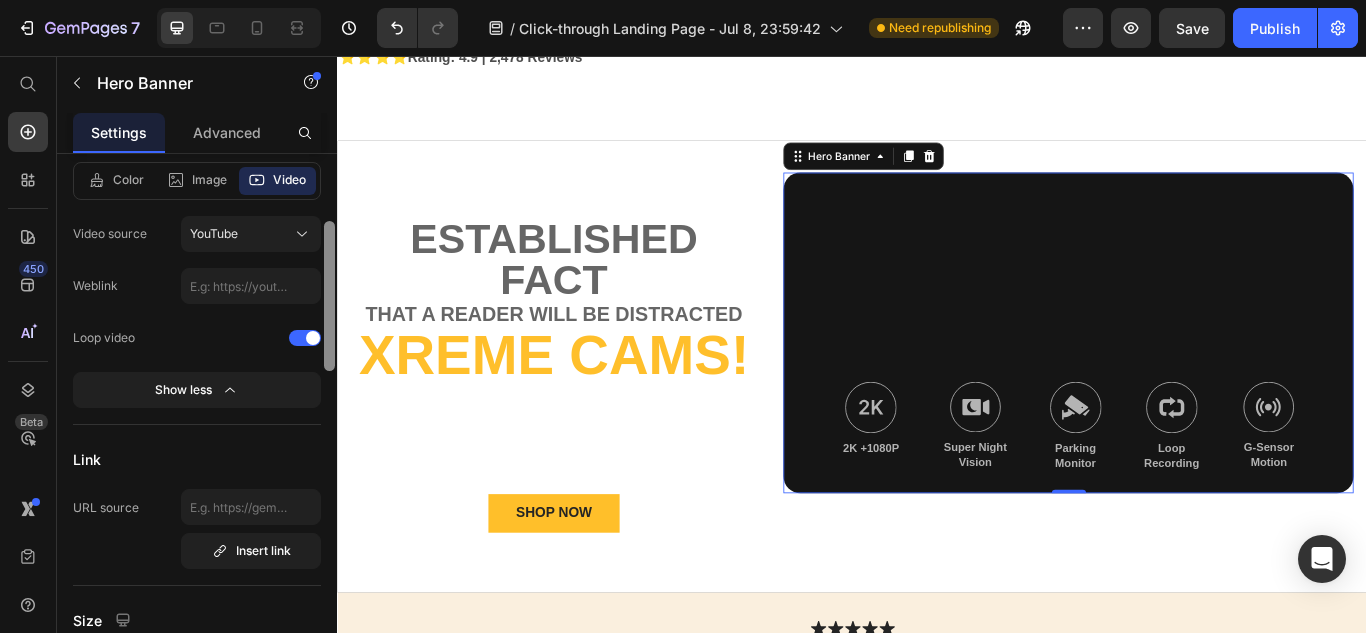 drag, startPoint x: 330, startPoint y: 291, endPoint x: 328, endPoint y: 342, distance: 51.0392 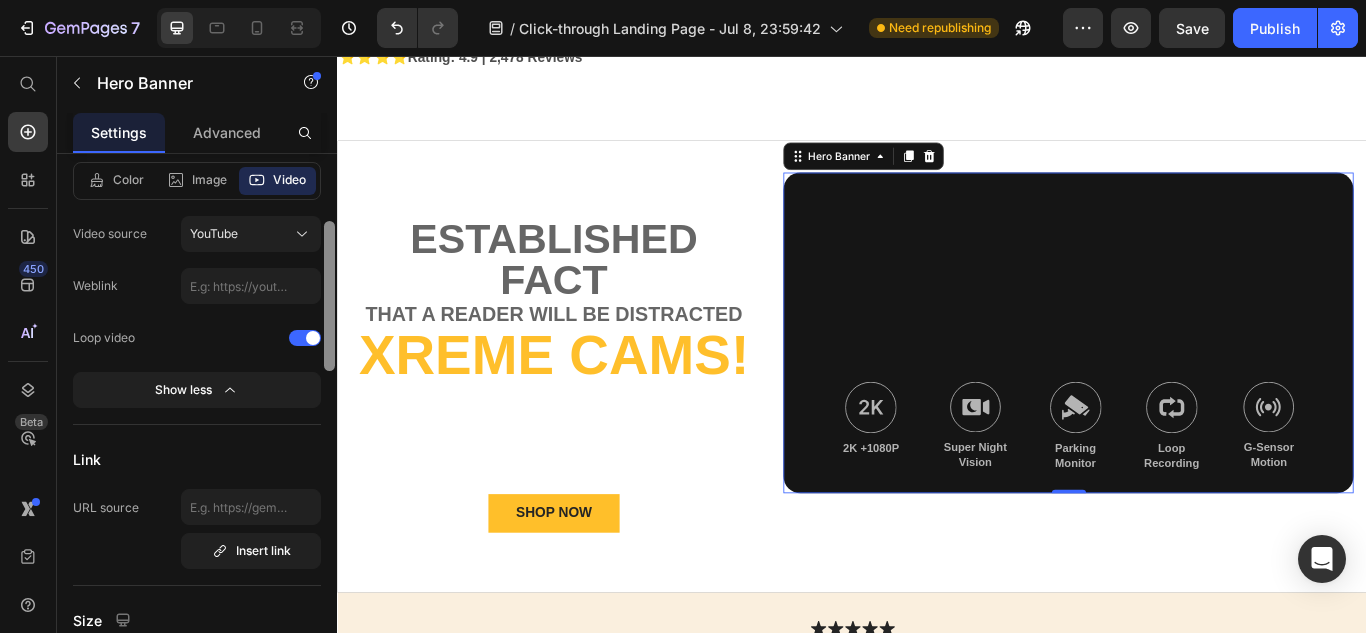click at bounding box center [329, 296] 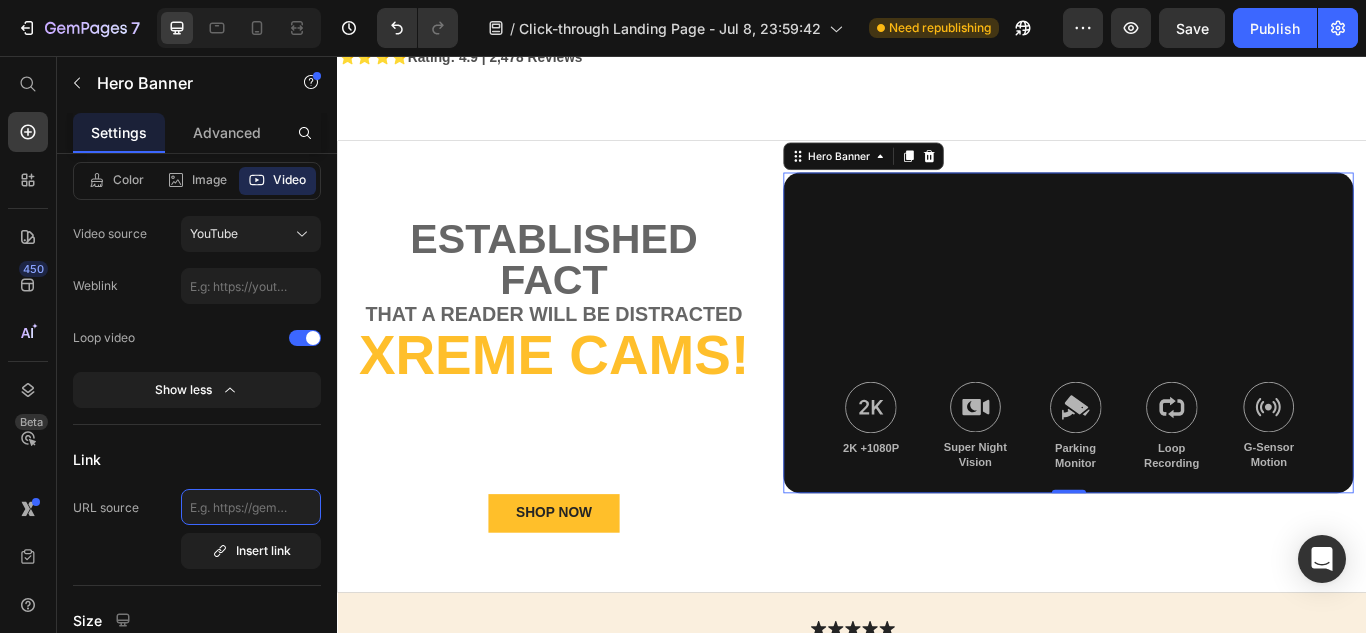 click 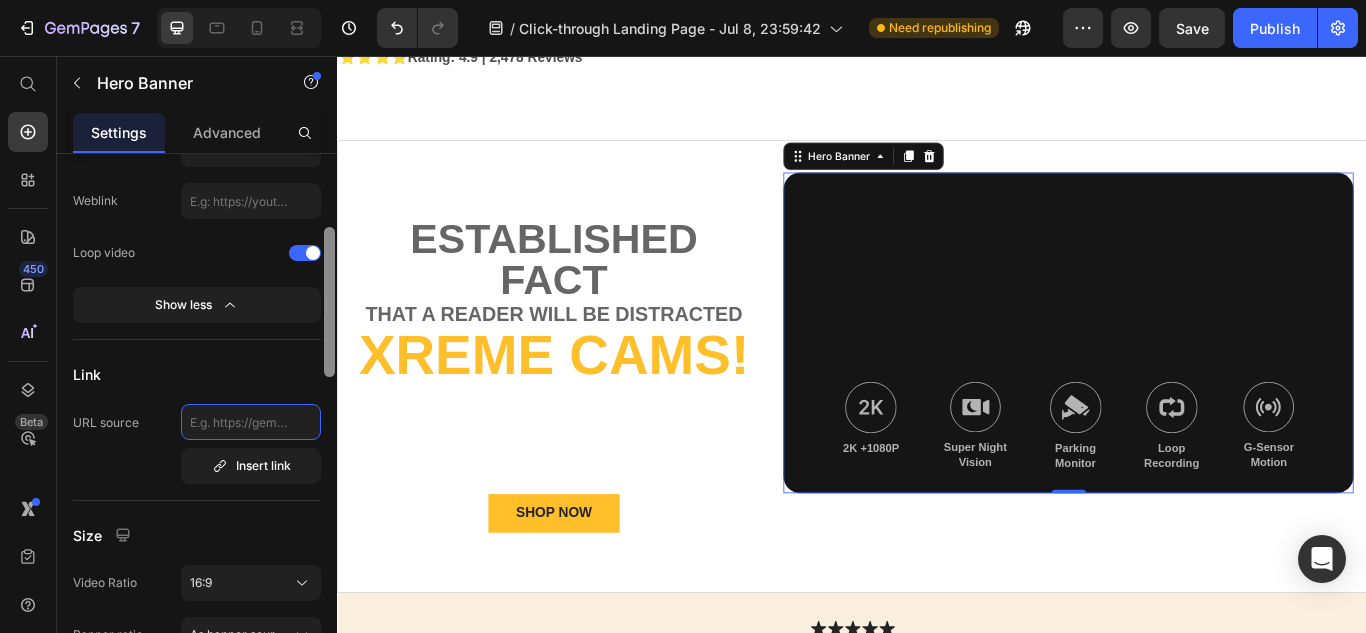 drag, startPoint x: 330, startPoint y: 327, endPoint x: 333, endPoint y: 351, distance: 24.186773 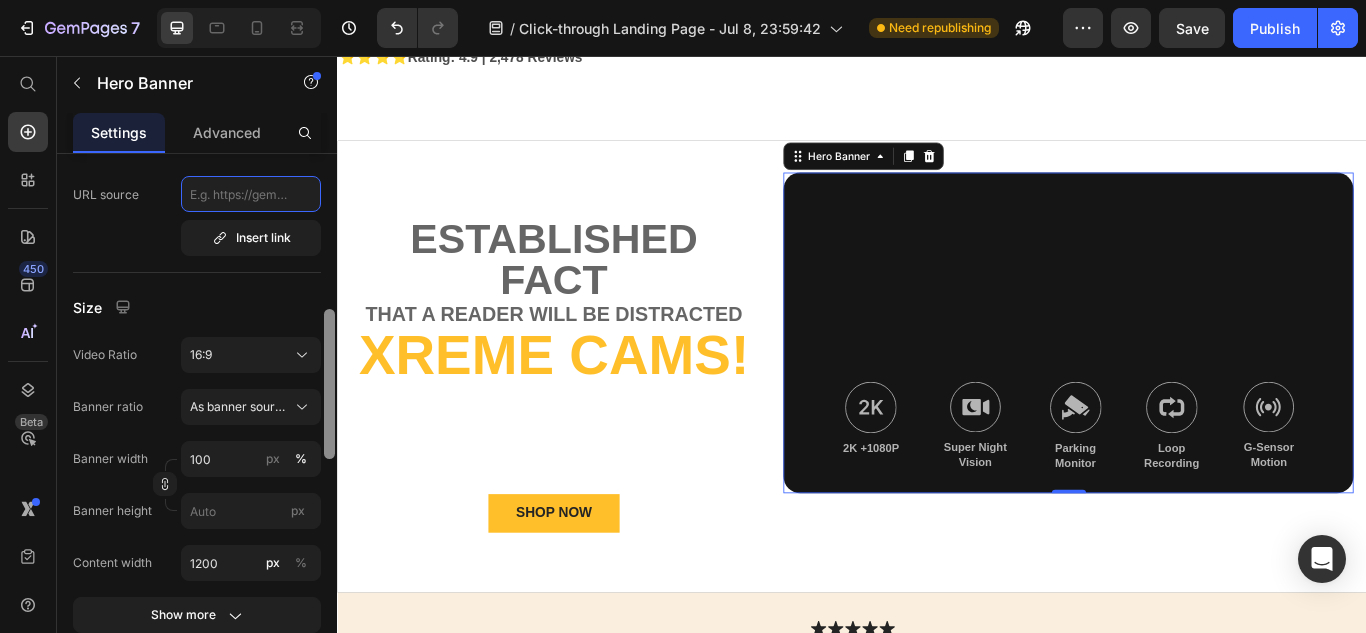 drag, startPoint x: 333, startPoint y: 351, endPoint x: 336, endPoint y: 415, distance: 64.070274 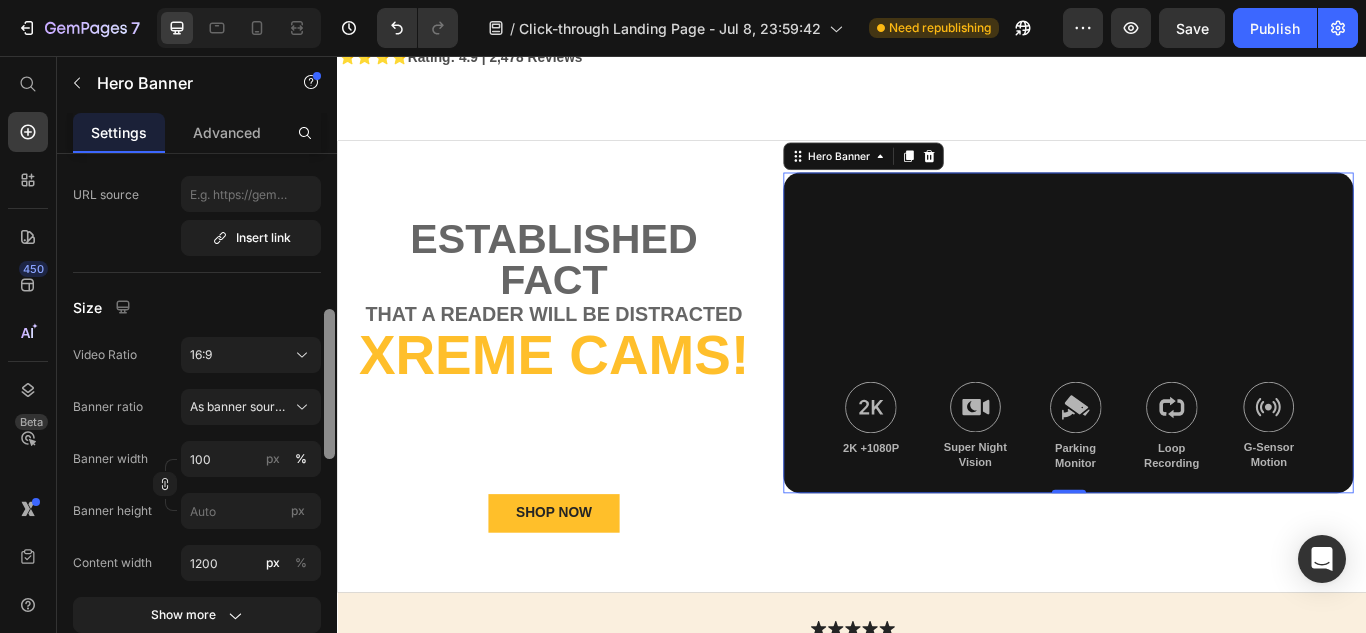 scroll, scrollTop: 1088, scrollLeft: 0, axis: vertical 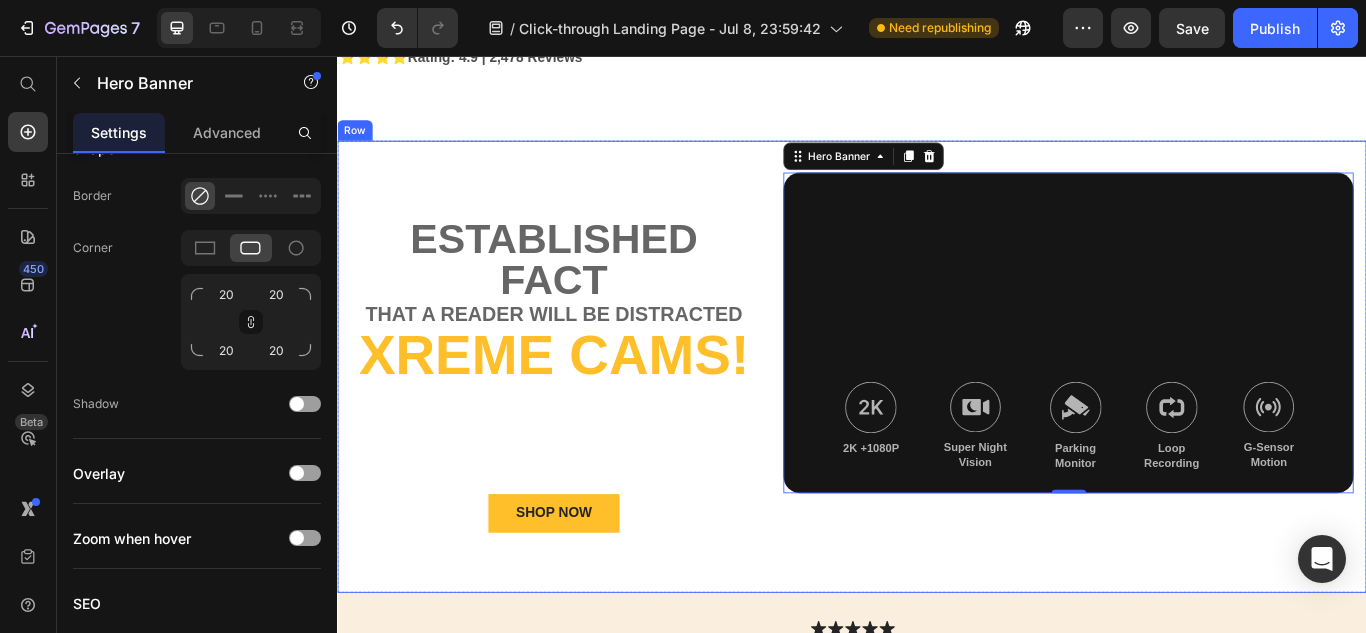 drag, startPoint x: 673, startPoint y: 471, endPoint x: 338, endPoint y: 544, distance: 342.86148 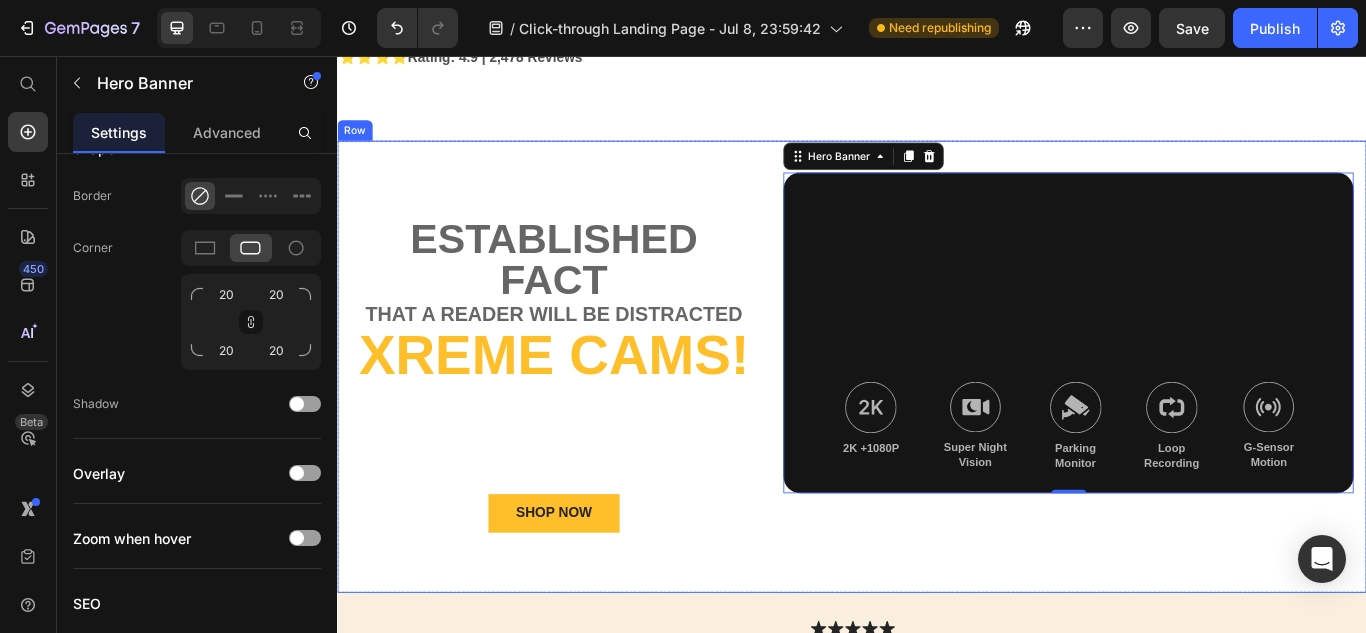 click on "Lorem Text Block established fact Text Block that a reader will be distracted Text Block Xreme CAMs! Heading Lorem Ipsum is simply dummy Text Block ONLY $79 + Free Shipping! Text Block SHOP NOW Button Limited Time Offer - While Supplies Last Text Block Image 2K +1080P Text Block Image Super Night Vision Text Block Image Parking Monitor Text Block Image Loop Recording Text Block Image G-Sensor Motion Text Block Row Hero Banner   0 Row" at bounding box center (937, 418) 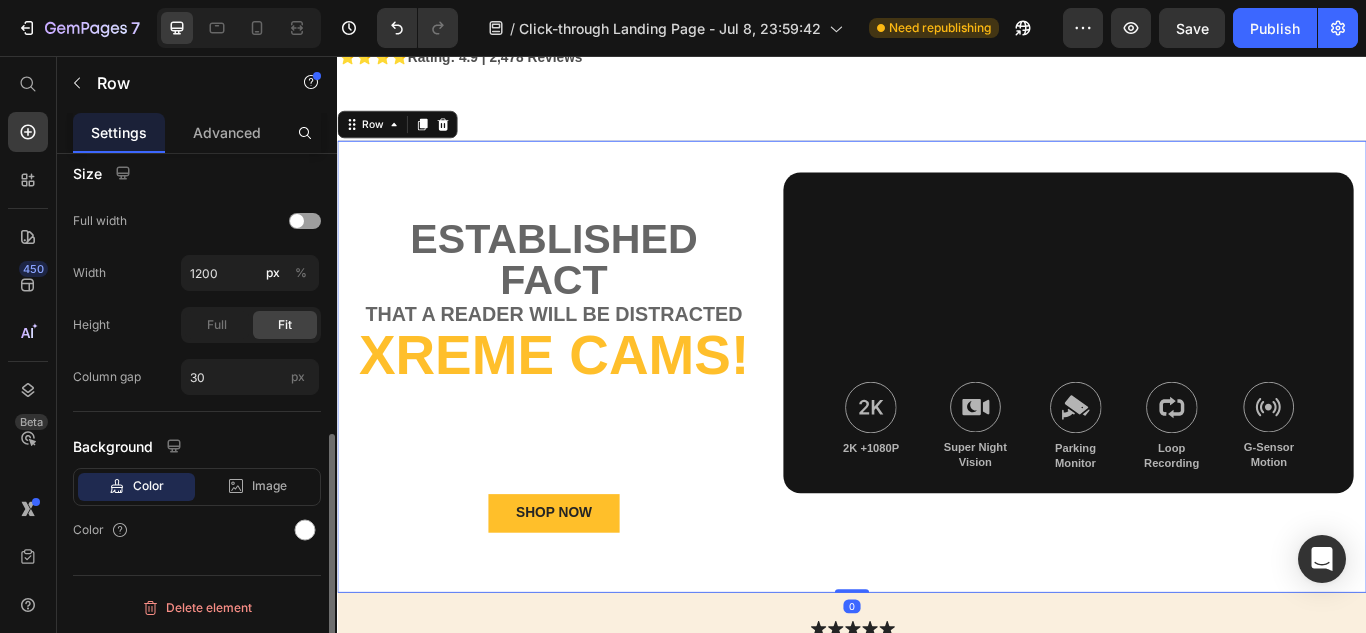 scroll, scrollTop: 0, scrollLeft: 0, axis: both 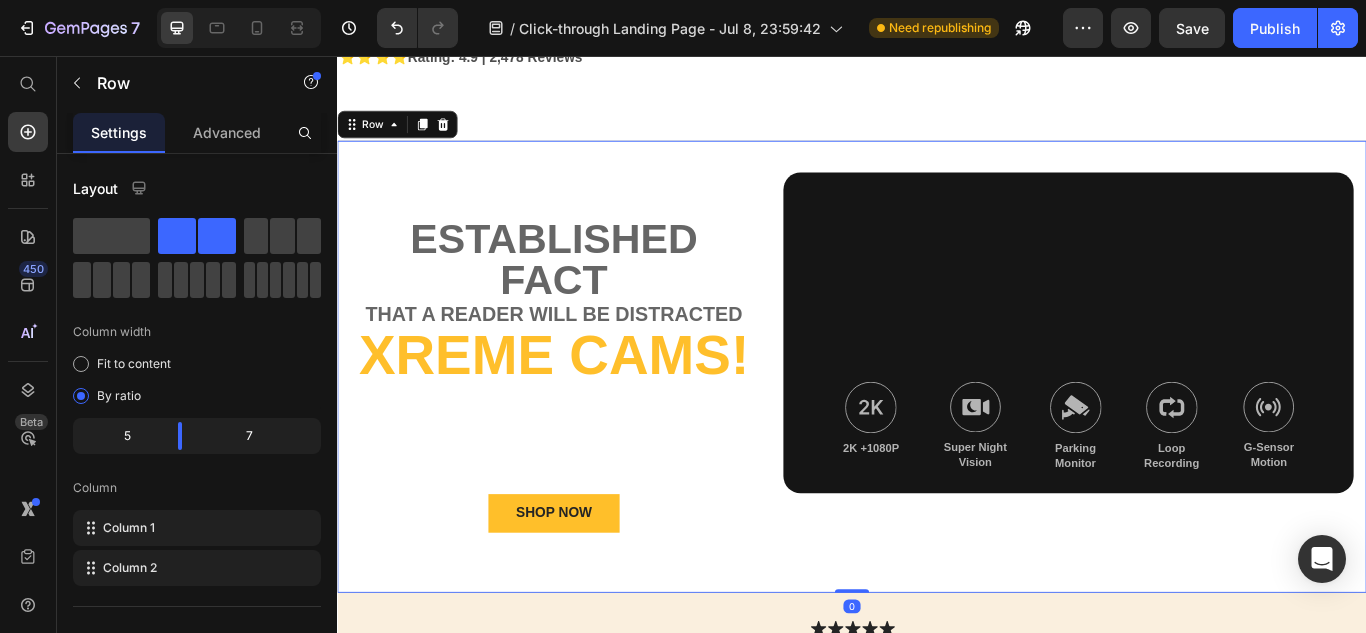 click on "Lorem Text Block established fact Text Block that a reader will be distracted Text Block Xreme CAMs! Heading Lorem Ipsum is simply dummy Text Block ONLY $79 + Free Shipping! Text Block SHOP NOW Button Limited Time Offer - While Supplies Last Text Block Image 2K +1080P Text Block Image Super Night Vision Text Block Image Parking Monitor Text Block Image Loop Recording Text Block Image G-Sensor Motion Text Block Row Hero Banner Row   0" at bounding box center [937, 418] 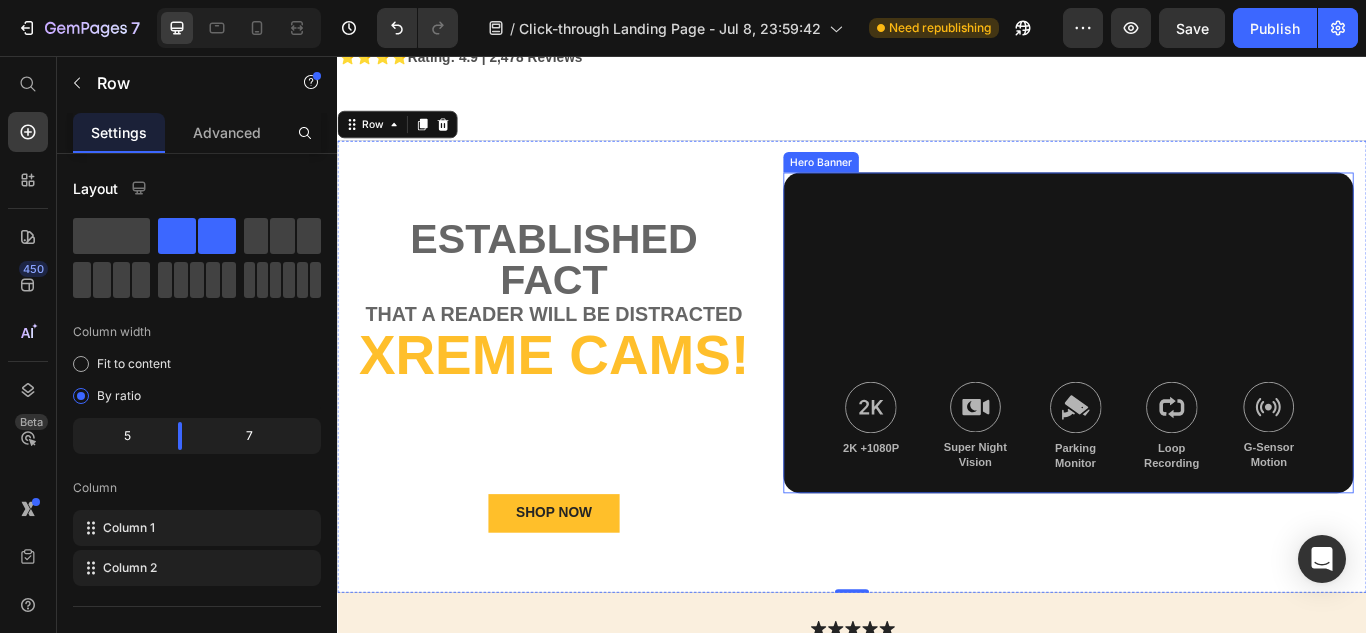 click at bounding box center [1189, 379] 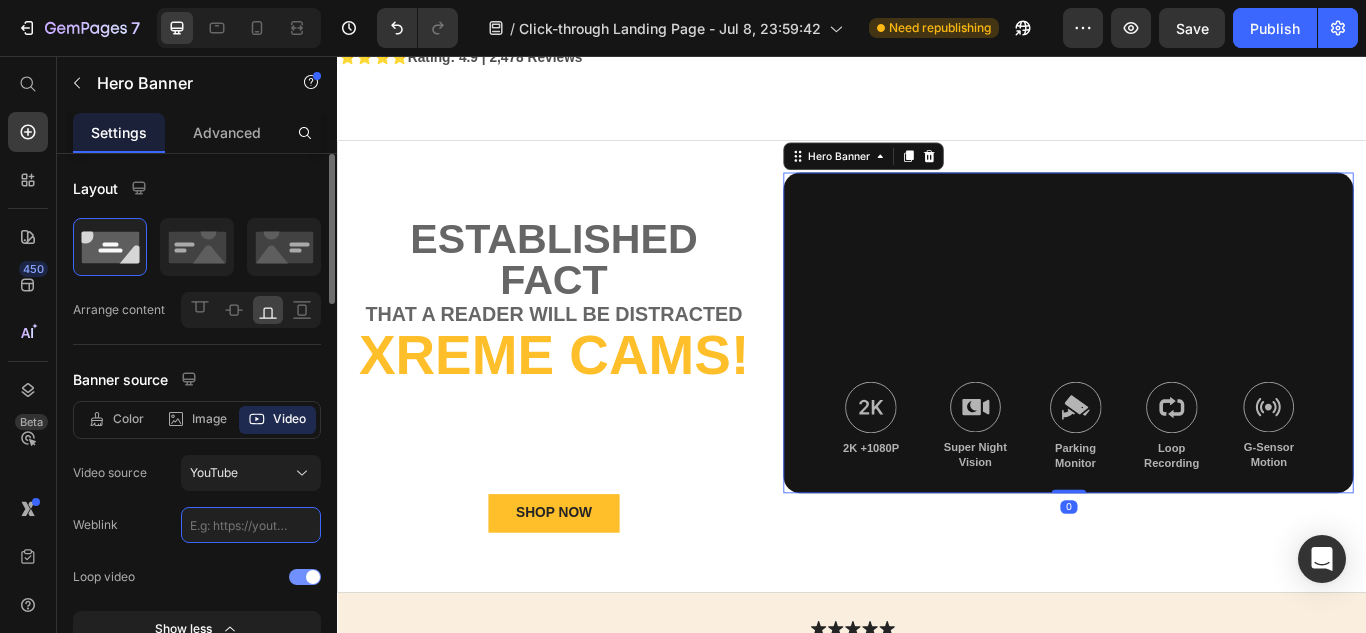click 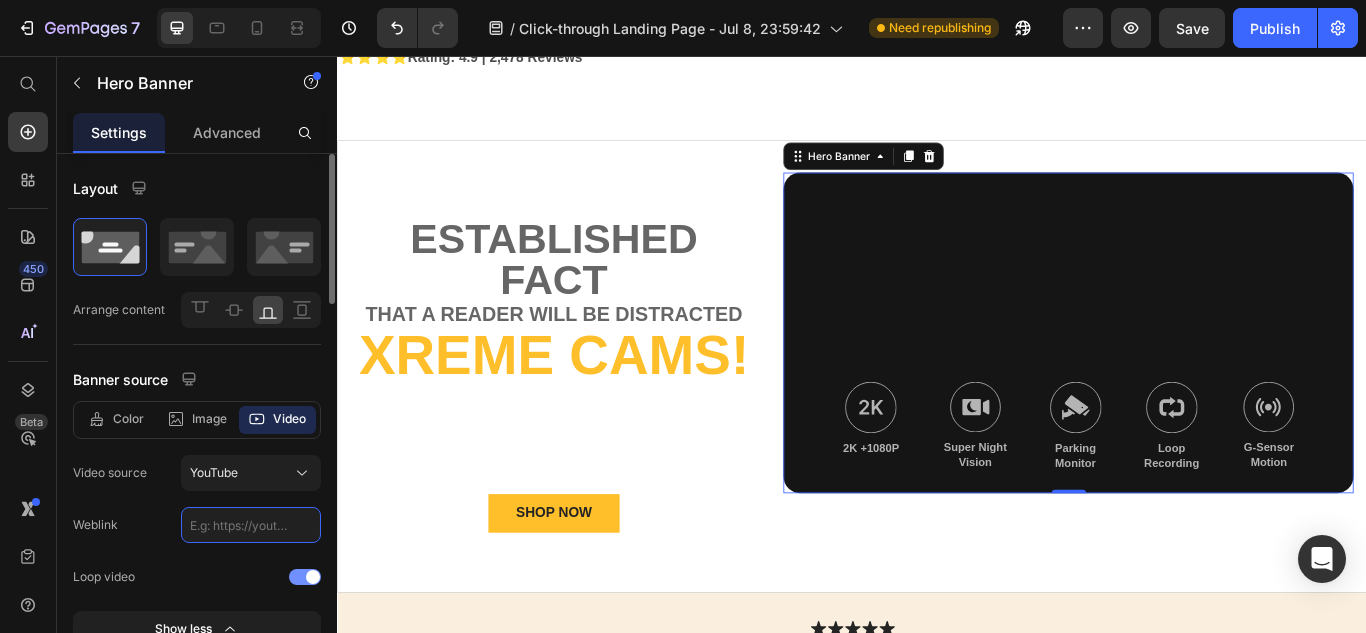paste on "https://youtu.be/qNx4AhqrrPw?si=5v7sRN4Gzi3fOJwO" 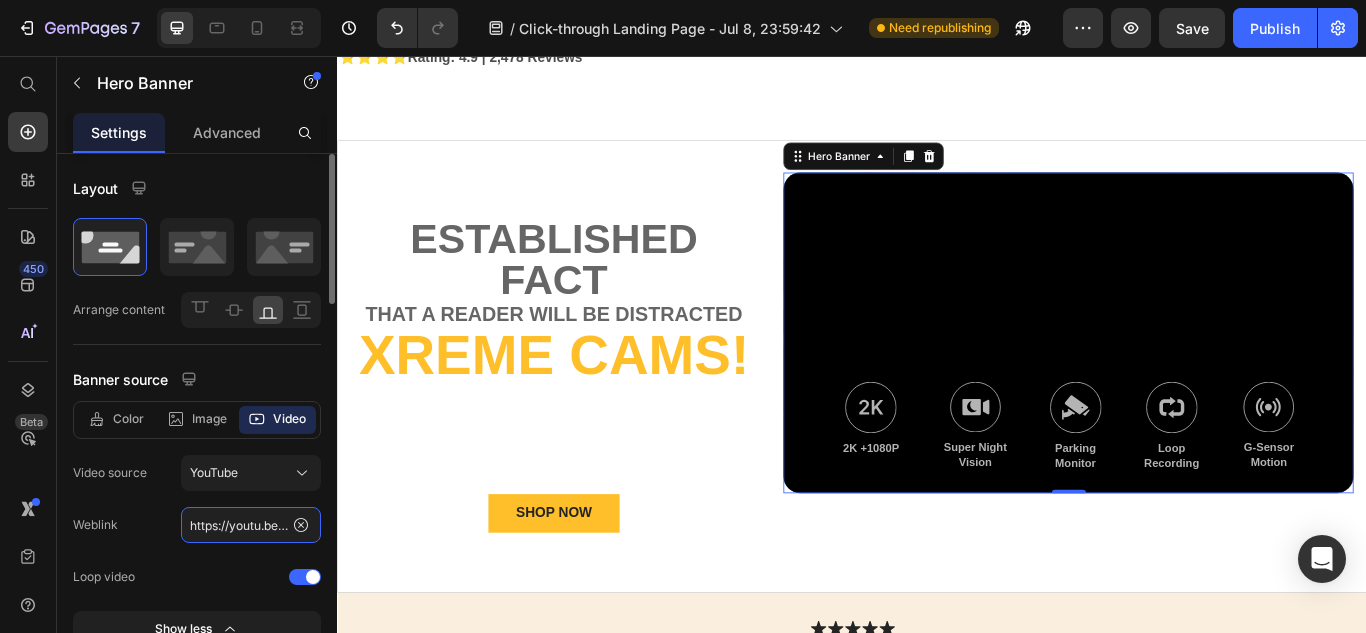 scroll, scrollTop: 0, scrollLeft: 216, axis: horizontal 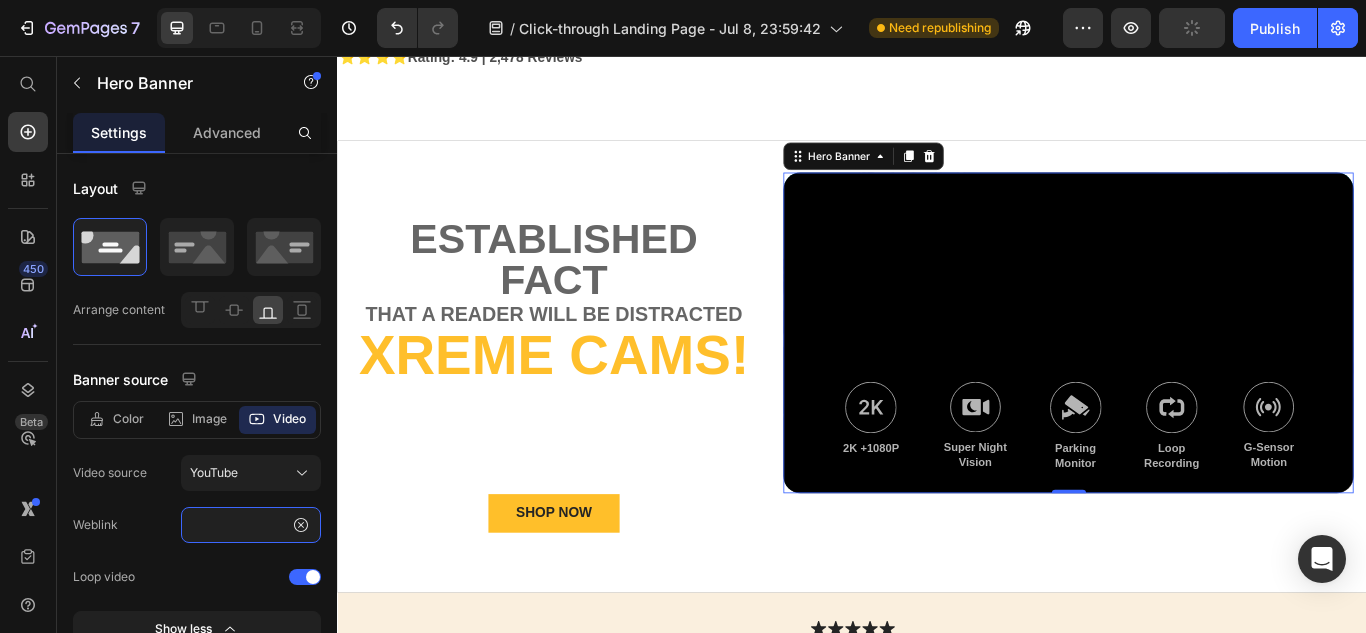 type on "https://youtu.be/qNx4AhqrrPw?si=5v7sRN4Gzi3fOJwO" 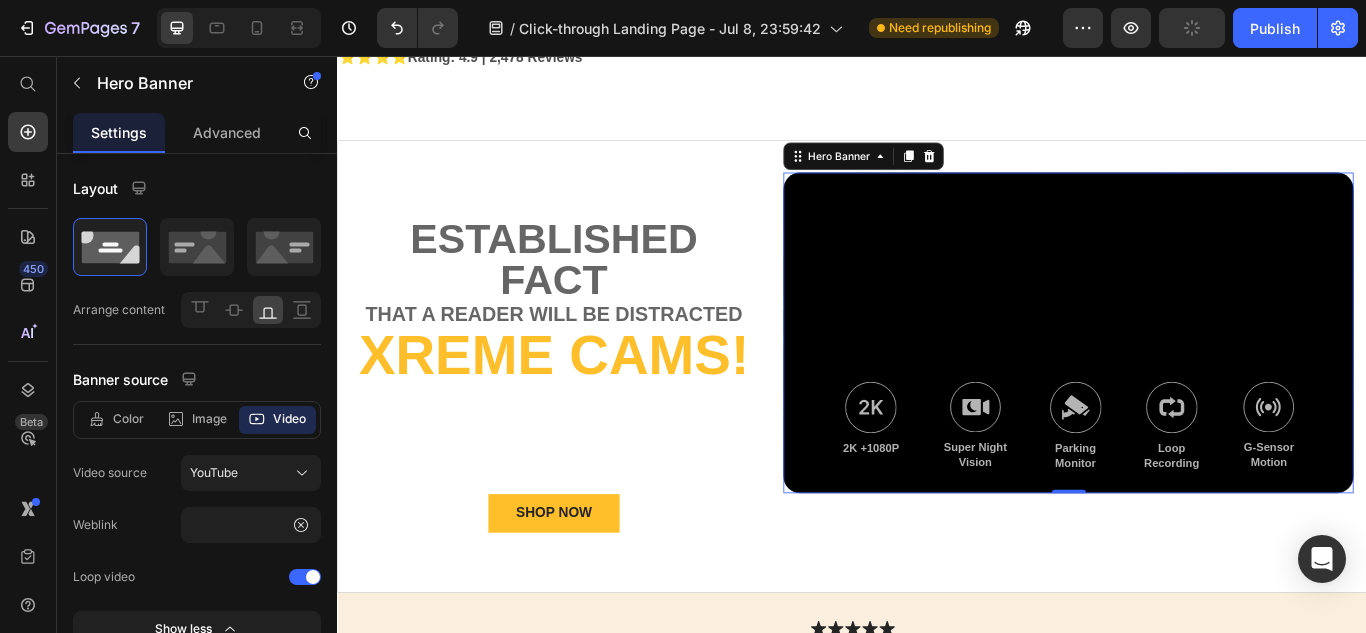 click at bounding box center (1189, 379) 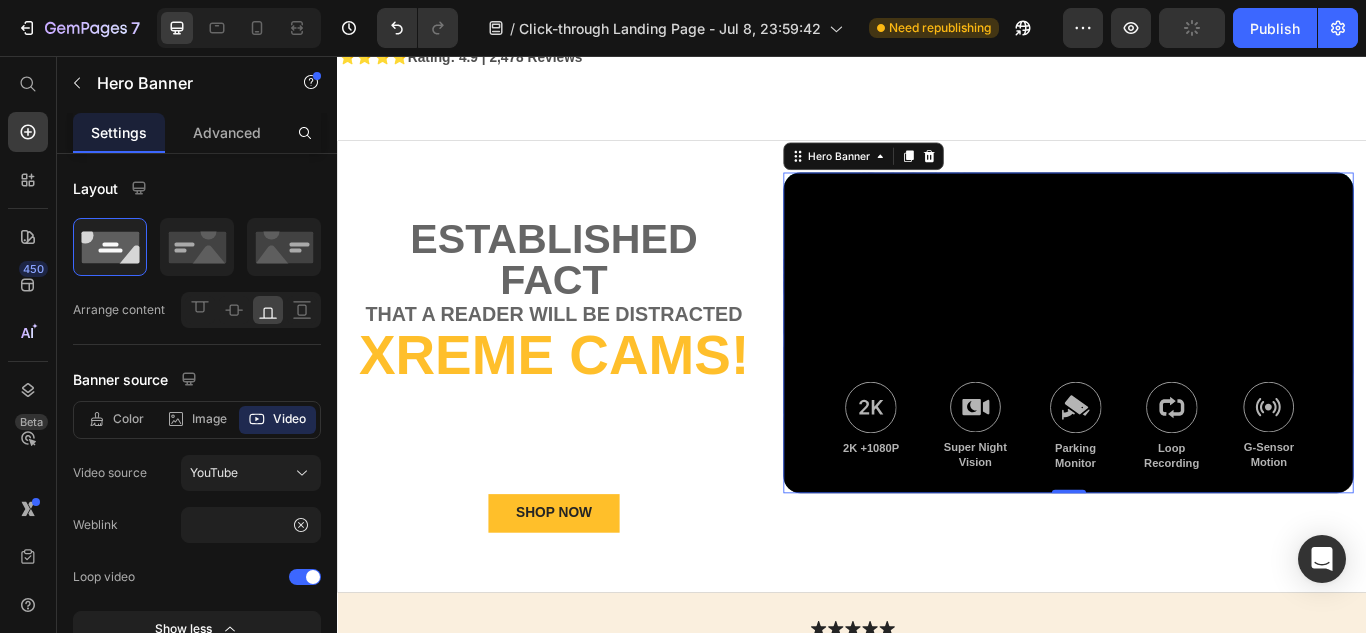 scroll, scrollTop: 0, scrollLeft: 0, axis: both 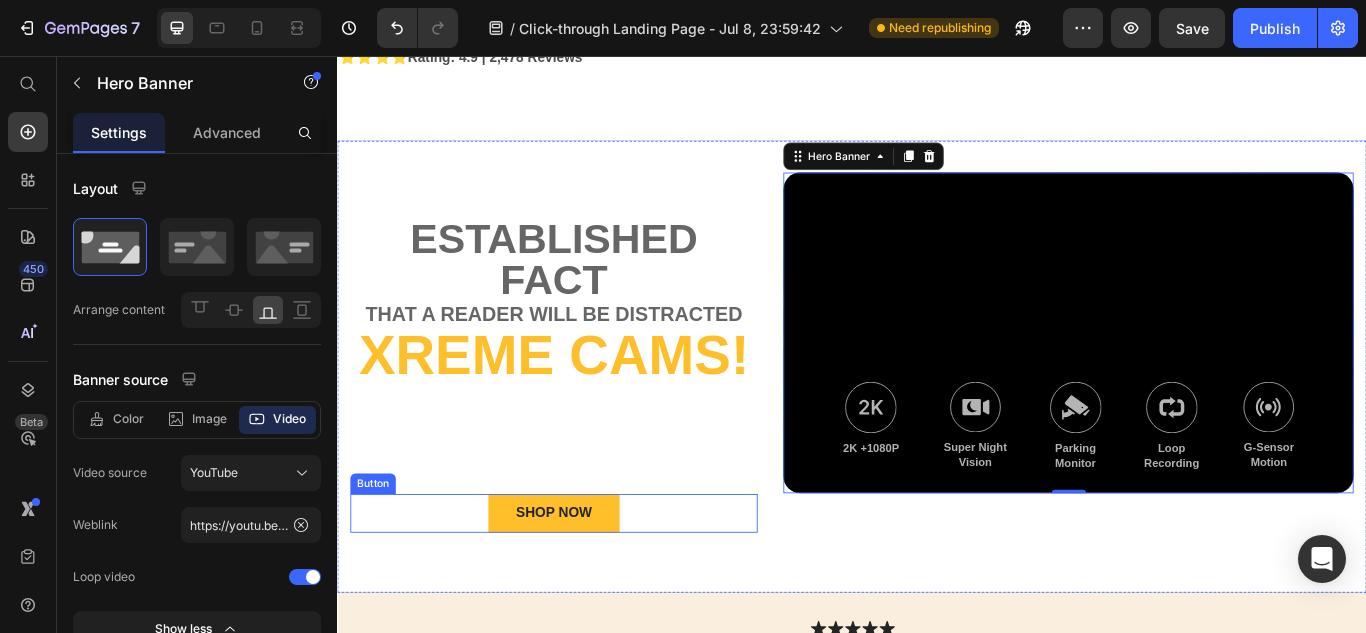 click on "SHOP NOW Button" at bounding box center (589, 589) 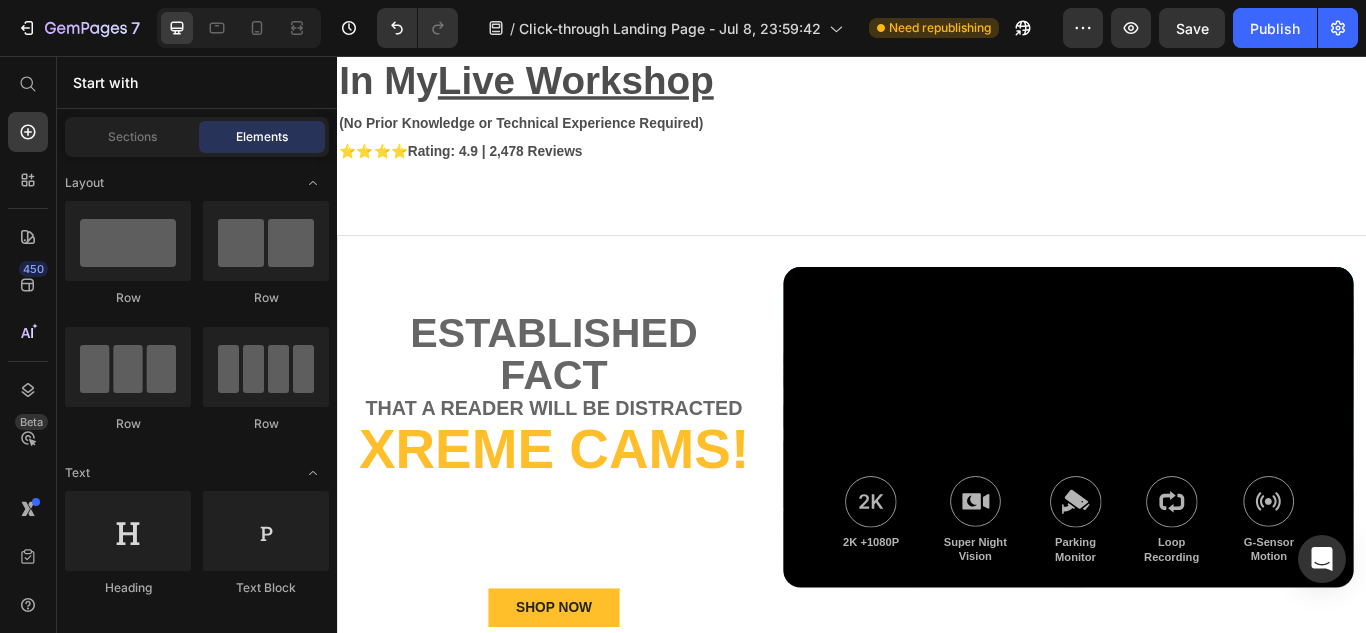 scroll, scrollTop: 351, scrollLeft: 0, axis: vertical 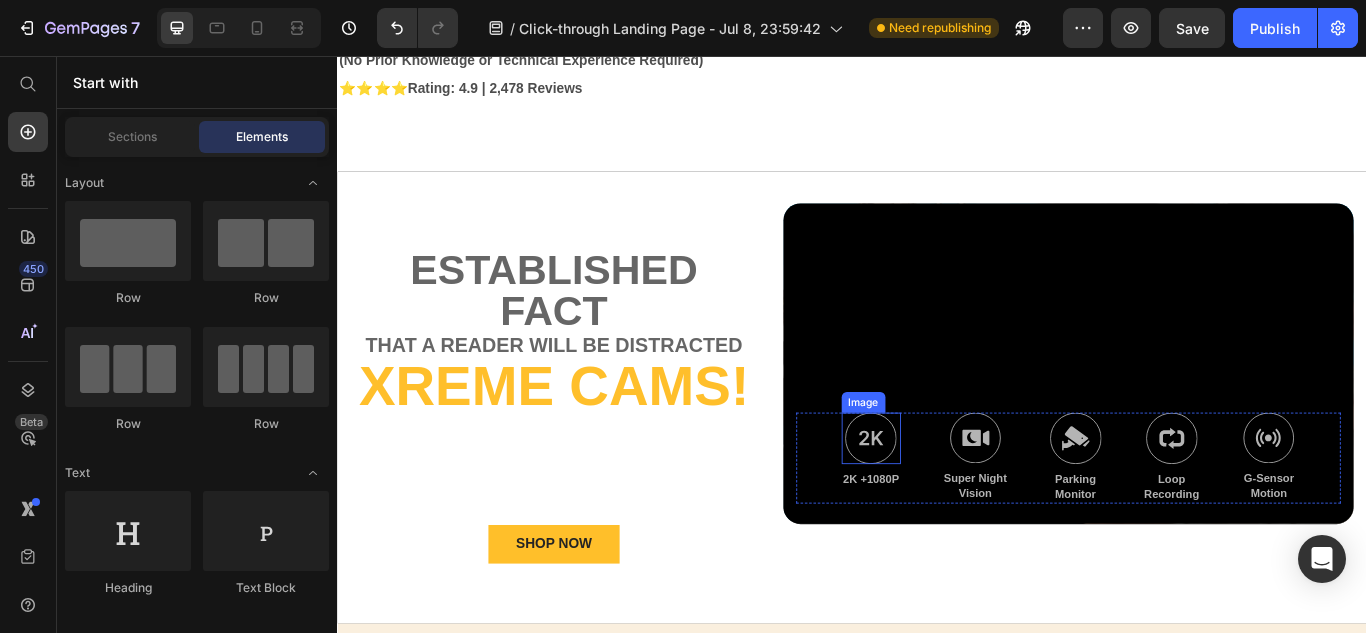 click at bounding box center [959, 502] 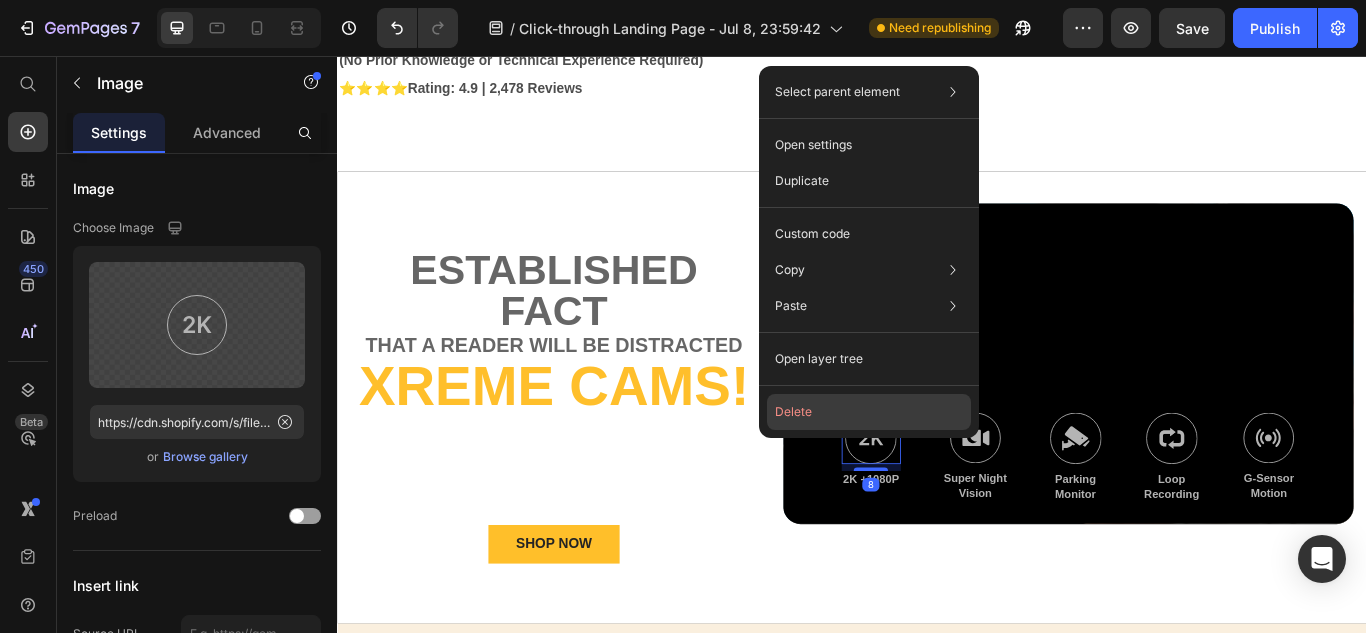 click on "Delete" 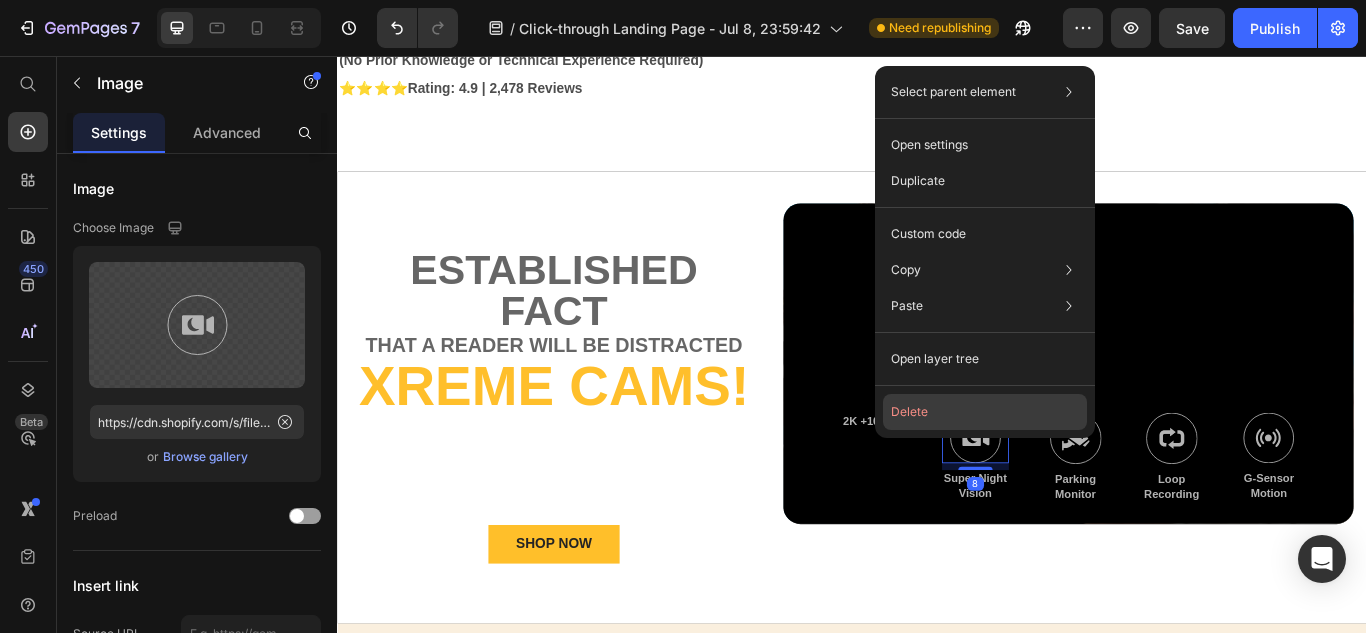 click on "Delete" 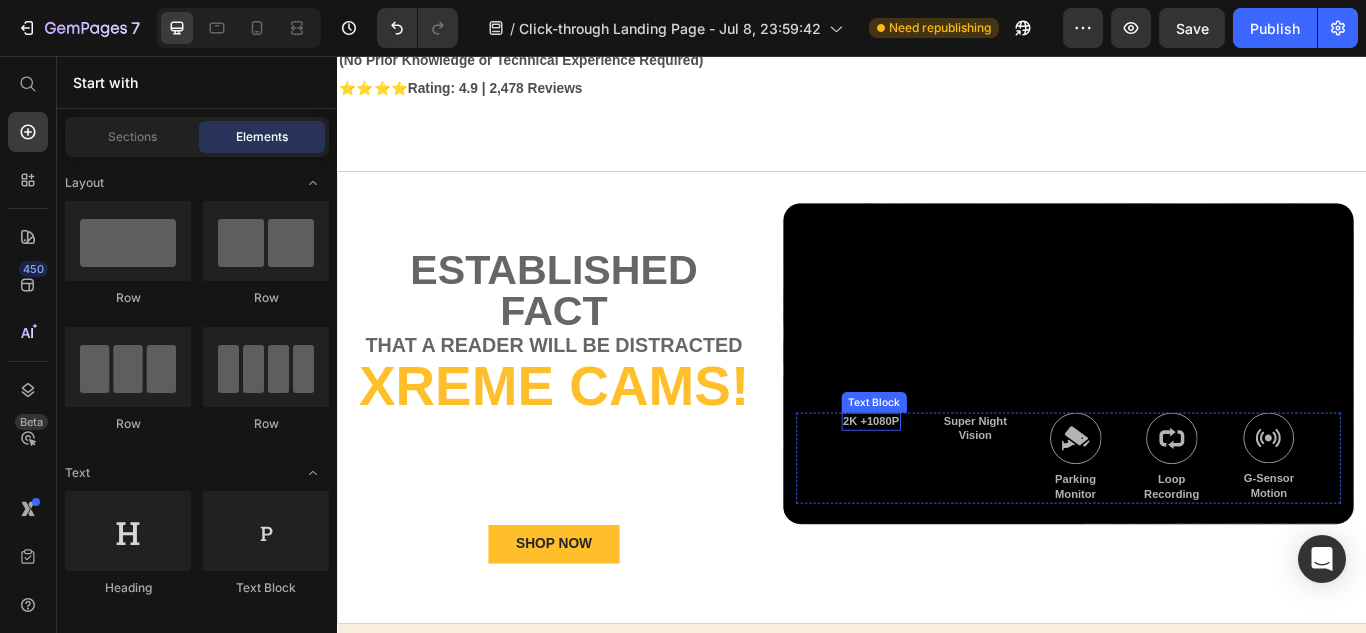 click on "2K +1080P" at bounding box center [959, 482] 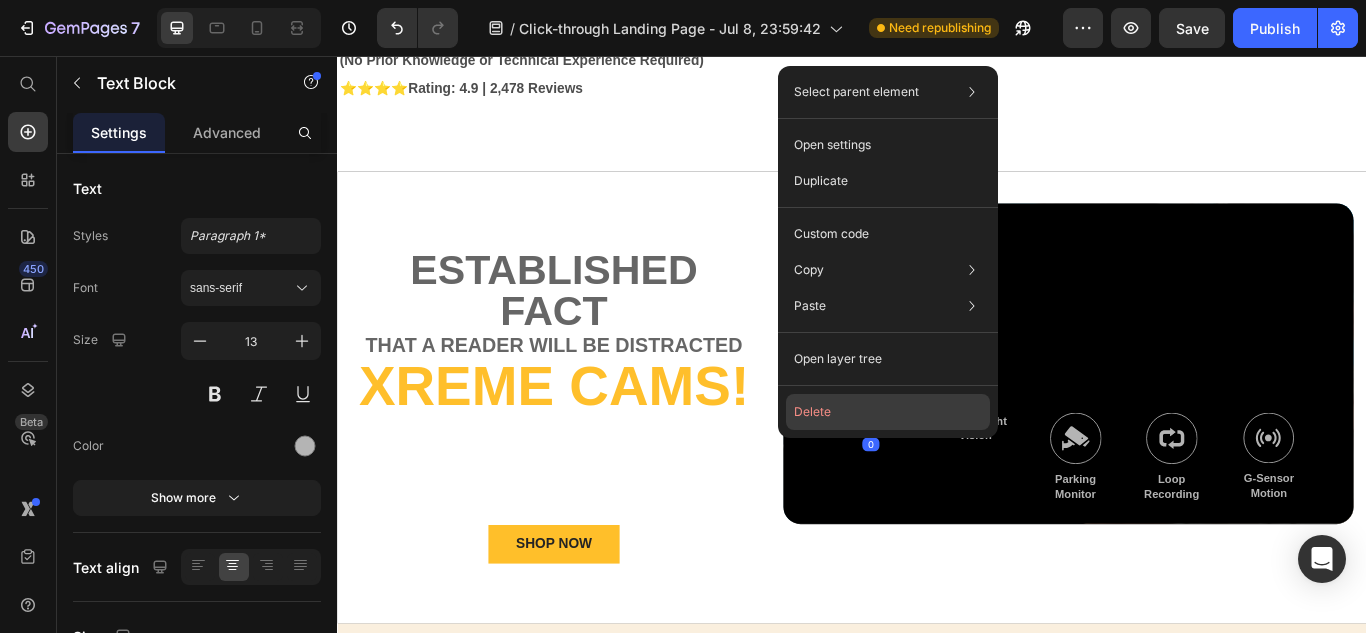 click on "Delete" 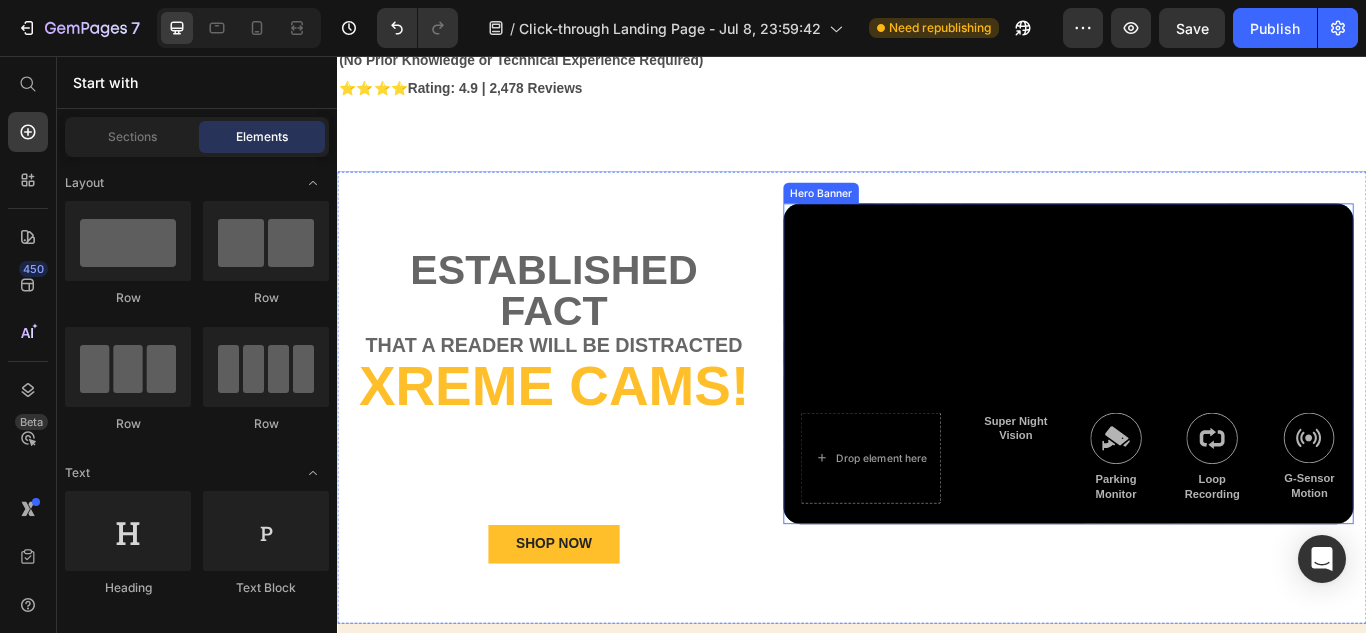 click on "Drop element here" at bounding box center (959, 525) 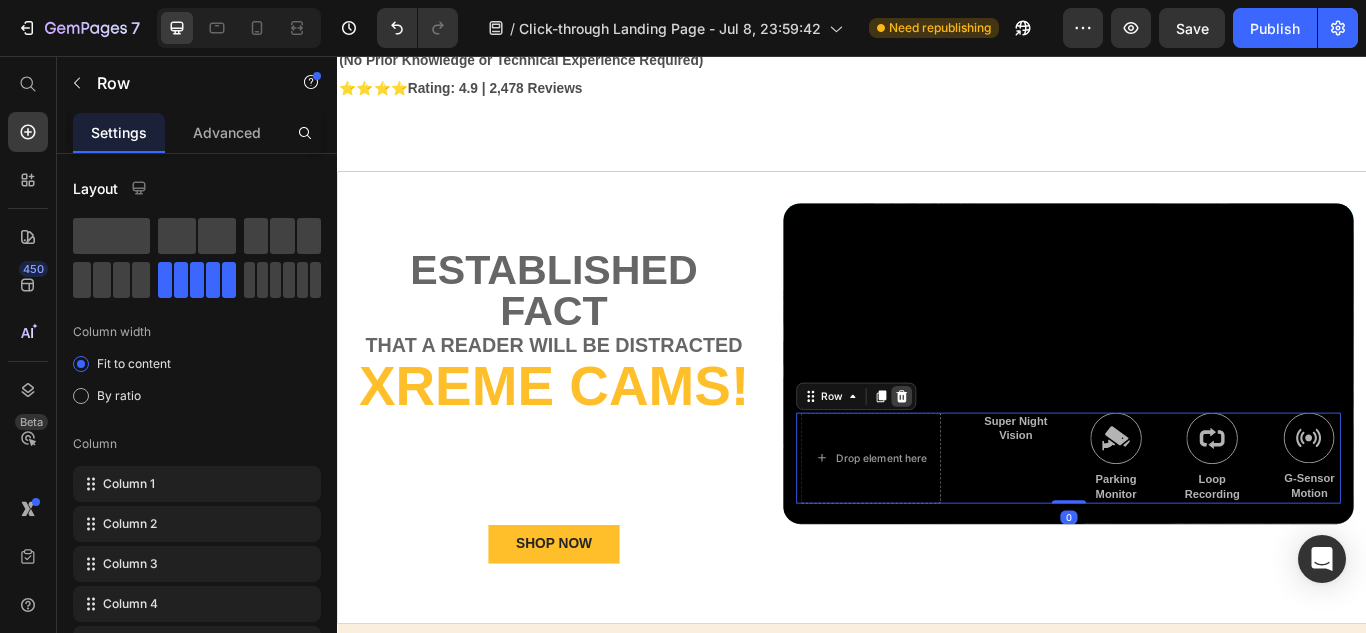 click at bounding box center (995, 453) 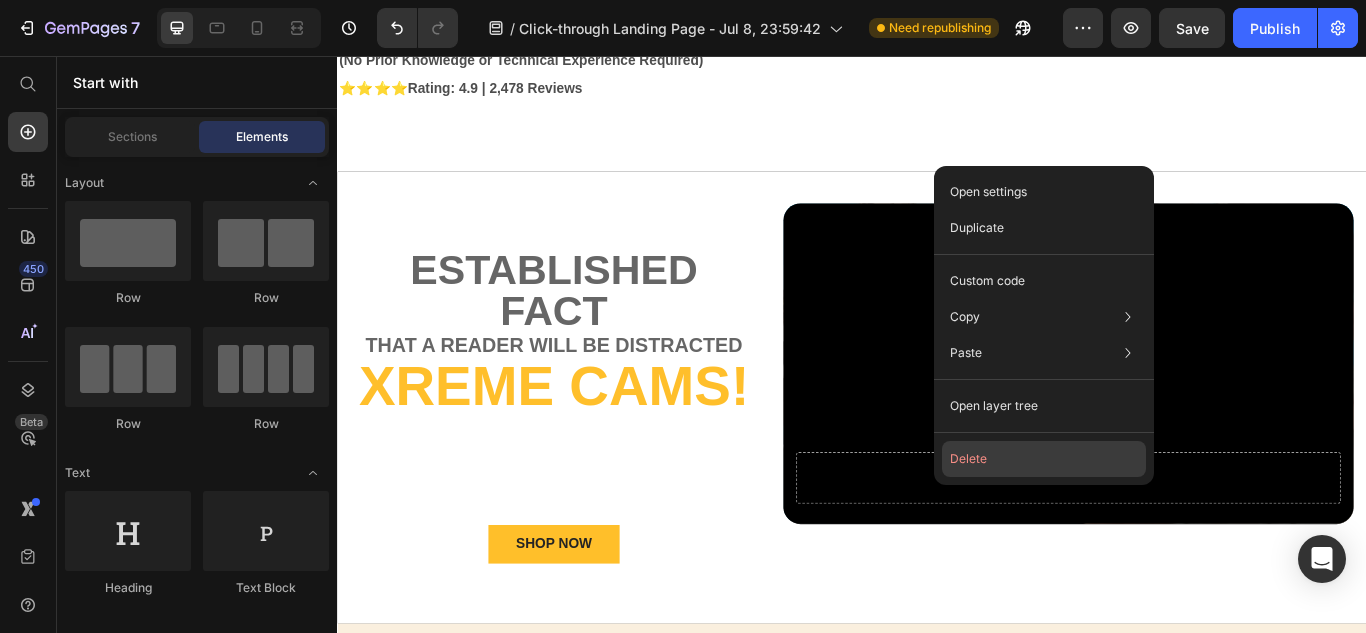 click on "Delete" 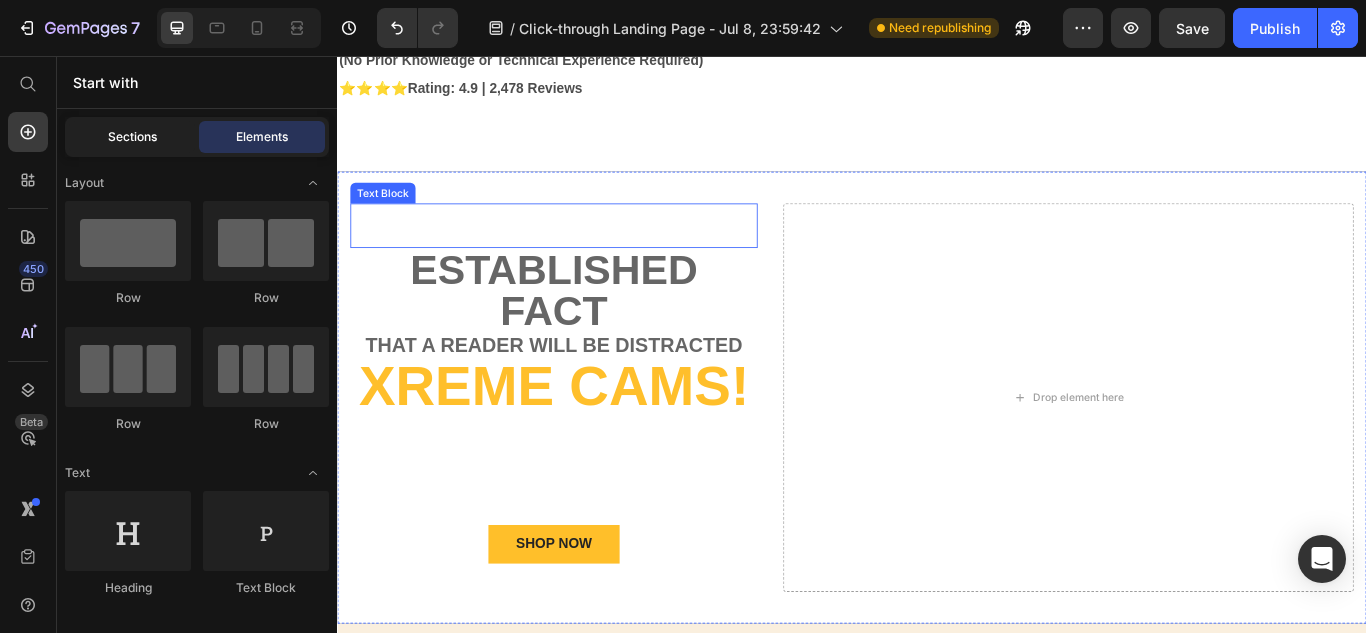 click on "Sections" 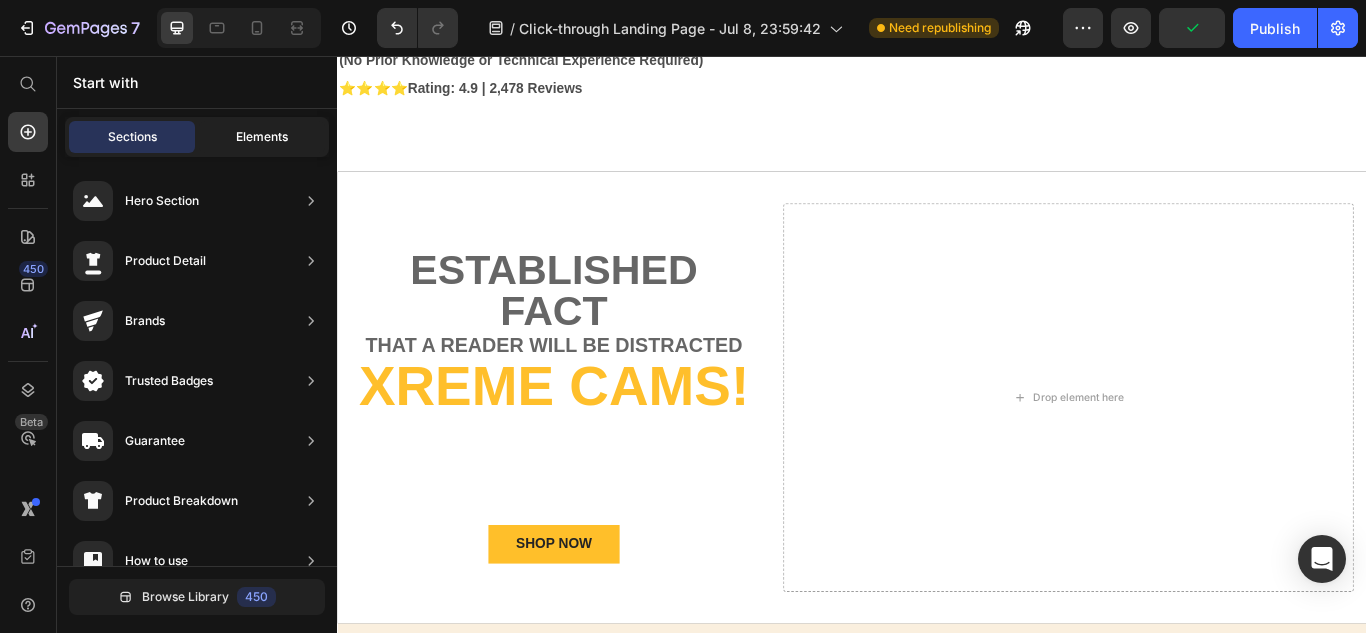 click on "Elements" 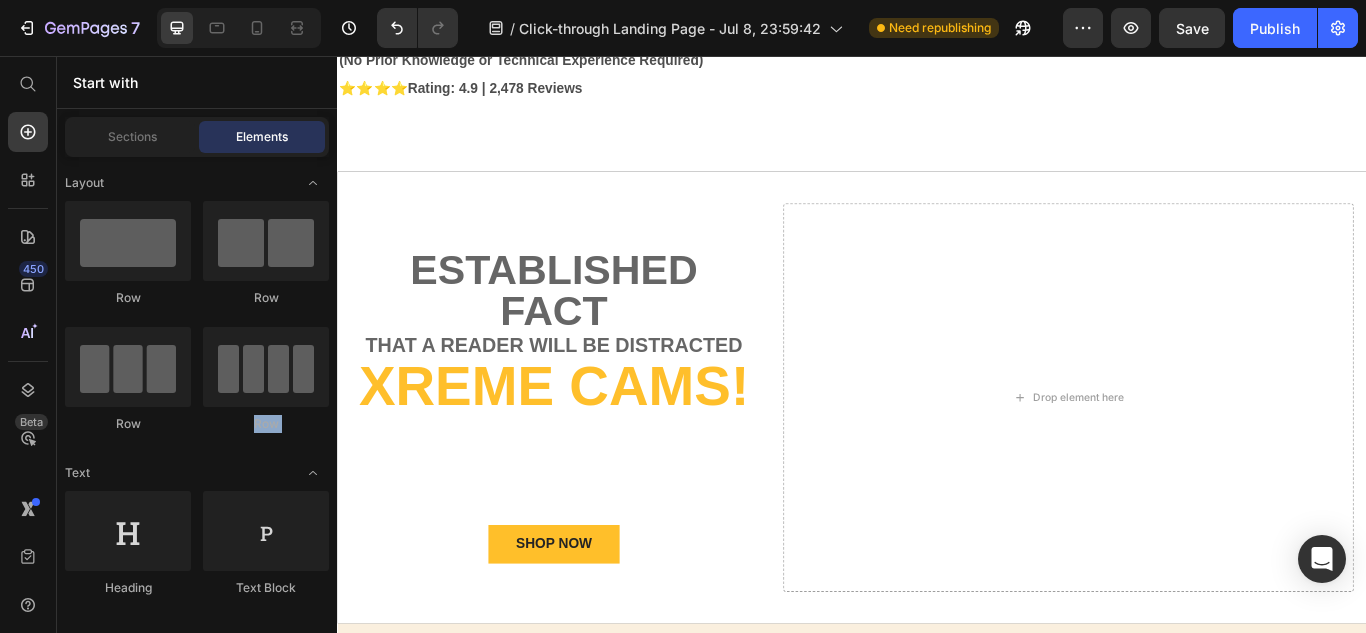 drag, startPoint x: 196, startPoint y: 437, endPoint x: 194, endPoint y: 551, distance: 114.01754 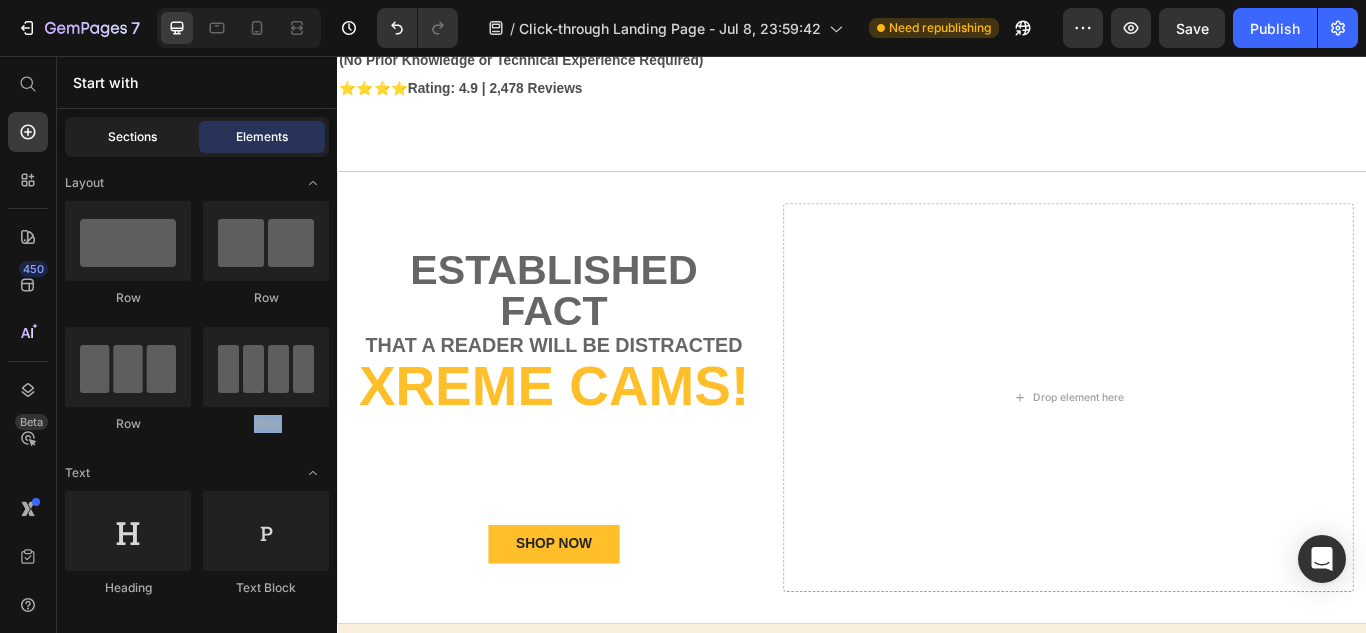 click on "Sections" 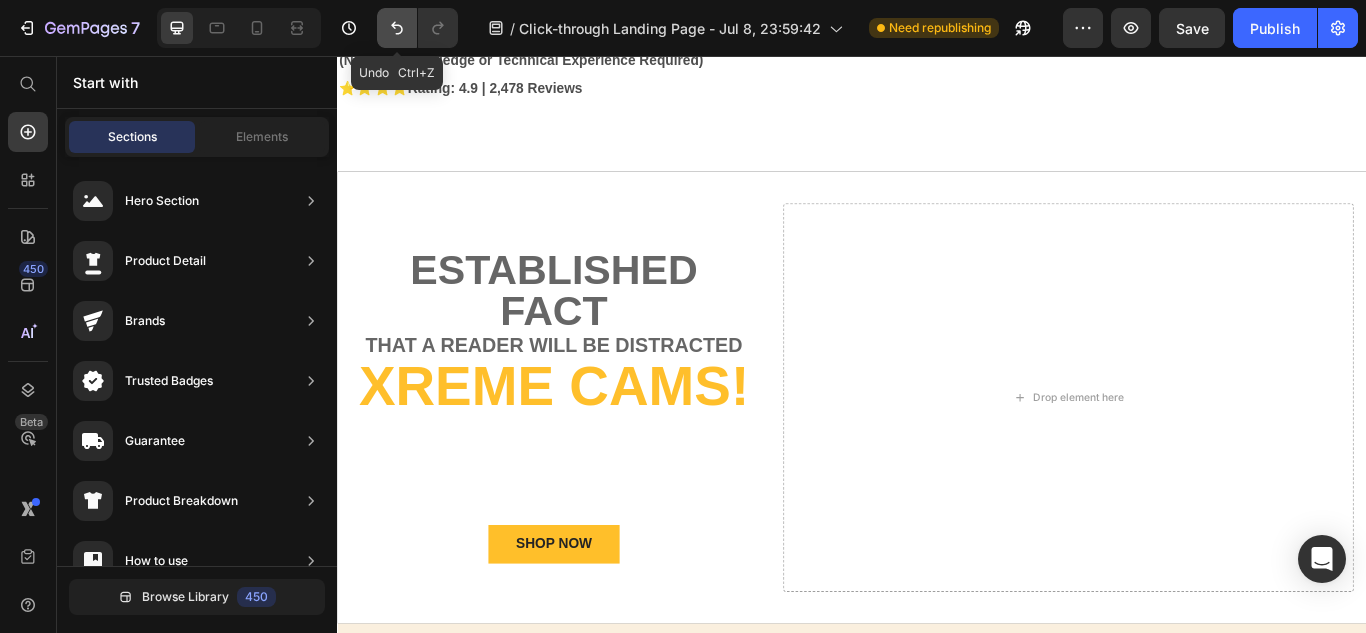 click 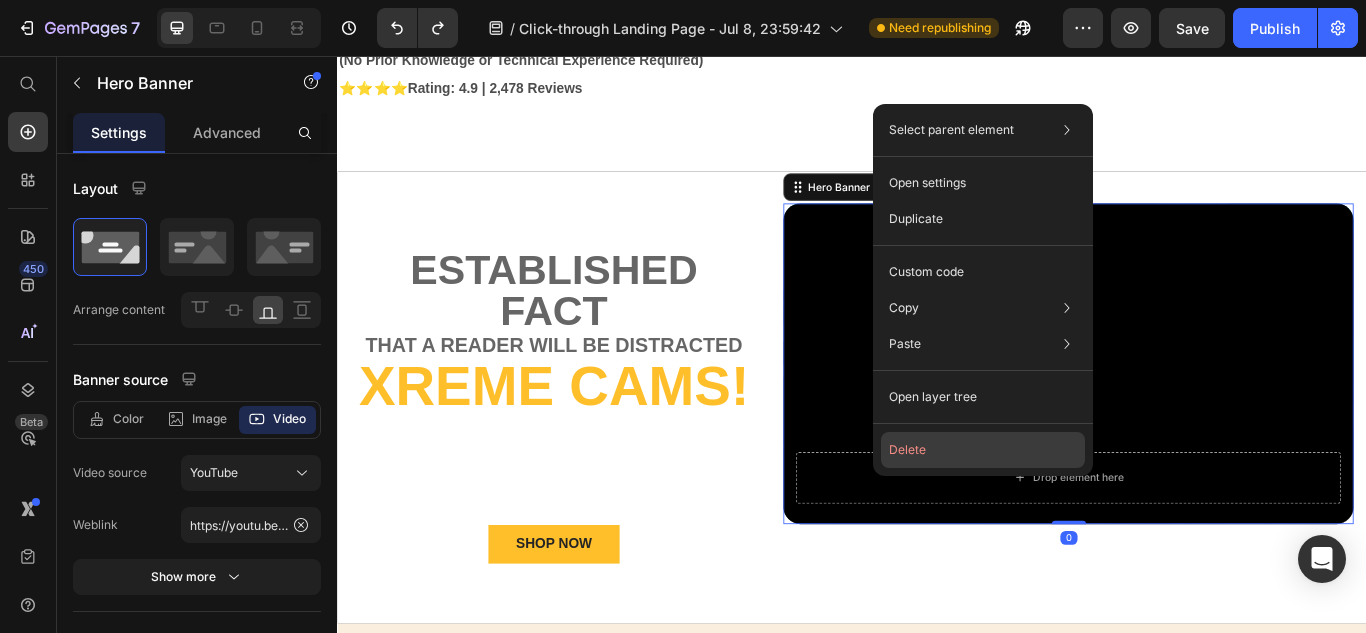 click on "Delete" 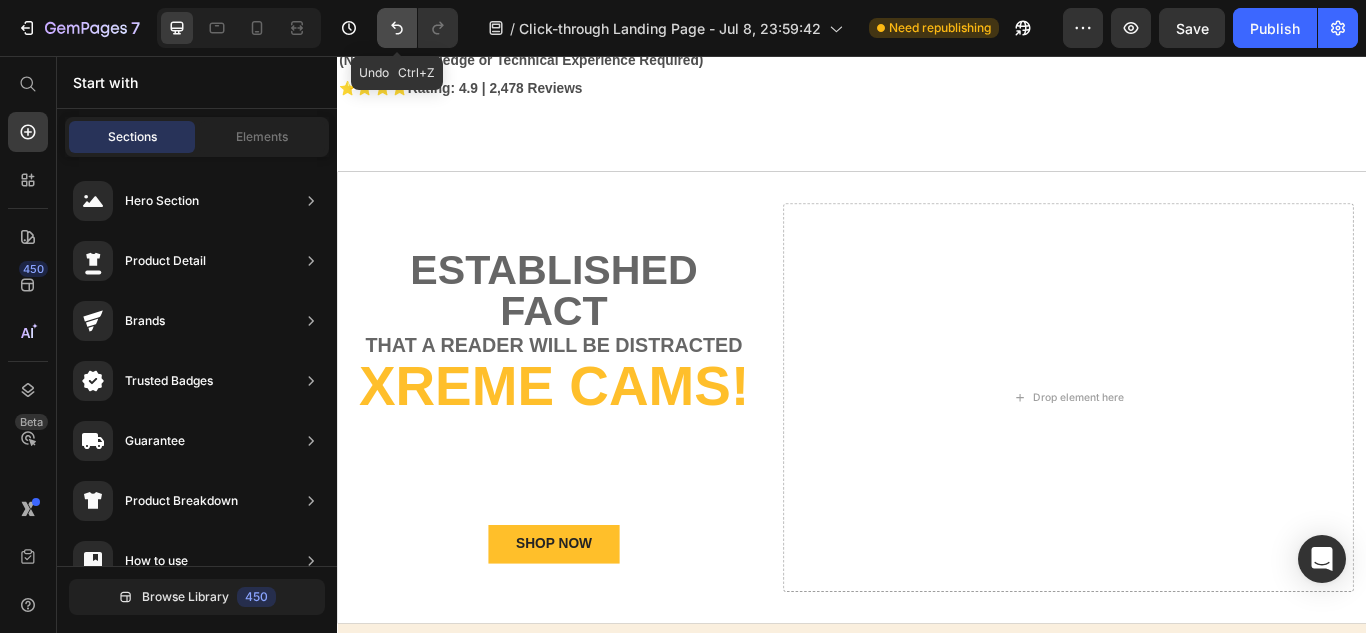 click 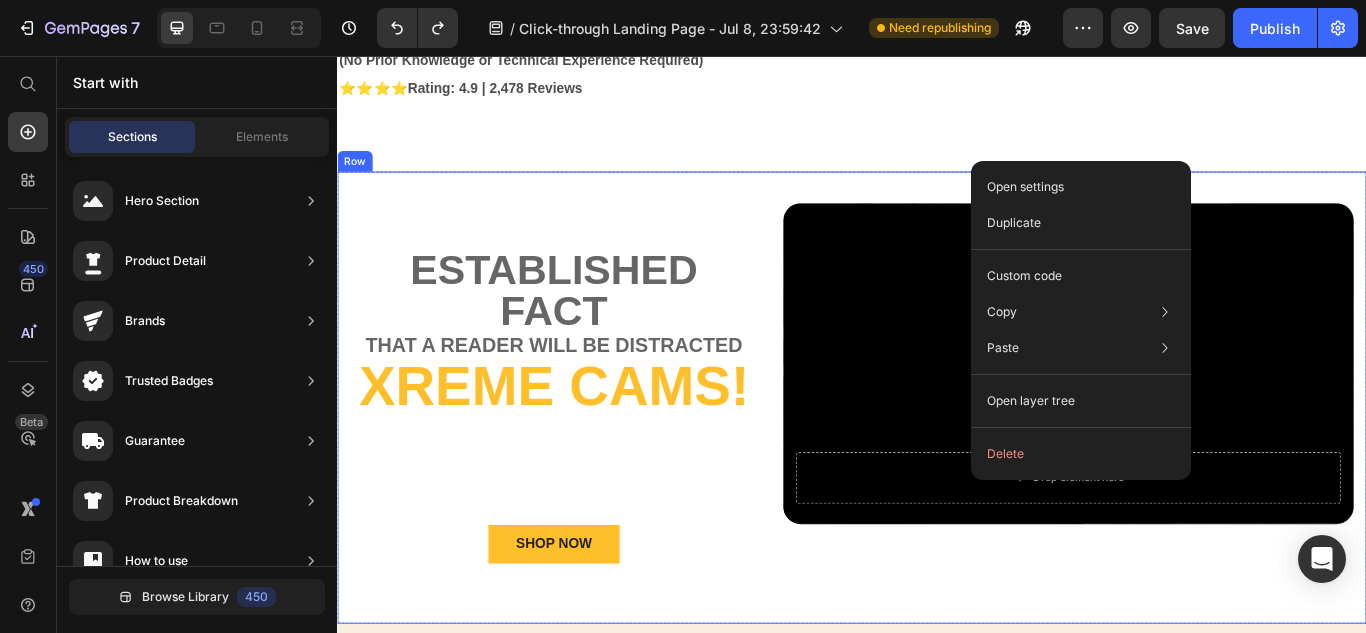 drag, startPoint x: 1134, startPoint y: 655, endPoint x: 1134, endPoint y: 644, distance: 11 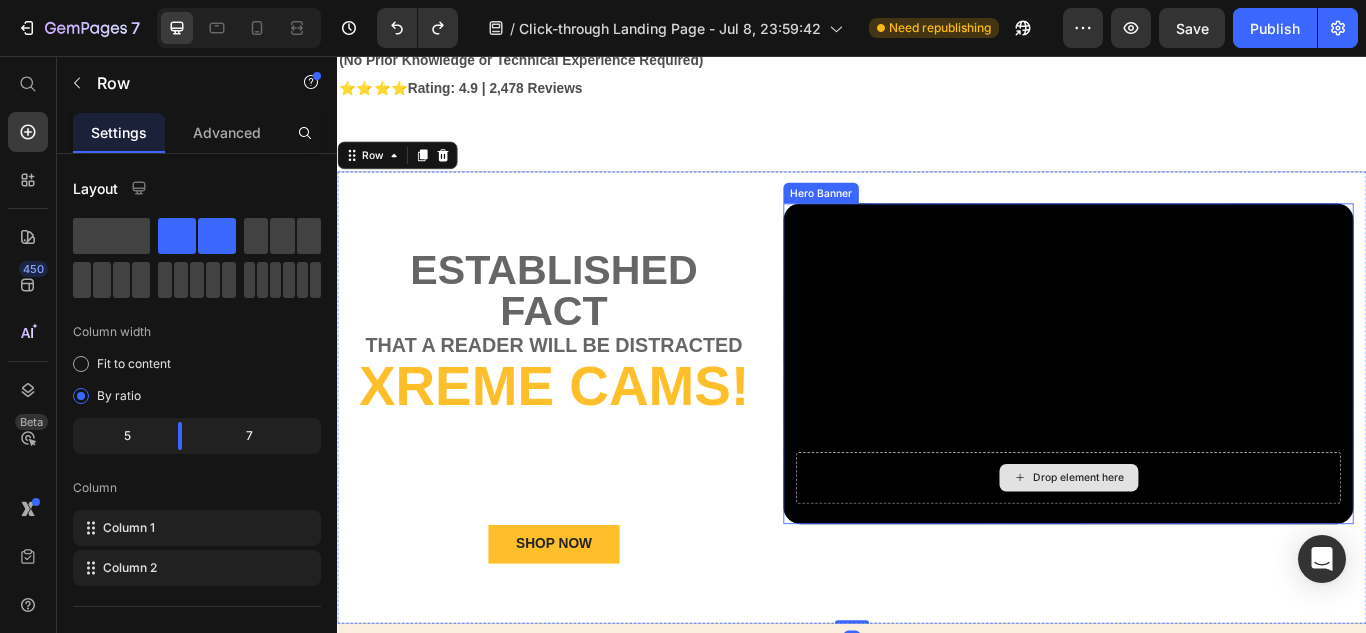click on "Drop element here" at bounding box center (1202, 548) 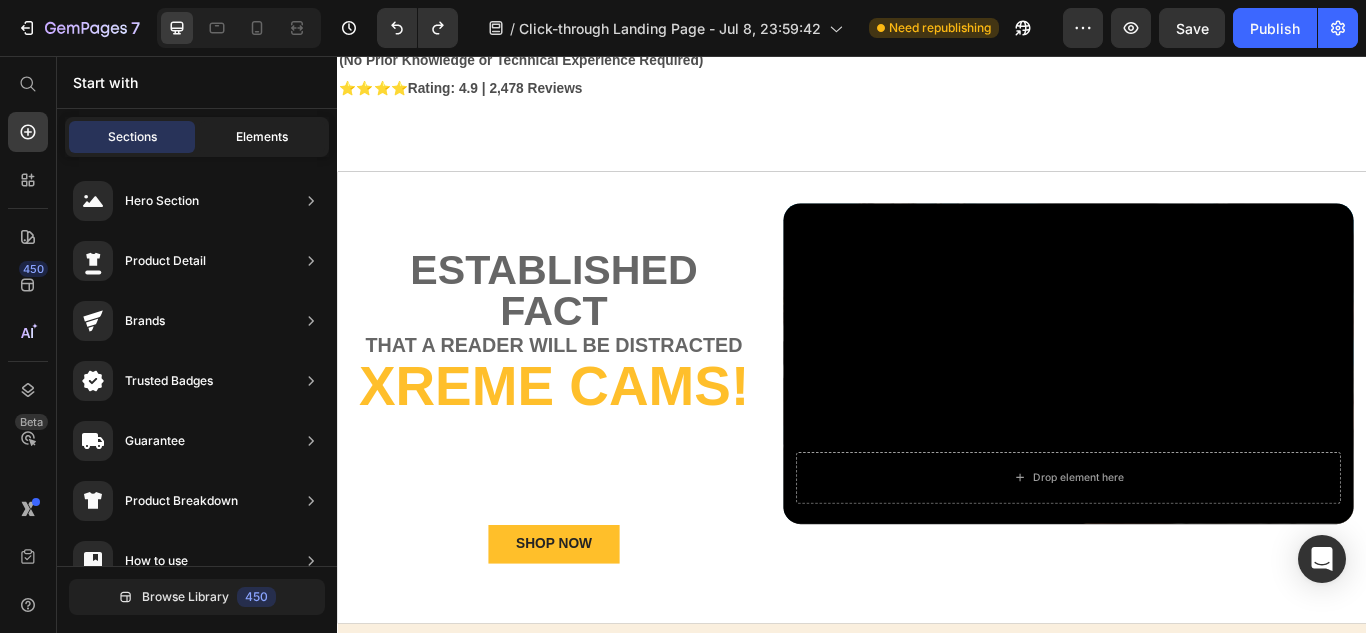 click on "Elements" at bounding box center [262, 137] 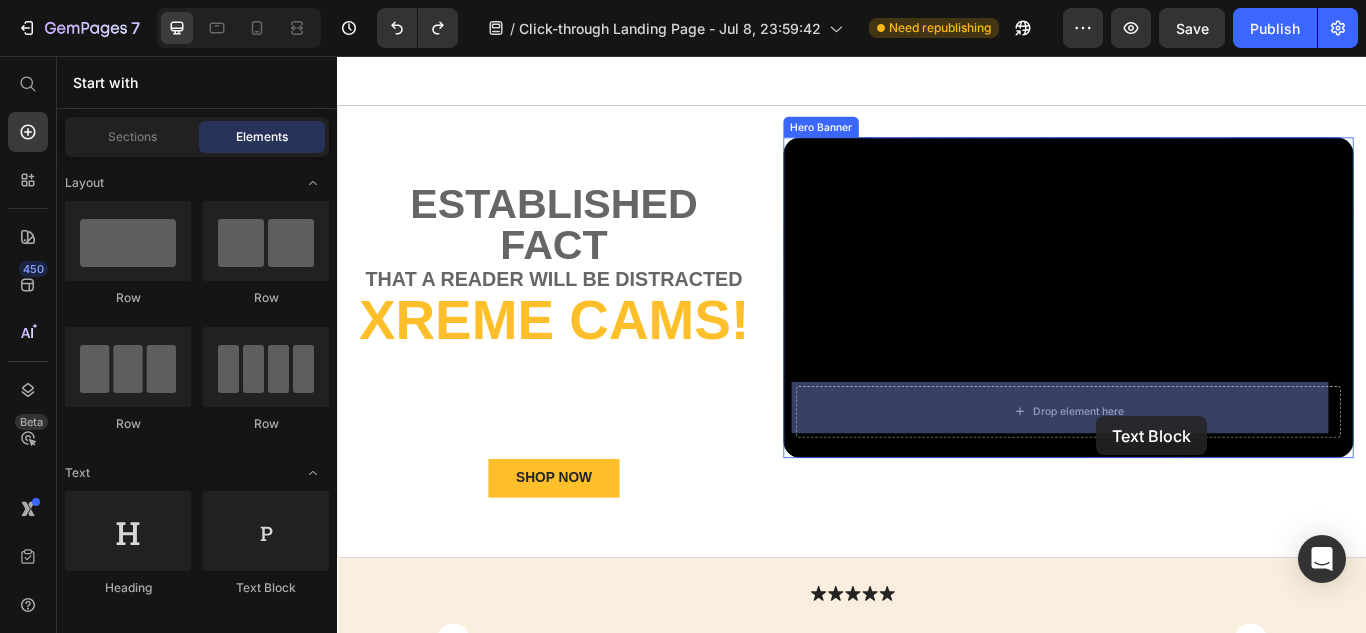 scroll, scrollTop: 442, scrollLeft: 0, axis: vertical 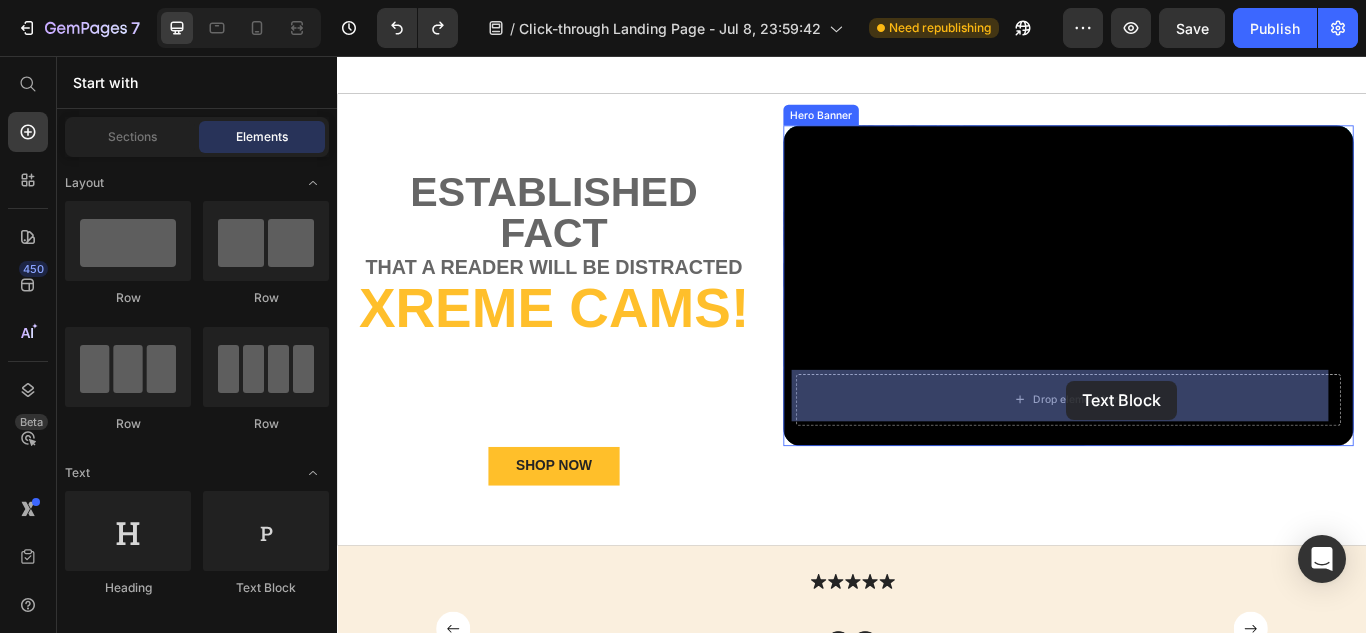 drag, startPoint x: 607, startPoint y: 629, endPoint x: 1185, endPoint y: 435, distance: 609.6884 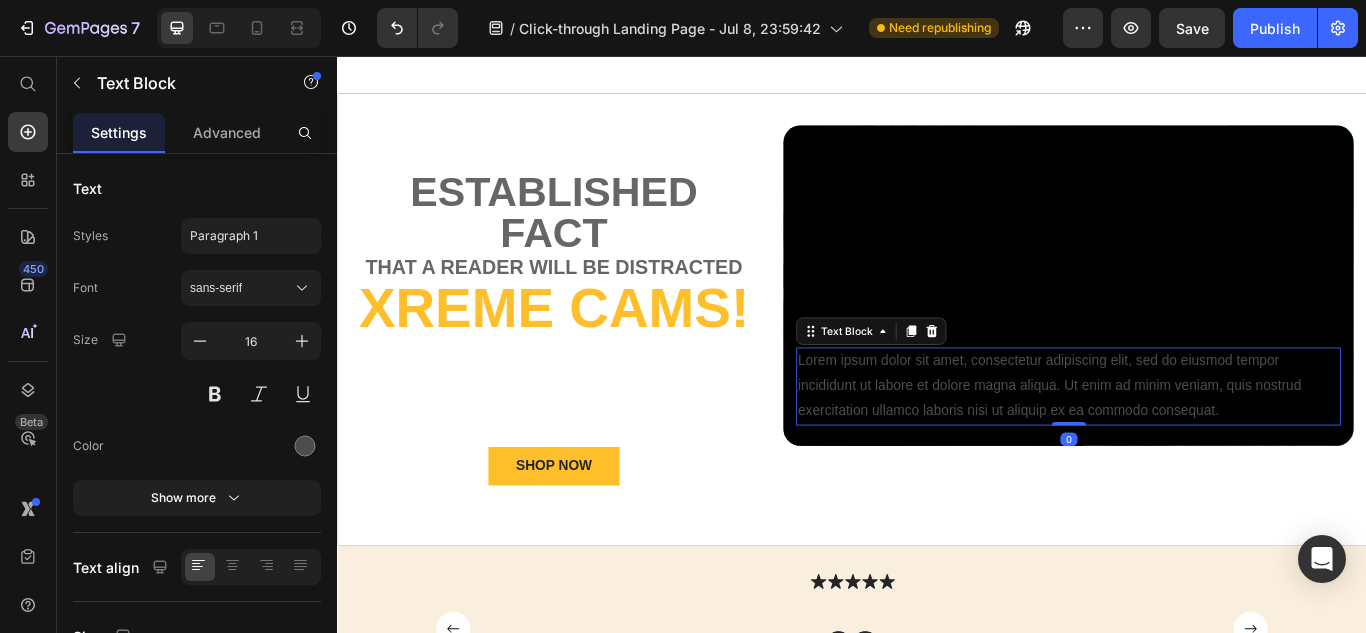 click on "Lorem ipsum dolor sit amet, consectetur adipiscing elit, sed do eiusmod tempor incididunt ut labore et dolore magna aliqua. Ut enim ad minim veniam, quis nostrud exercitation ullamco laboris nisi ut aliquip ex ea commodo consequat." at bounding box center (1189, 441) 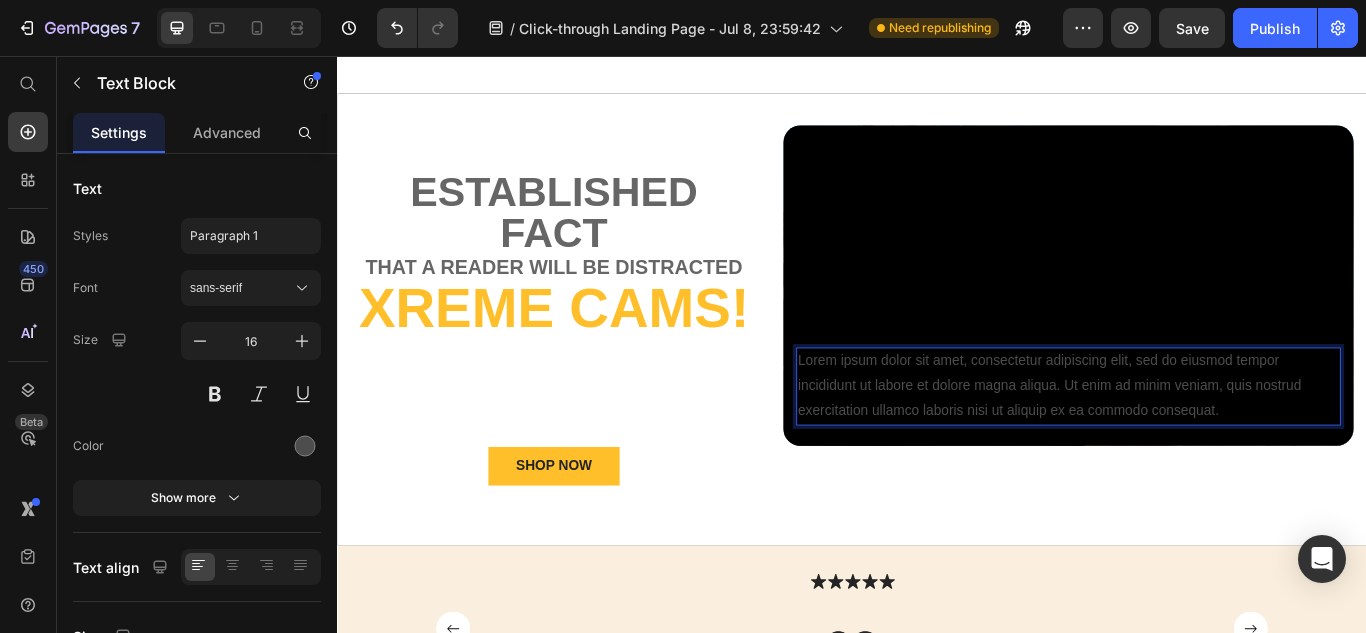 click on "Lorem ipsum dolor sit amet, consectetur adipiscing elit, sed do eiusmod tempor incididunt ut labore et dolore magna aliqua. Ut enim ad minim veniam, quis nostrud exercitation ullamco laboris nisi ut aliquip ex ea commodo consequat." at bounding box center (1189, 441) 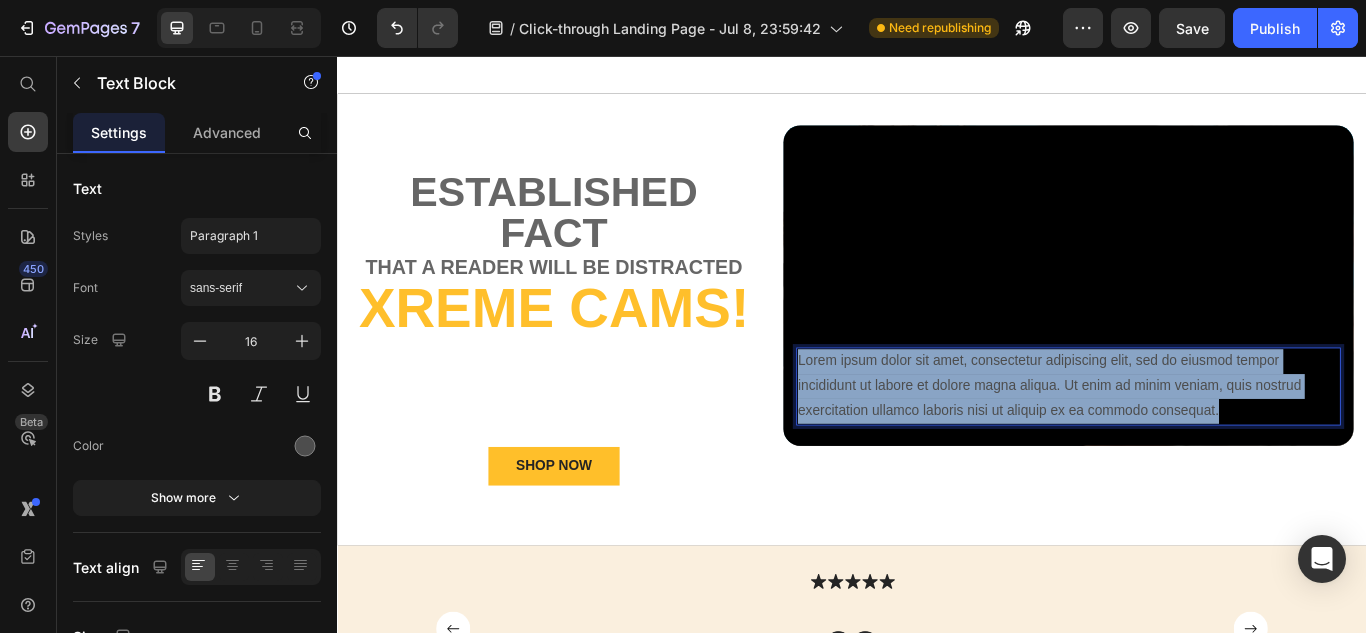 click on "Lorem ipsum dolor sit amet, consectetur adipiscing elit, sed do eiusmod tempor incididunt ut labore et dolore magna aliqua. Ut enim ad minim veniam, quis nostrud exercitation ullamco laboris nisi ut aliquip ex ea commodo consequat." at bounding box center (1189, 441) 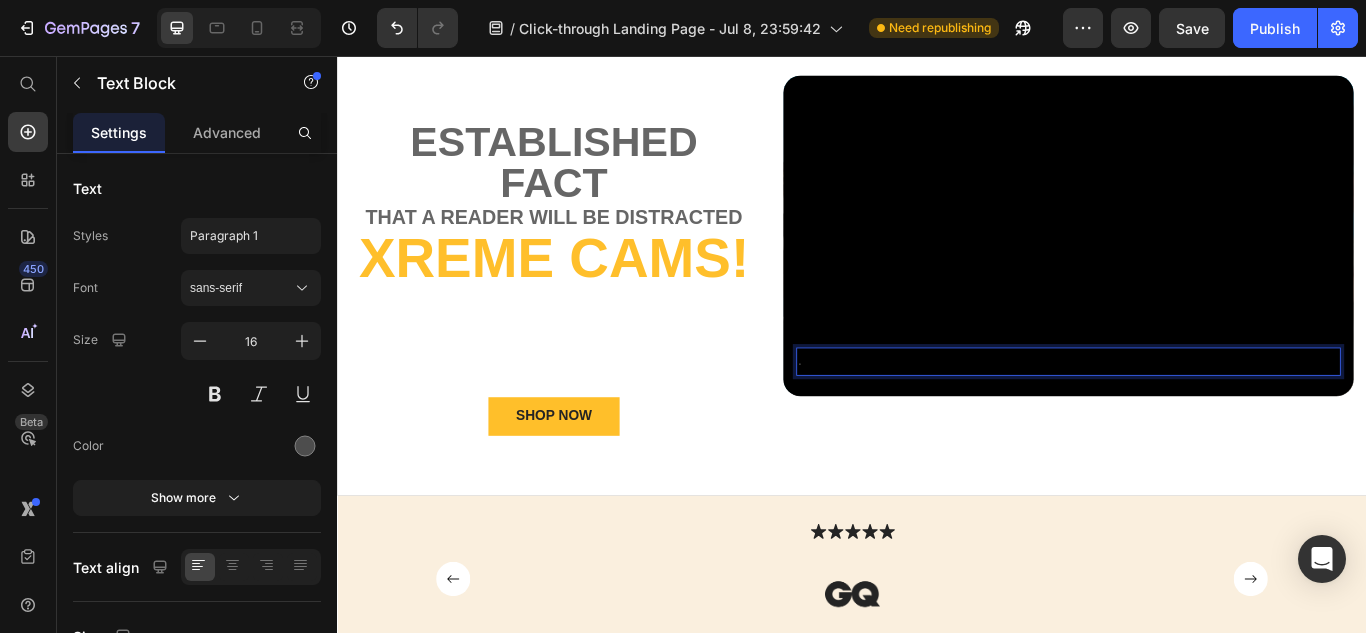 click on ". Text Block   0 Hero Banner" at bounding box center [1189, 305] 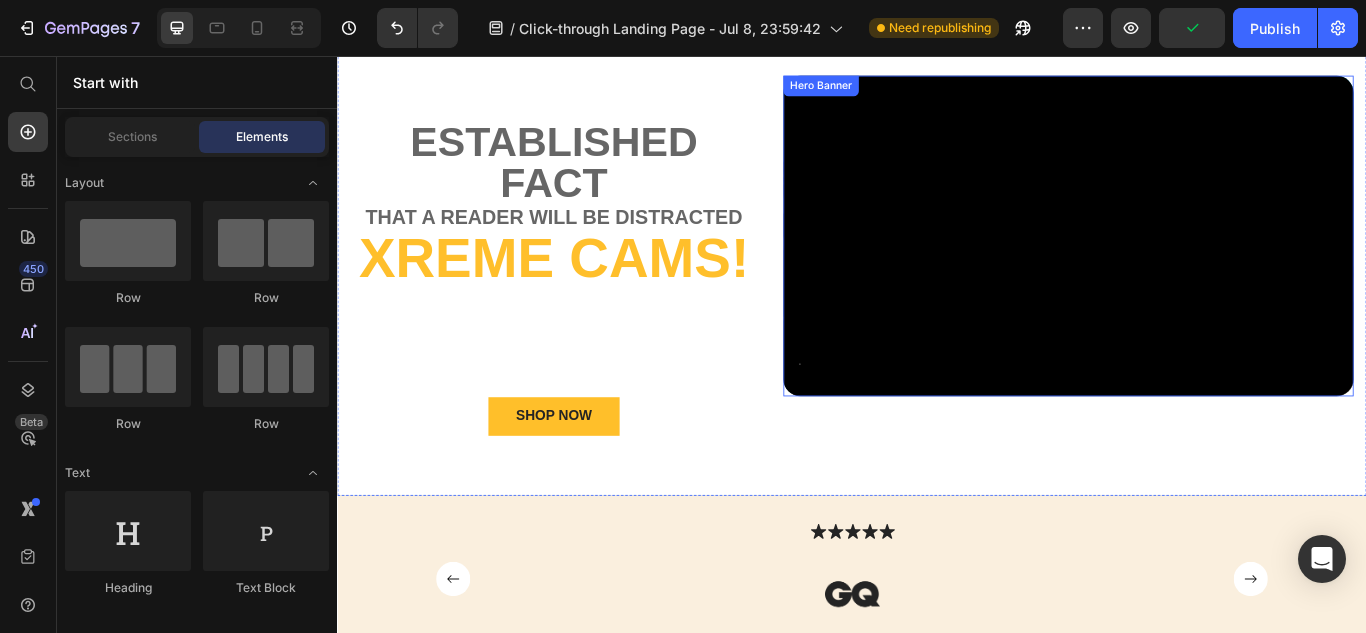 scroll, scrollTop: 481, scrollLeft: 0, axis: vertical 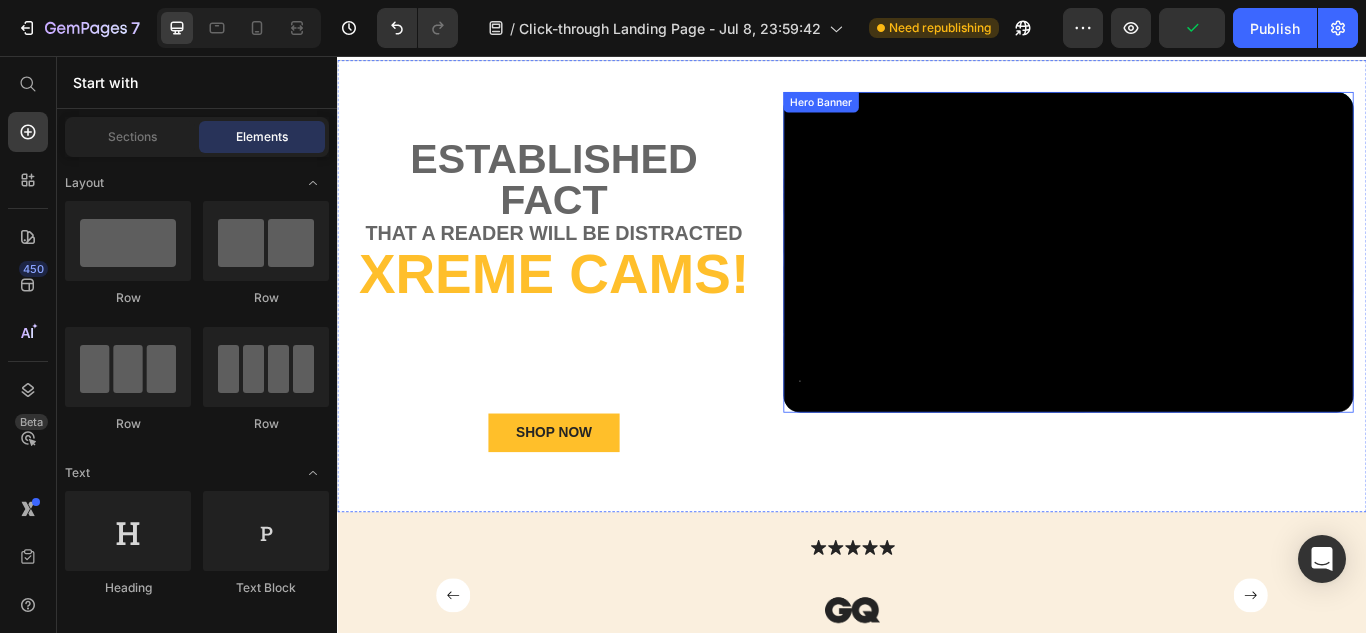 click at bounding box center [1189, 285] 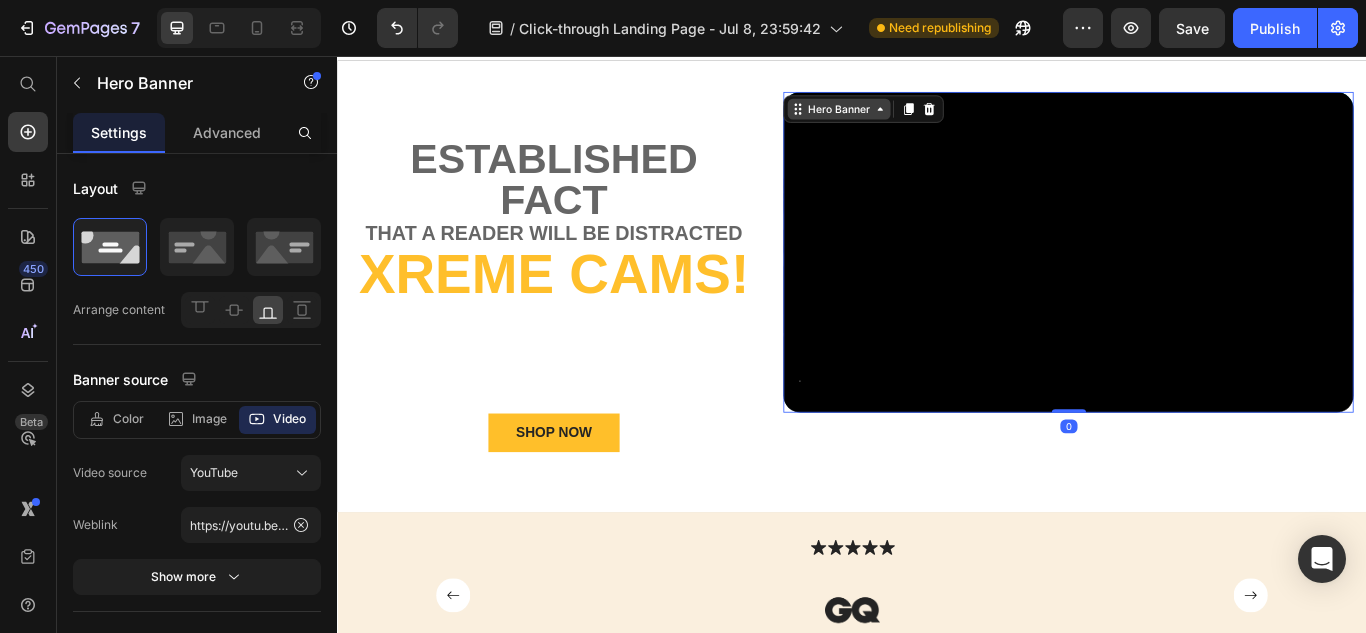 click on "Hero Banner" at bounding box center [922, 118] 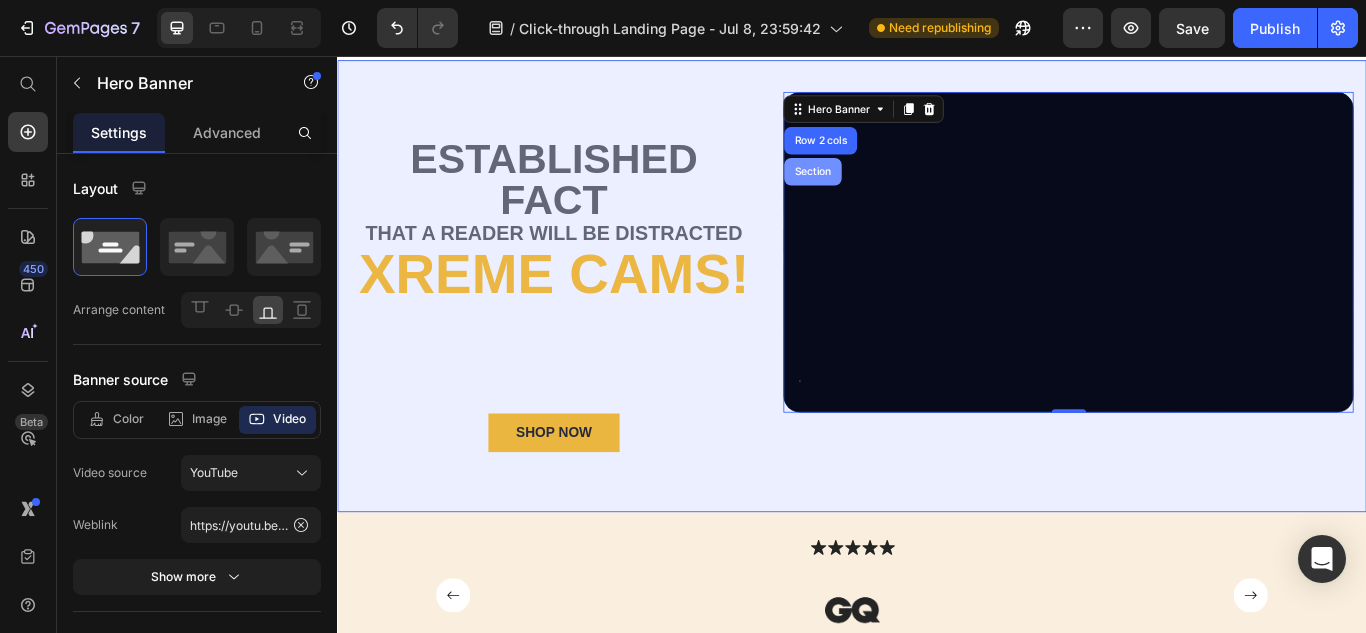 click on "Section" at bounding box center [891, 191] 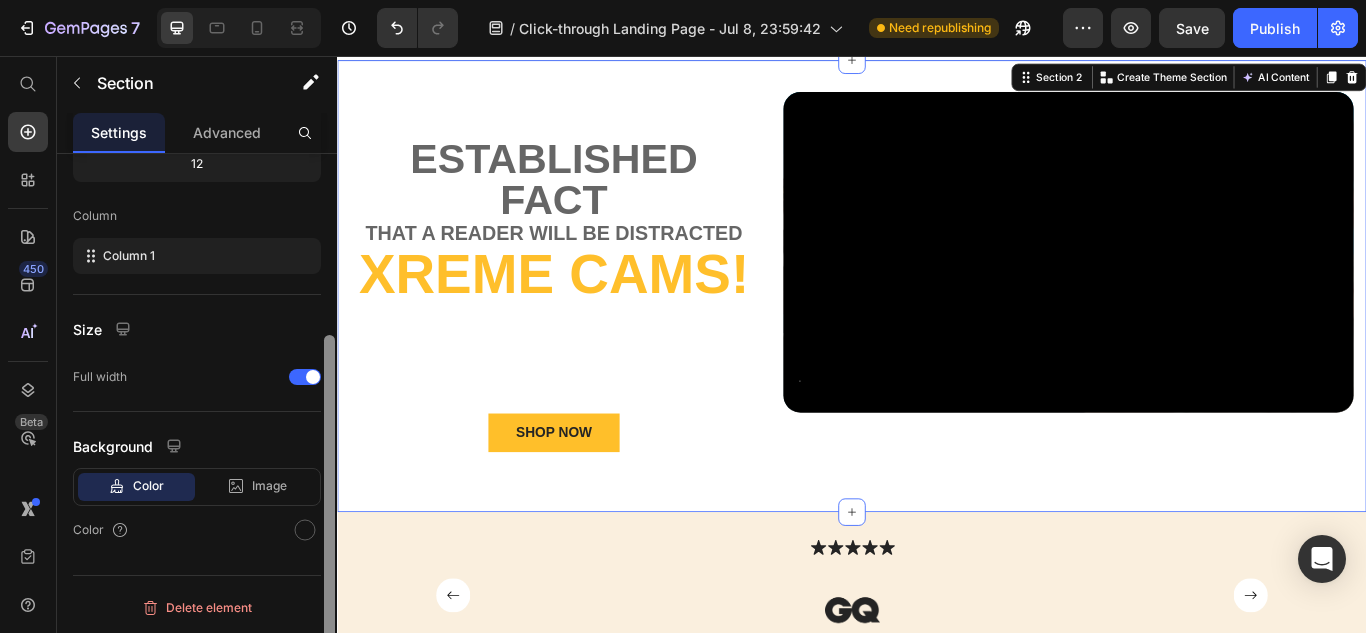 drag, startPoint x: 332, startPoint y: 304, endPoint x: 305, endPoint y: 370, distance: 71.30919 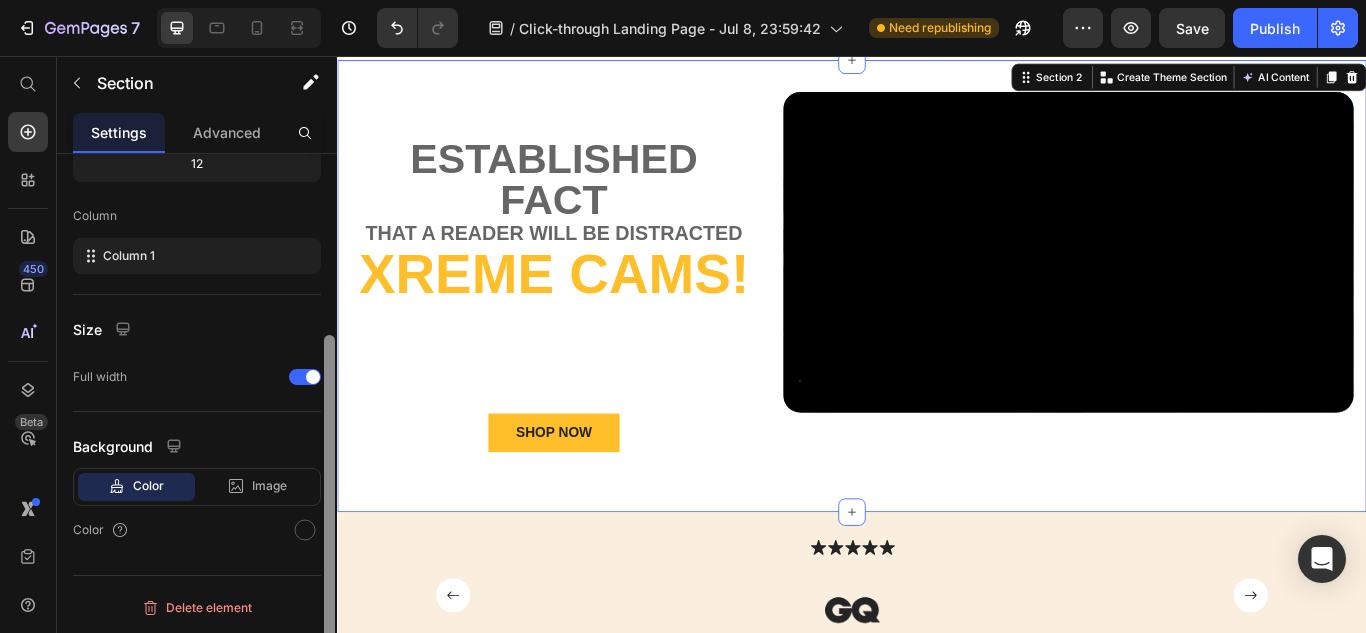 scroll, scrollTop: 212, scrollLeft: 0, axis: vertical 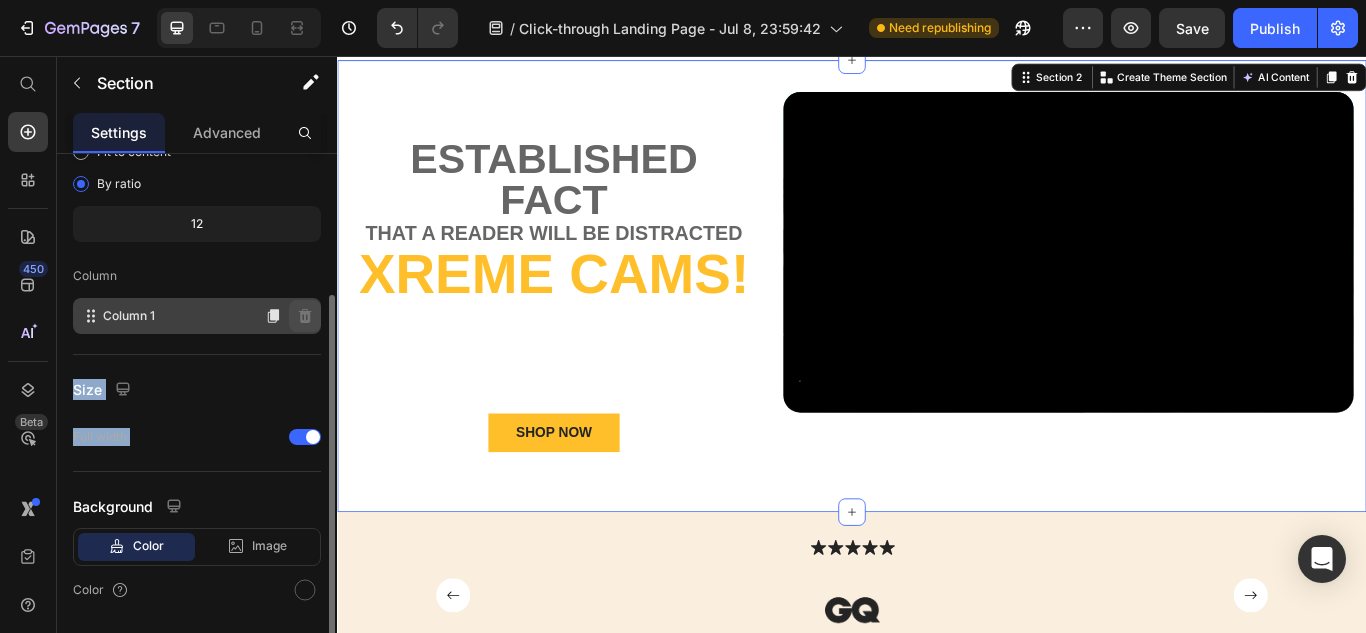 click on "Layout Column width Fit to content By ratio 12 Column Column 1 Size Full width Background Color Image Video  Color" at bounding box center (197, 296) 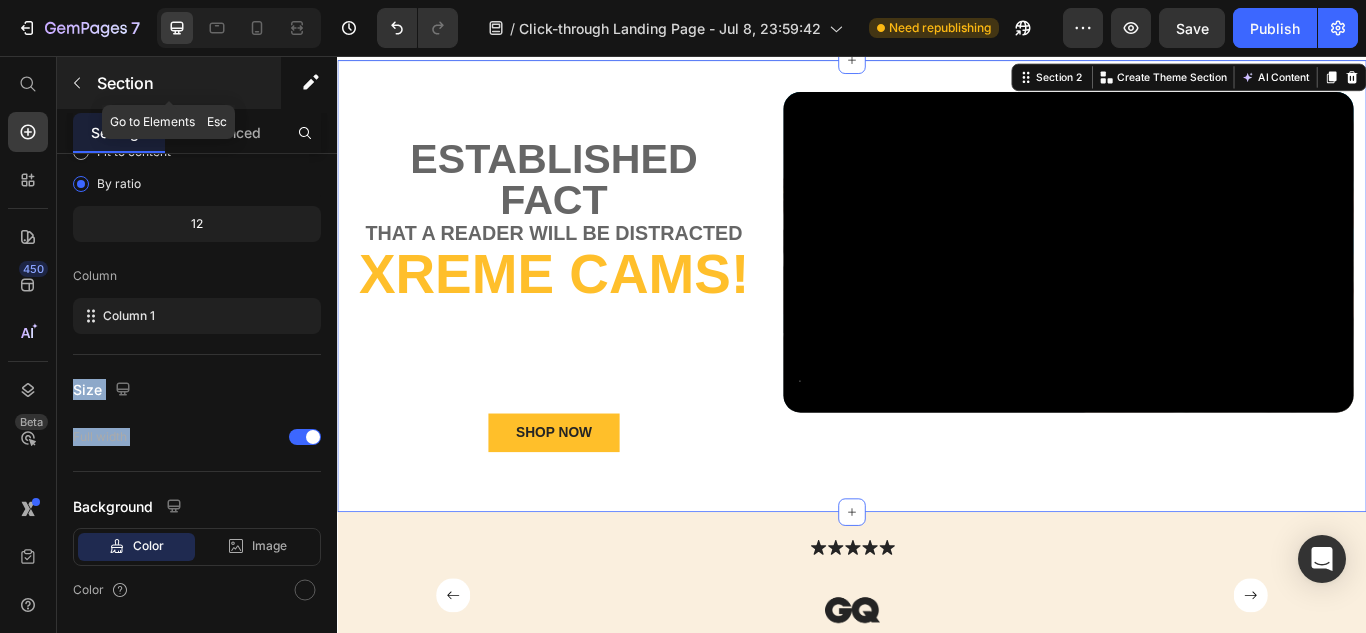 click 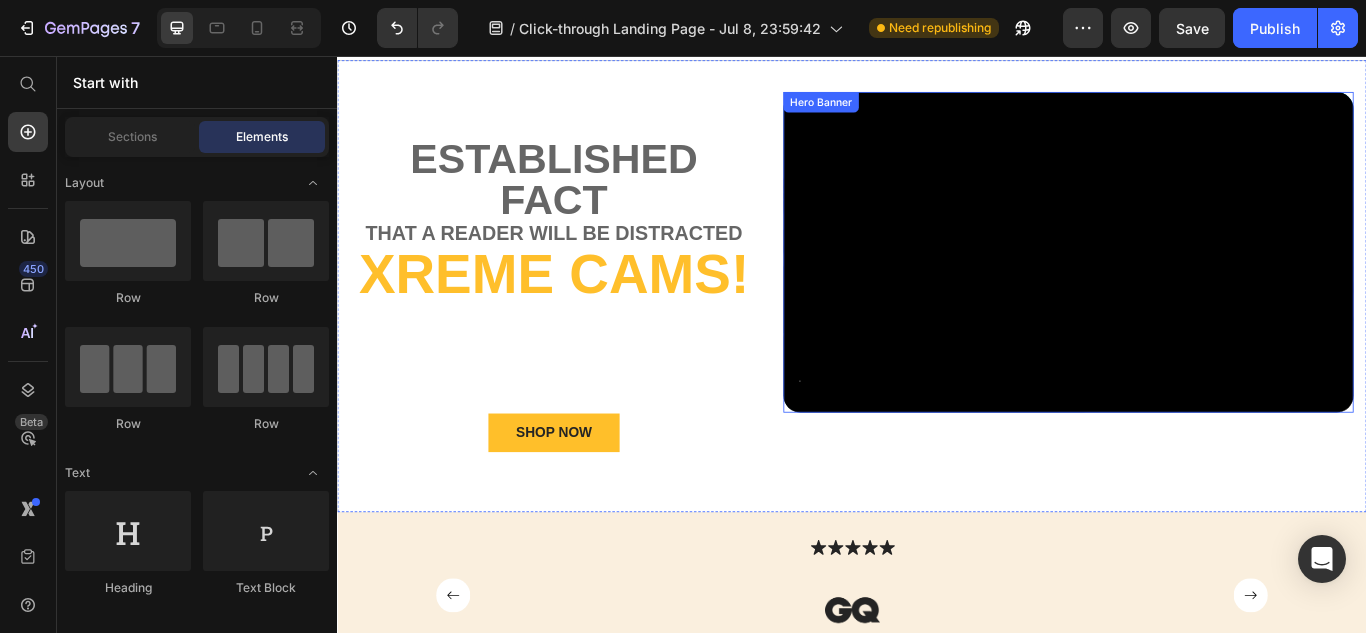 click at bounding box center (1189, 285) 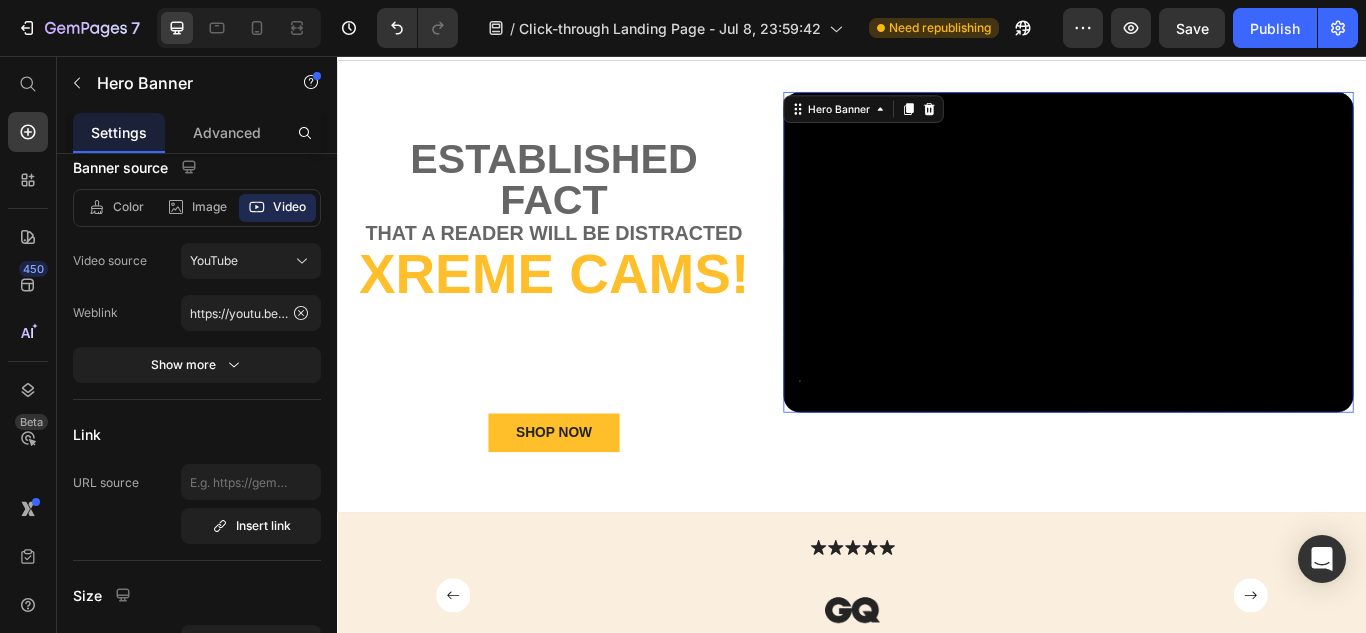 scroll, scrollTop: 0, scrollLeft: 0, axis: both 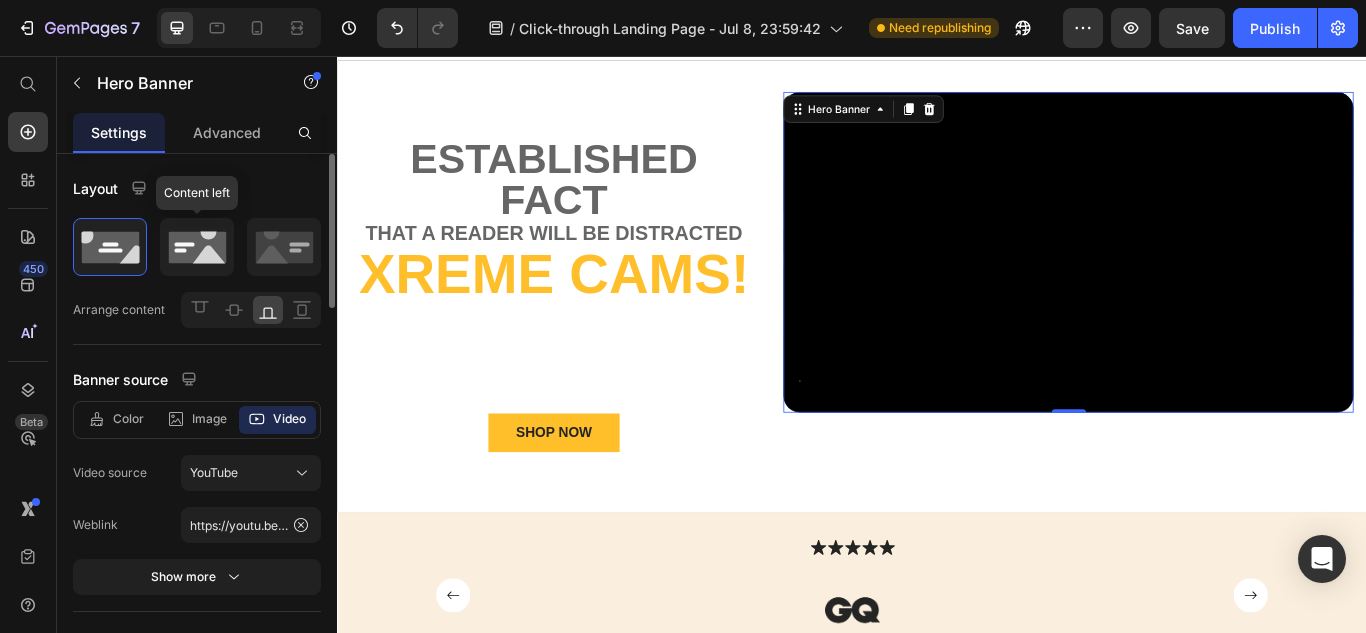 click 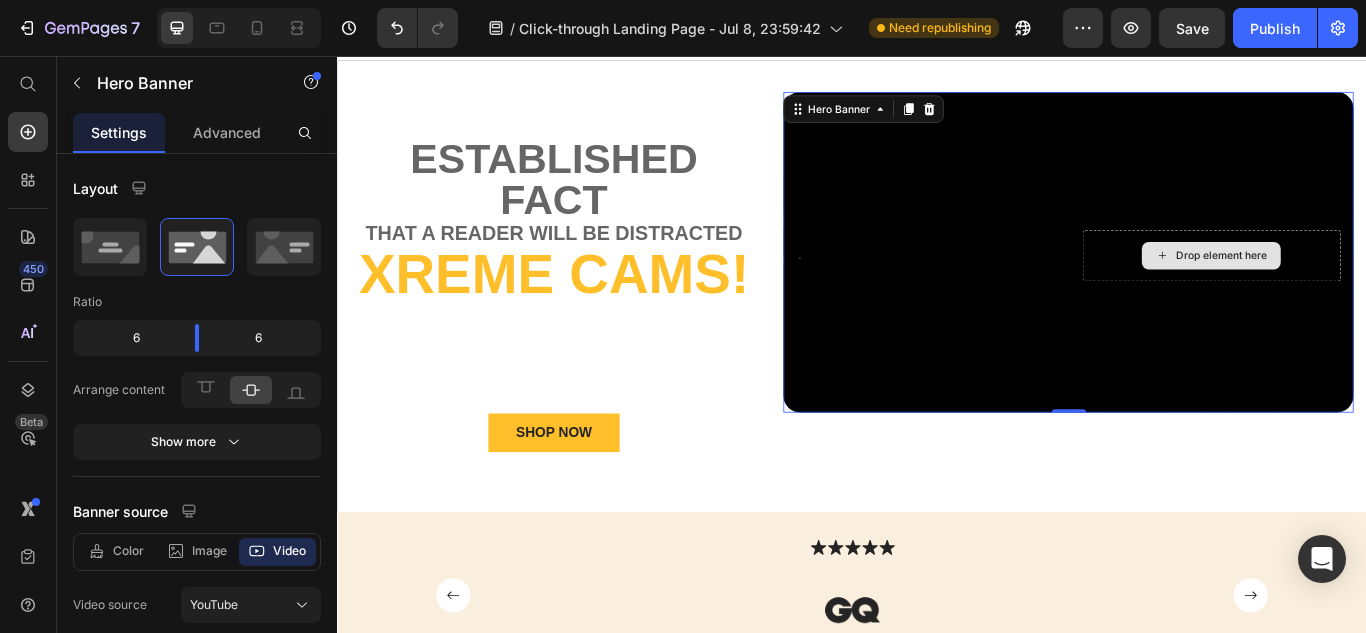 click on "Drop element here" at bounding box center [1356, 289] 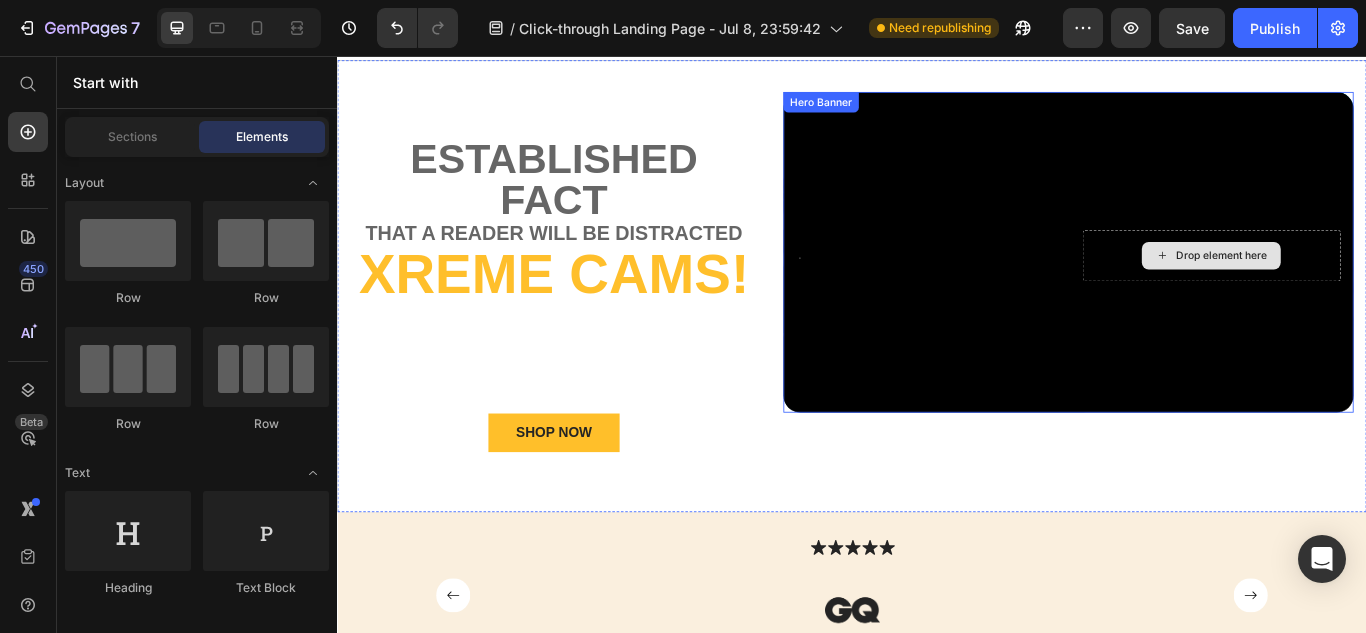 click on "Drop element here" at bounding box center [1368, 289] 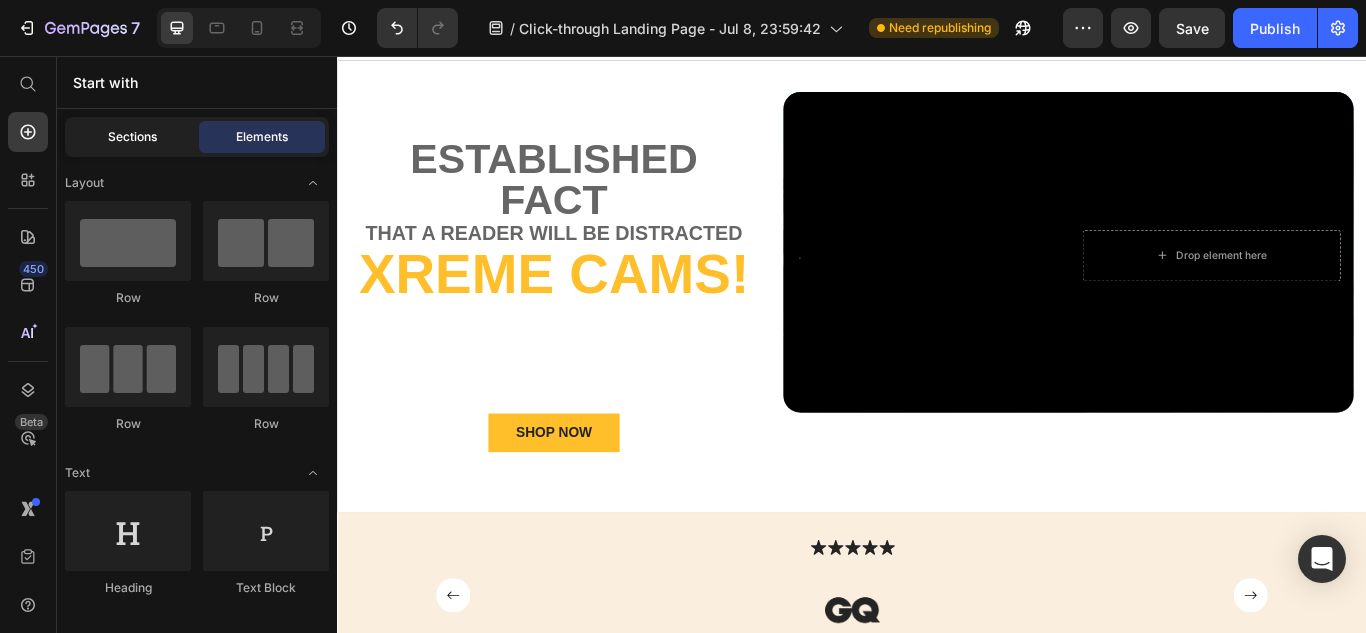 click on "Sections" at bounding box center [132, 137] 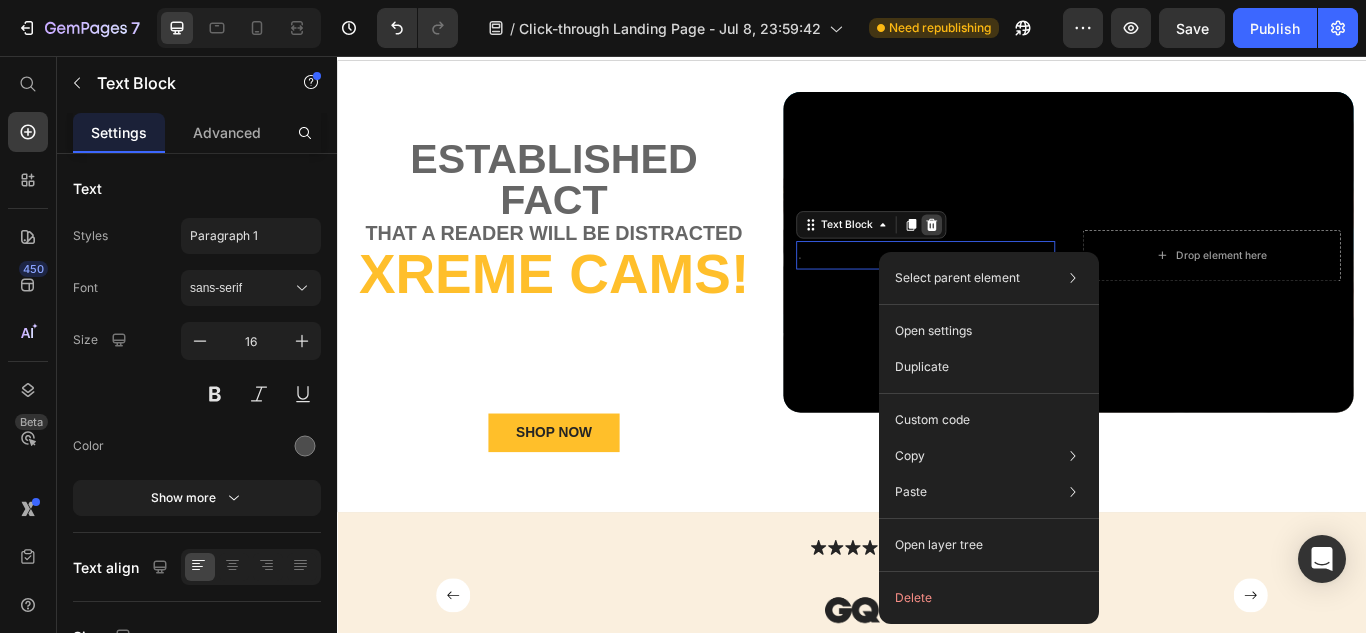 click at bounding box center [1030, 253] 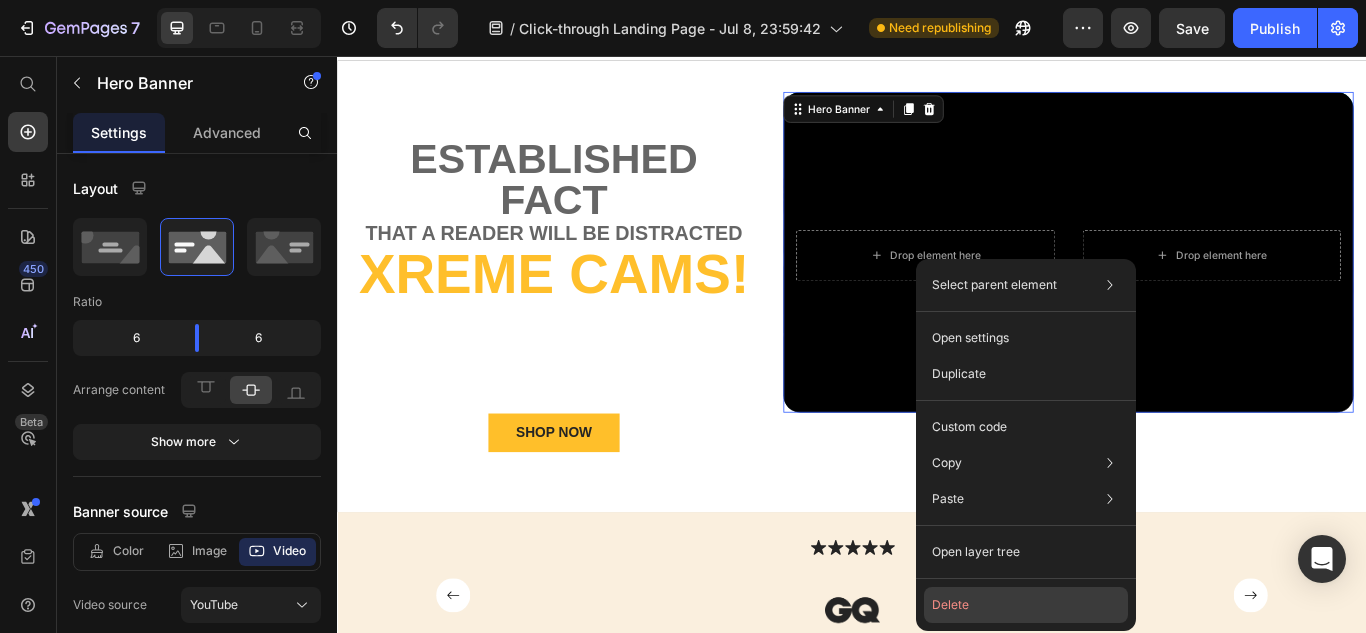 click on "Delete" 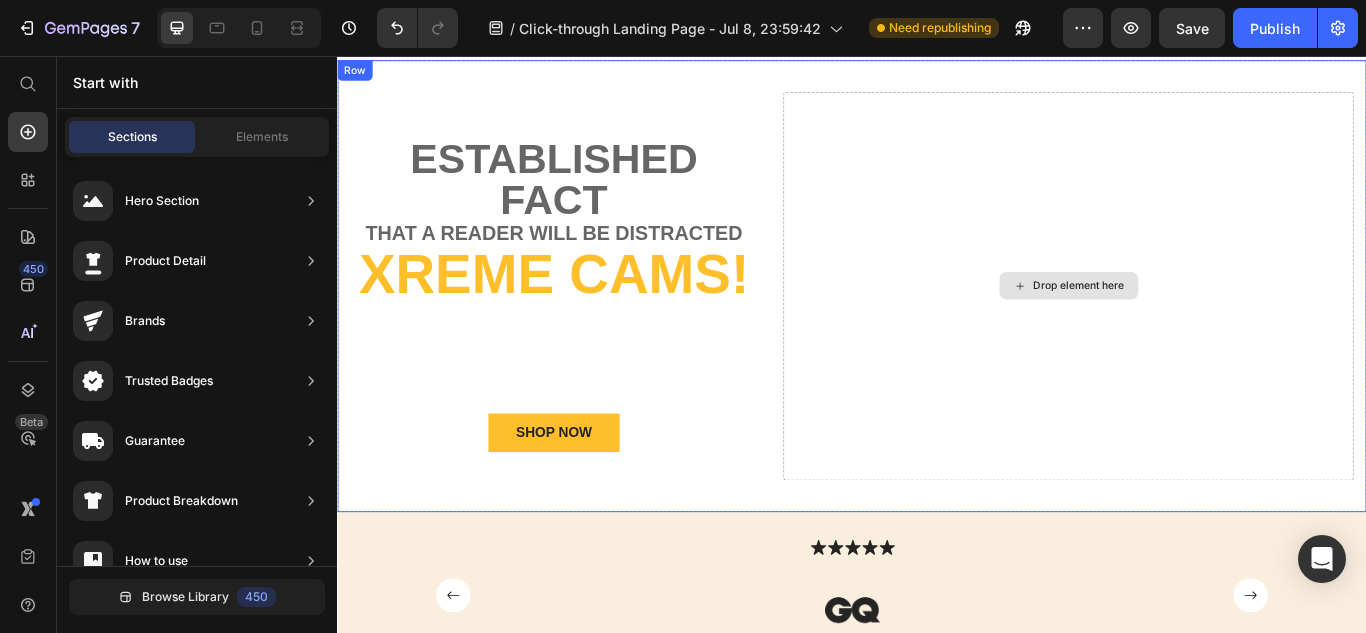 click on "Drop element here" at bounding box center [1202, 324] 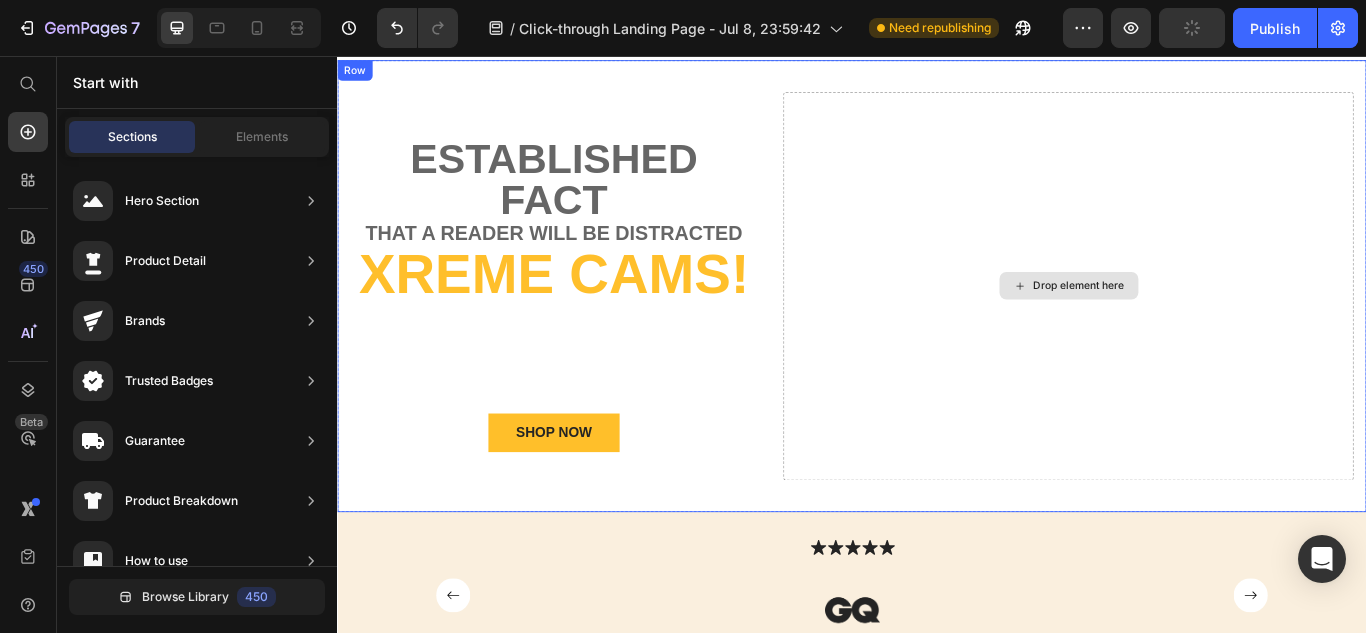 click on "Drop element here" at bounding box center [1202, 324] 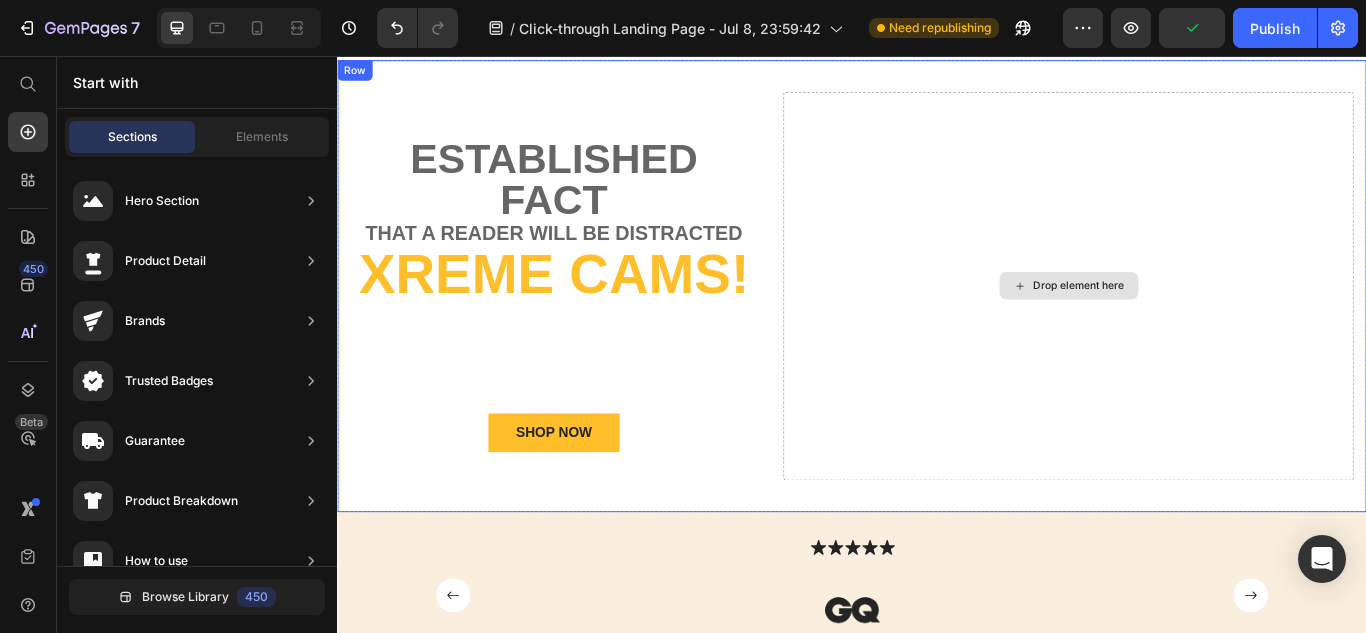 click on "Drop element here" at bounding box center [1202, 324] 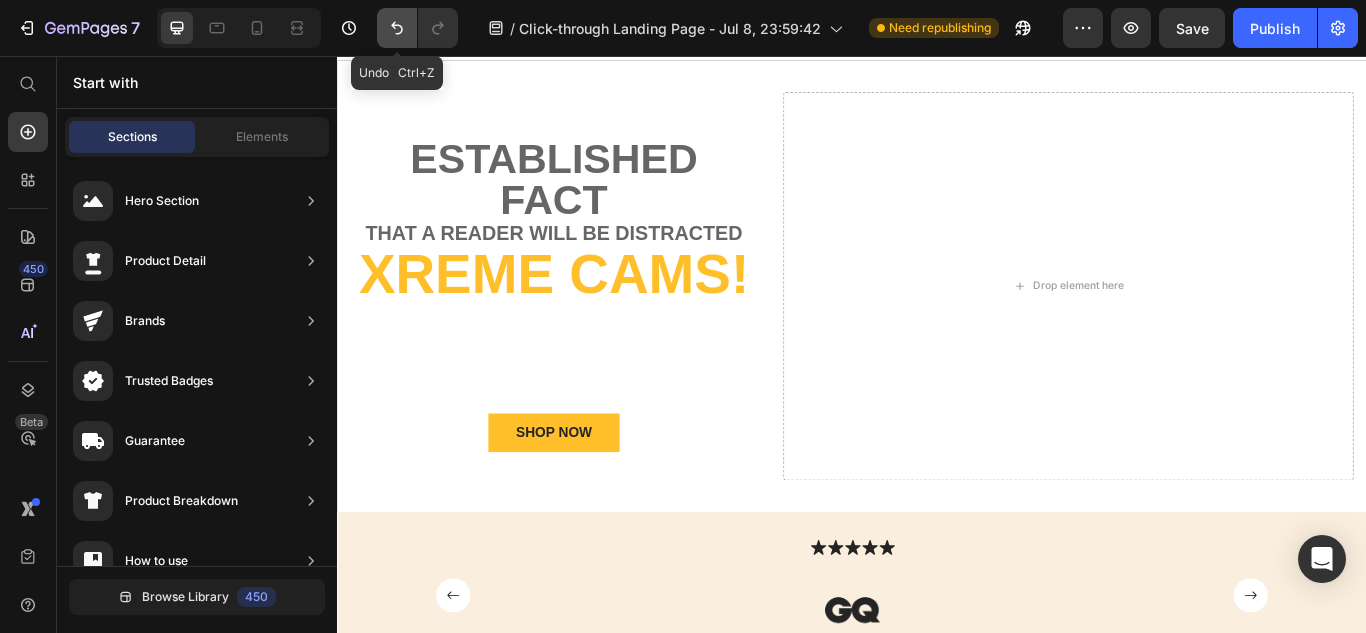 click 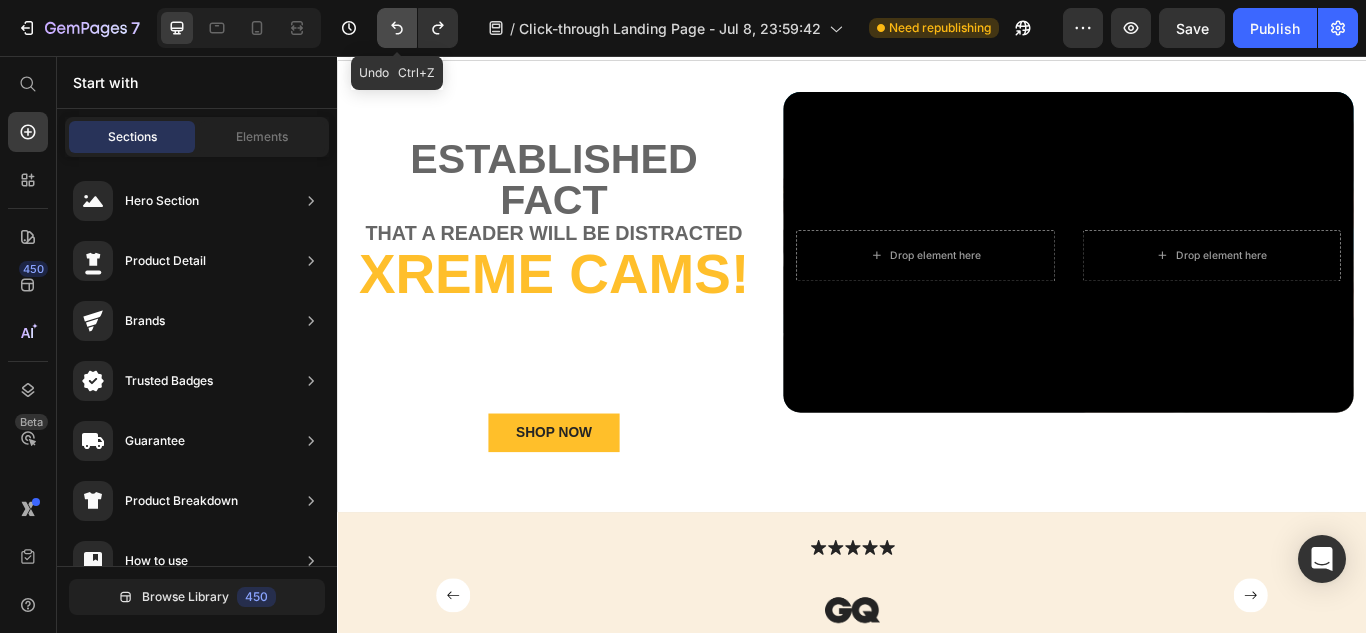 click 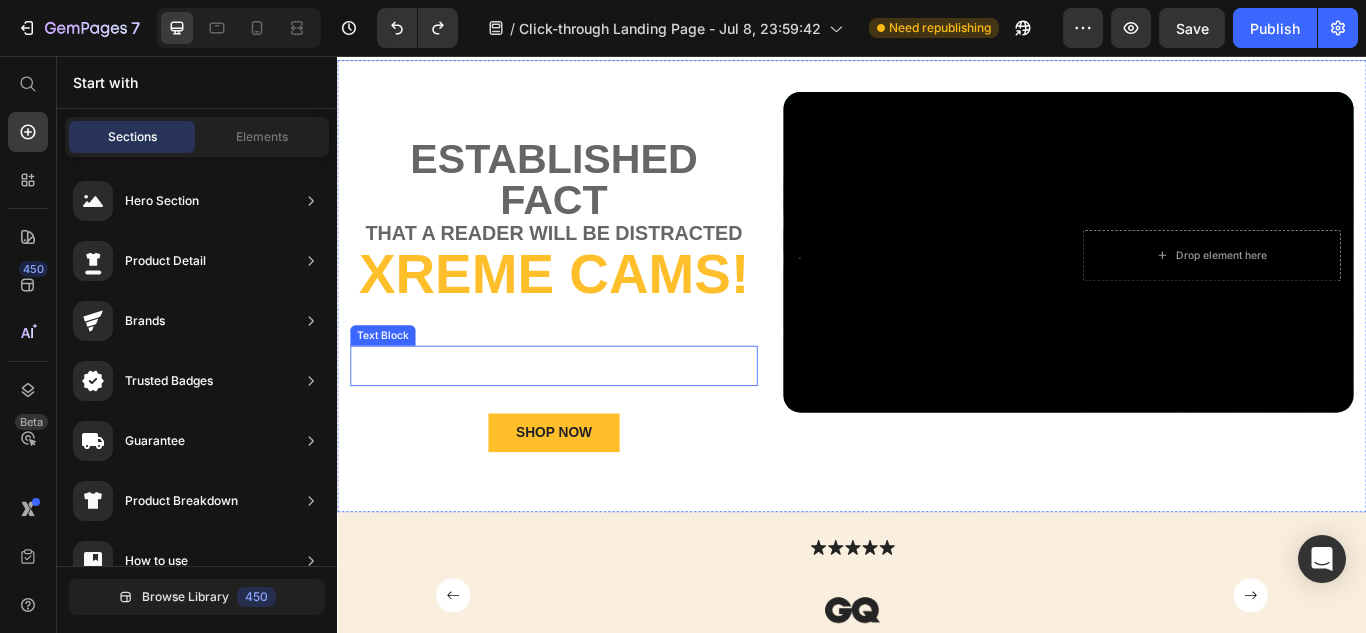 click on "ONLY $79 + Free Shipping!" at bounding box center (589, 417) 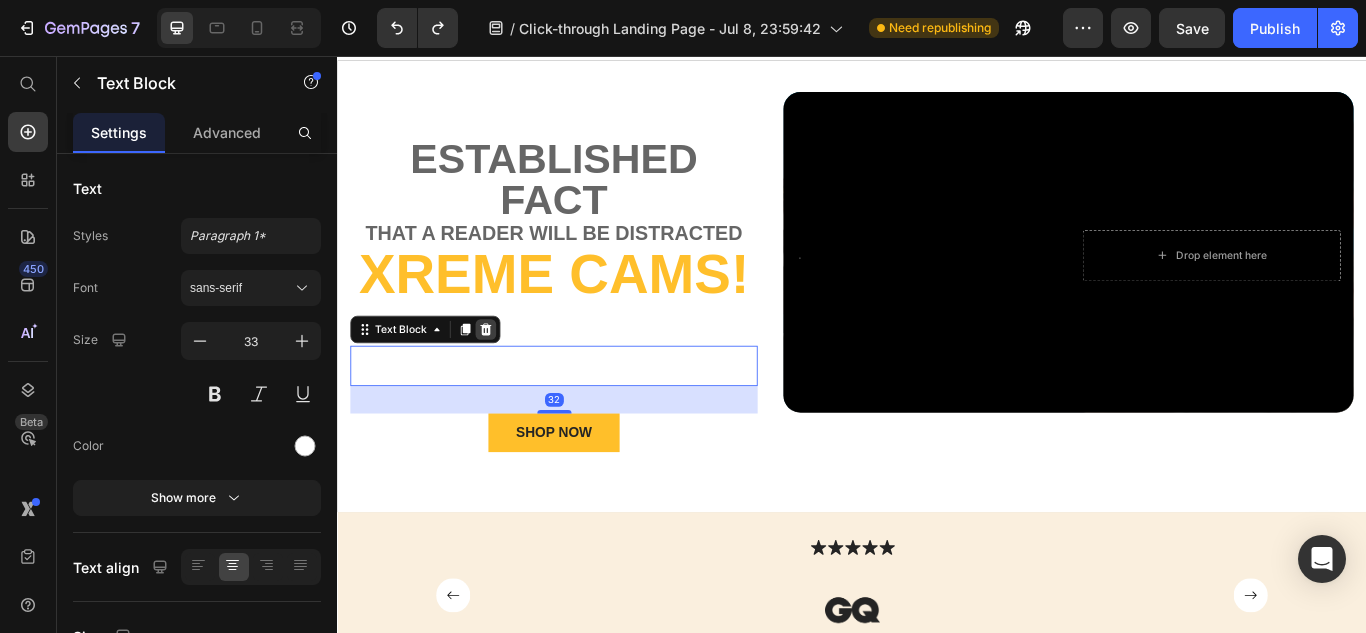 click 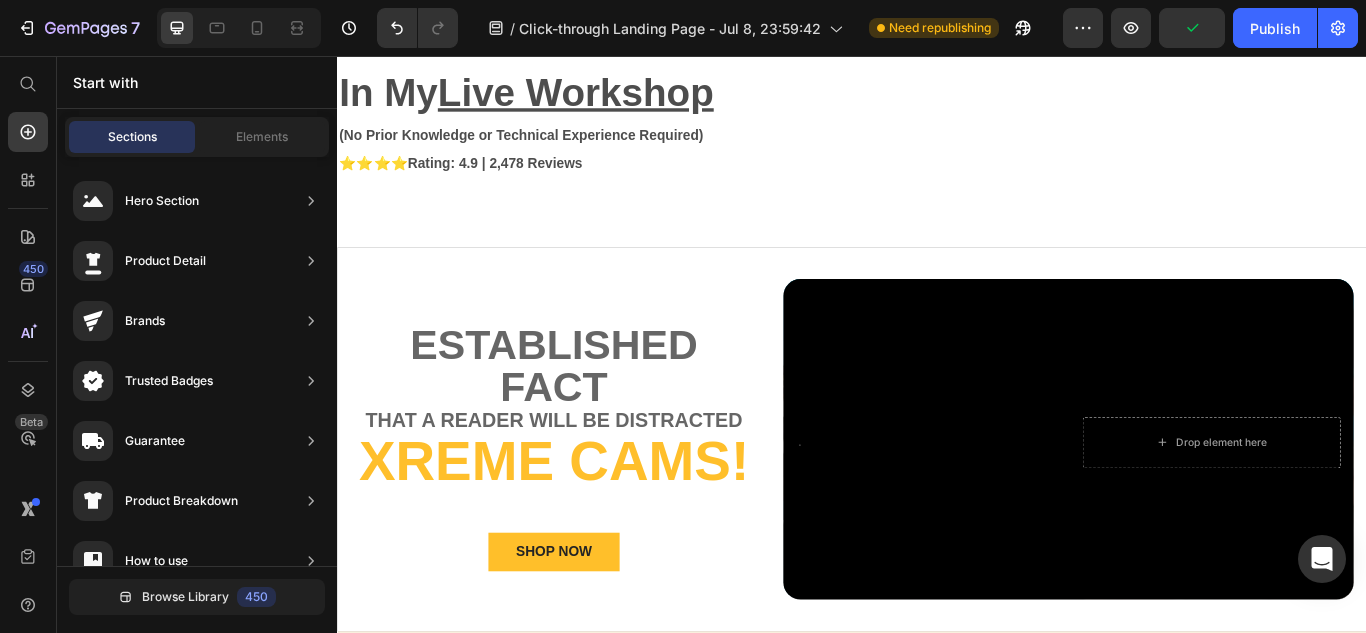 scroll, scrollTop: 354, scrollLeft: 0, axis: vertical 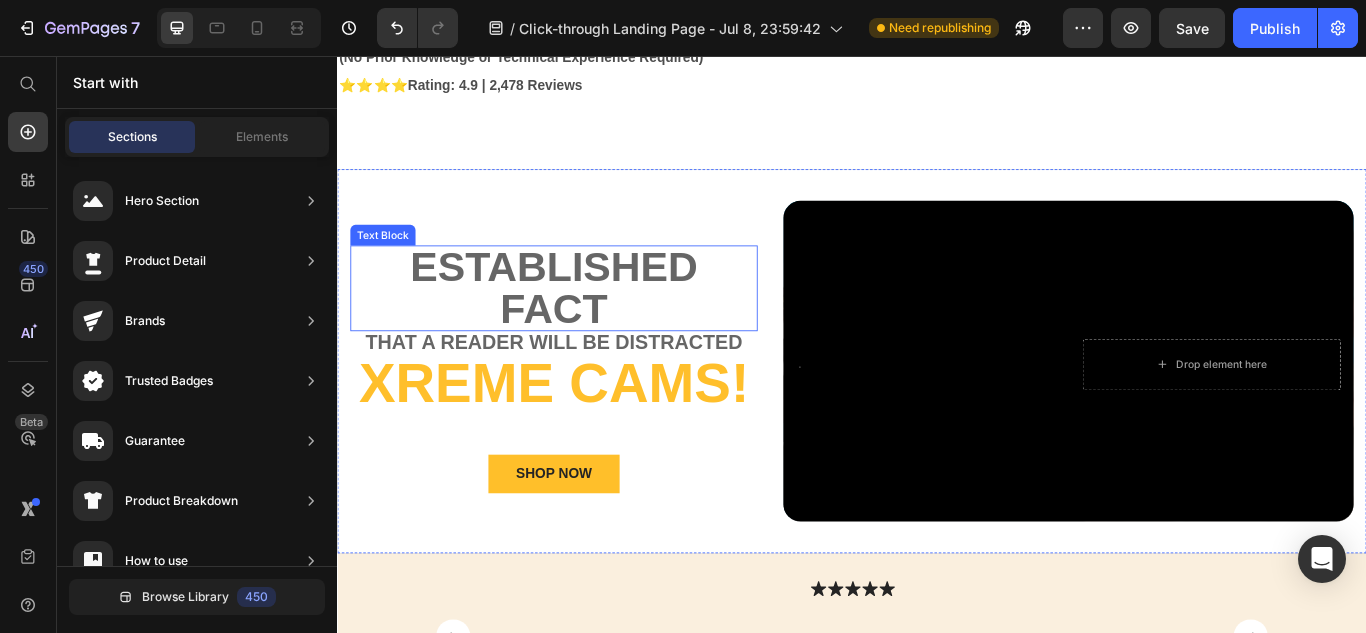 click on "established fact" at bounding box center [589, 327] 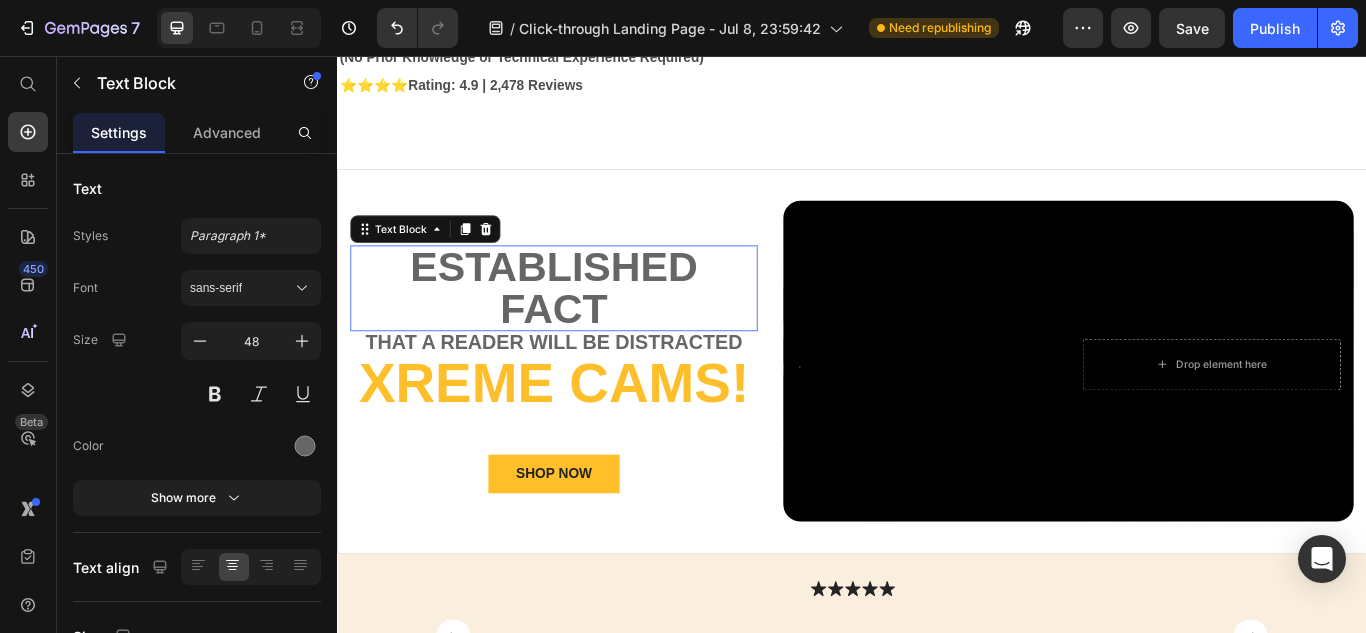 click on "established fact" at bounding box center (589, 327) 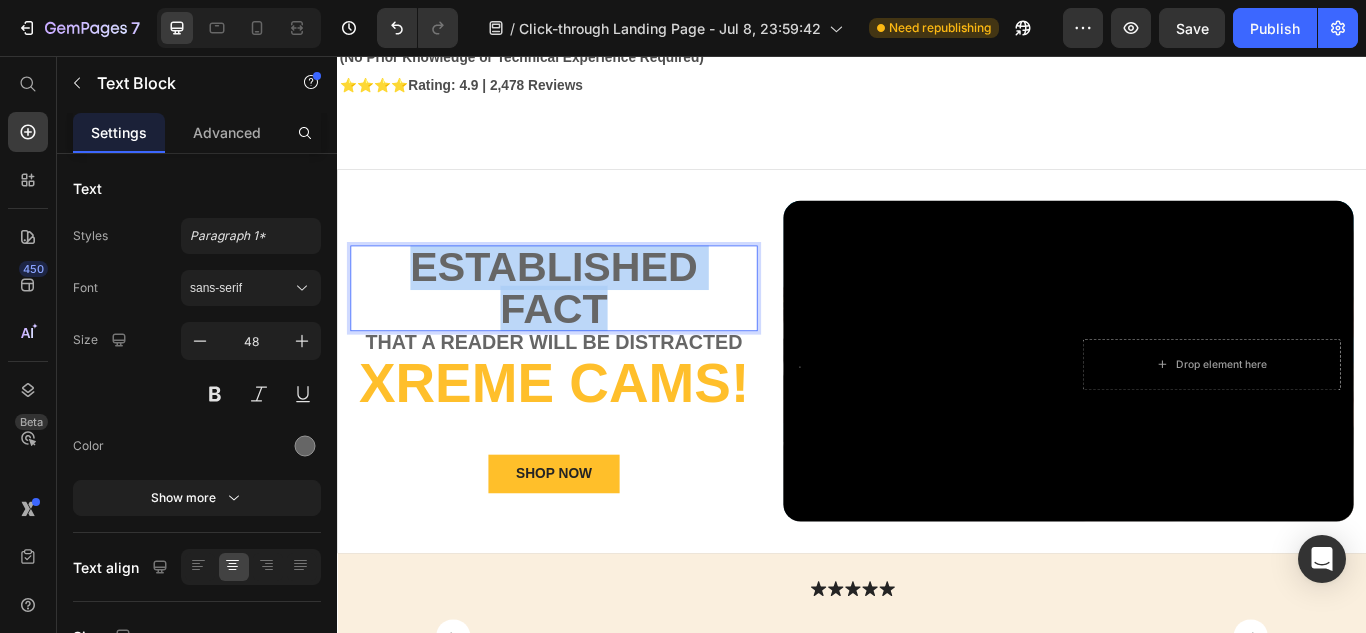 click on "established fact" at bounding box center (589, 327) 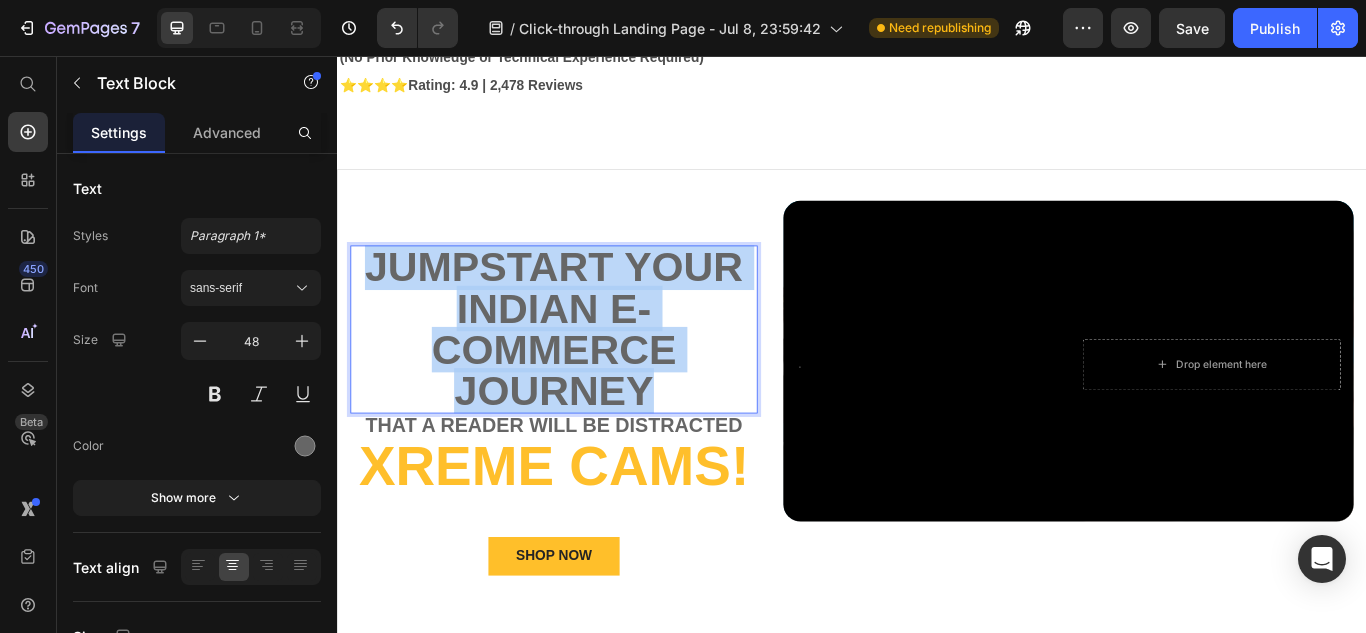 drag, startPoint x: 711, startPoint y: 451, endPoint x: 357, endPoint y: 282, distance: 392.27158 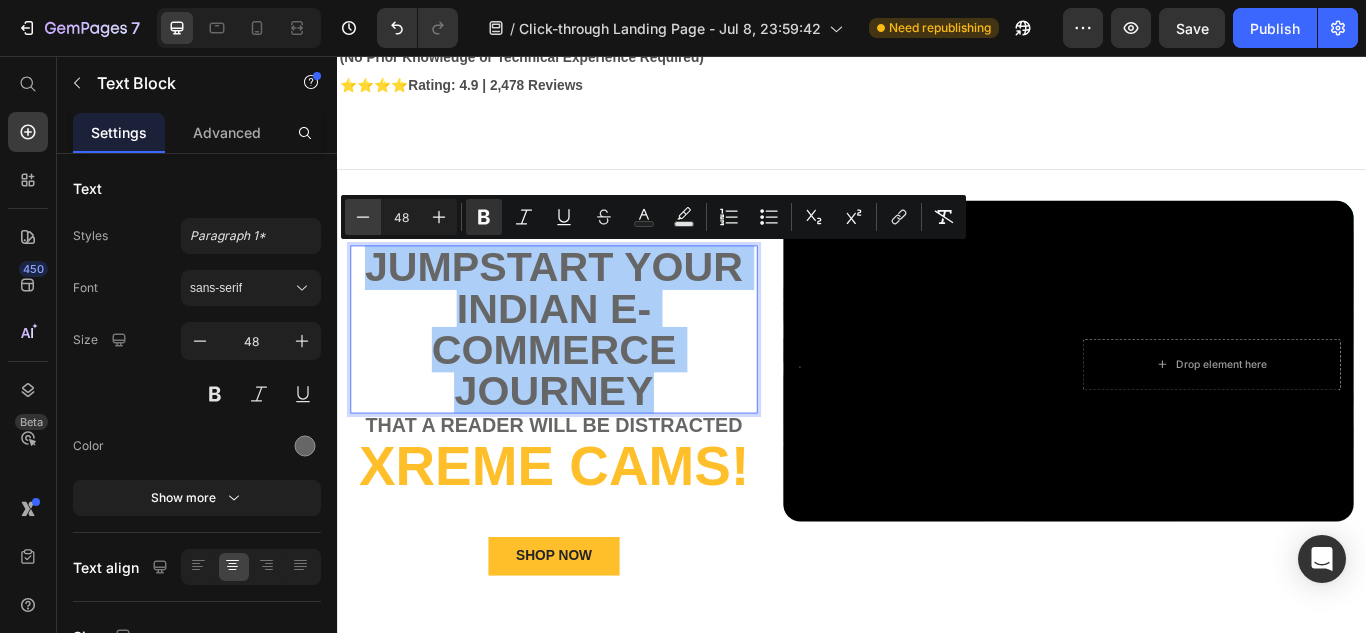 click on "Minus" at bounding box center (363, 217) 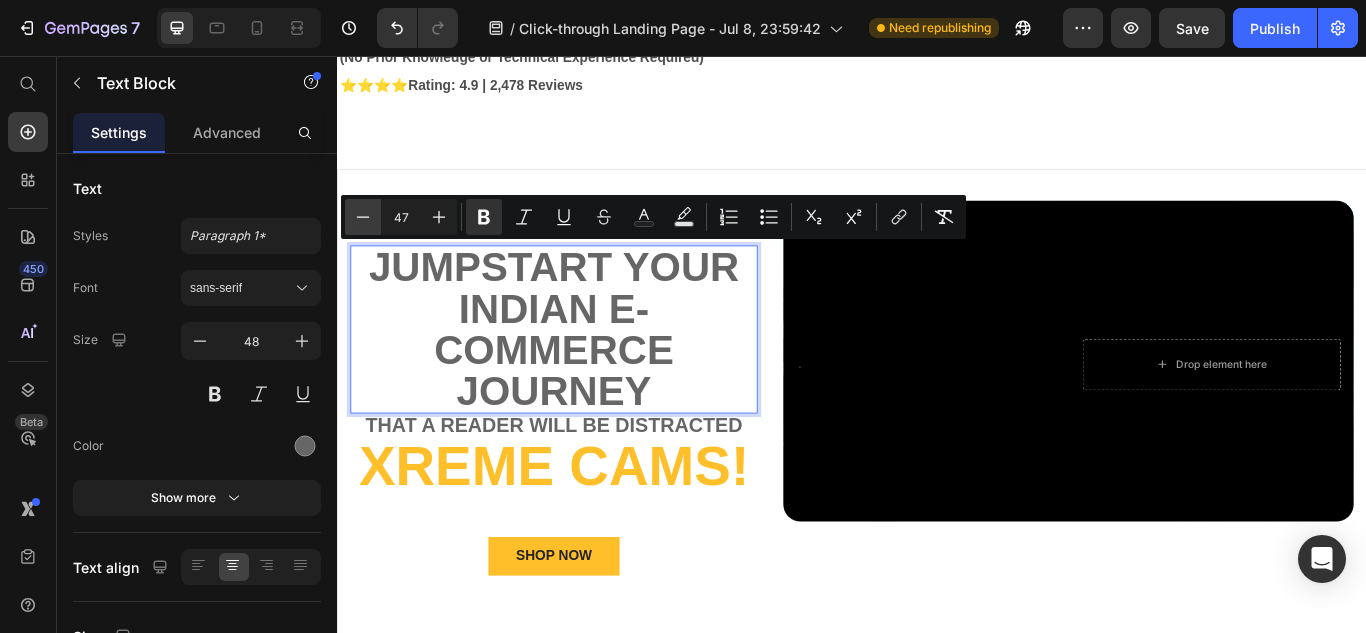 click on "Minus" at bounding box center [363, 217] 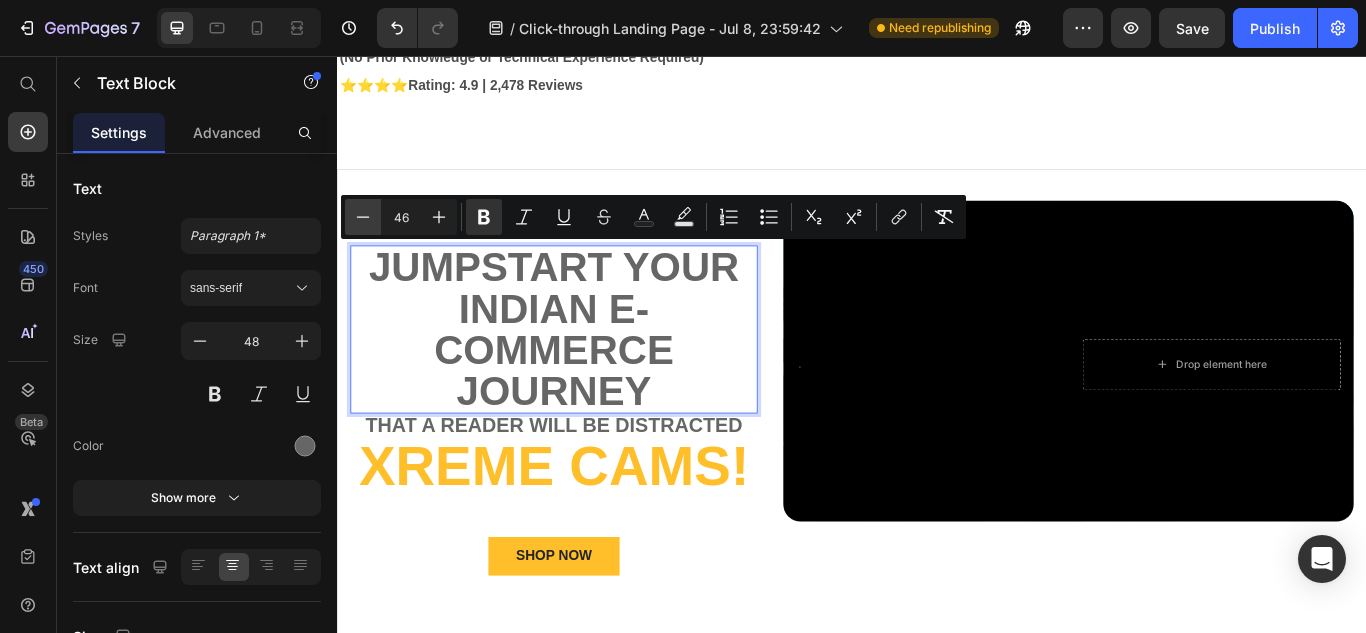 click on "Minus" at bounding box center [363, 217] 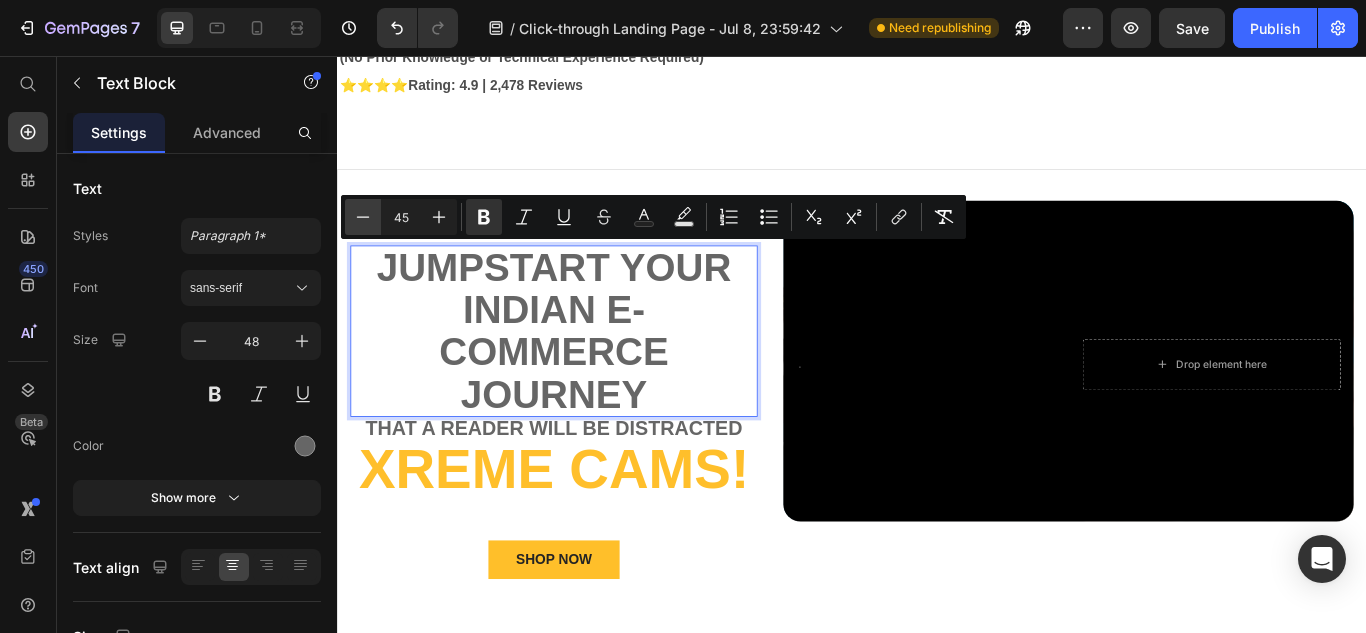click on "Minus" at bounding box center (363, 217) 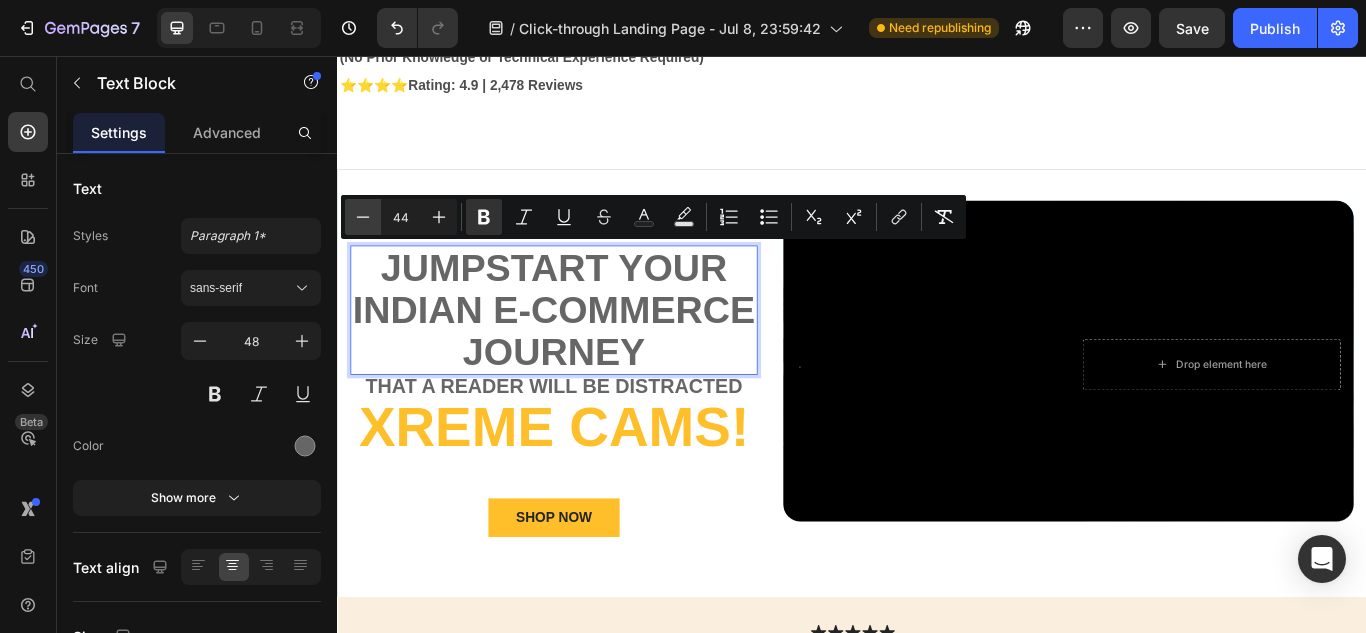 click on "Minus" at bounding box center [363, 217] 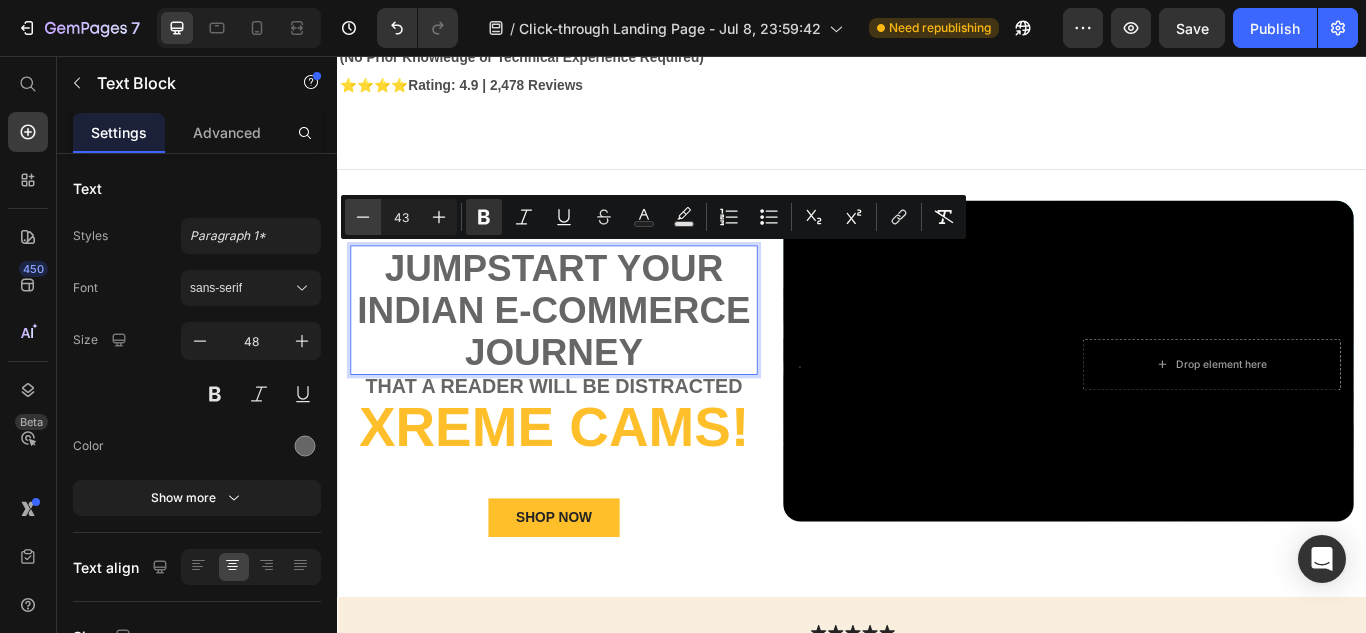 click on "Minus" at bounding box center (363, 217) 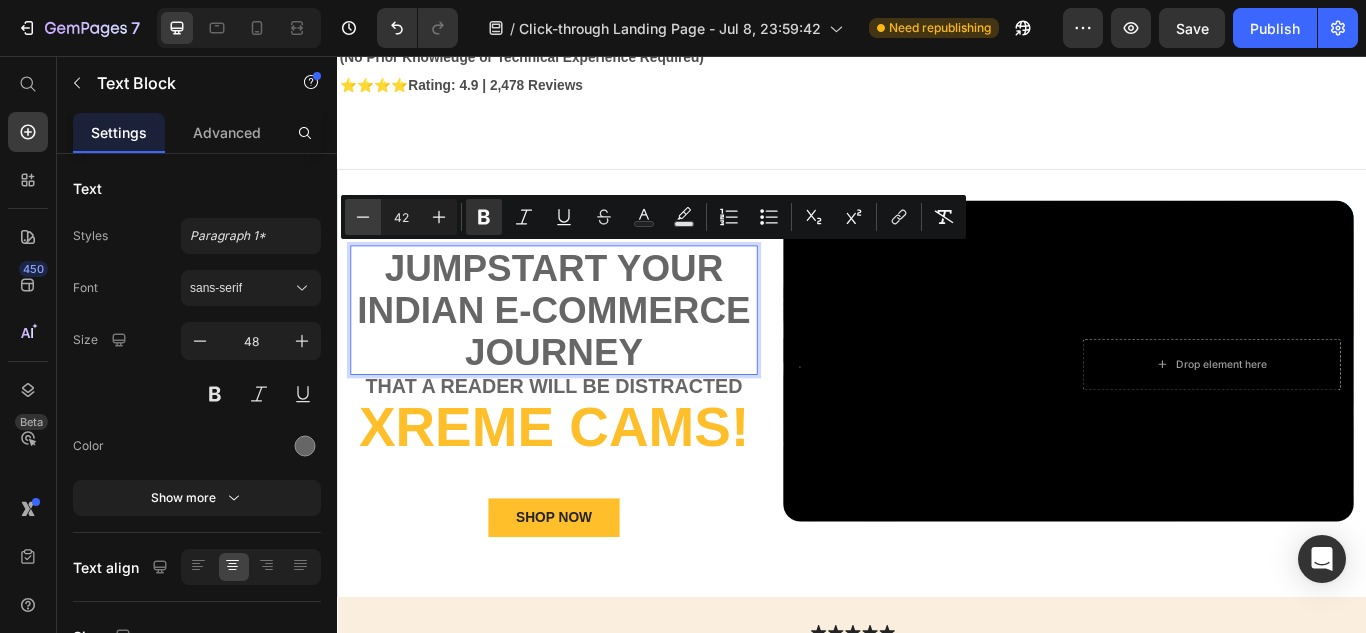 click on "Minus" at bounding box center (363, 217) 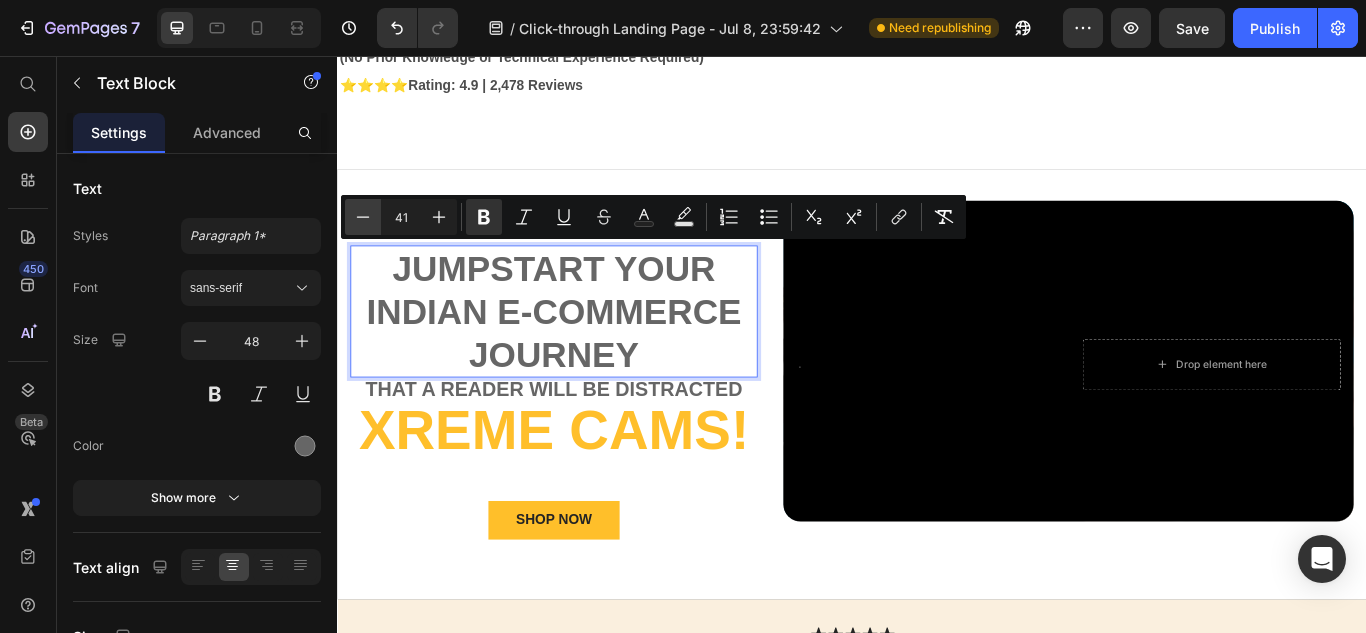 click on "Minus" at bounding box center [363, 217] 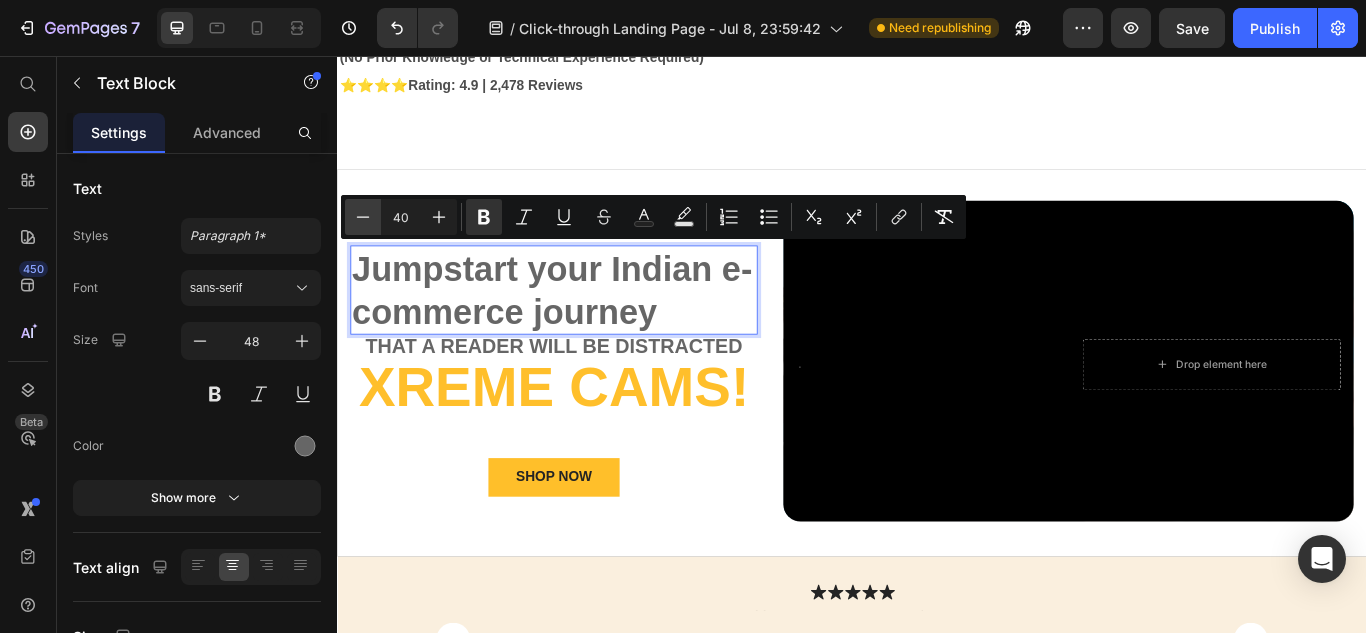 click on "Minus" at bounding box center [363, 217] 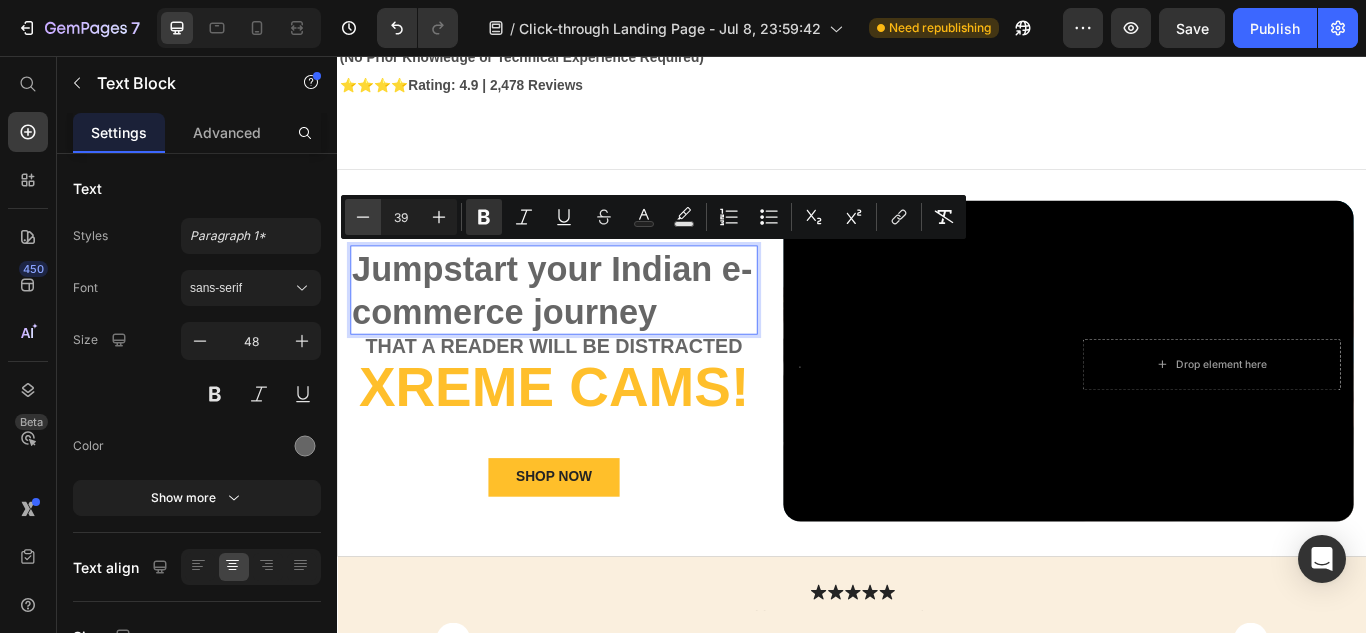click on "Minus" at bounding box center [363, 217] 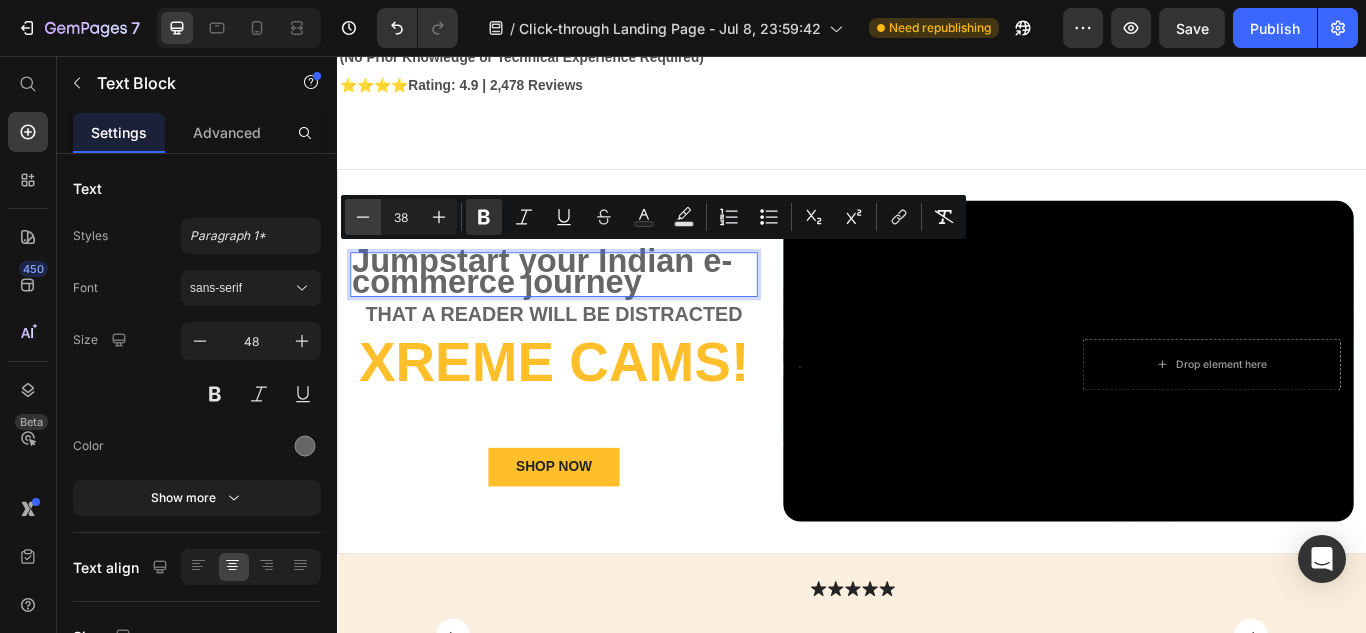 click on "Minus" at bounding box center (363, 217) 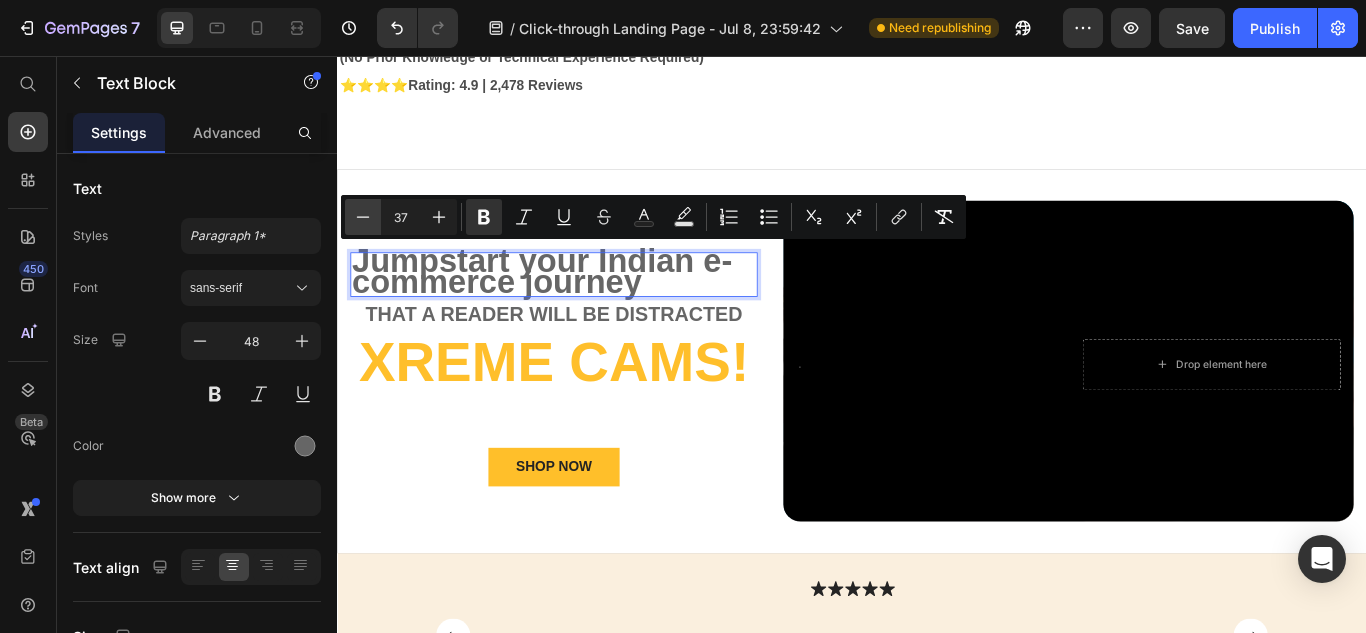 click on "Minus" at bounding box center (363, 217) 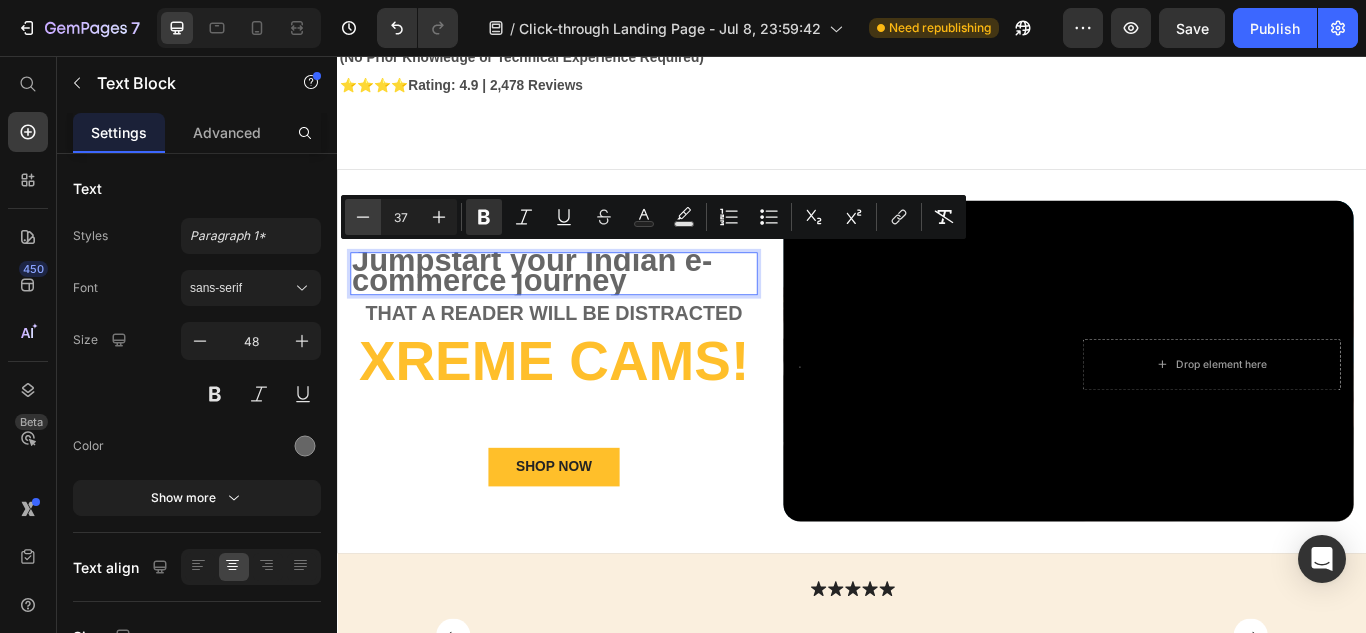type on "36" 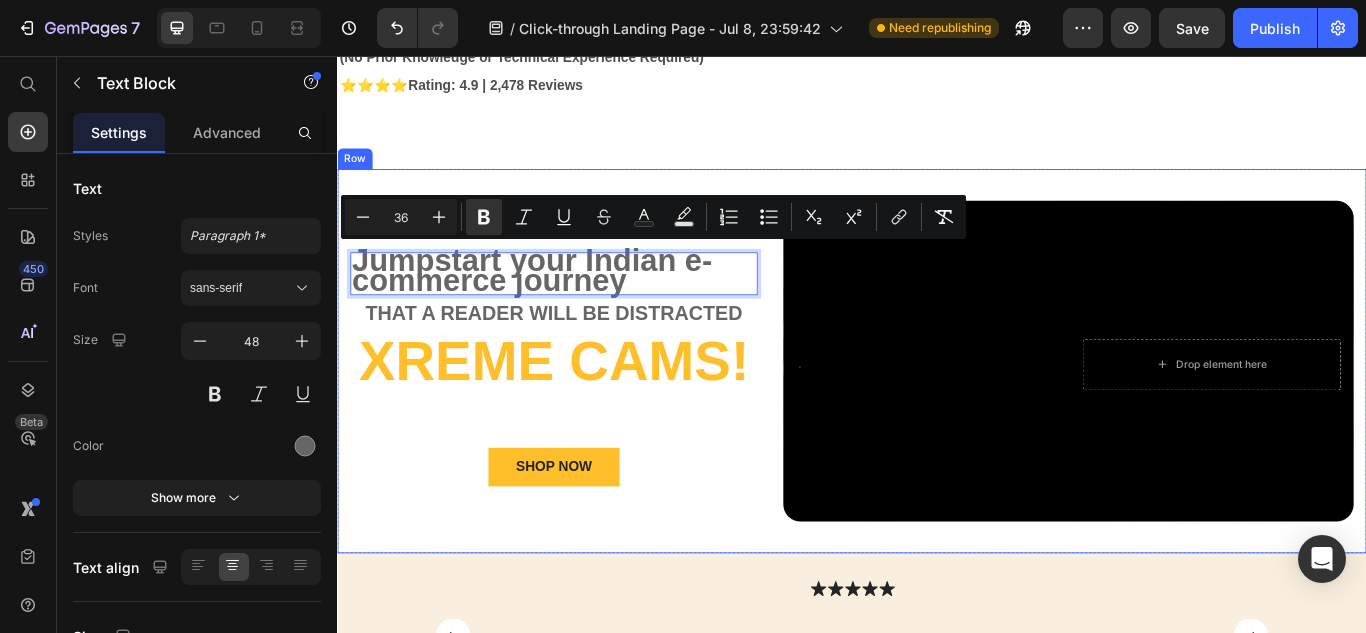 click on "Lorem Text Block Jumpstart your Indian e-commerce journey Text Block   0 that a reader will be distracted Text Block Xreme CAMs! Heading Lorem Ipsum is simply dummy Text Block SHOP NOW Button Limited Time Offer - While Supplies Last Text Block" at bounding box center [589, 412] 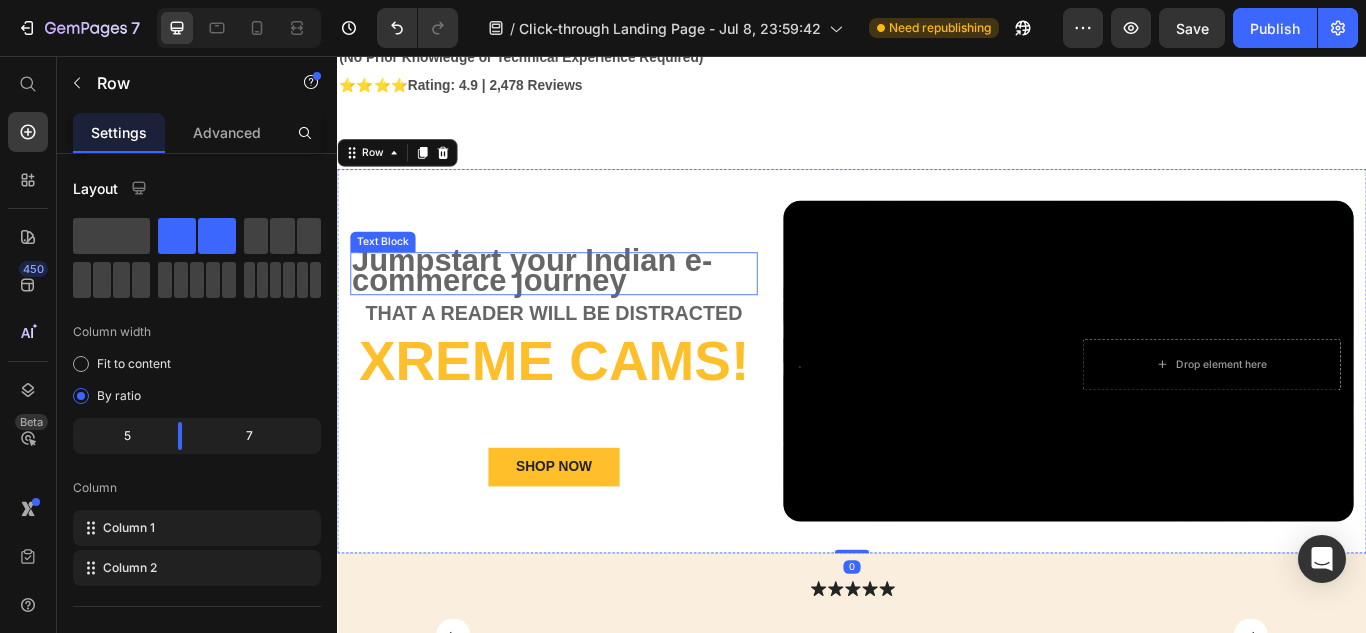 click on "Lorem" at bounding box center [589, 251] 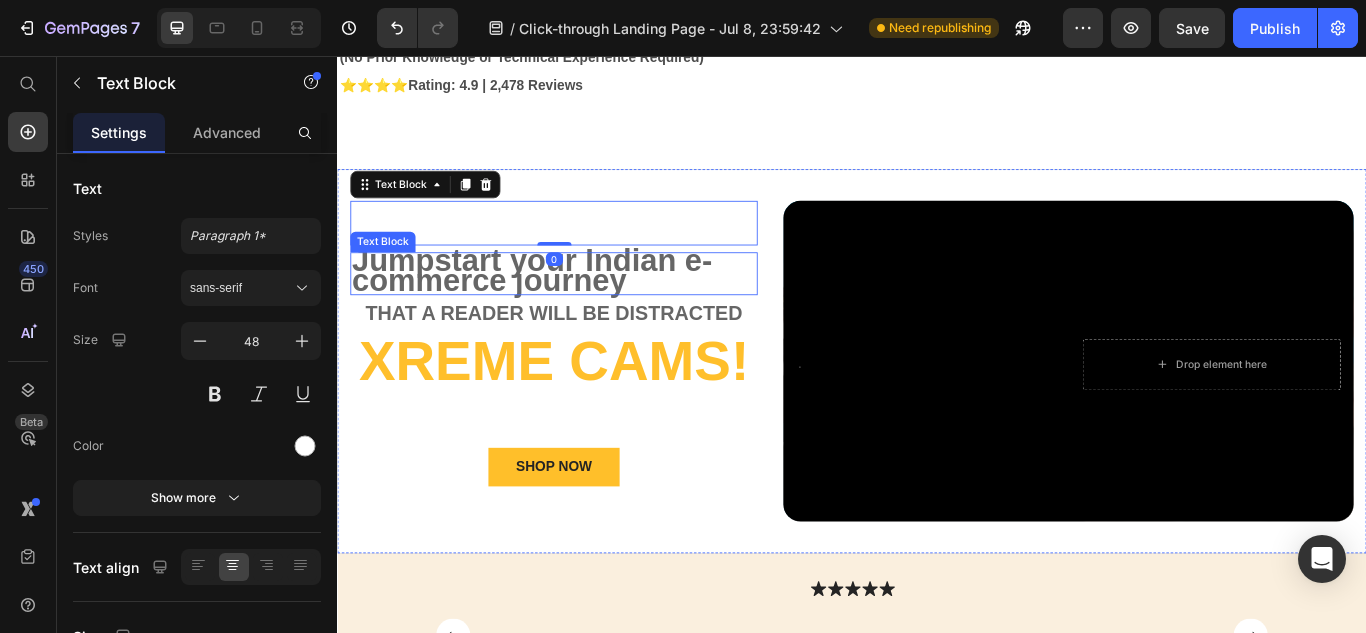click on "Jumpstart your Indian e-commerce journey" at bounding box center (564, 306) 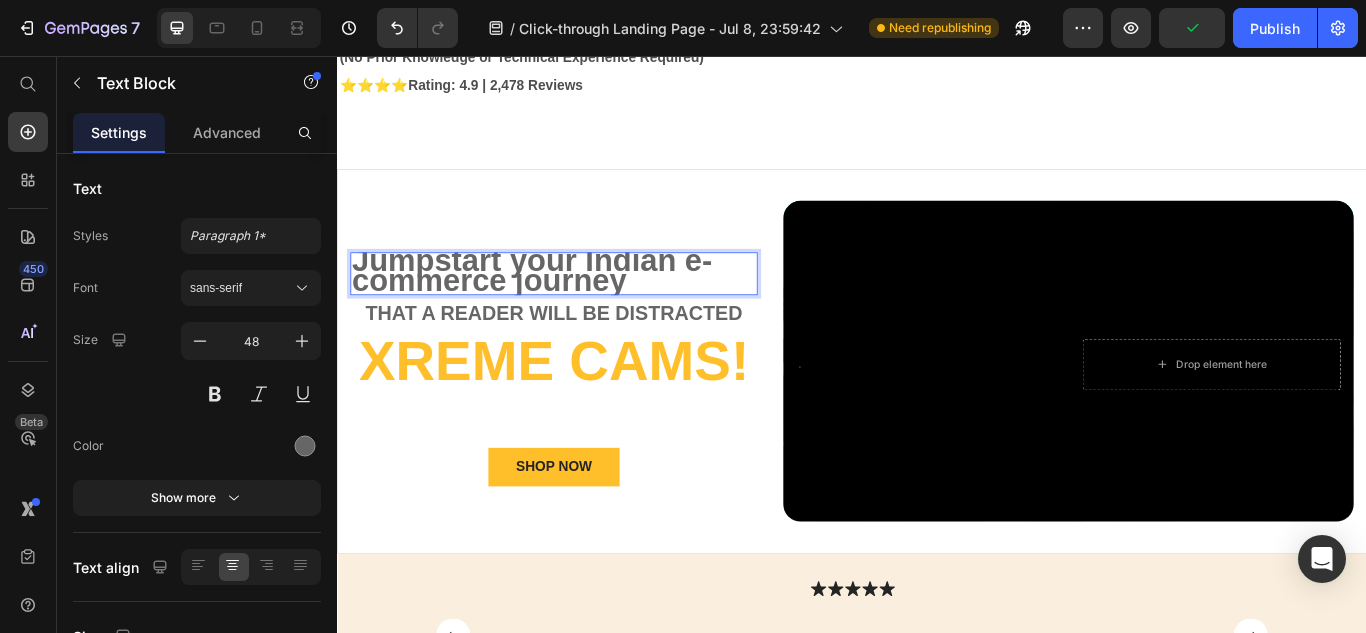 click on "Jumpstart your Indian e-commerce journey" at bounding box center (564, 306) 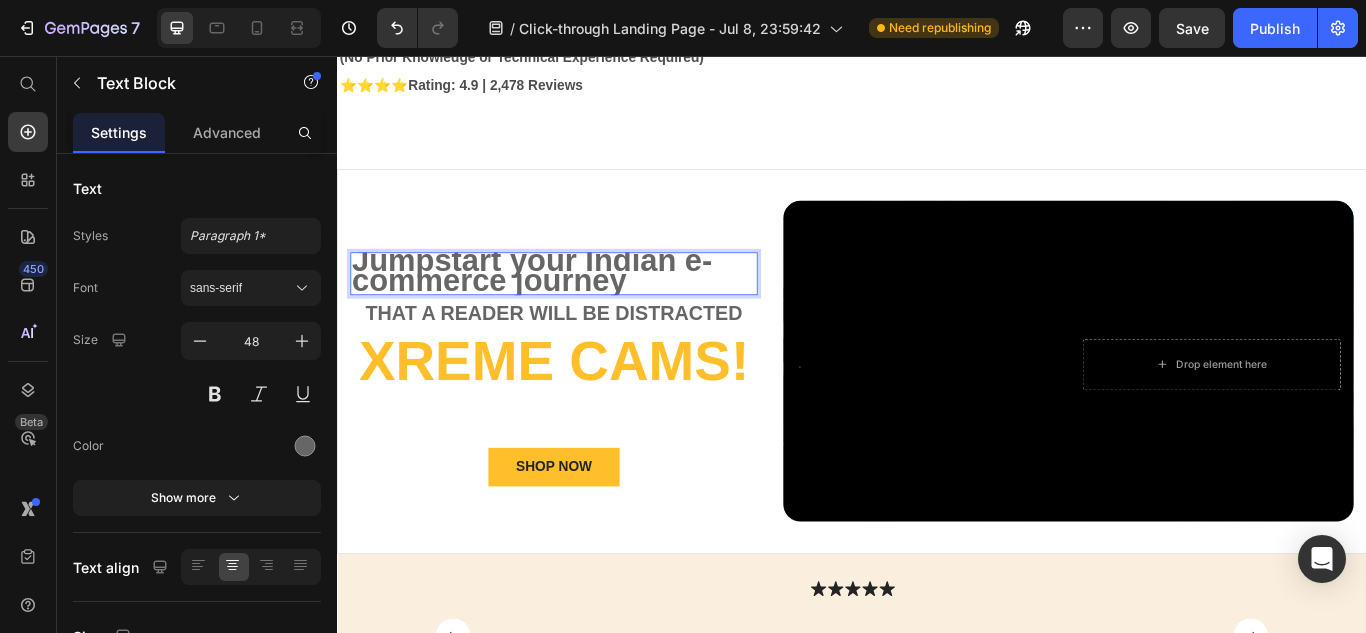 scroll, scrollTop: 3, scrollLeft: 0, axis: vertical 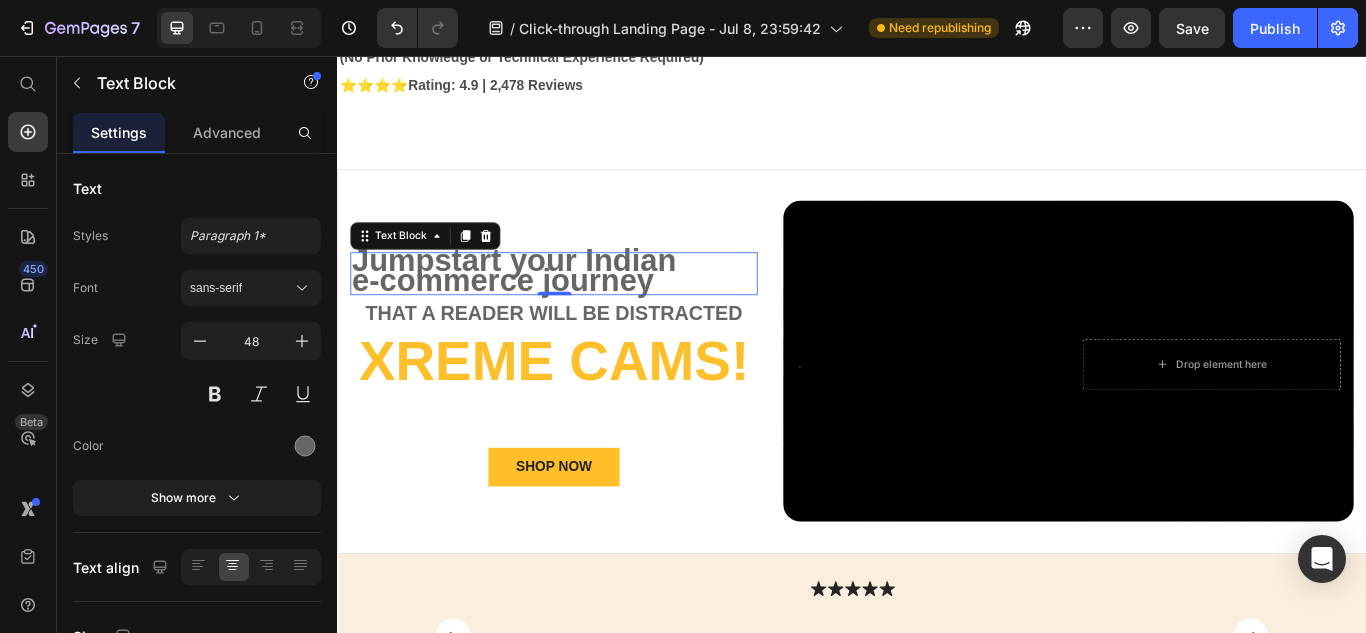 click on "Jumpstart your Indian  e-commerce journey" at bounding box center (589, 310) 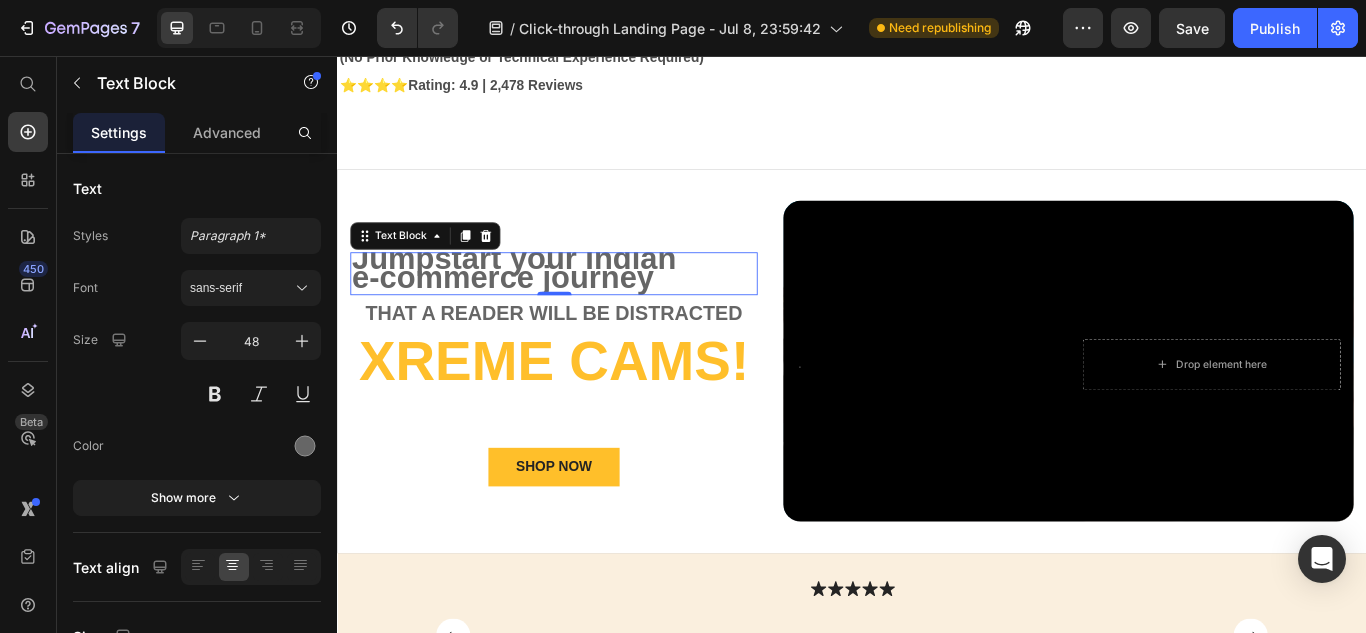 click on "Jumpstart your Indian" at bounding box center (543, 291) 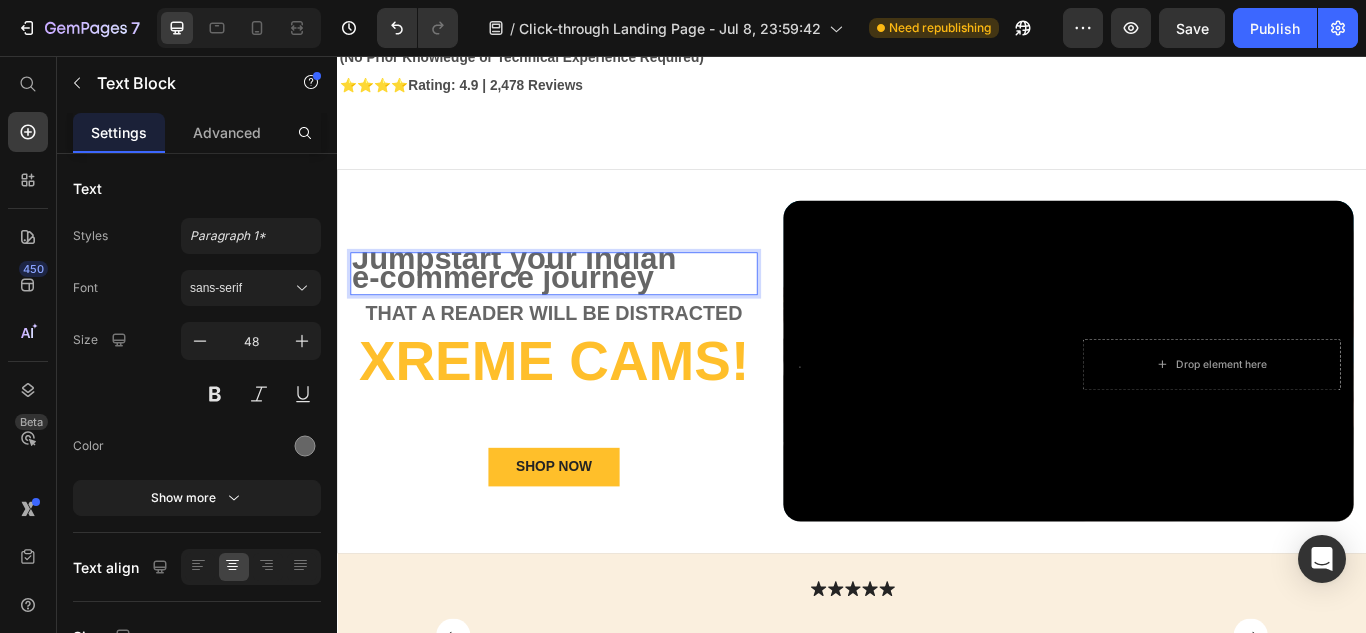 click on "Jumpstart your Indian" at bounding box center (543, 291) 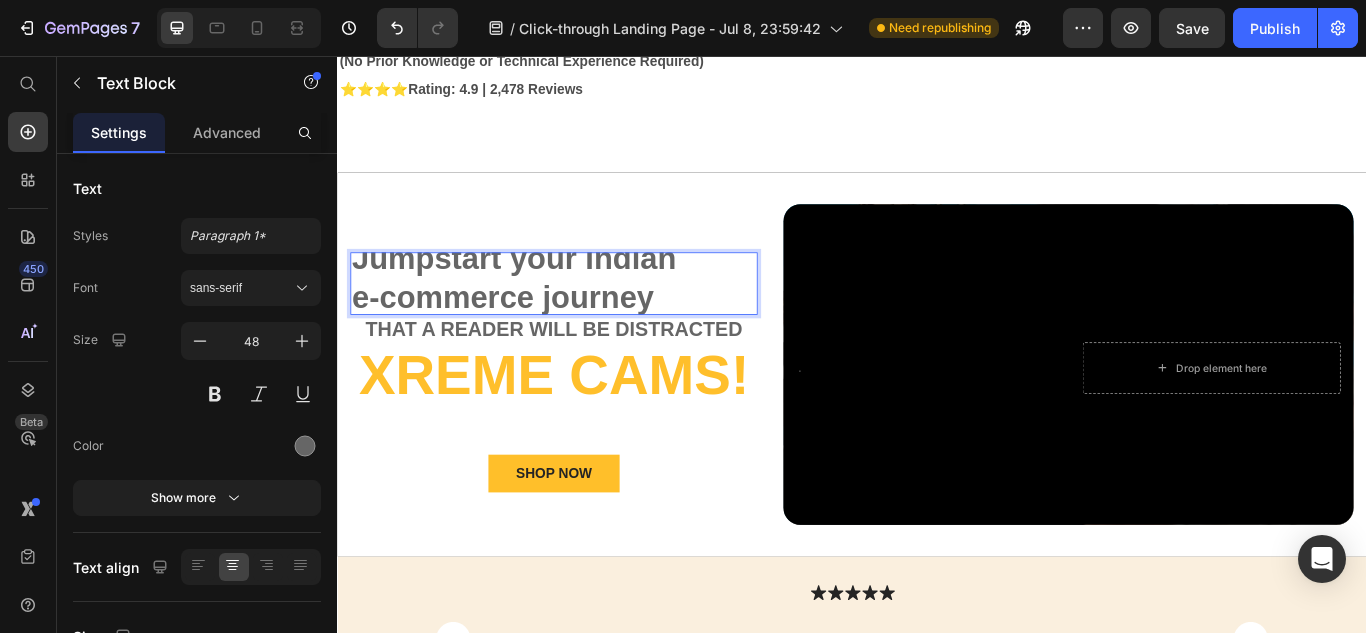 scroll, scrollTop: 354, scrollLeft: 0, axis: vertical 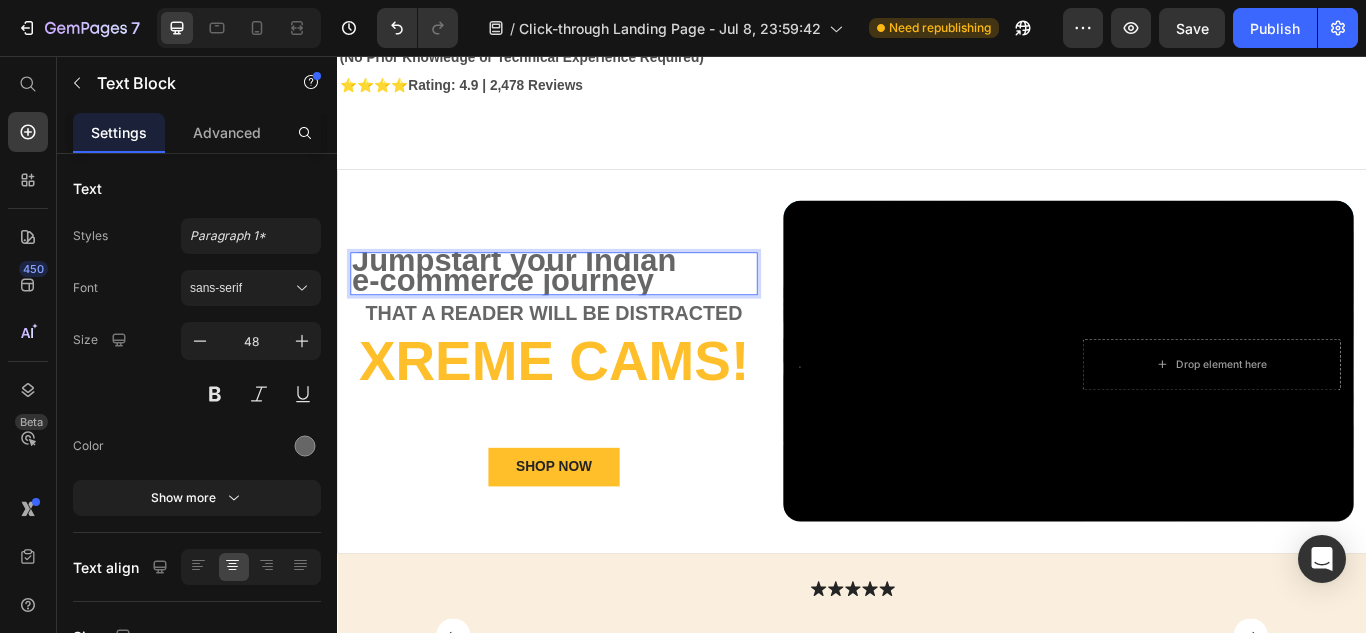 click on "e-commerce journey" at bounding box center (530, 317) 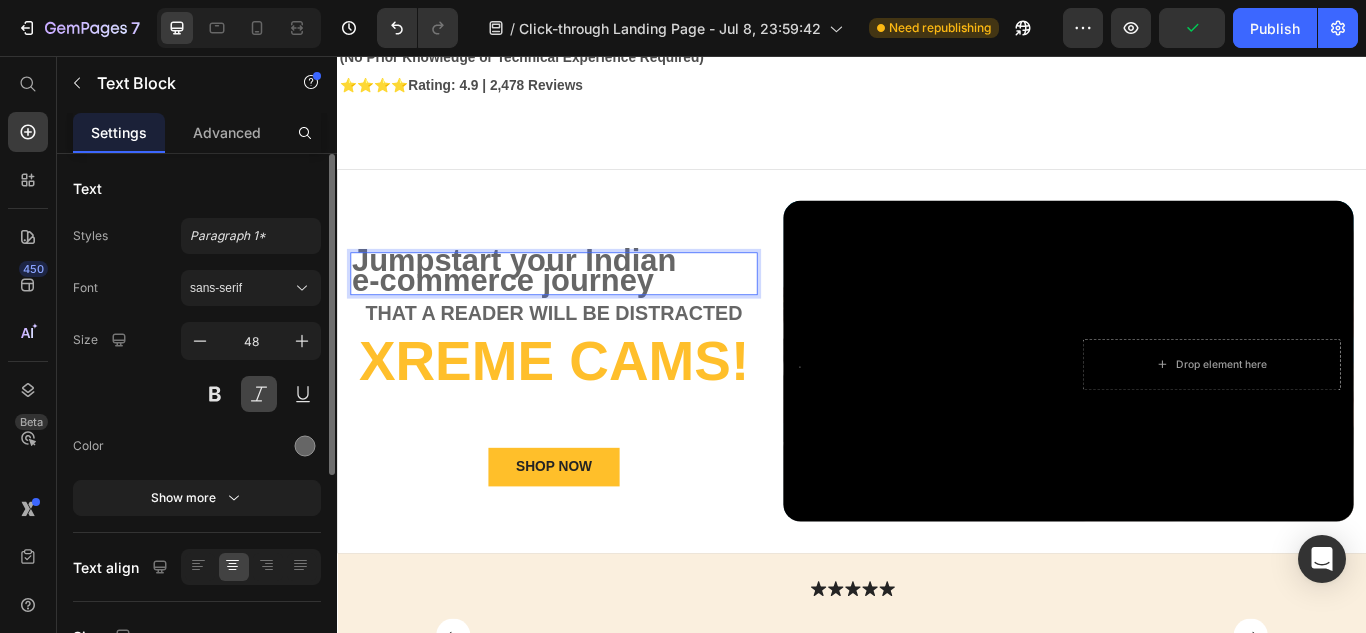 click at bounding box center (259, 394) 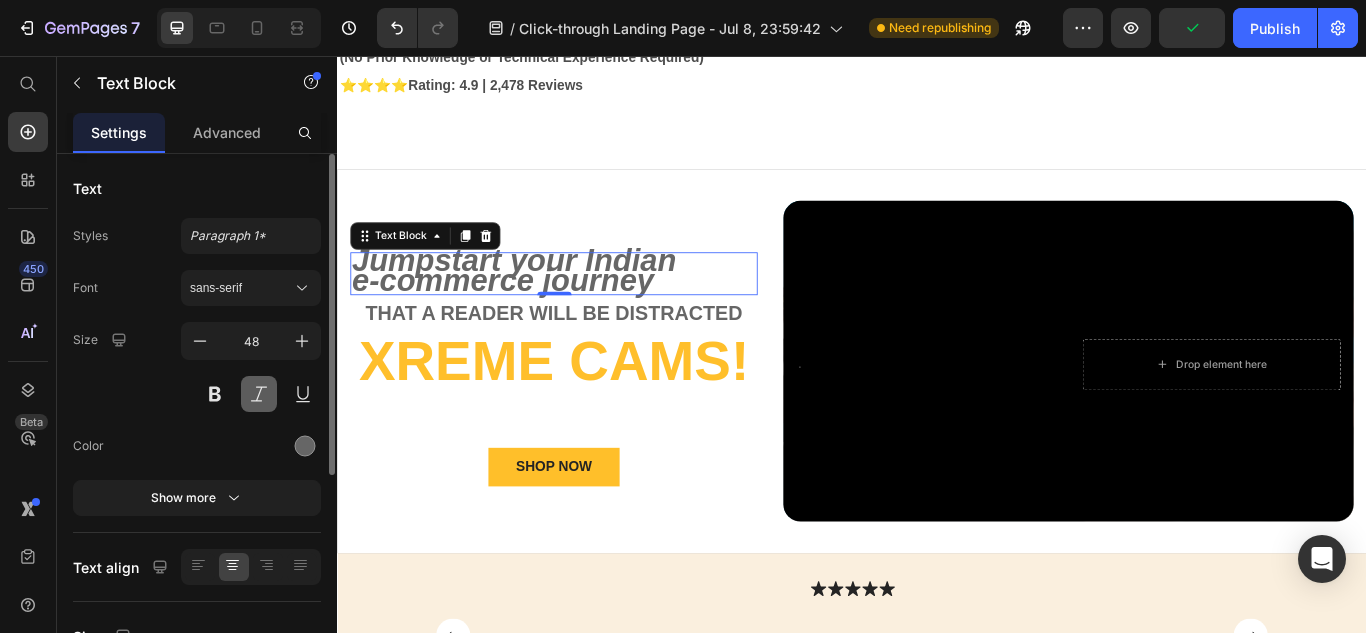 click at bounding box center (259, 394) 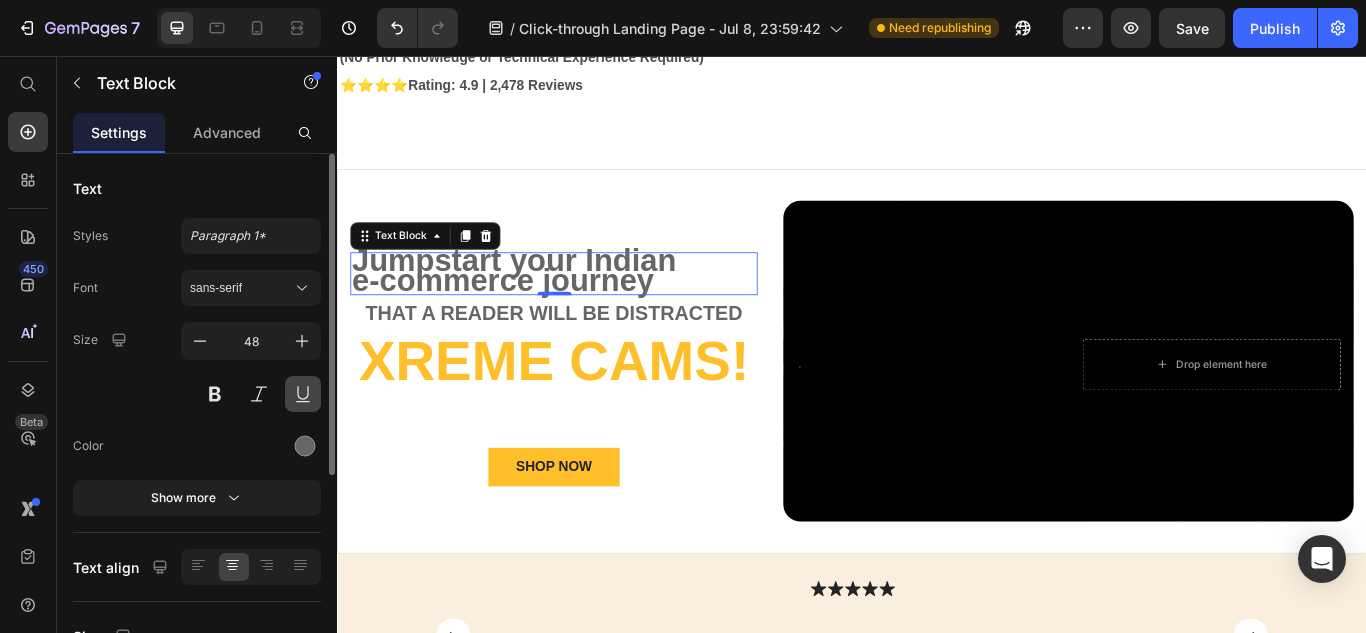 click at bounding box center [303, 394] 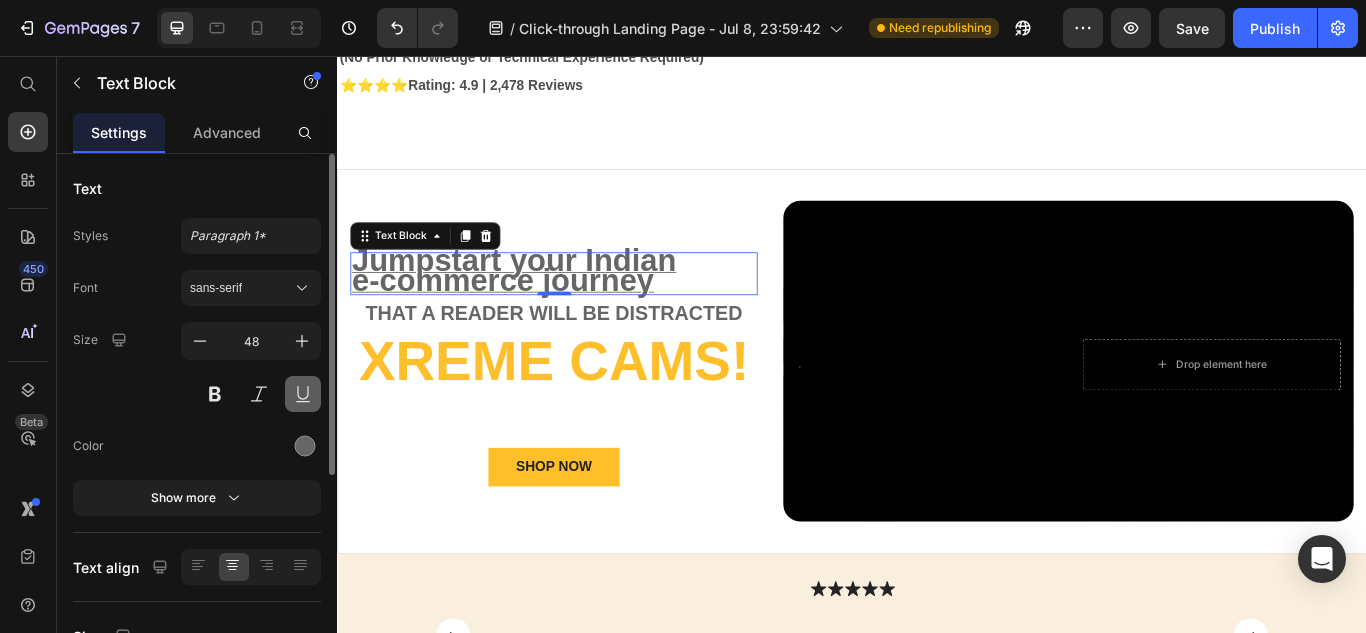 click at bounding box center [303, 394] 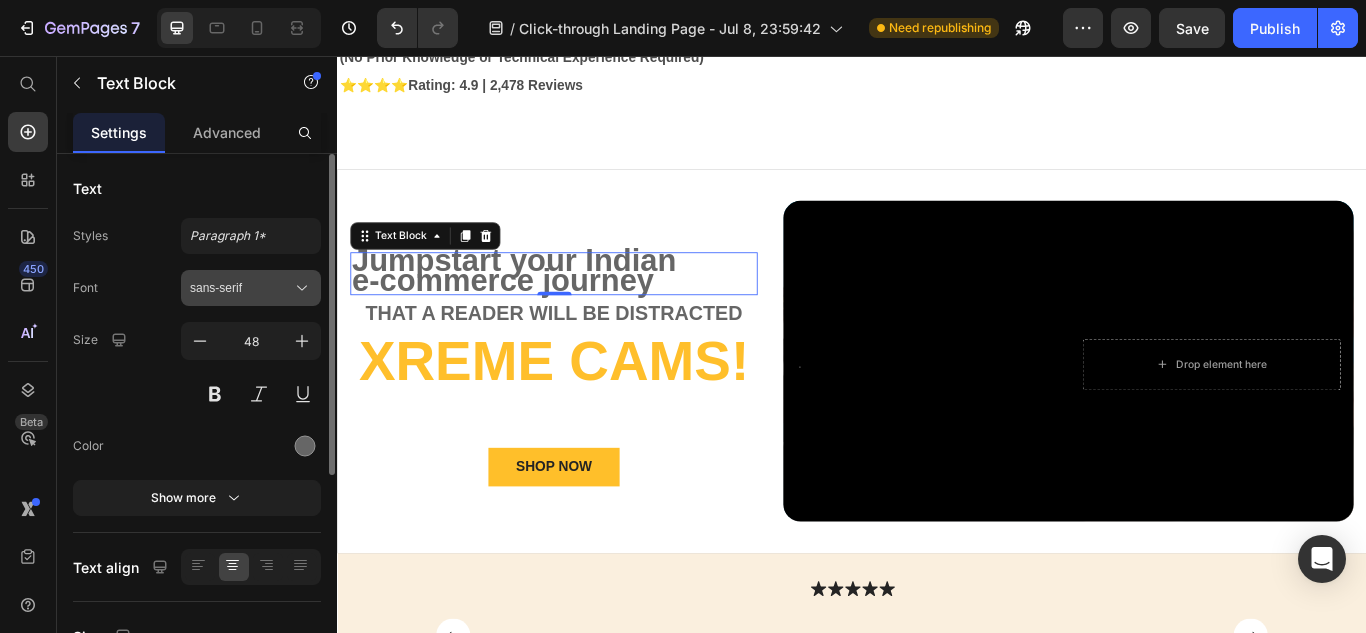 click 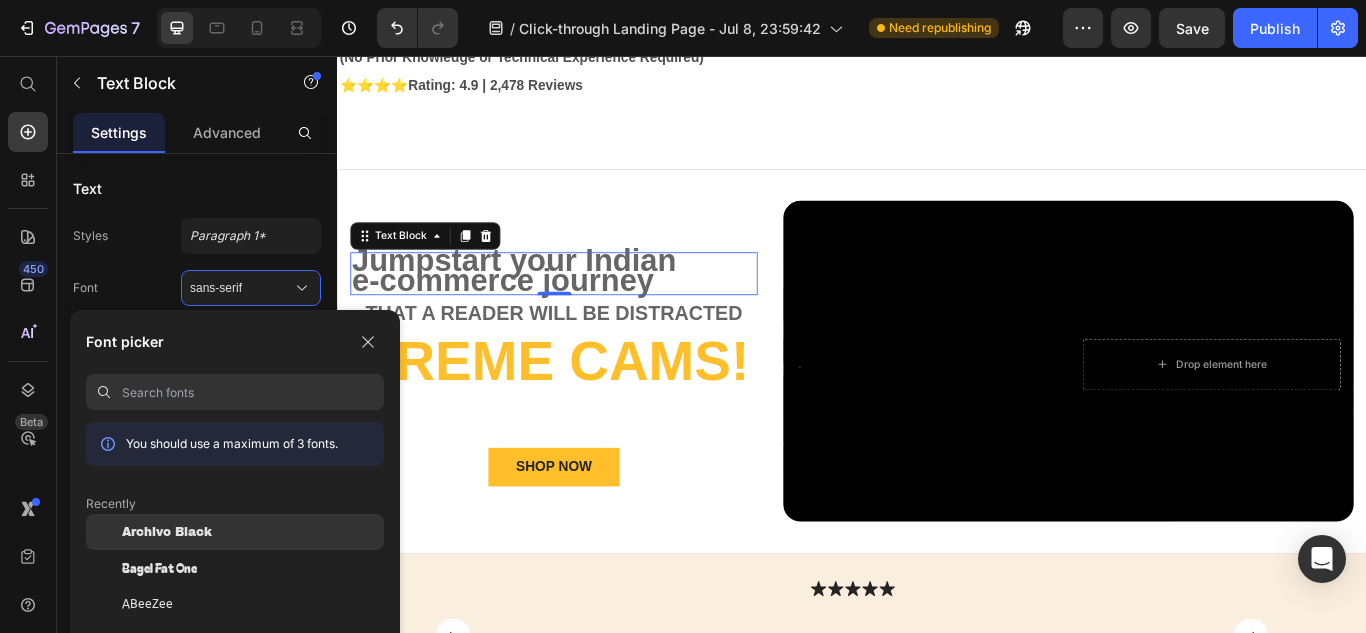 click on "Archivo Black" at bounding box center (167, 532) 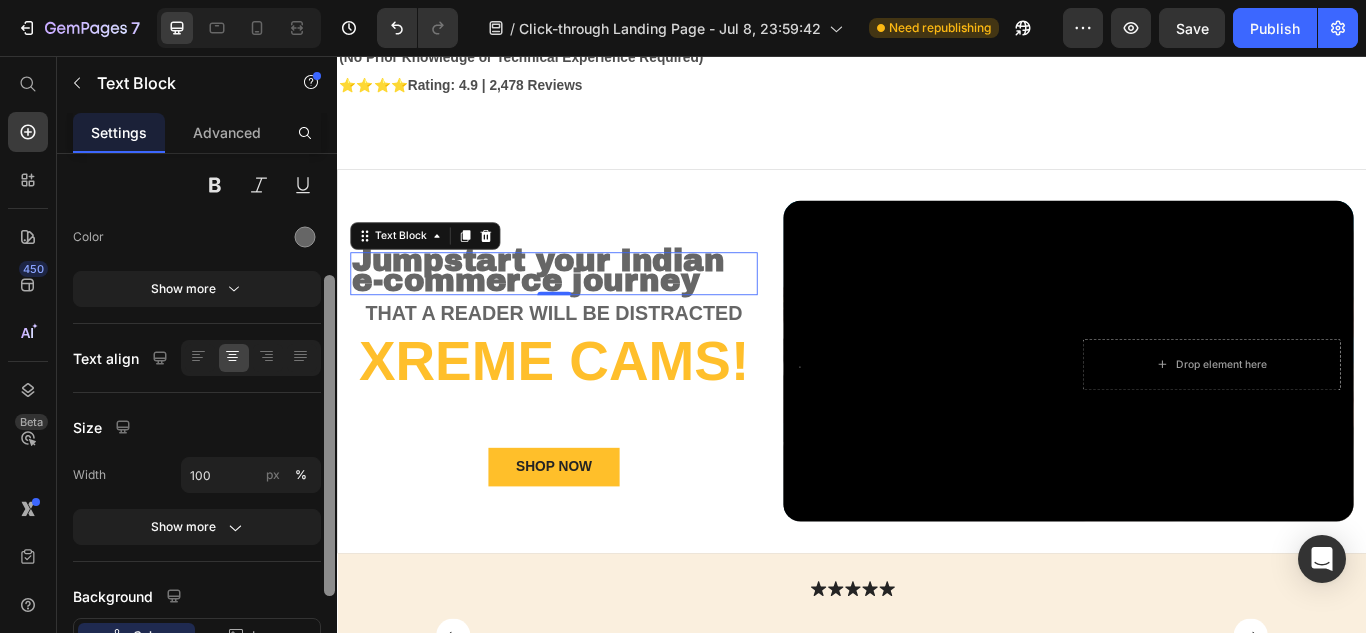 drag, startPoint x: 335, startPoint y: 368, endPoint x: 284, endPoint y: 396, distance: 58.18075 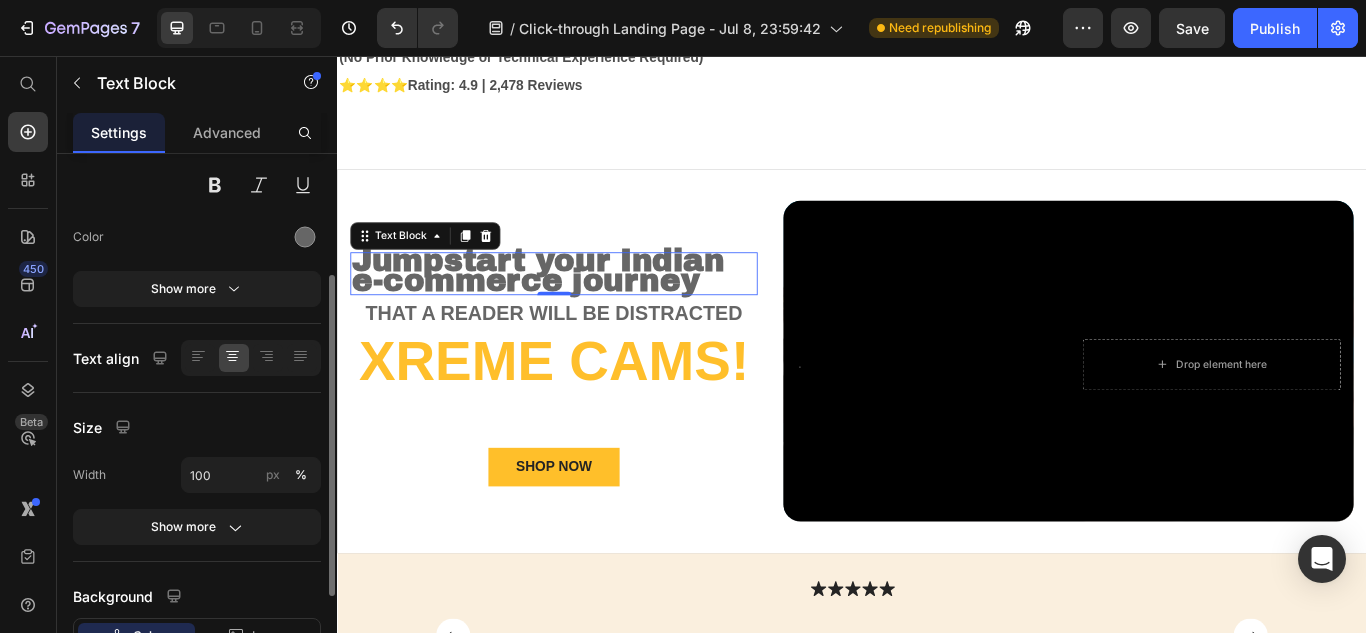 scroll, scrollTop: 207, scrollLeft: 0, axis: vertical 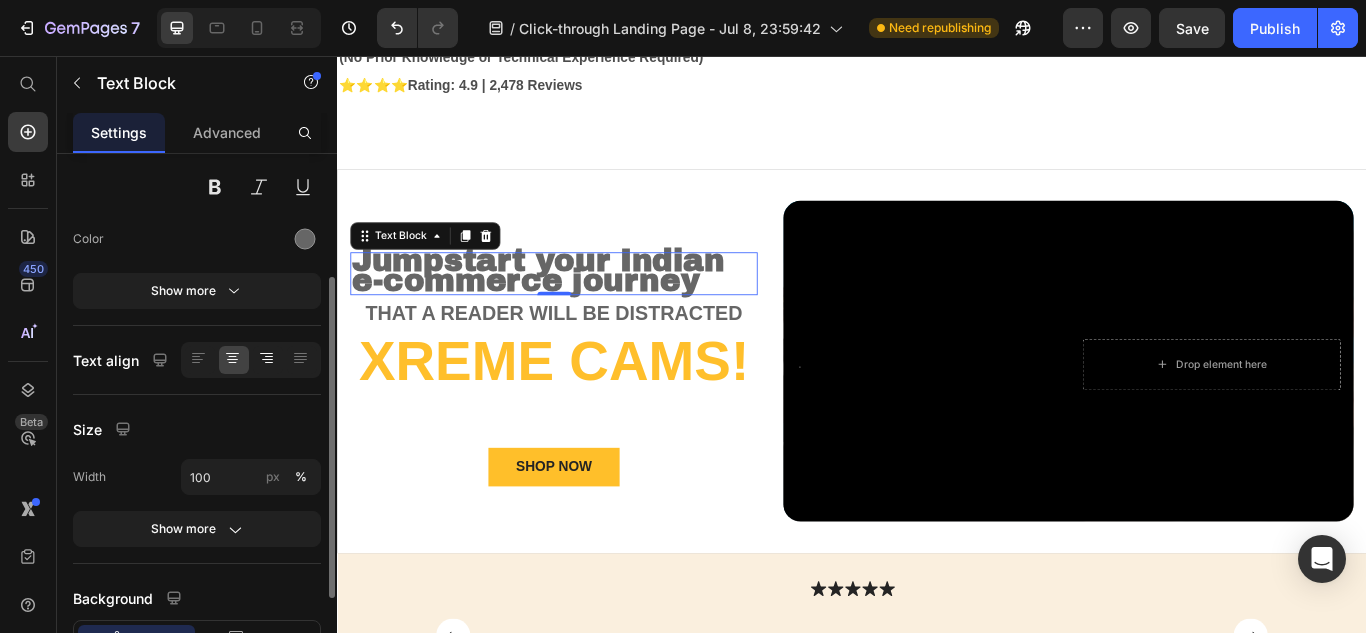 click 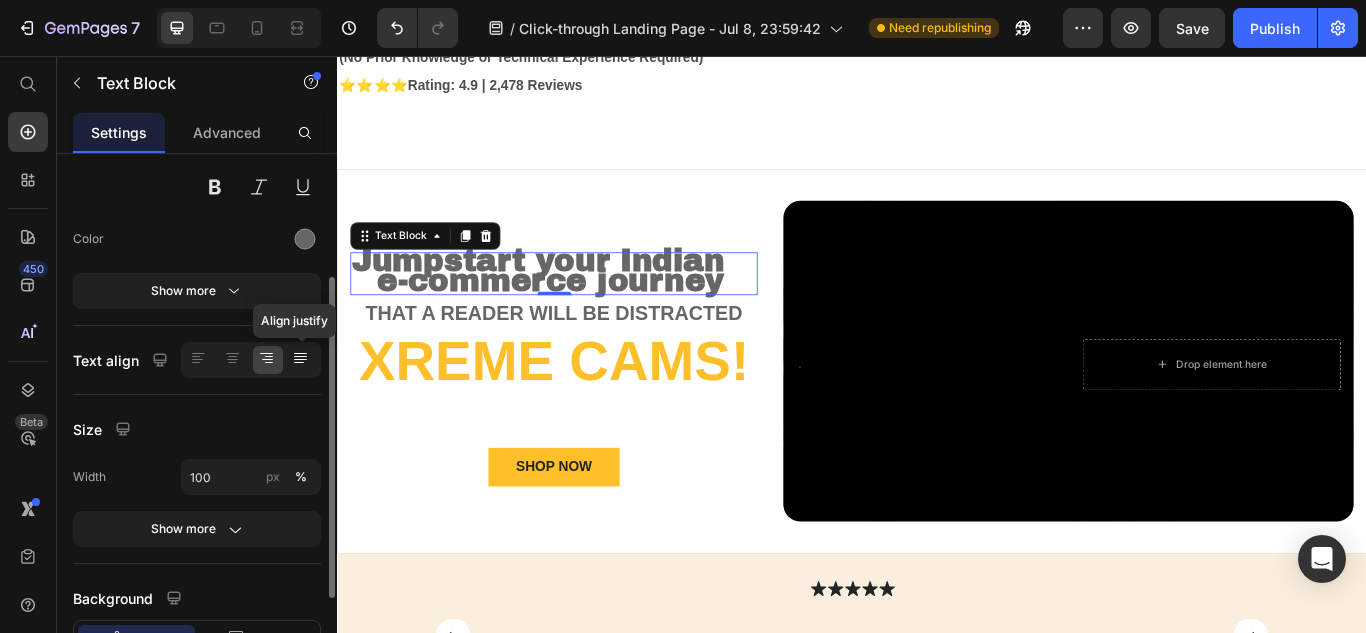 click 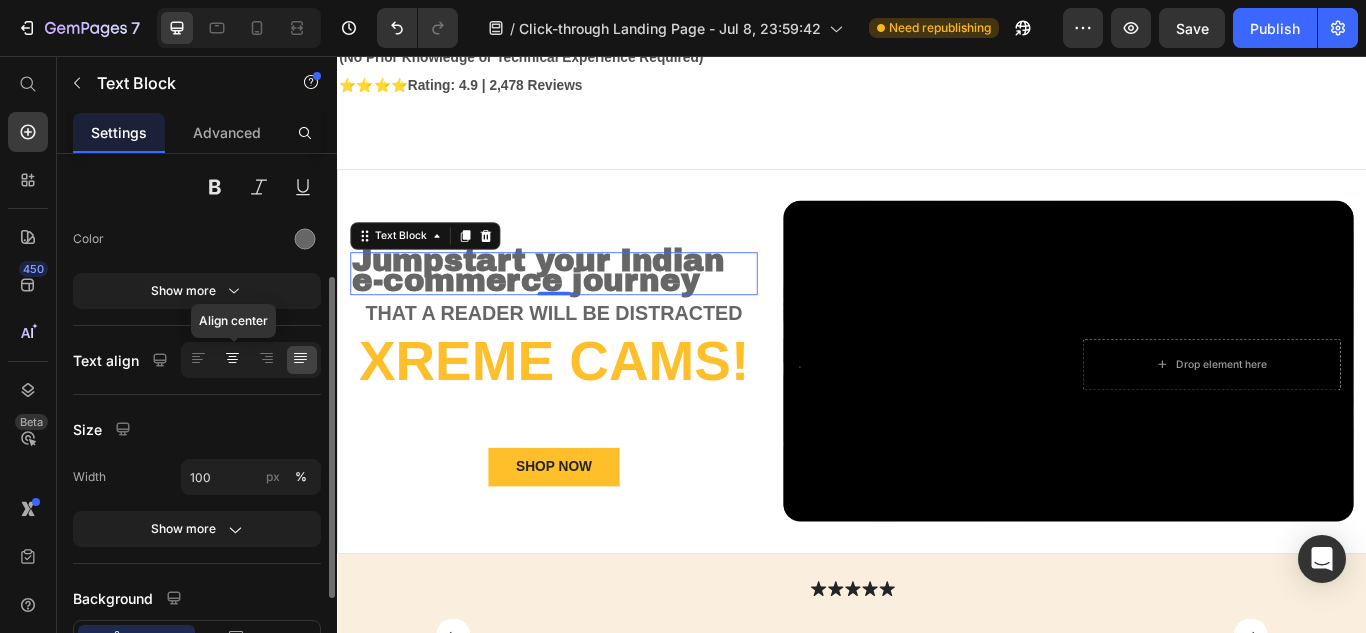 click 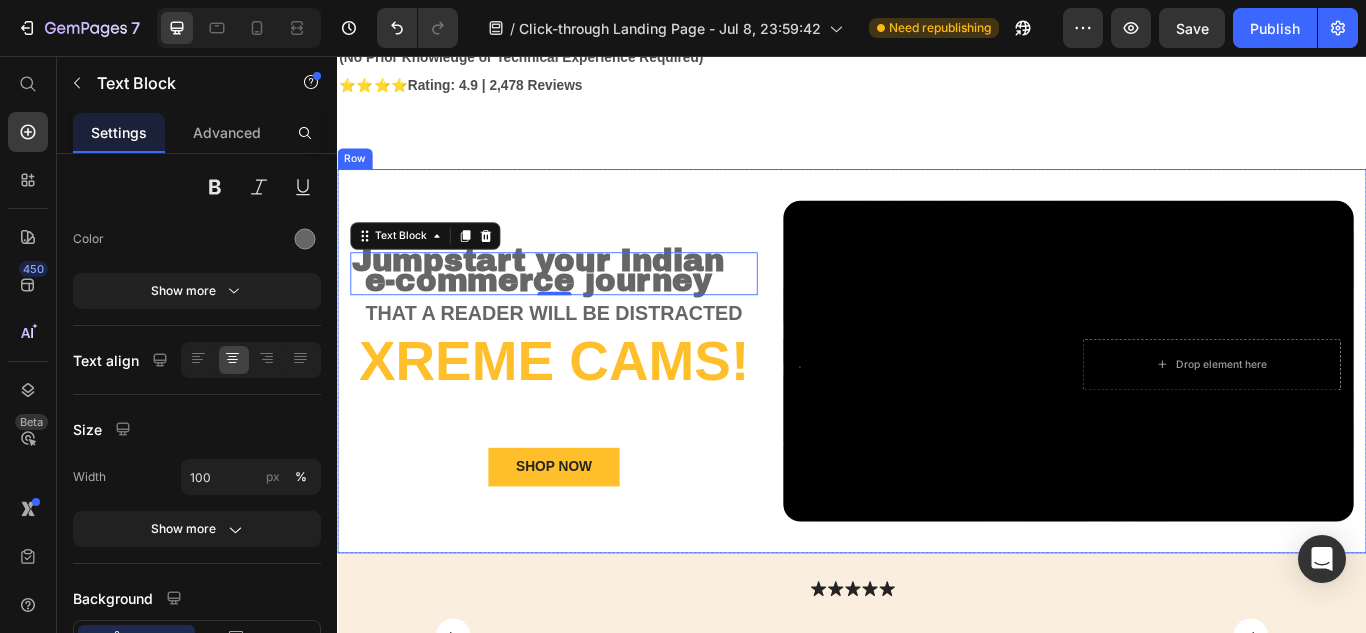 click on "Lorem Text Block Jumpstart your Indian  e-commerce journey Text Block   0 that a reader will be distracted Text Block Xreme CAMs! Heading Lorem Ipsum is simply dummy Text Block SHOP NOW Button Limited Time Offer - While Supplies Last Text Block" at bounding box center [589, 412] 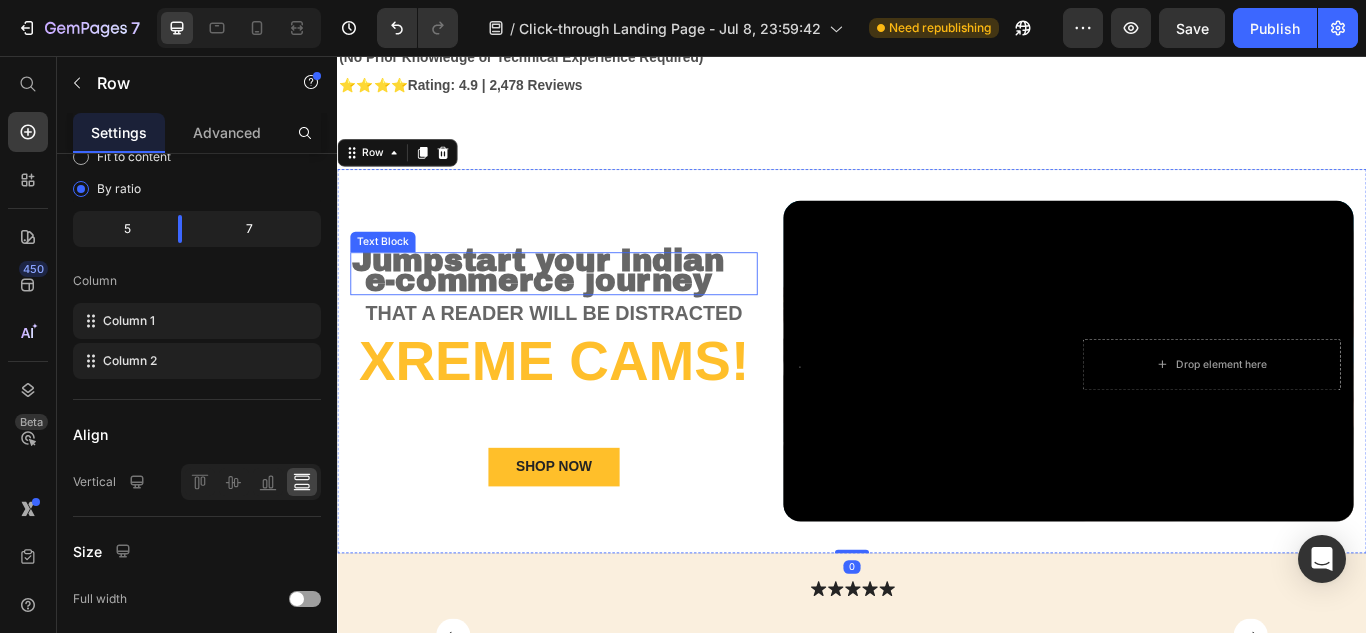 scroll, scrollTop: 0, scrollLeft: 0, axis: both 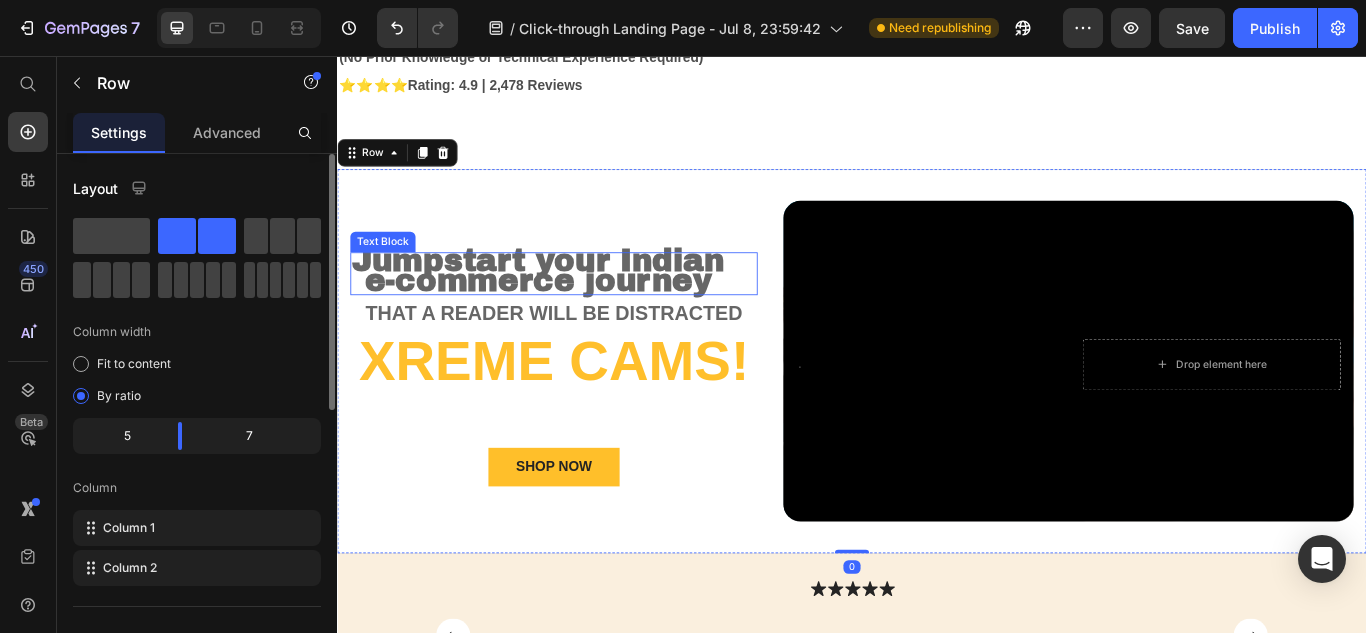 click on "Jumpstart your Indian" at bounding box center (571, 295) 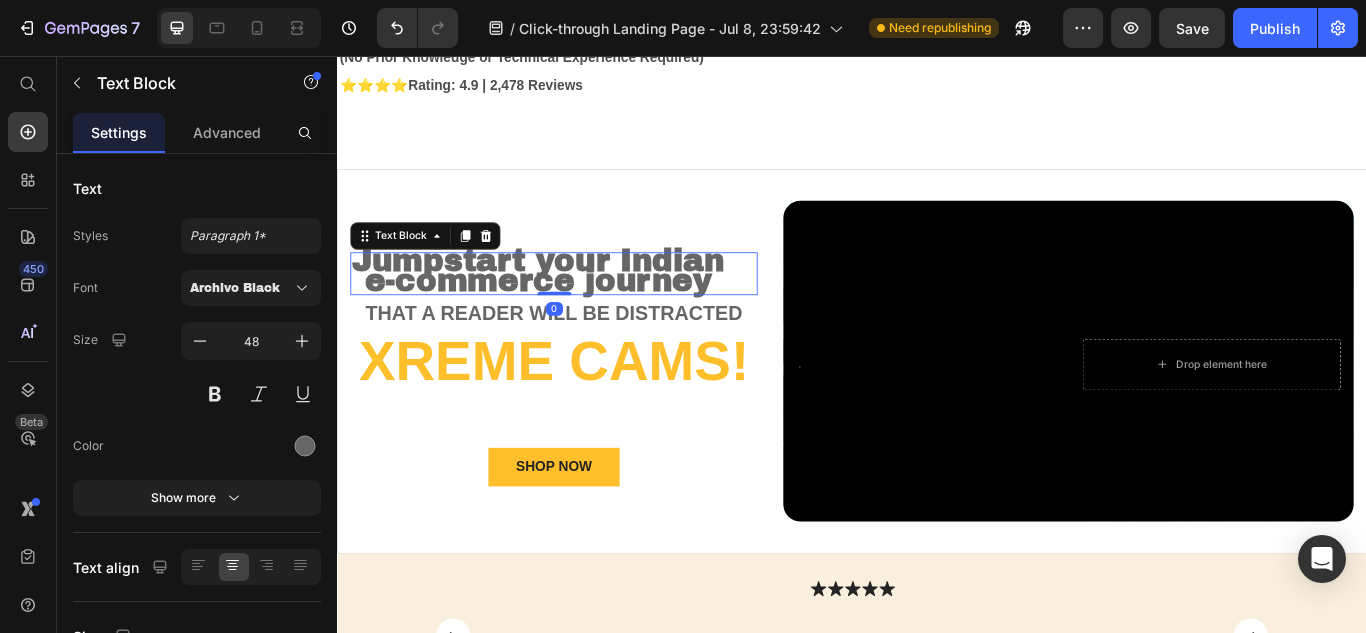 click on "Jumpstart your Indian  e-commerce journey" at bounding box center (589, 310) 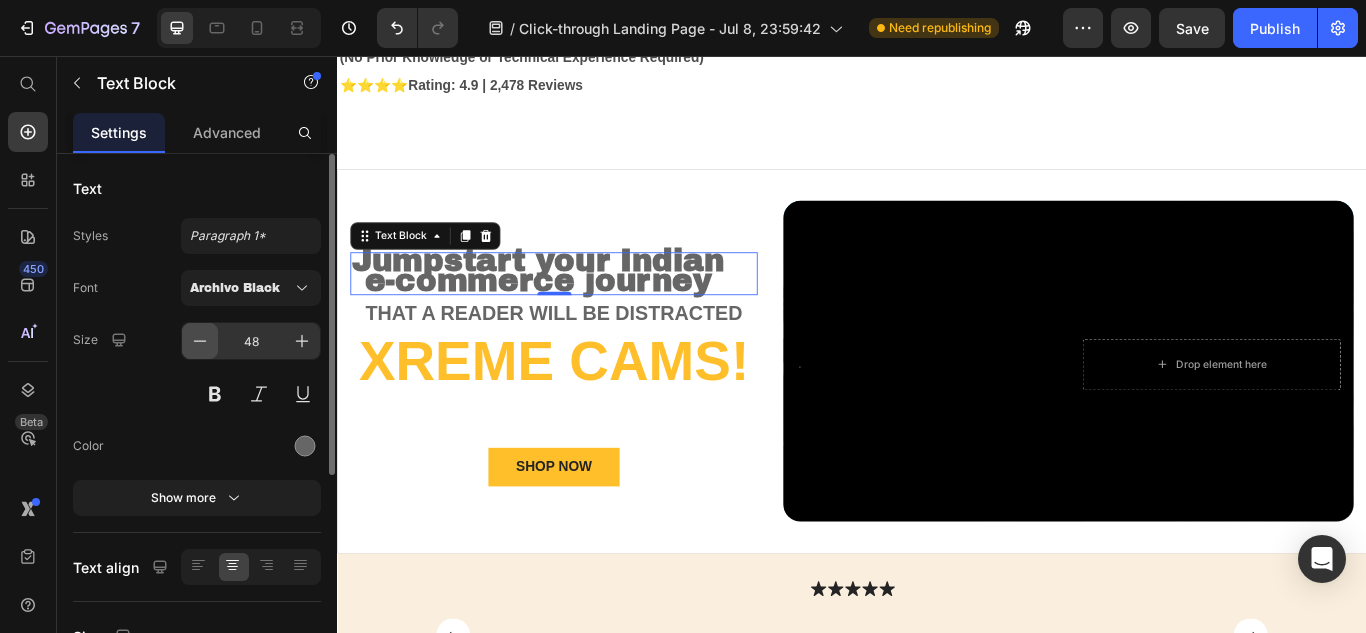 click 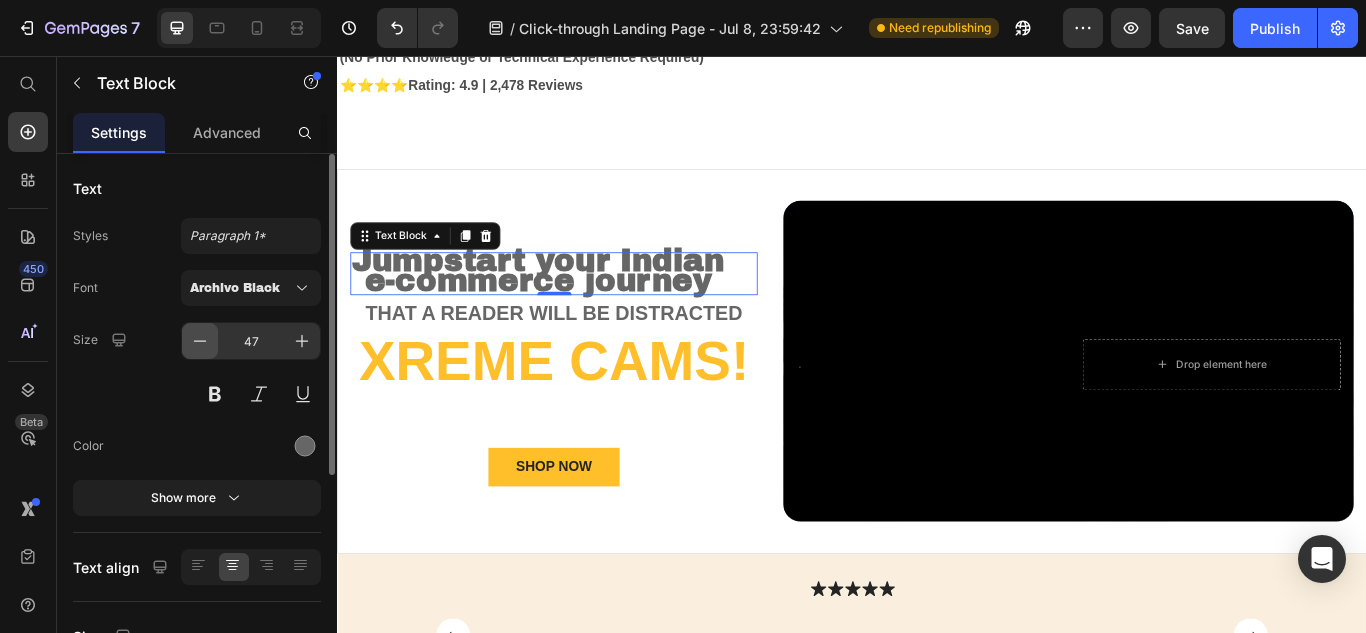 click 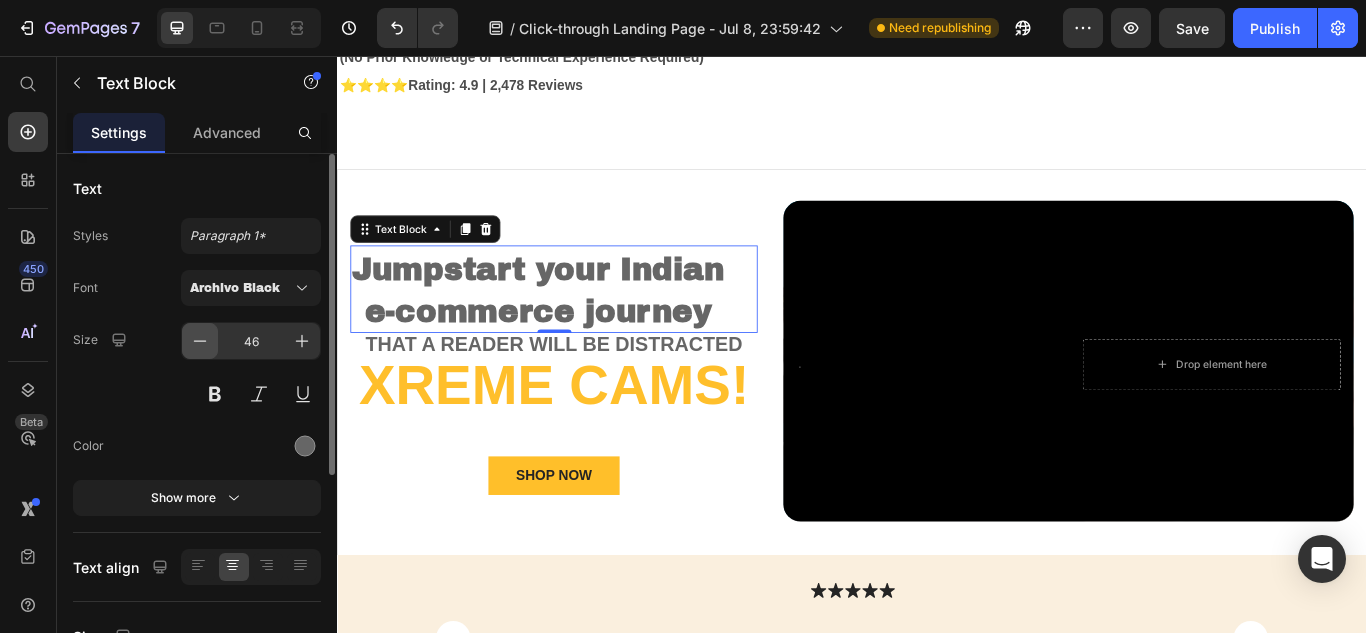 click 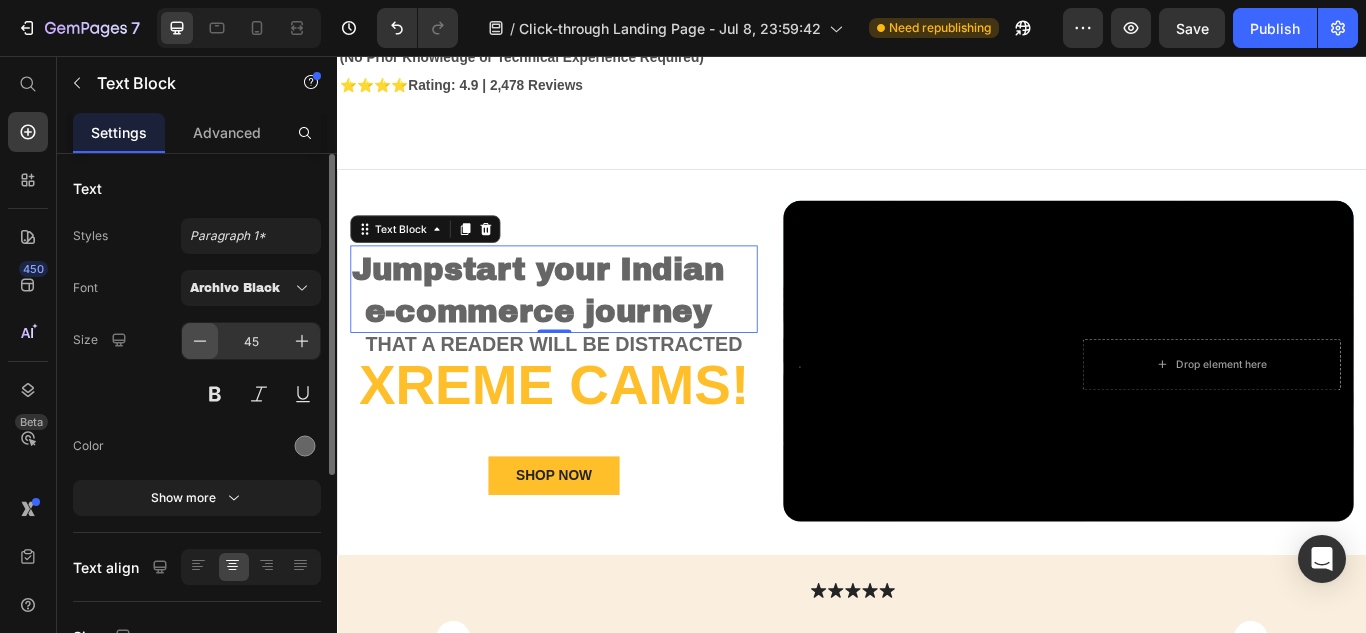 click 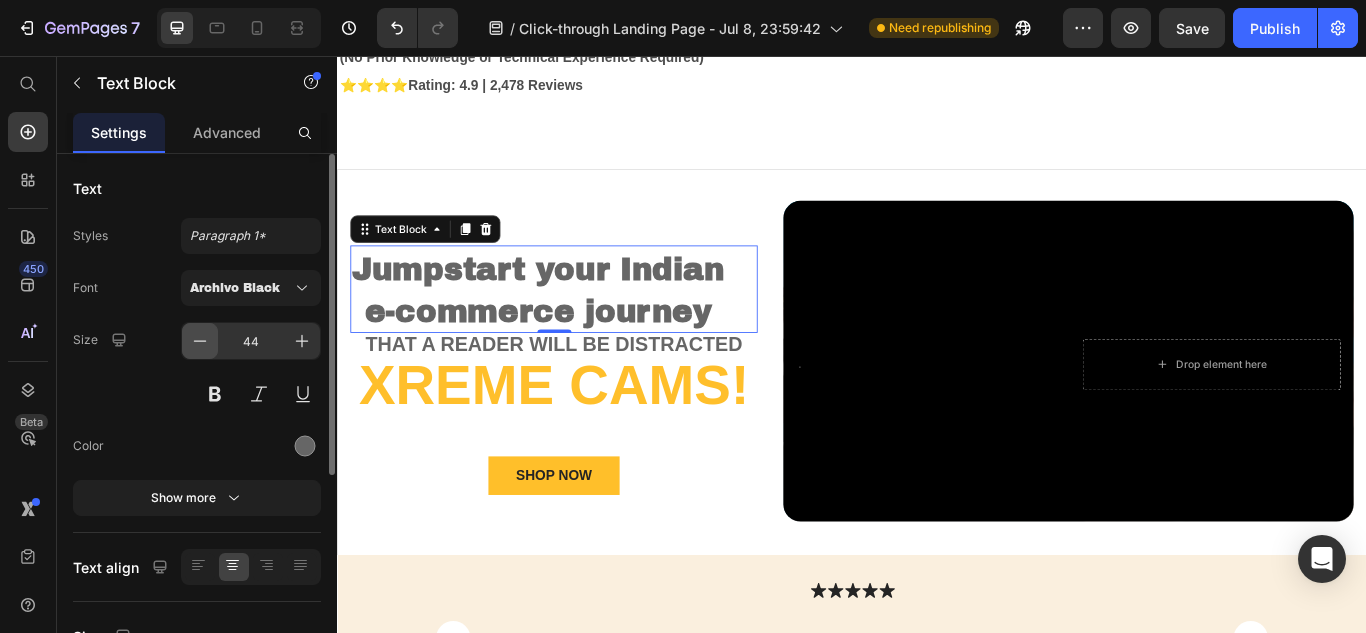 click 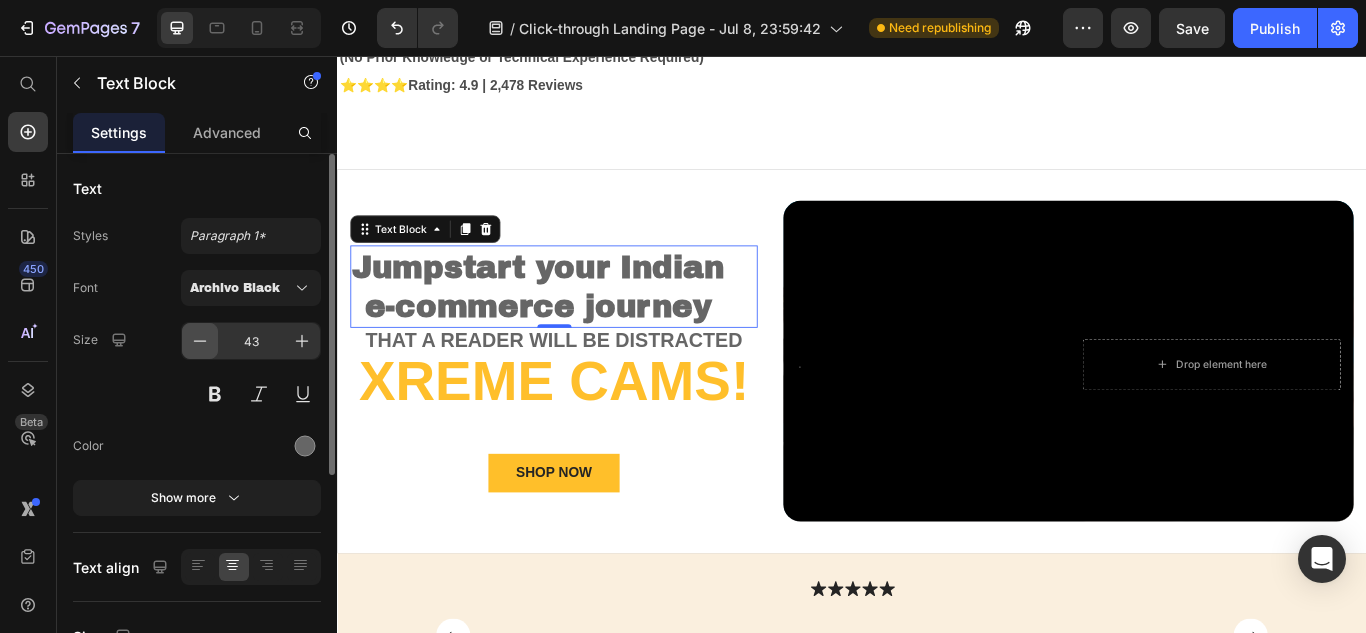 click 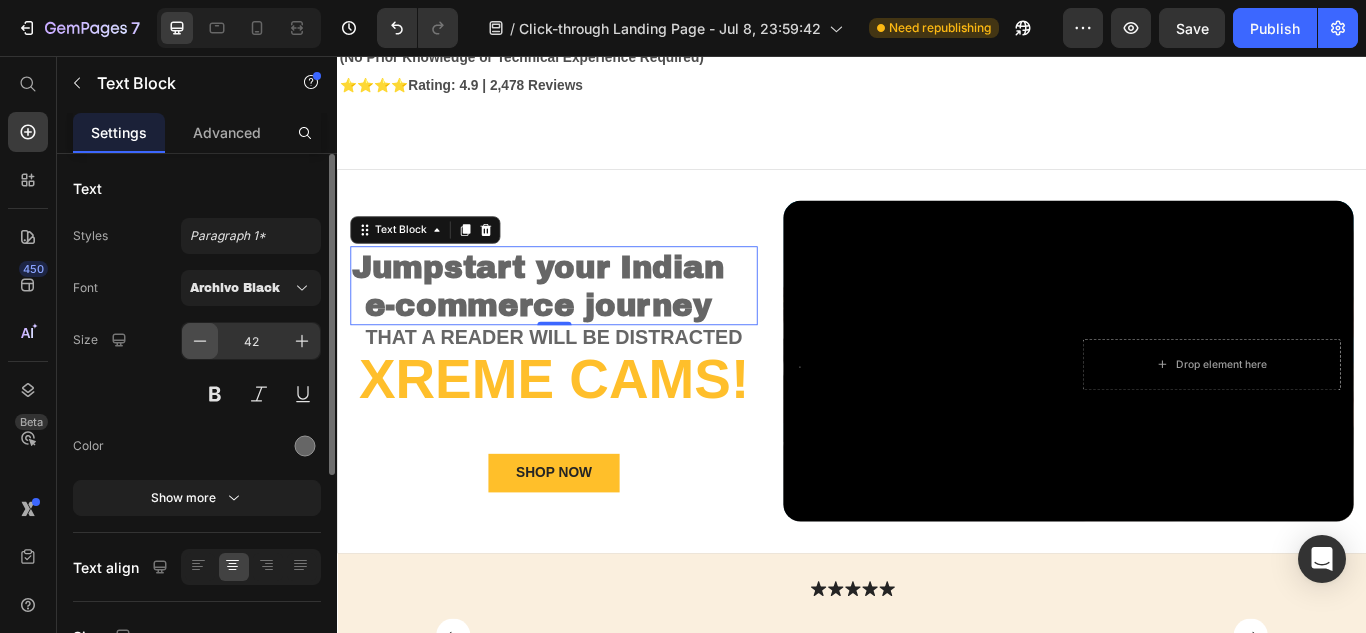 click 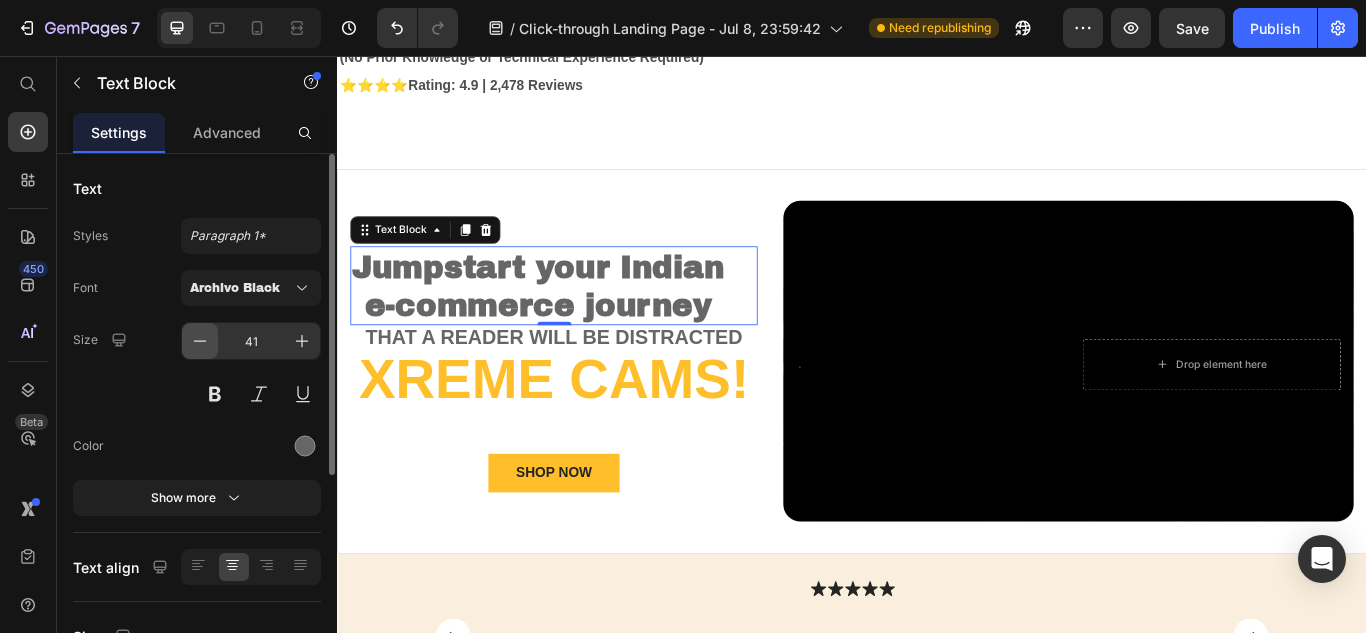click 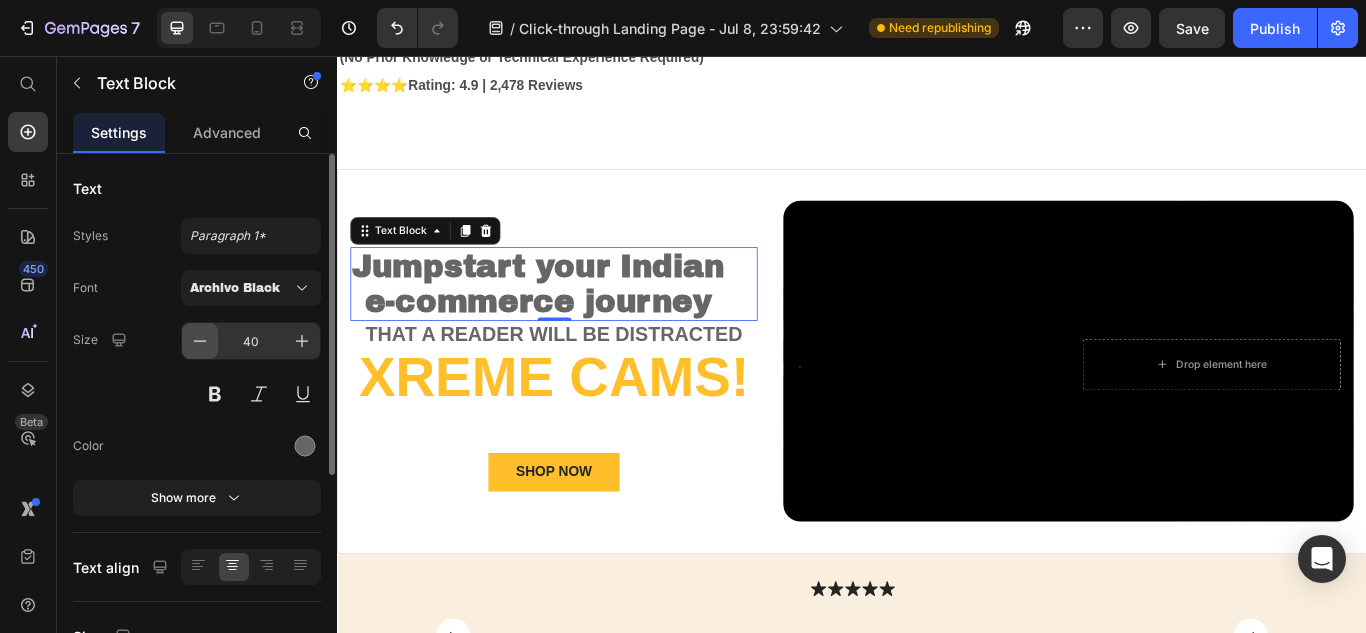 click 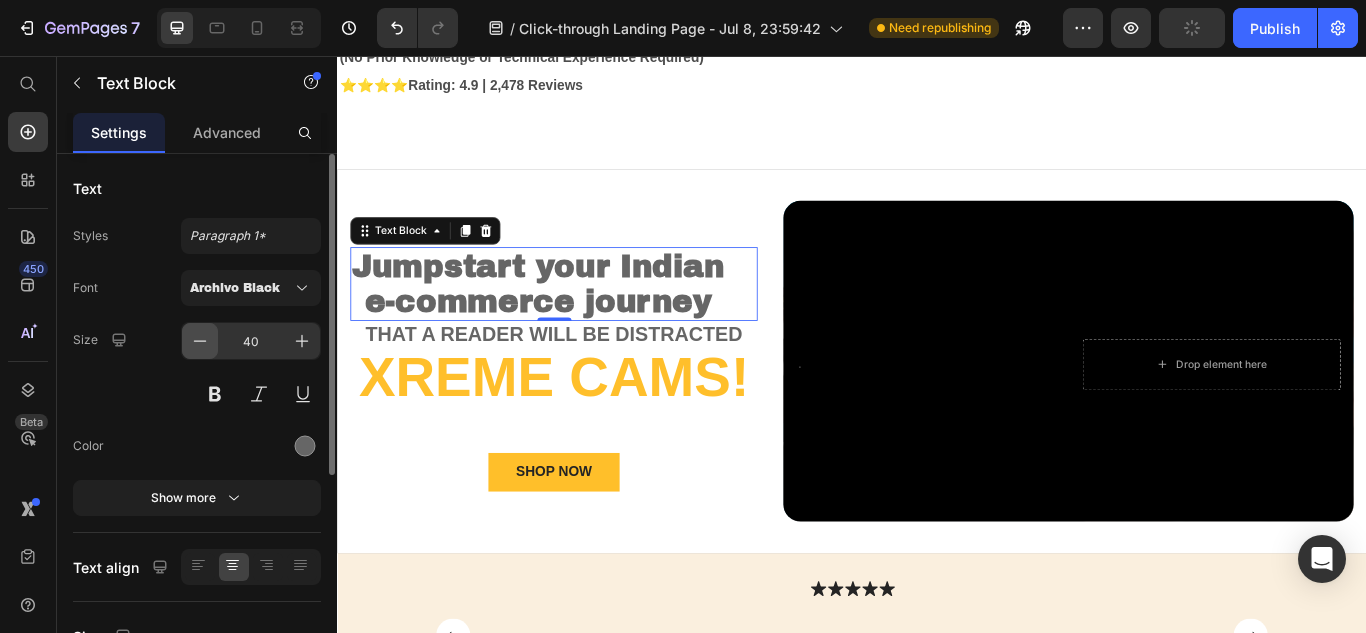 click 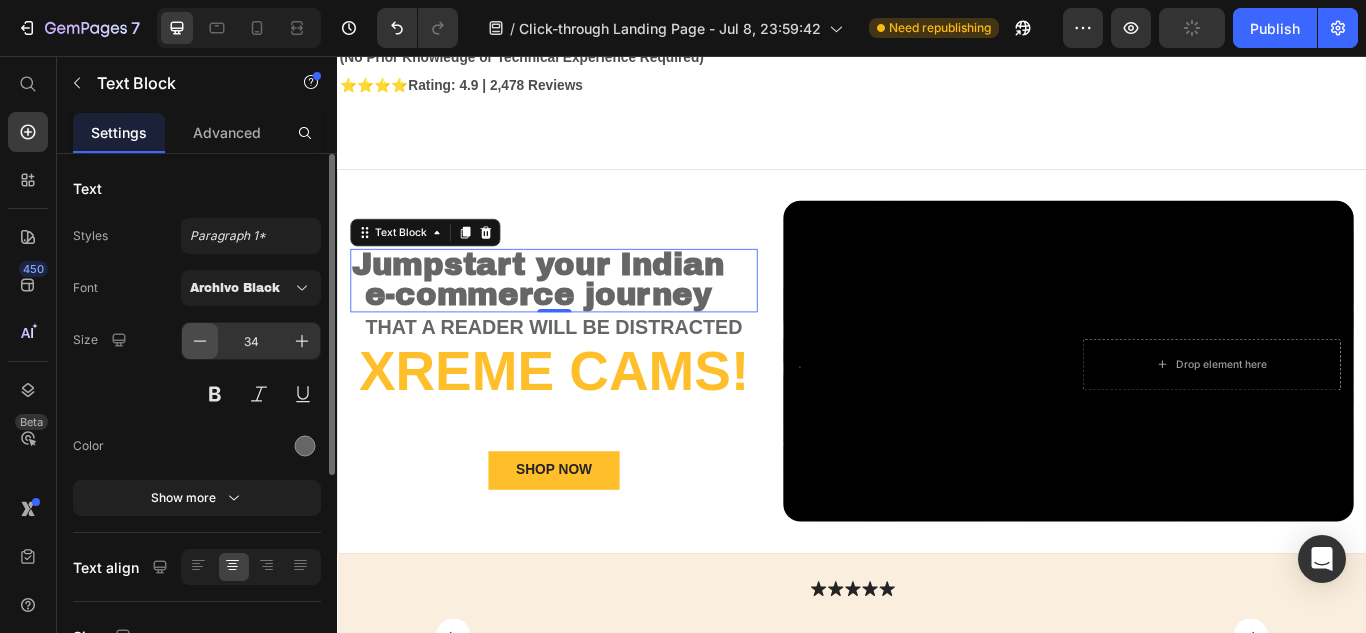 click at bounding box center (200, 341) 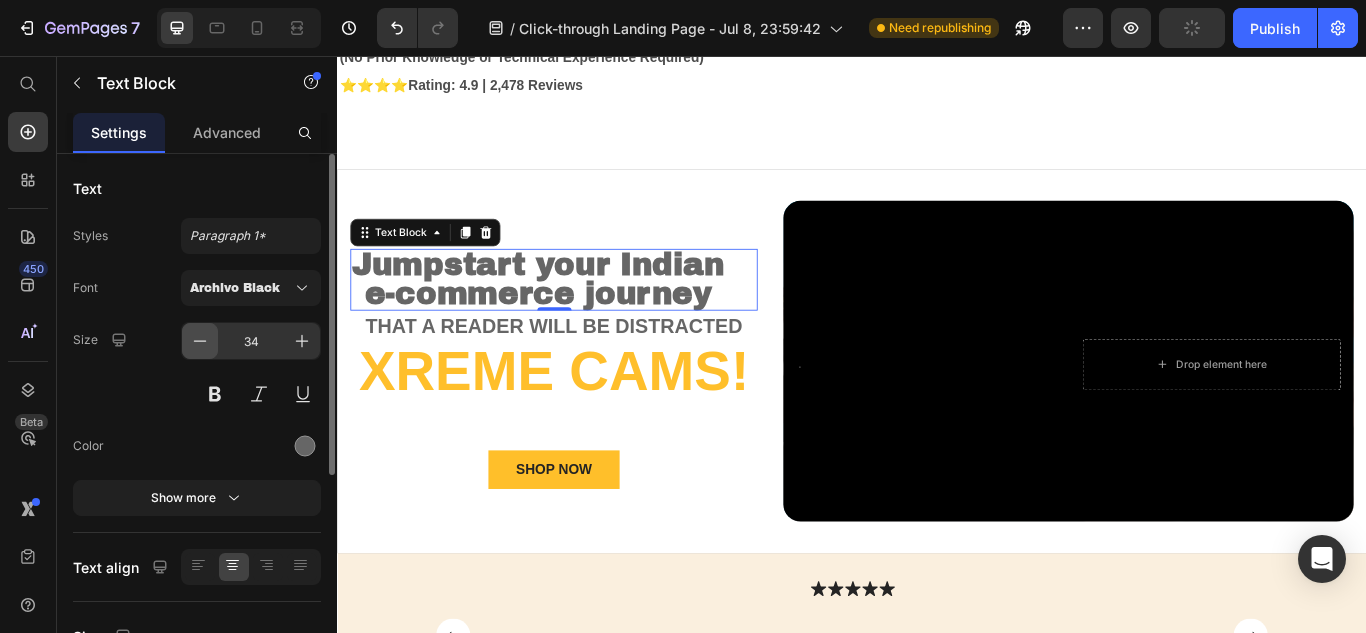 type on "33" 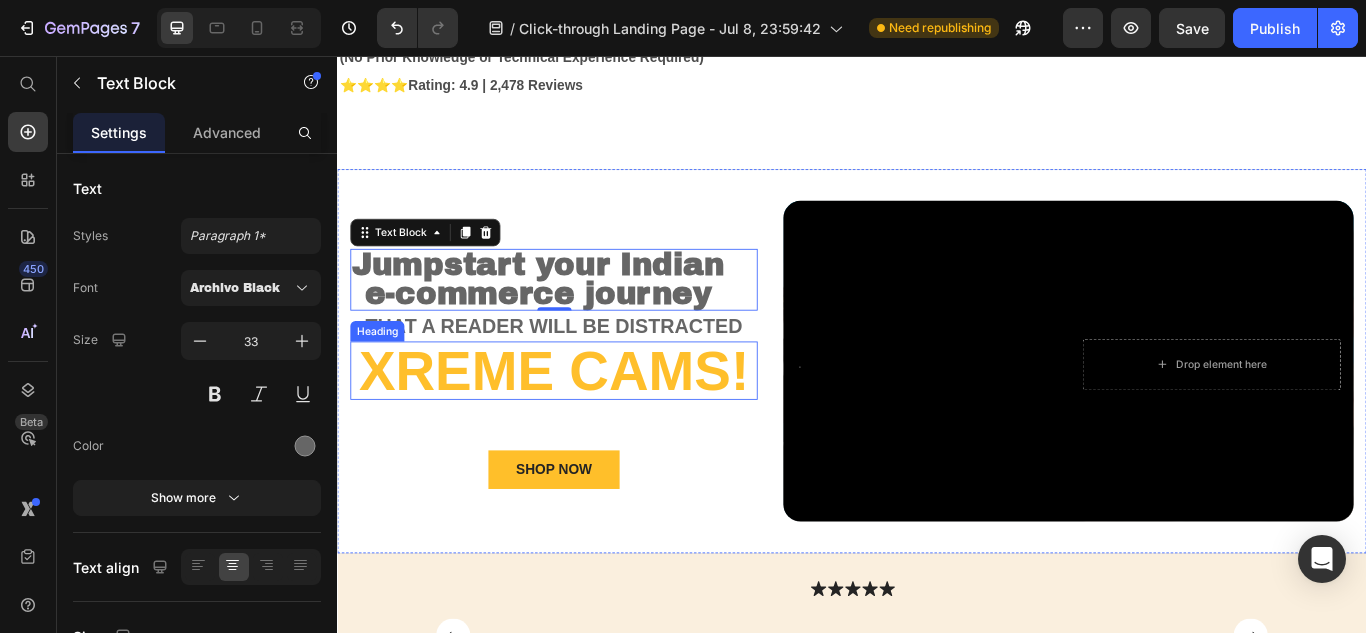 click on "Xreme CAMs!" at bounding box center (589, 423) 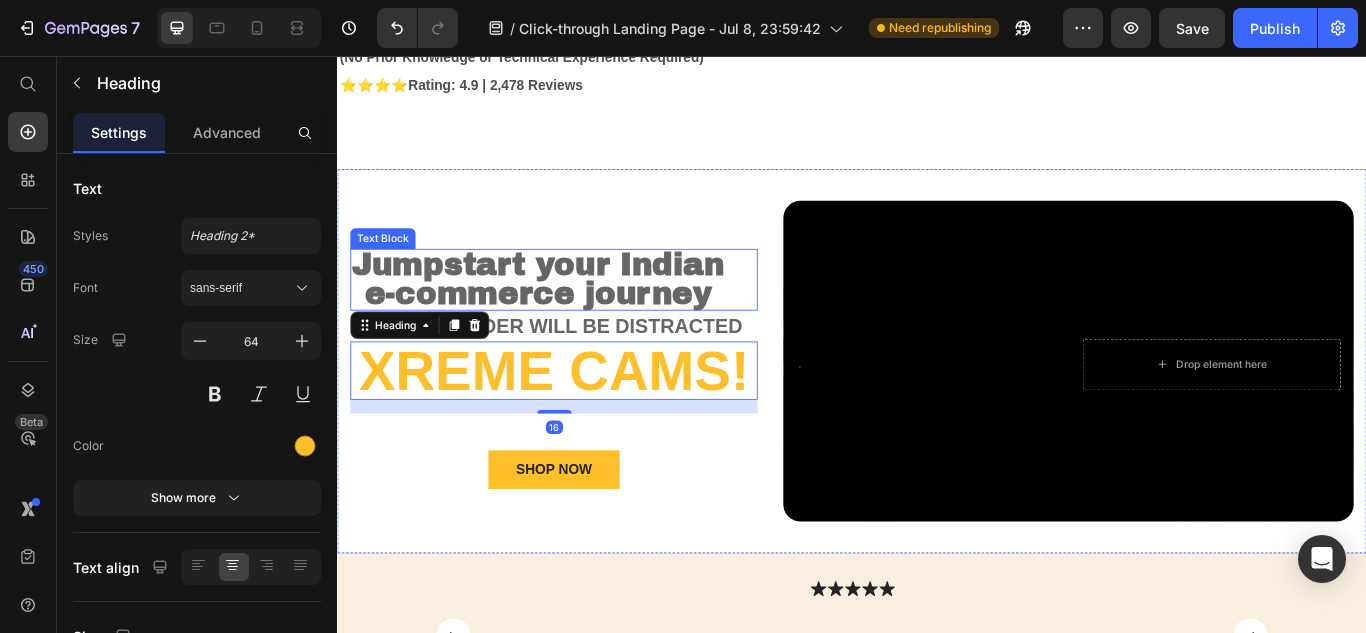 click on "Jumpstart your Indian" at bounding box center (571, 299) 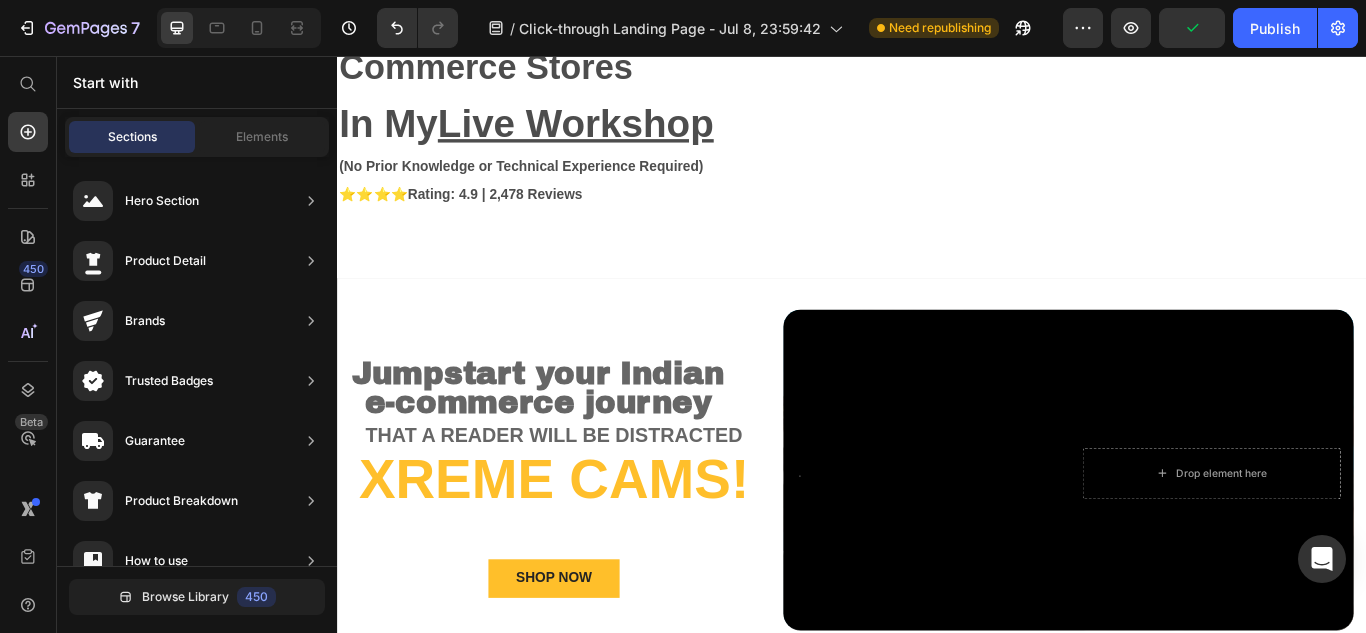 scroll, scrollTop: 390, scrollLeft: 0, axis: vertical 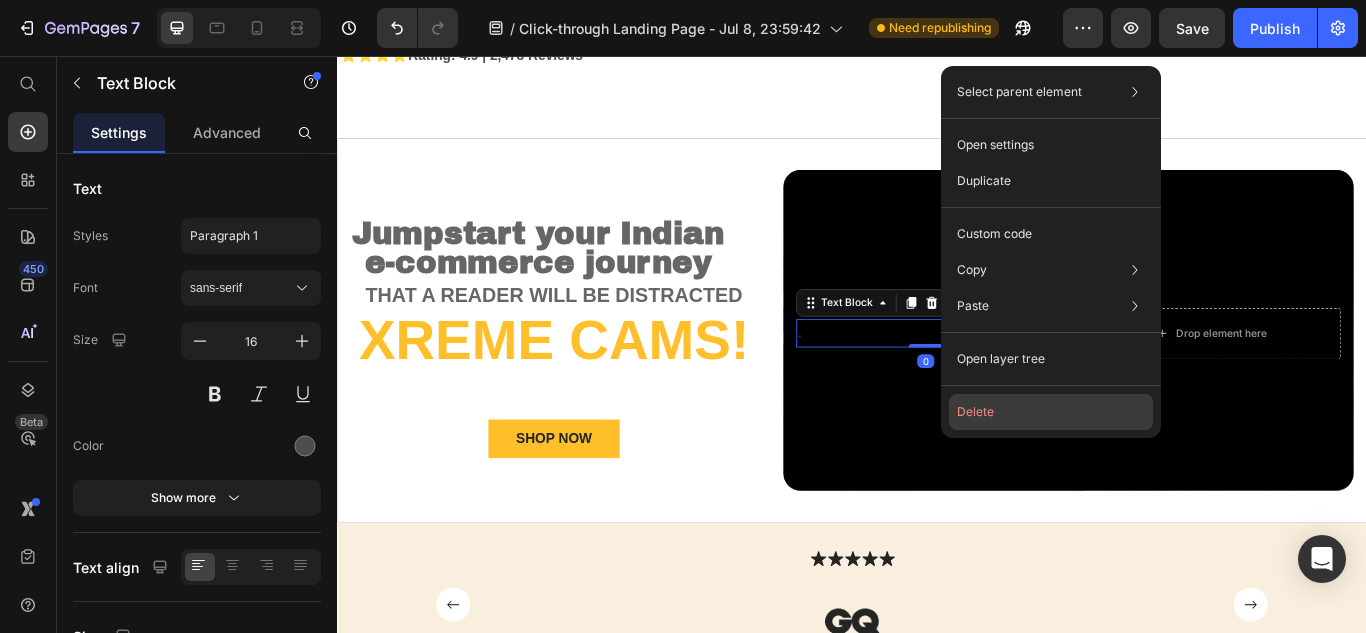 click on "Delete" 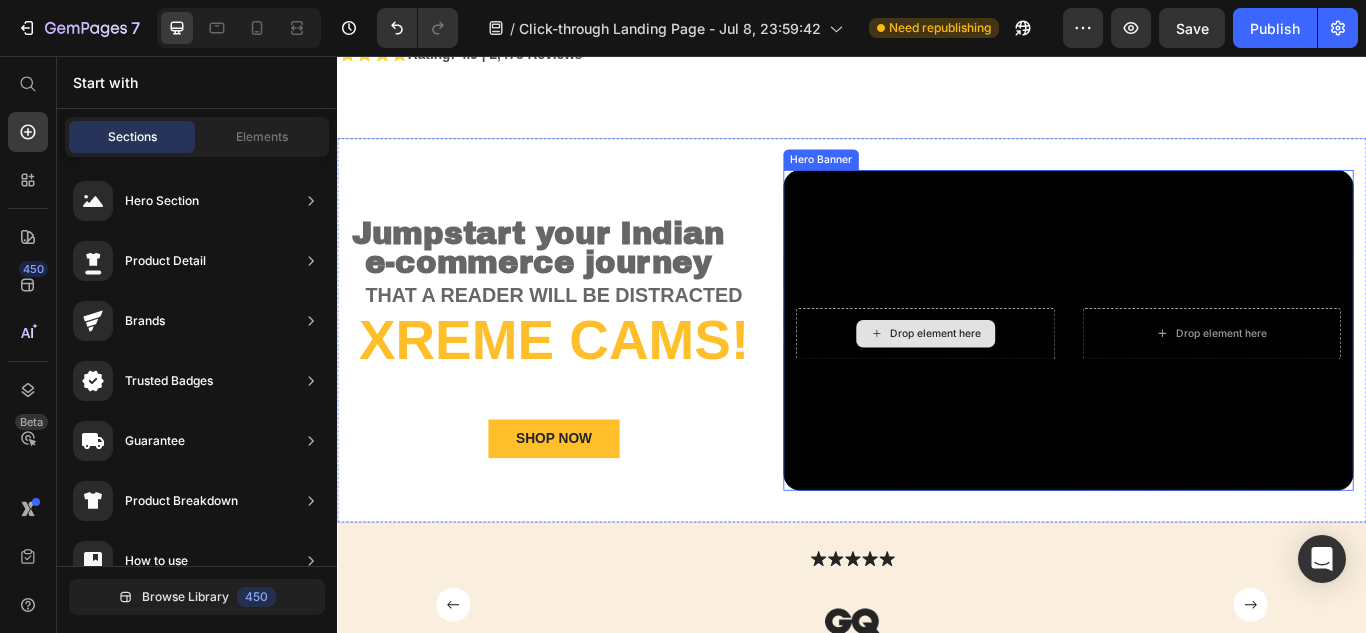 click on "Drop element here" at bounding box center (1035, 380) 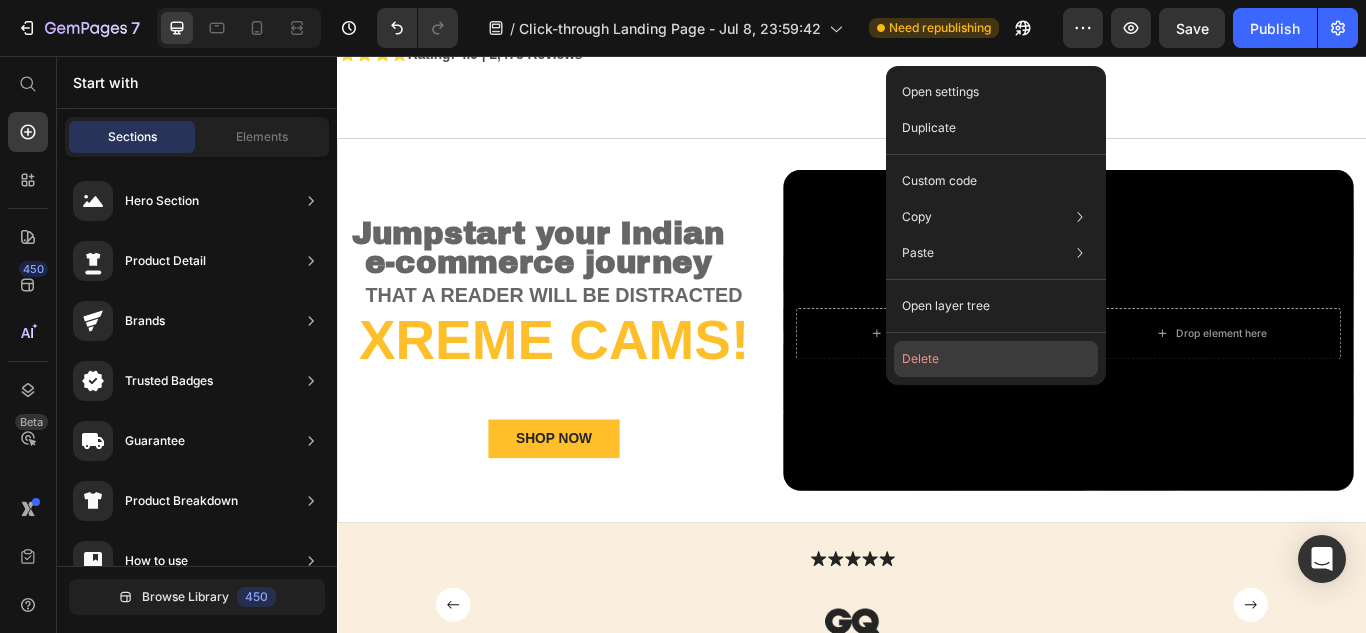 click on "Delete" 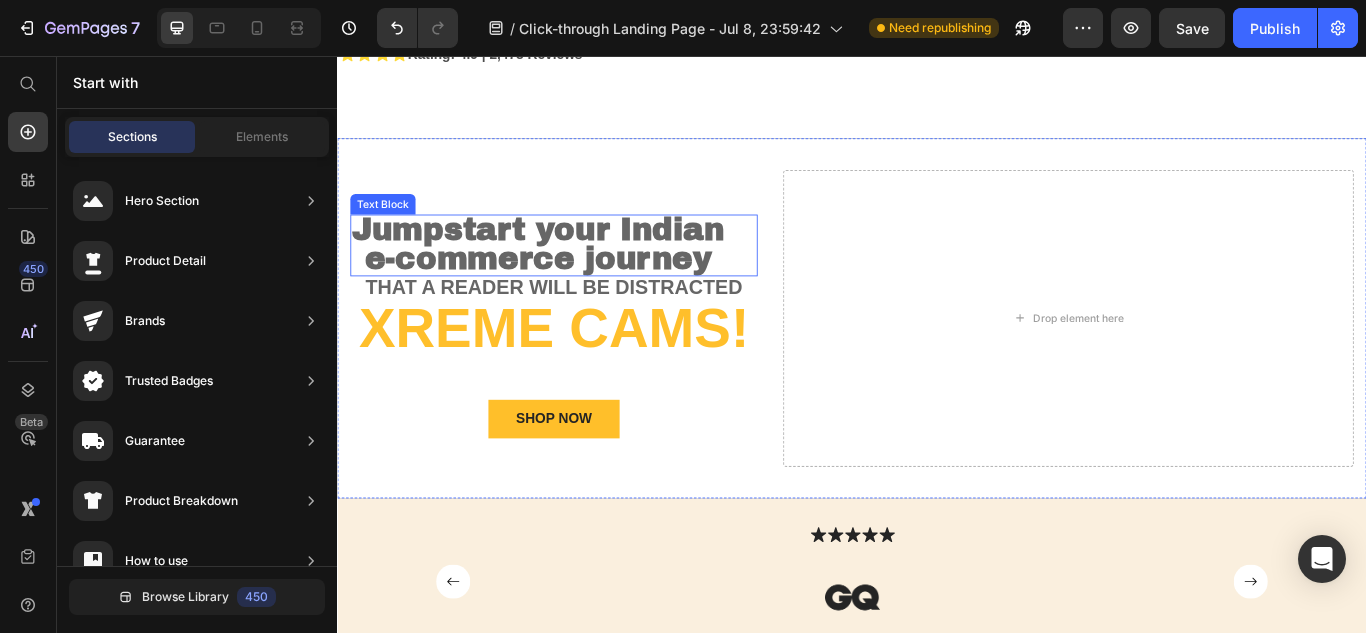 click on "e-commerce journey" at bounding box center [571, 293] 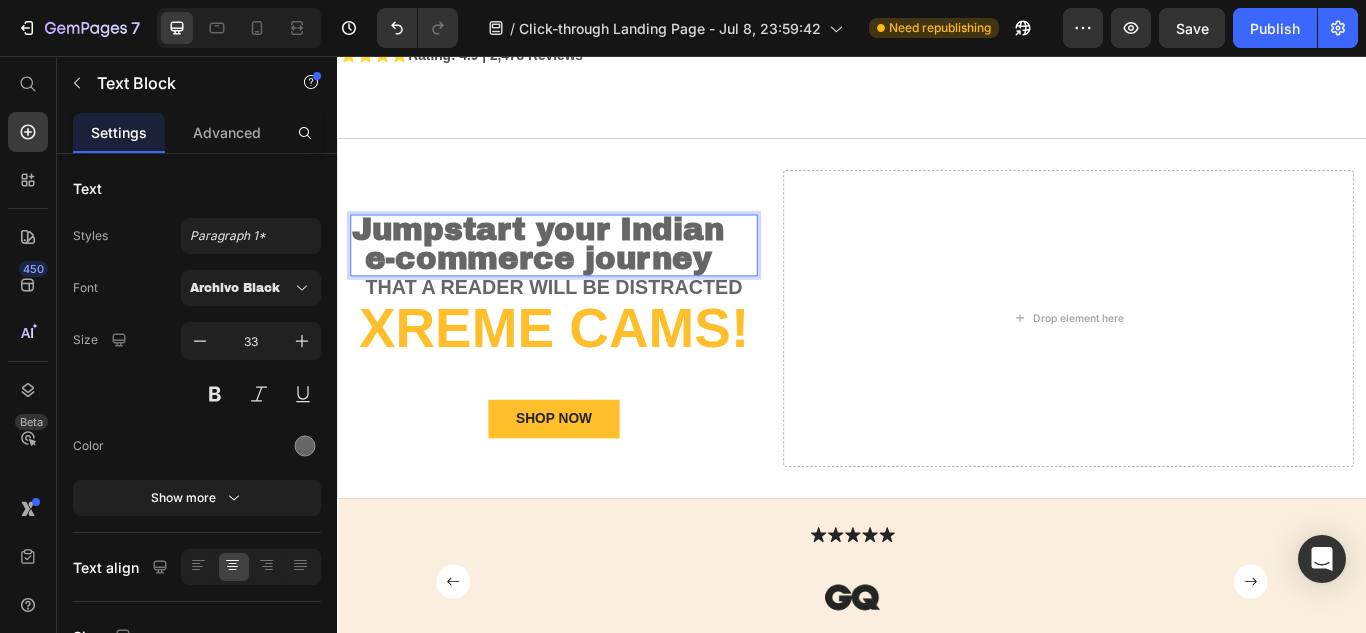 drag, startPoint x: 637, startPoint y: 279, endPoint x: 717, endPoint y: 276, distance: 80.05623 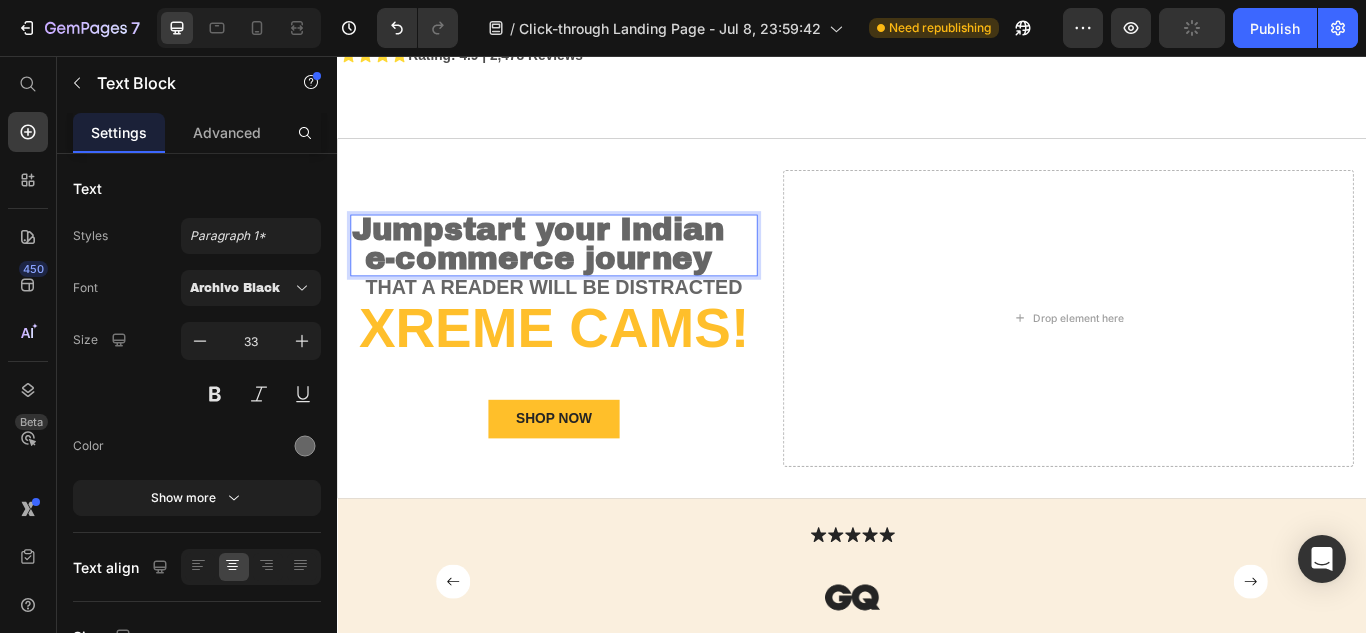 click on "e-commerce journey" at bounding box center (571, 293) 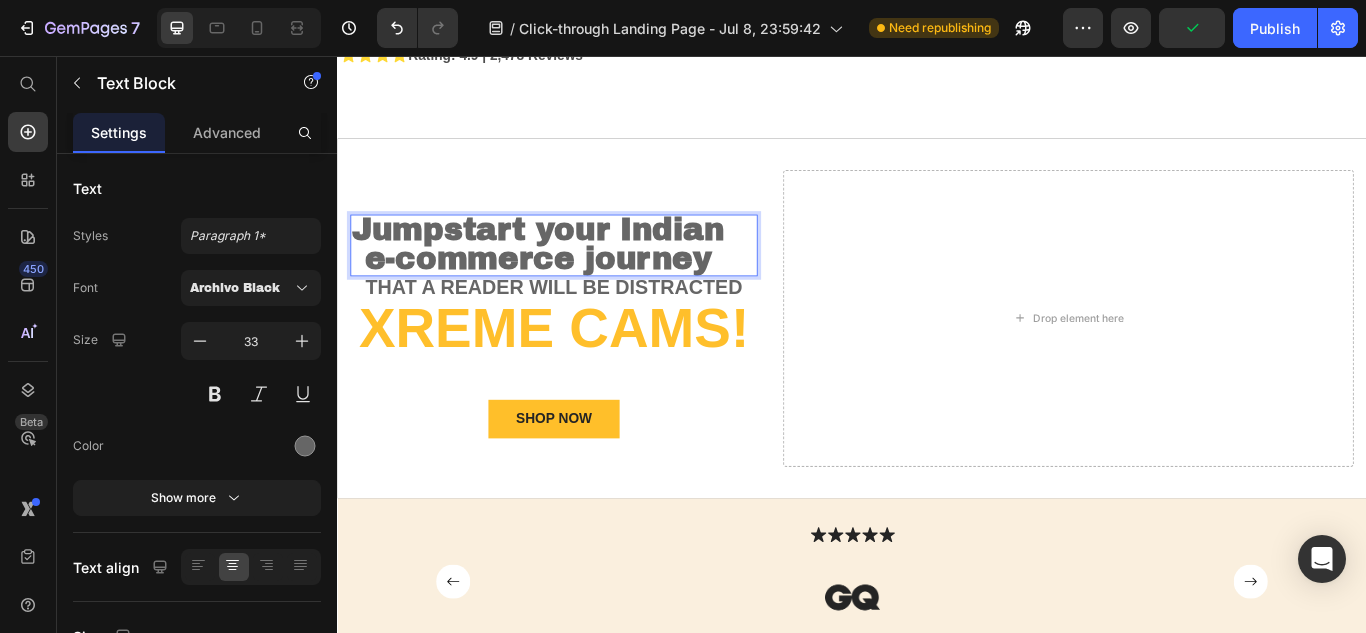 click on "e-commerce journey" at bounding box center (571, 293) 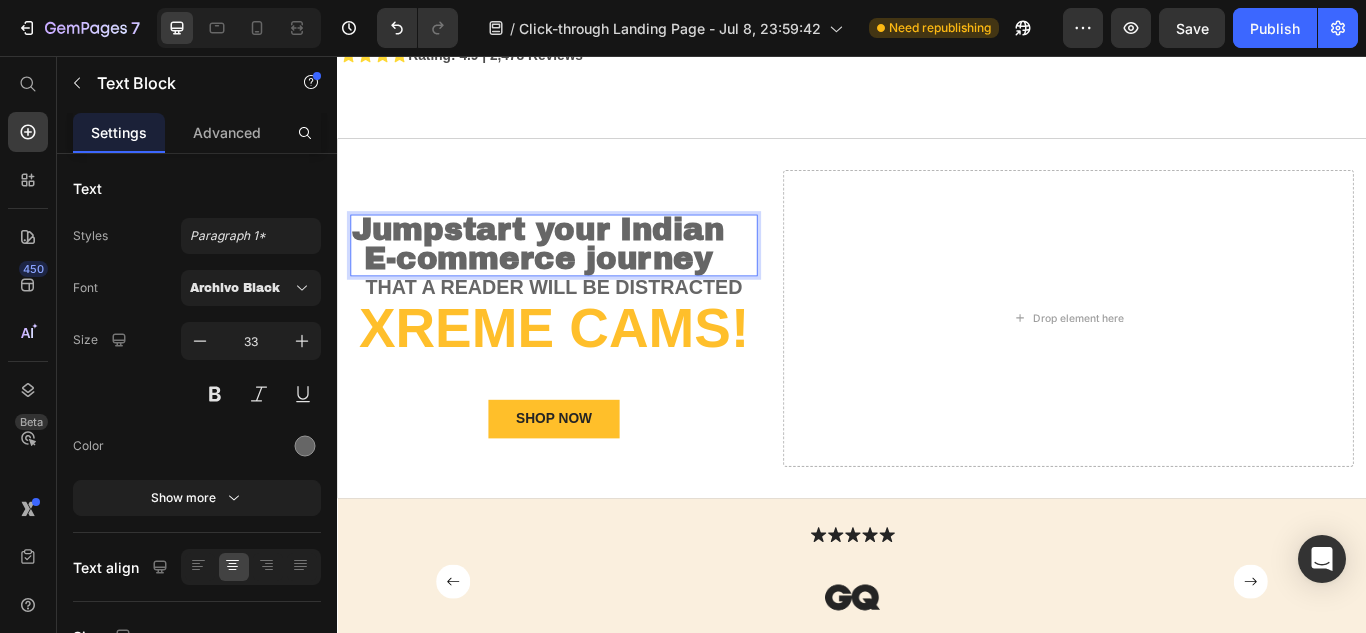 click on "Jumpstart your Indian" at bounding box center [571, 259] 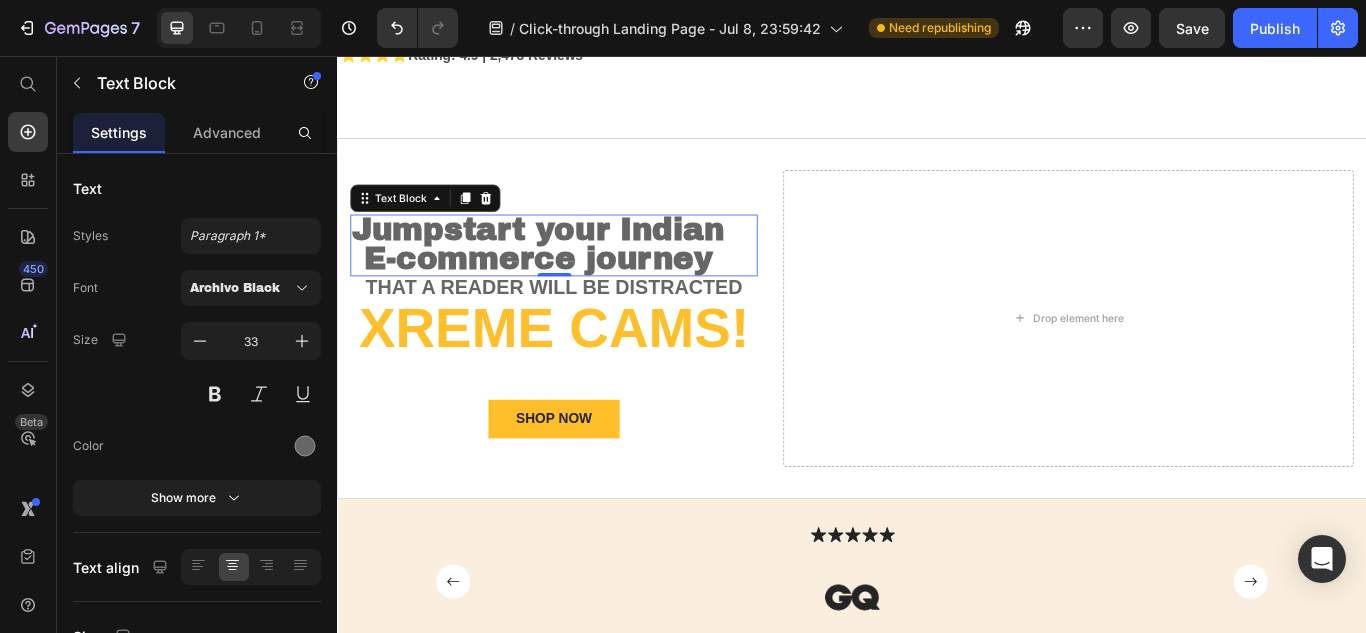 click on "Jumpstart your Indian  E-commerce journey" at bounding box center [589, 277] 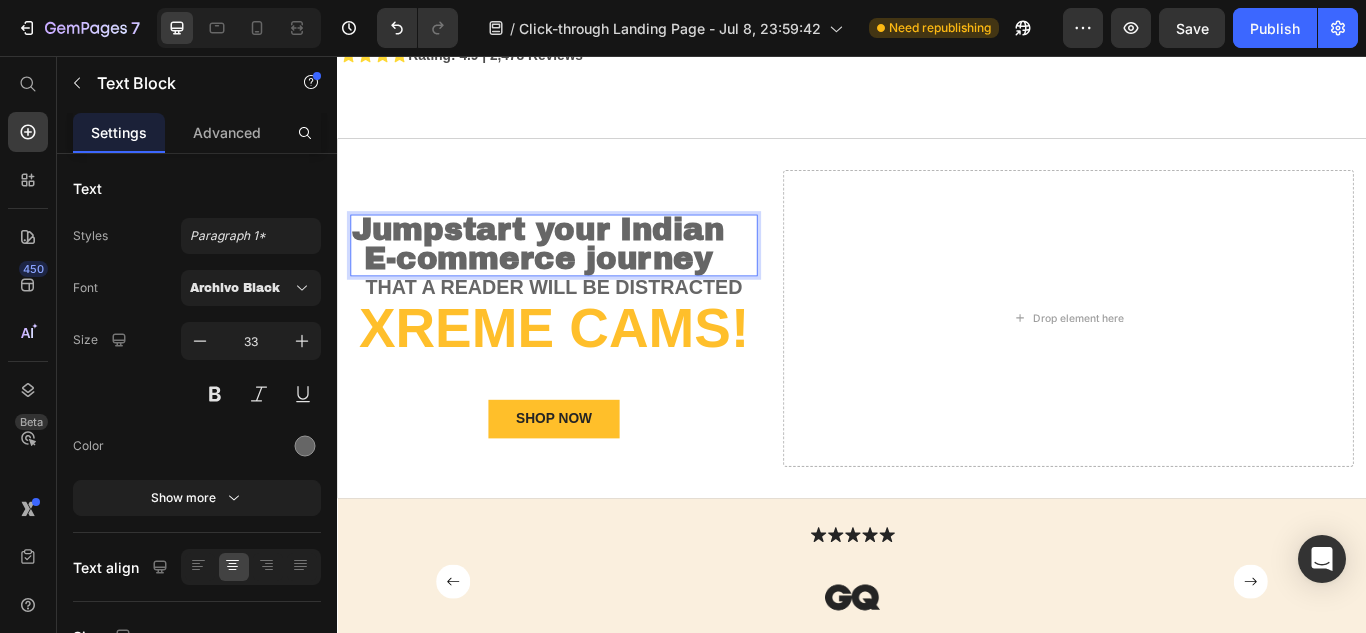click on "E-commerce journey" at bounding box center [571, 293] 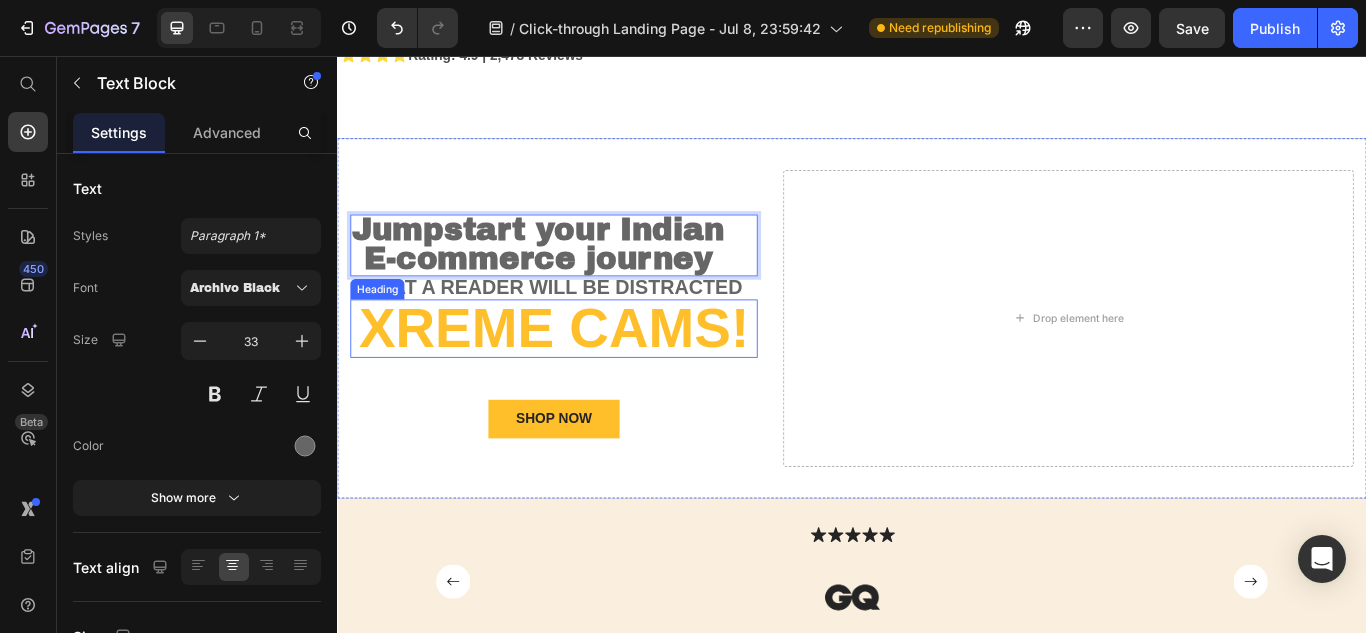 click on "Xreme CAMs!" at bounding box center [589, 374] 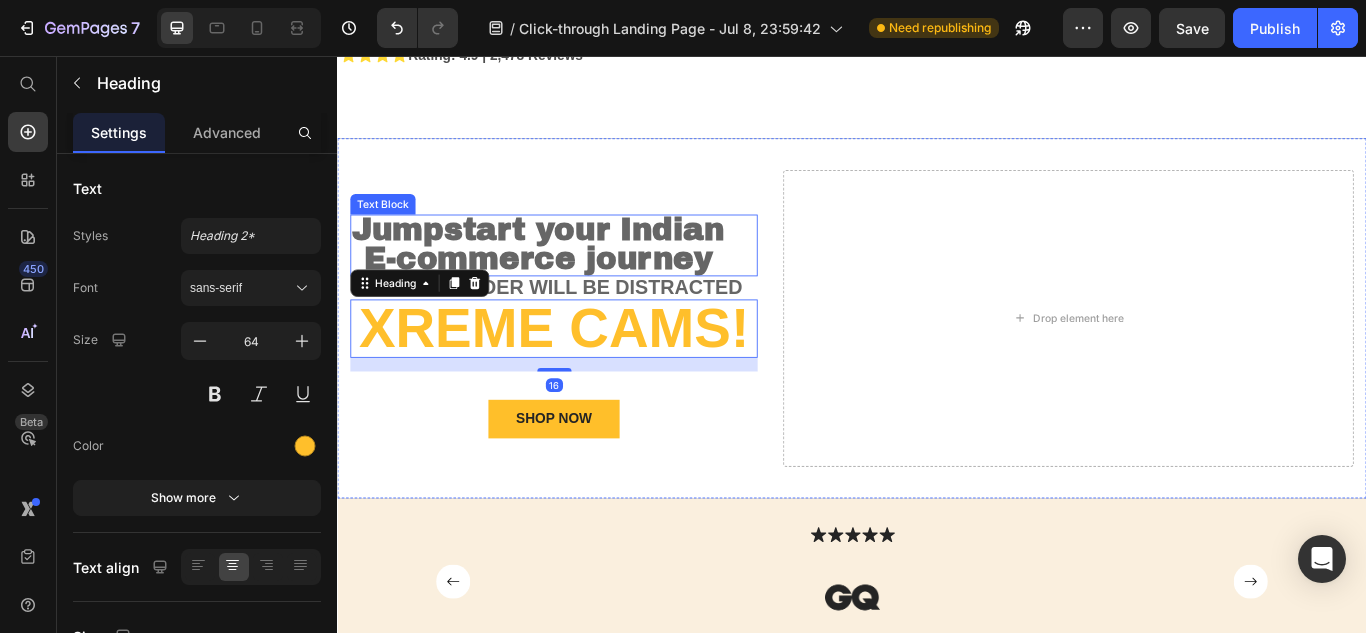 click on "E-commerce journey" at bounding box center [571, 293] 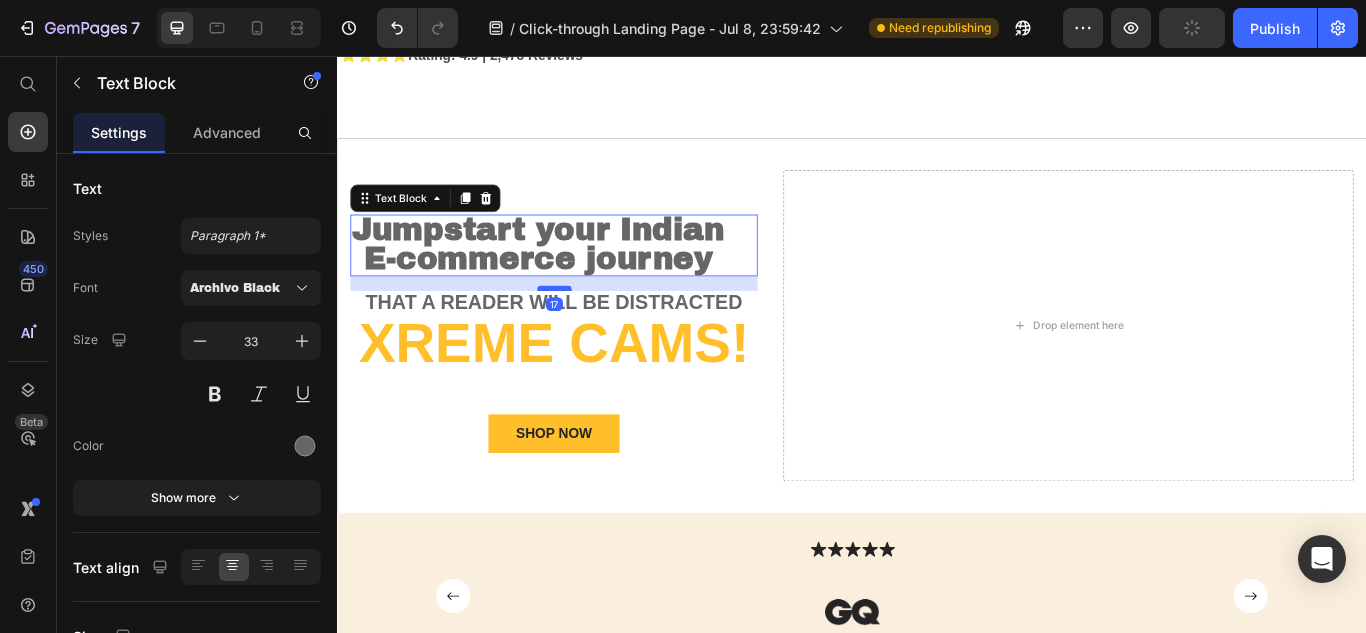 drag, startPoint x: 587, startPoint y: 310, endPoint x: 588, endPoint y: 327, distance: 17.029387 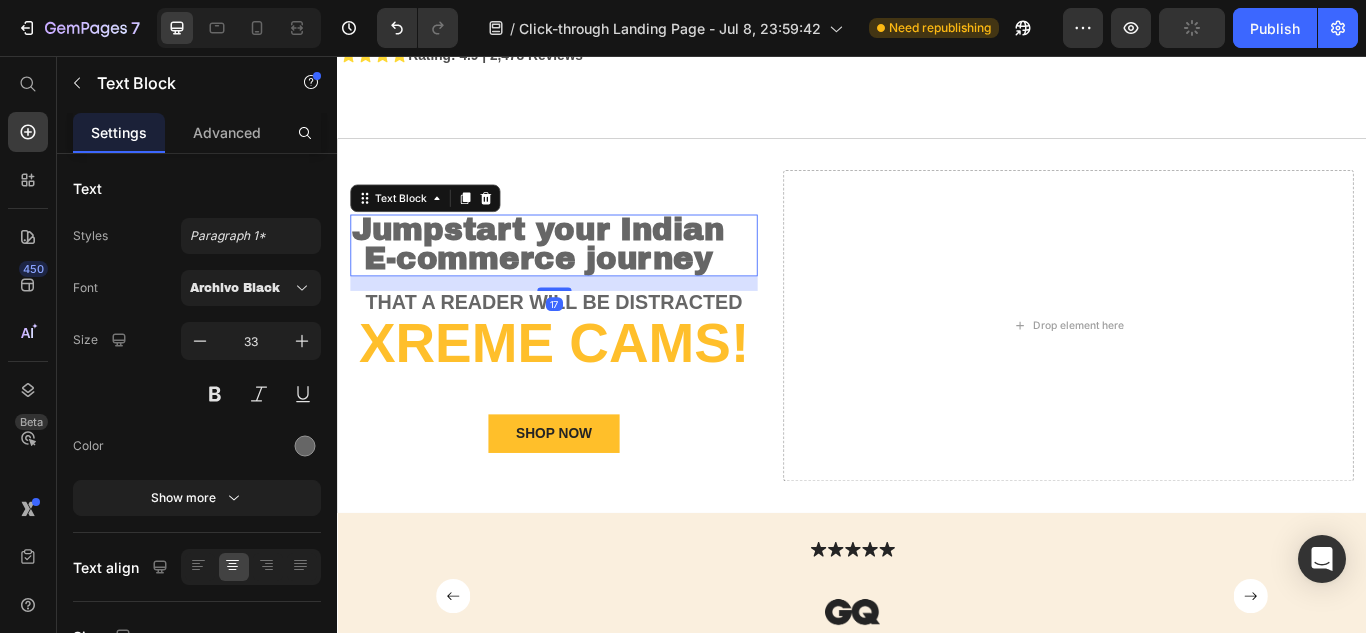 click on "Xreme CAMs!" at bounding box center (589, 391) 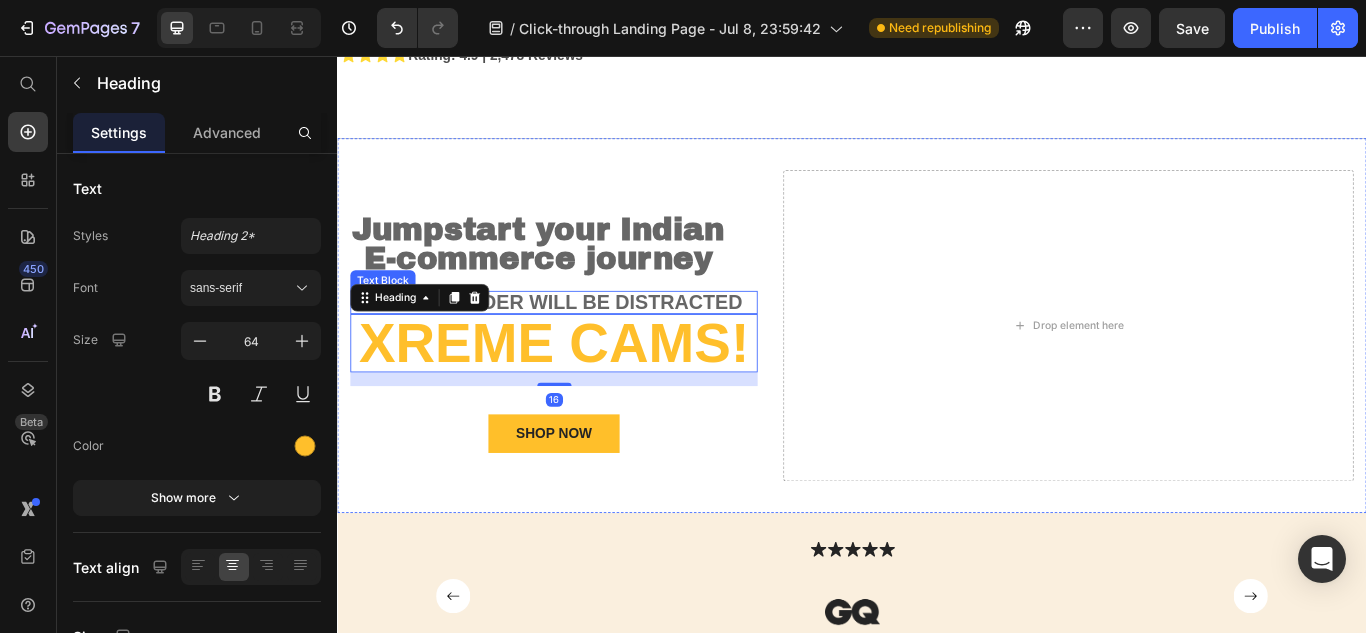 click on "that a reader will be distracted" at bounding box center (589, 343) 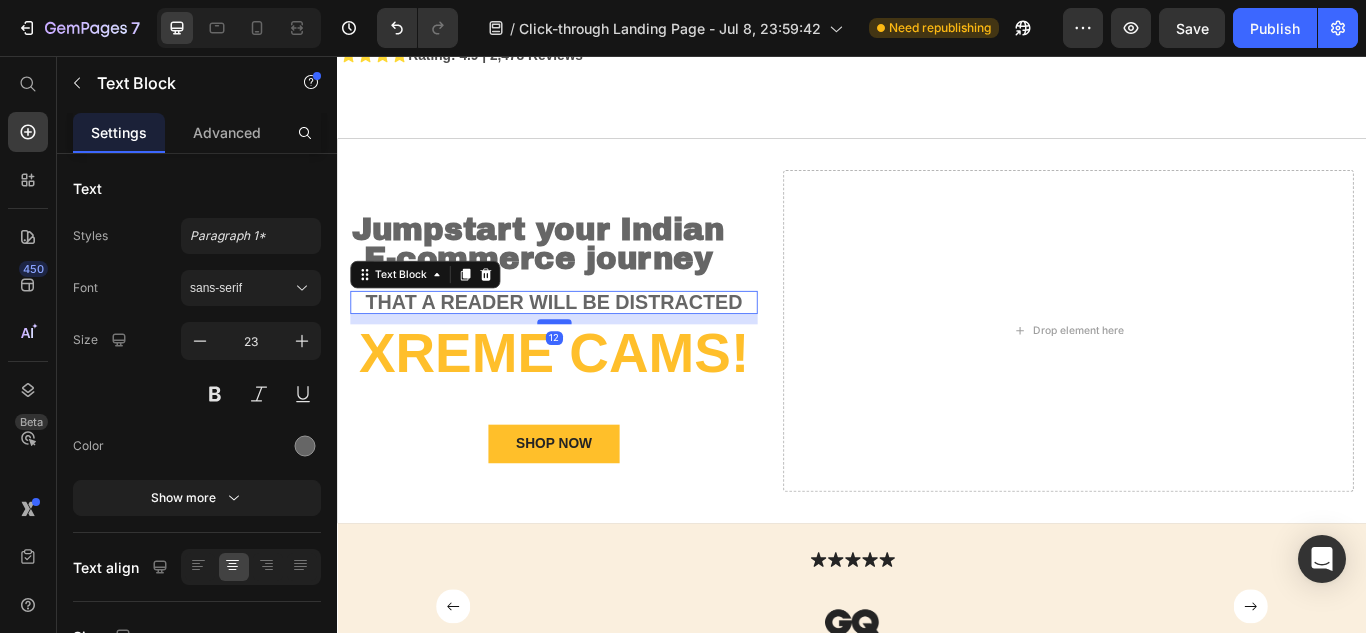 drag, startPoint x: 591, startPoint y: 353, endPoint x: 593, endPoint y: 365, distance: 12.165525 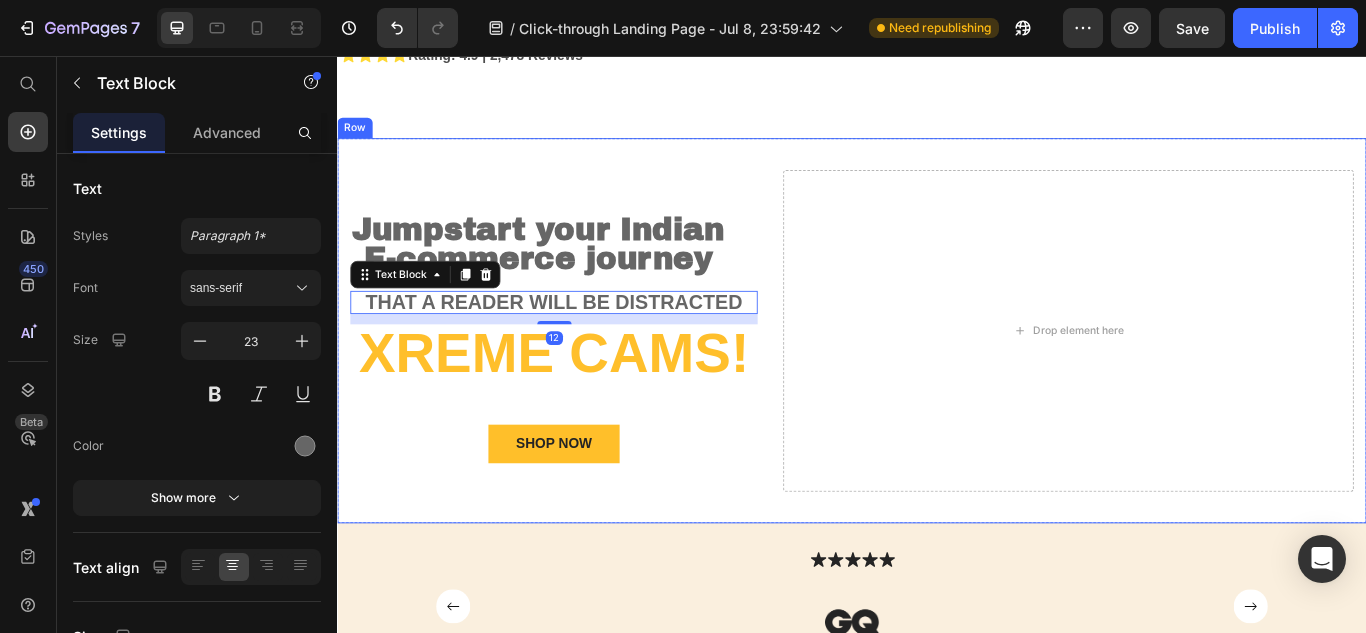 click on "Lorem Text Block Jumpstart your Indian  E-commerce journey Text Block that a reader will be distracted Text Block   12 Xreme CAMs! Heading Lorem Ipsum is simply dummy Text Block SHOP NOW Button Limited Time Offer - While Supplies Last Text Block" at bounding box center [589, 377] 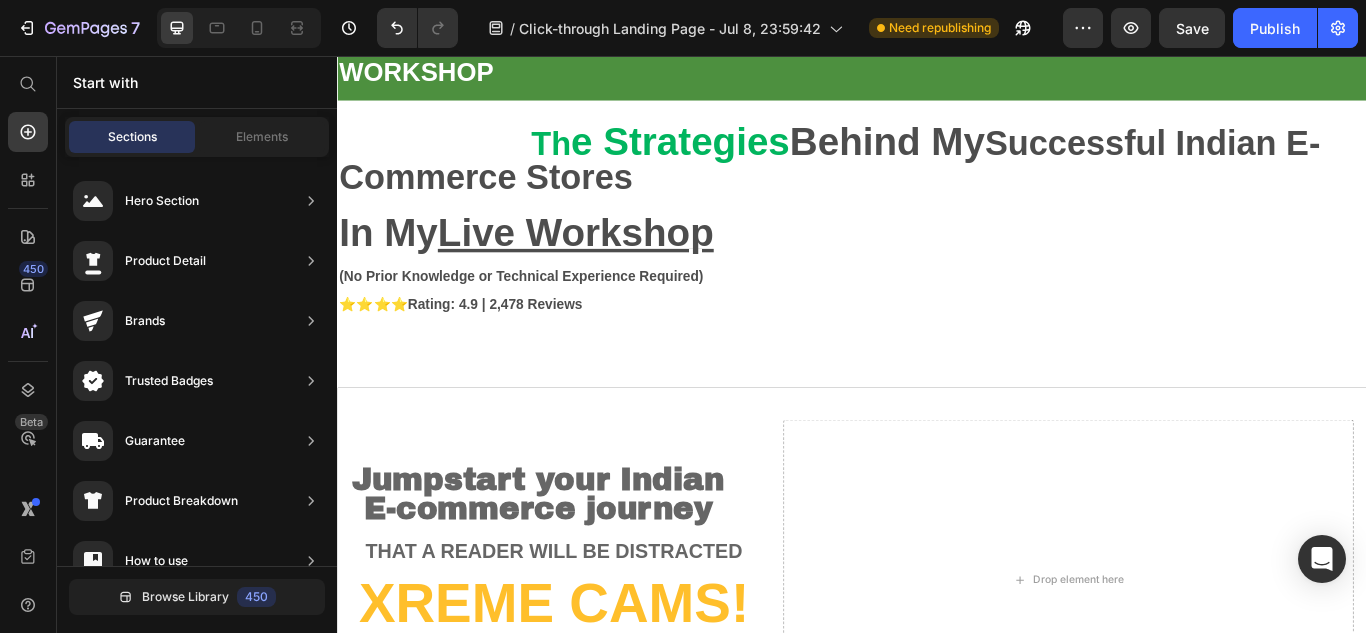 scroll, scrollTop: 245, scrollLeft: 0, axis: vertical 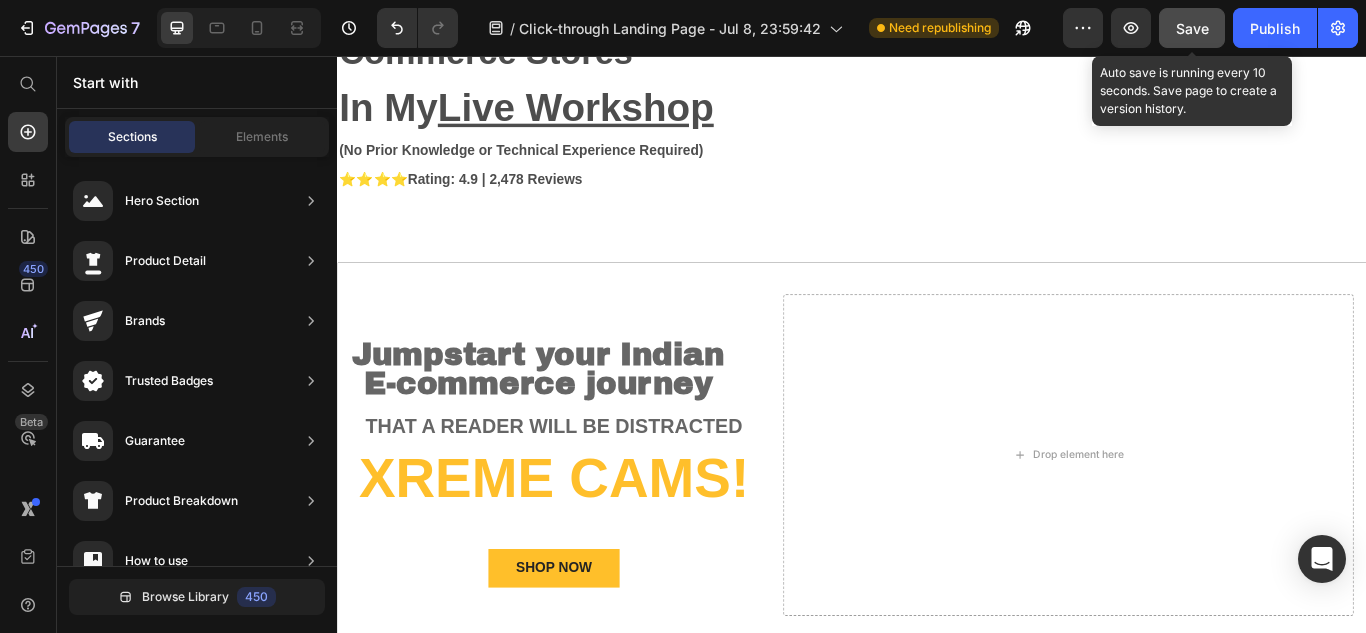 click on "Save" at bounding box center [1192, 28] 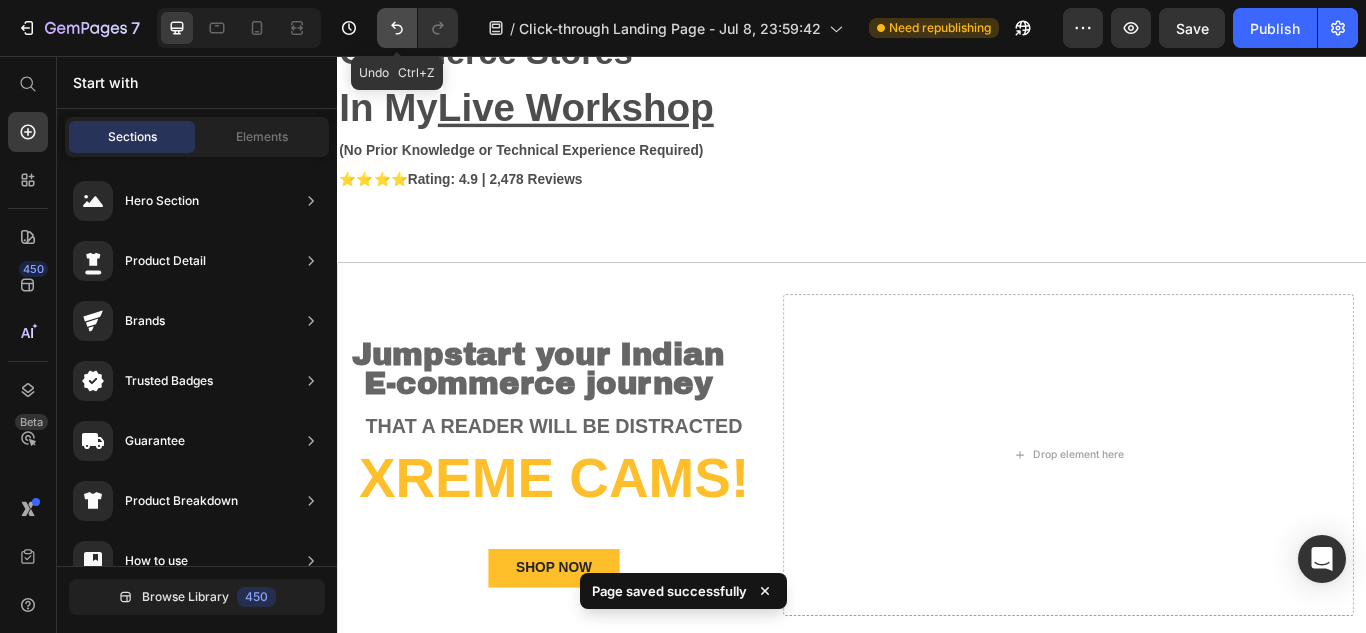 click 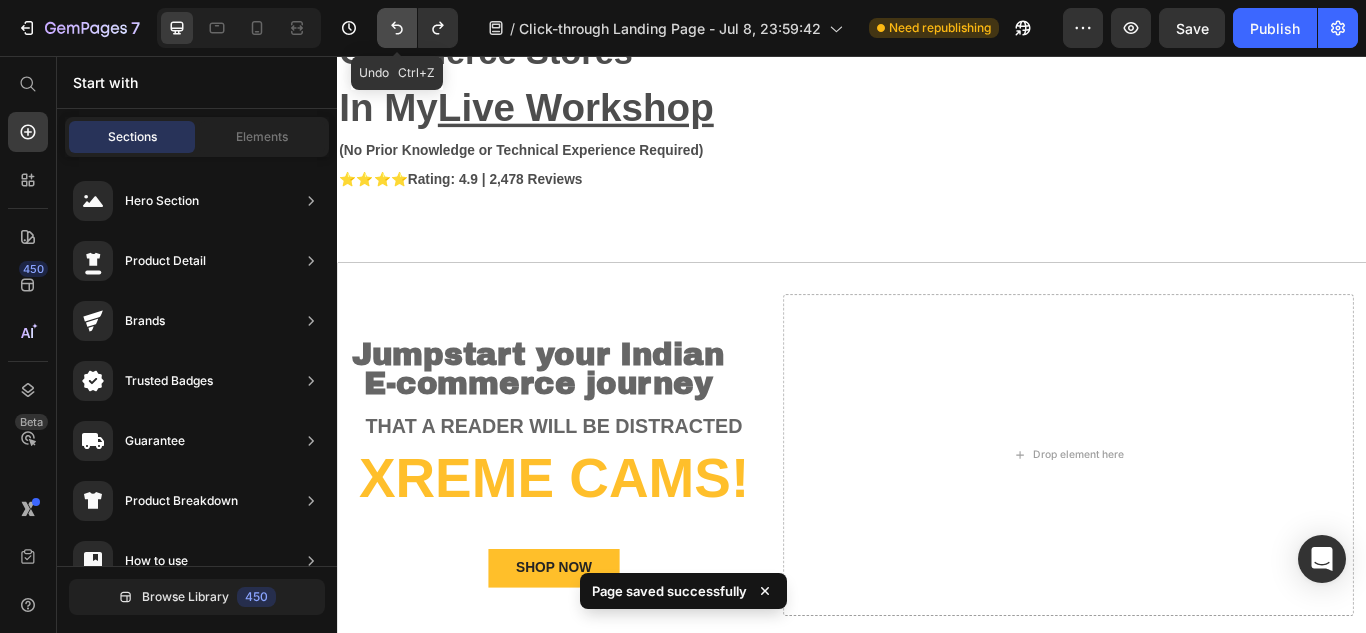 click 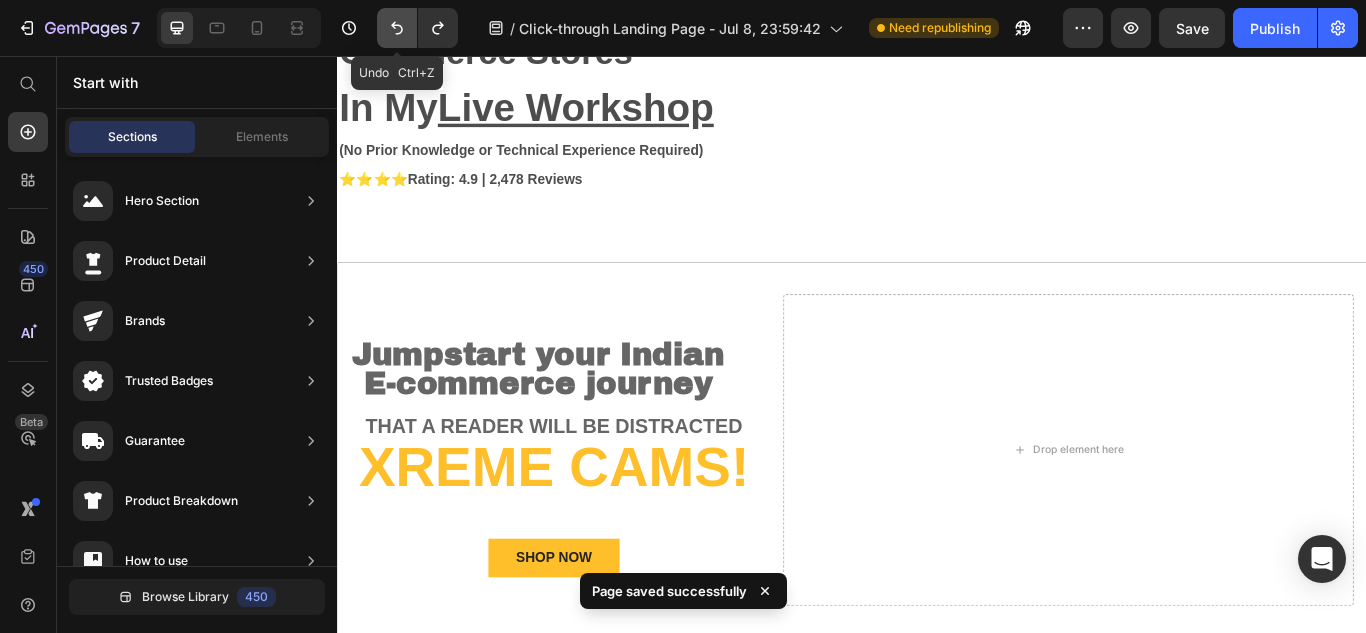 click 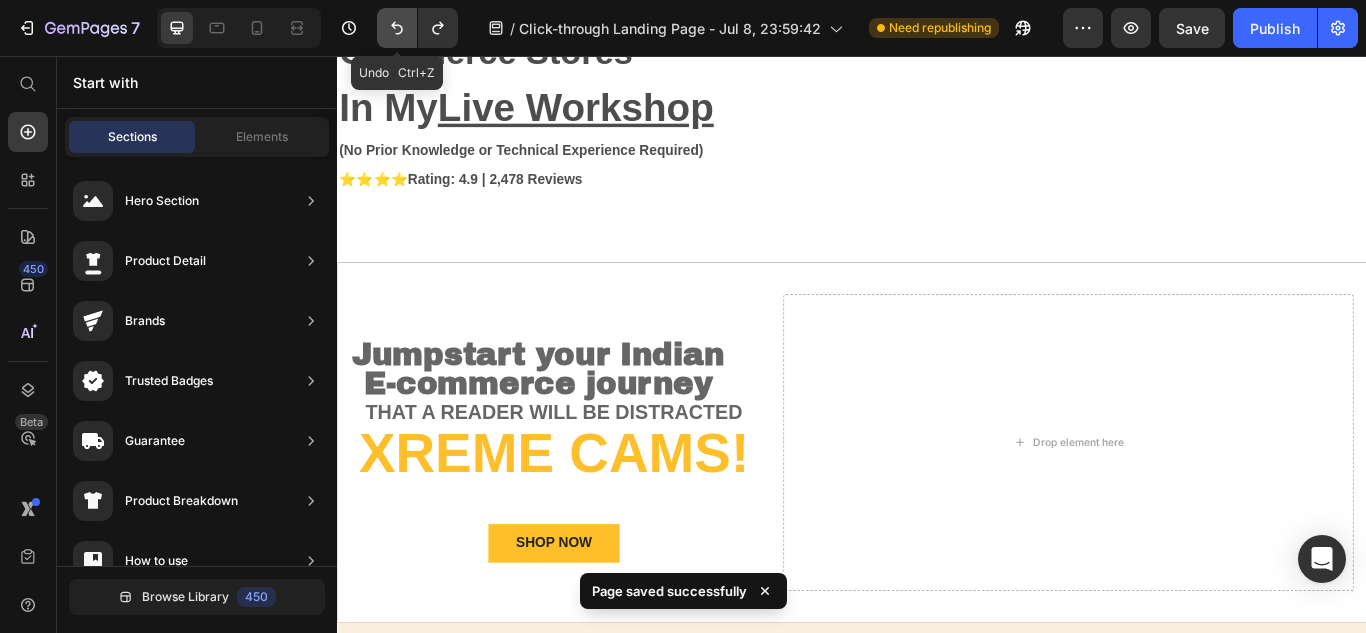 click 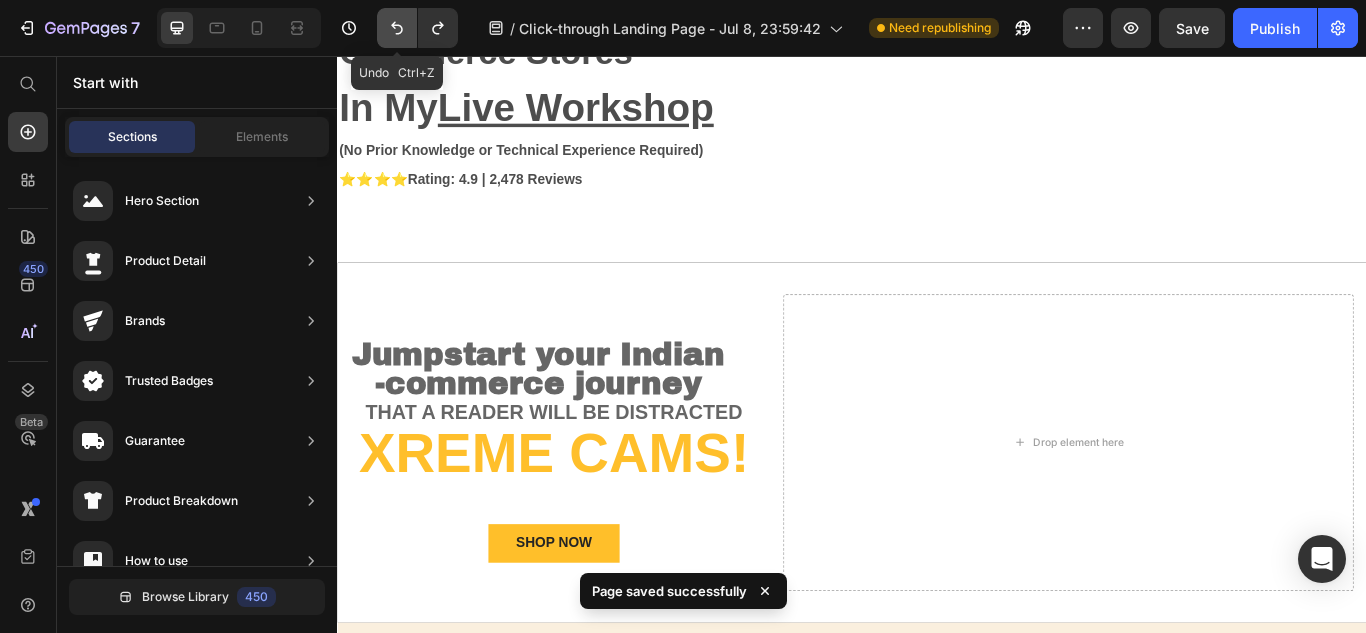 click 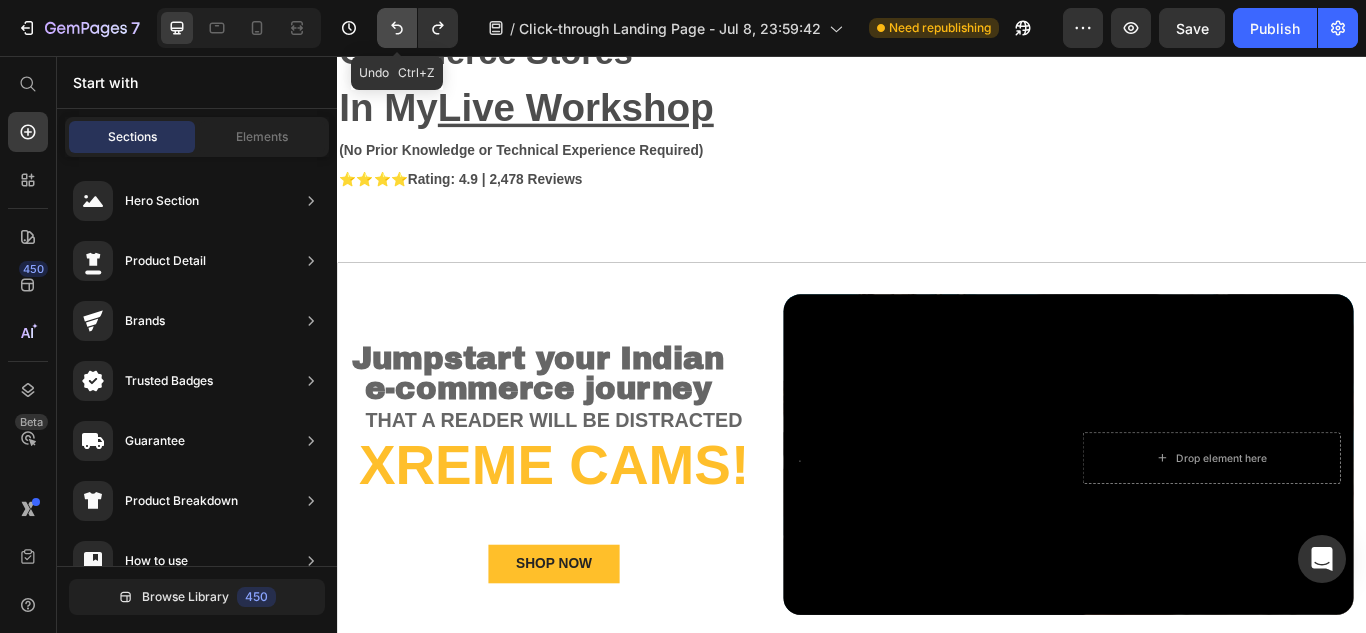 click 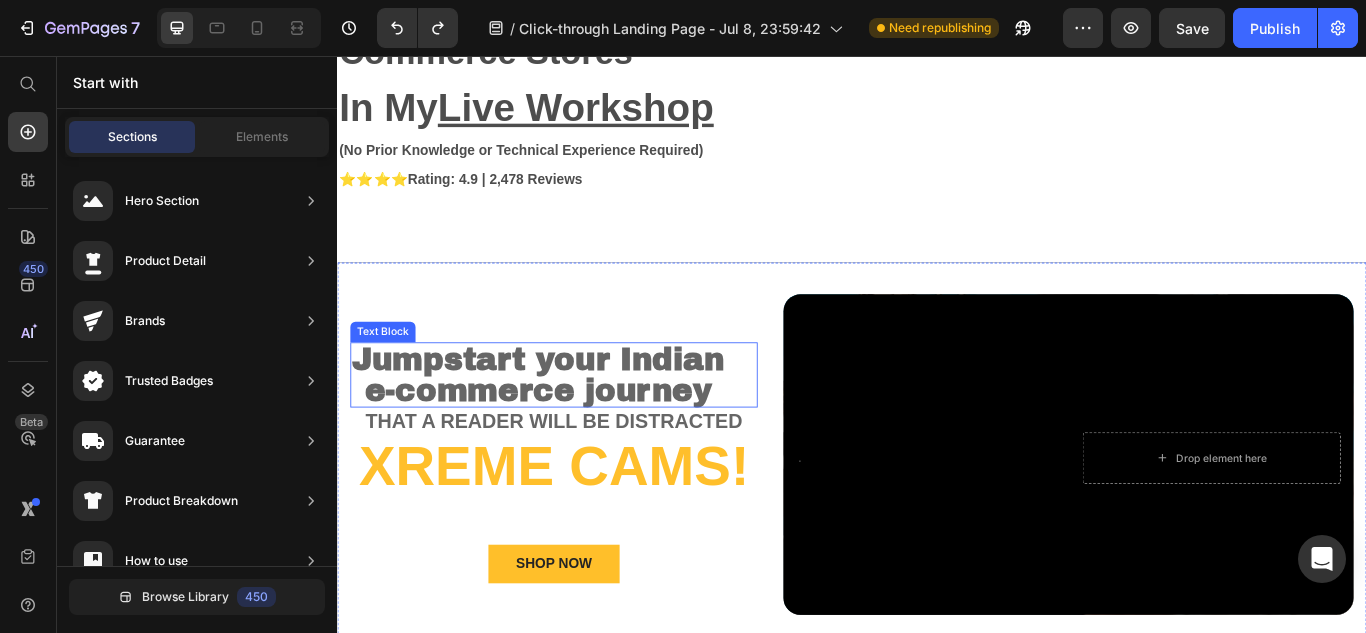 click on "Jumpstart your Indian" at bounding box center [571, 410] 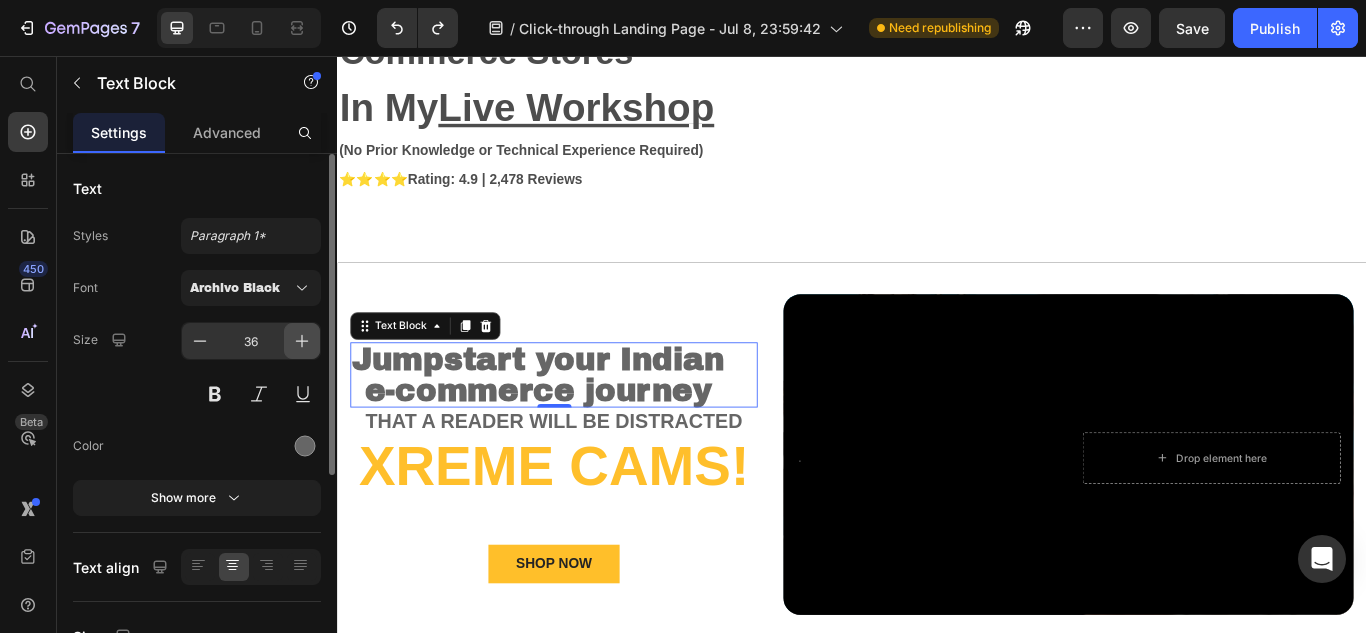 click 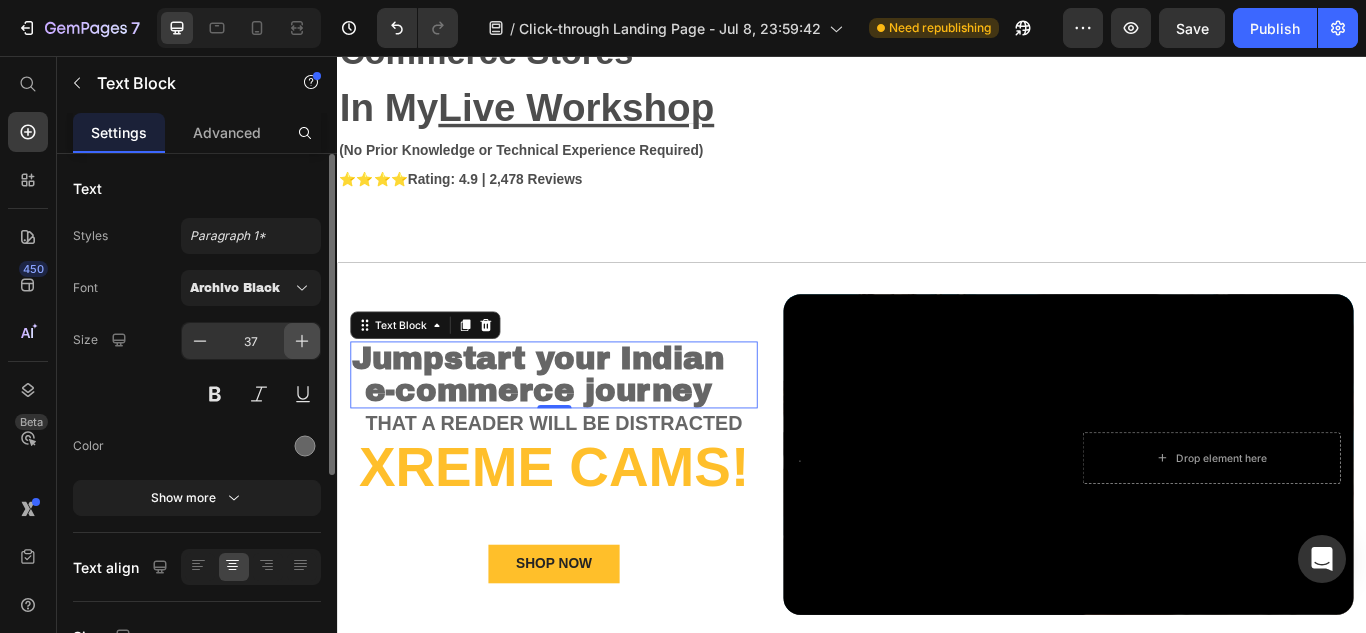 click 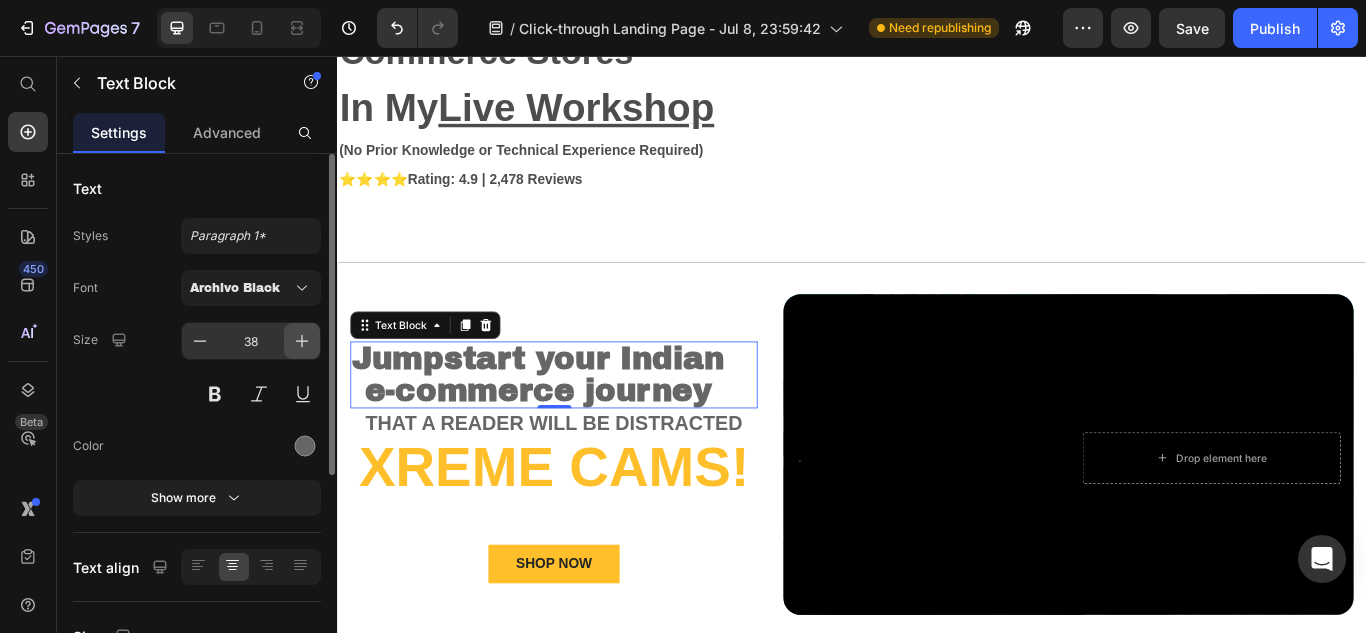 click 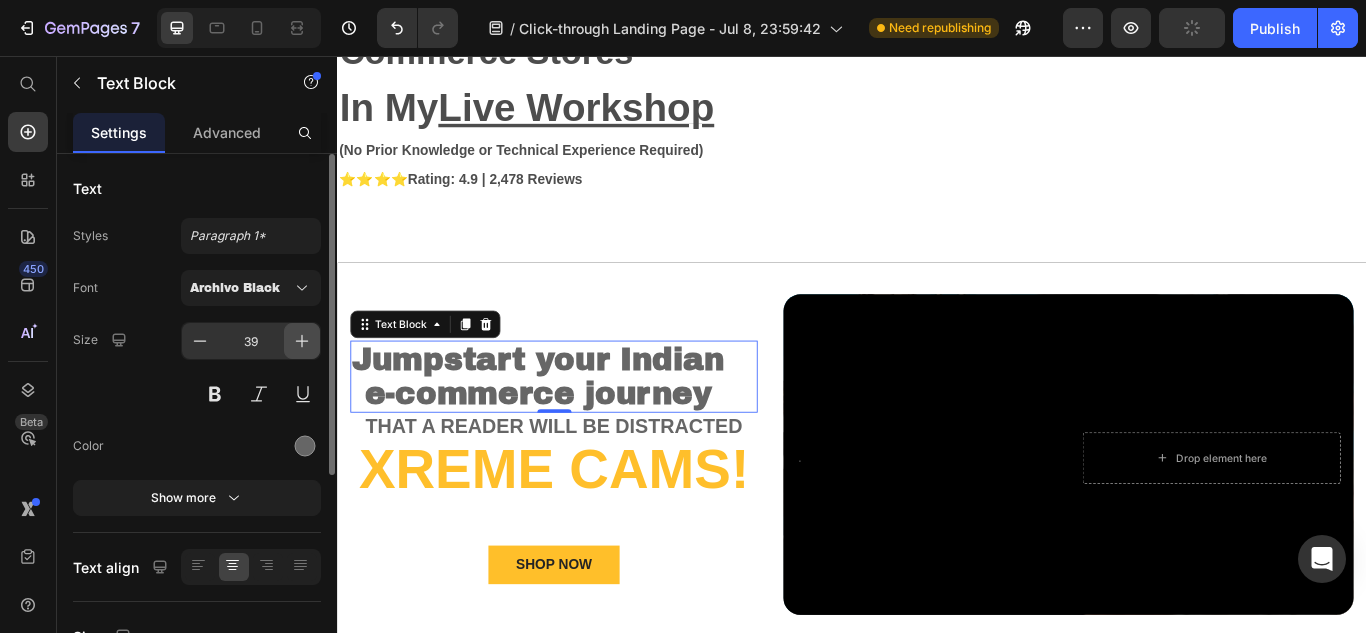 click 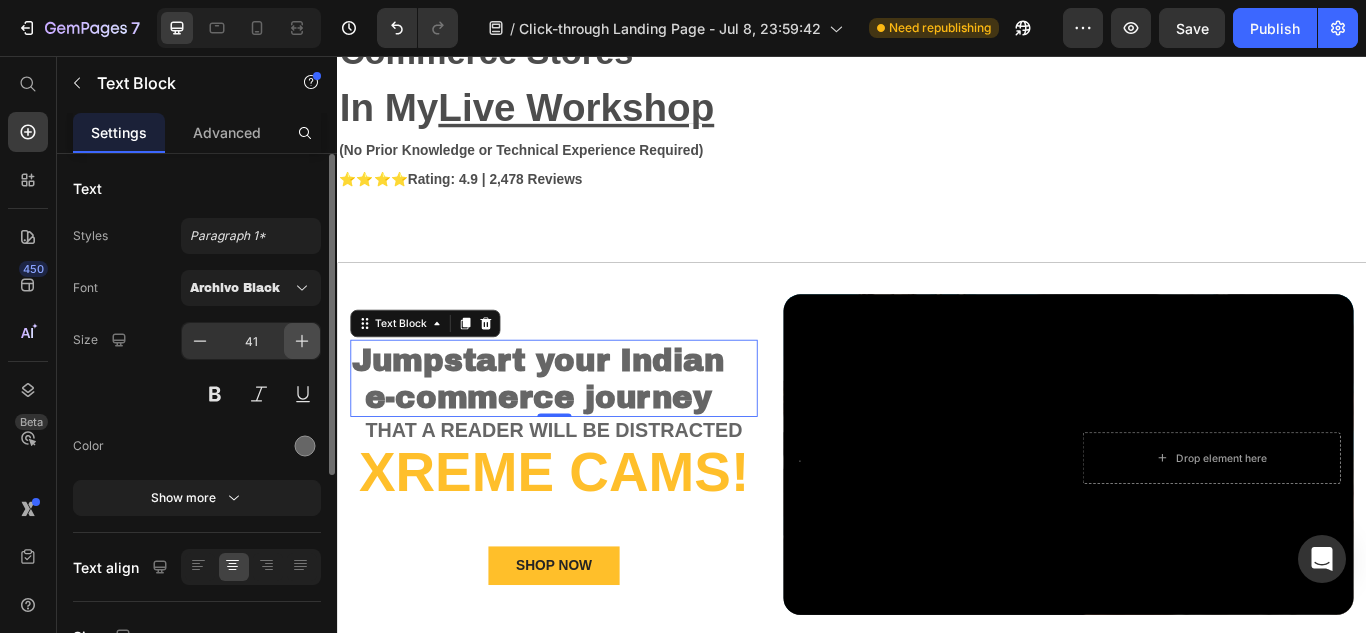 click 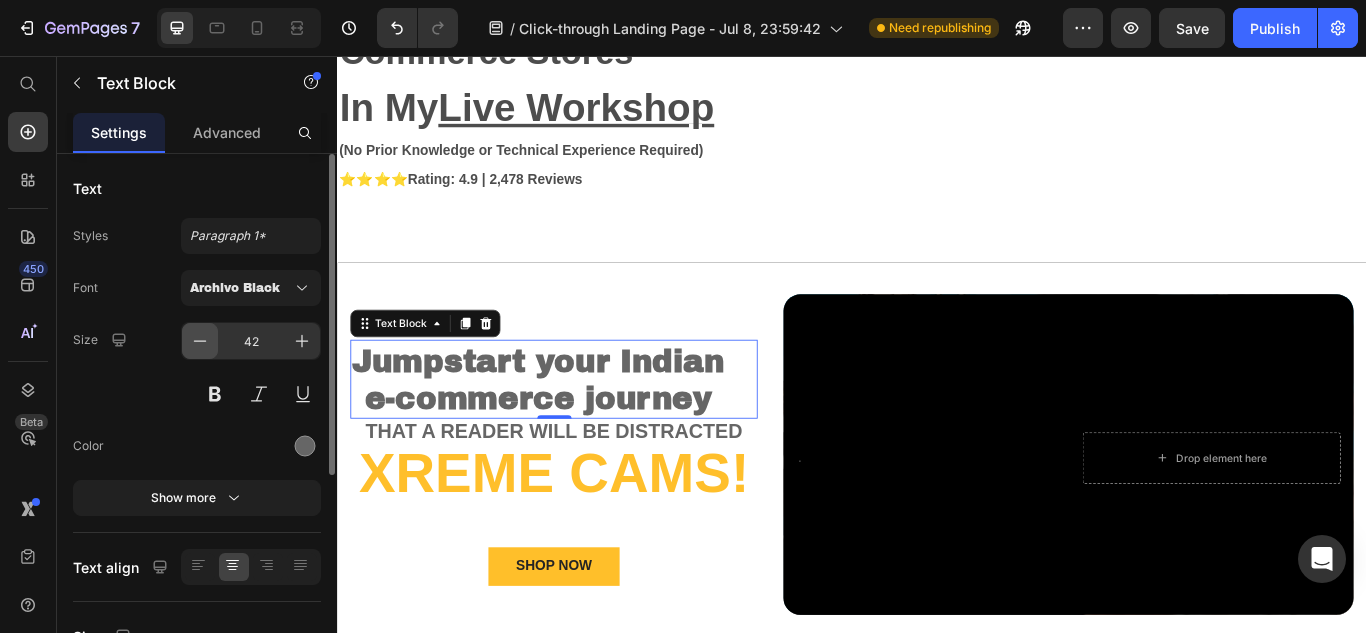 click 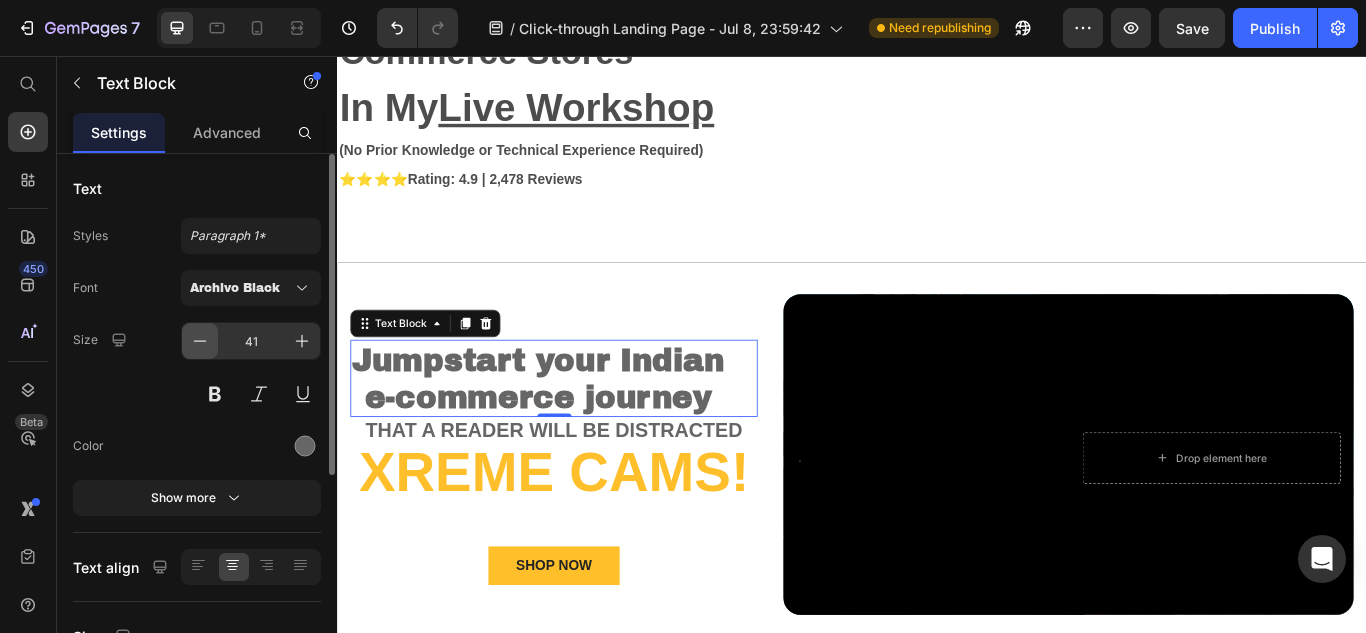 click 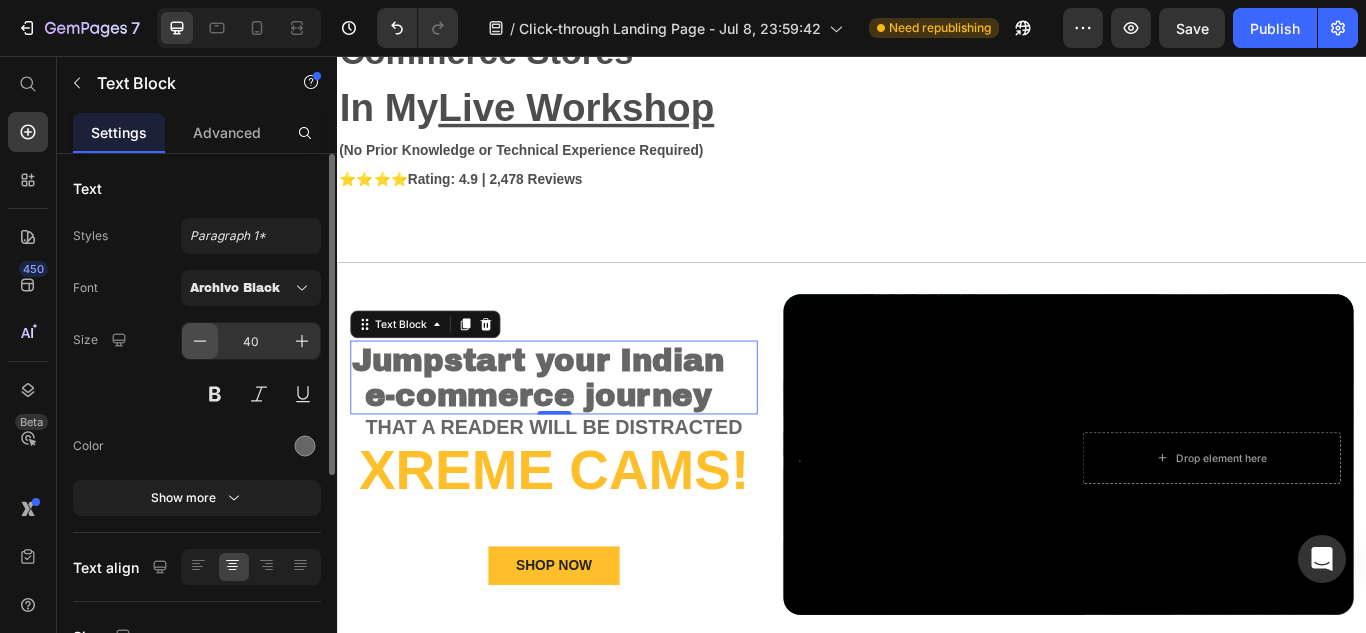 click 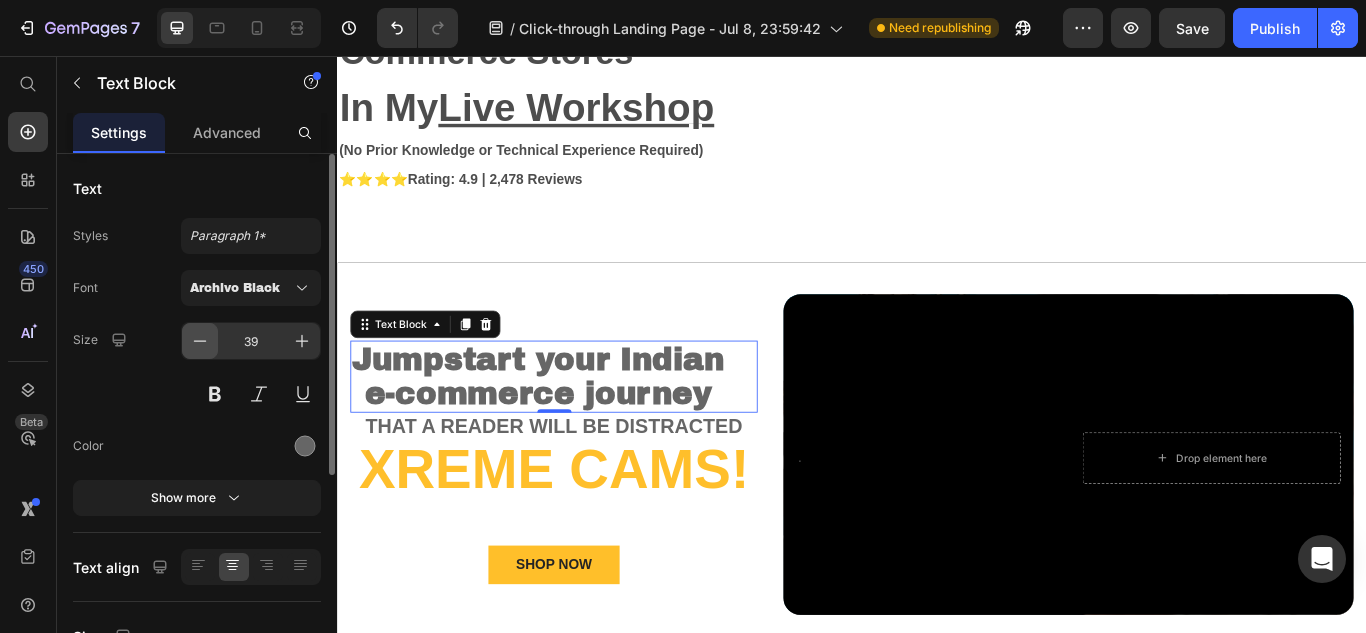 click 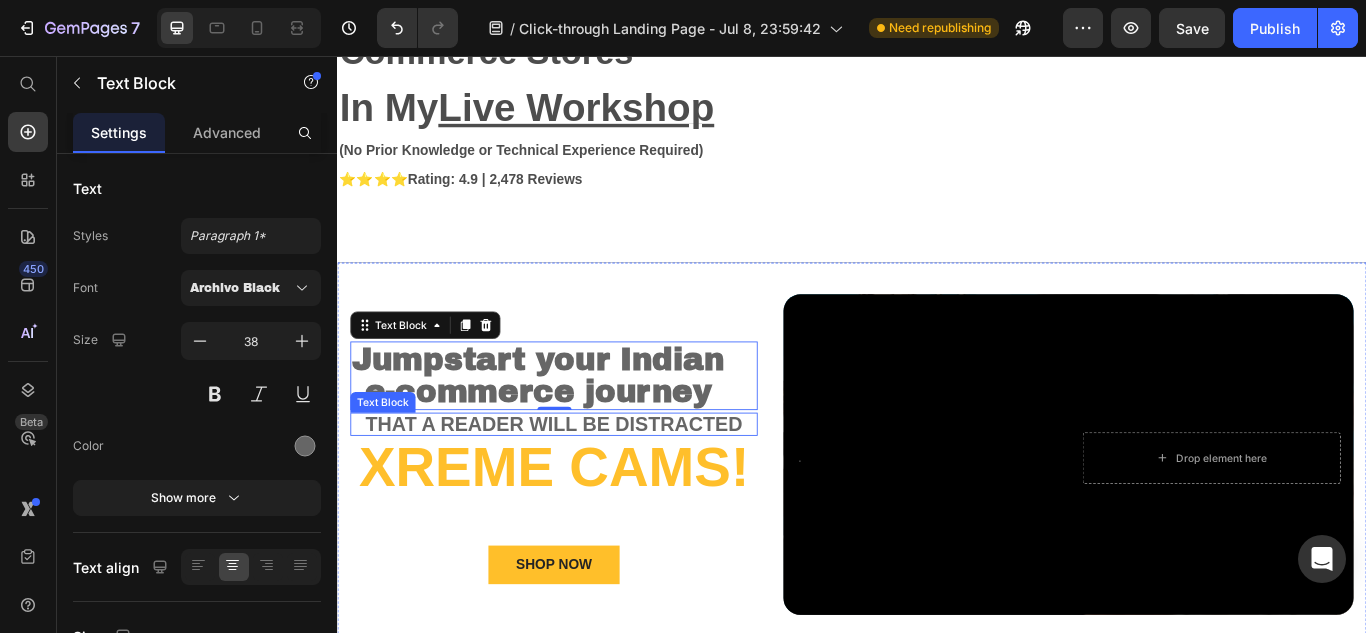 click on "that a reader will be distracted" at bounding box center (589, 485) 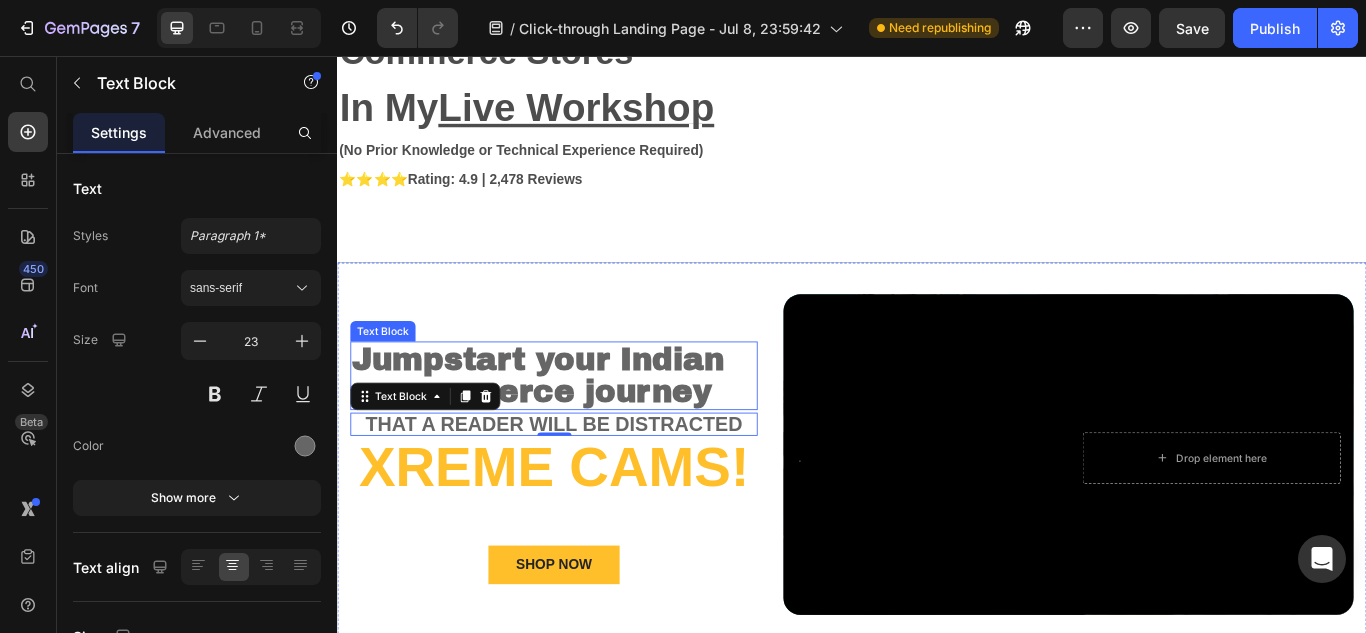 click on "Jumpstart your Indian" at bounding box center [571, 410] 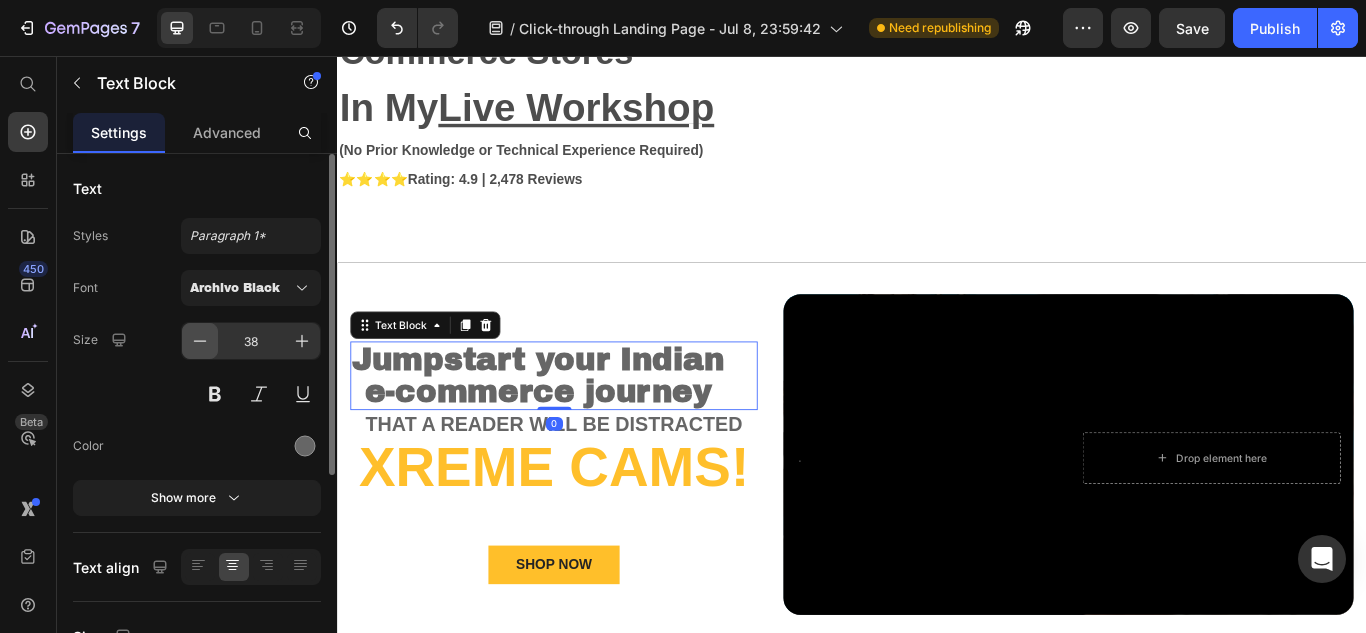 click at bounding box center (200, 341) 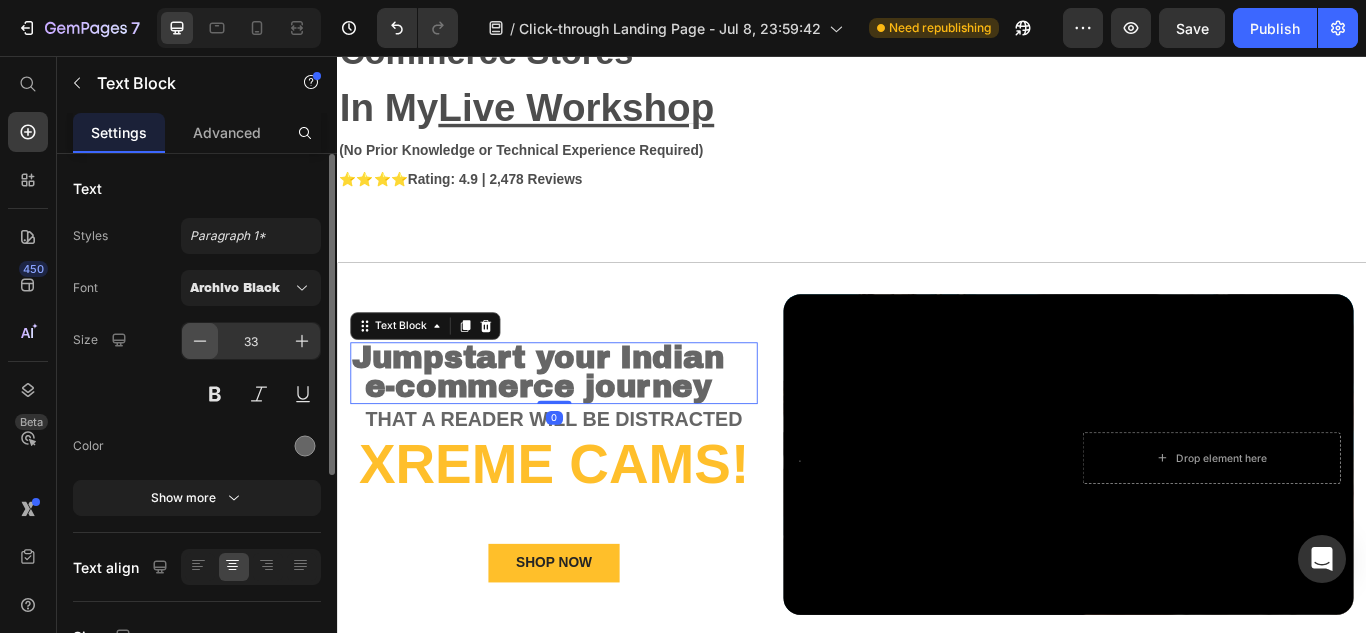 click 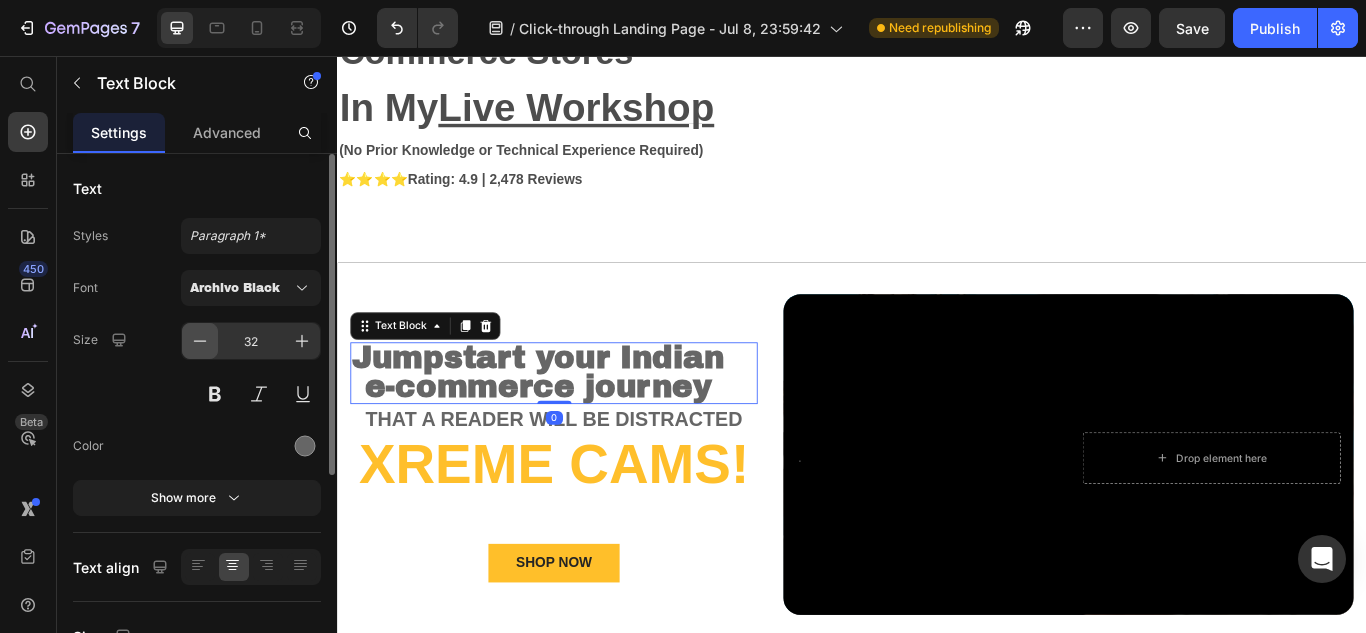 click 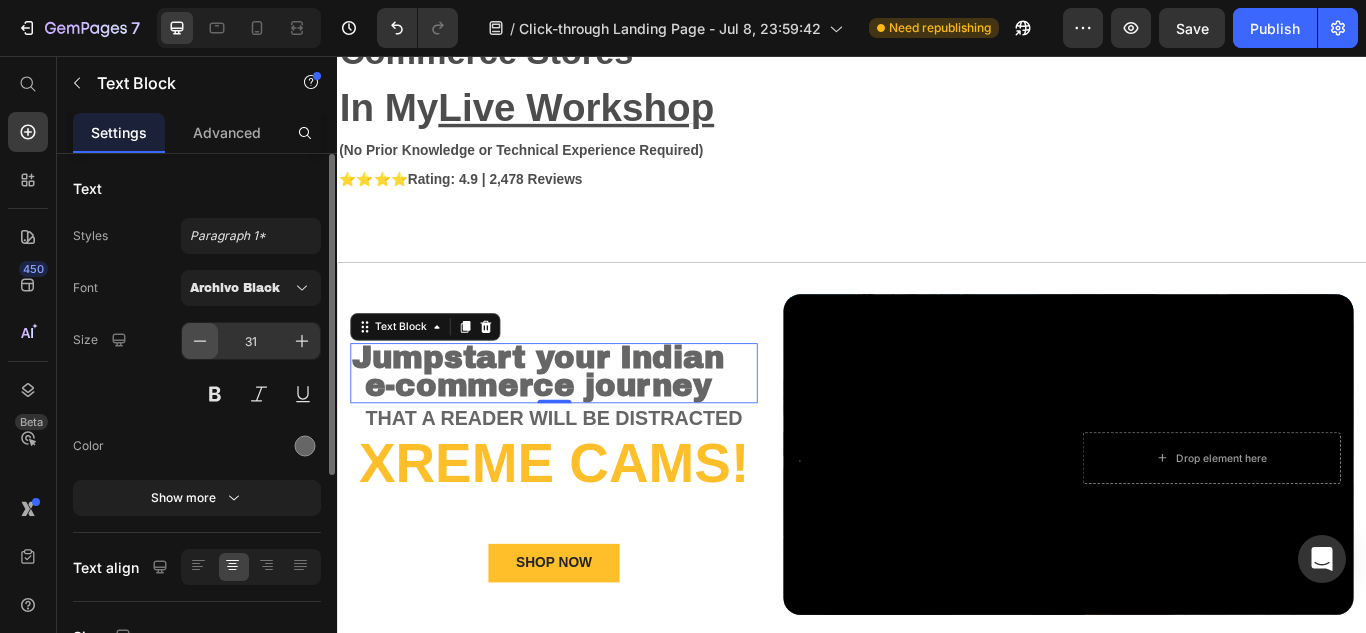 click 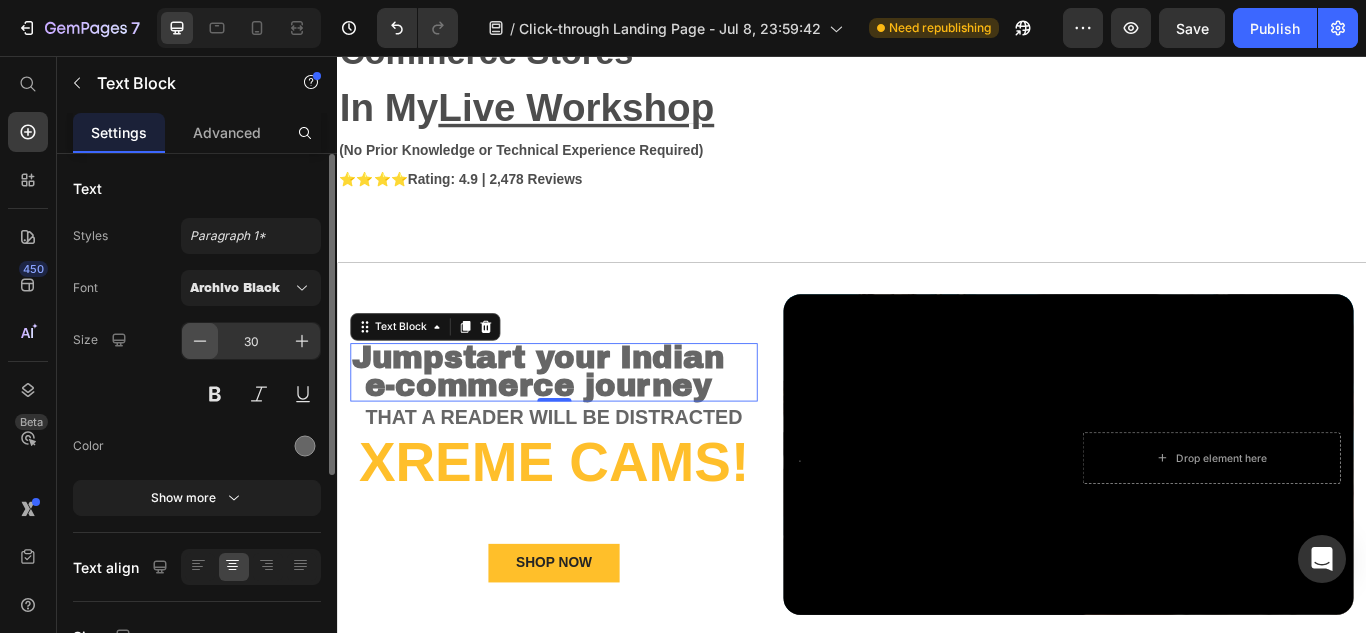 click 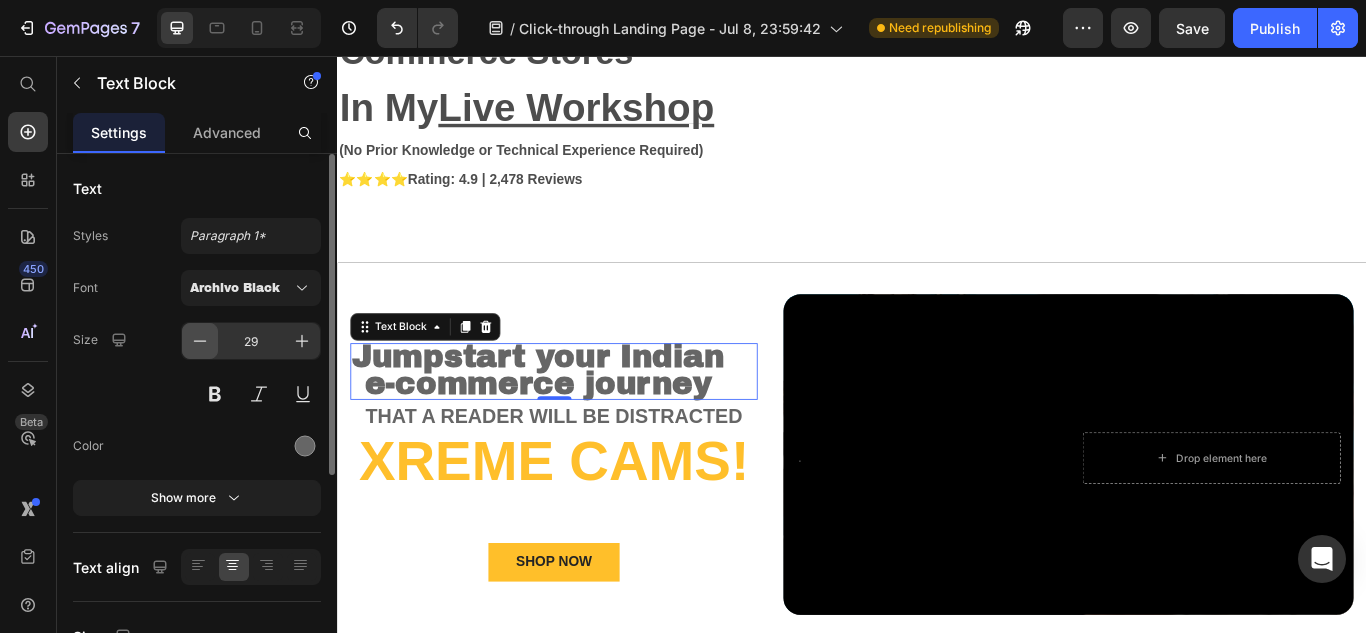 click 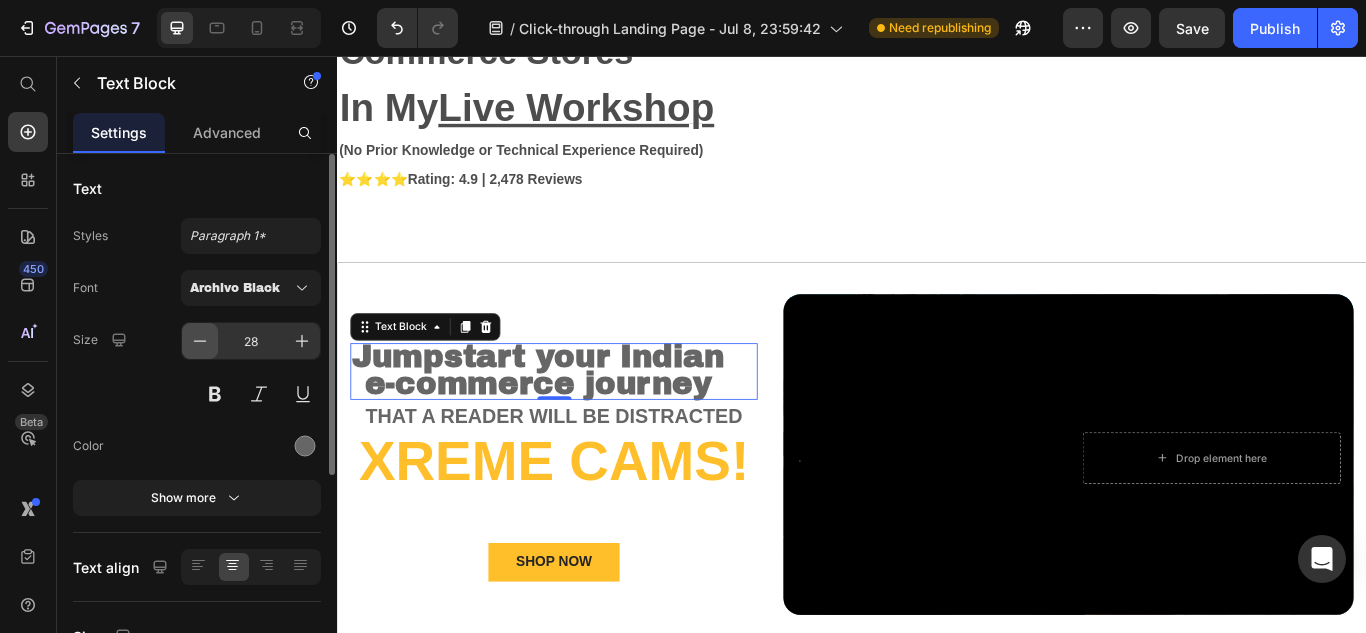 click 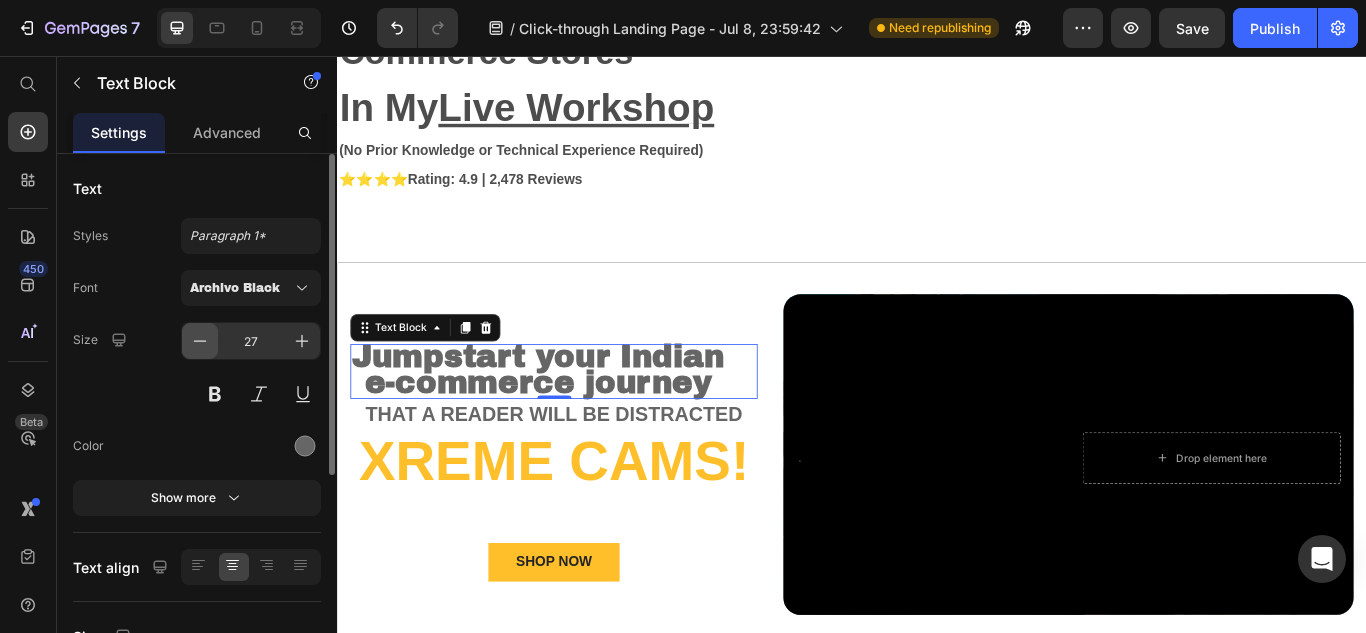 click 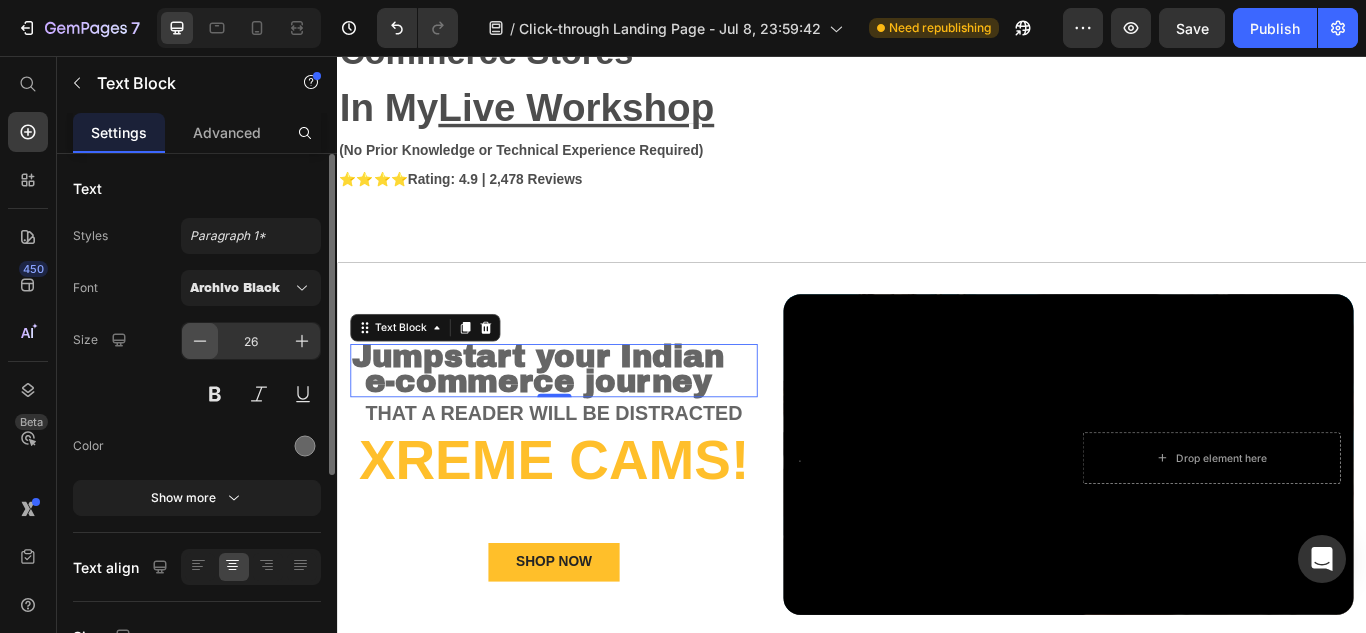 click 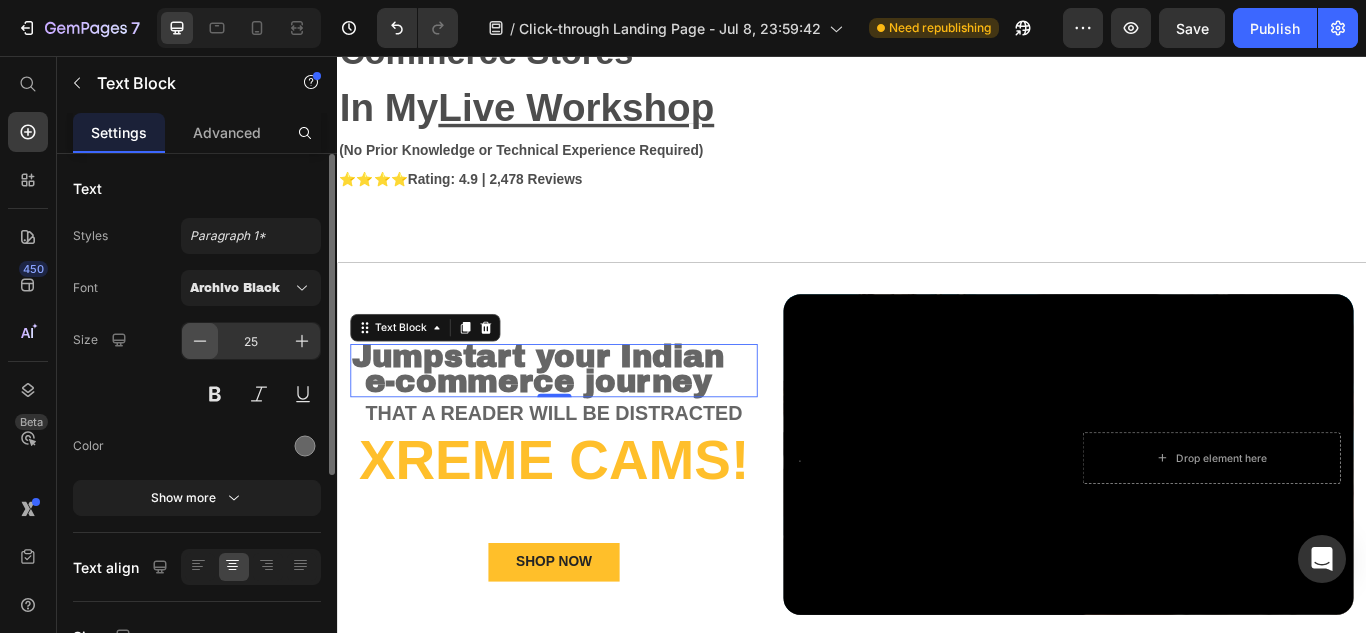 click 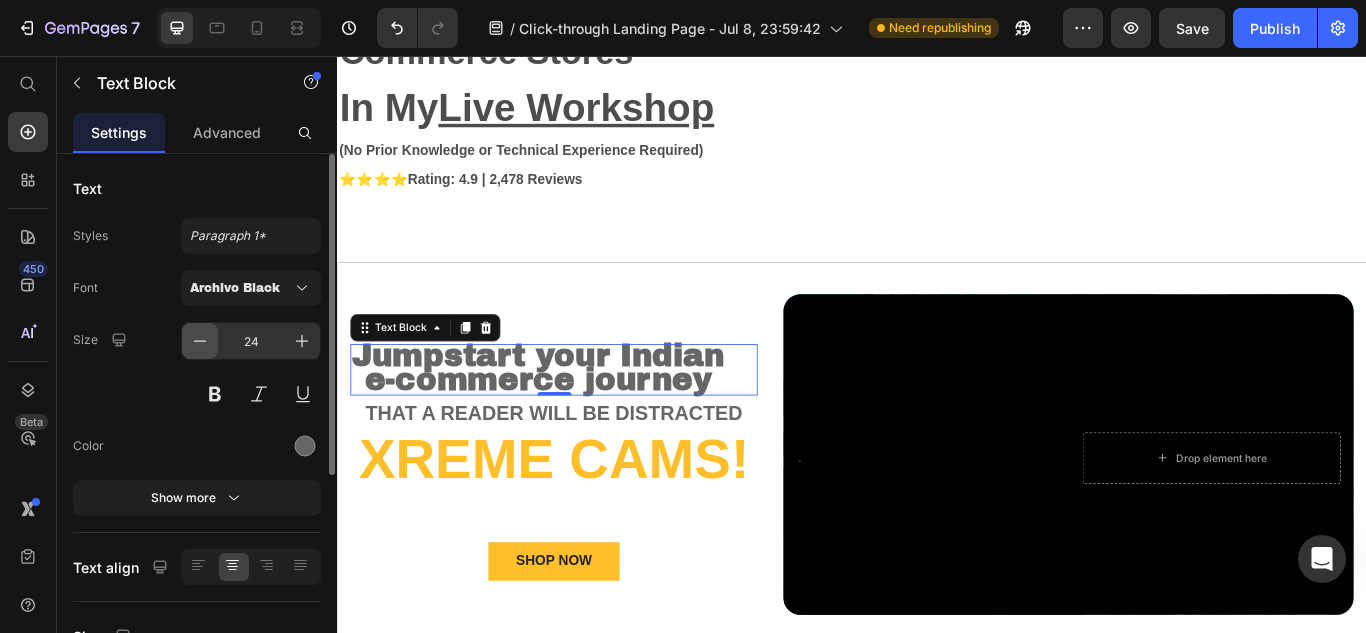 click 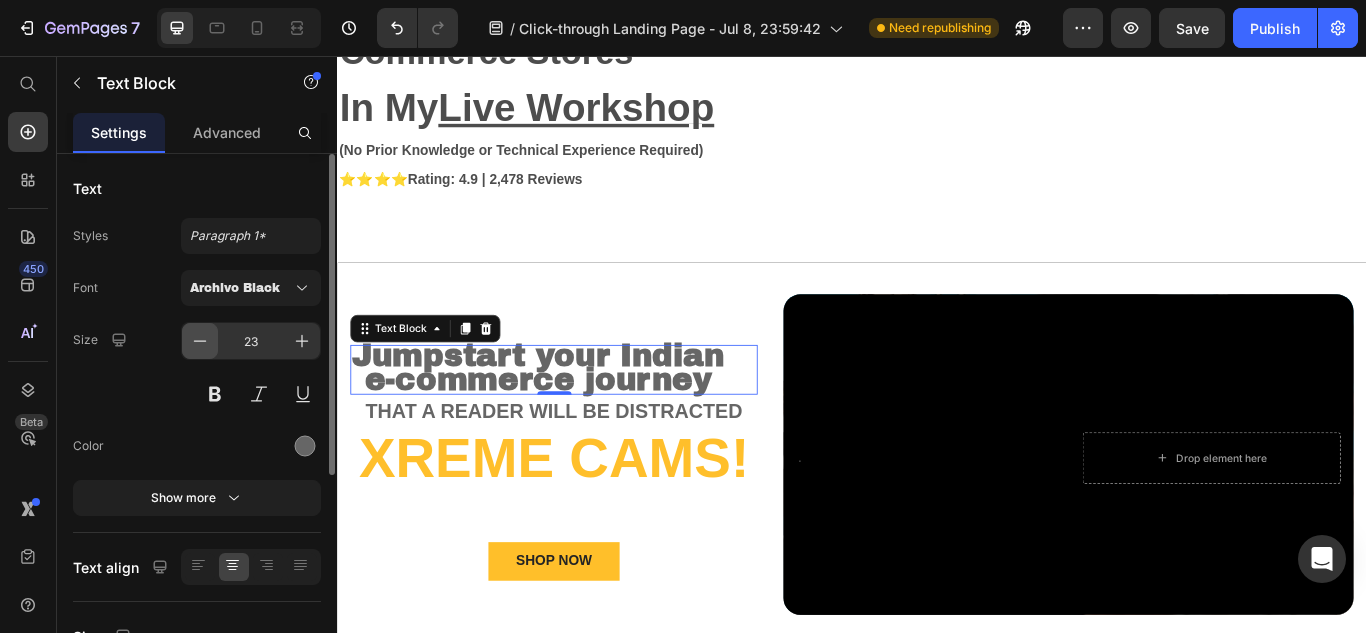 click 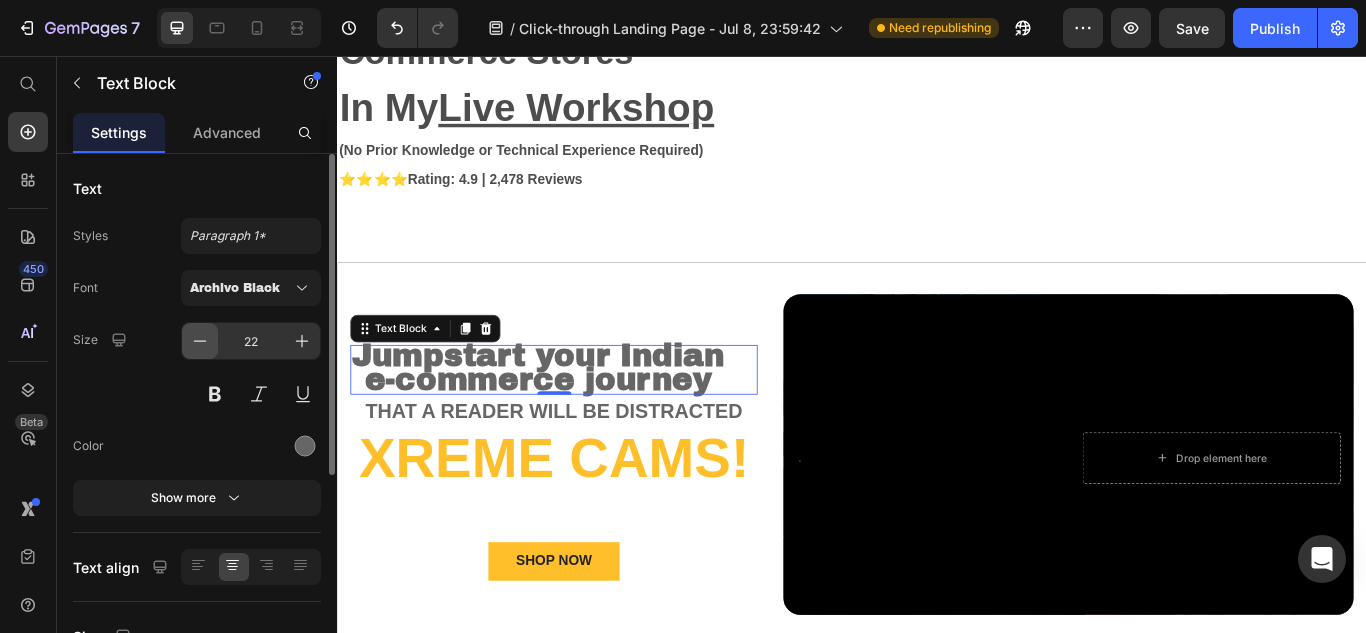click 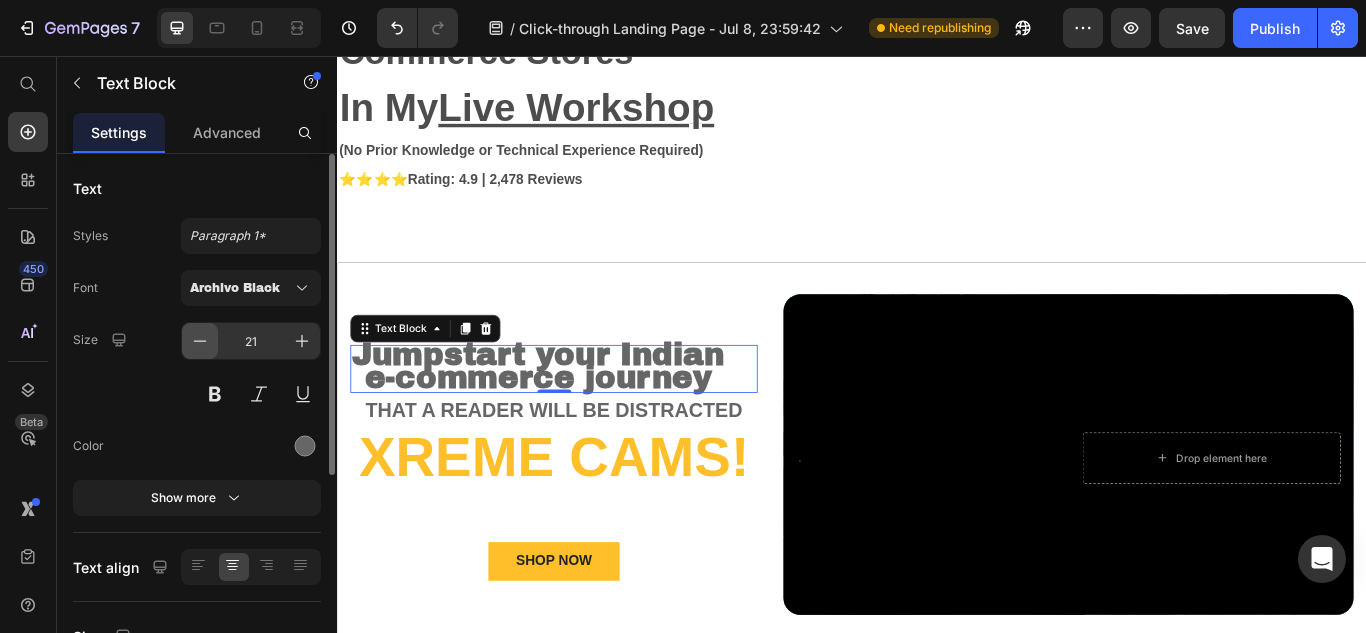 click 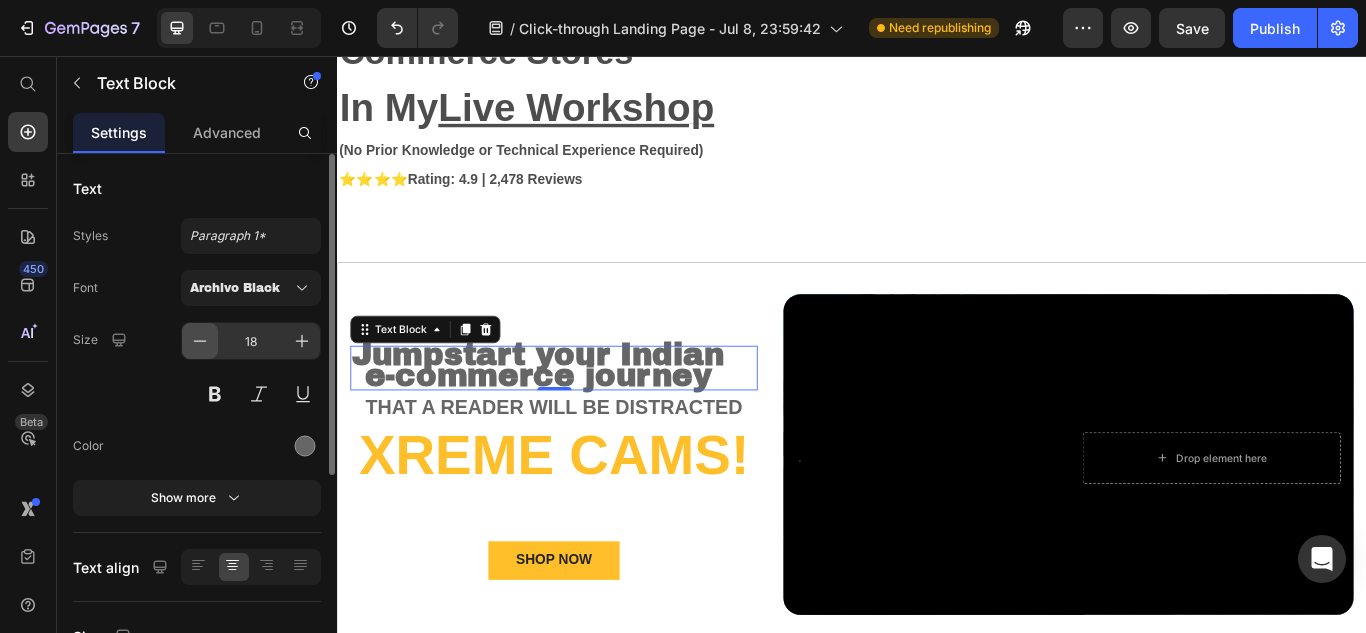 click 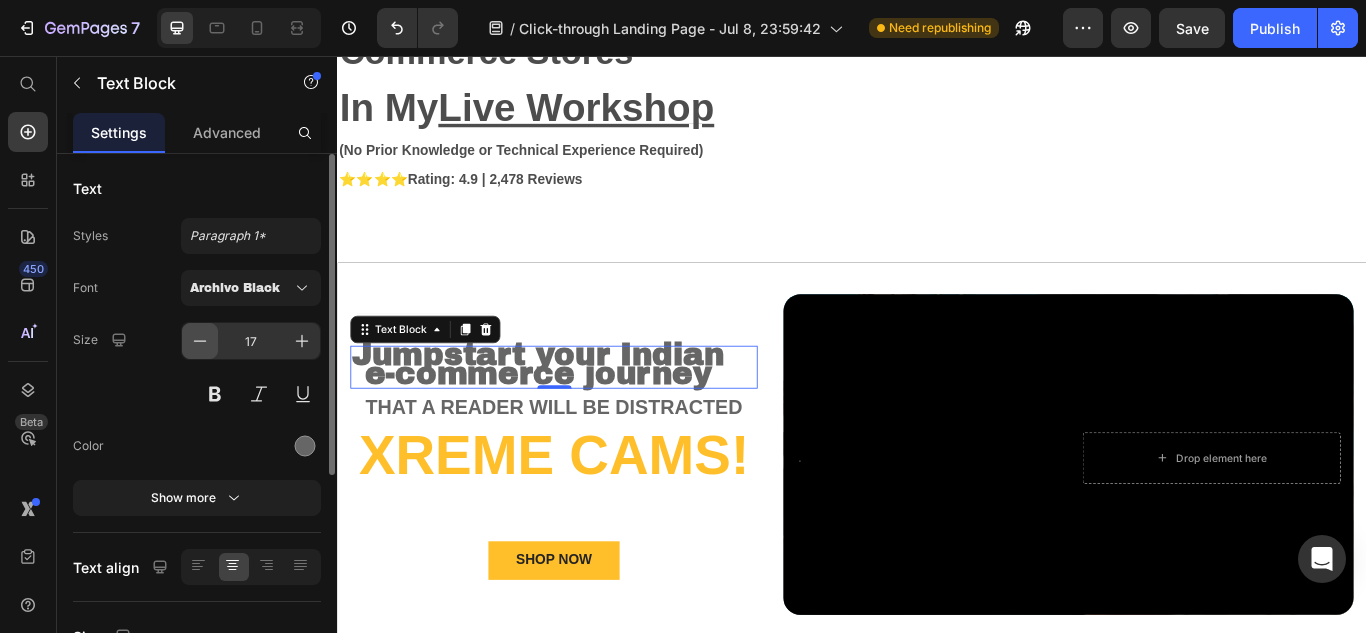 click at bounding box center (200, 341) 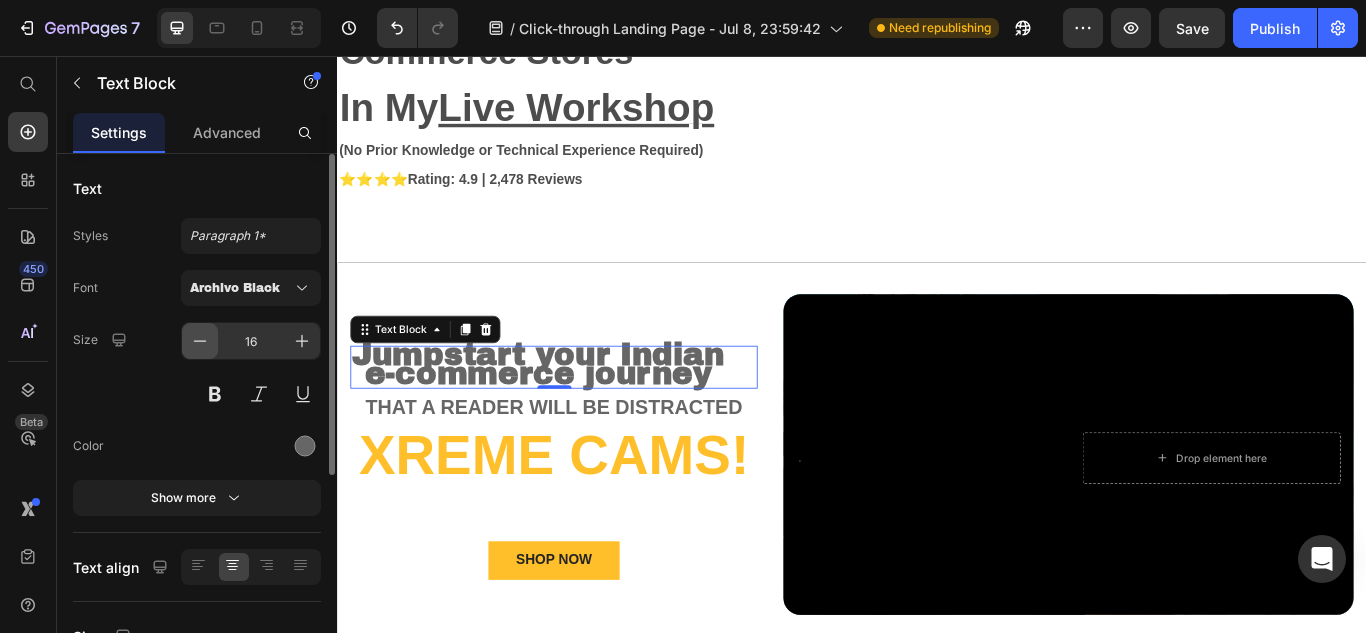 click at bounding box center (200, 341) 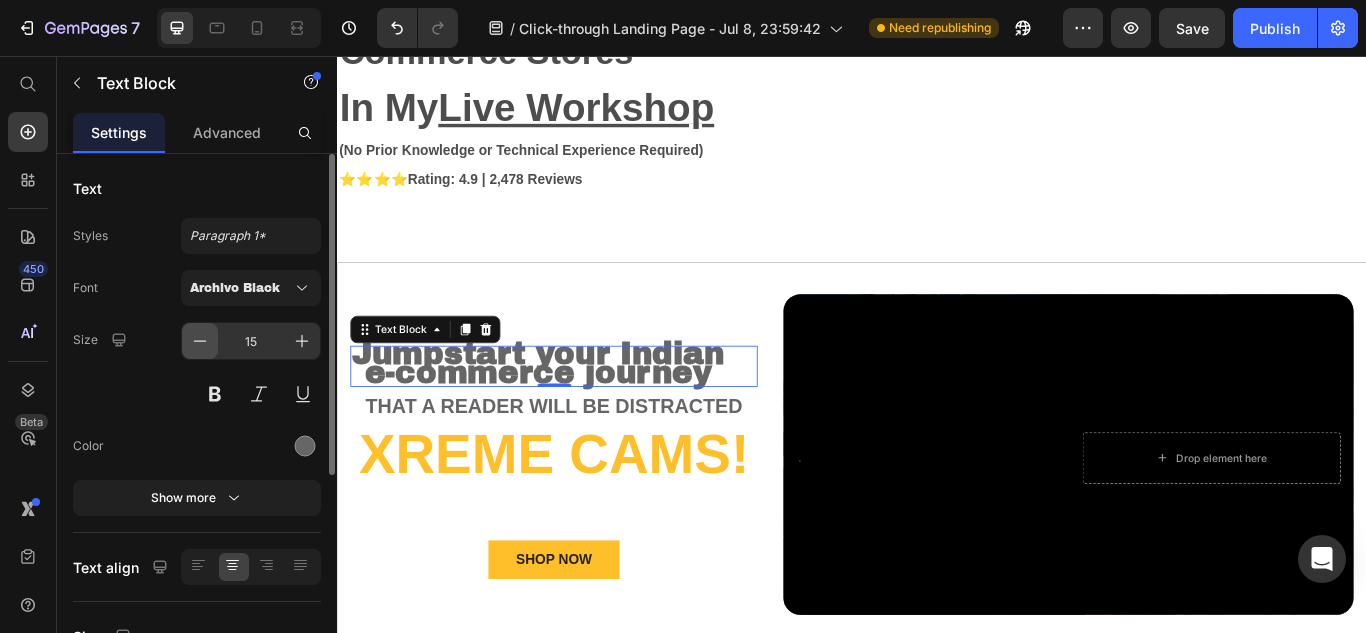 click at bounding box center (200, 341) 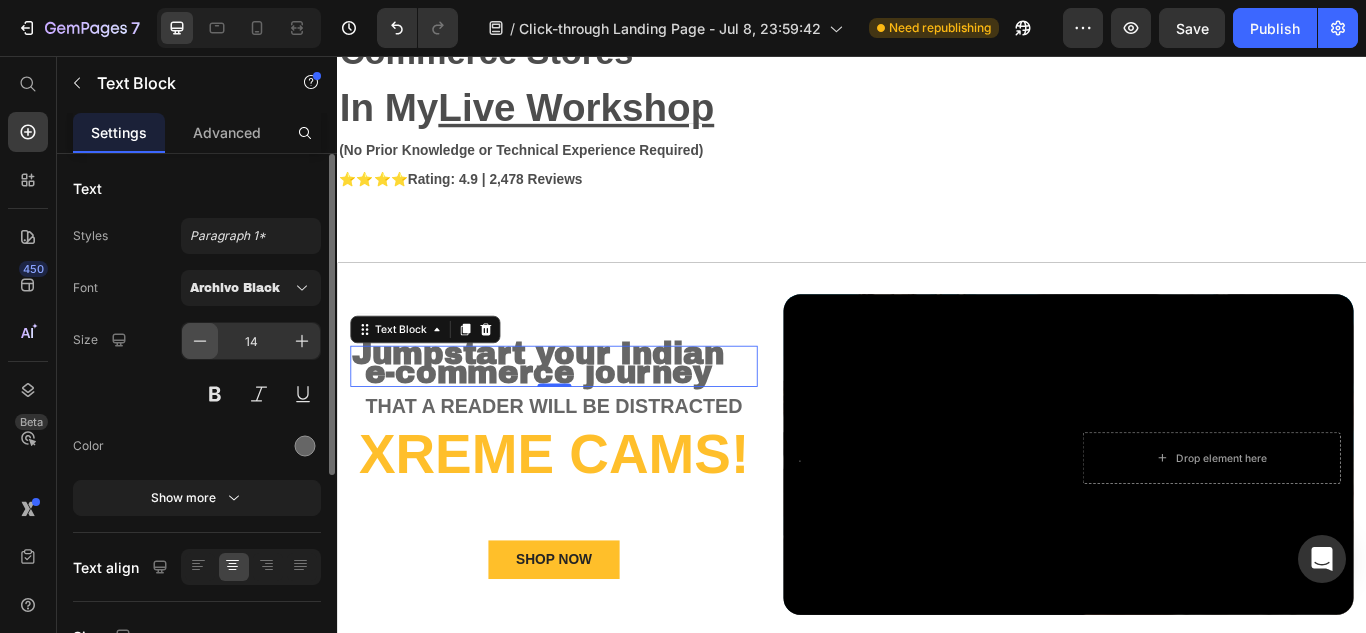 click at bounding box center (200, 341) 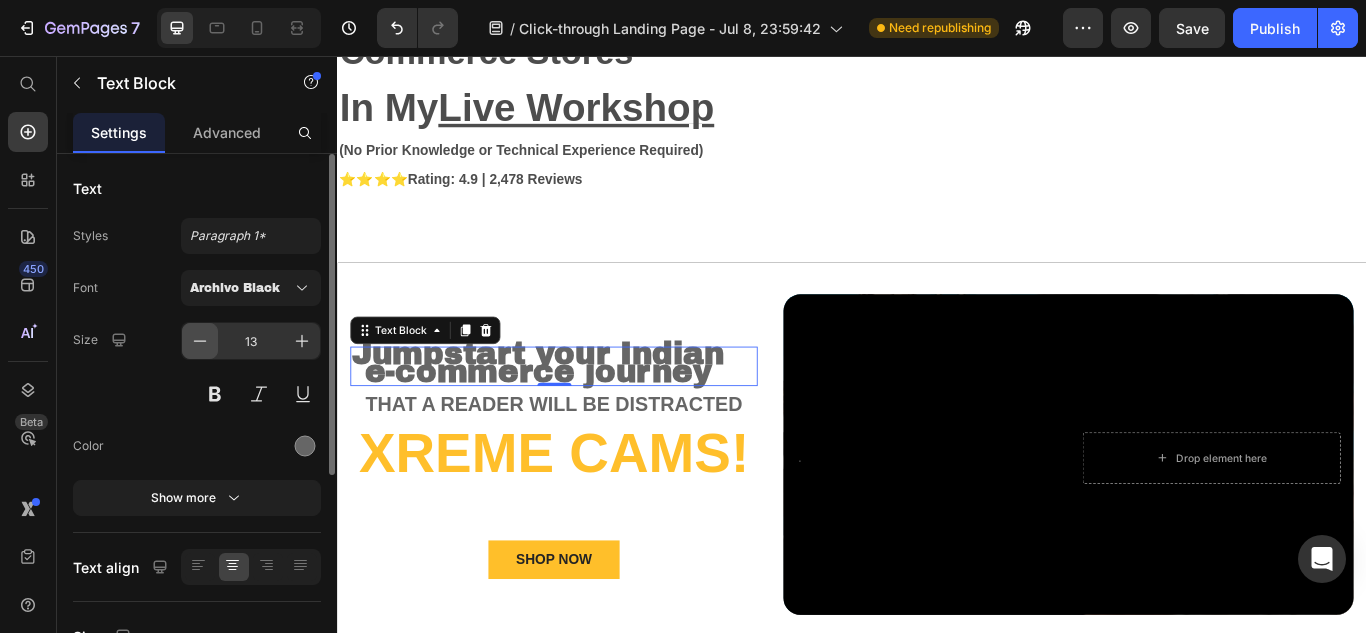 click at bounding box center (200, 341) 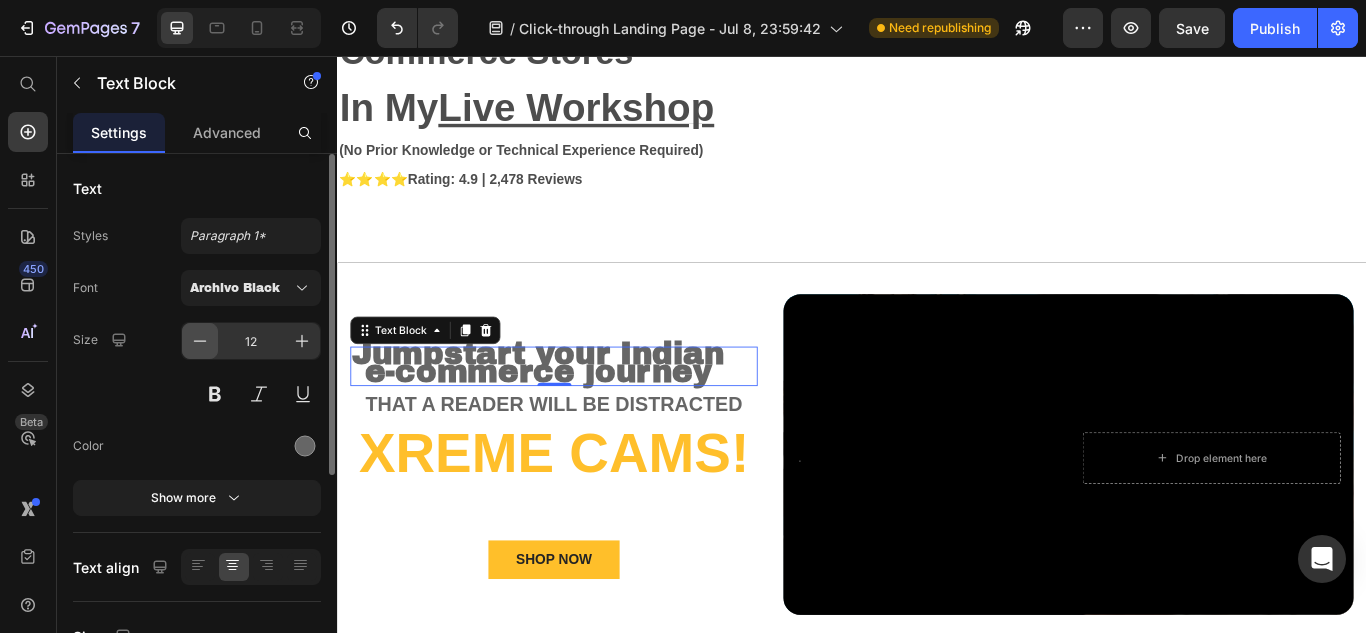 click at bounding box center [200, 341] 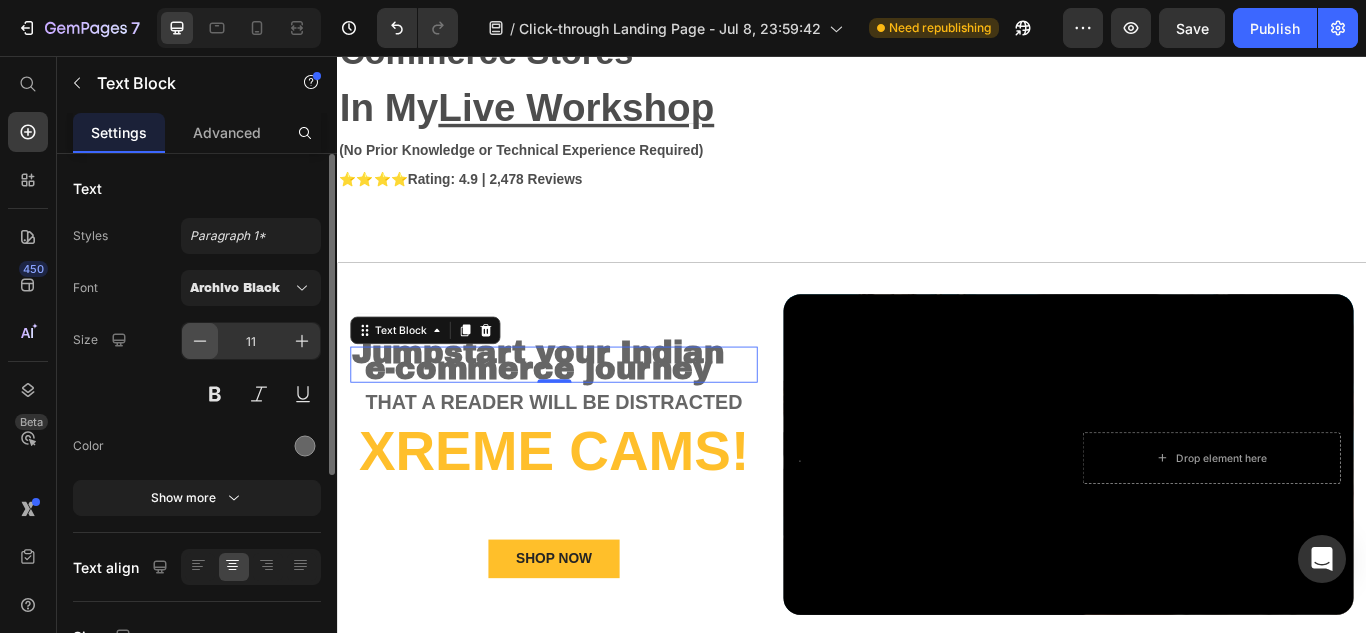 click at bounding box center [200, 341] 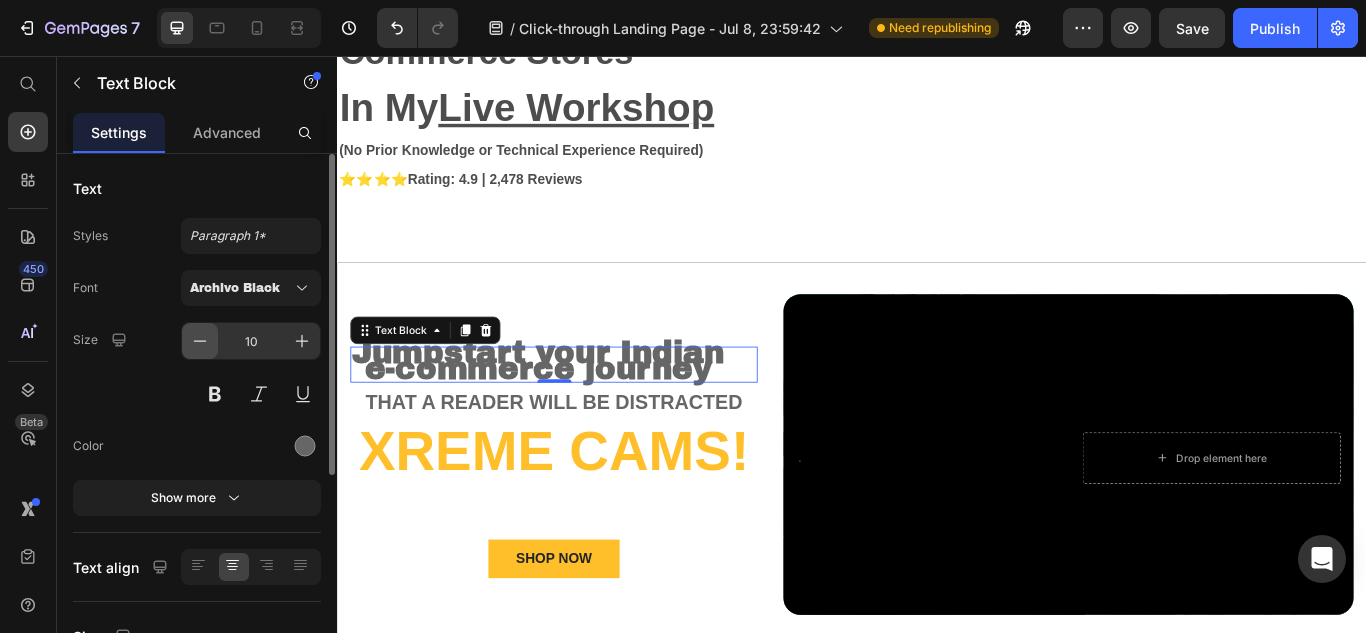 click at bounding box center [200, 341] 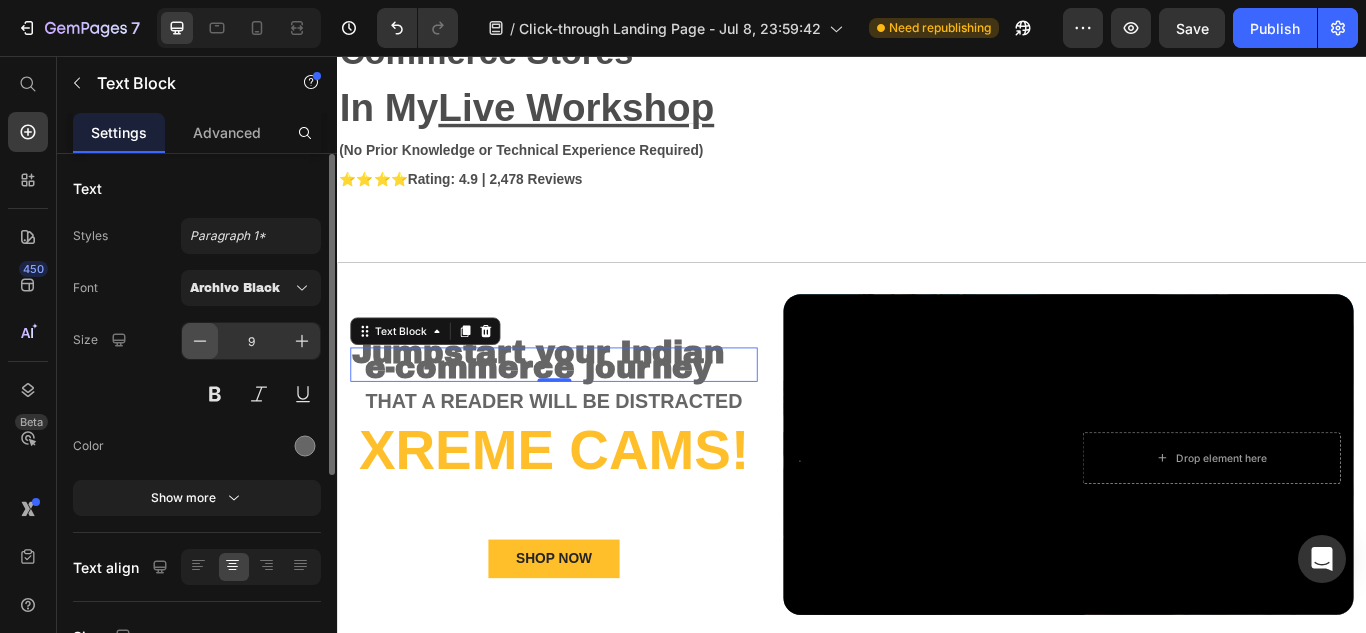 click at bounding box center [200, 341] 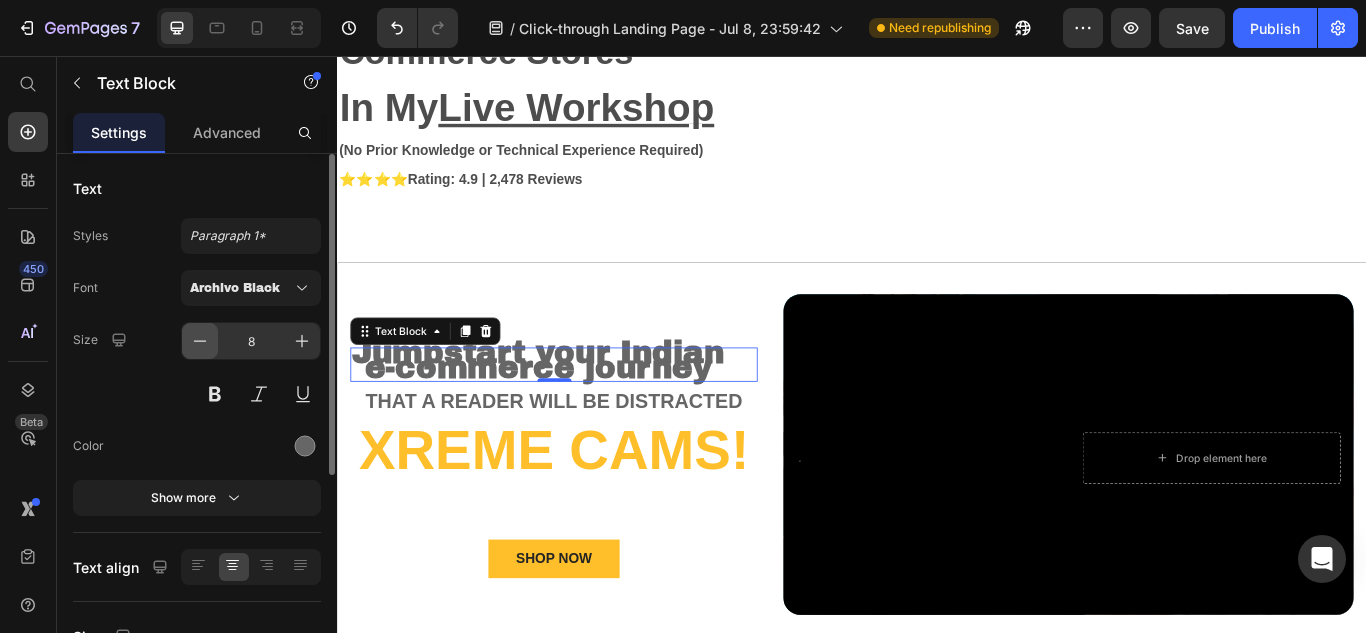 click at bounding box center (200, 341) 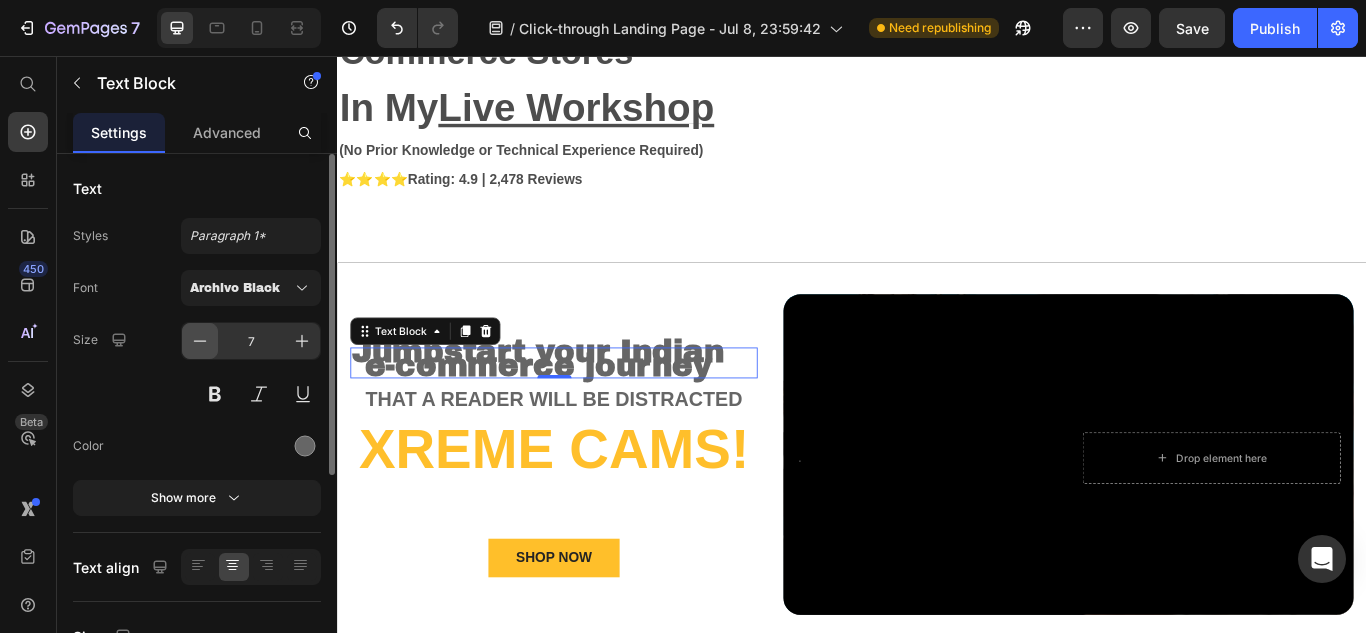 click at bounding box center (200, 341) 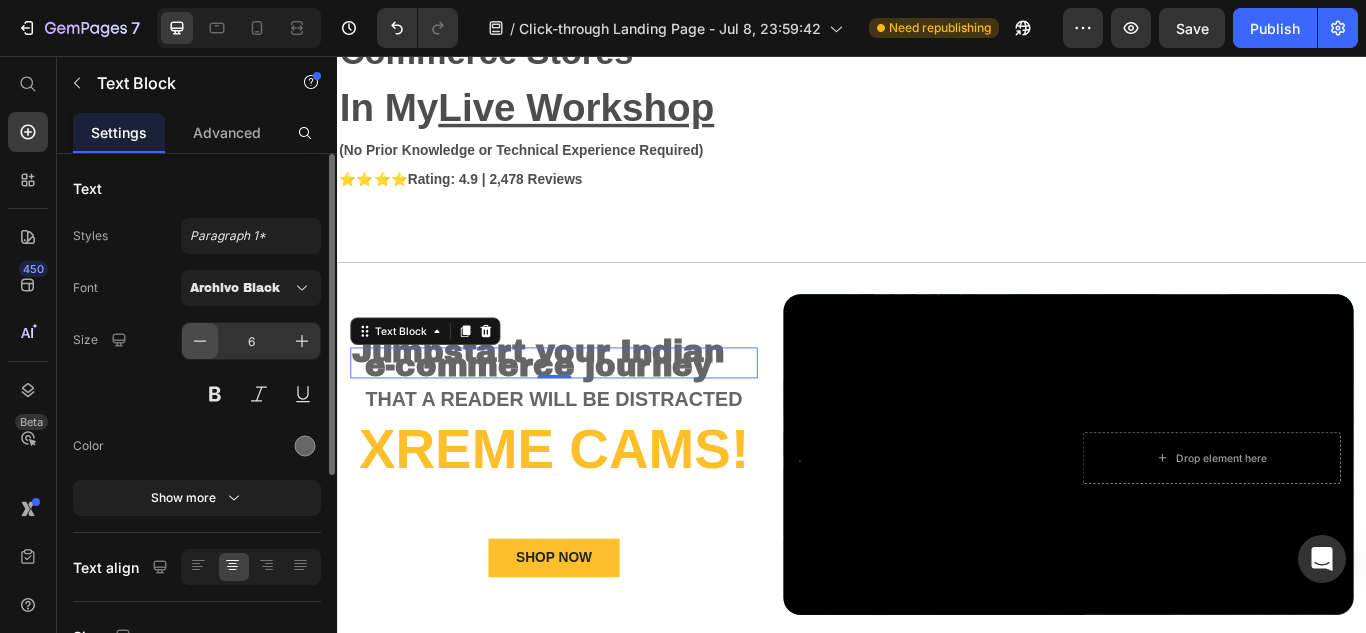 click at bounding box center (200, 341) 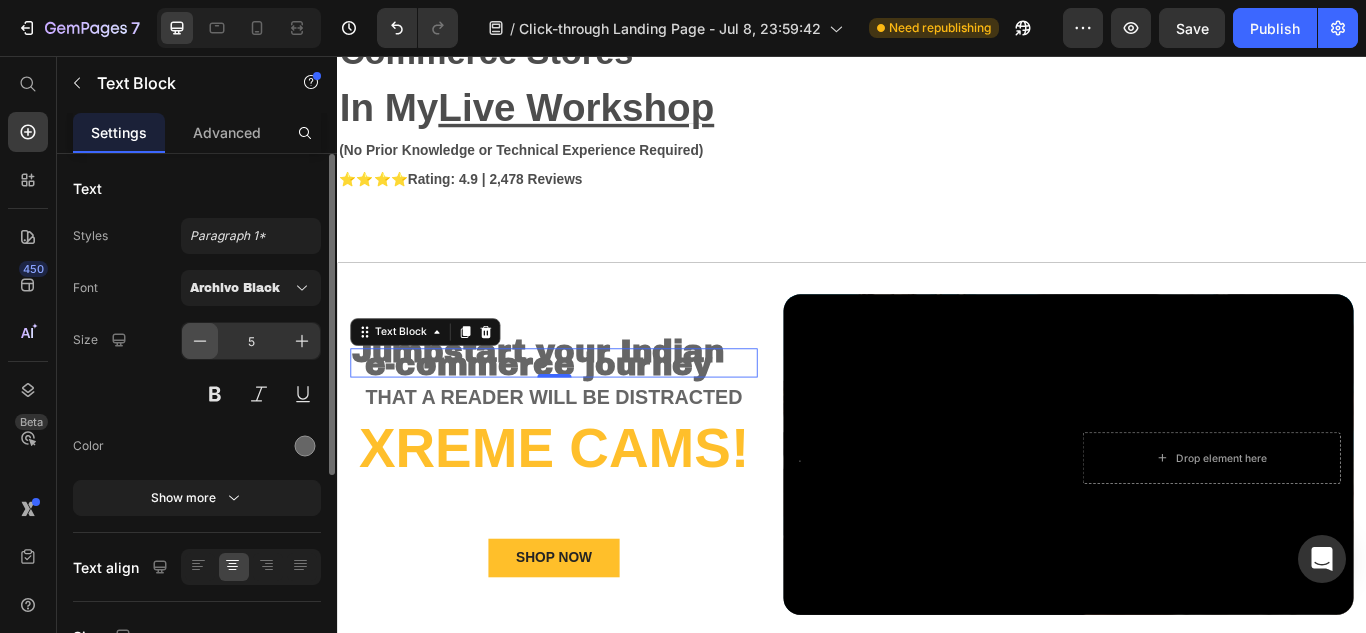 click at bounding box center (200, 341) 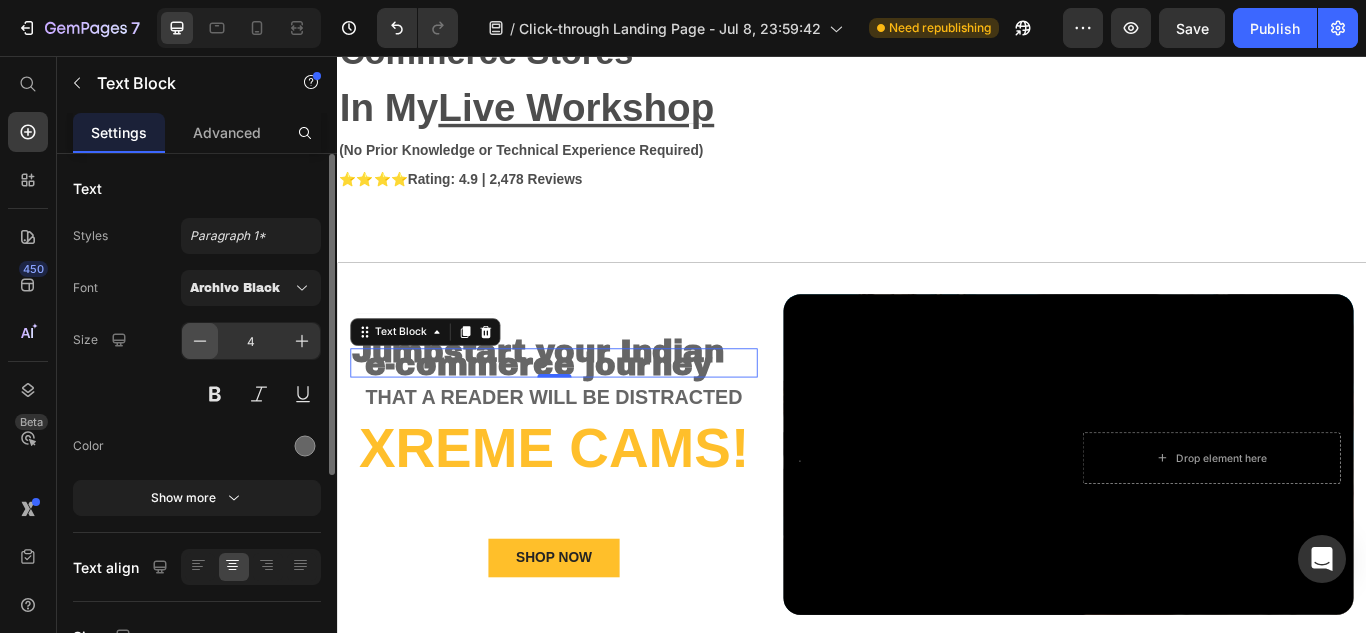 click at bounding box center (200, 341) 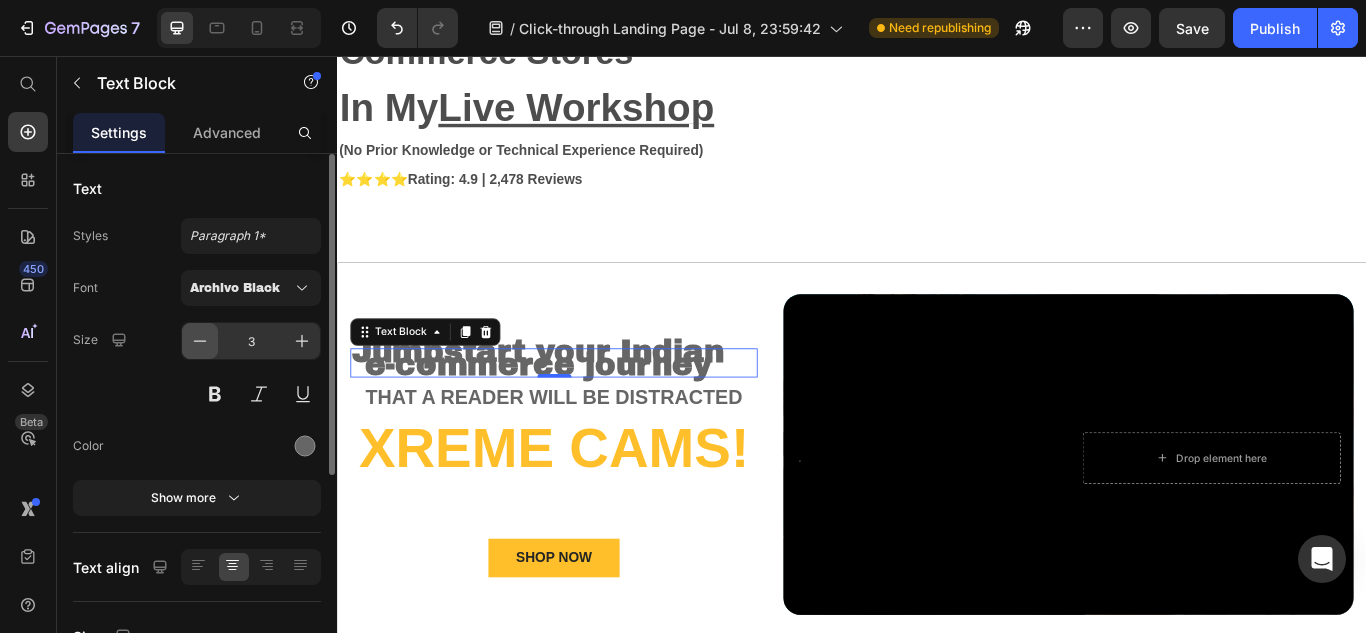 click at bounding box center (200, 341) 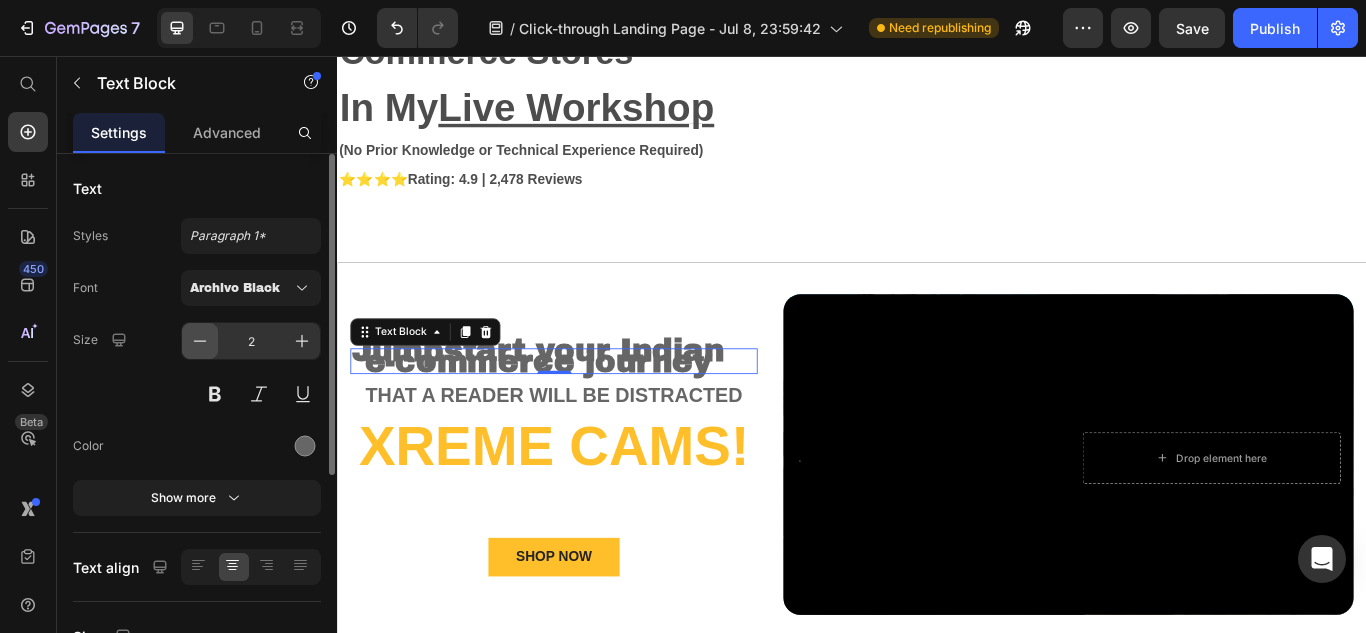click at bounding box center [200, 341] 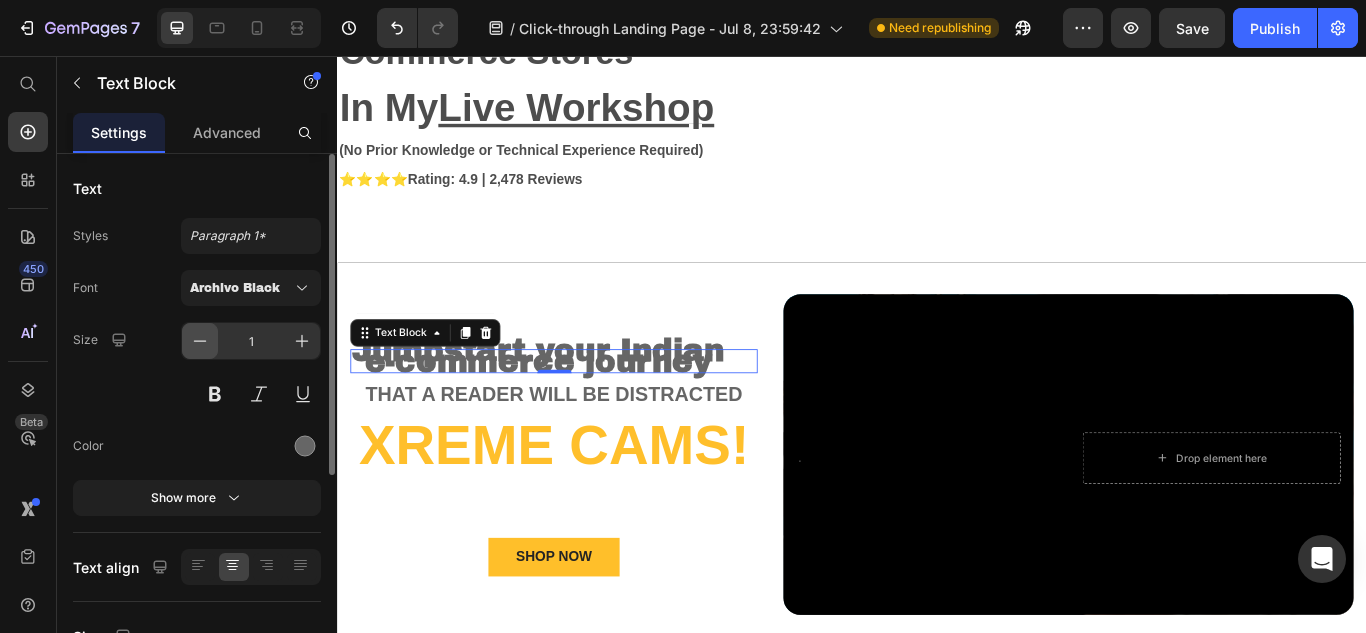 click at bounding box center [200, 341] 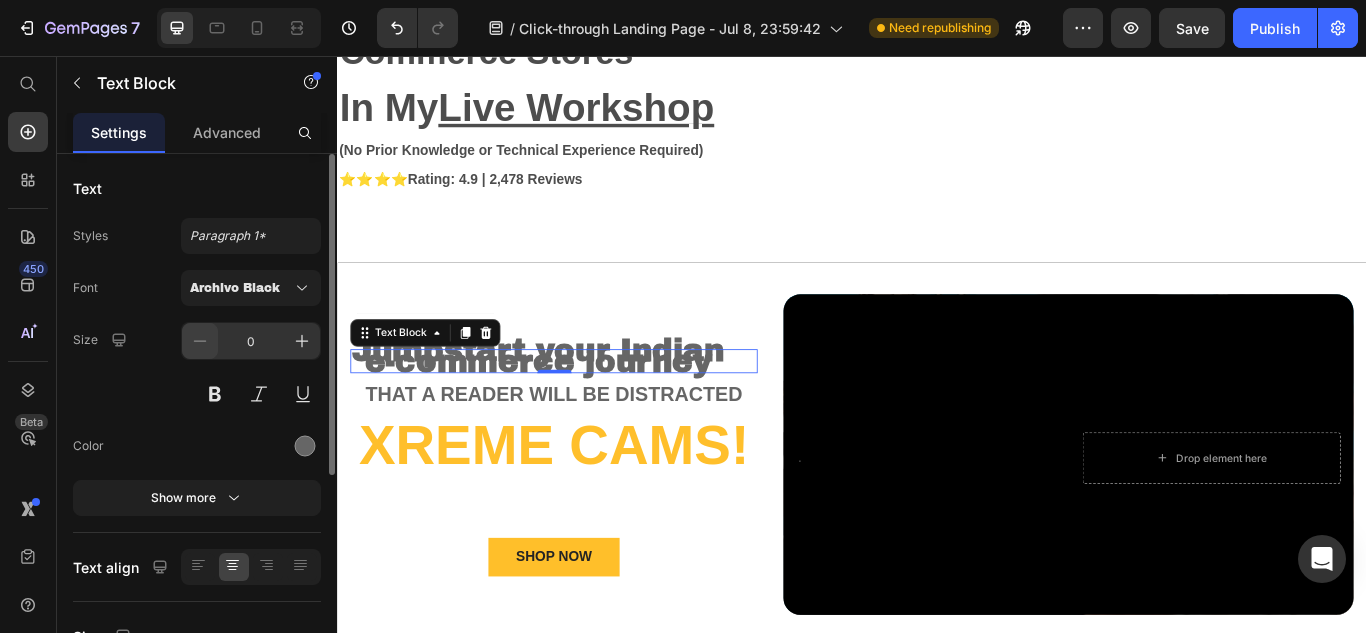 click at bounding box center (200, 341) 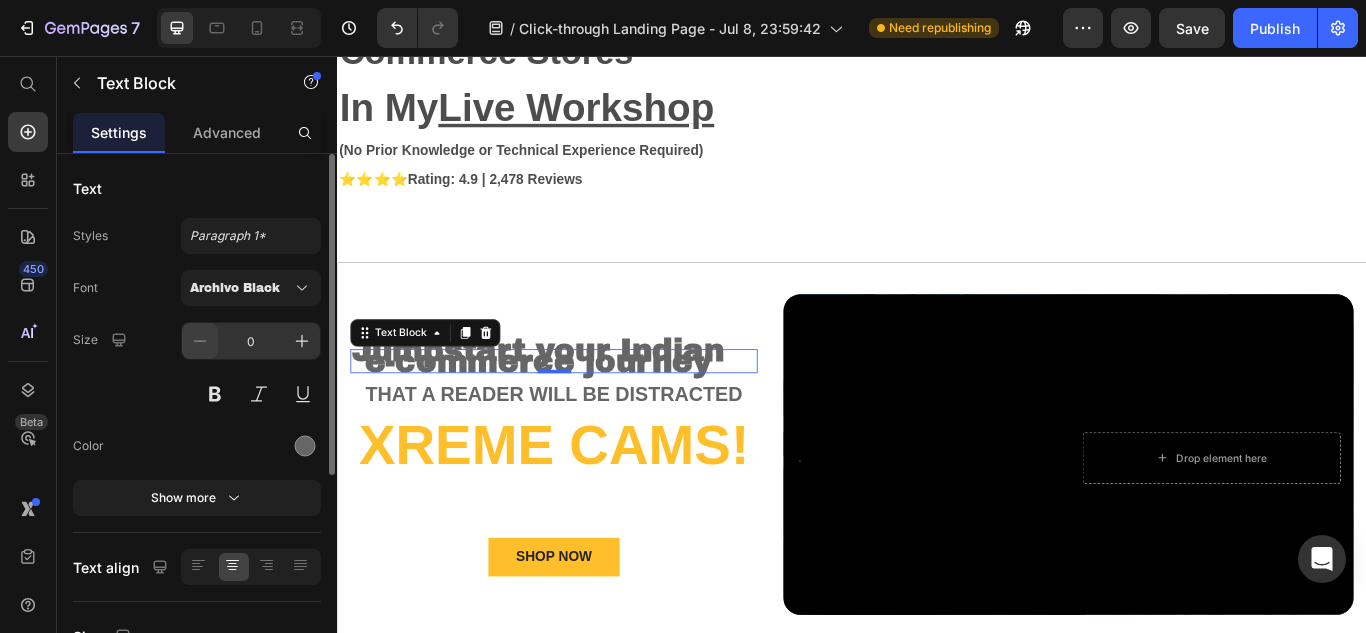click at bounding box center [200, 341] 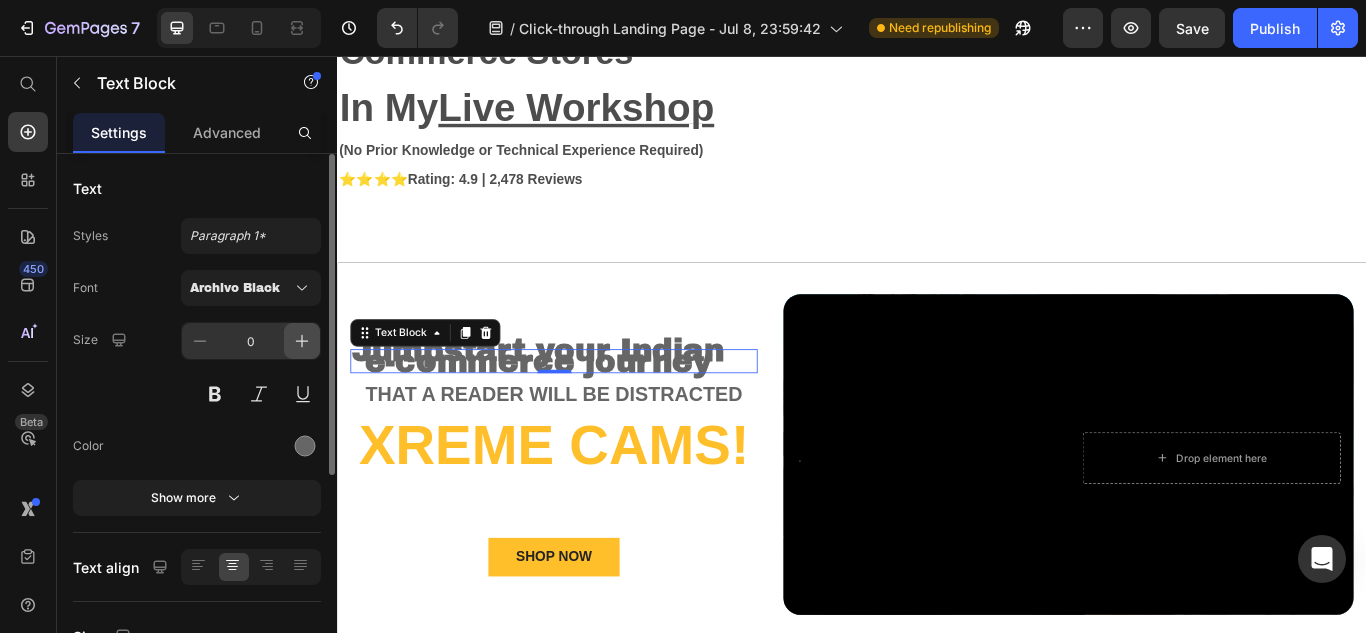 click 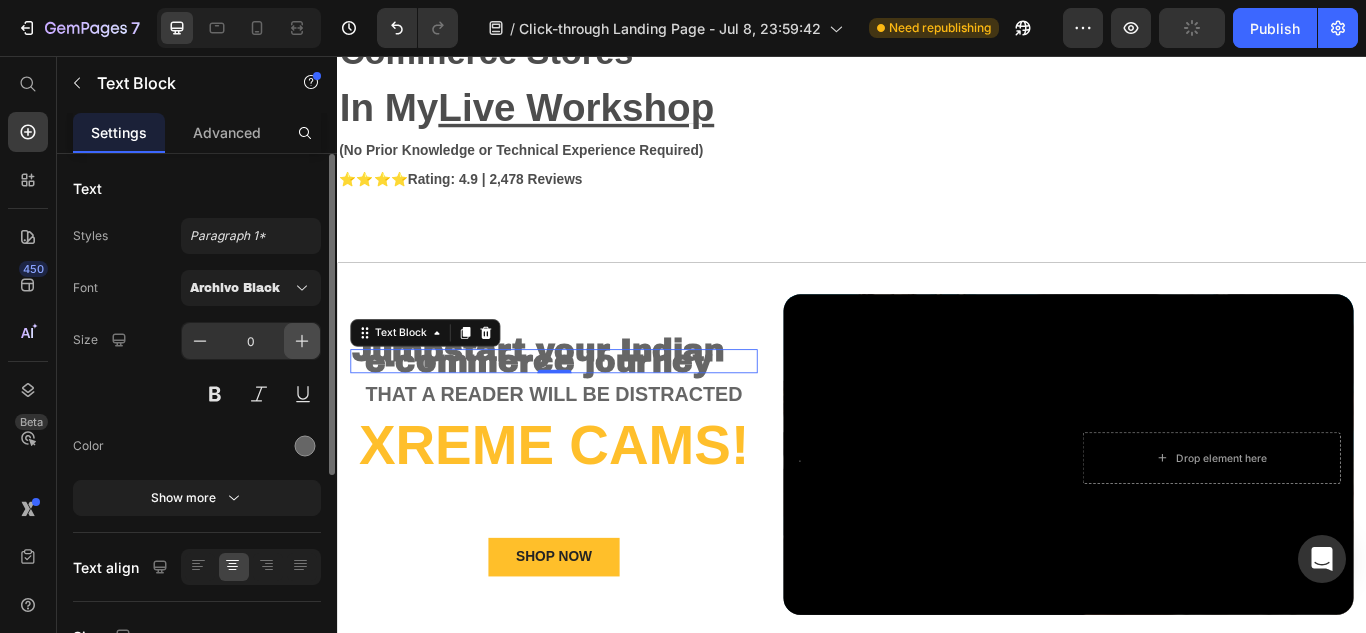 click 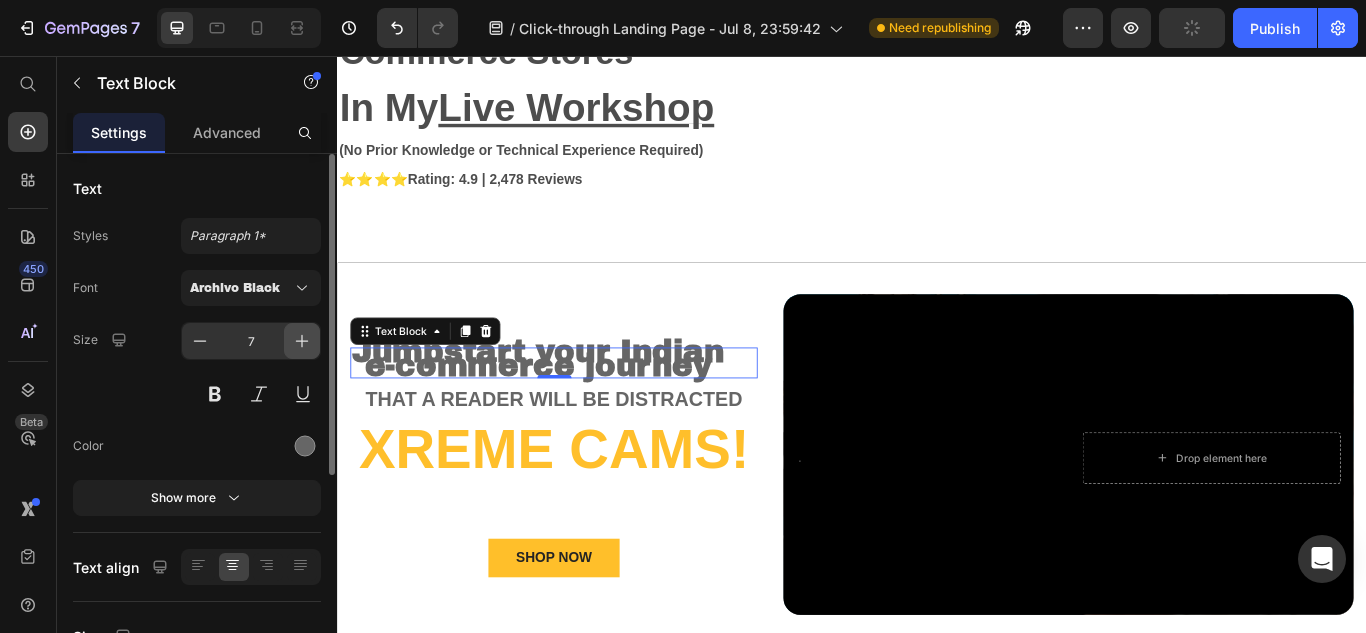 click 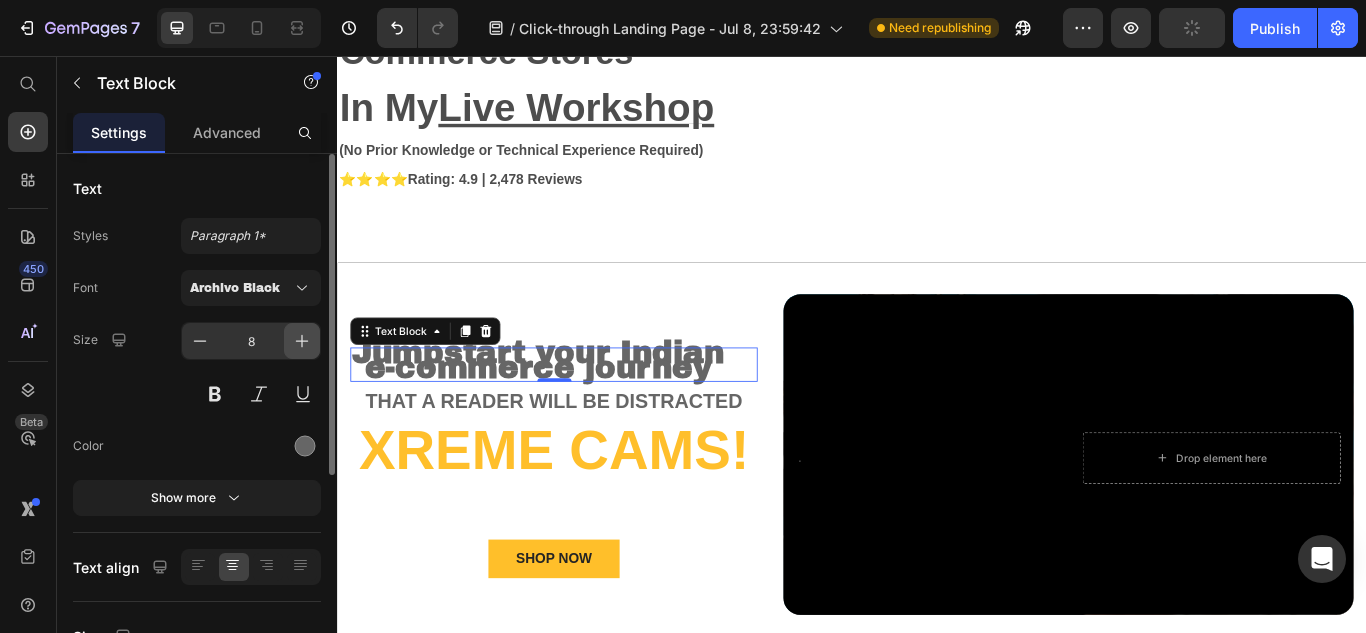 click 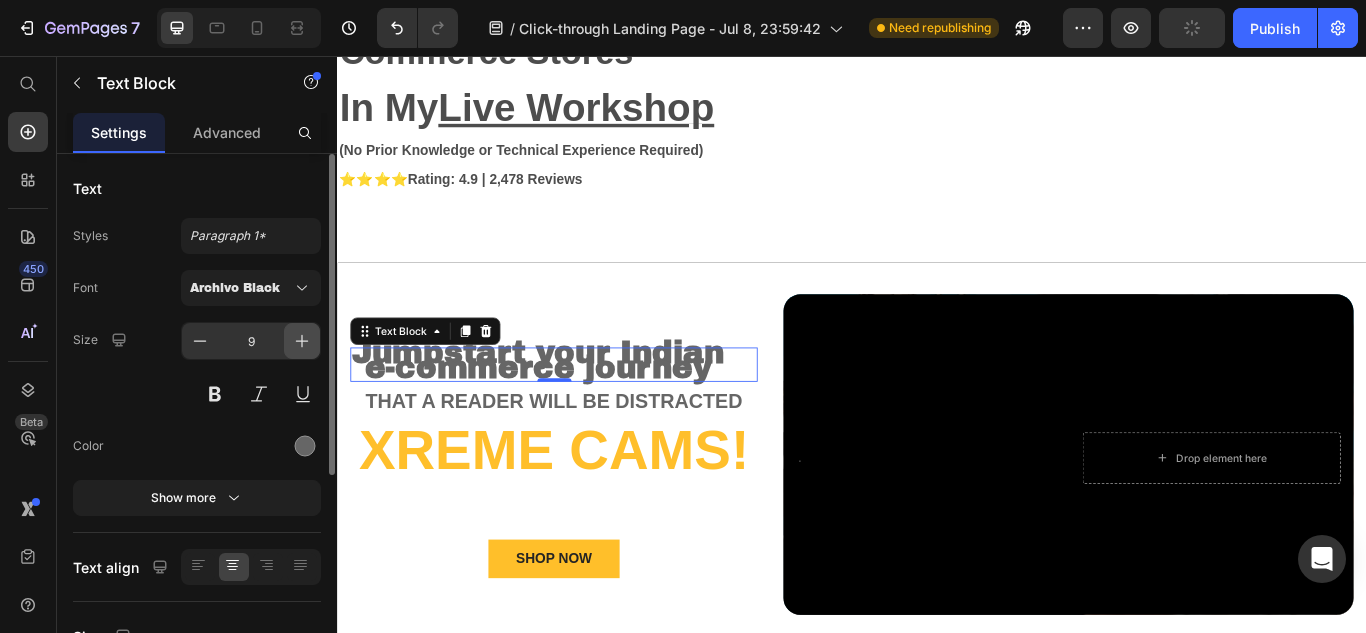 click 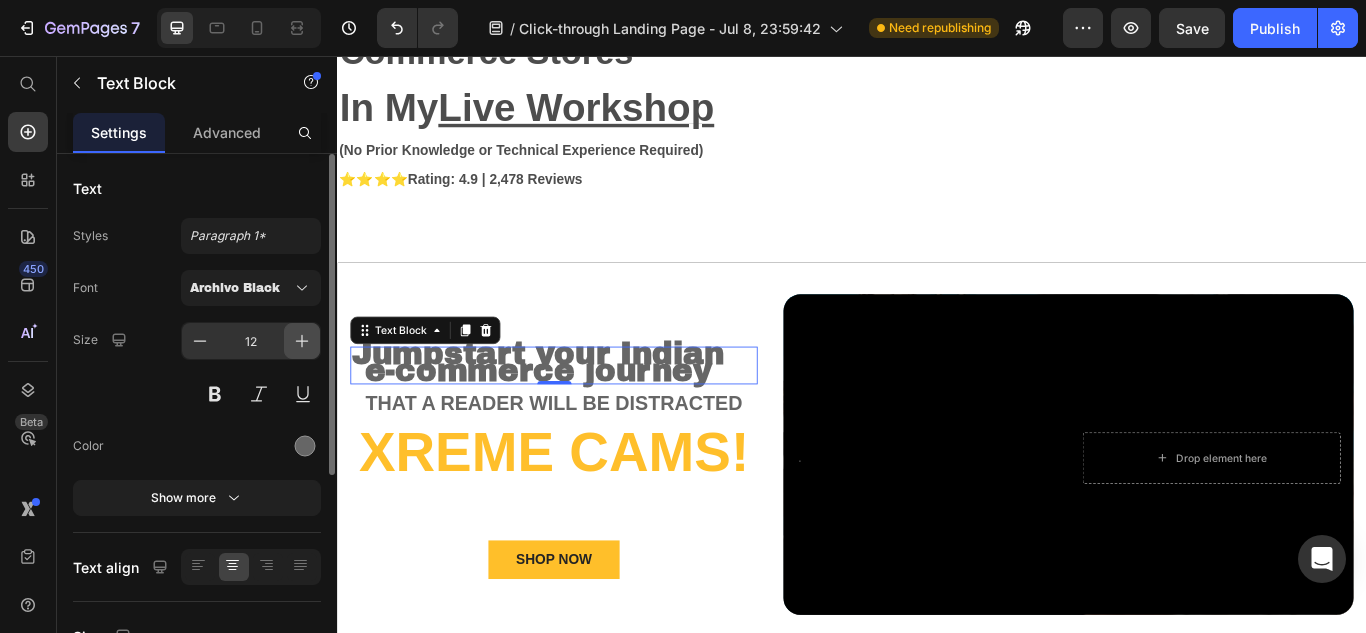 click 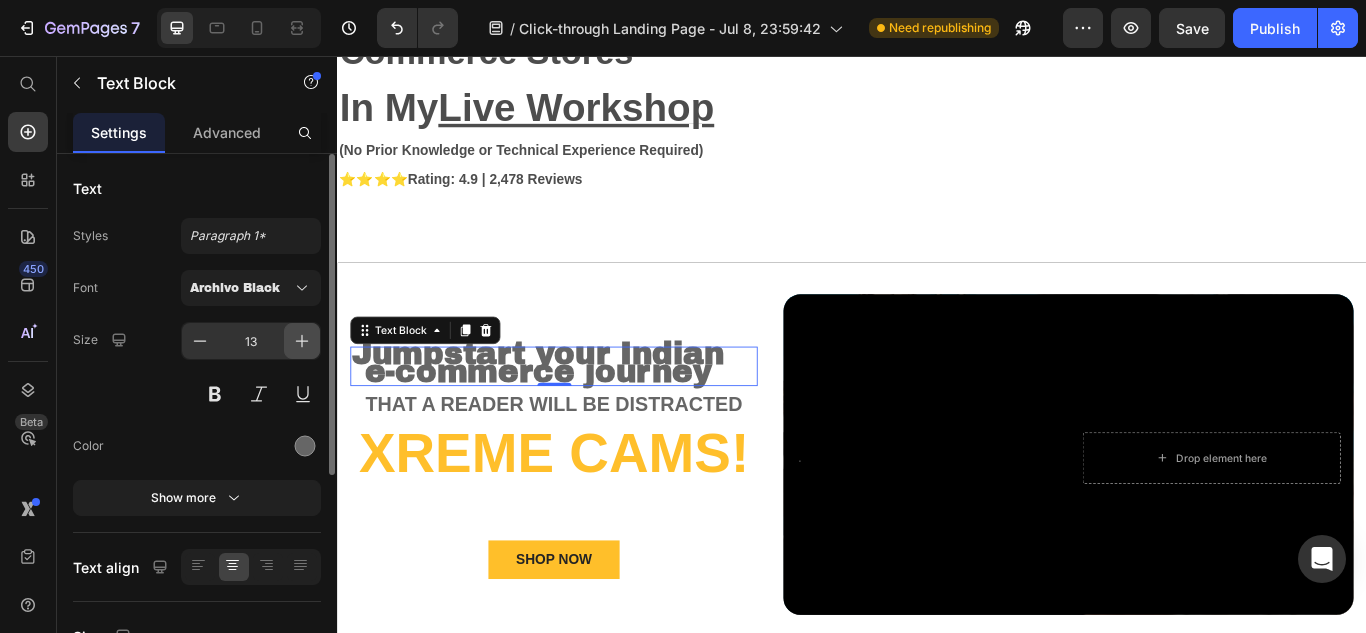 click 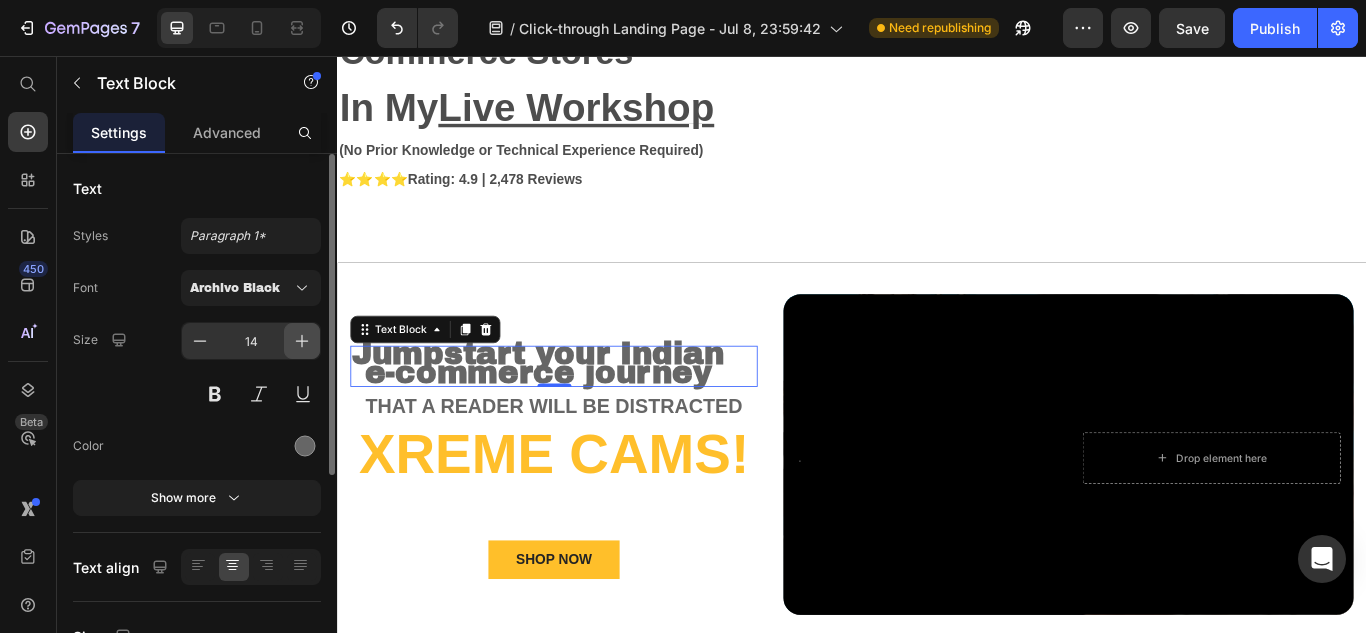 click 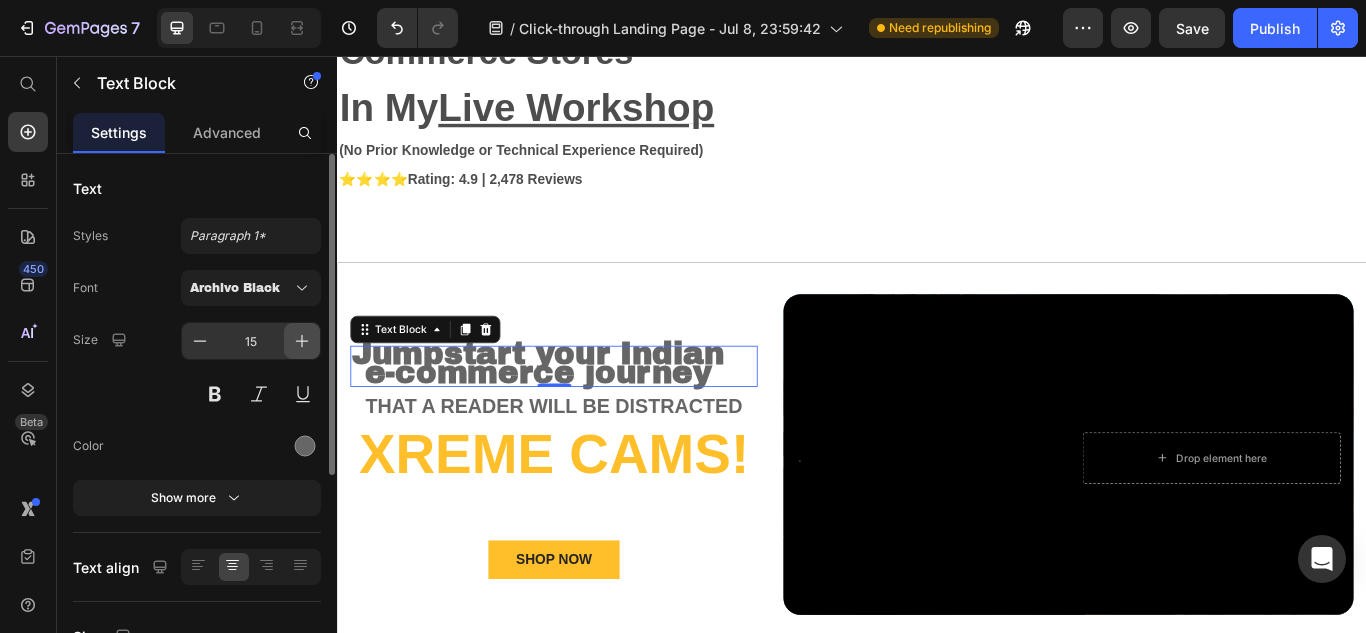 click 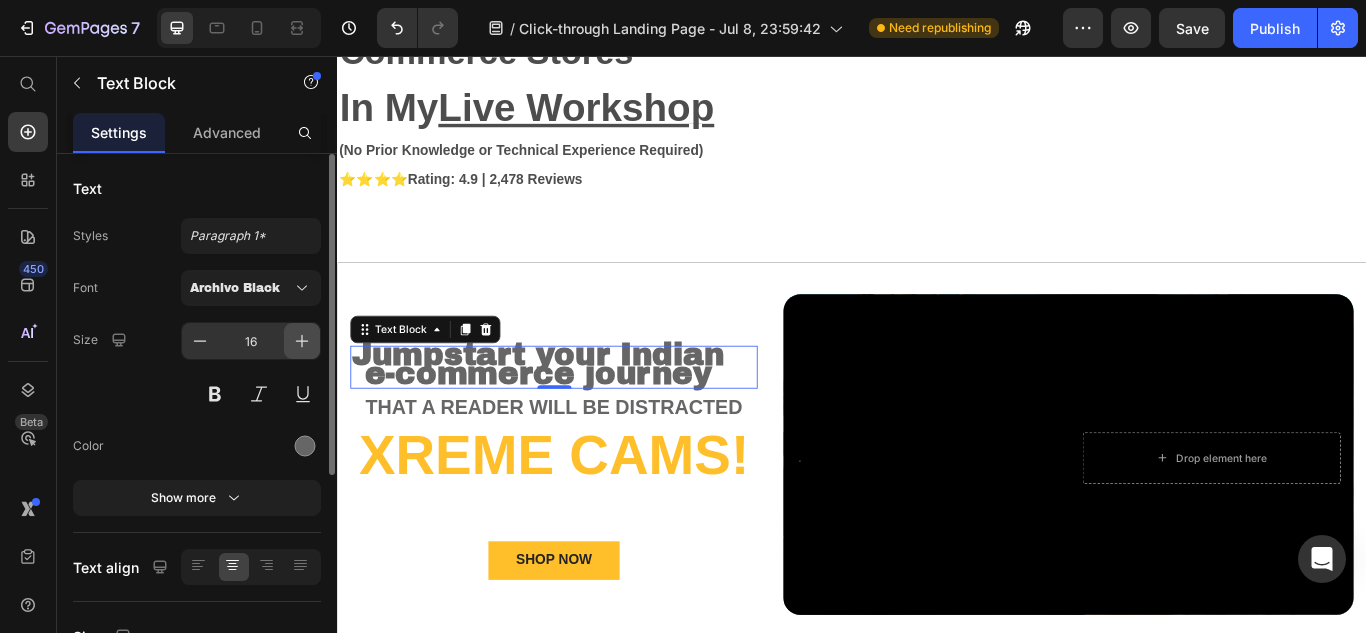 click 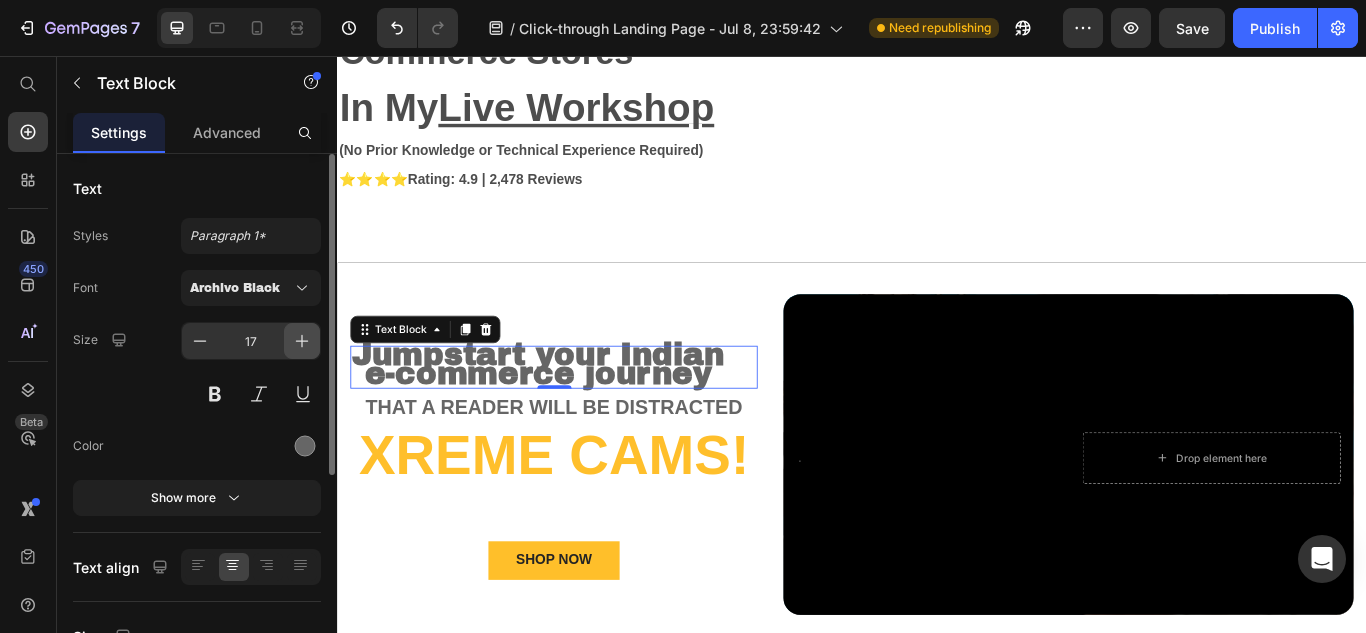 click 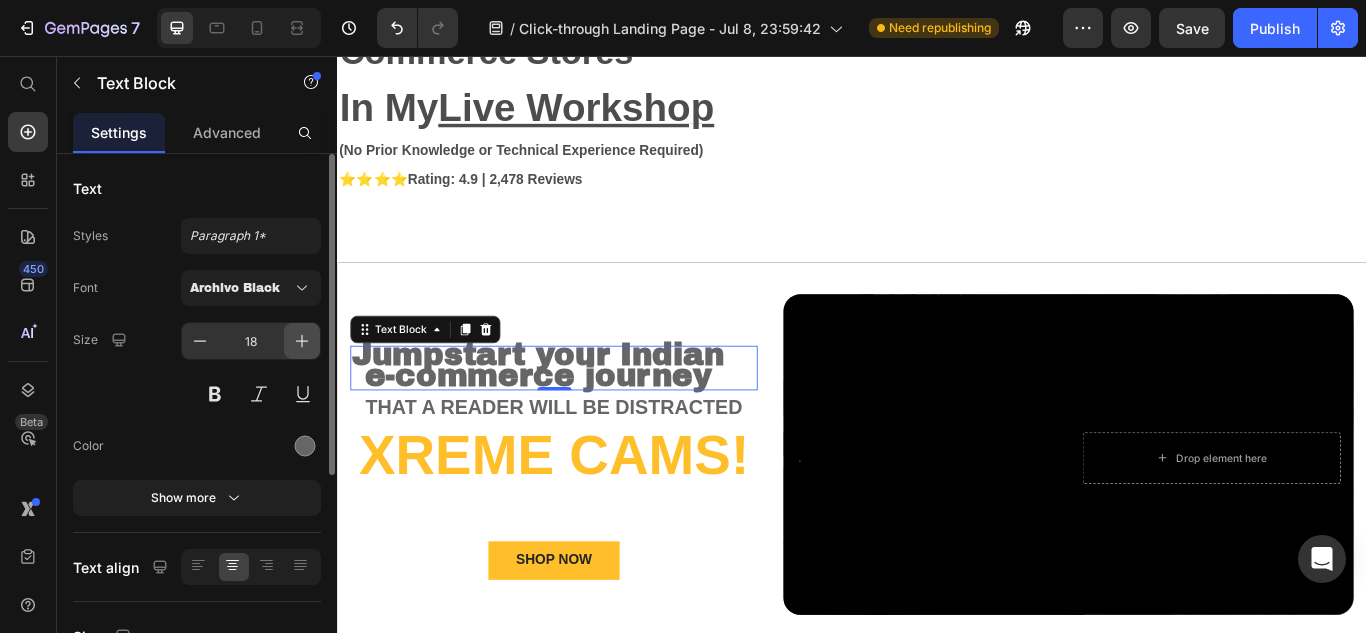 click 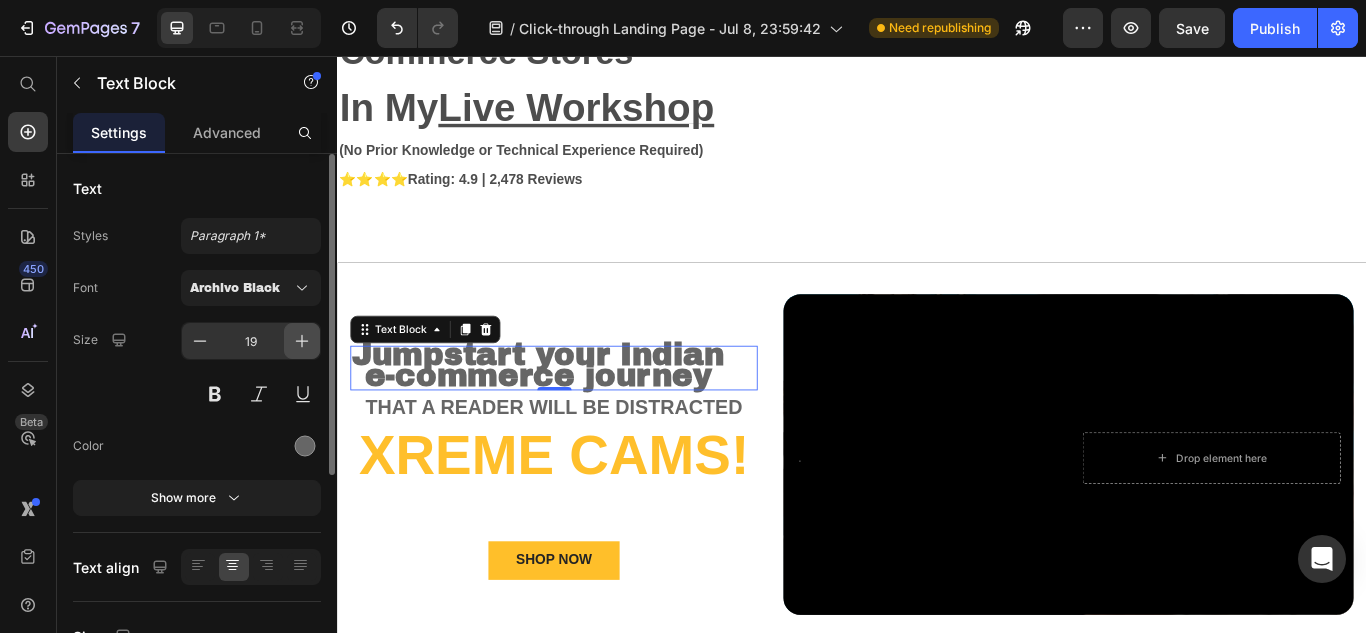 click 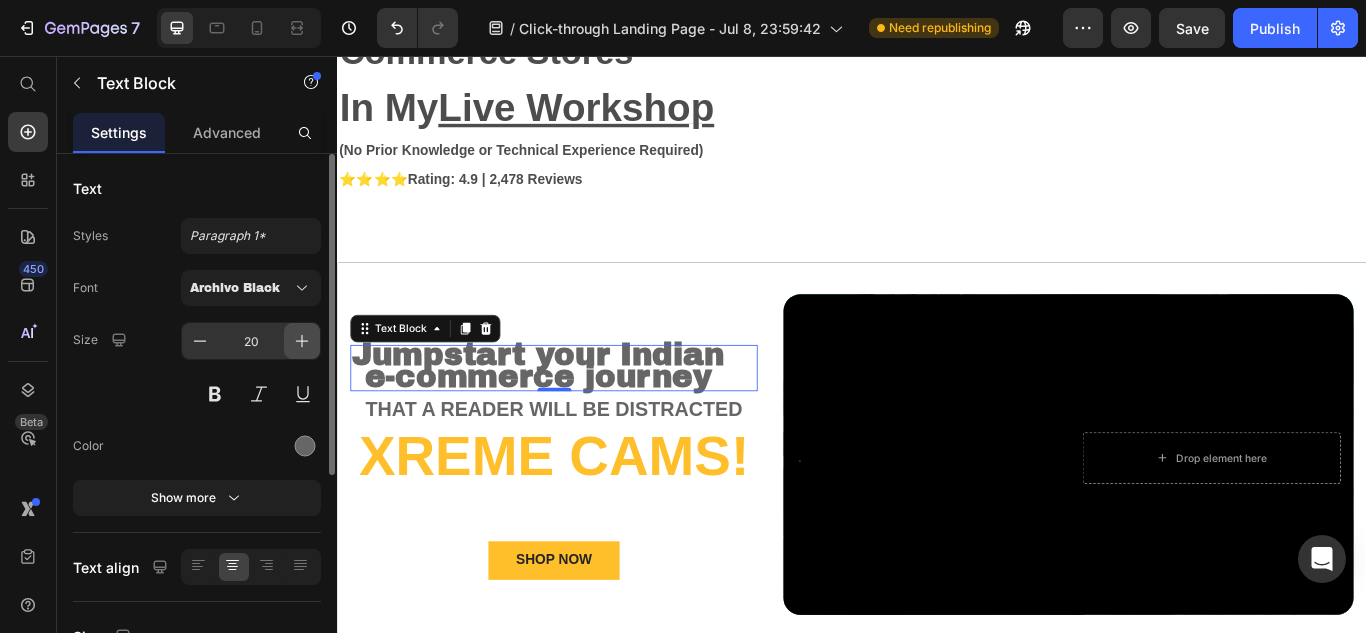 click 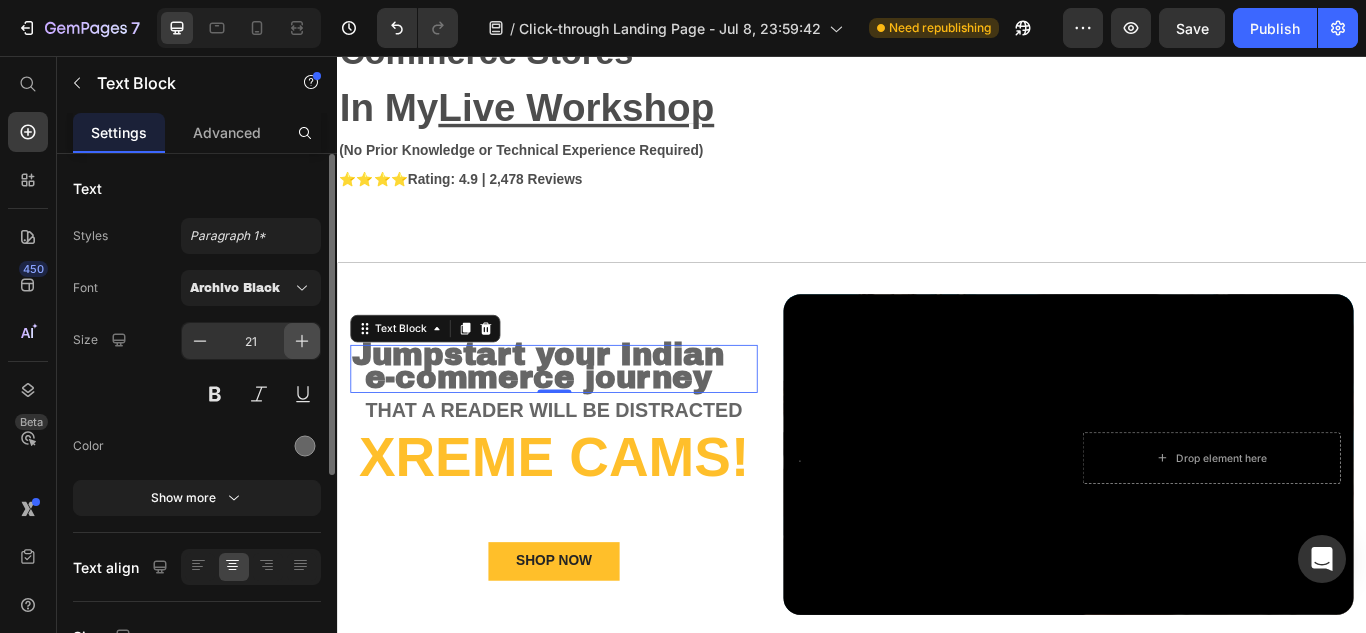 click 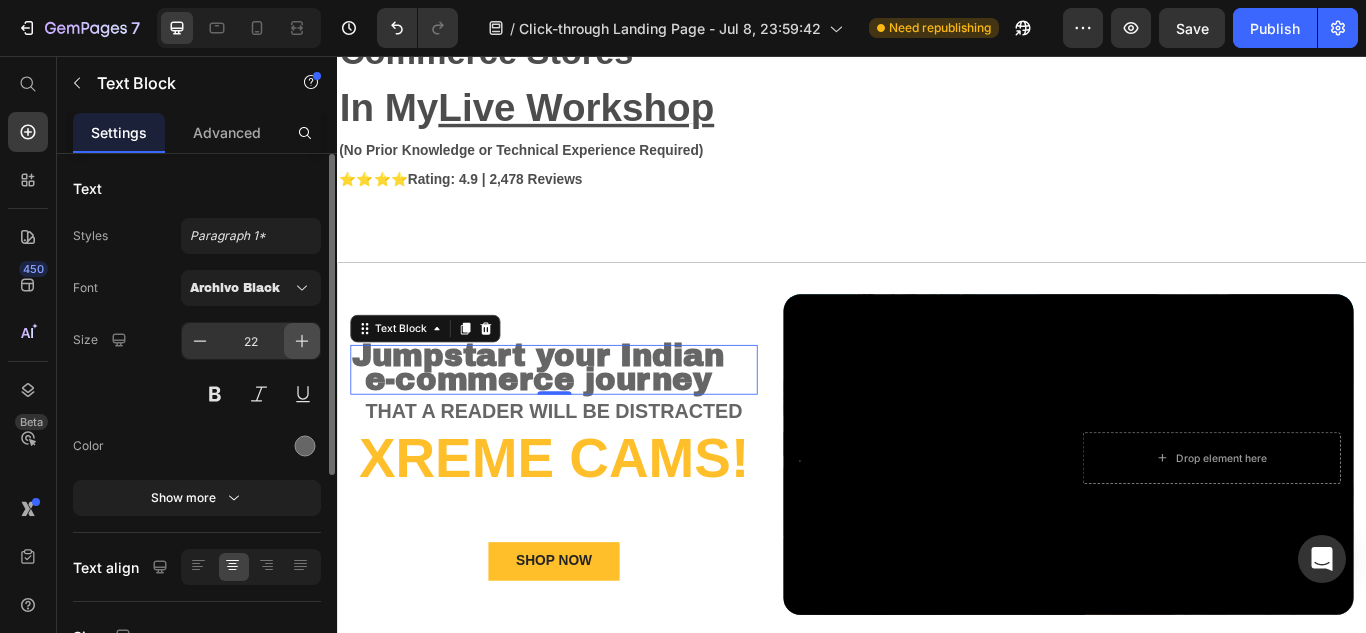 click 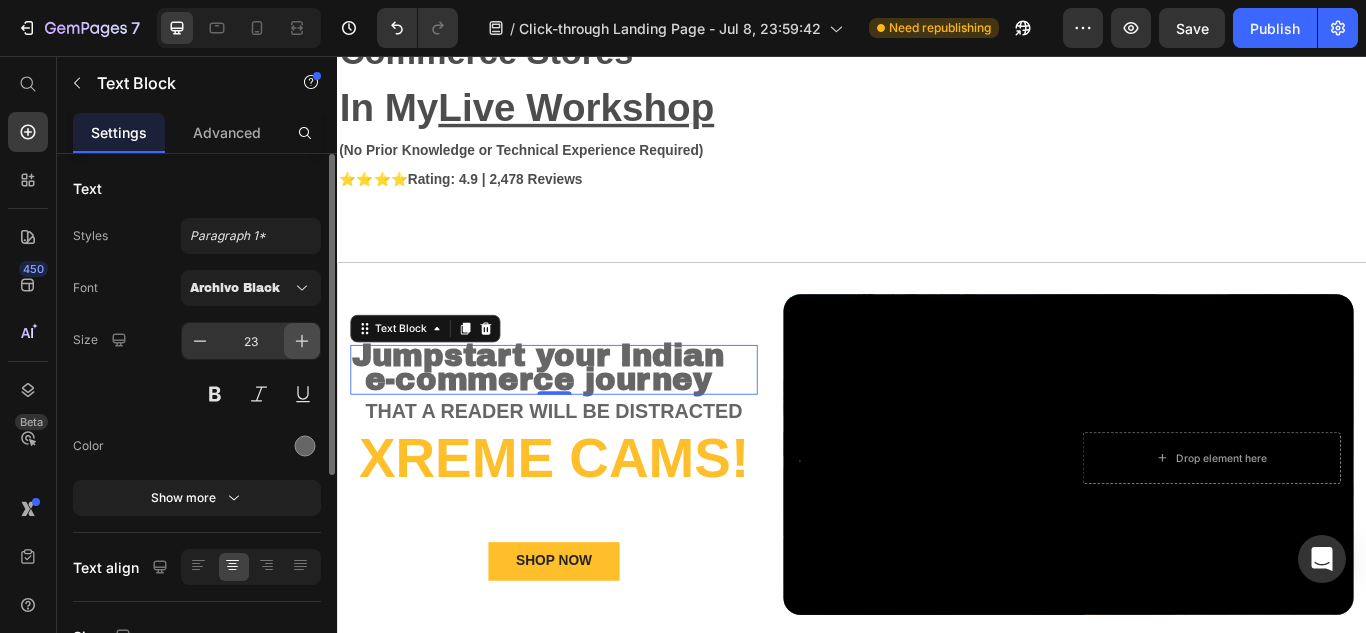 click 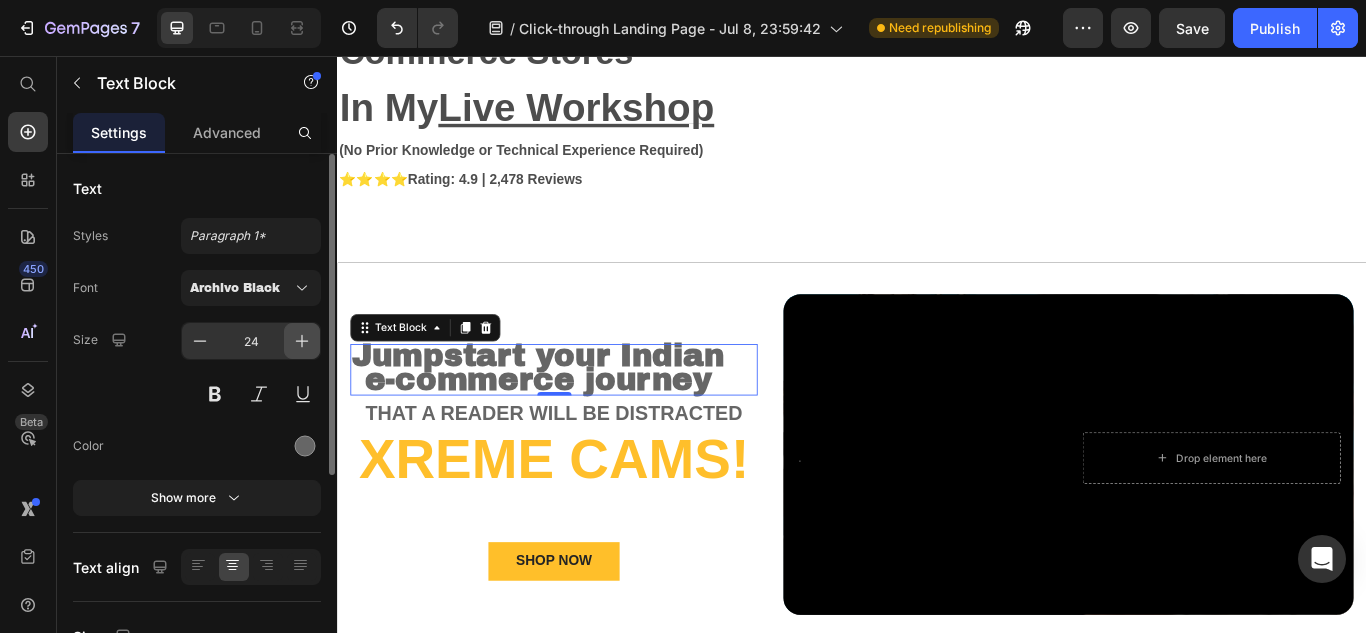 click 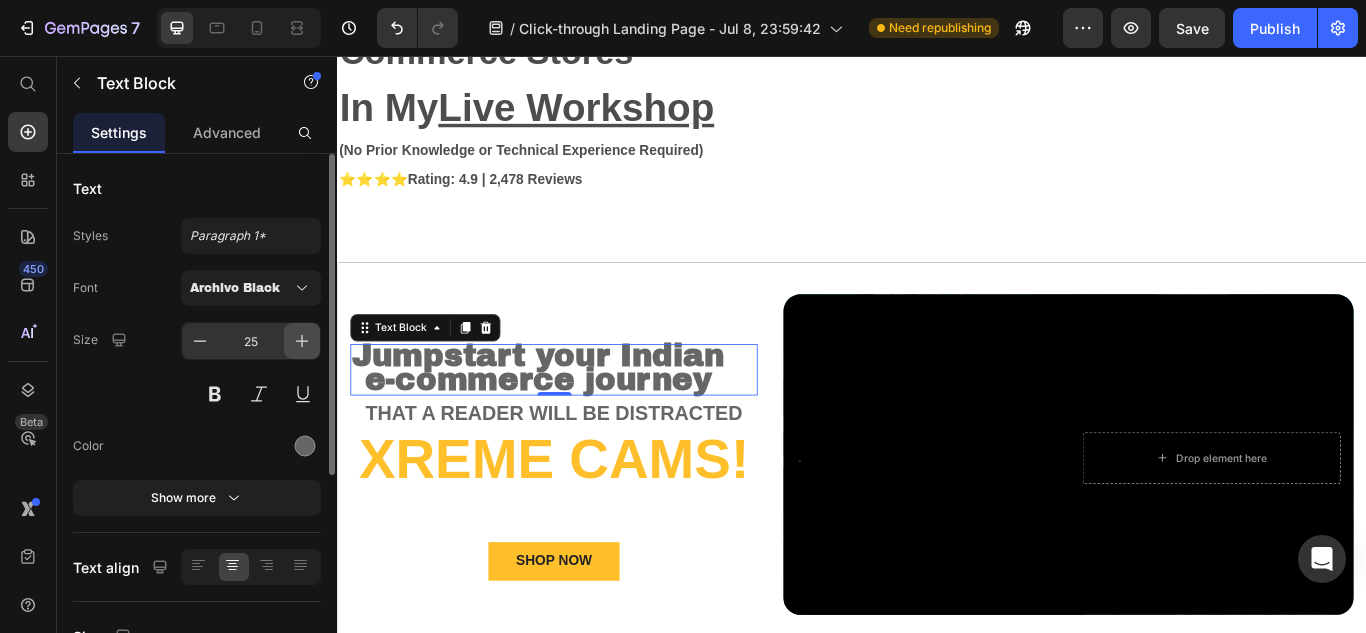 click 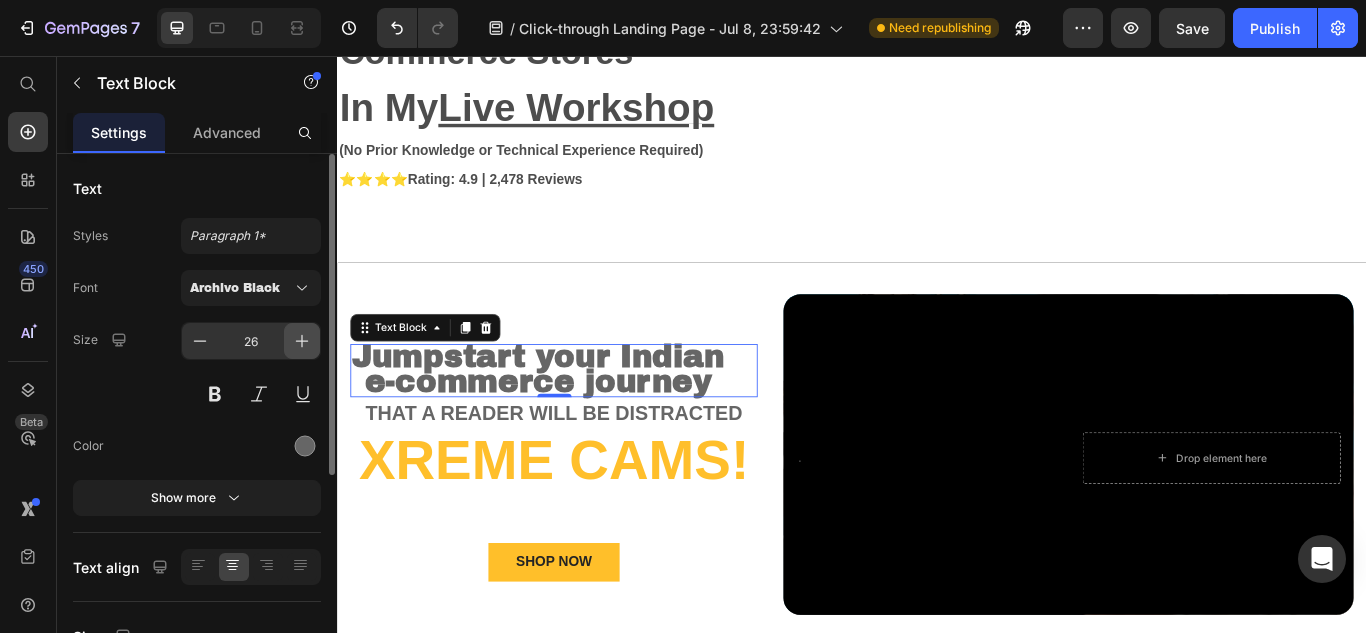 click 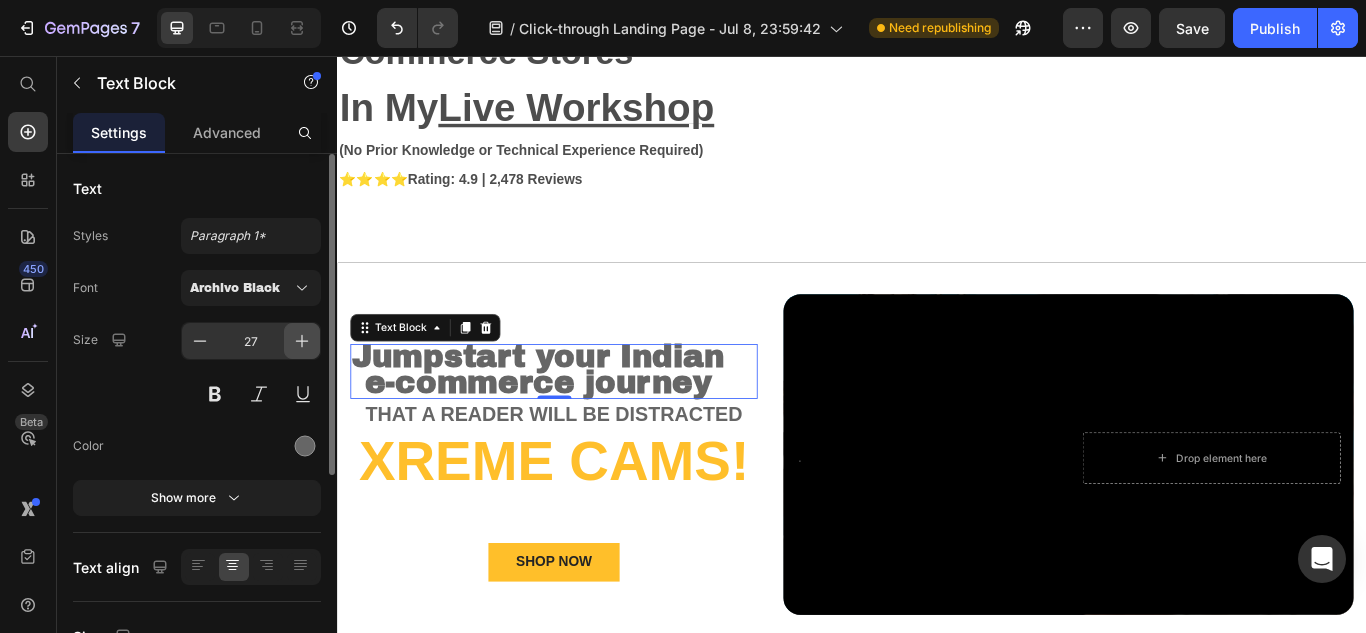 click 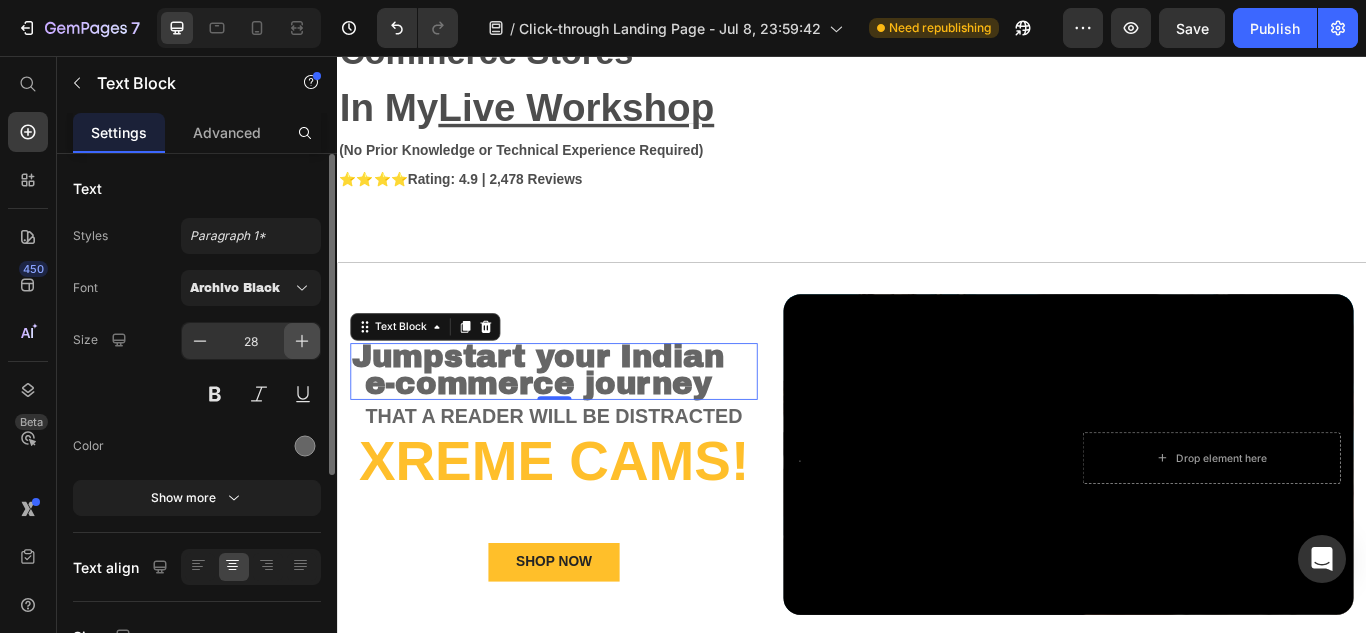 click 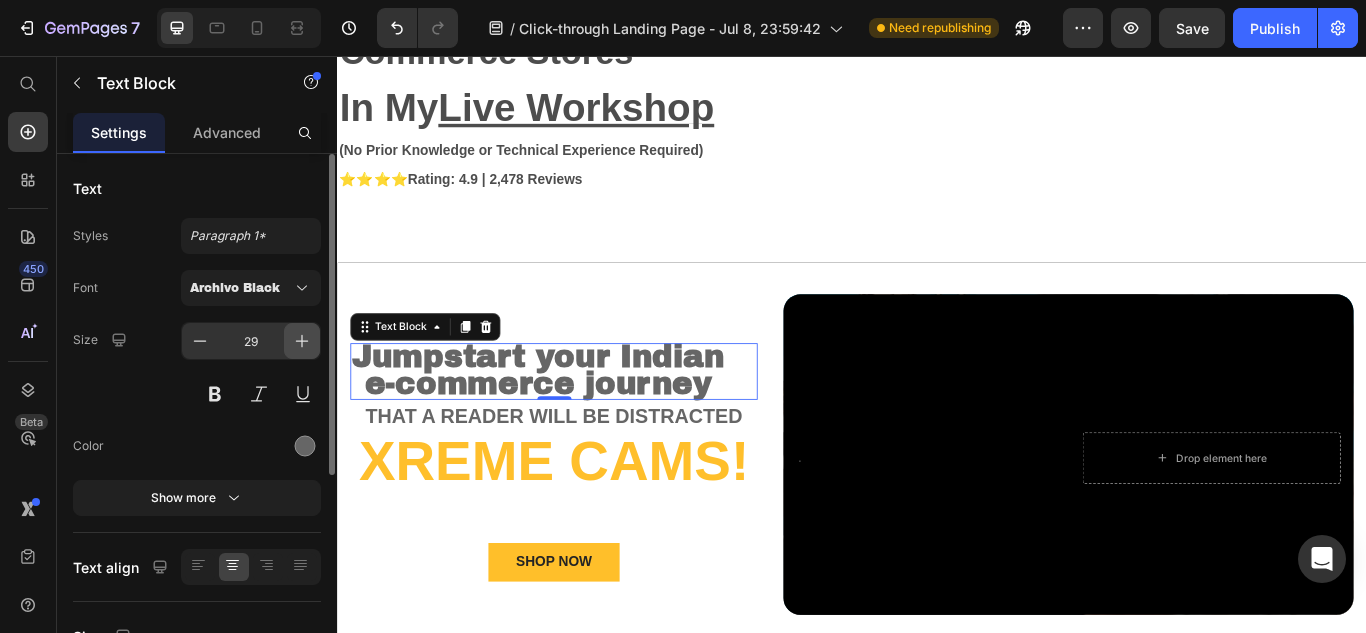 click 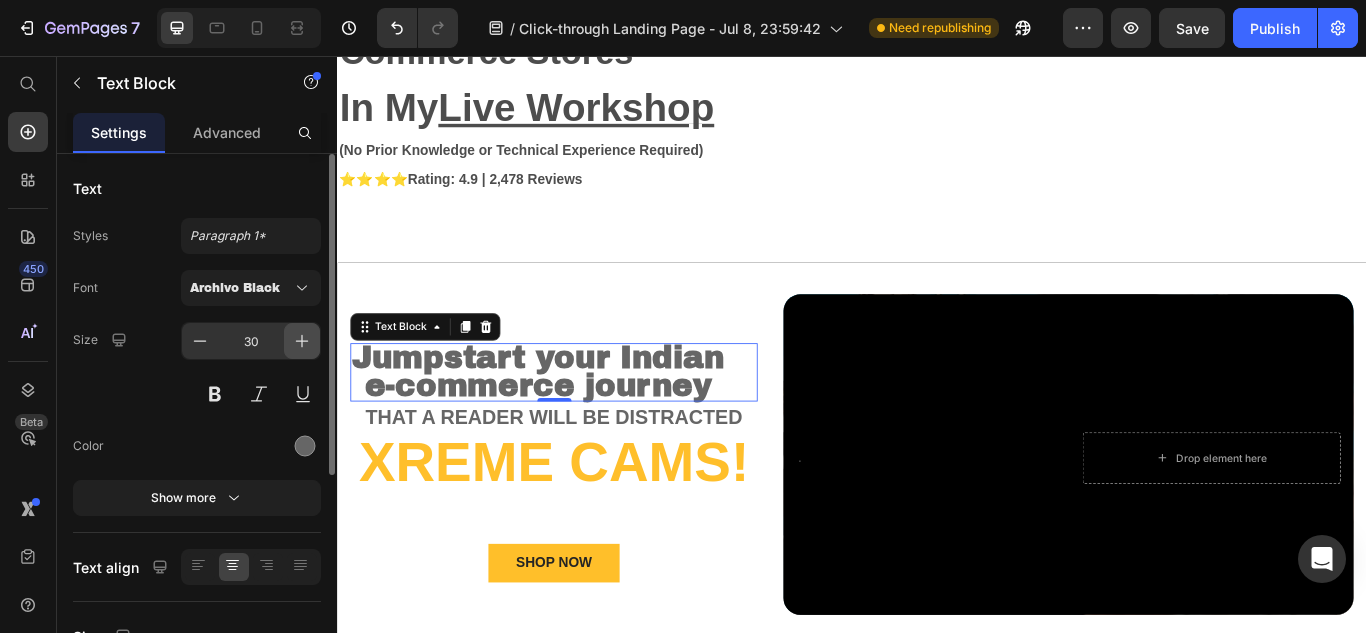 click 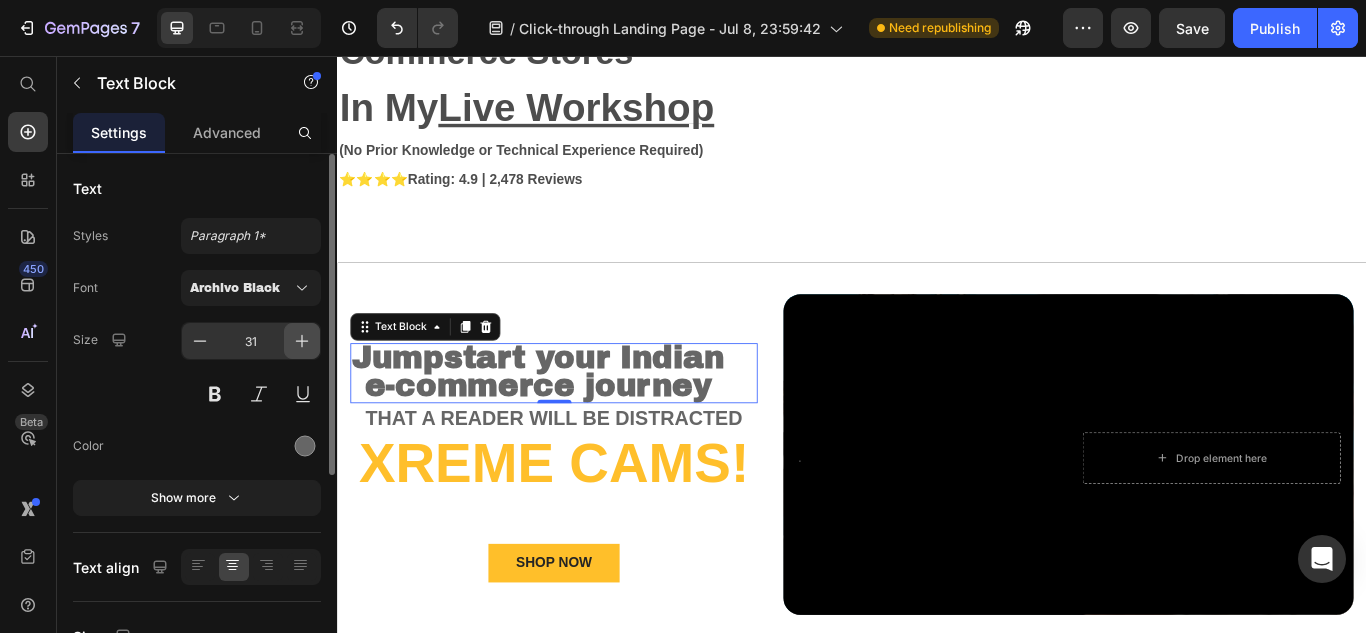 click 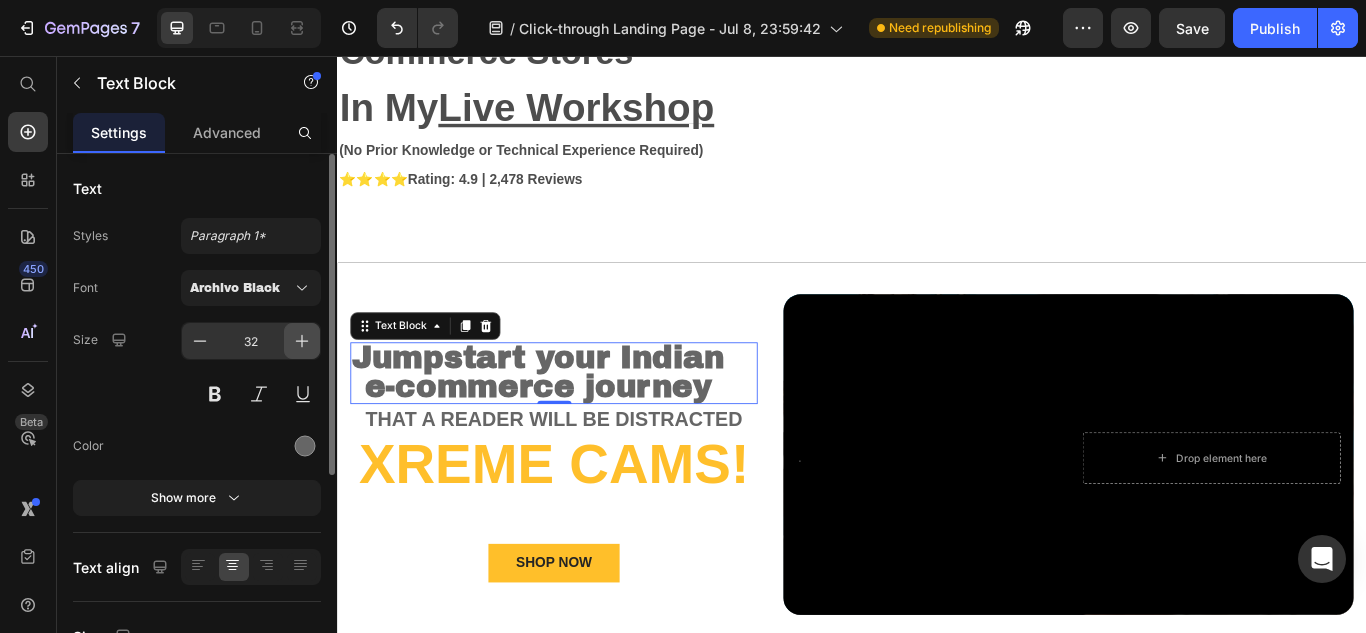 click 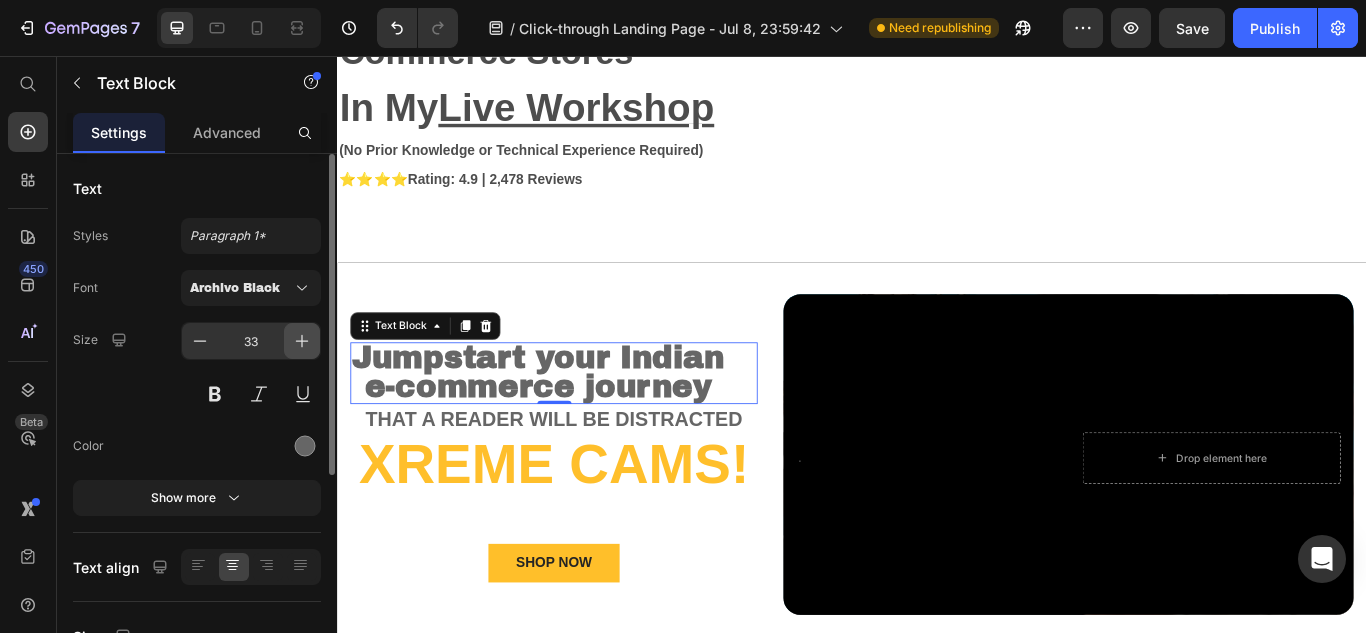 click 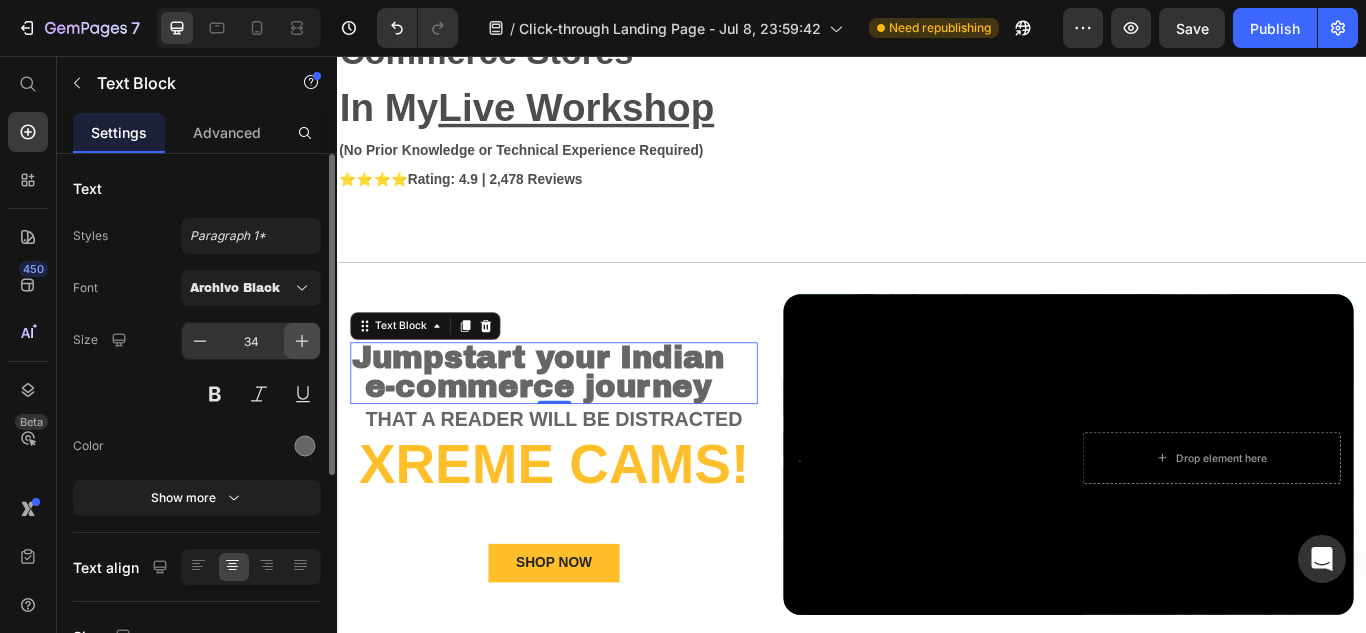 click 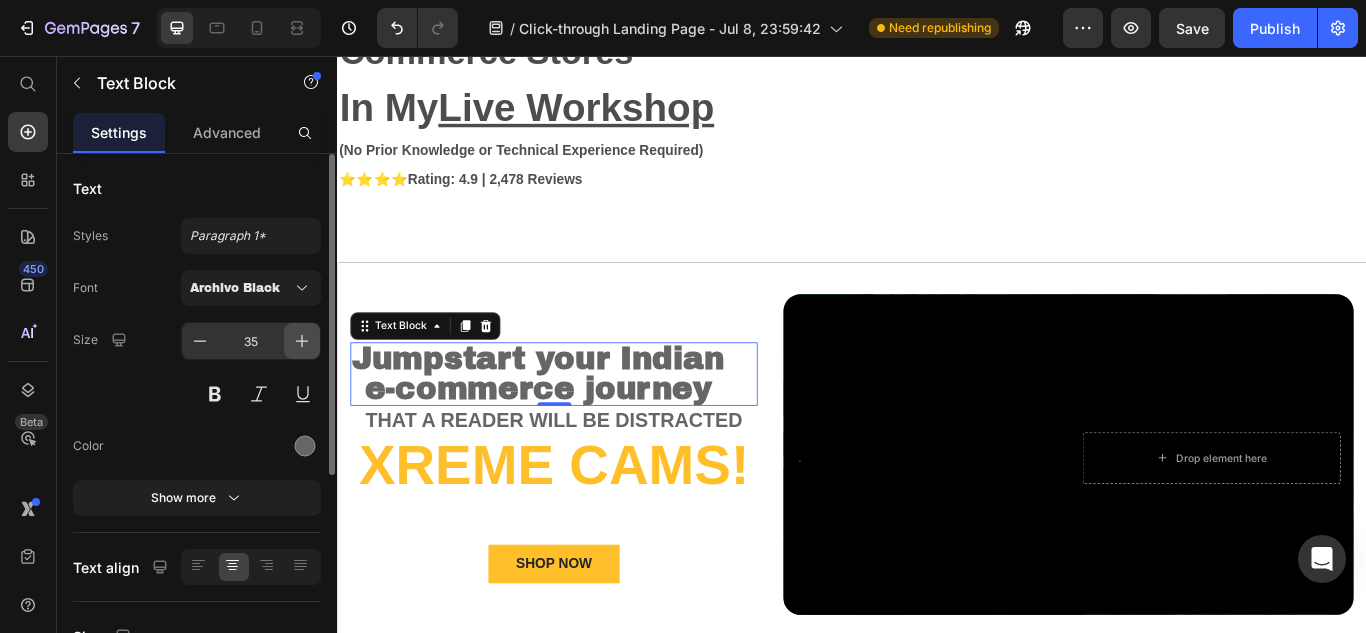 click 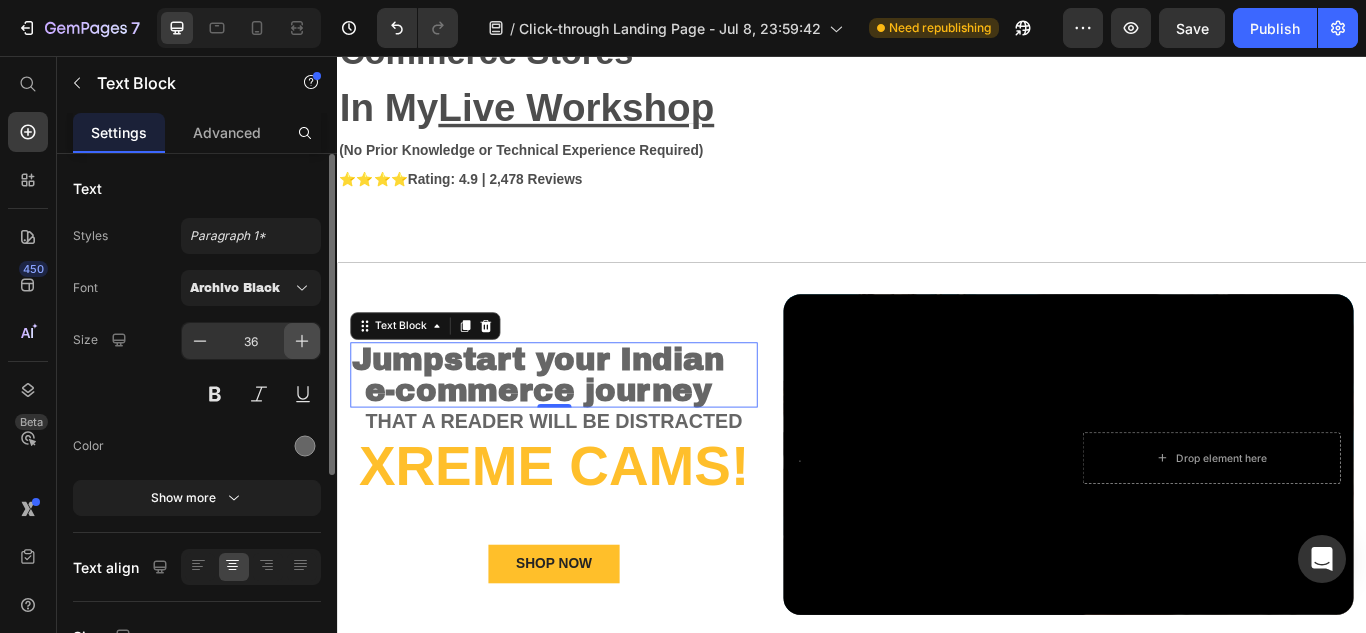 click 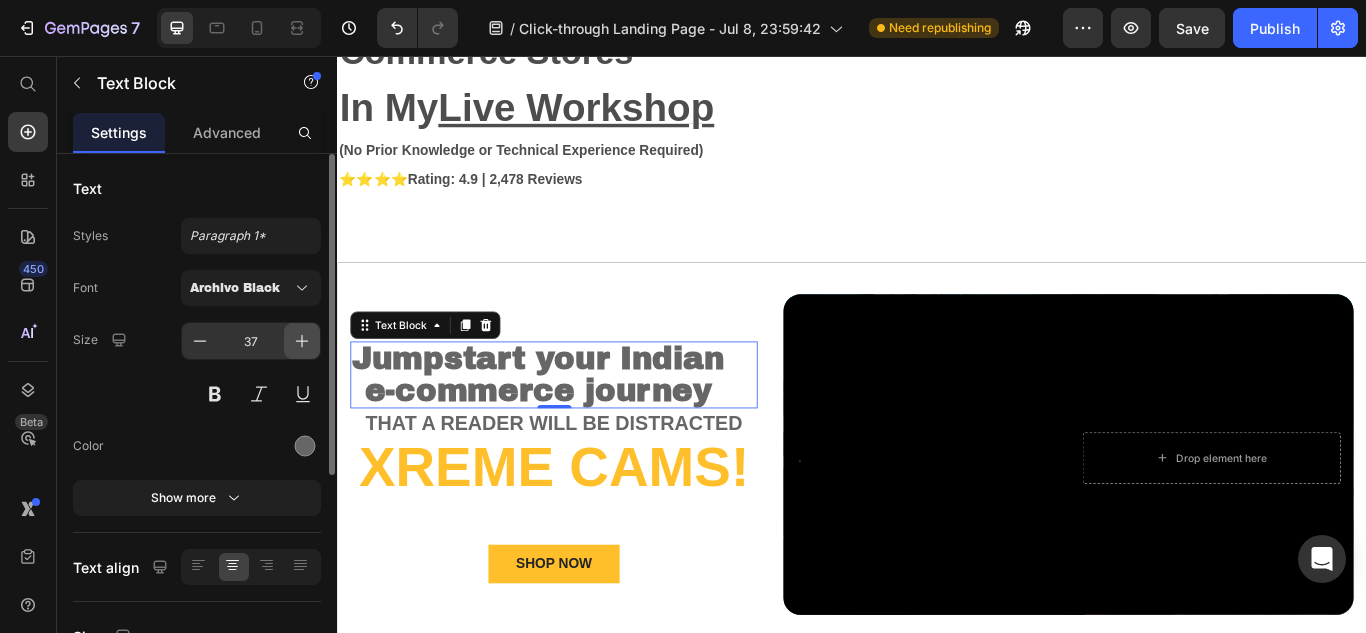click 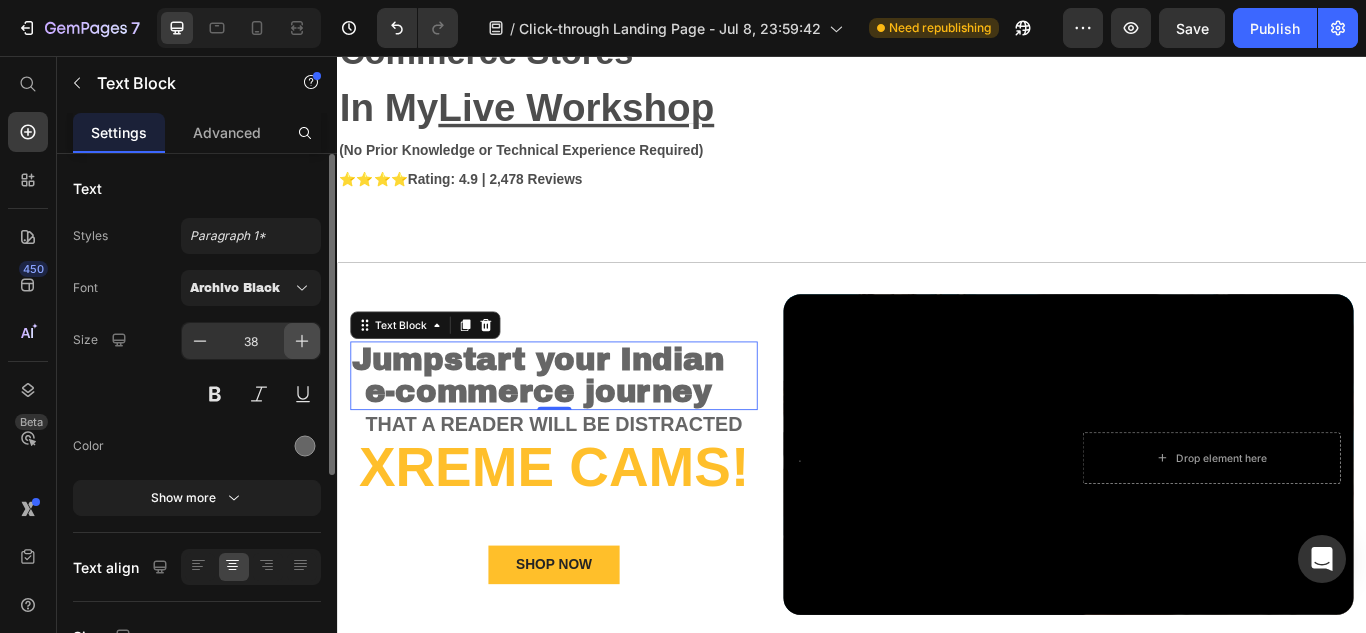 click 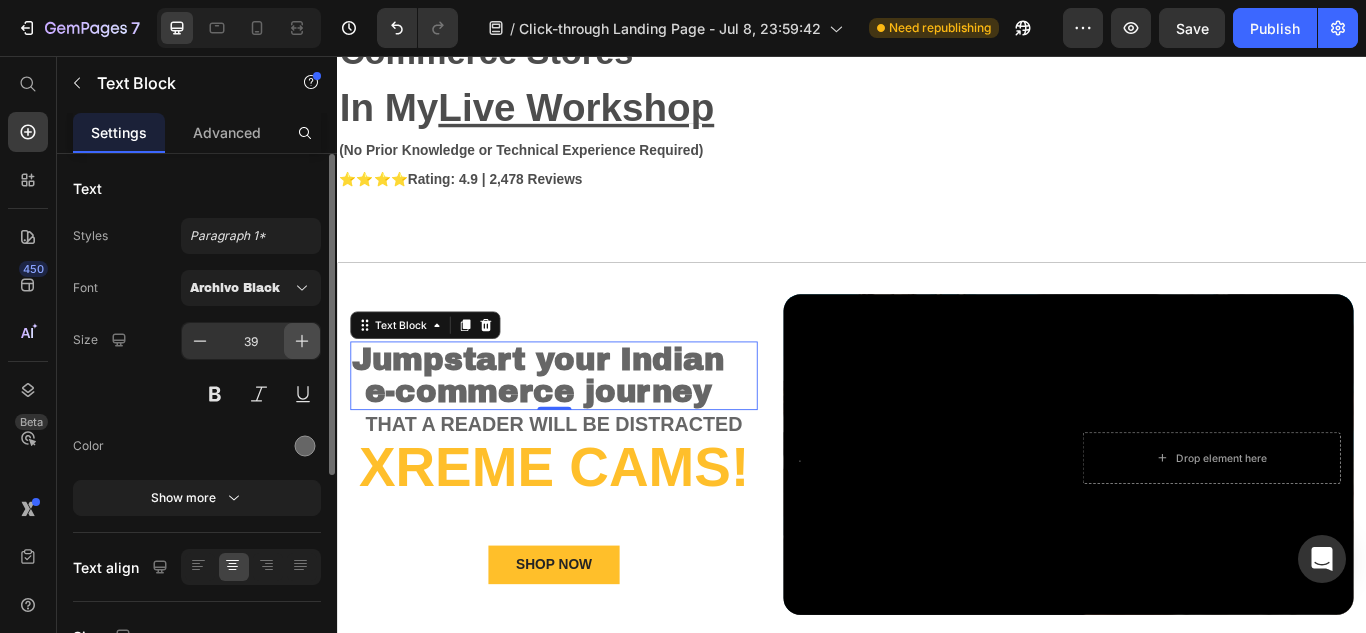 click 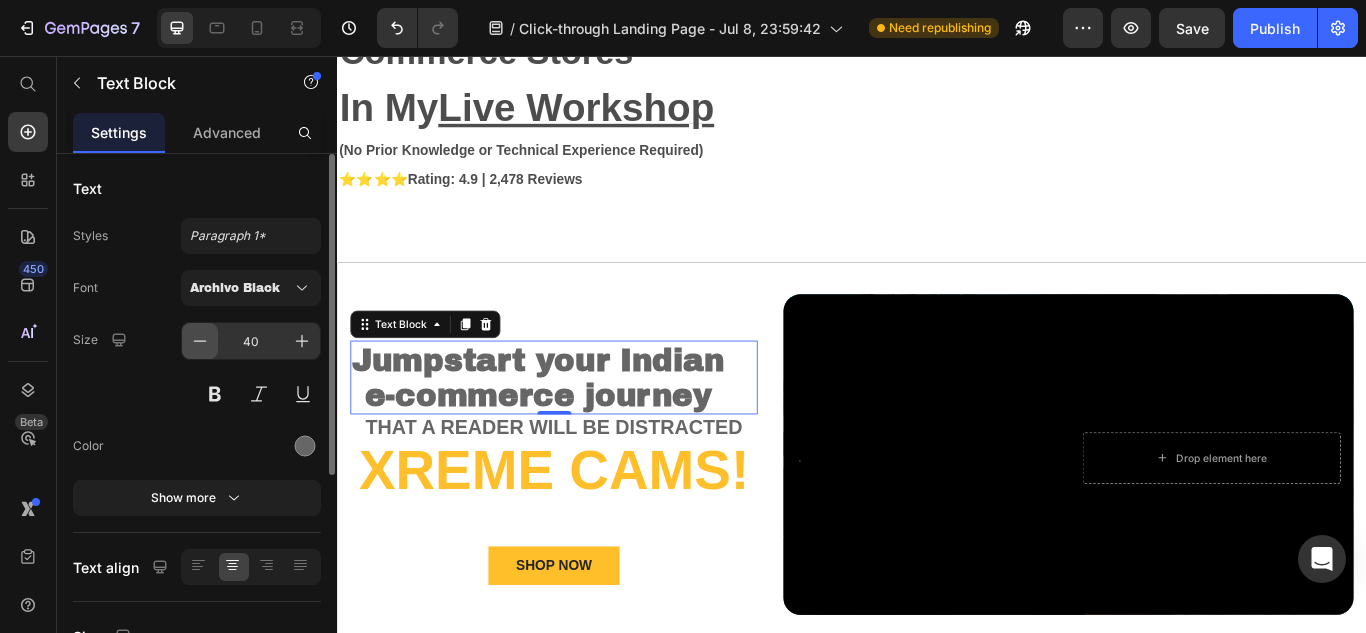 click at bounding box center (200, 341) 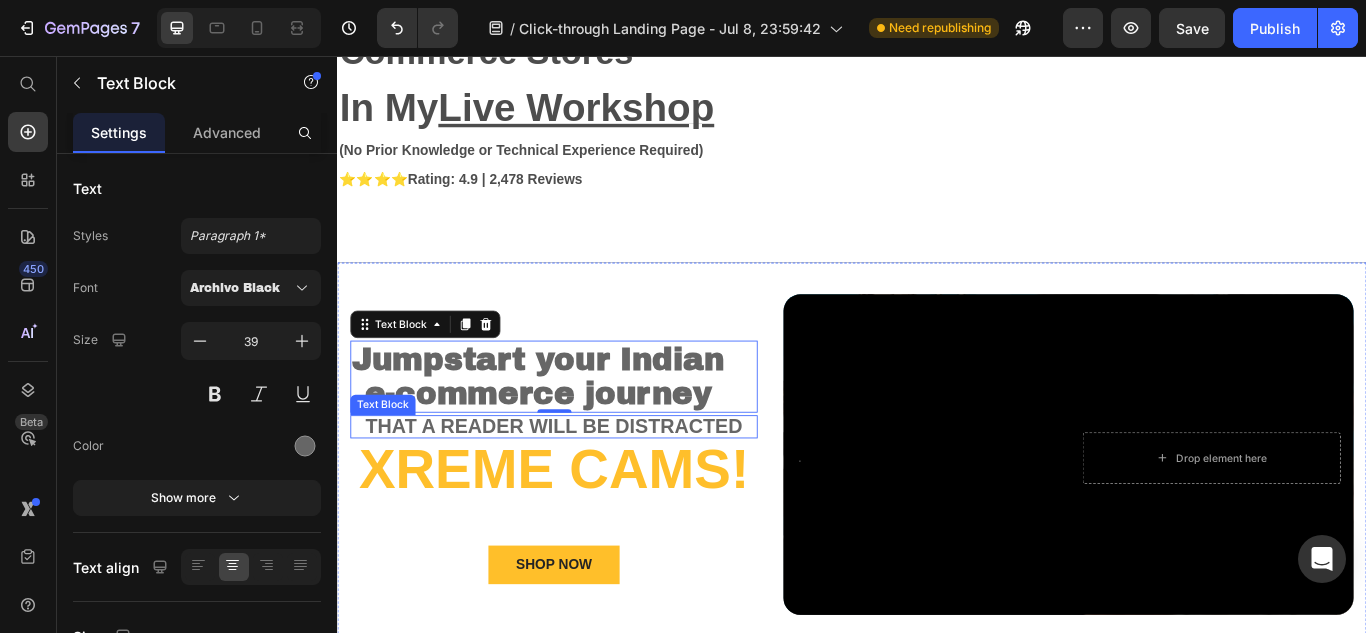 click on "that a reader will be distracted" at bounding box center (589, 488) 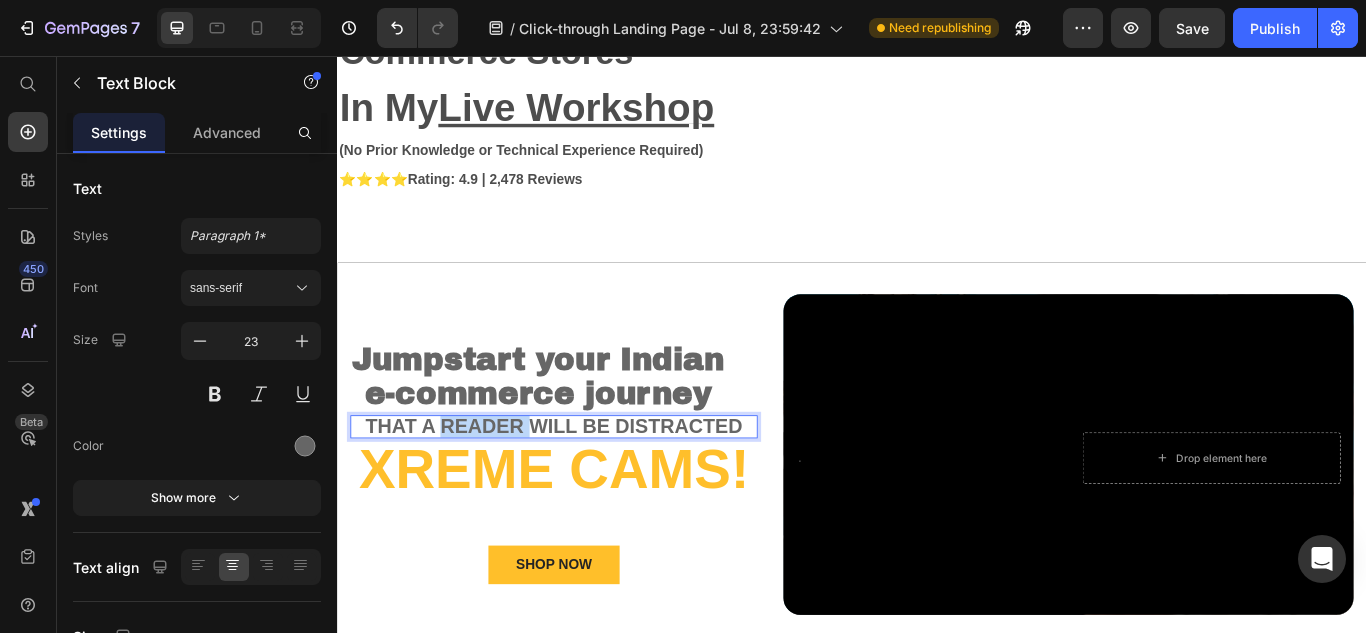 click on "that a reader will be distracted" at bounding box center (589, 488) 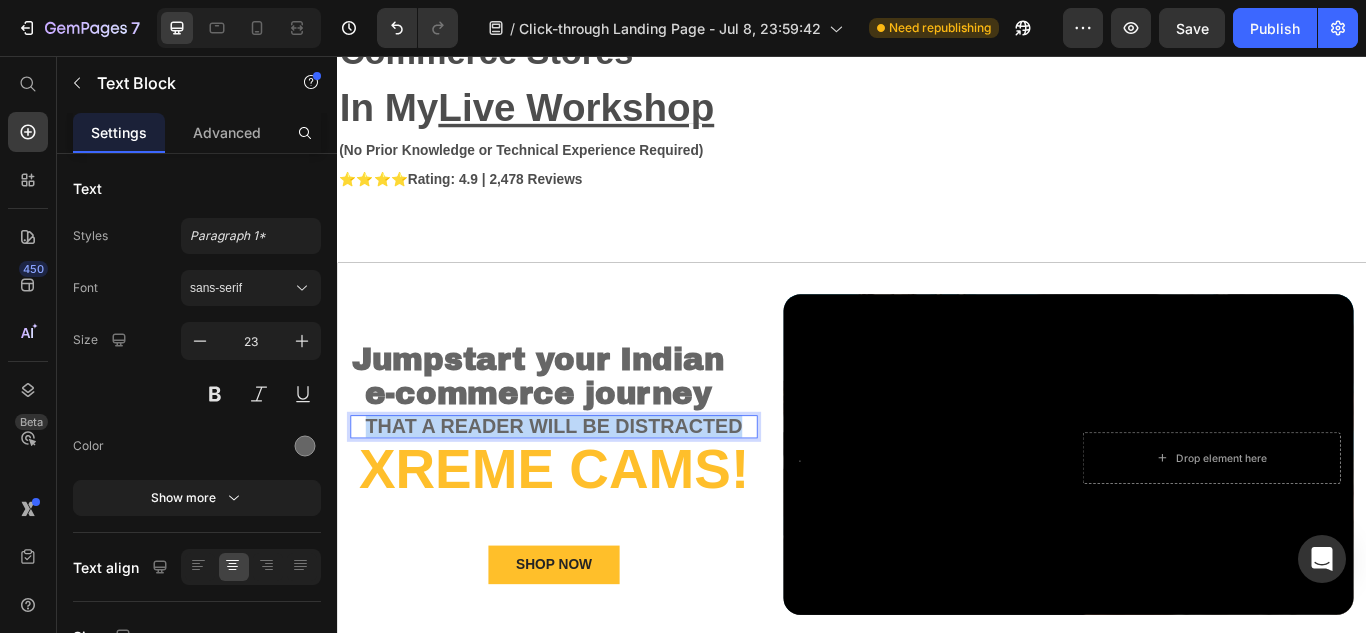click on "that a reader will be distracted" at bounding box center (589, 488) 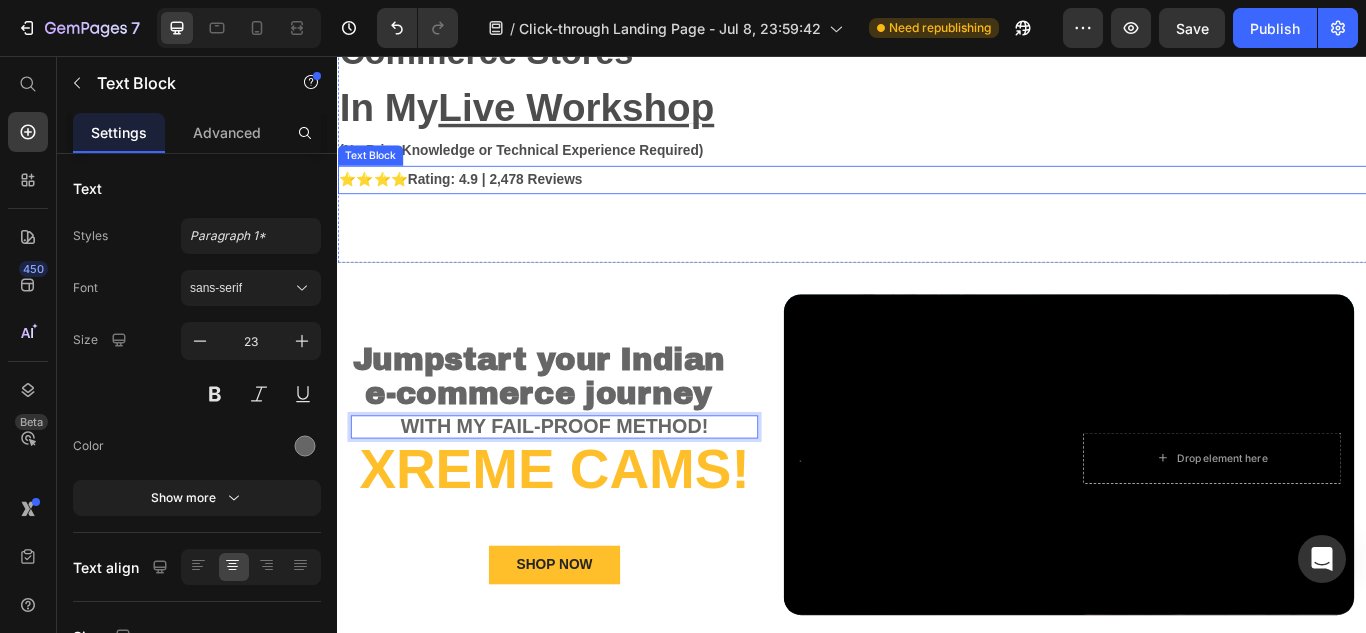 click on "⭐⭐⭐⭐ Rating: 4.9 | 2,478 Reviews" at bounding box center (937, 200) 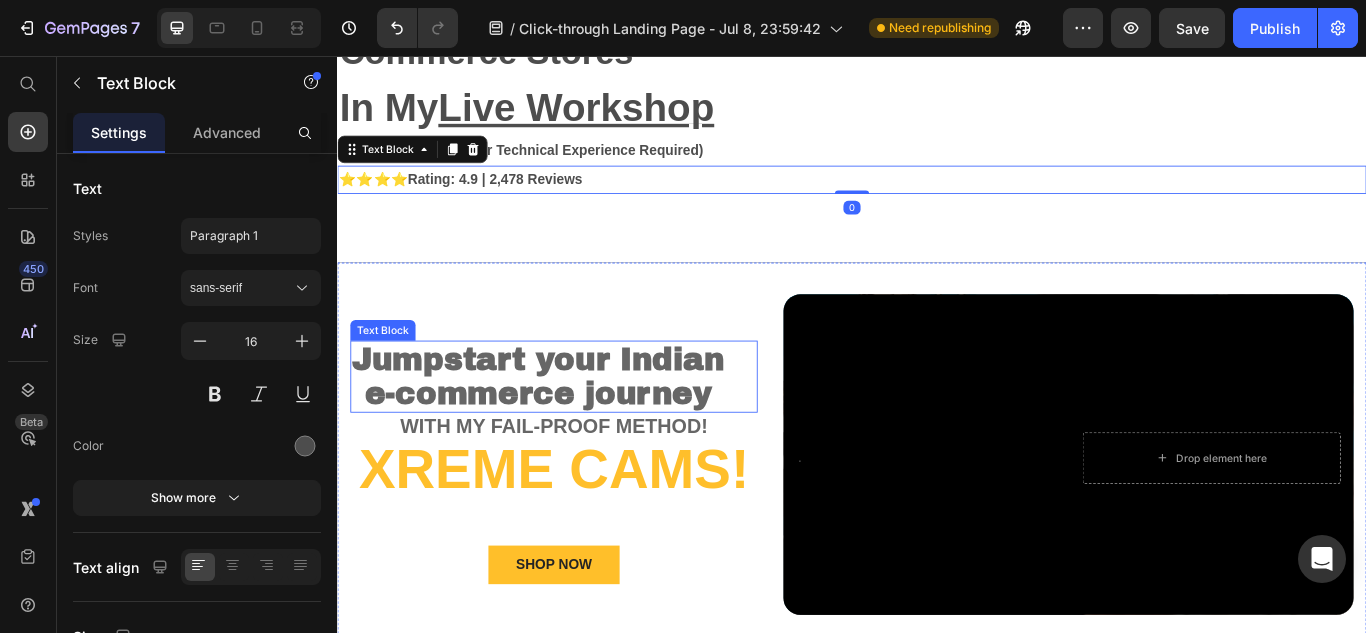 click on "e-commerce journey" at bounding box center [571, 450] 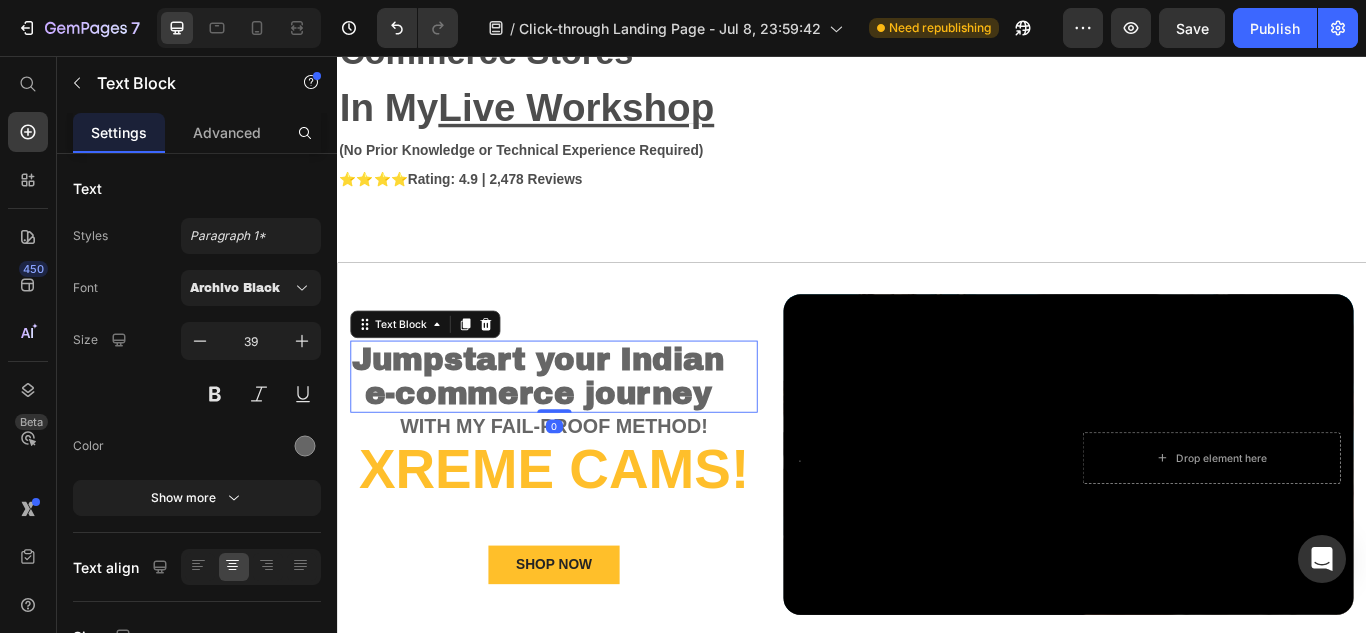 scroll, scrollTop: 0, scrollLeft: 0, axis: both 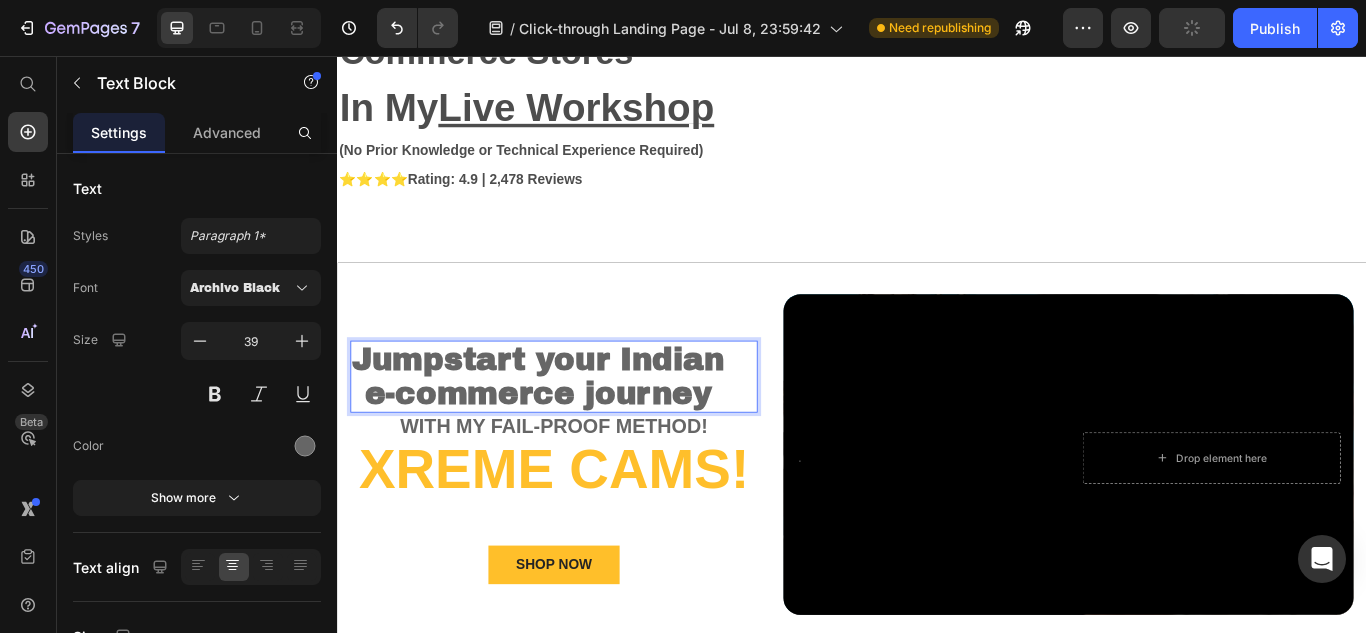 click on "INDIA’S MOST COMPREHENSIVE                                                                              E-COMMERCE WORKSHOP Text Block Row                                                                                Th e Strategies  Behind My                                               Successful Indian E-Commerce Stores                               In My  Live Workshop Text Block                                                                               (No Prior Knowledge or Technical Experience Required) Text Block                                                                                          ⭐⭐⭐⭐ Rating: 4.9 | 2,478 Reviews Text Block Section 1" at bounding box center (937, 74) 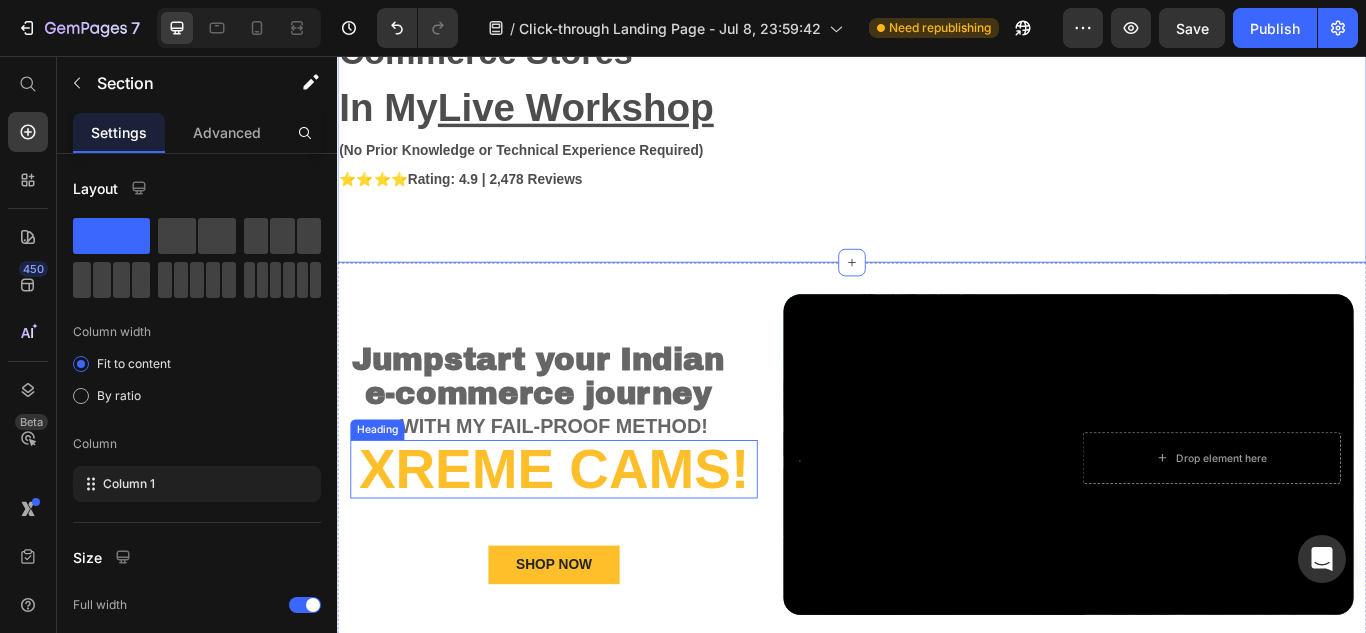 click on "Xreme CAMs!" at bounding box center [589, 538] 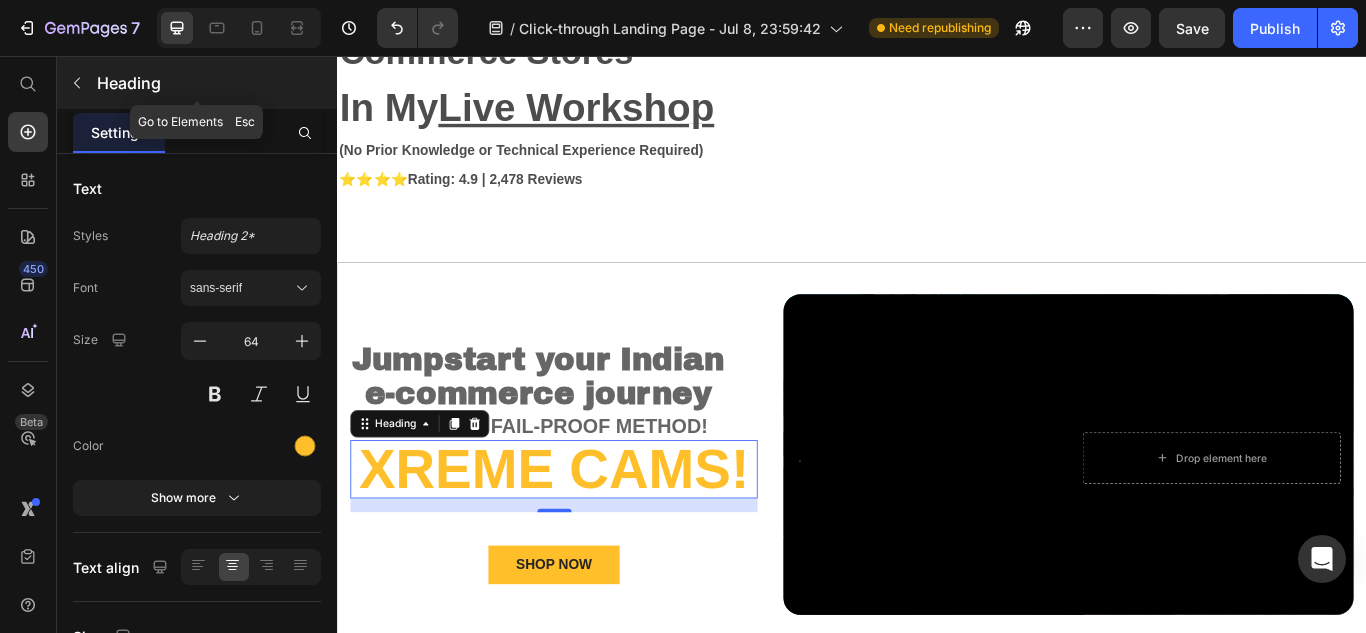 click at bounding box center [77, 83] 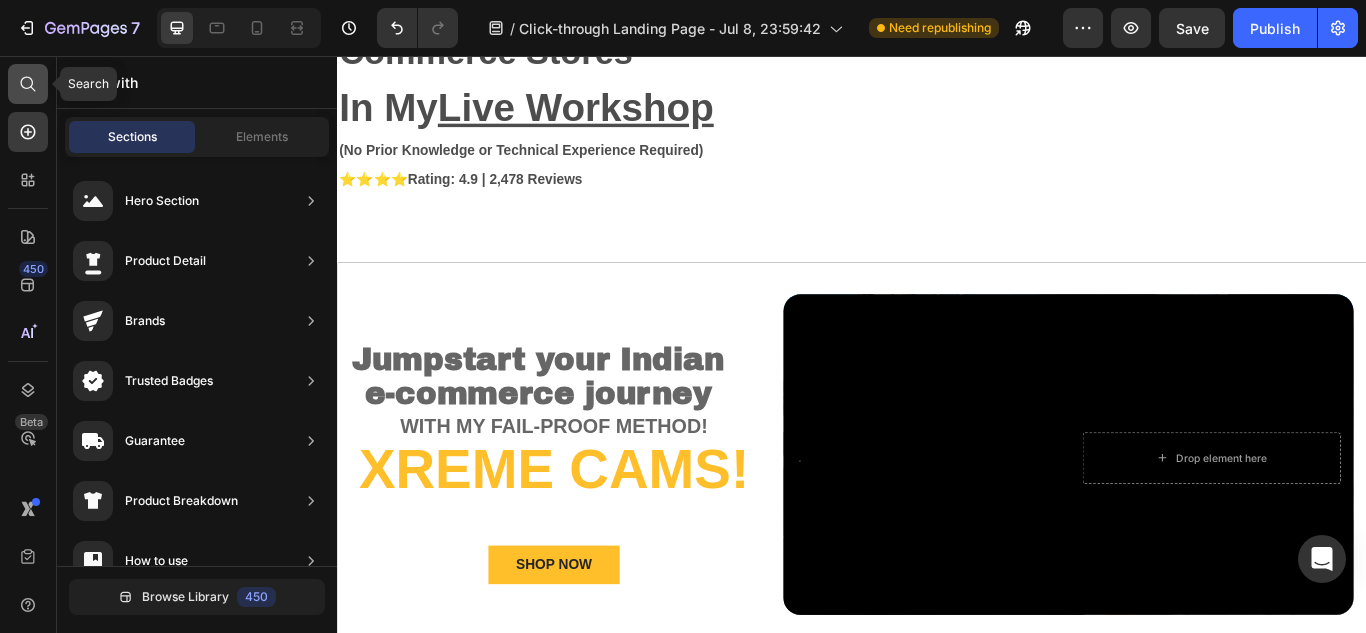 click 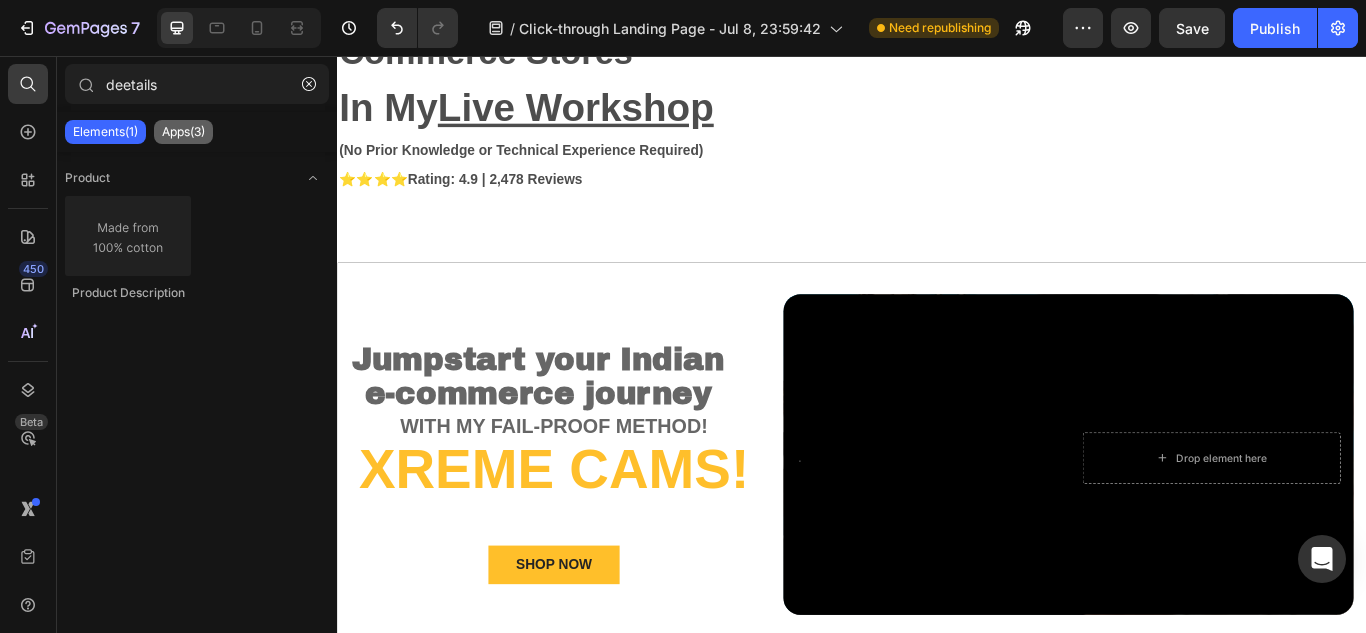 type on "deetails" 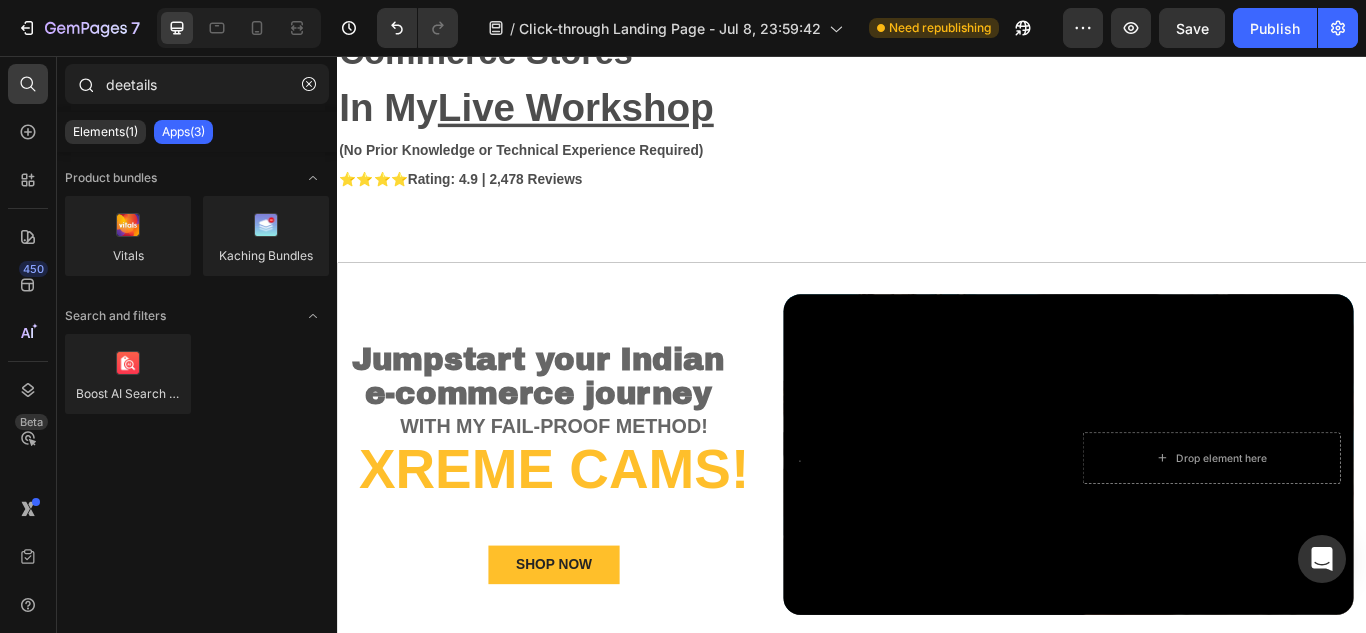 click 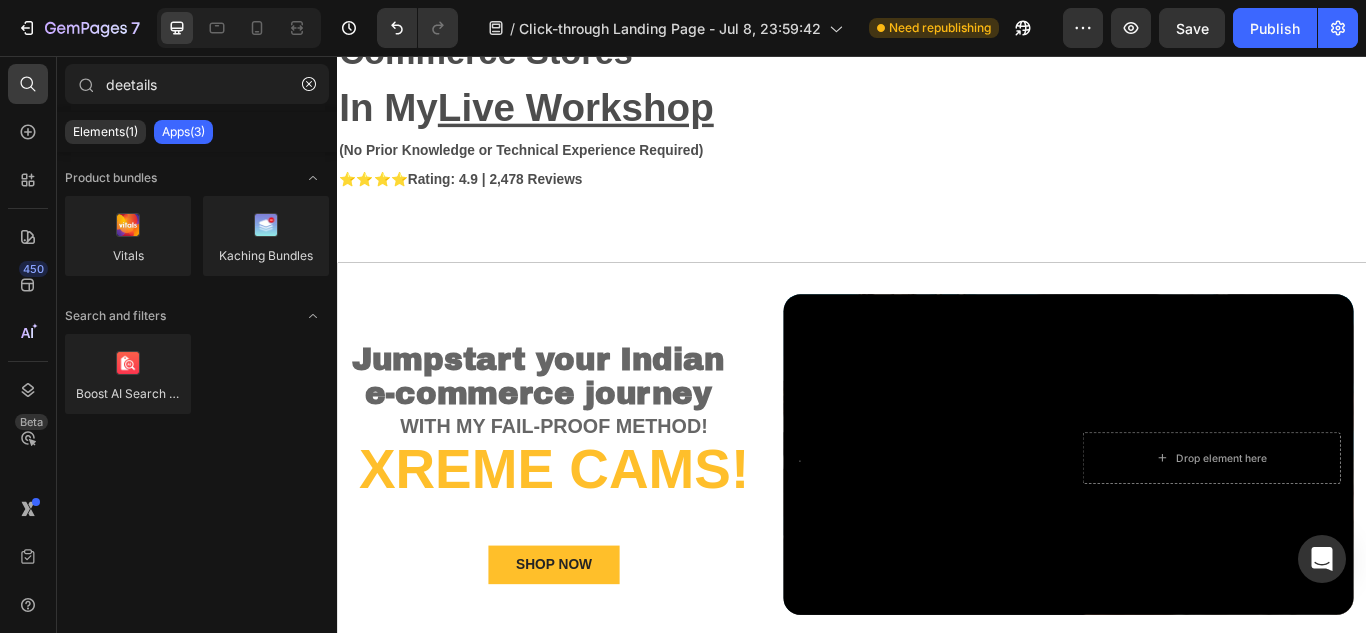 click on "Boost AI Search & Discovery" 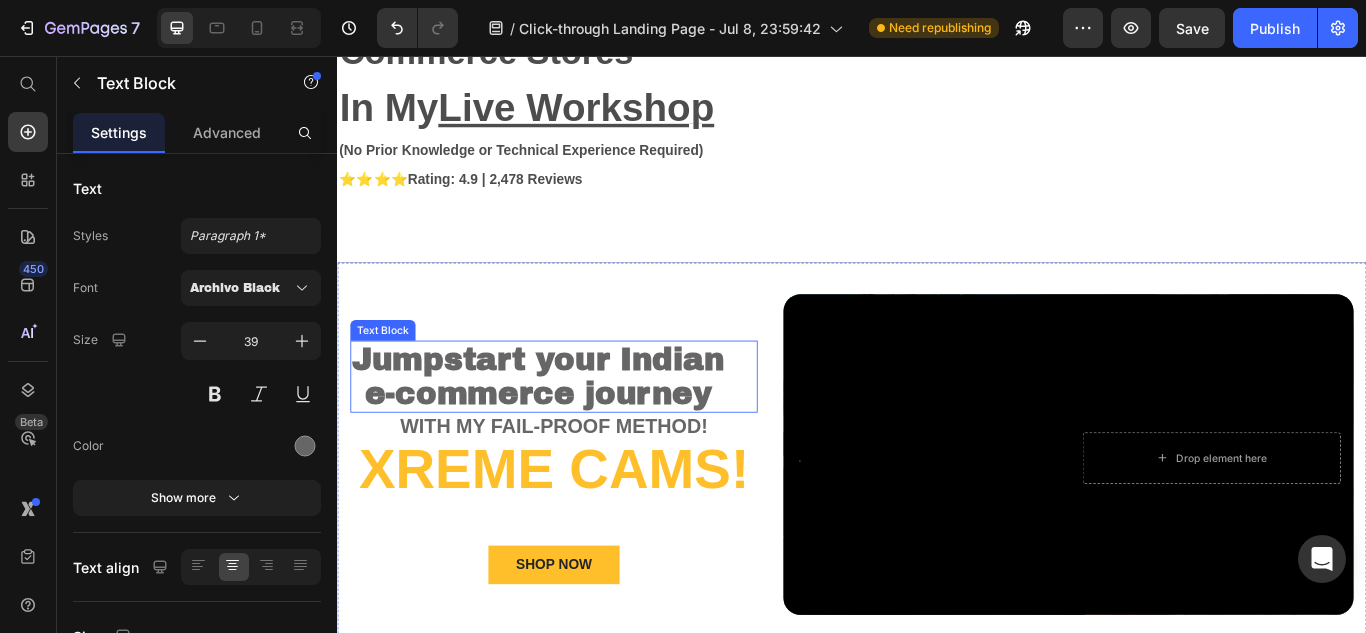 click on "e-commerce journey" at bounding box center (571, 450) 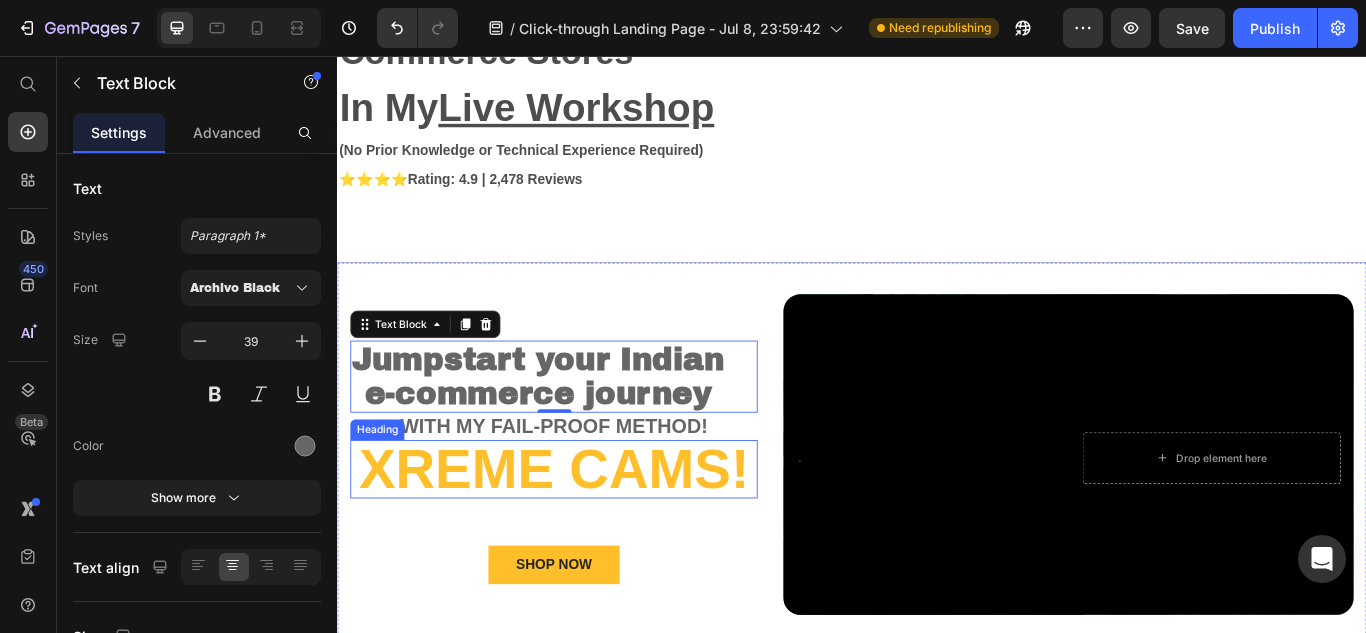 click on "Xreme CAMs!" at bounding box center [589, 538] 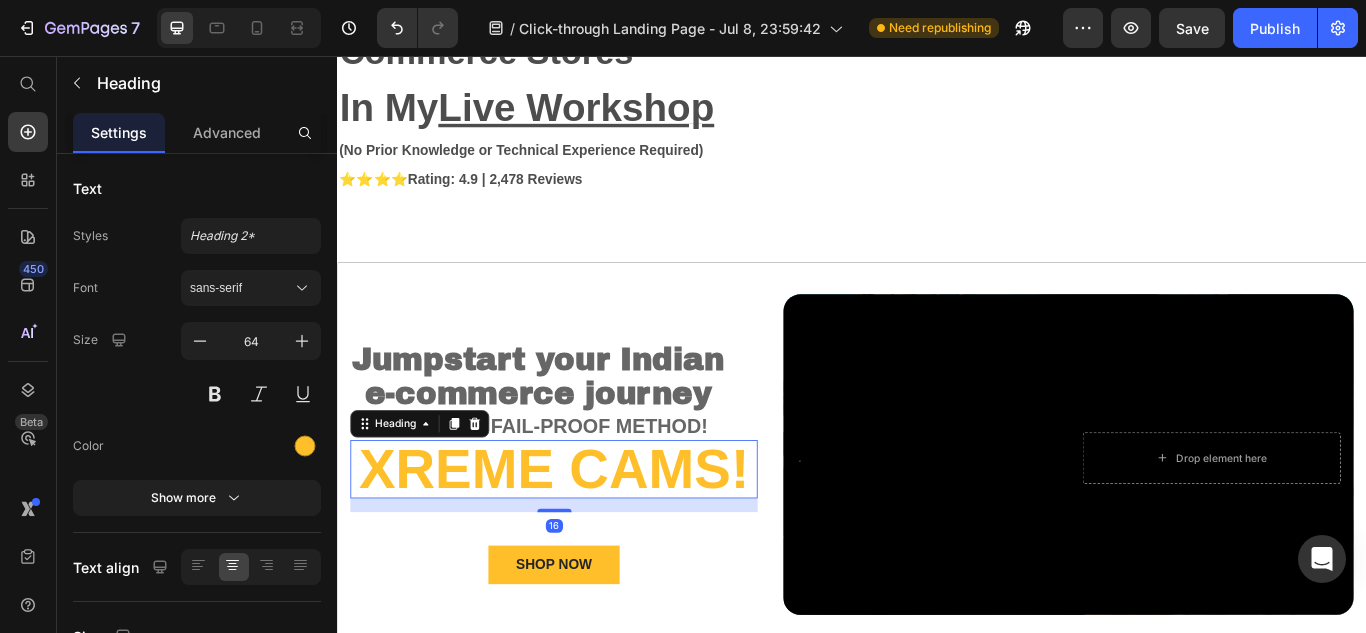 click on "Xreme CAMs!" at bounding box center [589, 538] 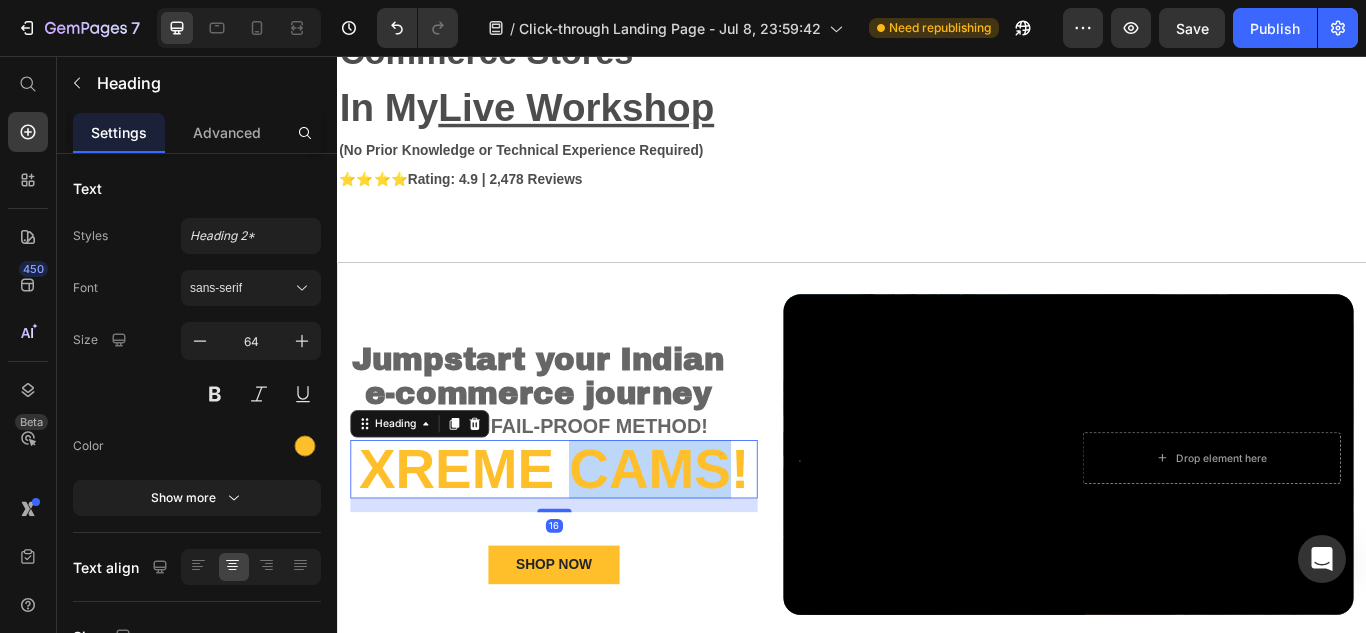 click on "Xreme CAMs!" at bounding box center (589, 538) 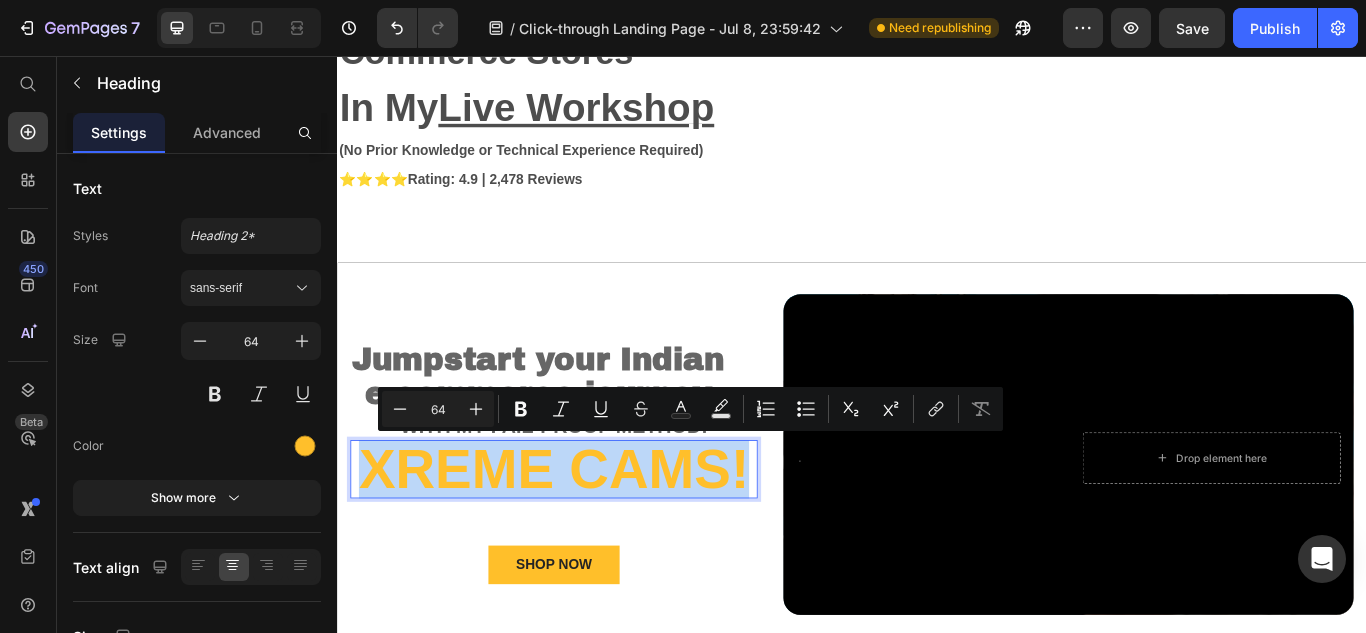 click on "Xreme CAMs!" at bounding box center (589, 538) 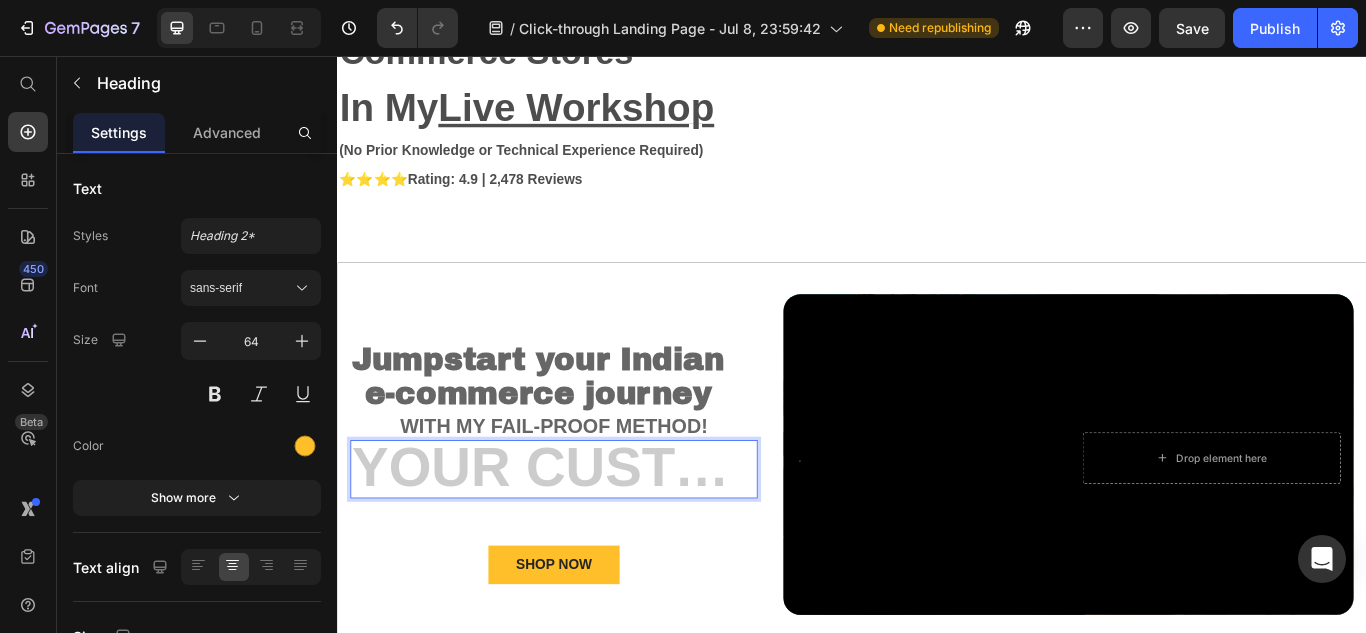 scroll, scrollTop: 213, scrollLeft: 0, axis: vertical 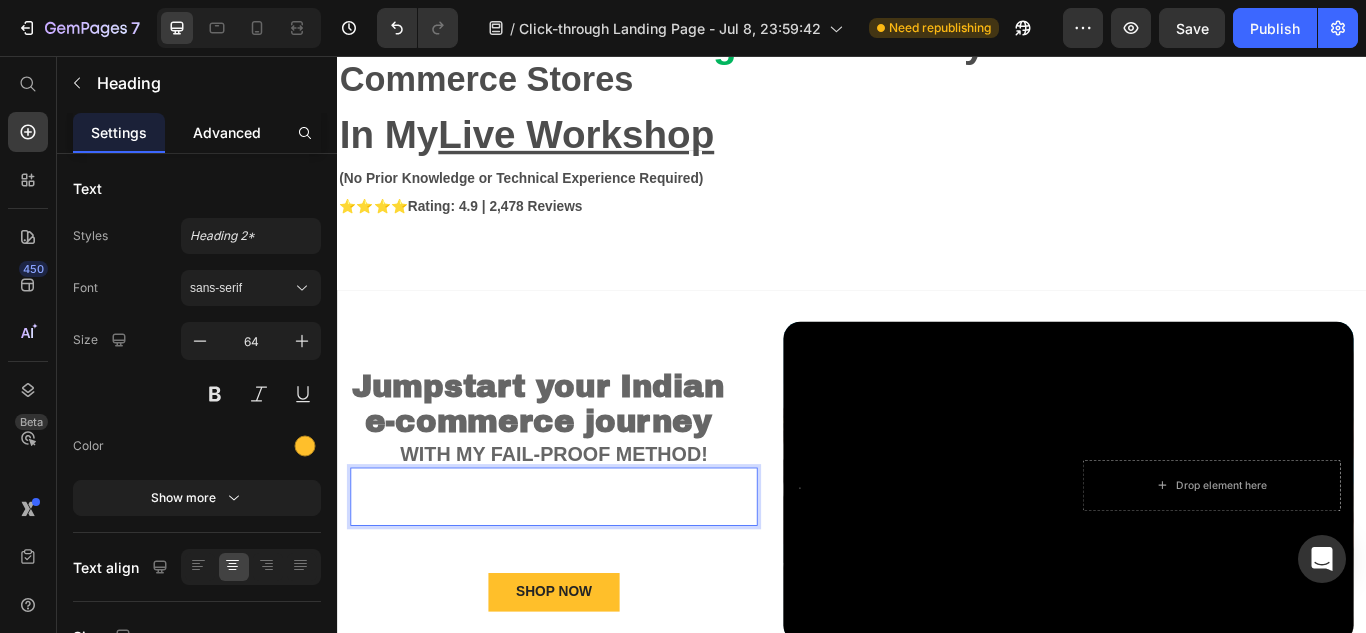 click on "Advanced" at bounding box center (227, 132) 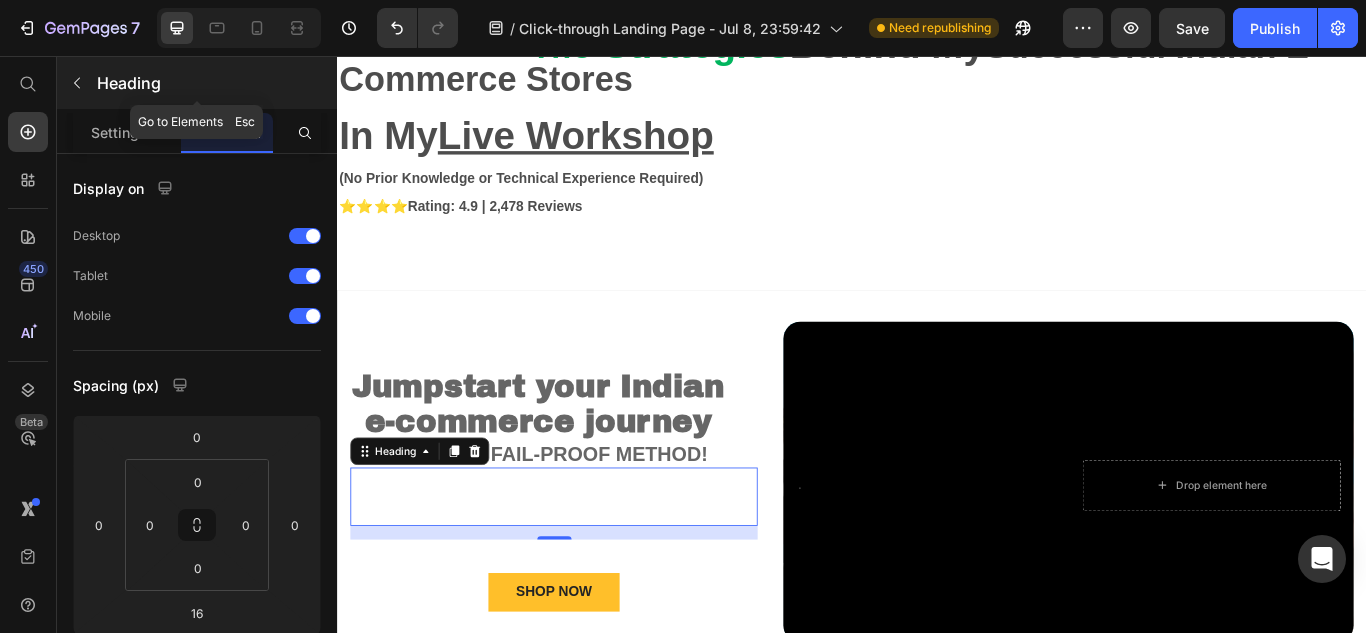 click 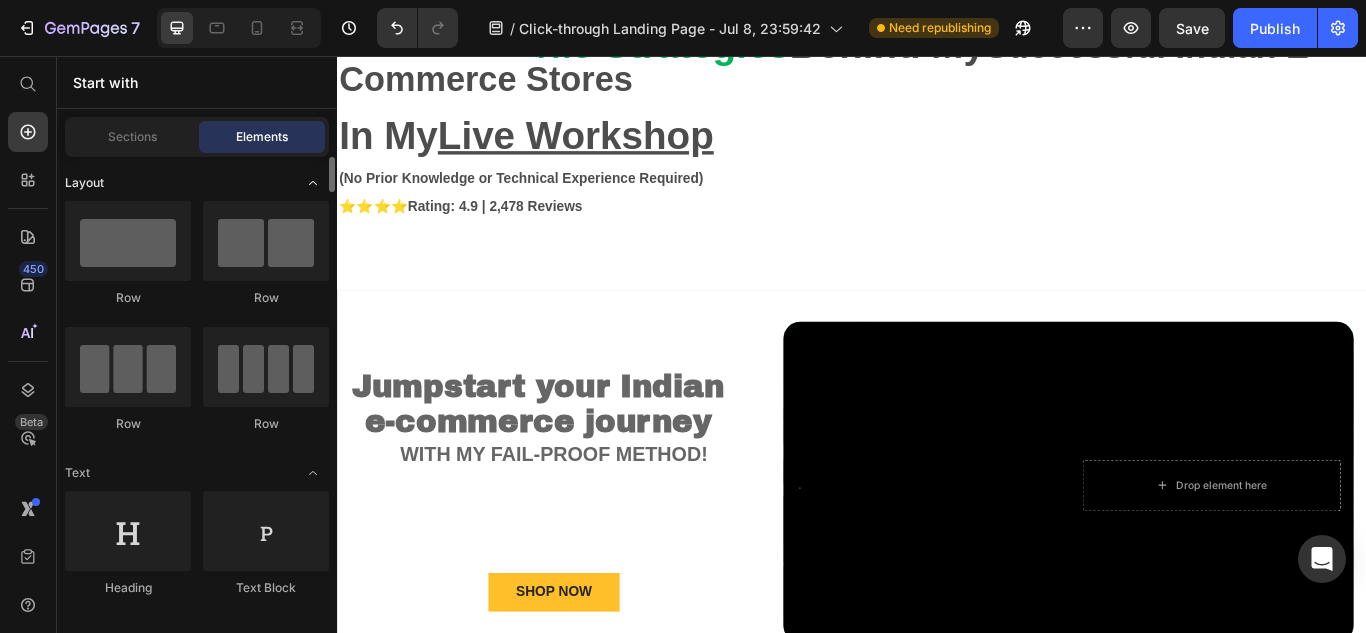 drag, startPoint x: 84, startPoint y: 79, endPoint x: 101, endPoint y: 179, distance: 101.43471 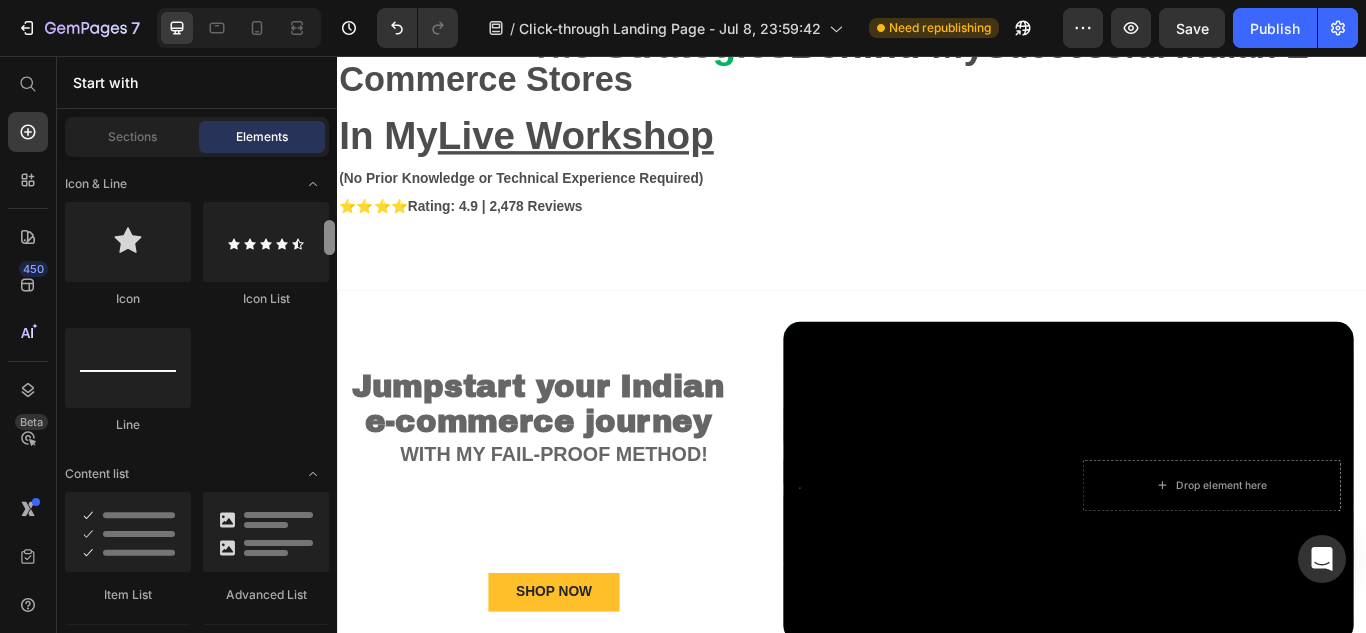 scroll, scrollTop: 1437, scrollLeft: 0, axis: vertical 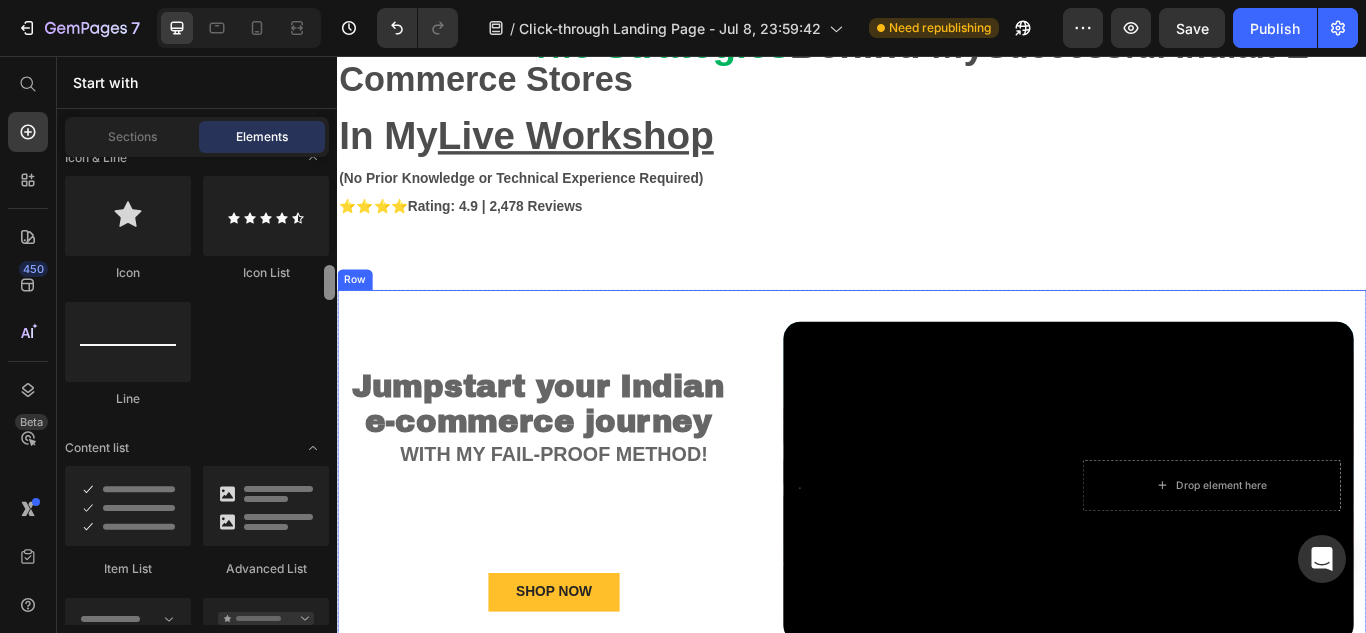 click at bounding box center (329, 282) 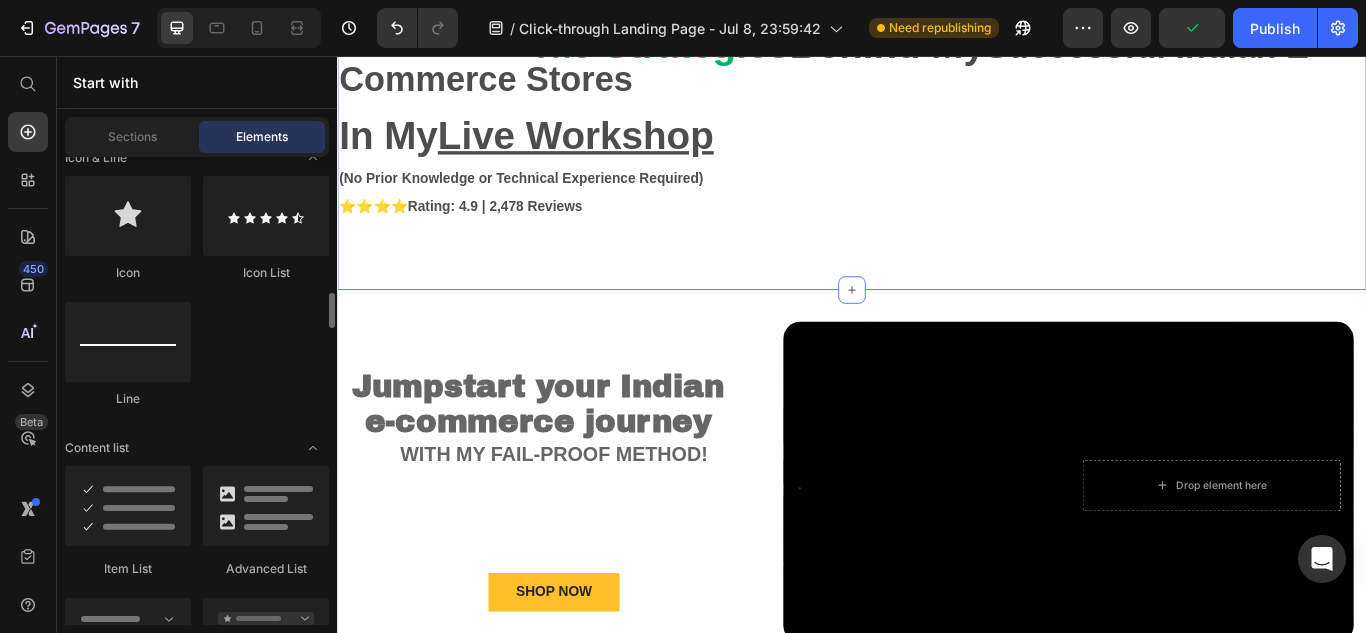click on "INDIA’S MOST COMPREHENSIVE                                                                              E-COMMERCE WORKSHOP Text Block Row                                                                                Th e Strategies  Behind My                                               Successful Indian E-Commerce Stores                               In My  Live Workshop Text Block                                                                               (No Prior Knowledge or Technical Experience Required) Text Block                                                                                          ⭐⭐⭐⭐ Rating: 4.9 | 2,478 Reviews Text Block Section 1" at bounding box center (937, 106) 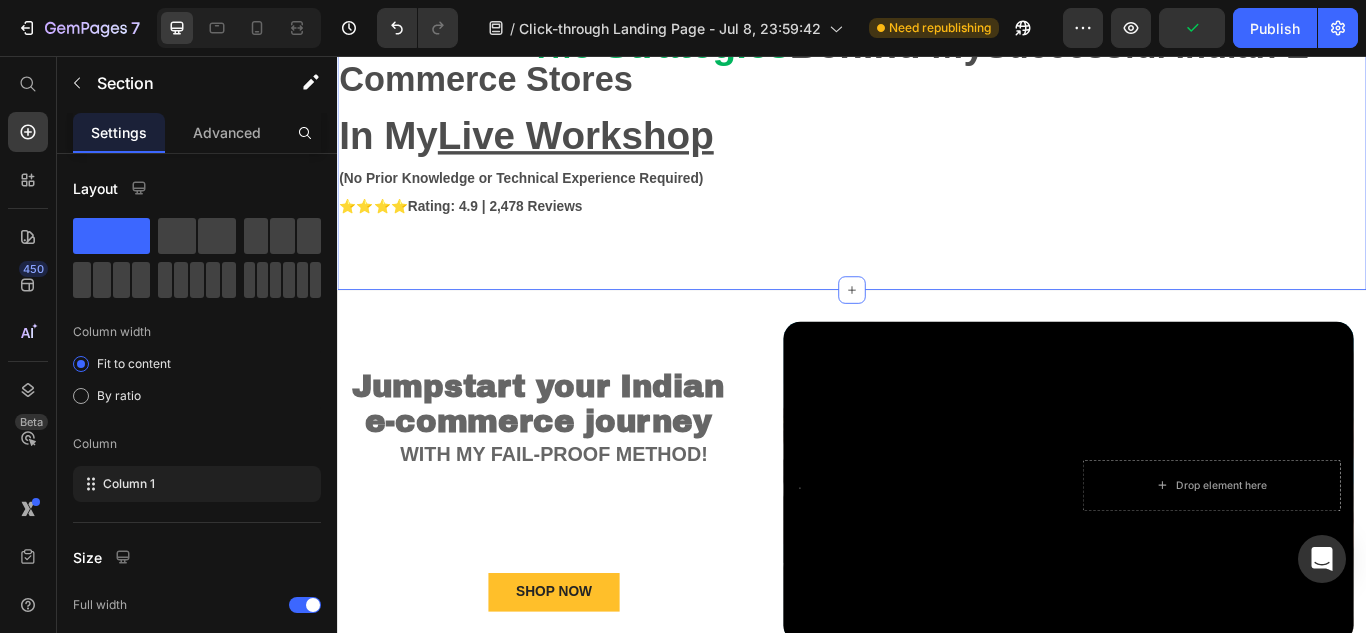 scroll, scrollTop: 0, scrollLeft: 0, axis: both 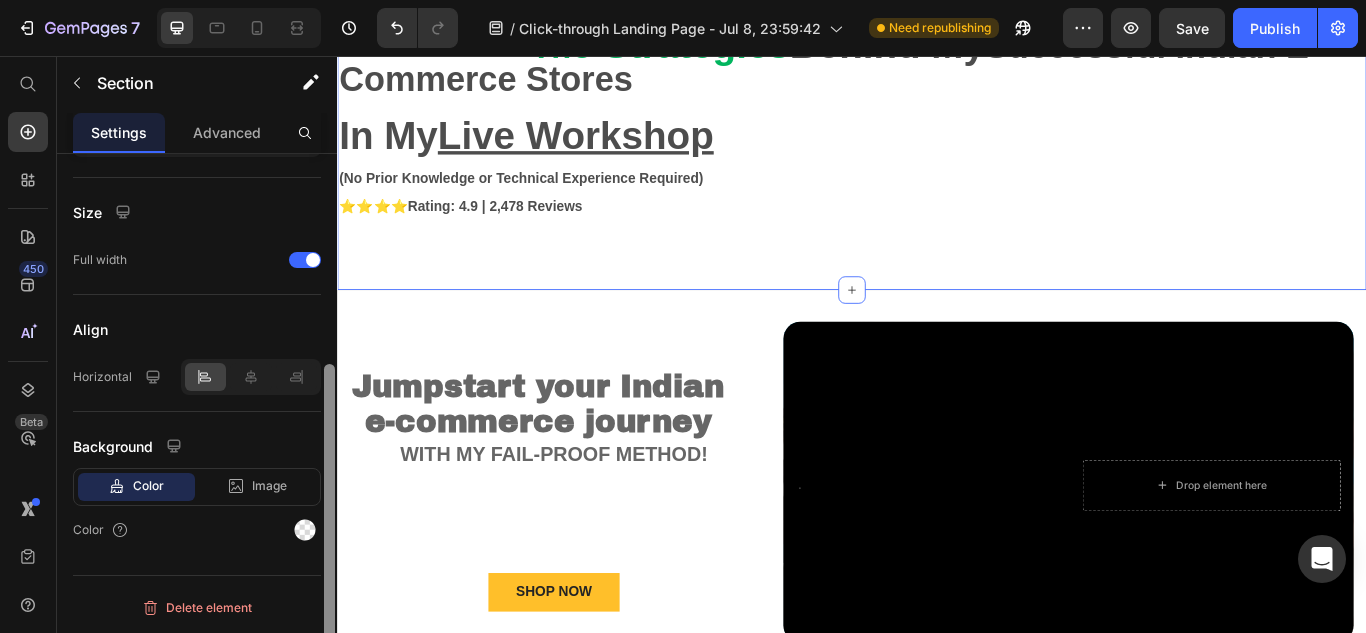 drag, startPoint x: 329, startPoint y: 268, endPoint x: 234, endPoint y: 211, distance: 110.788086 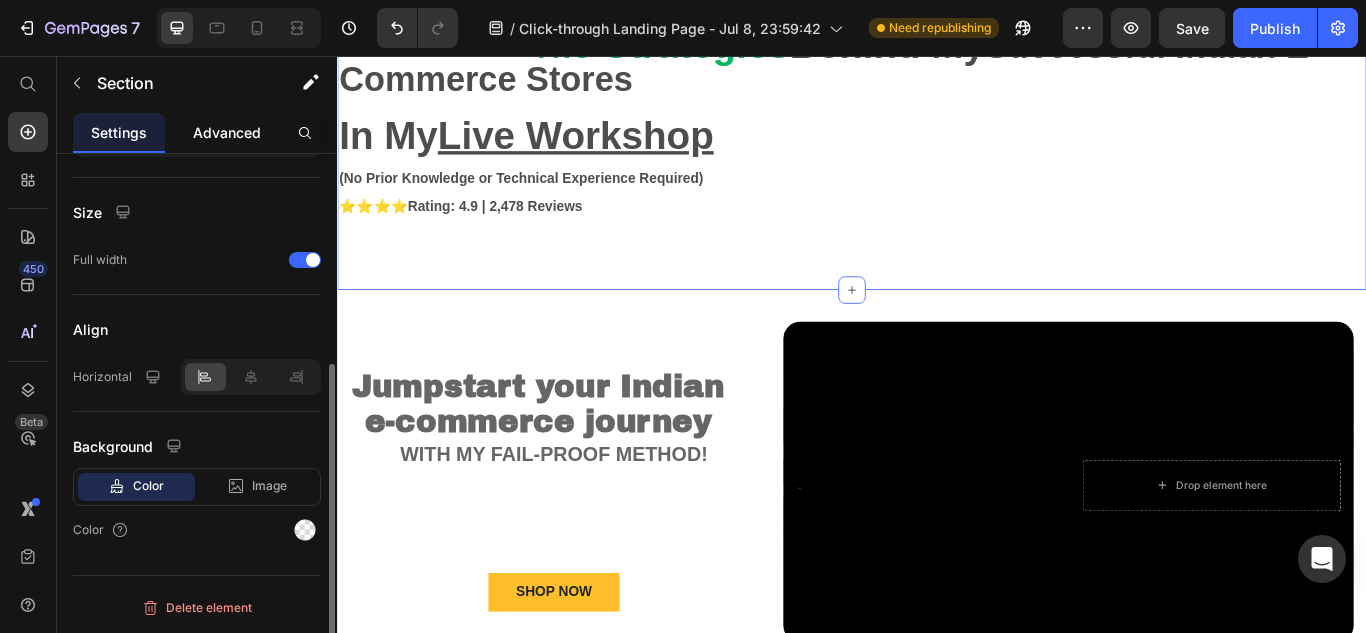 click on "Advanced" at bounding box center [227, 132] 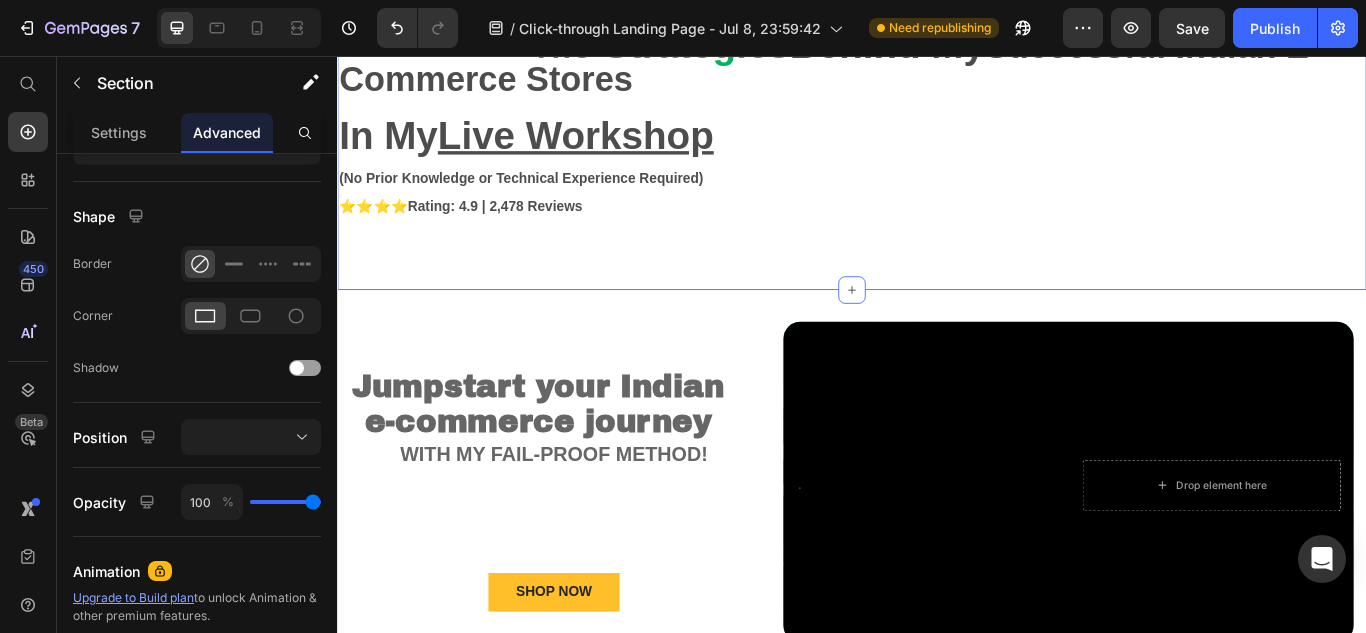 scroll, scrollTop: 0, scrollLeft: 0, axis: both 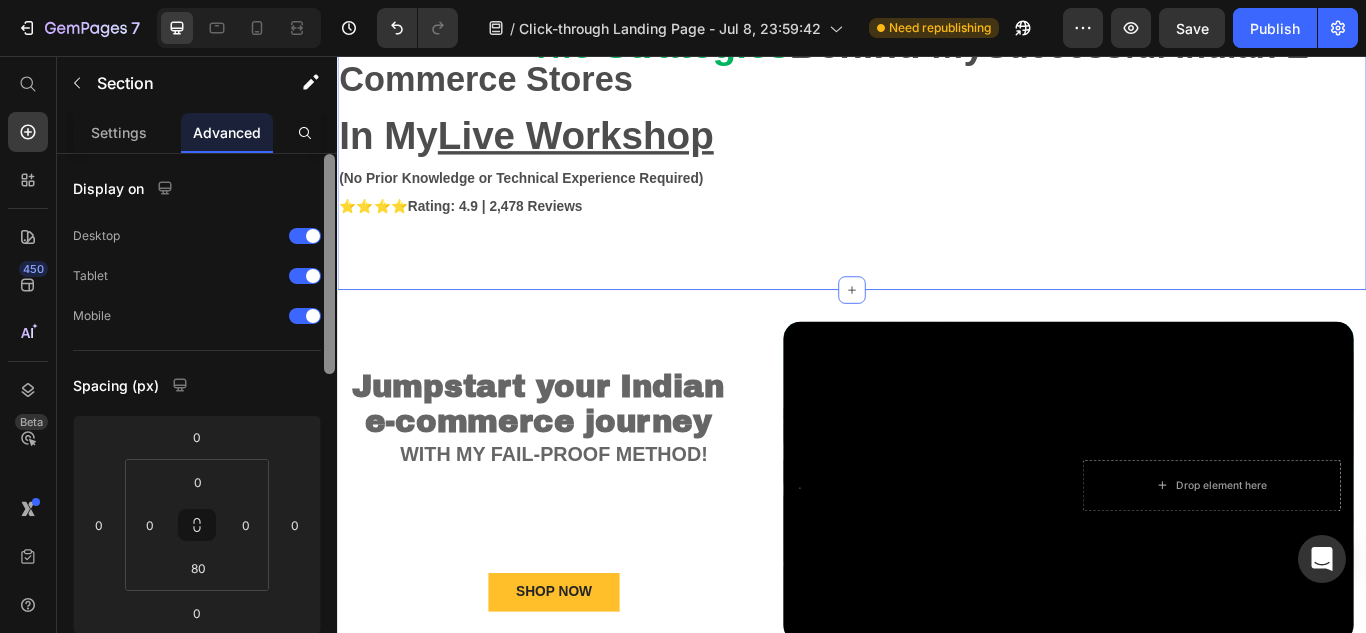 drag, startPoint x: 327, startPoint y: 349, endPoint x: 225, endPoint y: 111, distance: 258.93628 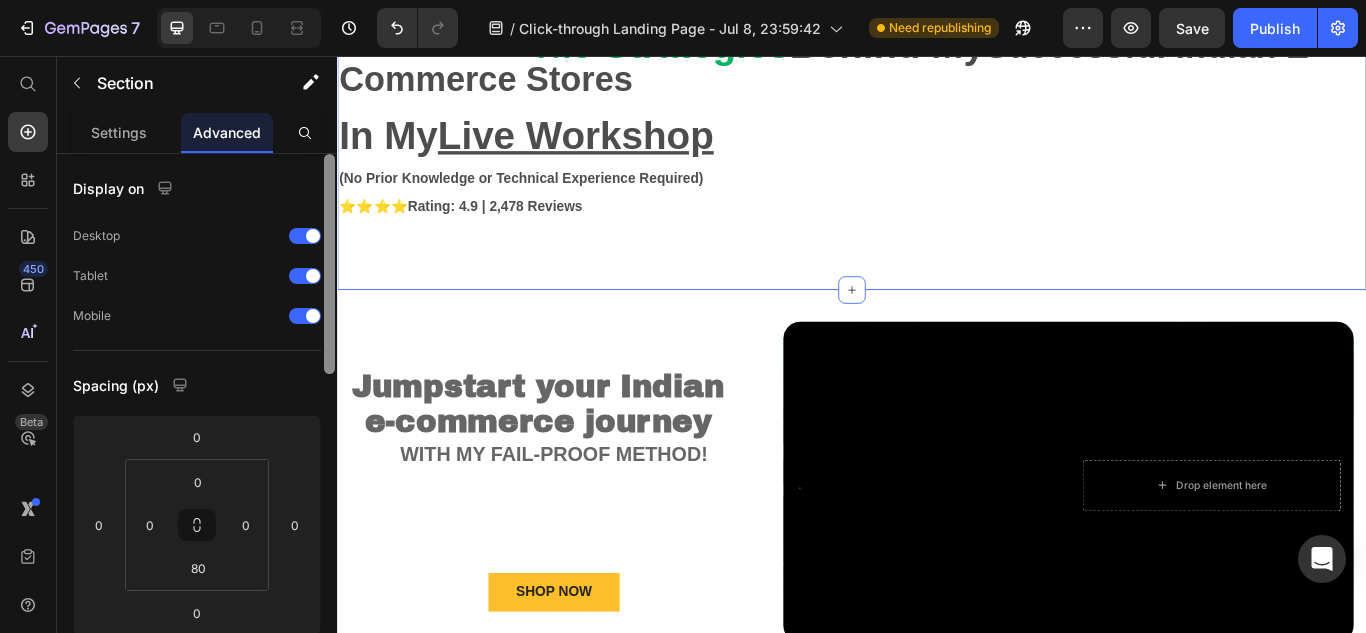click on "Settings Advanced Display on Desktop Tablet Mobile Spacing (px) 0 0 0 0 0 0 80 0 Shape Border Corner Shadow Position Opacity 100 % Animation Upgrade to Build plan  to unlock Animation & other premium features. Interaction Upgrade to Optimize plan  to unlock Interaction & other premium features. CSS class  Delete element" at bounding box center (197, 401) 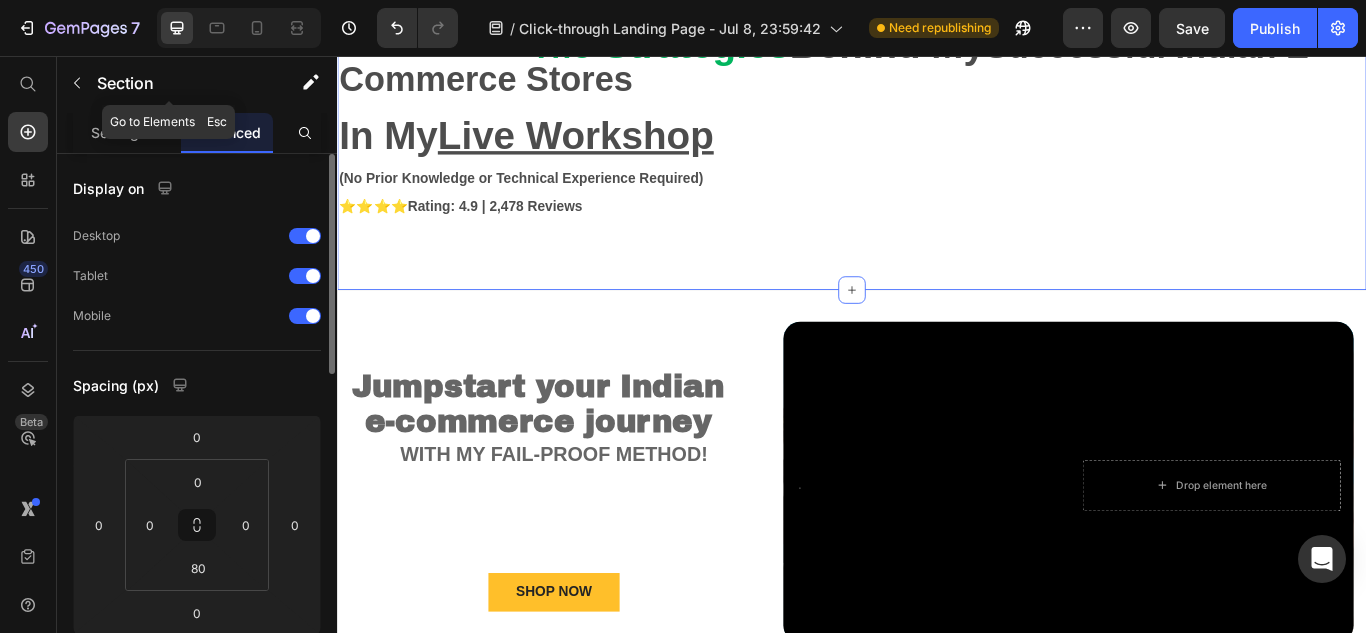 click 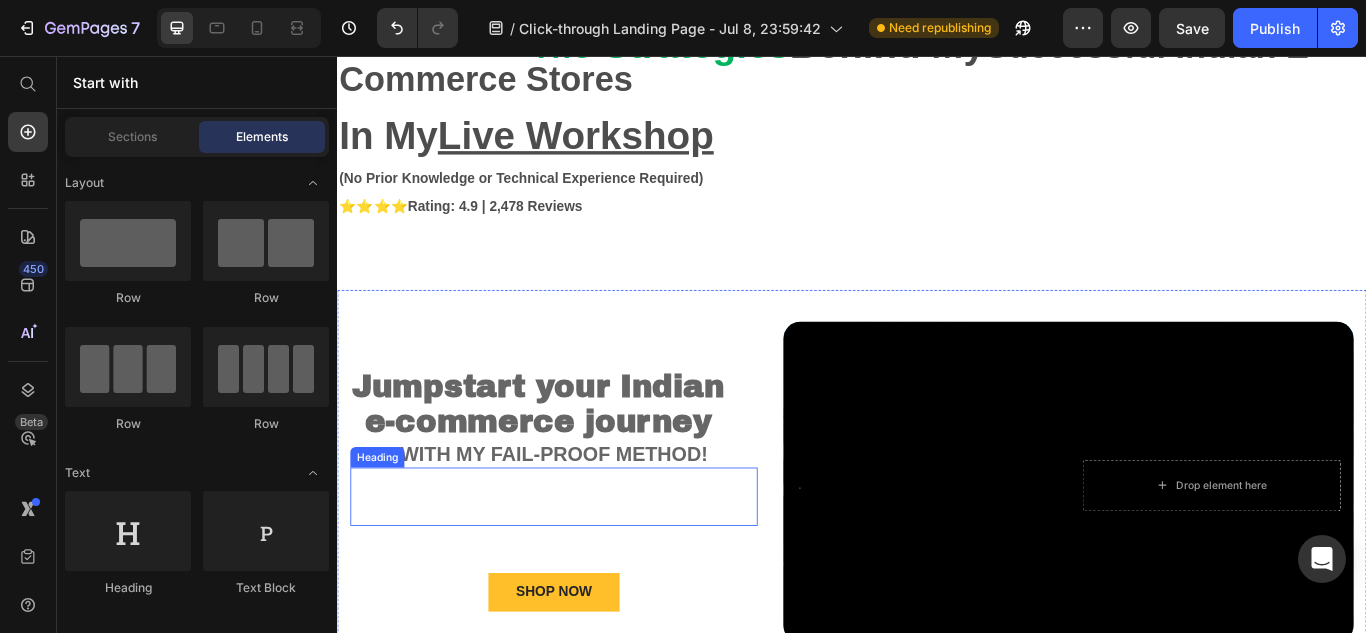 click at bounding box center [589, 570] 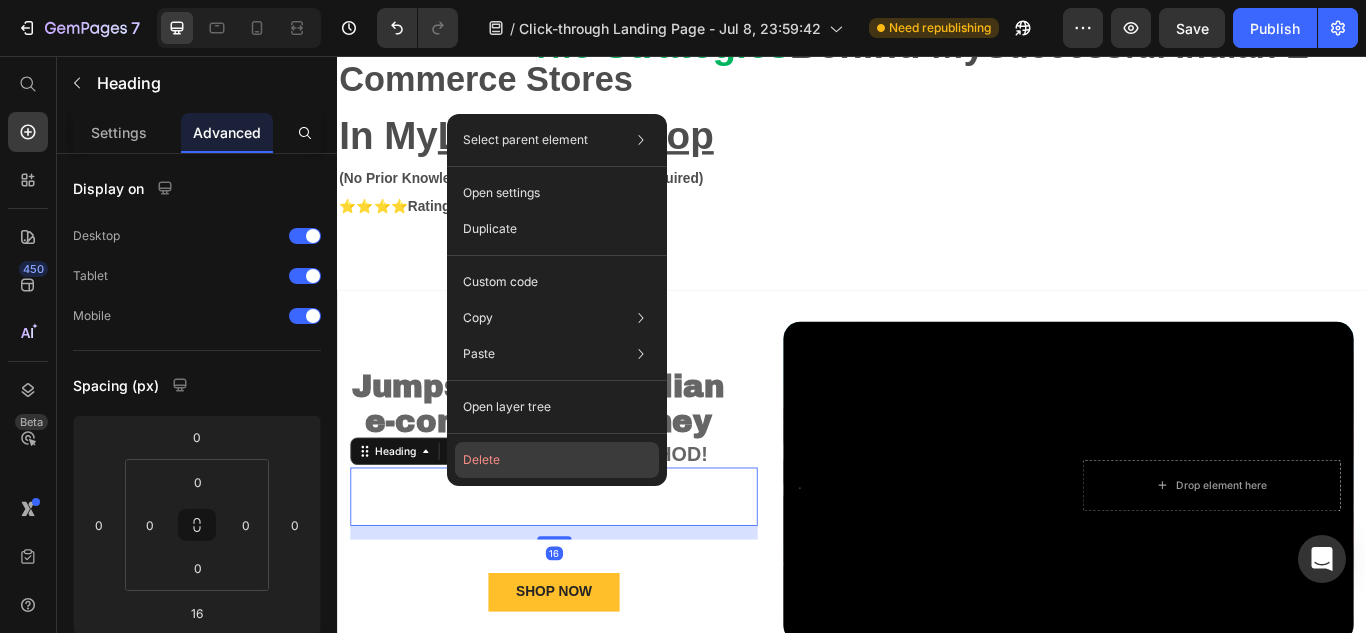 click on "Delete" 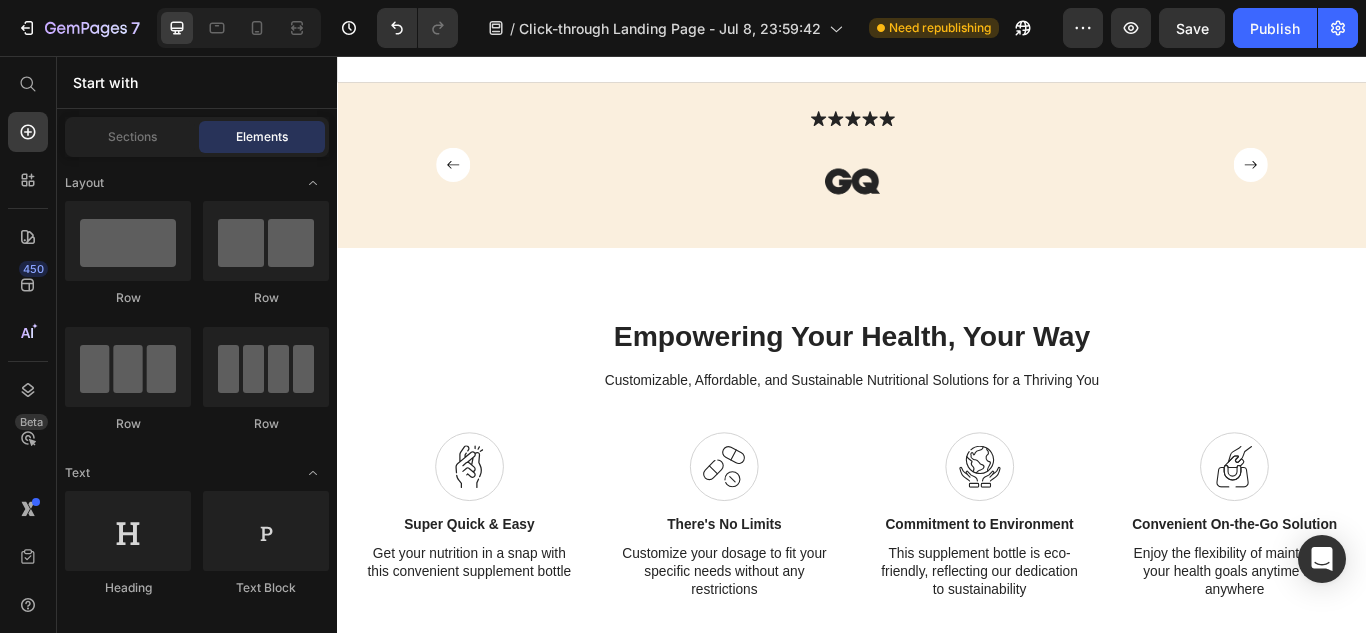 scroll, scrollTop: 504, scrollLeft: 0, axis: vertical 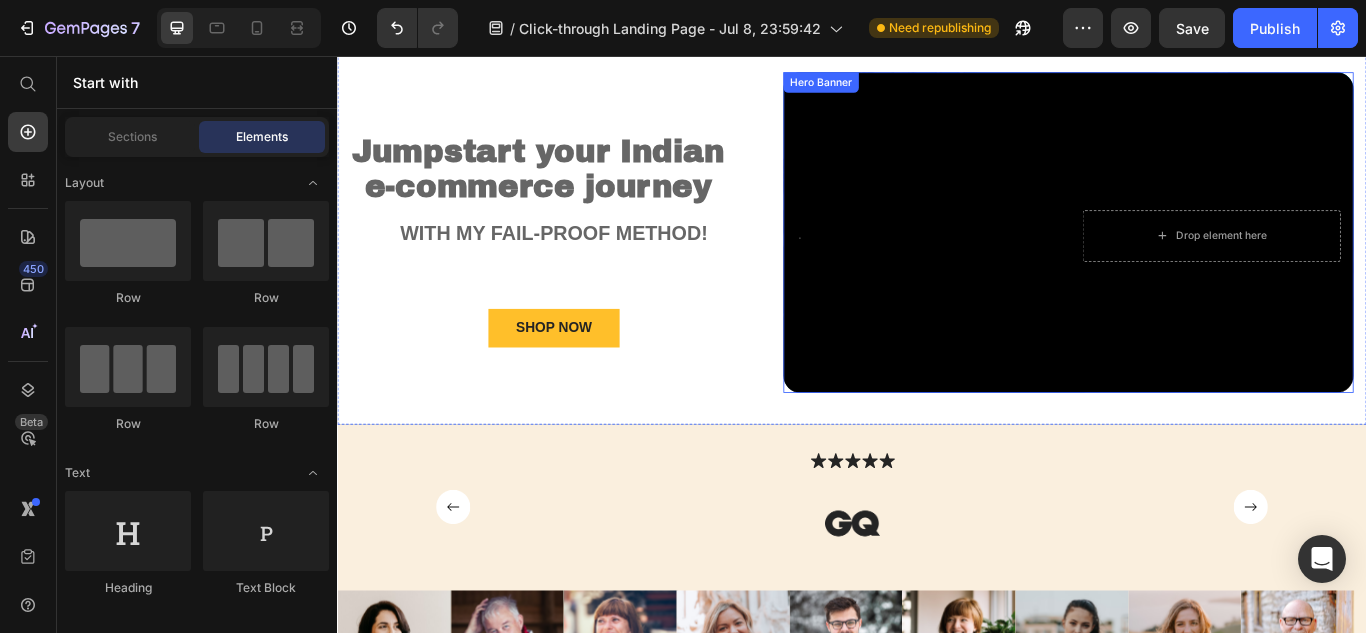 click on "Drop element here" at bounding box center (1357, 266) 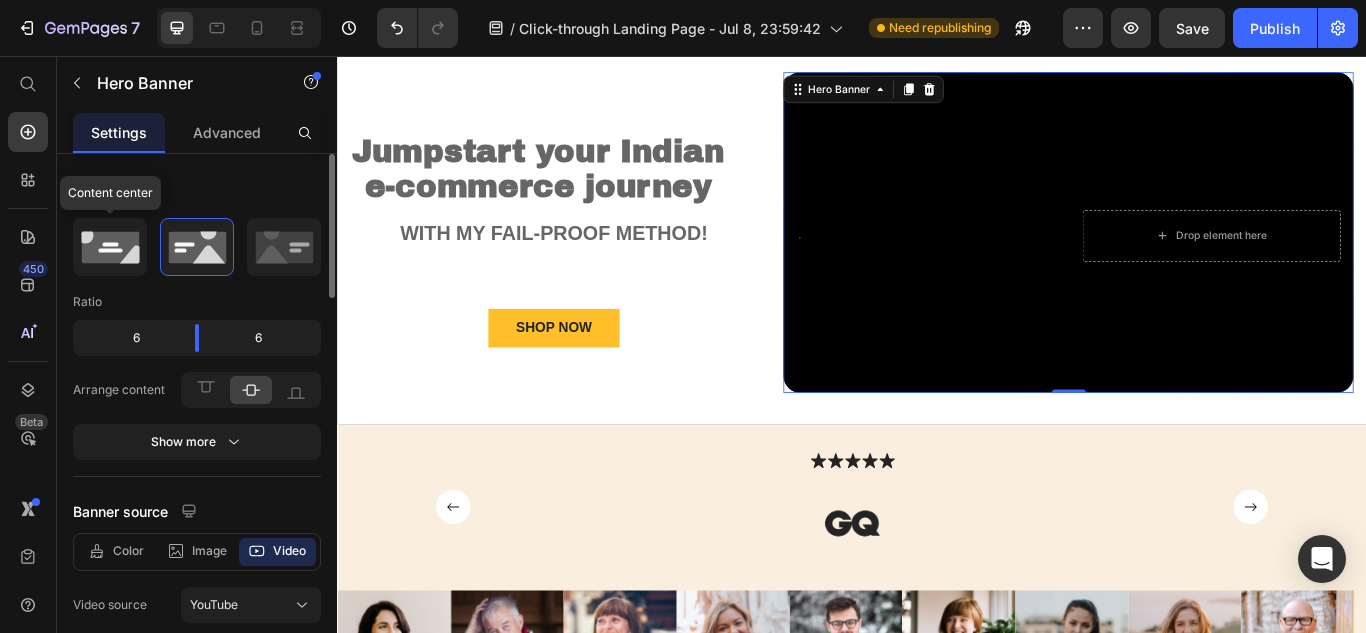 click 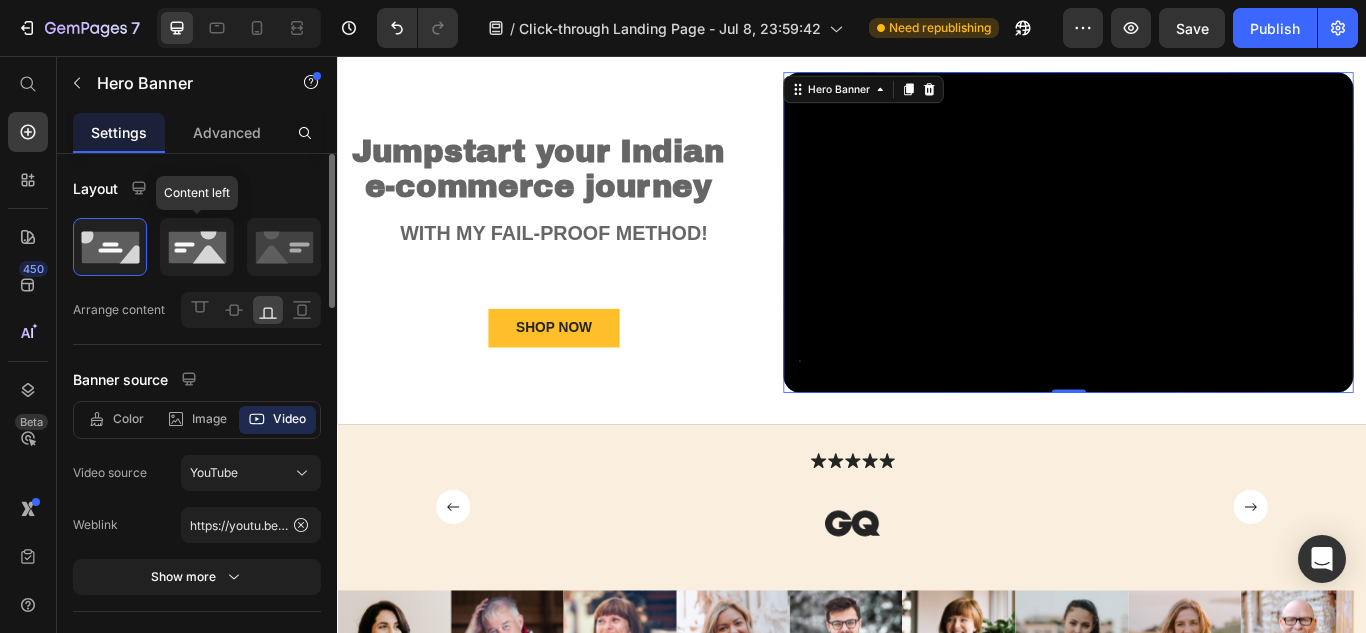 click 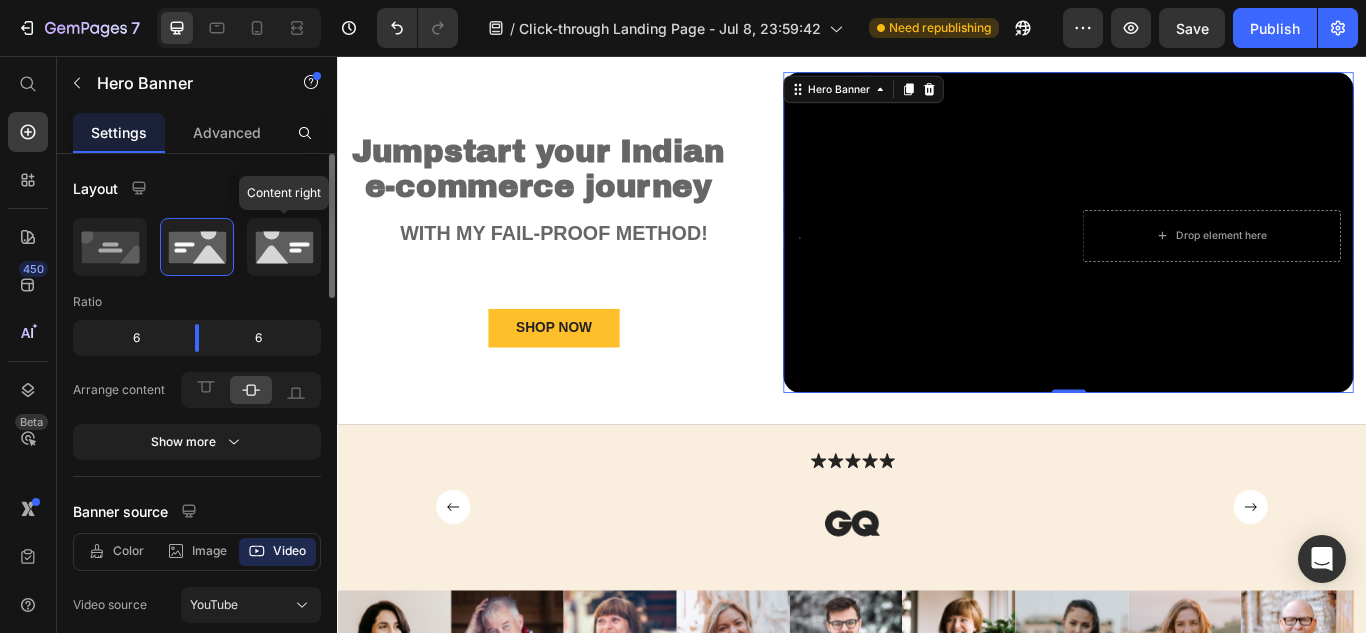 click 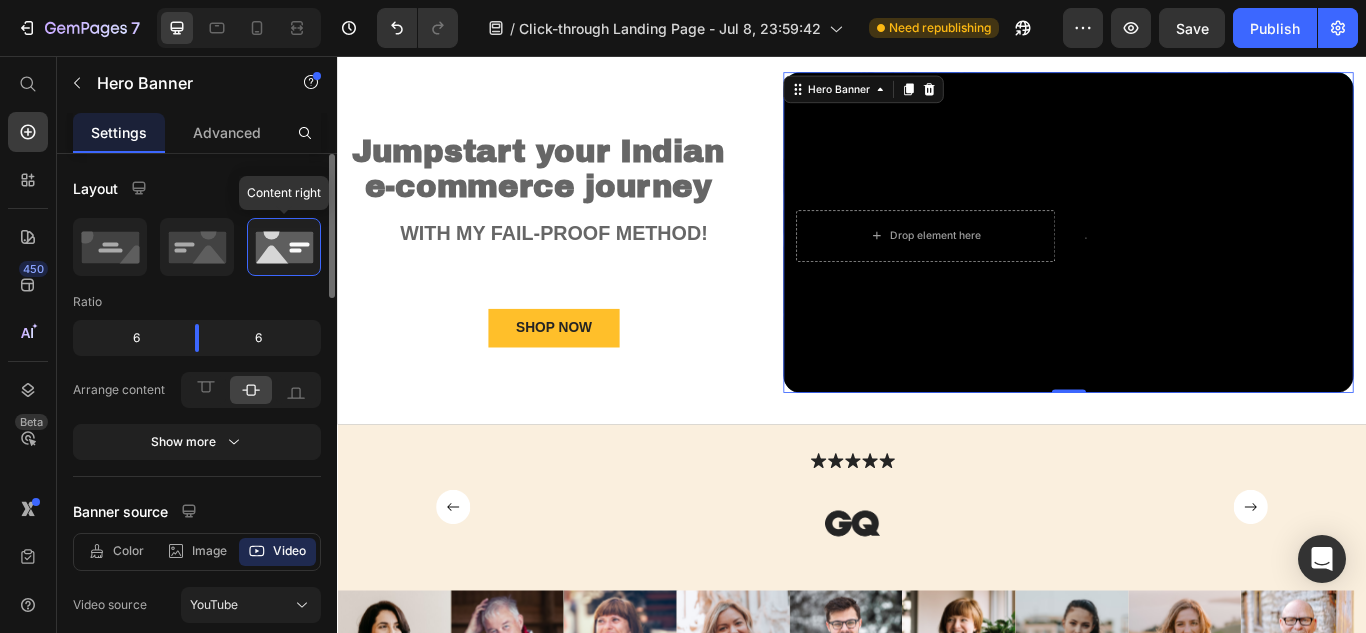 click 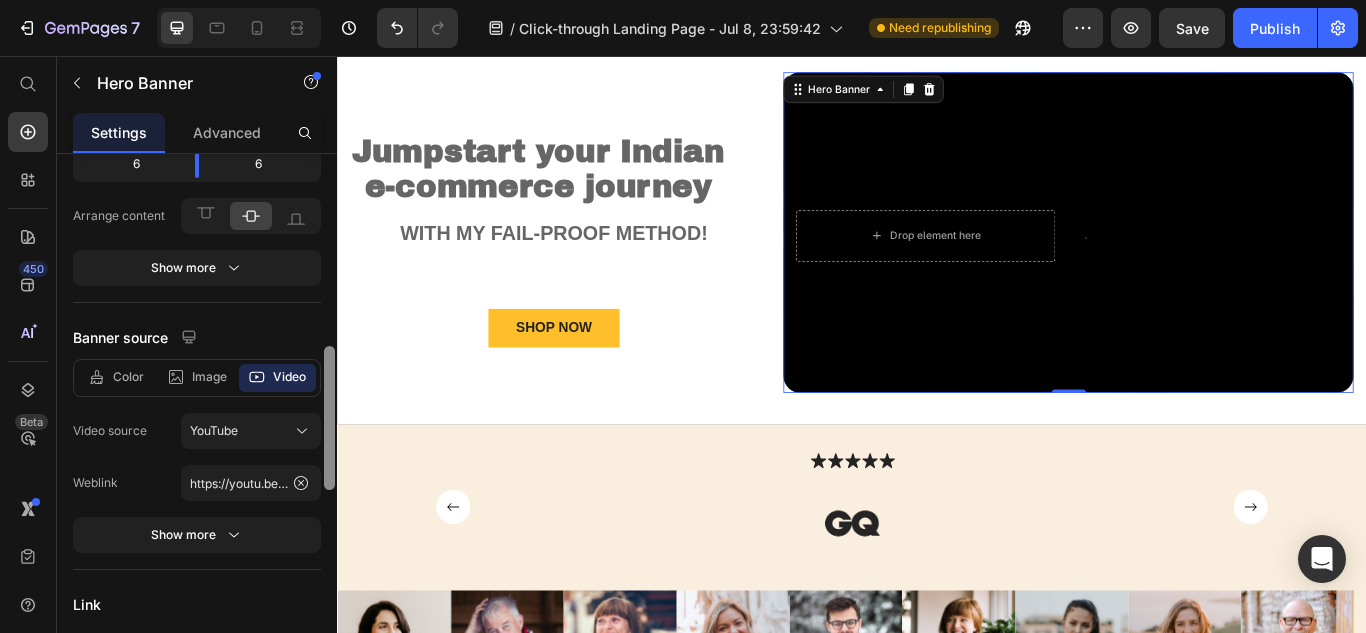 scroll, scrollTop: 289, scrollLeft: 0, axis: vertical 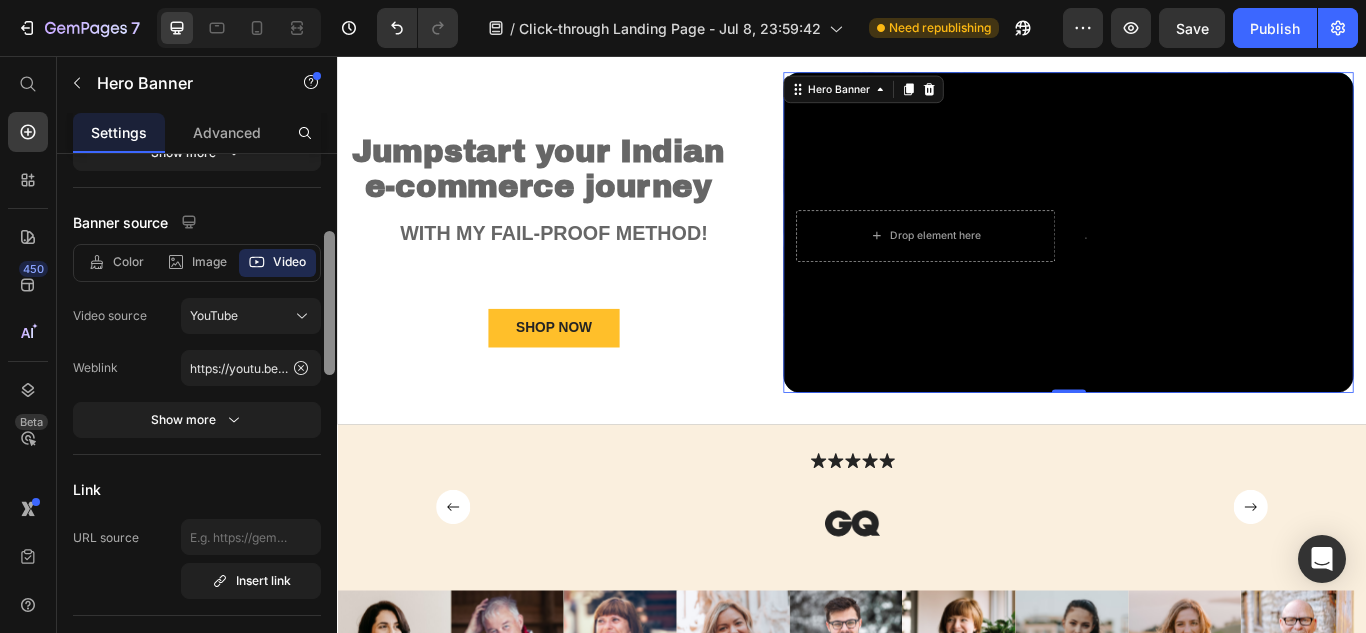 drag, startPoint x: 331, startPoint y: 293, endPoint x: 328, endPoint y: 358, distance: 65.06919 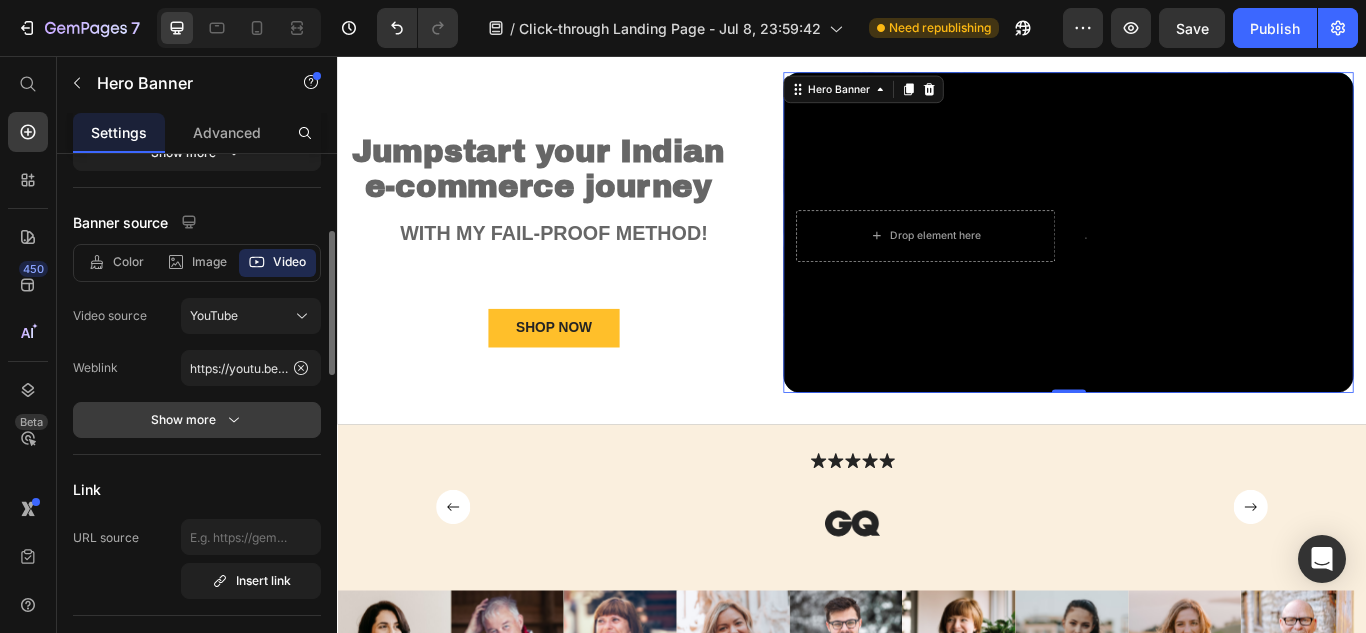 click 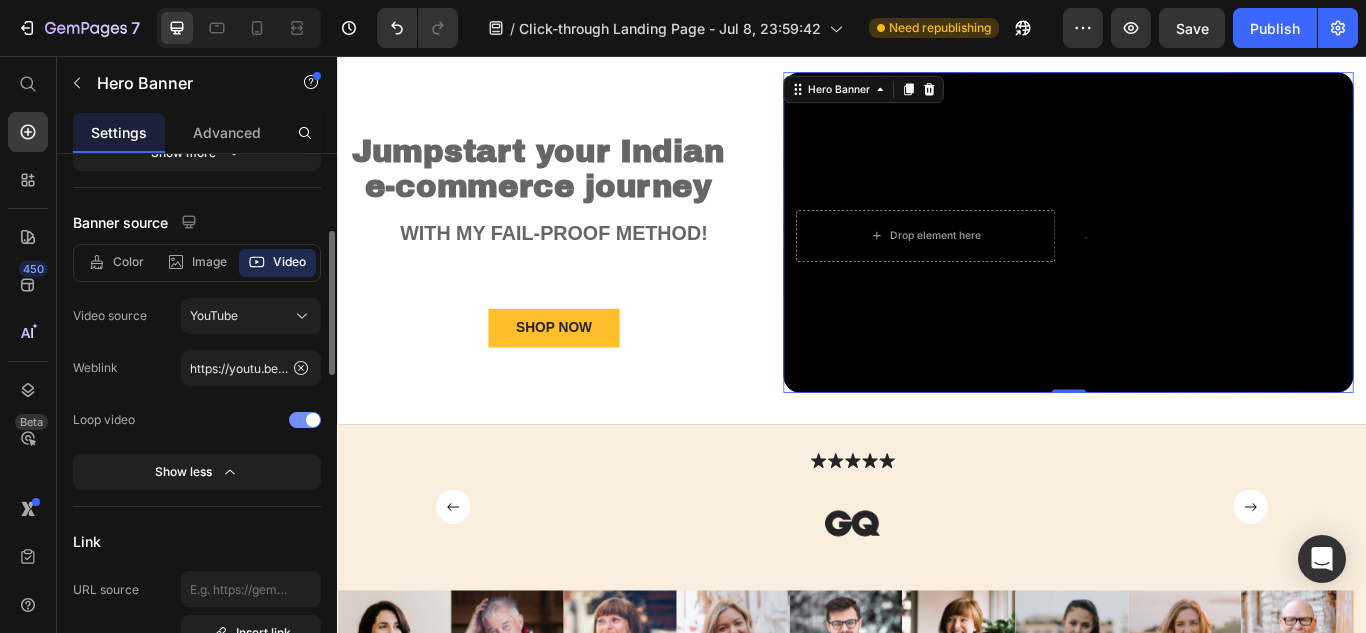 click at bounding box center (313, 420) 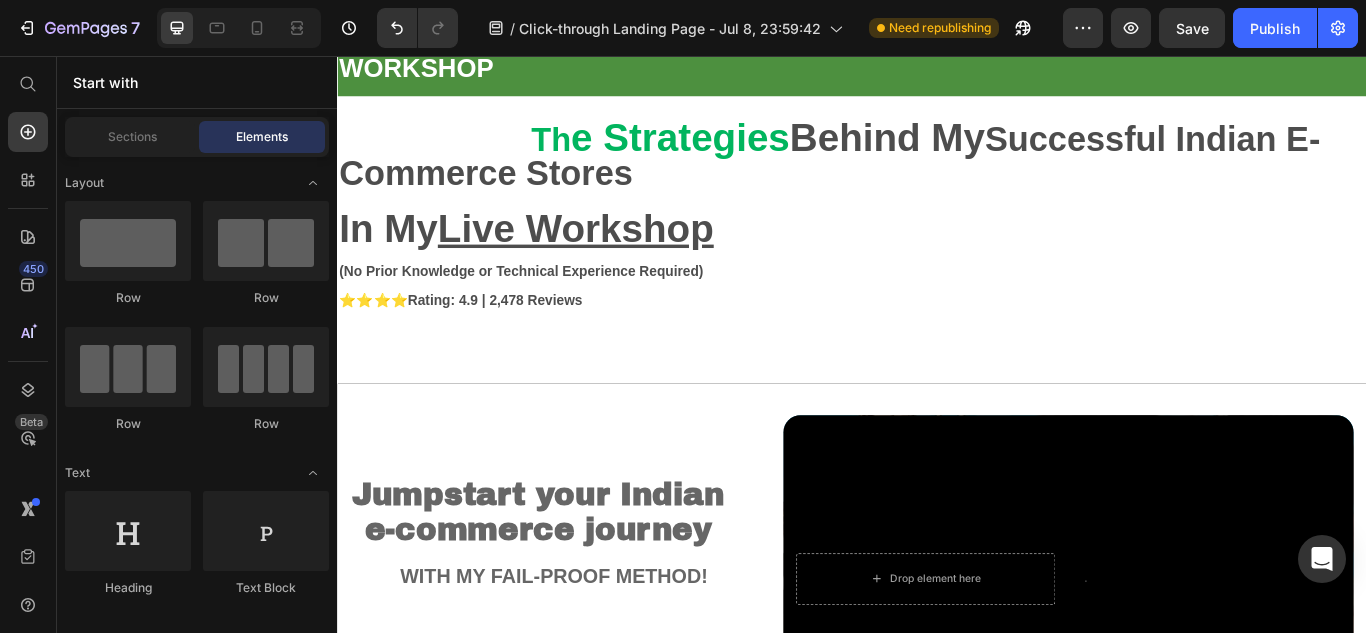 scroll, scrollTop: 0, scrollLeft: 0, axis: both 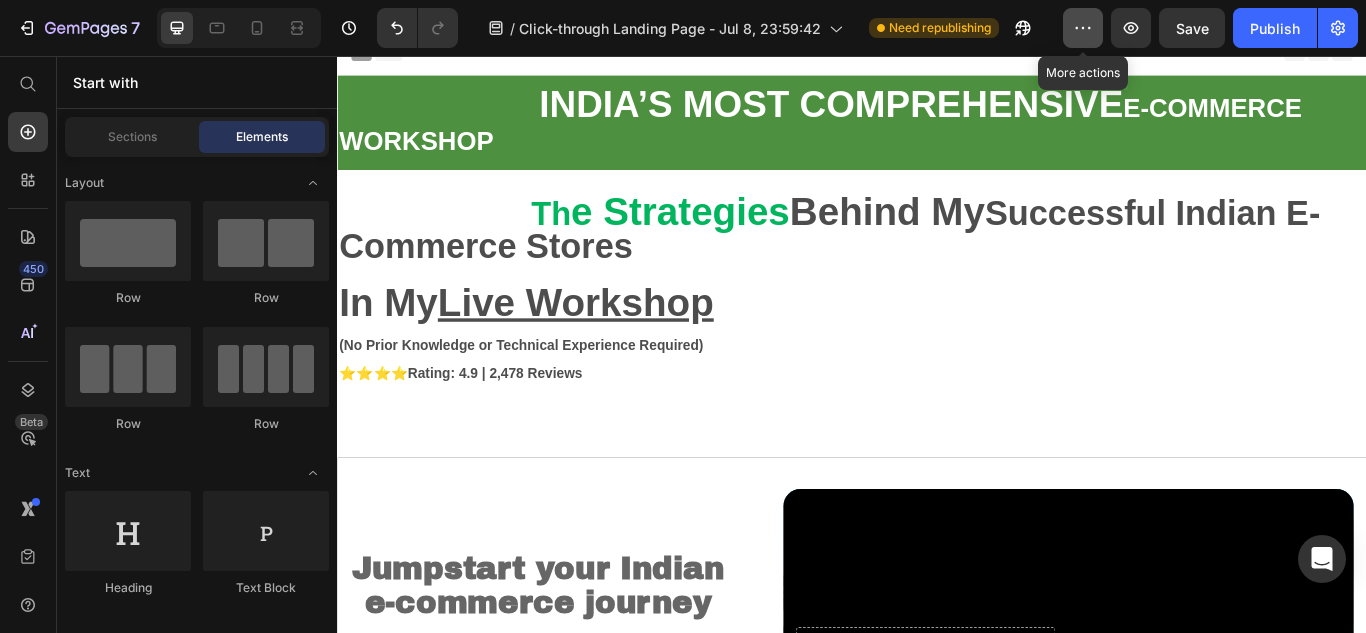 click 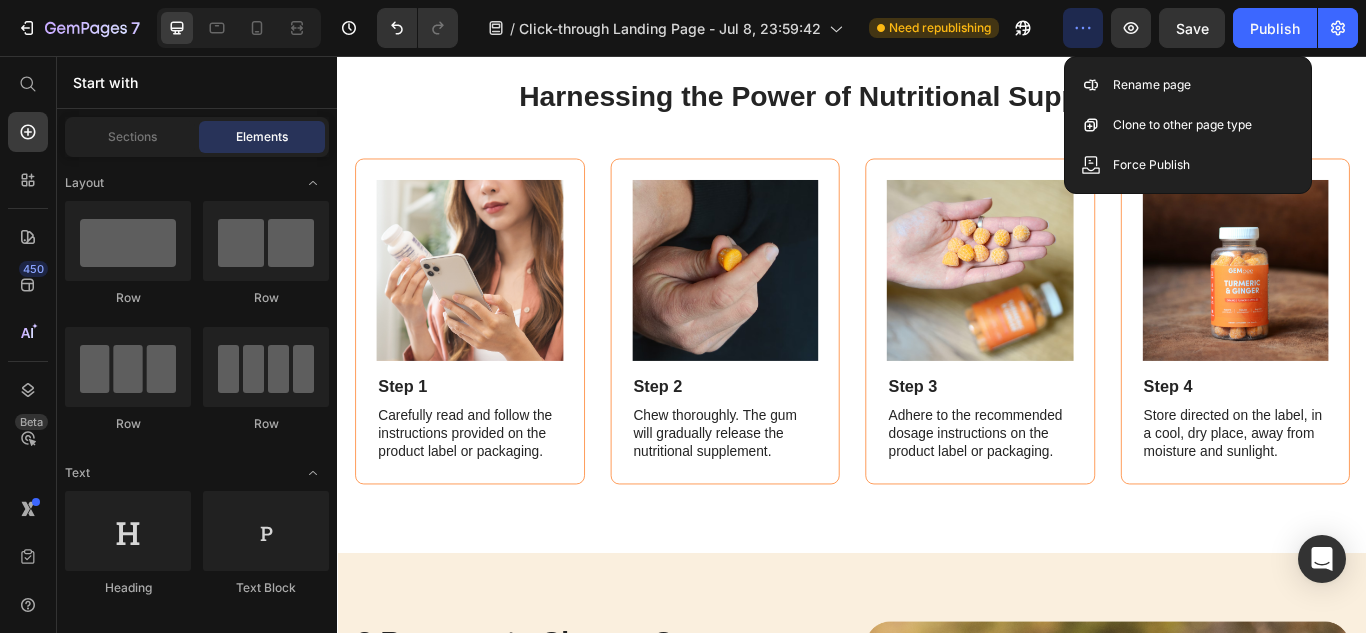 scroll, scrollTop: 2253, scrollLeft: 0, axis: vertical 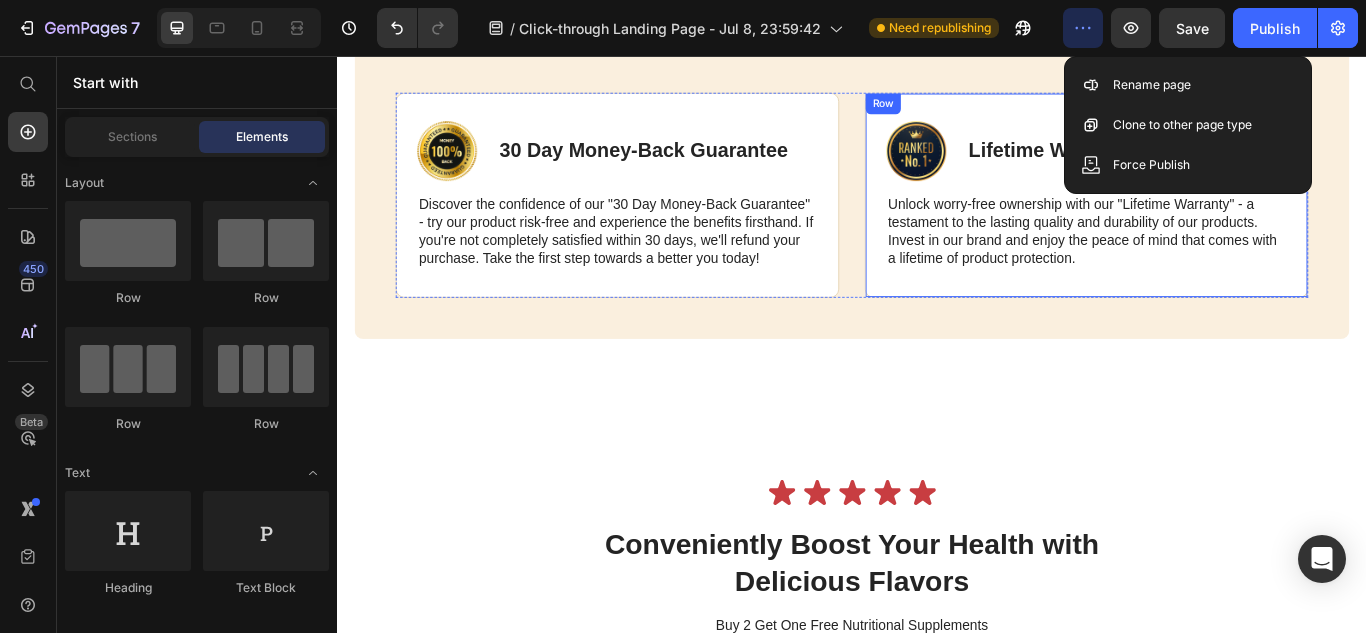click on "Image Lifetime Warranty Text Block Row Unlock worry-free ownership with our "Lifetime Warranty" - a testament to the lasting quality and durability of our products. Invest in our brand and enjoy the peace of mind that comes with a lifetime of product protection. Text Block Row" at bounding box center (1210, 218) 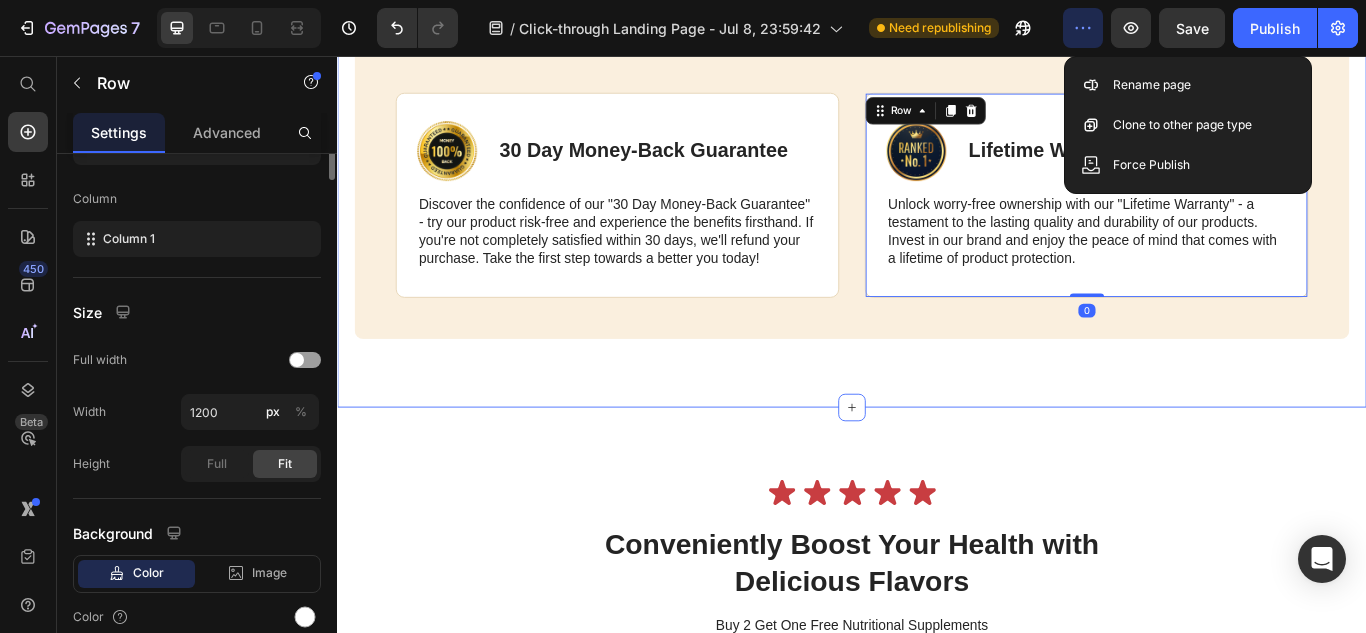 scroll, scrollTop: 0, scrollLeft: 0, axis: both 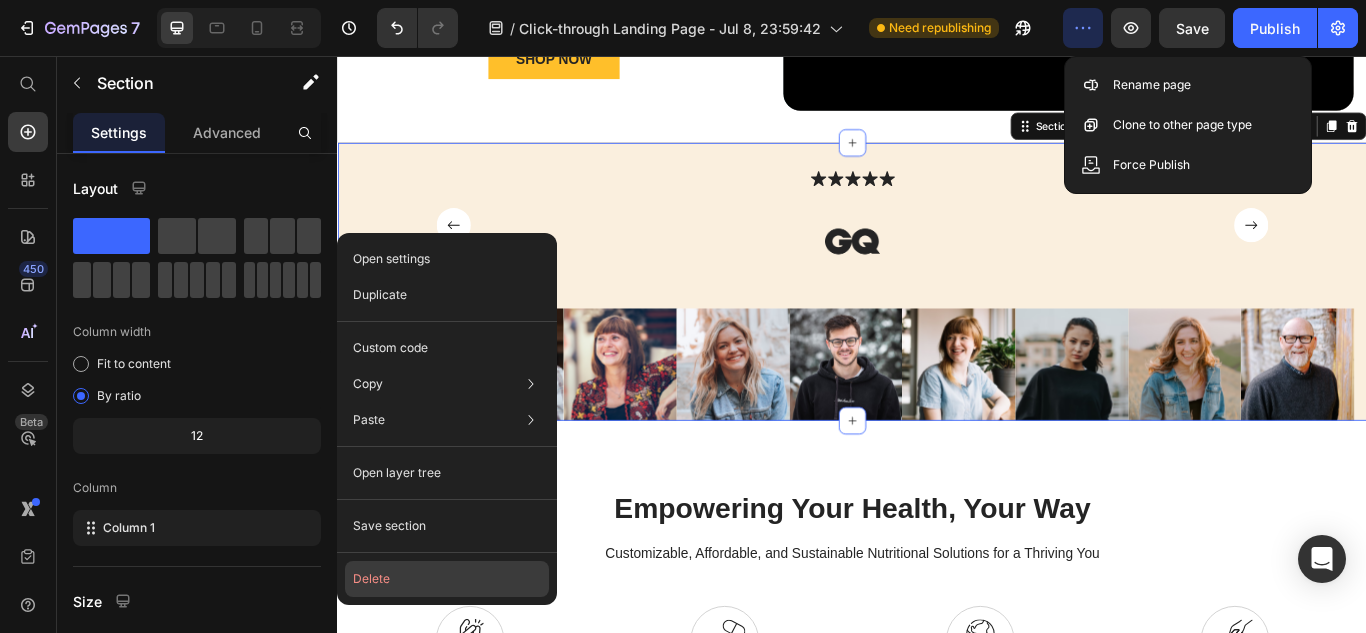 click on "Delete" 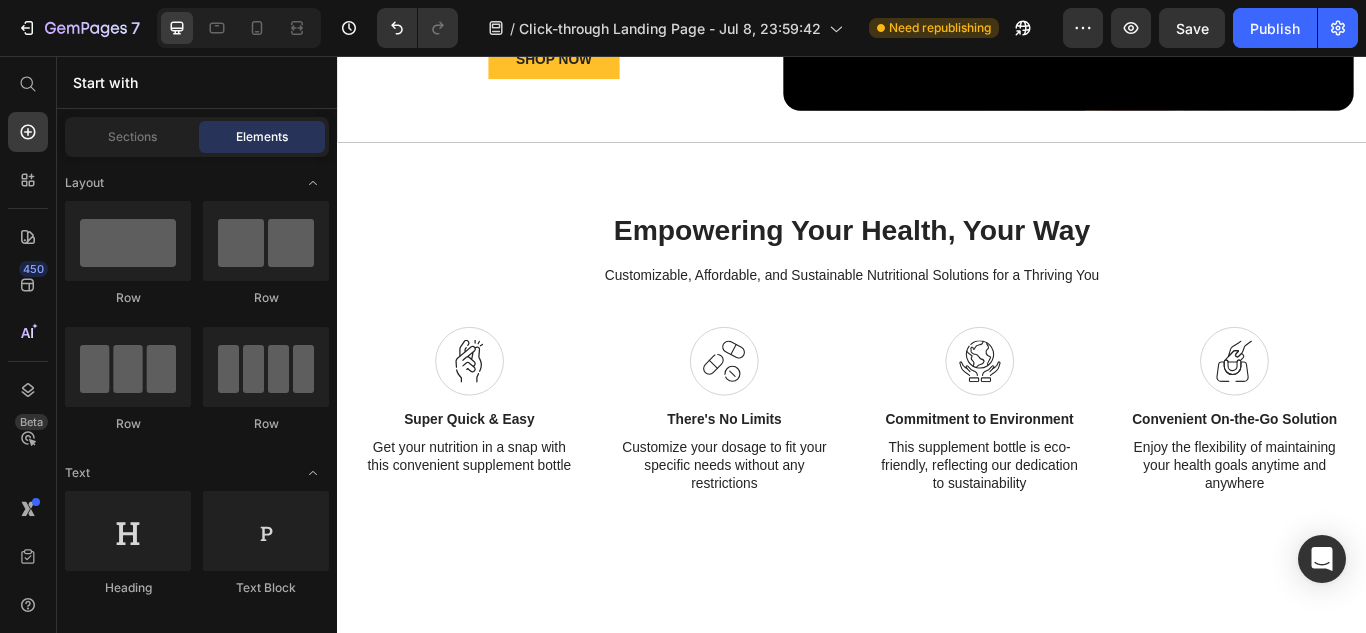 scroll, scrollTop: 245, scrollLeft: 0, axis: vertical 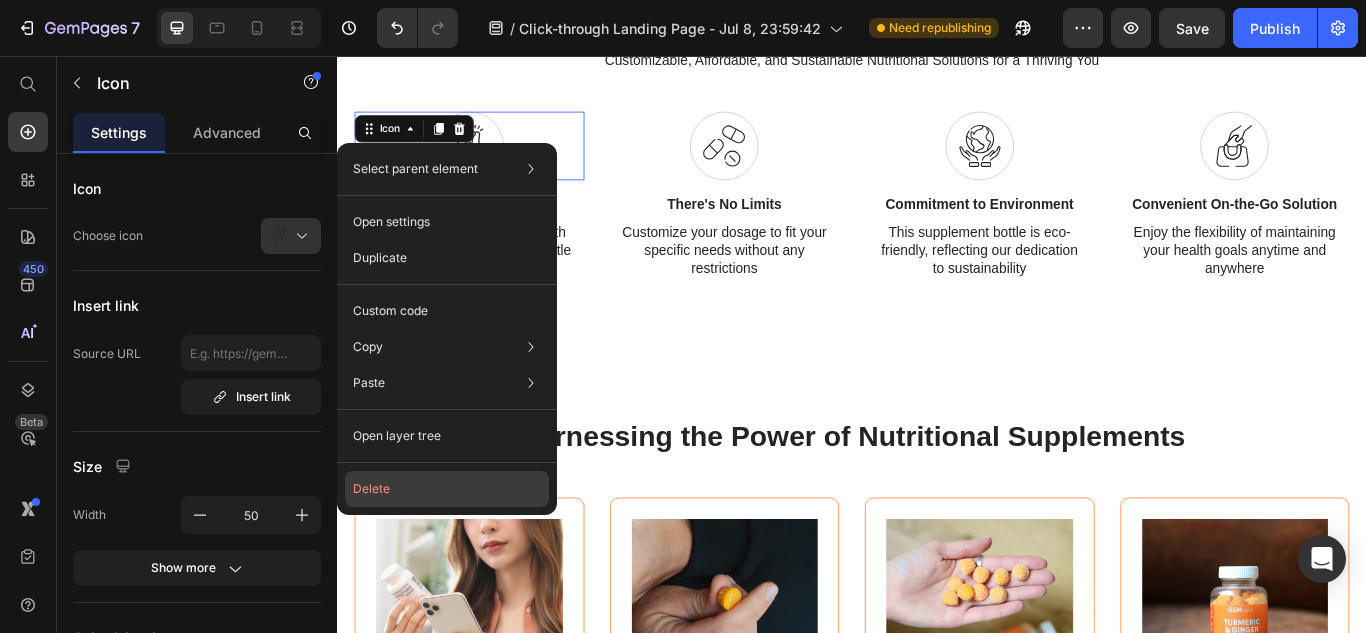 click on "Delete" 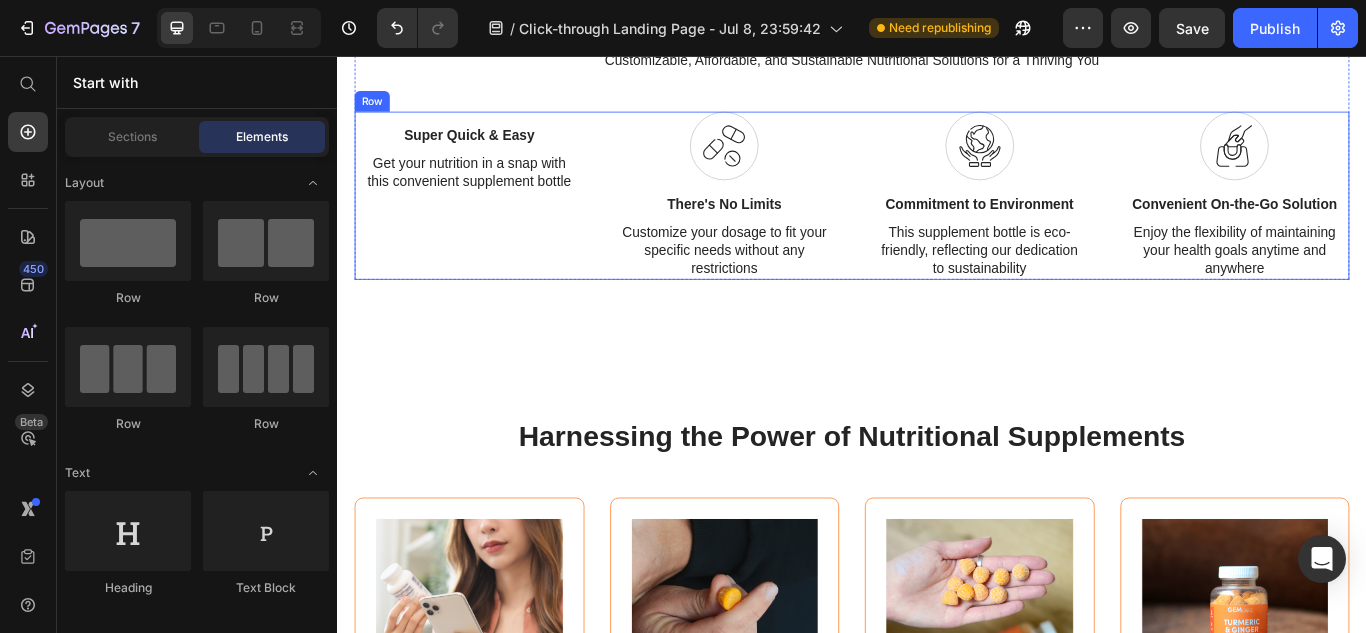click on "Super Quick & Easy Text Block Get your nutrition in a snap with this convenient supplement bottle Text Block Row
Icon There's No Limits Text Block Customize your dosage to fit your specific needs without any restrictions Text Block Row
Icon Commitment to Environment Text Block This supplement bottle is eco-friendly, reflecting our dedication to sustainability Text Block Row
Icon Convenient On-the-Go Solution Text Block Enjoy the flexibility of maintaining your health goals anytime and anywhere Text Block Row Row" at bounding box center [937, 218] 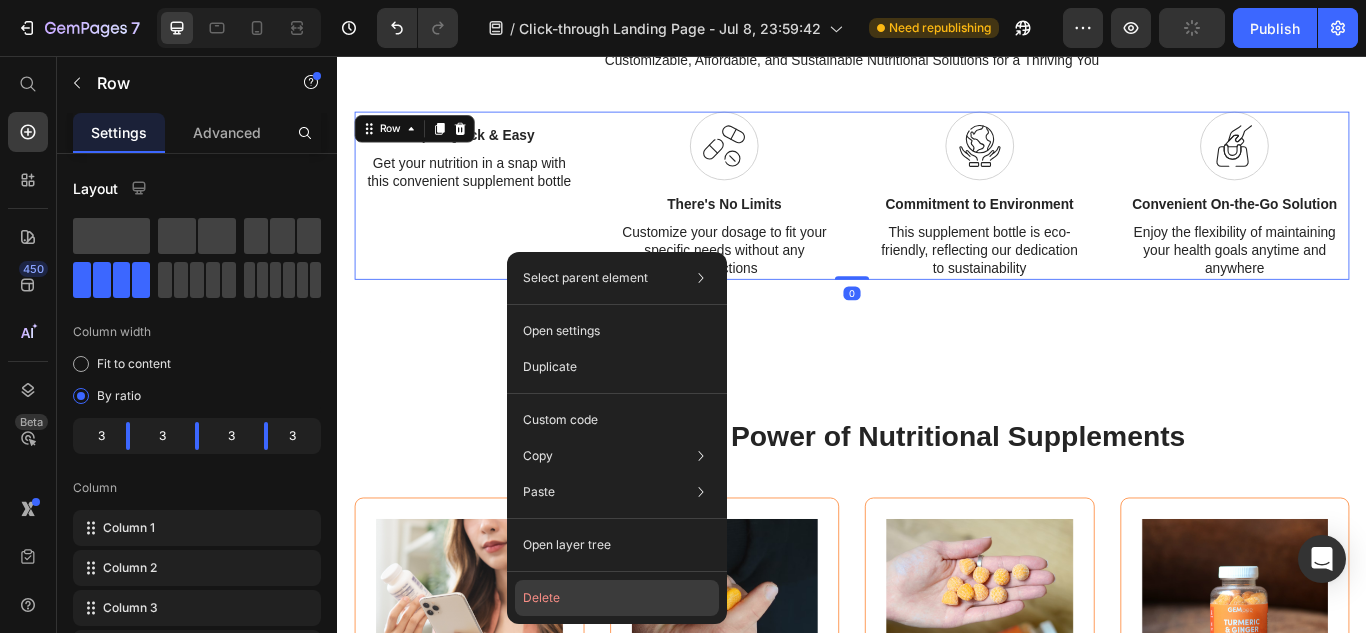 click on "Delete" 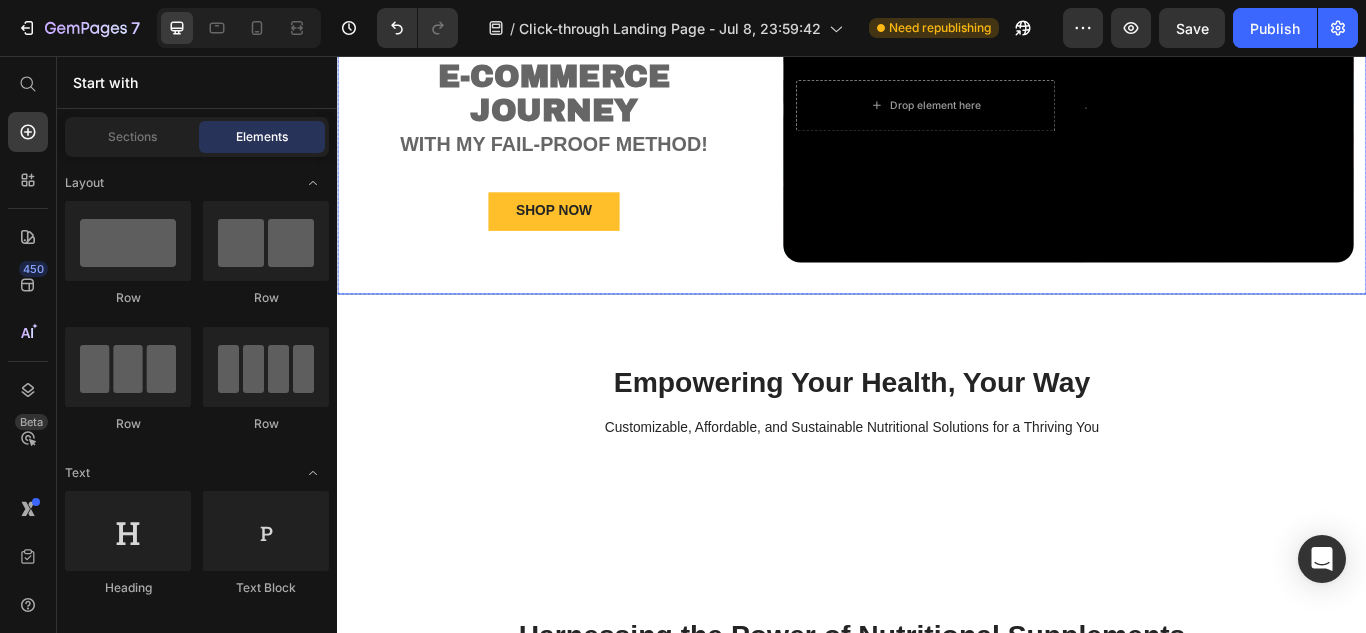 scroll, scrollTop: 690, scrollLeft: 0, axis: vertical 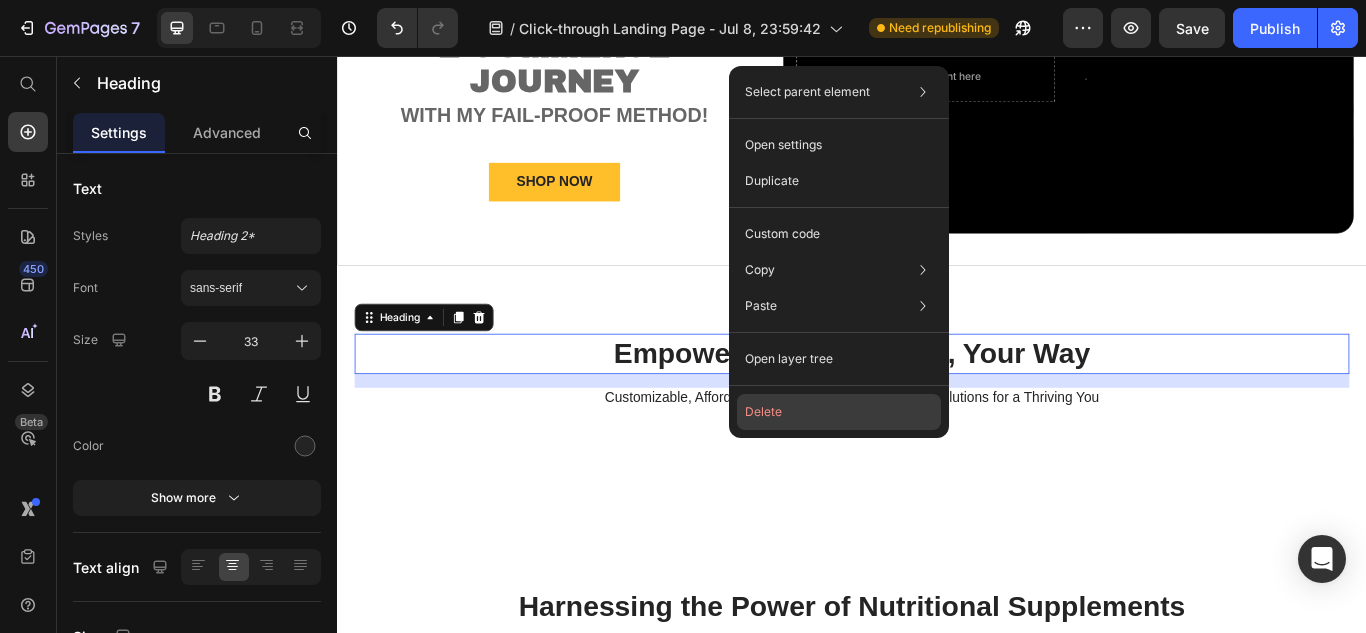 click on "Delete" 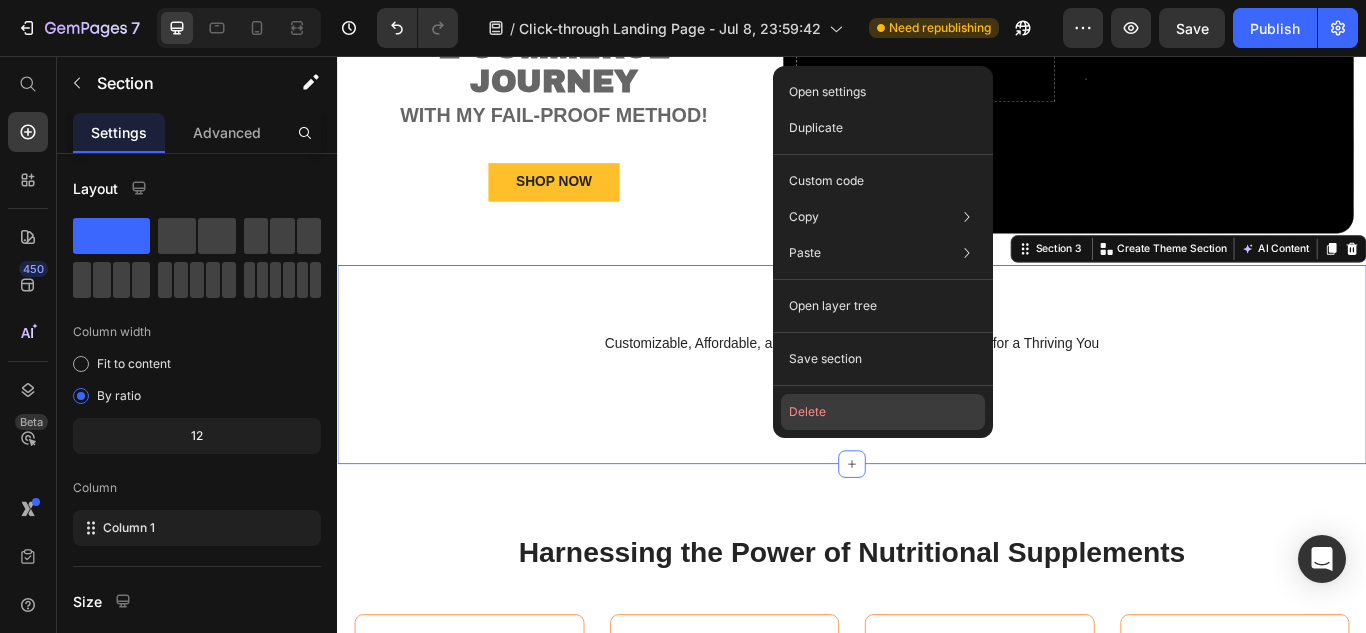 click on "Delete" 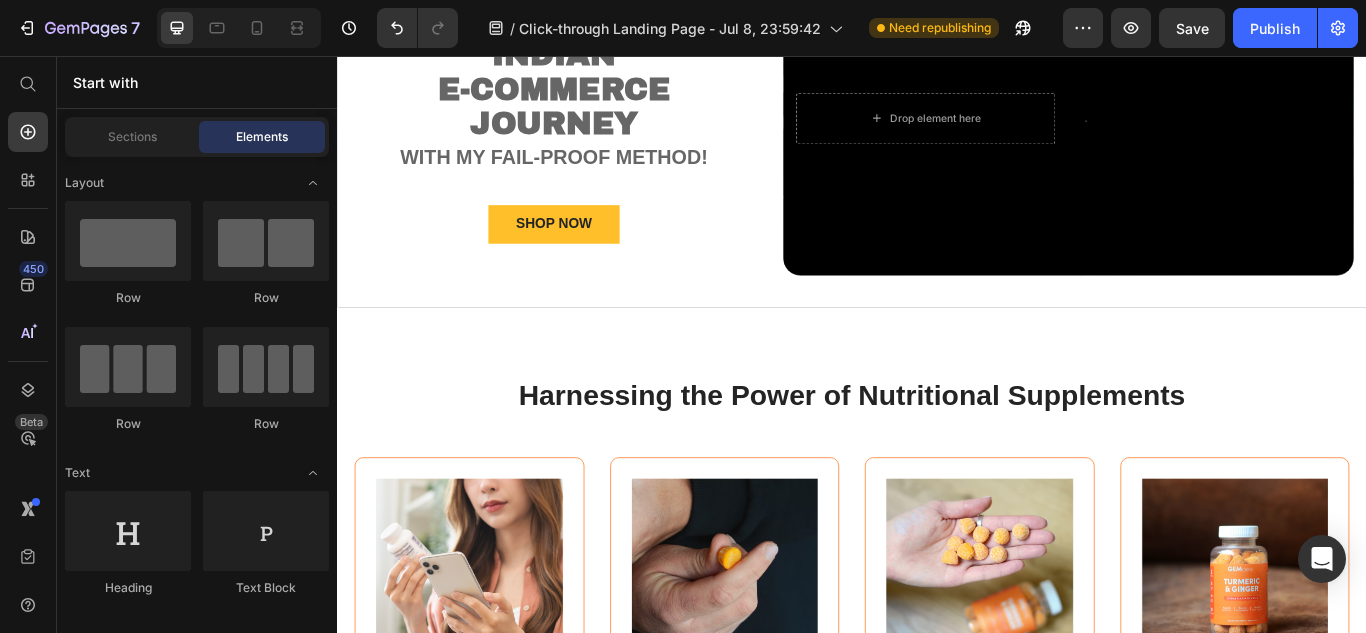 scroll, scrollTop: 723, scrollLeft: 0, axis: vertical 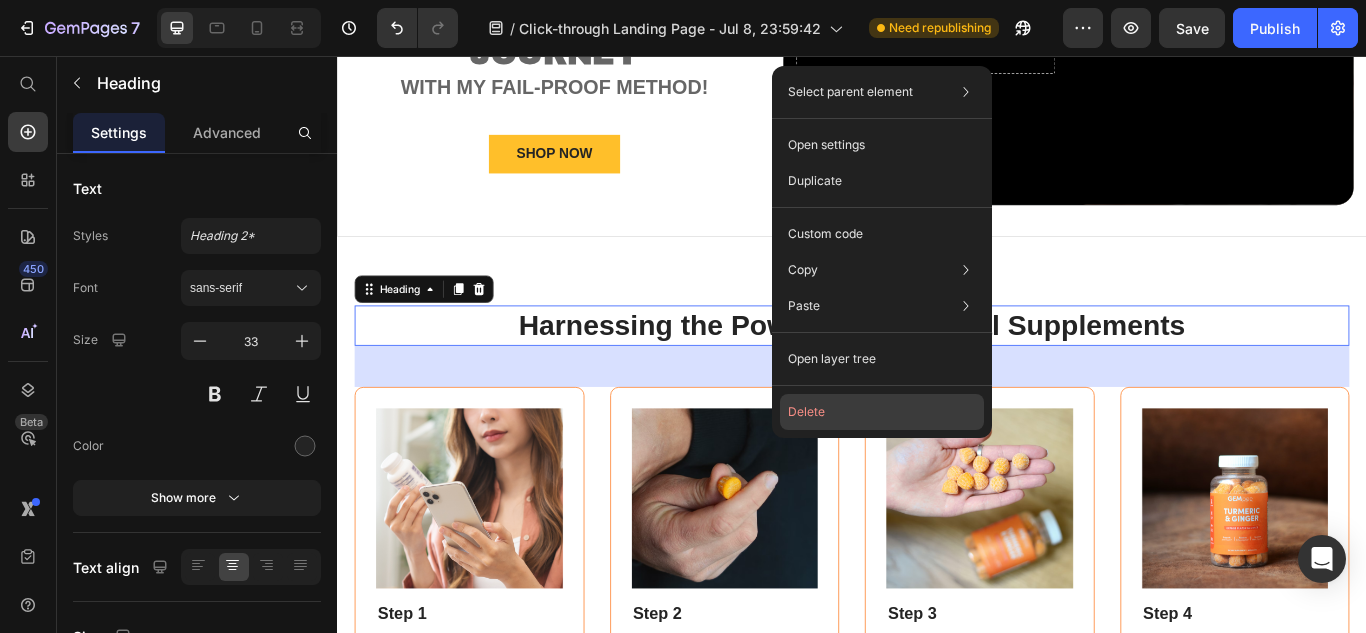 click on "Delete" 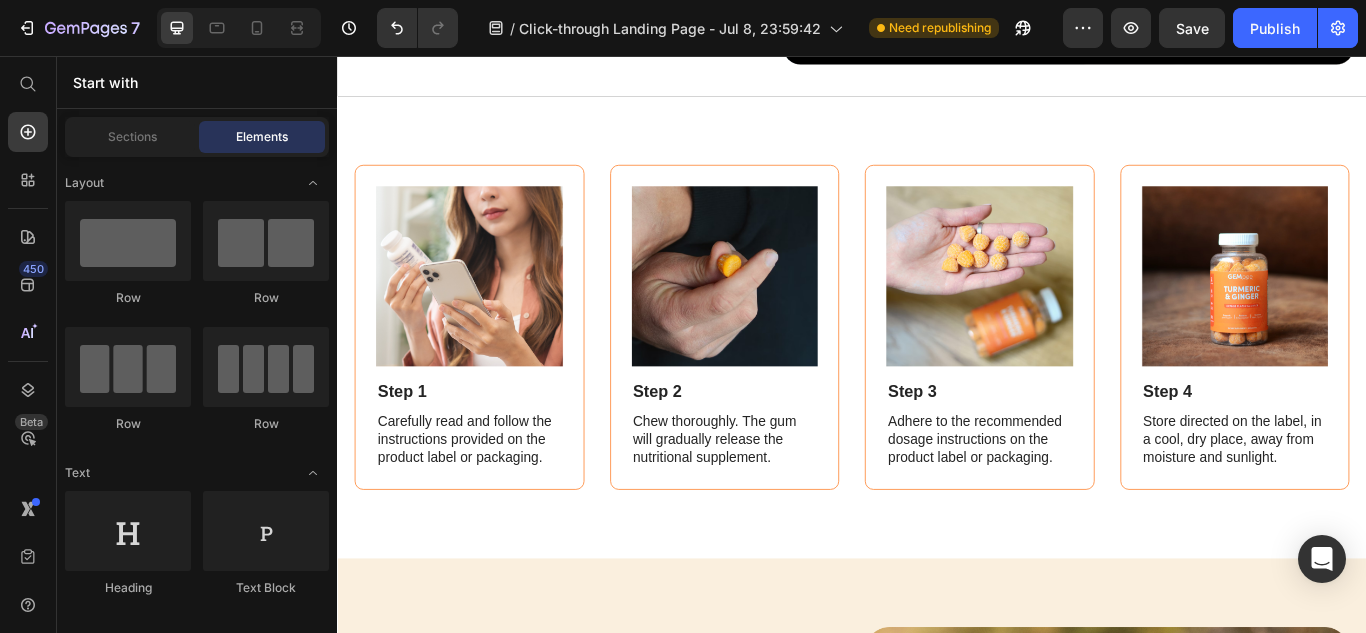 scroll, scrollTop: 920, scrollLeft: 0, axis: vertical 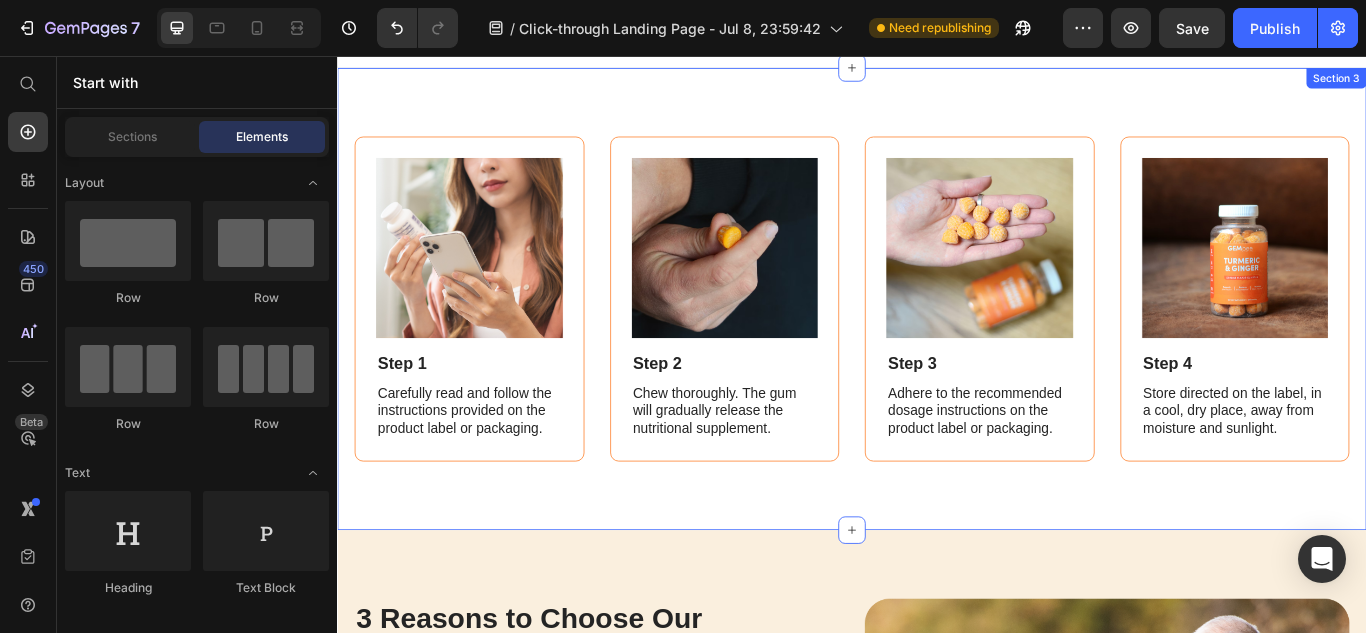 click on "Image Step 1 Text Block Carefully read and follow the instructions provided on the product label or packaging. Text Block Row Image Step 2 Text Block Chew thoroughly. The gum will gradually release the nutritional supplement. Text Block Row Image Step 3 Text Block Adhere to the recommended dosage instructions on the product label or packaging. Text Block Row Image Step 4 Text Block Store directed on the label, in a cool, dry place, away from moisture and sunlight. Text Block Row Row Row Section 3" at bounding box center [937, 339] 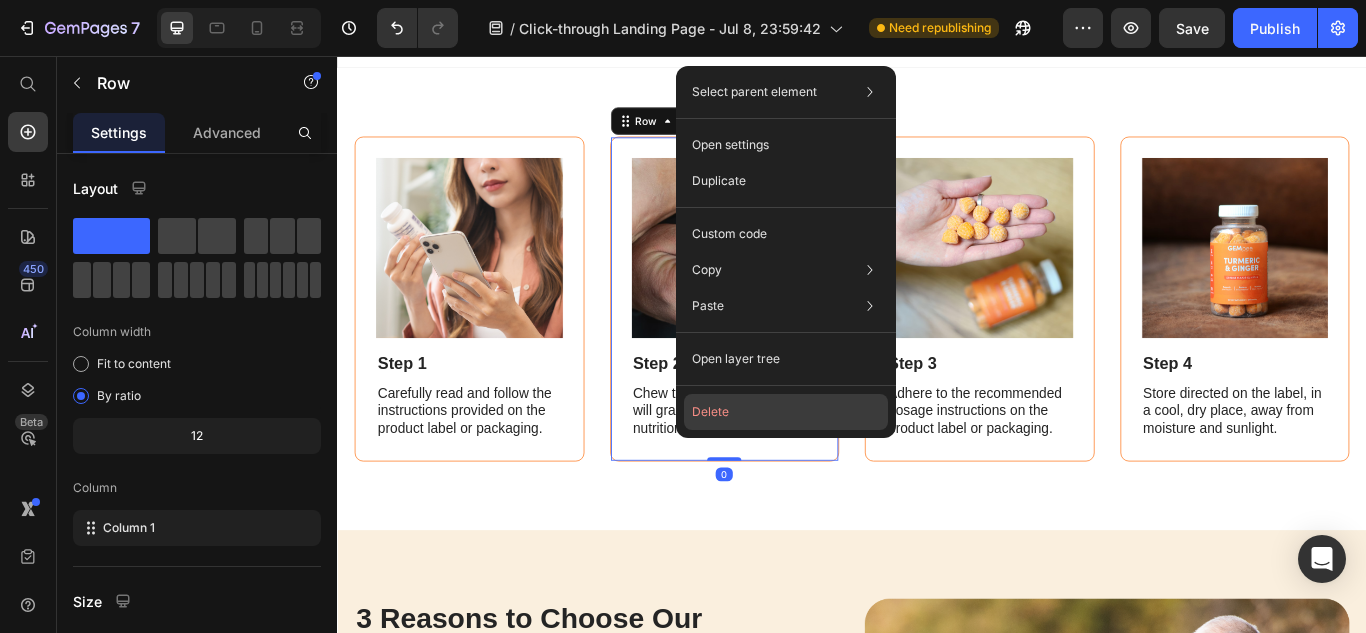 click on "Delete" 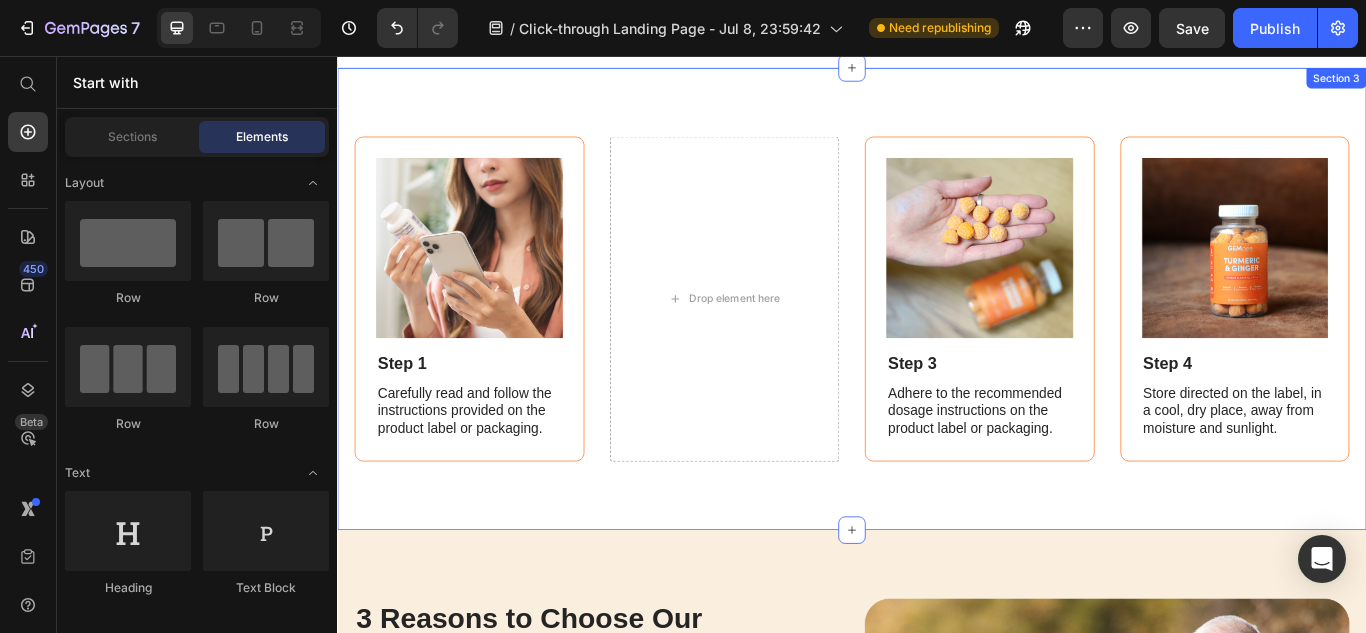 click on "Image Step 1 Text Block Carefully read and follow the instructions provided on the product label or packaging. Text Block Row
Drop element here Image Step 3 Text Block Adhere to the recommended dosage instructions on the product label or packaging. Text Block Row Image Step 4 Text Block Store directed on the label, in a cool, dry place, away from moisture and sunlight. Text Block Row Row Row Section 3" at bounding box center (937, 339) 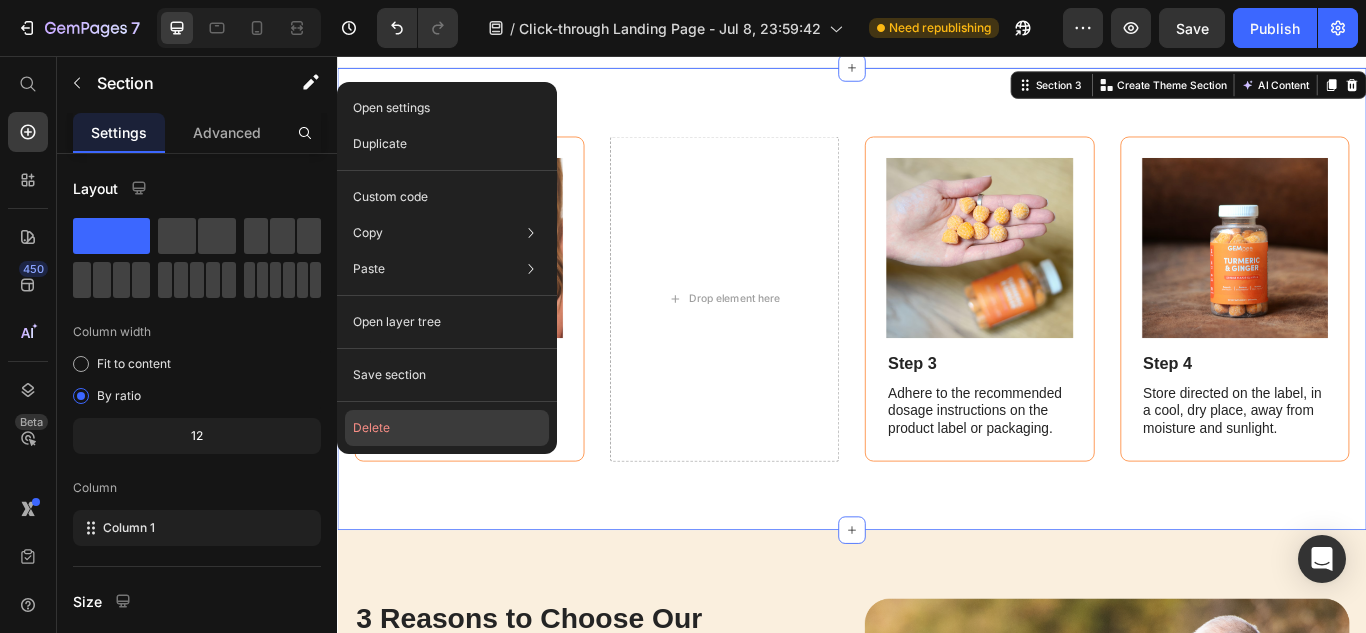 click on "Delete" 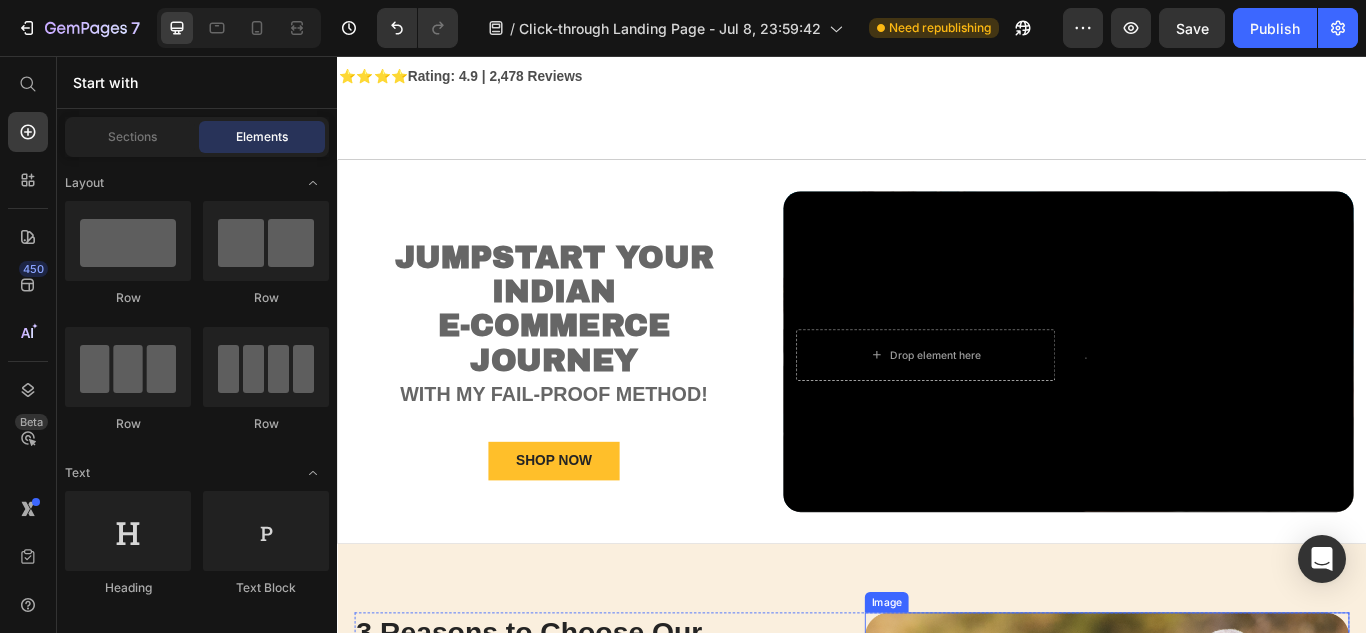 scroll, scrollTop: 889, scrollLeft: 0, axis: vertical 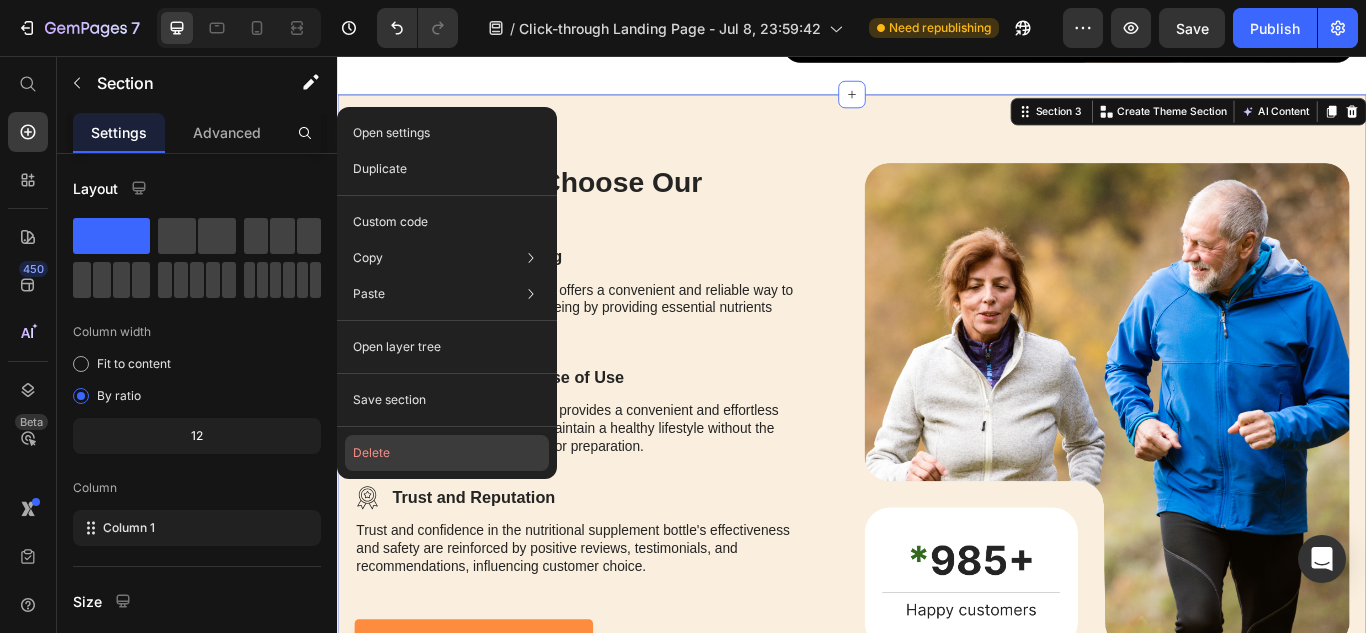 click on "Open settings Duplicate Custom code Copy Copy section  Ctrl + C Copy style  Copy class  .gc2RljAnuo Paste Paste element  Ctrl + V Paste style  Ctrl + Shift + V Open layer tree Save section  Delete" at bounding box center (447, 293) 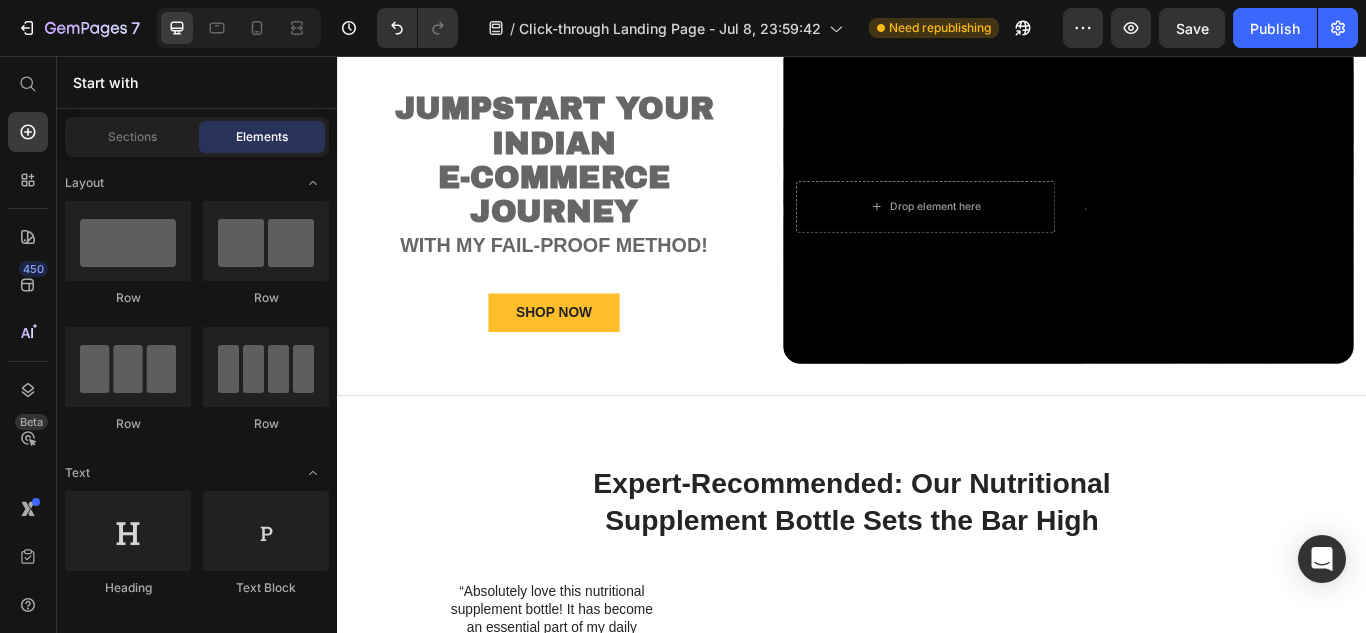 scroll, scrollTop: 946, scrollLeft: 0, axis: vertical 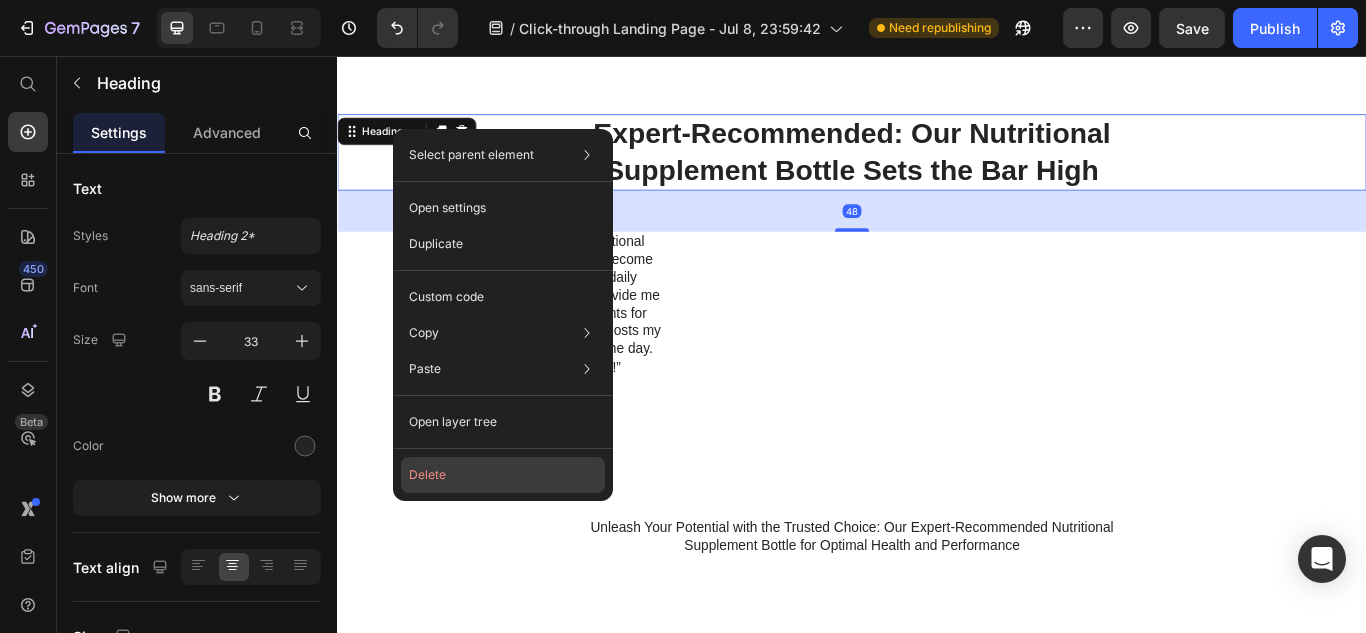 click on "Delete" 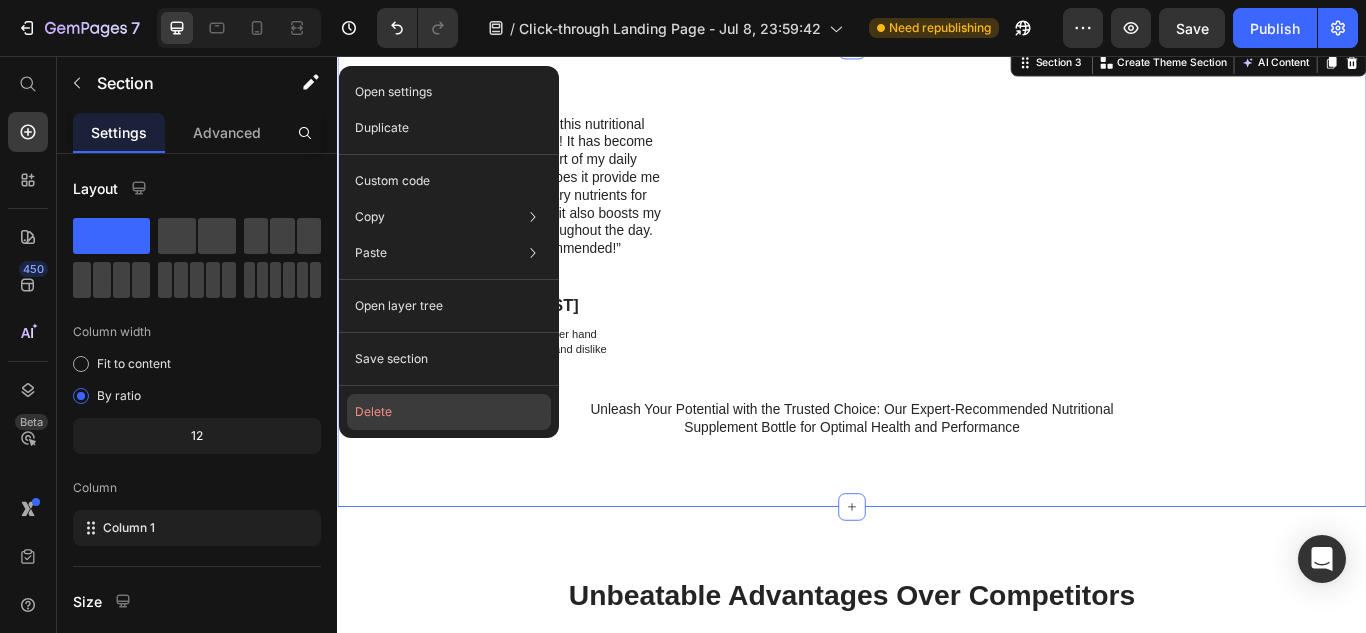 click on "Delete" 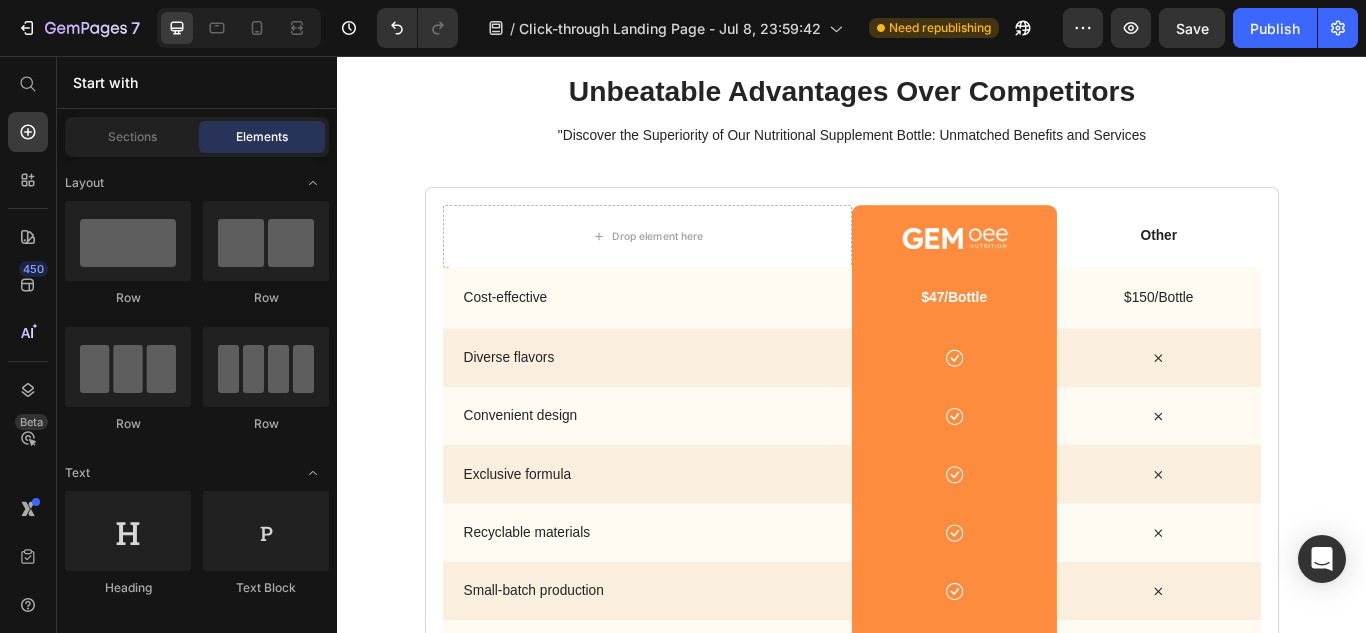 scroll, scrollTop: 893, scrollLeft: 0, axis: vertical 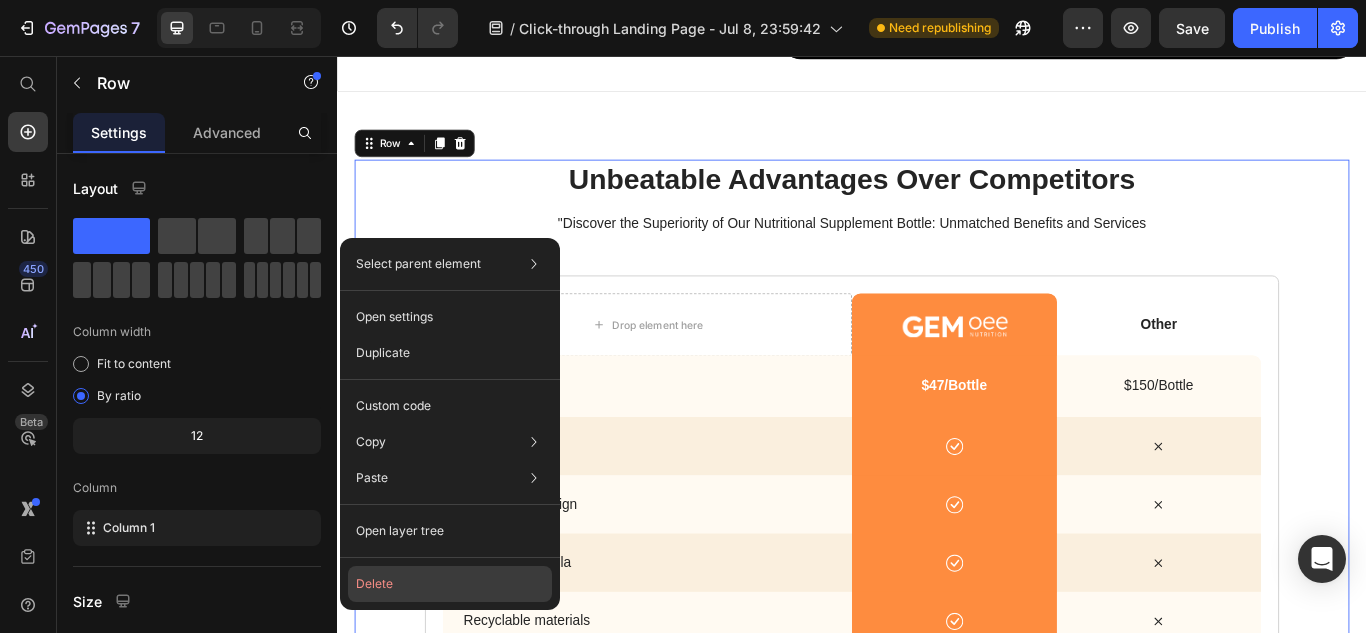 click on "Delete" 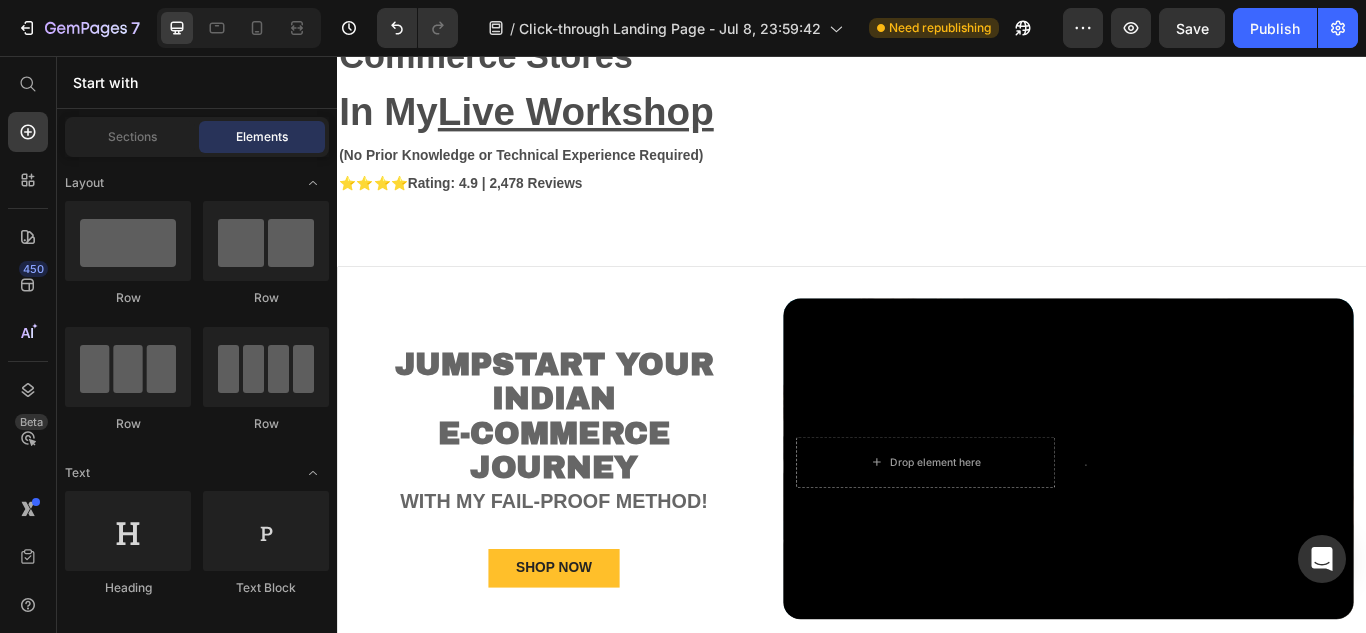scroll, scrollTop: 824, scrollLeft: 0, axis: vertical 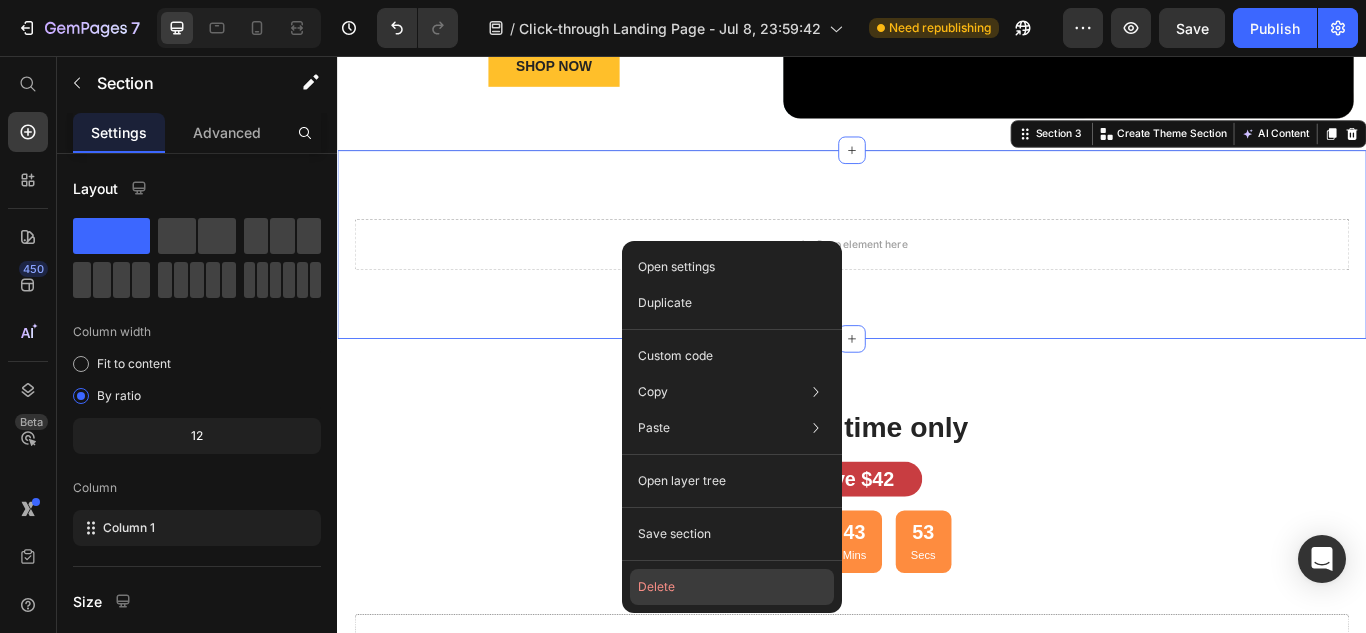 click on "Delete" 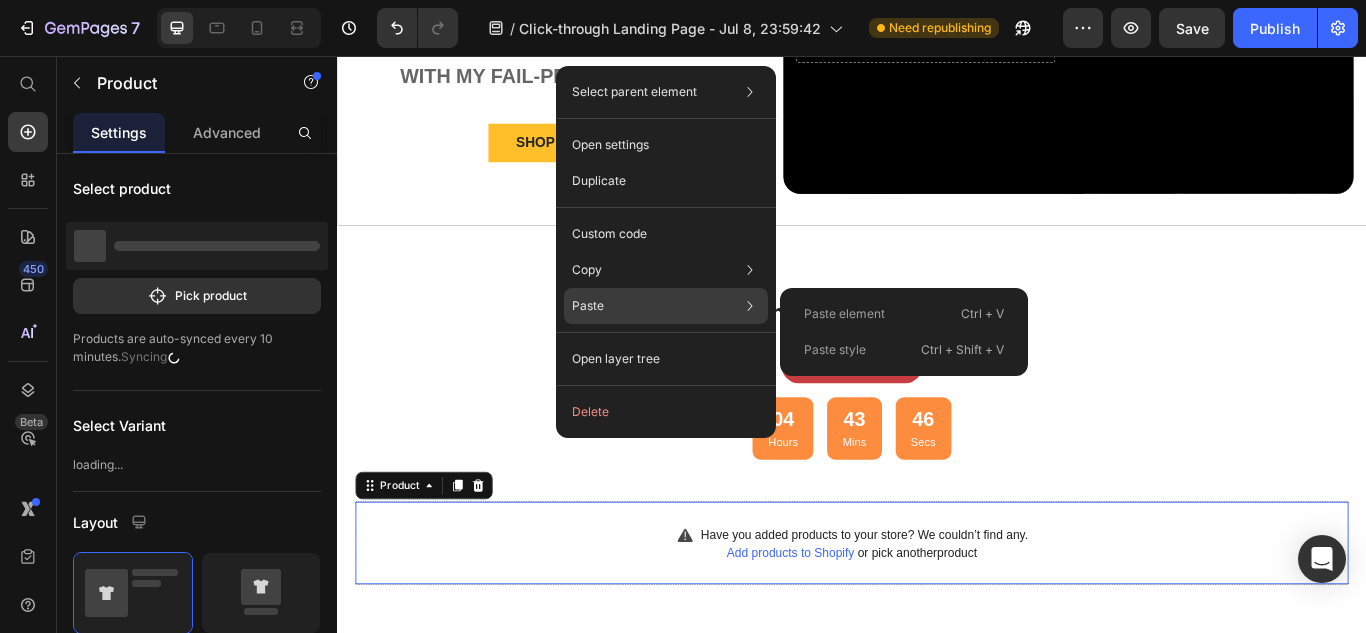 scroll, scrollTop: 1012, scrollLeft: 0, axis: vertical 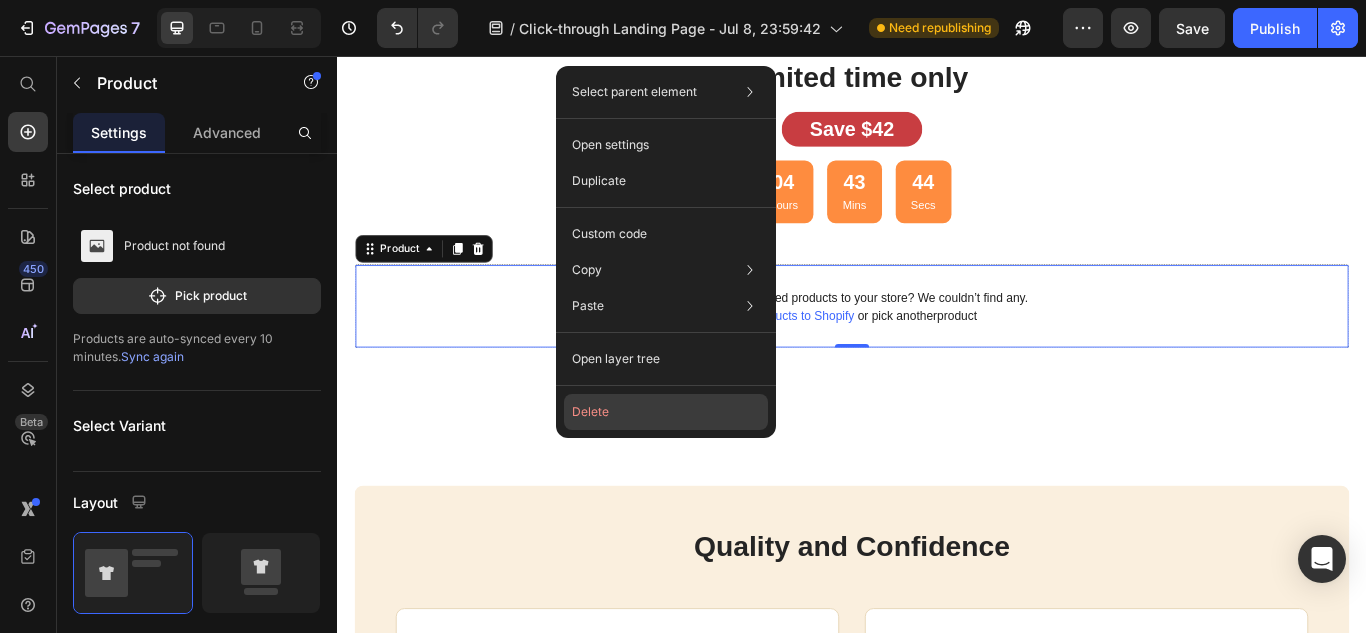 click on "Delete" 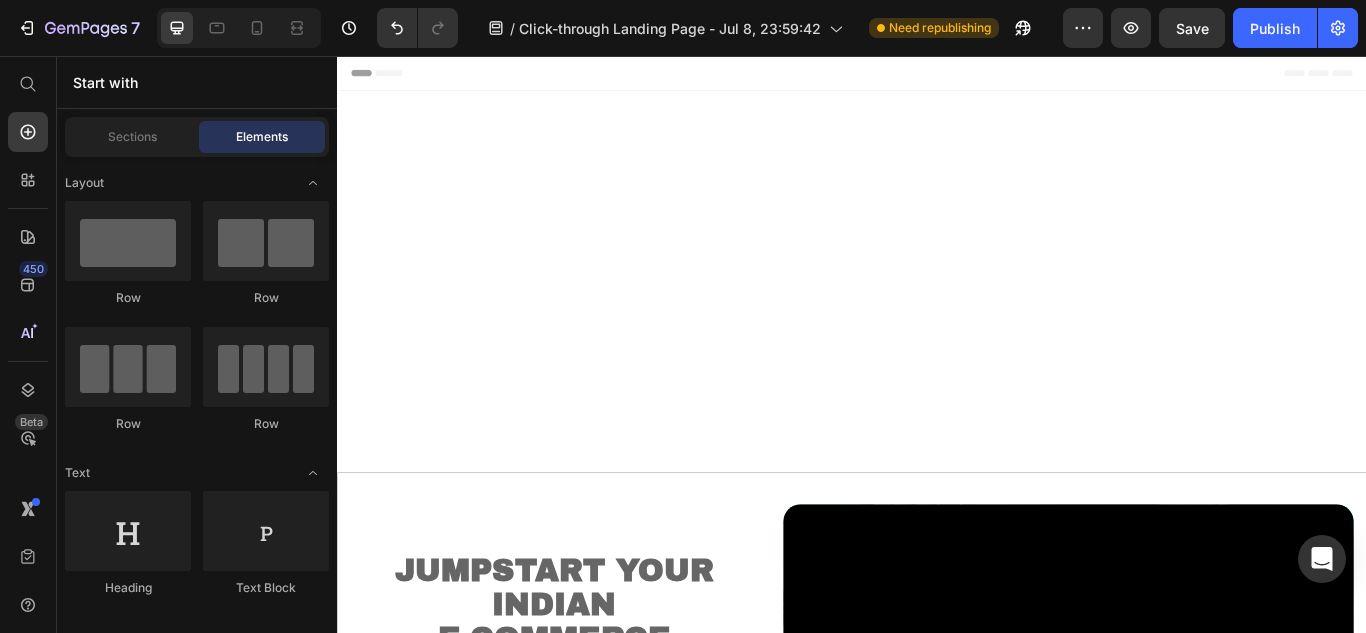 scroll, scrollTop: 1218, scrollLeft: 0, axis: vertical 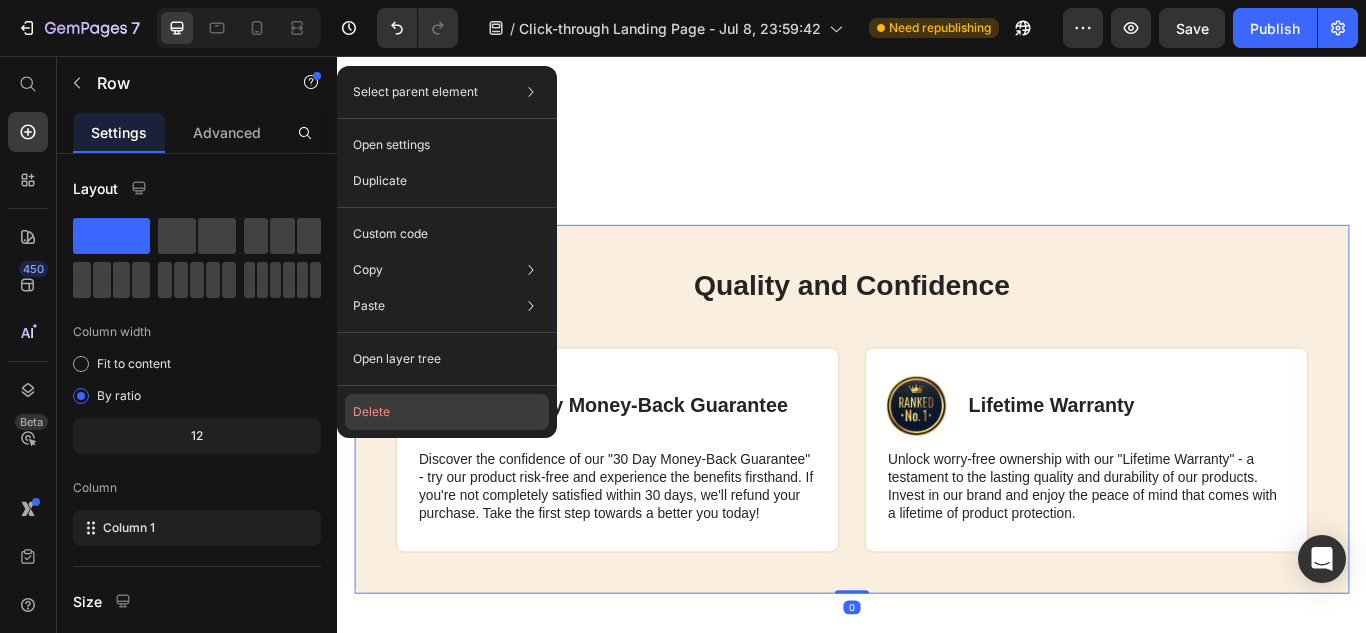 click on "Delete" 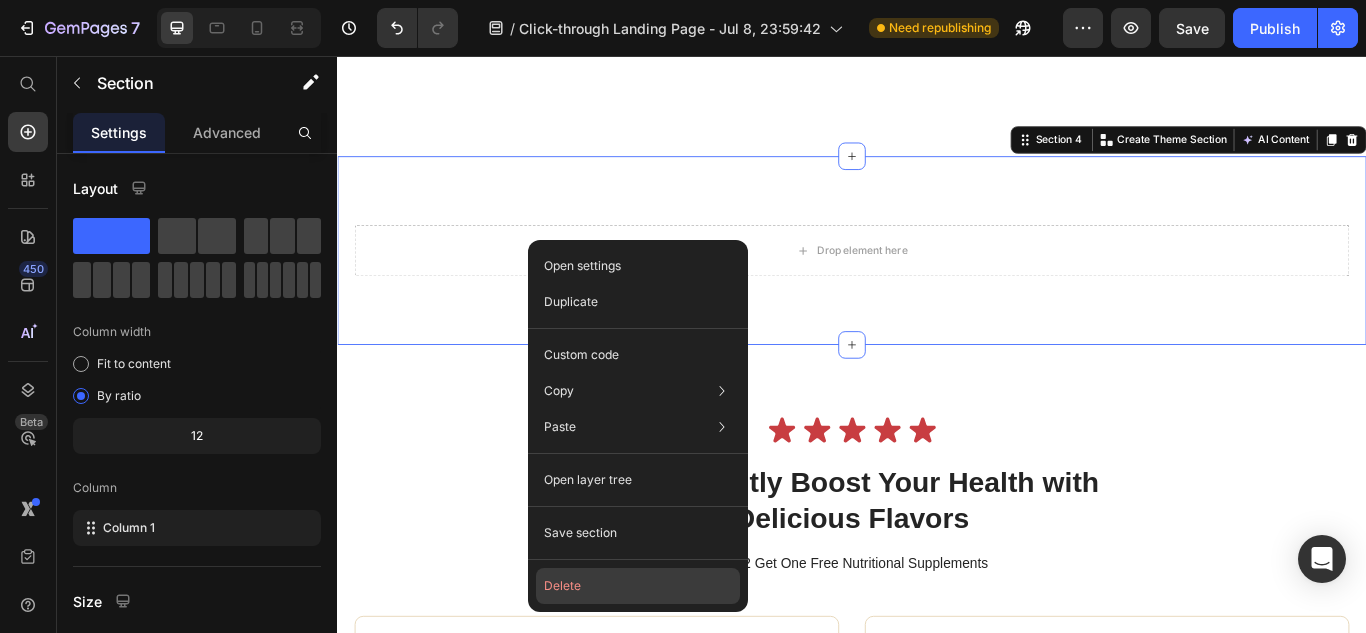 click on "Delete" 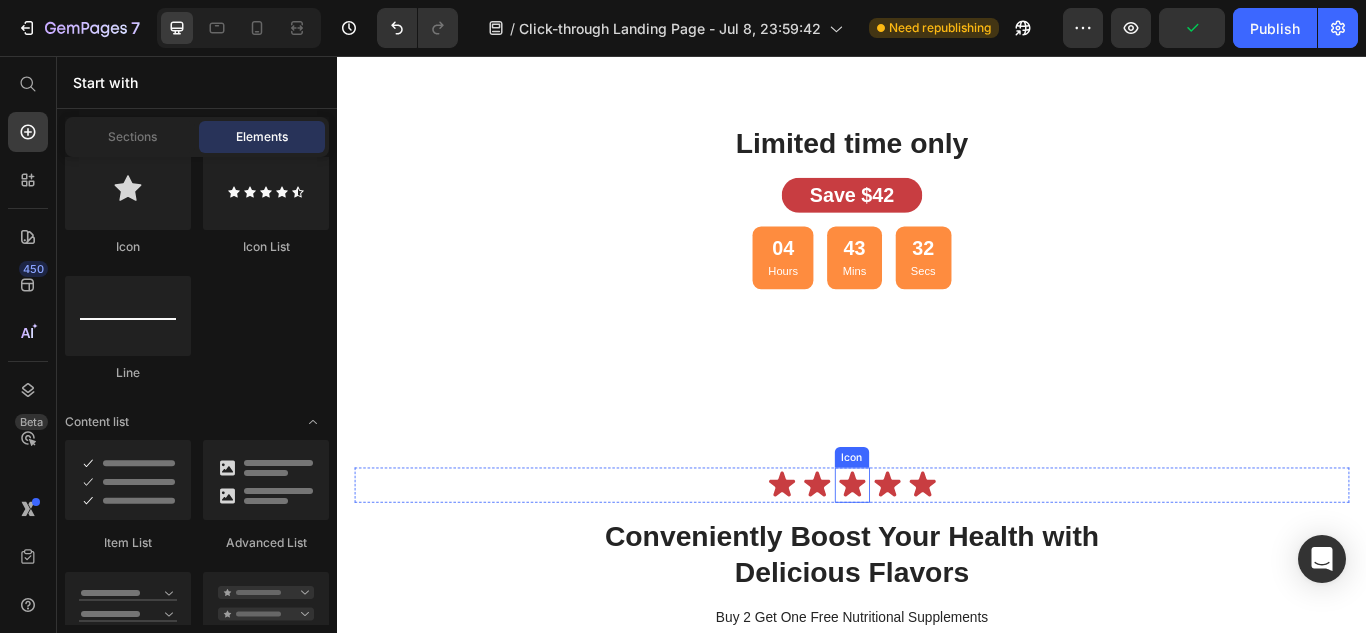 scroll, scrollTop: 993, scrollLeft: 0, axis: vertical 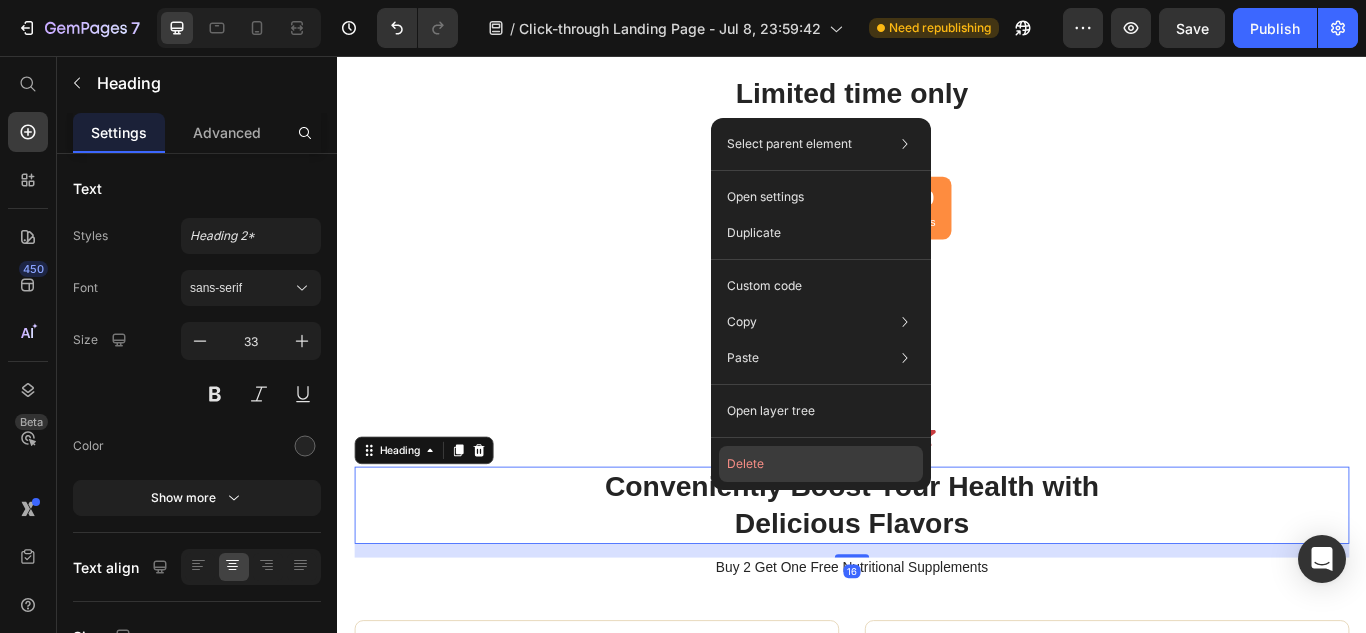 click on "Delete" 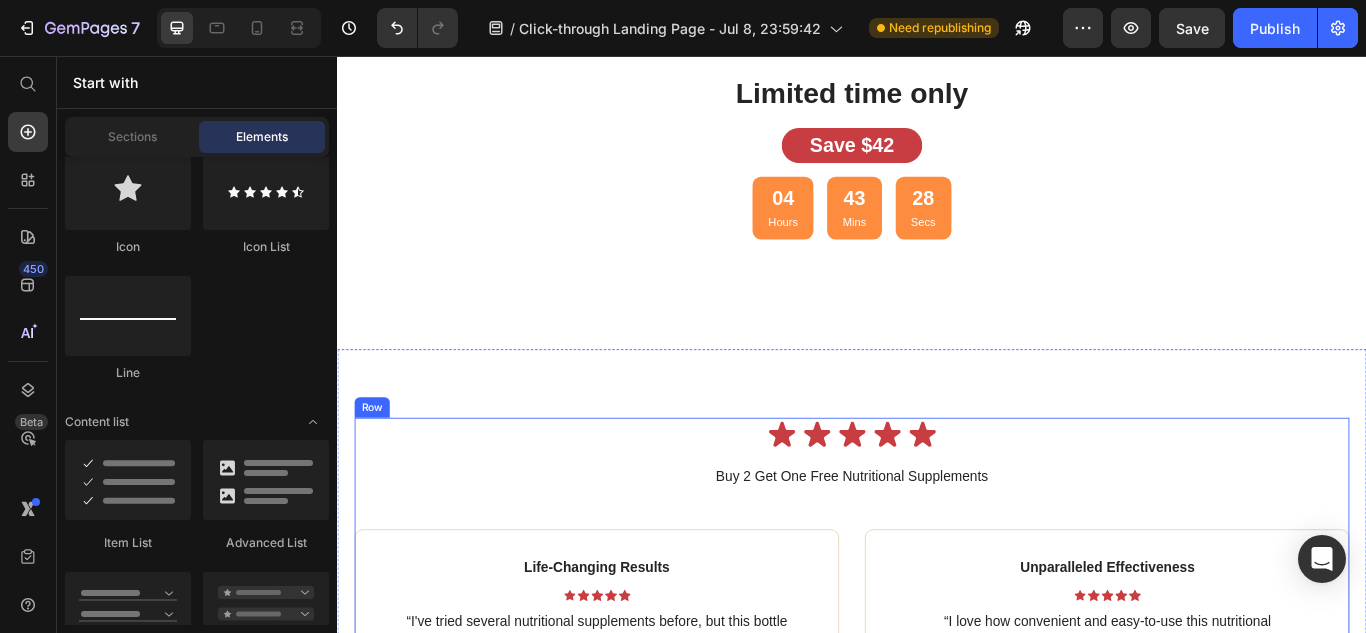 click on "Icon
Icon
Icon
Icon
Icon Icon List Buy 2 Get One Free Nutritional Supplements Text Block Life-Changing Results Text Block
Icon Icon Icon Icon Icon Icon List “I've tried several nutritional supplements before, but this bottle stands out from the rest. The results have been remarkable, and I can feel a noticeable difference in my overall well-being. It's definitely worth giving a try.” Text Block -Alisa G. Text Block
Verified Customer Item List Row Unparalleled Effectiveness Text Block
Icon Icon Icon Icon Icon Icon List “I love how convenient and easy-to-use this nutritional supplement bottle is. It saves me time and effort, and the results have been fantastic. My overall well-being has improved, and I couldn't be happier with the product.” Text Block -Dick S. Text Block
Verified Customer Item List Row Row A Vitality Boost Like No Other Text Block
Icon Icon Icon Icon Icon Icon List Text Block -Maria K. Text Block
Row" at bounding box center (937, 895) 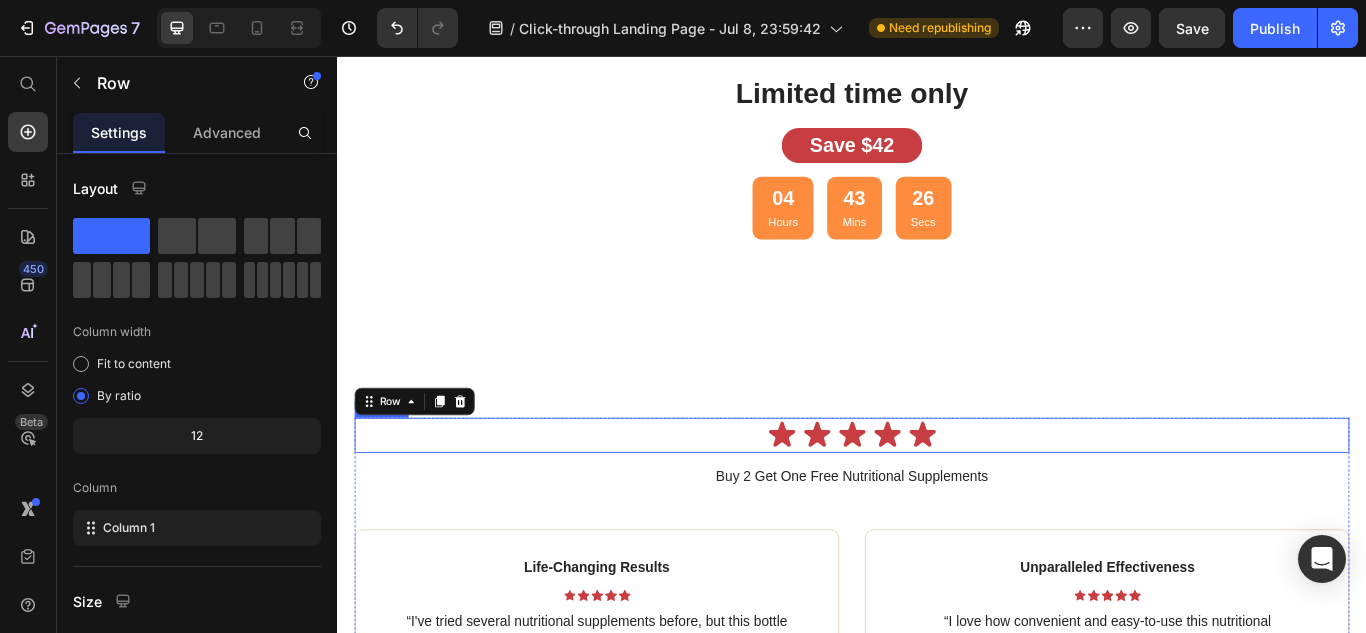 click on "Icon
Icon
Icon
Icon
Icon" at bounding box center [937, 498] 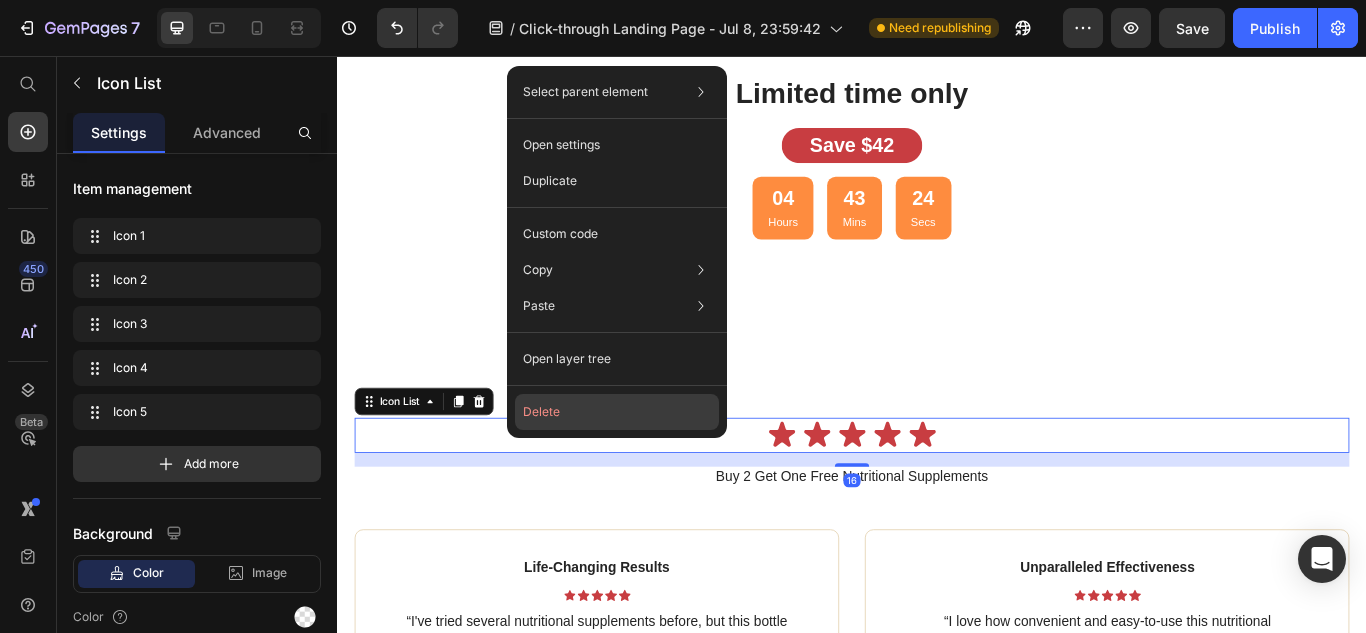 click on "Delete" 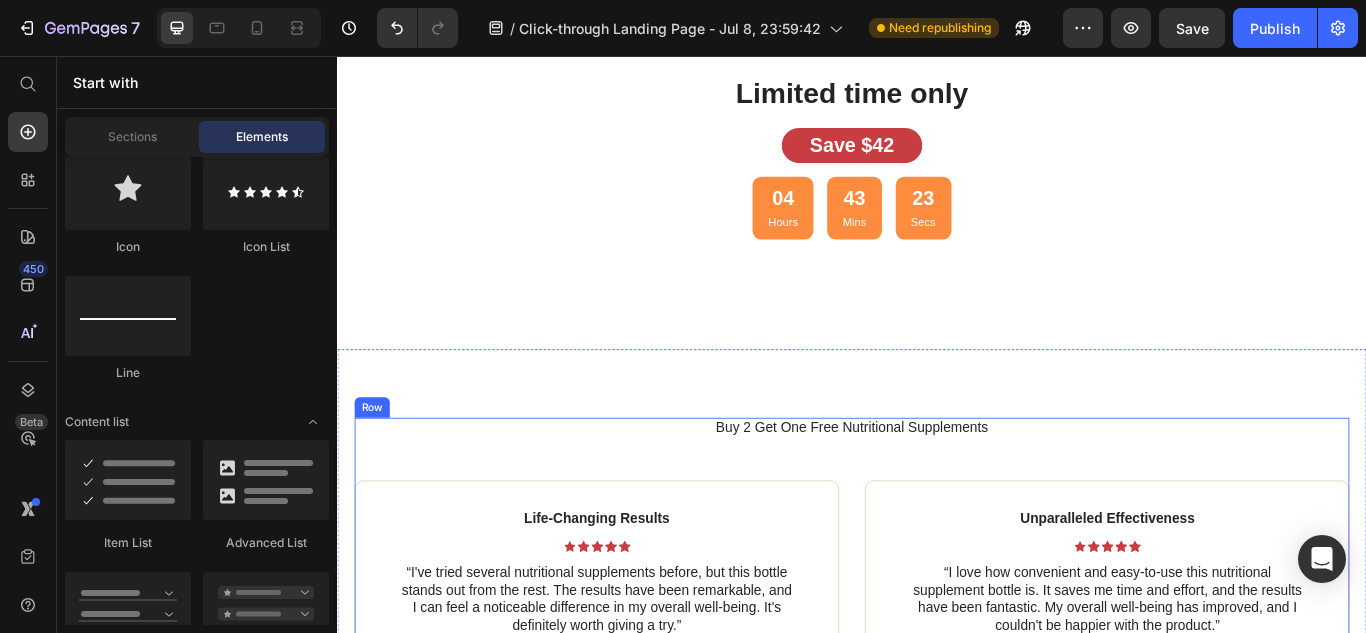 click on "Buy 2 Get One Free Nutritional Supplements" at bounding box center (937, 490) 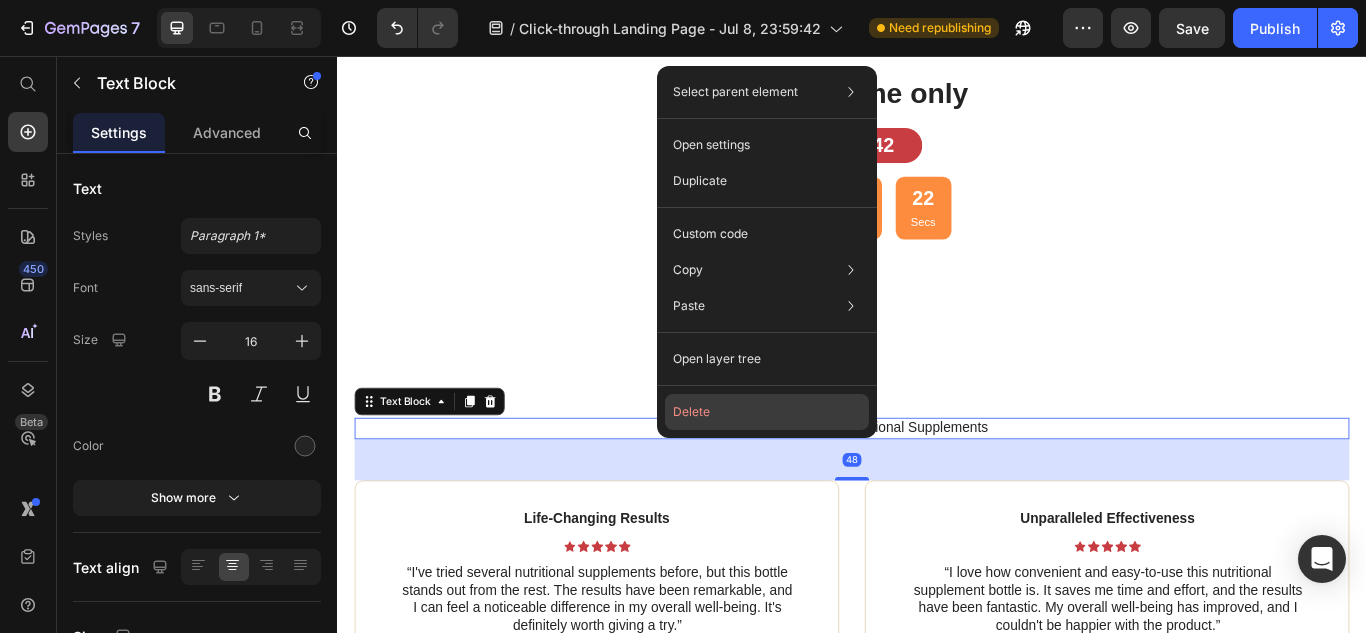 click on "Delete" 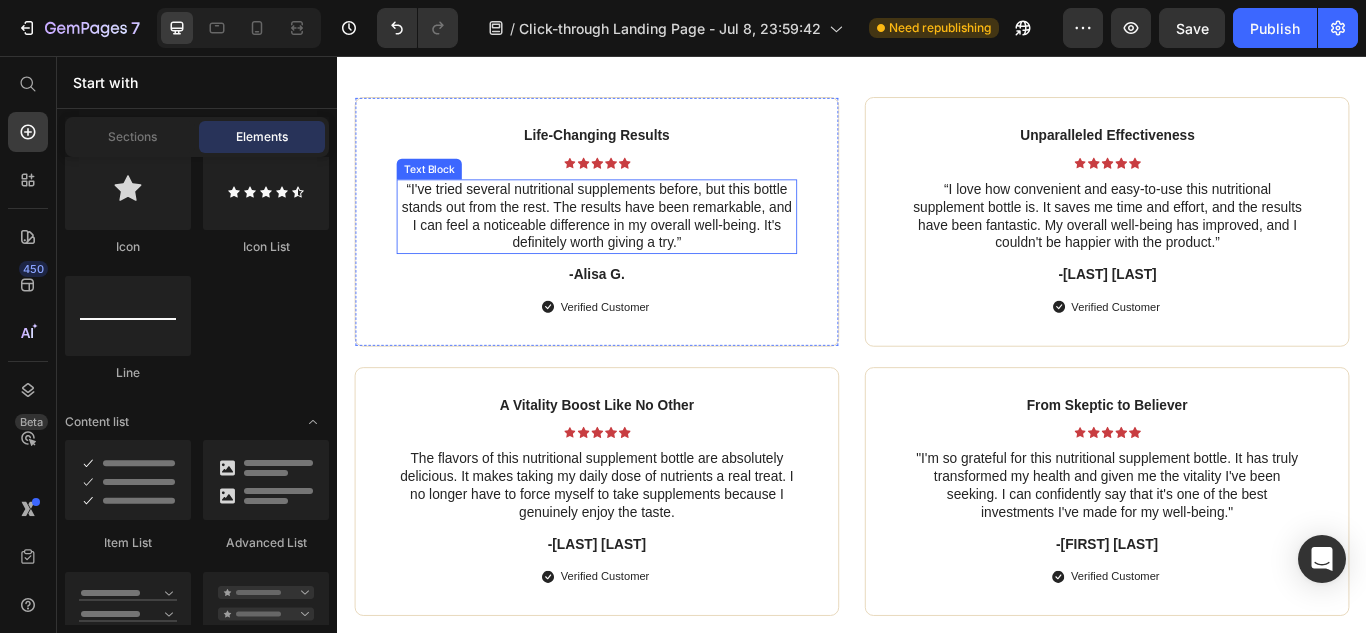 scroll, scrollTop: 1405, scrollLeft: 0, axis: vertical 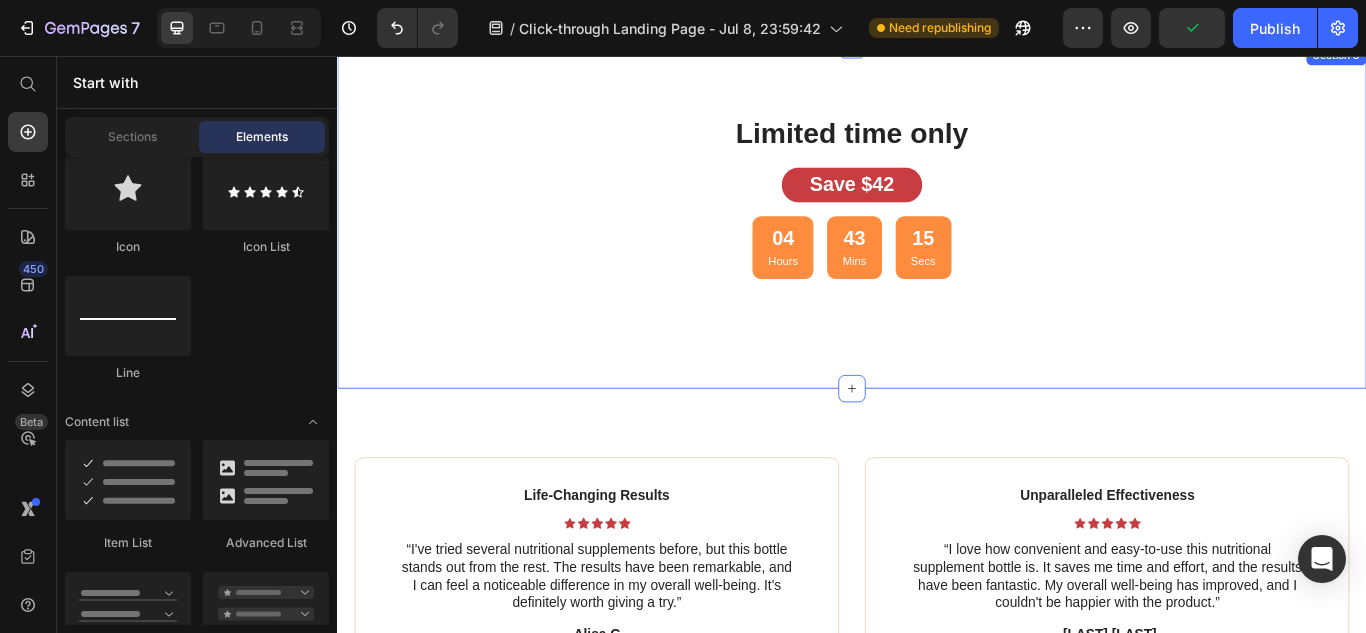 click on "Limited time only Heading Save $42 Text Block 04 Hours 43 Mins 15 Secs Countdown Timer" at bounding box center (937, 244) 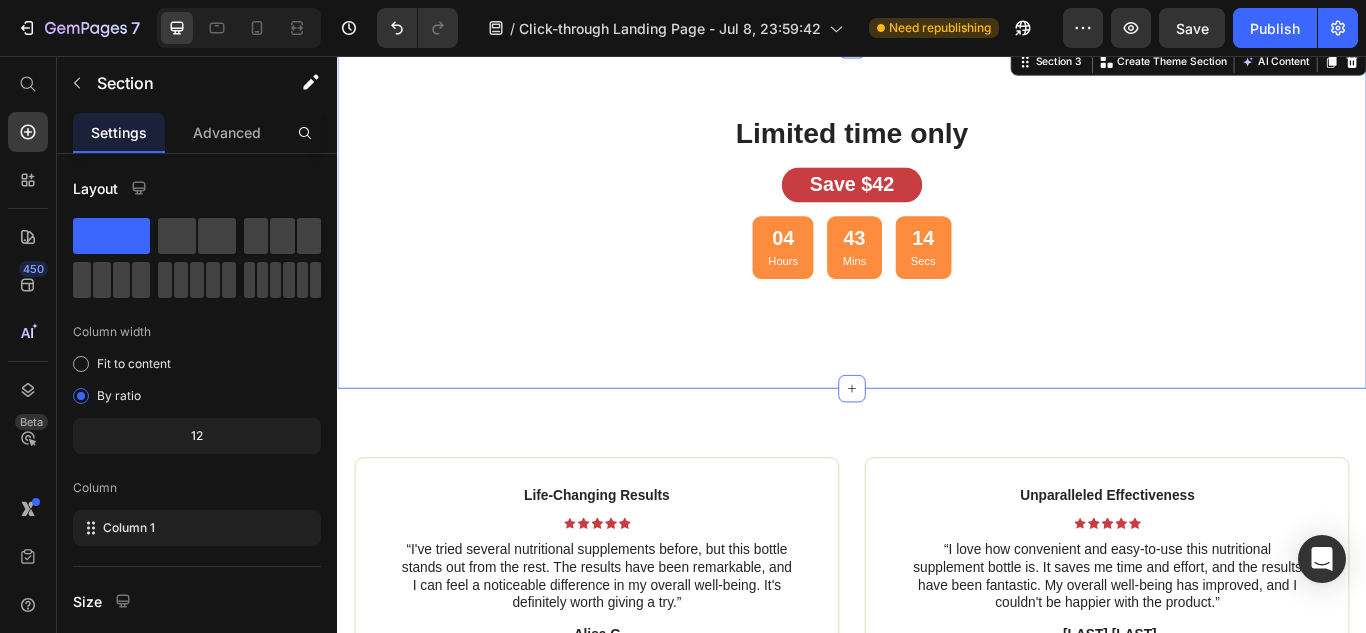 click on "Life-Changing Results Text Block
Icon Icon Icon Icon Icon Icon List “I've tried several nutritional supplements before, but this bottle stands out from the rest. The results have been remarkable, and I can feel a noticeable difference in my overall well-being. It's definitely worth giving a try.” Text Block -Alisa G. Text Block
Verified Customer Item List Row Unparalleled Effectiveness Text Block
Icon Icon Icon Icon Icon Icon List “I love how convenient and easy-to-use this nutritional supplement bottle is. It saves me time and effort, and the results have been fantastic. My overall well-being has improved, and I couldn't be happier with the product.” Text Block -Dick S. Text Block
Verified Customer Item List Row Row A Vitality Boost Like No Other Text Block
Icon Icon Icon Icon Icon Icon List Text Block -Maria K. Text Block
Verified Customer Item List Row From Skeptic to Believer Text Block
Icon Icon Icon Icon Icon" at bounding box center [937, 877] 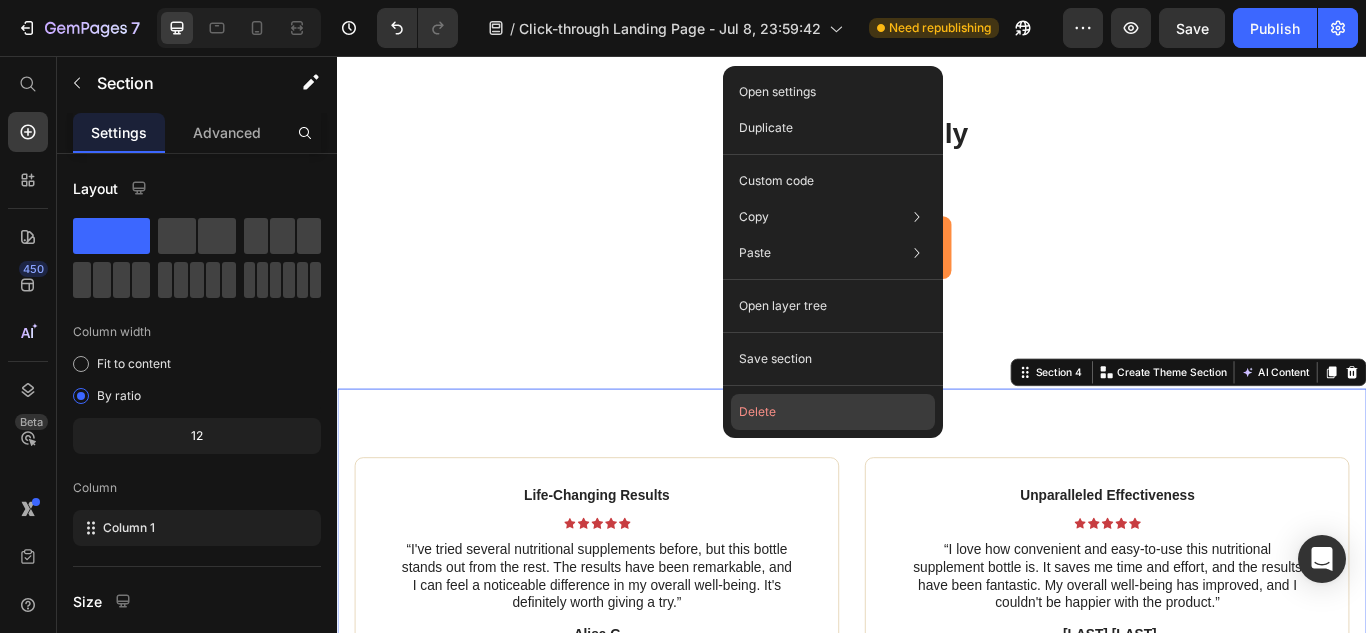 click on "Delete" 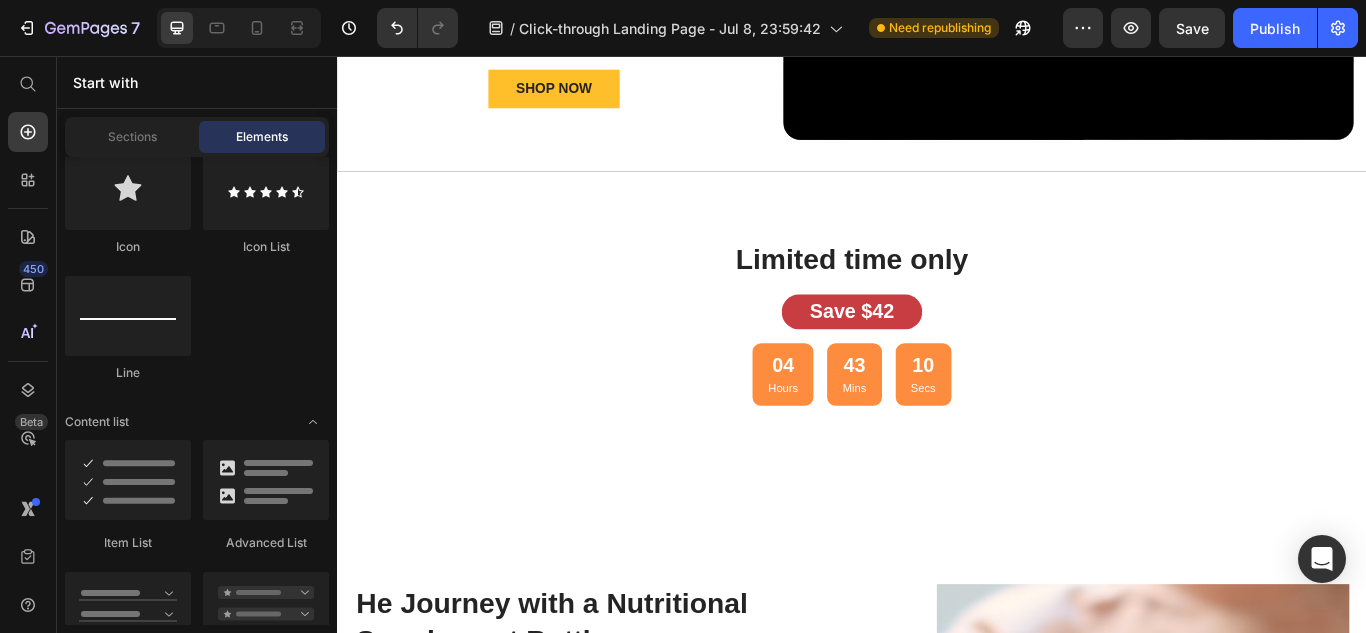 scroll, scrollTop: 714, scrollLeft: 0, axis: vertical 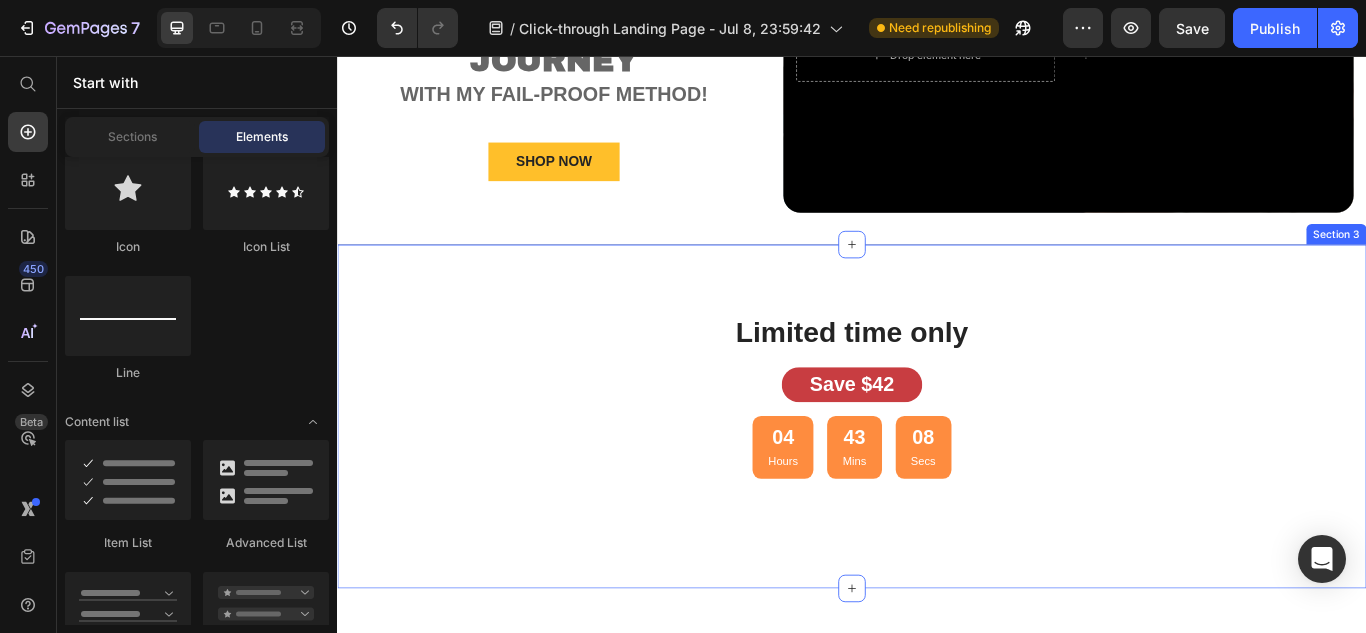 click on "Limited time only Heading Save $42 Text Block 04 Hours 43 Mins 08 Secs Countdown Timer" at bounding box center (937, 477) 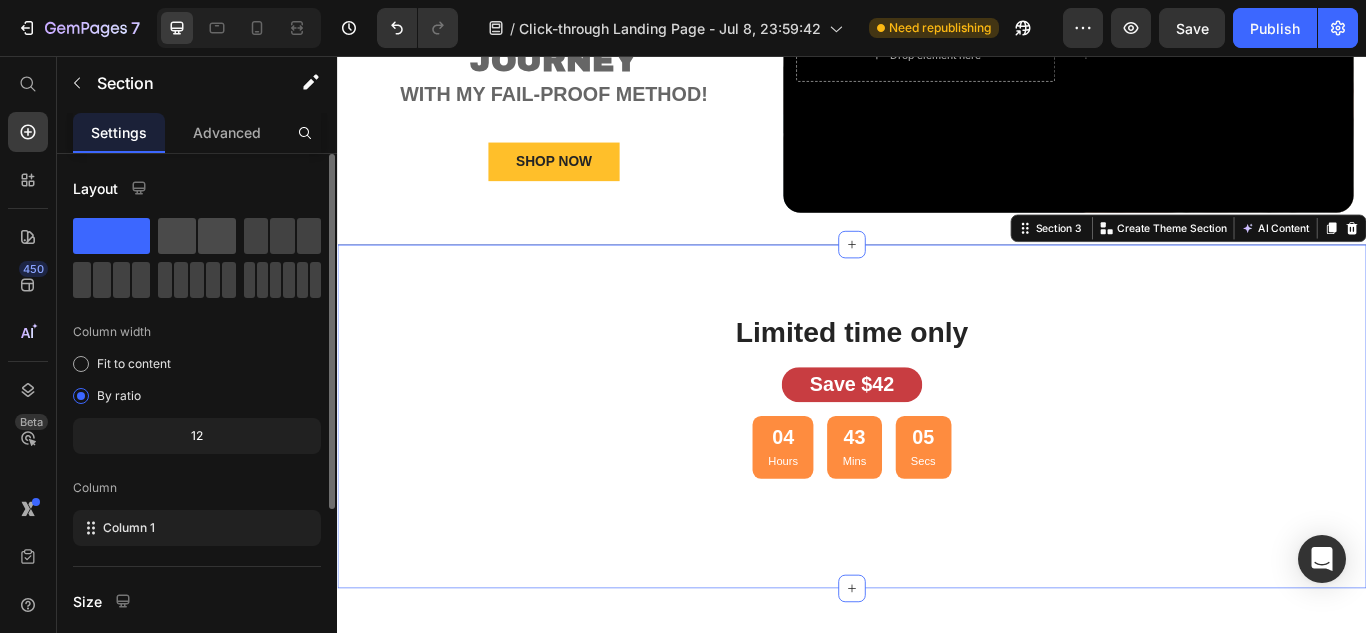 click 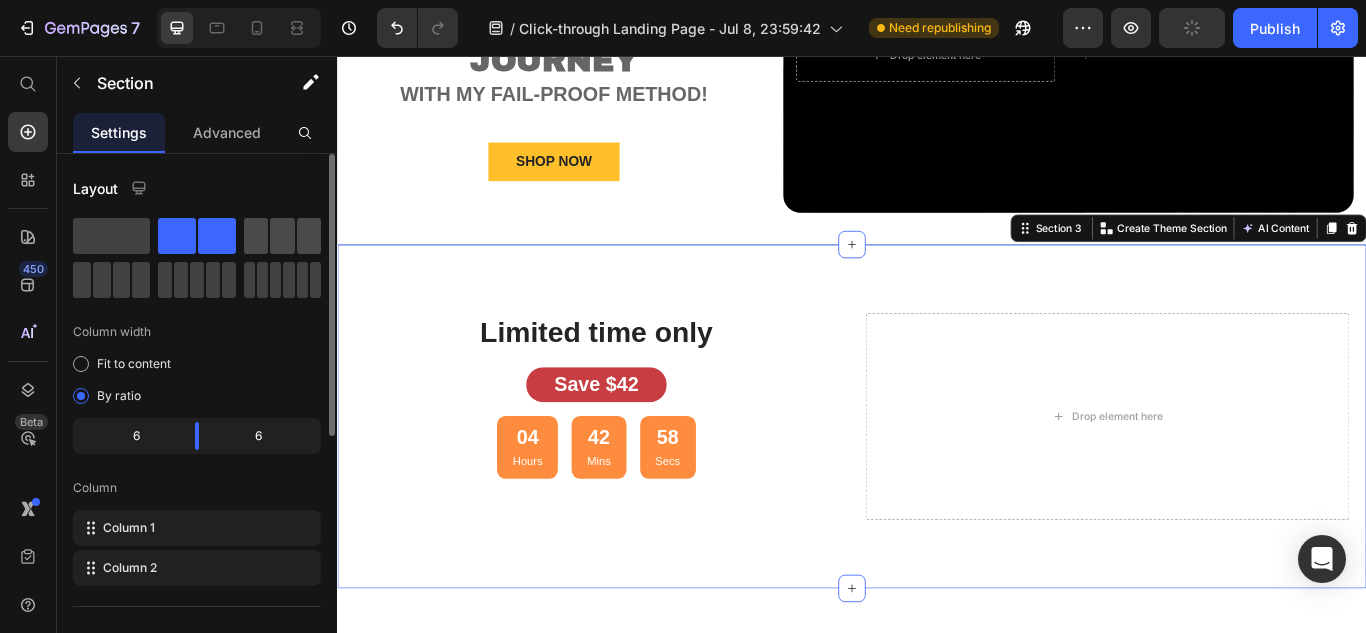 click 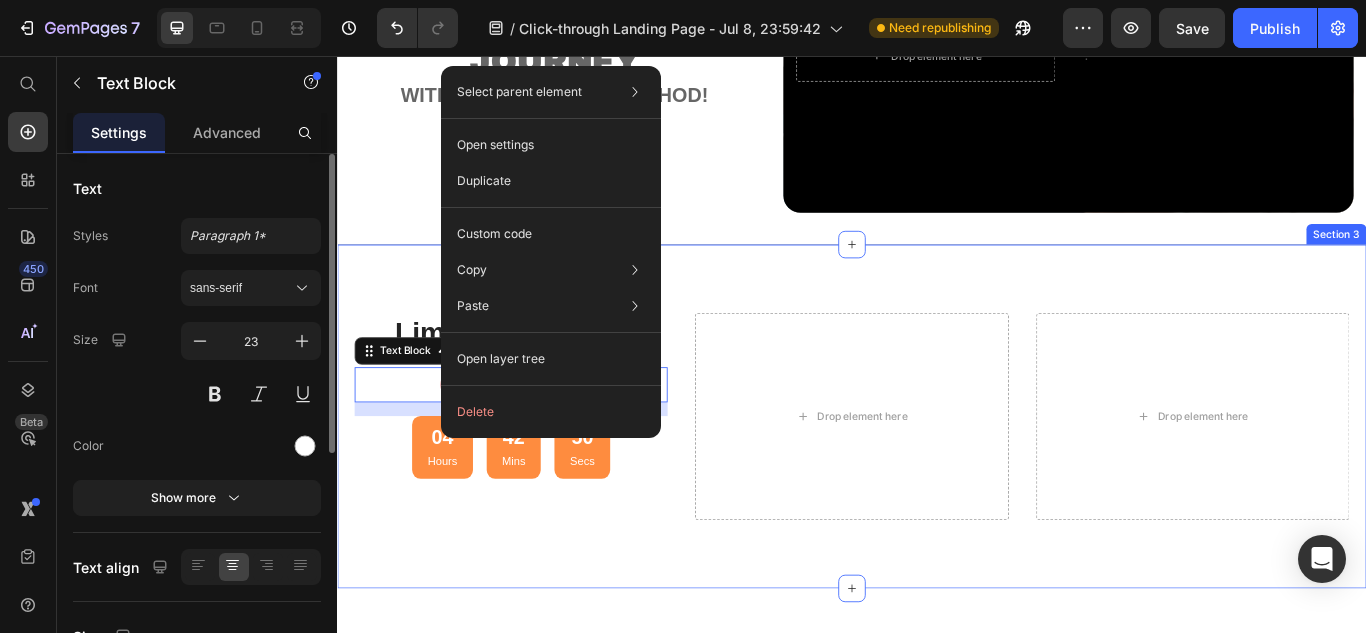 click on "Limited time only Heading Save $42 Text Block   16 04 Hours 42 Mins 50 Secs Countdown Timer" at bounding box center (539, 477) 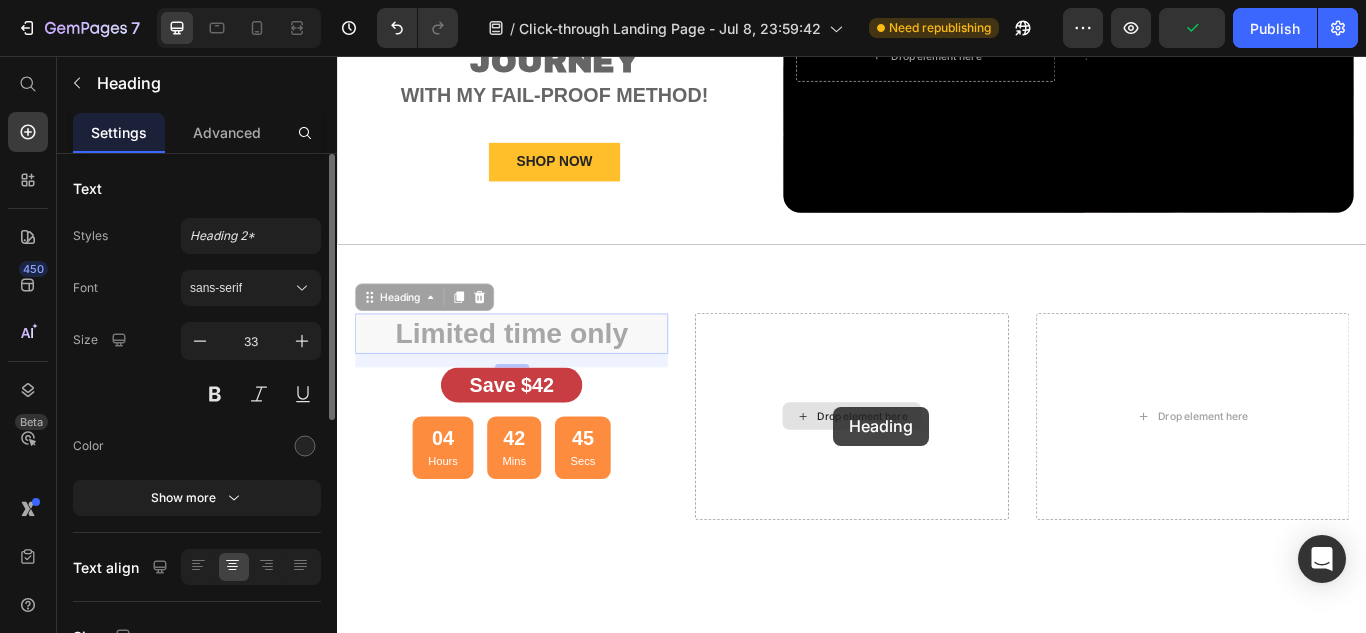 drag, startPoint x: 762, startPoint y: 411, endPoint x: 915, endPoint y: 465, distance: 162.2498 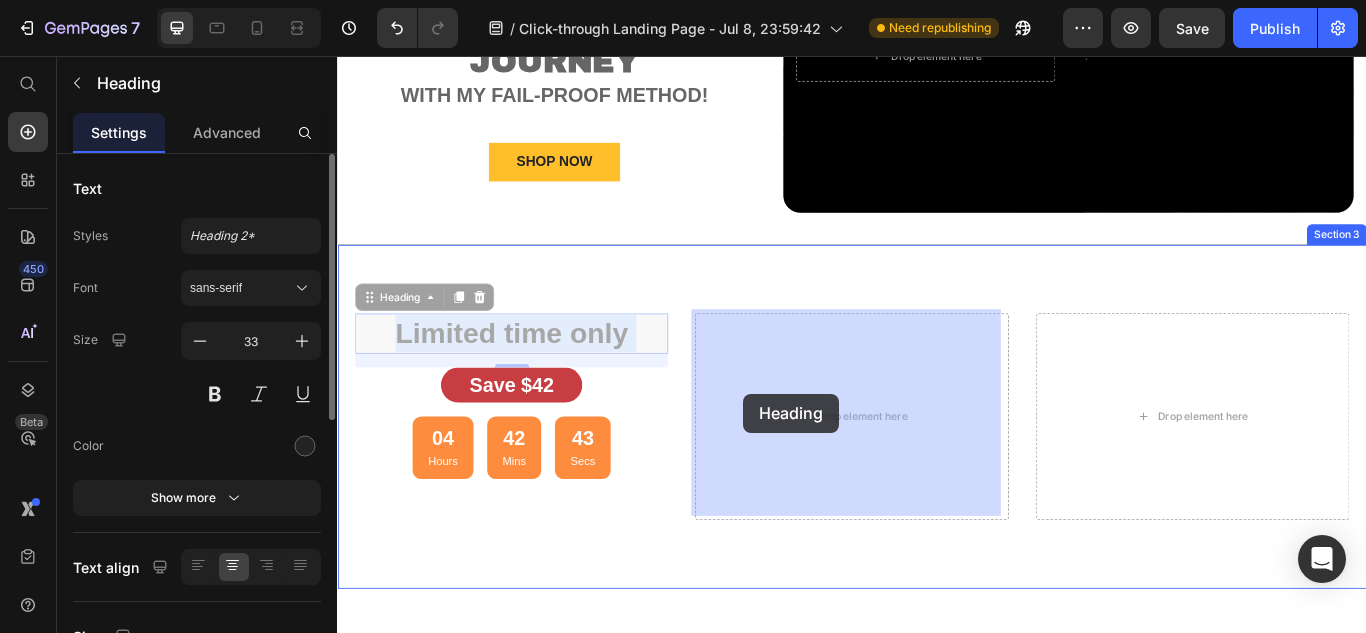 drag, startPoint x: 565, startPoint y: 363, endPoint x: 808, endPoint y: 447, distance: 257.10892 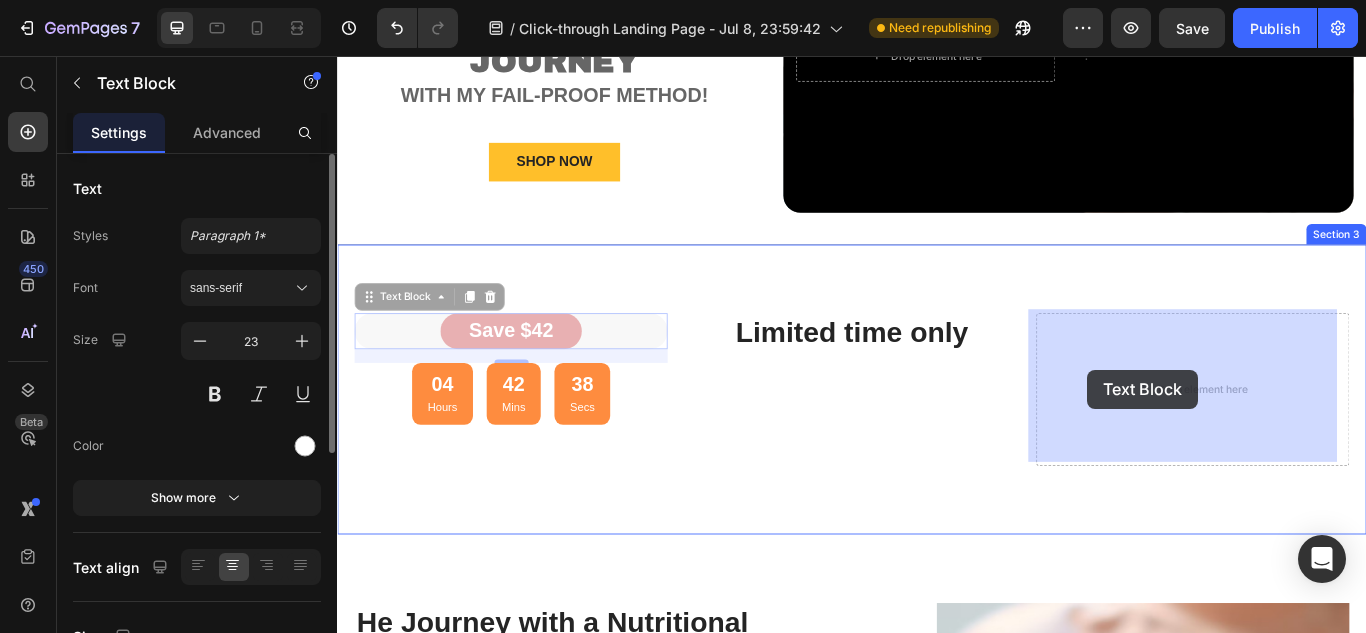 drag, startPoint x: 537, startPoint y: 370, endPoint x: 1213, endPoint y: 421, distance: 677.9211 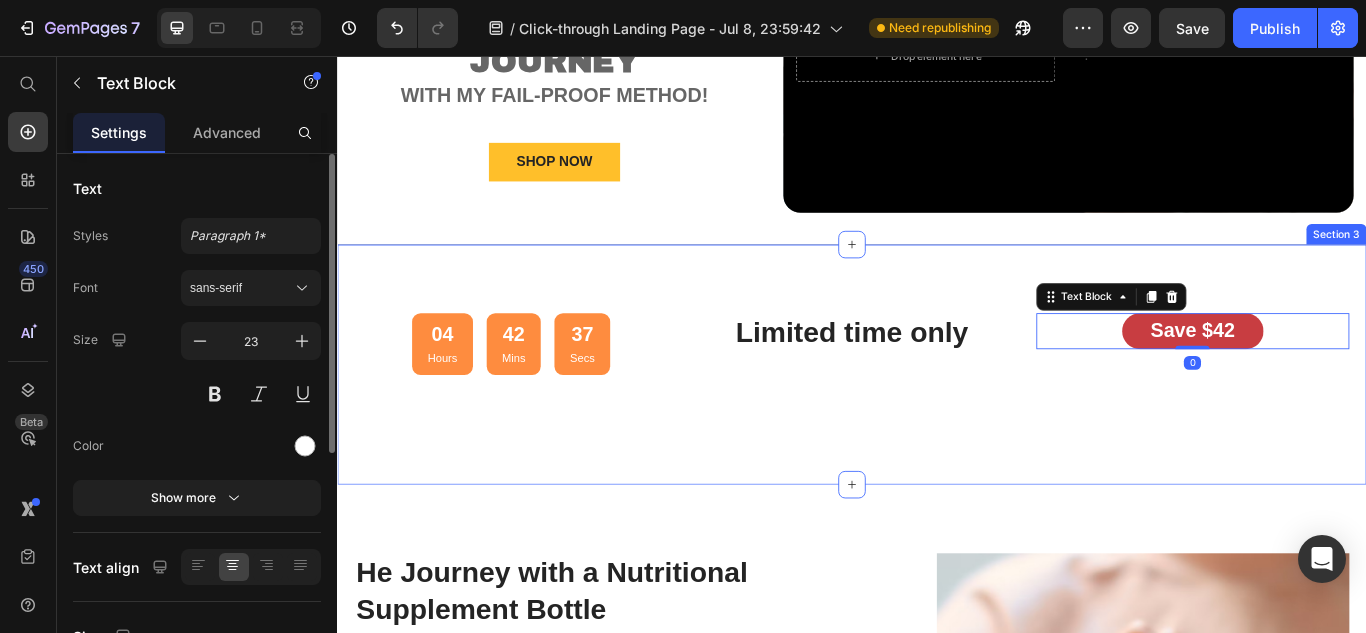 click on "04 Hours 42 Mins 37 Secs Countdown Timer Limited time only Heading Save $42 Text Block   0 Section 3" at bounding box center [937, 416] 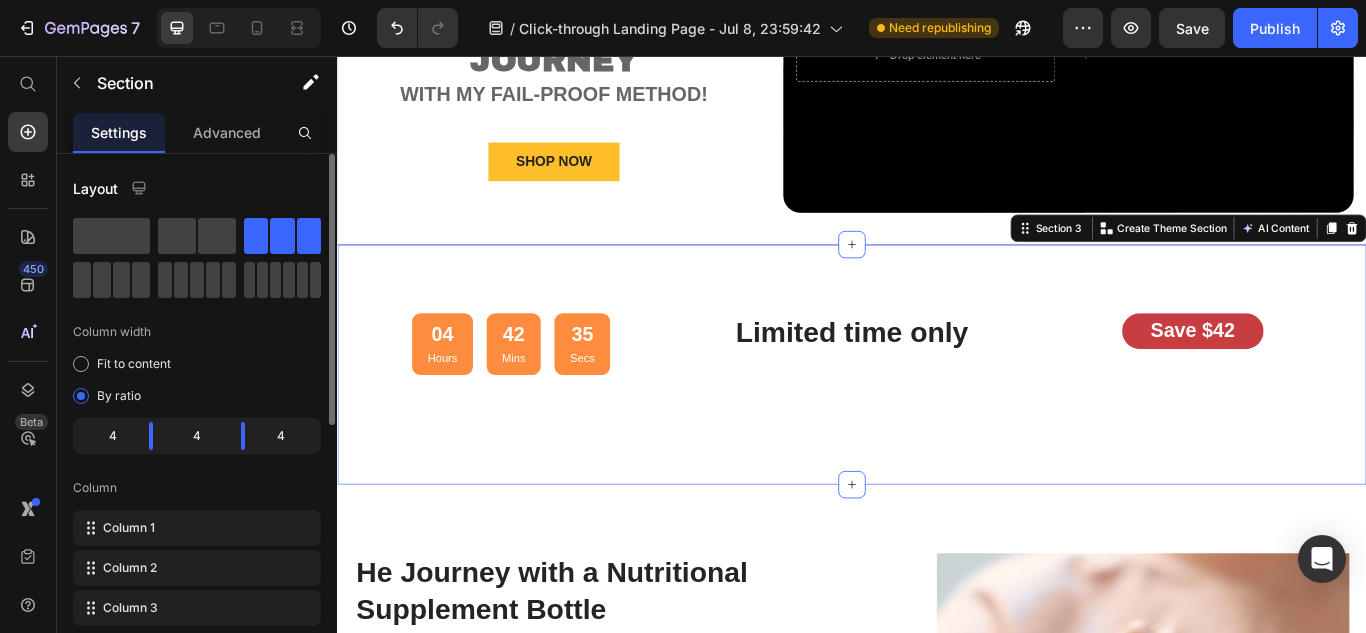 click on "Limited time only Heading" at bounding box center [936, 416] 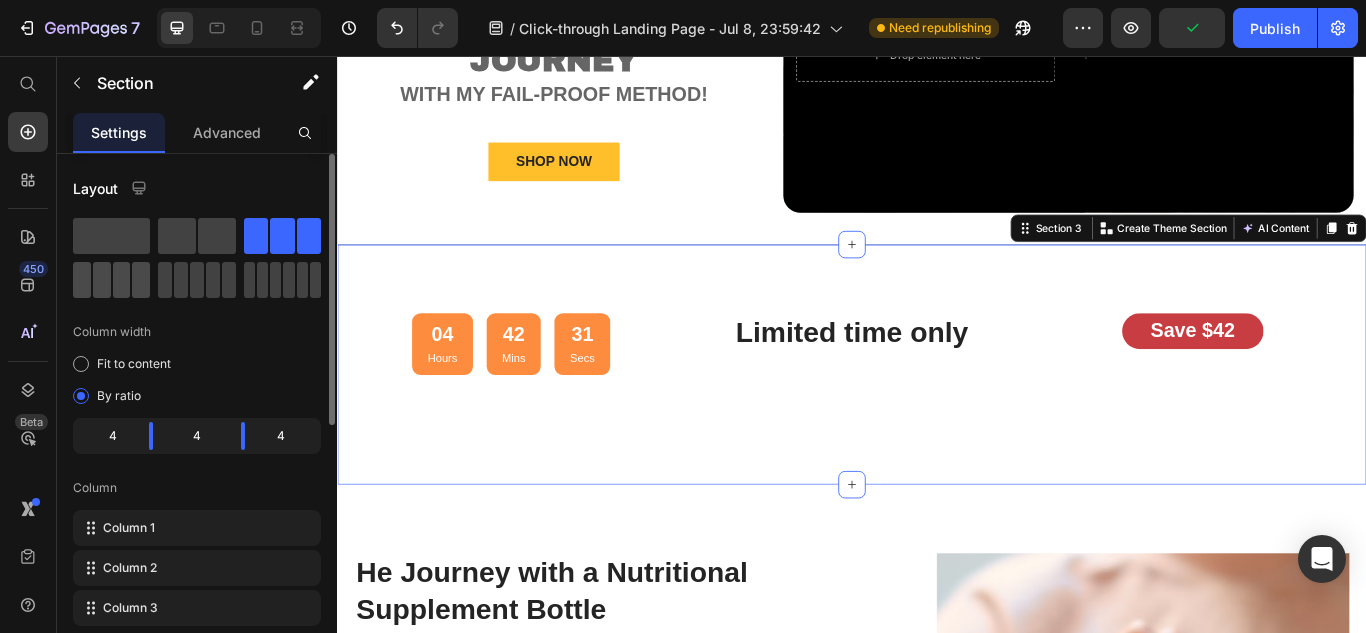click 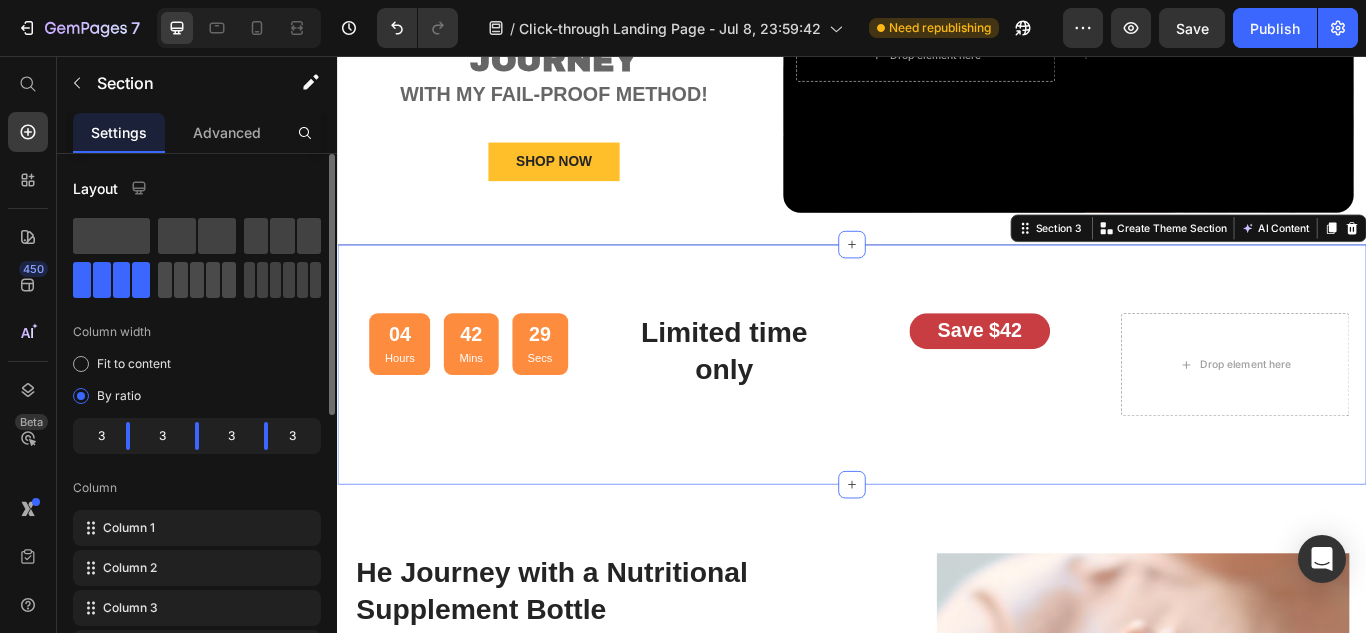 click 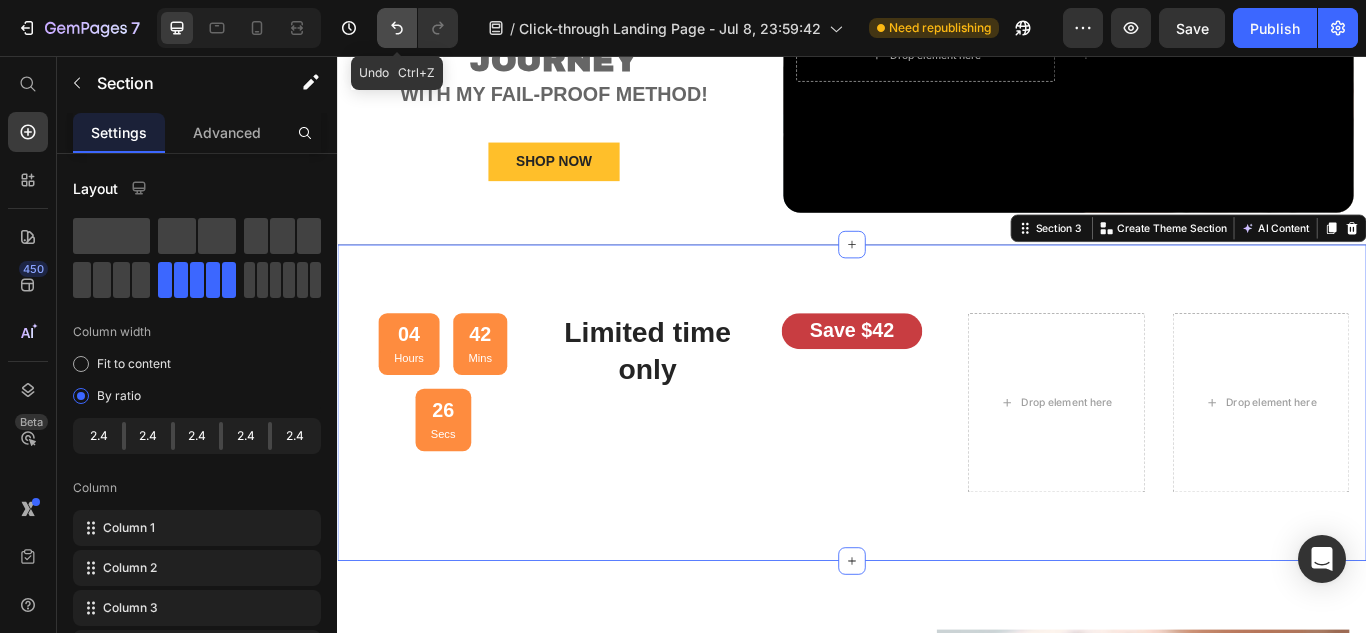 click 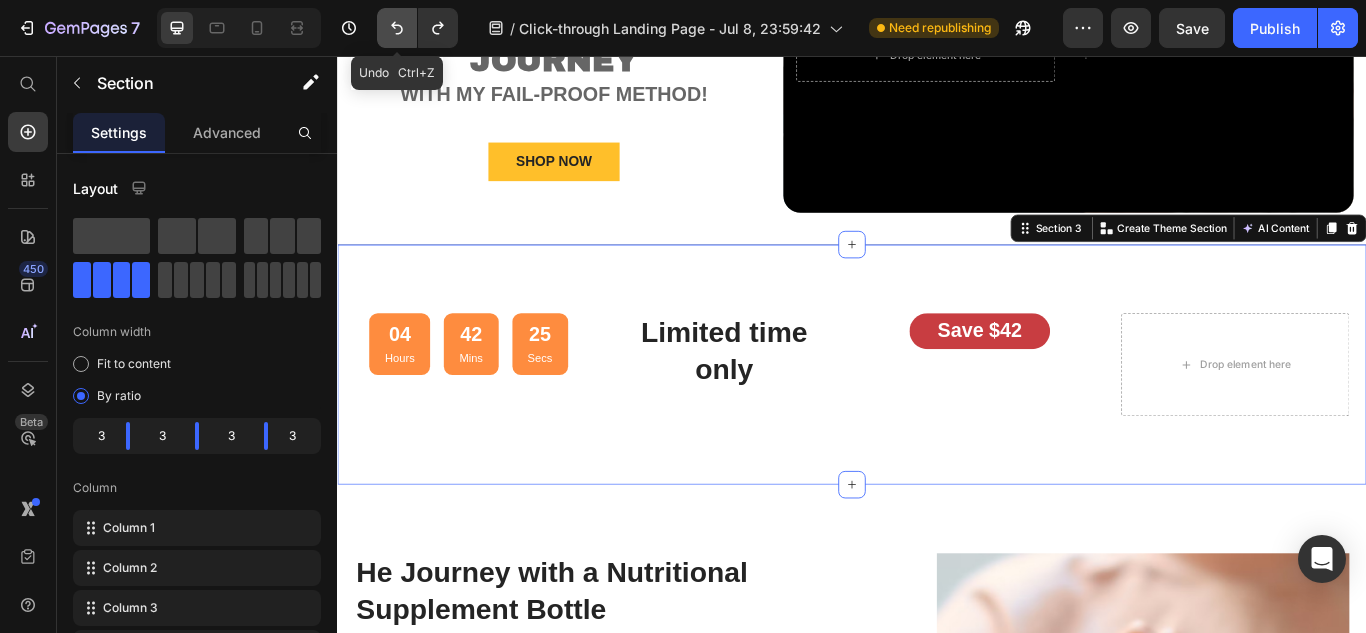 click 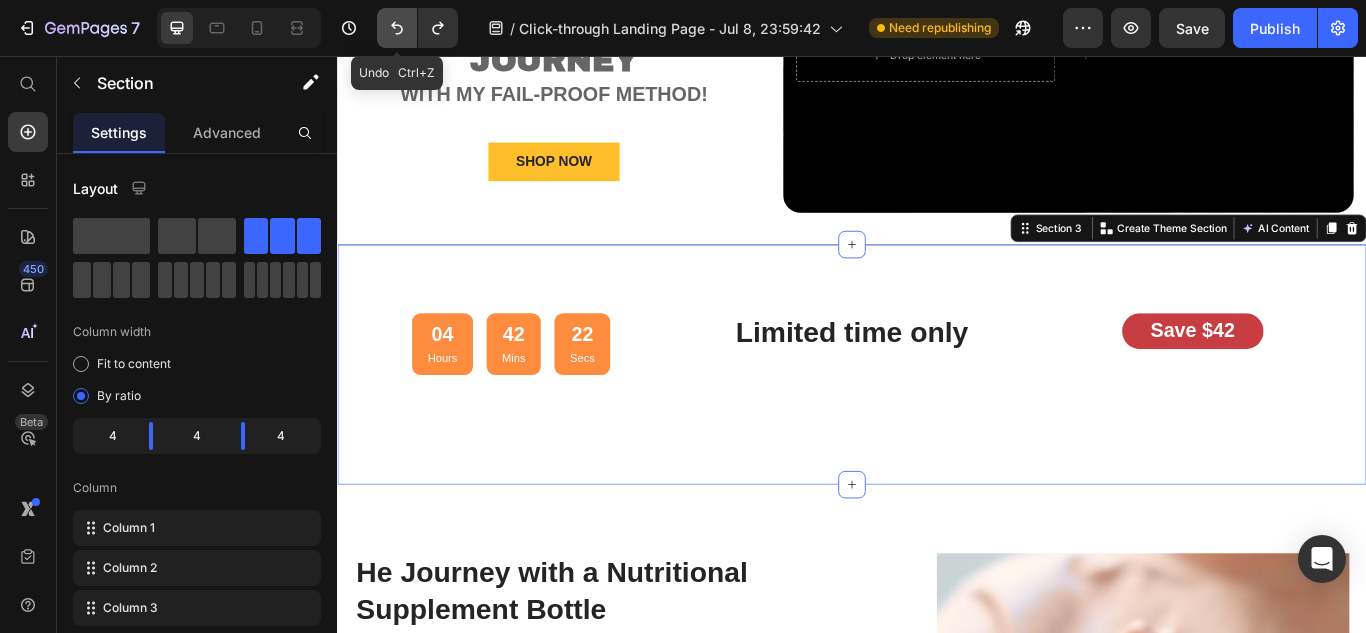 click 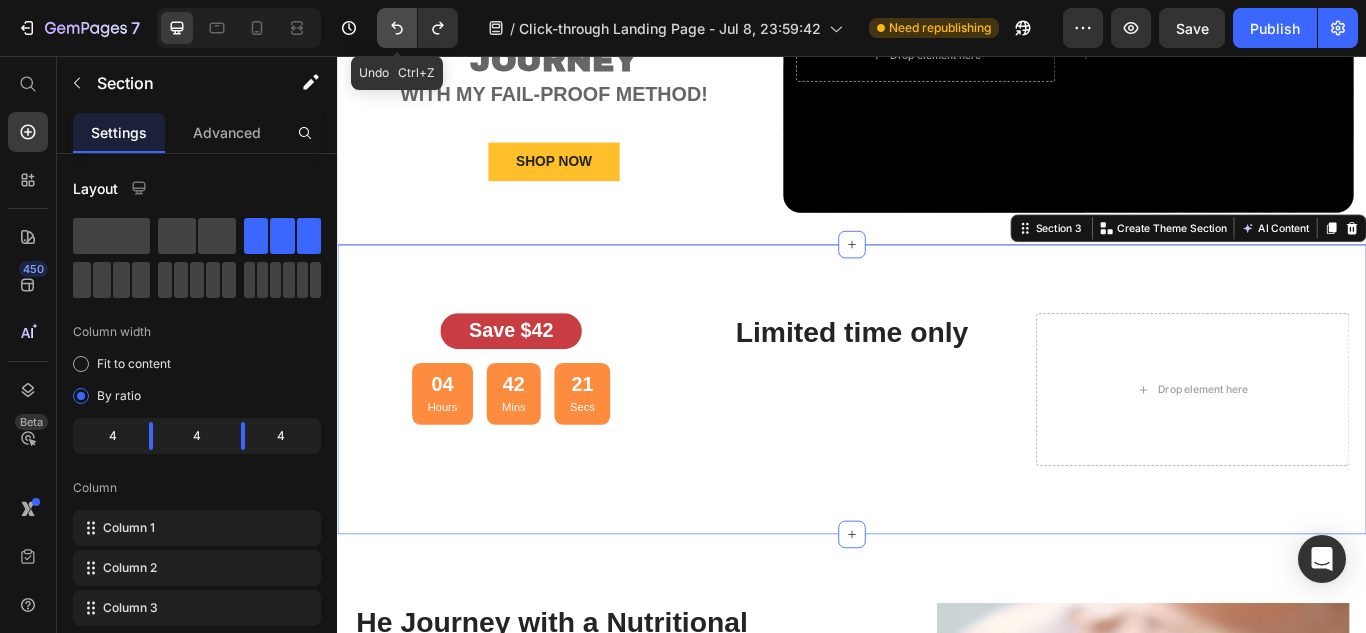 click 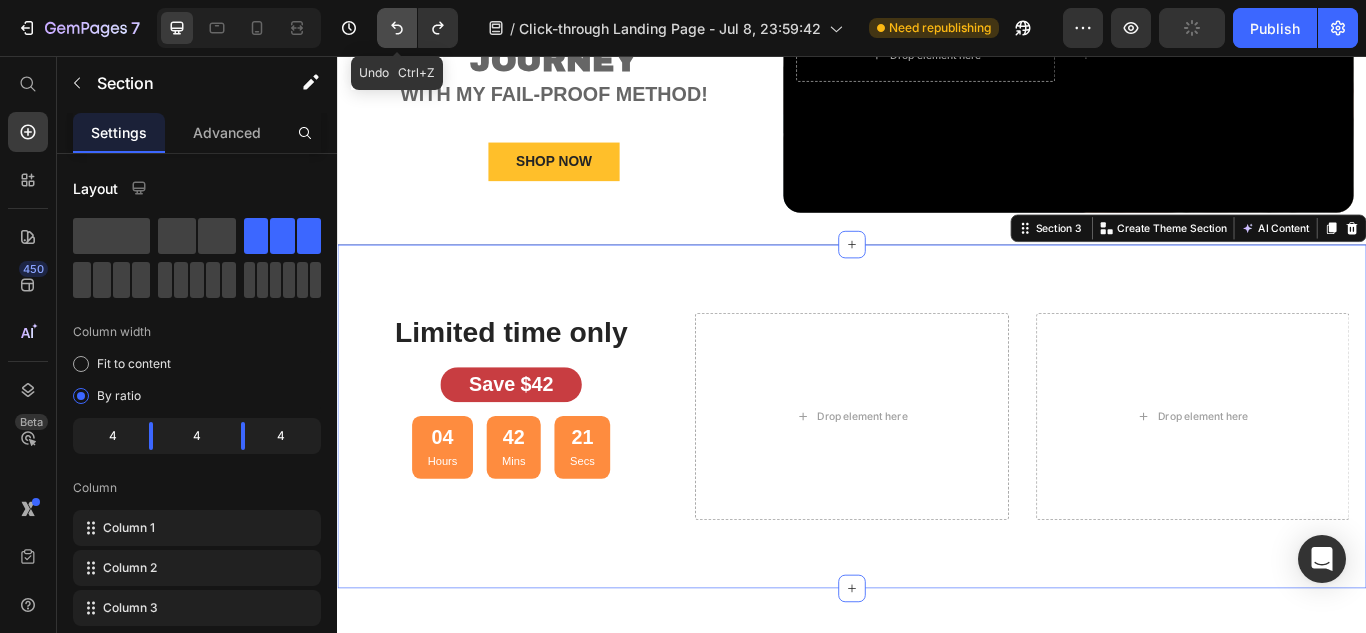 click 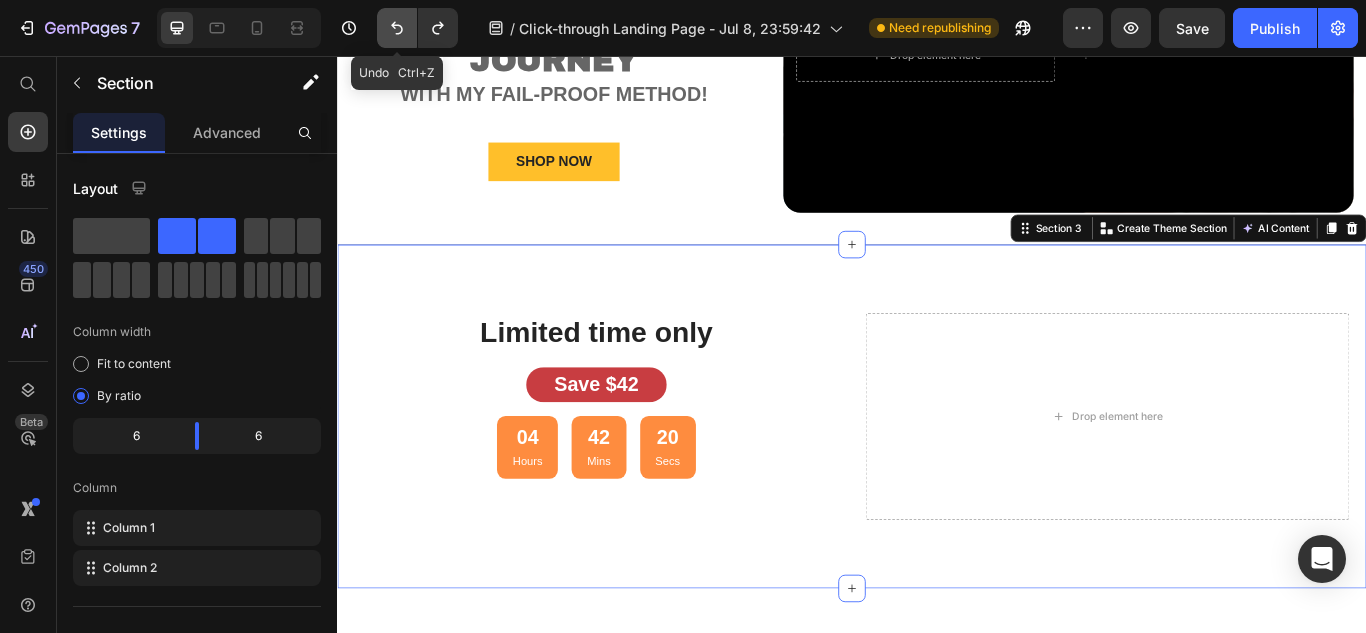 click 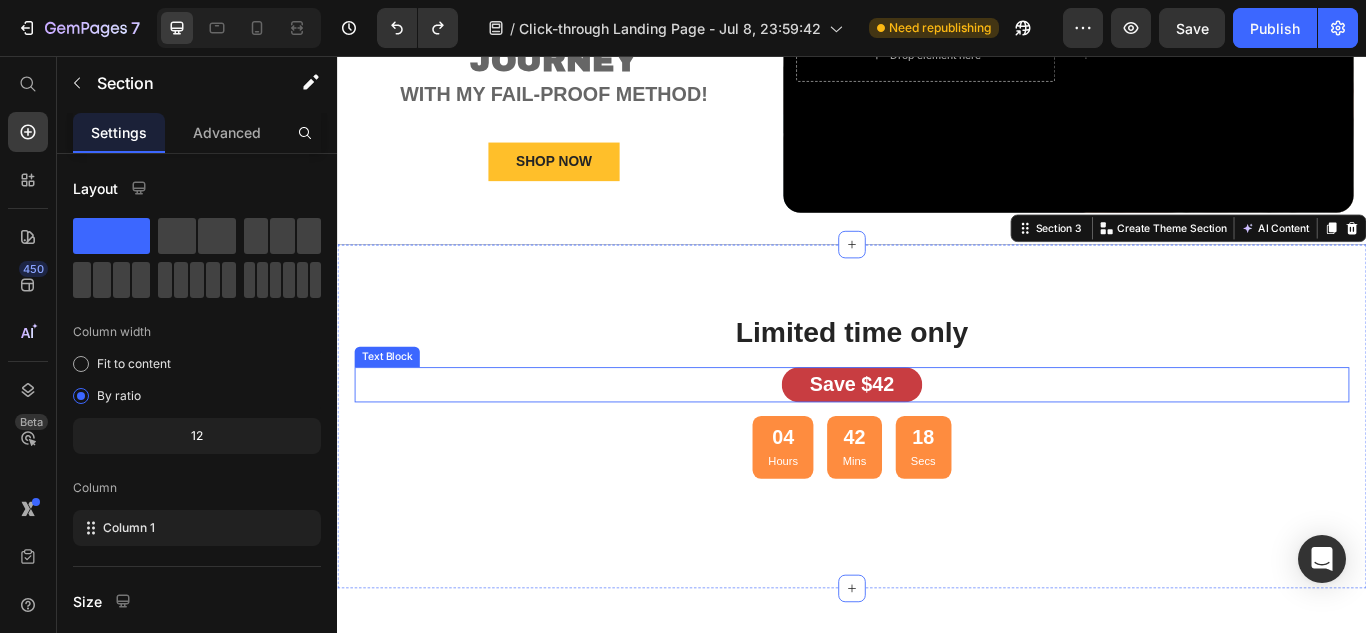 click on "Save $42" at bounding box center [937, 440] 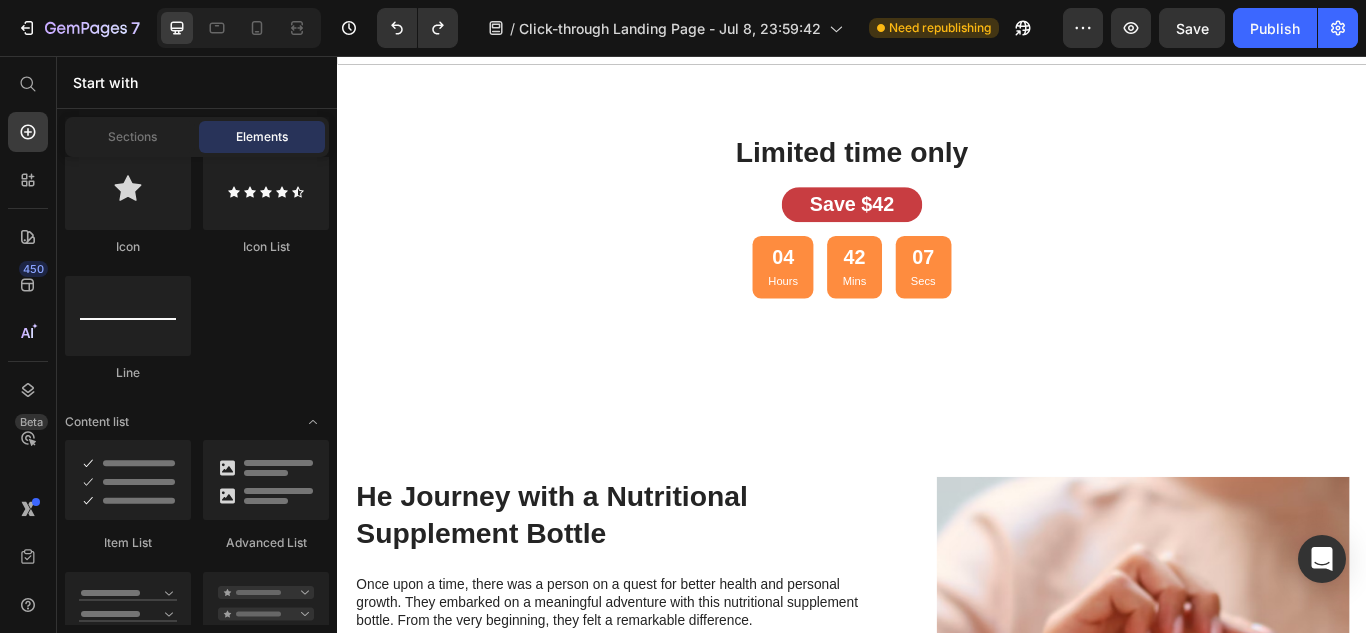 scroll, scrollTop: 1421, scrollLeft: 0, axis: vertical 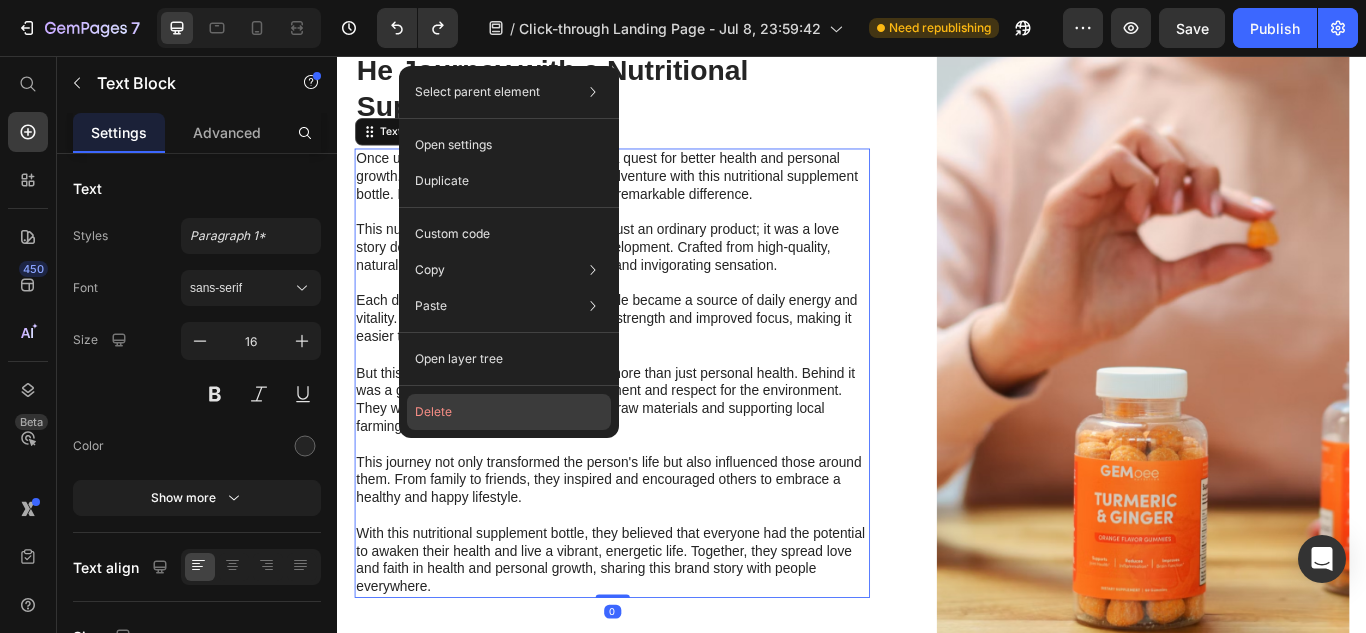 drag, startPoint x: 507, startPoint y: 421, endPoint x: 332, endPoint y: 438, distance: 175.82378 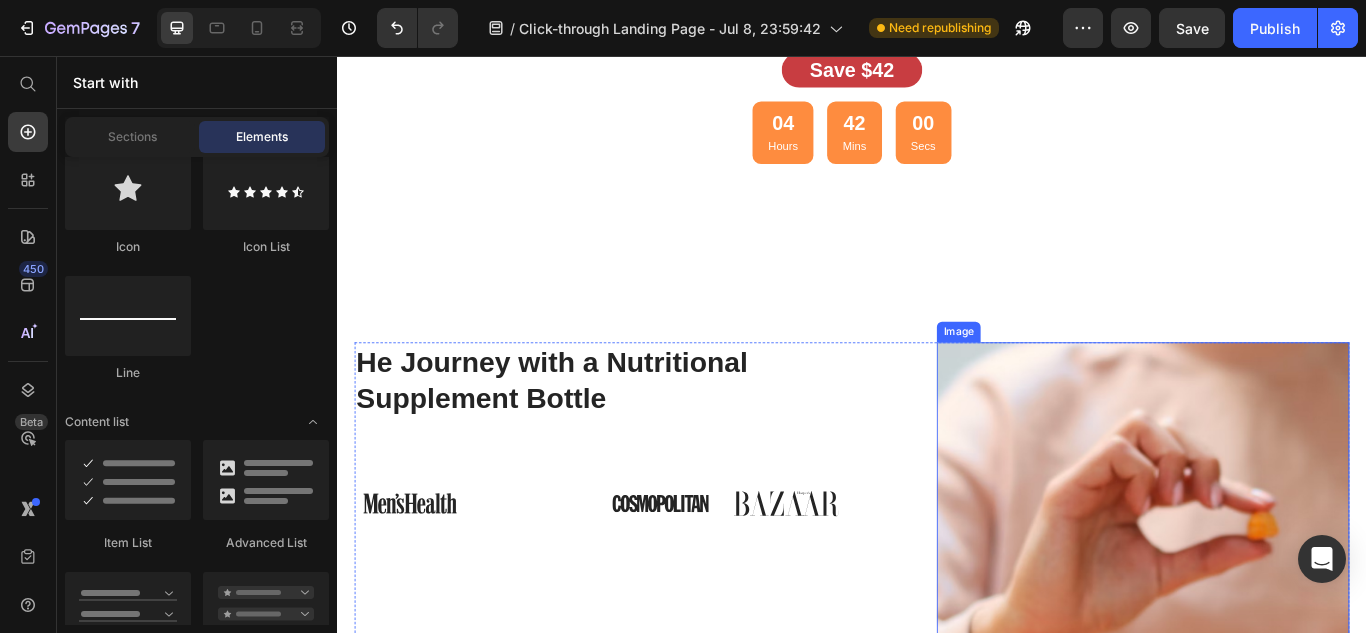 scroll, scrollTop: 1112, scrollLeft: 0, axis: vertical 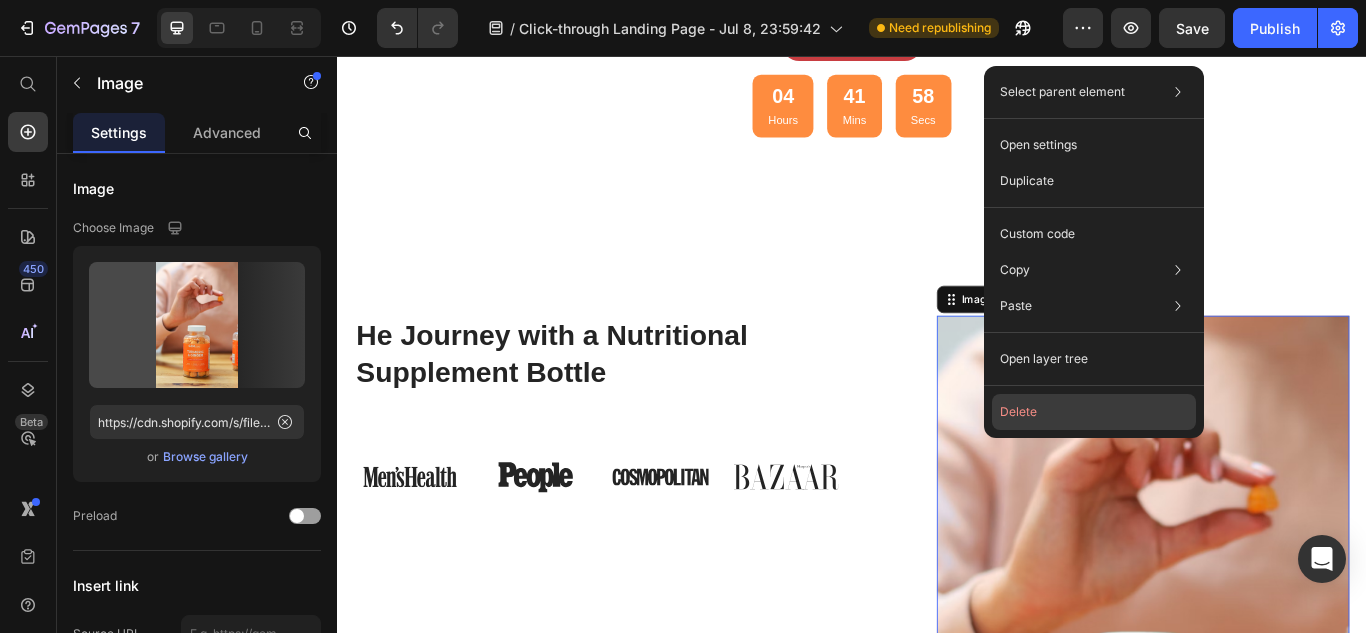 click on "Delete" 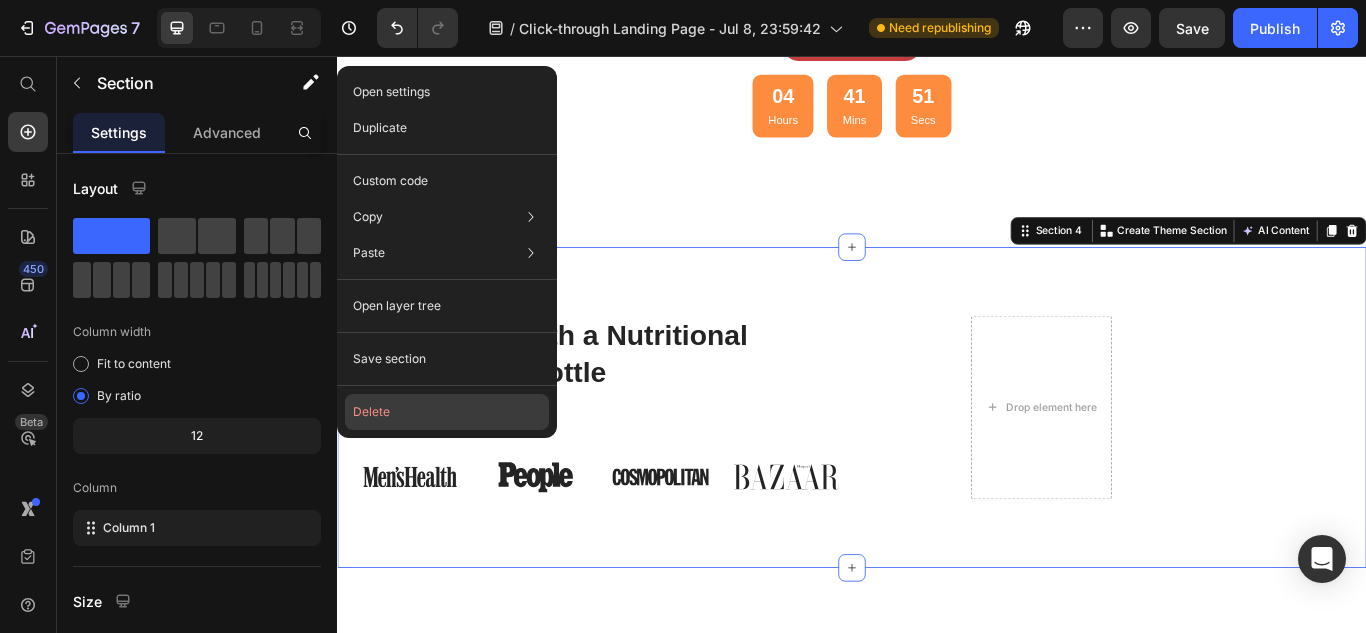 click on "Delete" 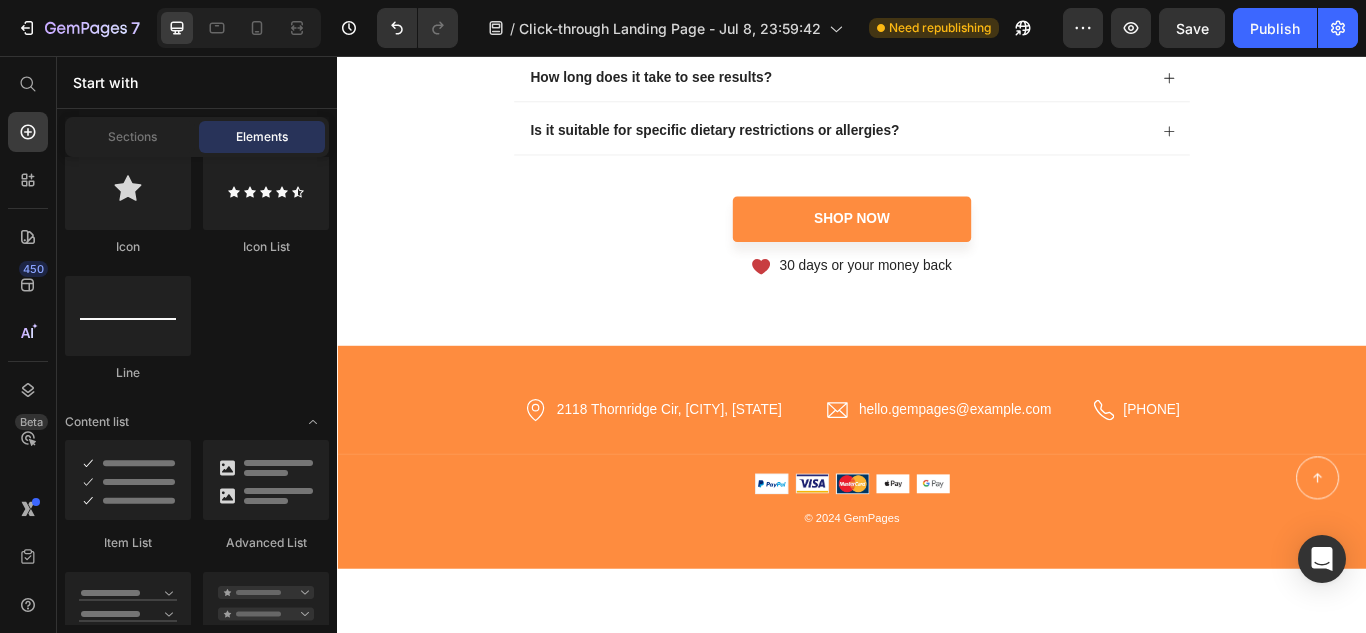 scroll, scrollTop: 1987, scrollLeft: 0, axis: vertical 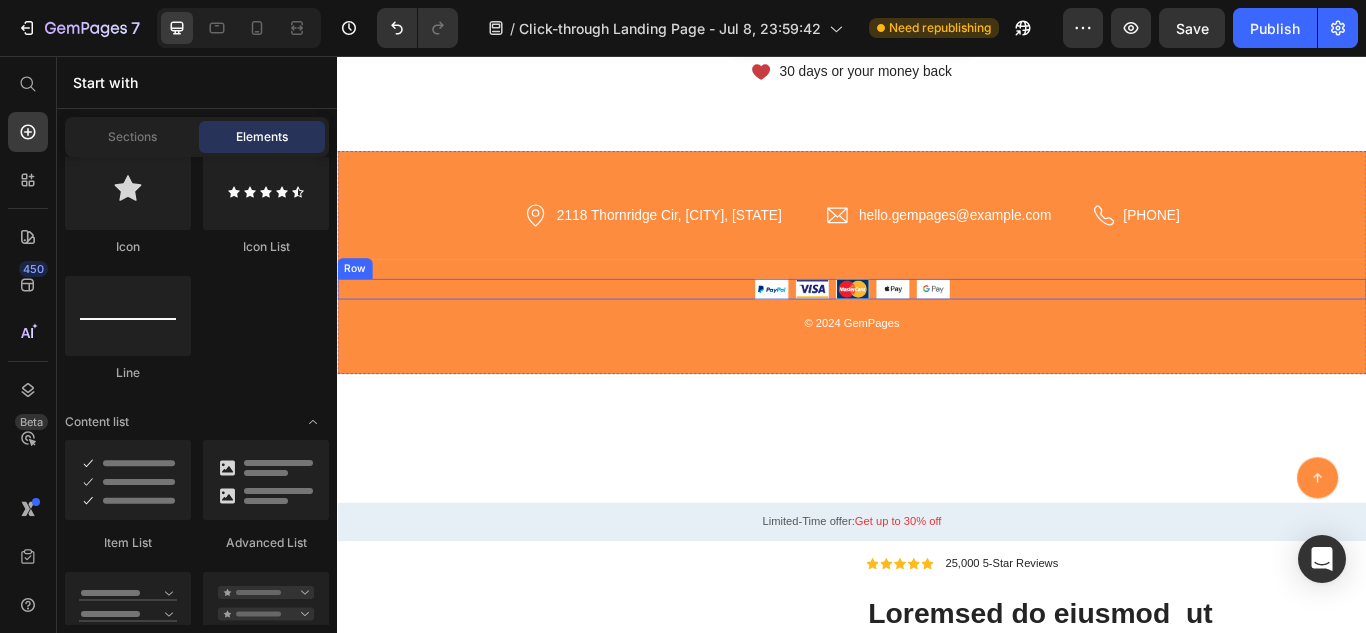 click on "Icon 2118 Thornridge Cir, Connecticut 35624 Text block Row
Icon hello.gempages@gmail.com Text block Row
Icon 0917-778-899 Text block Row Row Image Image Image Image Image Row © 2024 GemPages Text block
Button Row" at bounding box center (937, 303) 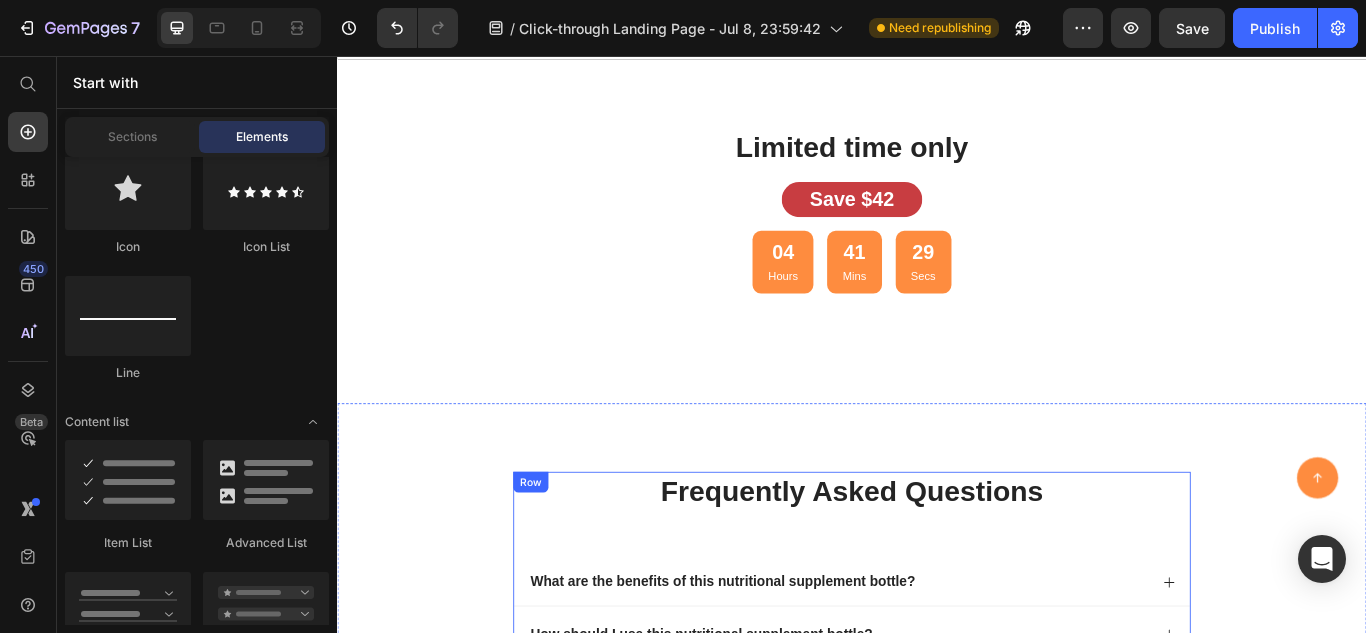 scroll, scrollTop: 1780, scrollLeft: 0, axis: vertical 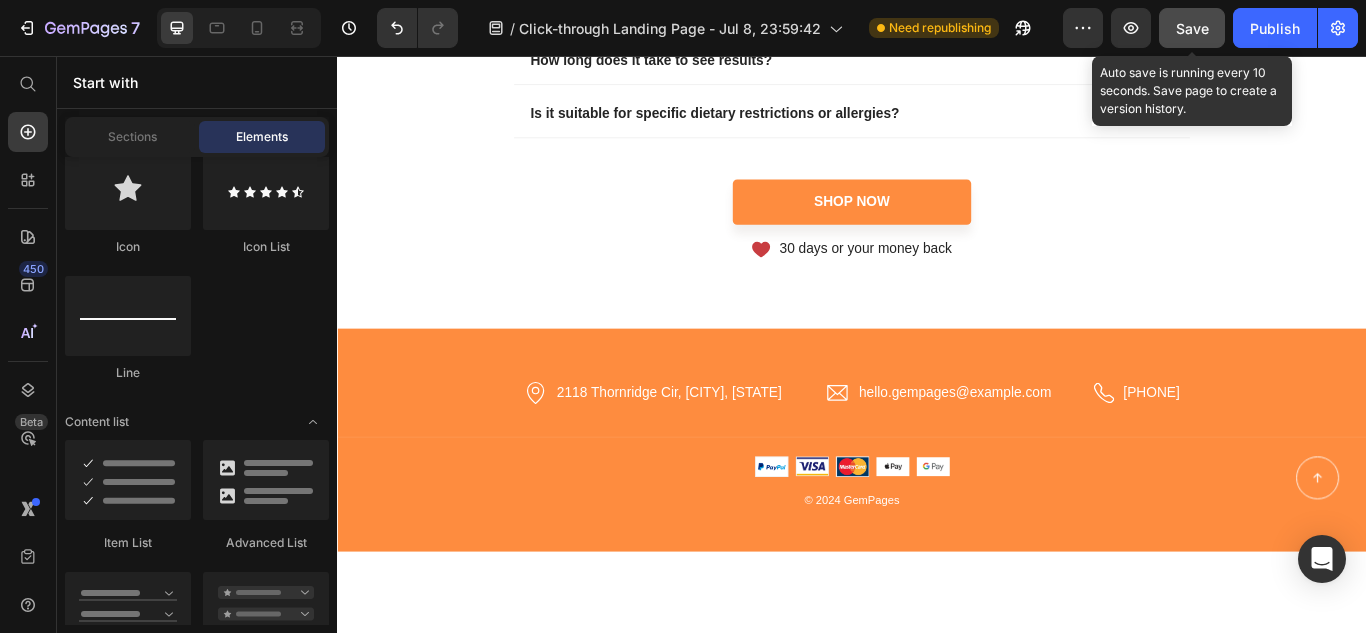 click on "Save" 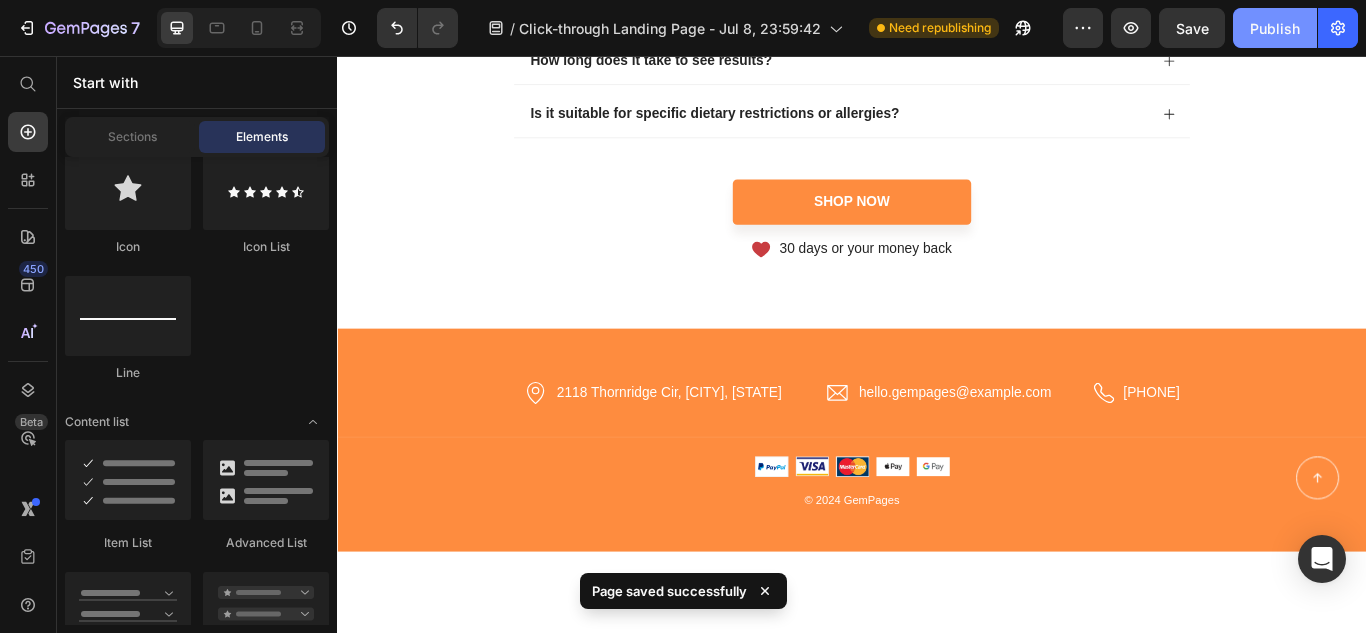 click on "Publish" 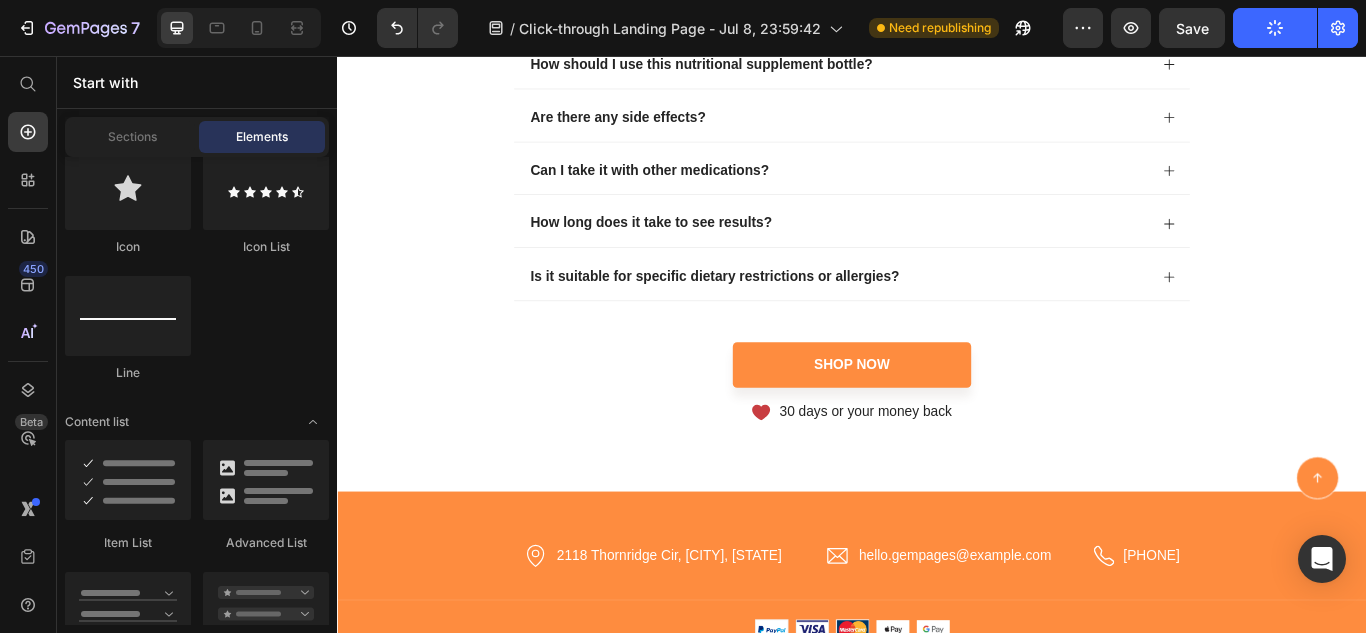 scroll, scrollTop: 1487, scrollLeft: 0, axis: vertical 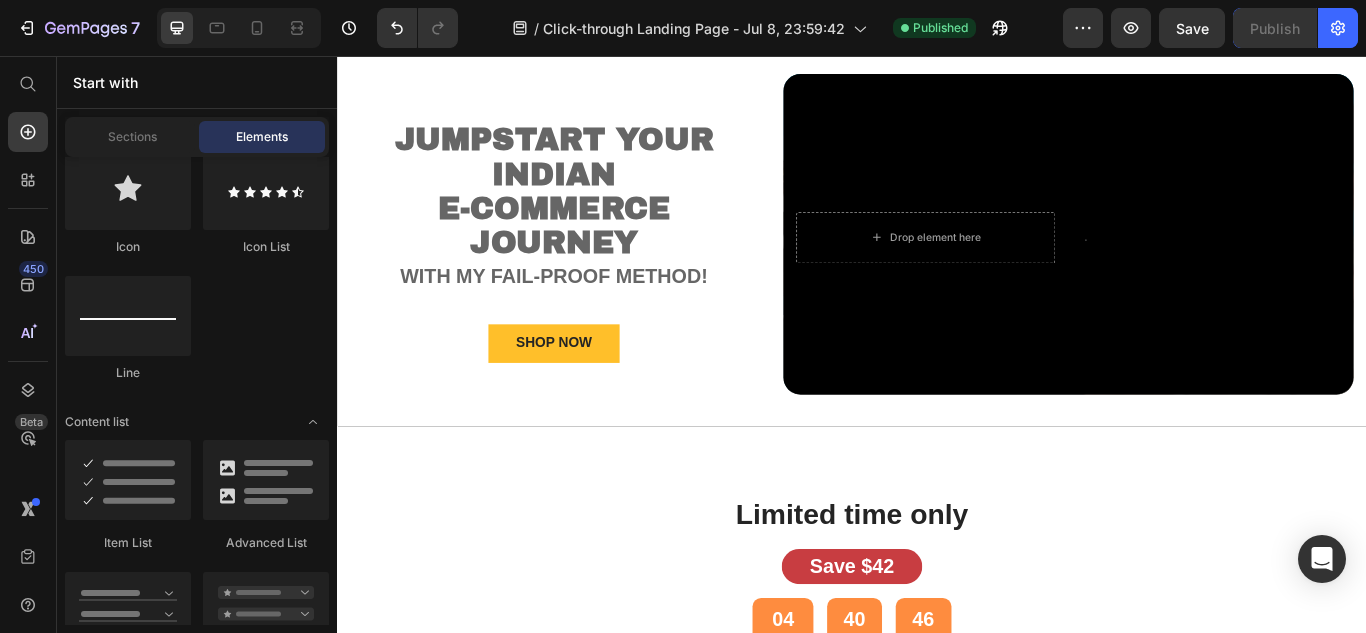 drag, startPoint x: 1531, startPoint y: 174, endPoint x: 1673, endPoint y: 289, distance: 182.72658 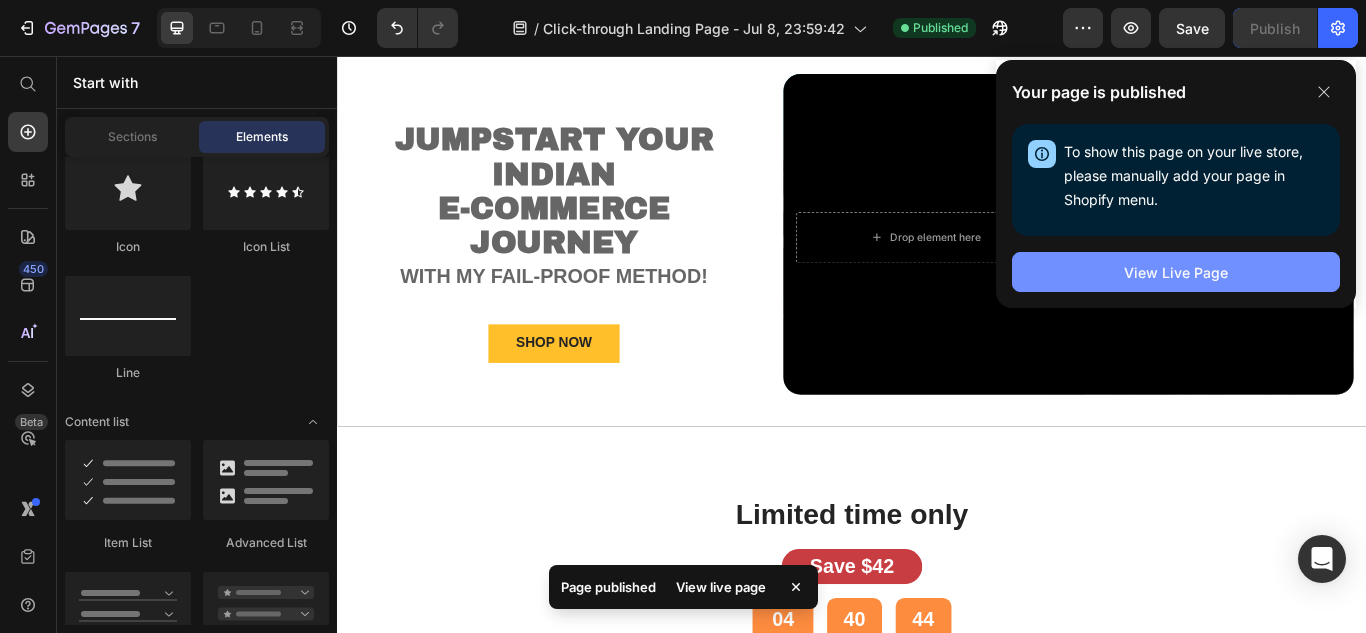 click on "View Live Page" at bounding box center [1176, 272] 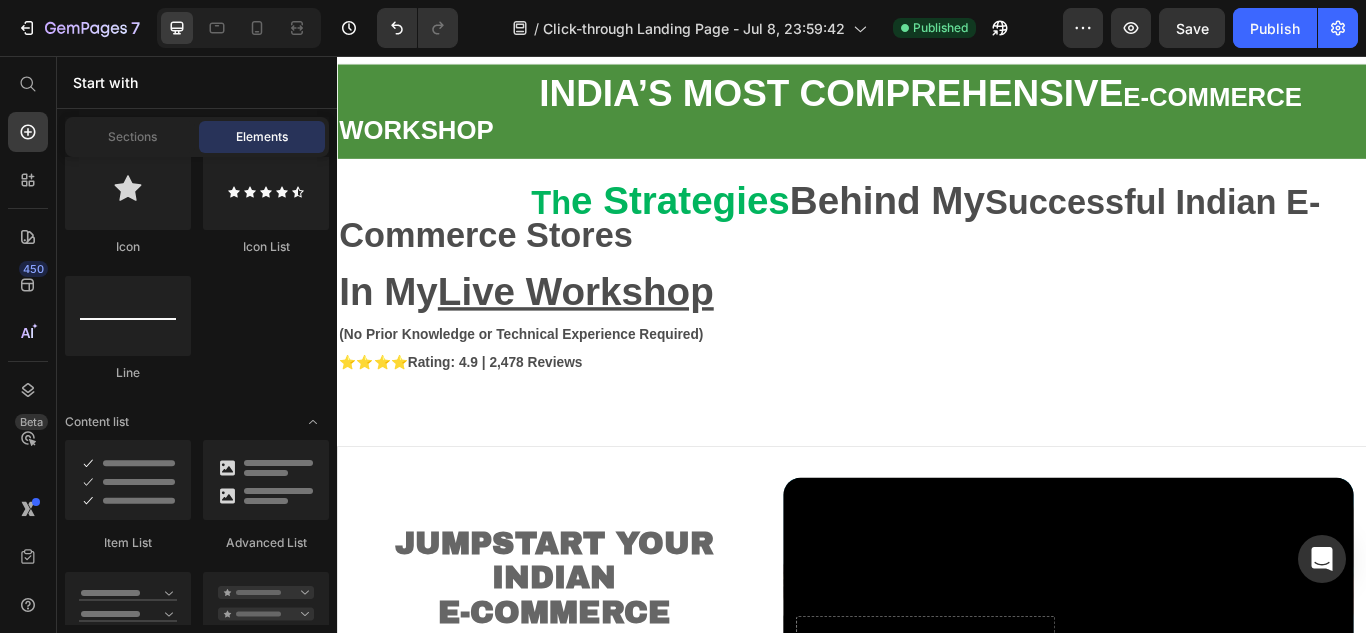 scroll, scrollTop: 0, scrollLeft: 0, axis: both 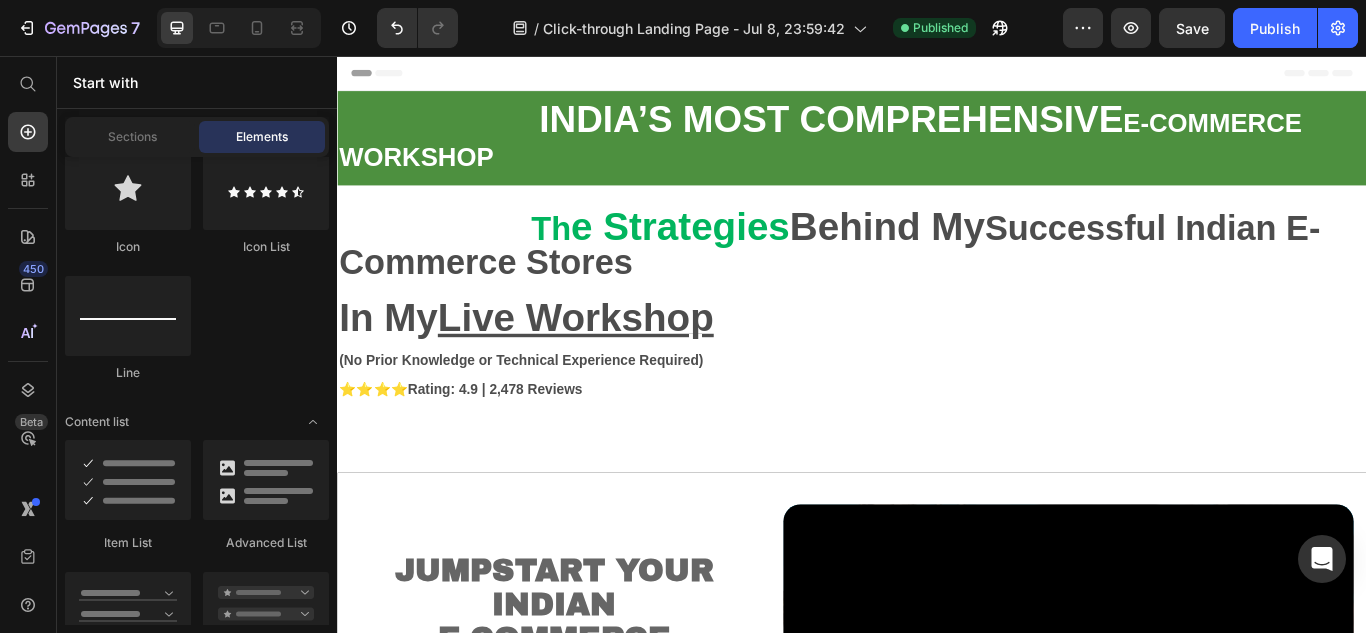 click on "Header" at bounding box center (394, 76) 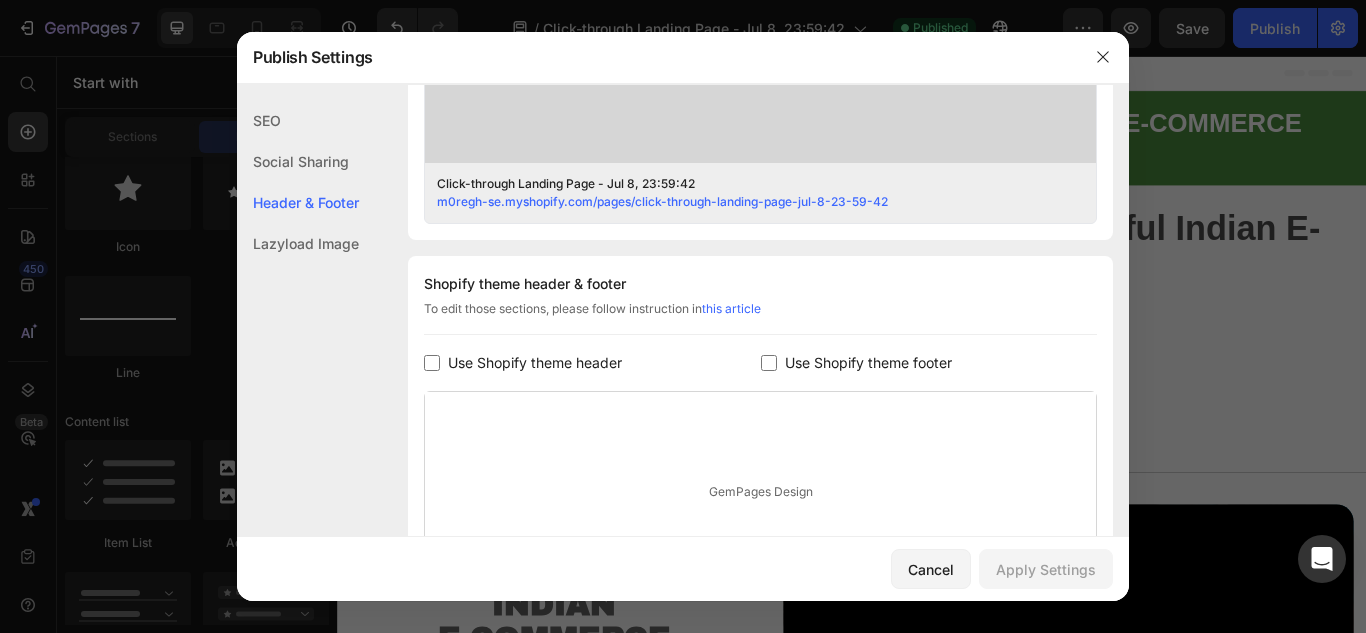 scroll, scrollTop: 937, scrollLeft: 0, axis: vertical 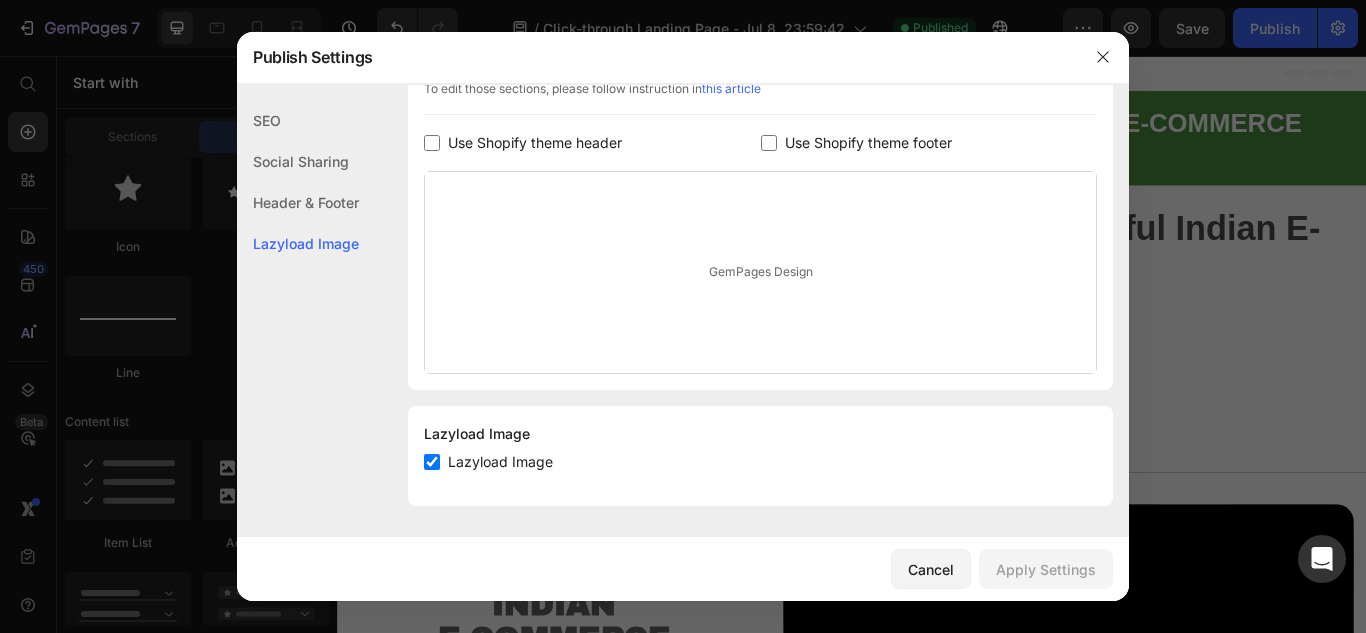 click at bounding box center [683, 316] 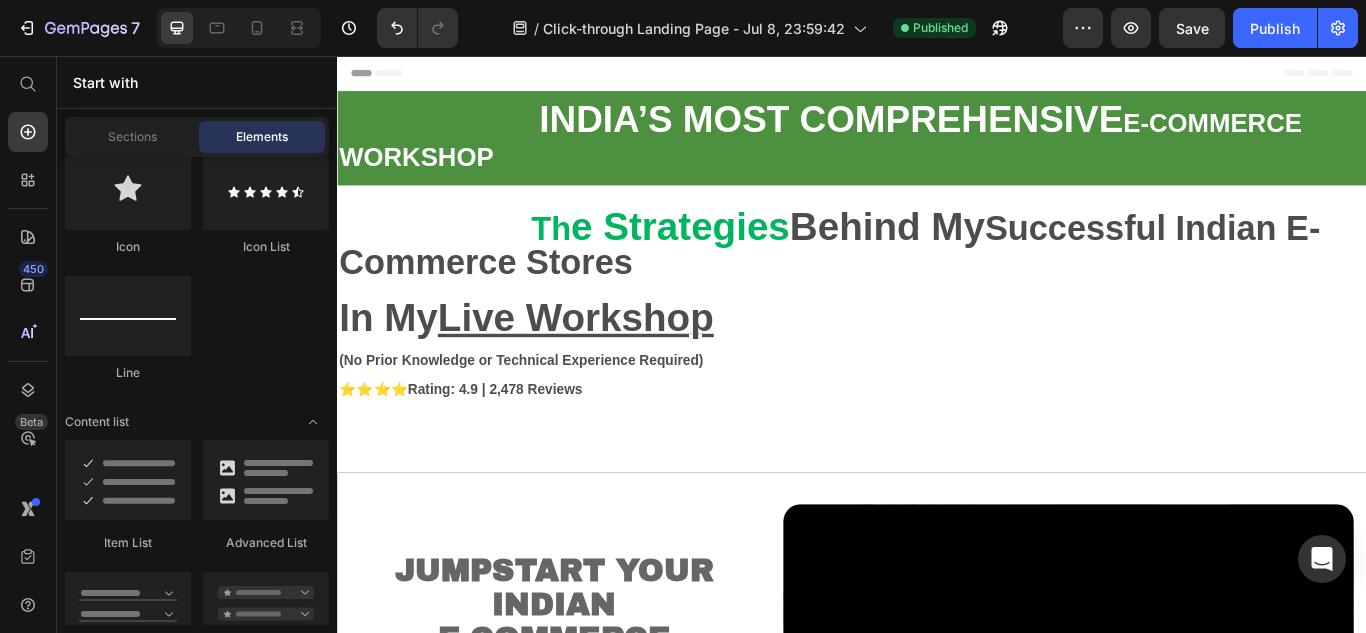 click on "Header" at bounding box center (394, 76) 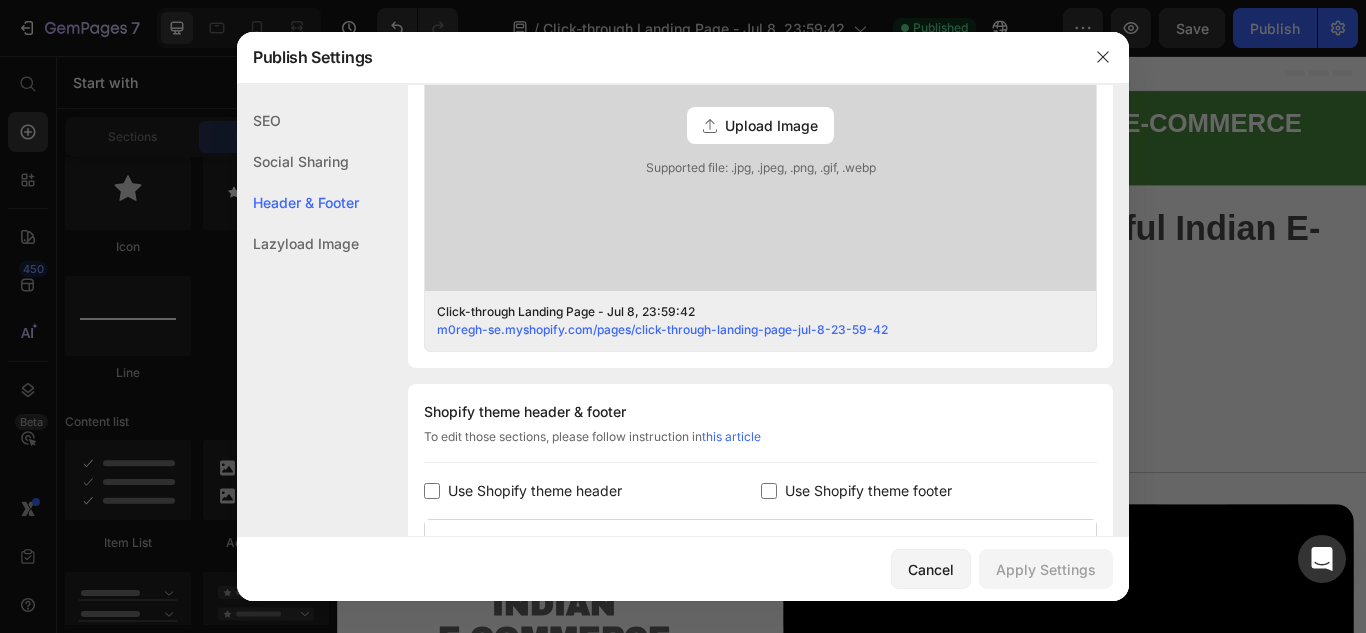 scroll, scrollTop: 937, scrollLeft: 0, axis: vertical 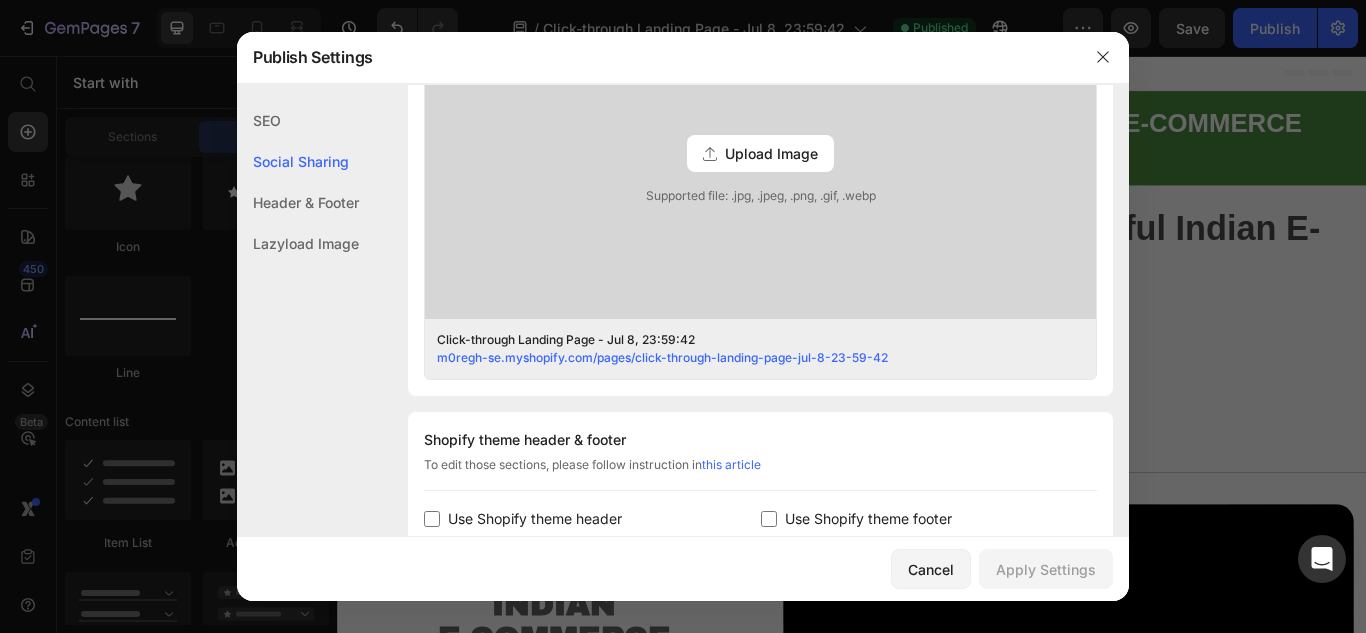 click on "Header & Footer" 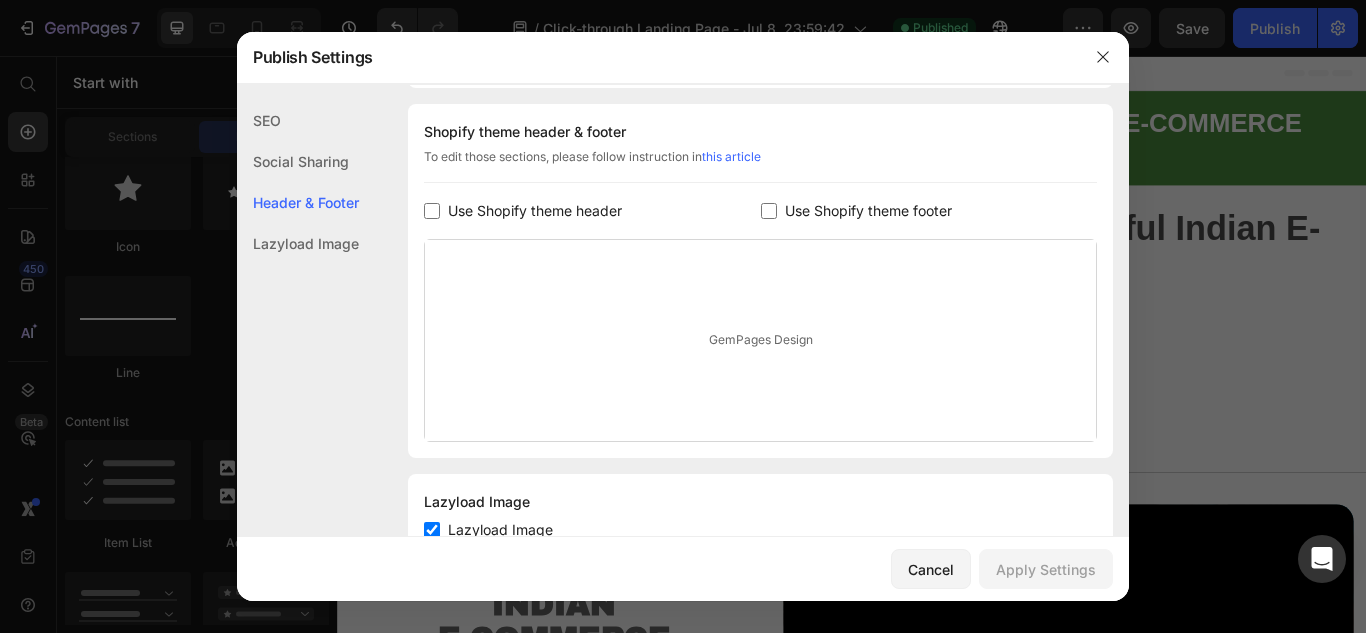 click on "Lazyload Image" 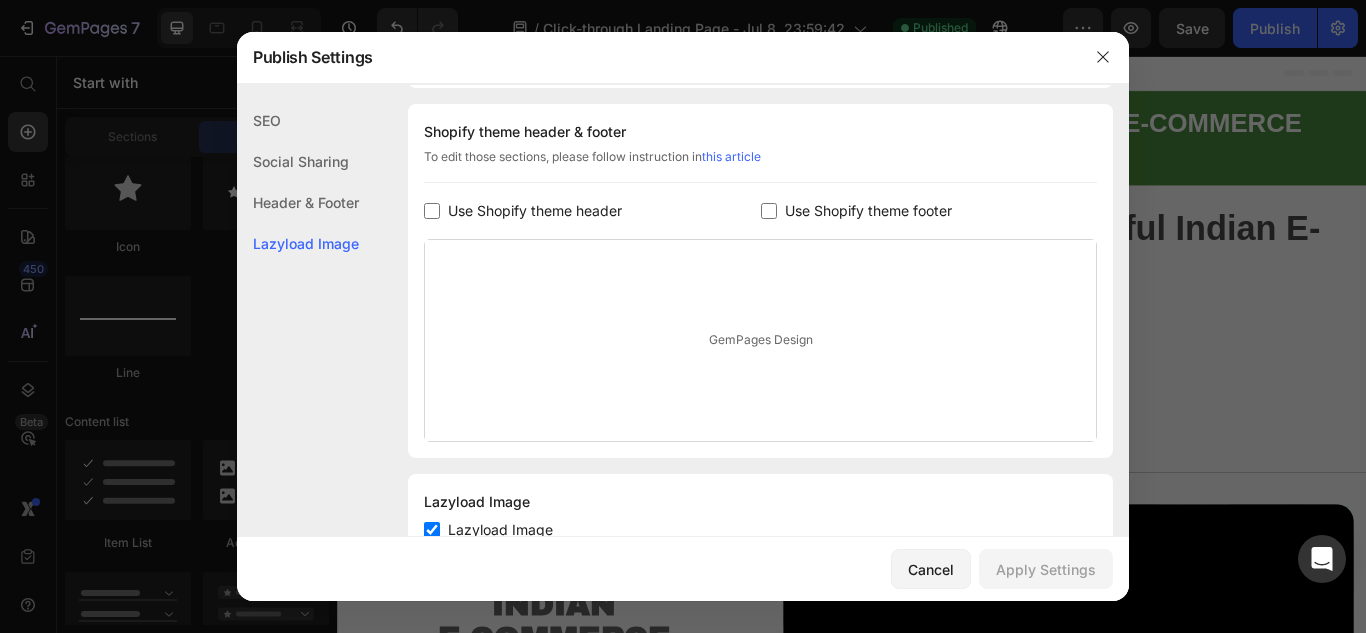 scroll, scrollTop: 1005, scrollLeft: 0, axis: vertical 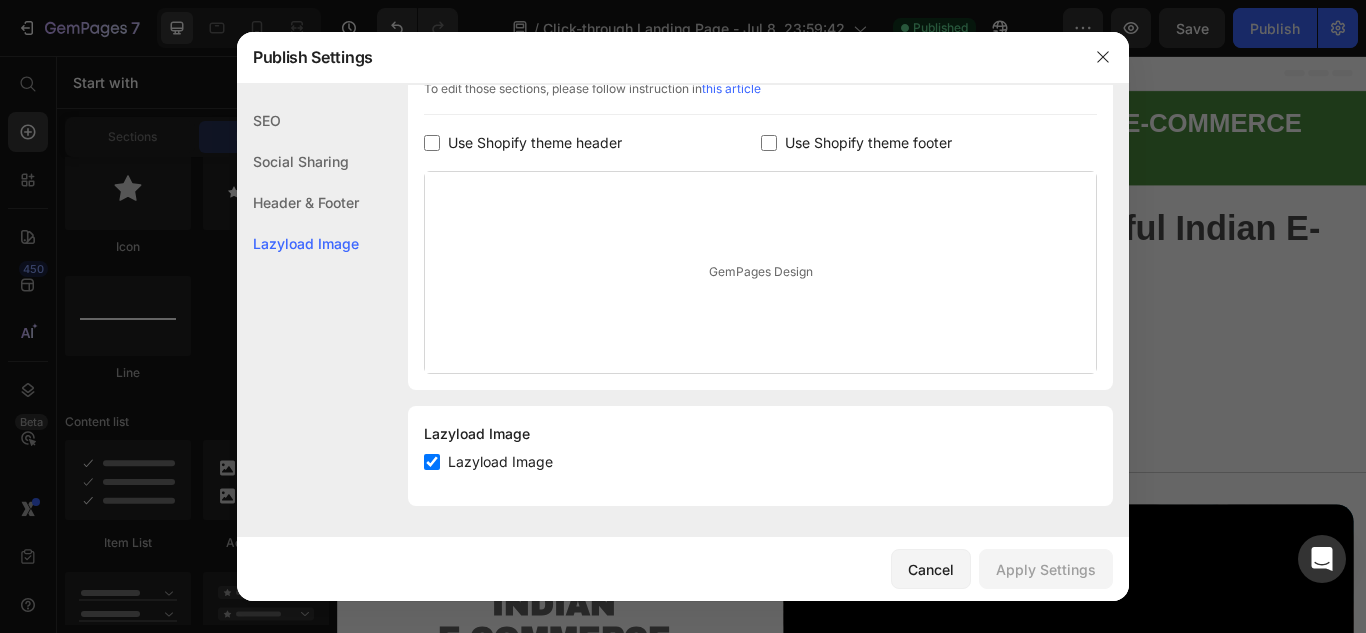 click on "Lazyload Image Lazyload Image" 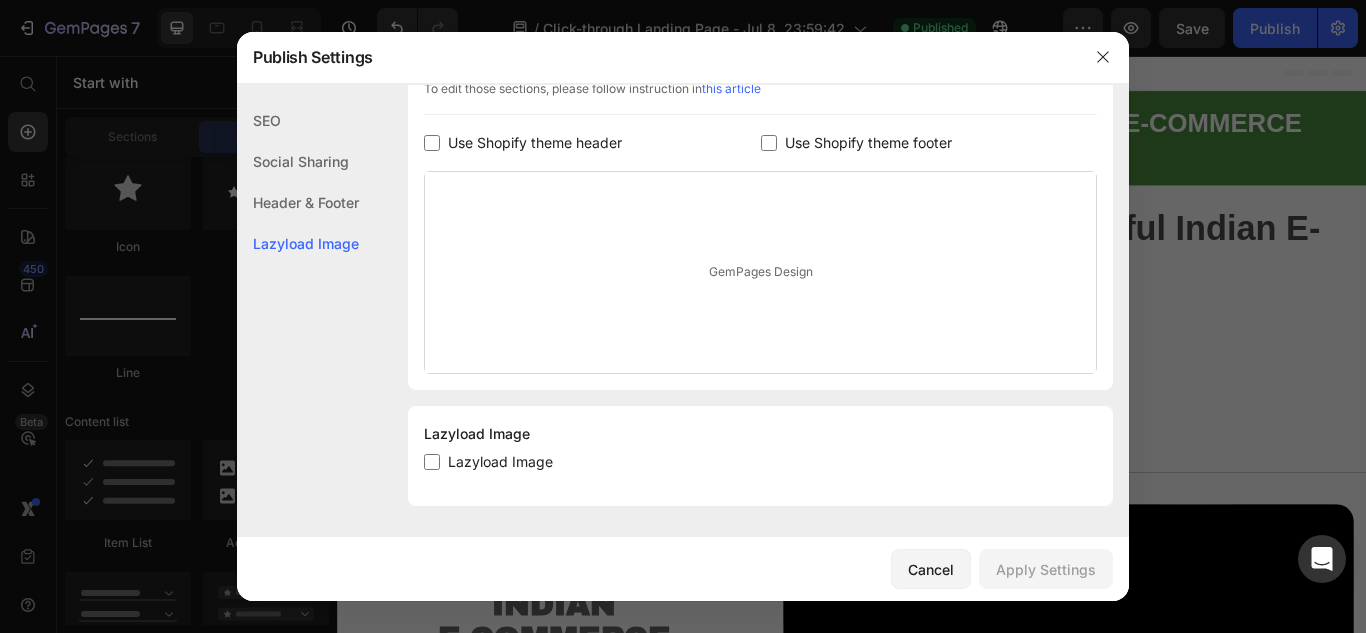 checkbox on "false" 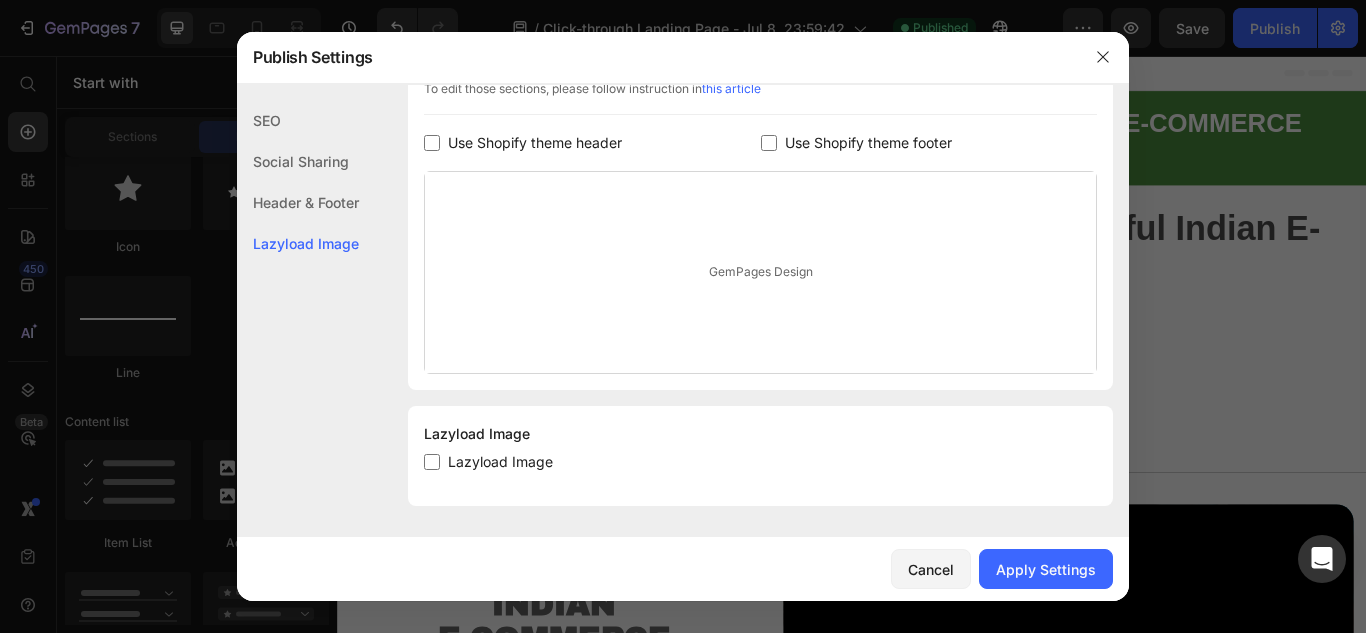 click on "SEO" 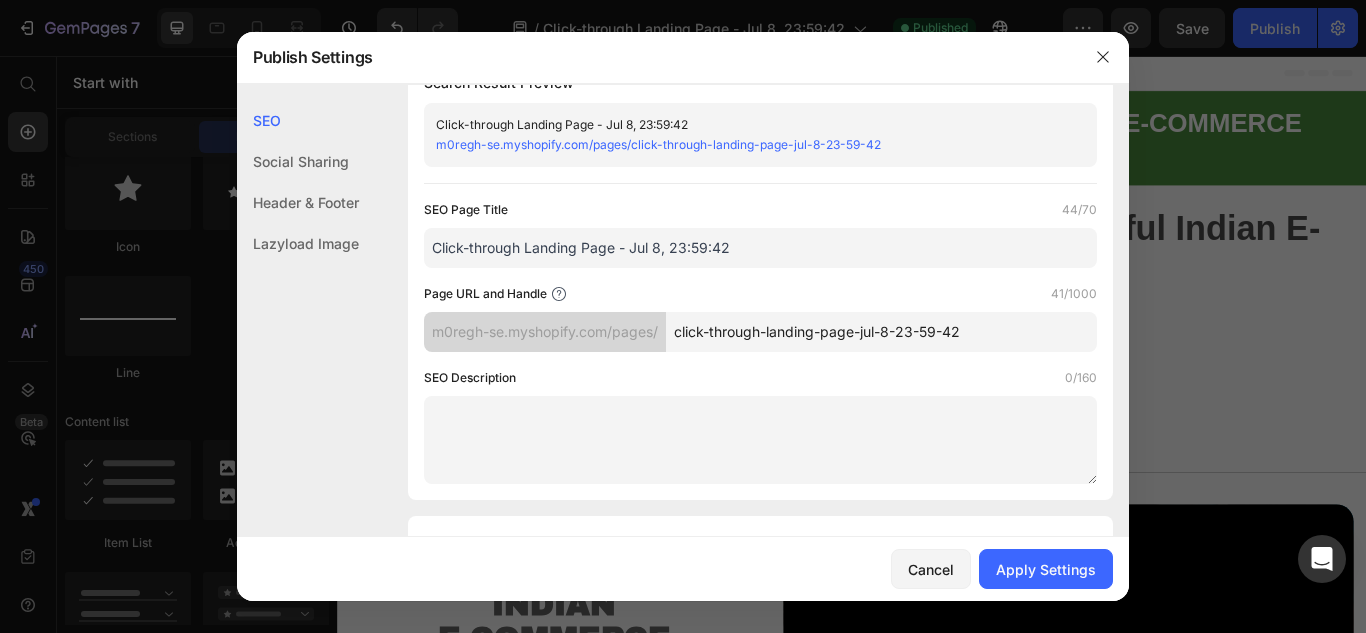 scroll, scrollTop: 0, scrollLeft: 0, axis: both 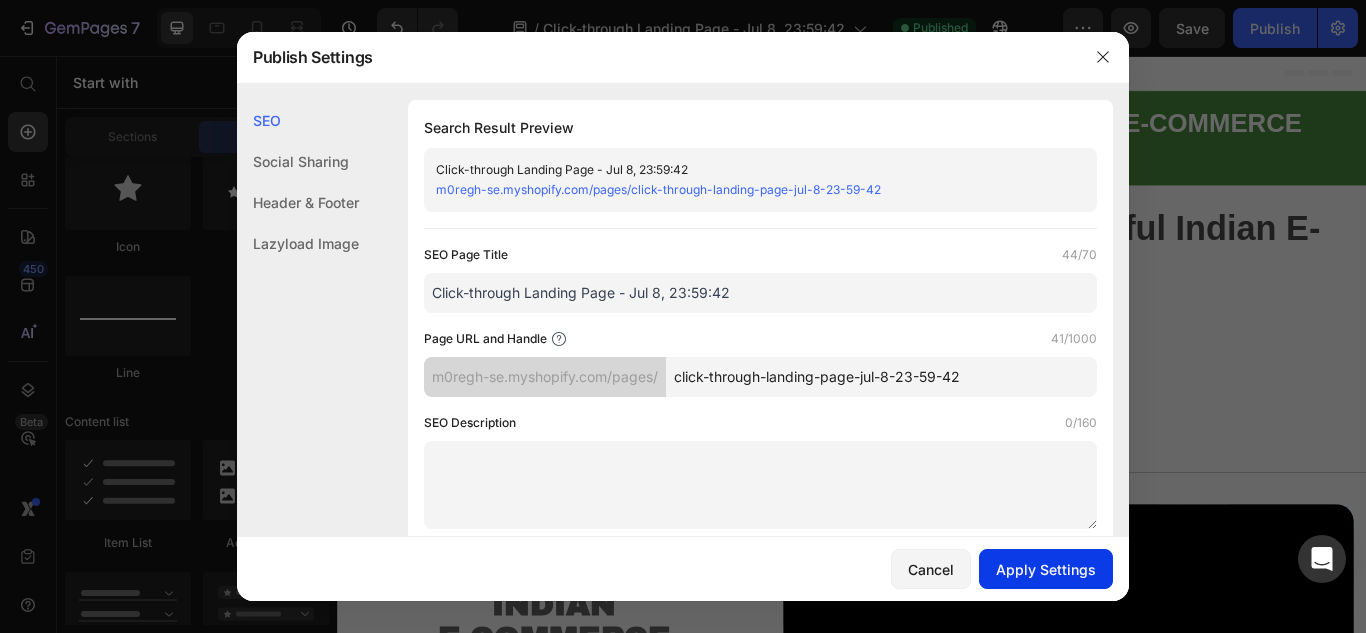 click on "Apply Settings" at bounding box center (1046, 569) 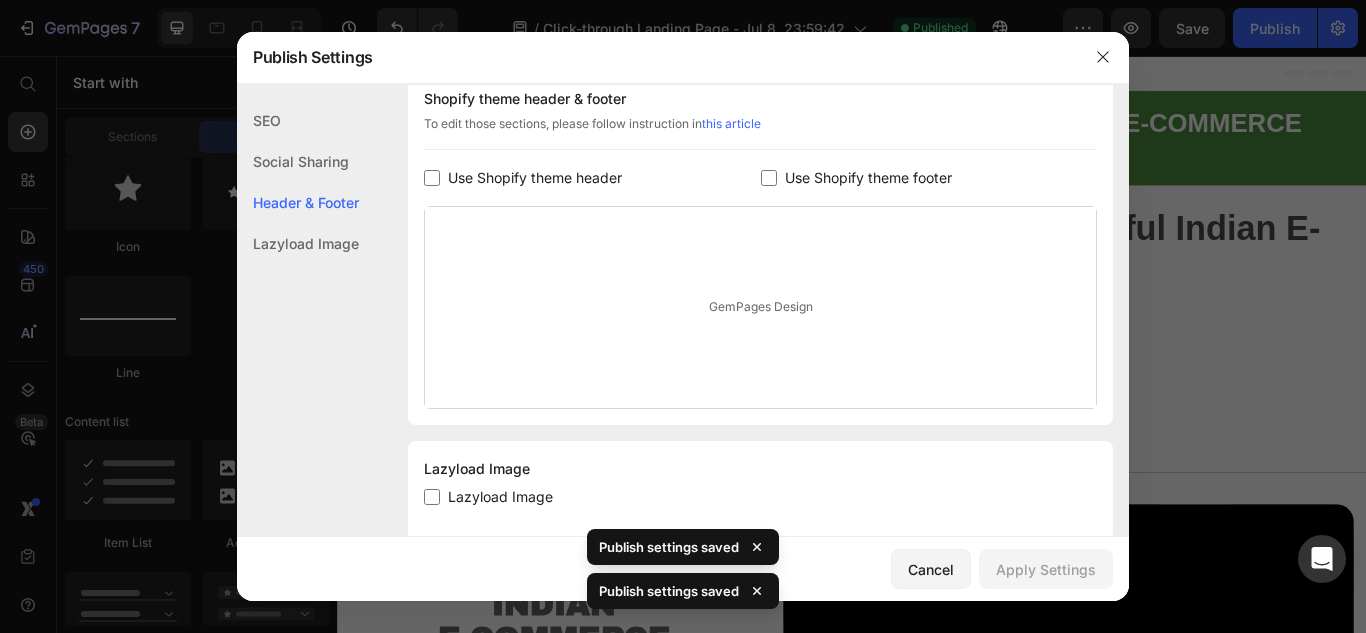scroll, scrollTop: 985, scrollLeft: 0, axis: vertical 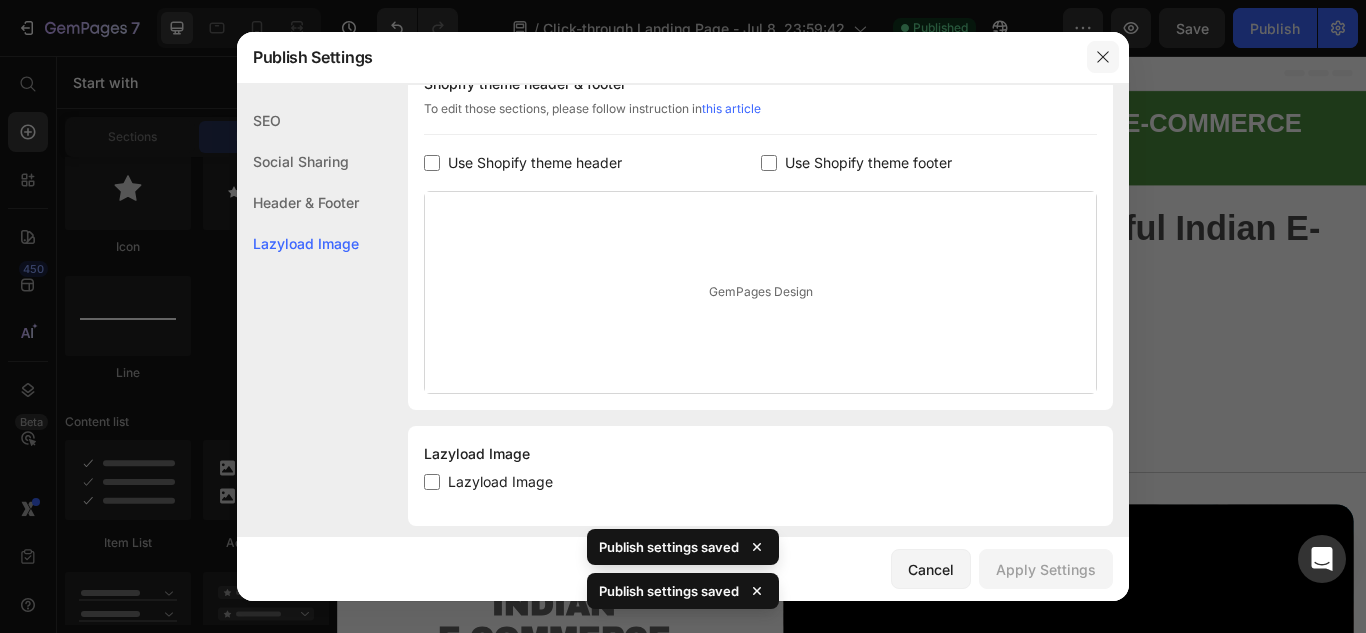 click at bounding box center [1103, 57] 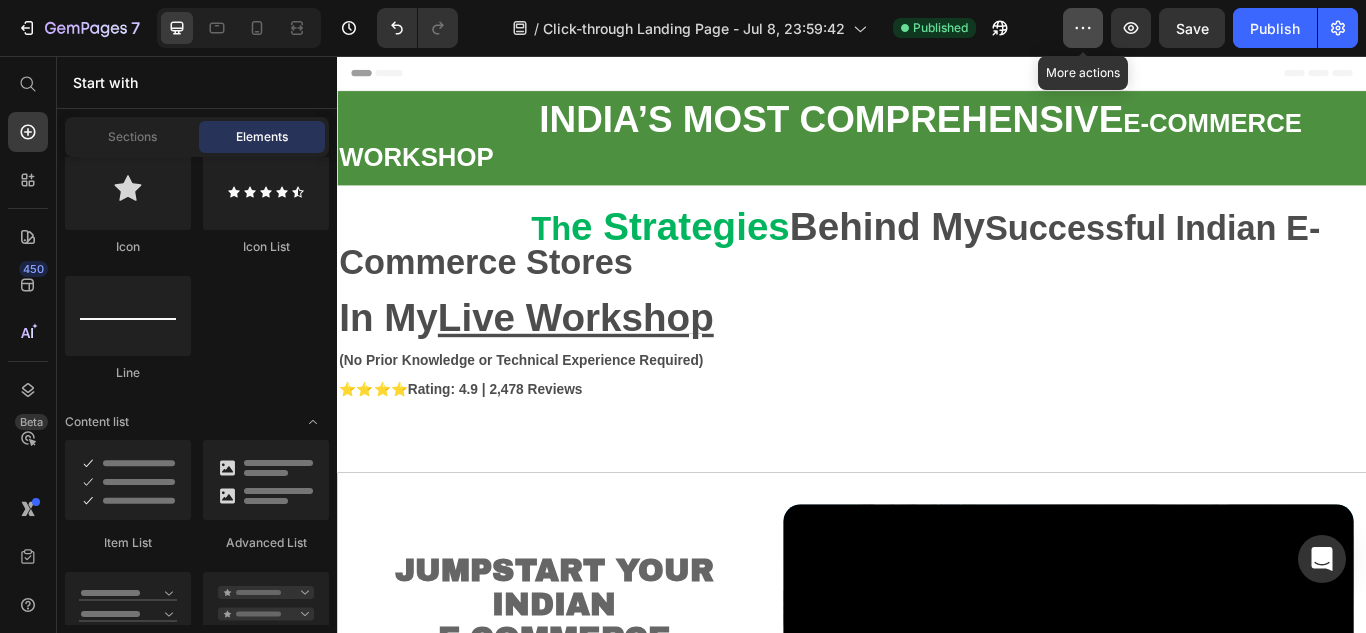 click 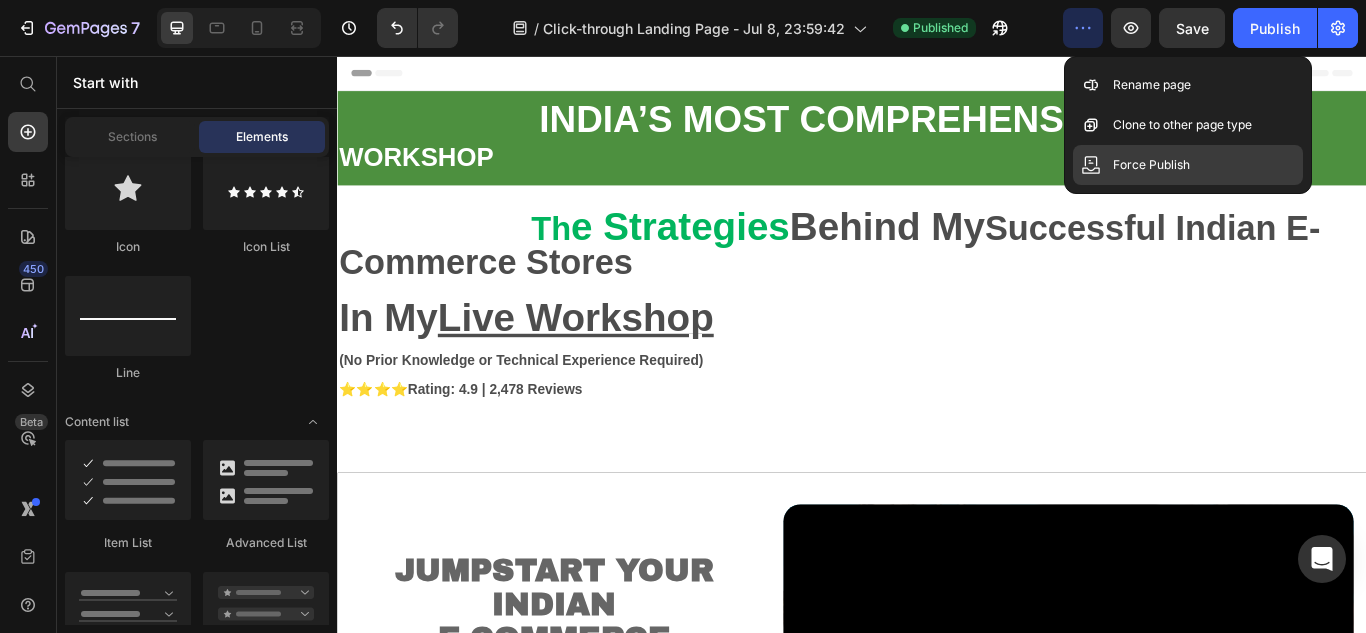 click on "Force Publish" at bounding box center (1151, 165) 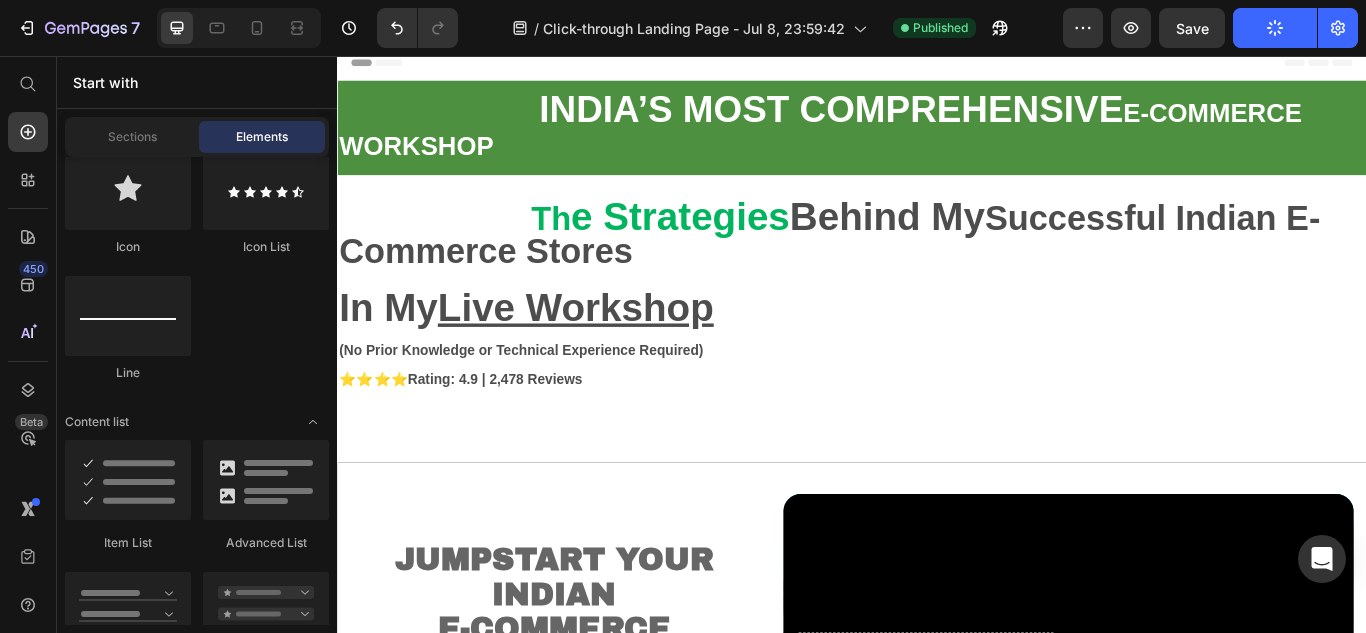 scroll, scrollTop: 0, scrollLeft: 0, axis: both 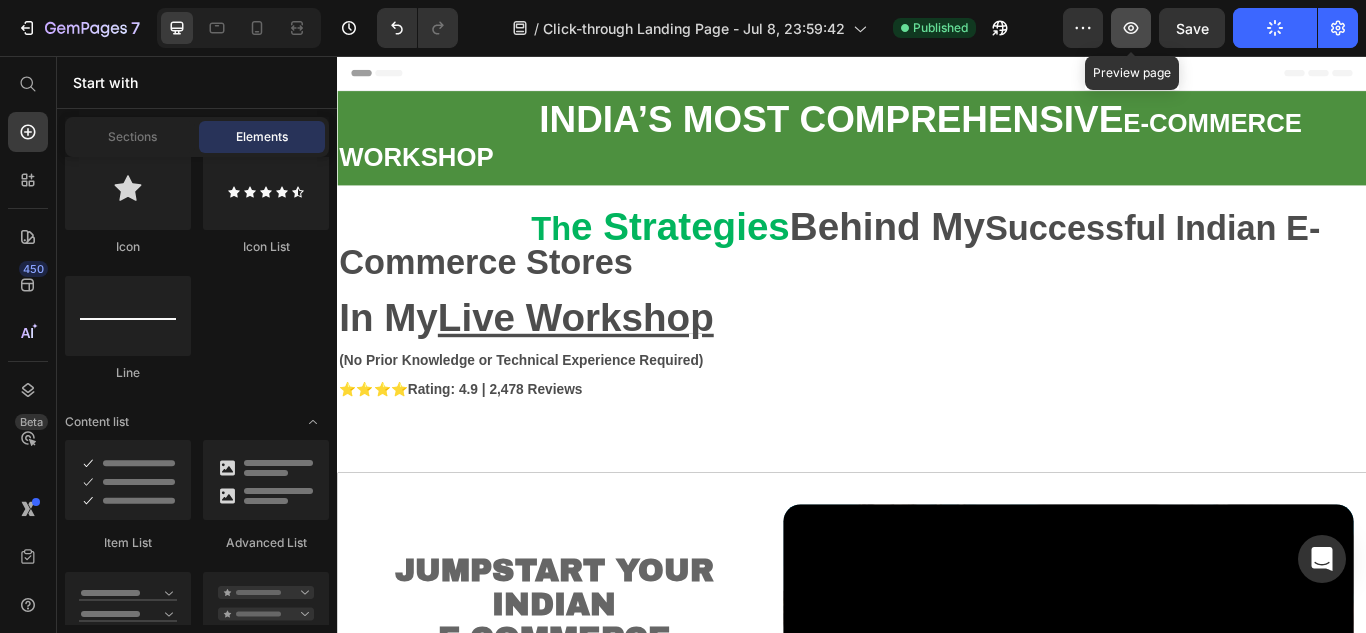 click 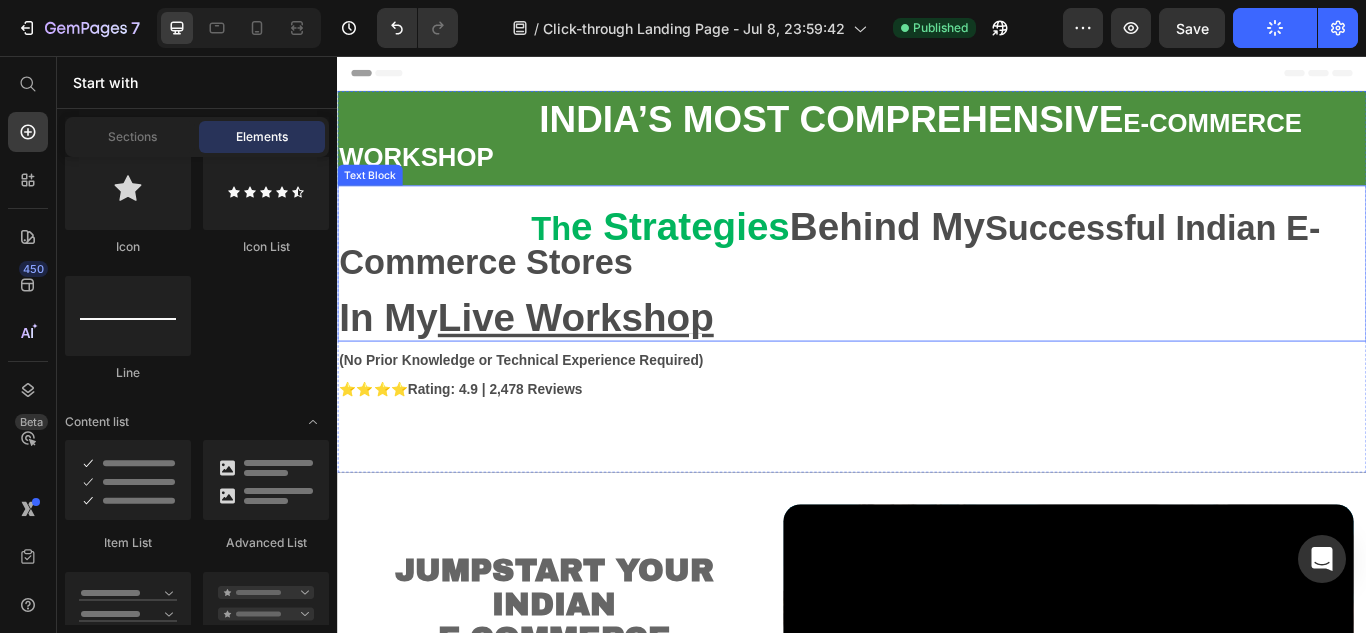 click at bounding box center [455, 134] 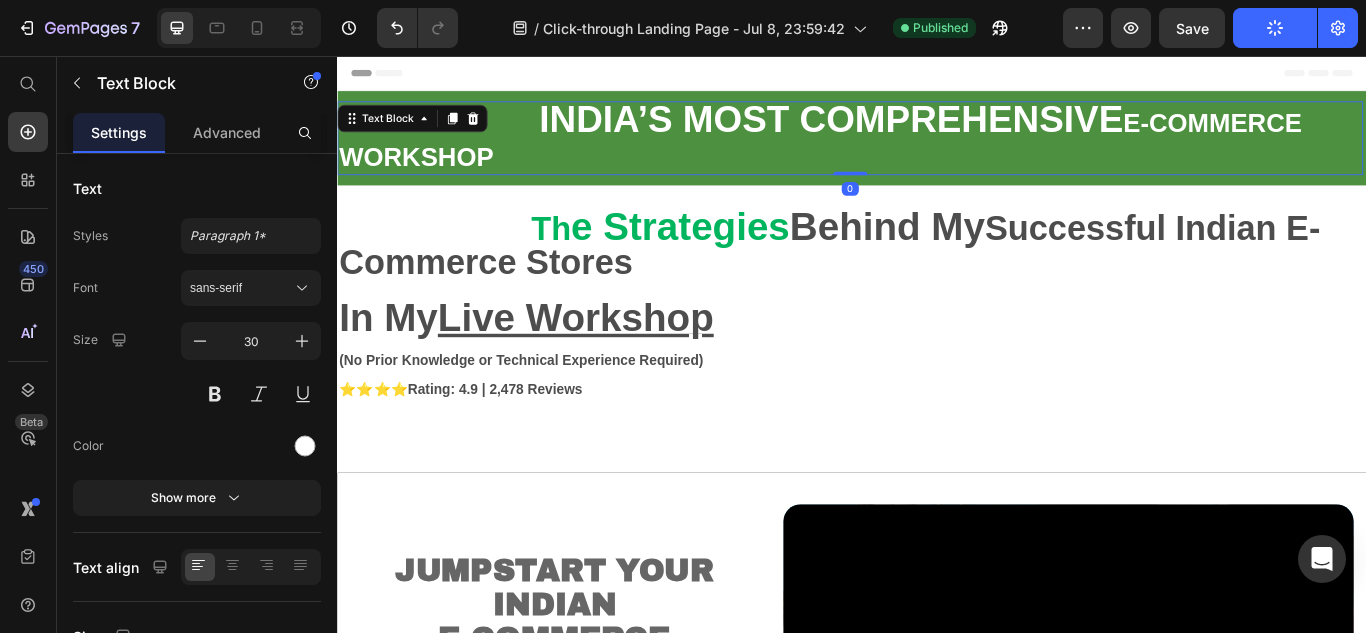 click on "INDIA’S MOST COMPREHENSIVE" at bounding box center (912, 130) 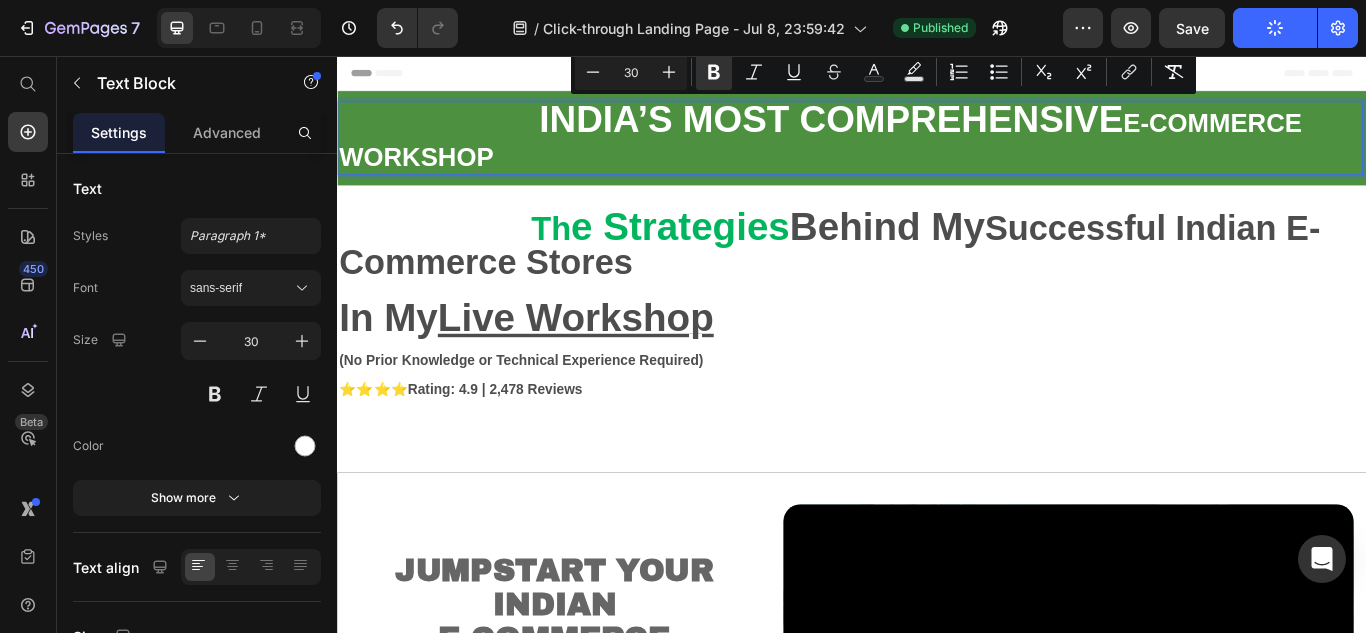 click on "INDIA’S MOST COMPREHENSIVE" at bounding box center [912, 130] 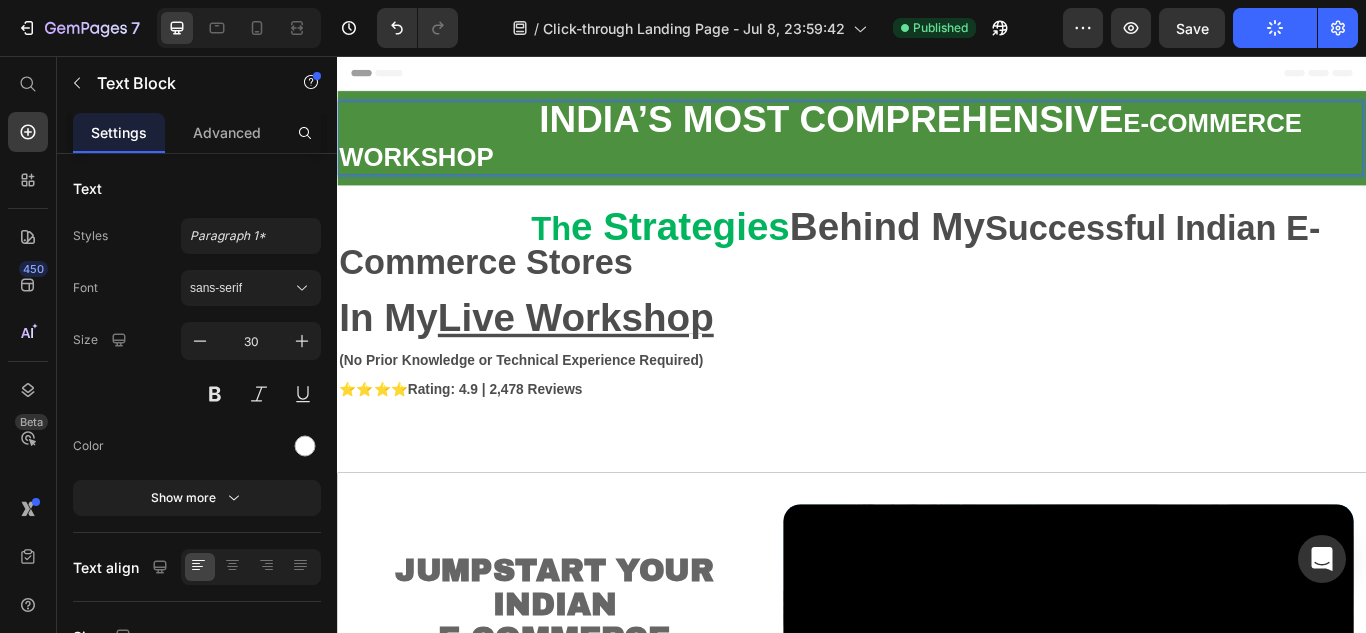 click on "INDIA’S MOST COMPREHENSIVE" at bounding box center [912, 130] 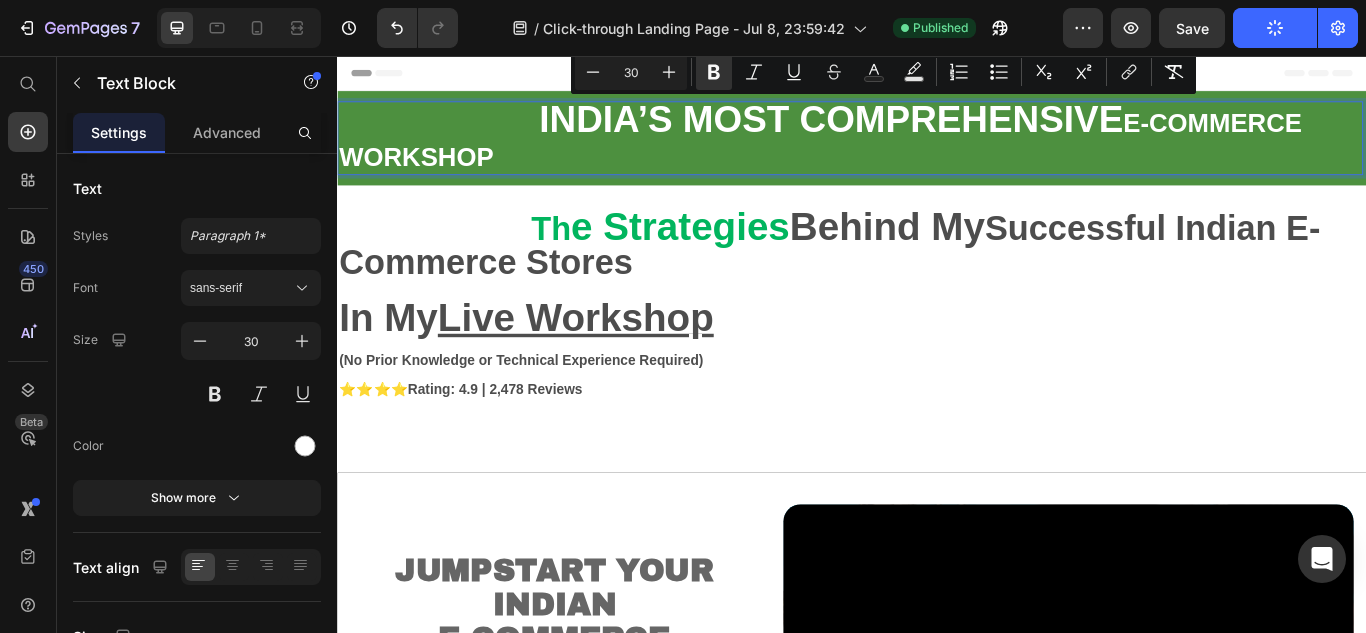 drag, startPoint x: 1153, startPoint y: 174, endPoint x: 213, endPoint y: 111, distance: 942.1088 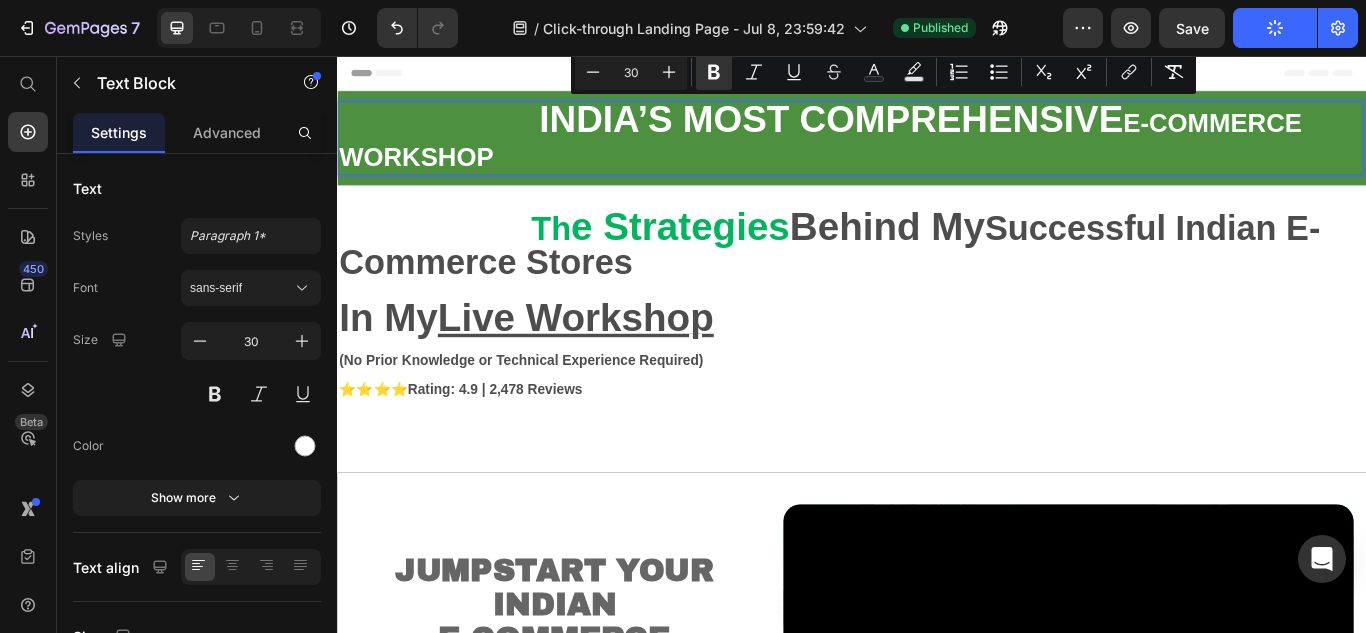 click on "Header                                 INDIA’S MOST COMPREHENSIVE                                                                              E-COMMERCE WORKSHOP Text Block   0 Row                                                                                Th e Strategies  Behind My                                               Successful Indian E-Commerce Stores                               In My  Live Workshop Text Block                                                                               (No Prior Knowledge or Technical Experience Required) Text Block                                                                                          ⭐⭐⭐⭐ Rating: 4.9 | 2,478 Reviews Text Block Section 1 Lorem Text Block  Jumpstart your Indian  e-commerce journey Text Block SHOP NOW" at bounding box center (937, 1730) 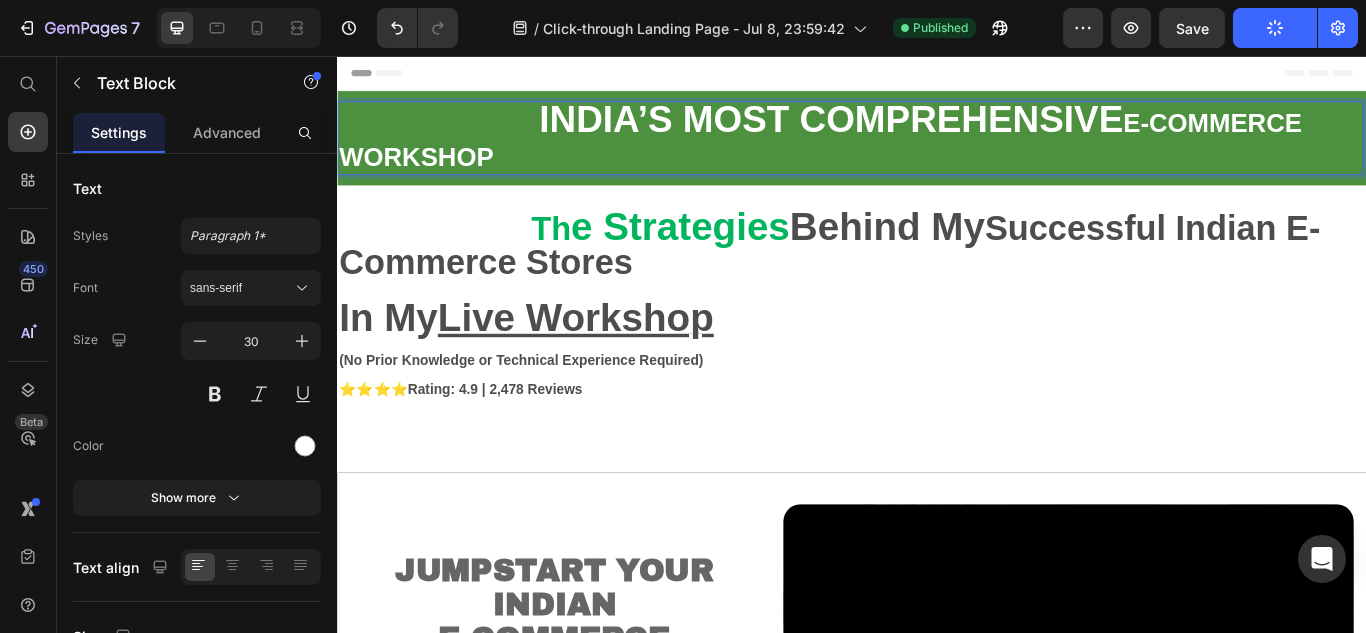 drag, startPoint x: 1493, startPoint y: 184, endPoint x: 1426, endPoint y: 186, distance: 67.02985 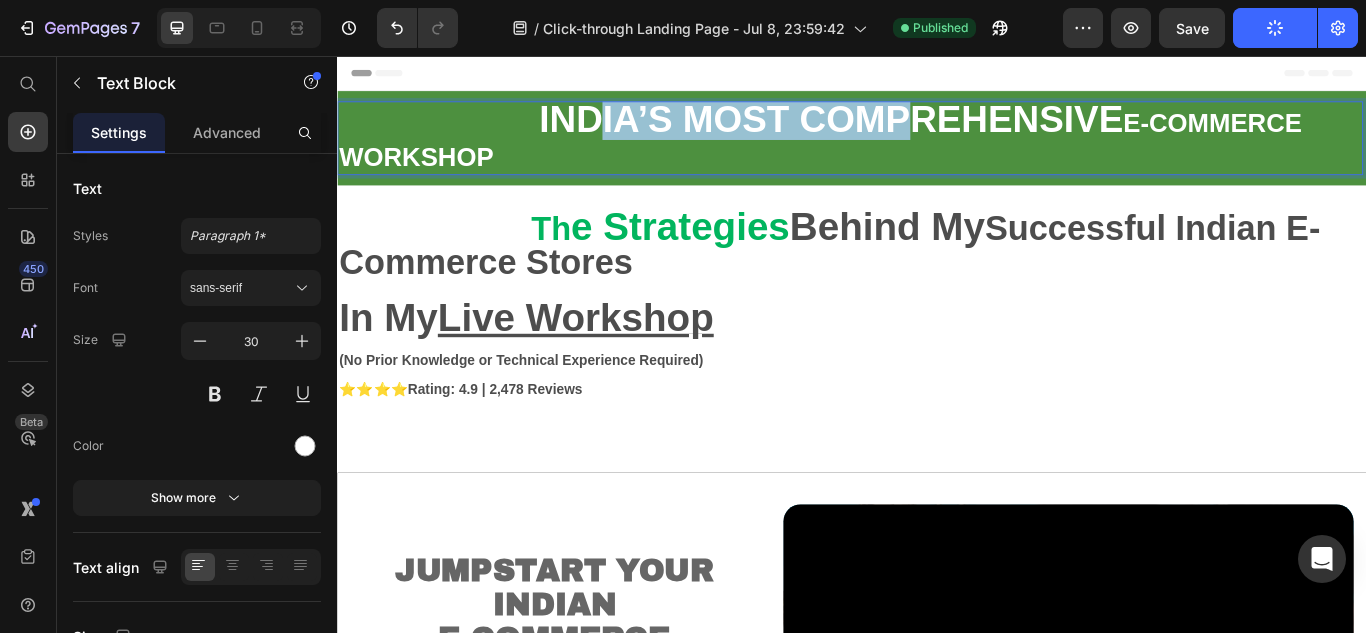 drag, startPoint x: 607, startPoint y: 125, endPoint x: 984, endPoint y: 150, distance: 377.828 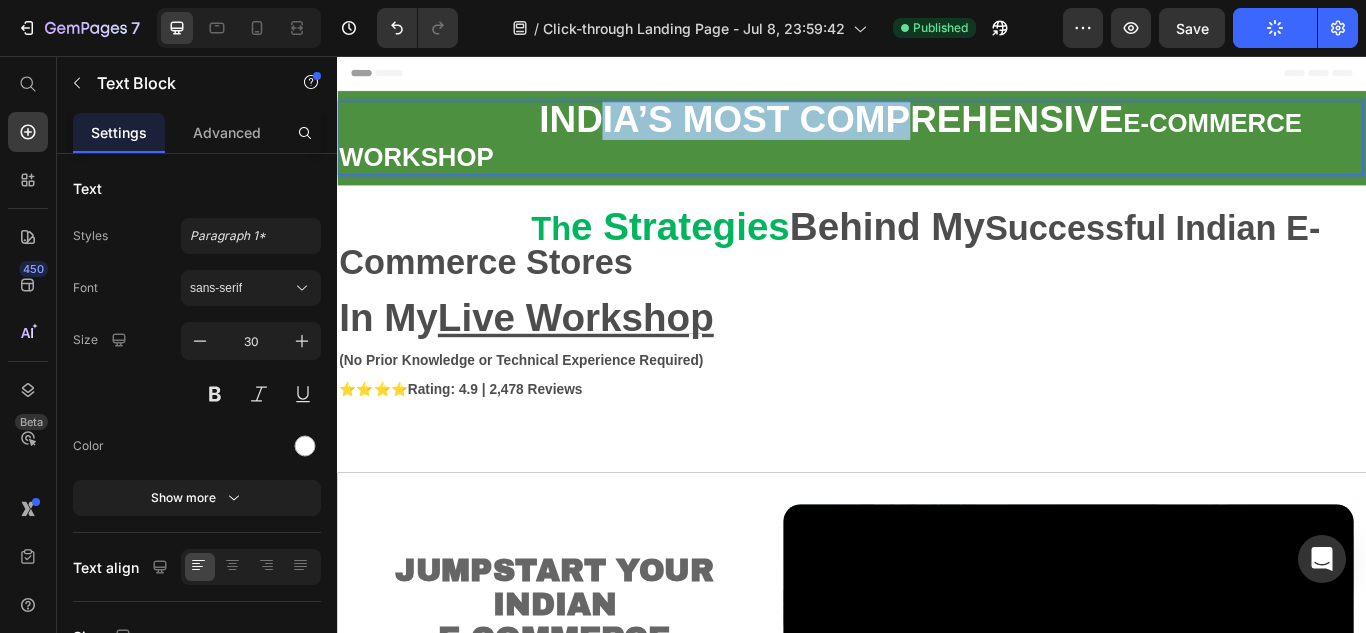 click on "INDIA’S MOST COMPREHENSIVE" at bounding box center [912, 130] 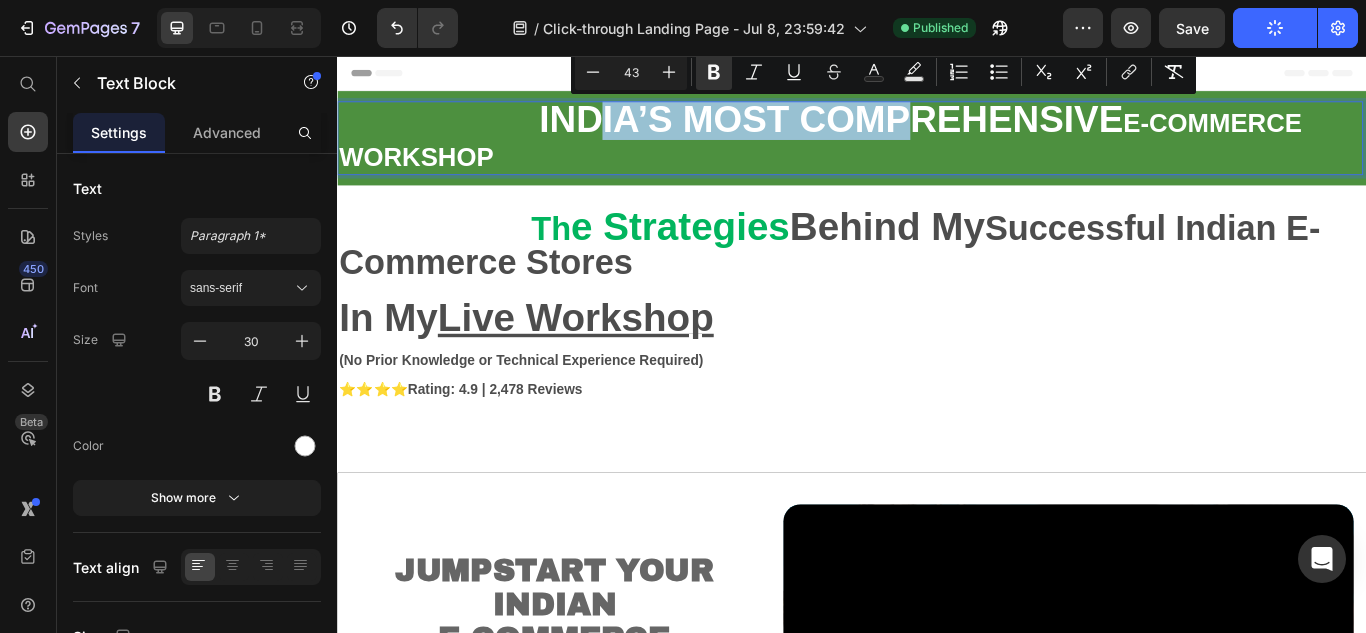 drag, startPoint x: 1028, startPoint y: 156, endPoint x: 1155, endPoint y: 157, distance: 127.00394 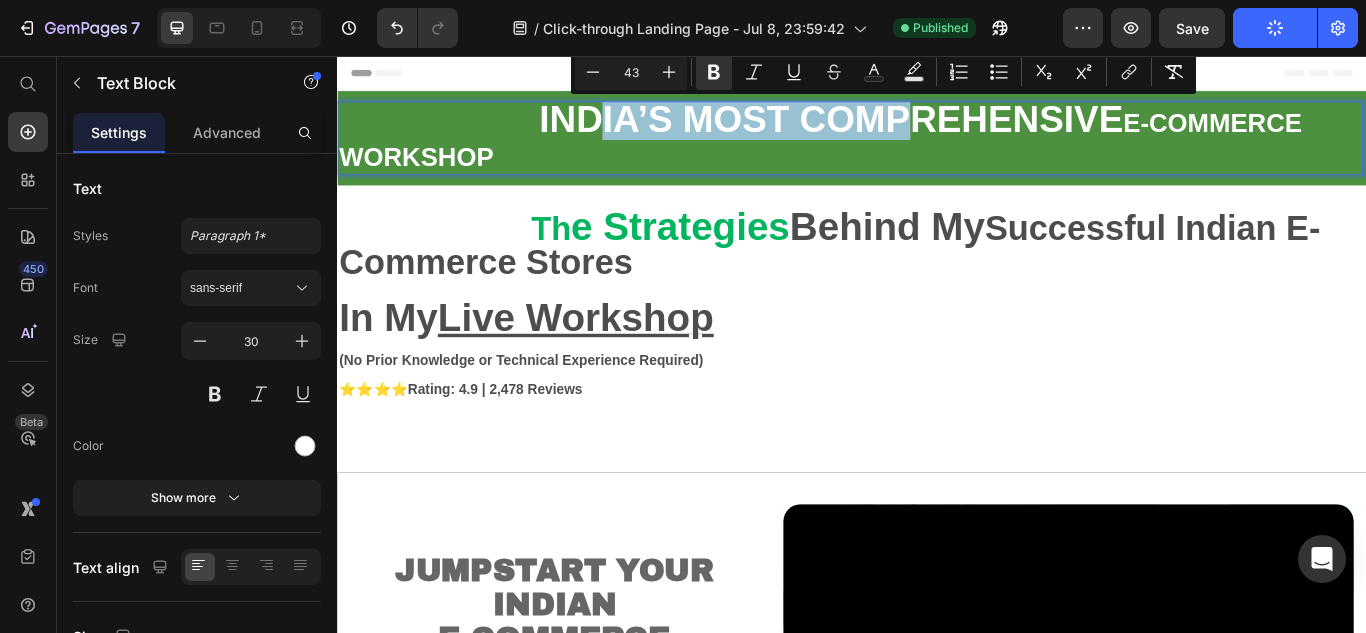 click on "[COUNTRY]’S MOST COMPREHENSIVE                                                                              E-COMMERCE WORKSHOP" at bounding box center (935, 152) 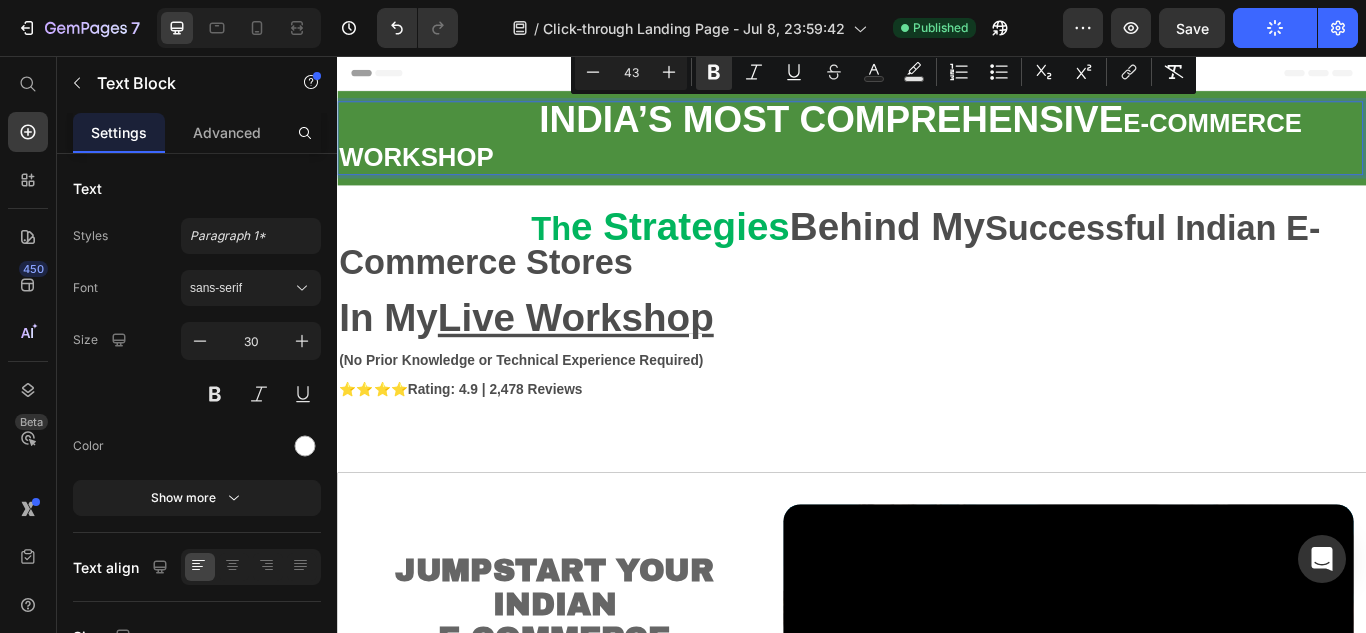 click on "INDIA’S MOST COMPREHENSIVE" at bounding box center (912, 130) 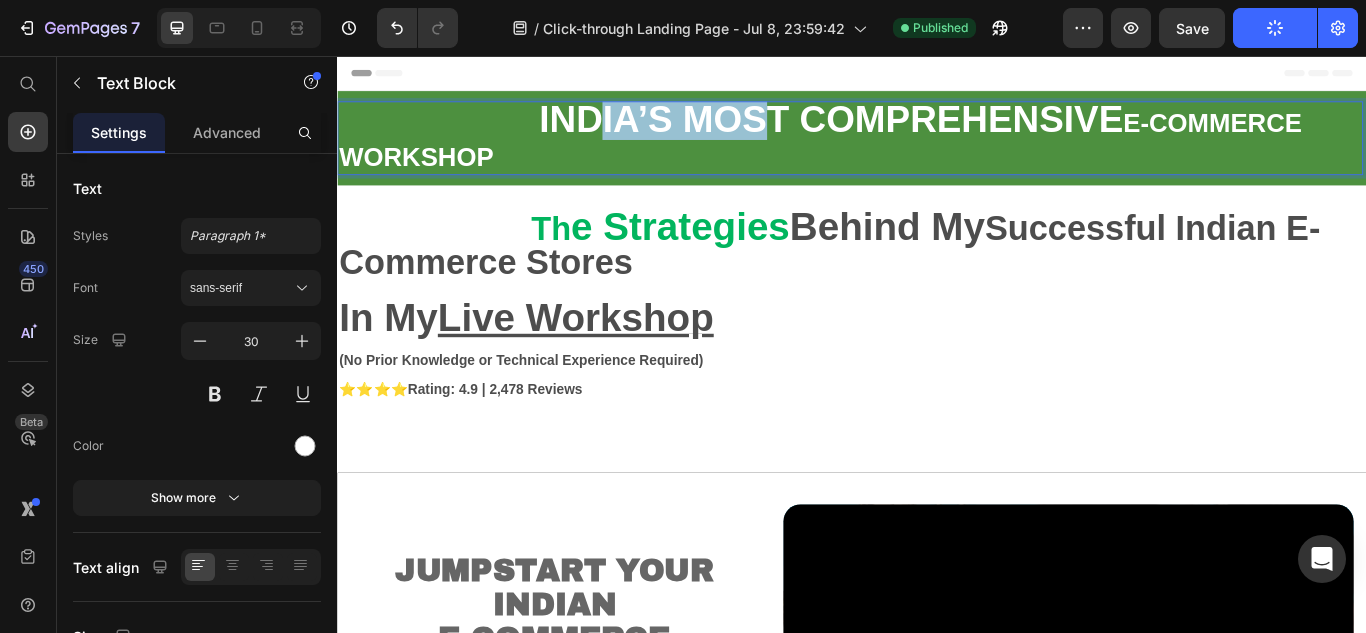 click on "INDIA’S MOST COMPREHENSIVE" at bounding box center (912, 130) 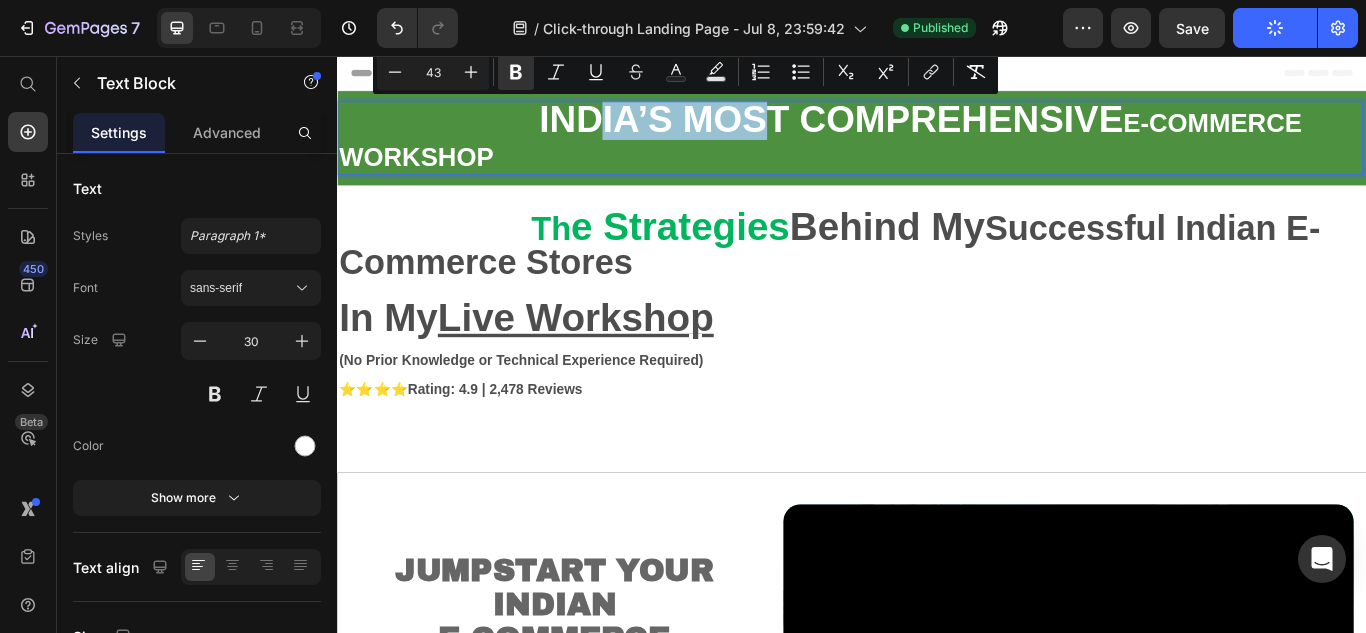 click on "INDIA’S MOST COMPREHENSIVE" at bounding box center [912, 130] 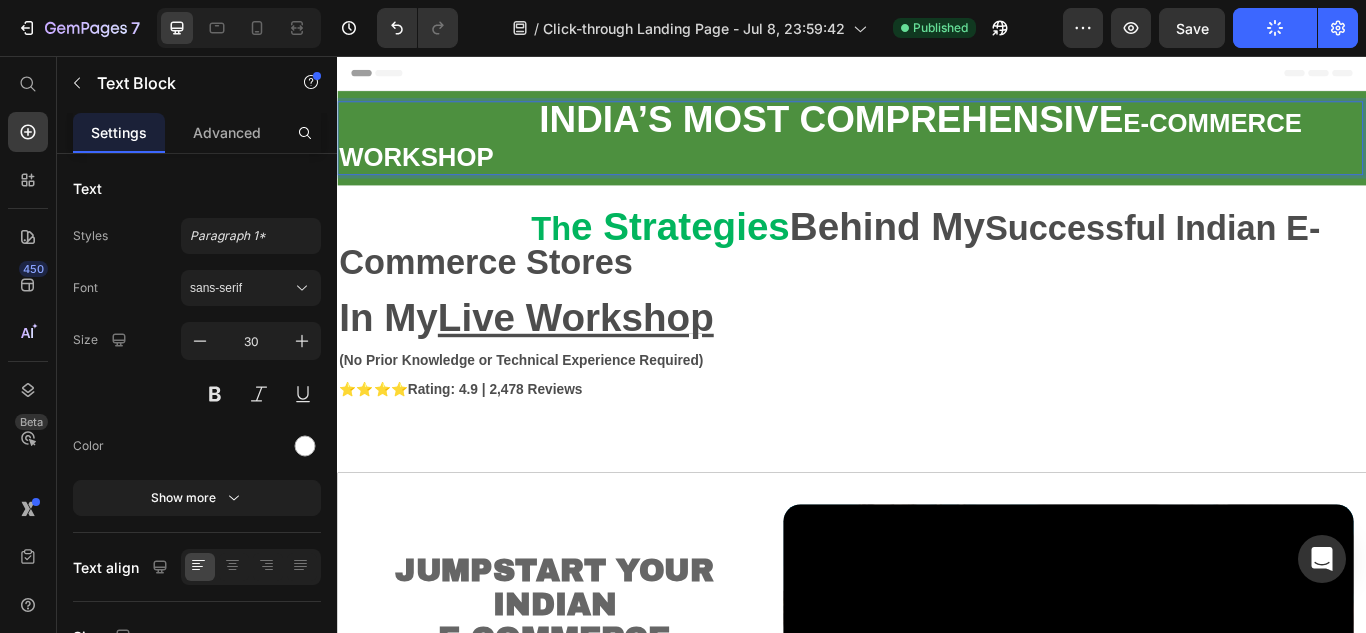 drag, startPoint x: 616, startPoint y: 120, endPoint x: 632, endPoint y: 121, distance: 16.03122 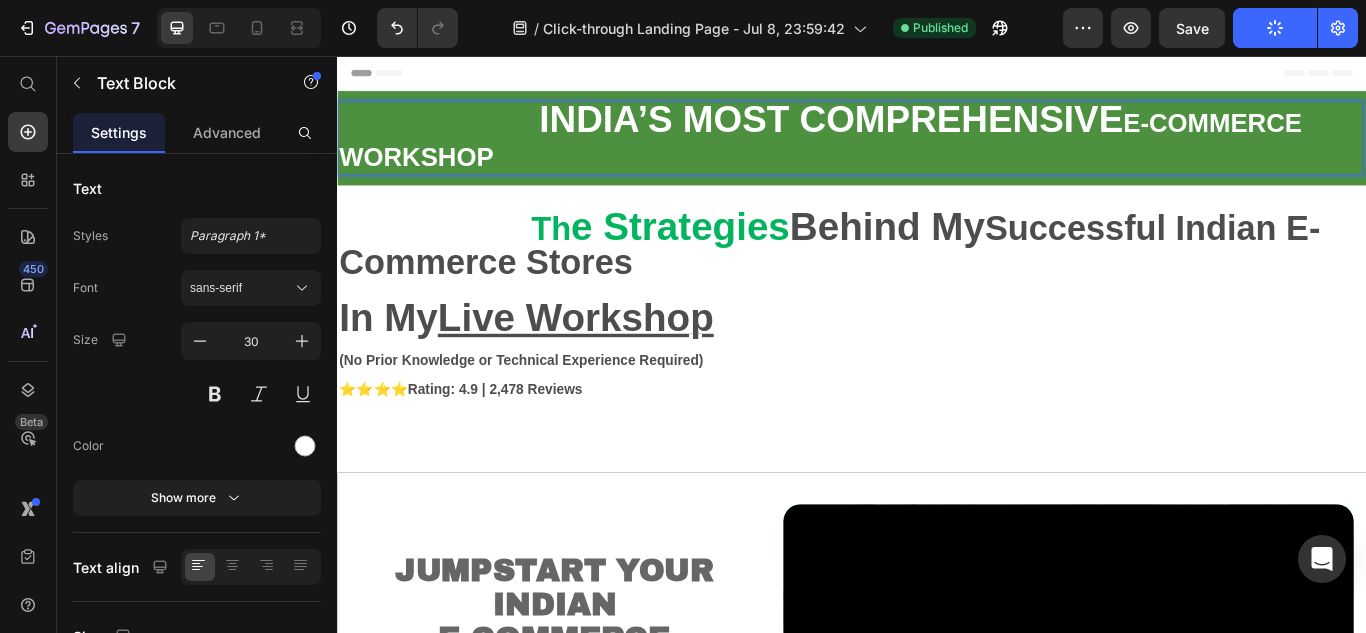 click on "INDIA’S MOST COMPREHENSIVE" at bounding box center [912, 130] 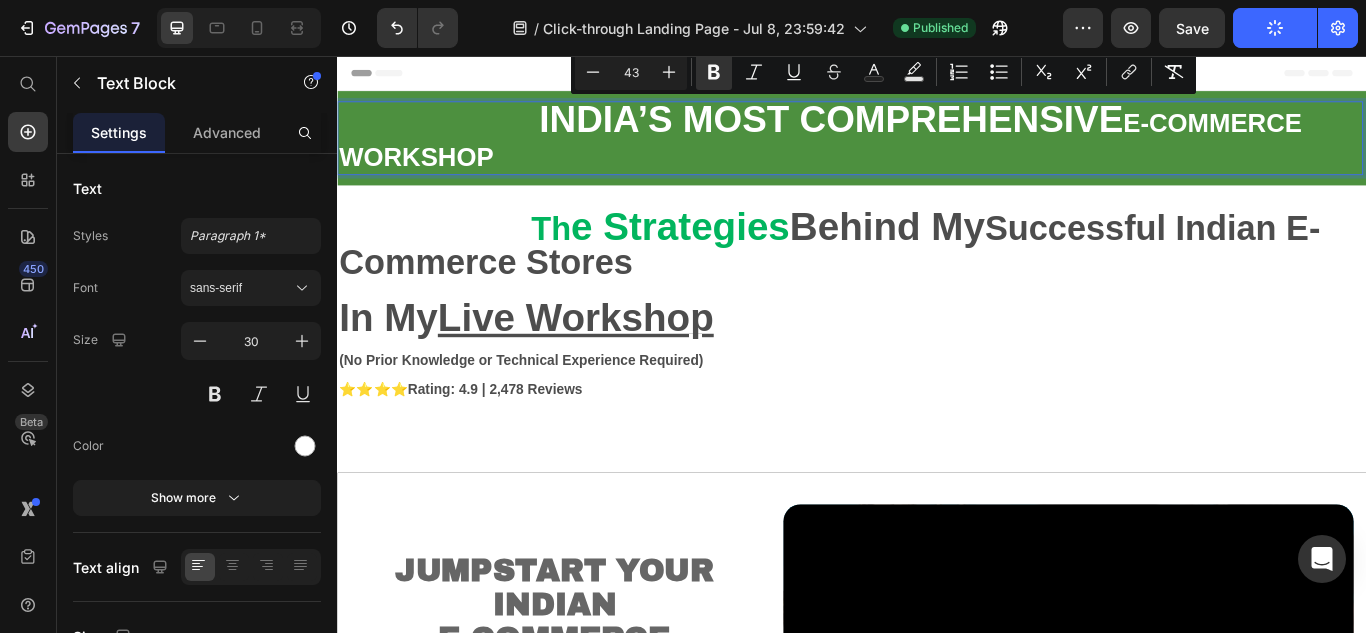 drag, startPoint x: 625, startPoint y: 118, endPoint x: 1160, endPoint y: 165, distance: 537.06055 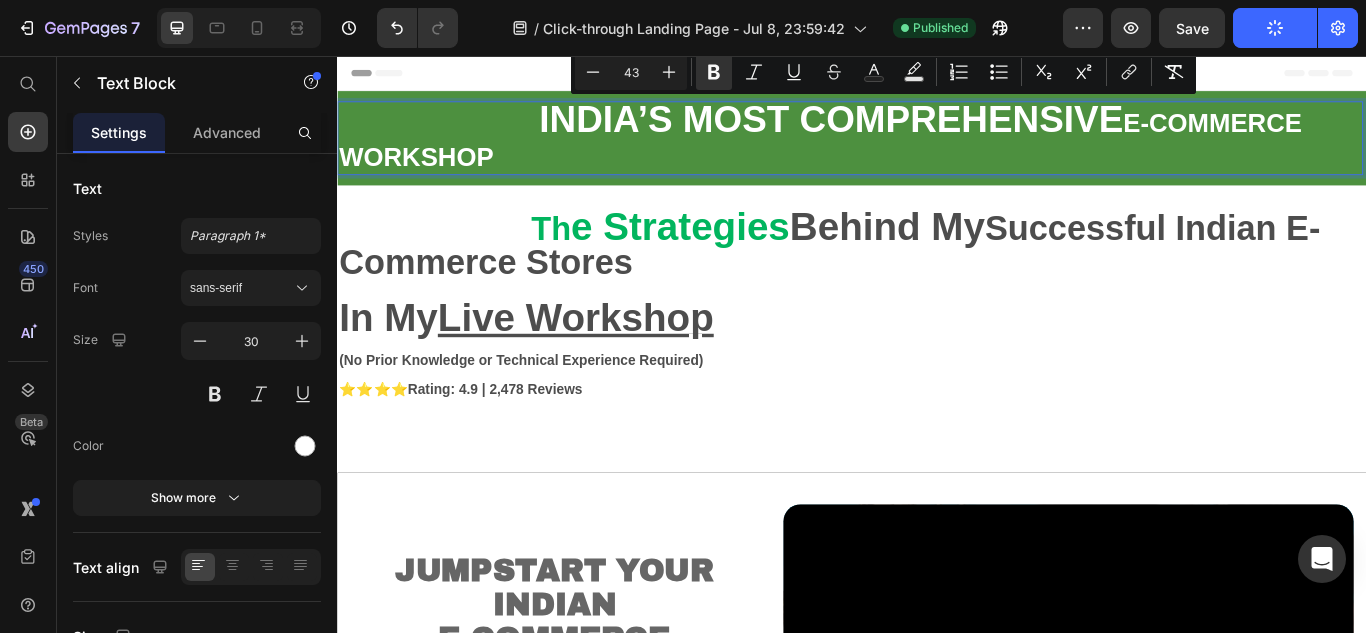 click on "[COUNTRY]’S MOST COMPREHENSIVE                                                                              E-COMMERCE WORKSHOP" at bounding box center [935, 152] 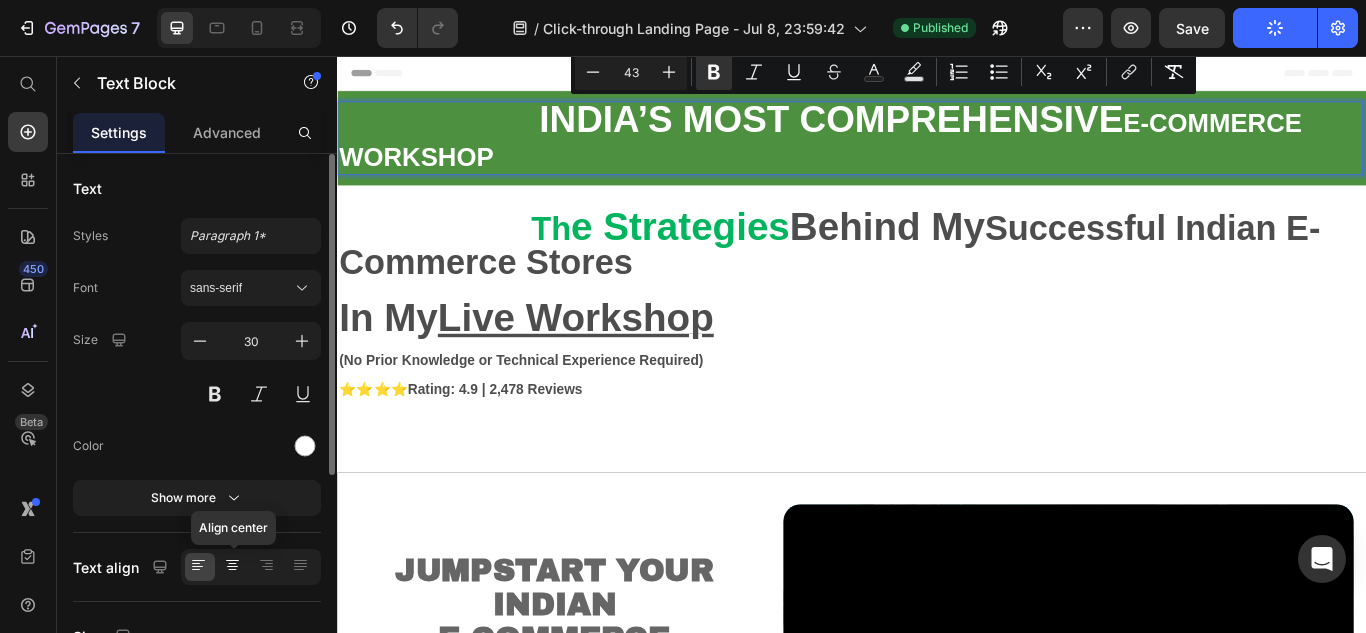 click 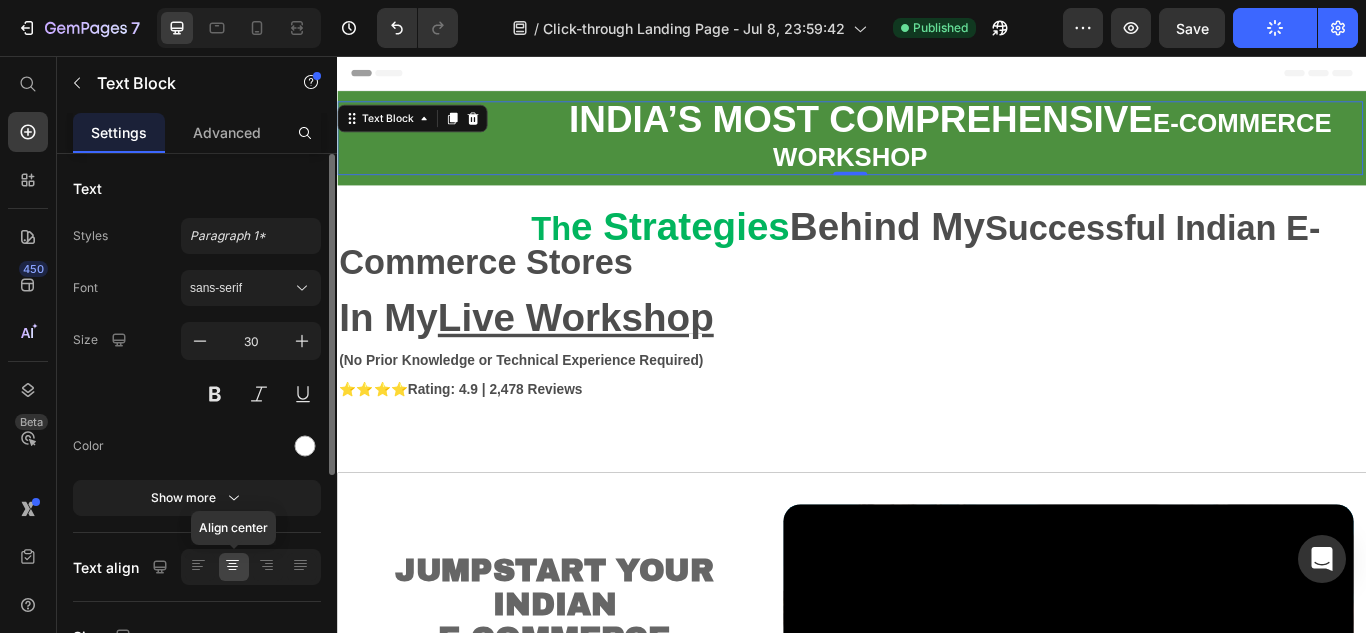 click 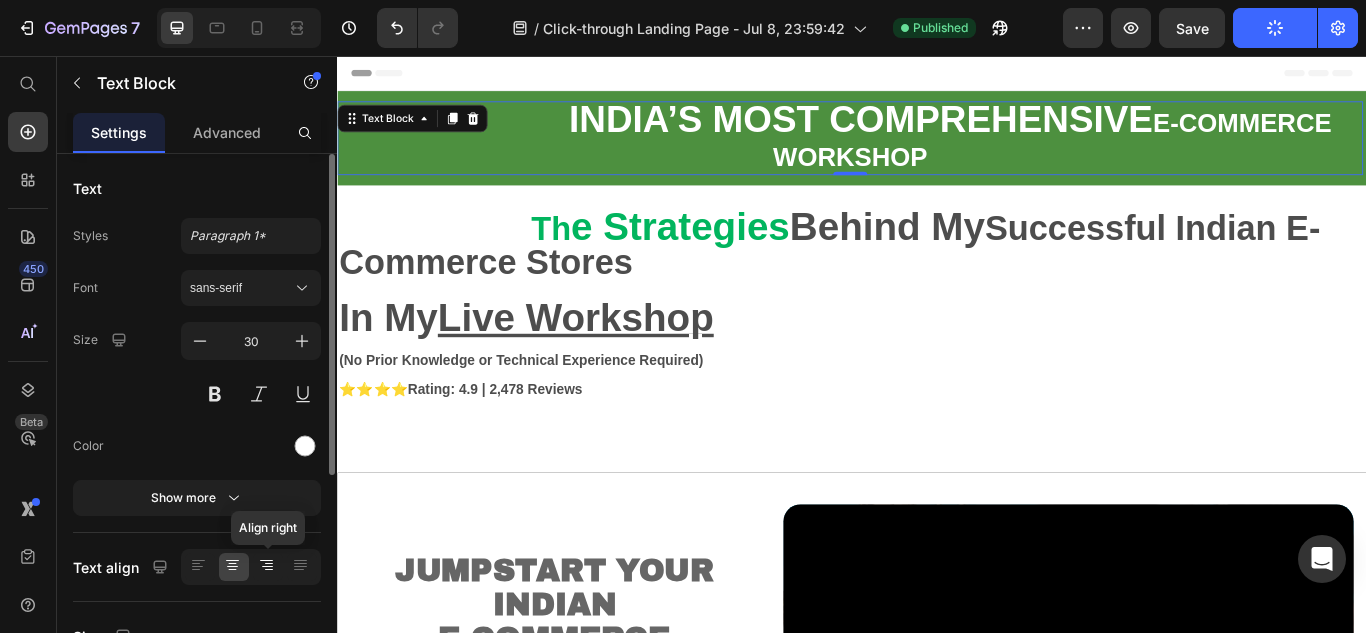 click 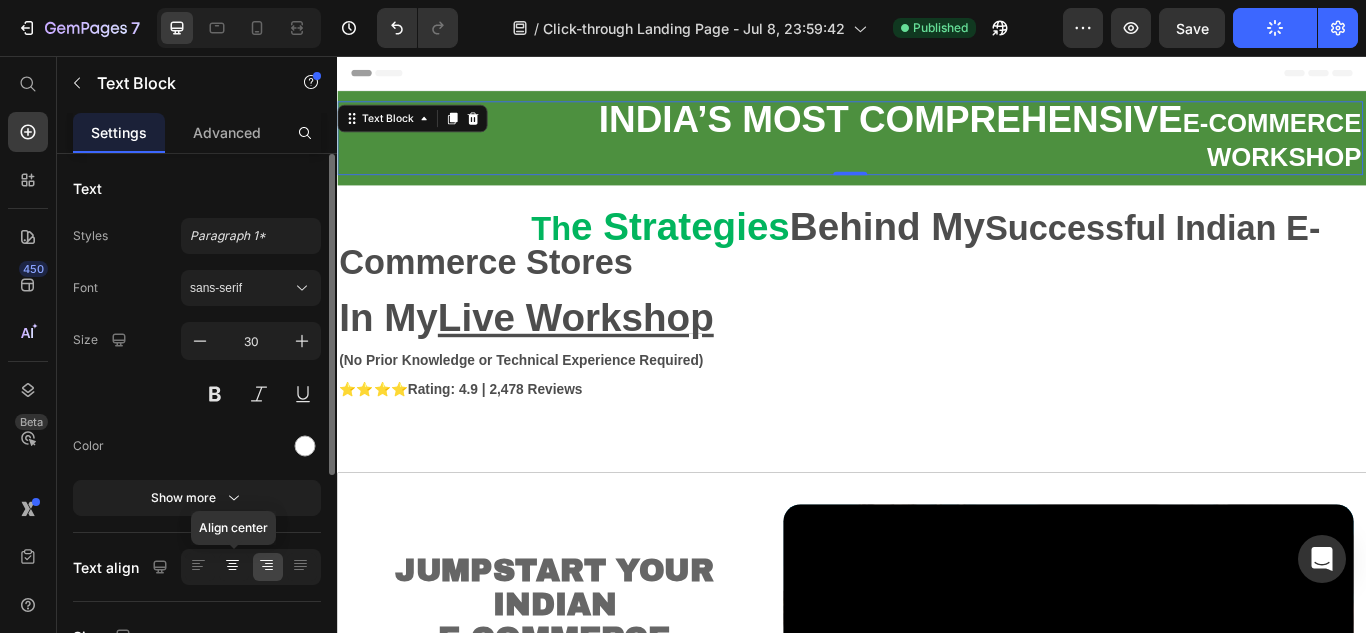 click 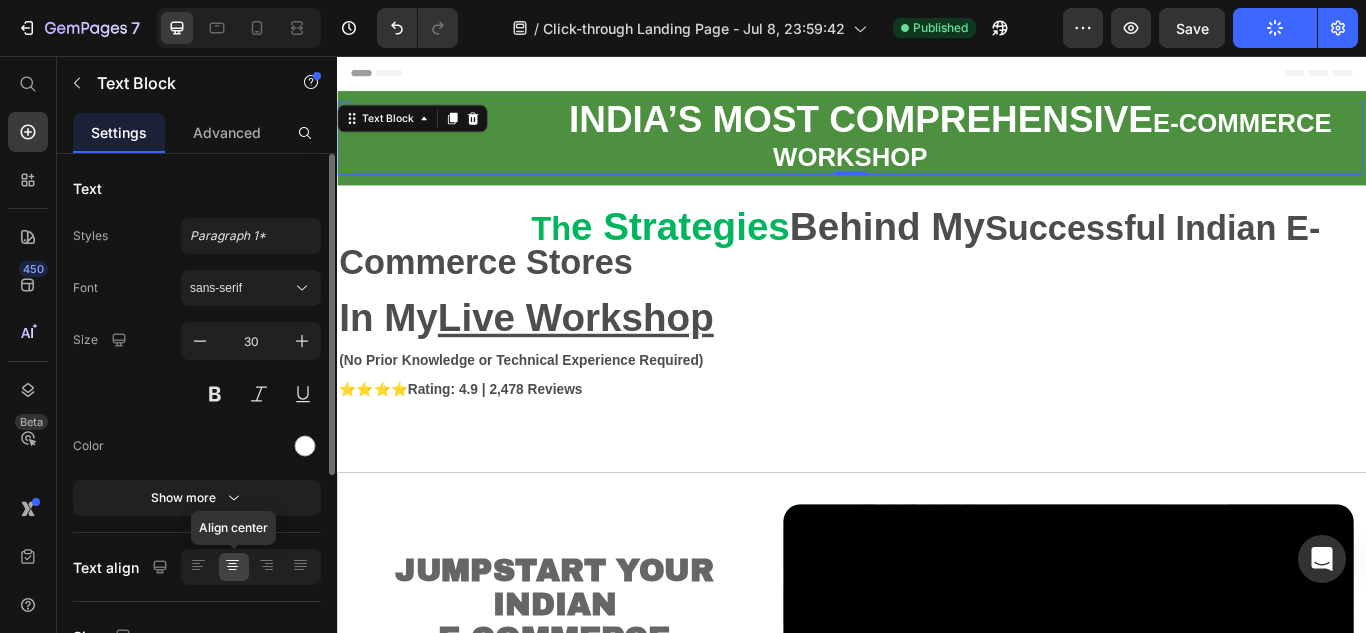 click 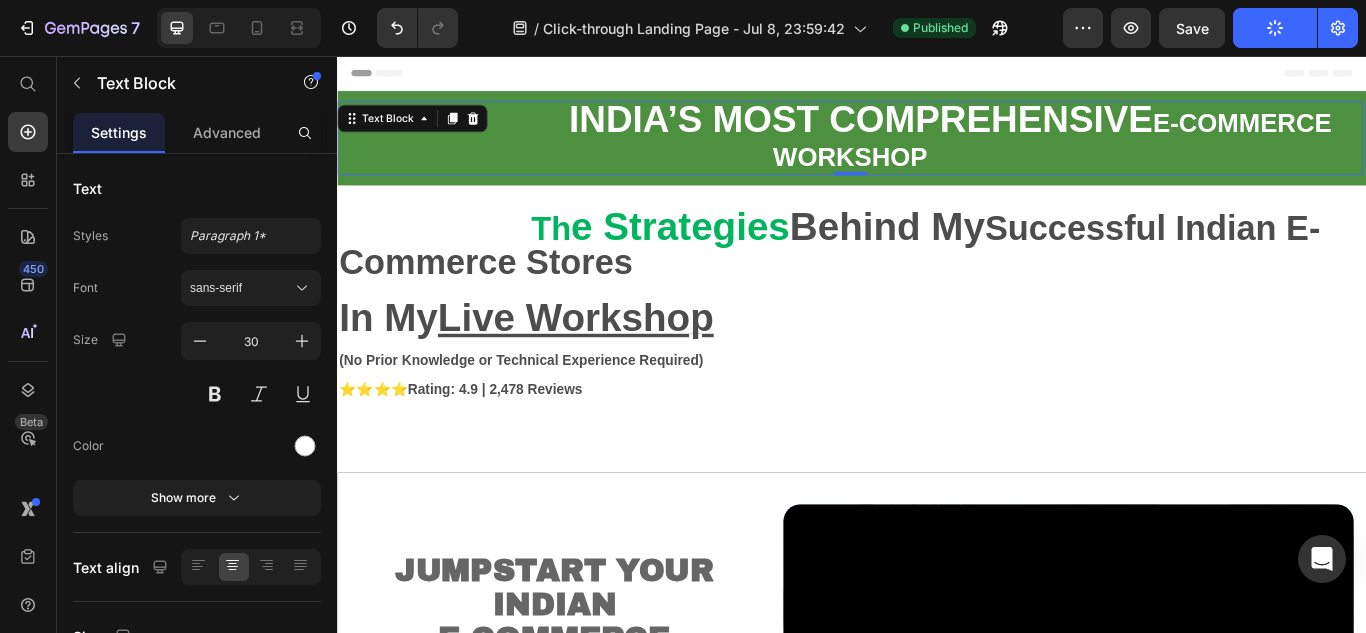 click on "E-COMMERCE WORKSHOP" at bounding box center [1170, 154] 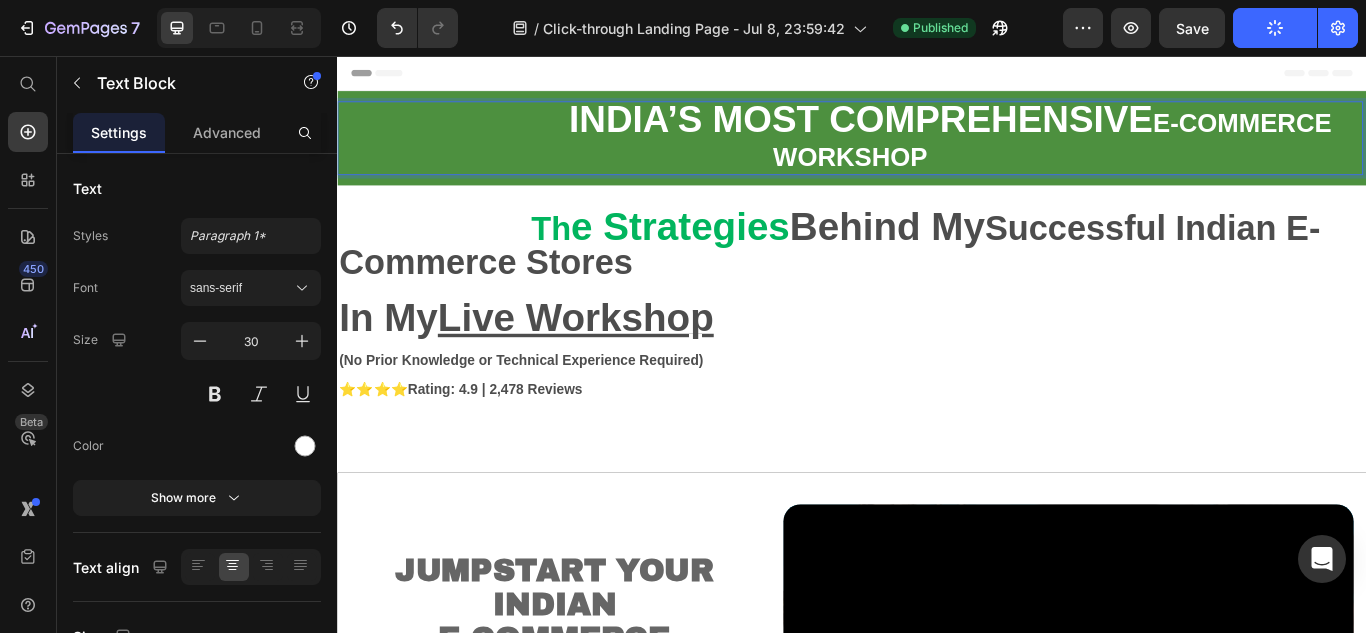 click on "E-COMMERCE WORKSHOP" at bounding box center (1170, 154) 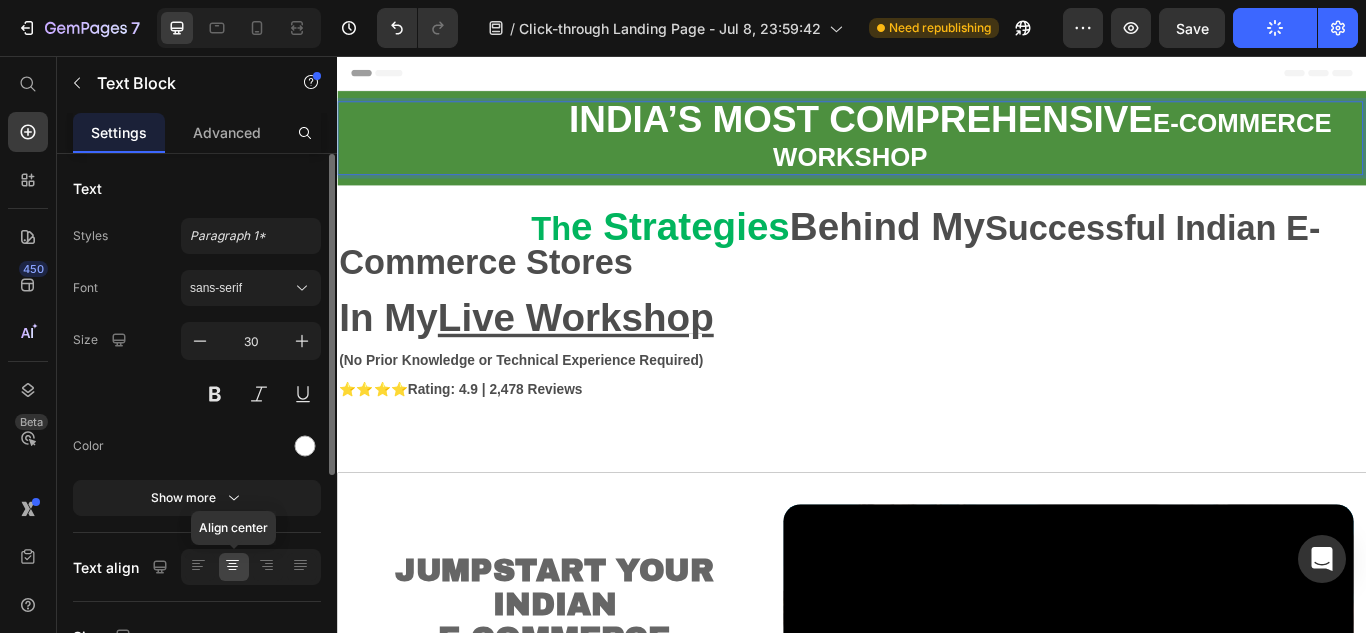 click 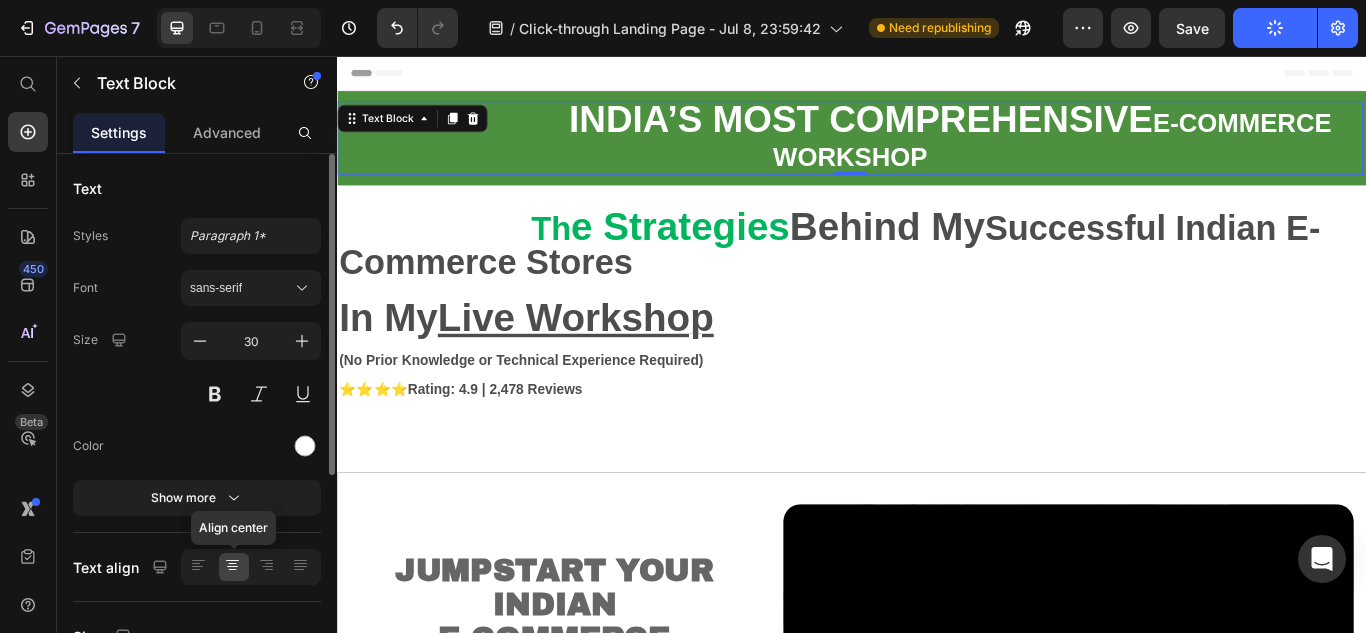click 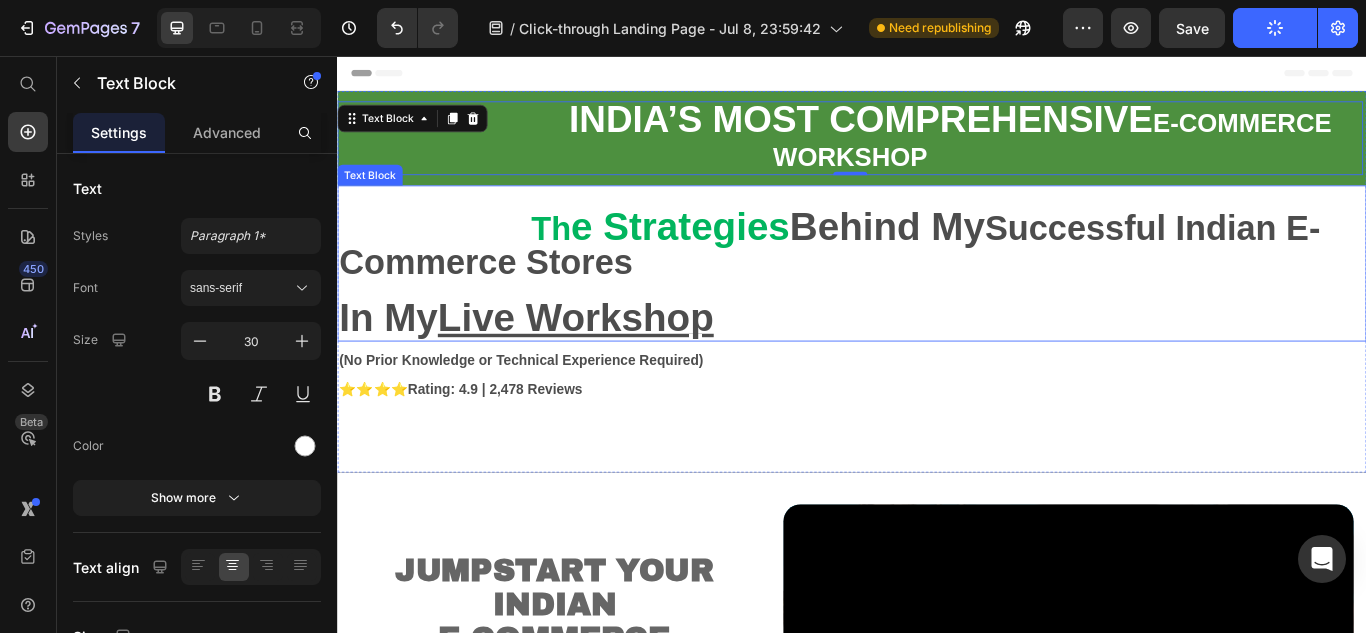 click on "Th" at bounding box center (586, 258) 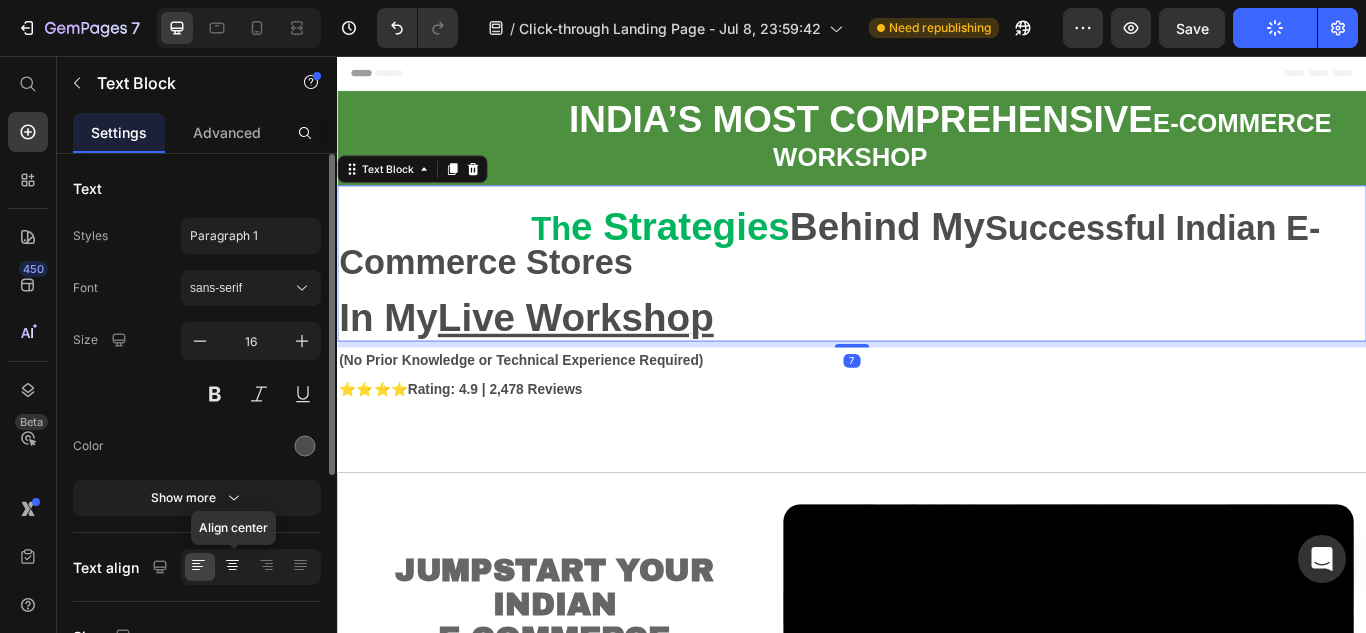 click 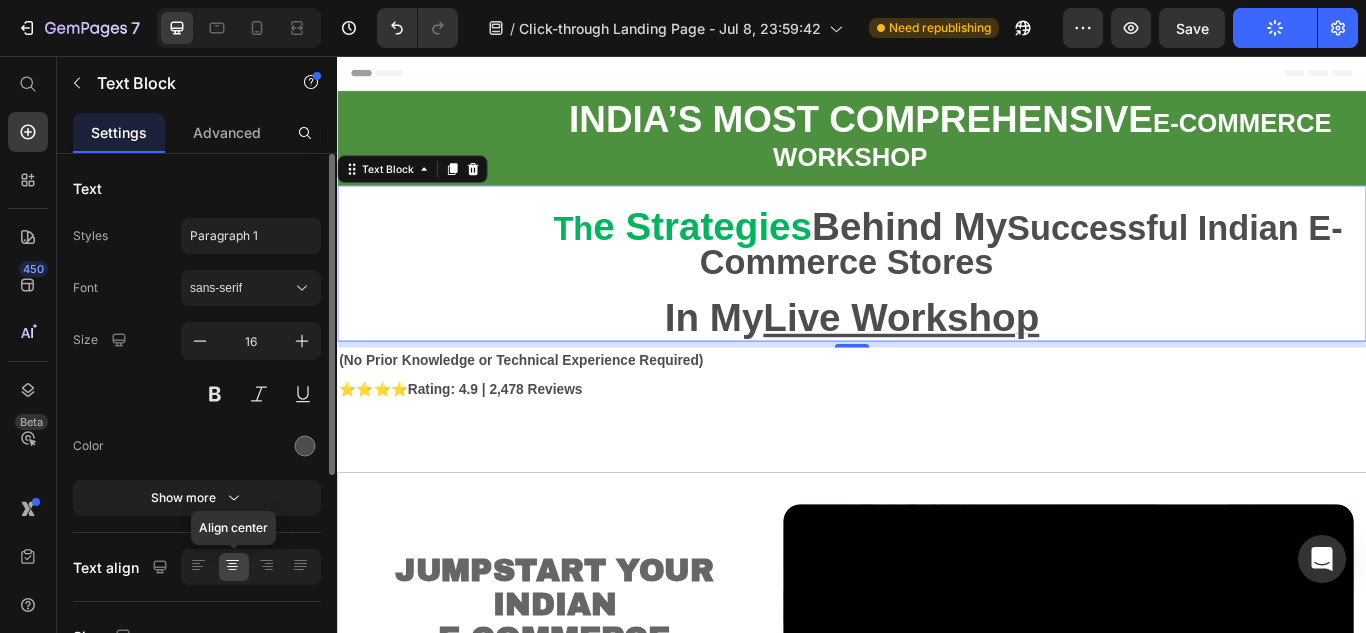 click 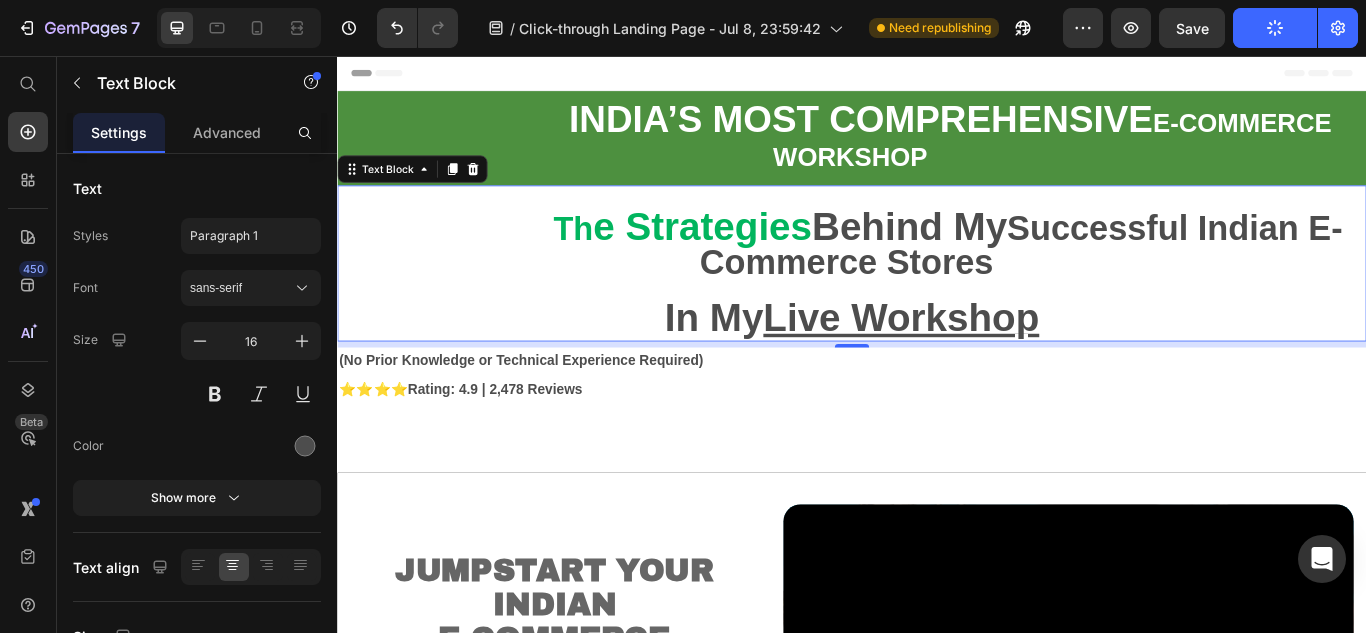 click on "Th" at bounding box center (612, 258) 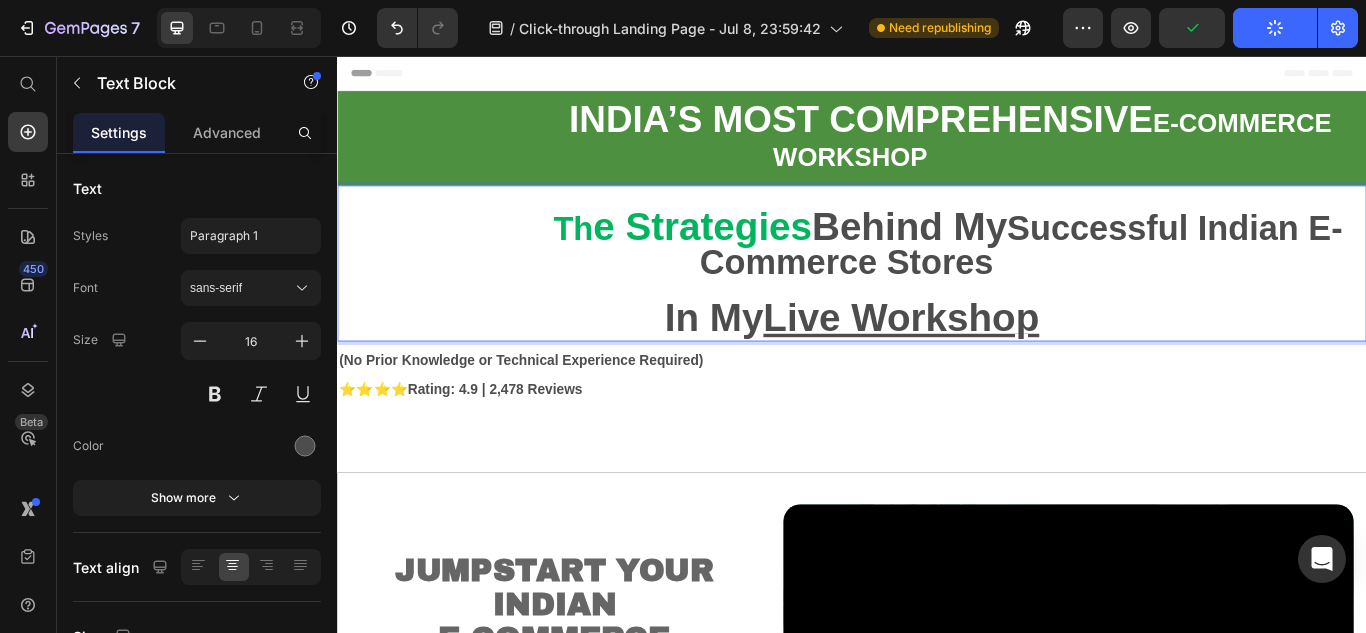 click on "Successful Indian E-Commerce Stores" at bounding box center [1135, 276] 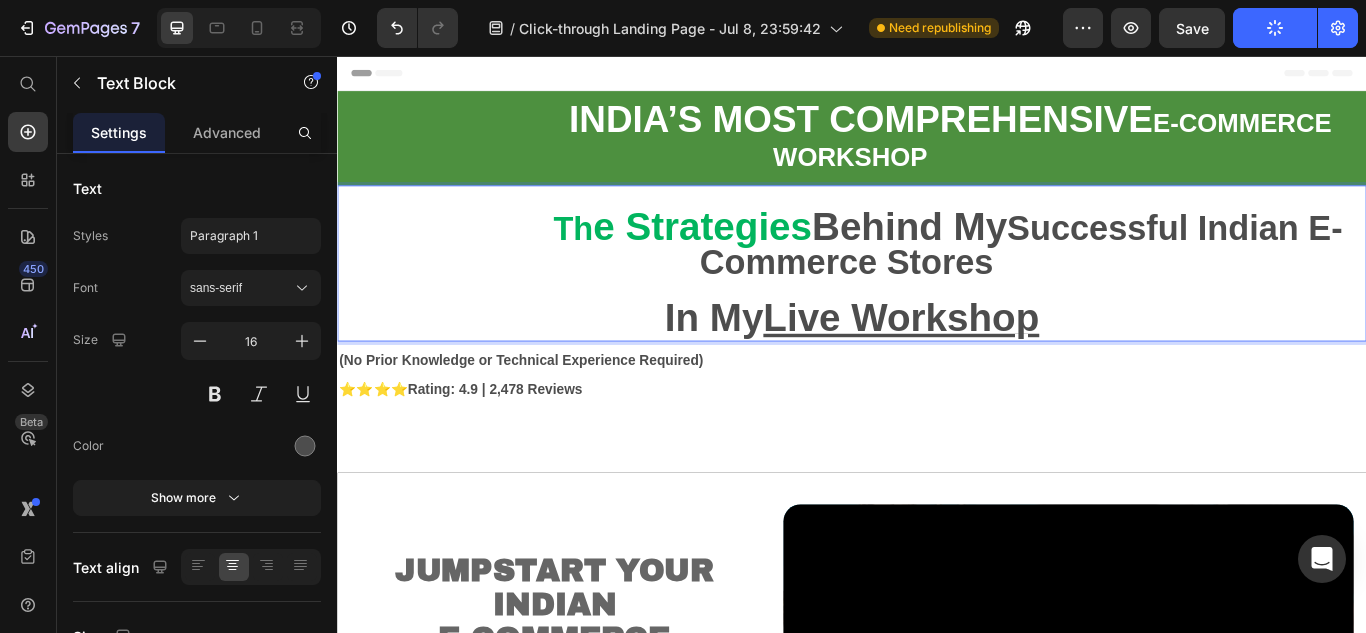 click on "In My  Live Workshop" at bounding box center (937, 361) 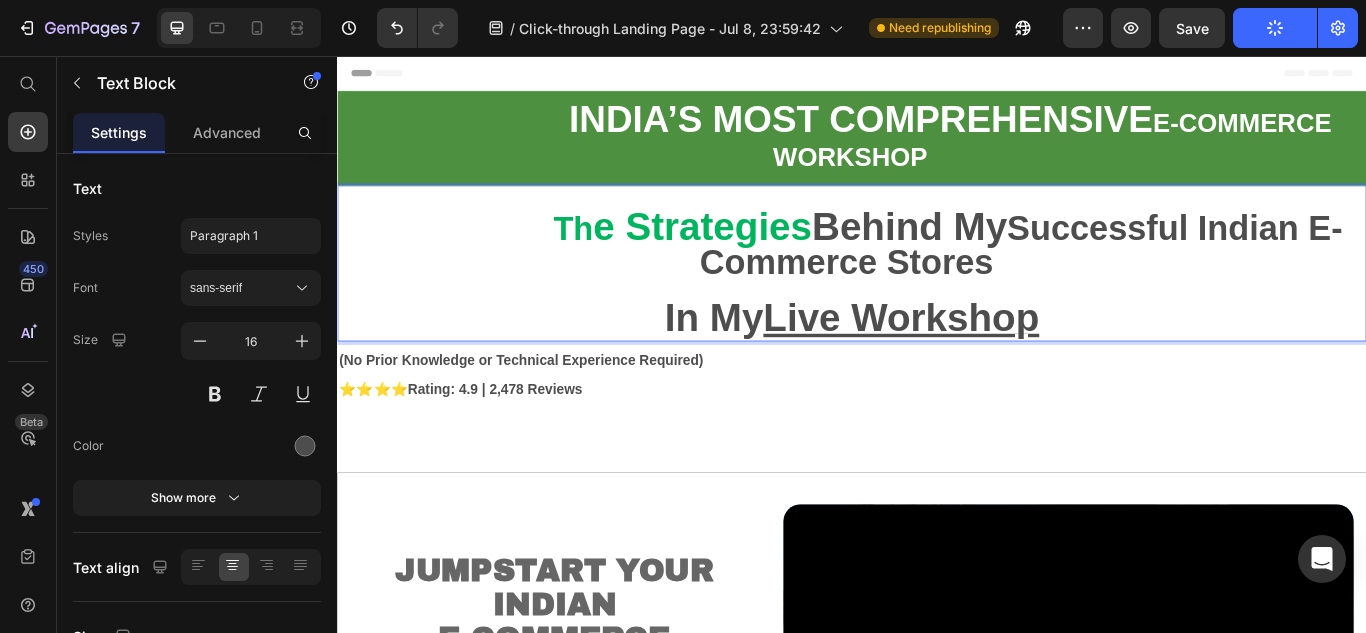 click on "In My  Live Workshop" at bounding box center [937, 361] 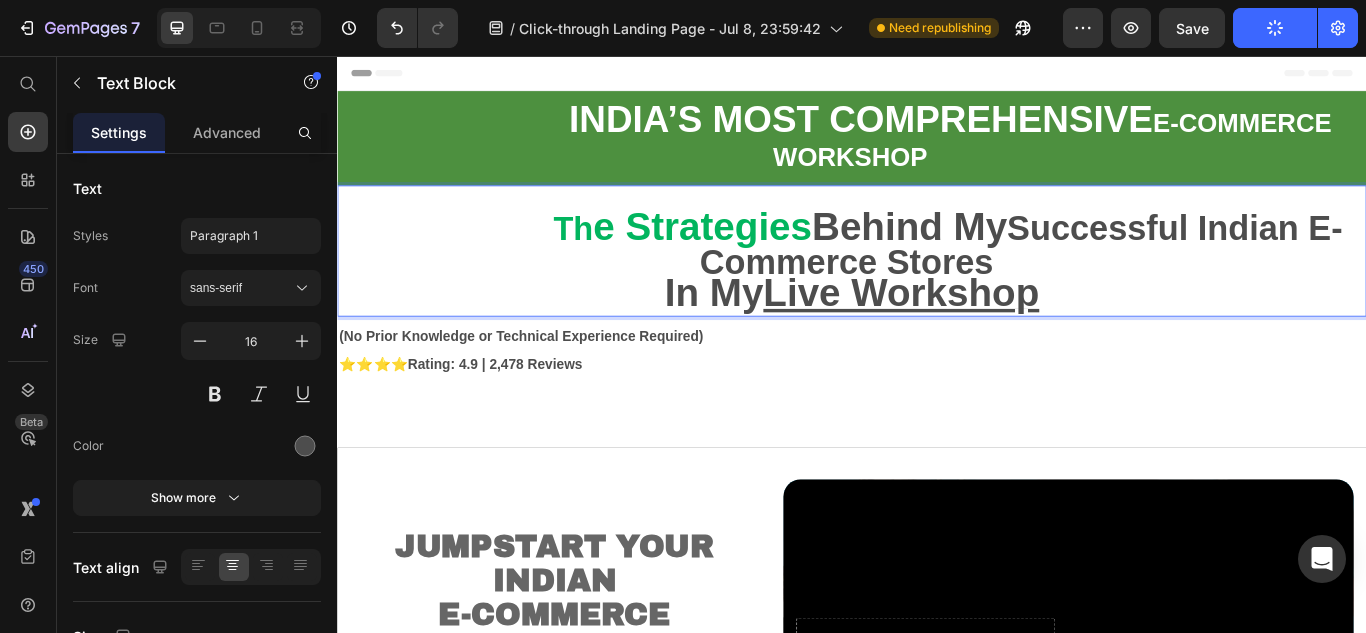 click on "Live Workshop" at bounding box center (995, 332) 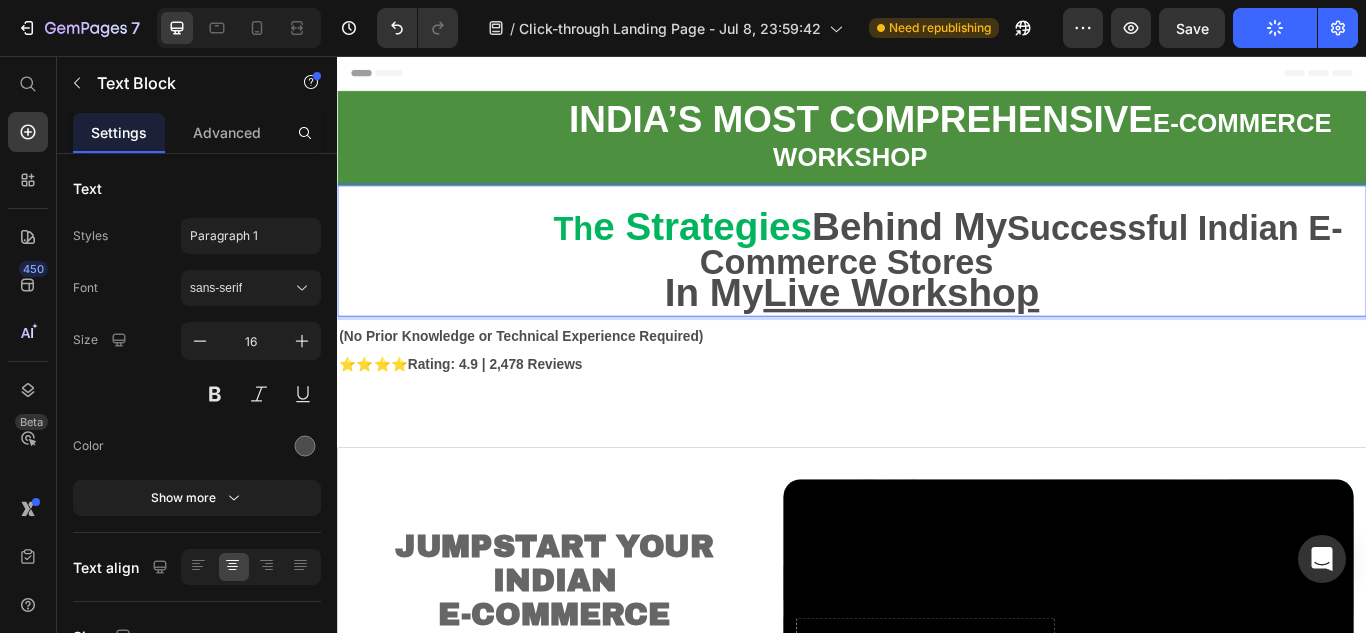 click at bounding box center (1108, 294) 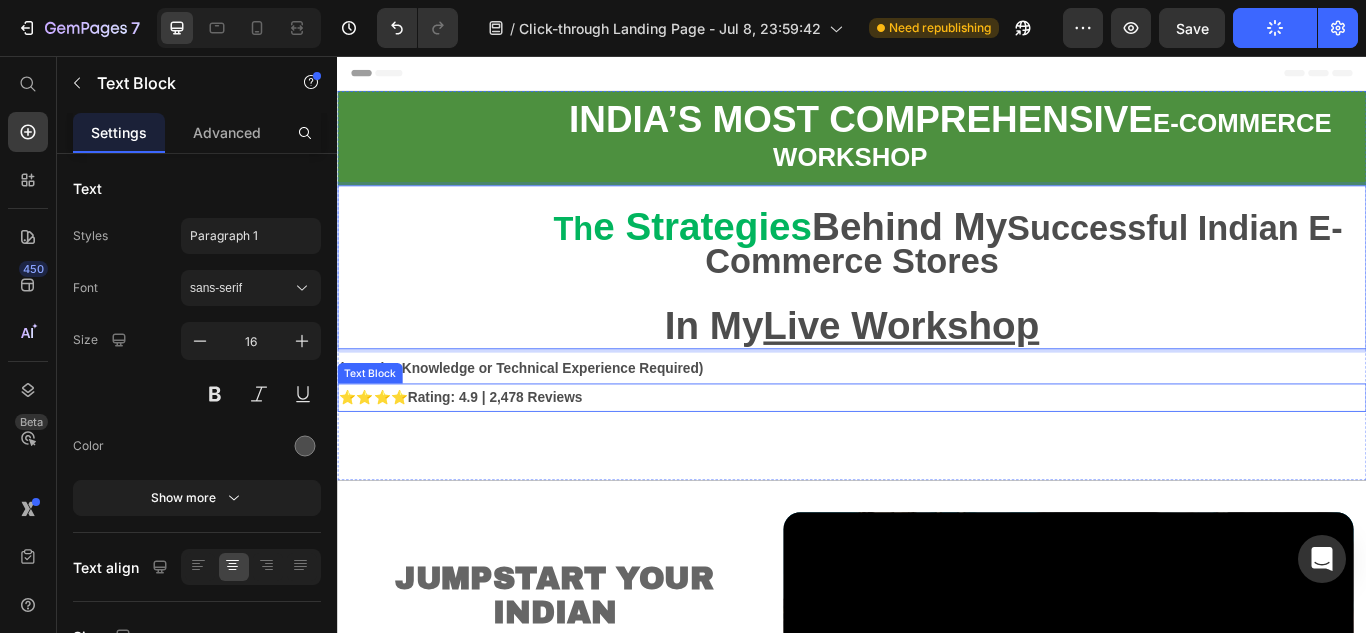 click on "⭐⭐⭐⭐ Rating: 4.9 | 2,478 Reviews" at bounding box center (937, 454) 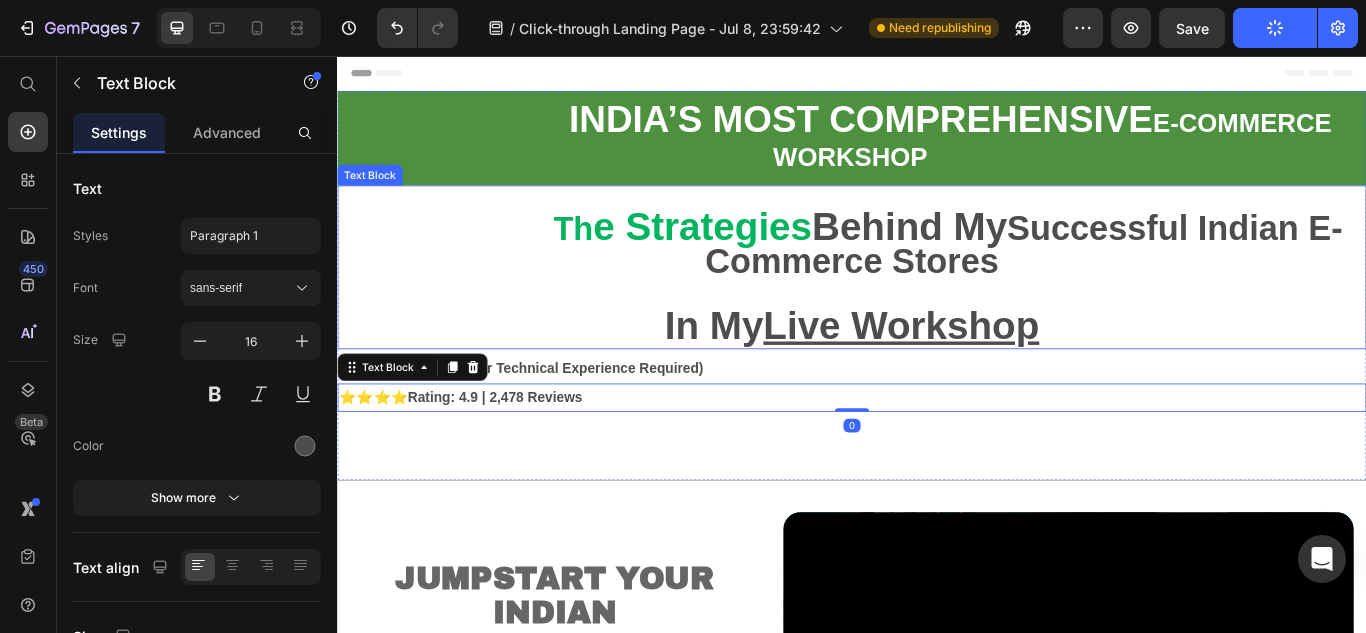 click on "Successful Indian E-Commerce Stores" at bounding box center [1137, 276] 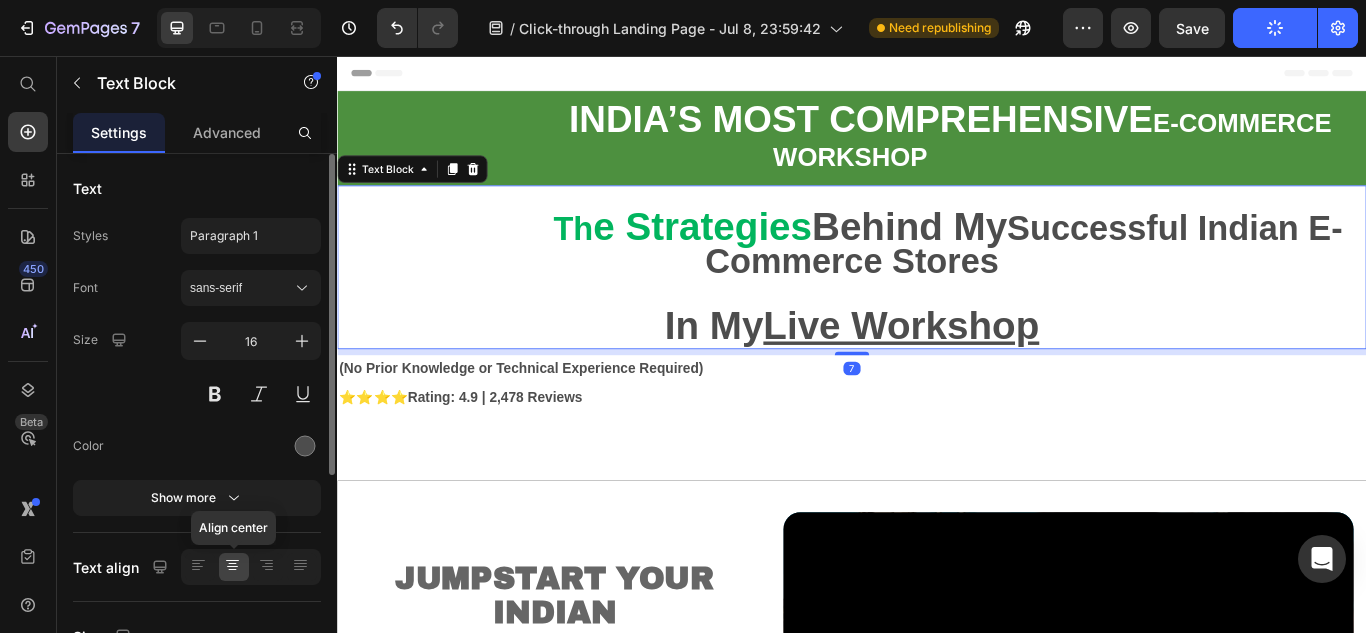 click 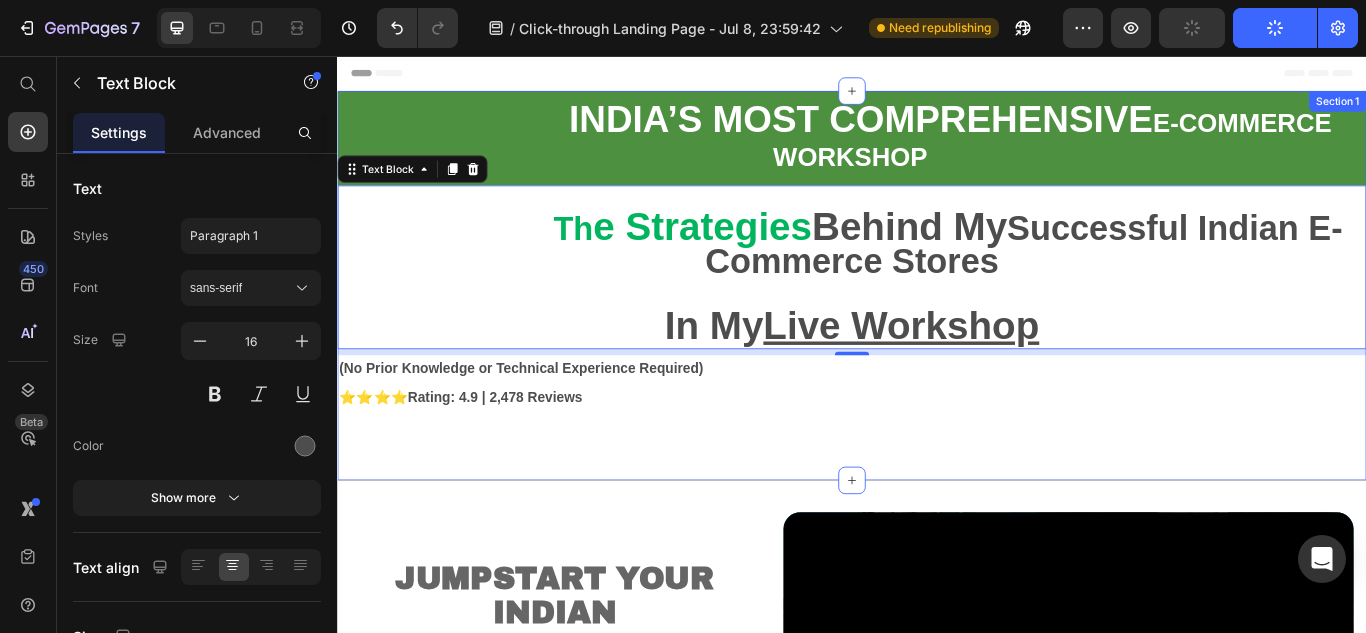 click on "⭐⭐⭐⭐ Rating: 4.9 | 2,478 Reviews" at bounding box center (937, 454) 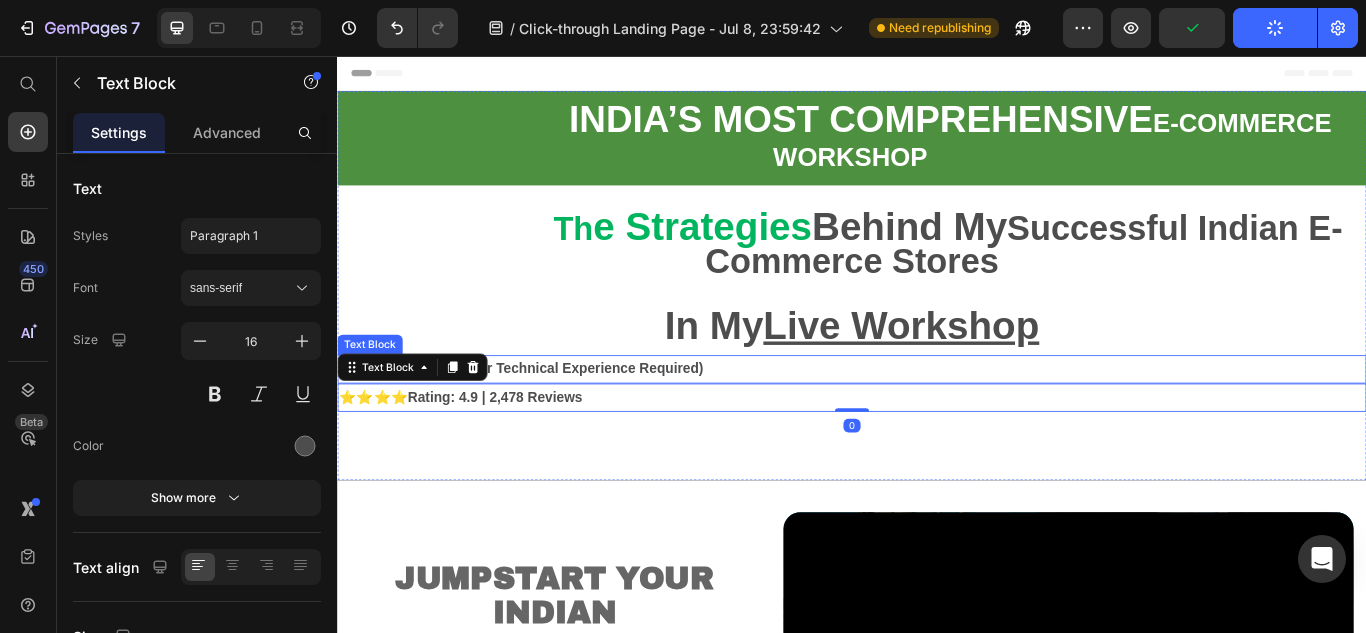 click on "(No Prior Knowledge or Technical Experience Required)" at bounding box center [551, 420] 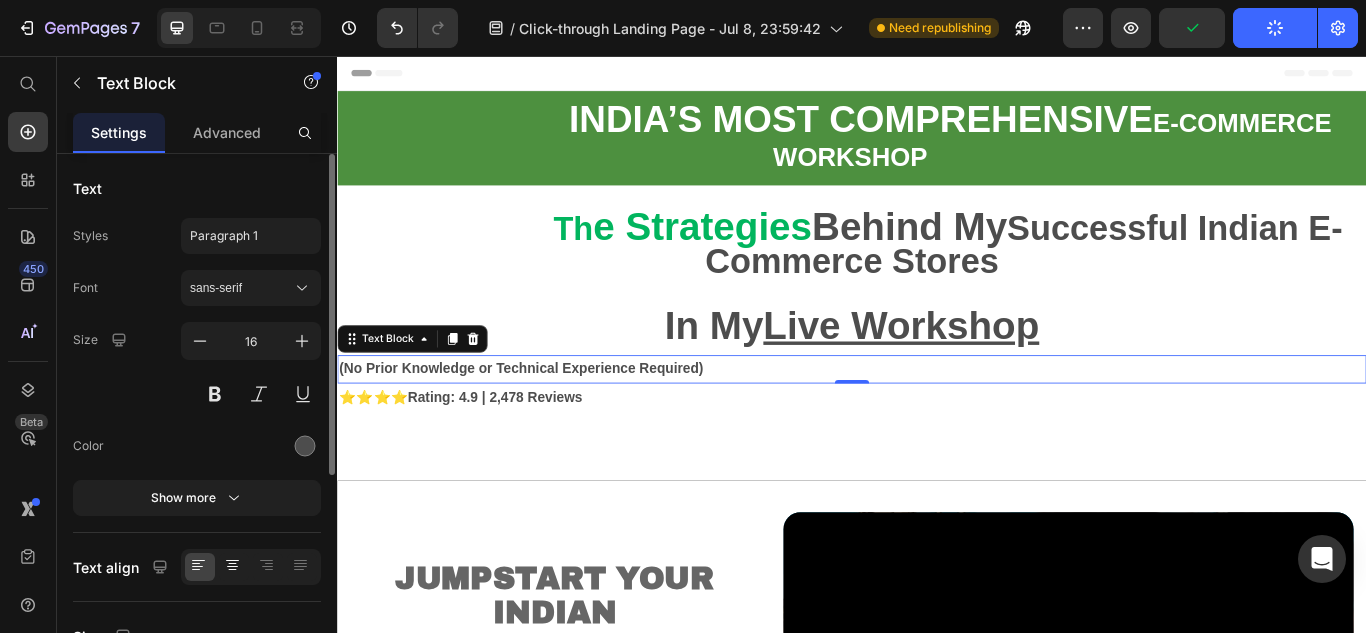 click 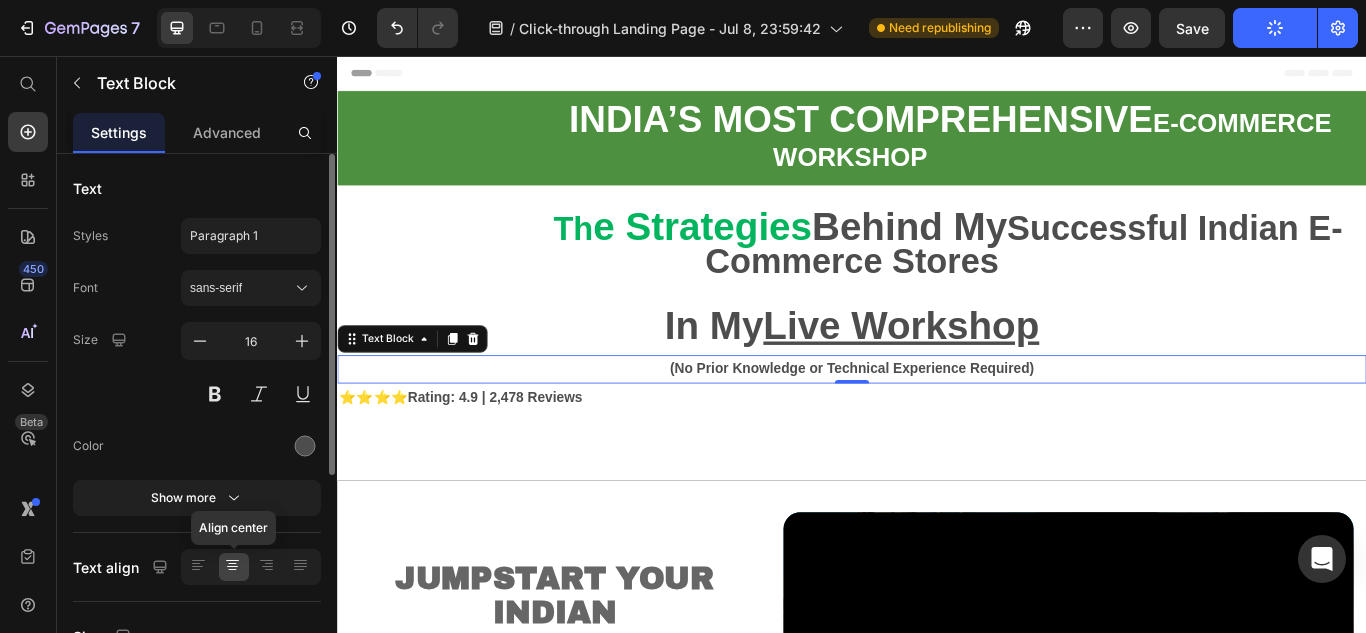 click 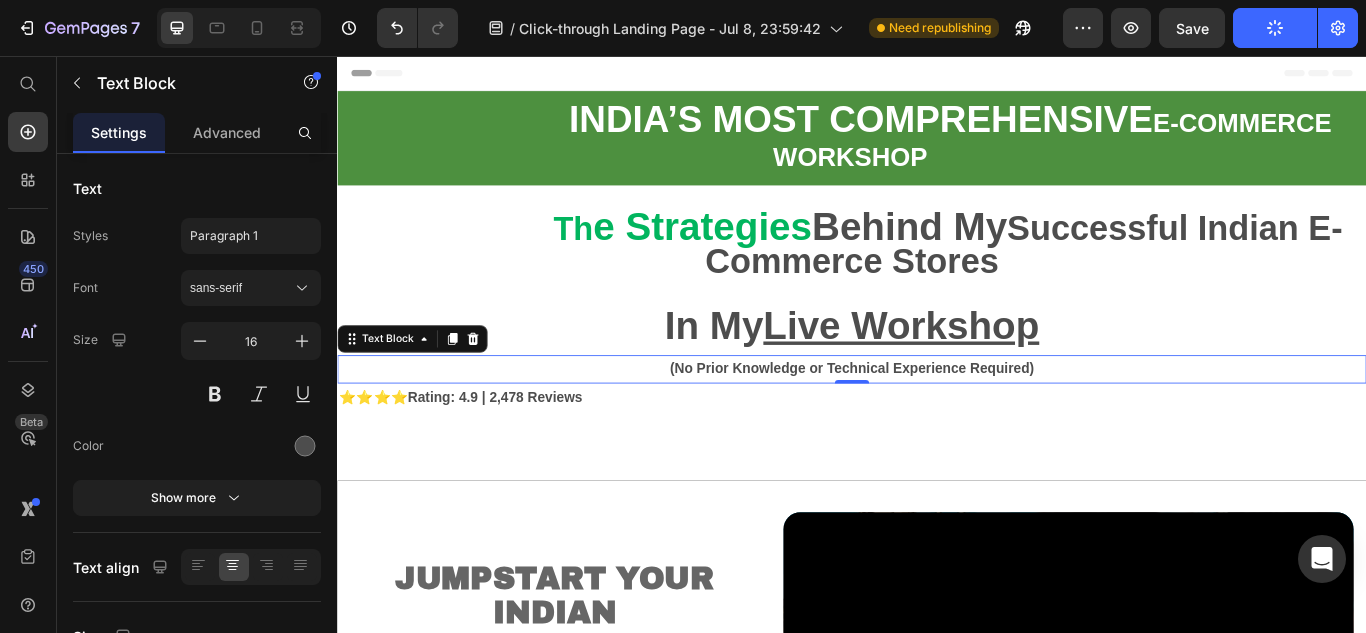 click on "(No Prior Knowledge or Technical Experience Required)" at bounding box center (937, 421) 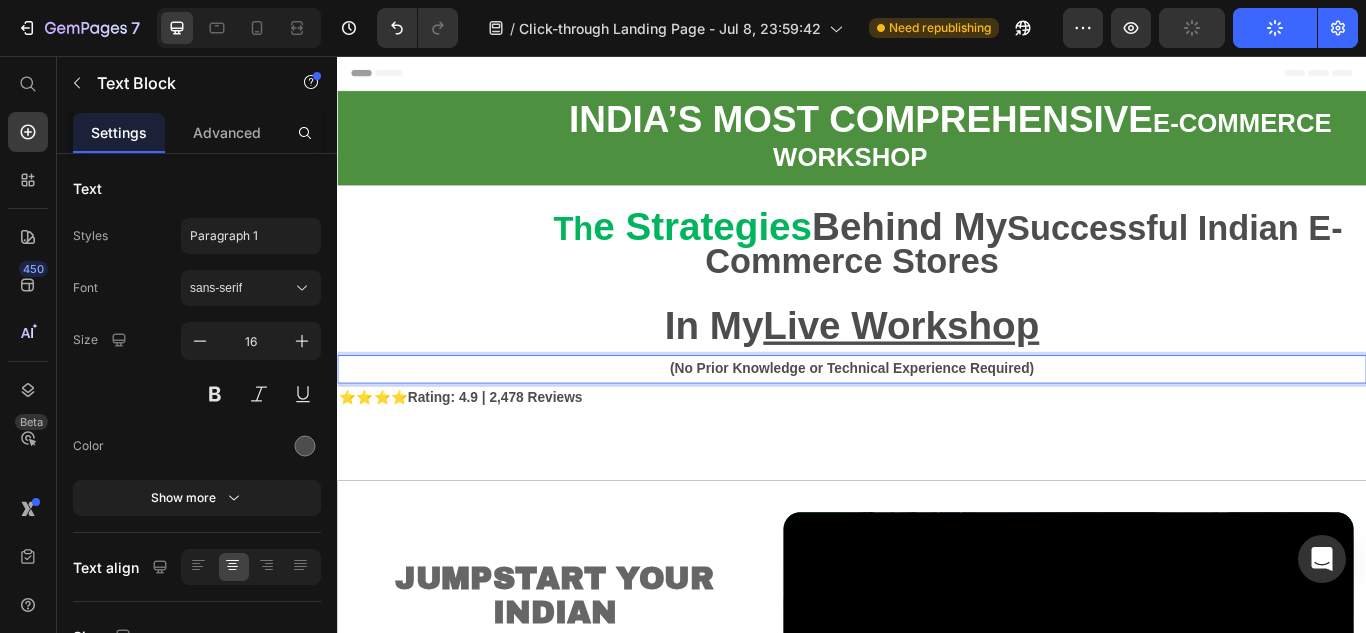click on "(No Prior Knowledge or Technical Experience Required)" at bounding box center (937, 421) 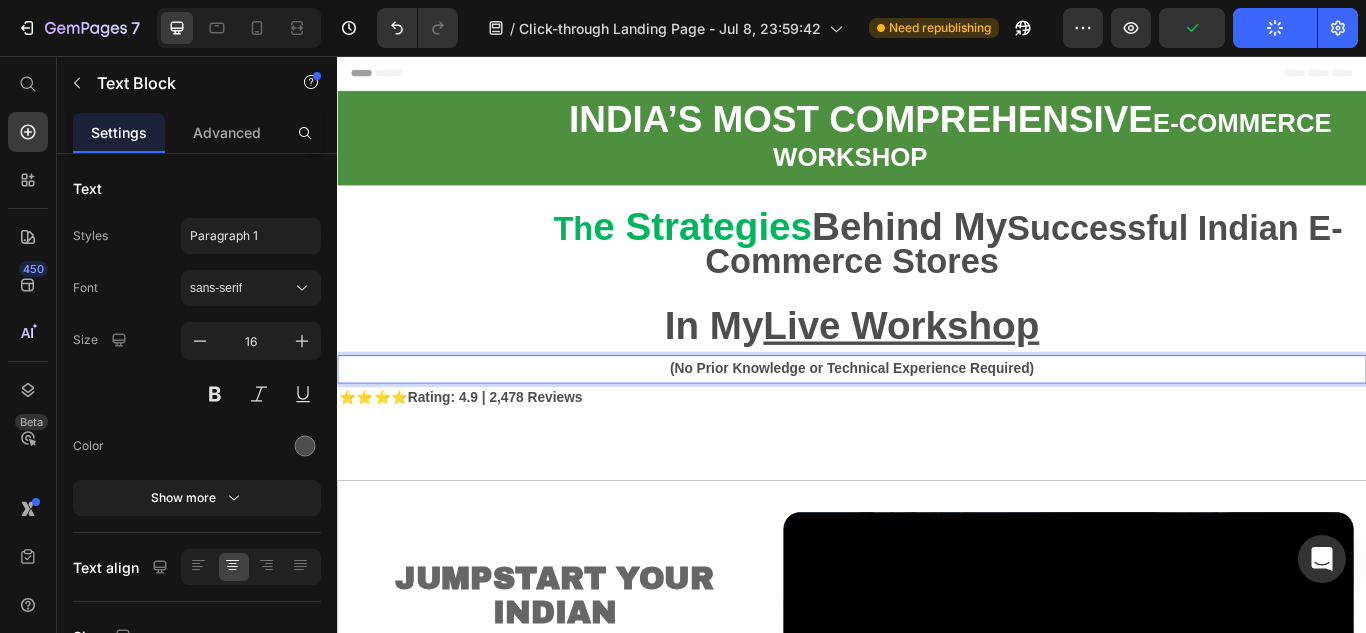 click on "(No Prior Knowledge or Technical Experience Required)" at bounding box center [937, 420] 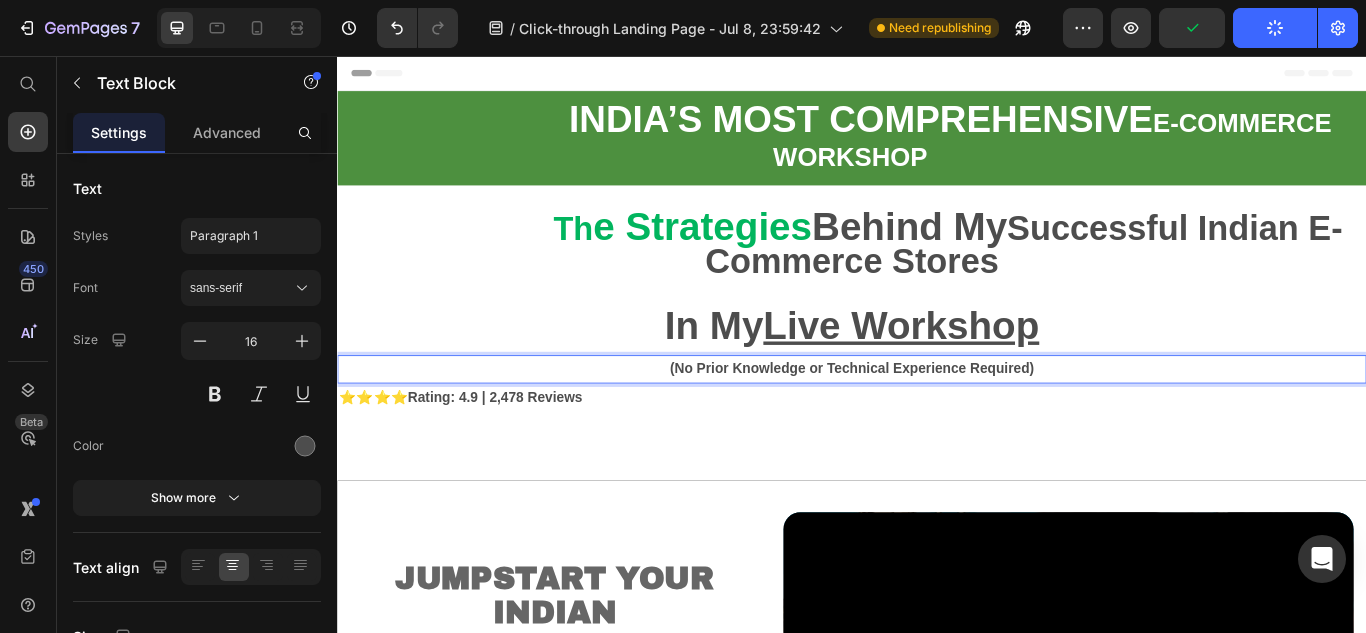 click on "(No Prior Knowledge or Technical Experience Required)" at bounding box center [937, 421] 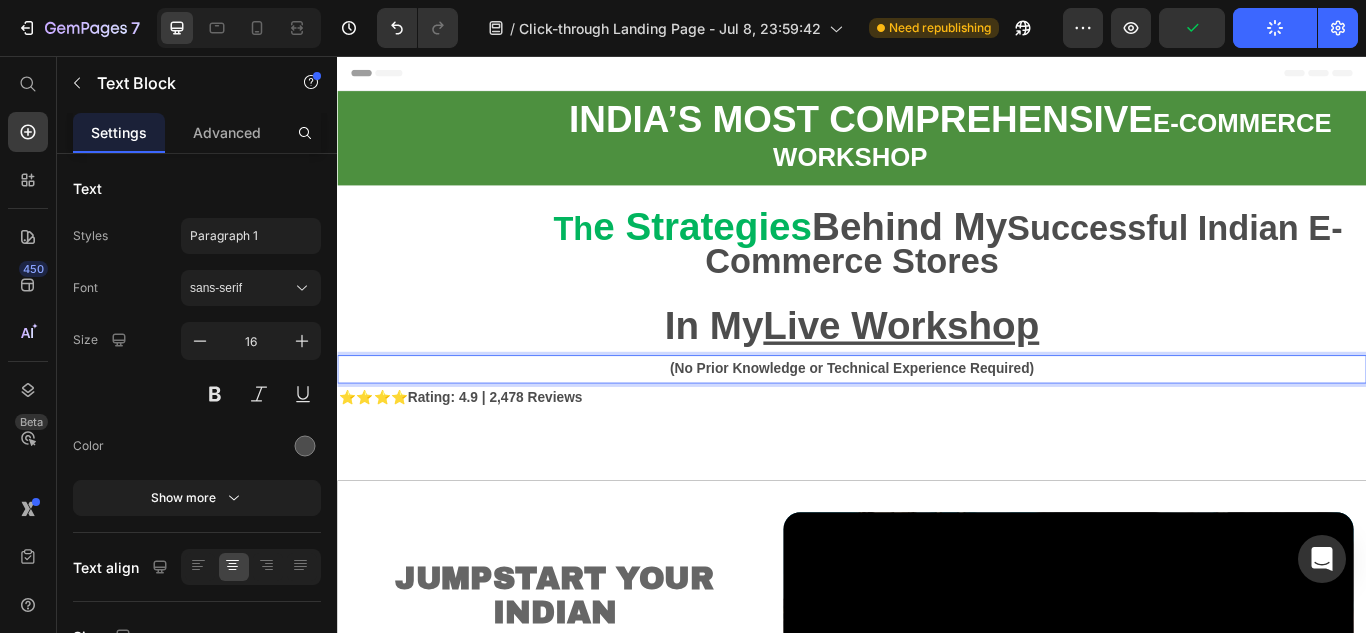 click on "(No Prior Knowledge or Technical Experience Required)" at bounding box center [937, 420] 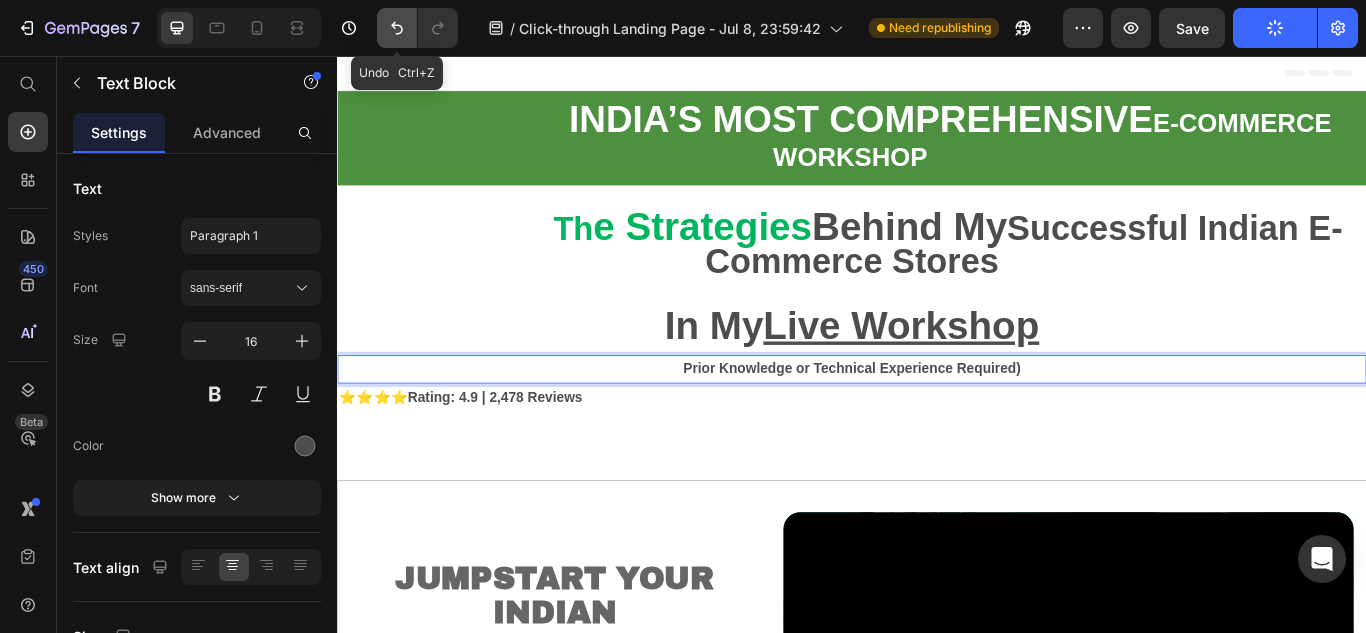 click 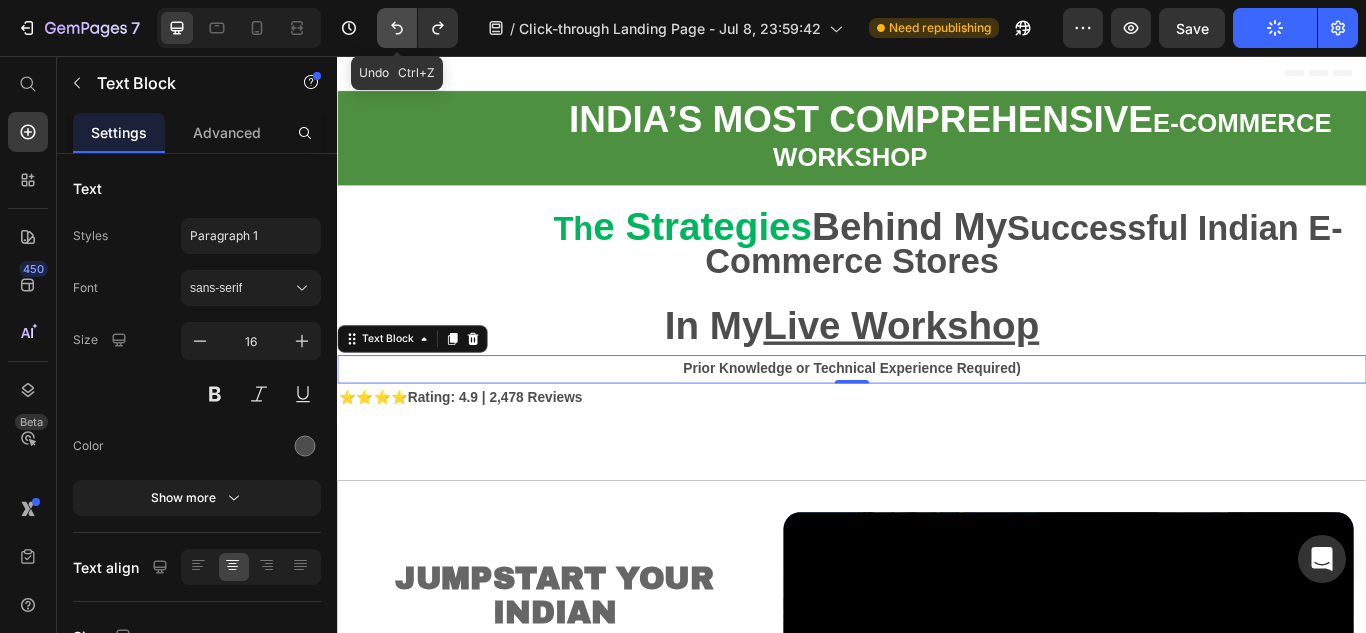 click 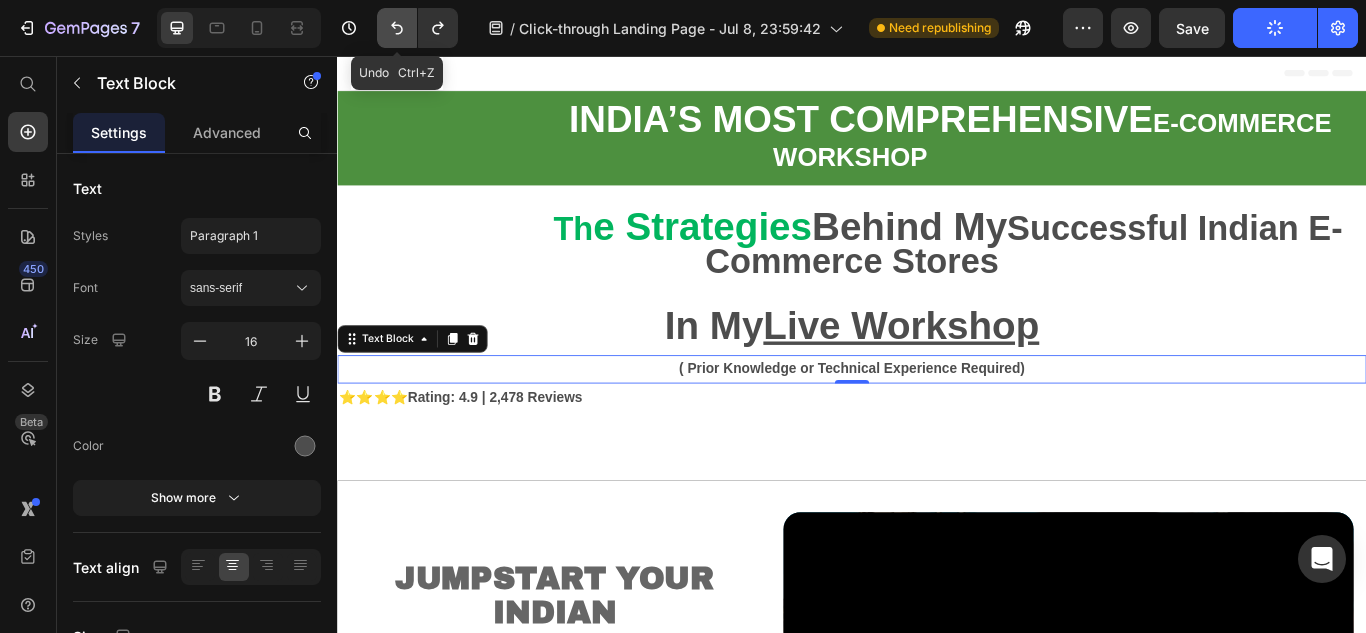 click 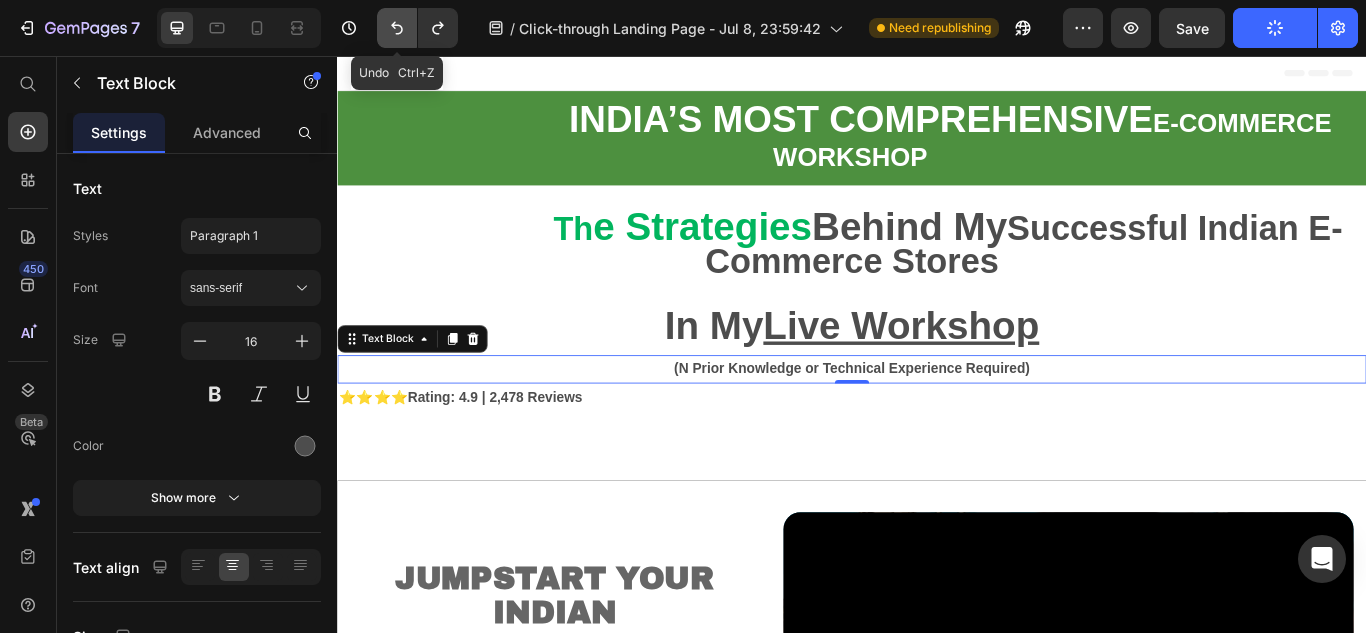 click 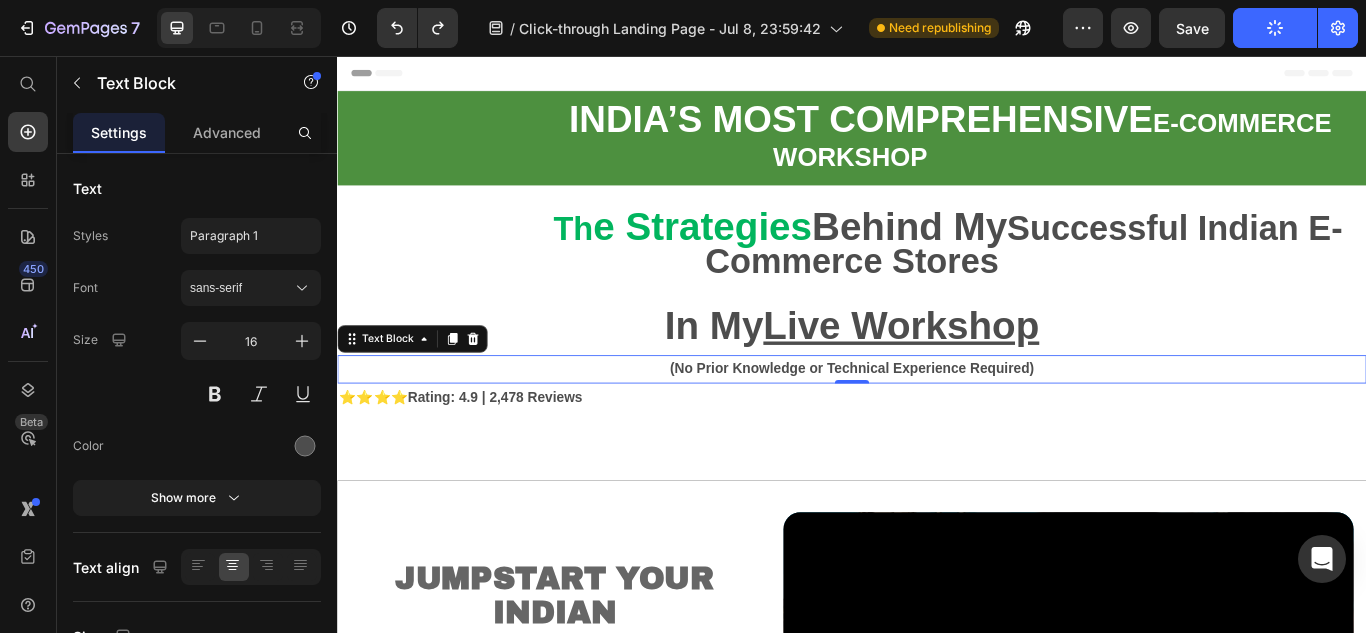 click on "⭐⭐⭐⭐ Rating: 4.9 | 2,478 Reviews" at bounding box center [937, 454] 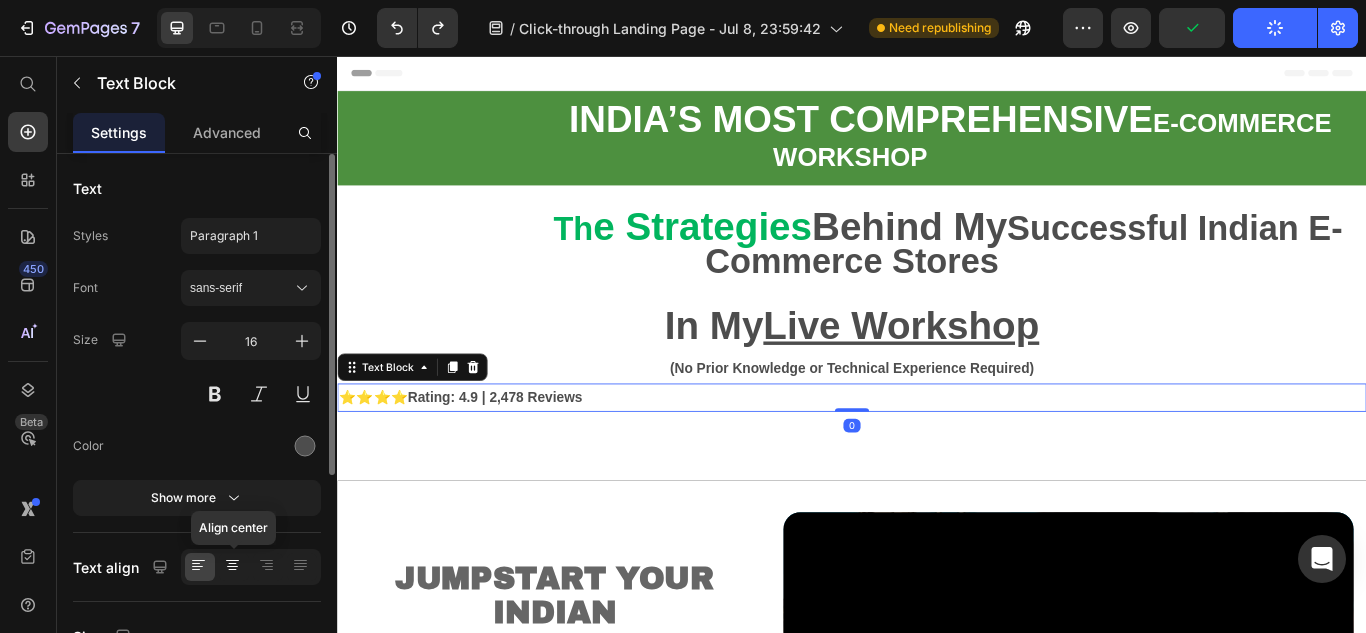 click 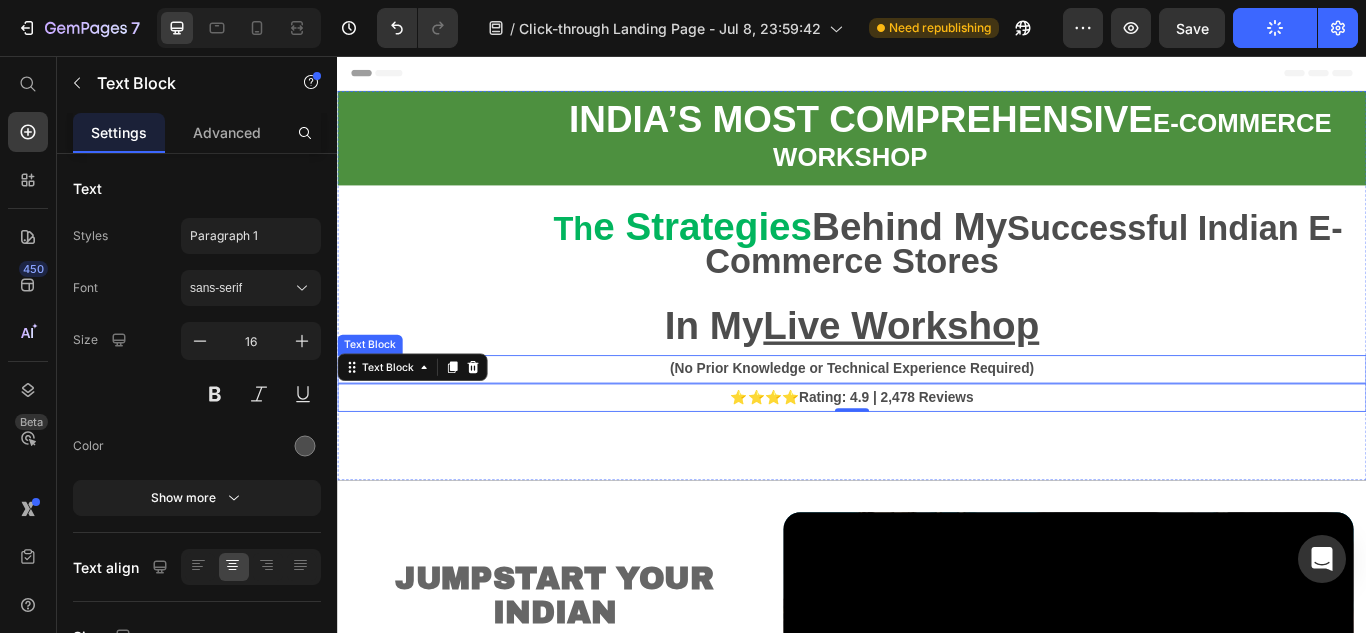 click on "(No Prior Knowledge or Technical Experience Required)" at bounding box center [937, 420] 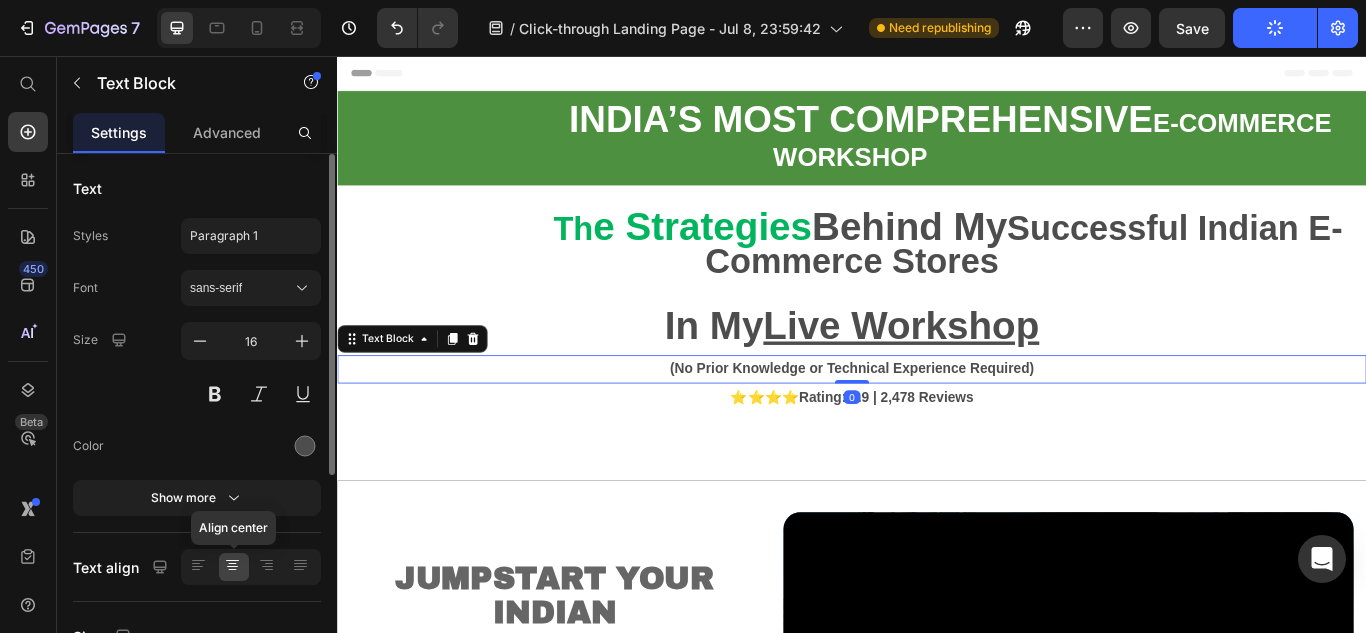 click 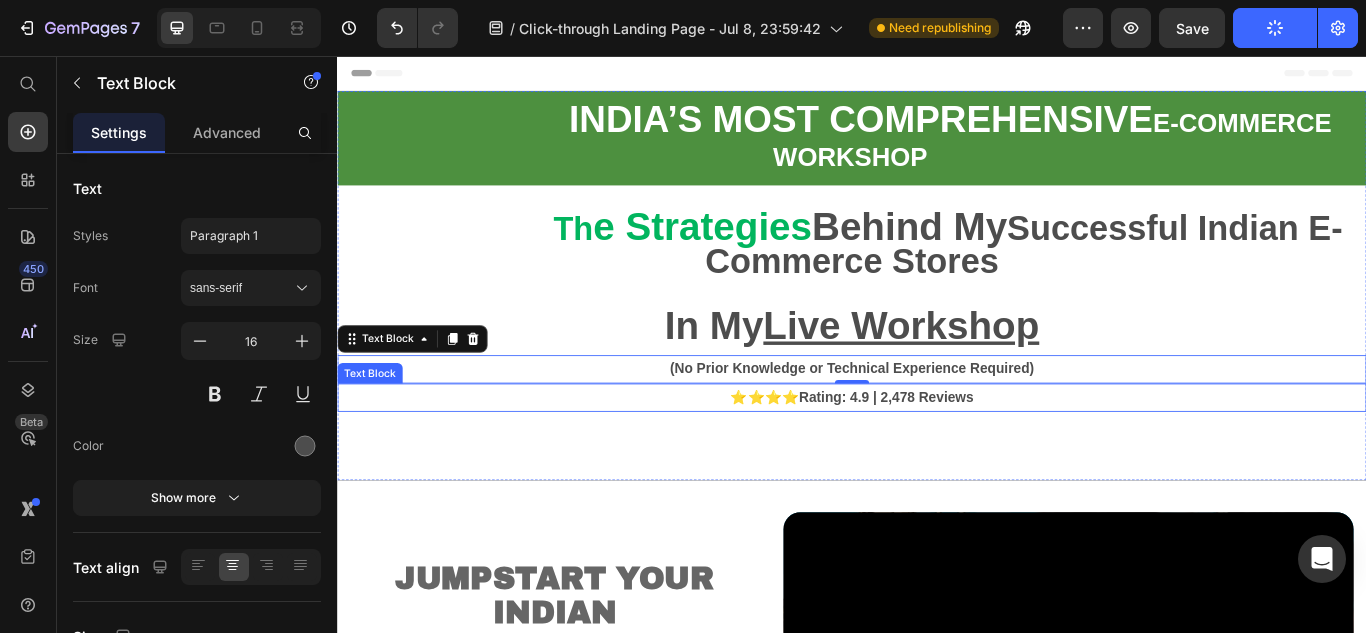 click on "⭐⭐⭐⭐ Rating: 4.9 | 2,478 Reviews" at bounding box center (937, 454) 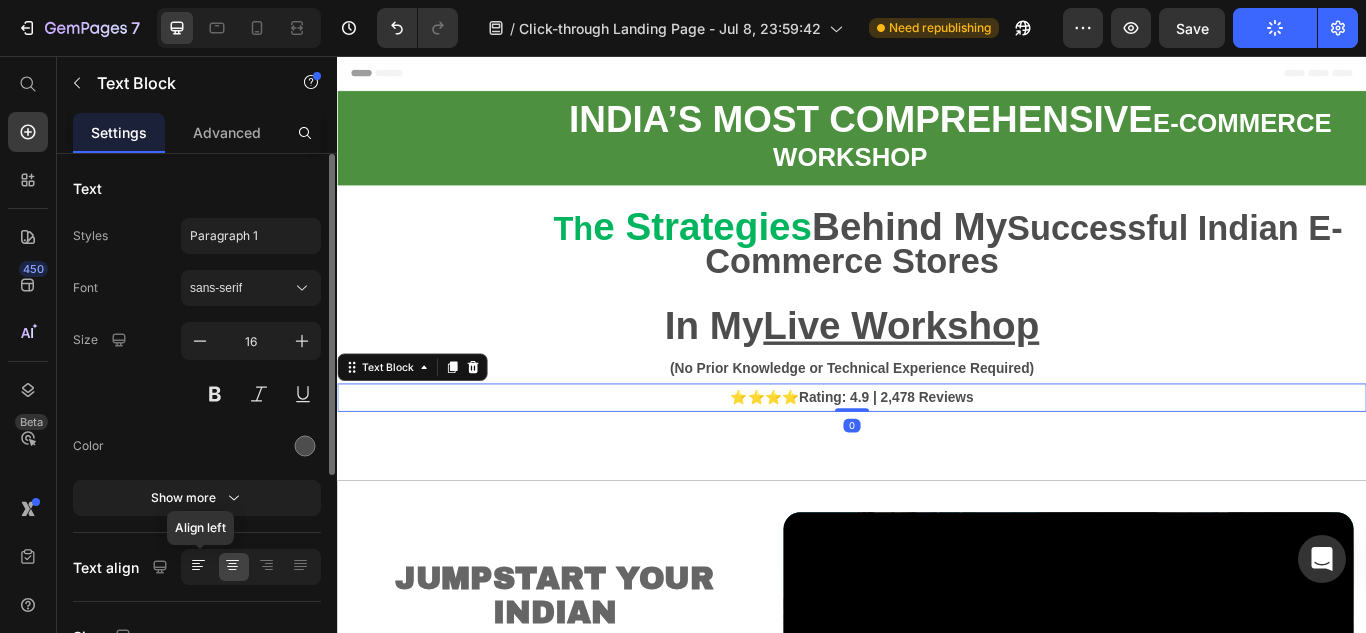 click 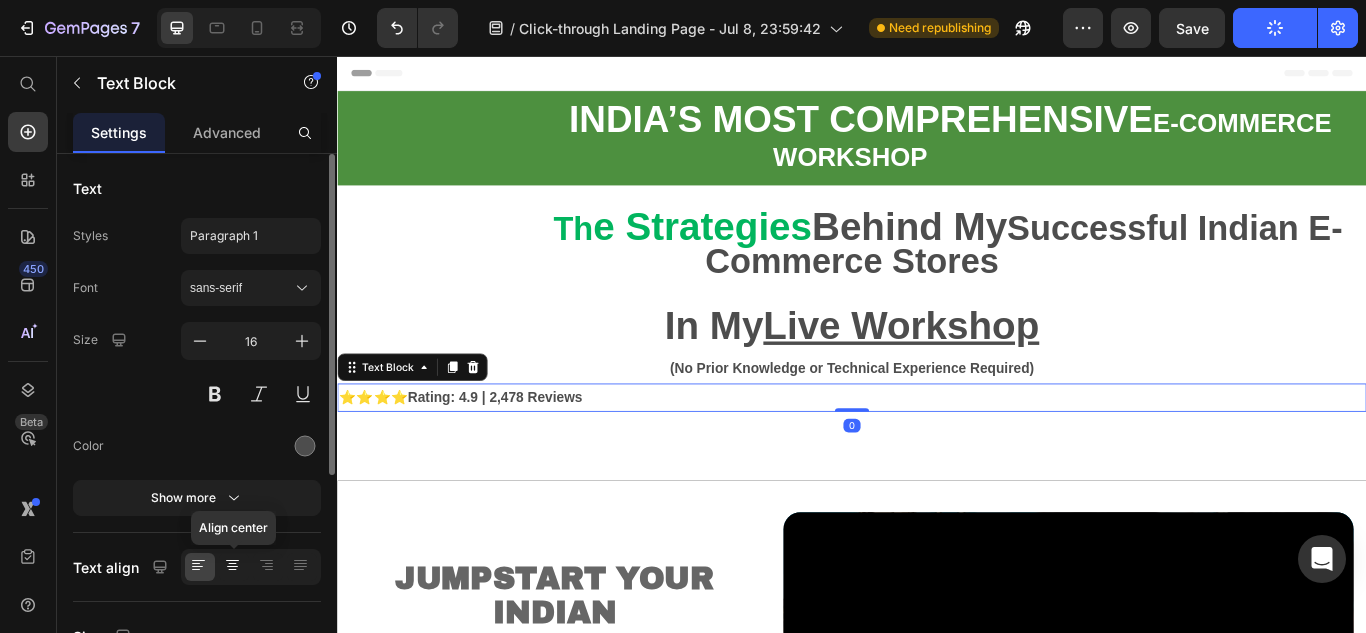 click 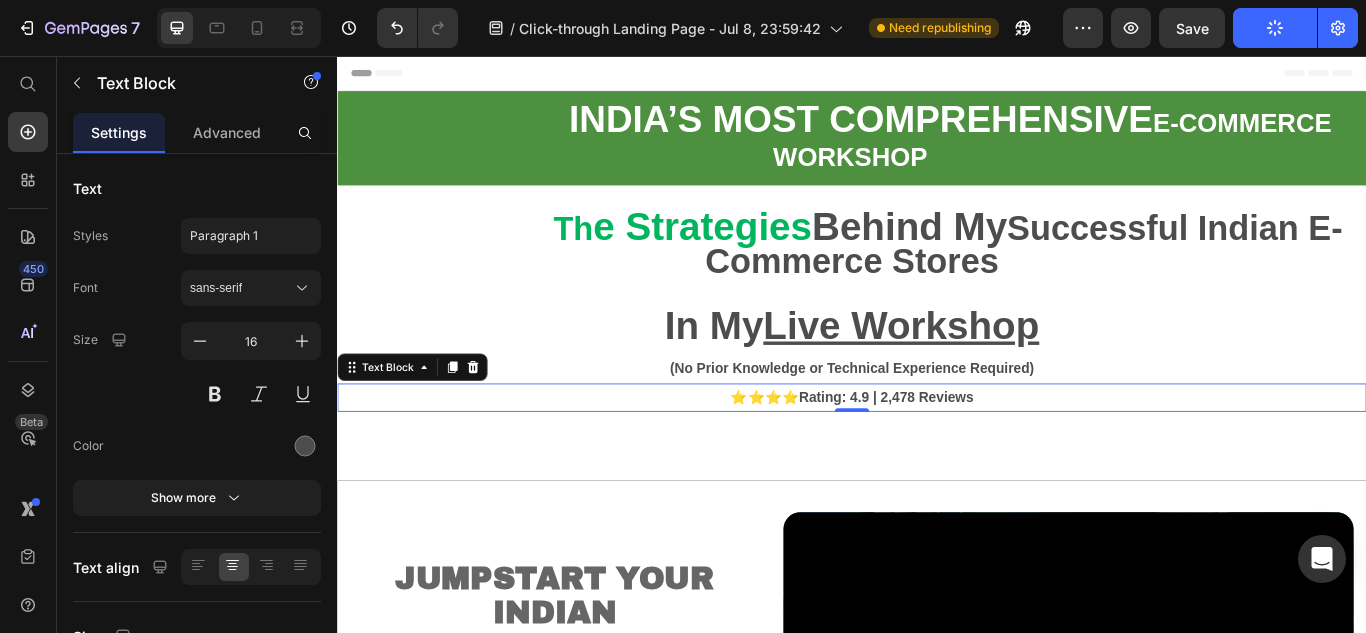 click on "⭐⭐⭐⭐ Rating: 4.9 | 2,478 Reviews" at bounding box center (937, 454) 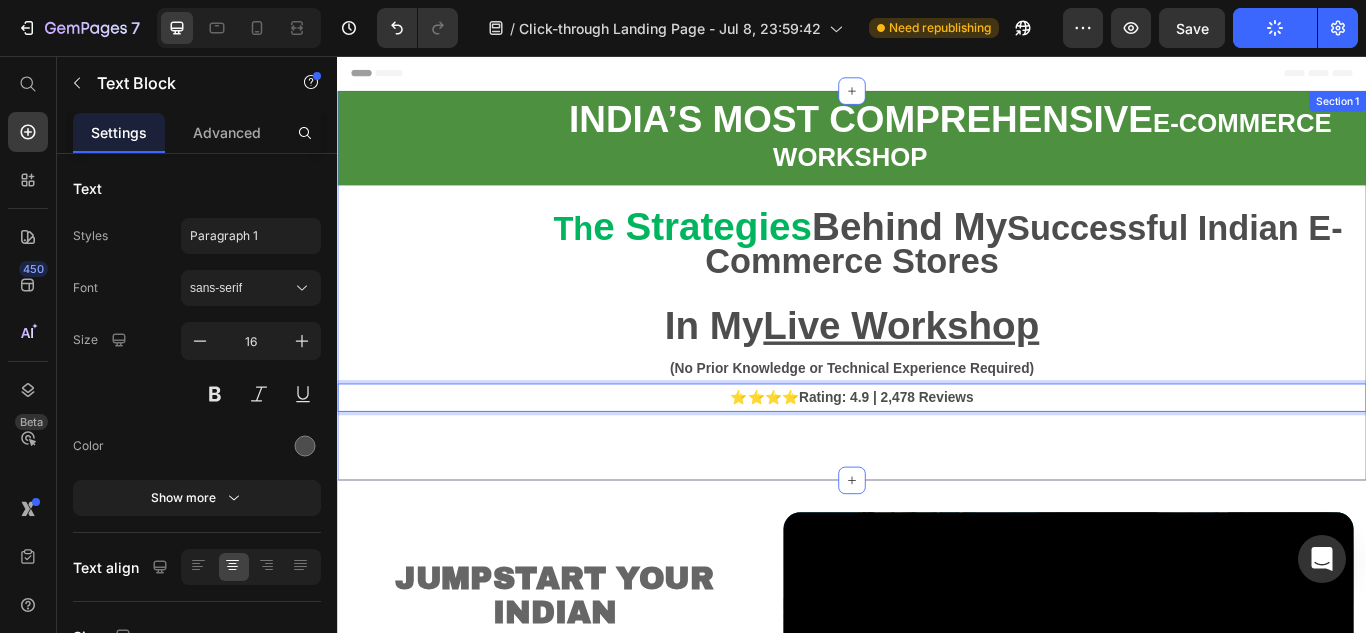 click on "INDIA’S MOST COMPREHENSIVE                                    E-COMMERCE WORKSHOP Text Block Row                                                                                 Th e Strategies  Behind My                               Successful Indian E-Commerce Stores ⁠⁠⁠⁠⁠⁠⁠   In My  Live Workshop Text Block  (No Prior Knowledge or Technical Experience Required) Text Block ⭐⭐⭐⭐ Rating: 4.9 | 2,478 Reviews Text Block   0 Section 1" at bounding box center [937, 324] 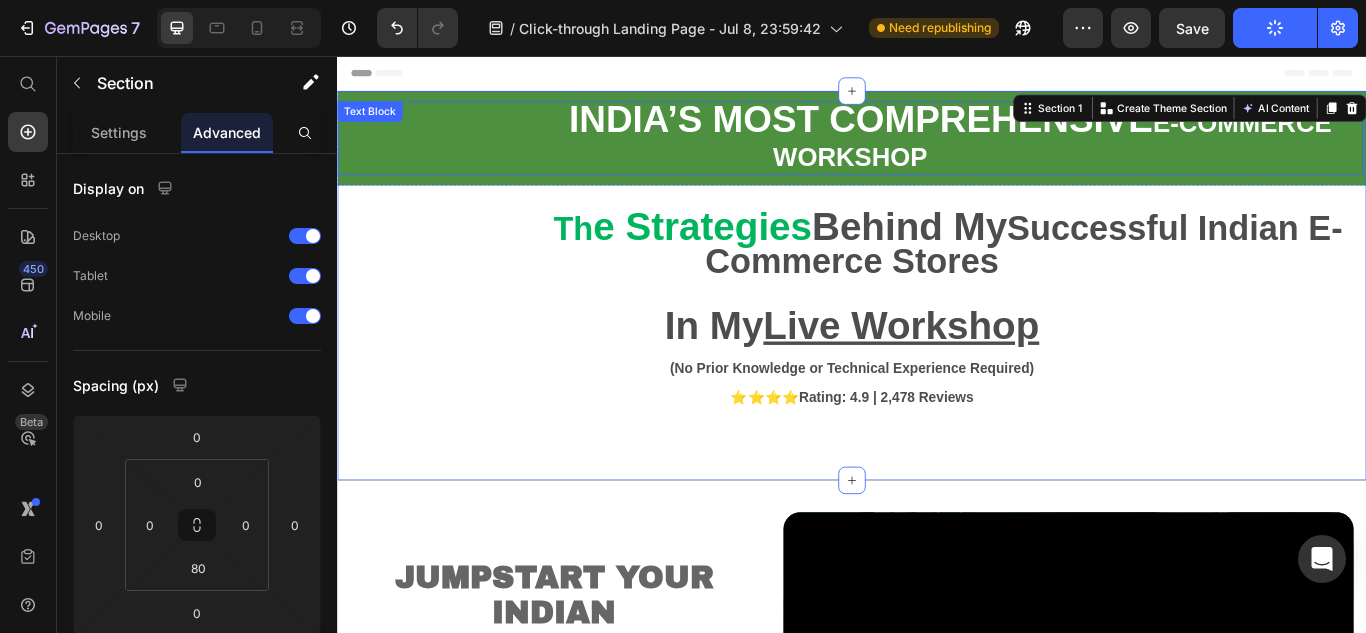 click on "INDIA’S MOST COMPREHENSIVE" at bounding box center [947, 130] 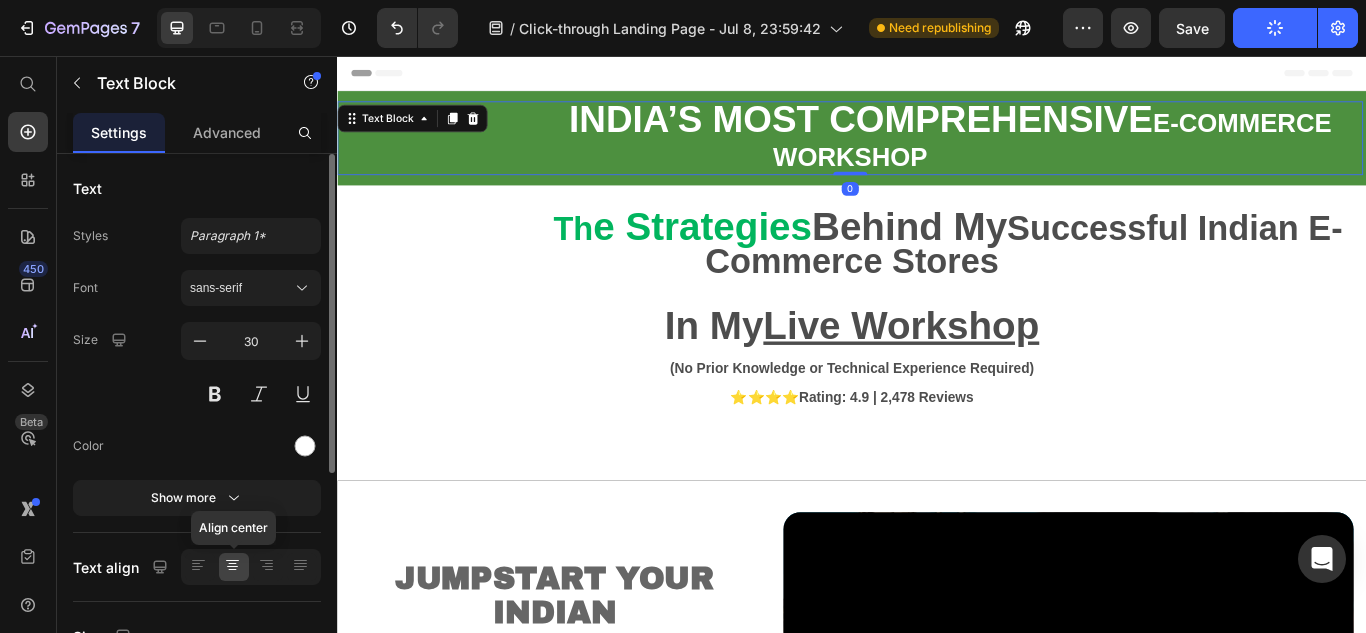 click 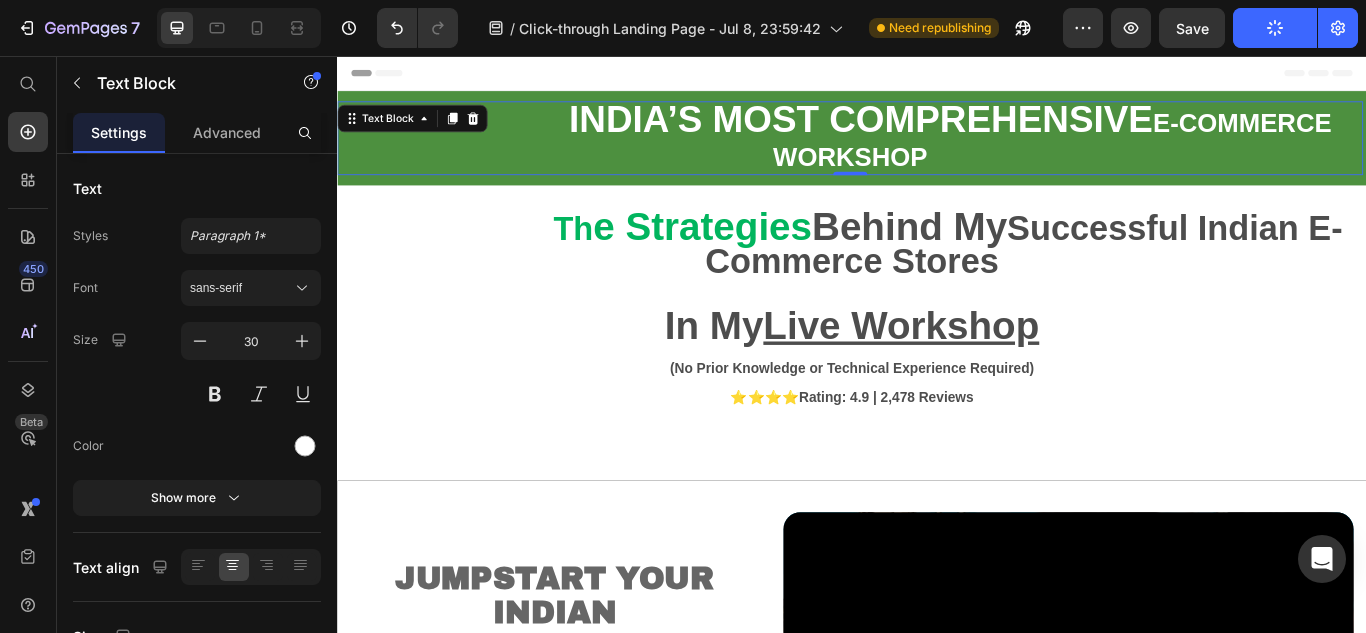 click on "Th e Strategies  Behind My                               Successful Indian E-Commerce Stores" at bounding box center [937, 280] 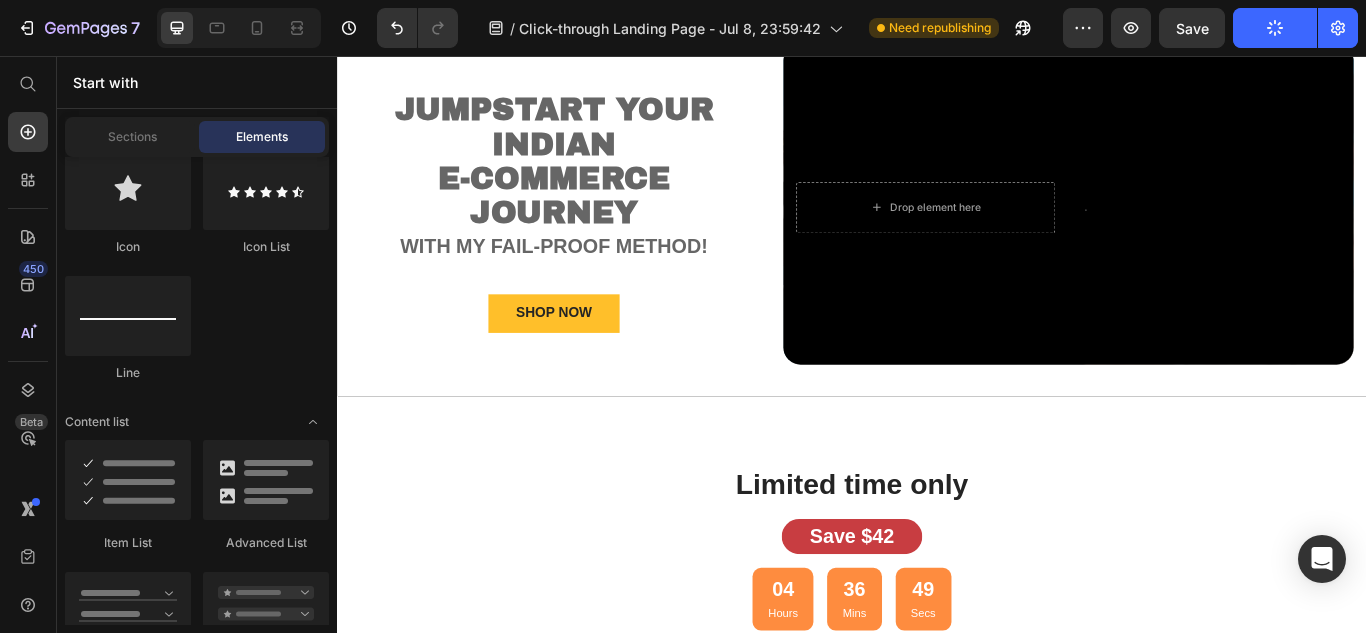 scroll, scrollTop: 553, scrollLeft: 0, axis: vertical 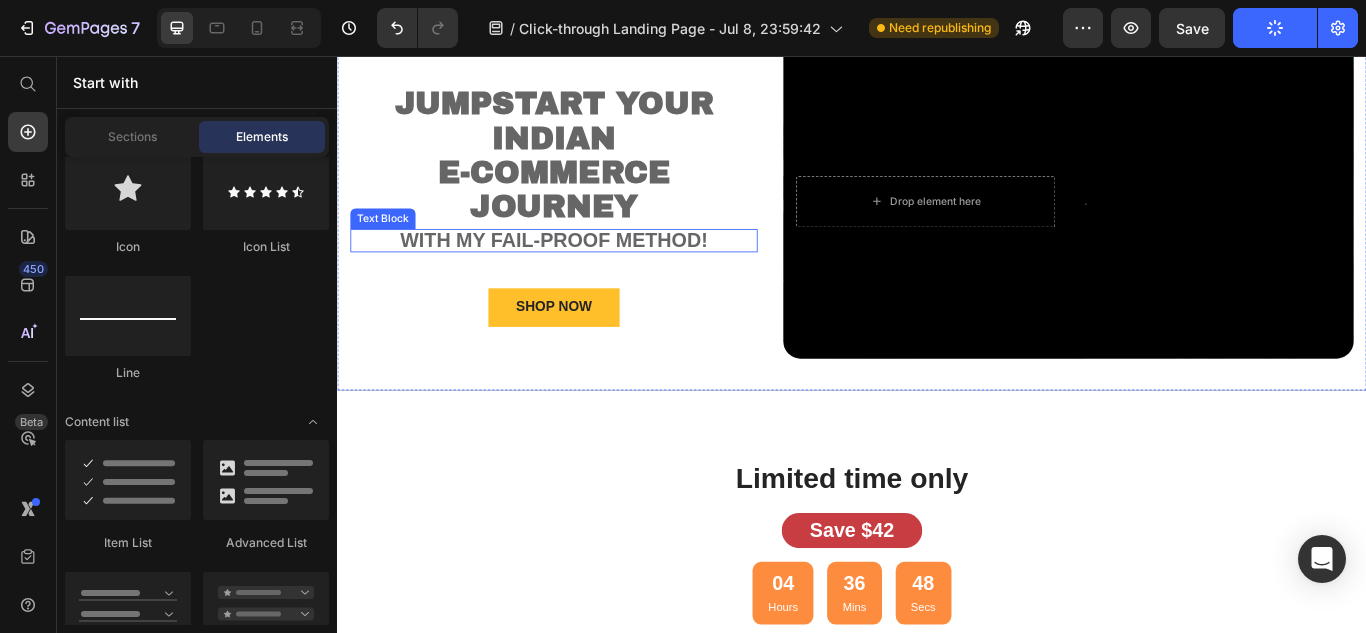 click on "Jumpstart your Indian  e-commerce journey" at bounding box center [589, 172] 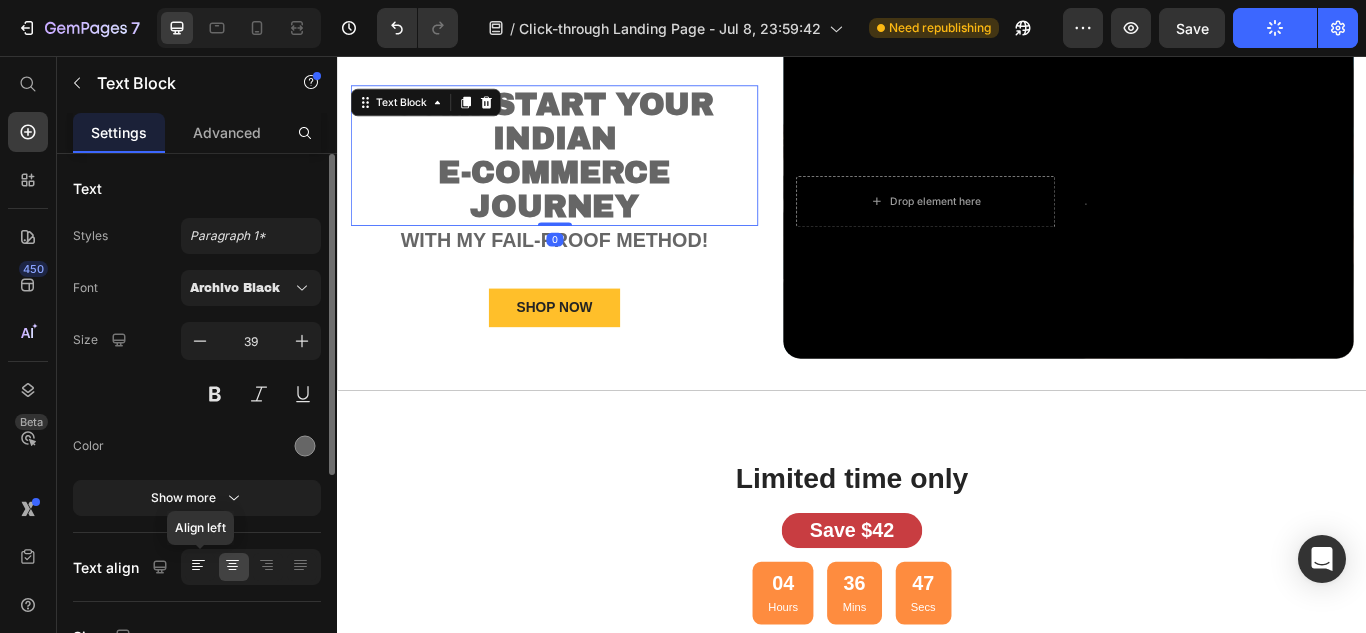 click 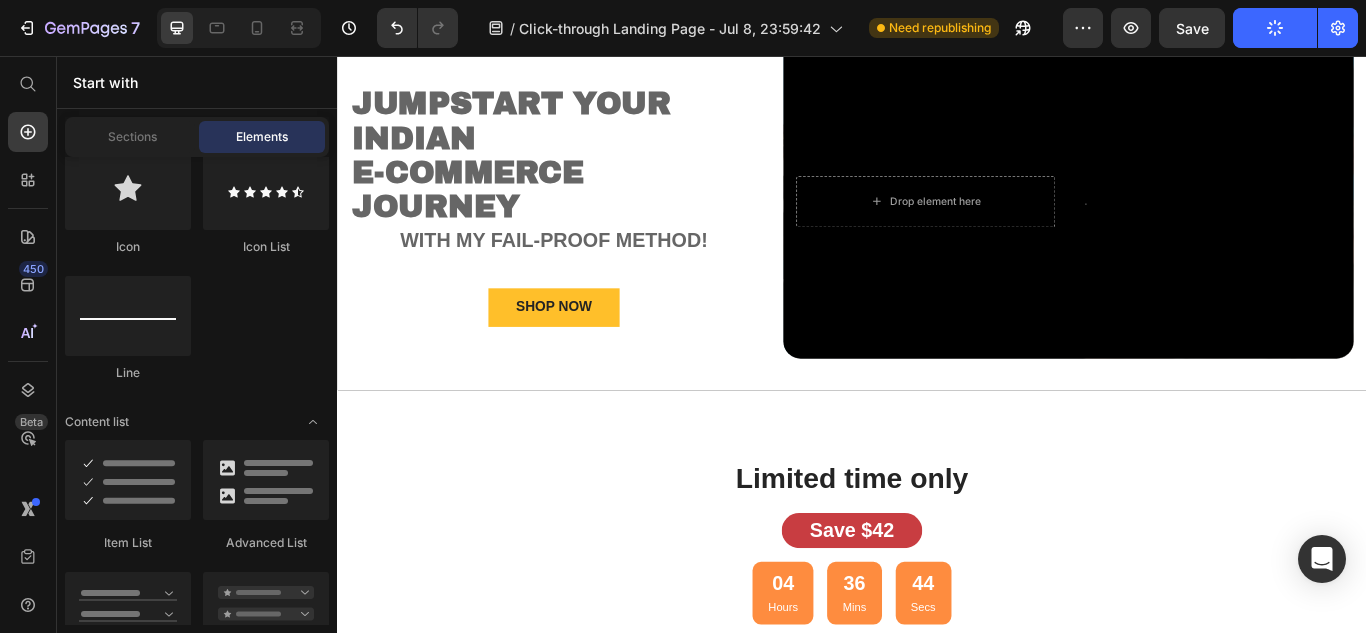 scroll, scrollTop: 332, scrollLeft: 0, axis: vertical 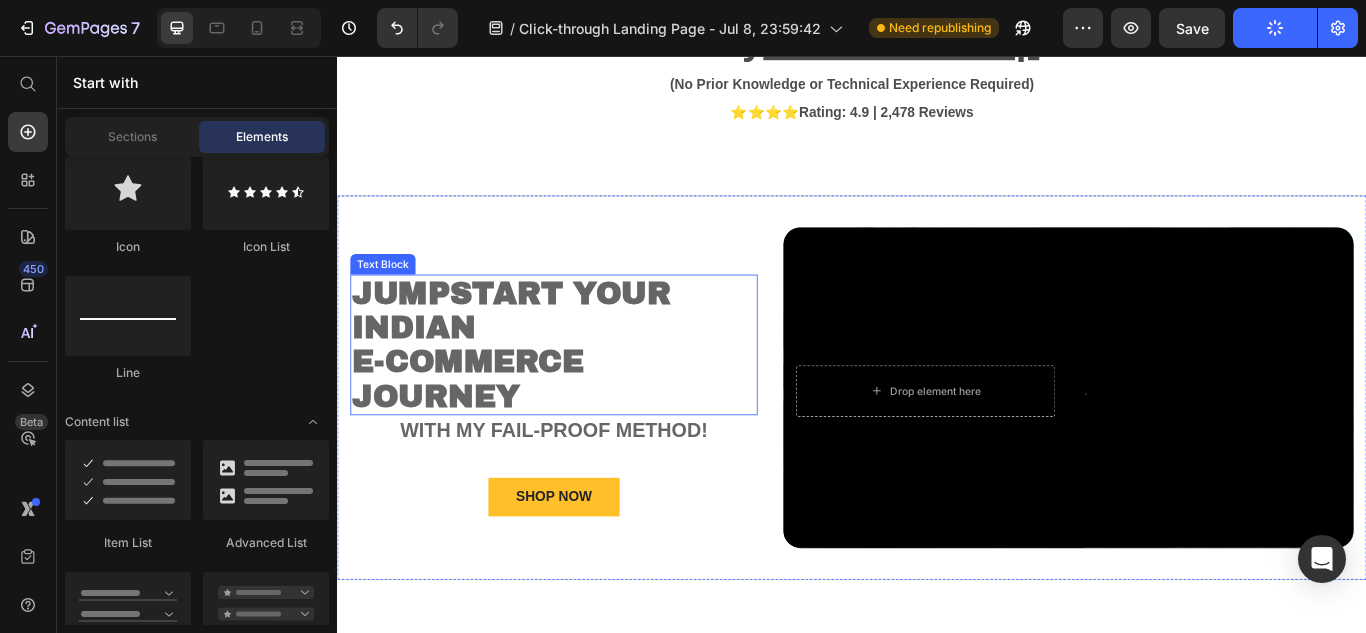 click on "e-commerce journey" at bounding box center (489, 433) 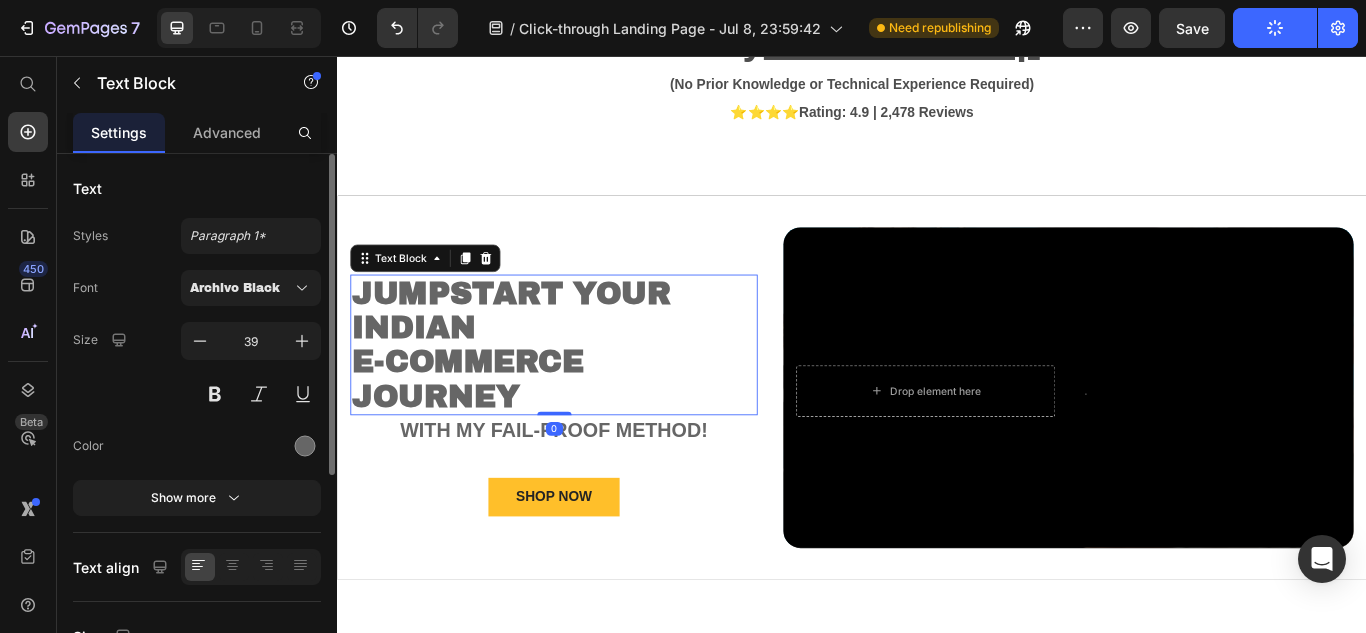 click on "Jumpstart your Indian" at bounding box center [540, 353] 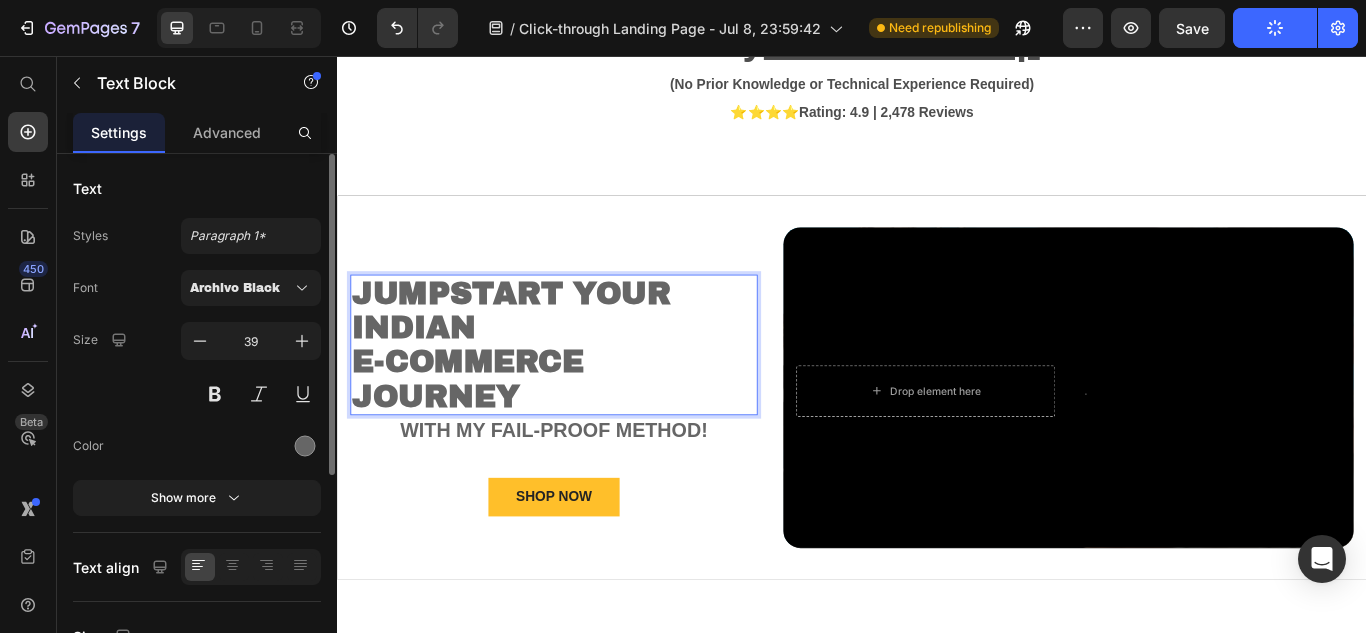 drag, startPoint x: 382, startPoint y: 335, endPoint x: 397, endPoint y: 334, distance: 15.033297 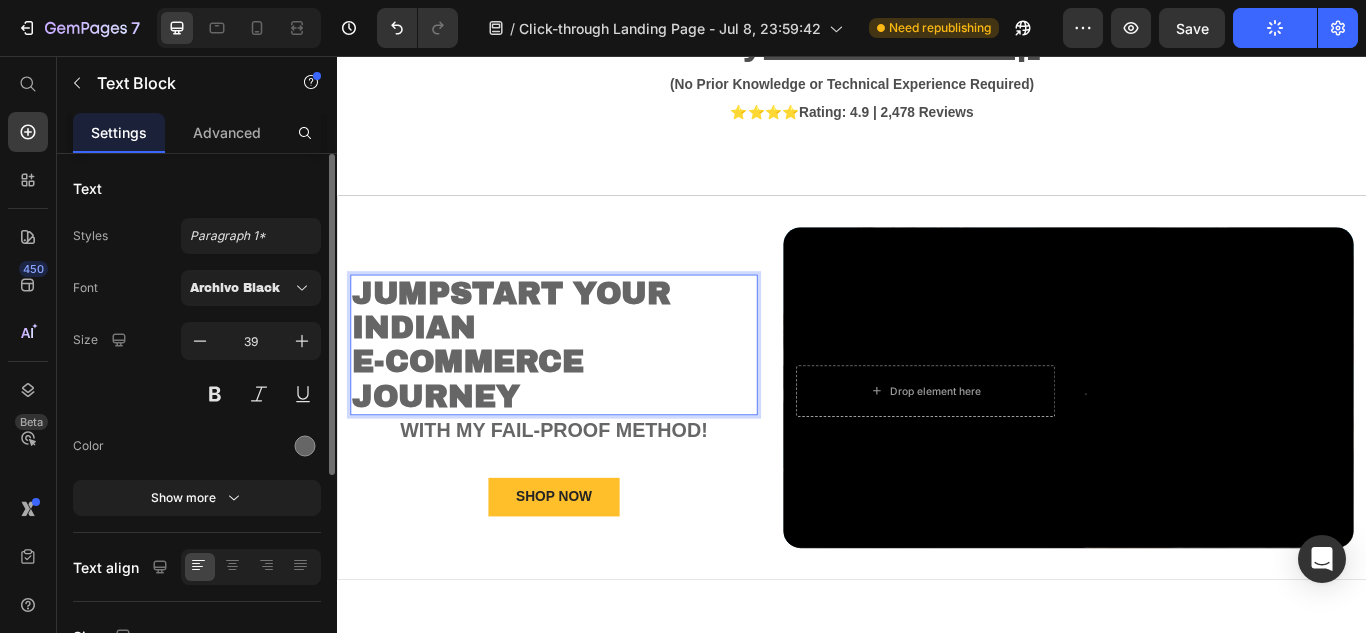 click on "Jumpstart your Indian" at bounding box center [540, 353] 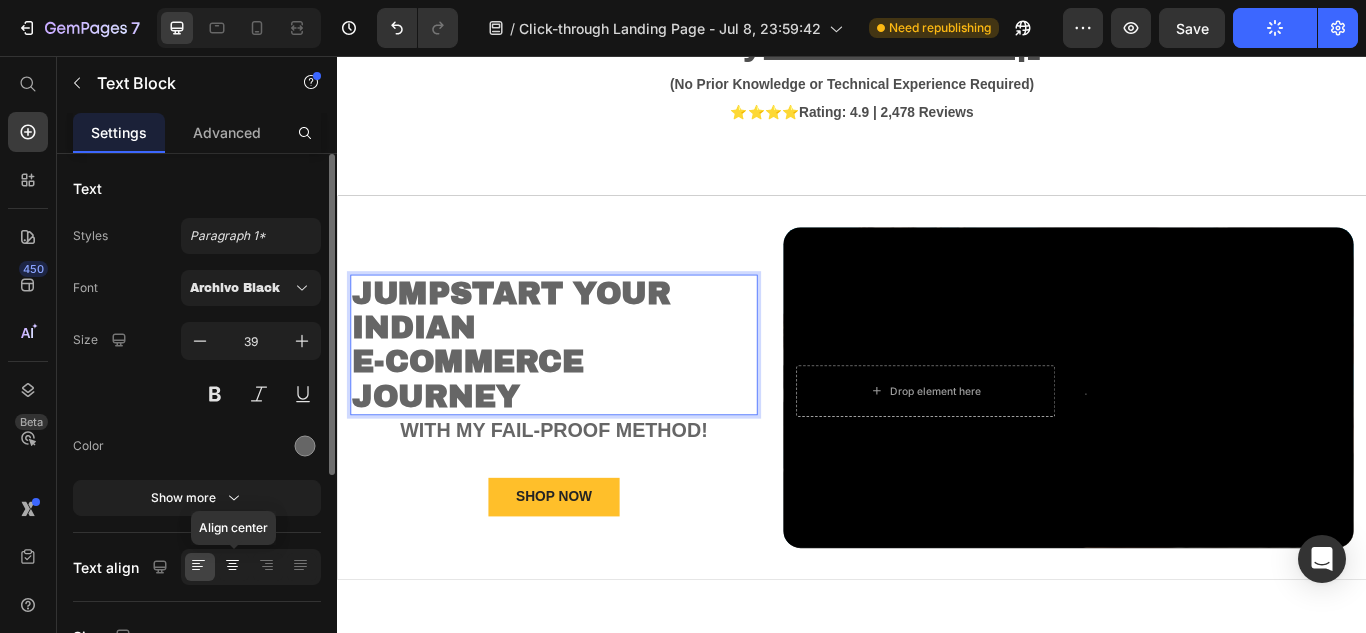 click 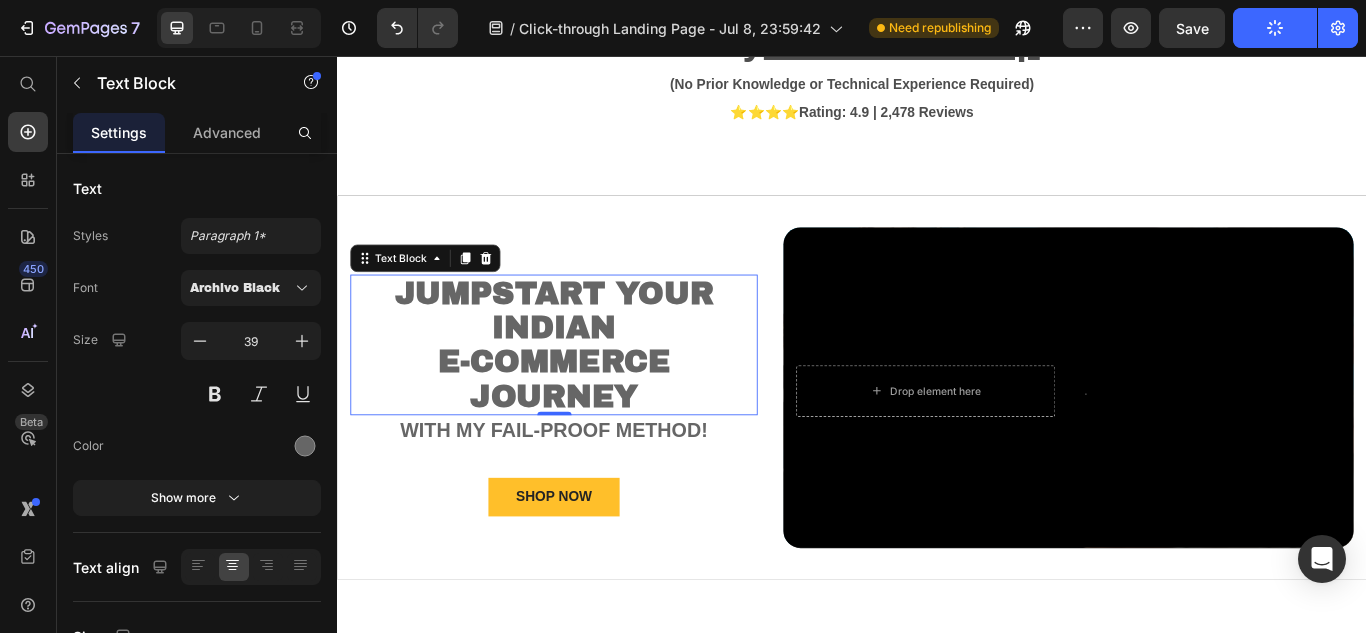 click on "0" at bounding box center [590, 491] 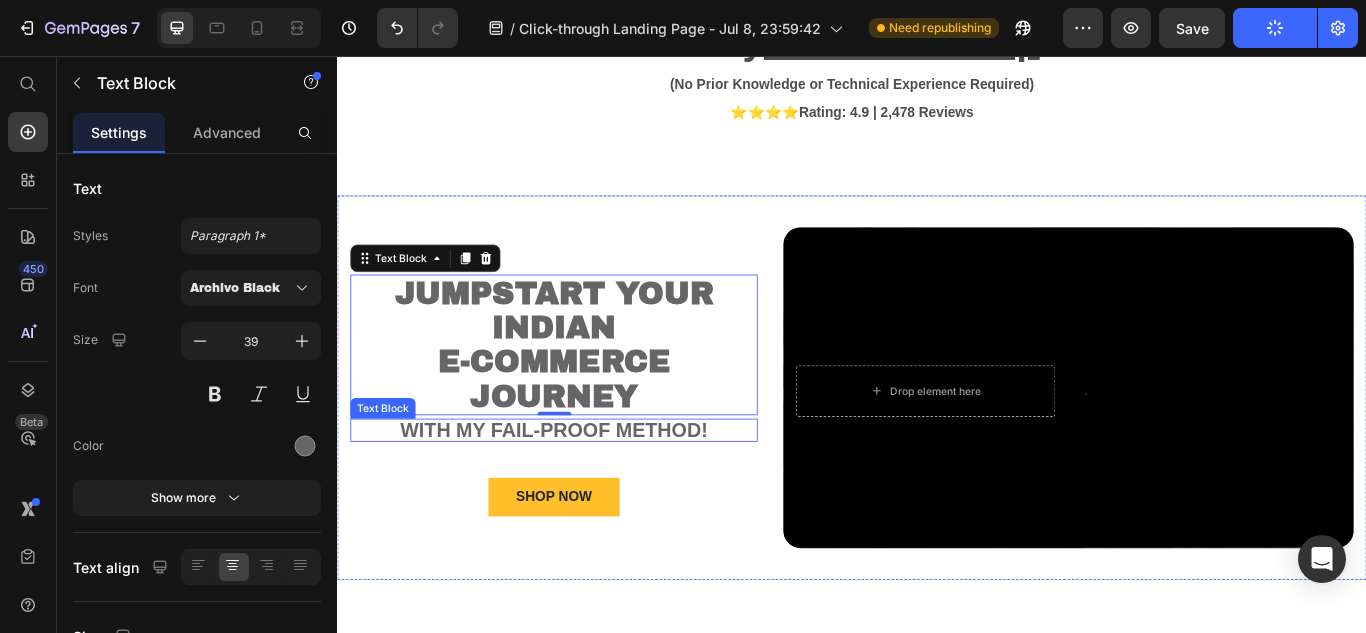 click on "with my fail-proof method!" at bounding box center [589, 492] 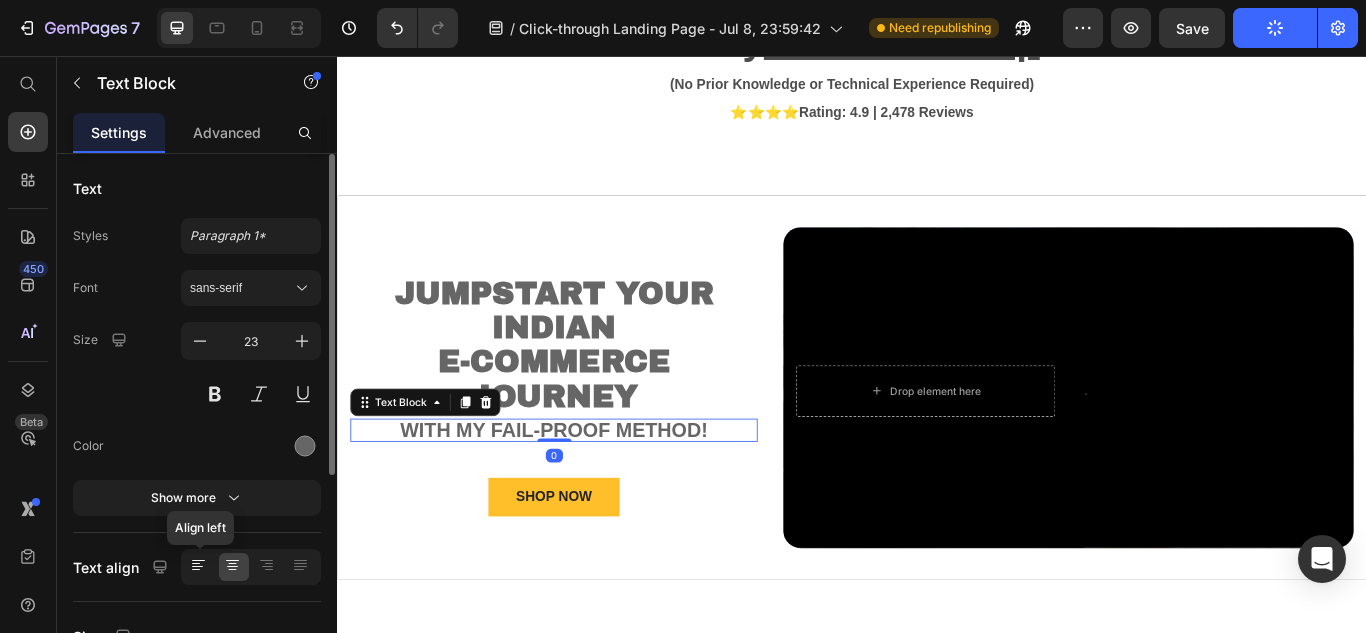 click 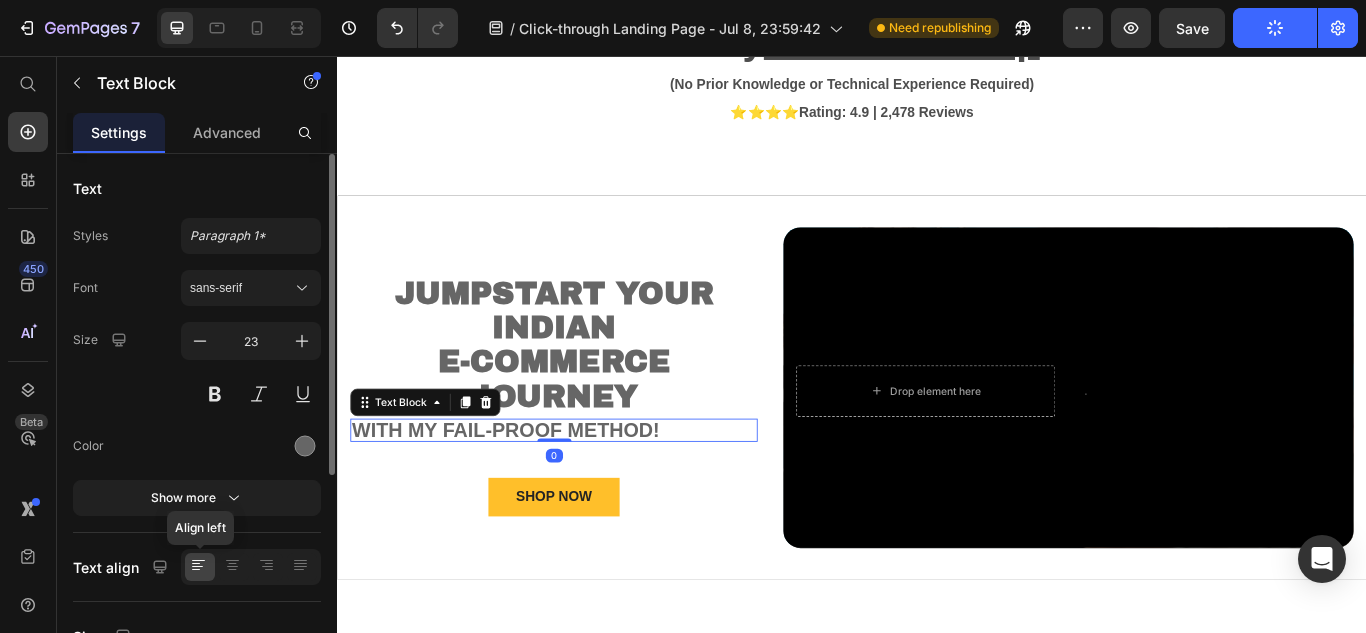 click 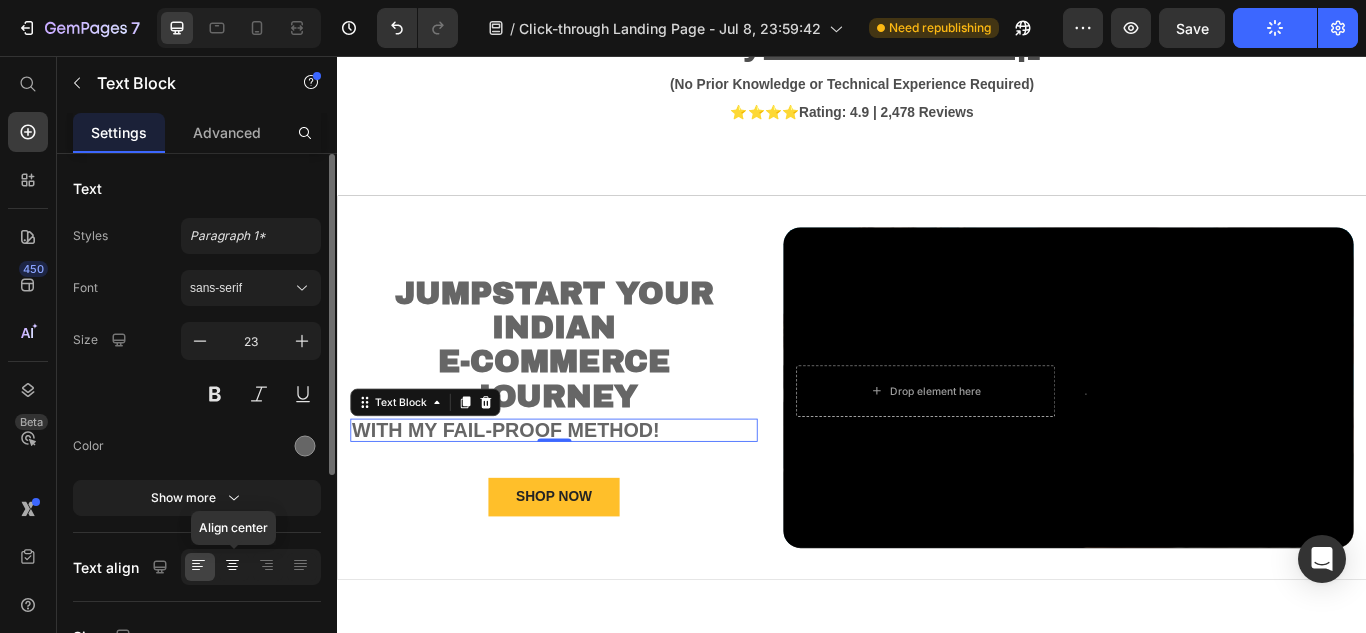 click 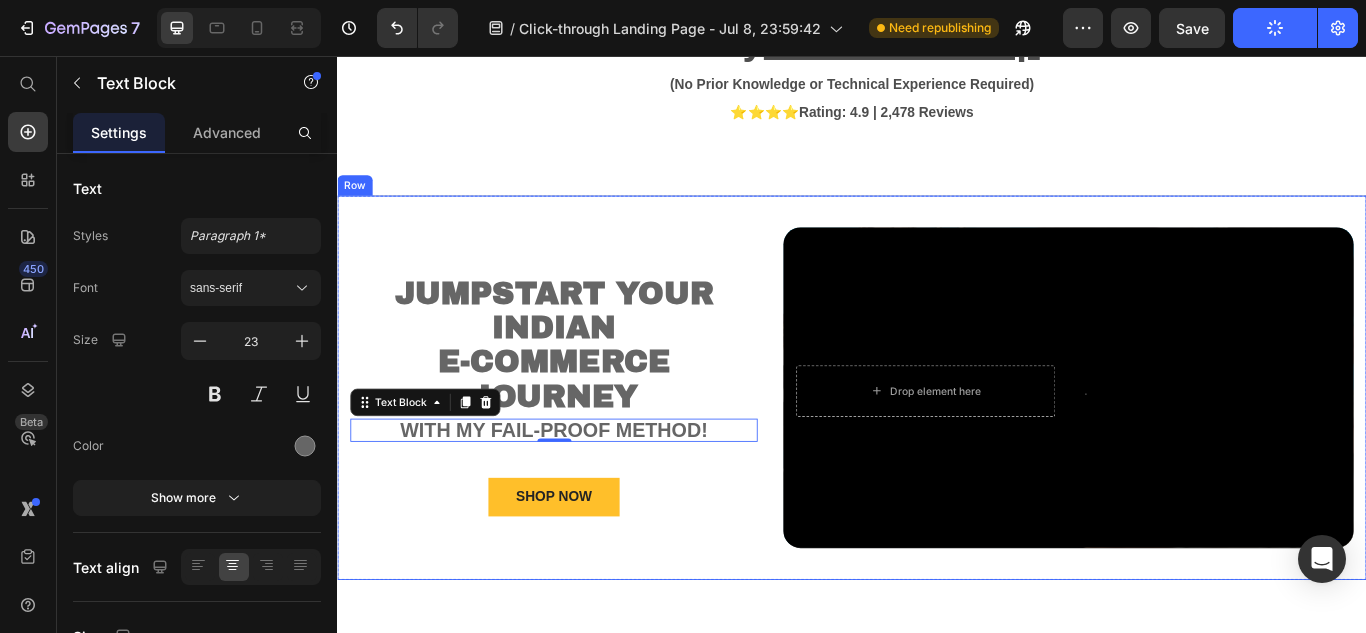 click on "Lorem Text Block Jumpstart your Indian  e-commerce journey Text Block with my fail-proof method! Text Block   0 Lorem Ipsum is simply dummy Text Block SHOP NOW Button Limited Time Offer - While Supplies Last Text Block" at bounding box center (589, 443) 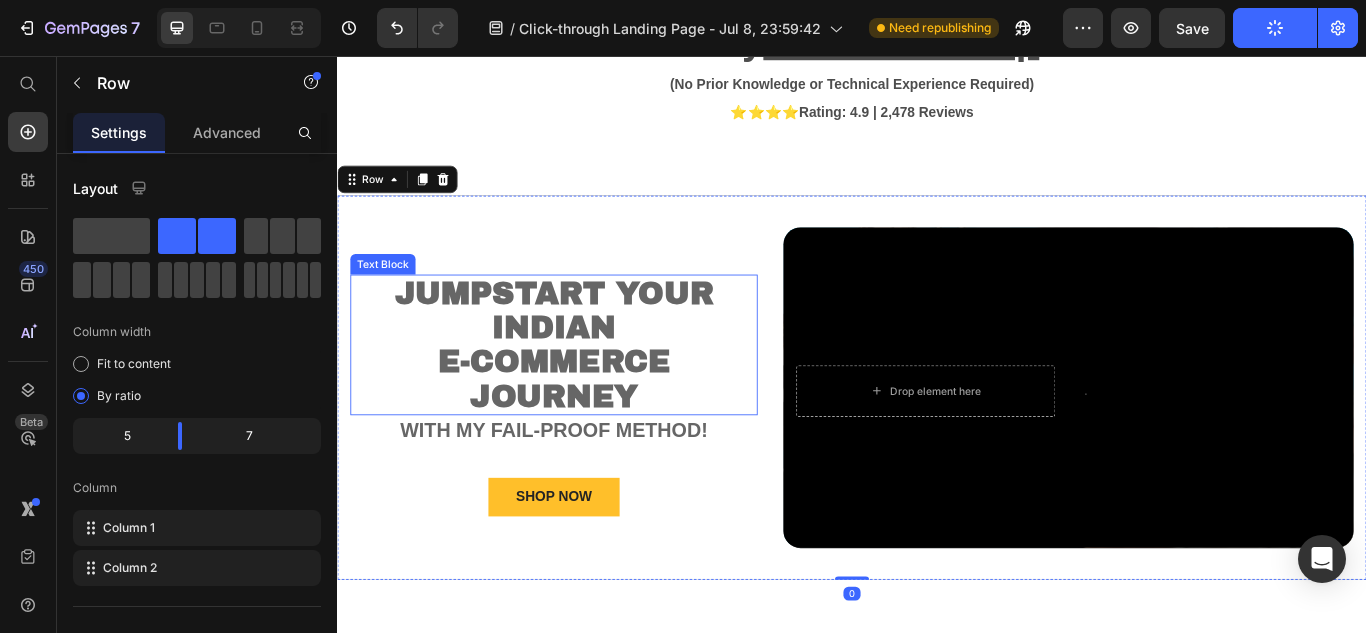 click on "Jumpstart your Indian" at bounding box center (590, 353) 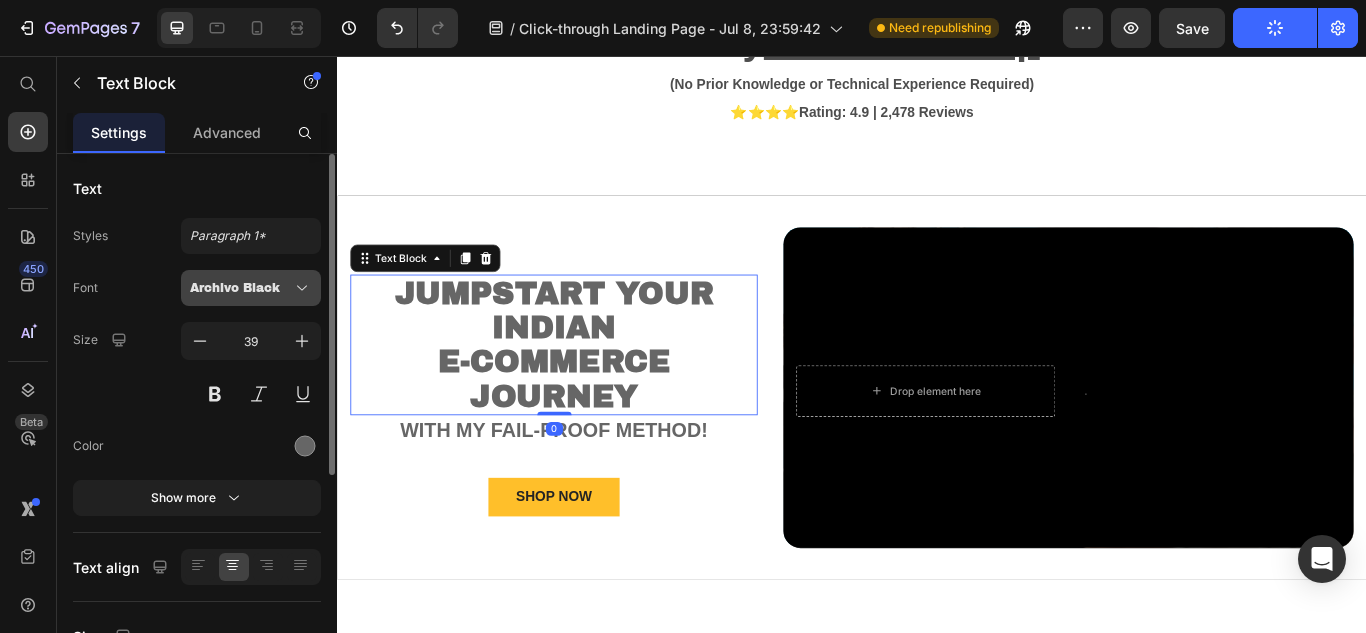 click on "Archivo Black" at bounding box center (251, 288) 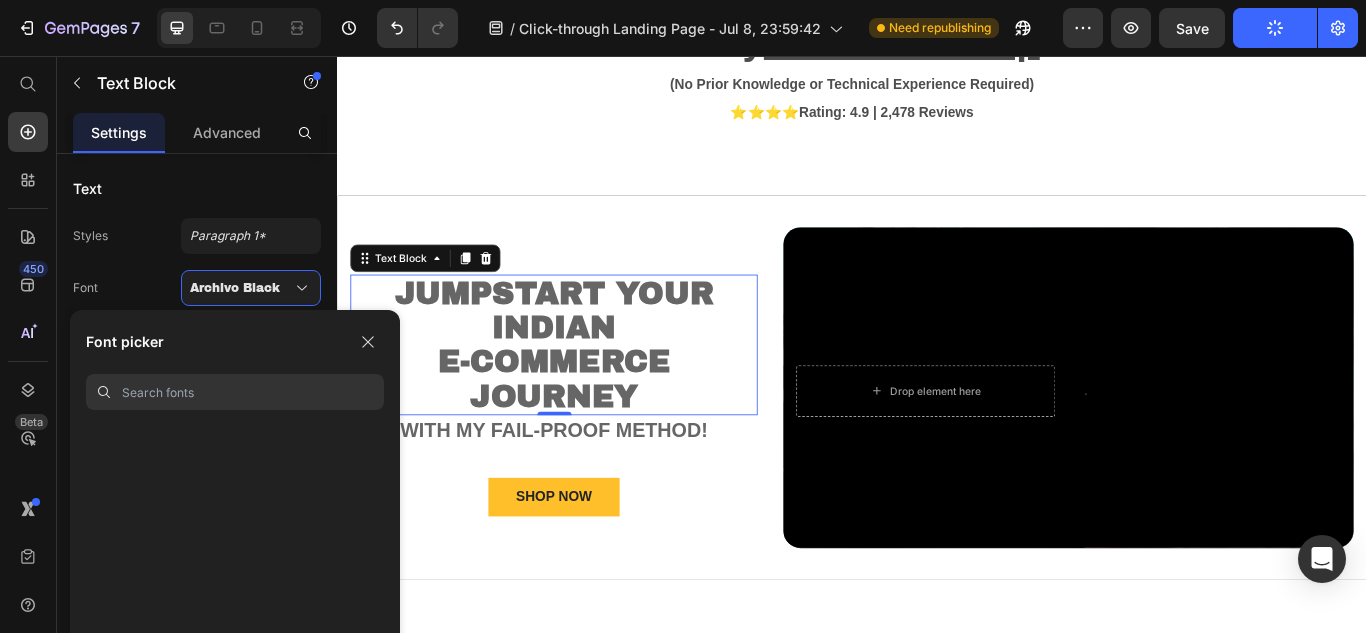 scroll, scrollTop: 1667, scrollLeft: 0, axis: vertical 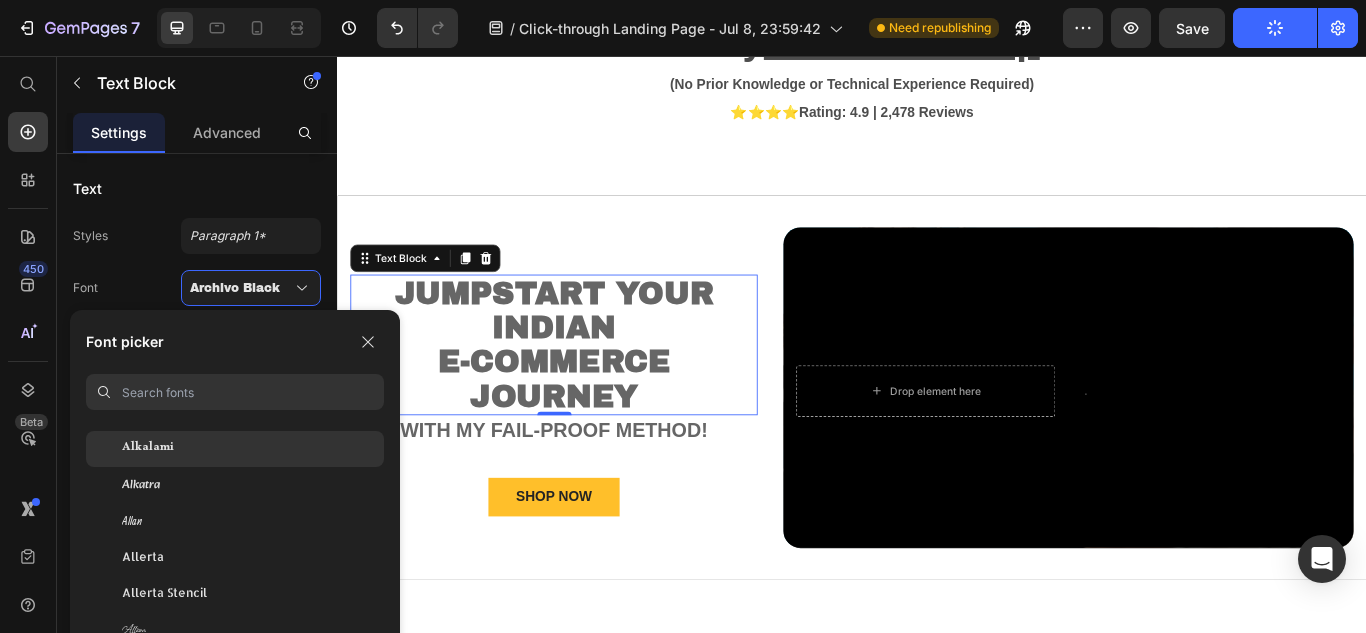click on "Alkalami" 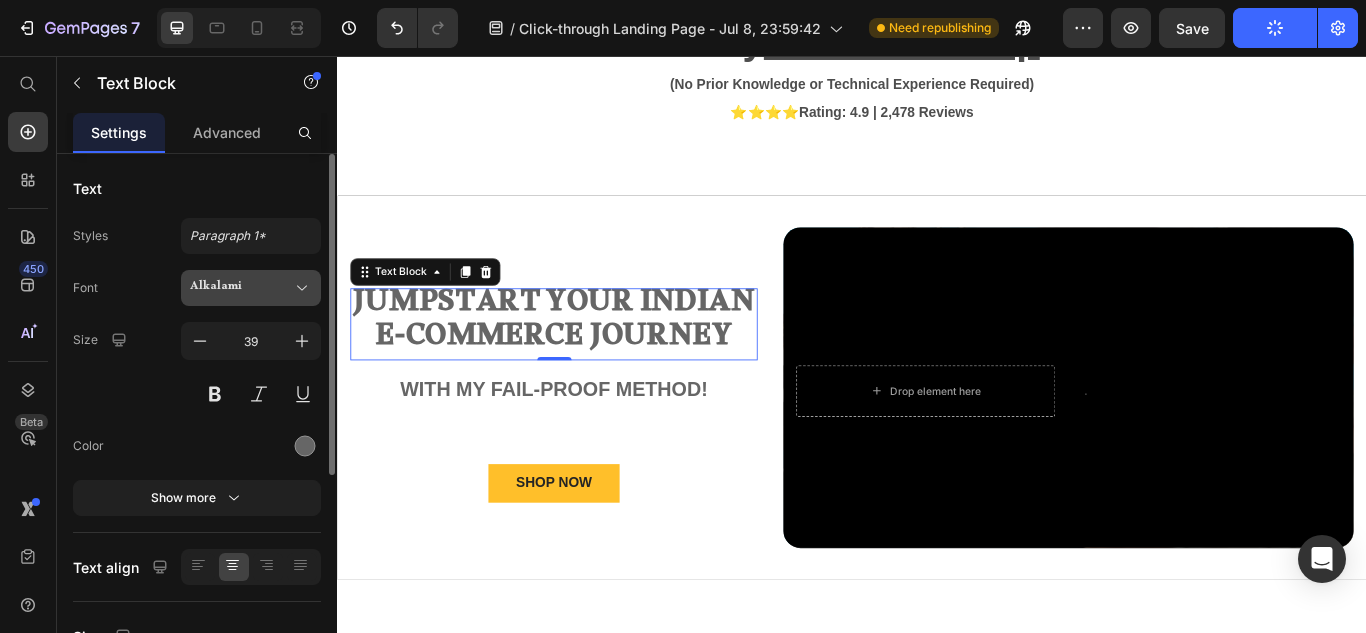 click on "Alkalami" at bounding box center [251, 288] 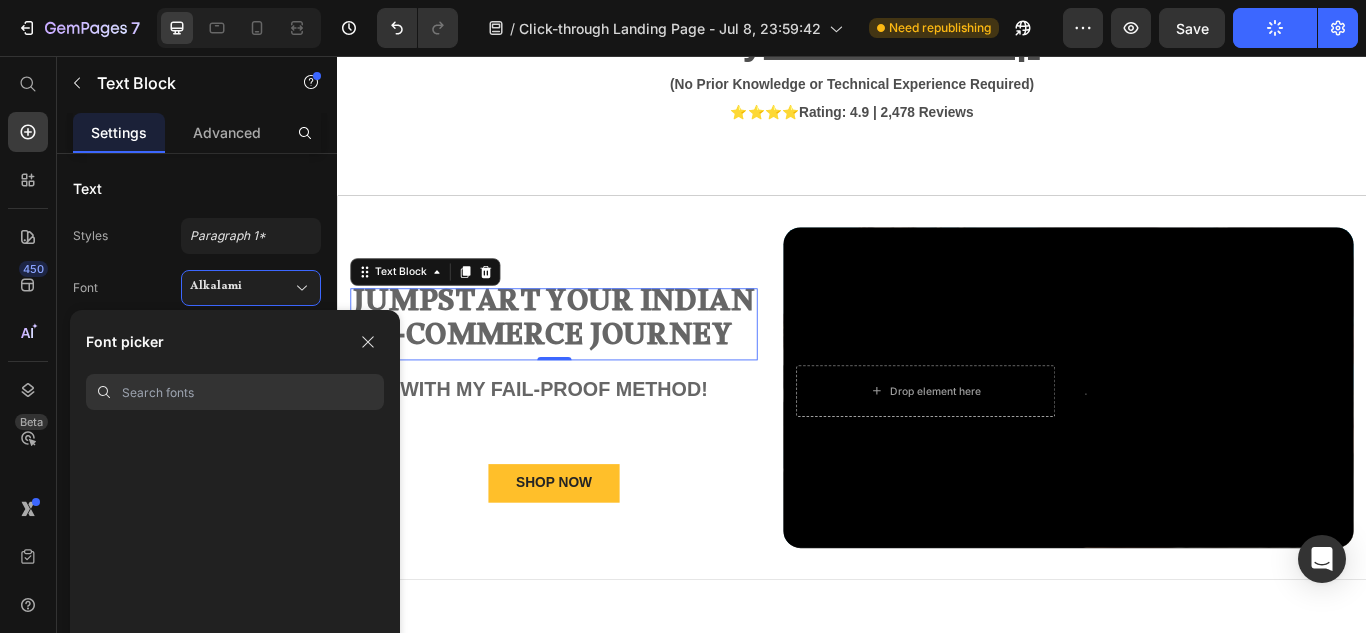 scroll, scrollTop: 8809, scrollLeft: 0, axis: vertical 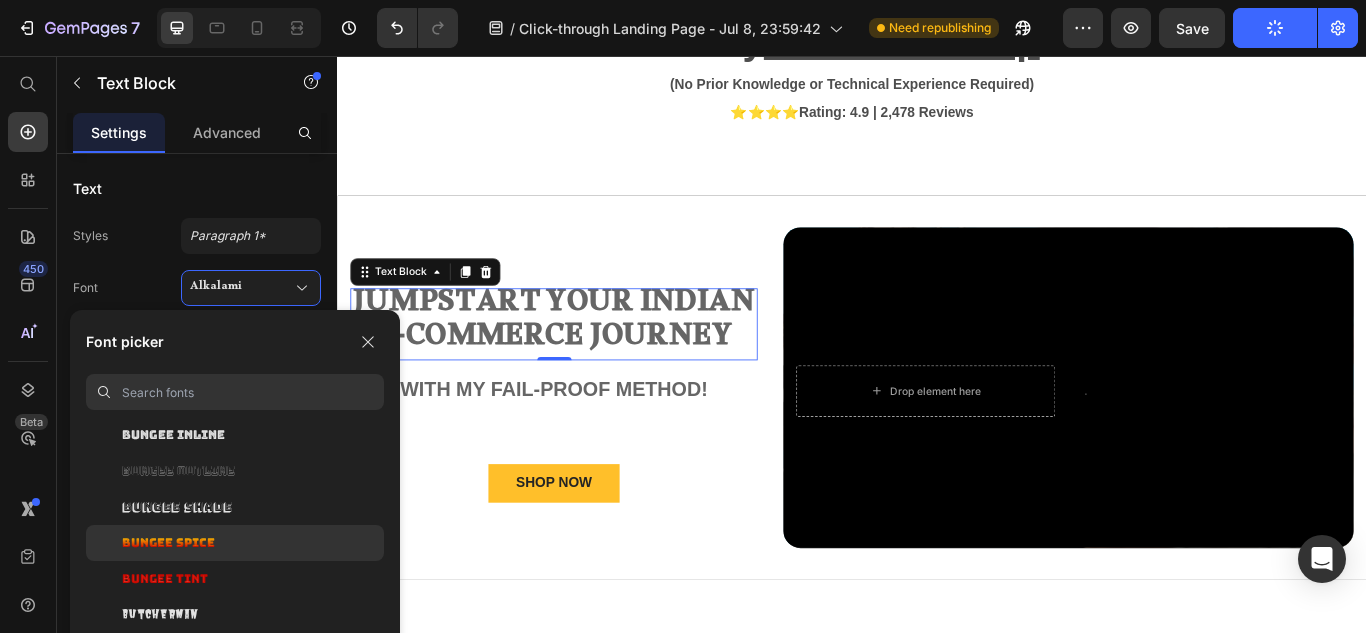 click on "Bungee Spice" 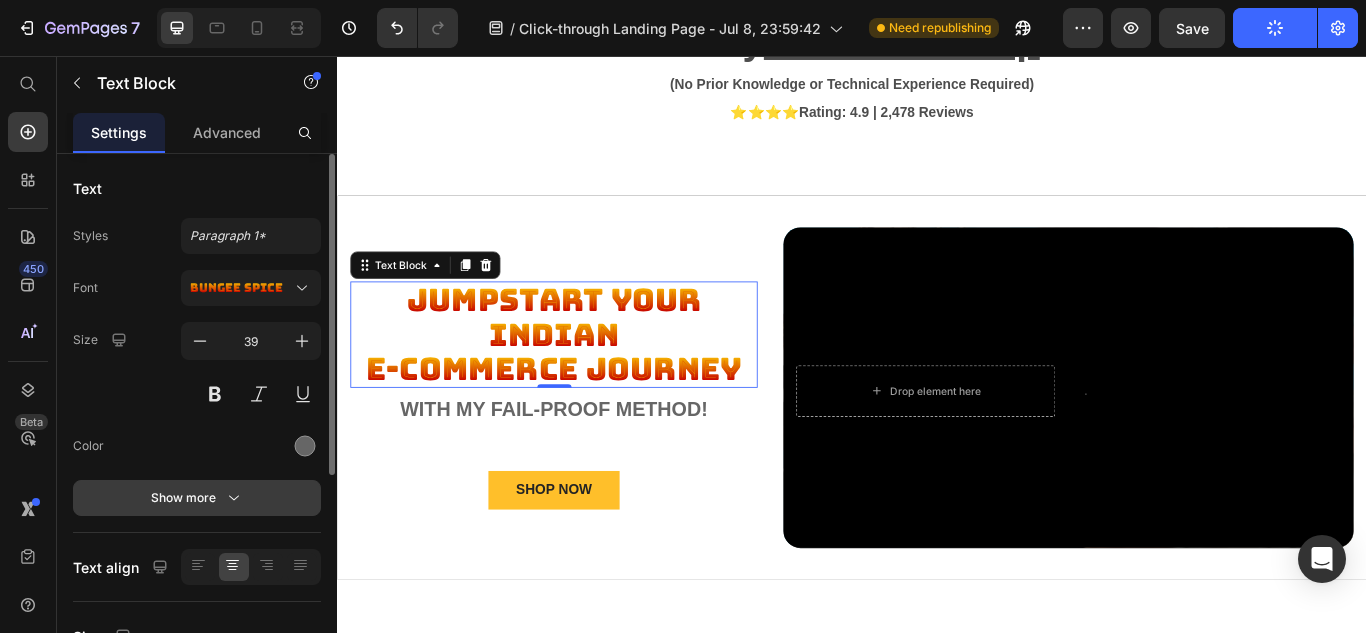 click 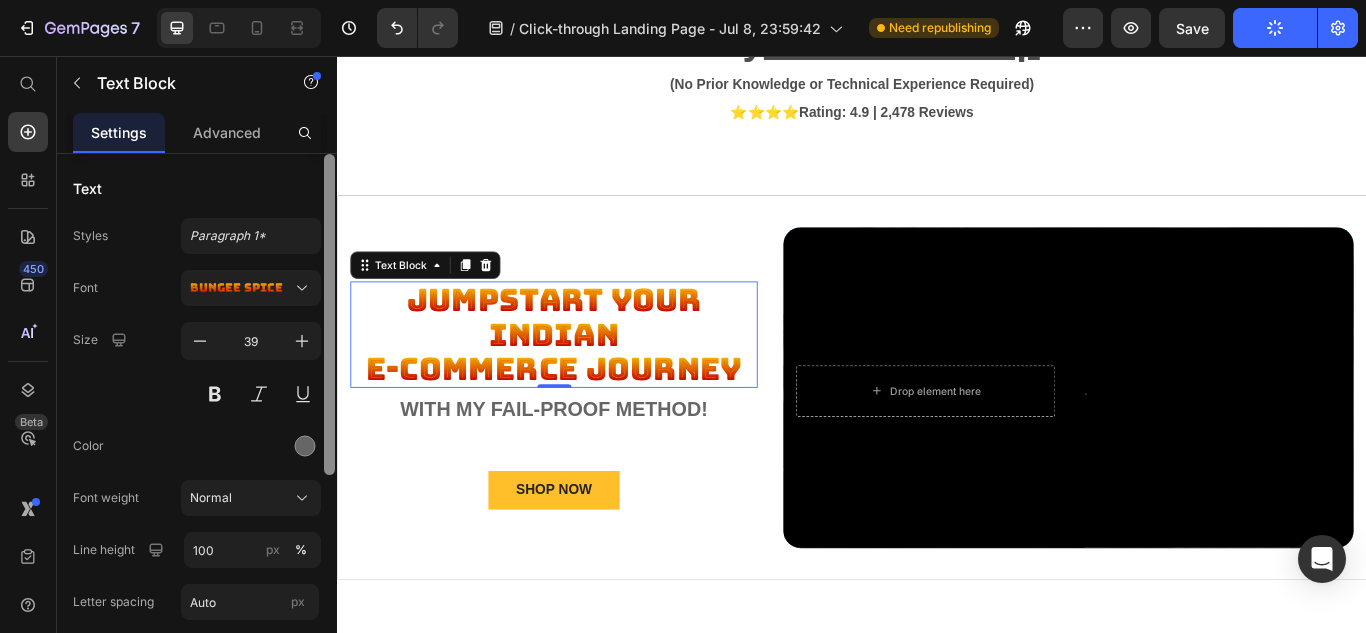 click at bounding box center (329, 314) 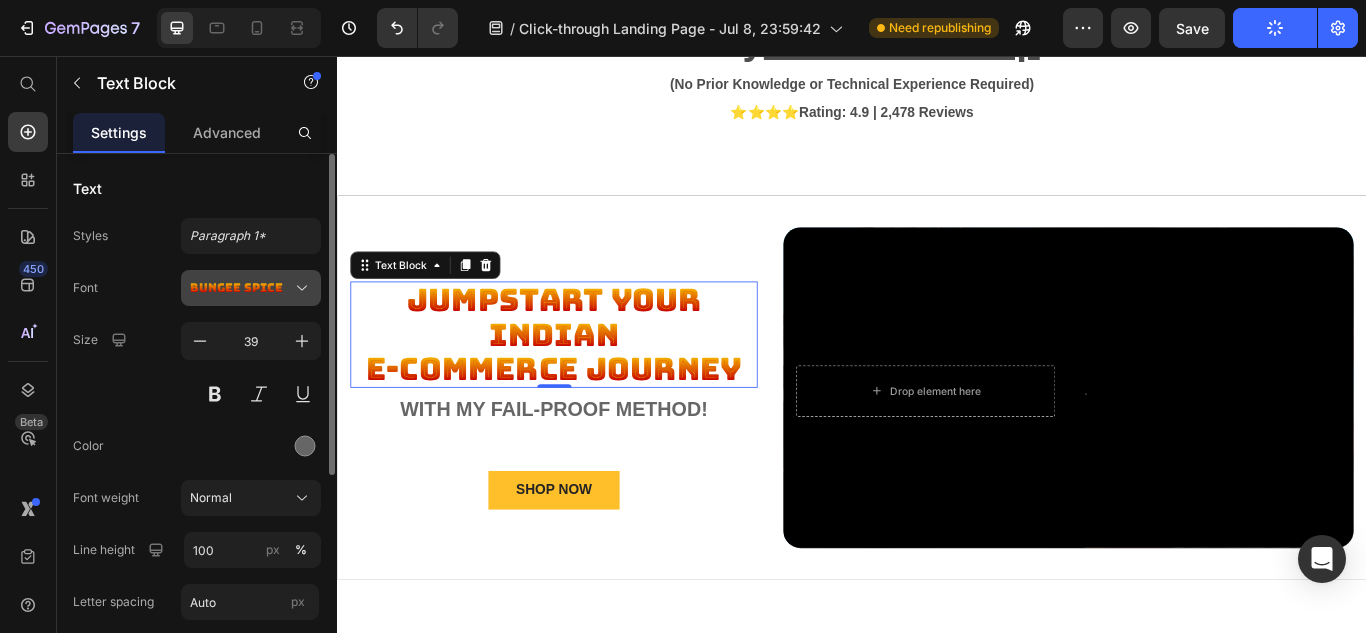 click 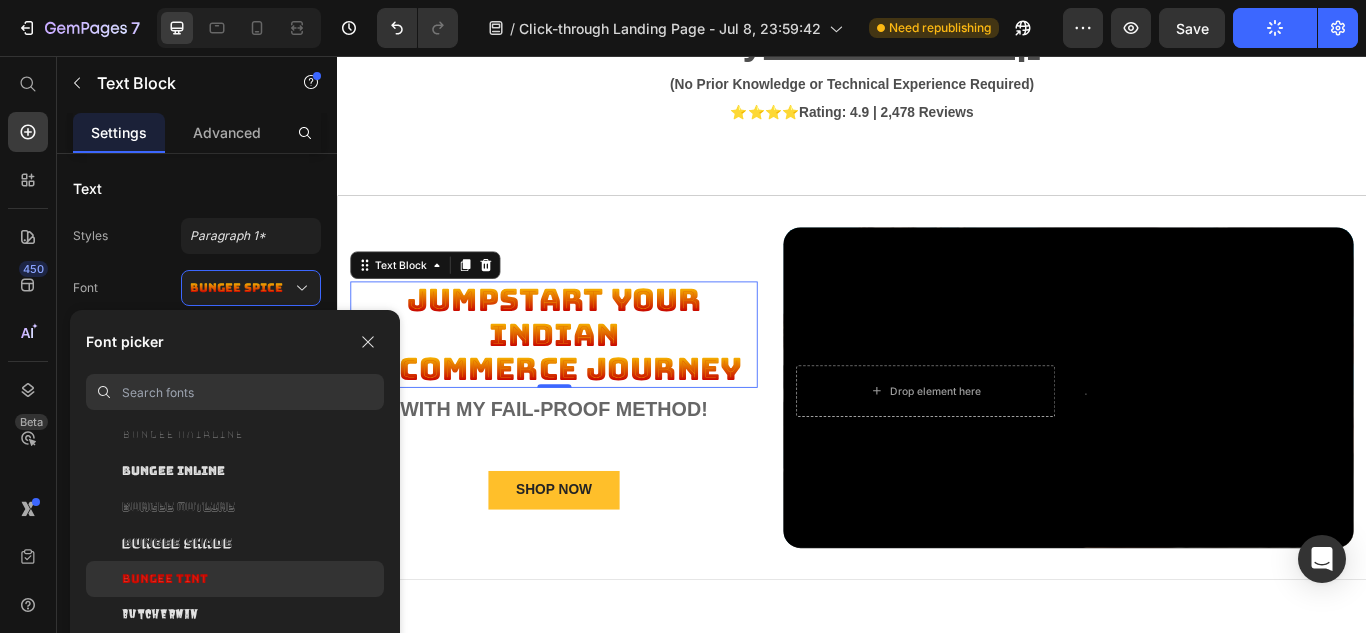 click on "Bungee Tint" 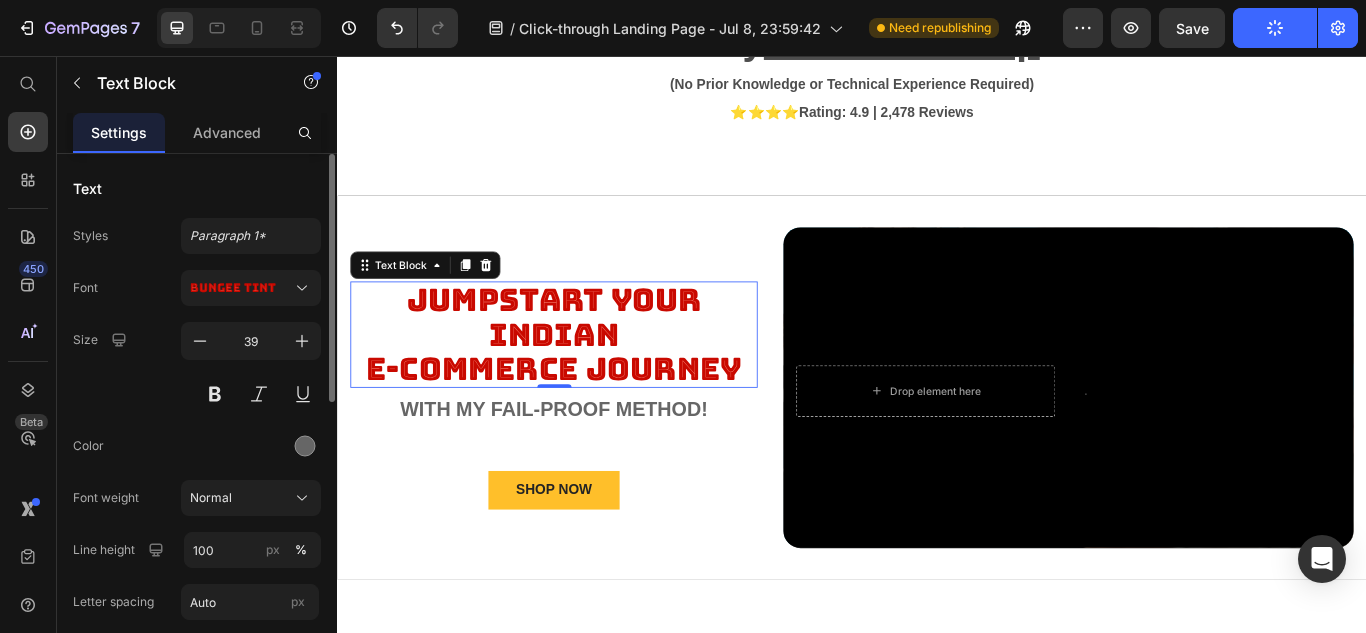 click on "Styles Paragraph 1* Font Bungee Tint Size 39 Color Font weight Normal Line height 100 px % Letter spacing Auto px Transform
AA Aa aa Shadow Show less" 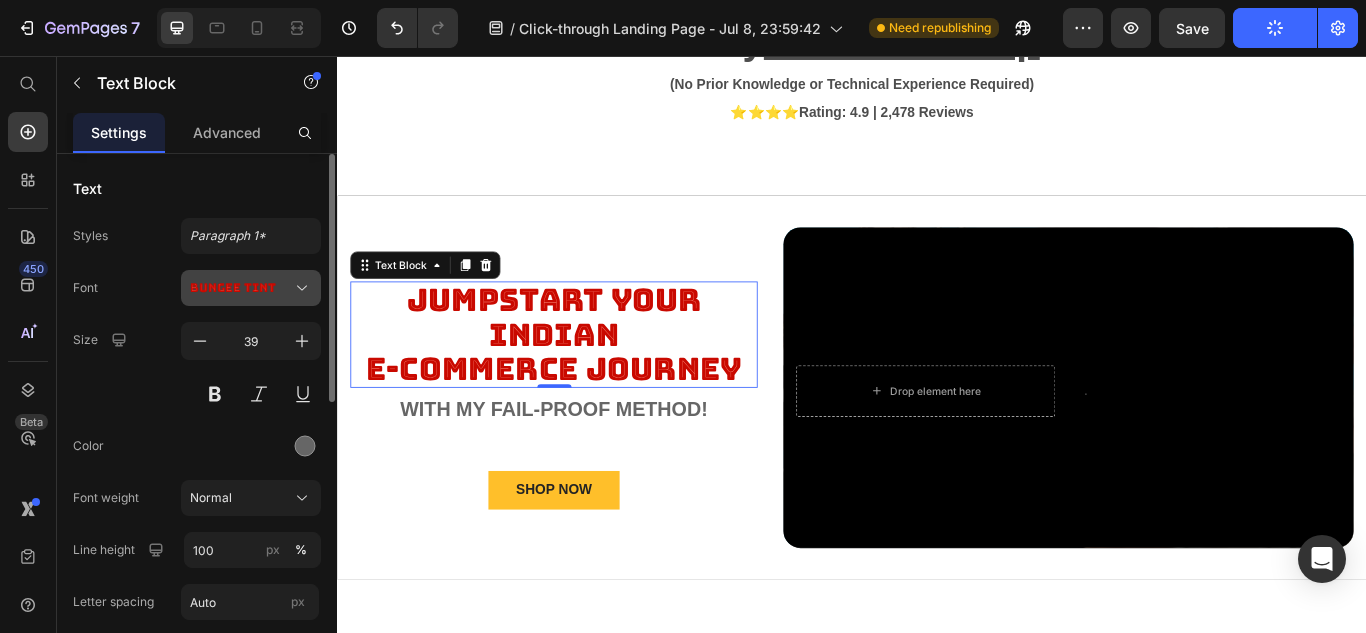 click on "Bungee Tint" at bounding box center [241, 288] 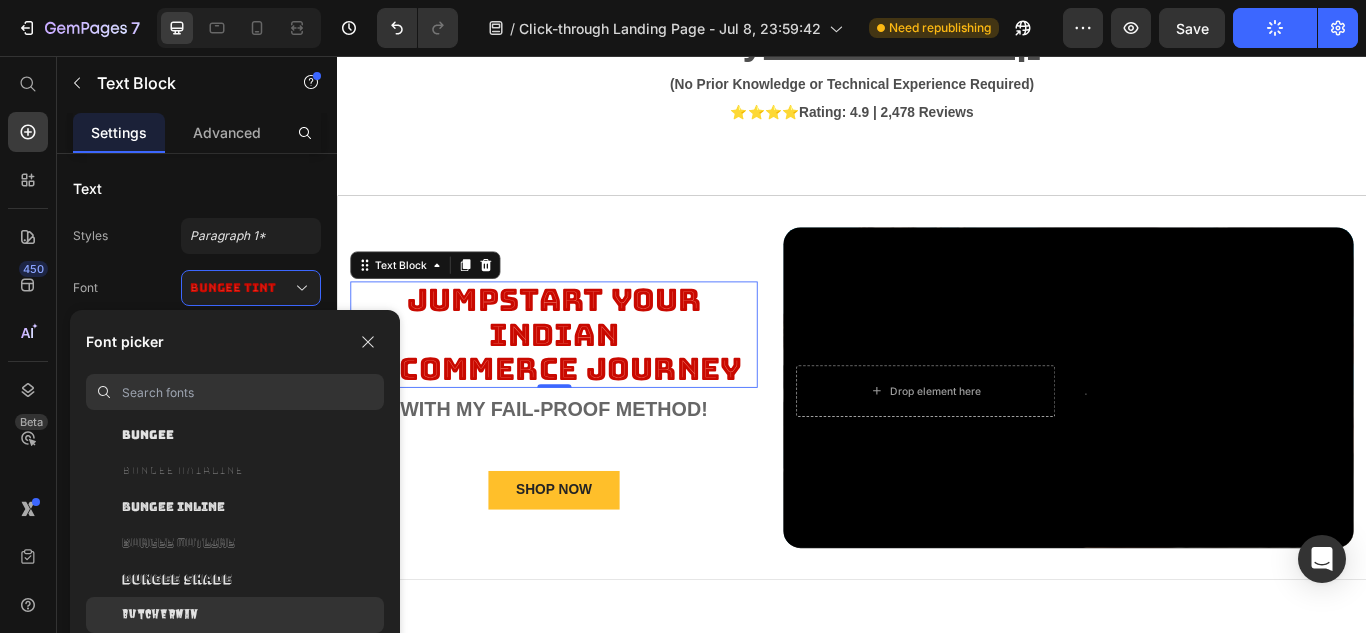 click on "Butcherman" 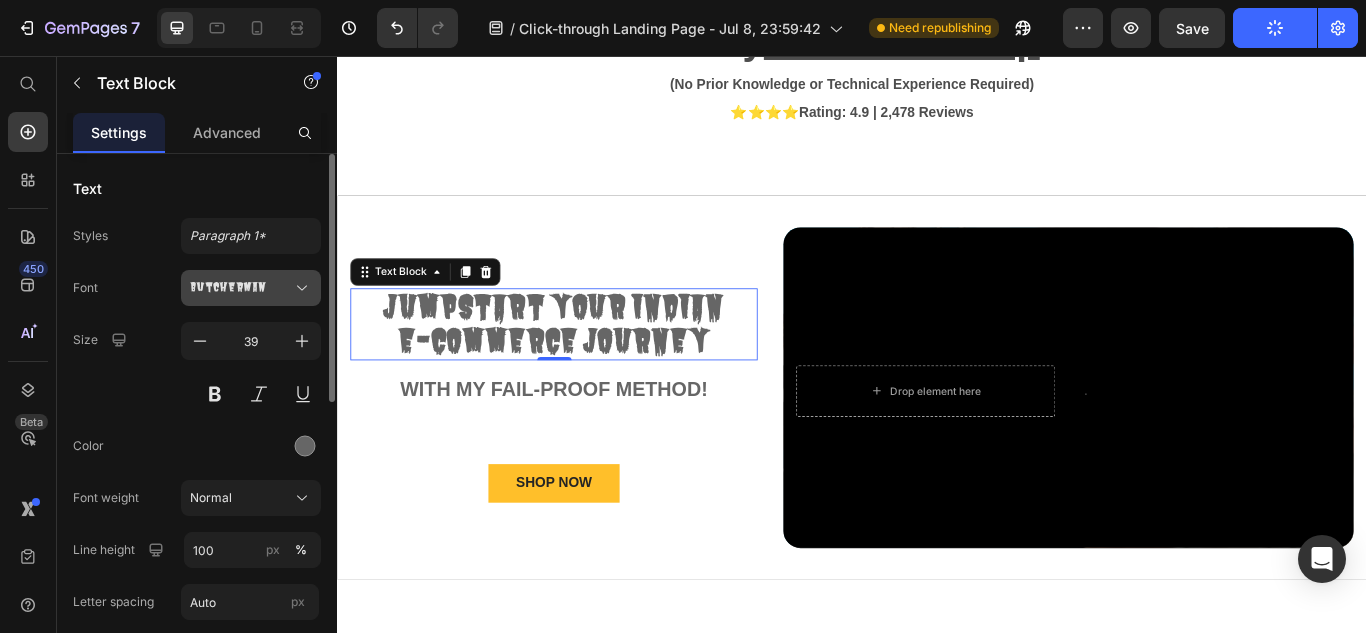 click on "Butcherman" at bounding box center [251, 288] 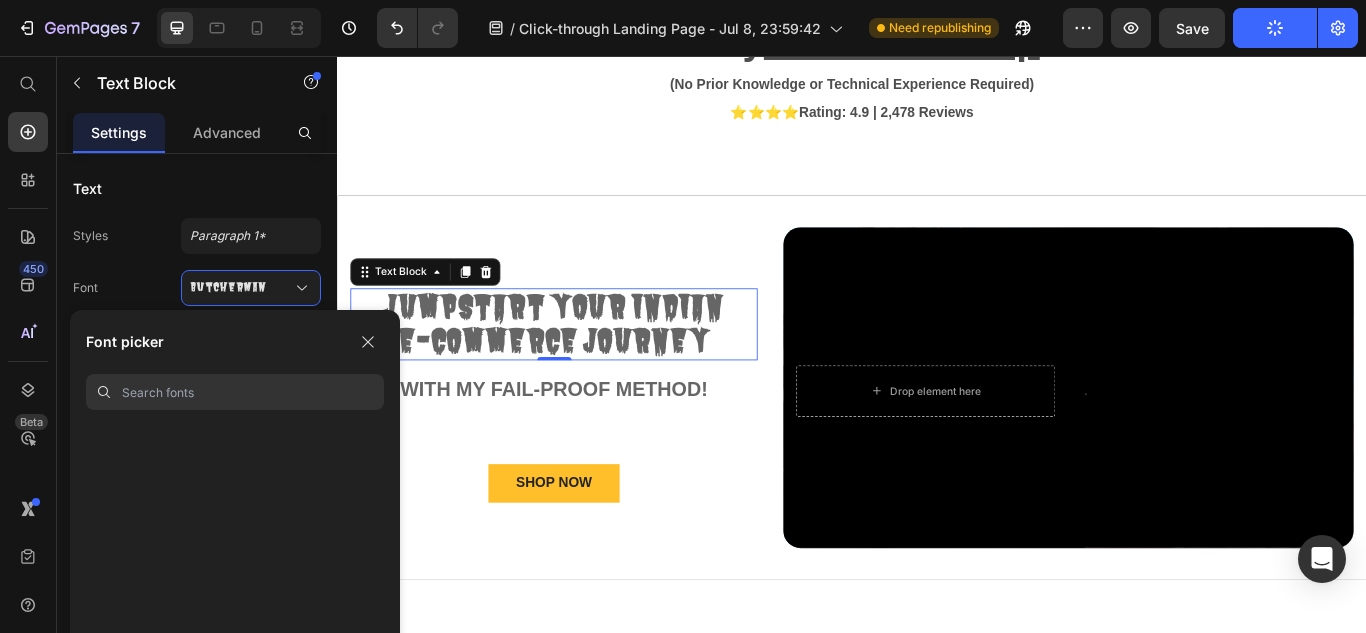 scroll, scrollTop: 12143, scrollLeft: 0, axis: vertical 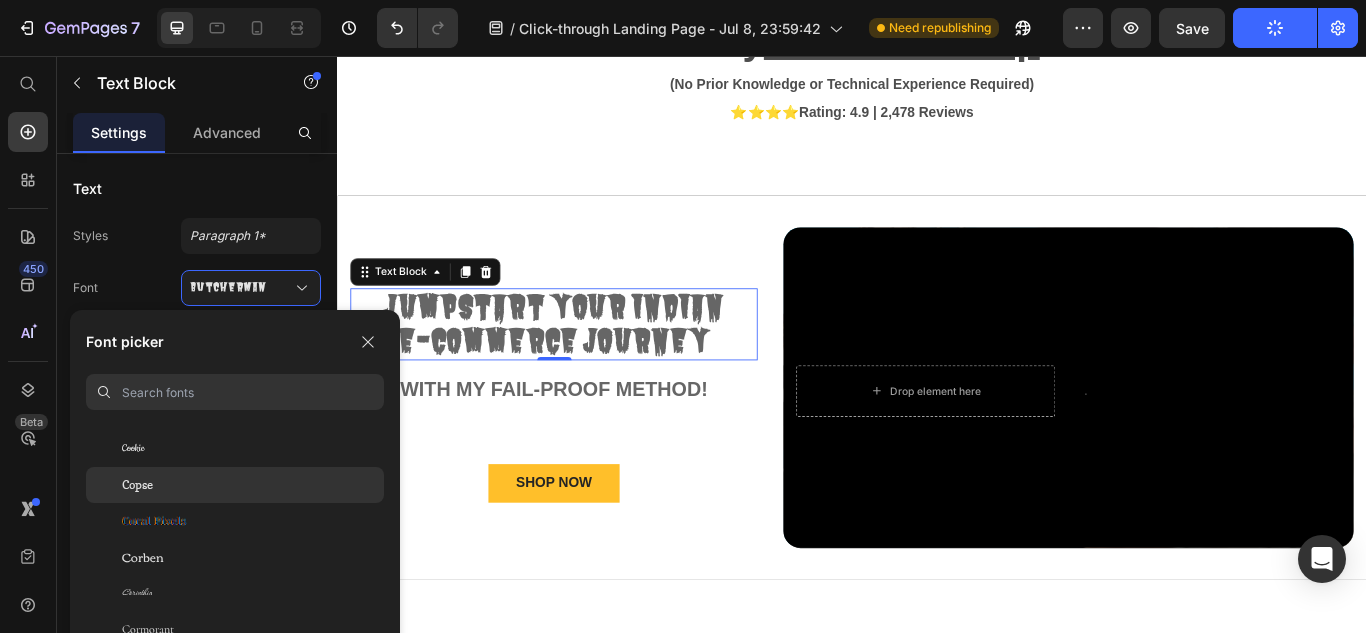 click on "Copse" 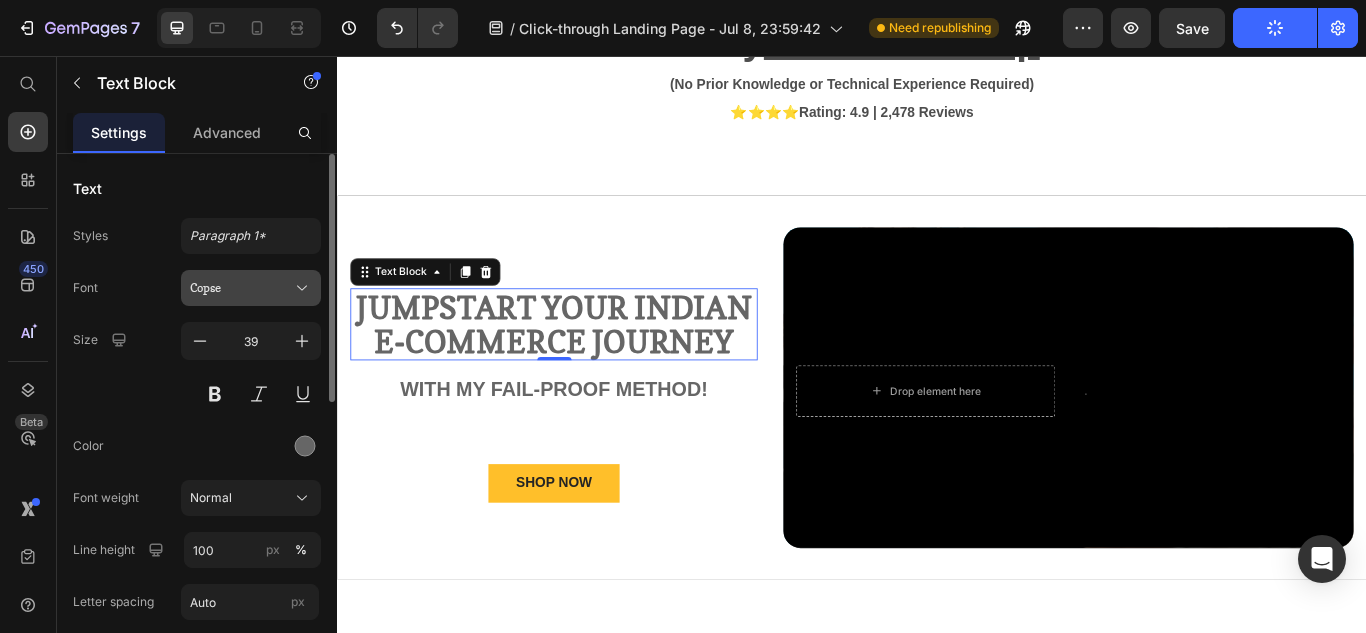 click 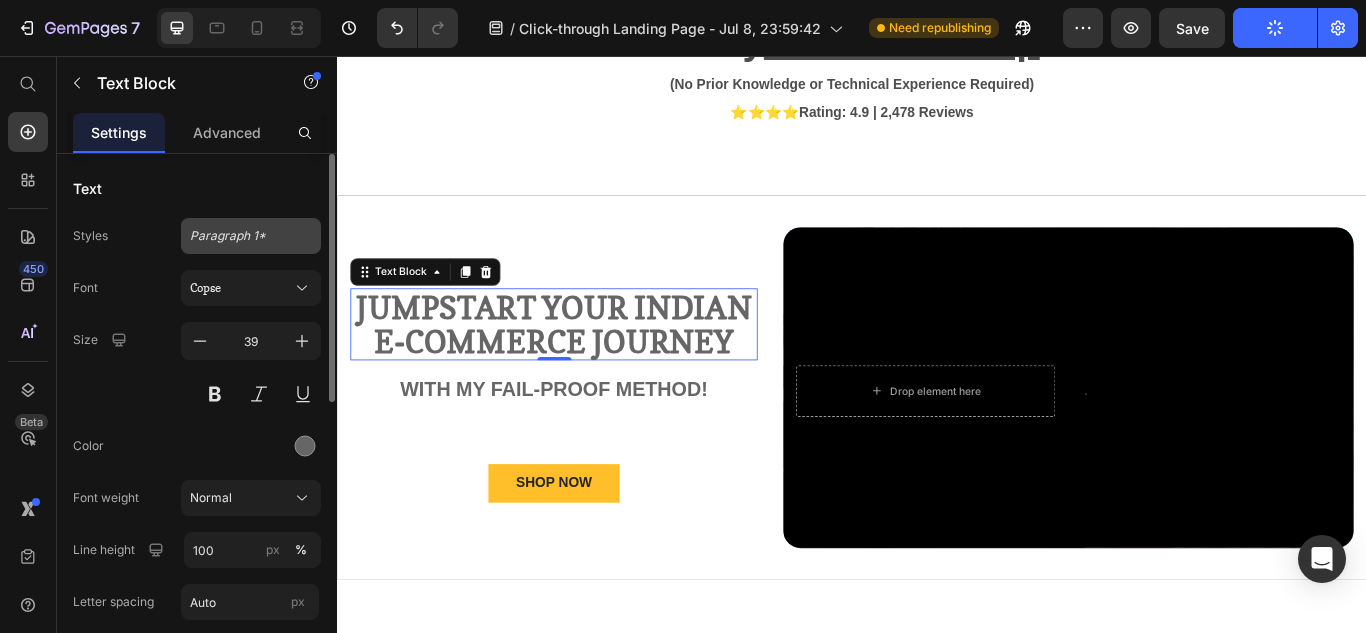 click on "Paragraph 1*" at bounding box center (251, 236) 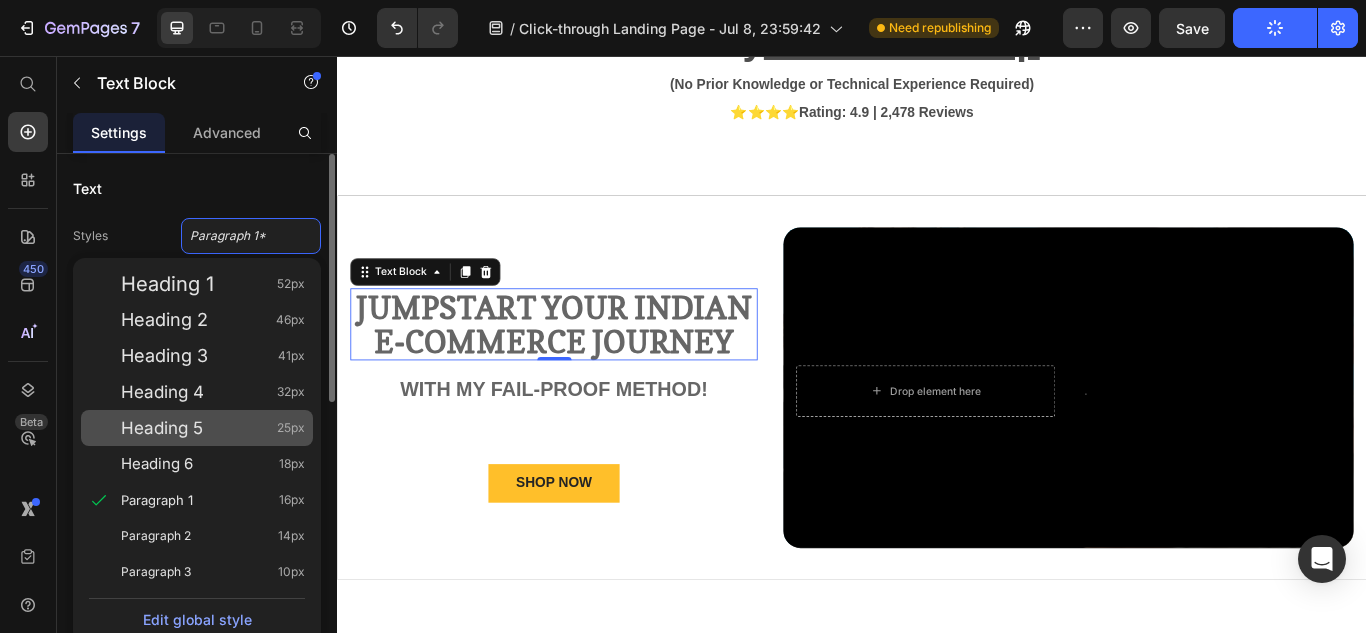 click on "Heading 5 25px" 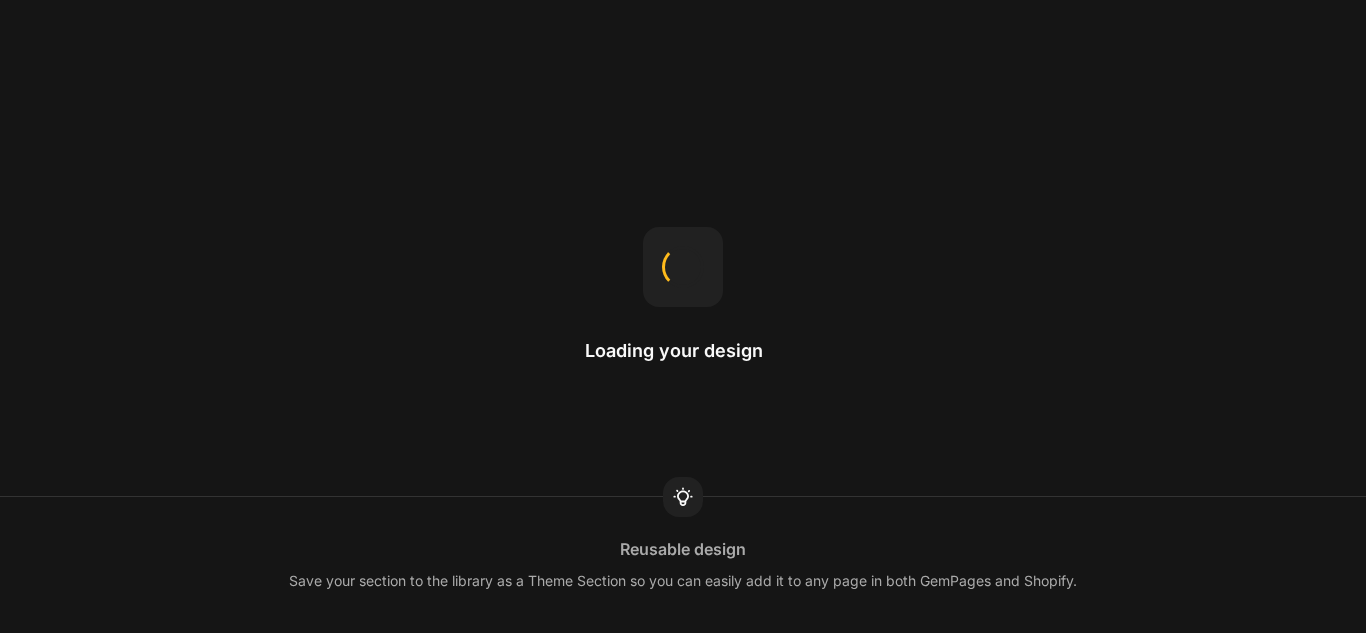 scroll, scrollTop: 0, scrollLeft: 0, axis: both 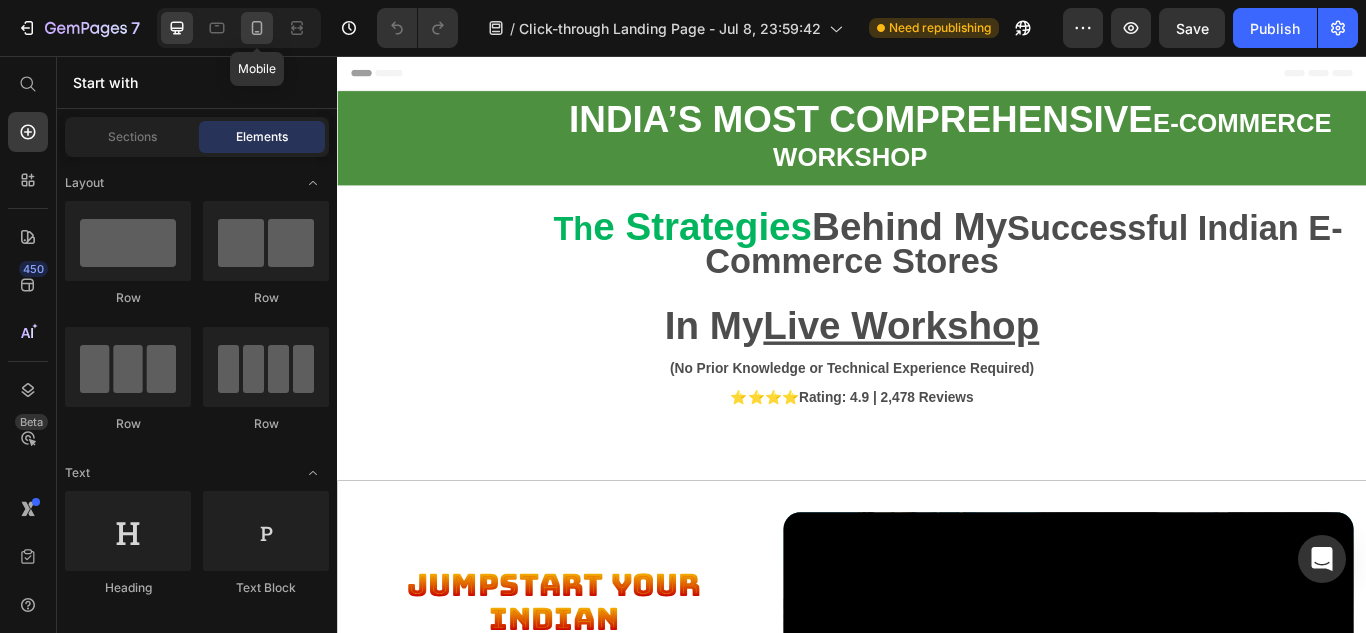 click 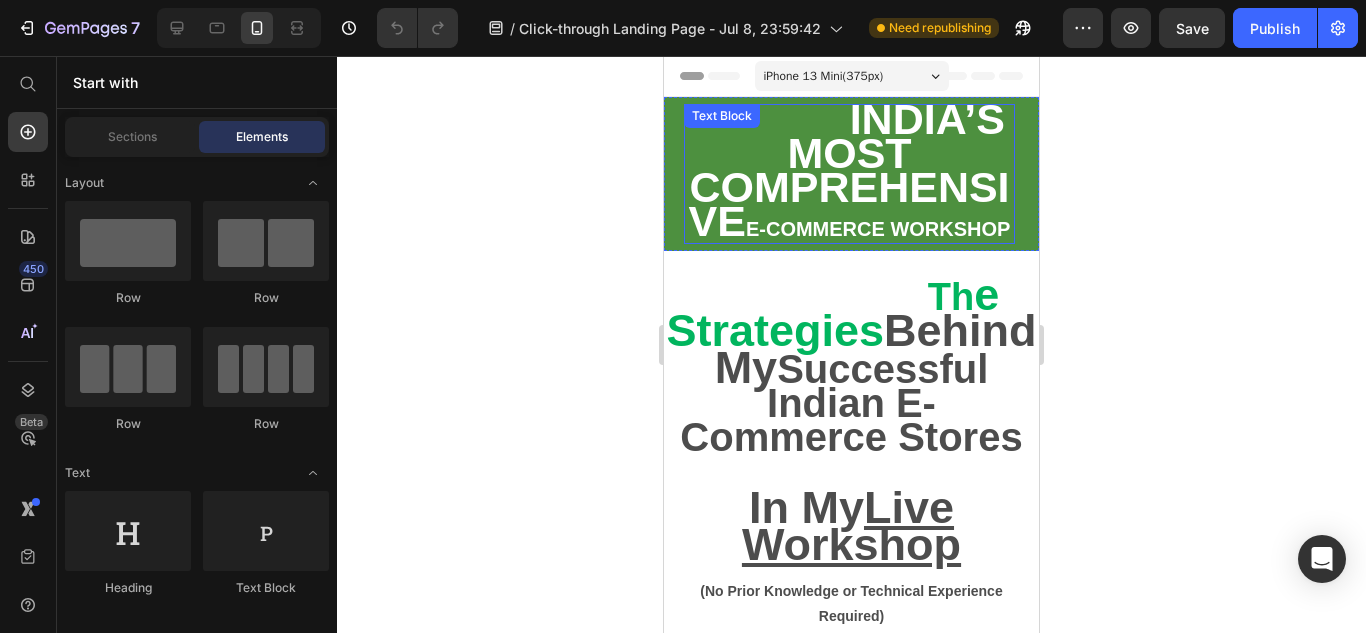 click on "INDIA’S MOST COMPREHENSIVE" at bounding box center (849, 170) 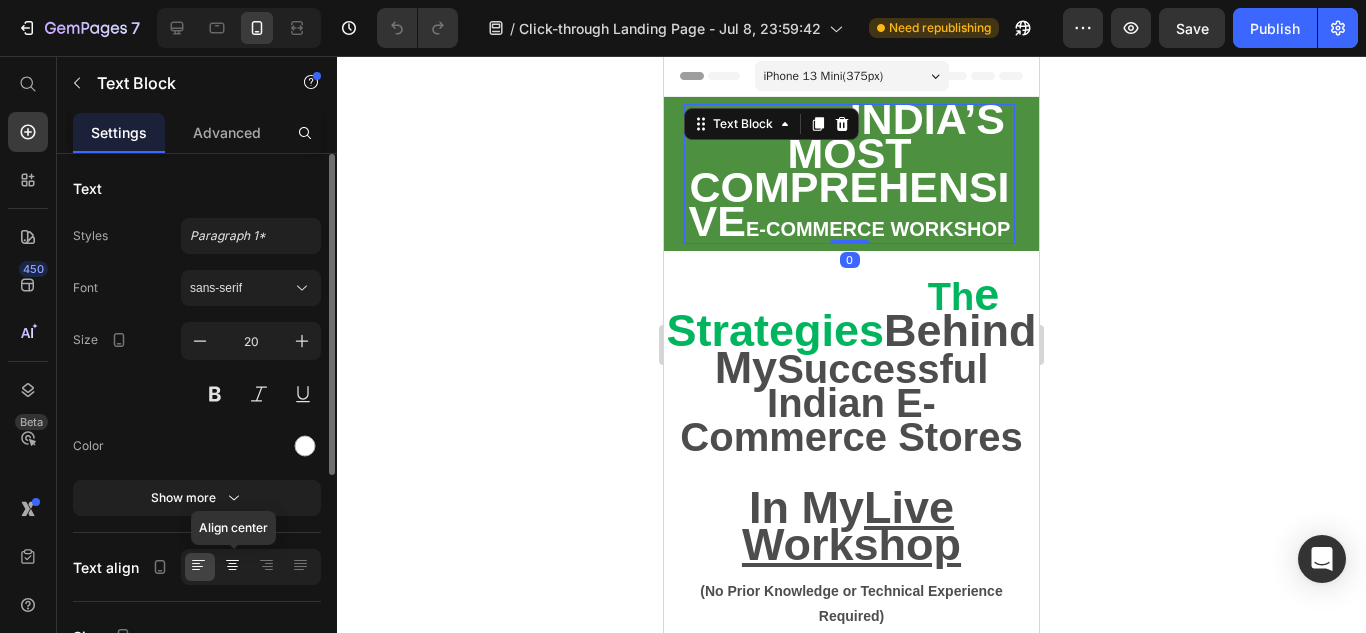 click 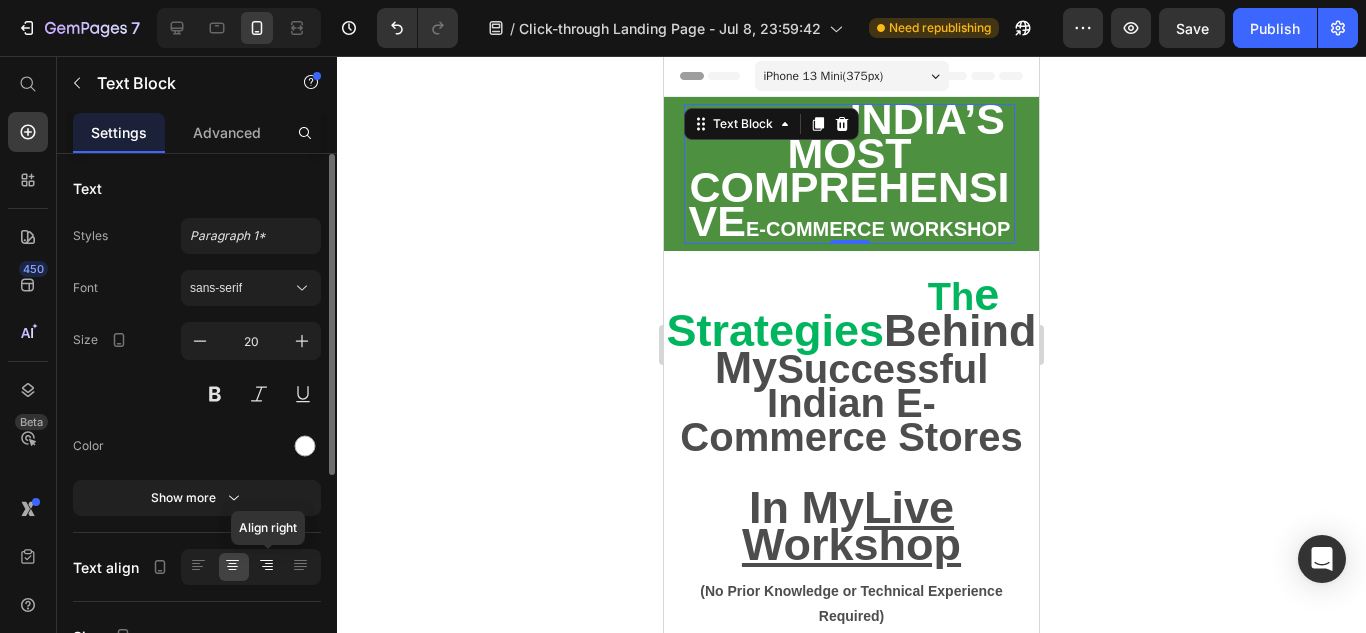 click 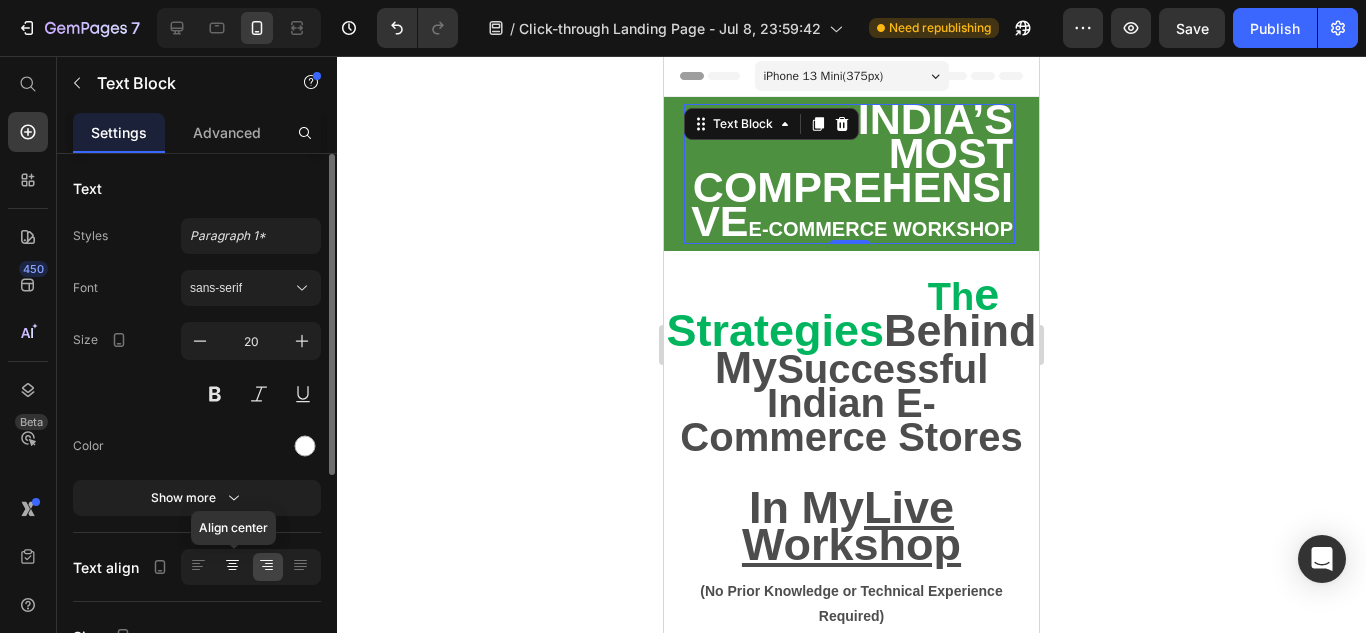 click 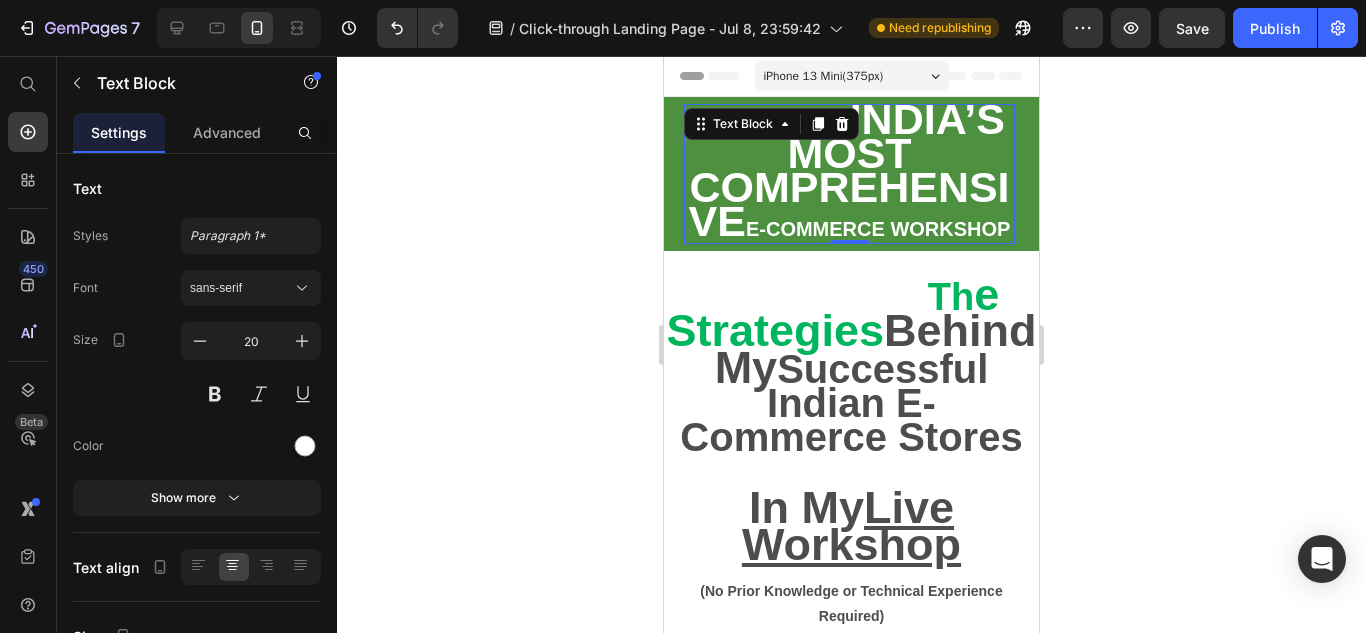 click on "INDIA’S MOST COMPREHENSIVE" at bounding box center [849, 170] 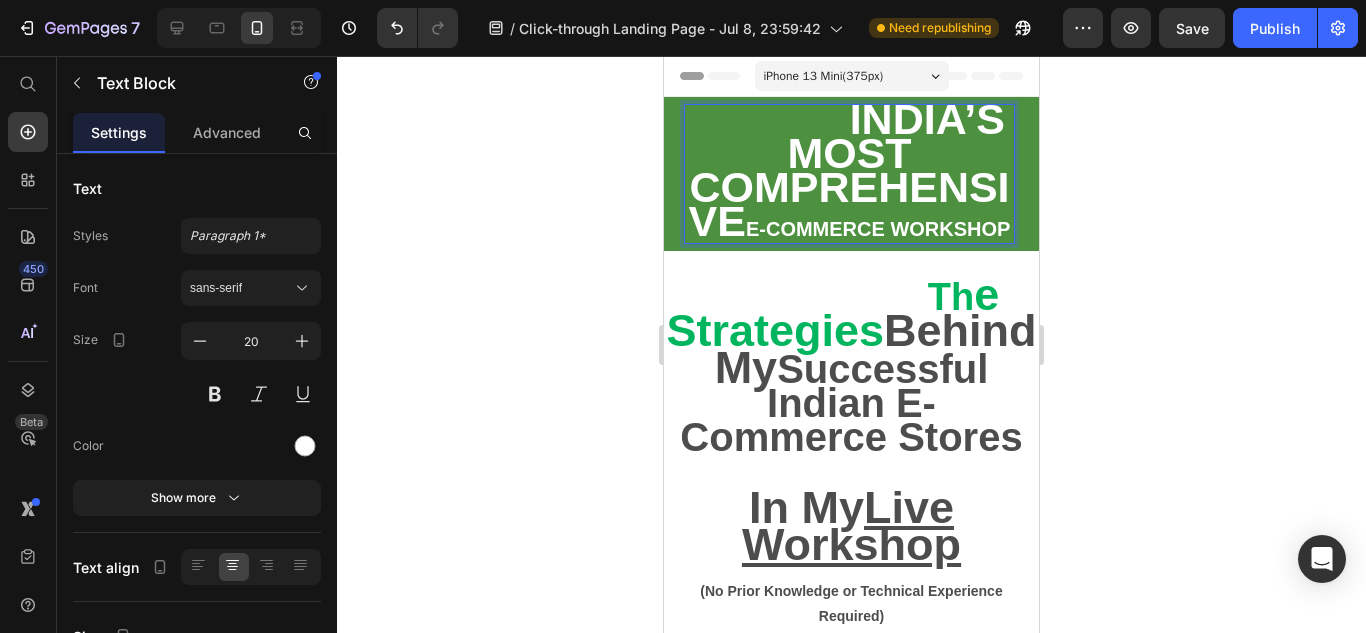 click on "INDIA’S MOST COMPREHENSIVE" at bounding box center [849, 170] 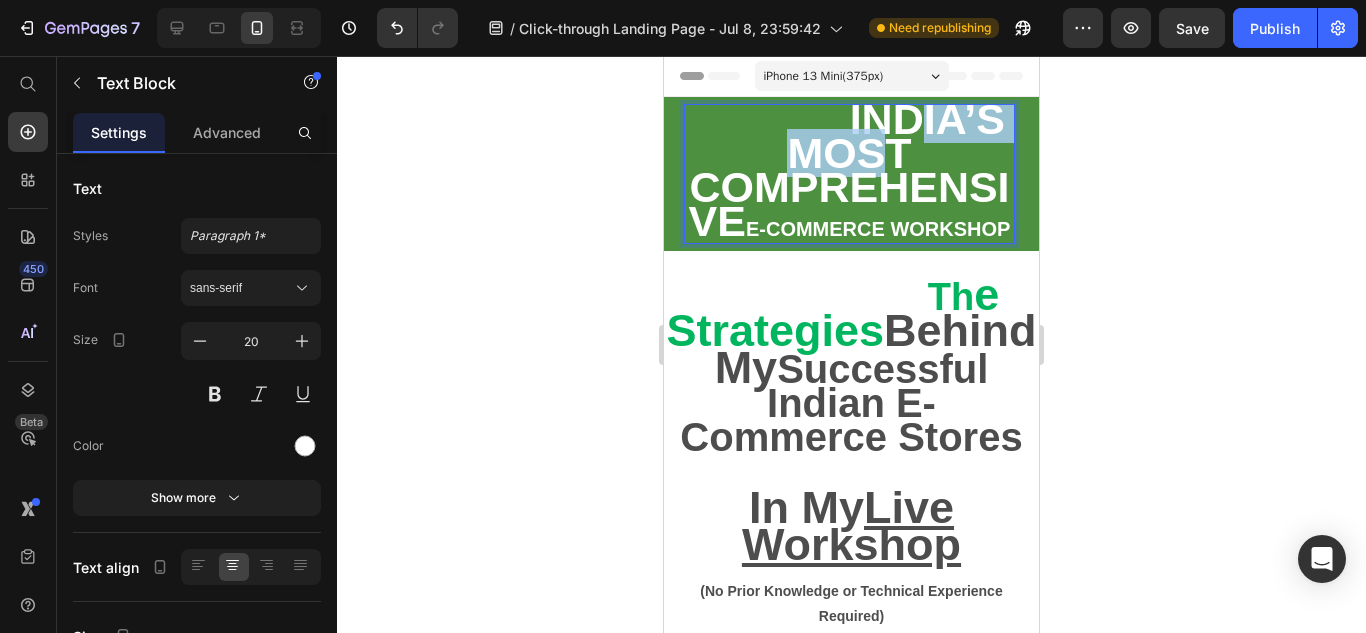 click on "INDIA’S MOST COMPREHENSIVE" at bounding box center [849, 170] 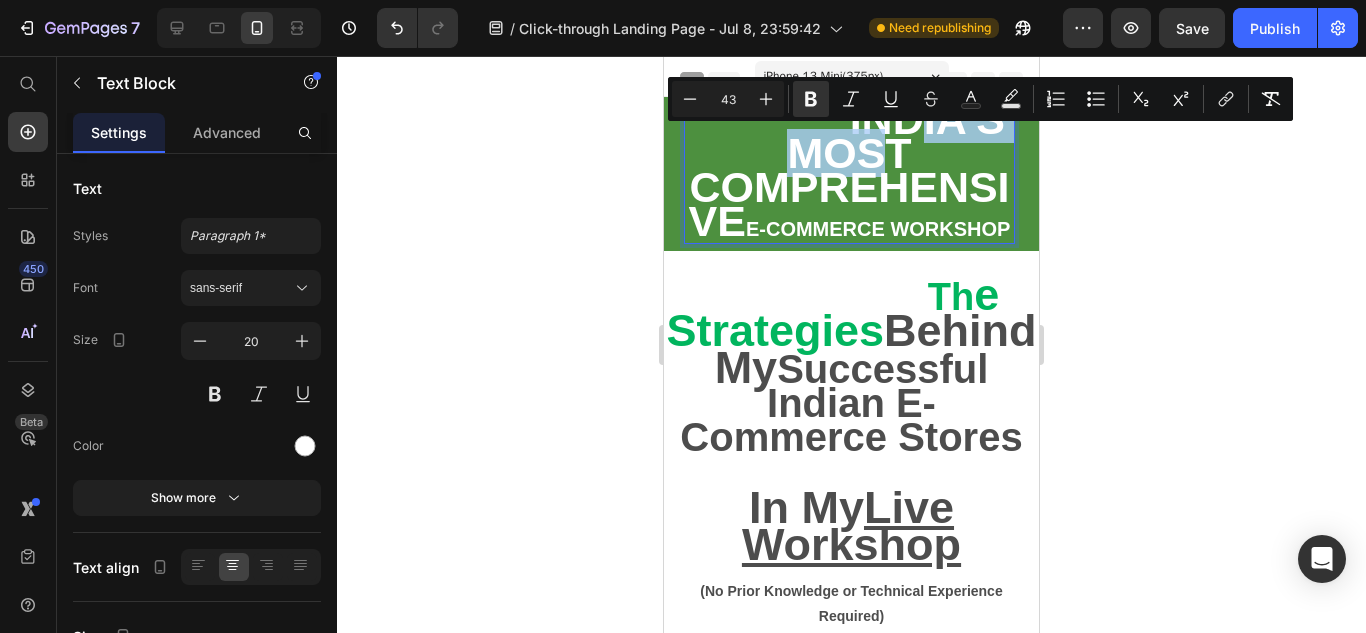 type on "20" 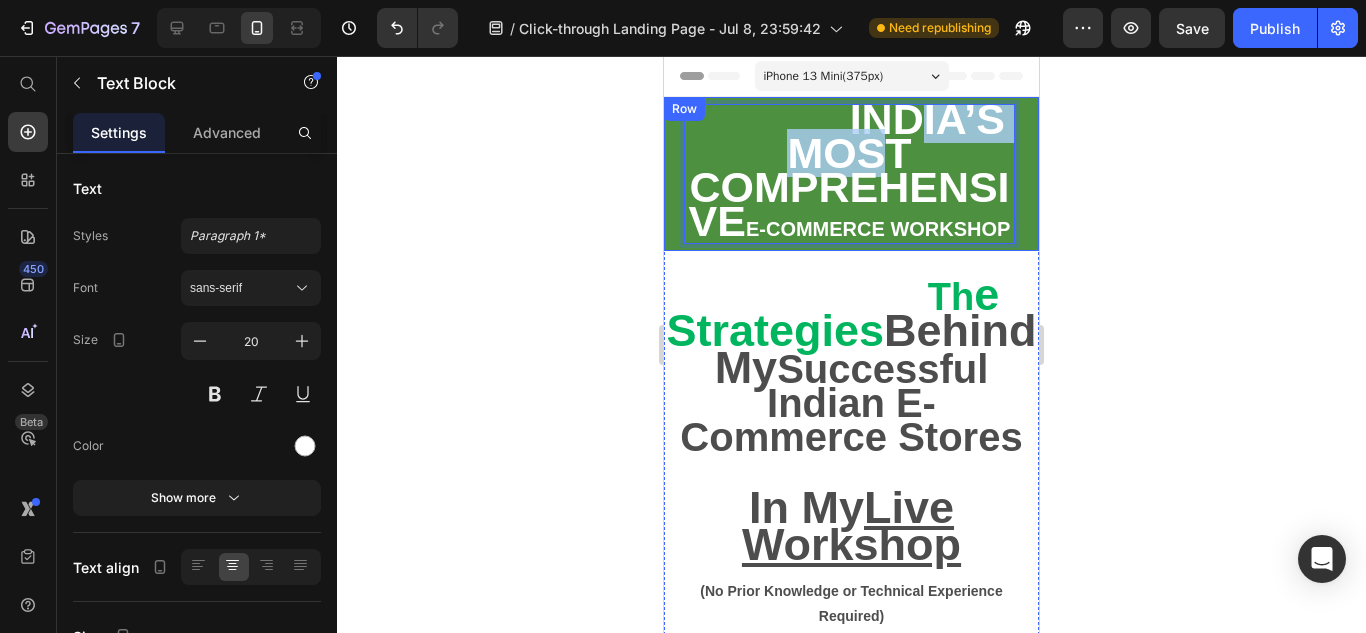 drag, startPoint x: 965, startPoint y: 254, endPoint x: 669, endPoint y: 154, distance: 312.4356 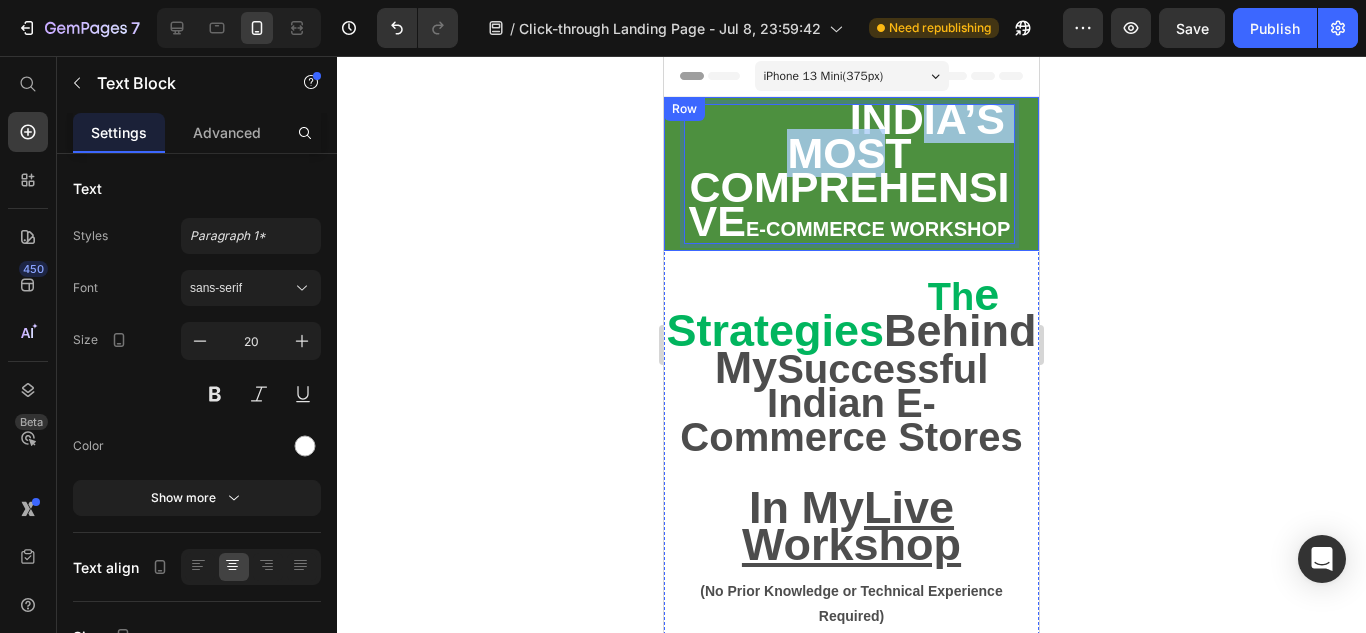 click on "INDIA’S MOST COMPREHENSIVE                                    E-COMMERCE WORKSHOP Text Block   0 Row" at bounding box center [851, 174] 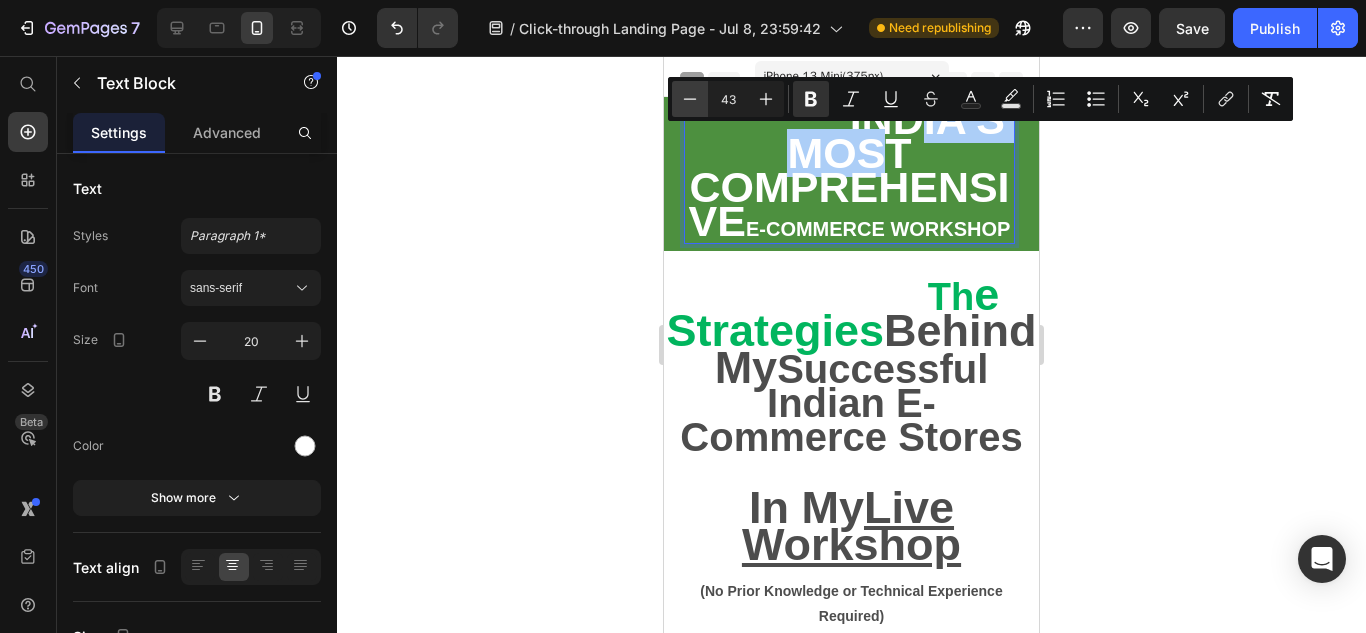 click on "Minus" at bounding box center (690, 99) 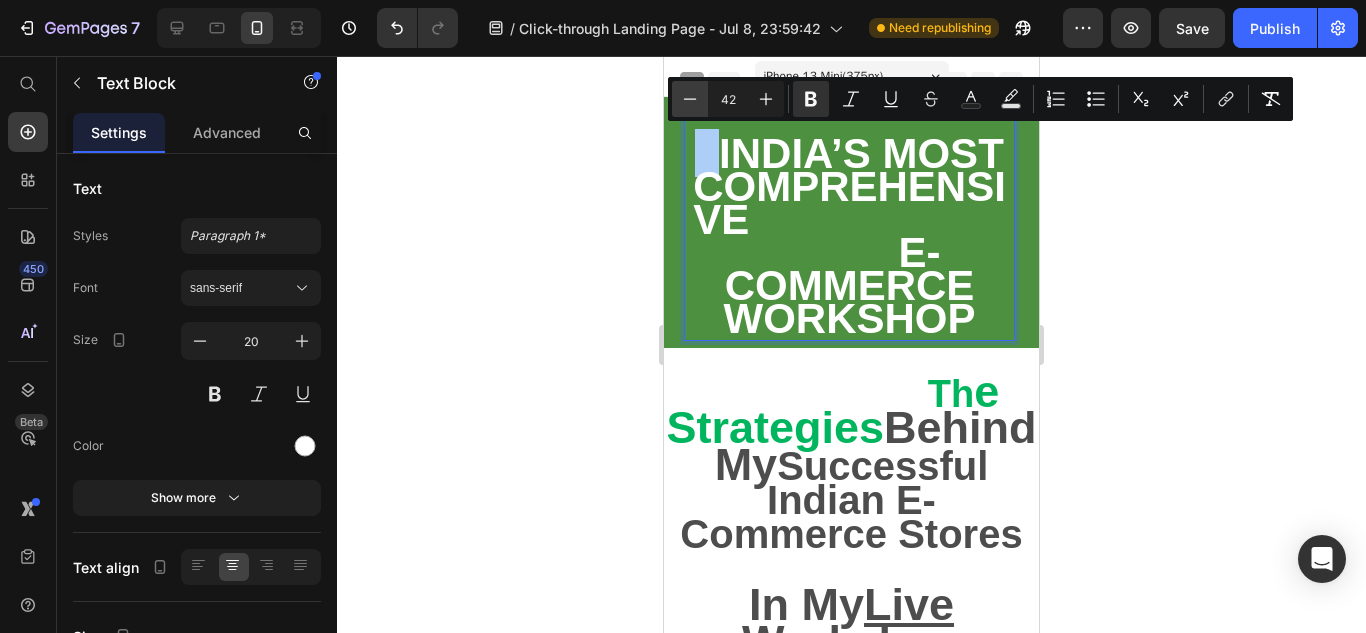click on "Minus" at bounding box center [690, 99] 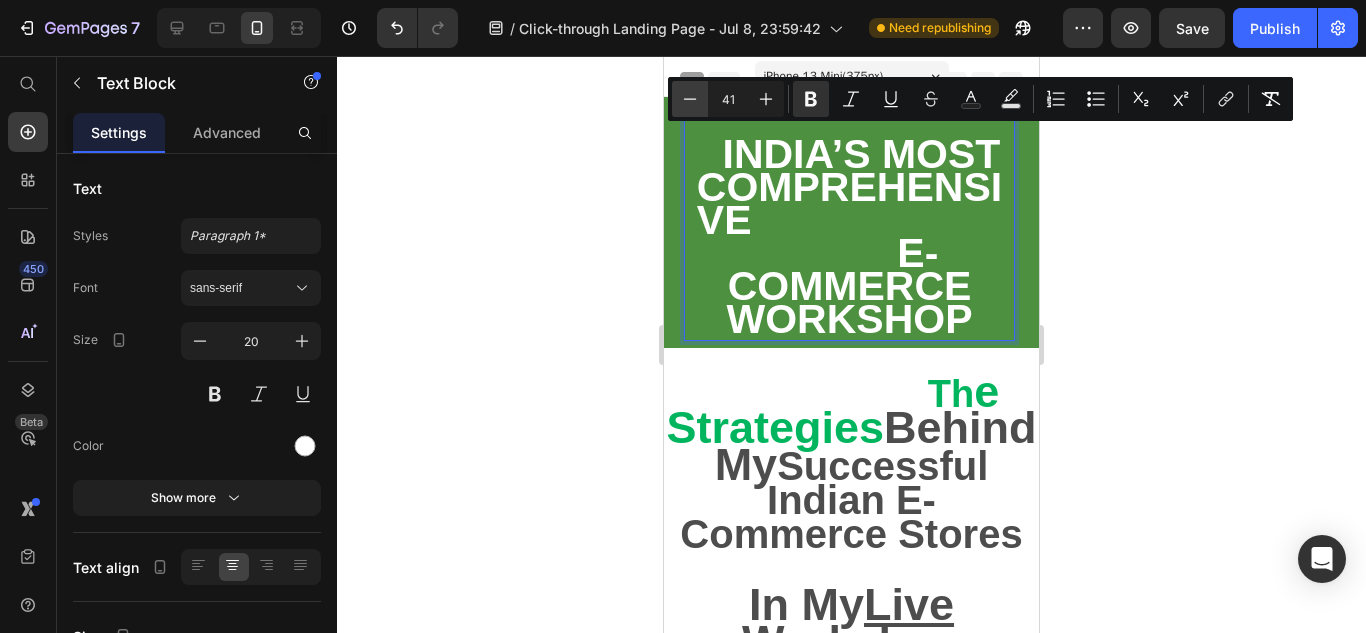 click on "Minus" at bounding box center [690, 99] 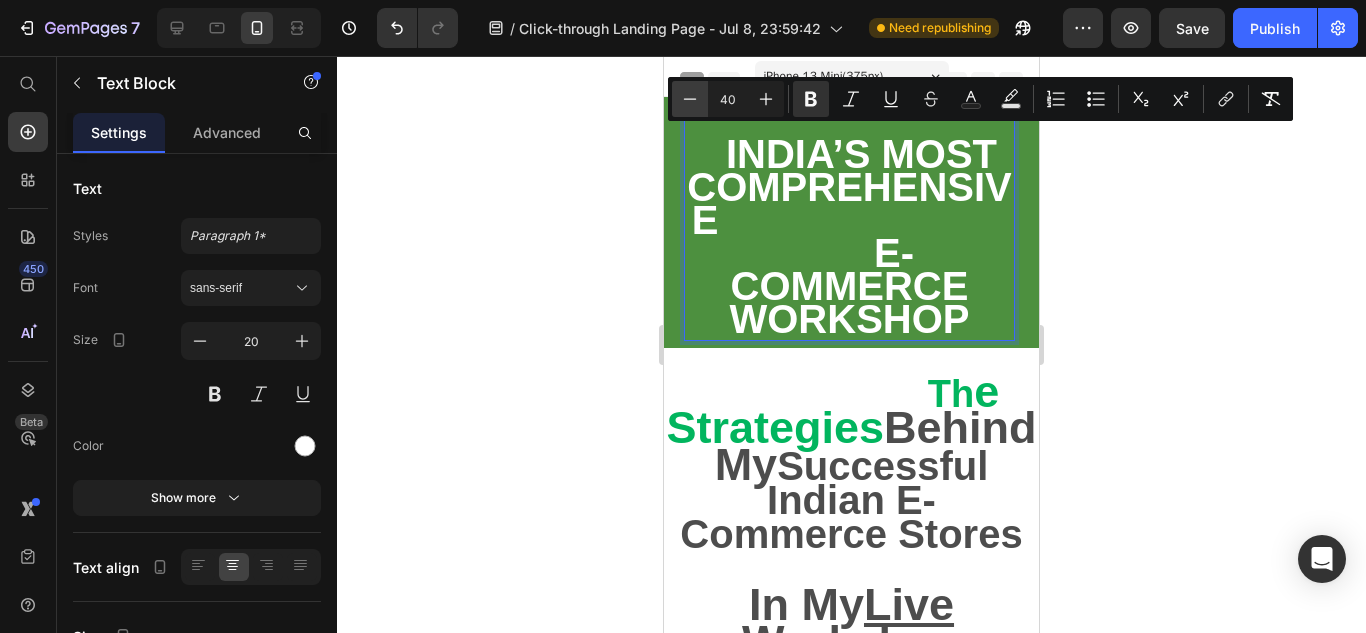 click on "Minus" at bounding box center (690, 99) 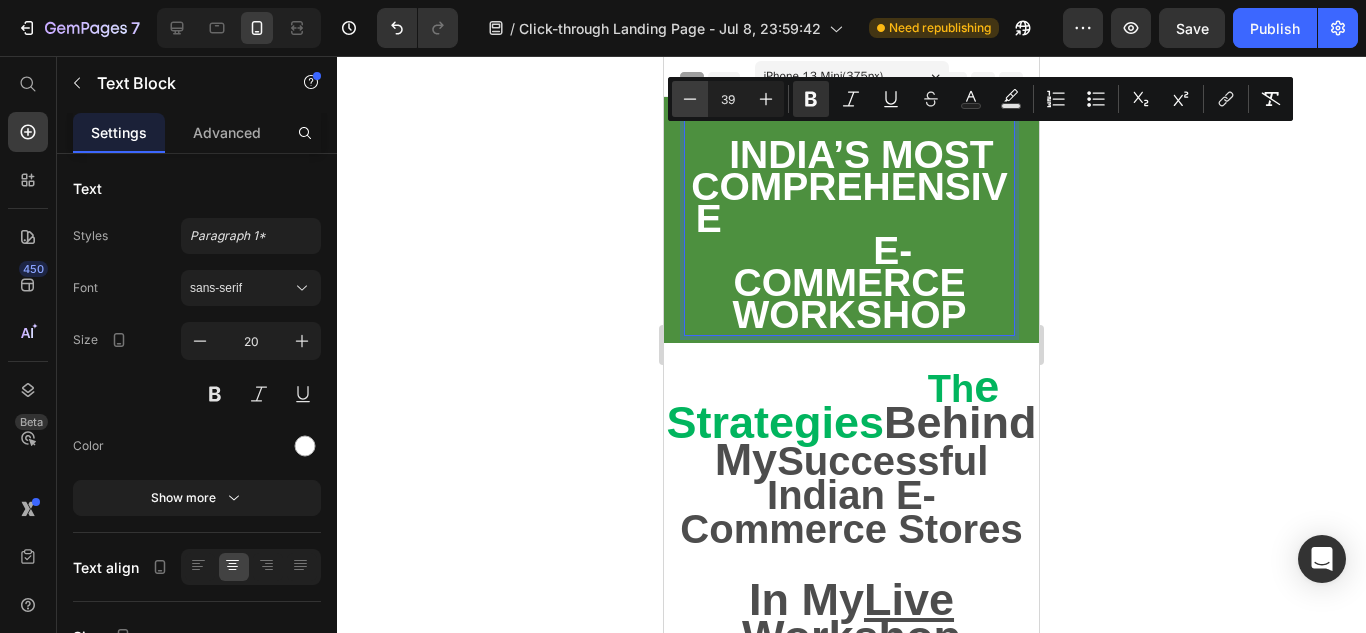 click on "Minus" at bounding box center (690, 99) 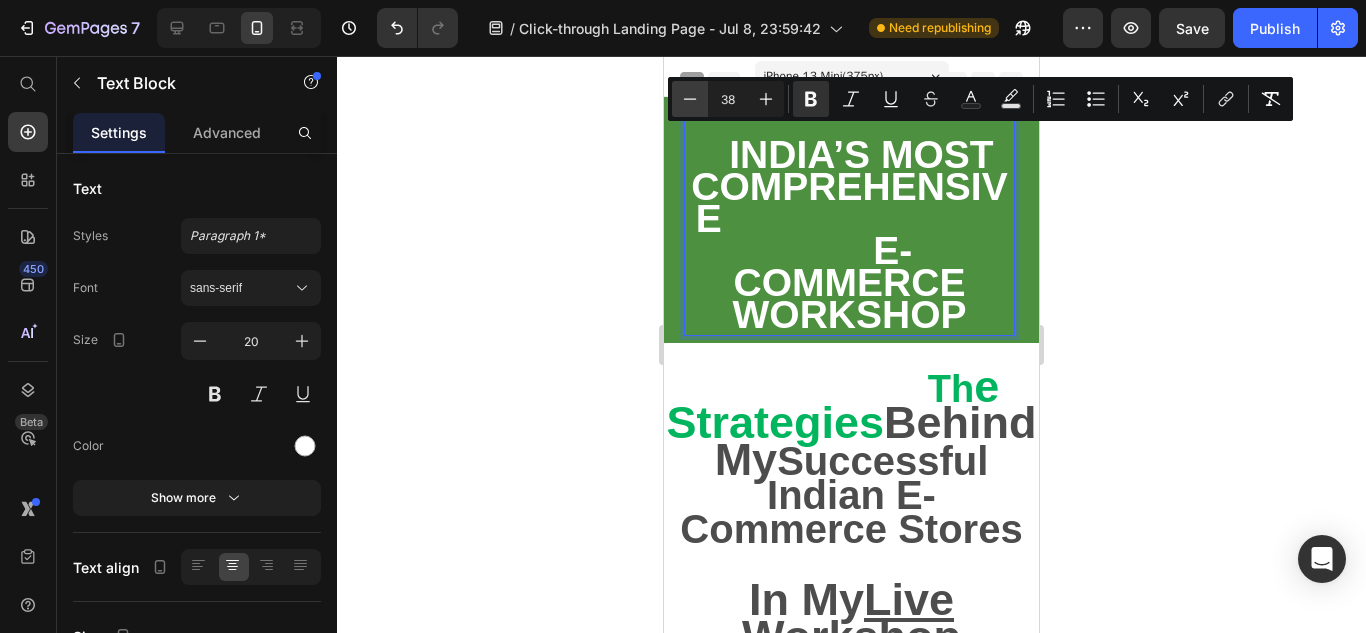 click on "Minus" at bounding box center (690, 99) 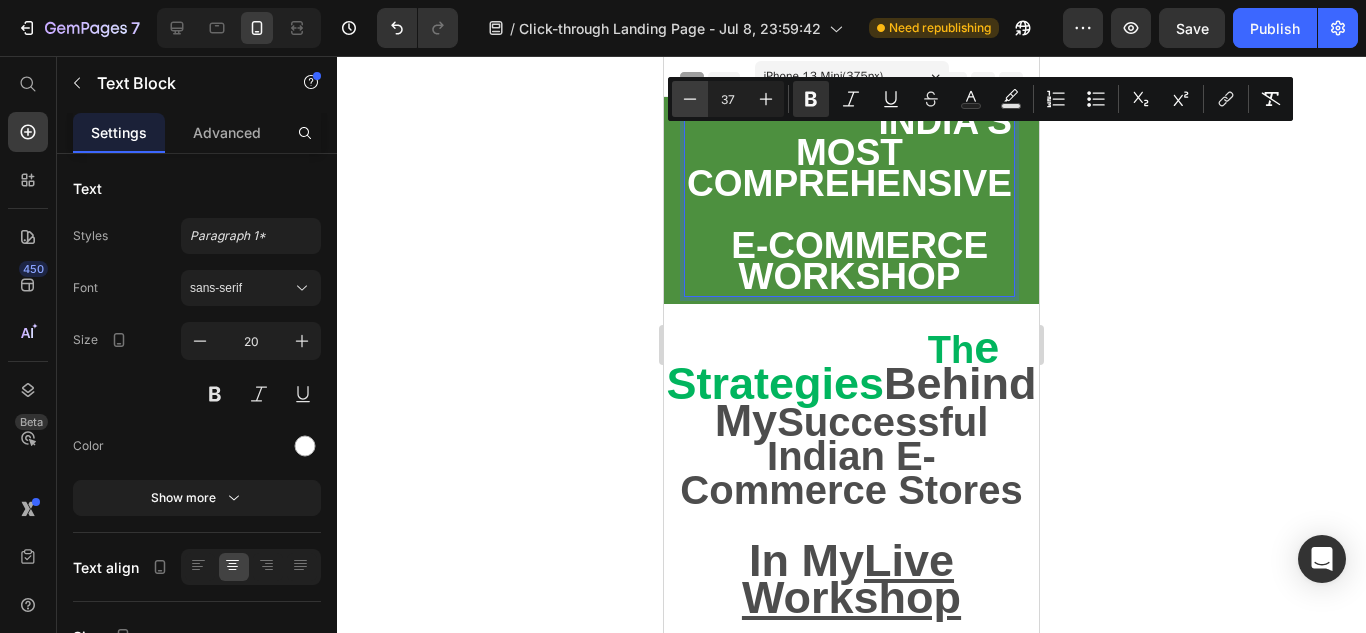 click on "Minus" at bounding box center [690, 99] 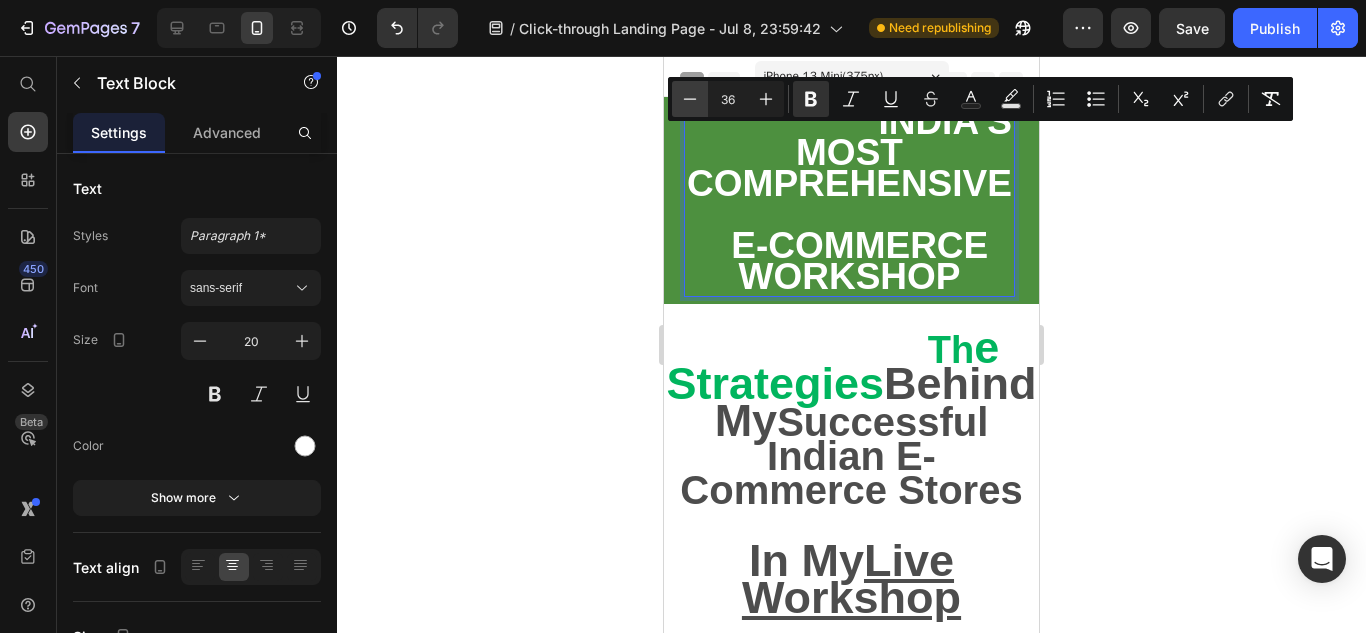 click on "Minus" at bounding box center (690, 99) 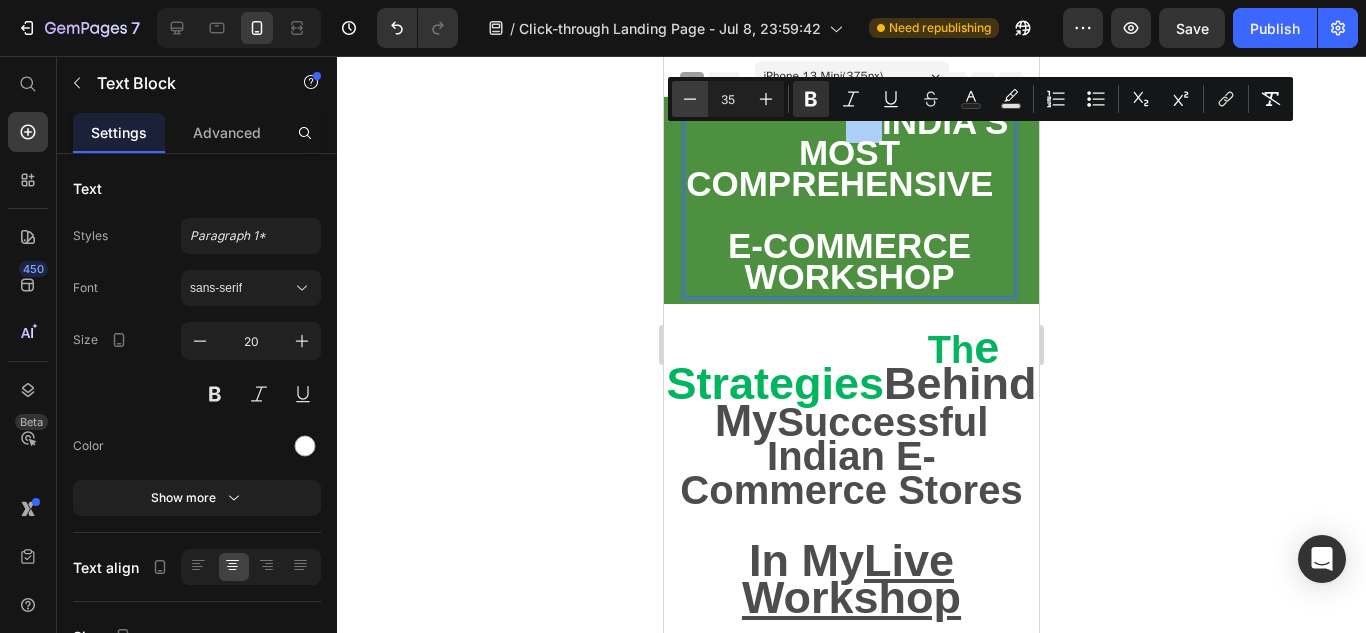 click on "Minus" at bounding box center (690, 99) 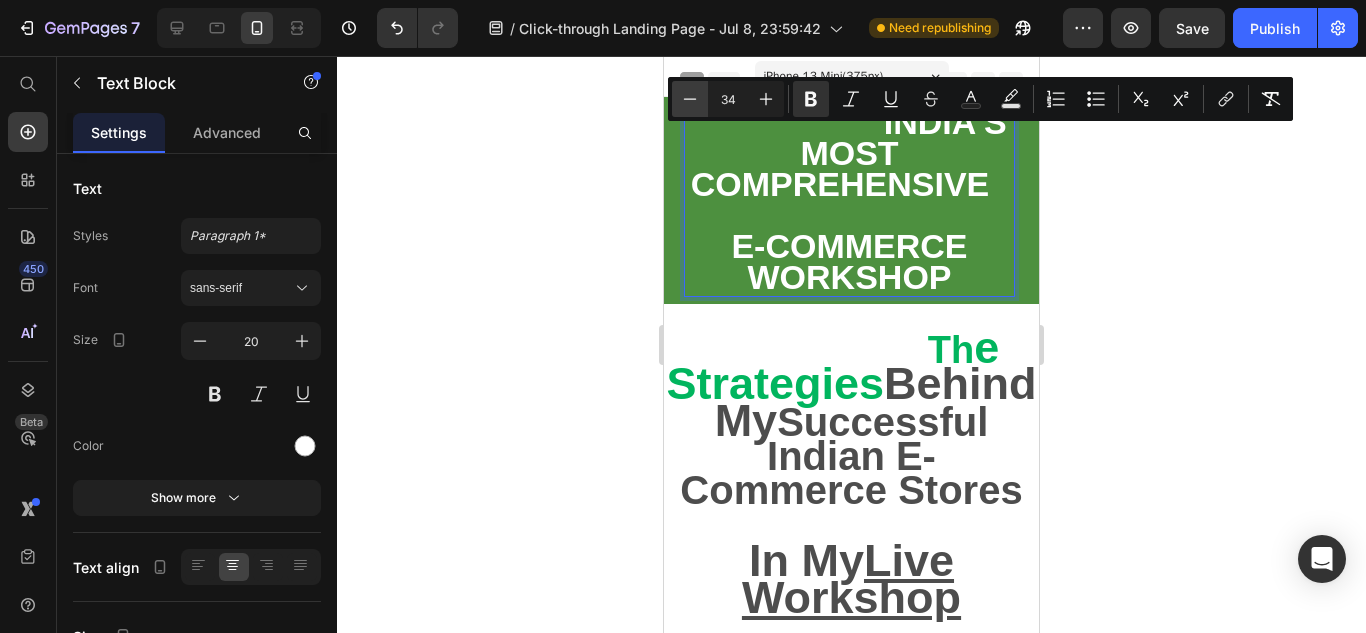 click on "Minus" at bounding box center (690, 99) 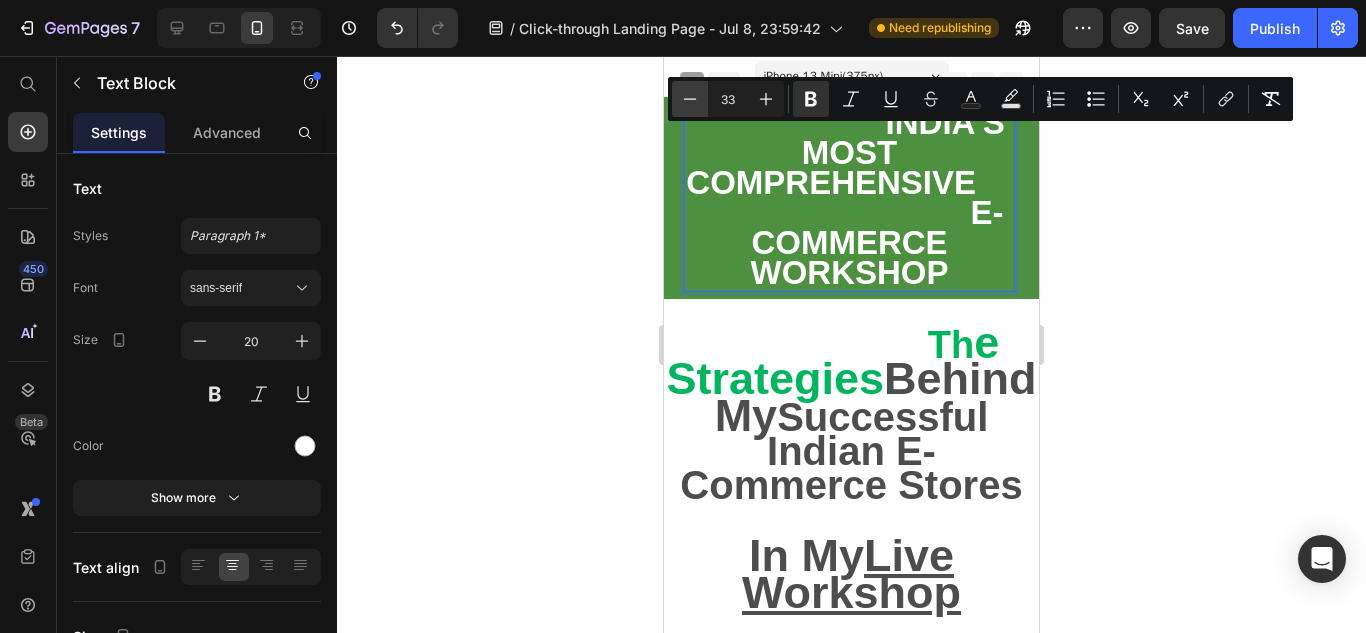 click on "Minus" at bounding box center [690, 99] 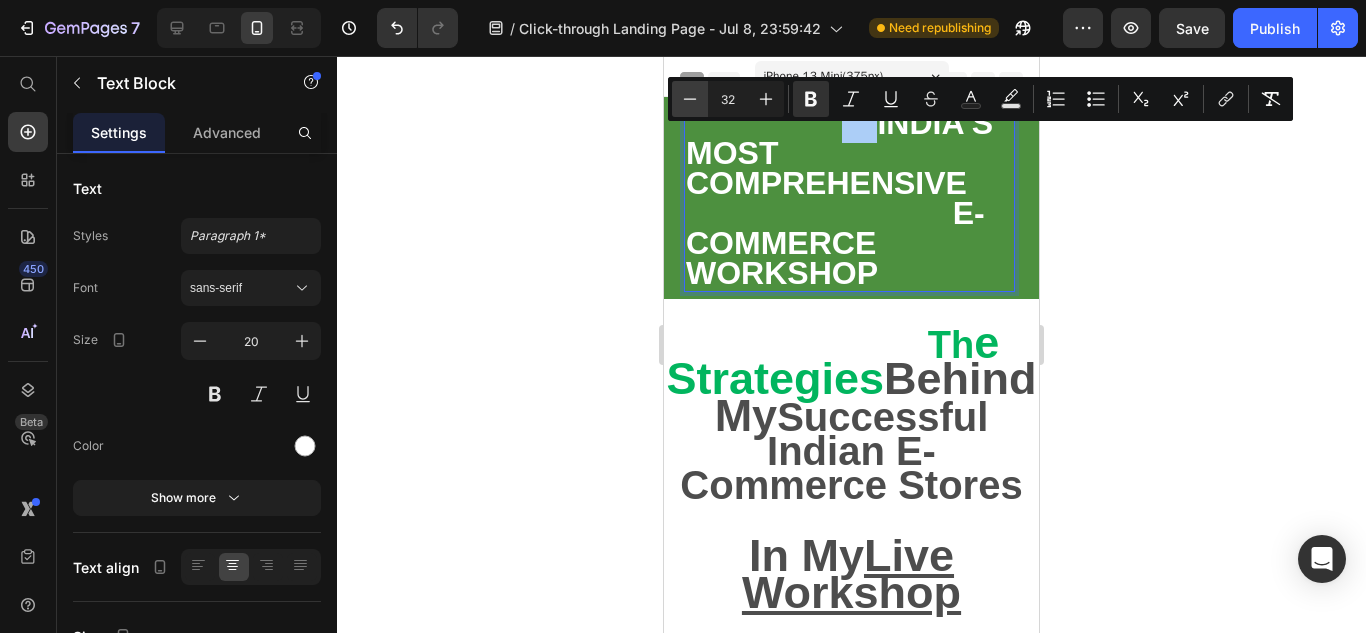 click on "Minus" at bounding box center [690, 99] 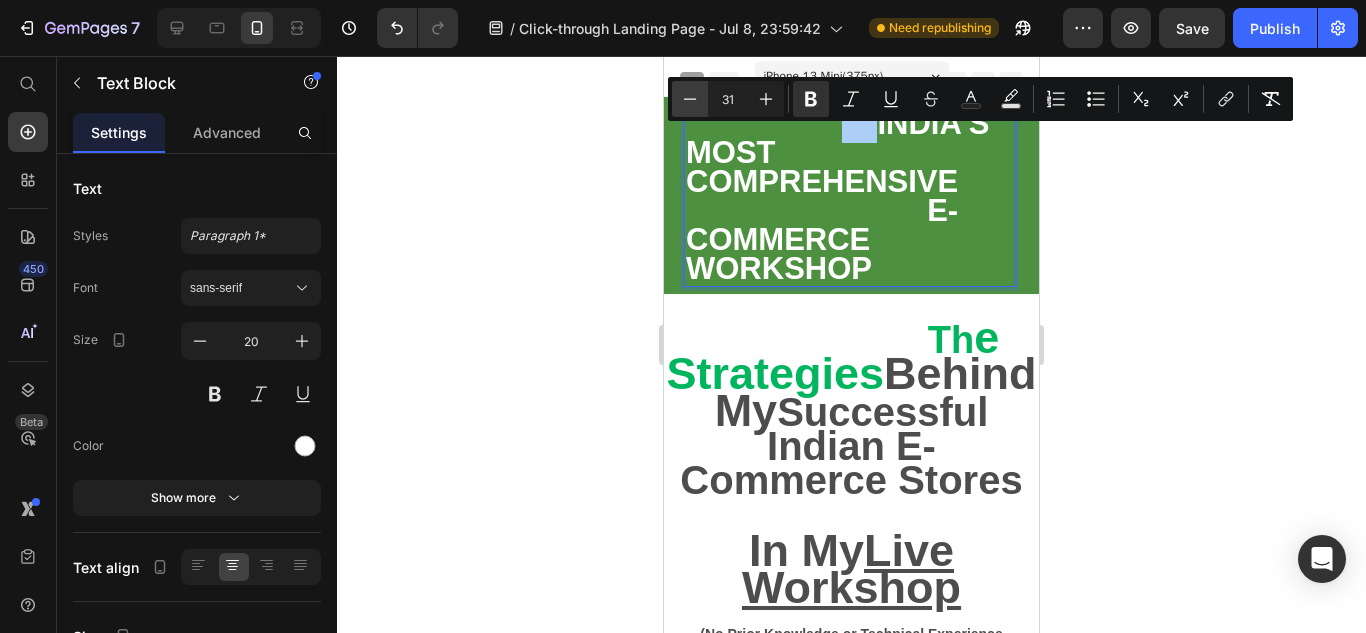 click on "Minus" at bounding box center (690, 99) 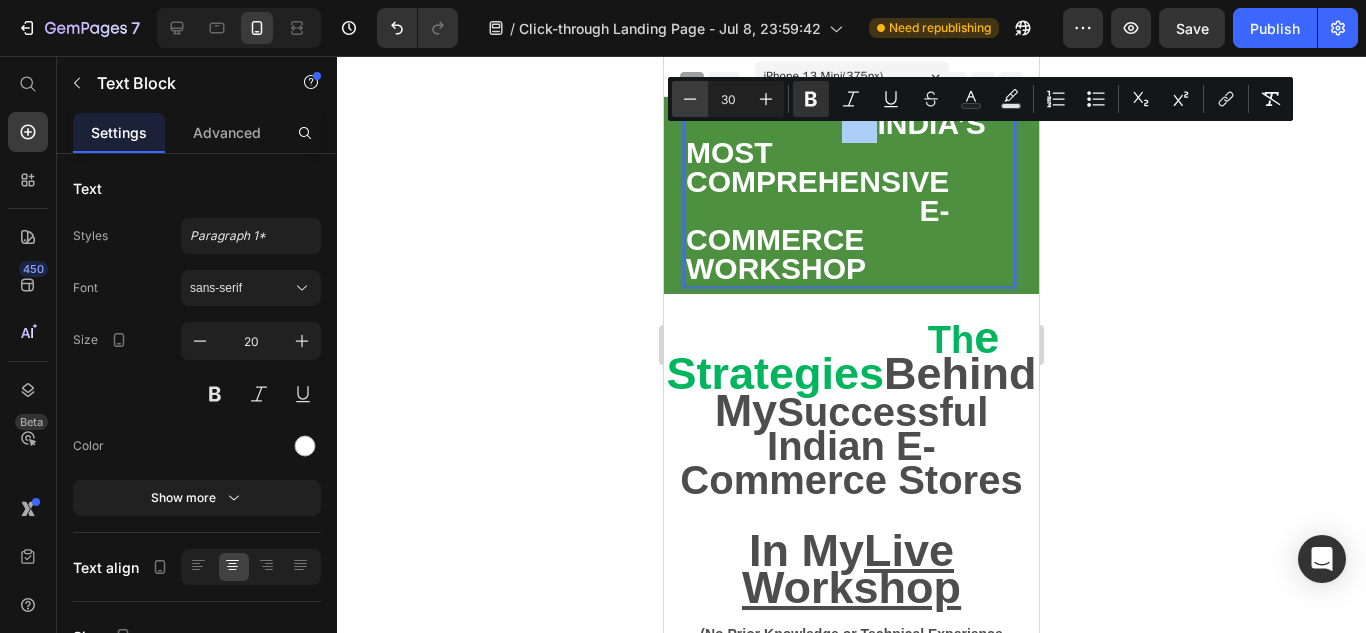 click on "Minus" at bounding box center [690, 99] 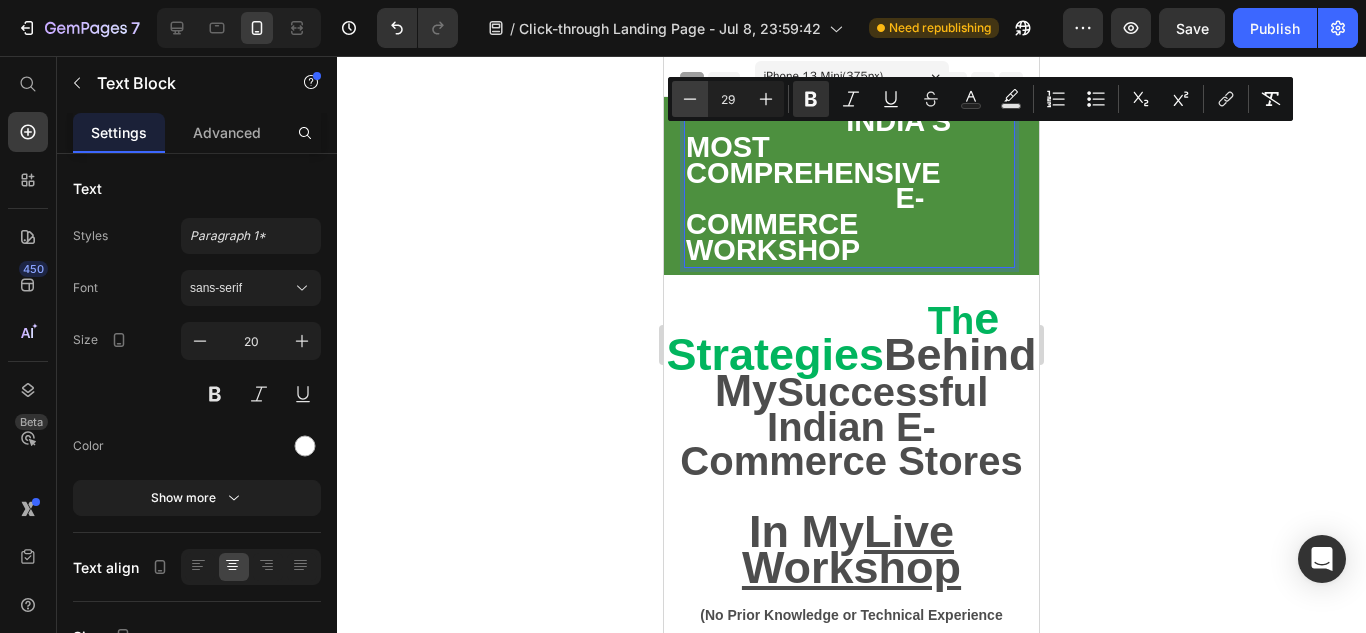 click on "Minus" at bounding box center (690, 99) 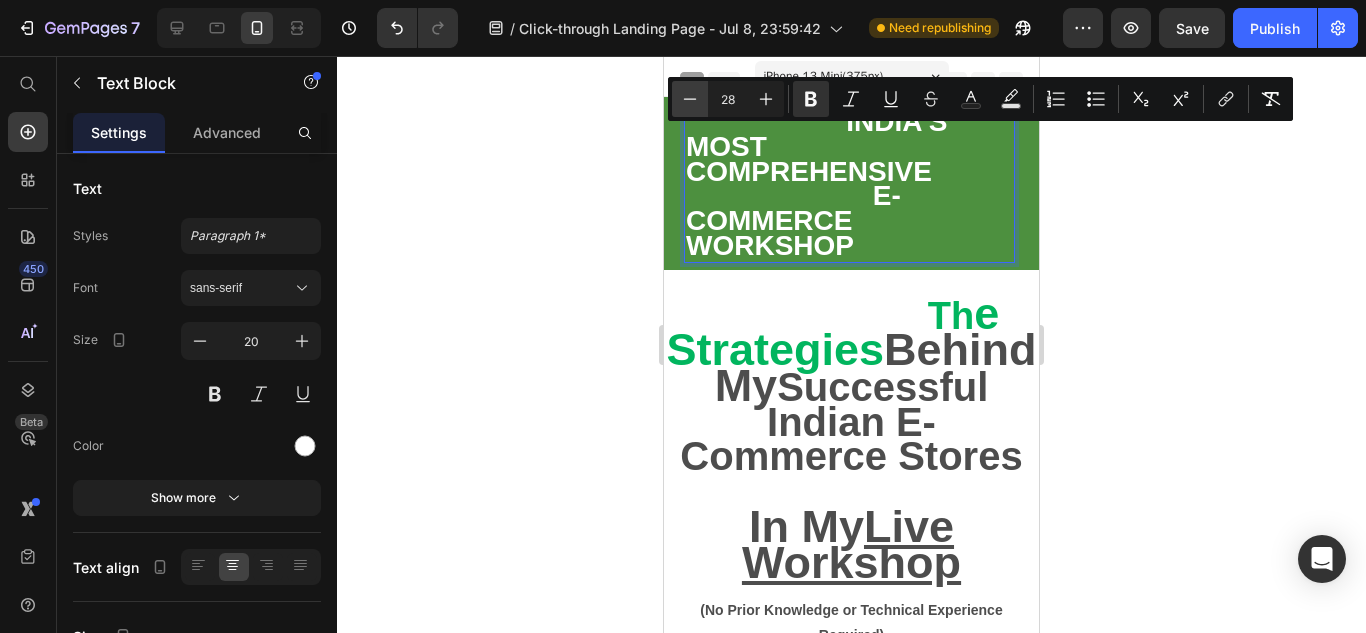 click on "Minus" at bounding box center [690, 99] 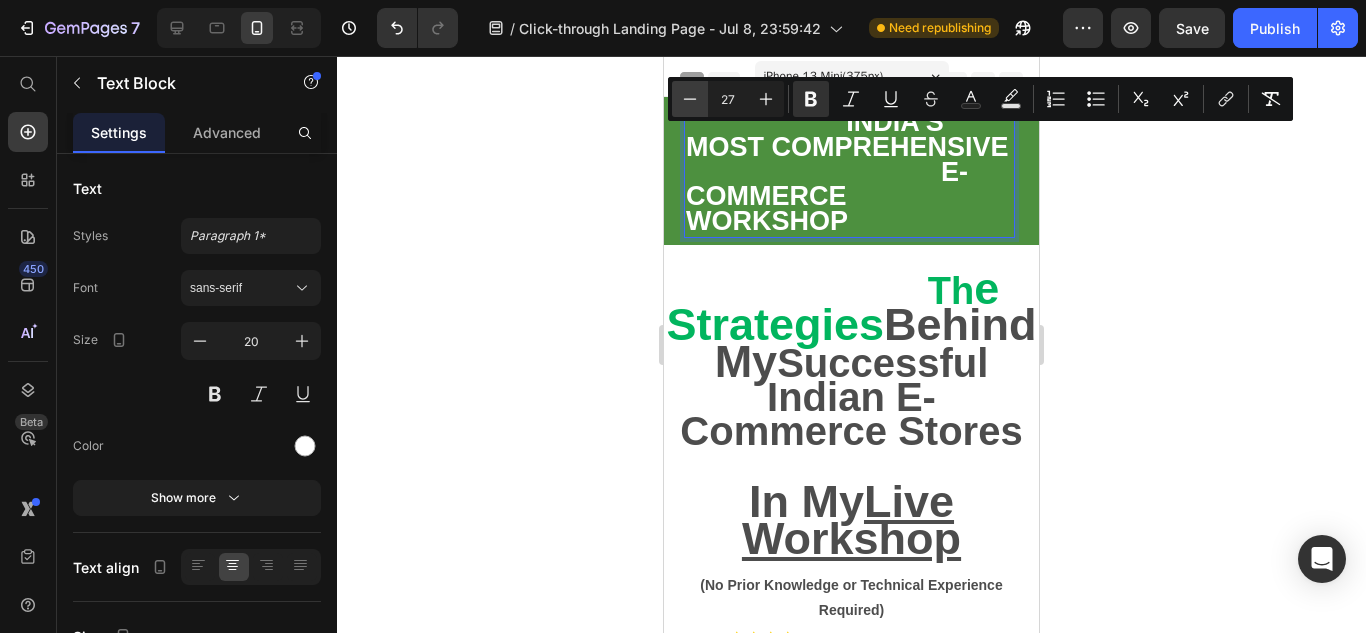 click on "Minus" at bounding box center [690, 99] 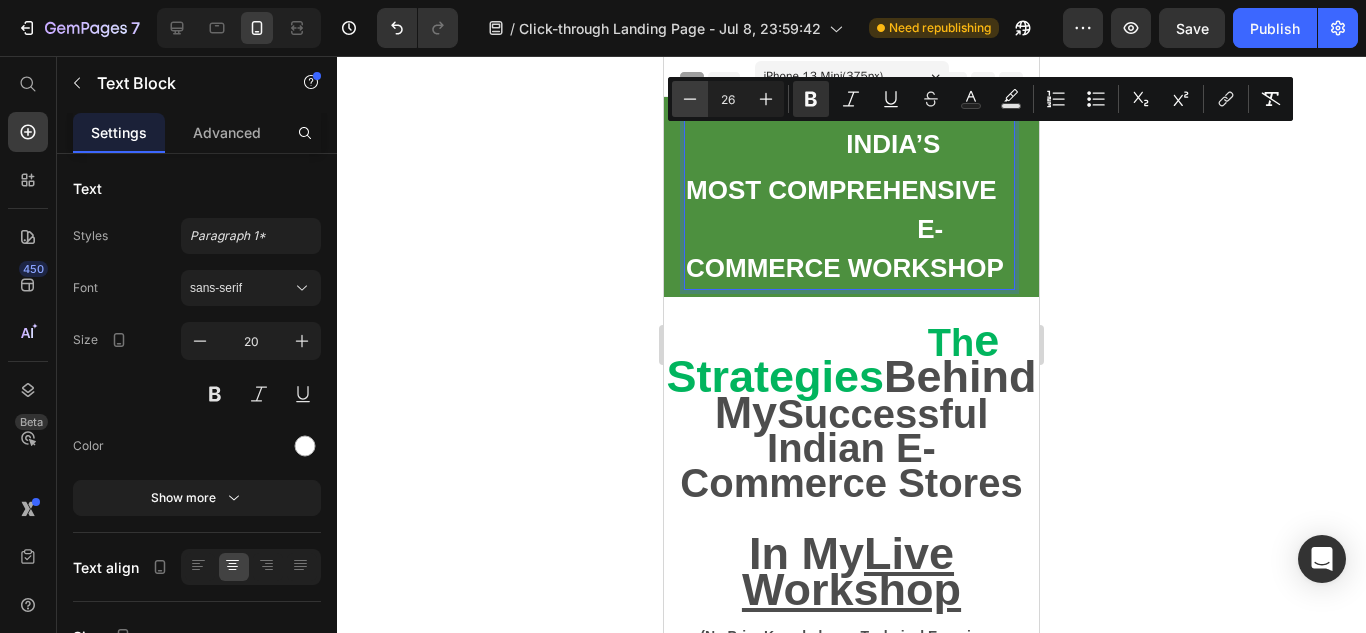 click on "Minus" at bounding box center (690, 99) 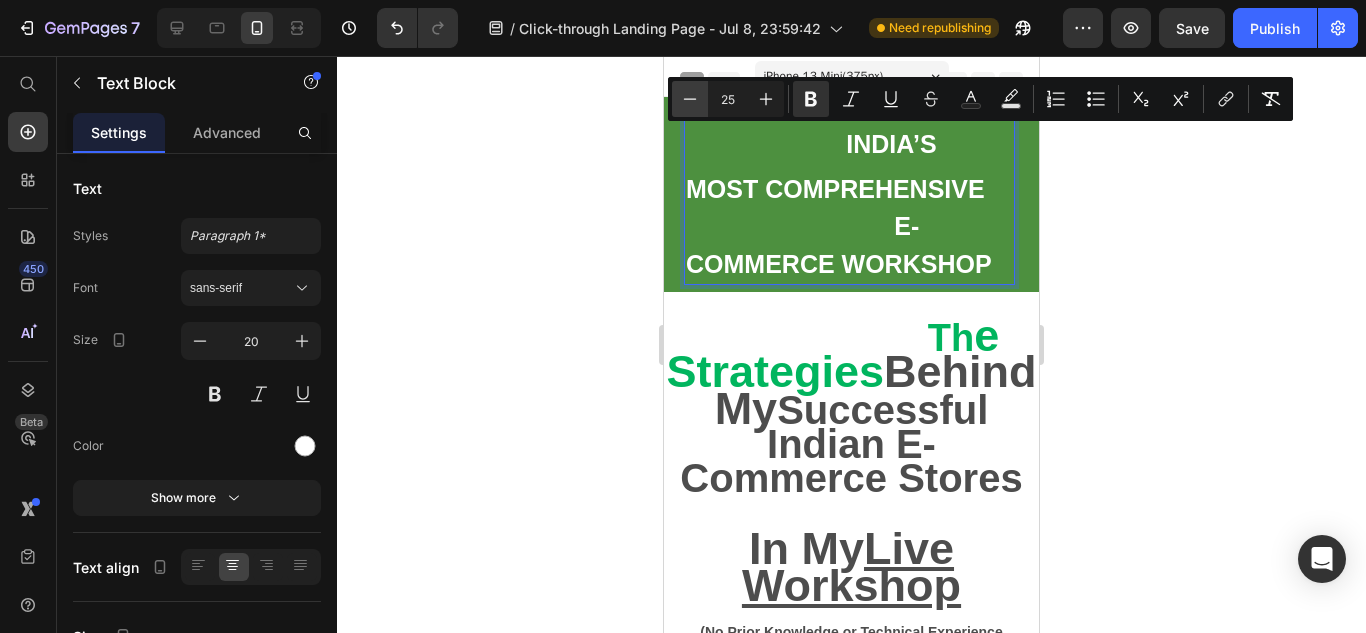click on "Minus" at bounding box center [690, 99] 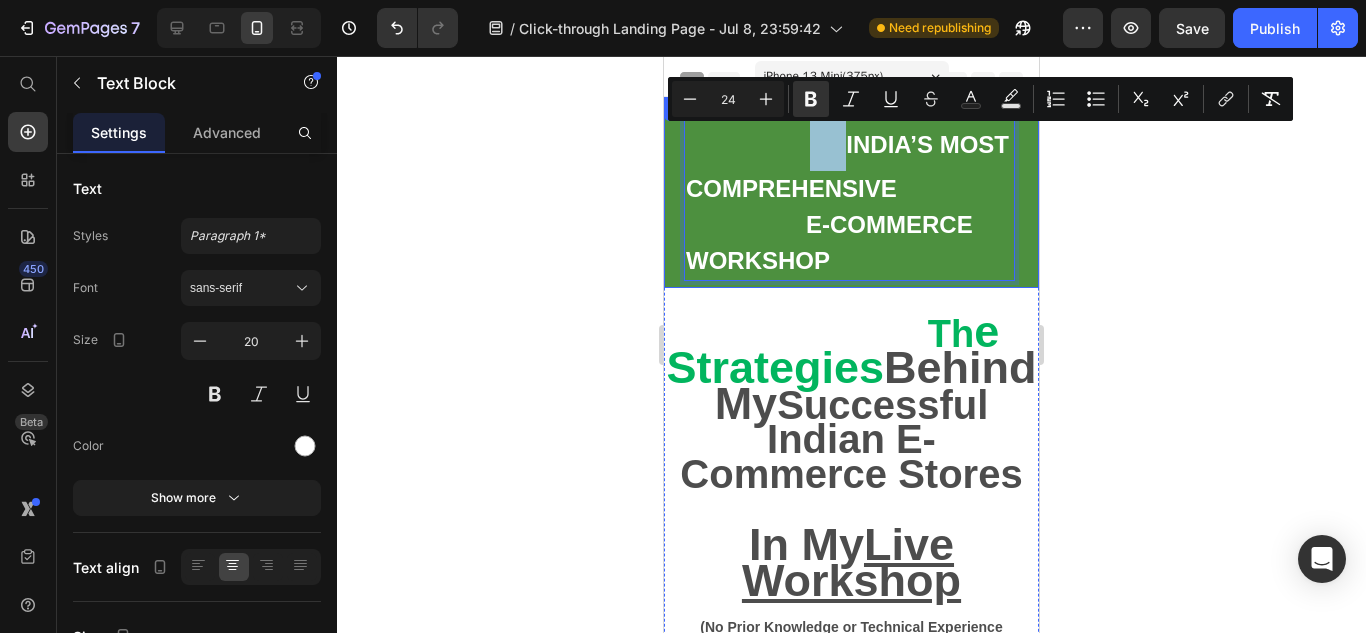 click on "INDIA’S MOST COMPREHENSIVE                                   E-COMMERCE WORKSHOP Text Block   0 Row" at bounding box center [851, 192] 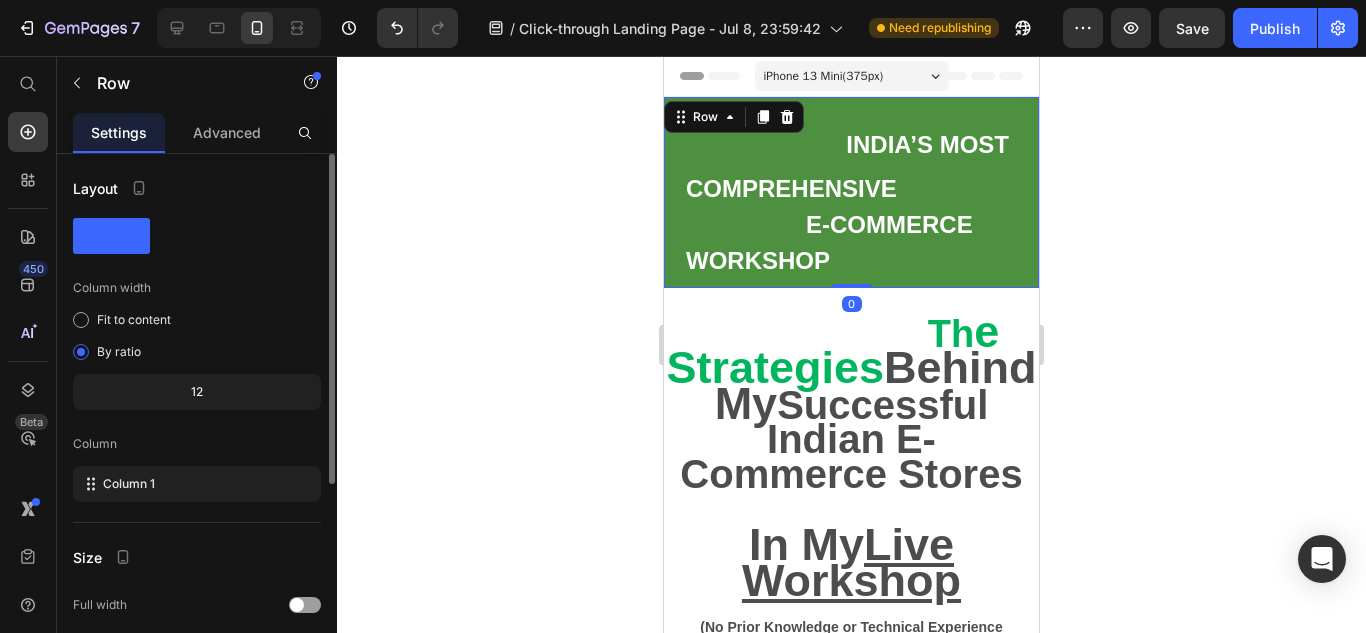 click 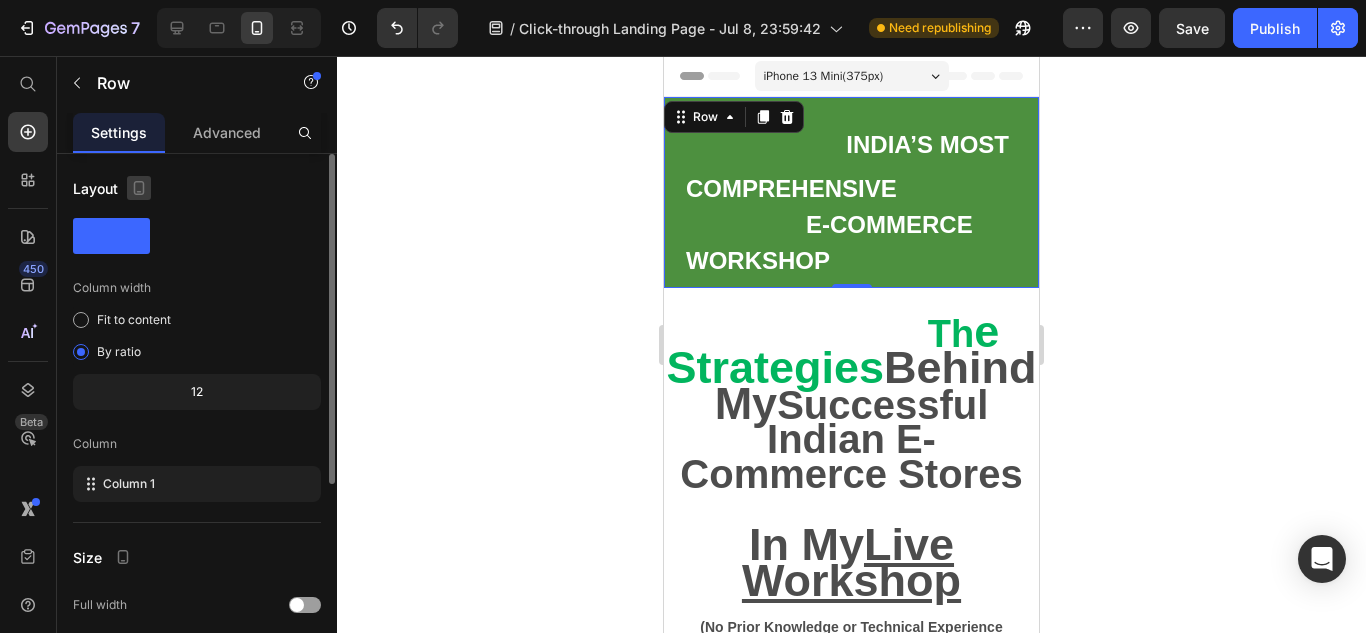 click 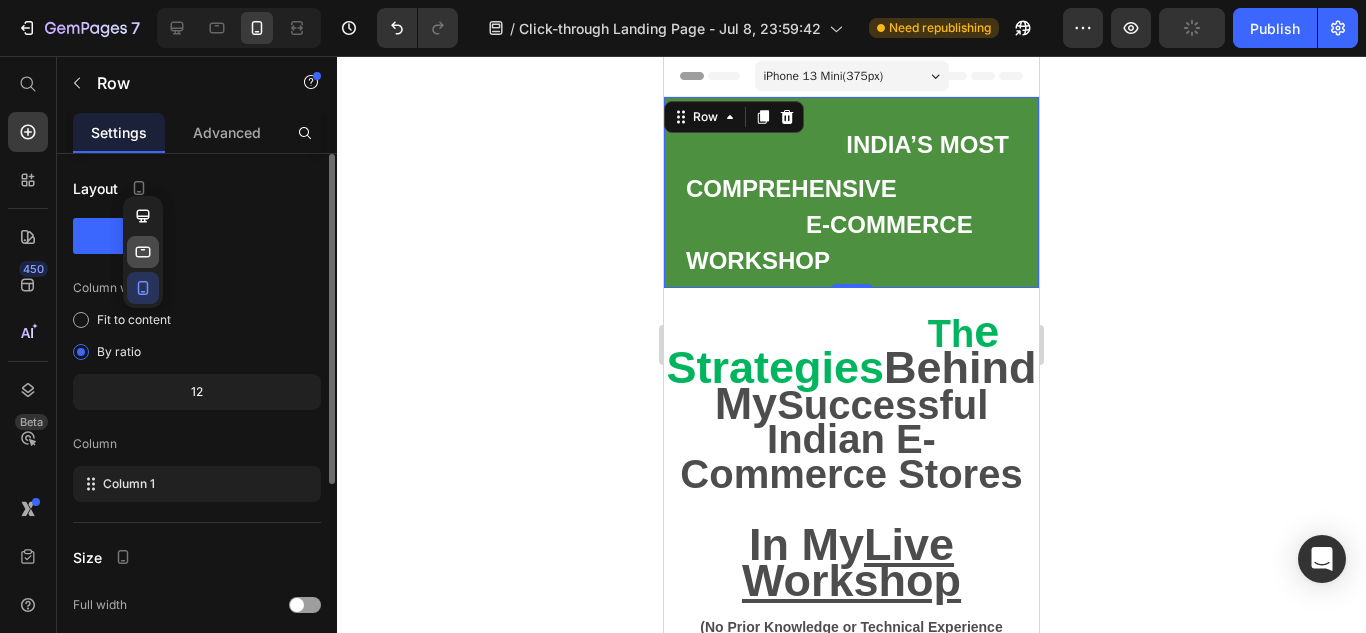 click 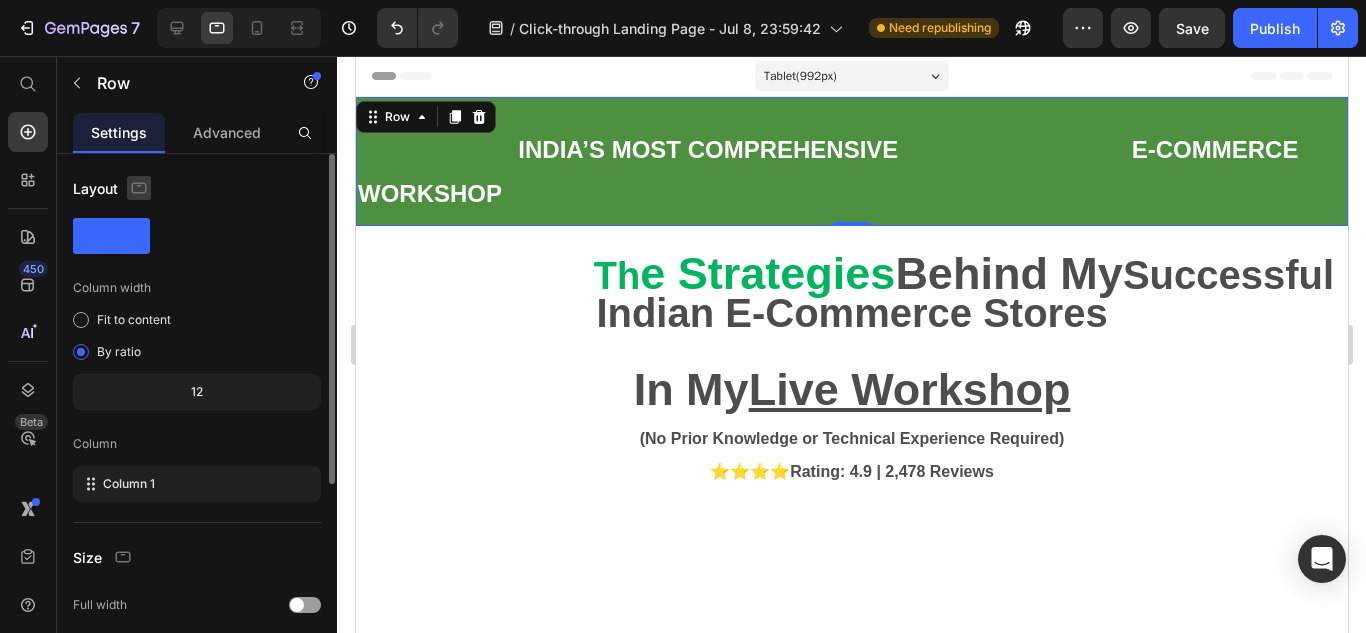 click 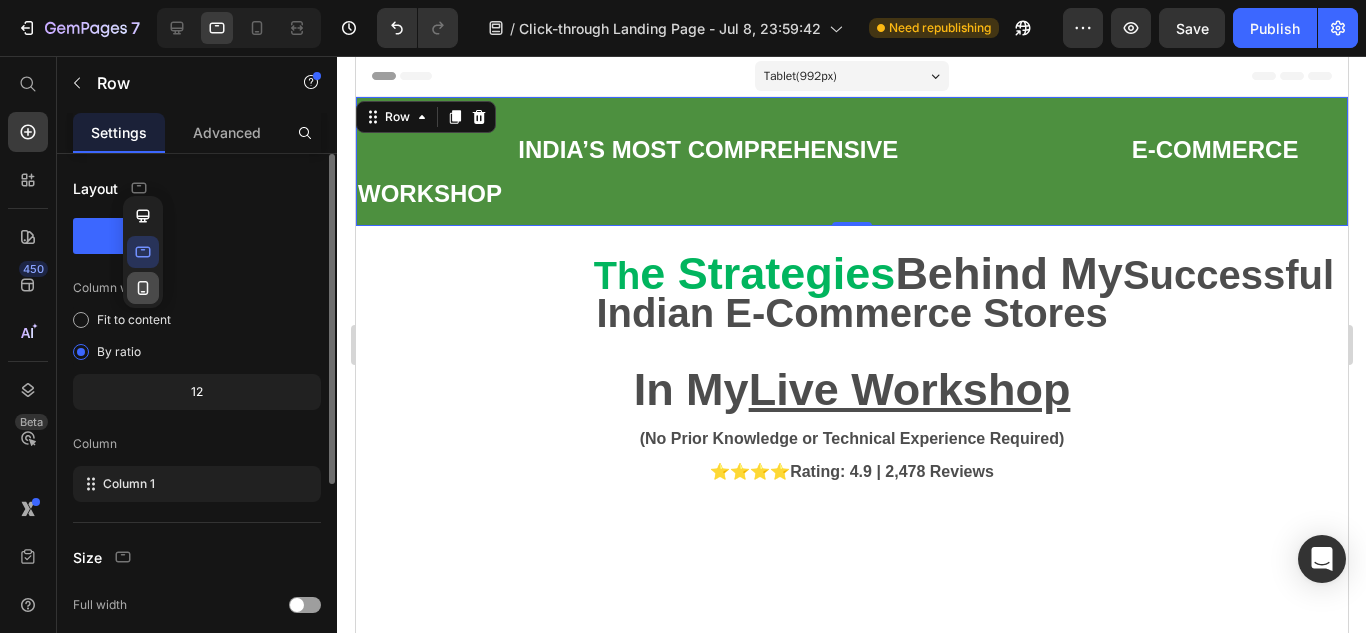 click 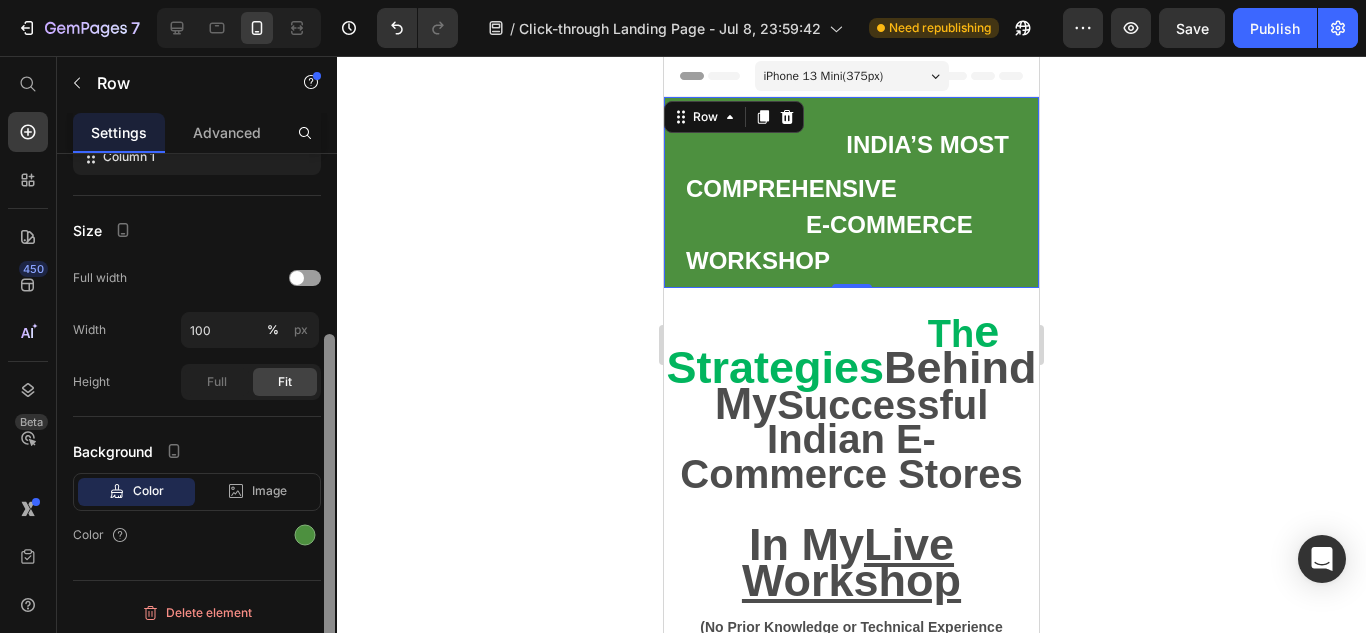 scroll, scrollTop: 332, scrollLeft: 0, axis: vertical 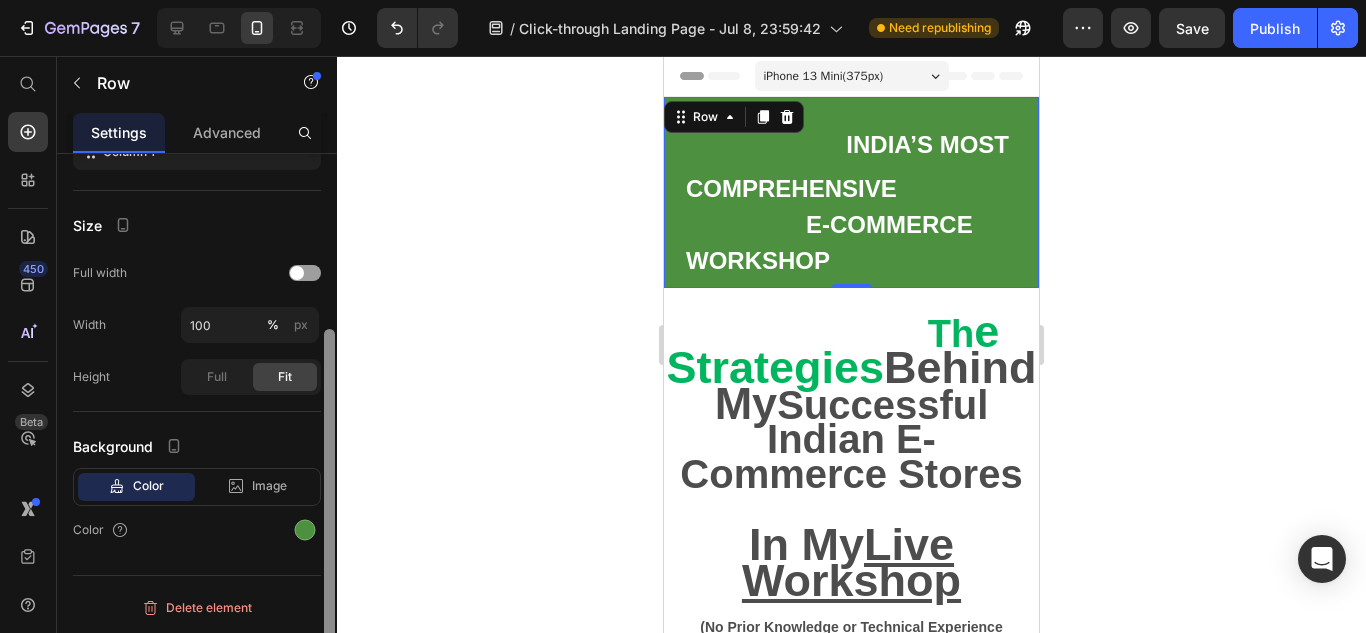 drag, startPoint x: 327, startPoint y: 352, endPoint x: 328, endPoint y: 500, distance: 148.00337 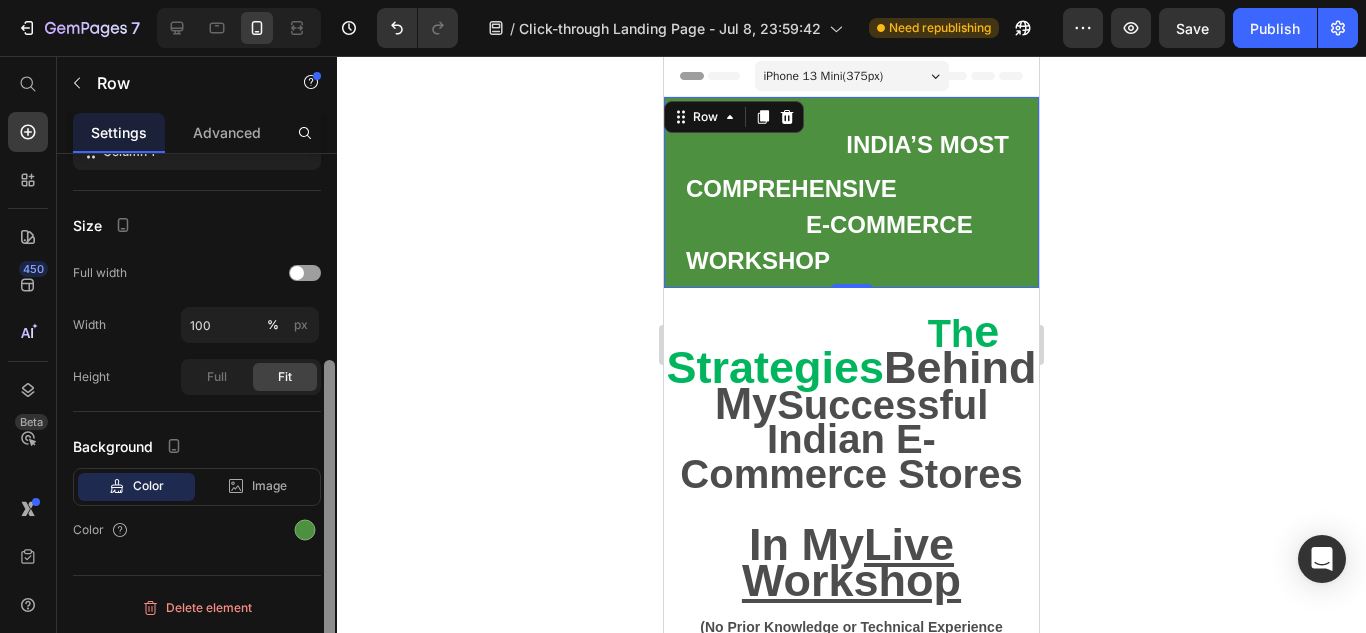 drag, startPoint x: 328, startPoint y: 500, endPoint x: 323, endPoint y: 514, distance: 14.866069 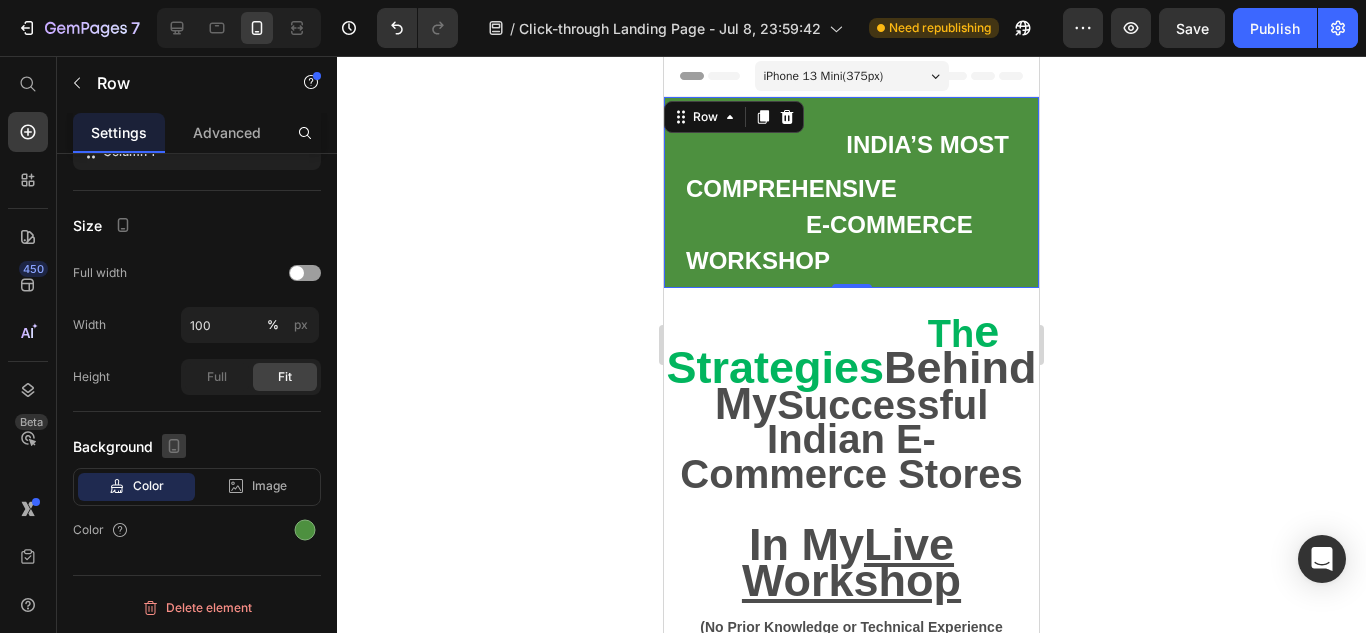 click 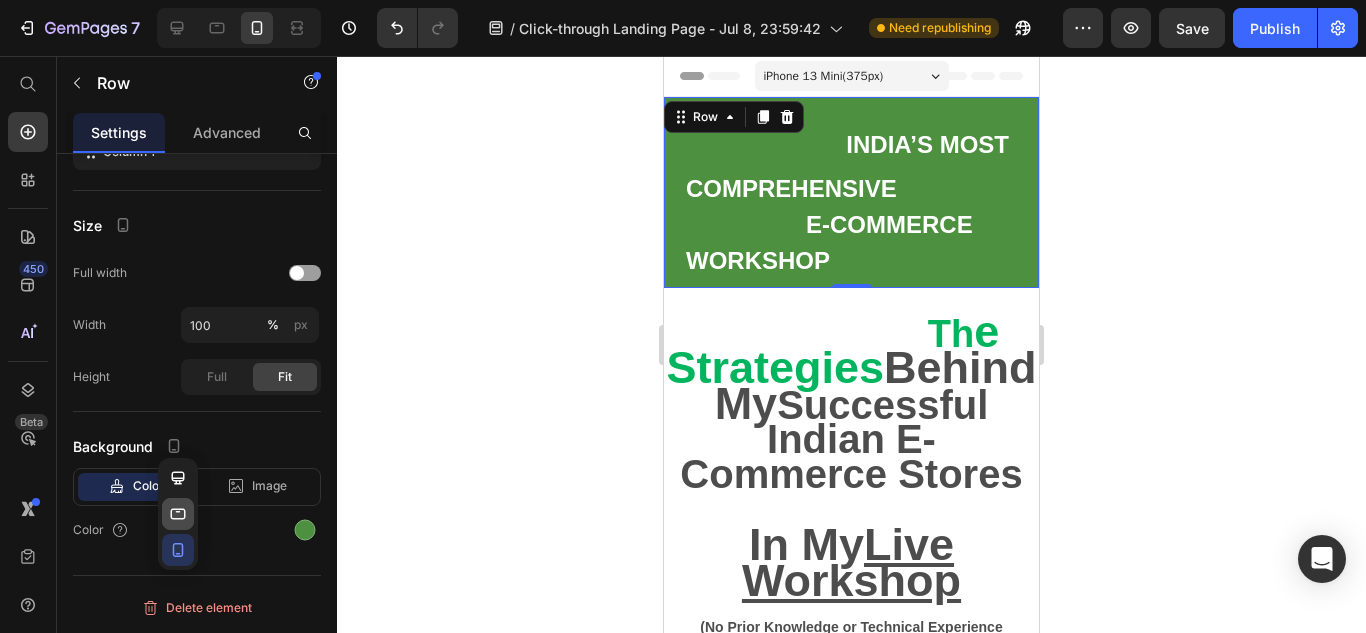 click 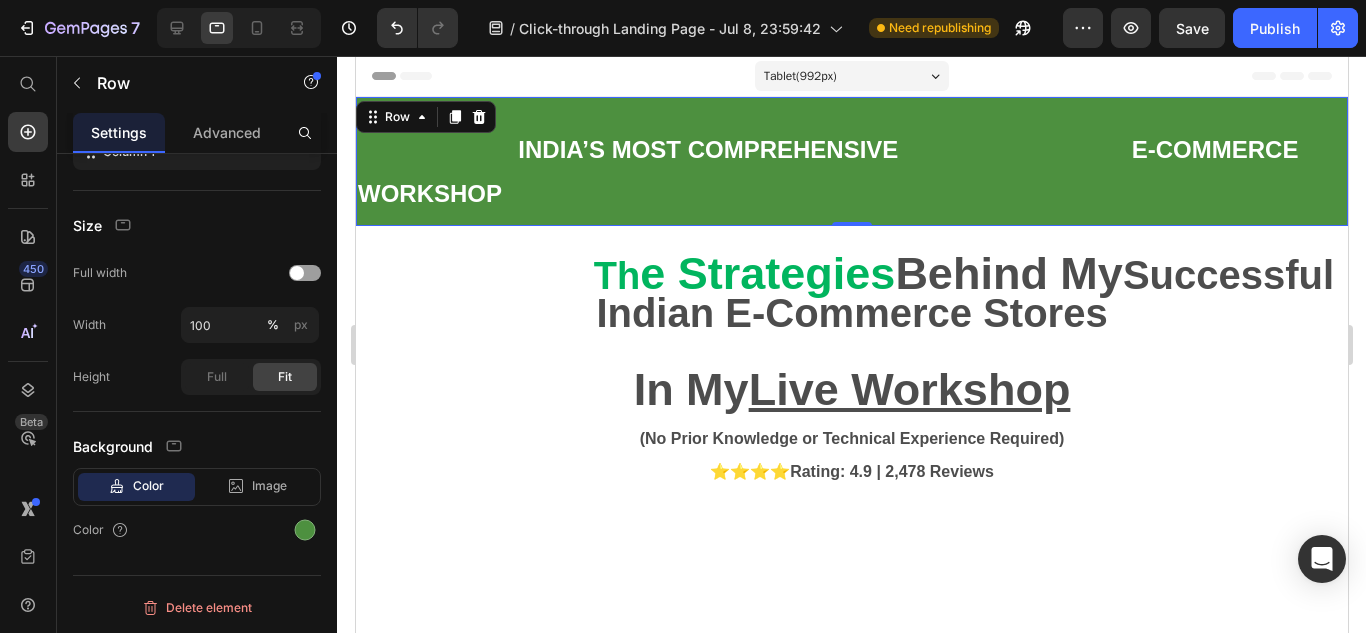 click on "Background" at bounding box center (197, 446) 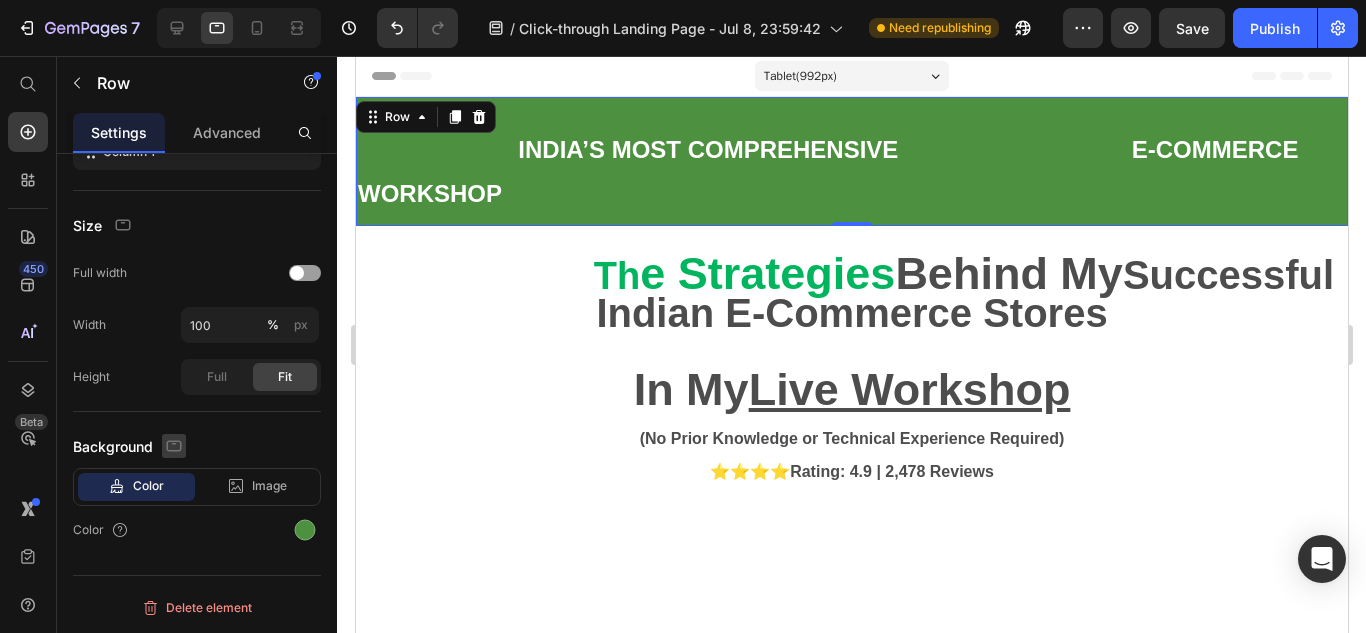 click 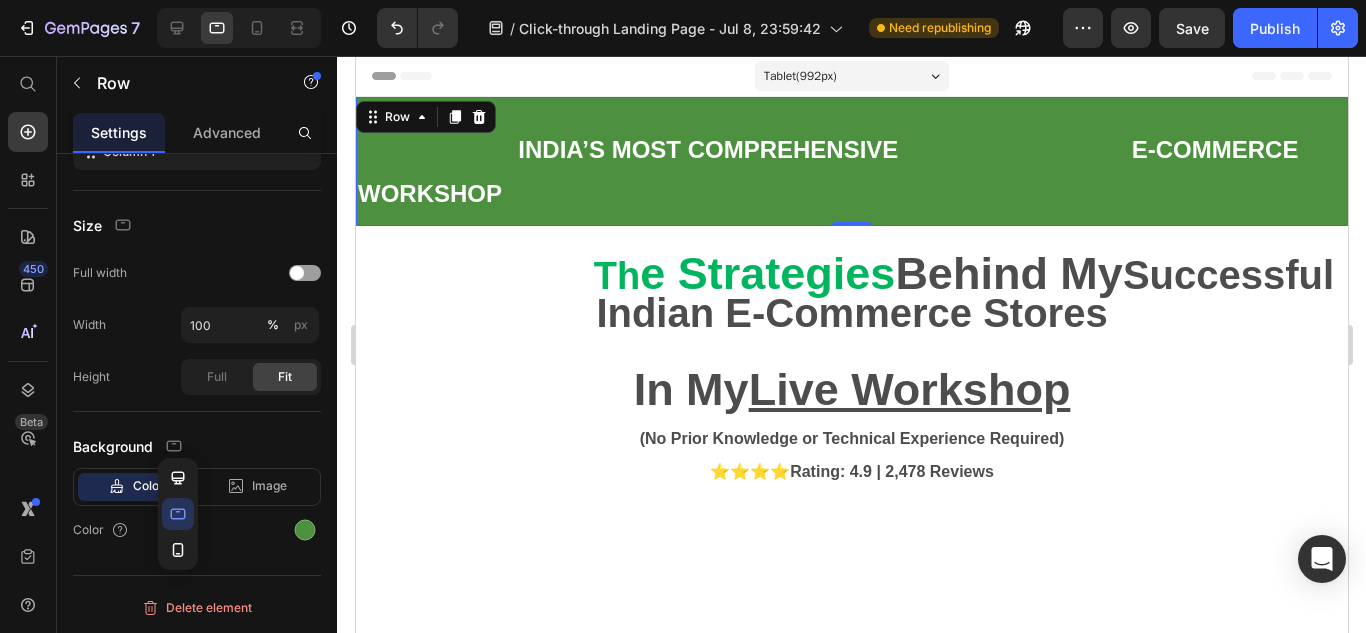 click 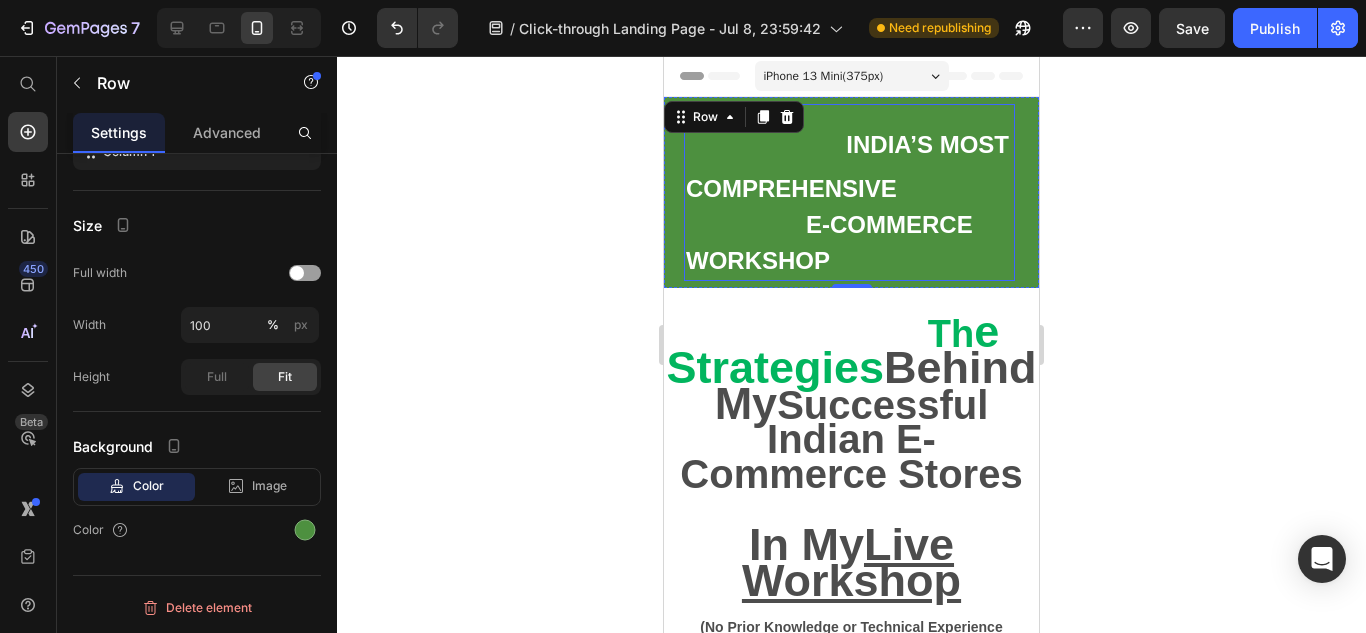 click at bounding box center [828, 138] 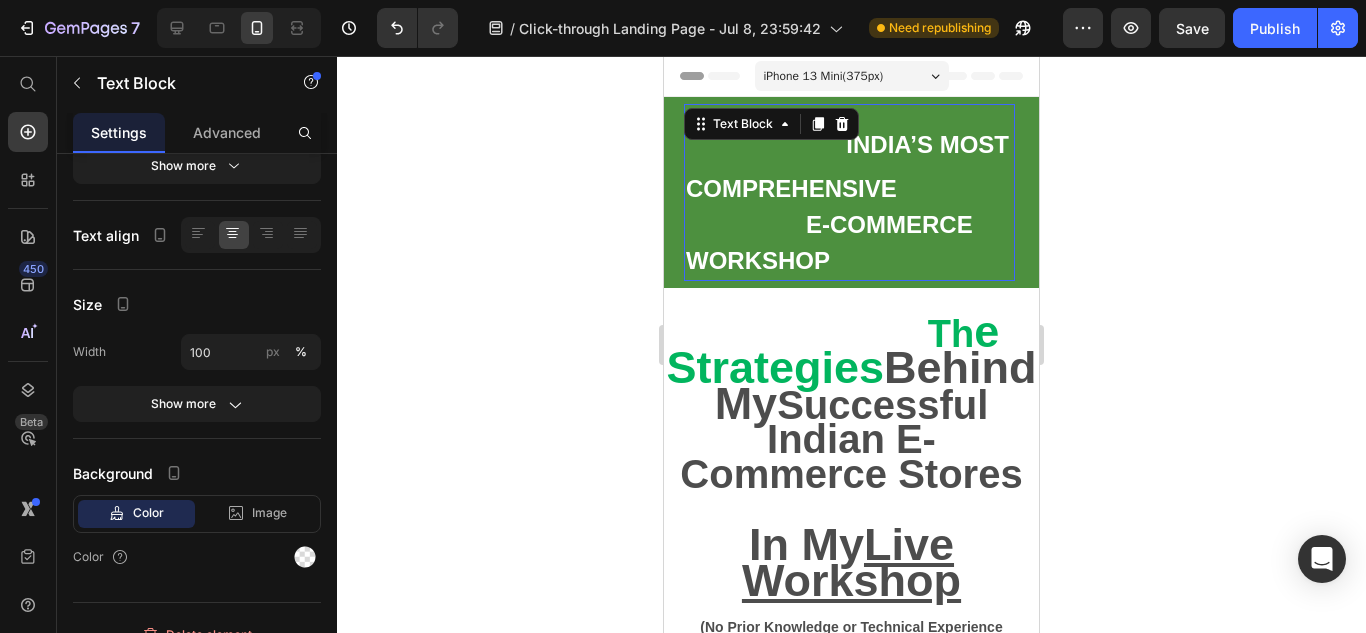 scroll, scrollTop: 0, scrollLeft: 0, axis: both 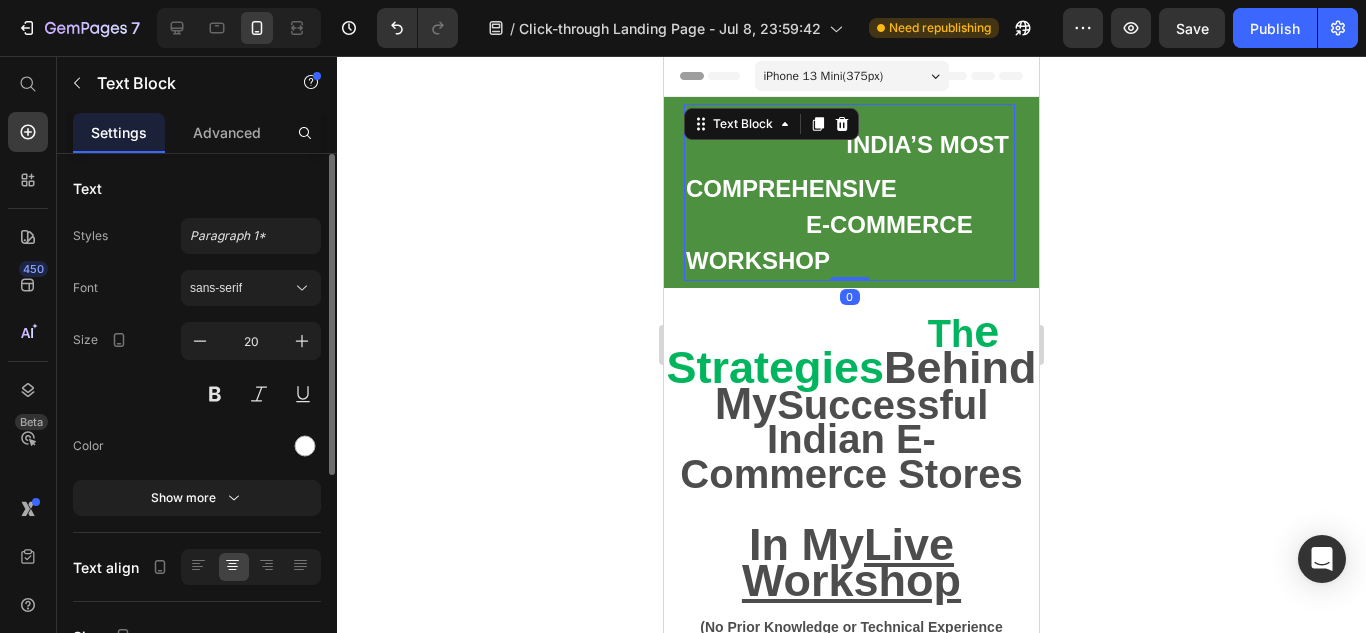 click on "Text Block" at bounding box center [771, 124] 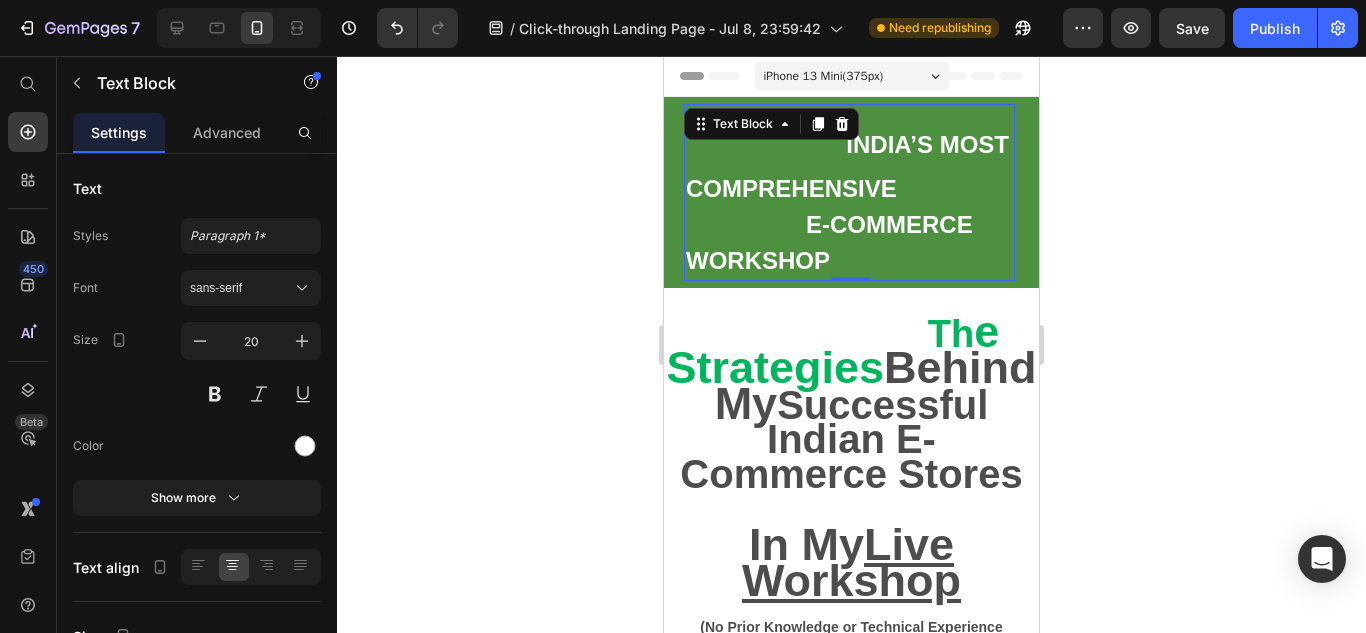 click on "iPhone 13 Mini  ( 375 px)" at bounding box center (852, 76) 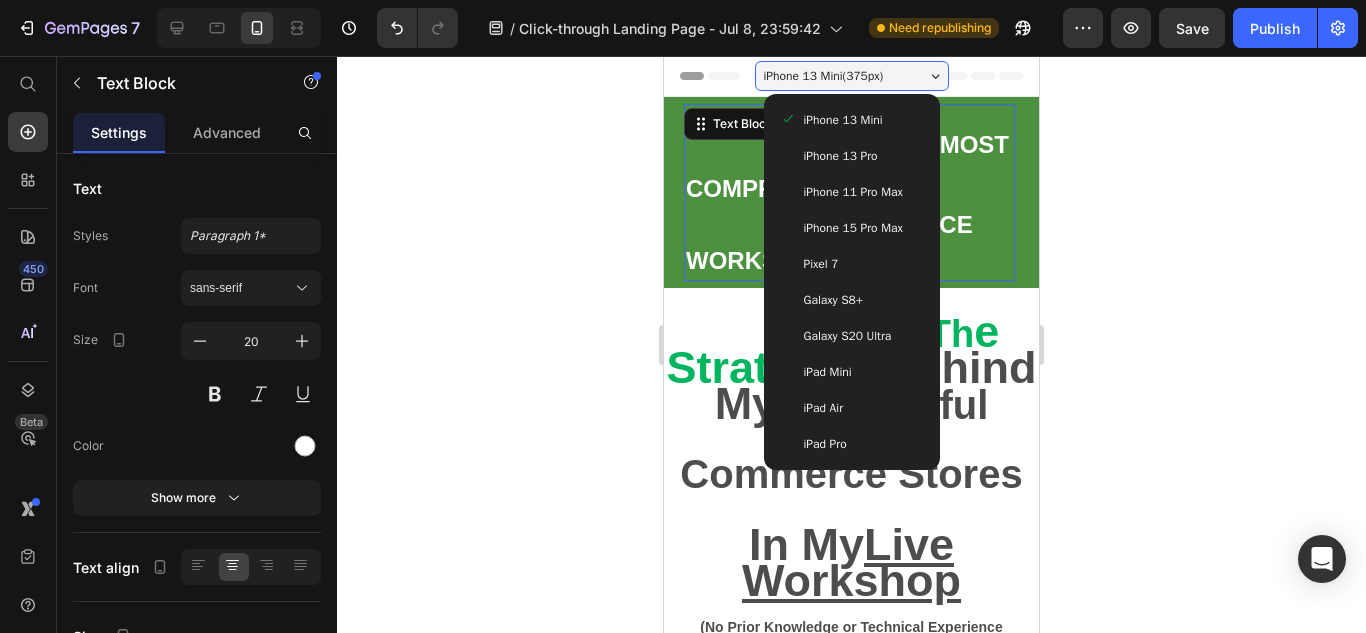 drag, startPoint x: 877, startPoint y: 147, endPoint x: 869, endPoint y: 359, distance: 212.1509 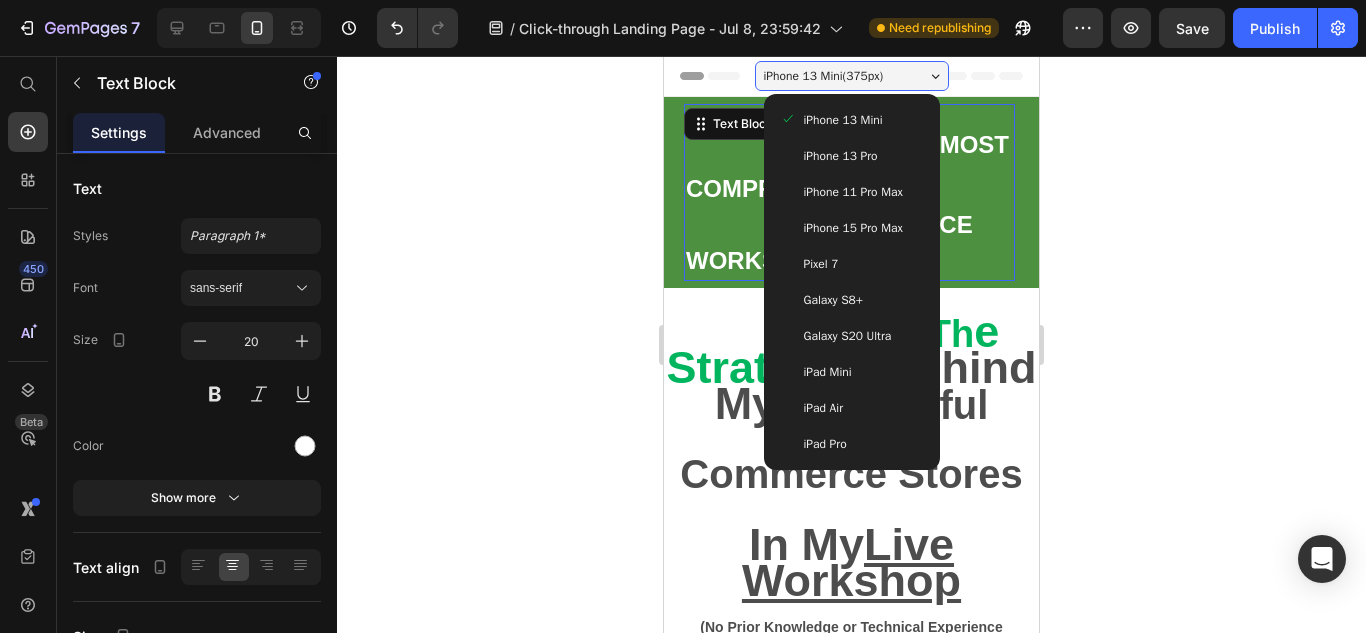 click on "iPhone 13 Mini iPhone 13 Pro iPhone 11 Pro Max iPhone 15 Pro Max Pixel 7 Galaxy S8+ Galaxy S20 Ultra iPad Mini iPad Air iPad Pro" at bounding box center (852, 282) 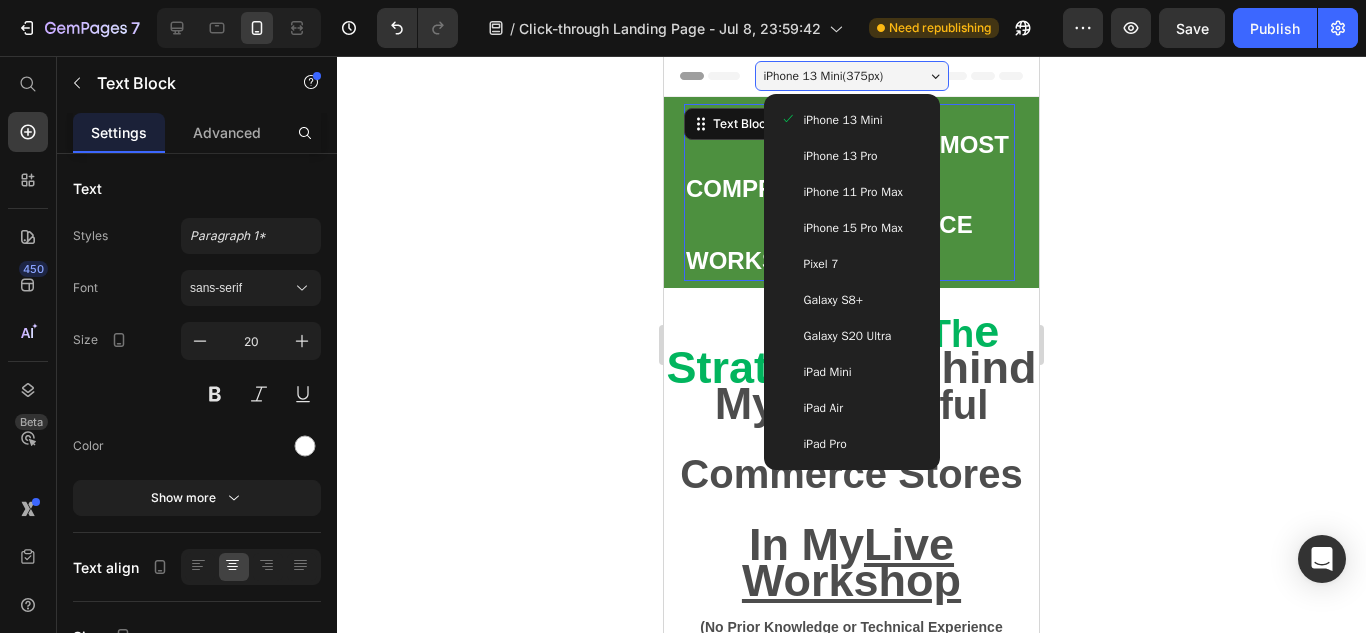 drag, startPoint x: 869, startPoint y: 359, endPoint x: 877, endPoint y: 147, distance: 212.1509 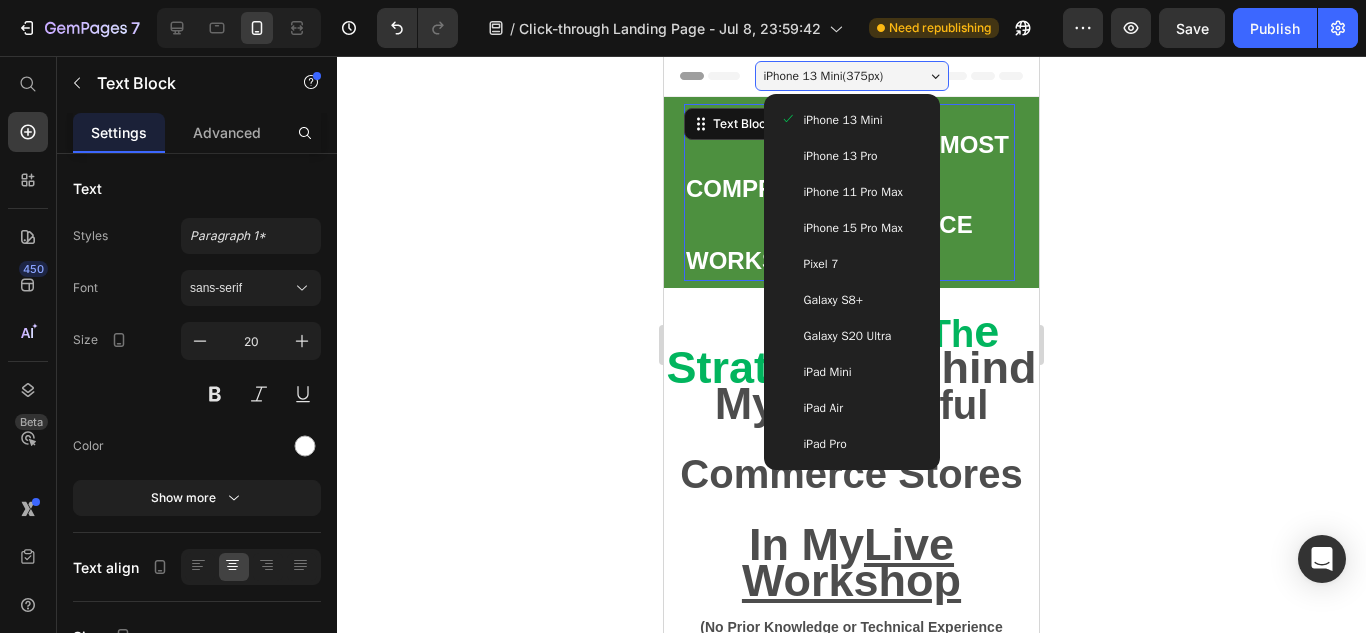 click on "iPhone 13 Mini iPhone 13 Pro iPhone 11 Pro Max iPhone 15 Pro Max Pixel 7 Galaxy S8+ Galaxy S20 Ultra iPad Mini iPad Air iPad Pro" at bounding box center [852, 282] 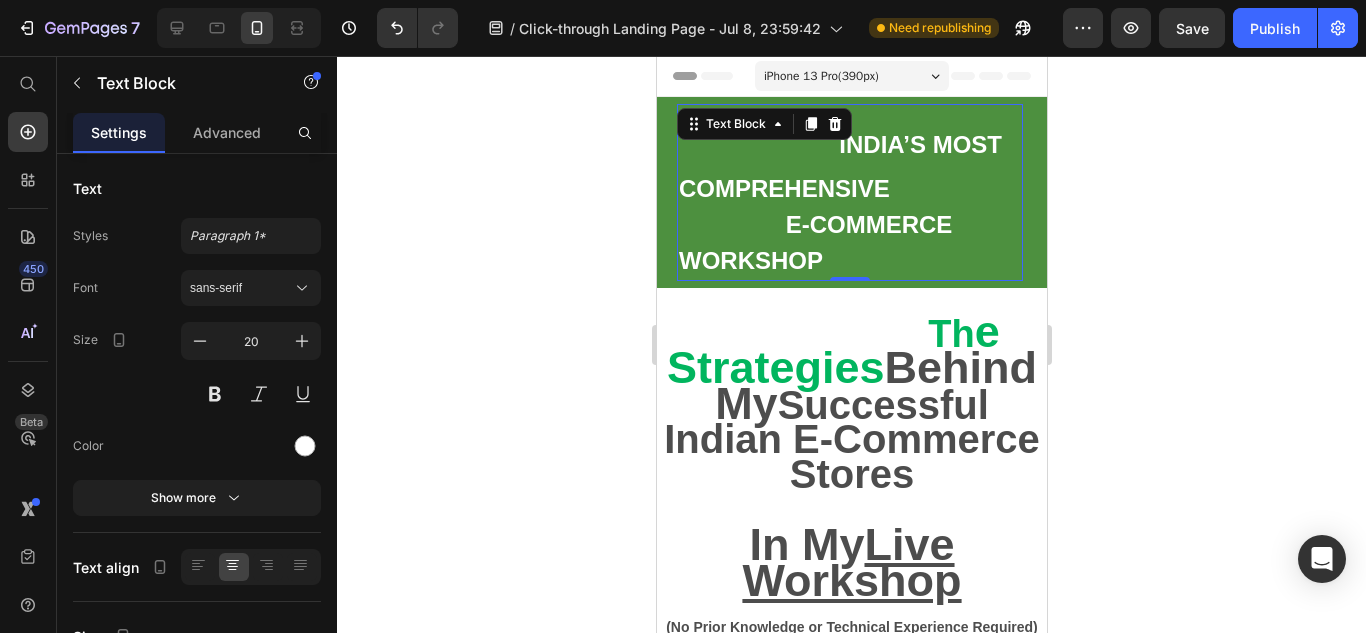 click 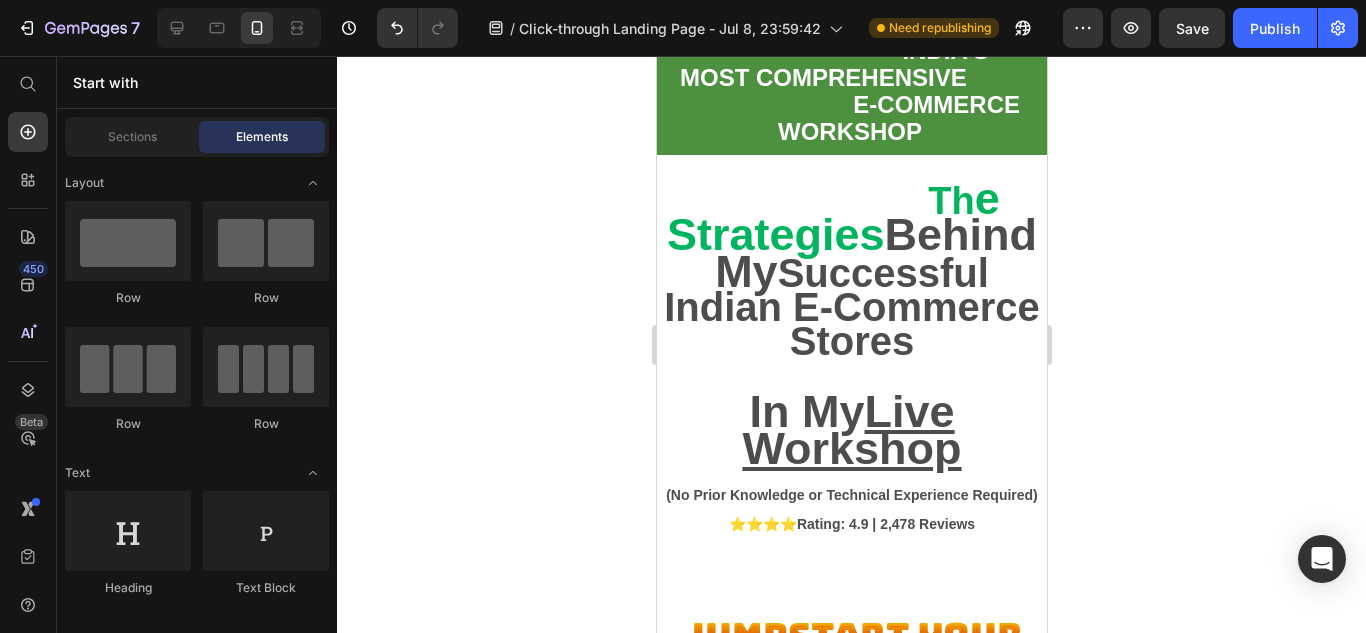 scroll, scrollTop: 0, scrollLeft: 0, axis: both 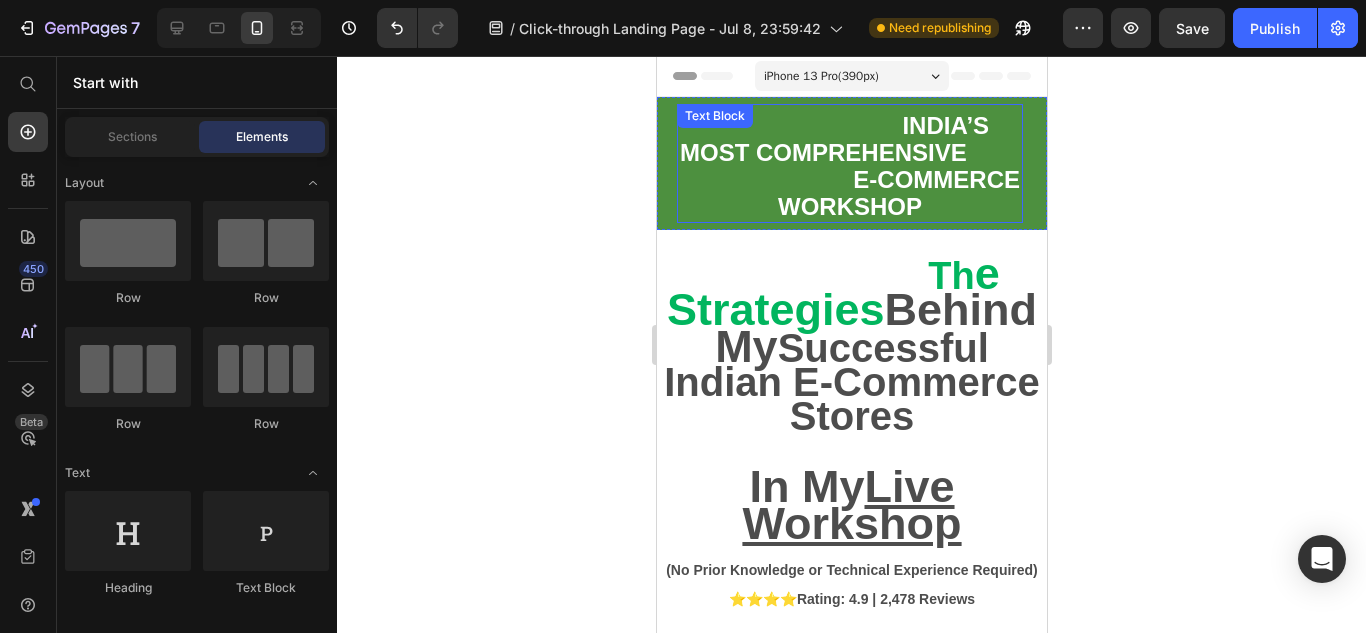 click on "INDIA’S MOST COMPREHENSIVE                                   E-COMMERCE WORKSHOP" at bounding box center [849, 166] 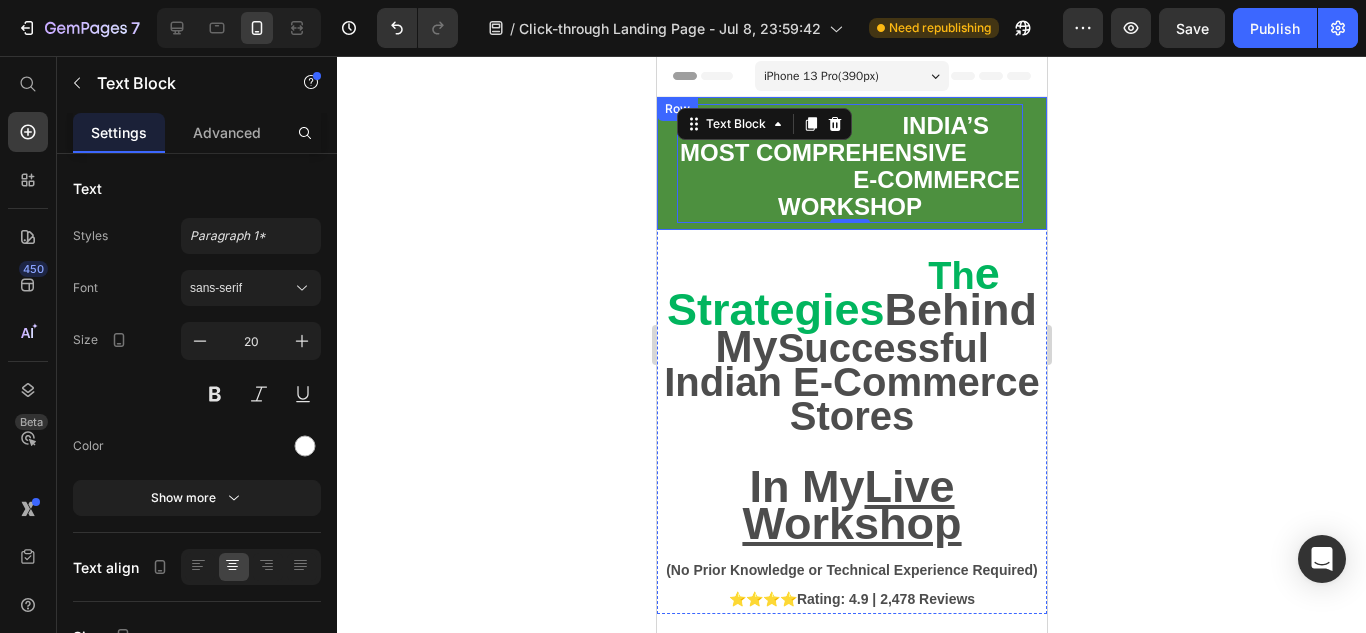 click on "INDIA’S MOST COMPREHENSIVE                                   E-COMMERCE WORKSHOP Text Block   0 Row" at bounding box center [851, 163] 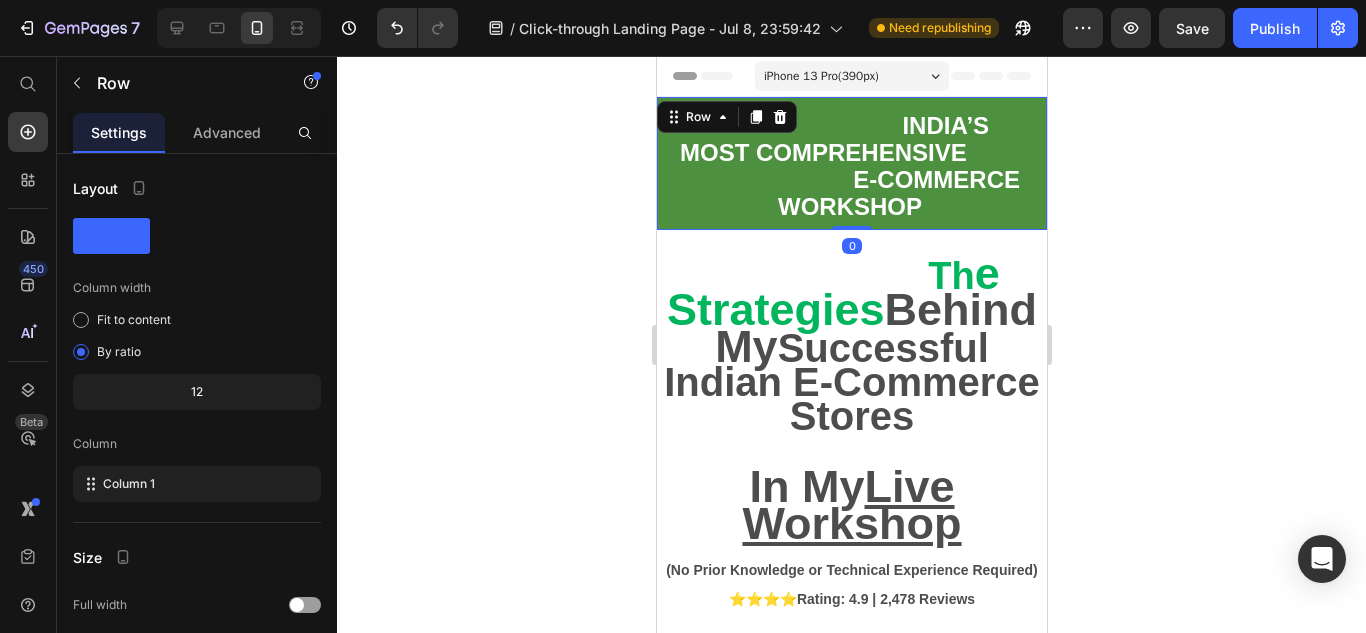 scroll, scrollTop: 332, scrollLeft: 0, axis: vertical 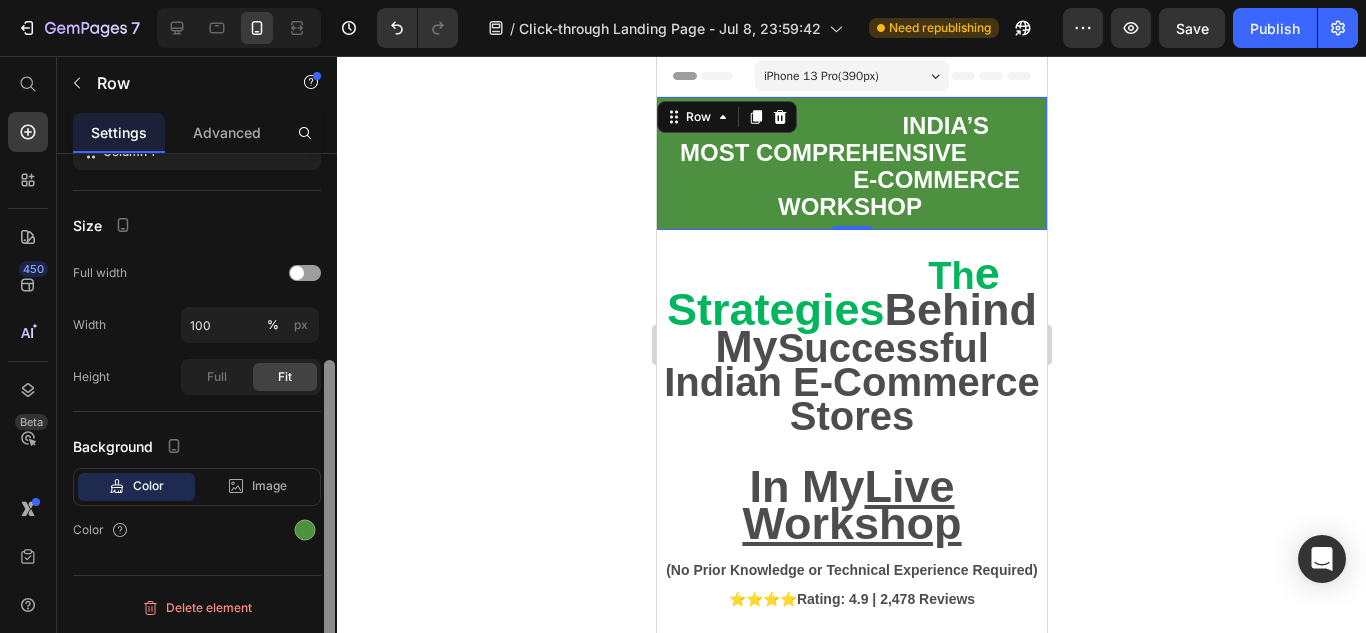 drag, startPoint x: 324, startPoint y: 196, endPoint x: 326, endPoint y: 475, distance: 279.00717 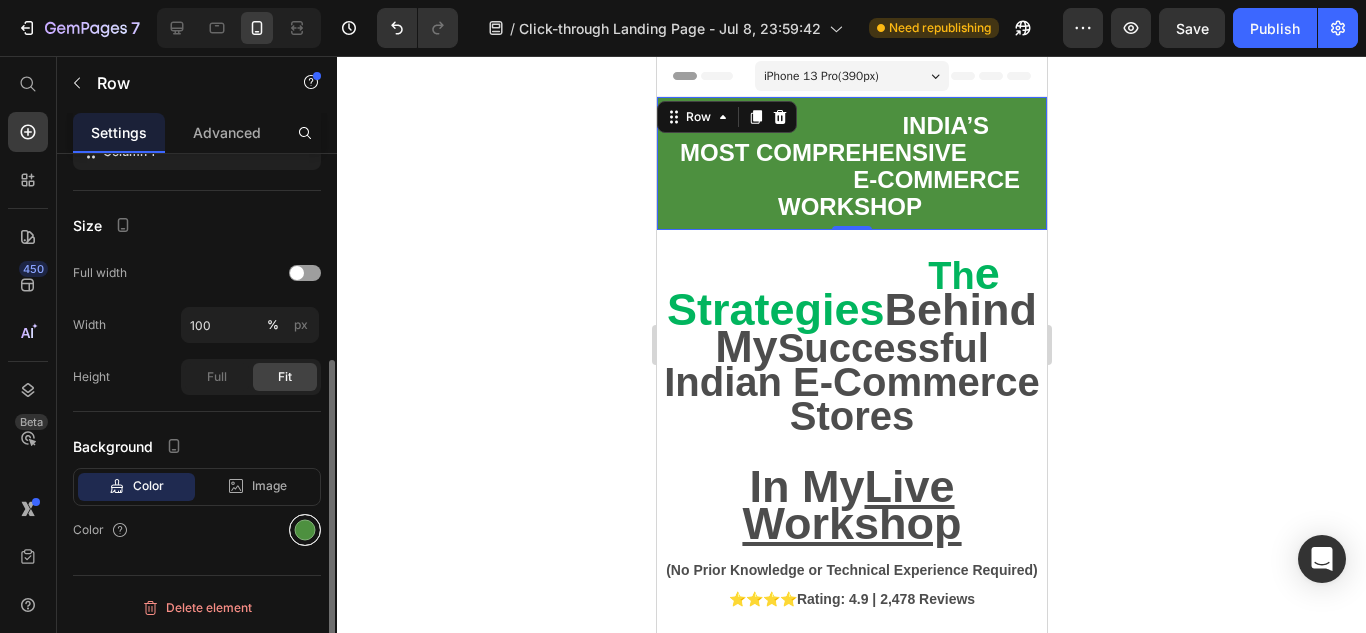 click at bounding box center (305, 530) 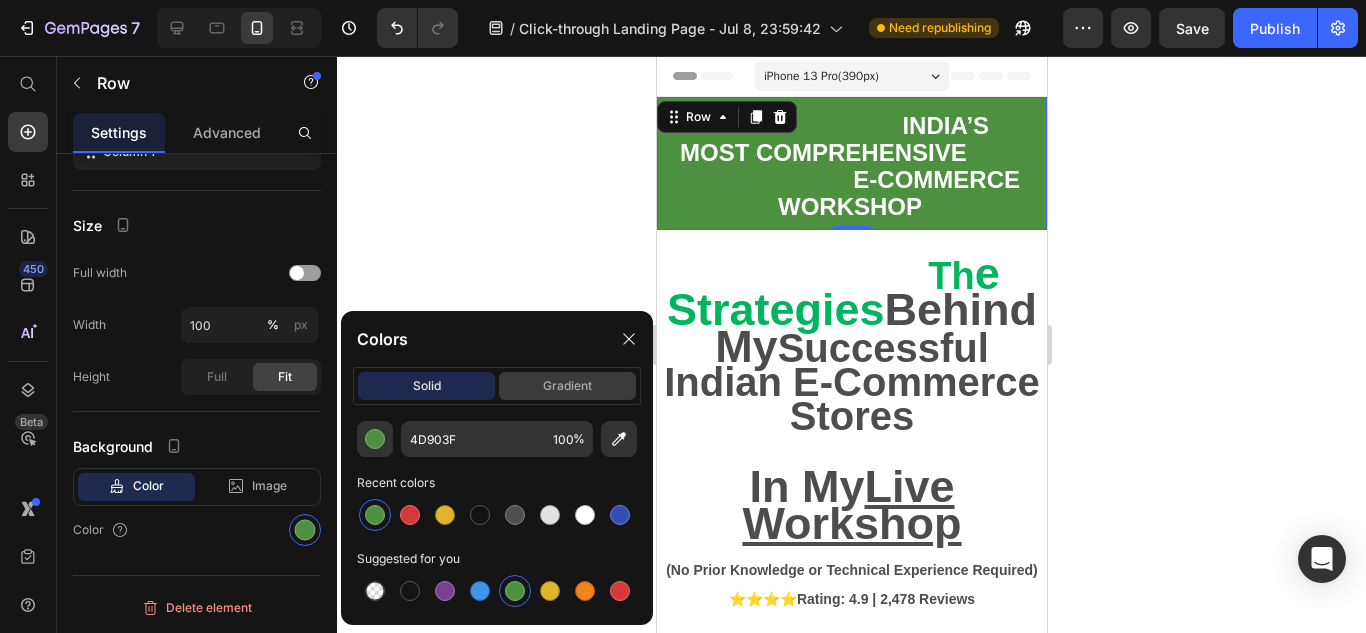 click on "gradient" 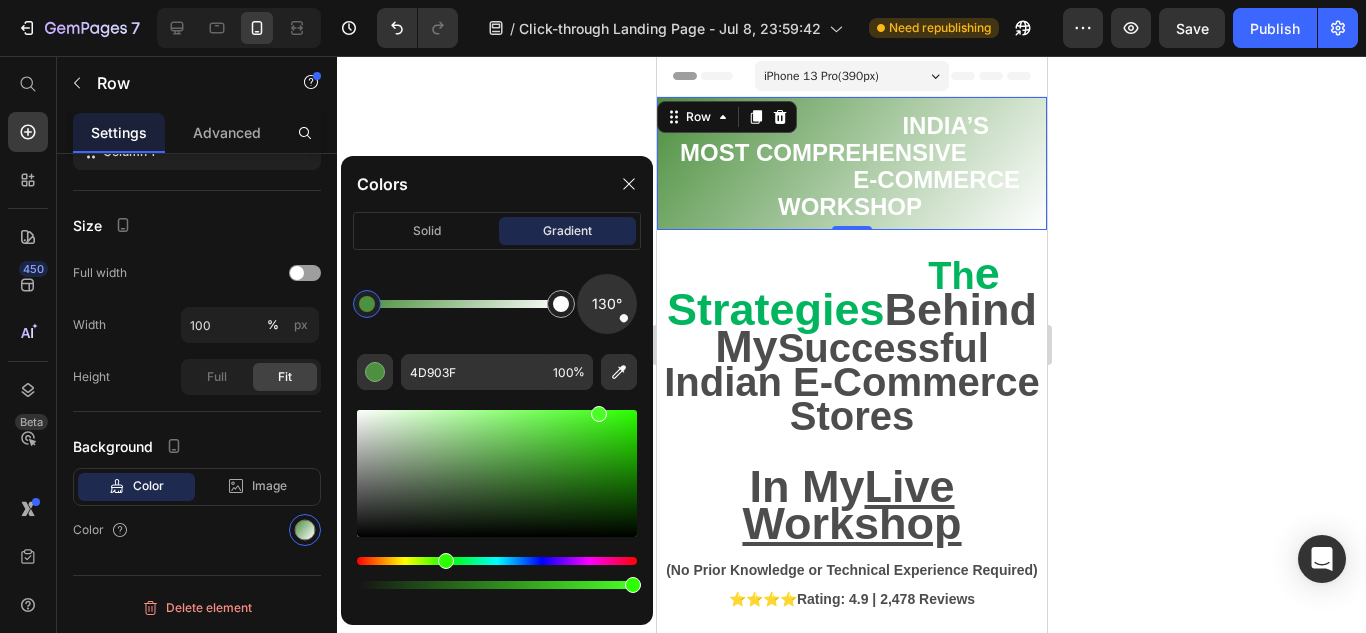 drag, startPoint x: 530, startPoint y: 474, endPoint x: 597, endPoint y: 406, distance: 95.462036 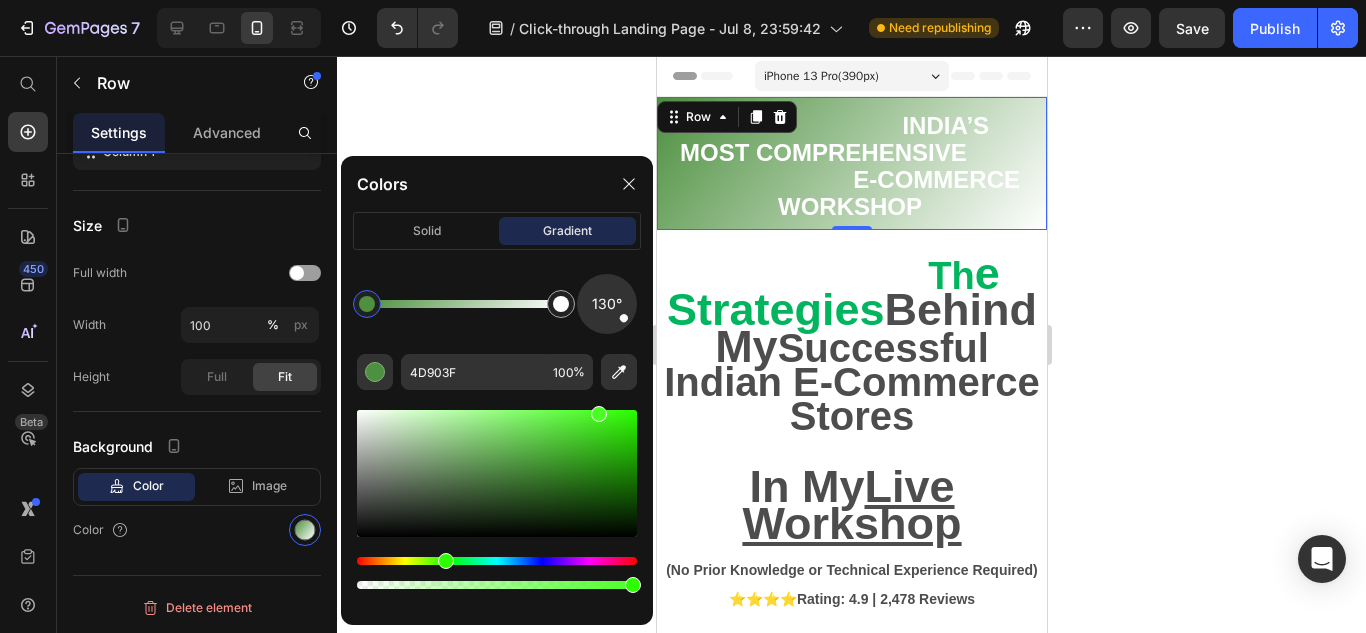 click at bounding box center (497, 473) 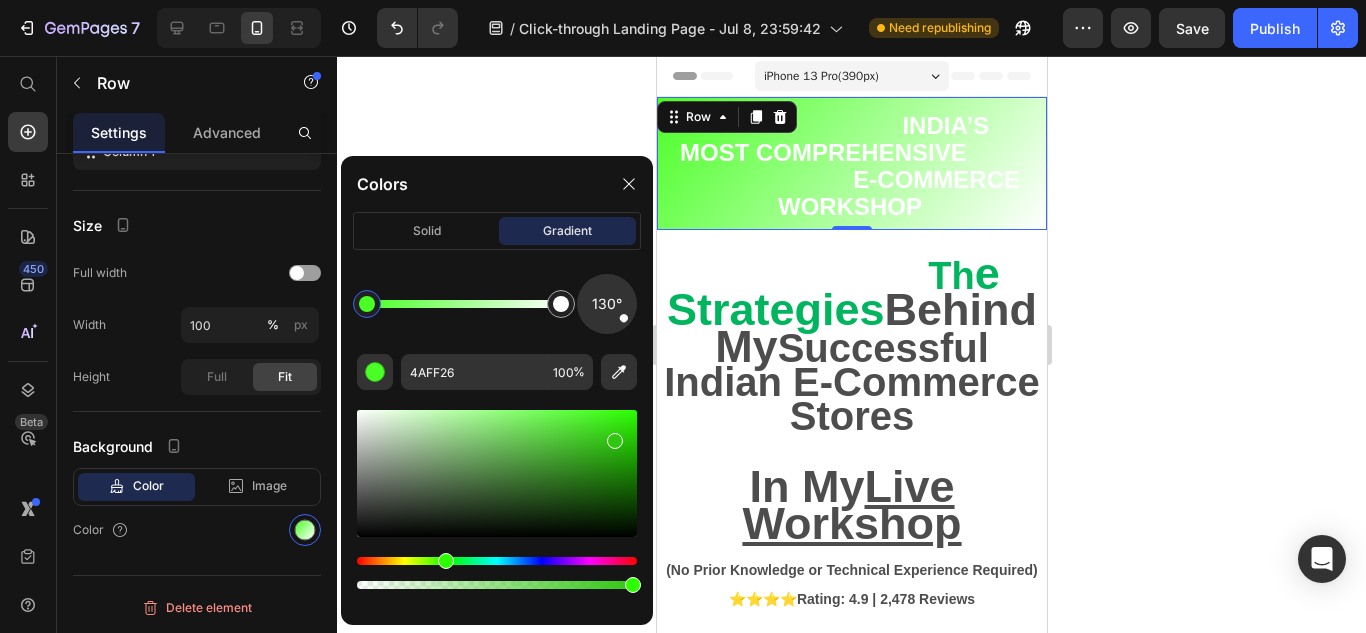 drag, startPoint x: 575, startPoint y: 430, endPoint x: 612, endPoint y: 437, distance: 37.65634 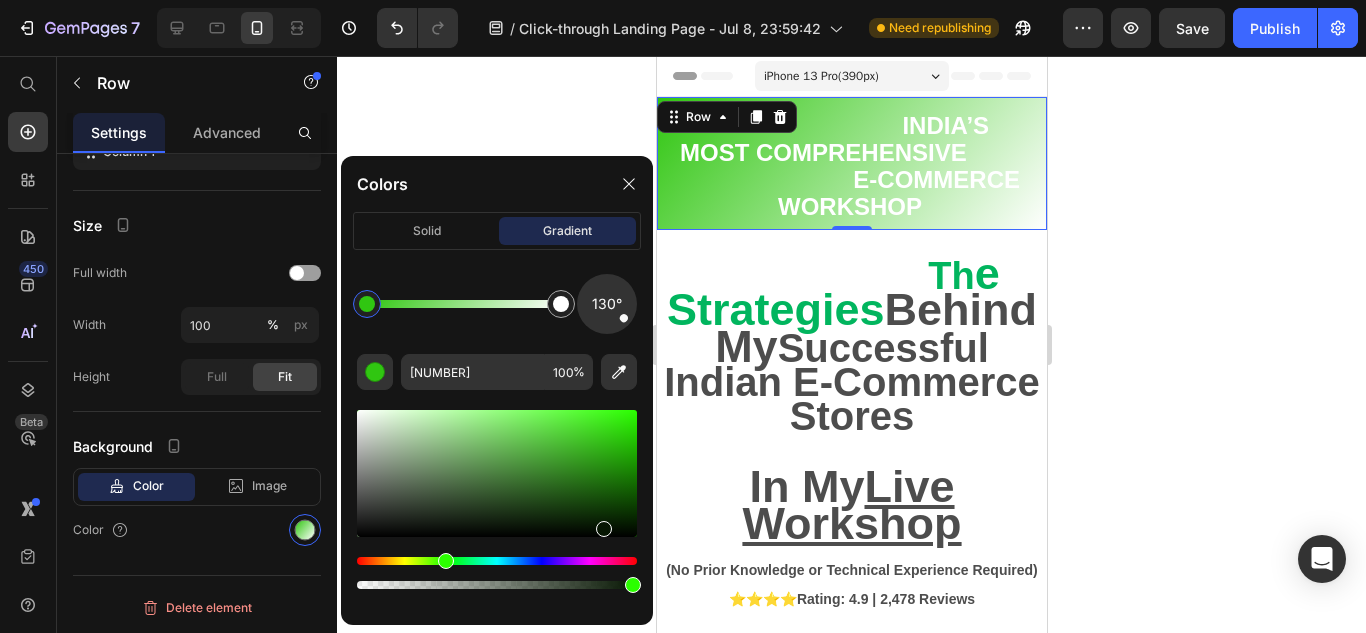 drag, startPoint x: 590, startPoint y: 448, endPoint x: 602, endPoint y: 525, distance: 77.92946 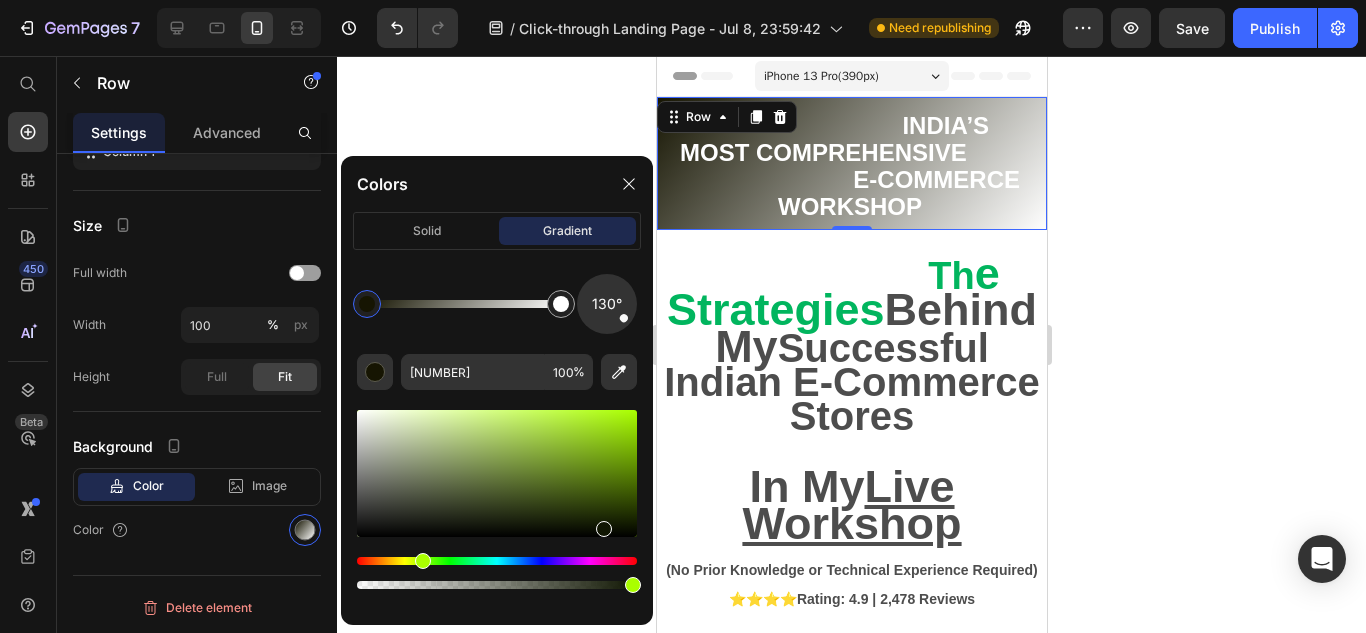drag, startPoint x: 437, startPoint y: 557, endPoint x: 435, endPoint y: 567, distance: 10.198039 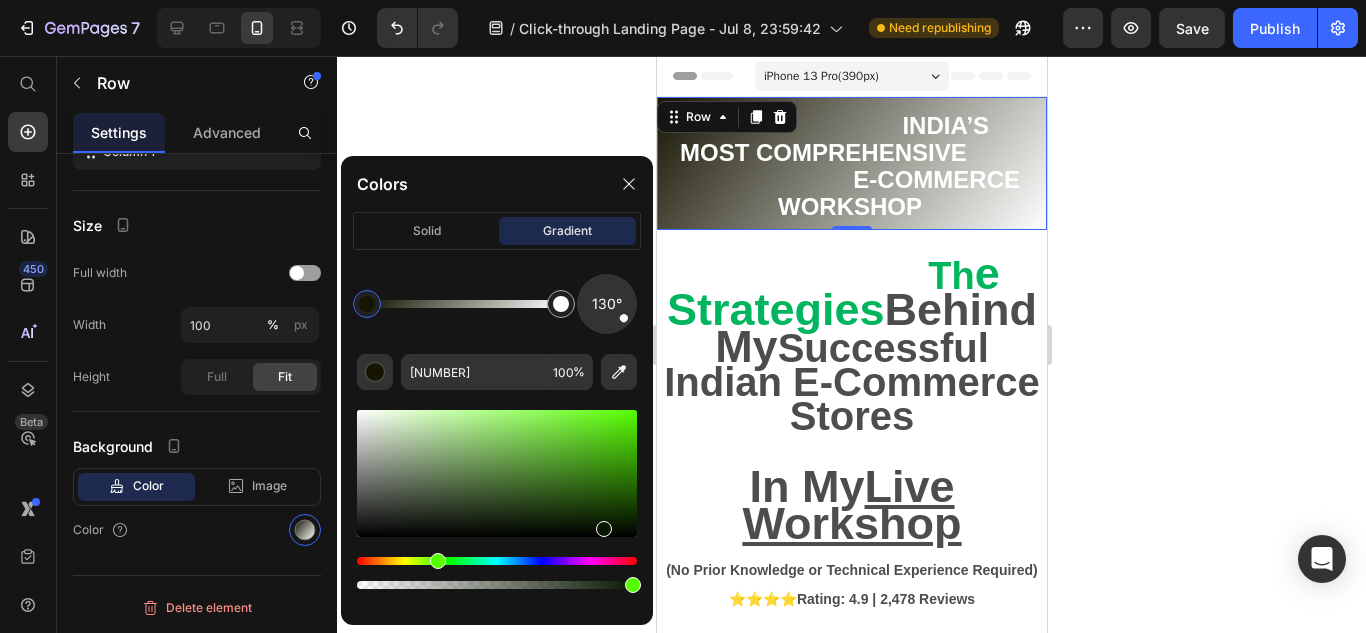 type on "[NUMBER]" 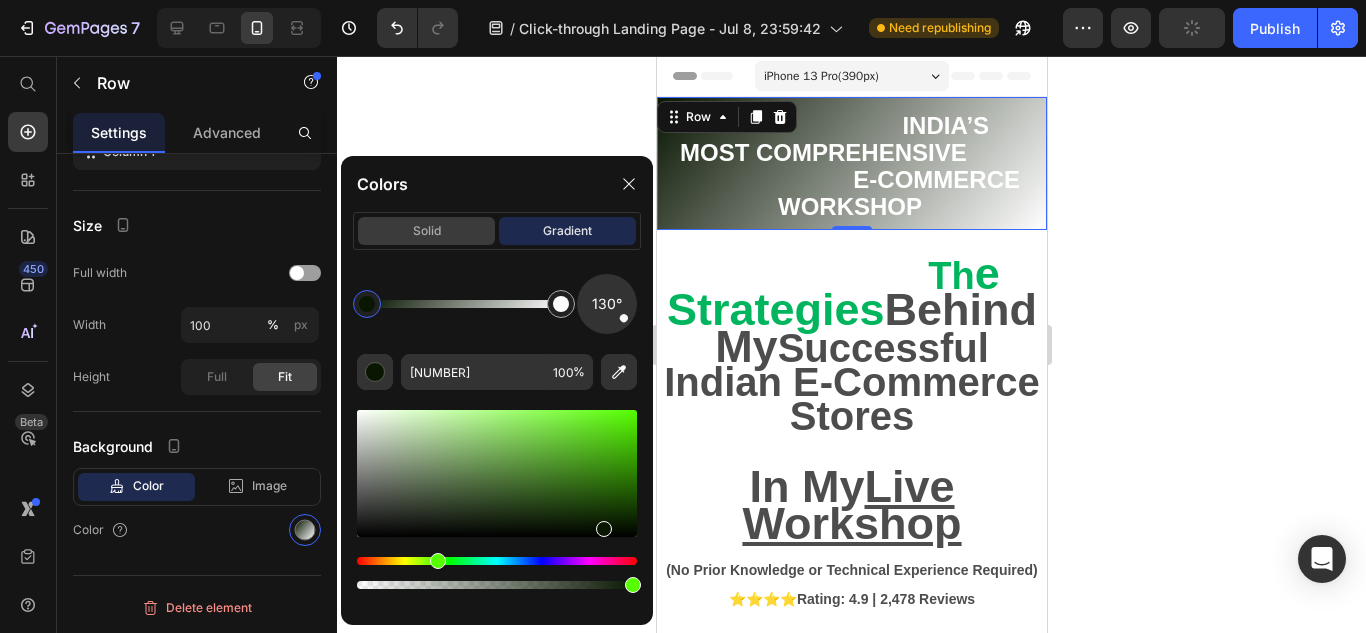click on "solid" 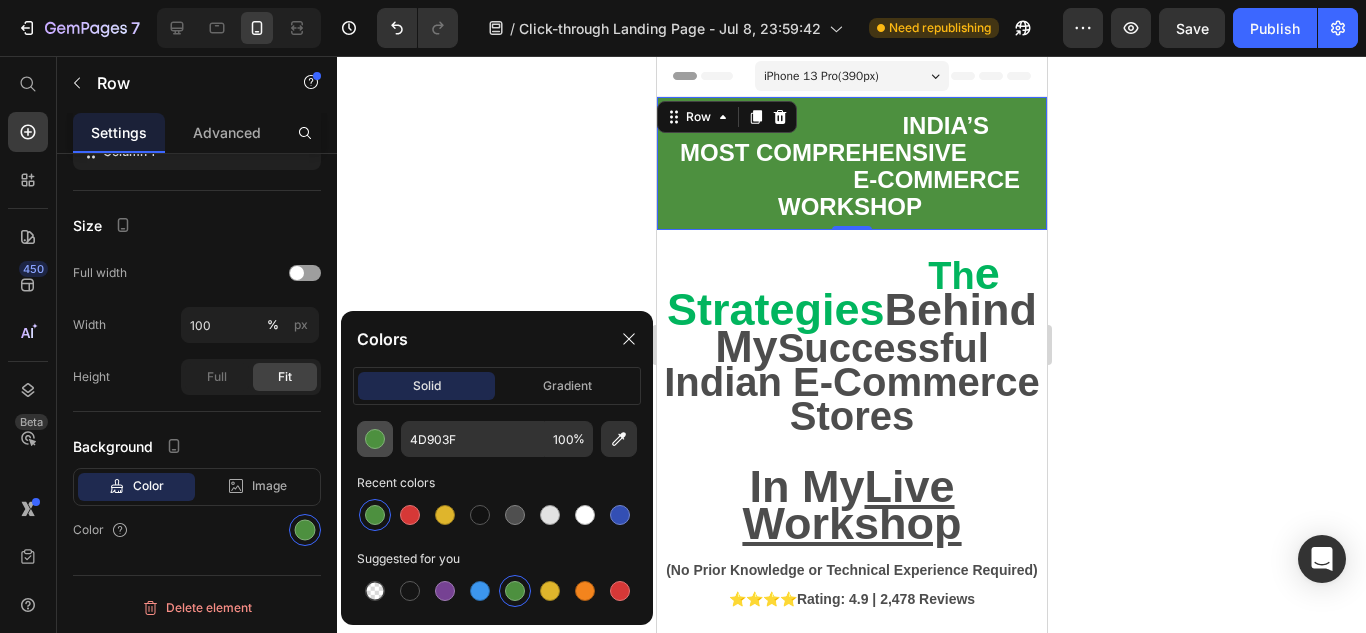click at bounding box center [375, 439] 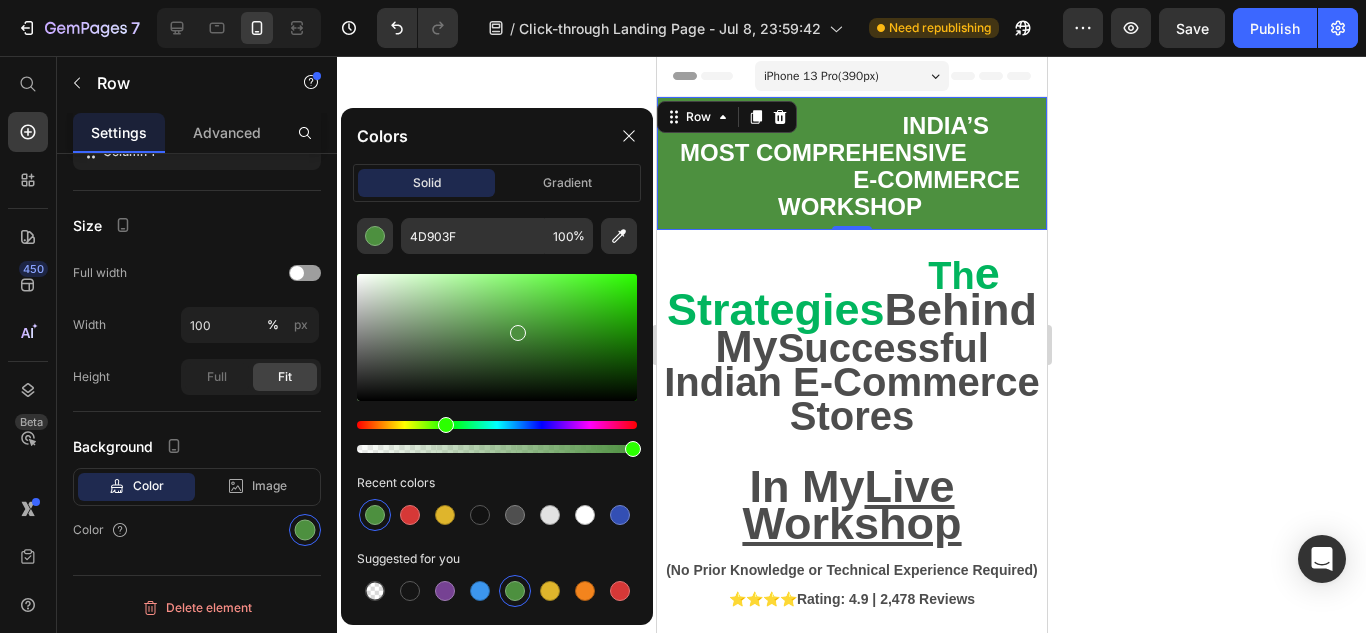click at bounding box center (633, 449) 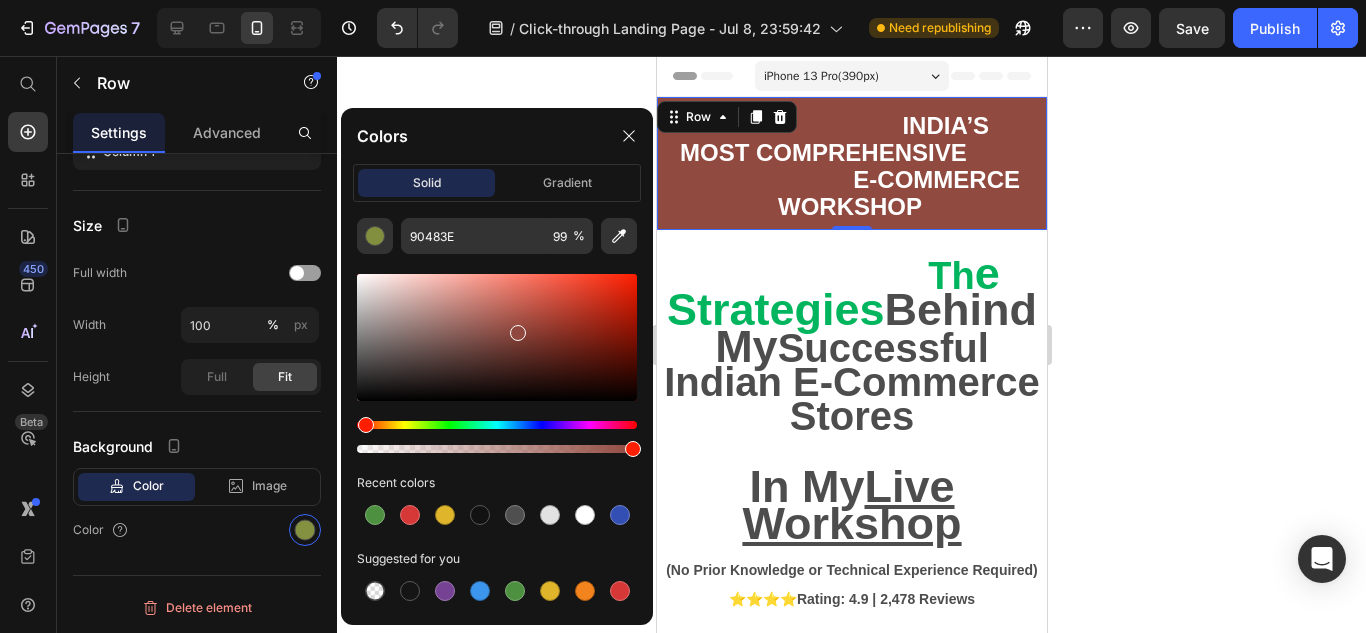drag, startPoint x: 456, startPoint y: 421, endPoint x: 363, endPoint y: 431, distance: 93.53609 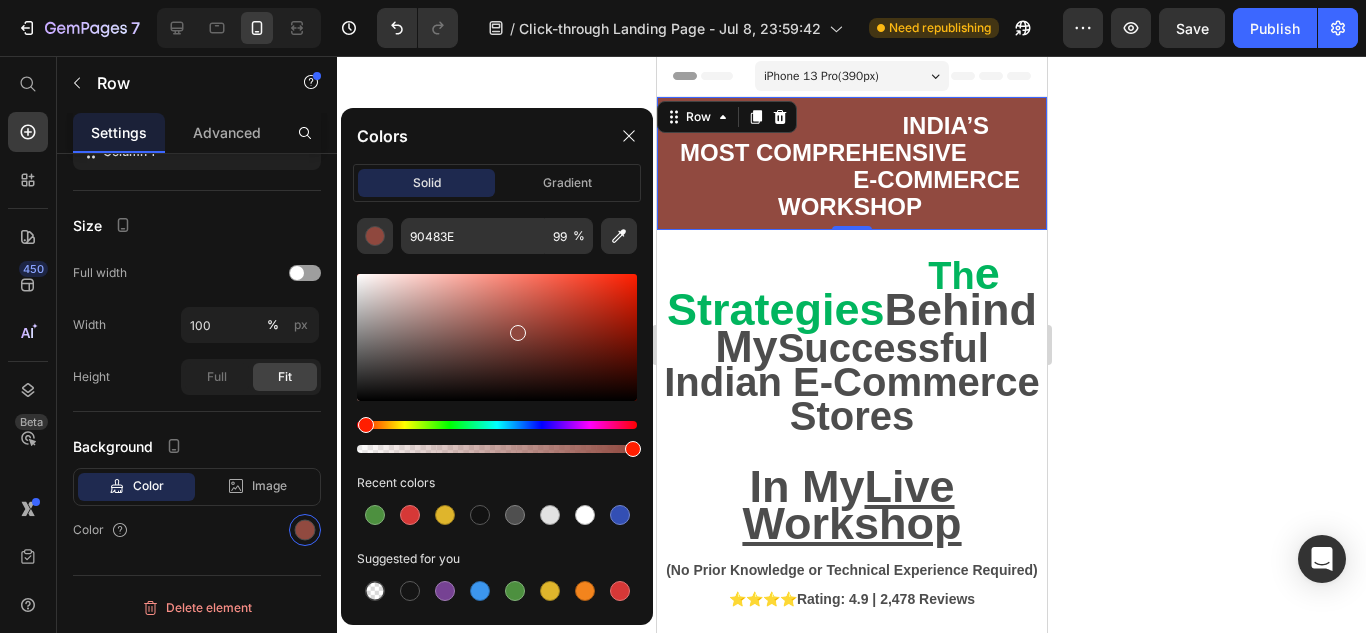 click at bounding box center (497, 363) 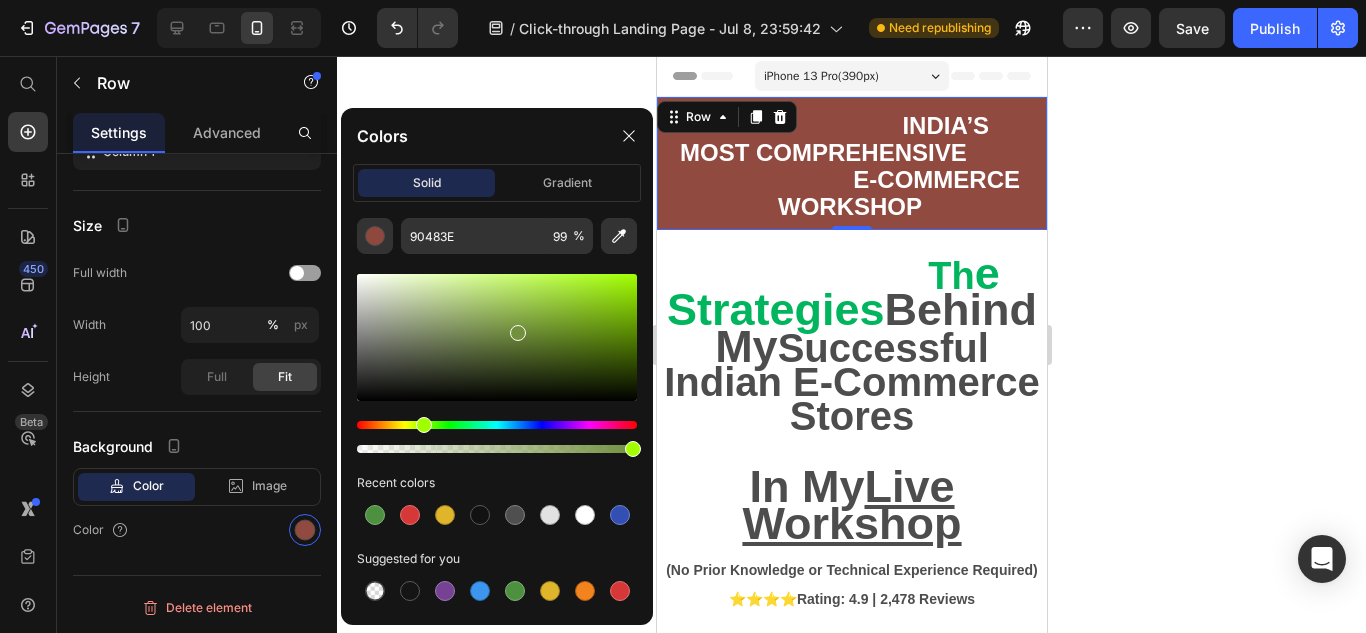 click at bounding box center [497, 425] 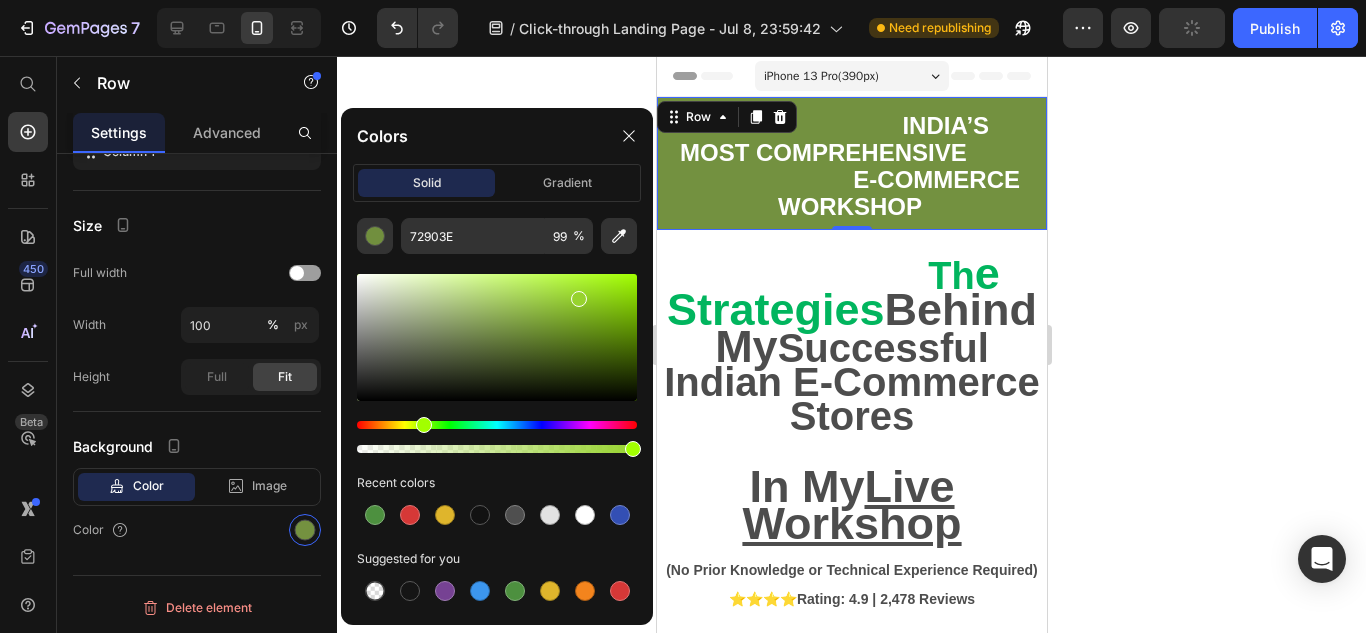 drag, startPoint x: 526, startPoint y: 324, endPoint x: 577, endPoint y: 293, distance: 59.682495 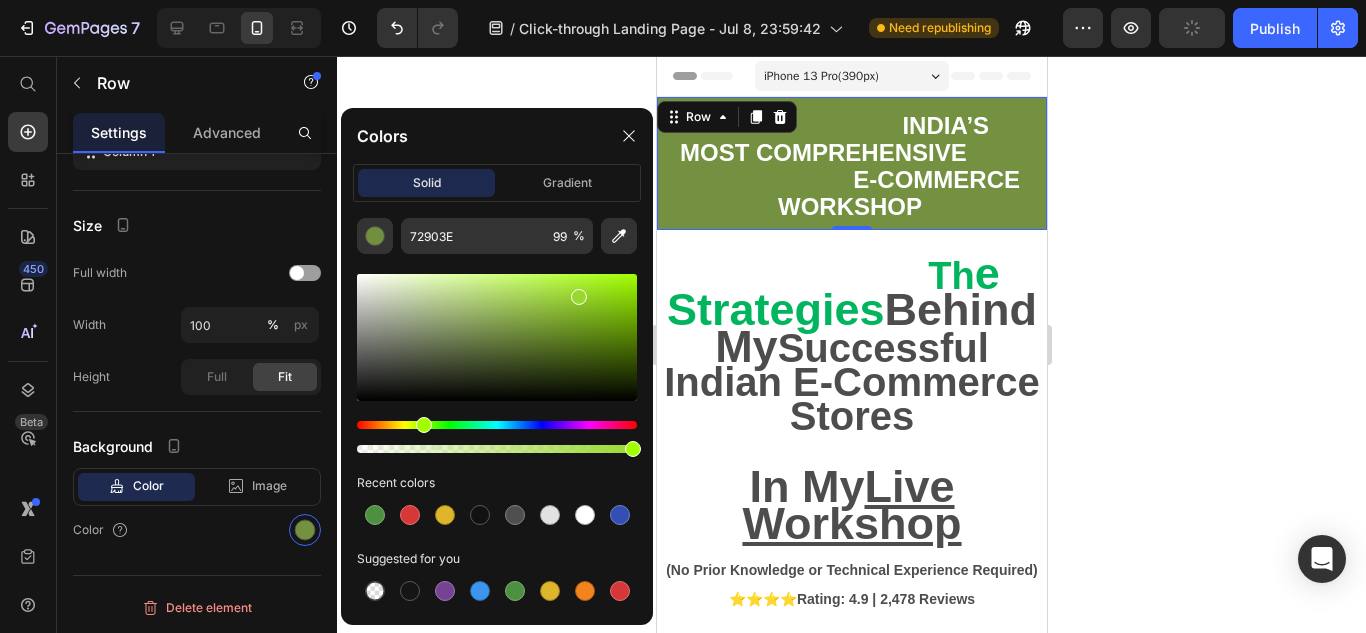 click at bounding box center (579, 297) 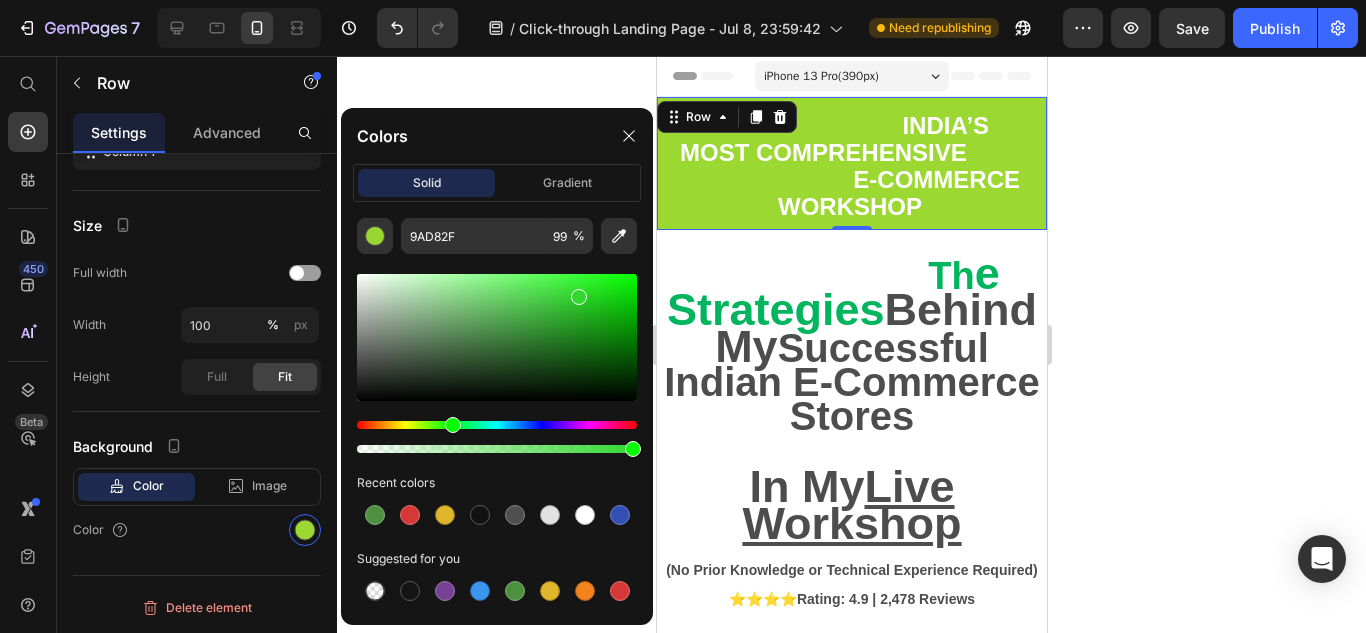 drag, startPoint x: 426, startPoint y: 424, endPoint x: 450, endPoint y: 427, distance: 24.186773 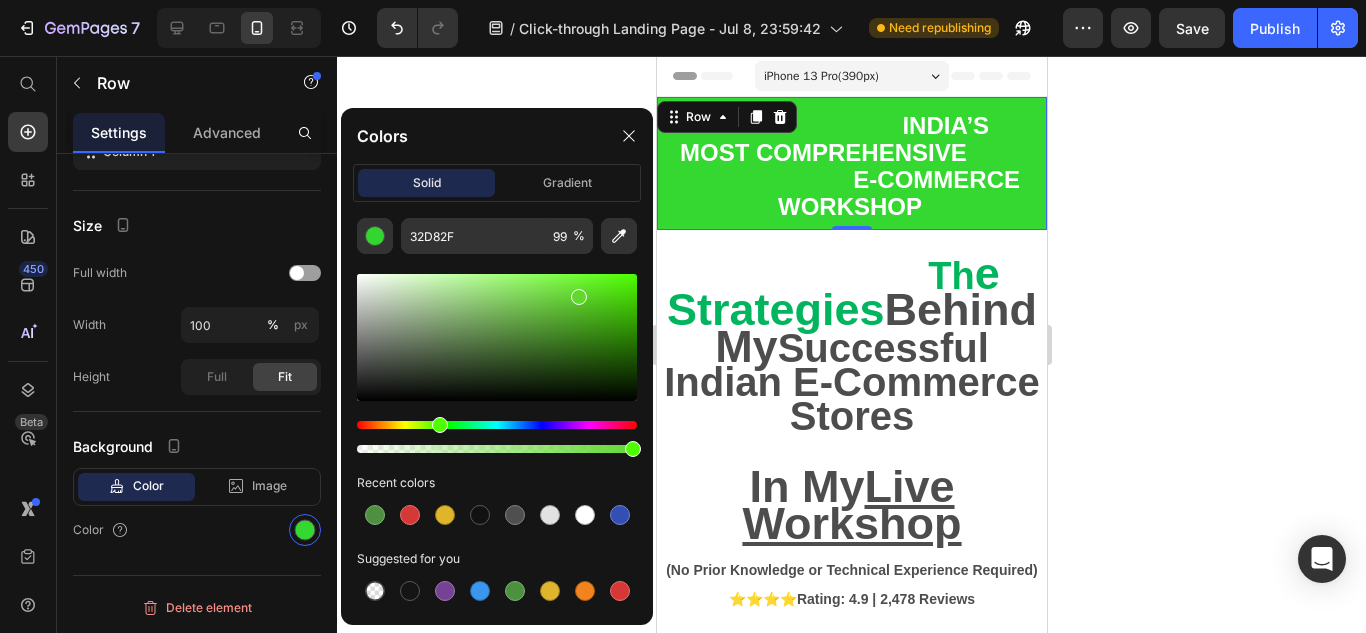drag, startPoint x: 451, startPoint y: 427, endPoint x: 437, endPoint y: 425, distance: 14.142136 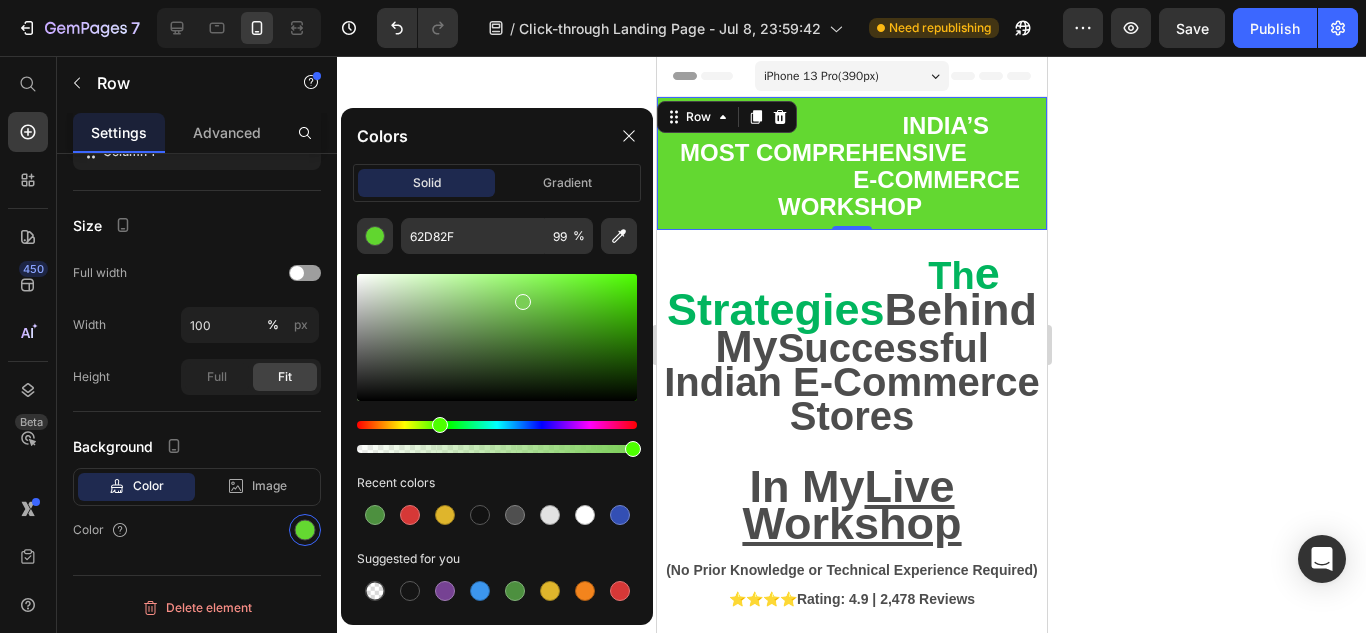 drag, startPoint x: 581, startPoint y: 292, endPoint x: 511, endPoint y: 297, distance: 70.178345 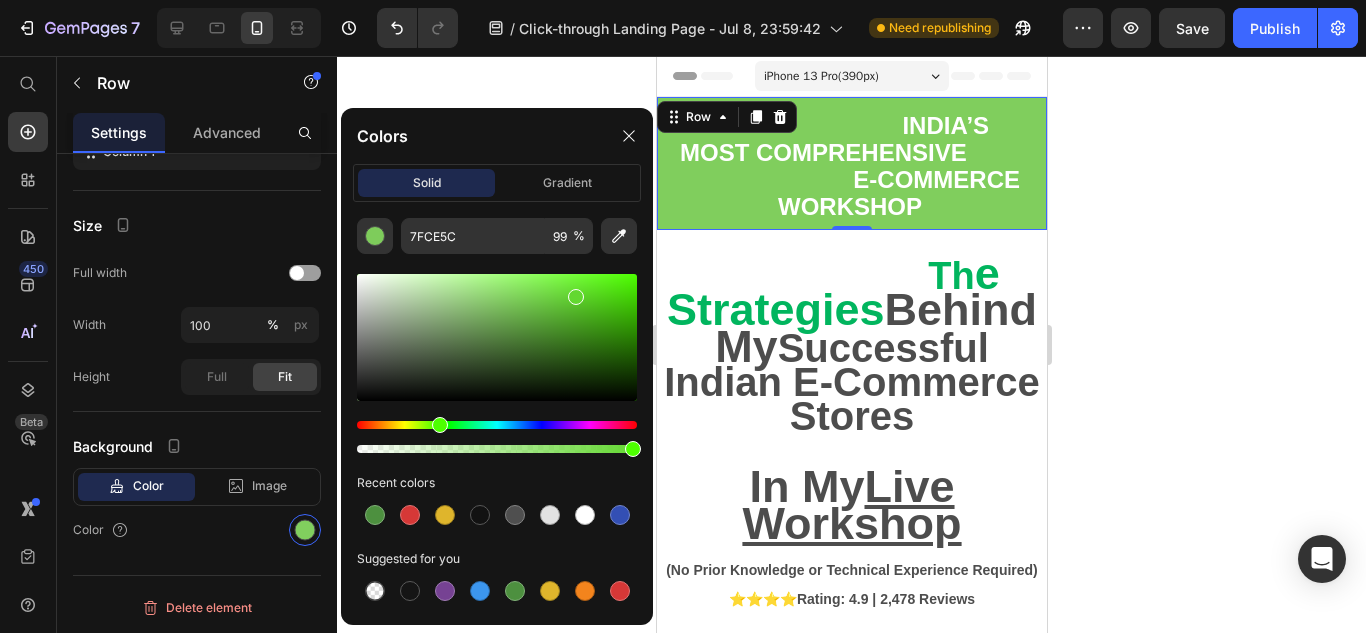 drag, startPoint x: 518, startPoint y: 304, endPoint x: 575, endPoint y: 292, distance: 58.249462 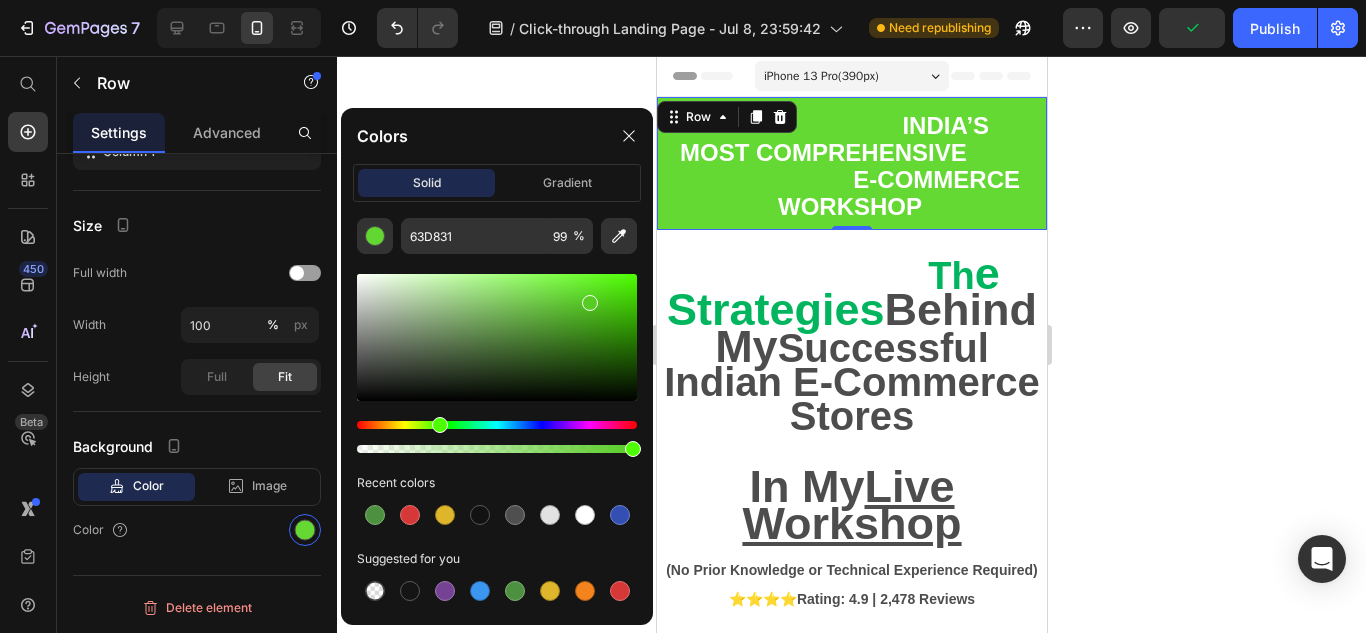 click at bounding box center (590, 303) 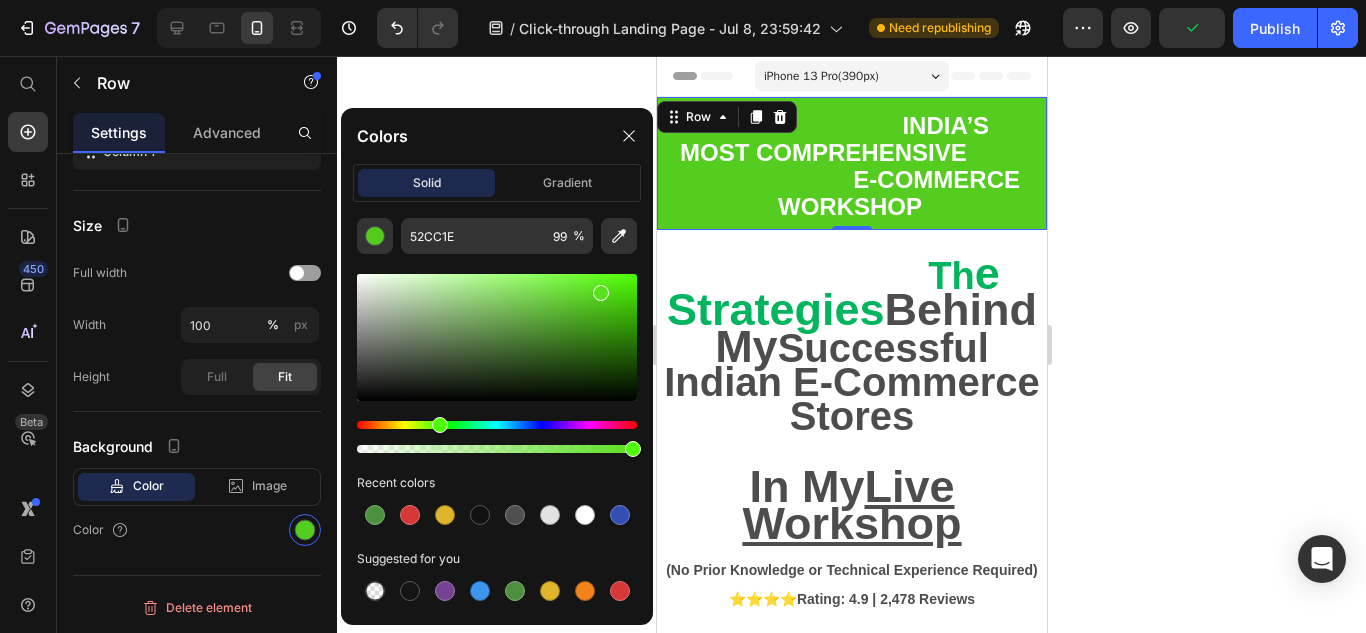 drag, startPoint x: 595, startPoint y: 300, endPoint x: 603, endPoint y: 270, distance: 31.04835 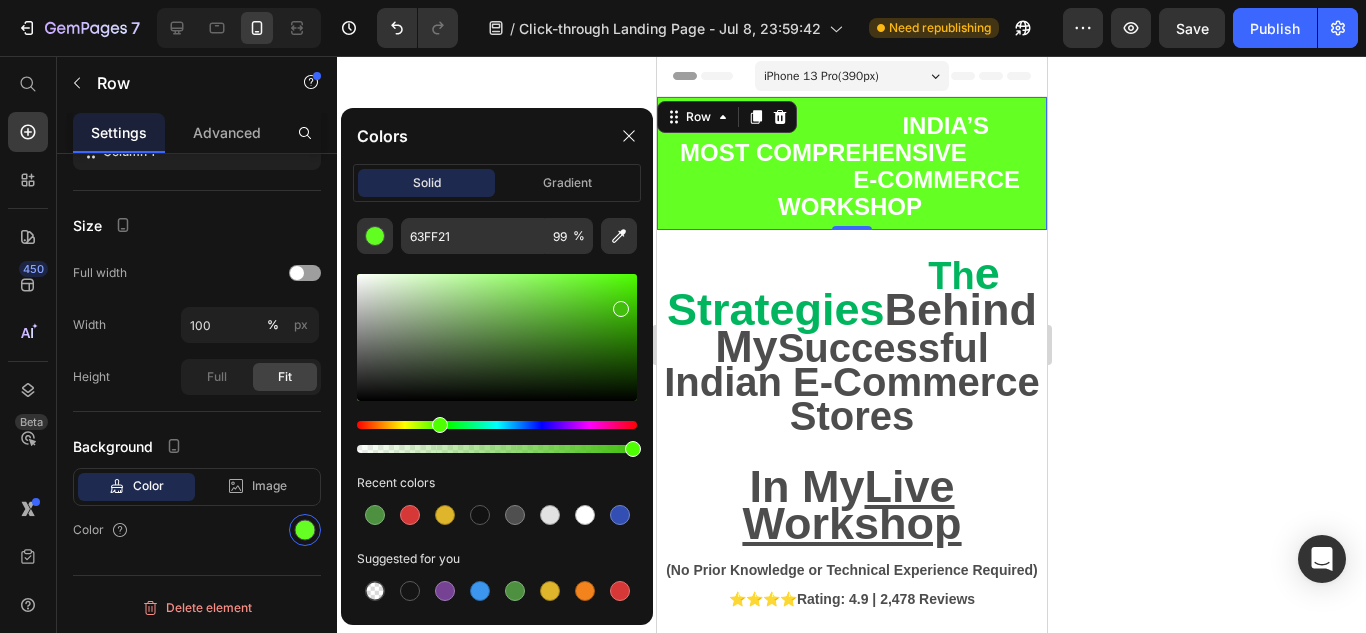 drag, startPoint x: 607, startPoint y: 278, endPoint x: 620, endPoint y: 309, distance: 33.61547 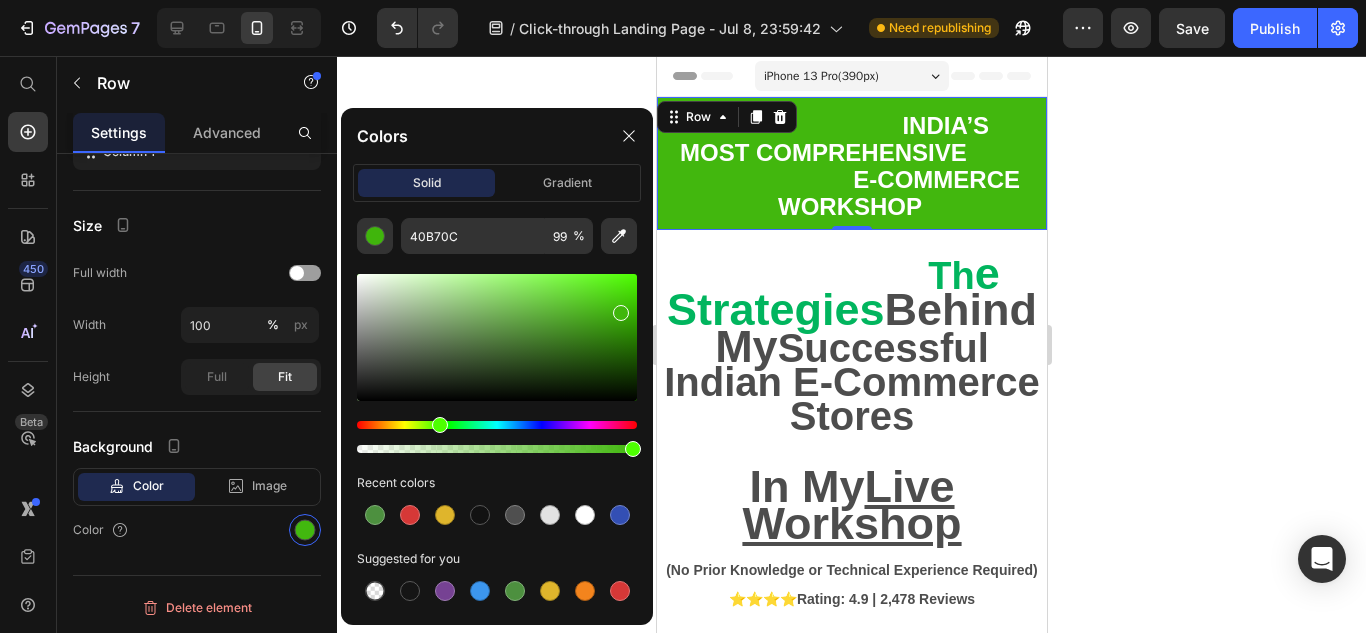 click 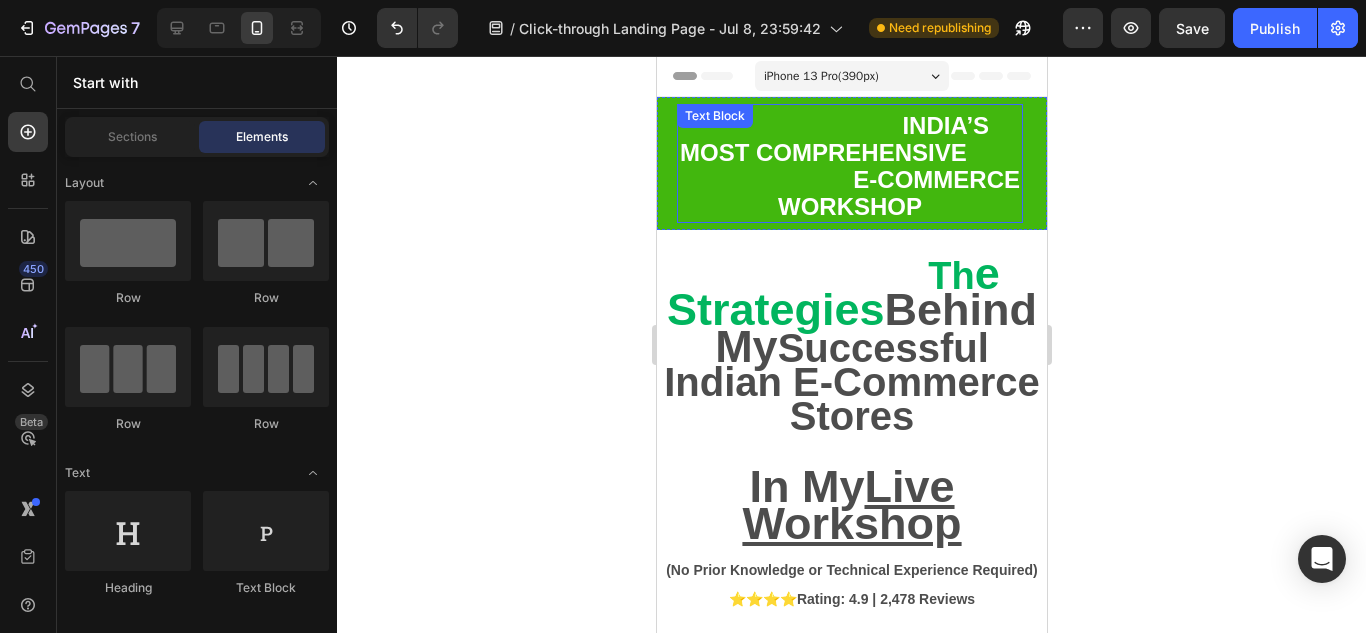 click on "INDIA’S MOST COMPREHENSIVE                                   E-COMMERCE WORKSHOP" at bounding box center (849, 163) 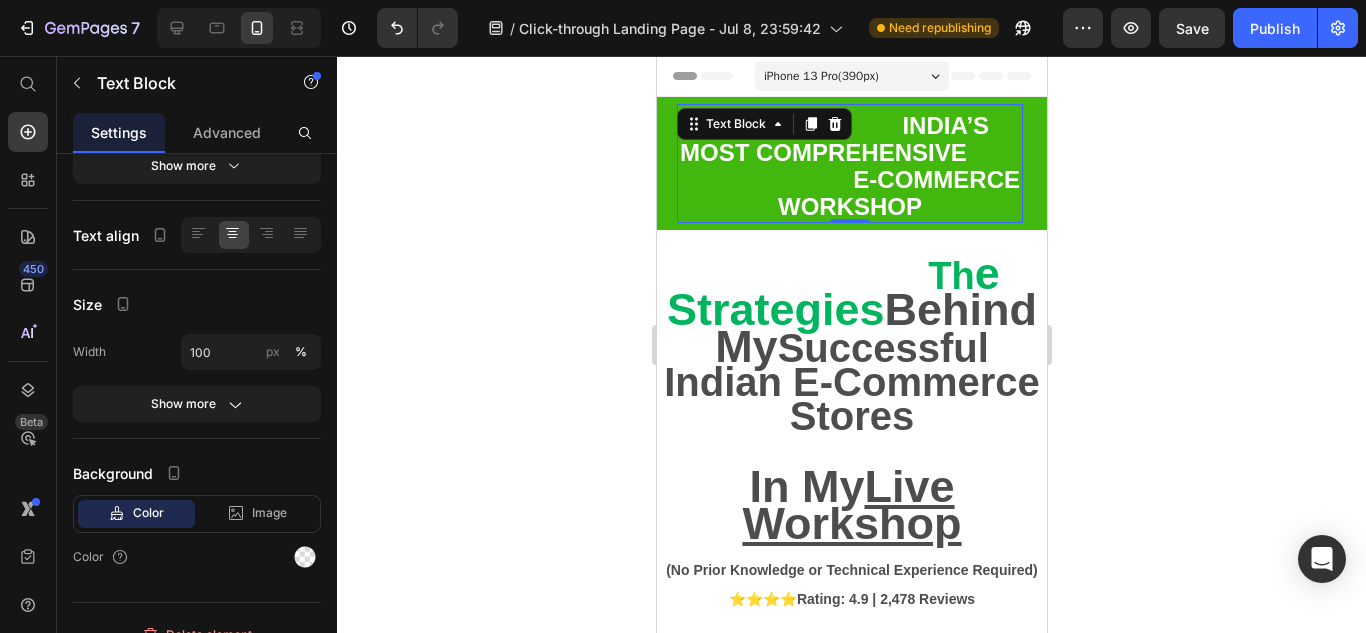 scroll, scrollTop: 0, scrollLeft: 0, axis: both 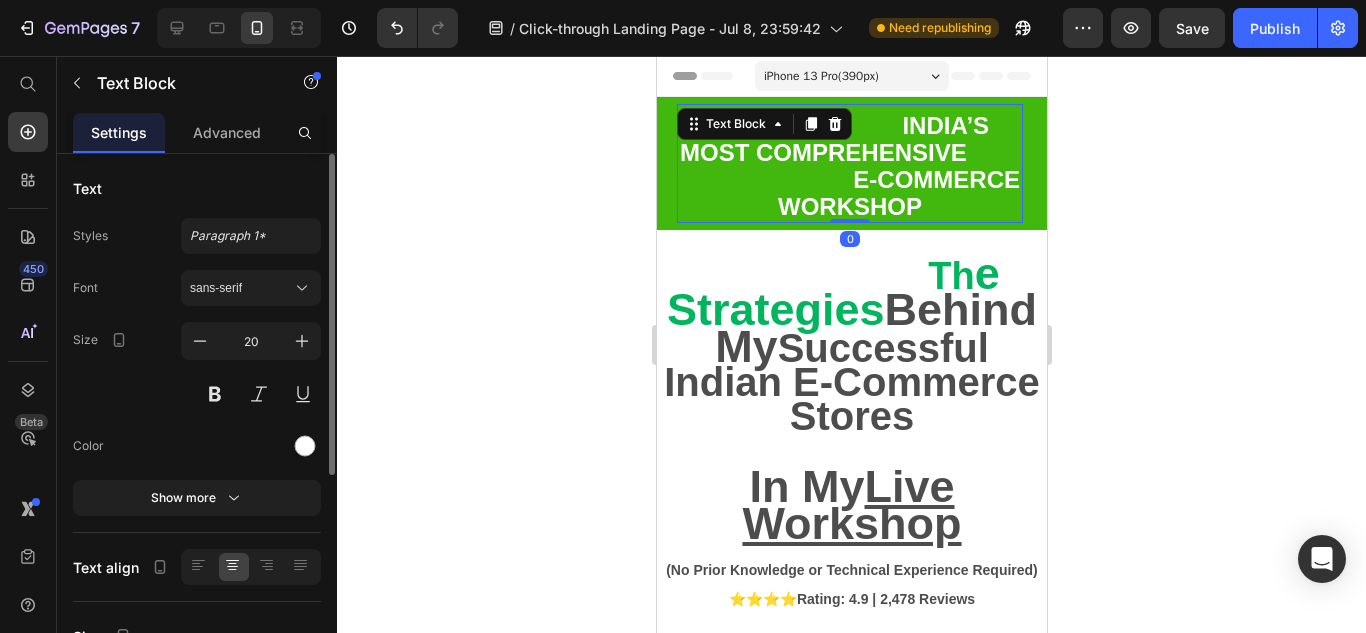 click on "INDIA’S MOST COMPREHENSIVE                                   E-COMMERCE WORKSHOP" at bounding box center (849, 166) 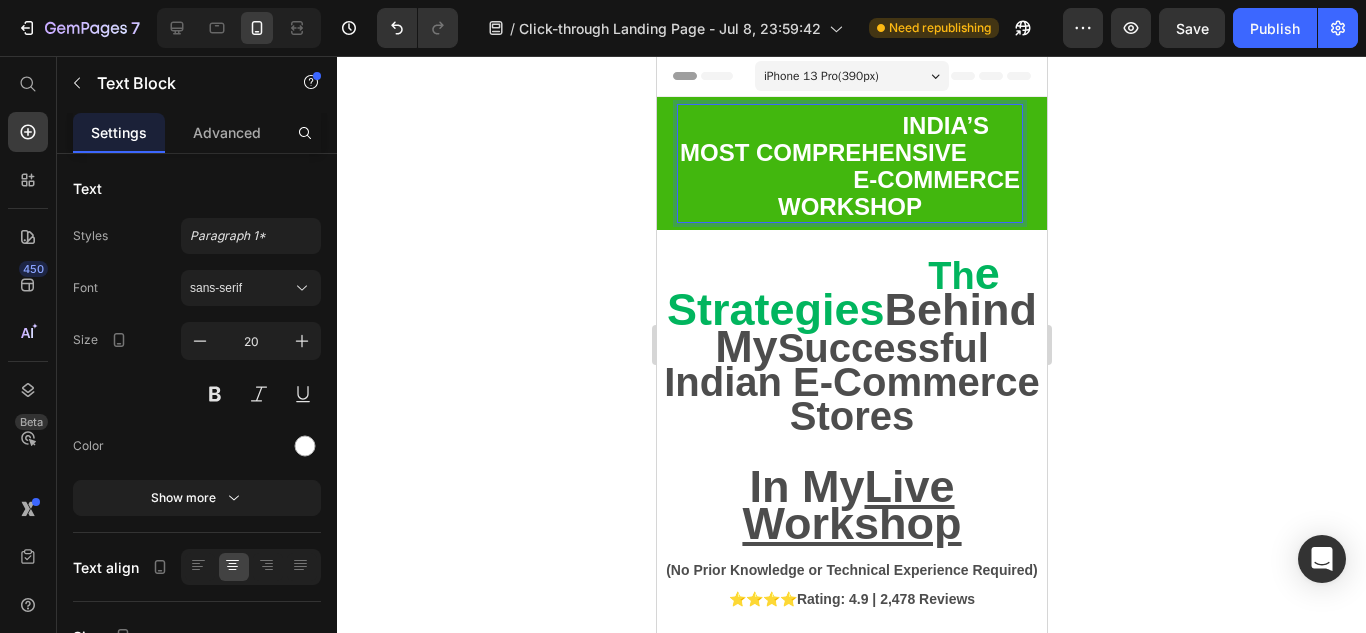 click on "INDIA’S MOST COMPREHENSIVE                                   E-COMMERCE WORKSHOP" at bounding box center [849, 166] 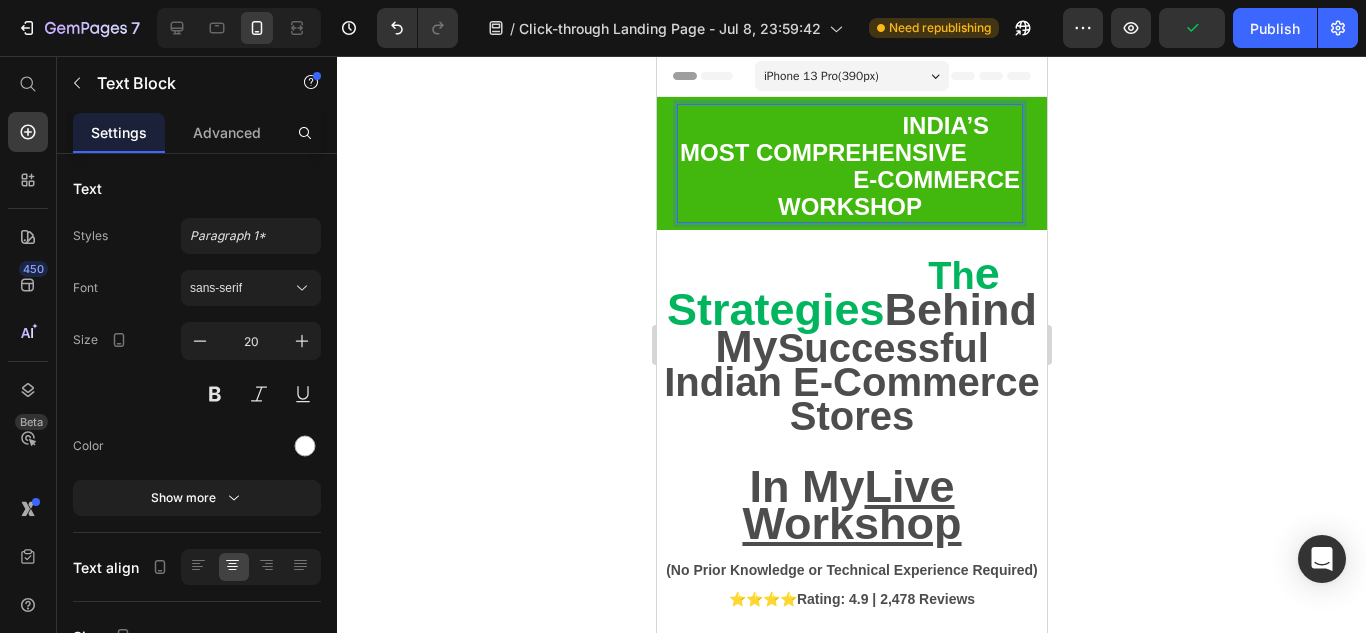 click on "INDIA’S MOST COMPREHENSIVE                                   E-COMMERCE WORKSHOP" at bounding box center [849, 166] 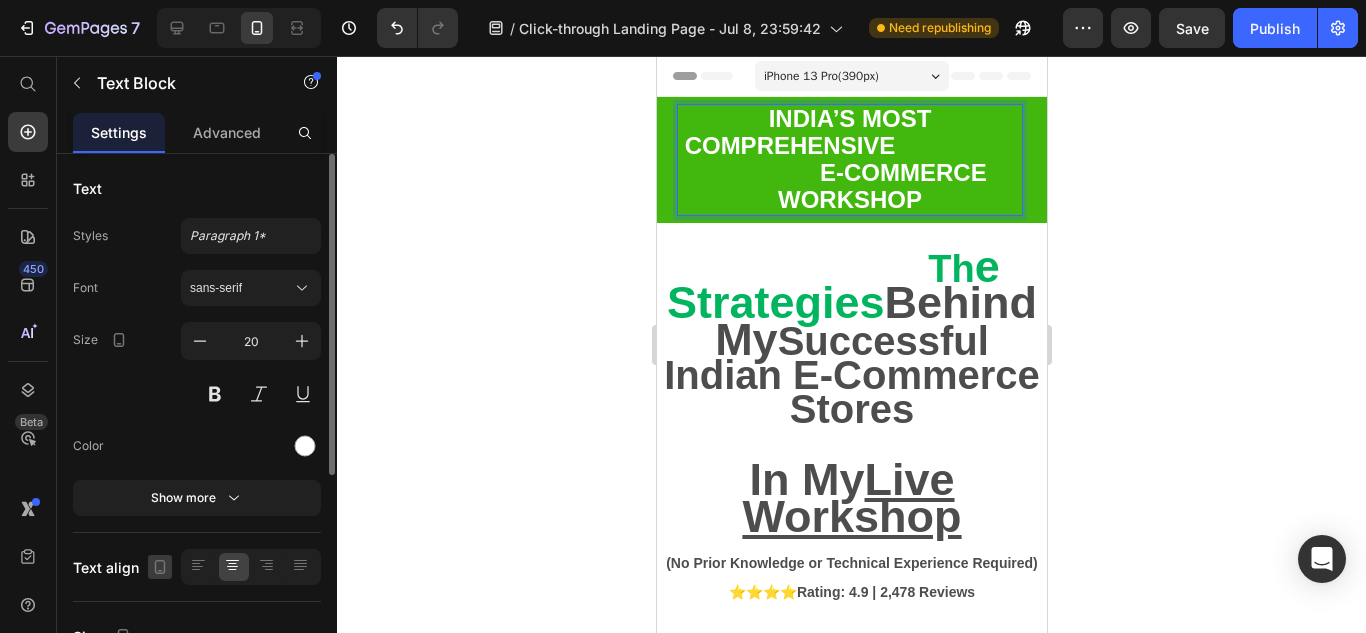 click 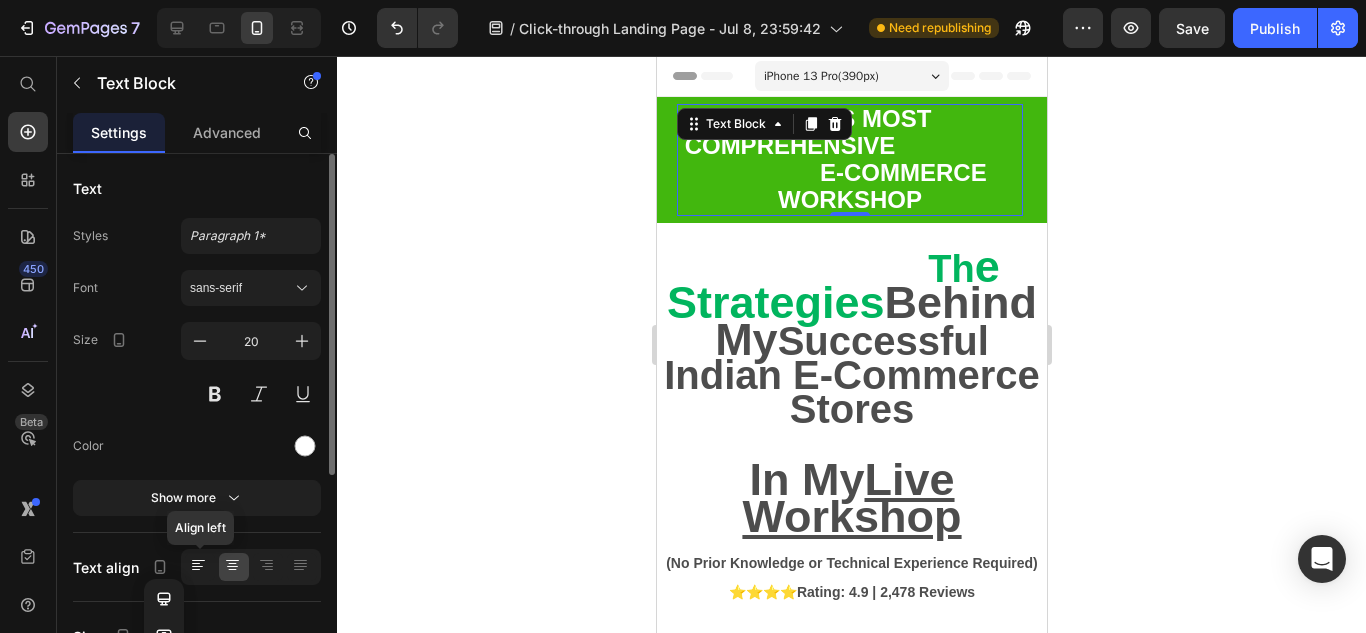 click 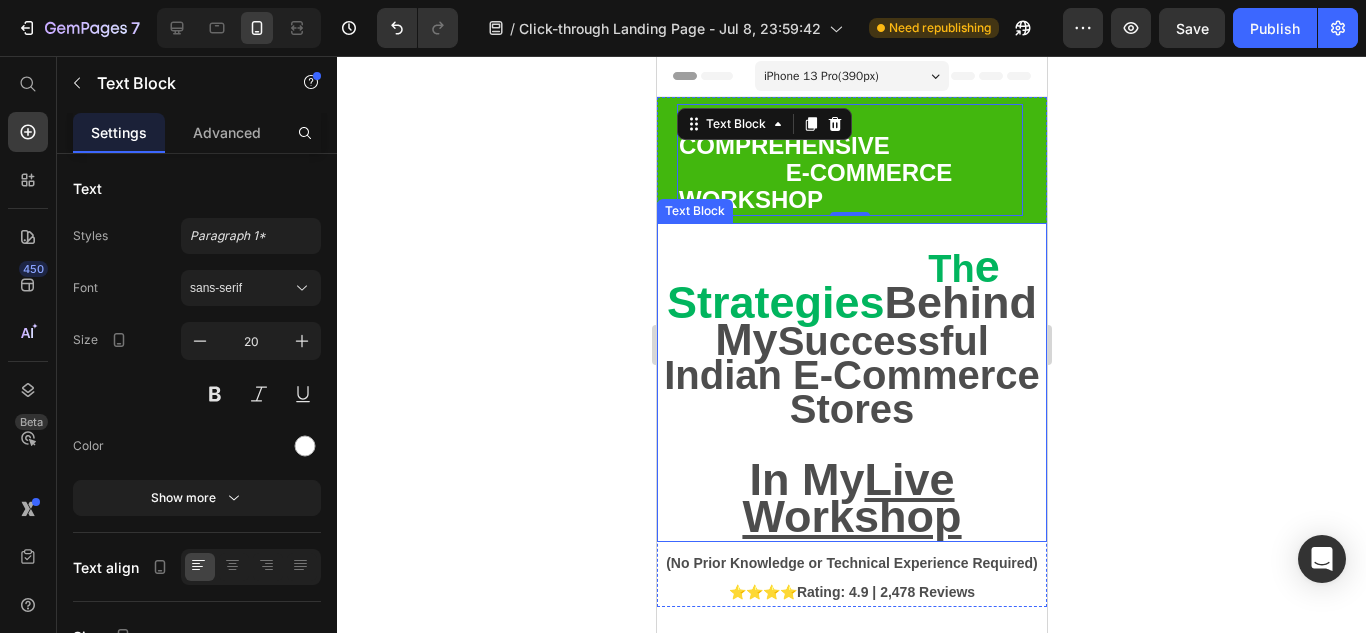 click 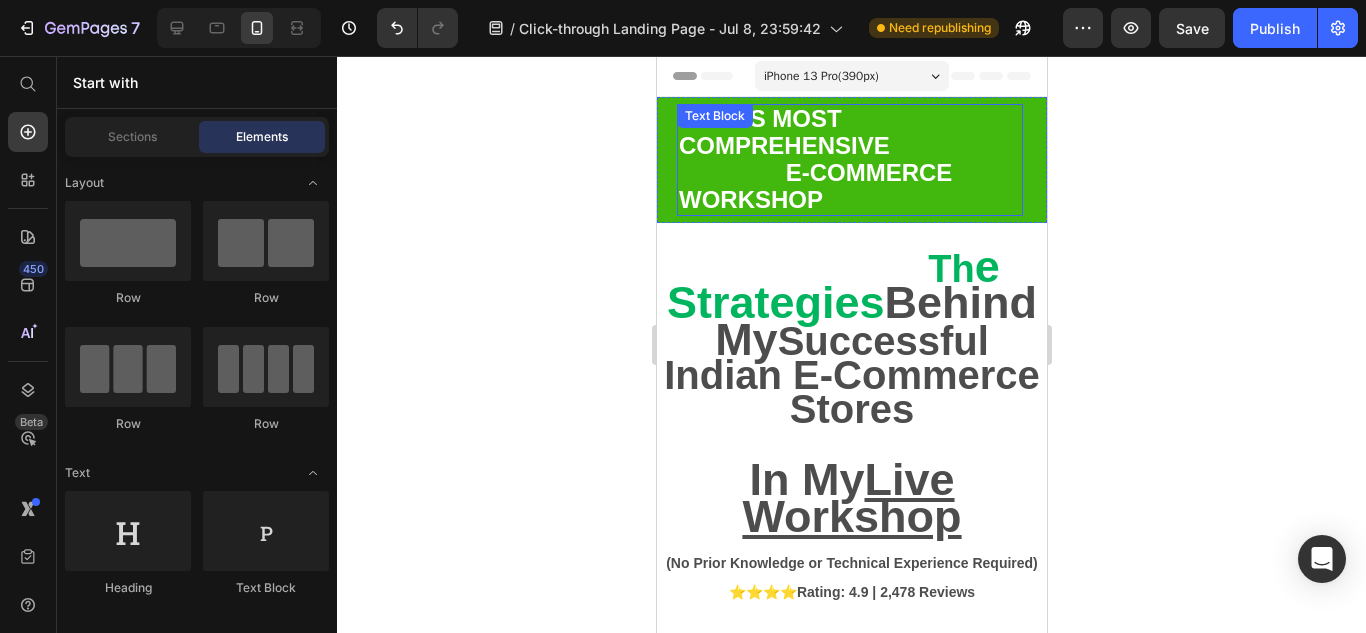 drag, startPoint x: 758, startPoint y: 166, endPoint x: 794, endPoint y: 178, distance: 37.94733 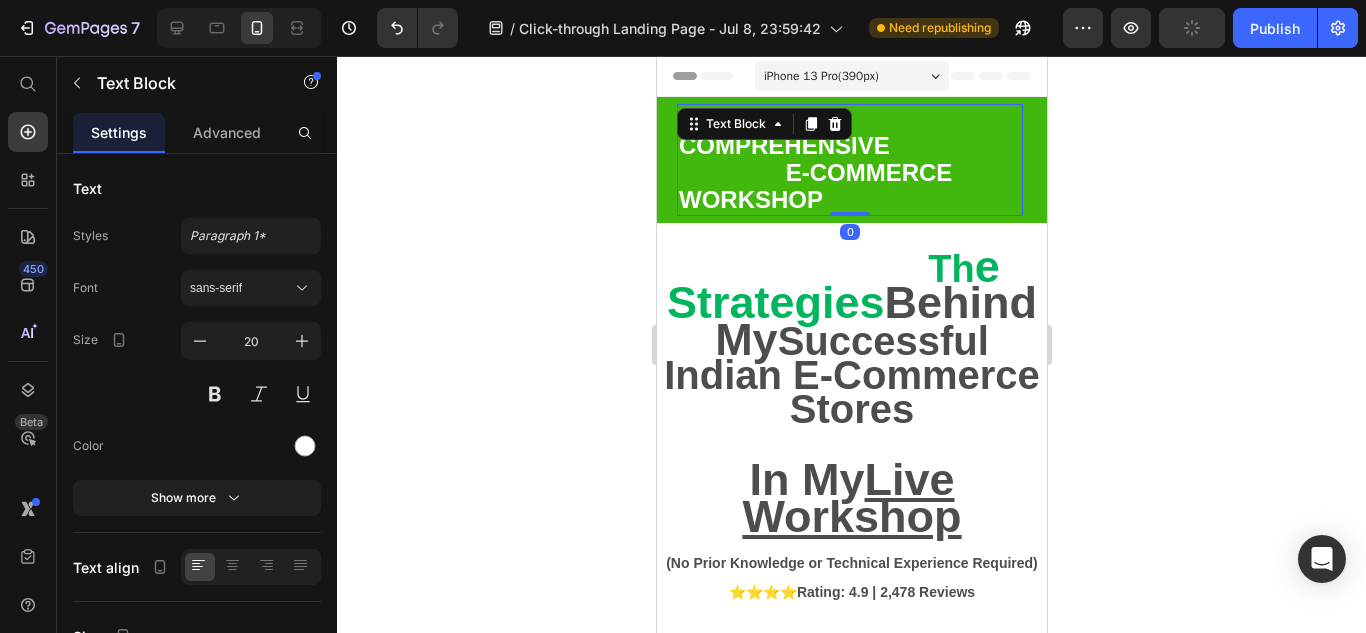 click on "INDIA’S MOST COMPREHENSIVE                                   E-COMMERCE WORKSHOP" at bounding box center [843, 159] 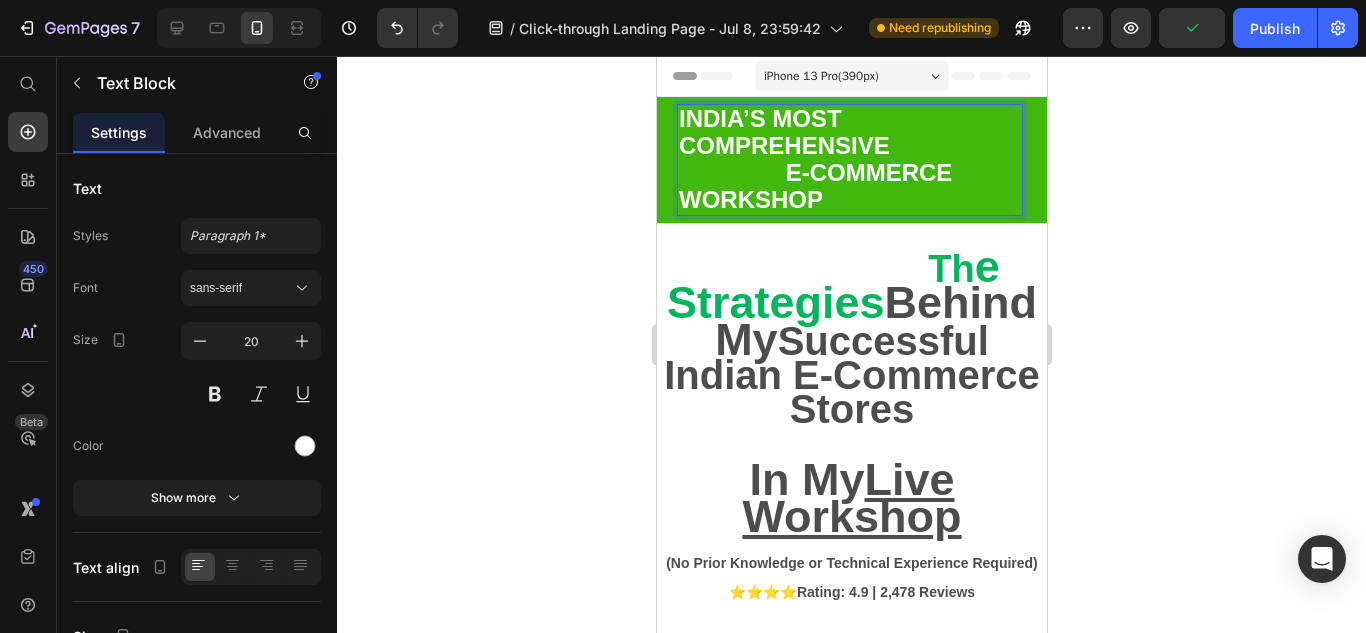 click on "INDIA’S MOST COMPREHENSIVE                                   E-COMMERCE WORKSHOP" at bounding box center [843, 159] 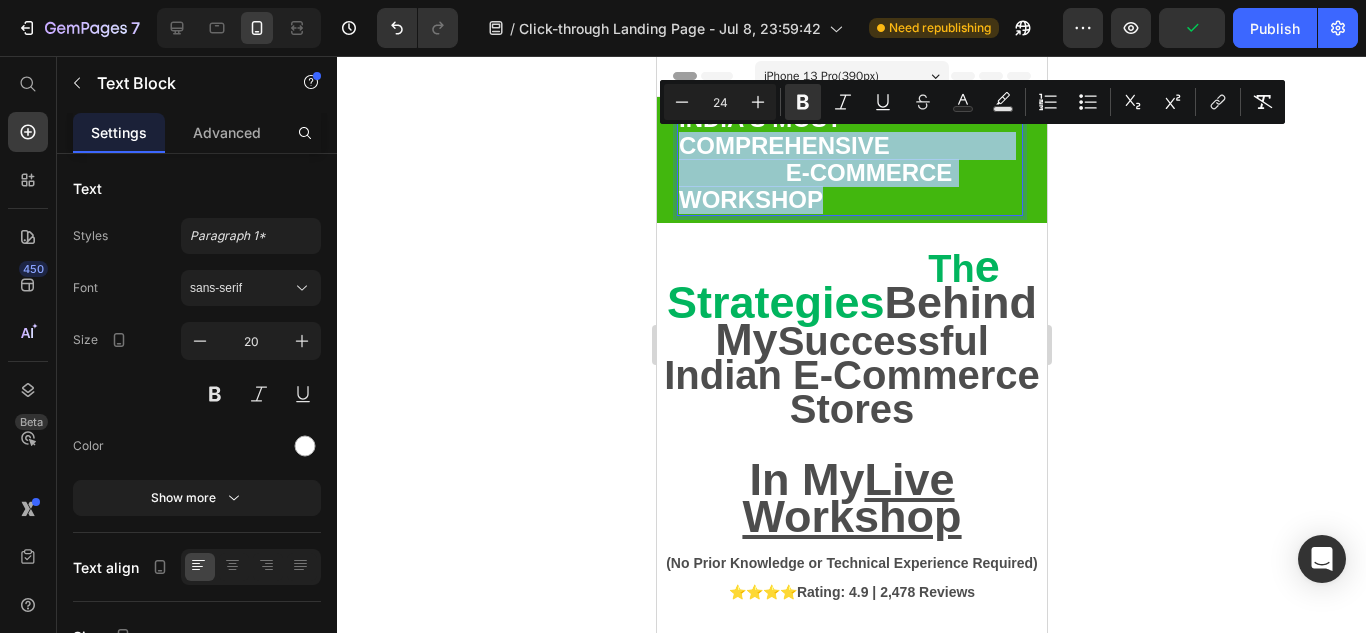 drag, startPoint x: 844, startPoint y: 195, endPoint x: 678, endPoint y: 143, distance: 173.95401 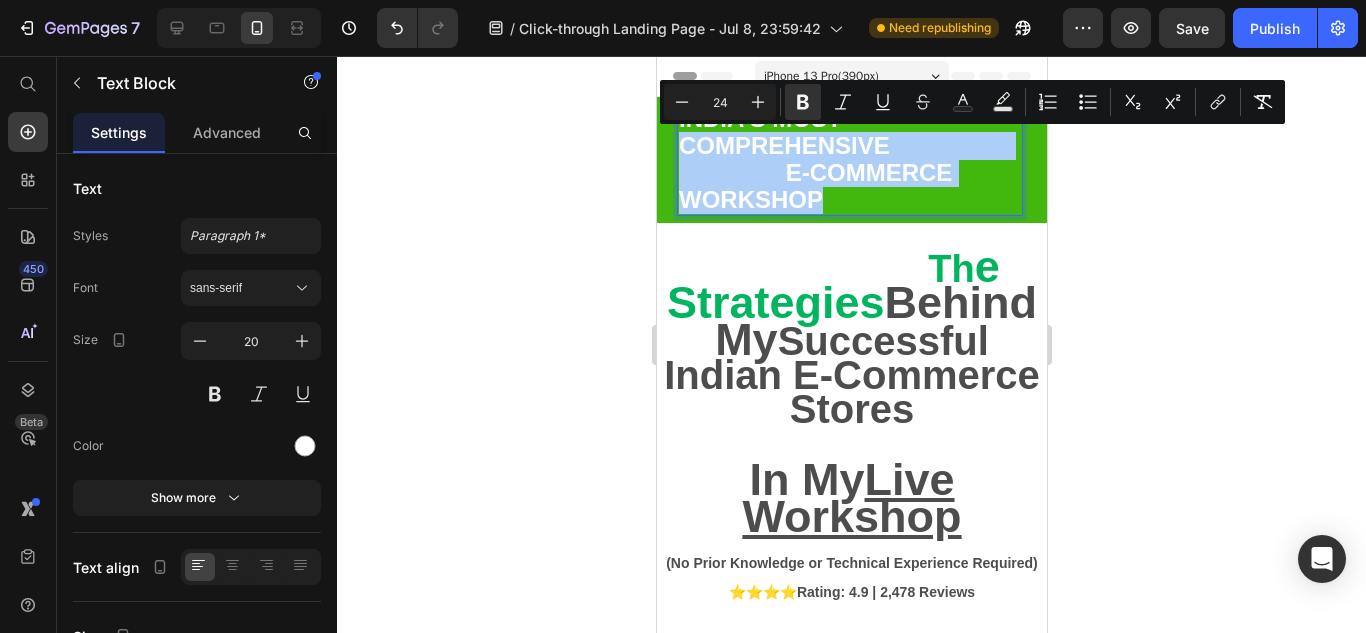 drag, startPoint x: 58, startPoint y: 108, endPoint x: 609, endPoint y: 164, distance: 553.83844 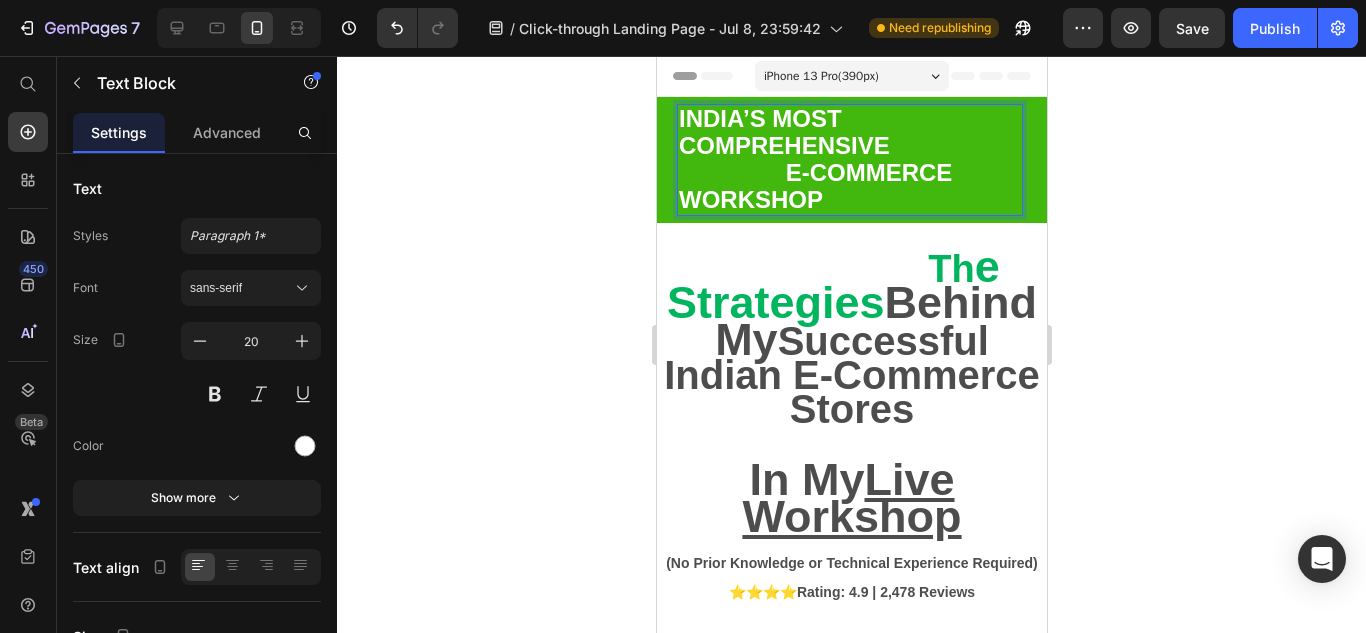 click on "INDIA’S MOST COMPREHENSIVE                                   E-COMMERCE WORKSHOP" at bounding box center (849, 160) 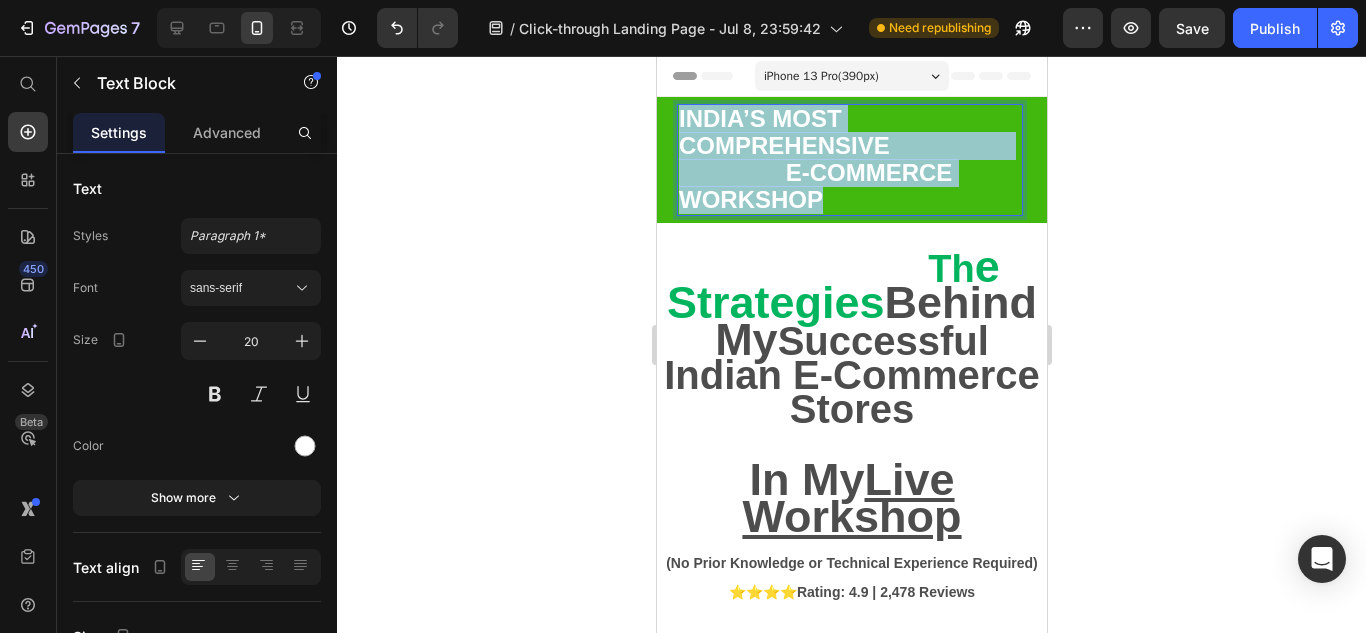 click on "INDIA’S MOST COMPREHENSIVE                                   E-COMMERCE WORKSHOP" at bounding box center [849, 160] 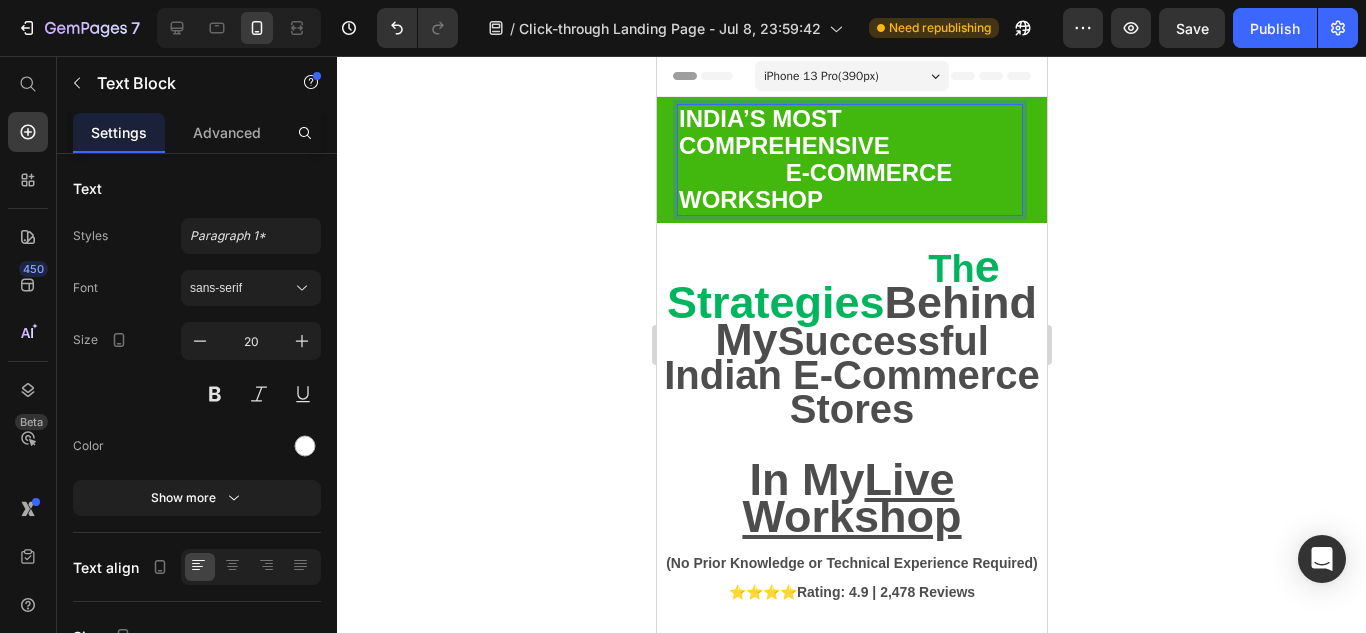 click on "INDIA’S MOST COMPREHENSIVE                                   E-COMMERCE WORKSHOP" at bounding box center [849, 160] 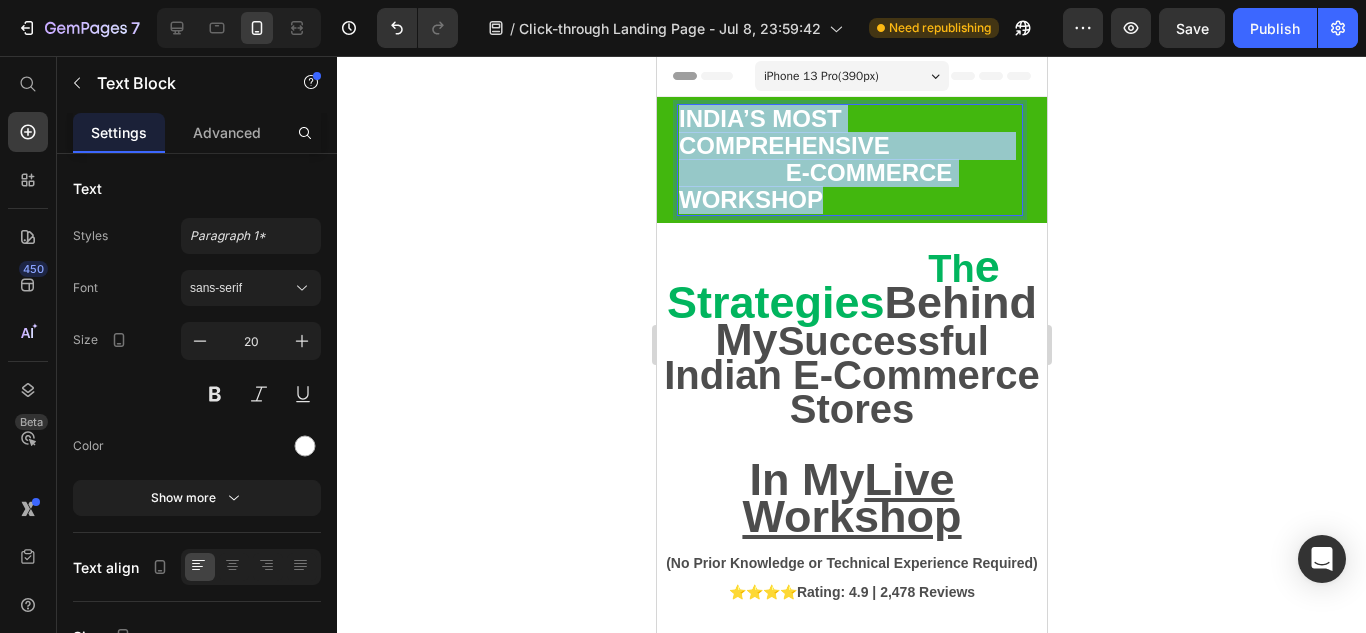 click on "INDIA’S MOST COMPREHENSIVE                                   E-COMMERCE WORKSHOP" at bounding box center (849, 160) 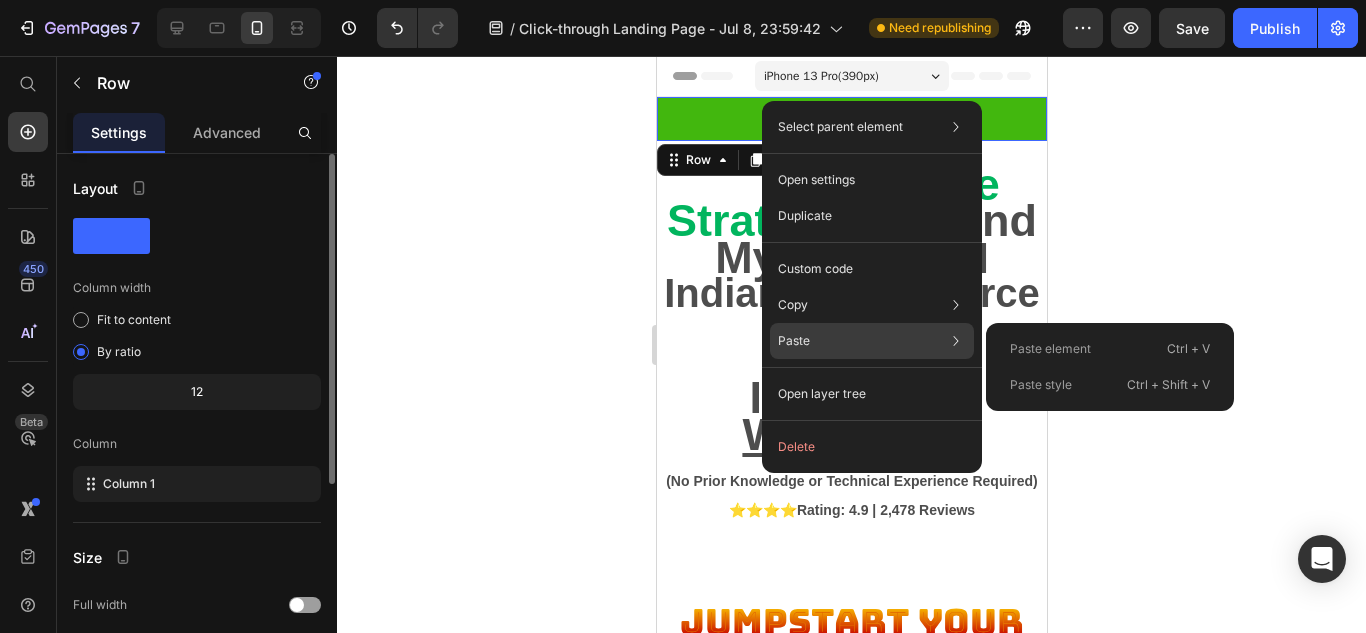 click on "Paste Paste element  Ctrl + V Paste style  Ctrl + Shift + V" 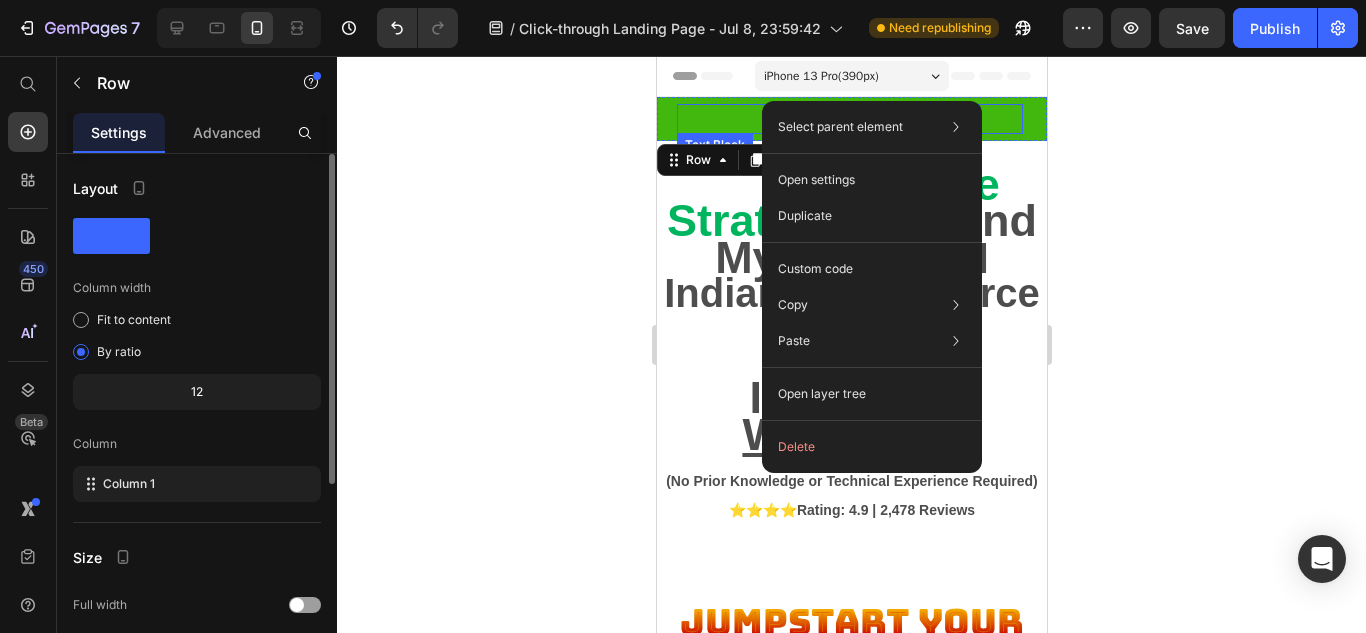 click at bounding box center (849, 119) 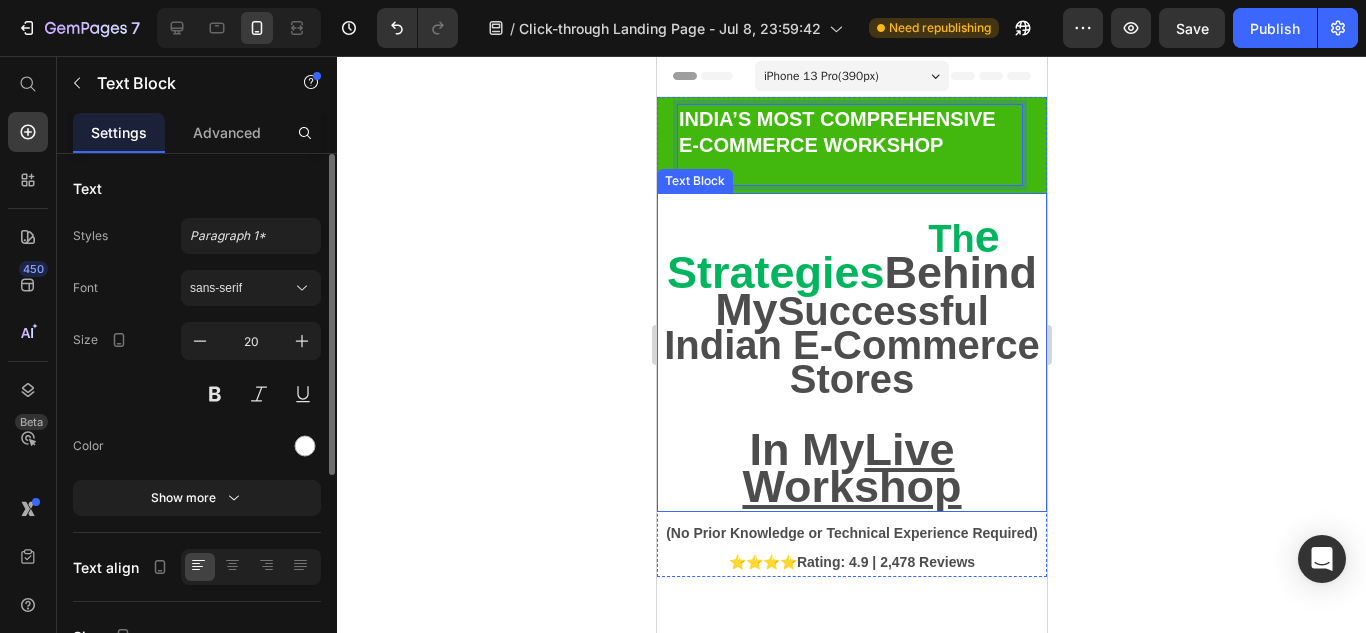 click 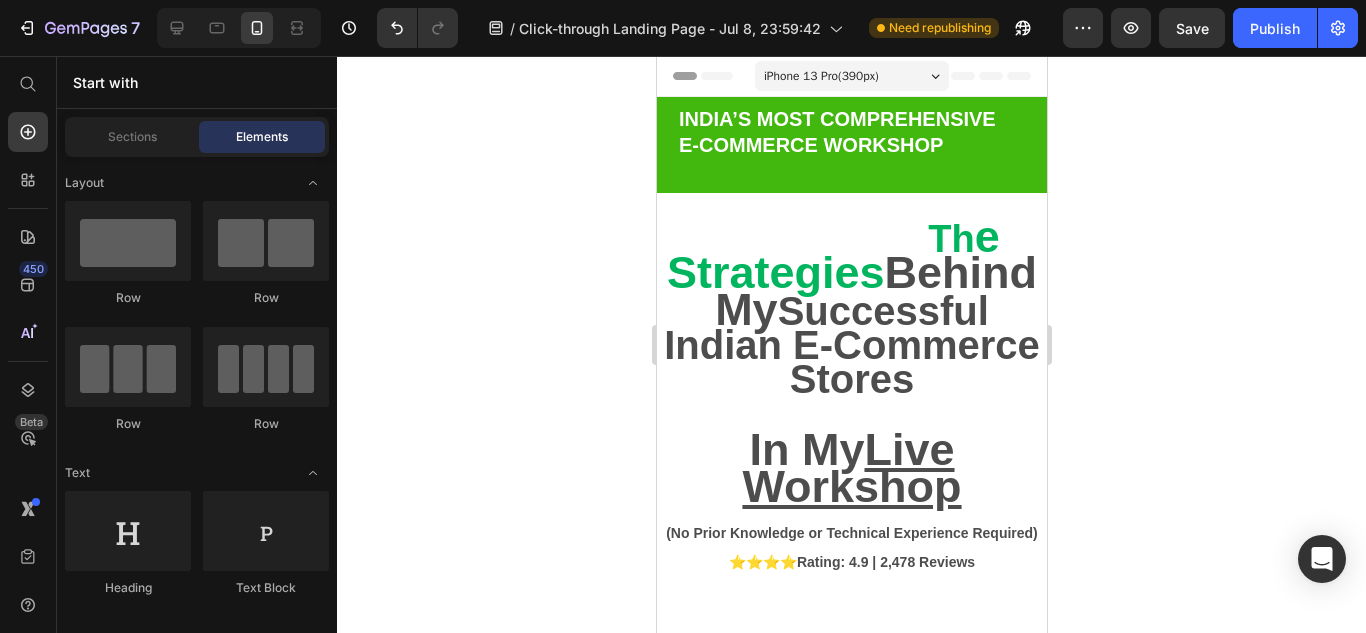 click 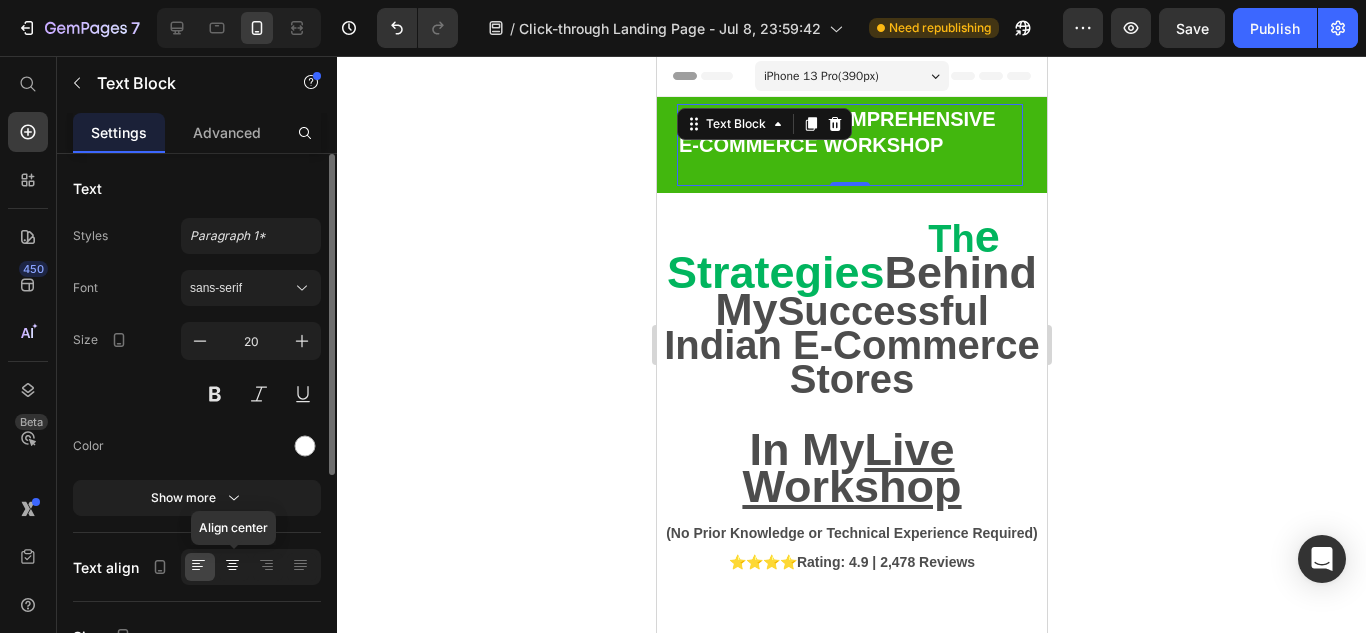 click 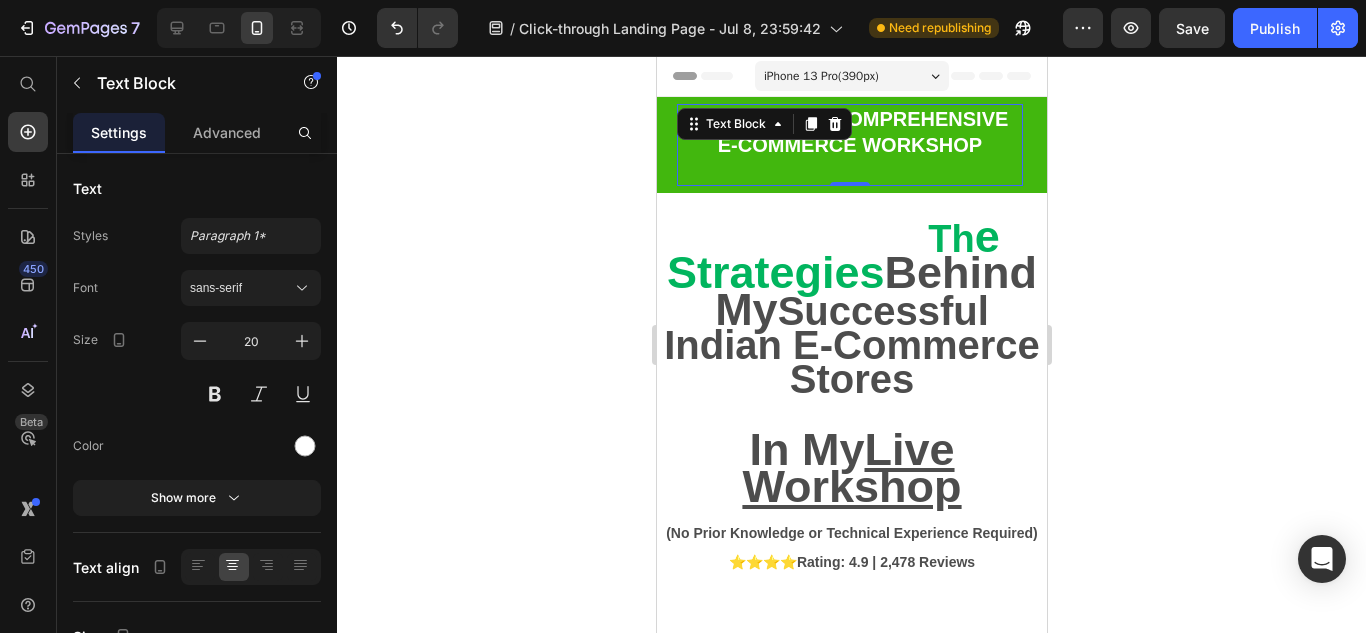 click 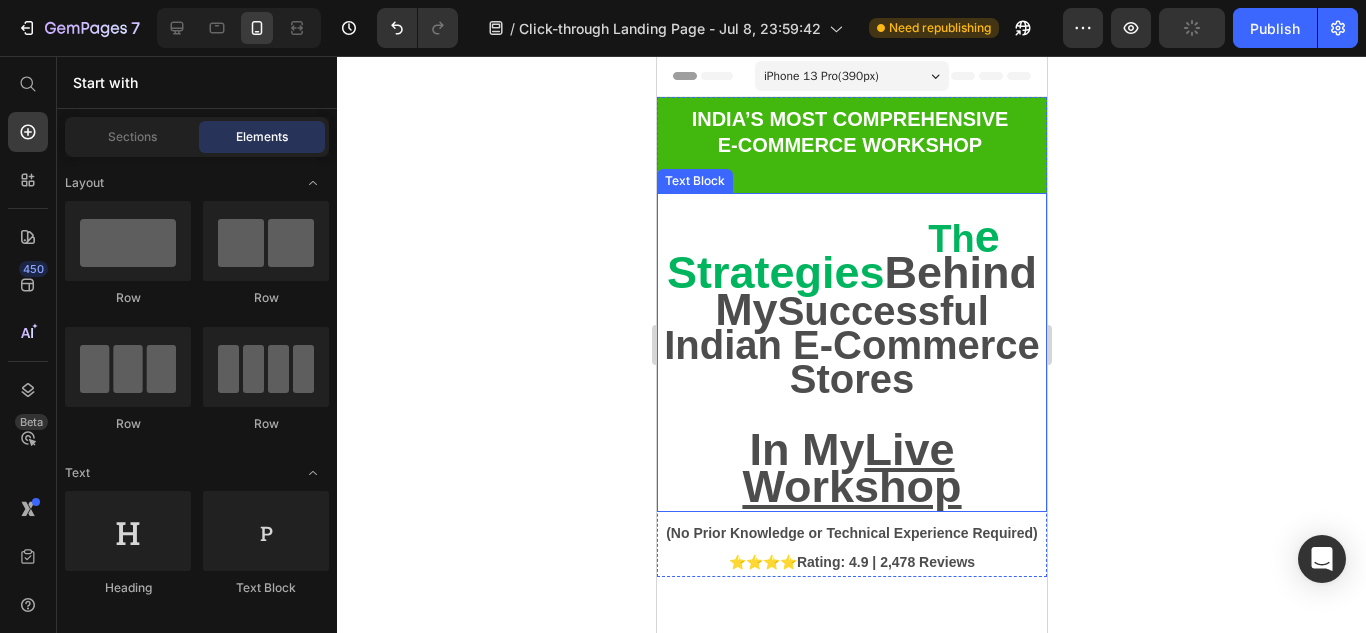drag, startPoint x: 860, startPoint y: 192, endPoint x: 844, endPoint y: 185, distance: 17.464249 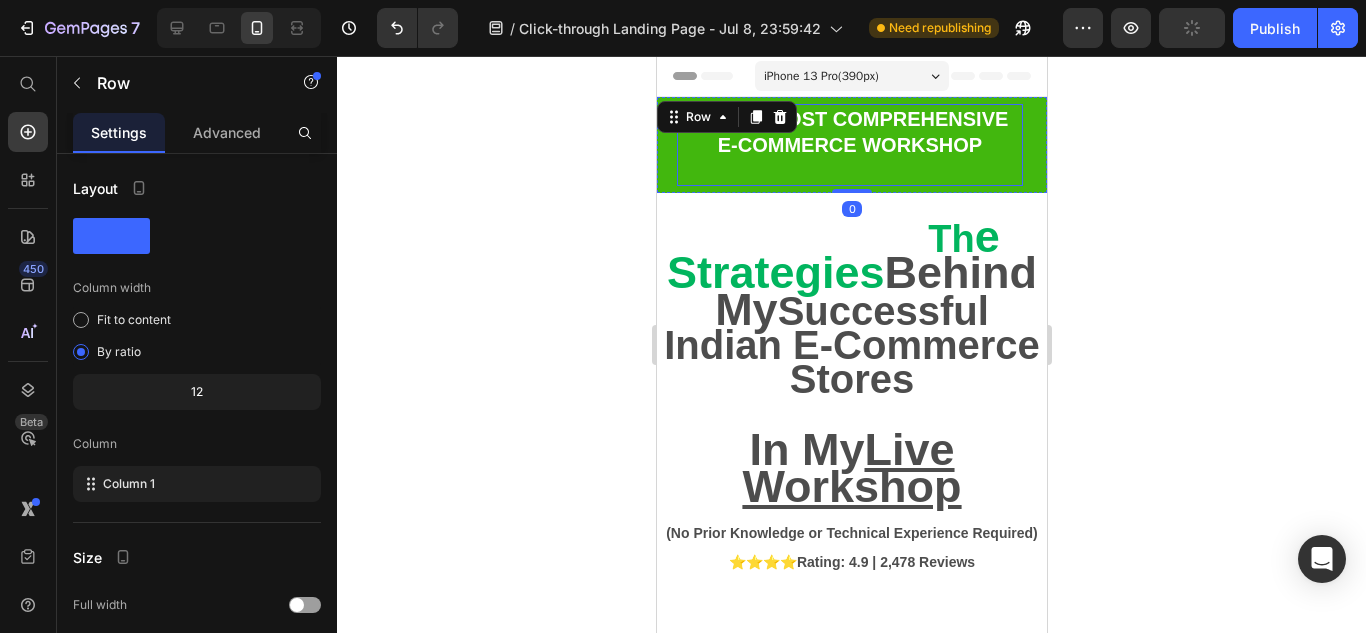 click on "INDIA’S MOST COMPREHENSIVE E-COMMERCE WORKSHOP" at bounding box center [849, 145] 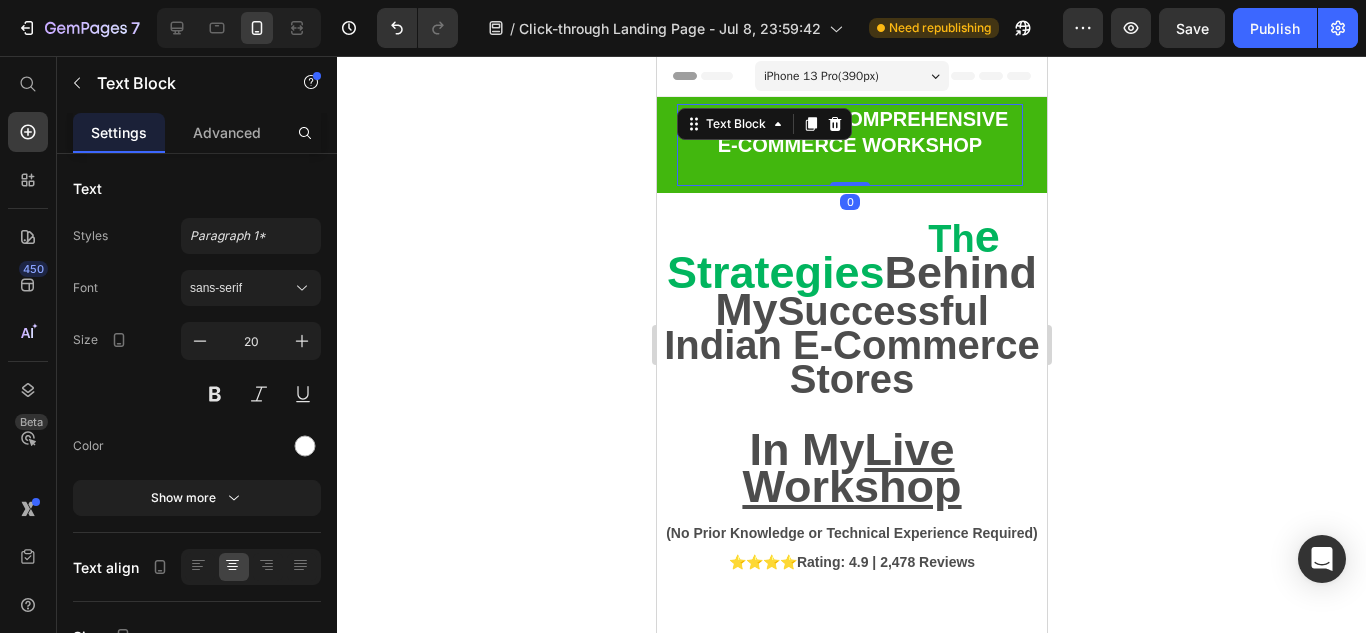 drag, startPoint x: 835, startPoint y: 184, endPoint x: 835, endPoint y: 167, distance: 17 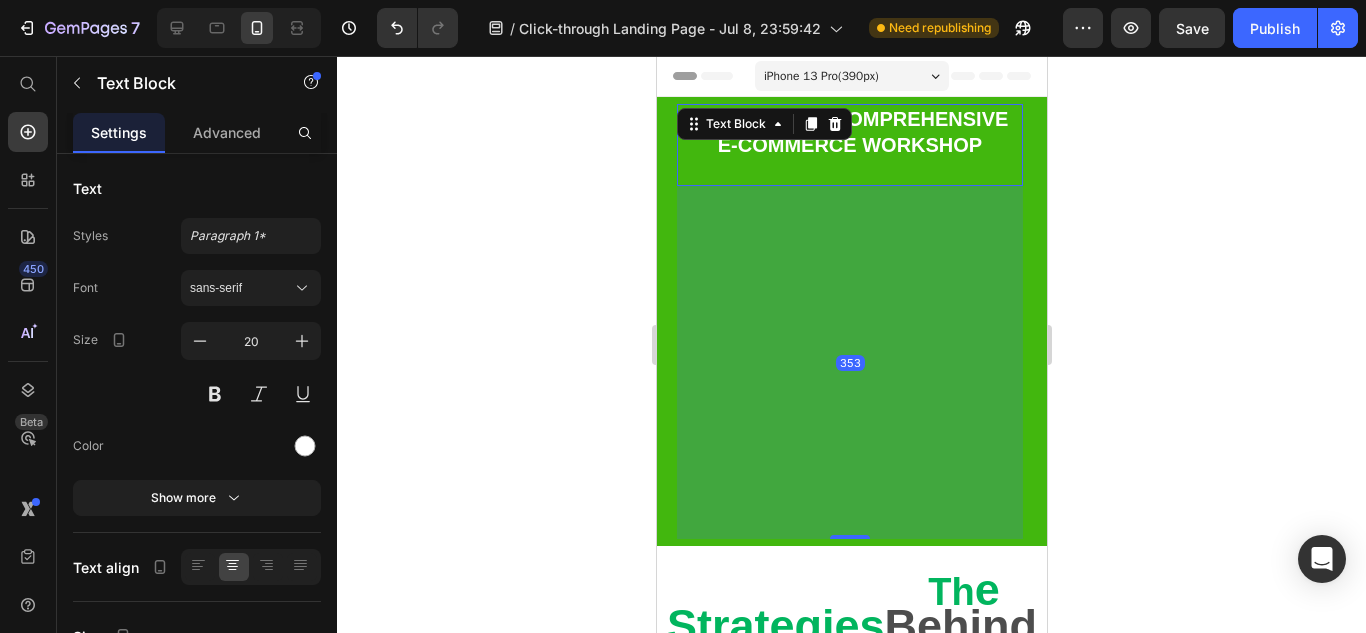 drag, startPoint x: 841, startPoint y: 181, endPoint x: 830, endPoint y: 534, distance: 353.17136 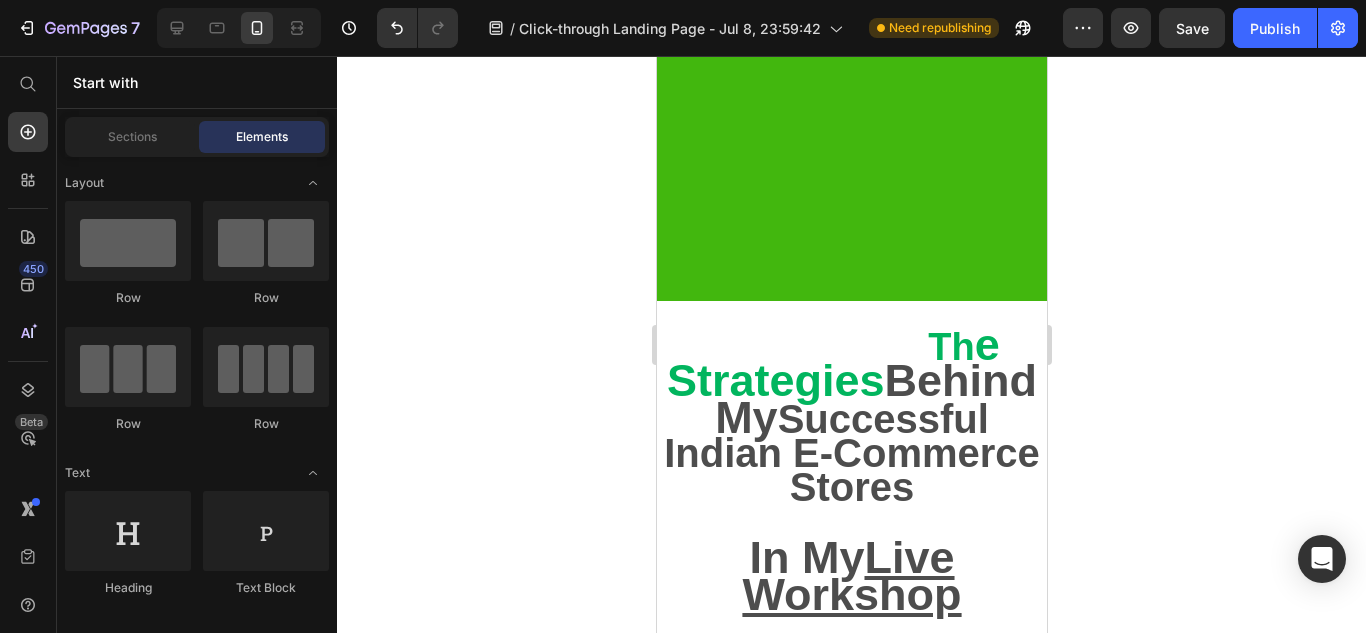scroll, scrollTop: 0, scrollLeft: 0, axis: both 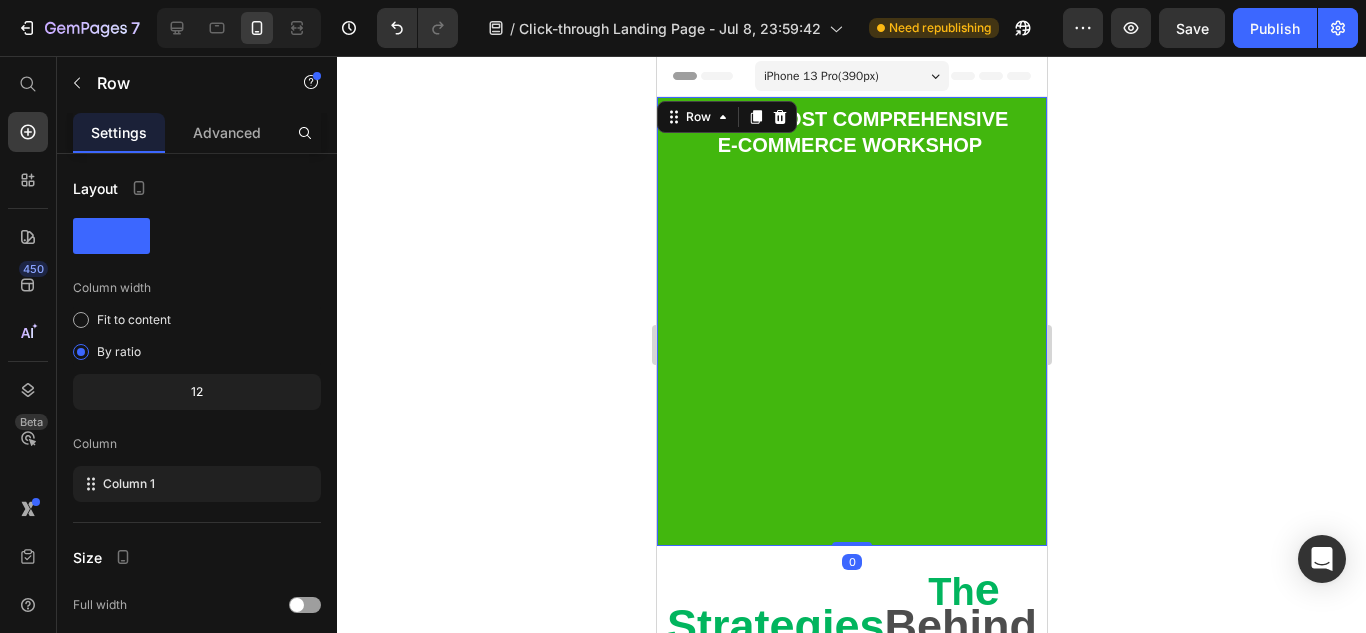 click on "INDIA’S MOST COMPREHENSIVE E-COMMERCE WORKSHOP Text Block" at bounding box center (851, 321) 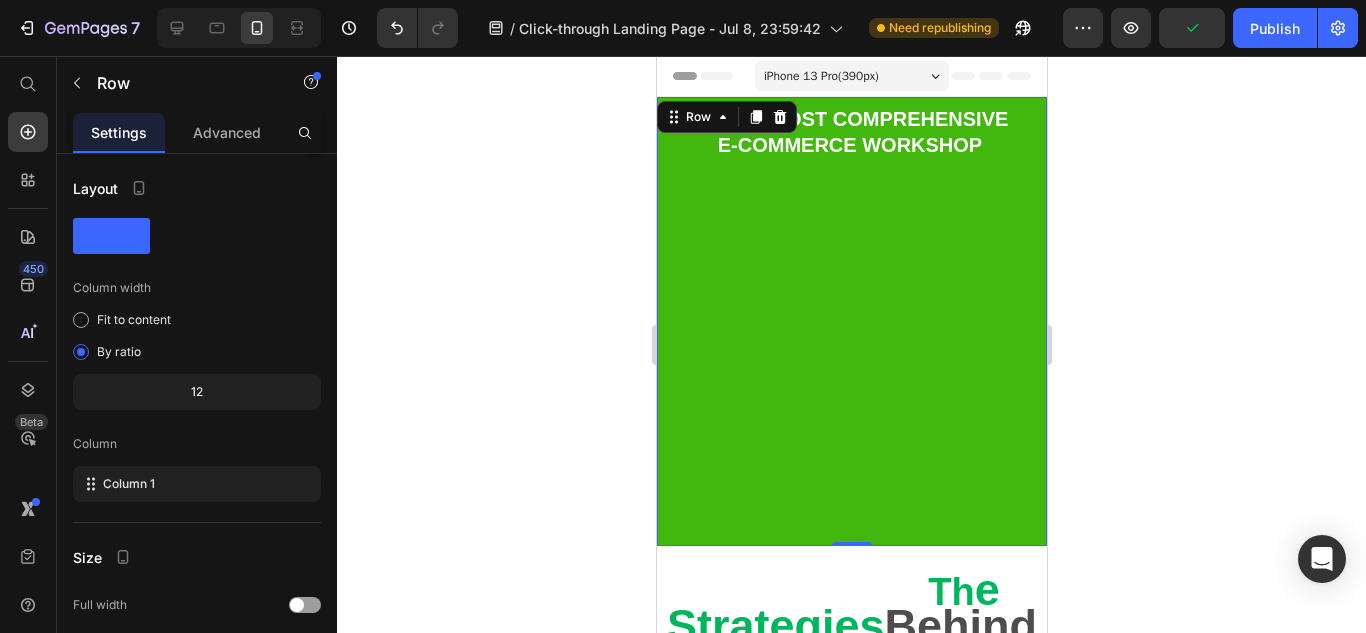 click 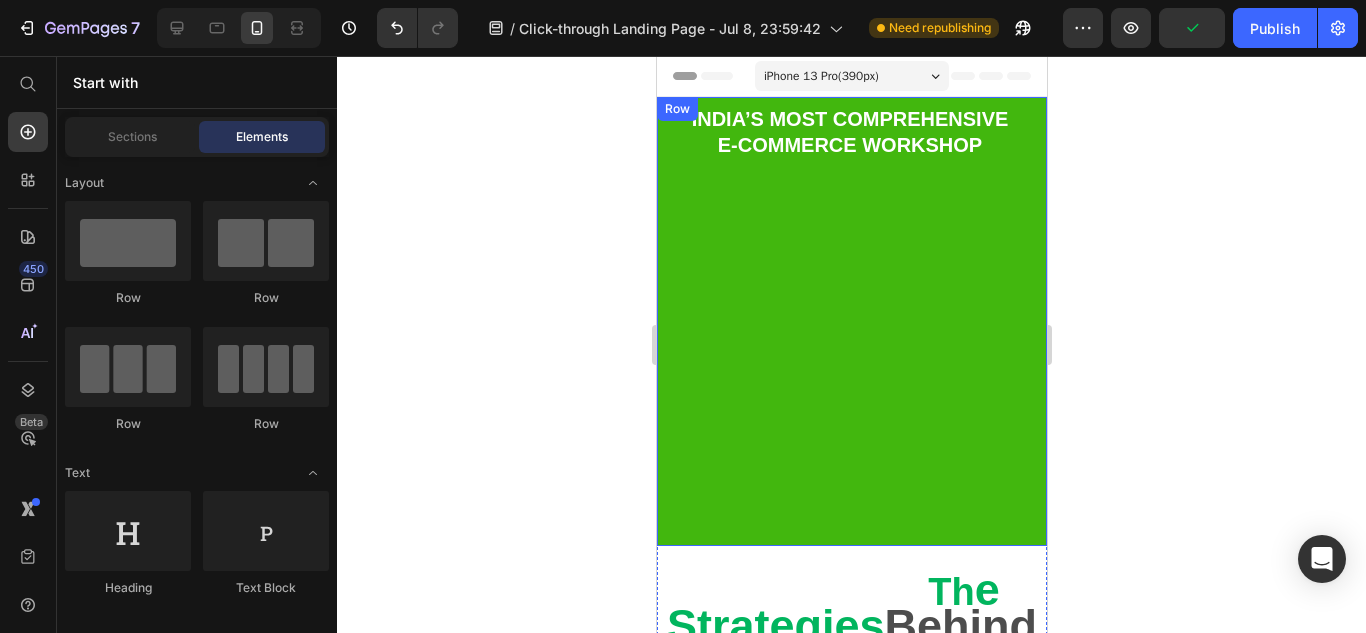 click on "INDIA’S MOST COMPREHENSIVE E-COMMERCE WORKSHOP Text Block" at bounding box center [851, 321] 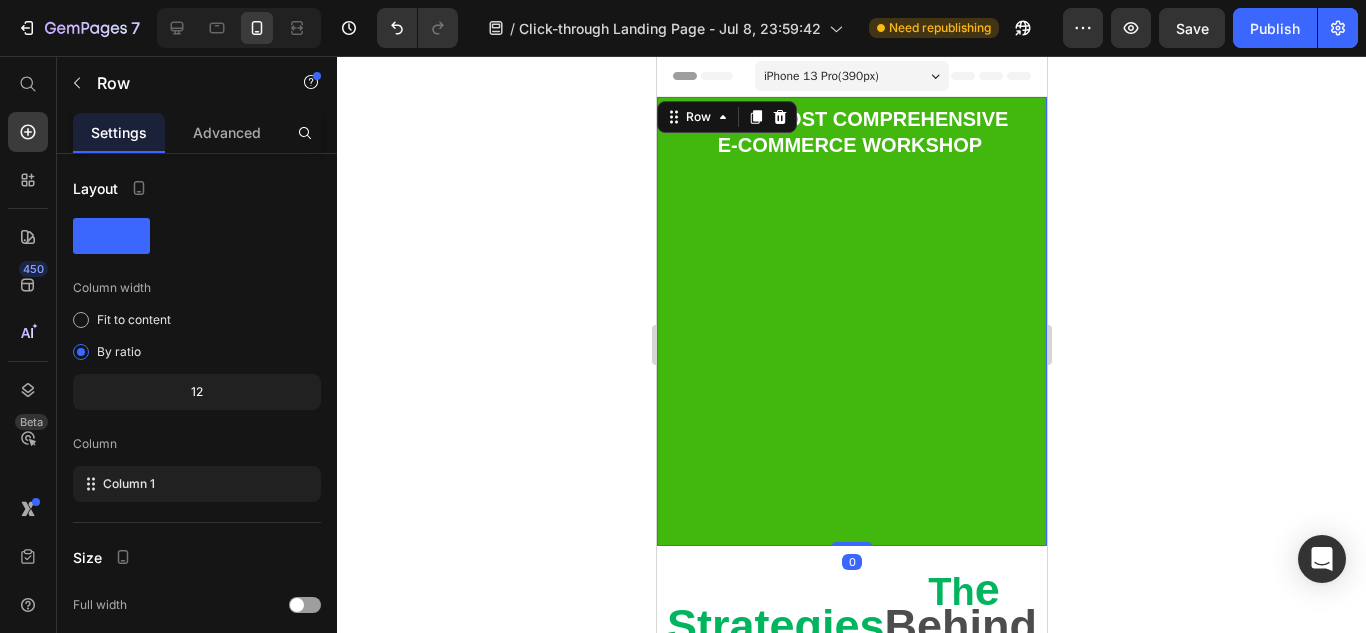 drag, startPoint x: 849, startPoint y: 542, endPoint x: 865, endPoint y: 462, distance: 81.58431 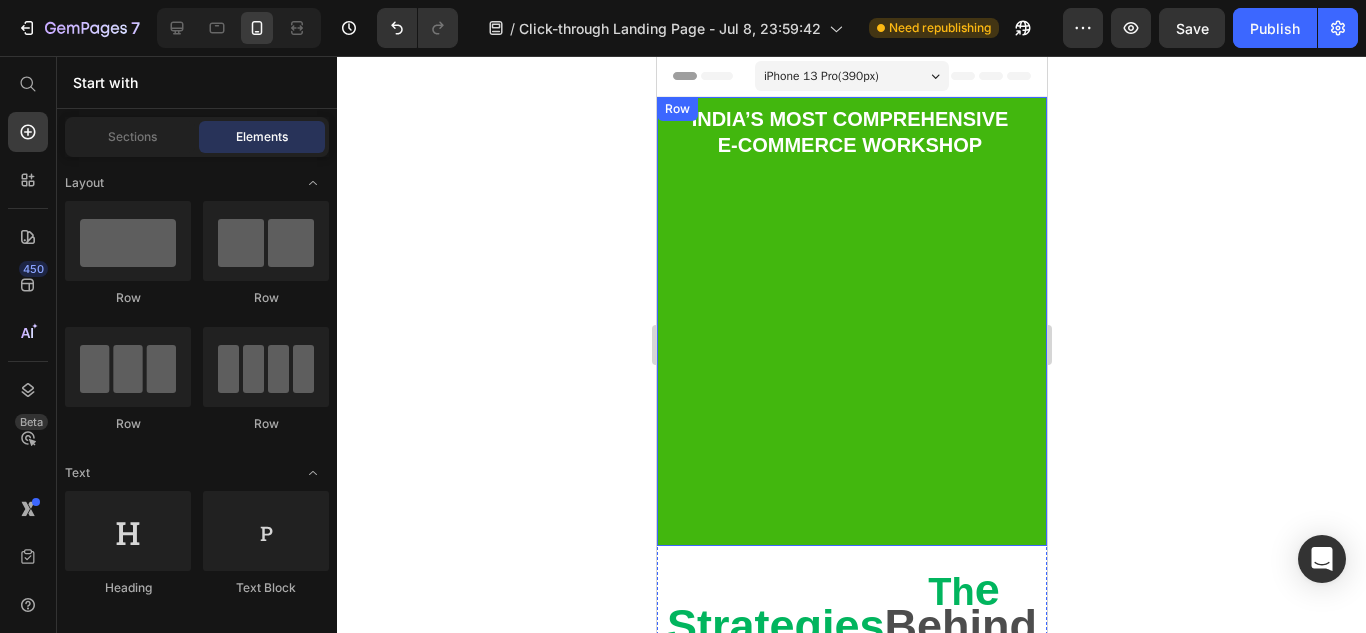 click on "INDIA’S MOST COMPREHENSIVE E-COMMERCE WORKSHOP Text Block" at bounding box center [851, 321] 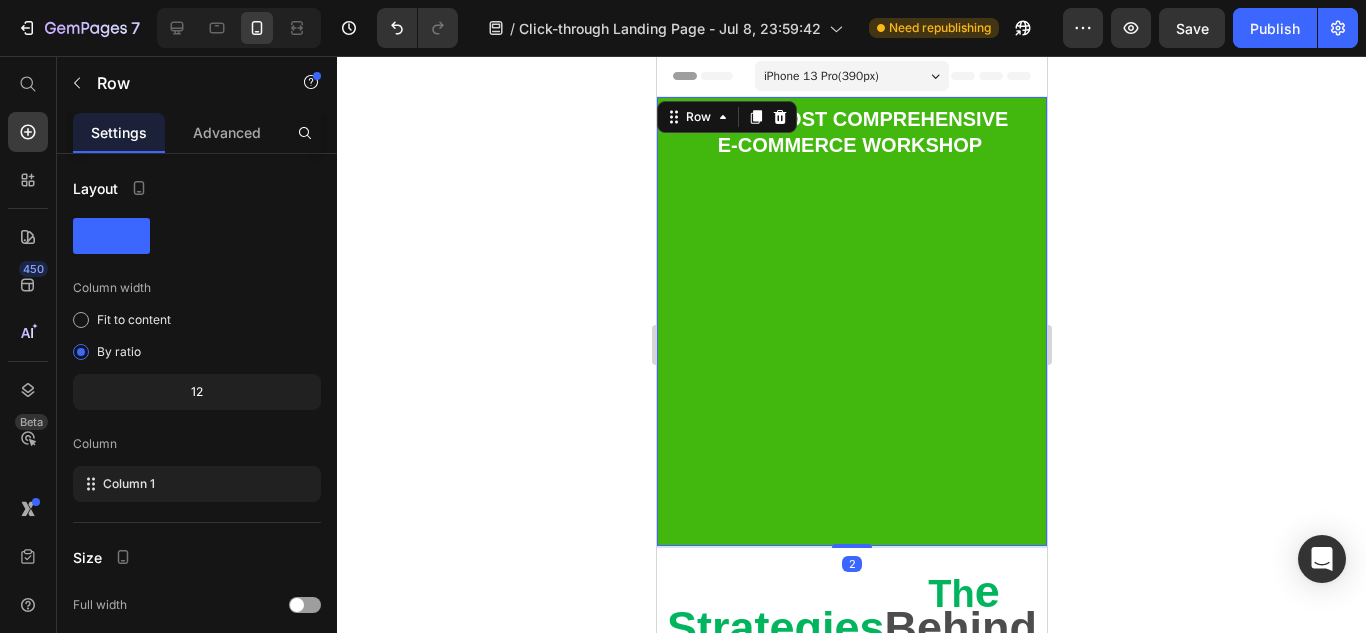drag, startPoint x: 842, startPoint y: 542, endPoint x: 845, endPoint y: 532, distance: 10.440307 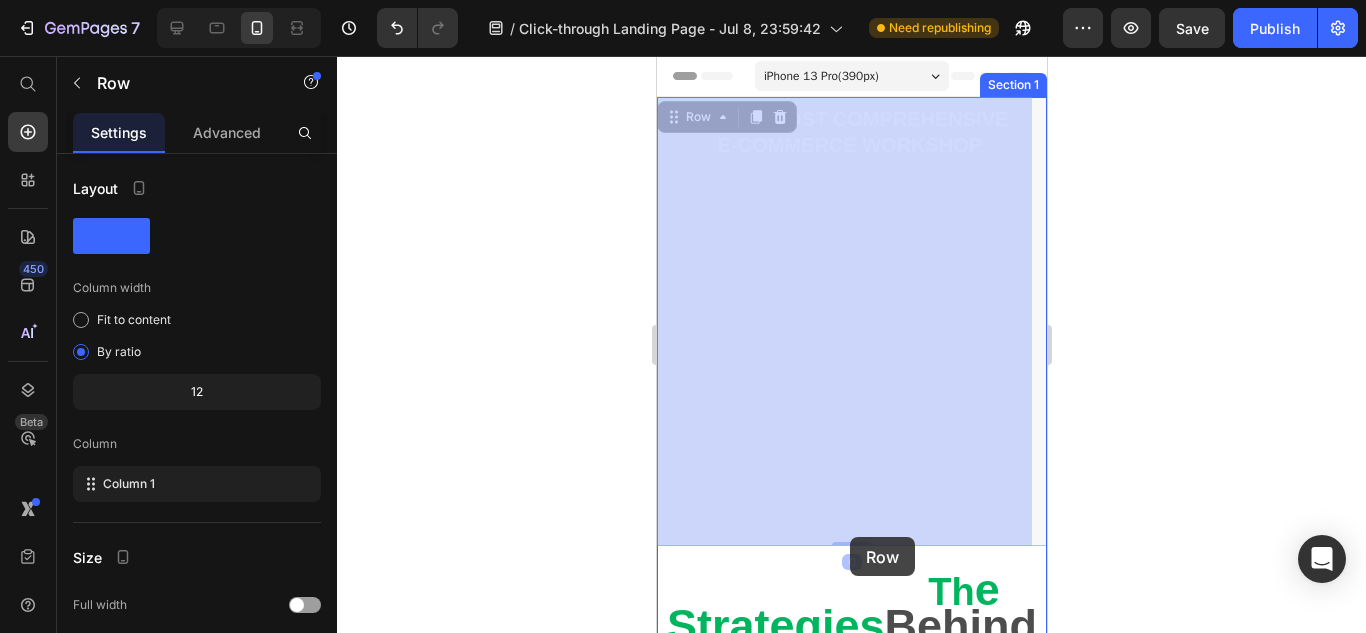 drag, startPoint x: 845, startPoint y: 526, endPoint x: 849, endPoint y: 537, distance: 11.7046995 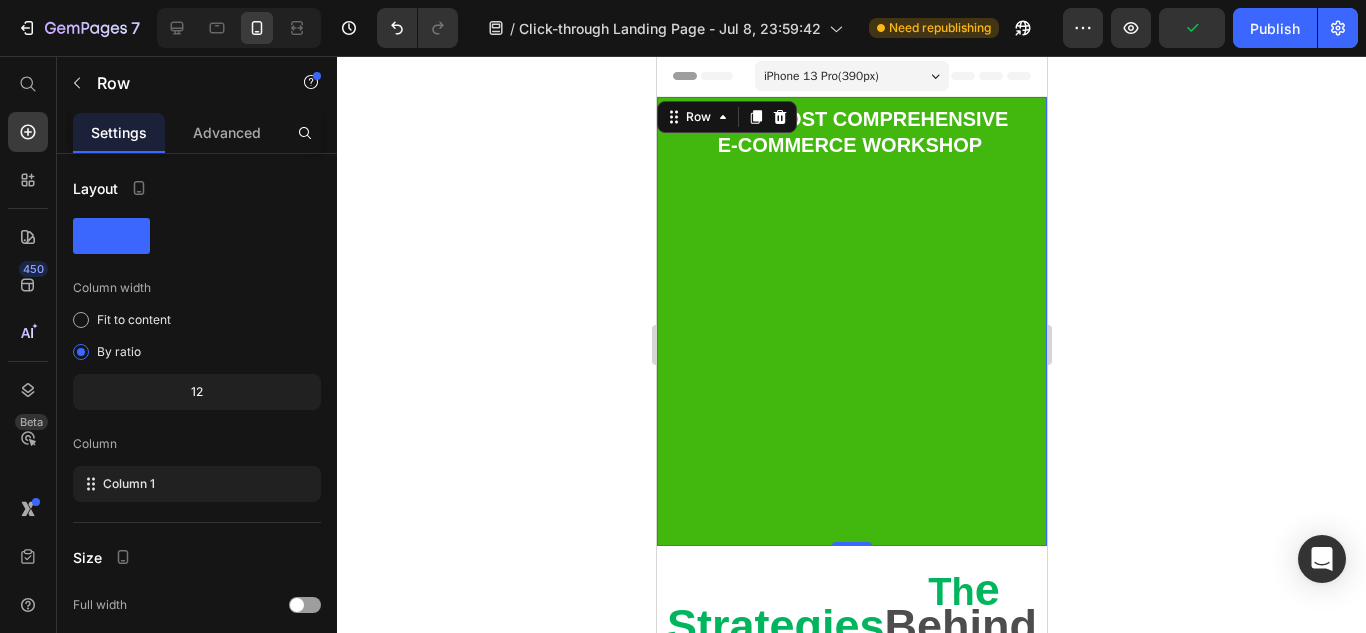 click on "INDIA’S MOST COMPREHENSIVE E-COMMERCE WORKSHOP Text Block" at bounding box center (851, 321) 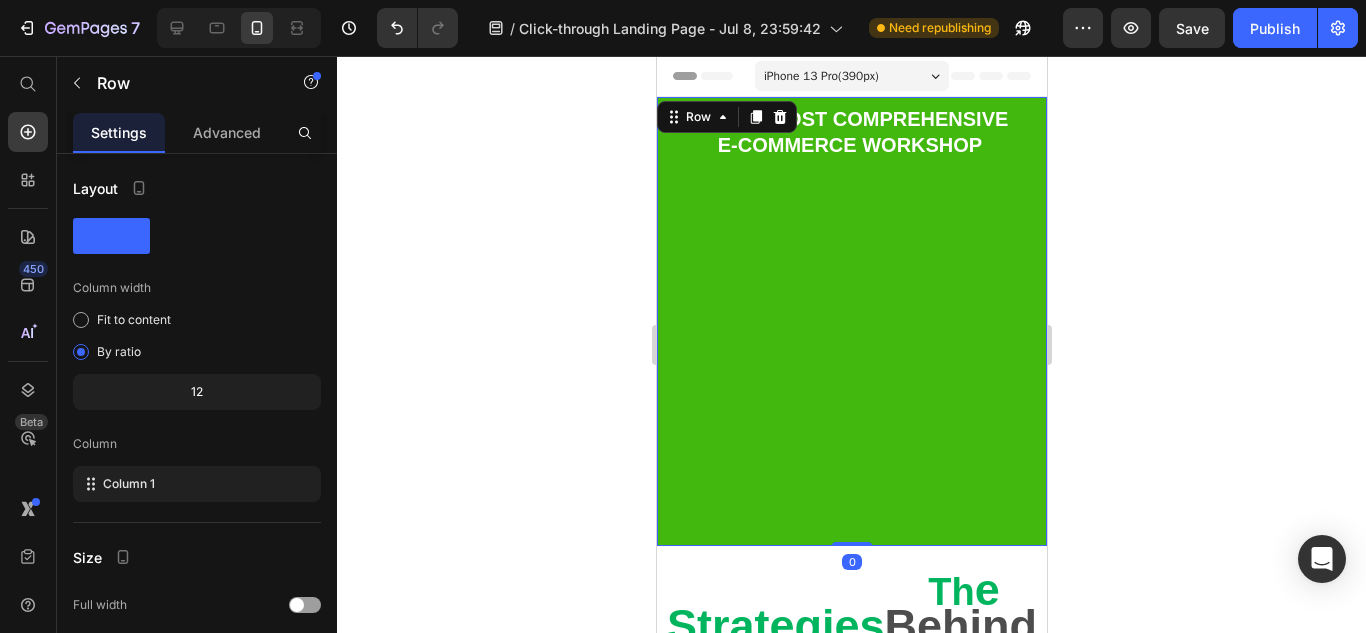 click on "INDIA’S MOST COMPREHENSIVE E-COMMERCE WORKSHOP Text Block Row   0" at bounding box center (851, 321) 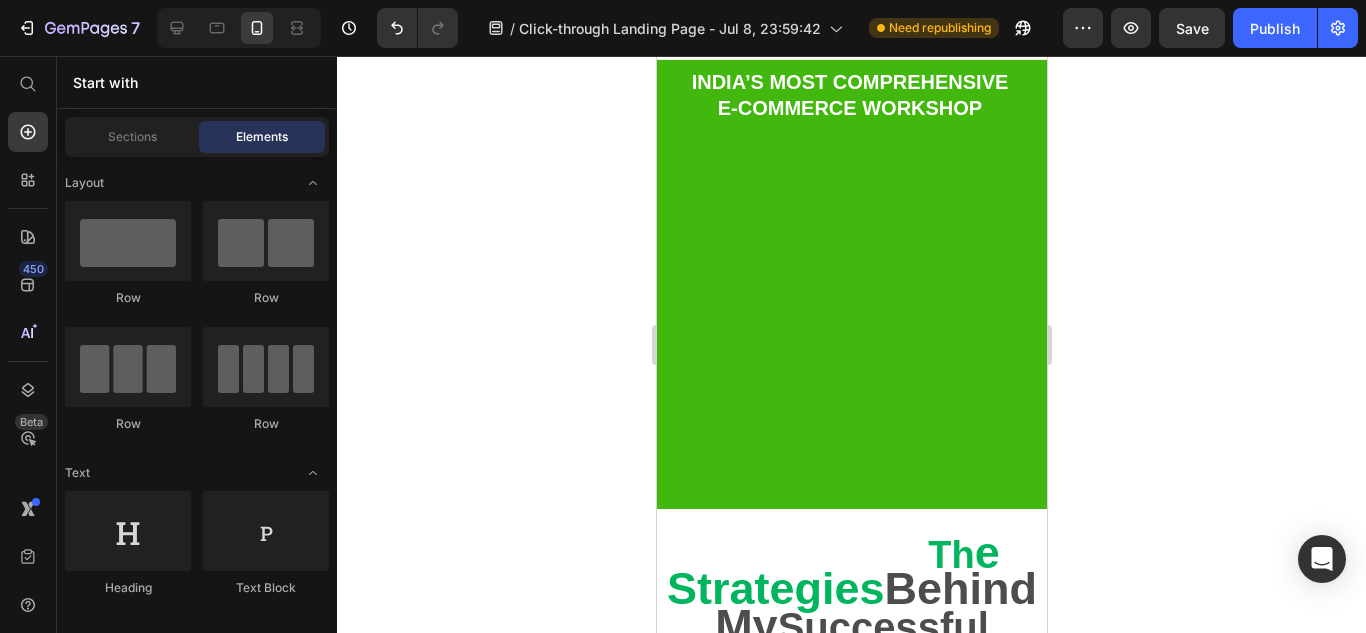 scroll, scrollTop: 0, scrollLeft: 0, axis: both 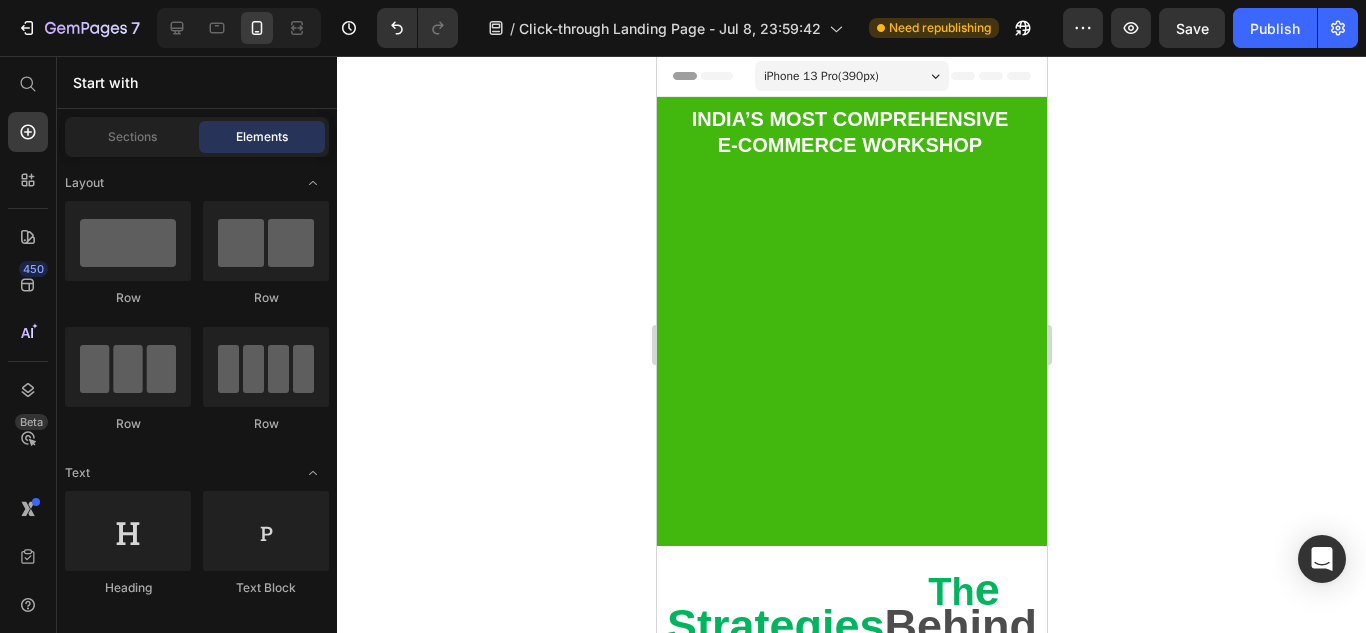 drag, startPoint x: 1043, startPoint y: 148, endPoint x: 1714, endPoint y: 195, distance: 672.64404 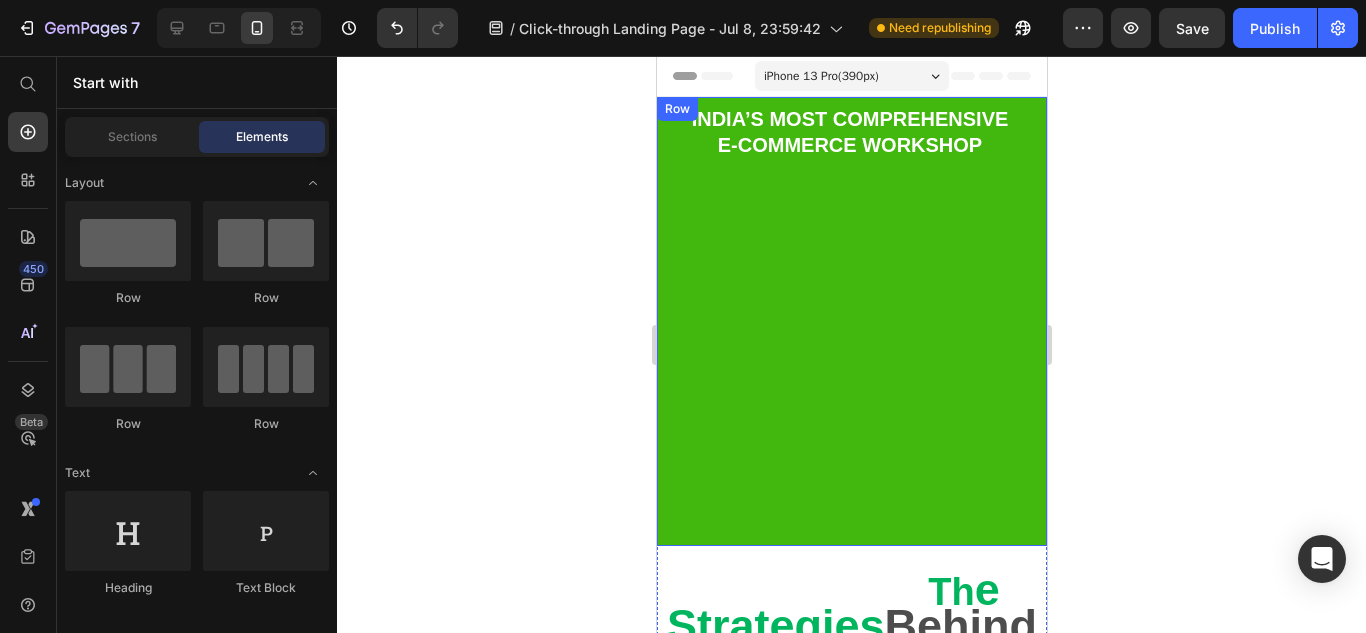 click on "INDIA’S MOST COMPREHENSIVE E-COMMERCE WORKSHOP Text Block" at bounding box center (851, 321) 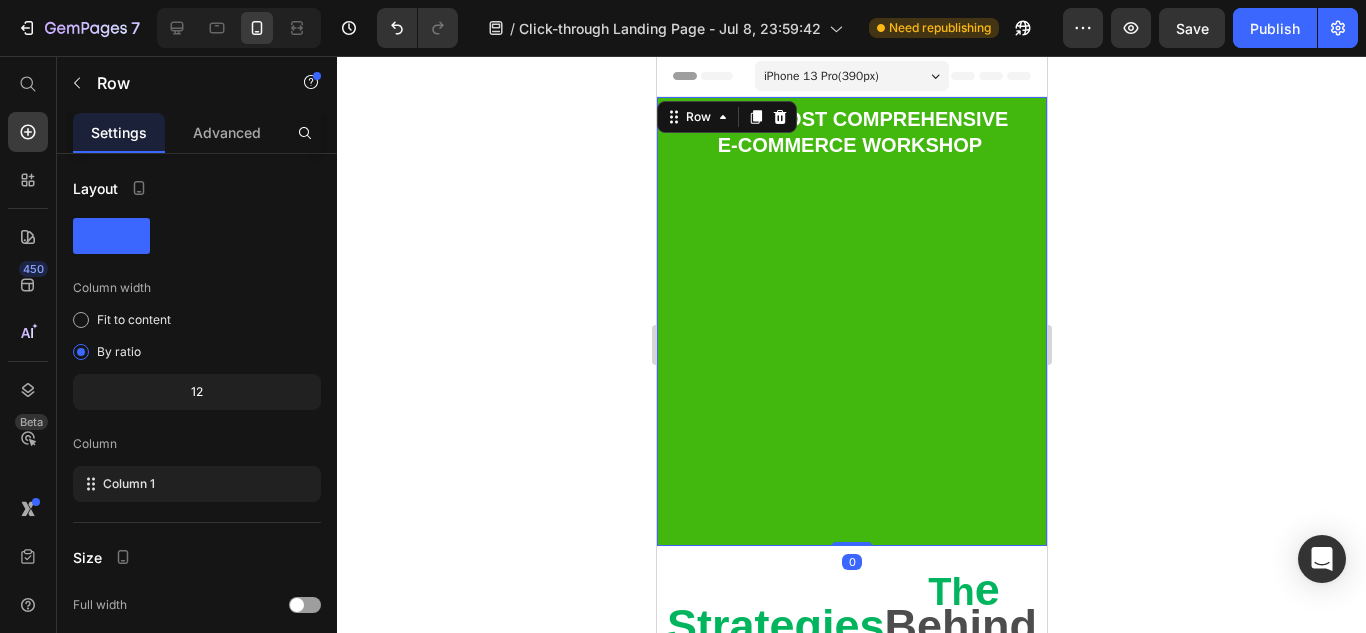 drag, startPoint x: 847, startPoint y: 543, endPoint x: 848, endPoint y: 521, distance: 22.022715 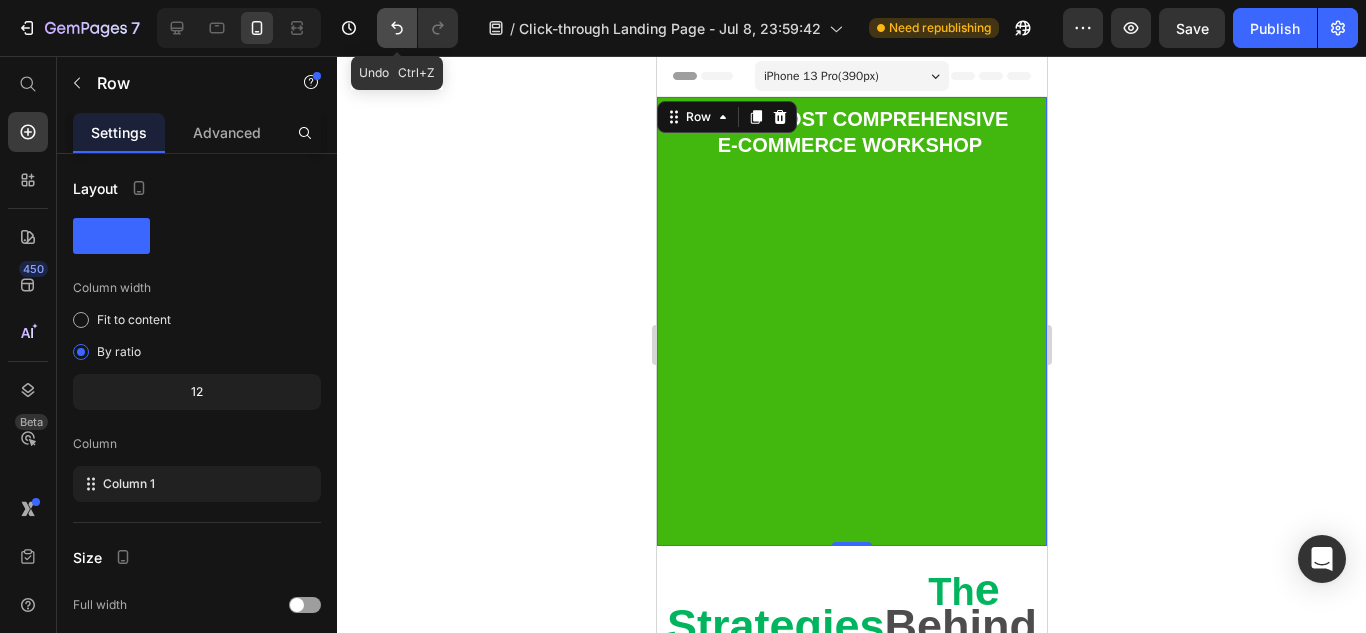 click 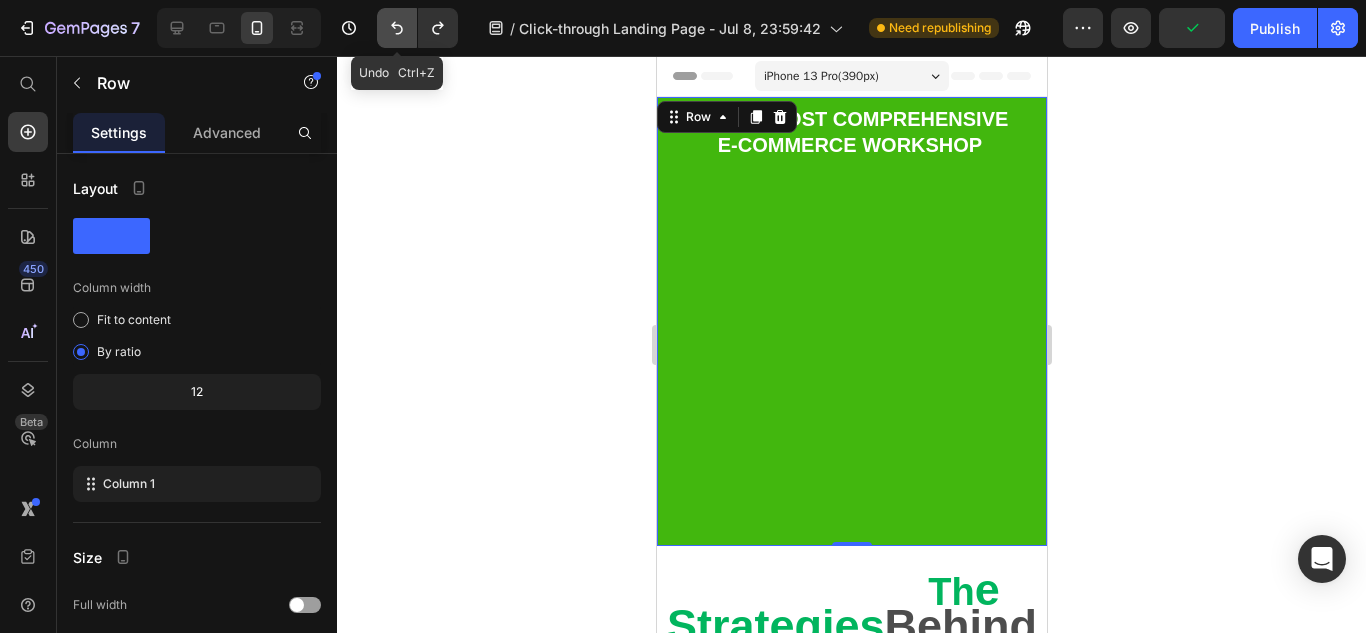 click 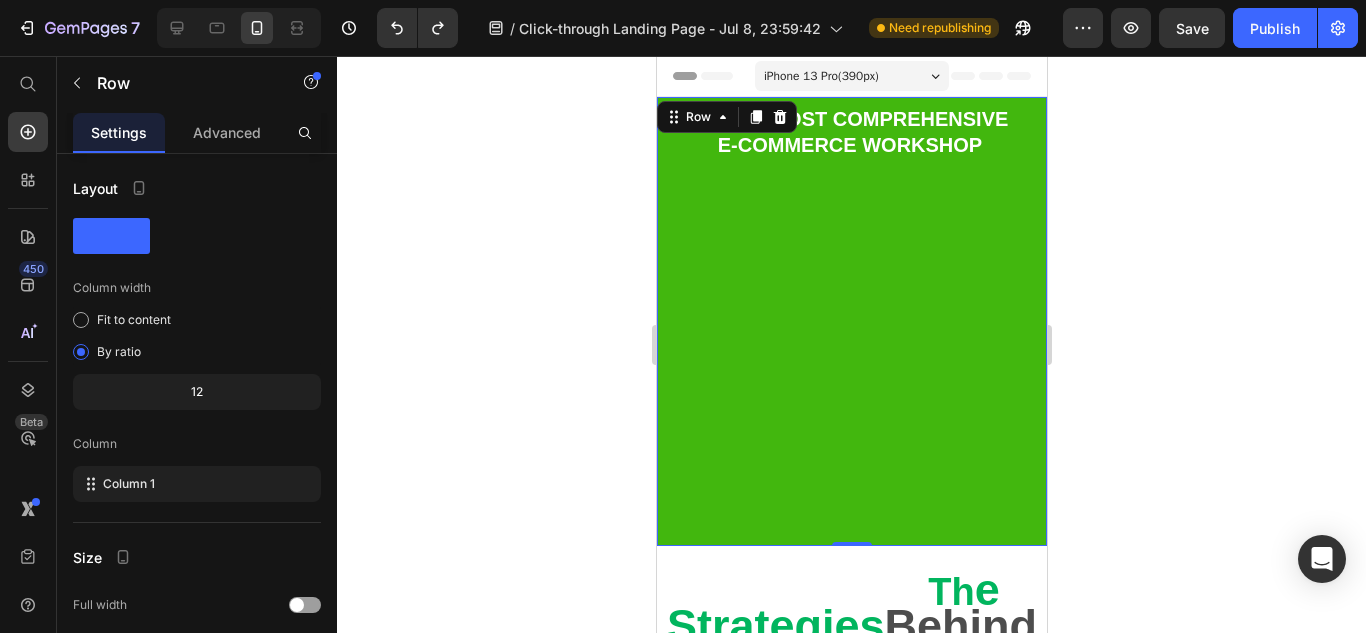 click 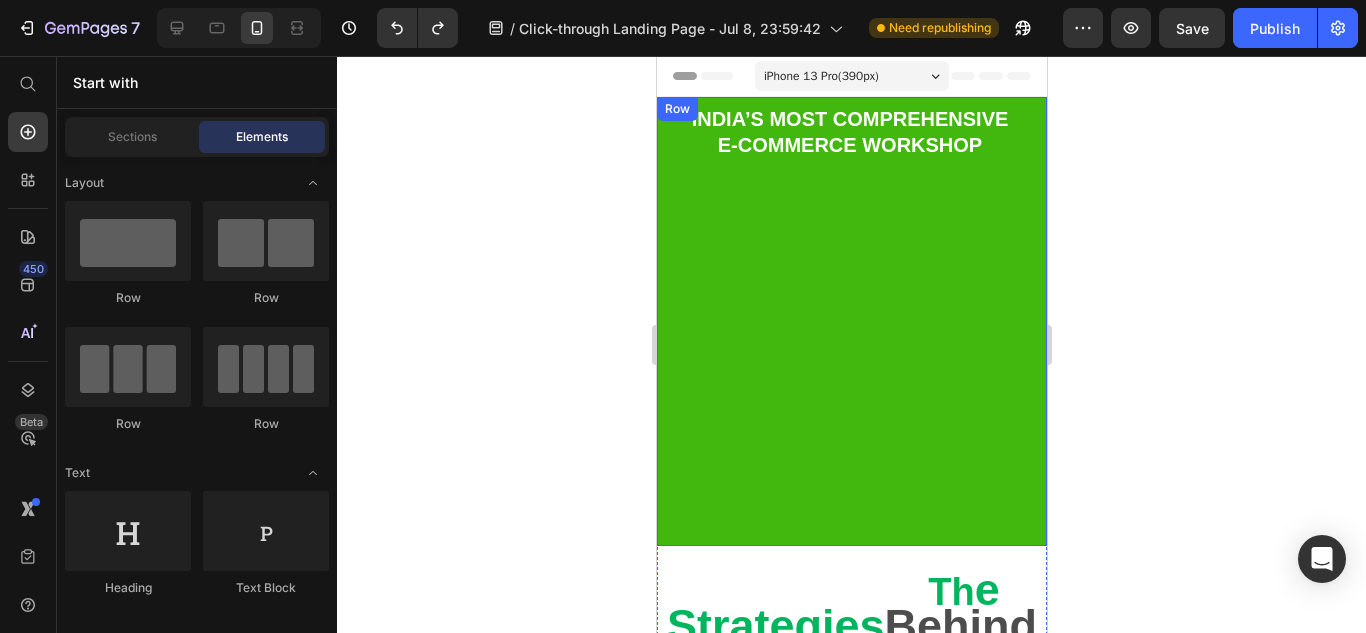 click on "INDIA’S MOST COMPREHENSIVE E-COMMERCE WORKSHOP Text Block" at bounding box center [851, 321] 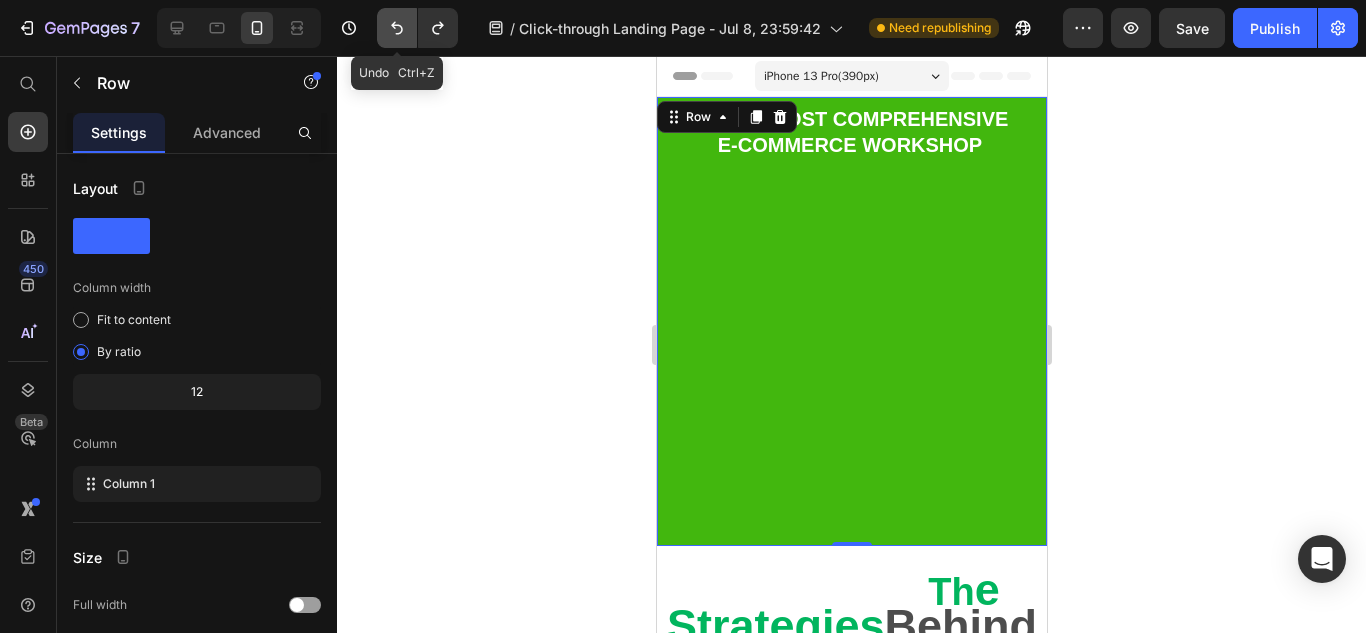 click 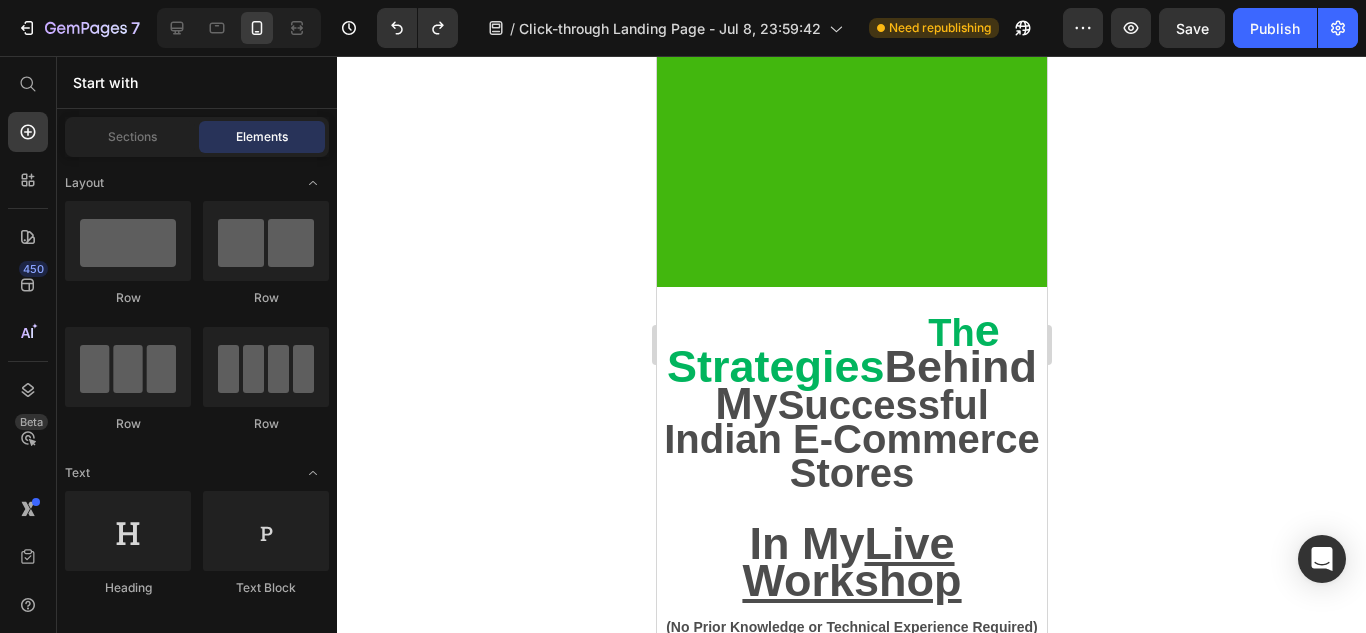 scroll, scrollTop: 52, scrollLeft: 0, axis: vertical 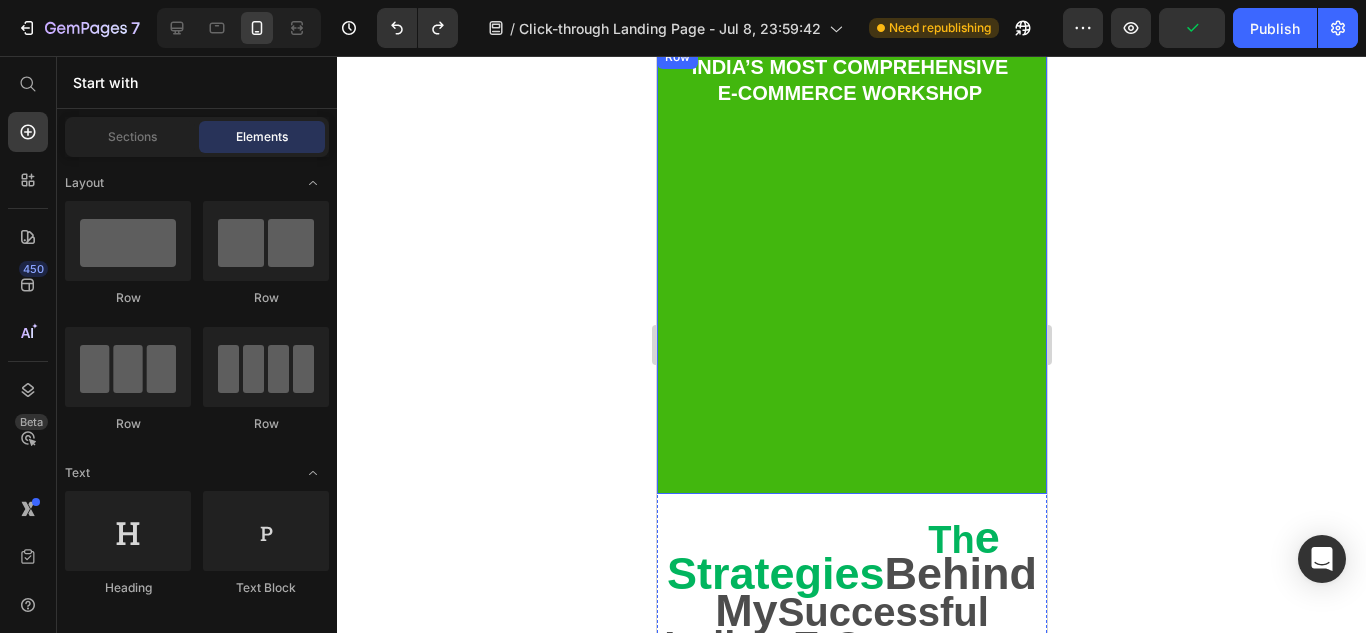 click on "INDIA’S MOST COMPREHENSIVE E-COMMERCE WORKSHOP Text Block" at bounding box center [851, 269] 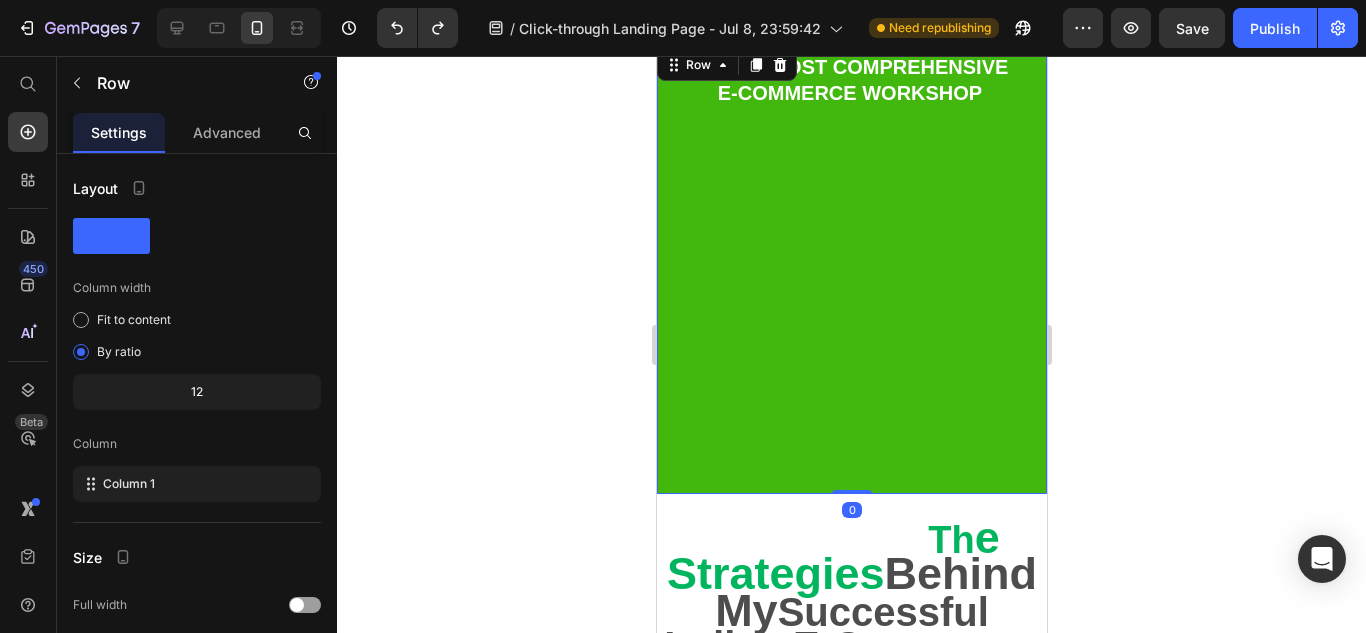 drag, startPoint x: 841, startPoint y: 489, endPoint x: 851, endPoint y: 439, distance: 50.990196 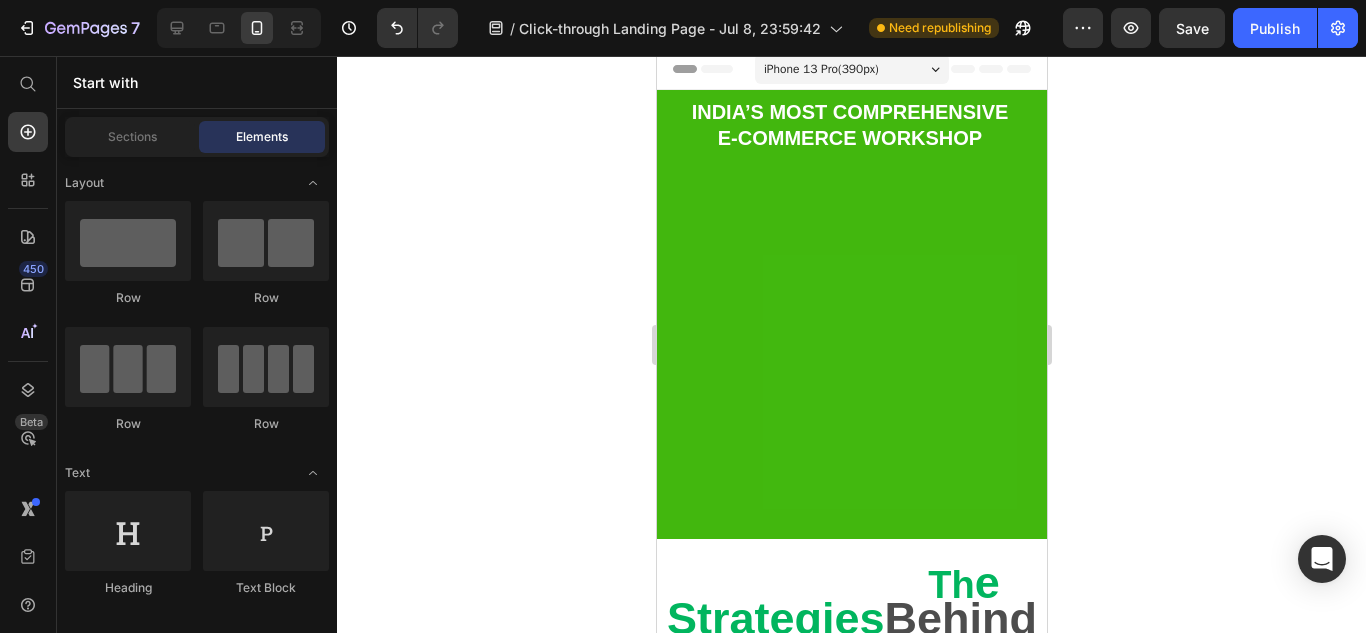 scroll, scrollTop: 0, scrollLeft: 0, axis: both 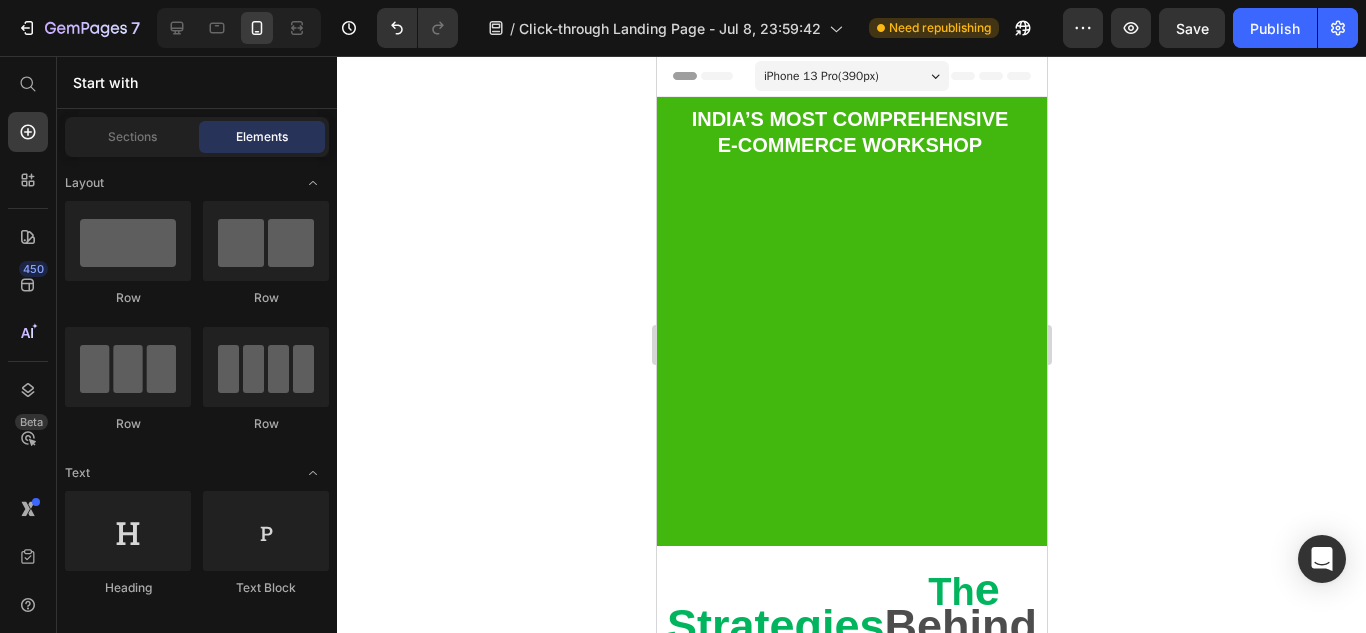 click on "iPhone 13 Pro  ( 390 px)" at bounding box center [851, 76] 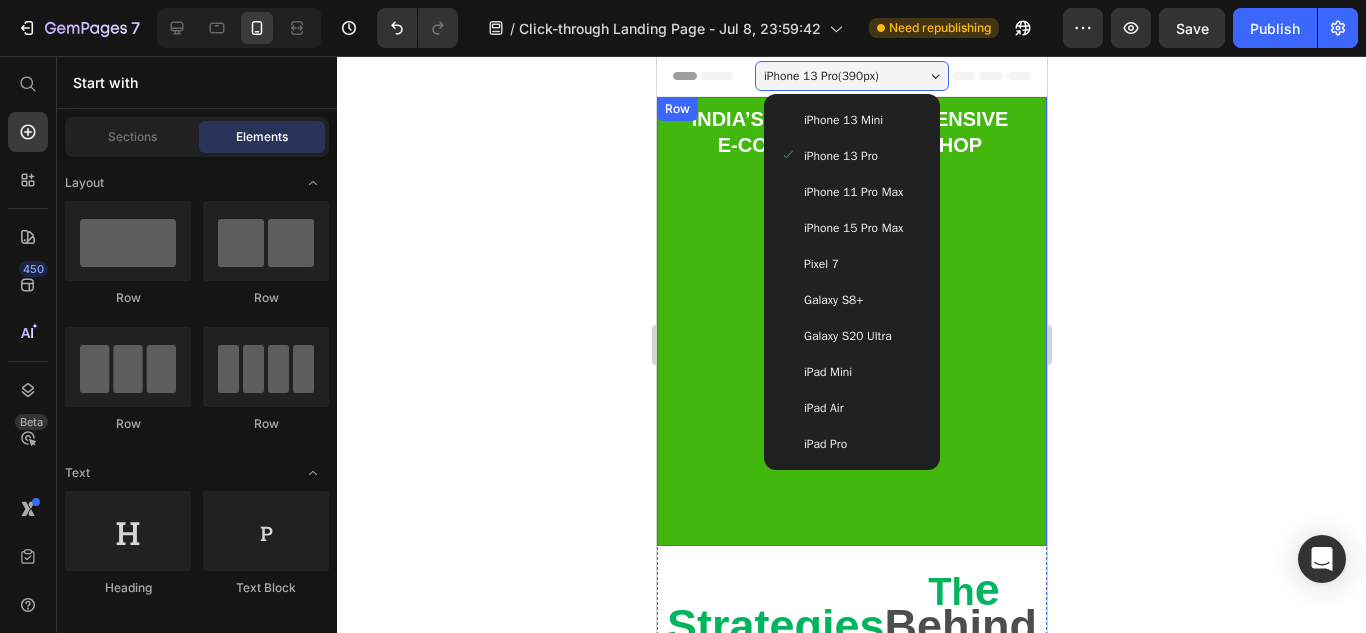click on "INDIA’S MOST COMPREHENSIVE E-COMMERCE WORKSHOP Text Block" at bounding box center (851, 321) 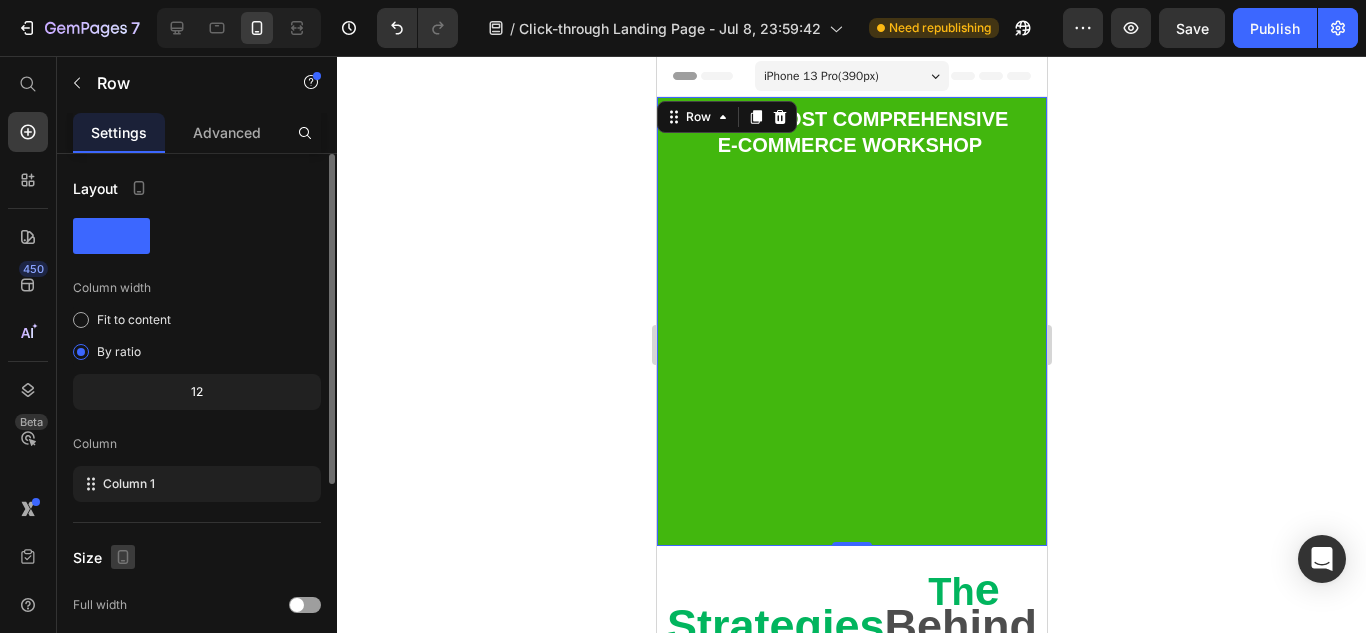 click 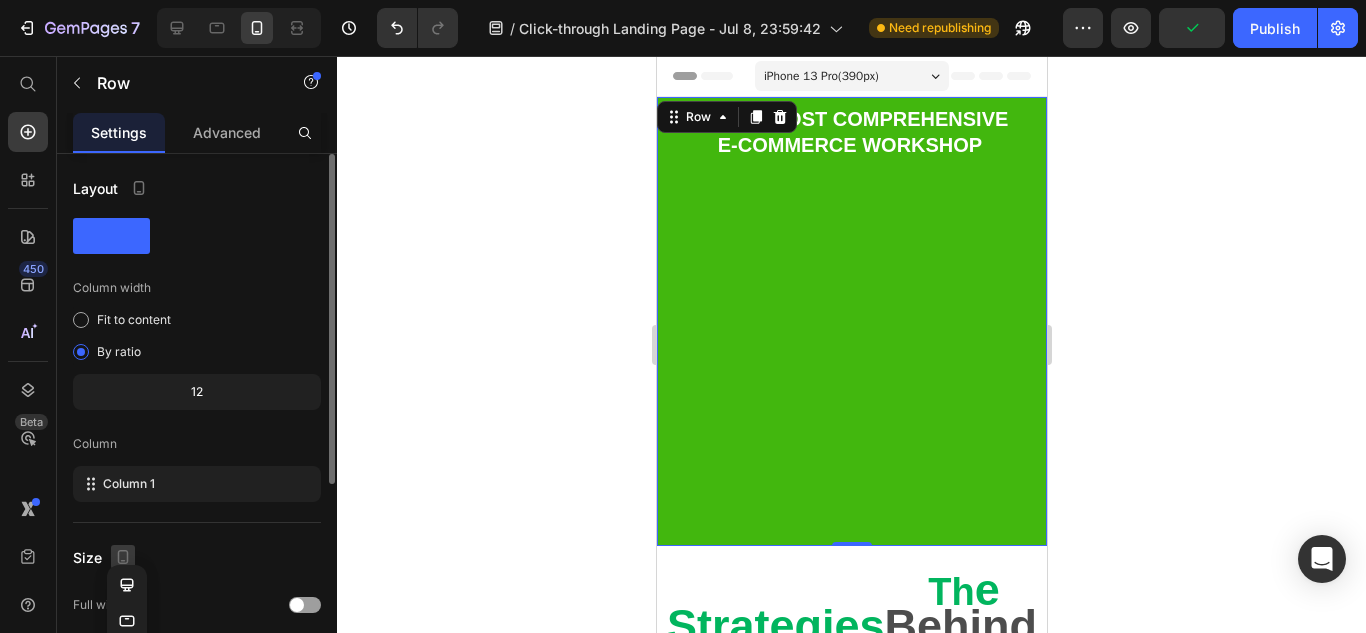 click 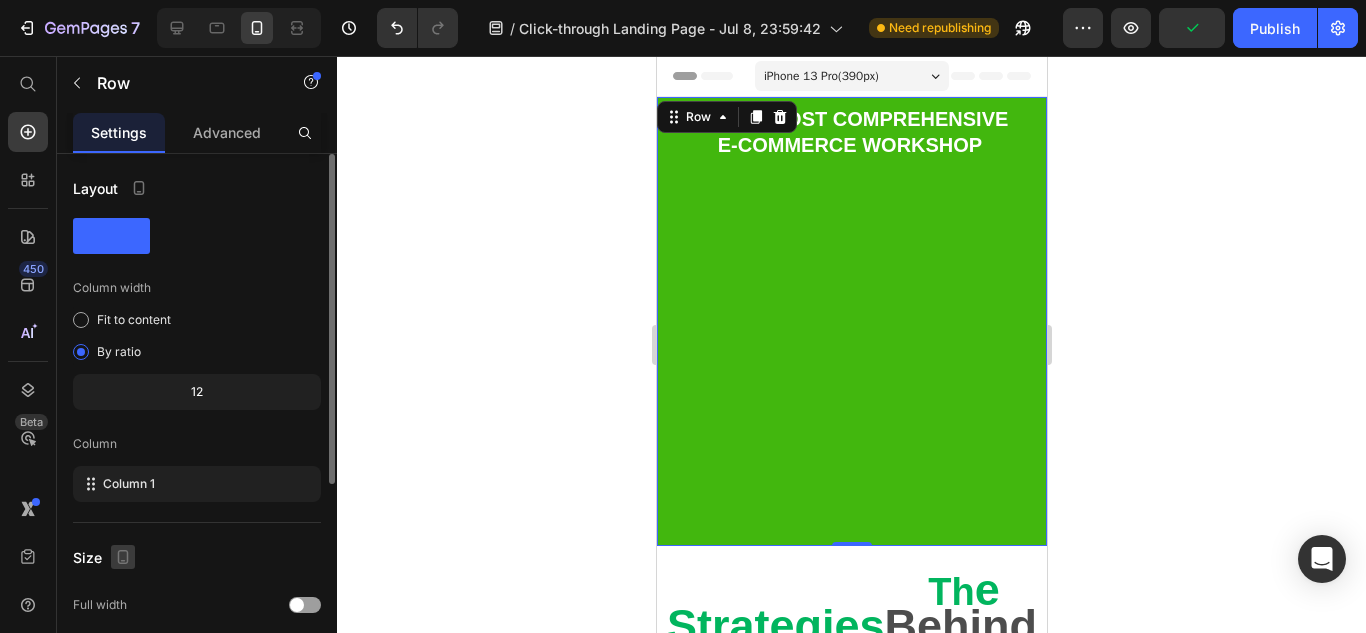 click at bounding box center [123, 557] 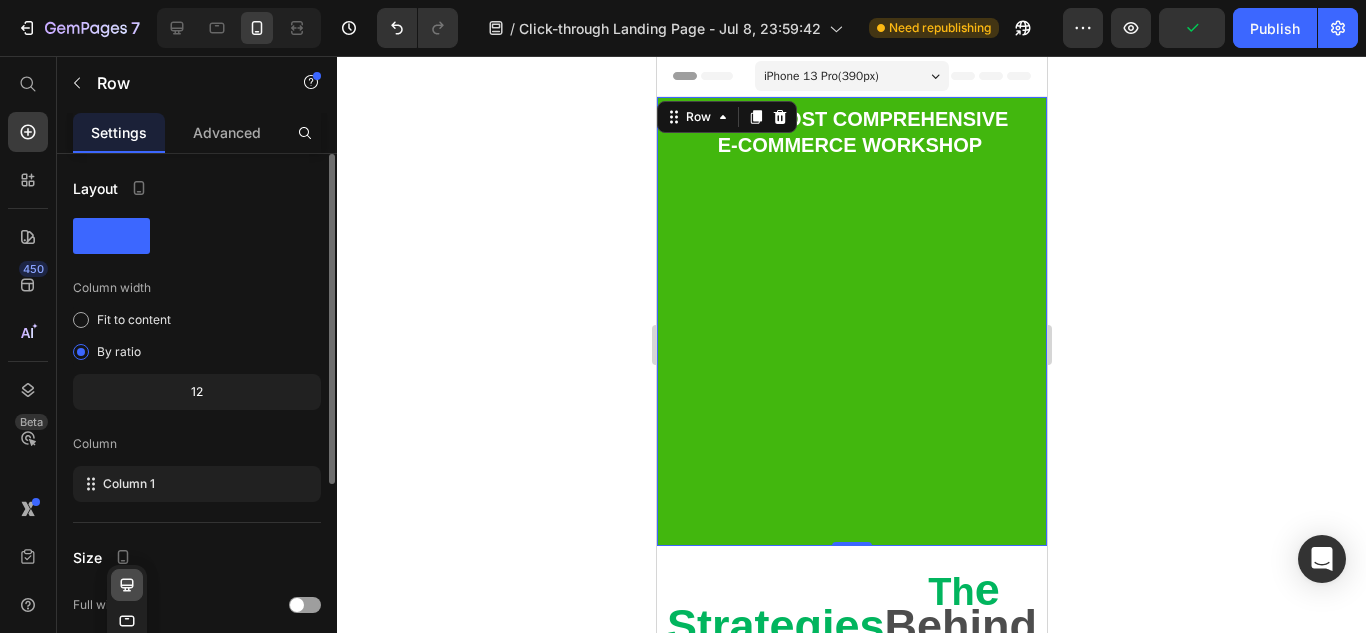 click 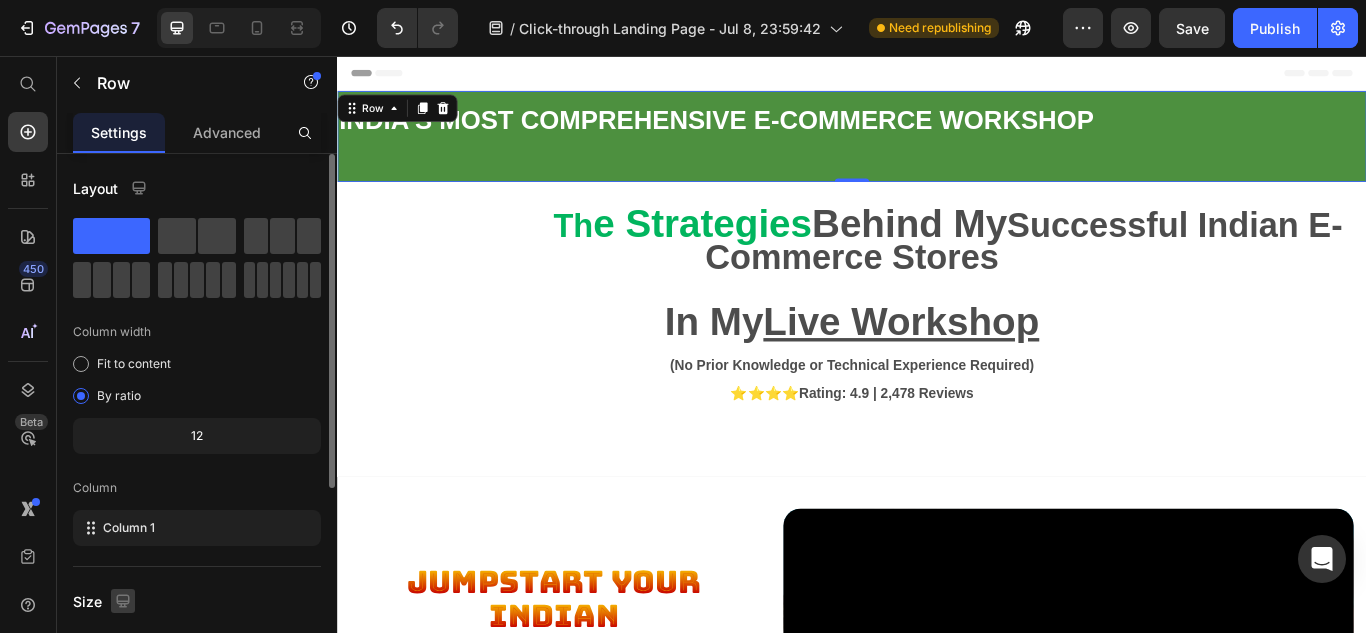 click 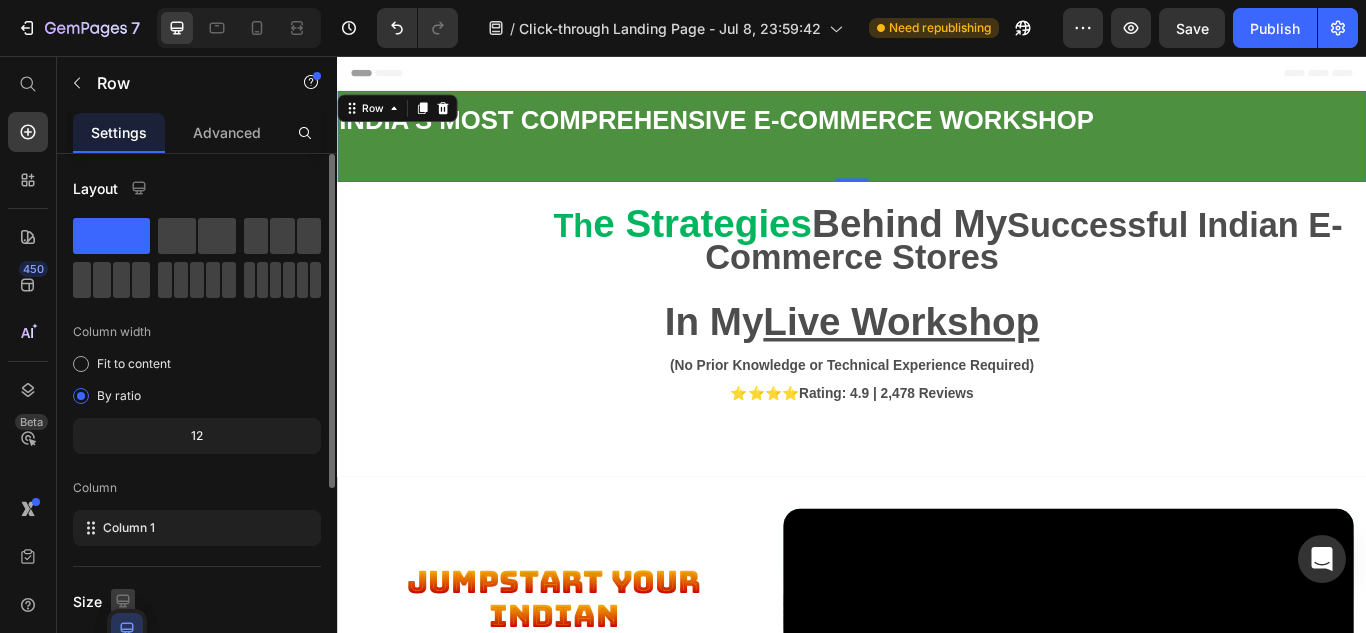 click 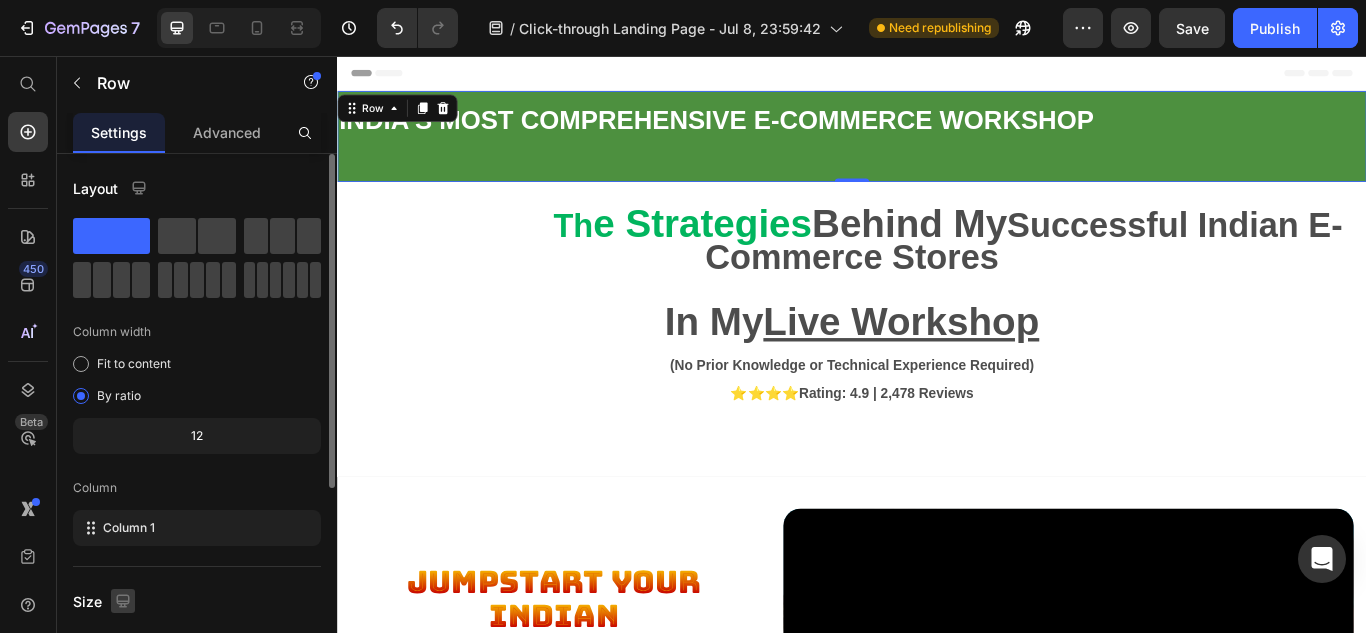 click 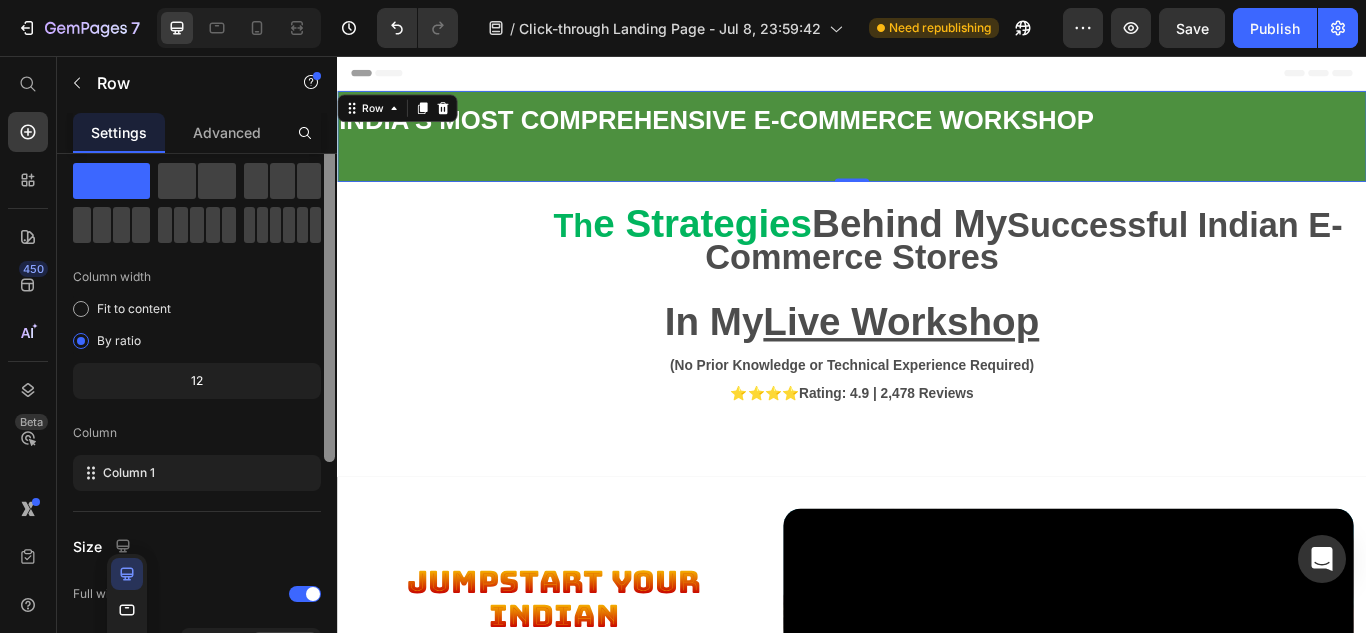 scroll, scrollTop: 124, scrollLeft: 0, axis: vertical 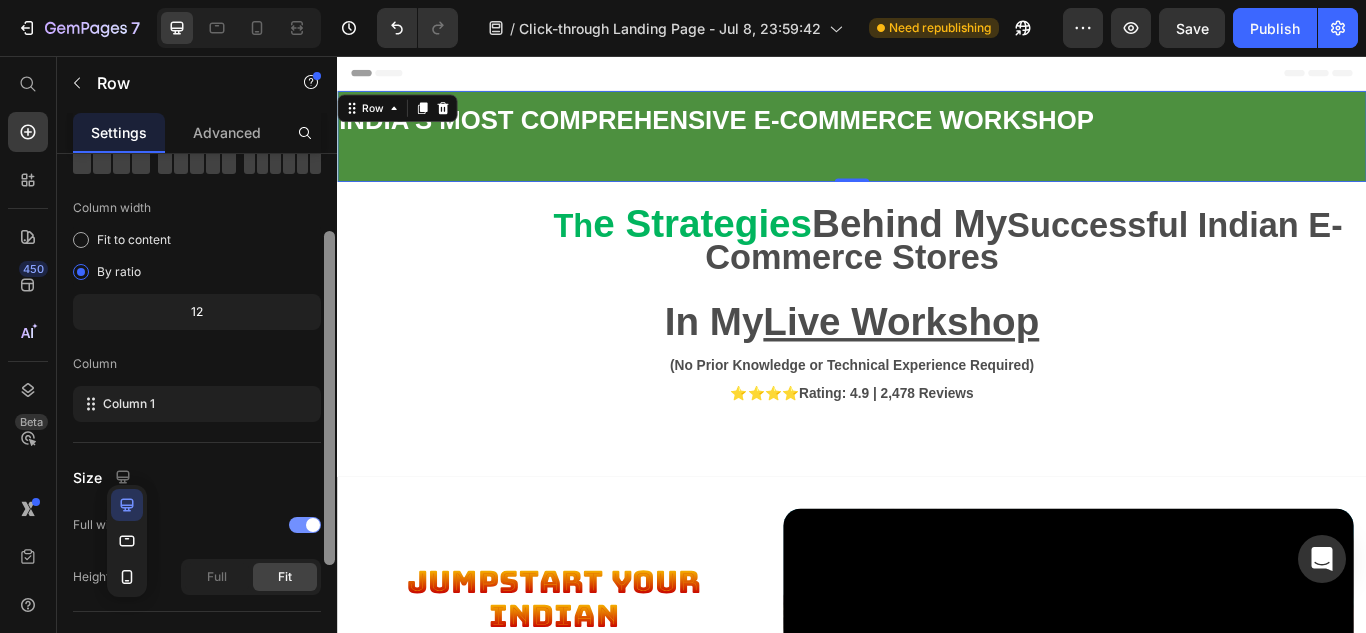 drag, startPoint x: 333, startPoint y: 427, endPoint x: 198, endPoint y: 539, distance: 175.41095 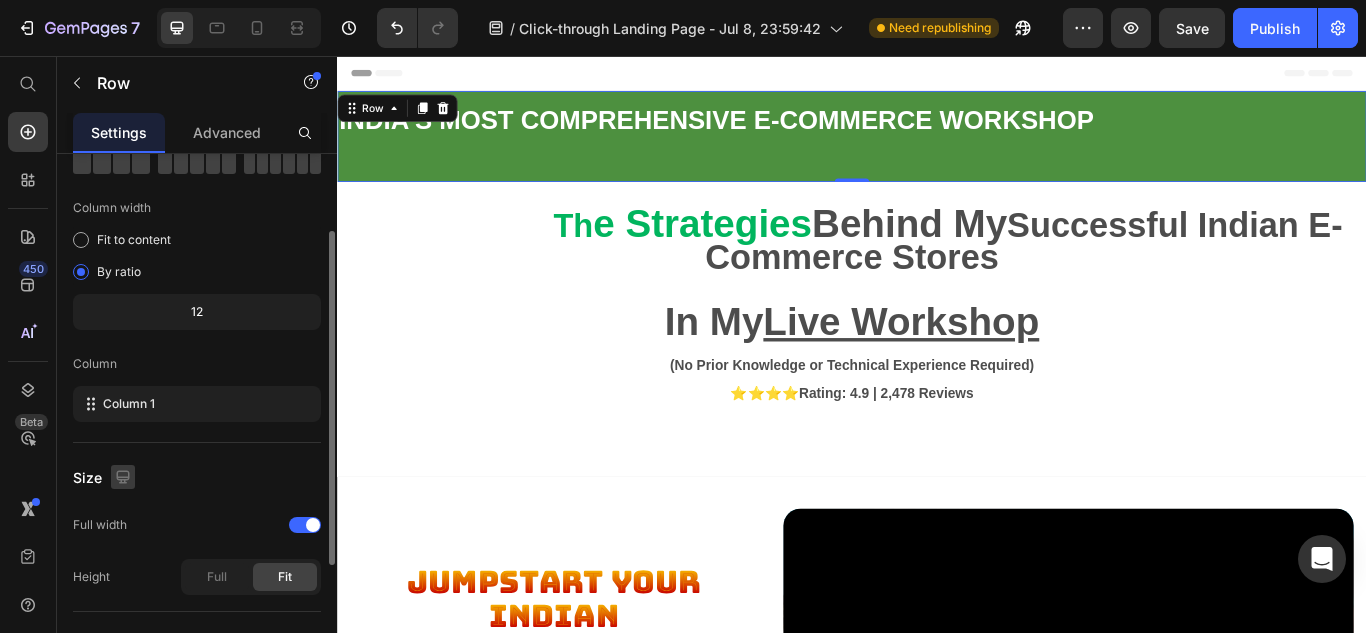 click 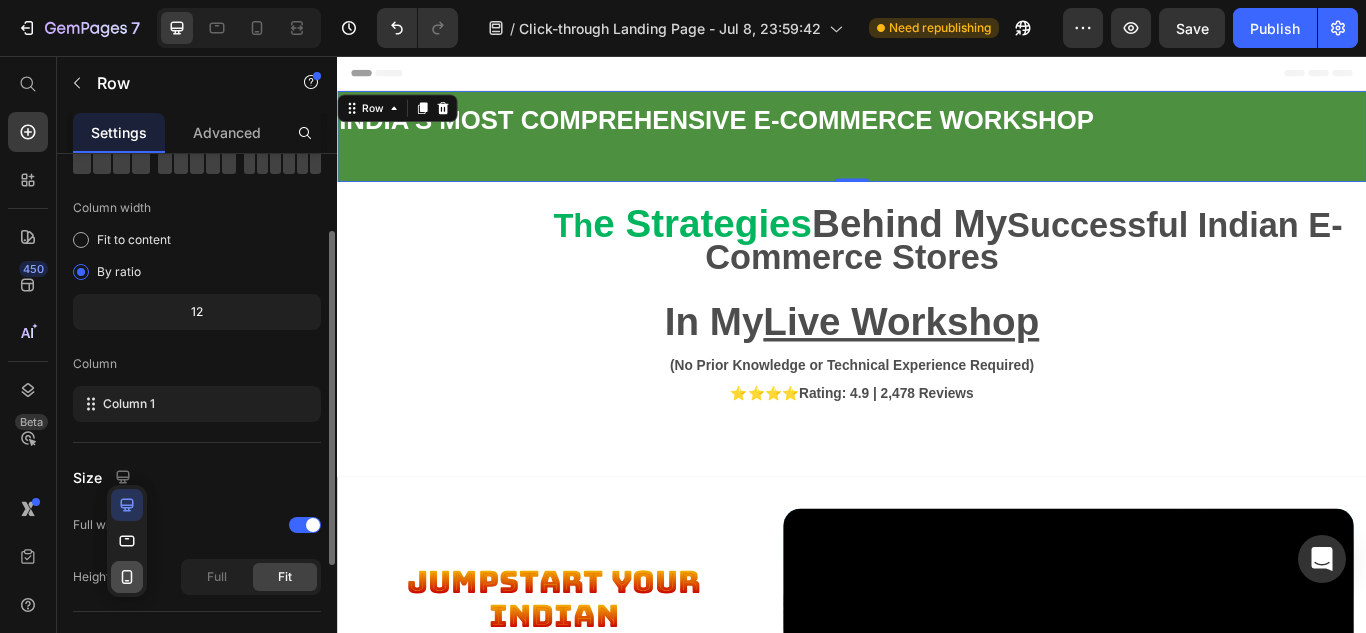 click 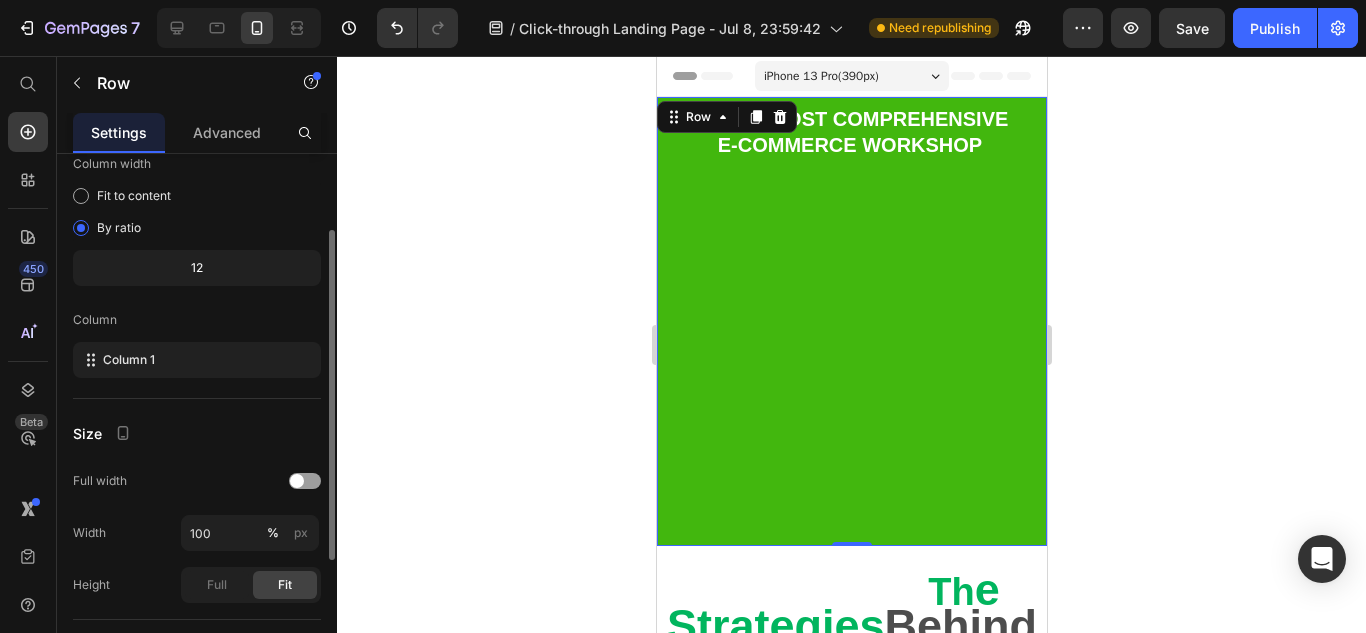 click on "INDIA’S MOST COMPREHENSIVE E-COMMERCE WORKSHOP Text Block" at bounding box center [851, 321] 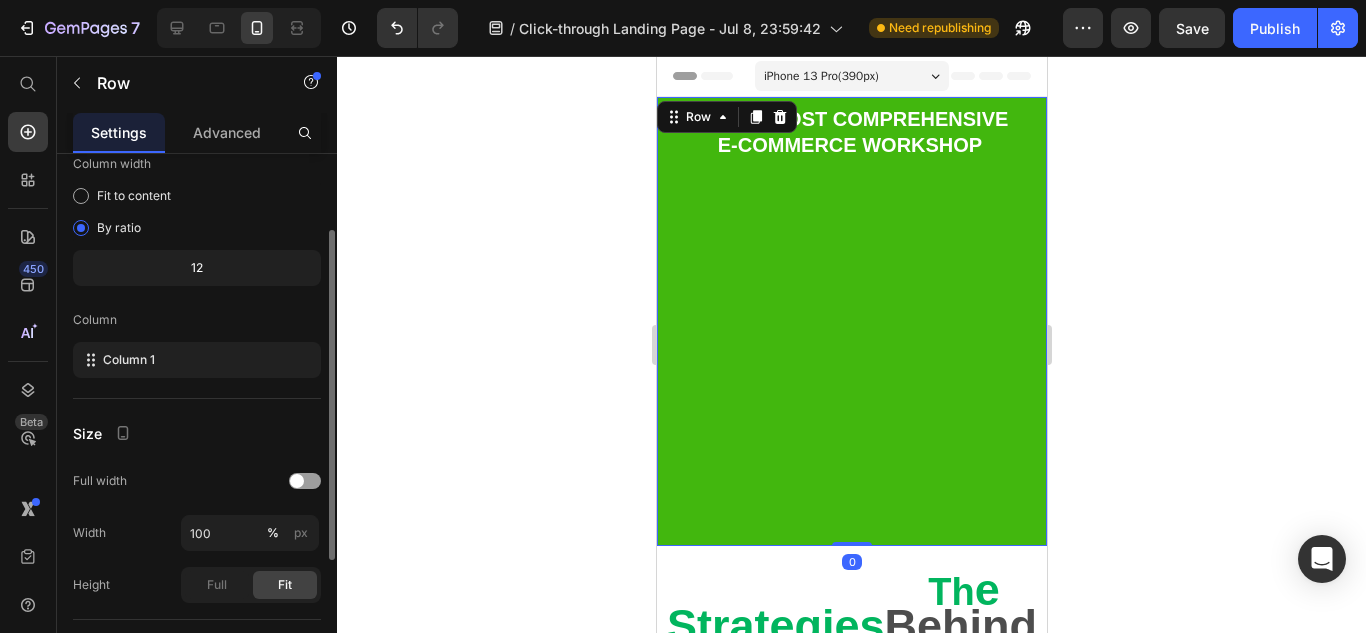 drag, startPoint x: 843, startPoint y: 543, endPoint x: 861, endPoint y: 221, distance: 322.50272 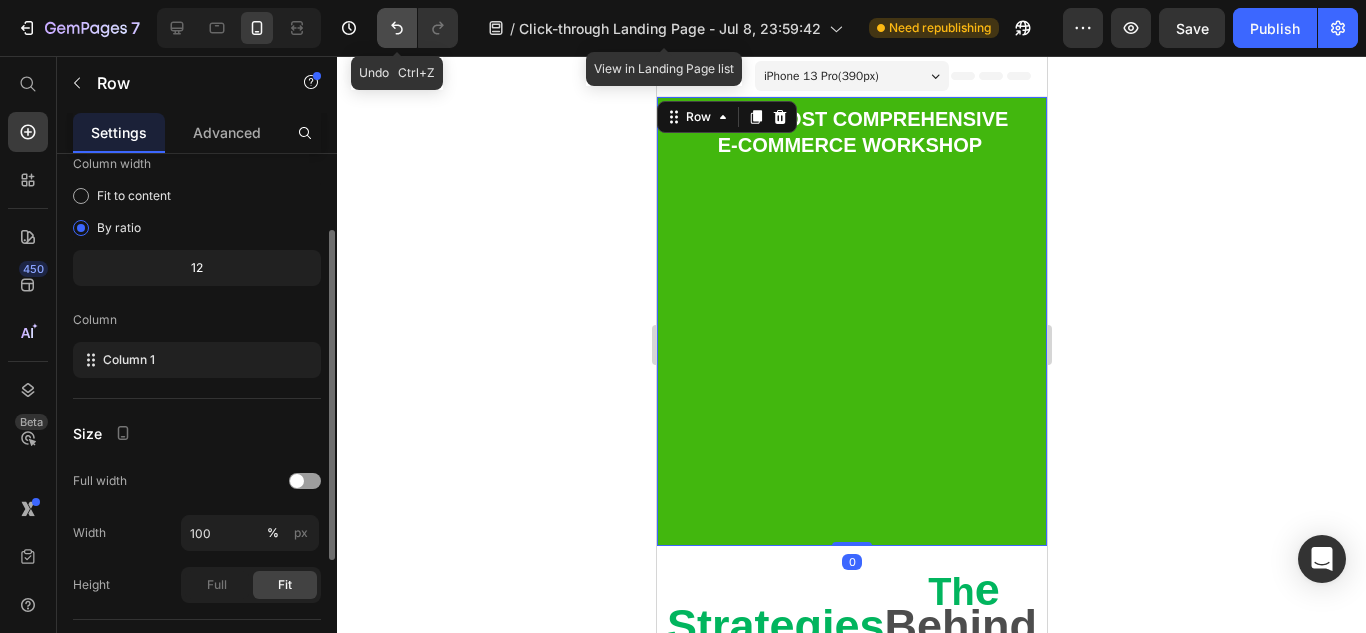 click 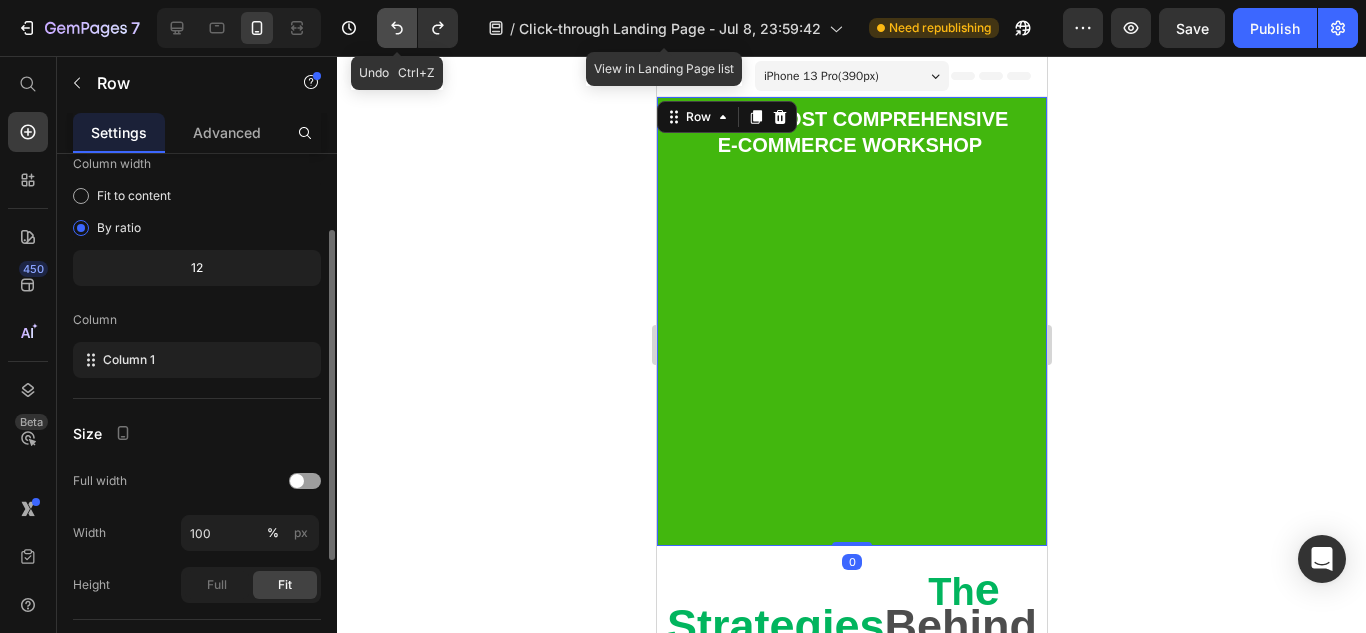 click 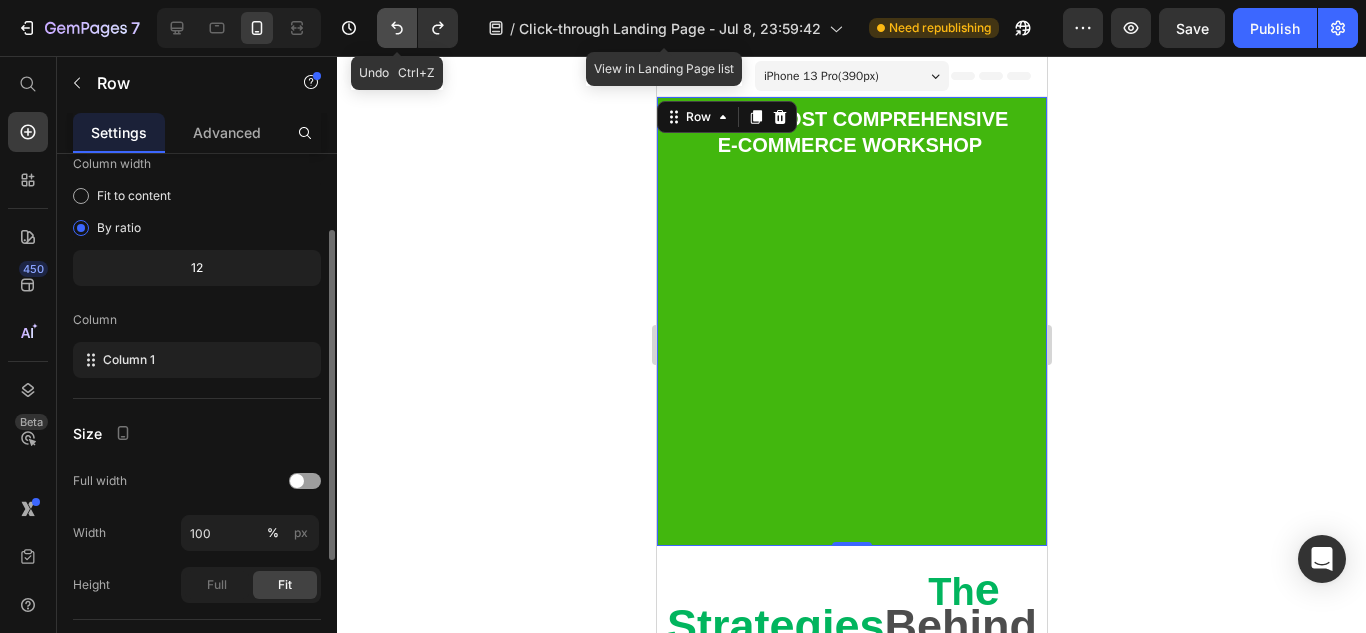 click 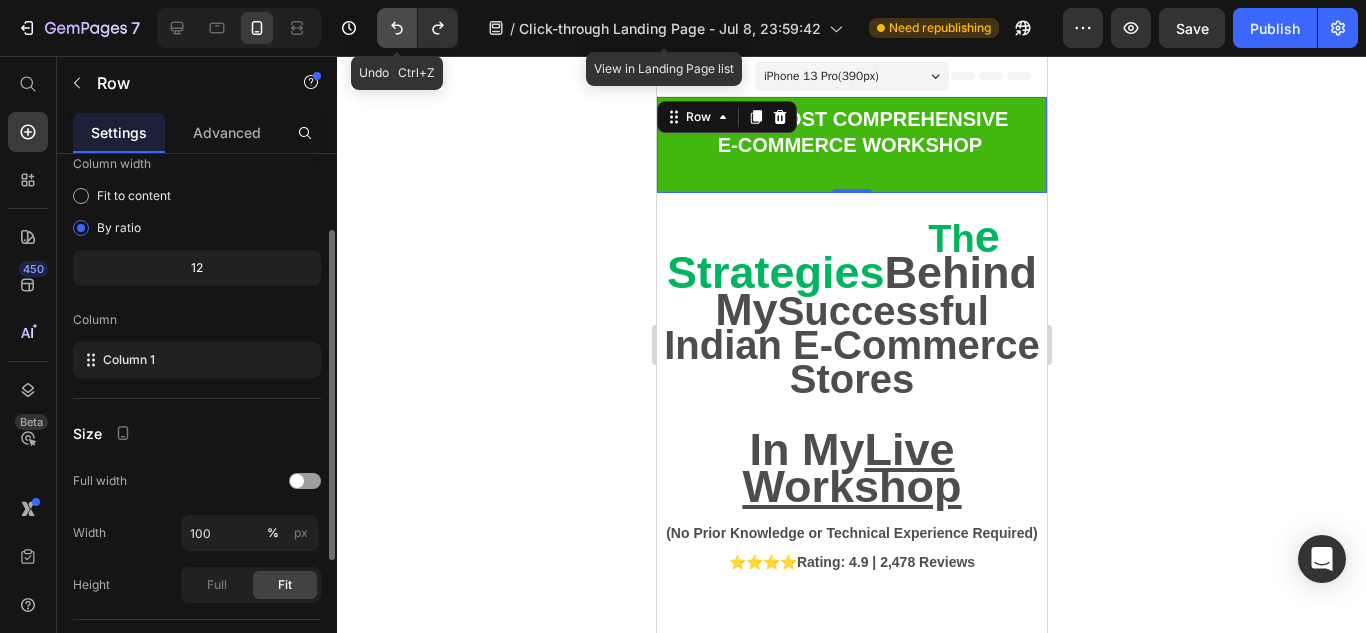 click 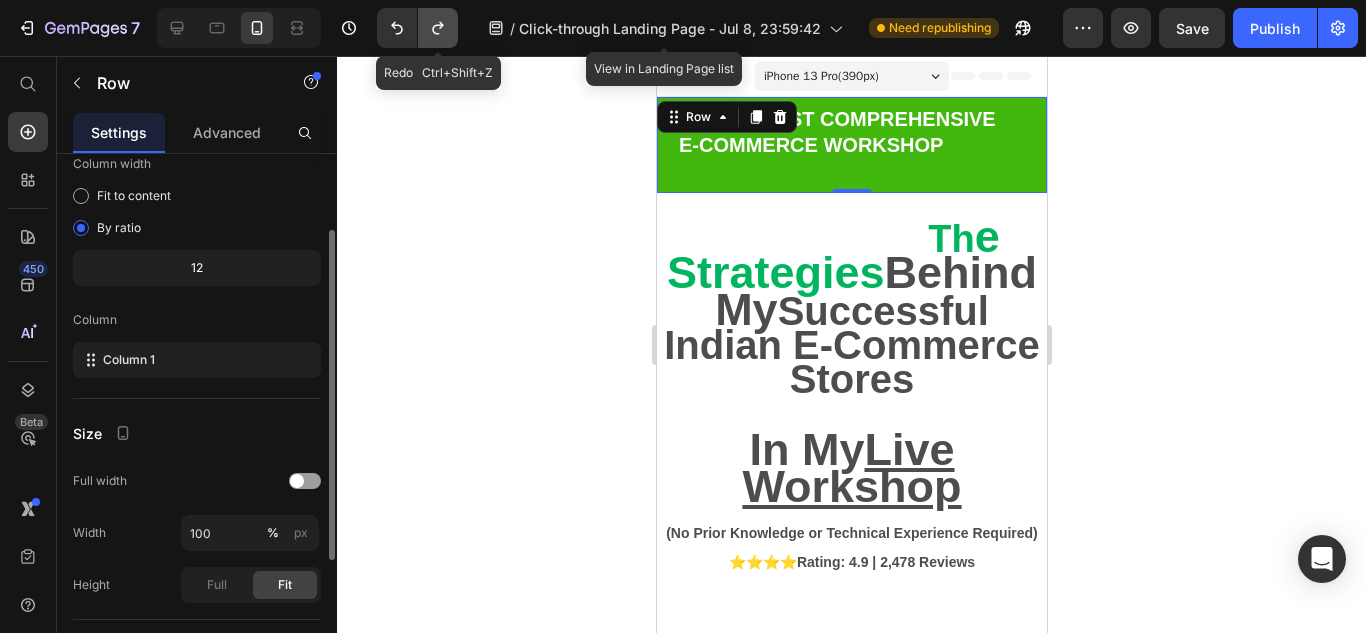 click 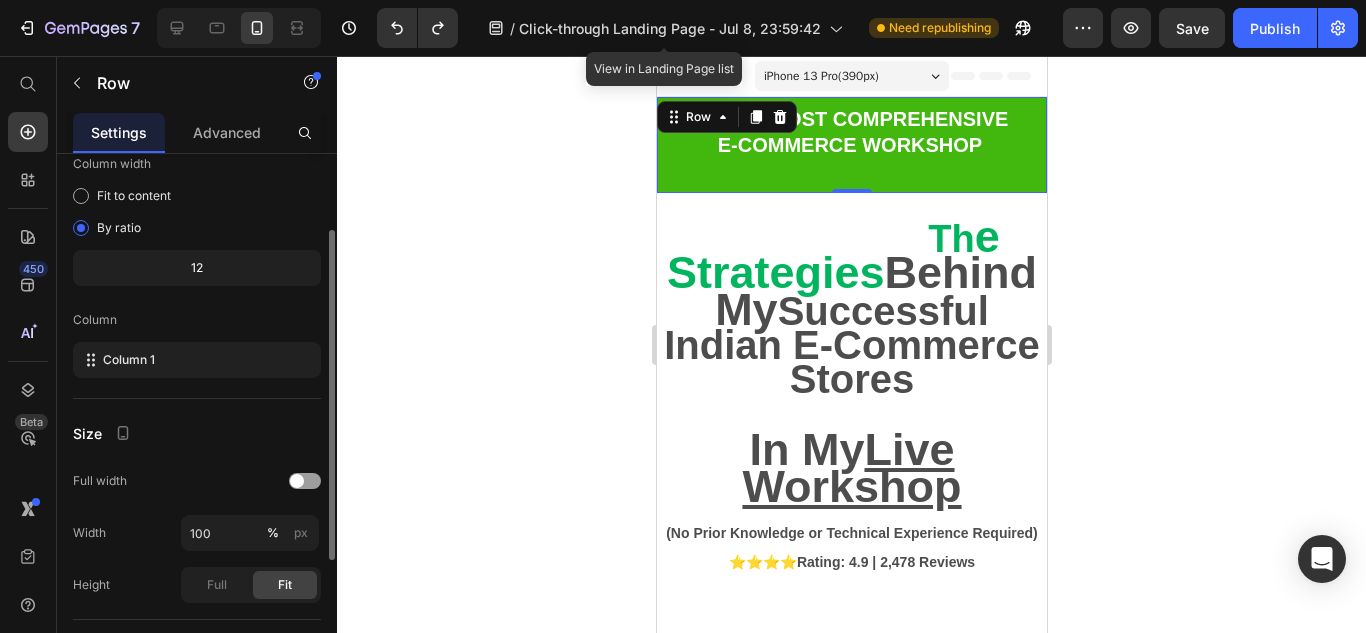 click 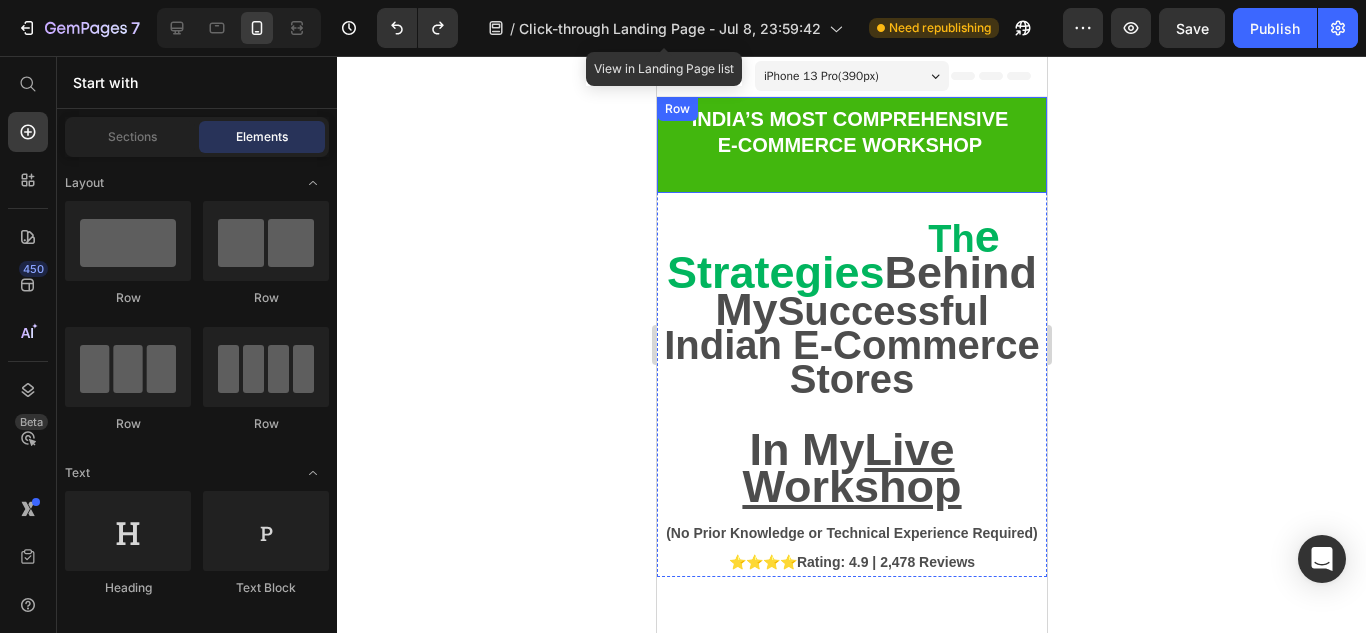 click on "INDIA’S MOST COMPREHENSIVE E-COMMERCE WORKSHOP" at bounding box center [849, 145] 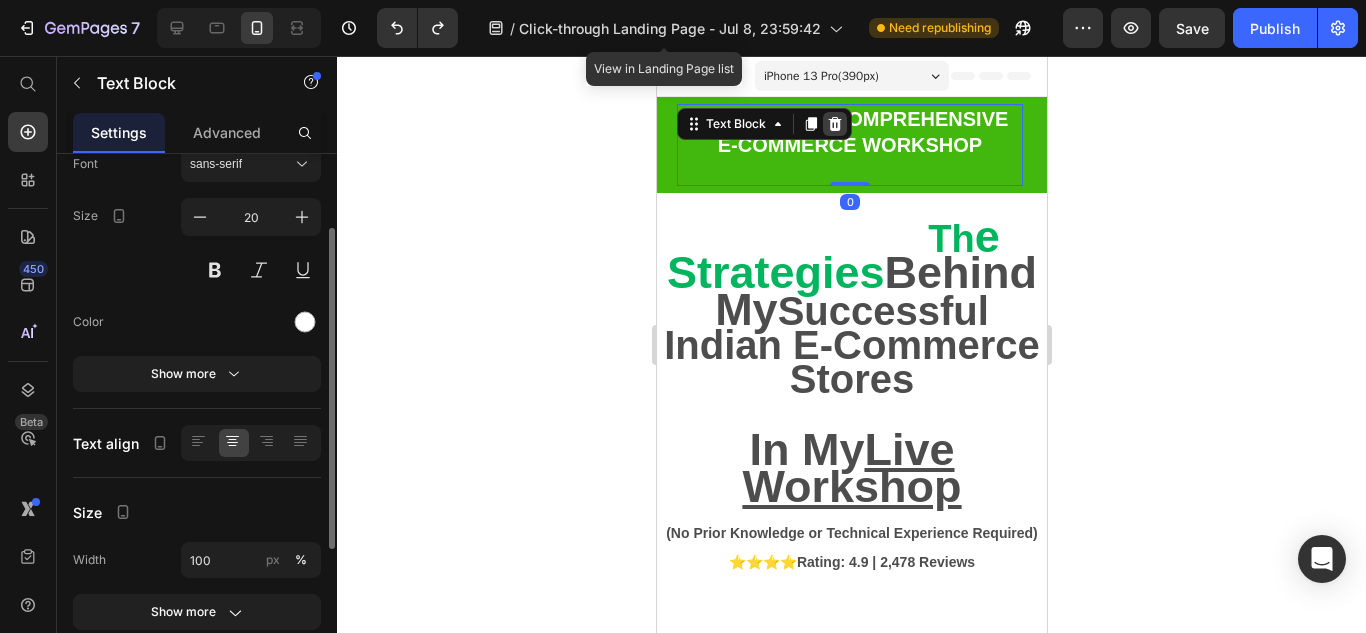 scroll, scrollTop: 0, scrollLeft: 0, axis: both 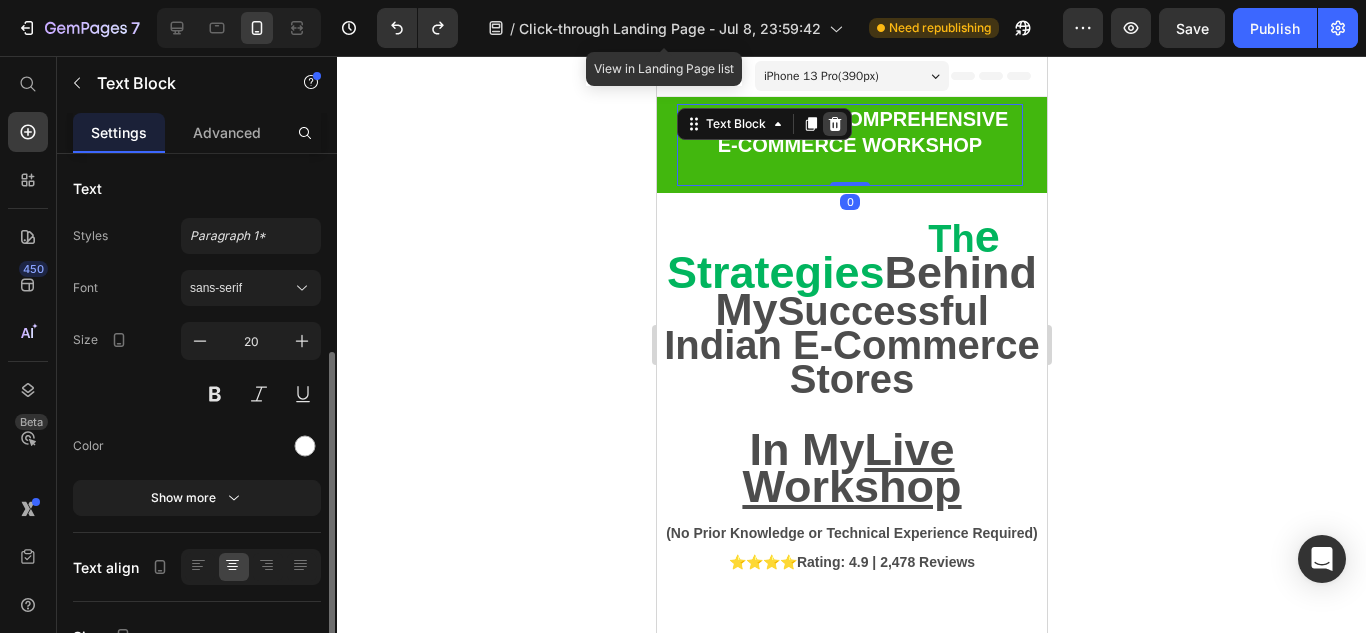 click at bounding box center [834, 124] 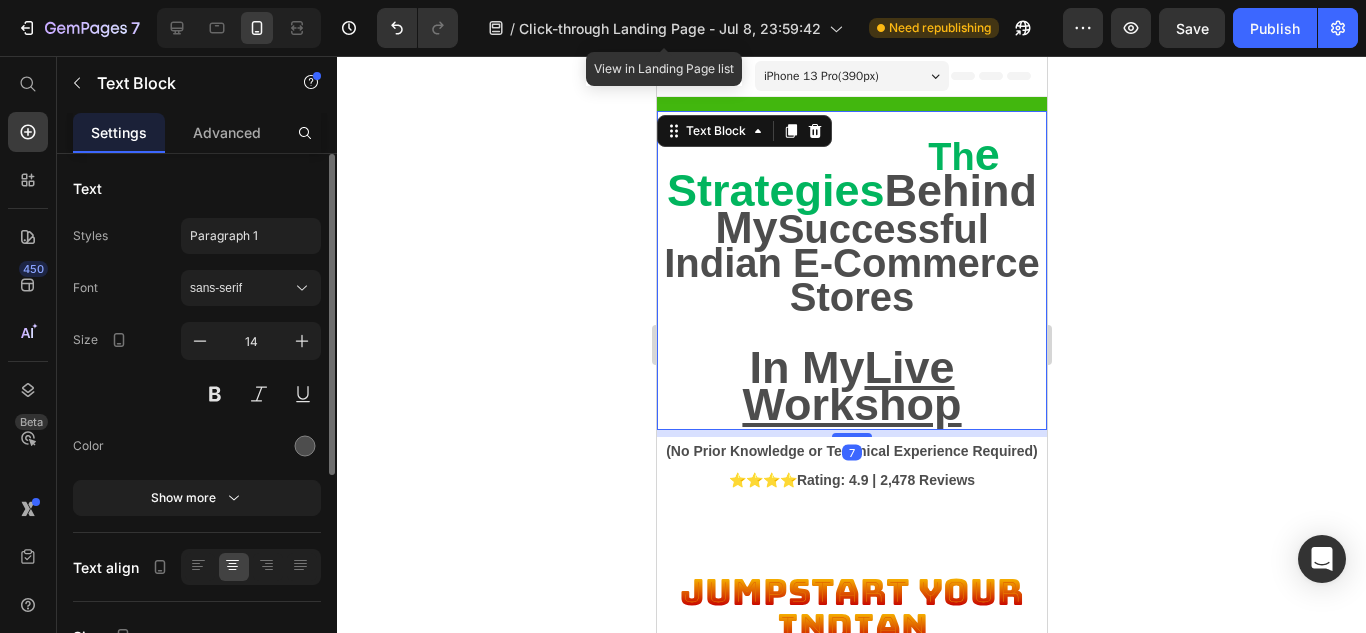 click on "Behind My" at bounding box center (875, 208) 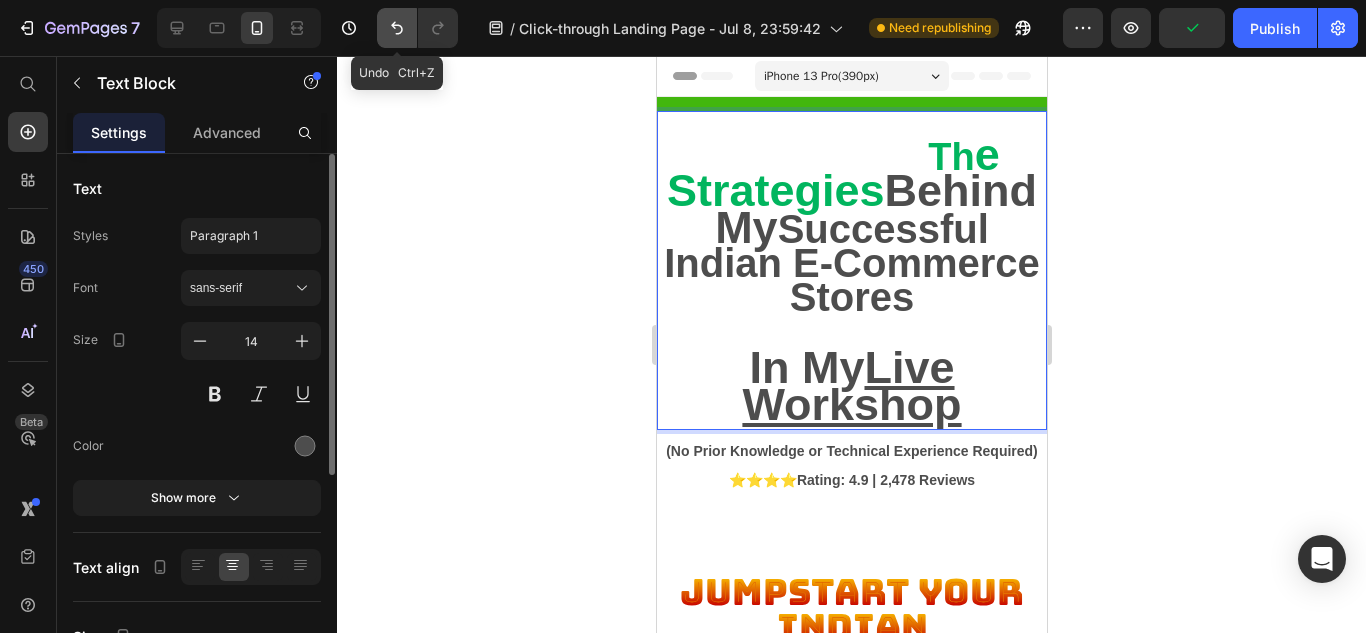 click 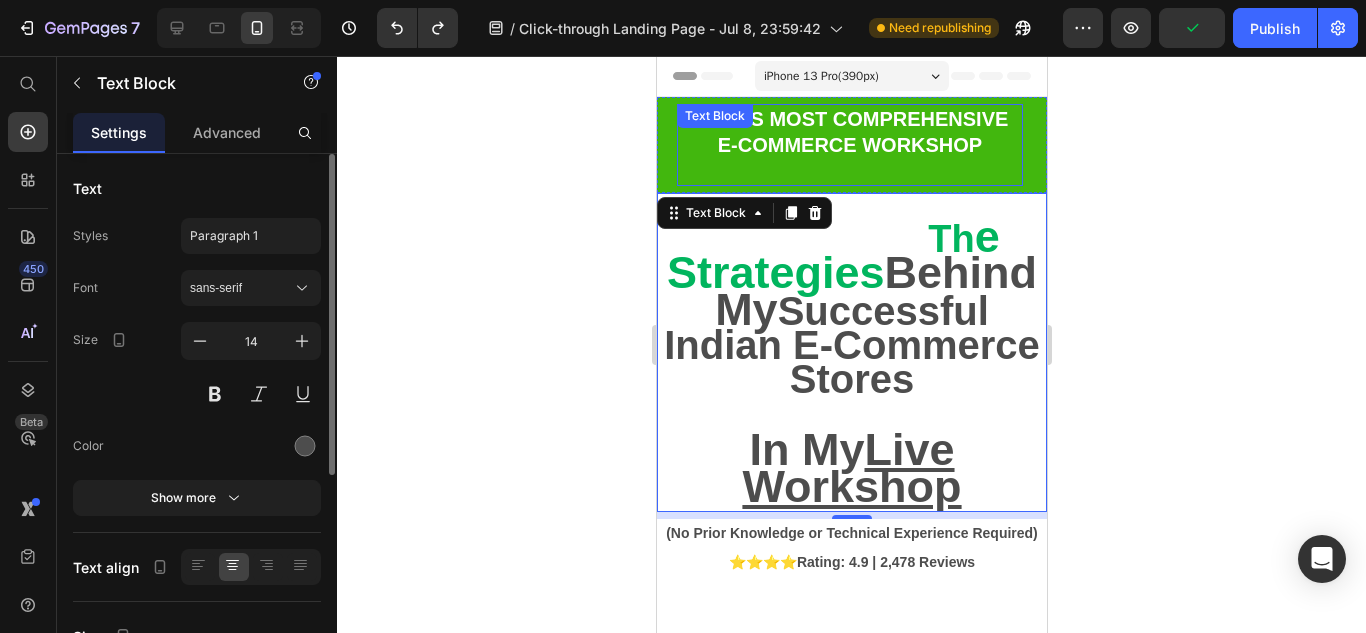 click on "INDIA’S MOST COMPREHENSIVE E-COMMERCE WORKSHOP" at bounding box center [849, 145] 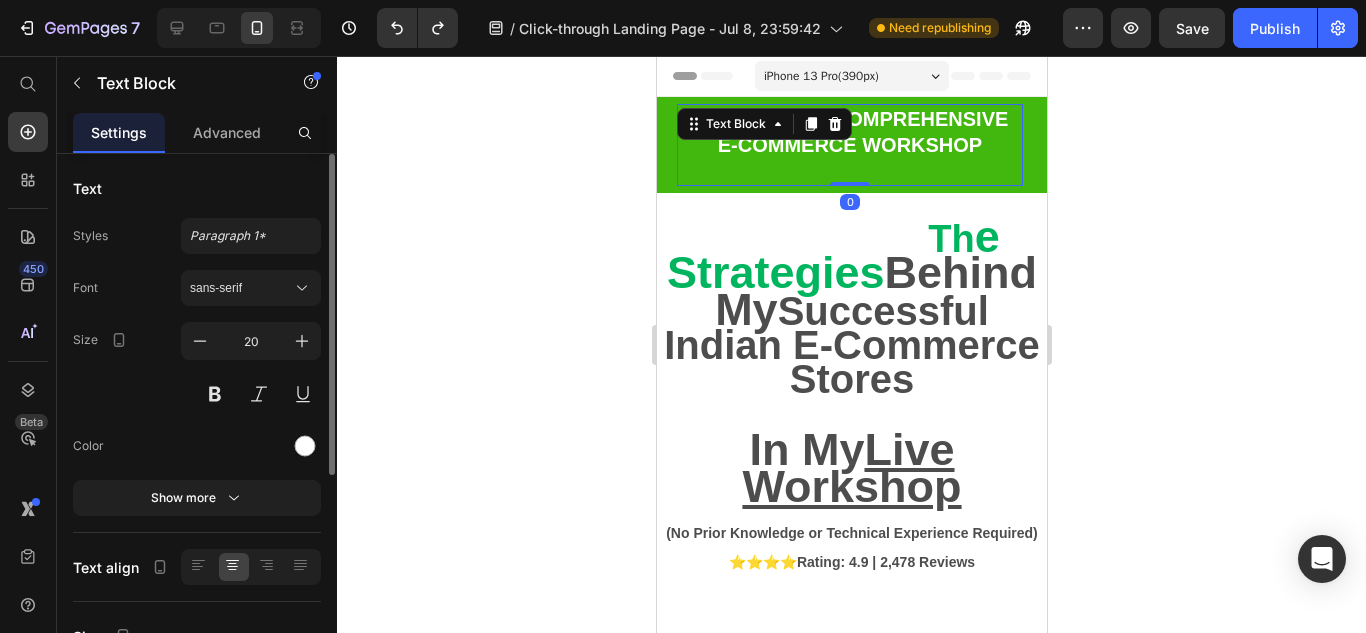 click on "INDIA’S MOST COMPREHENSIVE E-COMMERCE WORKSHOP" at bounding box center (849, 145) 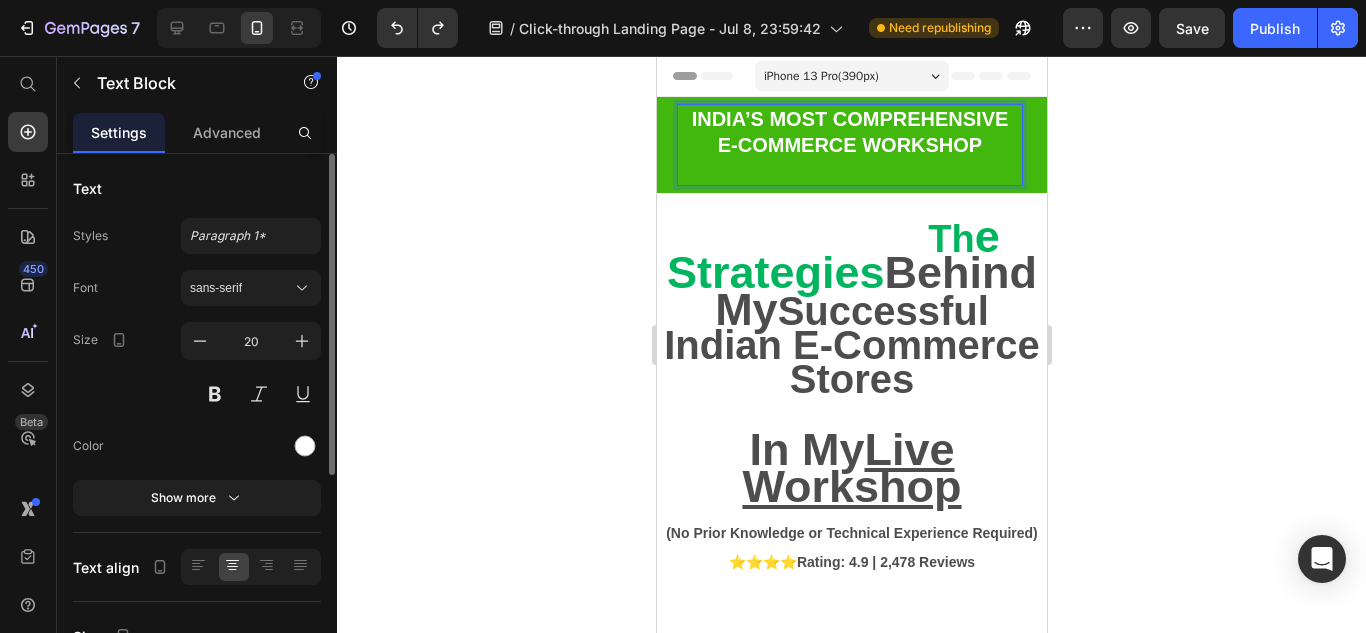 click on "INDIA’S MOST COMPREHENSIVE E-COMMERCE WORKSHOP" at bounding box center [849, 145] 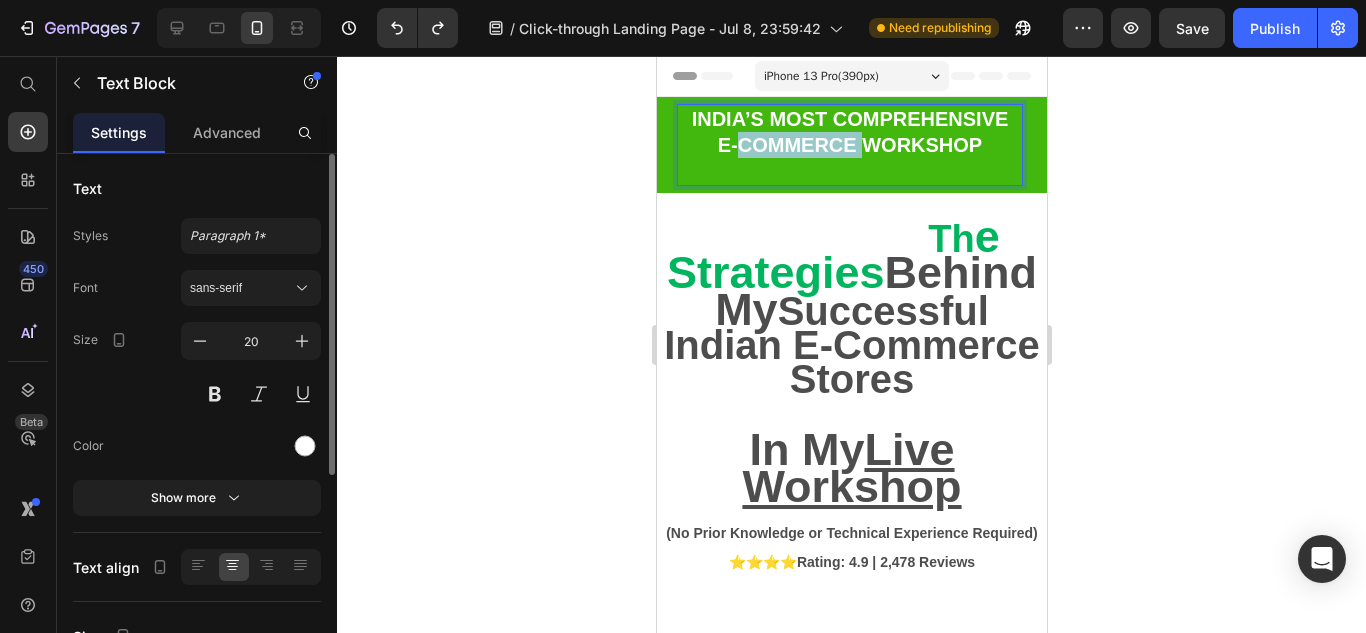 click on "INDIA’S MOST COMPREHENSIVE E-COMMERCE WORKSHOP" at bounding box center (849, 145) 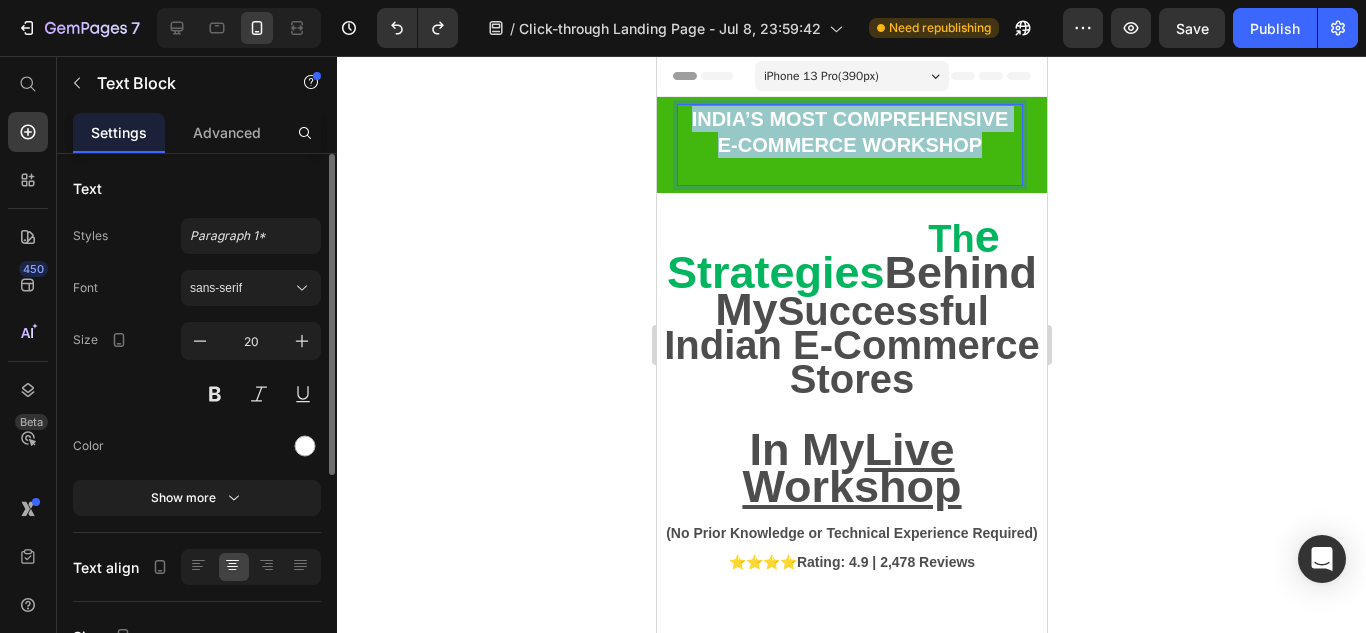 drag, startPoint x: 977, startPoint y: 146, endPoint x: 682, endPoint y: 114, distance: 296.73053 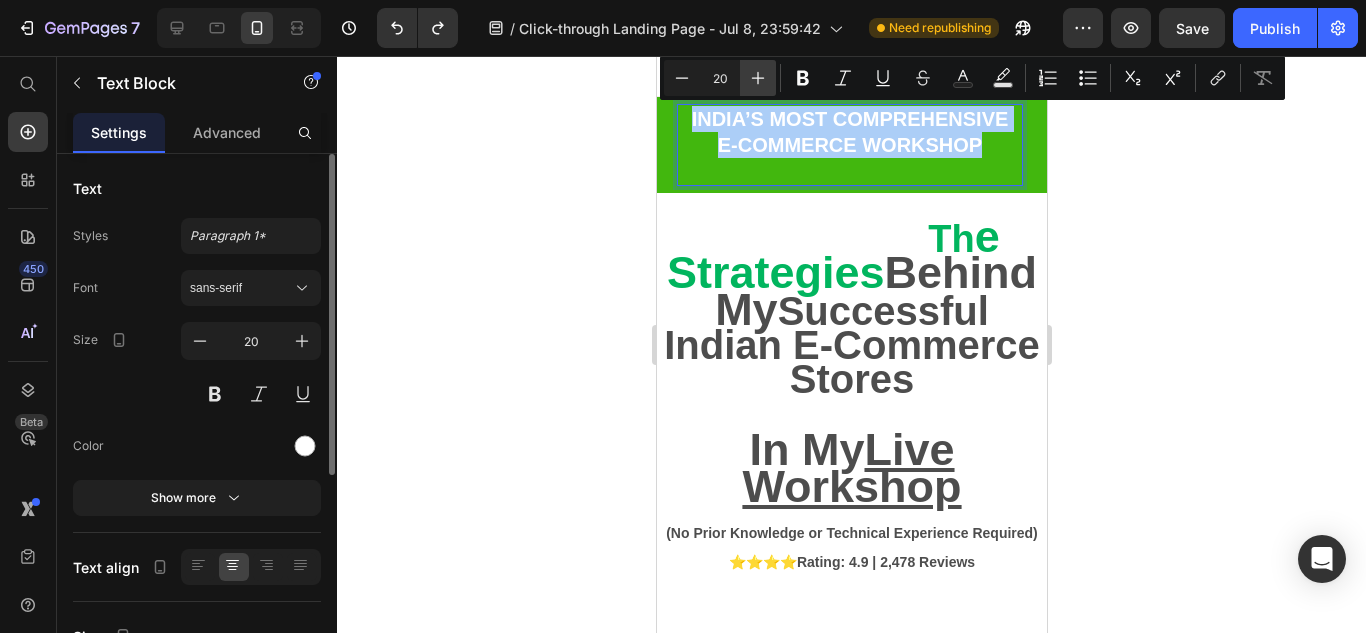 click 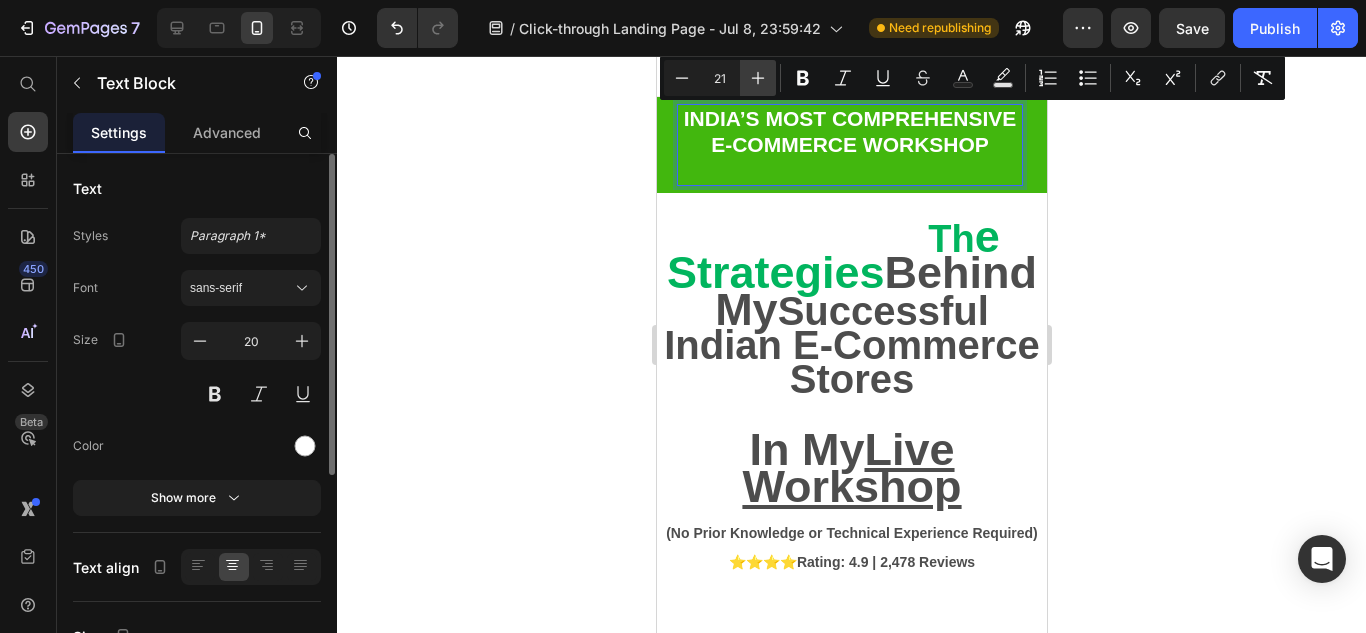 click 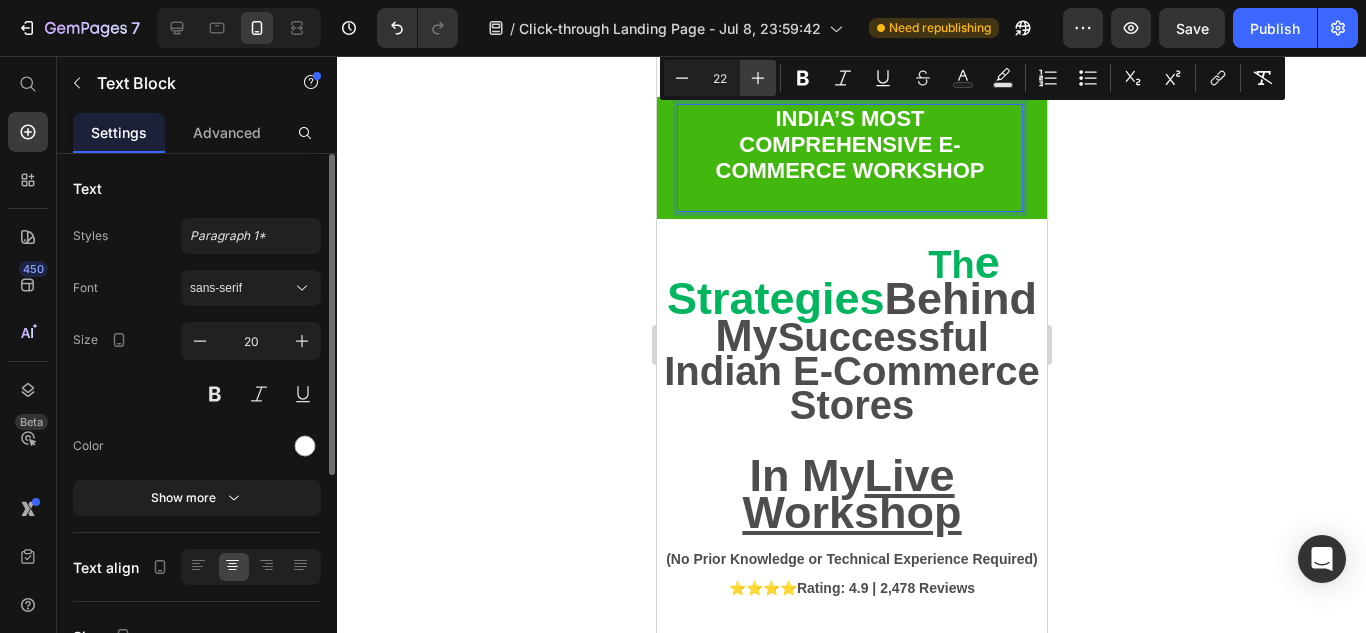 click 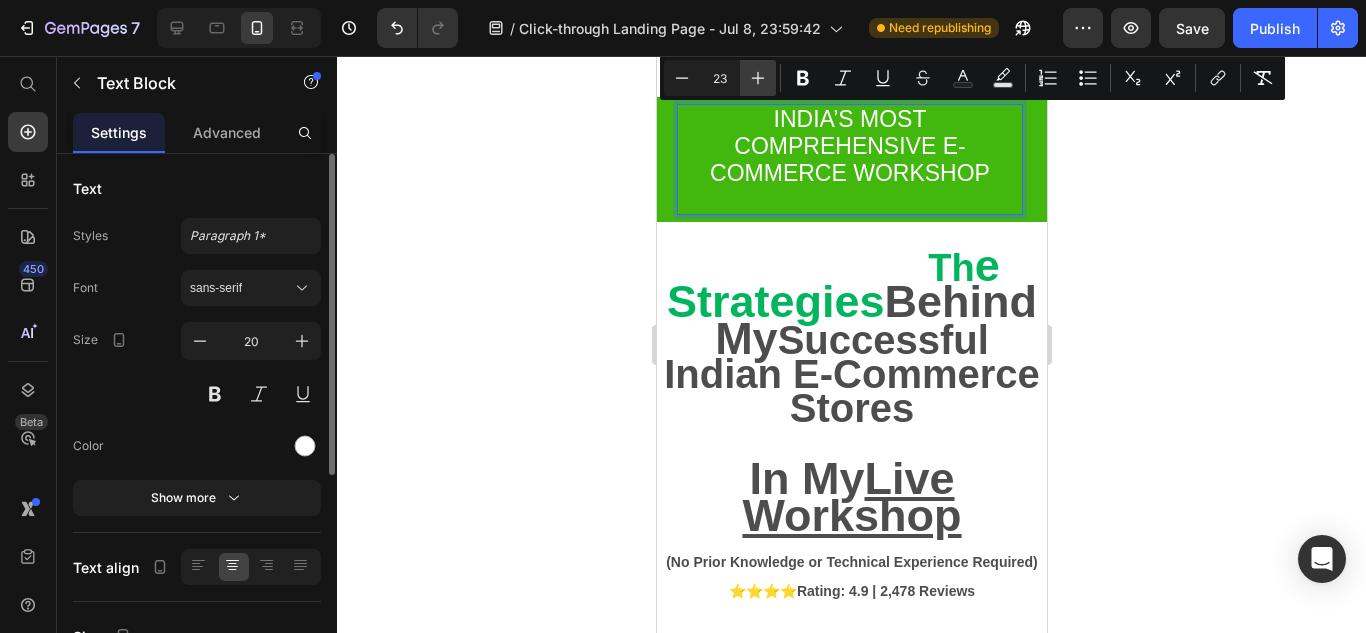 click 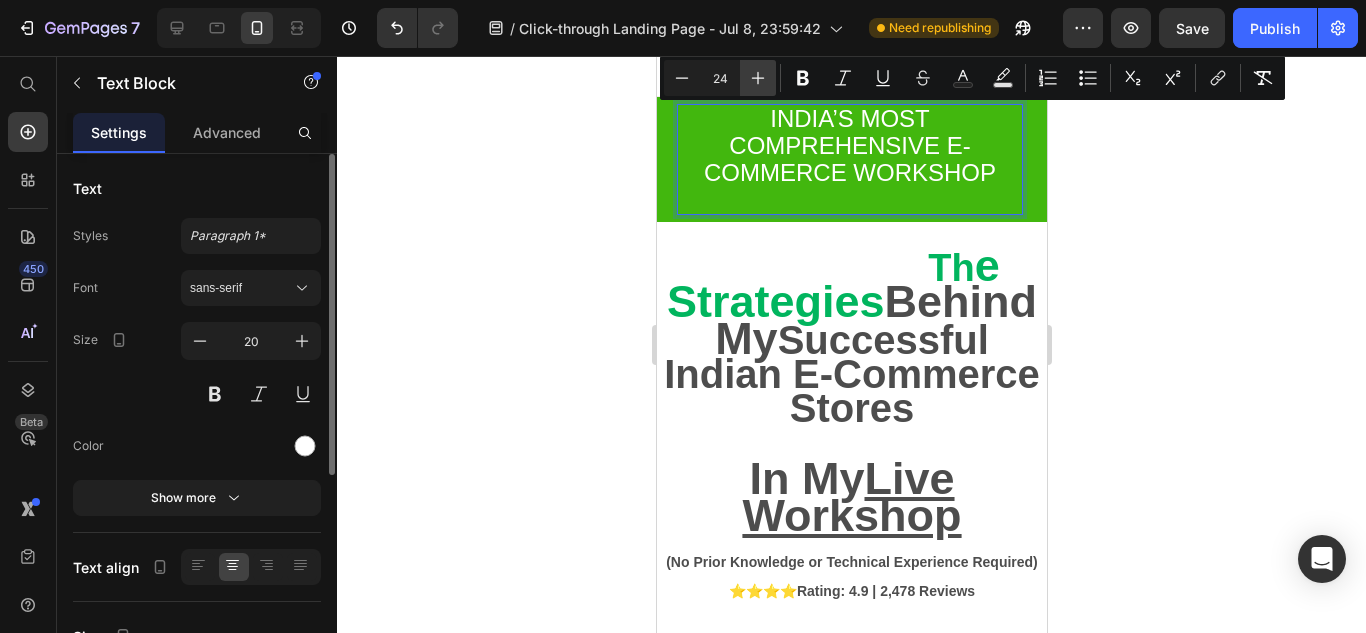 click 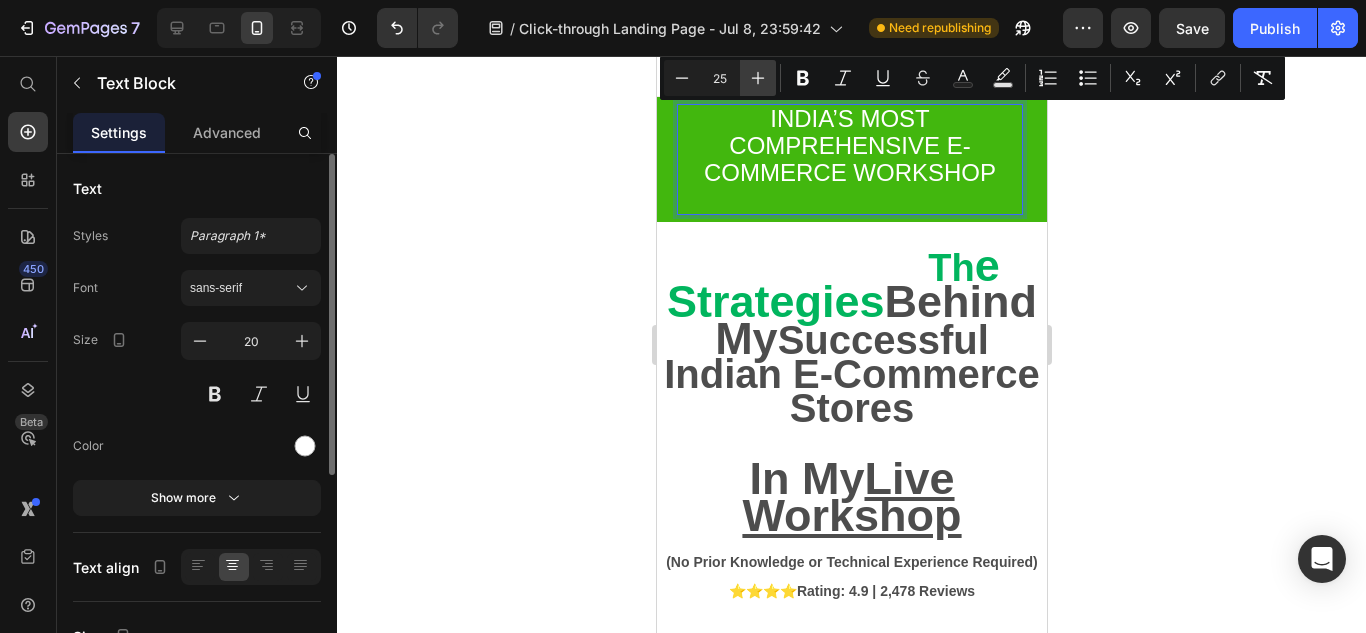 click 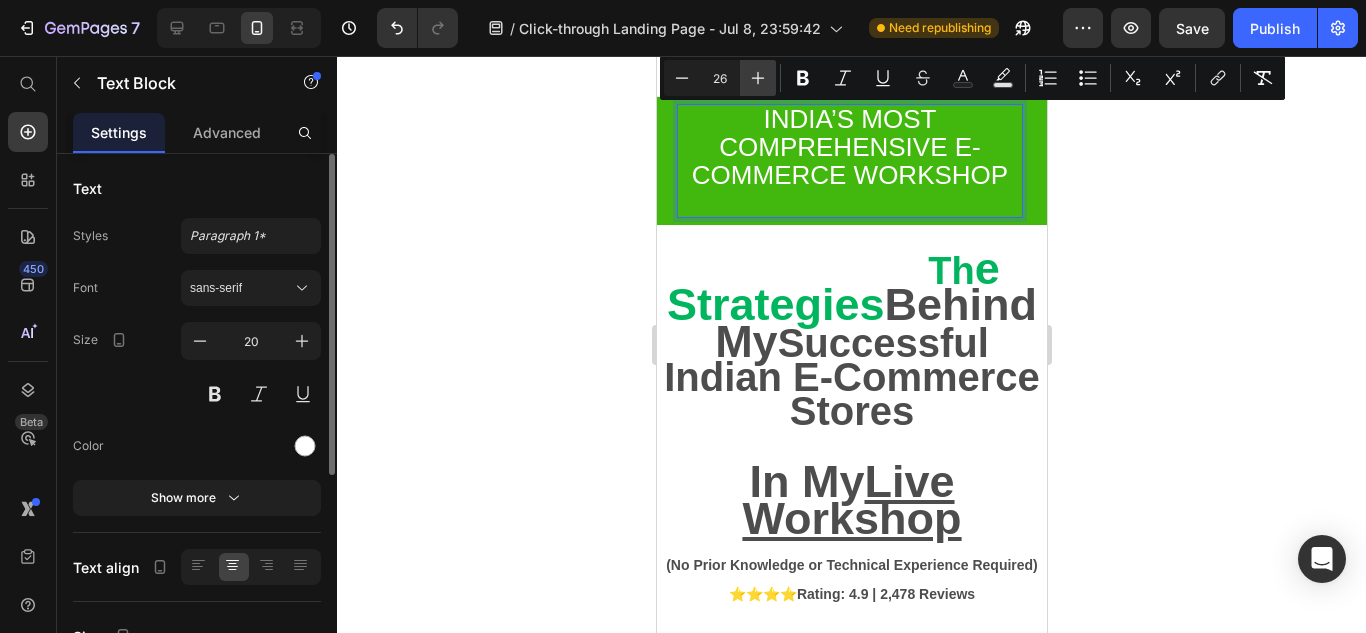 click 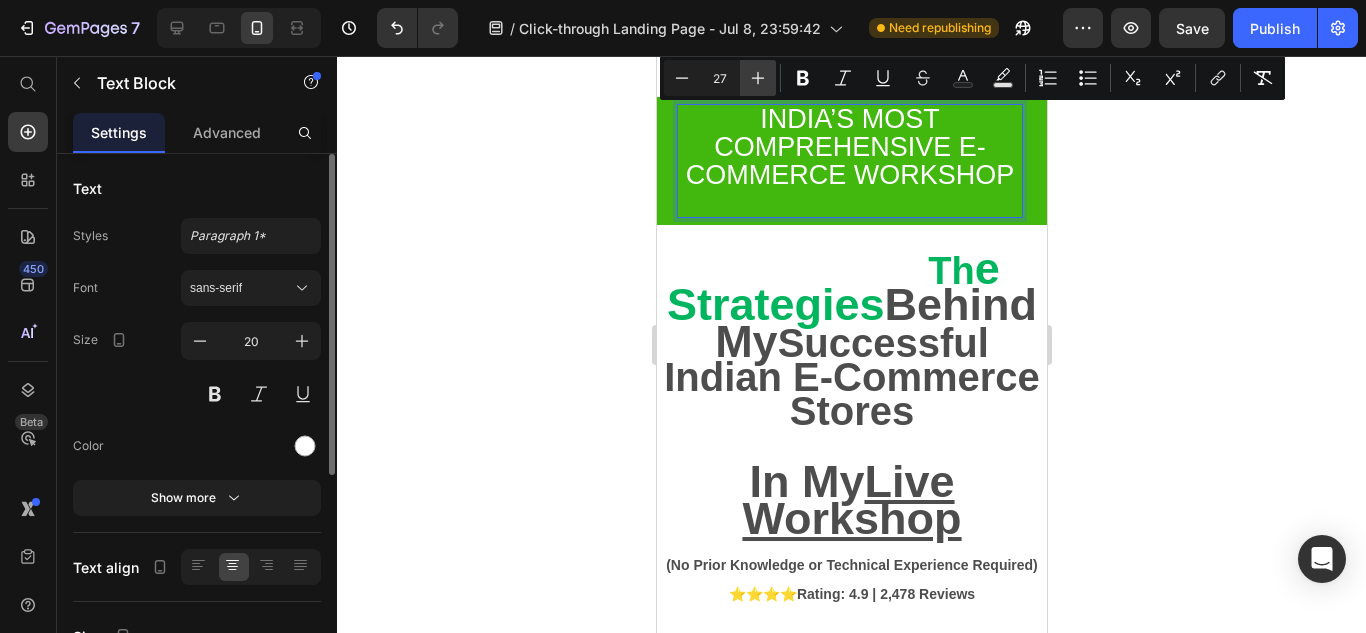 click 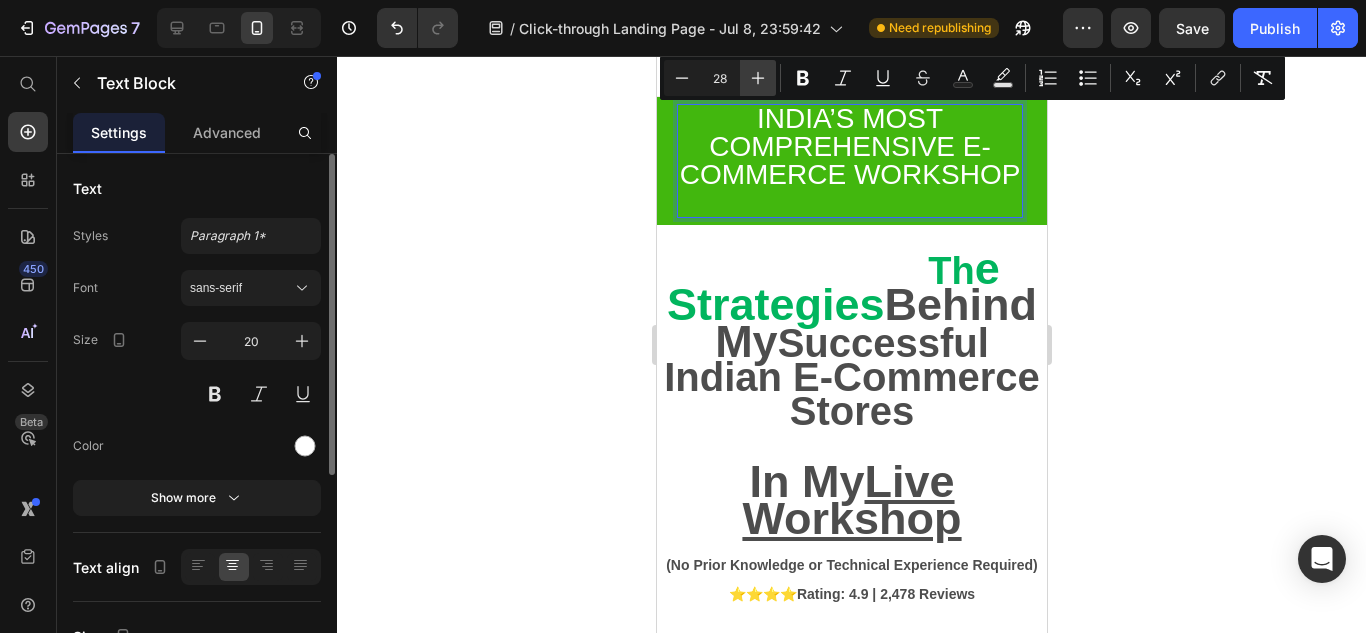 click 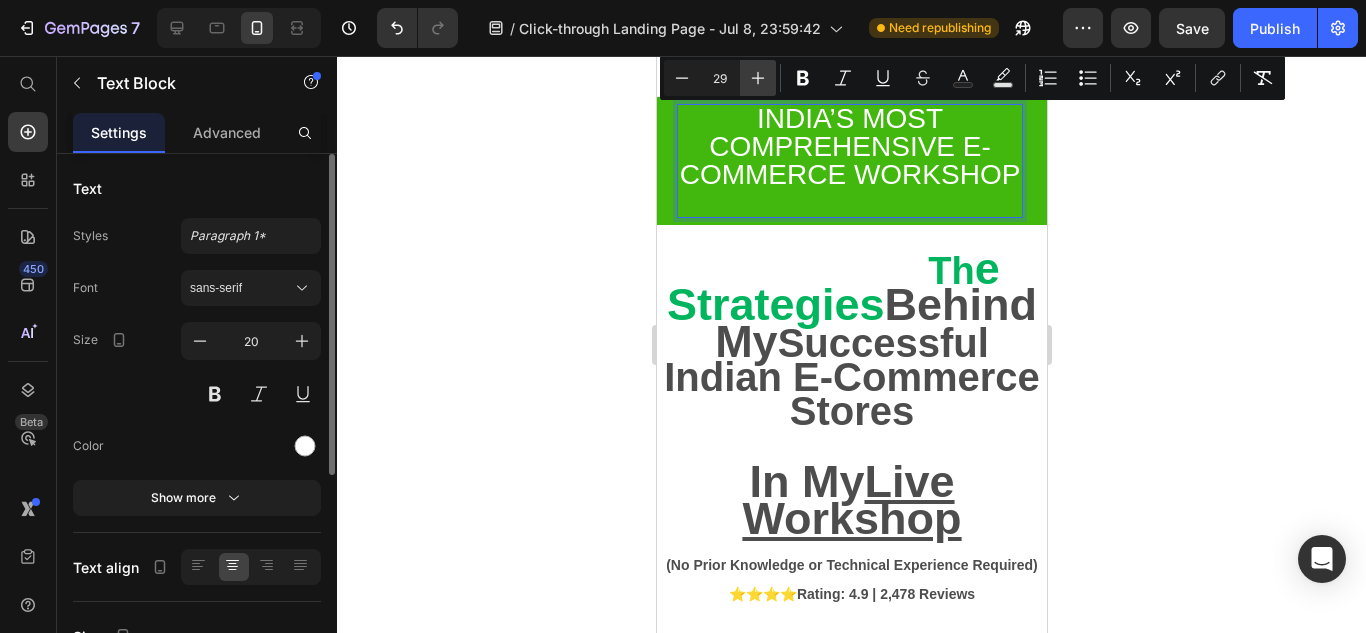 click 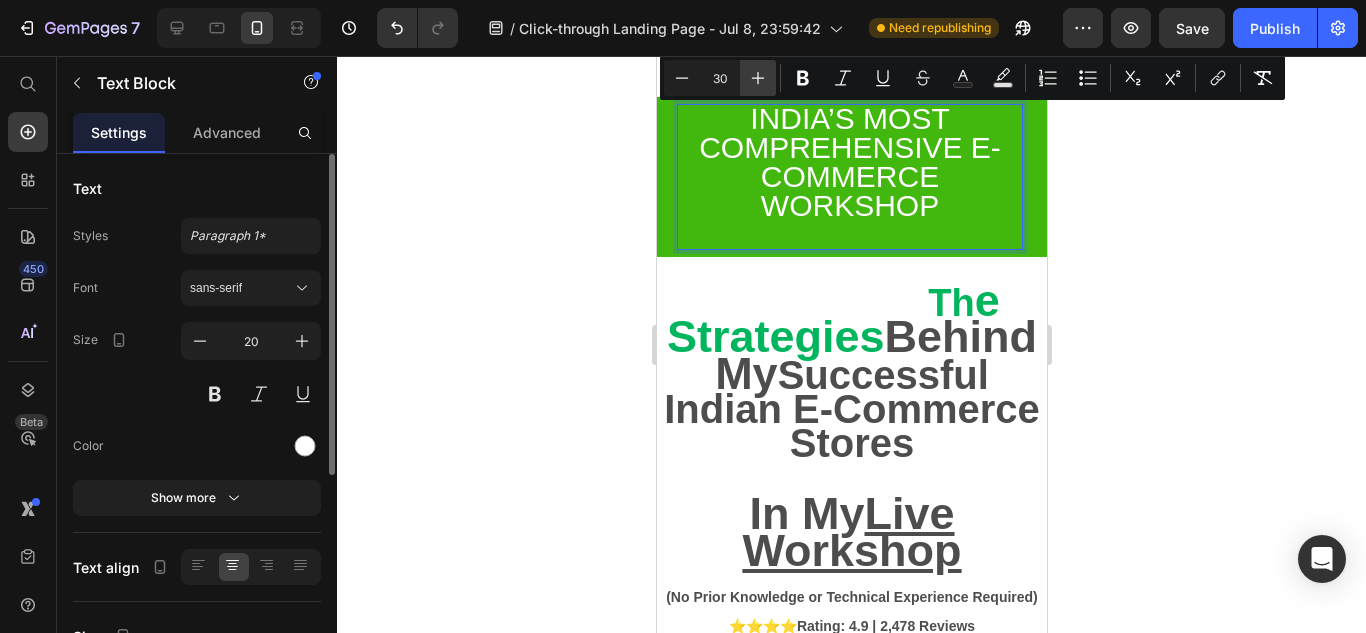 click 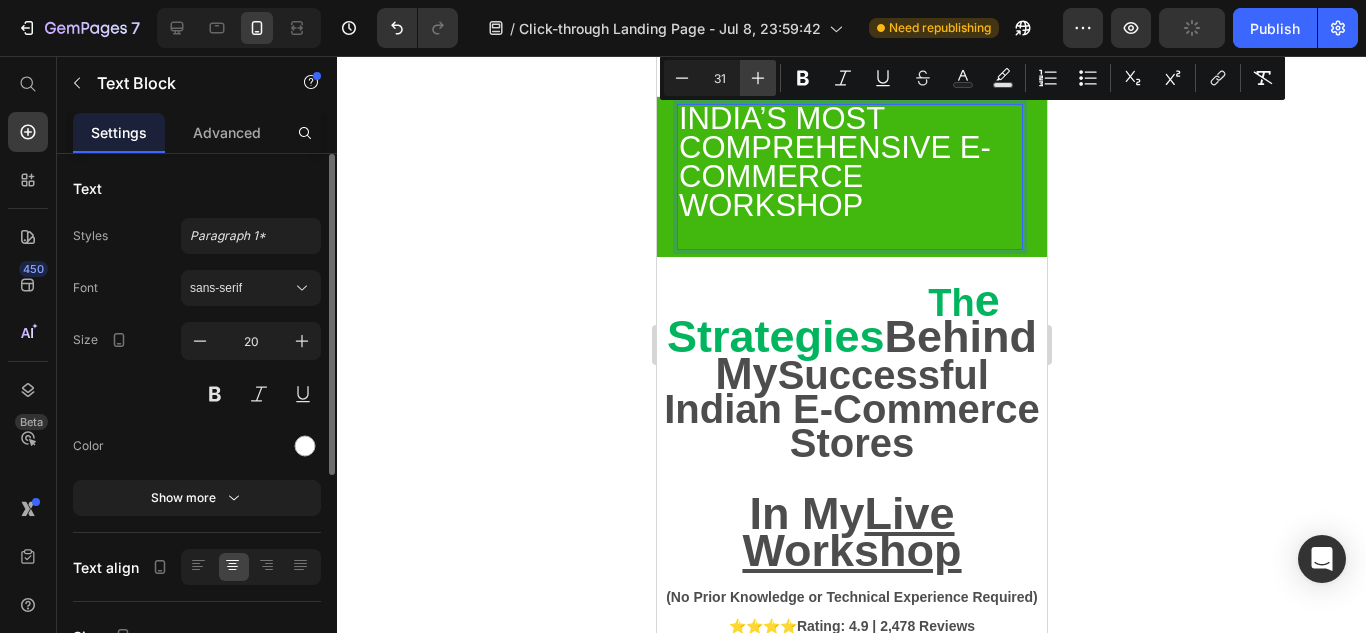 click 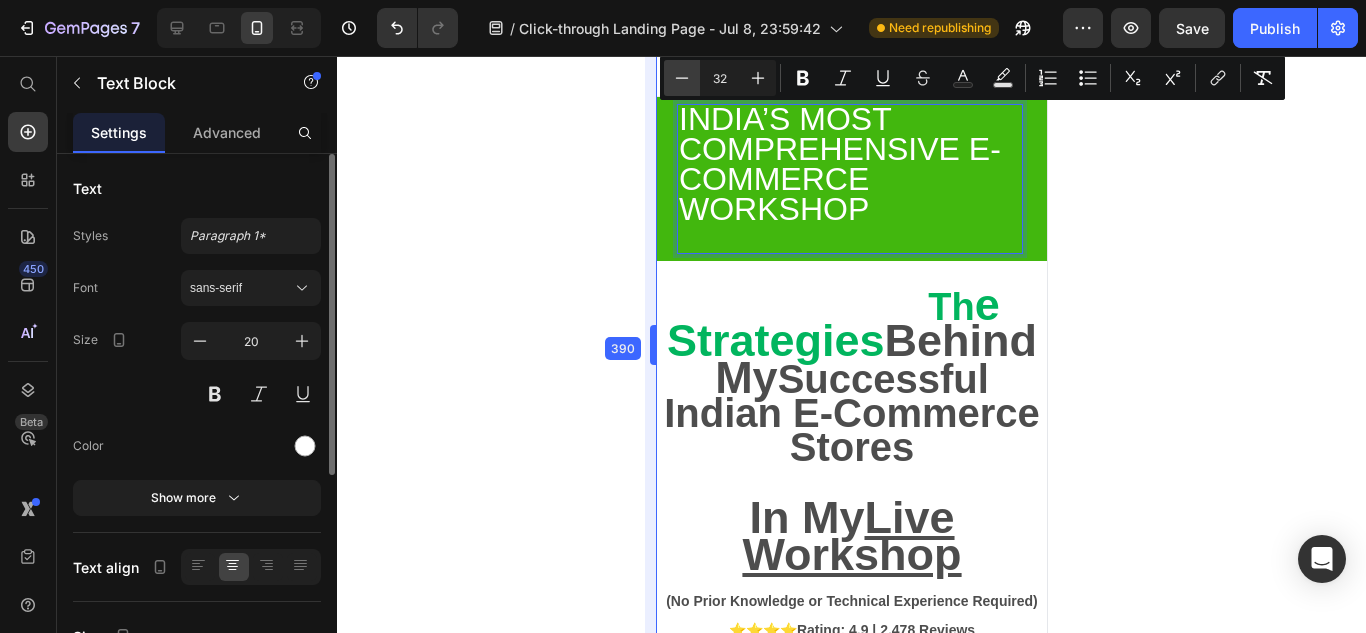drag, startPoint x: 654, startPoint y: 66, endPoint x: 677, endPoint y: 69, distance: 23.194826 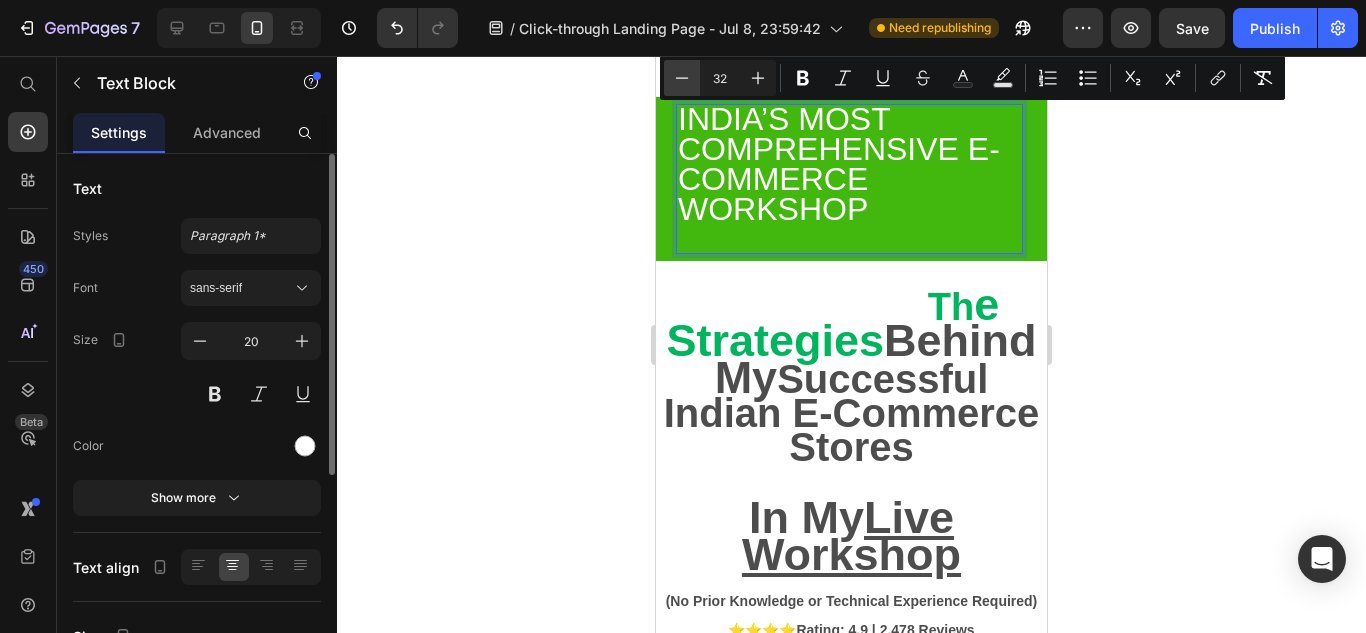 click 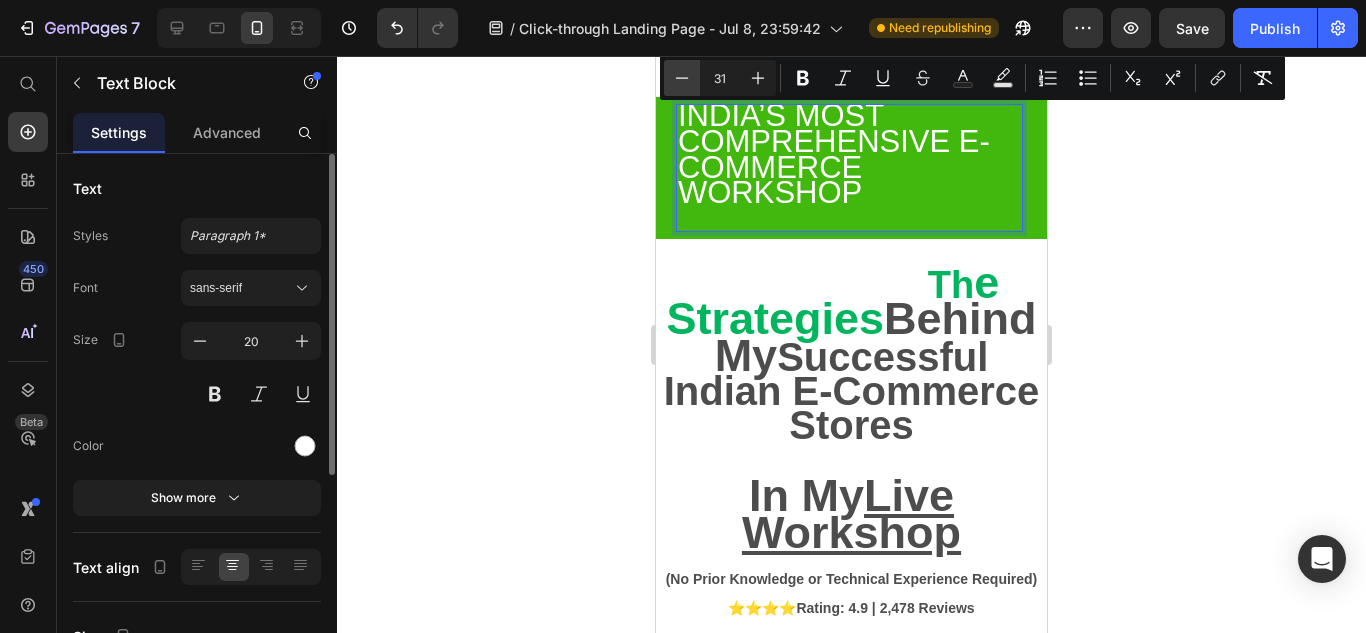 click 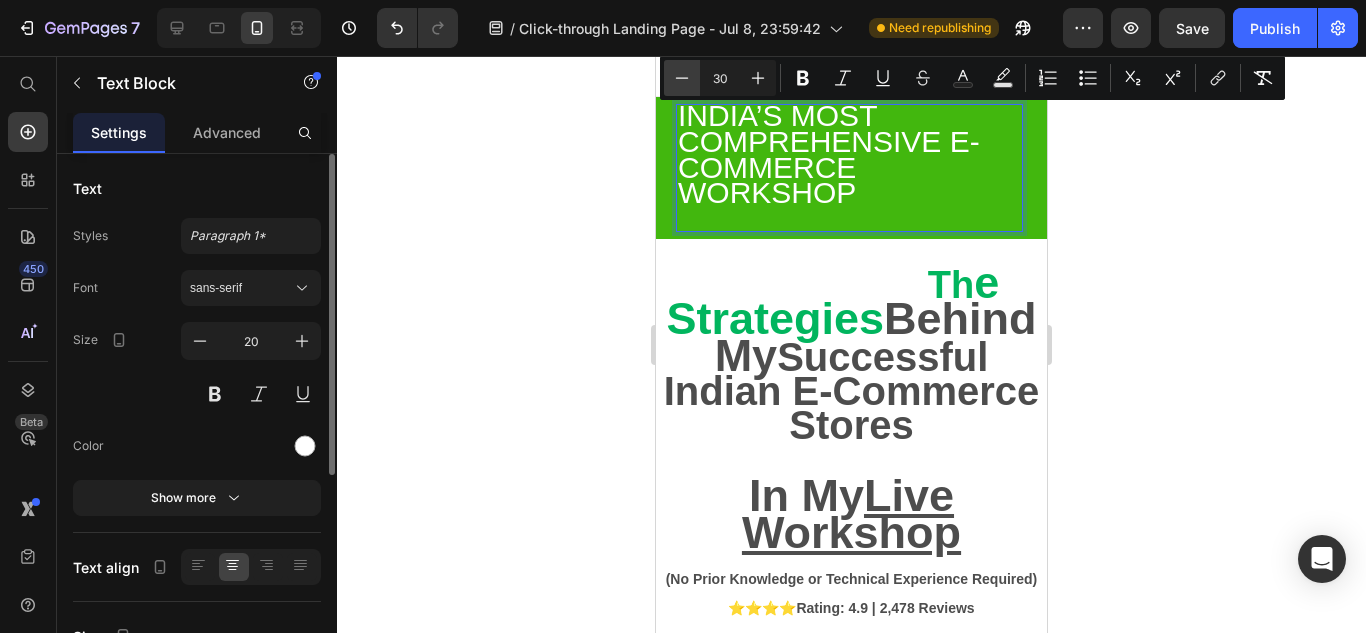 click 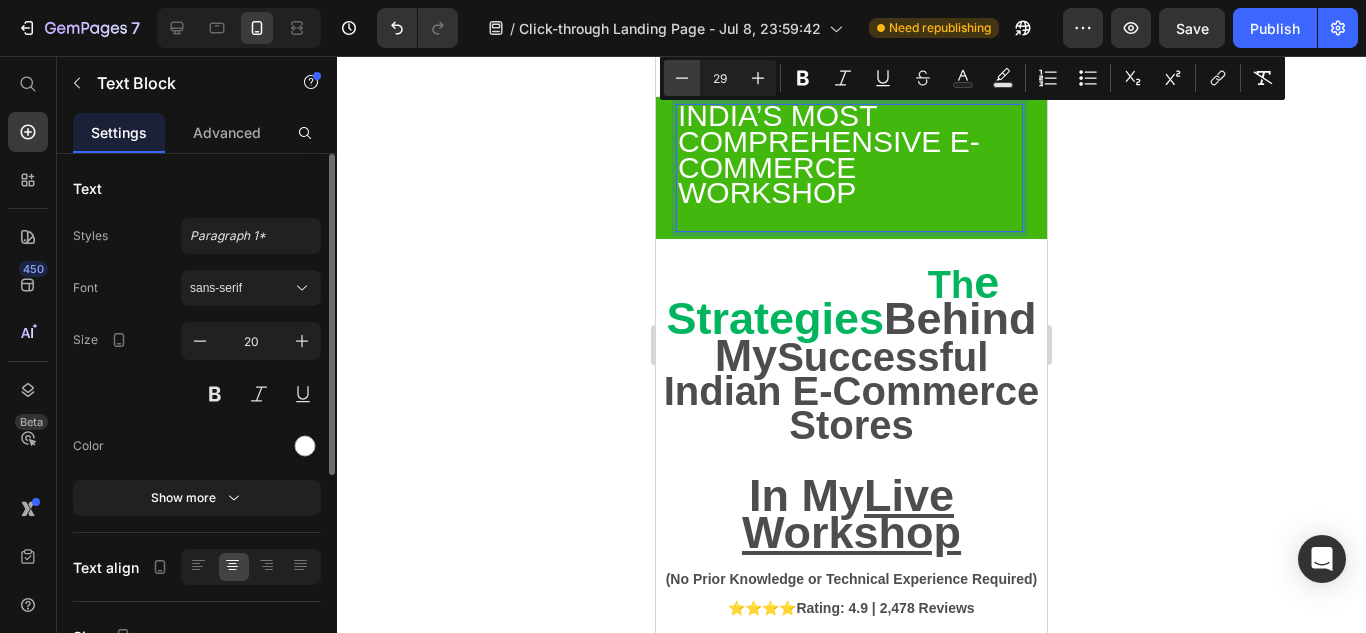 click 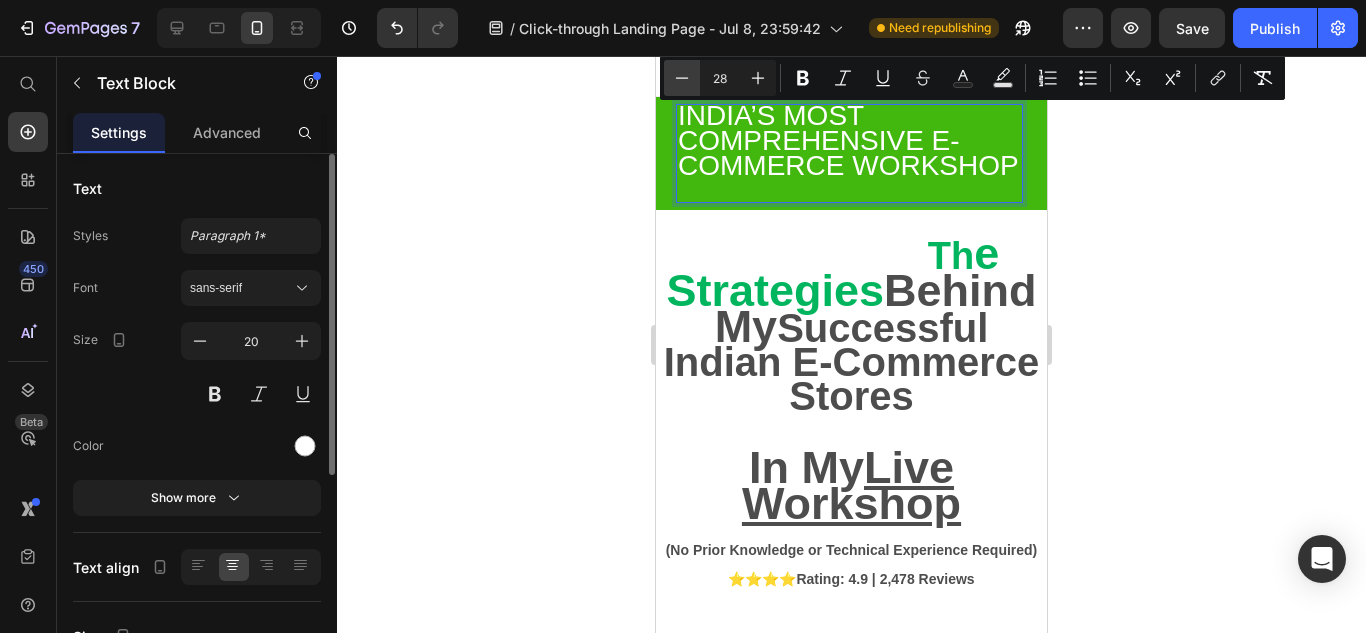 click 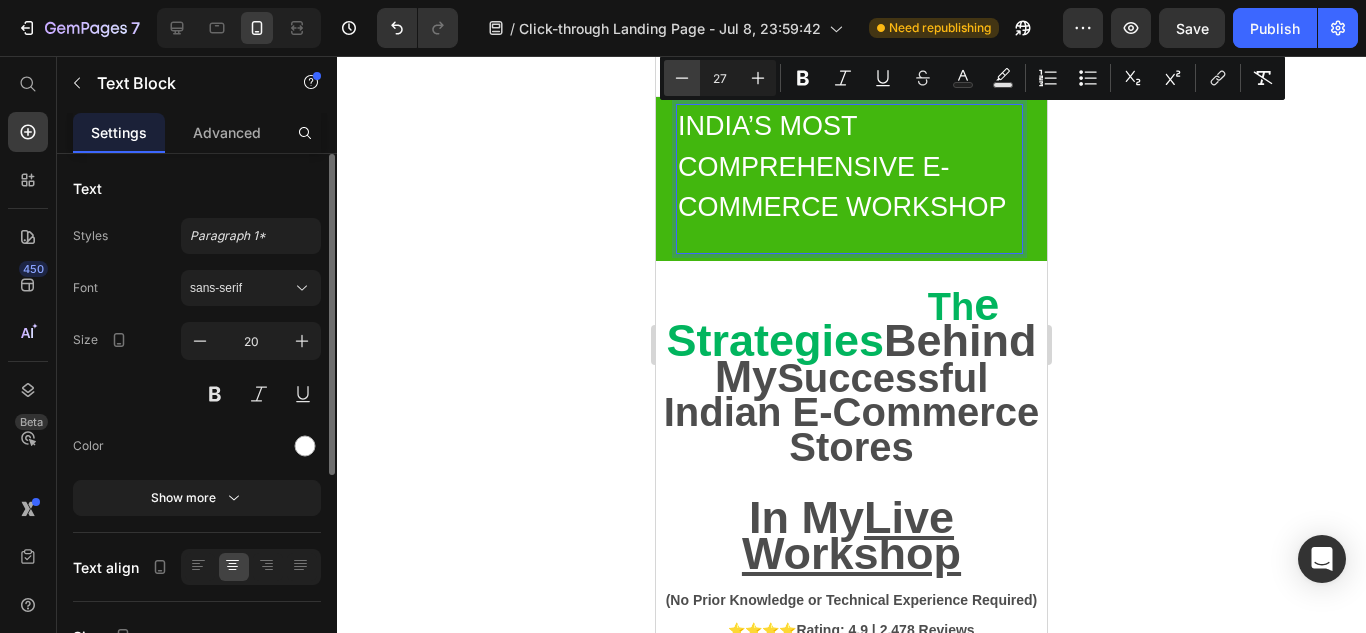 click 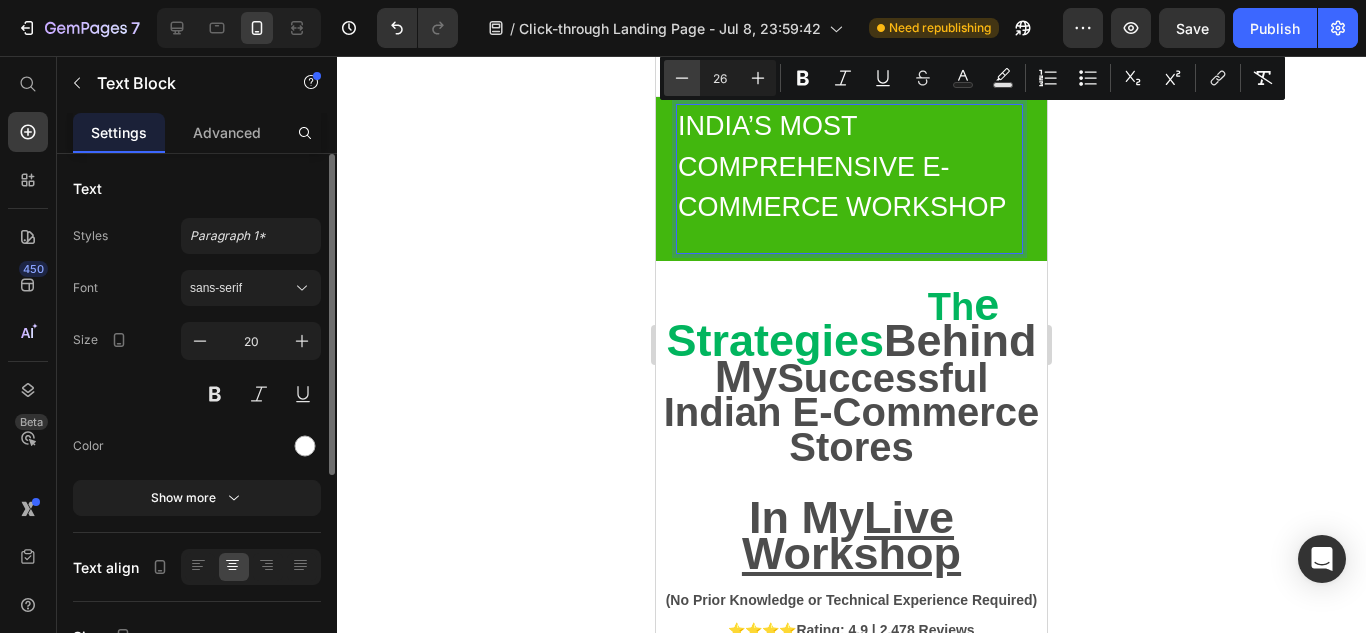 click 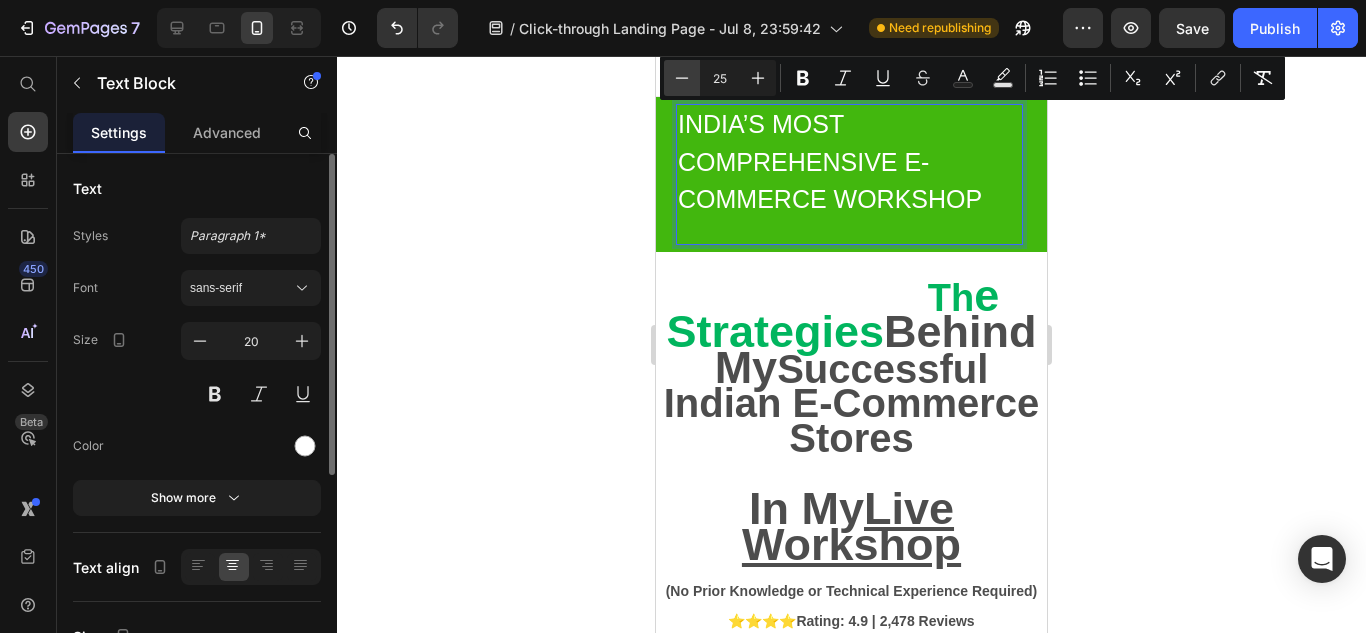 click 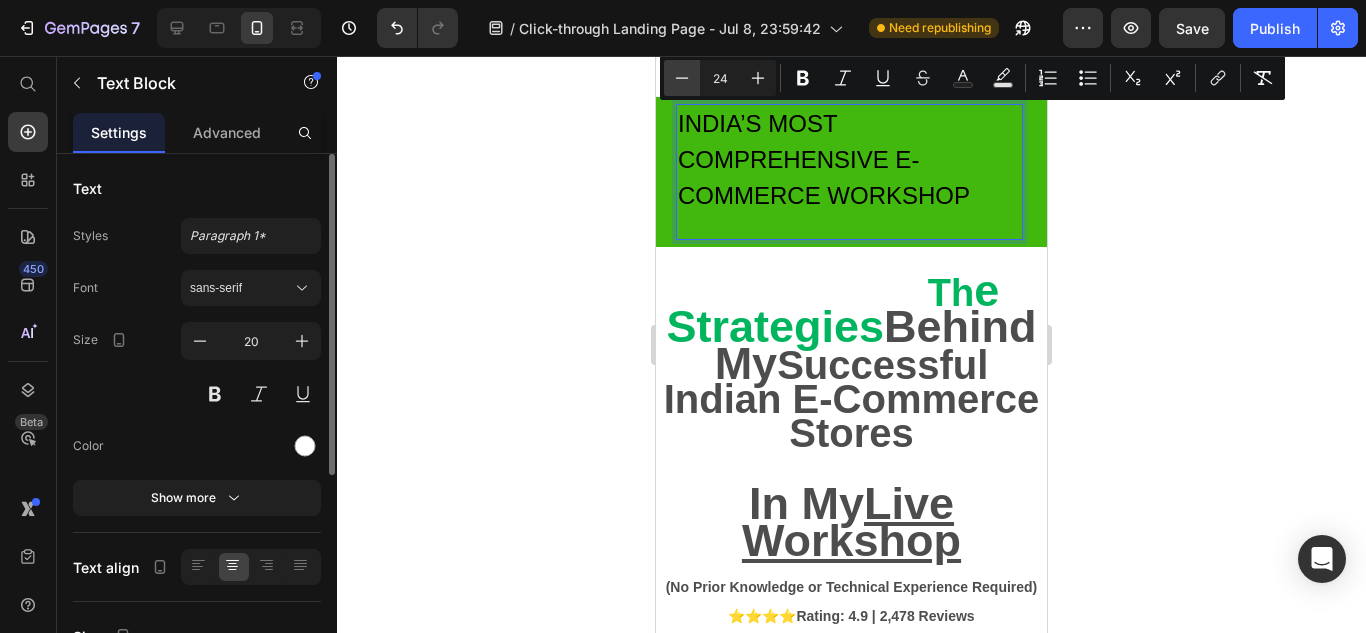 click 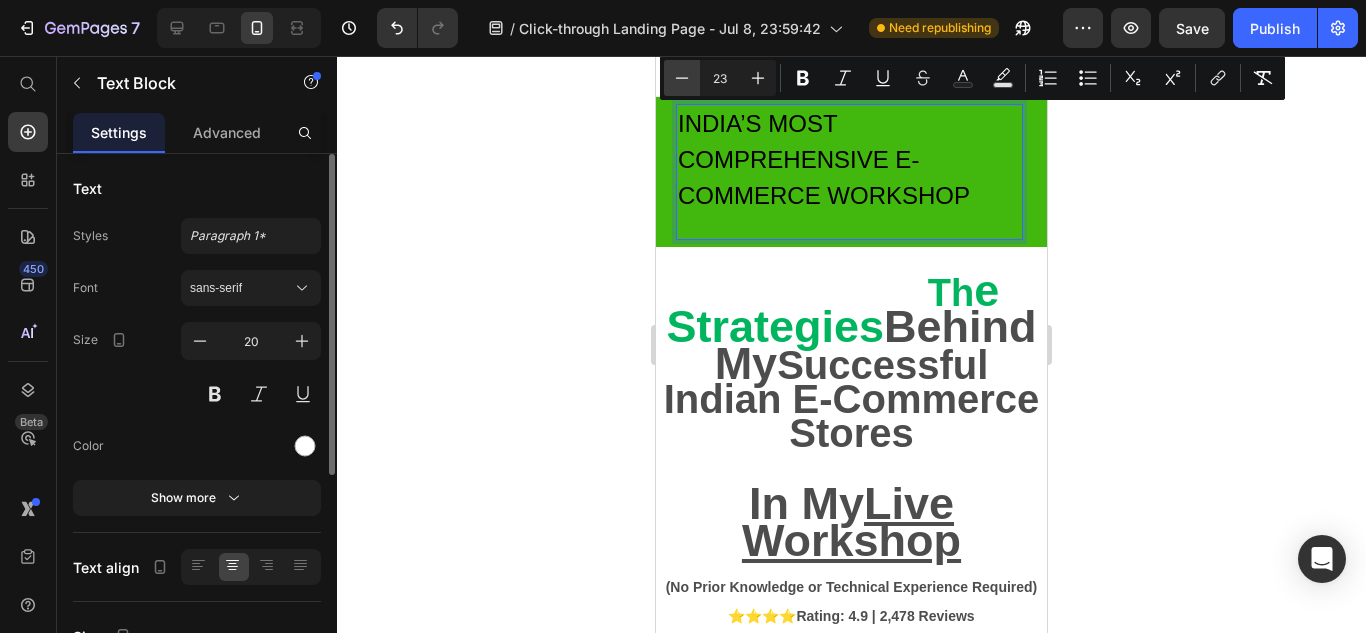 click 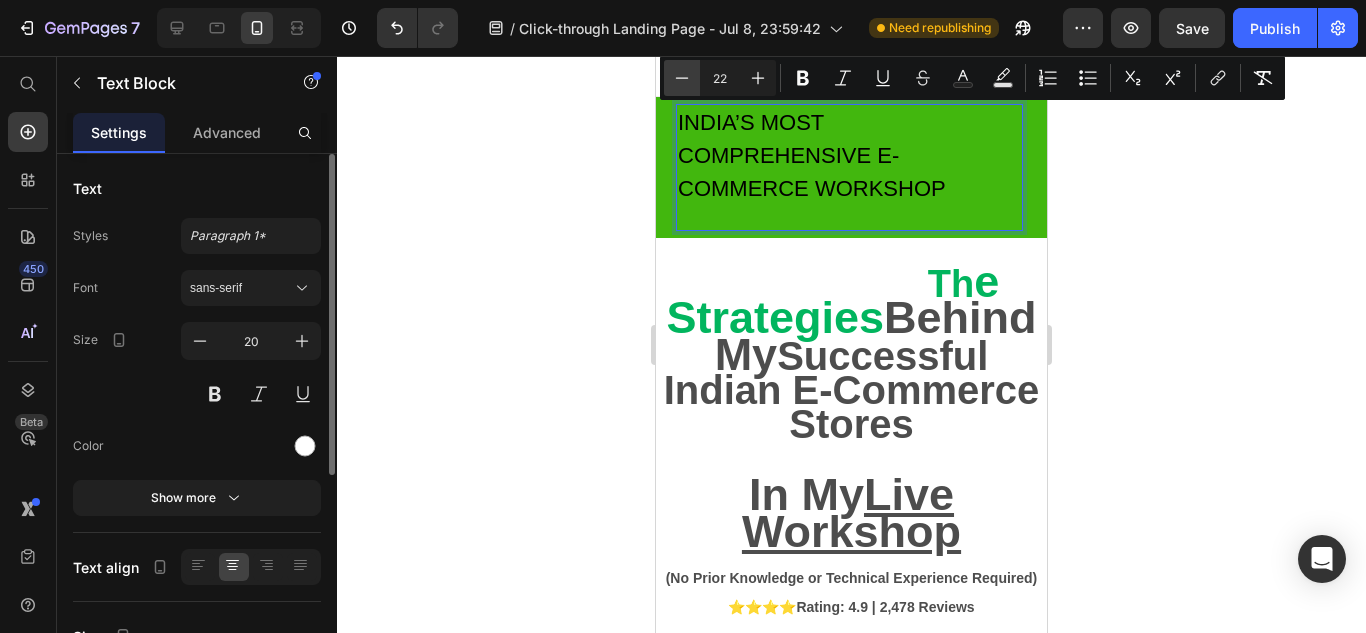 click 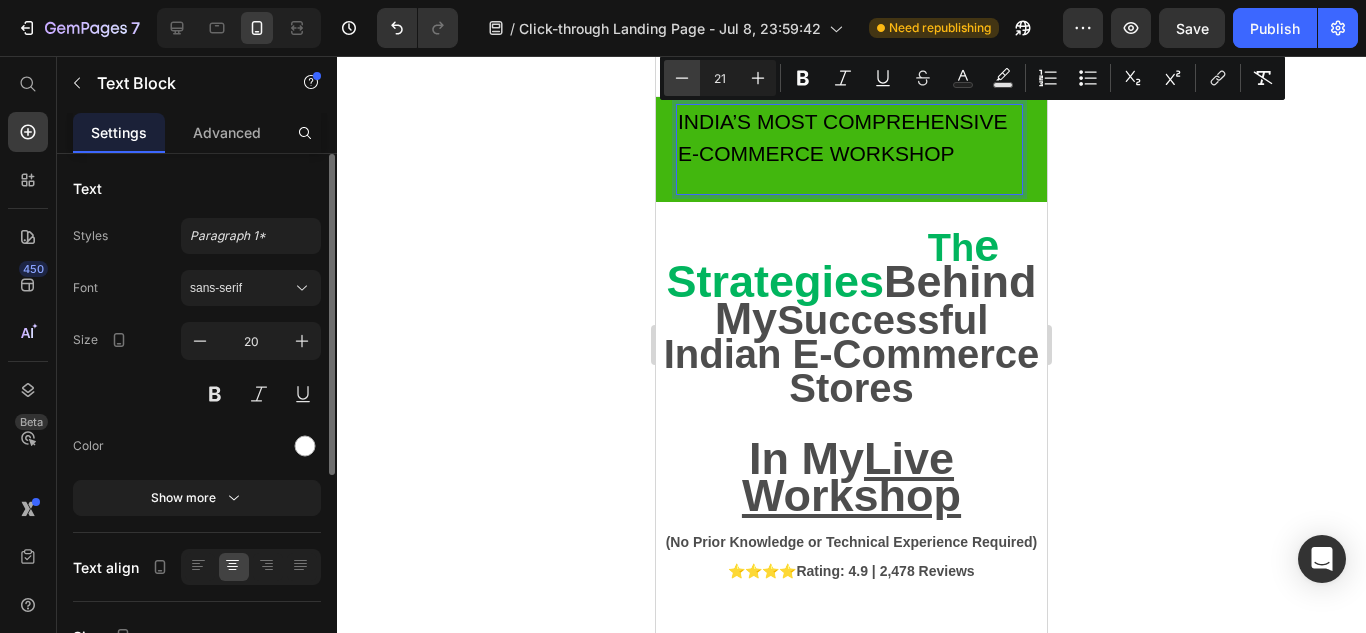 click 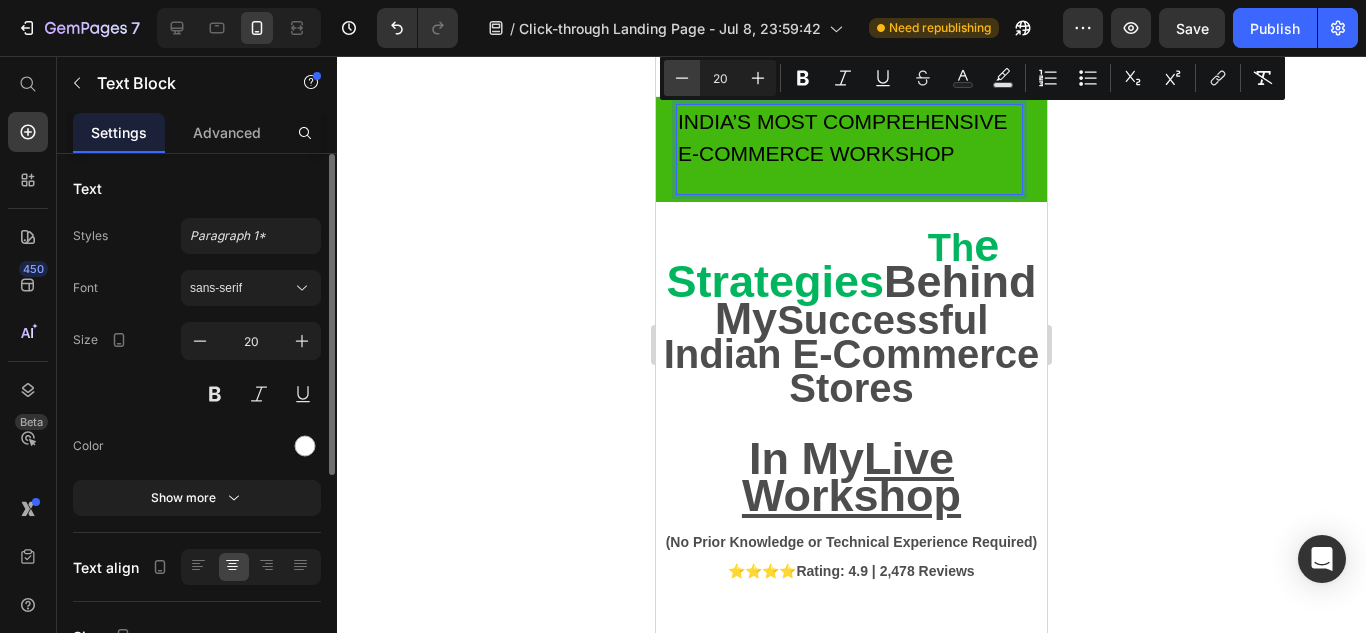 click 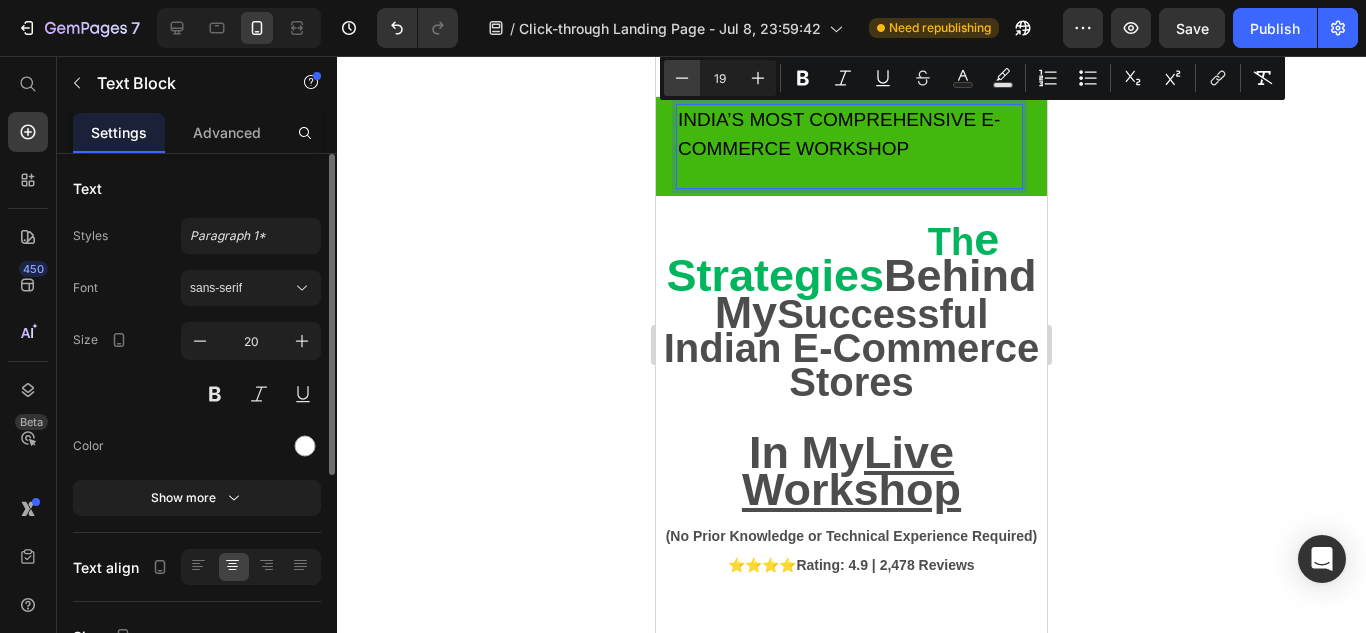click 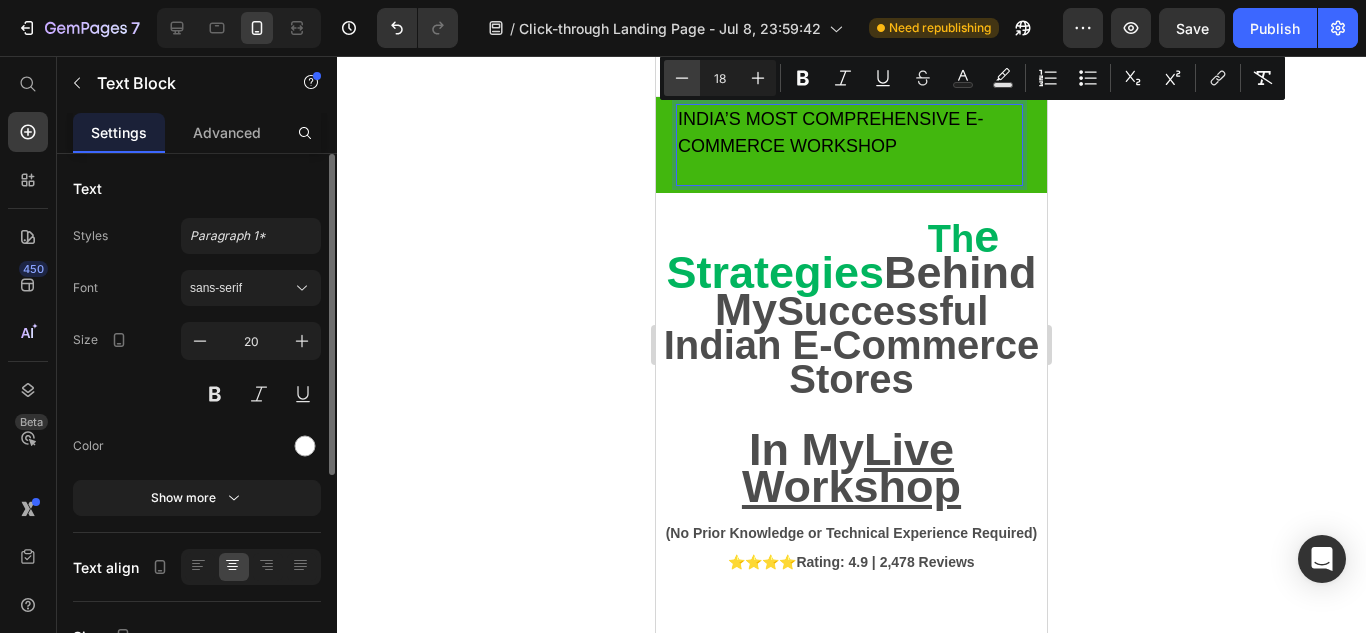 click 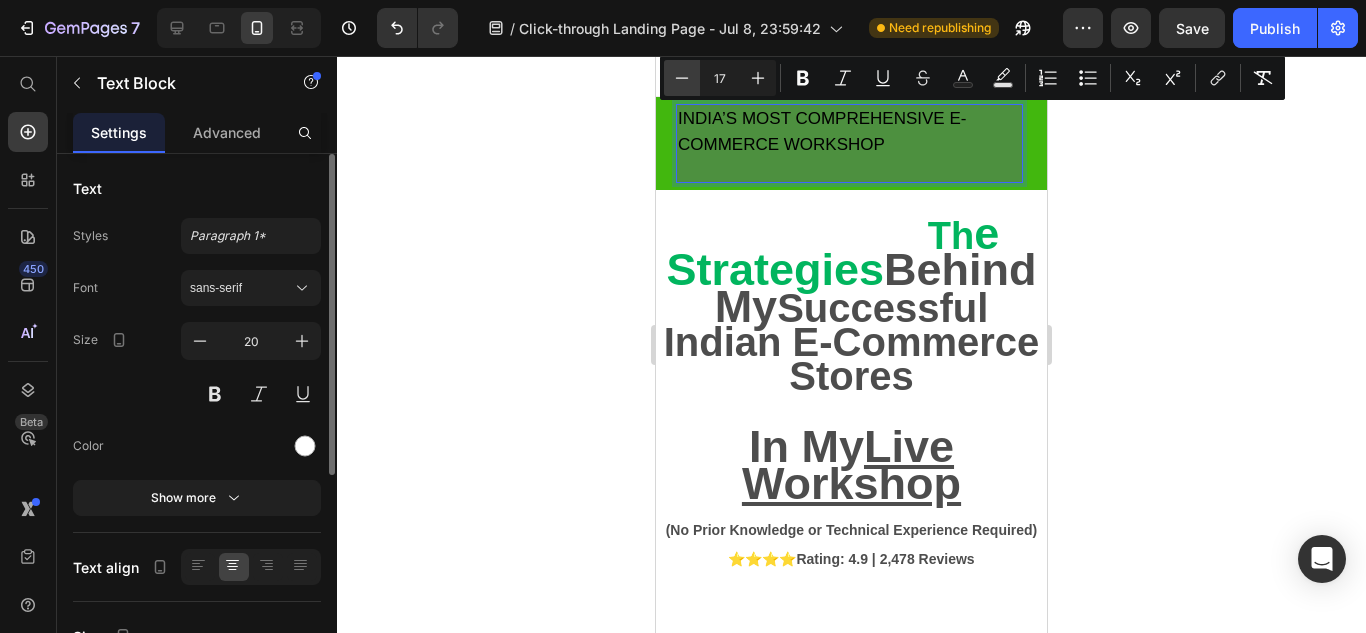 click 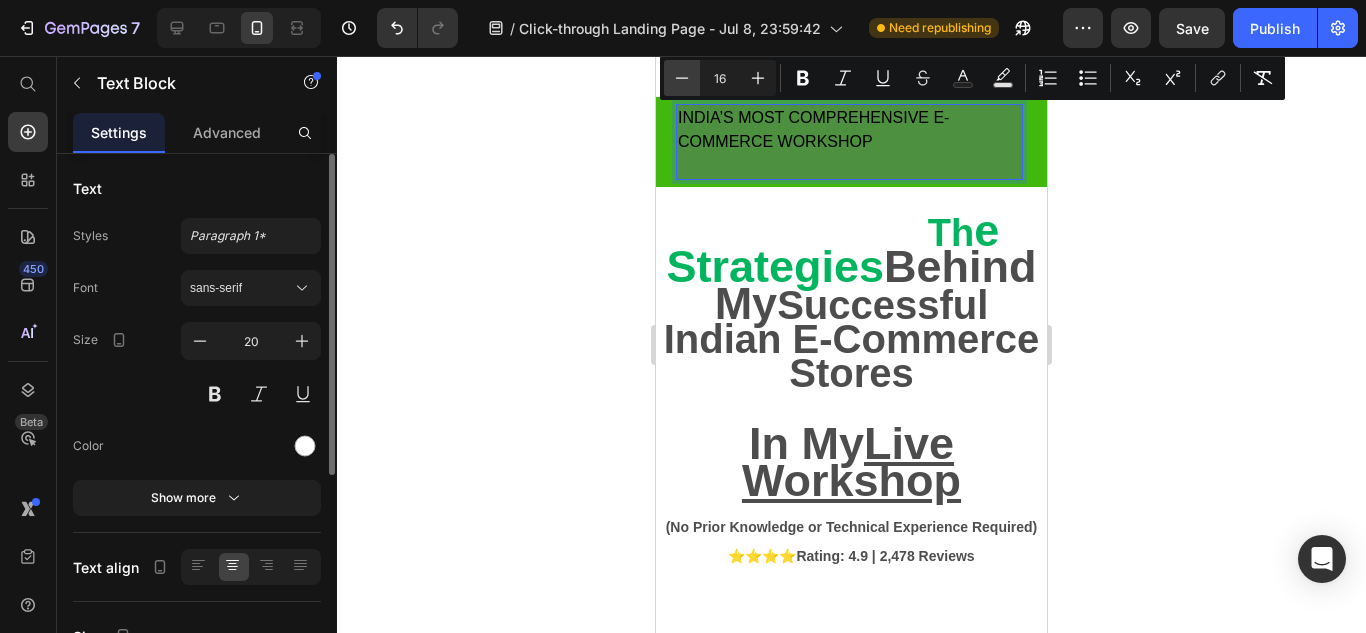 click 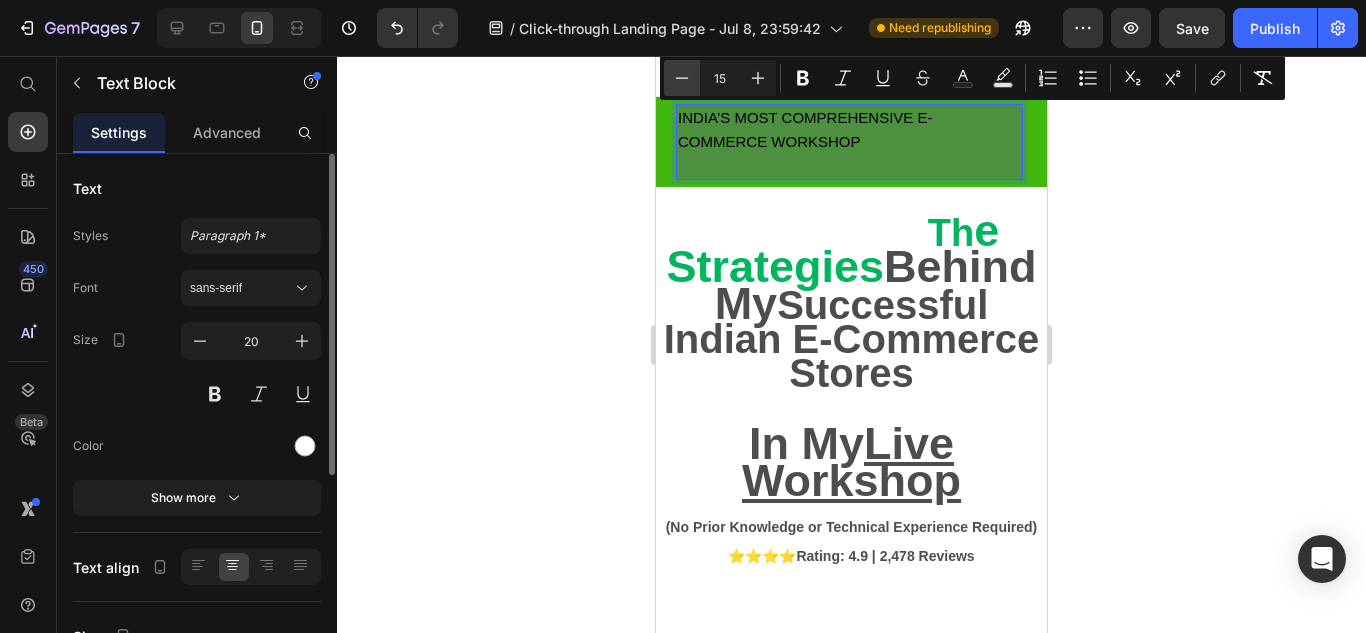 click 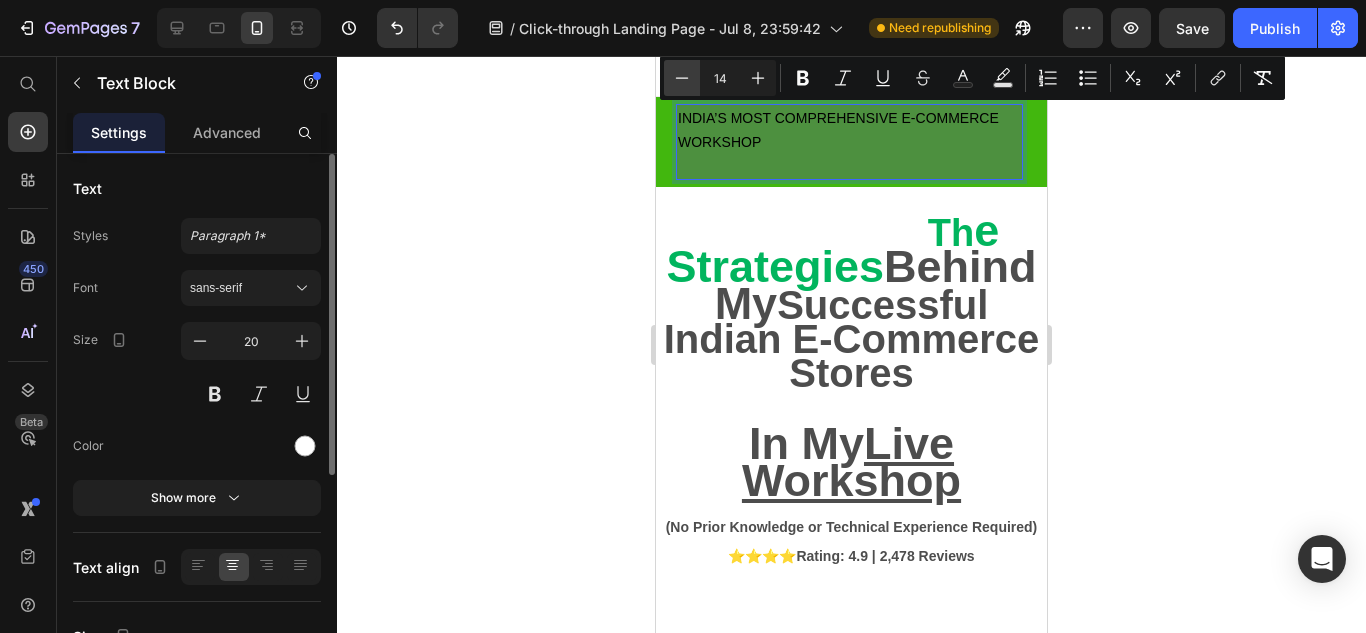 click 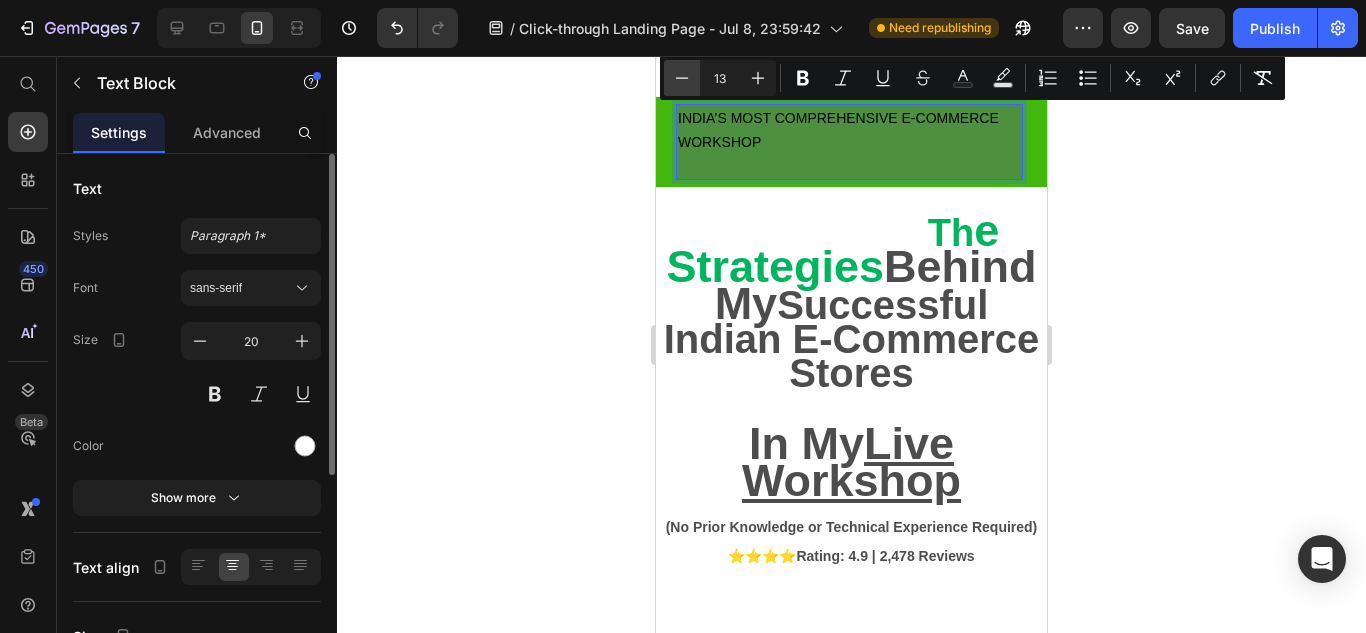 click 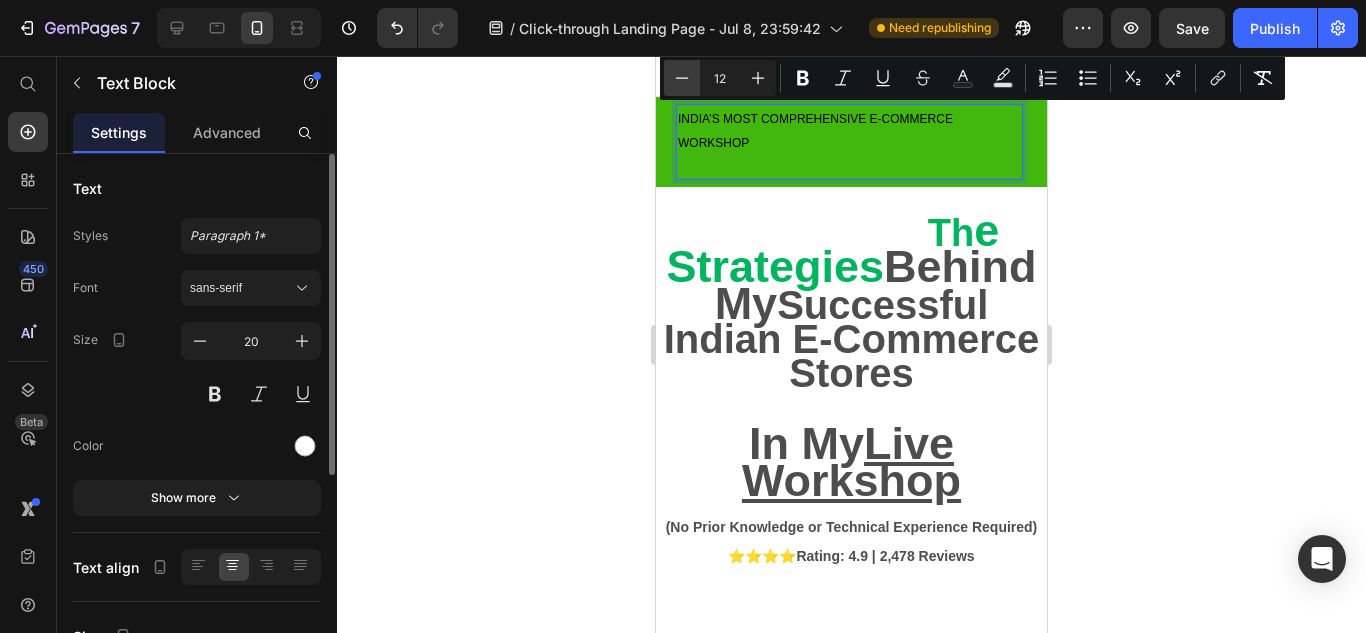 click 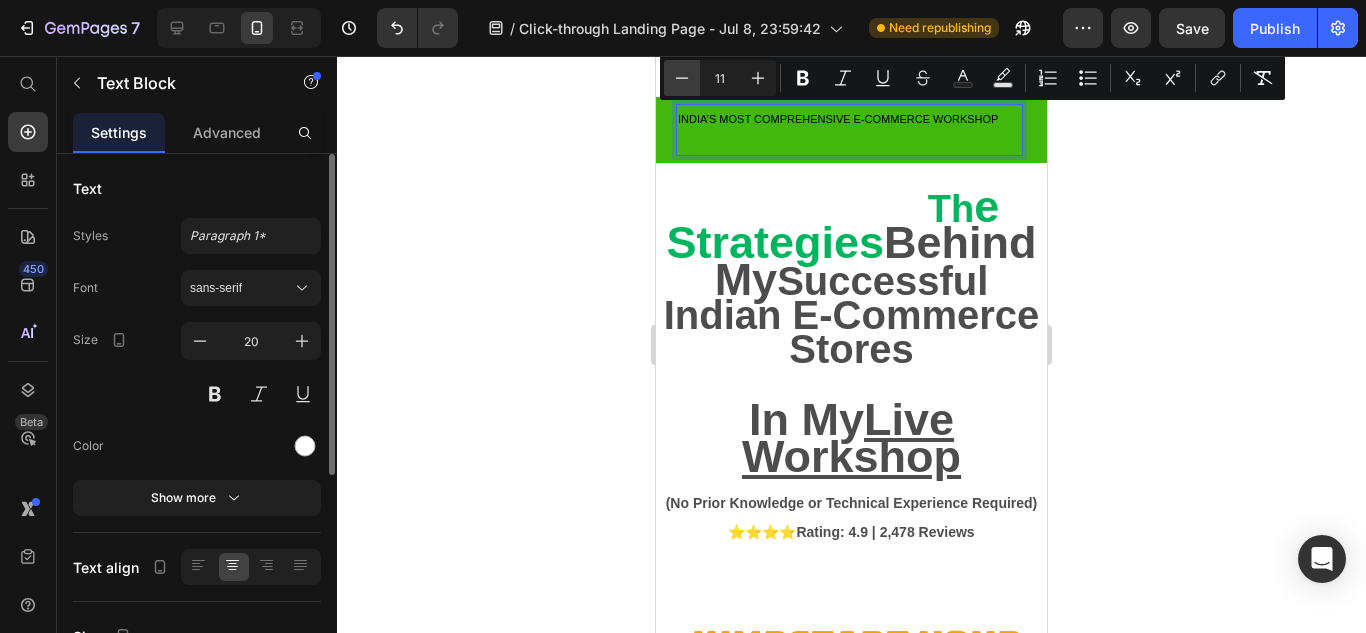 click 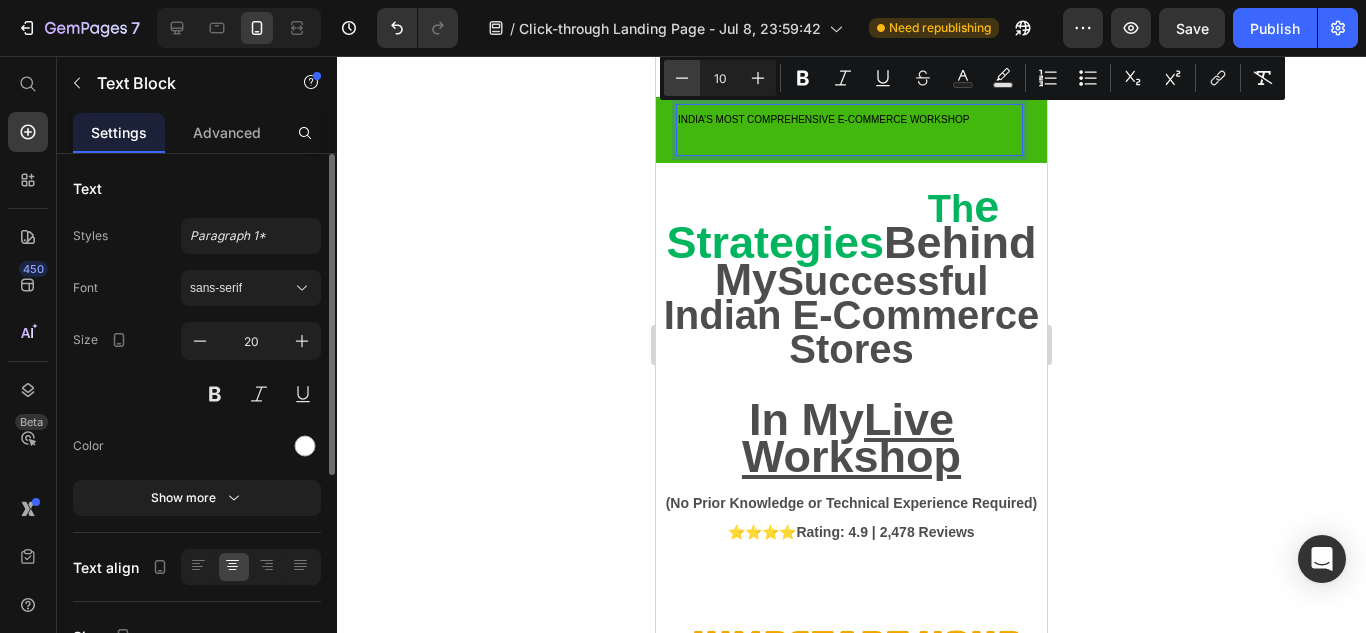 click 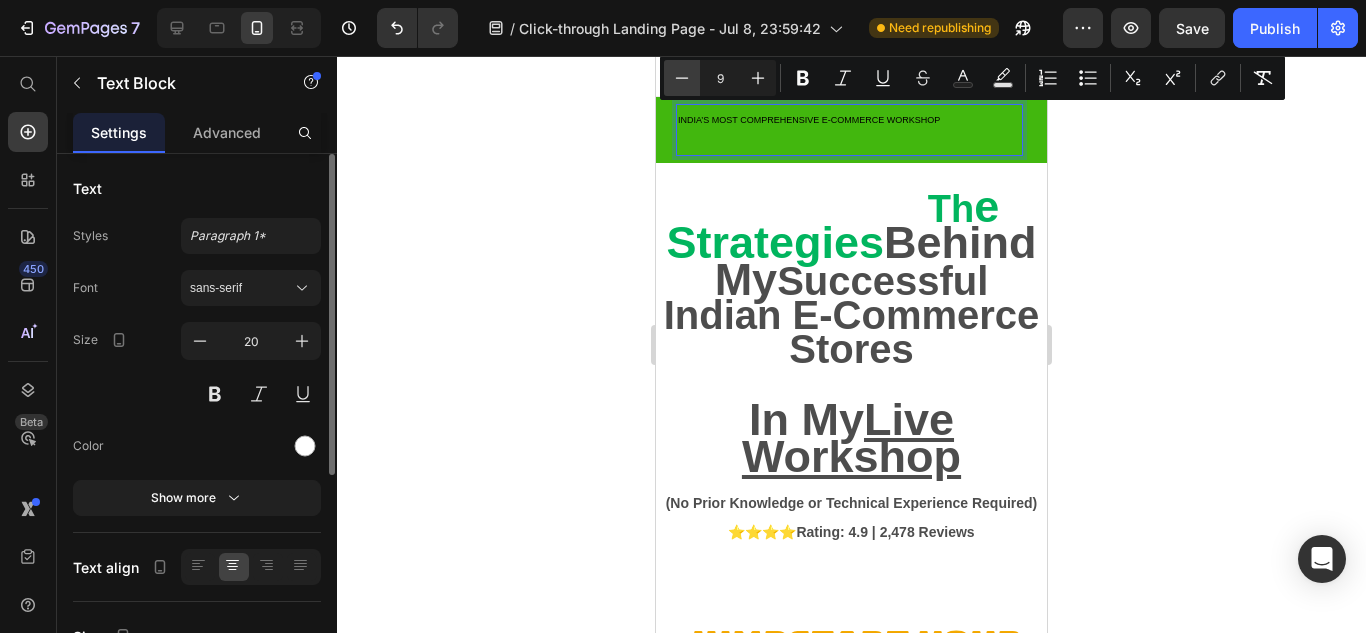 click 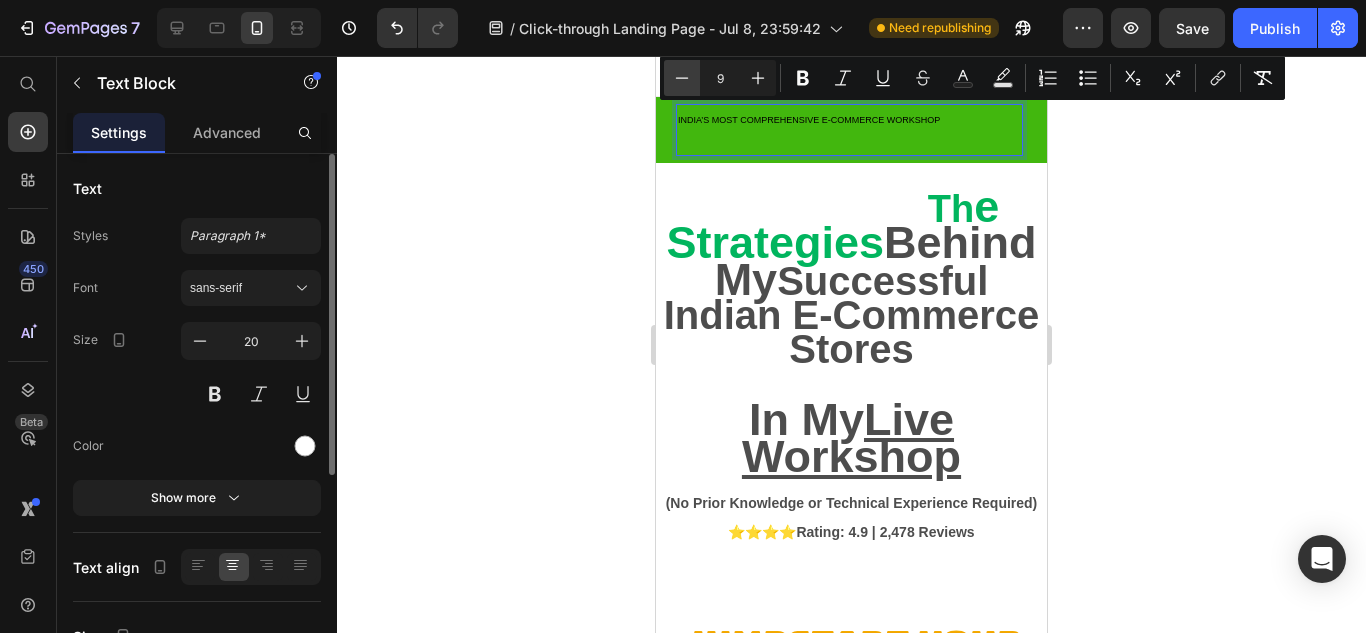 type on "8" 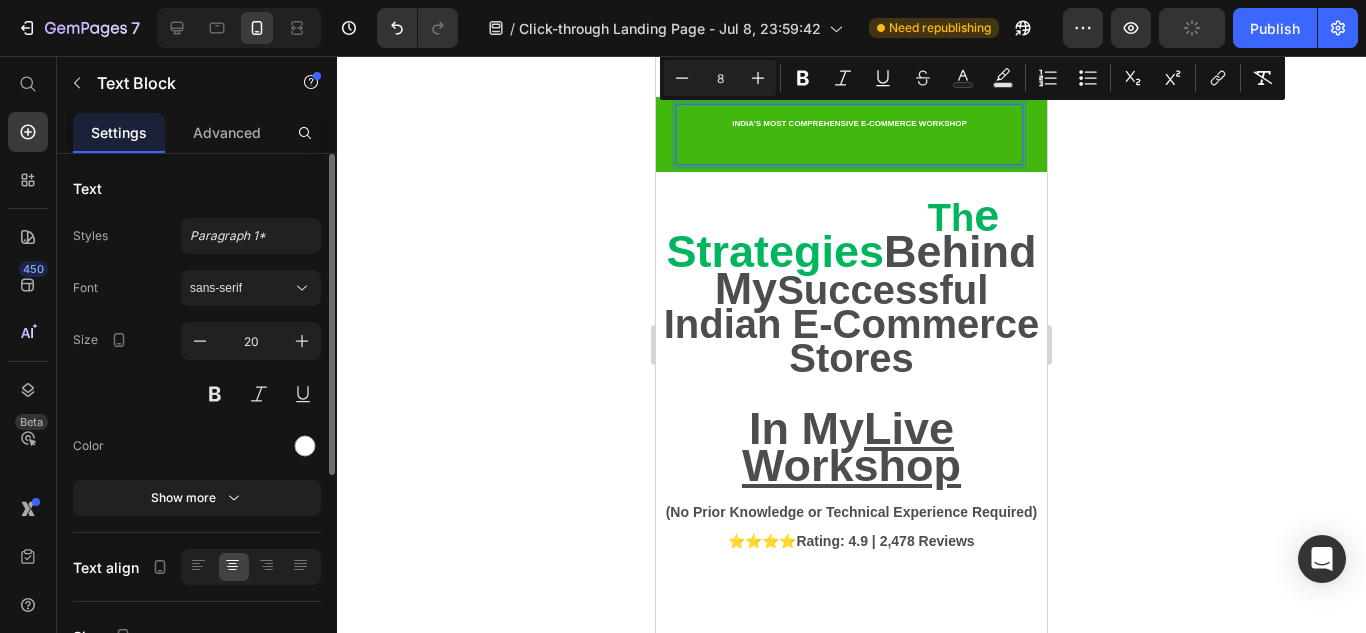 click on "INDIA’S MOST COMPREHENSIVE E-COMMERCE WORKSHOP" at bounding box center [849, 134] 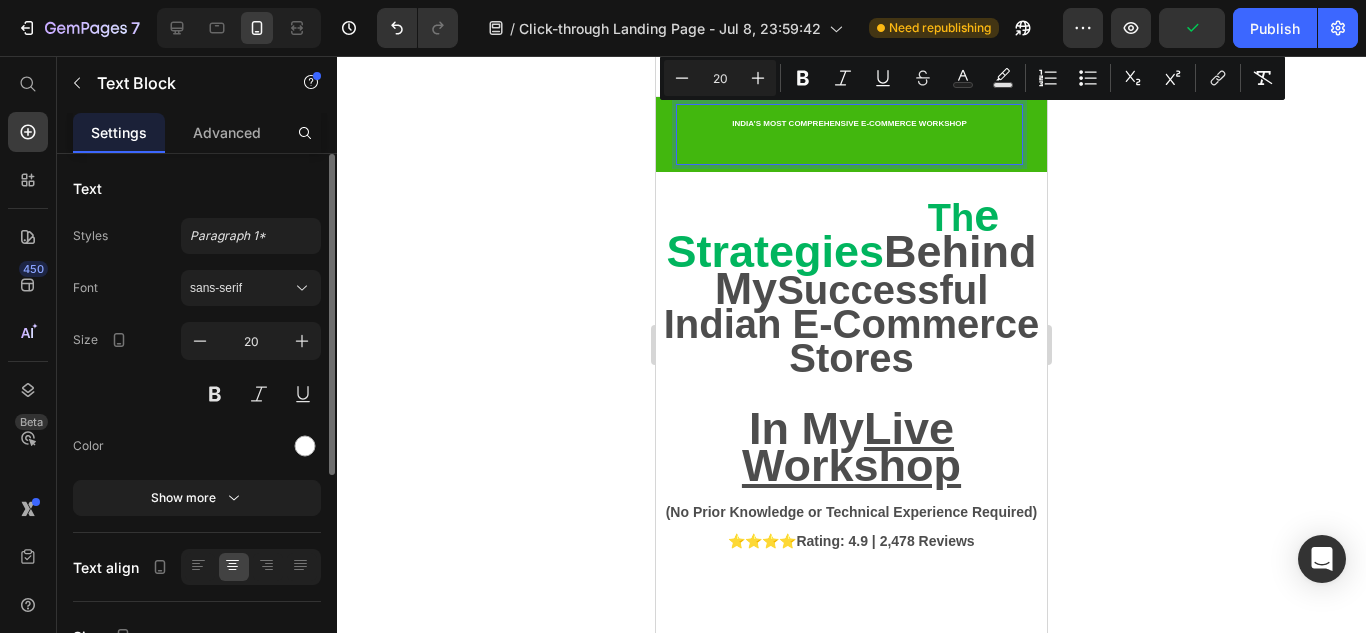 click on "INDIA’S MOST COMPREHENSIVE E-COMMERCE WORKSHOP" at bounding box center (849, 134) 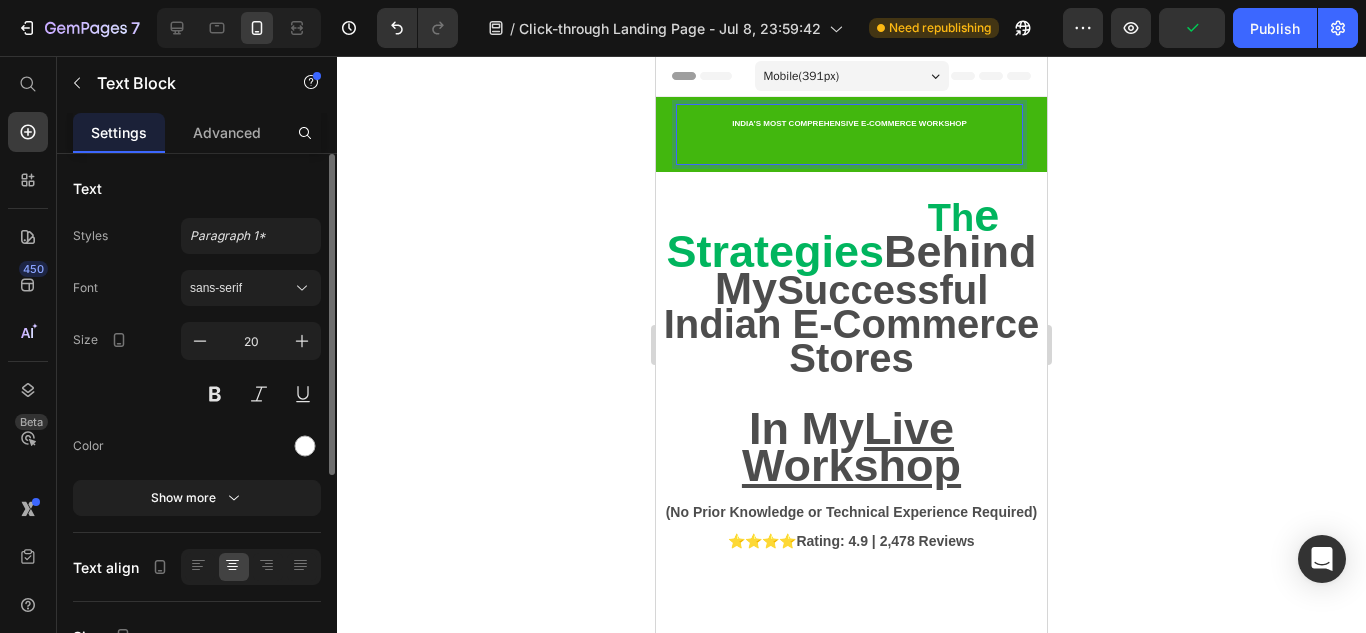 click 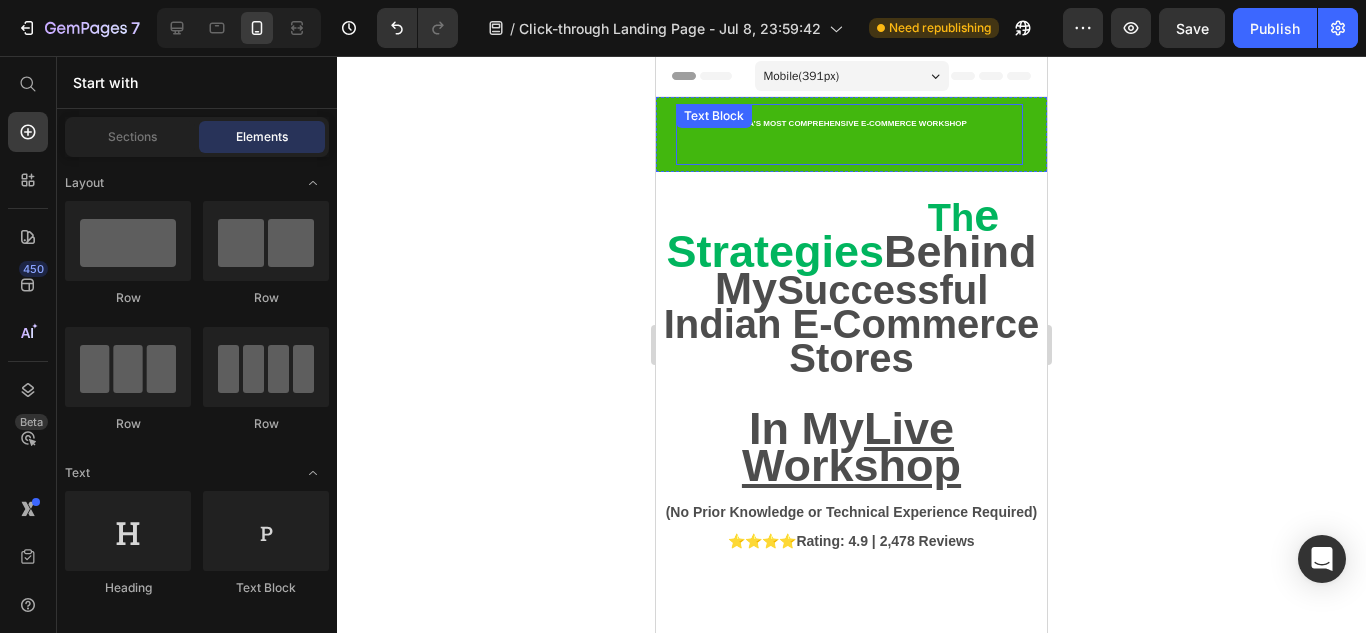 click on "INDIA’S MOST COMPREHENSIVE E-COMMERCE WORKSHOP" at bounding box center [849, 134] 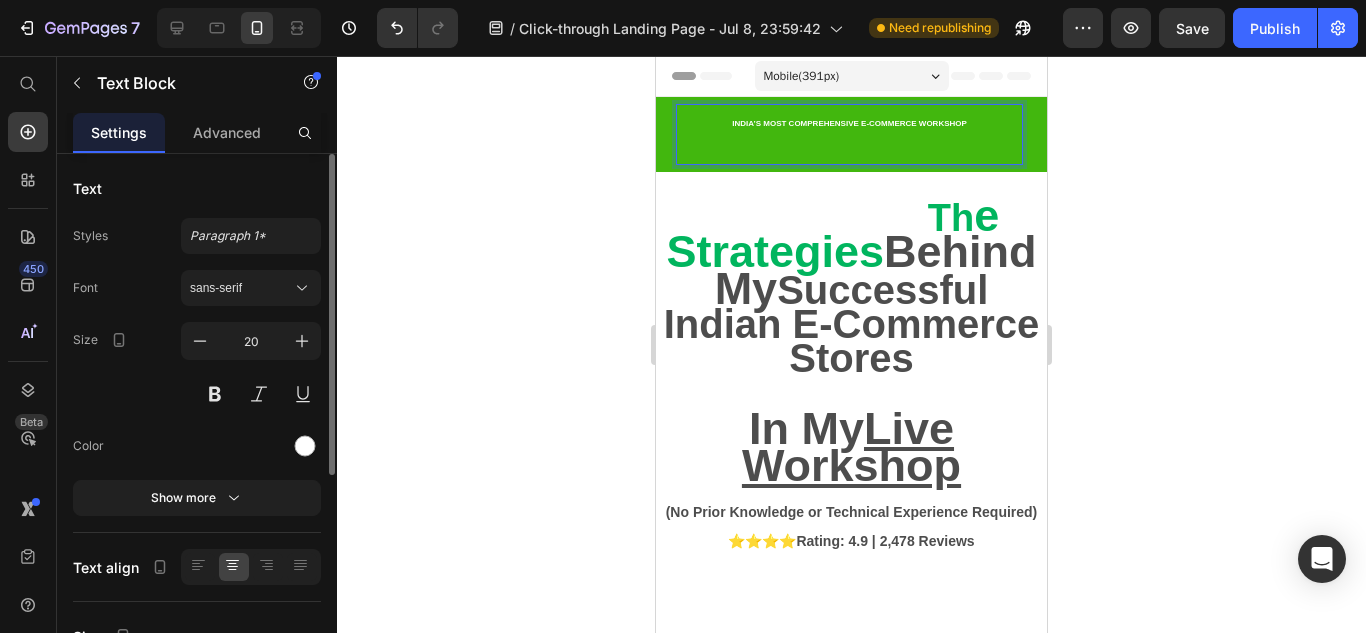 click on "INDIA’S MOST COMPREHENSIVE E-COMMERCE WORKSHOP" at bounding box center [849, 123] 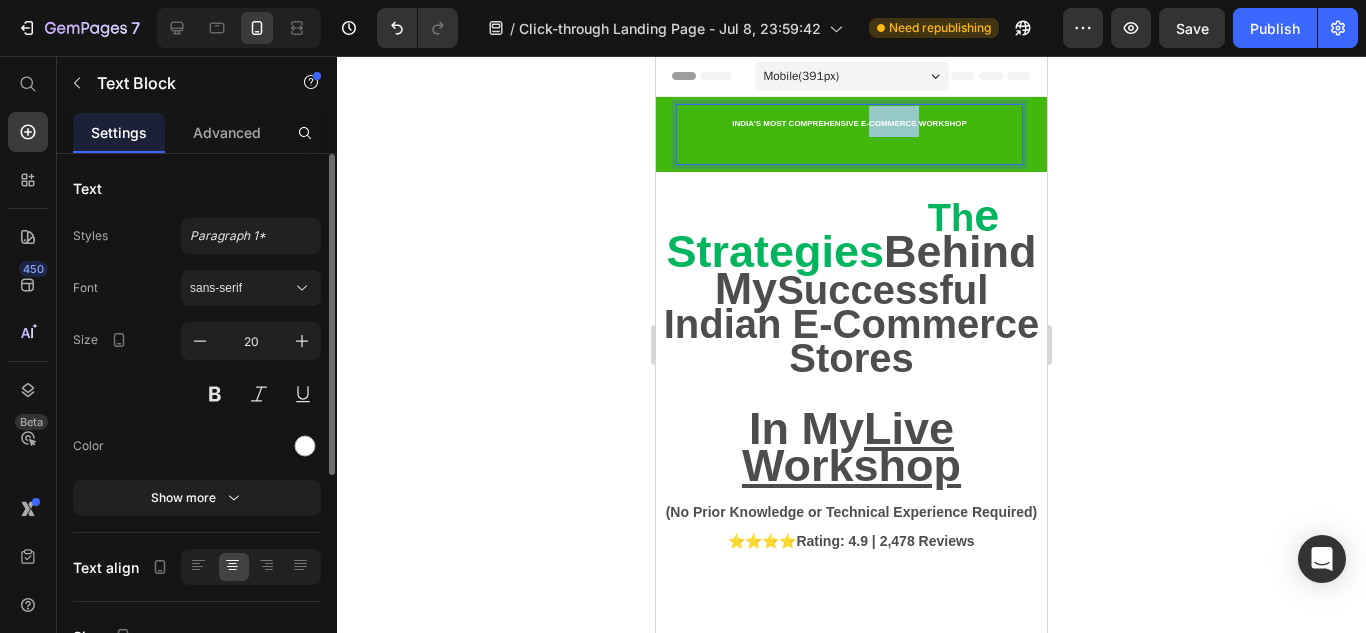 click on "INDIA’S MOST COMPREHENSIVE E-COMMERCE WORKSHOP" at bounding box center [849, 123] 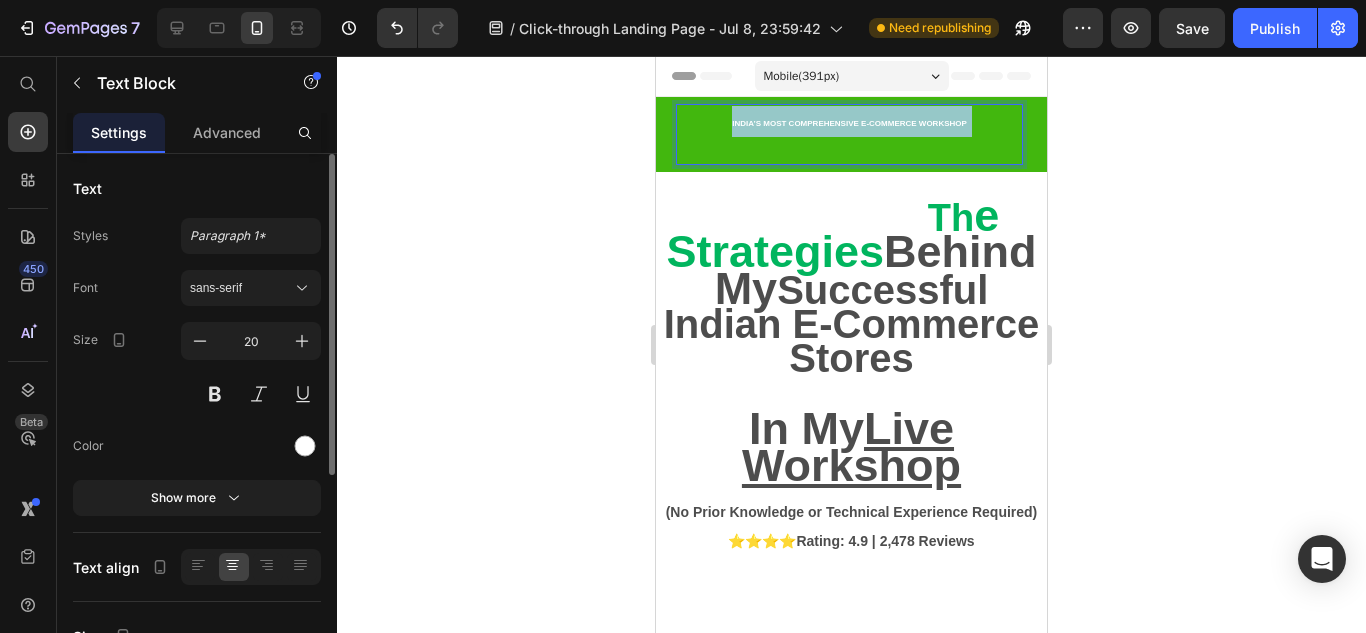 click on "INDIA’S MOST COMPREHENSIVE E-COMMERCE WORKSHOP" at bounding box center (849, 123) 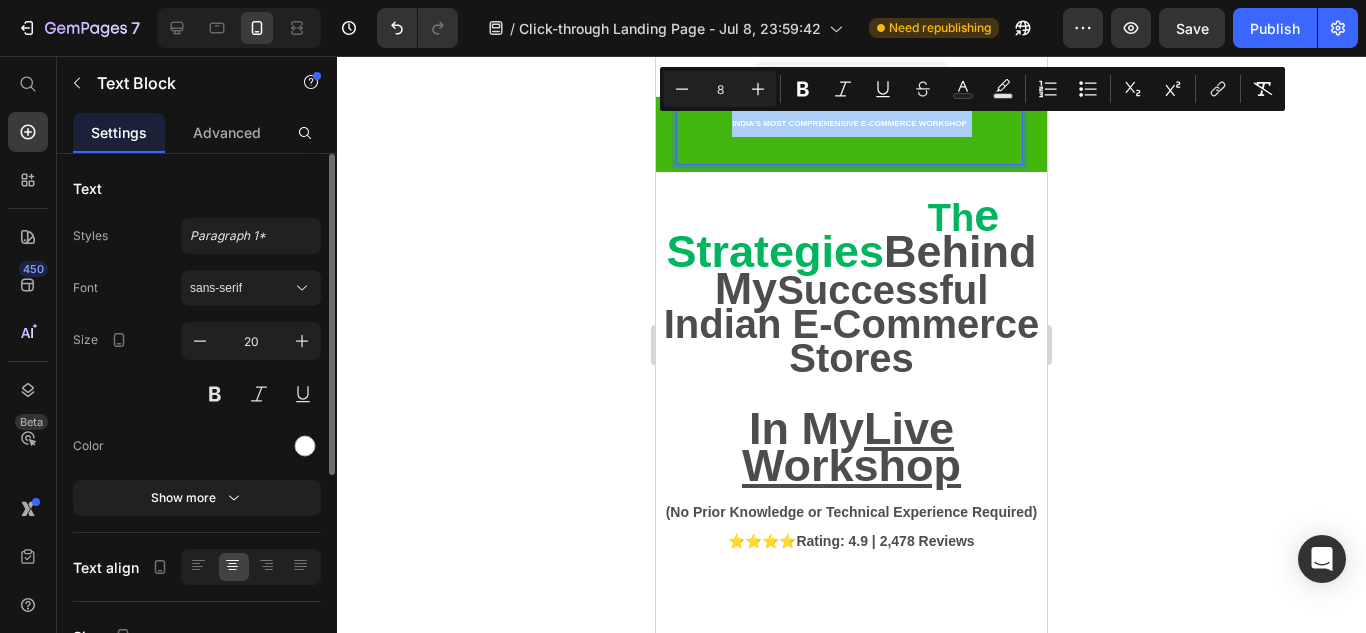 click on "8" at bounding box center [720, 89] 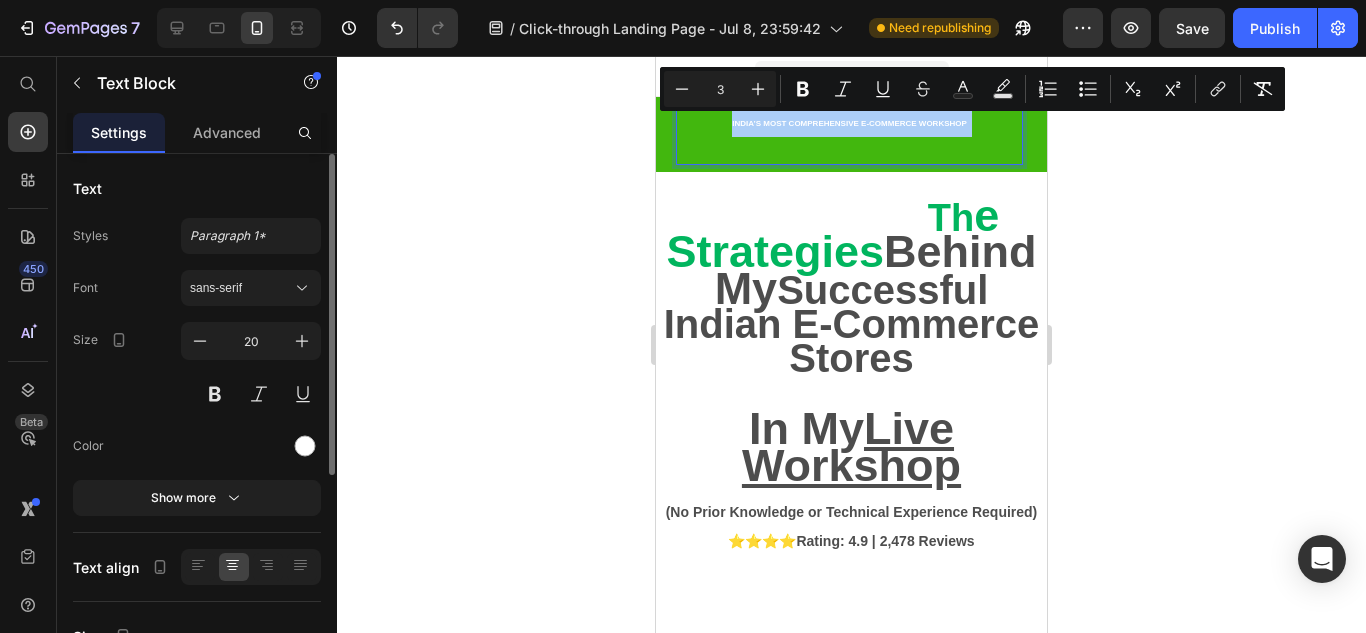type on "30" 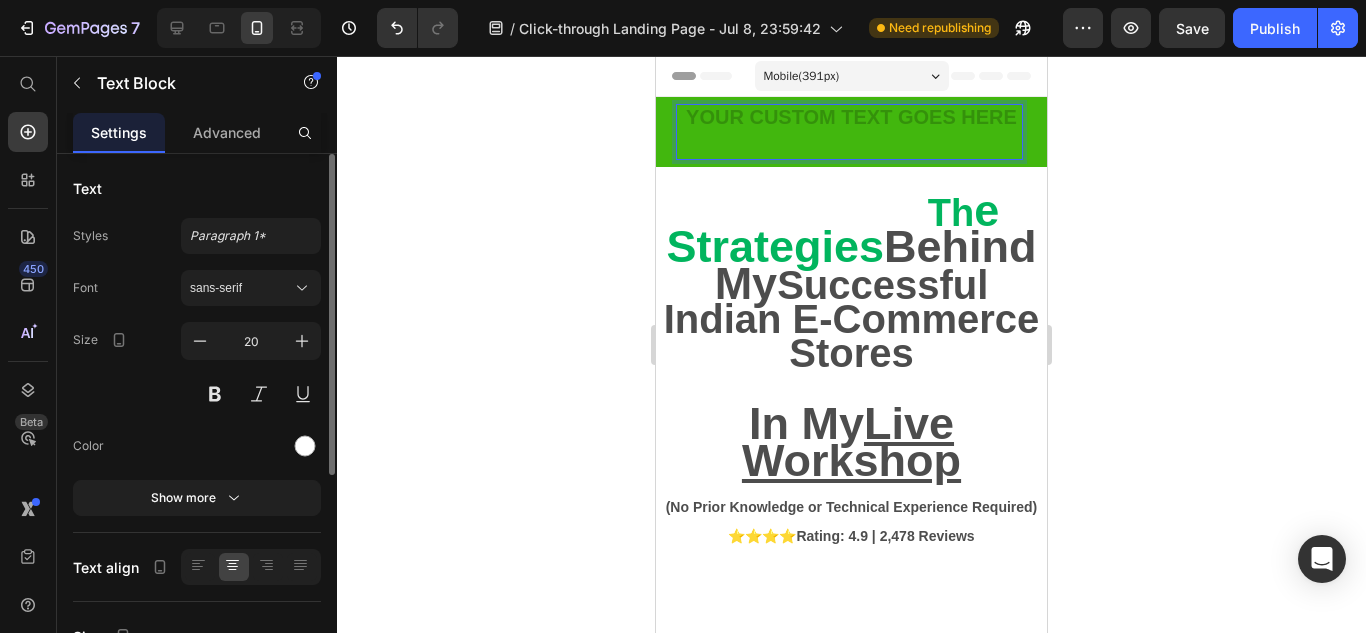 click 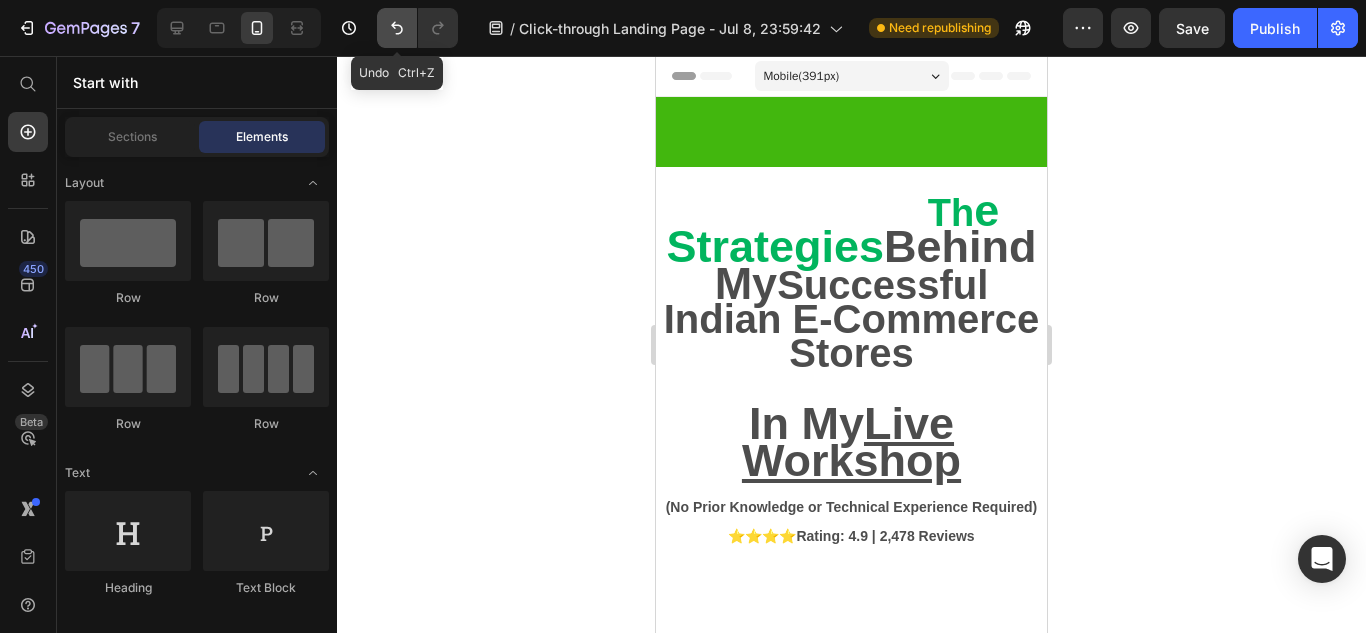 click 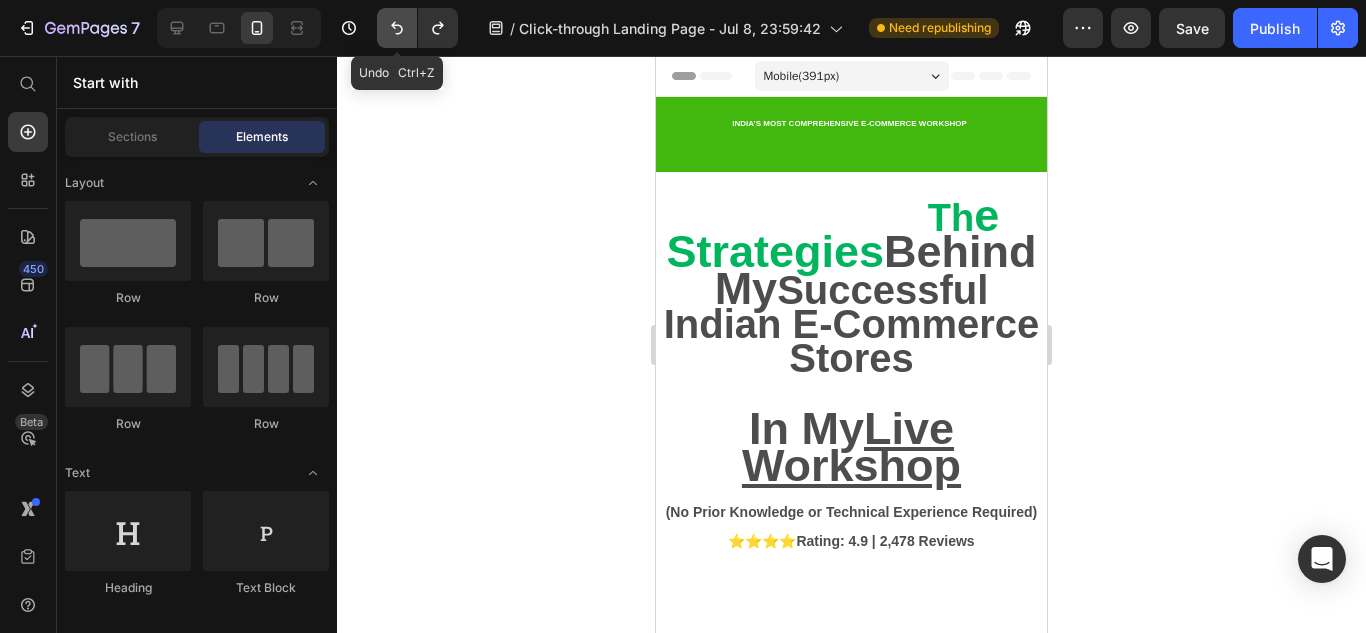 click 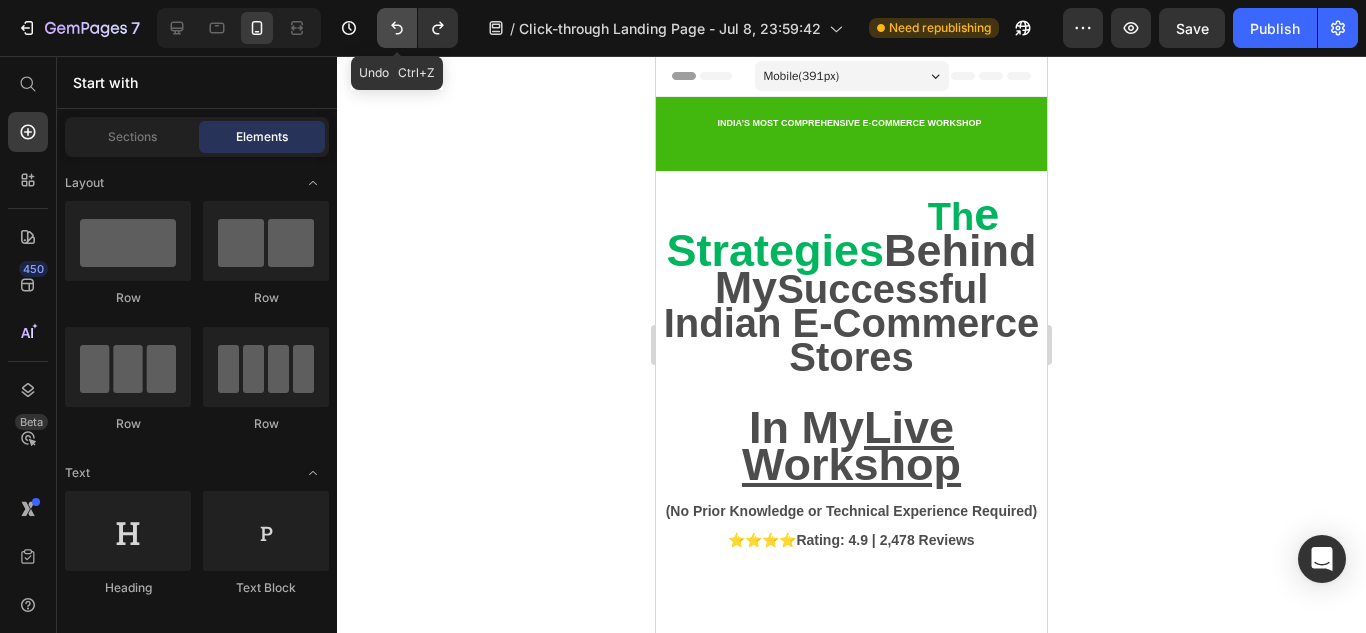 click 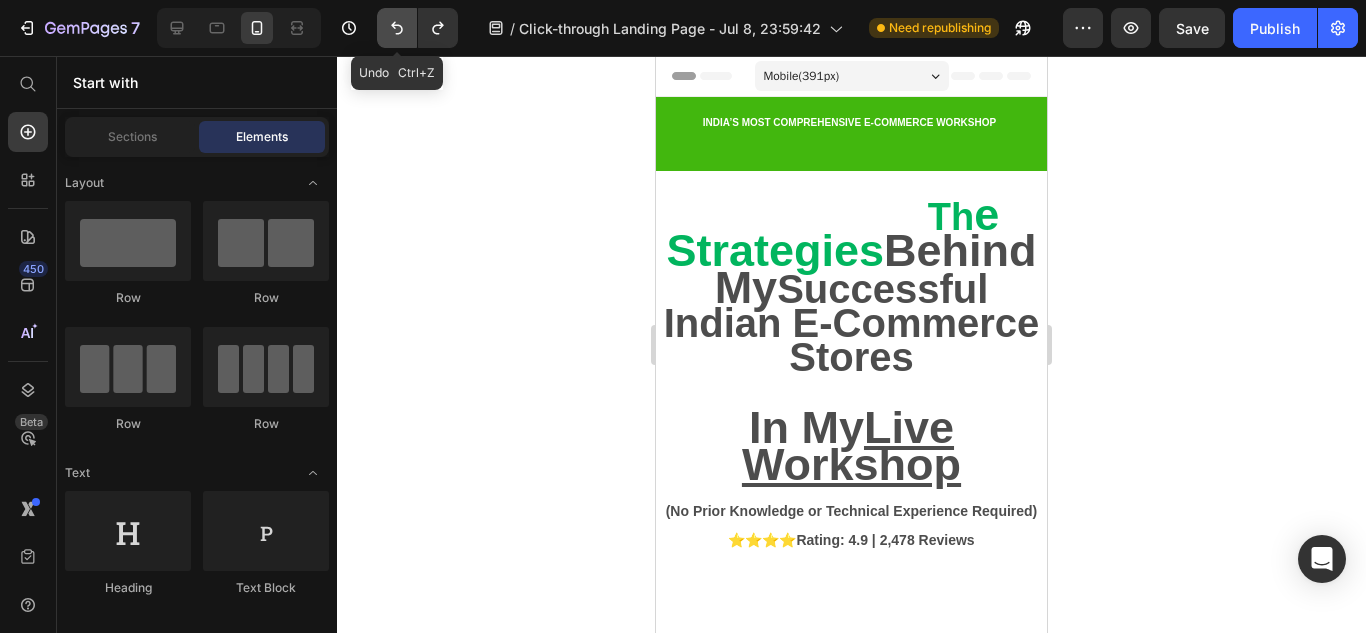 click 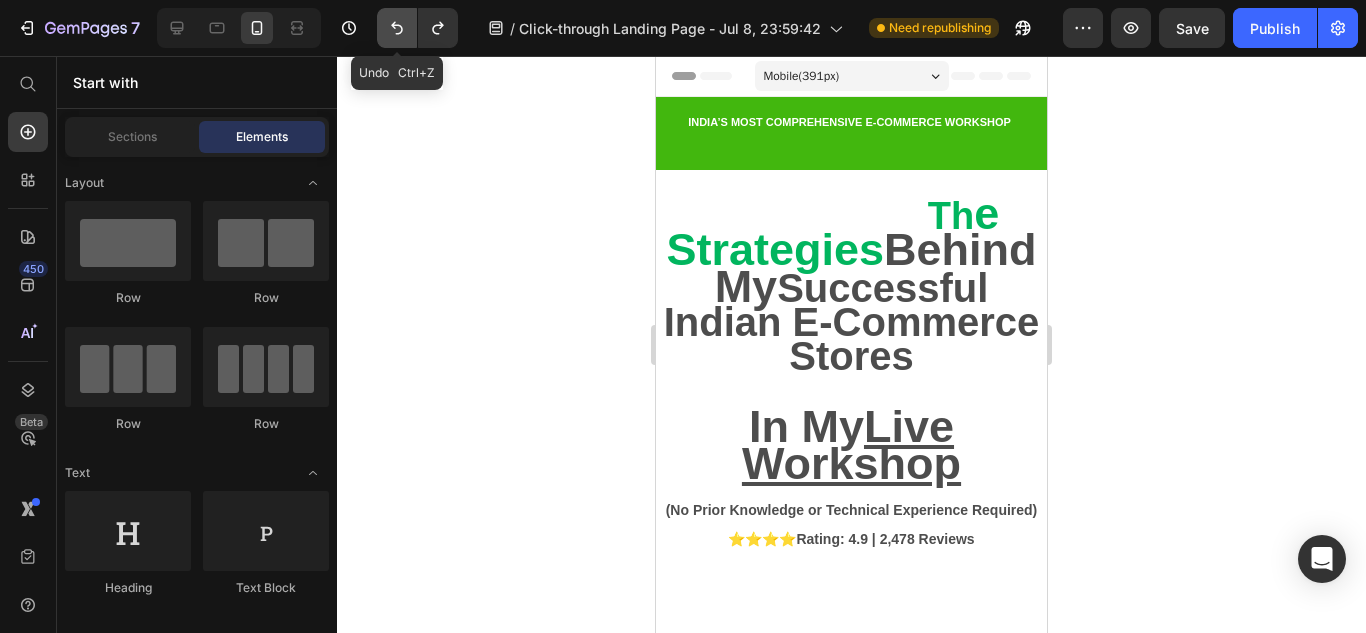 click 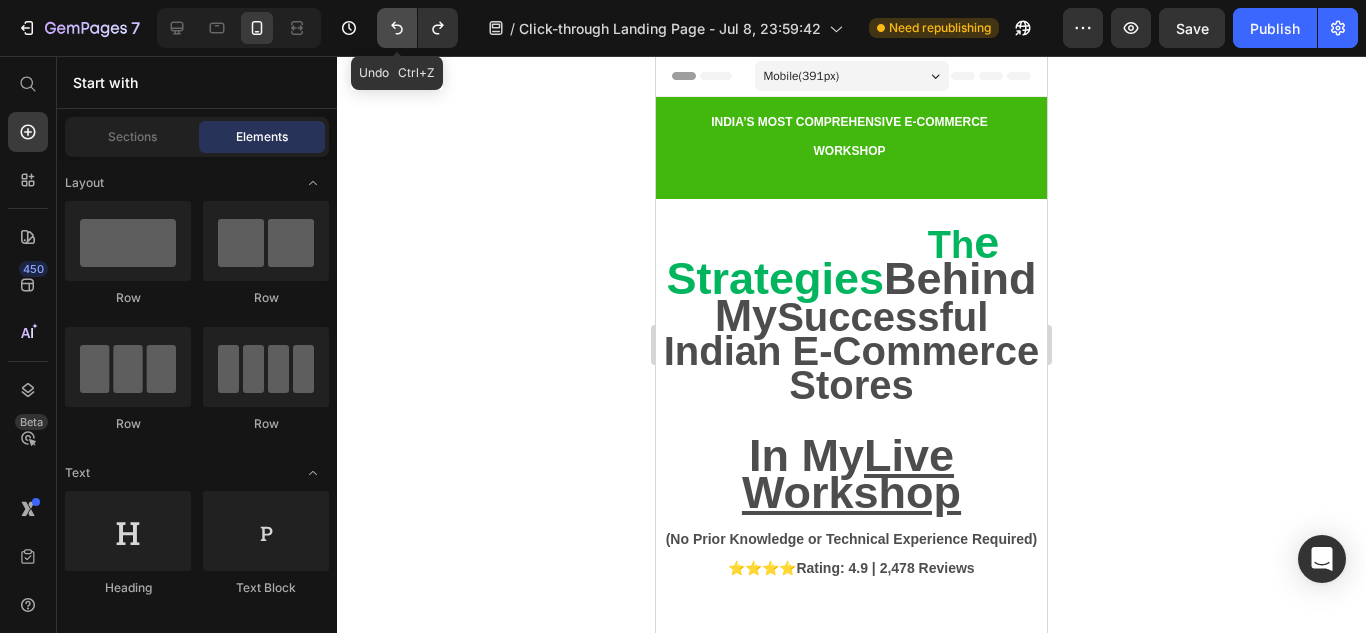 click 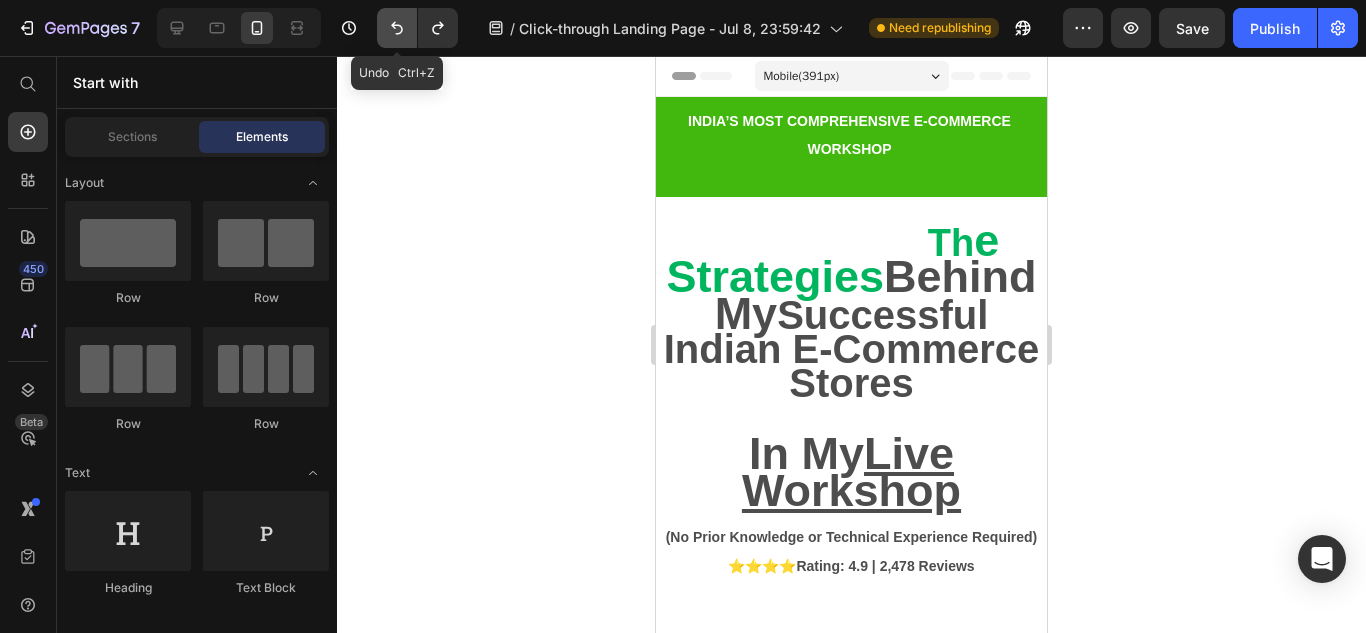 click 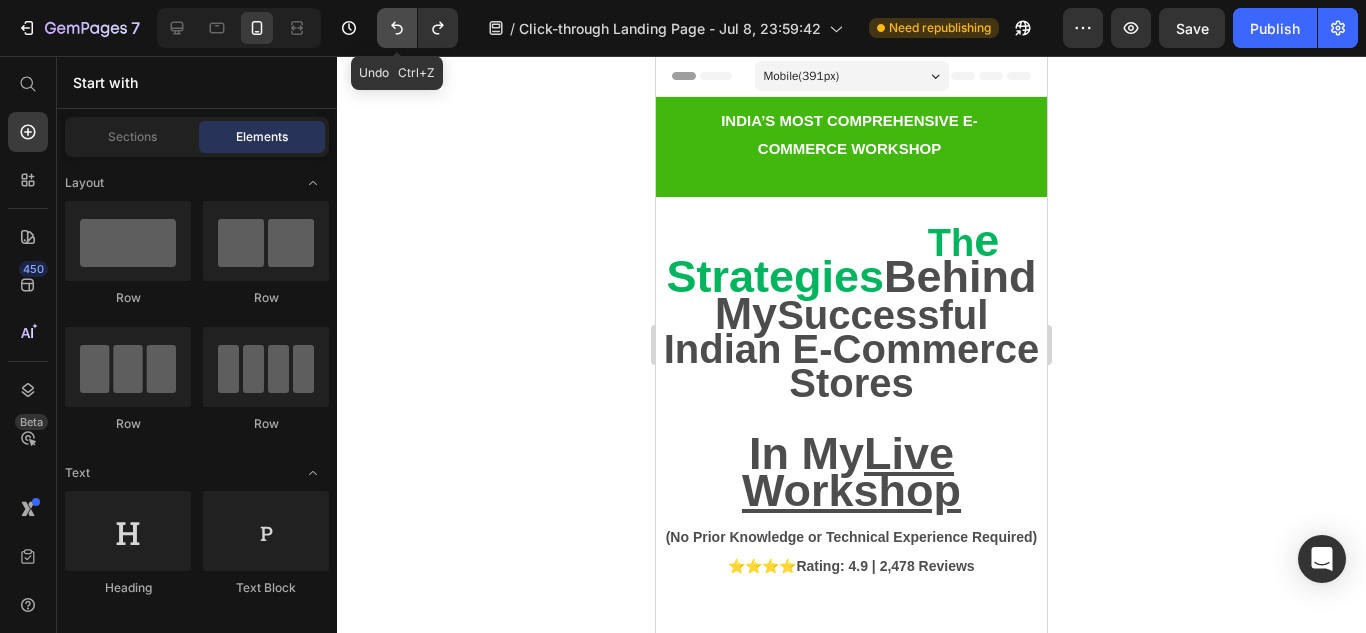 click 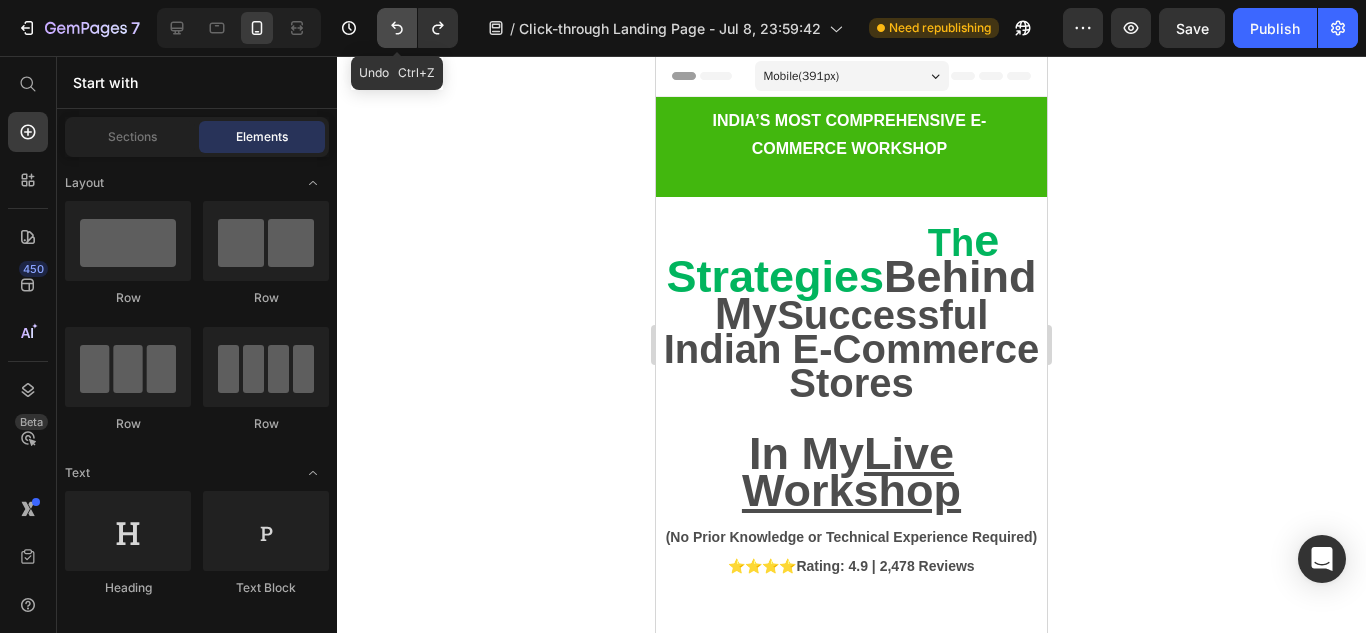 click 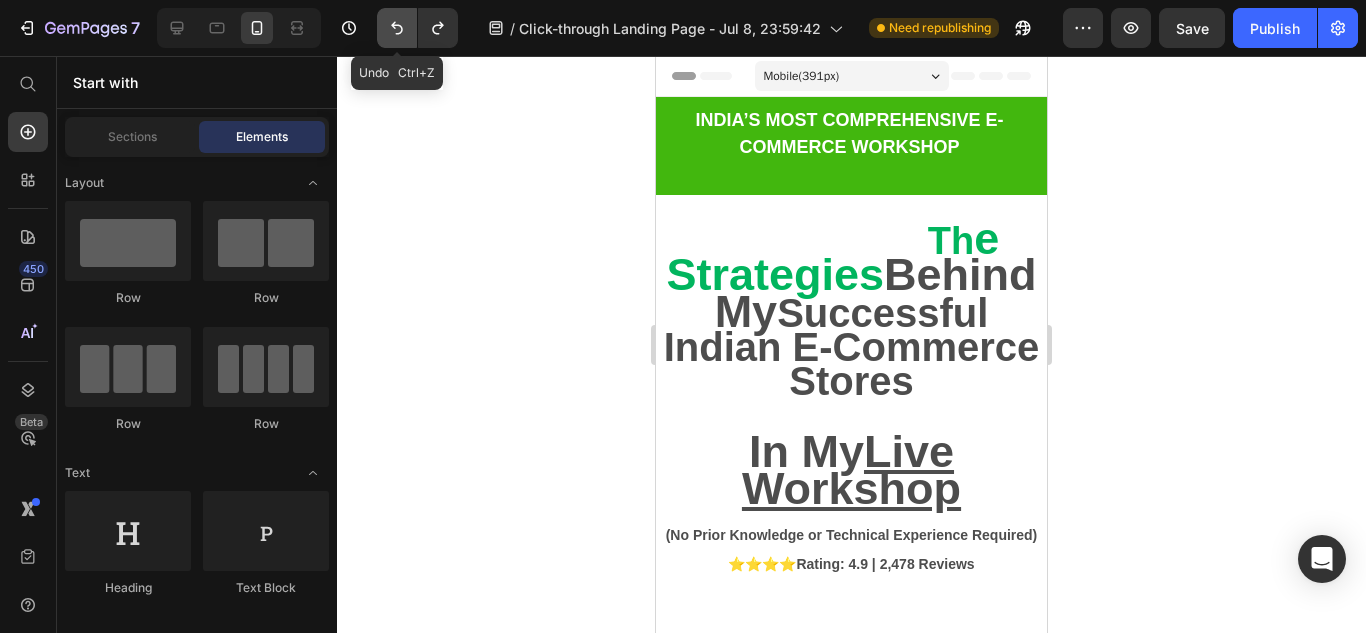 click 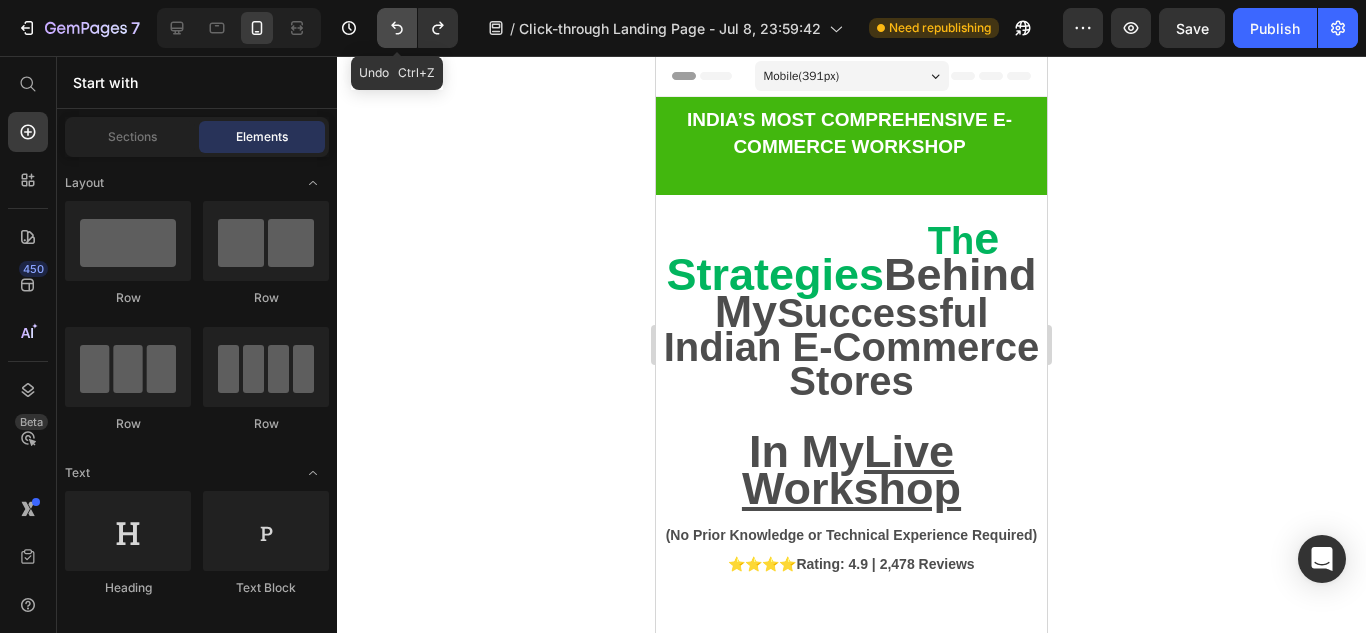click 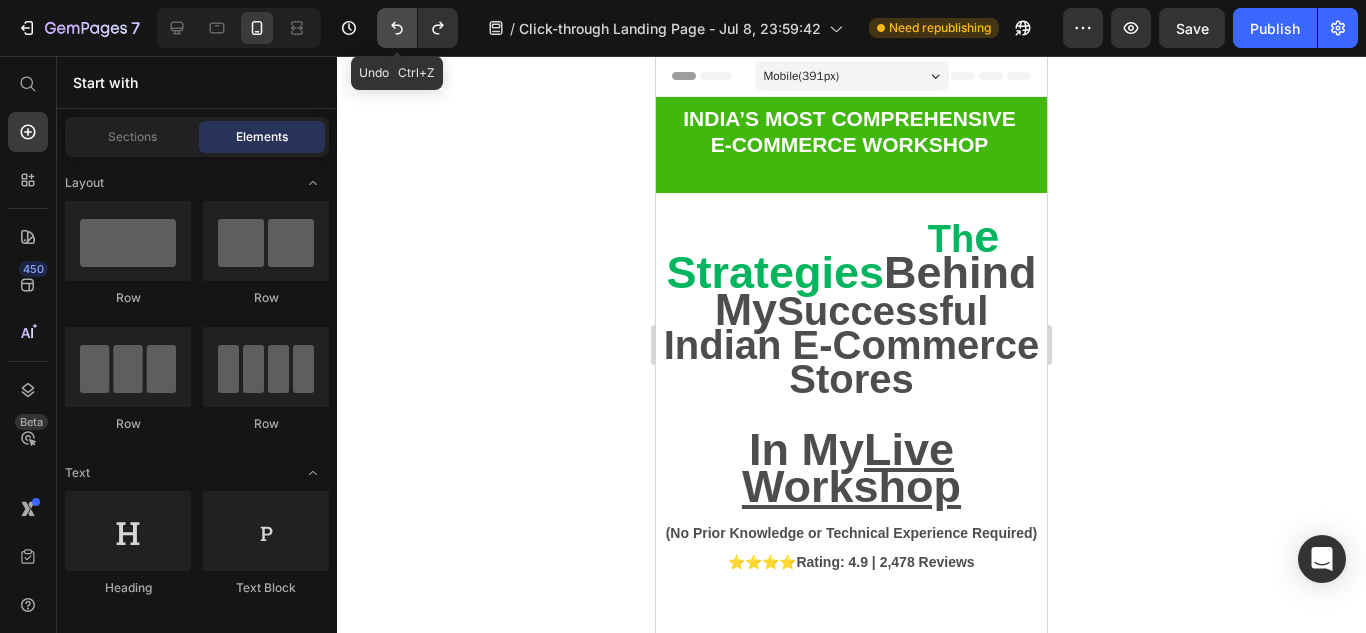 click 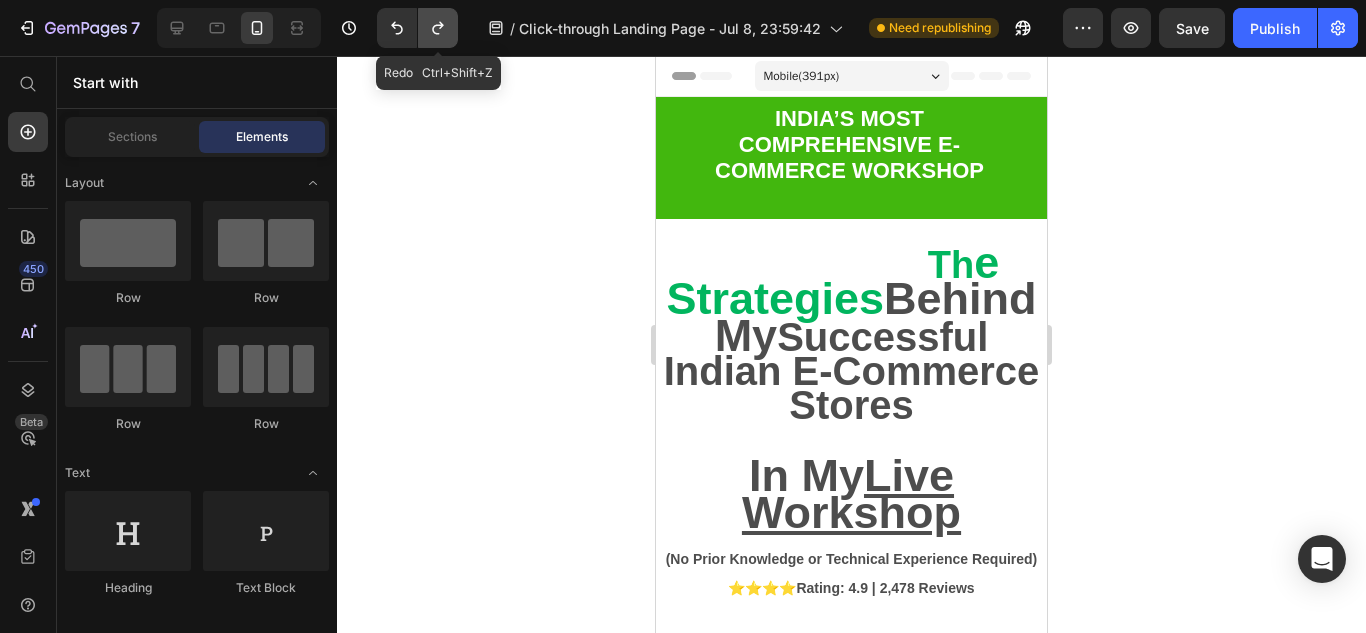 click 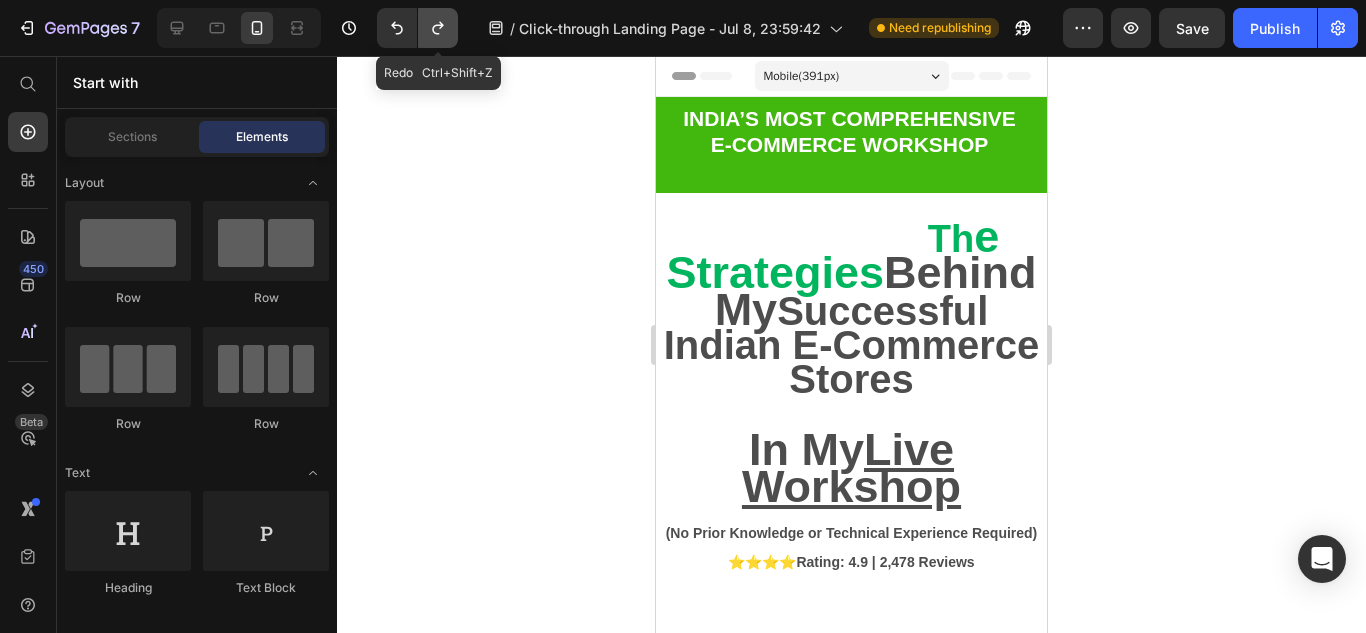 click 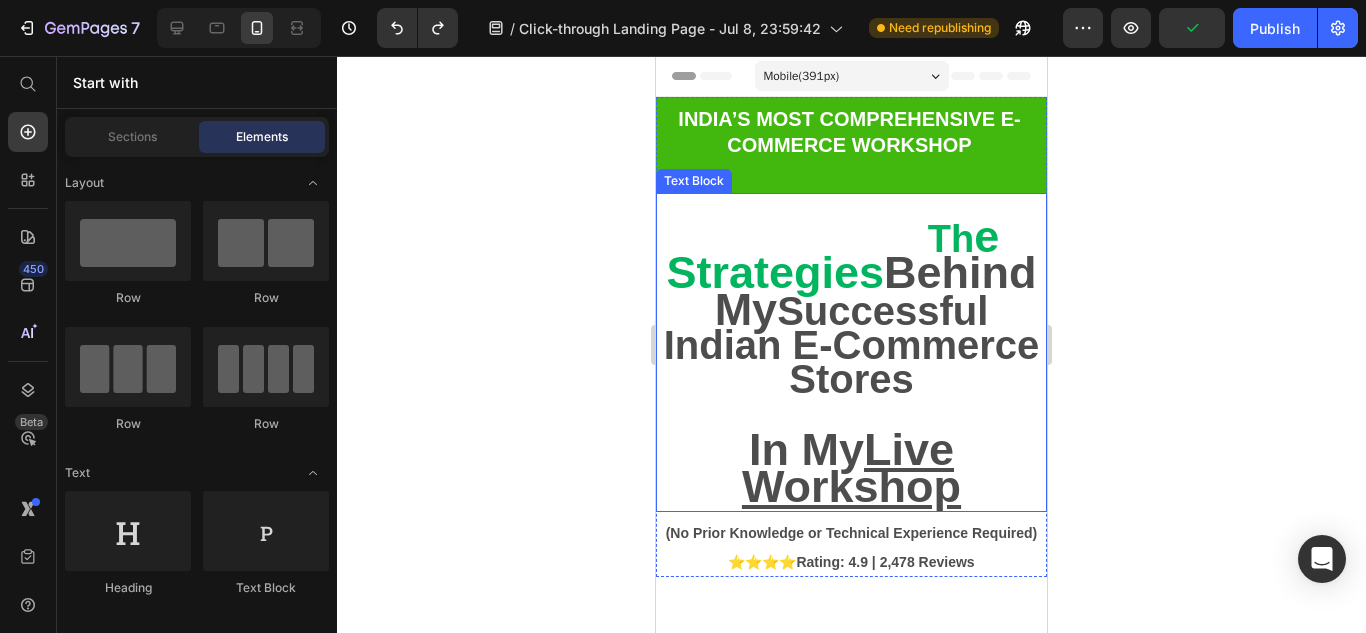 click at bounding box center [816, 243] 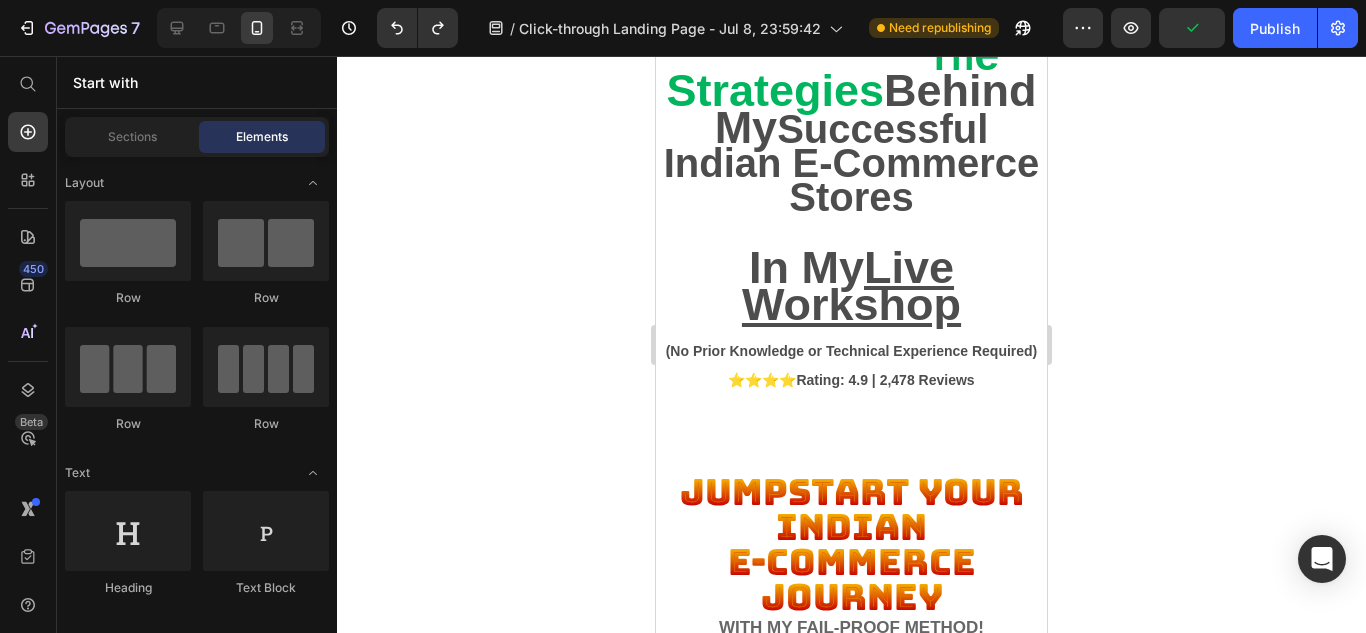 scroll, scrollTop: 0, scrollLeft: 0, axis: both 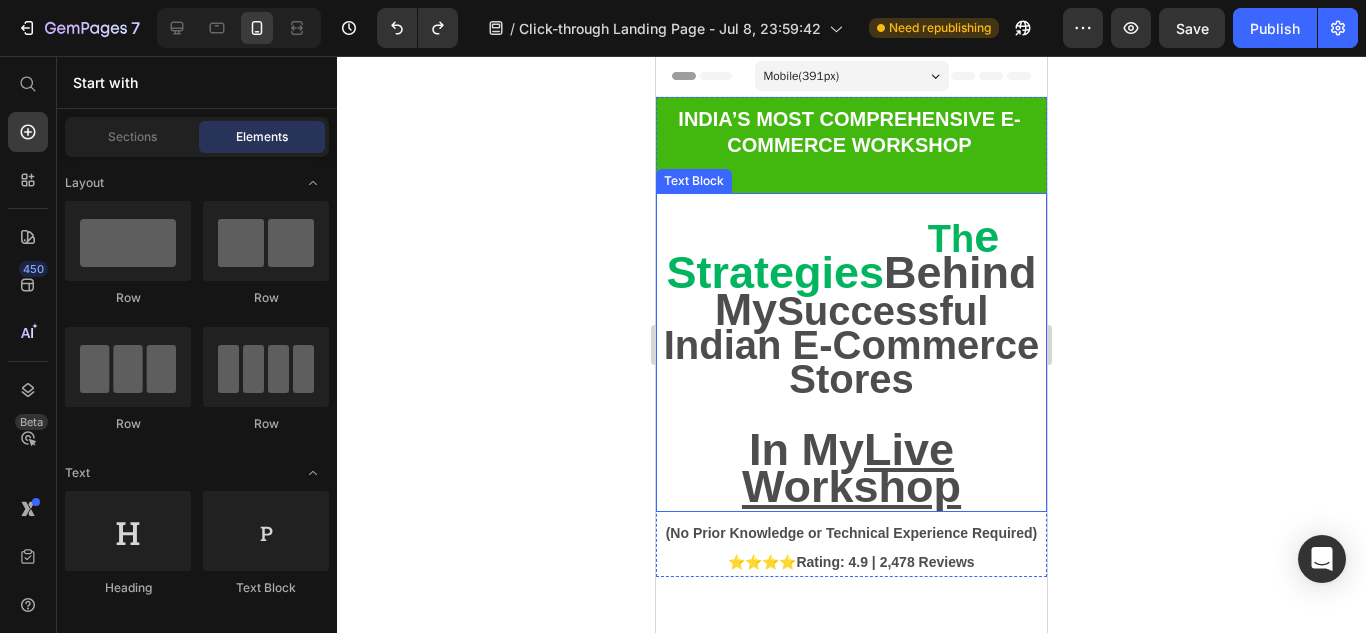 click on "Th" at bounding box center (951, 239) 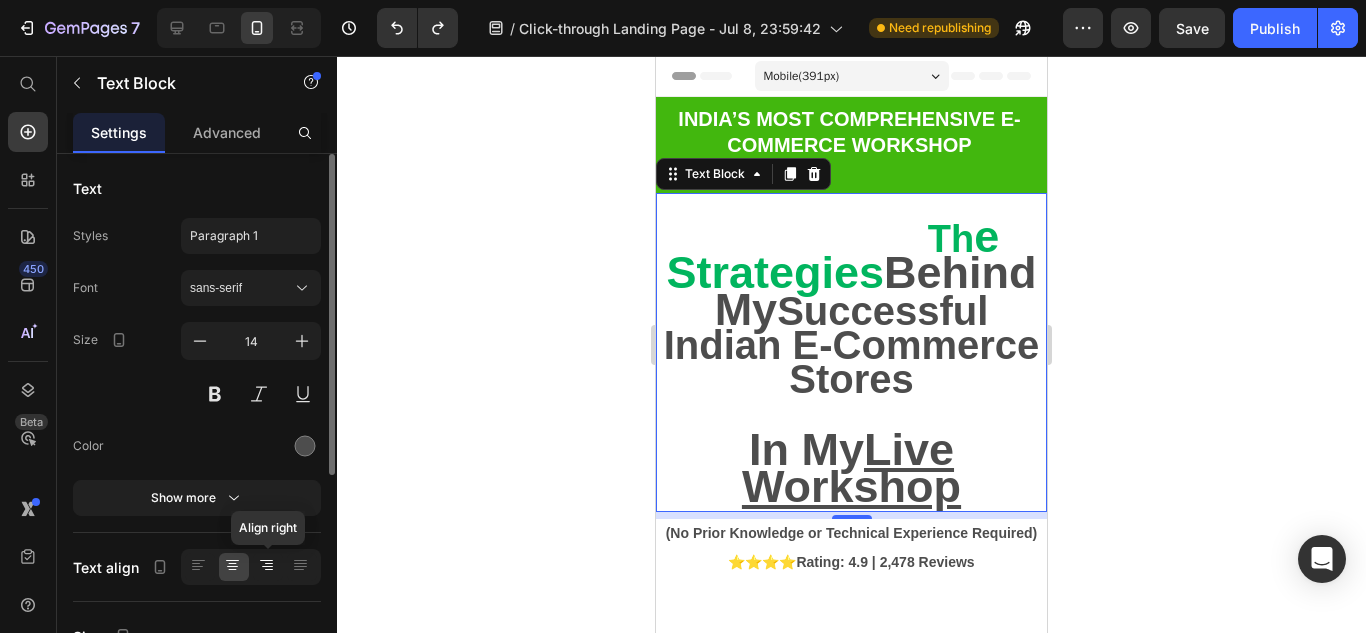 click 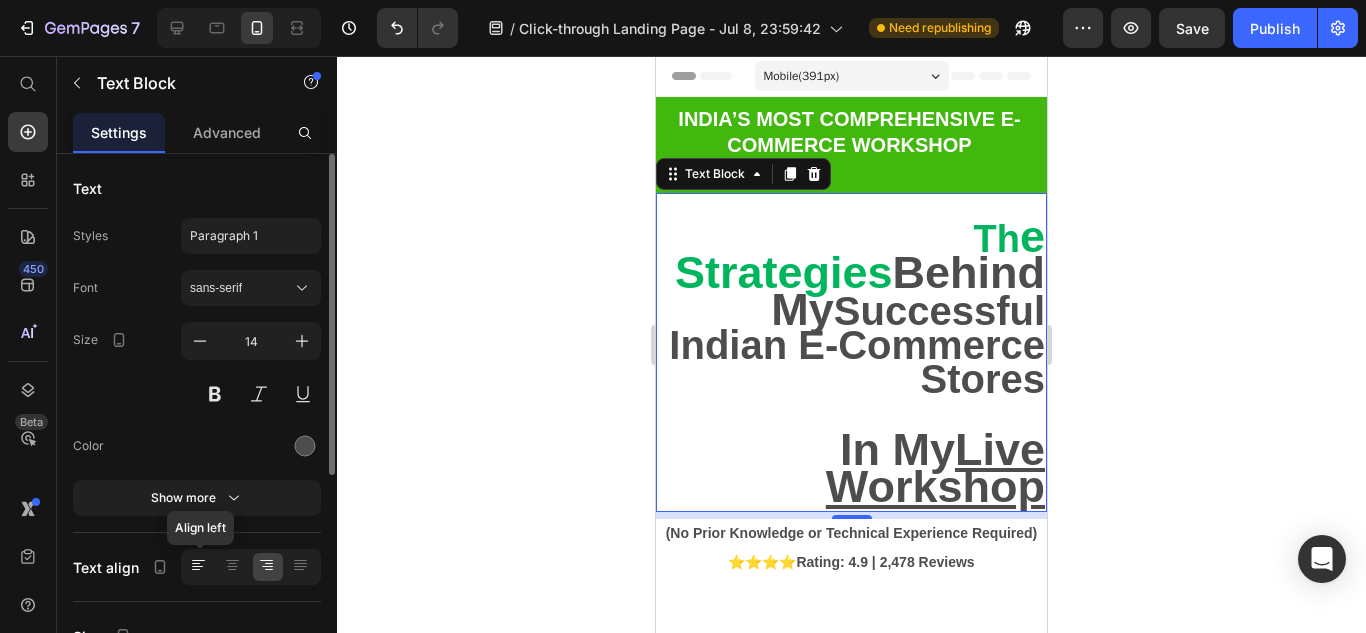 click 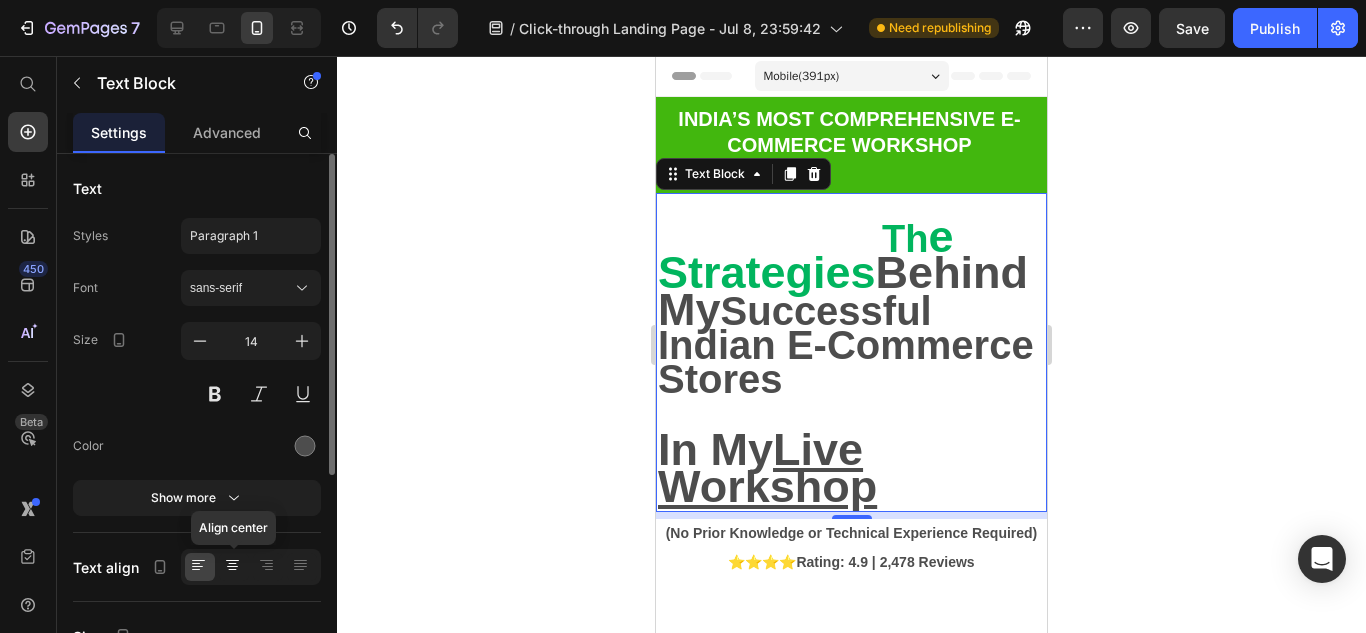 click 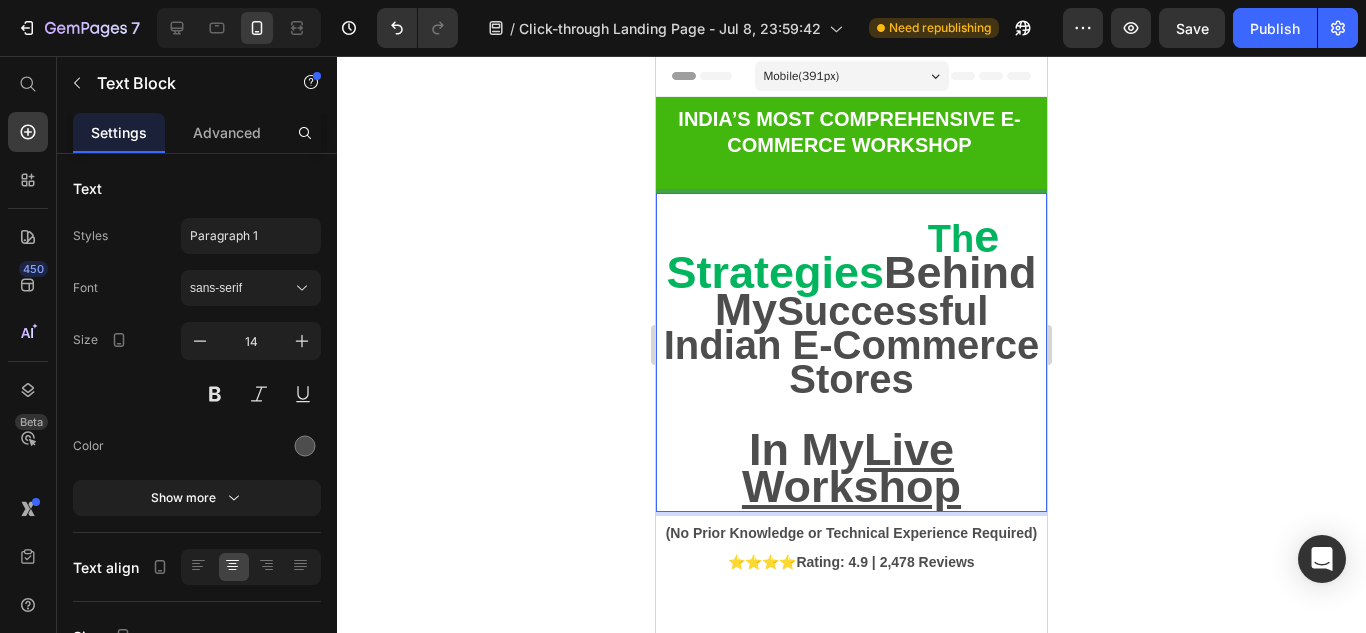 click on "Th" at bounding box center (951, 239) 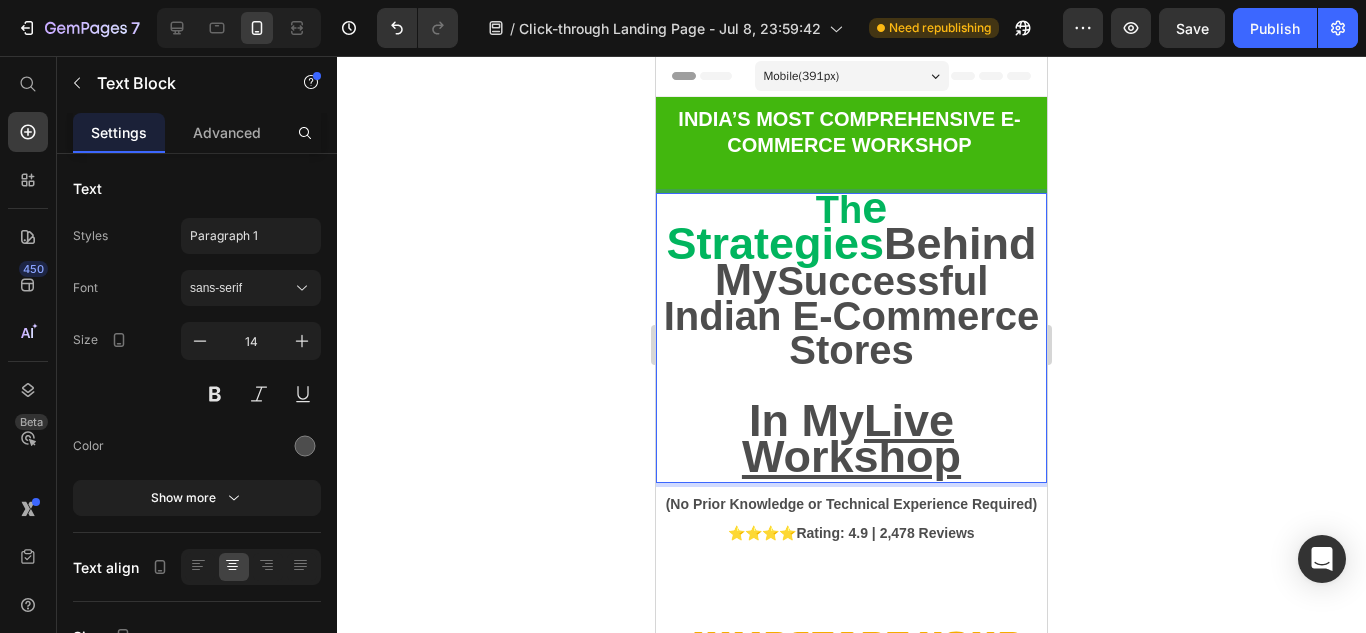 click on "Behind My" at bounding box center (876, 261) 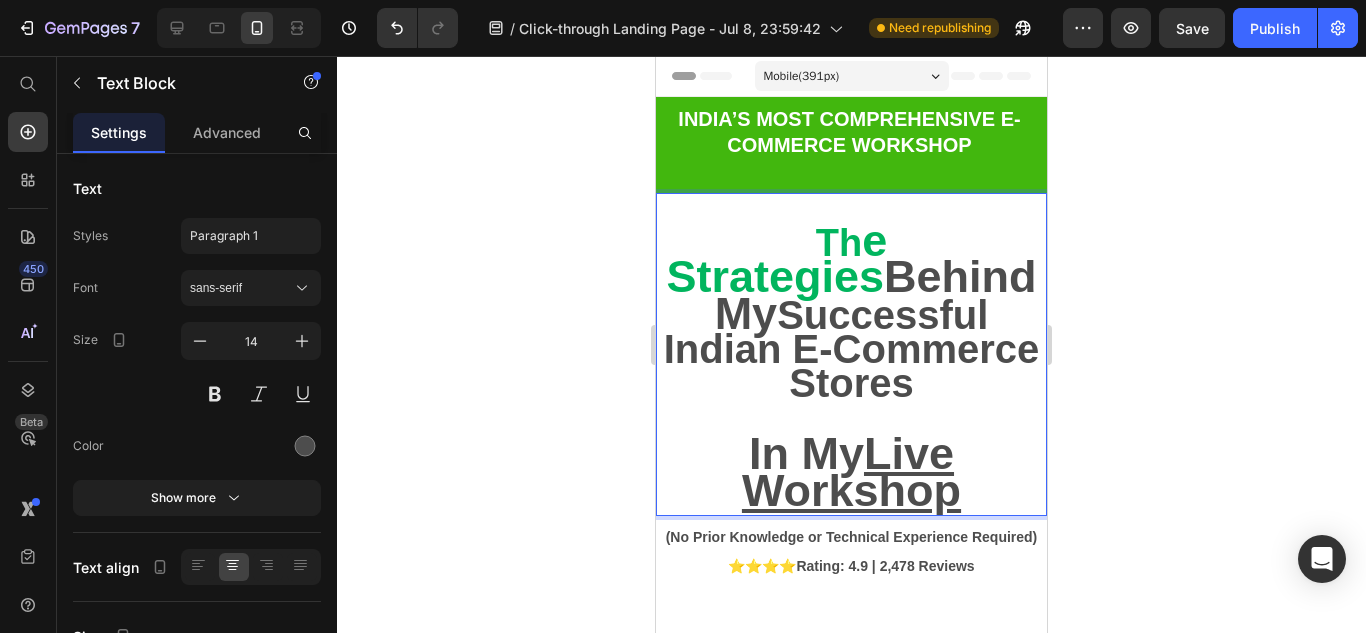click on "Behind My" at bounding box center (876, 294) 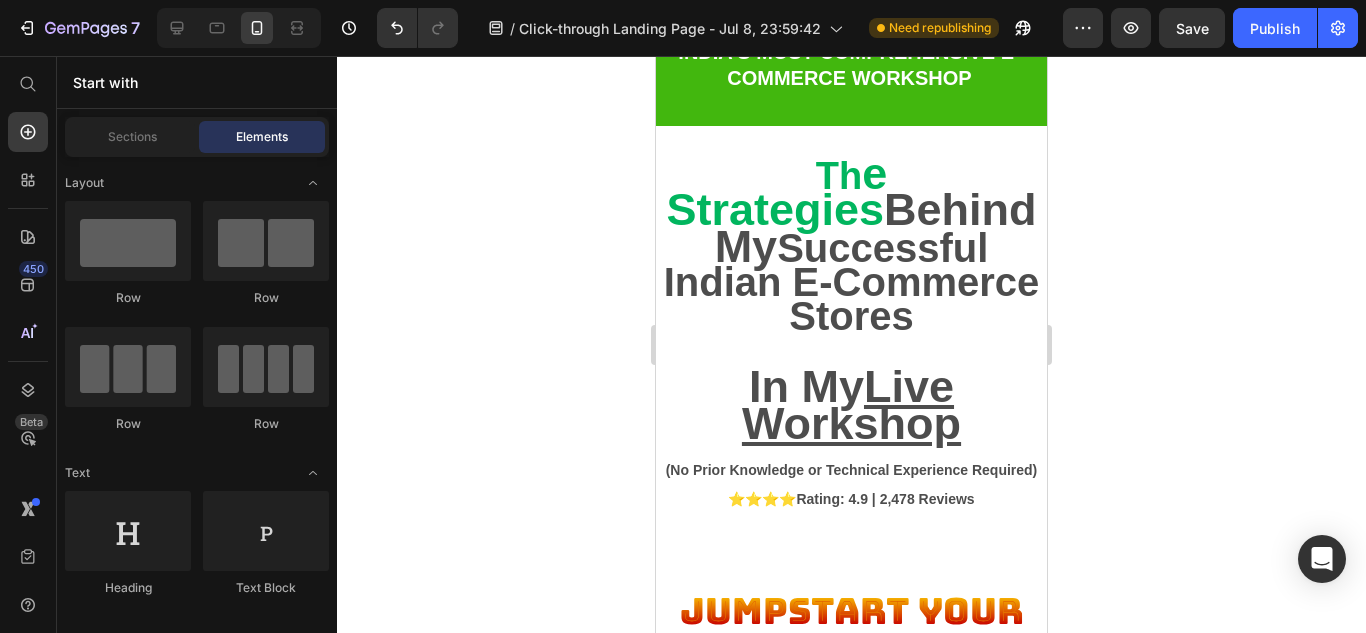 scroll, scrollTop: 47, scrollLeft: 0, axis: vertical 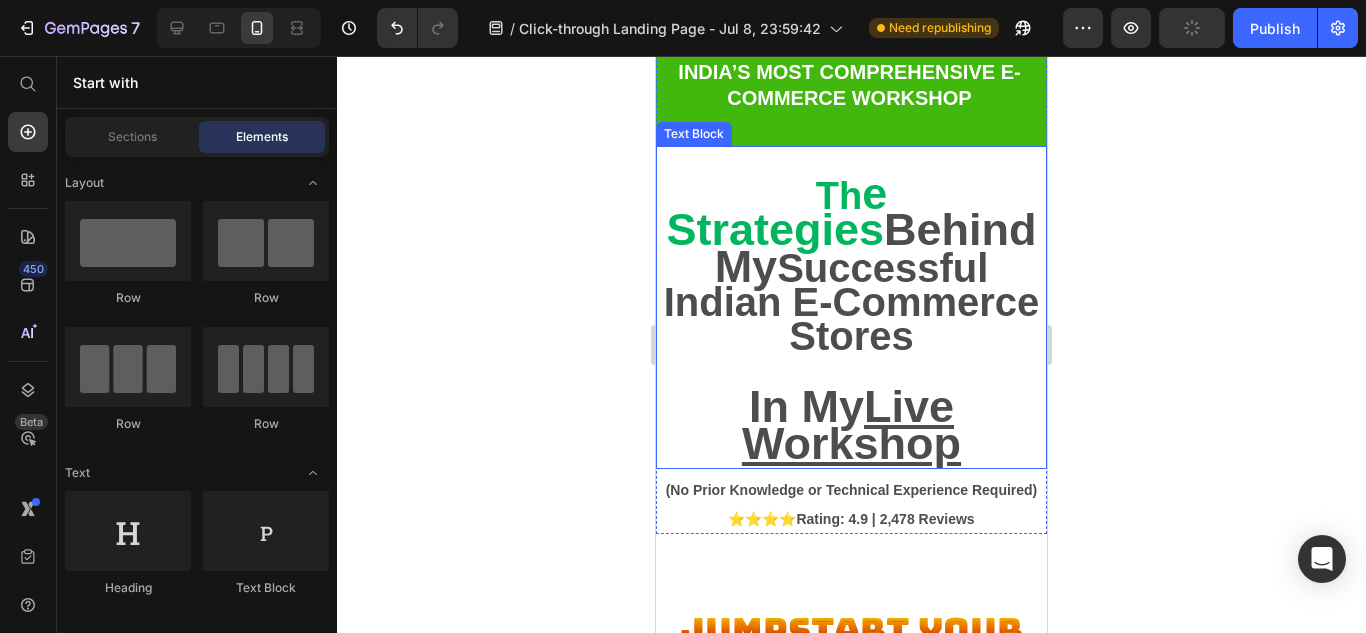 click on "Th" at bounding box center [839, 196] 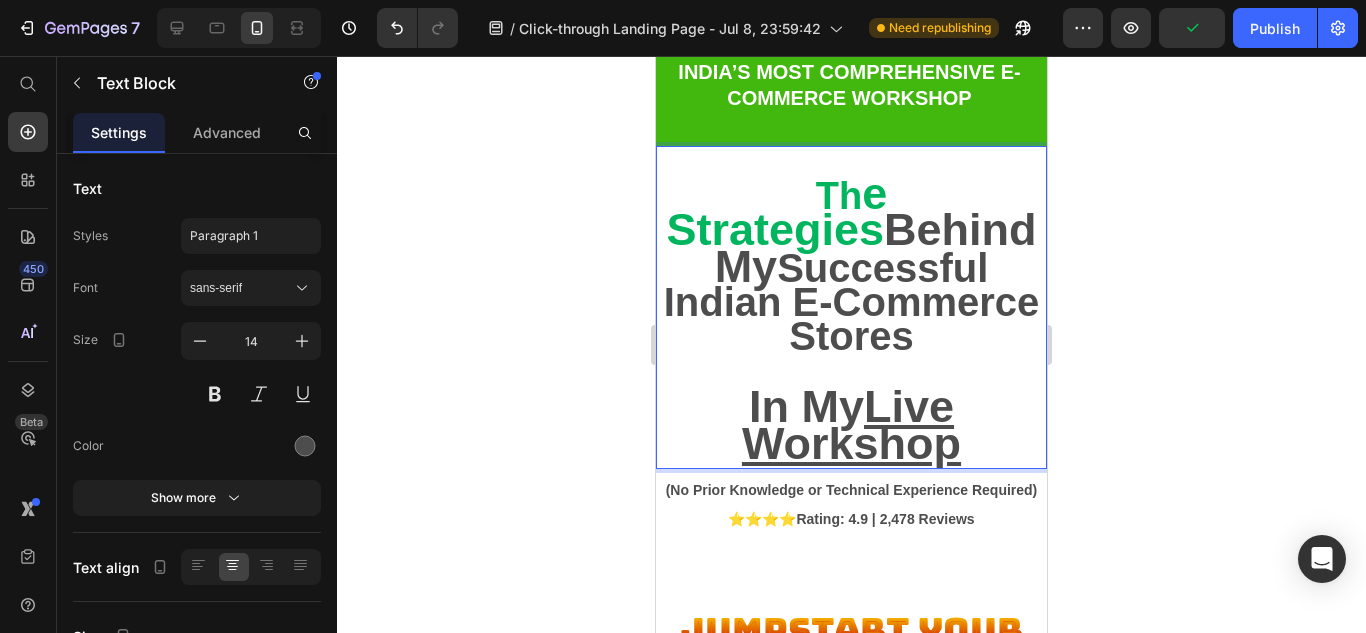 click on "Th" at bounding box center (839, 196) 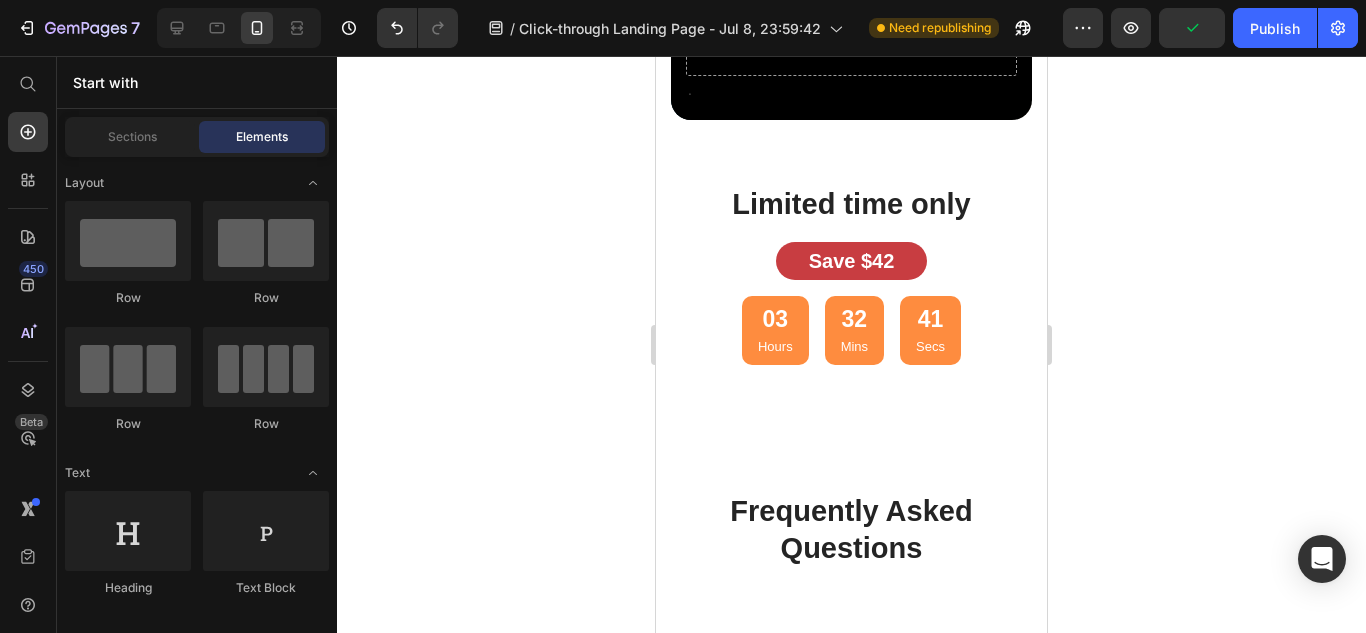 scroll, scrollTop: 1118, scrollLeft: 0, axis: vertical 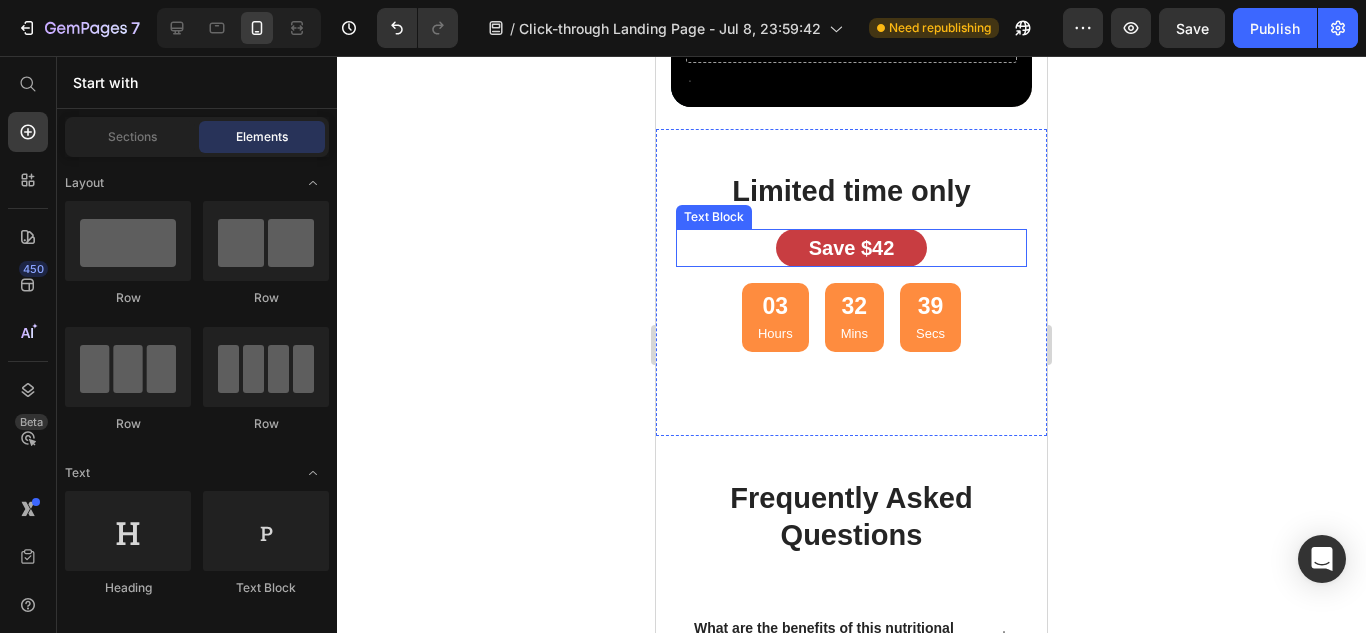 click on "Save $42" at bounding box center [852, 248] 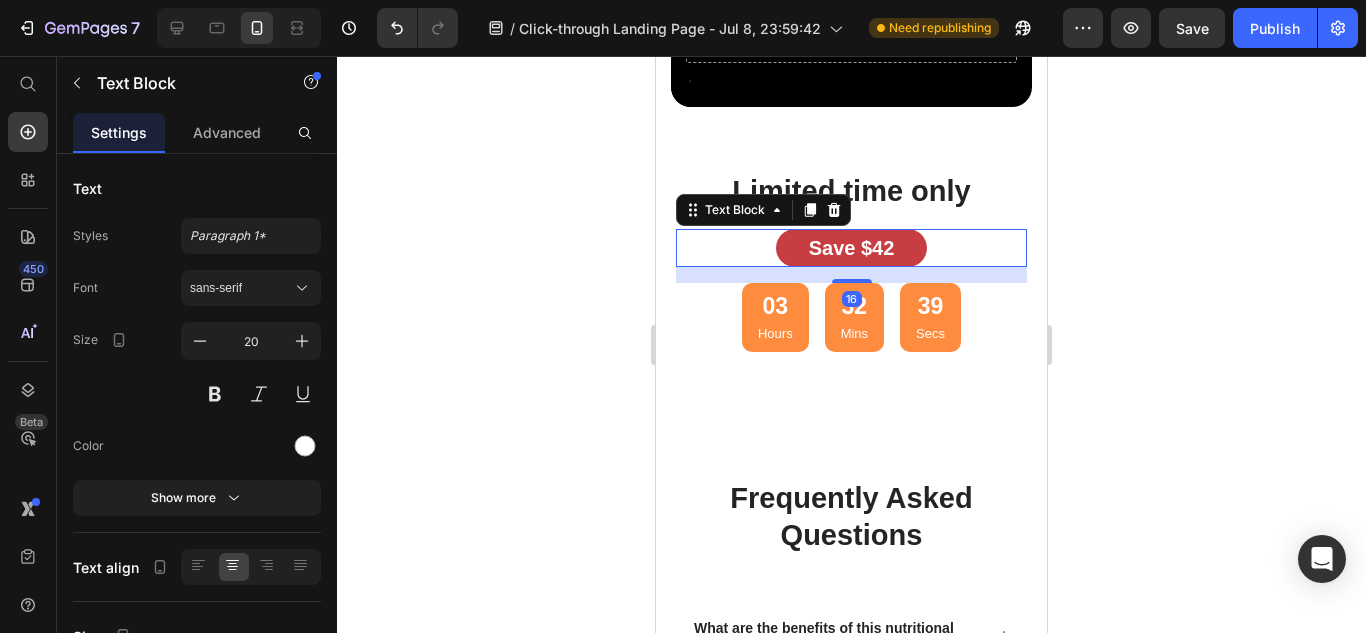click on "Save $42" at bounding box center [852, 248] 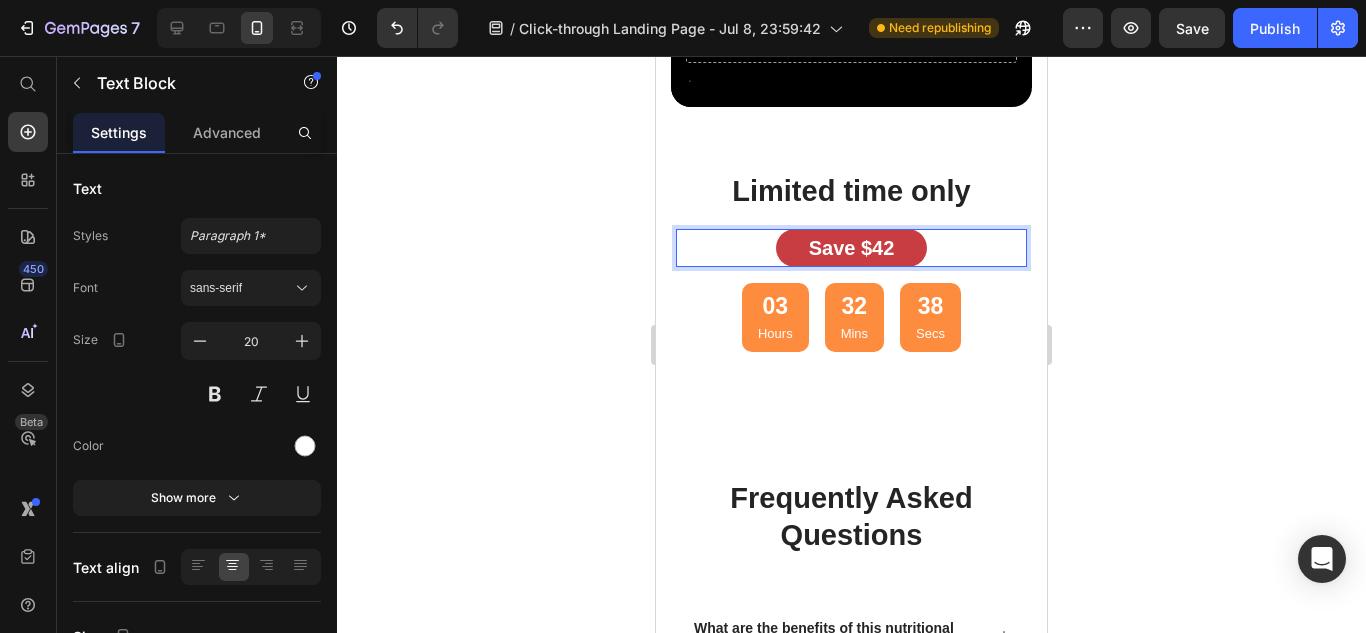 click on "Save $42" at bounding box center [852, 248] 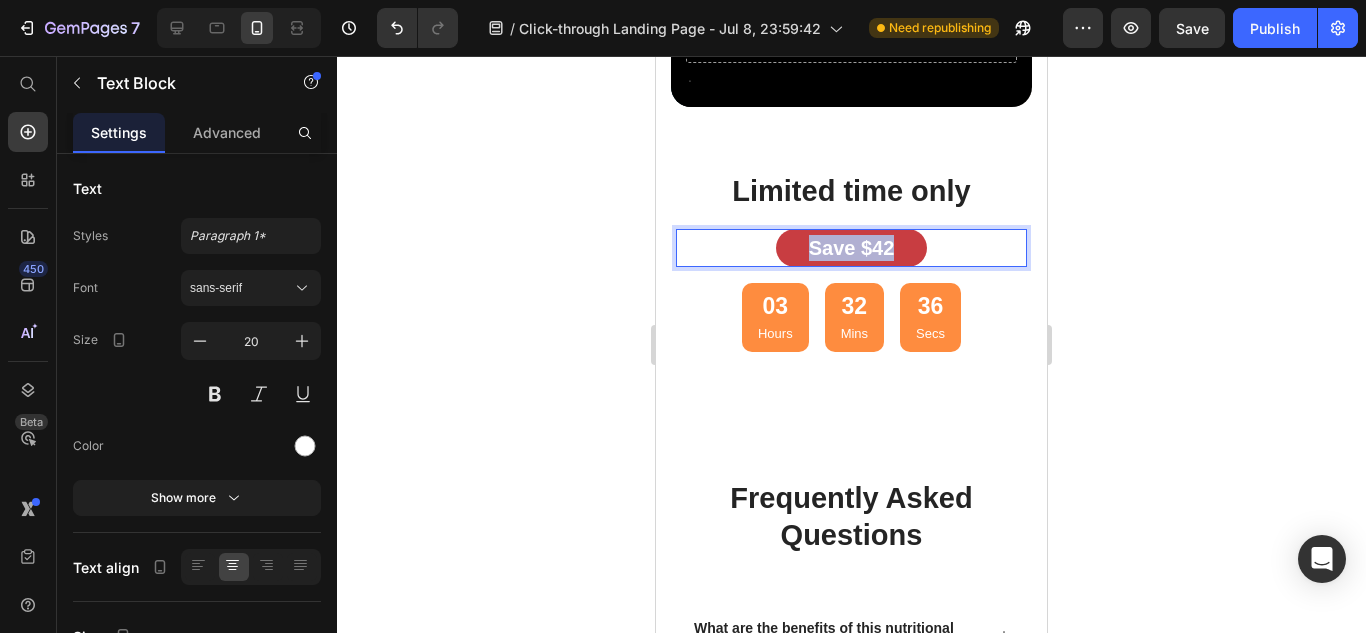 drag, startPoint x: 799, startPoint y: 237, endPoint x: 909, endPoint y: 240, distance: 110.0409 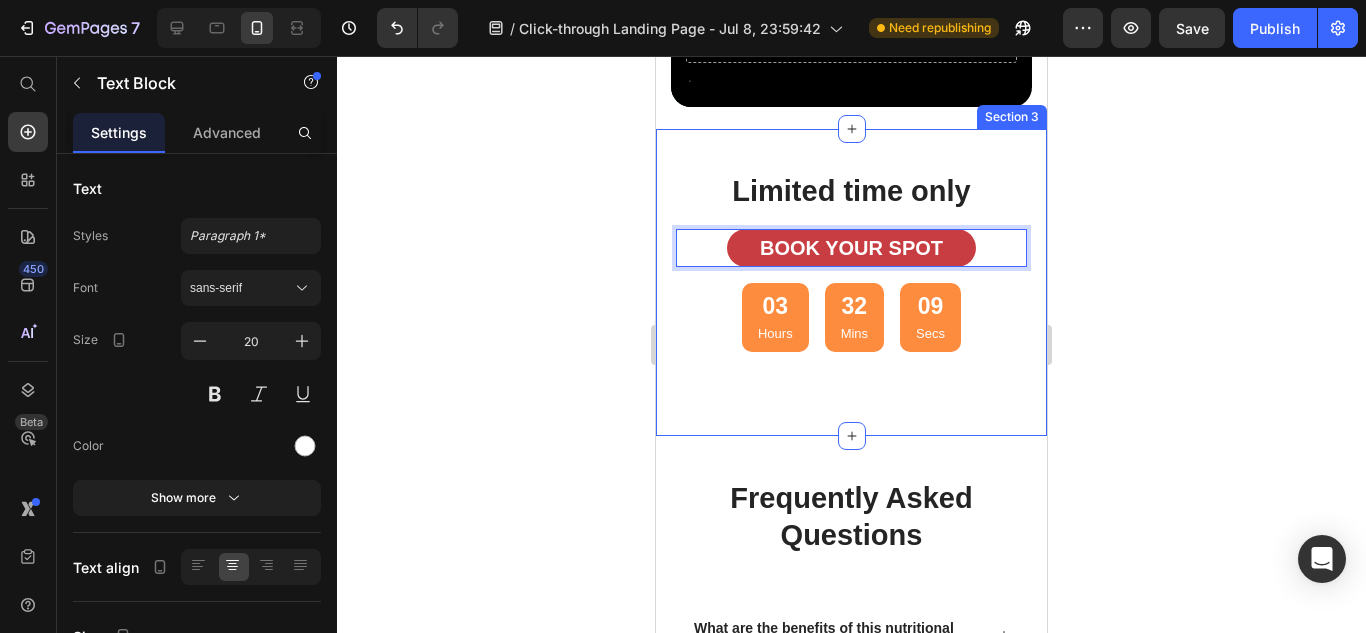 click 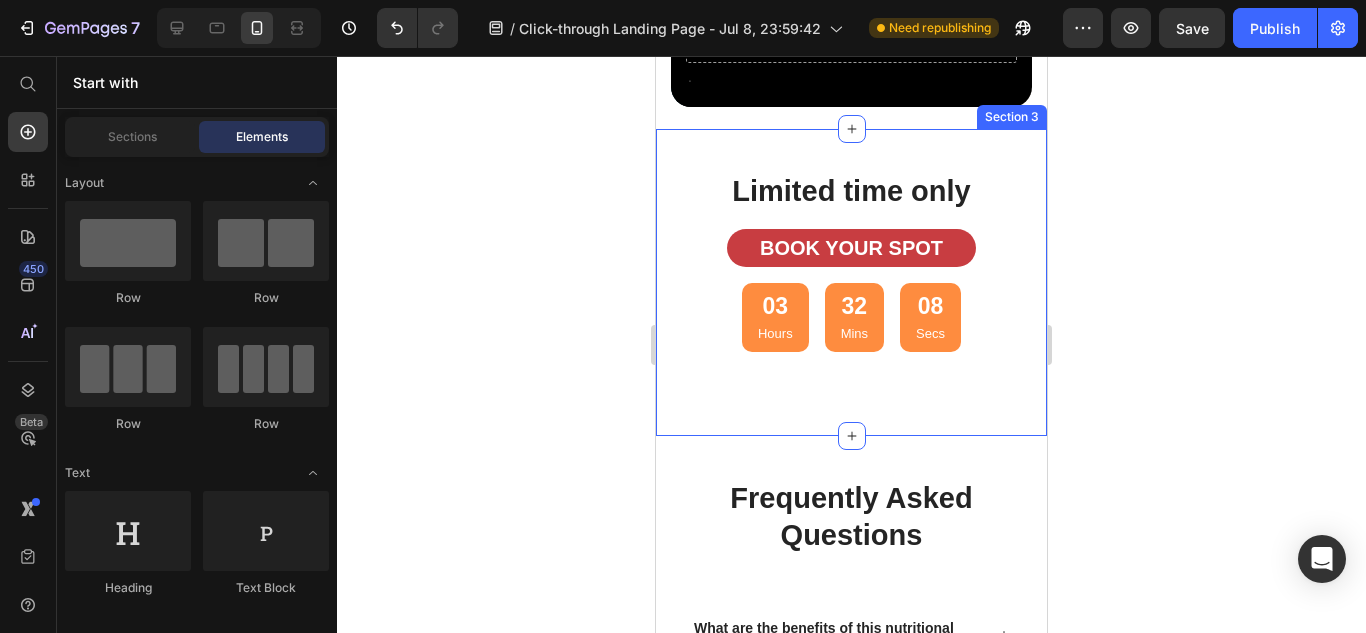click 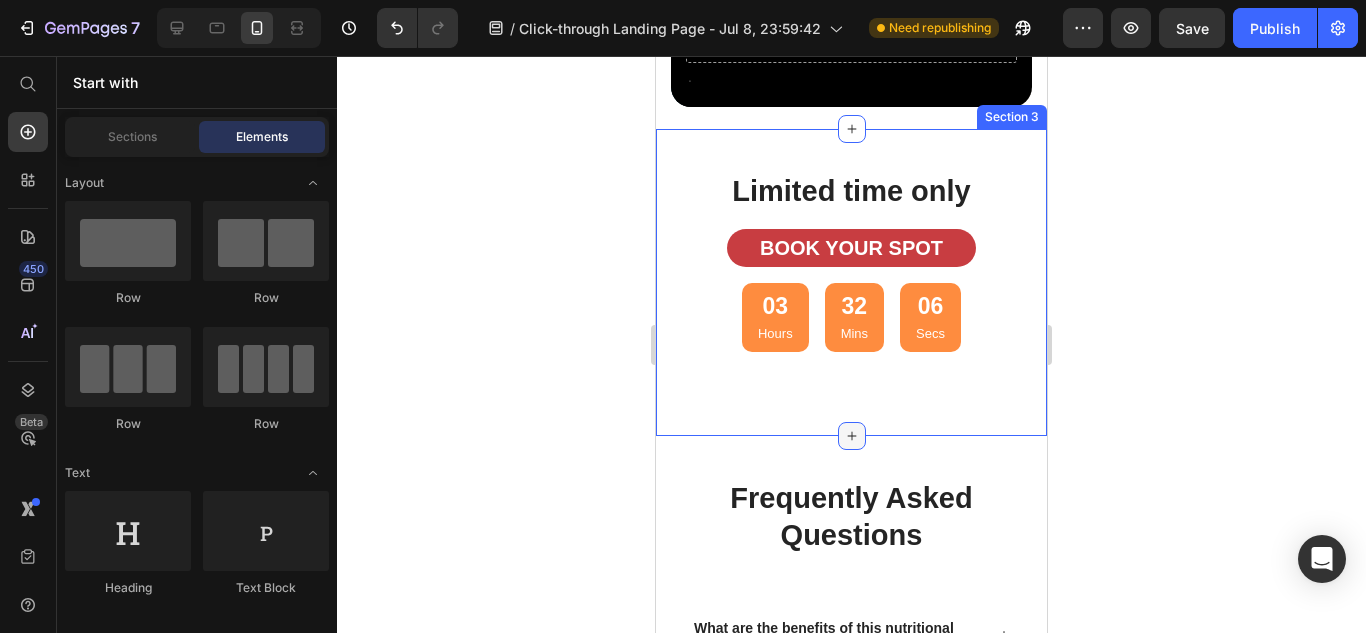 click 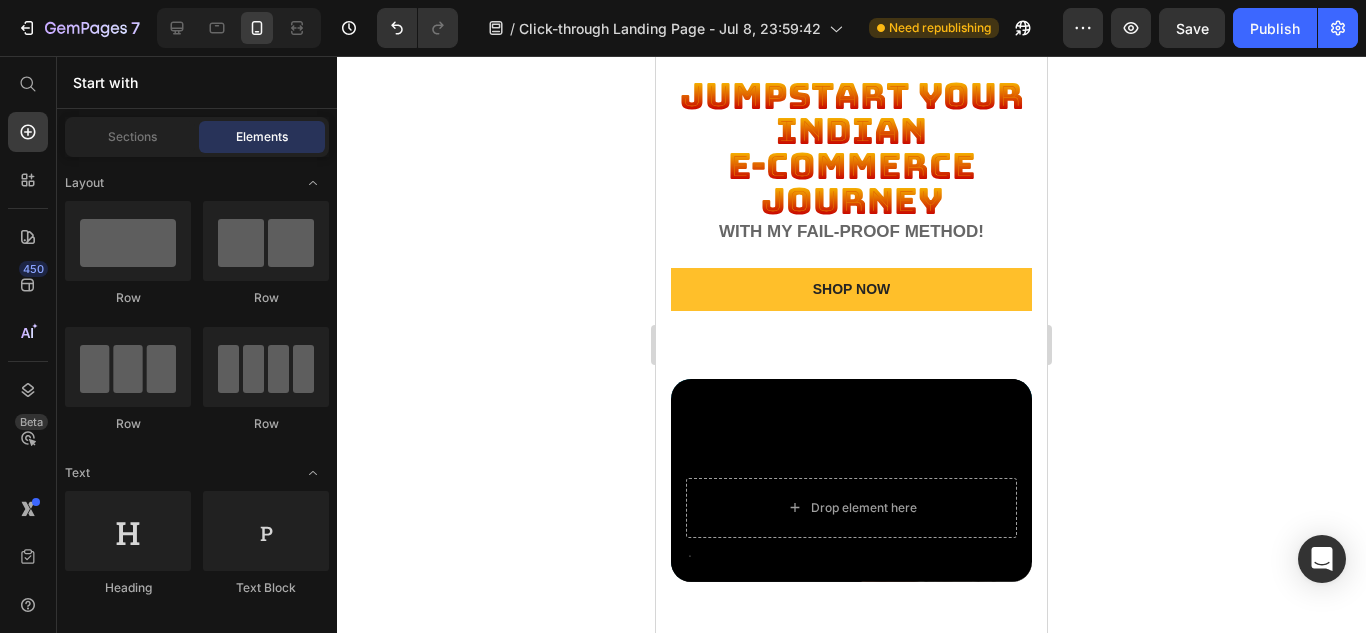scroll, scrollTop: 569, scrollLeft: 0, axis: vertical 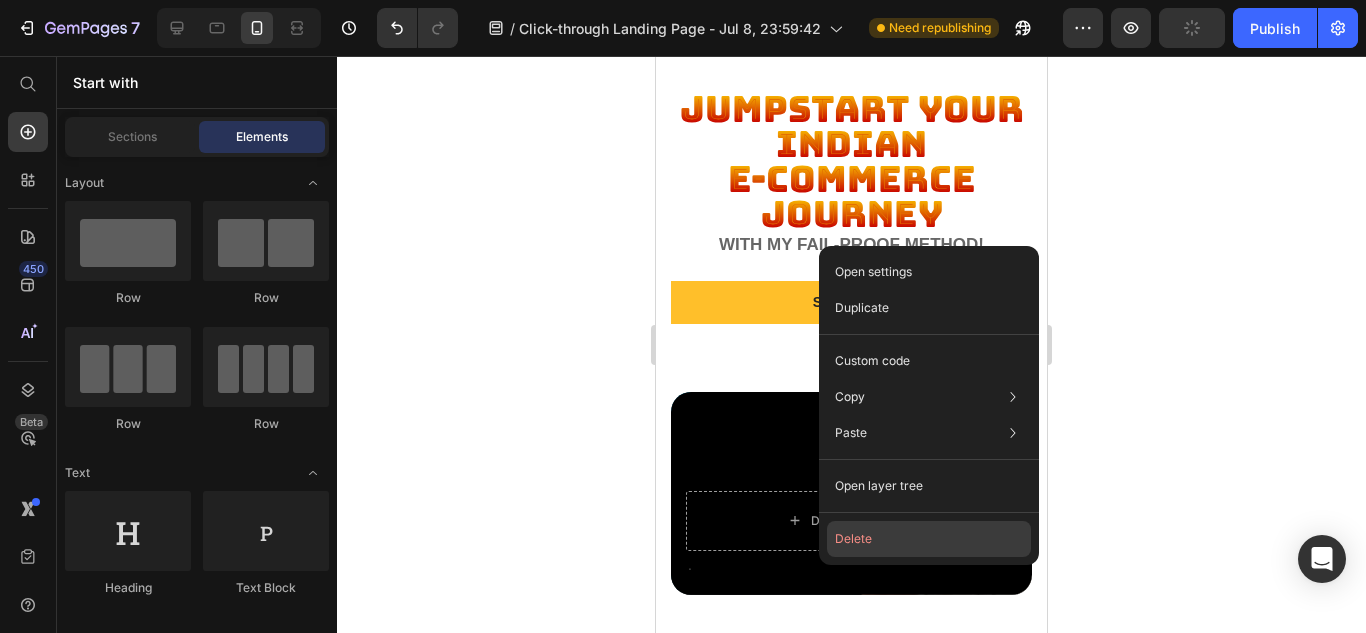 click on "Delete" 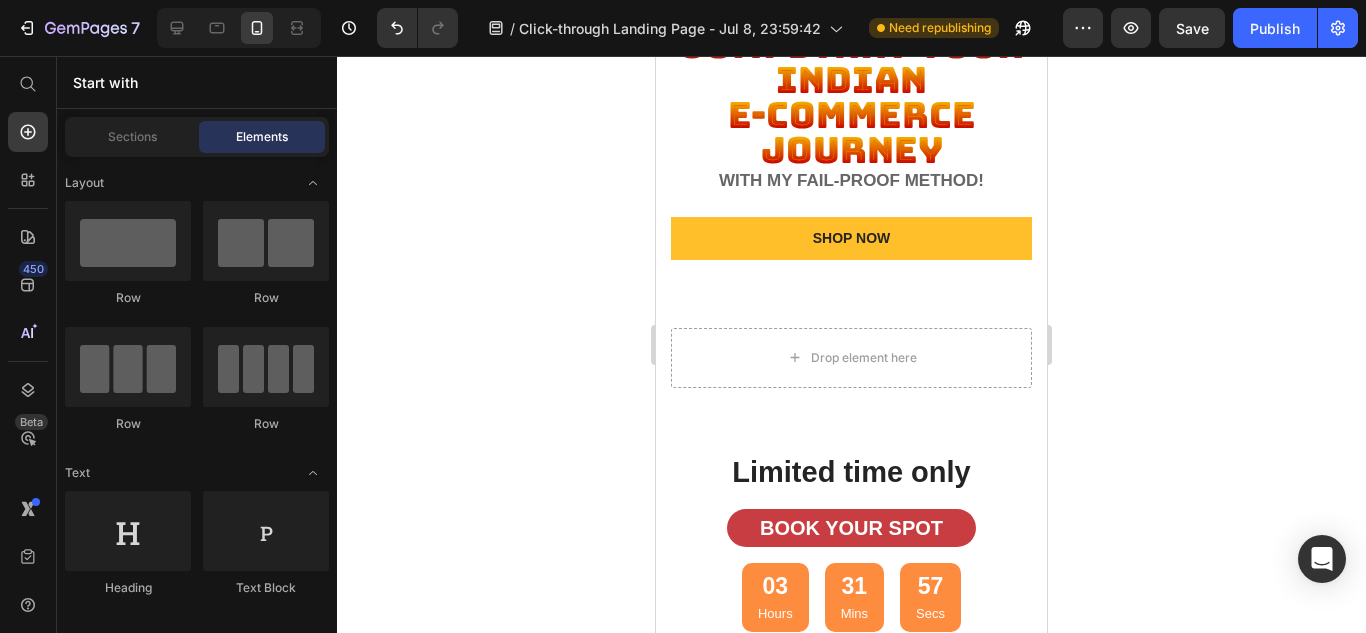 scroll, scrollTop: 550, scrollLeft: 0, axis: vertical 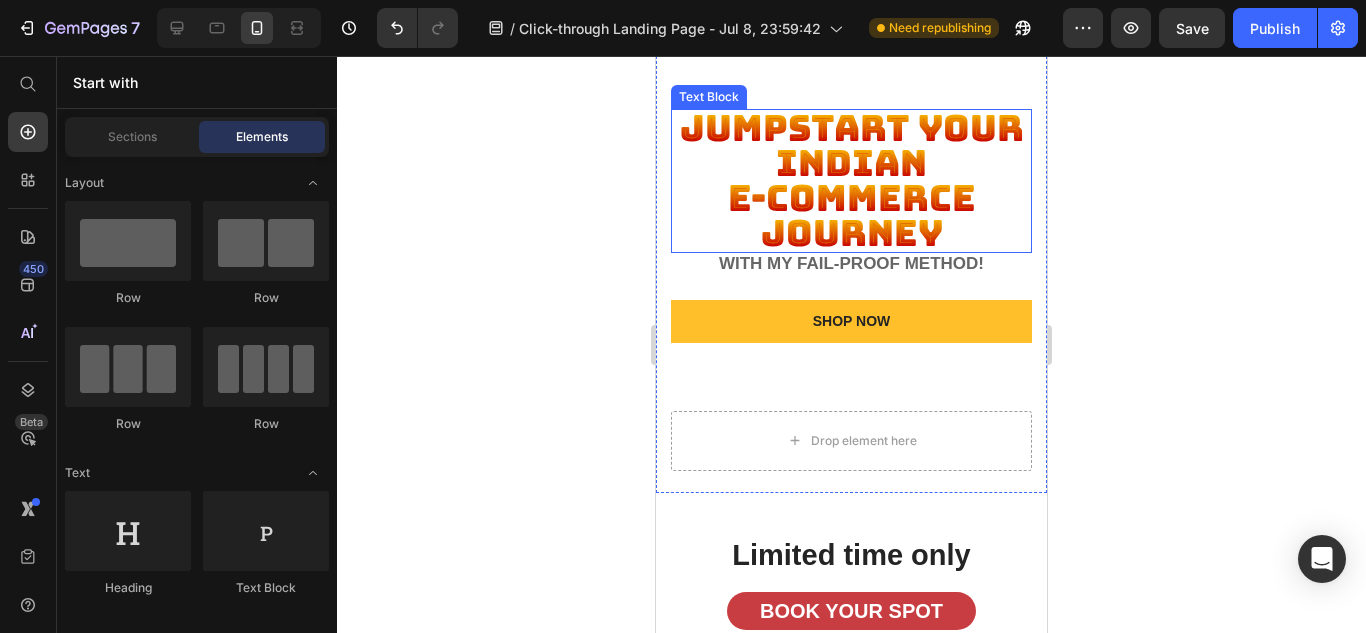 click on "e-commerce journey" at bounding box center (852, 215) 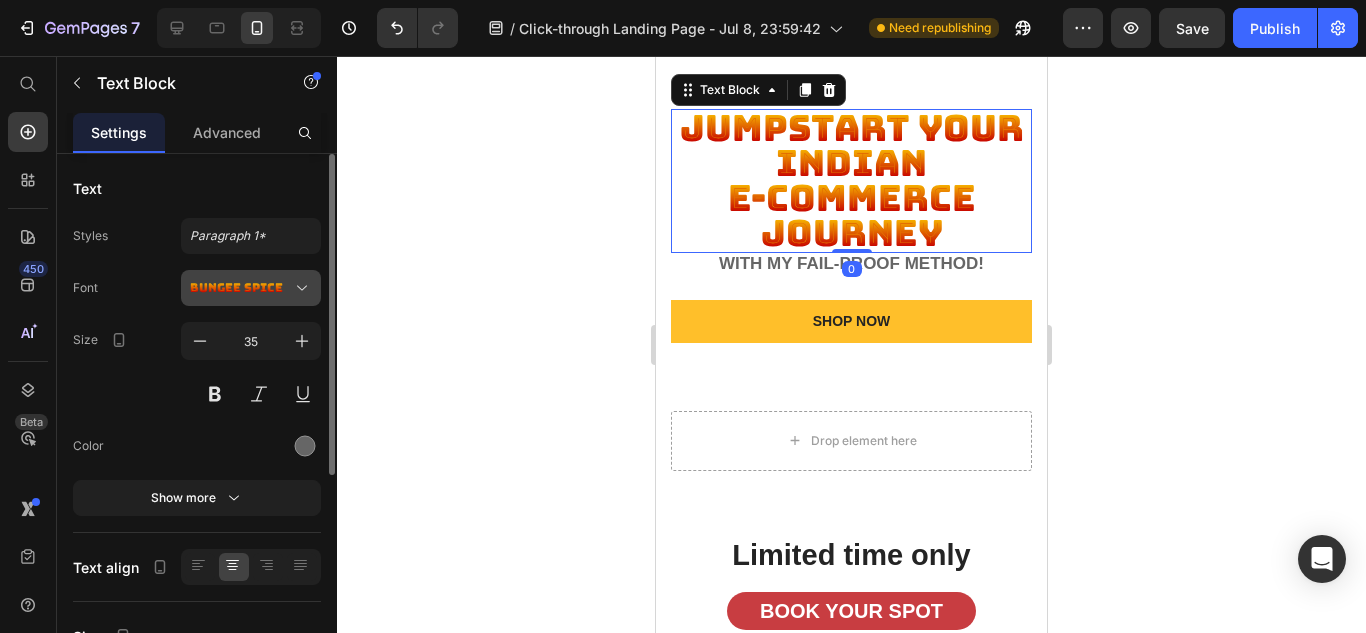 click on "Bungee Spice" at bounding box center [241, 288] 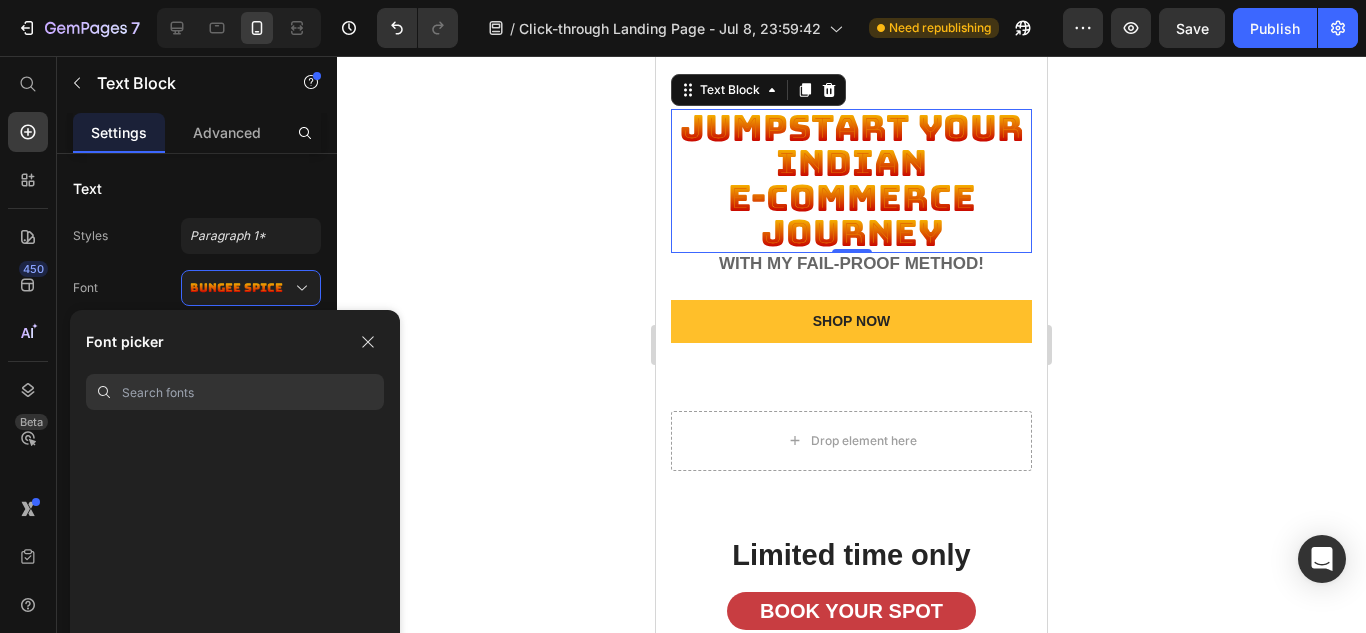 scroll, scrollTop: 3334, scrollLeft: 0, axis: vertical 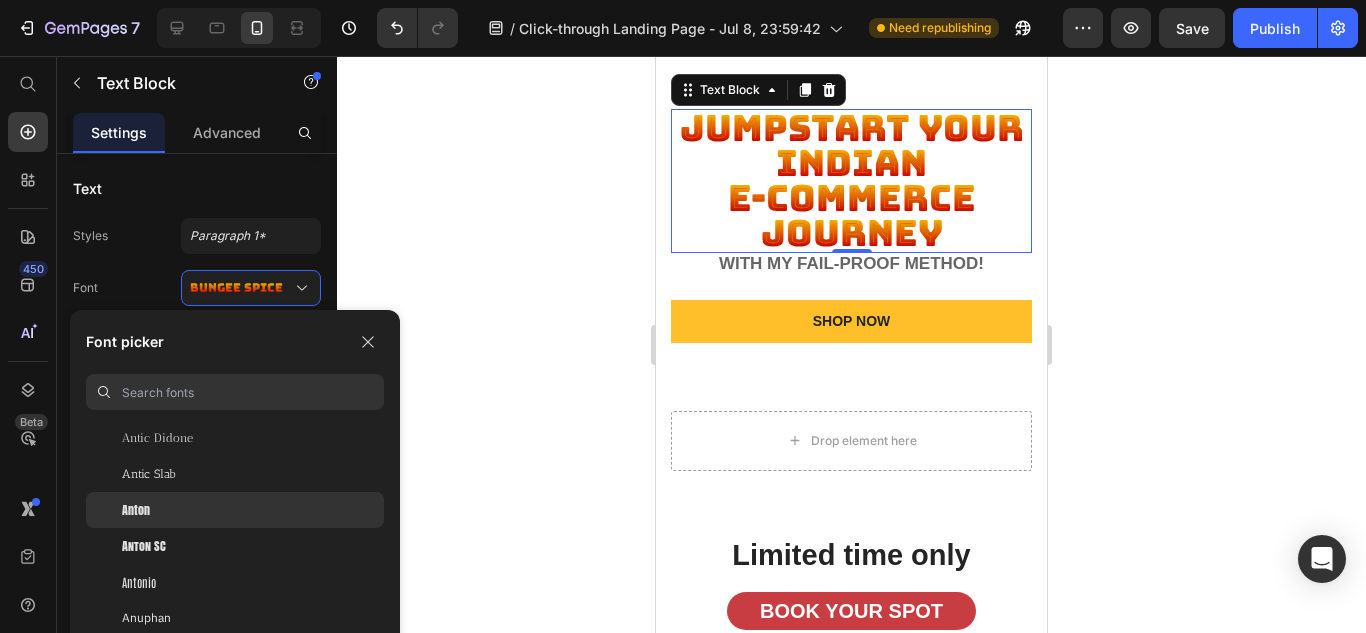 click on "Anton" 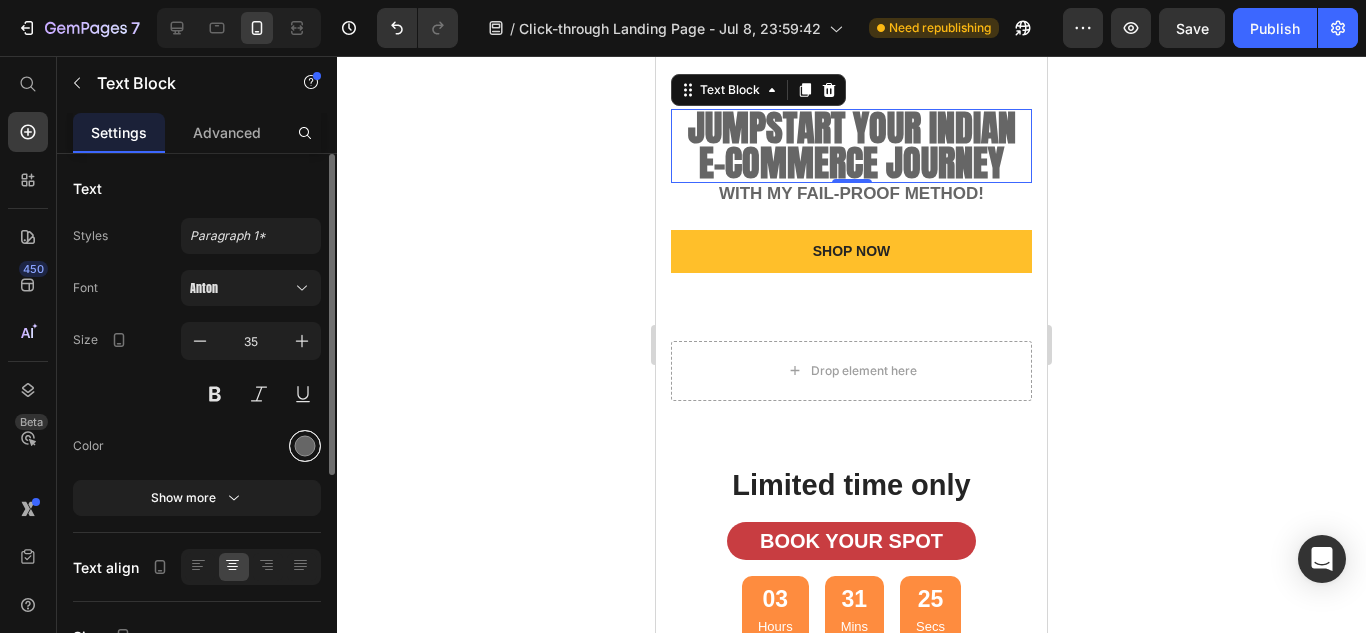 click at bounding box center (305, 446) 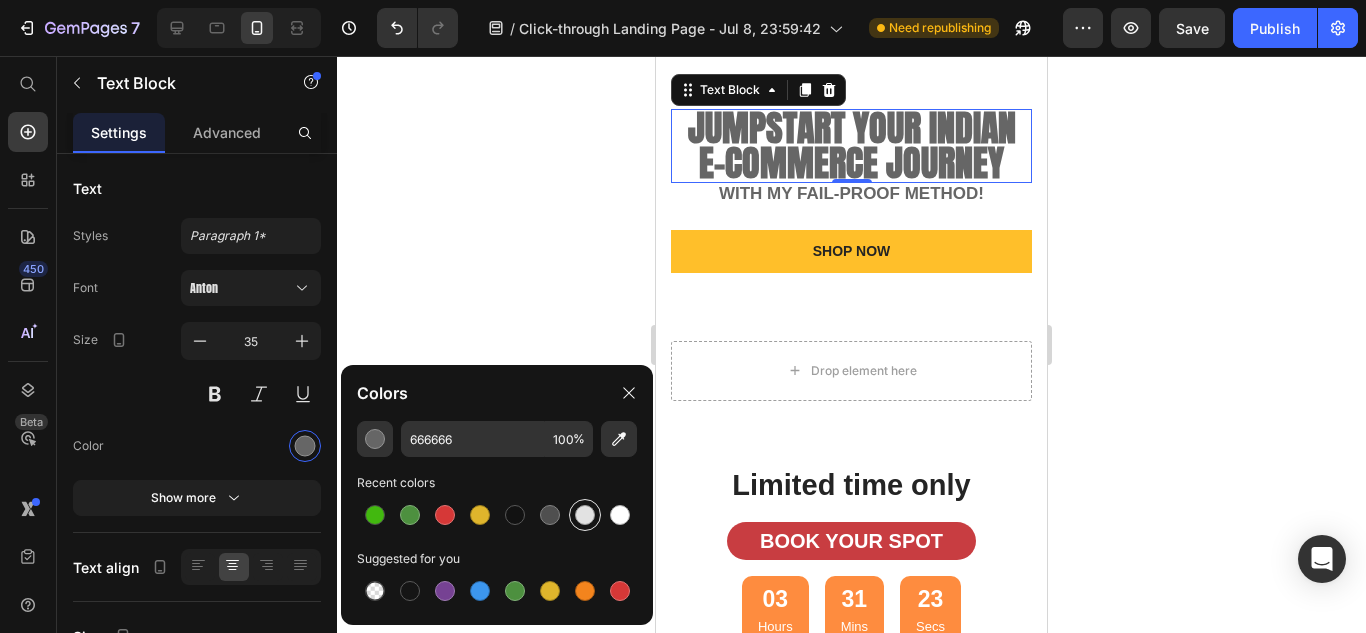 click at bounding box center (585, 515) 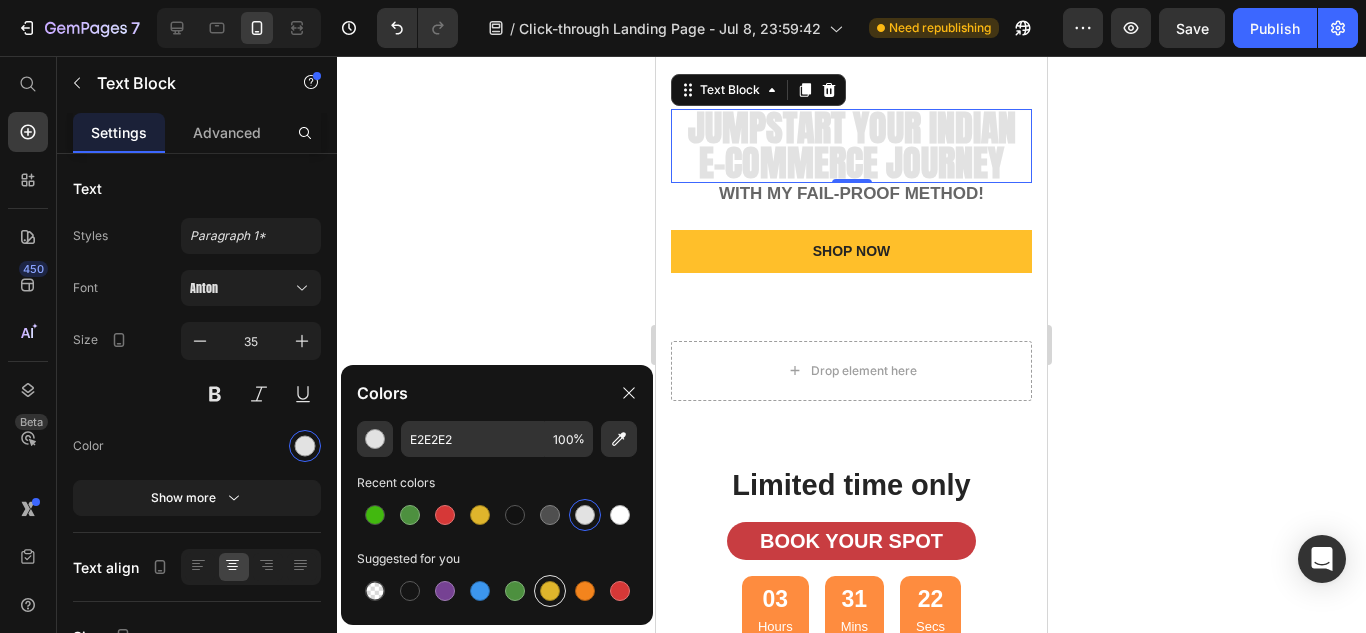 click at bounding box center [550, 591] 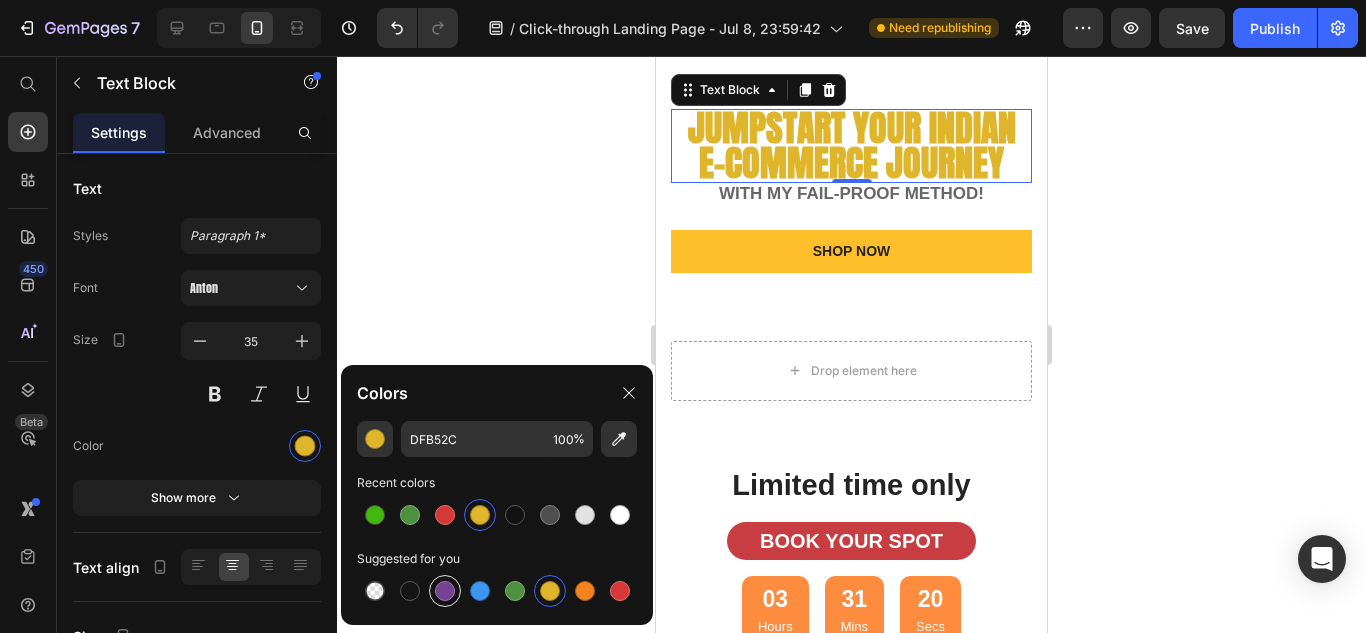 click at bounding box center [445, 591] 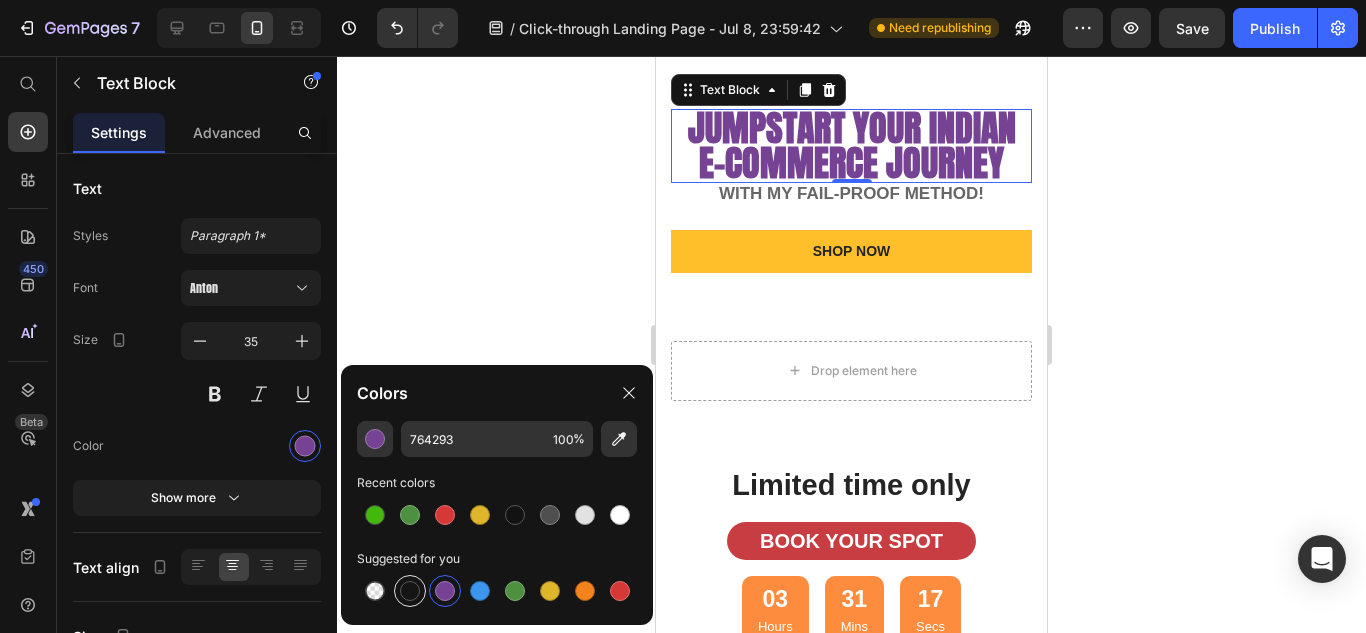 click at bounding box center [410, 591] 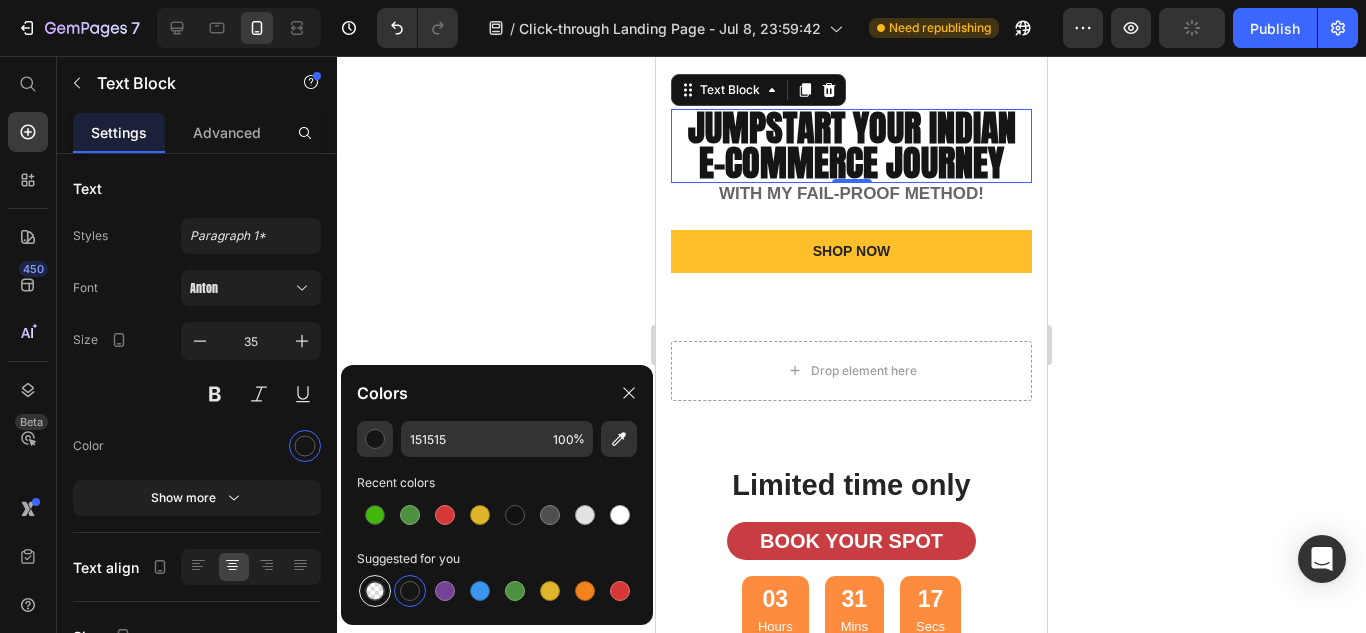click at bounding box center (375, 591) 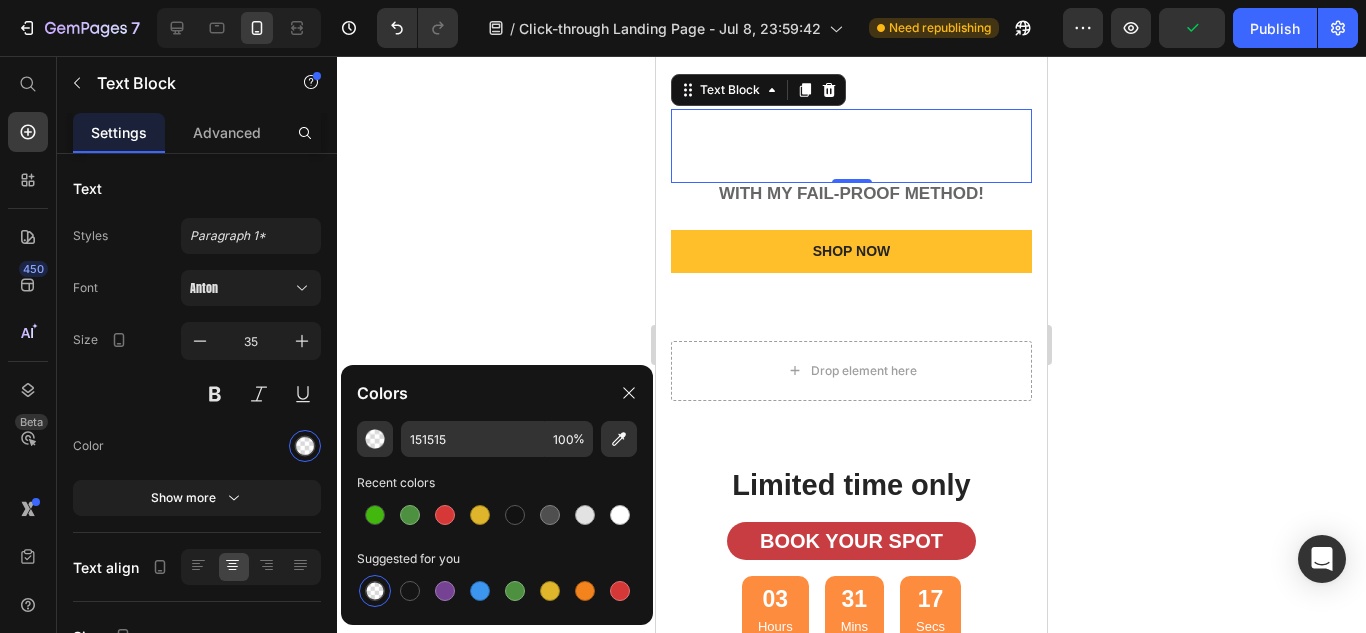 type on "000000" 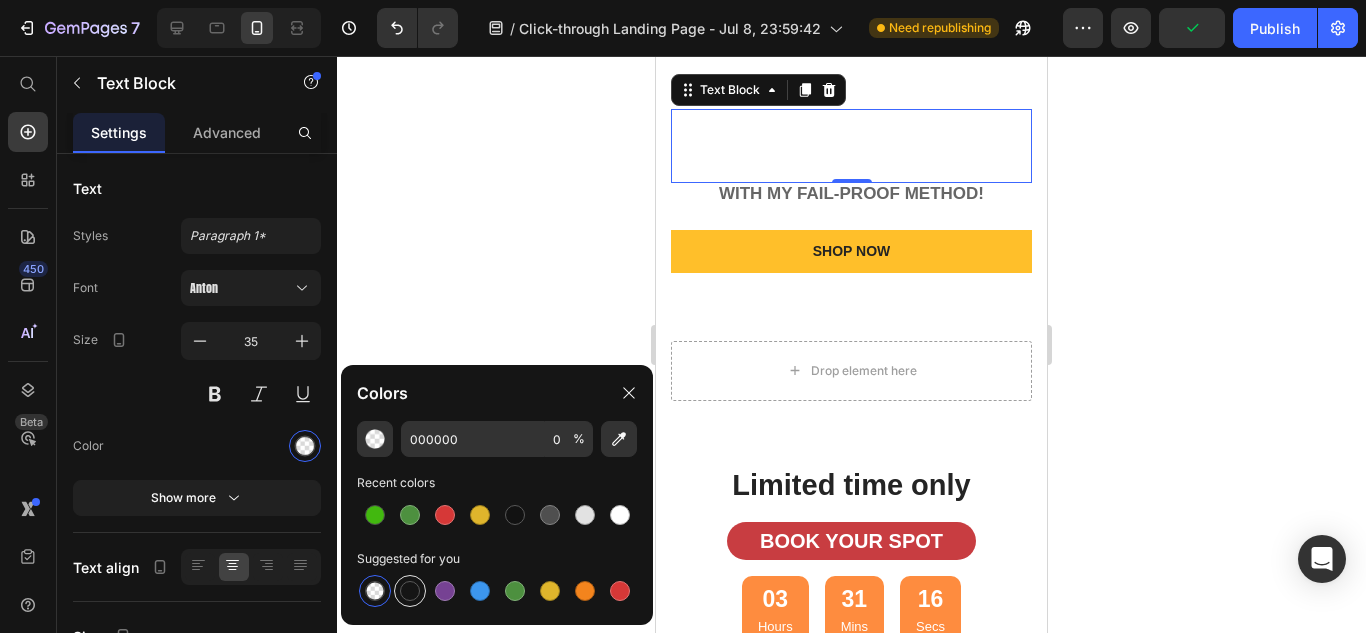 click at bounding box center (410, 591) 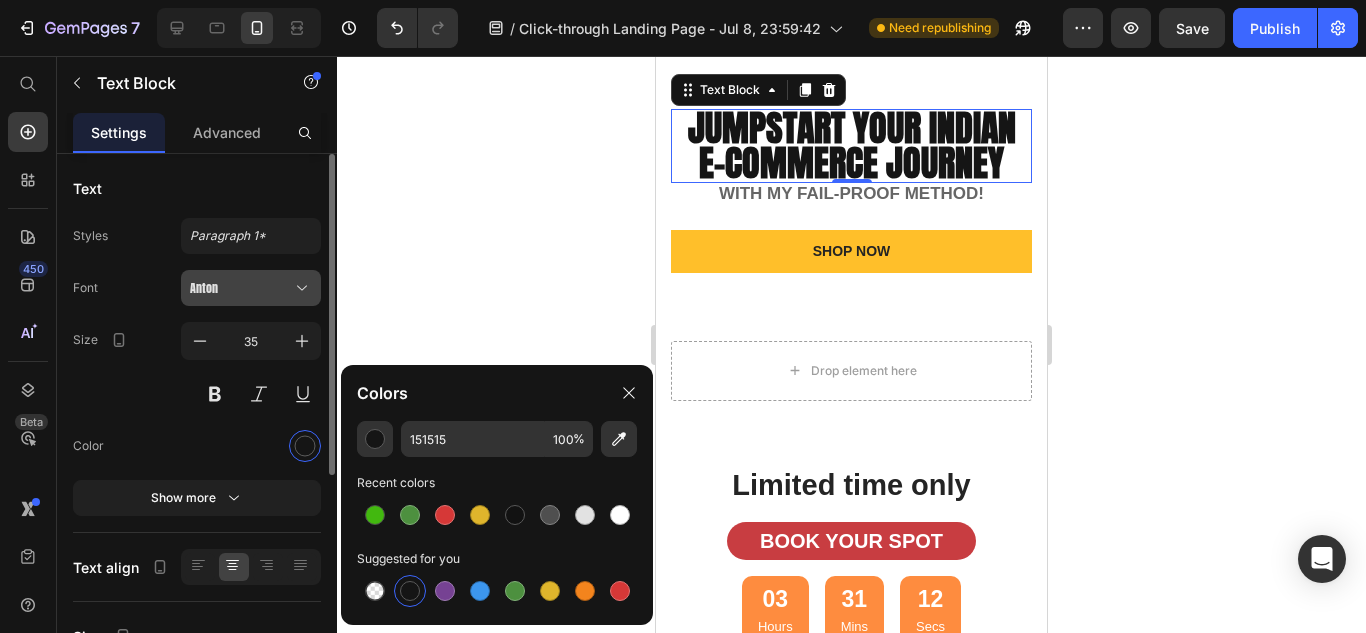 click on "Anton" at bounding box center [241, 288] 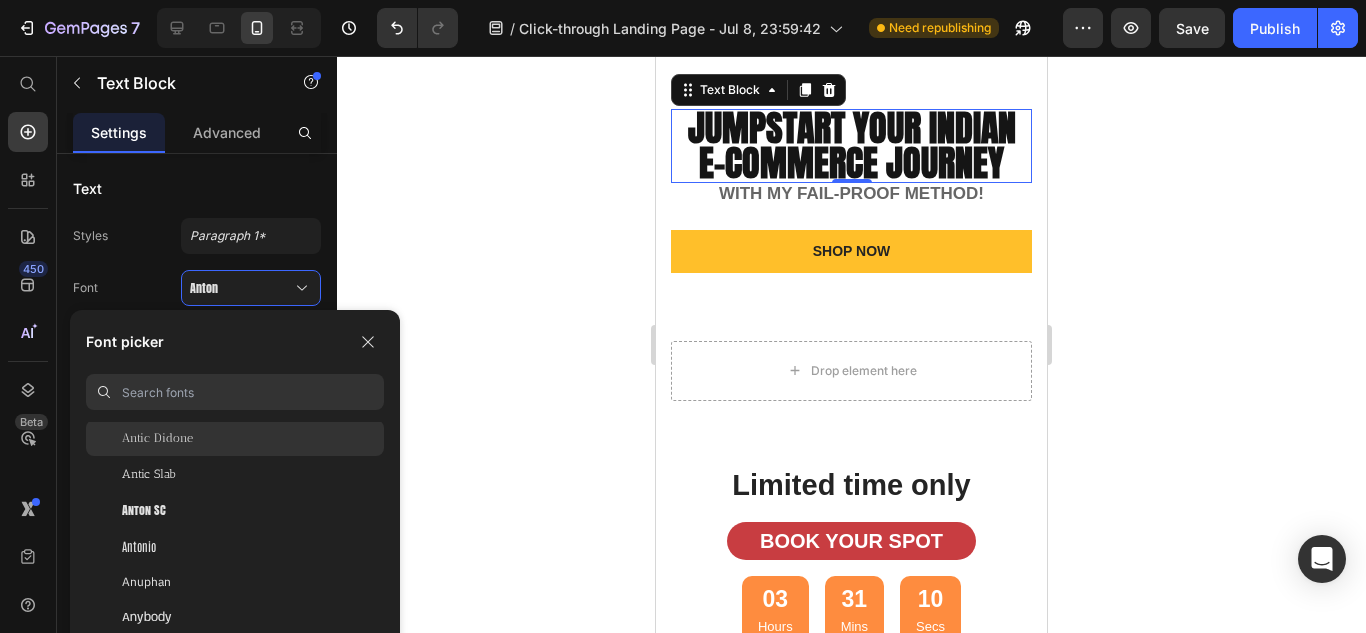 click on "Antic Didone" 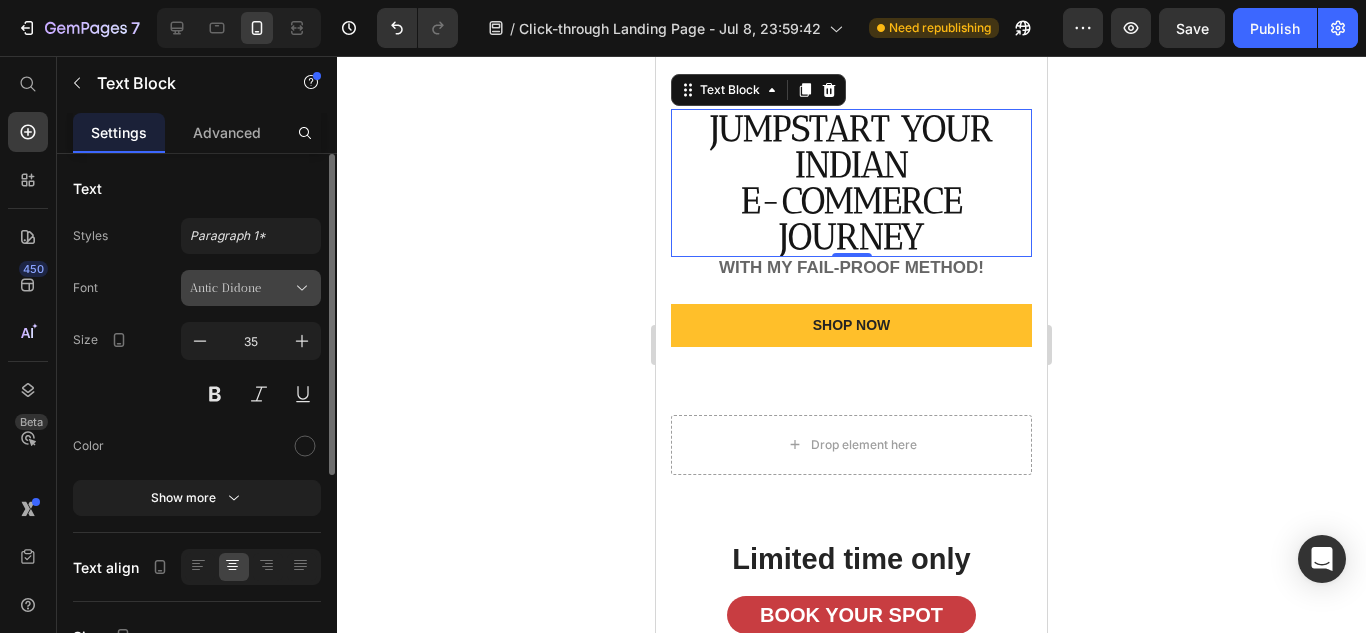 click on "Antic Didone" at bounding box center (251, 288) 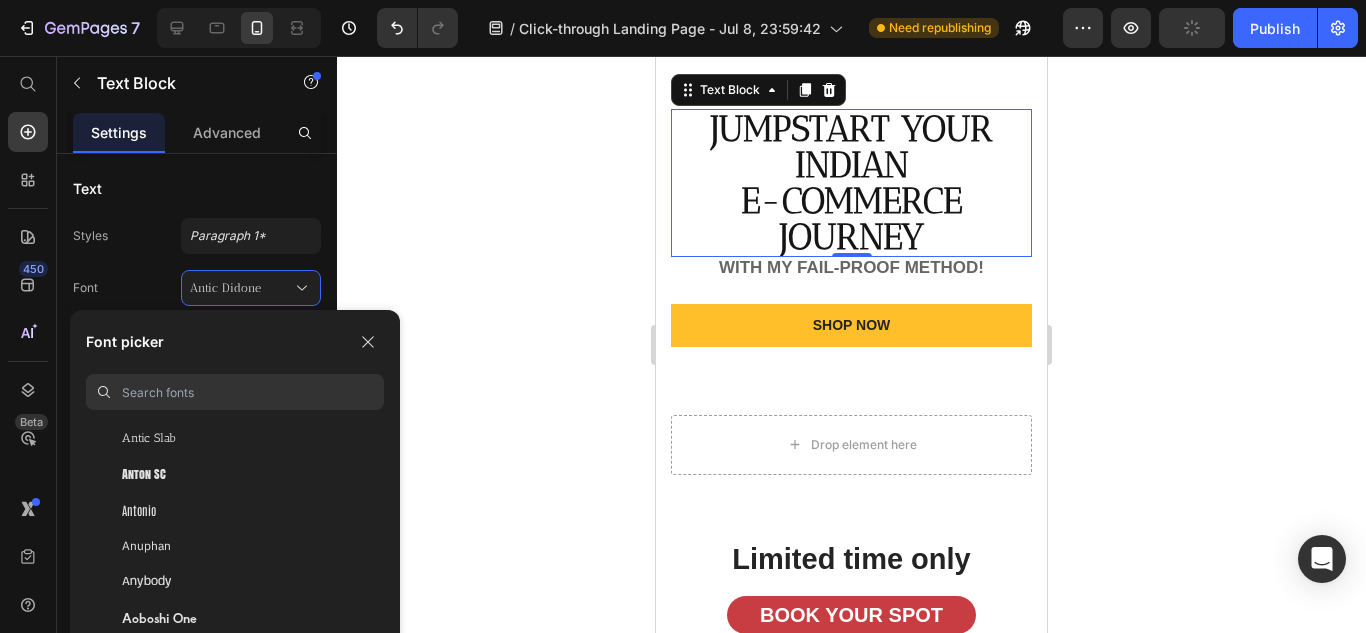 scroll, scrollTop: 3572, scrollLeft: 0, axis: vertical 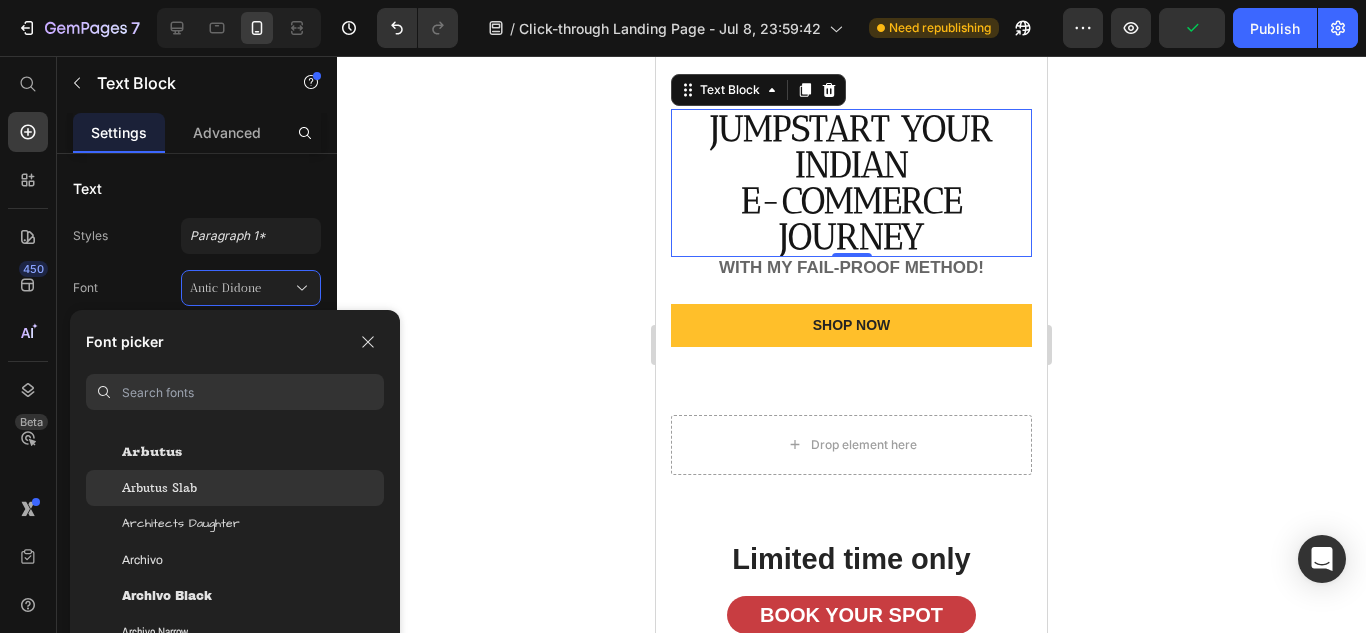 click on "Arbutus Slab" 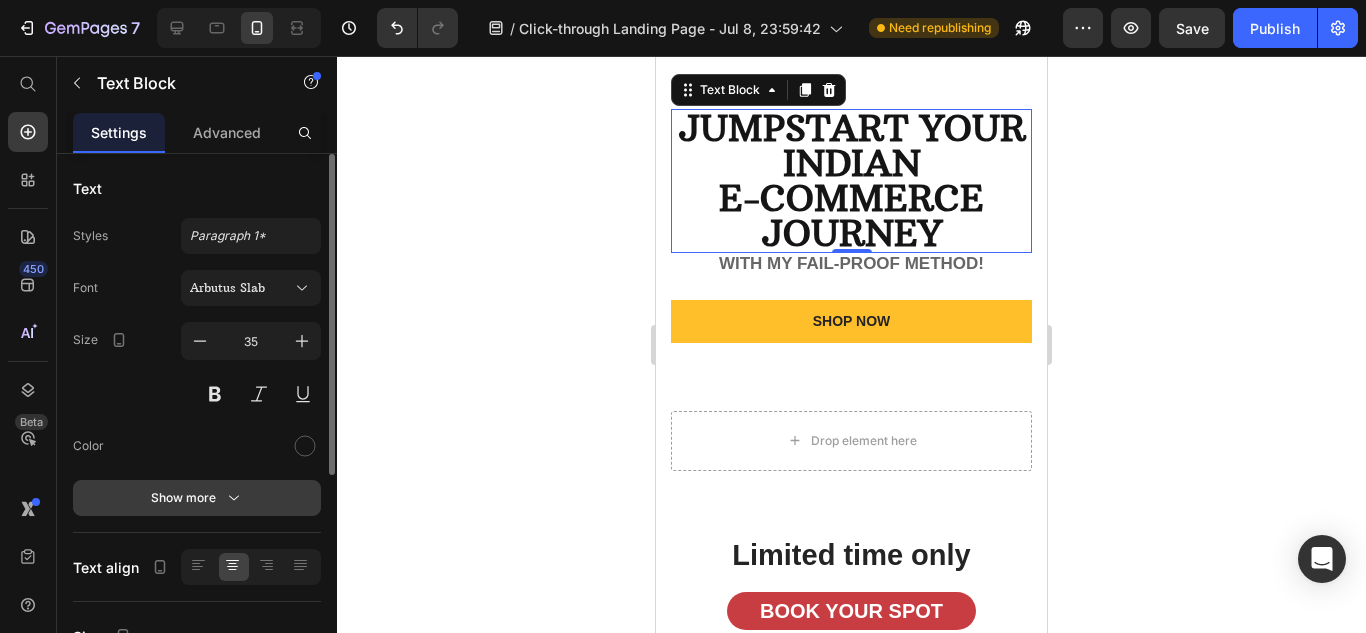 click on "Show more" at bounding box center [197, 498] 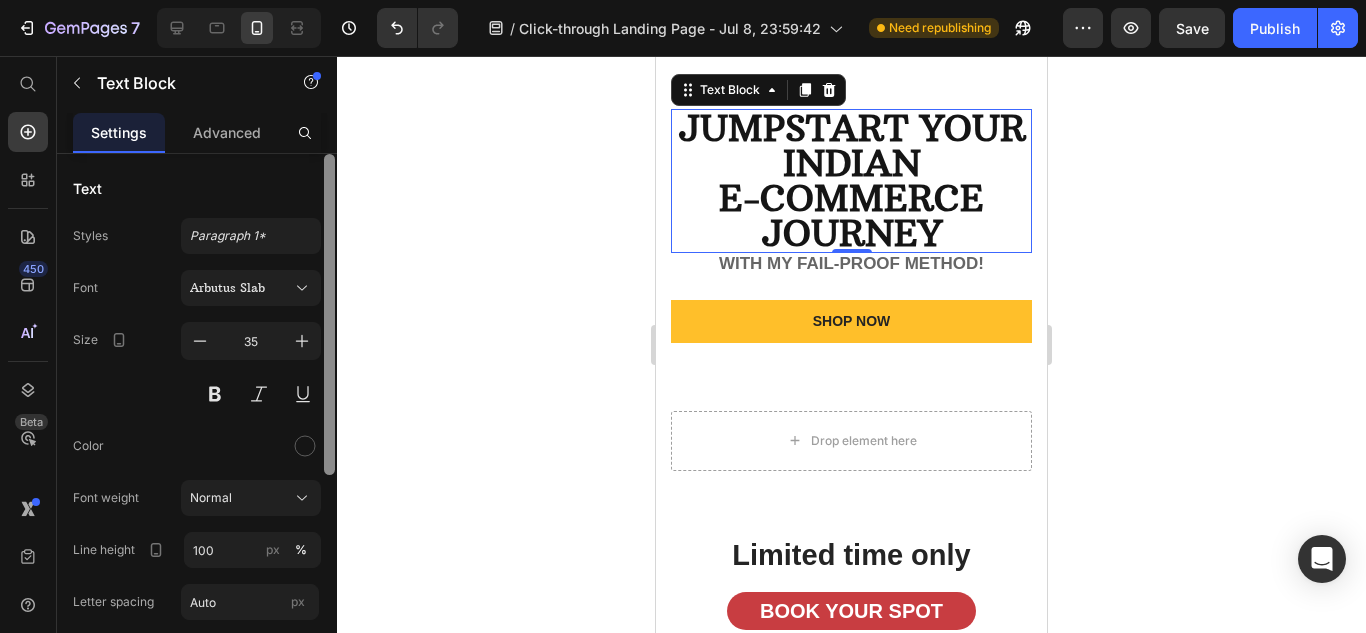 scroll, scrollTop: 7, scrollLeft: 0, axis: vertical 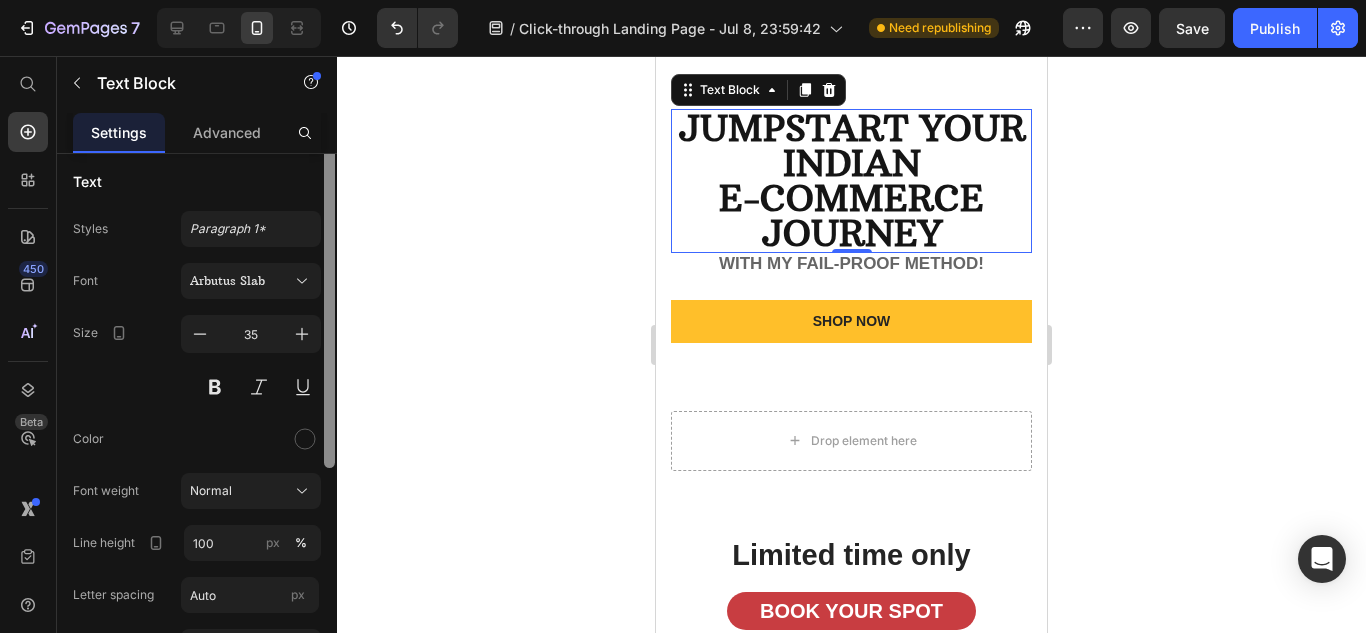 click at bounding box center (329, 415) 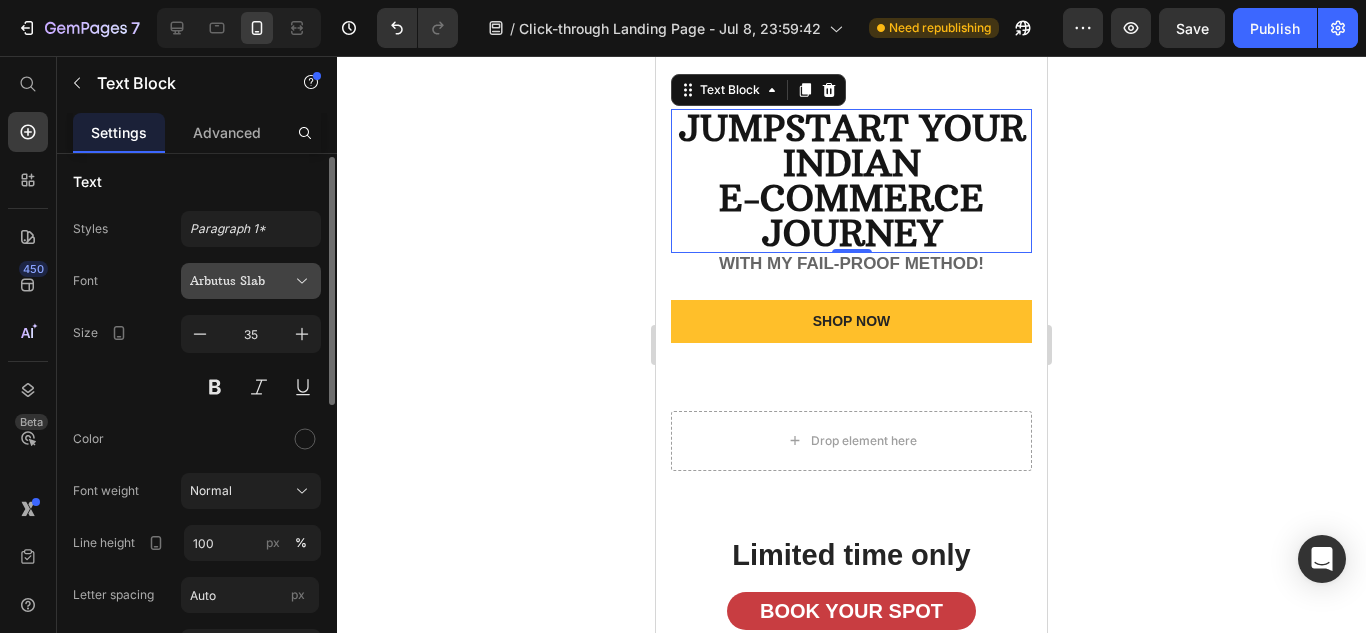 click on "Arbutus Slab" at bounding box center [251, 281] 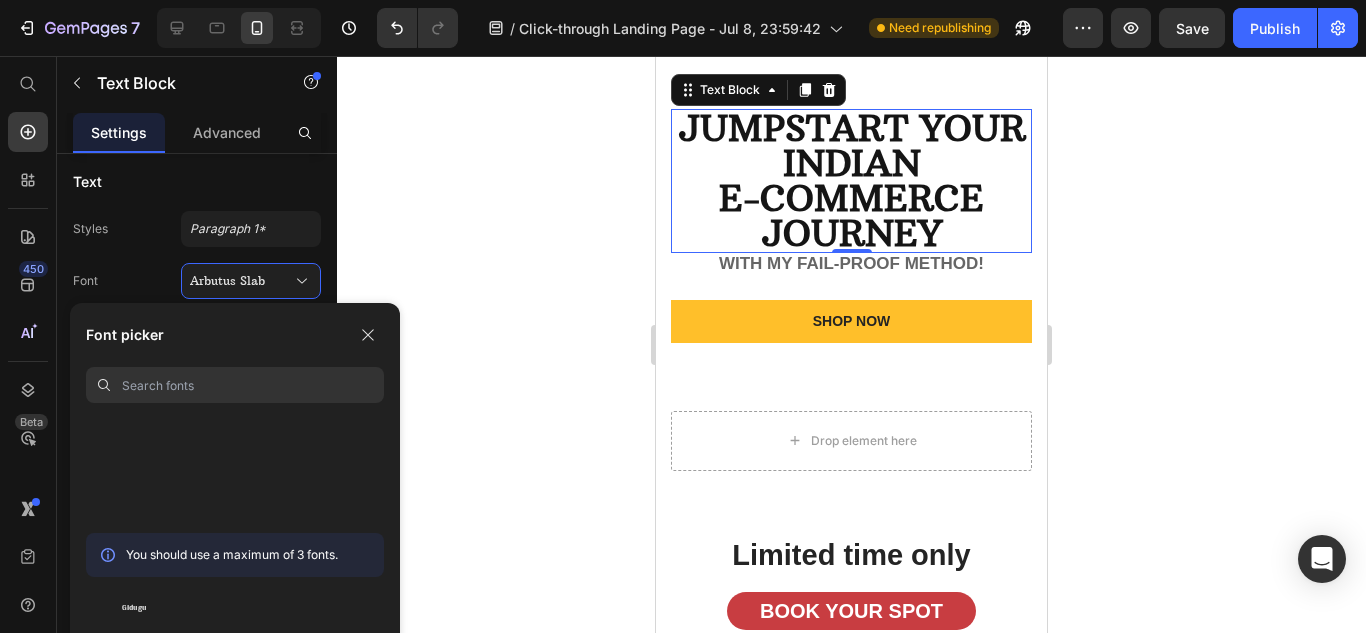 scroll, scrollTop: 19762, scrollLeft: 0, axis: vertical 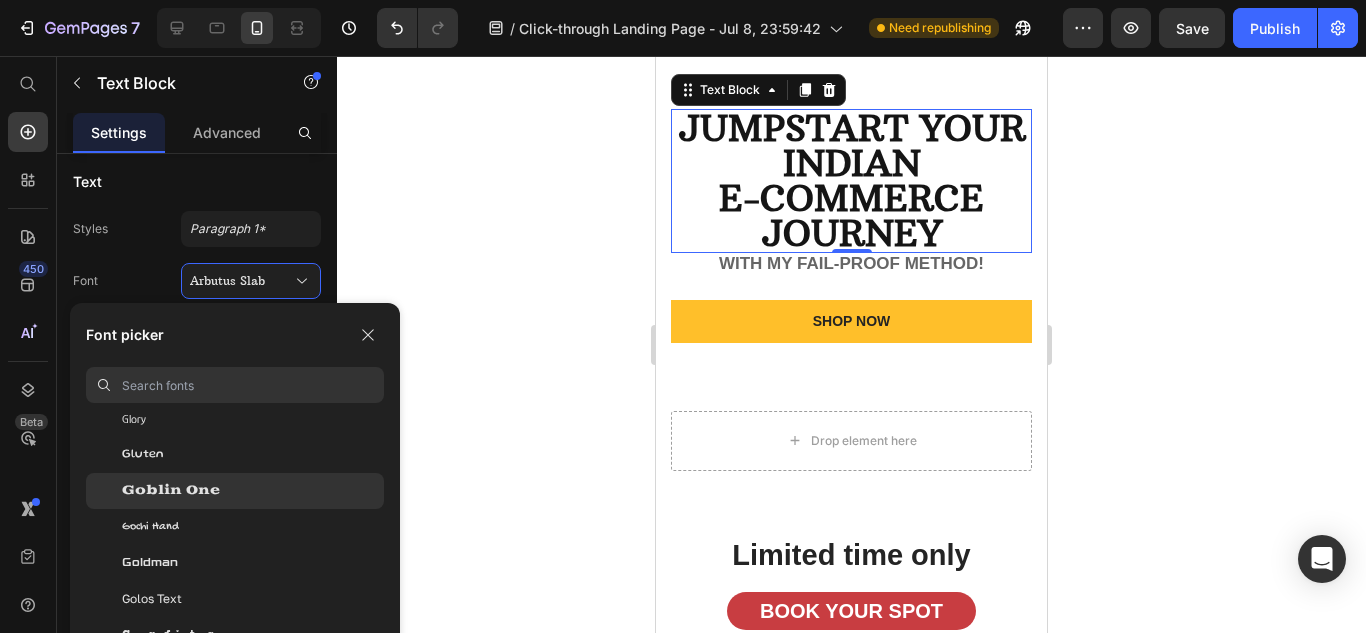 click on "Goblin One" at bounding box center (171, 491) 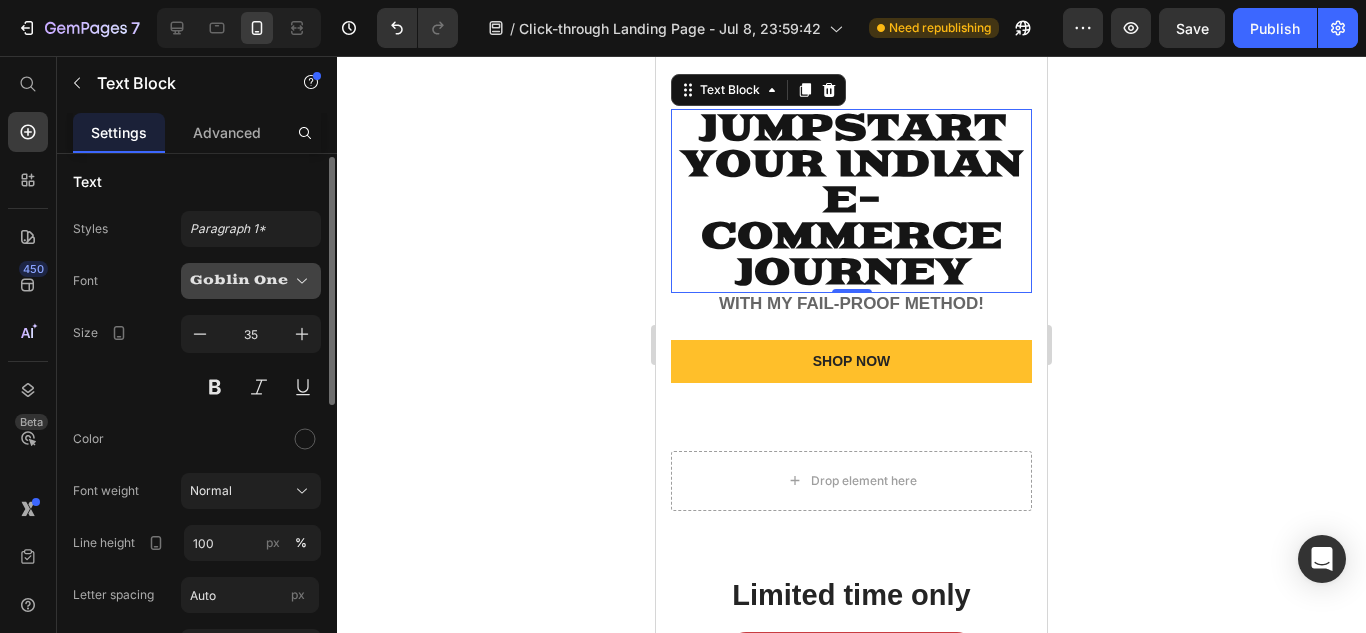 click on "Goblin One" at bounding box center [241, 281] 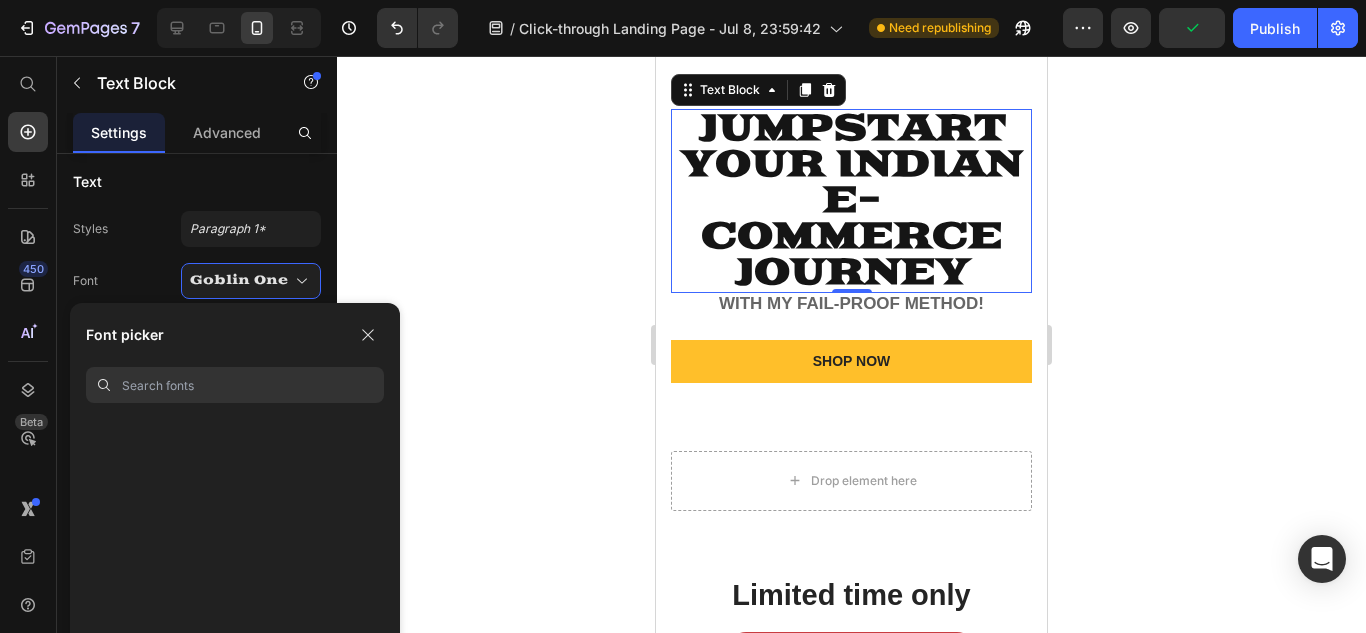 scroll, scrollTop: 25238, scrollLeft: 0, axis: vertical 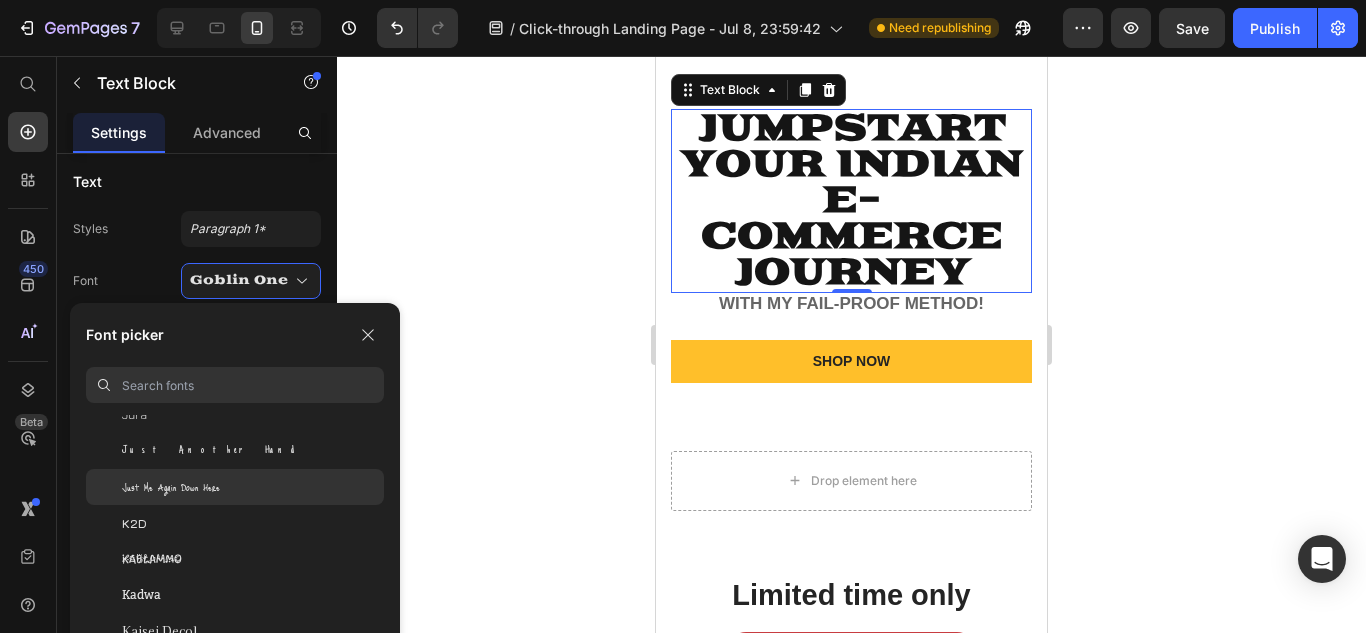 click on "Just Me Again Down Here" 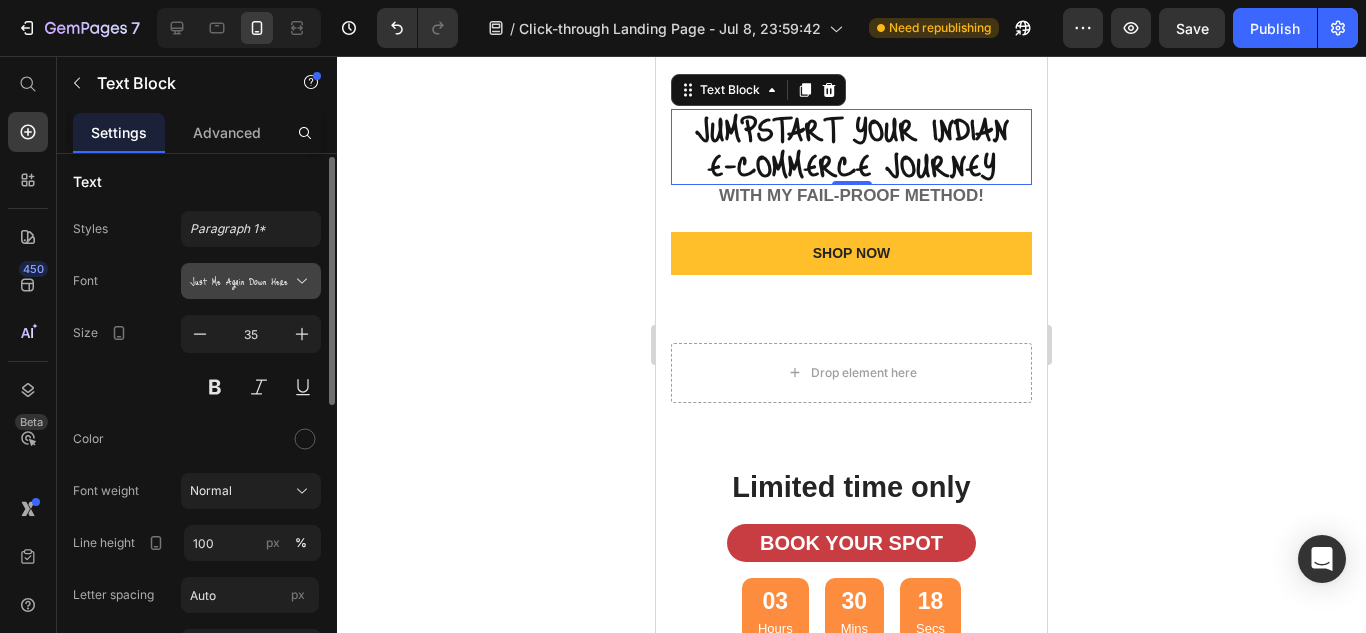 click on "Just Me Again Down Here" at bounding box center (241, 281) 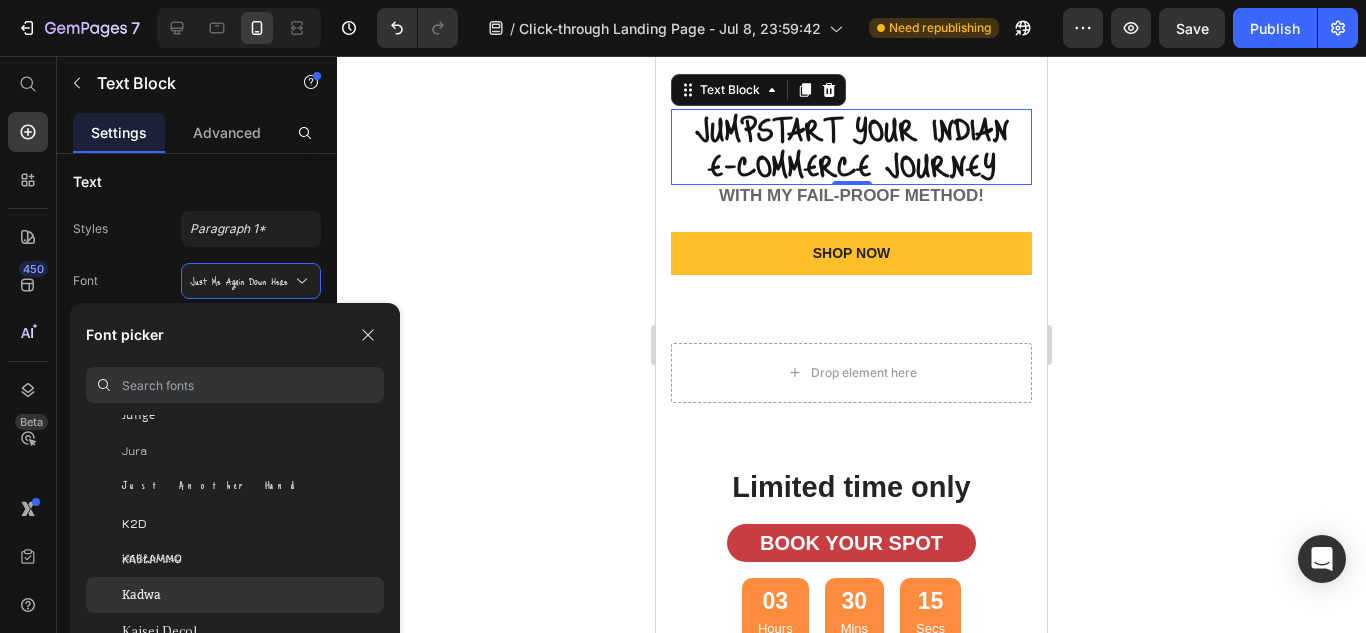 click on "Kadwa" 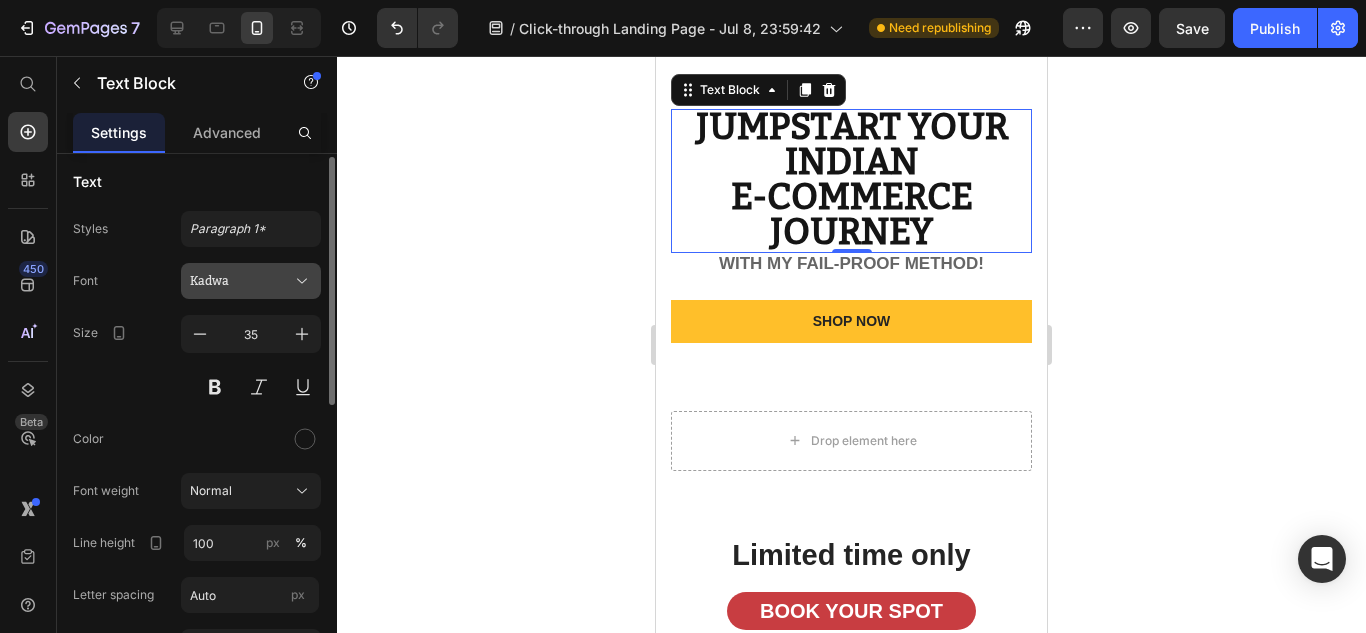 click on "Kadwa" at bounding box center (241, 281) 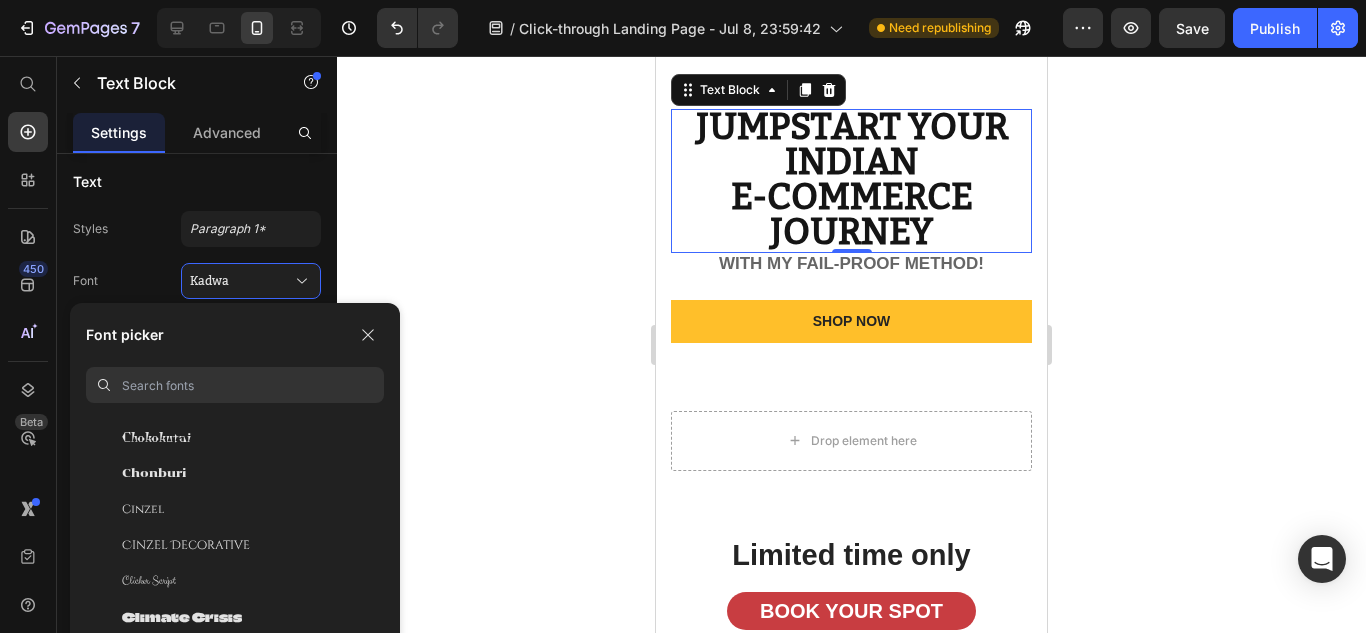 scroll, scrollTop: 10714, scrollLeft: 0, axis: vertical 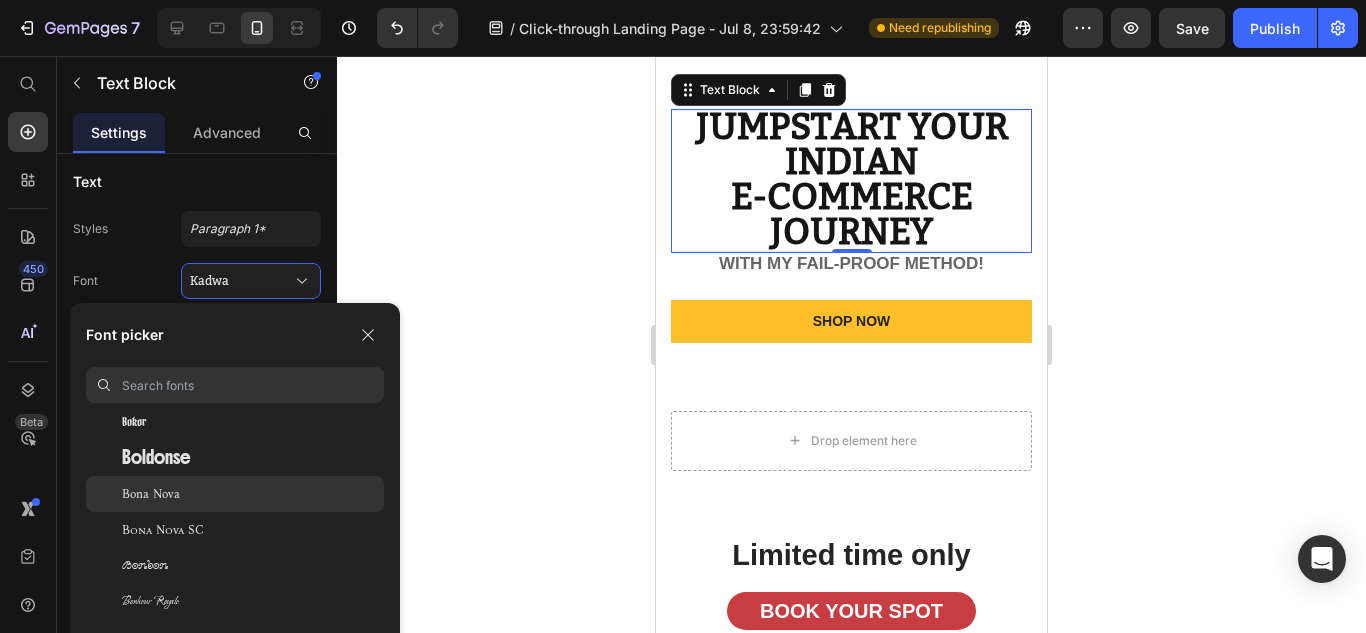 click on "Bona Nova" at bounding box center [151, 494] 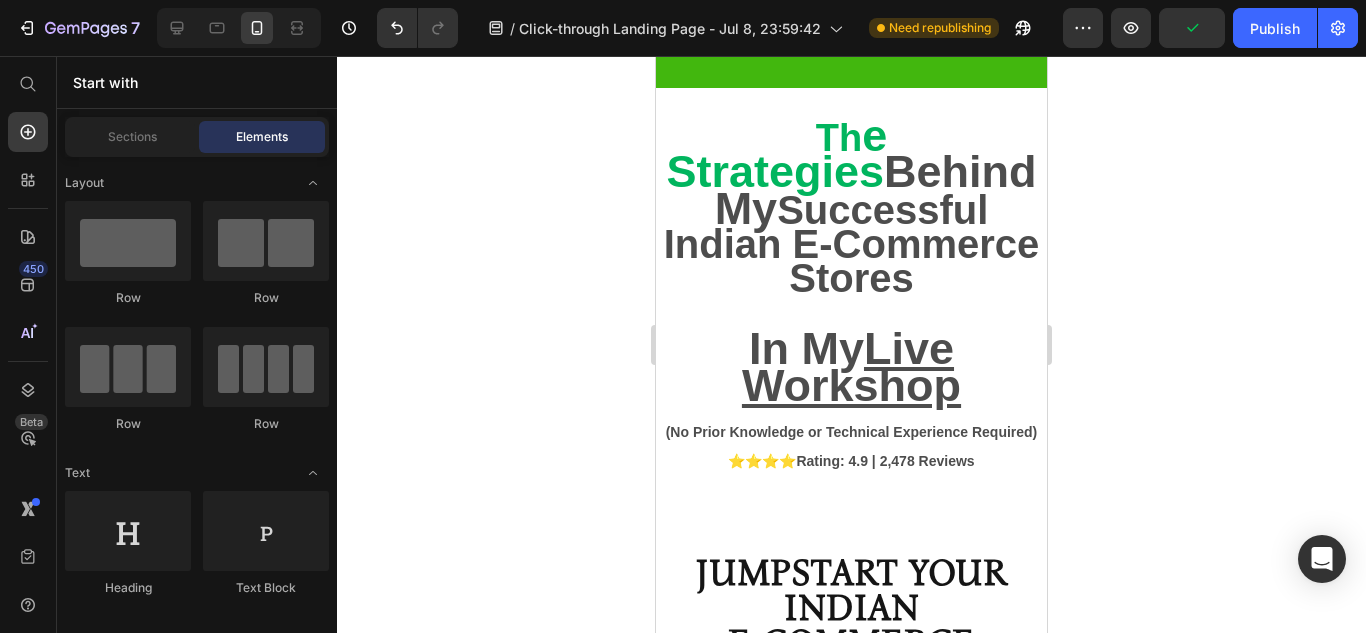 scroll, scrollTop: 0, scrollLeft: 0, axis: both 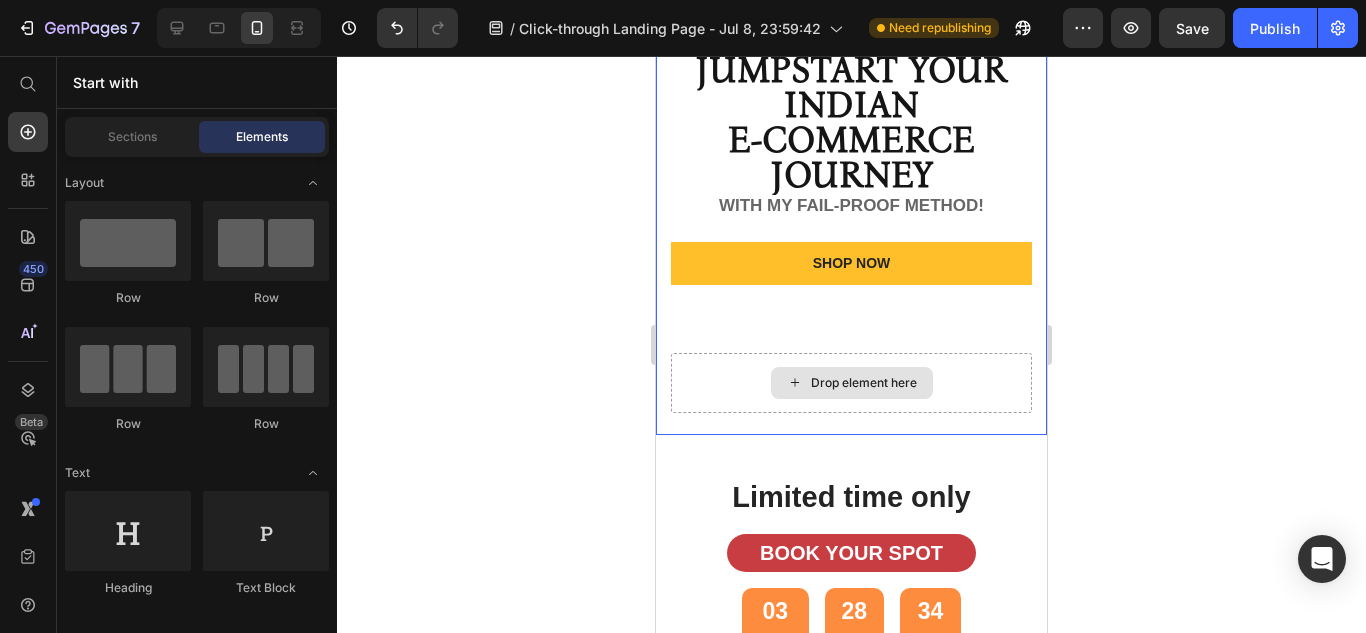 click on "Drop element here" at bounding box center (852, 383) 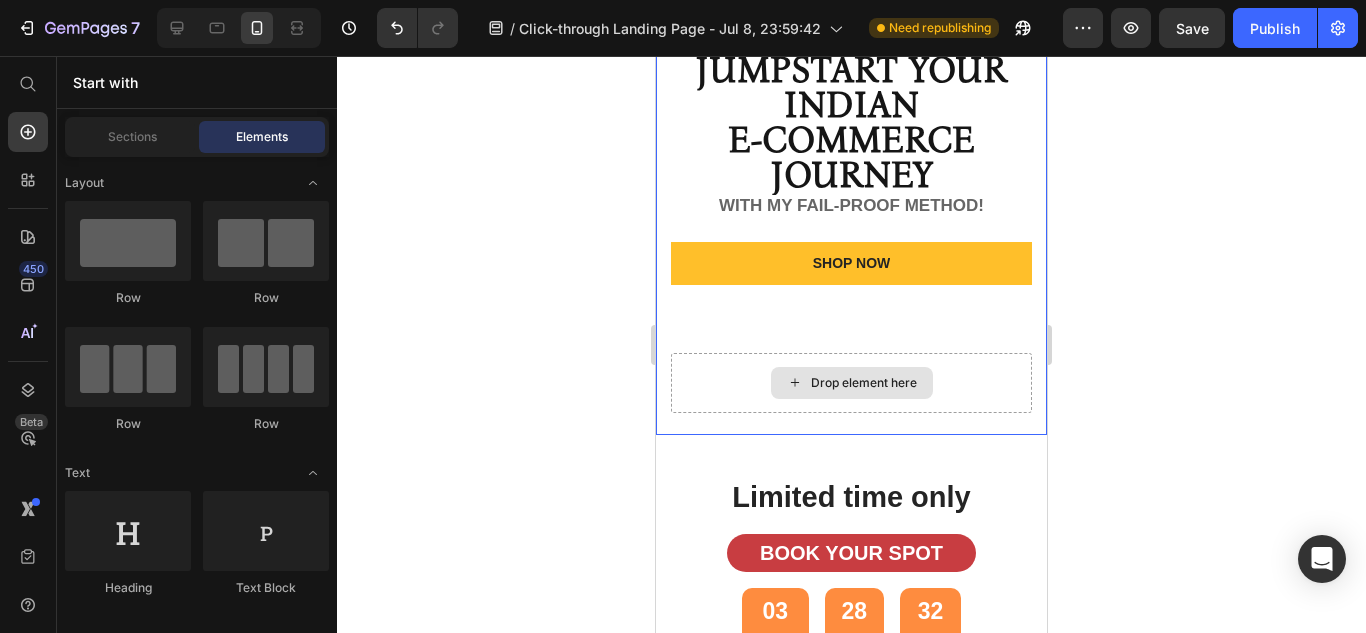 click on "Drop element here" at bounding box center [864, 383] 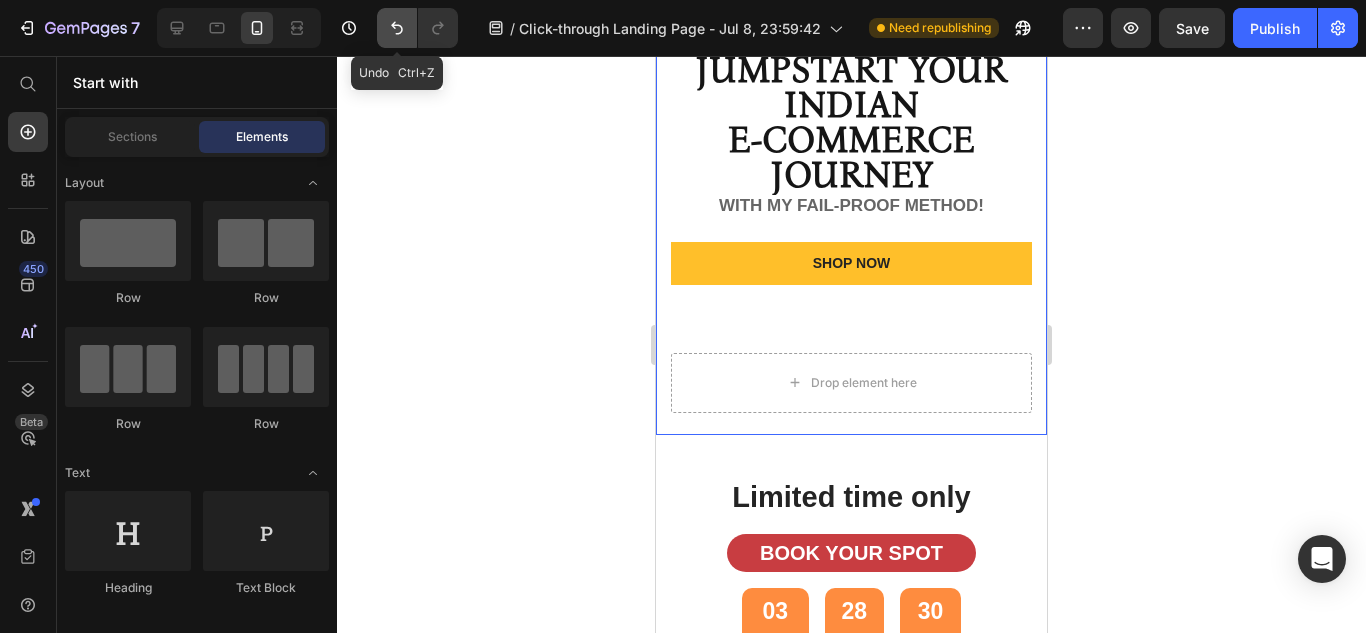 click 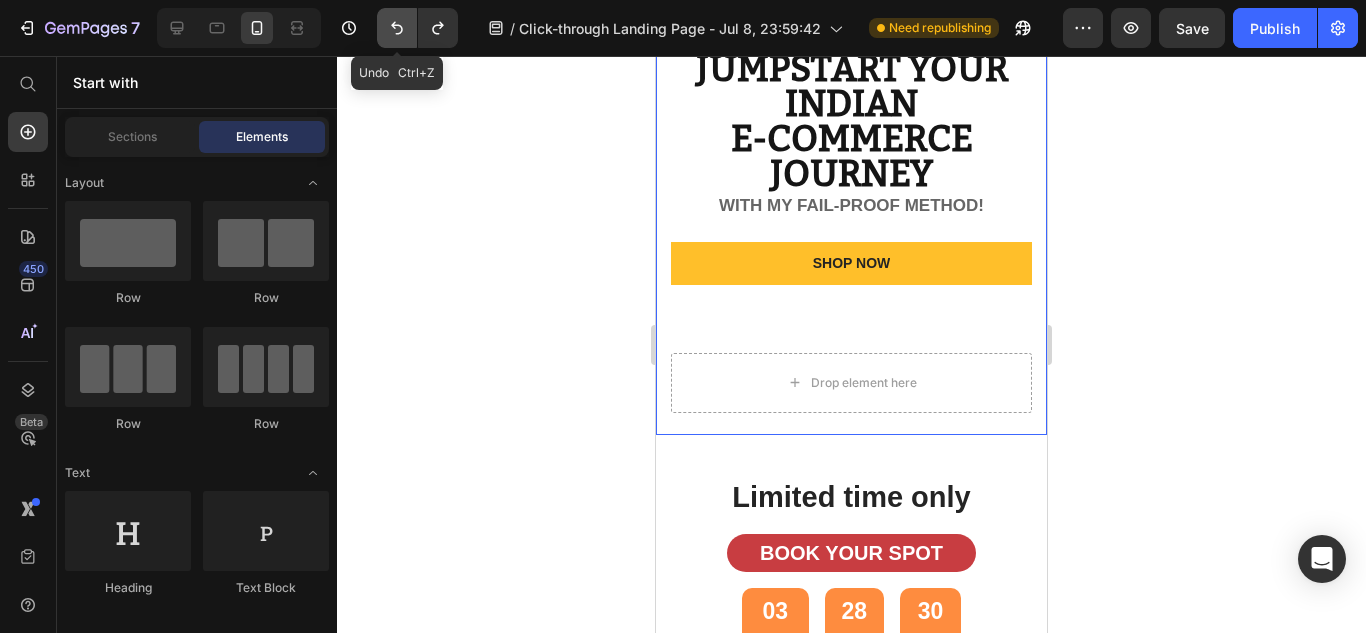 click 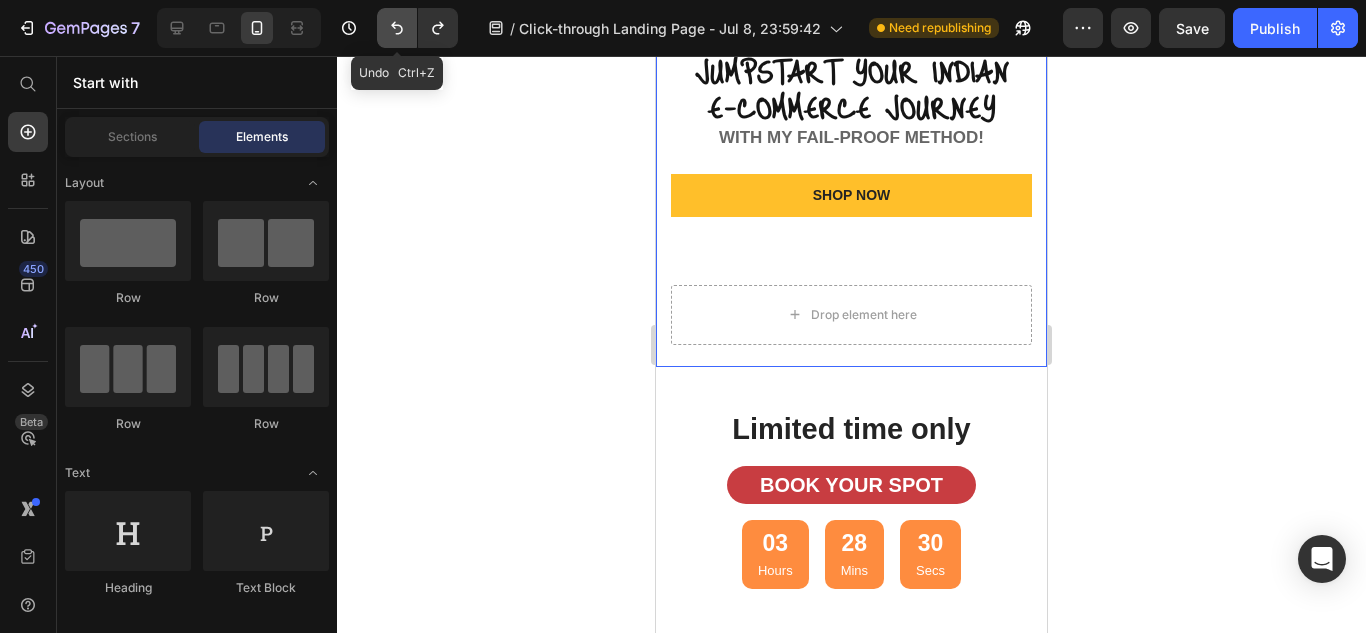 click 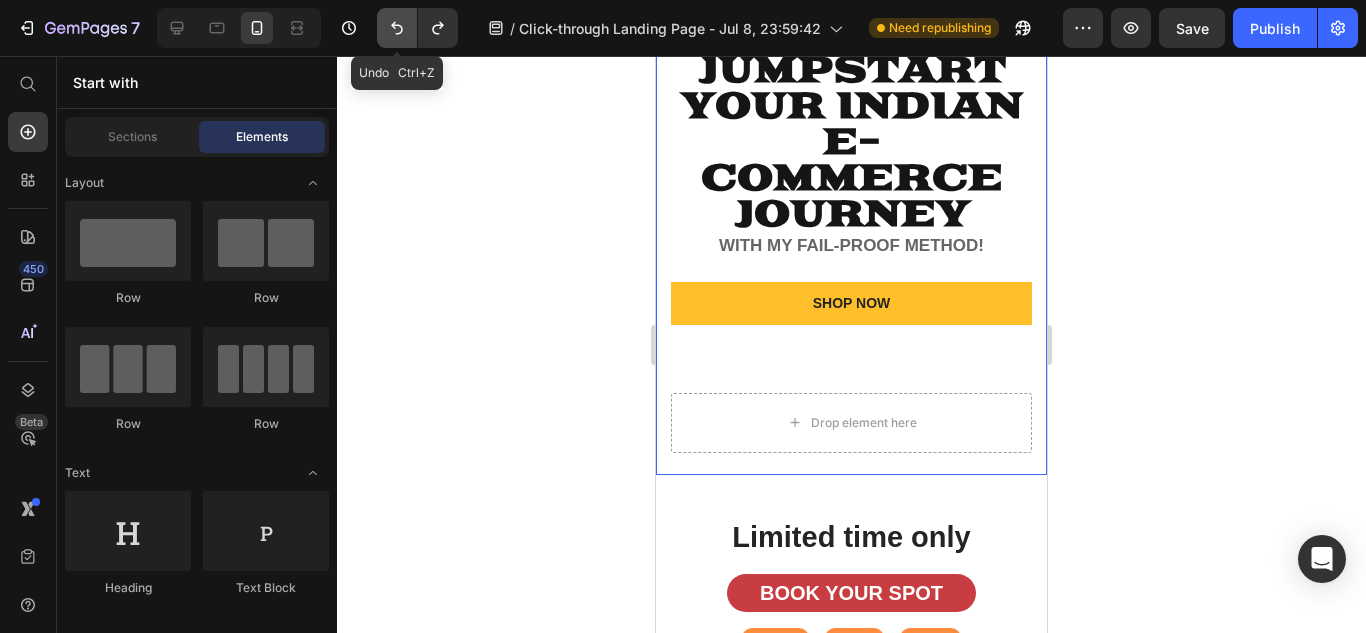 click 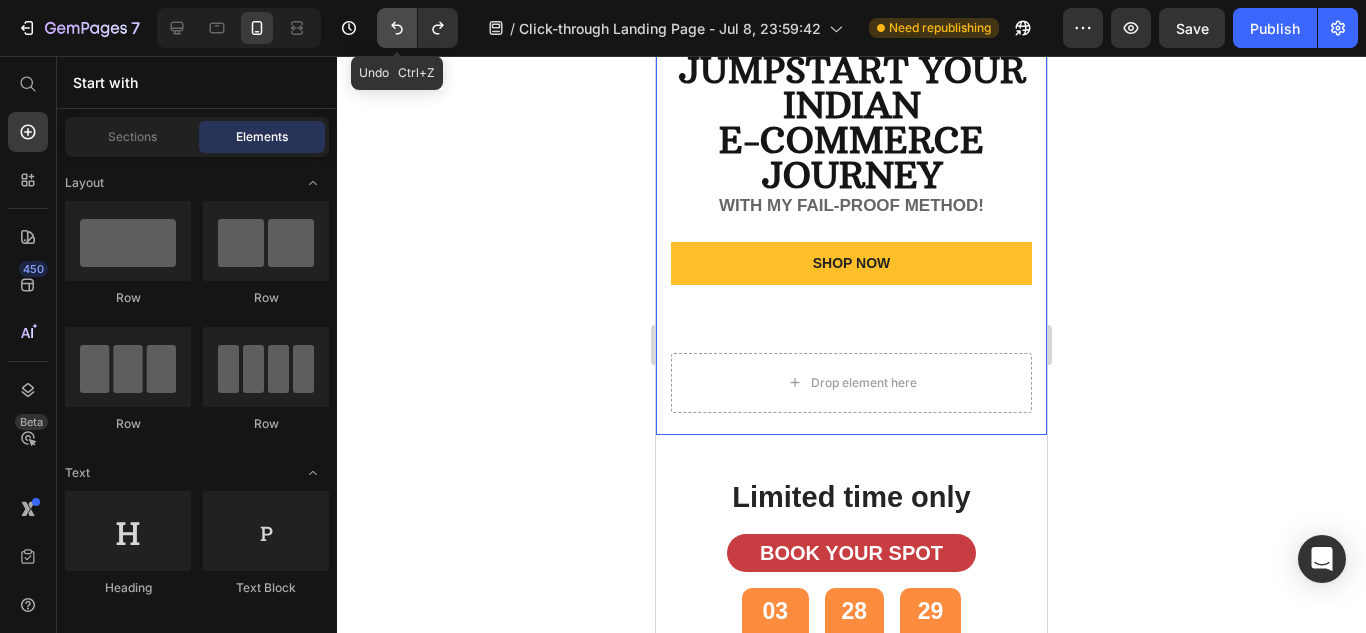 click 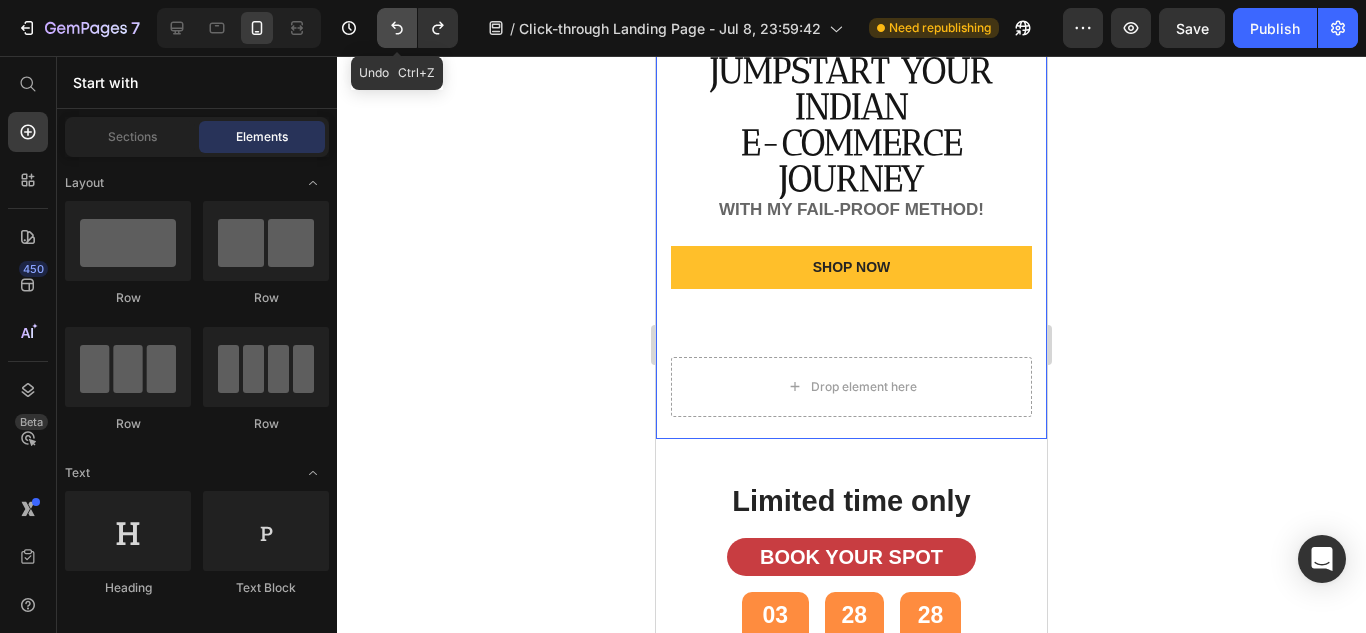 click 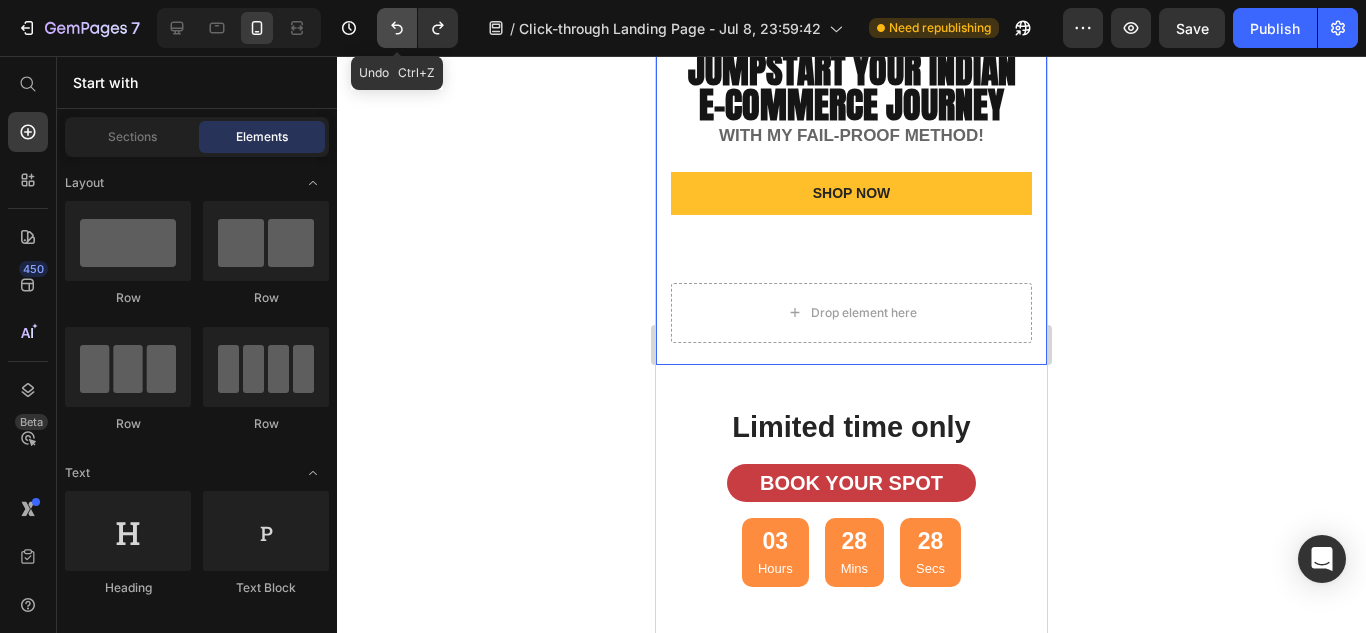 click 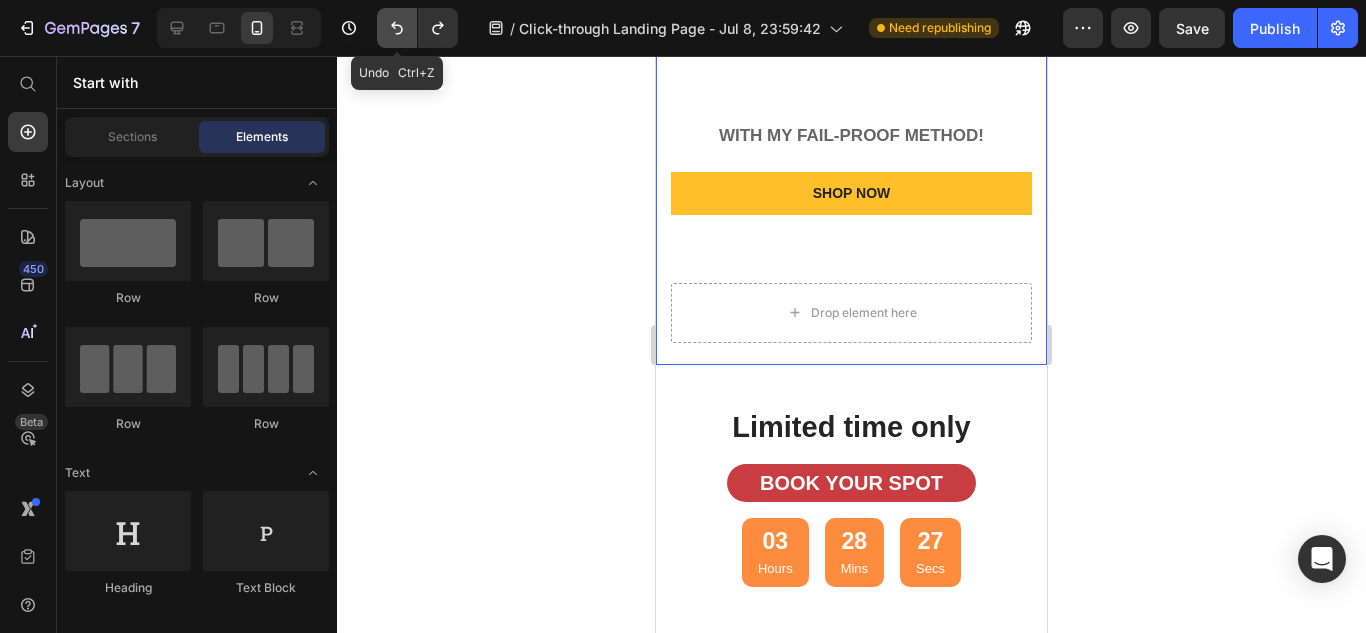 click 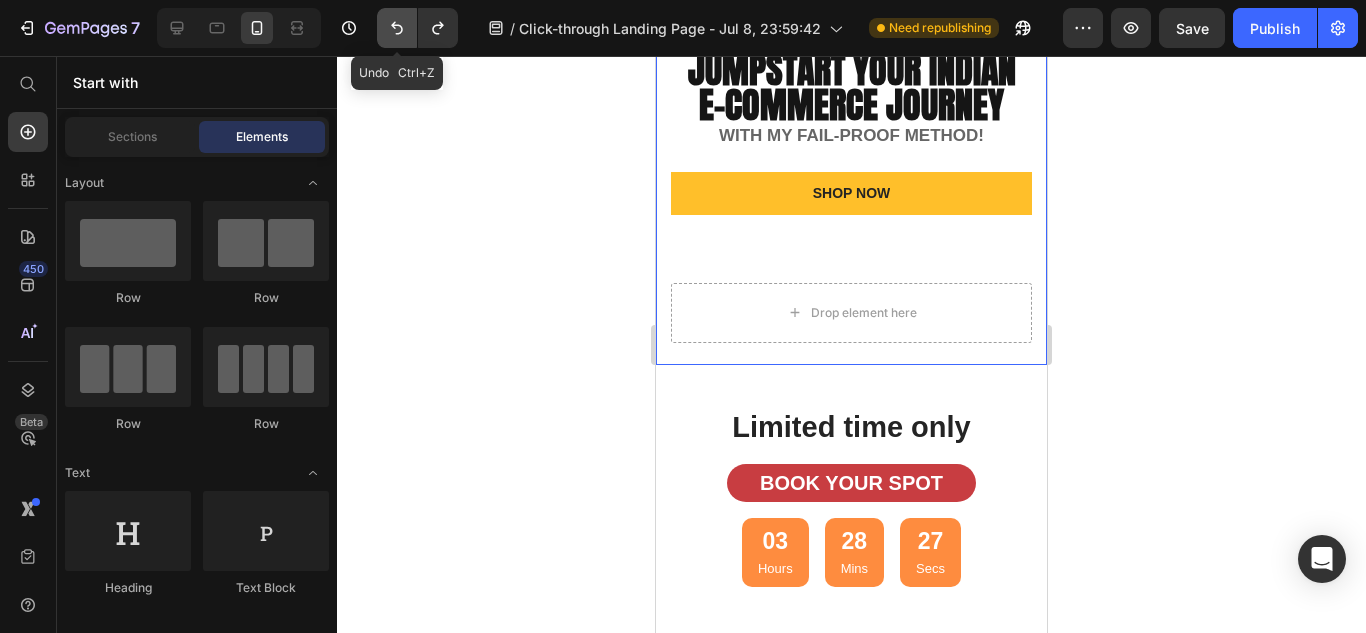 click 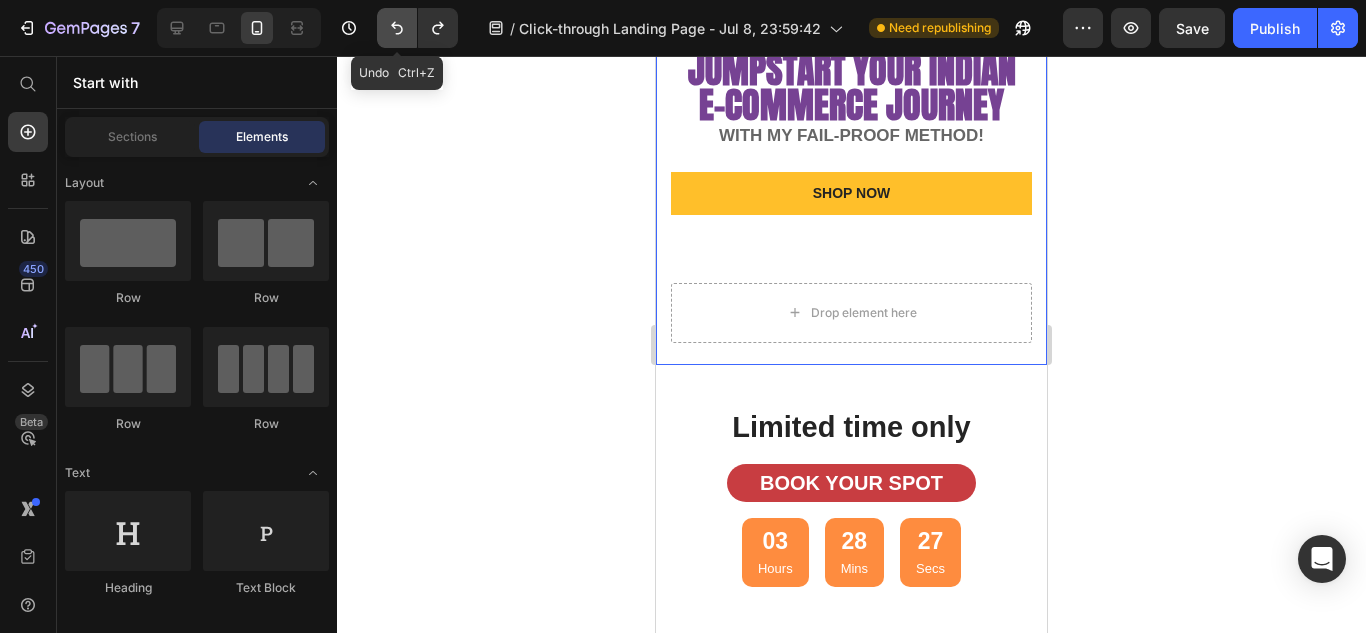 click 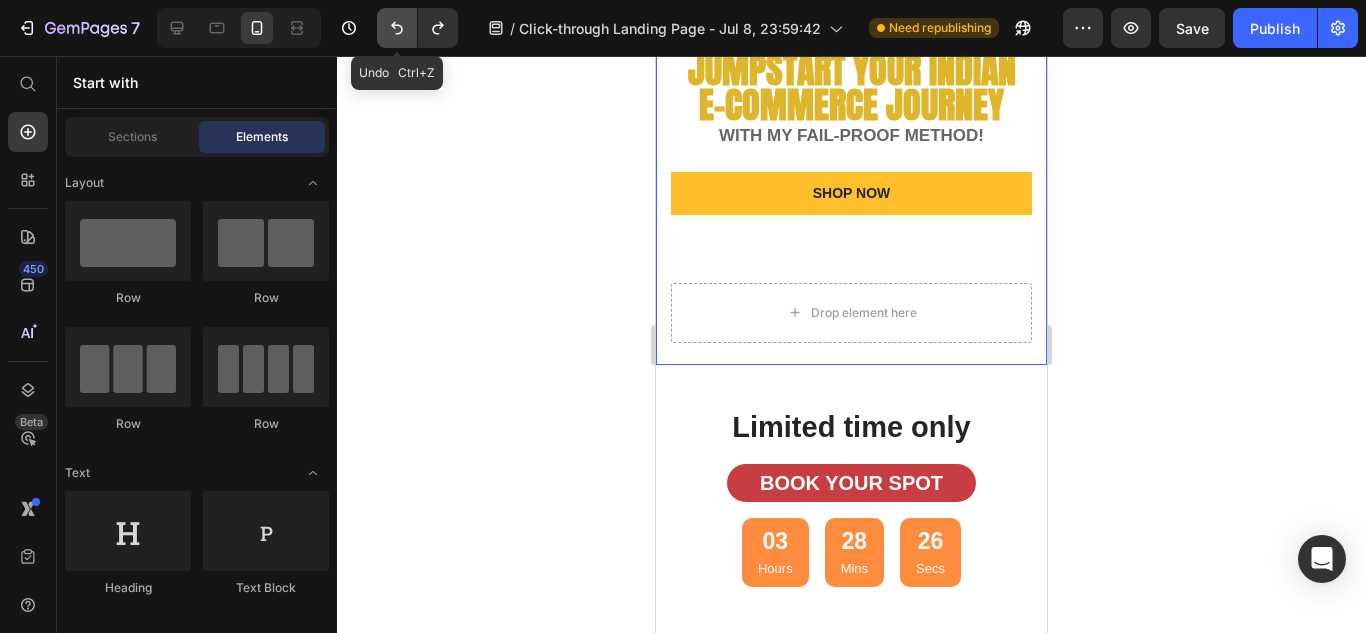 click 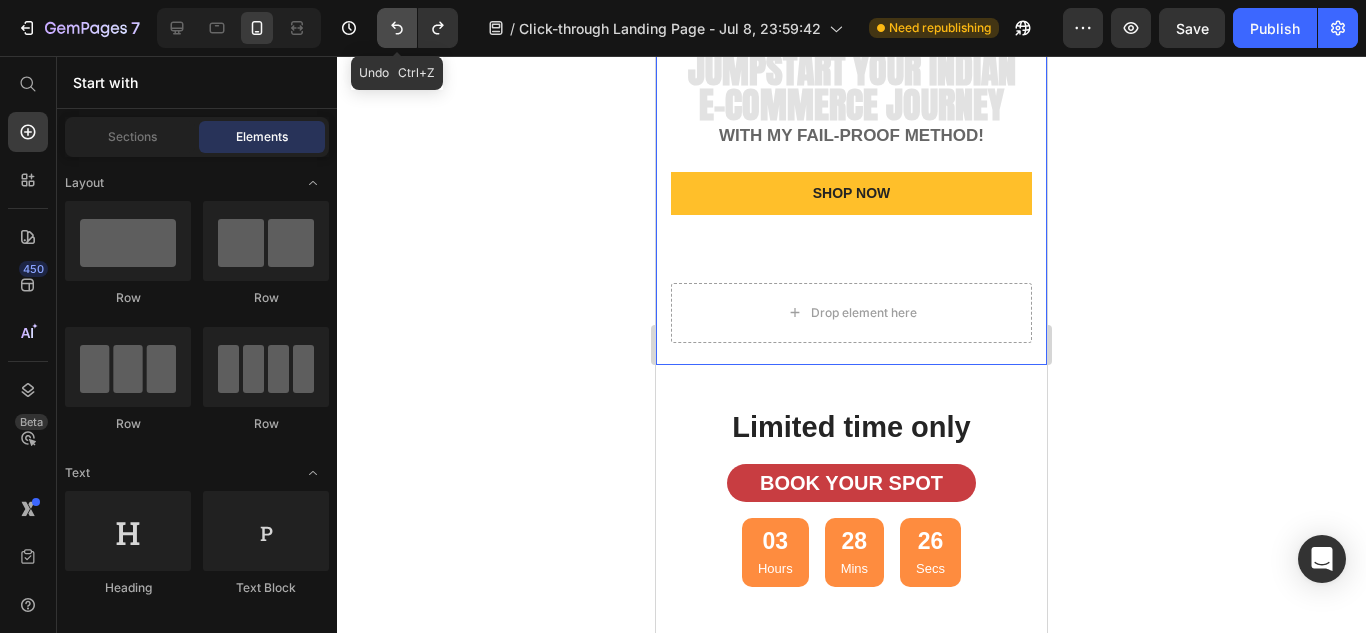 click 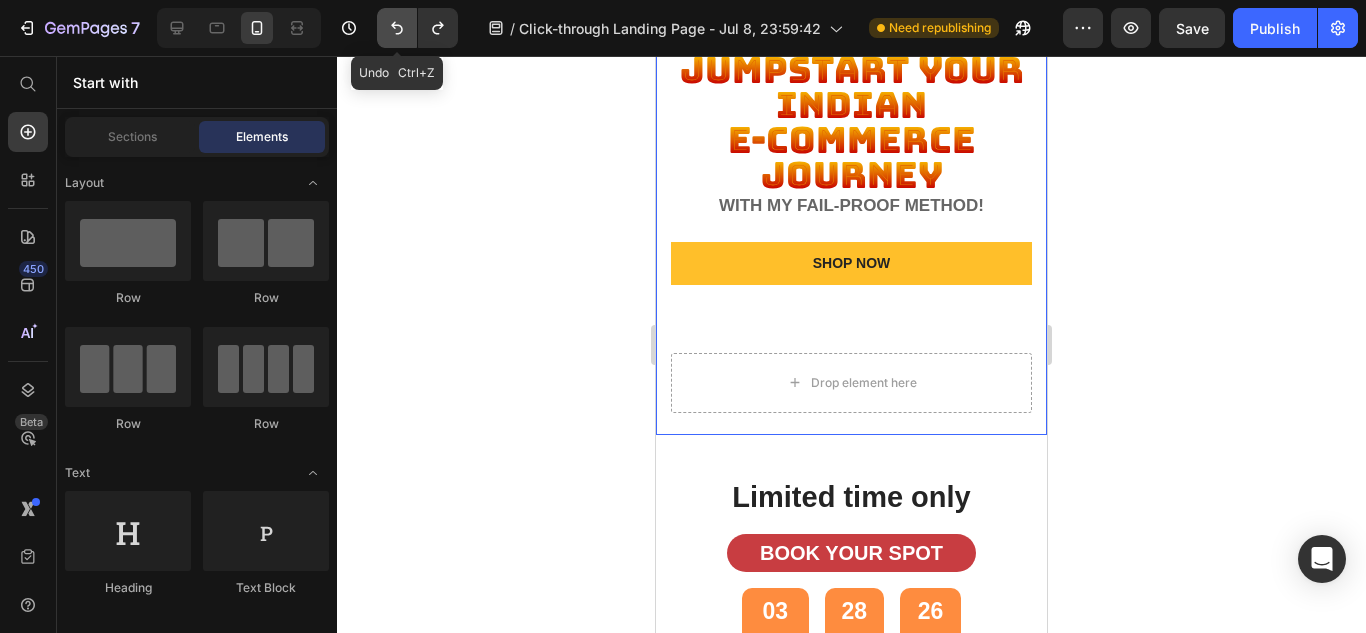 click 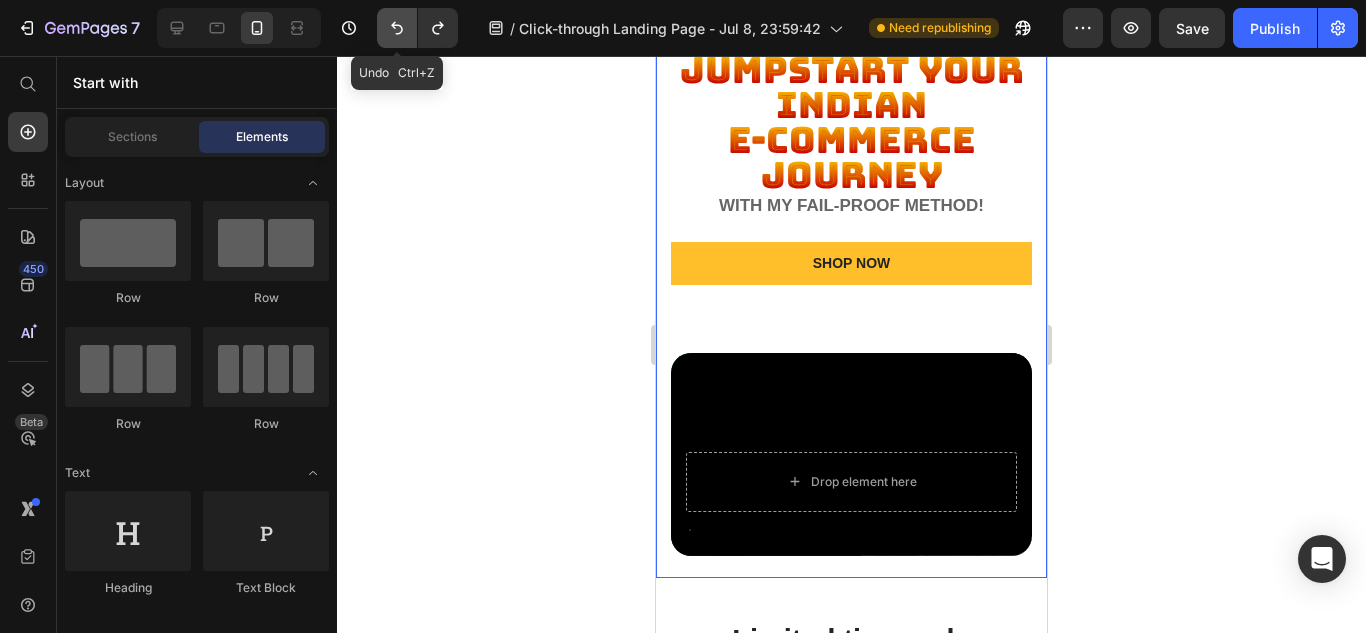 click 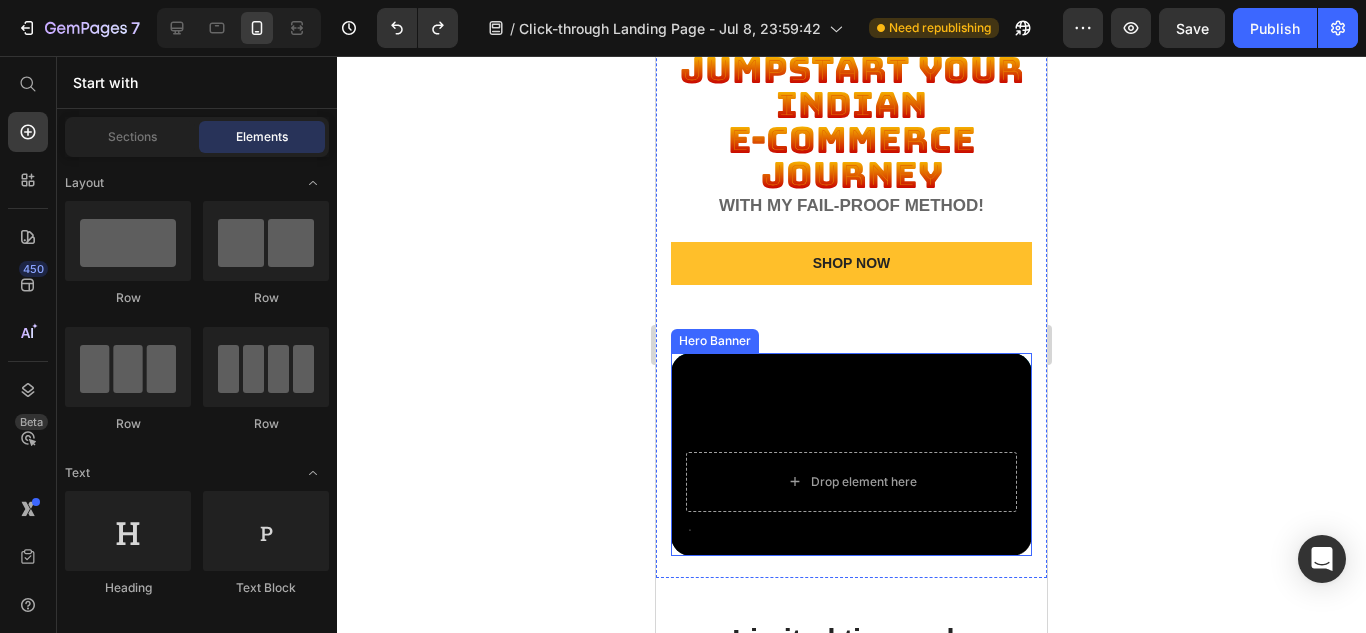 click at bounding box center [851, 454] 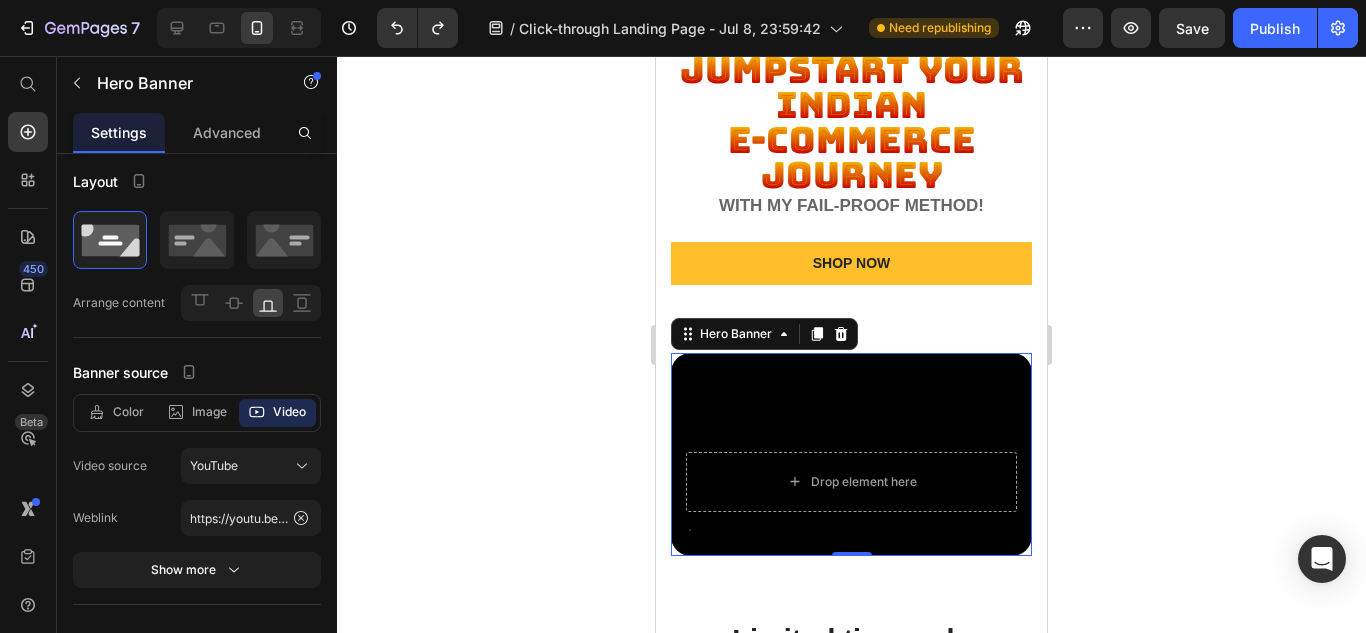 scroll, scrollTop: 0, scrollLeft: 0, axis: both 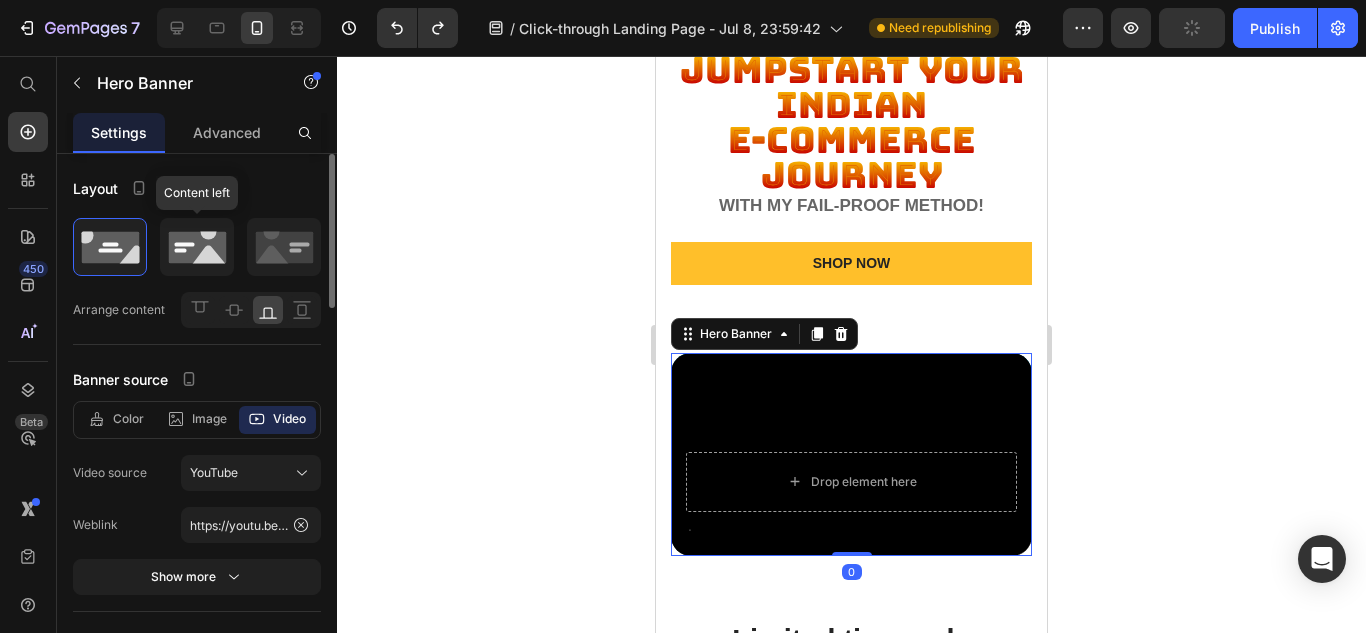 click 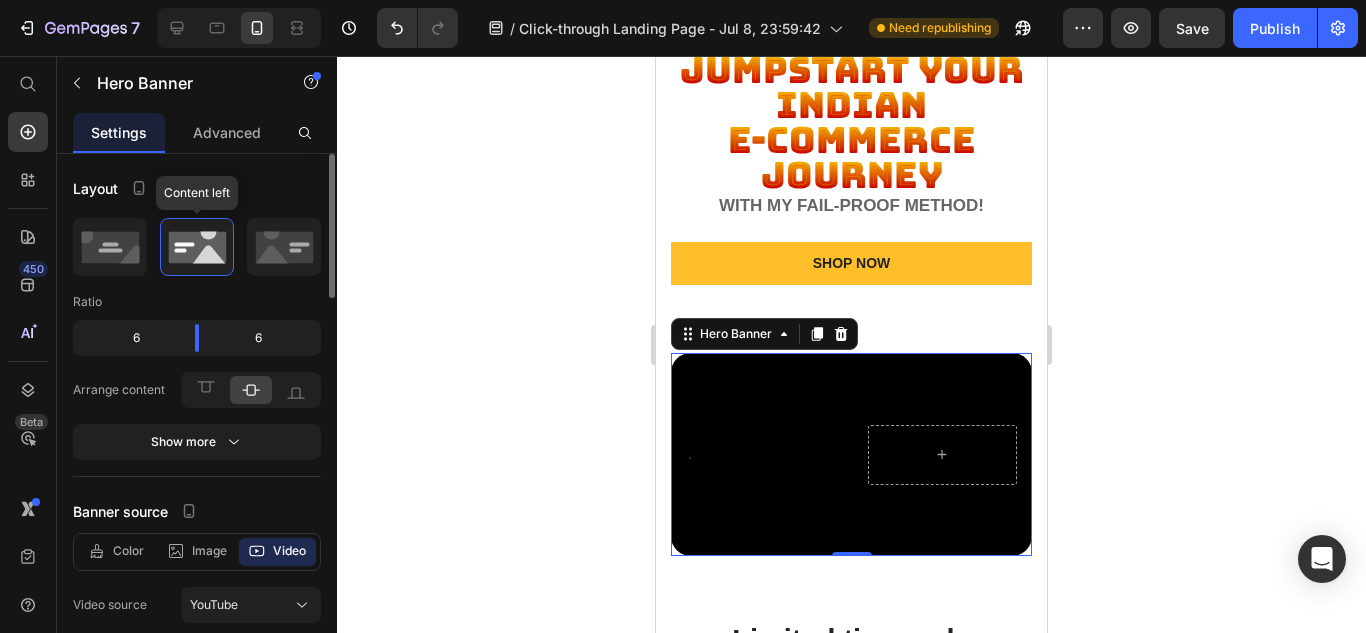 click 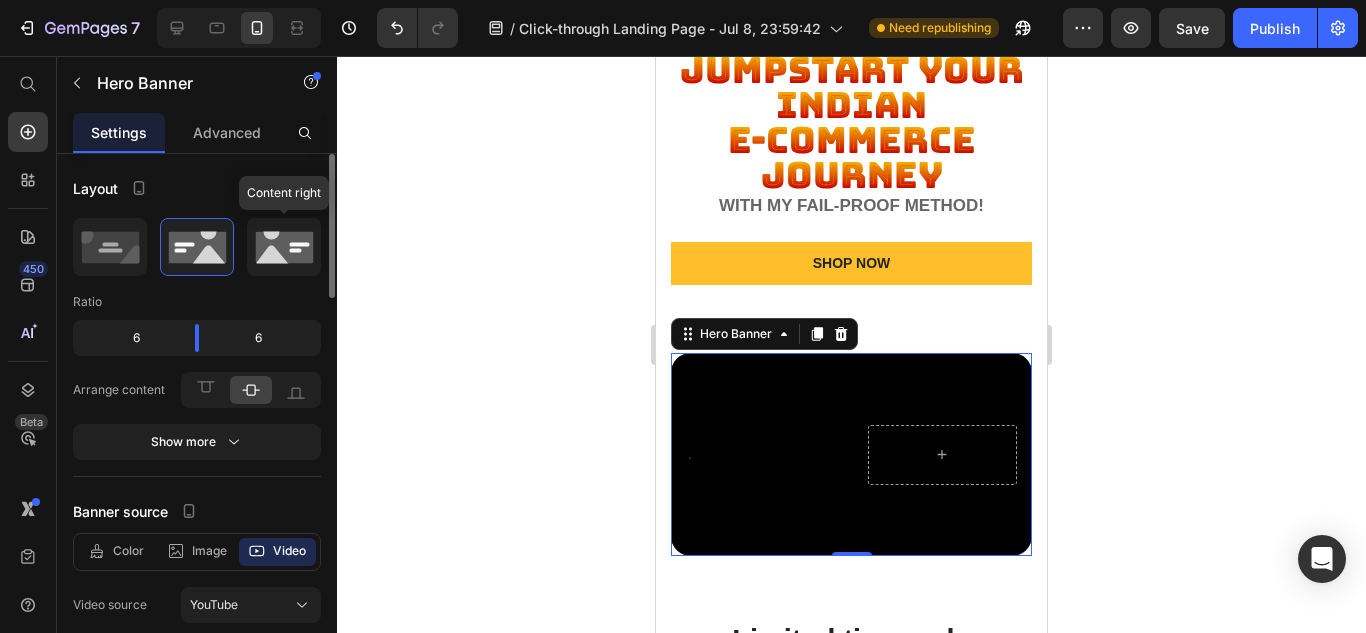 click 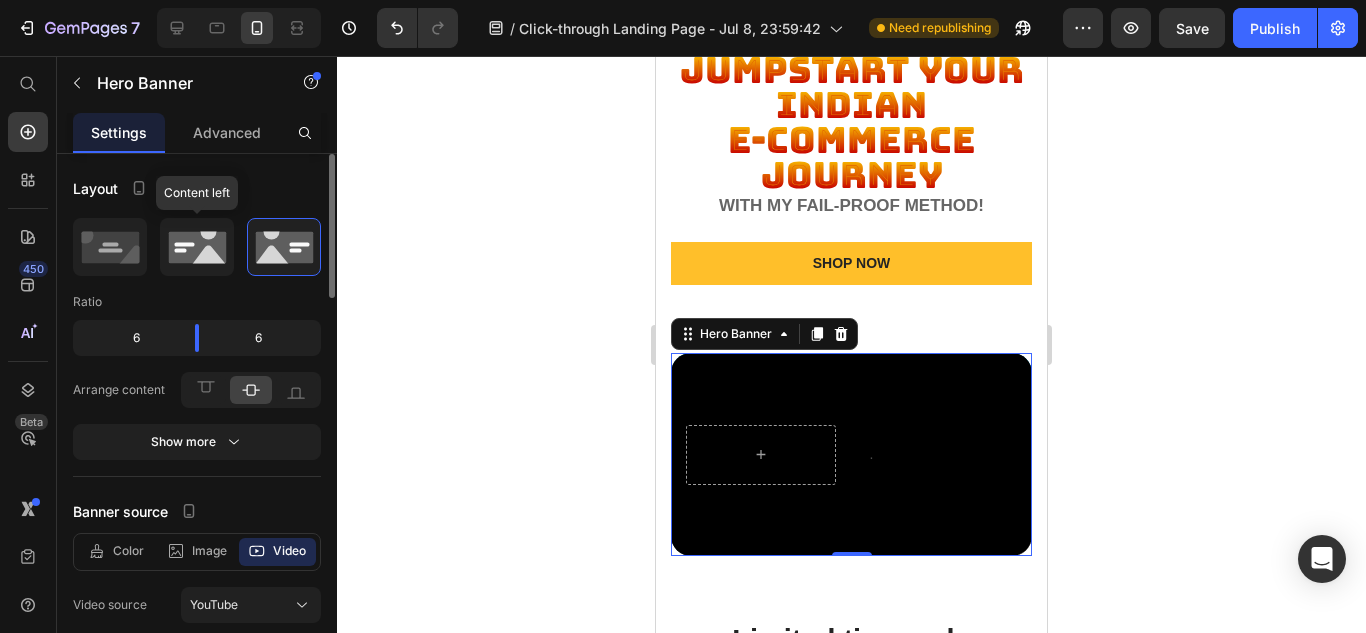 click 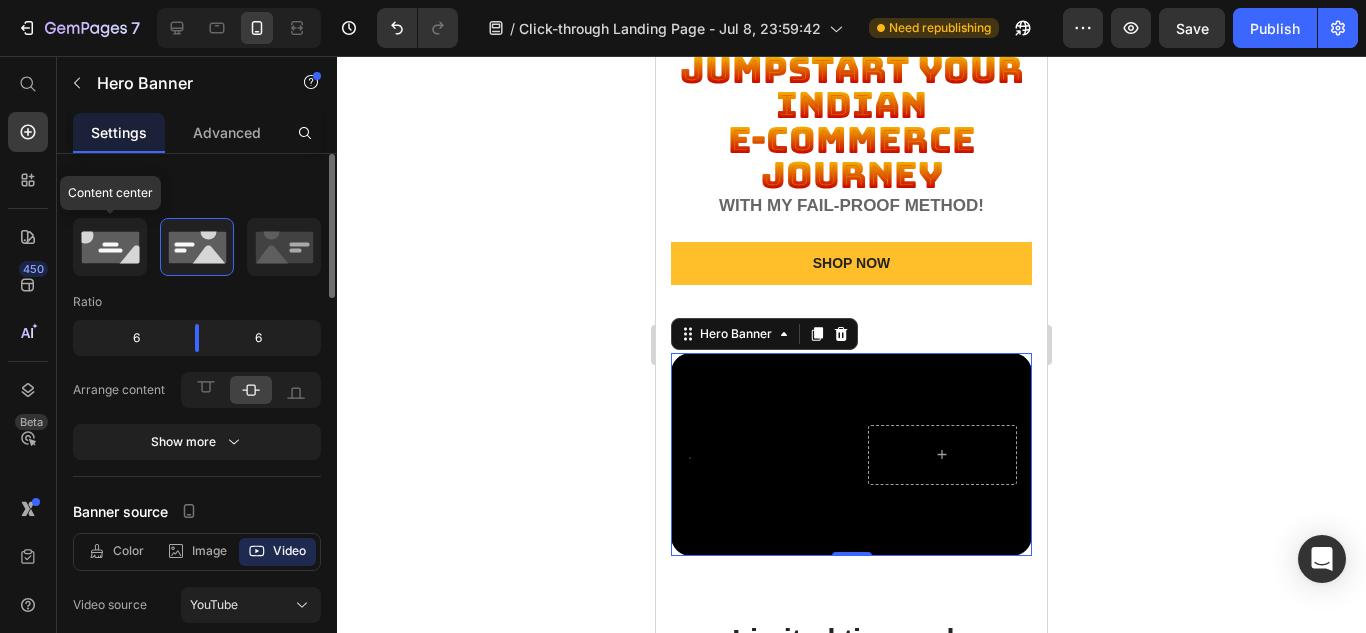 click 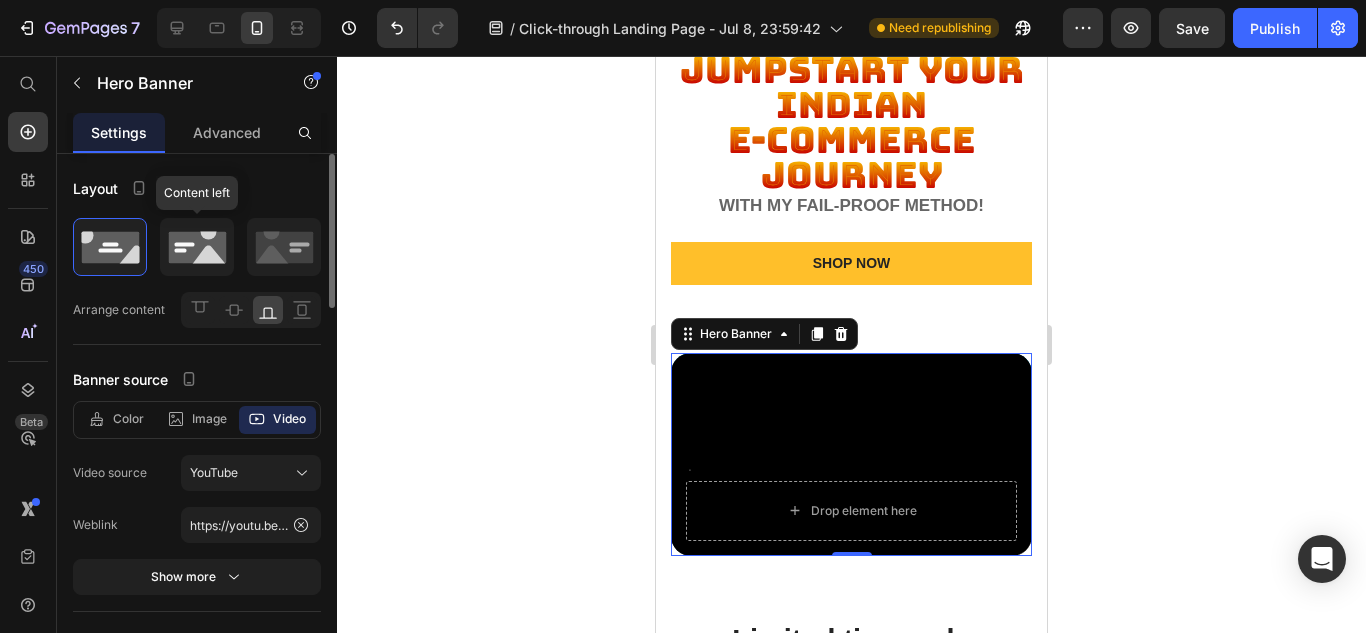 click 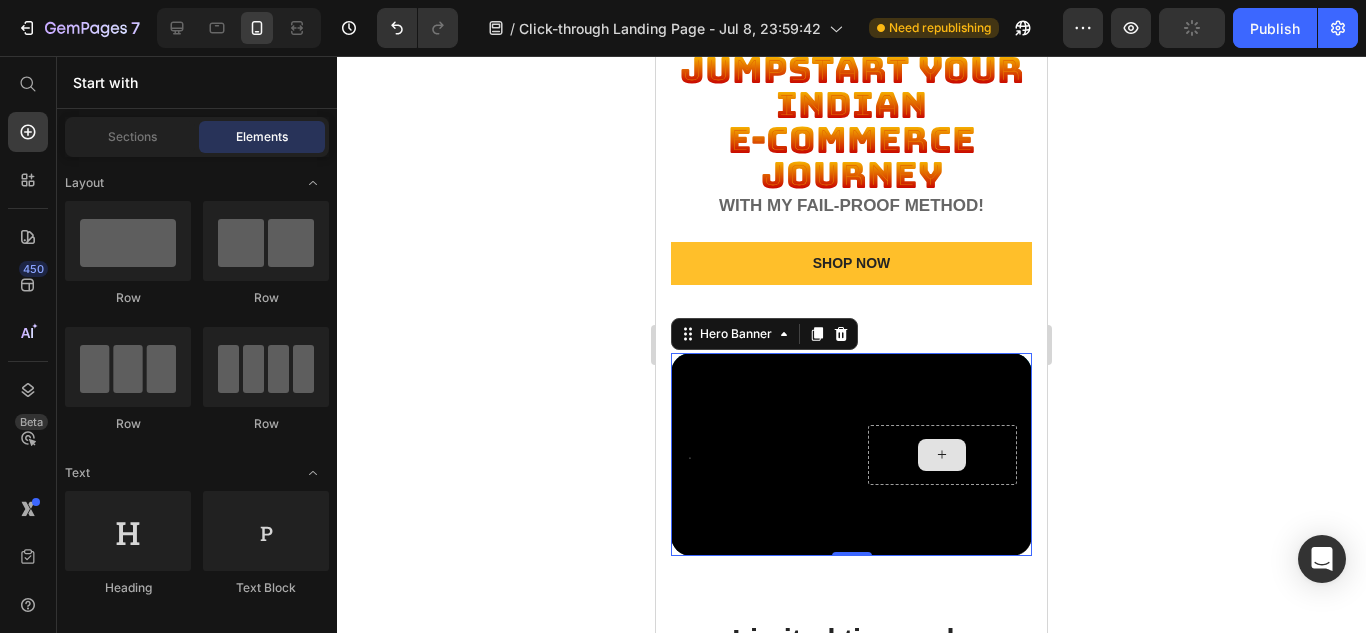 click 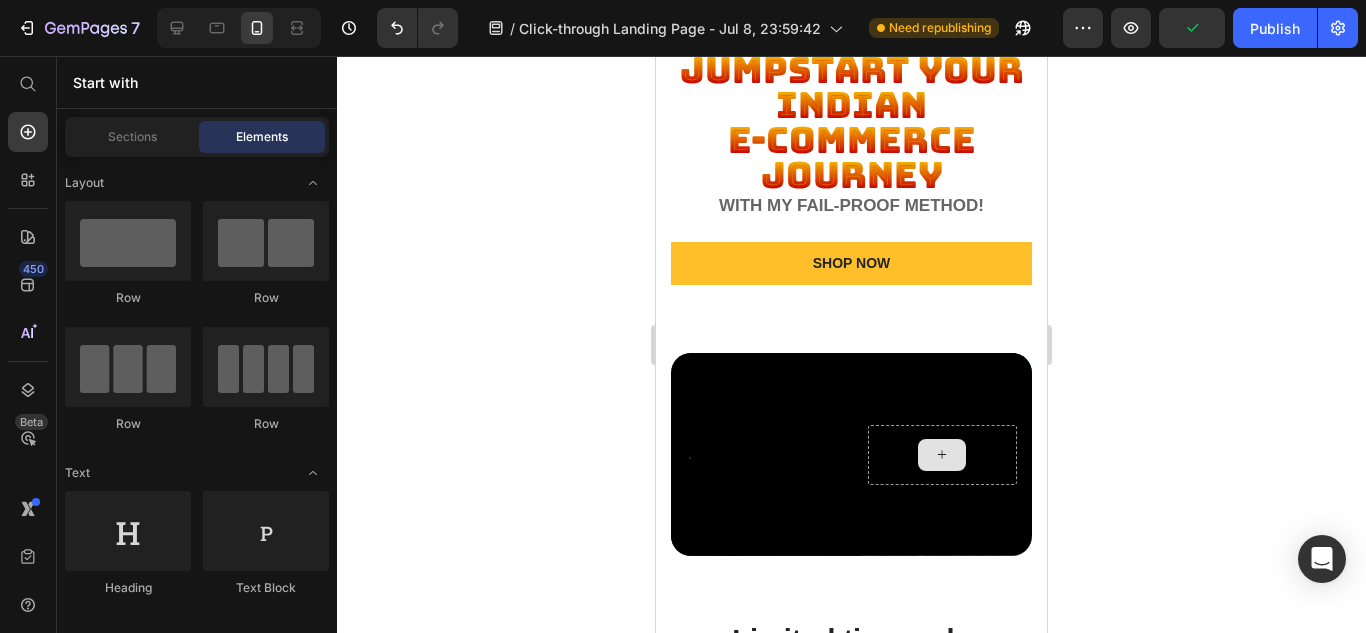 click 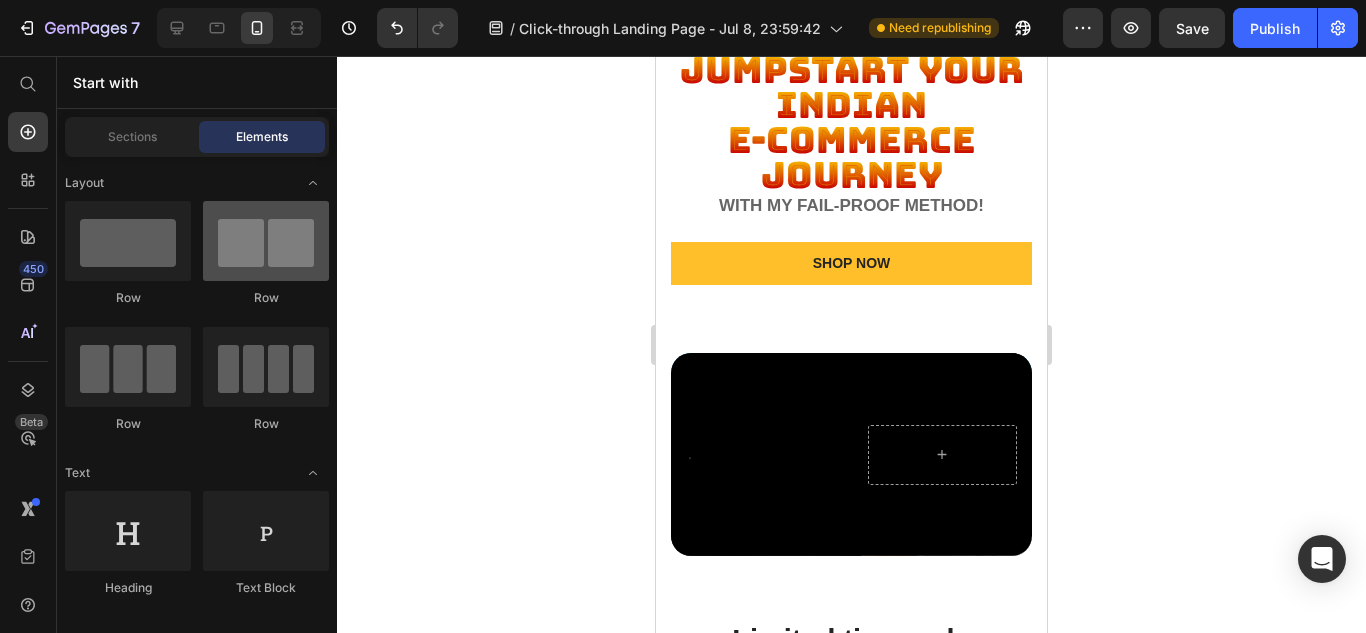 click at bounding box center [266, 241] 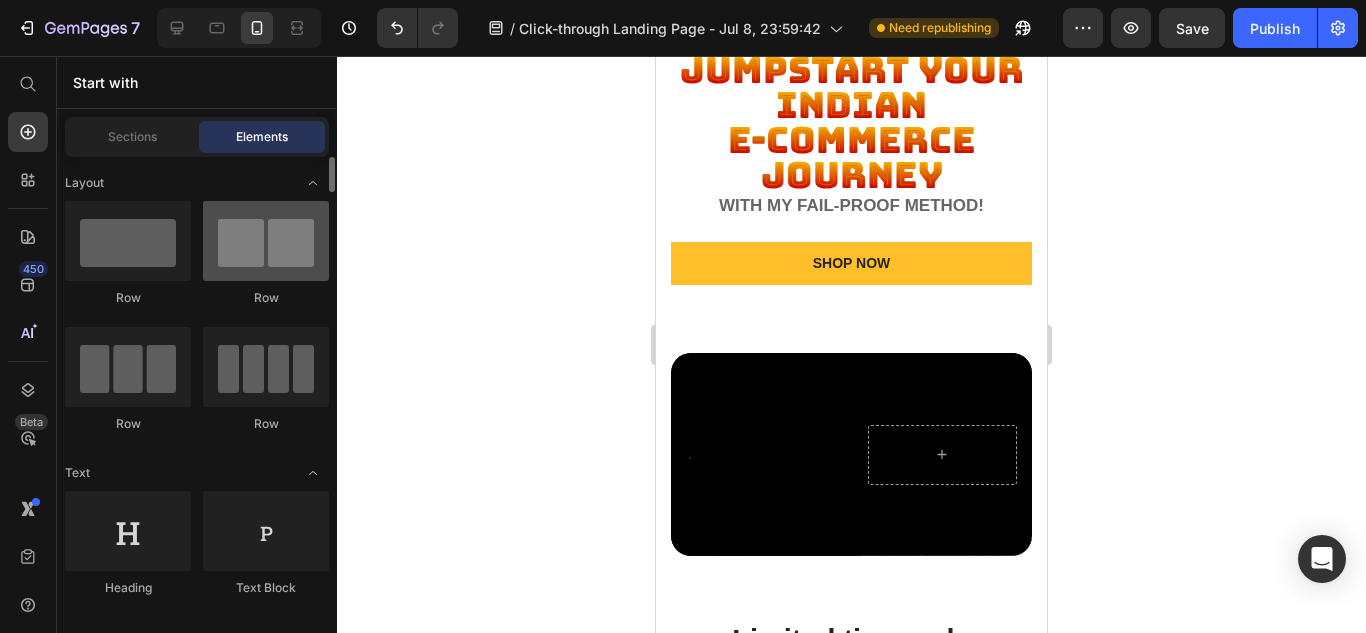 click at bounding box center (266, 241) 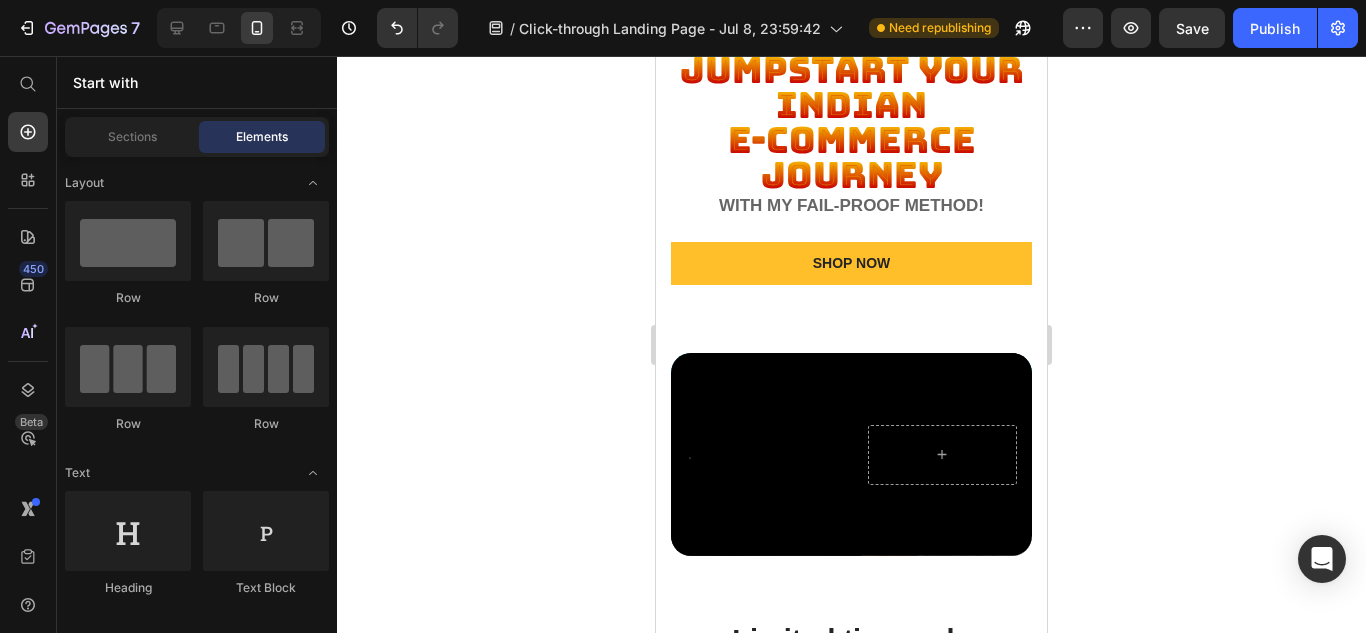 scroll, scrollTop: 984, scrollLeft: 0, axis: vertical 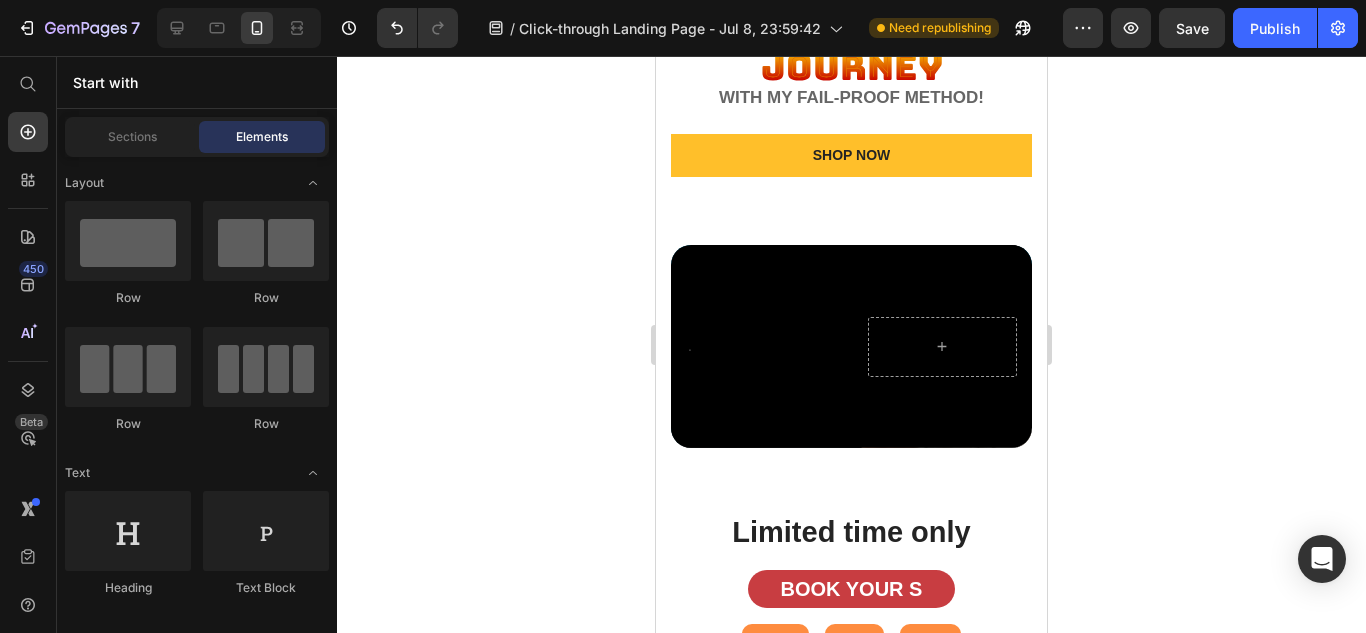 drag, startPoint x: 1041, startPoint y: 218, endPoint x: 1720, endPoint y: 295, distance: 683.35205 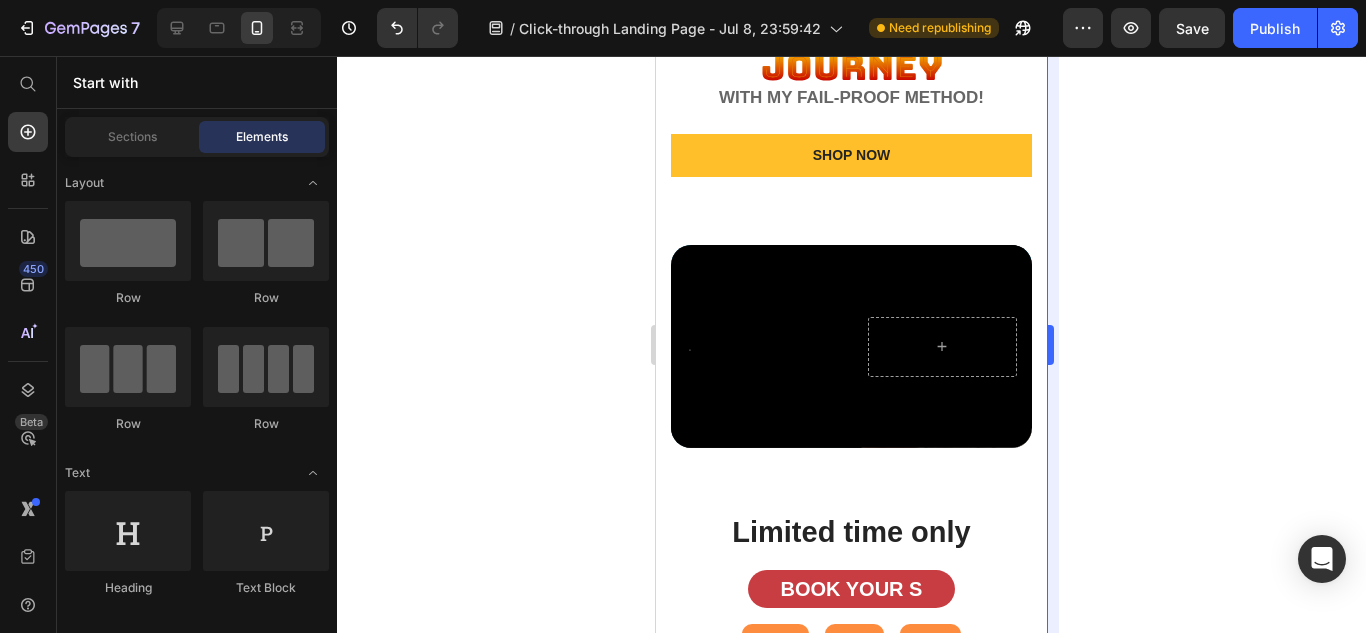 scroll, scrollTop: 709, scrollLeft: 0, axis: vertical 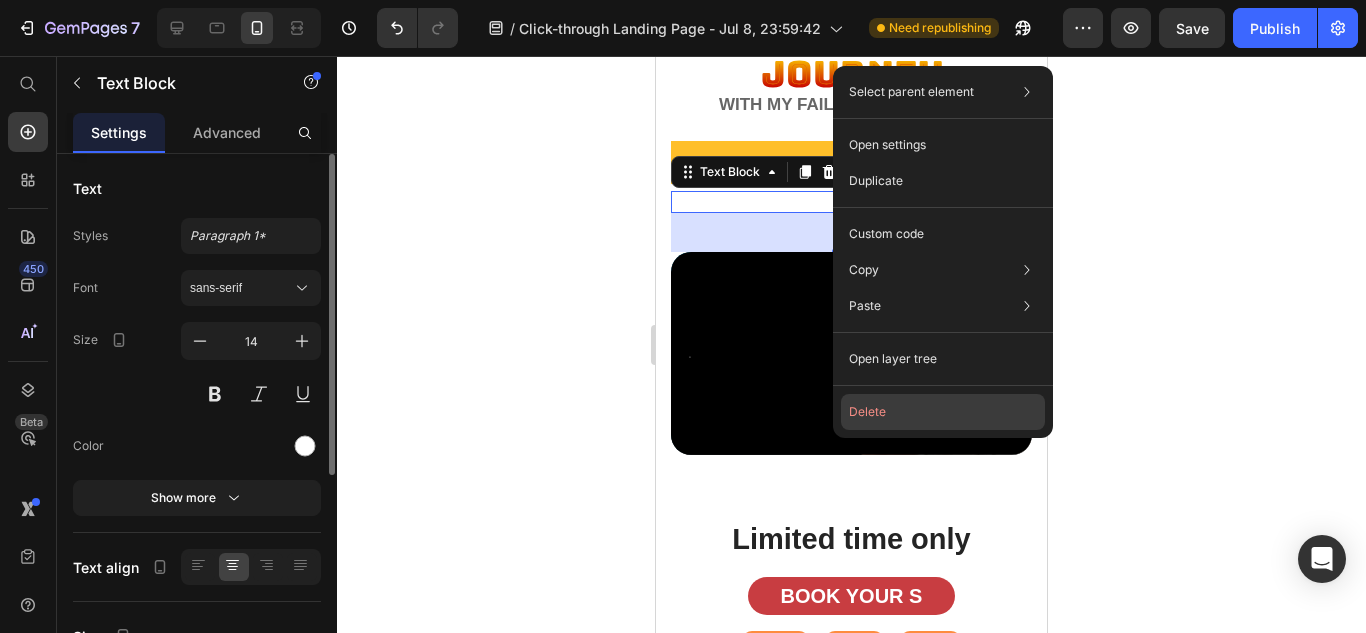 drag, startPoint x: 897, startPoint y: 413, endPoint x: 242, endPoint y: 357, distance: 657.3895 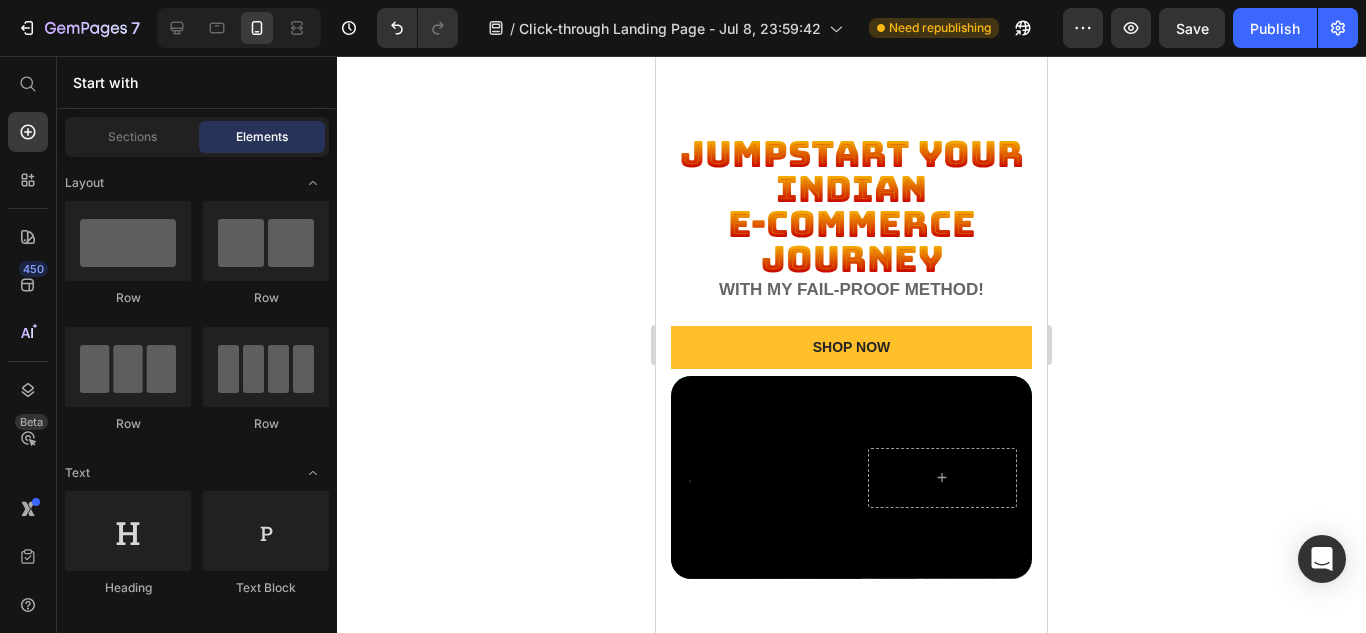 scroll, scrollTop: 517, scrollLeft: 0, axis: vertical 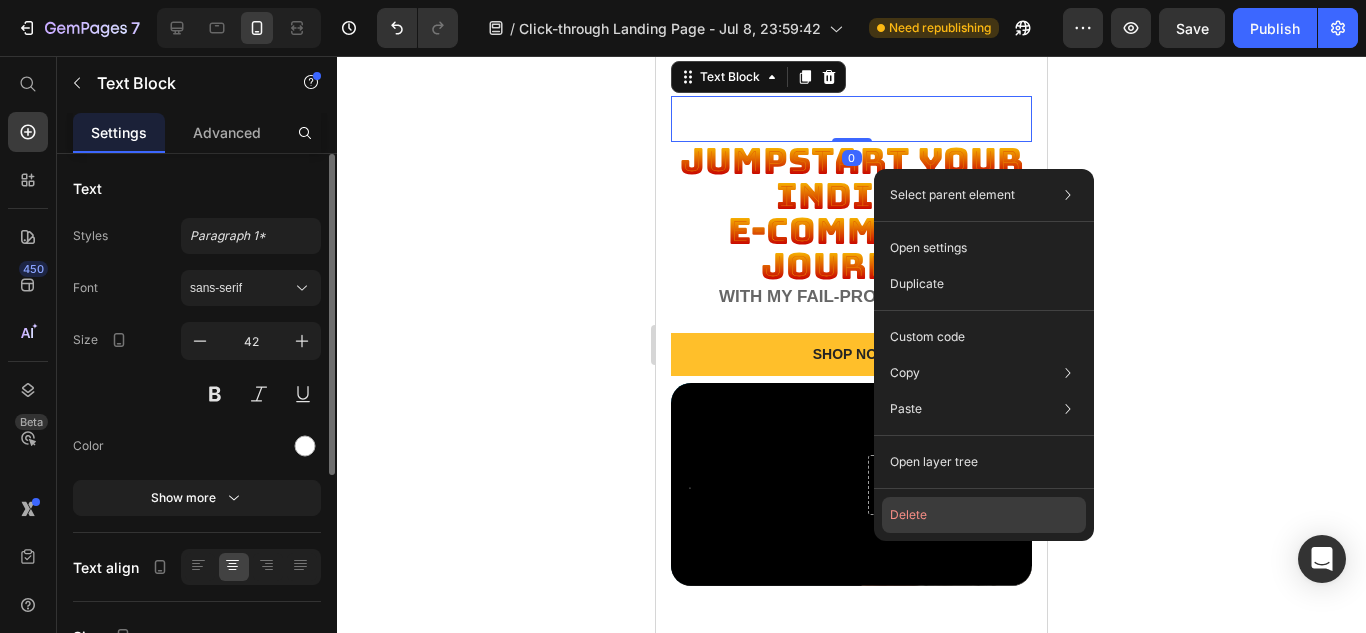 click on "Delete" 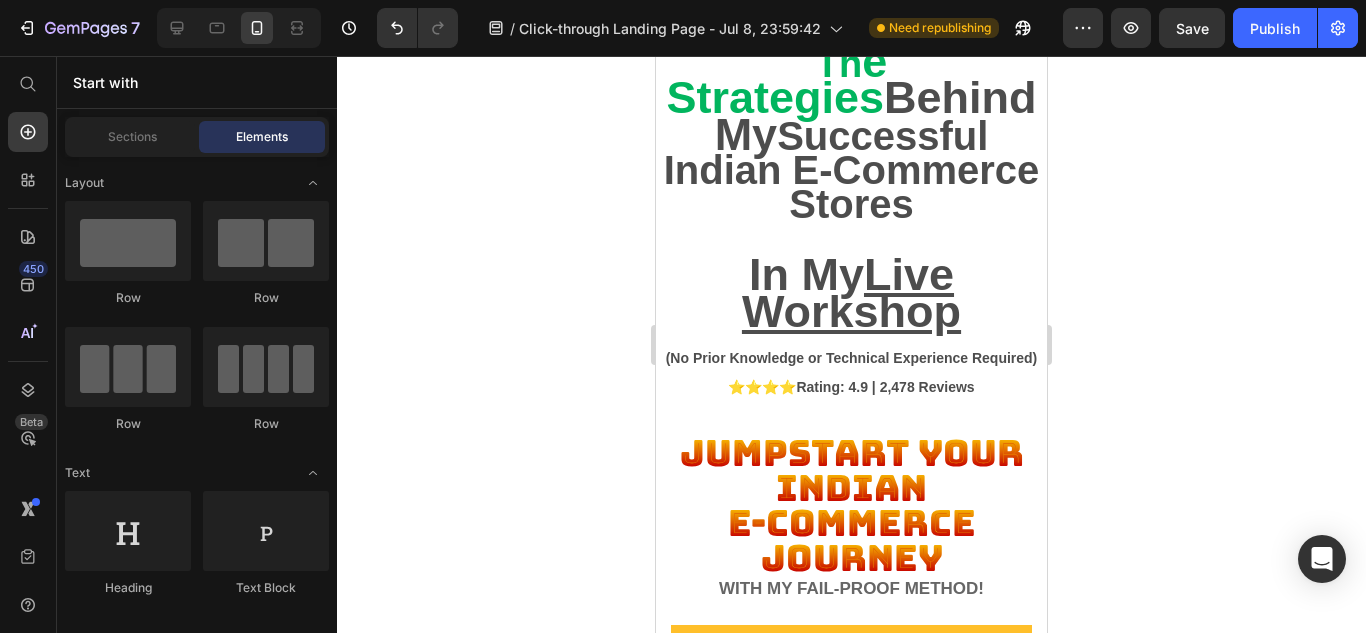 scroll, scrollTop: 102, scrollLeft: 0, axis: vertical 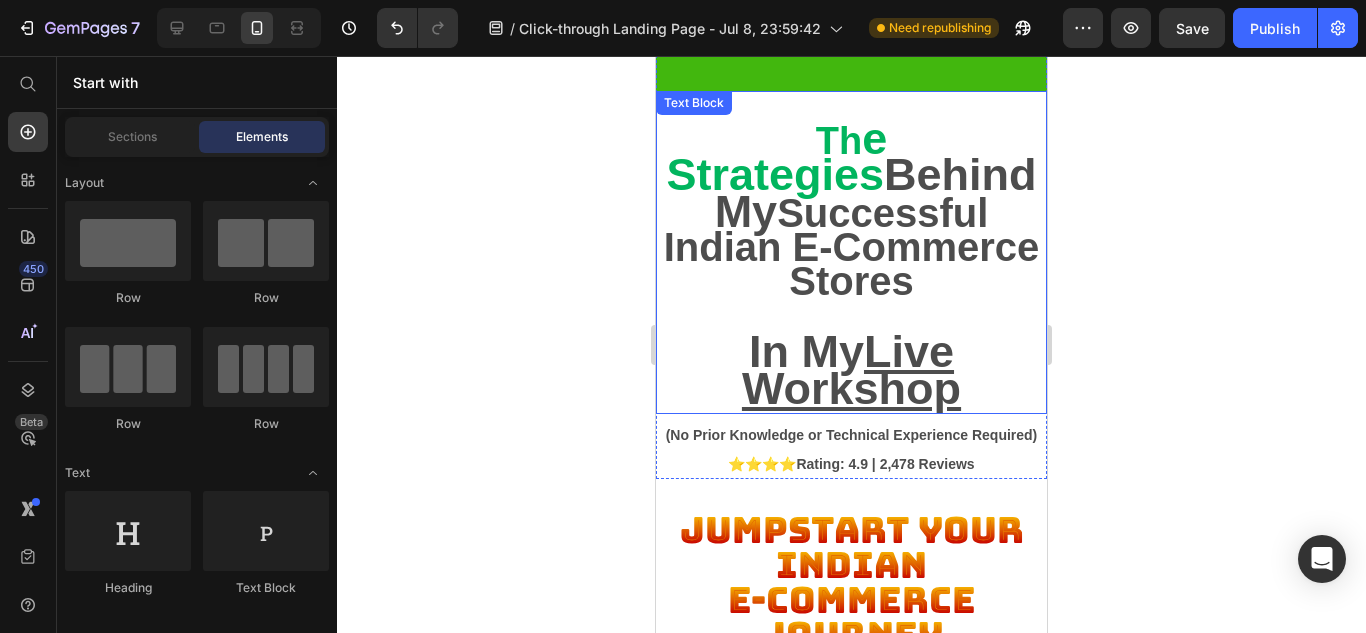 click on "Behind My" at bounding box center (876, 192) 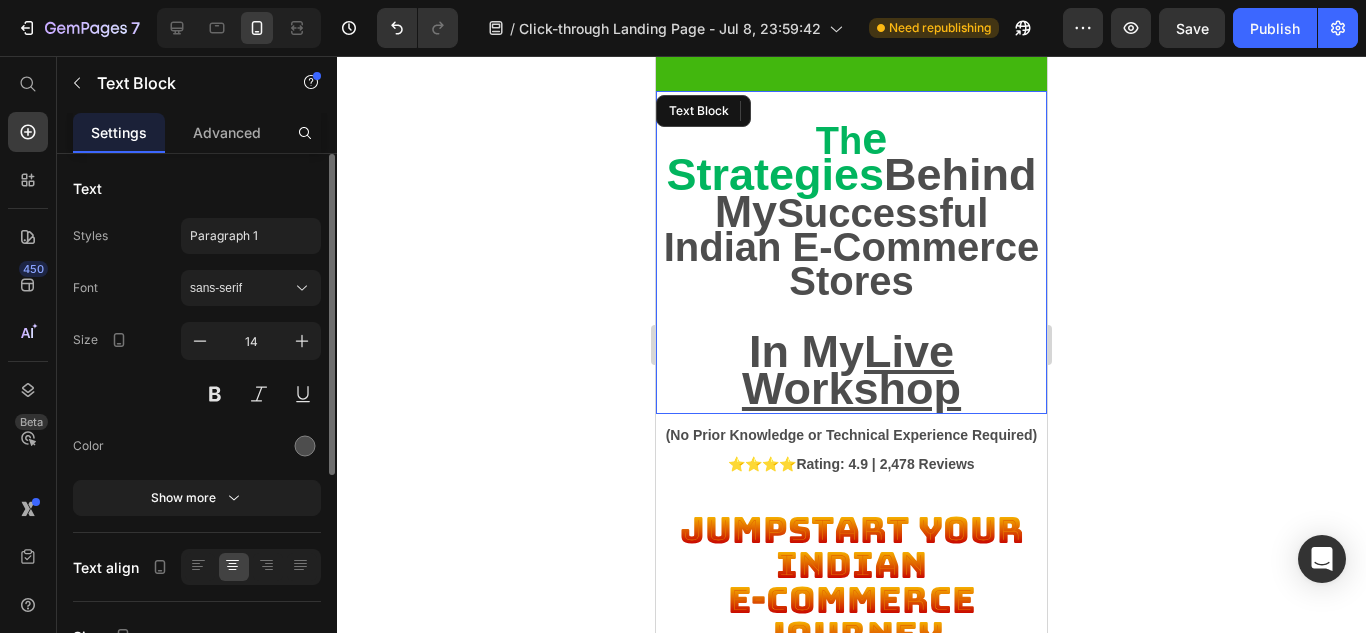 drag, startPoint x: 824, startPoint y: 226, endPoint x: 801, endPoint y: 226, distance: 23 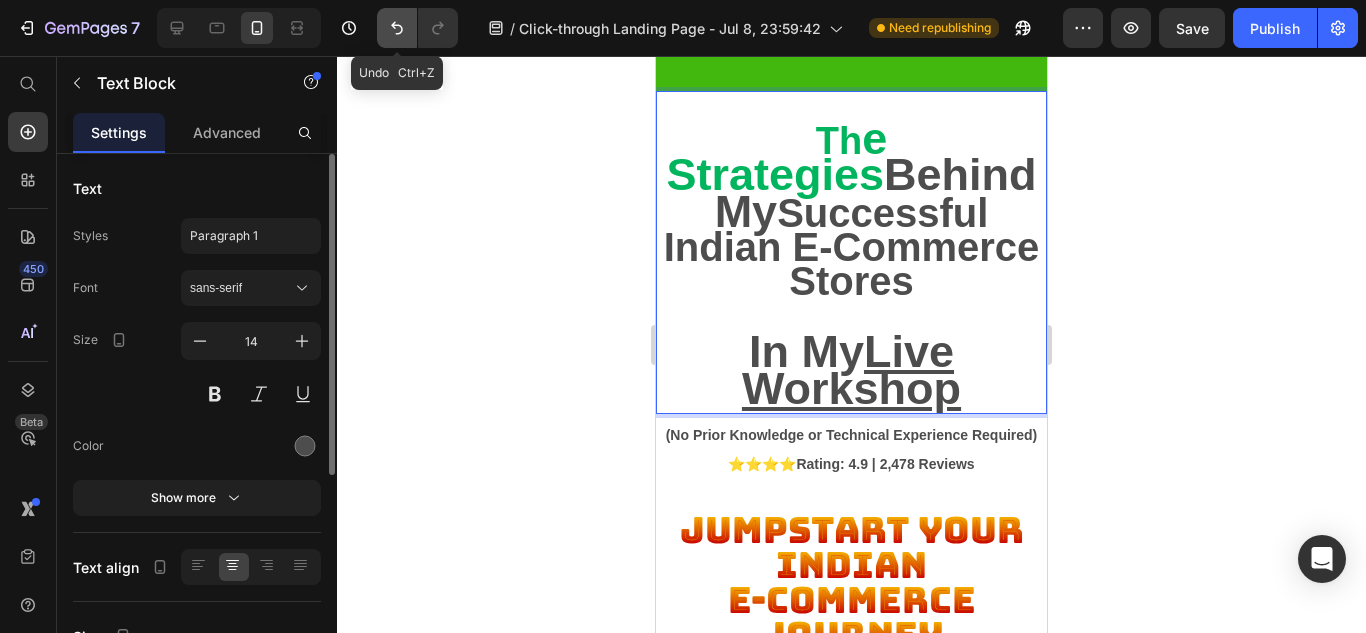 click 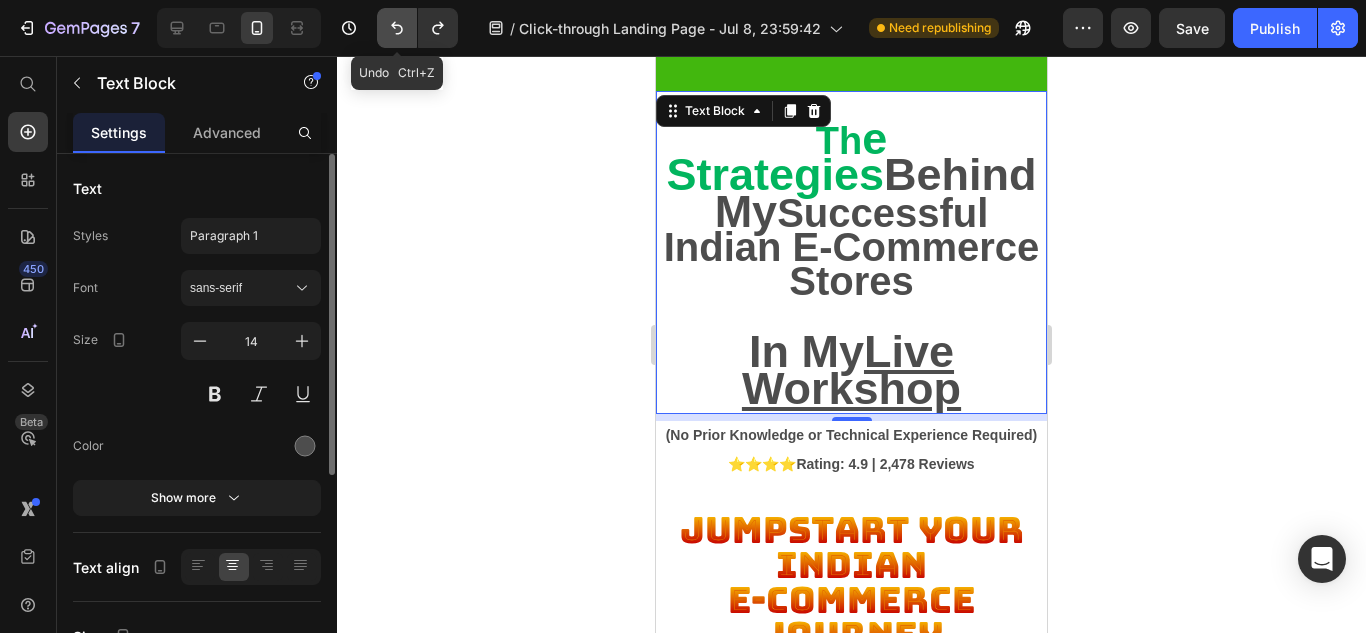 click 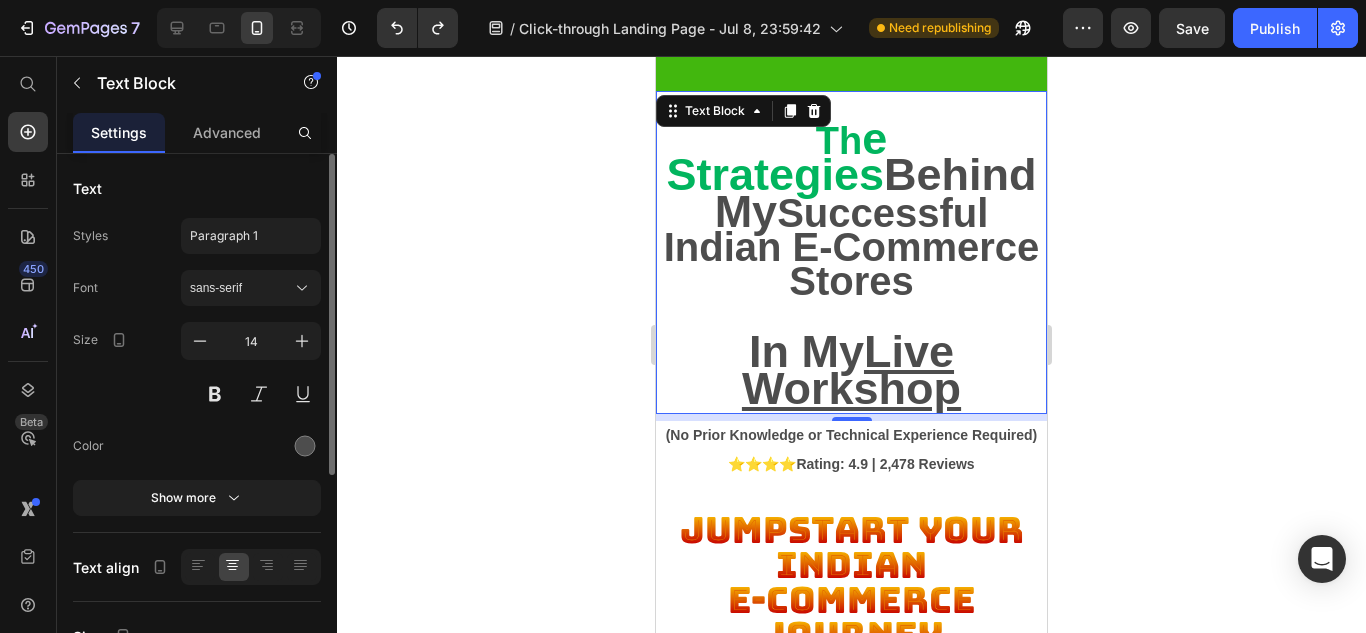 click 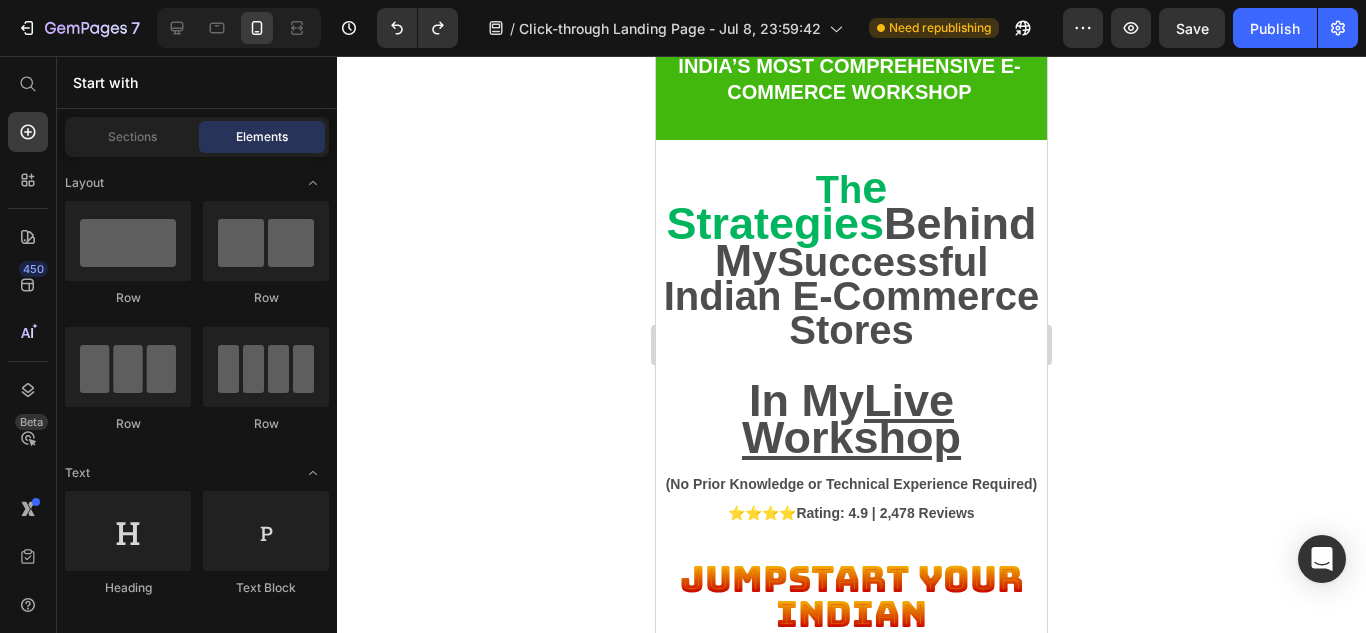 scroll, scrollTop: 0, scrollLeft: 0, axis: both 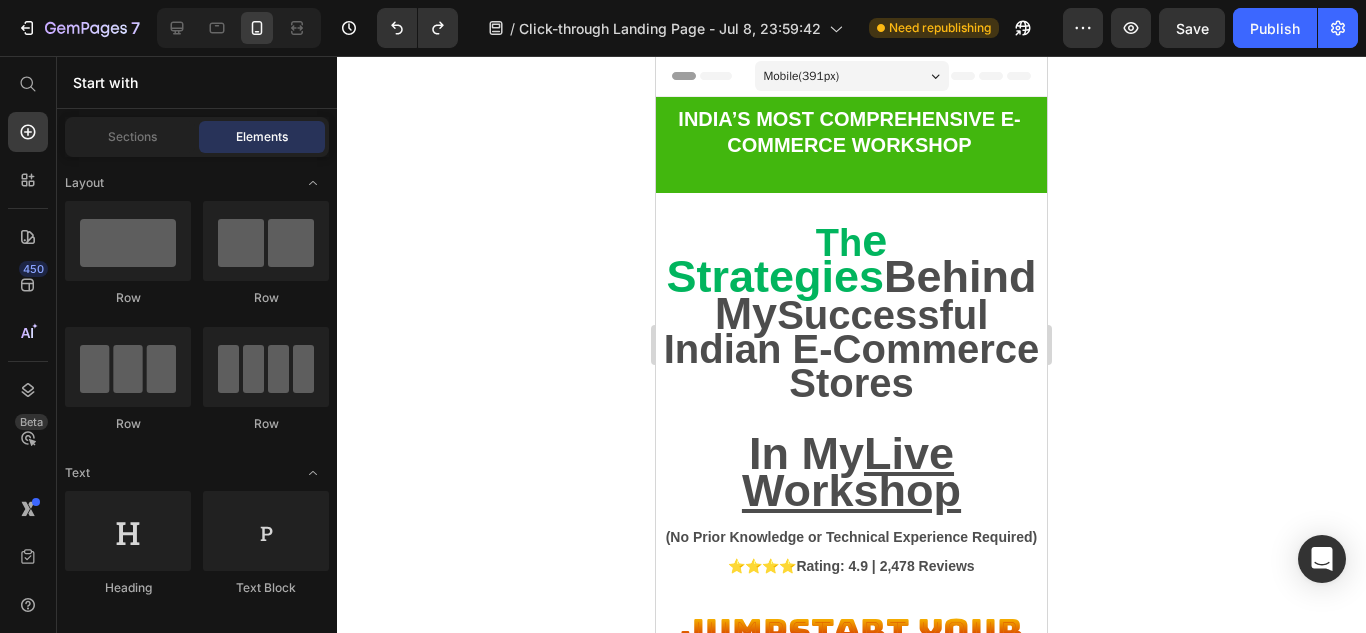 drag, startPoint x: 1036, startPoint y: 144, endPoint x: 1705, endPoint y: 176, distance: 669.7649 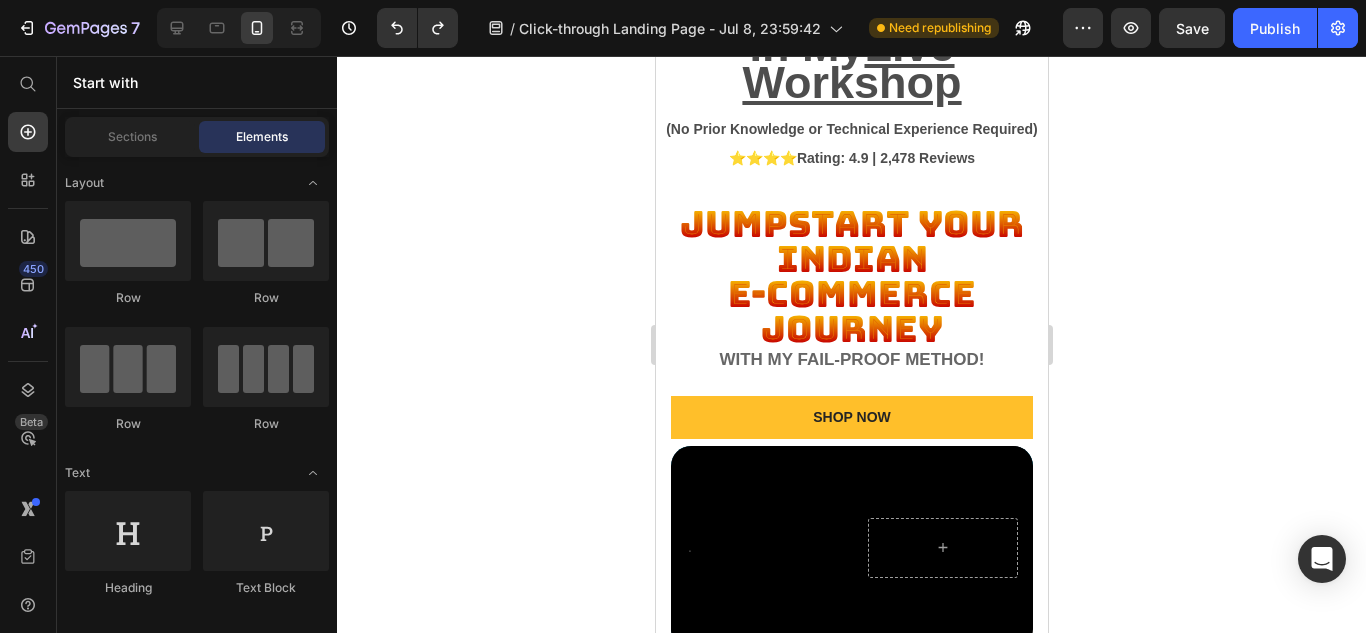 scroll, scrollTop: 520, scrollLeft: 0, axis: vertical 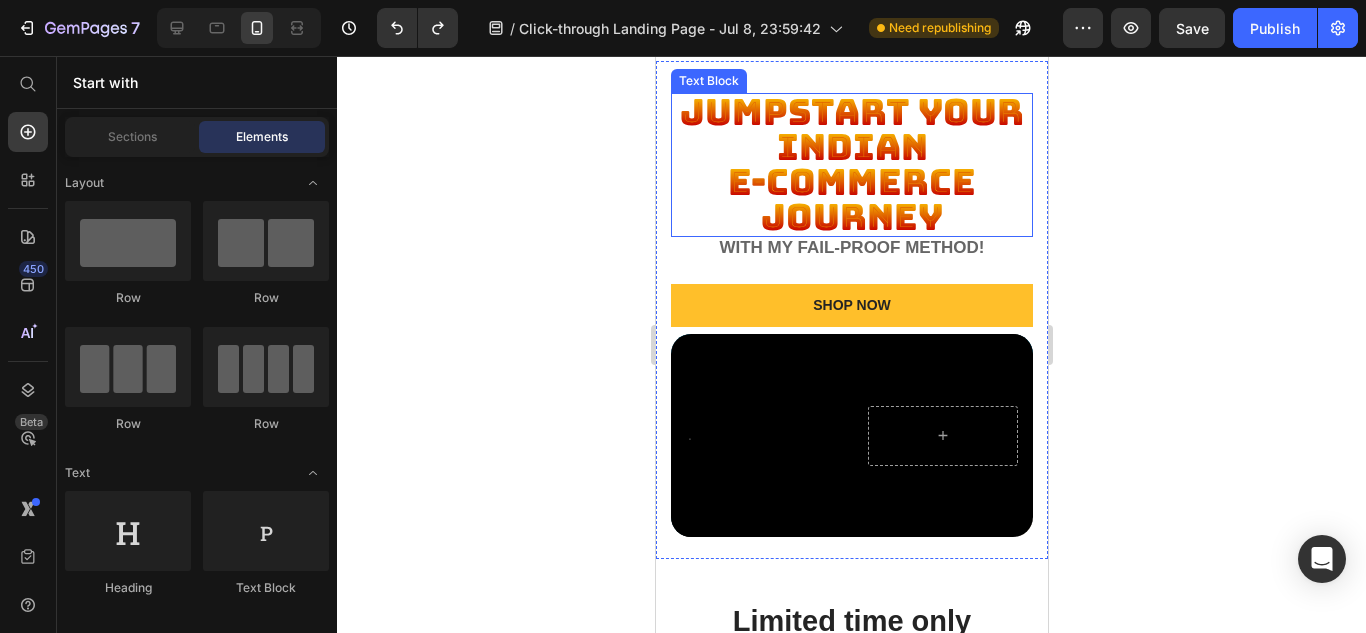 click on "Jumpstart your Indian" at bounding box center [851, 129] 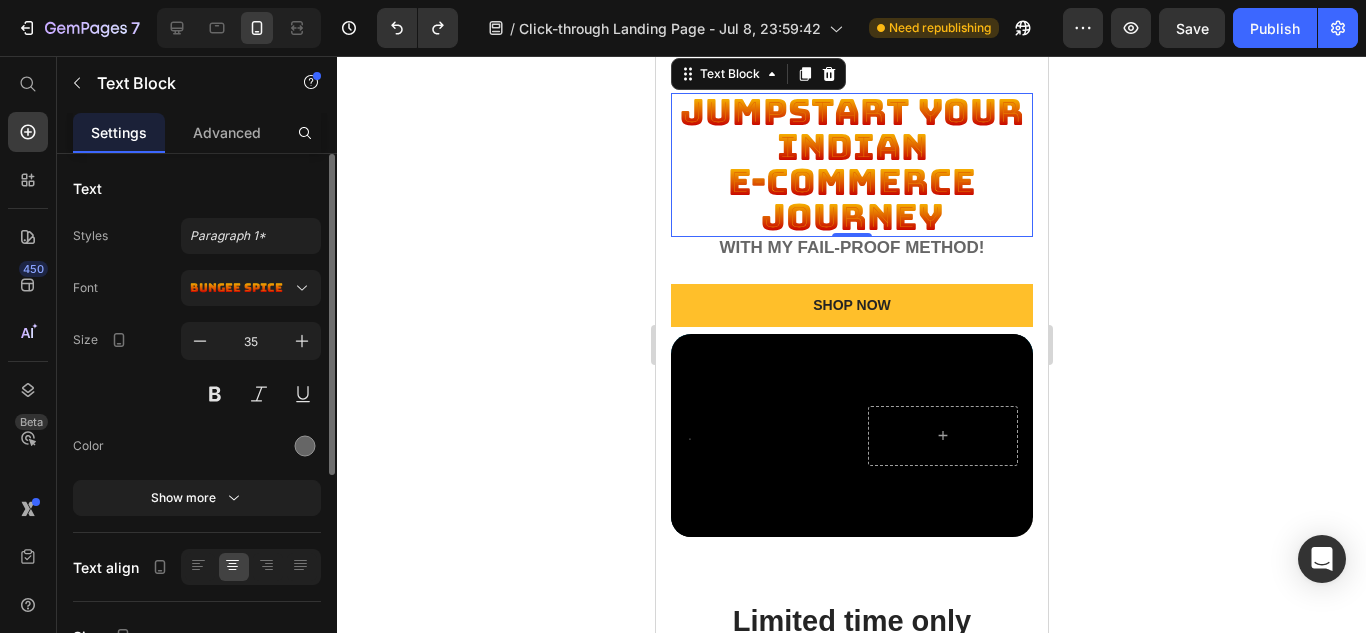 click on "e-commerce journey" at bounding box center (851, 199) 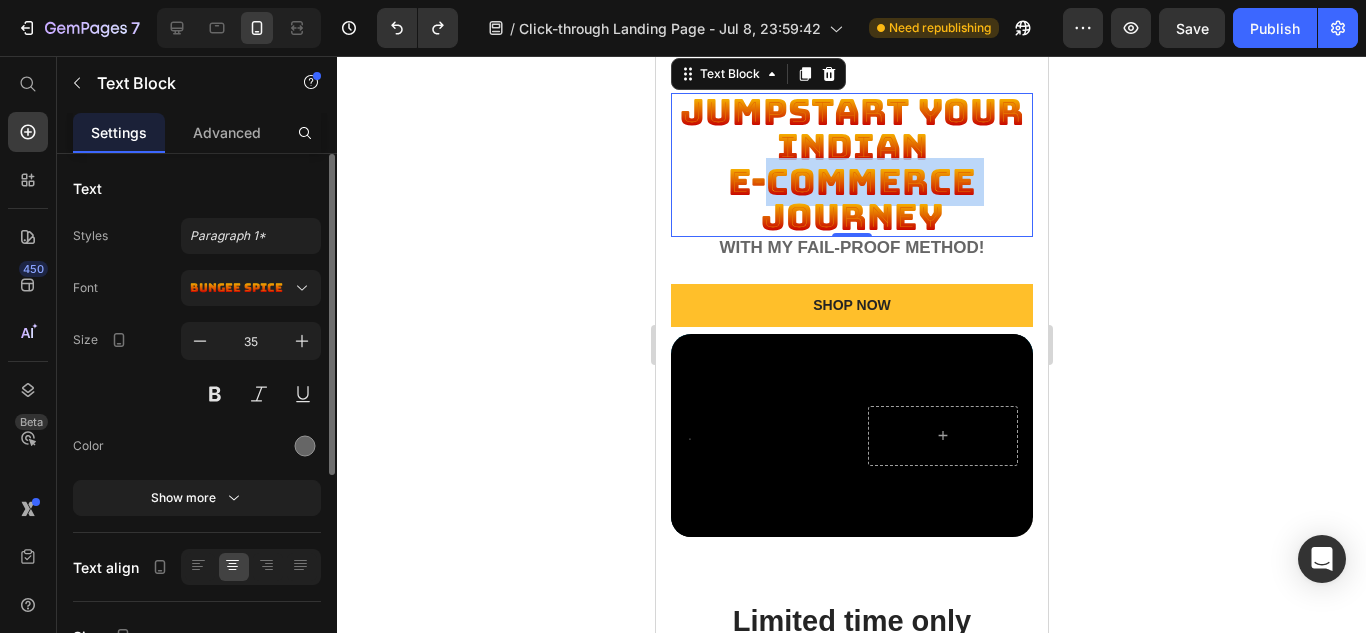 click on "e-commerce journey" at bounding box center (851, 199) 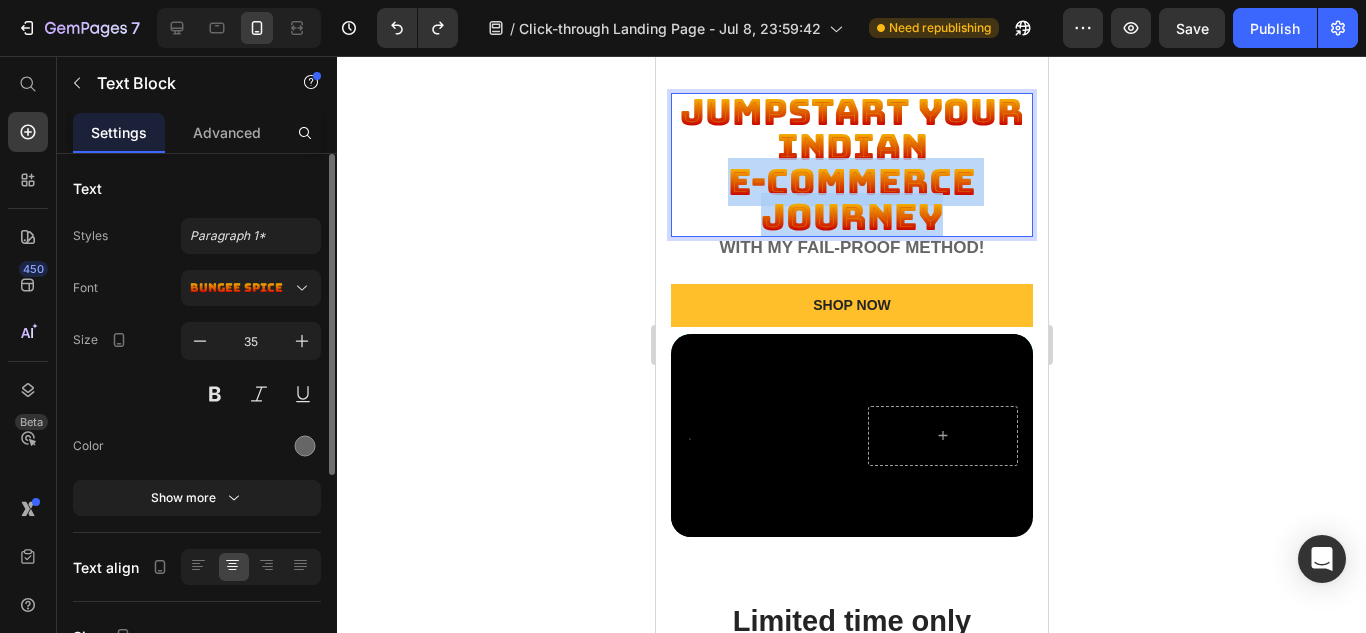 click on "e-commerce journey" at bounding box center [851, 199] 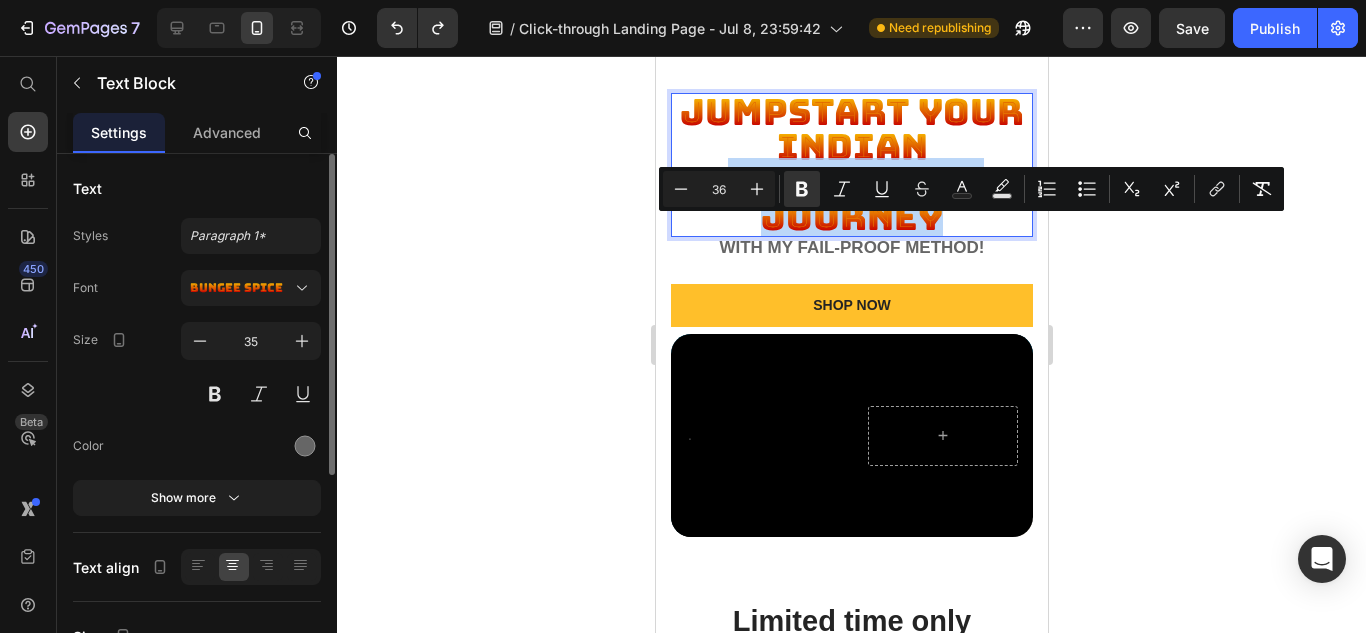click on "e-commerce journey" at bounding box center [851, 199] 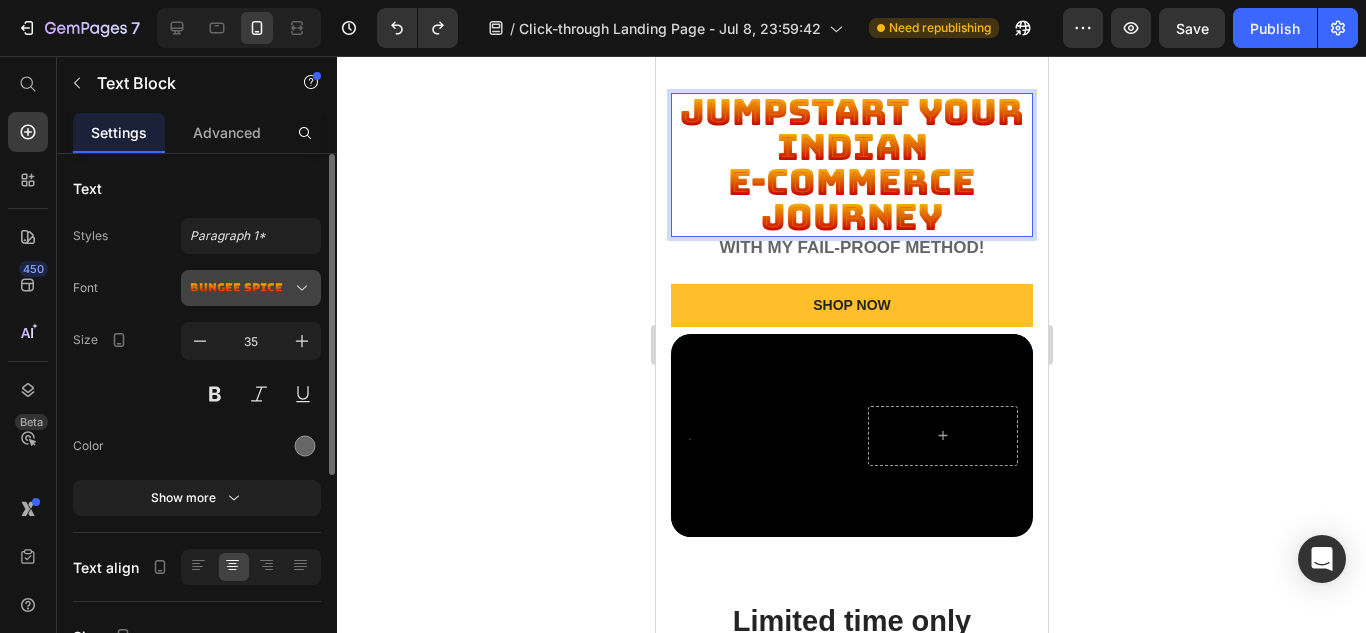 click on "Bungee Spice" at bounding box center (251, 288) 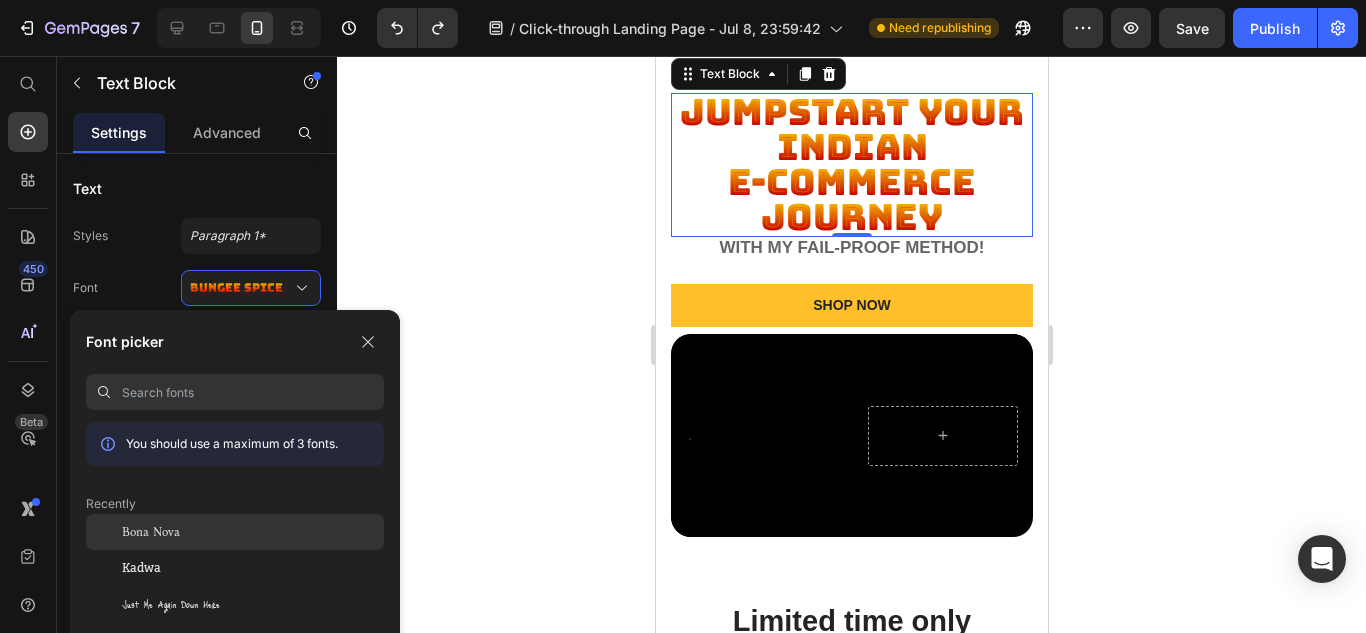 click on "Bona Nova" at bounding box center [151, 532] 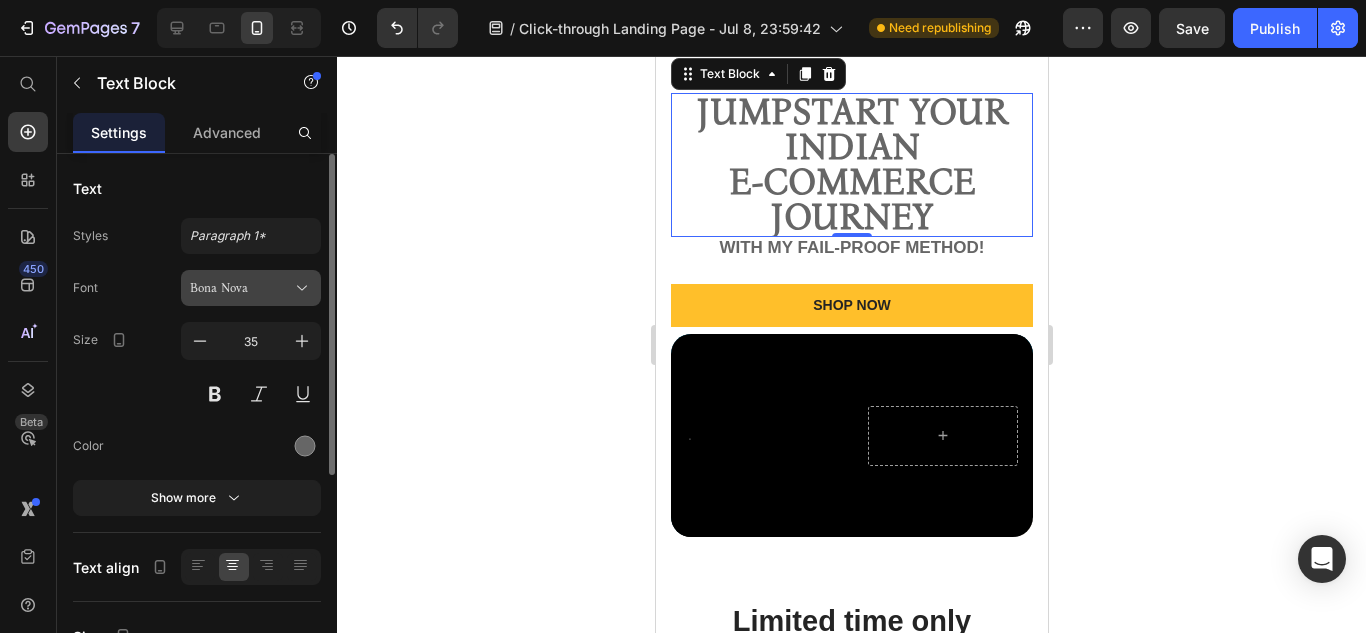 click on "Bona Nova" at bounding box center (241, 288) 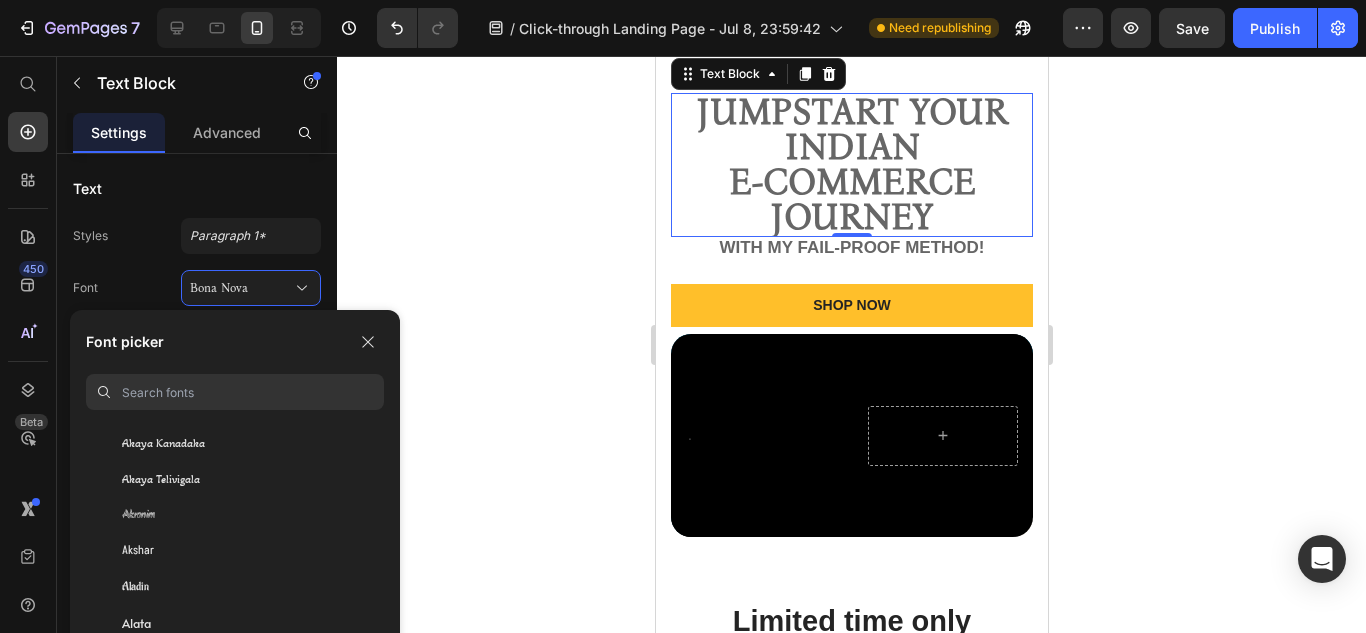 scroll, scrollTop: 714, scrollLeft: 0, axis: vertical 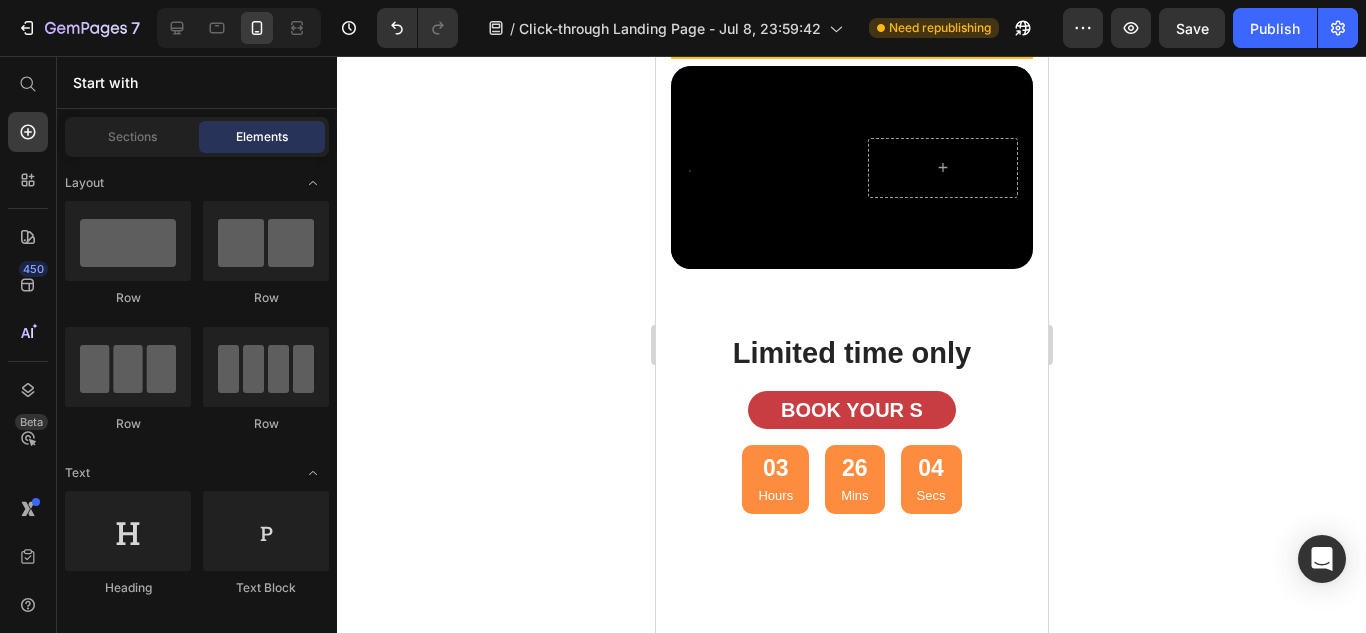 drag, startPoint x: 1039, startPoint y: 209, endPoint x: 1704, endPoint y: 309, distance: 672.47675 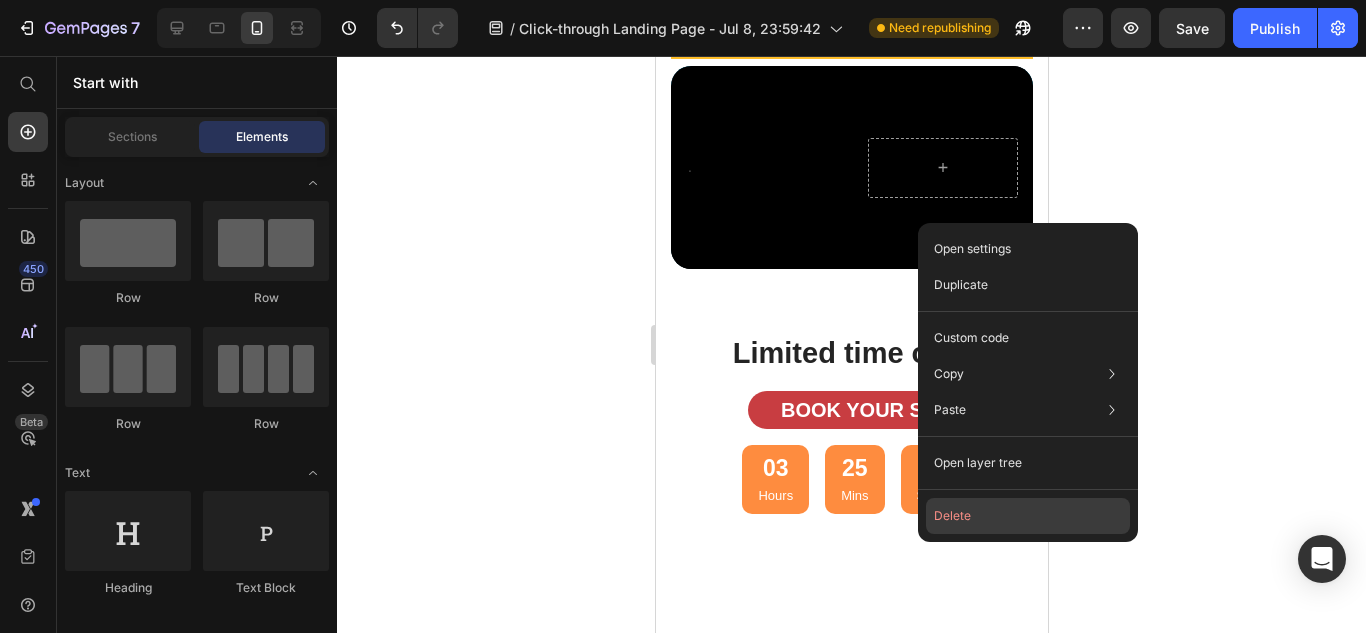 click on "Delete" 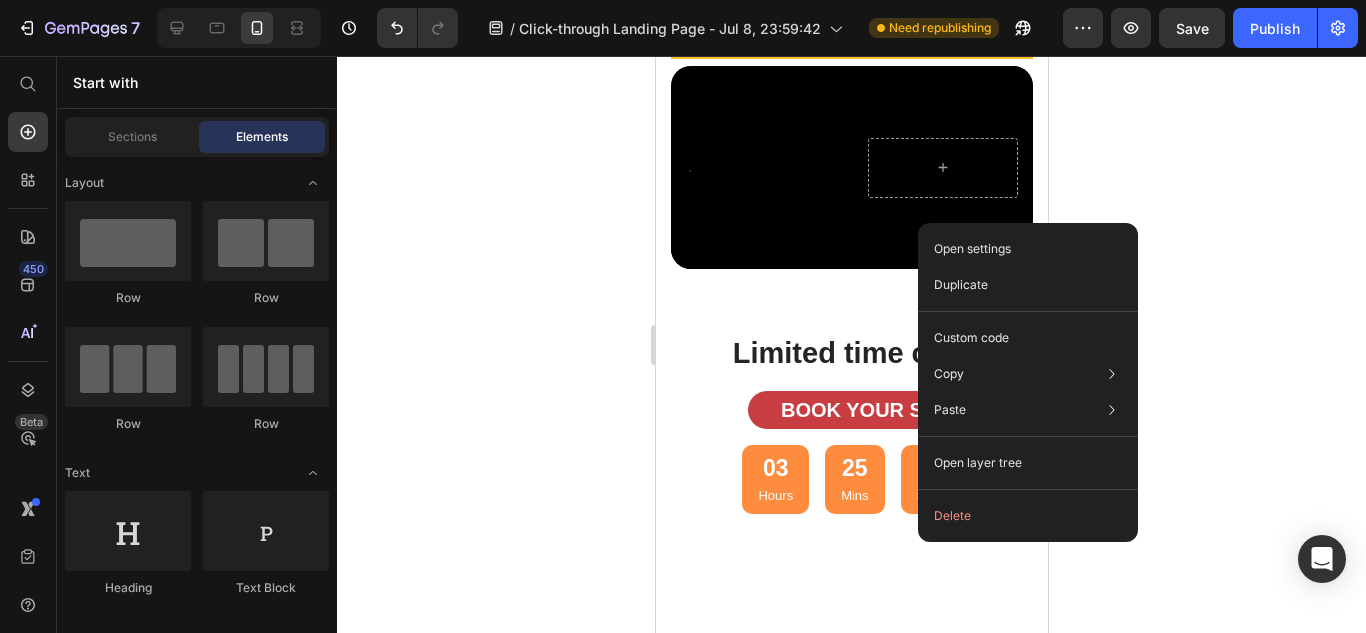 click on "Limited time only Heading BOOK YOUR S Text Block 03 Hours 25 Mins 59 Secs Countdown Timer Section 3" at bounding box center (851, 444) 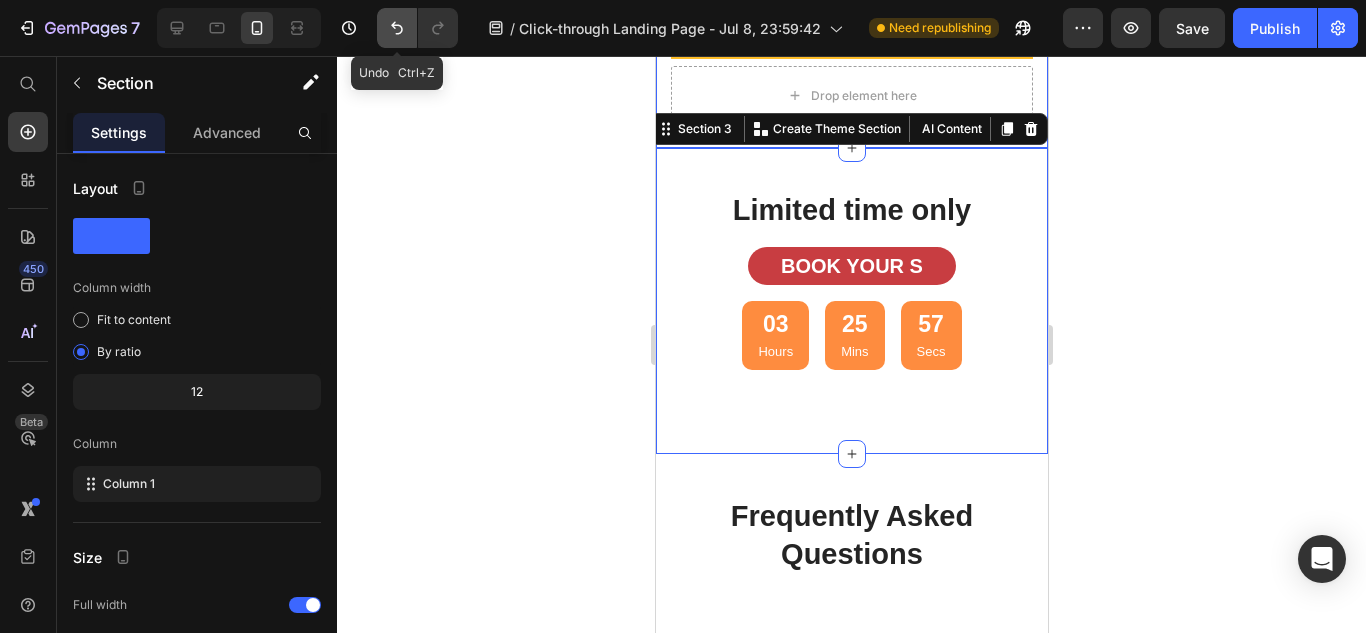click 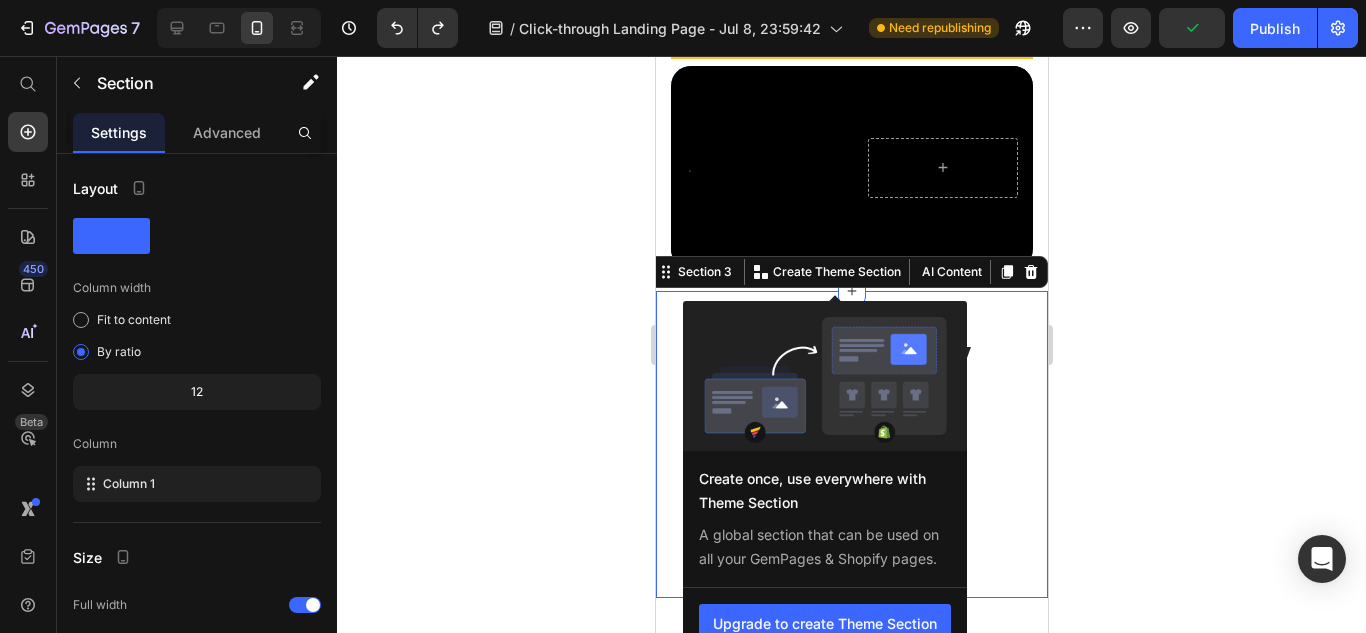 click at bounding box center [824, 379] 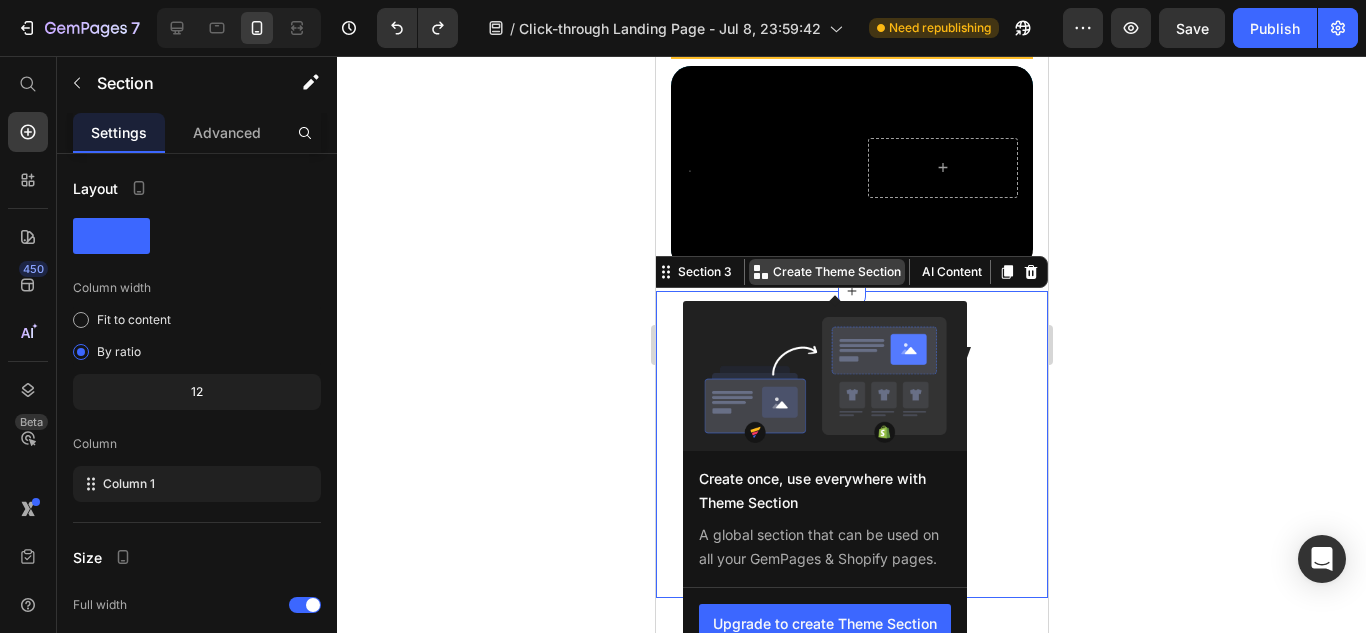 click on "Create Theme Section" at bounding box center (836, 272) 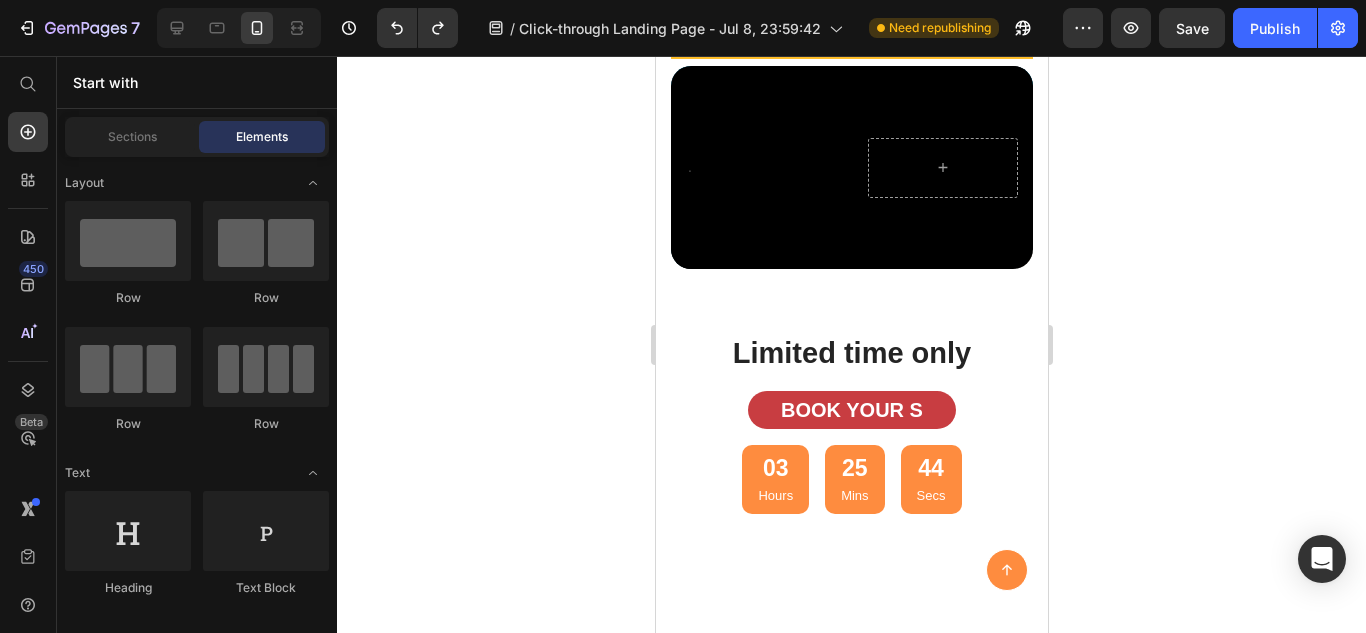scroll, scrollTop: 1020, scrollLeft: 0, axis: vertical 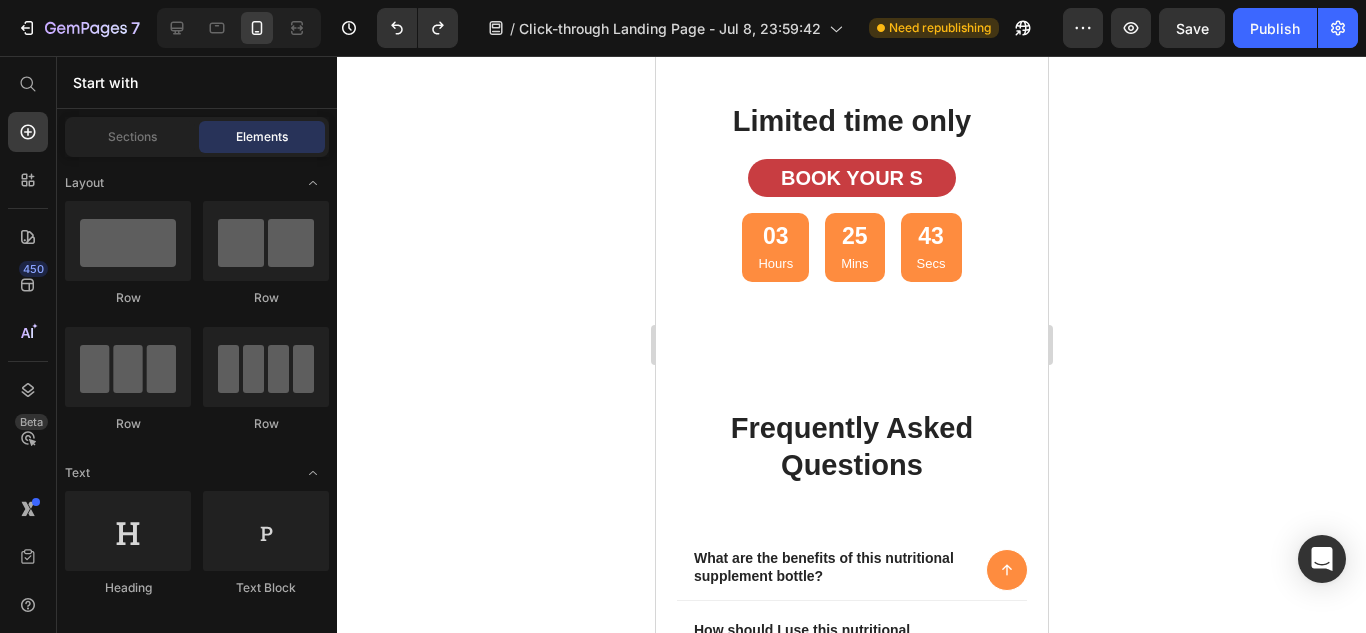click 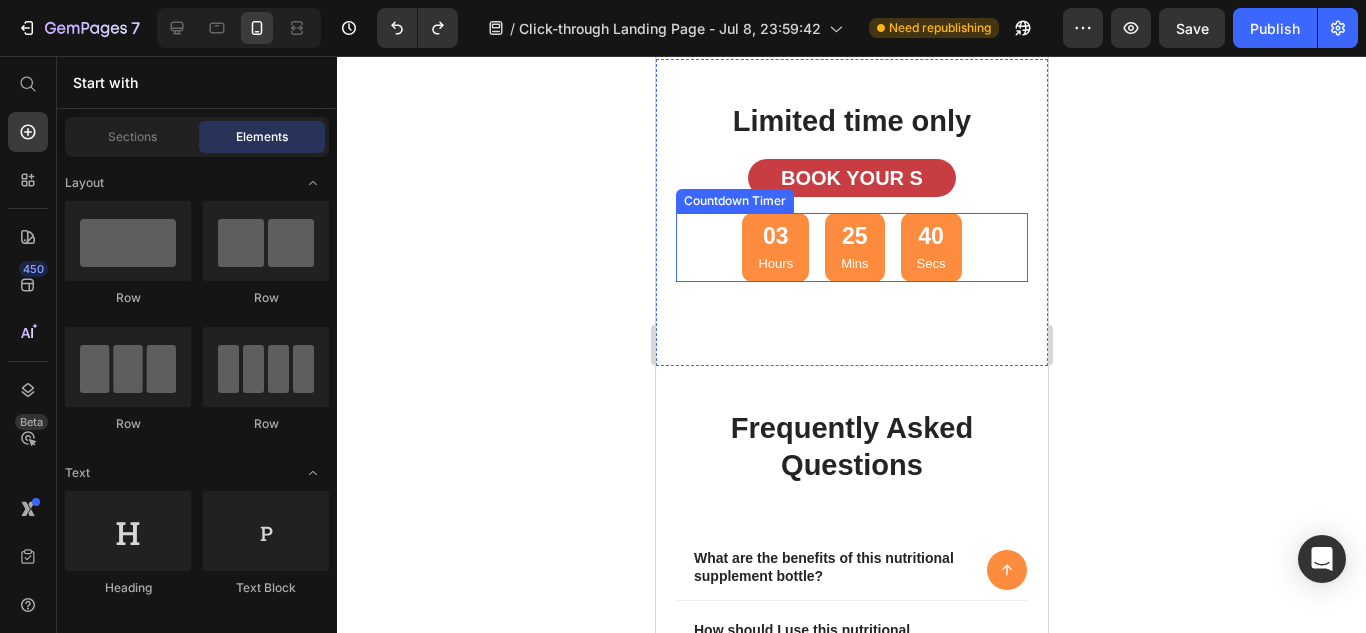 click on "03 Hours" at bounding box center [774, 247] 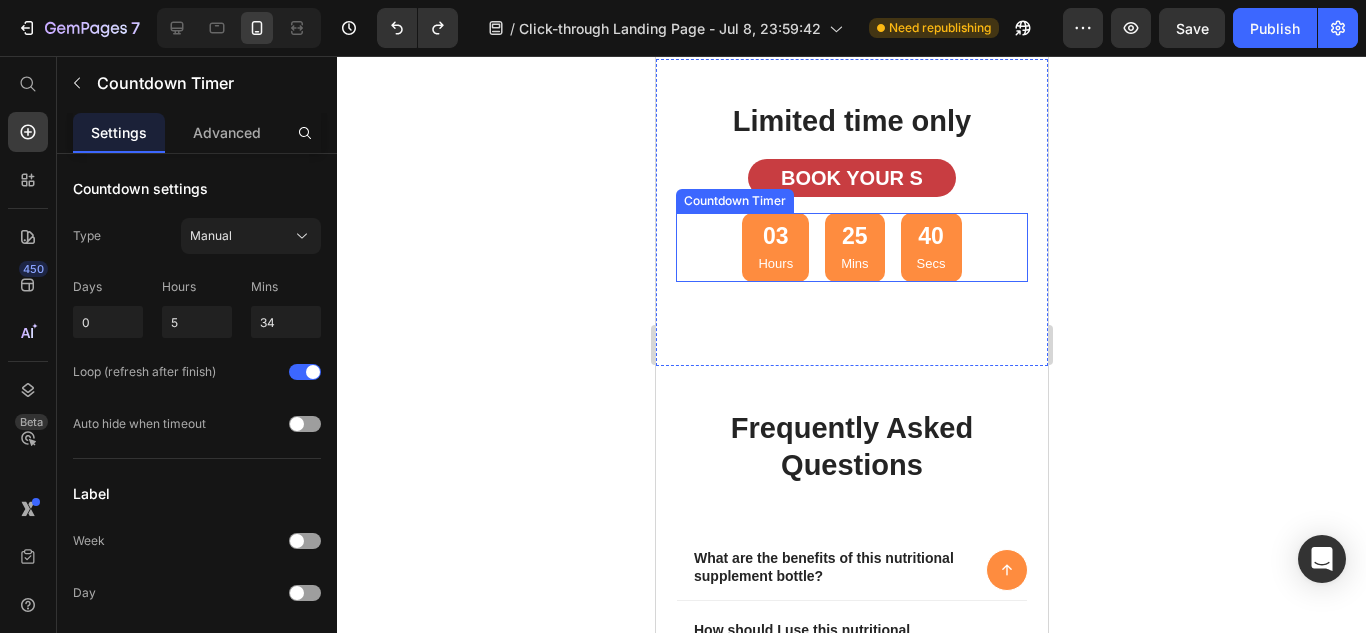 click on "03" at bounding box center [774, 237] 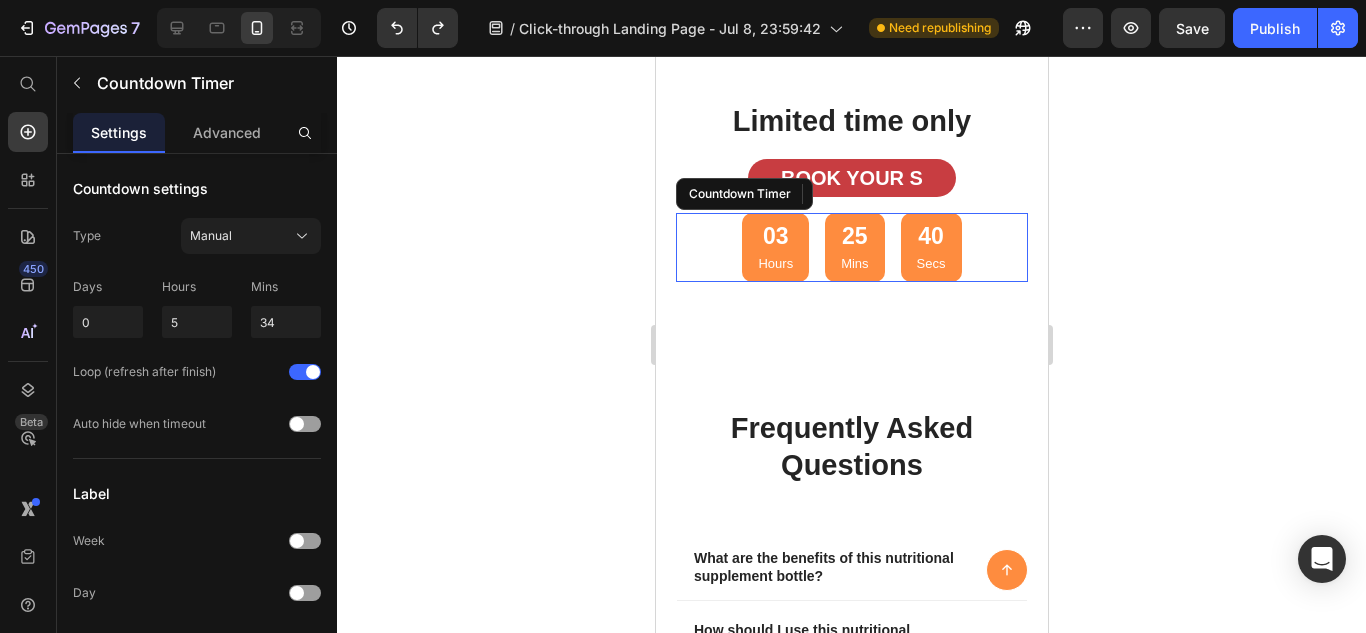 click on "03" at bounding box center [774, 237] 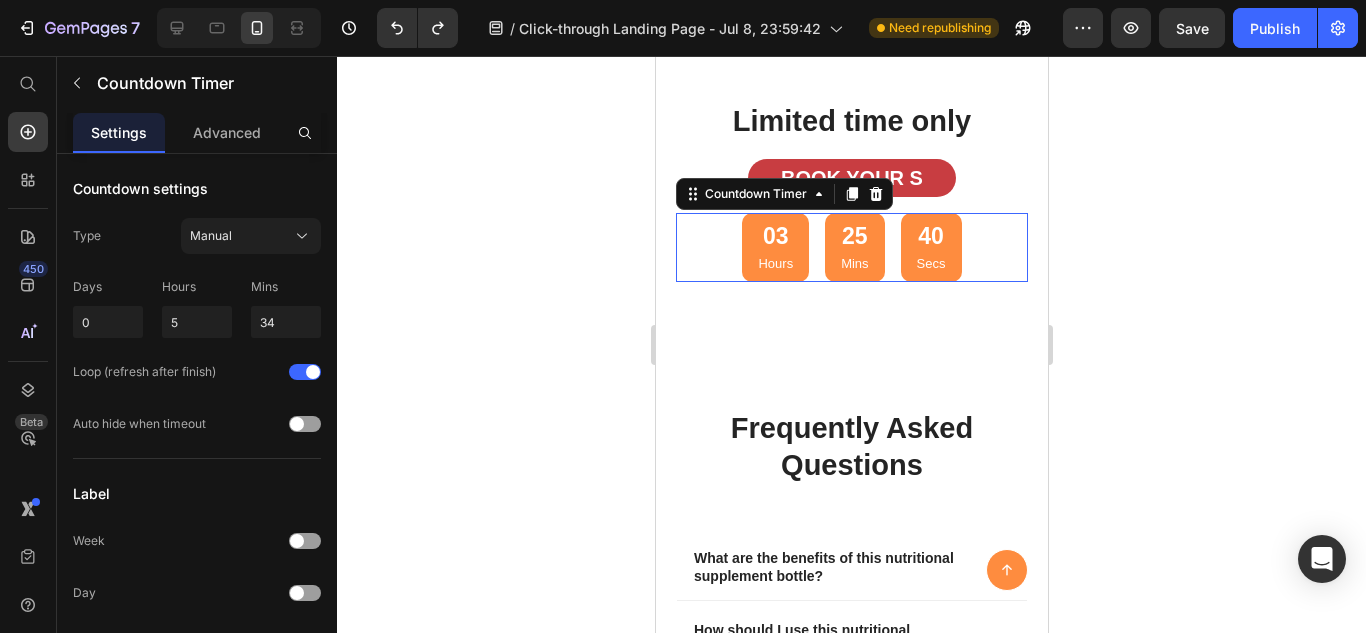 click on "03" at bounding box center [774, 237] 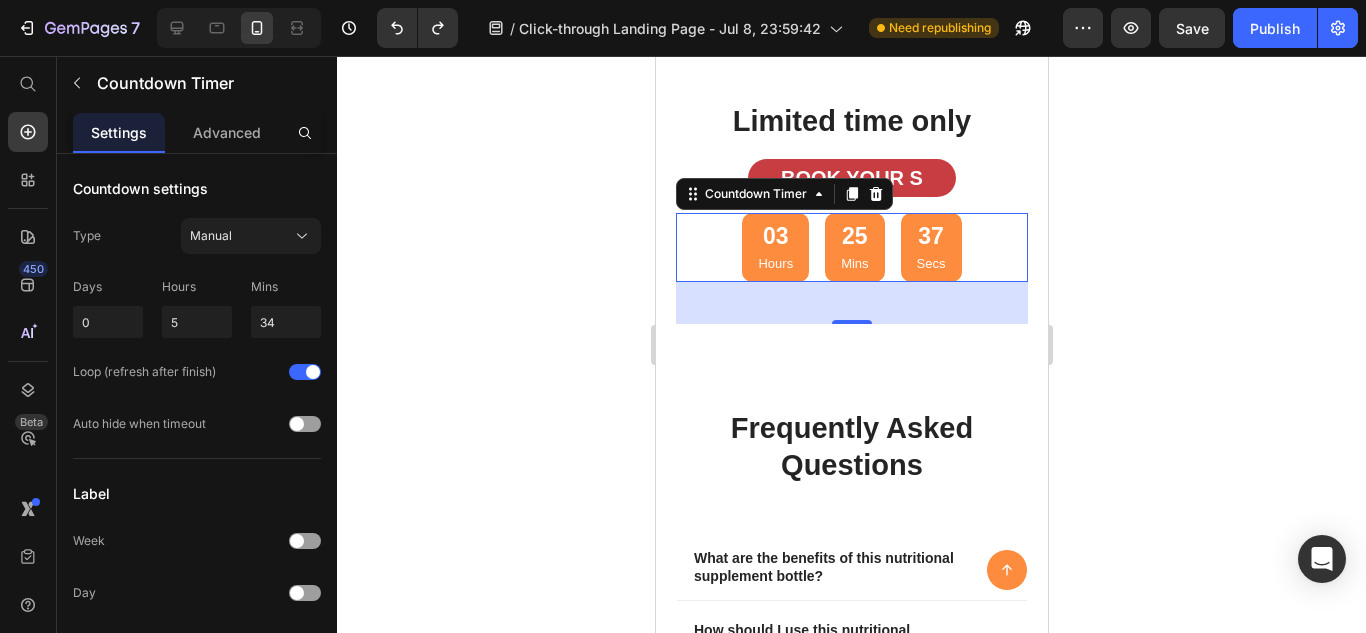 click 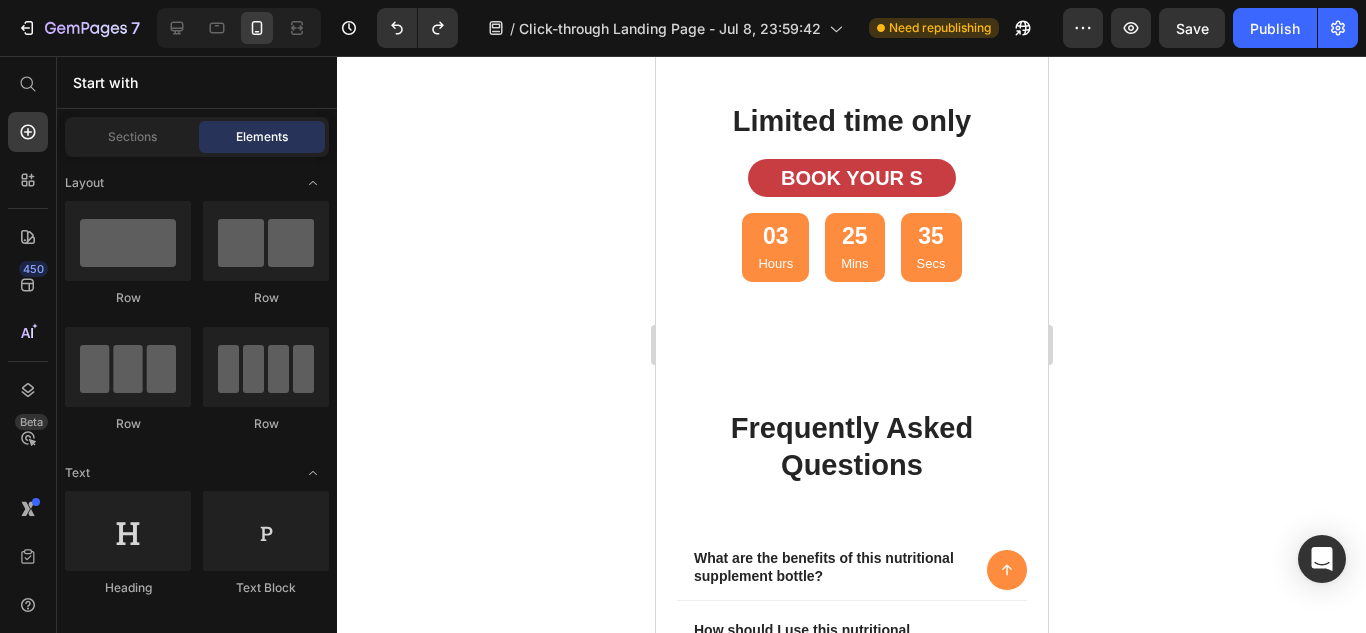 click 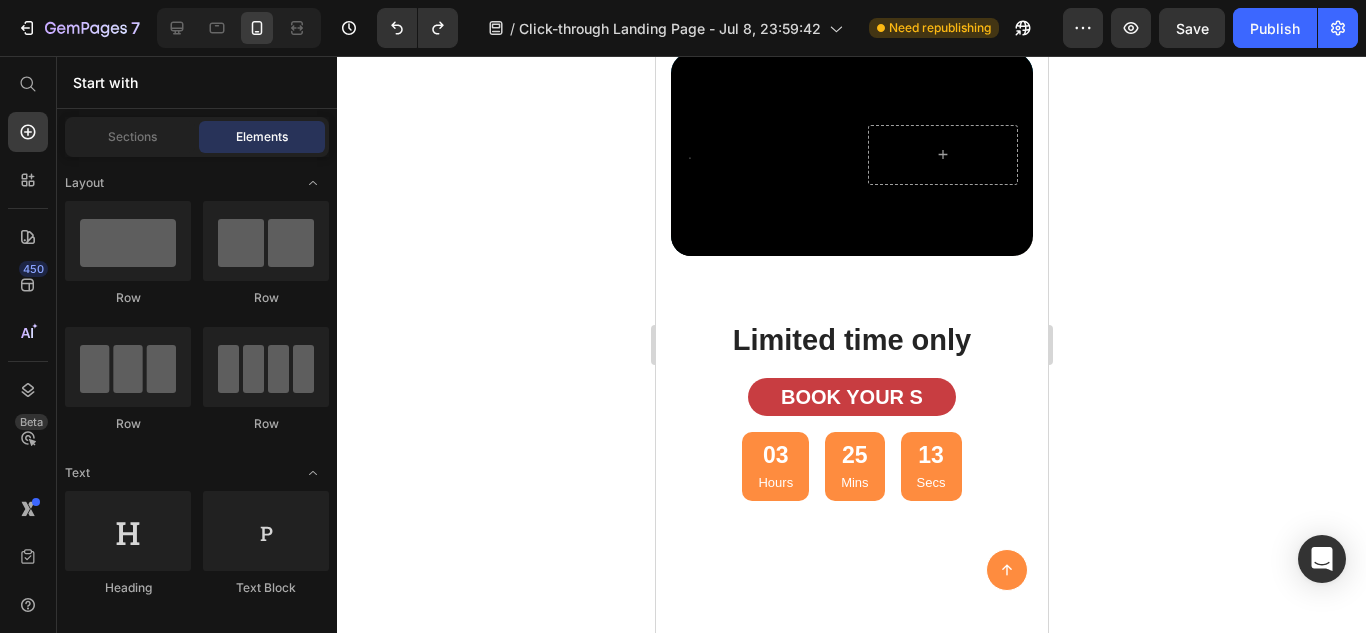 scroll, scrollTop: 1020, scrollLeft: 0, axis: vertical 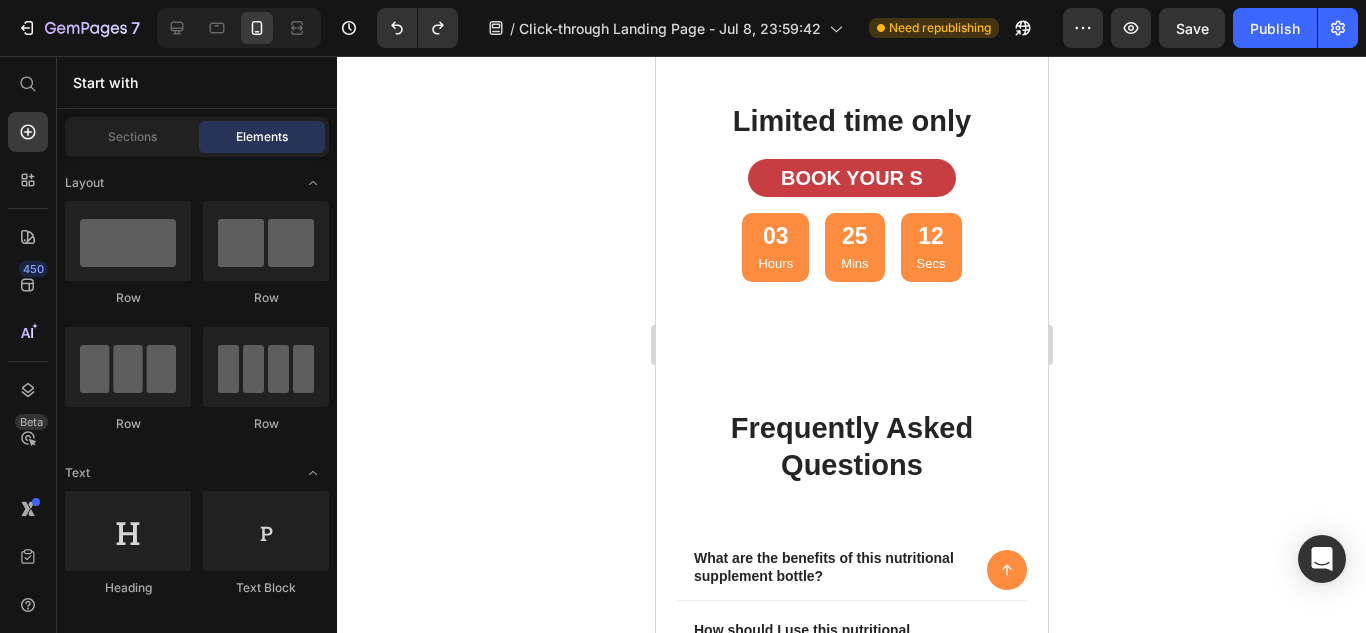 drag, startPoint x: 1036, startPoint y: 276, endPoint x: 1826, endPoint y: 236, distance: 791.012 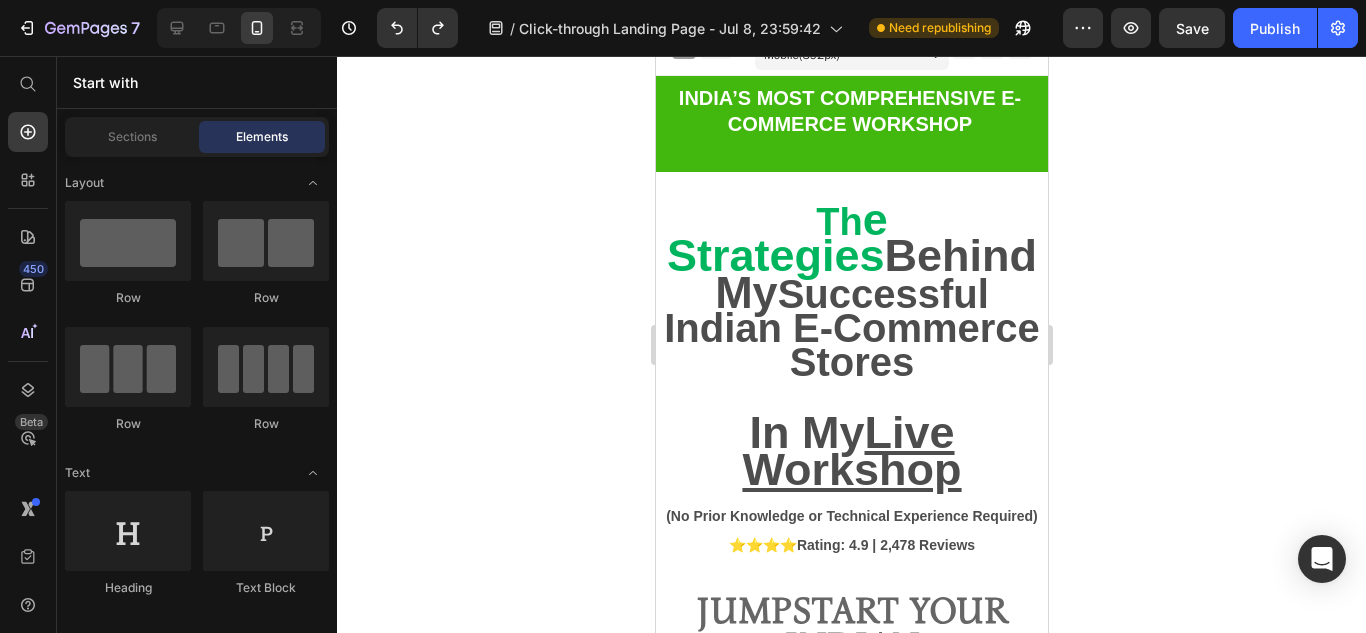 scroll, scrollTop: 0, scrollLeft: 0, axis: both 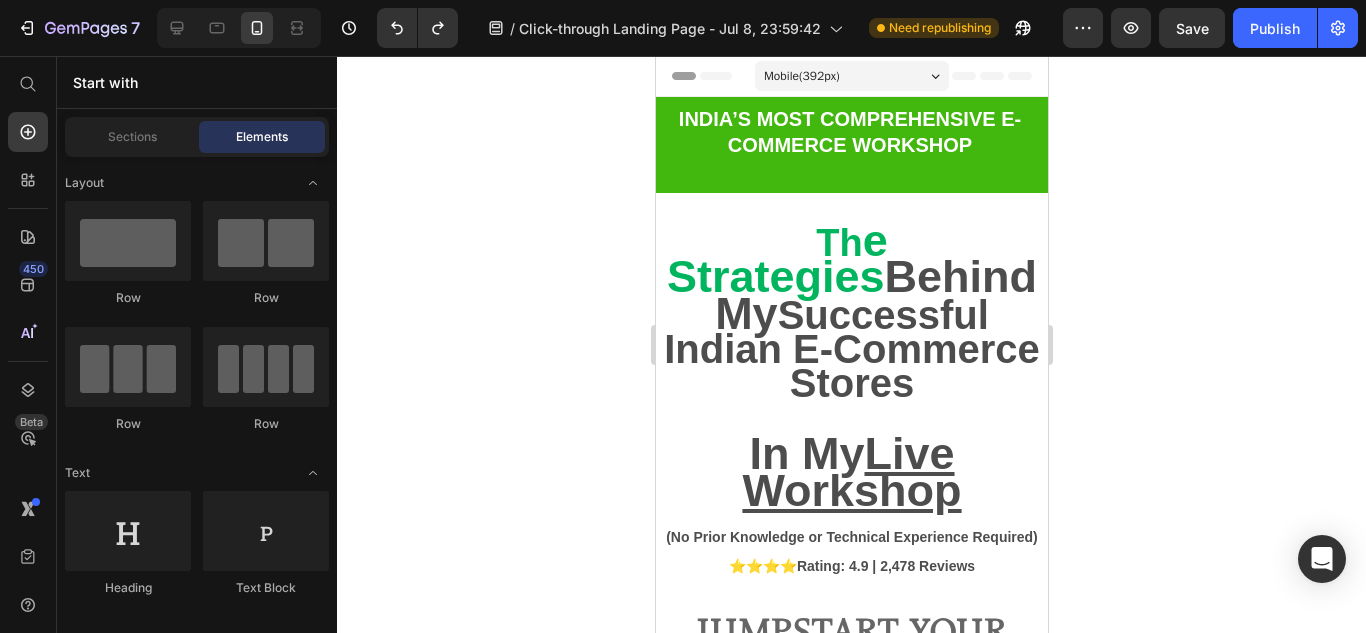 drag, startPoint x: 1042, startPoint y: 261, endPoint x: 1705, endPoint y: 164, distance: 670.0582 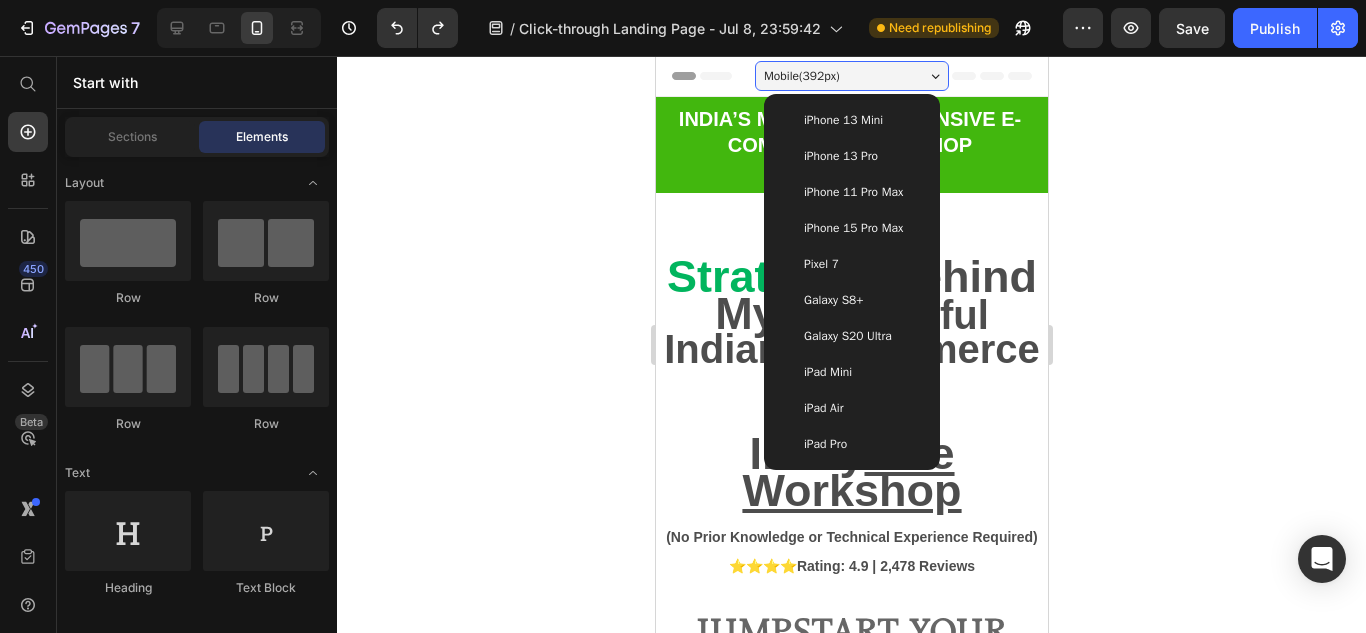 click 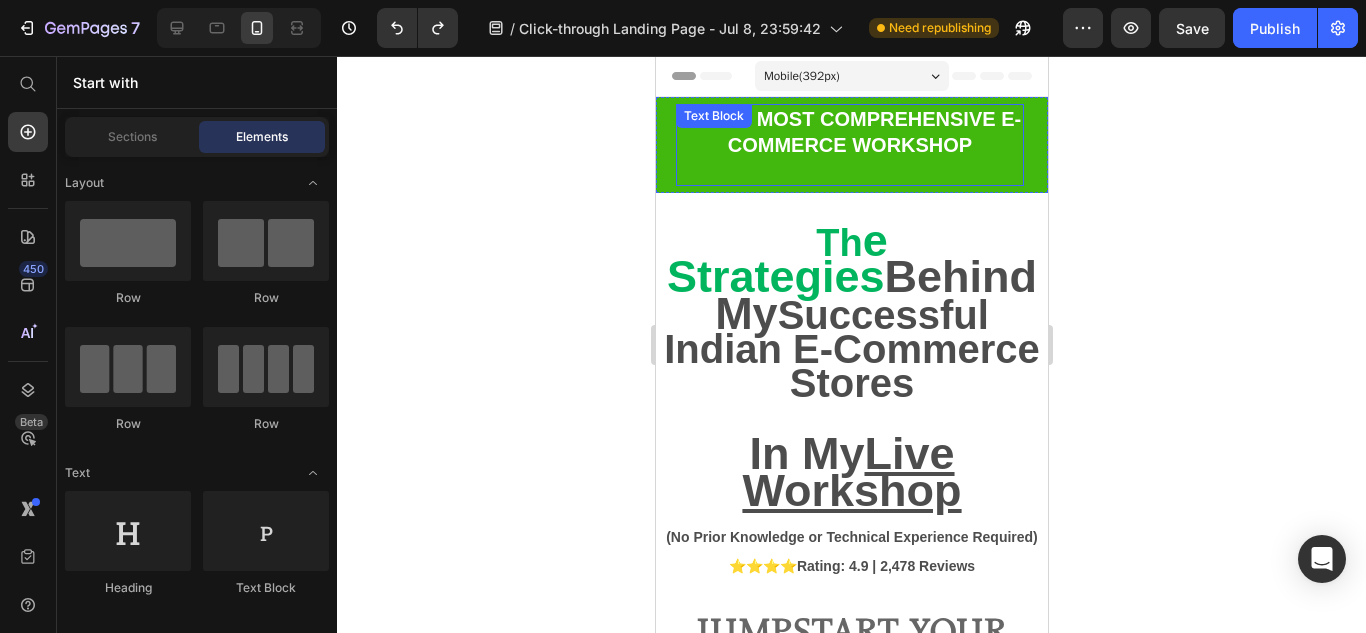 click on "INDIA’S MOST COMPREHENSIVE E-COMMERCE WORKSHOP" at bounding box center (849, 132) 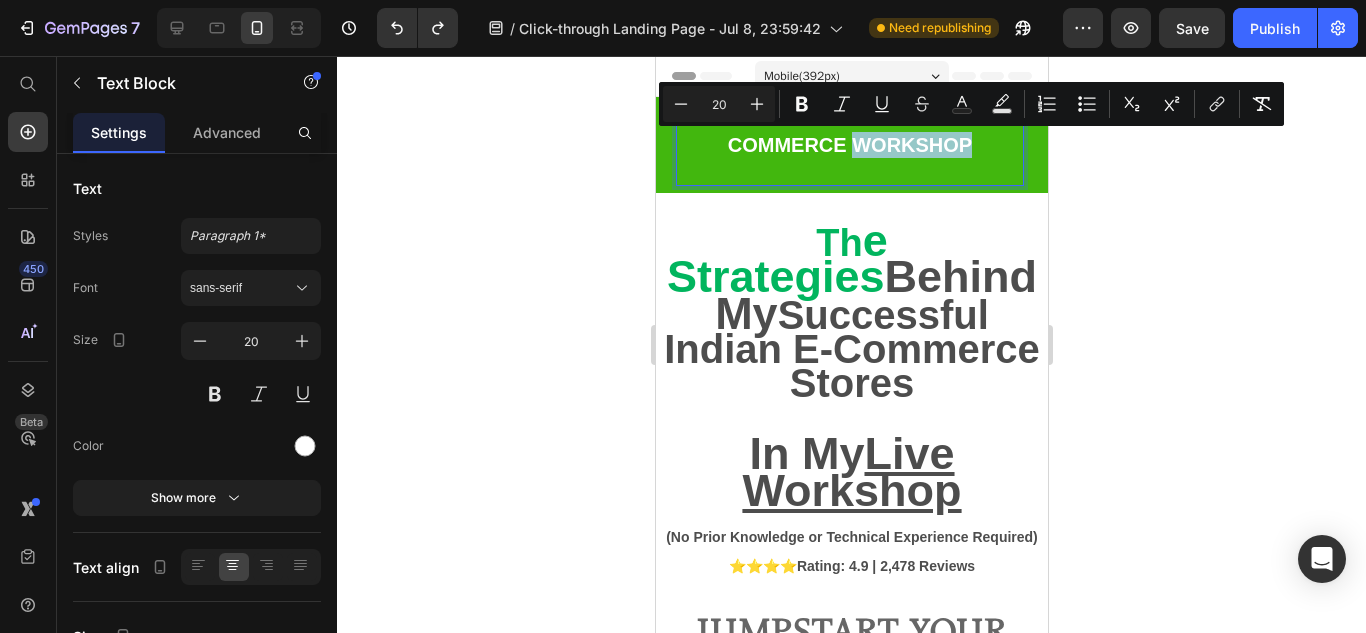 click on "INDIA’S MOST COMPREHENSIVE E-COMMERCE WORKSHOP" at bounding box center (849, 145) 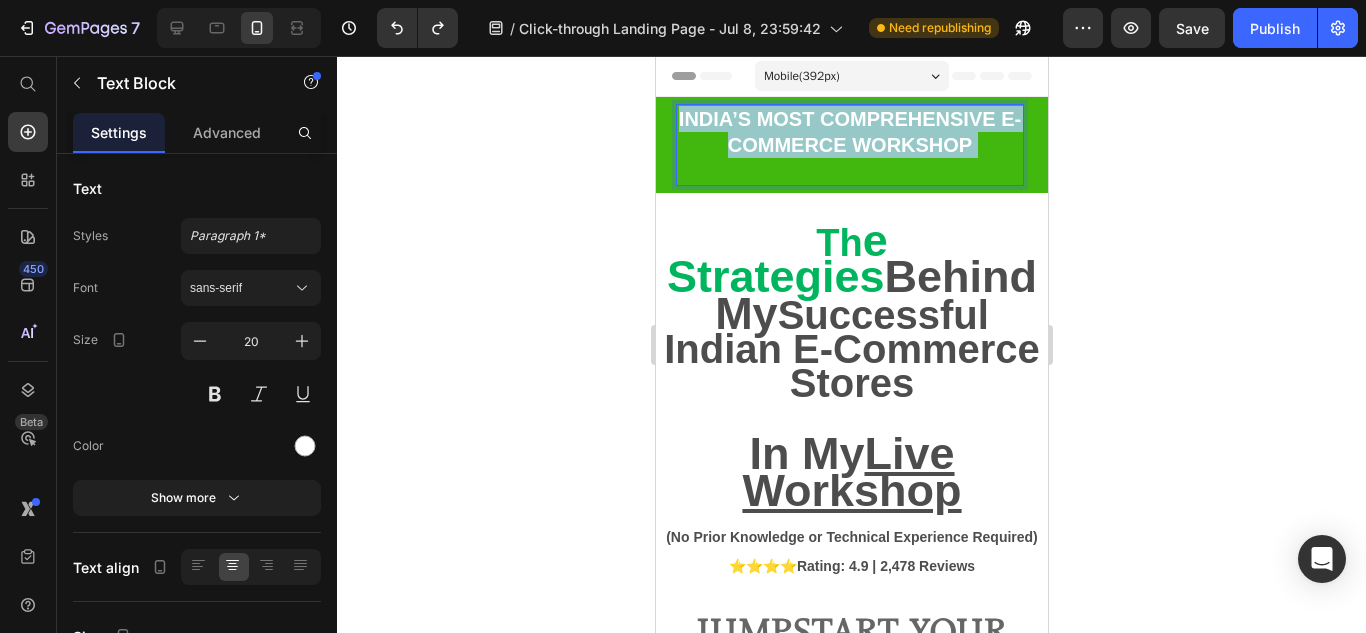drag, startPoint x: 991, startPoint y: 146, endPoint x: 699, endPoint y: 107, distance: 294.59293 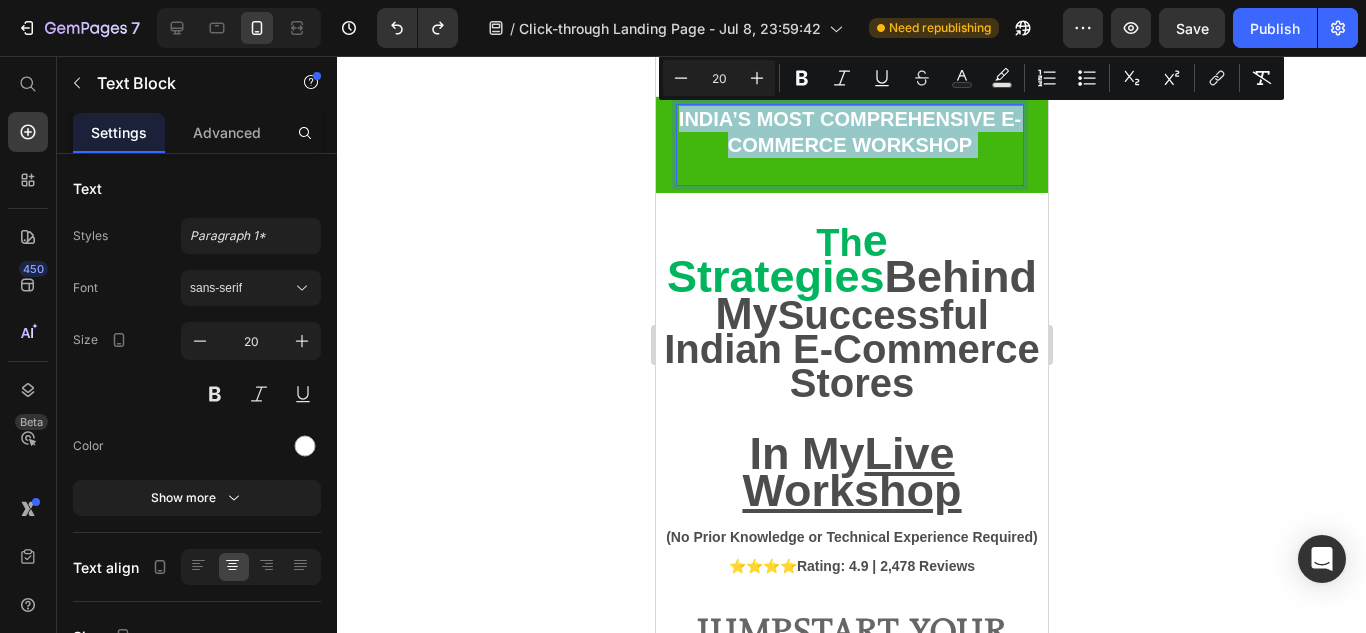 click on "INDIA’S MOST COMPREHENSIVE E-COMMERCE WORKSHOP" at bounding box center (849, 145) 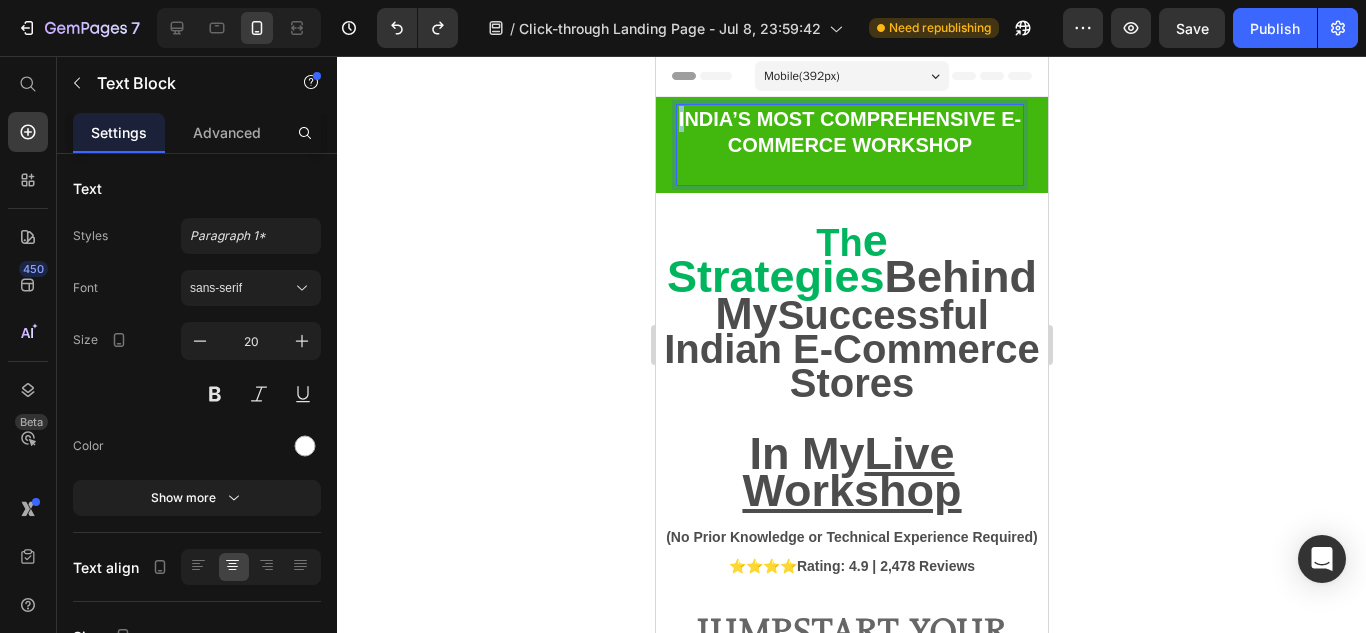 drag, startPoint x: 680, startPoint y: 108, endPoint x: 964, endPoint y: 145, distance: 286.40005 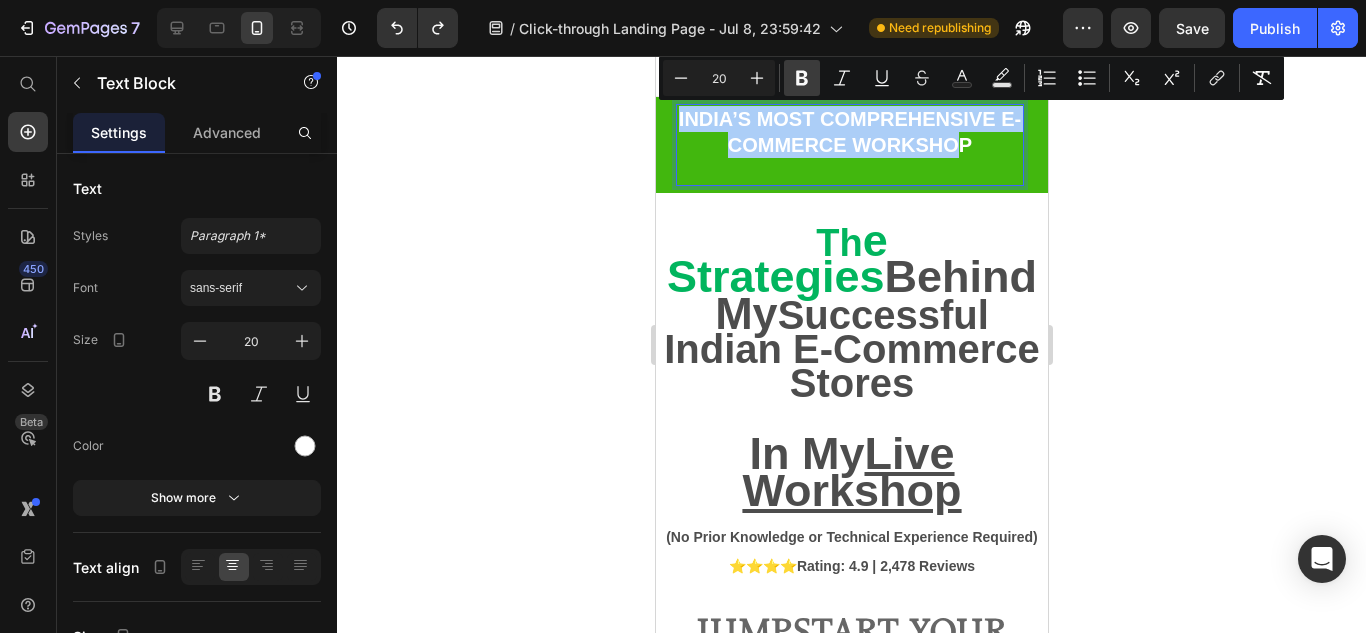 click 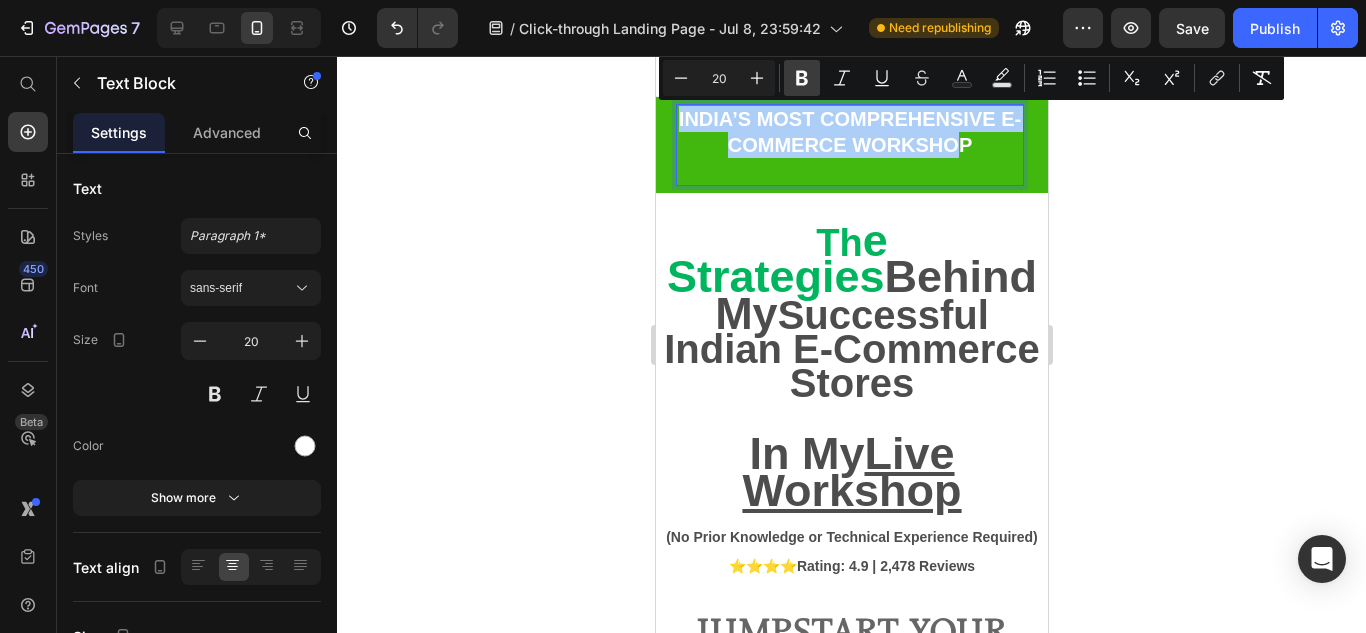 click 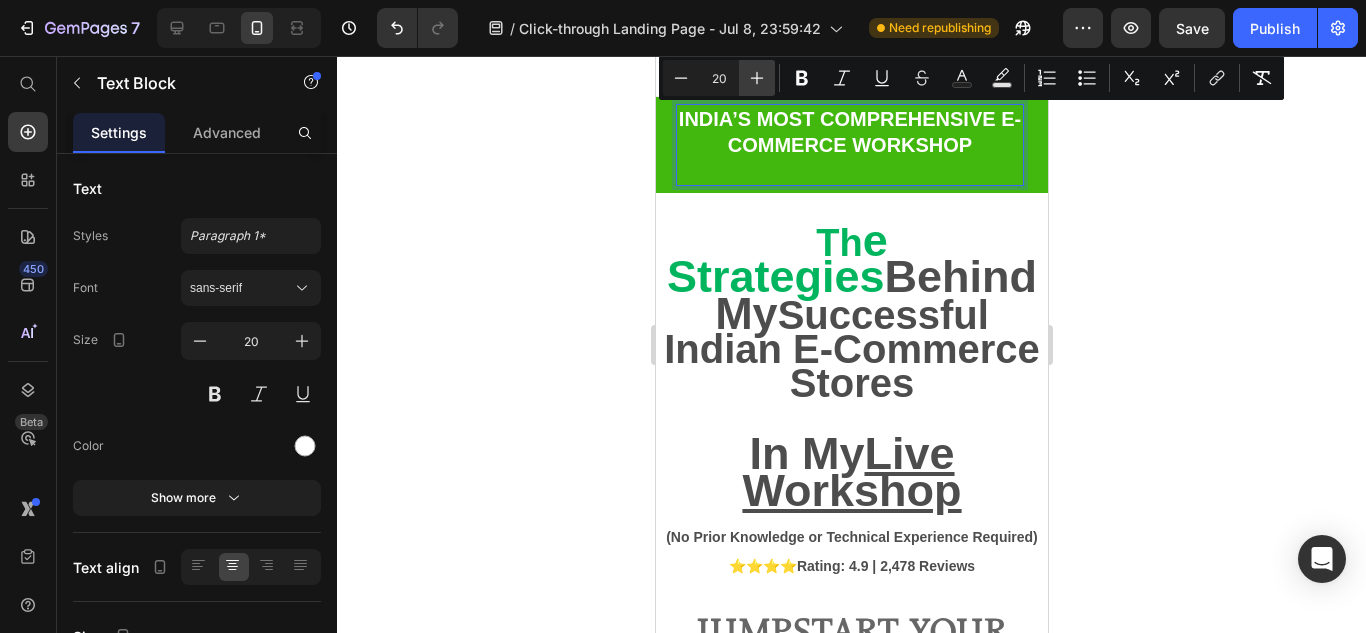 click 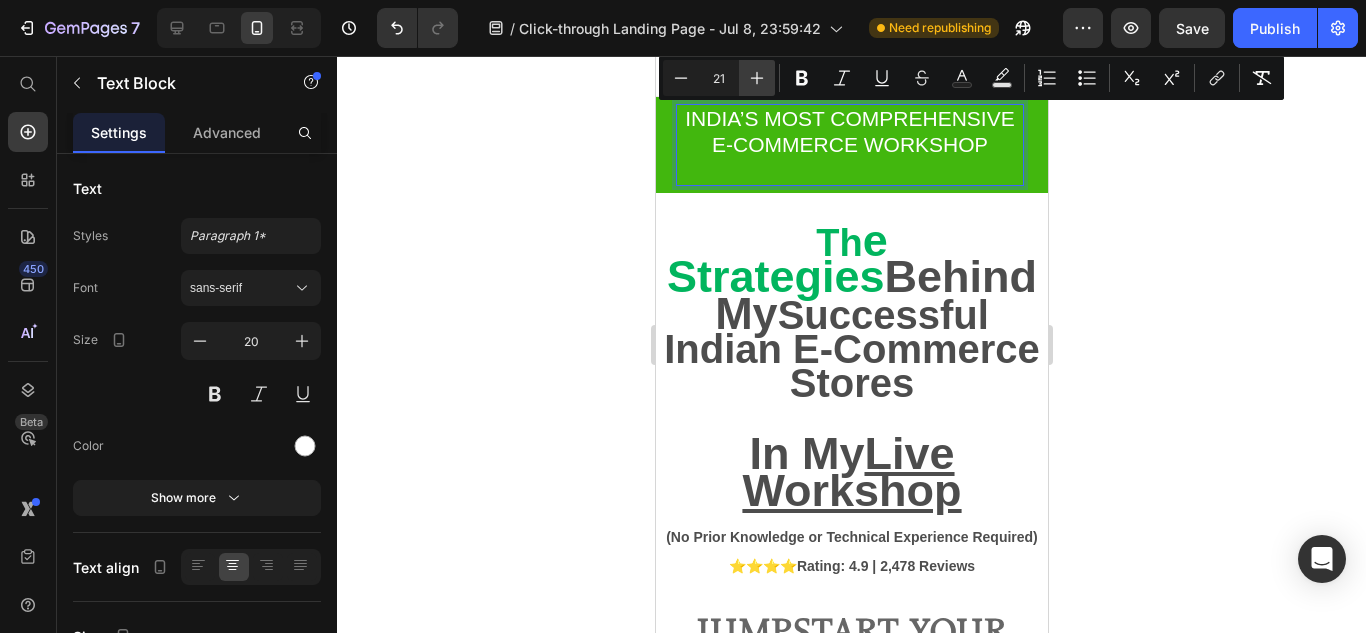 click 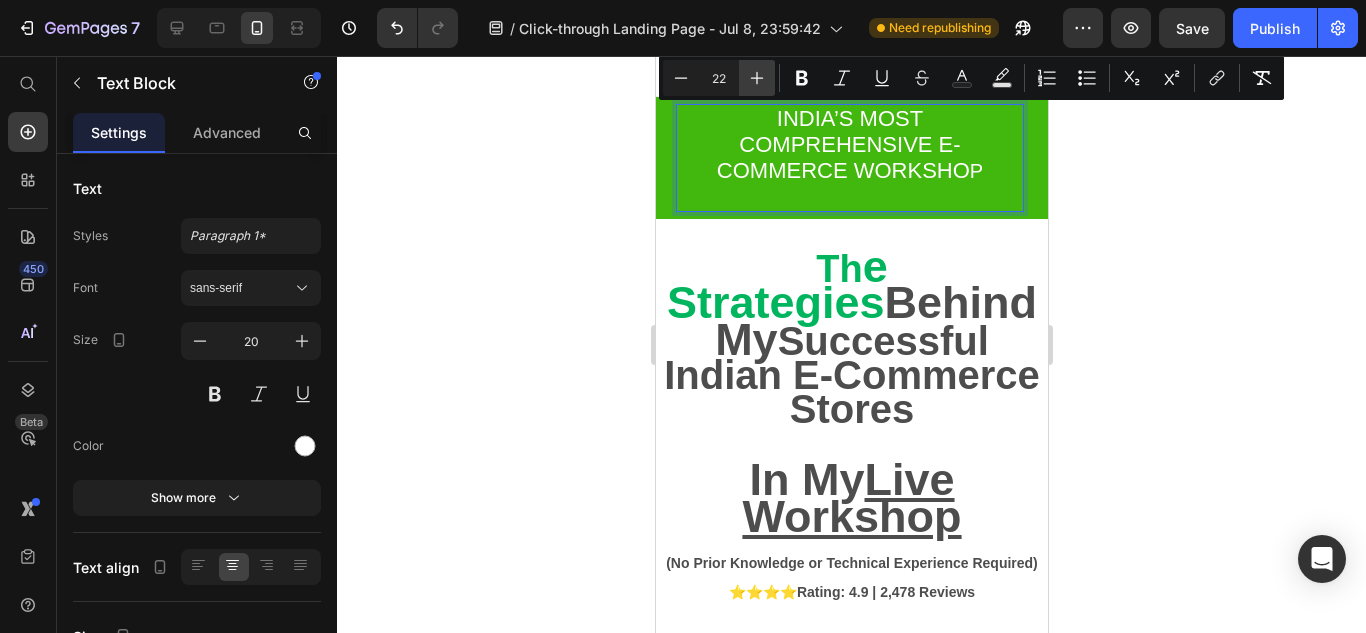 click 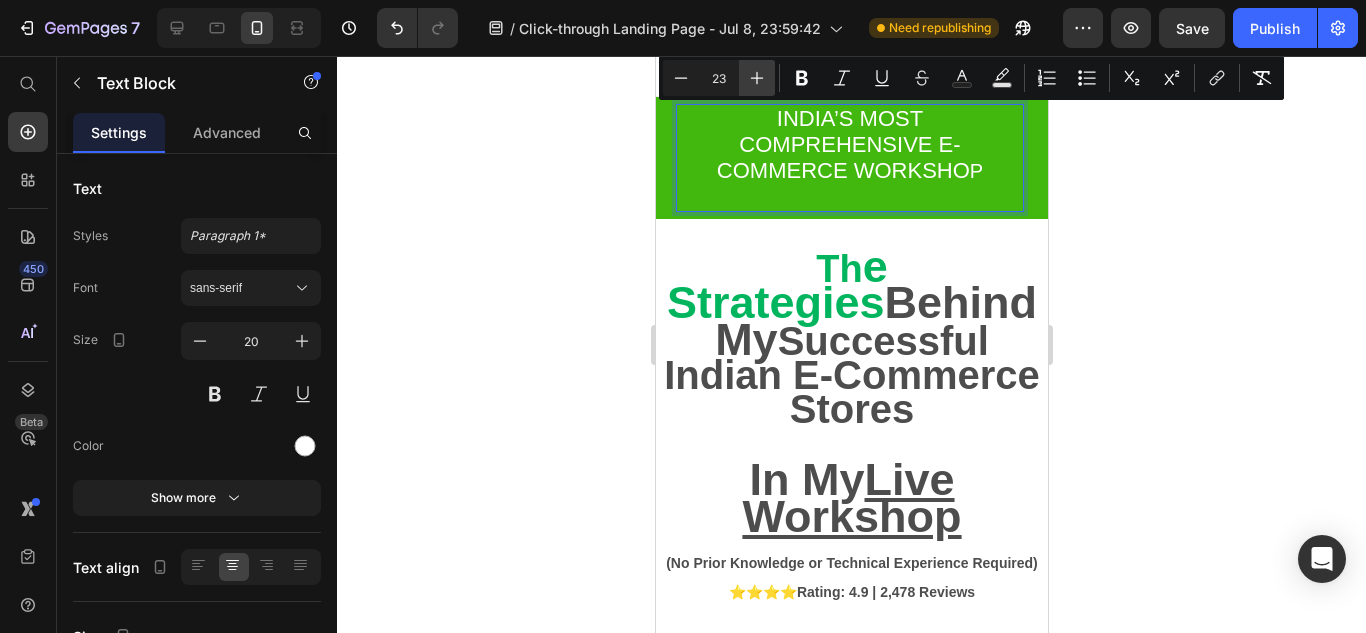 click 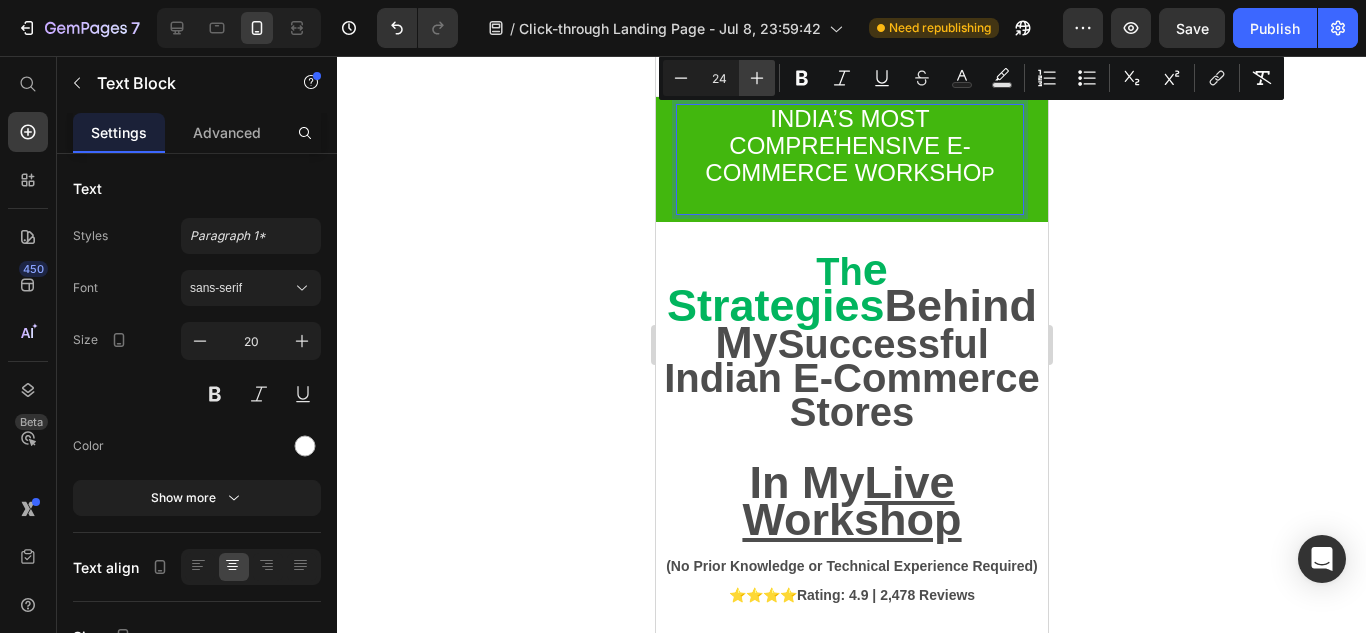click 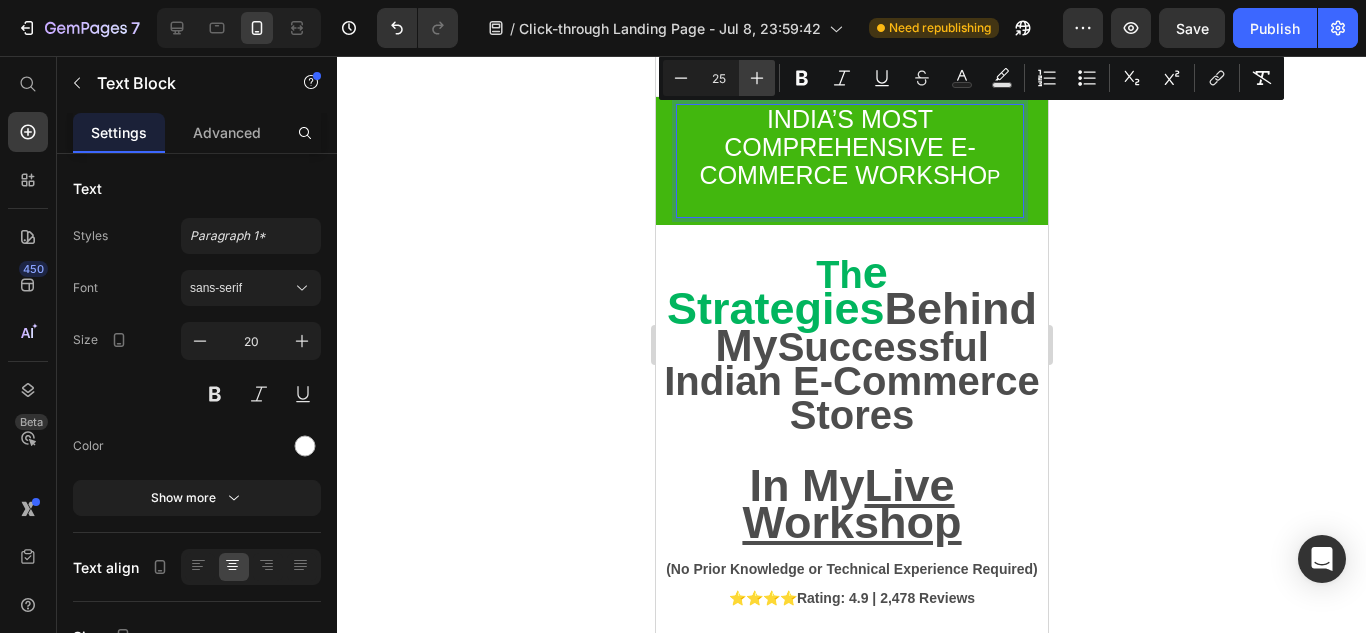 click 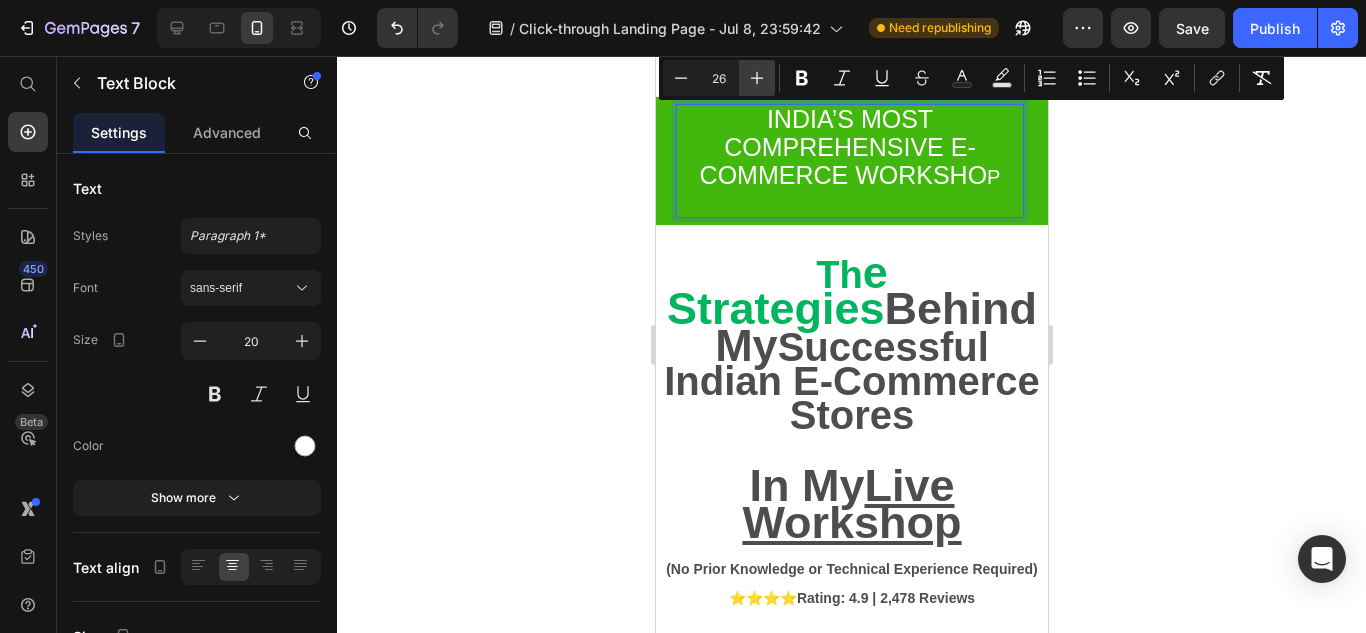 click 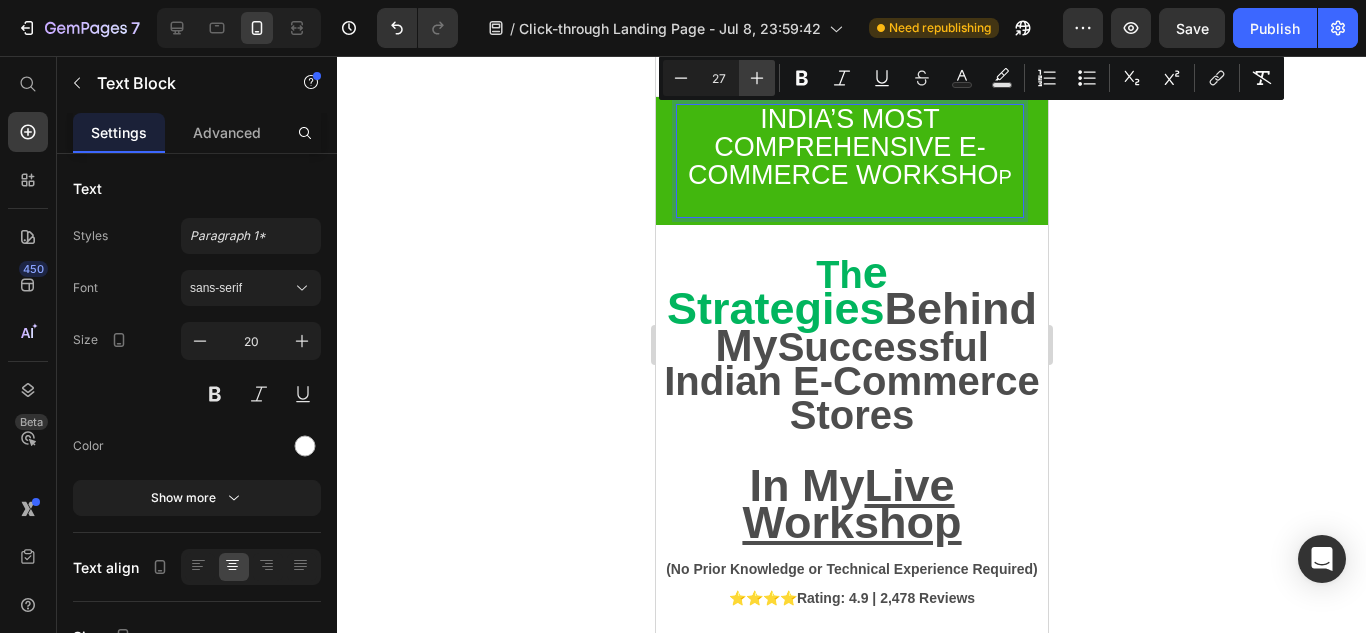 click 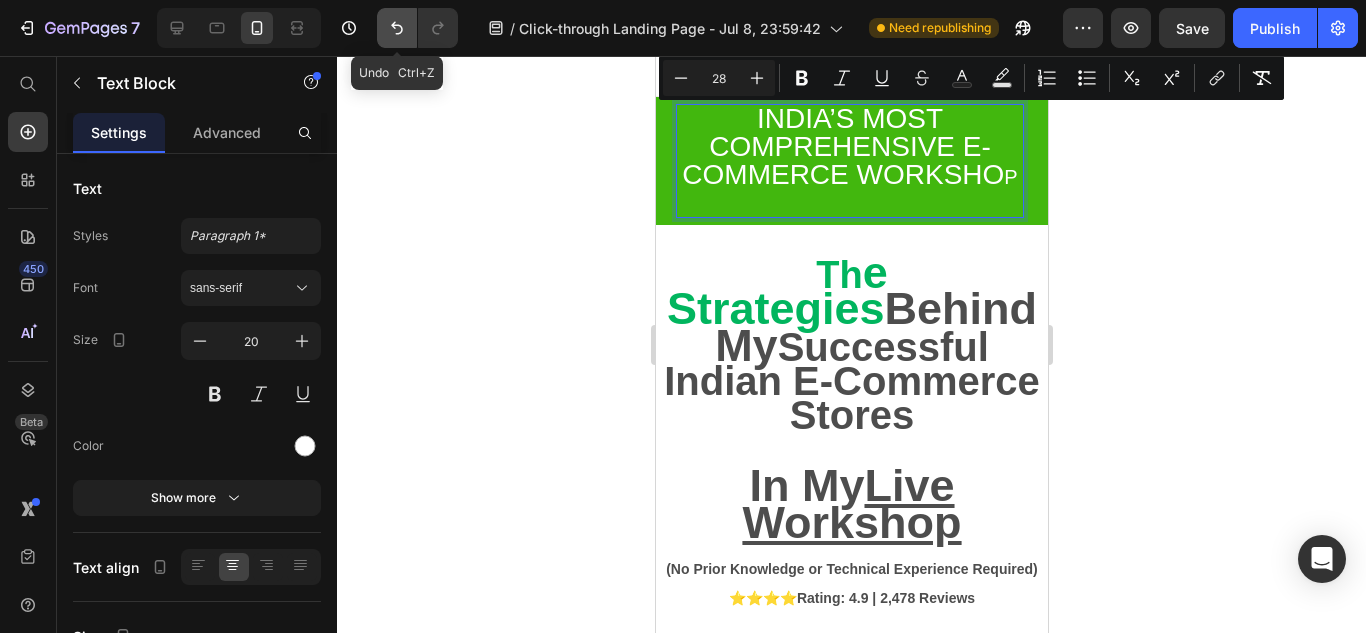 click 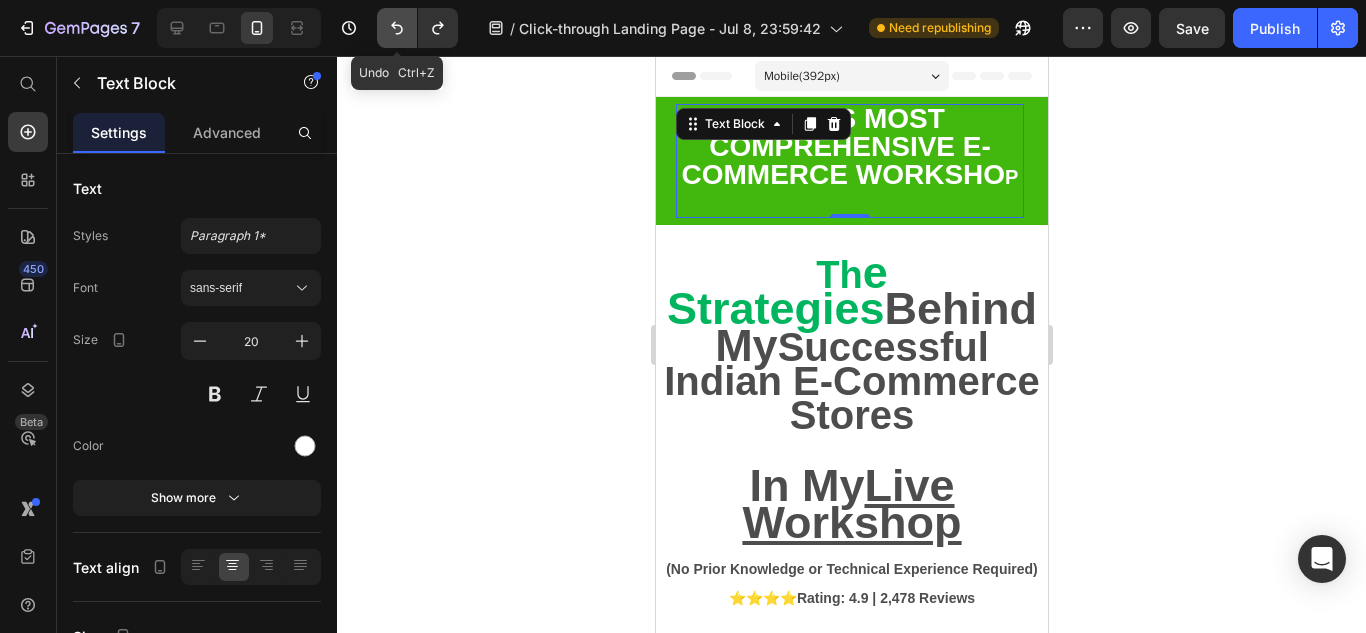 click 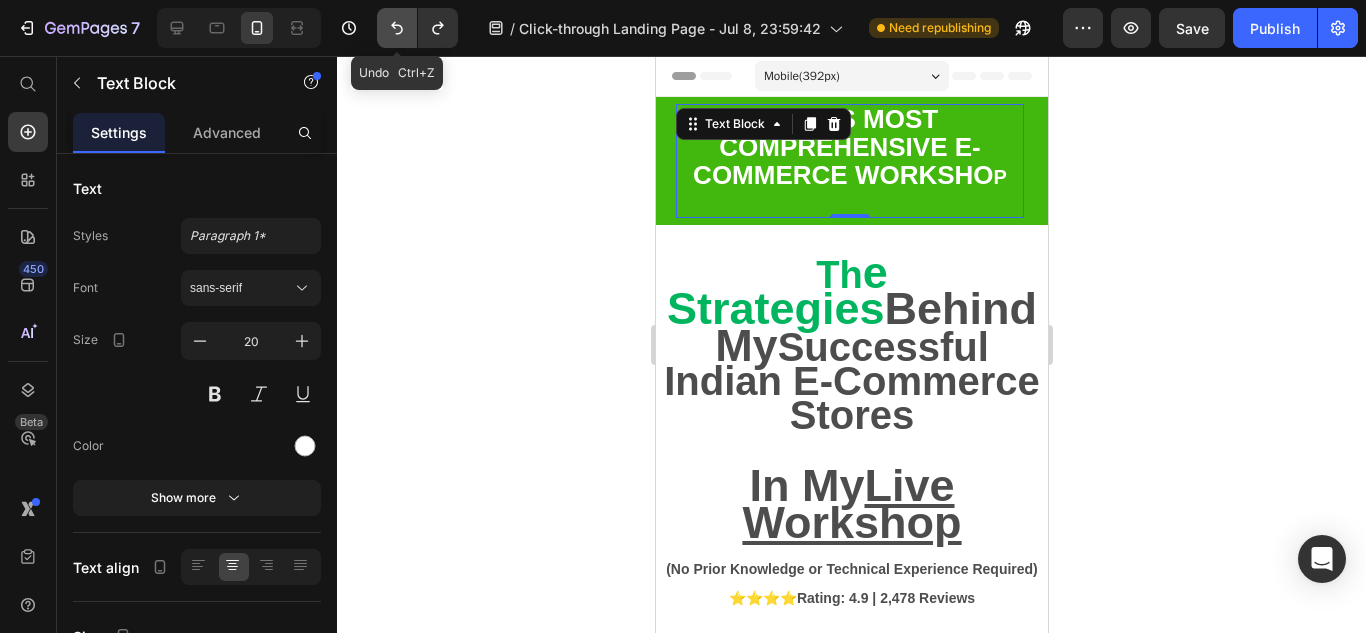 click 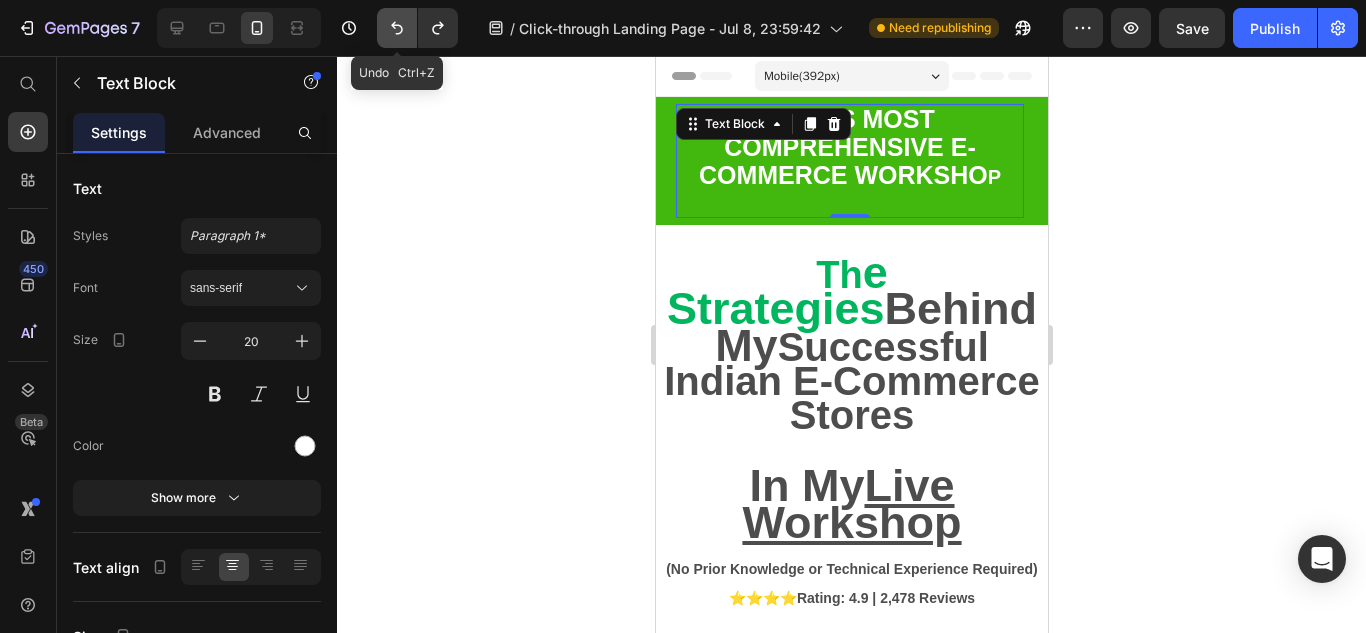 click 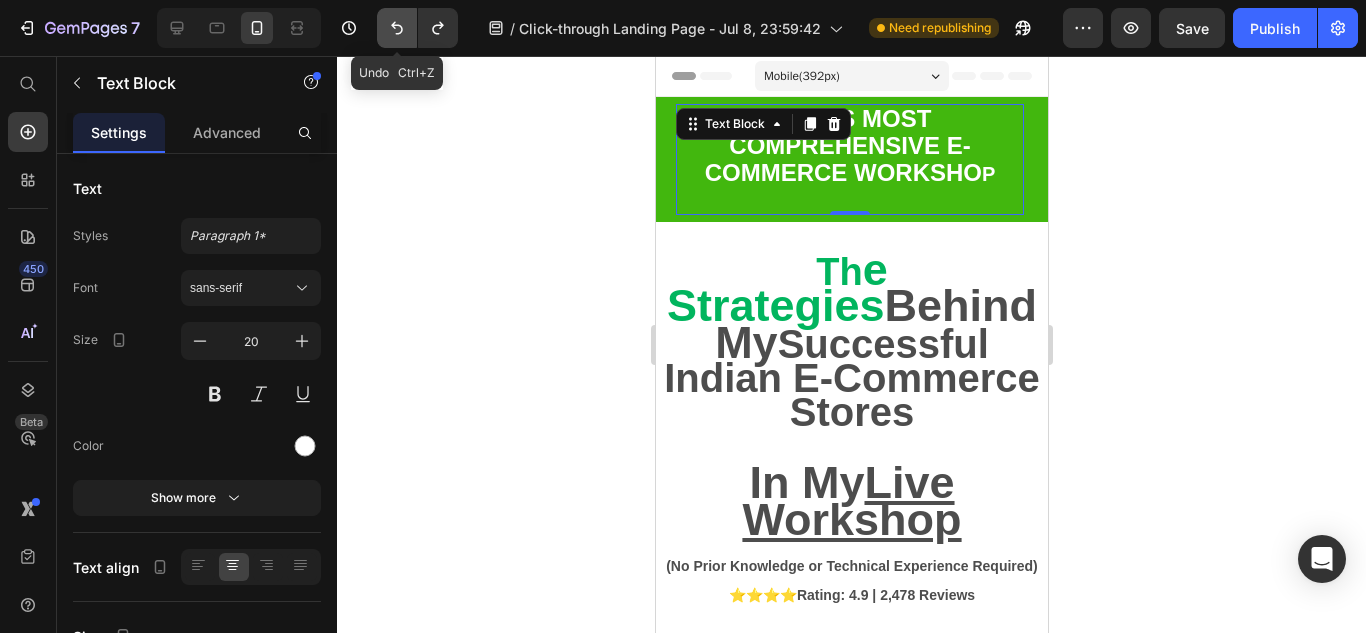 click 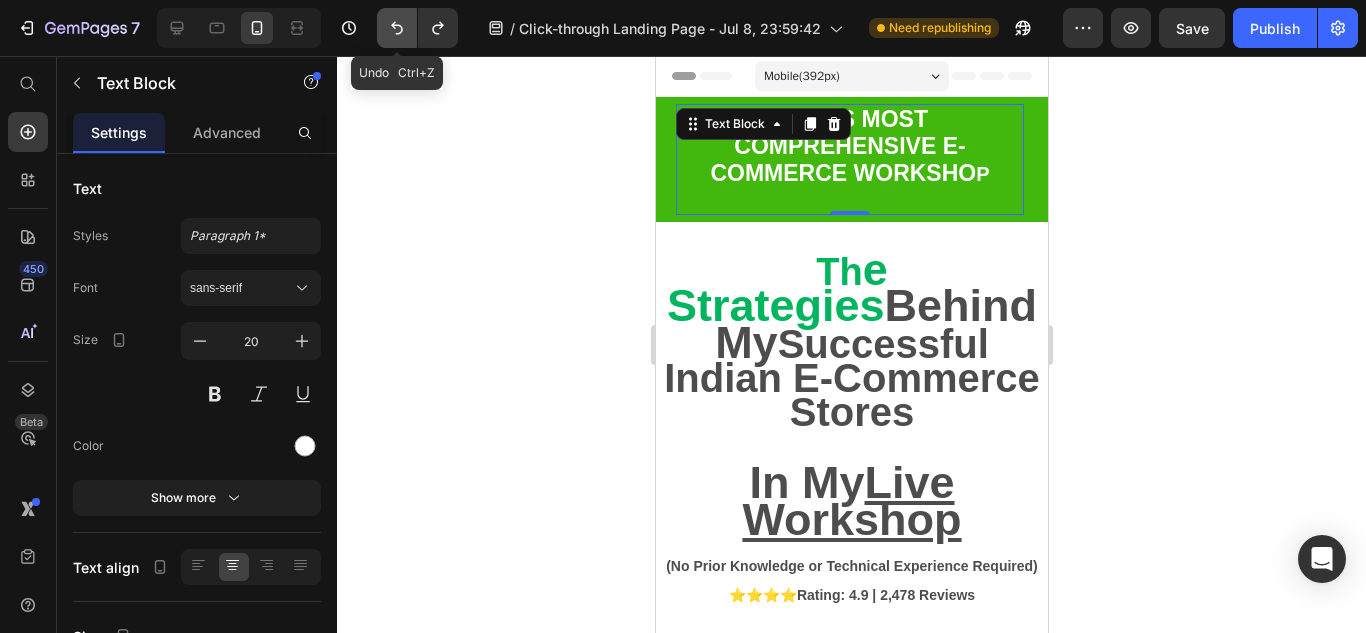 click 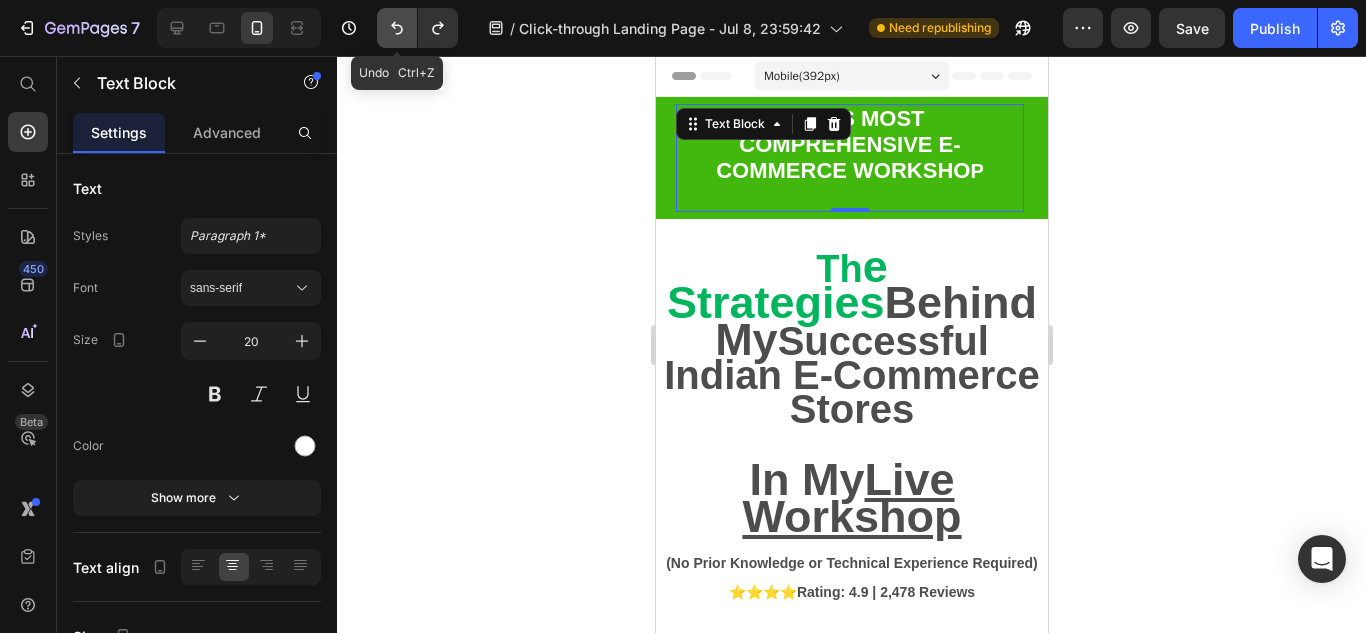 click 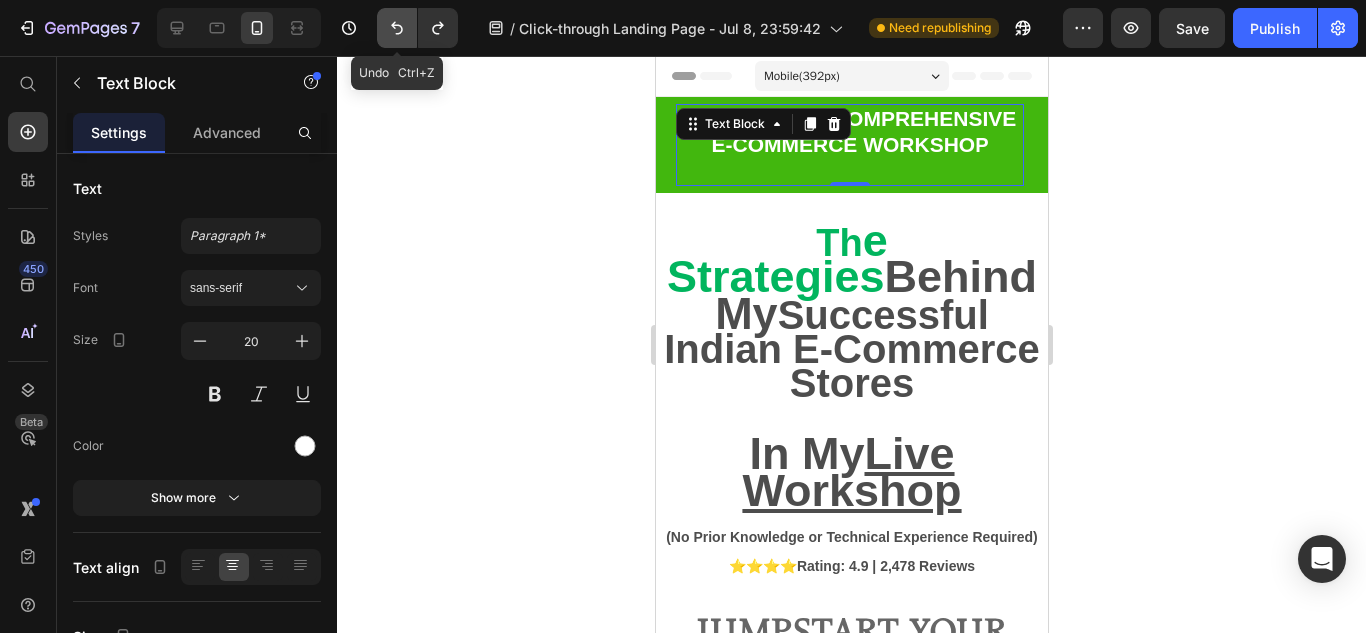 click 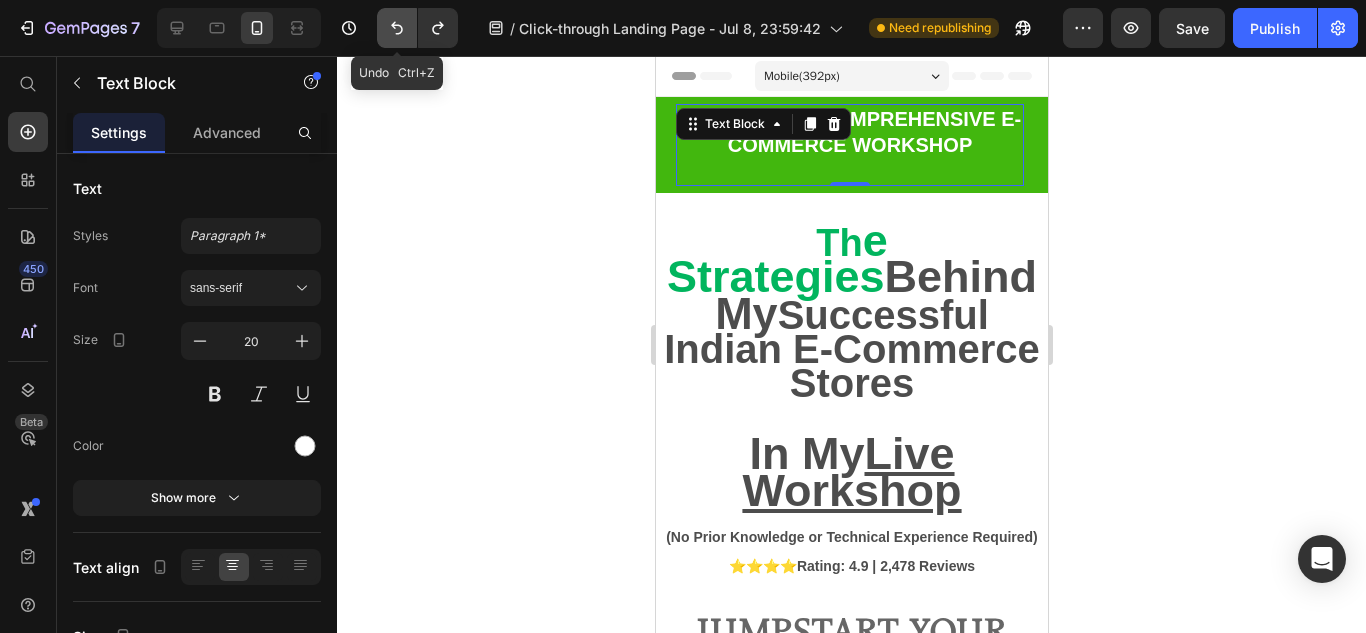 click 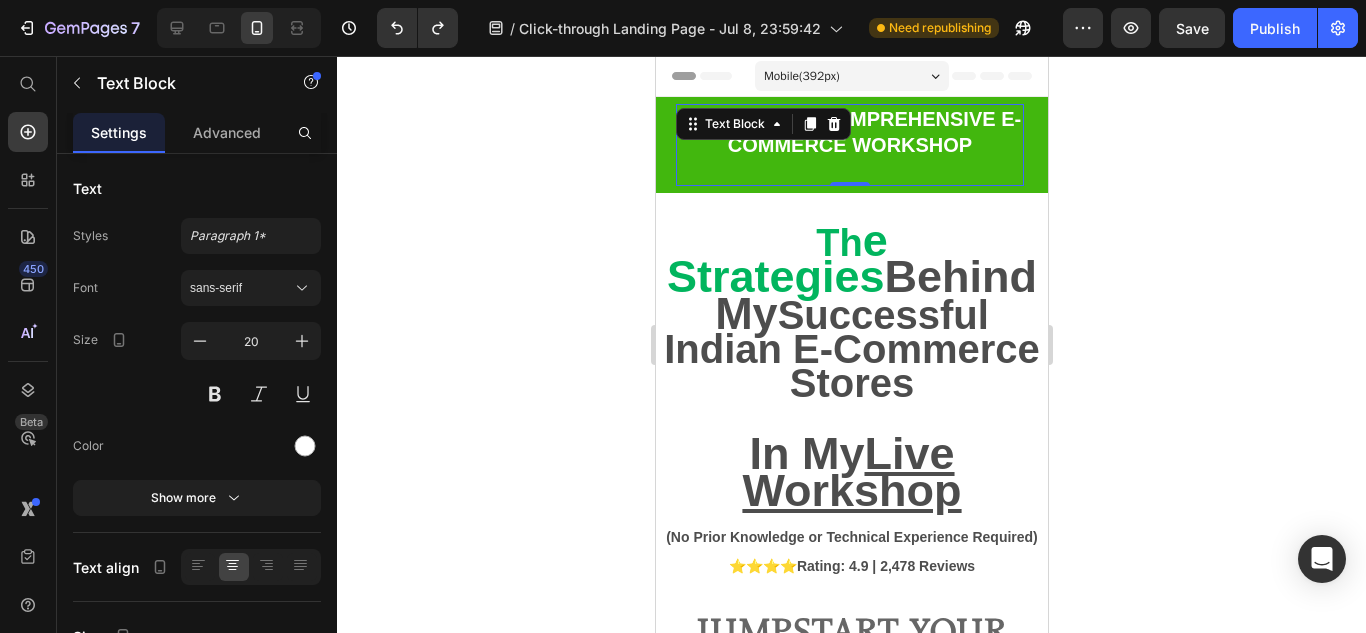 click 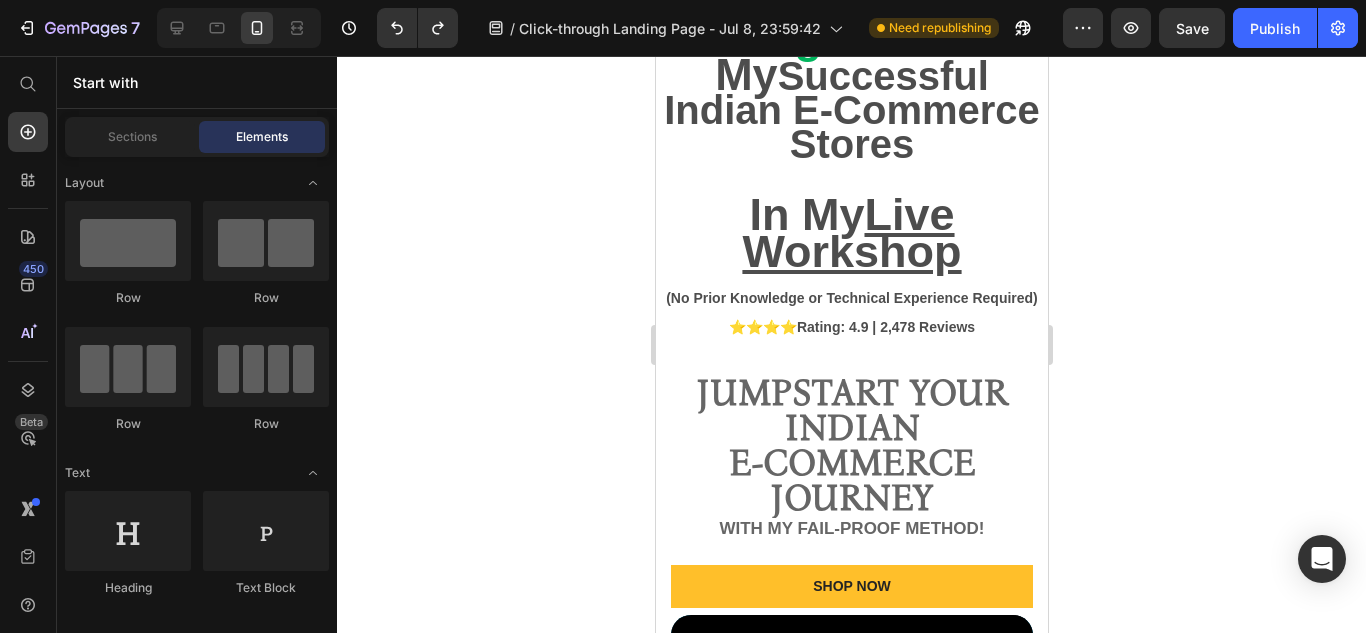 scroll, scrollTop: 281, scrollLeft: 0, axis: vertical 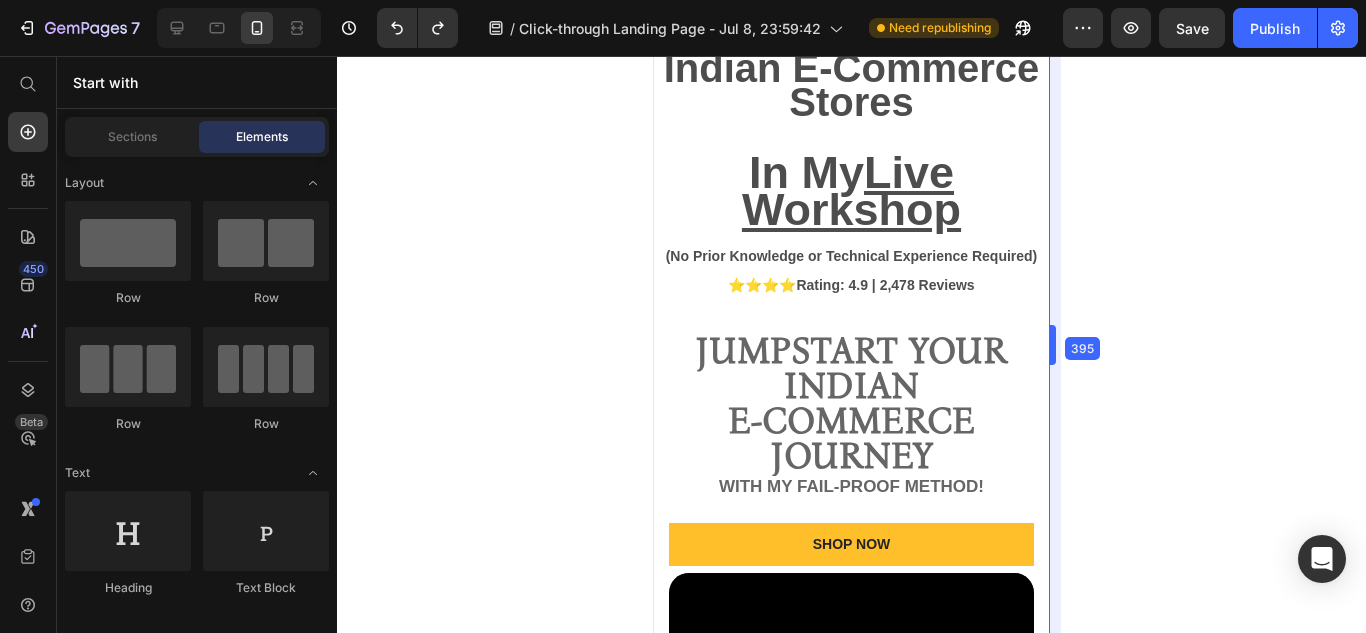 drag, startPoint x: 1049, startPoint y: 175, endPoint x: 1052, endPoint y: 195, distance: 20.22375 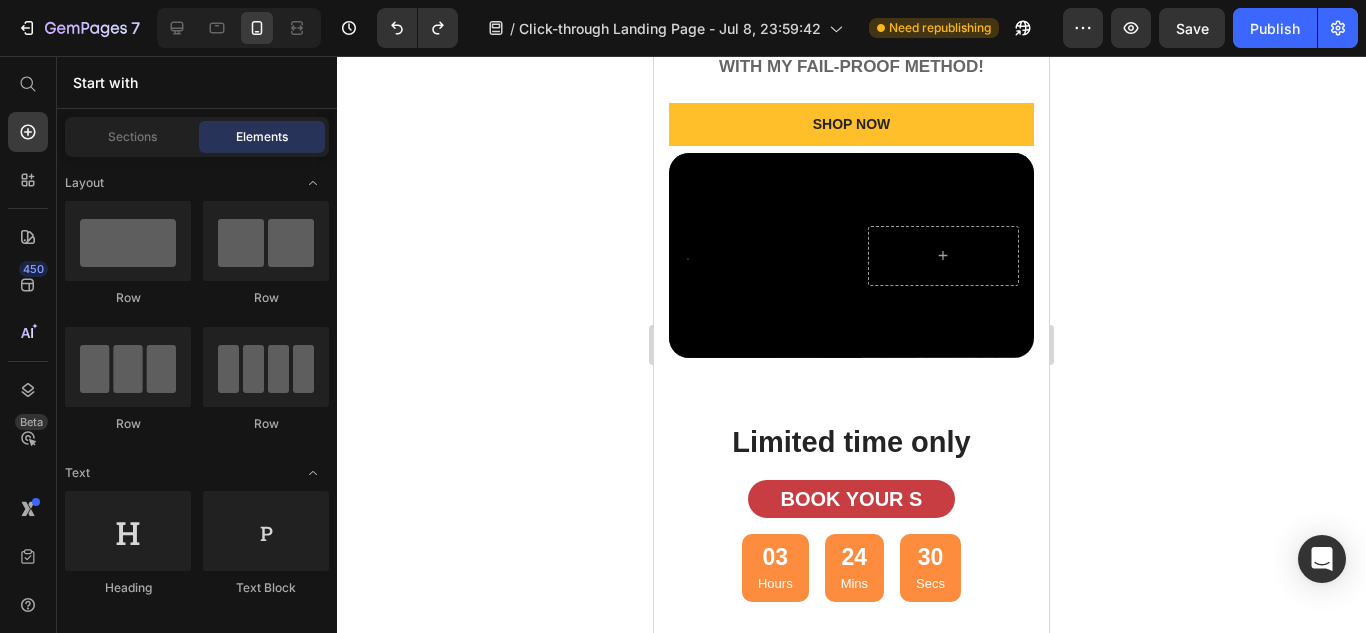 scroll, scrollTop: 715, scrollLeft: 0, axis: vertical 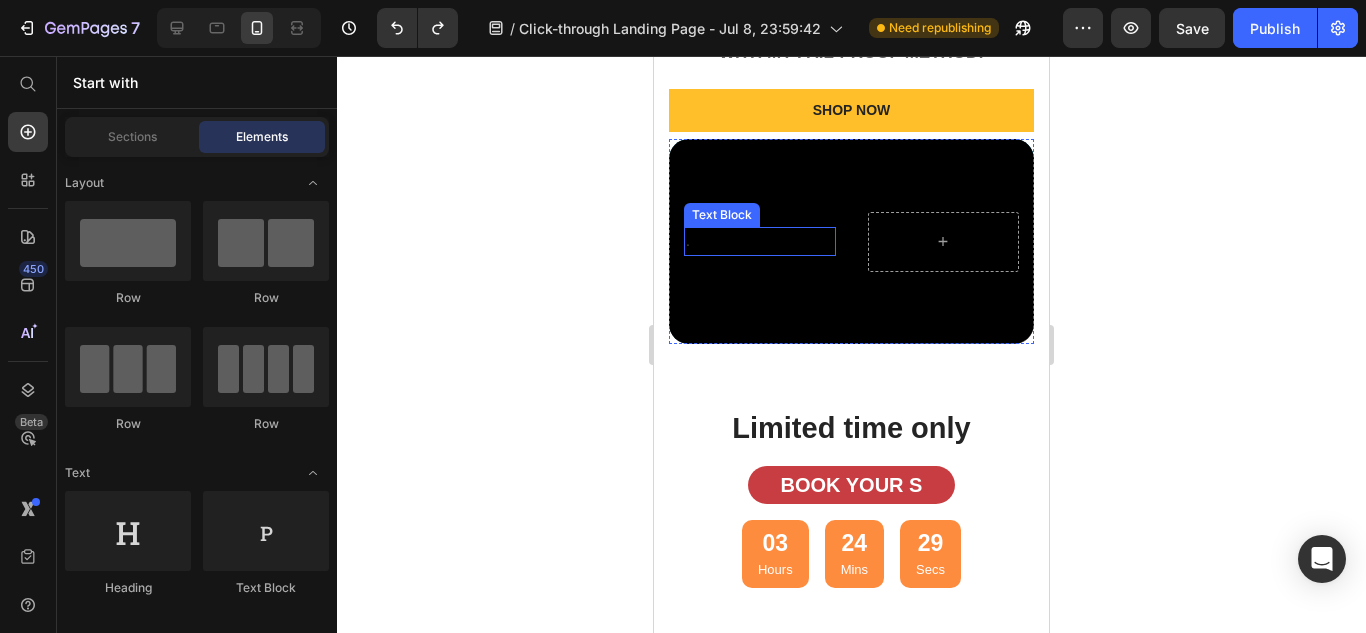 click on "." at bounding box center (760, 241) 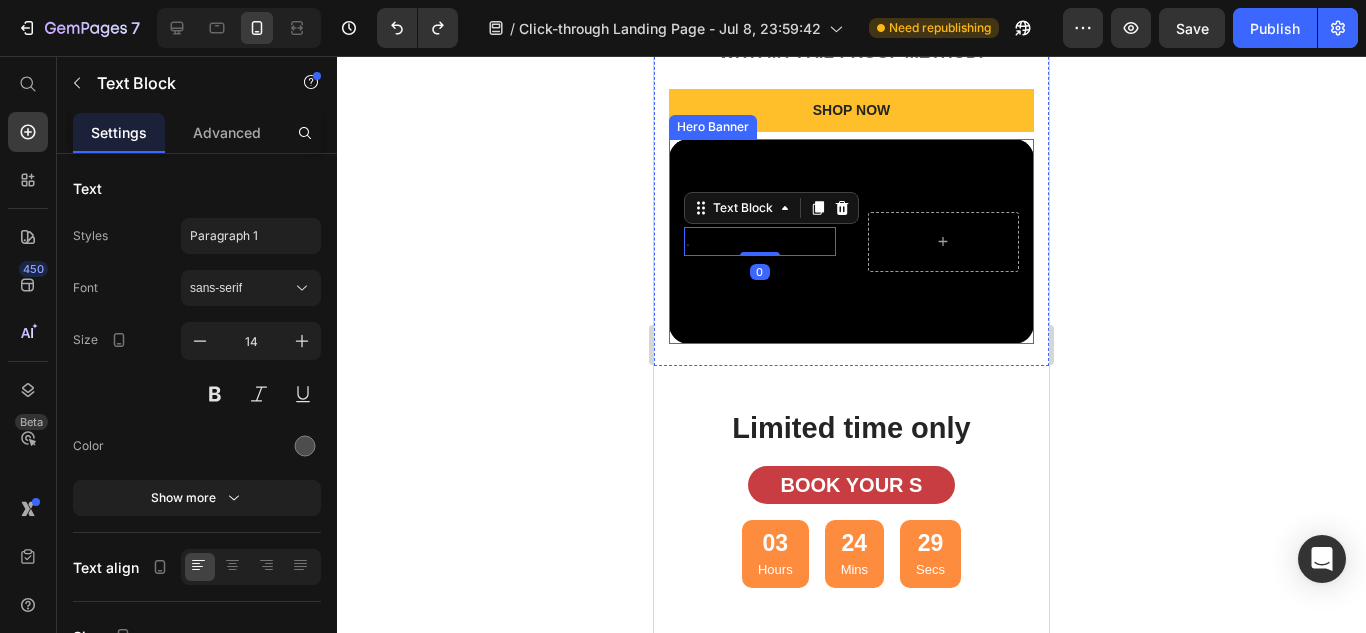 click at bounding box center (851, 241) 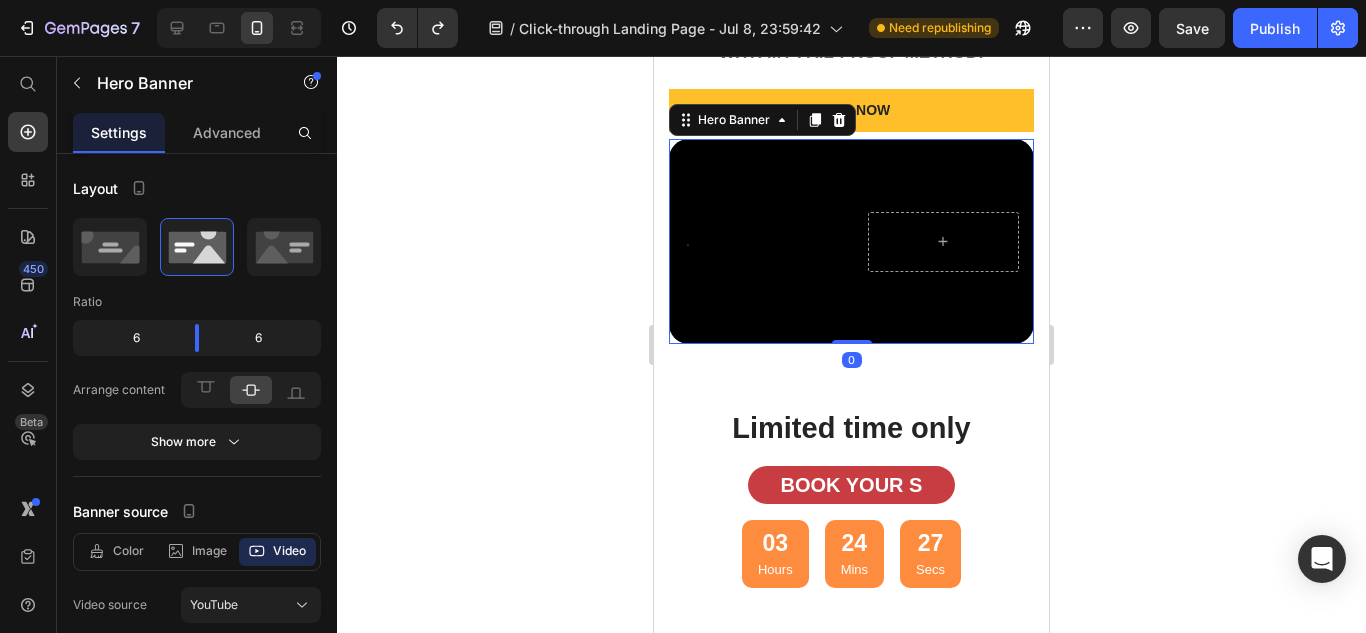 click on ". Text Block" at bounding box center (760, 242) 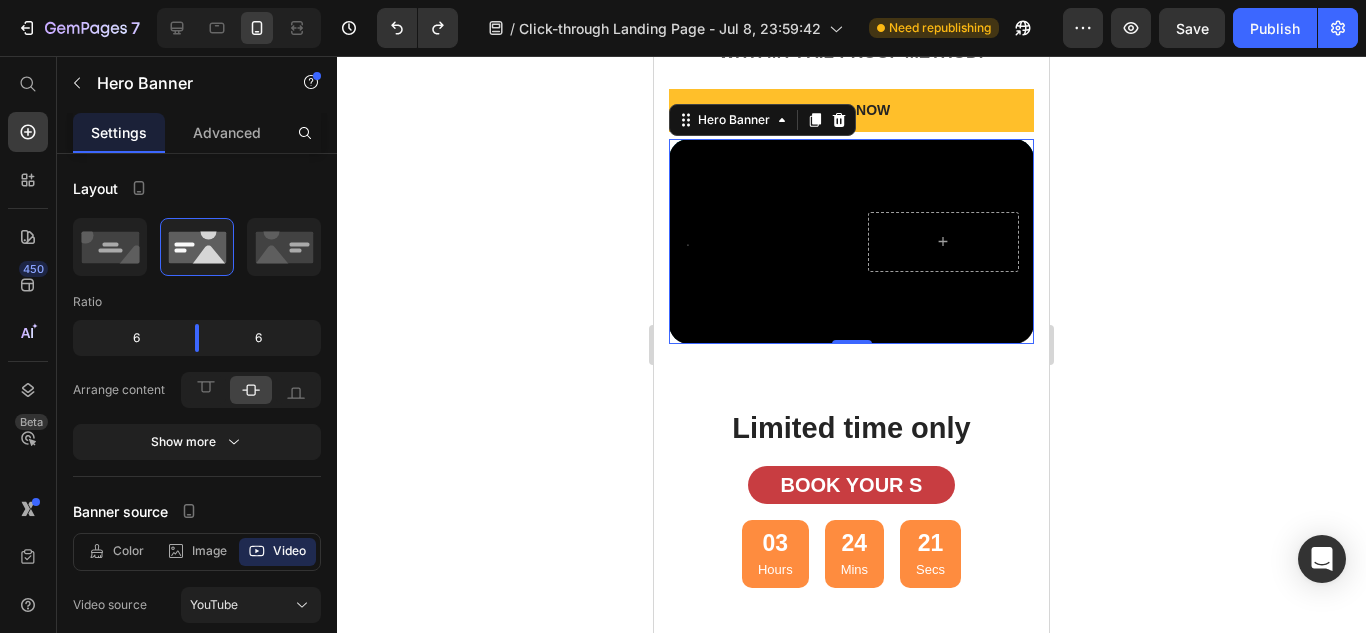 click on ". Text Block" at bounding box center (760, 242) 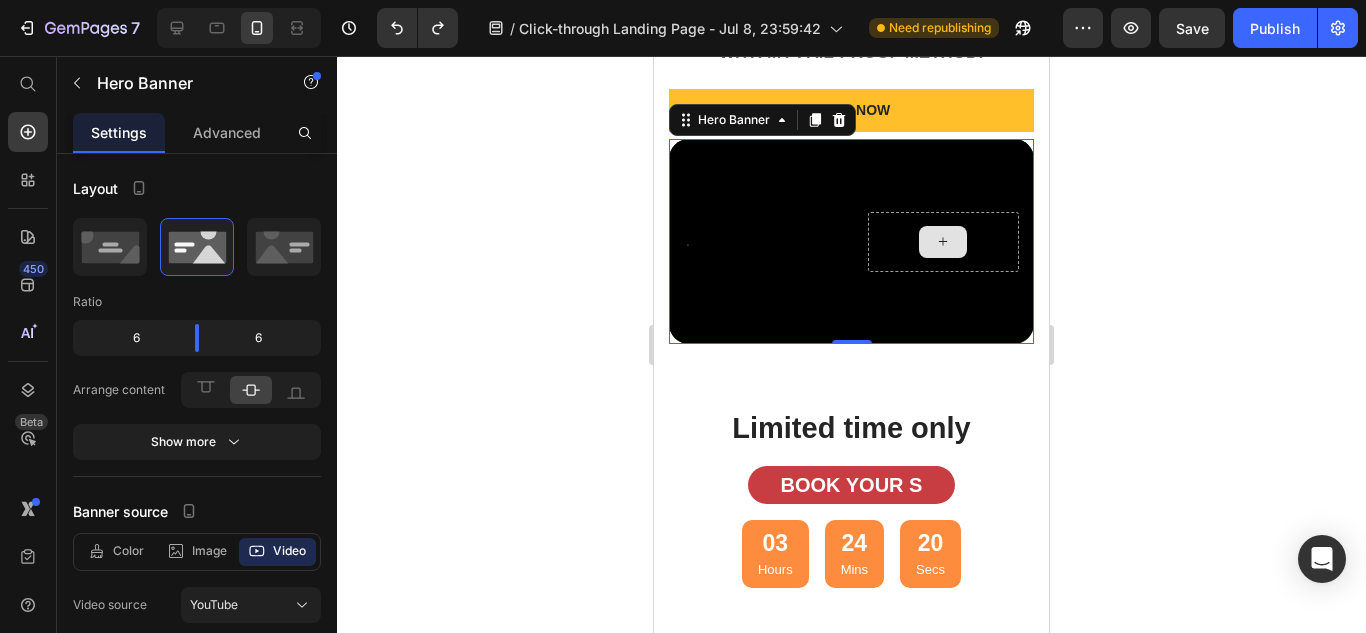 click at bounding box center (944, 242) 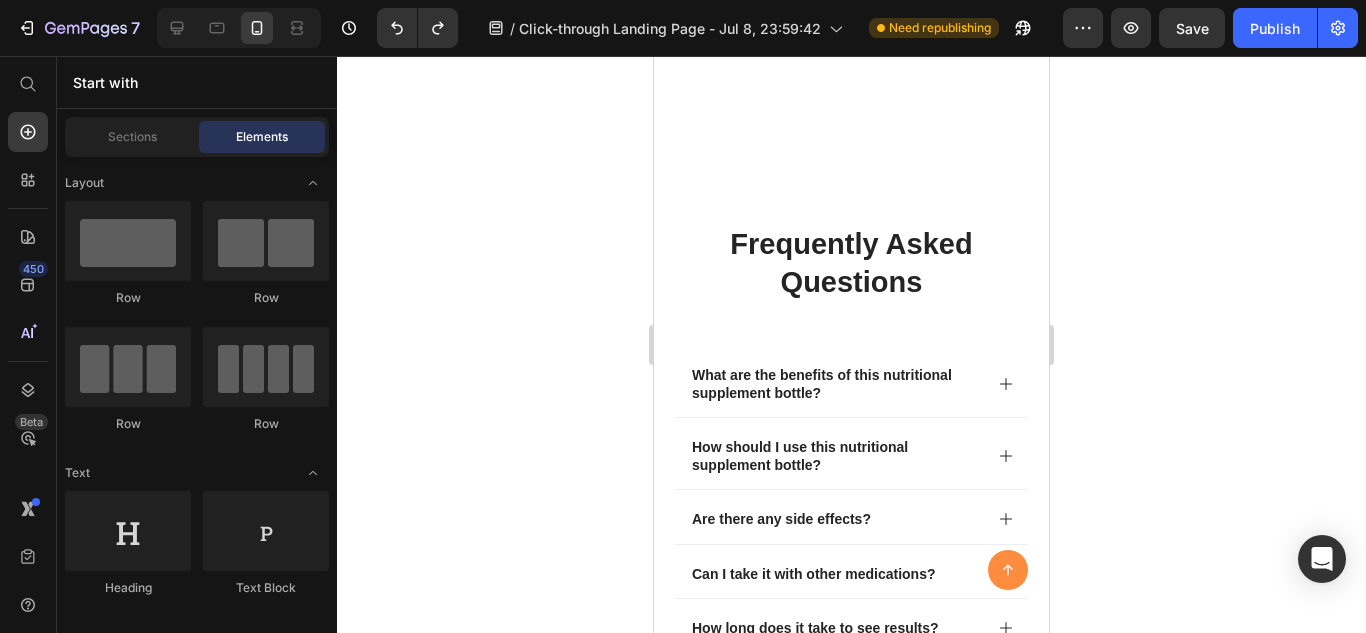 scroll, scrollTop: 2031, scrollLeft: 0, axis: vertical 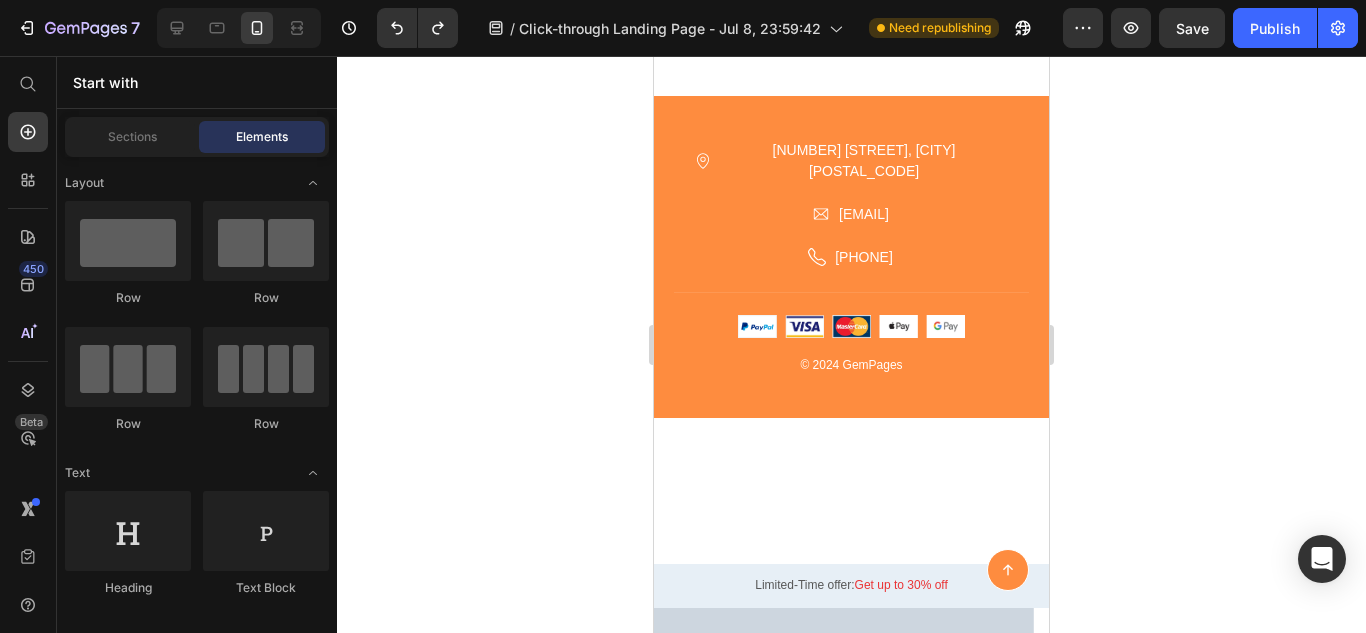 drag, startPoint x: 1041, startPoint y: 201, endPoint x: 1729, endPoint y: 405, distance: 717.6071 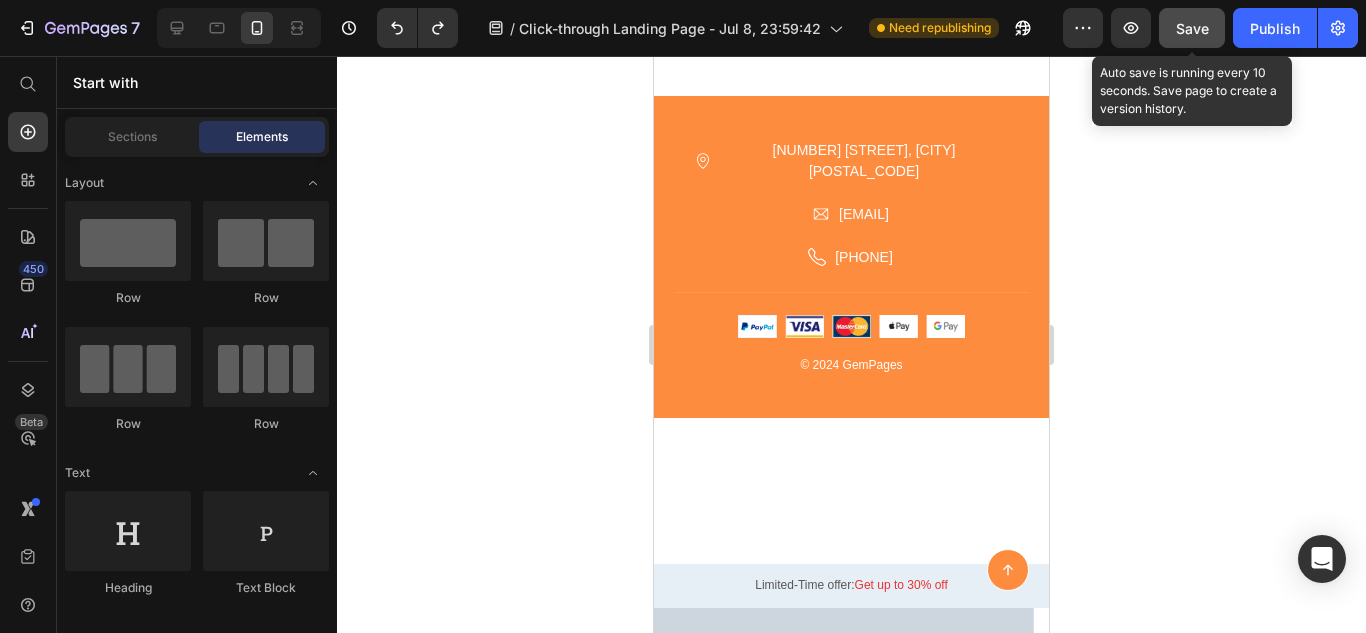 click on "Save" 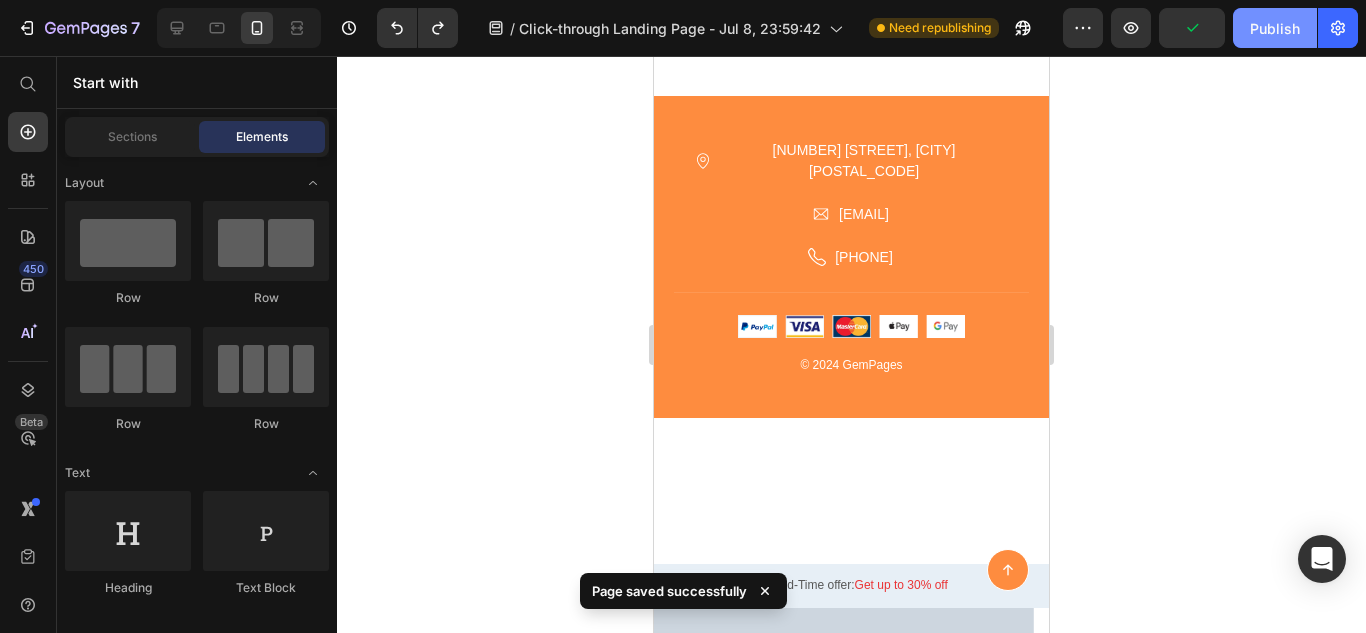 click on "Publish" at bounding box center [1275, 28] 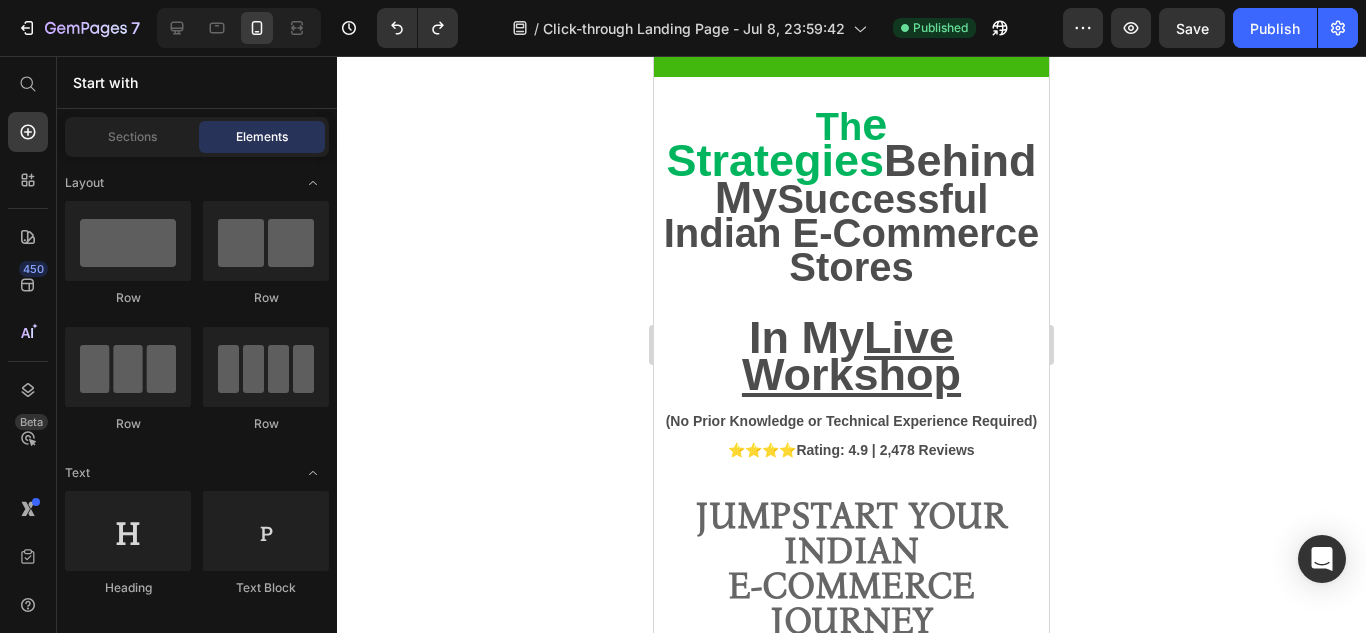 scroll, scrollTop: 0, scrollLeft: 0, axis: both 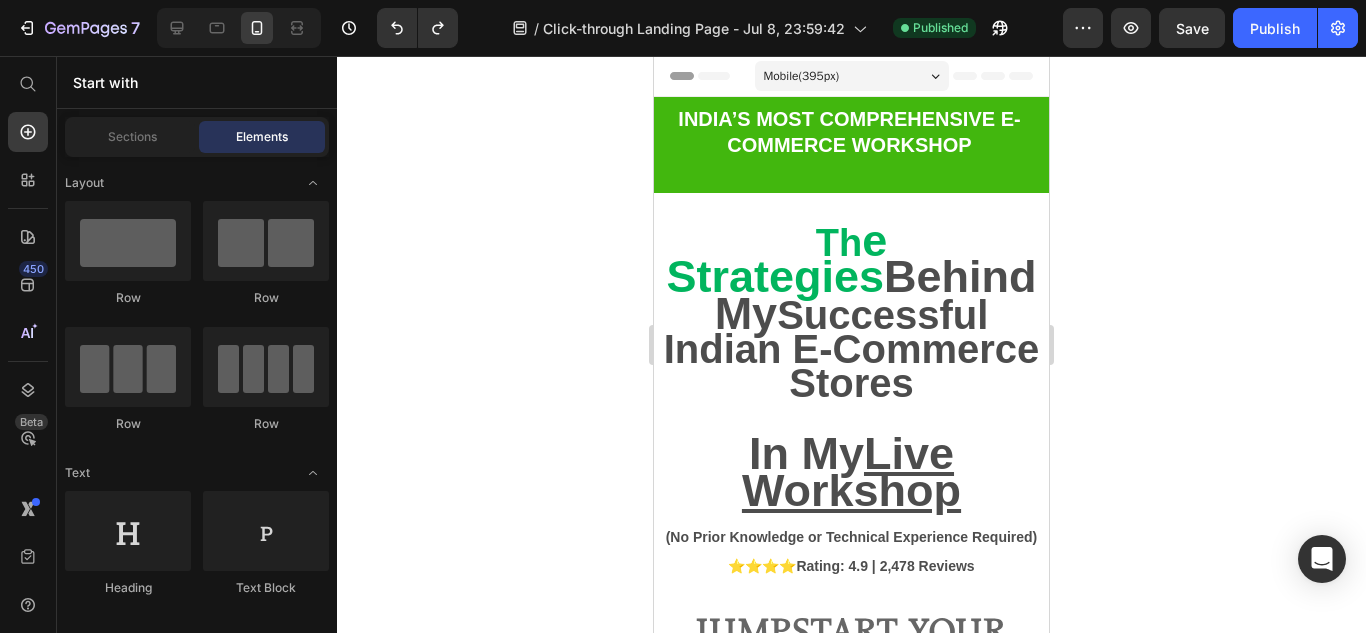 drag, startPoint x: 1042, startPoint y: 391, endPoint x: 1711, endPoint y: 154, distance: 709.7394 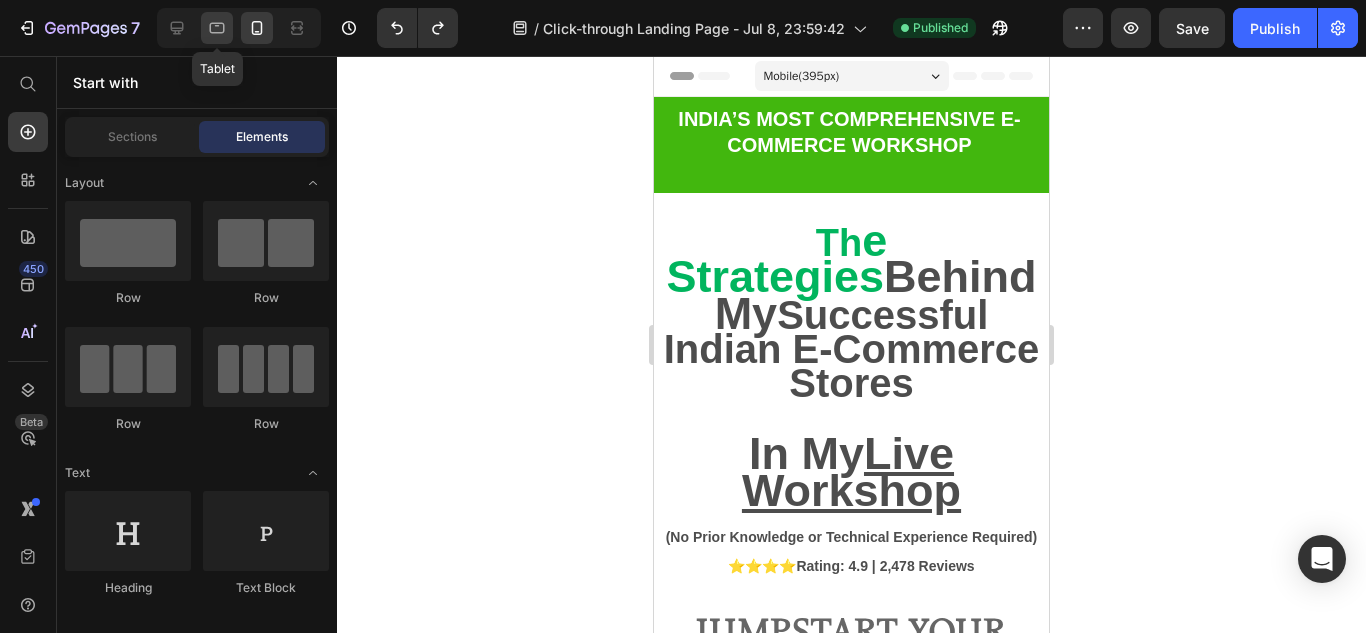 click 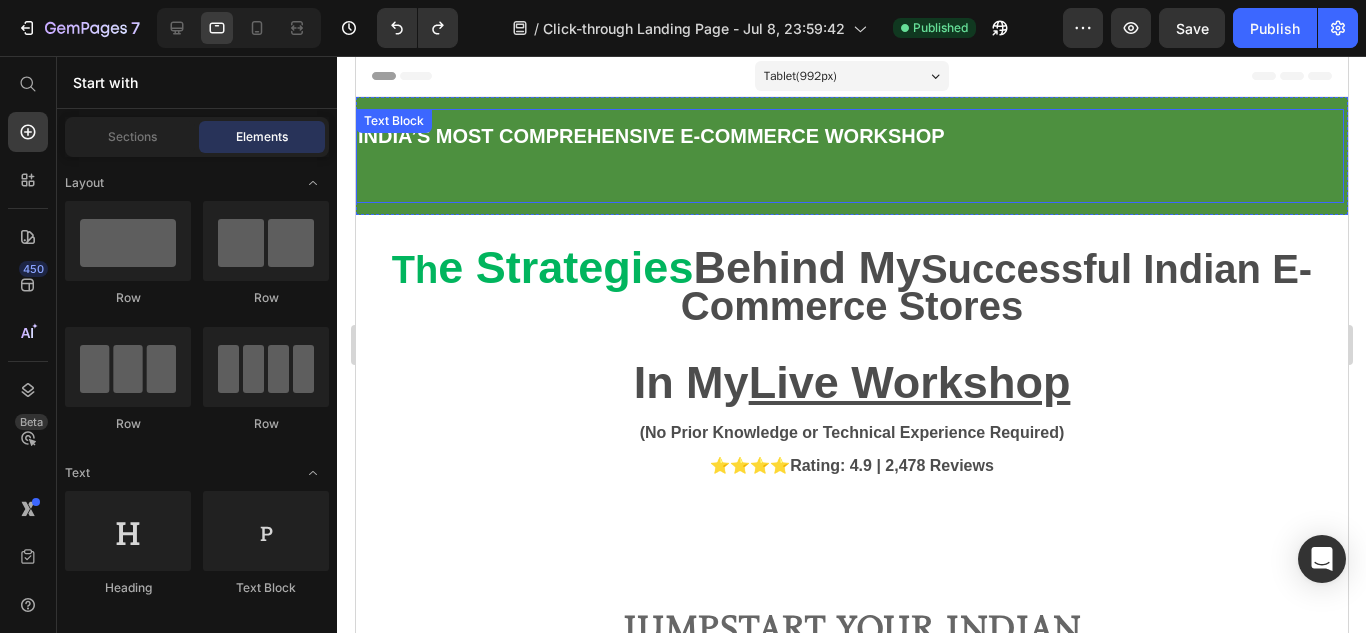 click on "INDIA’S MOST COMPREHENSIVE E-COMMERCE WORKSHOP" at bounding box center (650, 136) 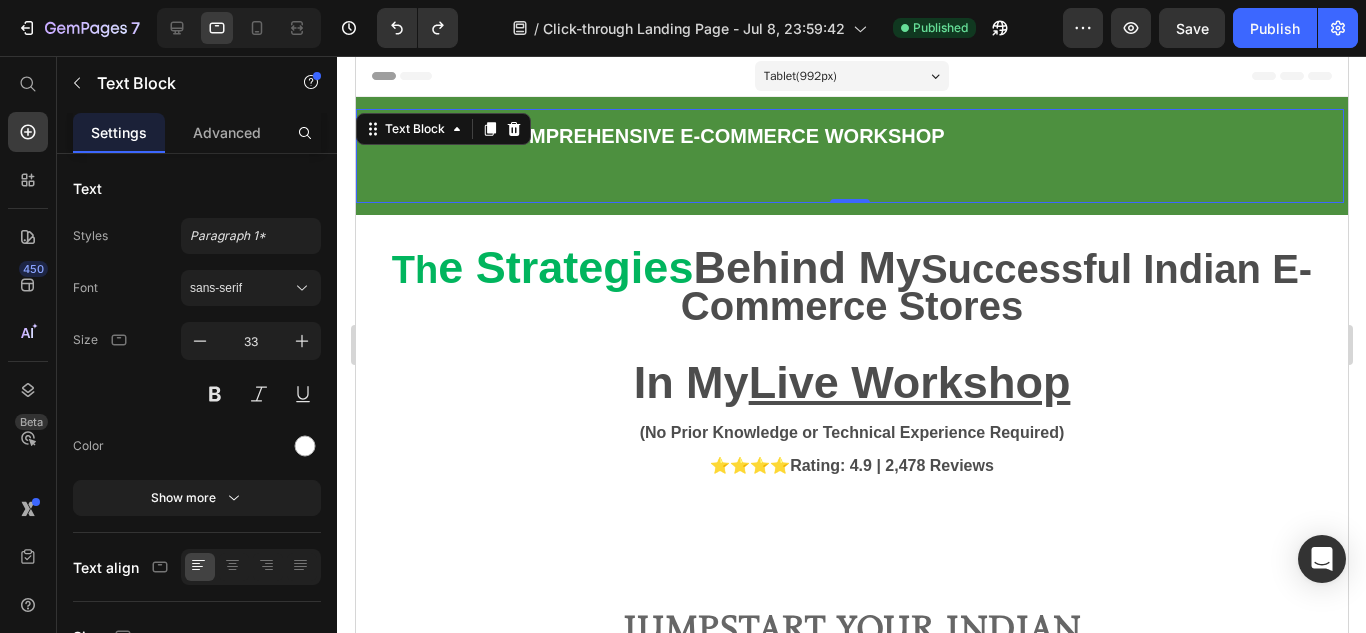 click on "INDIA’S MOST COMPREHENSIVE E-COMMERCE WORKSHOP" at bounding box center [650, 136] 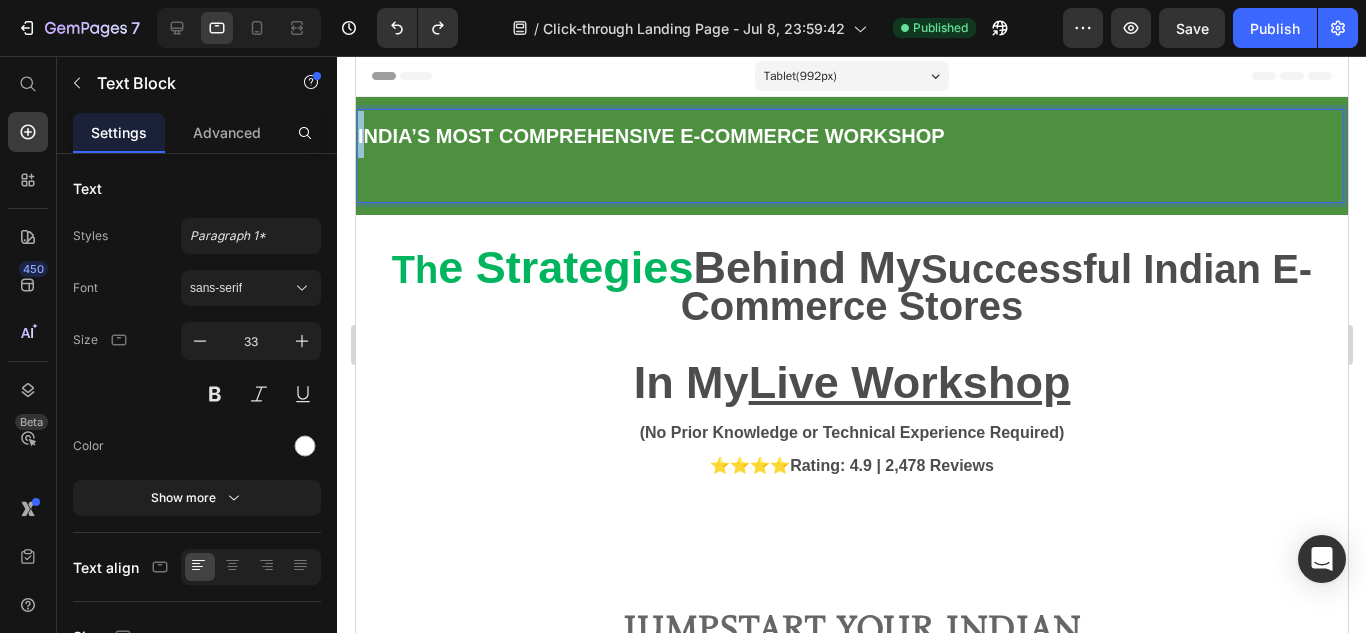 click on "INDIA’S MOST COMPREHENSIVE E-COMMERCE WORKSHOP" at bounding box center [650, 136] 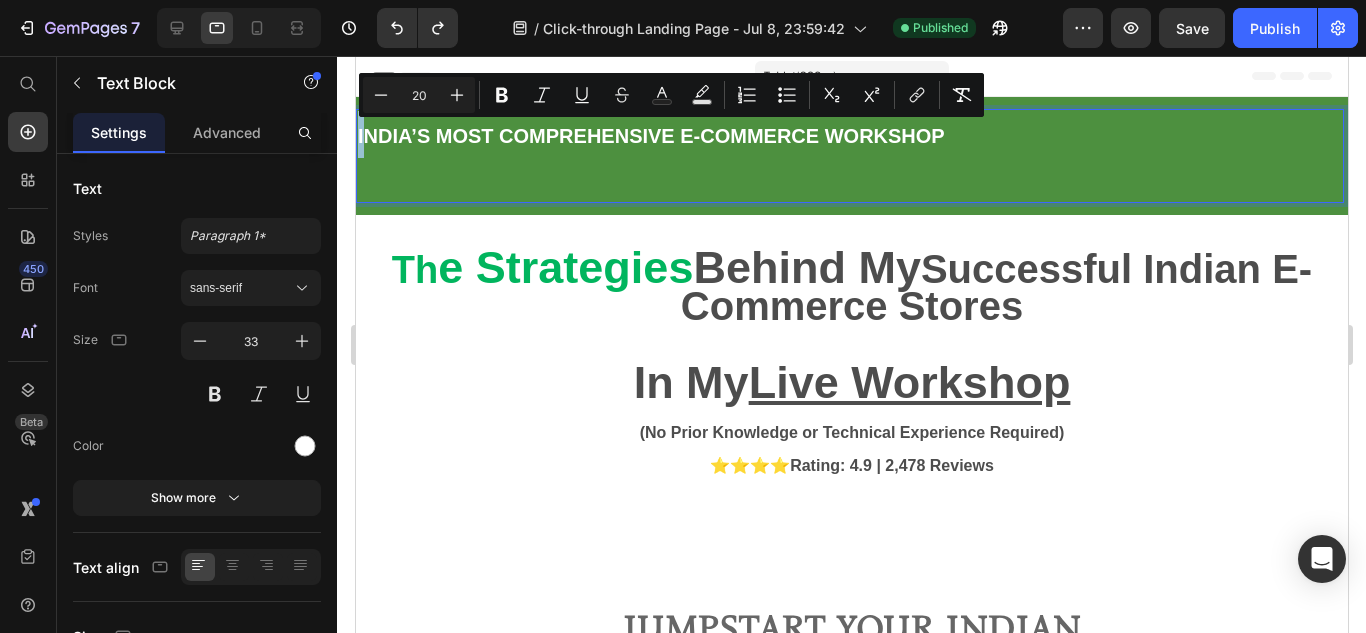 click on "INDIA’S MOST COMPREHENSIVE E-COMMERCE WORKSHOP" at bounding box center (650, 136) 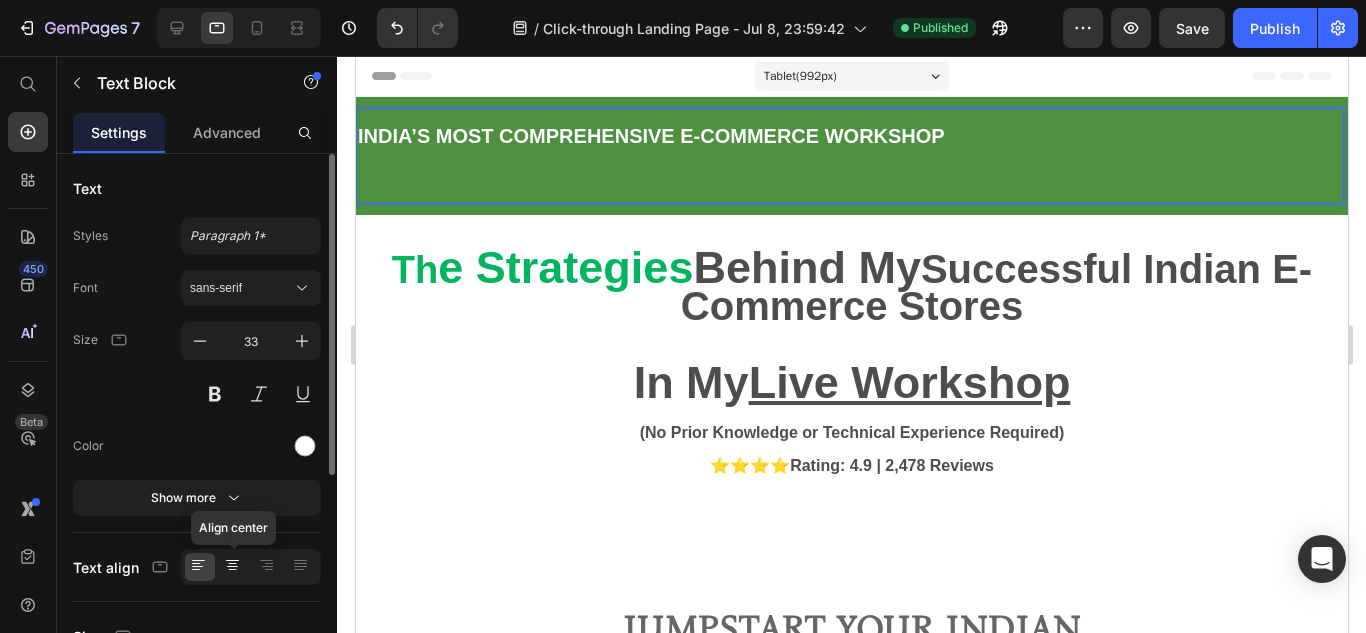 click 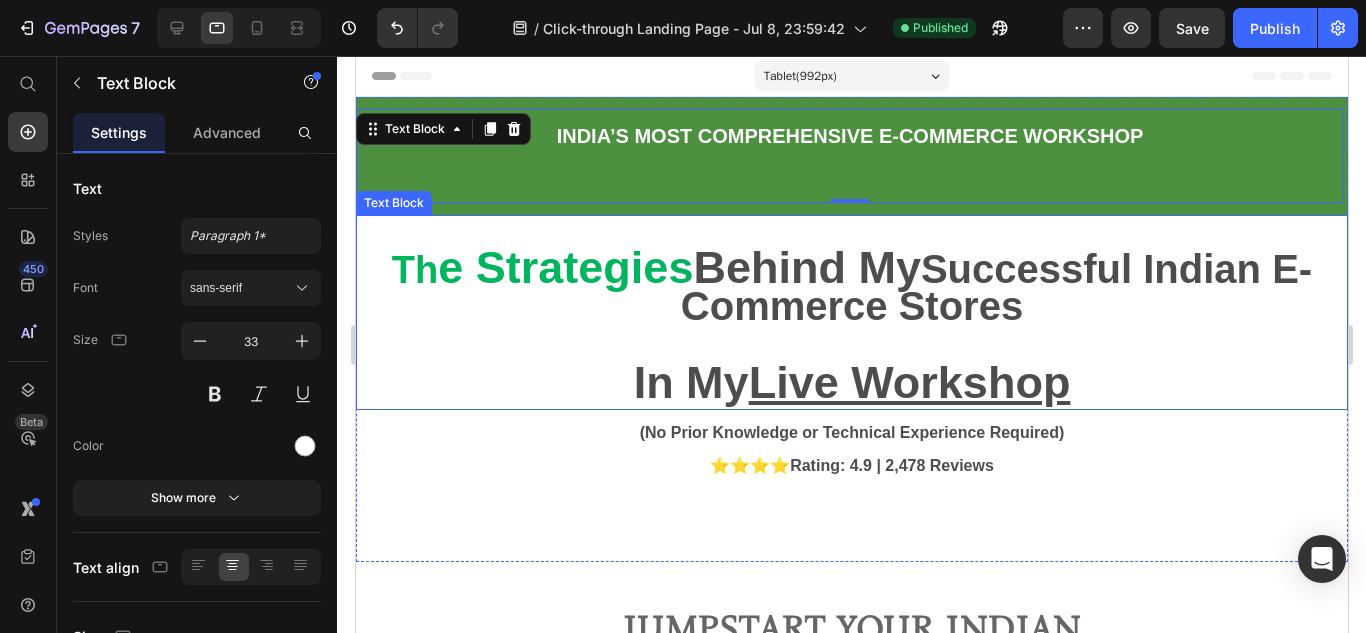 click on "e Strategies" at bounding box center [564, 267] 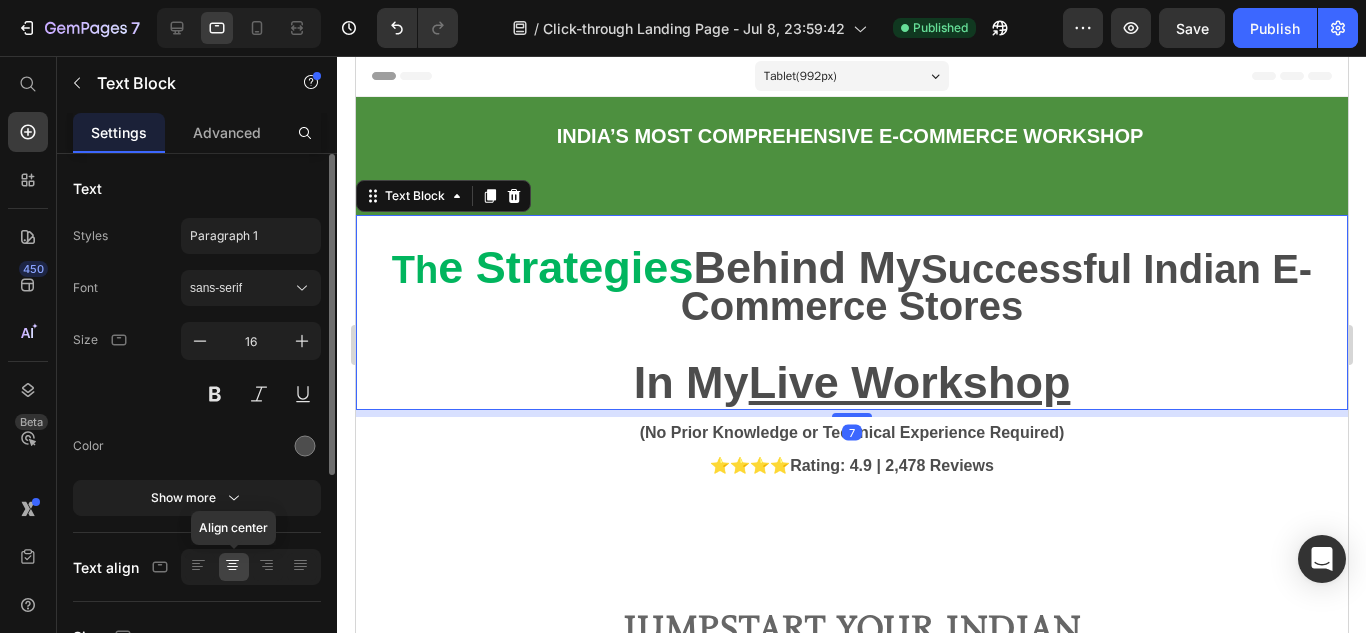 click 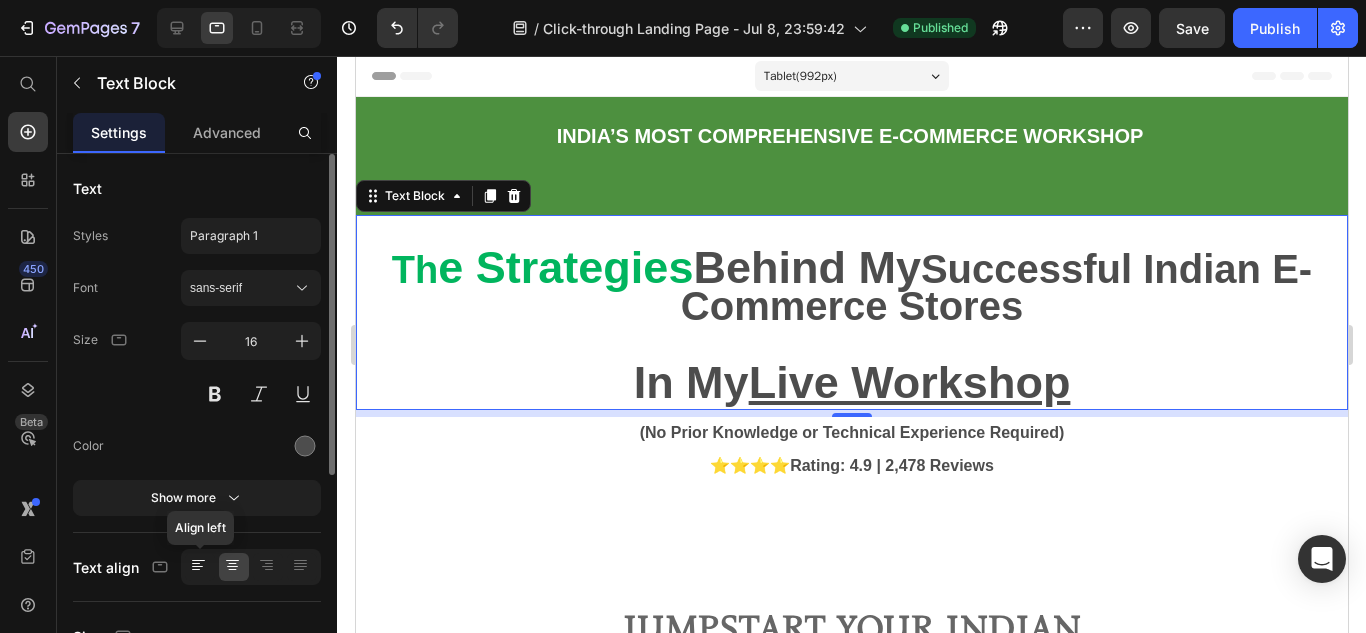 click 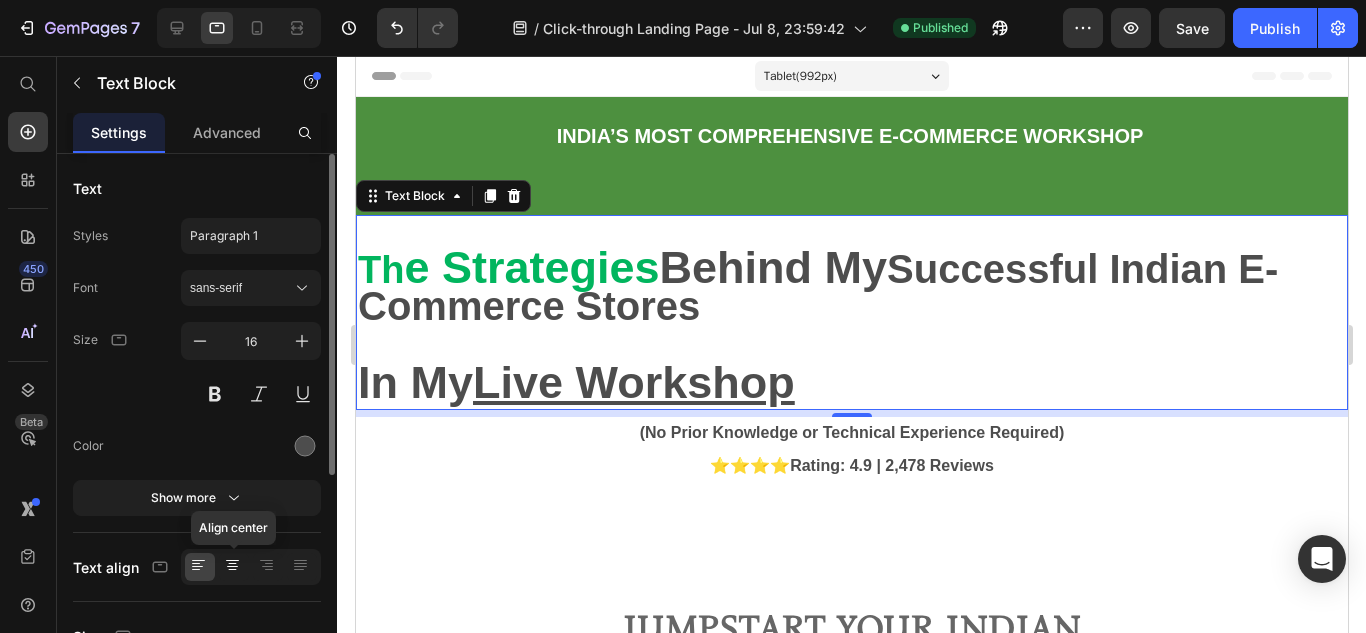 click 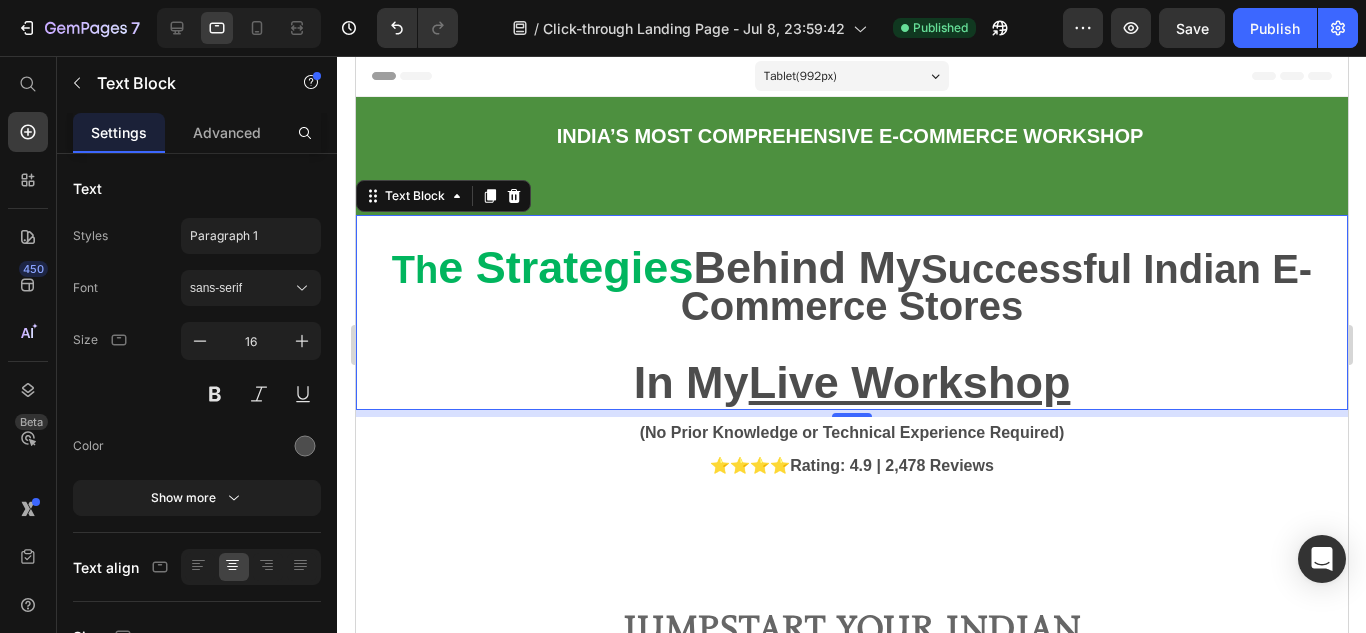 click on "Behind My" at bounding box center [806, 267] 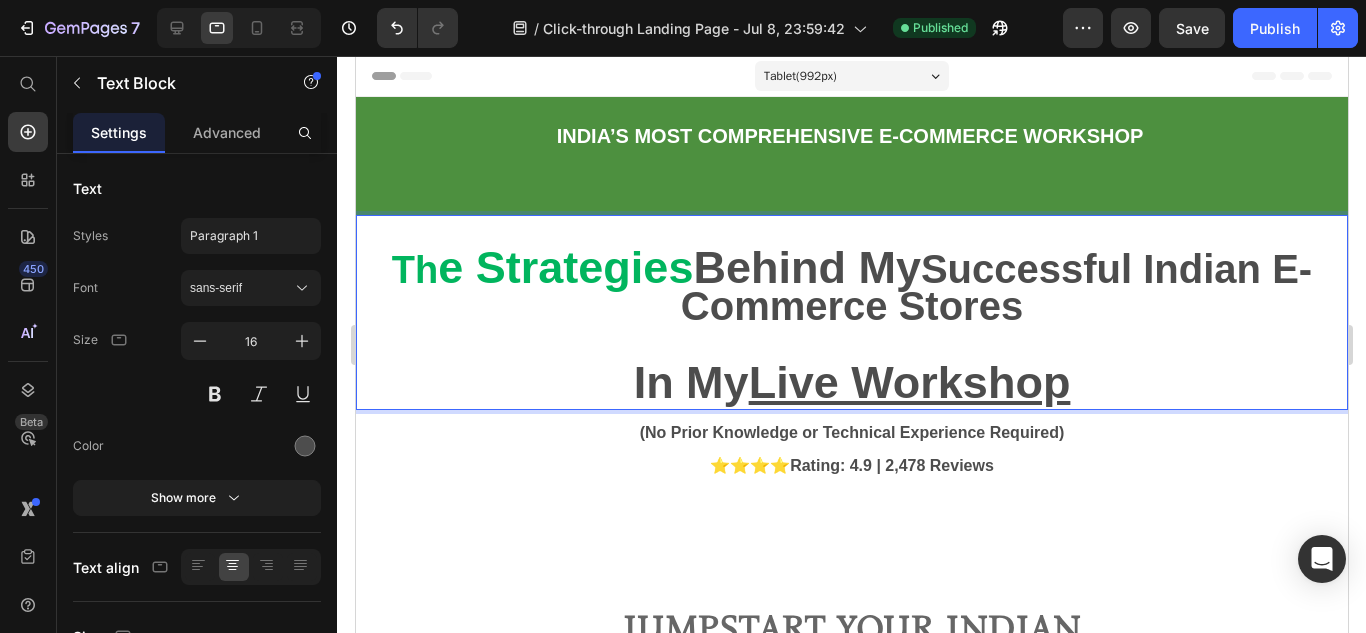 click on "Behind My" at bounding box center (806, 267) 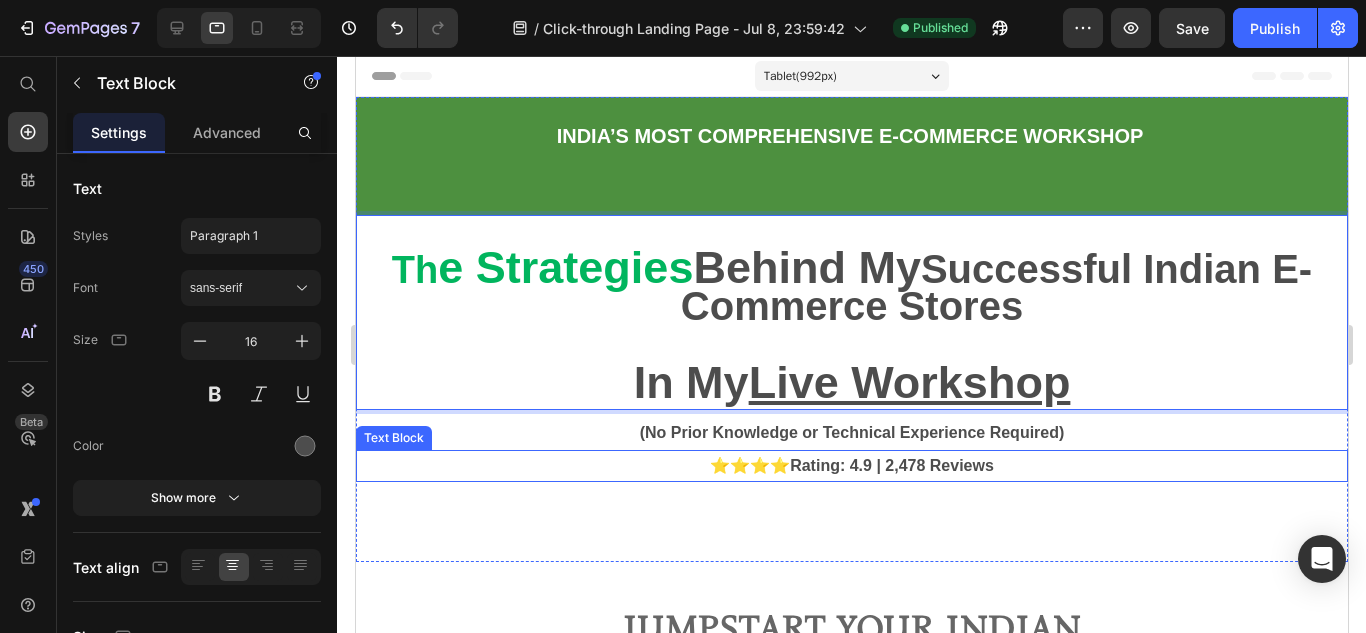 click on "⭐⭐⭐⭐ Rating: 4.9 | 2,478 Reviews" at bounding box center [851, 466] 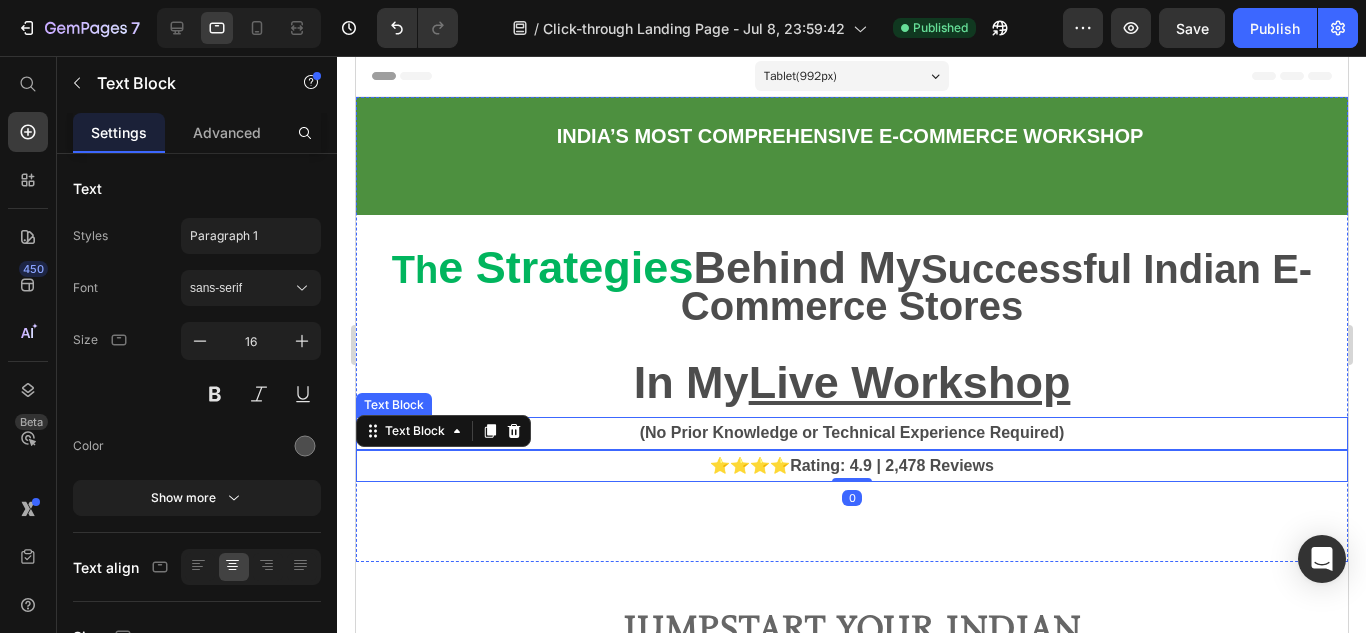 click on "(No Prior Knowledge or Technical Experience Required)" at bounding box center [851, 432] 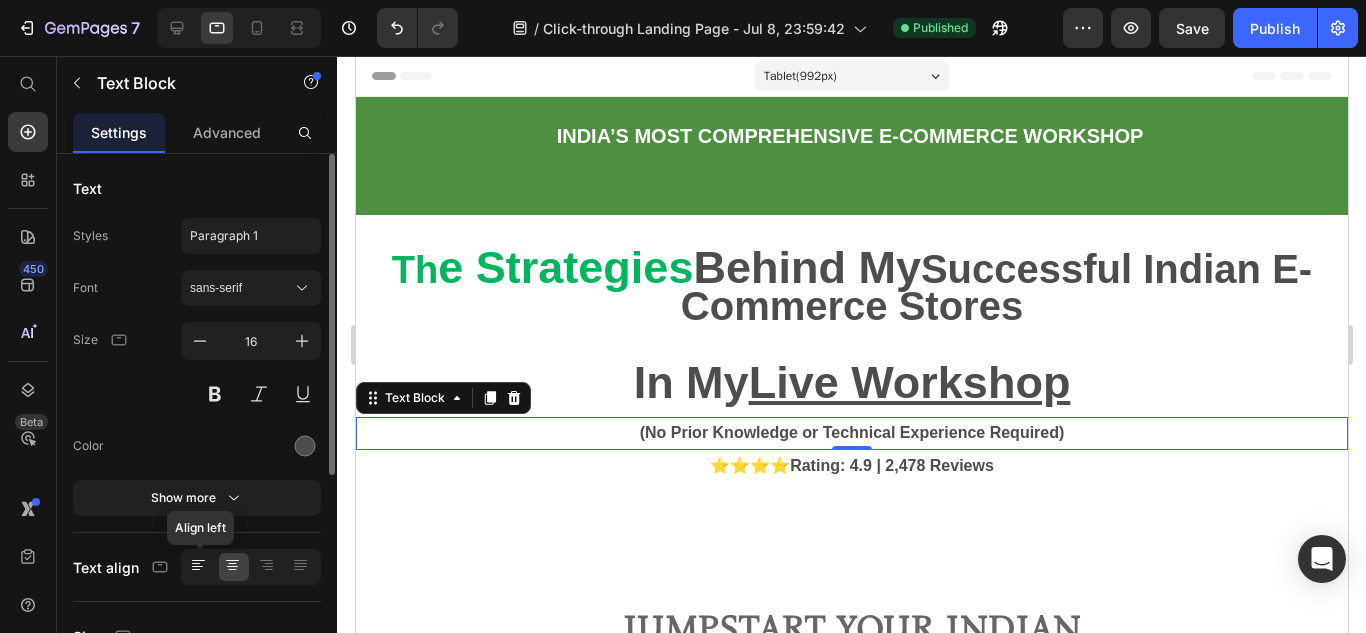click 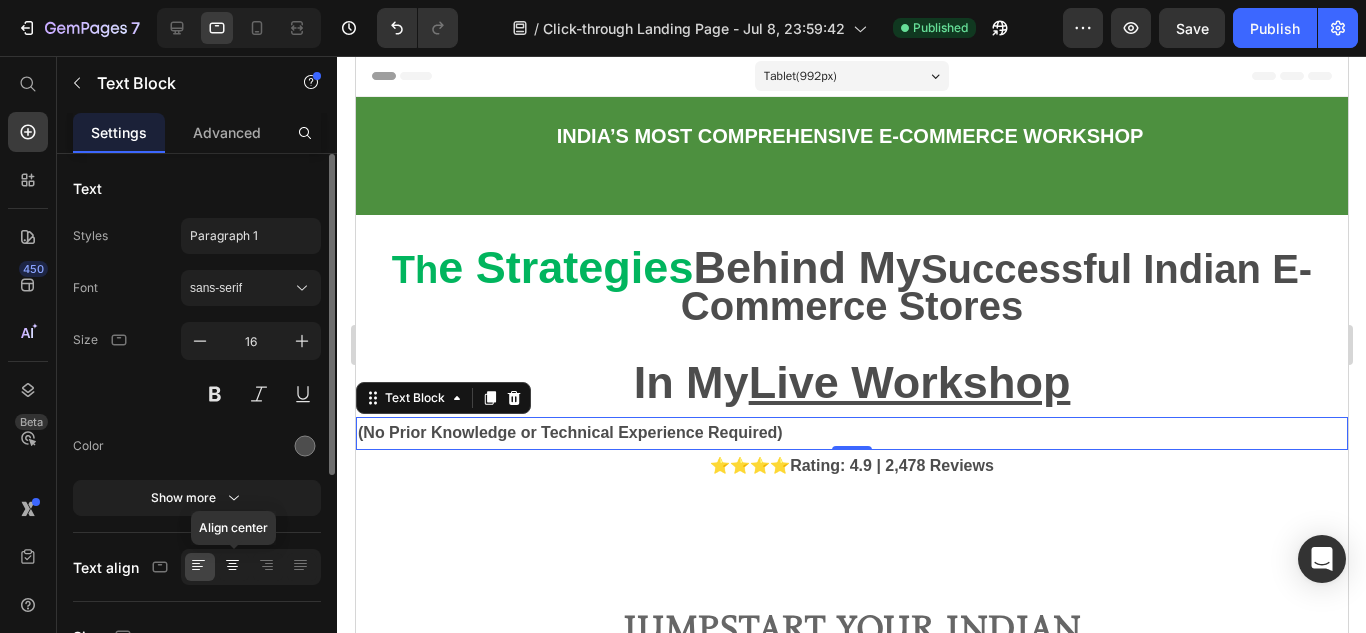 click 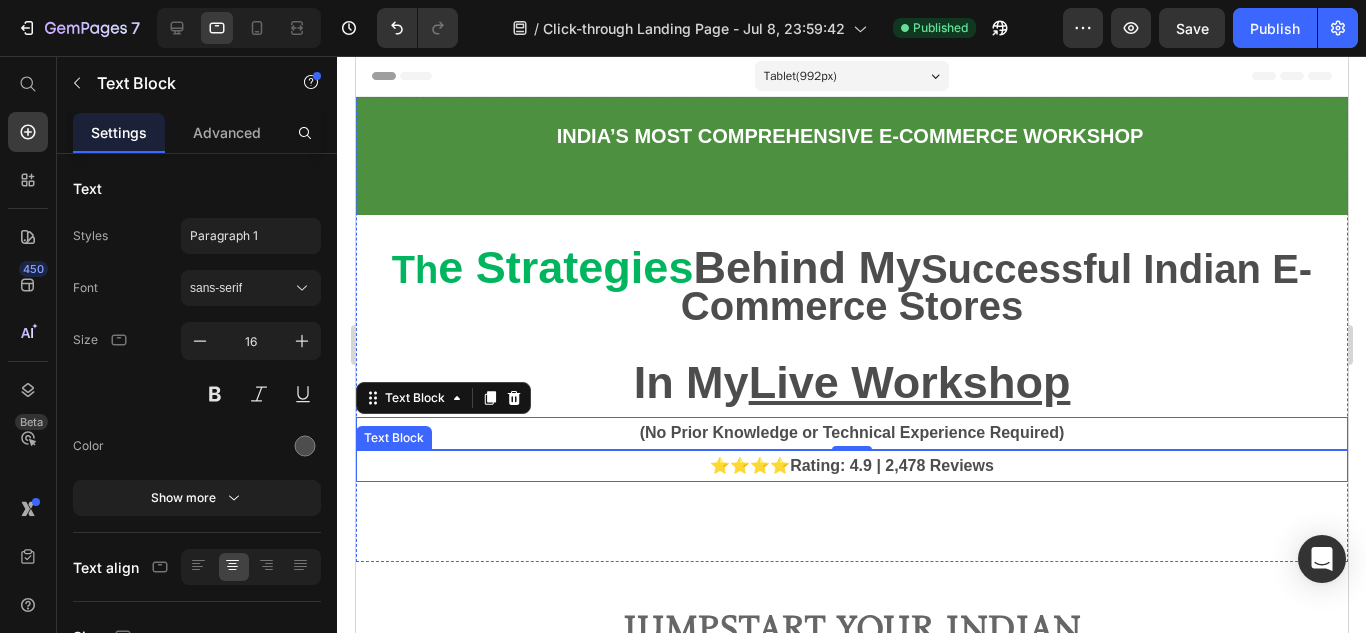 click on "⭐⭐⭐⭐ Rating: 4.9 | 2,478 Reviews" at bounding box center [851, 466] 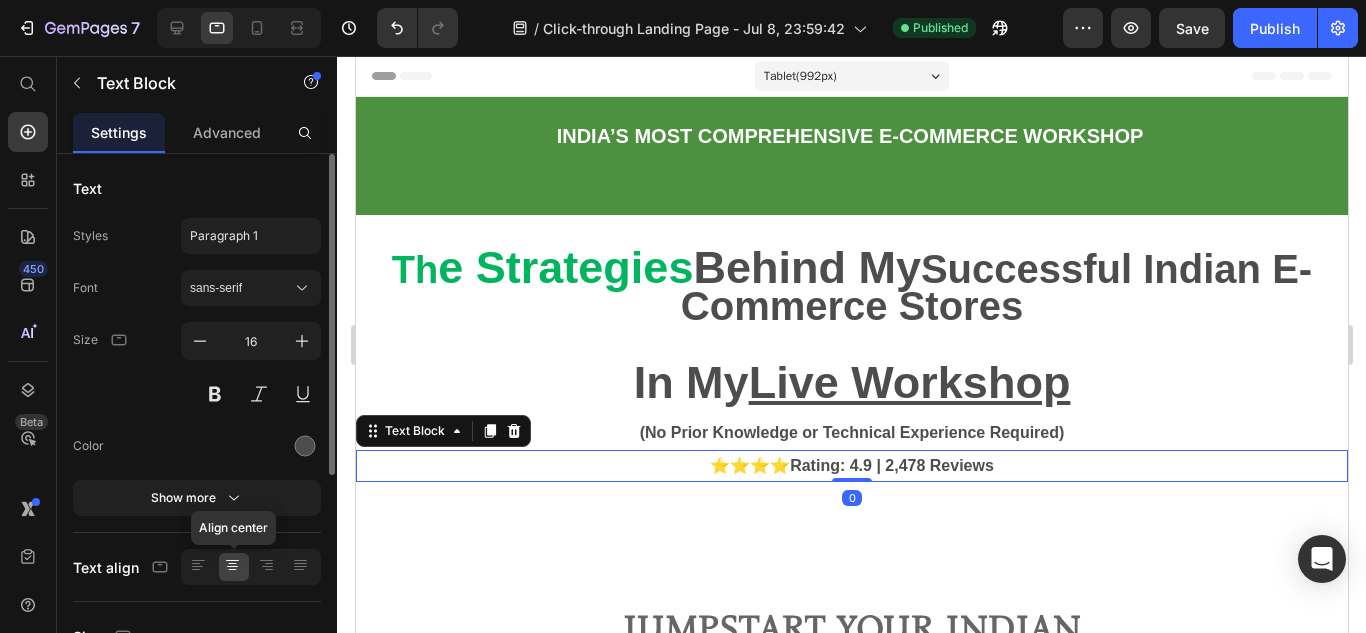click 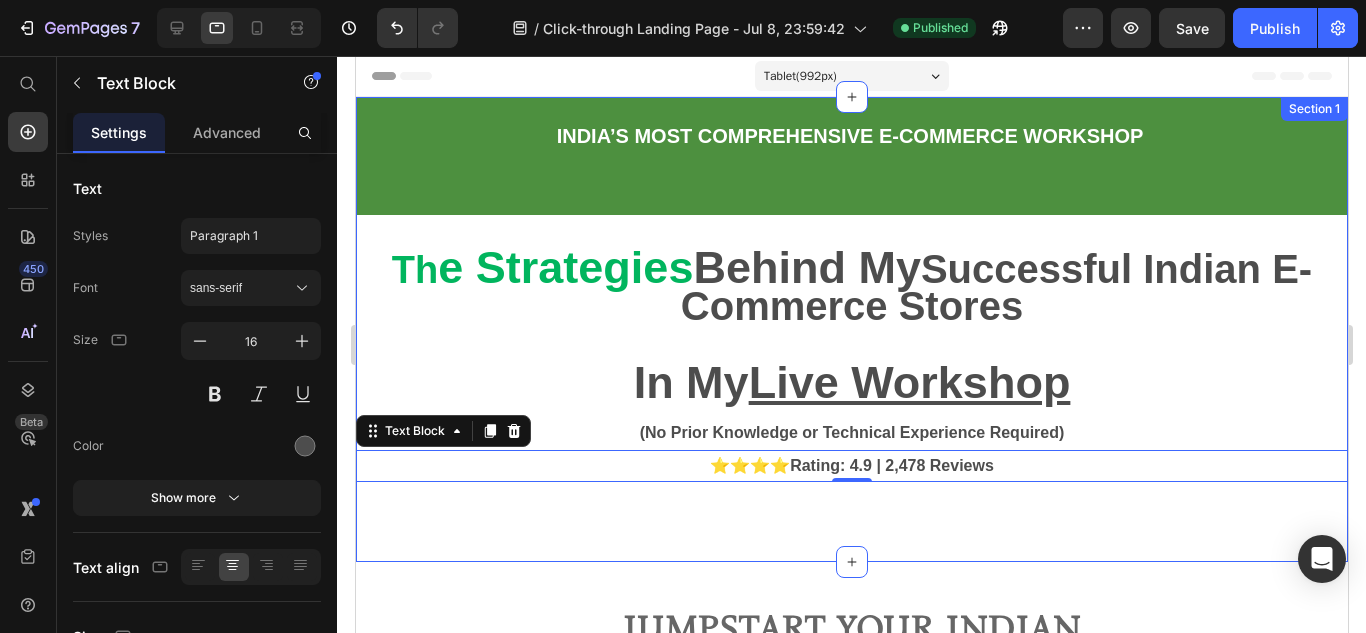 click on "INDIA’S MOST COMPREHENSIVE E-COMMERCE WORKSHOP   Text Block Row                      Th e Strategies  Behind My                       Successful Indian E-Commerce Stores   In My  Live Workshop Text Block  (No Prior Knowledge or Technical Experience Required) Text Block ⭐⭐⭐⭐ Rating: 4.9 | 2,478 Reviews Text Block   0 Section 1" at bounding box center (851, 329) 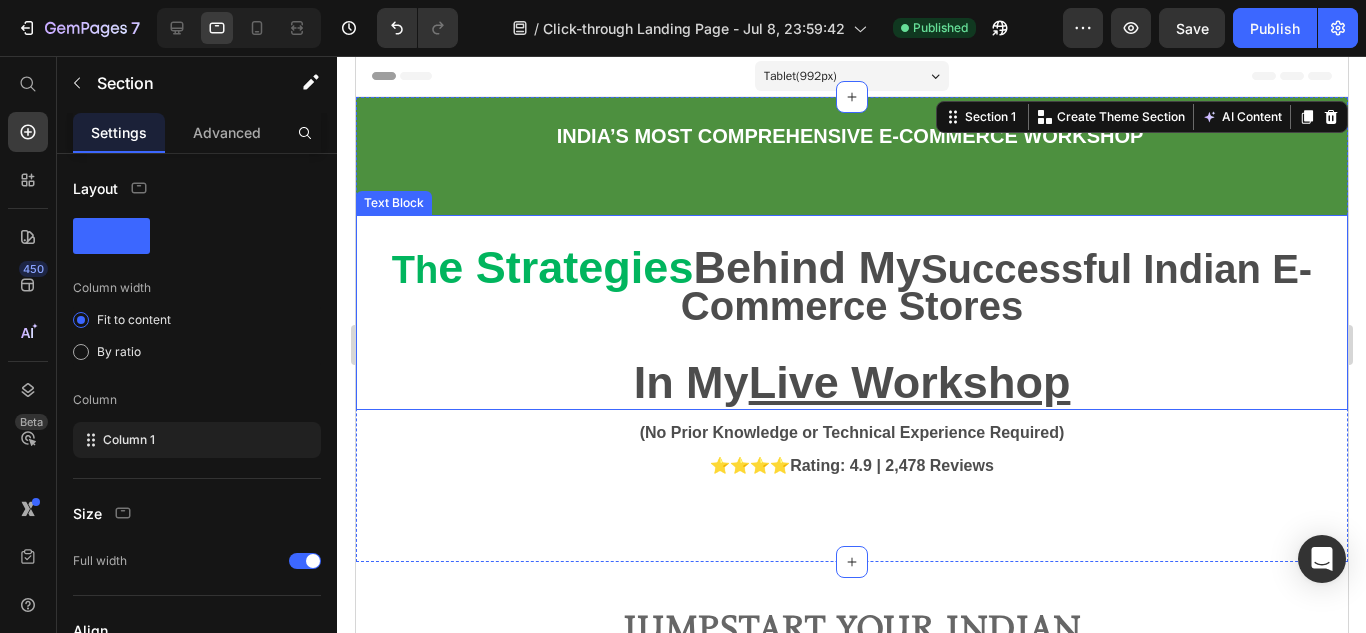 click on "Successful Indian E-Commerce Stores" at bounding box center [995, 288] 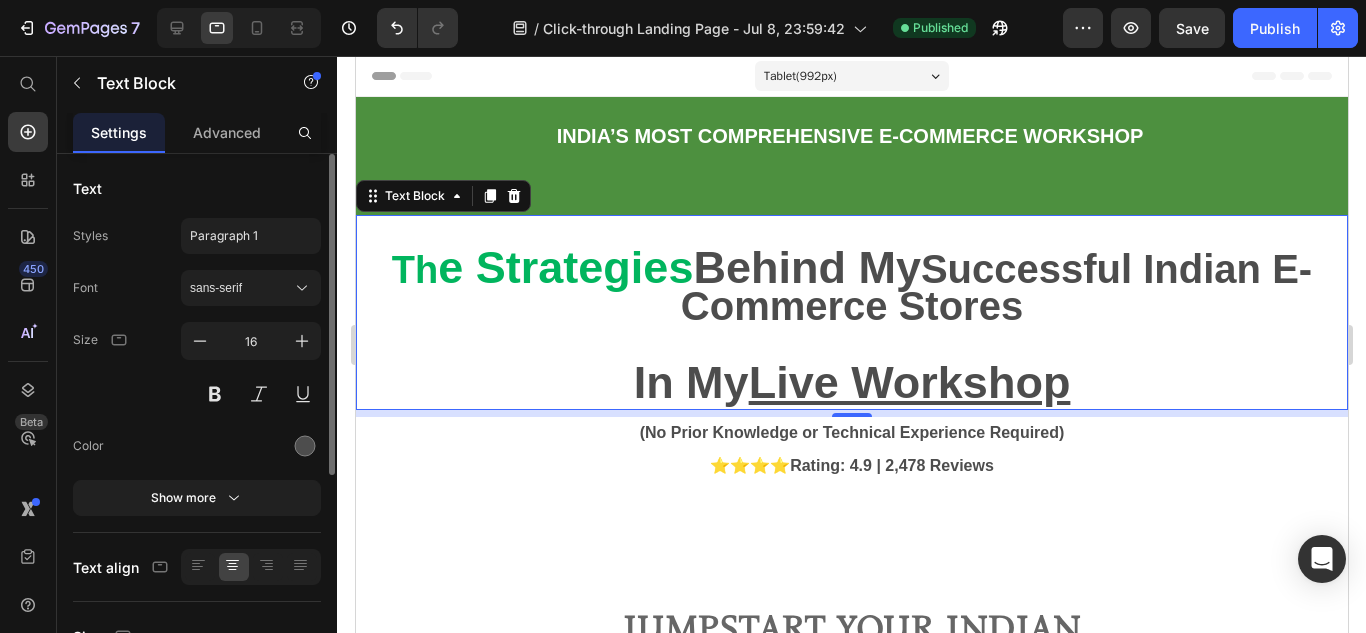 click 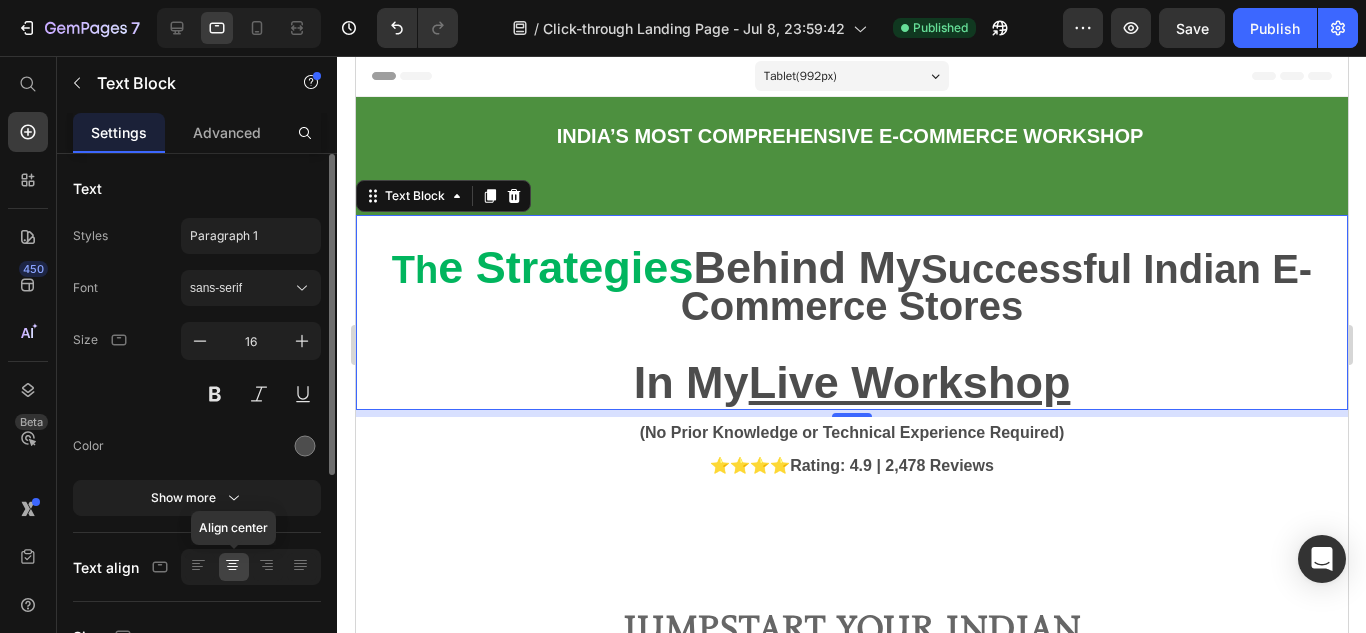 click 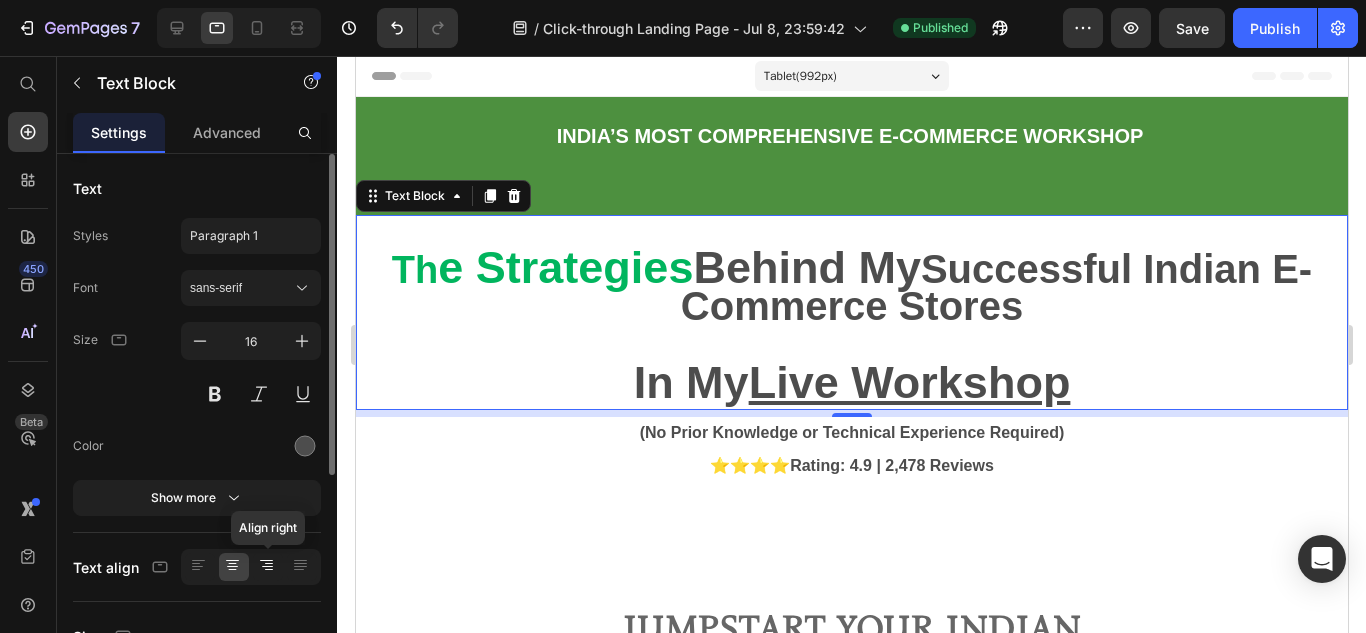 click 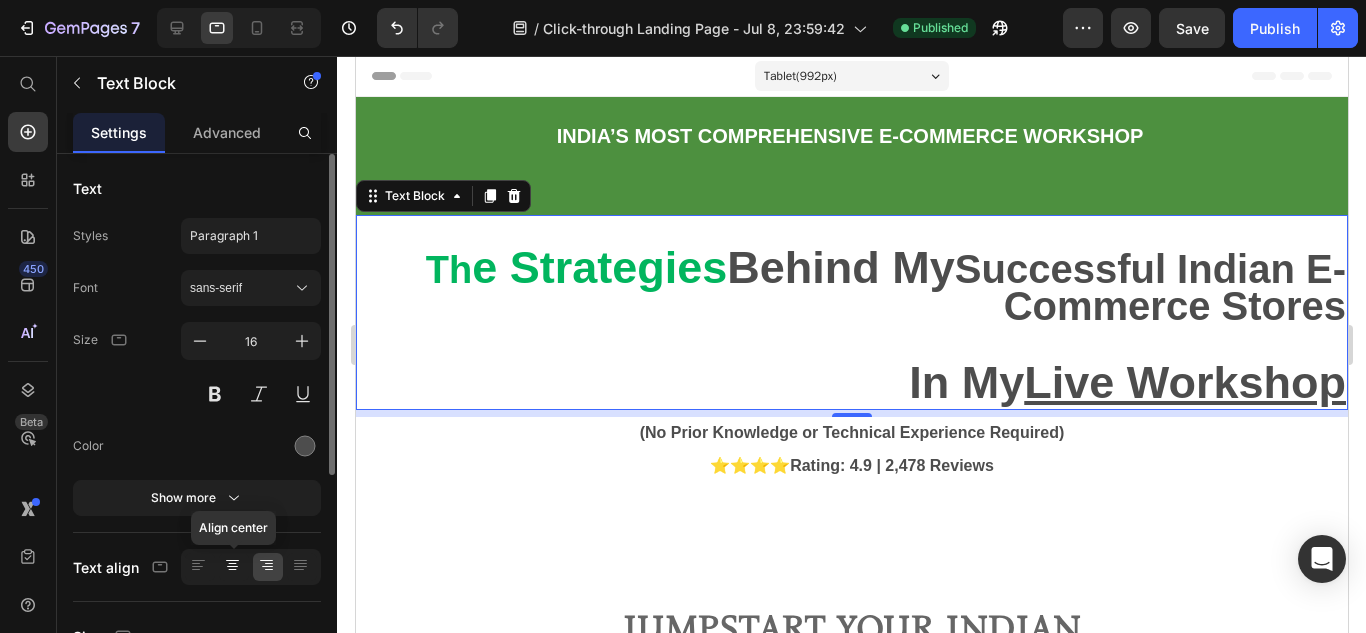 click 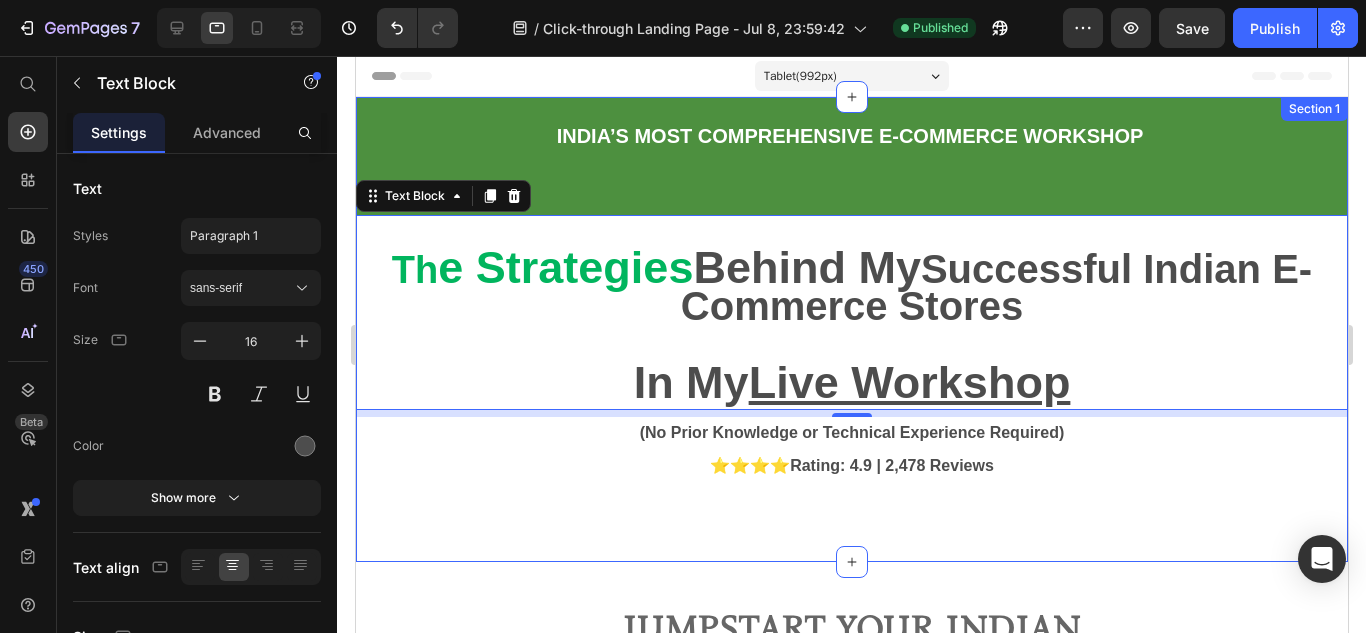 click on "INDIA’S MOST COMPREHENSIVE E-COMMERCE WORKSHOP   Text Block Row                      Th e Strategies  Behind My                       Successful Indian E-Commerce Stores   In My  Live Workshop Text Block   7  (No Prior Knowledge or Technical Experience Required) Text Block ⭐⭐⭐⭐ Rating: 4.9 | 2,478 Reviews Text Block Section 1" at bounding box center (851, 329) 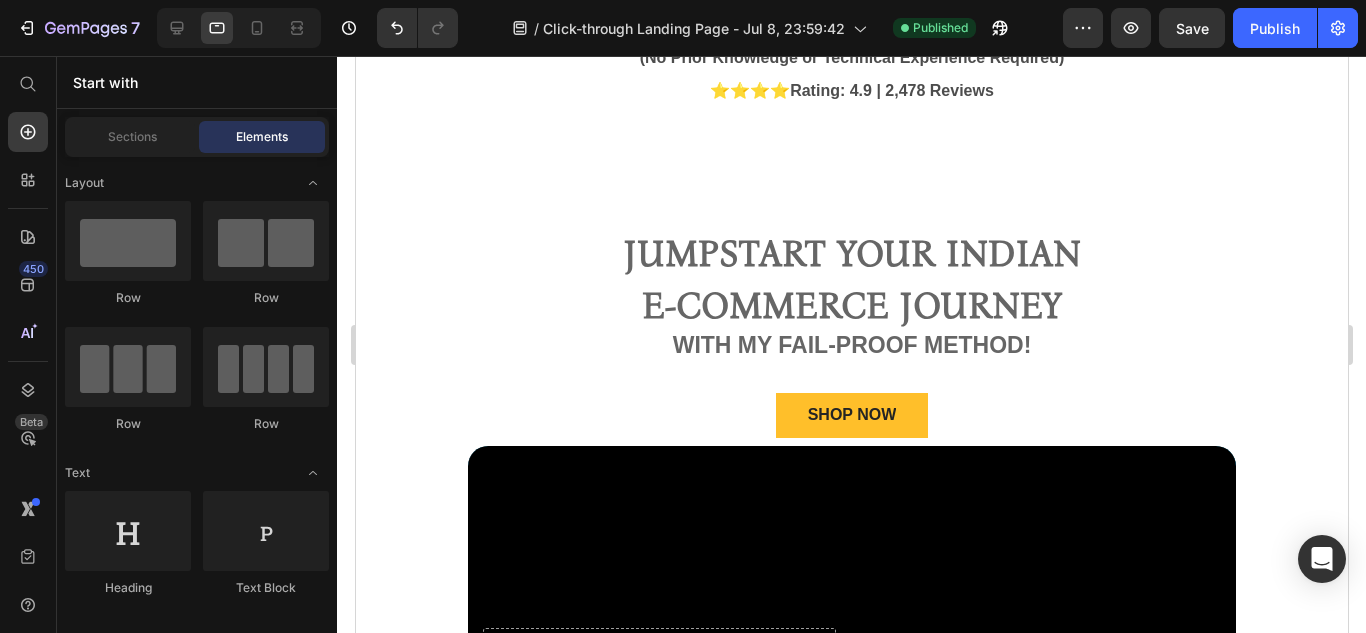 scroll, scrollTop: 382, scrollLeft: 0, axis: vertical 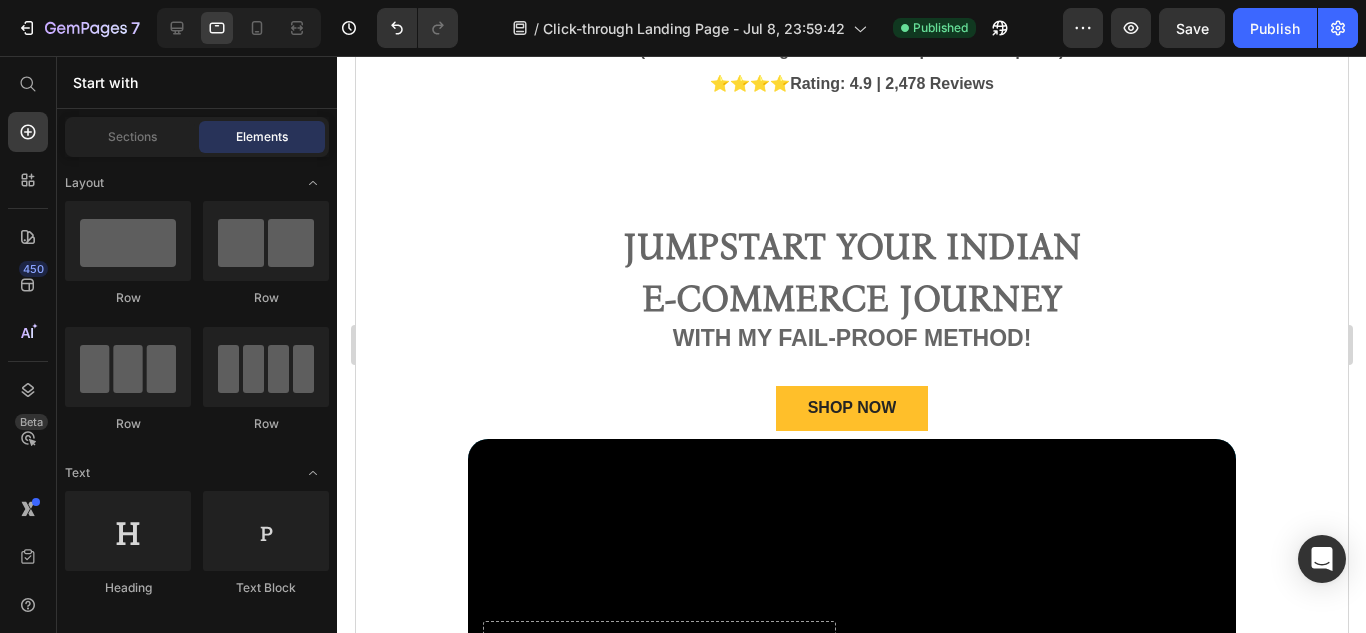 drag, startPoint x: 1342, startPoint y: 129, endPoint x: 1706, endPoint y: 237, distance: 379.68408 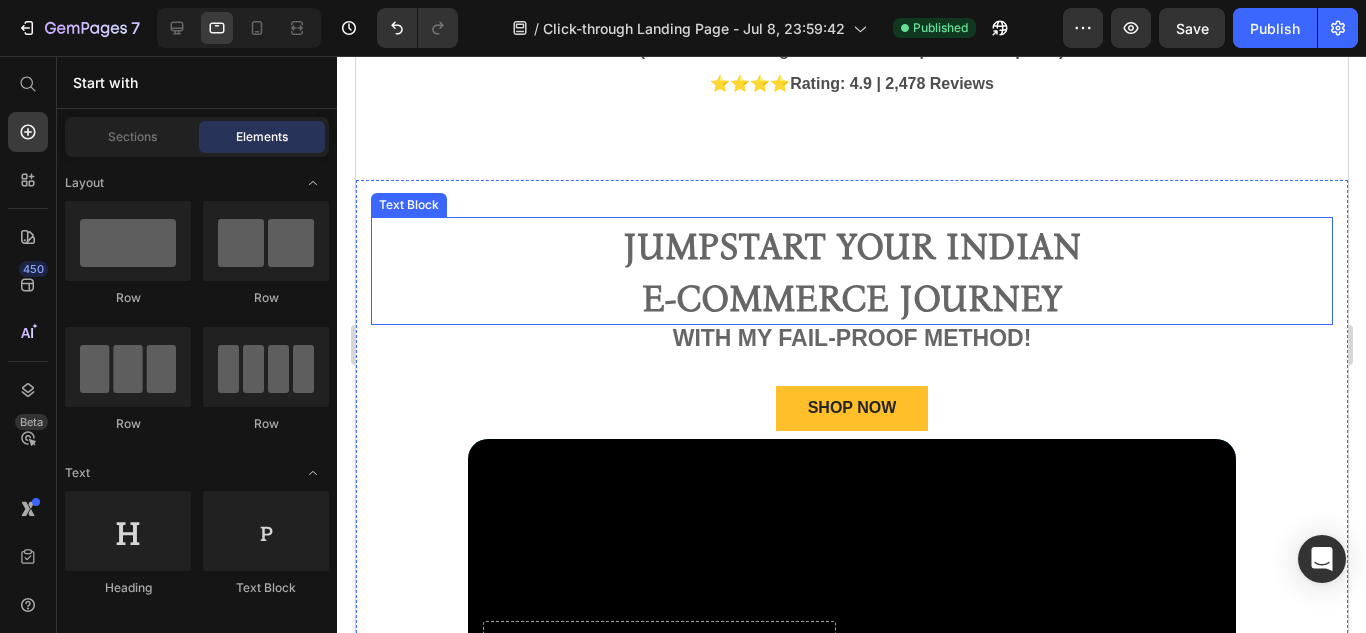 click on "e-commerce journey" at bounding box center [851, 299] 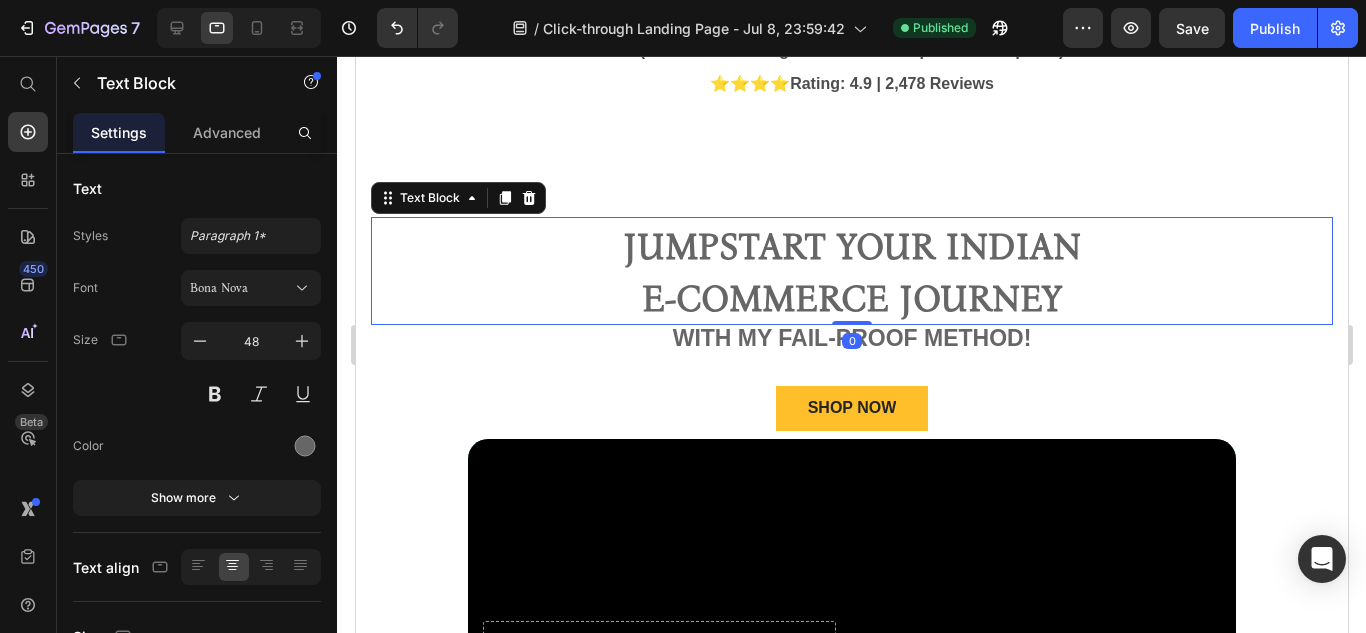 click on "INDIA’S MOST COMPREHENSIVE E-COMMERCE WORKSHOP   Text Block Row                      Th e Strategies  Behind My                       Successful Indian E-Commerce Stores   In My  Live Workshop Text Block  (No Prior Knowledge or Technical Experience Required) Text Block ⭐⭐⭐⭐ Rating: 4.9 | 2,478 Reviews Text Block Section 1" at bounding box center [851, -53] 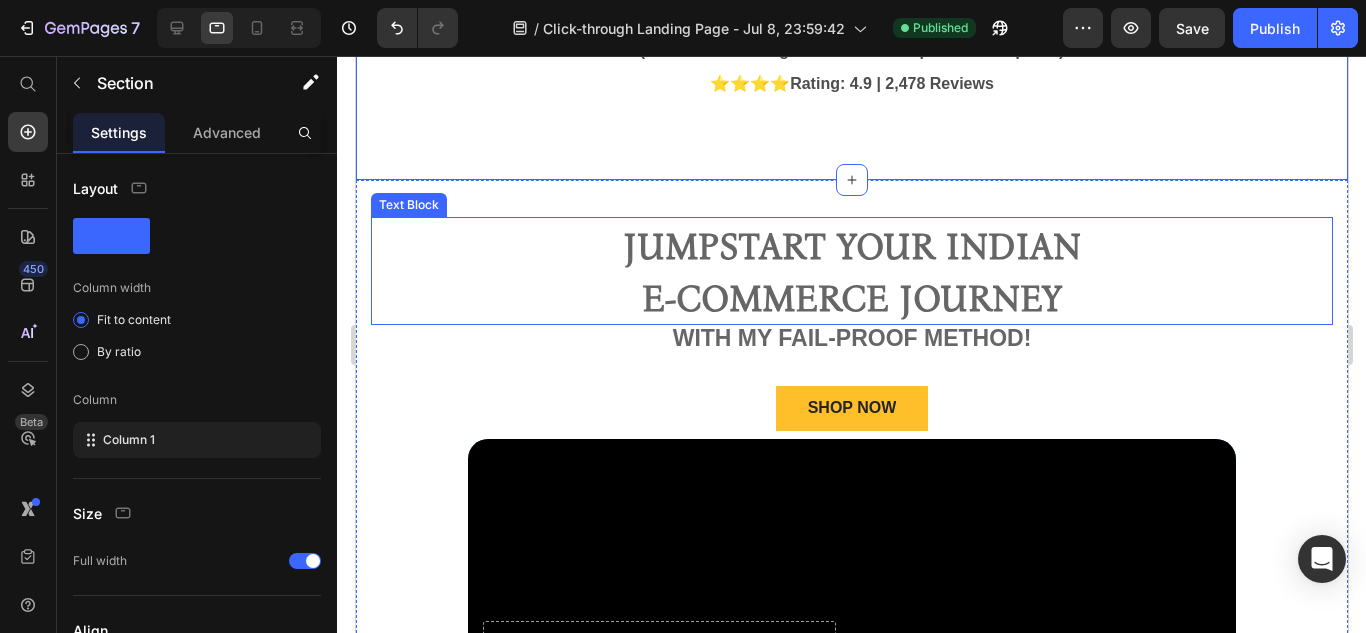 click on "e-commerce journey" at bounding box center (851, 297) 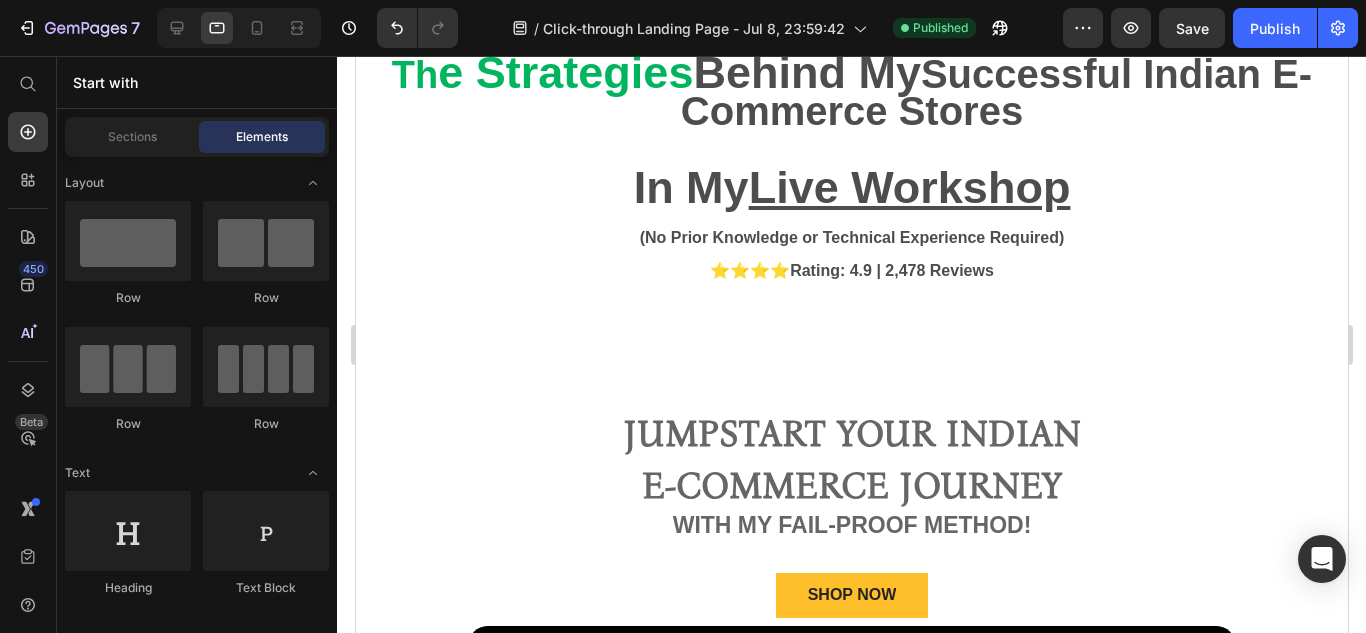 scroll, scrollTop: 397, scrollLeft: 0, axis: vertical 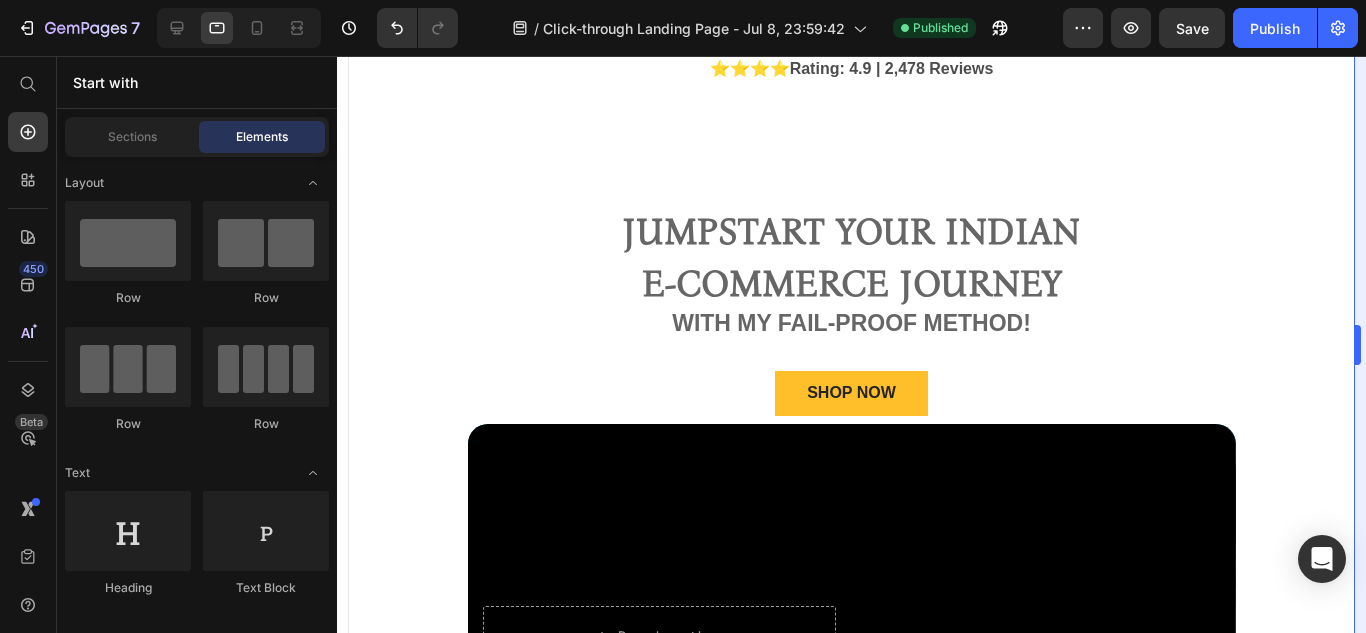 drag, startPoint x: 1349, startPoint y: 167, endPoint x: 1362, endPoint y: 253, distance: 86.977005 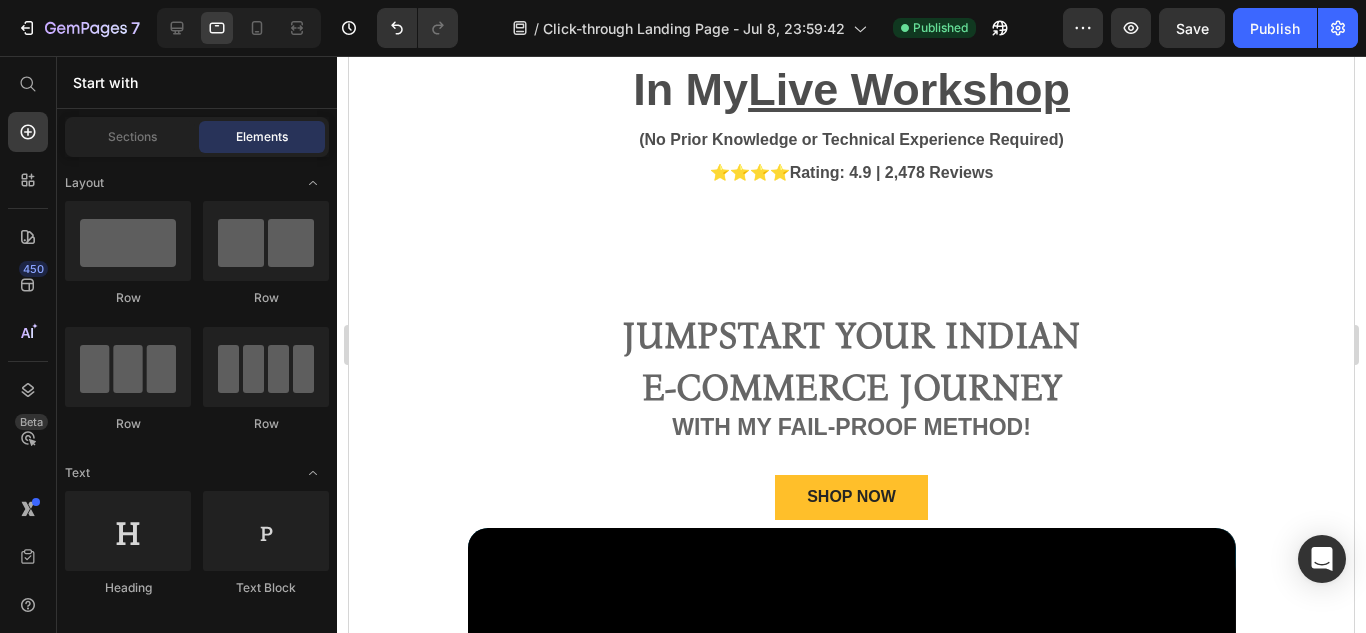 scroll, scrollTop: 157, scrollLeft: 0, axis: vertical 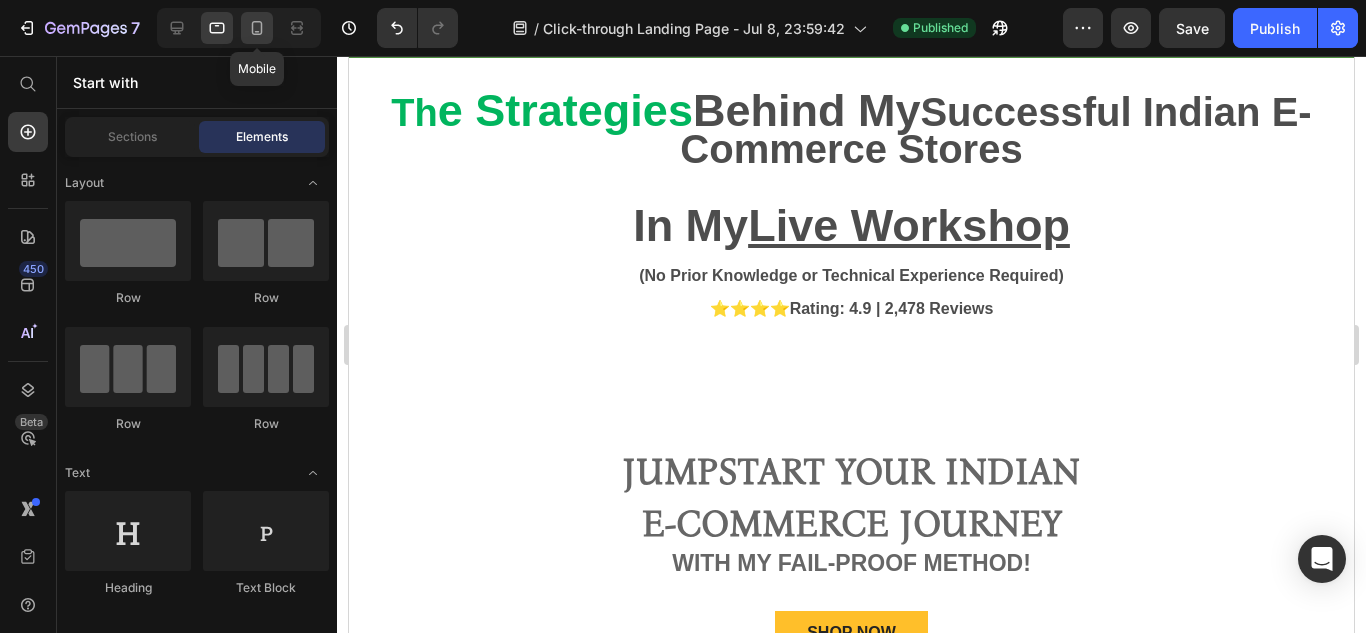 click 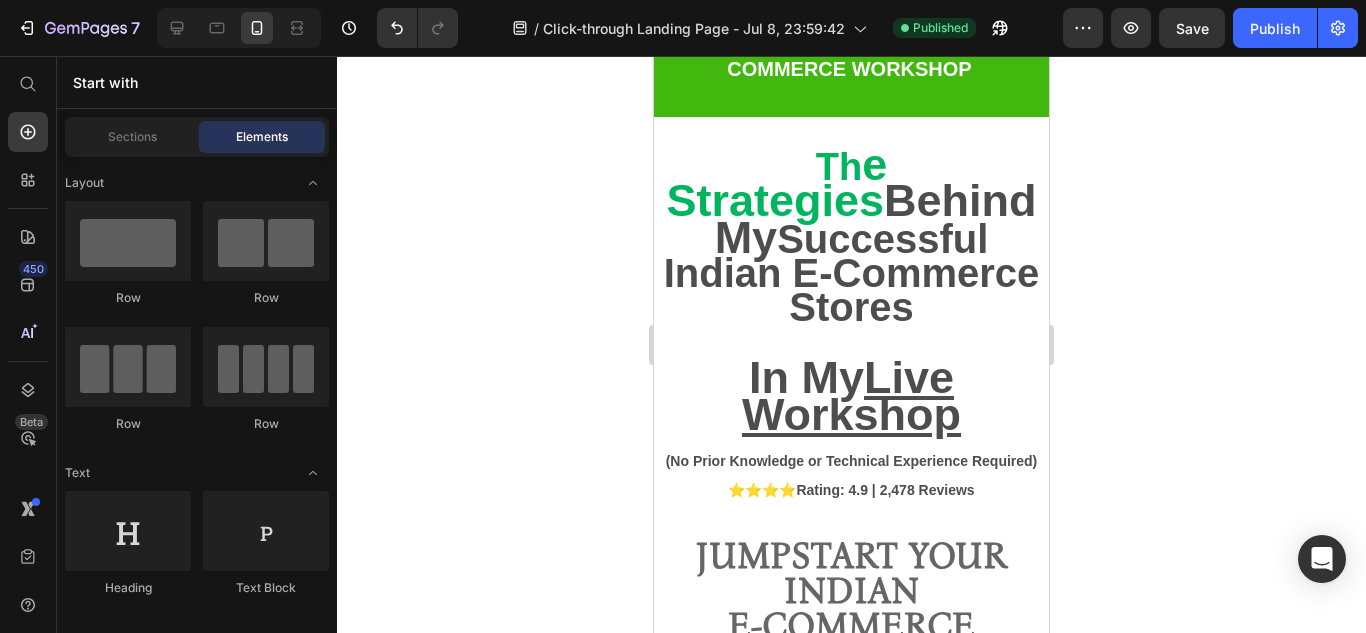 scroll, scrollTop: 0, scrollLeft: 0, axis: both 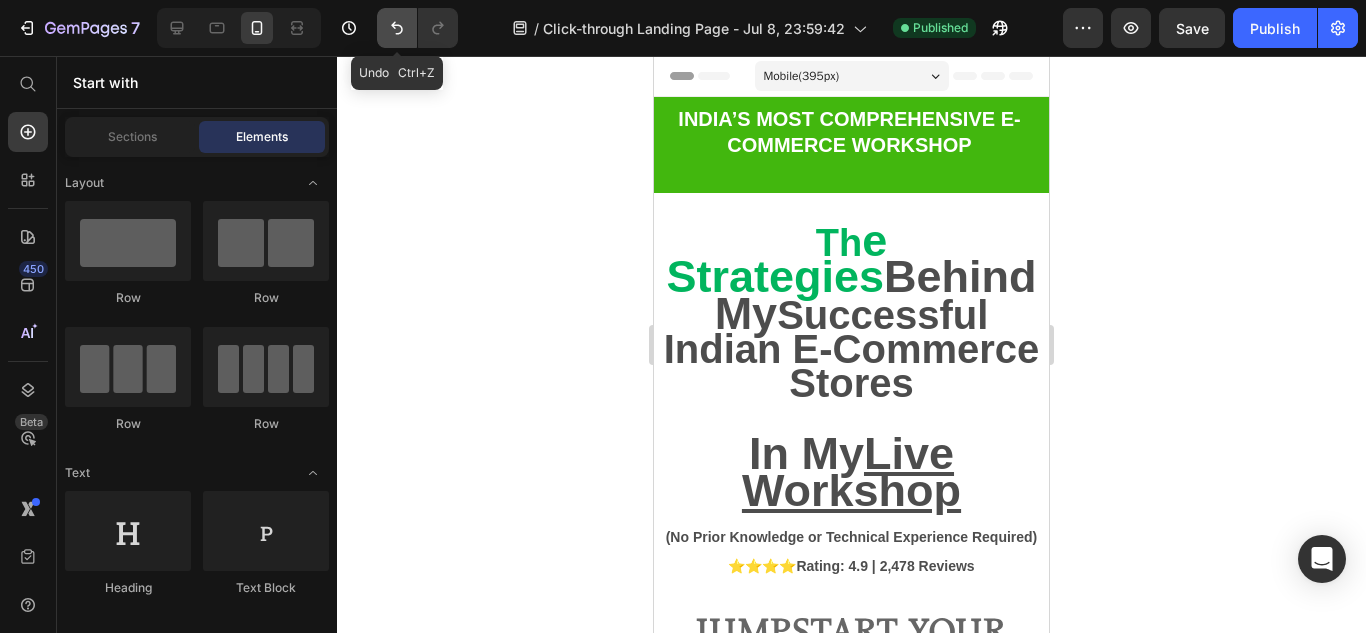 click 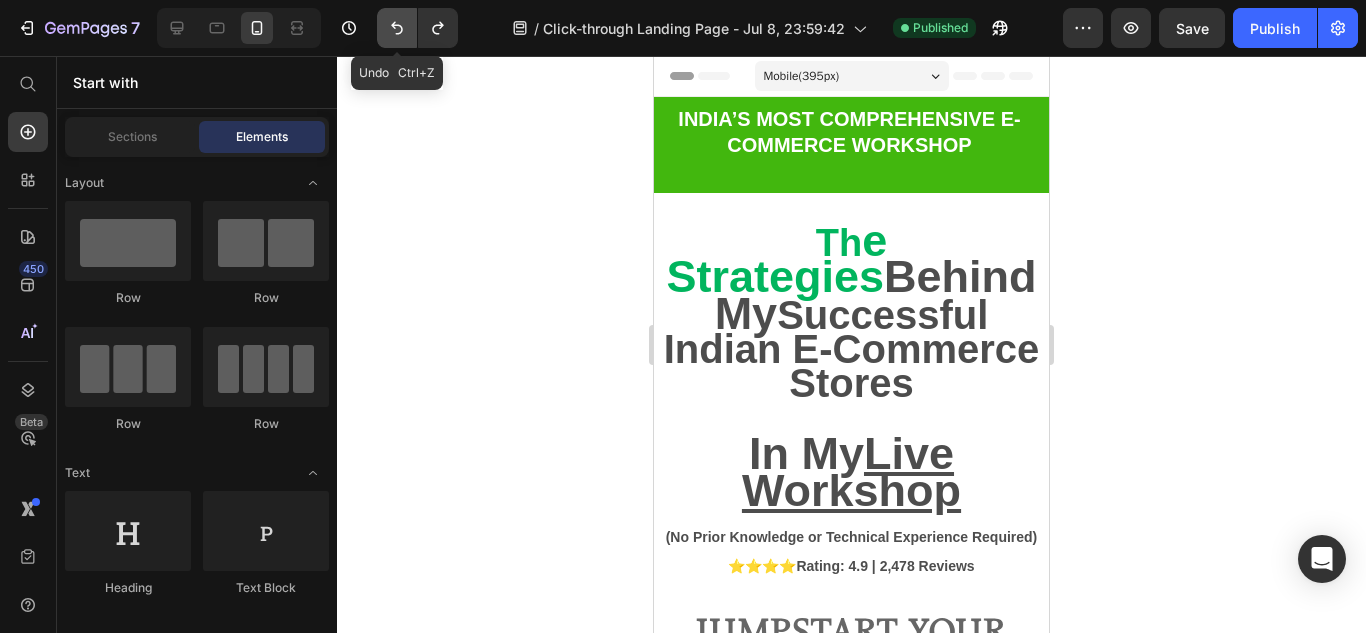 click 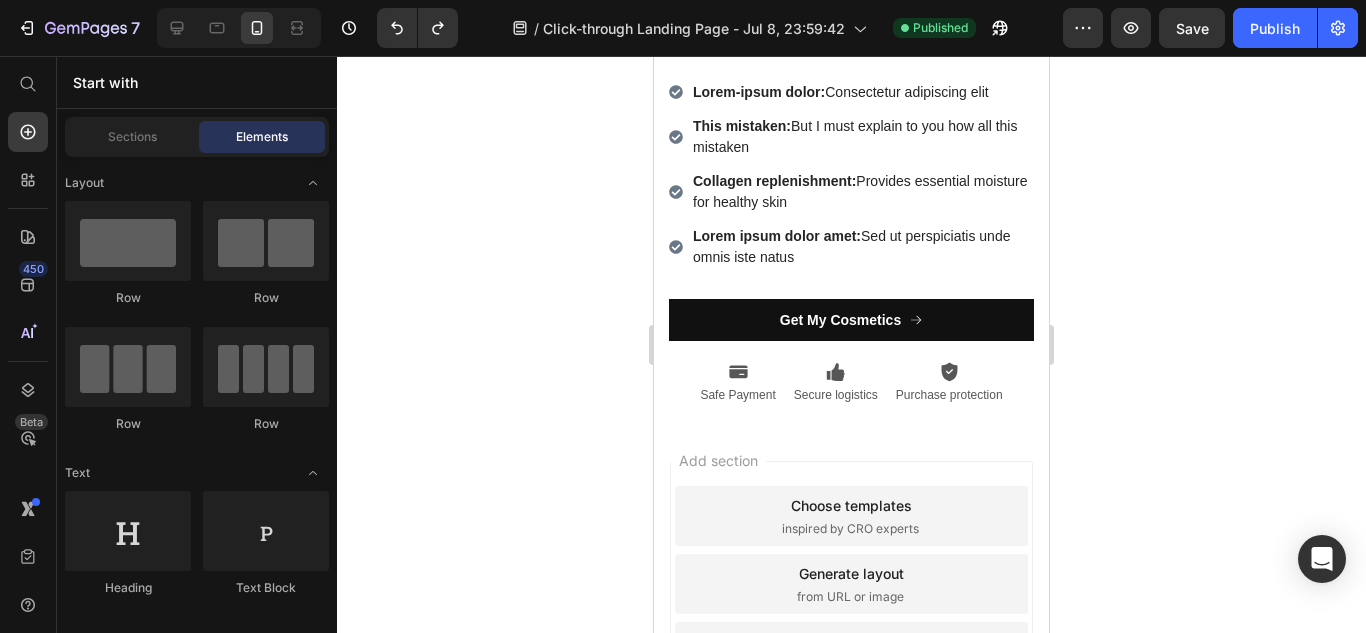 scroll, scrollTop: 3260, scrollLeft: 0, axis: vertical 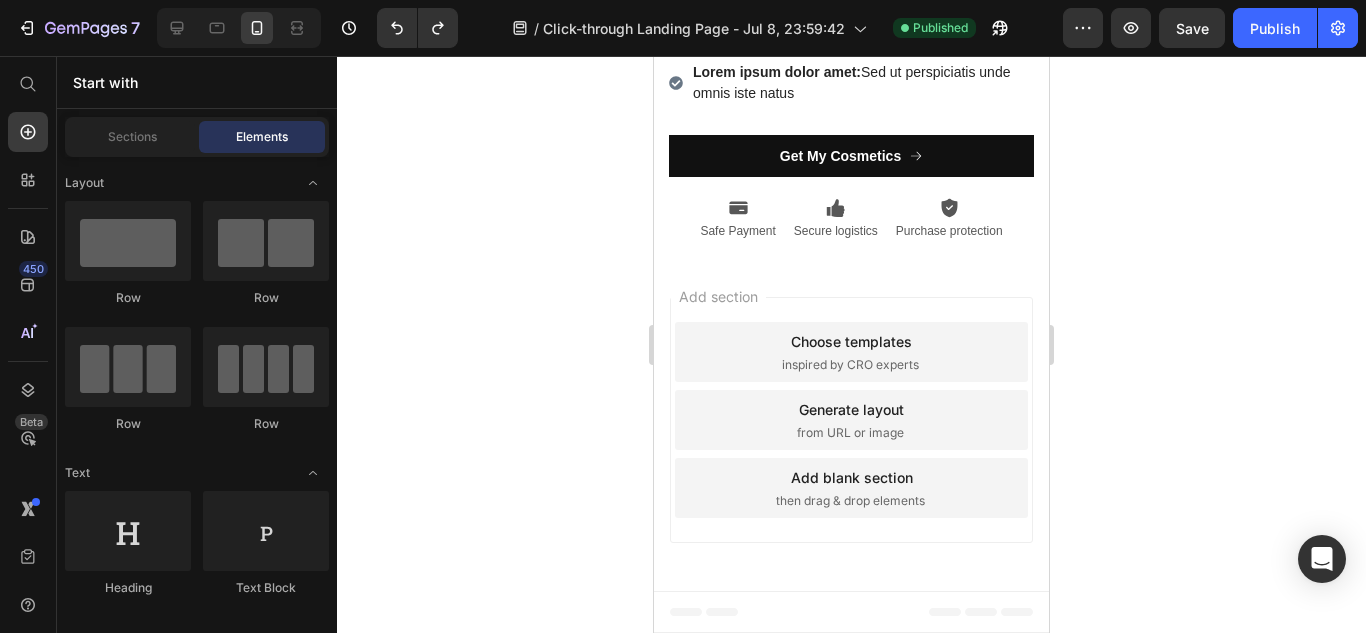 drag, startPoint x: 1042, startPoint y: 116, endPoint x: 1713, endPoint y: 619, distance: 838.60004 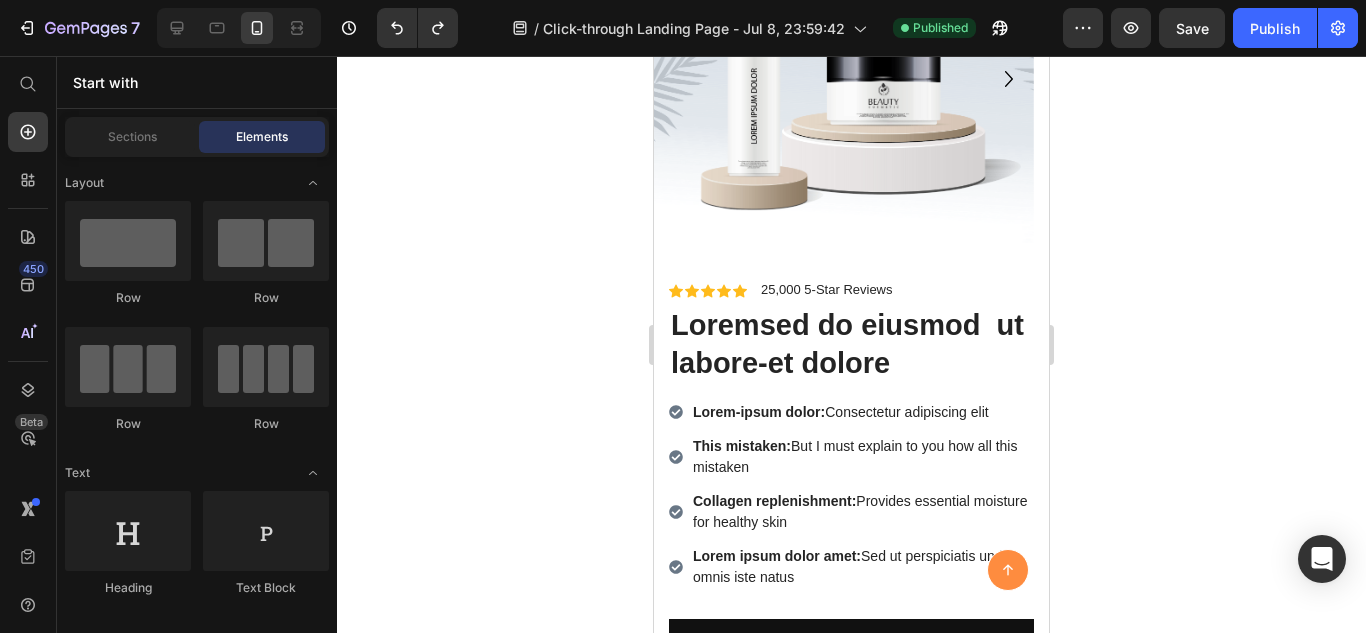 scroll, scrollTop: 2757, scrollLeft: 0, axis: vertical 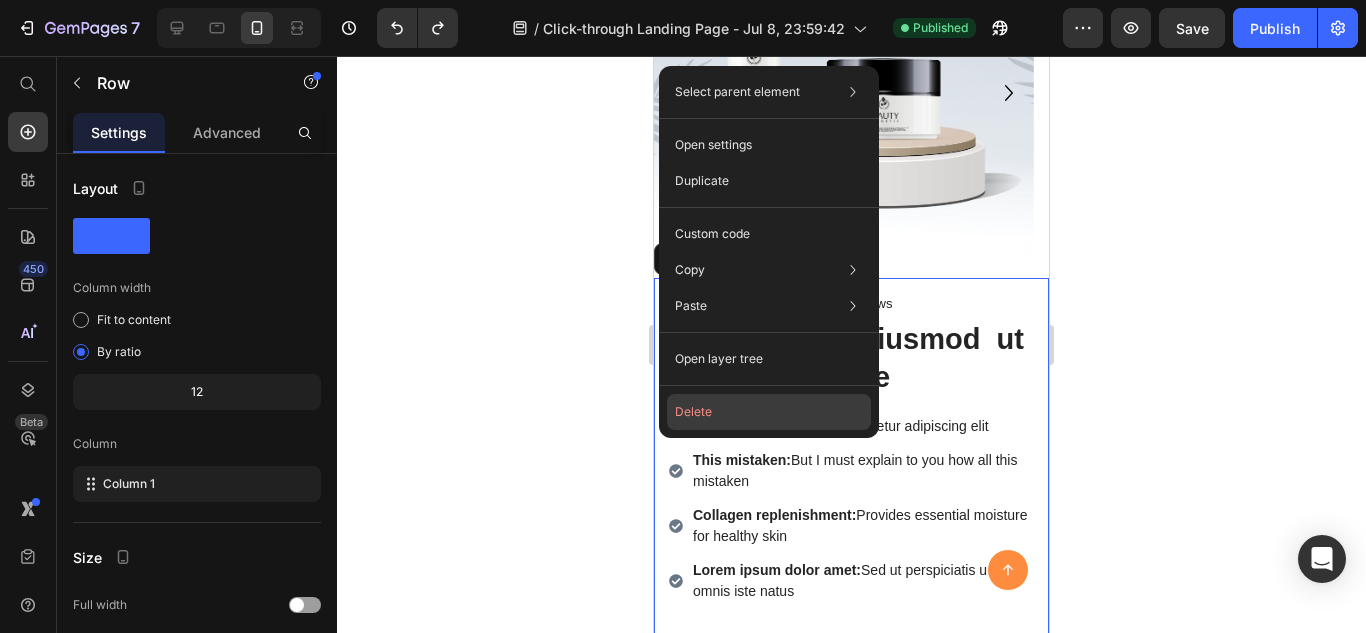 click on "Delete" 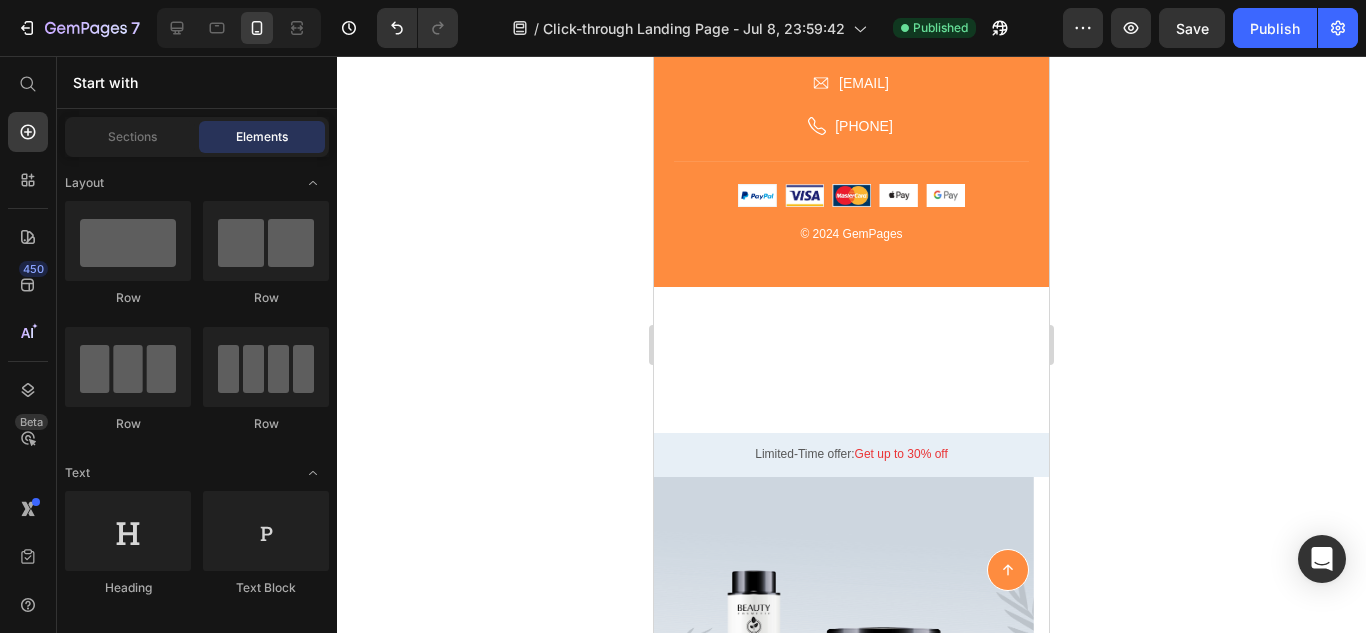scroll, scrollTop: 2384, scrollLeft: 0, axis: vertical 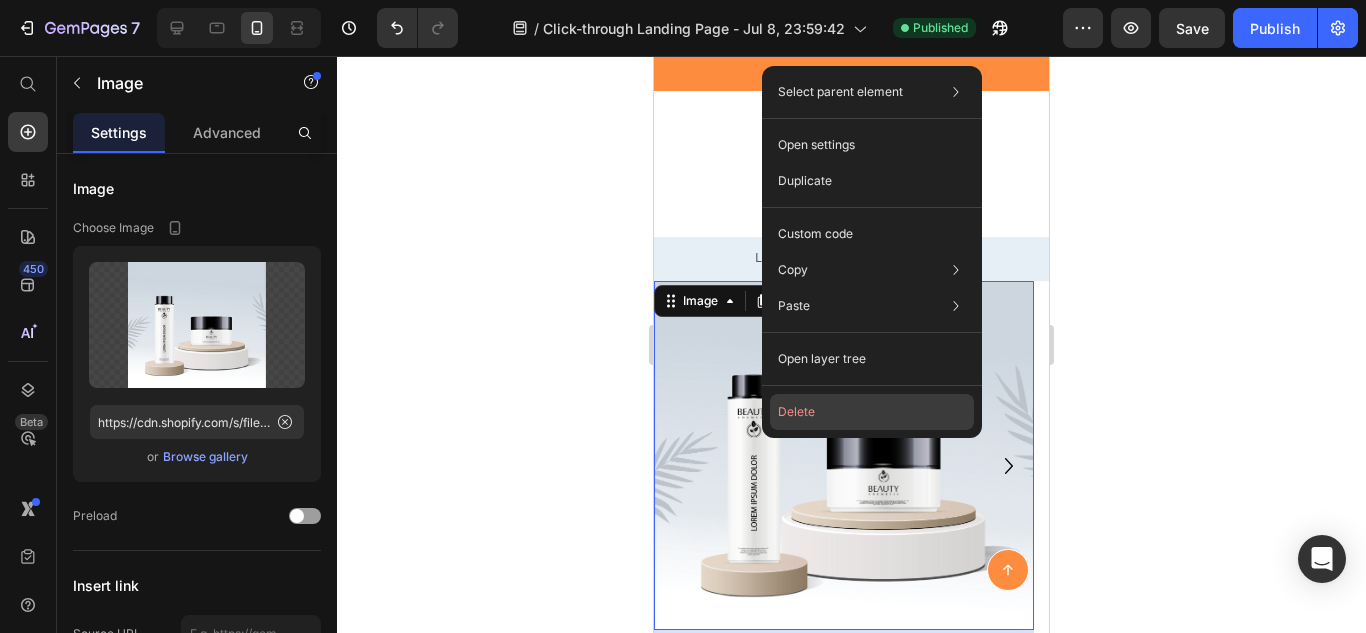 click on "Delete" 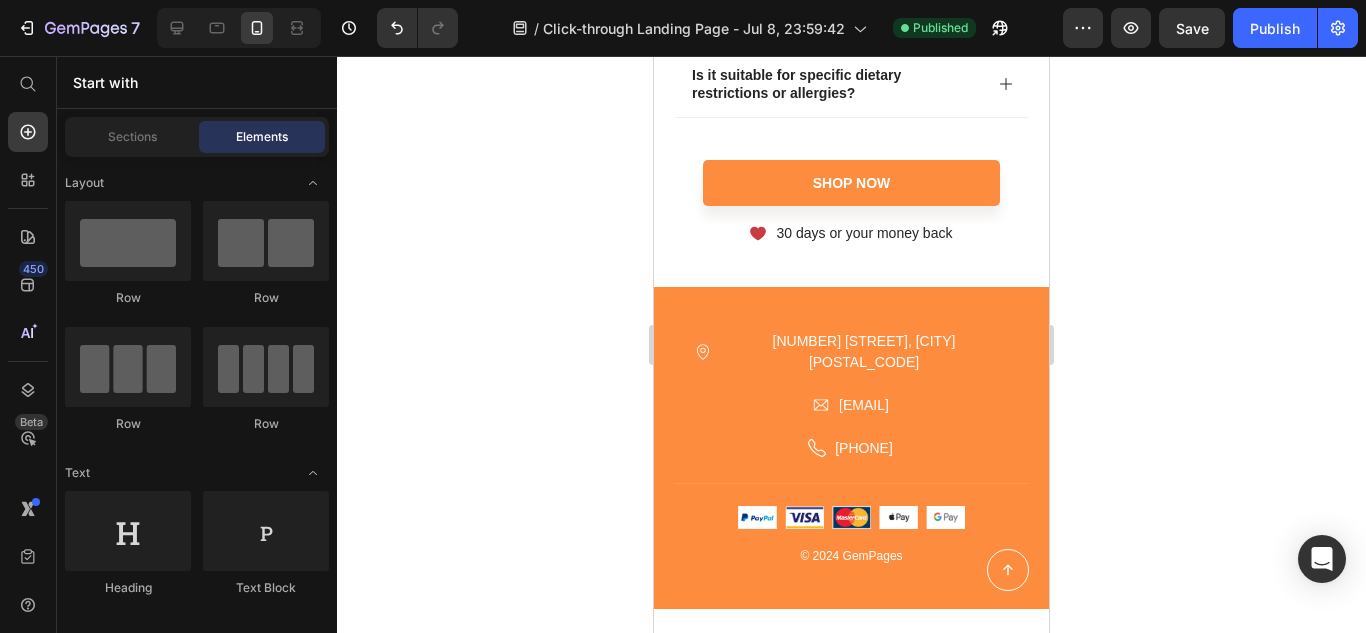 scroll, scrollTop: 1929, scrollLeft: 0, axis: vertical 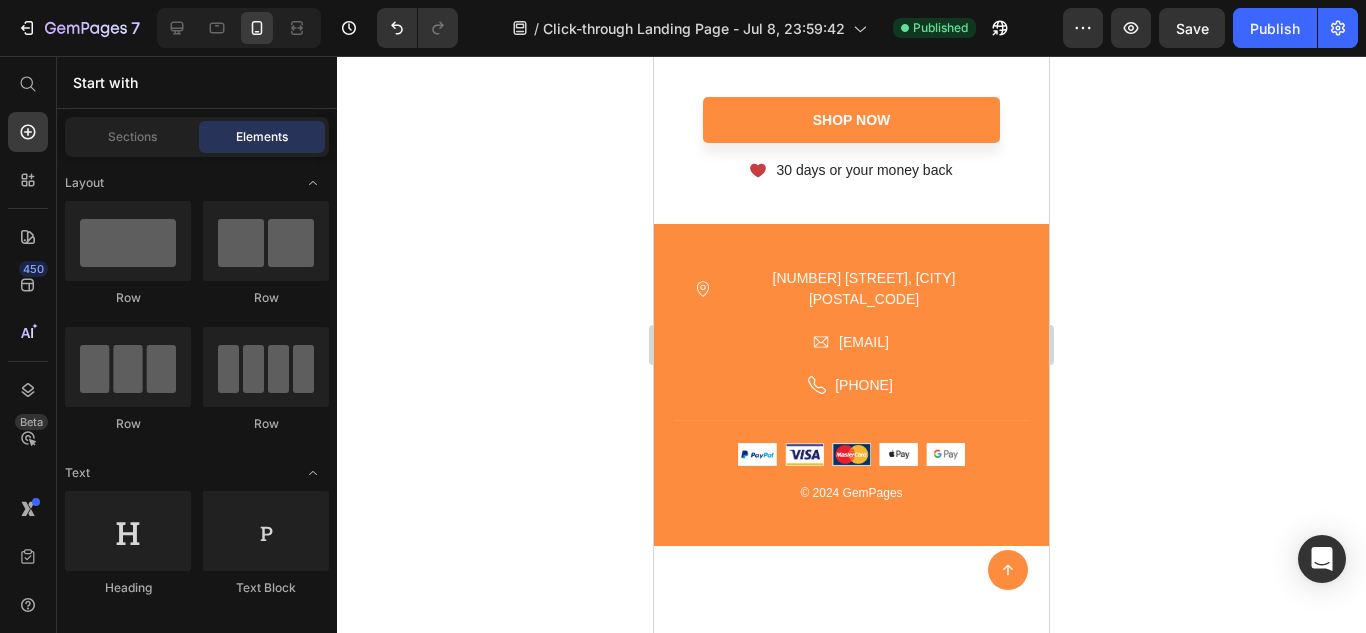 drag, startPoint x: 1044, startPoint y: 529, endPoint x: 1731, endPoint y: 455, distance: 690.97394 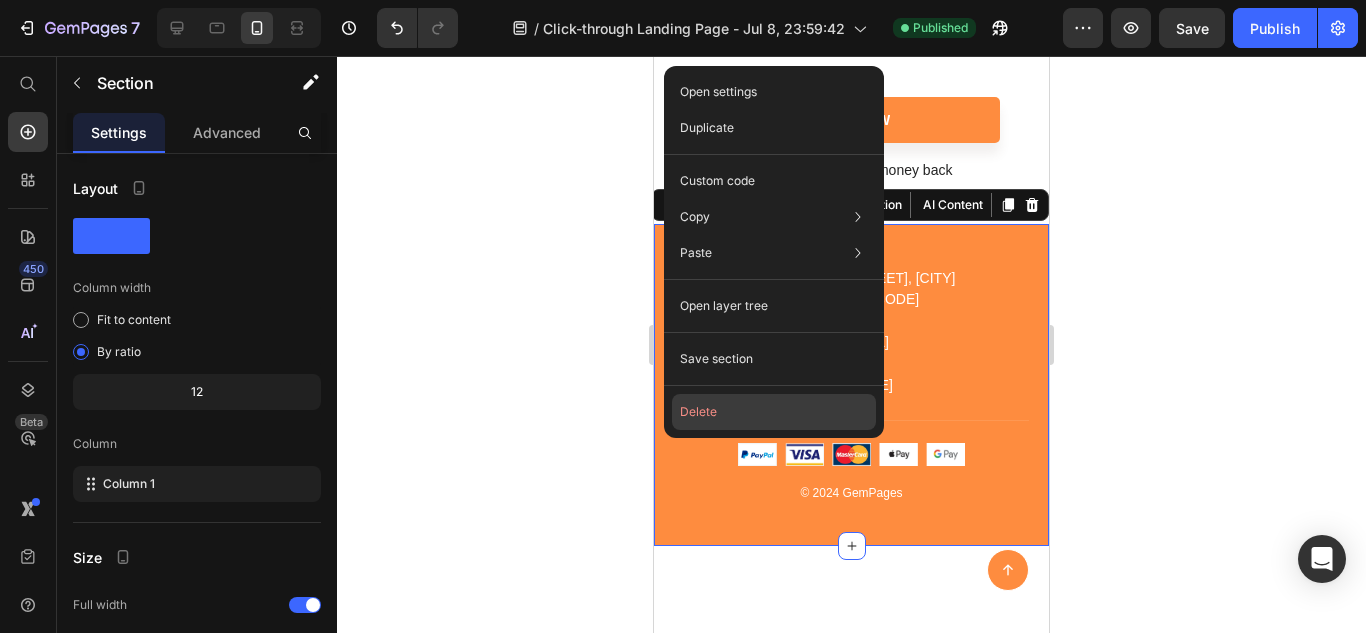 click on "Delete" 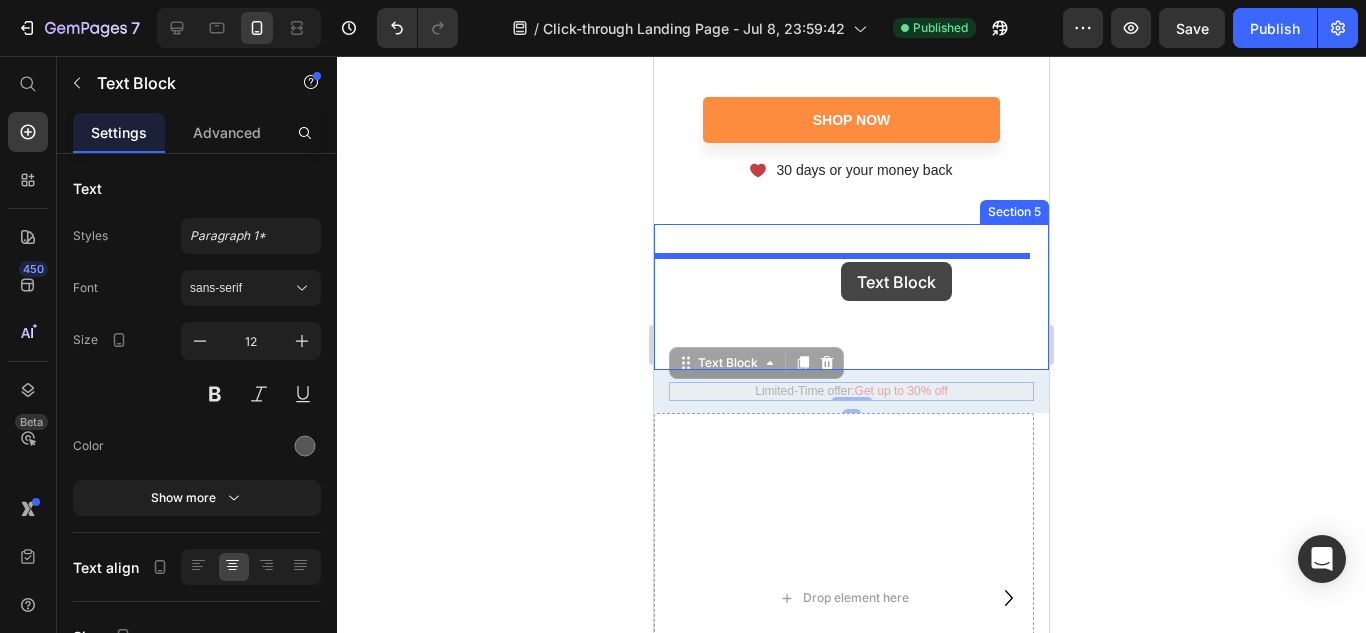 drag, startPoint x: 865, startPoint y: 412, endPoint x: 841, endPoint y: 262, distance: 151.90787 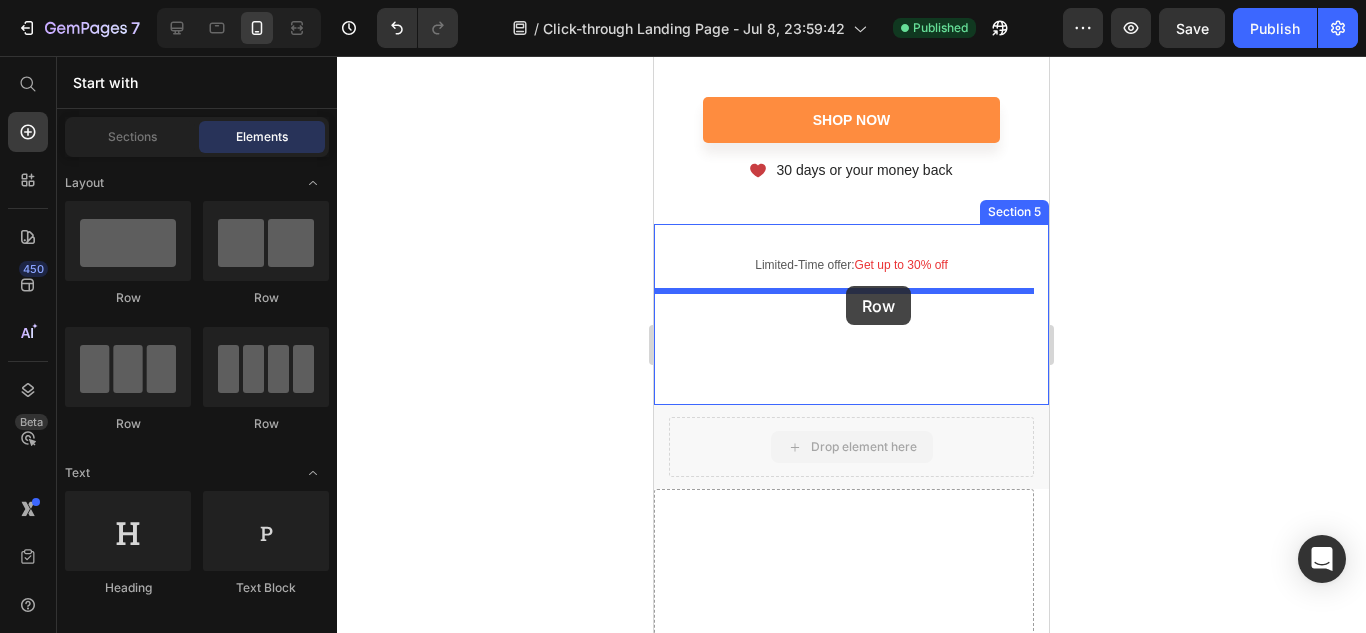 drag, startPoint x: 868, startPoint y: 479, endPoint x: 846, endPoint y: 286, distance: 194.24983 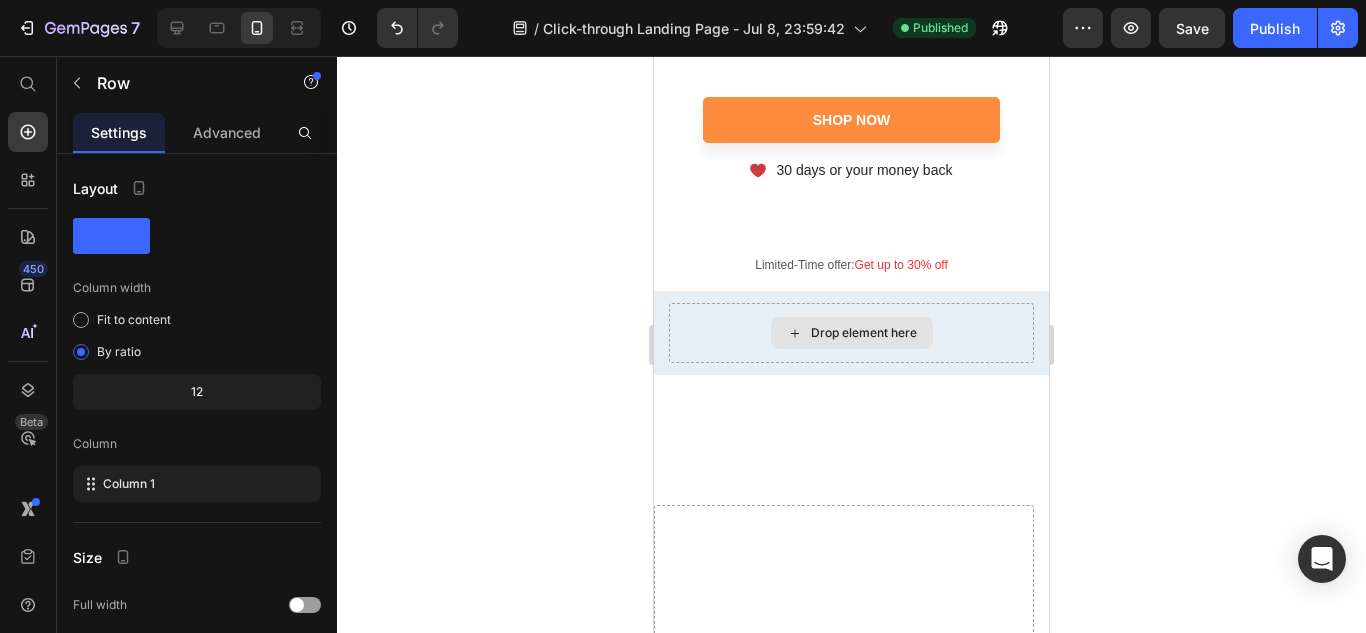 click on "Drop element here" at bounding box center (864, 333) 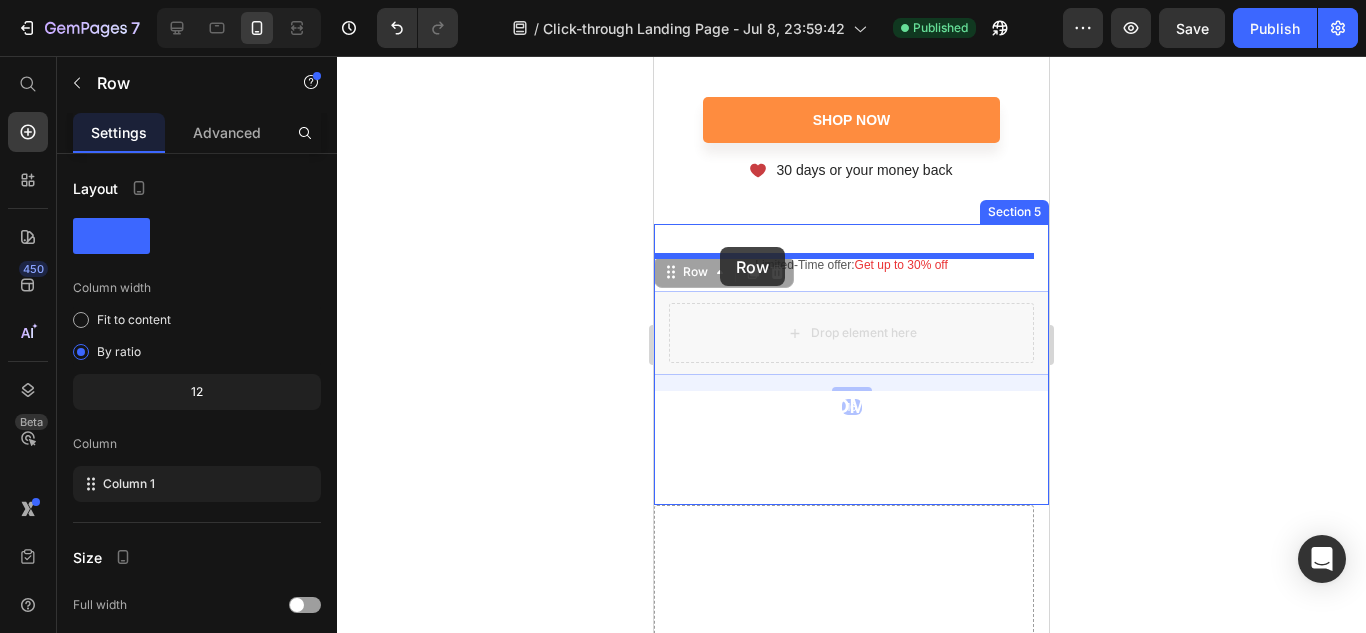 drag, startPoint x: 719, startPoint y: 279, endPoint x: 720, endPoint y: 247, distance: 32.01562 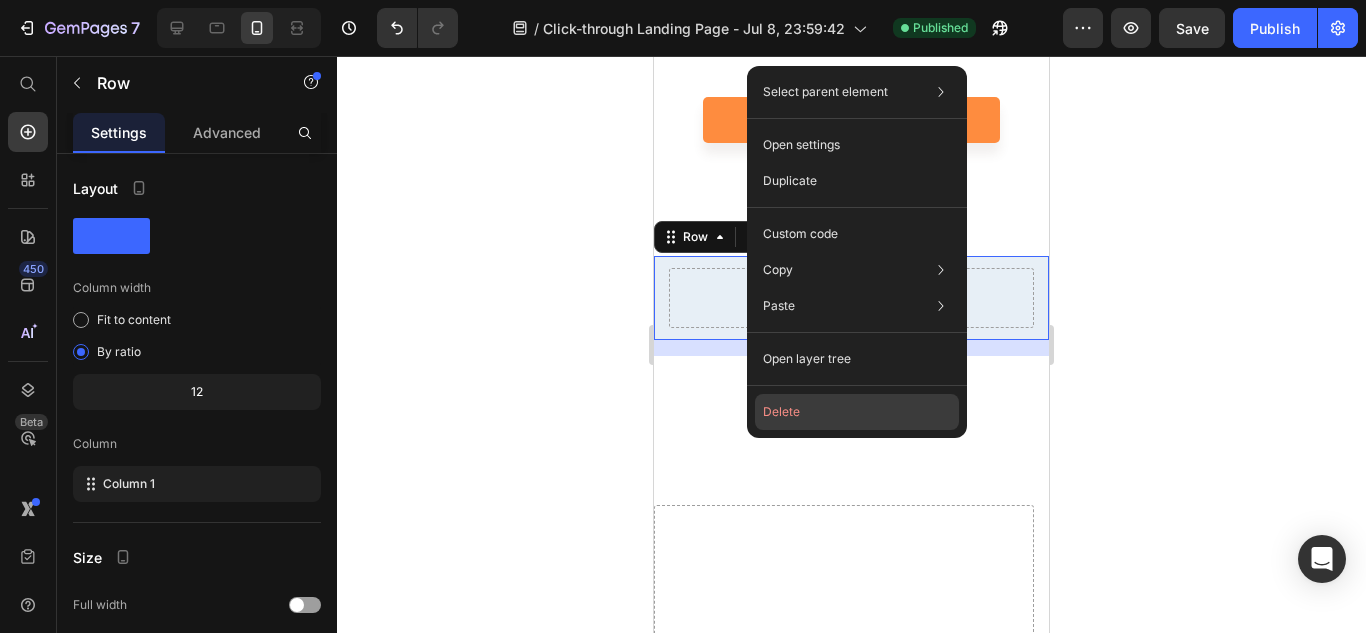 click on "Delete" 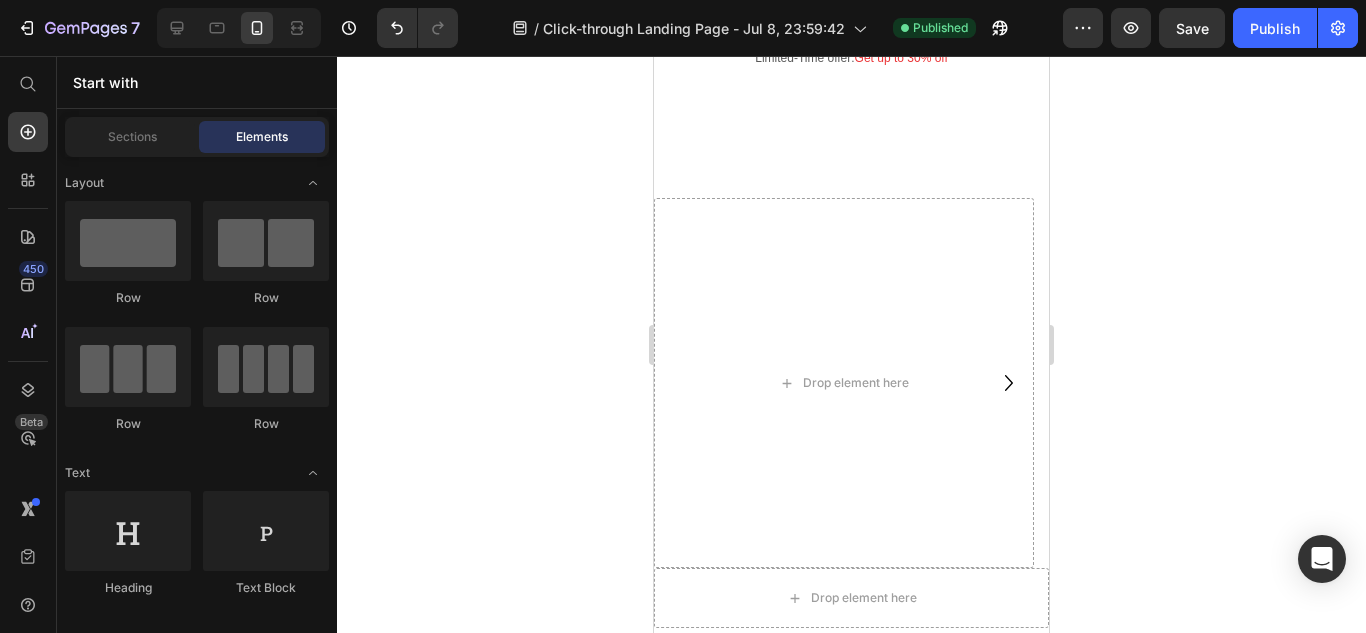 scroll, scrollTop: 2211, scrollLeft: 0, axis: vertical 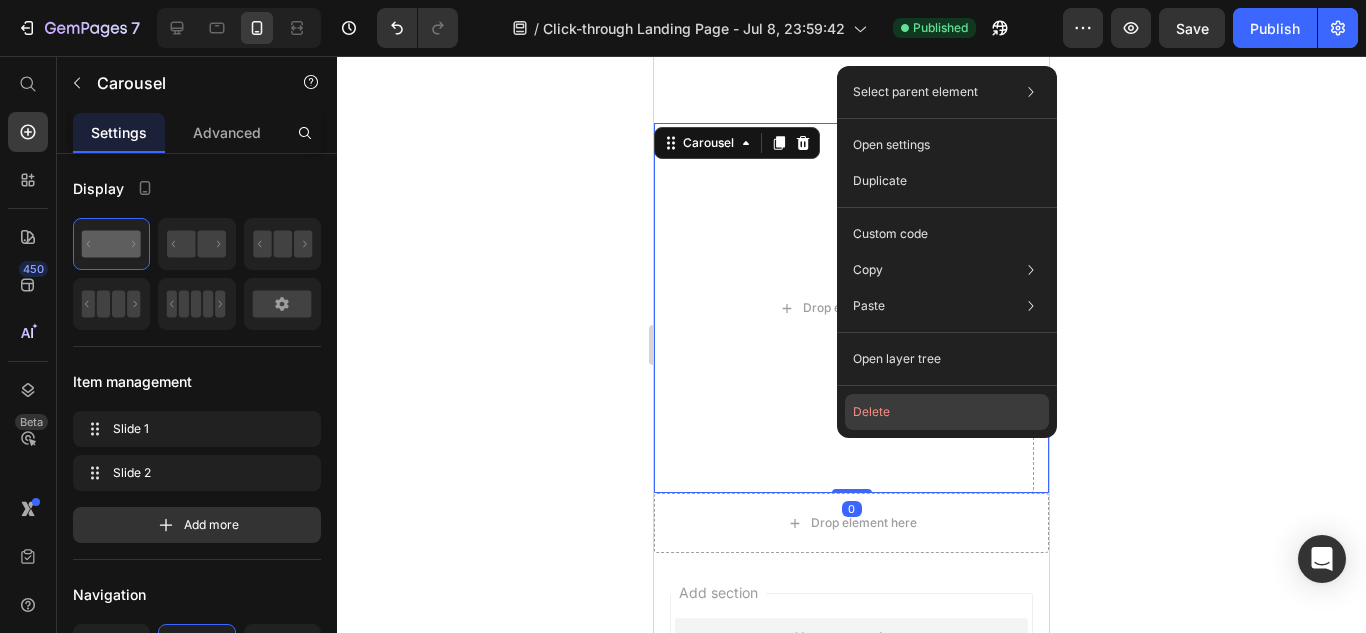 click on "Delete" 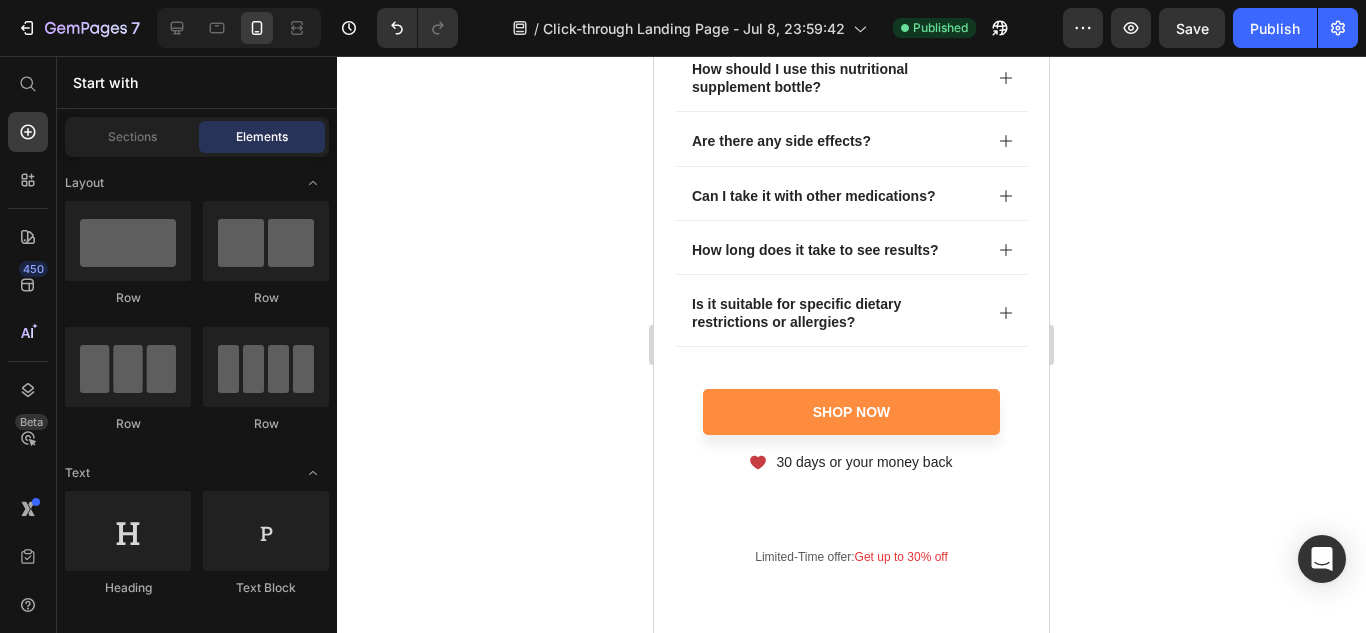 scroll, scrollTop: 2223, scrollLeft: 0, axis: vertical 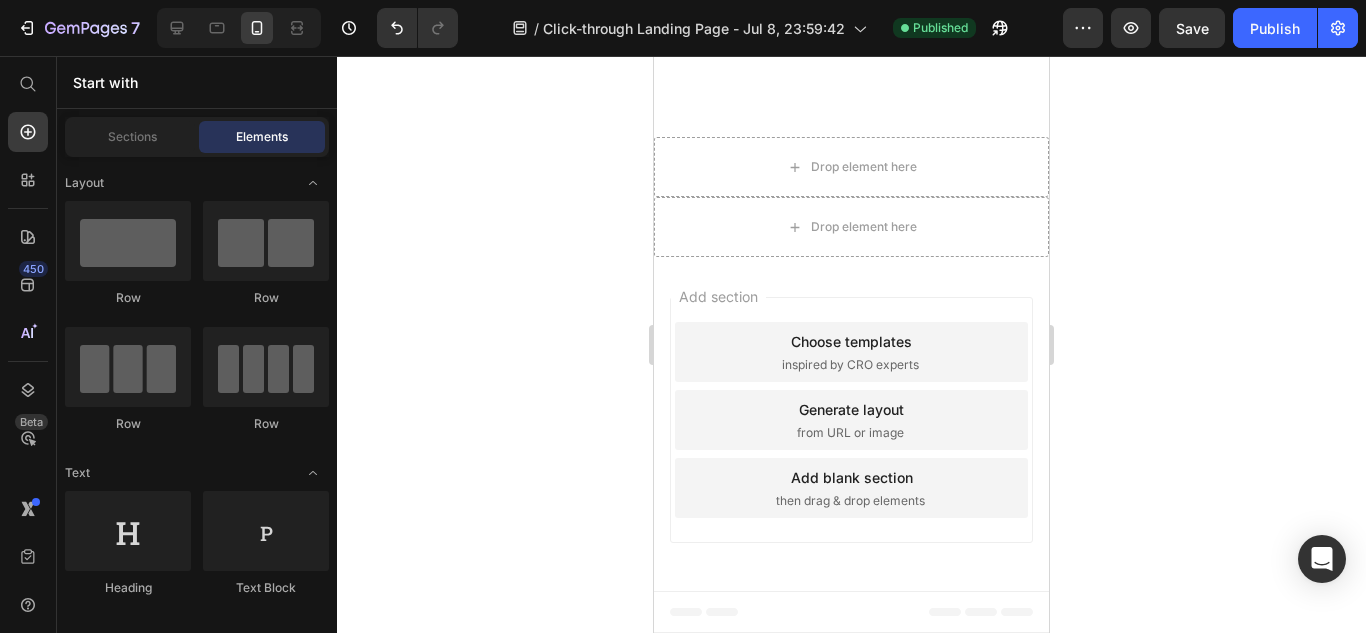 drag, startPoint x: 92, startPoint y: 313, endPoint x: 561, endPoint y: 363, distance: 471.6577 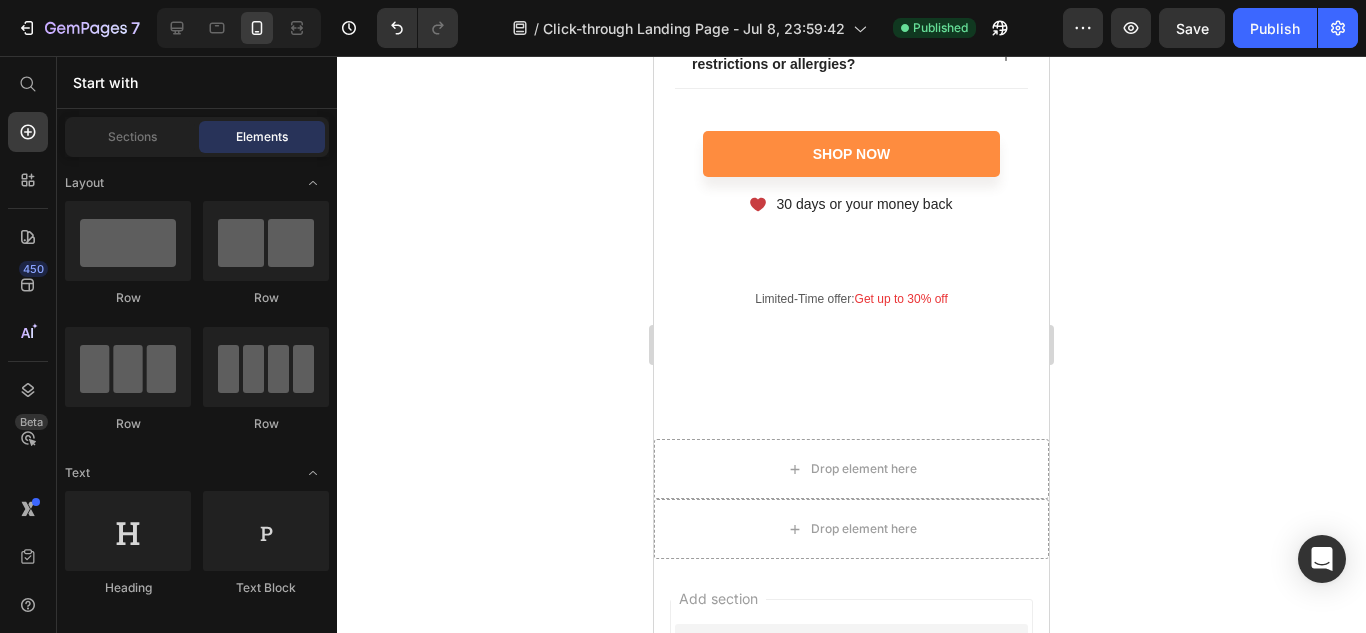 scroll, scrollTop: 1900, scrollLeft: 0, axis: vertical 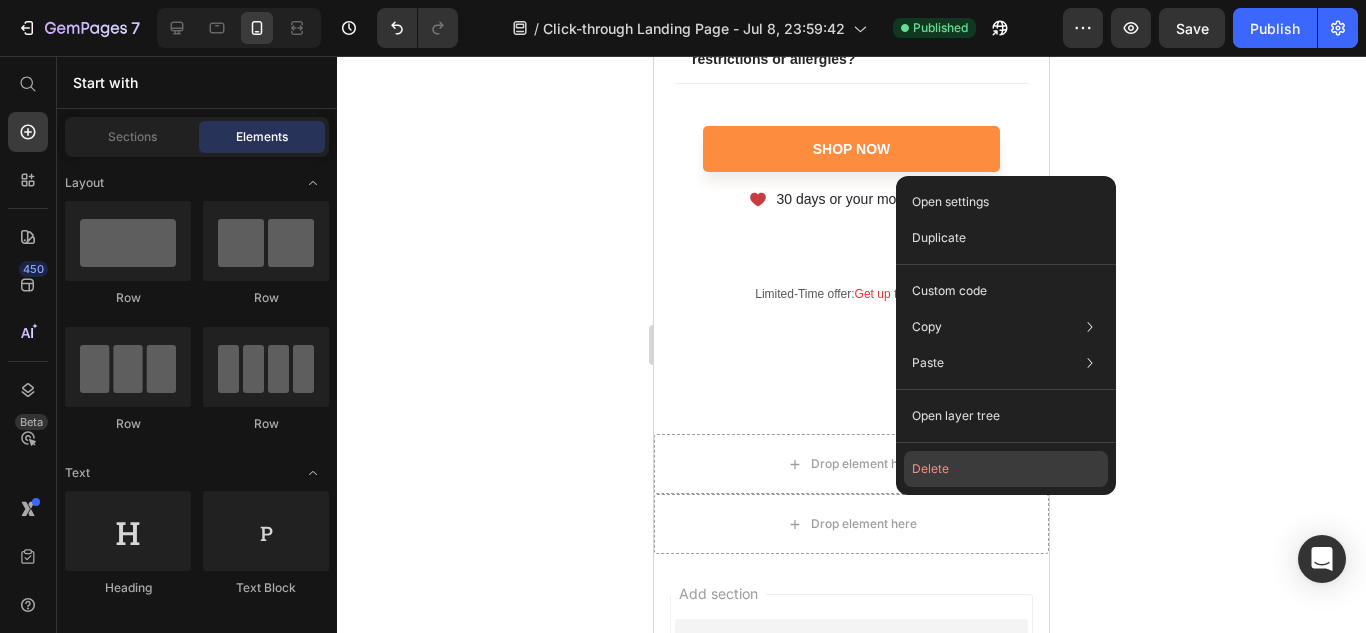 click on "Delete" 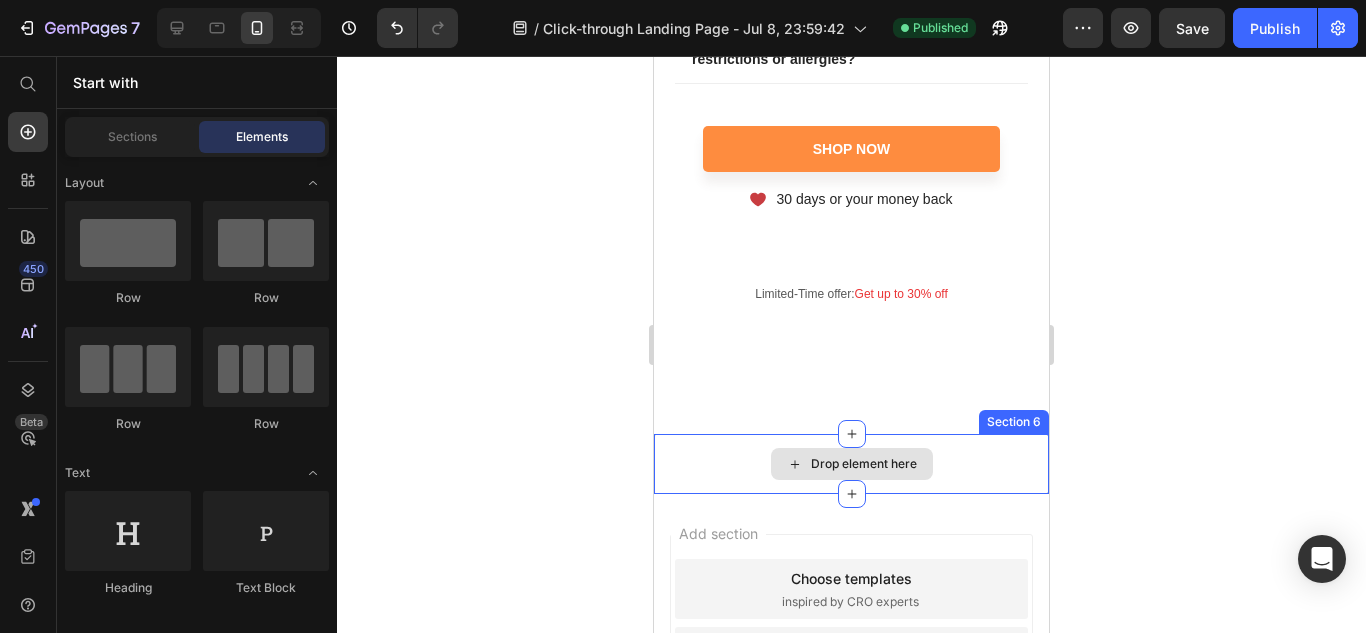 click on "Drop element here" at bounding box center (852, 464) 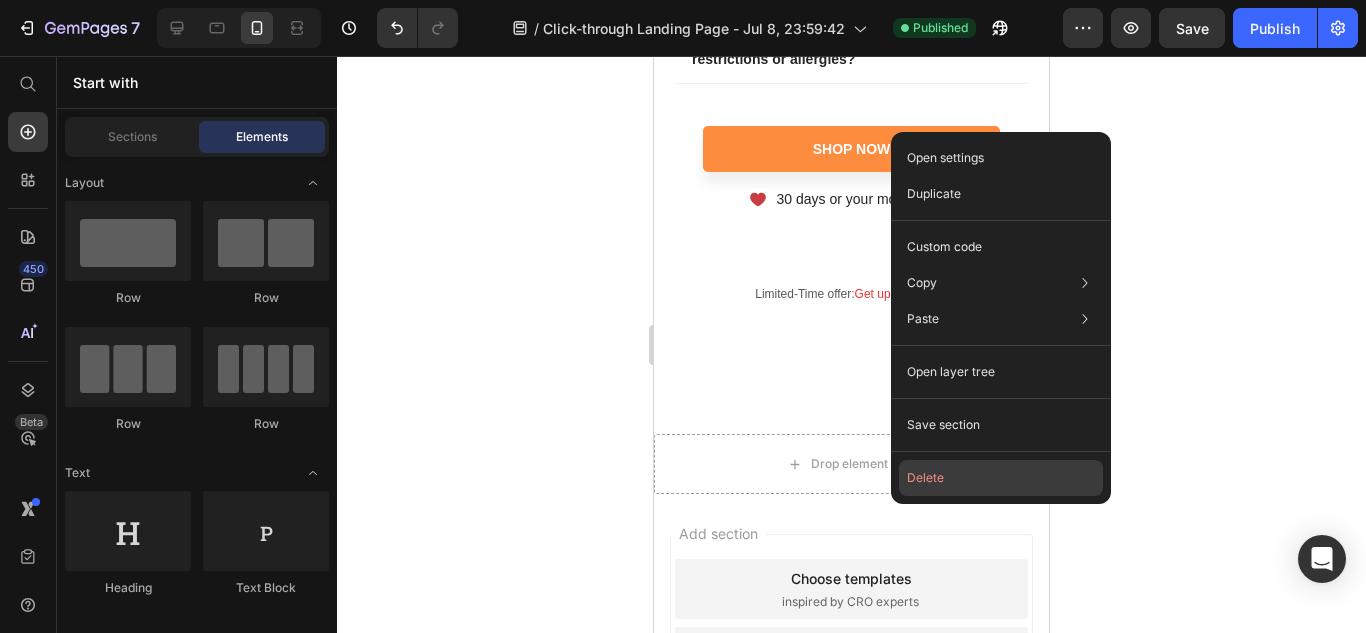 click on "Delete" 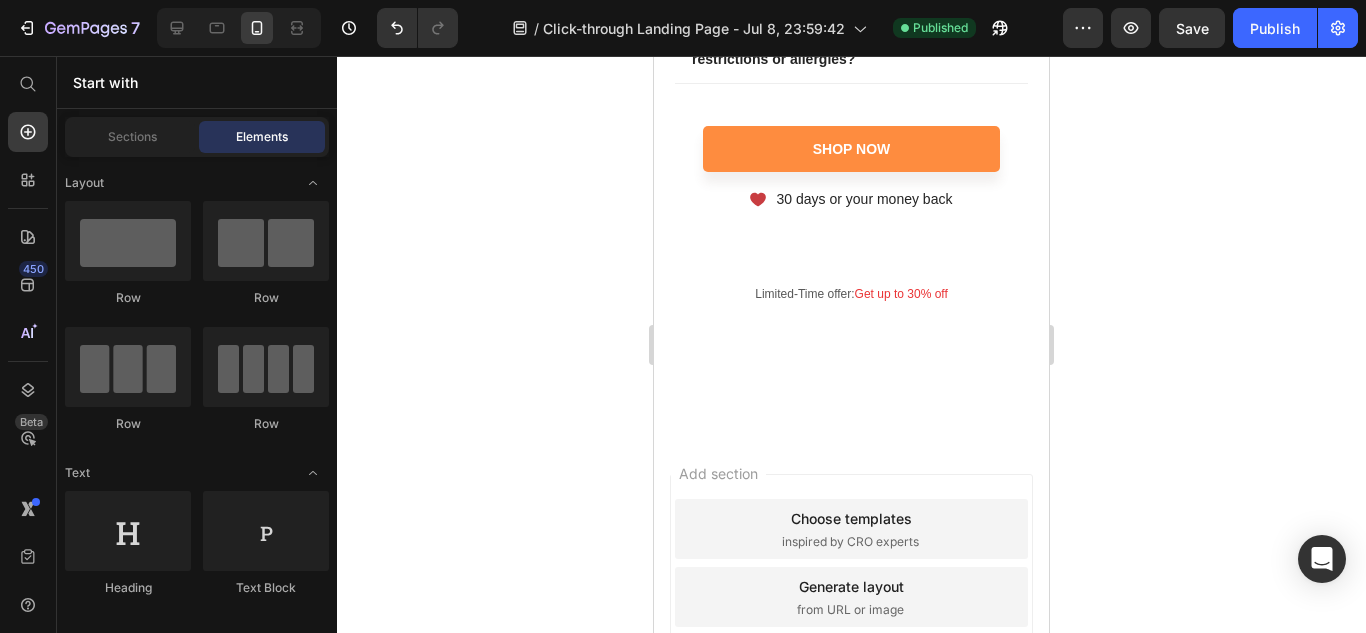 scroll, scrollTop: 2103, scrollLeft: 0, axis: vertical 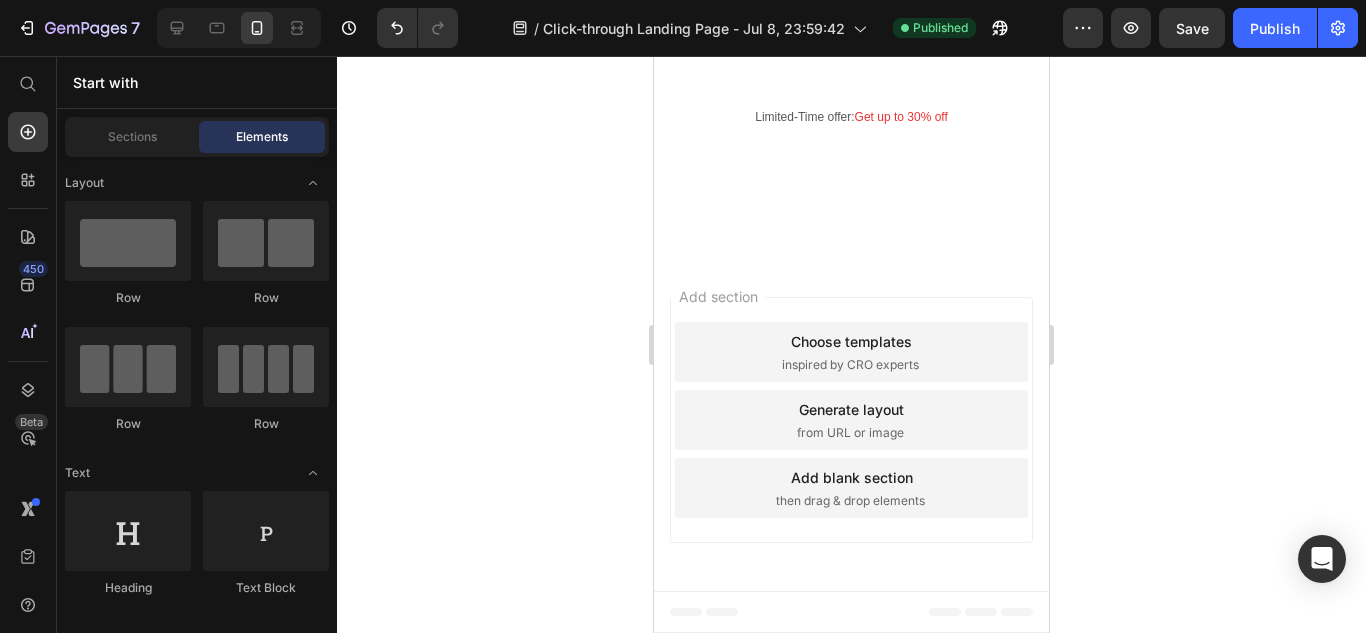 drag, startPoint x: 960, startPoint y: 506, endPoint x: 807, endPoint y: 271, distance: 280.41754 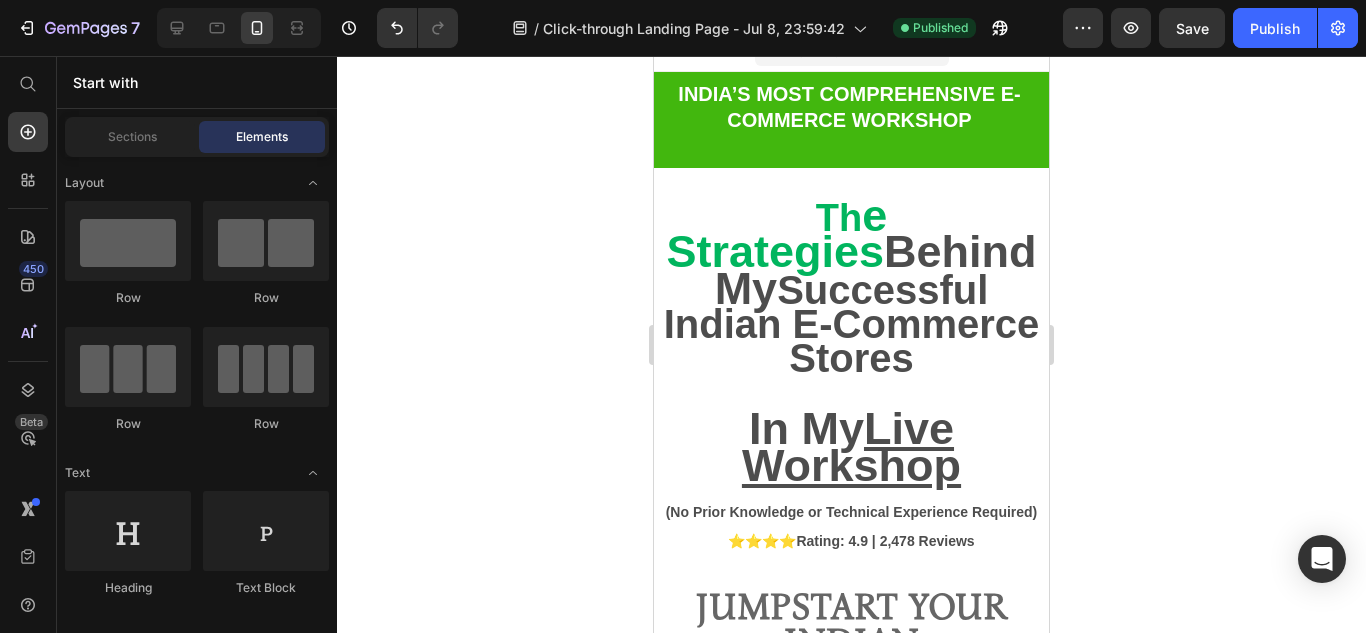scroll, scrollTop: 0, scrollLeft: 0, axis: both 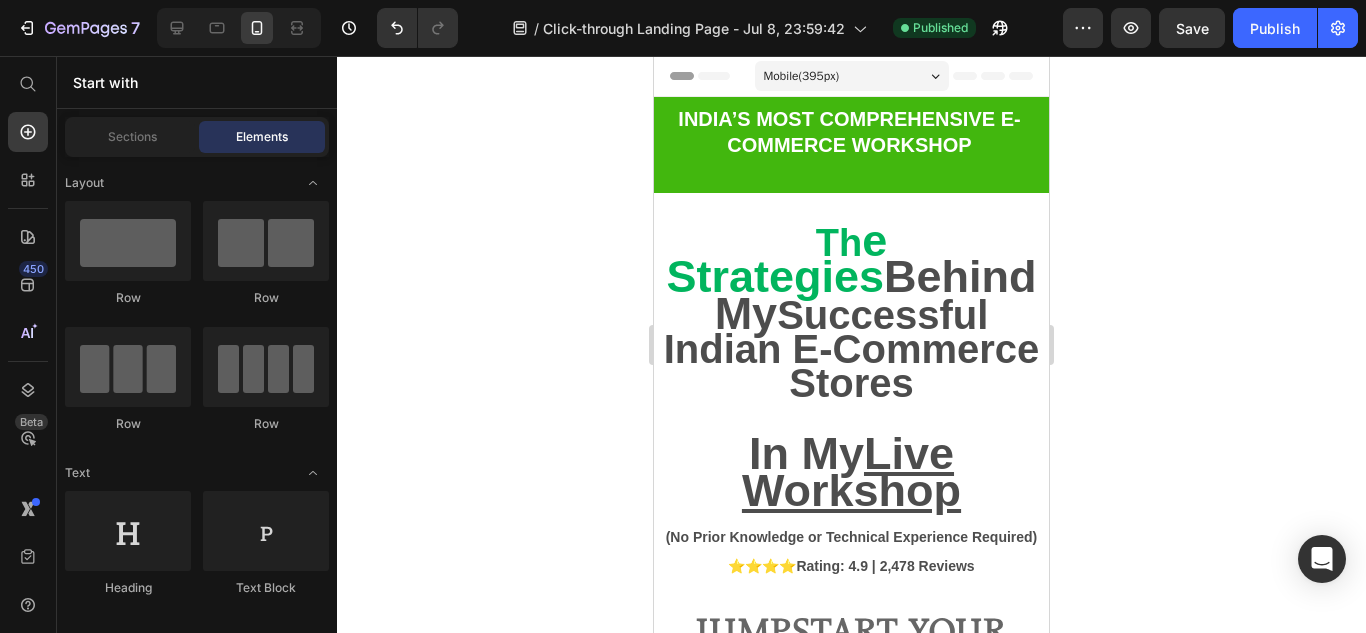 drag, startPoint x: 1034, startPoint y: 527, endPoint x: 1711, endPoint y: 143, distance: 778.3219 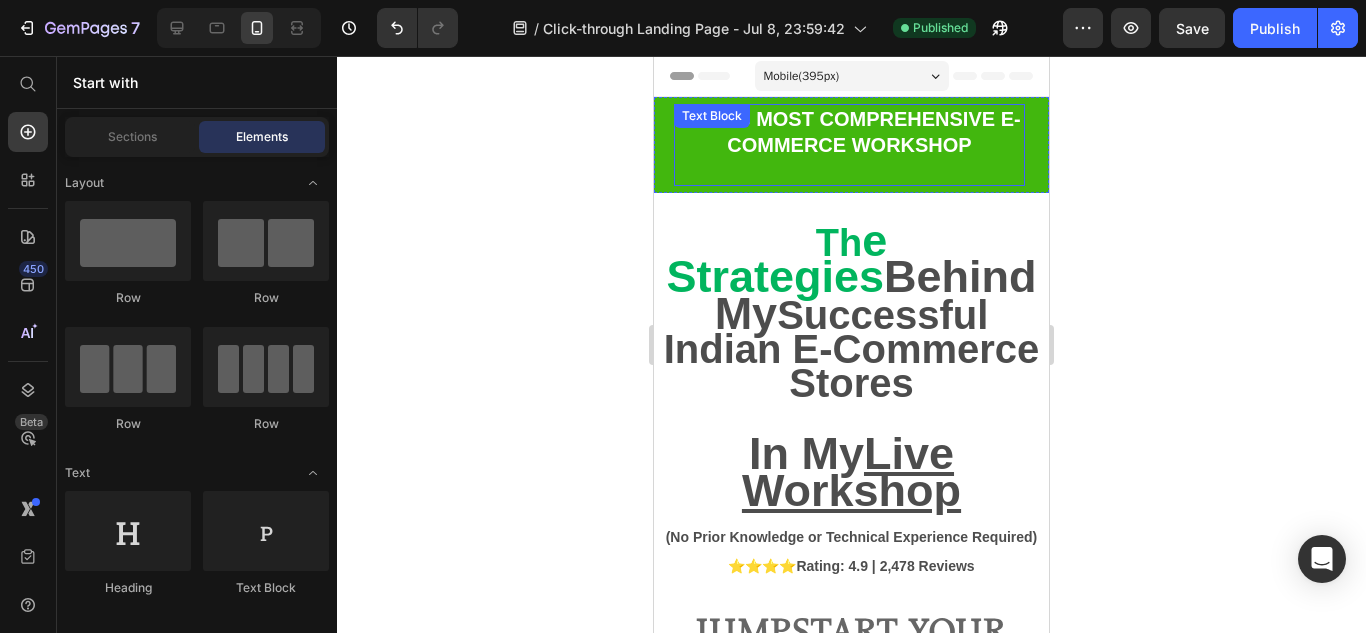 click on "INDIA’S MOST COMPREHENSIVE E-COMMERCE WORKSHOP" at bounding box center [849, 132] 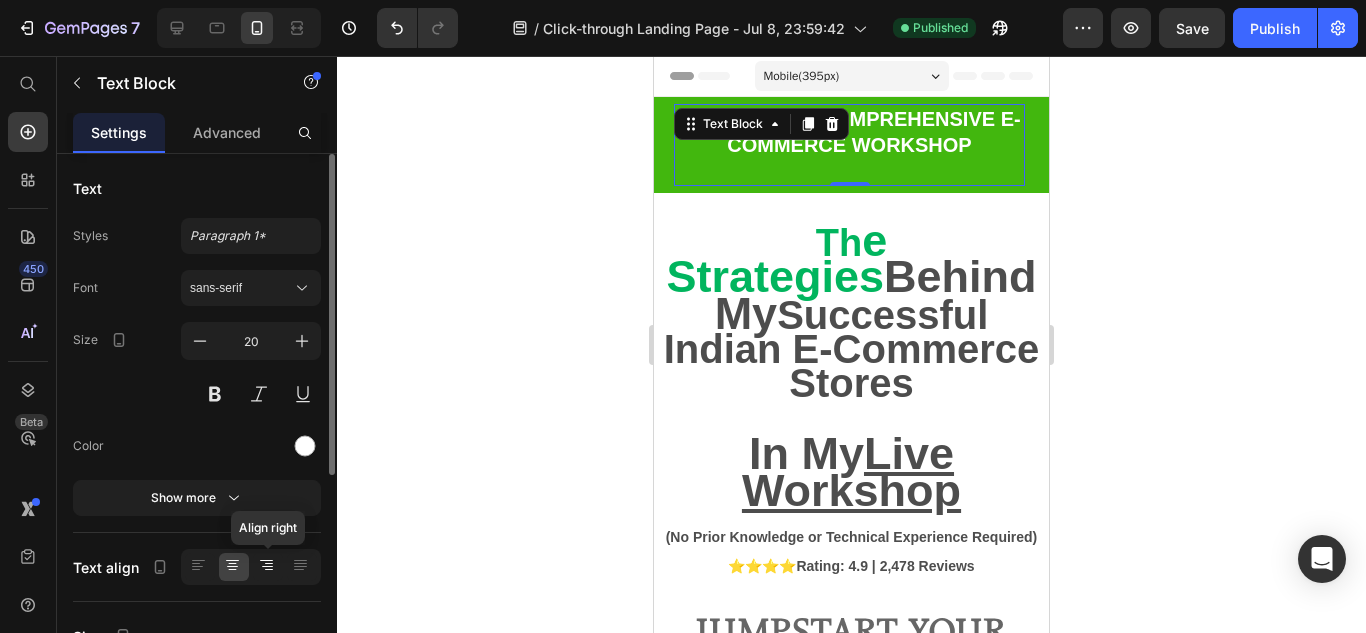 click 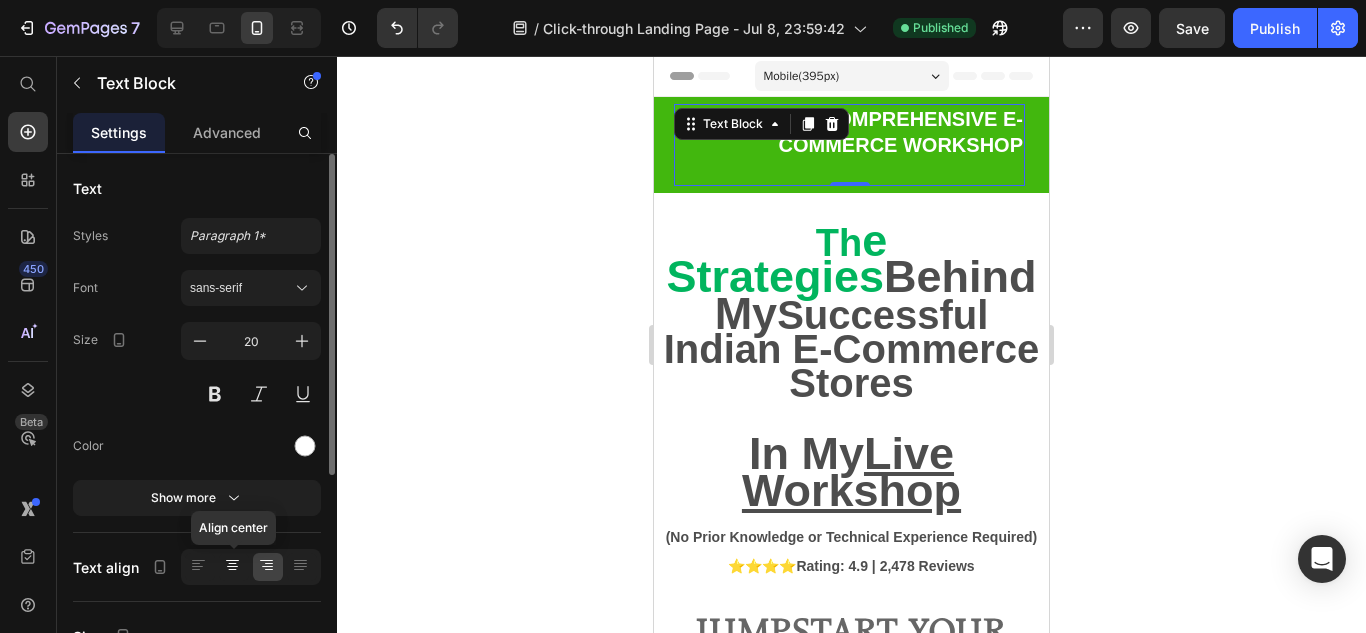 click 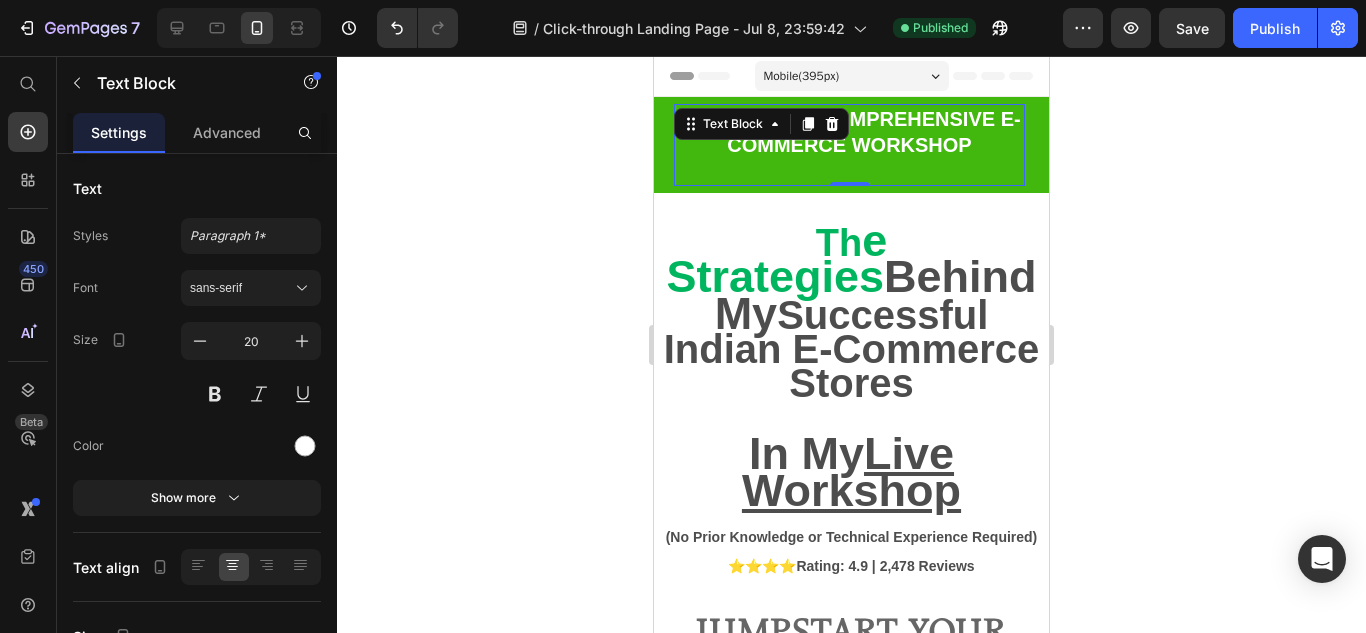 click 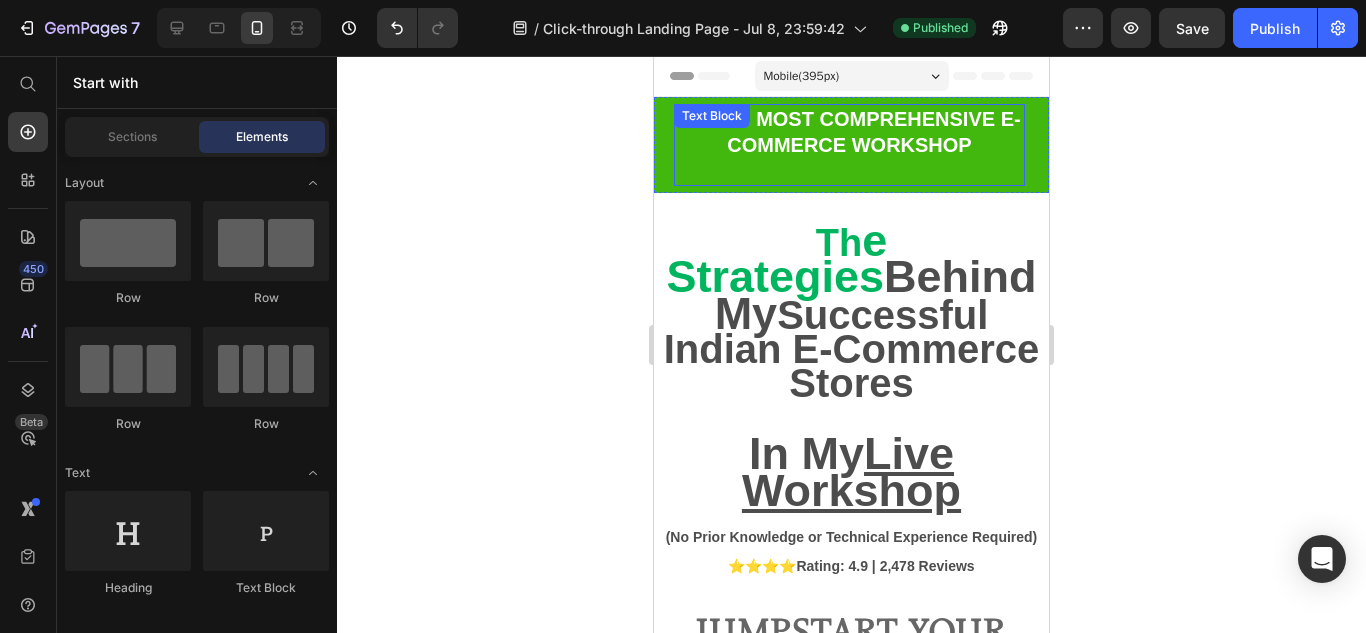 click on "INDIA’S MOST COMPREHENSIVE E-COMMERCE WORKSHOP" at bounding box center (849, 132) 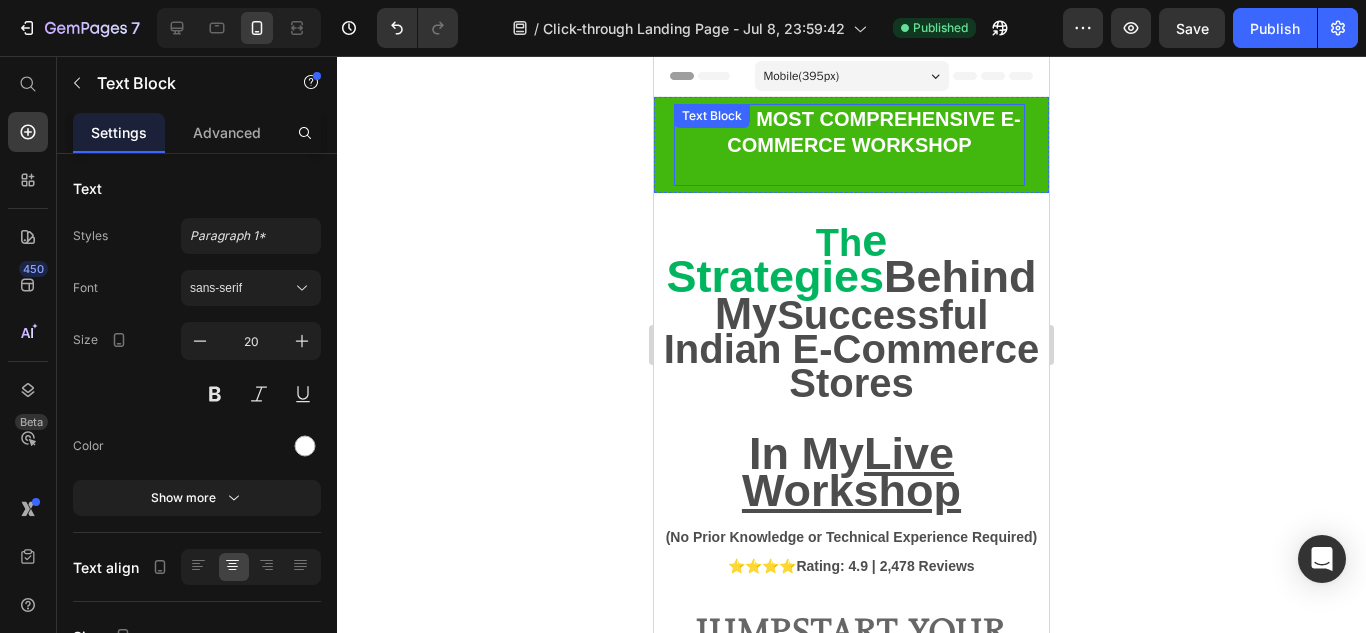 click on "INDIA’S MOST COMPREHENSIVE E-COMMERCE WORKSHOP   Text Block" at bounding box center [849, 145] 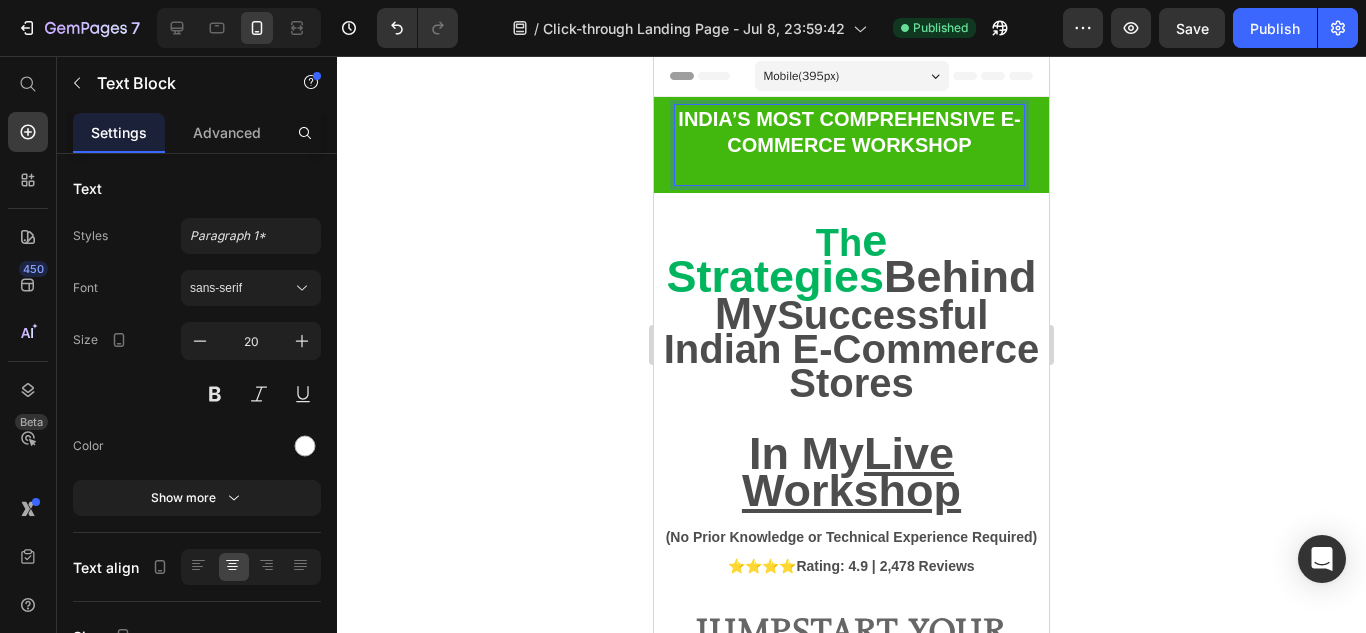 click on "INDIA’S MOST COMPREHENSIVE E-COMMERCE WORKSHOP" at bounding box center [849, 132] 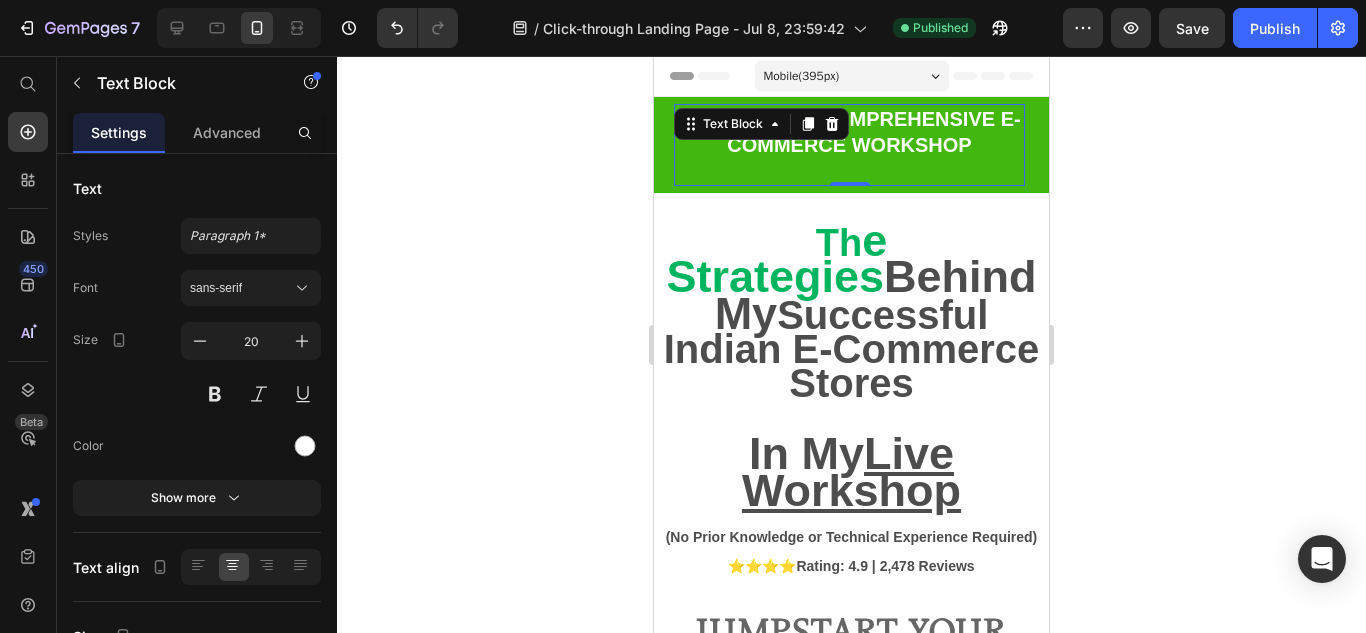 click 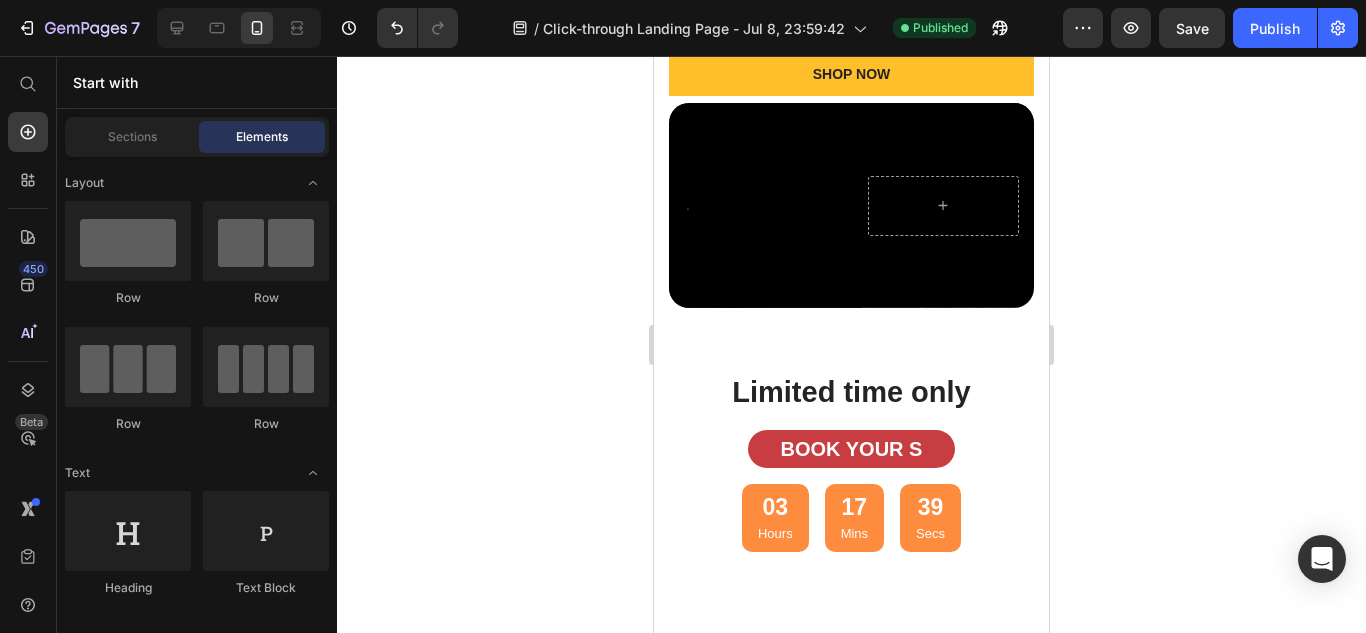 scroll, scrollTop: 791, scrollLeft: 0, axis: vertical 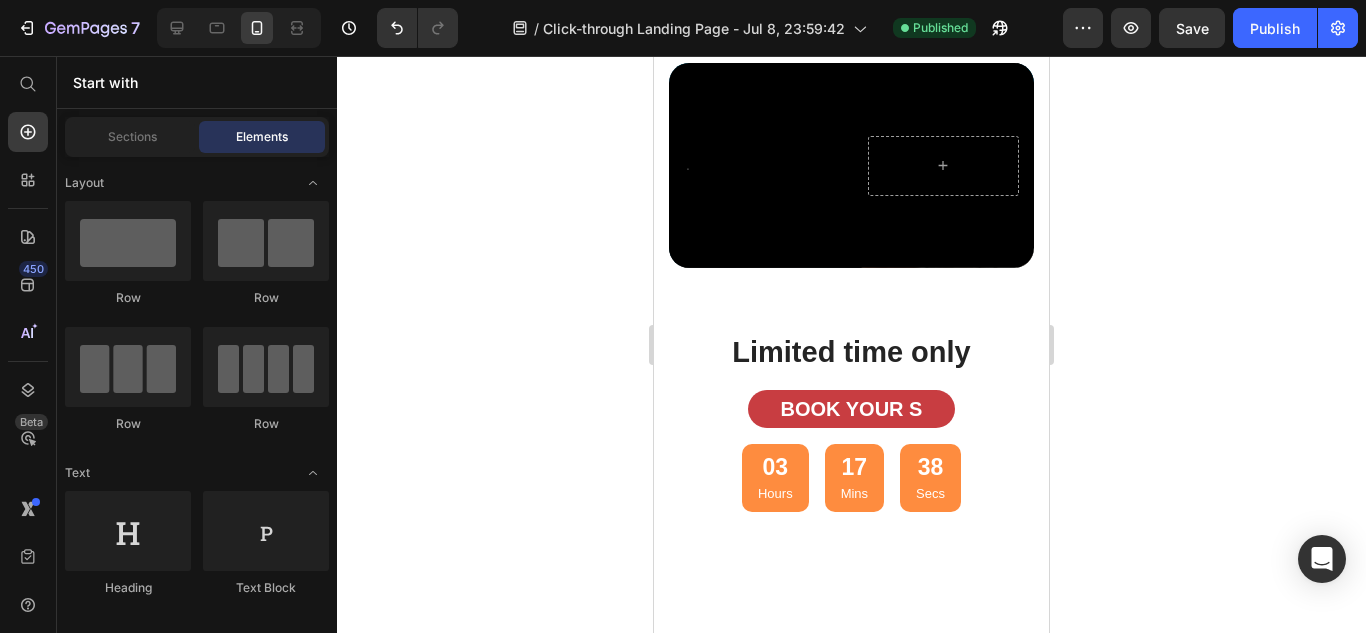 drag, startPoint x: 1035, startPoint y: 138, endPoint x: 1716, endPoint y: 355, distance: 714.73773 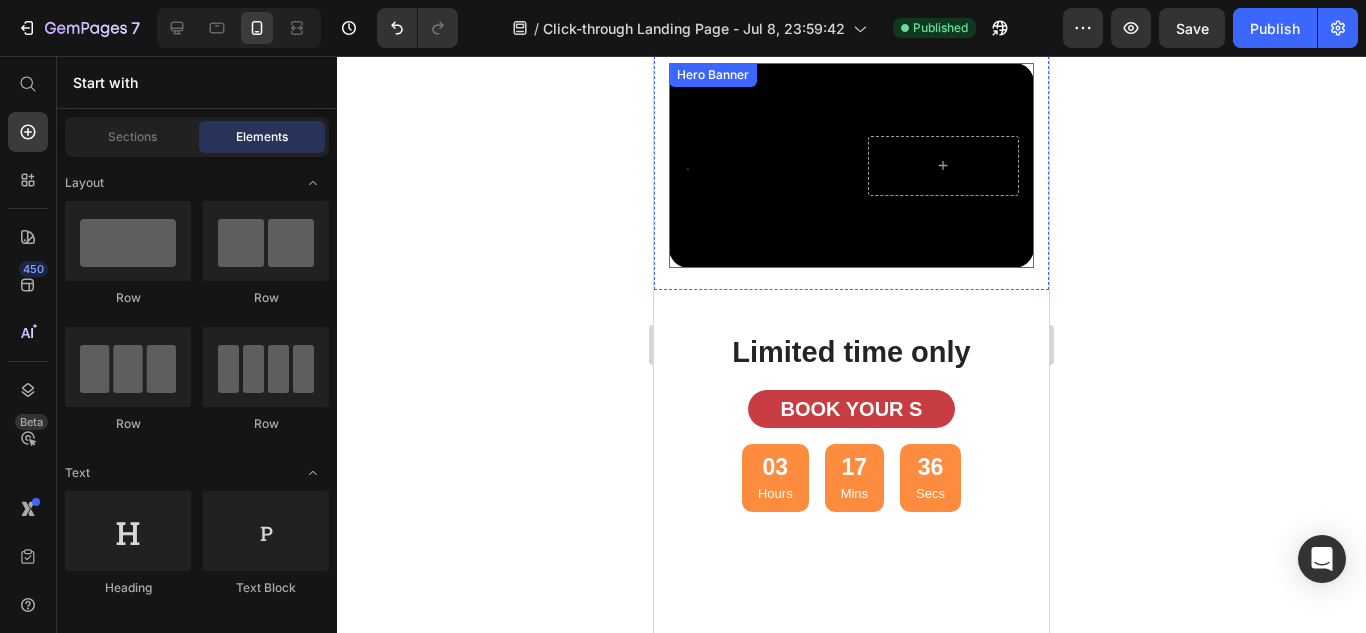 click on "Hero Banner" at bounding box center [713, 75] 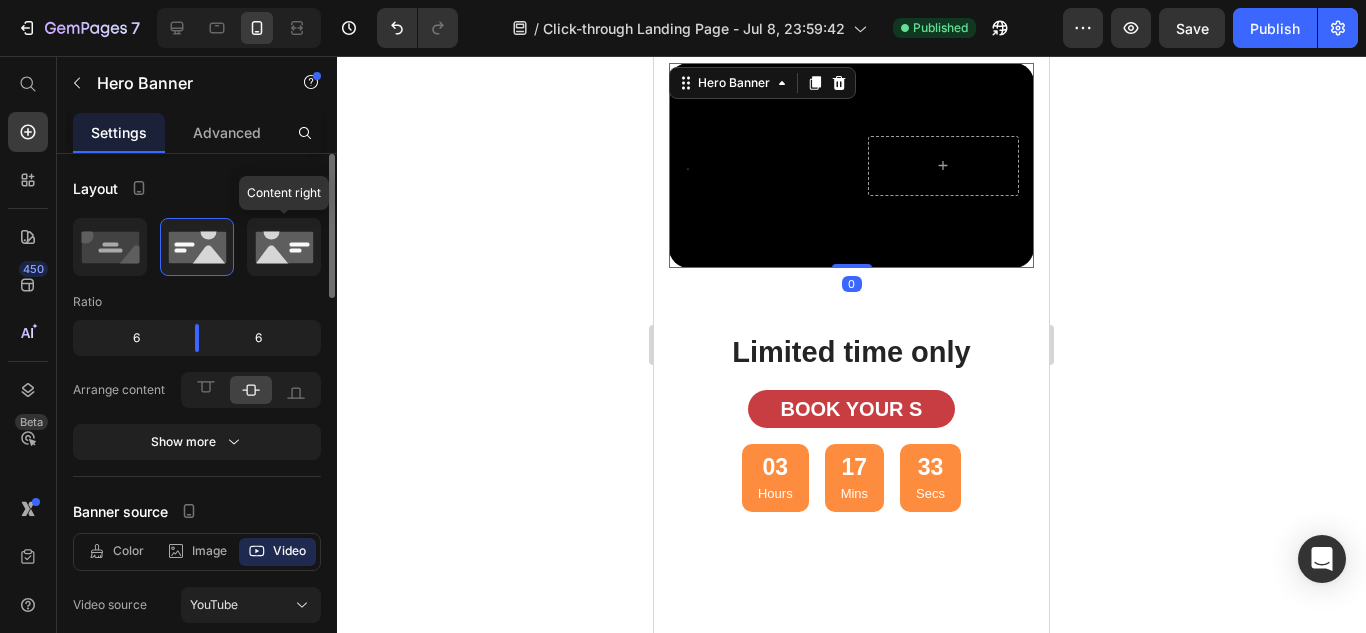 click 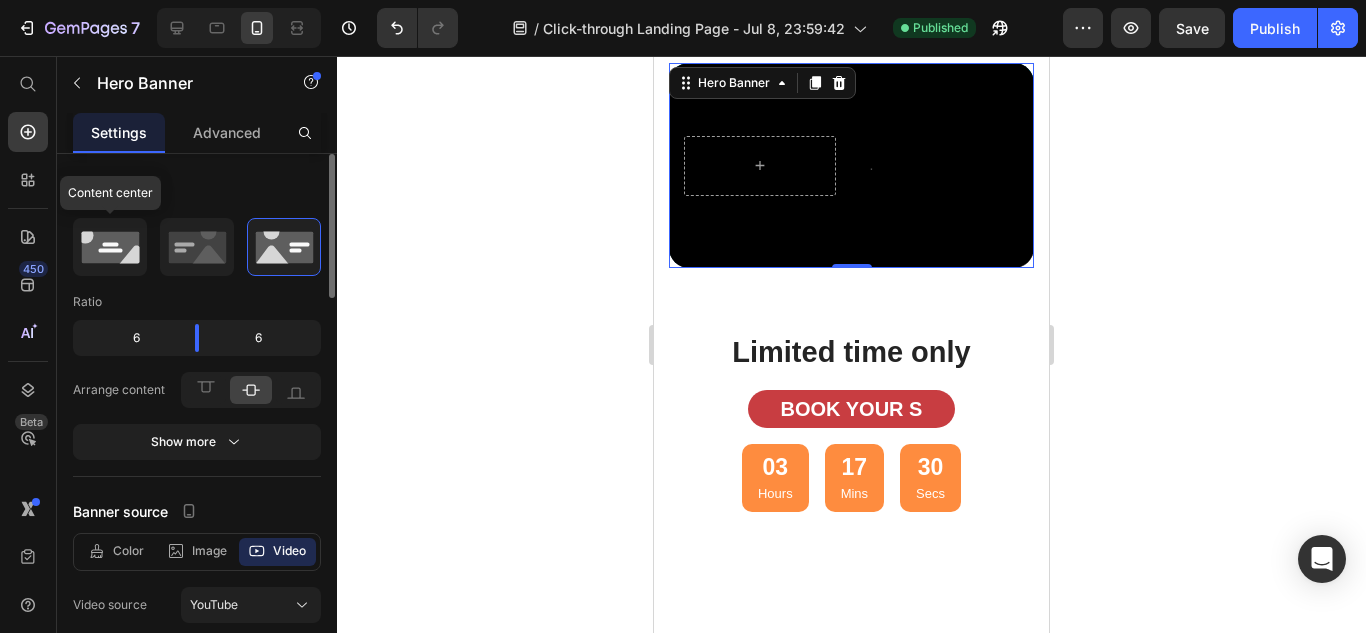 click 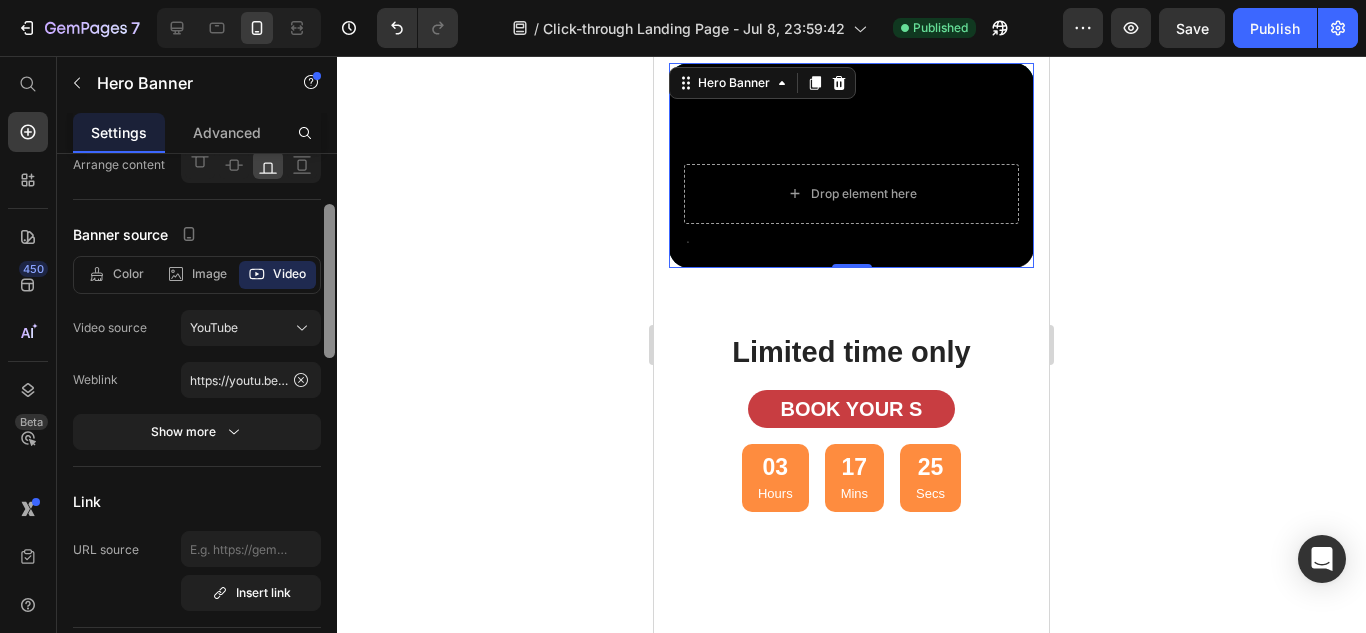 scroll, scrollTop: 152, scrollLeft: 0, axis: vertical 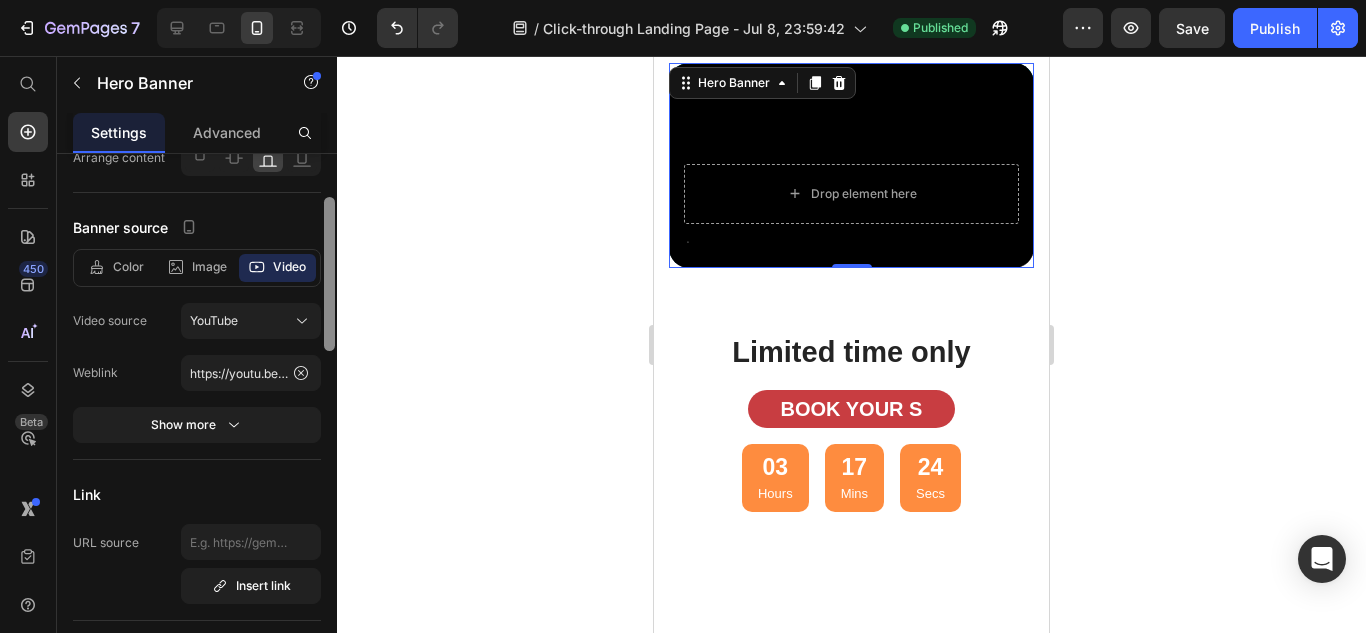 click at bounding box center [329, 422] 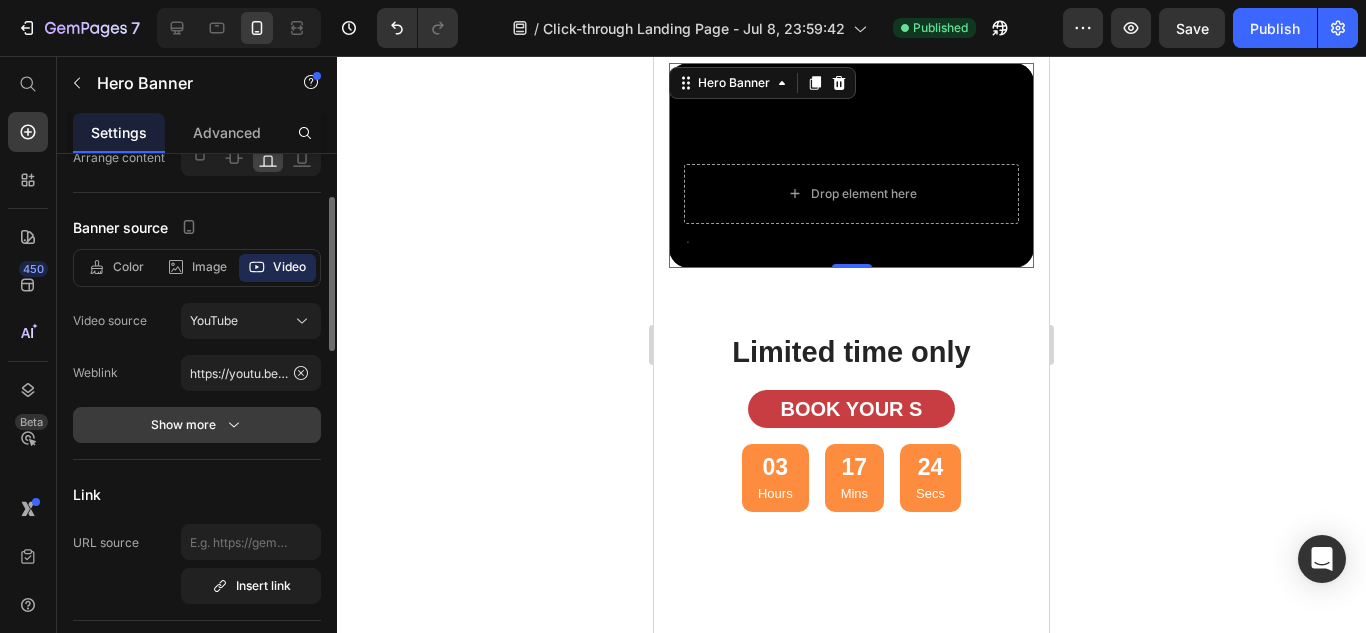 click 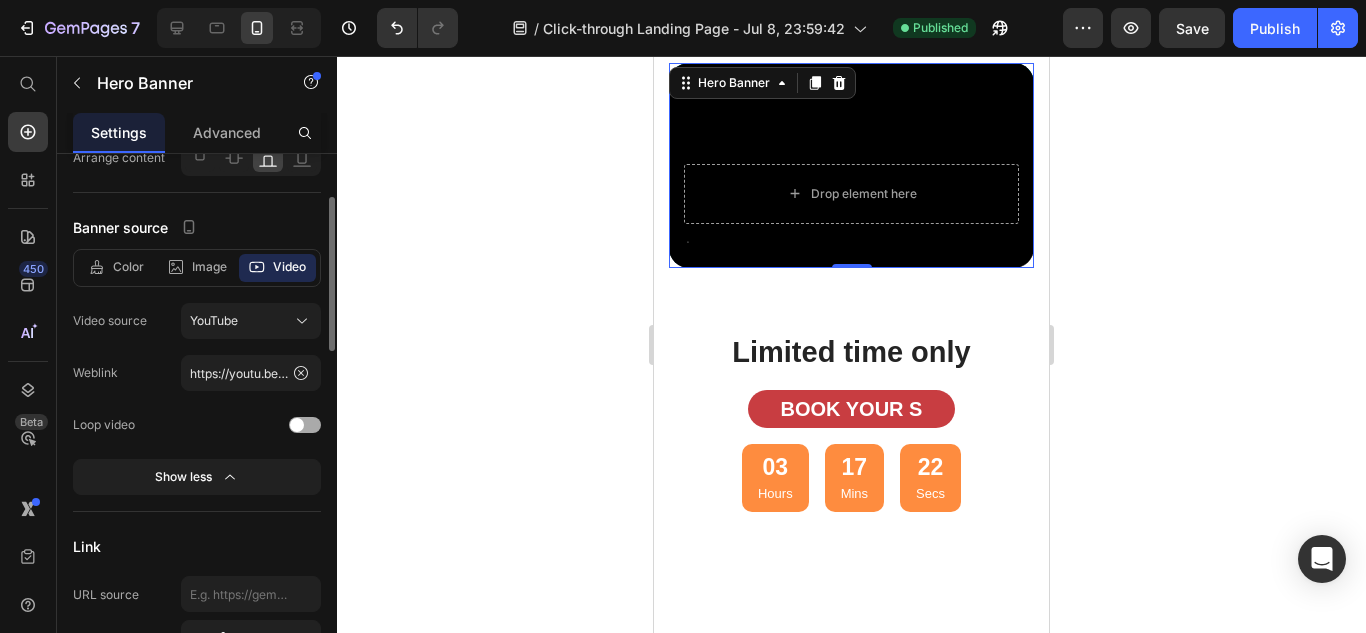 click at bounding box center (297, 425) 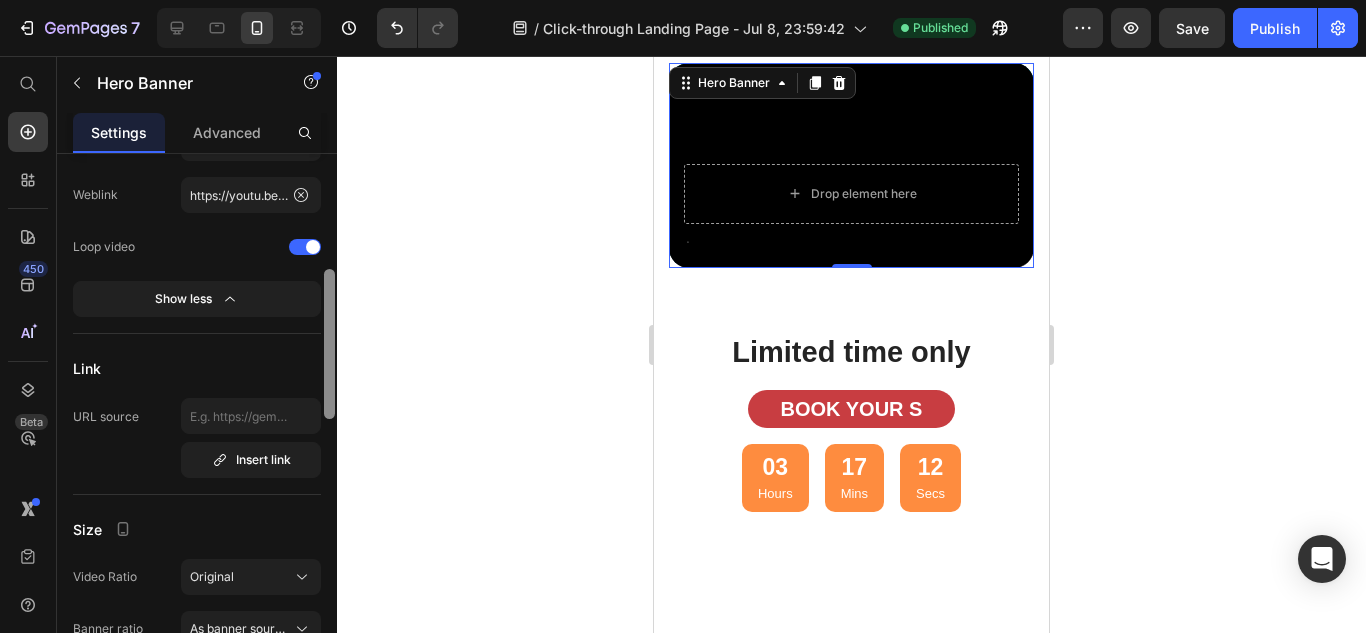 scroll, scrollTop: 348, scrollLeft: 0, axis: vertical 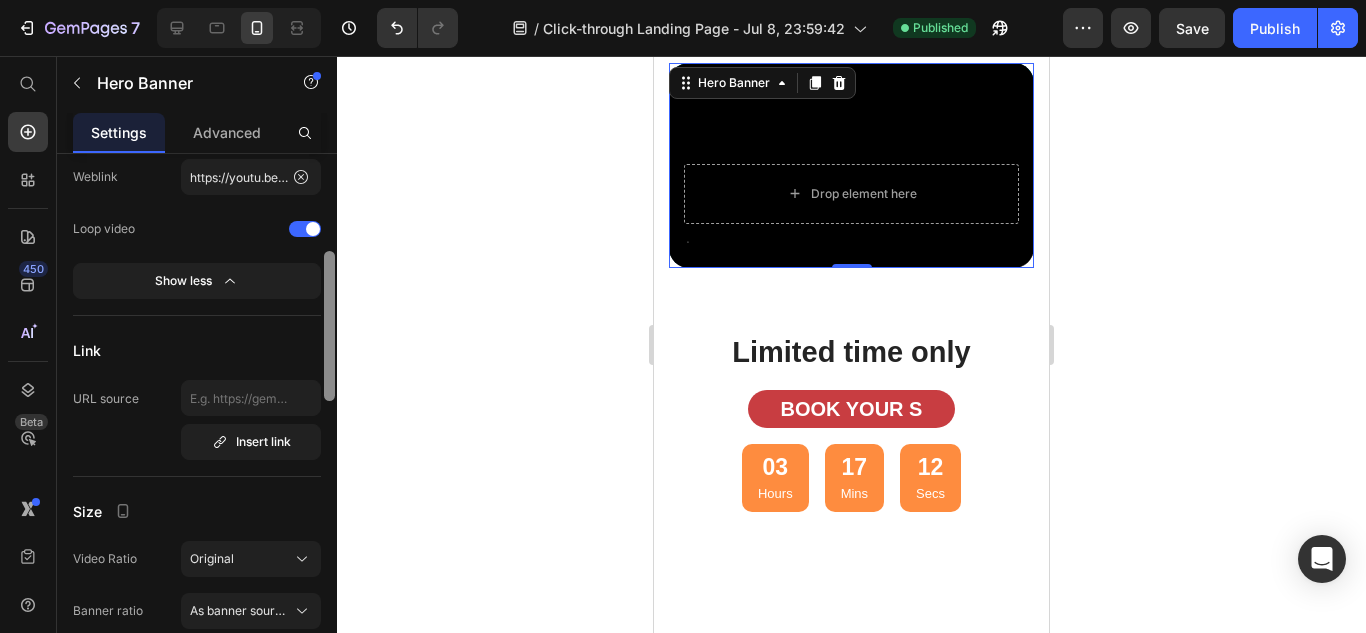 drag, startPoint x: 327, startPoint y: 308, endPoint x: 332, endPoint y: 363, distance: 55.226807 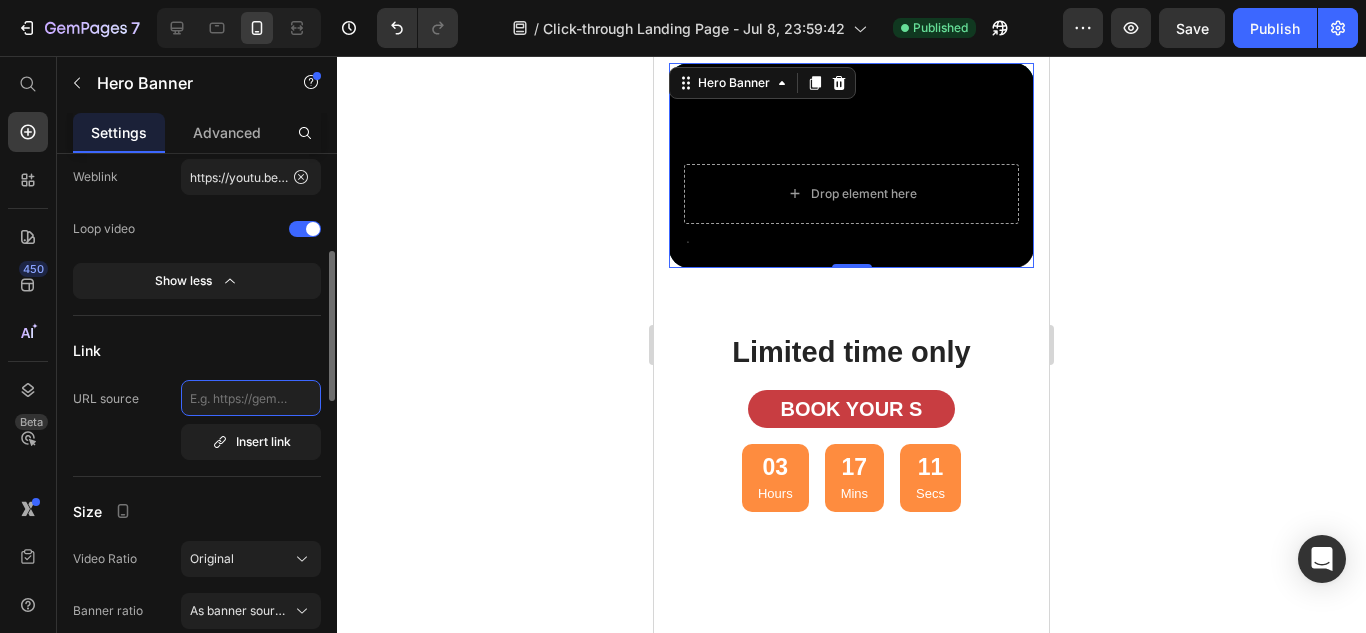 click 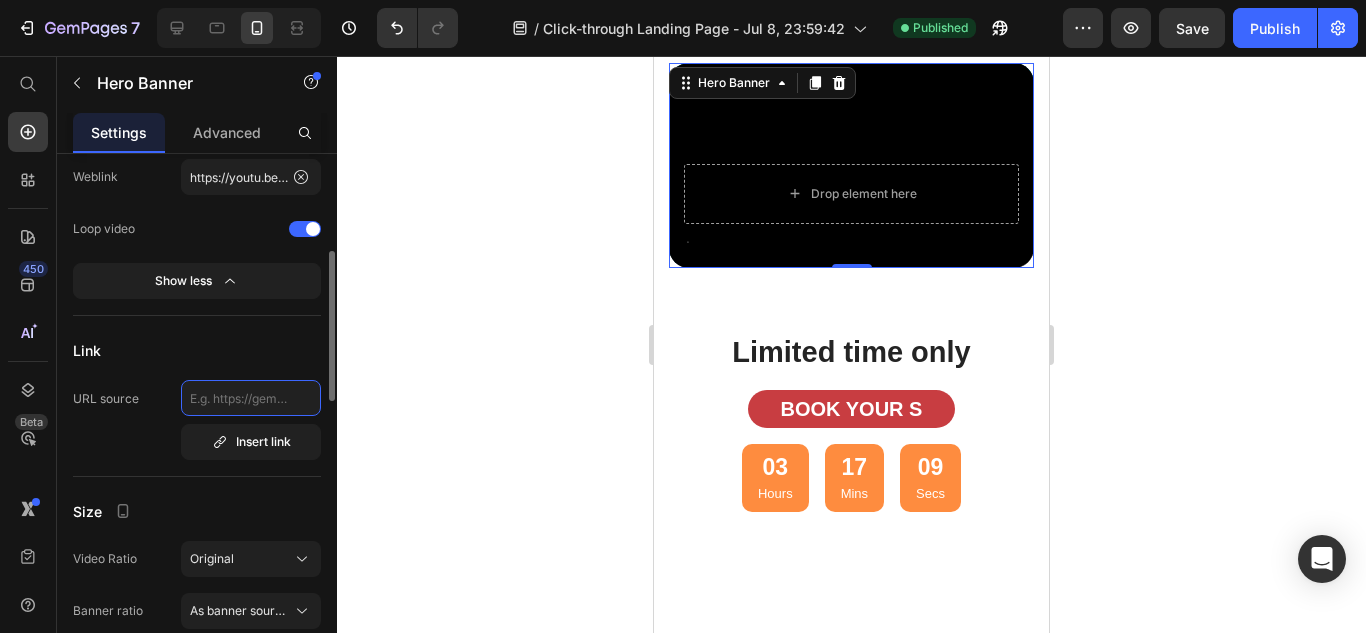 paste on "INDIA’S MOST COMPREHENSIVE E-COMMERCE WORKSHOP" 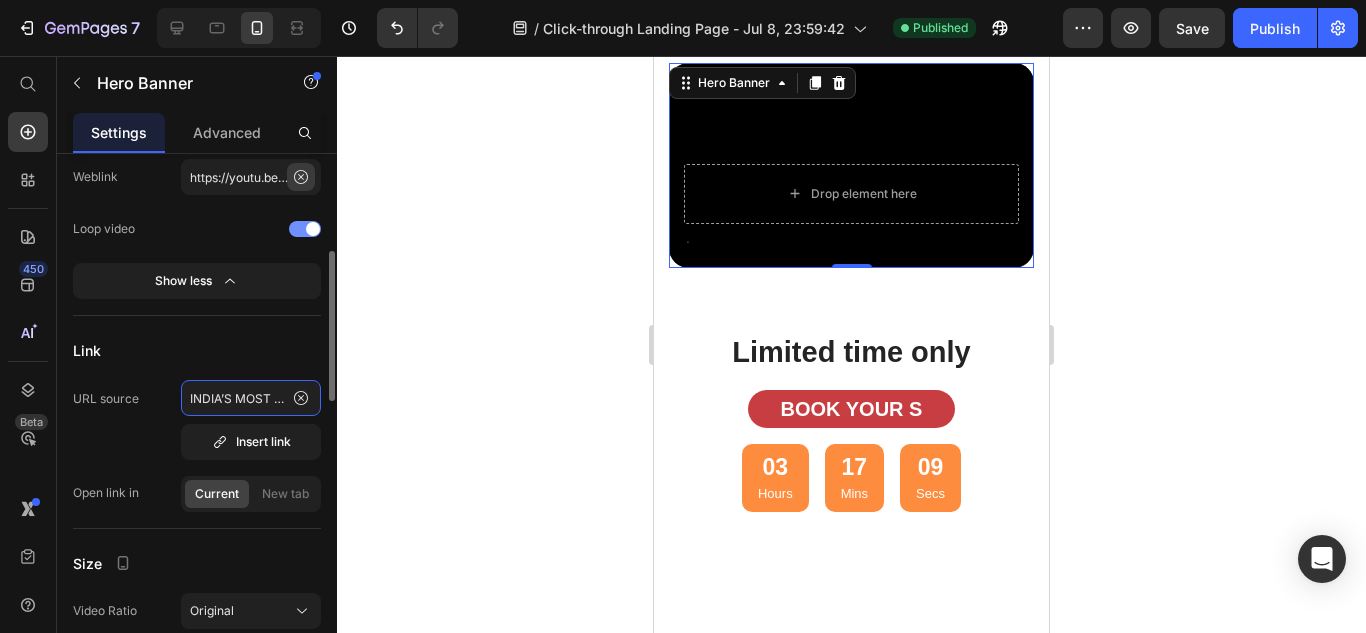 scroll, scrollTop: 0, scrollLeft: 249, axis: horizontal 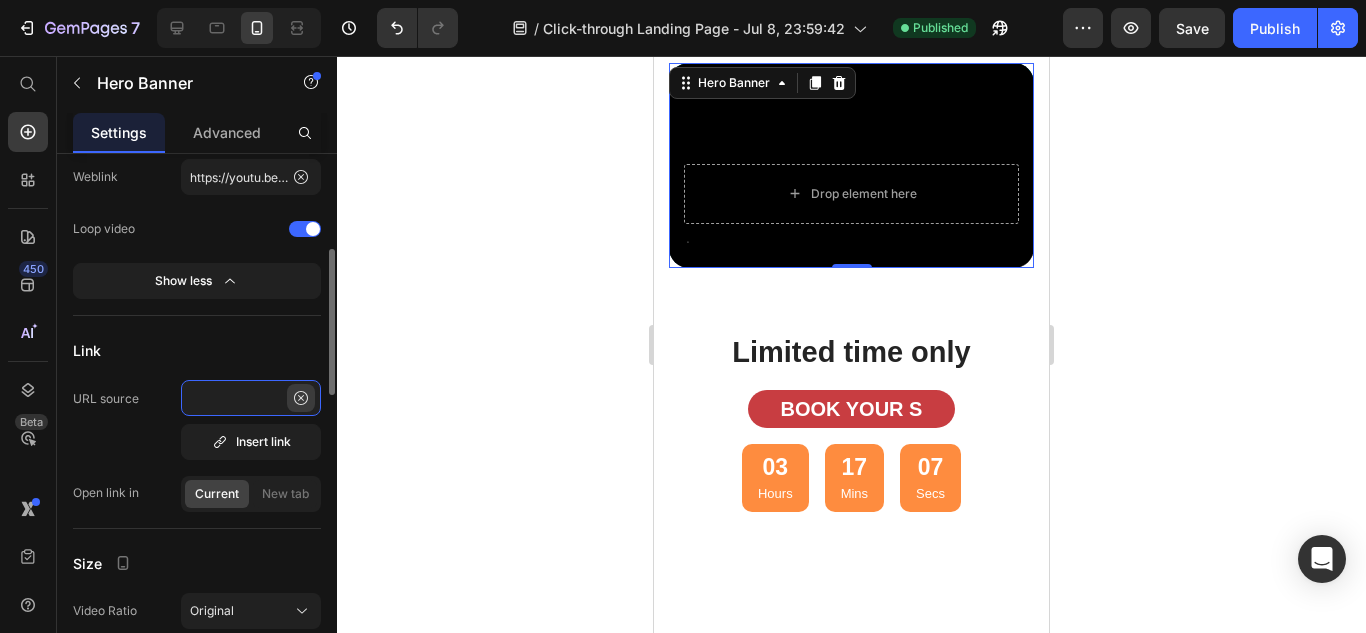 type on "INDIA’S MOST COMPREHENSIVE E-COMMERCE WORKSHOP" 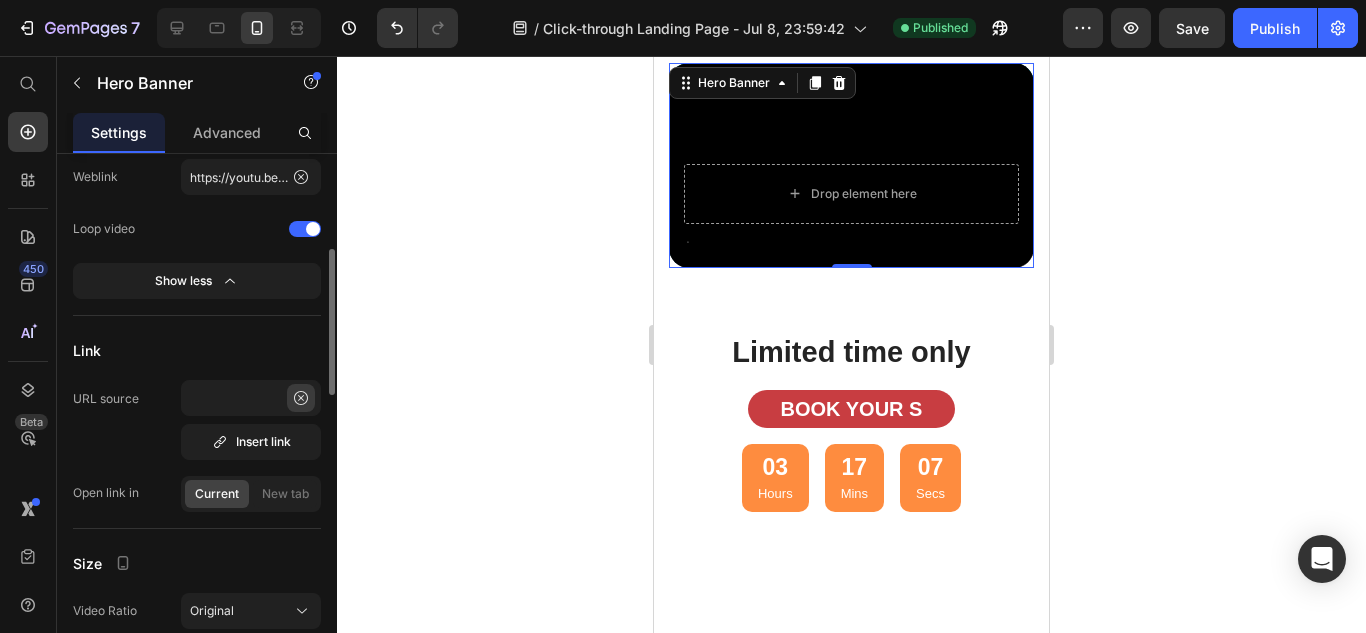 click 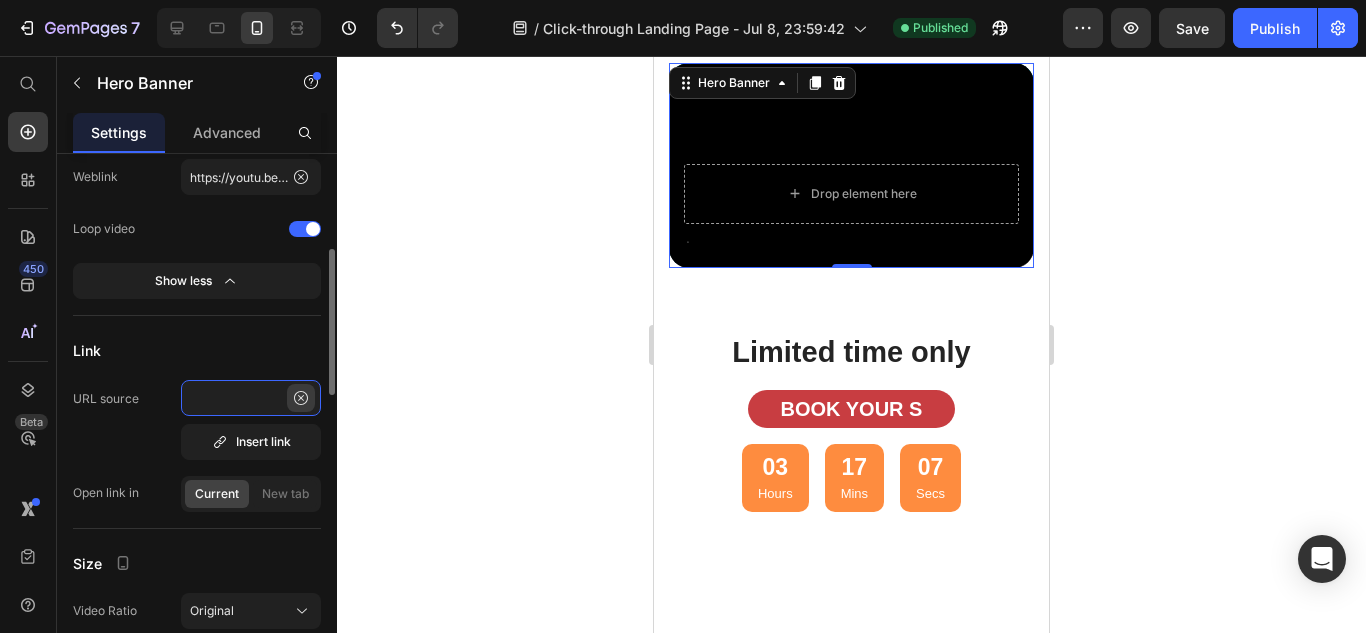 type 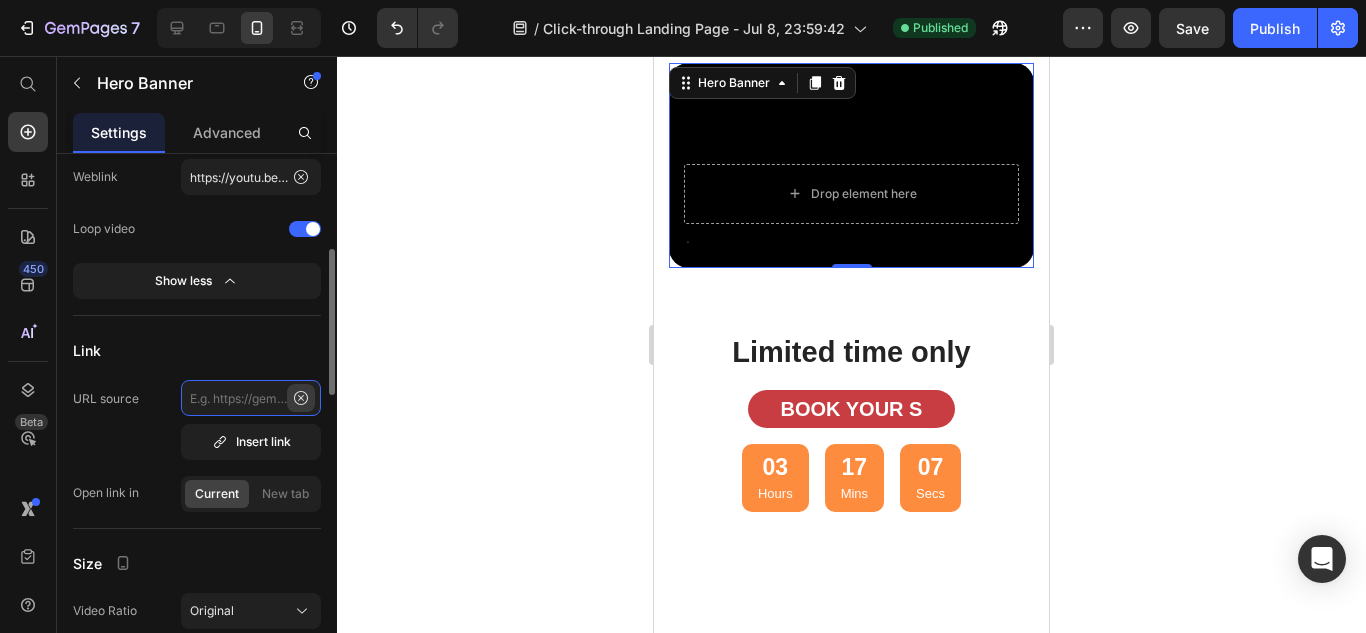scroll, scrollTop: 0, scrollLeft: 0, axis: both 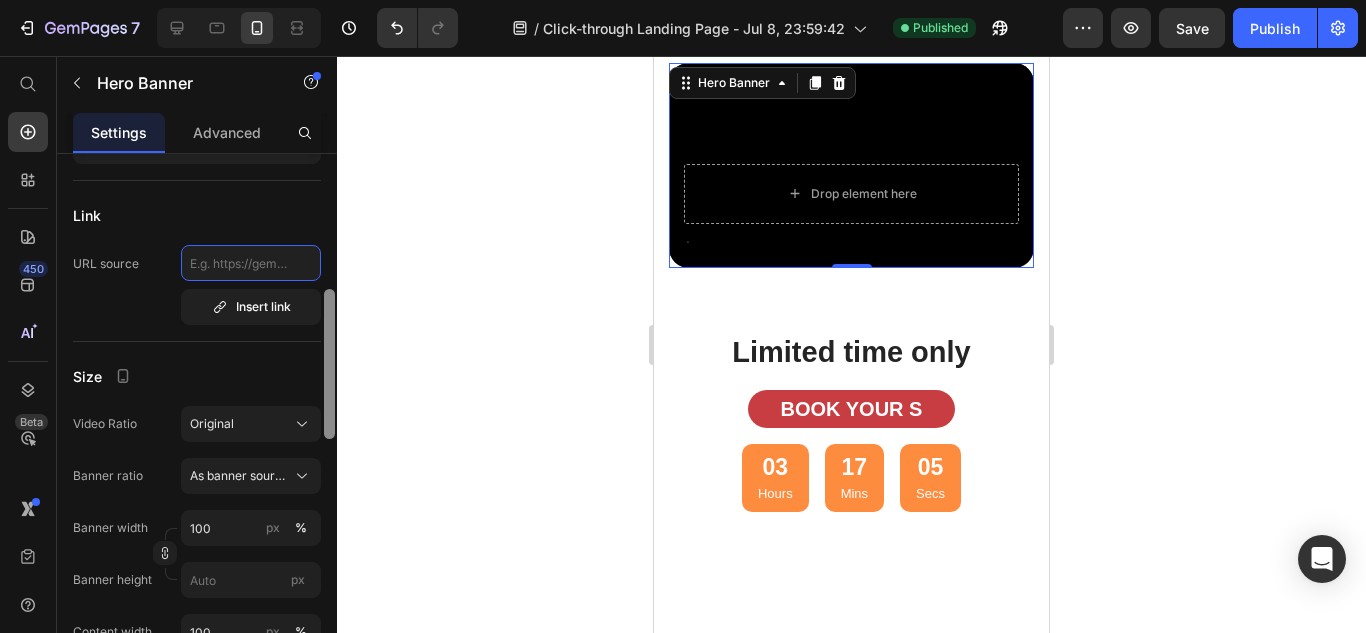 drag, startPoint x: 328, startPoint y: 363, endPoint x: 329, endPoint y: 379, distance: 16.03122 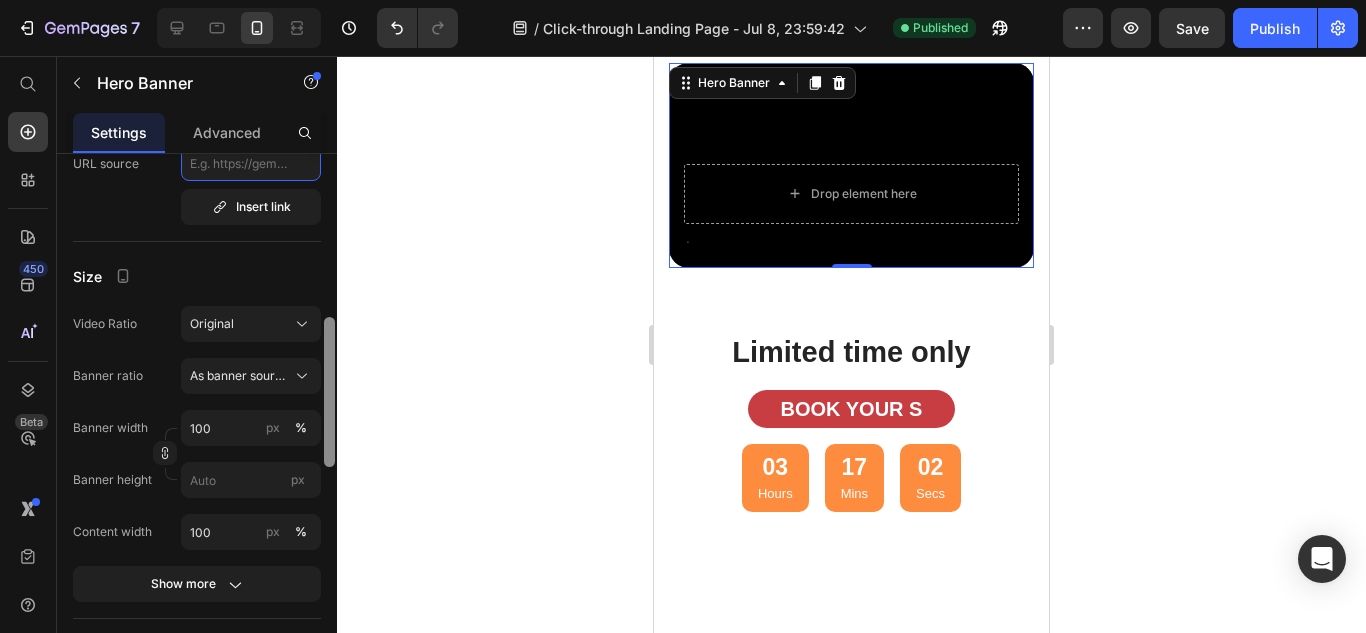 scroll, scrollTop: 590, scrollLeft: 0, axis: vertical 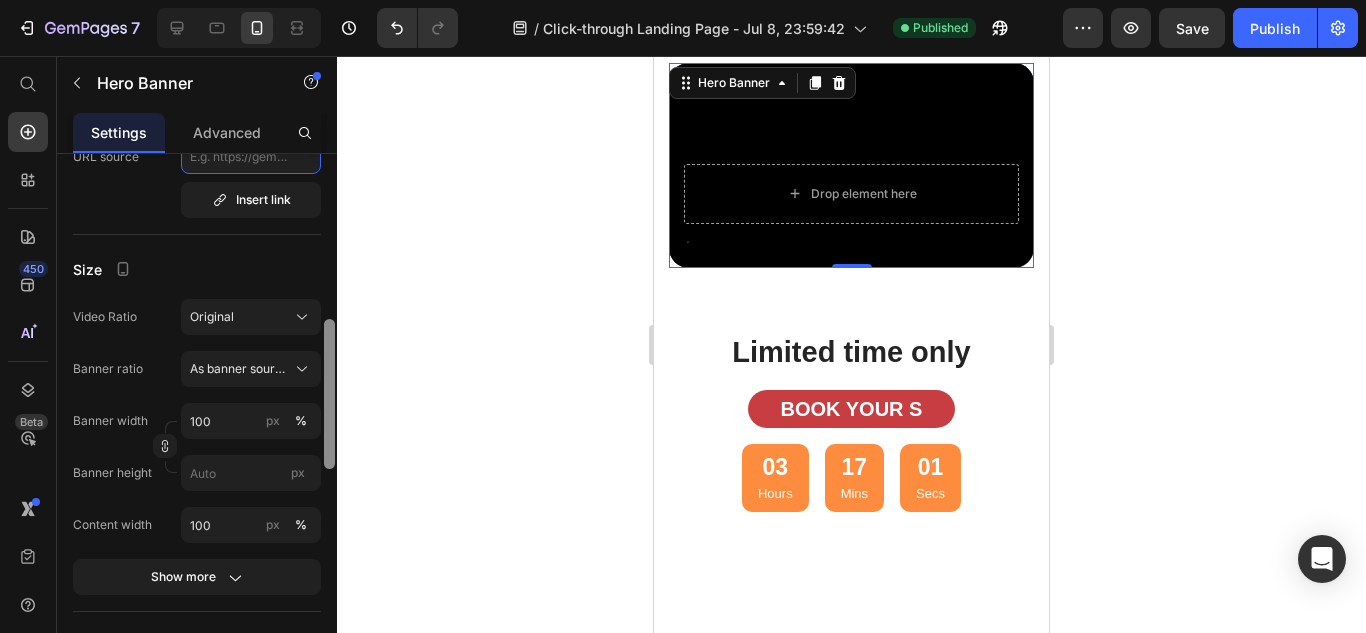 drag, startPoint x: 329, startPoint y: 379, endPoint x: 330, endPoint y: 409, distance: 30.016663 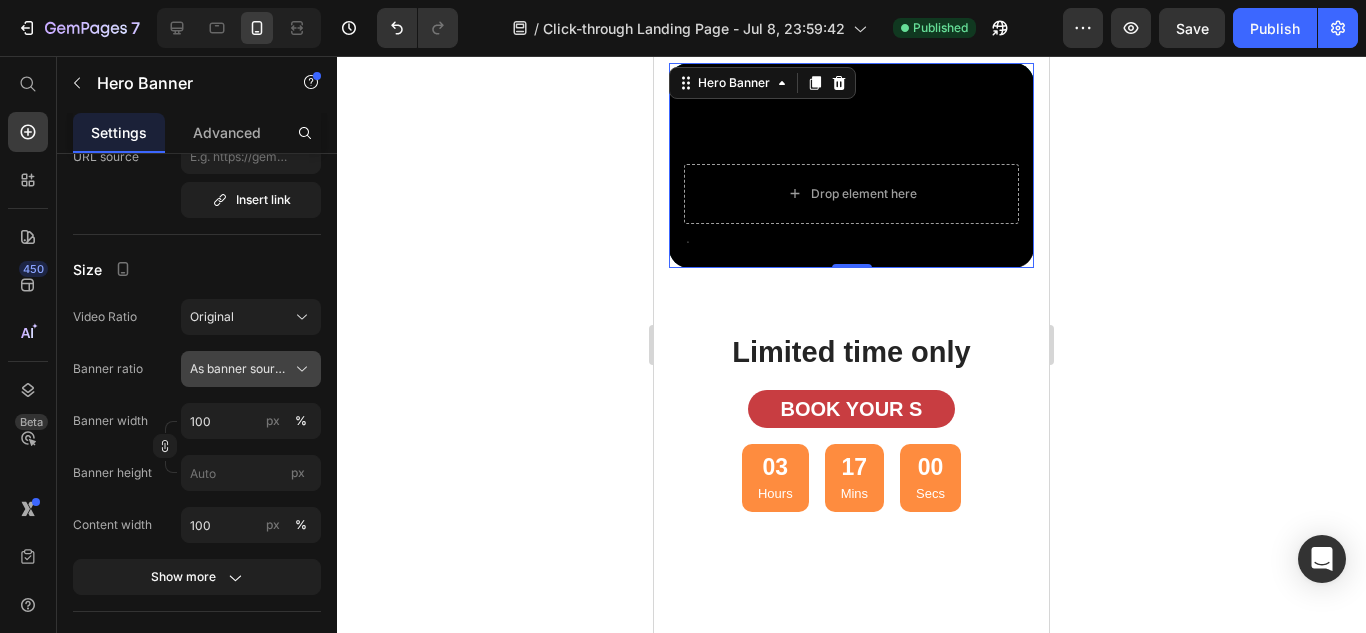 click on "As banner source" at bounding box center (251, 369) 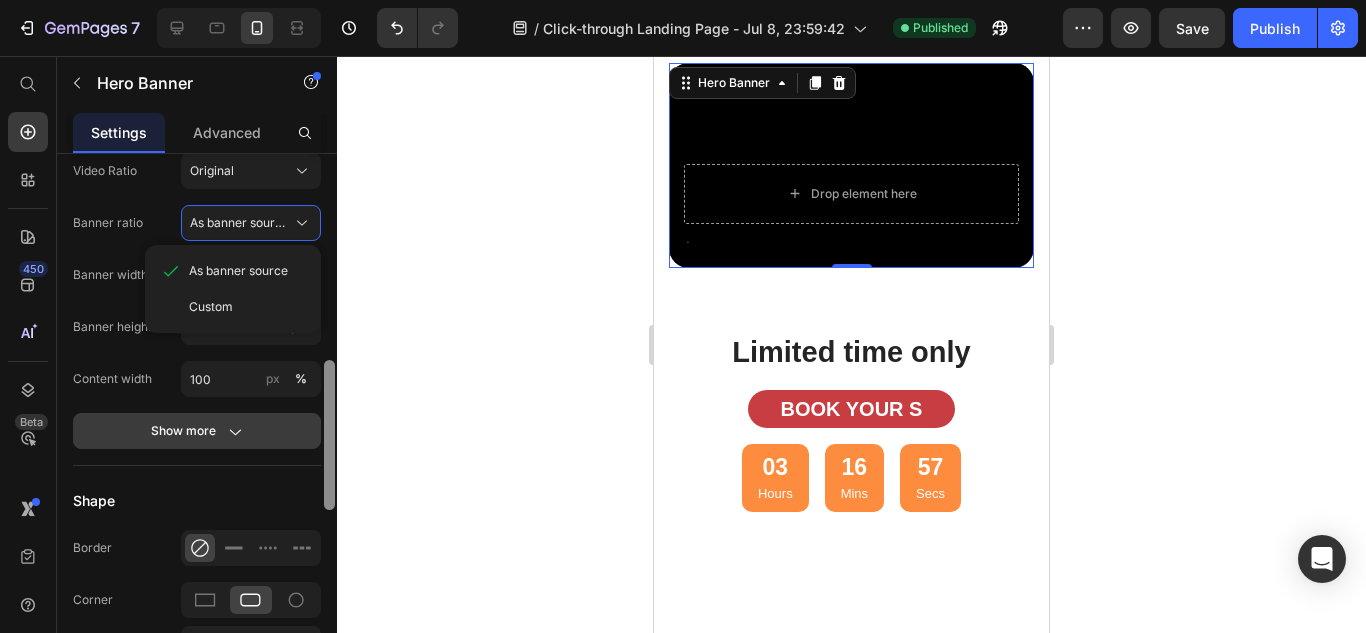 drag, startPoint x: 332, startPoint y: 411, endPoint x: 318, endPoint y: 431, distance: 24.41311 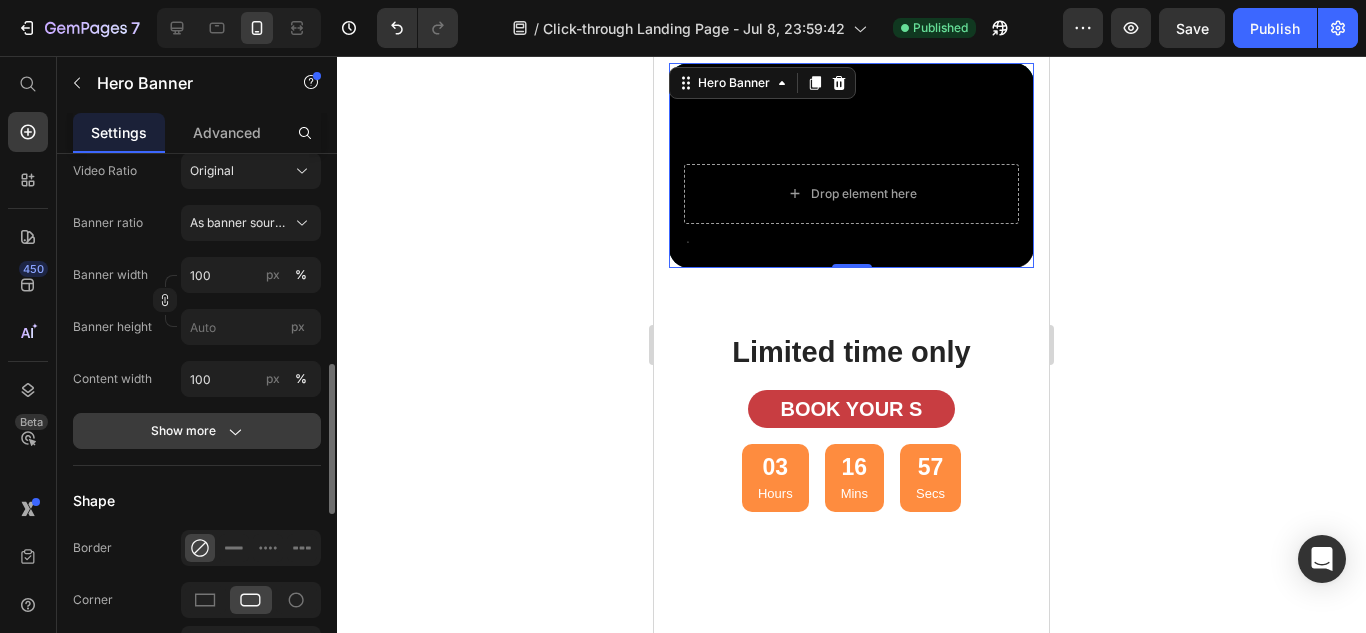 scroll, scrollTop: 739, scrollLeft: 0, axis: vertical 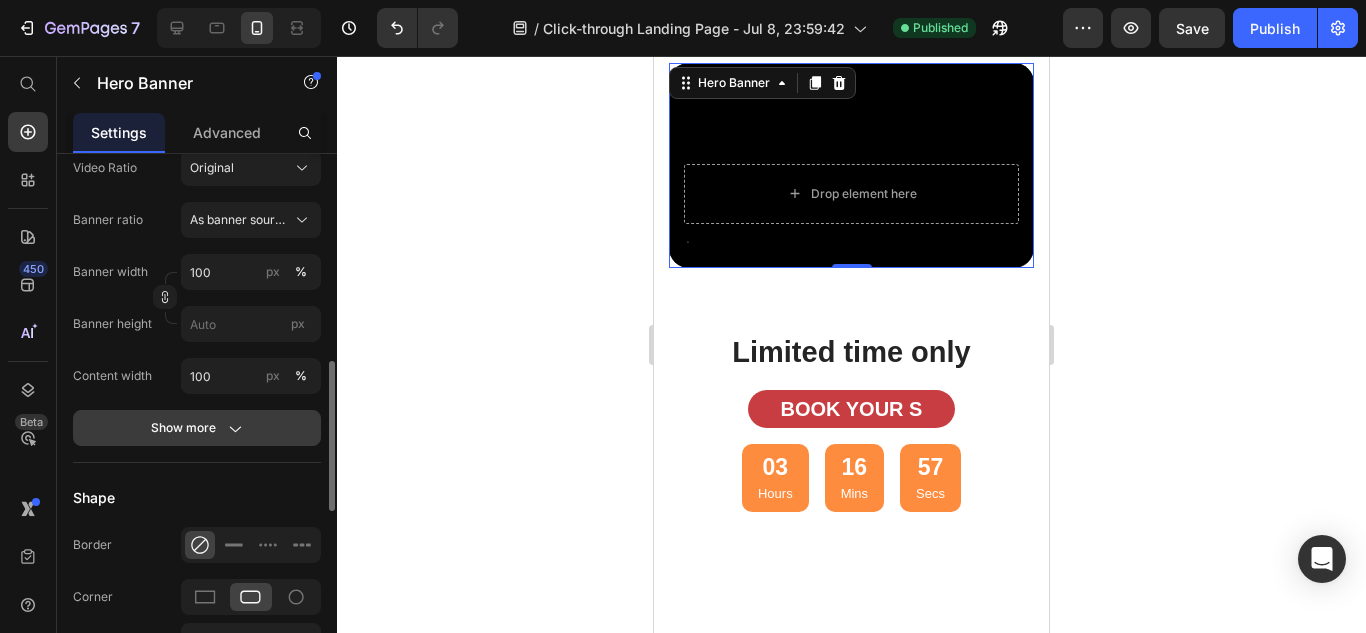 click on "Show more" 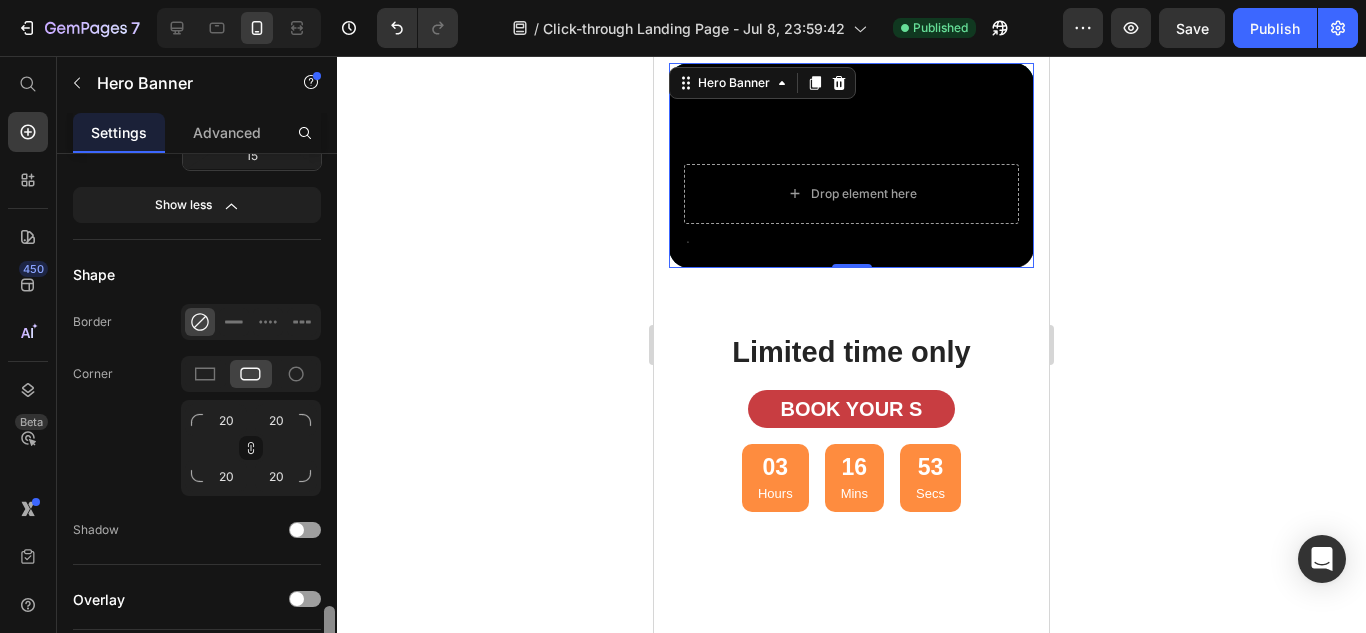 scroll, scrollTop: 1248, scrollLeft: 0, axis: vertical 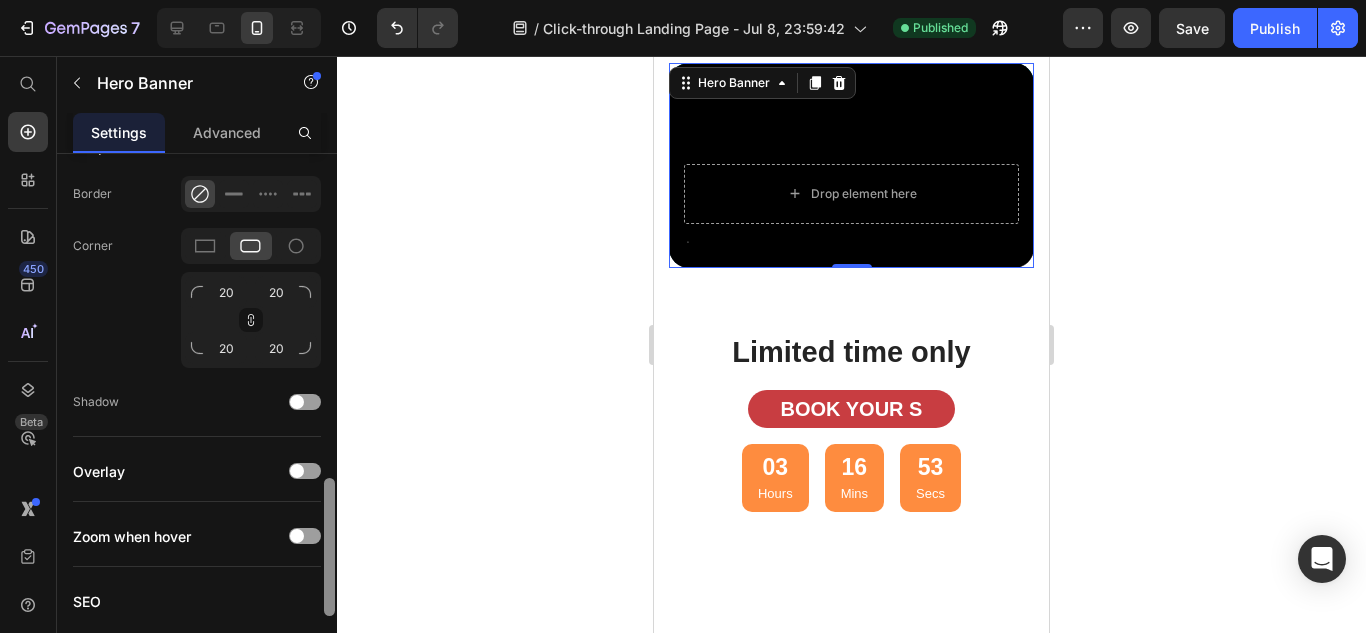 drag, startPoint x: 331, startPoint y: 454, endPoint x: 341, endPoint y: 540, distance: 86.579445 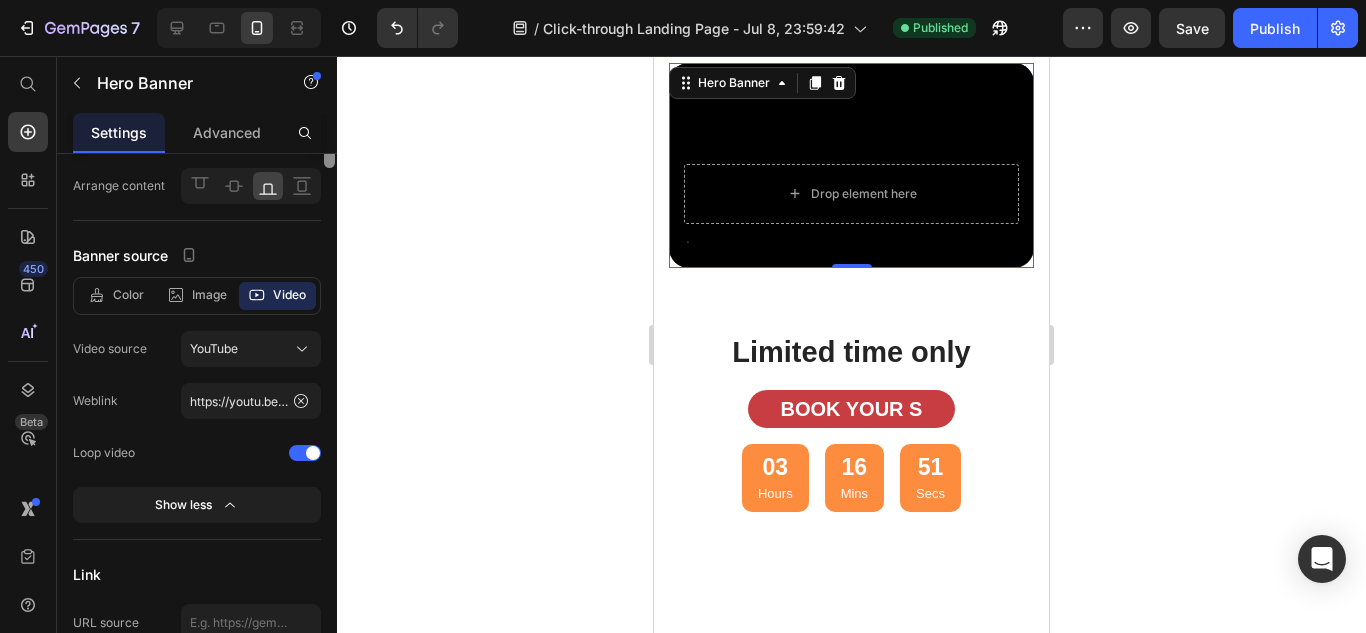 scroll, scrollTop: 0, scrollLeft: 0, axis: both 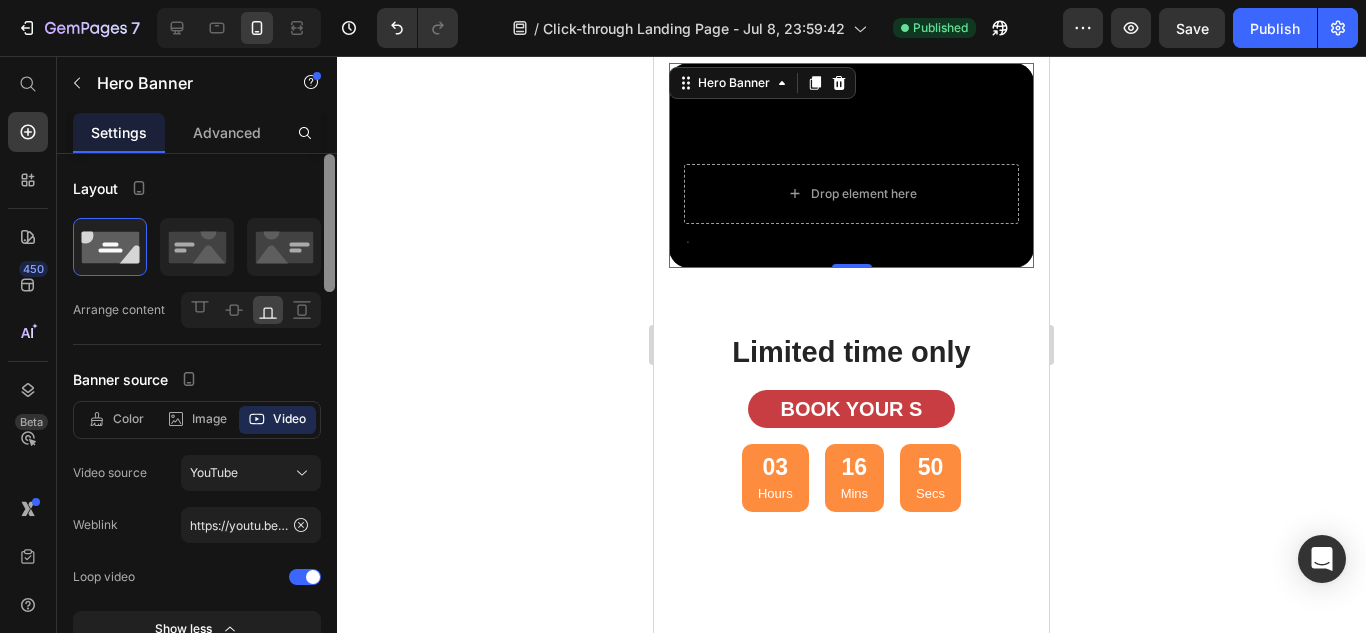 drag, startPoint x: 333, startPoint y: 532, endPoint x: 376, endPoint y: 137, distance: 397.33362 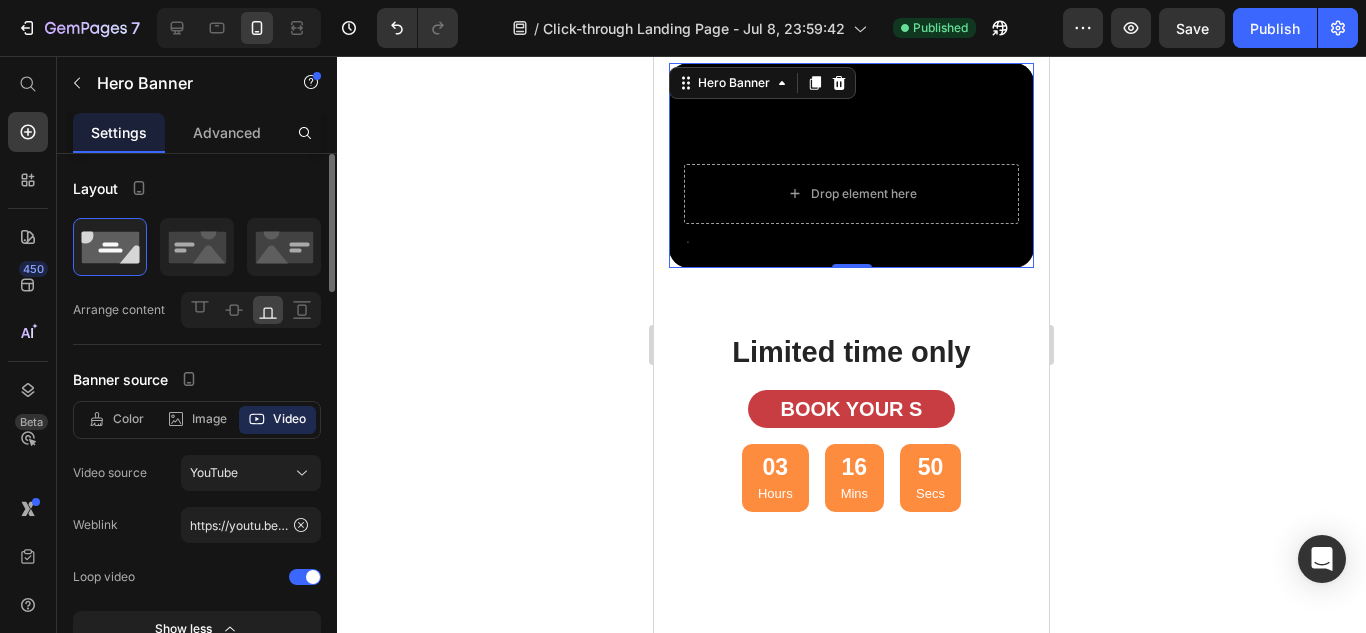 click 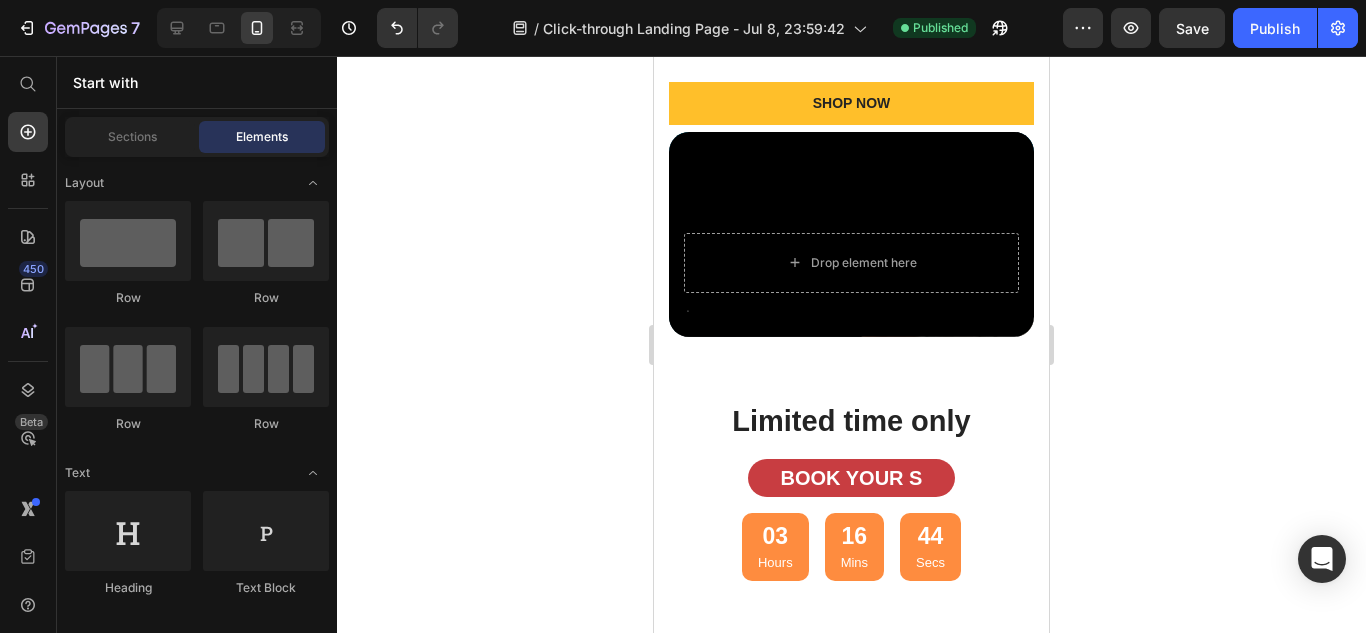 scroll, scrollTop: 756, scrollLeft: 0, axis: vertical 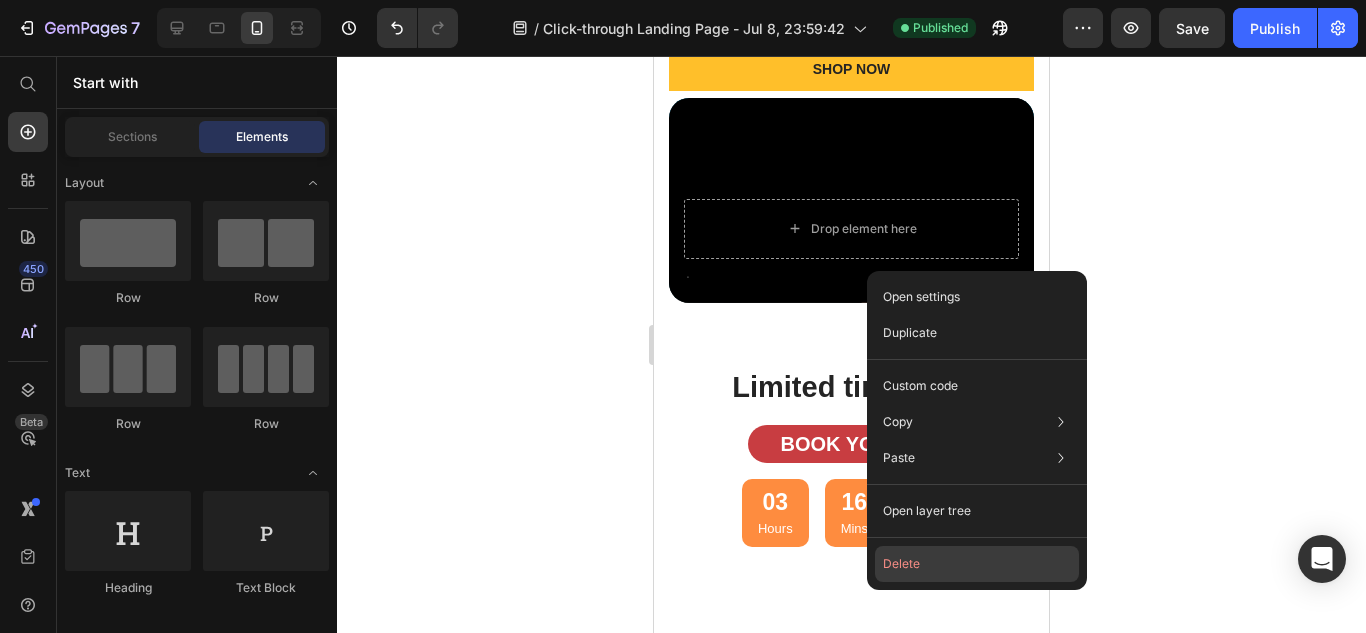click on "Delete" 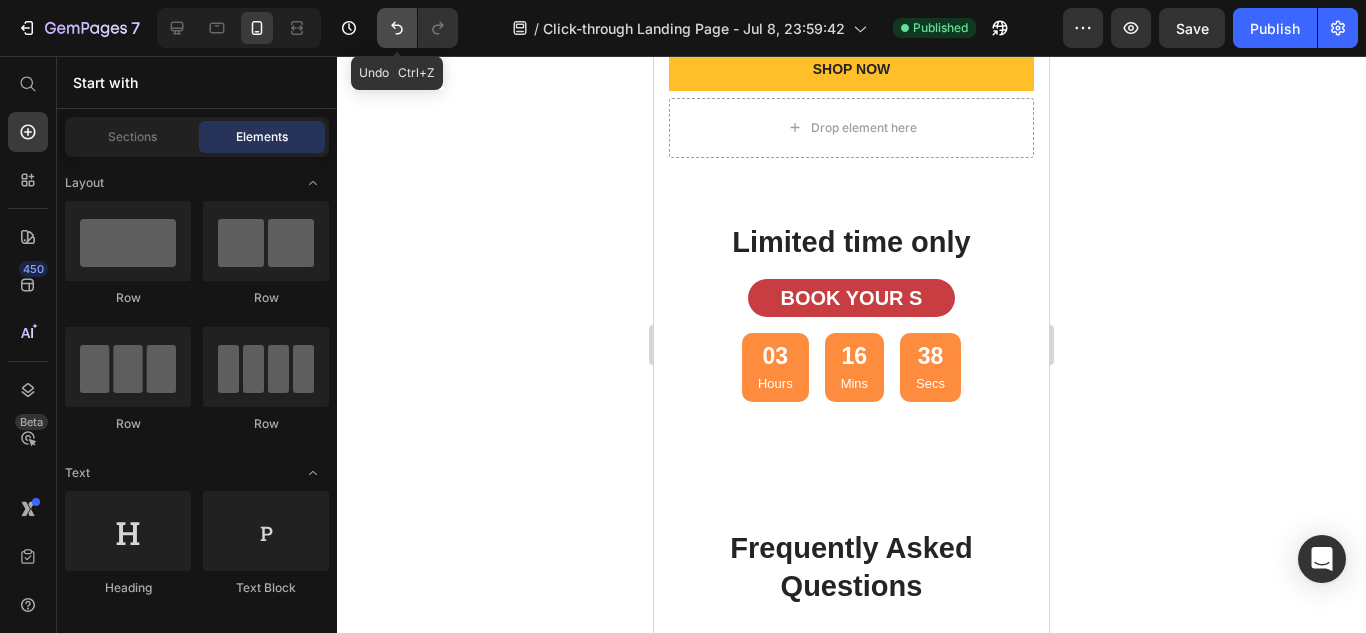 click 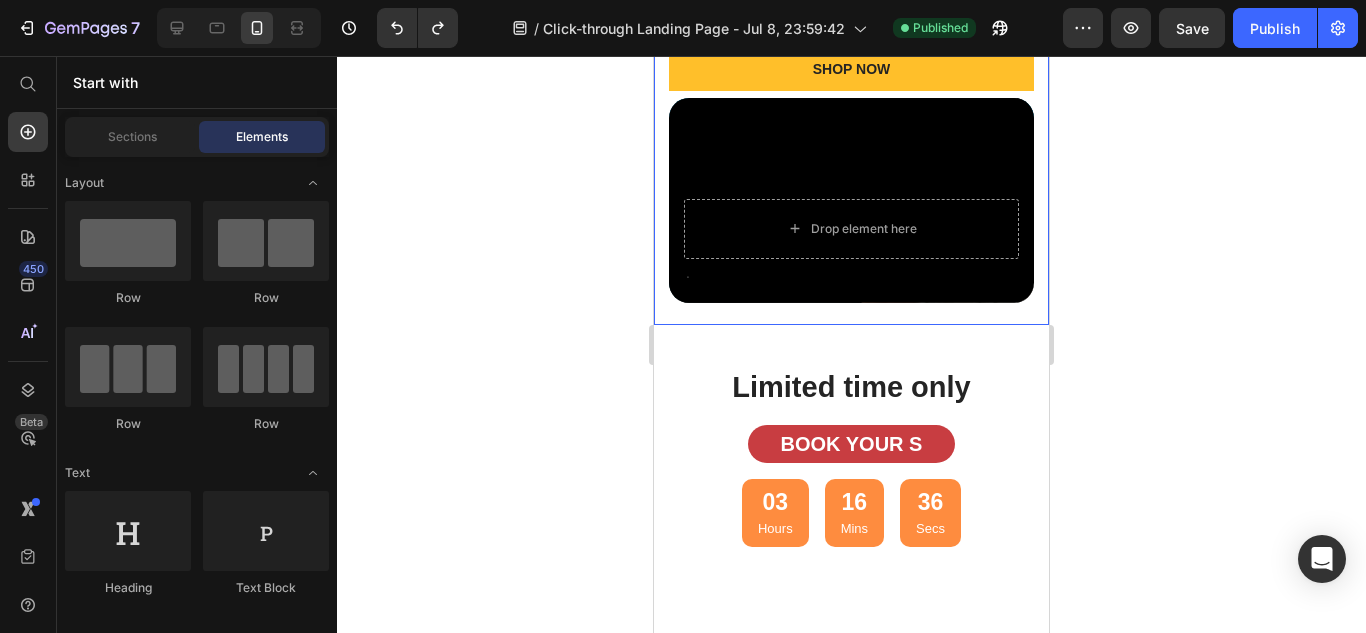 click 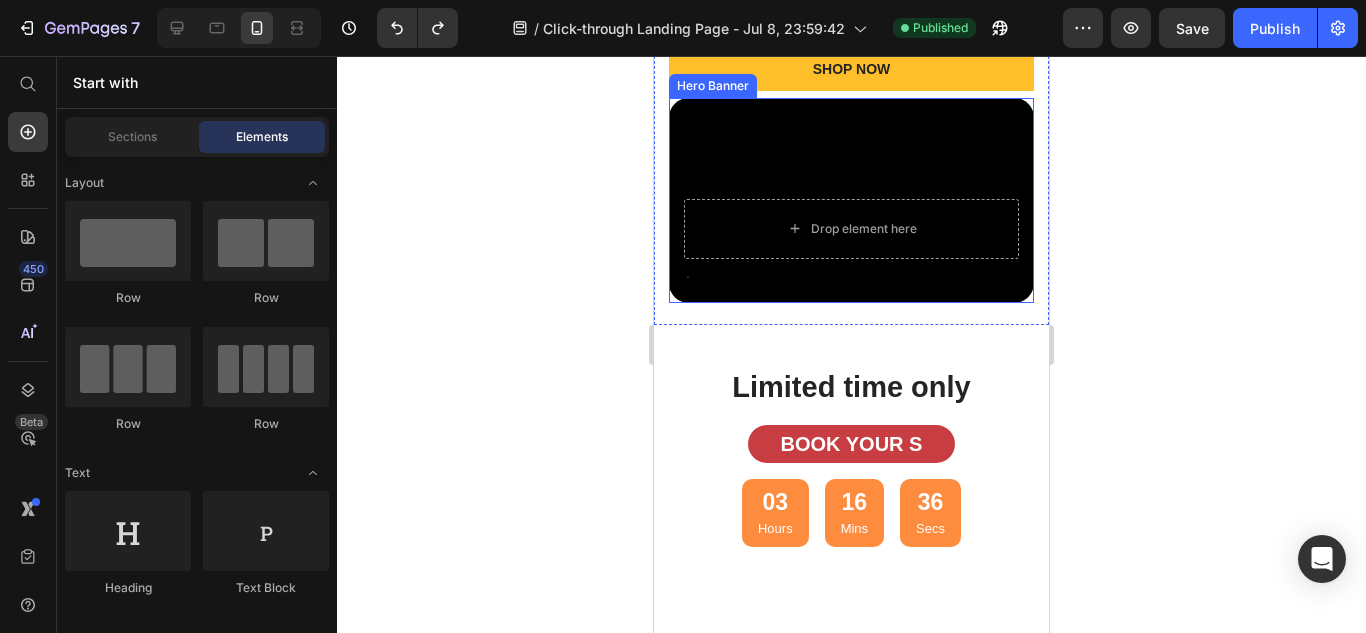 click at bounding box center [851, 200] 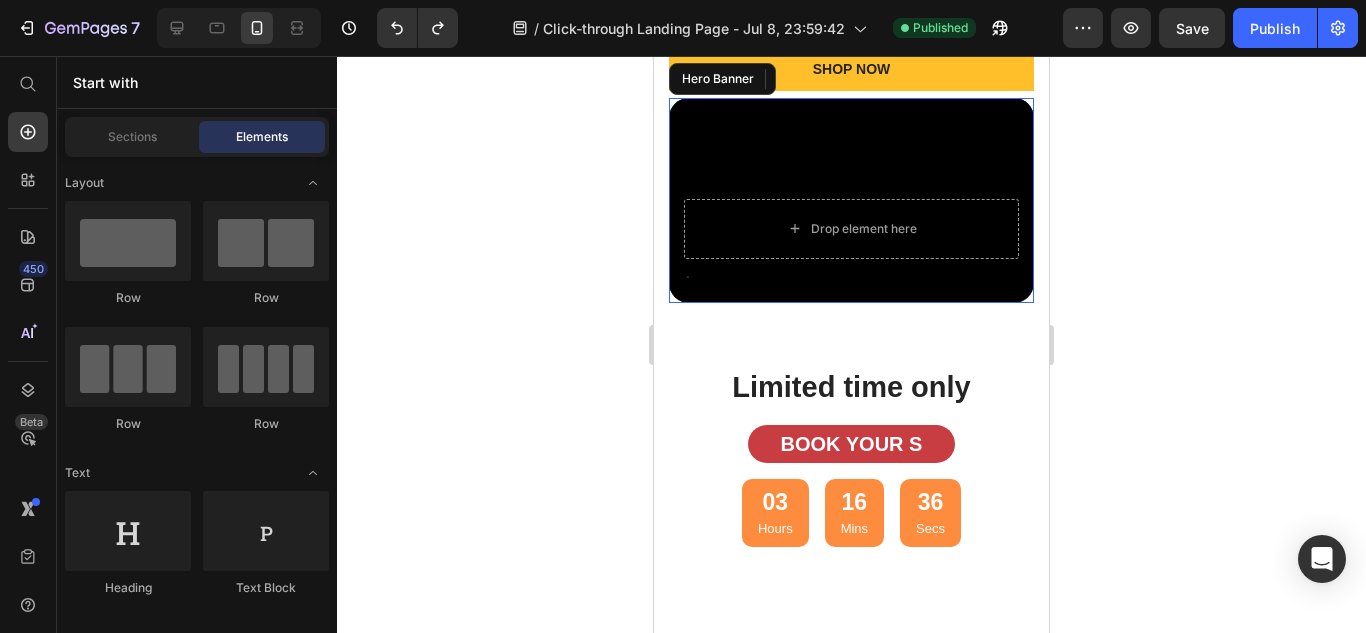 click at bounding box center [851, 200] 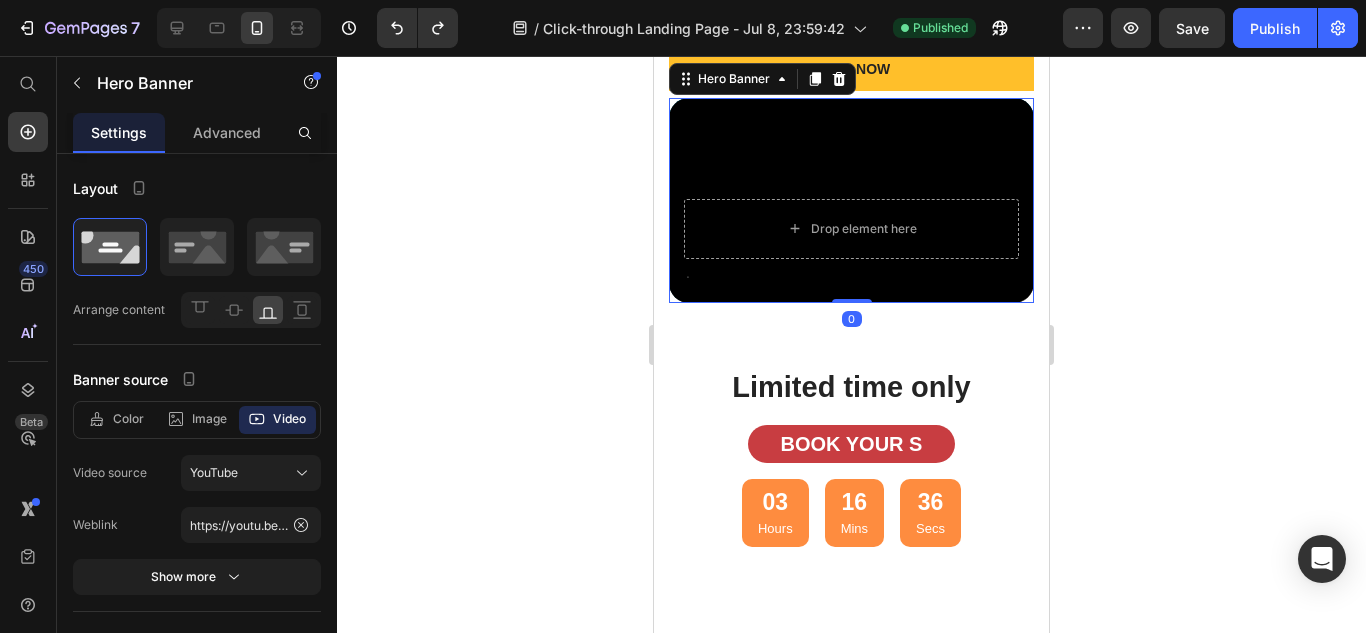click at bounding box center [851, 200] 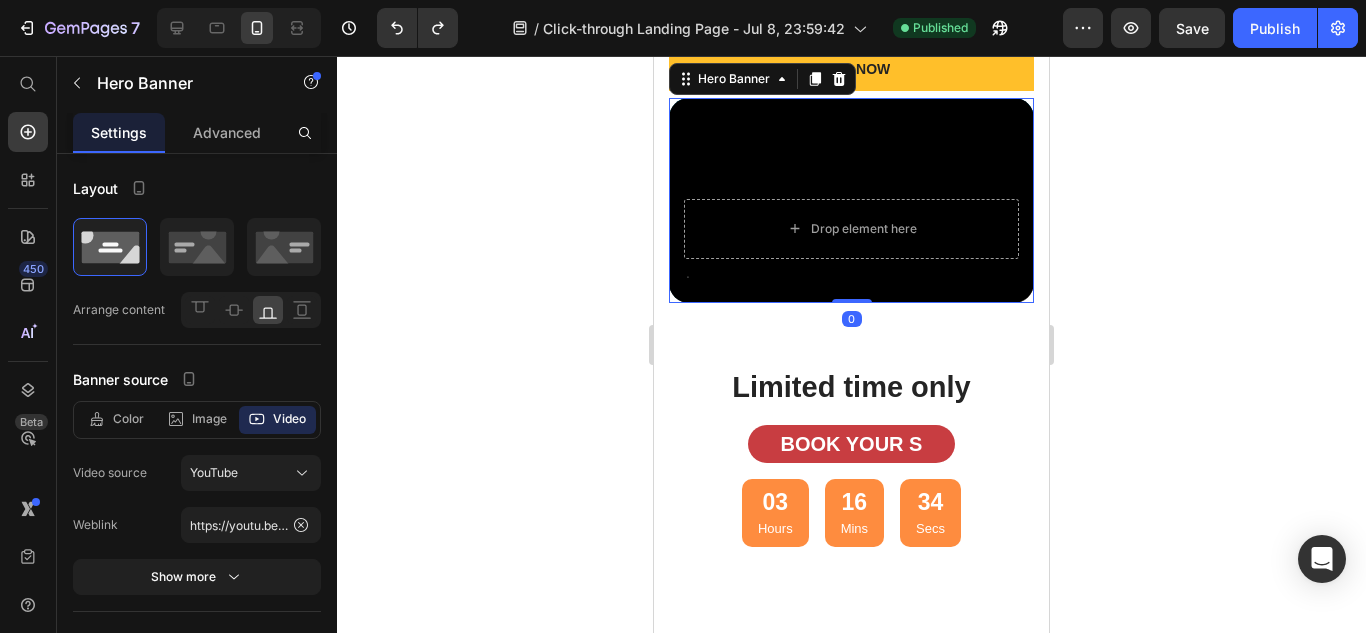 click at bounding box center (851, 200) 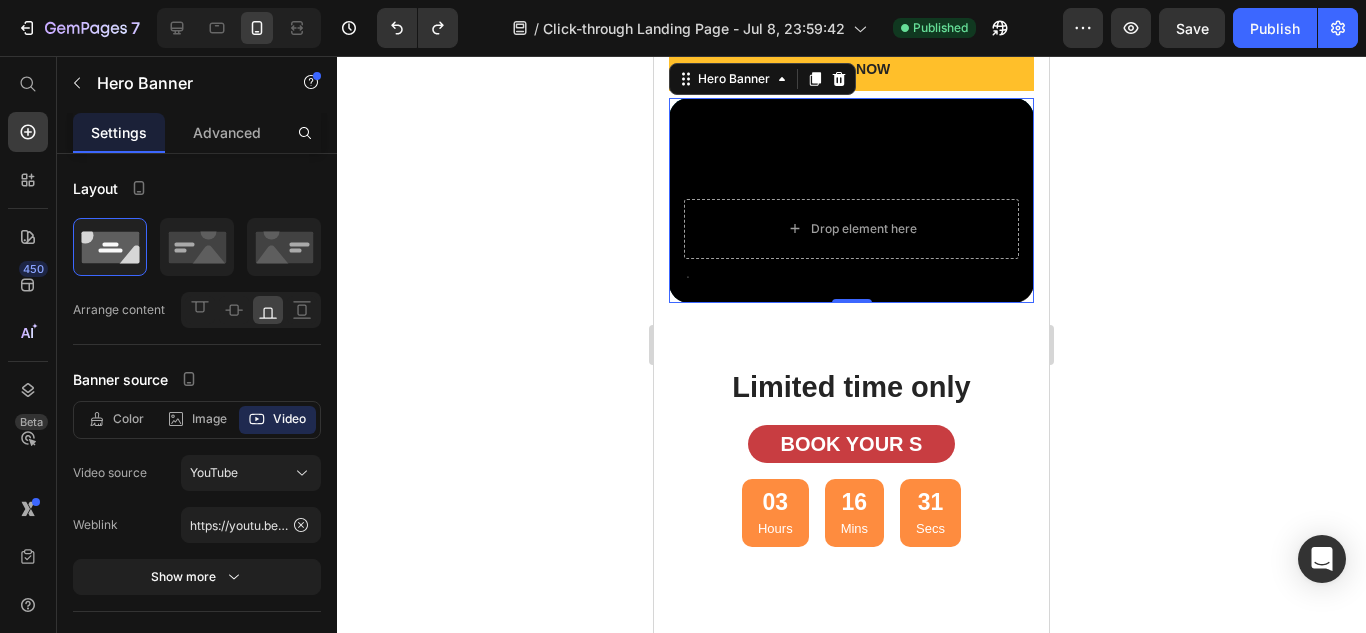 click 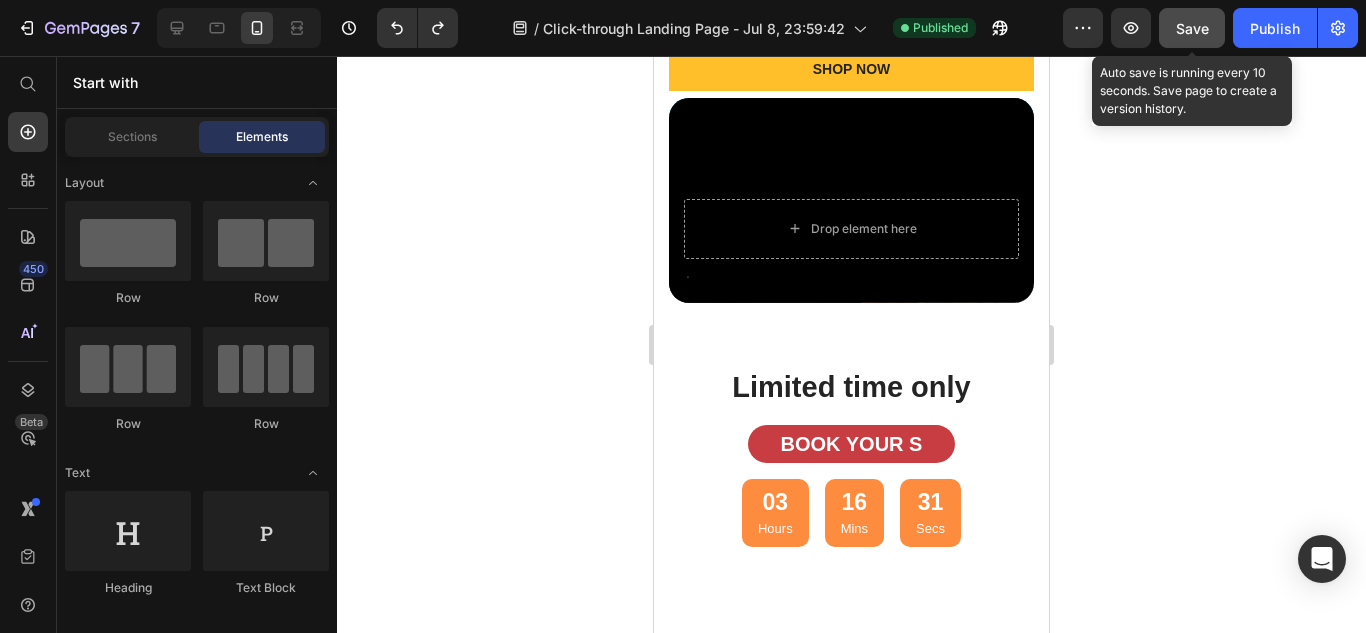 click on "Save" 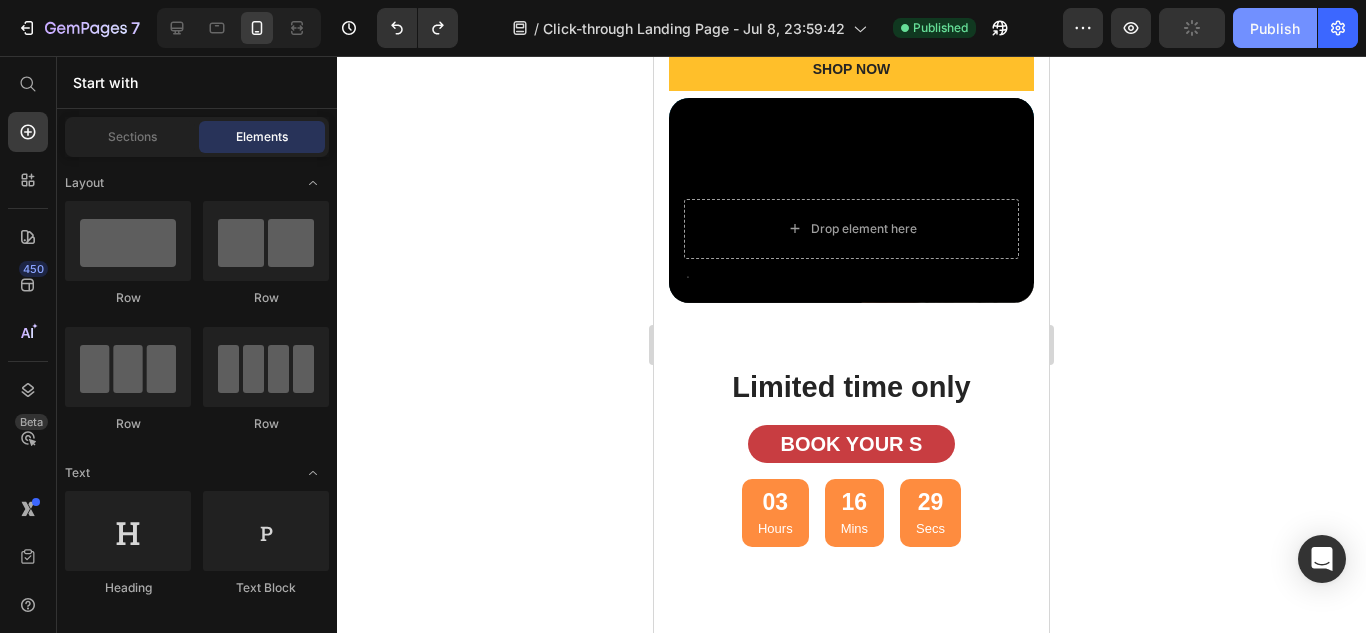 click on "Publish" 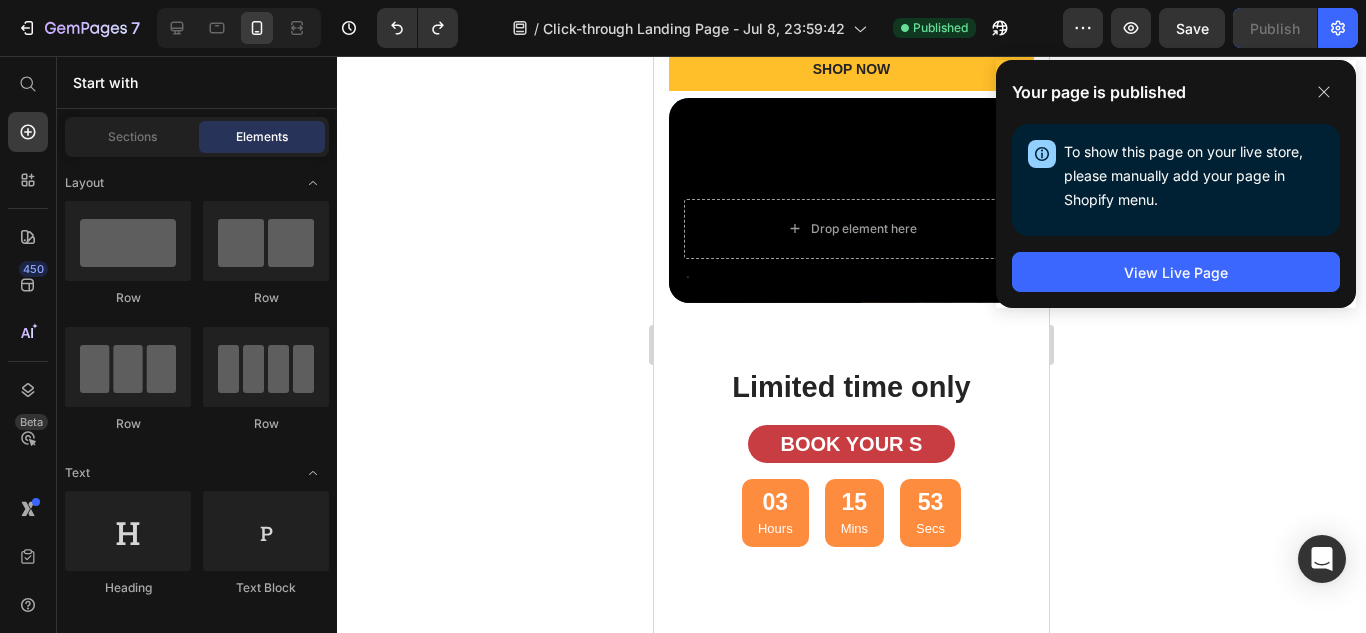 click on "Your page is published" at bounding box center (1176, 92) 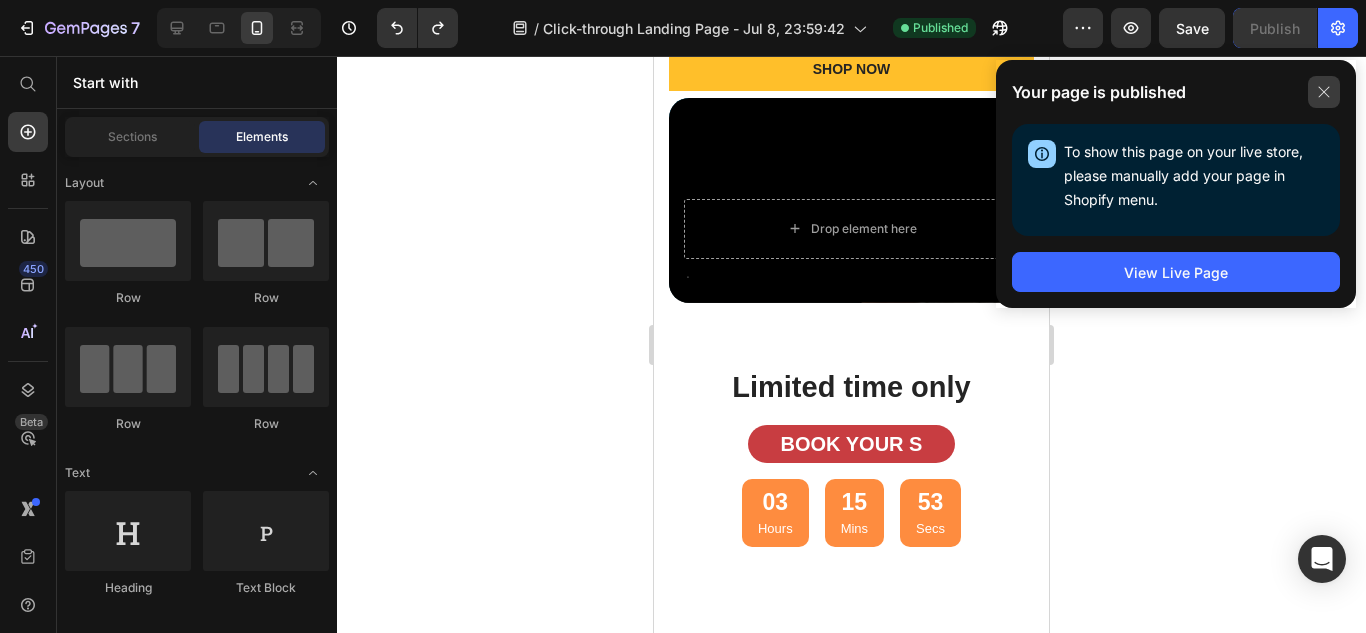 click 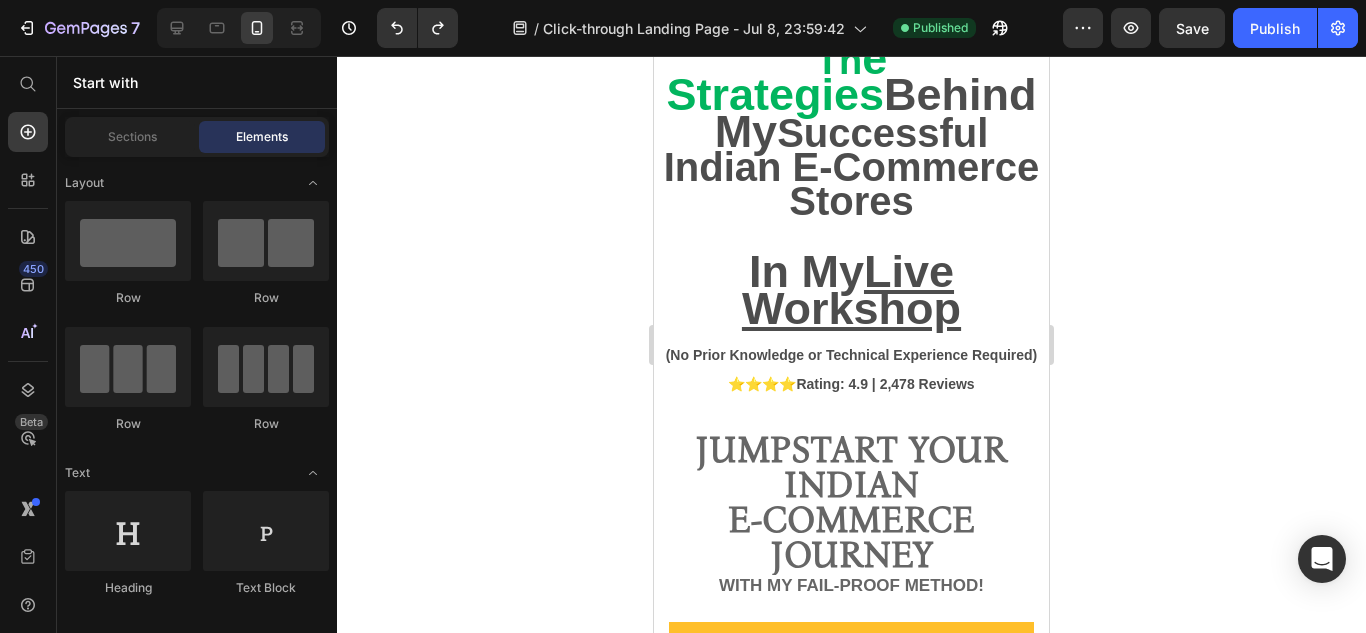 scroll, scrollTop: 0, scrollLeft: 0, axis: both 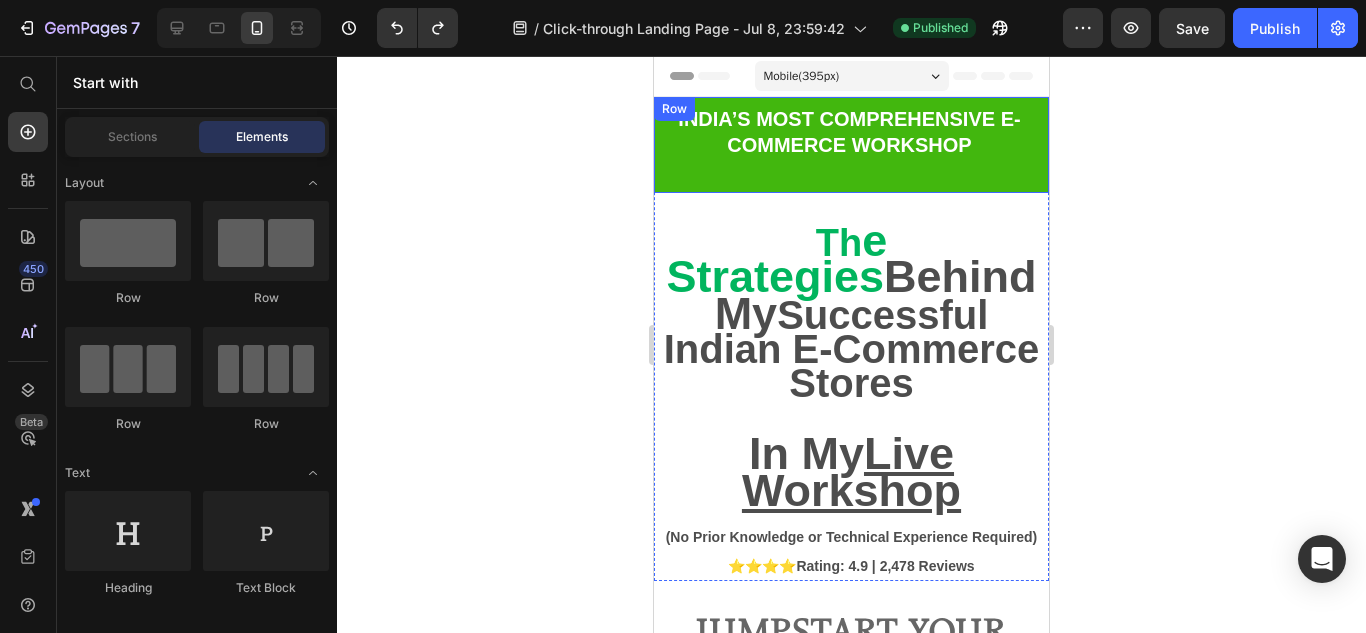 click on "INDIA’S MOST COMPREHENSIVE E-COMMERCE WORKSHOP   Text Block Row" at bounding box center (851, 145) 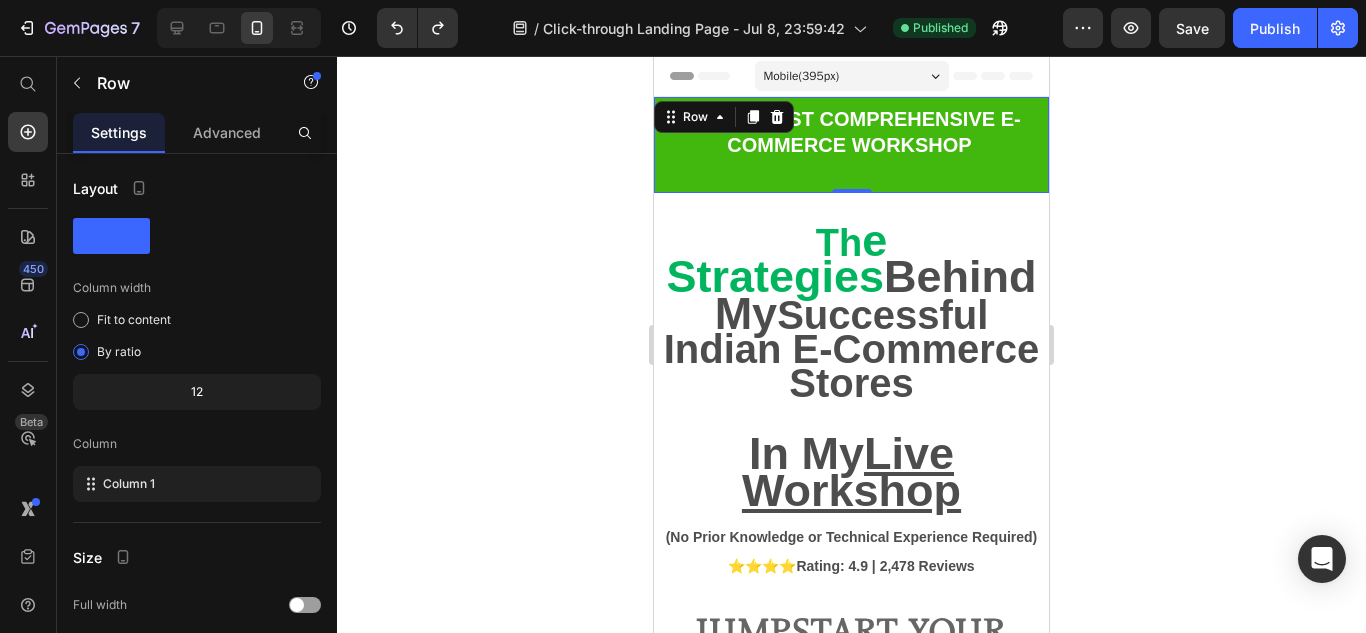 click on "Header" at bounding box center (711, 76) 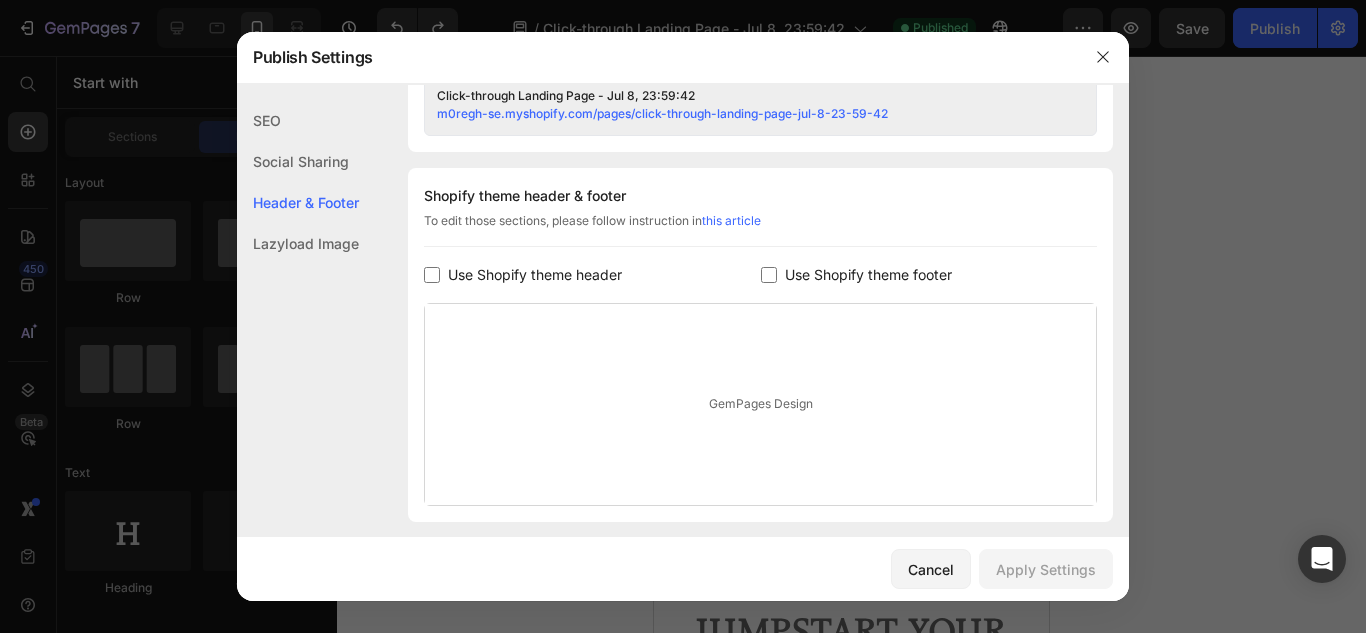 scroll, scrollTop: 937, scrollLeft: 0, axis: vertical 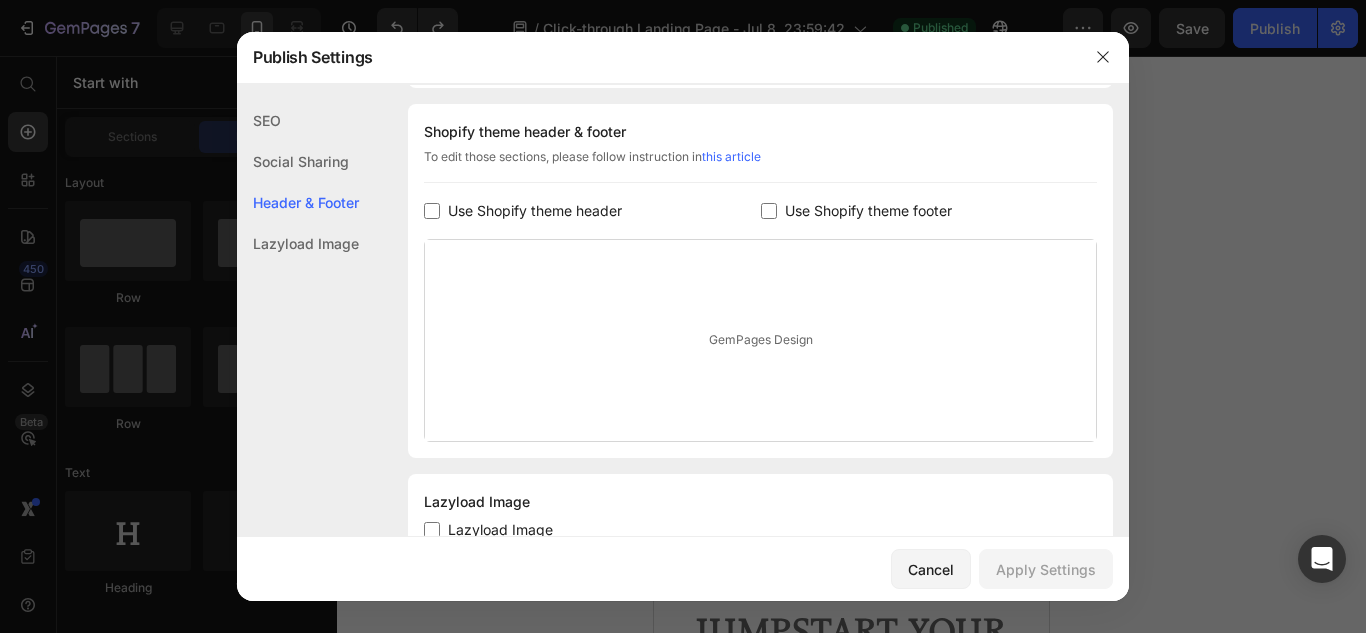click on "GemPages Design" at bounding box center (760, 340) 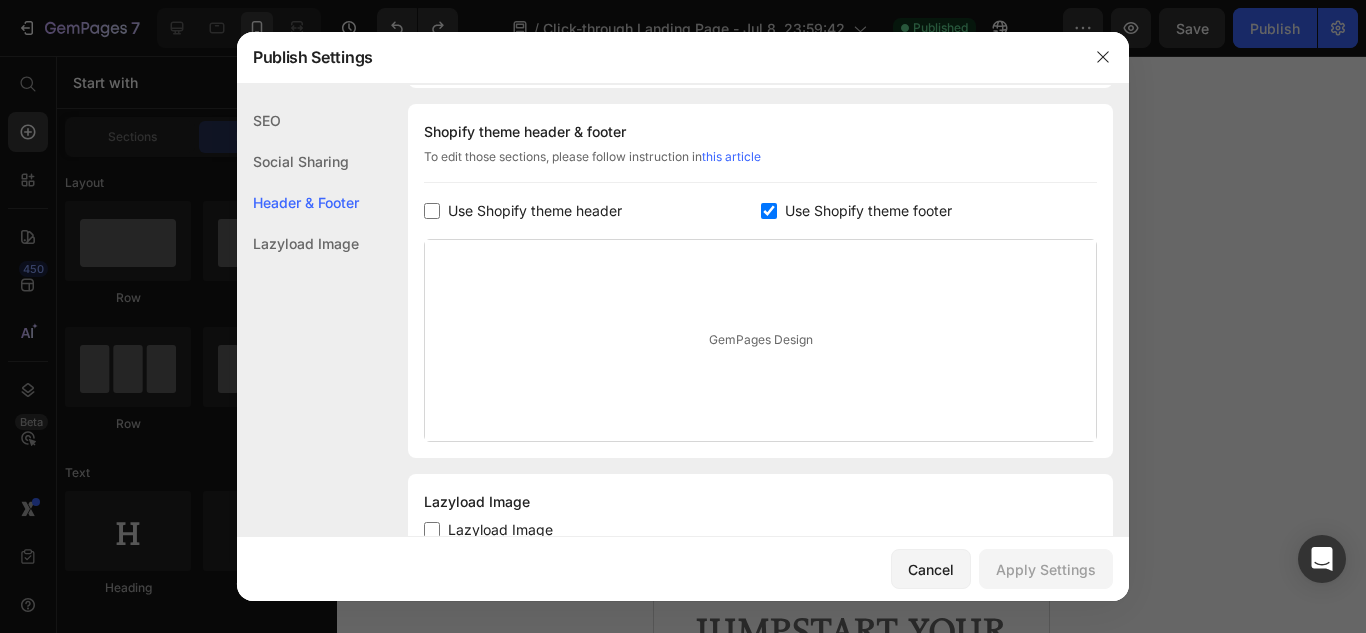 checkbox on "true" 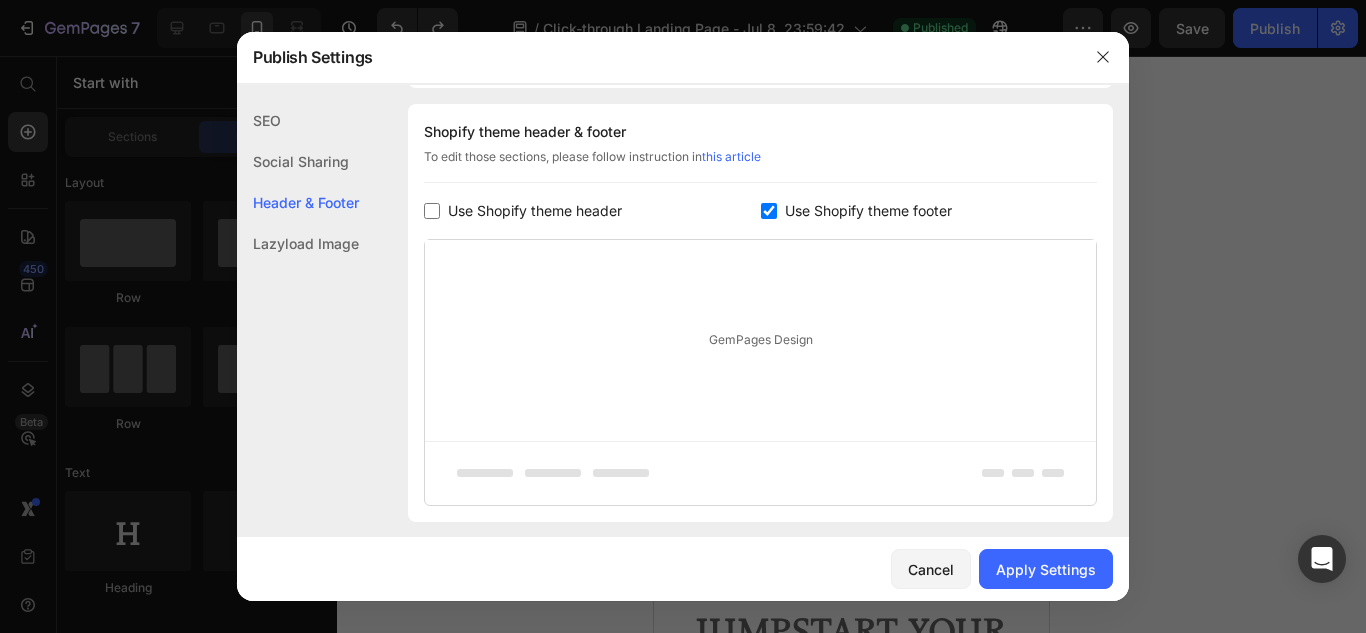 click on "Use Shopify theme header" at bounding box center (531, 211) 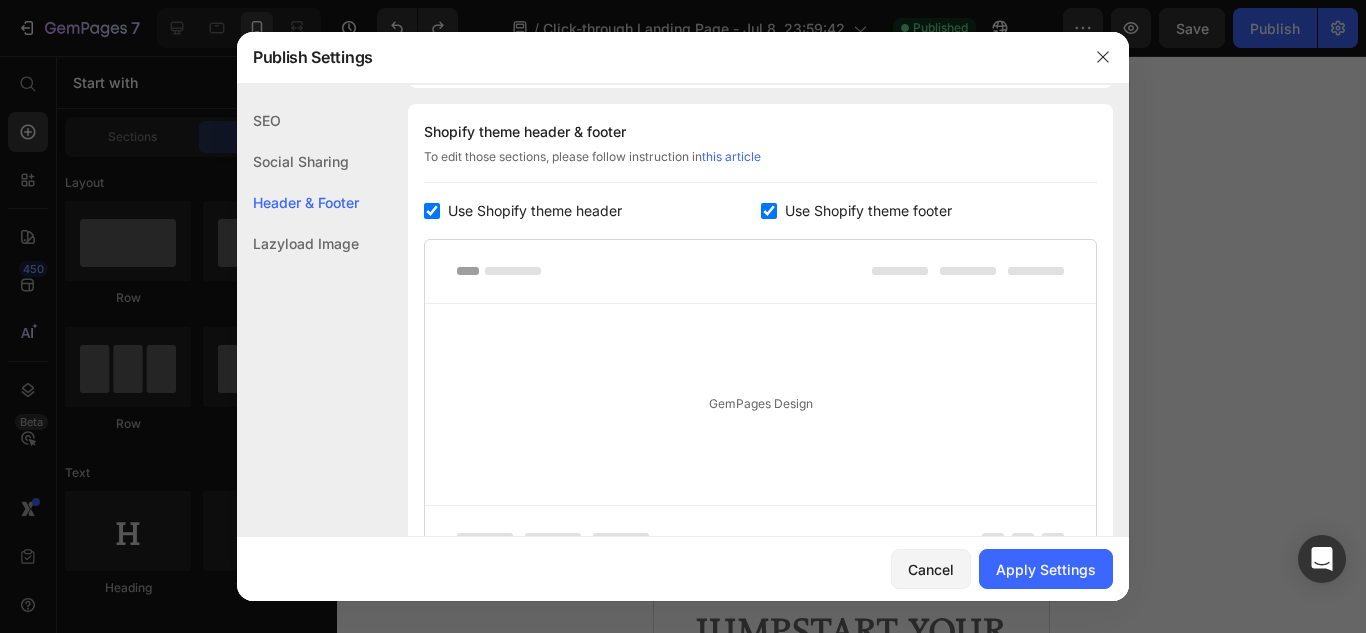click on "Use Shopify theme header" at bounding box center (531, 211) 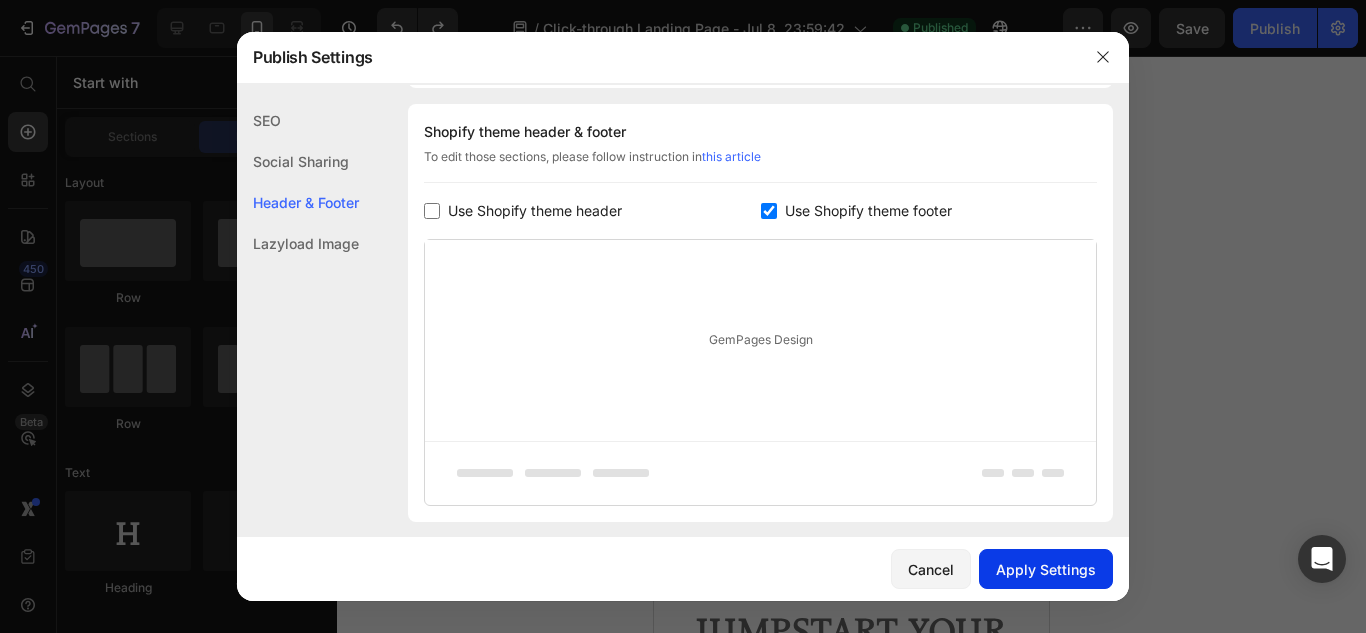 click on "Apply Settings" at bounding box center (1046, 569) 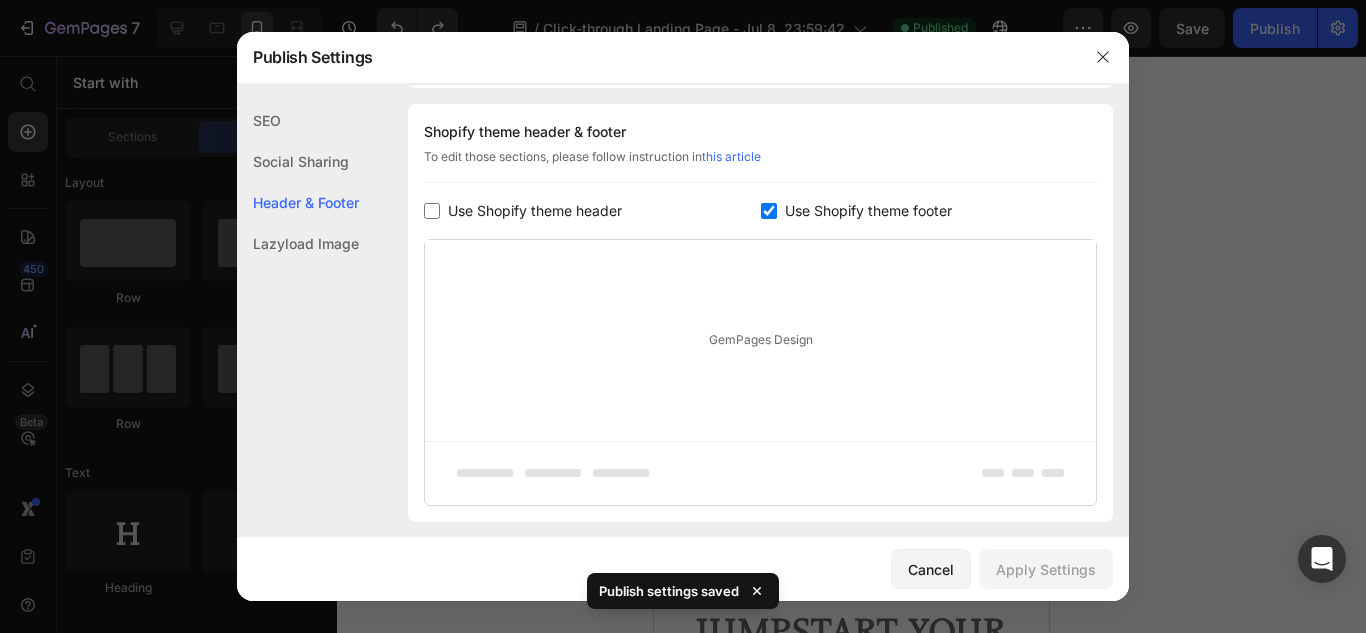 click on "Use Shopify theme header" at bounding box center (592, 211) 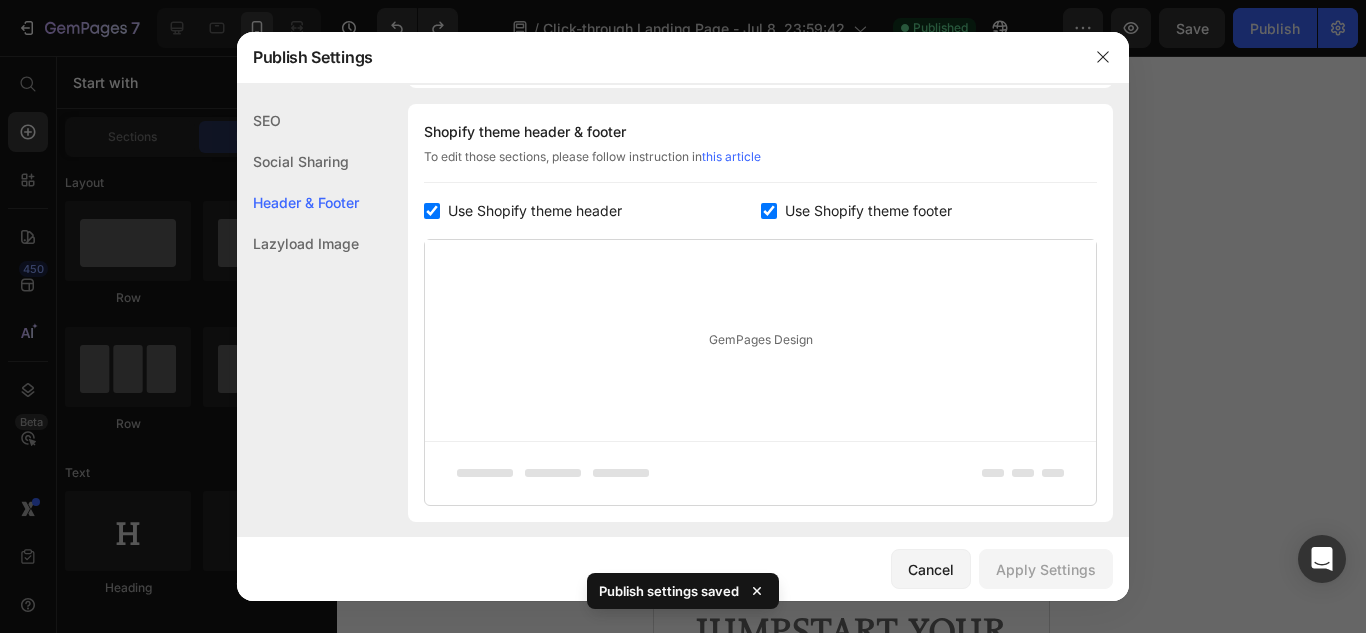 checkbox on "true" 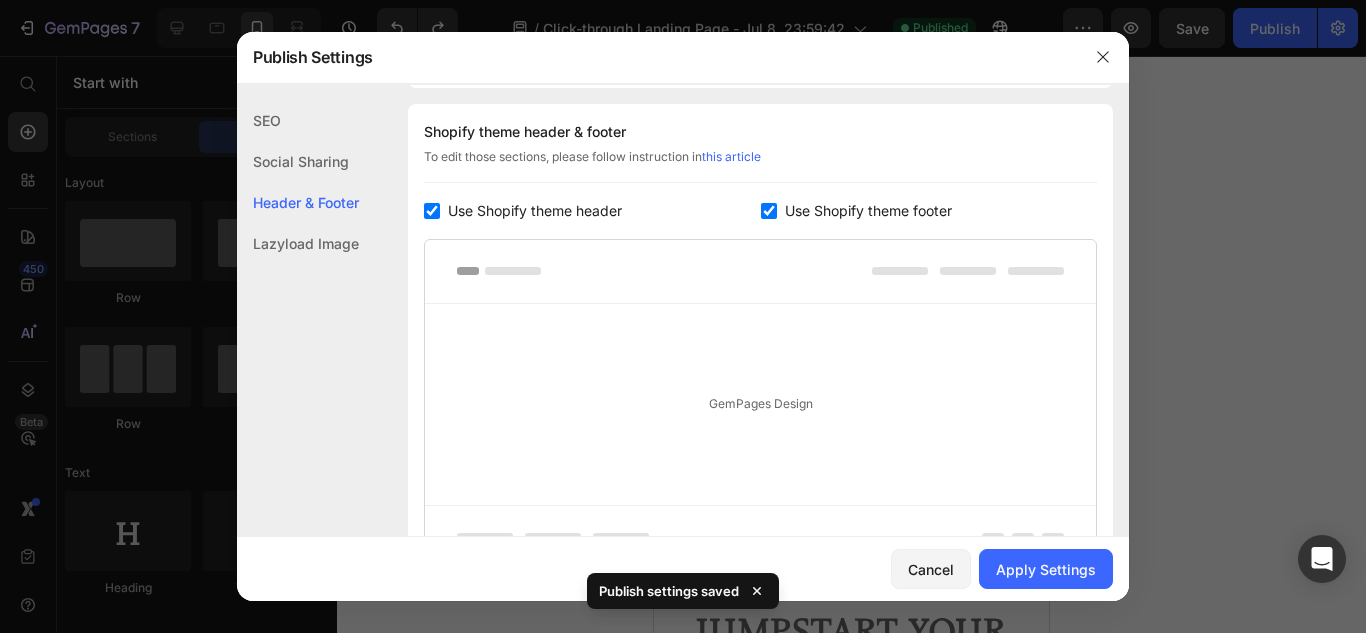 click at bounding box center (769, 211) 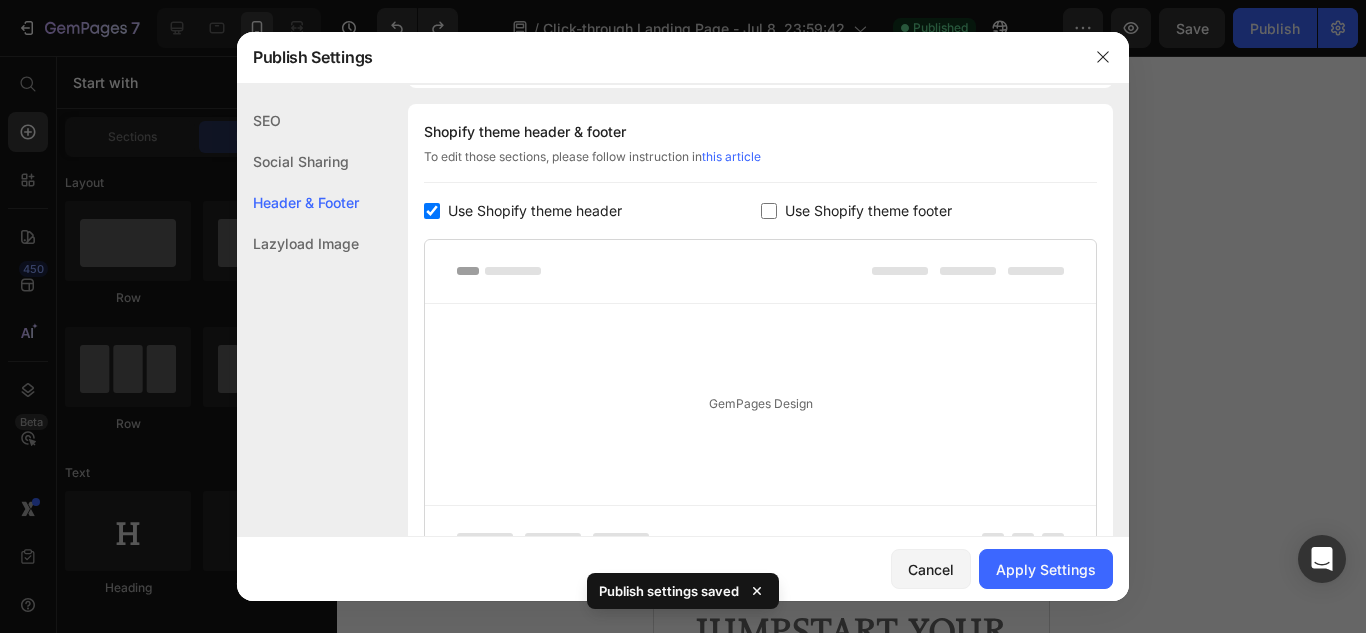 checkbox on "false" 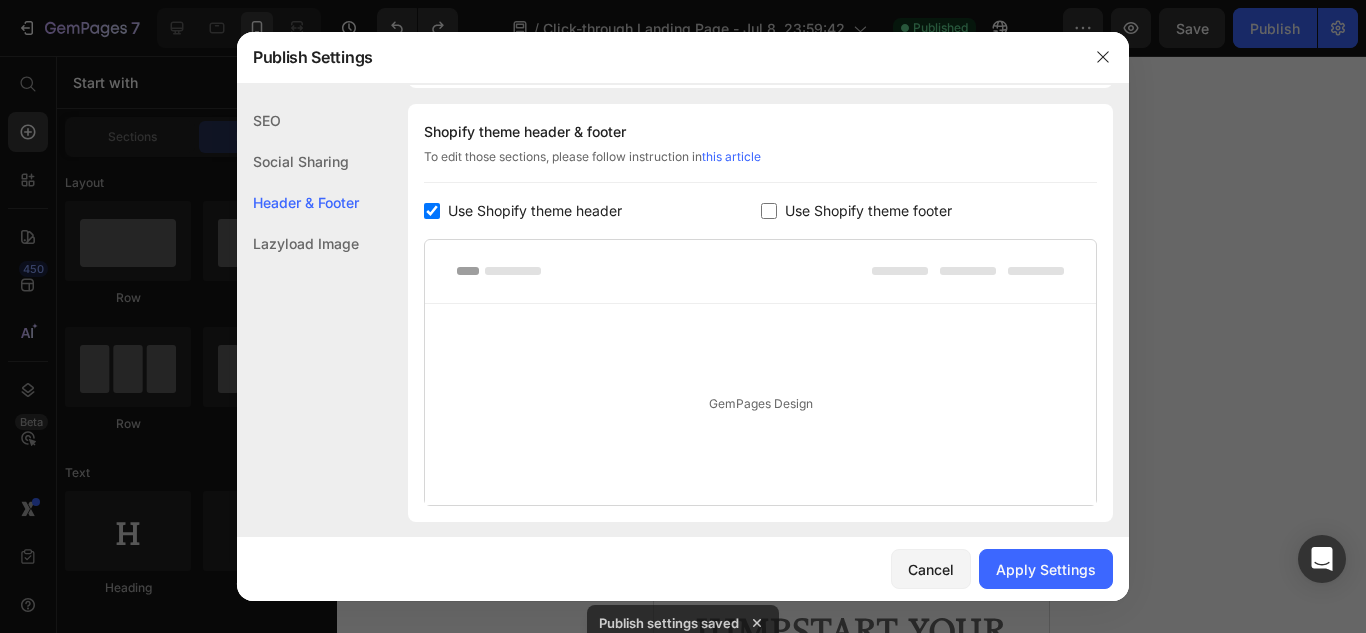 click at bounding box center [432, 211] 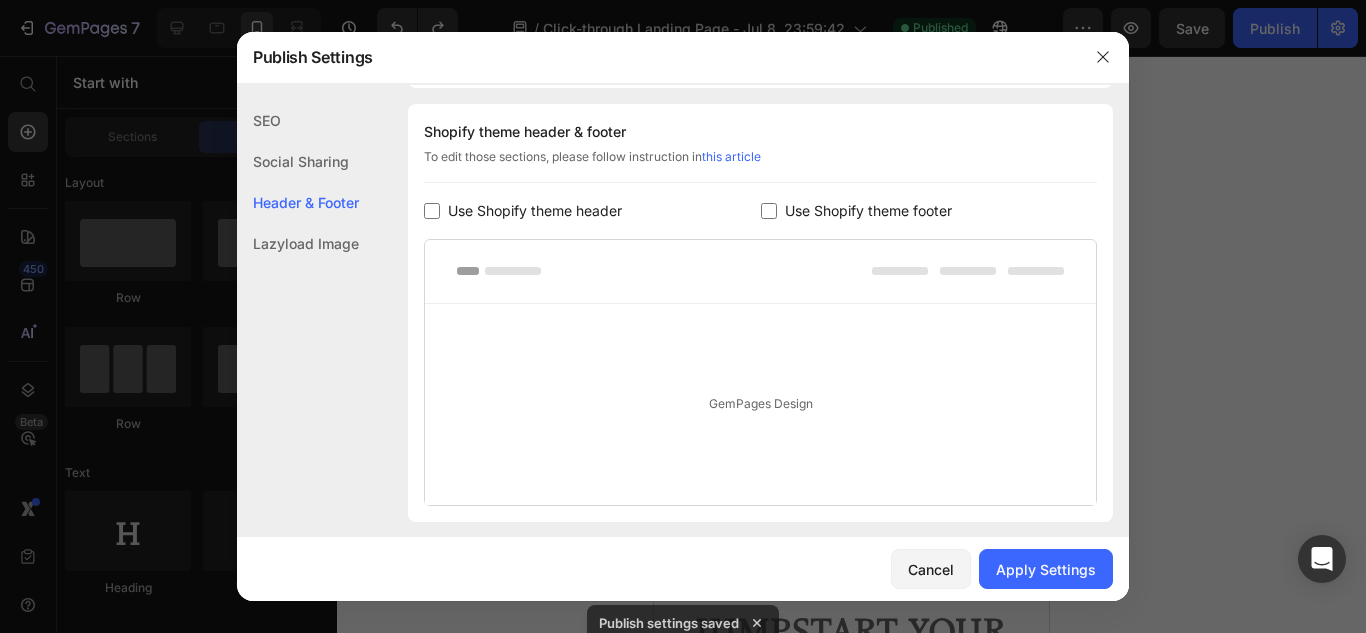 checkbox on "false" 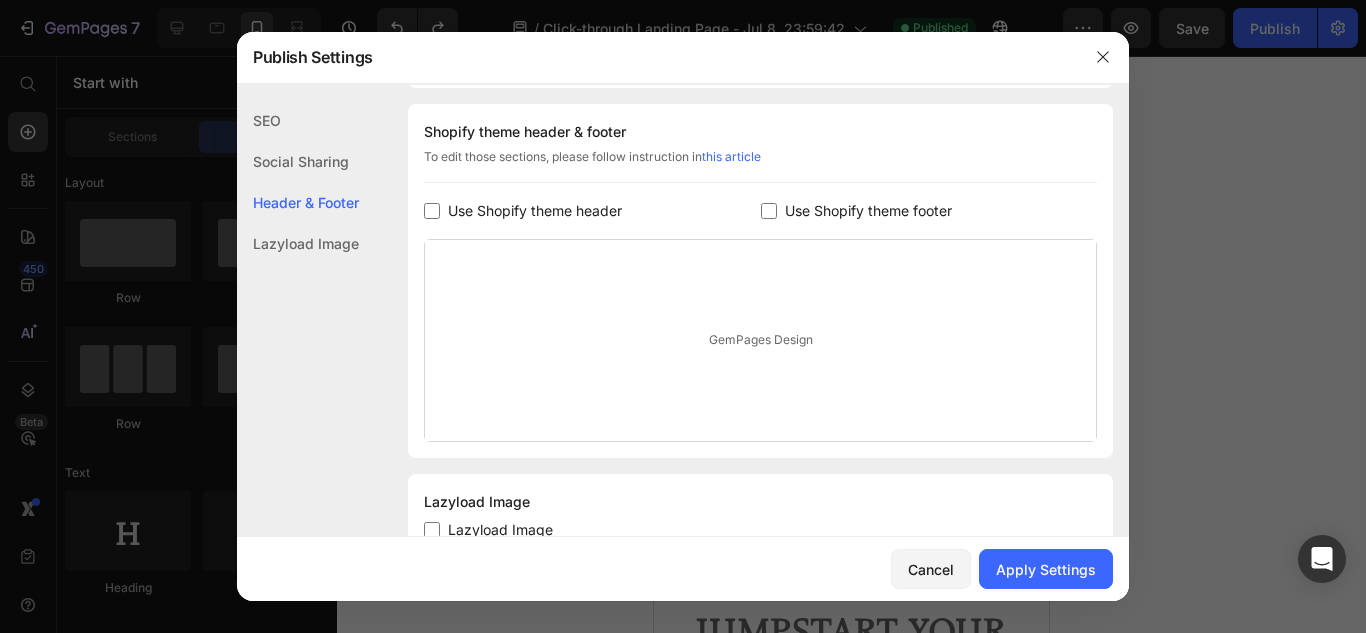scroll, scrollTop: 1005, scrollLeft: 0, axis: vertical 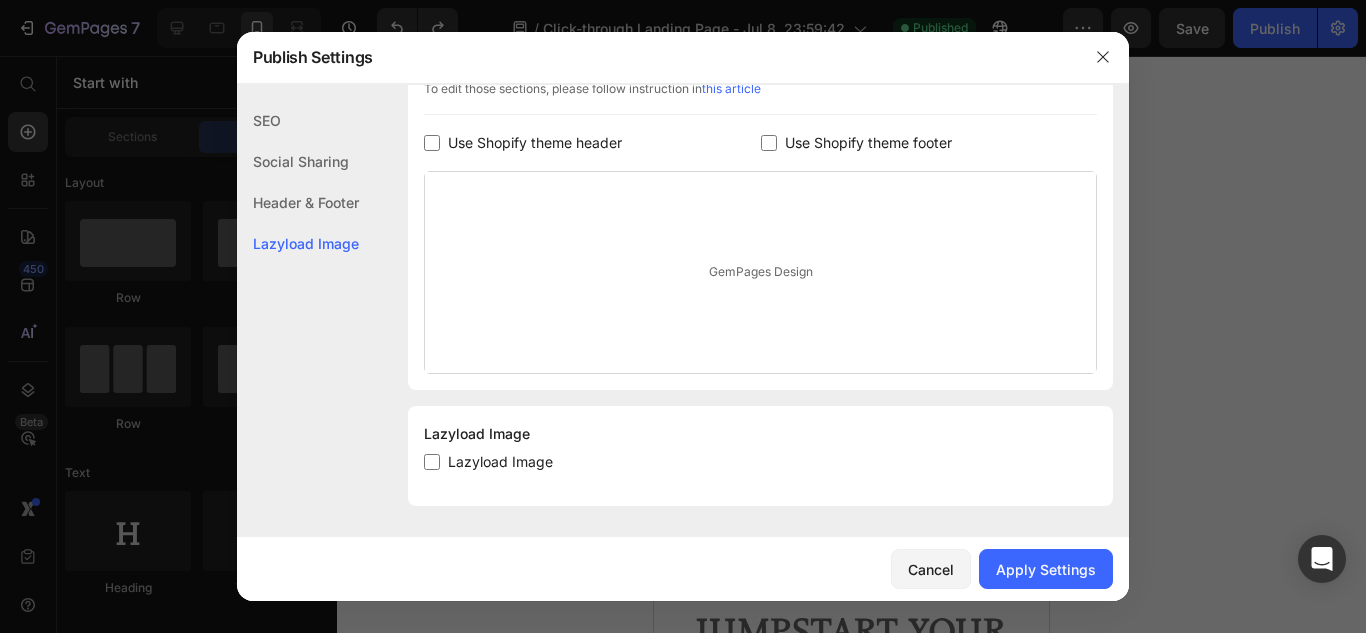 click on "Lazyload Image" at bounding box center [500, 462] 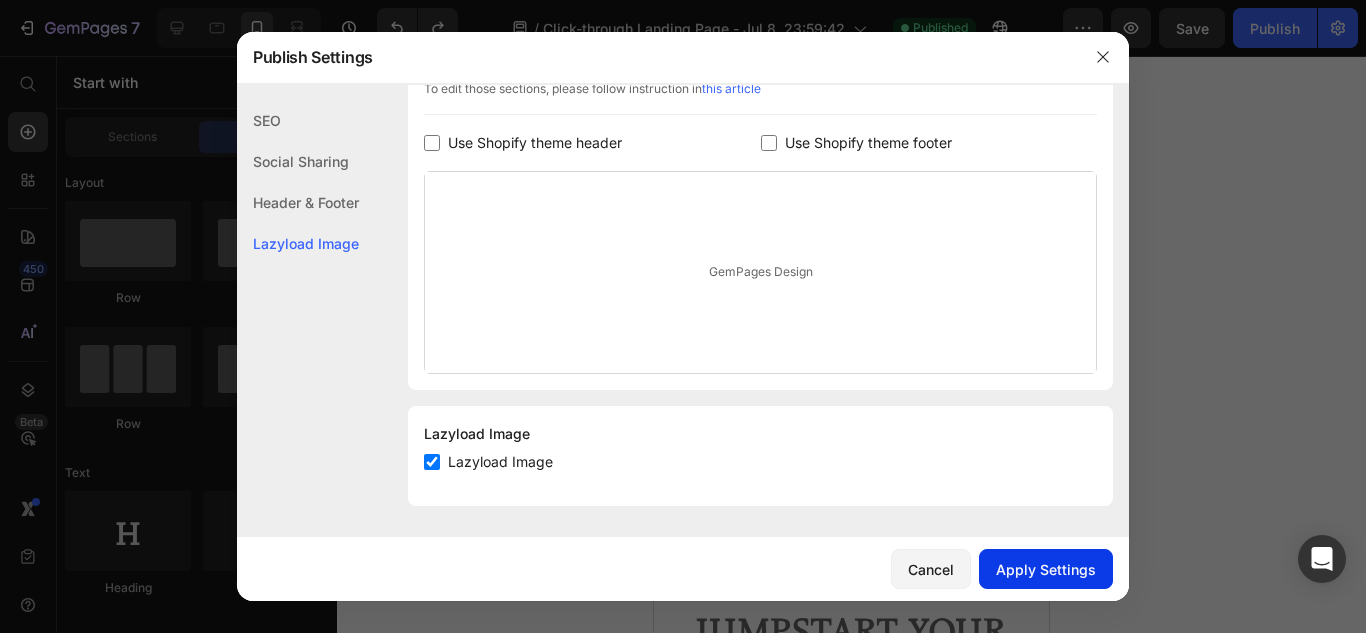 click on "Apply Settings" at bounding box center (1046, 569) 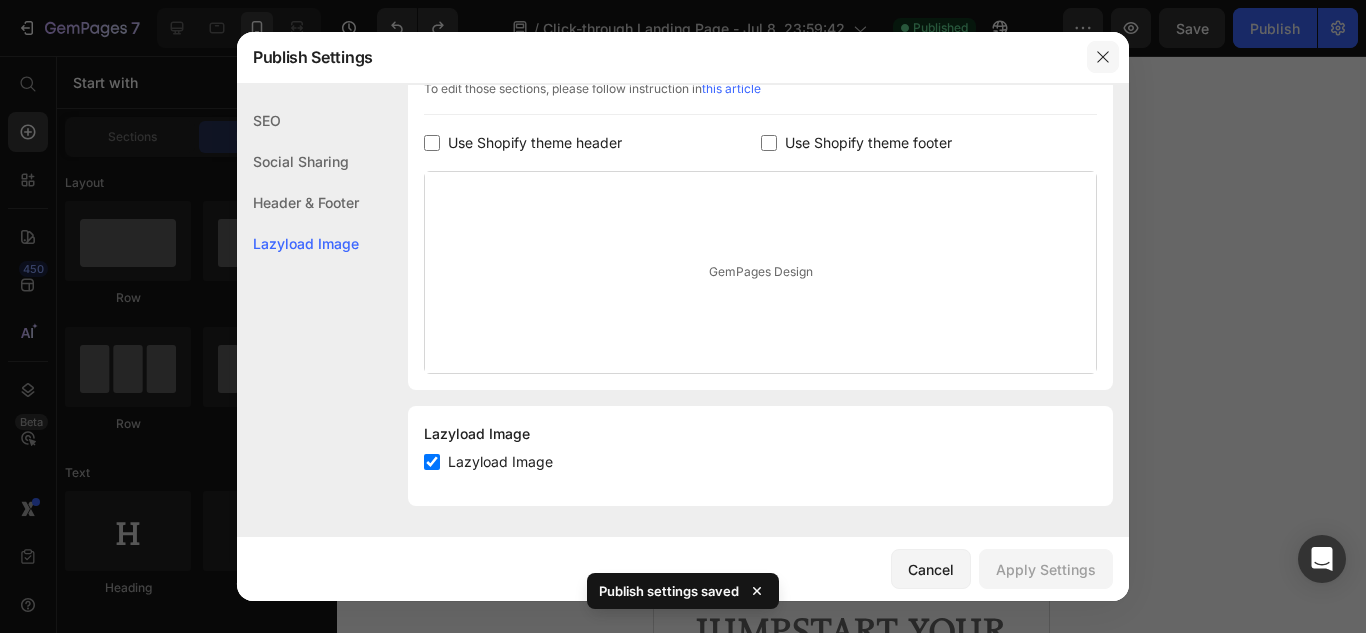 click 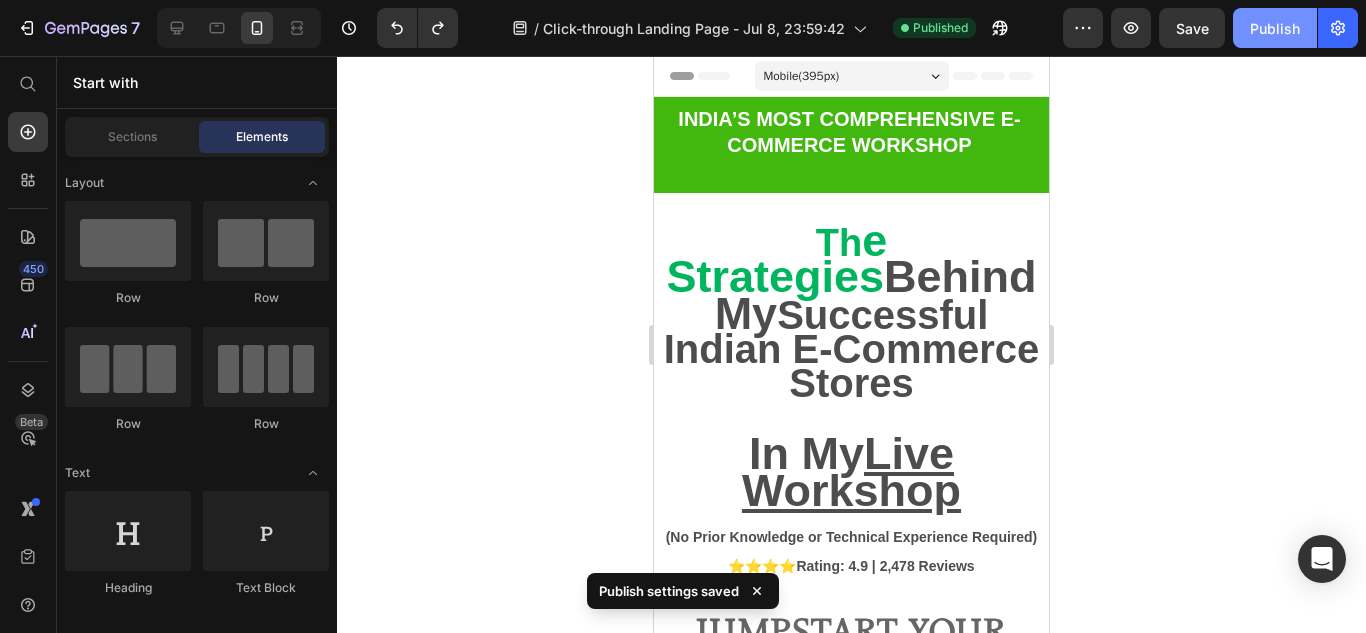 click on "Publish" at bounding box center (1275, 28) 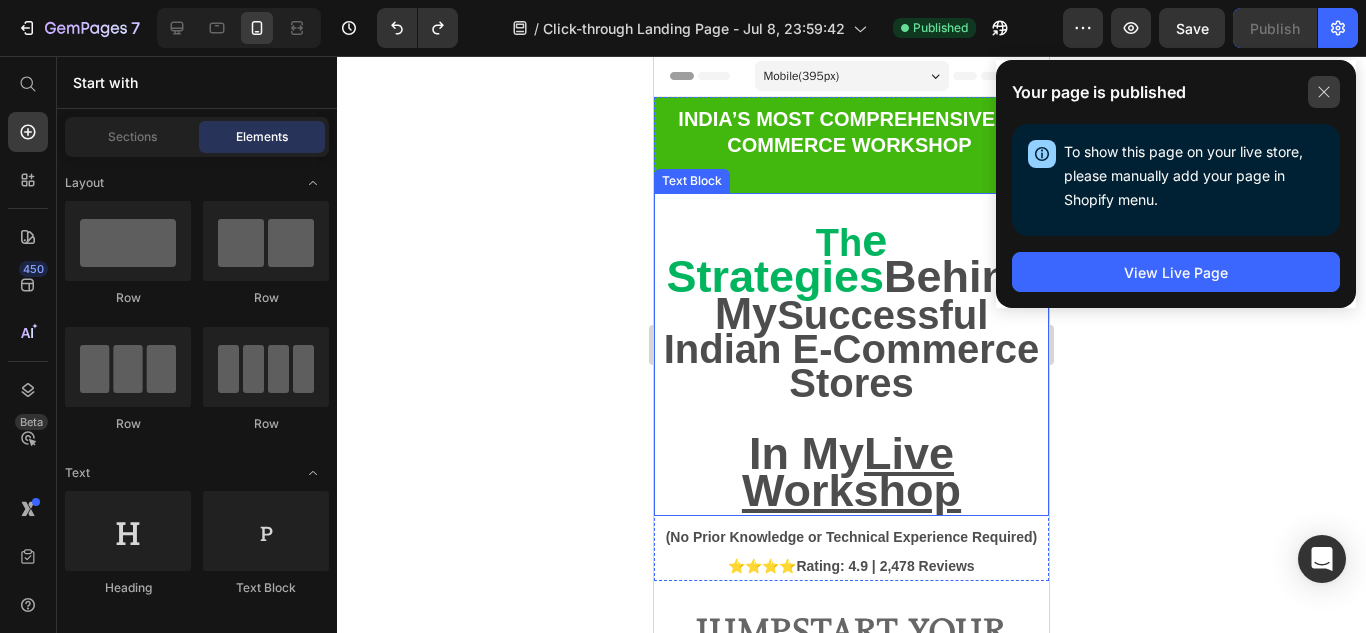 click 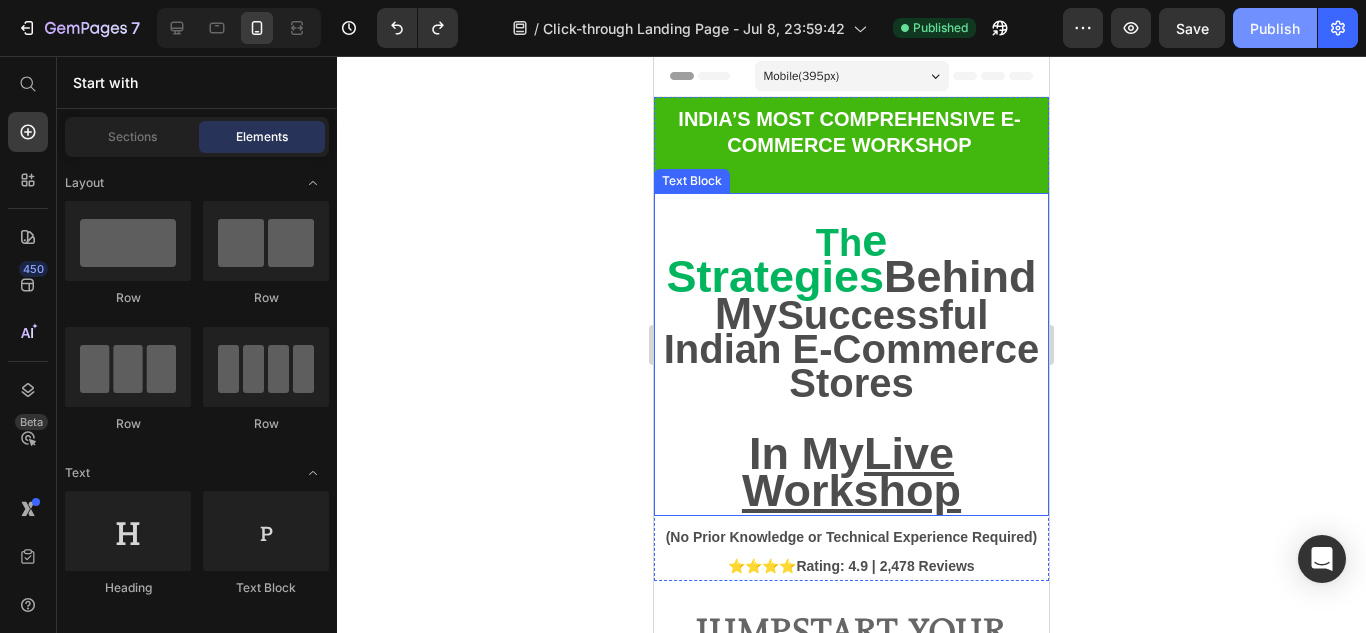 click on "Publish" at bounding box center (1275, 28) 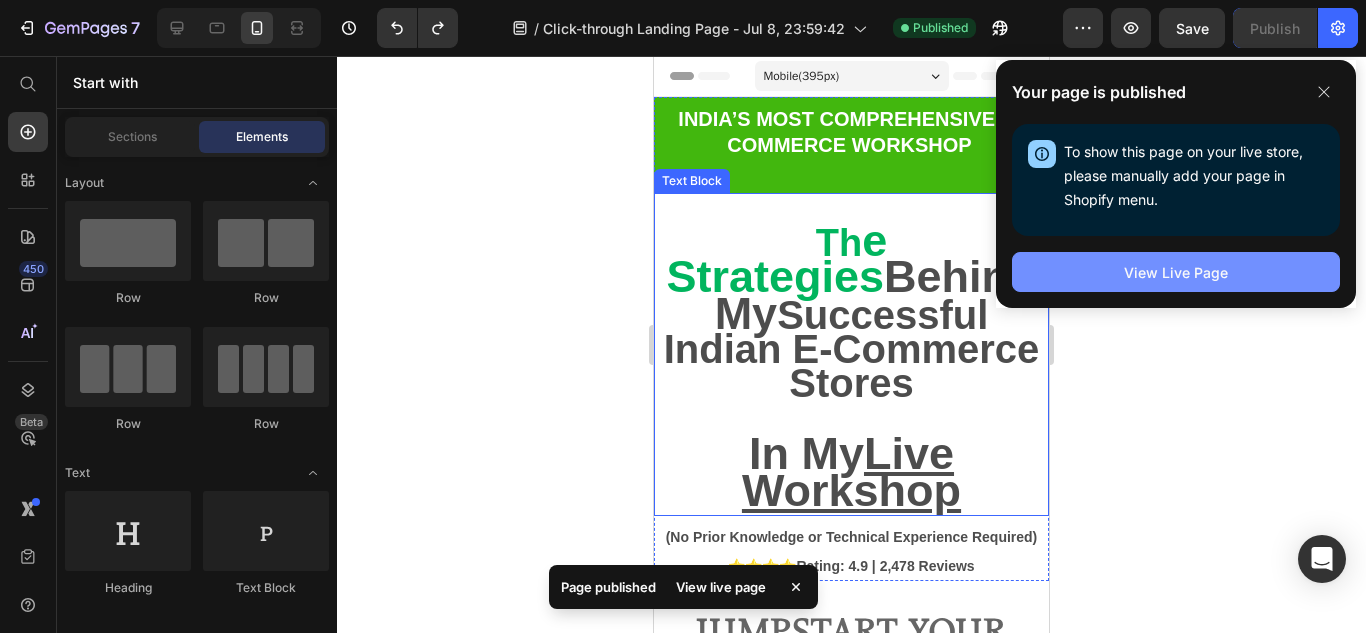 click on "View Live Page" at bounding box center [1176, 272] 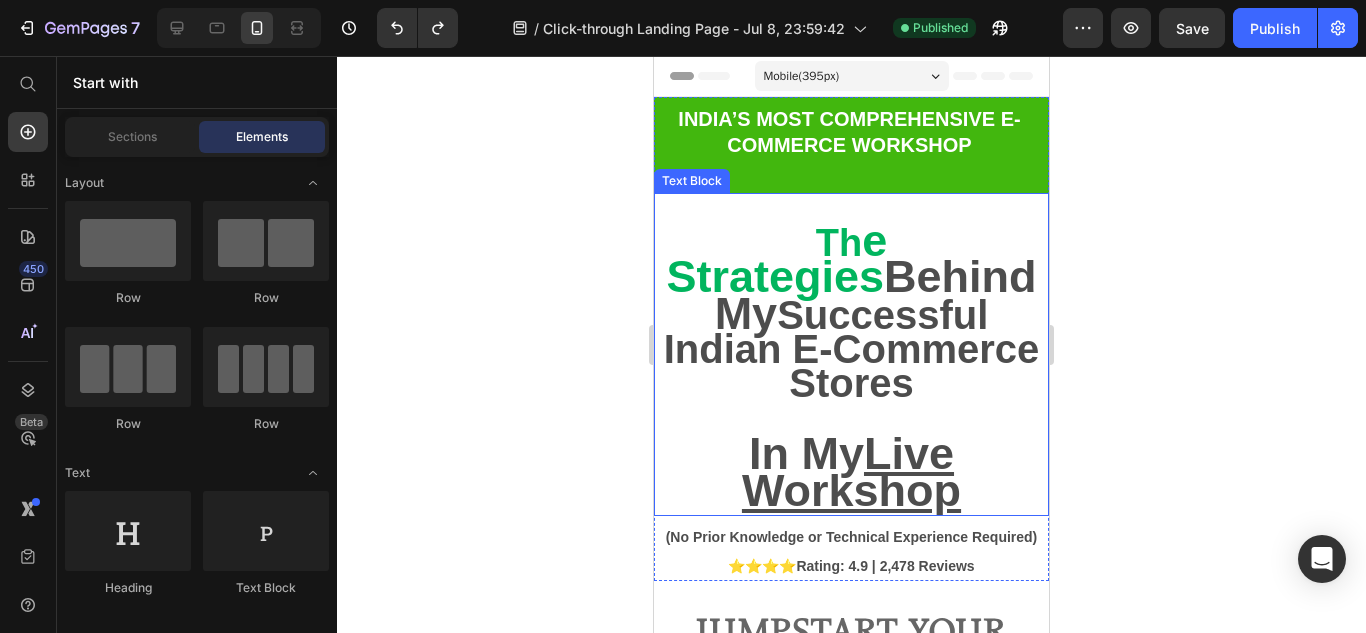 drag, startPoint x: 1136, startPoint y: 274, endPoint x: 349, endPoint y: 130, distance: 800.0656 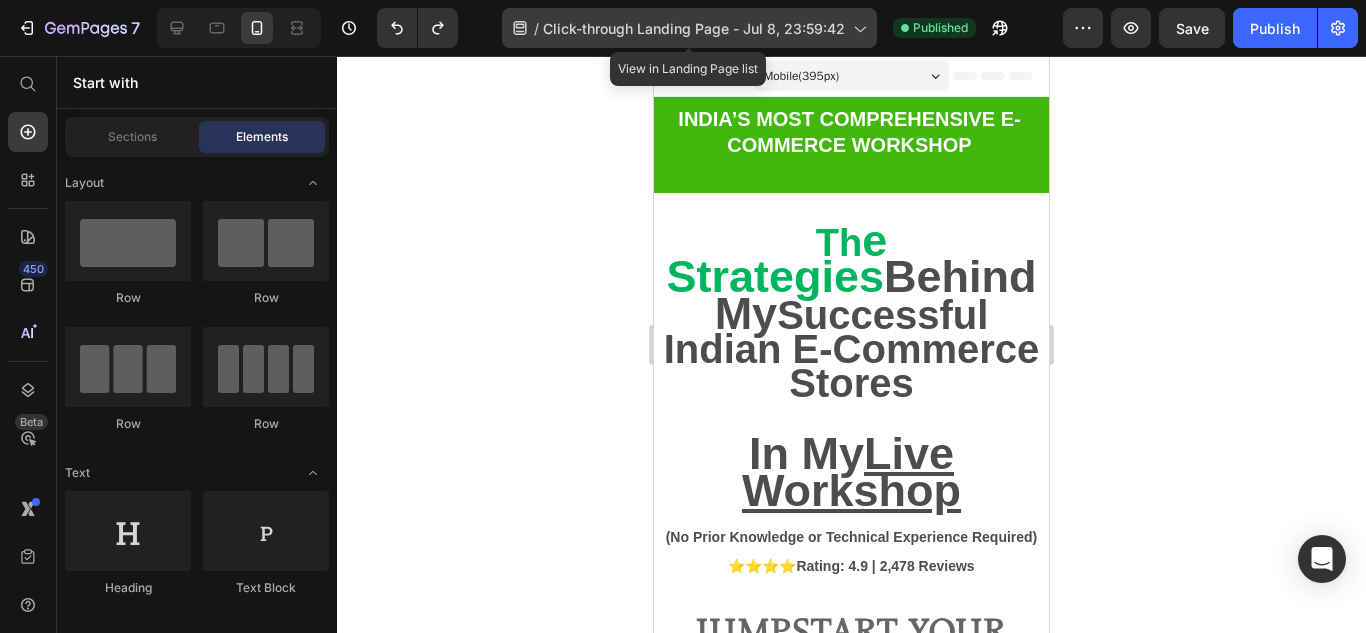 click on "Click-through Landing Page - Jul 8, 23:59:42" at bounding box center (694, 28) 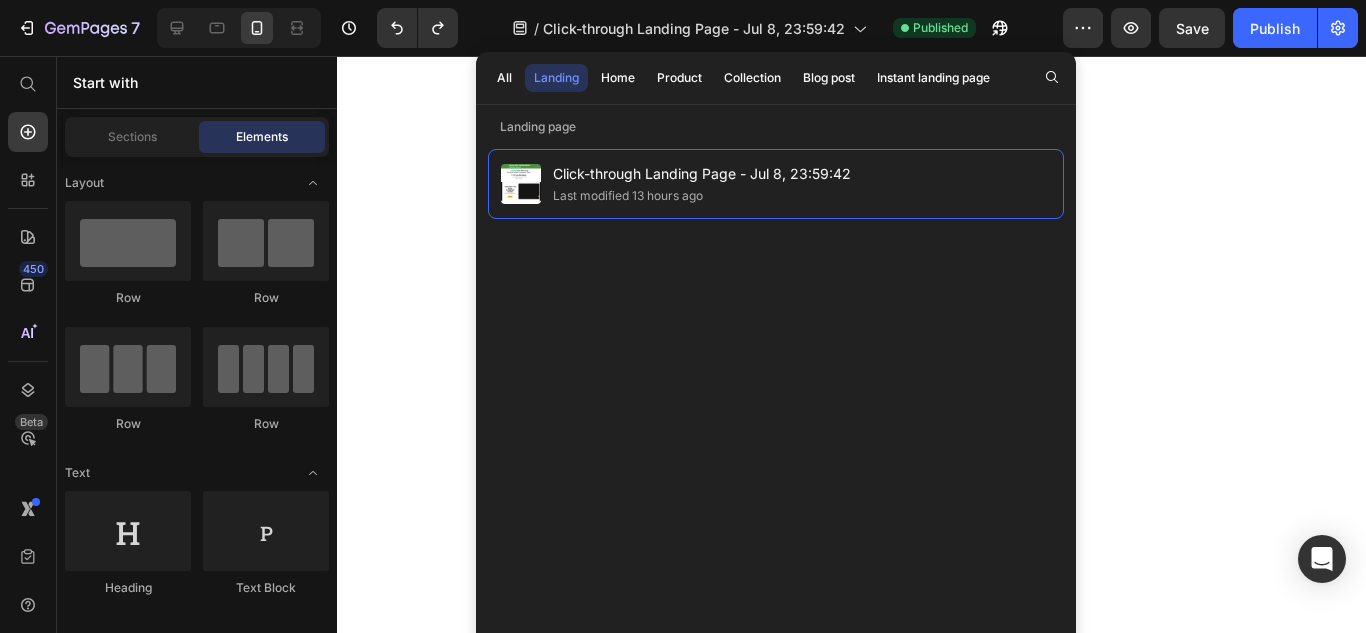 drag, startPoint x: 554, startPoint y: 75, endPoint x: 606, endPoint y: 93, distance: 55.027267 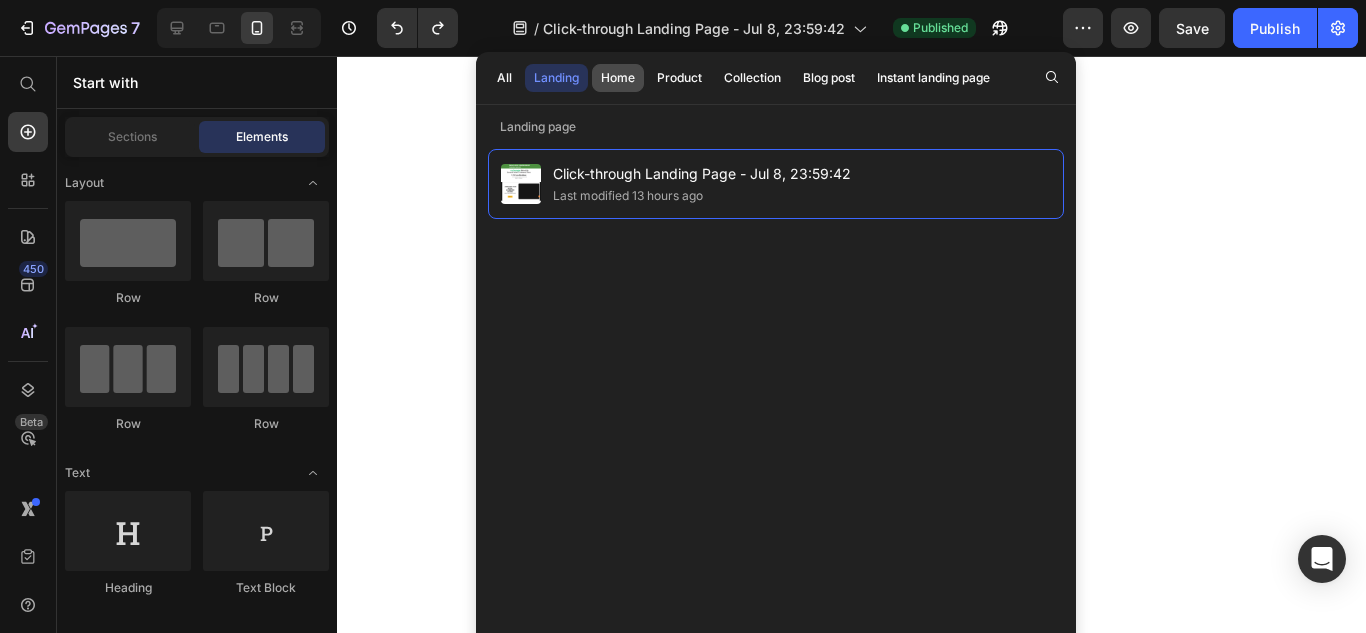 click on "Home" at bounding box center [618, 78] 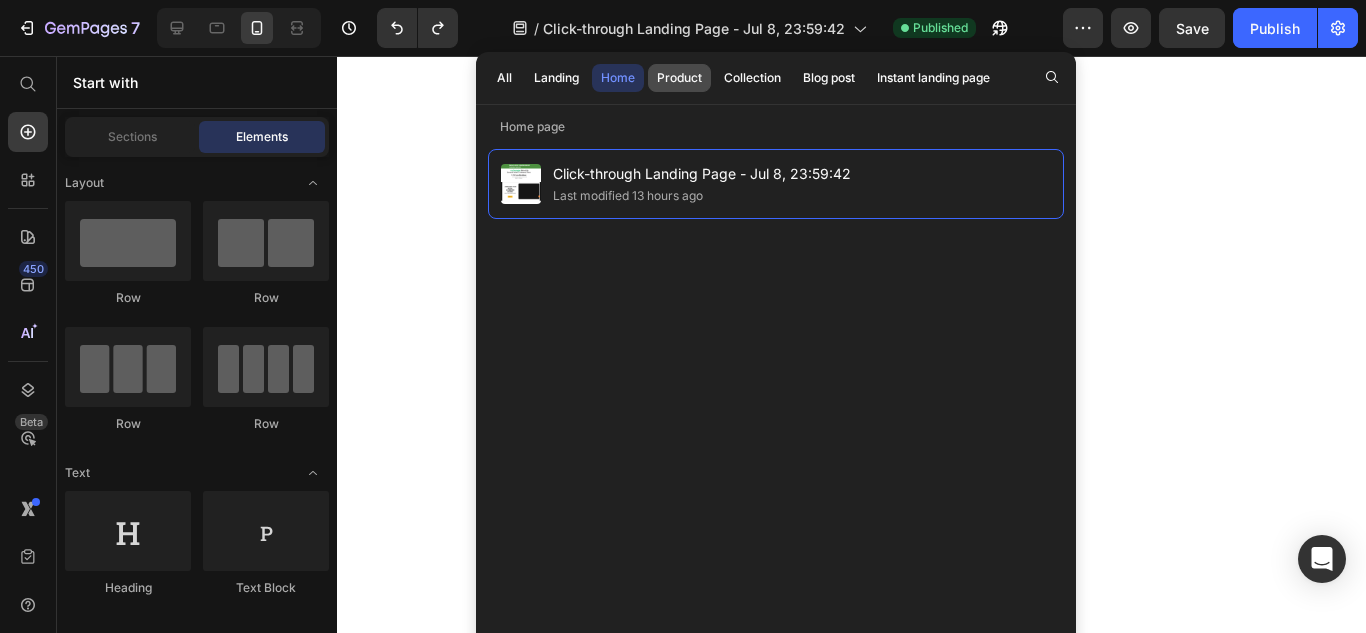 click on "Product" at bounding box center (679, 78) 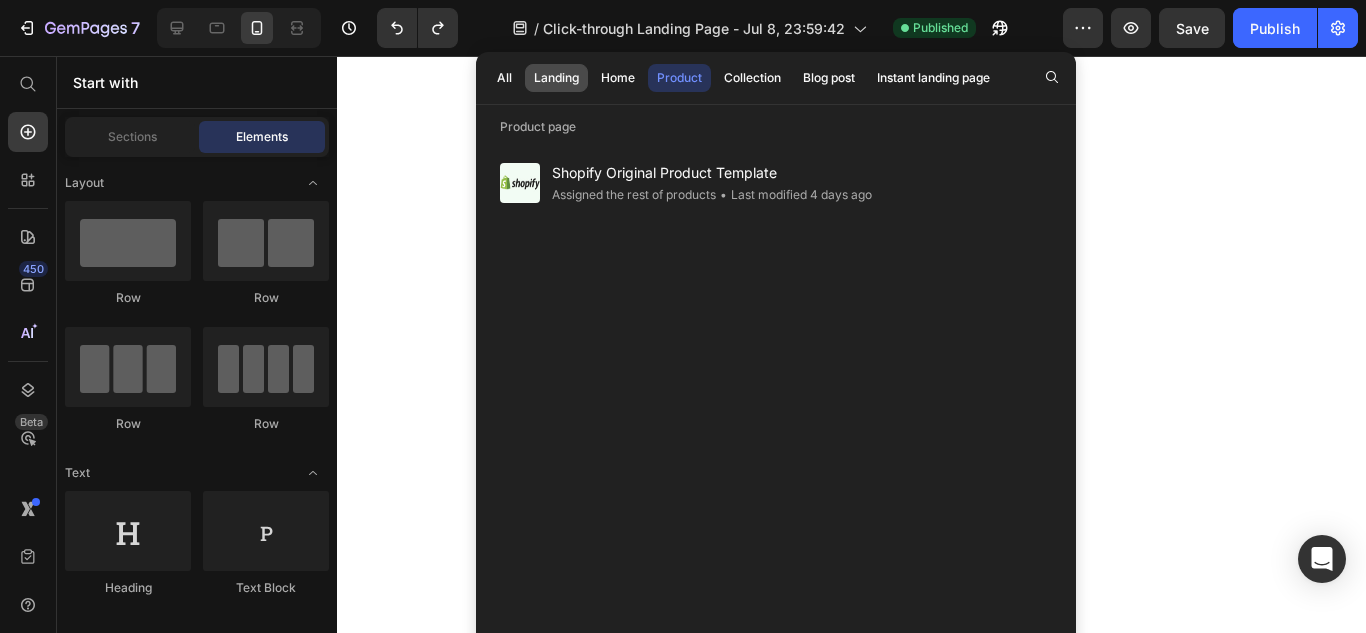 click on "Landing" 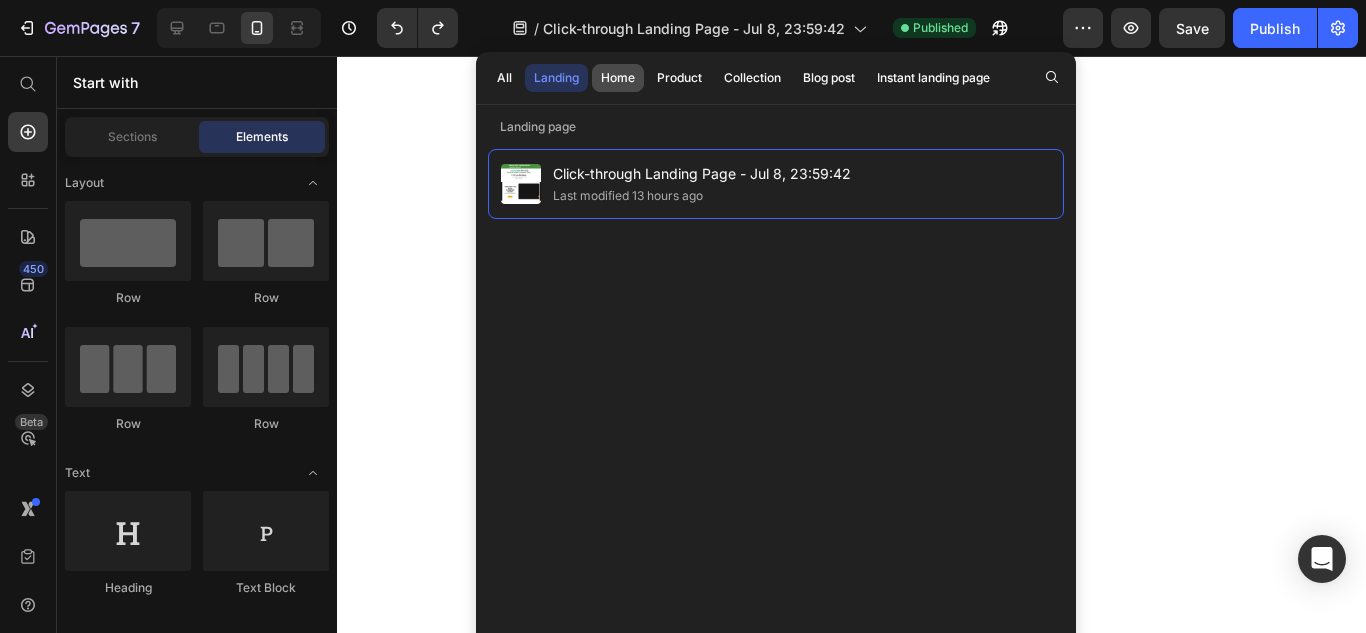 click on "Home" at bounding box center [618, 78] 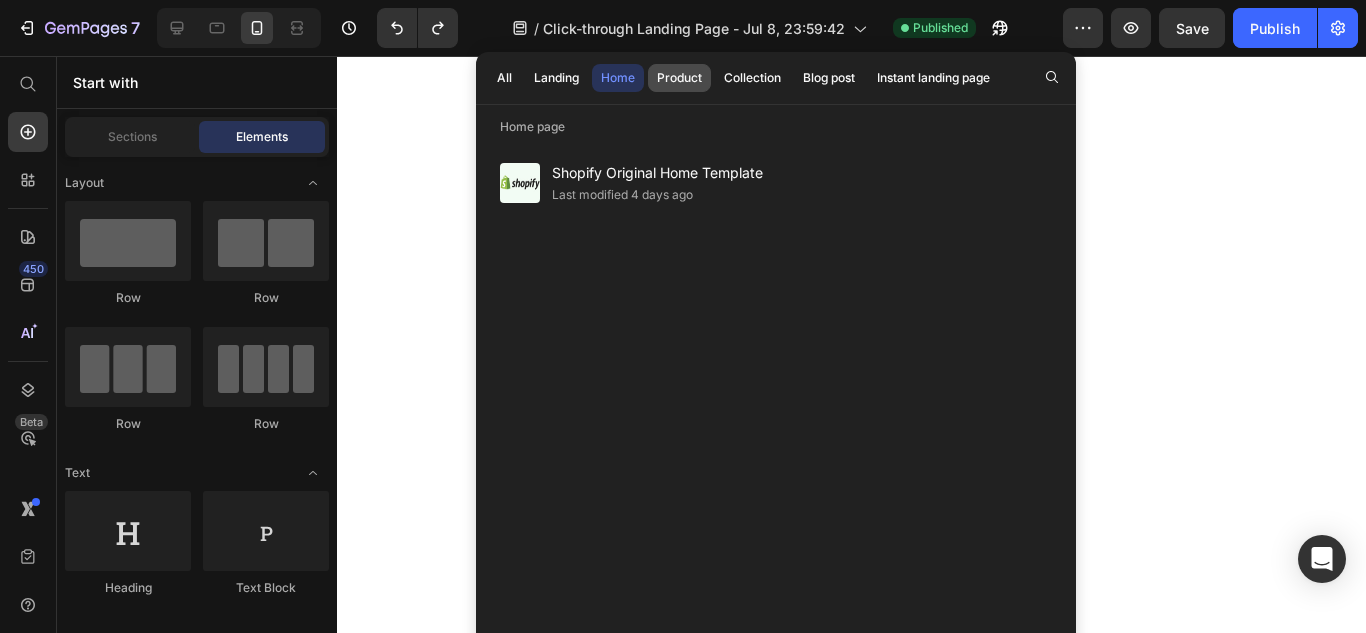 click on "Product" at bounding box center [679, 78] 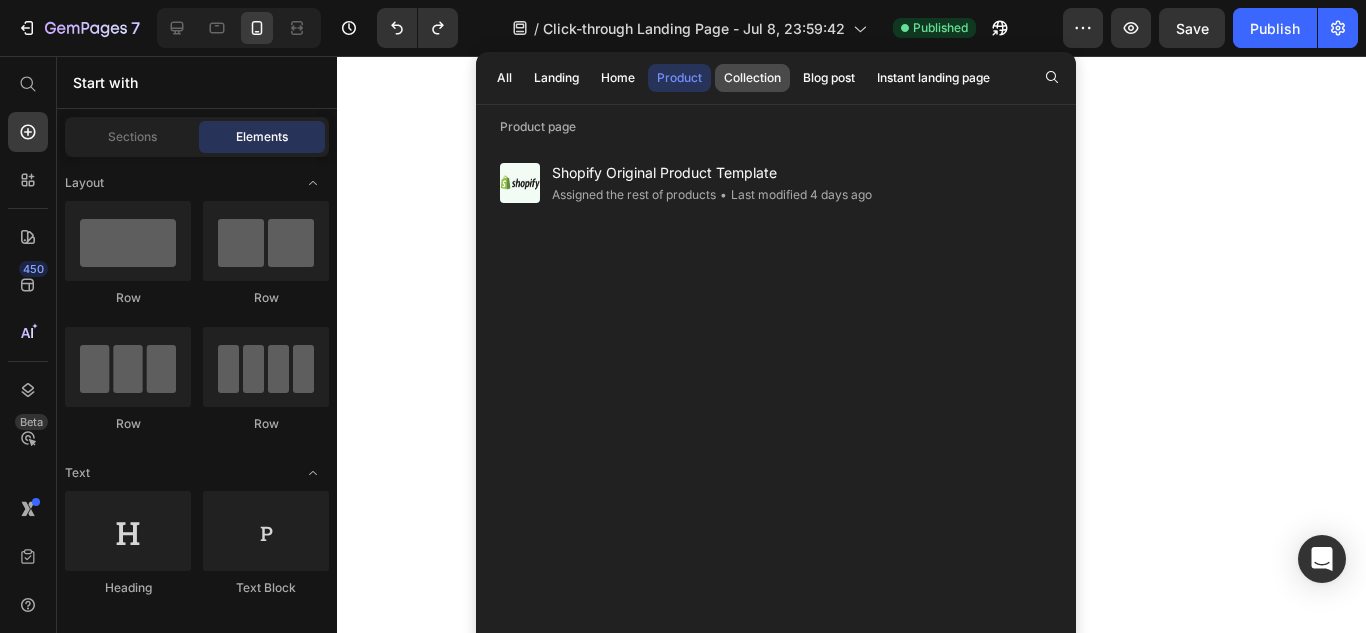 click on "Collection" at bounding box center [752, 78] 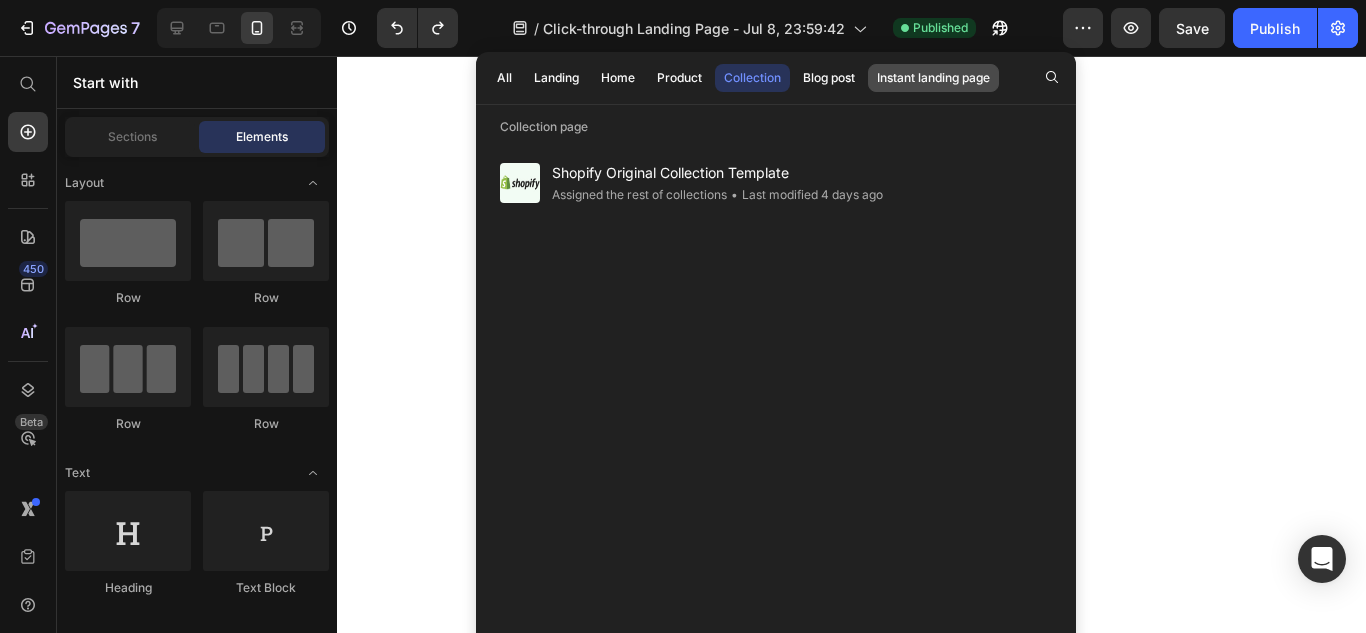 click on "Instant landing page" at bounding box center [933, 78] 